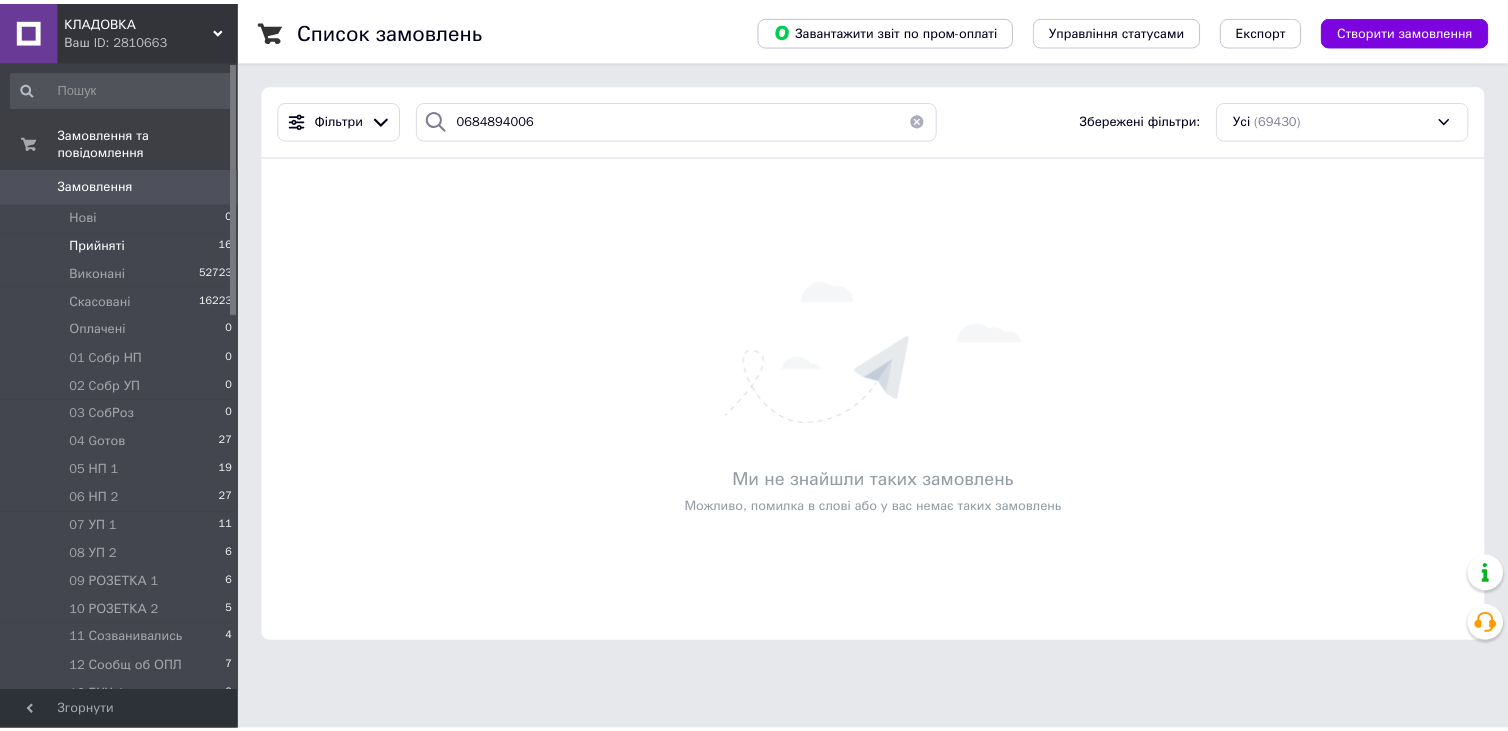 scroll, scrollTop: 0, scrollLeft: 0, axis: both 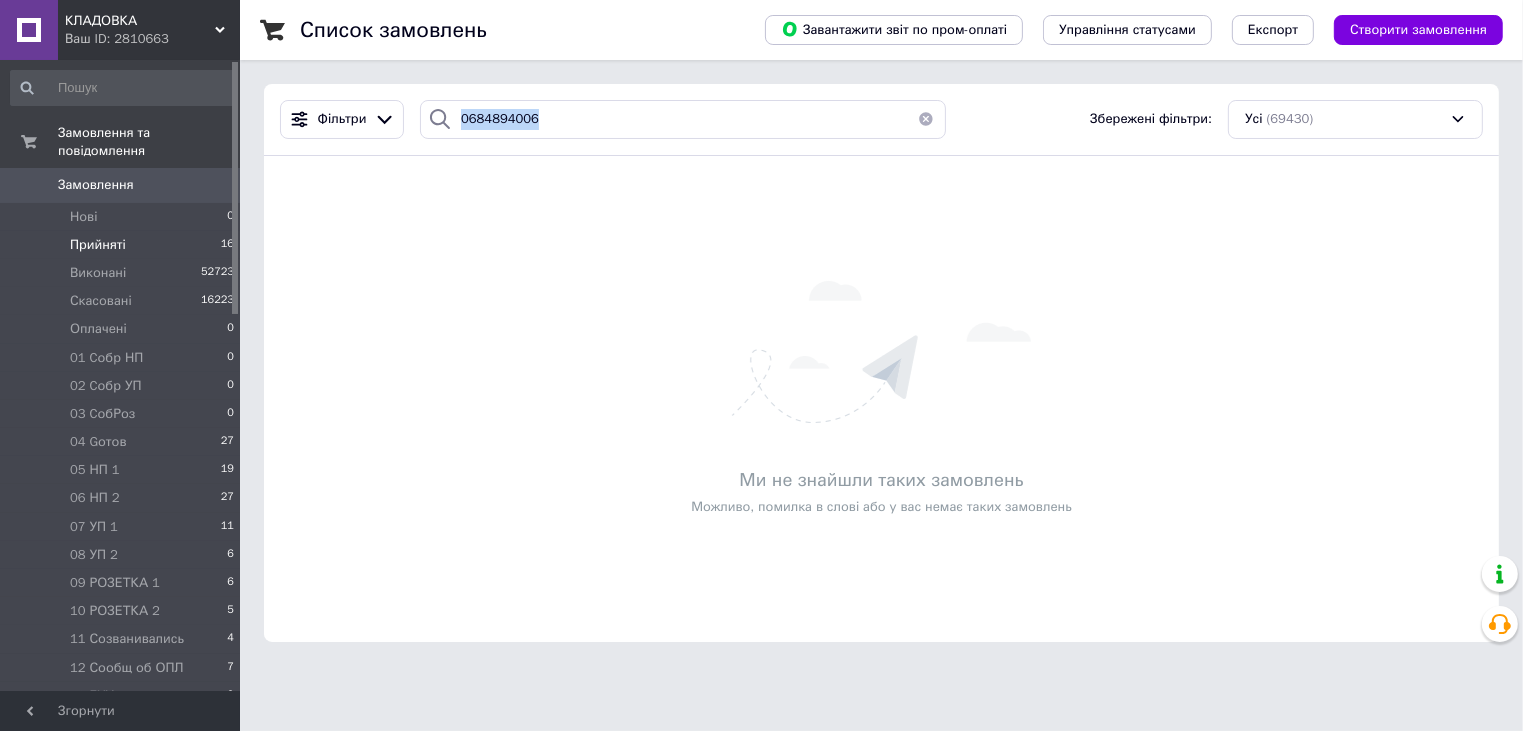 click at bounding box center (926, 119) 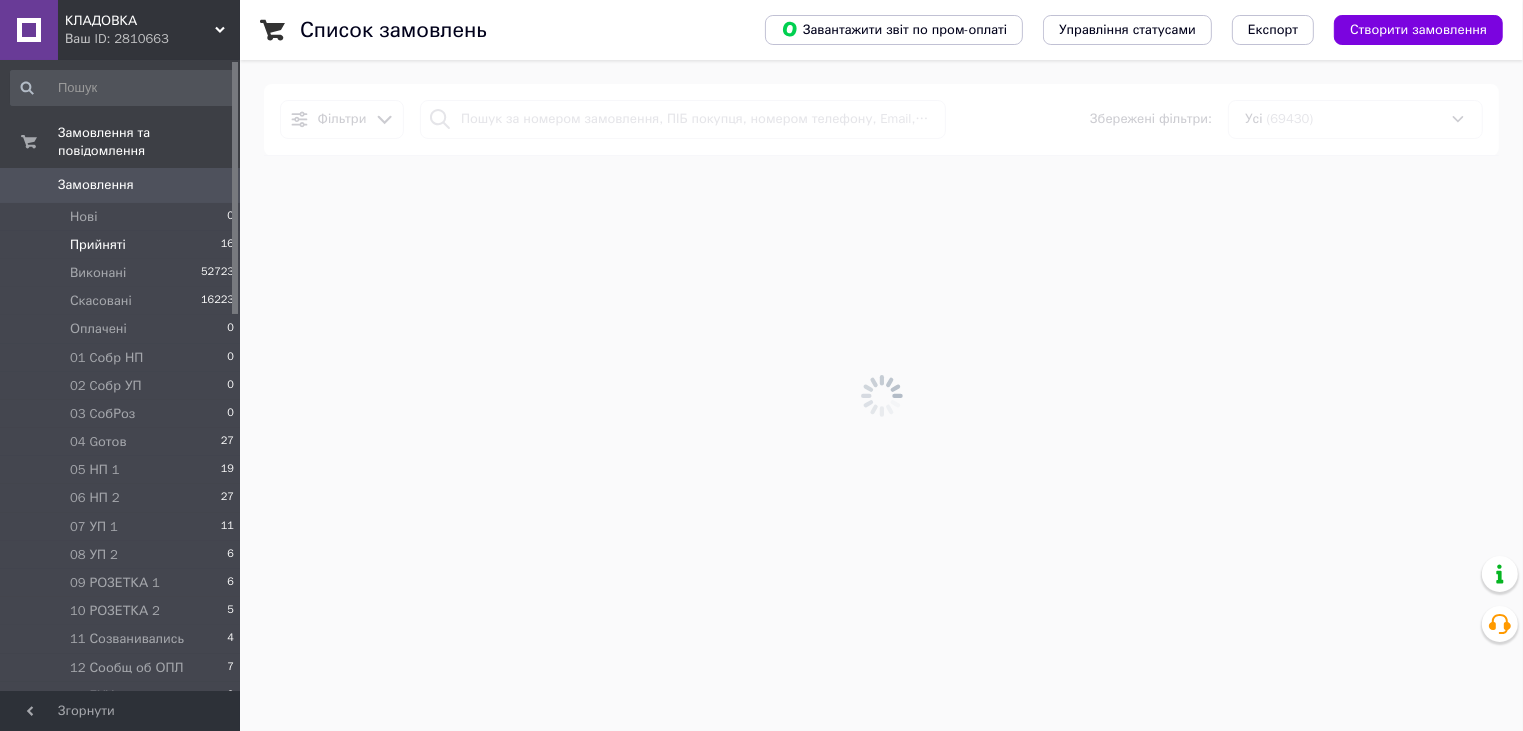 click at bounding box center [881, 395] 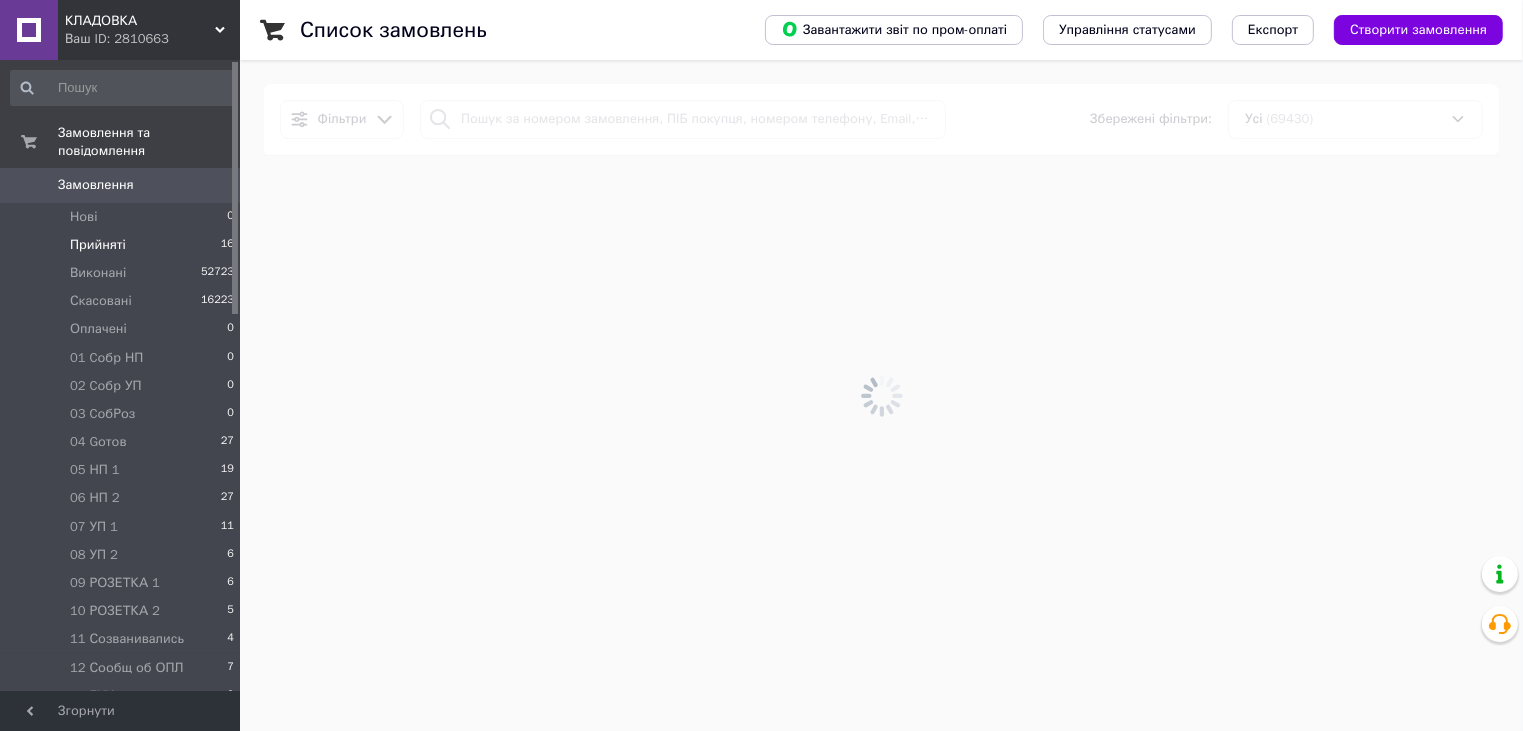 click at bounding box center [881, 395] 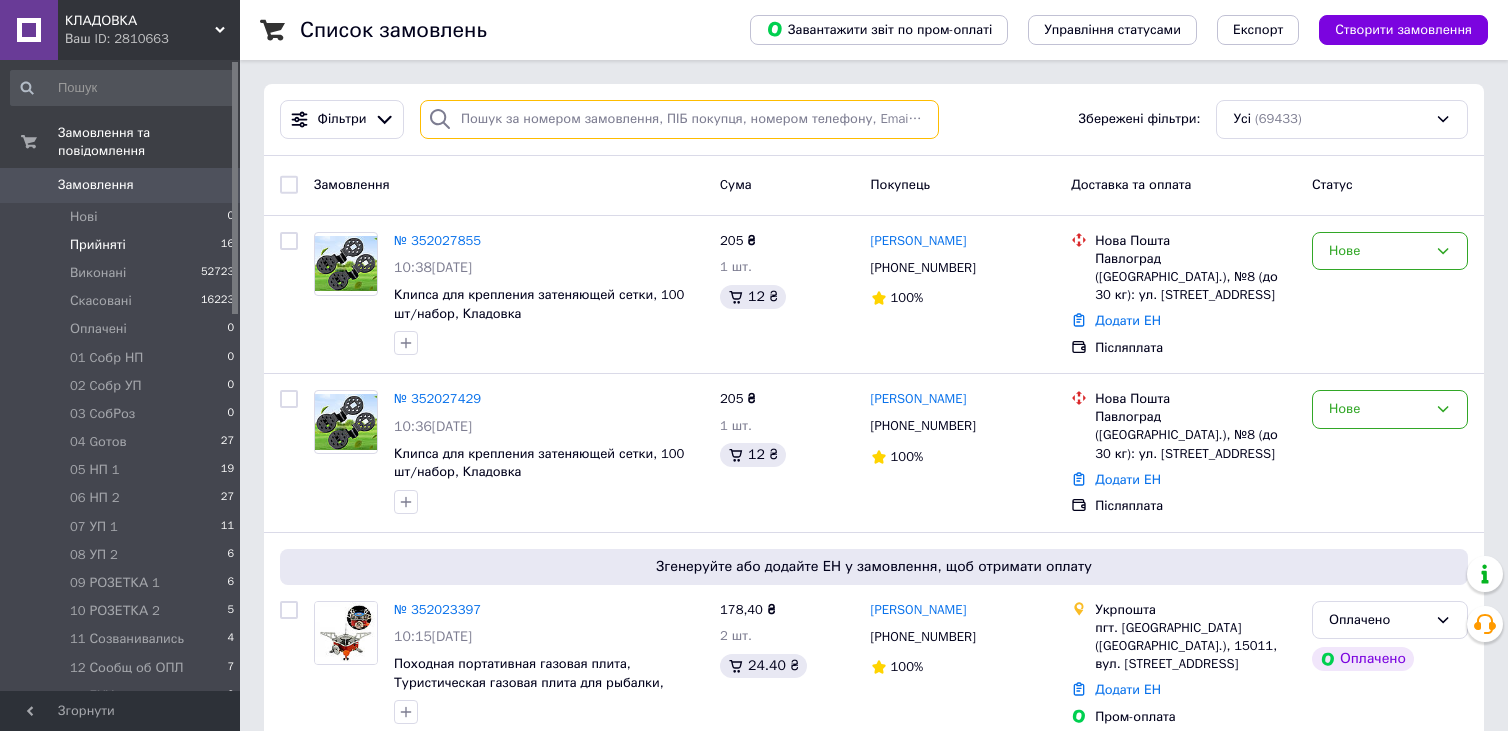 click at bounding box center (679, 119) 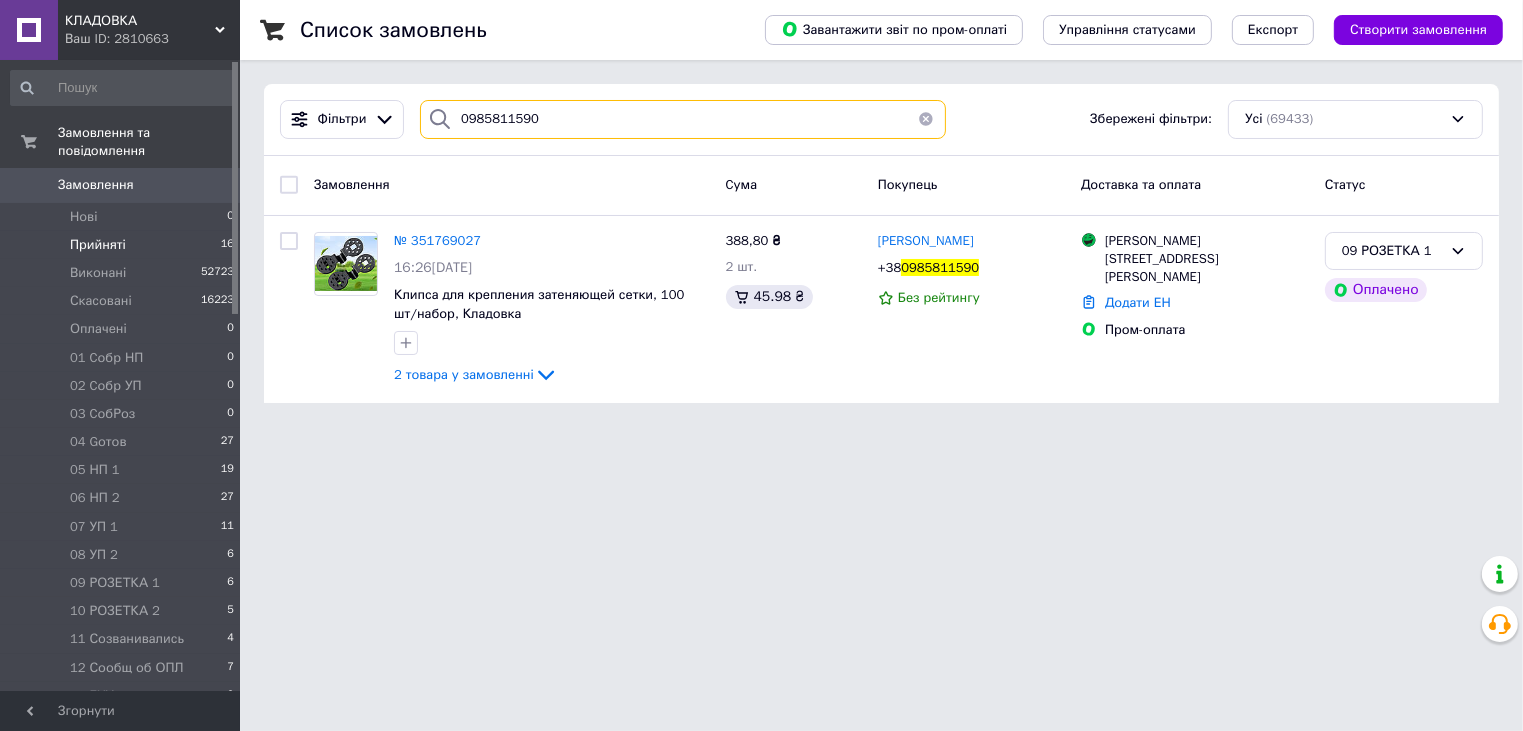 click on "0985811590" at bounding box center [683, 119] 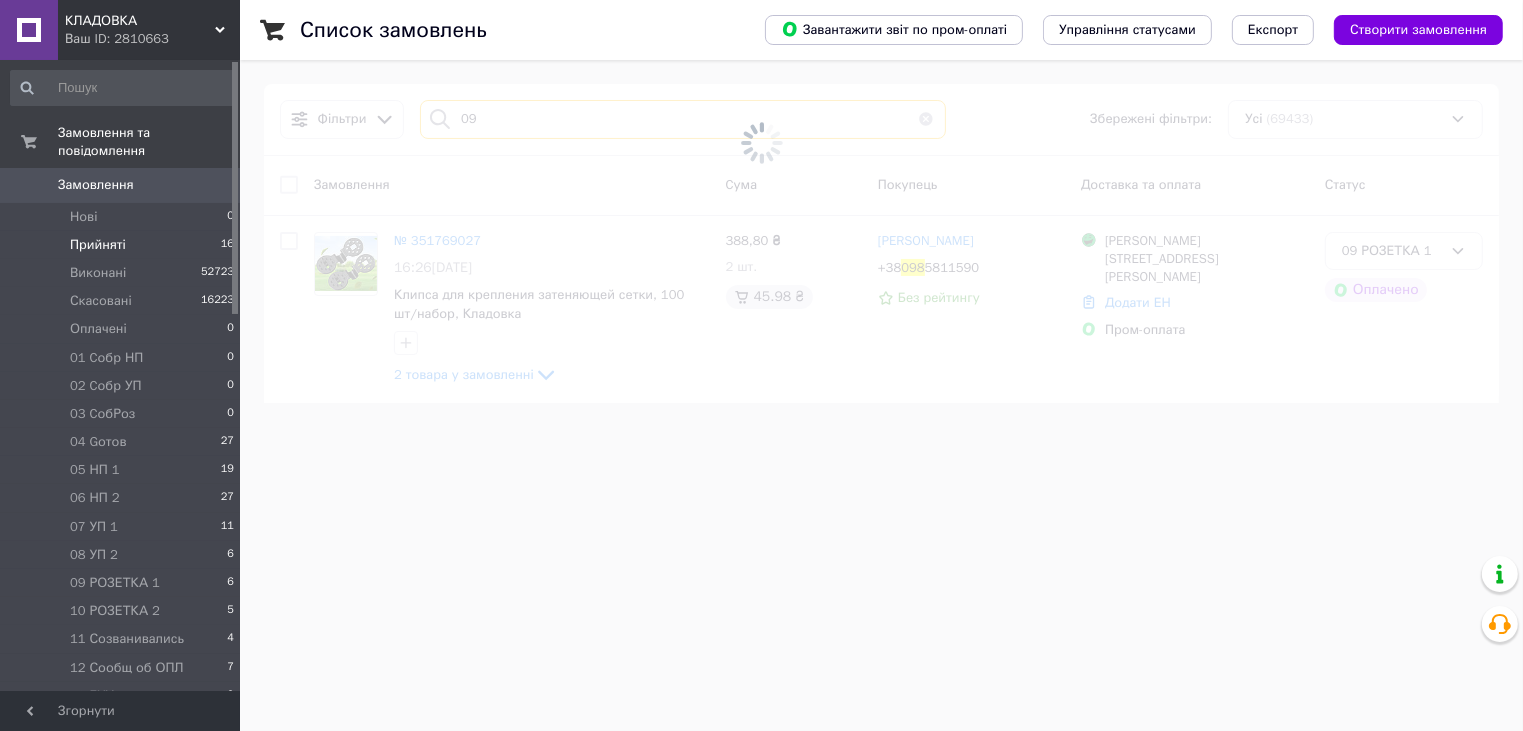type on "0" 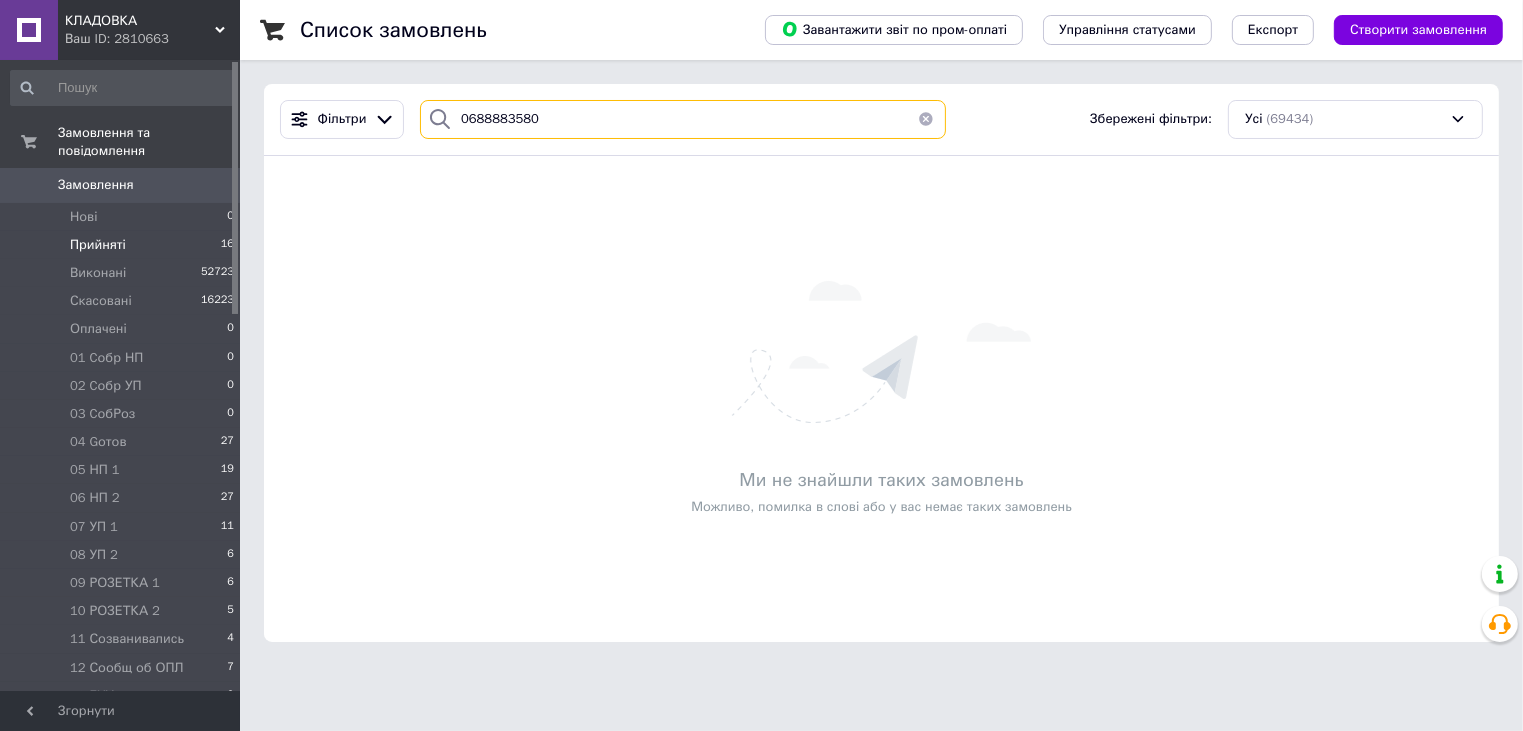 drag, startPoint x: 459, startPoint y: 121, endPoint x: 531, endPoint y: 121, distance: 72 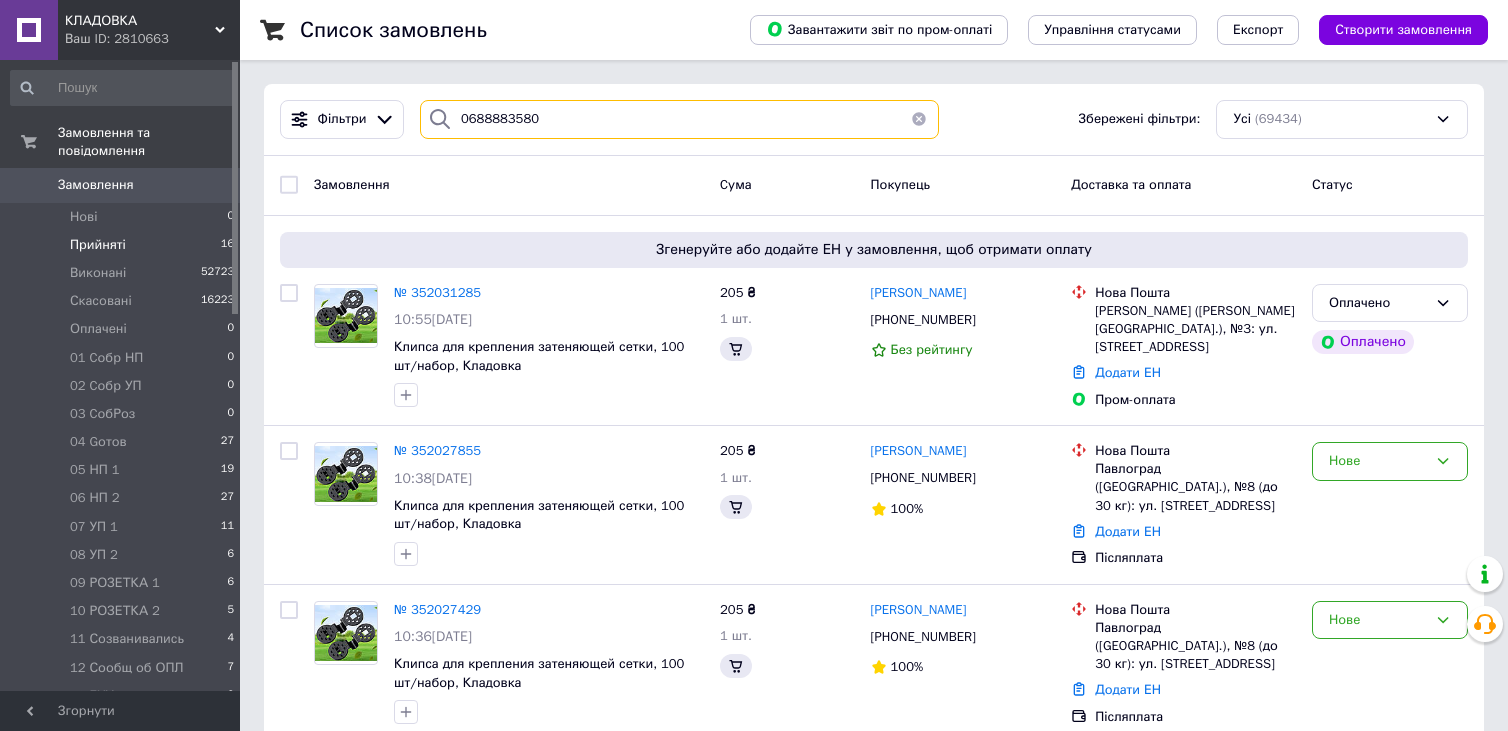 type on "0688883580" 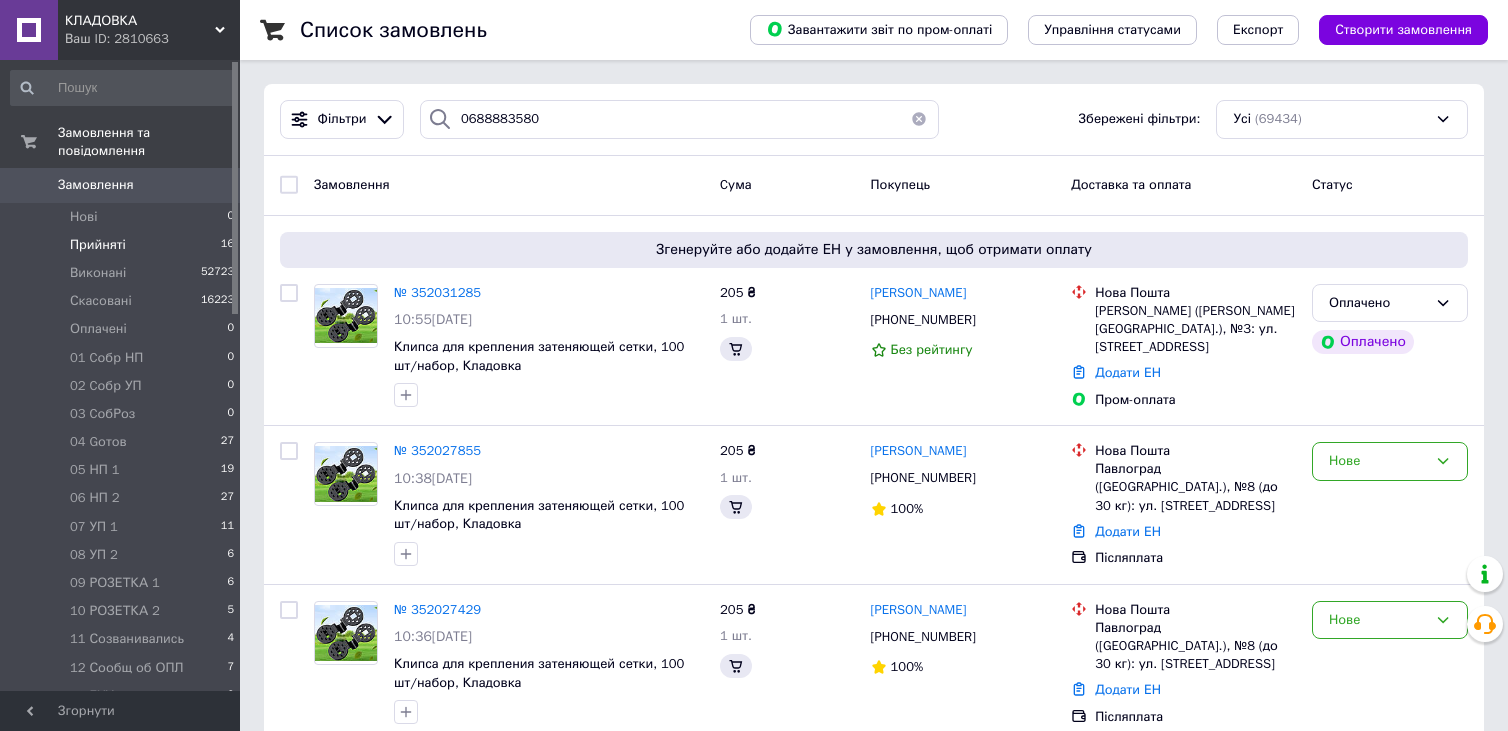 drag, startPoint x: 517, startPoint y: 119, endPoint x: 646, endPoint y: 72, distance: 137.2953 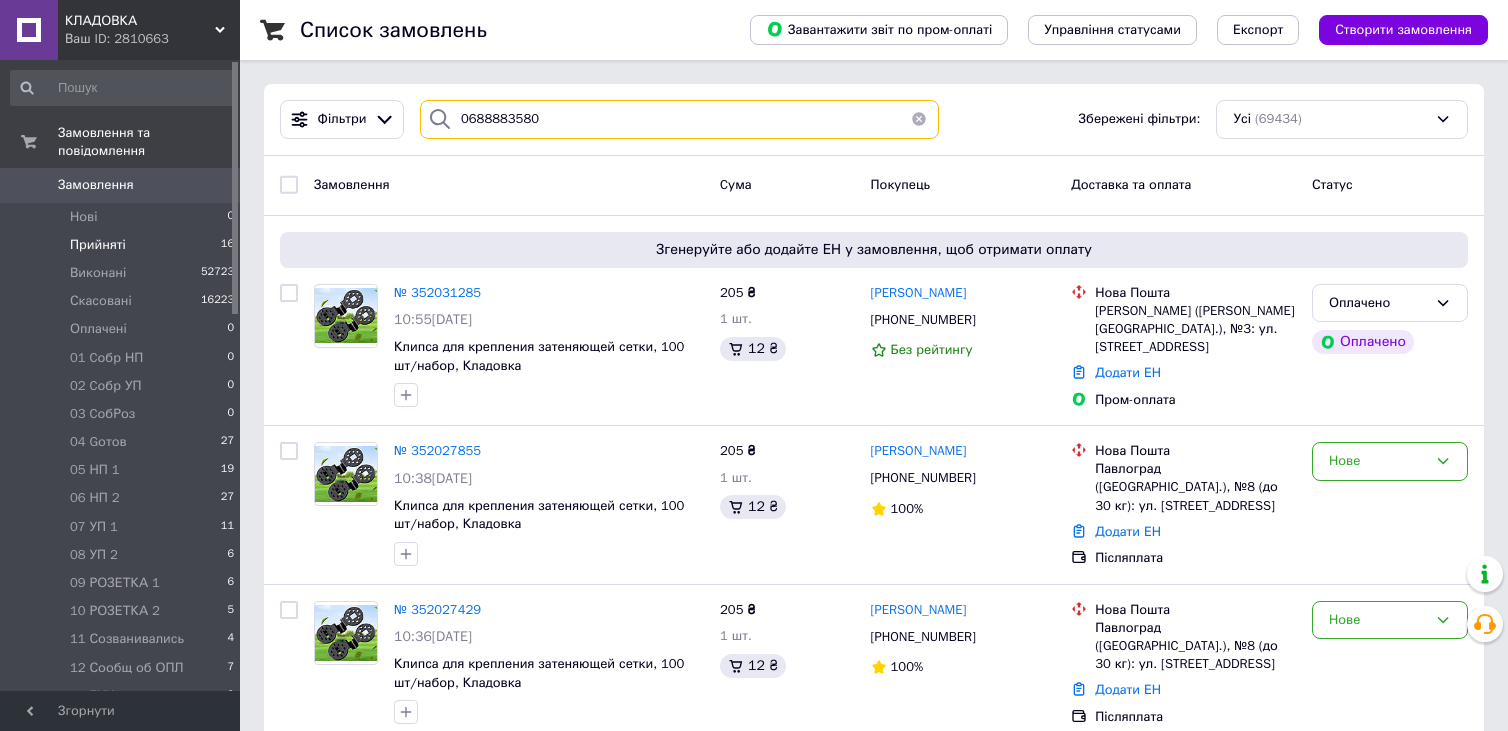 drag, startPoint x: 461, startPoint y: 121, endPoint x: 524, endPoint y: 128, distance: 63.387695 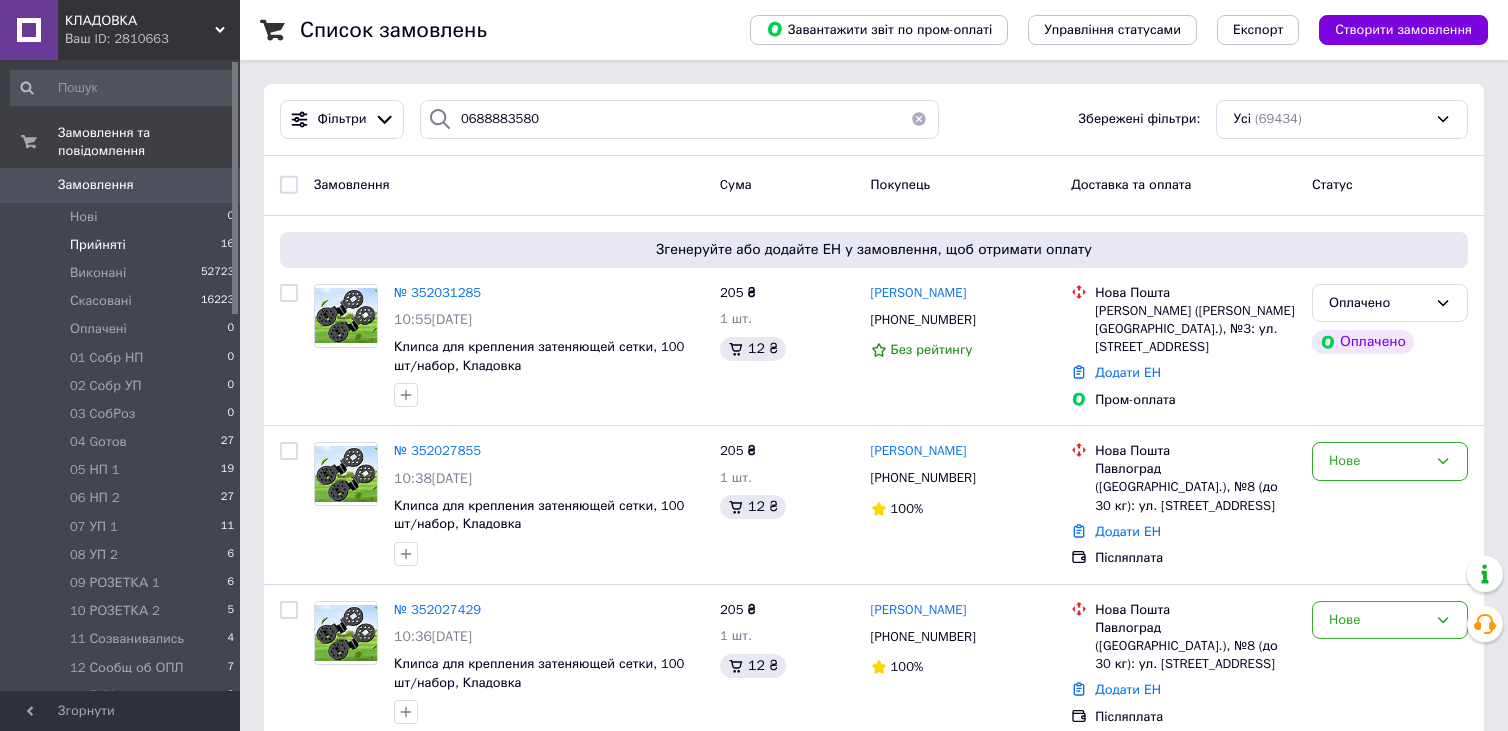 click on "Список замовлень   Завантажити звіт по пром-оплаті Управління статусами Експорт Створити замовлення Фільтри 0688883580 Збережені фільтри: Усі (69434) Замовлення Cума Покупець Доставка та оплата Статус Згенеруйте або додайте ЕН у замовлення, щоб отримати оплату № 352031285 10:55, 10.07.2025 Клипса для крепления затеняющей сетки, 100 шт/набор, Кладовка 205 ₴ 1 шт. 12 ₴ Сергей Слюсаренко +380675677327 Без рейтингу Нова Пошта Николаев (Николаевская обл.), №3: ул. Космонавтов, 83A Додати ЕН Пром-оплата Оплачено Оплачено № 352027855 10:38, 10.07.2025 205 ₴ 1 шт. 12 ₴ Дмитрий Жучков +380996100386 100% Нова Пошта Нове" at bounding box center [874, 2054] 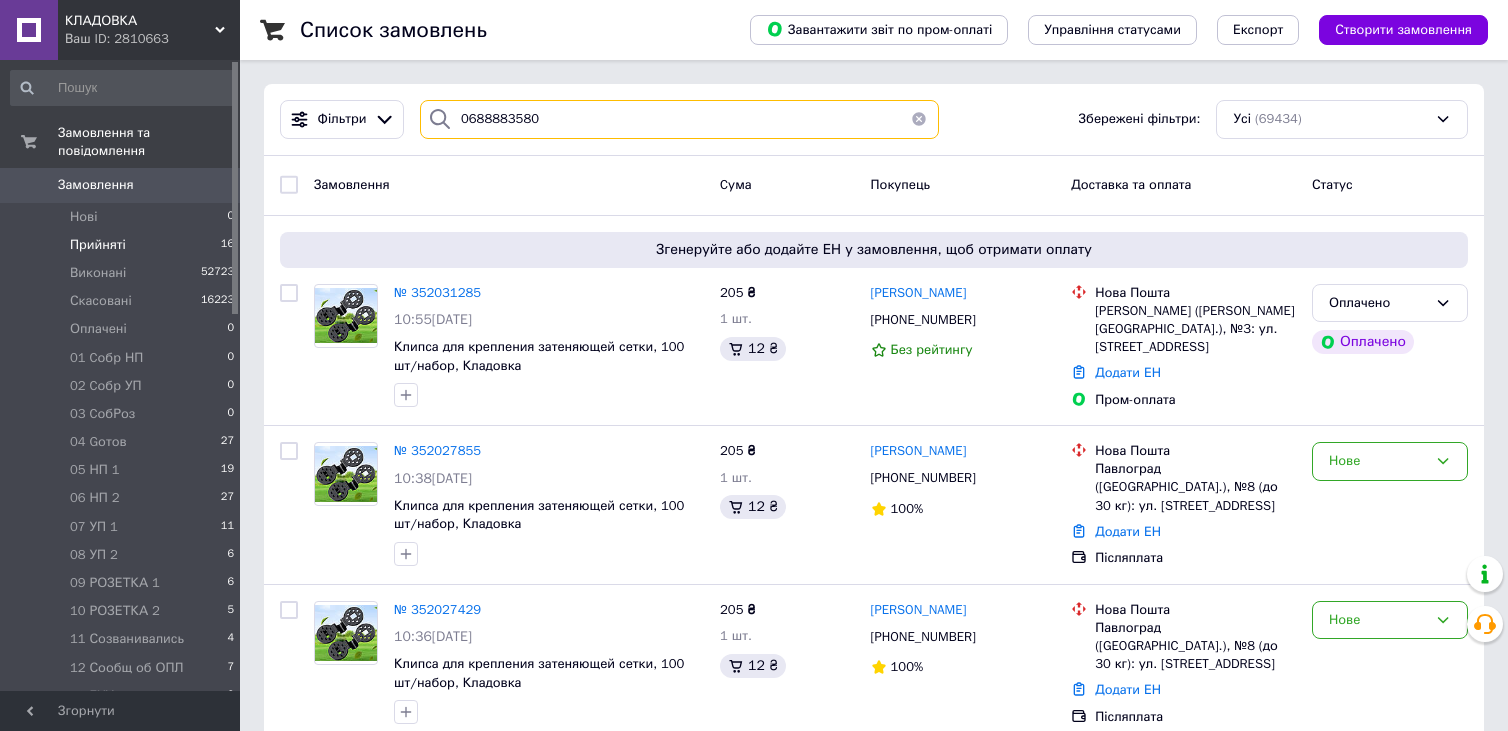 drag, startPoint x: 458, startPoint y: 125, endPoint x: 525, endPoint y: 125, distance: 67 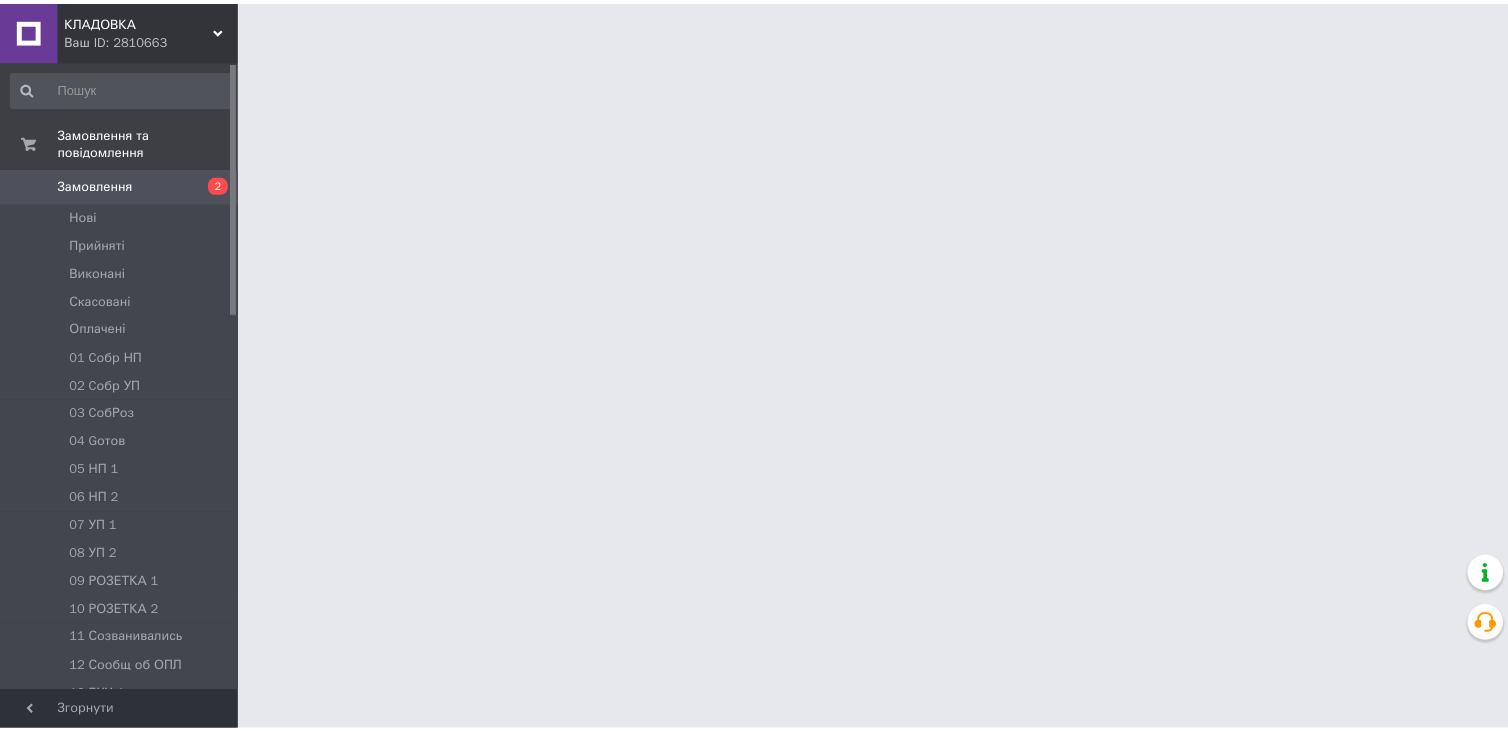 scroll, scrollTop: 0, scrollLeft: 0, axis: both 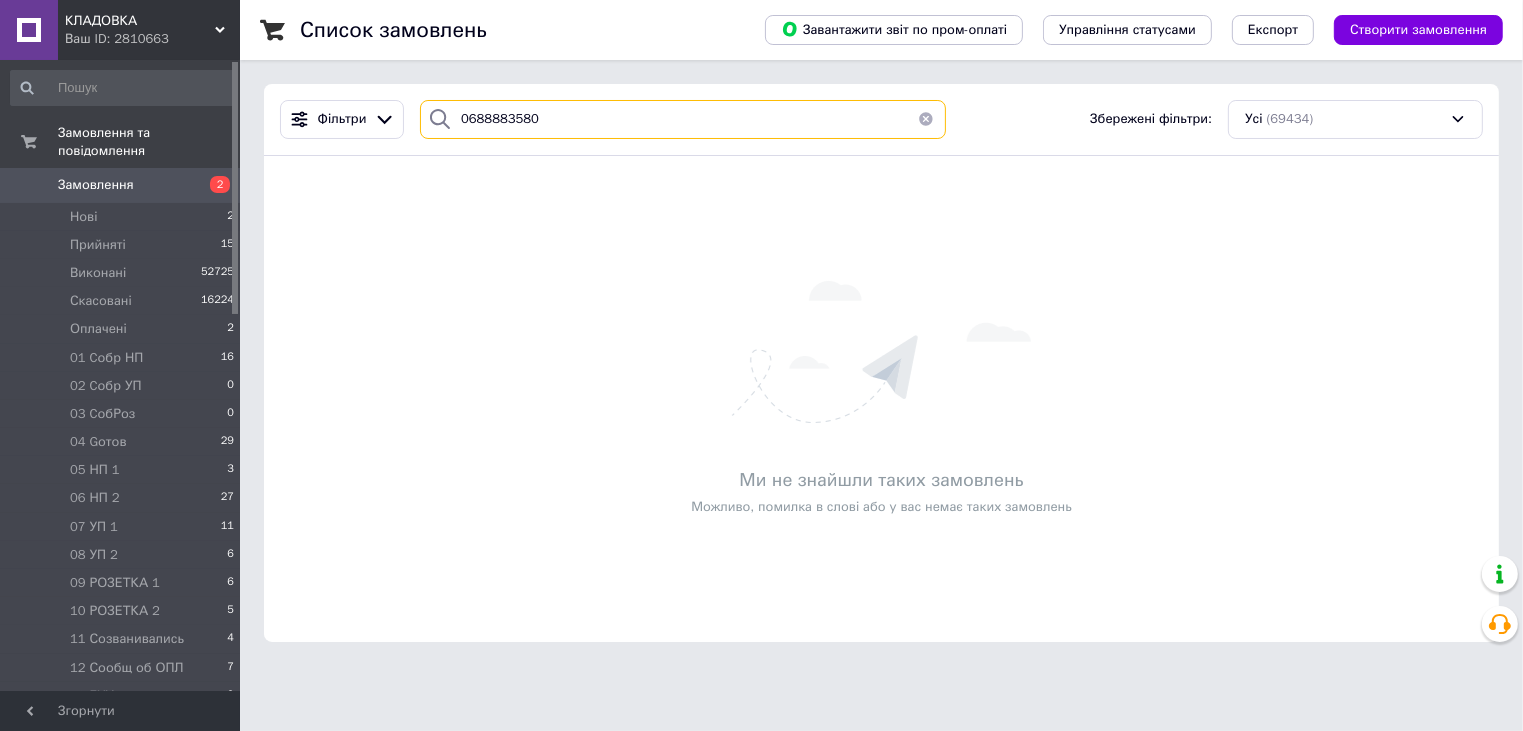 click on "0688883580" at bounding box center [683, 119] 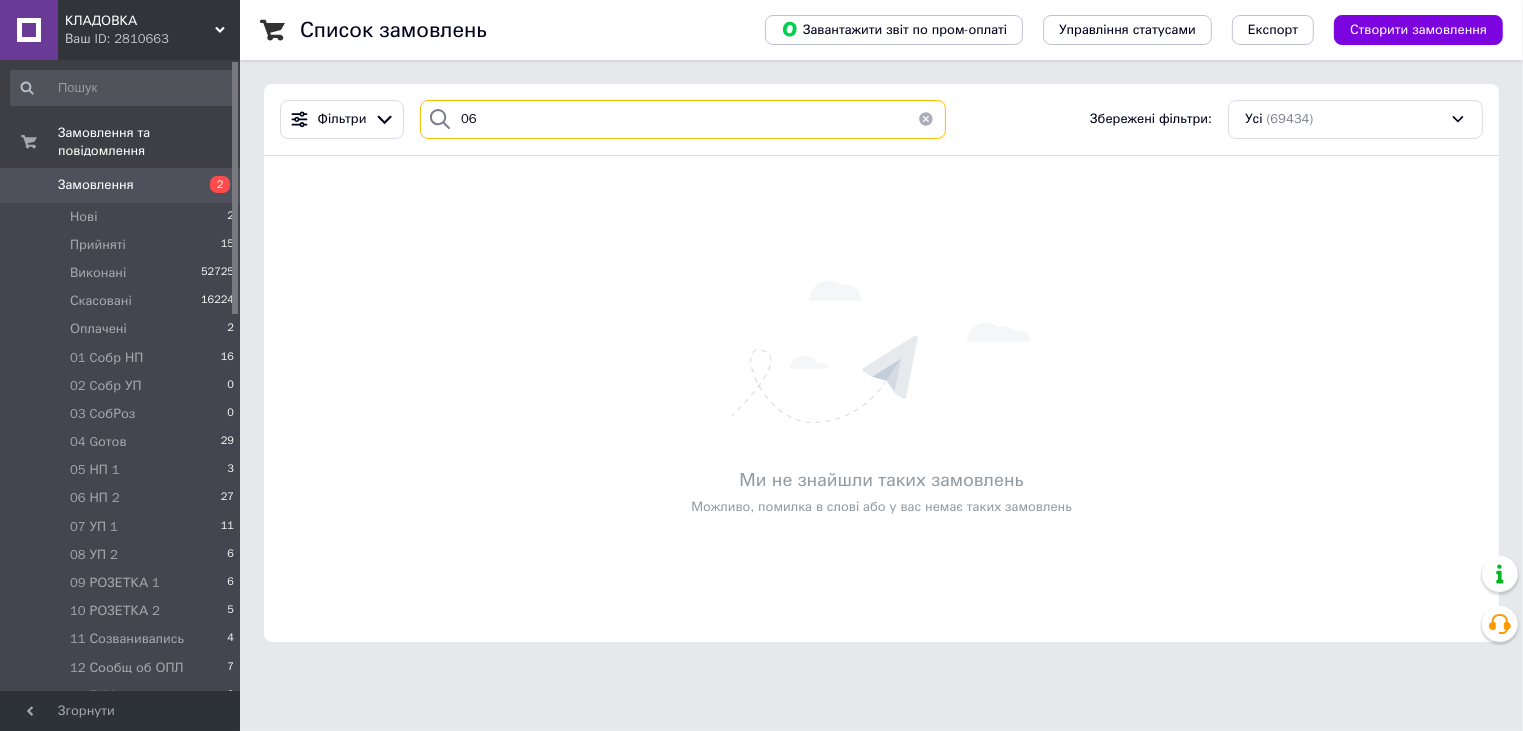 type on "0" 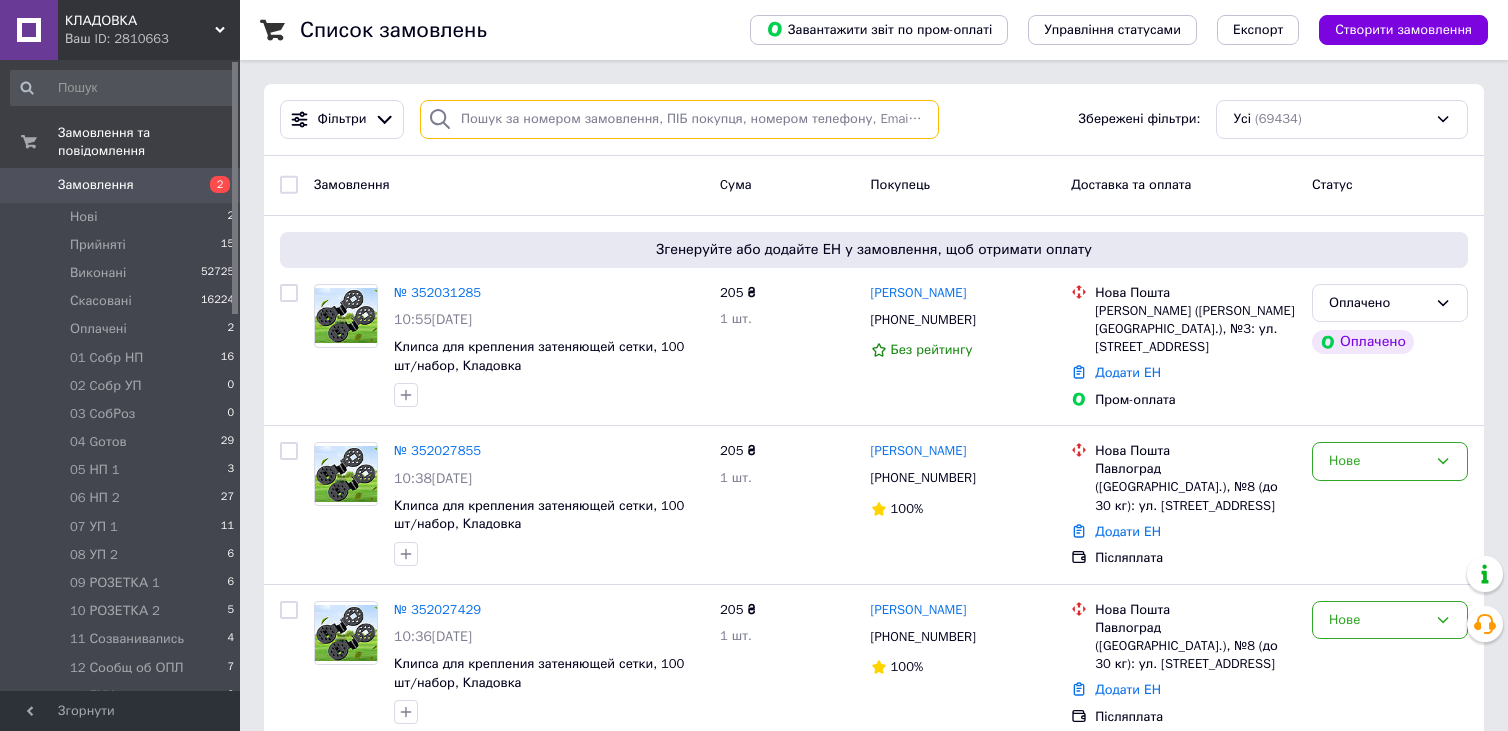 paste on "0688883580" 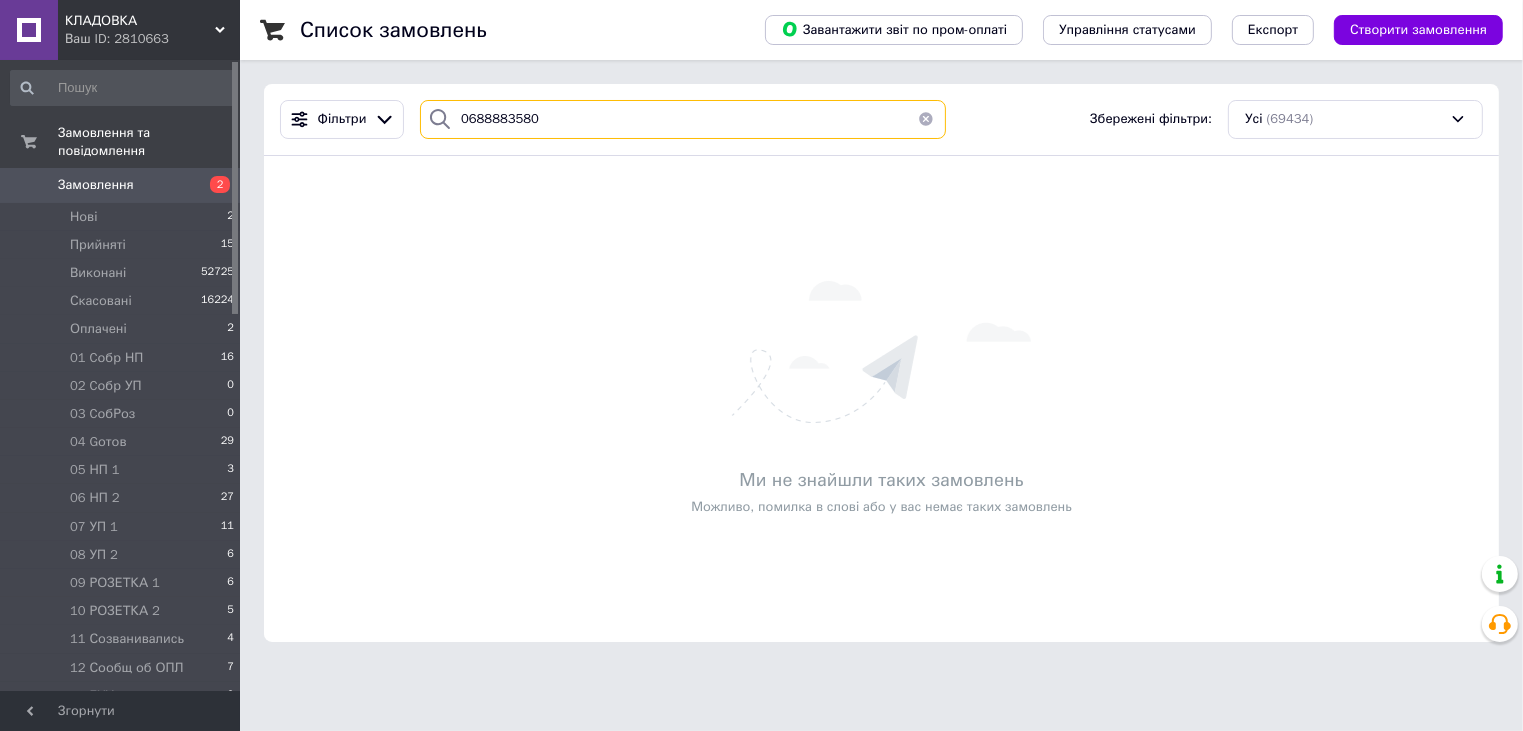 type on "0688883580" 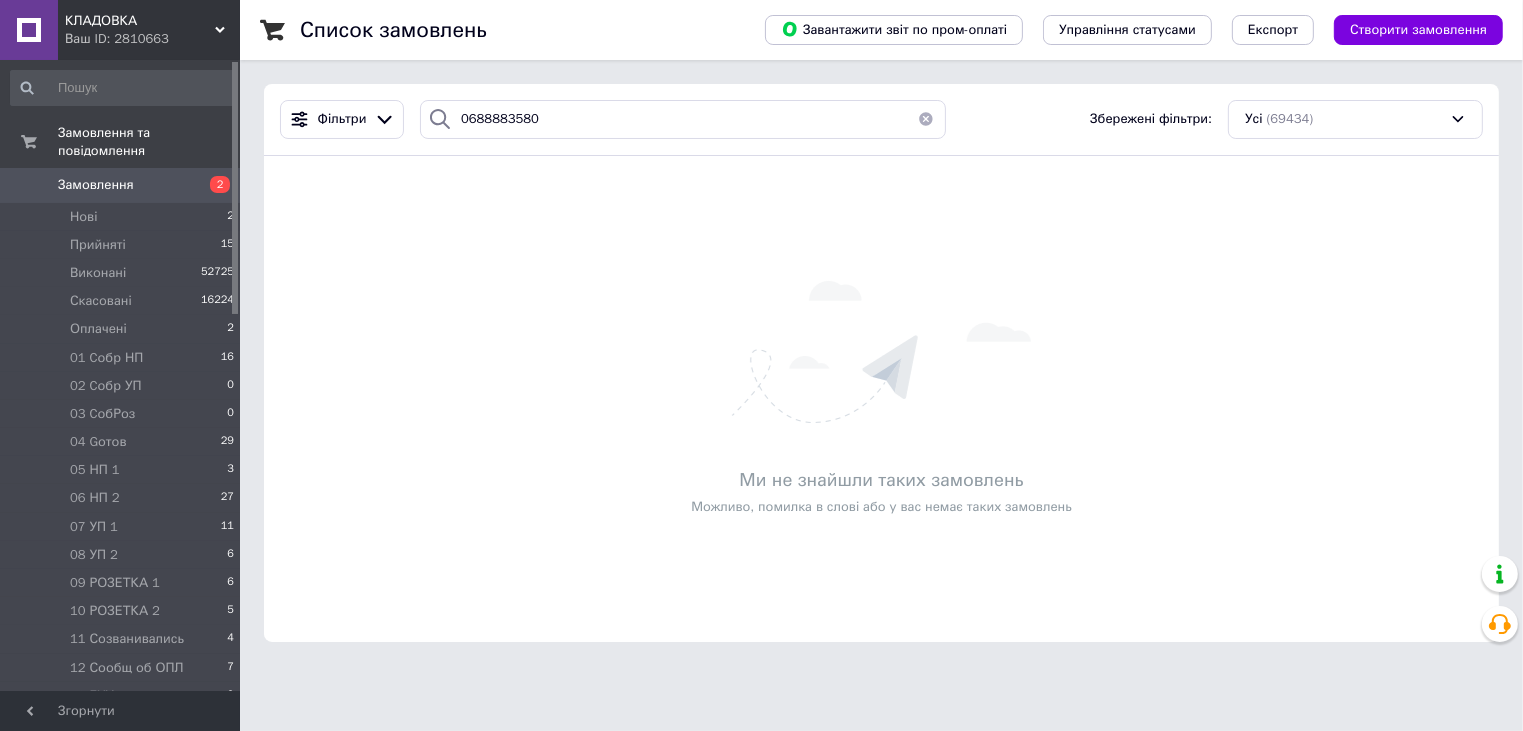 click at bounding box center (926, 119) 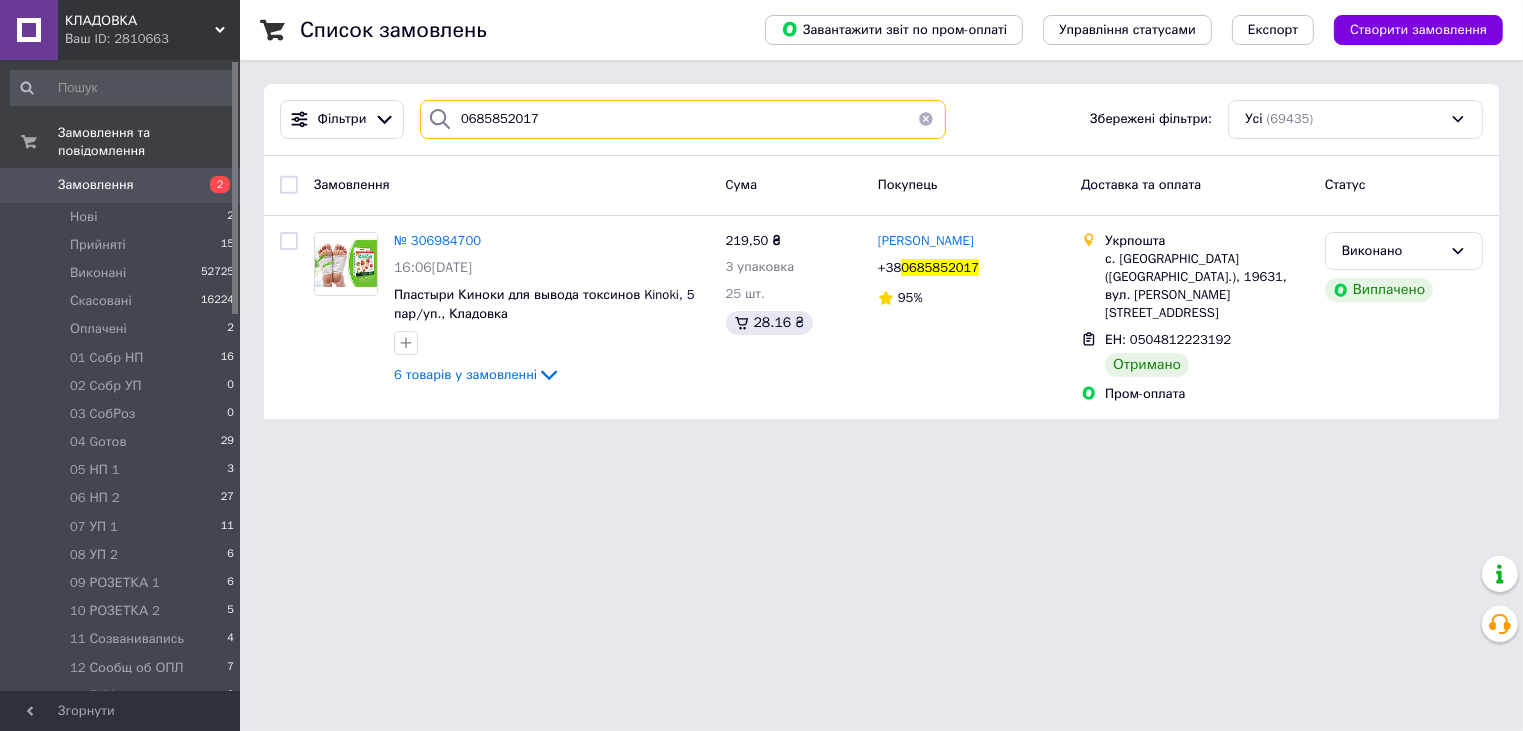 type on "0685852017" 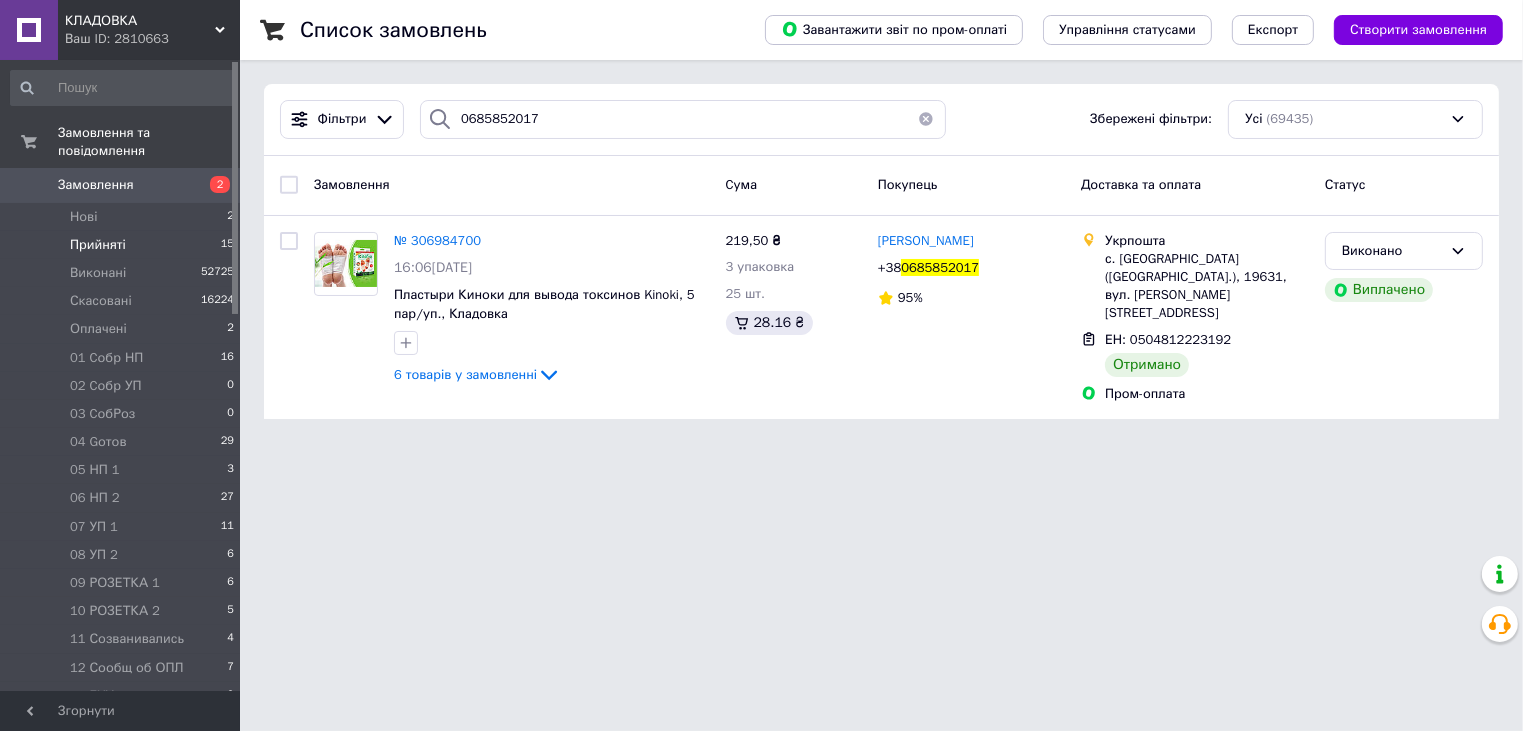click on "Прийняті 15" at bounding box center (123, 245) 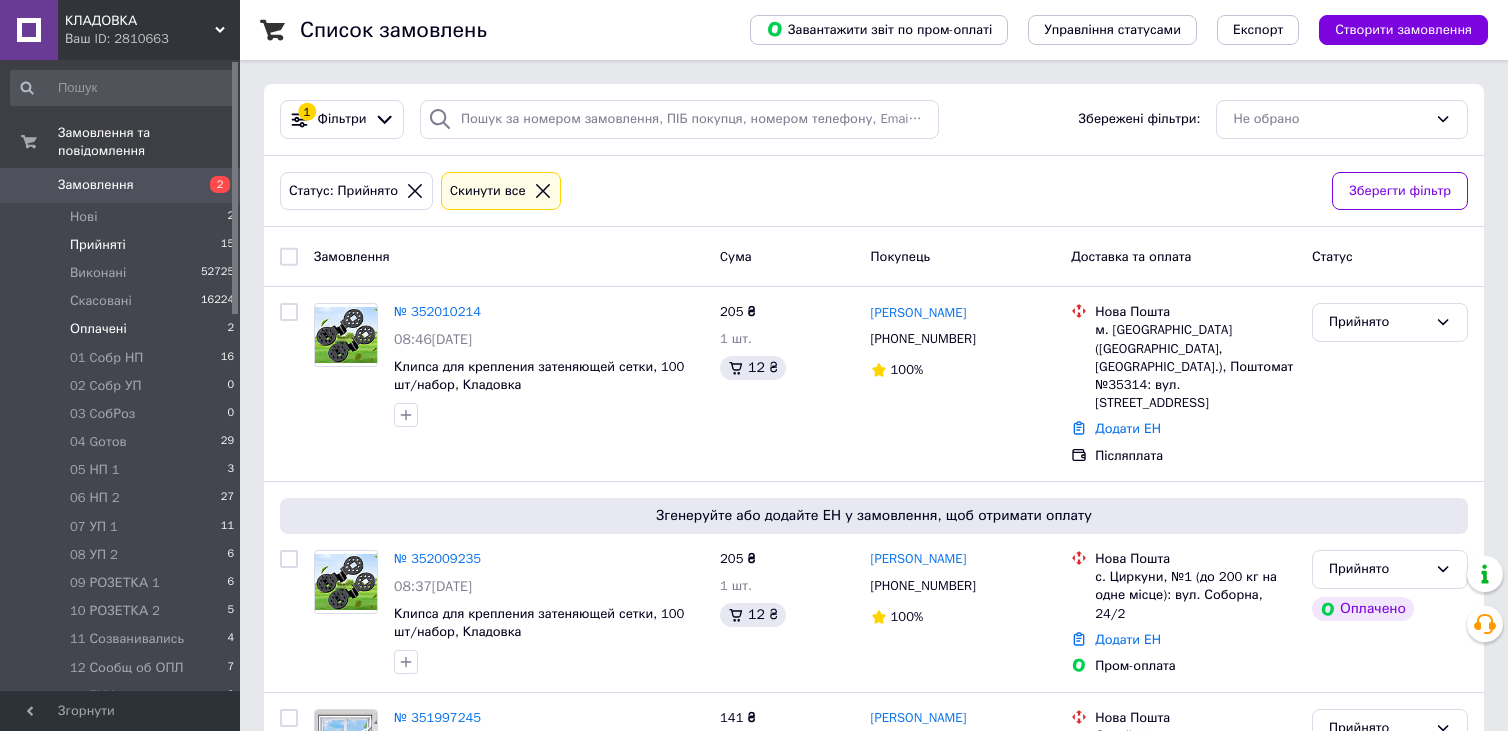 click on "Оплачені 2" at bounding box center (123, 329) 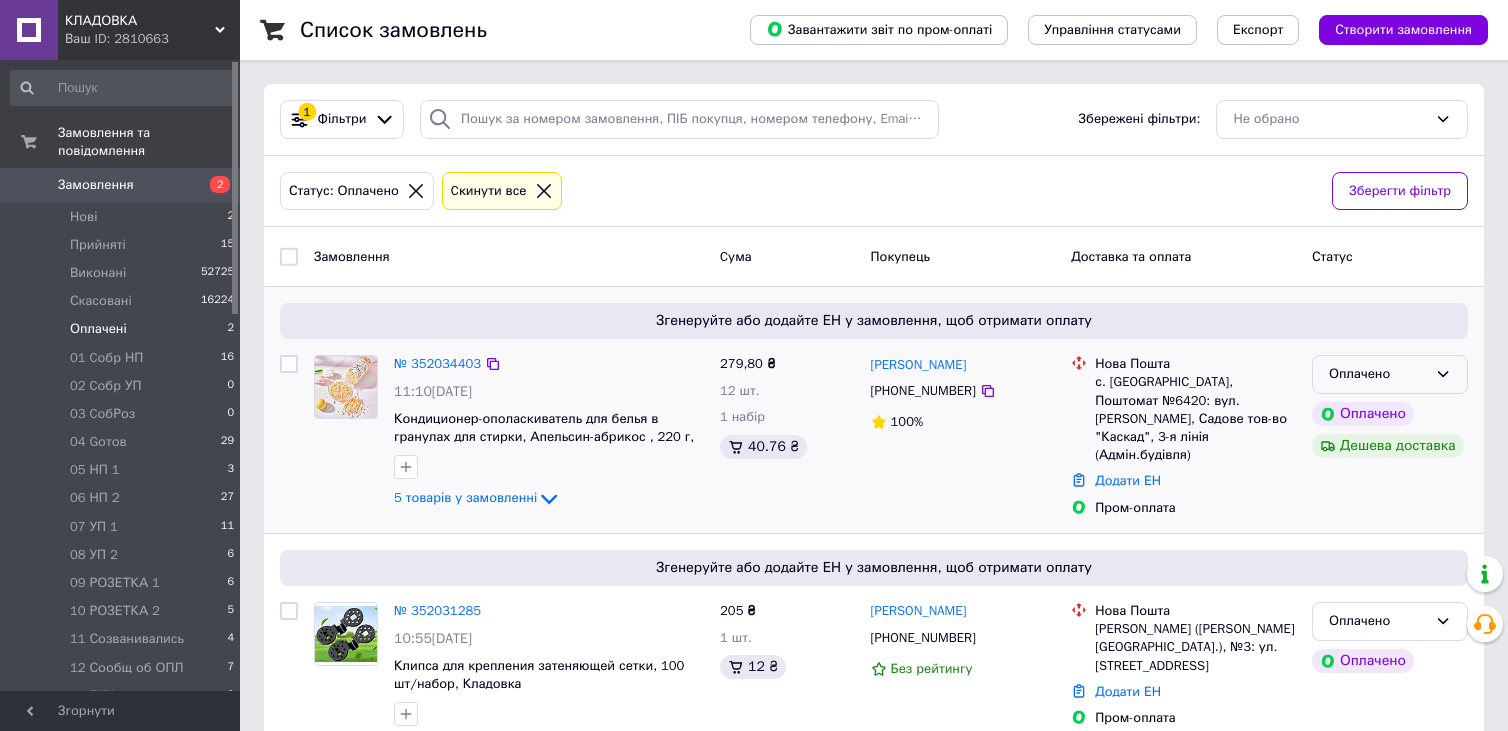 click on "Оплачено" at bounding box center (1390, 374) 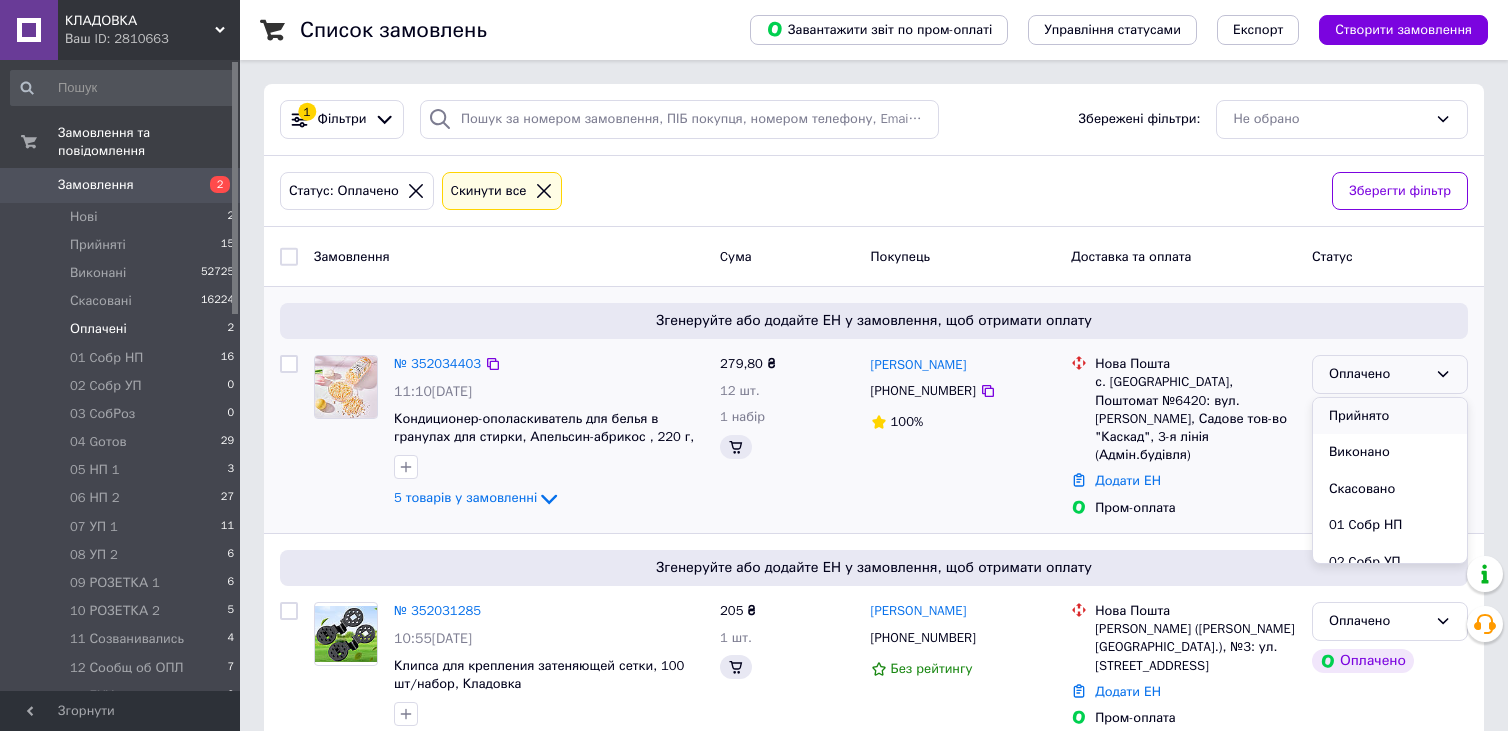 click on "Прийнято" at bounding box center (1390, 416) 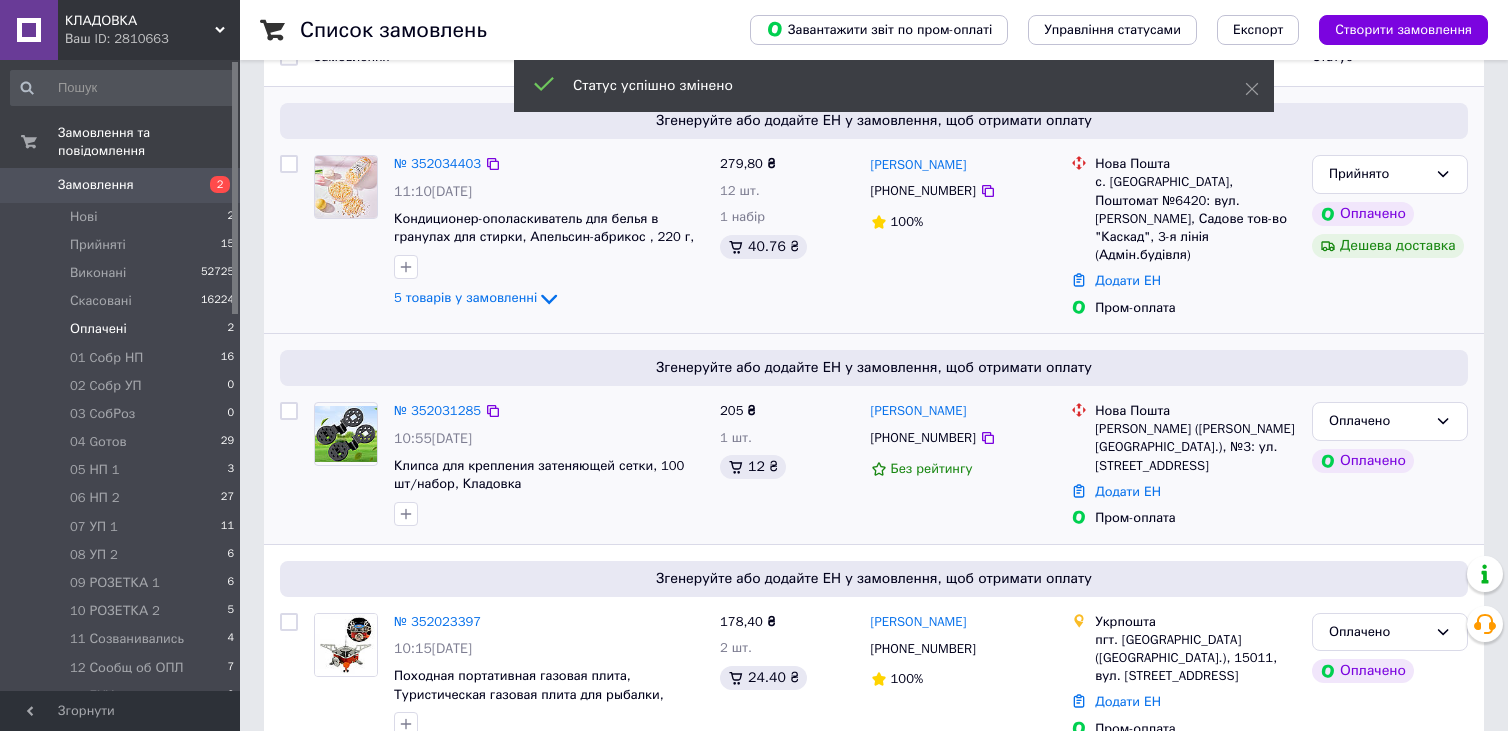 scroll, scrollTop: 237, scrollLeft: 0, axis: vertical 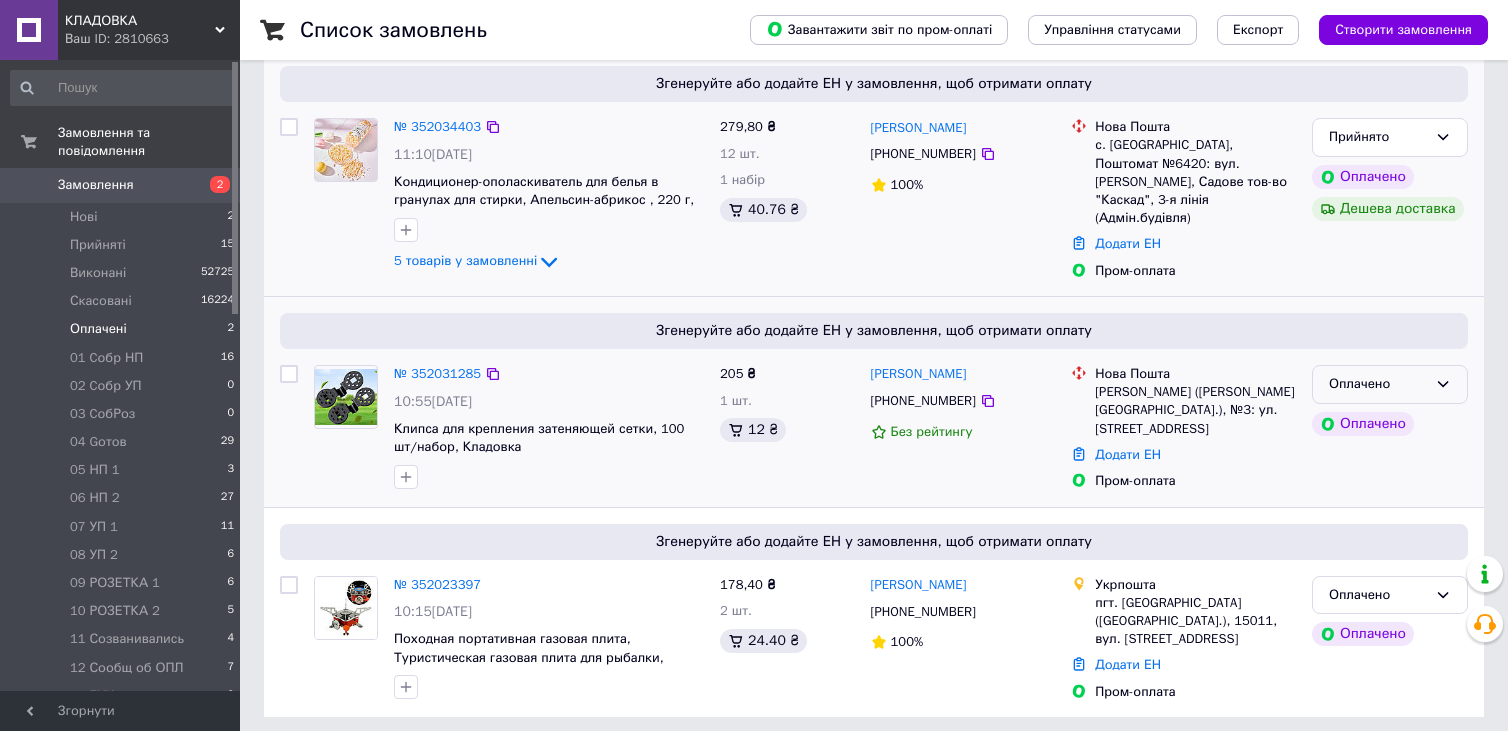click 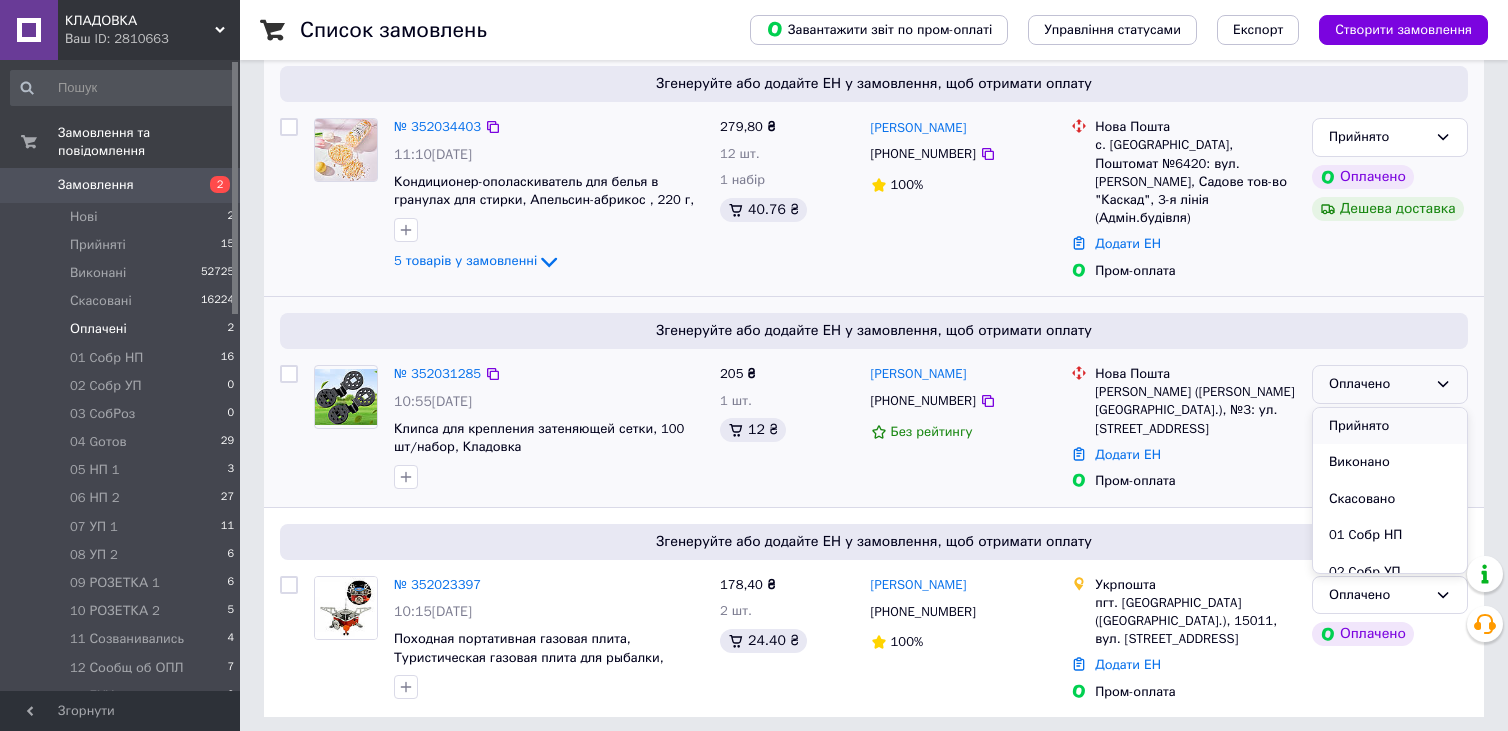 click on "Прийнято" at bounding box center (1390, 426) 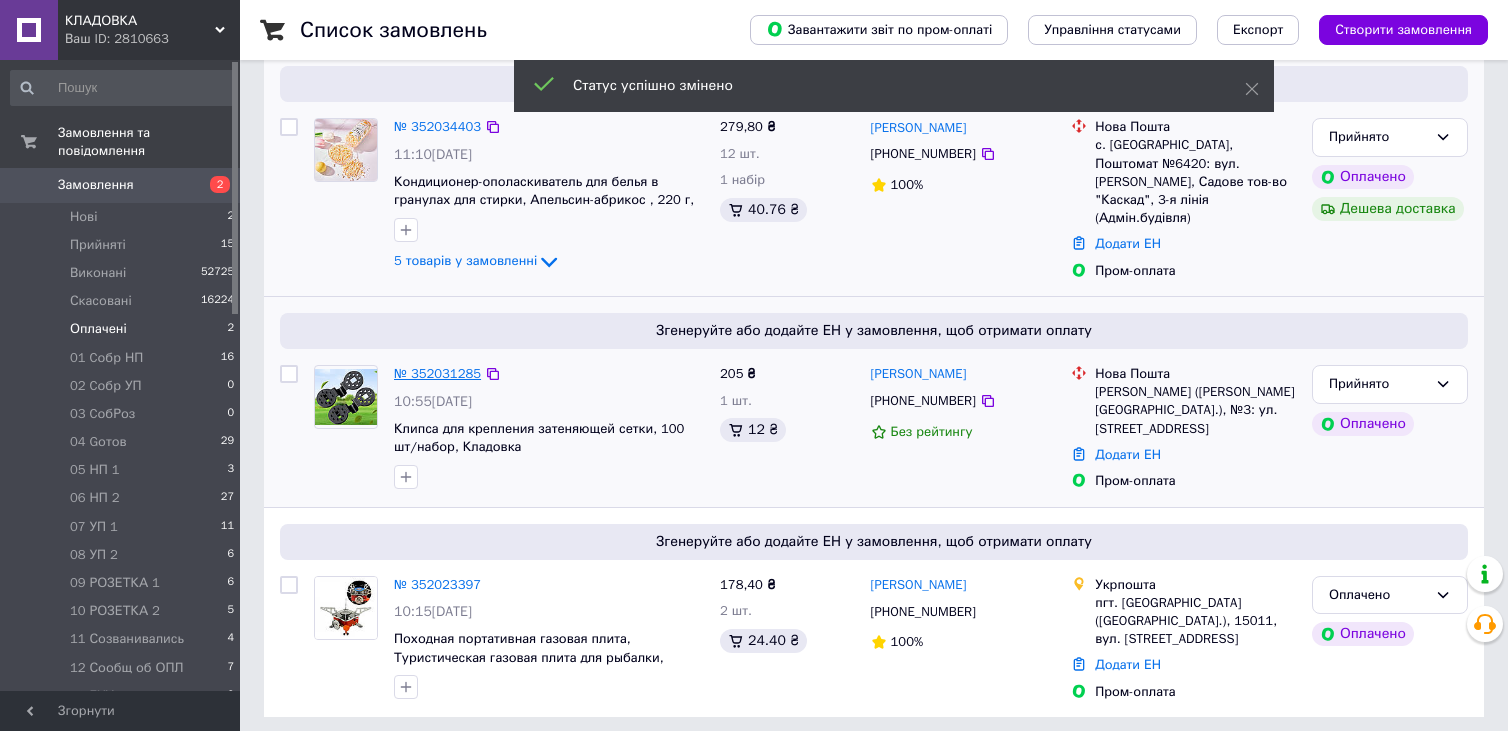 click on "№ 352031285" at bounding box center [437, 373] 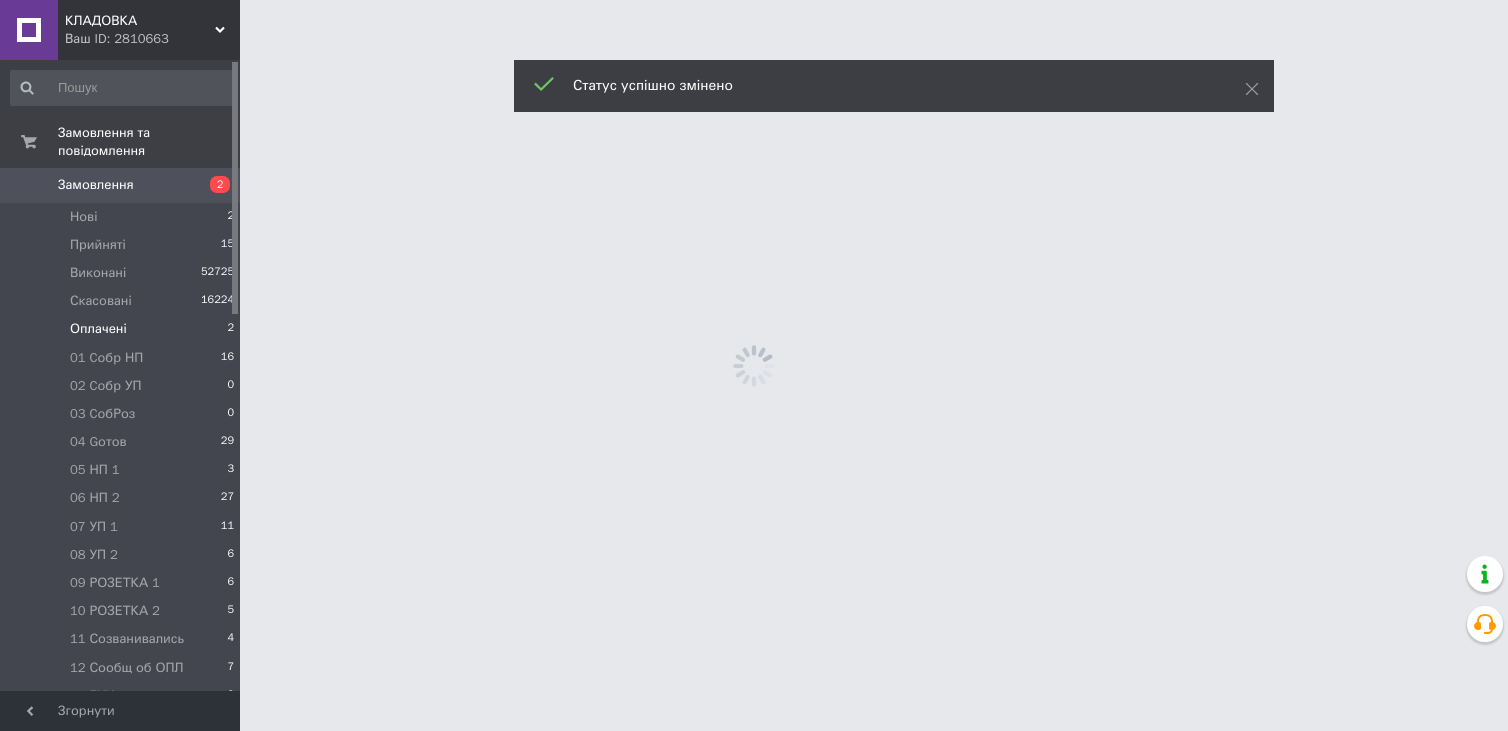scroll, scrollTop: 0, scrollLeft: 0, axis: both 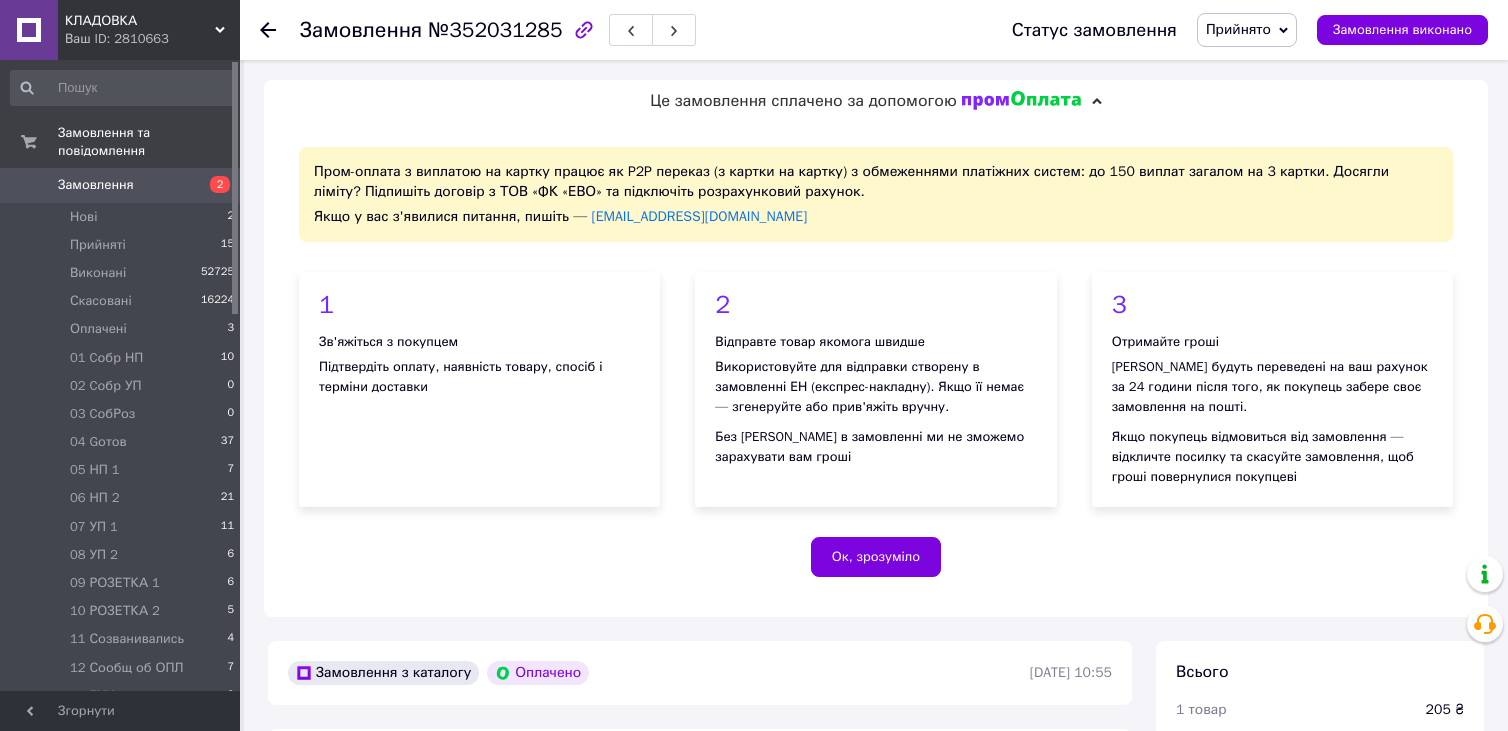 click on "Прийнято" at bounding box center (1247, 30) 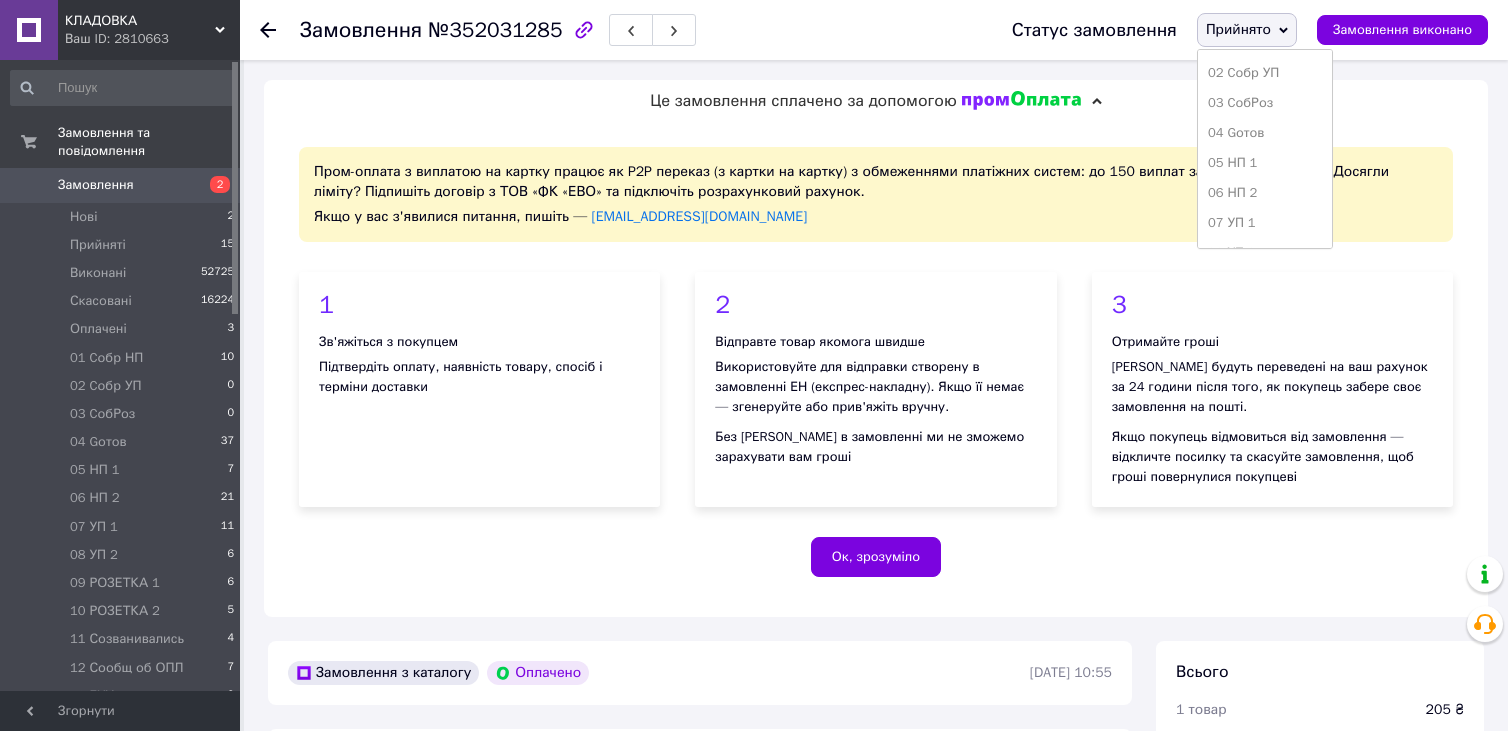 scroll, scrollTop: 300, scrollLeft: 0, axis: vertical 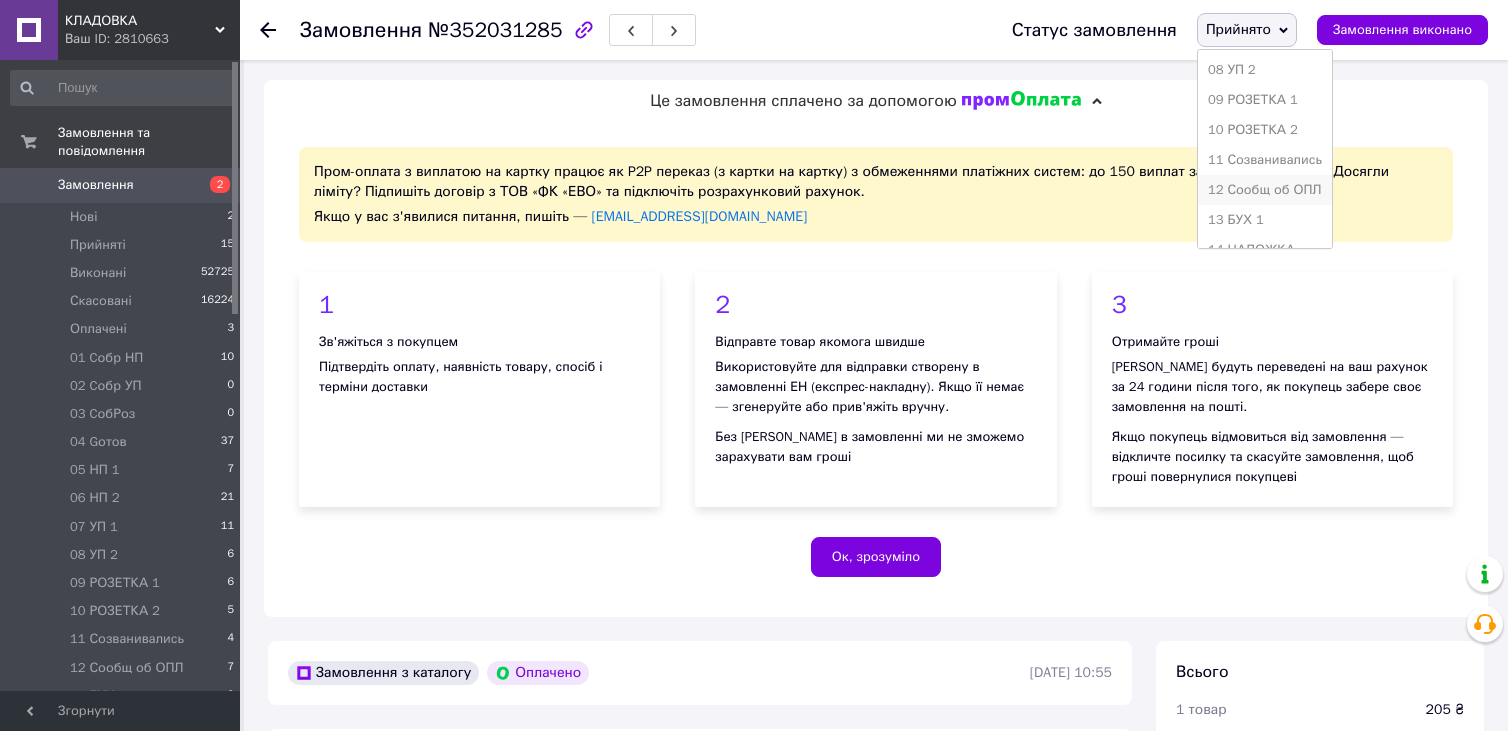 click on "12 Сообщ об ОПЛ" at bounding box center [1265, 190] 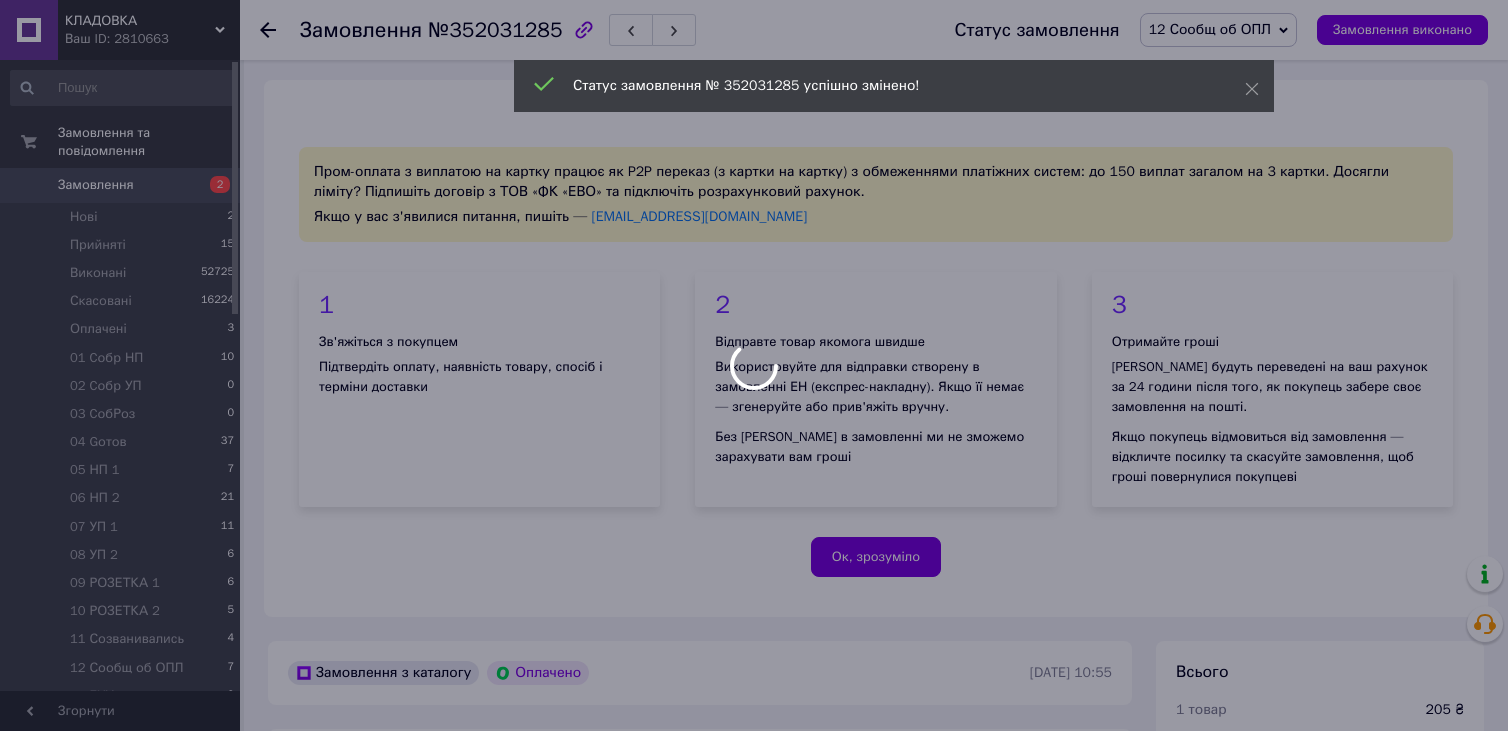 click at bounding box center (754, 365) 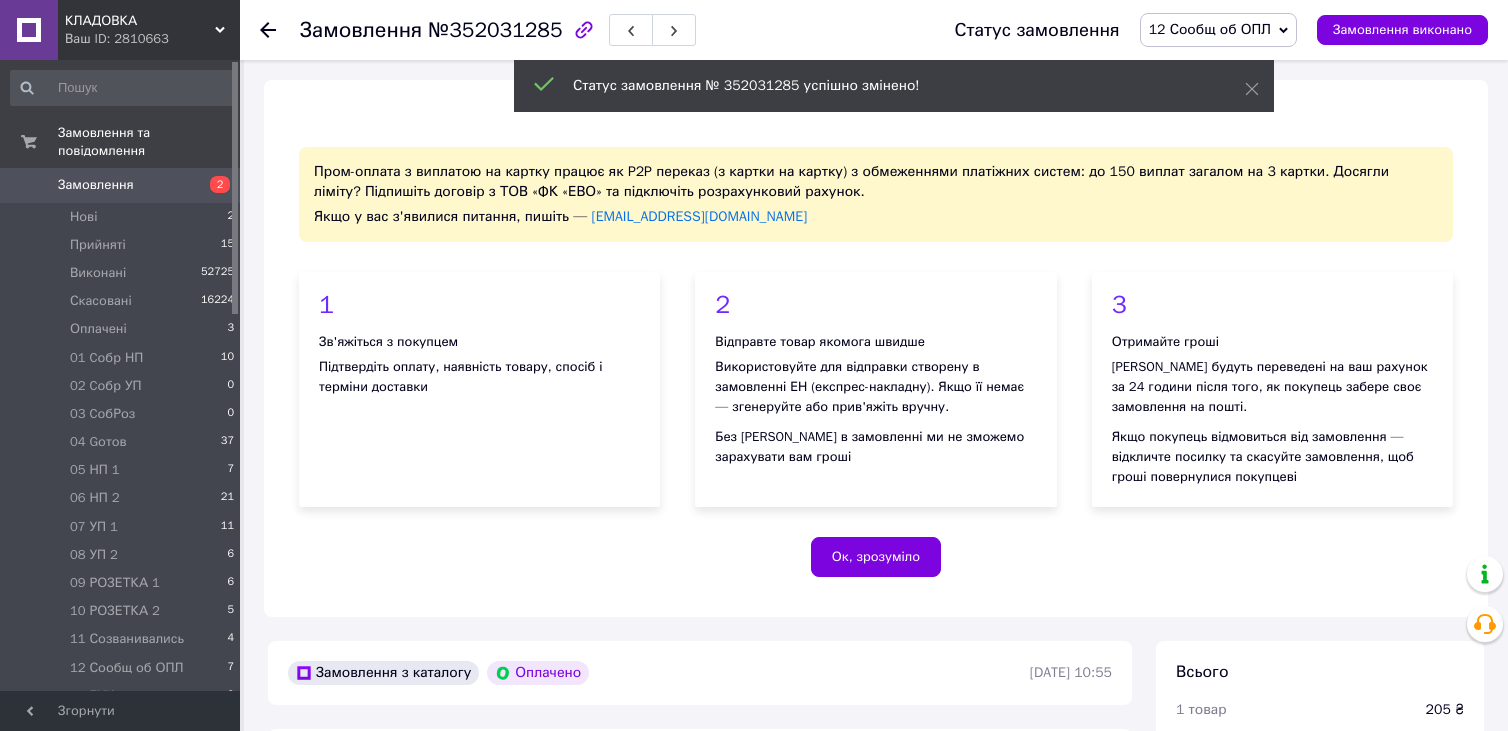 click on "Прийняті 15" at bounding box center [123, 245] 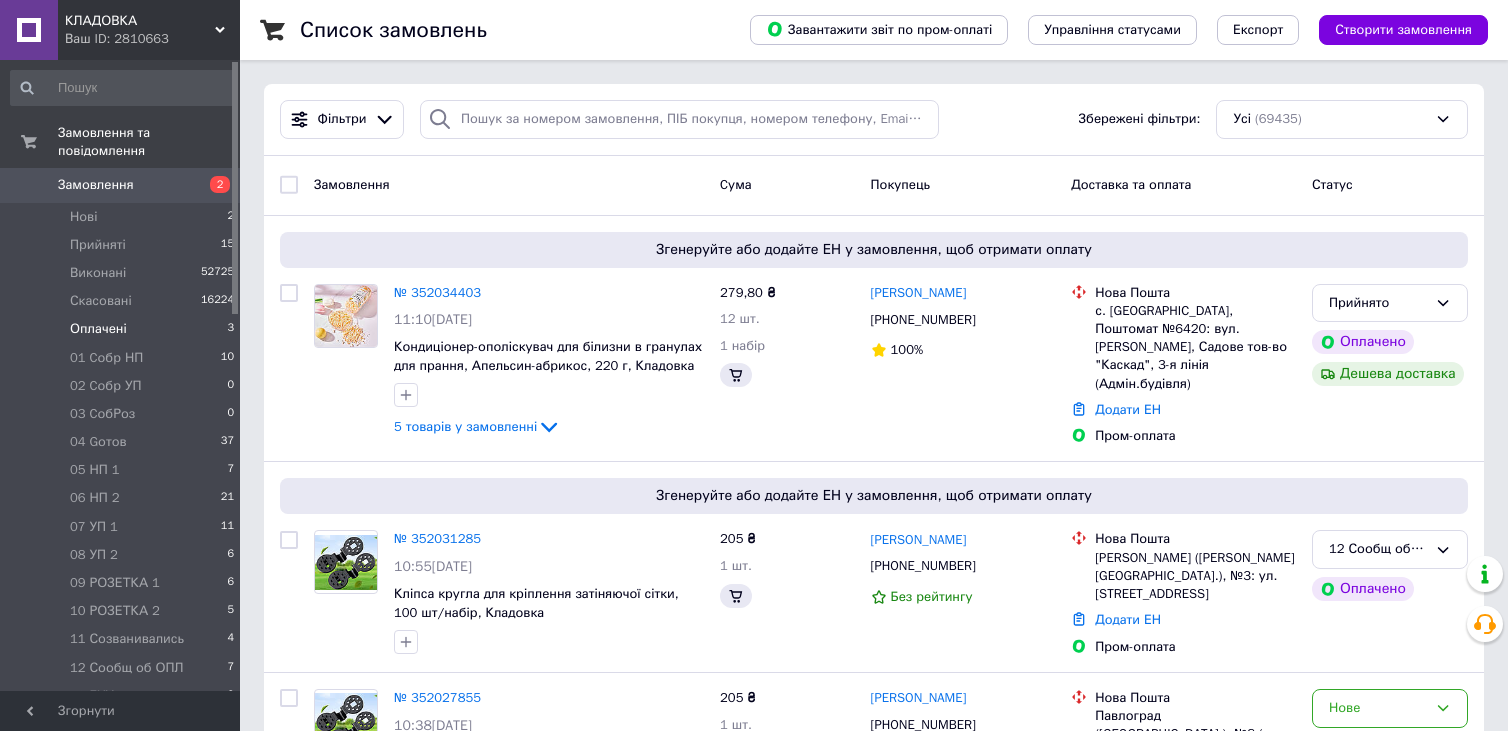 click on "Оплачені 3" at bounding box center [123, 329] 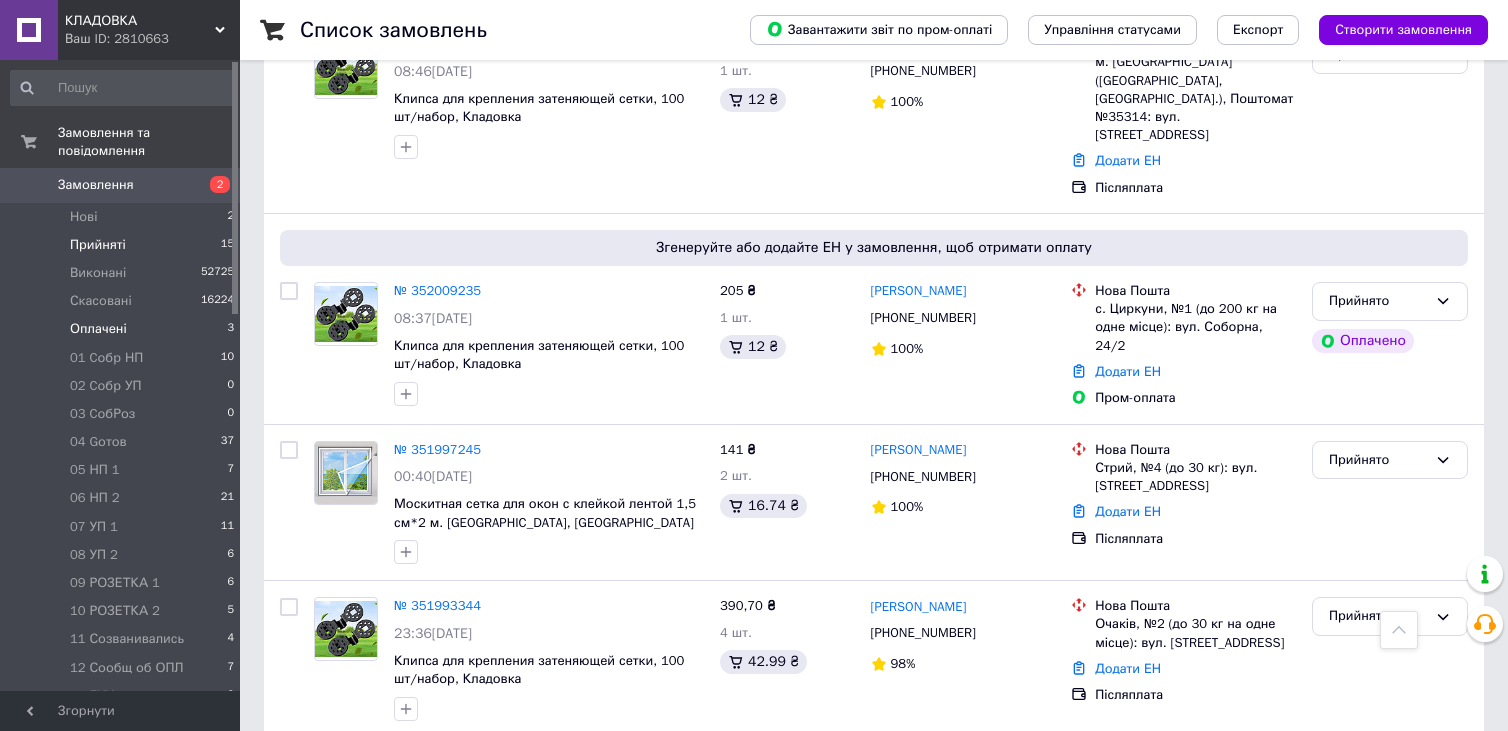 scroll, scrollTop: 100, scrollLeft: 0, axis: vertical 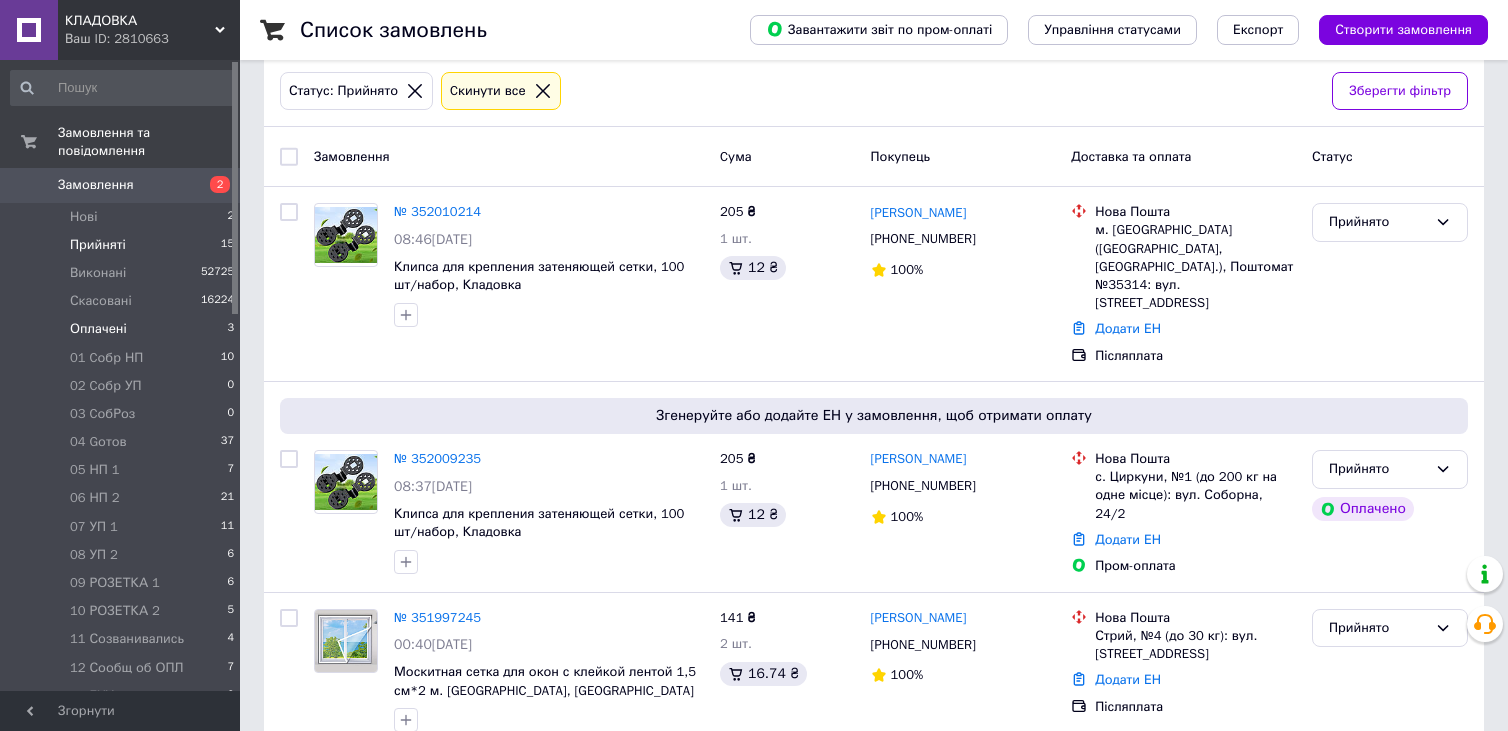 click on "Оплачені 3" at bounding box center (123, 329) 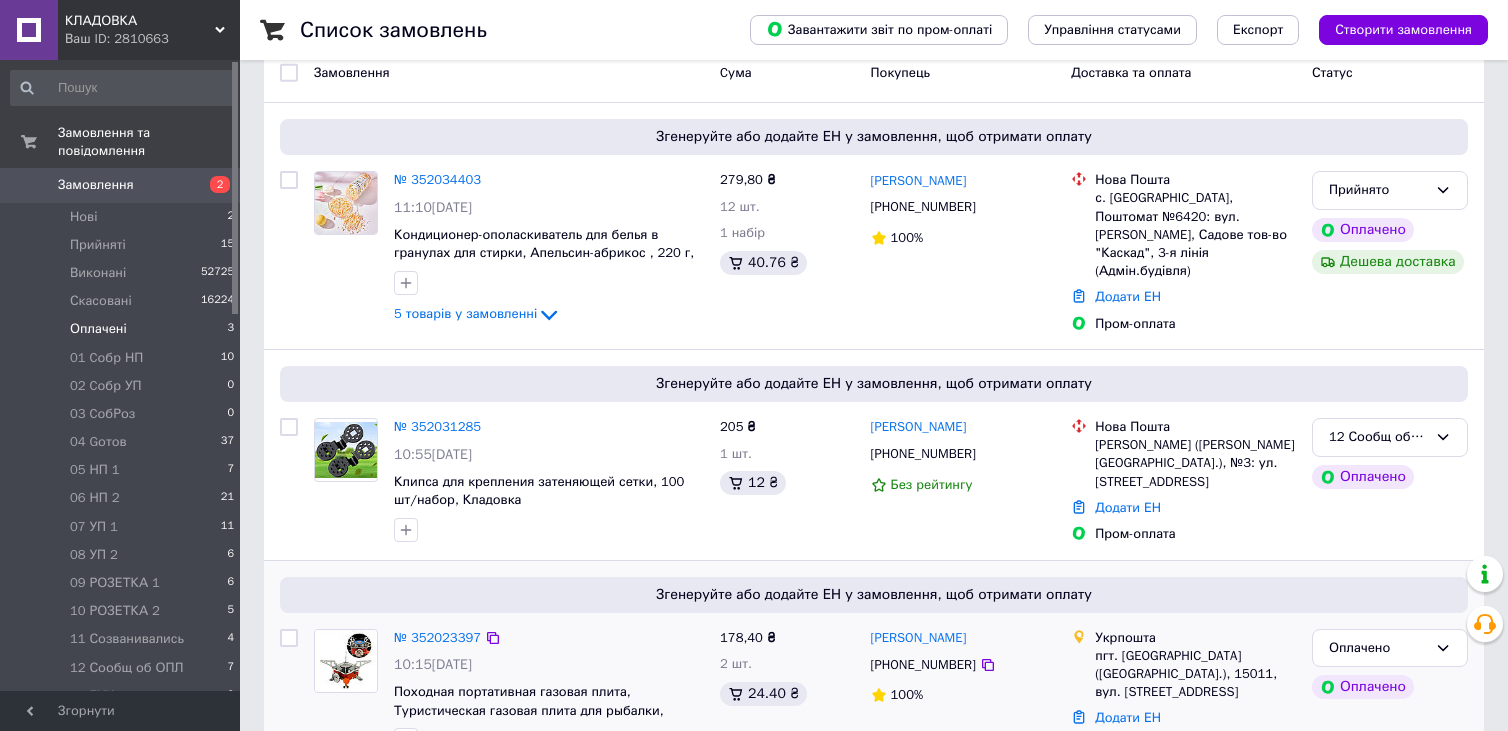 scroll, scrollTop: 237, scrollLeft: 0, axis: vertical 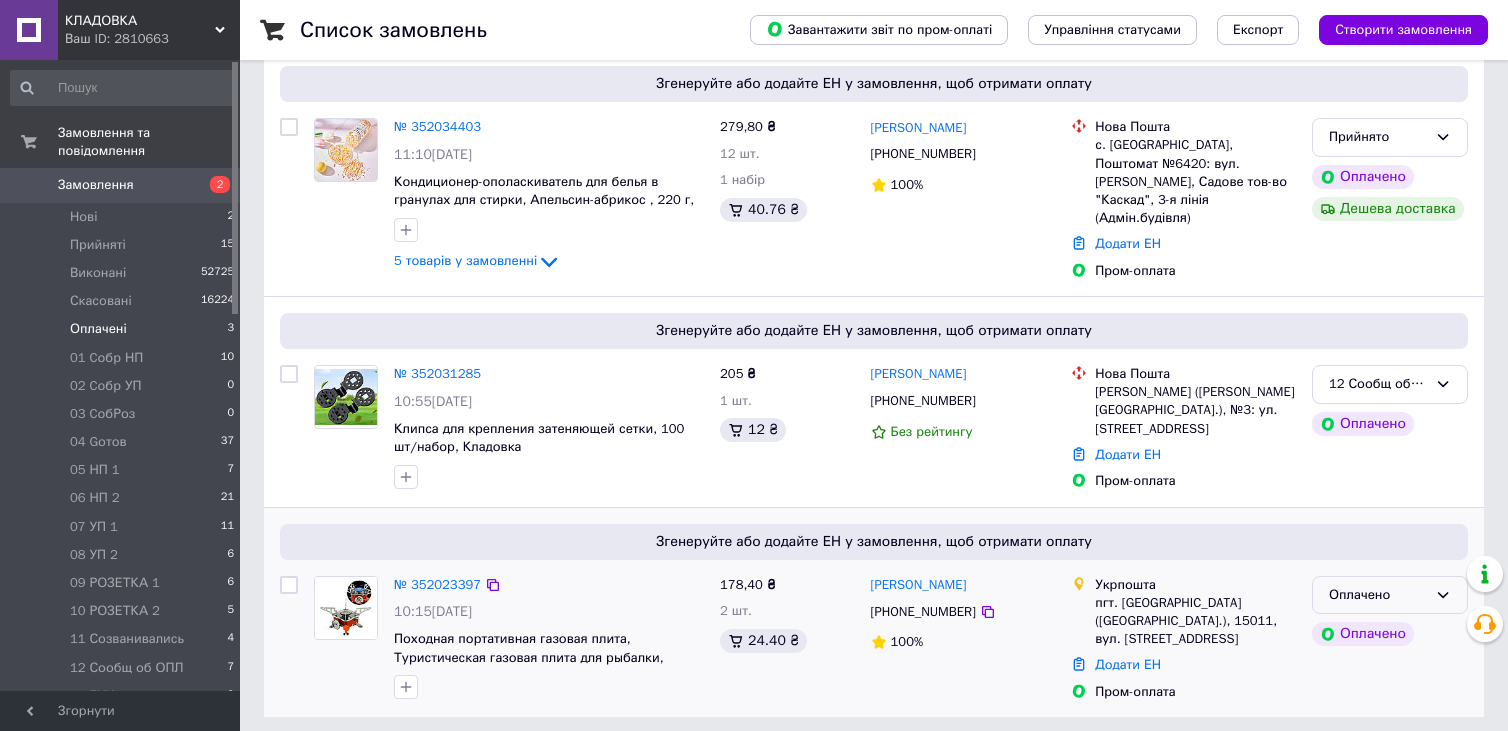 click on "Оплачено" at bounding box center (1378, 595) 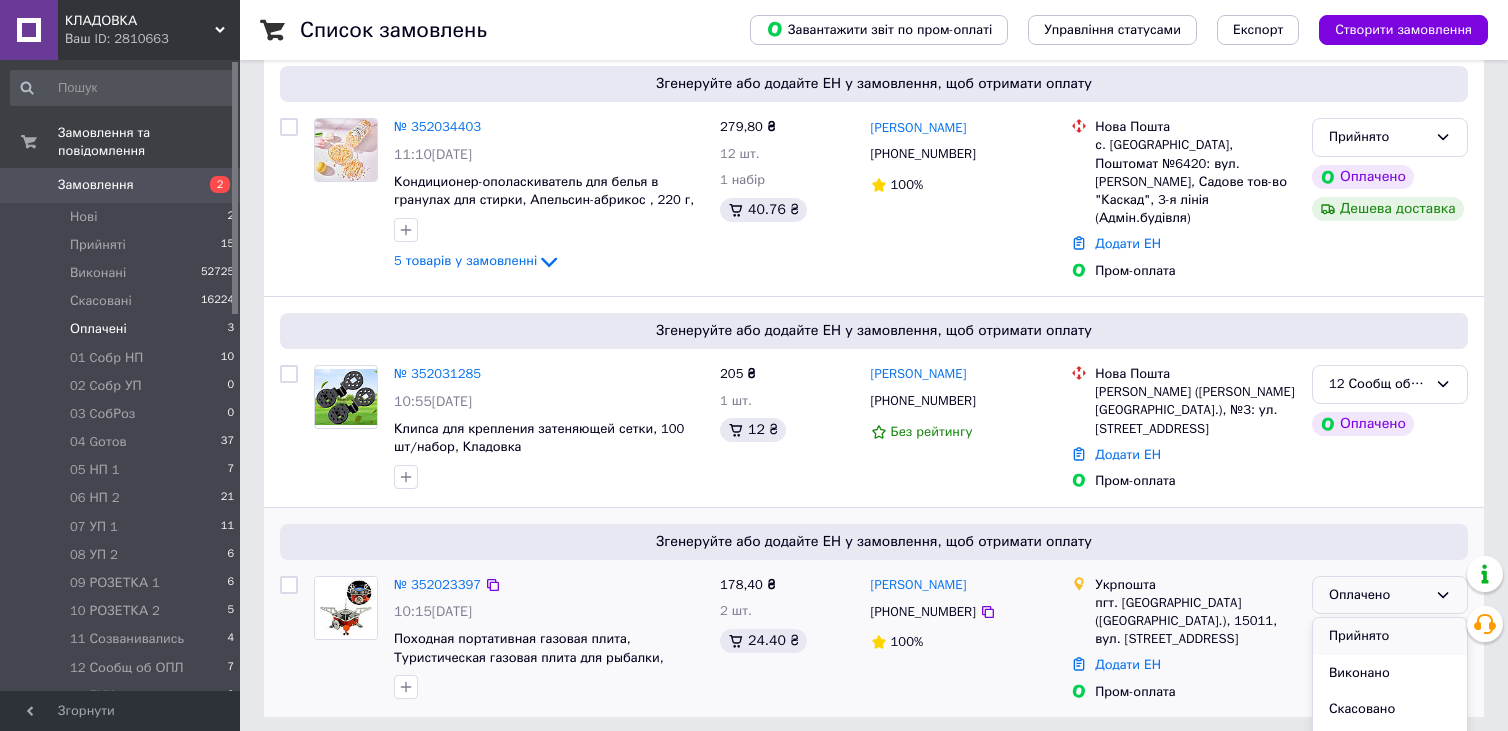 click on "Прийнято" at bounding box center [1390, 636] 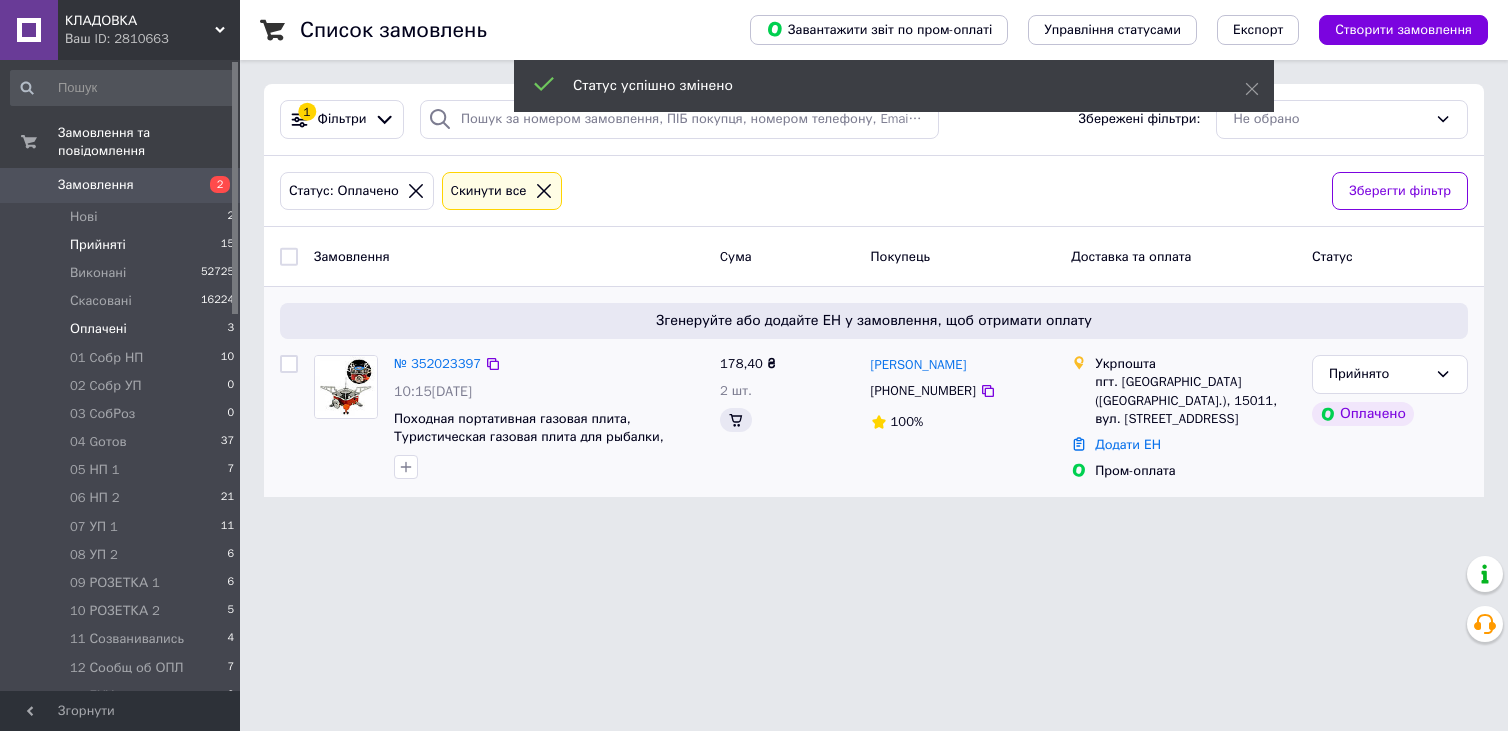 scroll, scrollTop: 0, scrollLeft: 0, axis: both 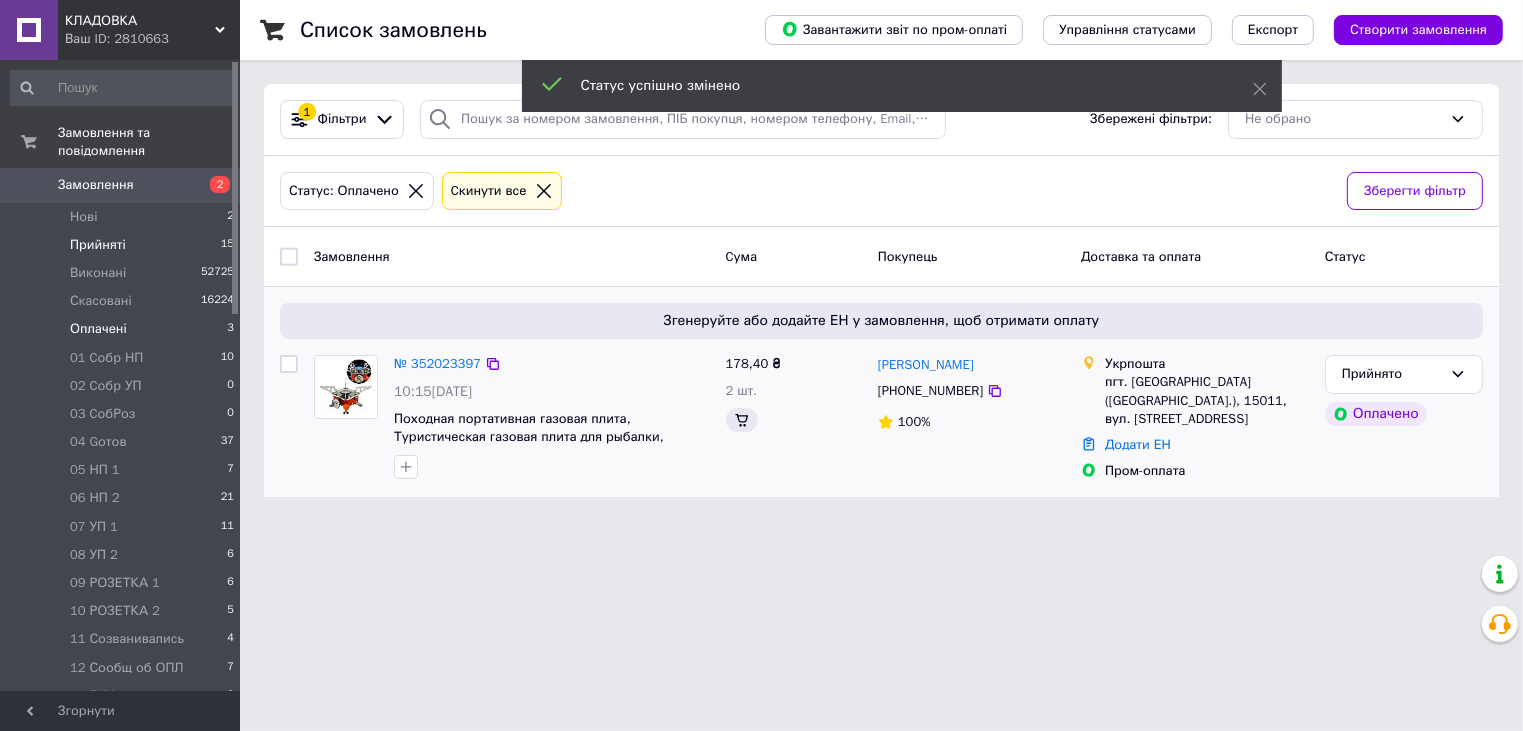 click on "Прийняті" at bounding box center (98, 245) 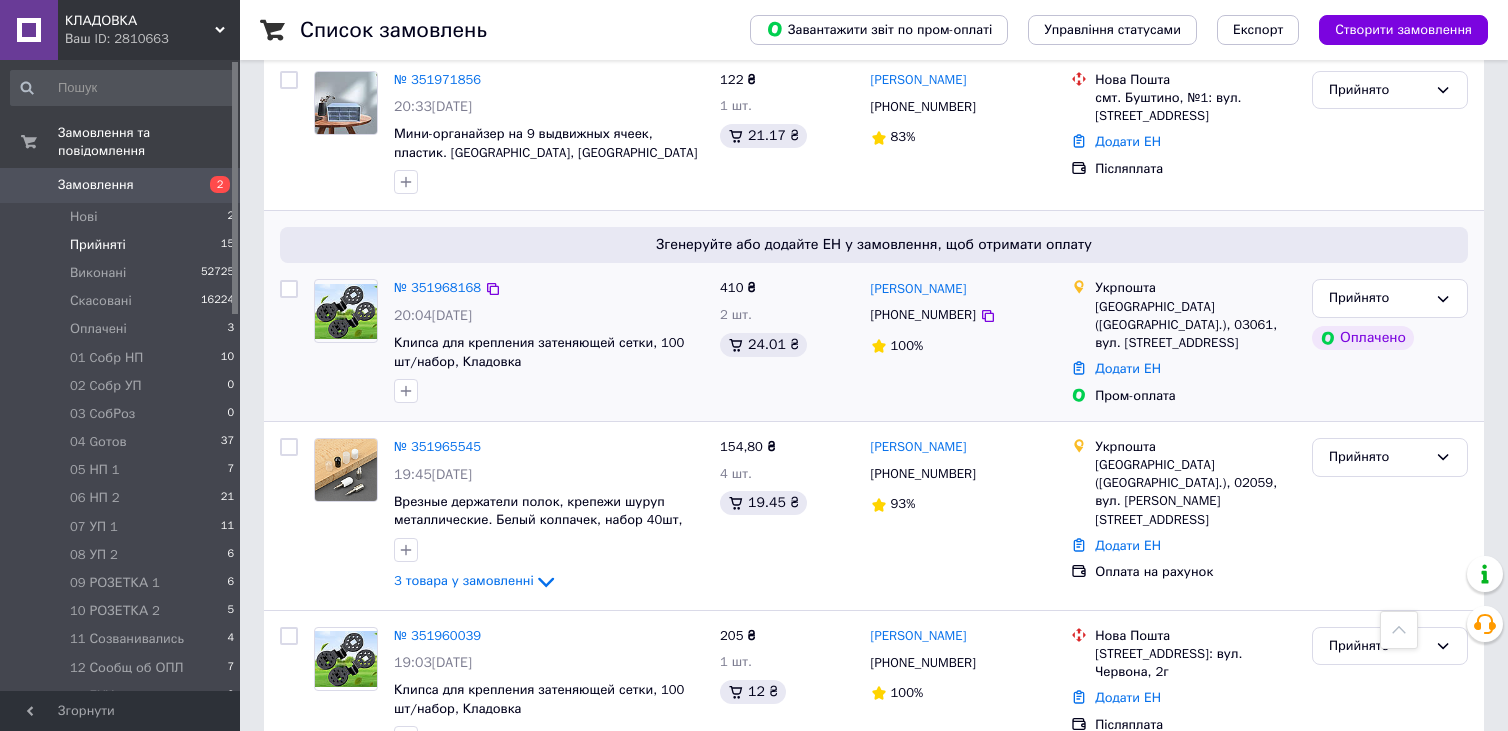 scroll, scrollTop: 2553, scrollLeft: 0, axis: vertical 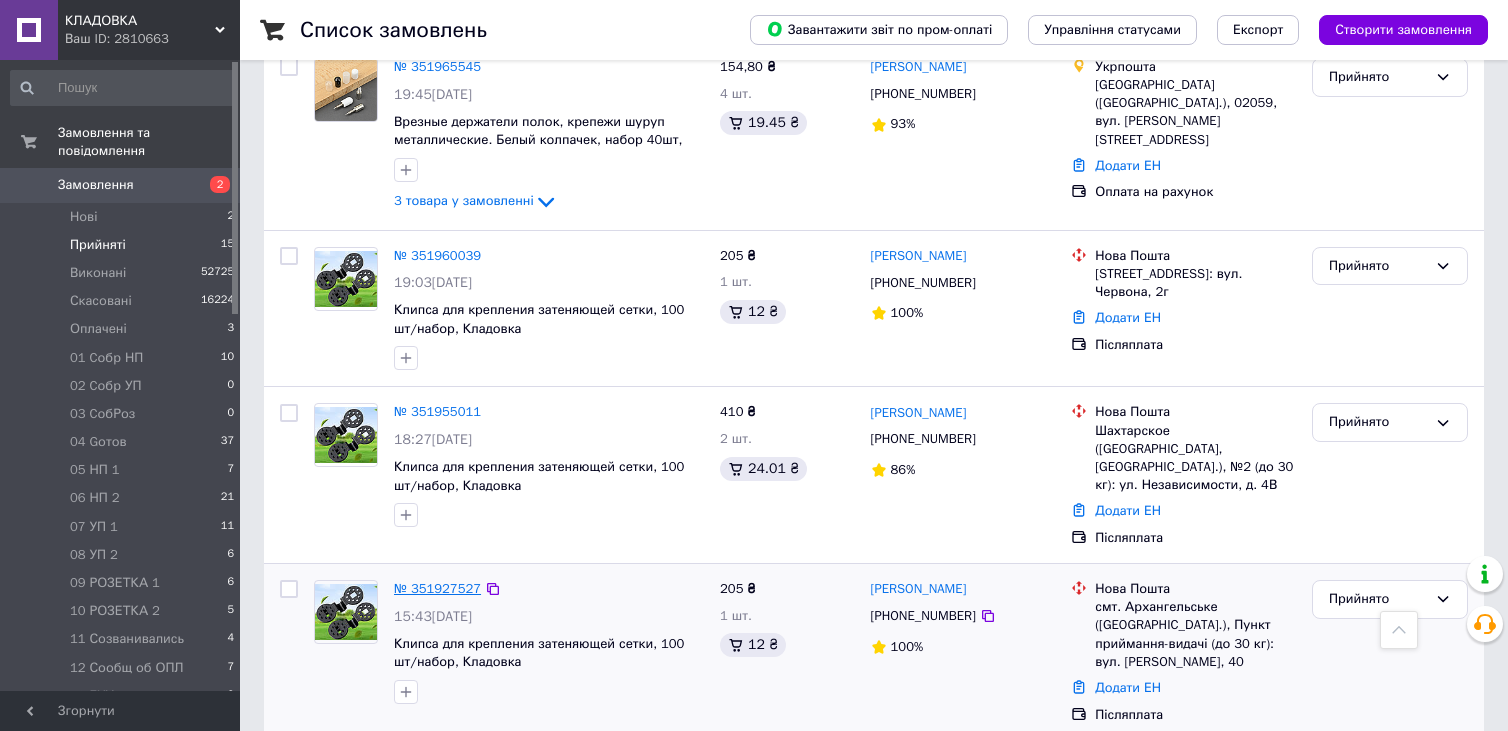 click on "№ 351927527" at bounding box center (437, 588) 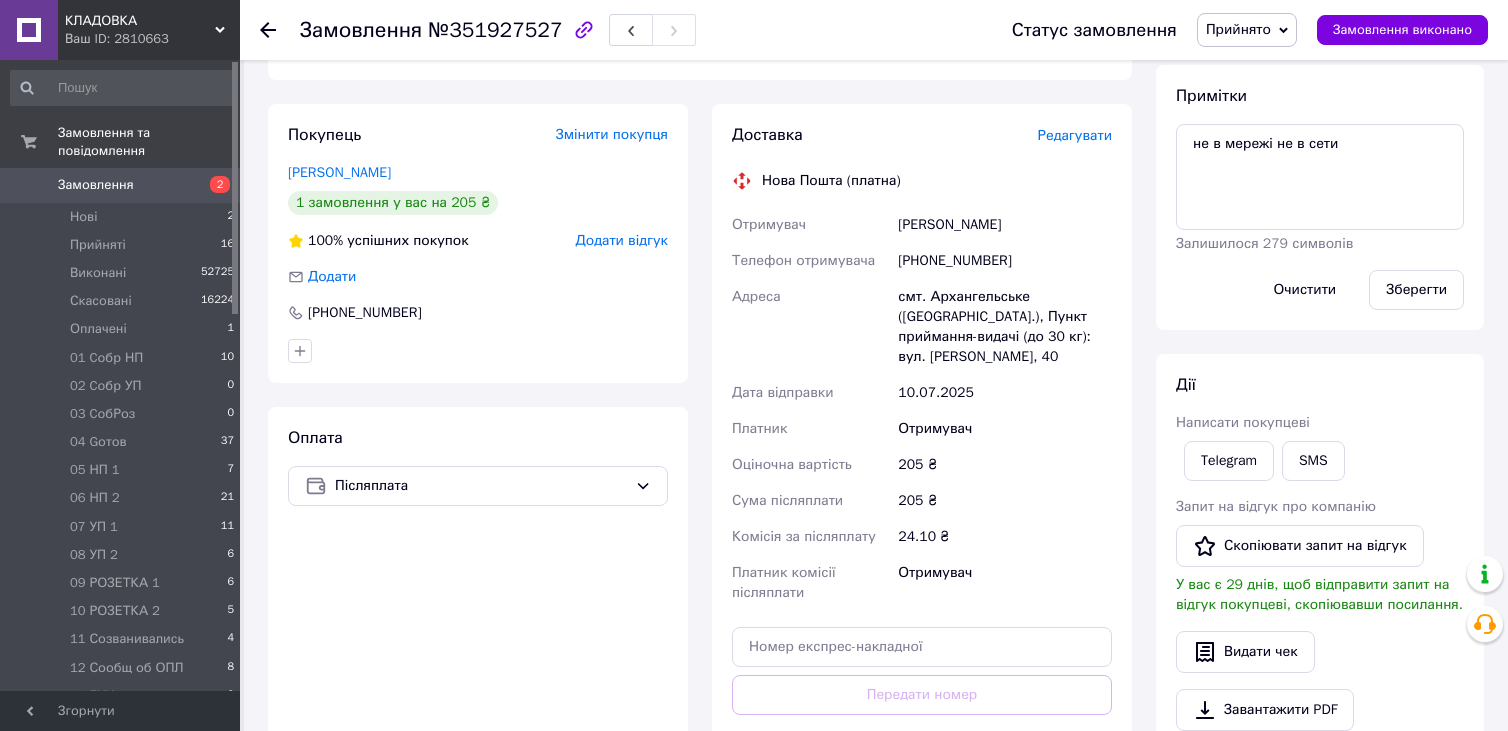 scroll, scrollTop: 139, scrollLeft: 0, axis: vertical 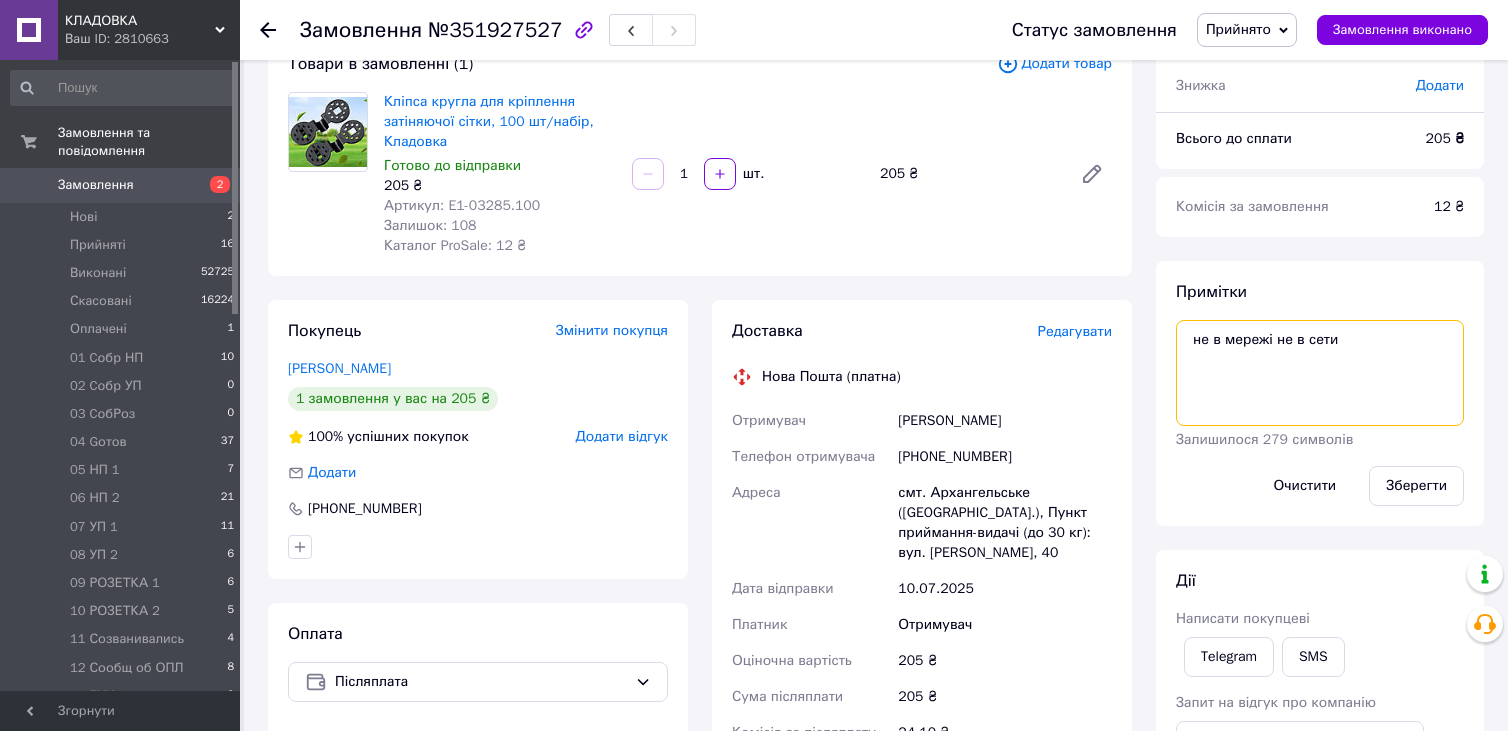 click on "не в мережі не в сети" at bounding box center [1320, 373] 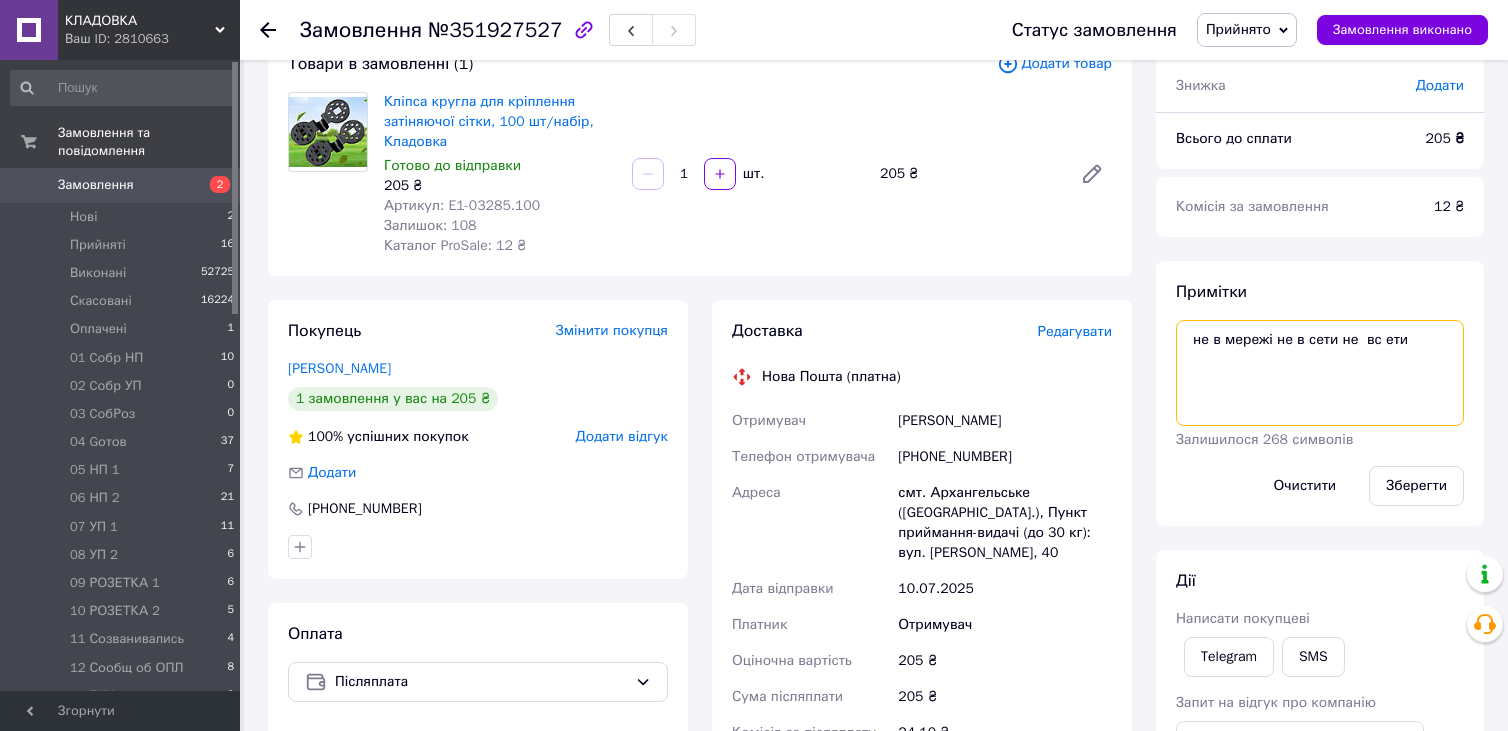 click on "не в мережі не в сети не  вс ети" at bounding box center (1320, 373) 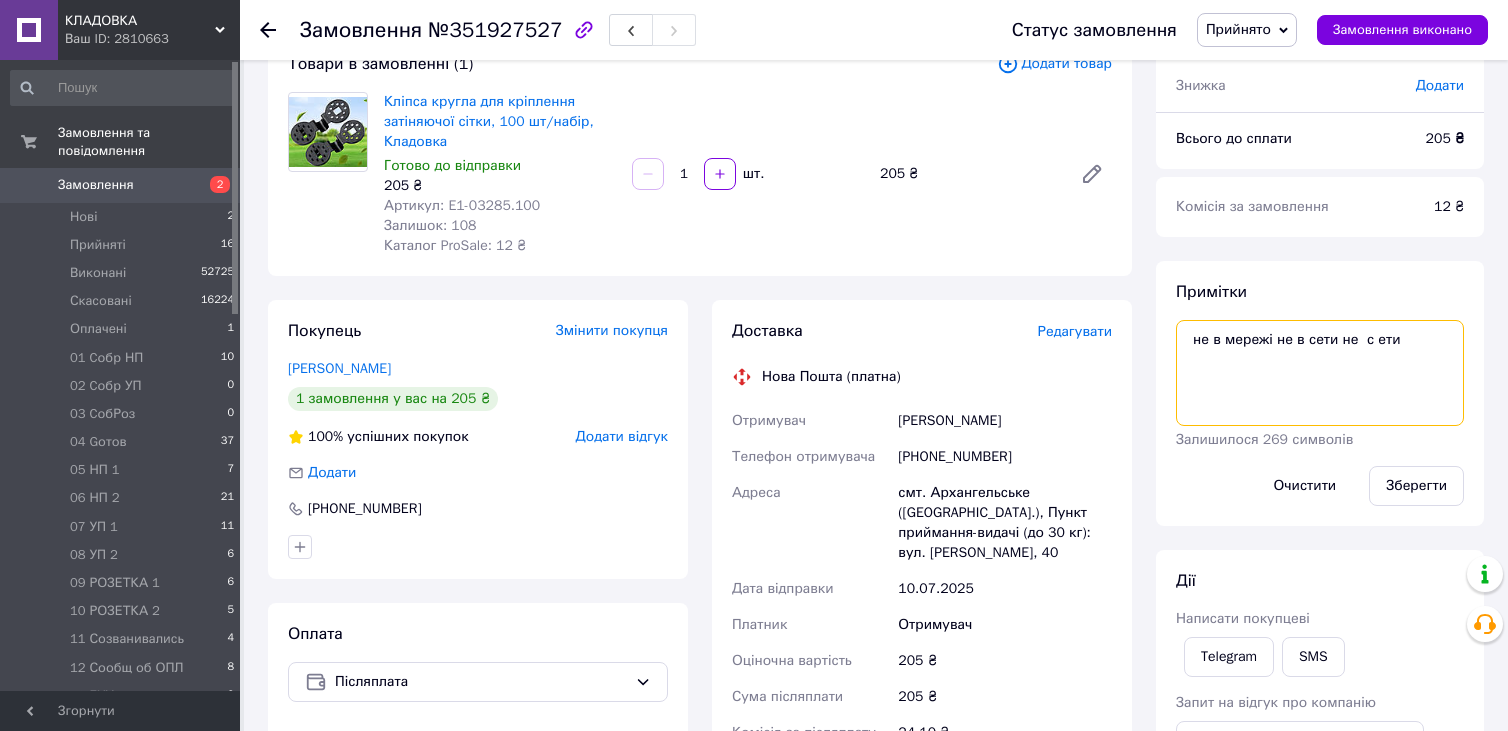 click on "не в мережі не в сети не  с ети" at bounding box center [1320, 373] 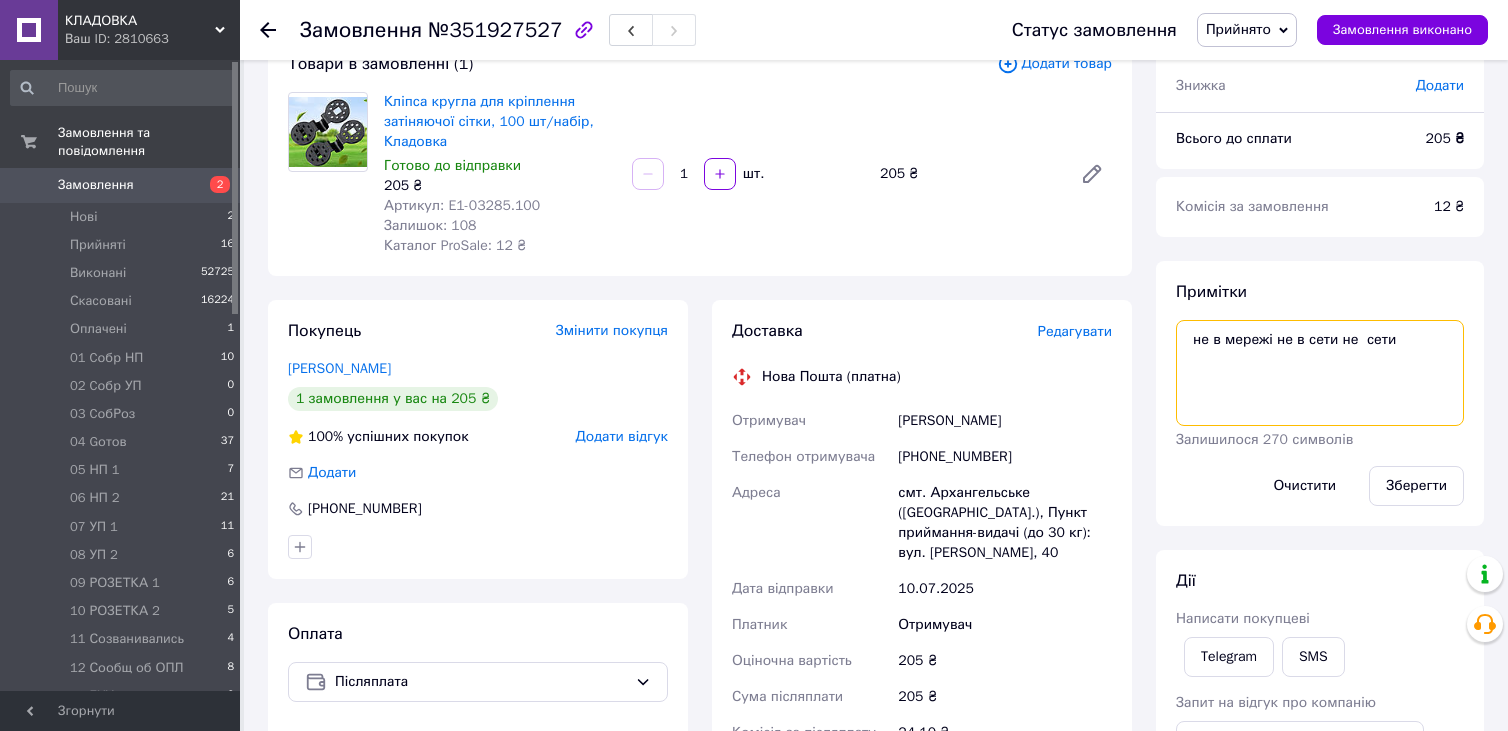 click on "не в мережі не в сети не  сети" at bounding box center (1320, 373) 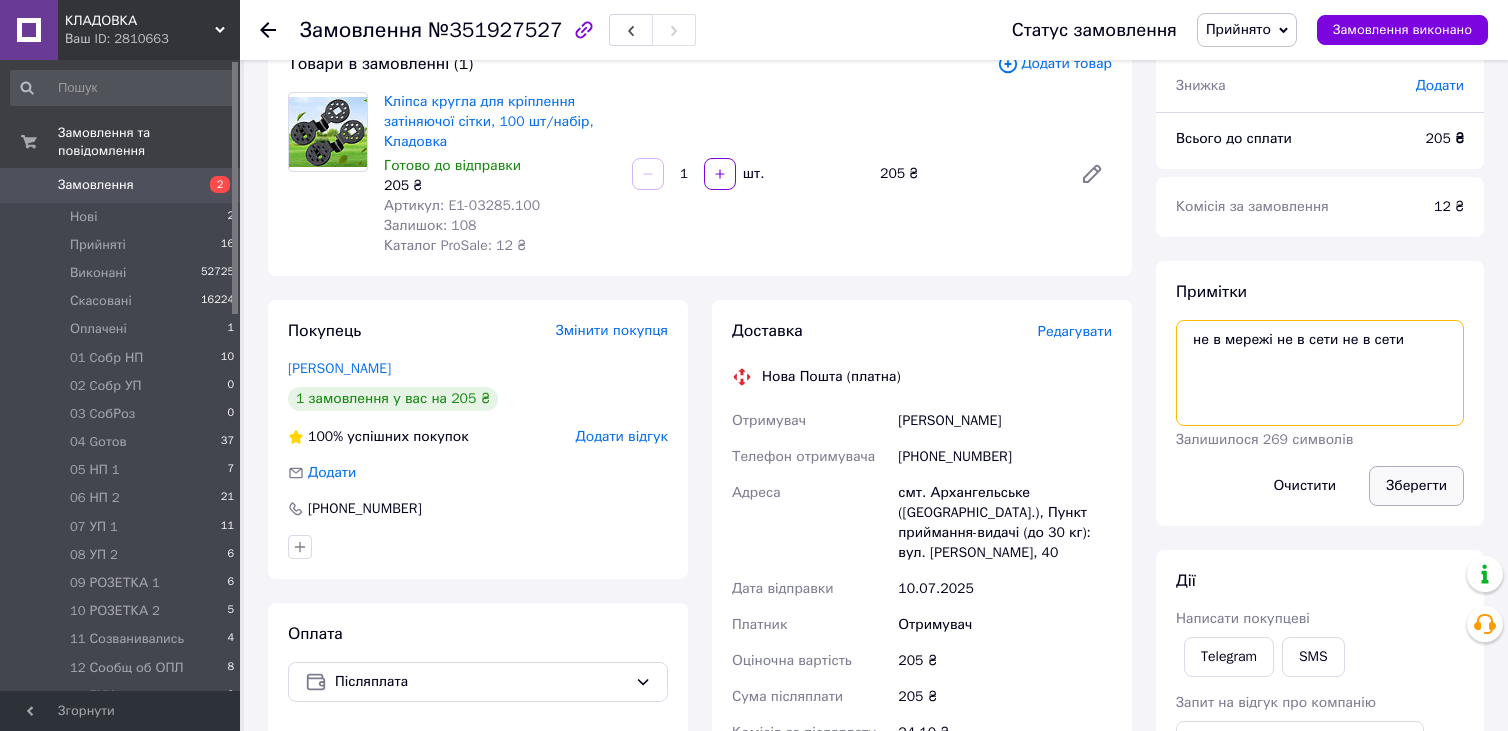 type on "не в мережі не в сети не в сети" 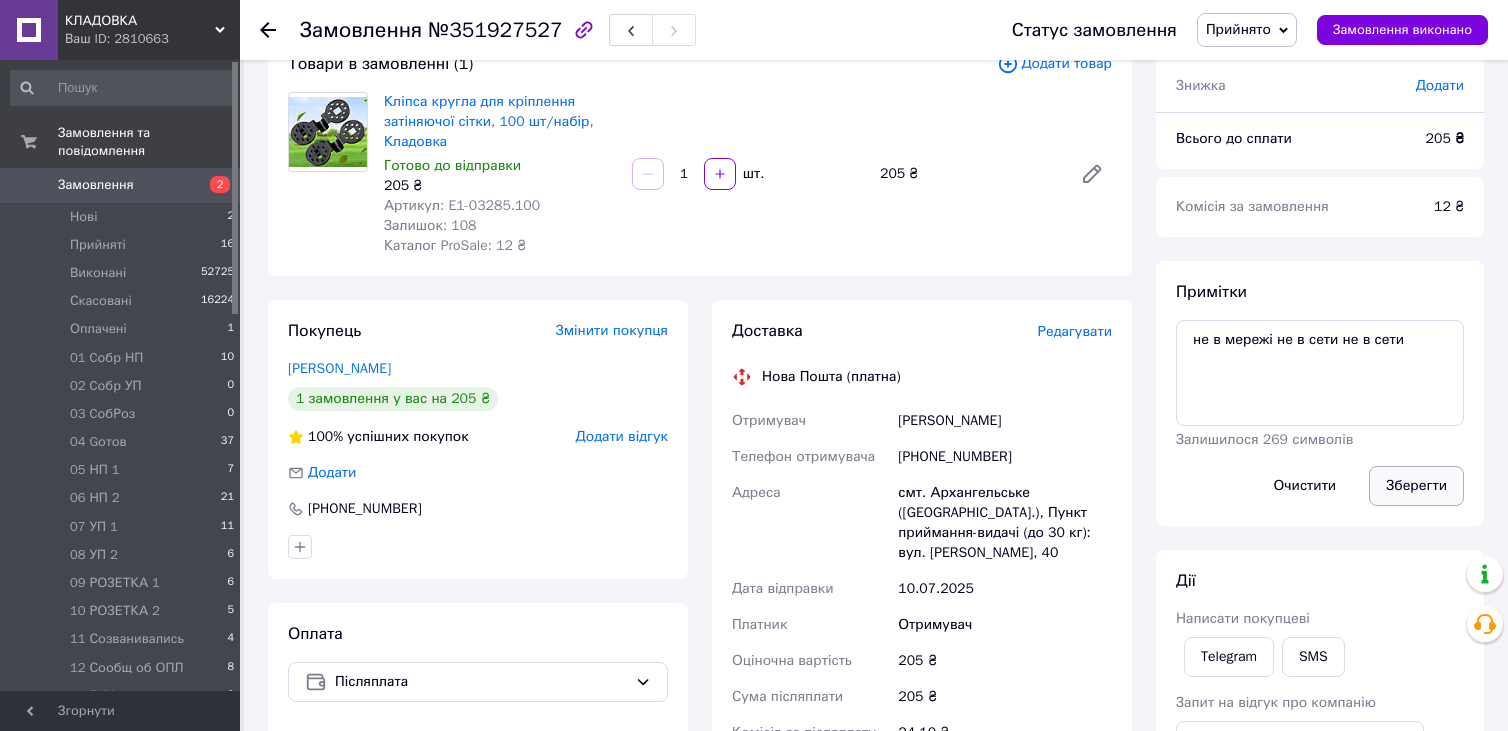 click on "Зберегти" at bounding box center (1416, 486) 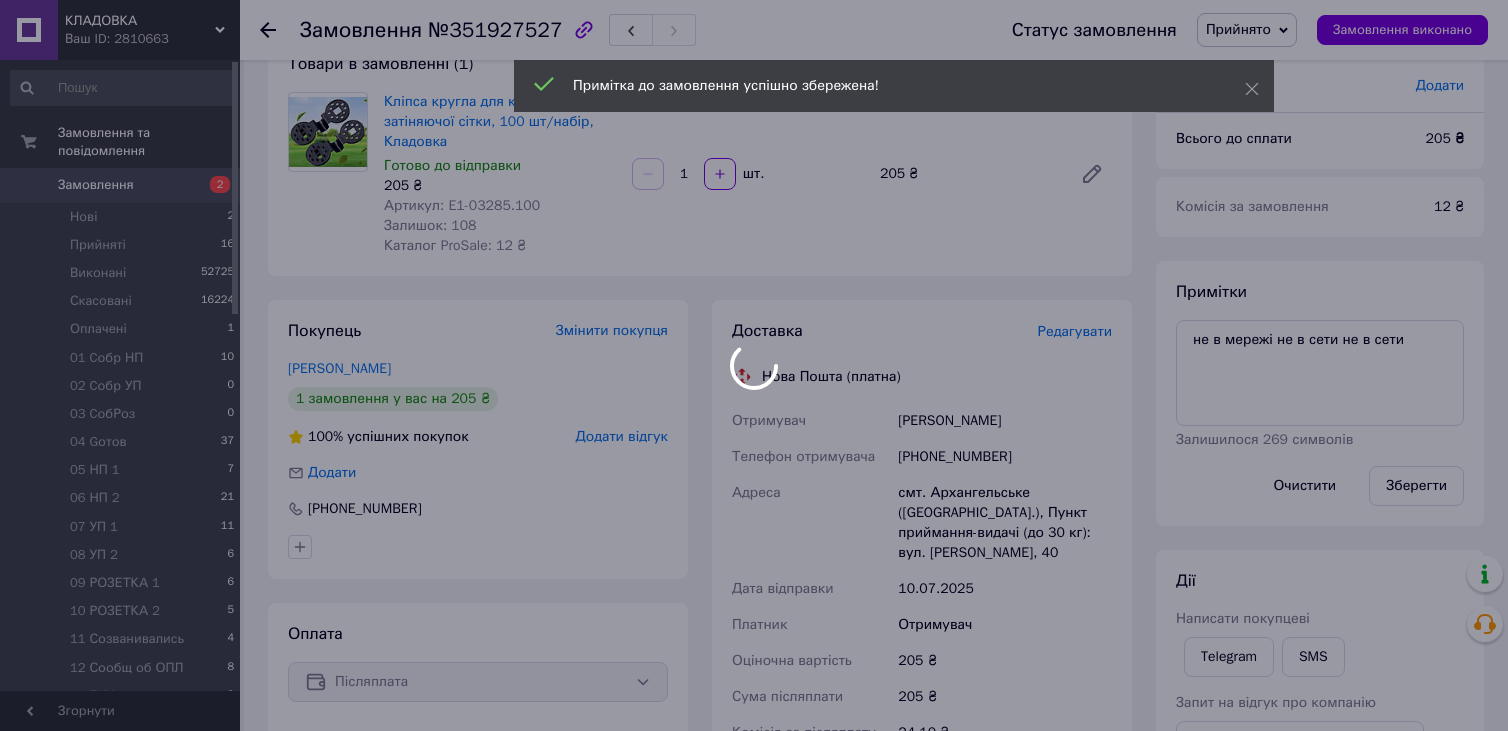click on "КЛАДОВКА Ваш ID: 2810663 Сайт КЛАДОВКА Кабінет покупця Перевірити стан системи Сторінка на порталі Довідка Вийти Замовлення та повідомлення Замовлення 2 Нові 2 Прийняті 16 Виконані 52725 Скасовані 16224 Оплачені 1 01 Cобр НП 10 02 Cобр УП 0 03 CобРоз 0 04 Gотов 37 05 НП 1 7 06 НП 2 21 07 УП 1 11 08 УП 2 6 09 РОЗЕТКА 1 6 10 РОЗЕТКА 2 5 11 Созванивались 4 12 Сообщ об ОПЛ 8 13 БУХ 1 0 14 НАЛОЖКА 118 15 Наложка ОПЛ 233 16 Problem 0 17 Возврат 1 18 Ожидающие 0 19 БУХ 2 0 20 Самовывоз 1 0 21 в работе 0 БУХ3 0 БУХ4 0 Бух 5 0 БУХ6 0 БУХ7 0 Повідомлення 0 Товари та послуги Сповіщення 99+ 99+ Відгуки 1" at bounding box center [754, 596] 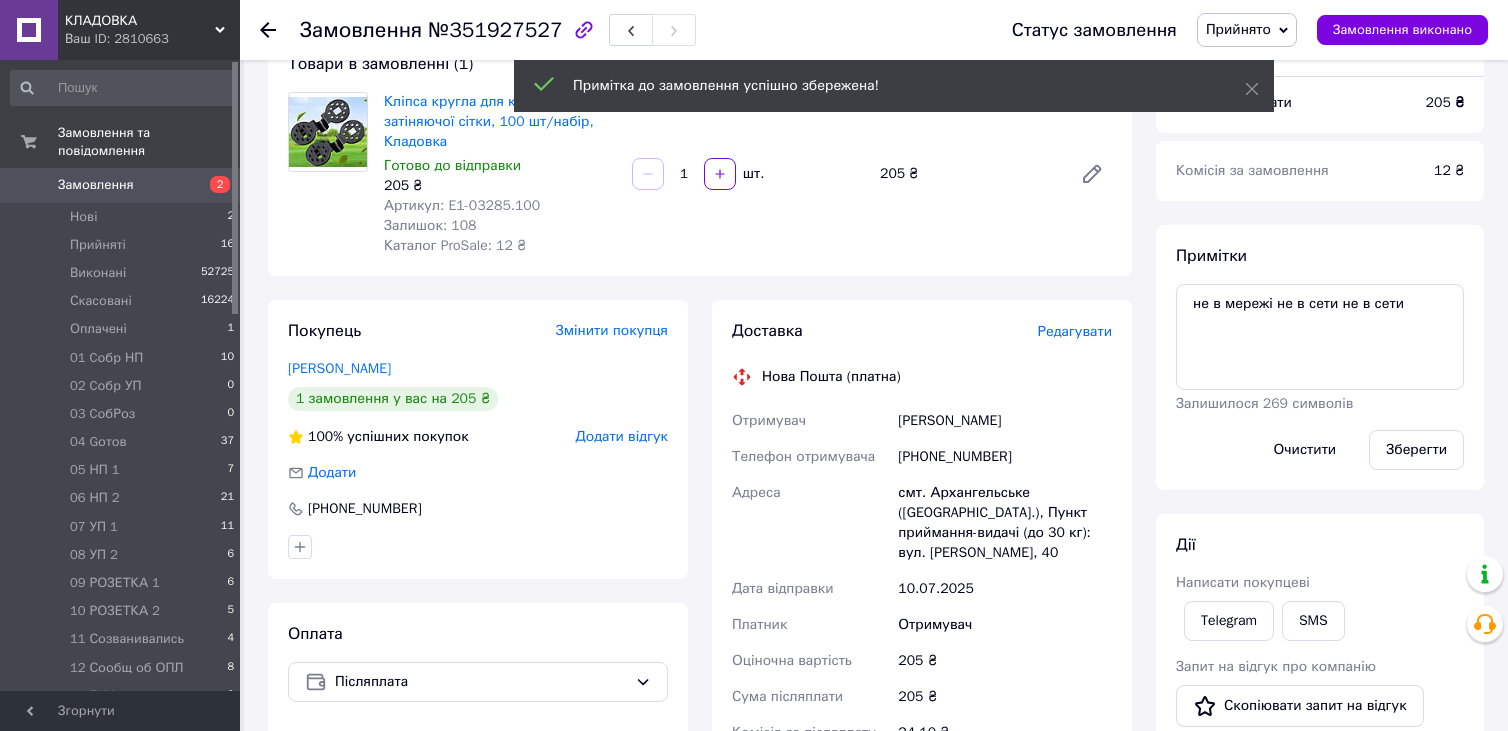 click 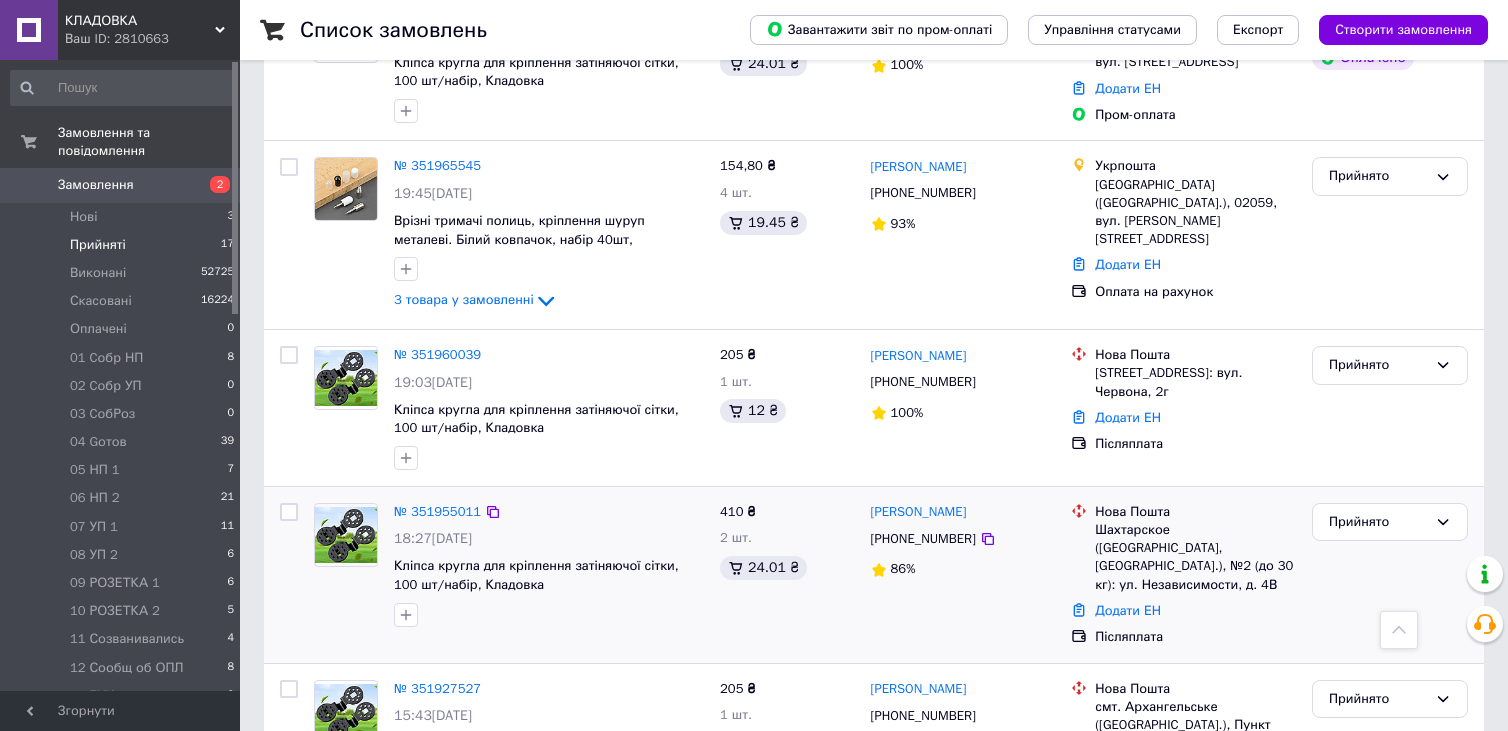scroll, scrollTop: 2564, scrollLeft: 0, axis: vertical 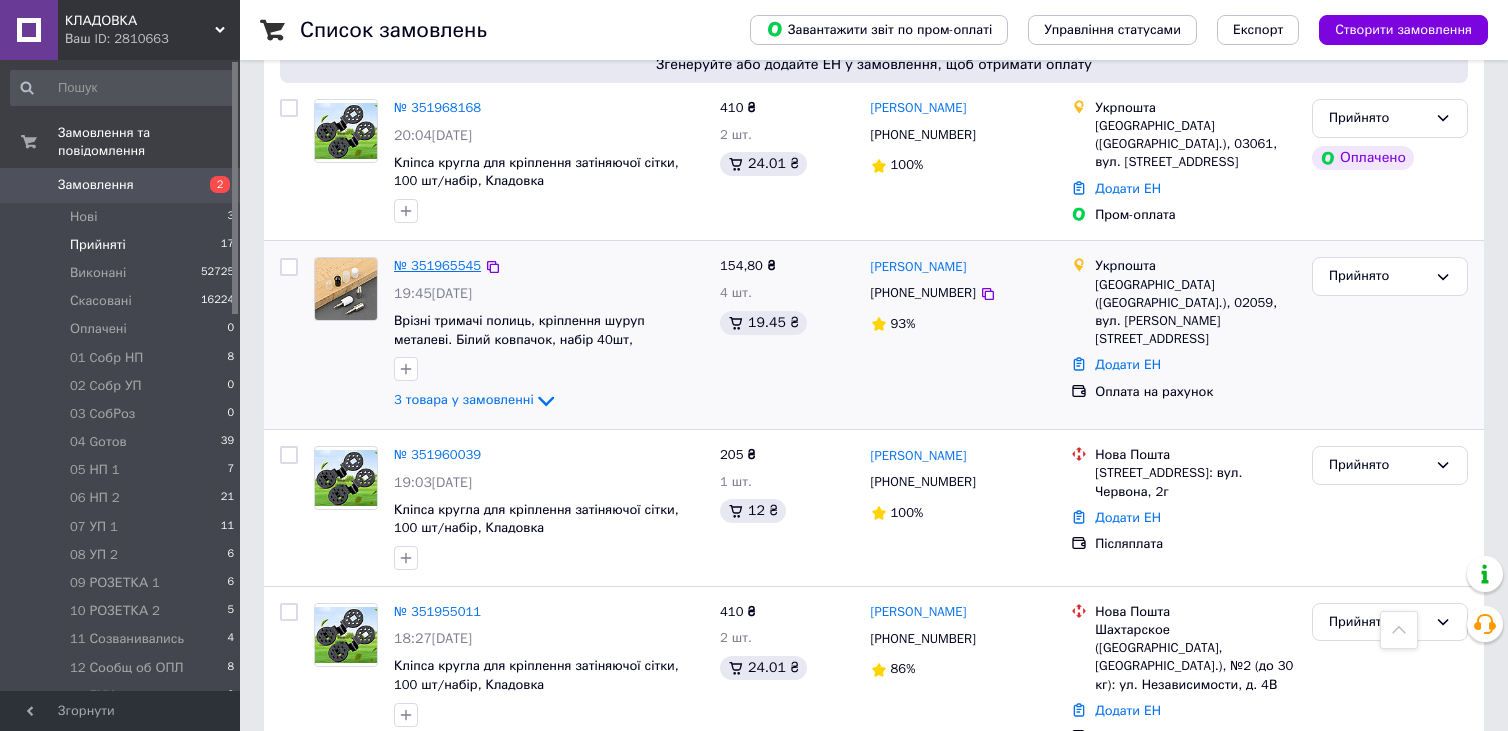 click on "№ 351965545" at bounding box center [437, 265] 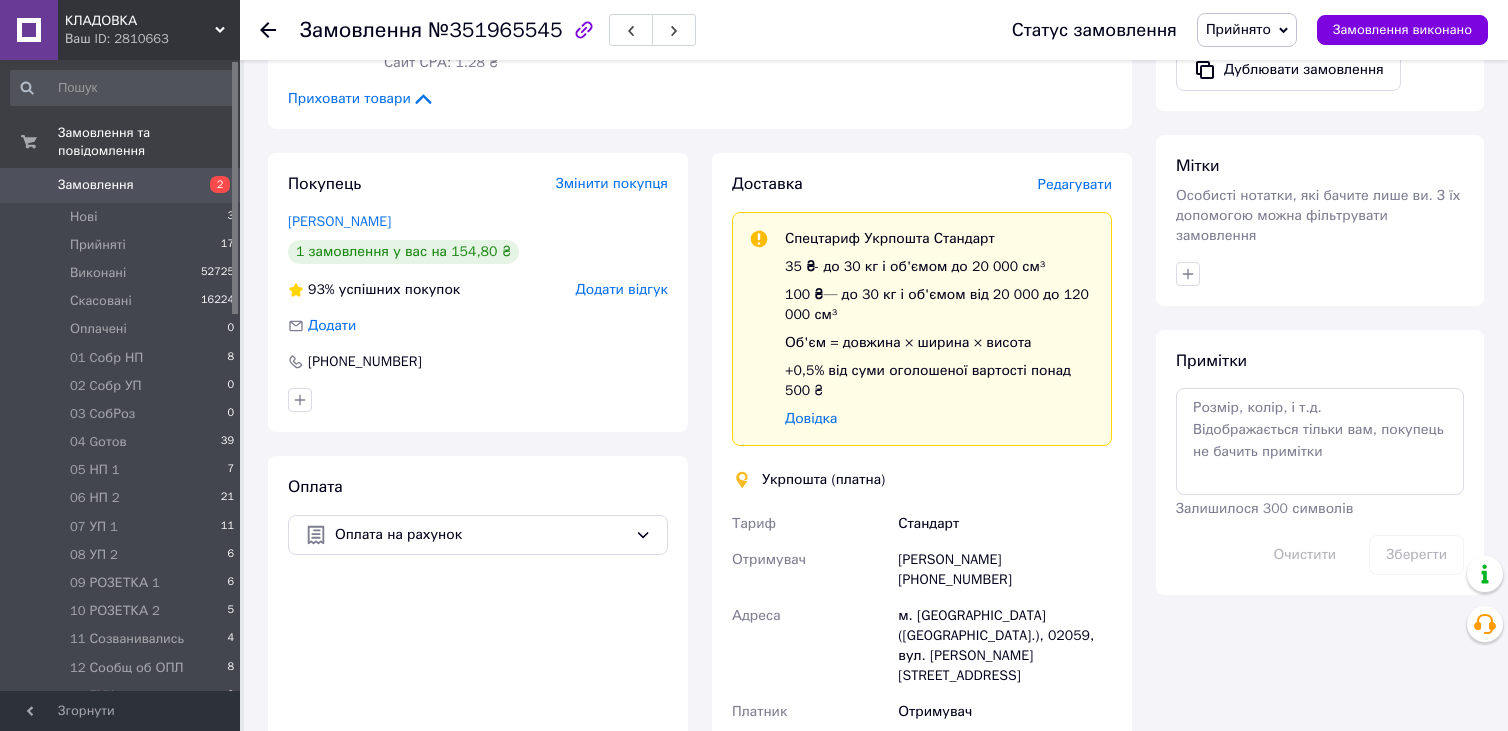 scroll, scrollTop: 900, scrollLeft: 0, axis: vertical 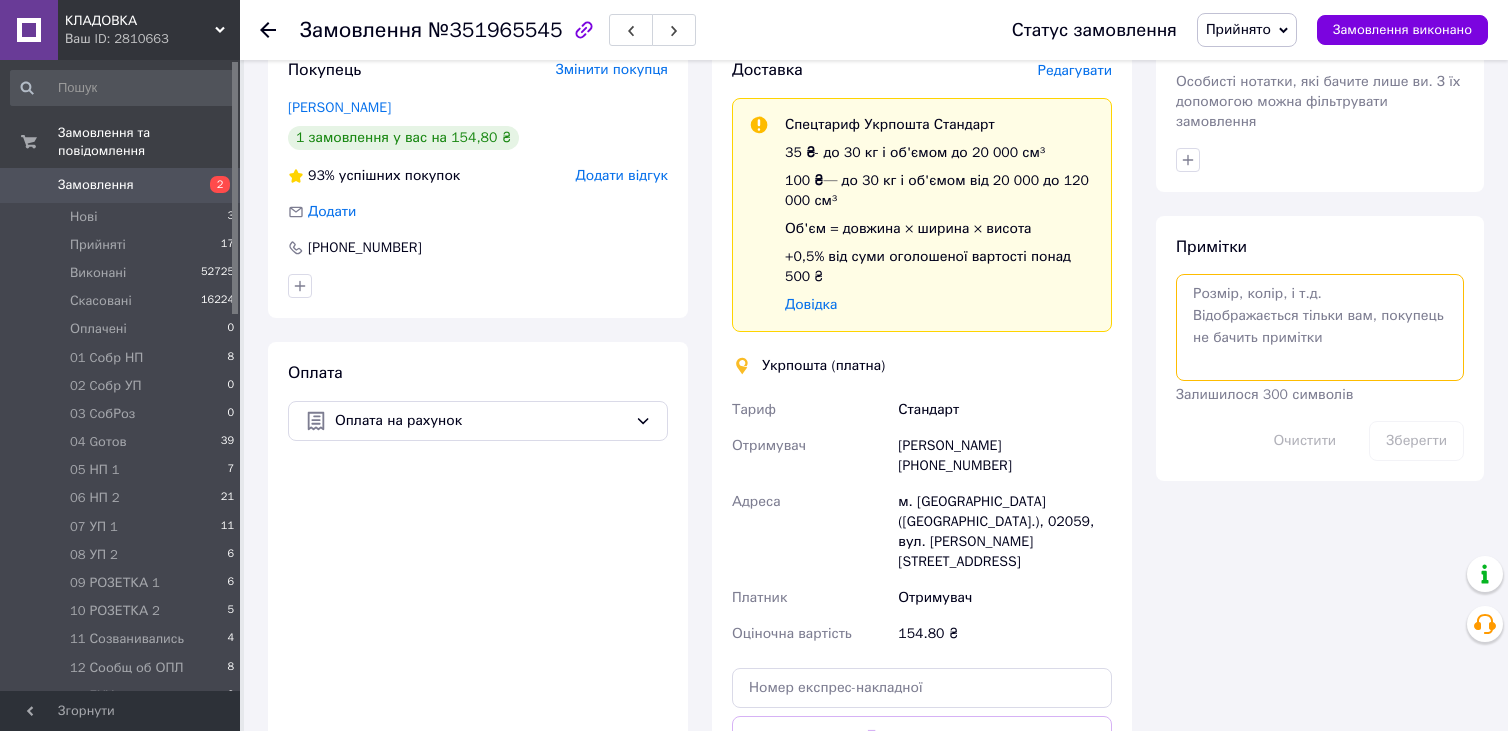 click at bounding box center (1320, 327) 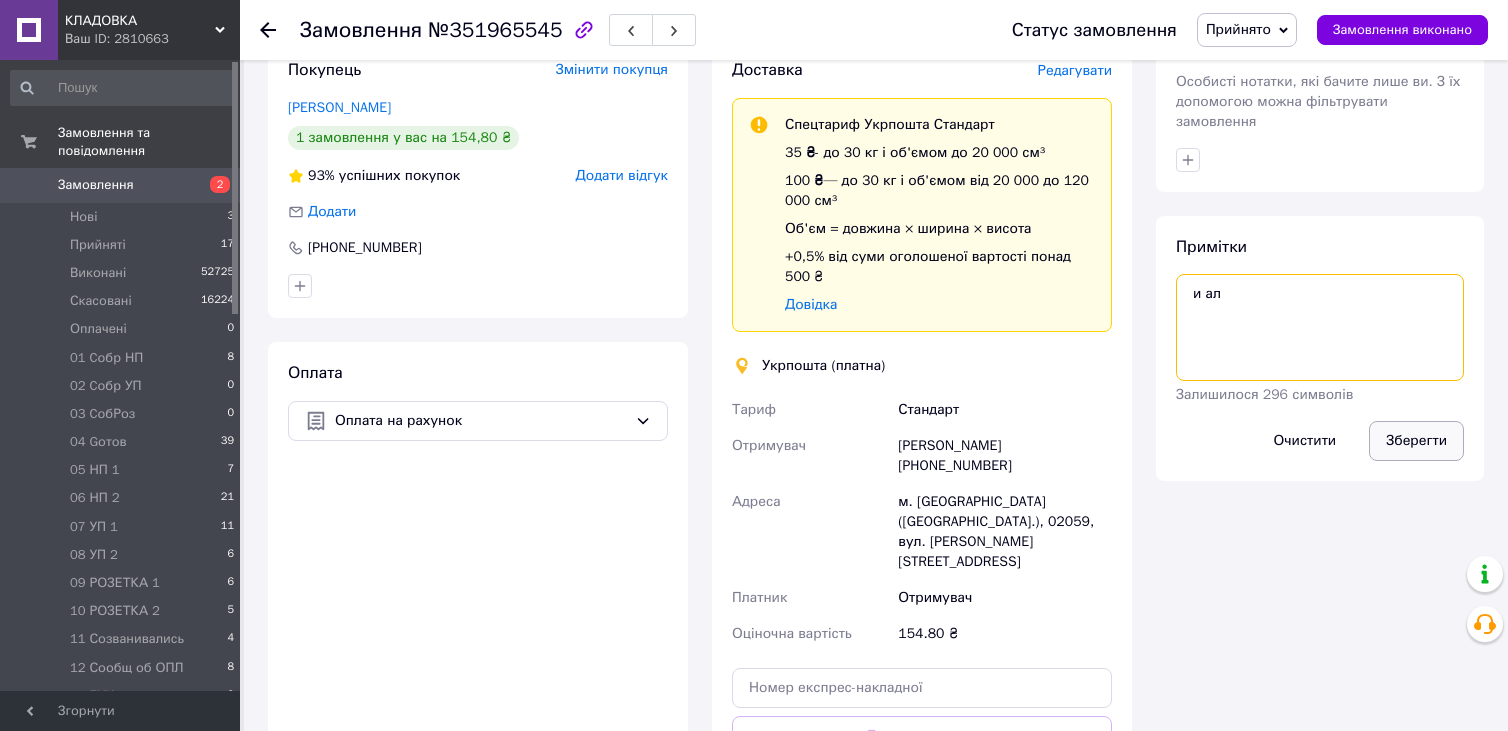 type on "и ал" 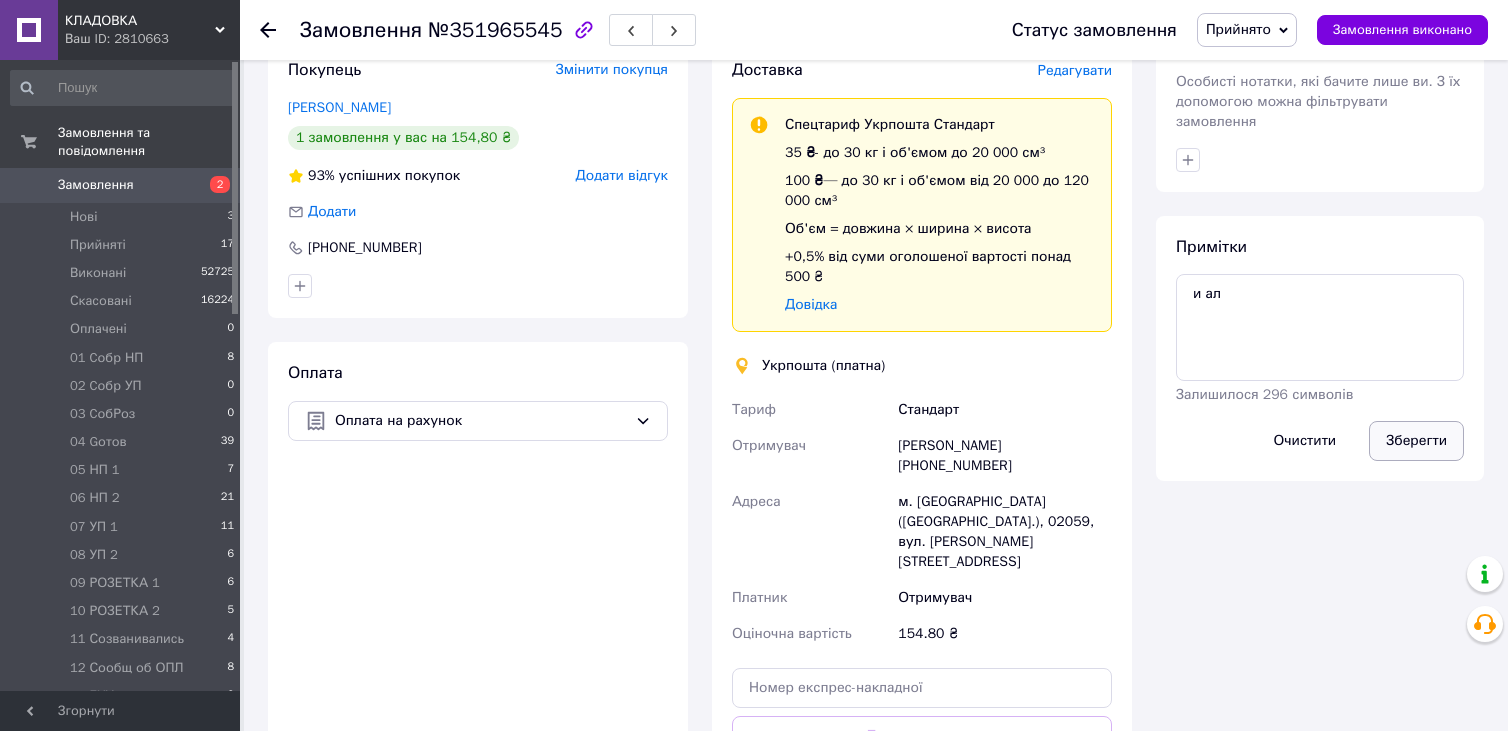 click on "Зберегти" at bounding box center [1416, 441] 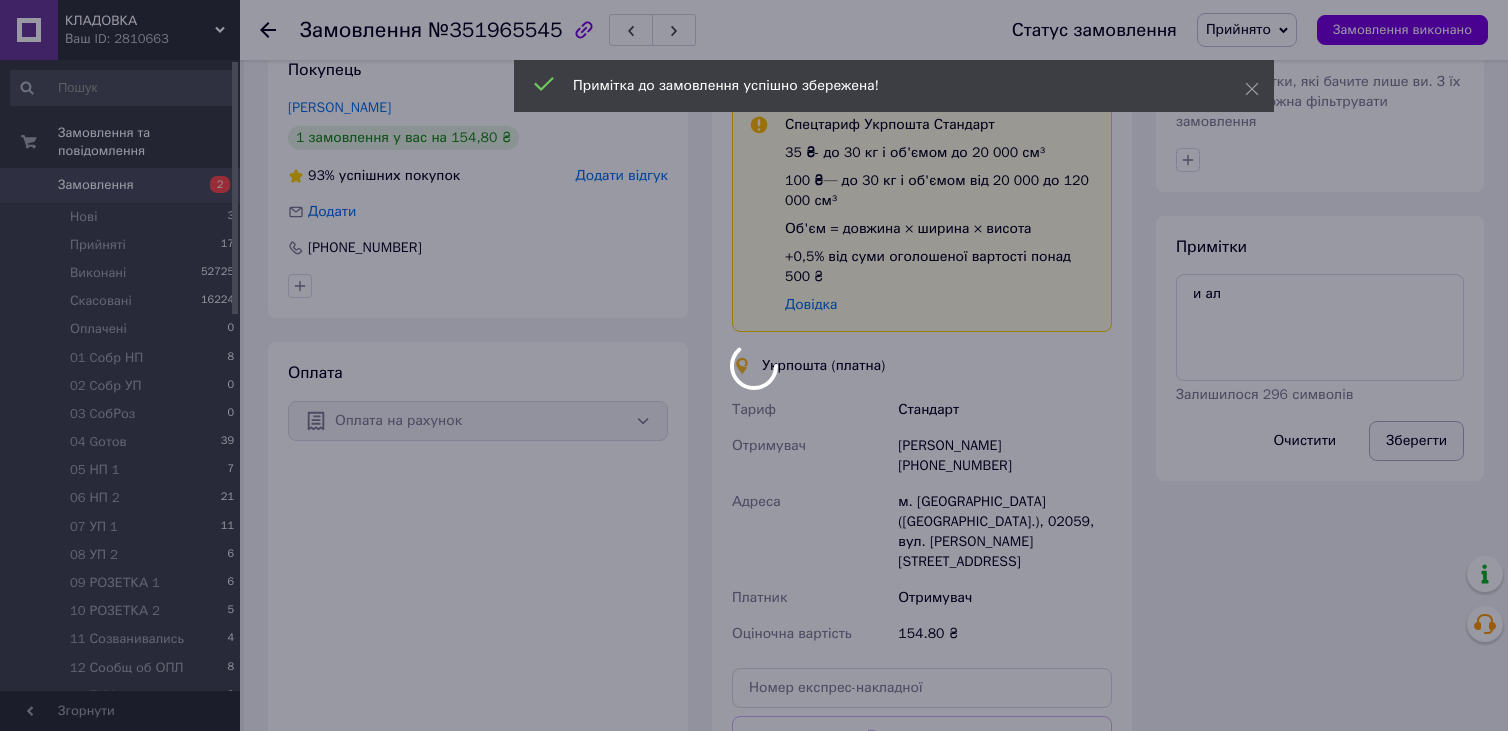 click on "КЛАДОВКА Ваш ID: 2810663 Сайт КЛАДОВКА Кабінет покупця Перевірити стан системи Сторінка на порталі Довідка Вийти Замовлення та повідомлення Замовлення 2 Нові 3 Прийняті 17 Виконані 52725 Скасовані 16224 Оплачені 0 01 Cобр НП 8 02 Cобр УП 0 03 CобРоз 0 04 Gотов 39 05 НП 1 7 06 НП 2 21 07 УП 1 11 08 УП 2 6 09 РОЗЕТКА 1 6 10 РОЗЕТКА 2 5 11 Созванивались 4 12 Сообщ об ОПЛ 8 13 БУХ 1 0 14 НАЛОЖКА 118 15 Наложка ОПЛ 233 16 Problem 0 17 Возврат 1 18 Ожидающие 0 19 БУХ 2 0 20 Самовывоз 1 0 21 в работе 0 БУХ3 0 БУХ4 0 Бух 5 0 БУХ6 0 БУХ7 0 Повідомлення 0 Товари та послуги Сповіщення 99+ 99+ Відгуки 2" at bounding box center [754, 90] 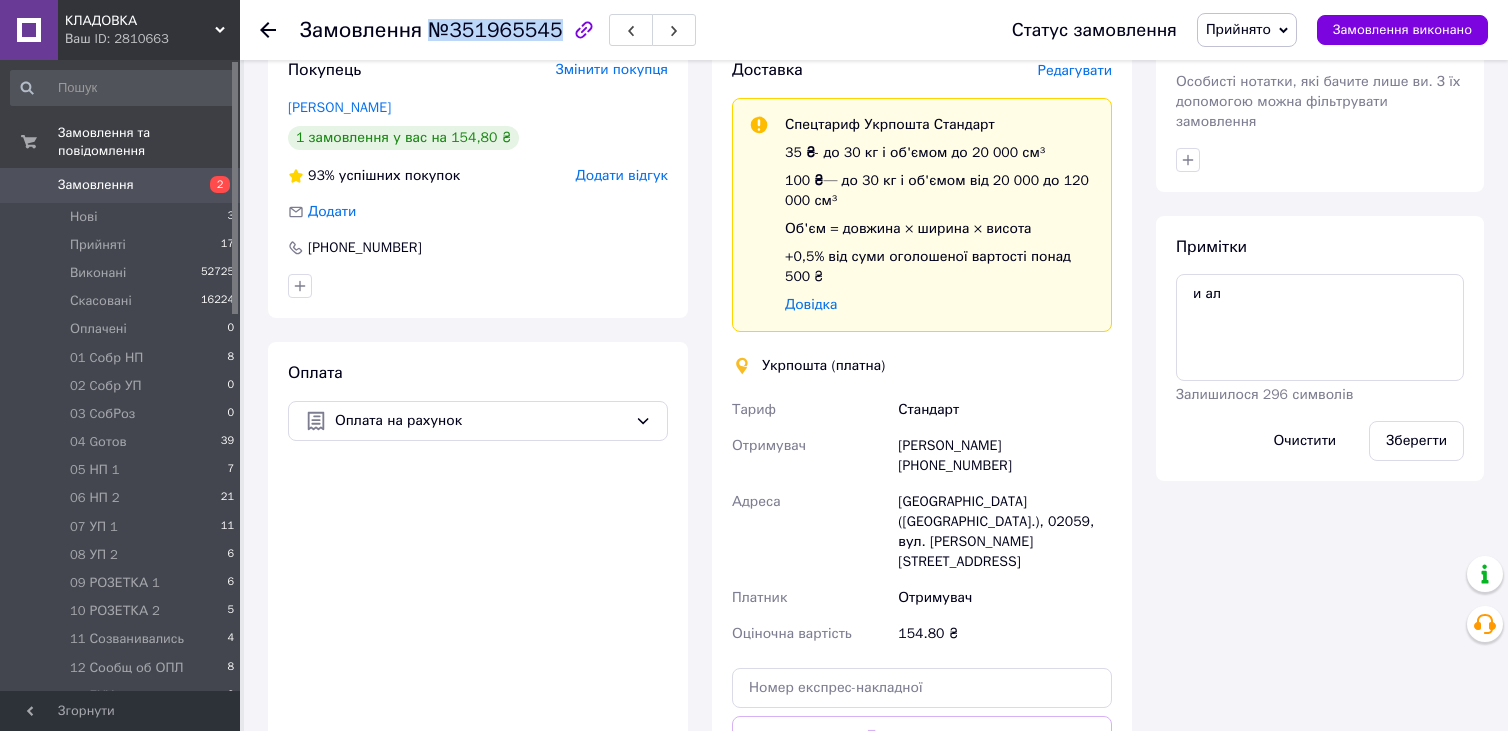 drag, startPoint x: 427, startPoint y: 33, endPoint x: 545, endPoint y: 37, distance: 118.06778 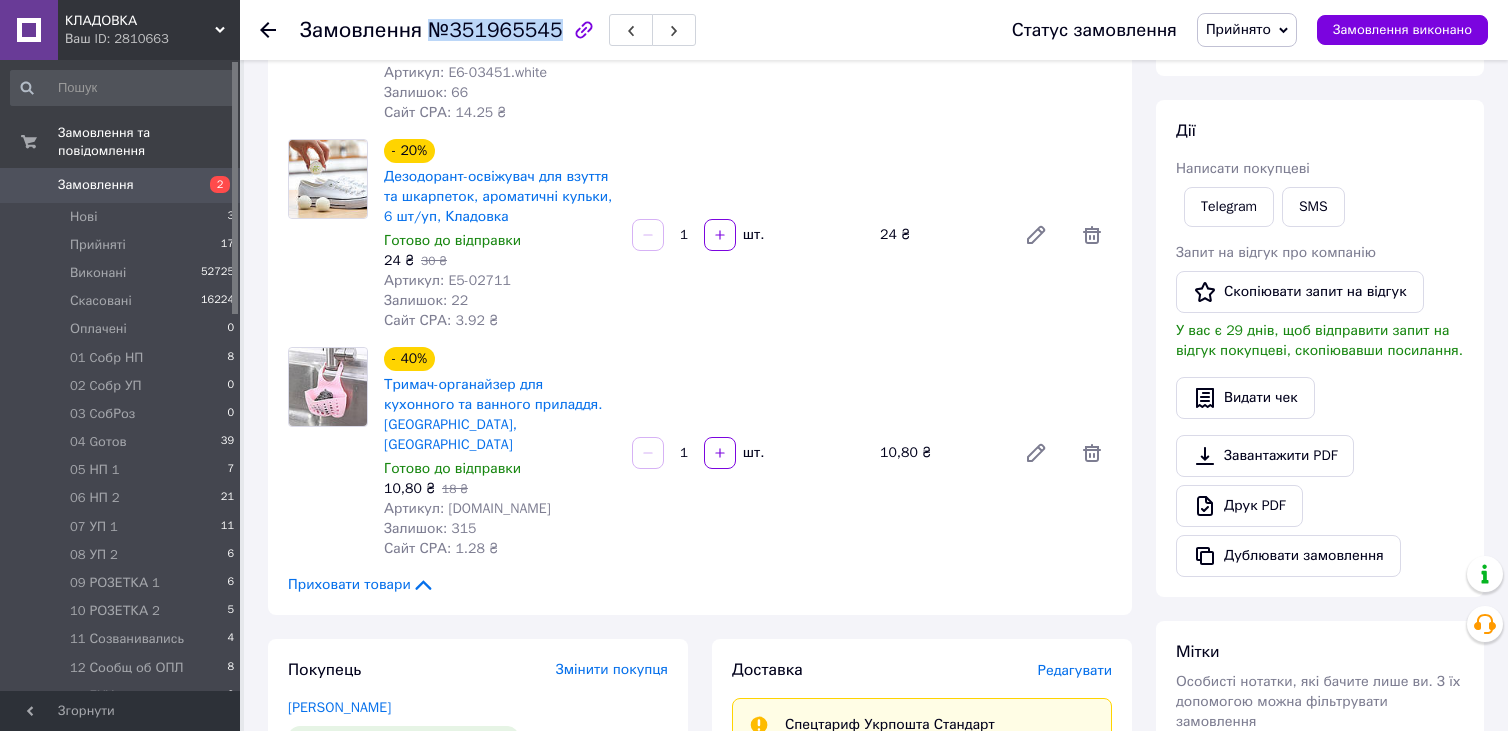 scroll, scrollTop: 0, scrollLeft: 0, axis: both 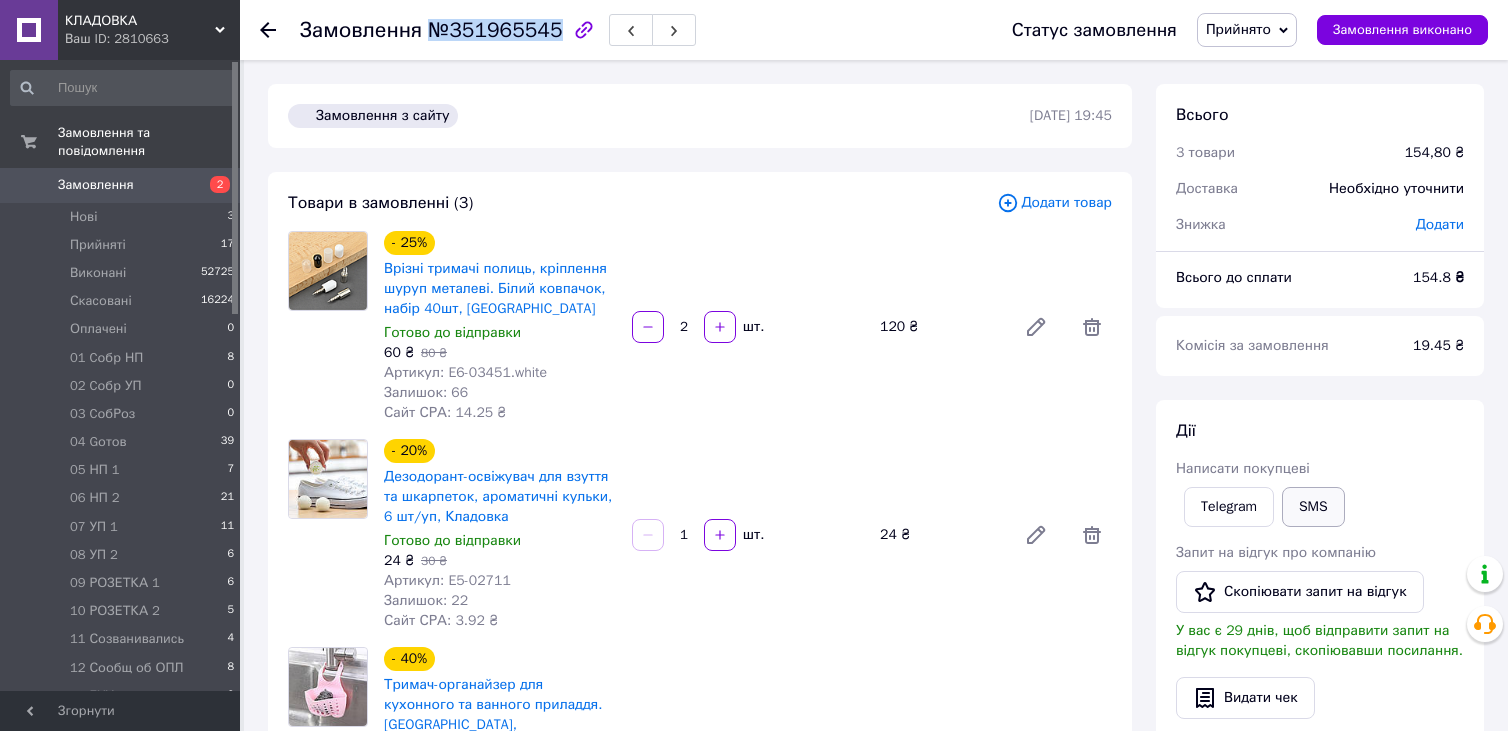 click on "SMS" at bounding box center [1313, 507] 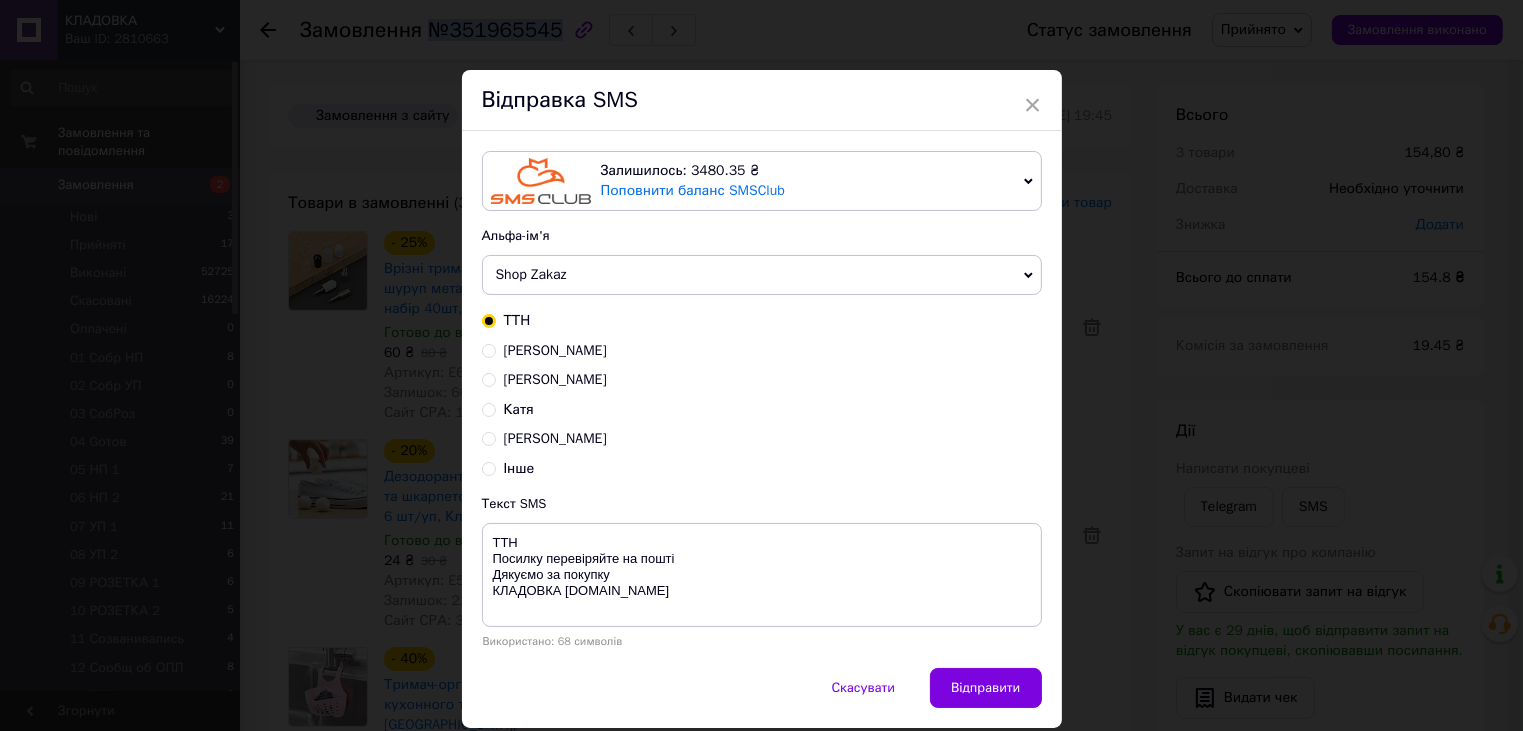 click on "Захар" at bounding box center [489, 437] 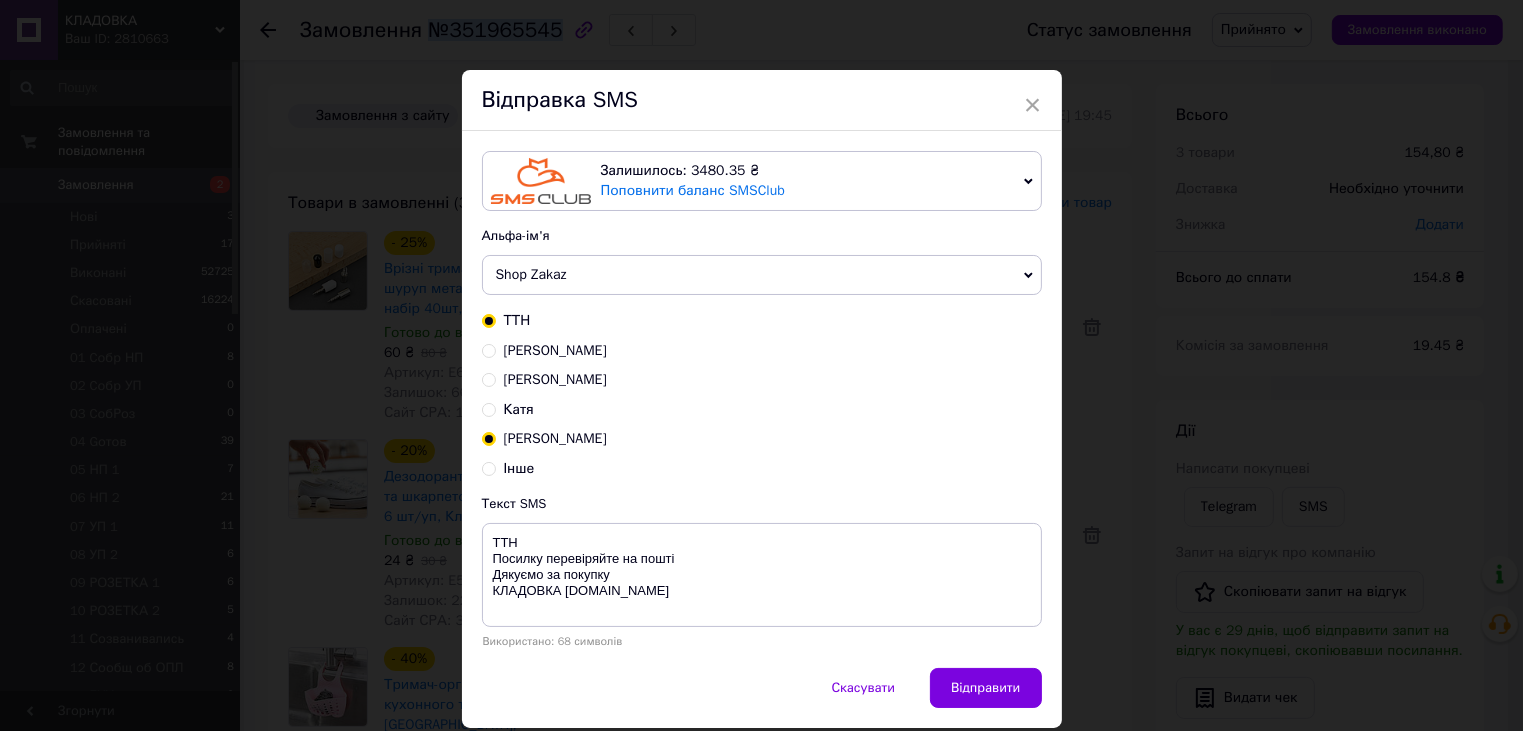 radio on "true" 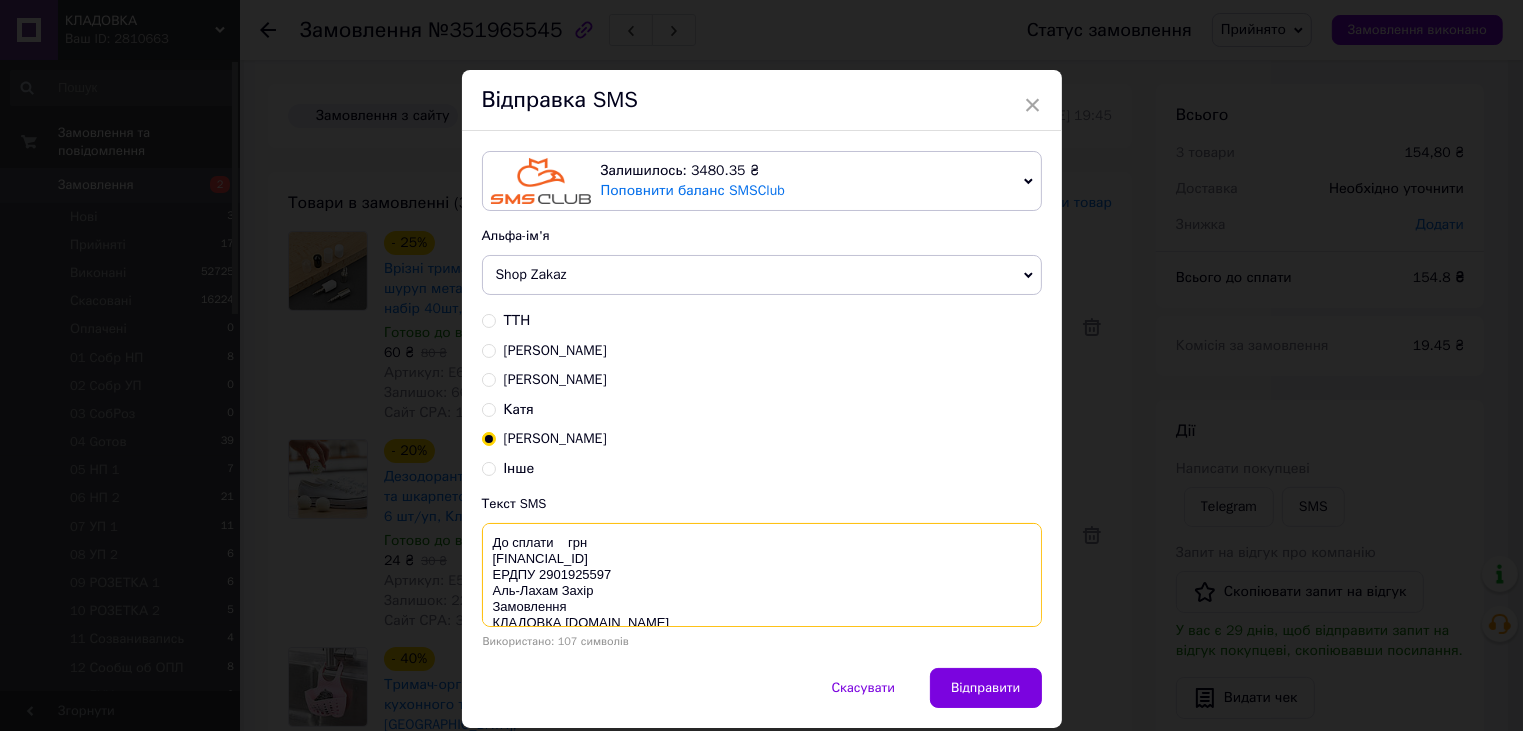 drag, startPoint x: 580, startPoint y: 608, endPoint x: 595, endPoint y: 610, distance: 15.132746 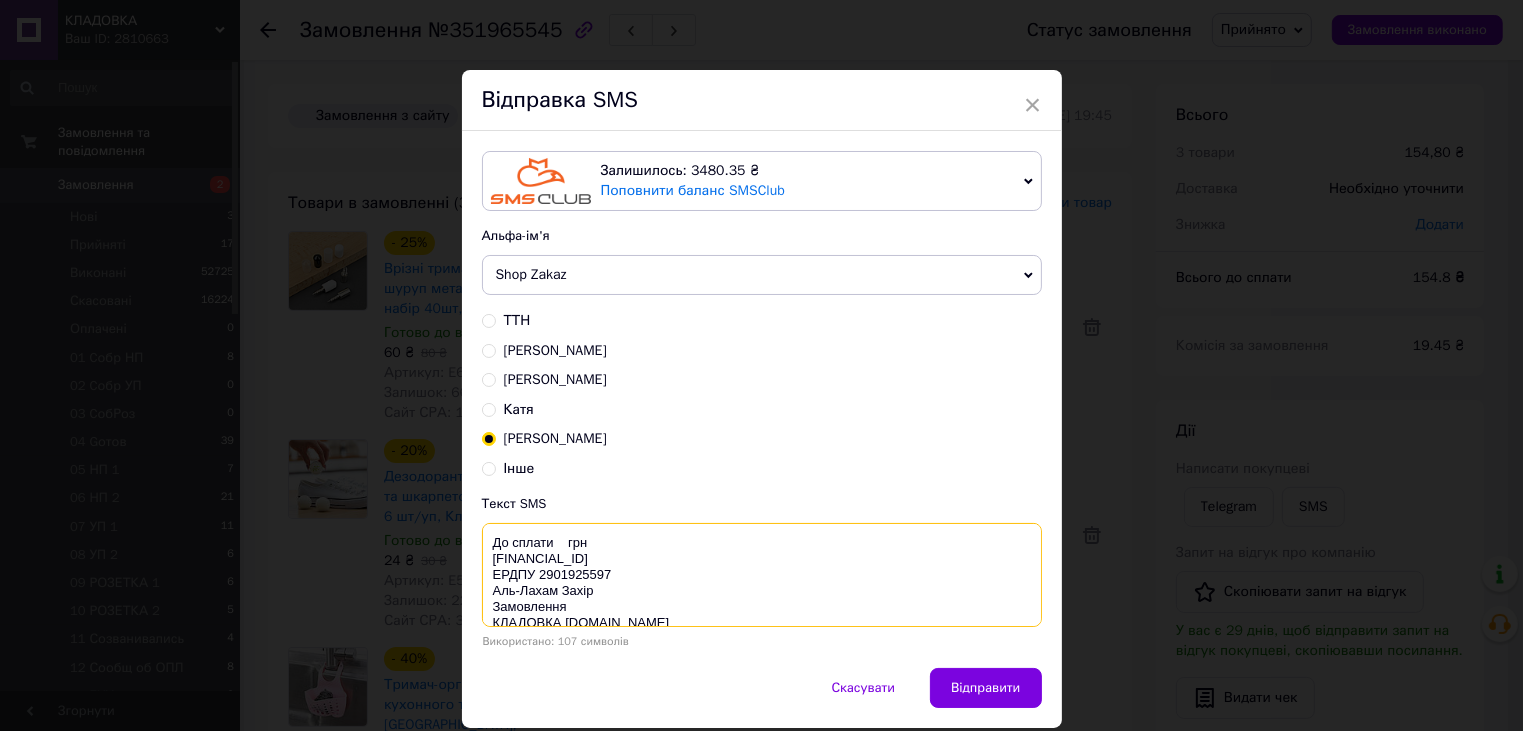 drag, startPoint x: 595, startPoint y: 610, endPoint x: 580, endPoint y: 610, distance: 15 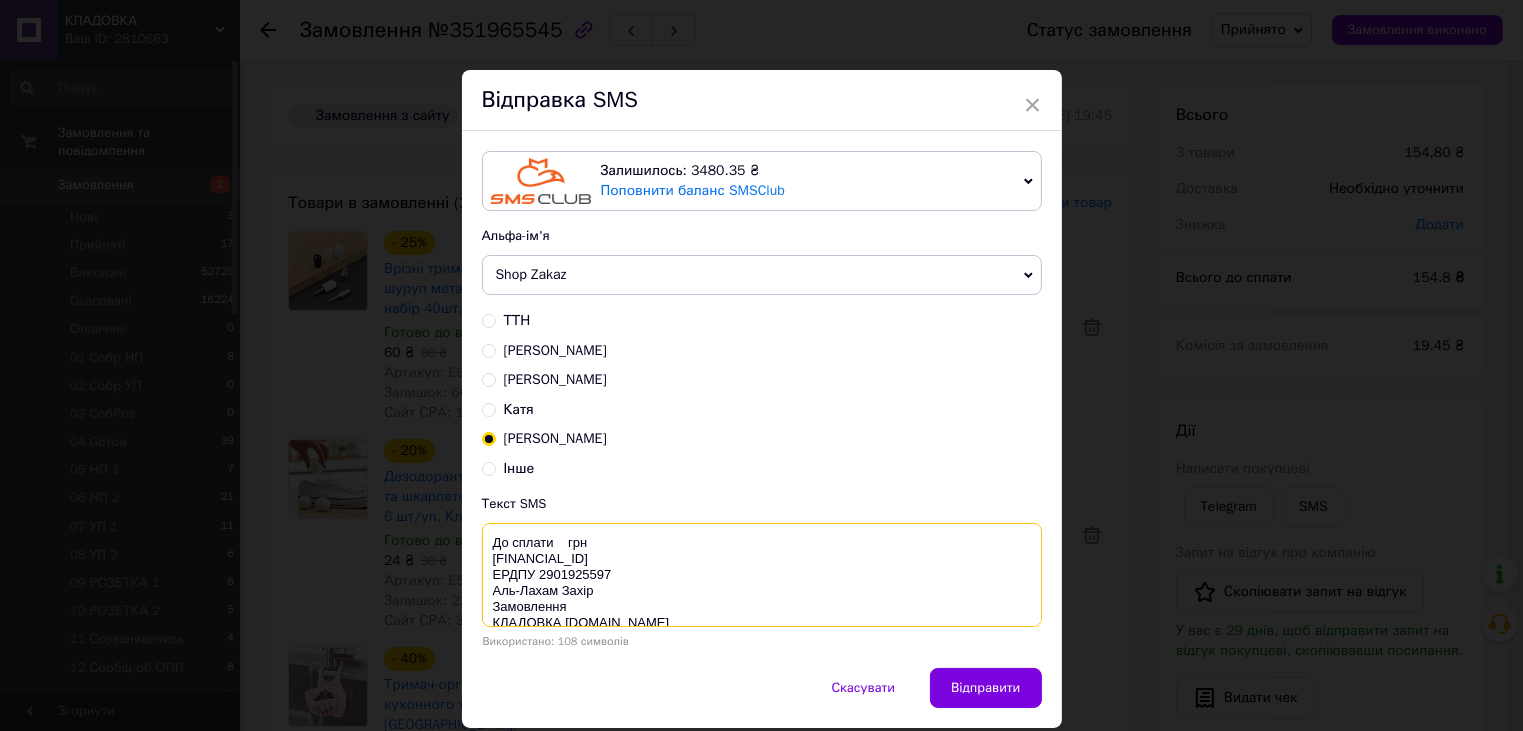 paste on "№351965545" 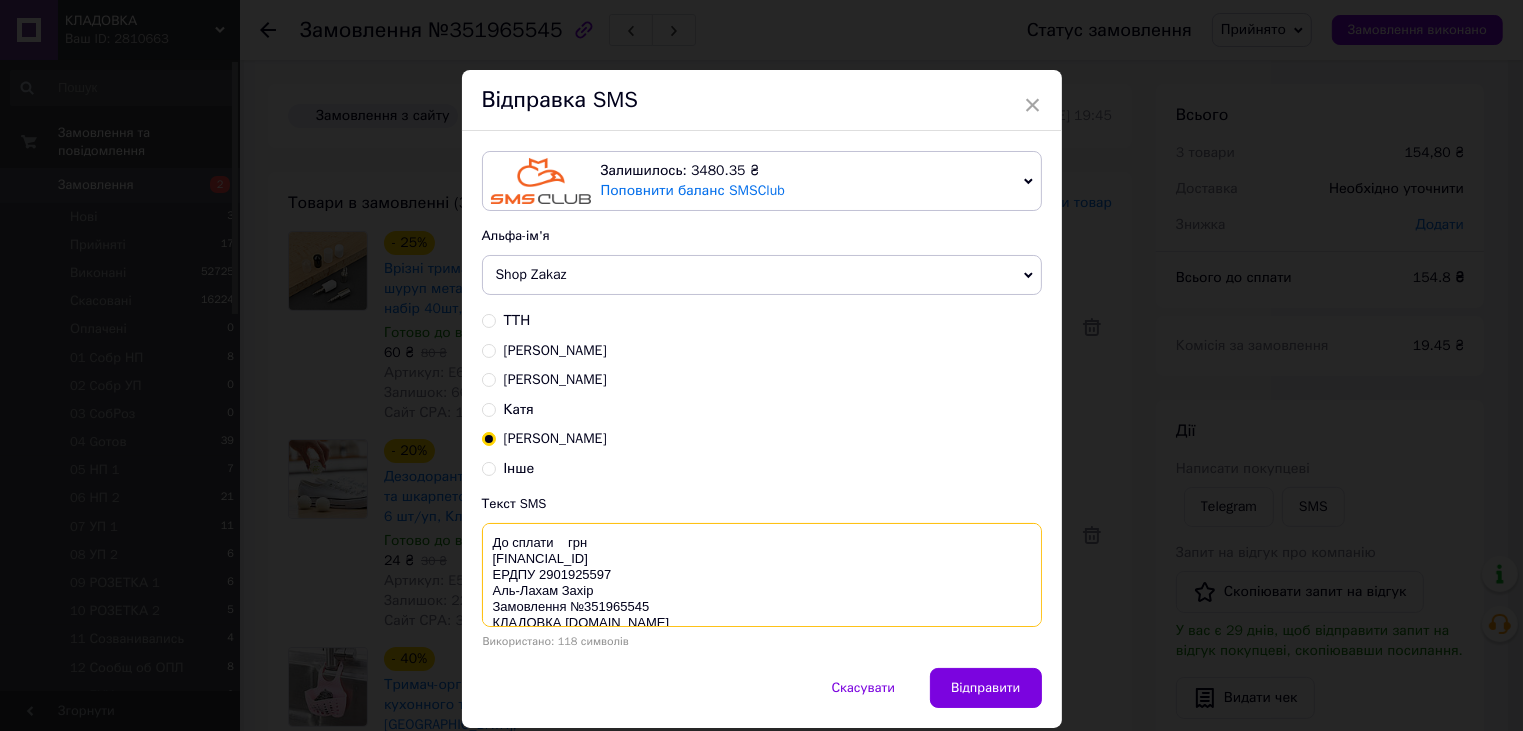 click on "До сплати    грн
UA553220010000026002320029582
ЕРДПУ 2901925597
Аль-Лахам Захір
Замовлення №351965545
КЛАДОВКА prom.ua" at bounding box center [762, 575] 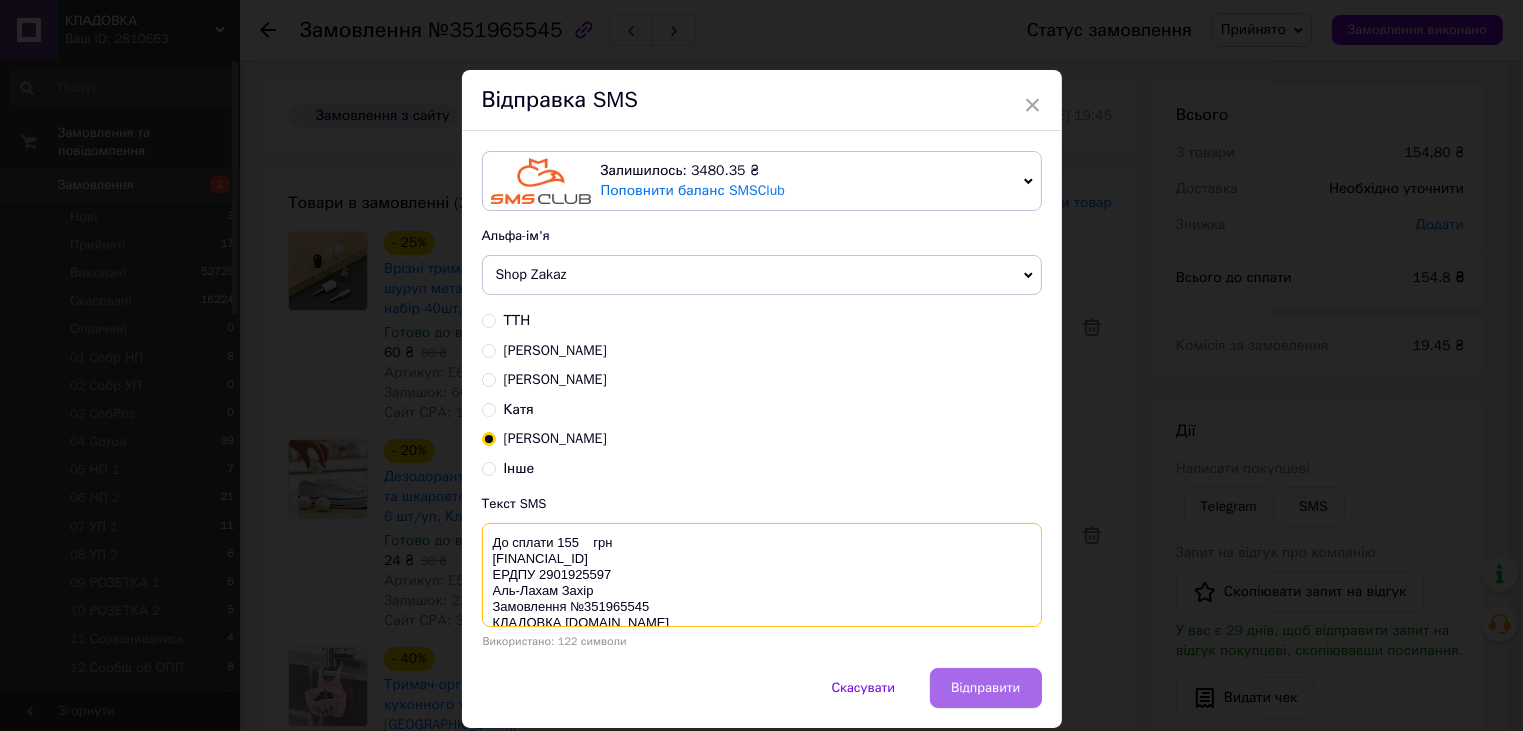 type on "До сплати 155    грн
UA553220010000026002320029582
ЕРДПУ 2901925597
Аль-Лахам Захір
Замовлення №351965545
КЛАДОВКА prom.ua" 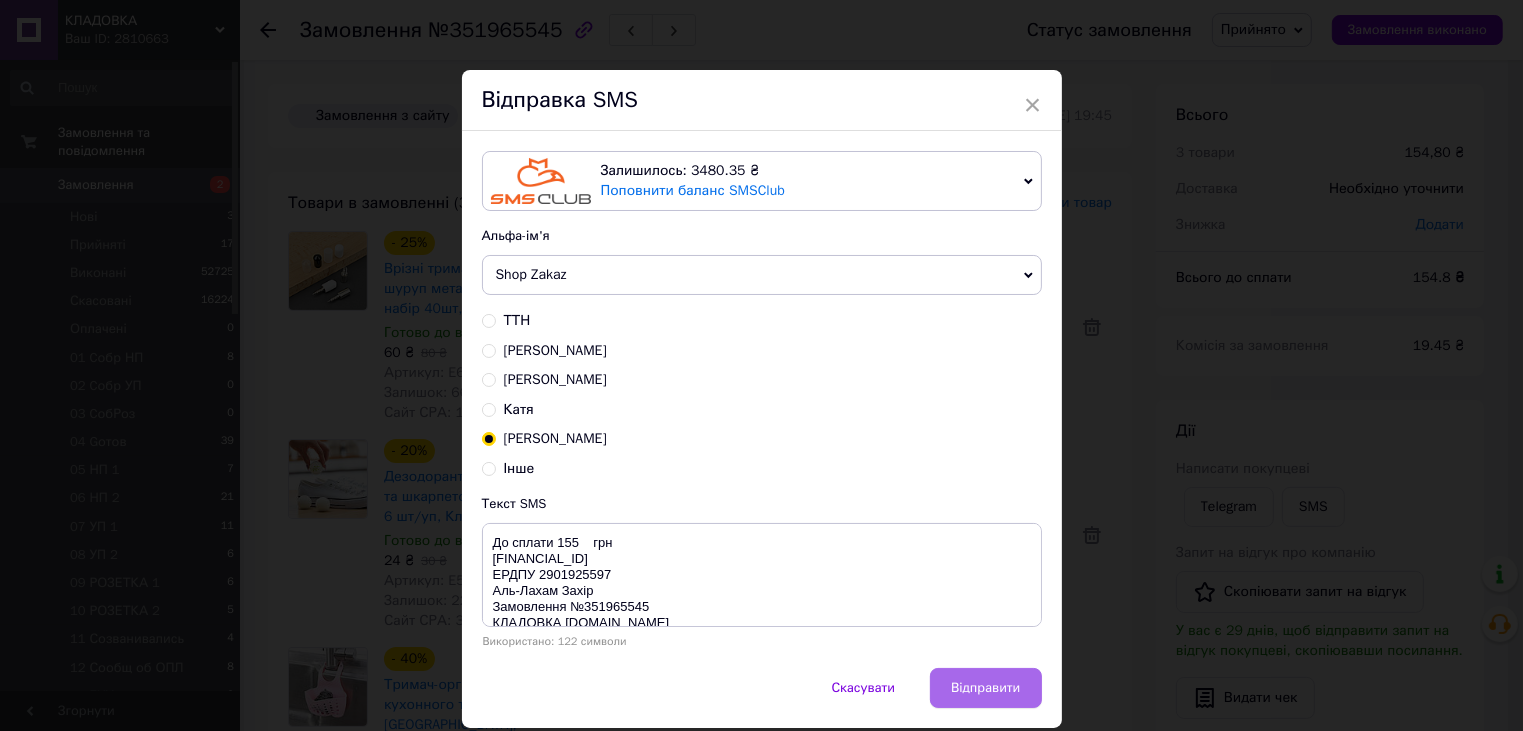 click on "Відправити" at bounding box center (985, 688) 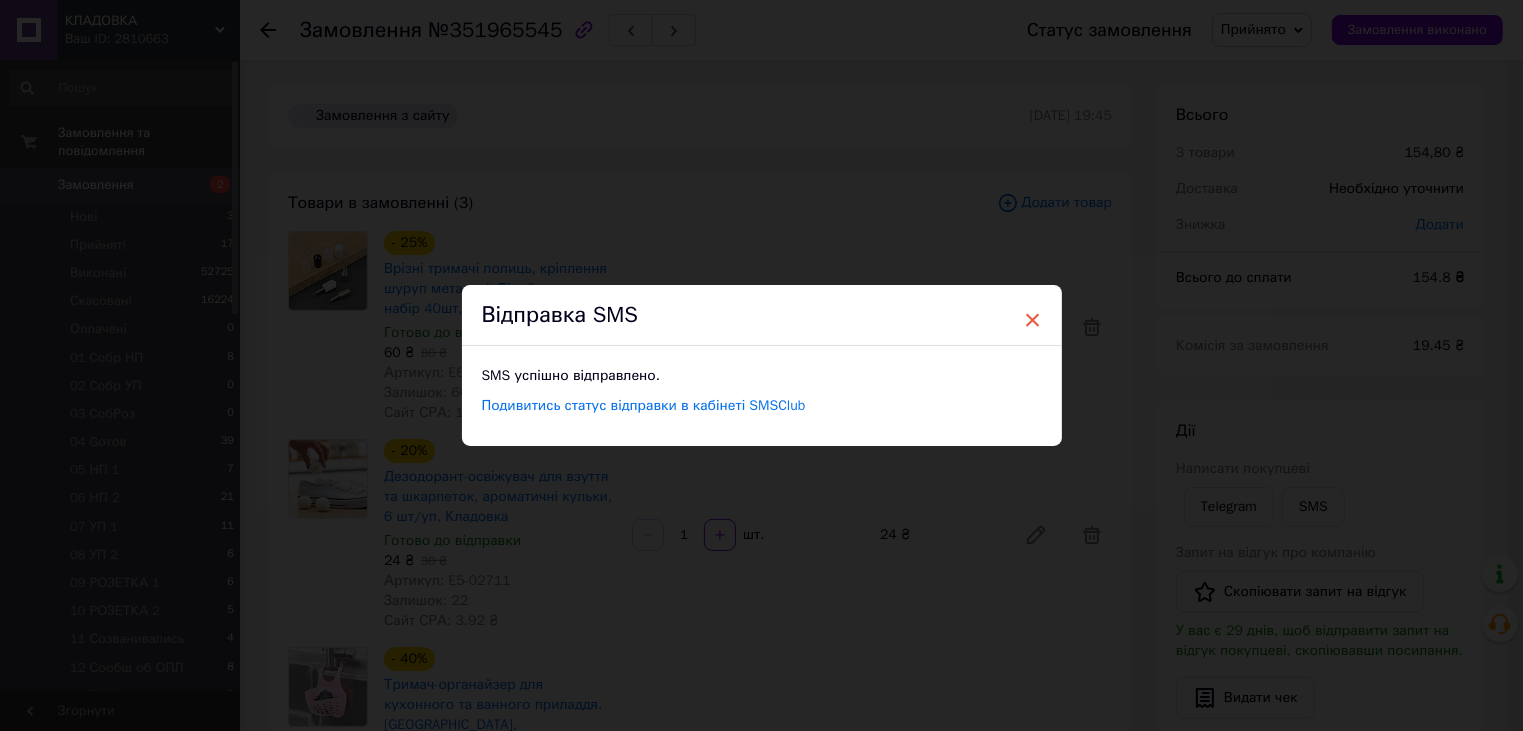 click on "×" at bounding box center [1033, 320] 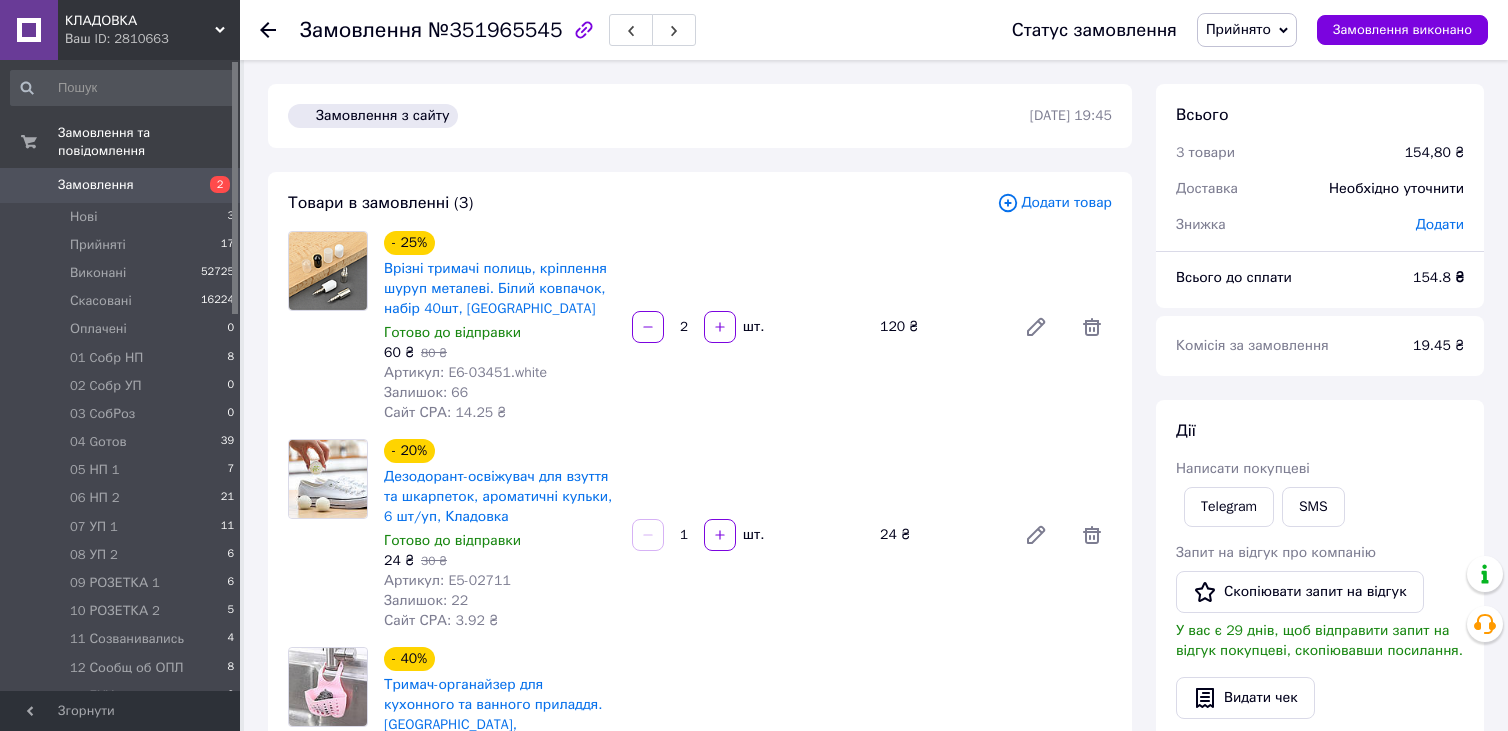 click on "Прийнято" at bounding box center [1247, 30] 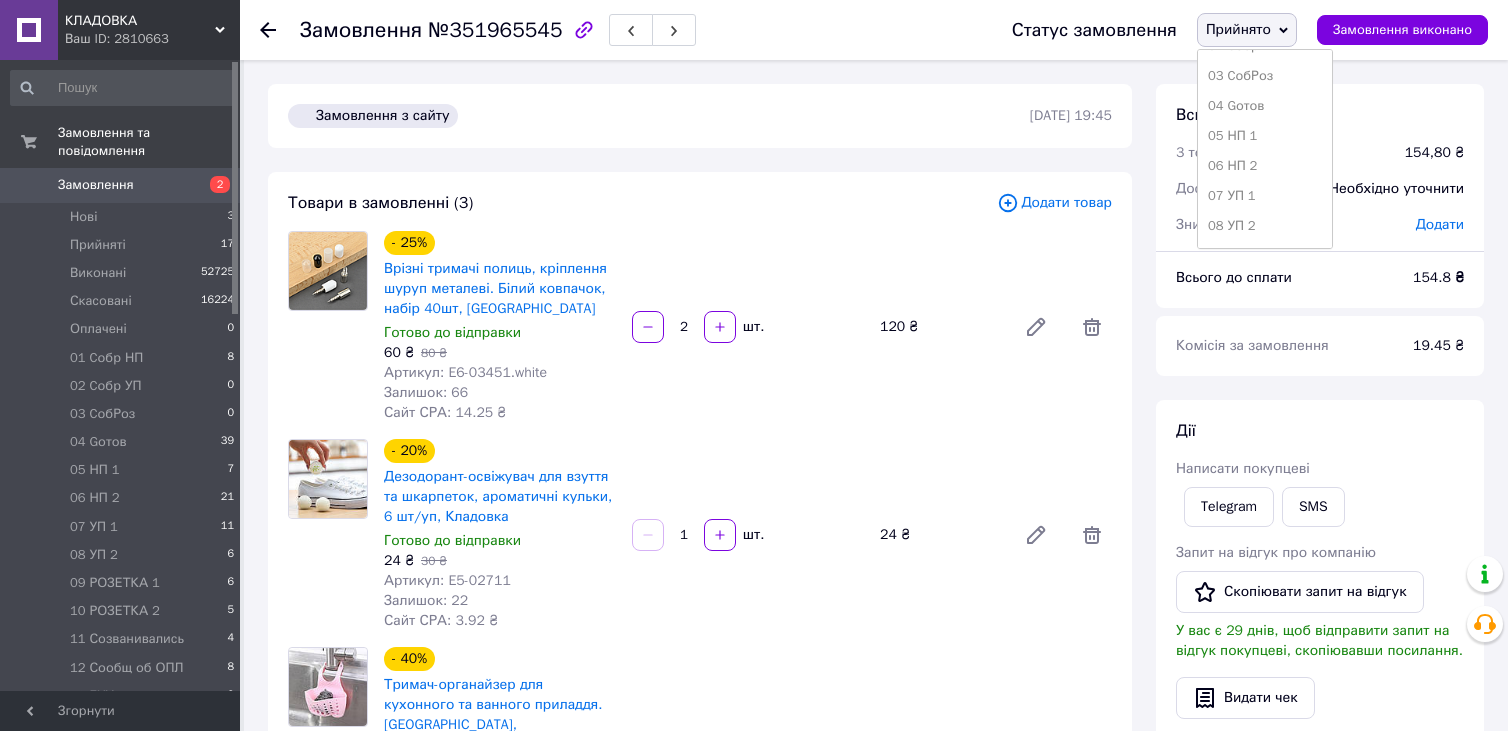 scroll, scrollTop: 300, scrollLeft: 0, axis: vertical 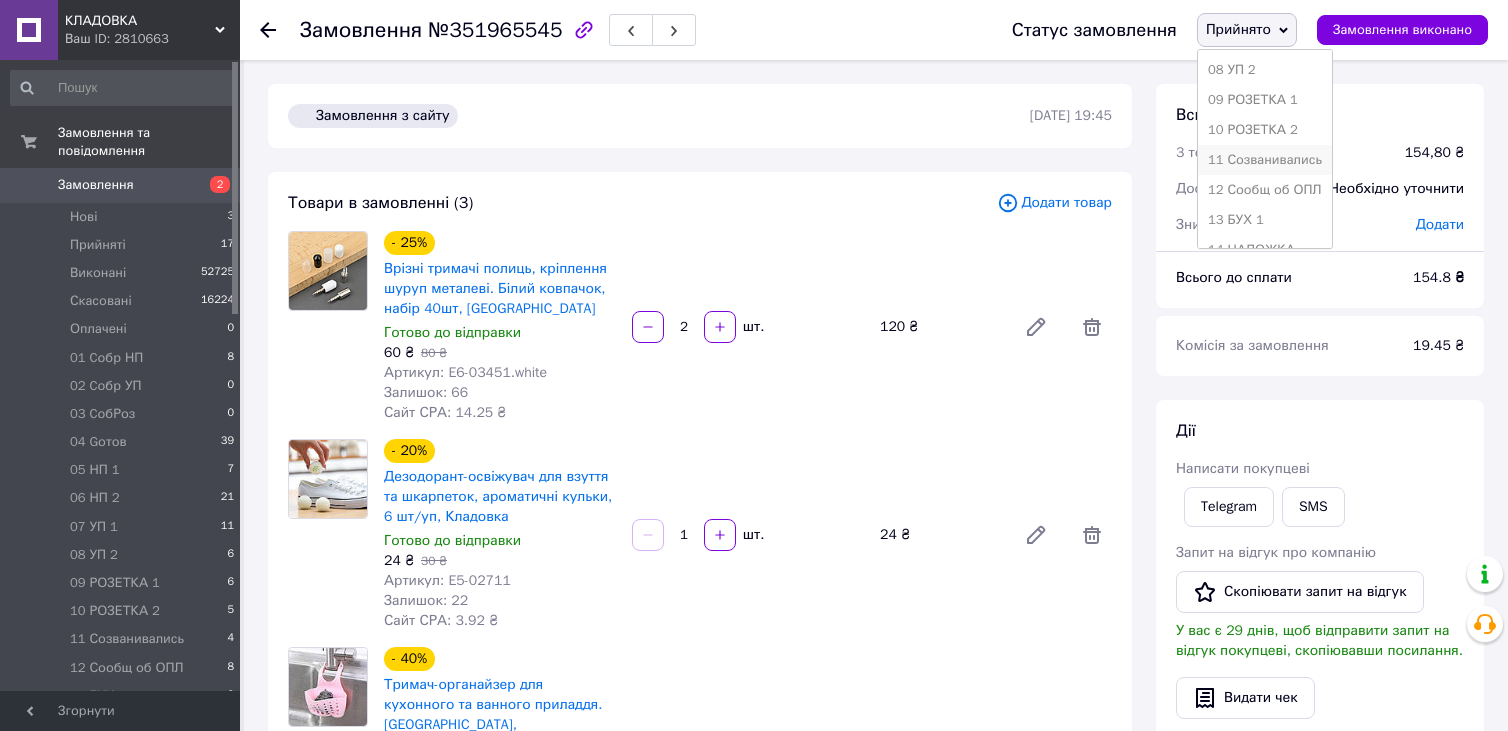 click on "11 Созванивались" at bounding box center (1265, 160) 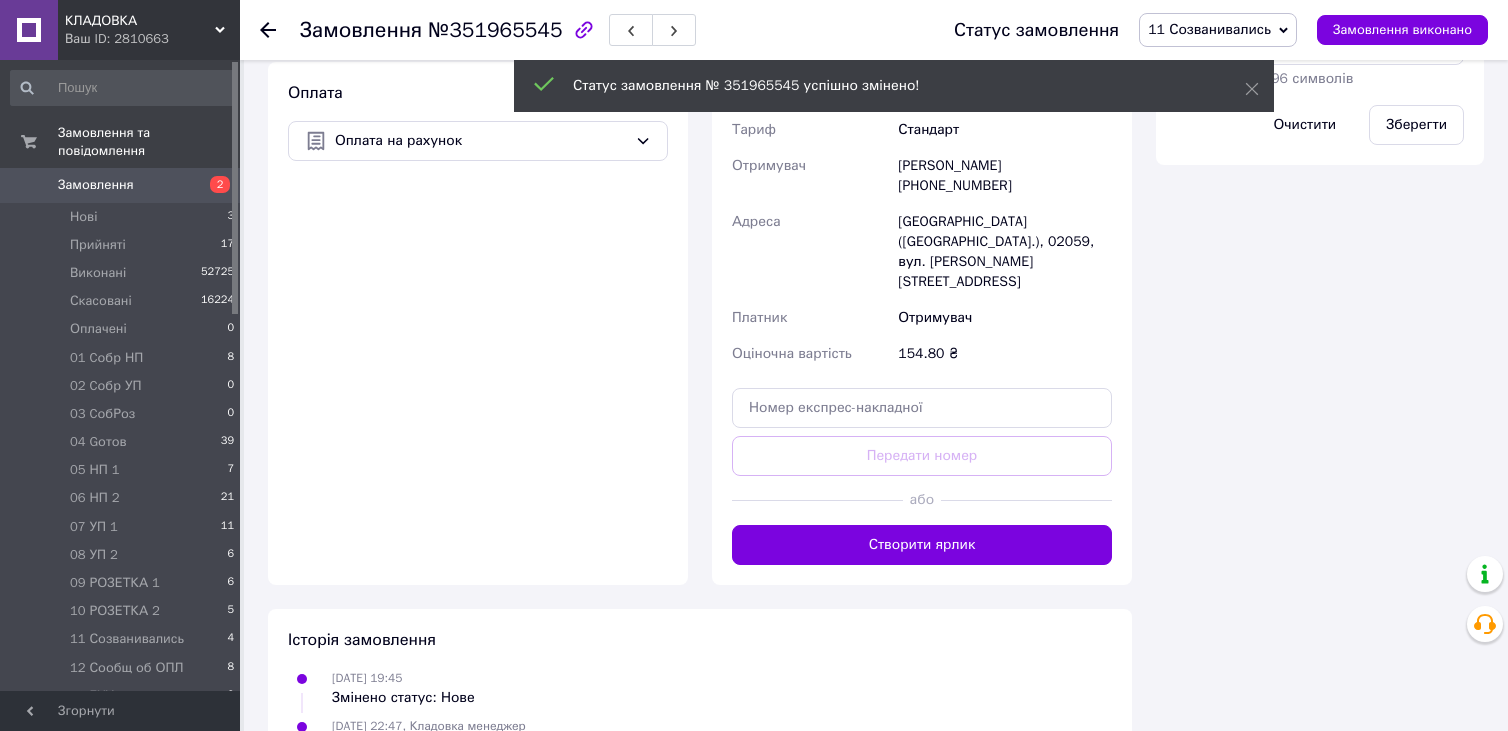 scroll, scrollTop: 1287, scrollLeft: 0, axis: vertical 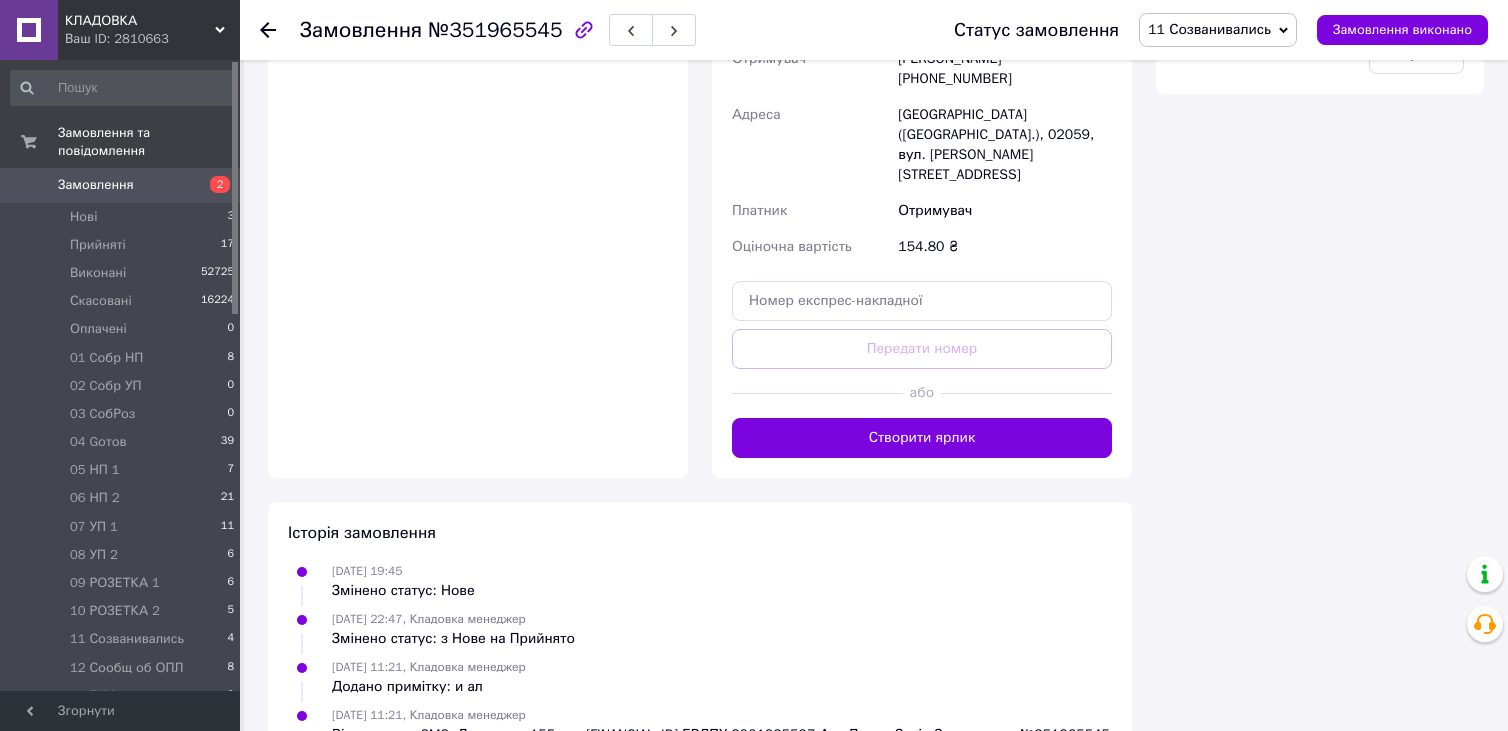 click 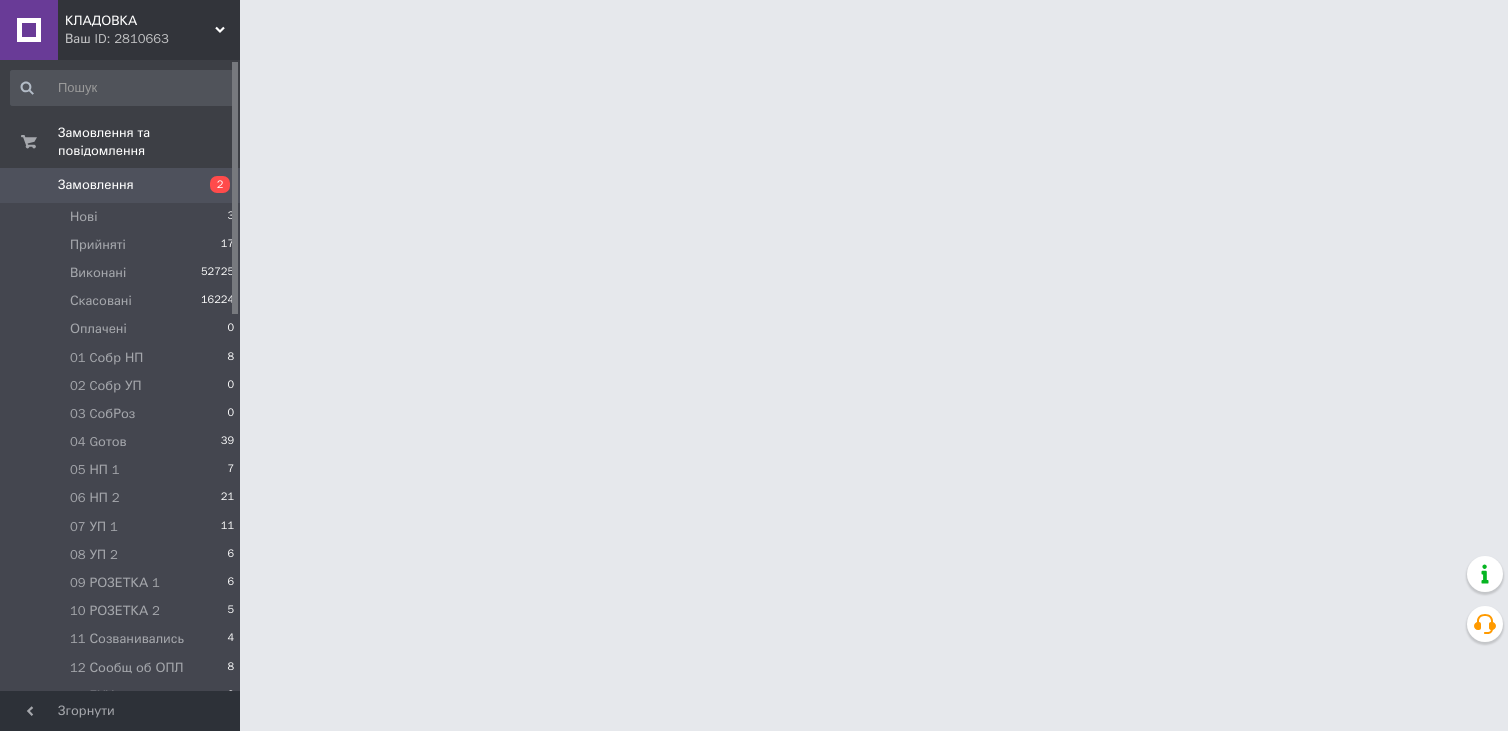 scroll, scrollTop: 0, scrollLeft: 0, axis: both 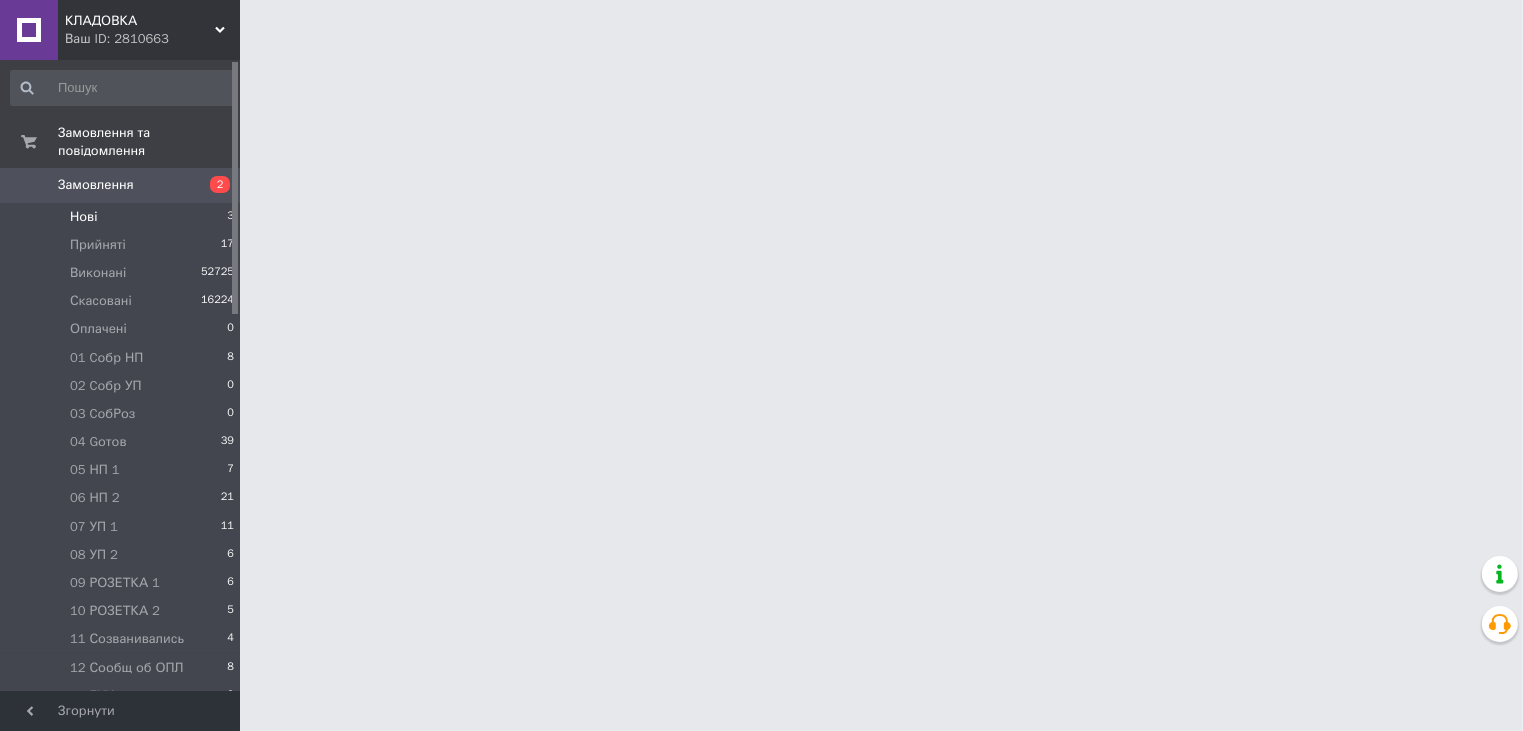 click on "Нові 3" at bounding box center [123, 217] 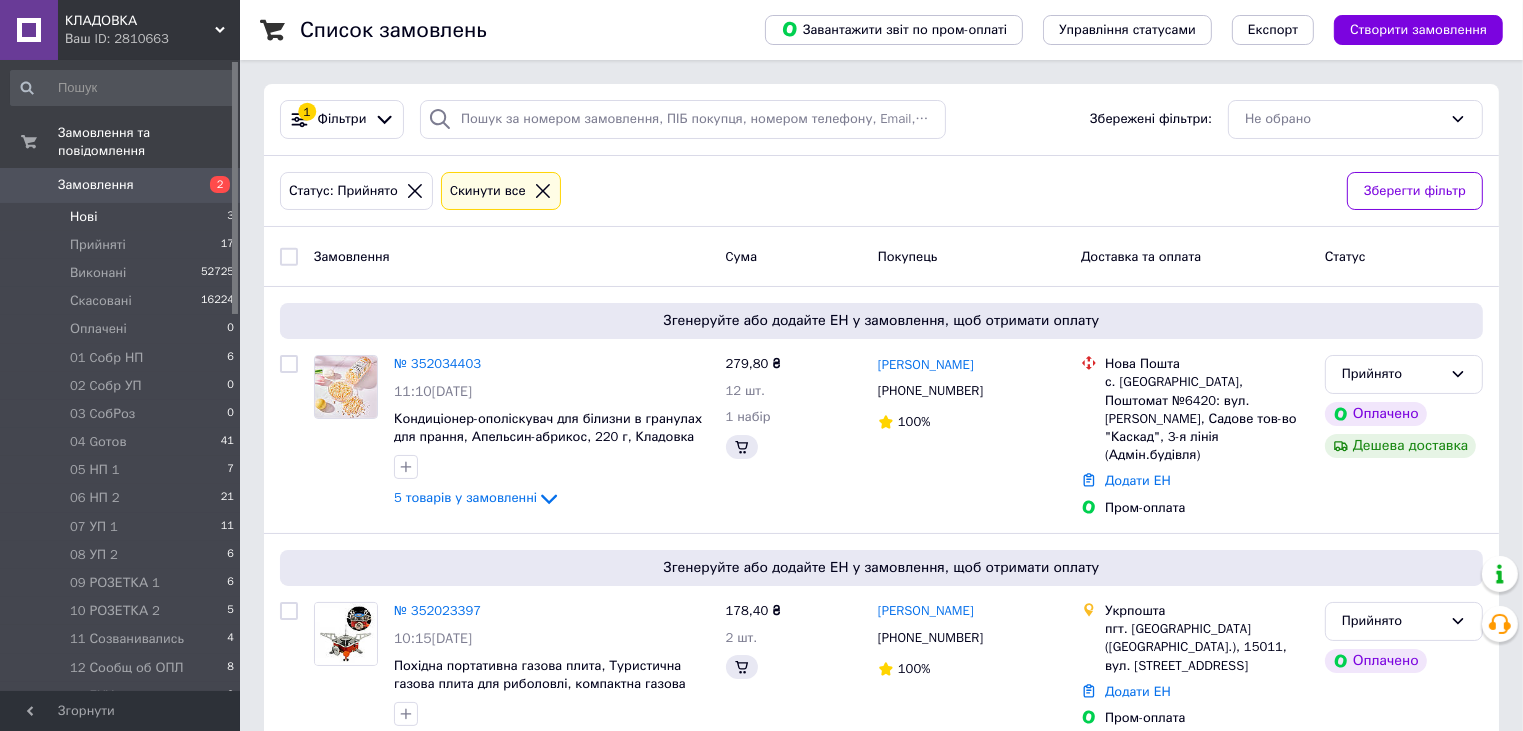 click on "Нові 3" at bounding box center (123, 217) 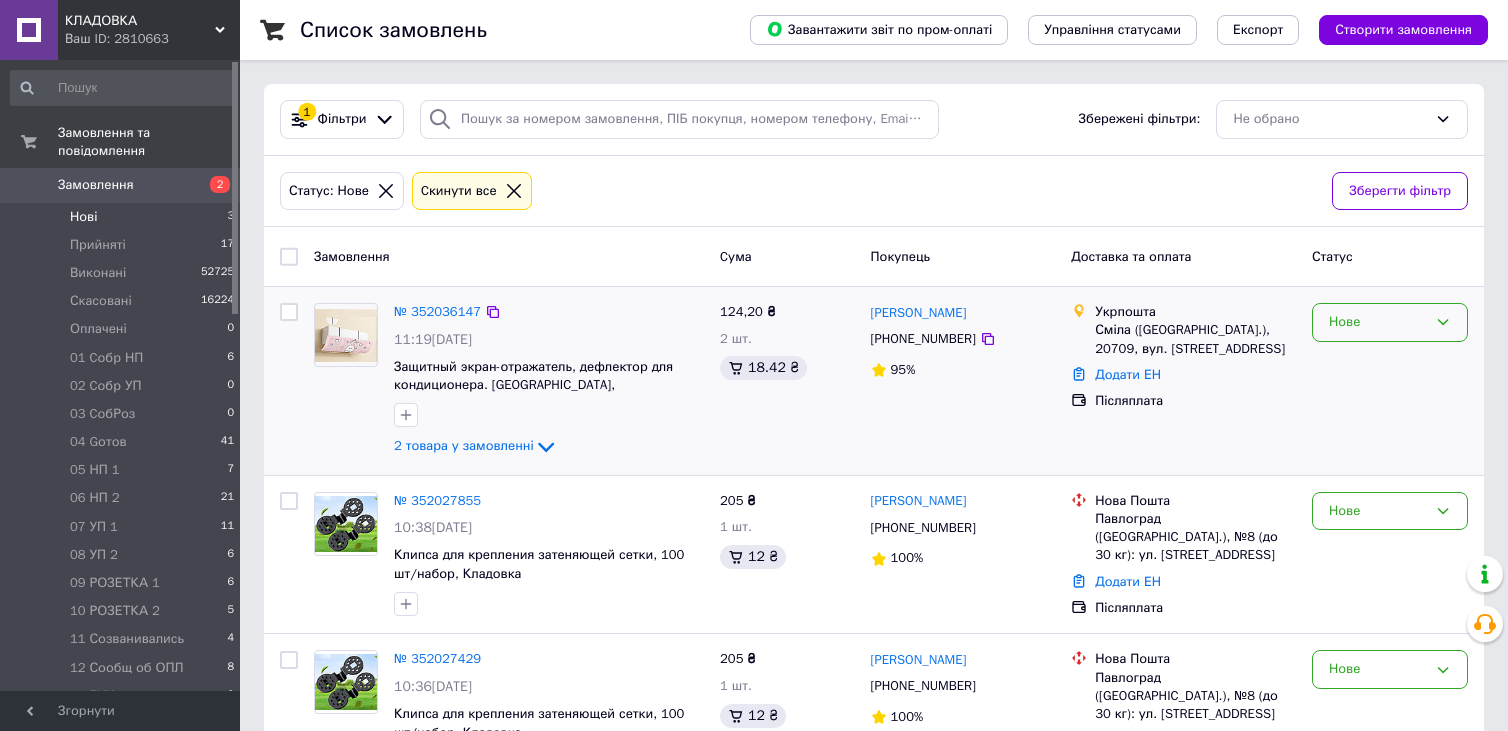 click on "Нове" at bounding box center (1390, 322) 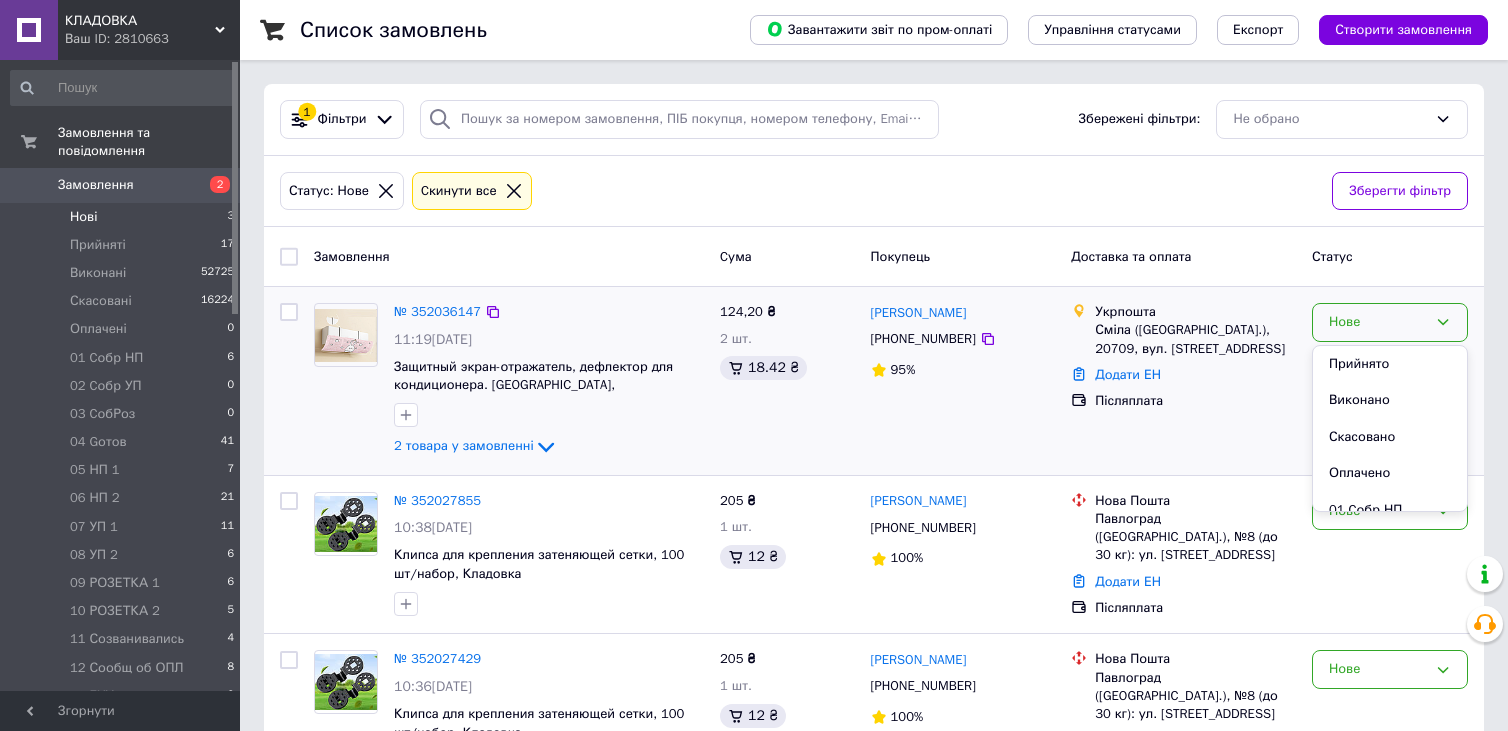 click on "Прийнято" at bounding box center [1390, 364] 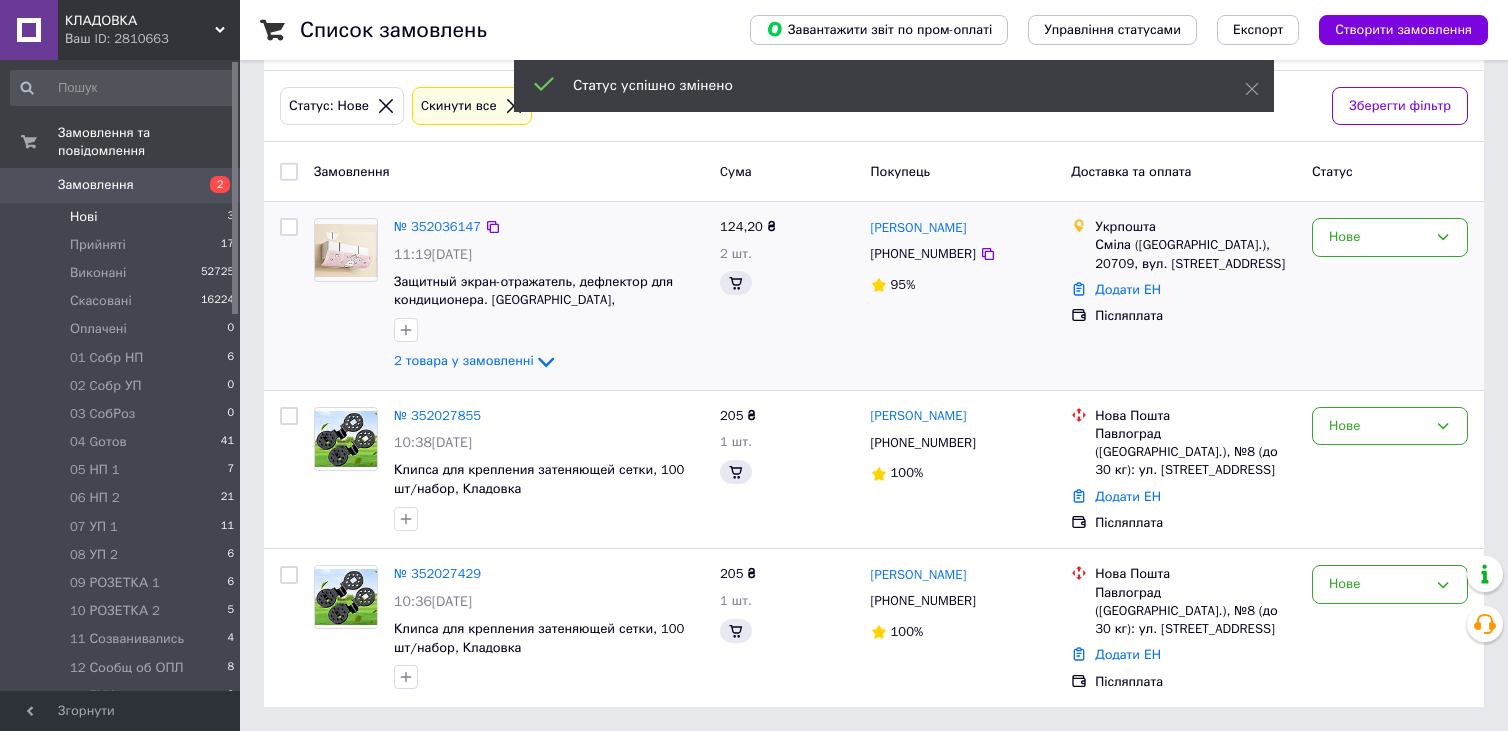 scroll, scrollTop: 120, scrollLeft: 0, axis: vertical 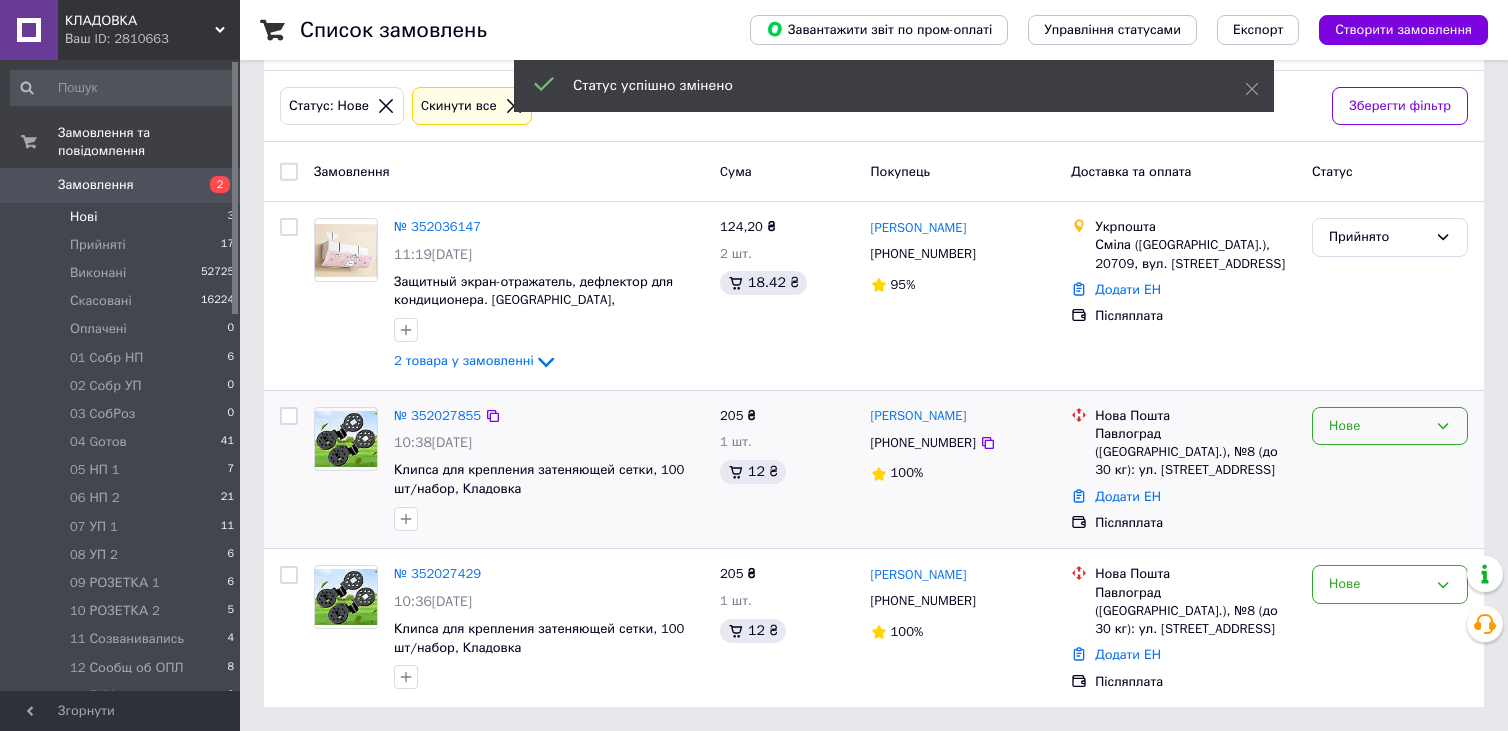 click on "Нове" at bounding box center [1390, 426] 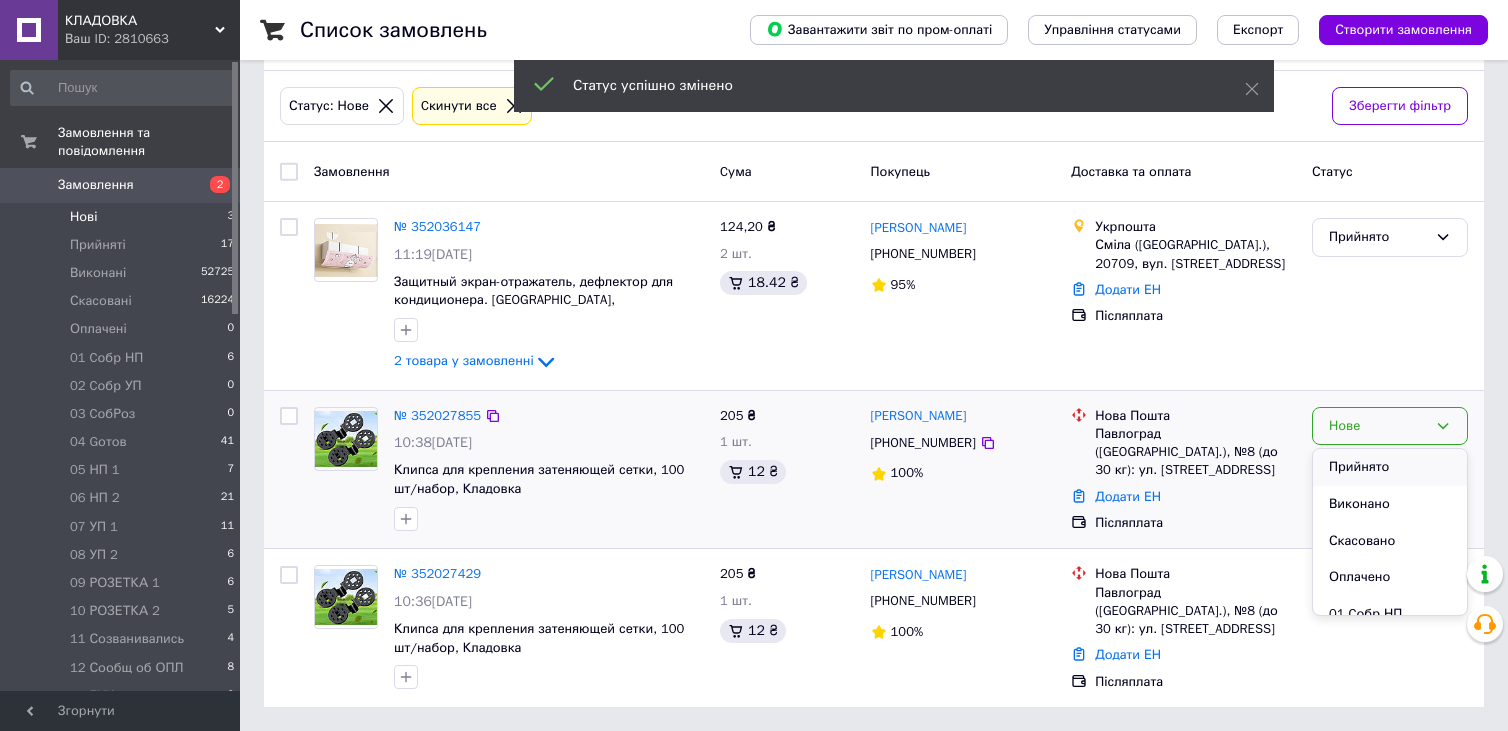 click on "Прийнято" at bounding box center [1390, 467] 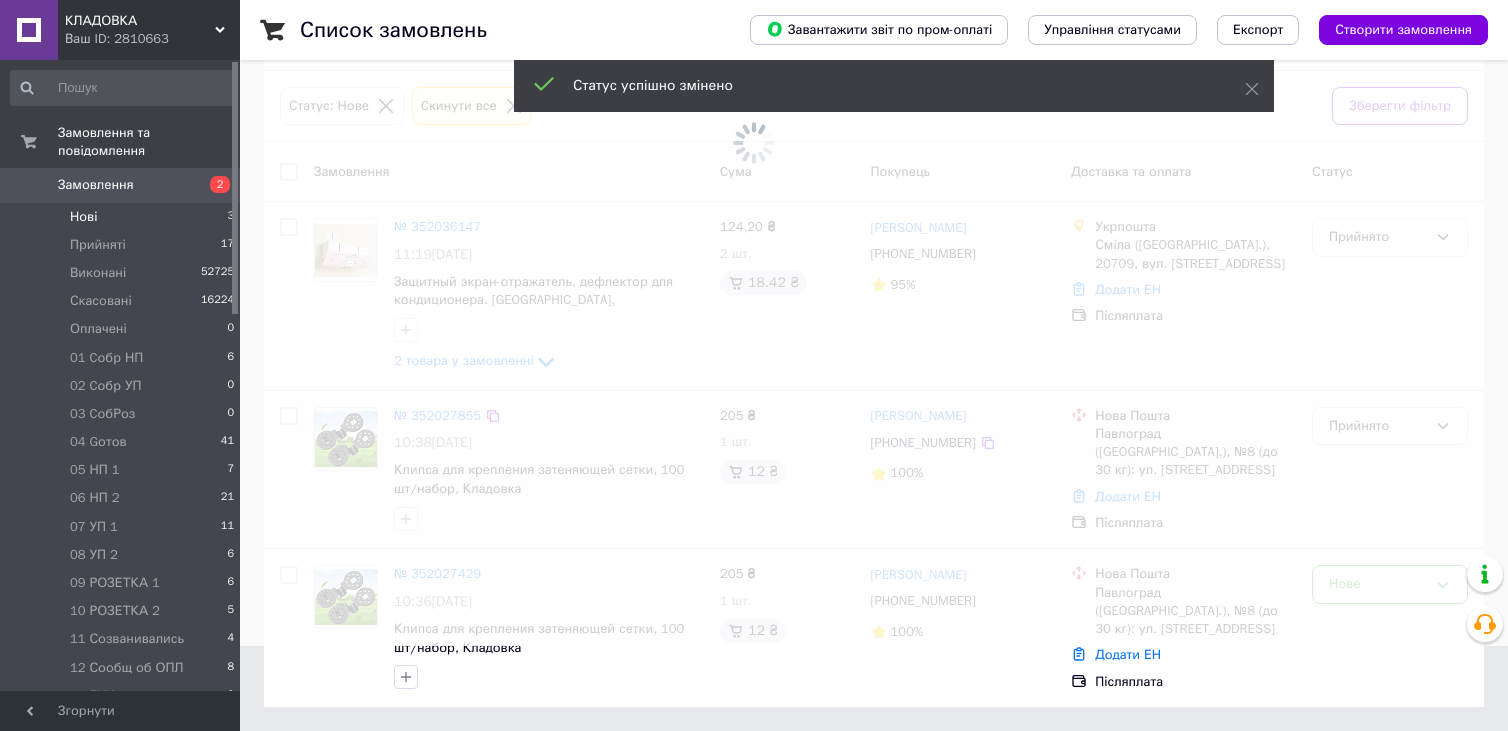 click at bounding box center (754, 280) 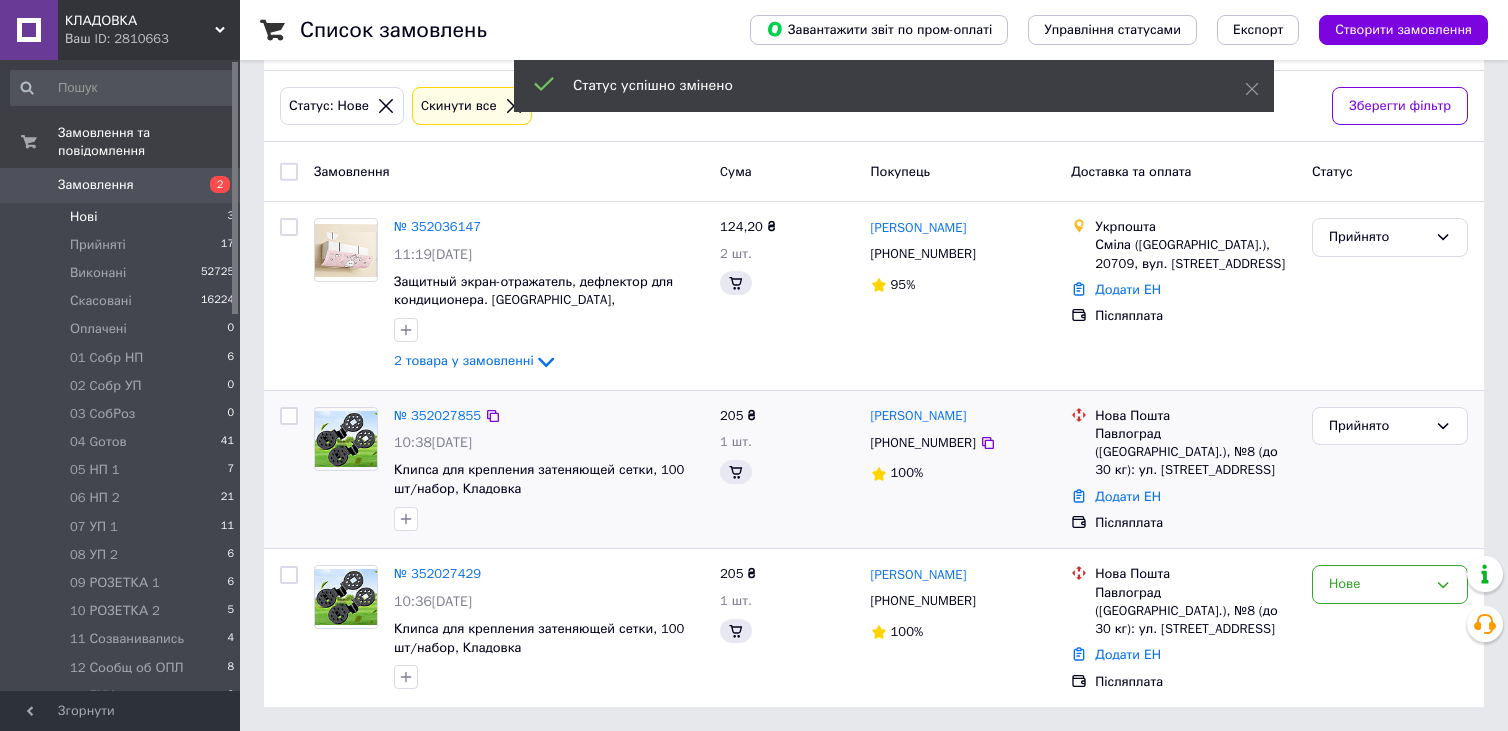 click on "Нове" at bounding box center [1378, 584] 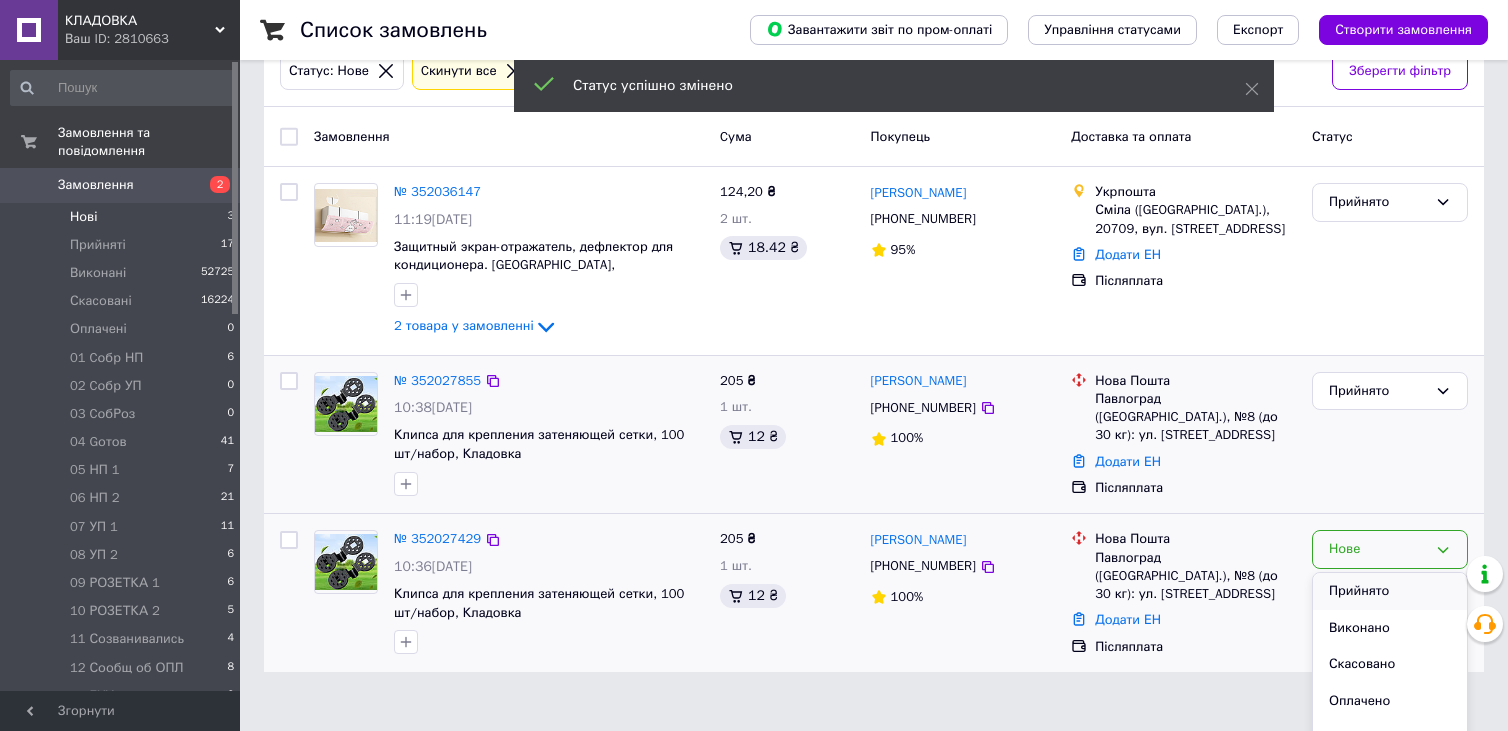 click on "Прийнято" at bounding box center [1390, 591] 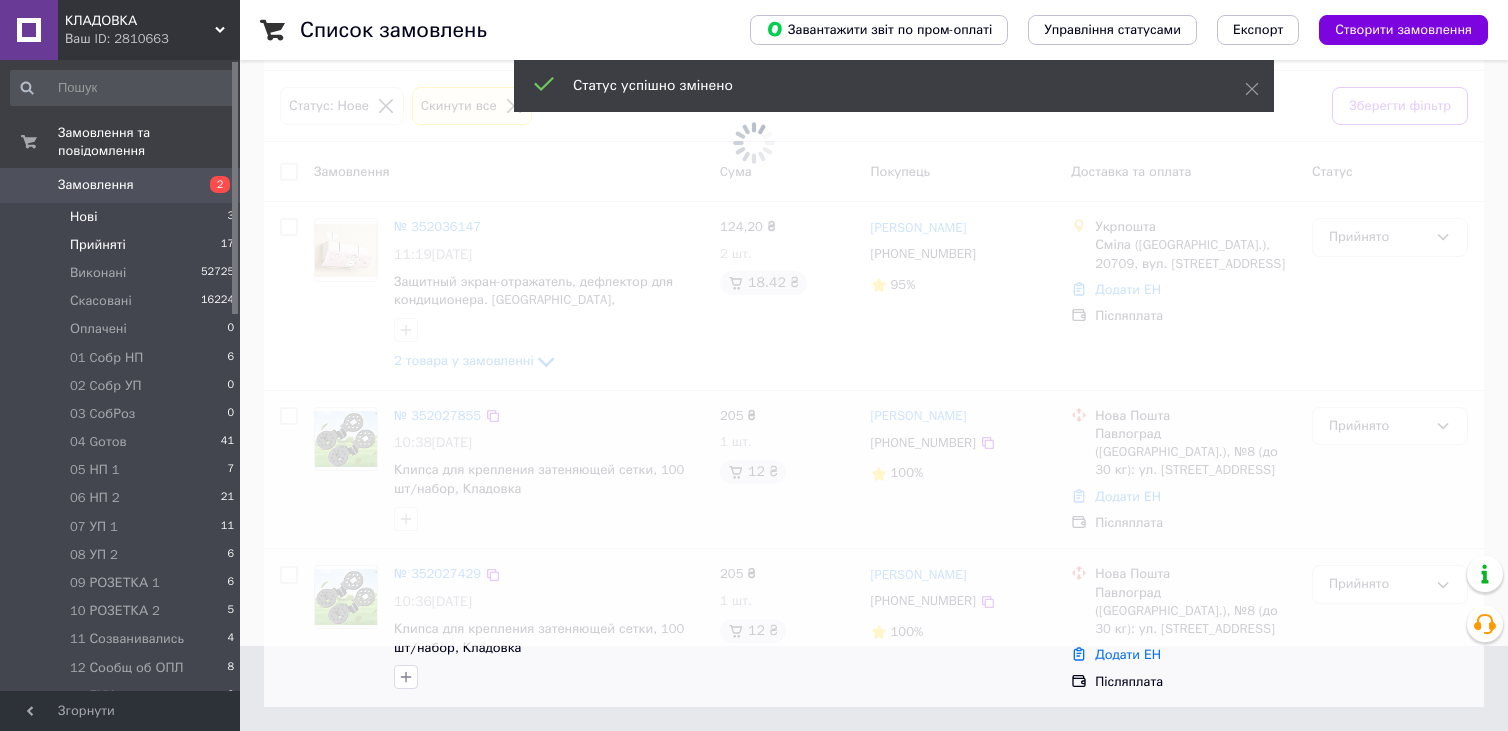 click on "Прийняті 17" at bounding box center [123, 245] 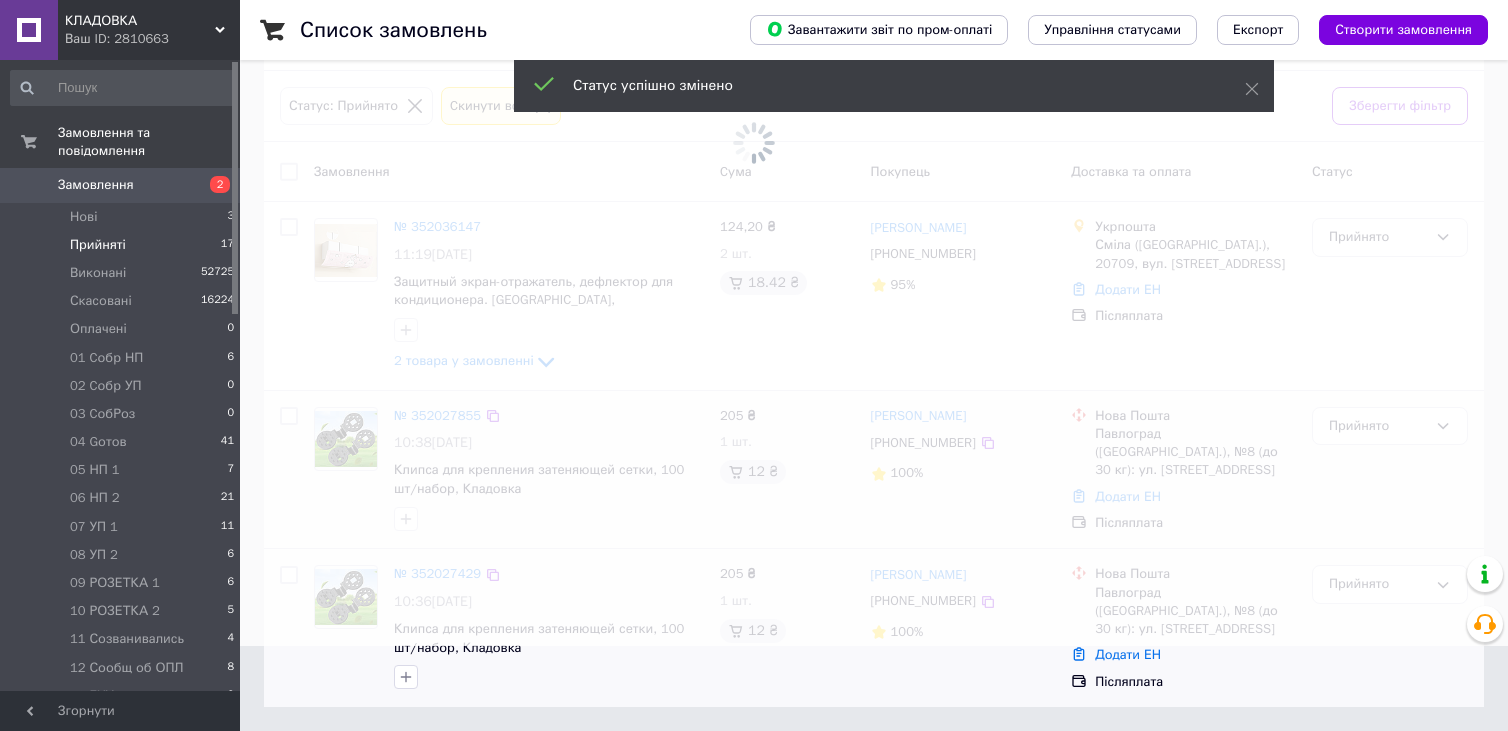 click on "Прийняті 17" at bounding box center [123, 245] 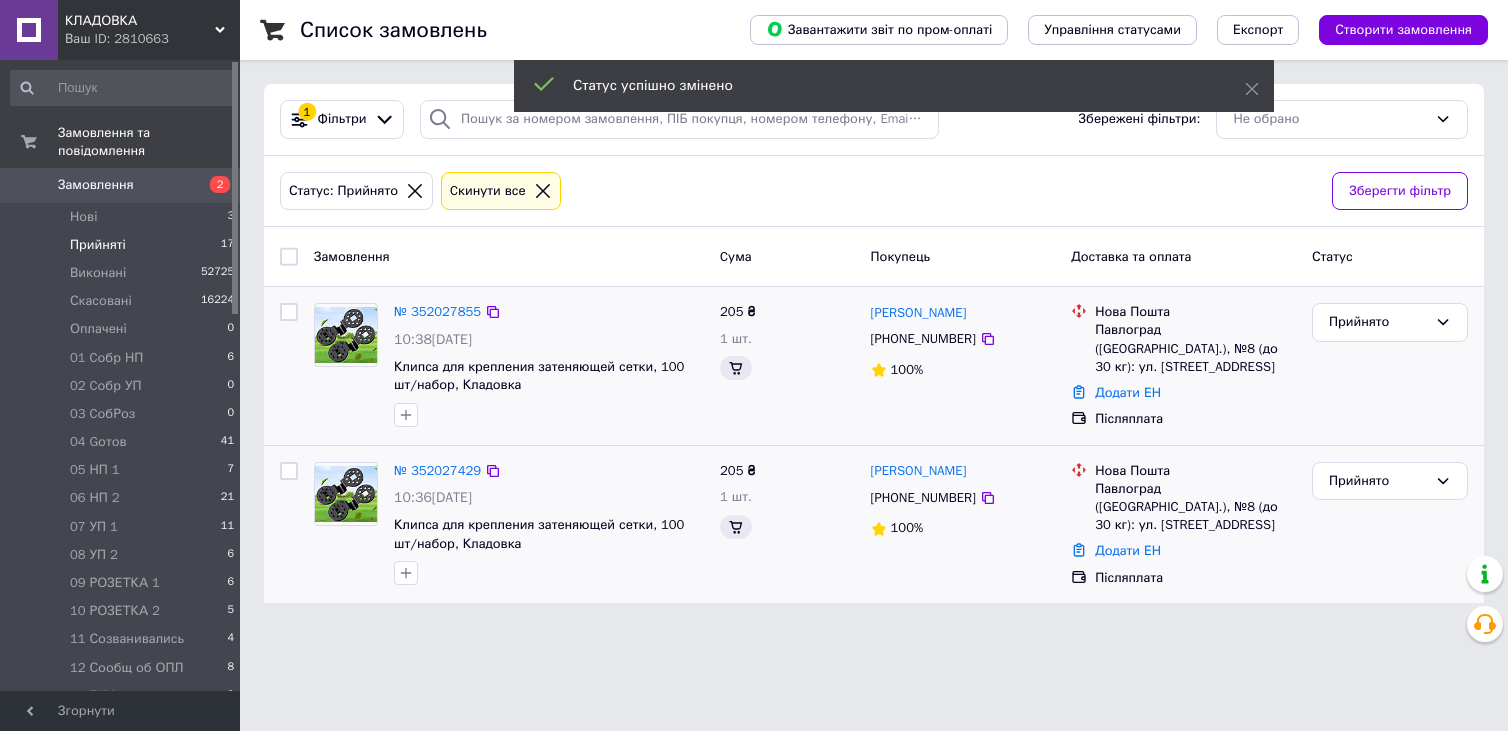 scroll, scrollTop: 0, scrollLeft: 0, axis: both 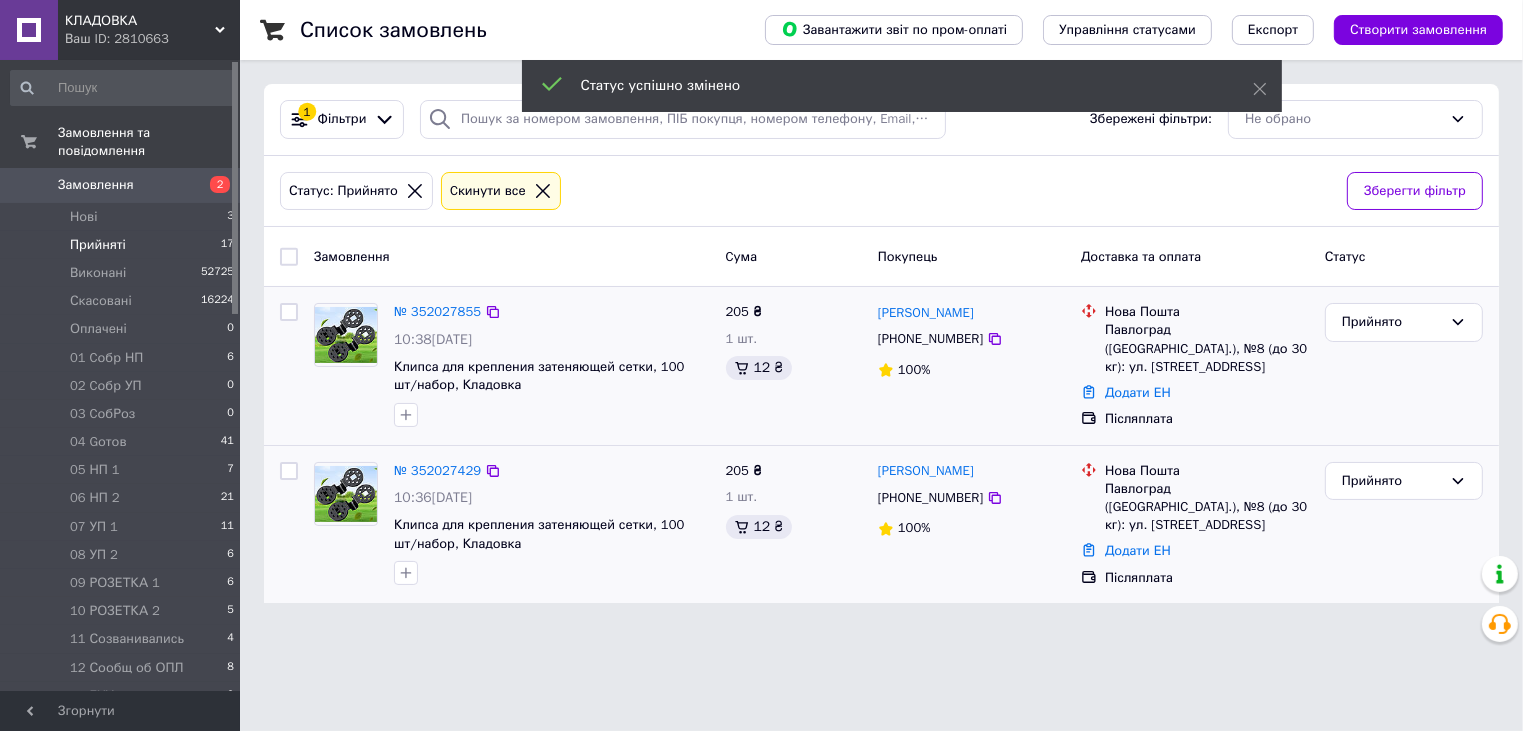 click on "Прийняті 17" at bounding box center (123, 245) 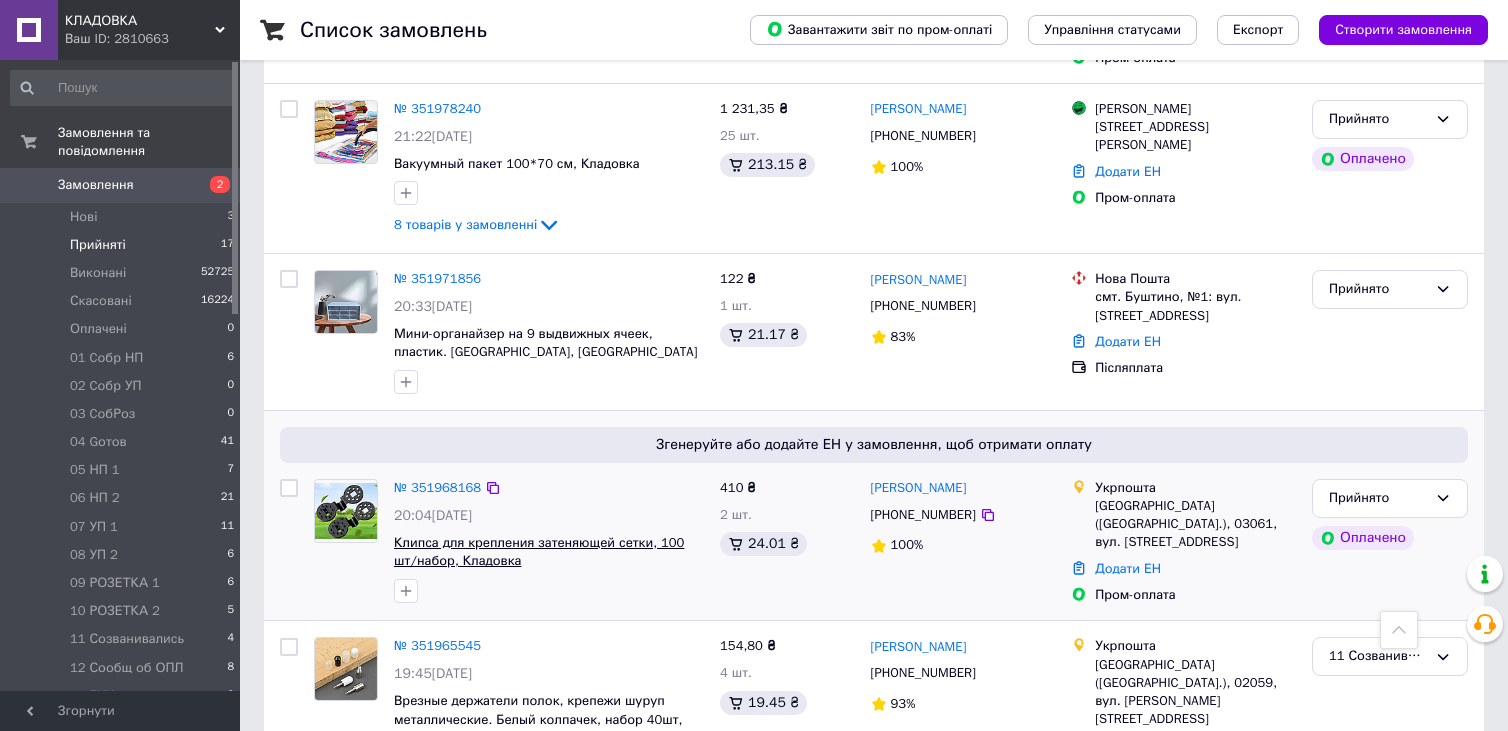 scroll, scrollTop: 2164, scrollLeft: 0, axis: vertical 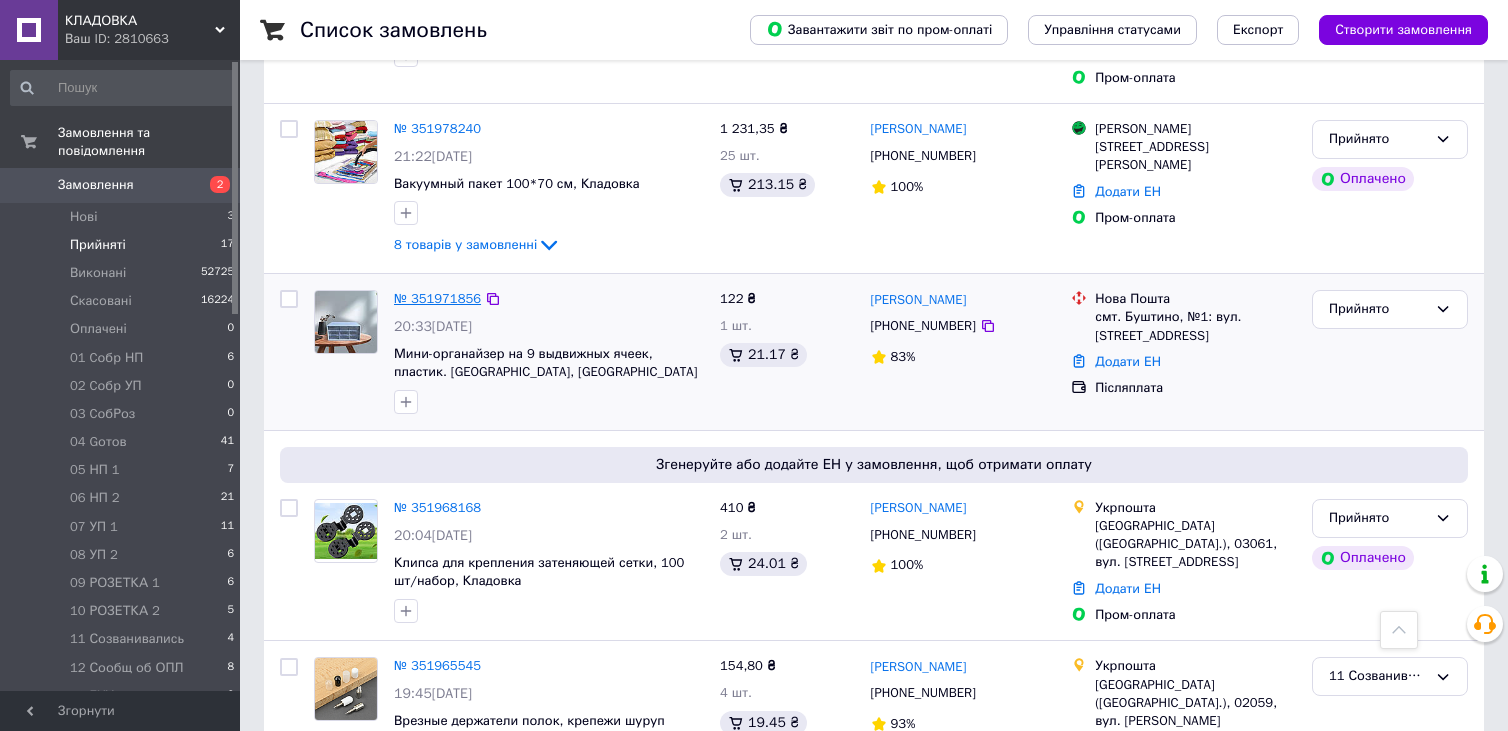 click on "№ 351971856" at bounding box center [437, 298] 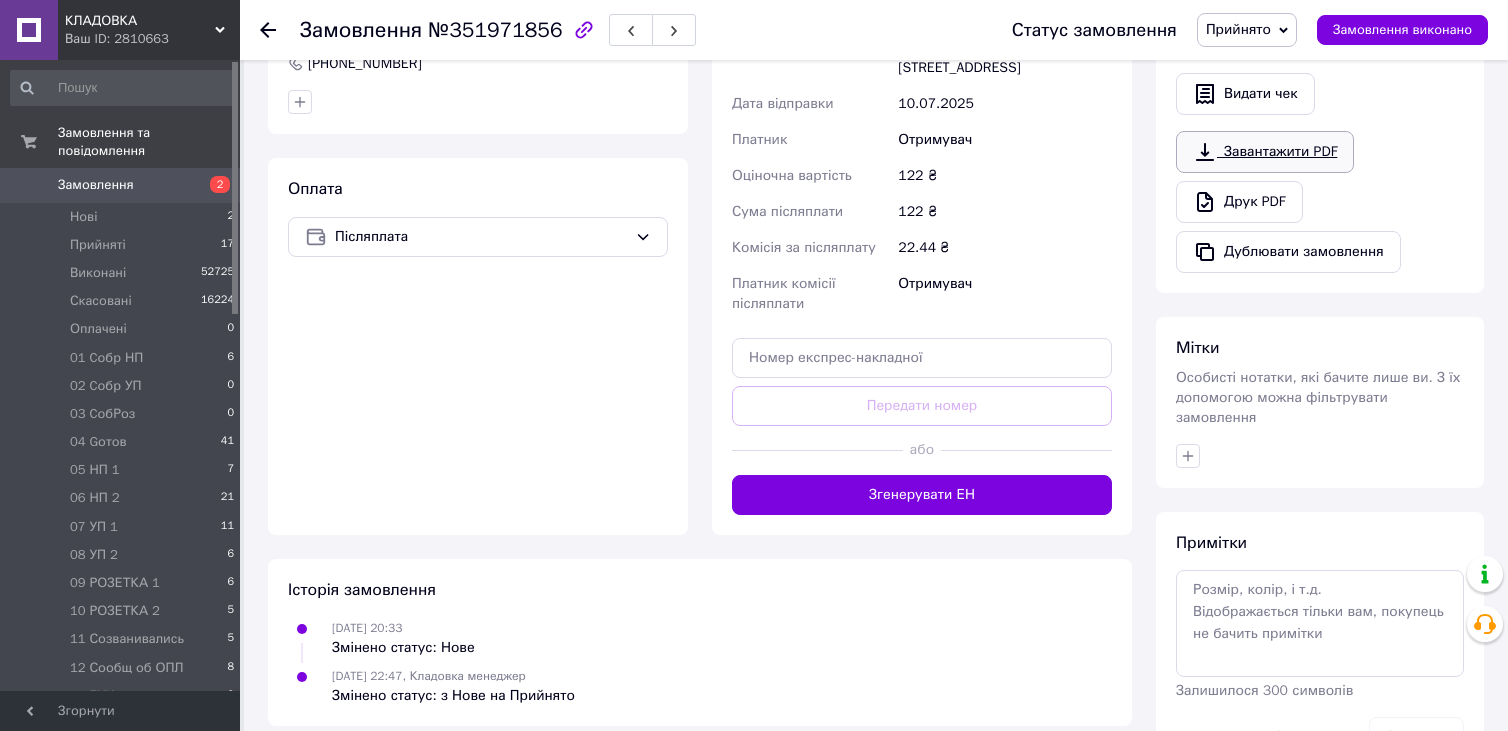 scroll, scrollTop: 651, scrollLeft: 0, axis: vertical 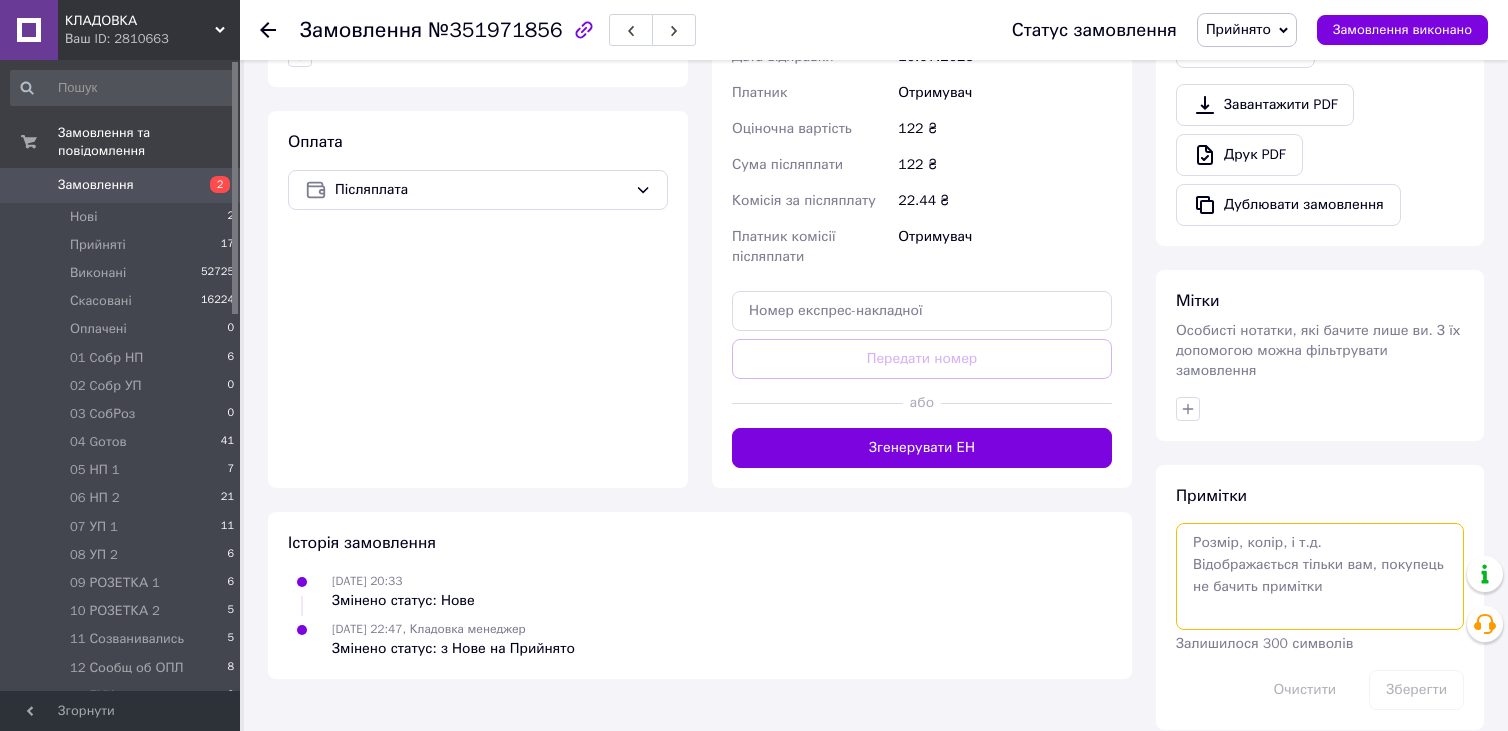 click at bounding box center [1320, 576] 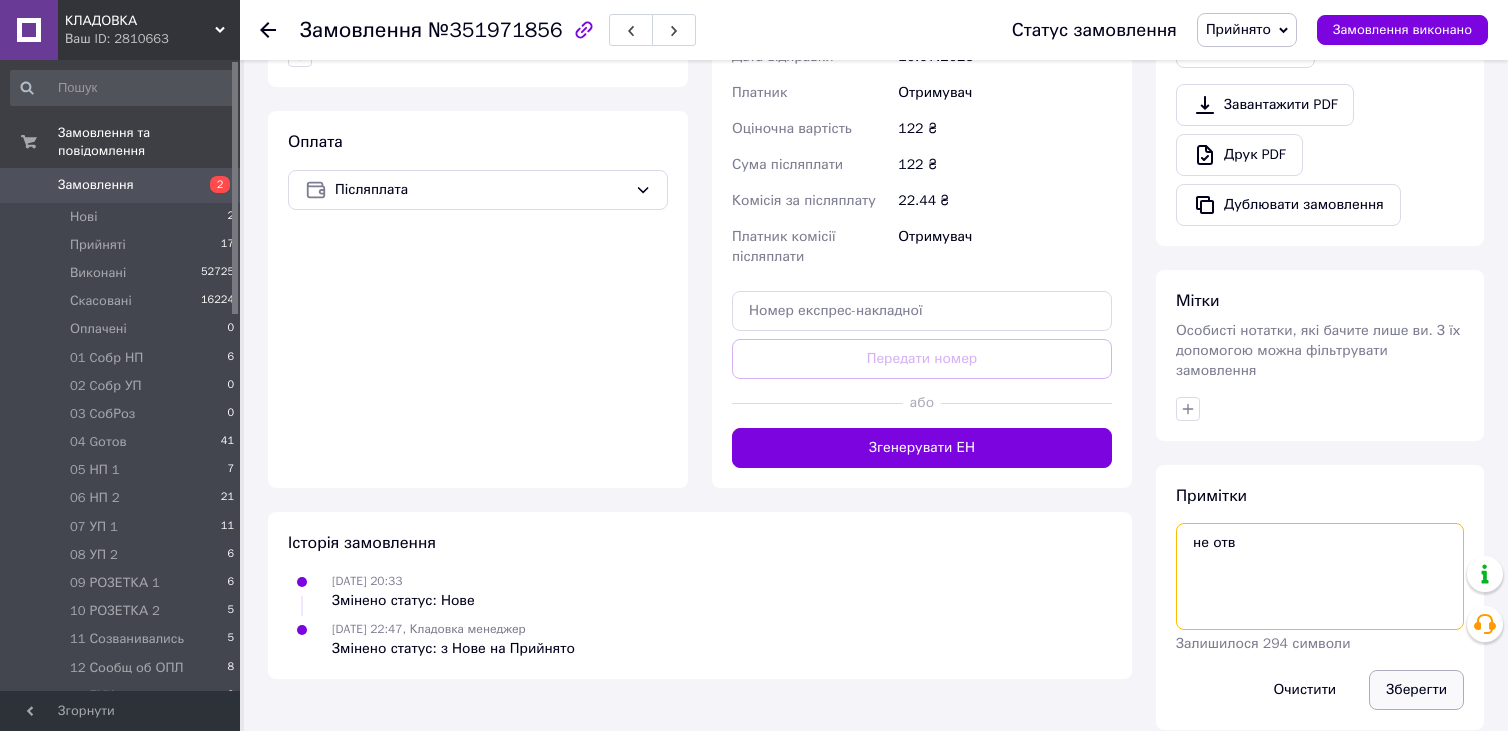type on "не отв" 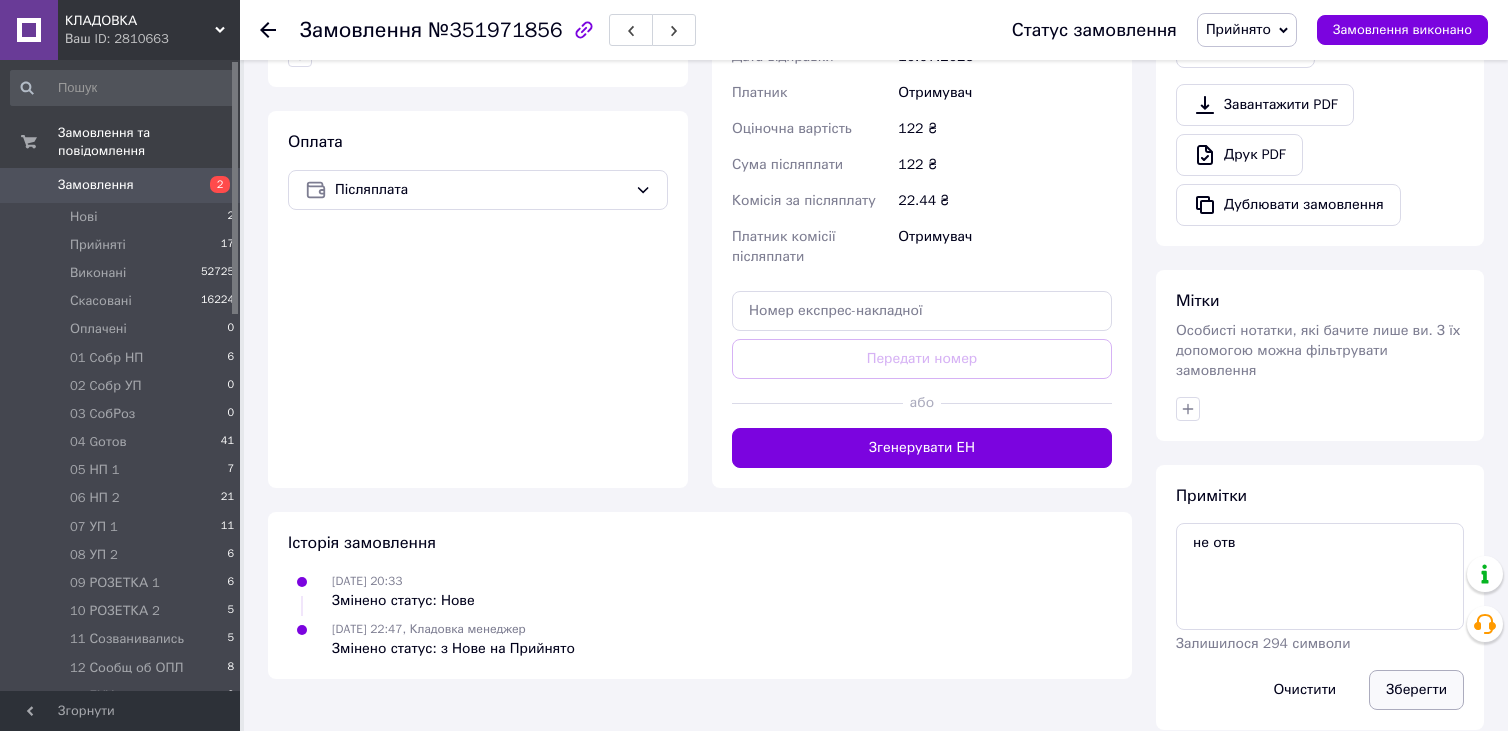 click on "Зберегти" at bounding box center [1416, 690] 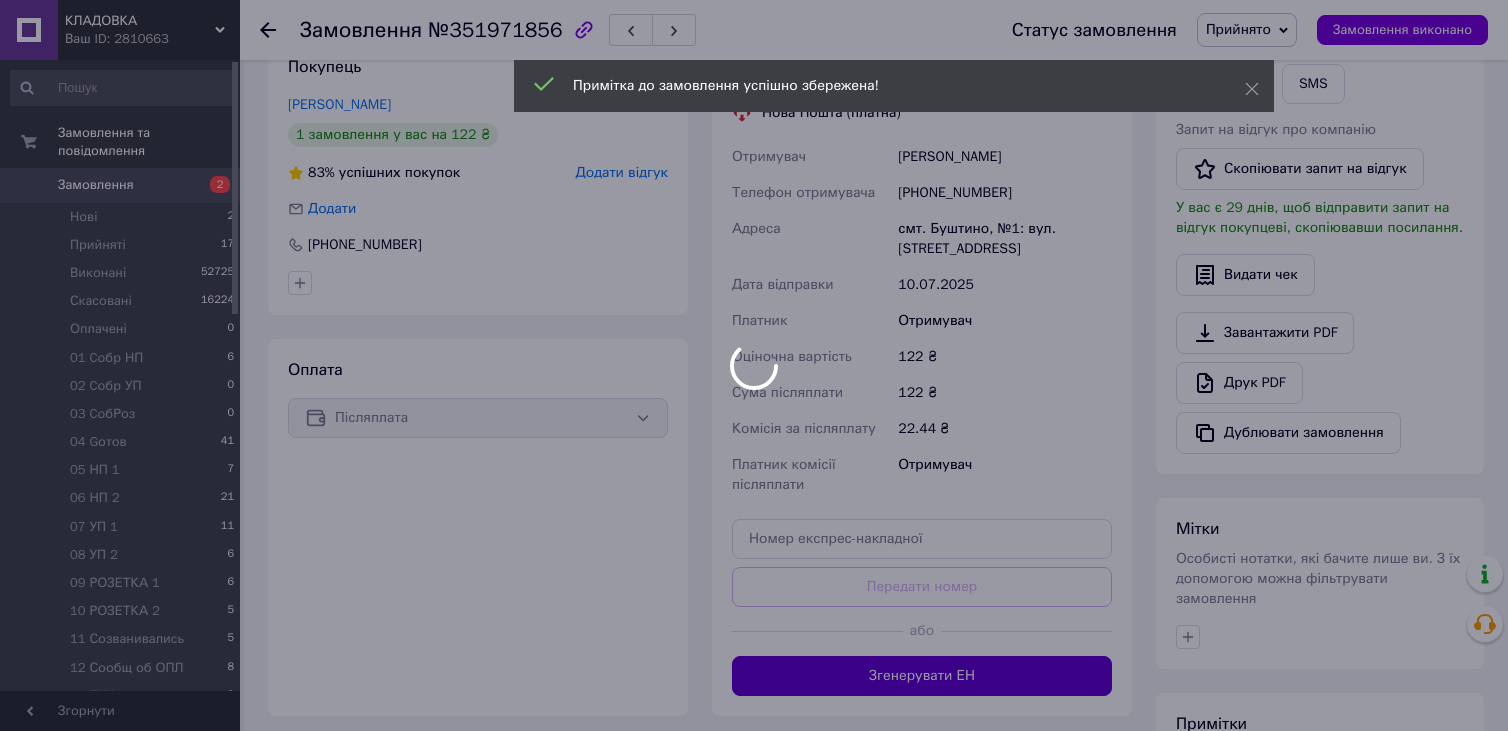 scroll, scrollTop: 251, scrollLeft: 0, axis: vertical 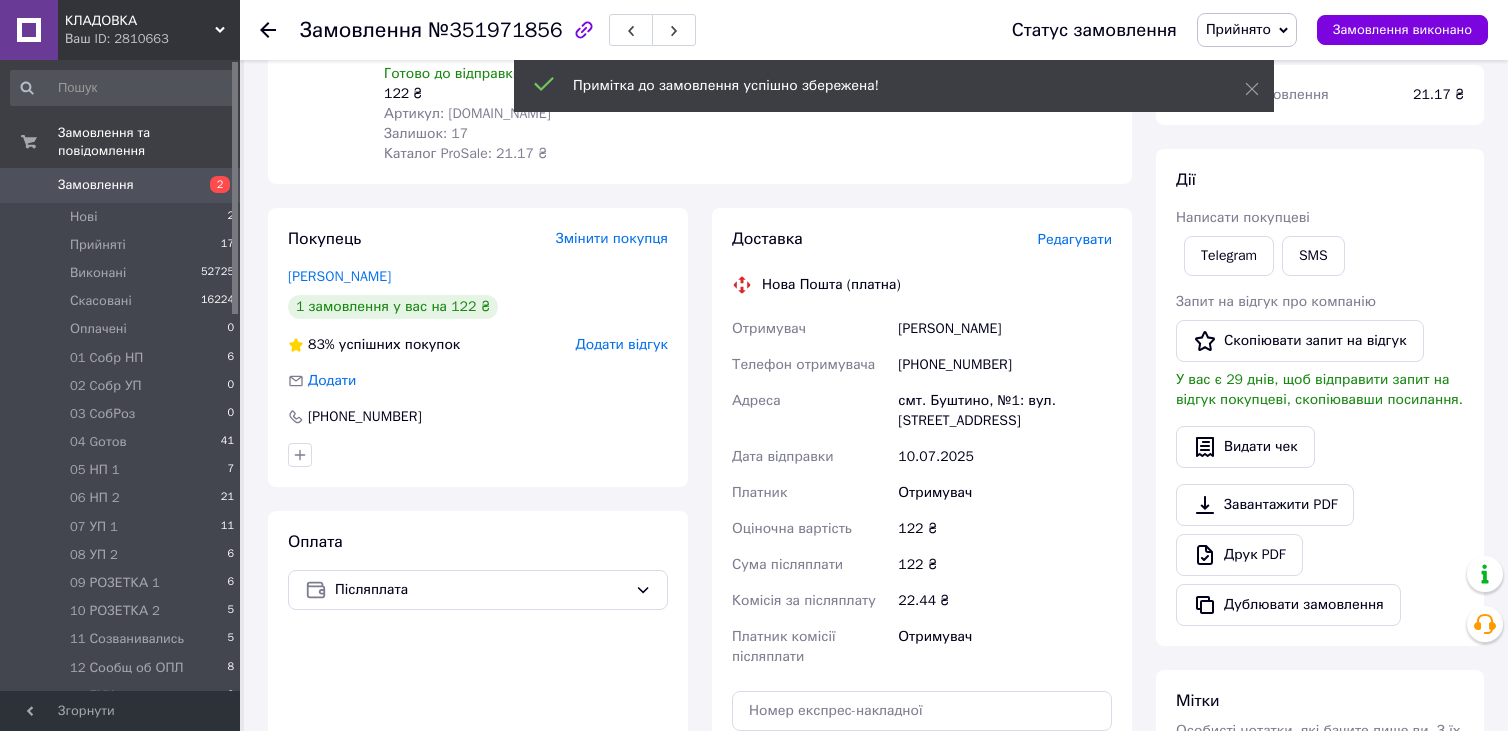 click 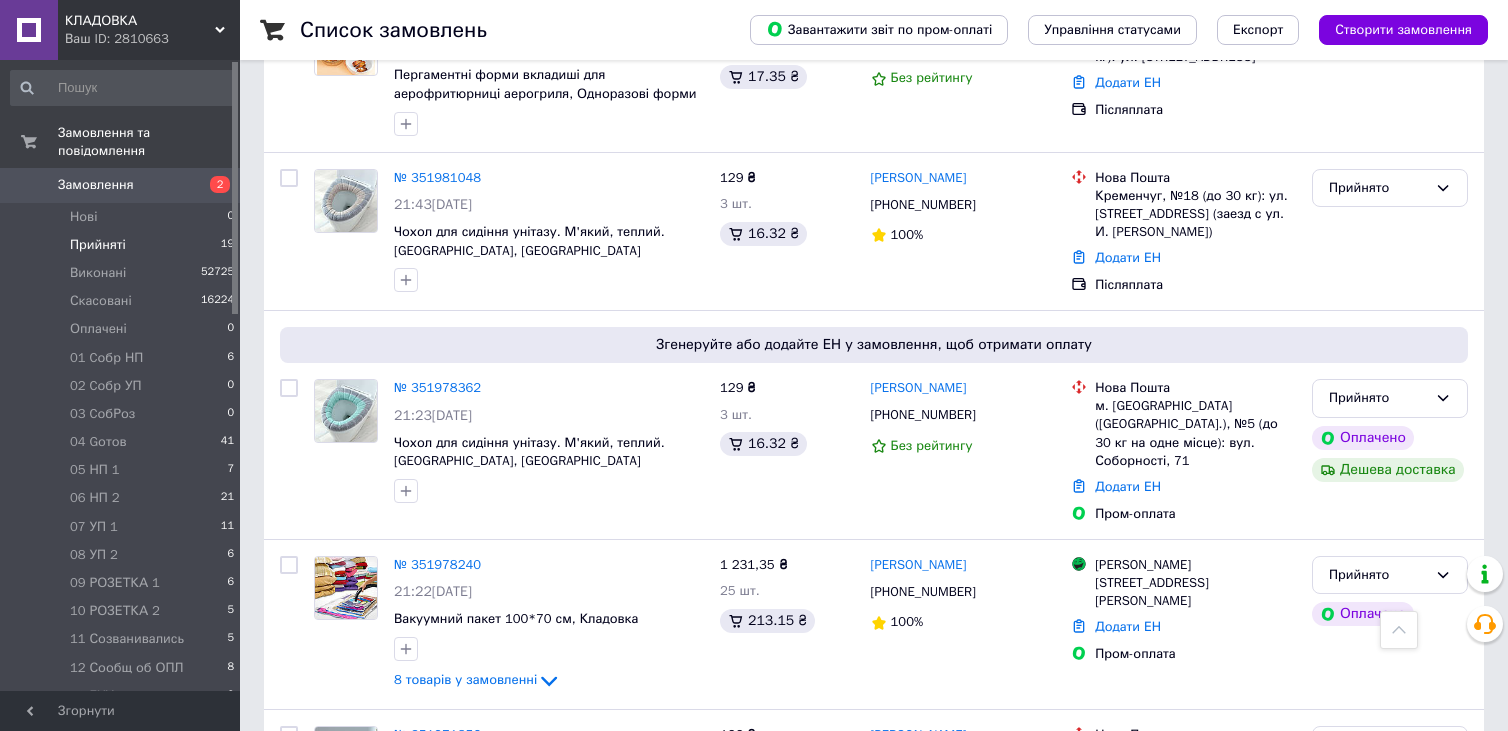 scroll, scrollTop: 2200, scrollLeft: 0, axis: vertical 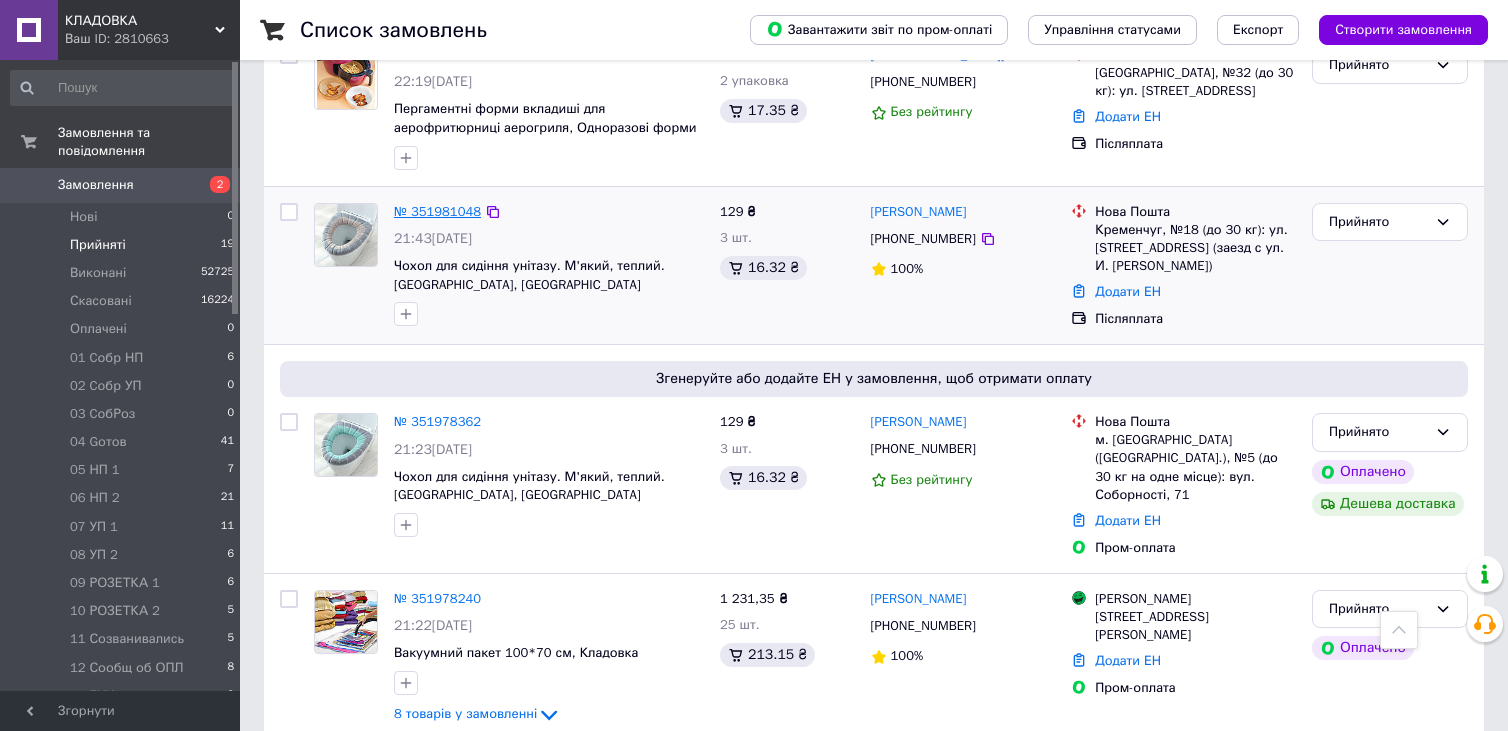 click on "№ 351981048" at bounding box center [437, 211] 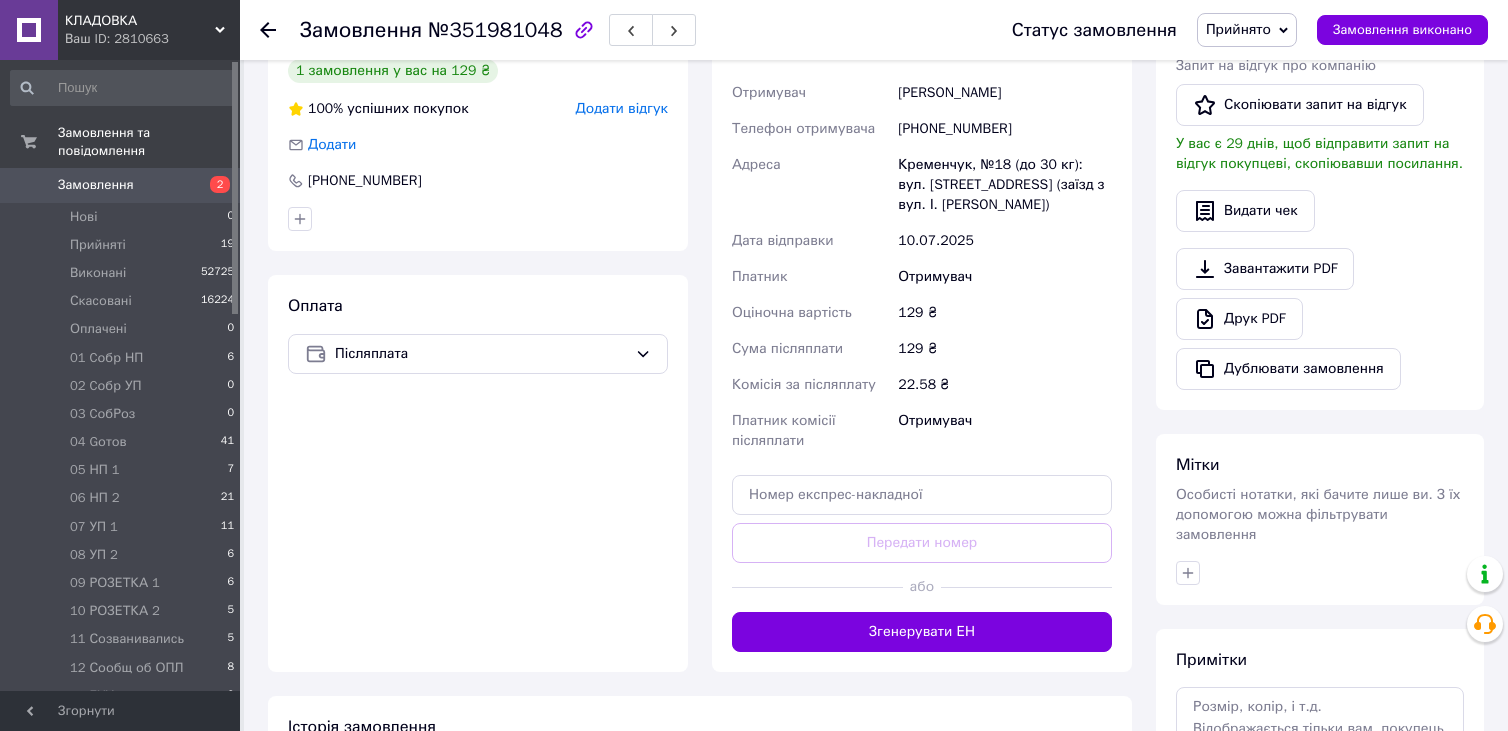 scroll, scrollTop: 651, scrollLeft: 0, axis: vertical 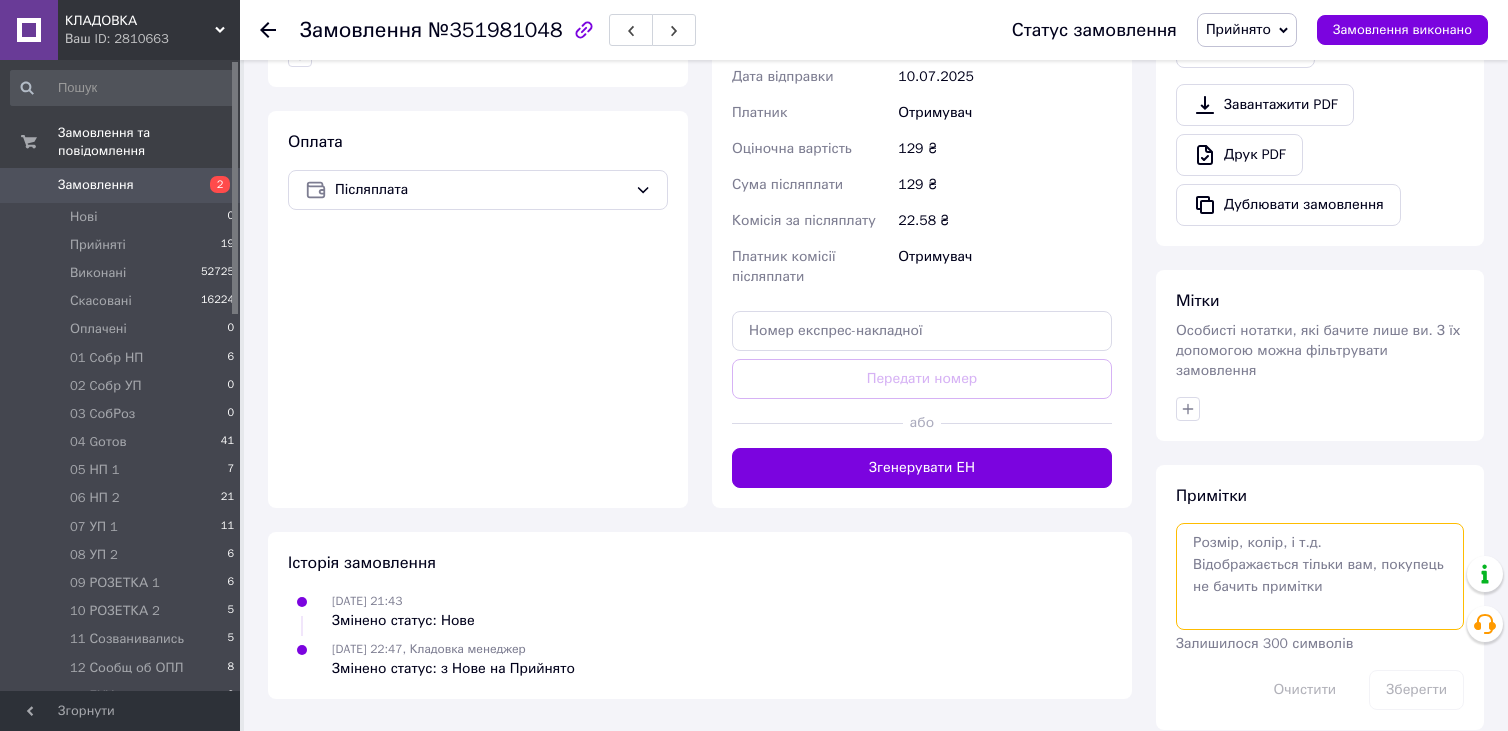 click at bounding box center (1320, 576) 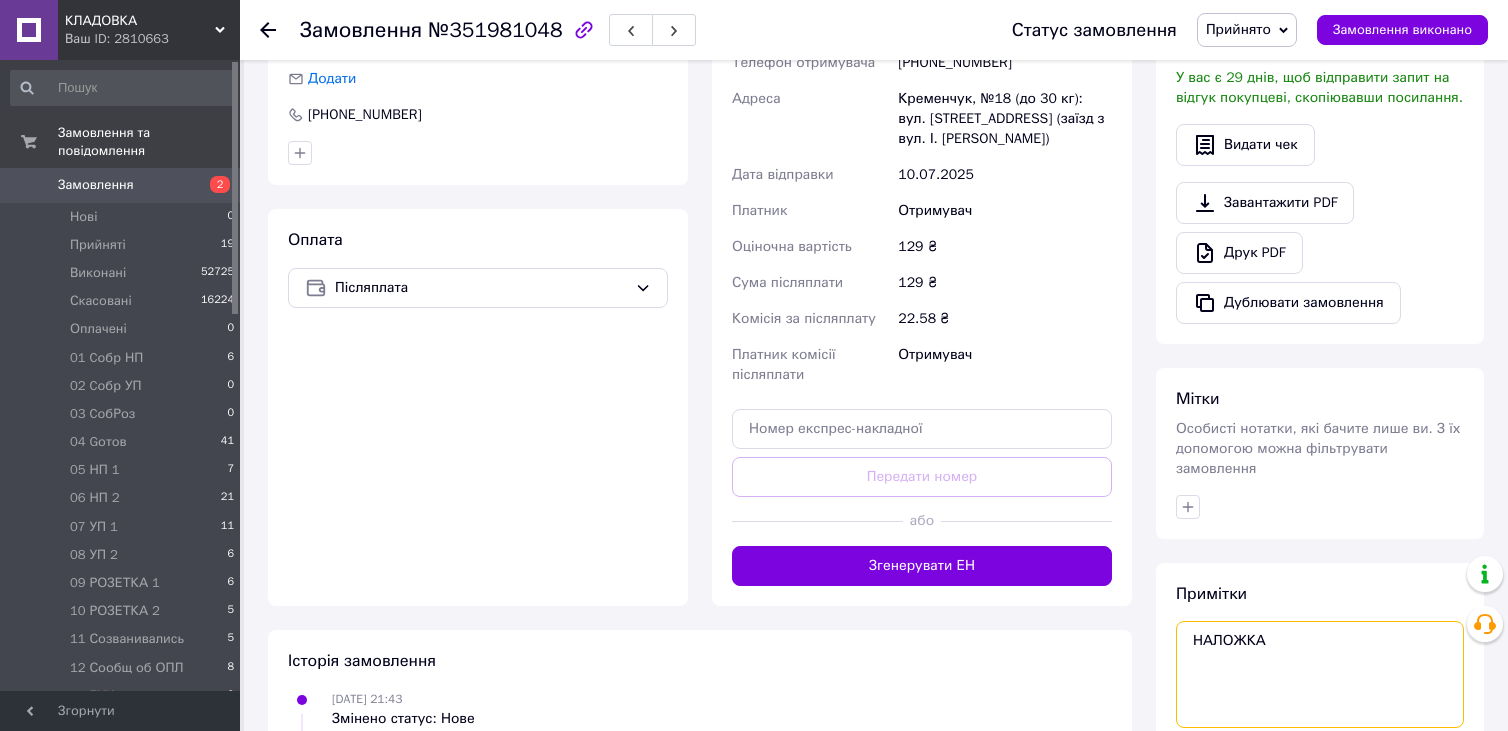 scroll, scrollTop: 651, scrollLeft: 0, axis: vertical 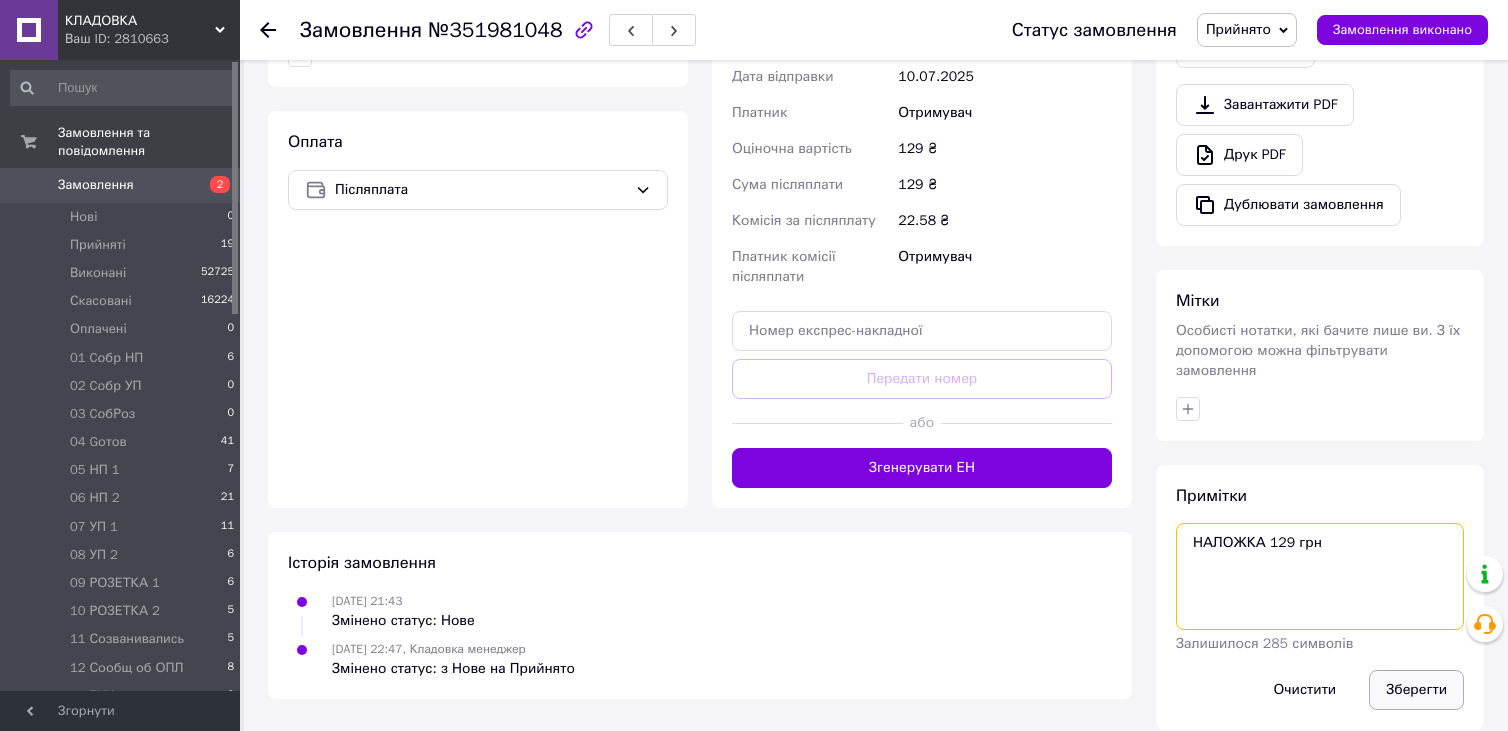 type on "НАЛОЖКА 129 грн" 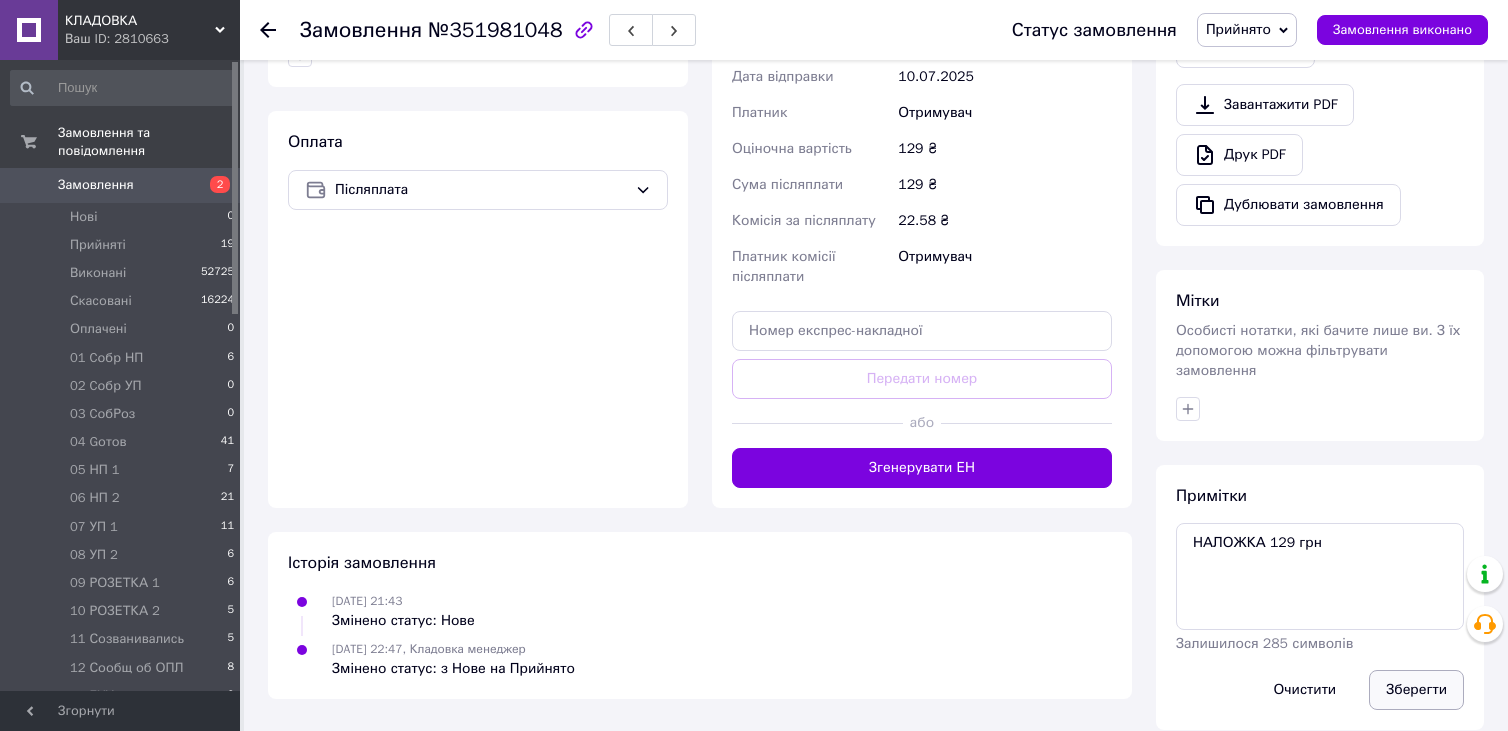 click on "Зберегти" at bounding box center [1416, 690] 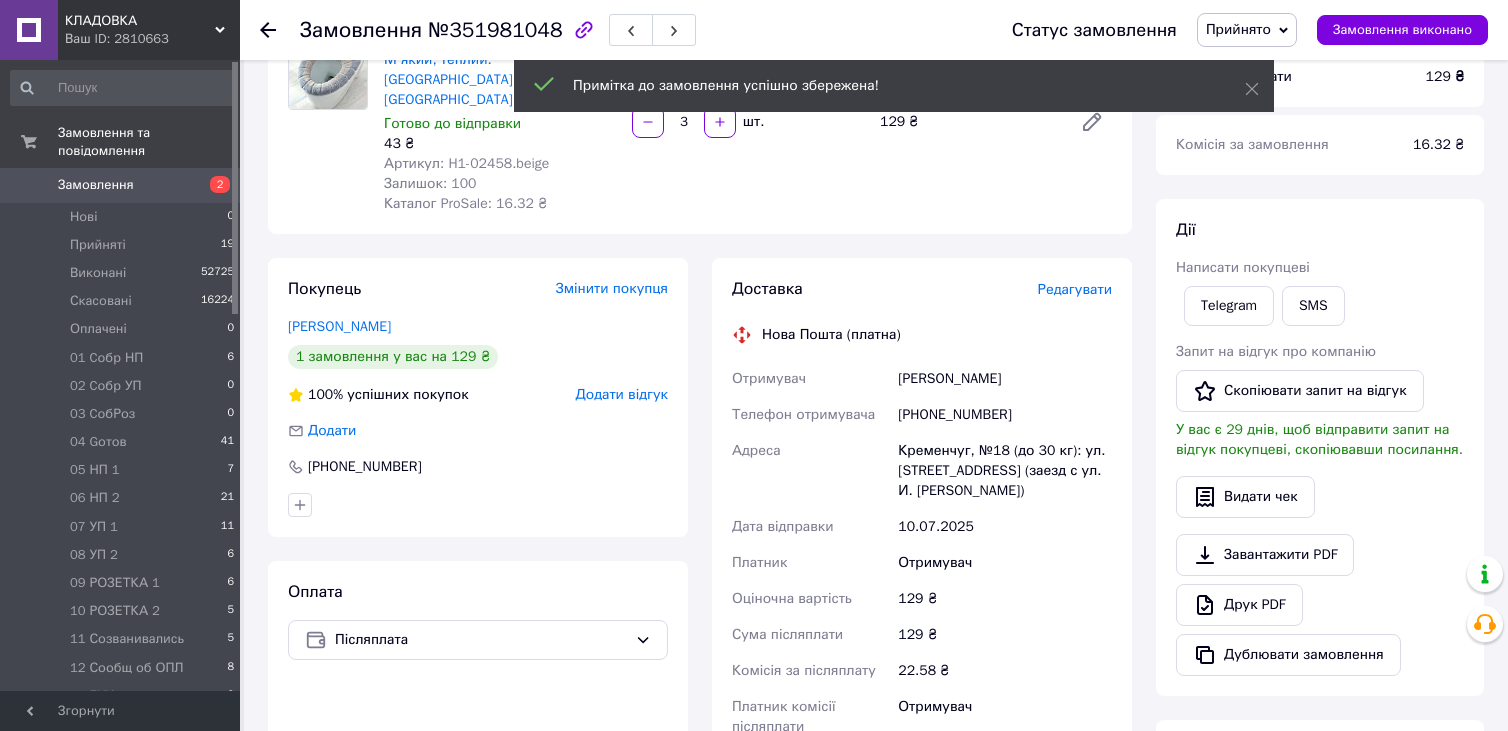 scroll, scrollTop: 50, scrollLeft: 0, axis: vertical 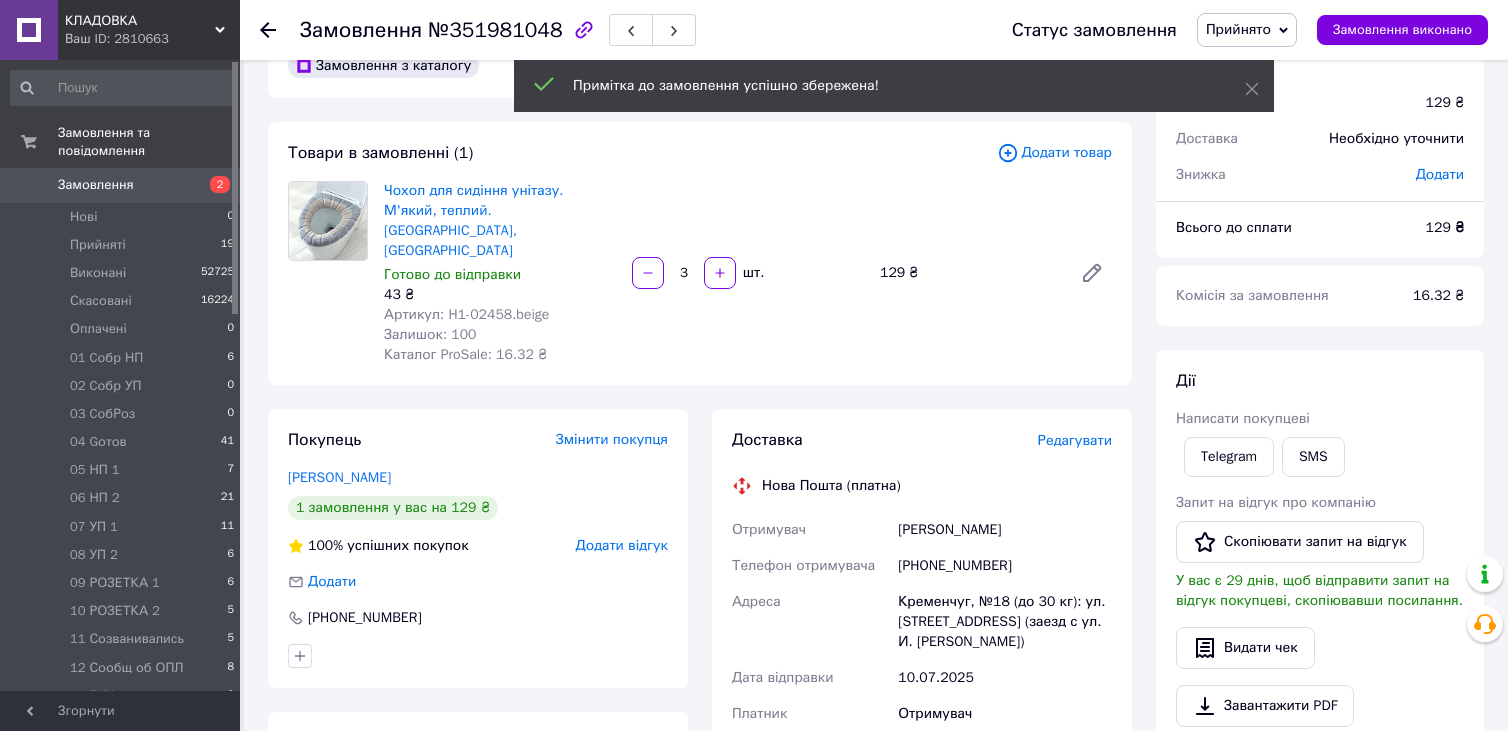 click 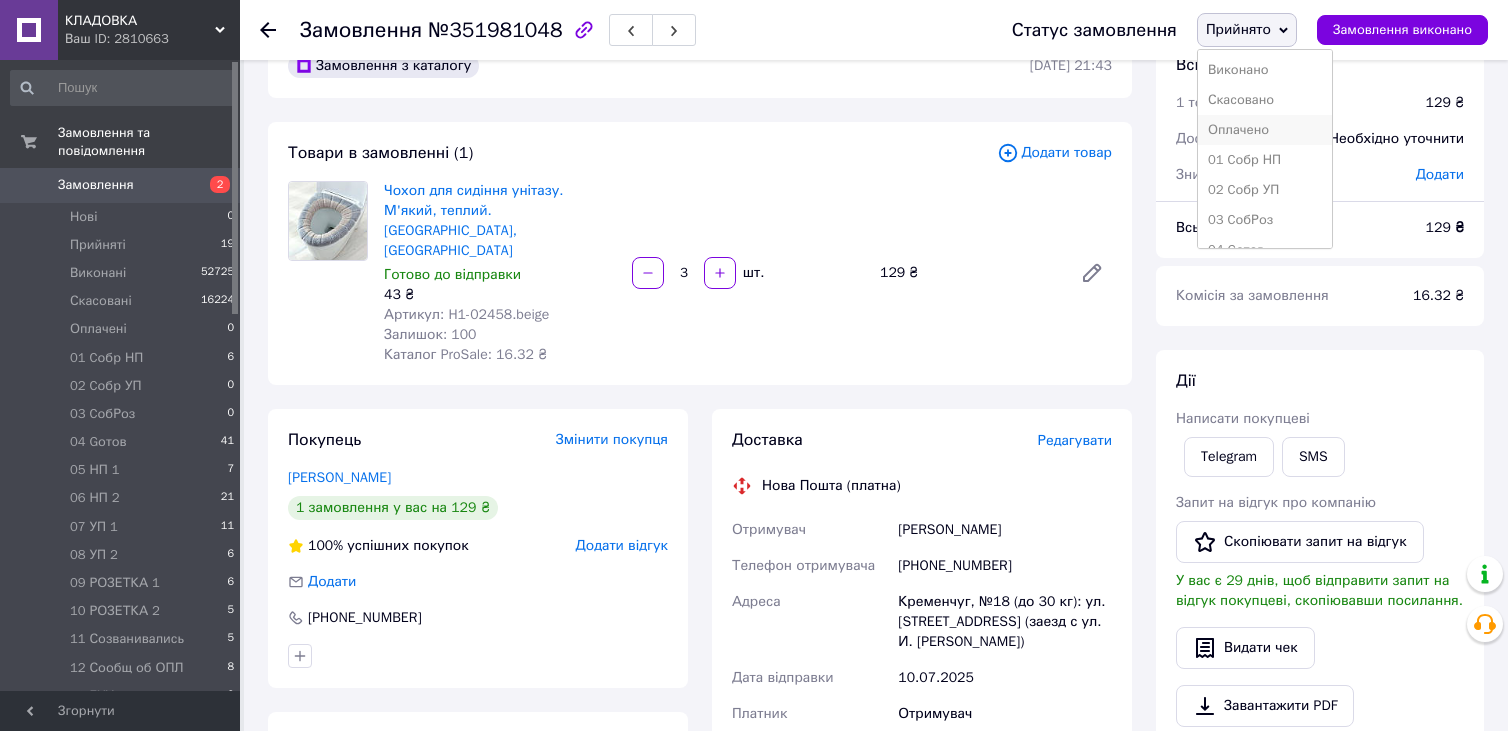 scroll, scrollTop: 300, scrollLeft: 0, axis: vertical 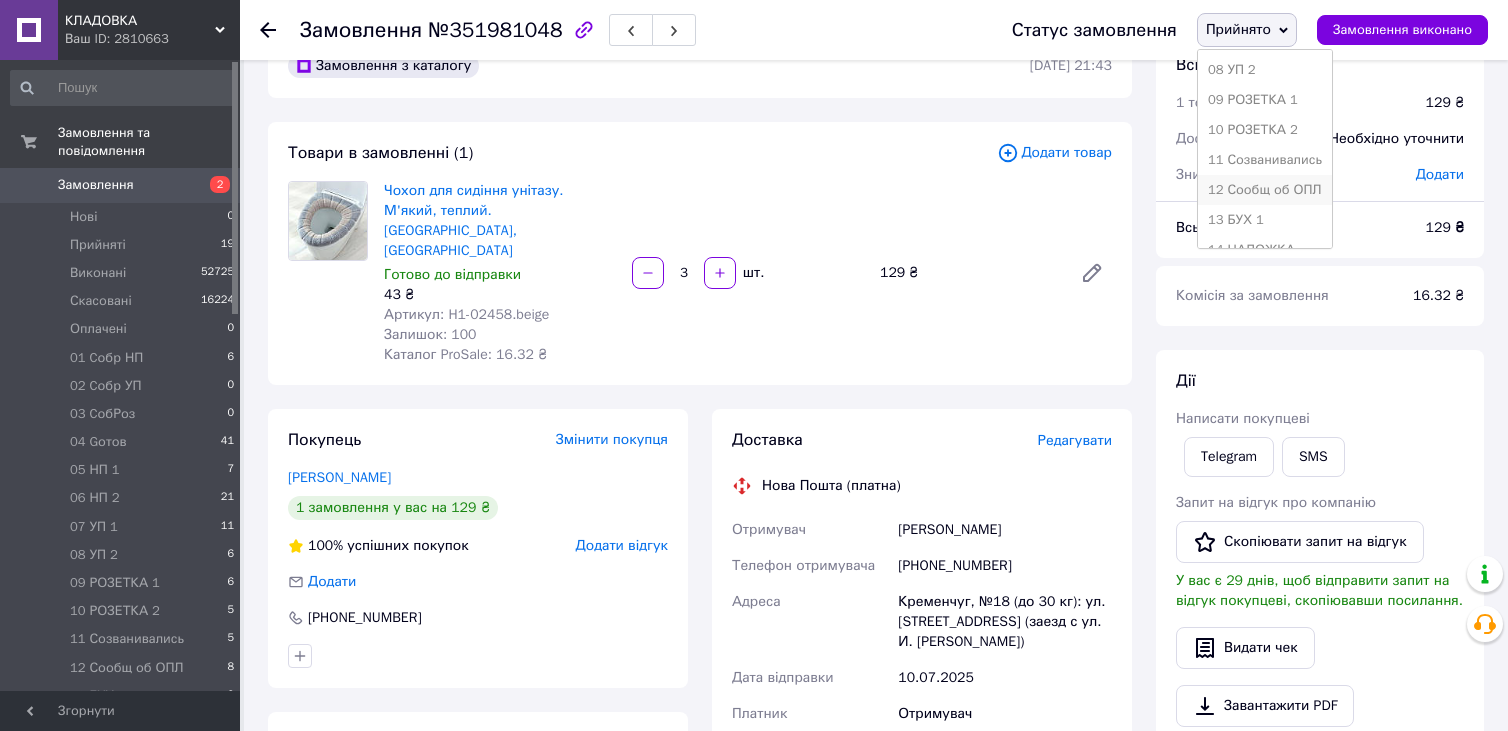 click on "12 Сообщ об ОПЛ" at bounding box center (1265, 190) 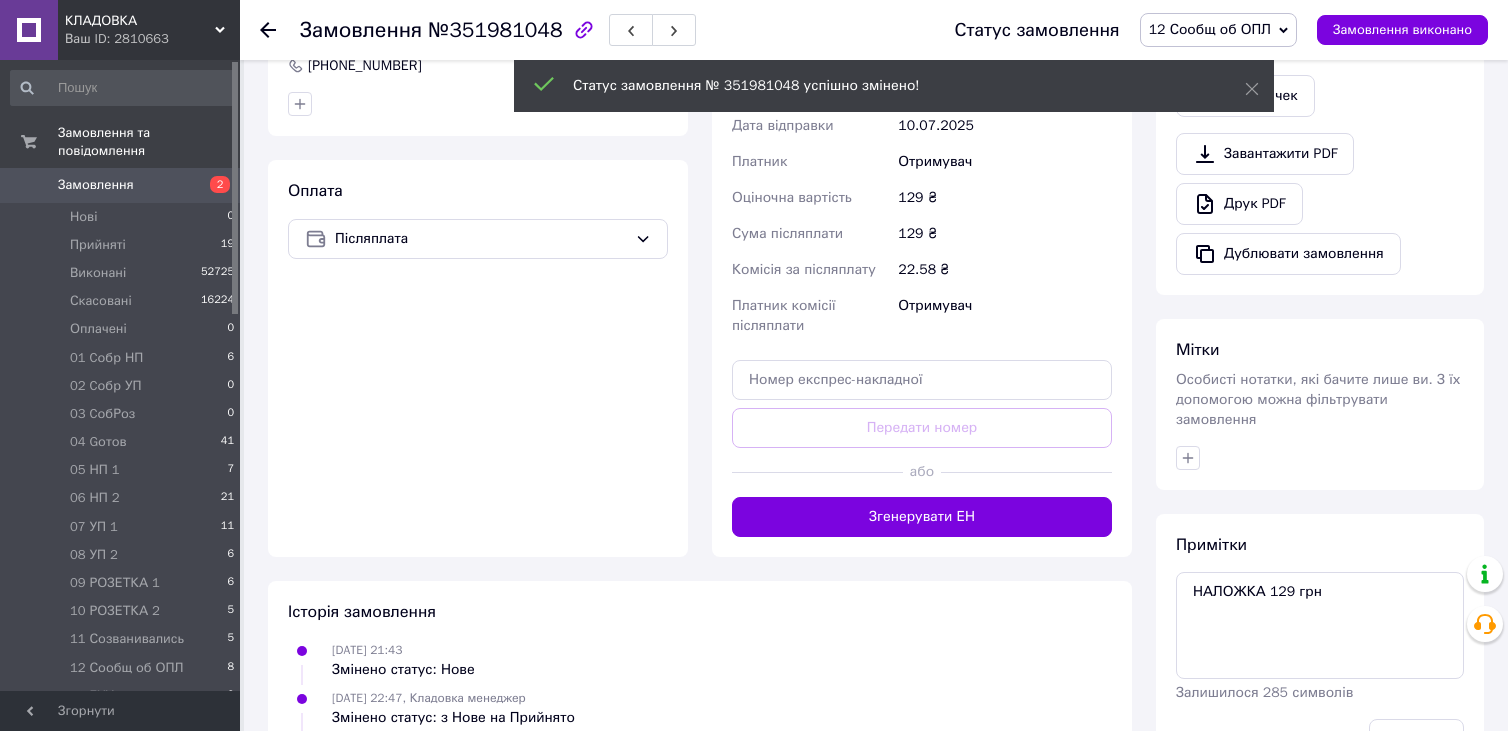 scroll, scrollTop: 699, scrollLeft: 0, axis: vertical 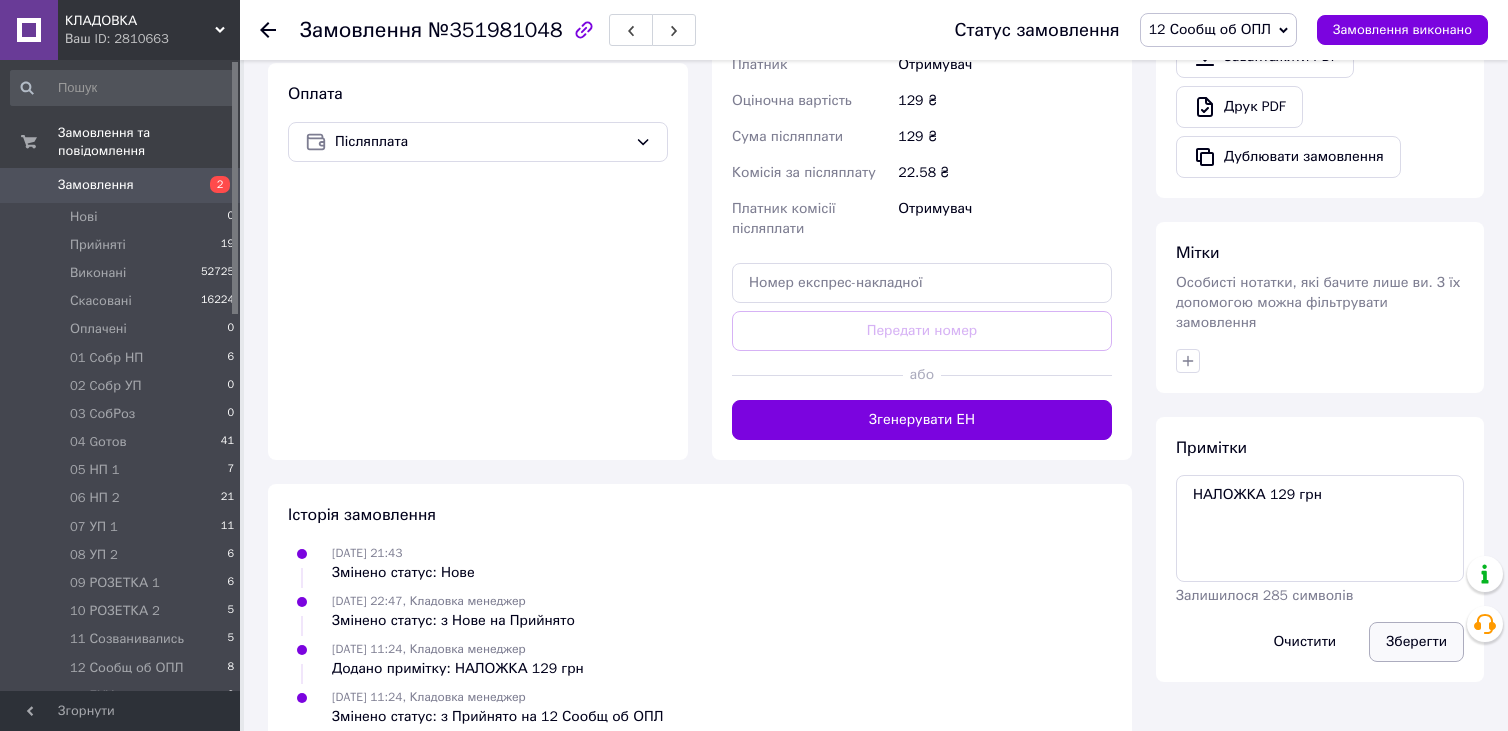 click on "Зберегти" at bounding box center (1416, 642) 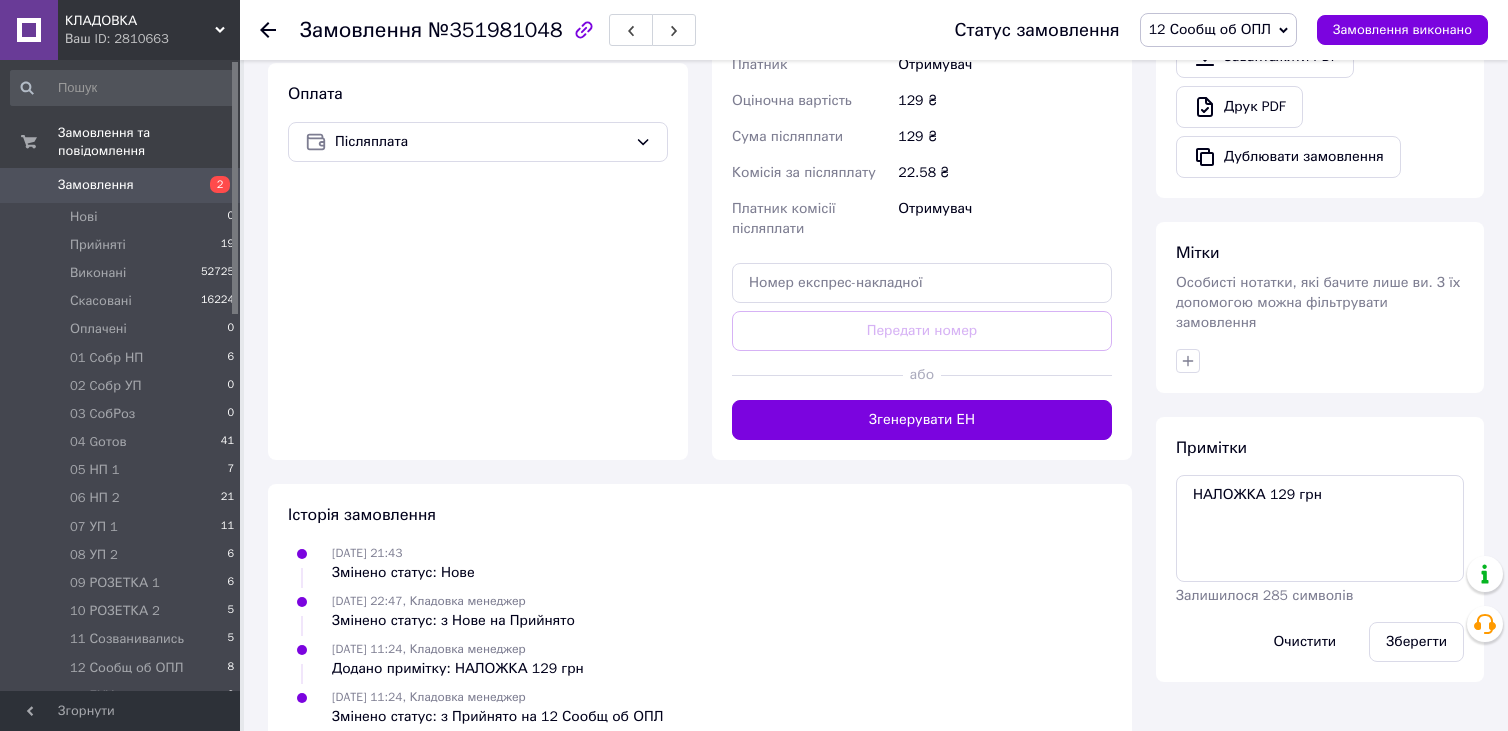 click 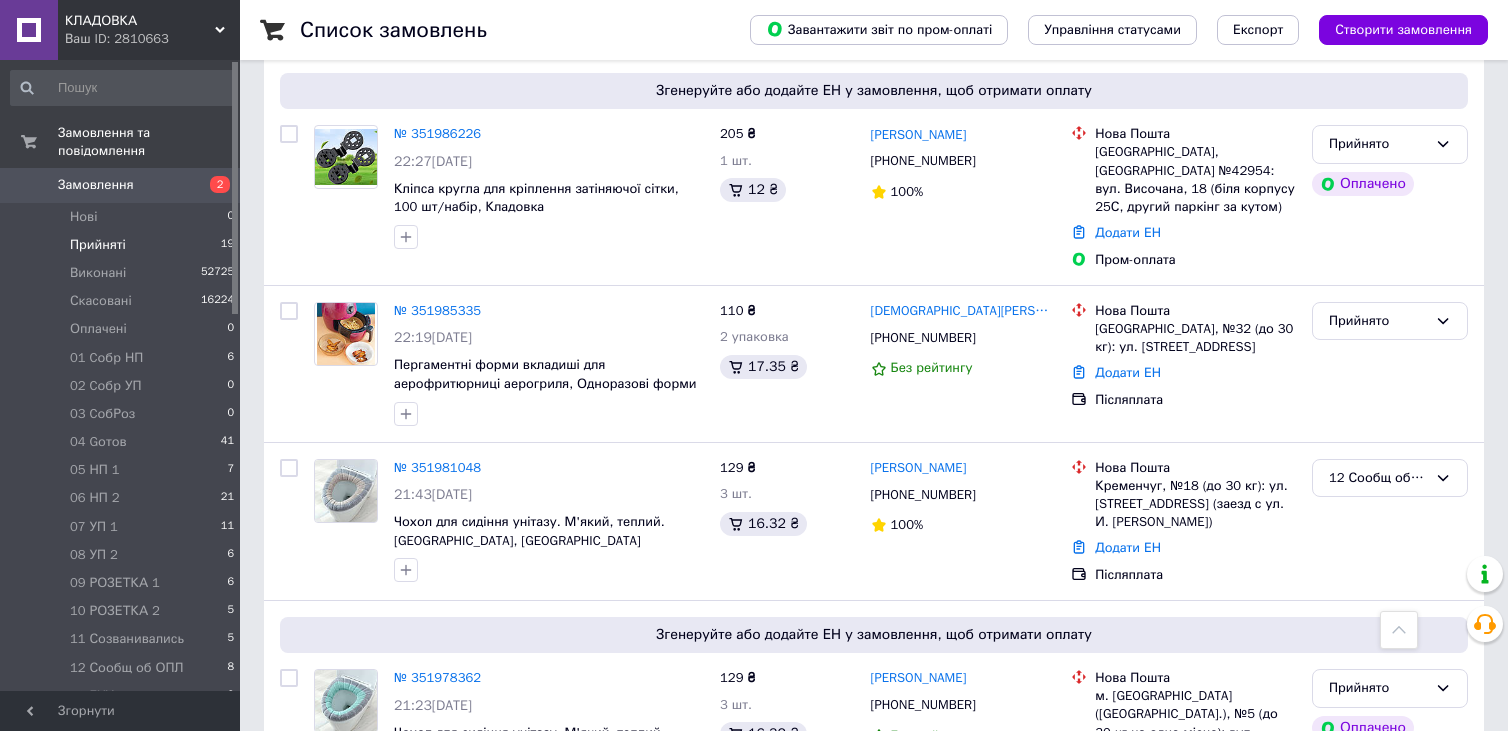 scroll, scrollTop: 2000, scrollLeft: 0, axis: vertical 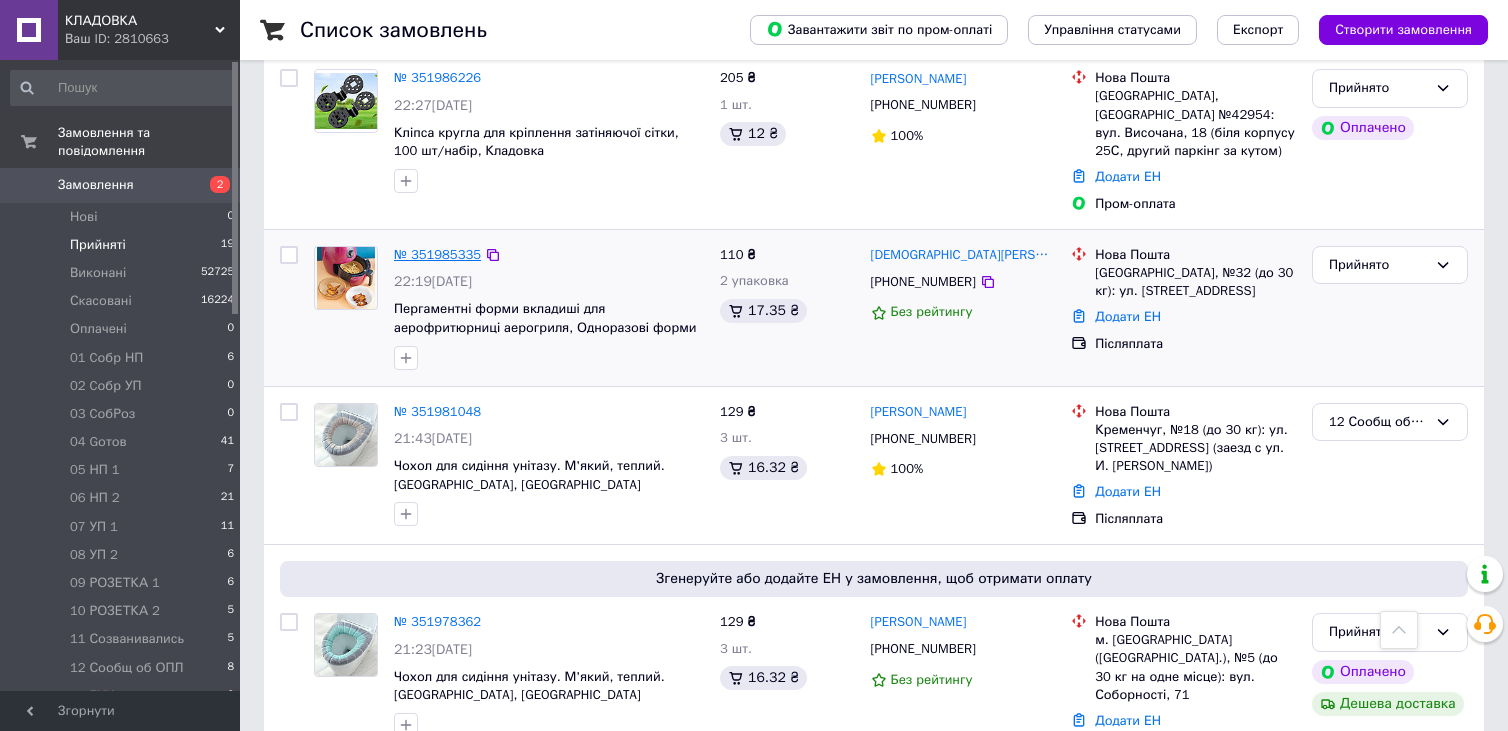 click on "№ 351985335" at bounding box center [437, 254] 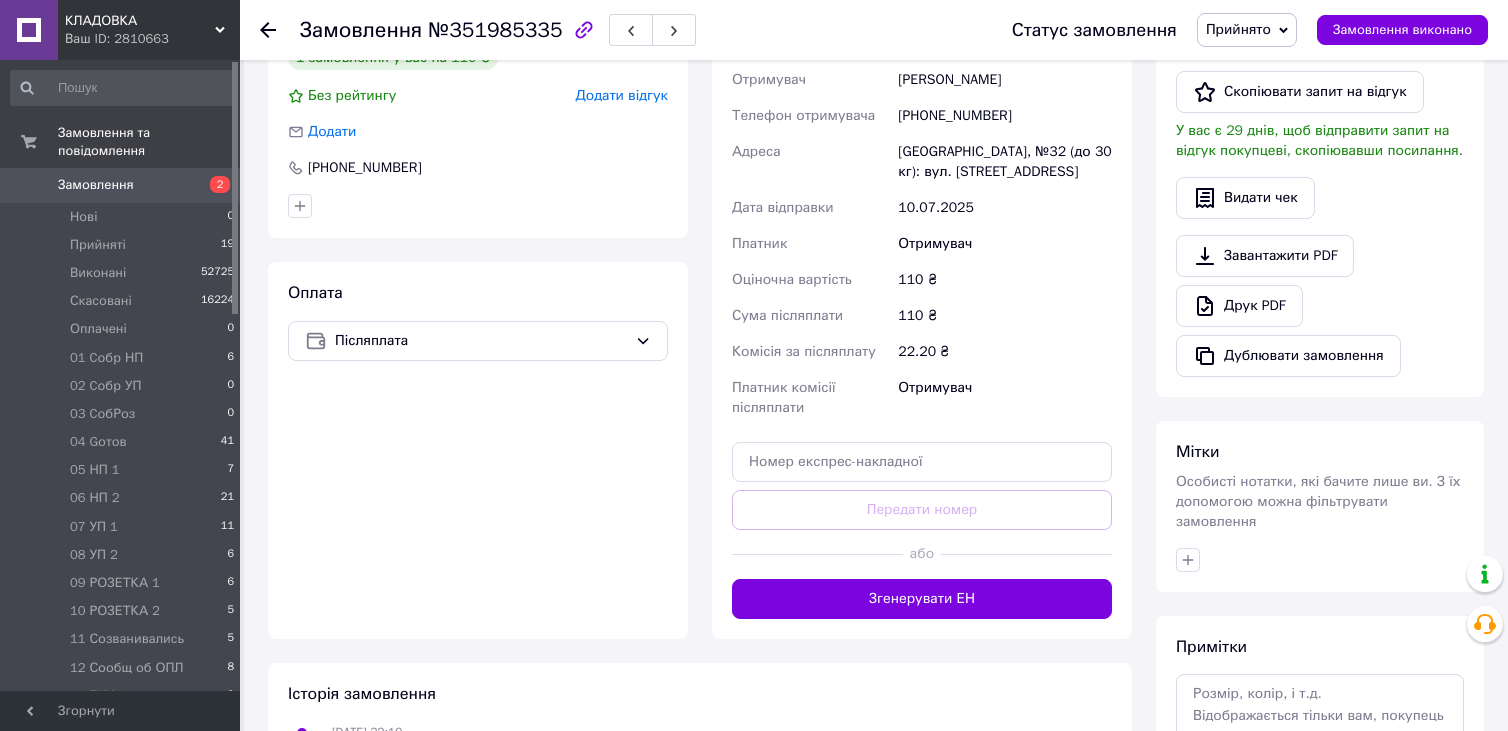 scroll, scrollTop: 651, scrollLeft: 0, axis: vertical 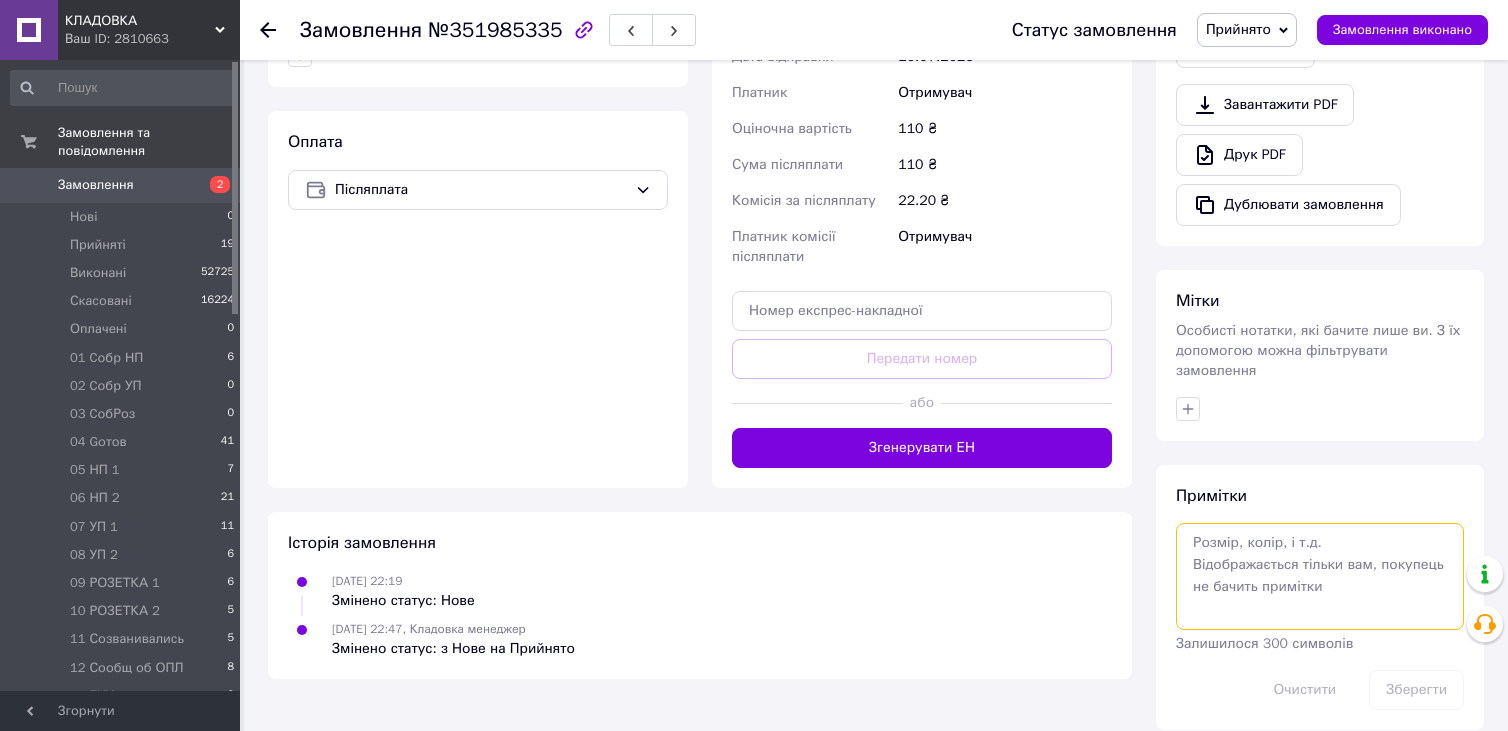 click at bounding box center (1320, 576) 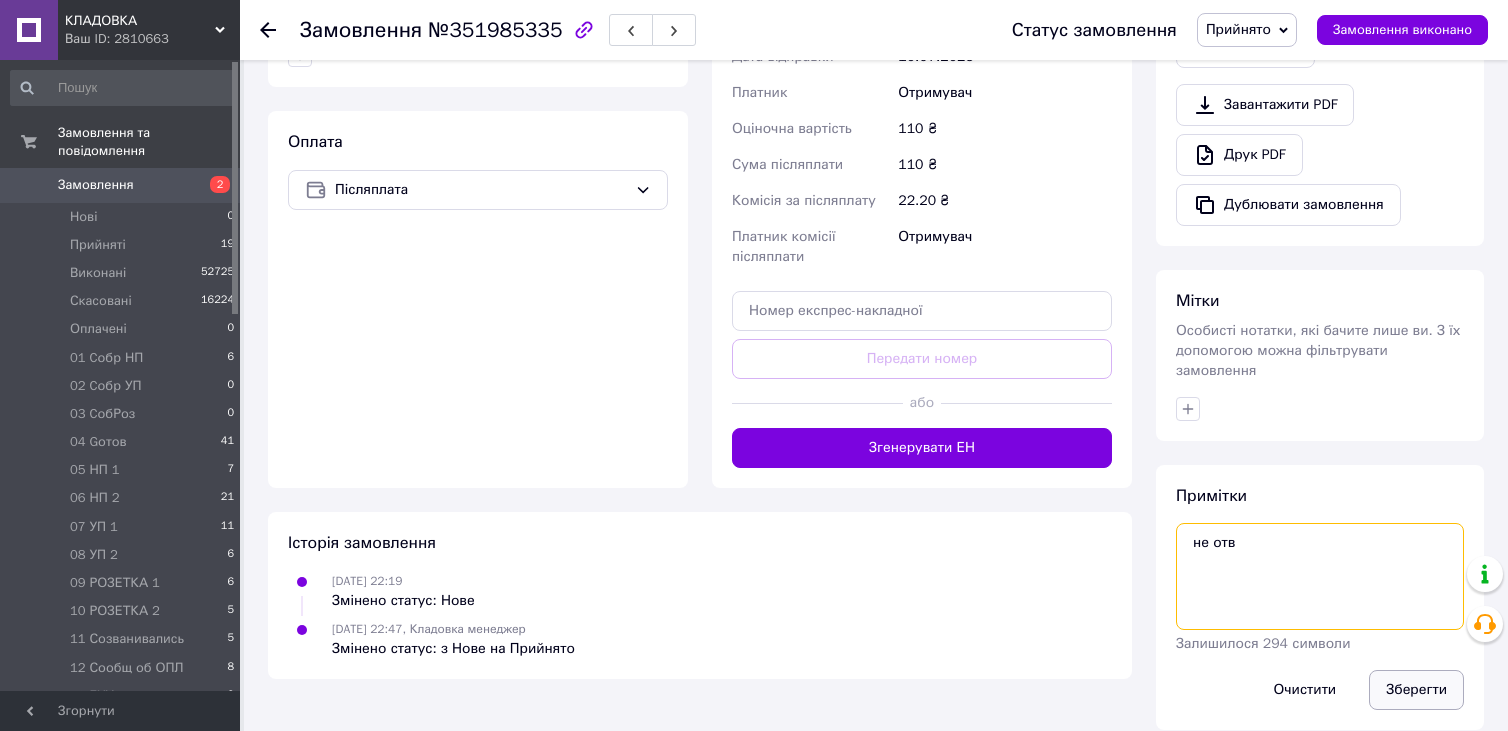 type on "не отв" 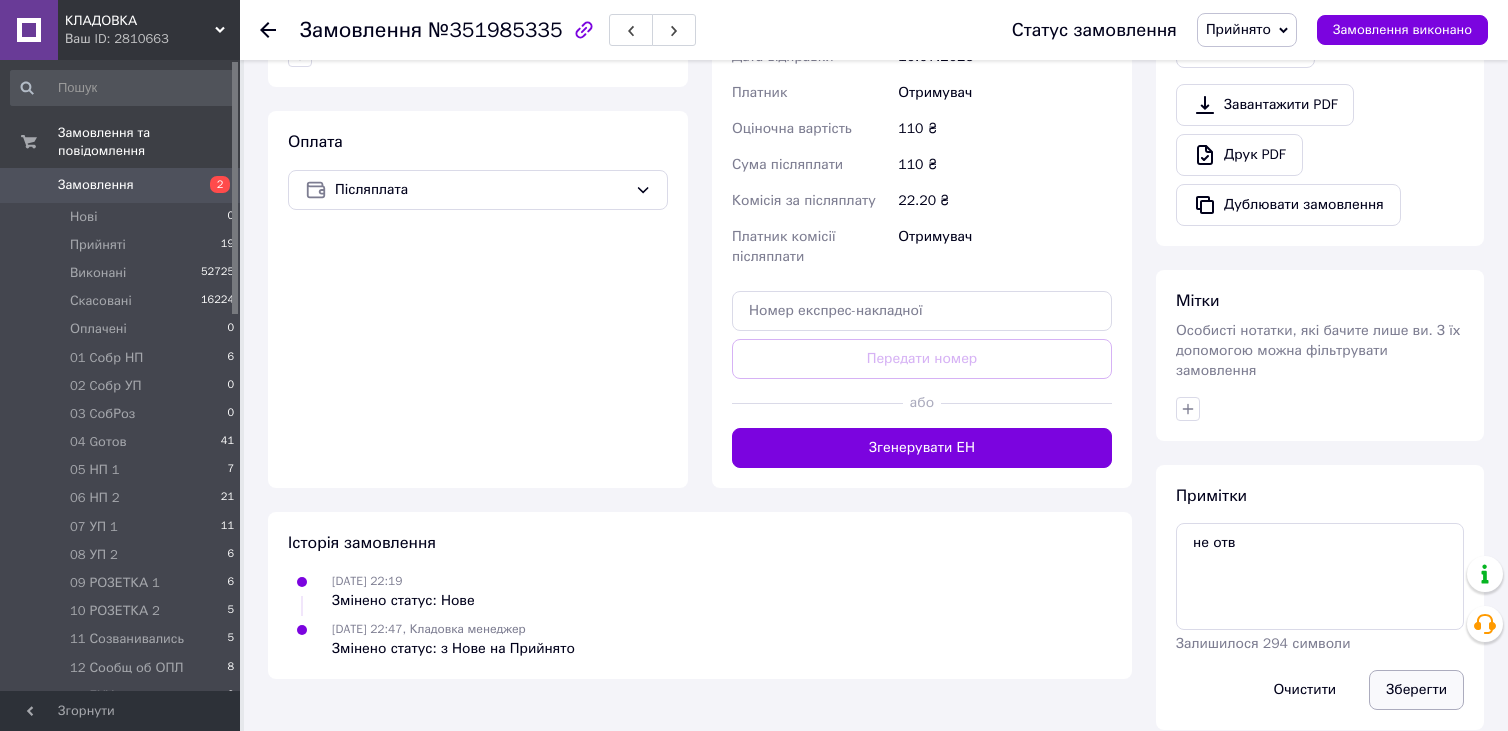 click on "Зберегти" at bounding box center (1416, 690) 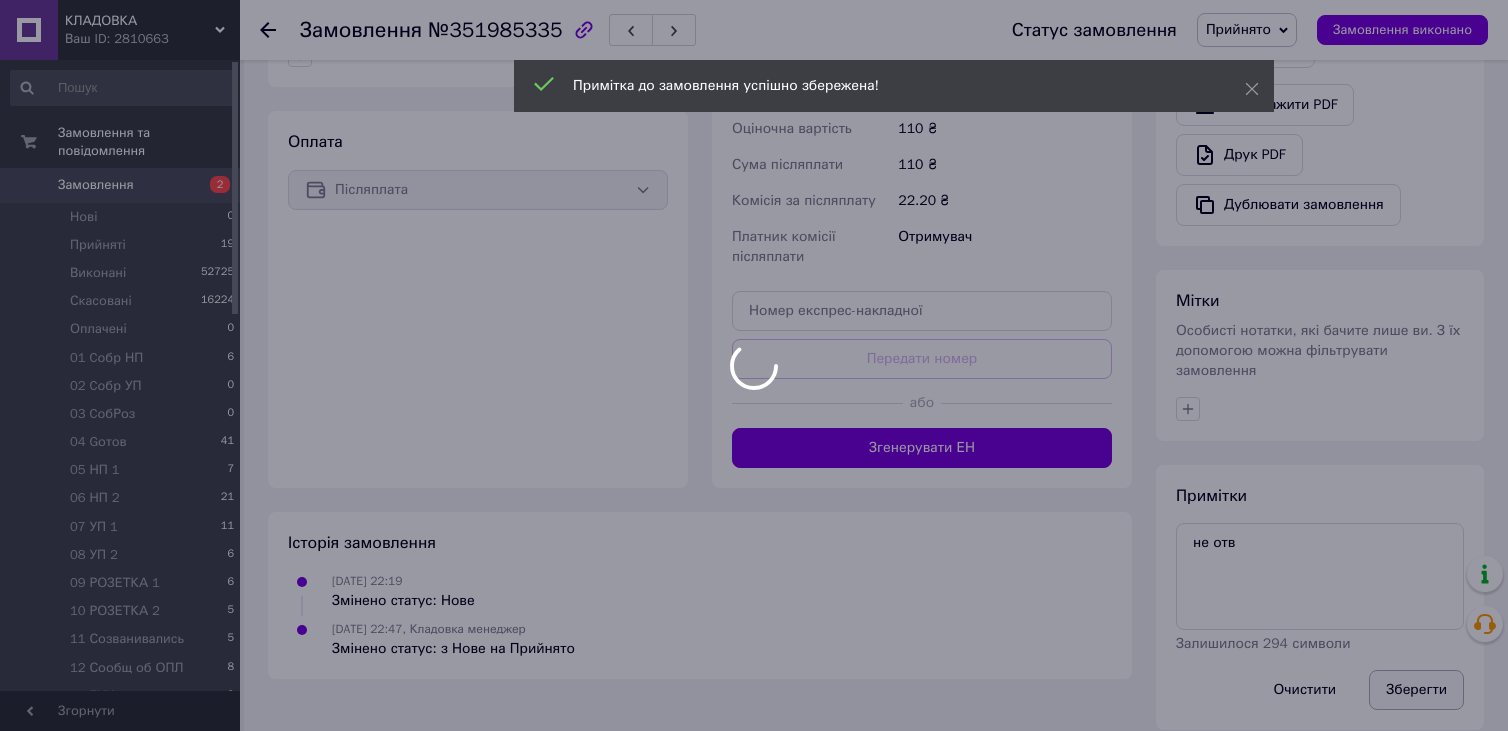 click on "Зберегти" at bounding box center (1416, 690) 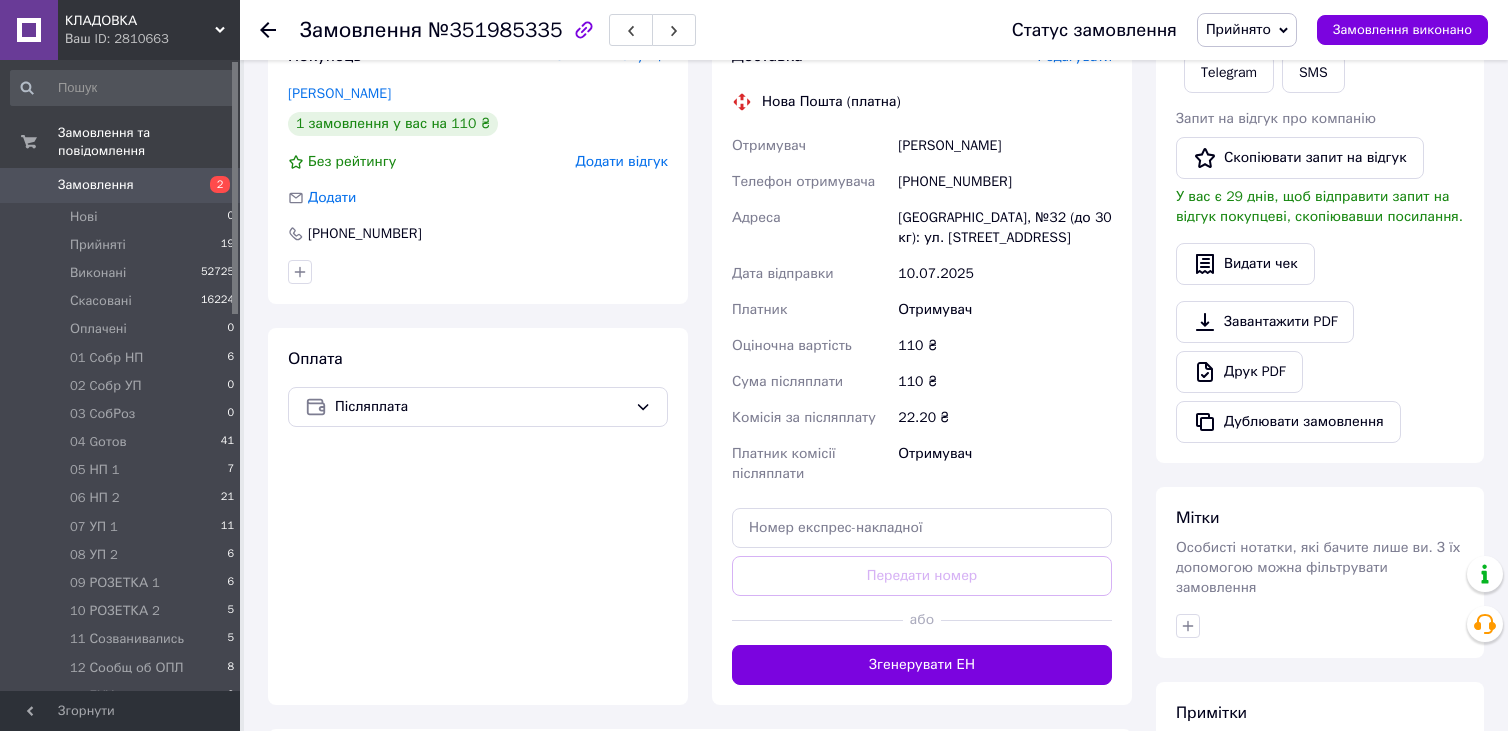 scroll, scrollTop: 651, scrollLeft: 0, axis: vertical 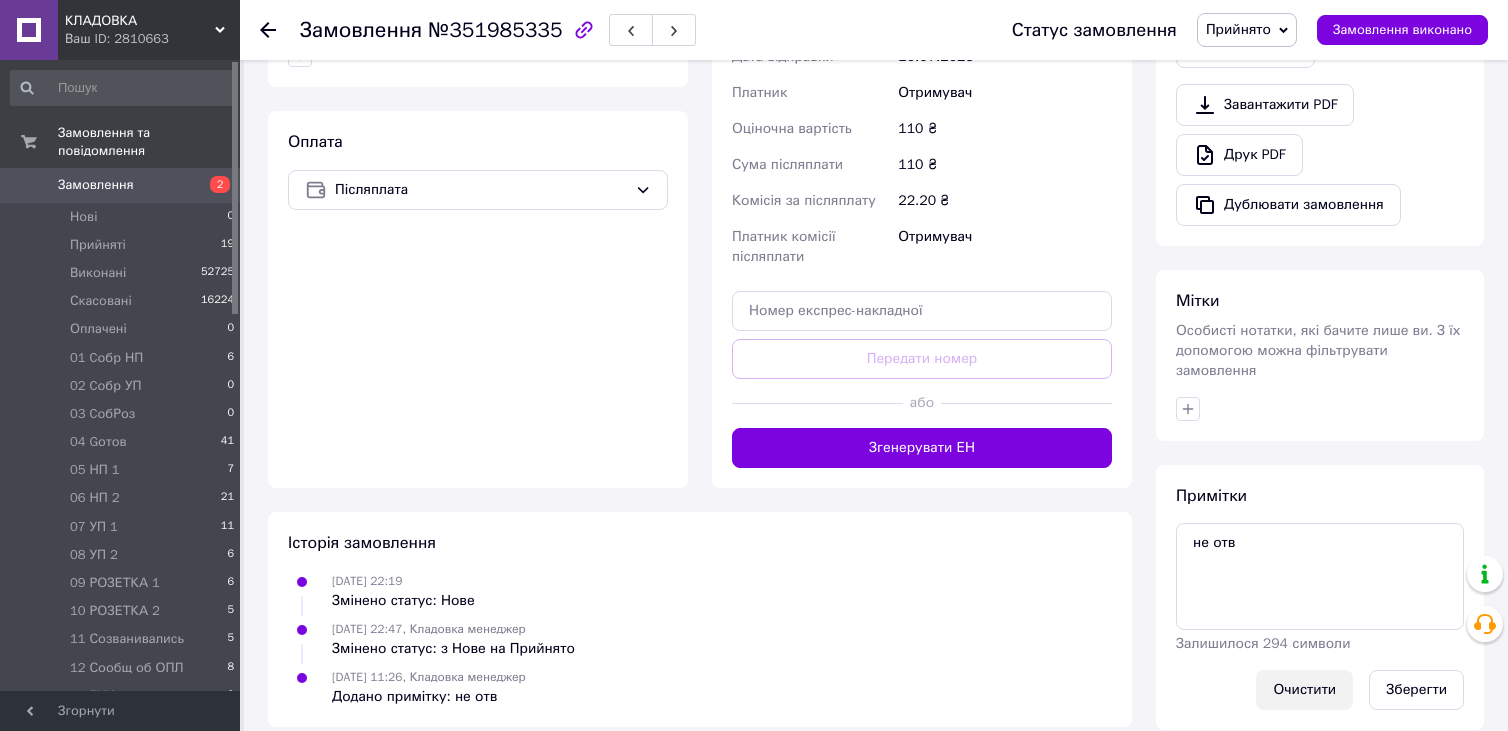 click on "Очистити" at bounding box center (1304, 690) 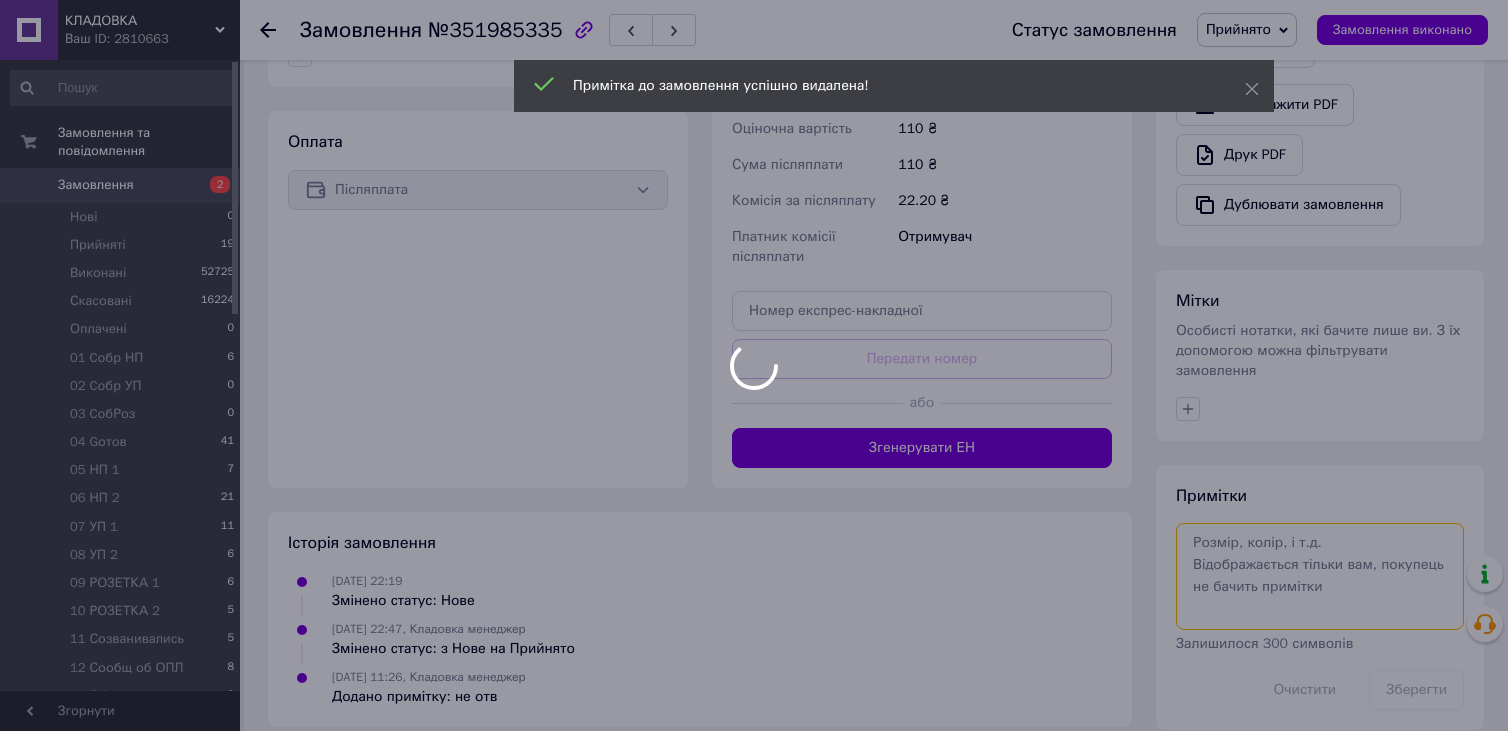 click at bounding box center (1320, 576) 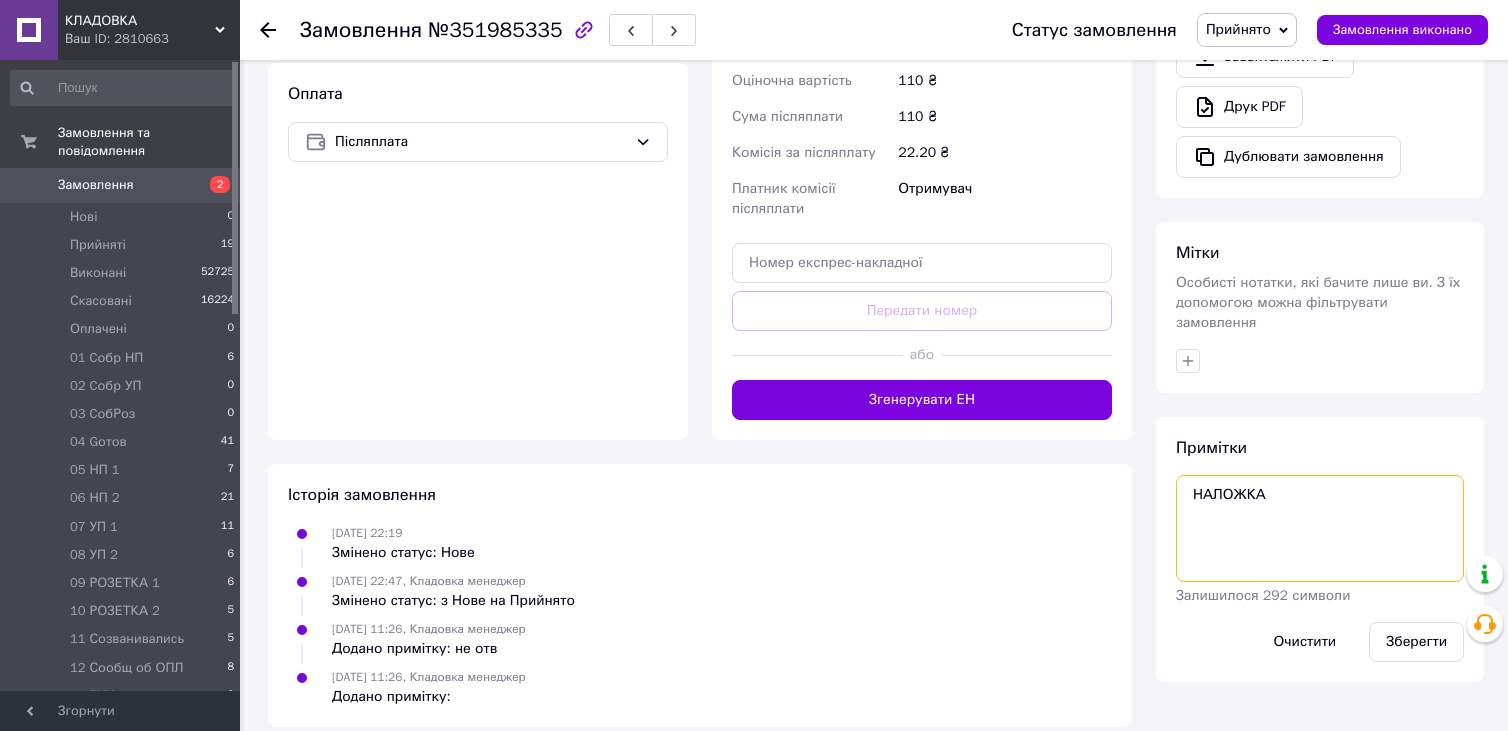 scroll, scrollTop: 700, scrollLeft: 0, axis: vertical 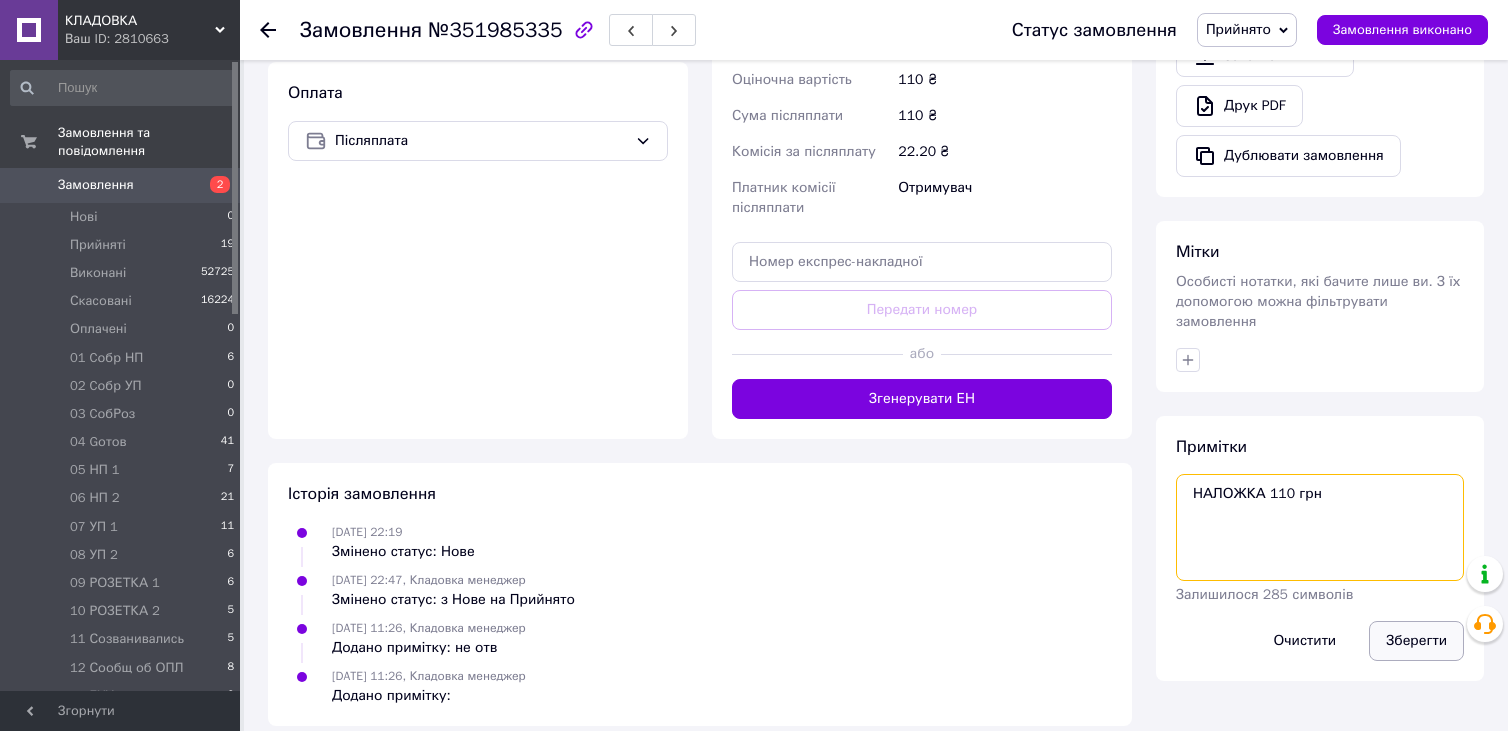 type on "НАЛОЖКА 110 грн" 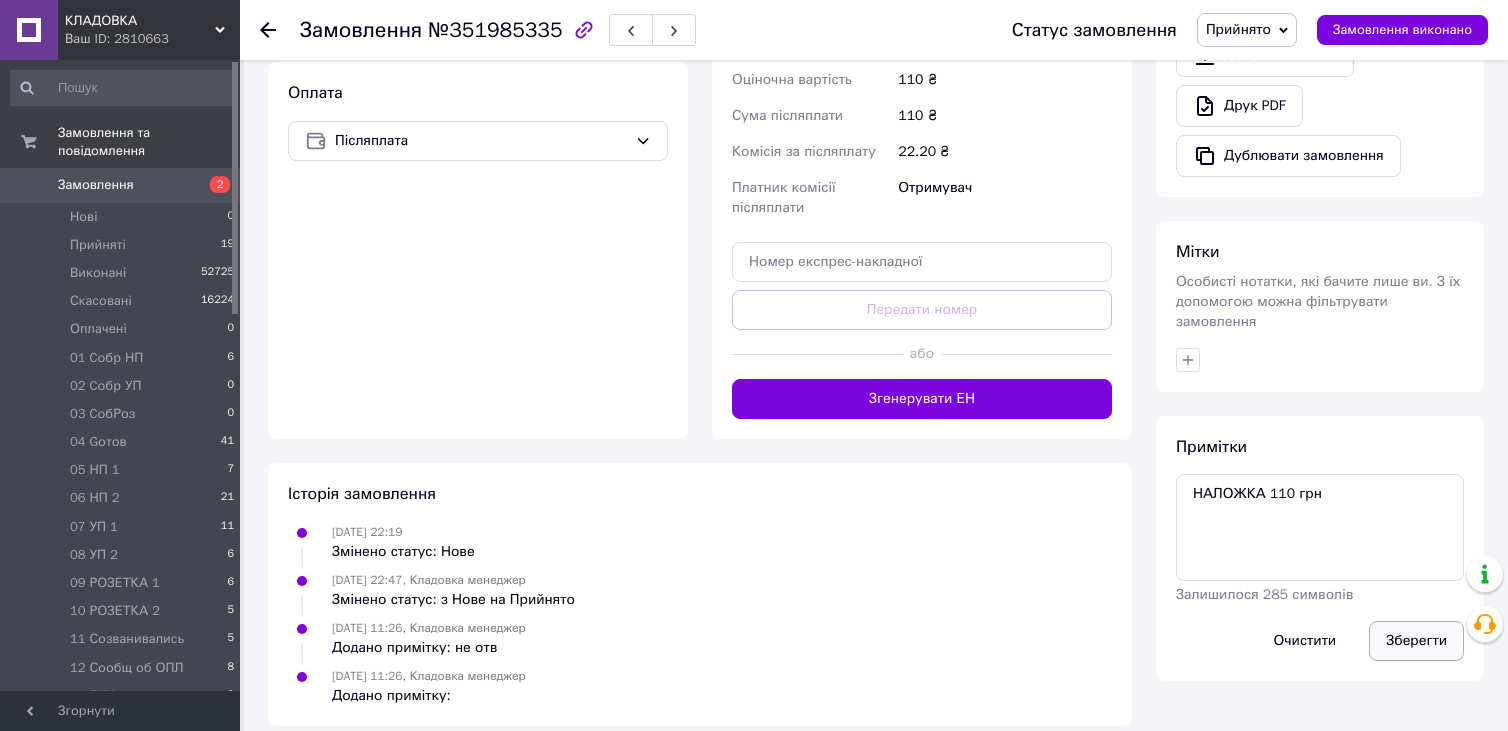 click on "Зберегти" at bounding box center [1416, 641] 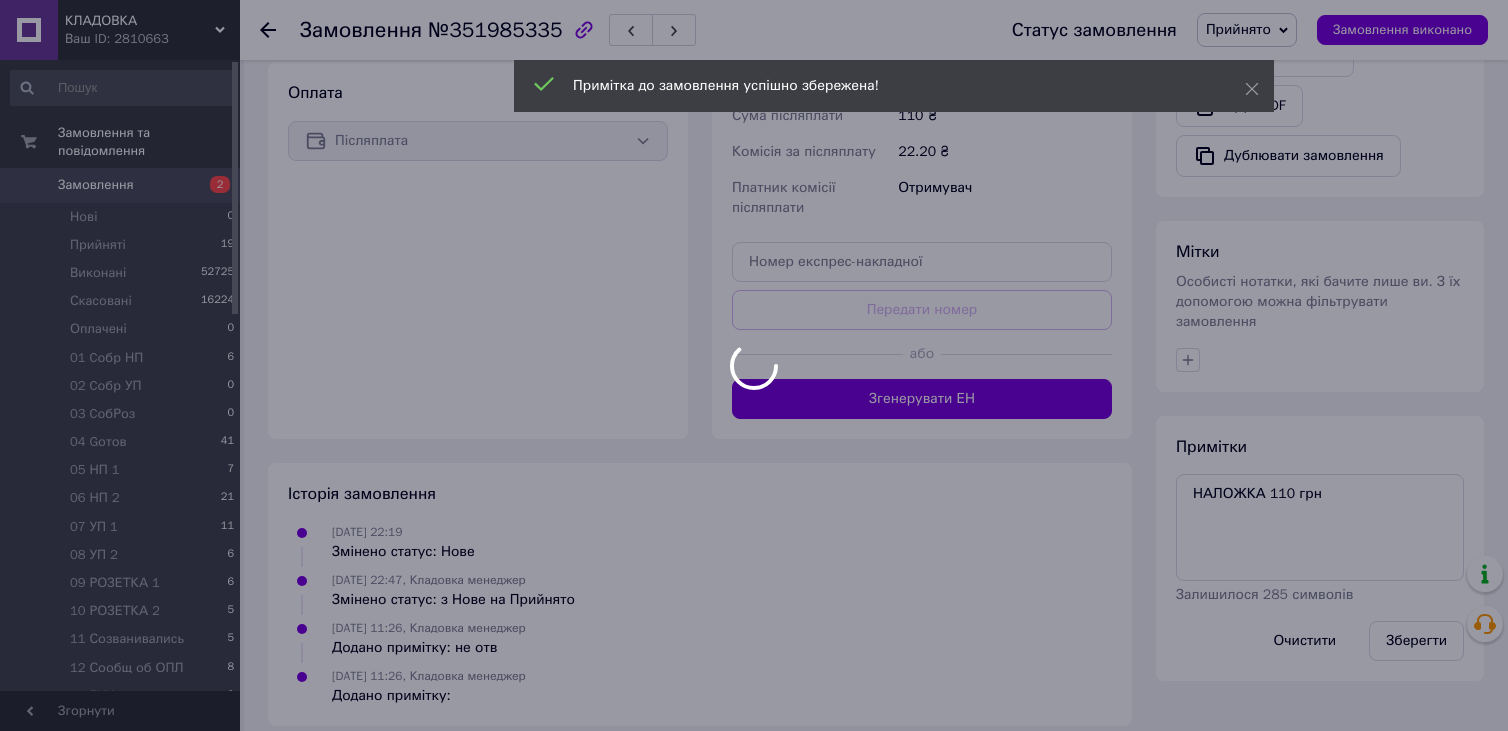 scroll, scrollTop: 400, scrollLeft: 0, axis: vertical 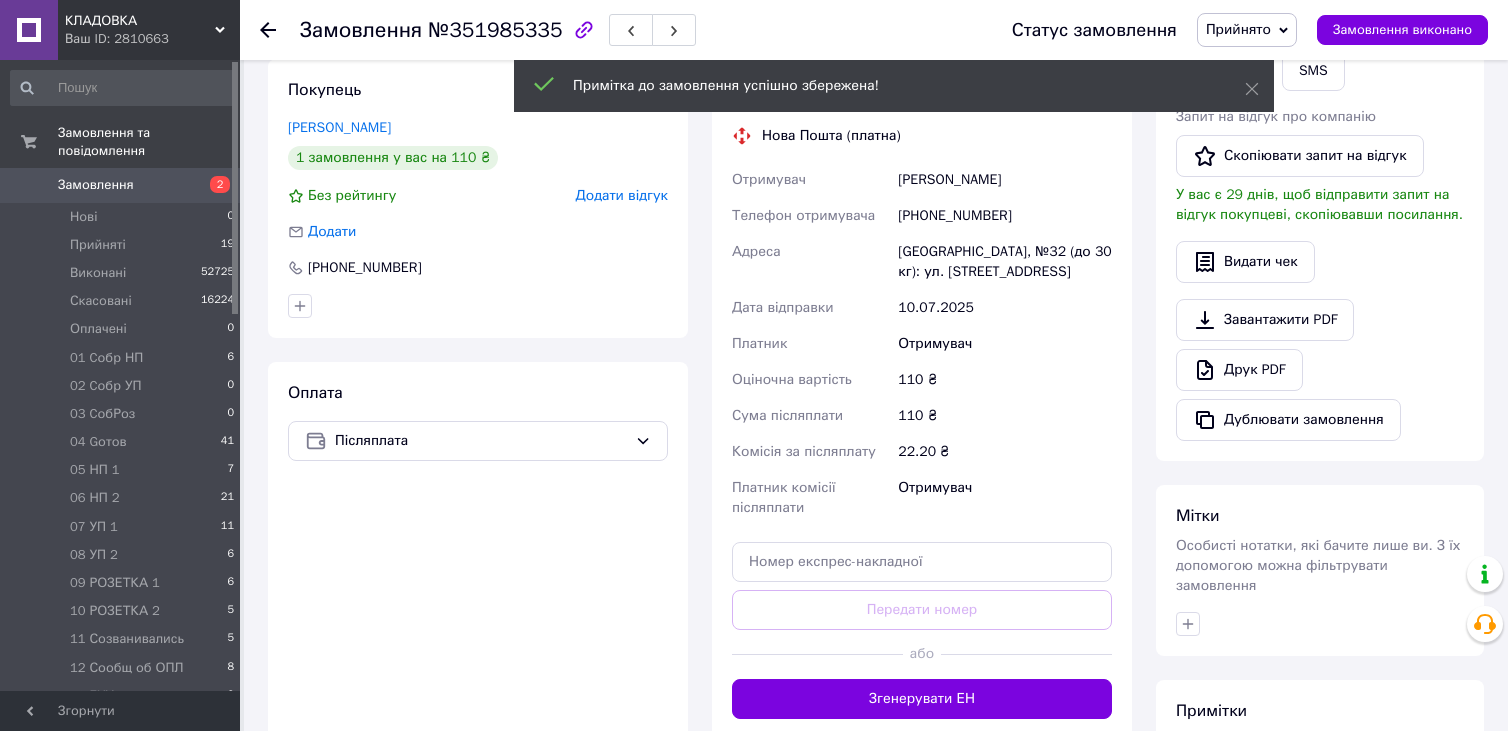 click 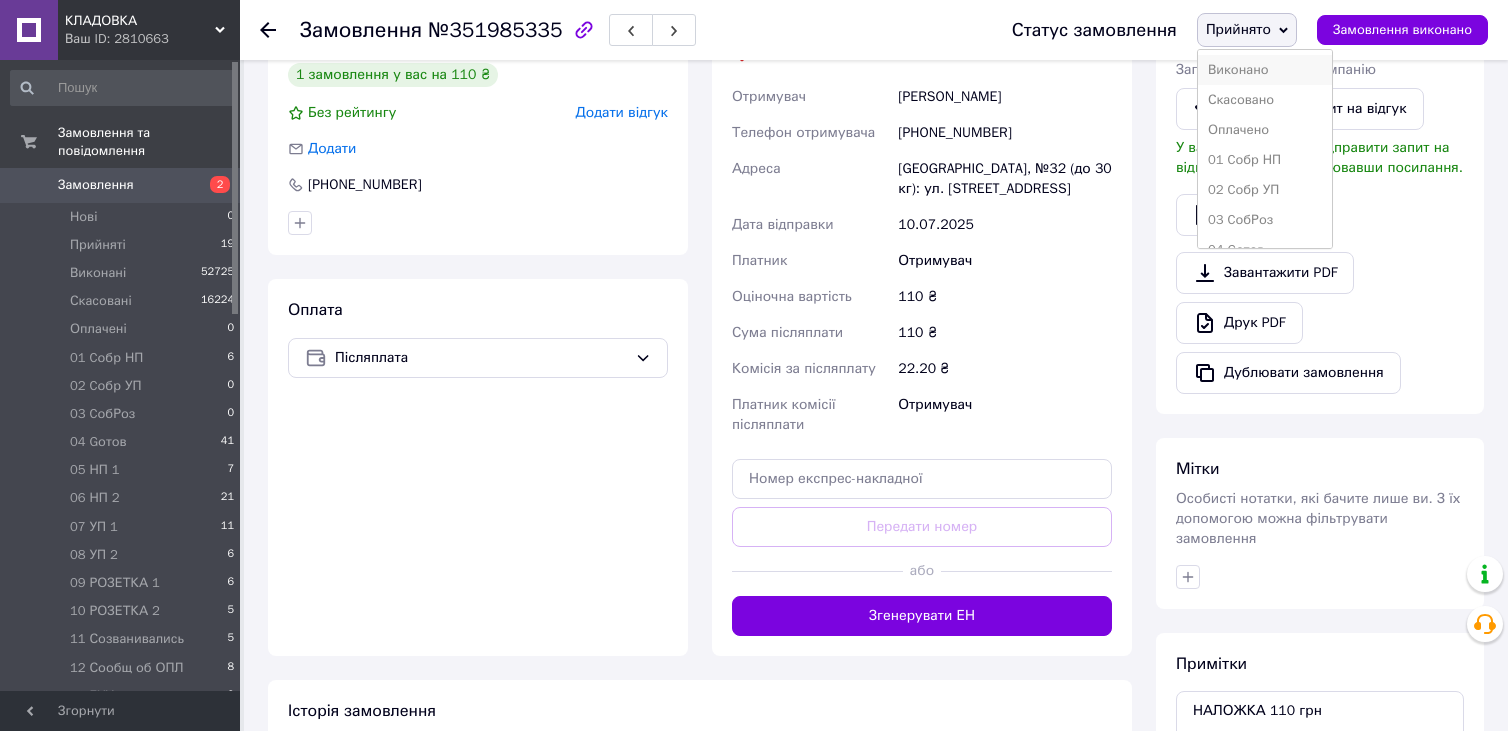 scroll, scrollTop: 600, scrollLeft: 0, axis: vertical 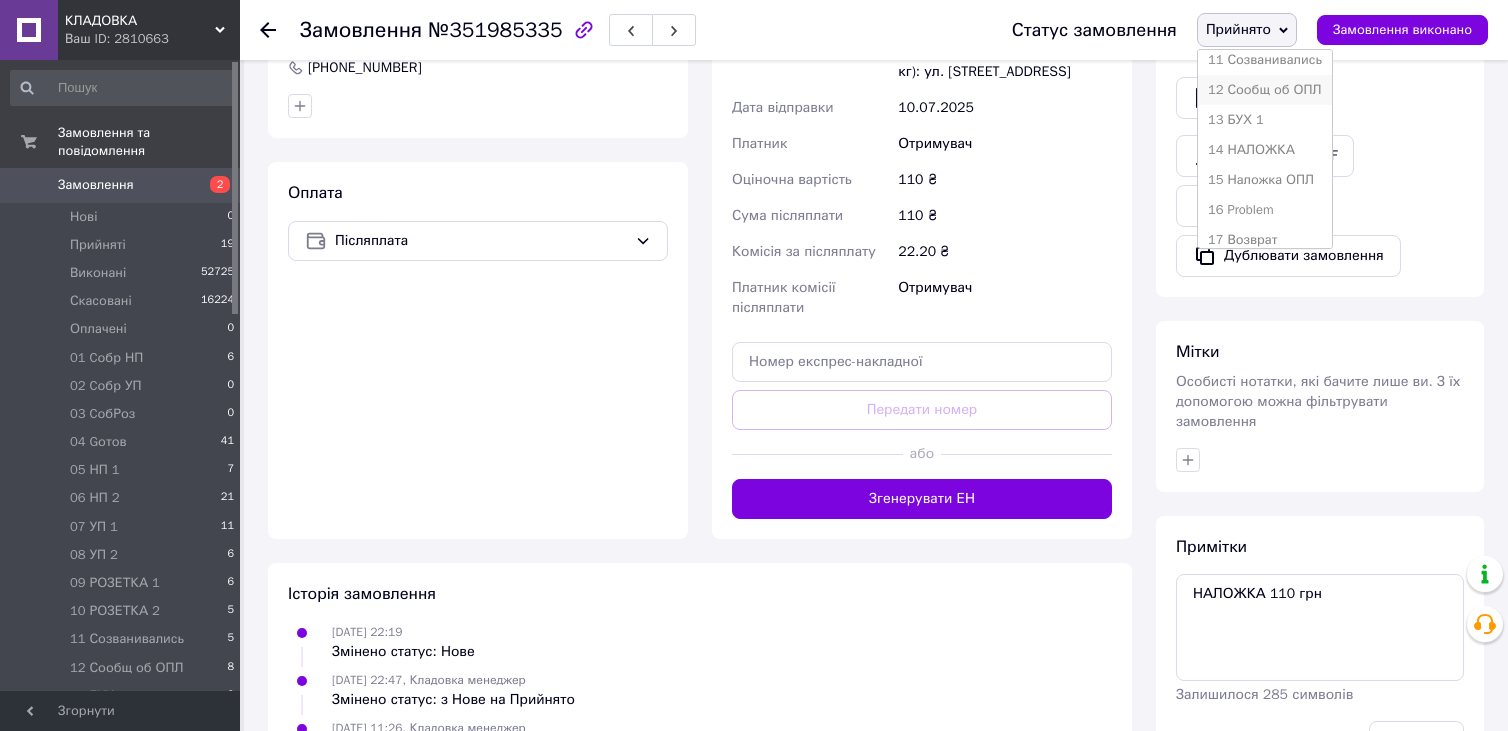 click on "12 Сообщ об ОПЛ" at bounding box center [1265, 90] 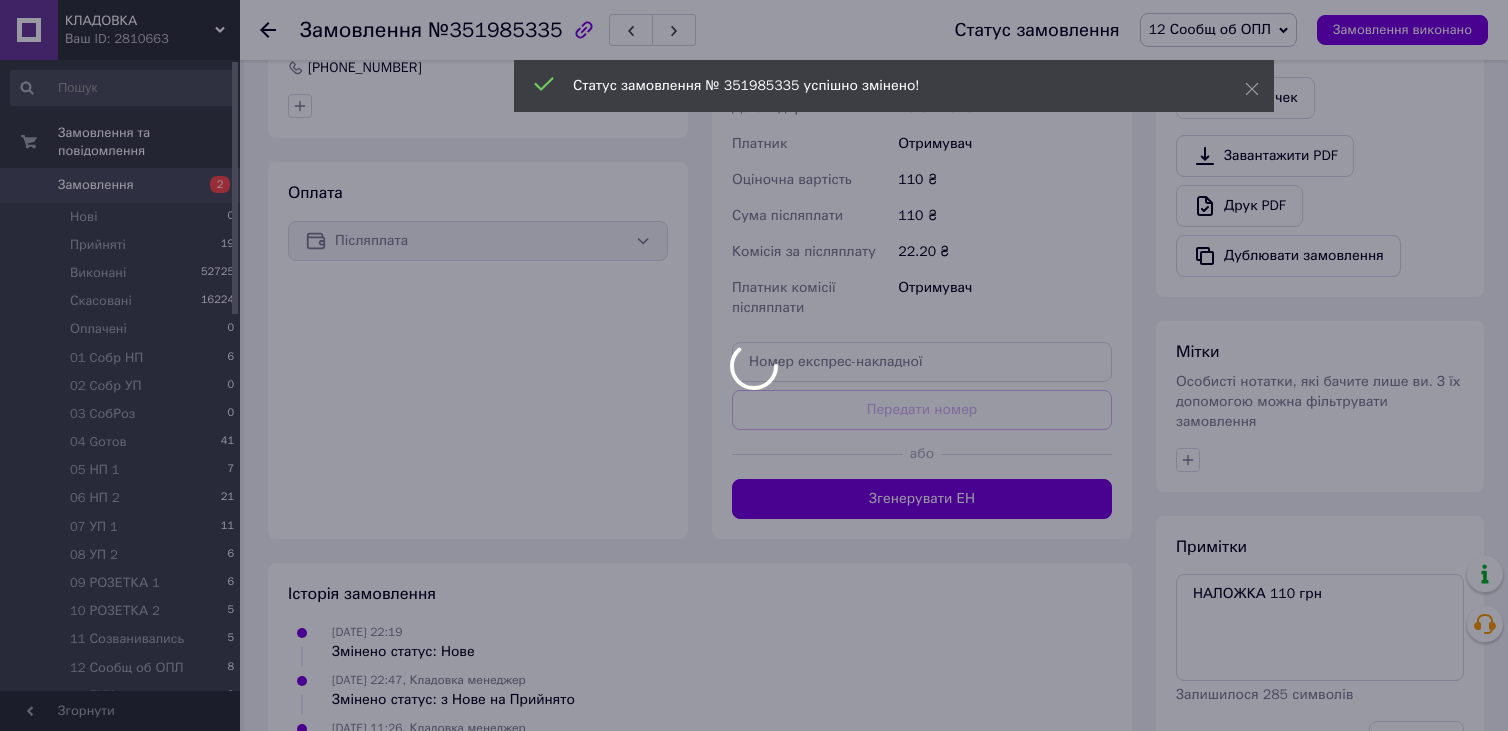scroll, scrollTop: 400, scrollLeft: 0, axis: vertical 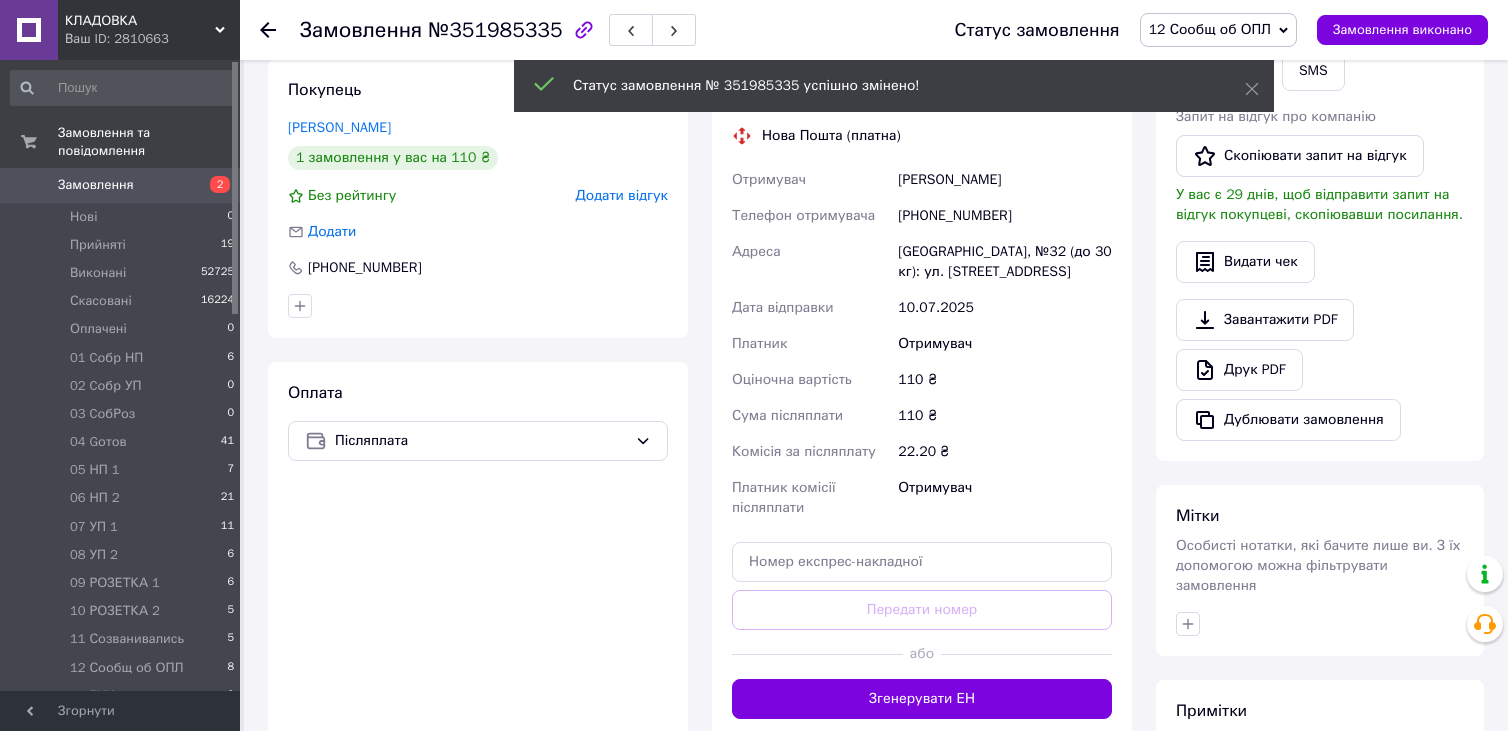 click 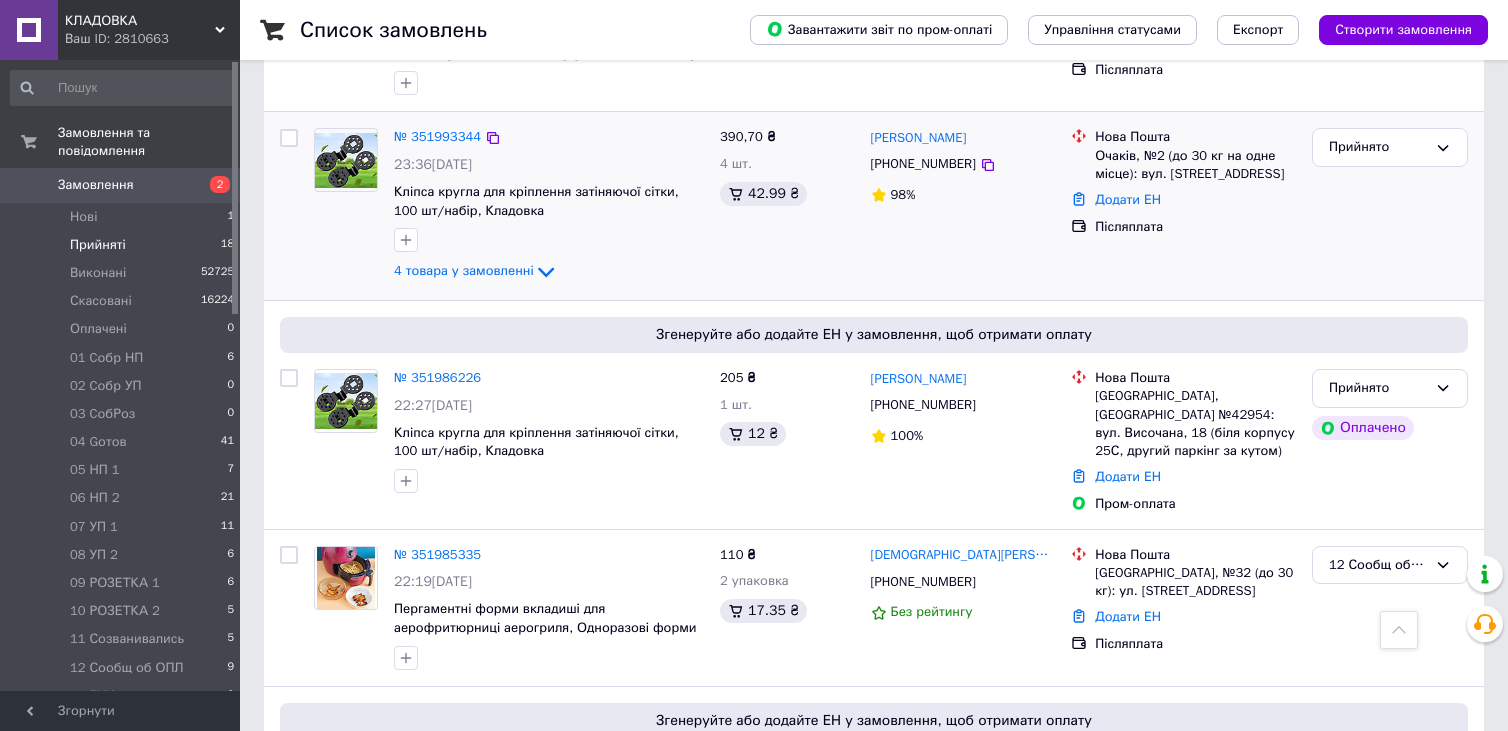 scroll, scrollTop: 1600, scrollLeft: 0, axis: vertical 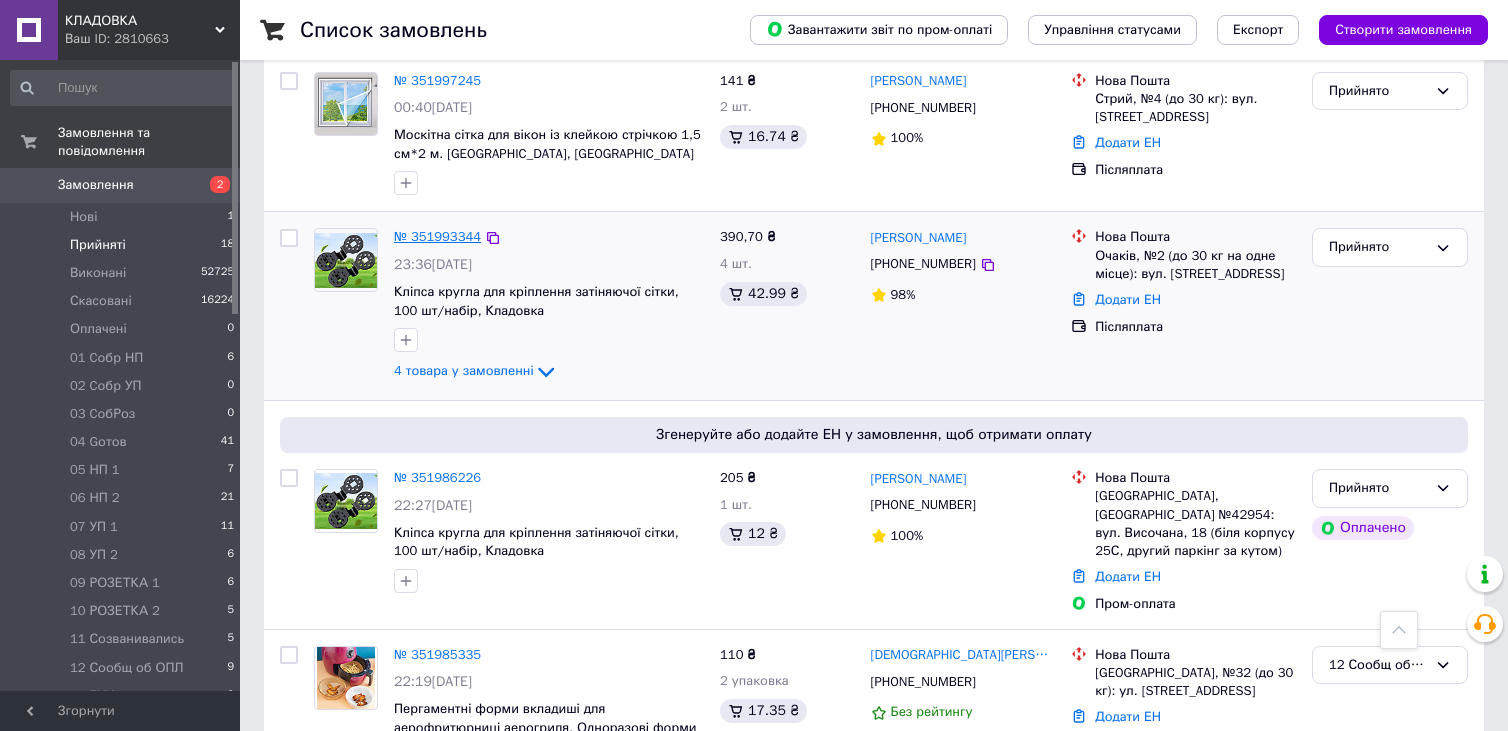 click on "№ 351993344" at bounding box center (437, 236) 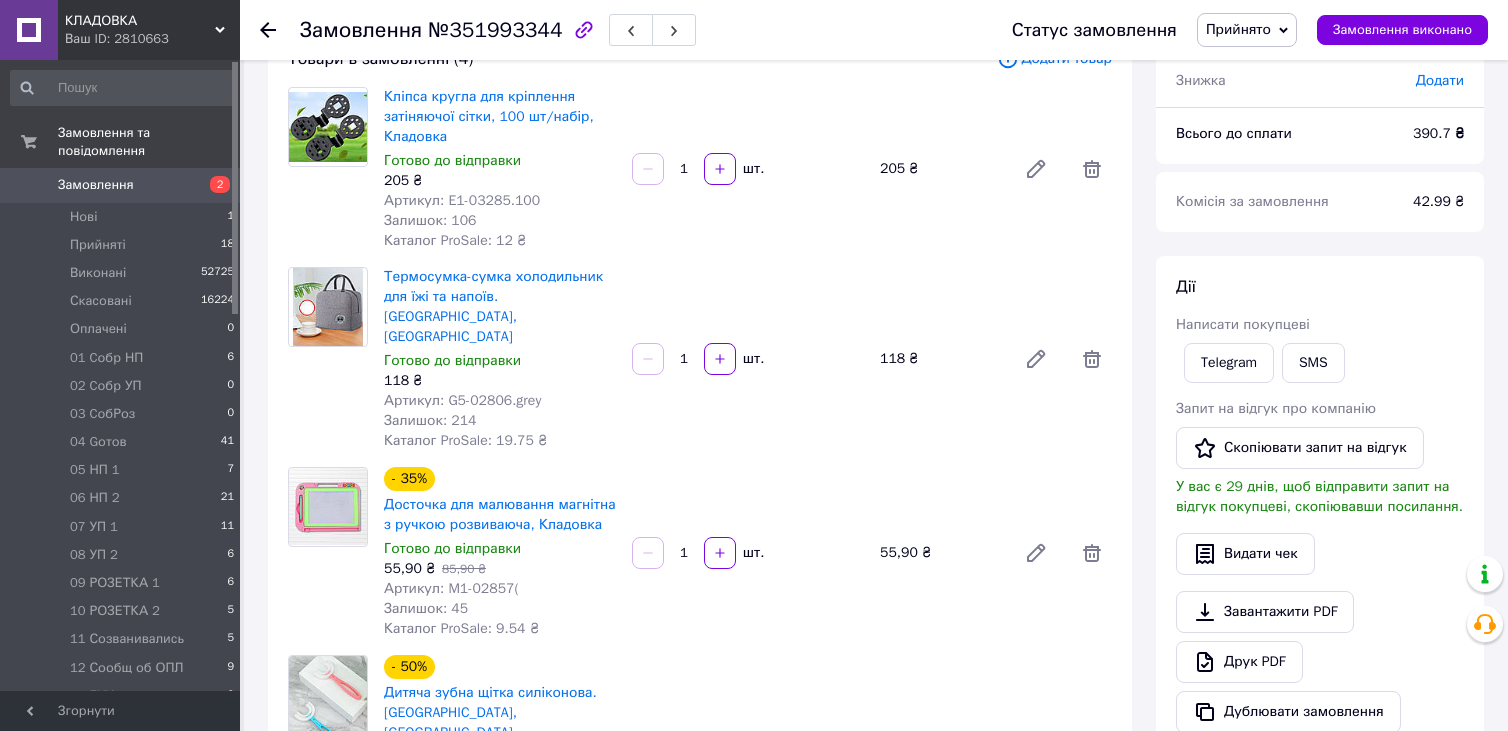 scroll, scrollTop: 376, scrollLeft: 0, axis: vertical 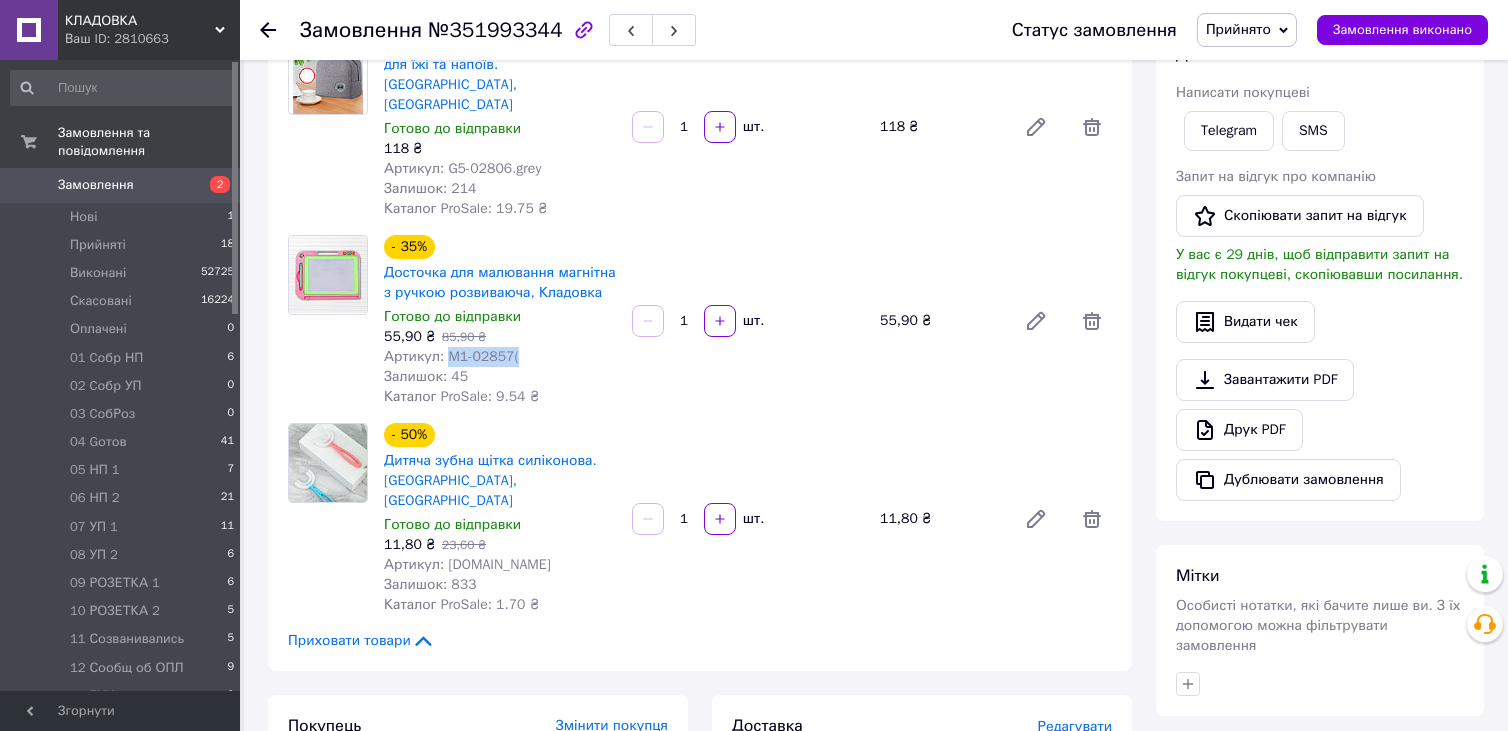 drag, startPoint x: 444, startPoint y: 317, endPoint x: 526, endPoint y: 313, distance: 82.0975 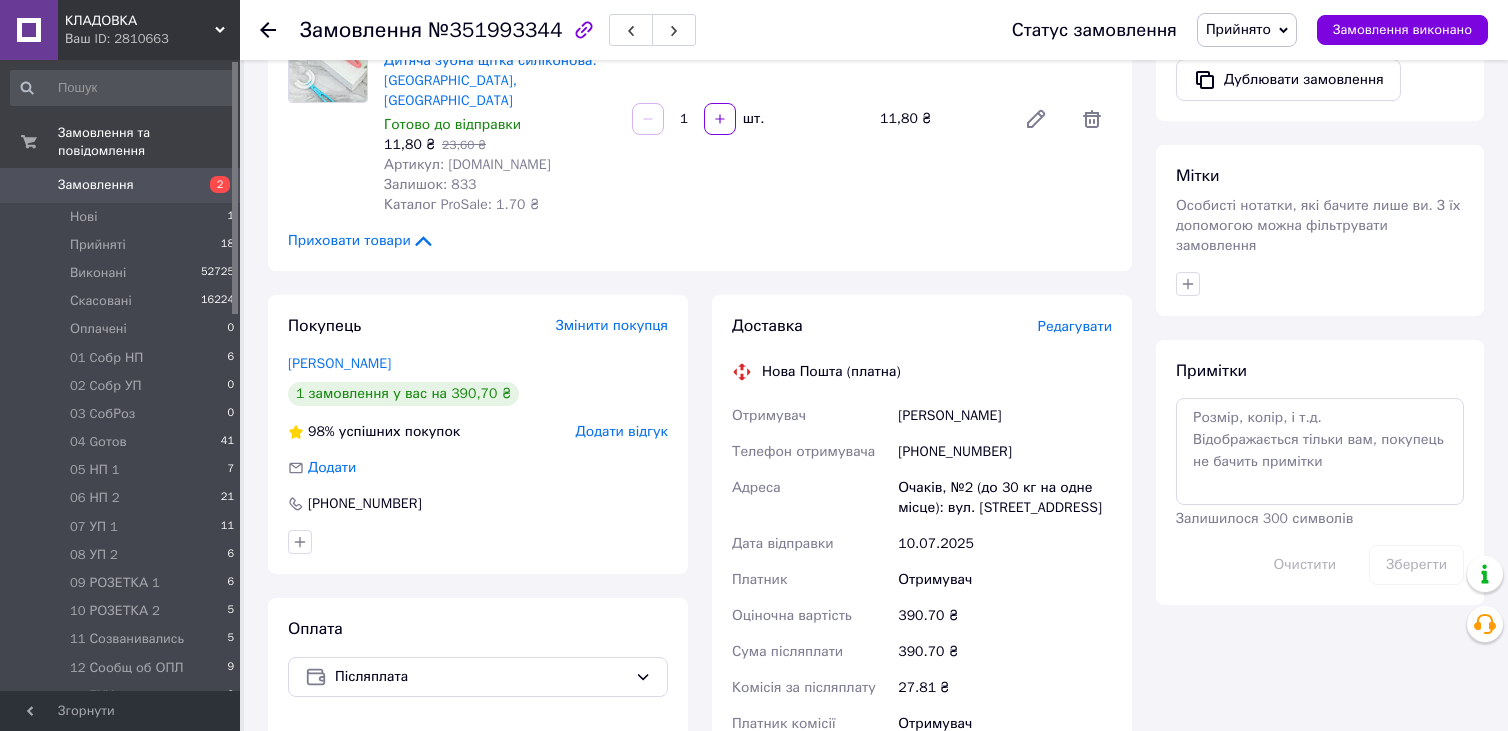scroll, scrollTop: 1076, scrollLeft: 0, axis: vertical 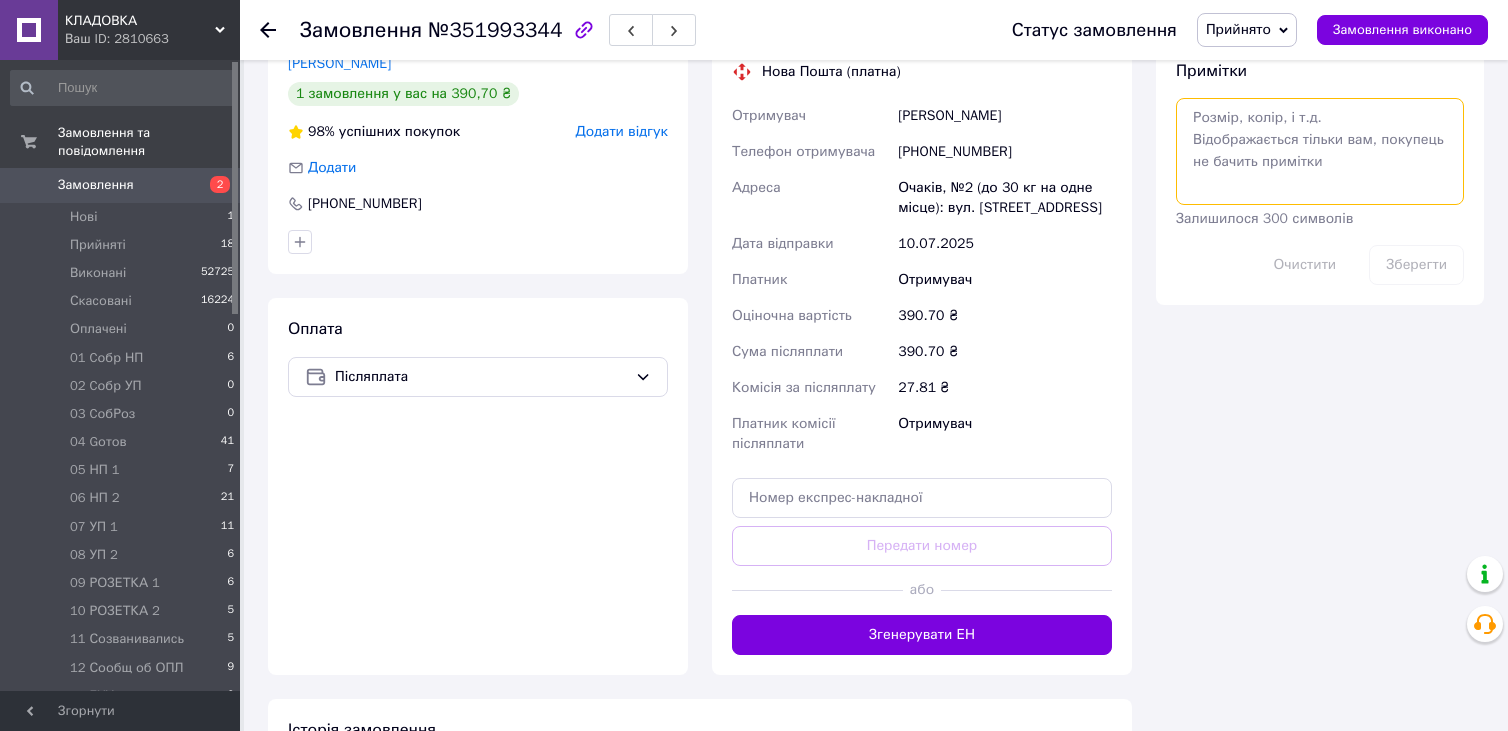 paste on "M1-02857(" 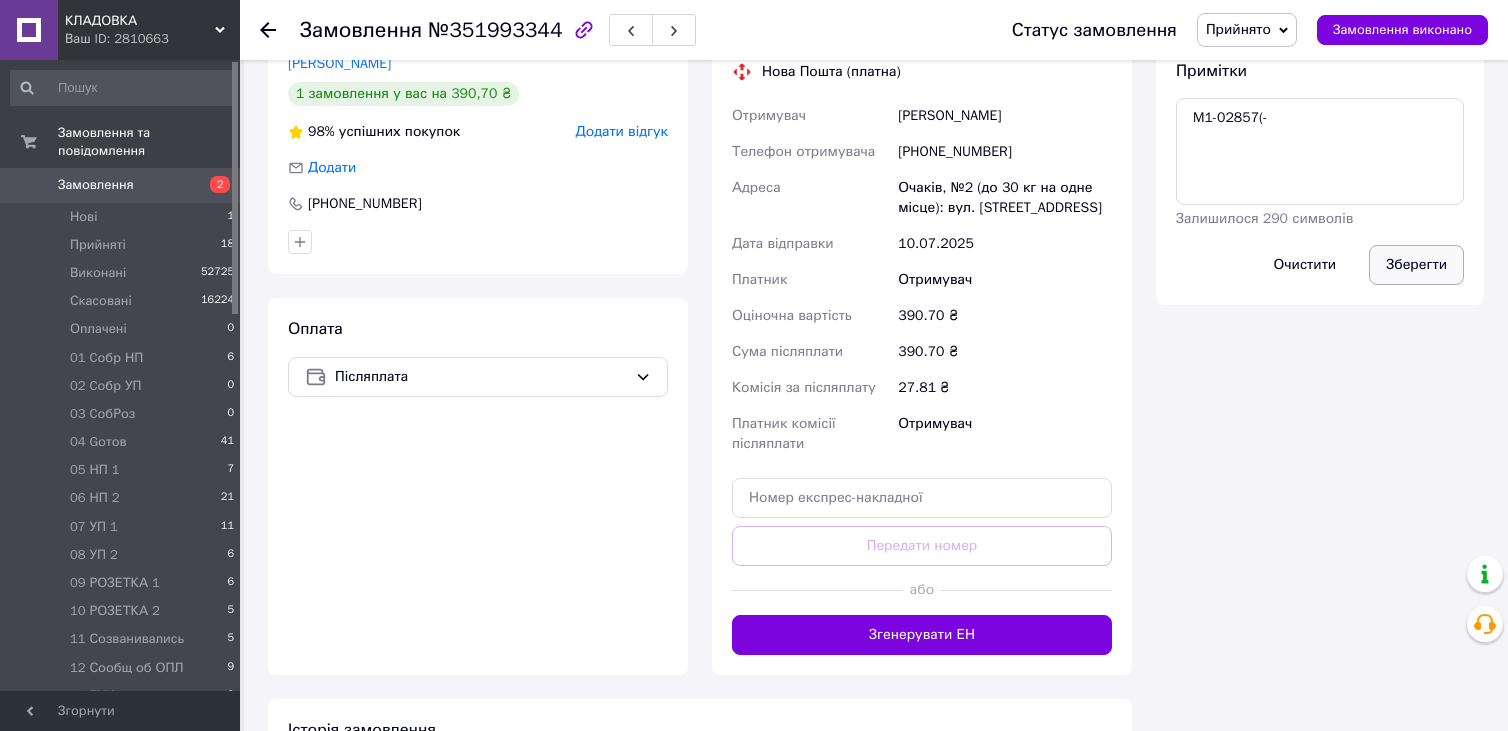 click on "Зберегти" at bounding box center (1416, 265) 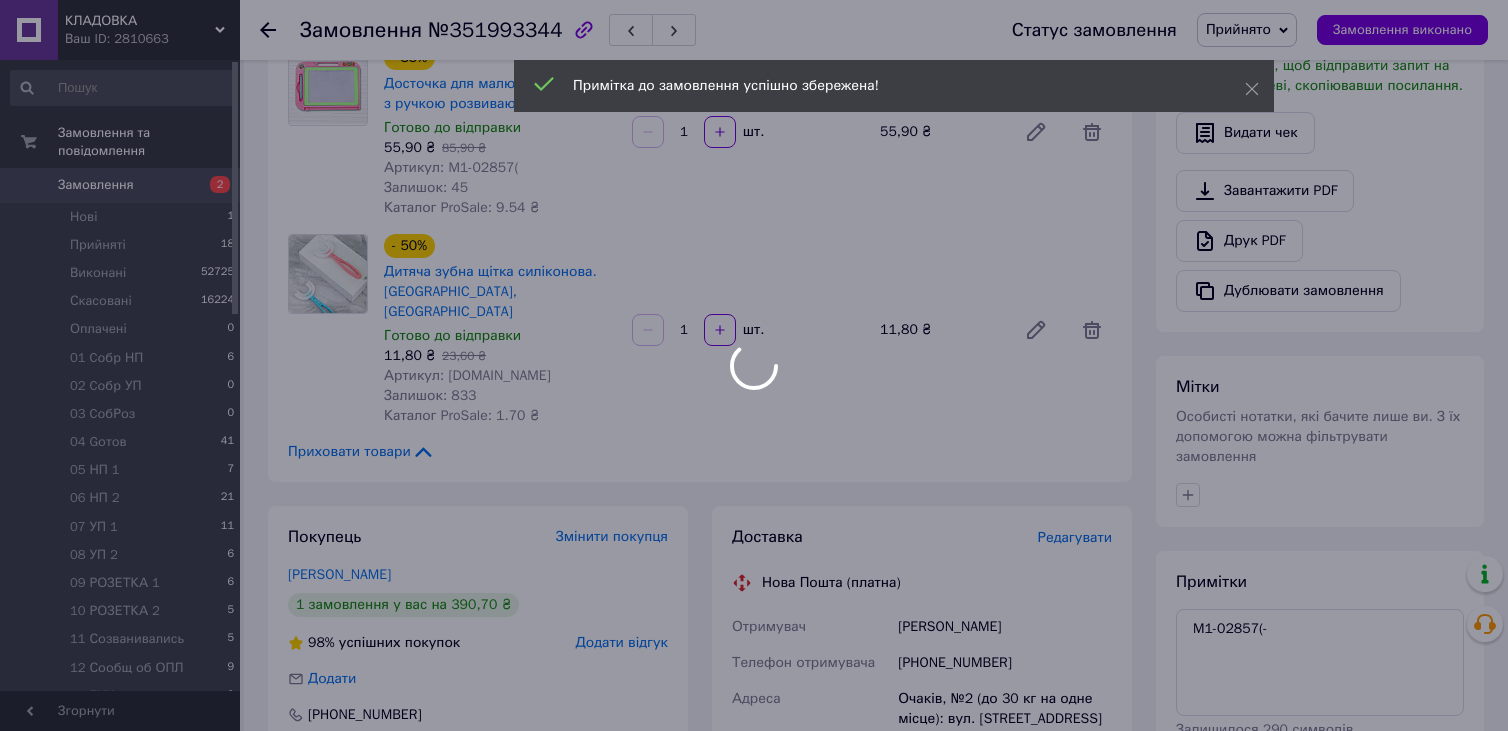 scroll, scrollTop: 476, scrollLeft: 0, axis: vertical 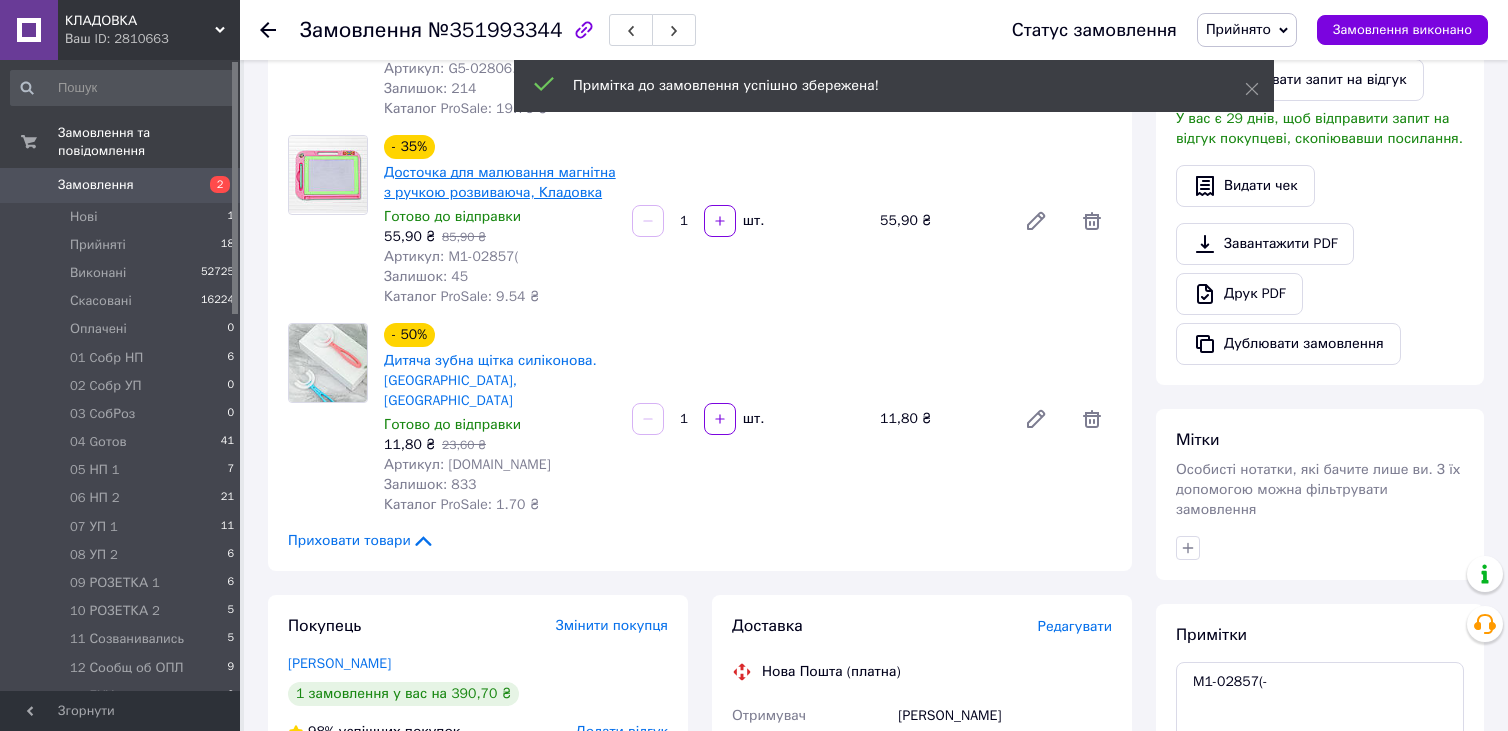 click on "Досточка для малювання магнітна з ручкою розвиваюча, Кладовка" at bounding box center [500, 182] 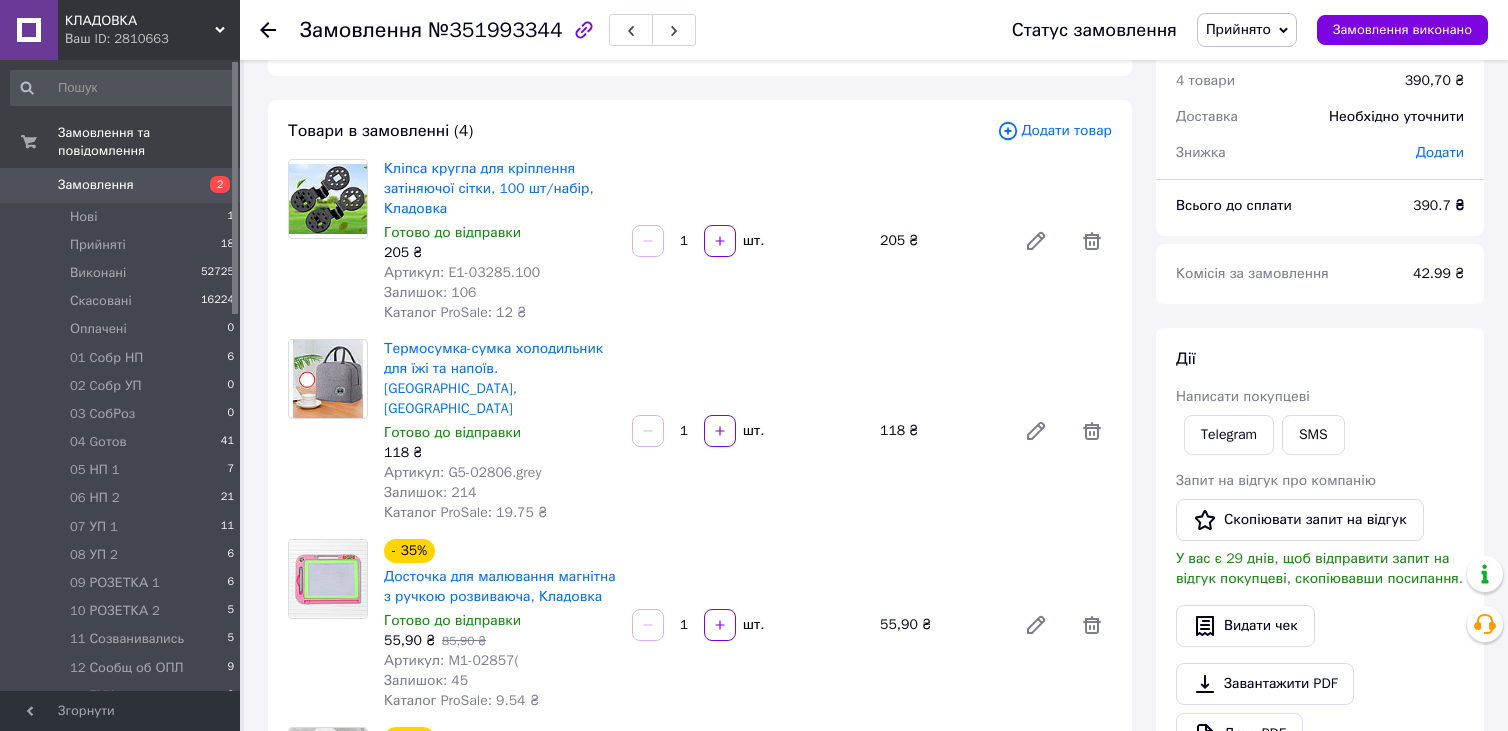scroll, scrollTop: 0, scrollLeft: 0, axis: both 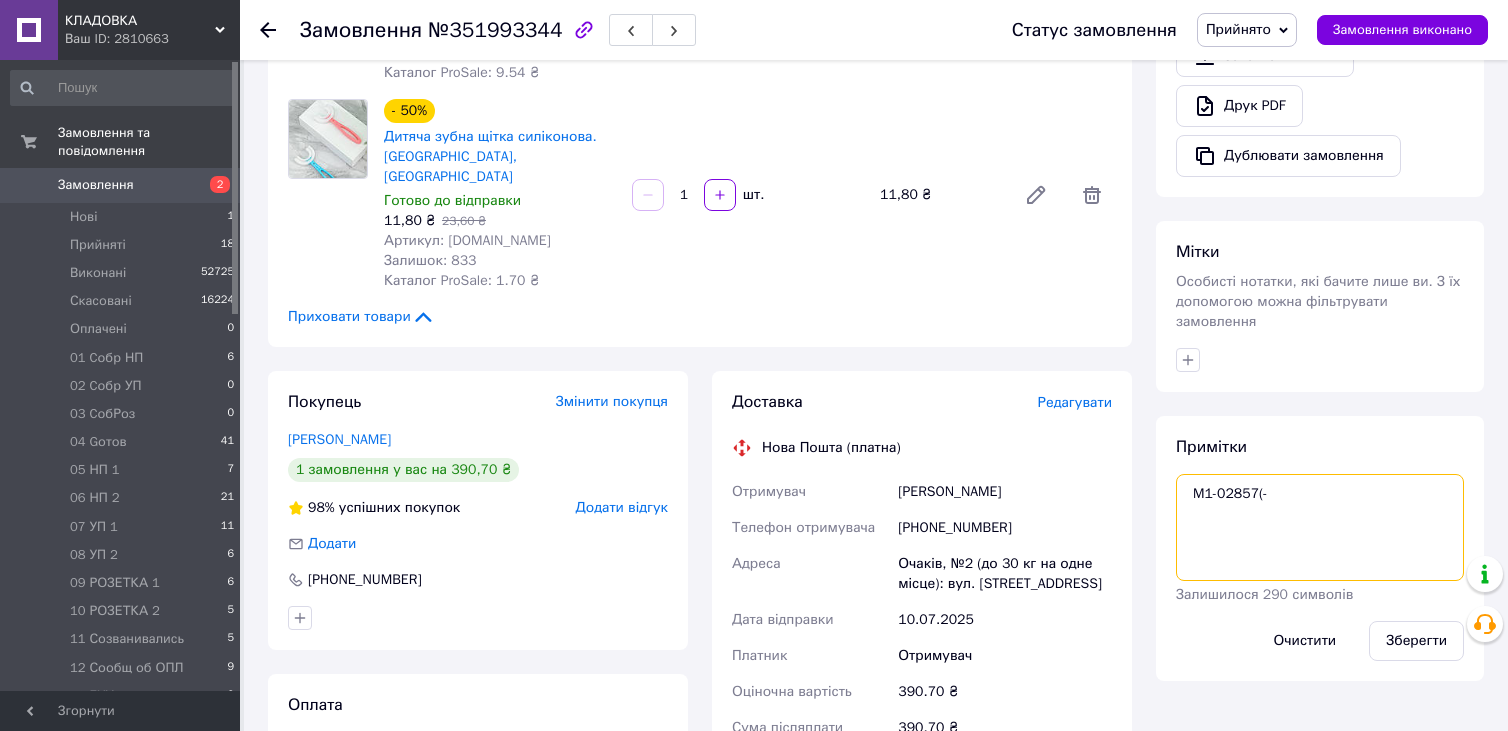 click on "M1-02857(-" at bounding box center [1320, 527] 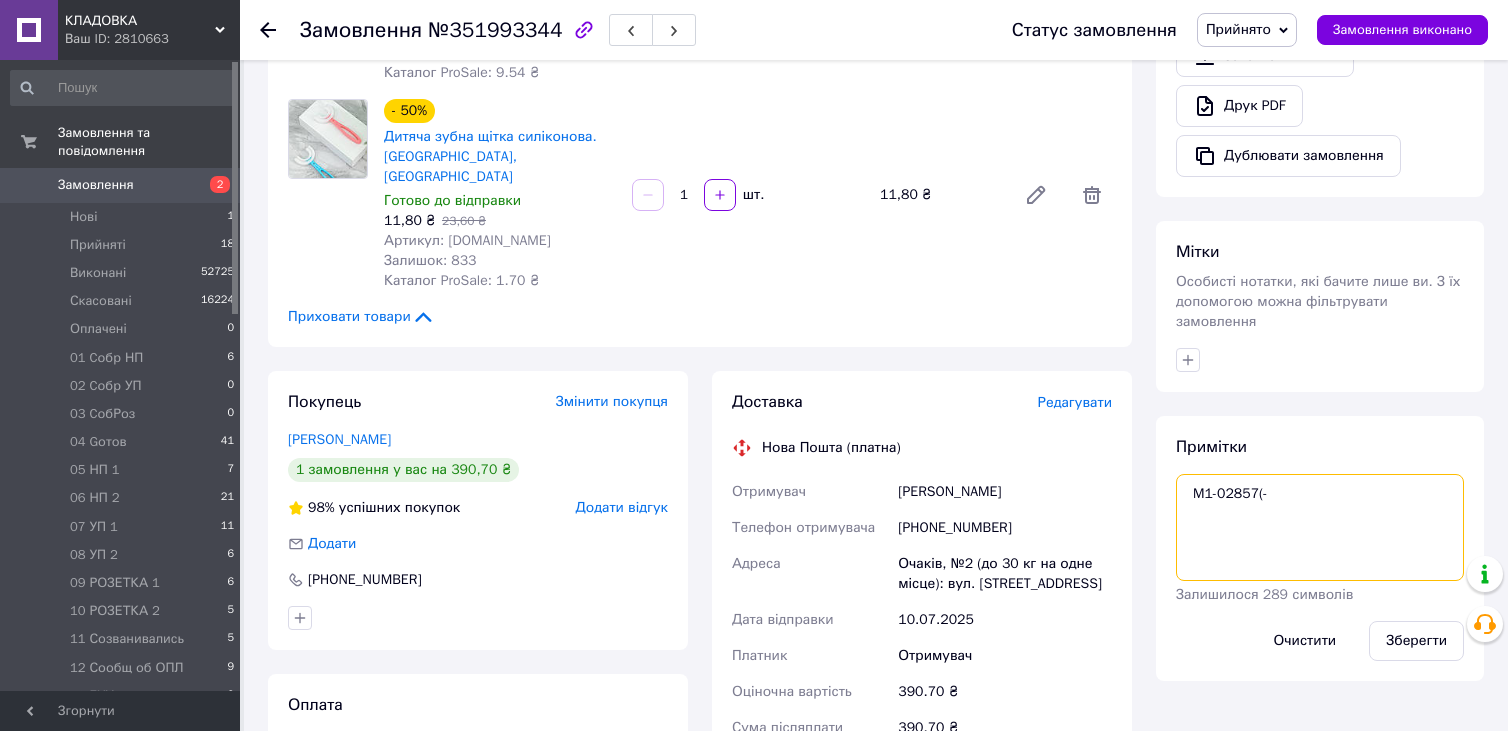 click on "M1-02857(-" at bounding box center (1320, 527) 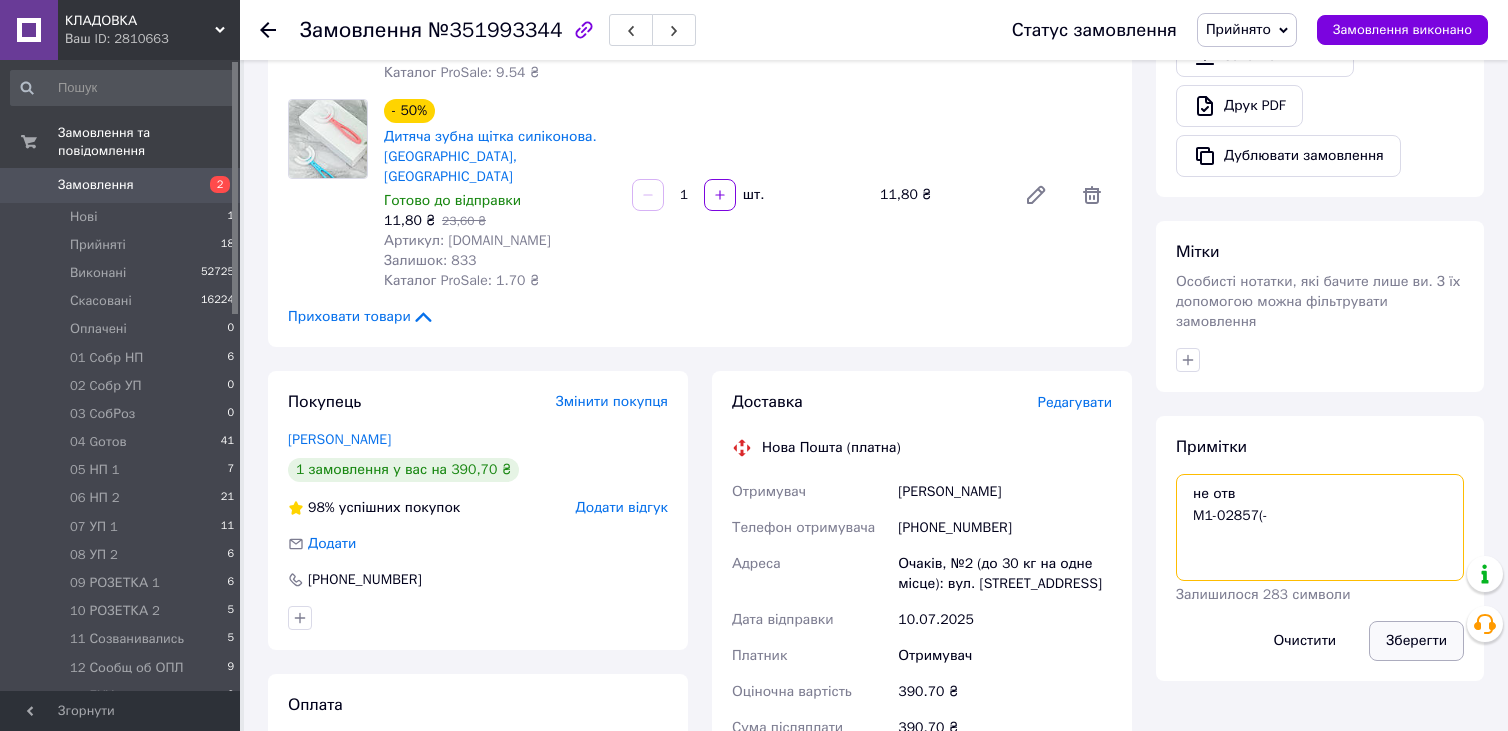 type on "не отв
M1-02857(-" 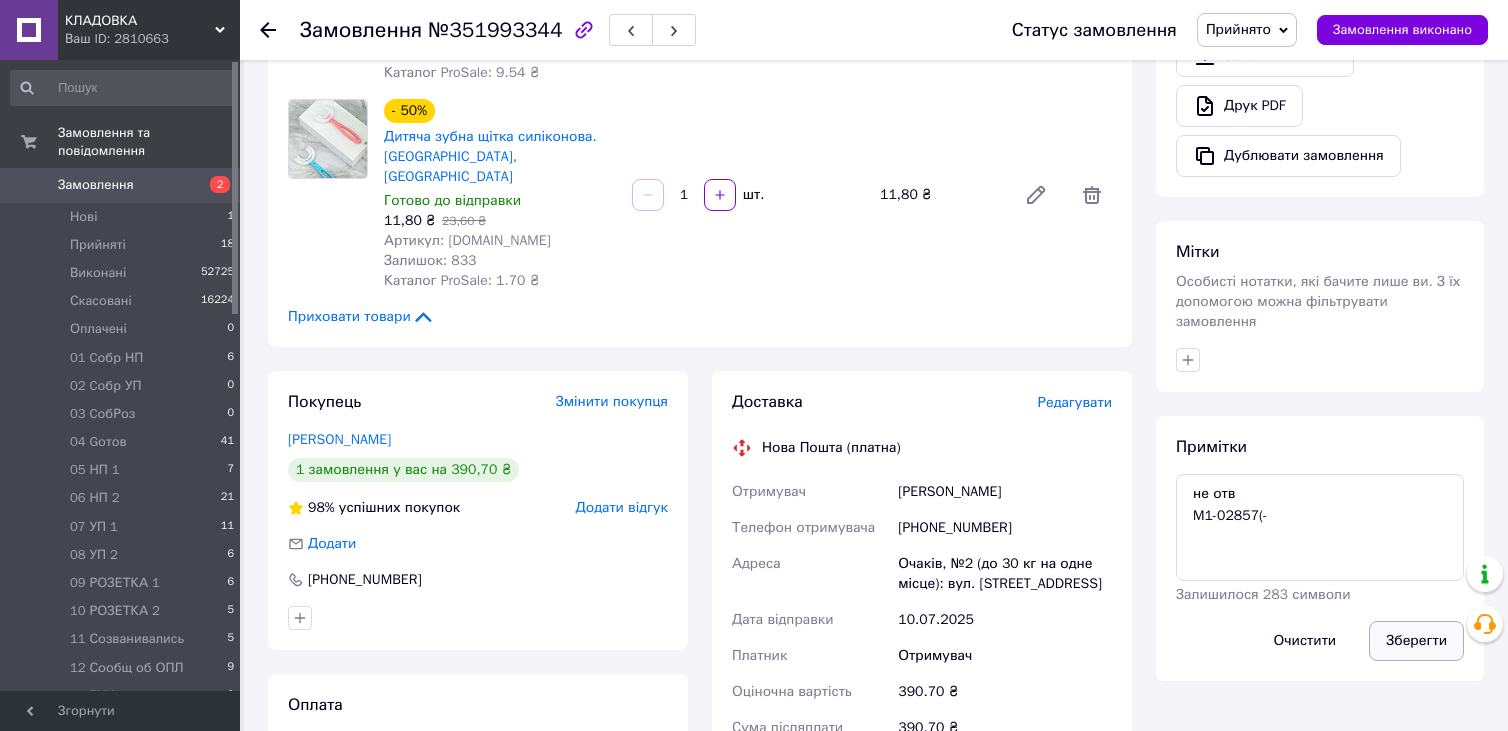 click on "Зберегти" at bounding box center [1416, 641] 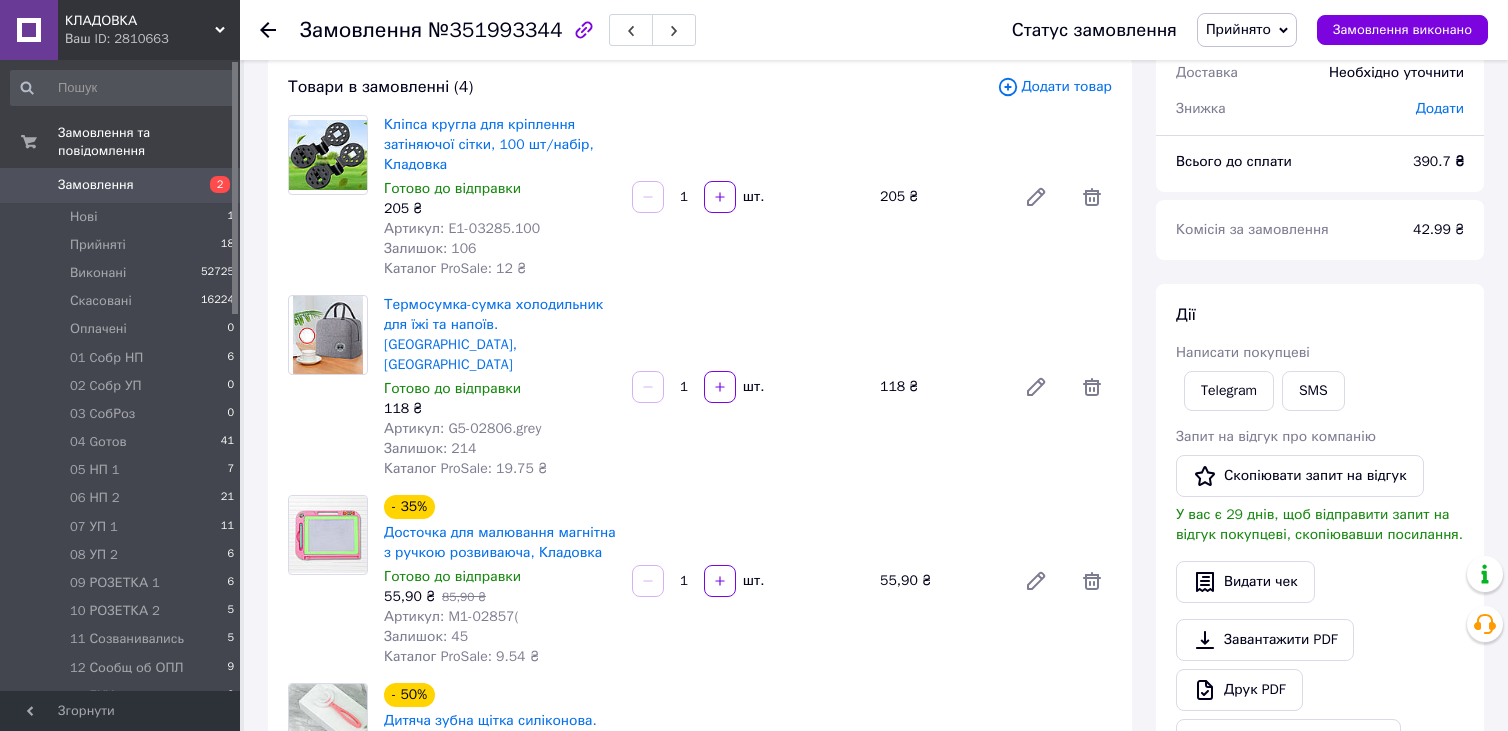 scroll, scrollTop: 0, scrollLeft: 0, axis: both 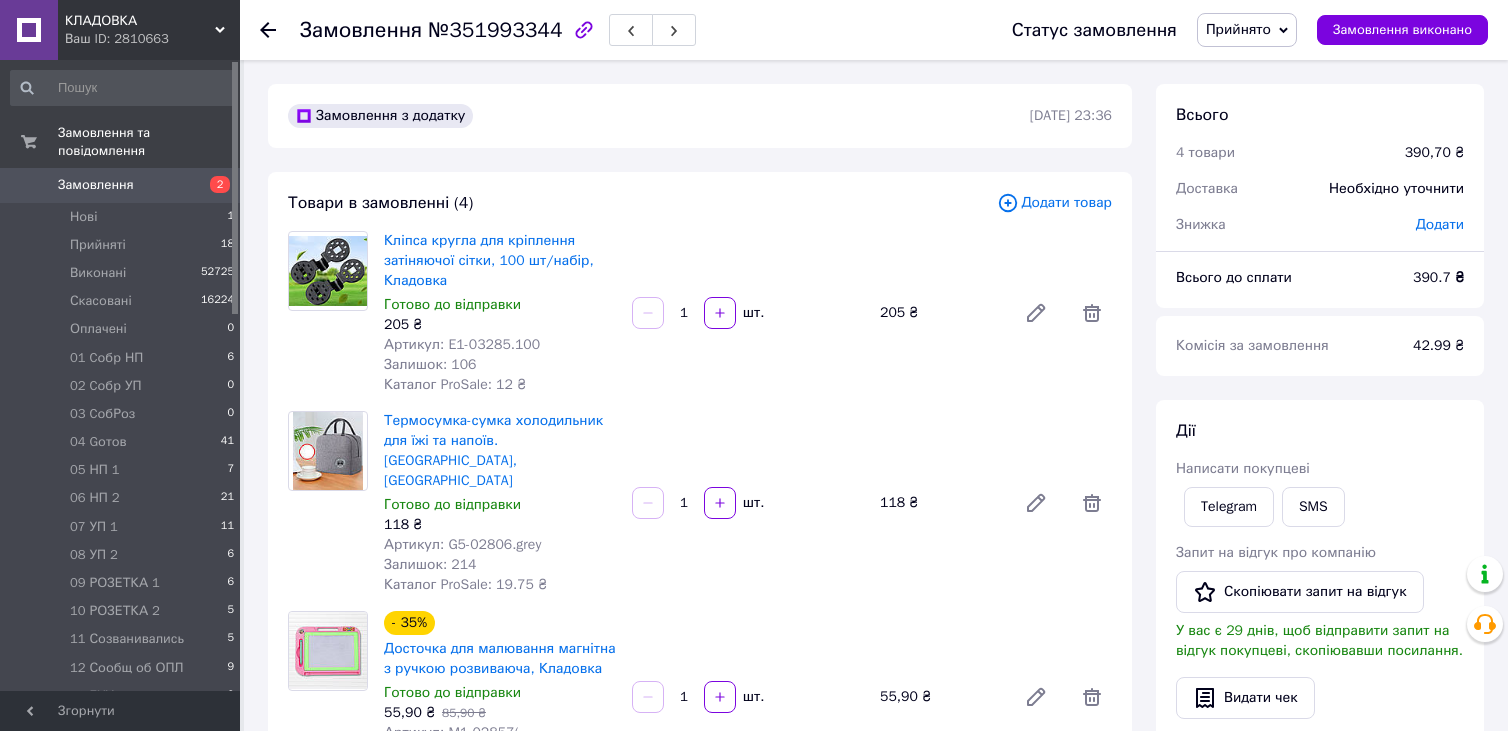 click 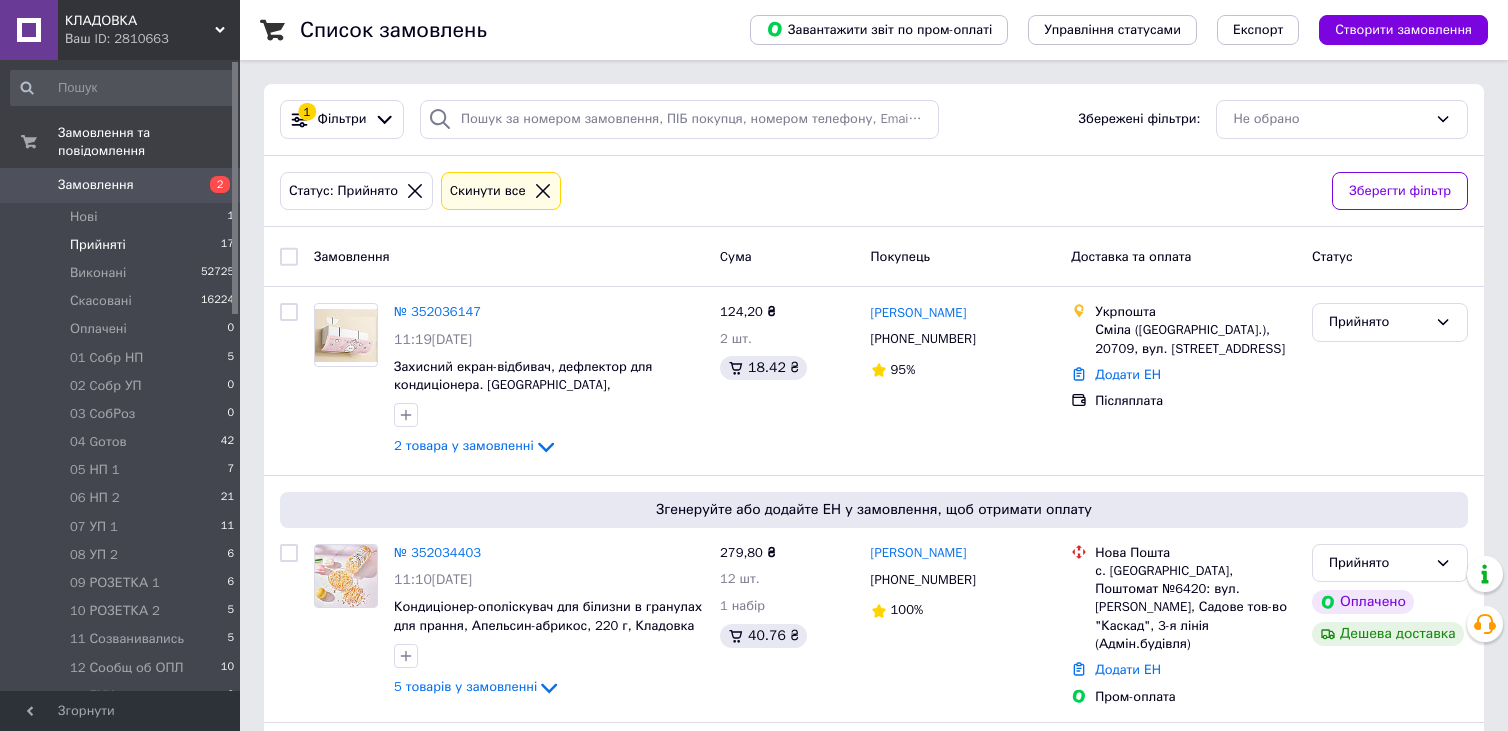 click 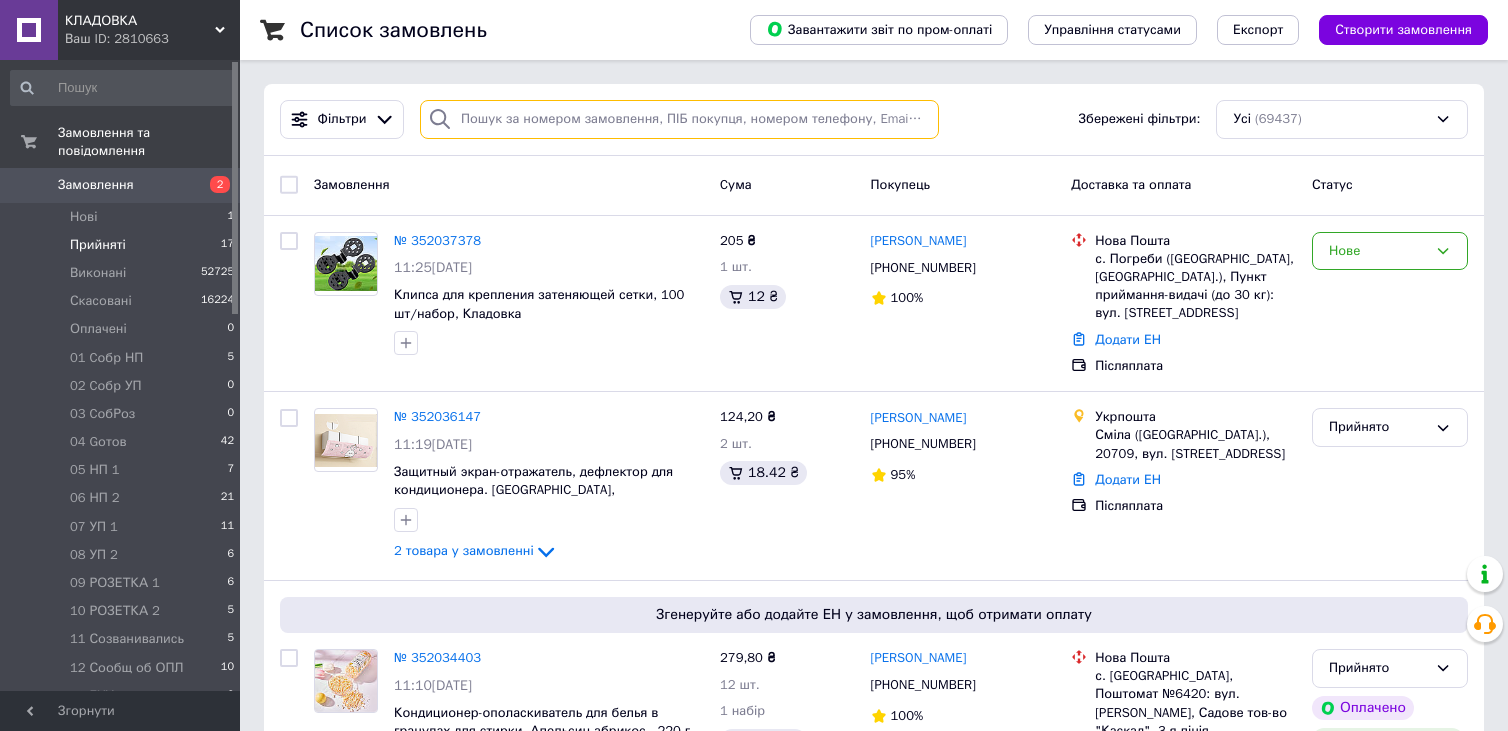 paste on "0934178910" 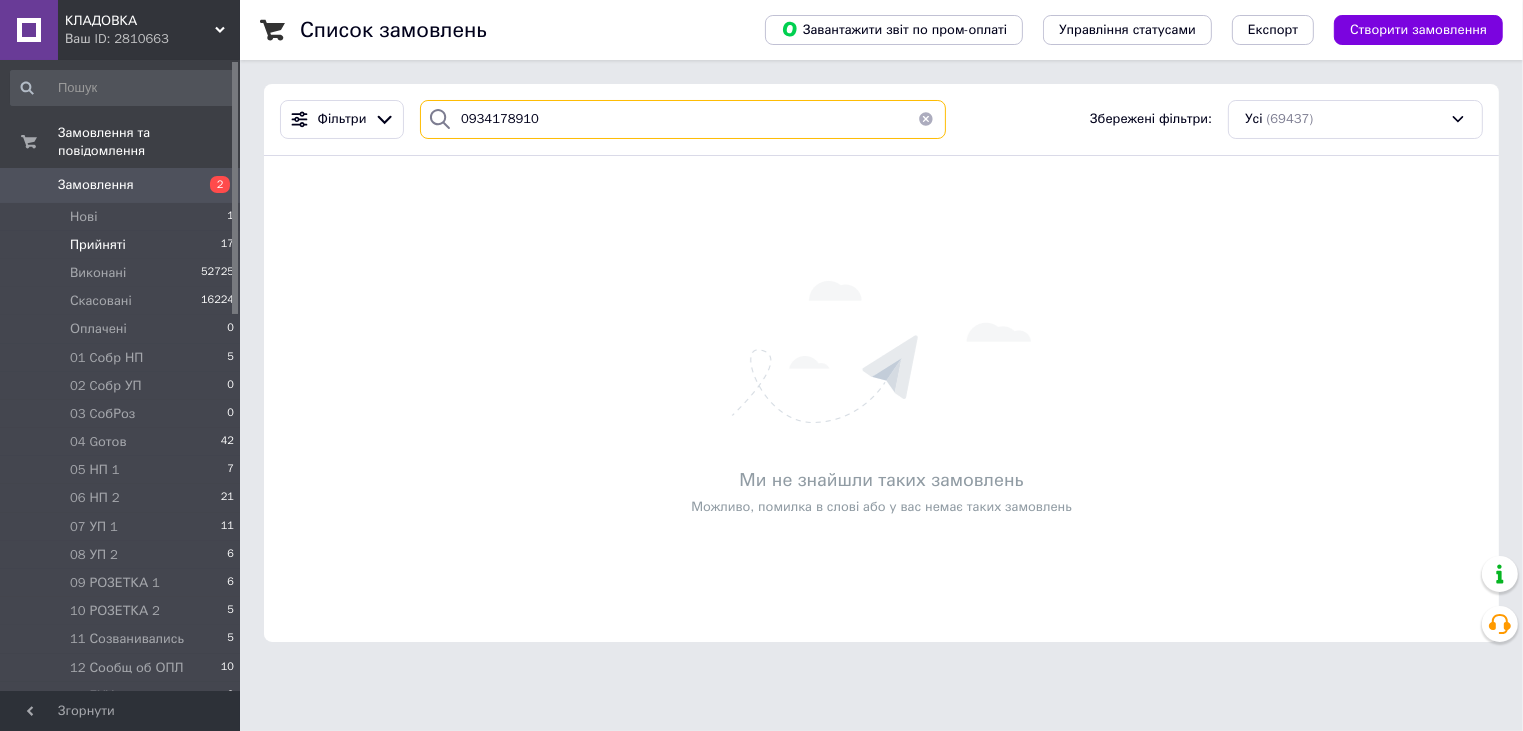 type on "0934178910" 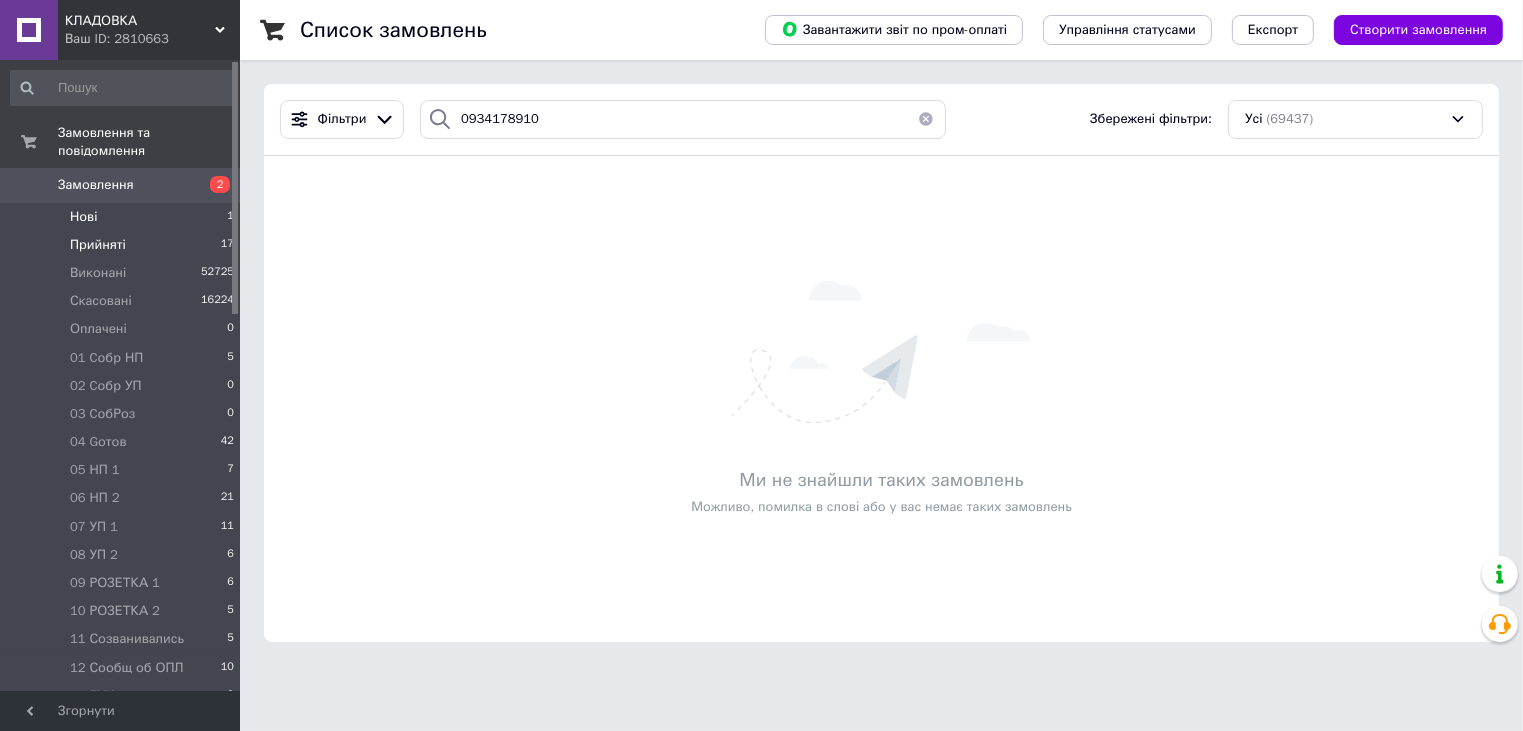 click on "Нові 1" at bounding box center [123, 217] 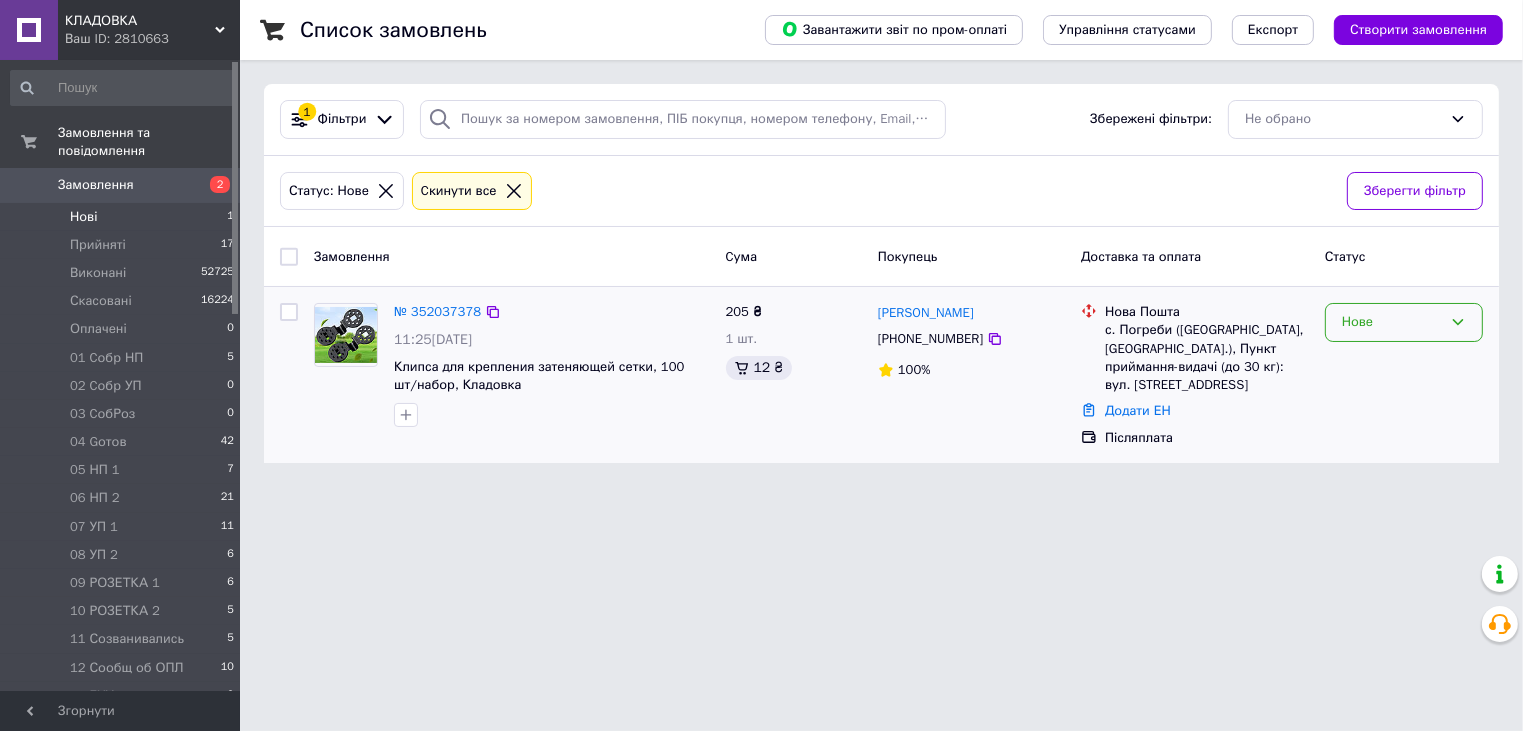 click 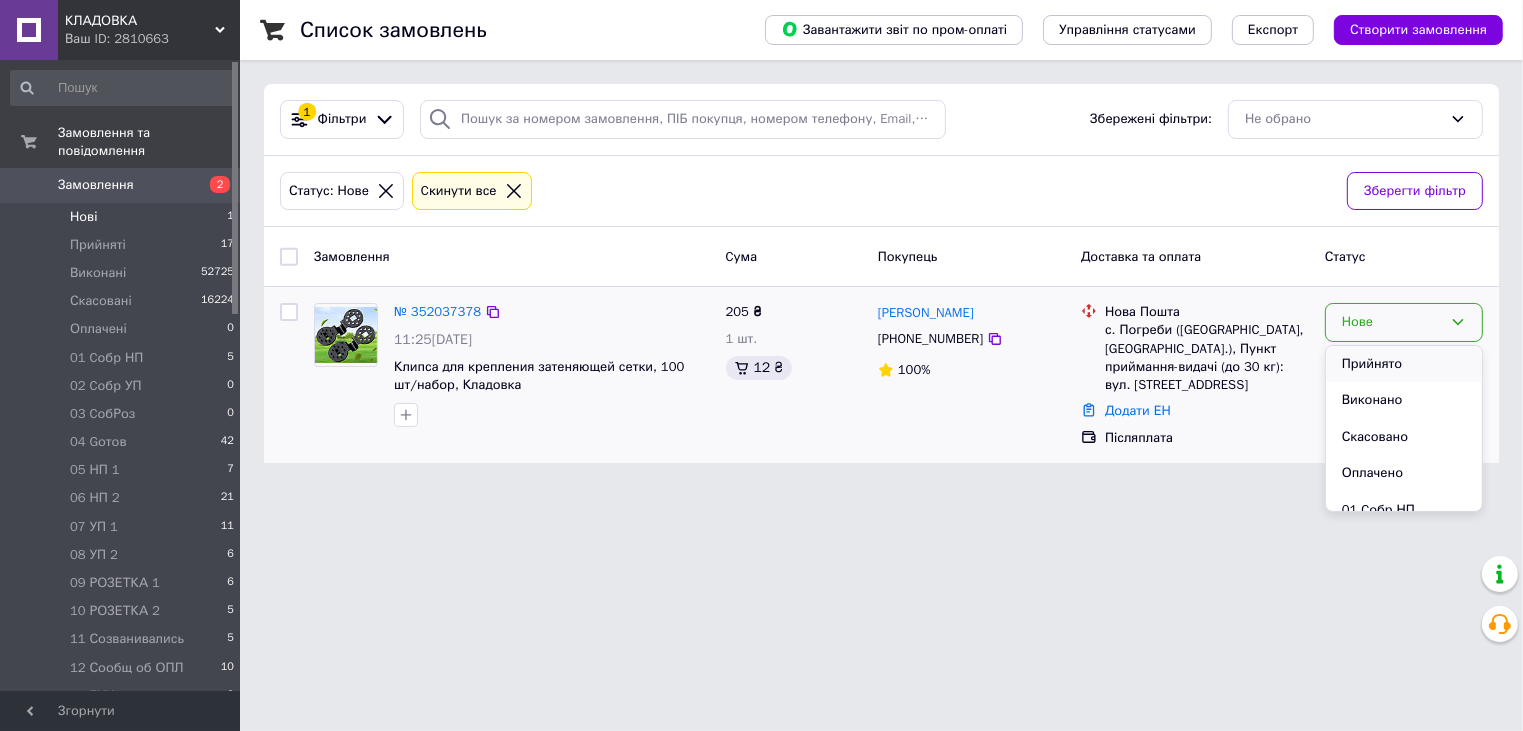 click on "Прийнято" at bounding box center (1404, 364) 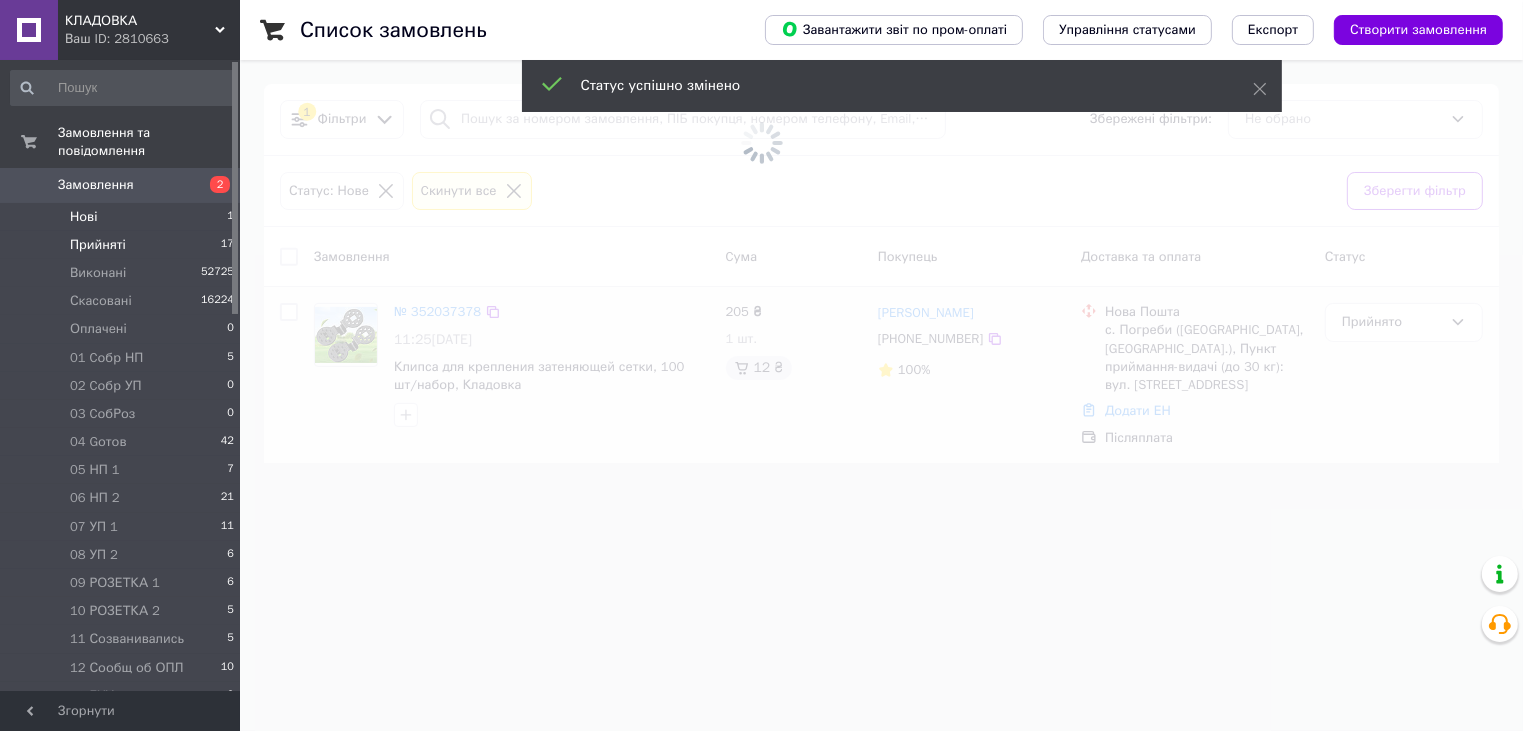 click on "Прийняті 17" at bounding box center (123, 245) 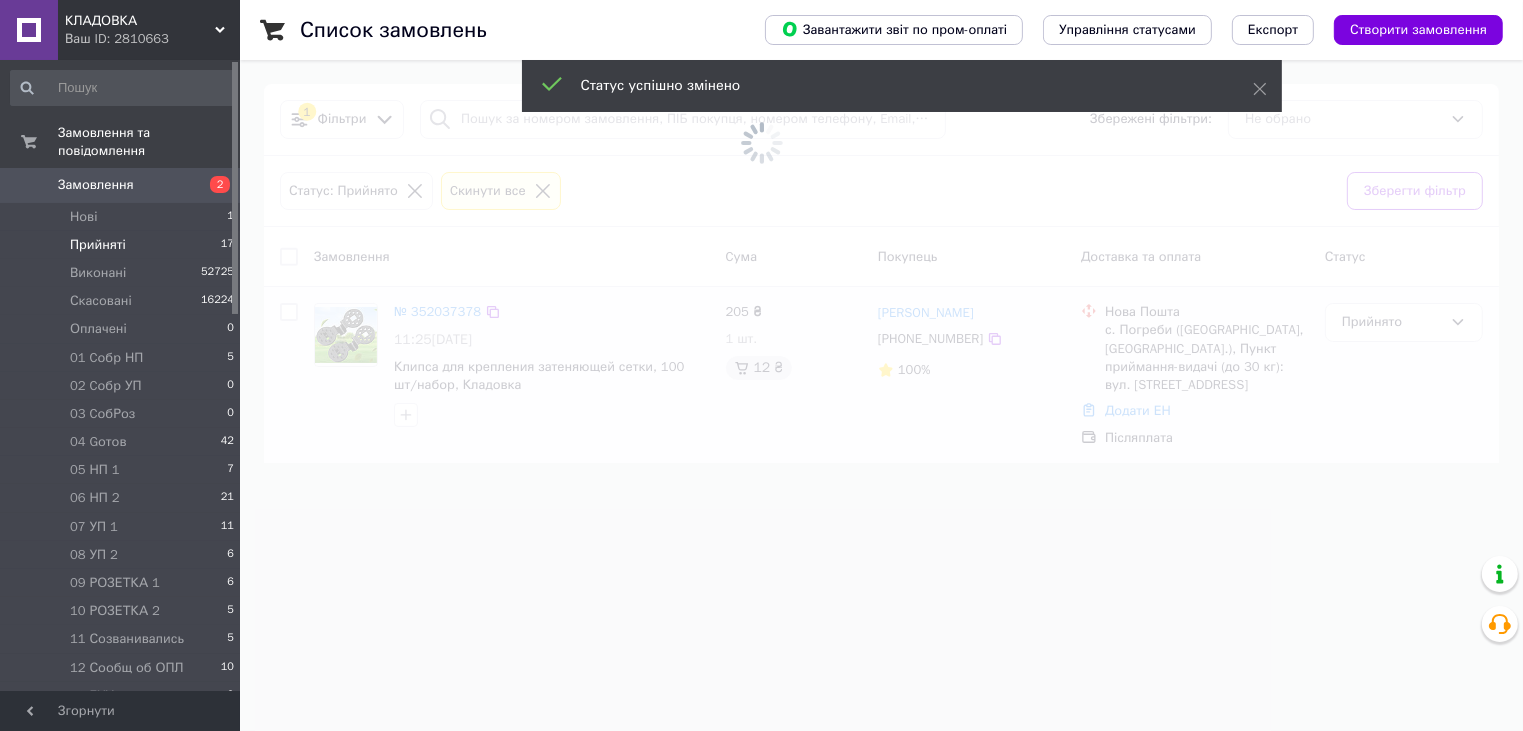 click on "Прийняті 17" at bounding box center (123, 245) 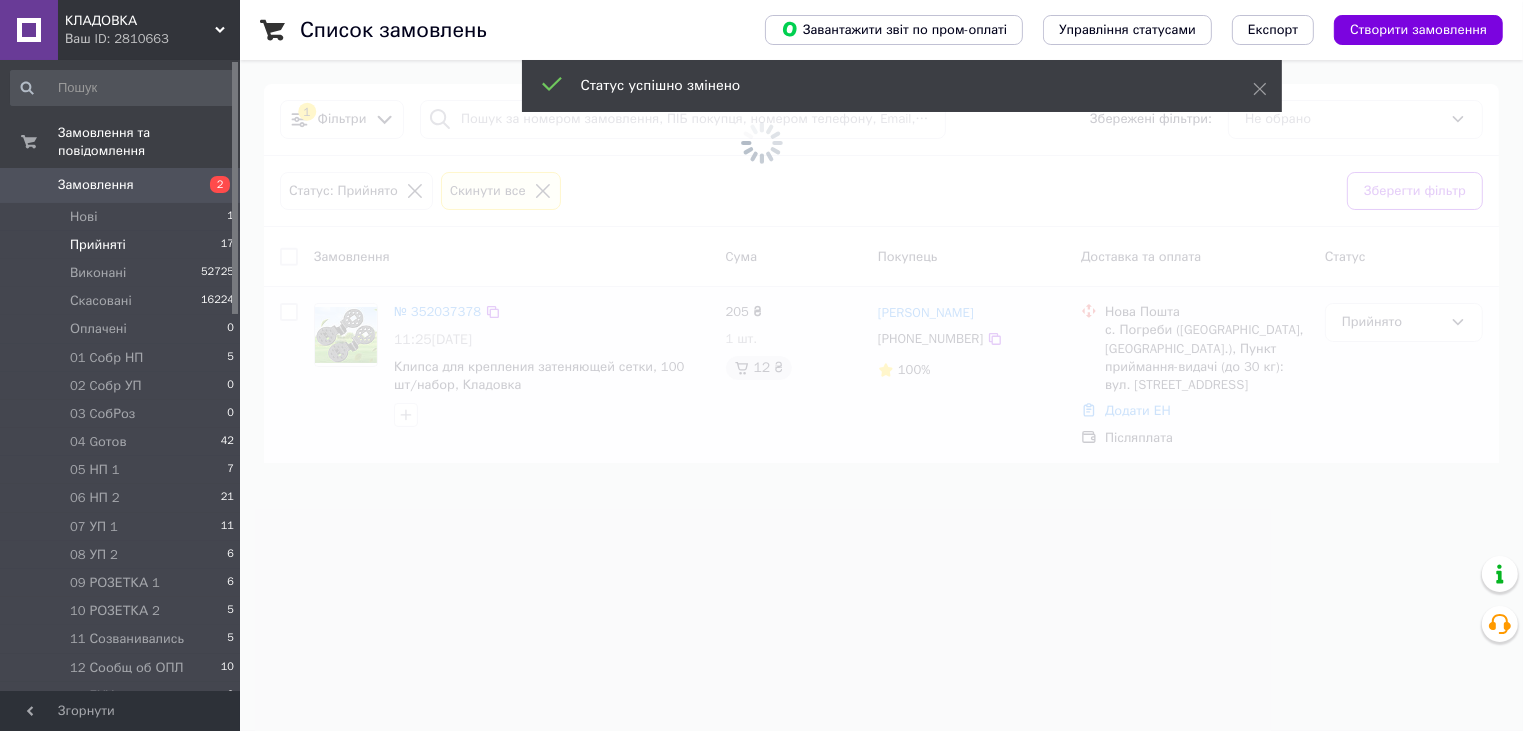 click on "Прийняті 17" at bounding box center [123, 245] 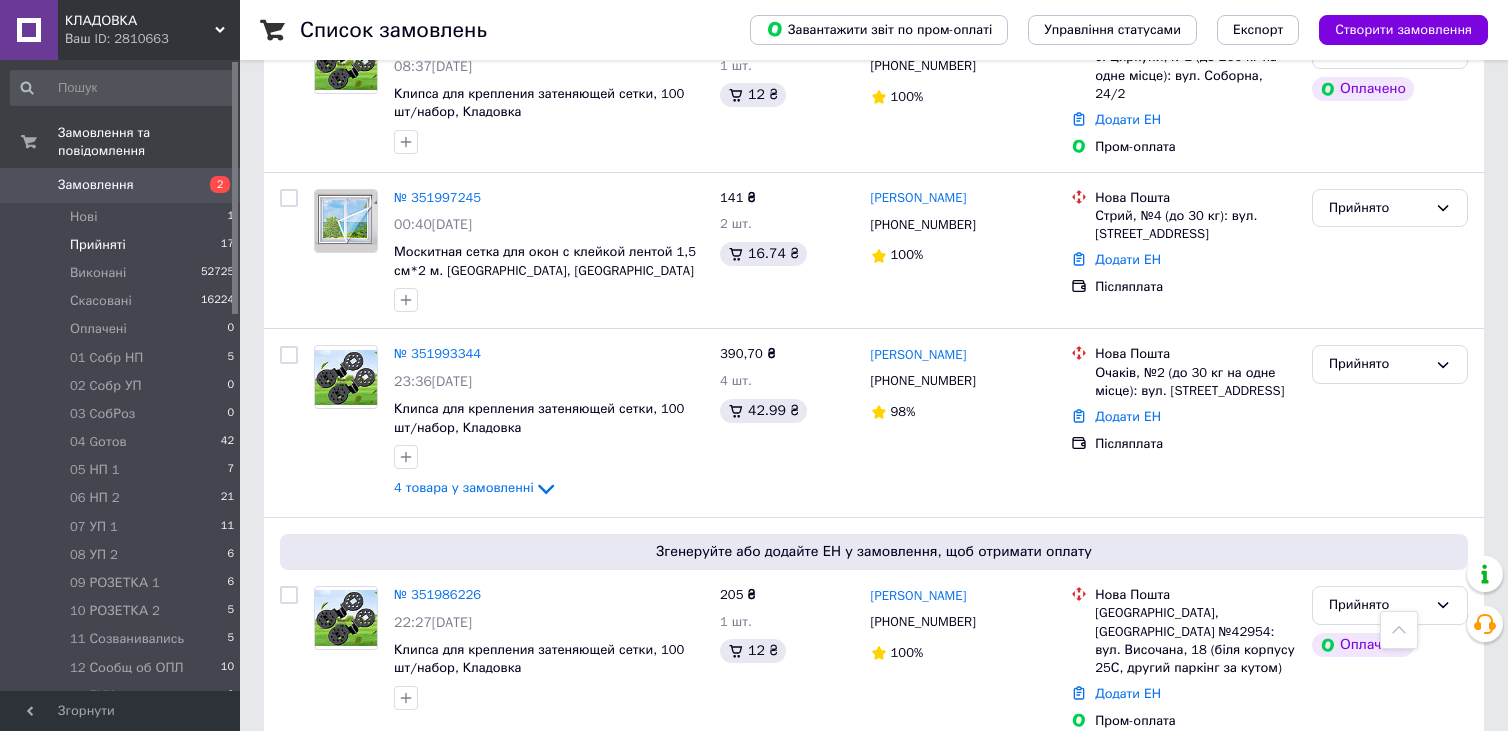 scroll, scrollTop: 1437, scrollLeft: 0, axis: vertical 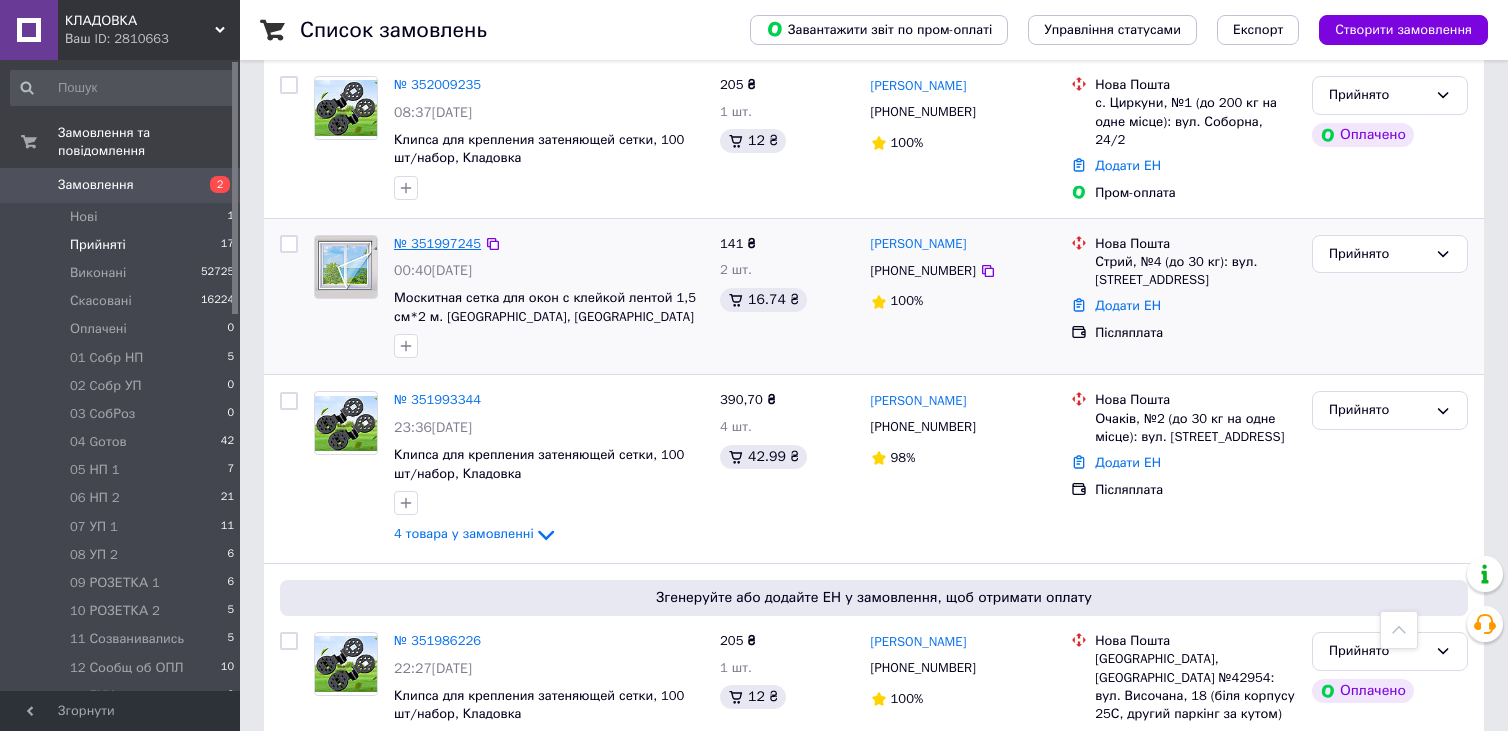 click on "№ 351997245" at bounding box center [437, 243] 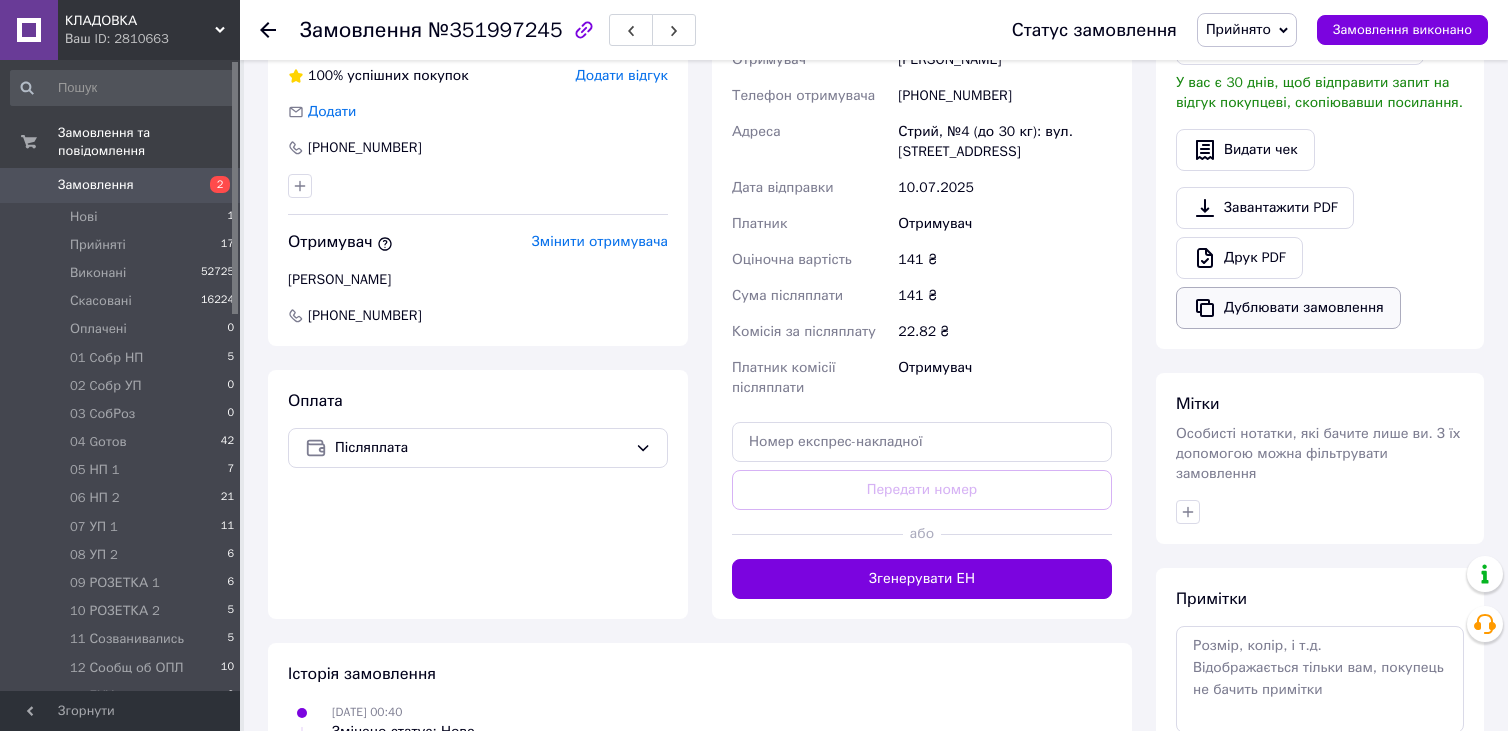 scroll, scrollTop: 651, scrollLeft: 0, axis: vertical 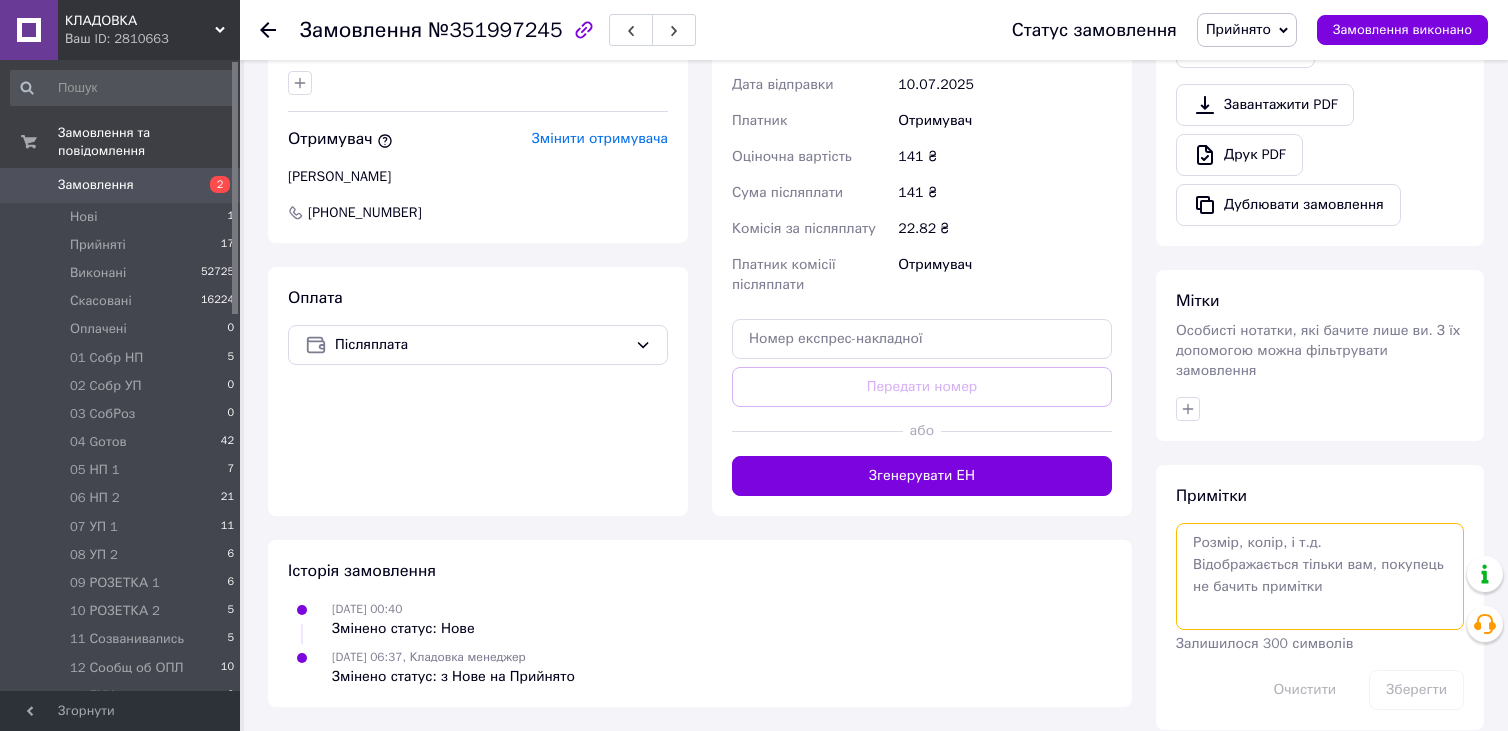 click at bounding box center [1320, 576] 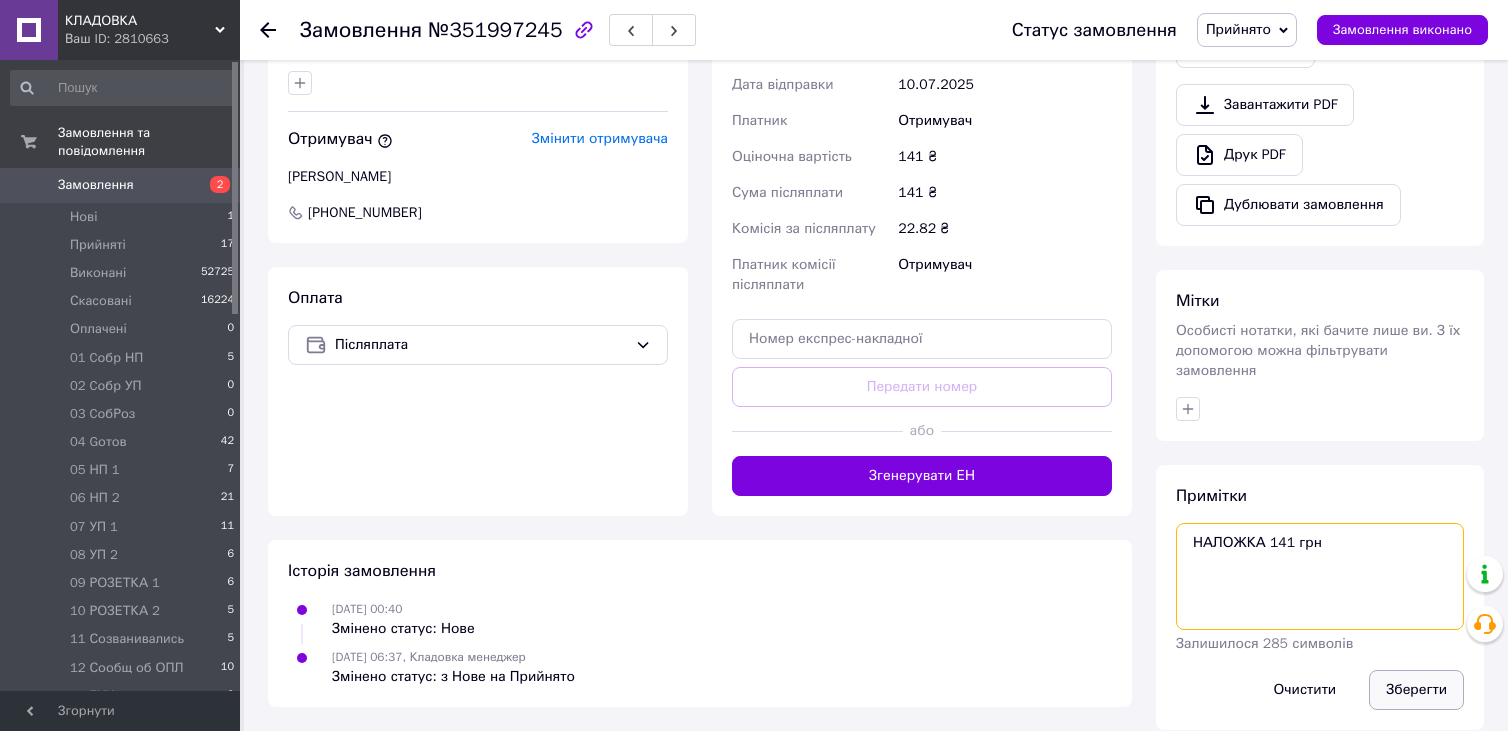 type on "НАЛОЖКА 141 грн" 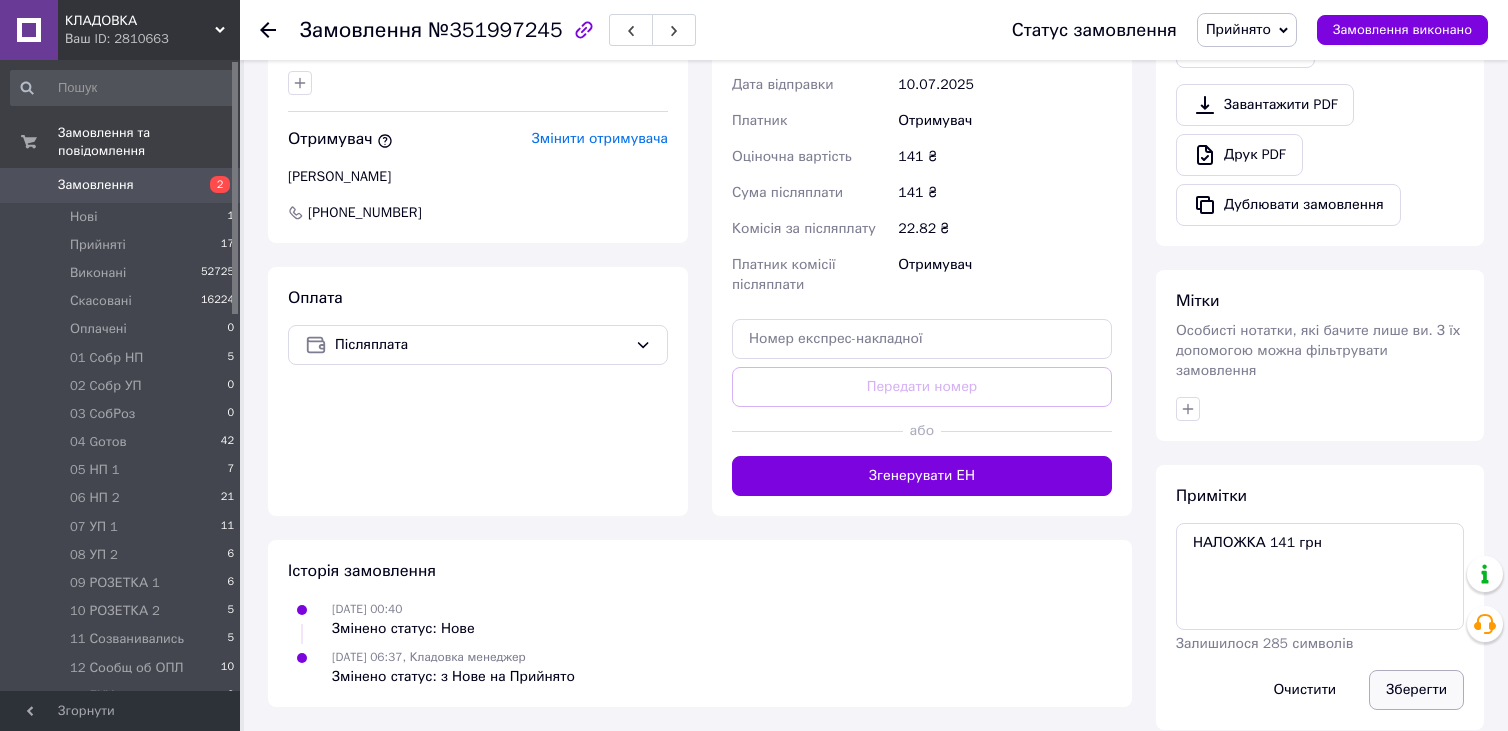 click on "Зберегти" at bounding box center (1416, 690) 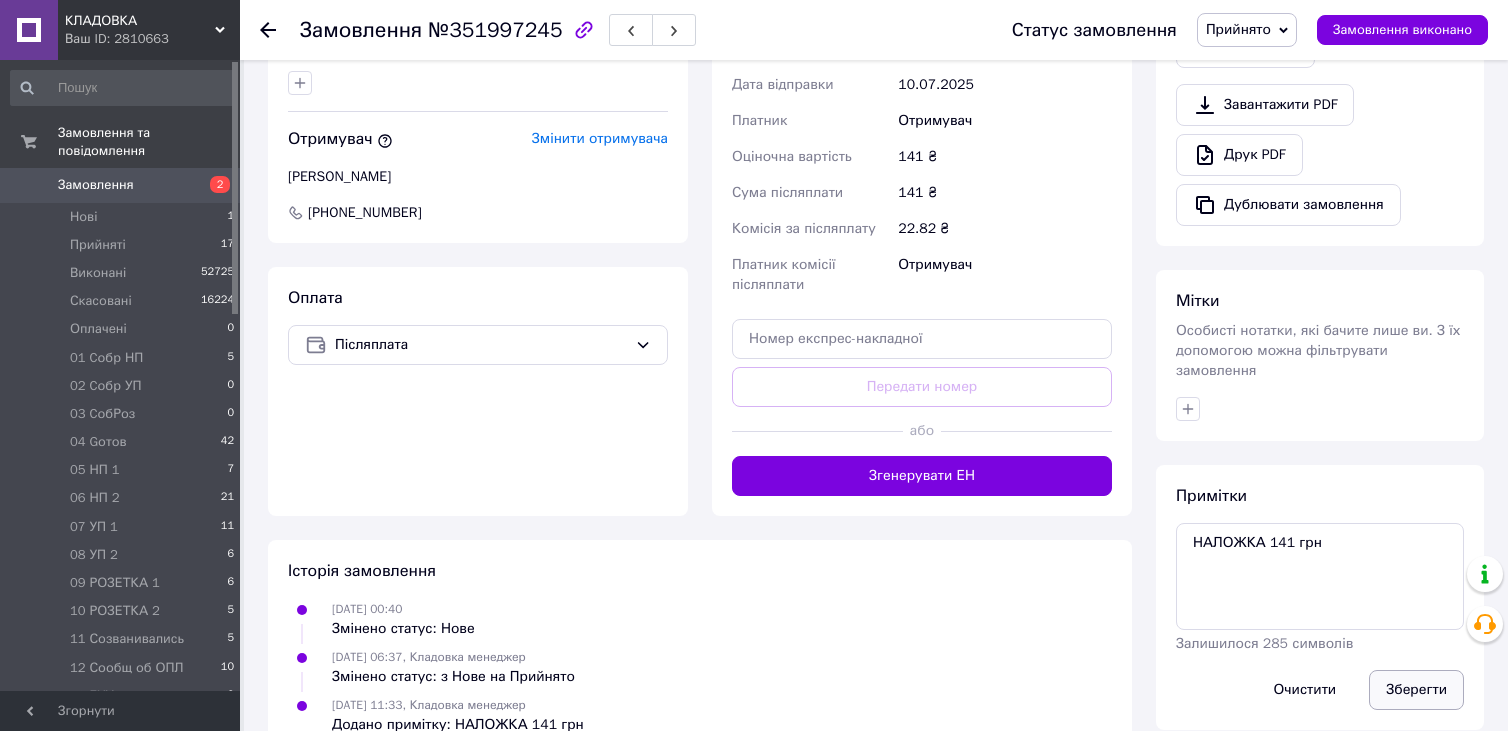 click on "Зберегти" at bounding box center [1416, 690] 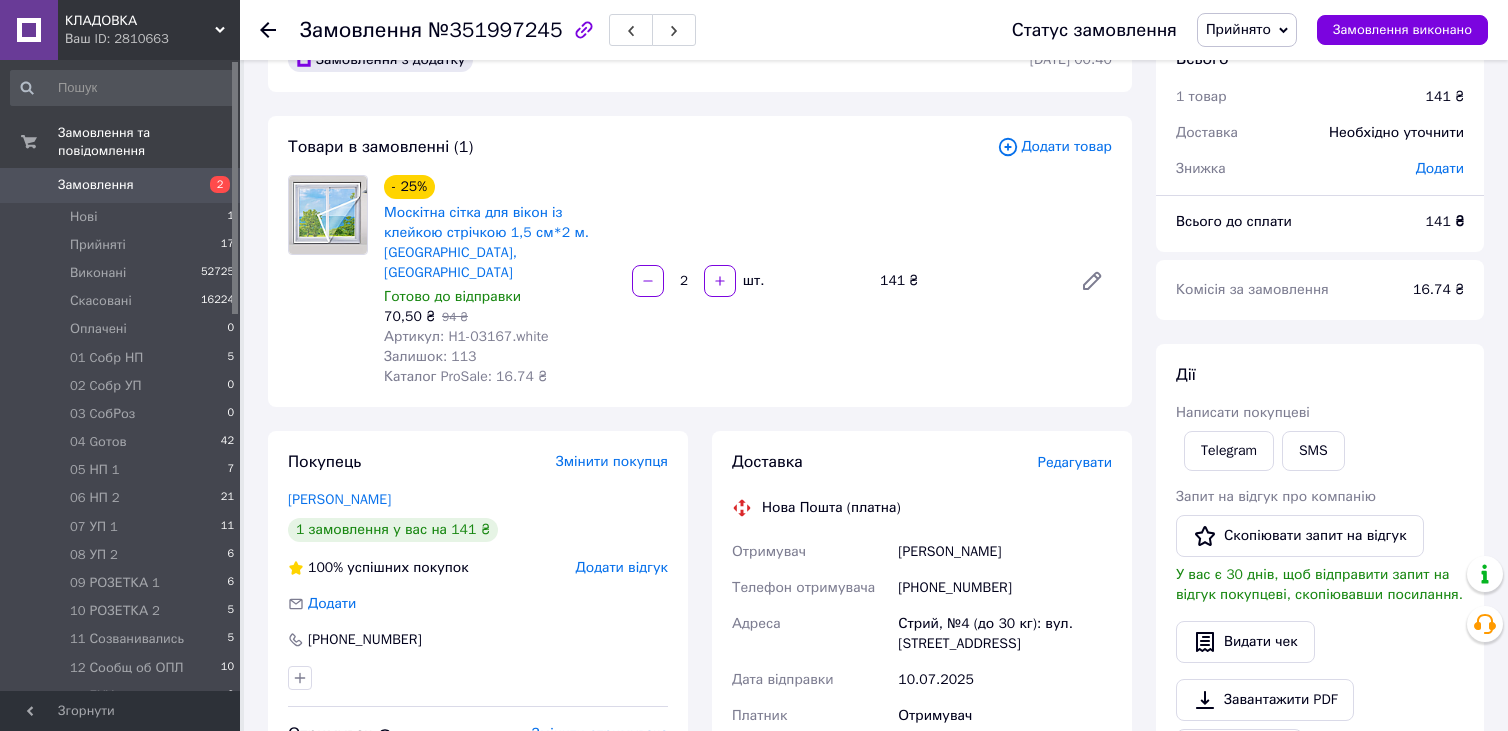 scroll, scrollTop: 0, scrollLeft: 0, axis: both 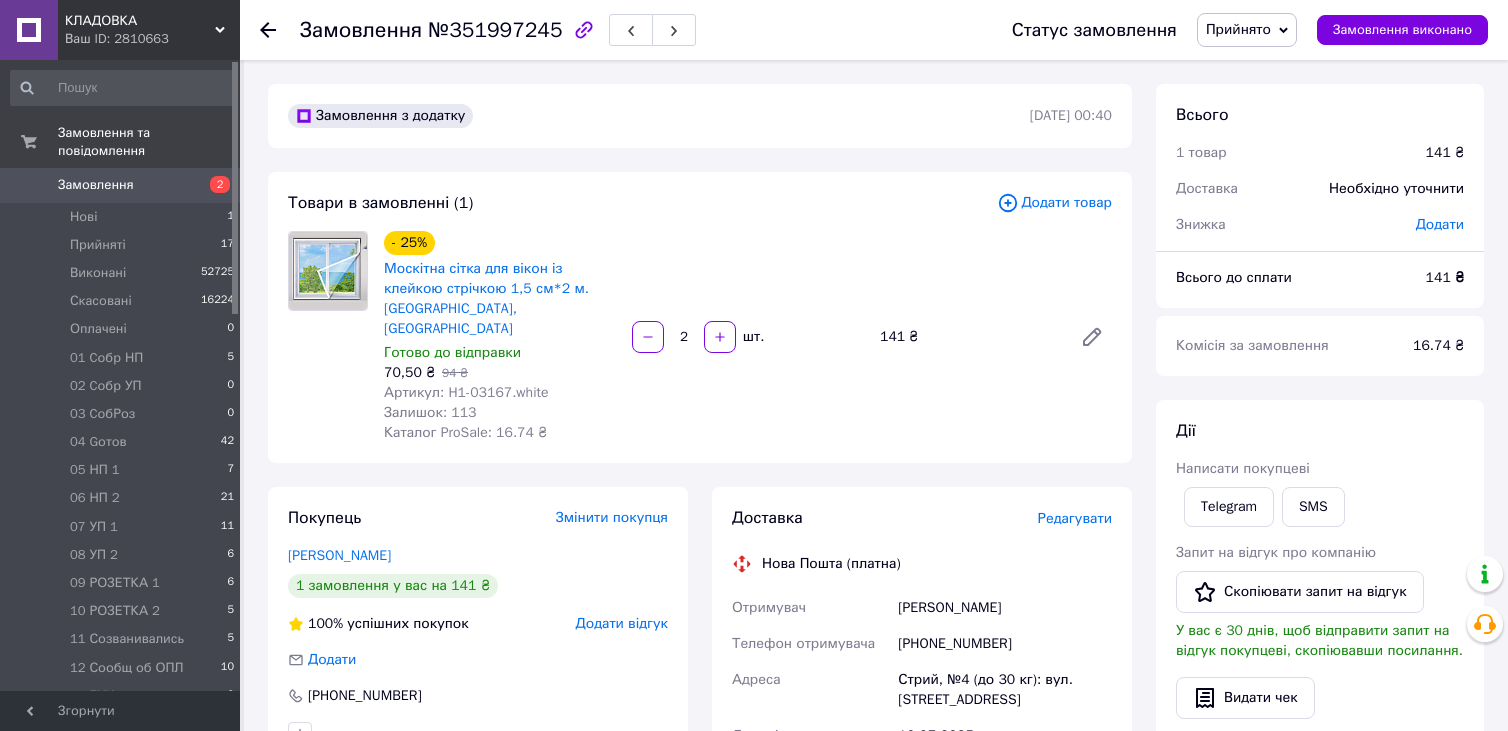 click on "Прийнято" at bounding box center [1238, 29] 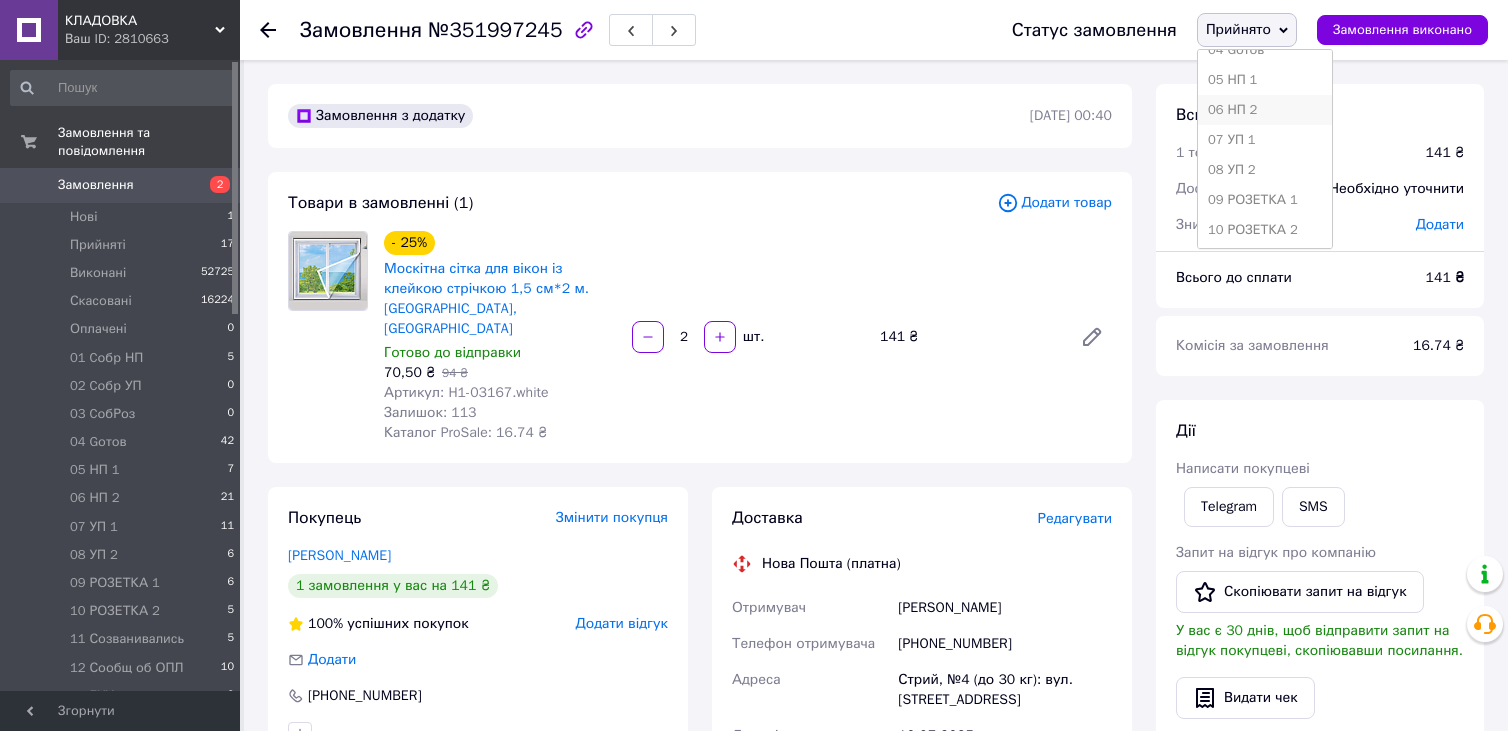 scroll, scrollTop: 300, scrollLeft: 0, axis: vertical 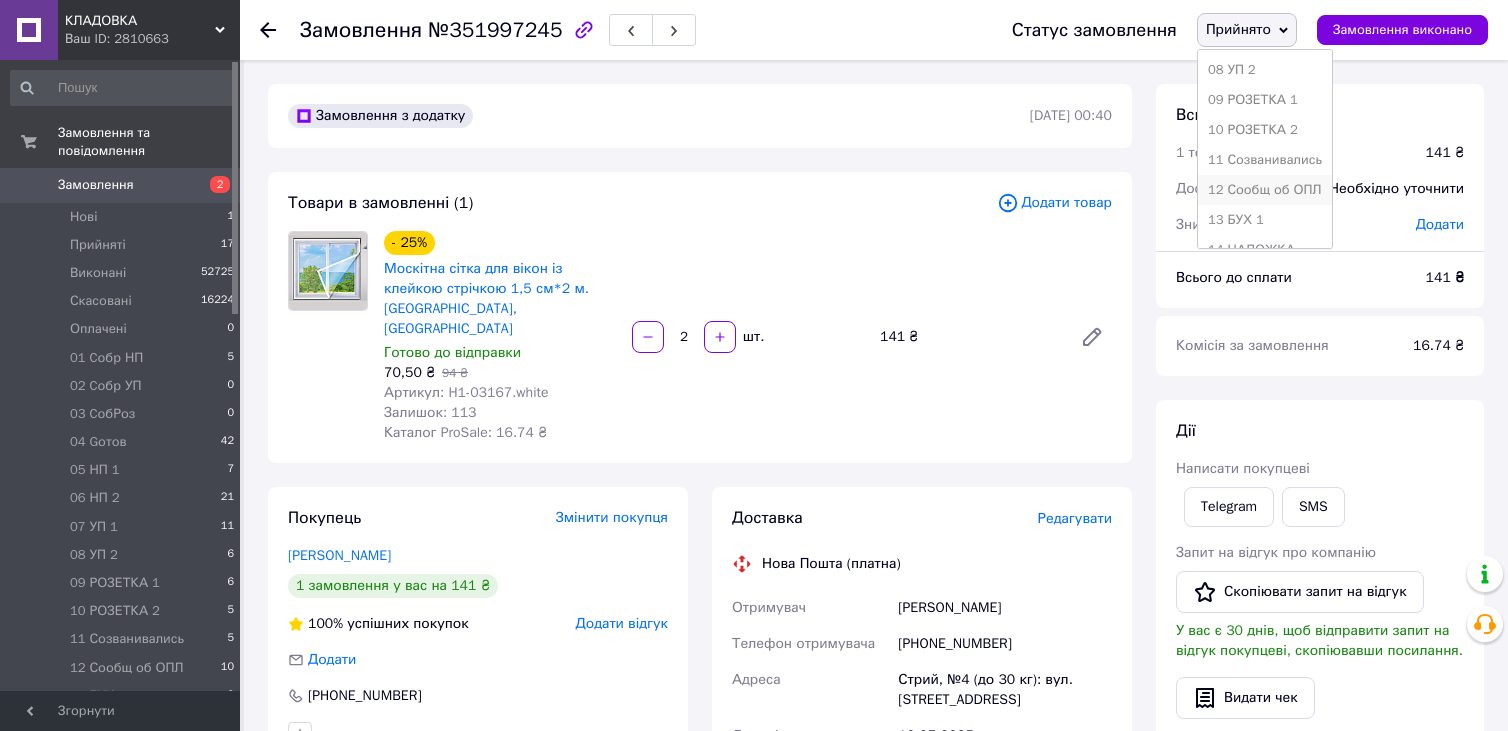click on "12 Сообщ об ОПЛ" at bounding box center [1265, 190] 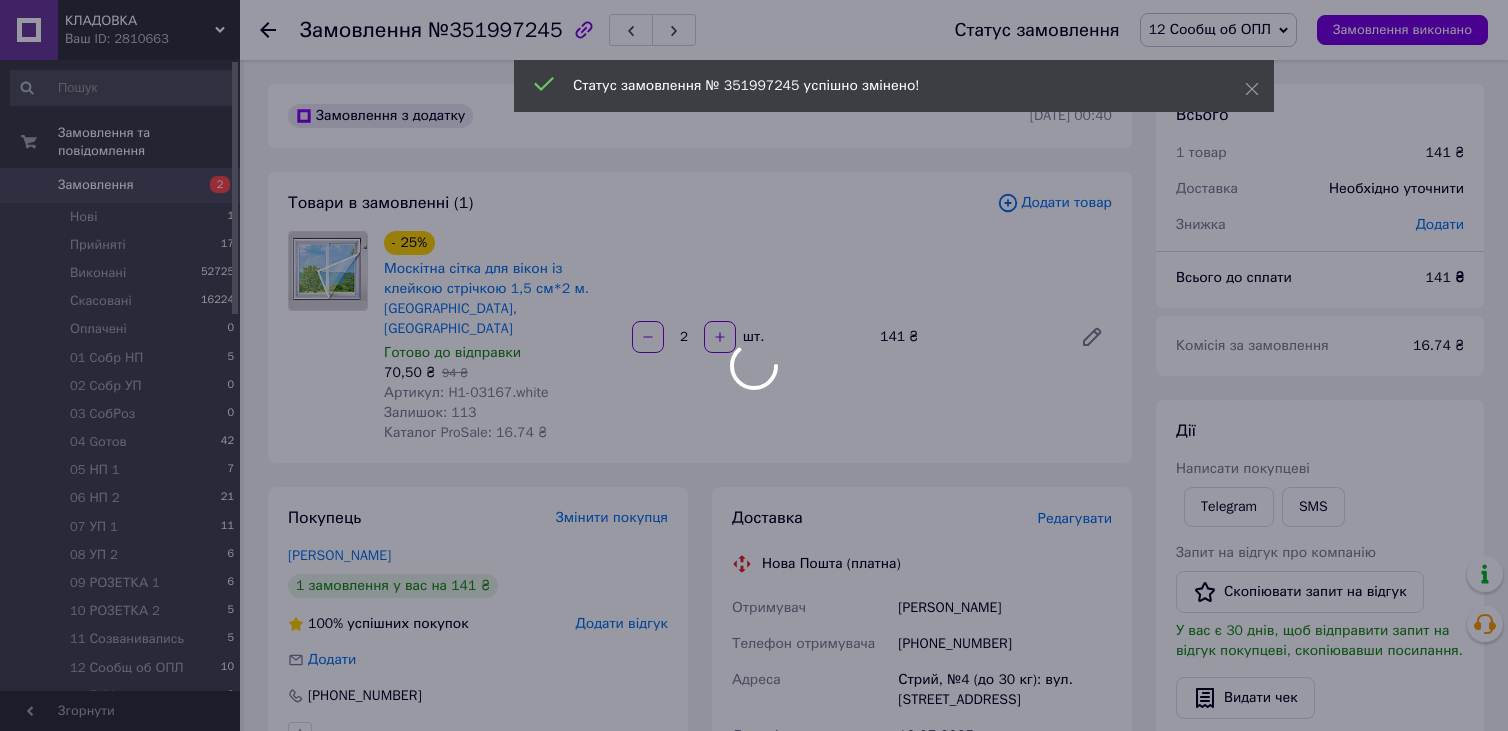 click at bounding box center [754, 365] 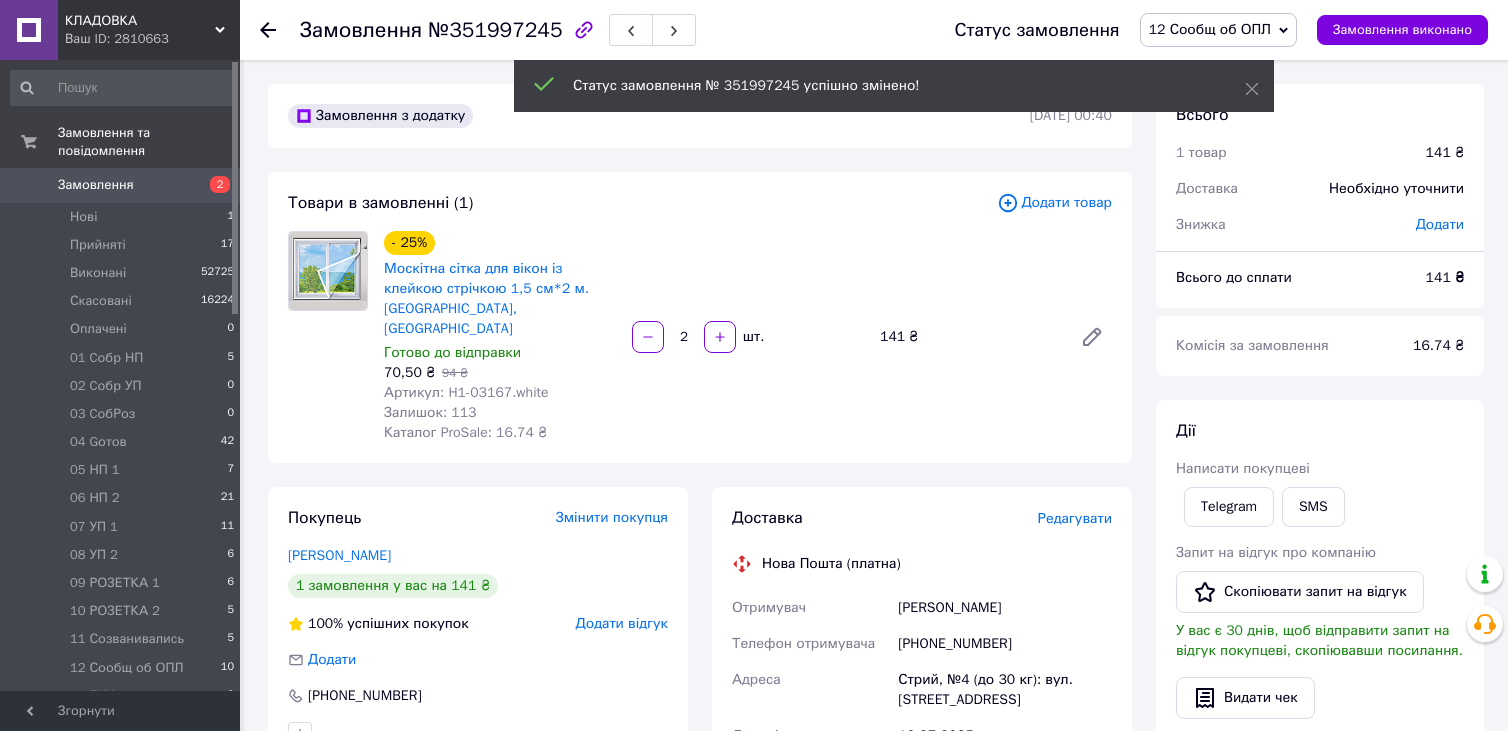 click 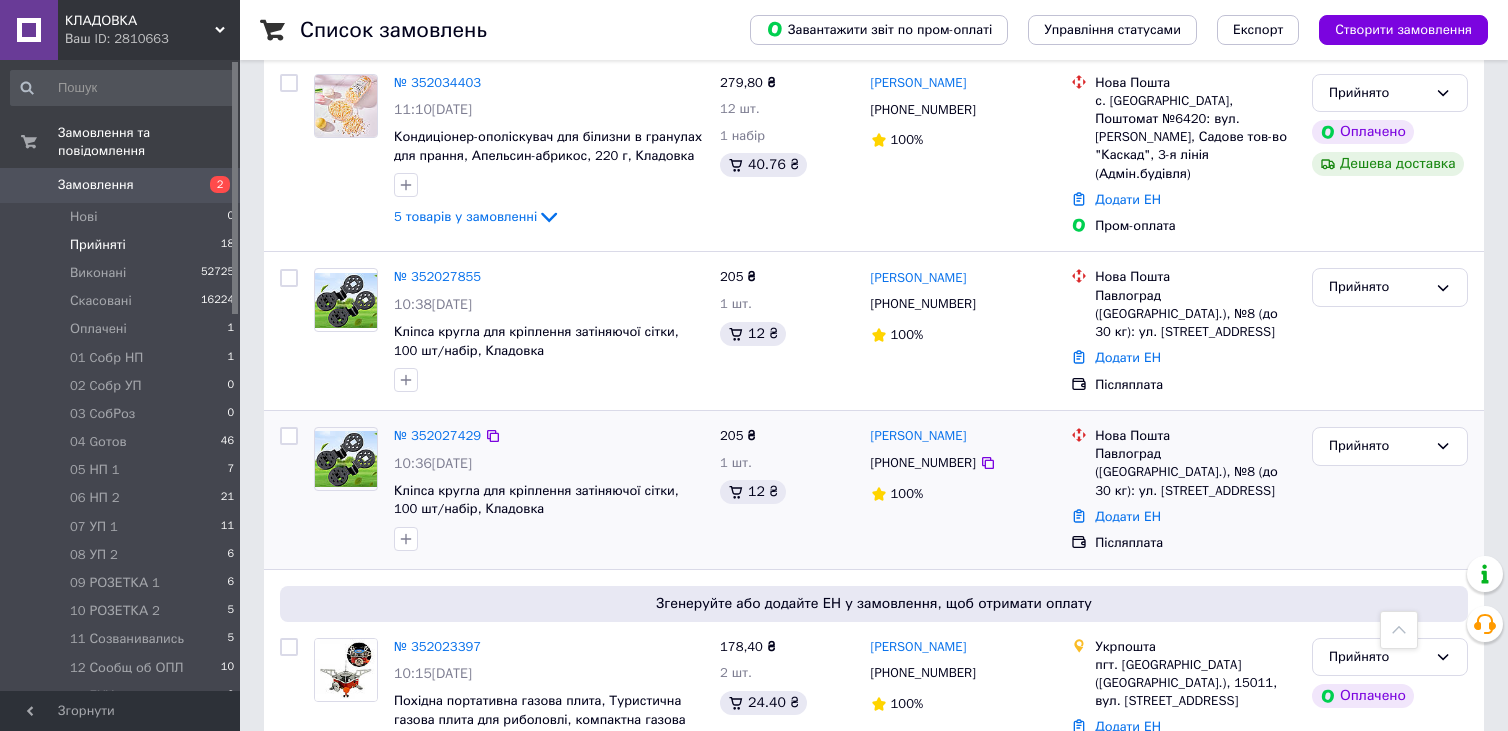 scroll, scrollTop: 800, scrollLeft: 0, axis: vertical 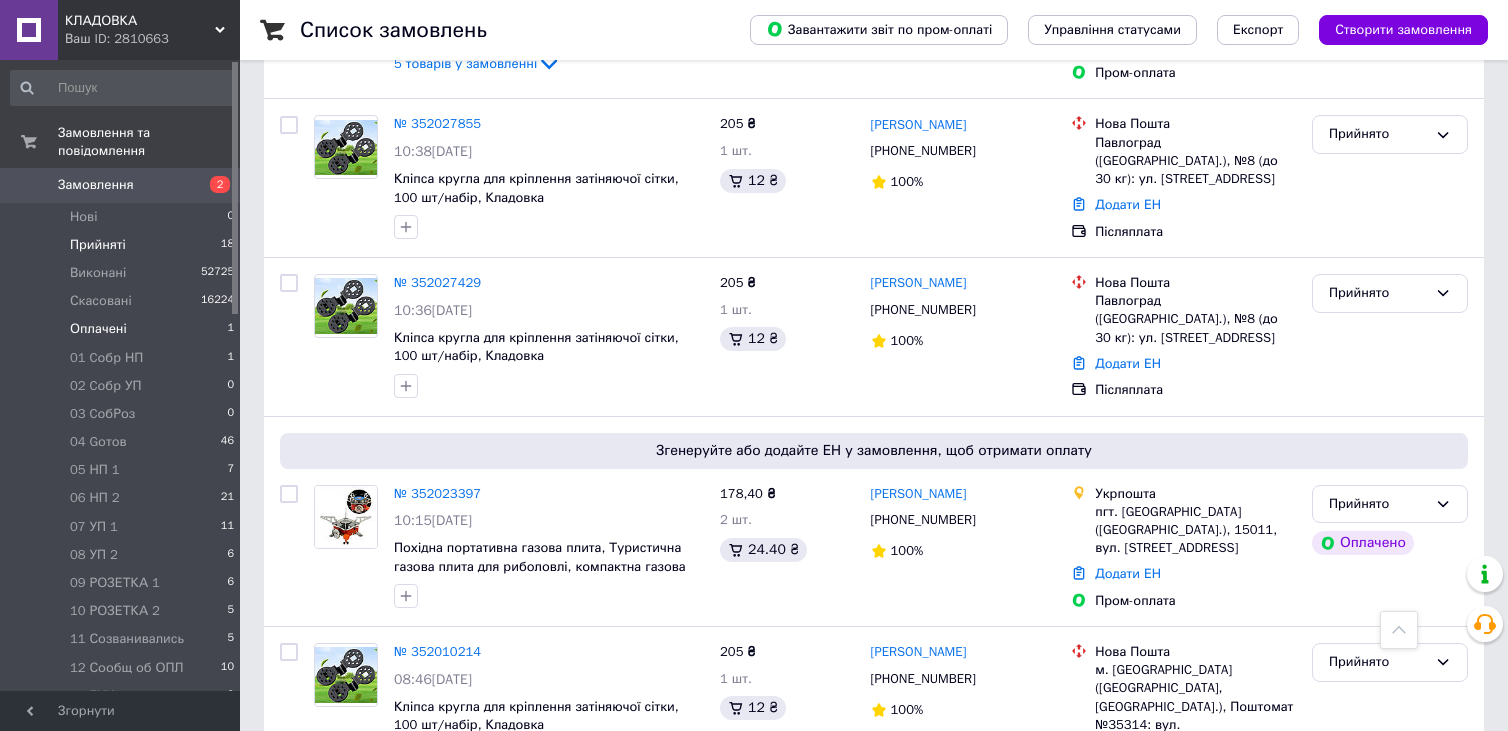 click on "Оплачені 1" at bounding box center [123, 329] 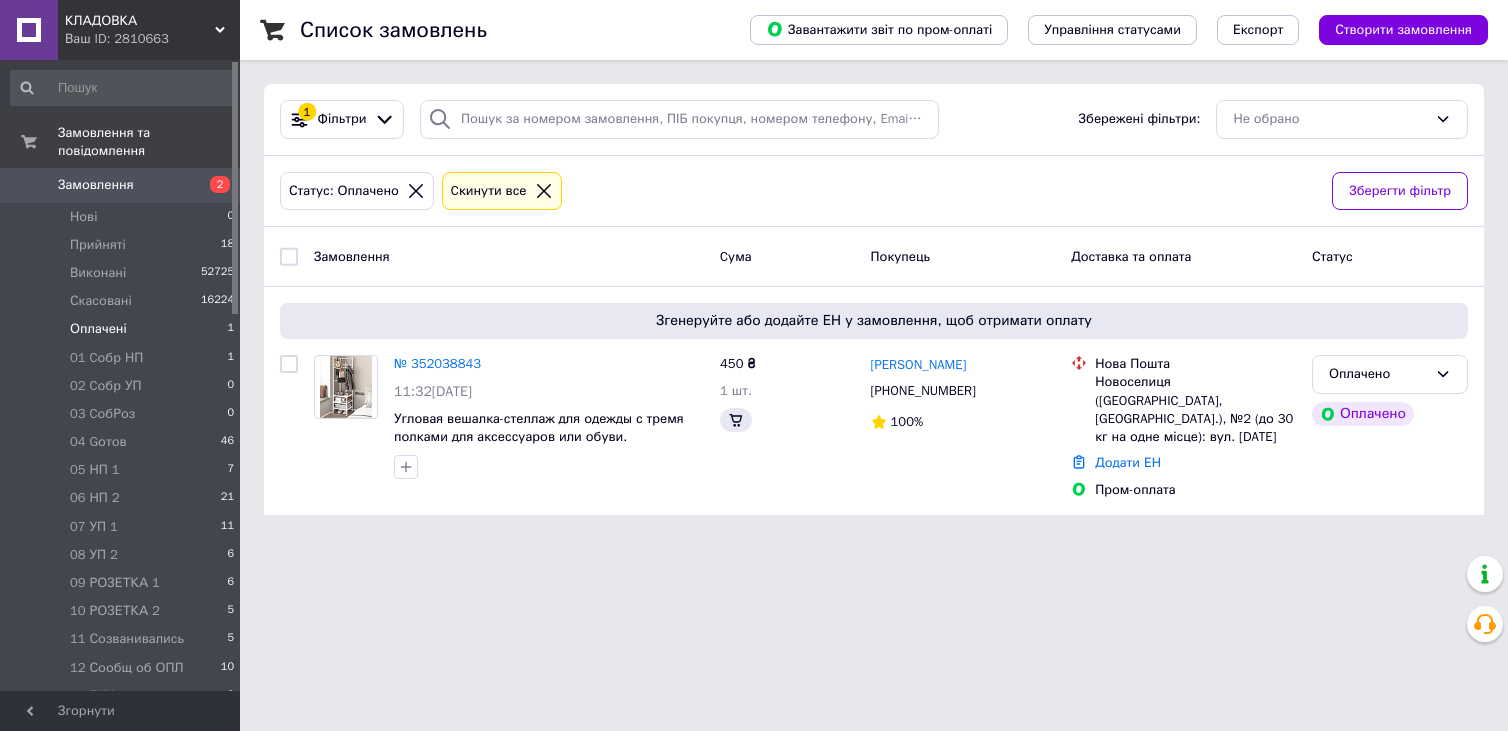 scroll, scrollTop: 0, scrollLeft: 0, axis: both 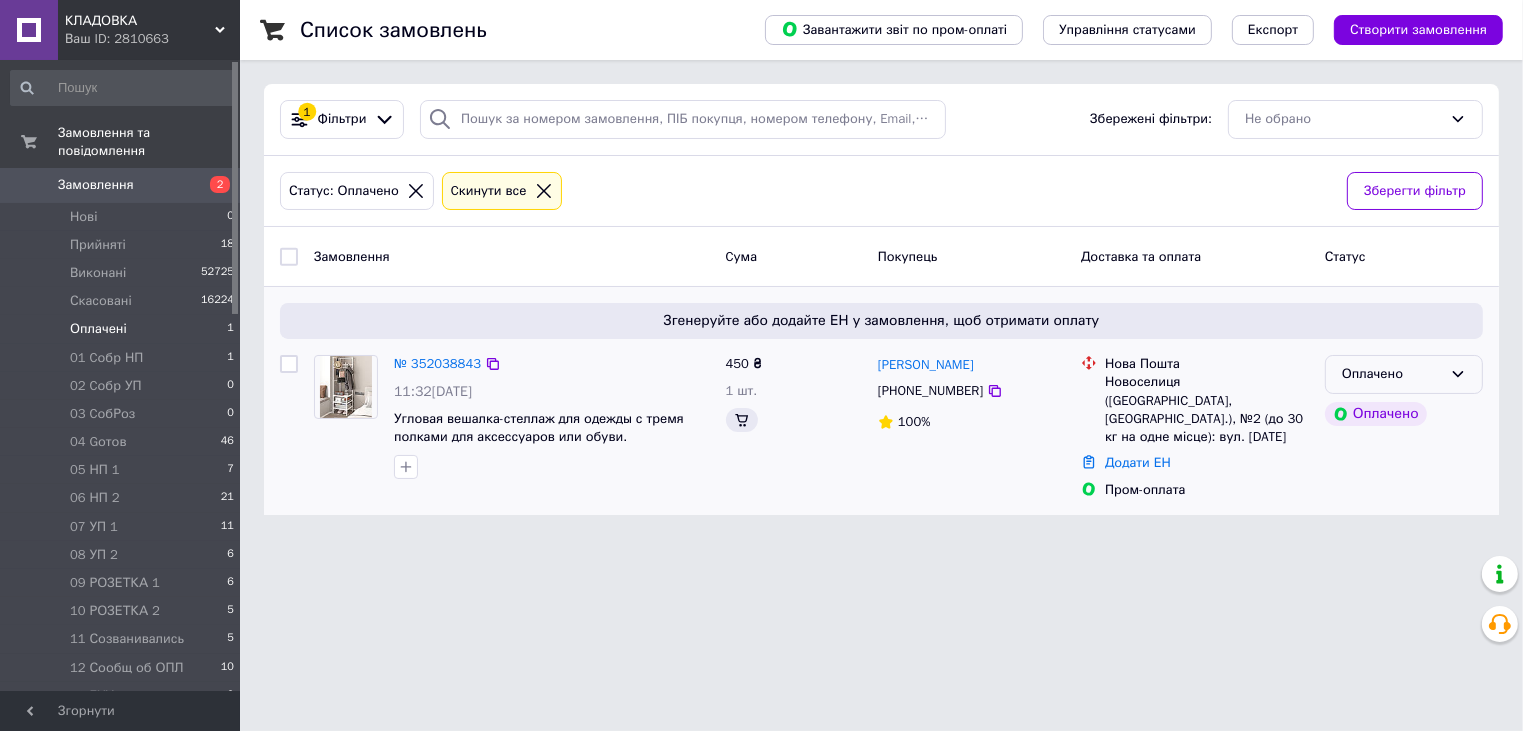 click 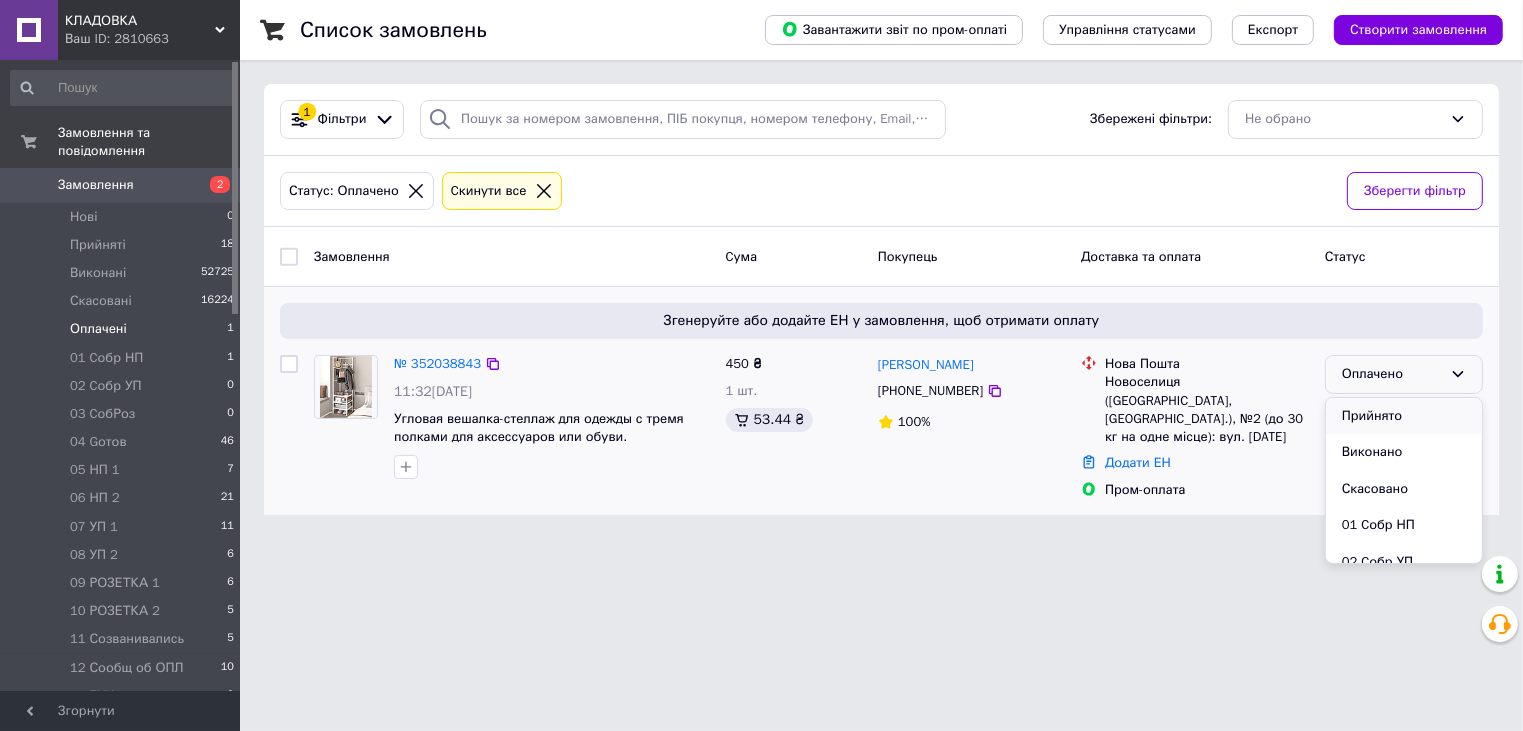 click on "Прийнято" at bounding box center [1404, 416] 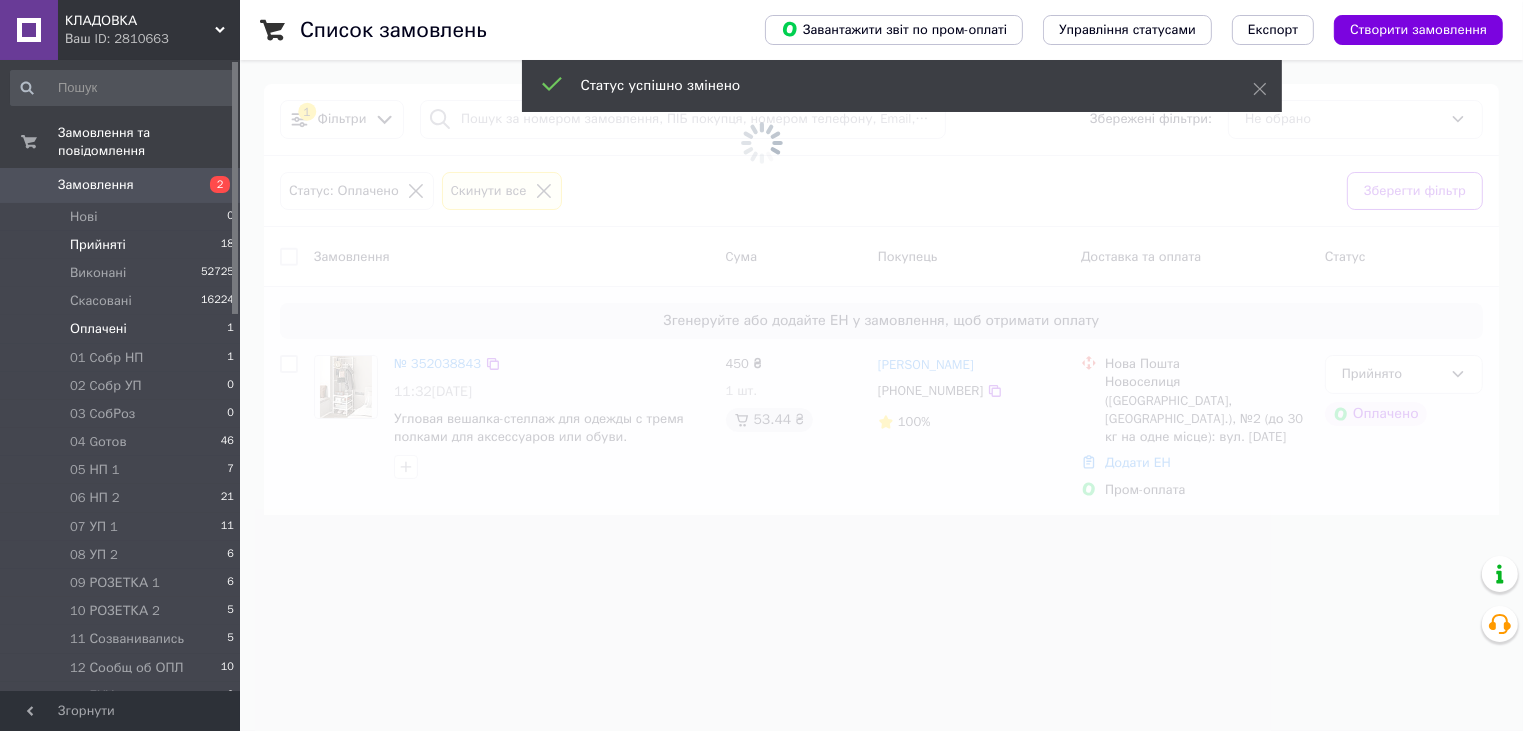 click on "Прийняті 18" at bounding box center [123, 245] 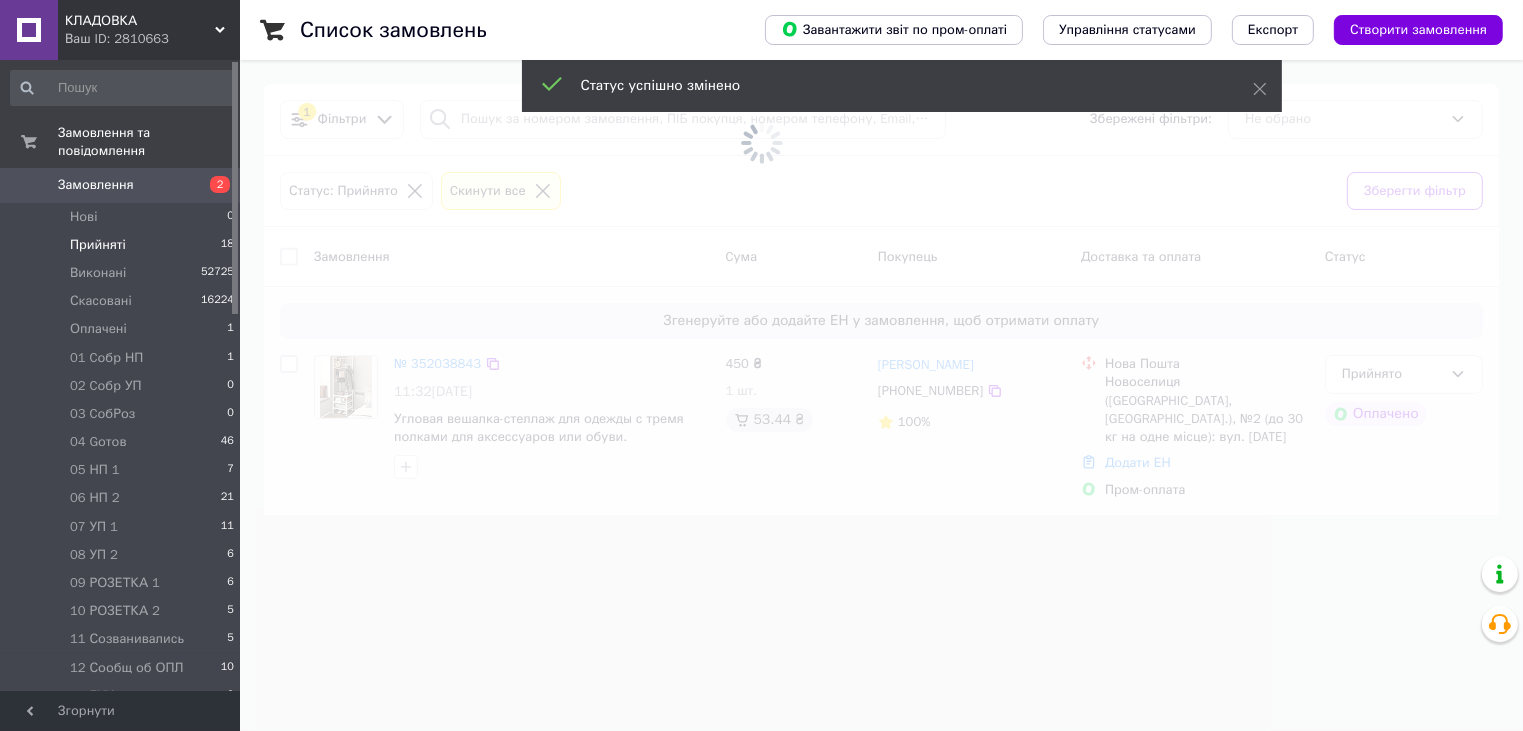 click on "Прийняті 18" at bounding box center (123, 245) 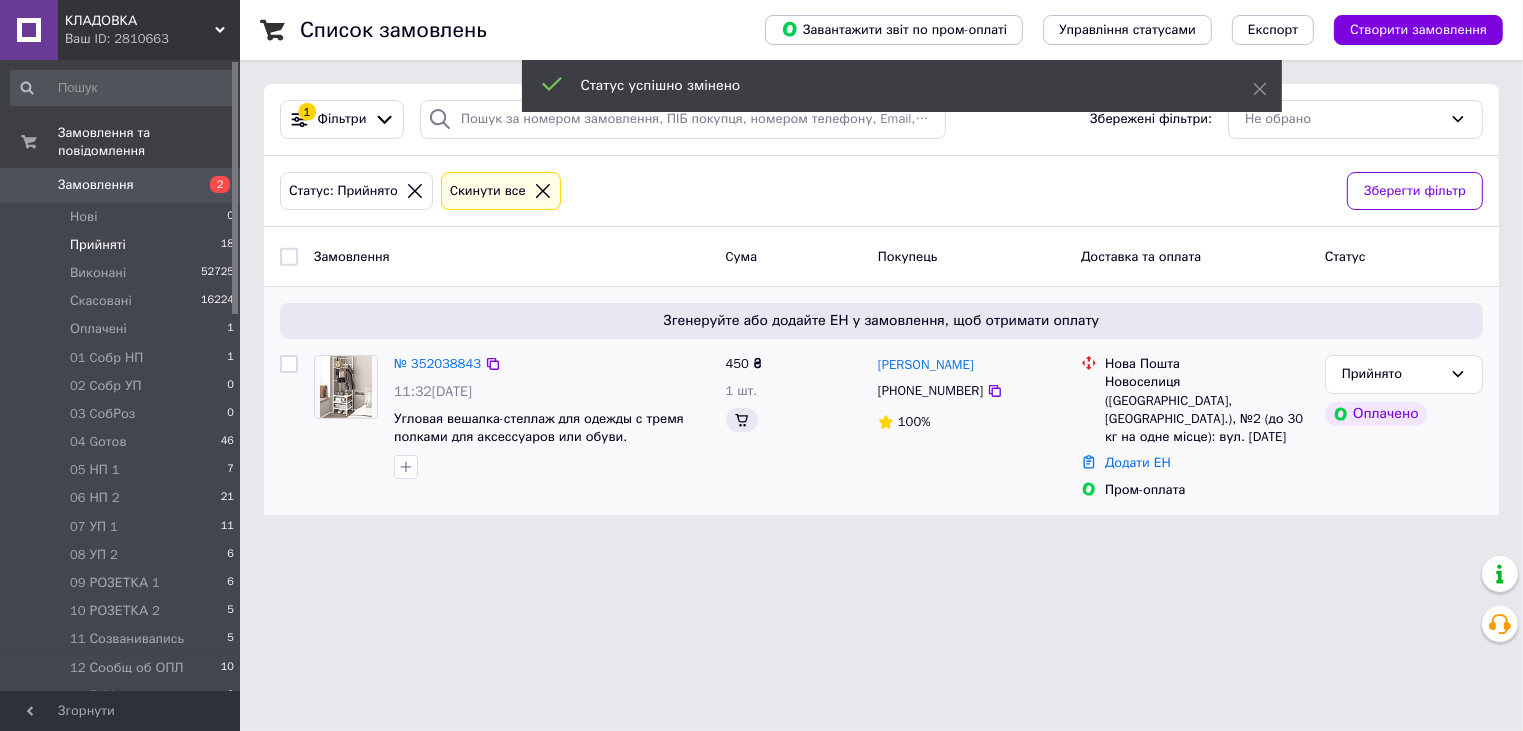 click on "Прийняті 18" at bounding box center (123, 245) 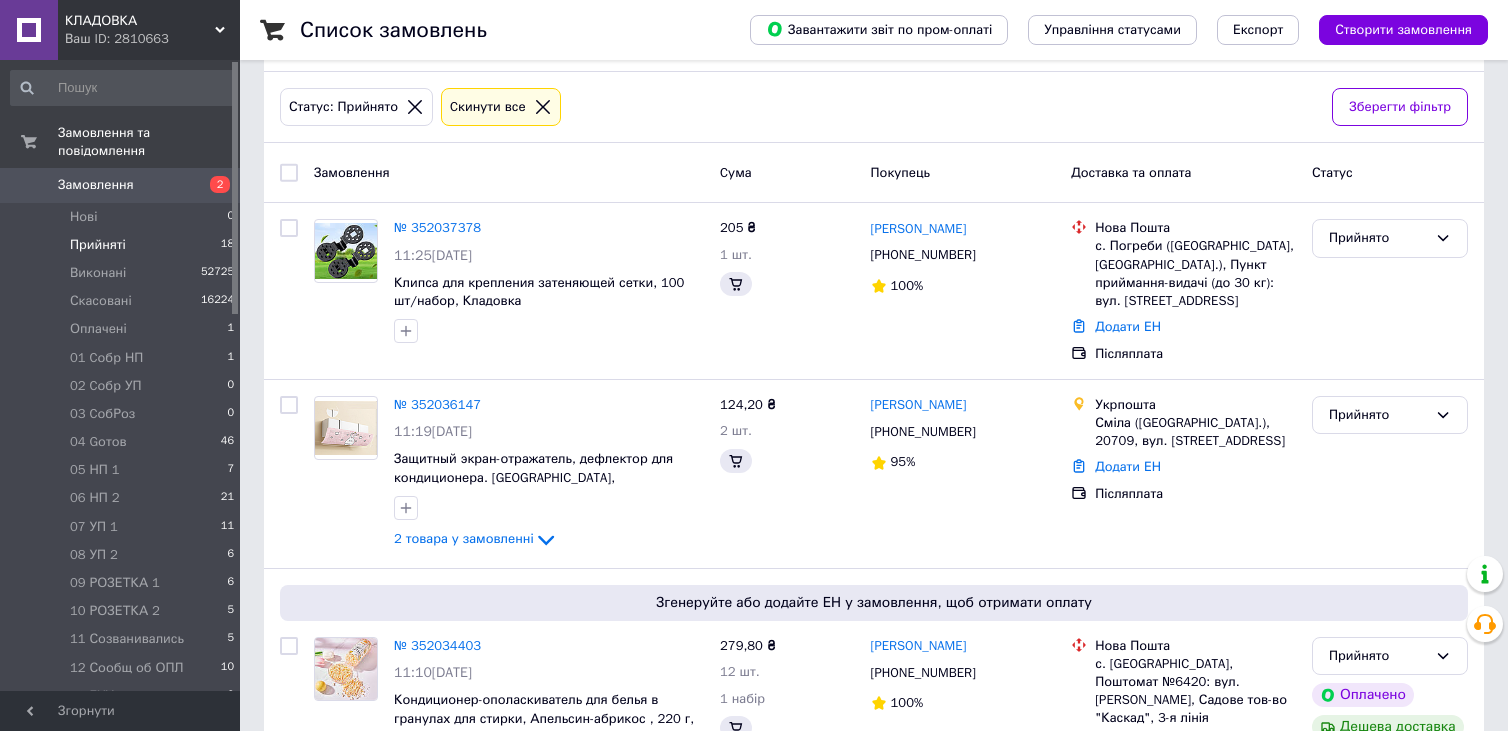 scroll, scrollTop: 0, scrollLeft: 0, axis: both 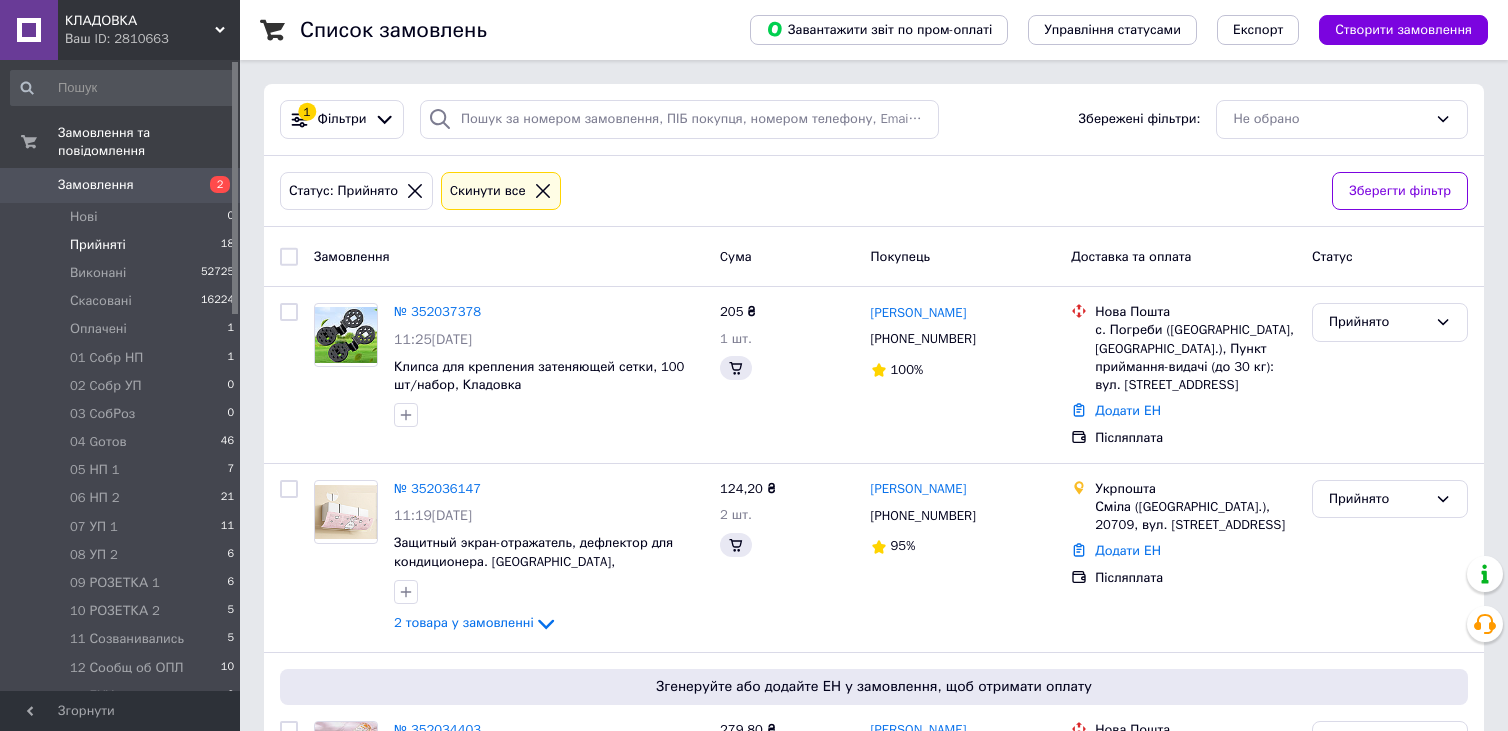 click on "Замовлення Cума Покупець Доставка та оплата Статус" at bounding box center [874, 257] 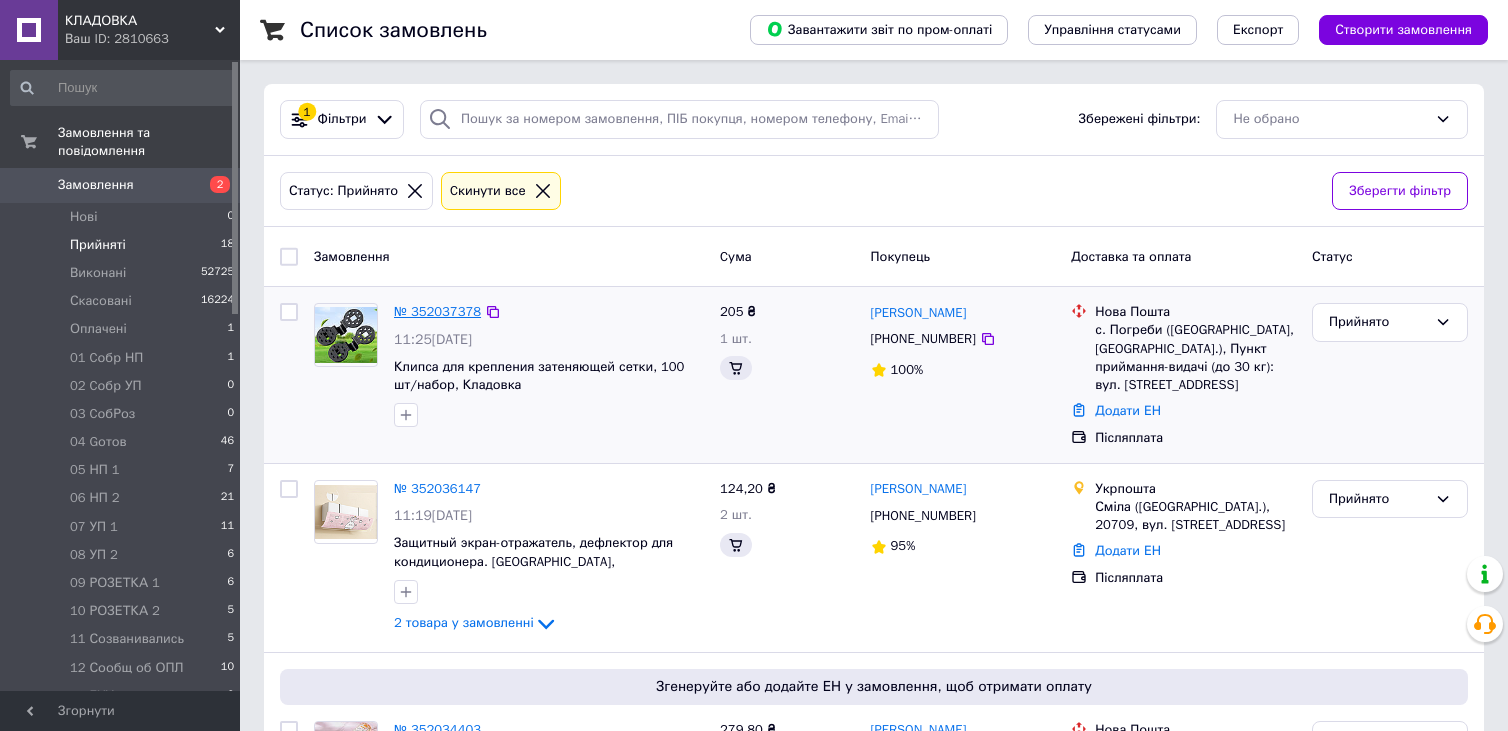 click on "№ 352037378" at bounding box center (437, 311) 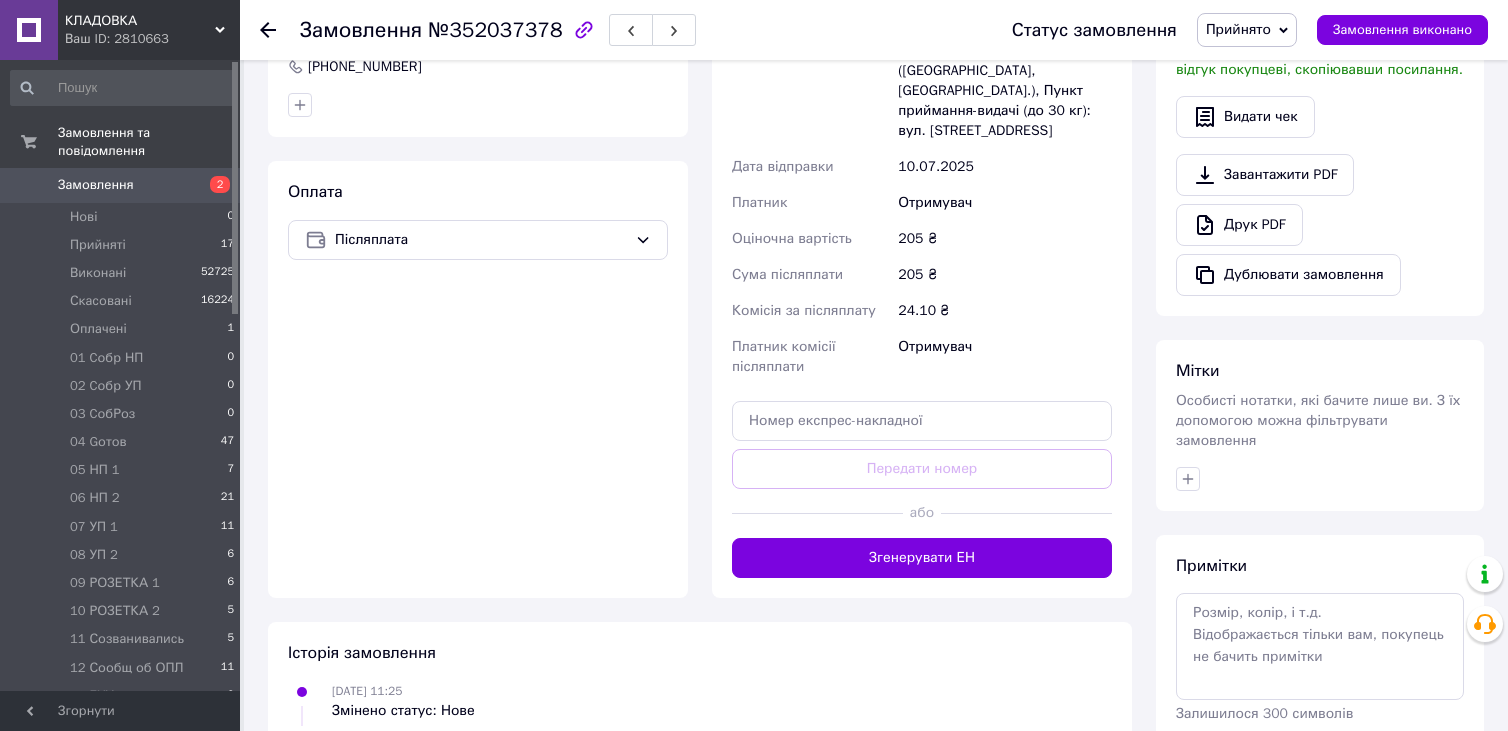 scroll, scrollTop: 651, scrollLeft: 0, axis: vertical 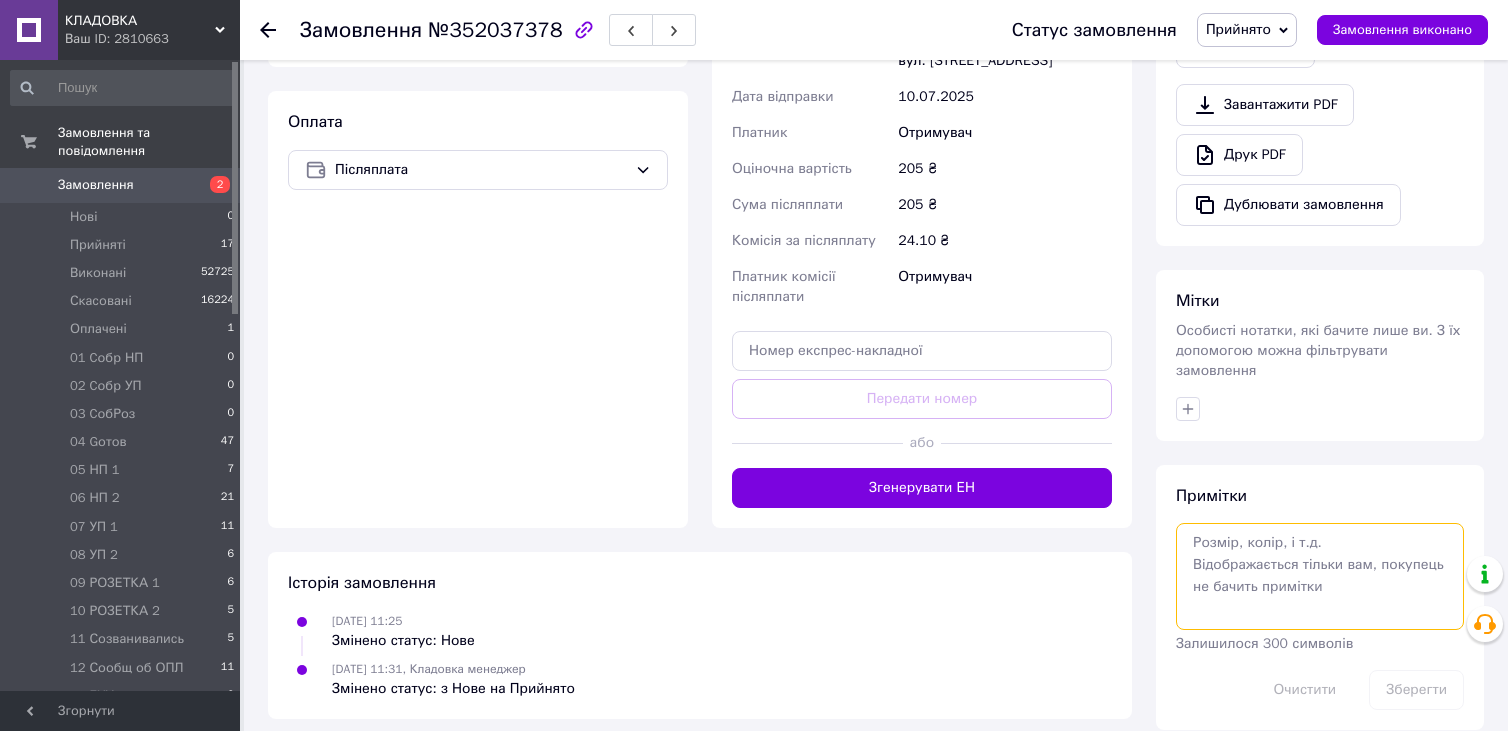 click at bounding box center (1320, 576) 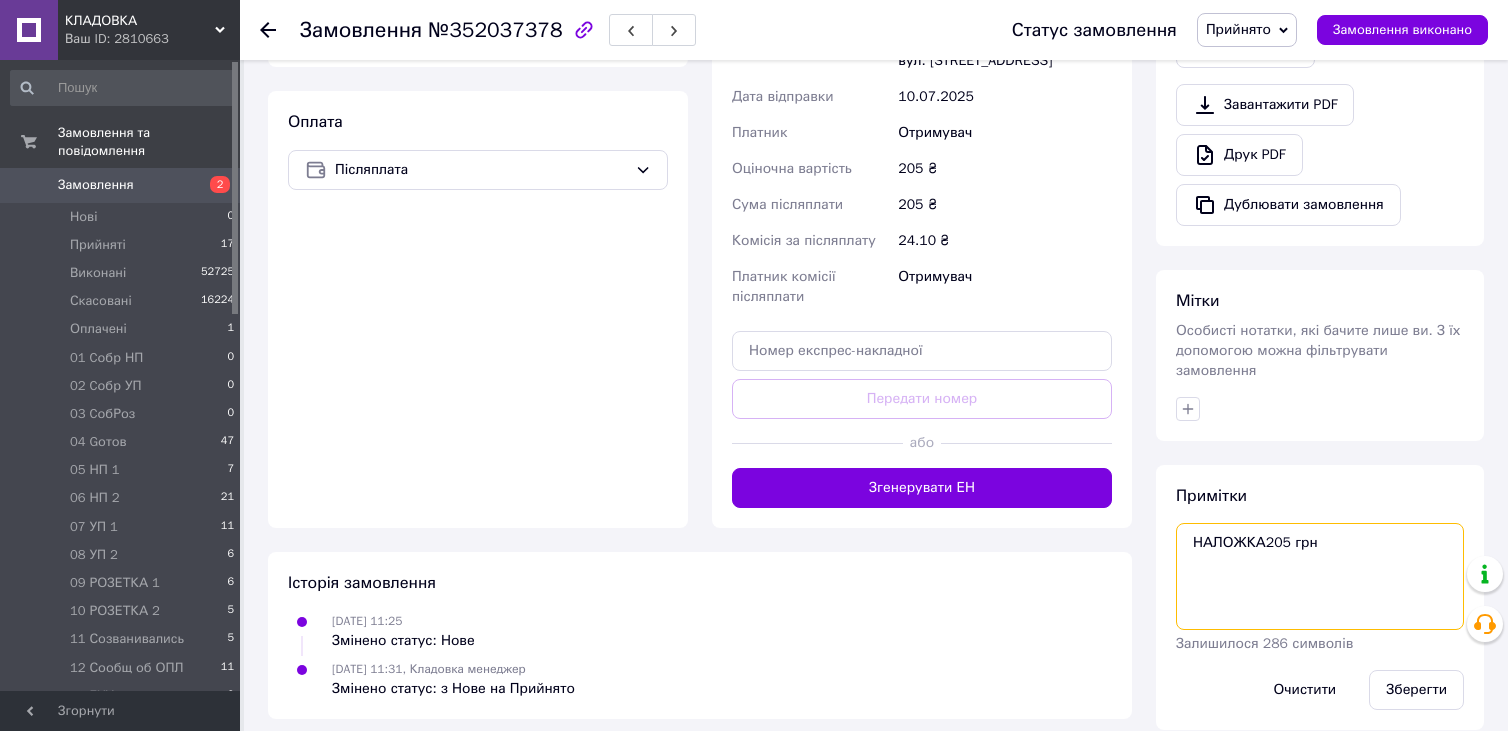 click on "НАЛОЖКА205 грн" at bounding box center (1320, 576) 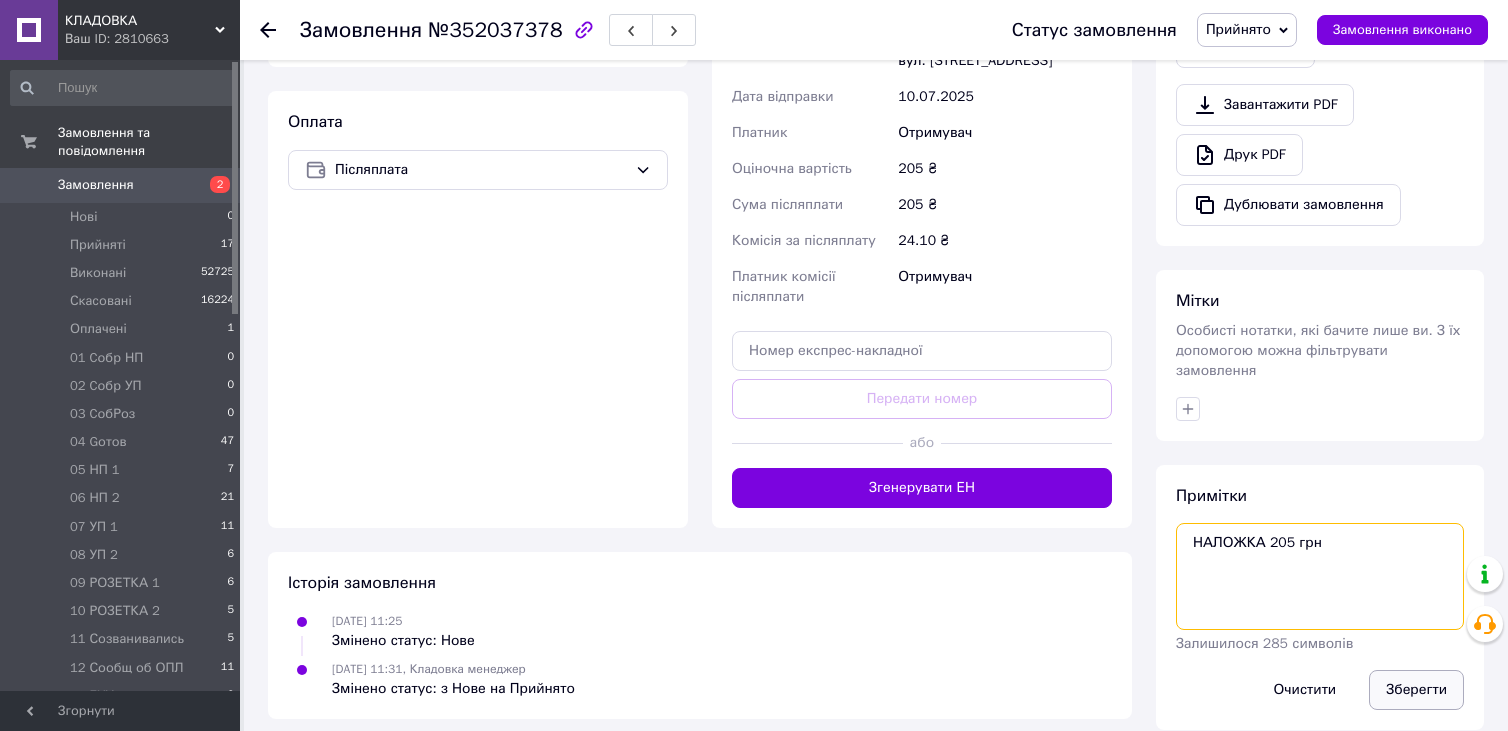type on "НАЛОЖКА 205 грн" 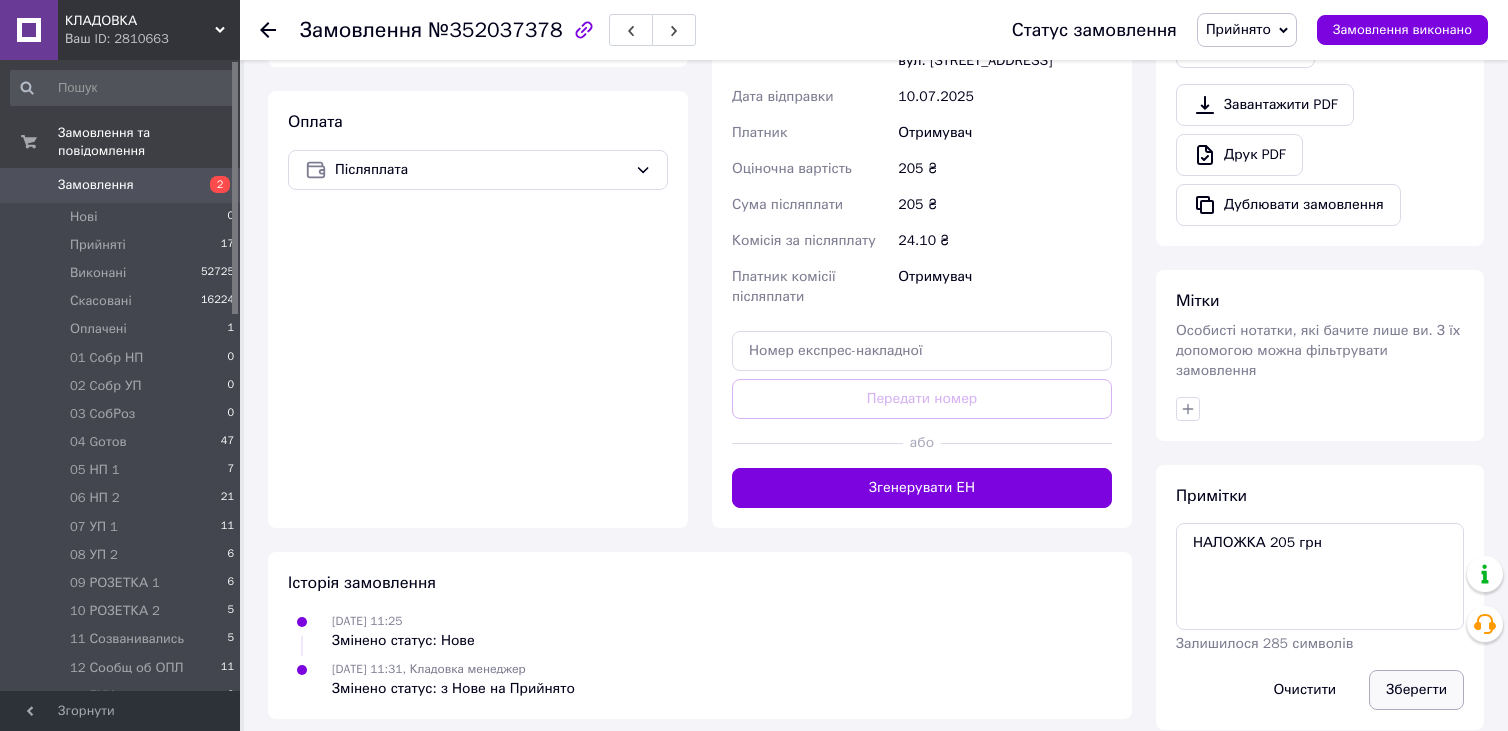 click on "Зберегти" at bounding box center [1416, 690] 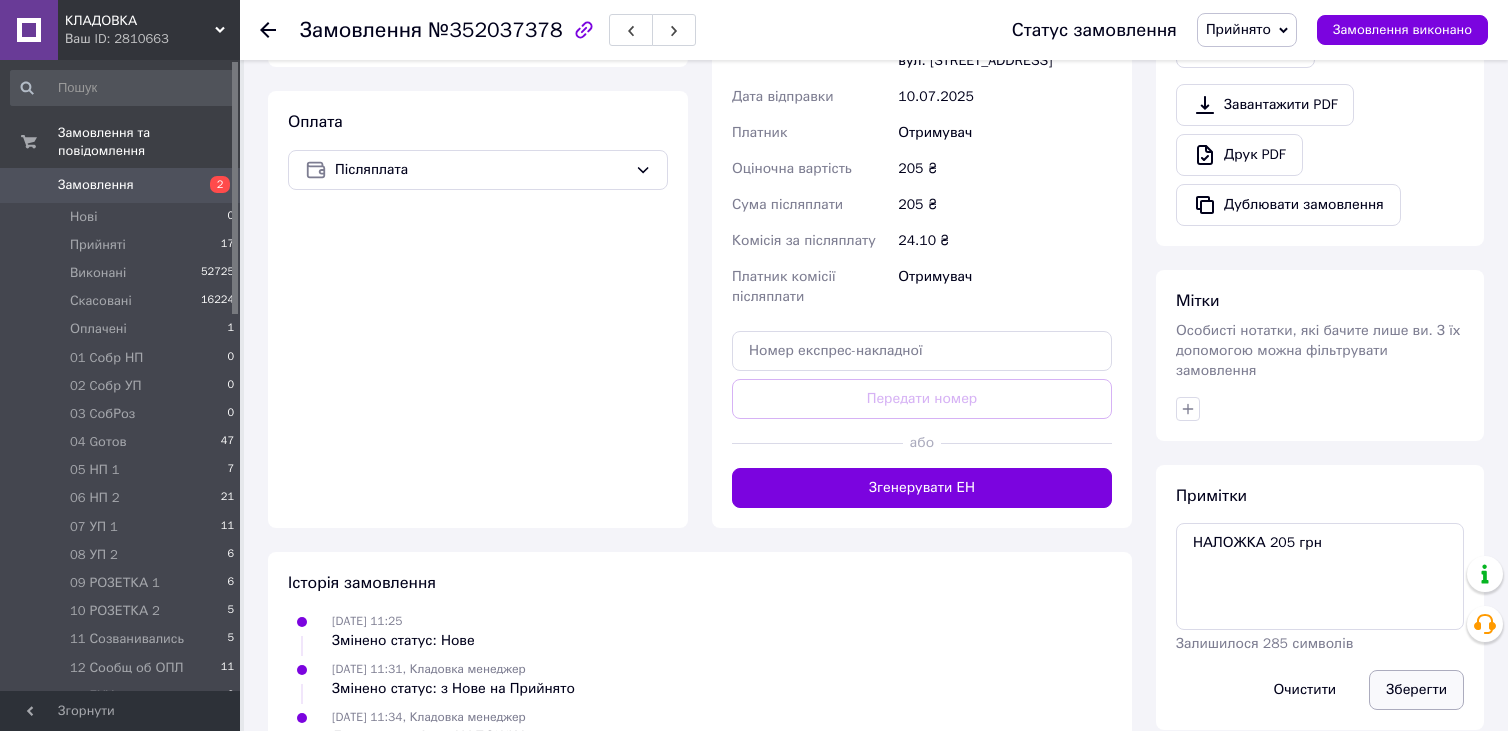 click on "Зберегти" at bounding box center (1416, 690) 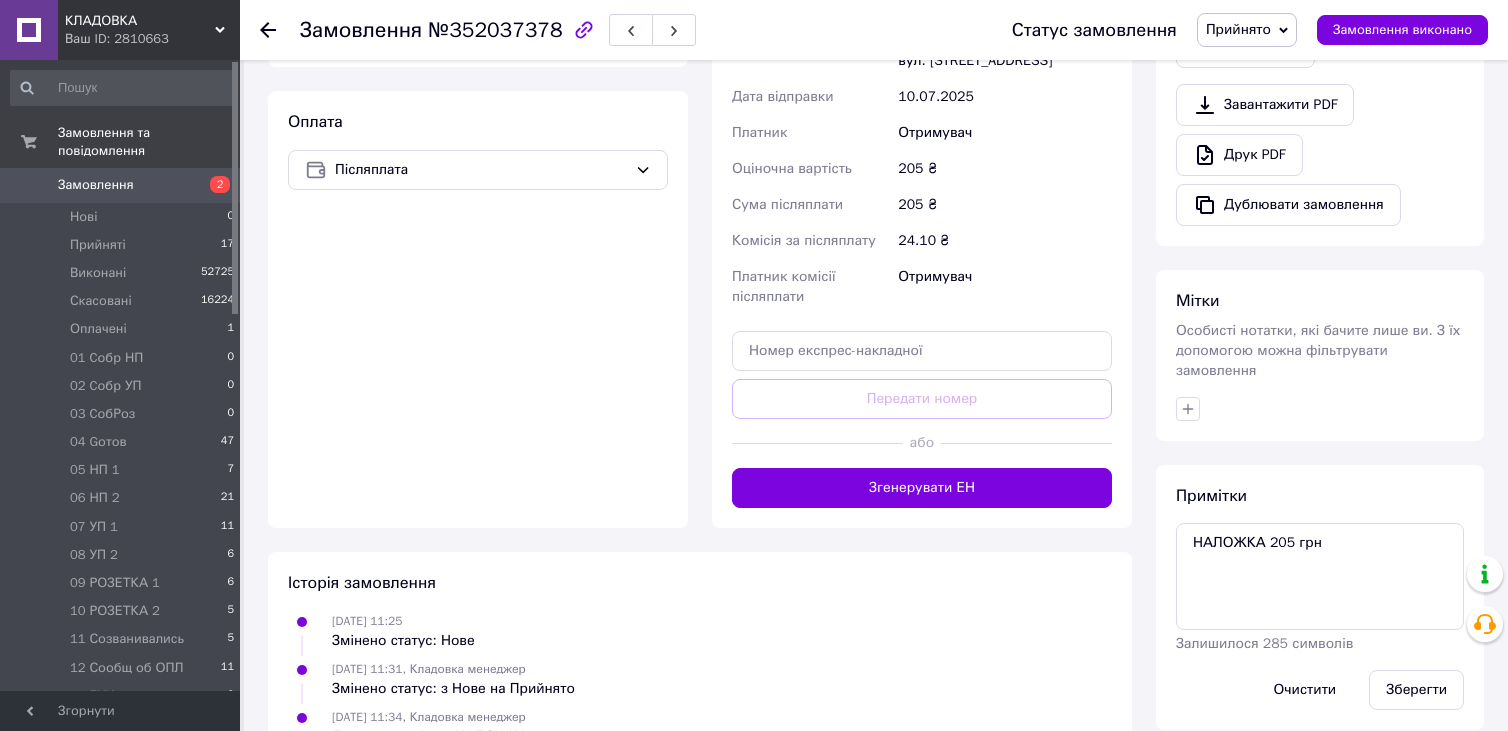 click on "Прийнято" at bounding box center [1238, 29] 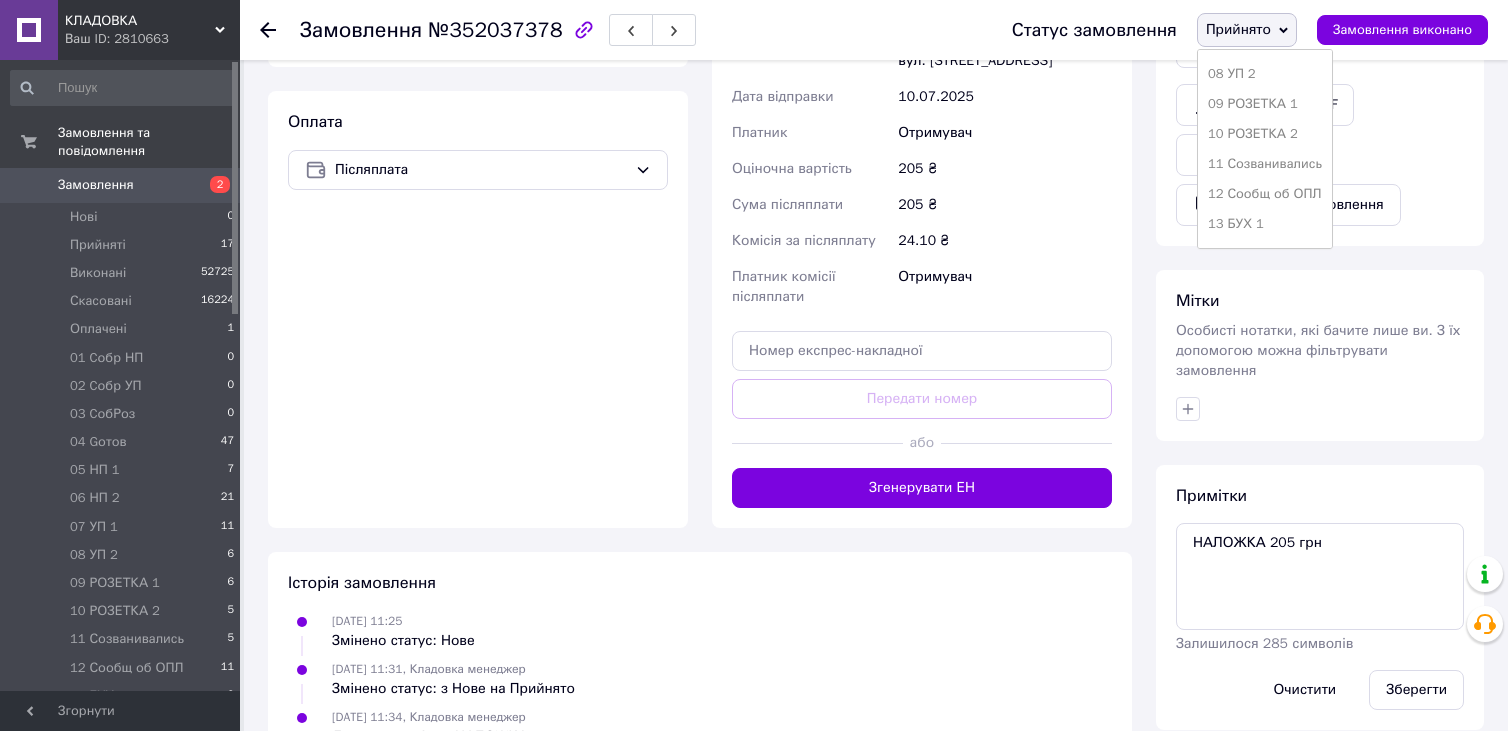scroll, scrollTop: 300, scrollLeft: 0, axis: vertical 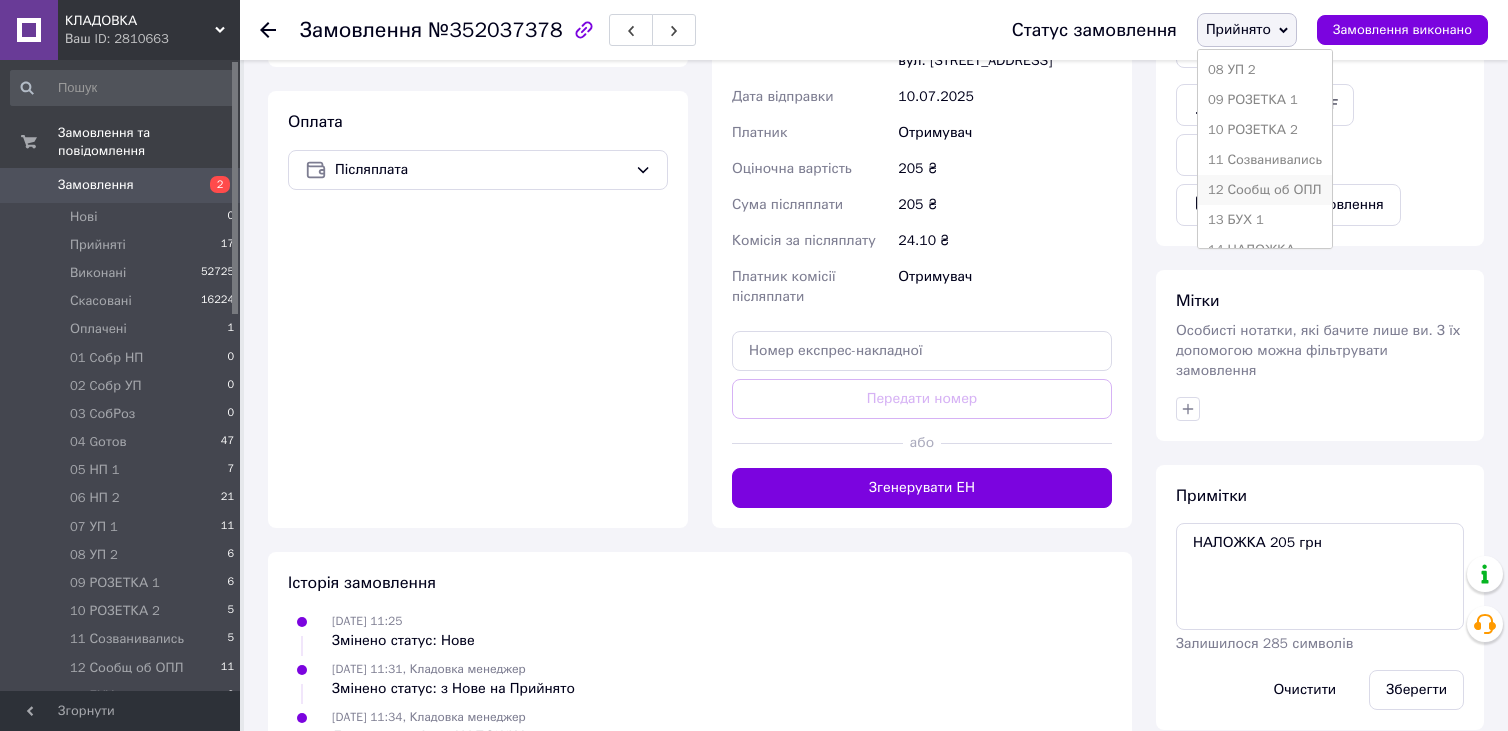 click on "12 Сообщ об ОПЛ" at bounding box center [1265, 190] 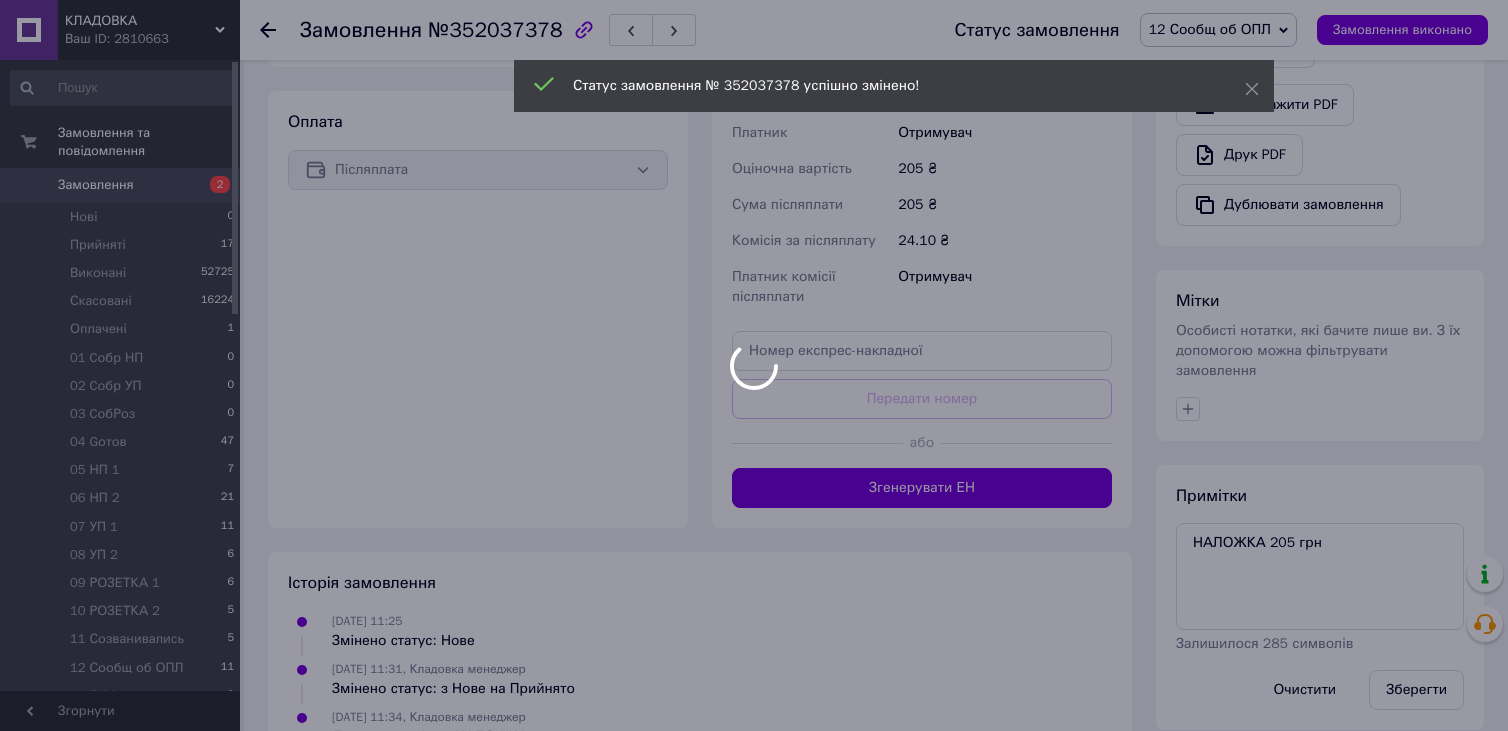 click at bounding box center [754, 365] 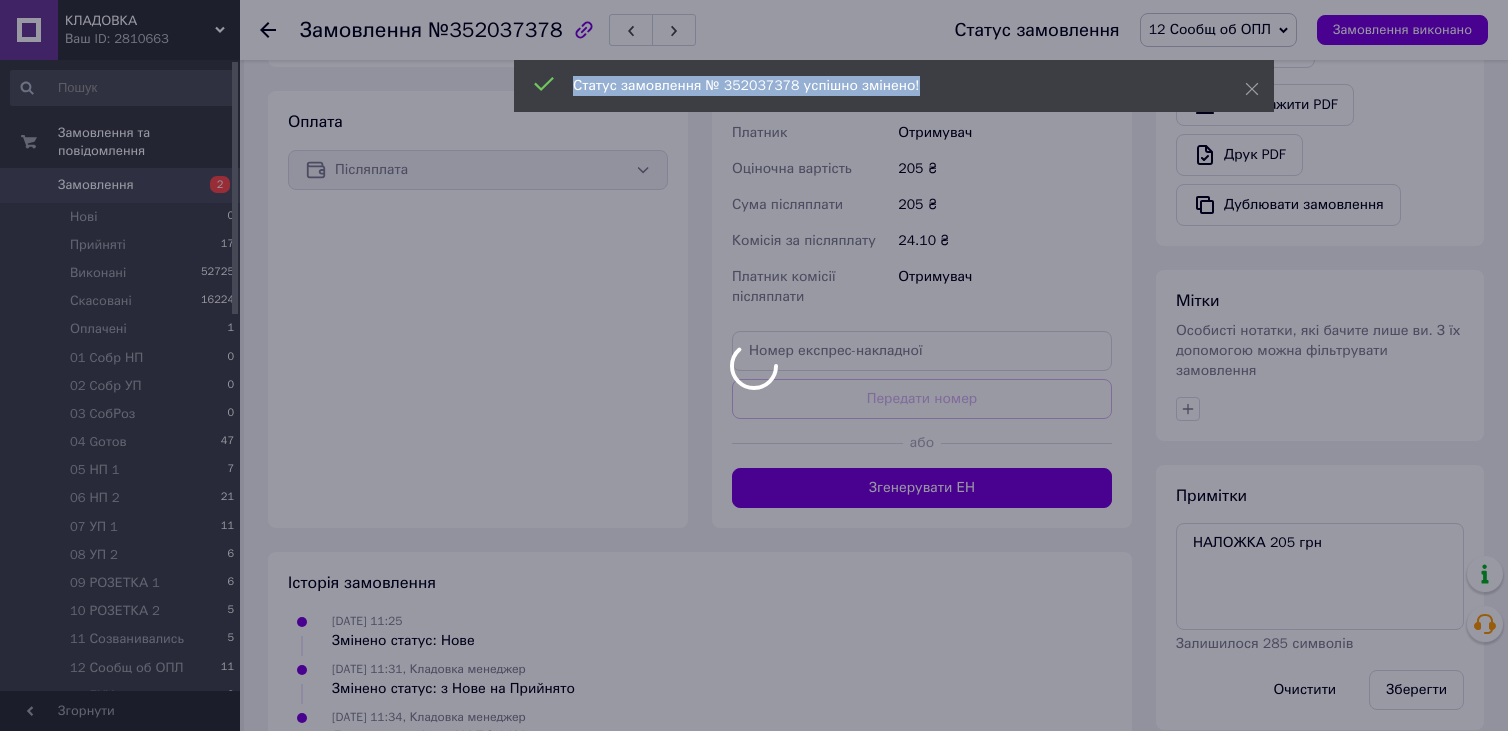click at bounding box center (754, 365) 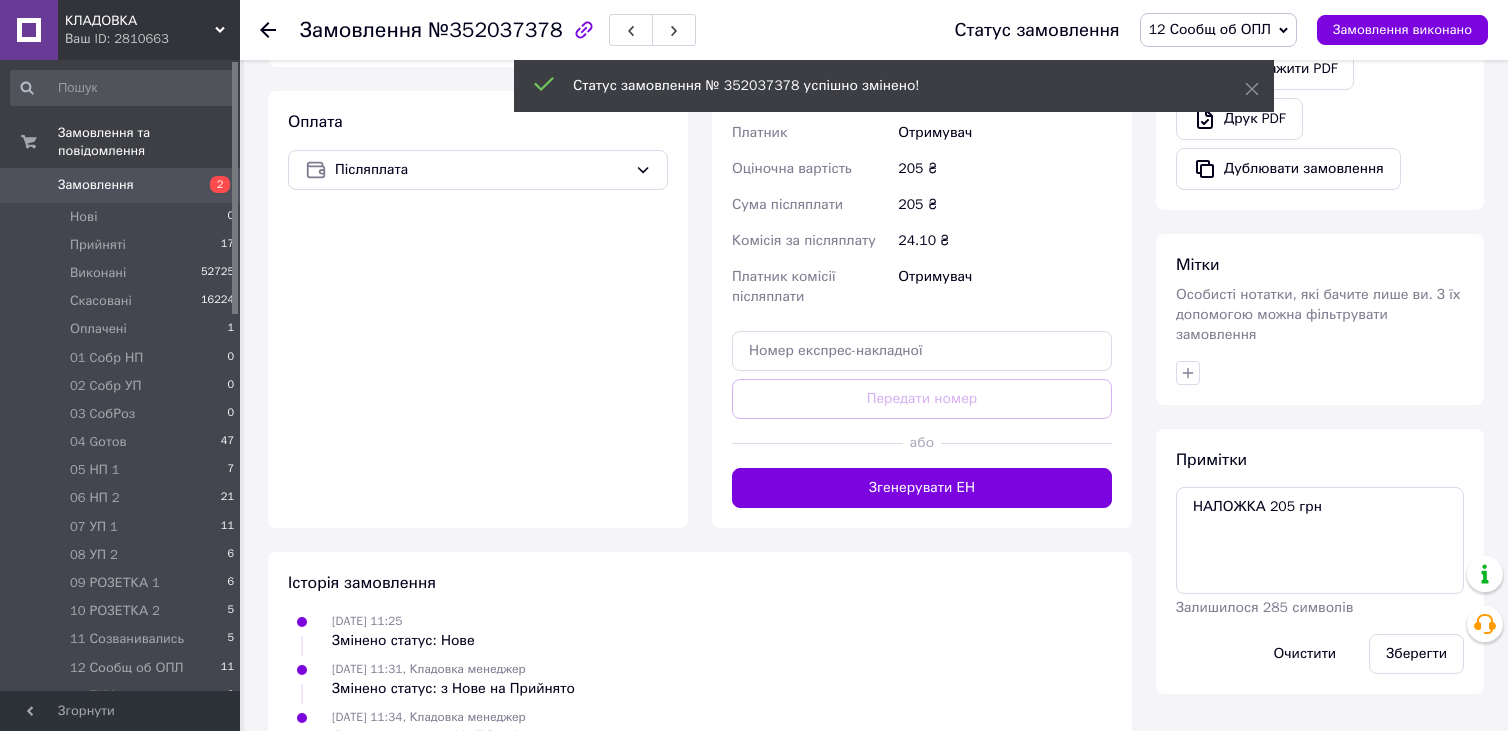 click 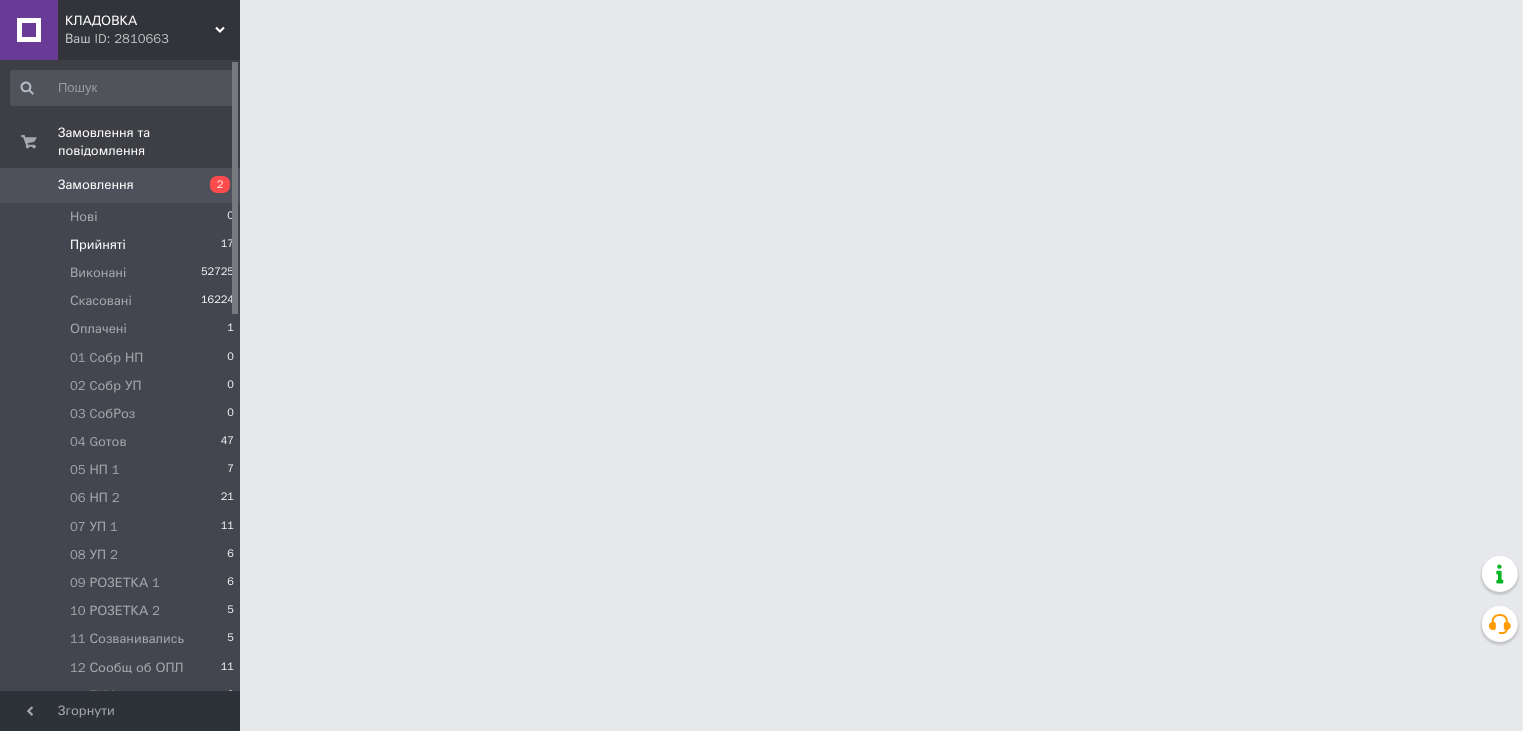 click on "Прийняті 17" at bounding box center [123, 245] 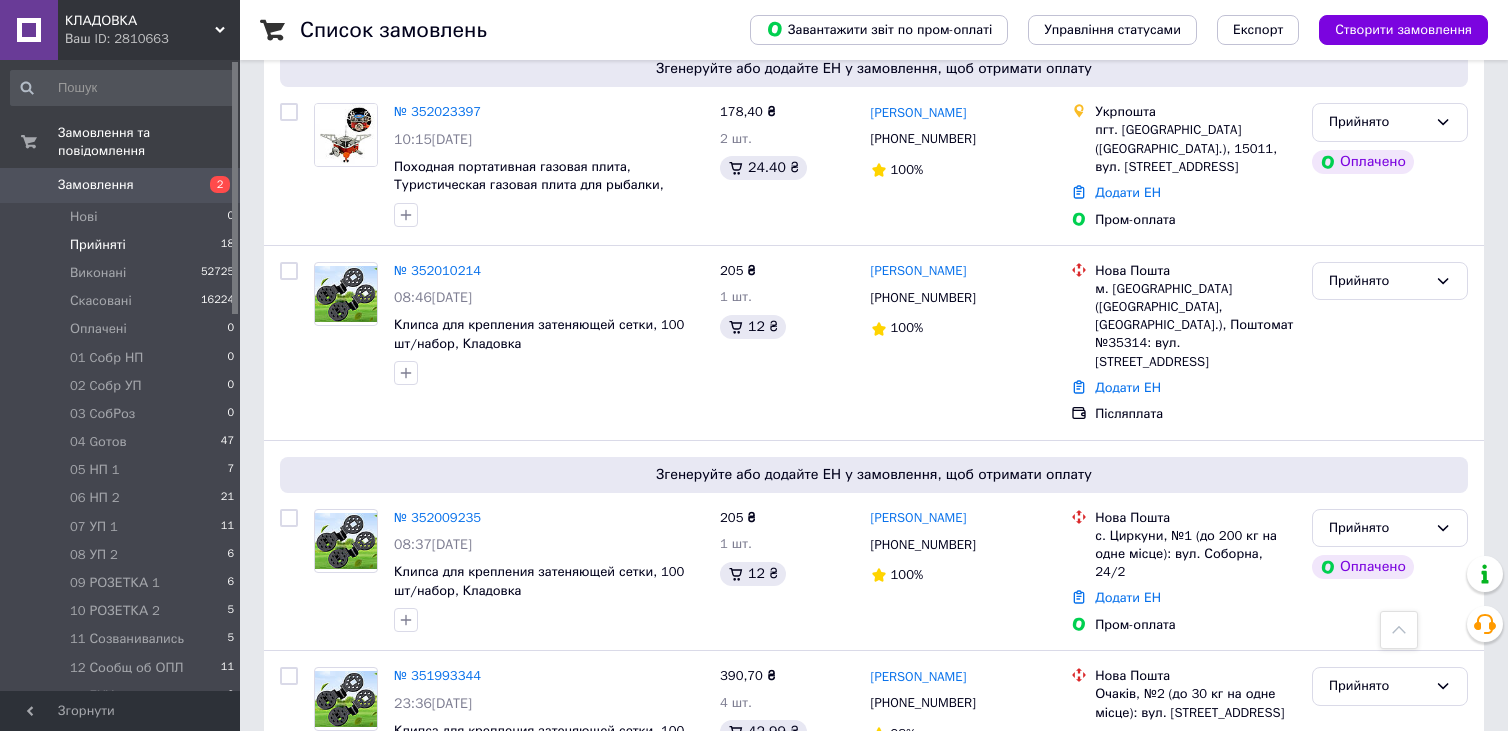 scroll, scrollTop: 1411, scrollLeft: 0, axis: vertical 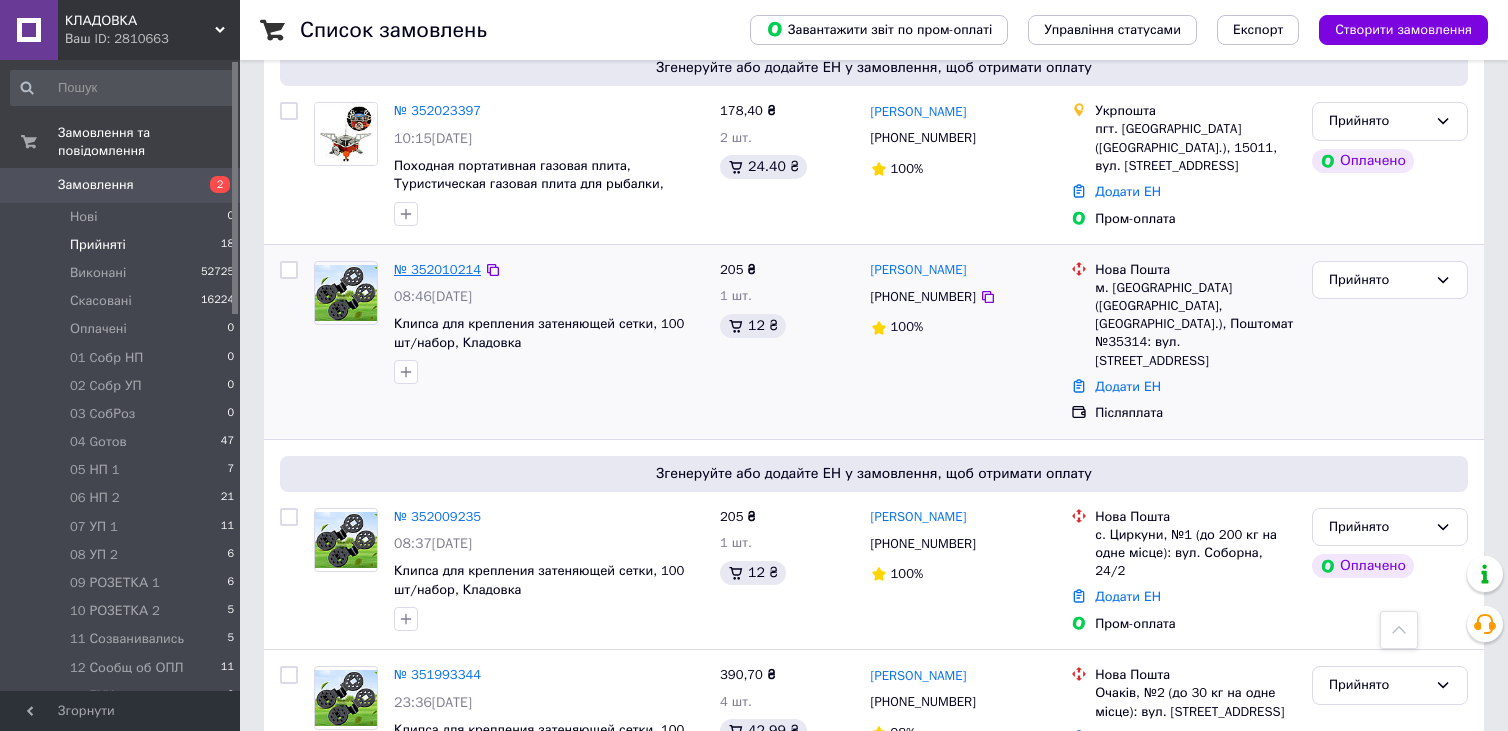 click on "№ 352010214" at bounding box center [437, 269] 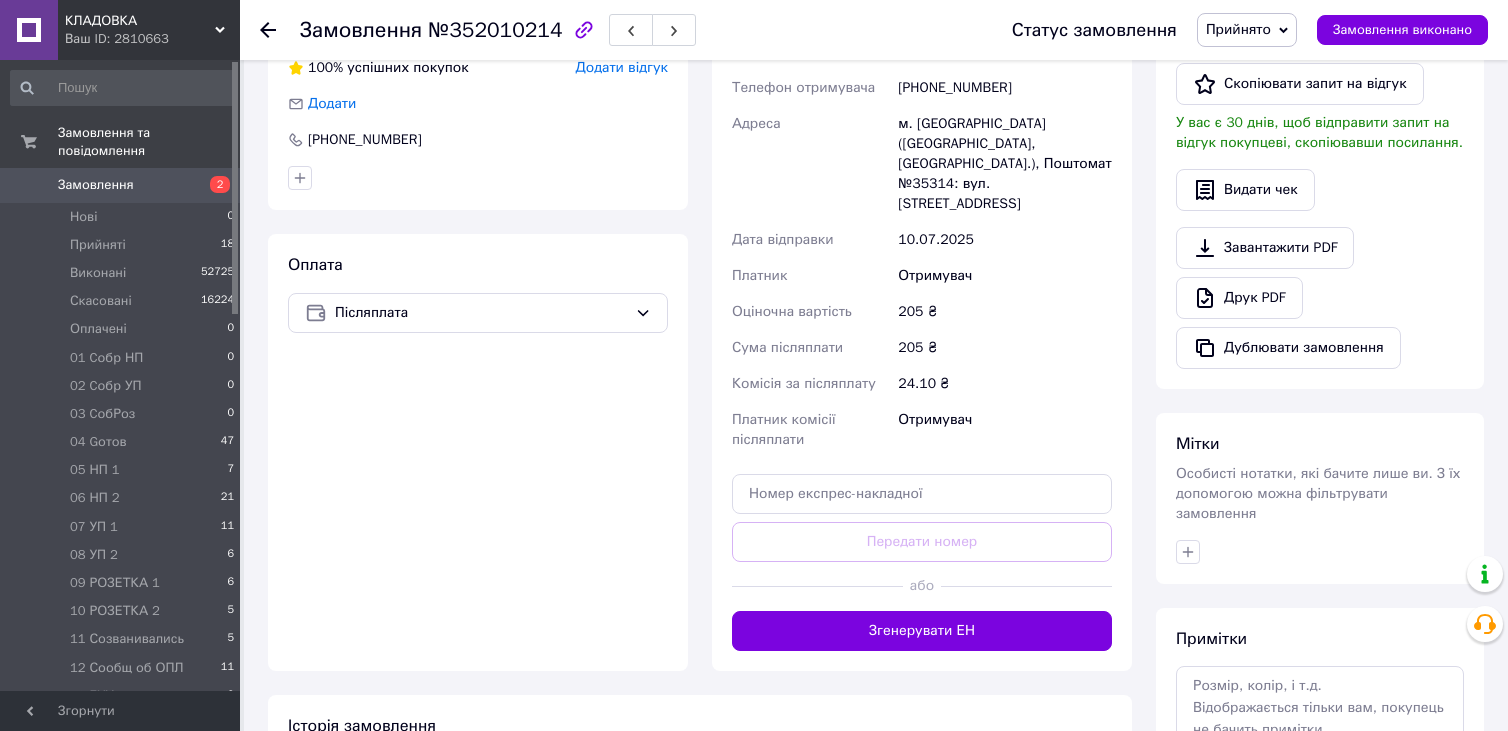 scroll, scrollTop: 662, scrollLeft: 0, axis: vertical 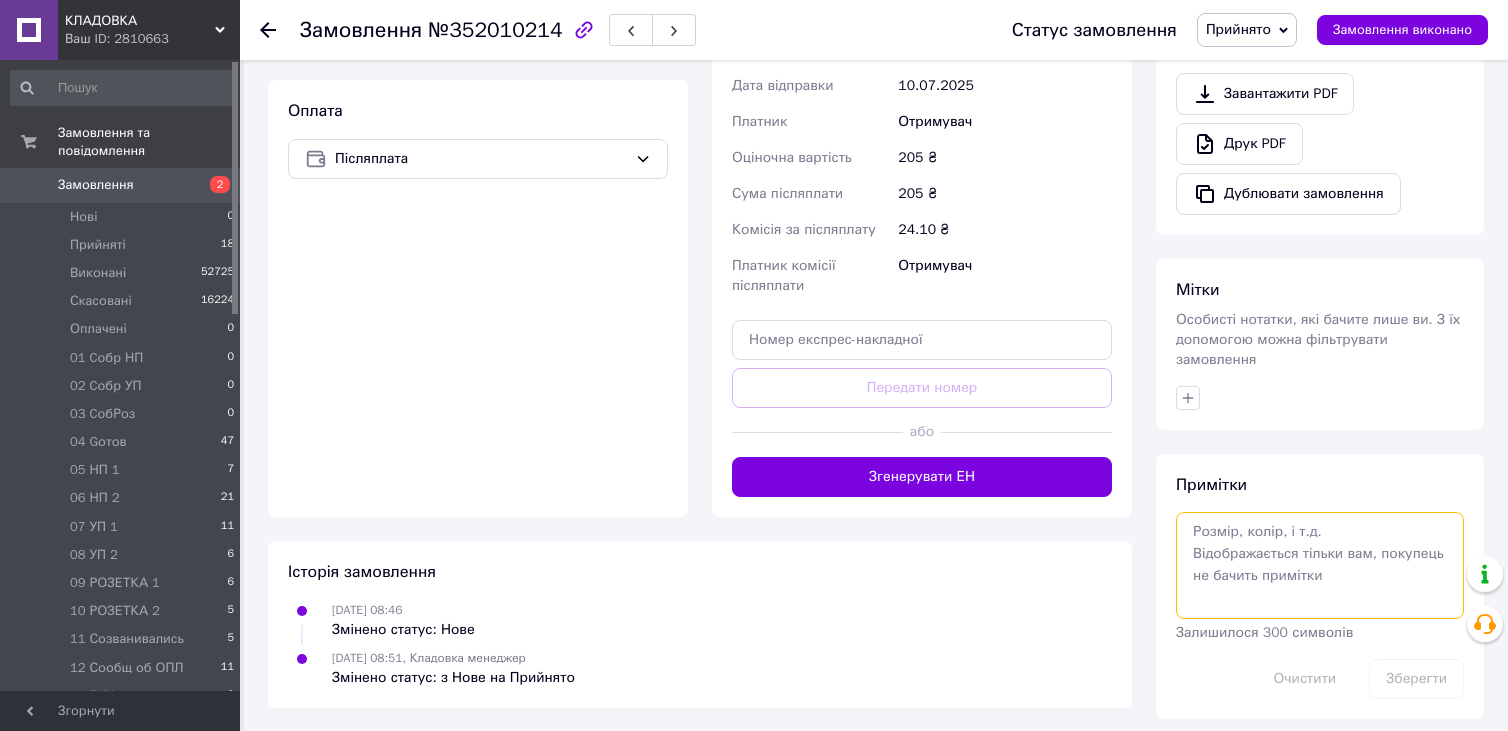 click at bounding box center [1320, 565] 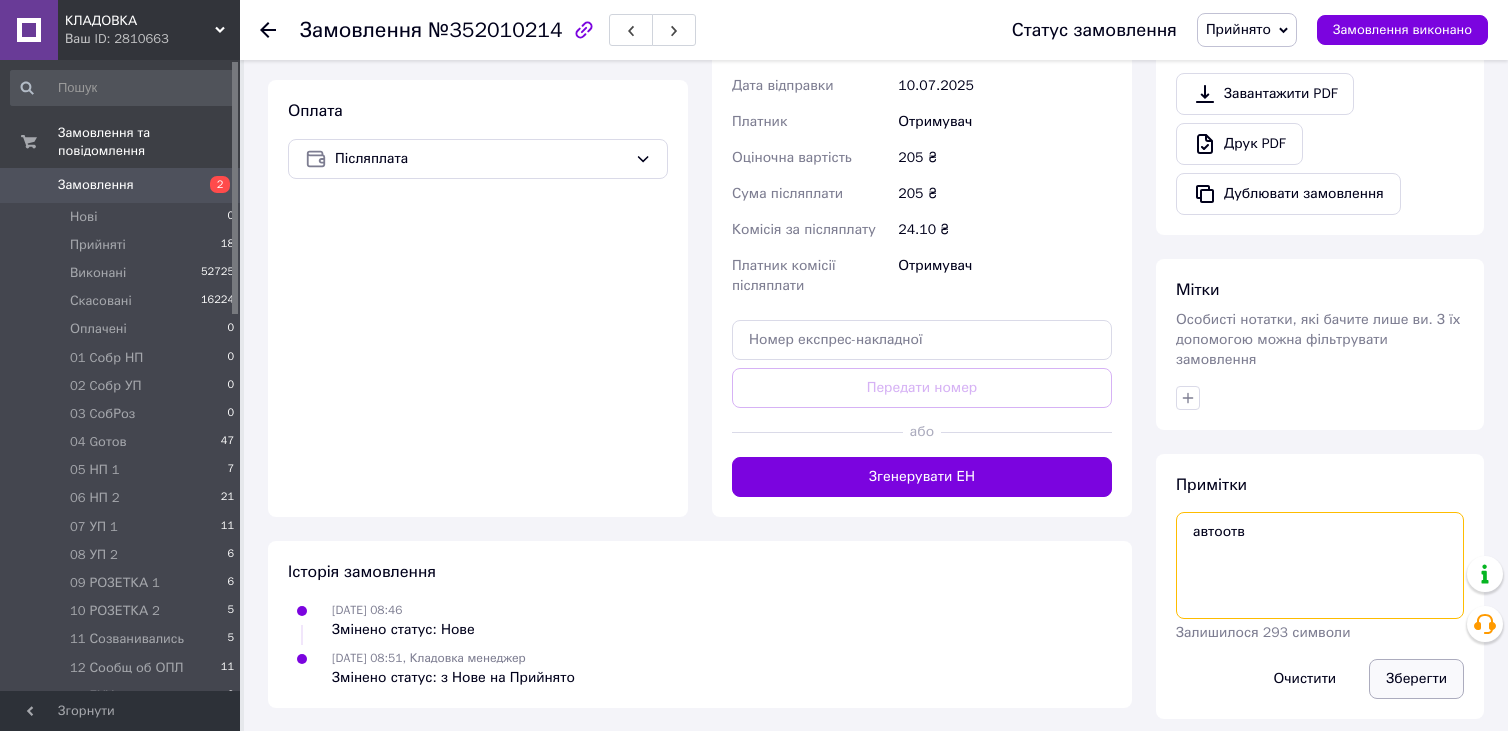 type on "автоотв" 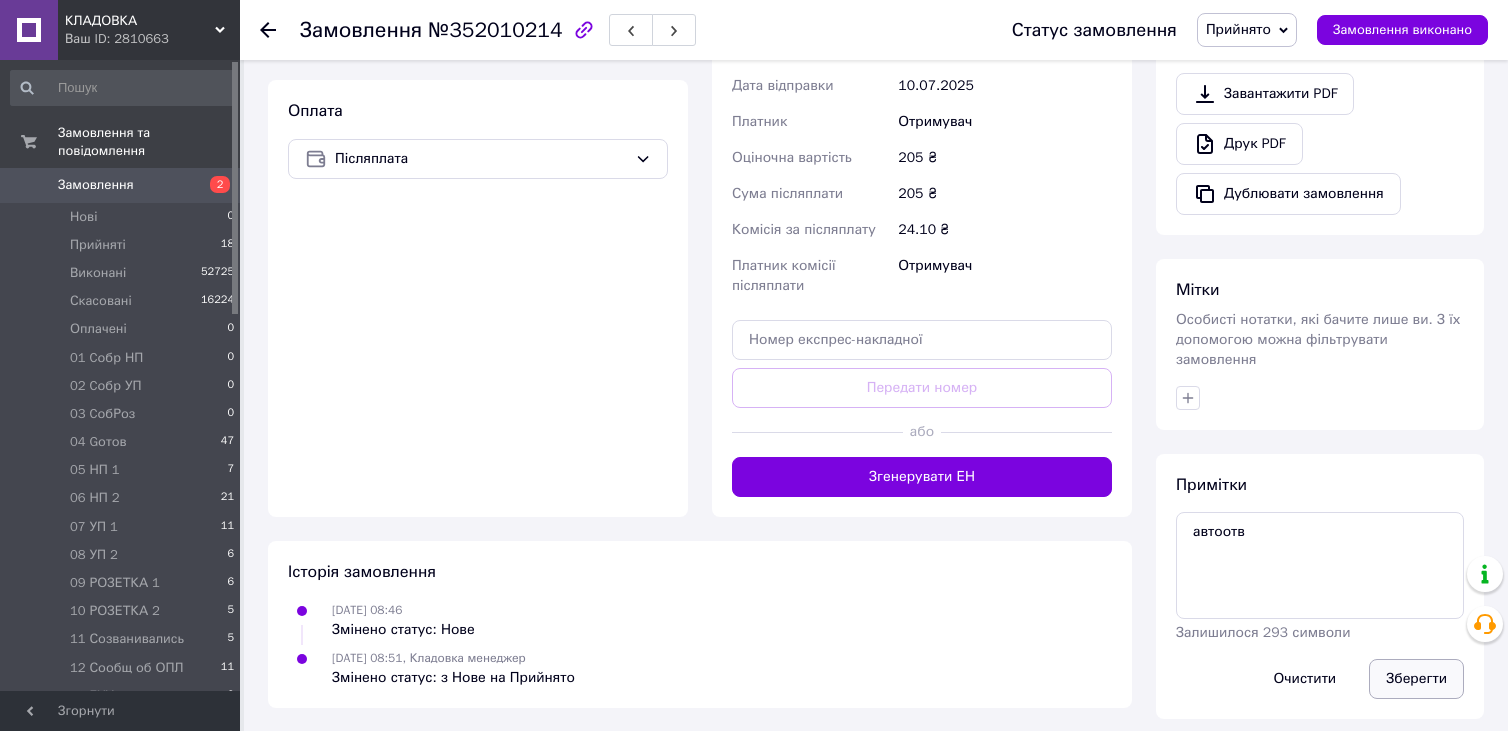 click on "Зберегти" at bounding box center (1416, 679) 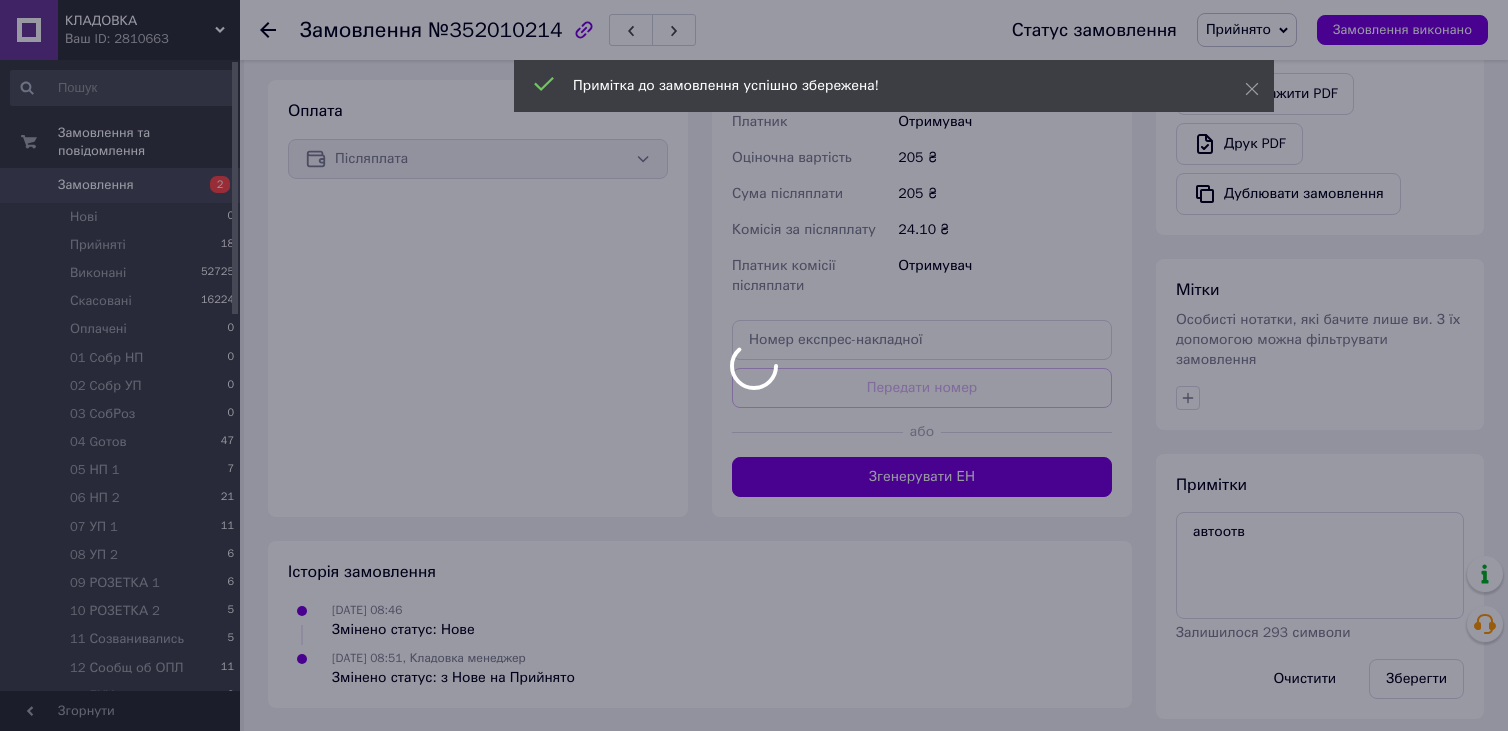 click at bounding box center [754, 365] 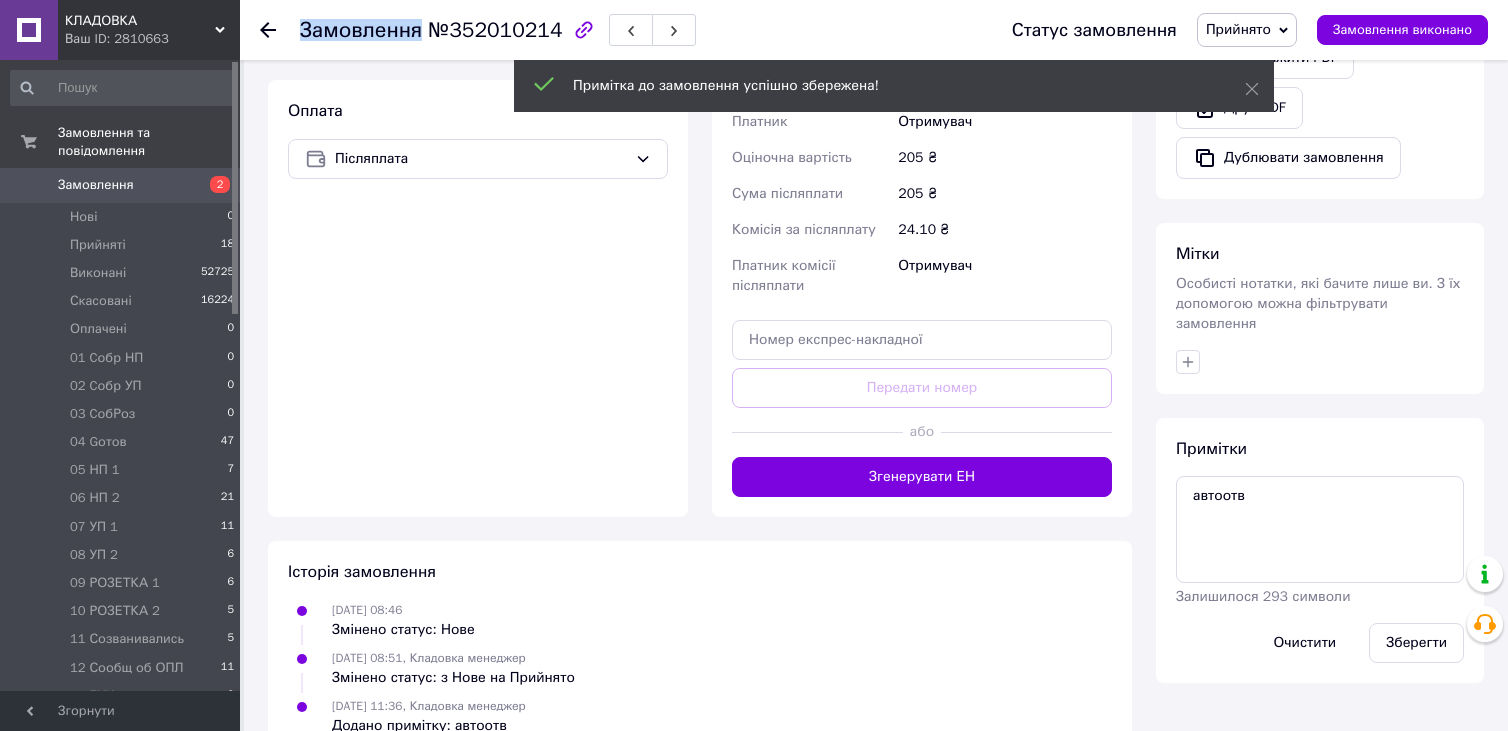 click 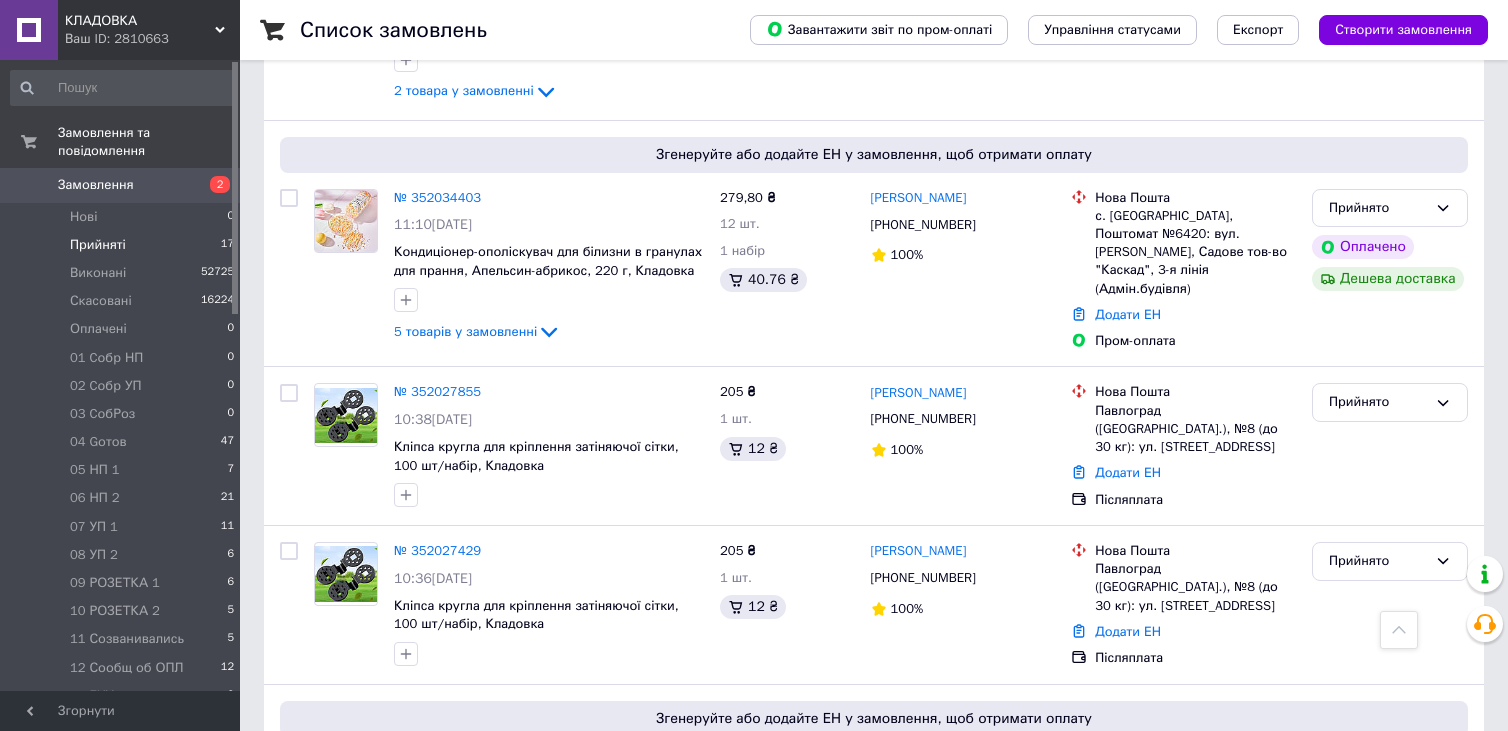 scroll, scrollTop: 500, scrollLeft: 0, axis: vertical 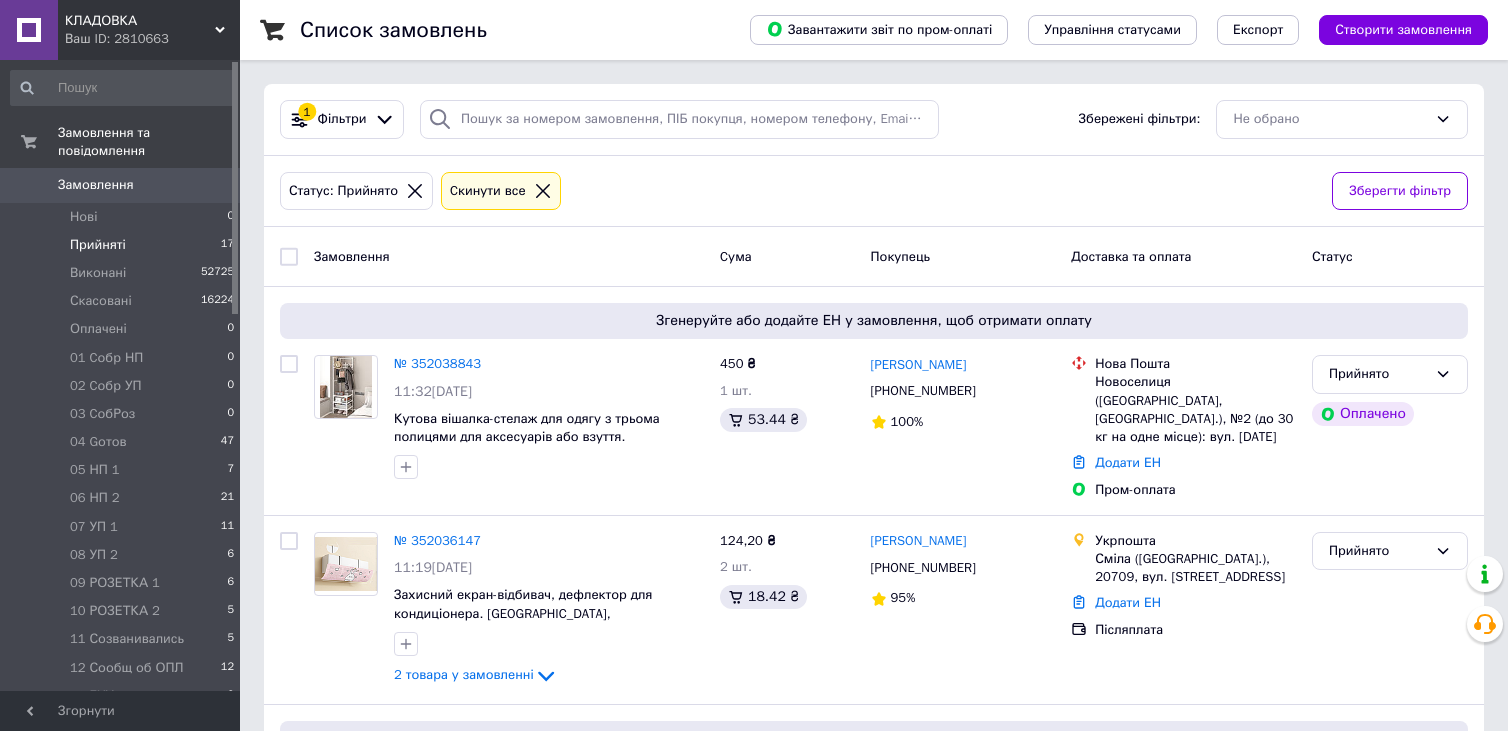 click on "Прийняті 17" at bounding box center (123, 245) 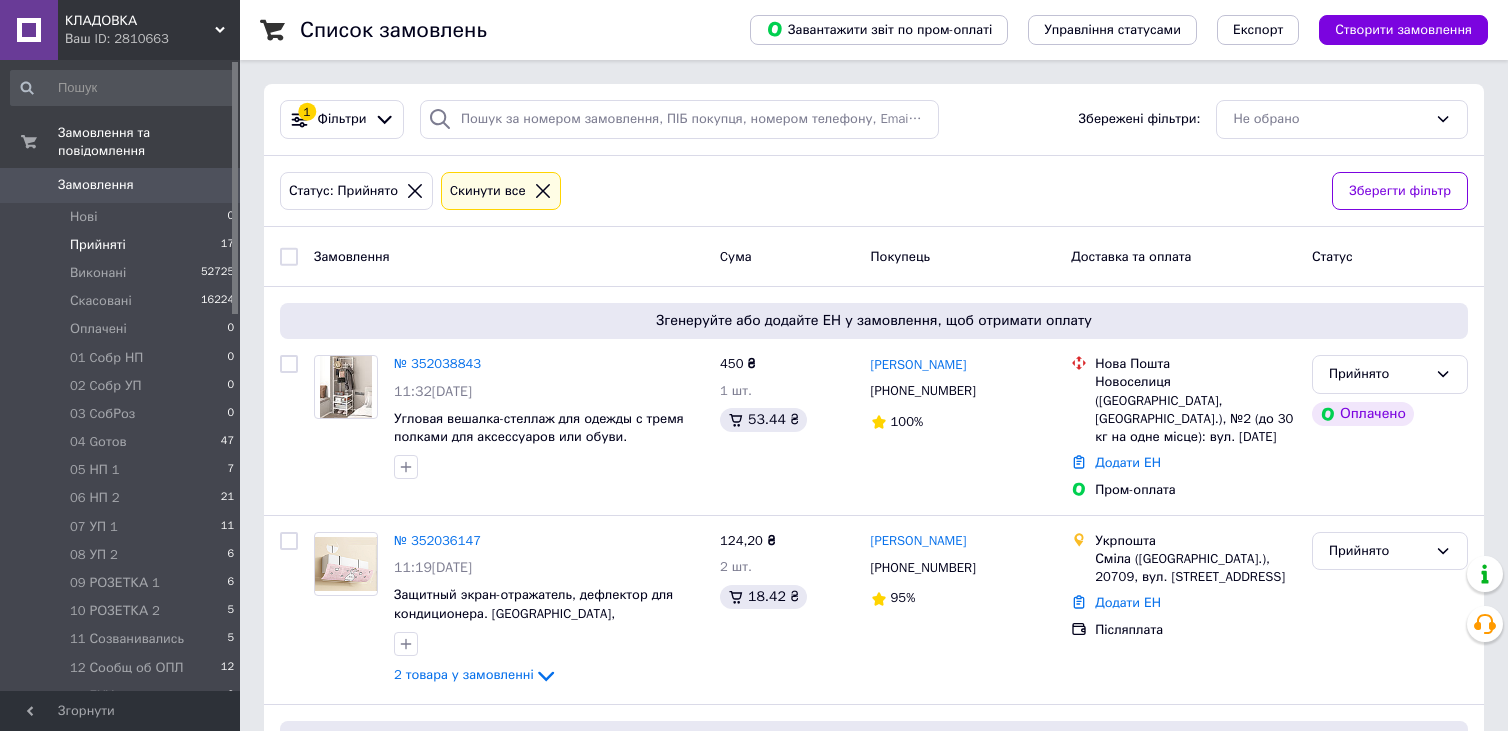 scroll, scrollTop: 400, scrollLeft: 0, axis: vertical 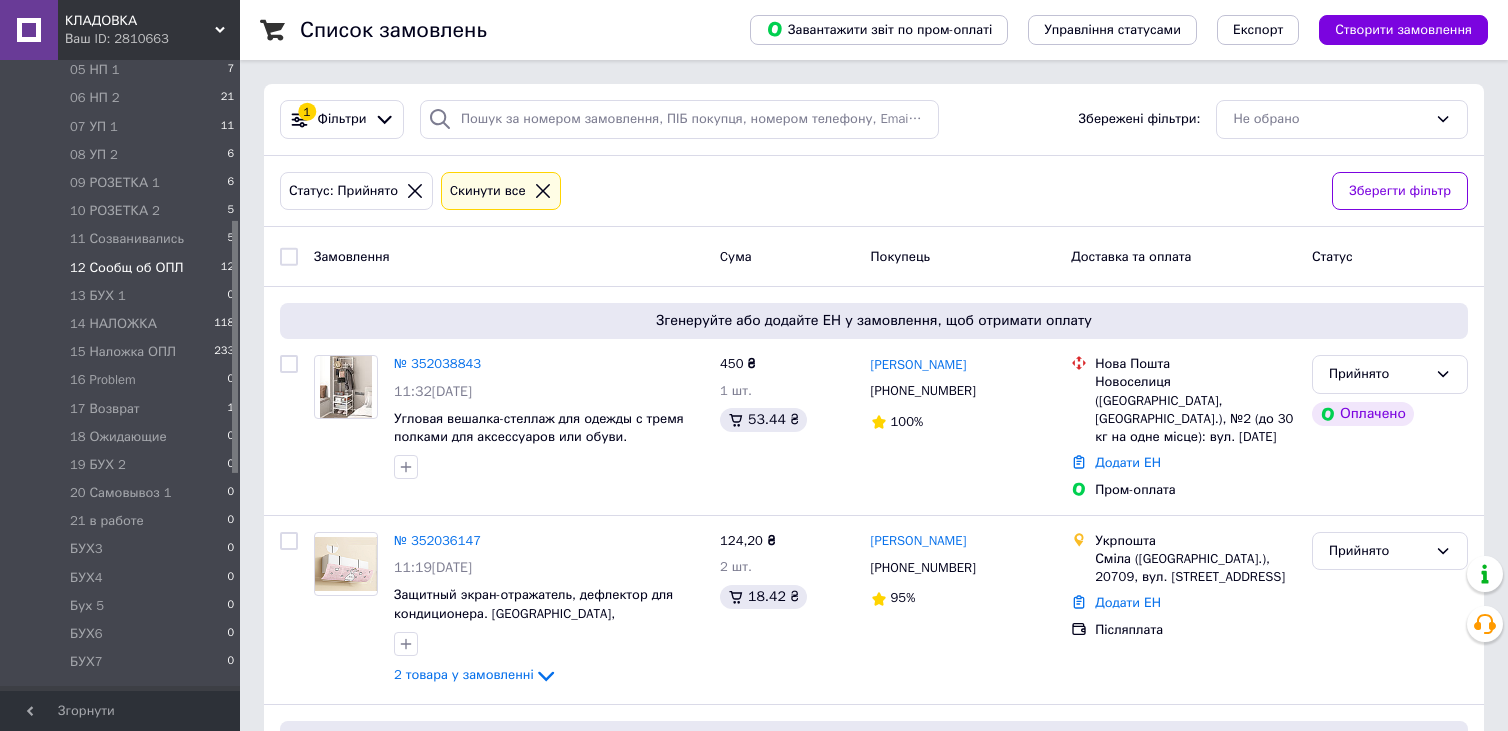 click on "12 Сообщ об ОПЛ" at bounding box center [127, 268] 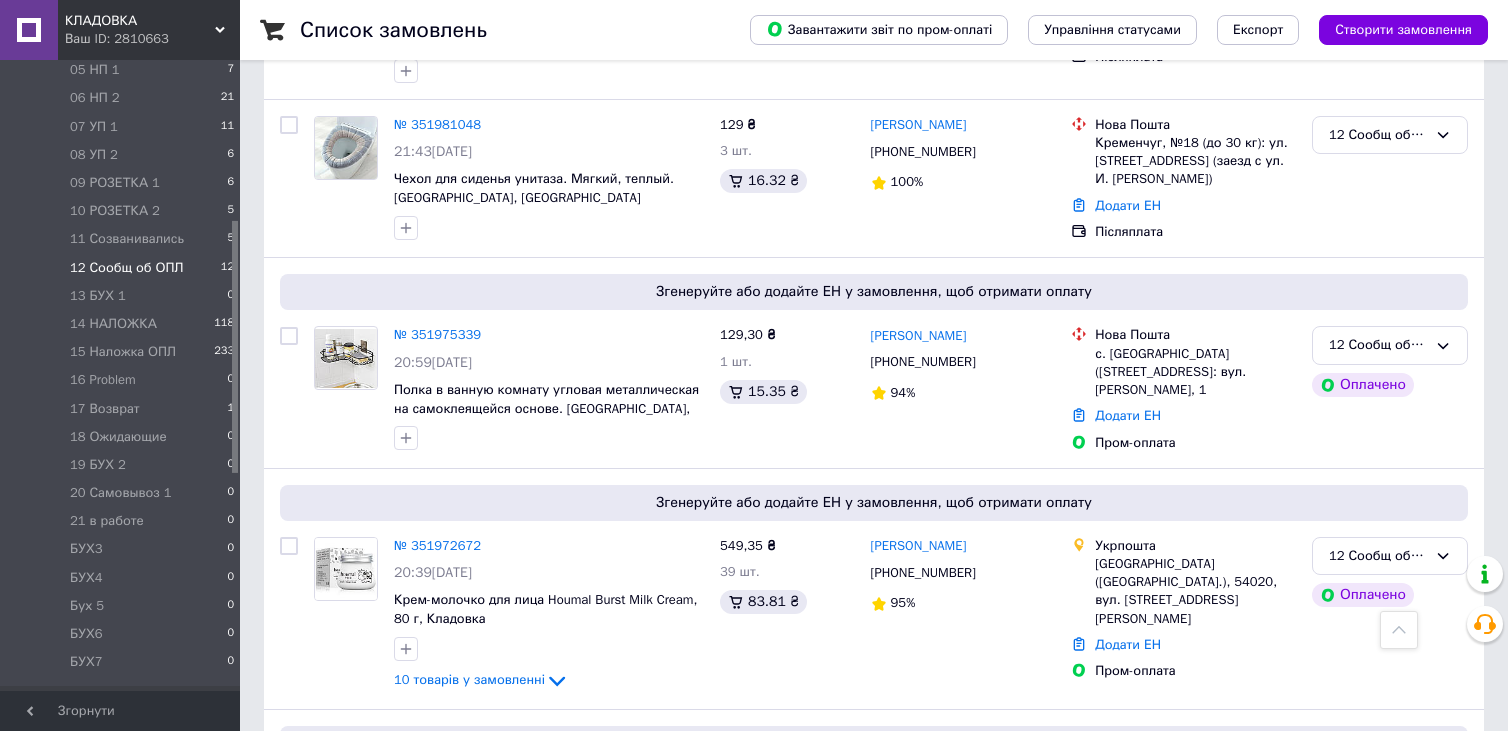 scroll, scrollTop: 1632, scrollLeft: 0, axis: vertical 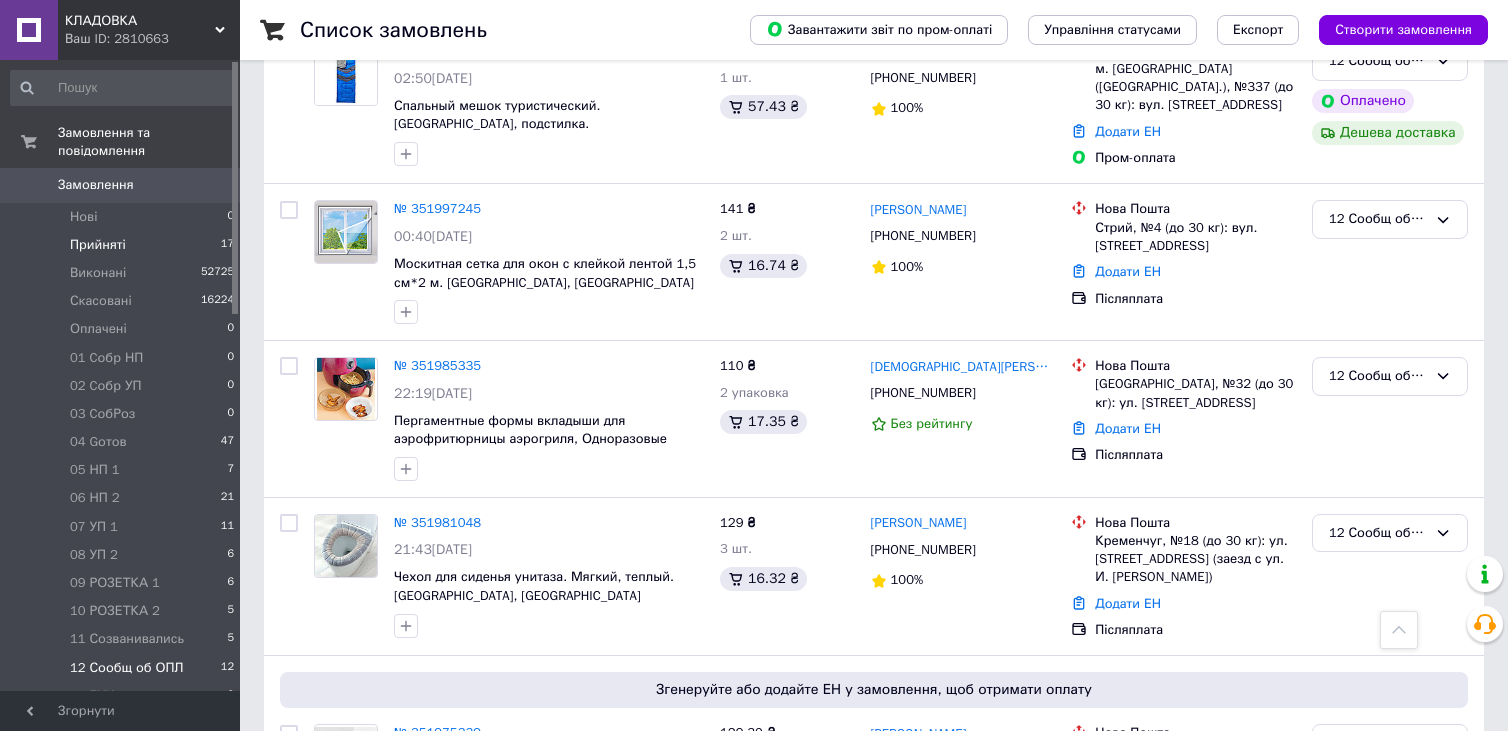 click on "Прийняті 17" at bounding box center (123, 245) 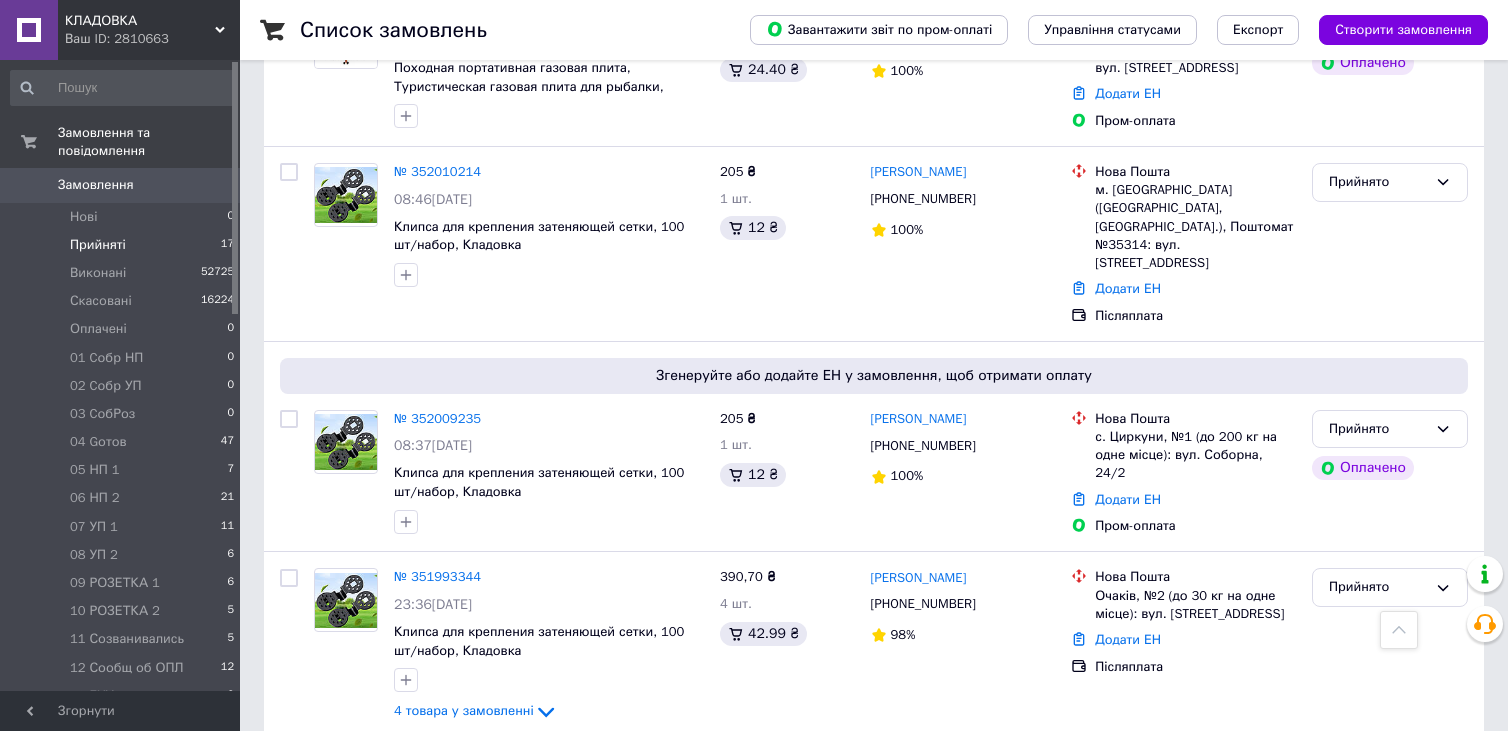 scroll, scrollTop: 0, scrollLeft: 0, axis: both 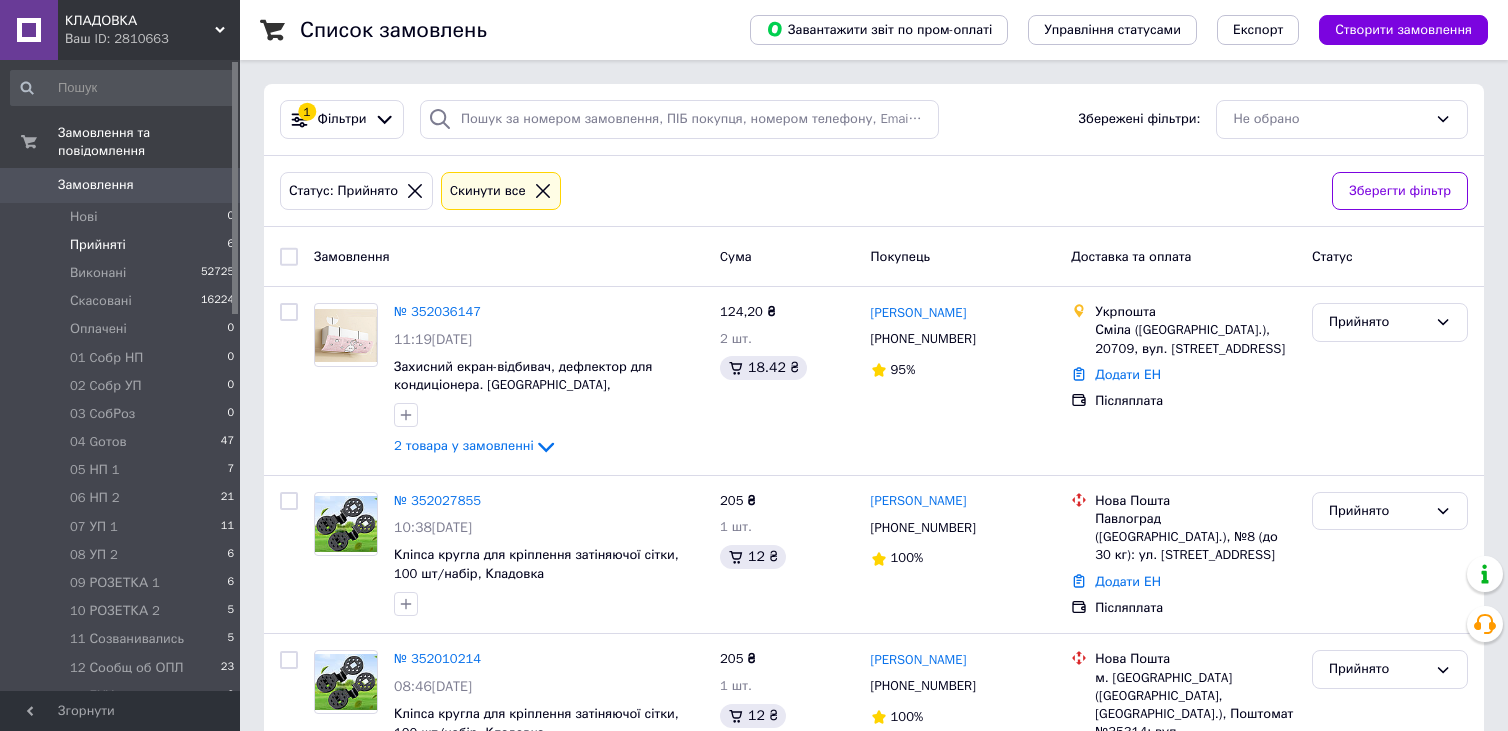 click on "Прийняті 6" at bounding box center (123, 245) 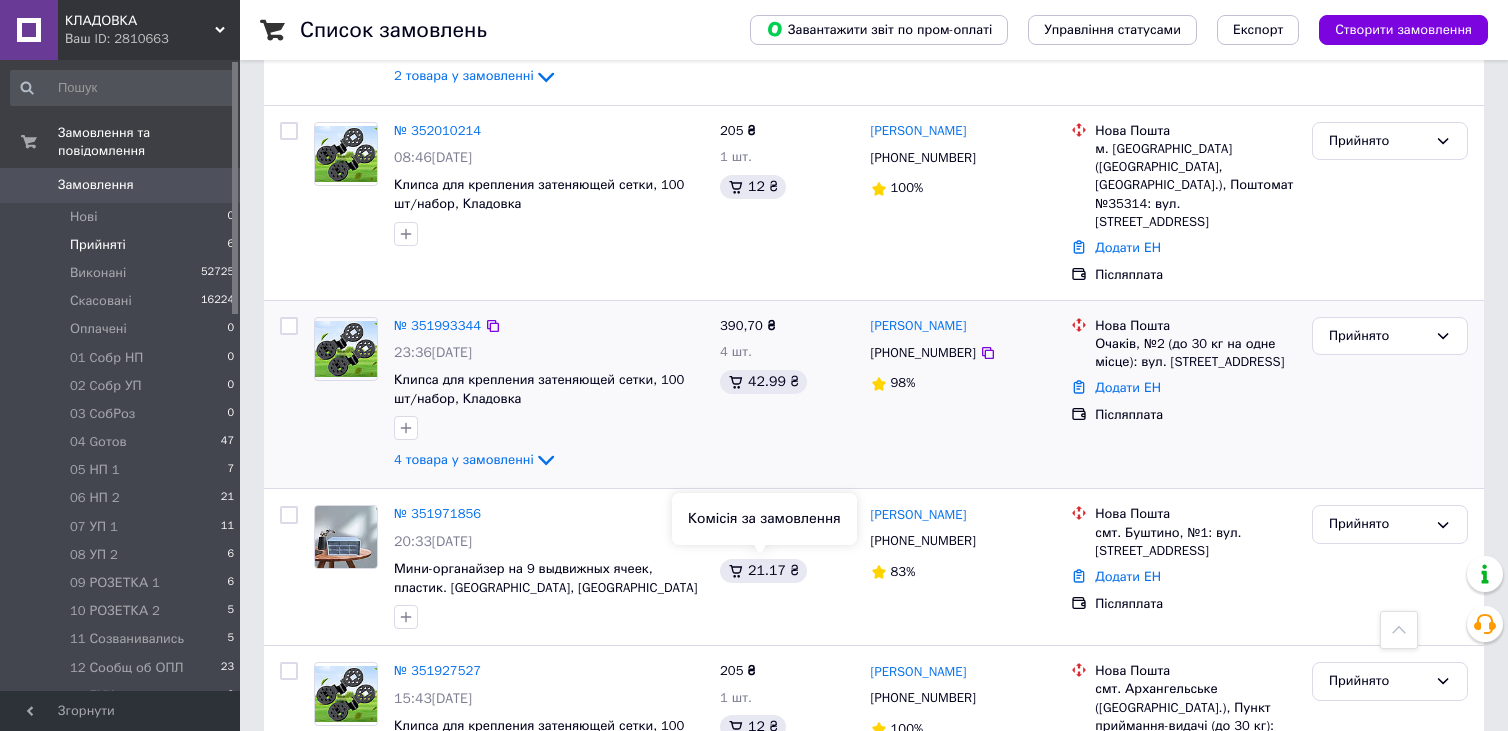 scroll, scrollTop: 83, scrollLeft: 0, axis: vertical 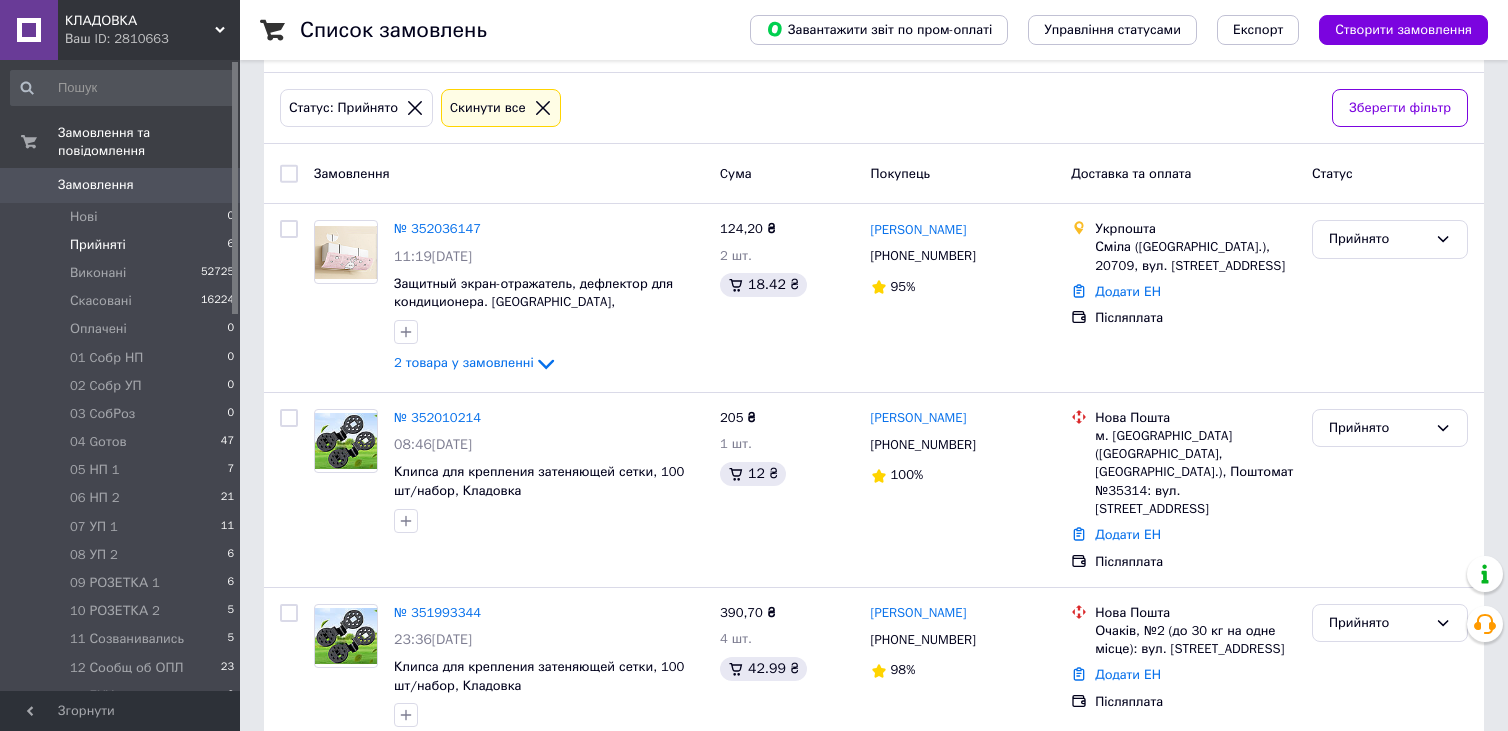 click 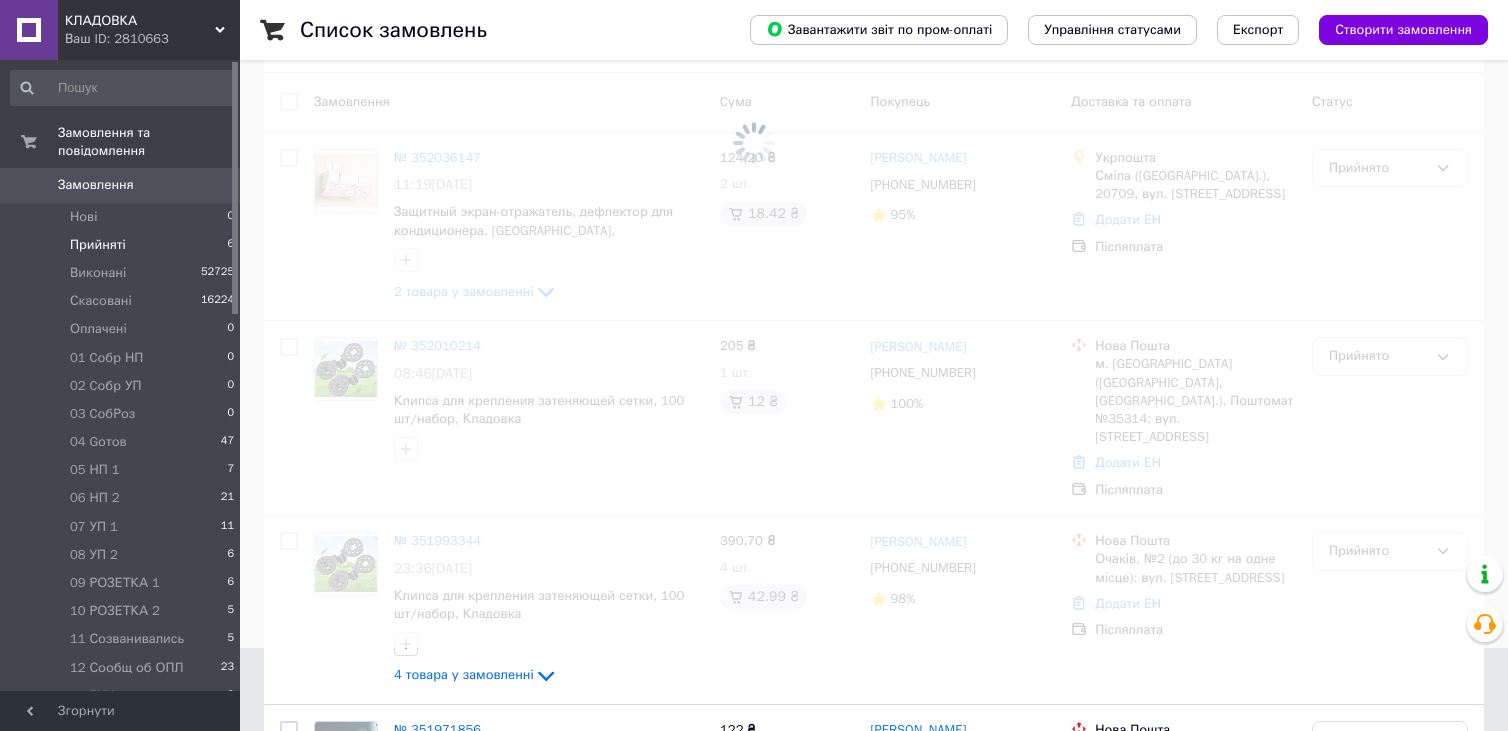 scroll, scrollTop: 0, scrollLeft: 0, axis: both 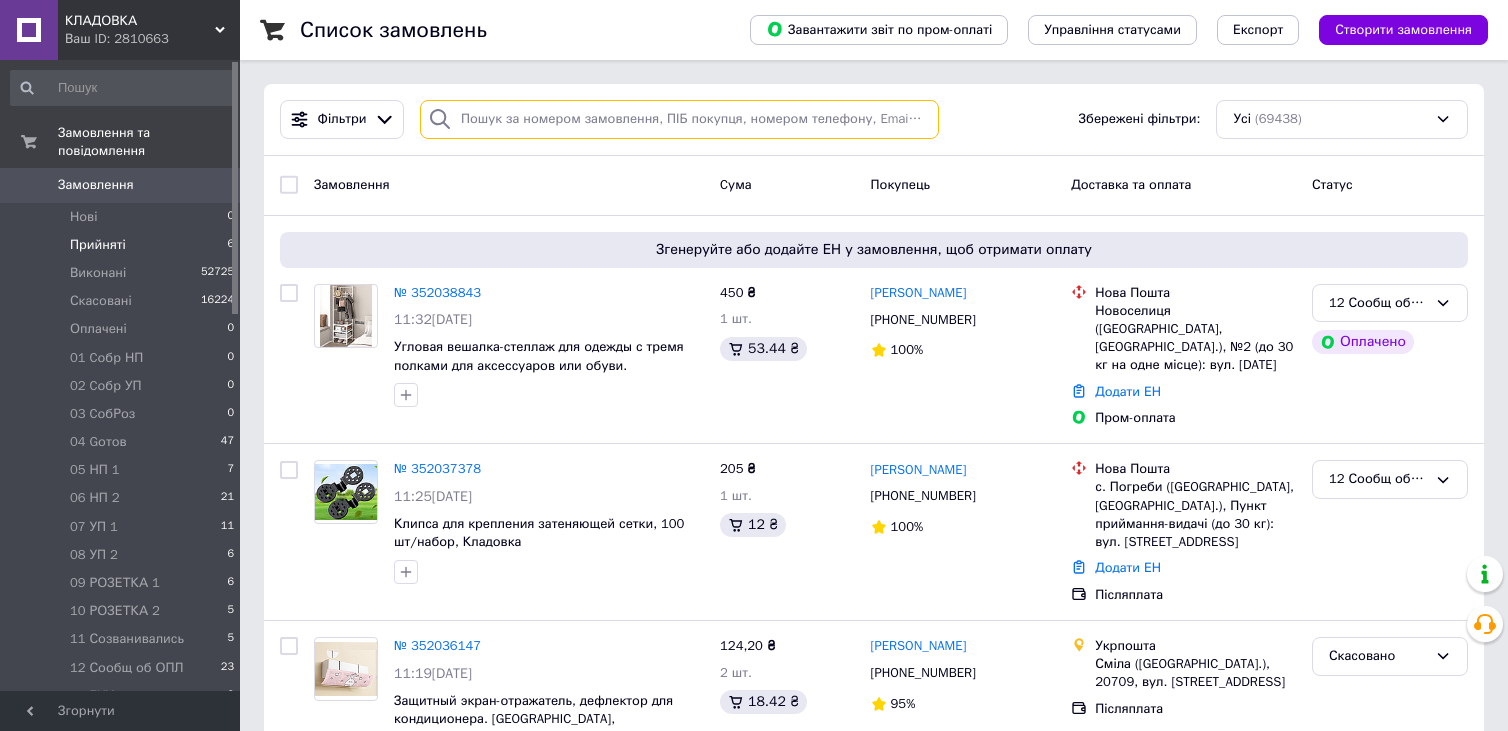 paste on "0683141418" 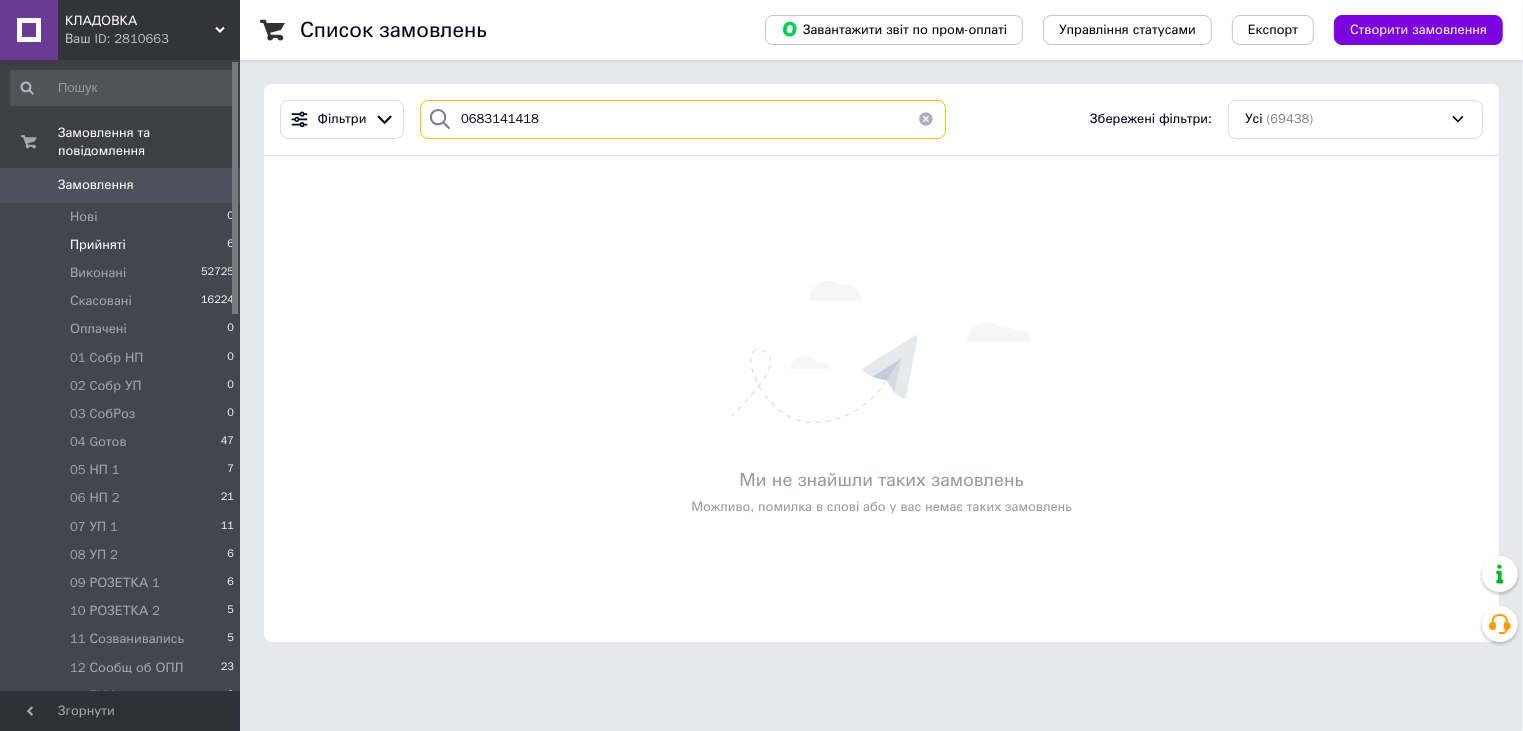 click on "0683141418" at bounding box center (683, 119) 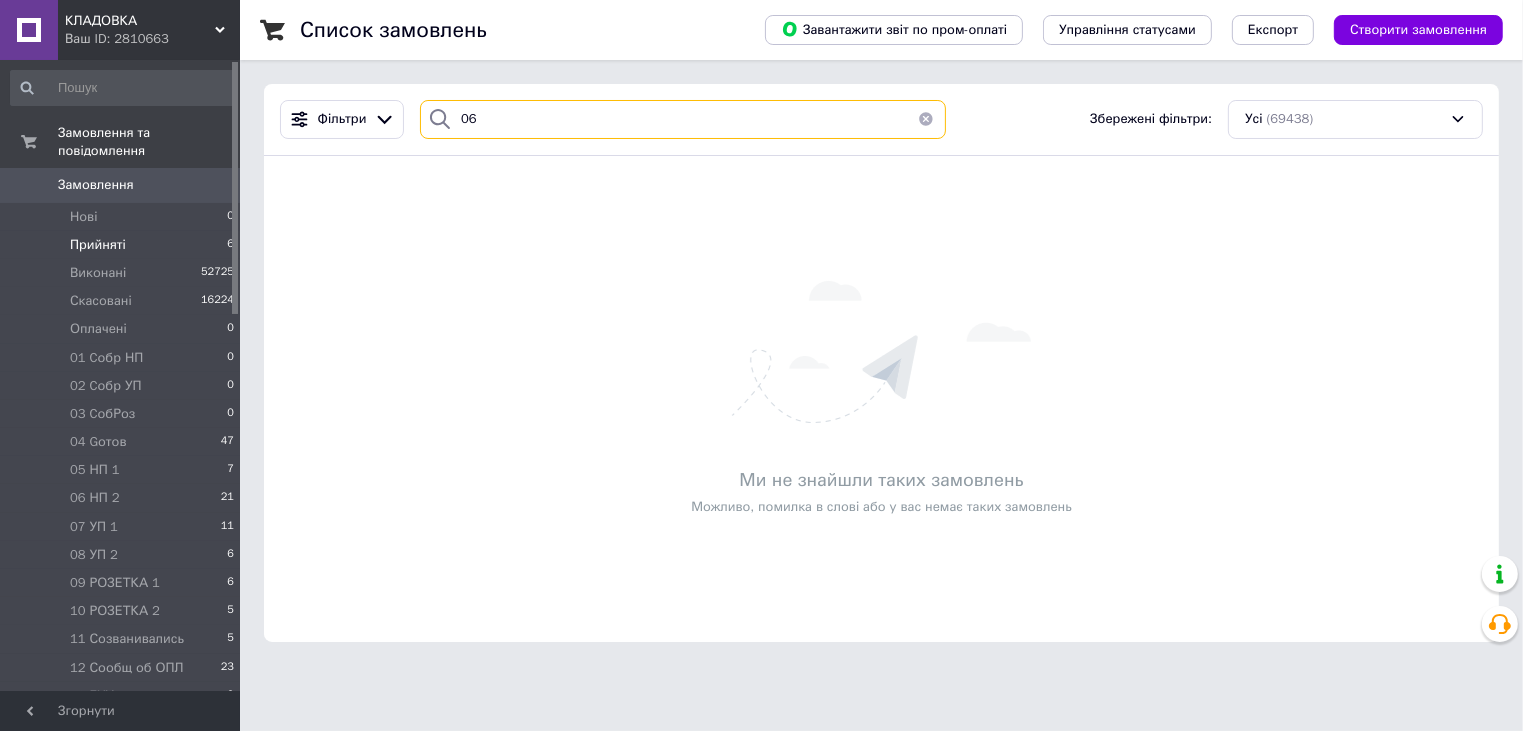 type on "0" 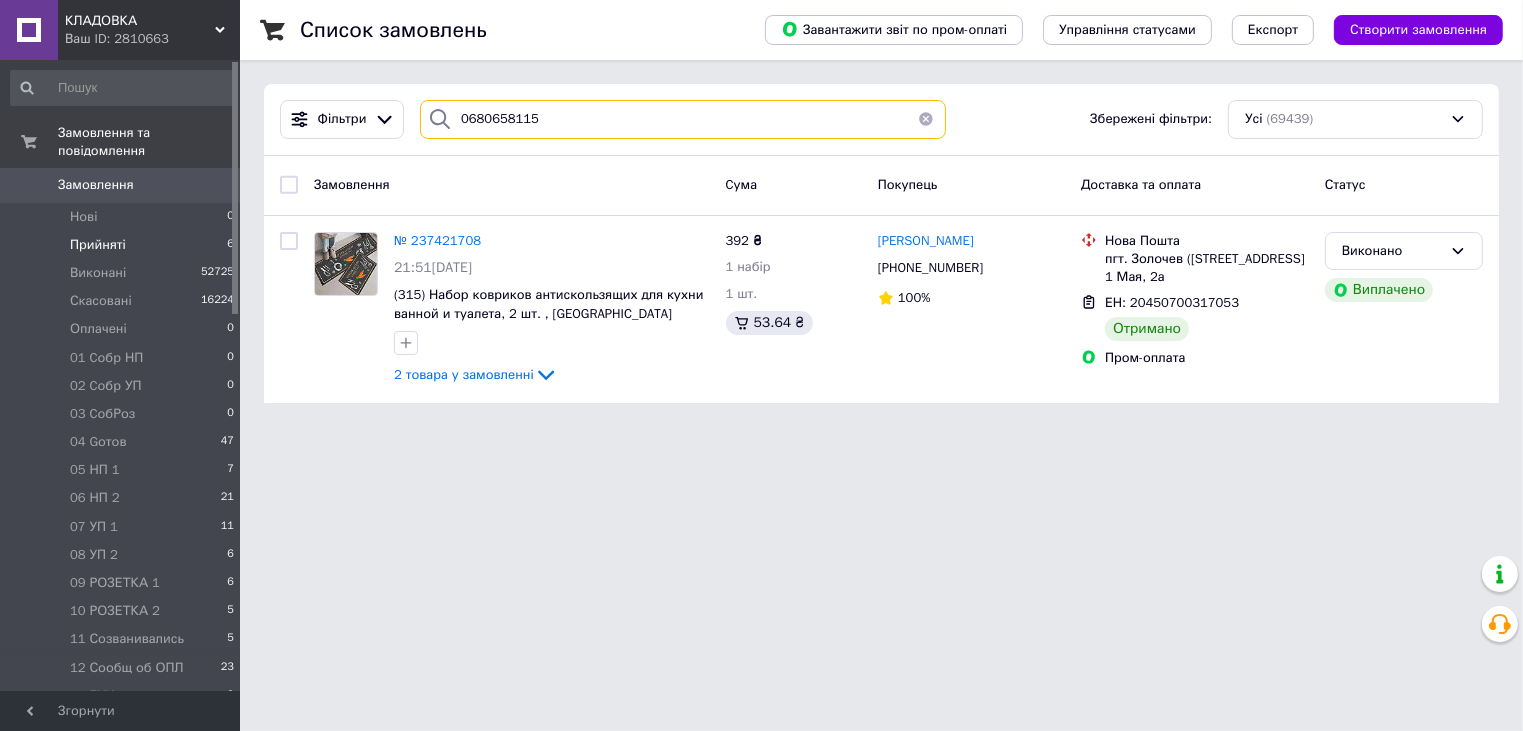 drag, startPoint x: 460, startPoint y: 120, endPoint x: 516, endPoint y: 122, distance: 56.0357 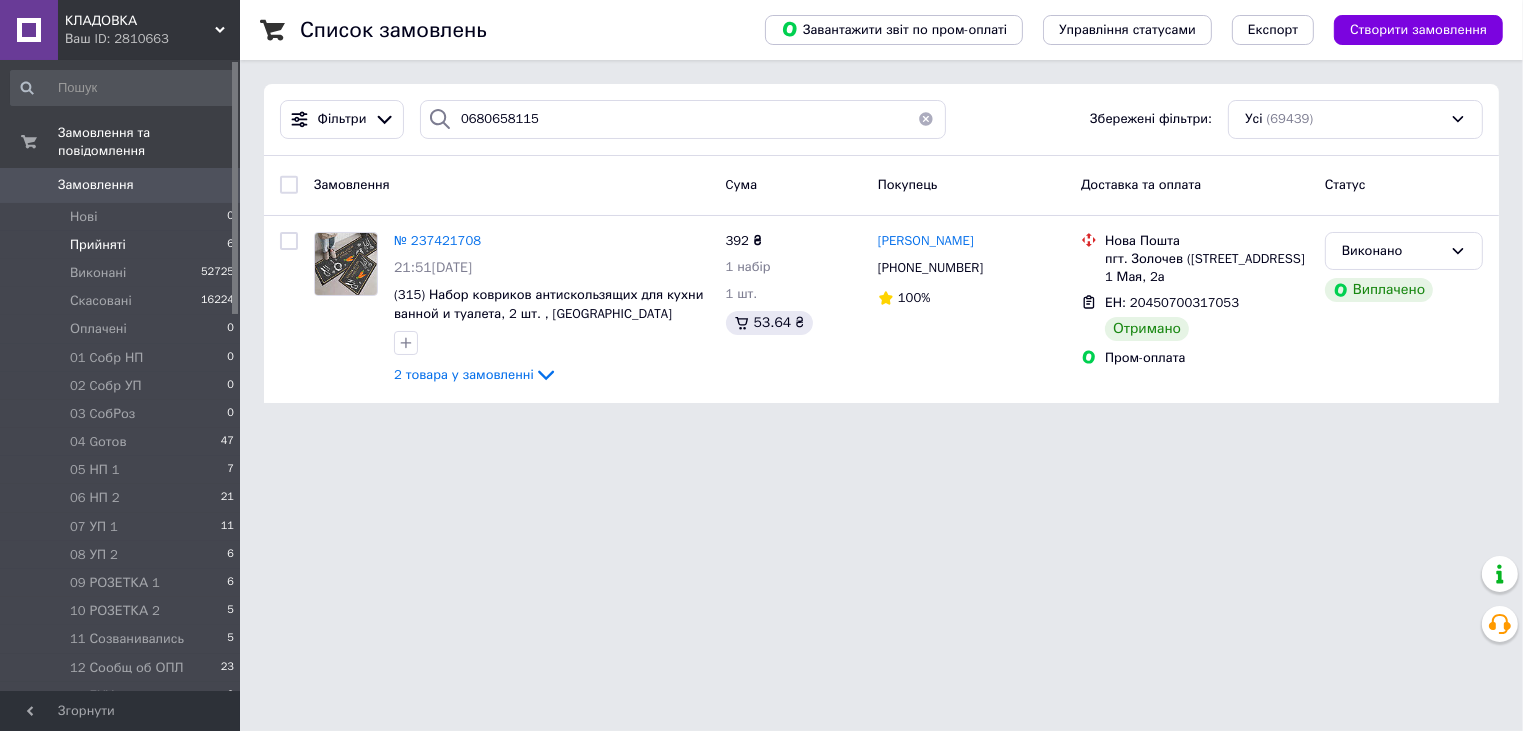 click on "Прийняті 6" at bounding box center (123, 245) 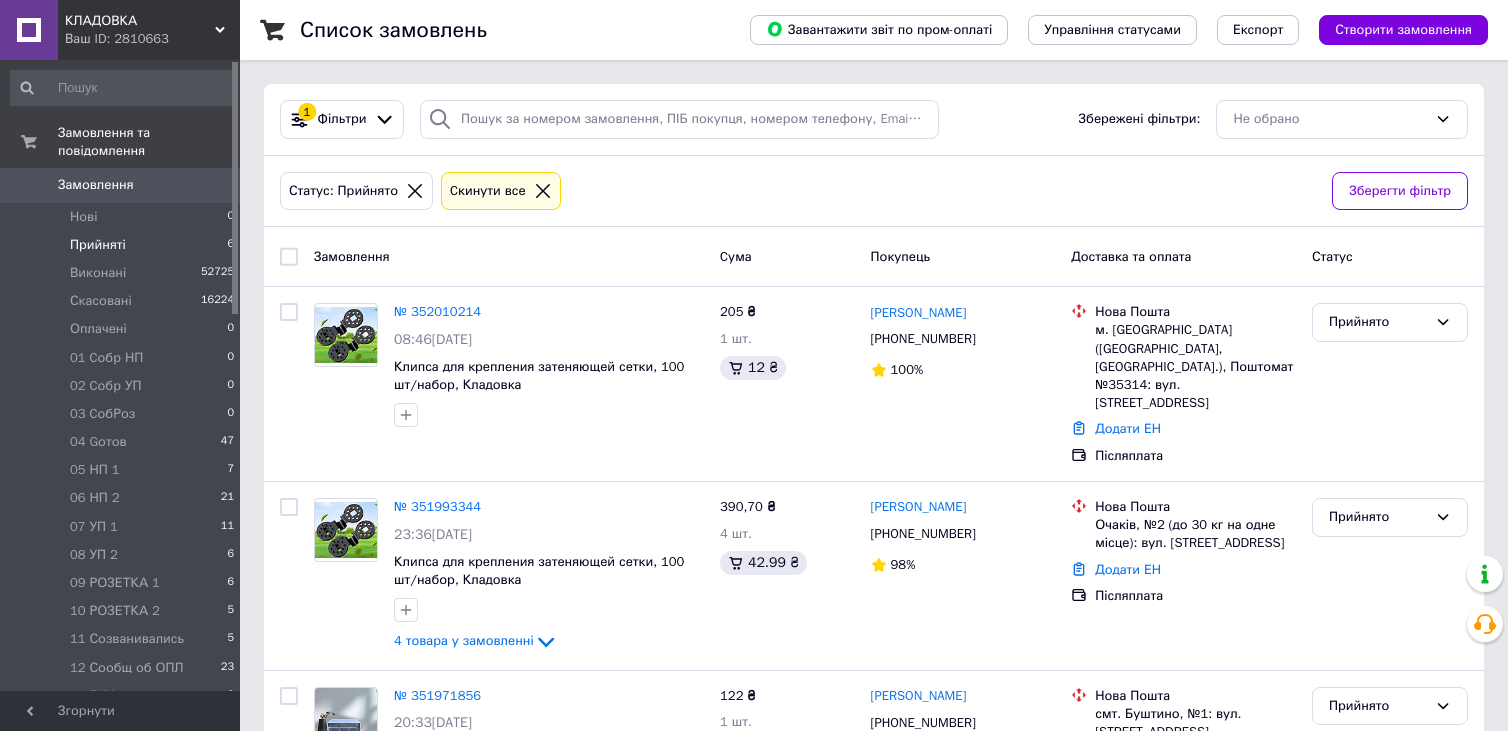 click on "Прийняті 6" at bounding box center [123, 245] 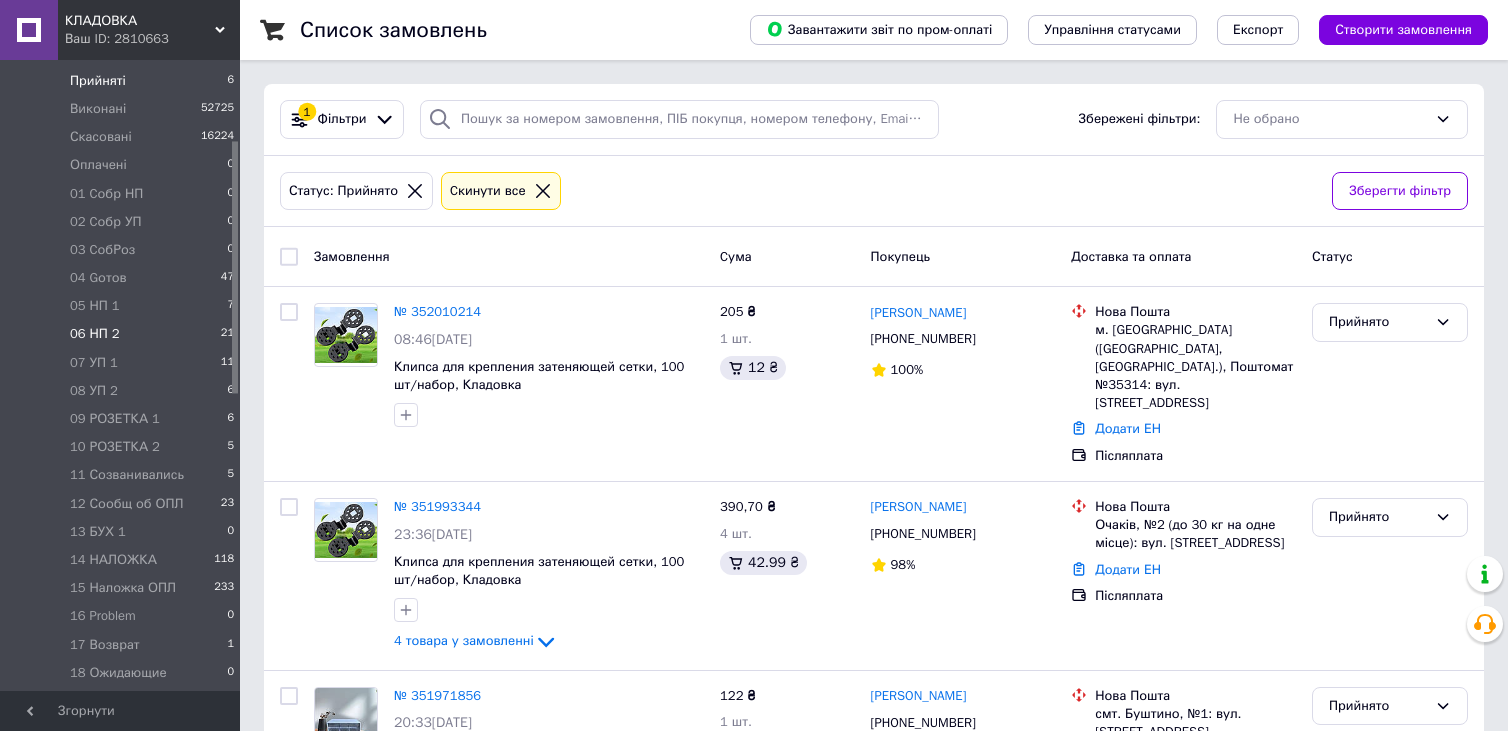 scroll, scrollTop: 200, scrollLeft: 0, axis: vertical 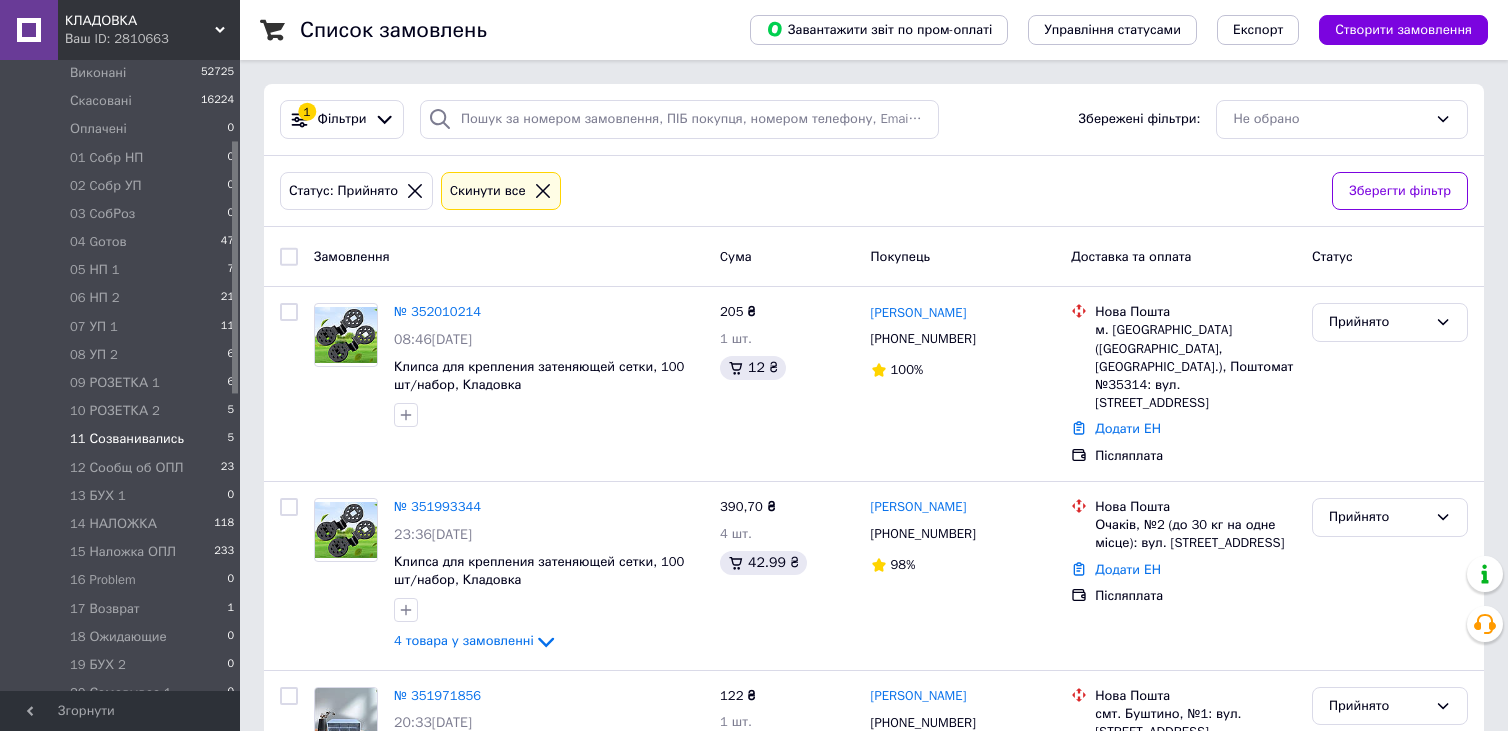 click on "11 Созванивались" at bounding box center (127, 439) 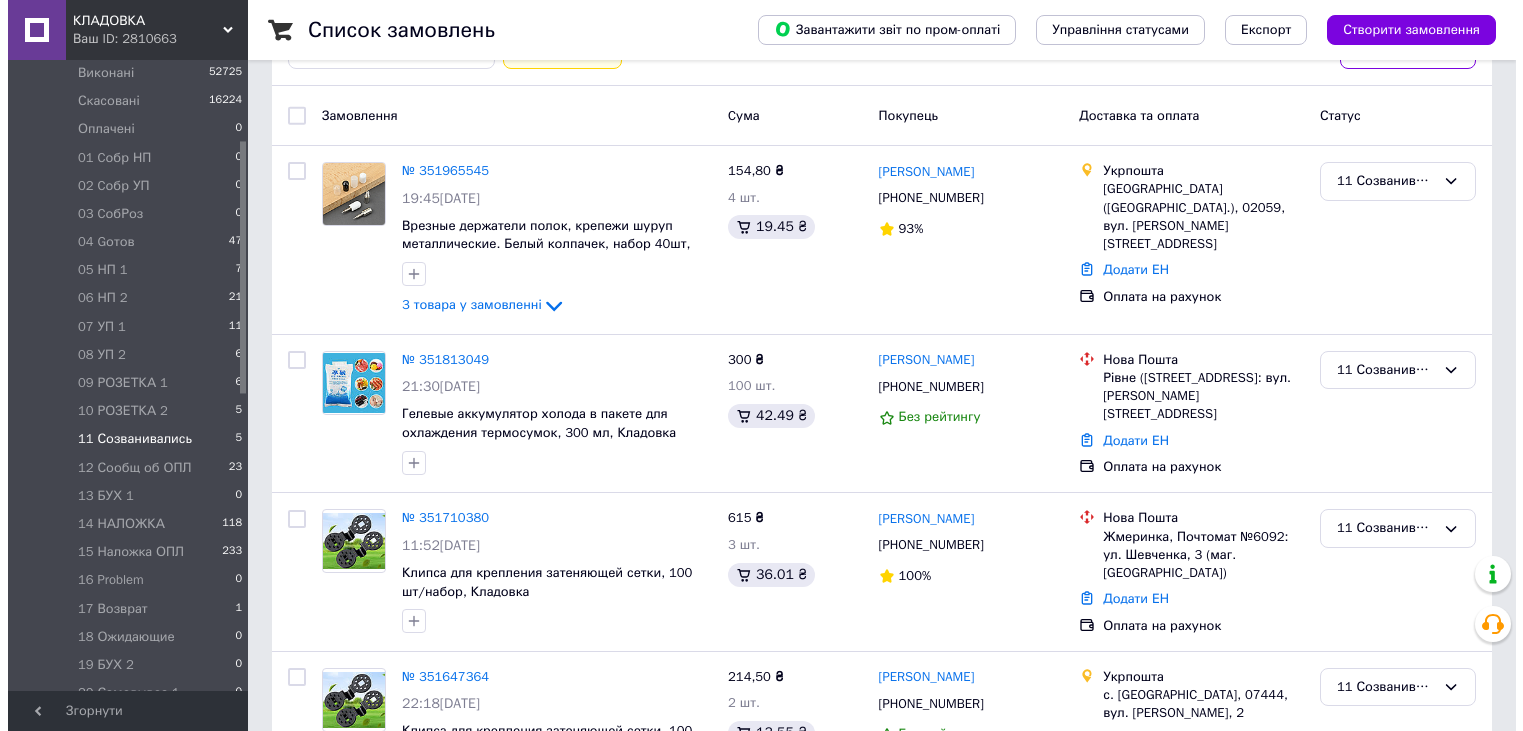 scroll, scrollTop: 0, scrollLeft: 0, axis: both 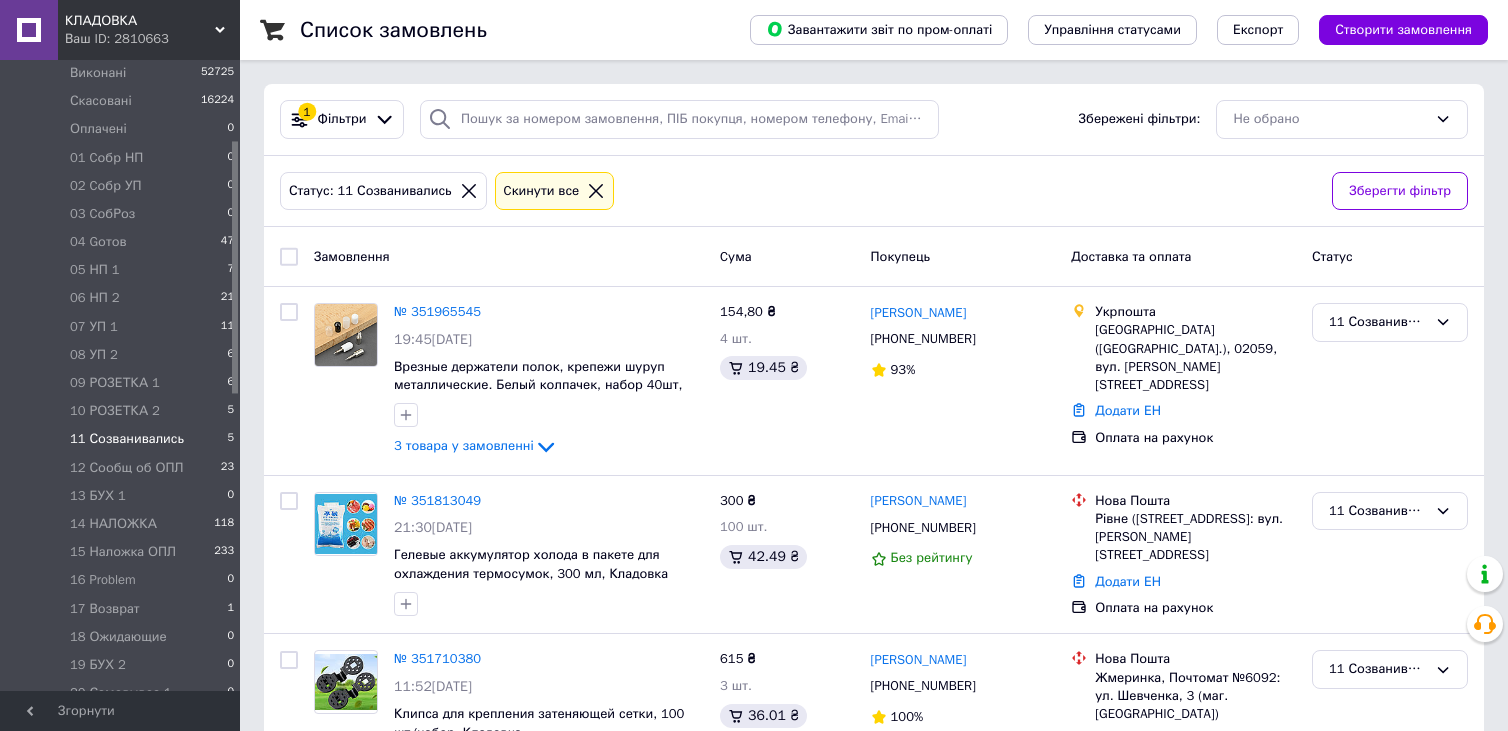 click 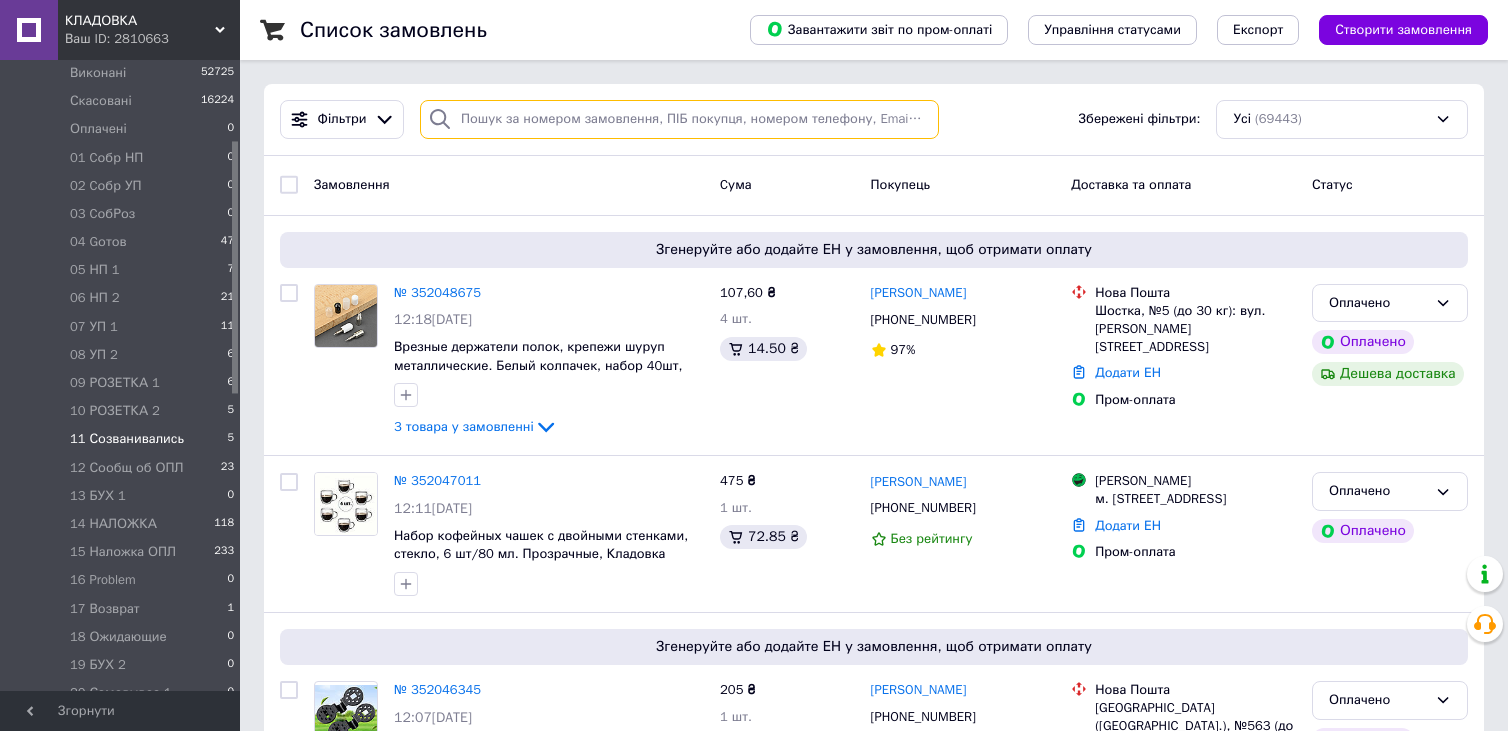 click at bounding box center (679, 119) 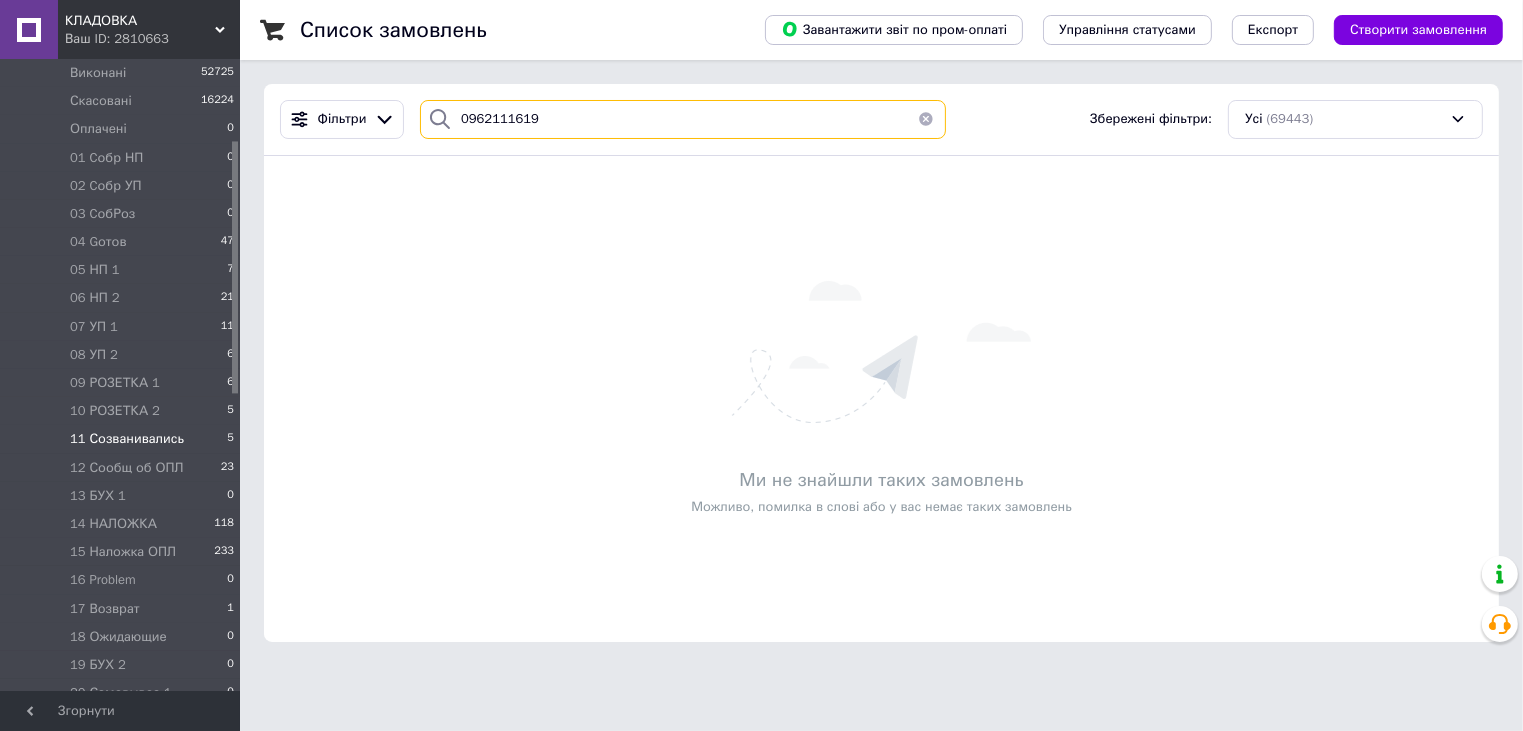 drag, startPoint x: 460, startPoint y: 121, endPoint x: 551, endPoint y: 131, distance: 91.5478 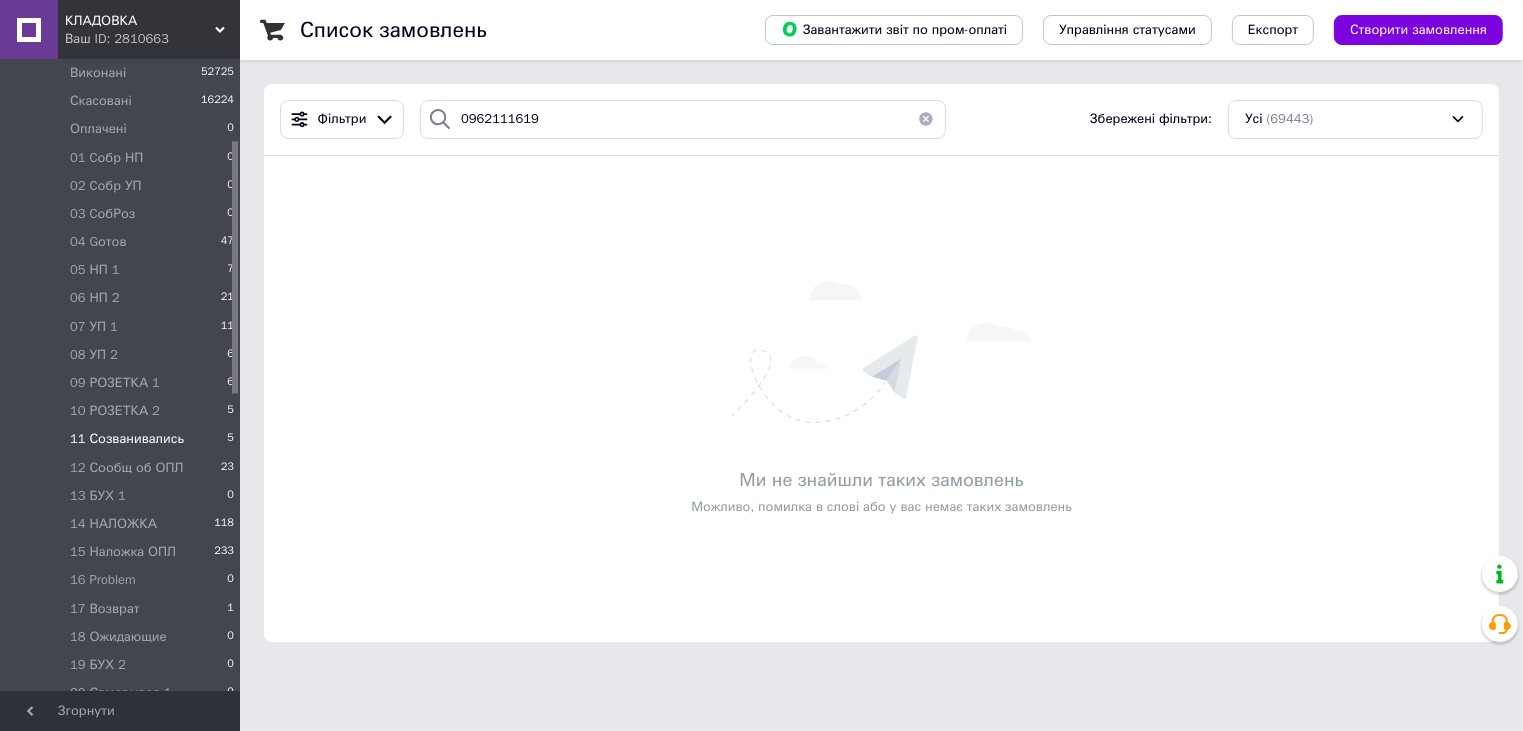 click at bounding box center (926, 119) 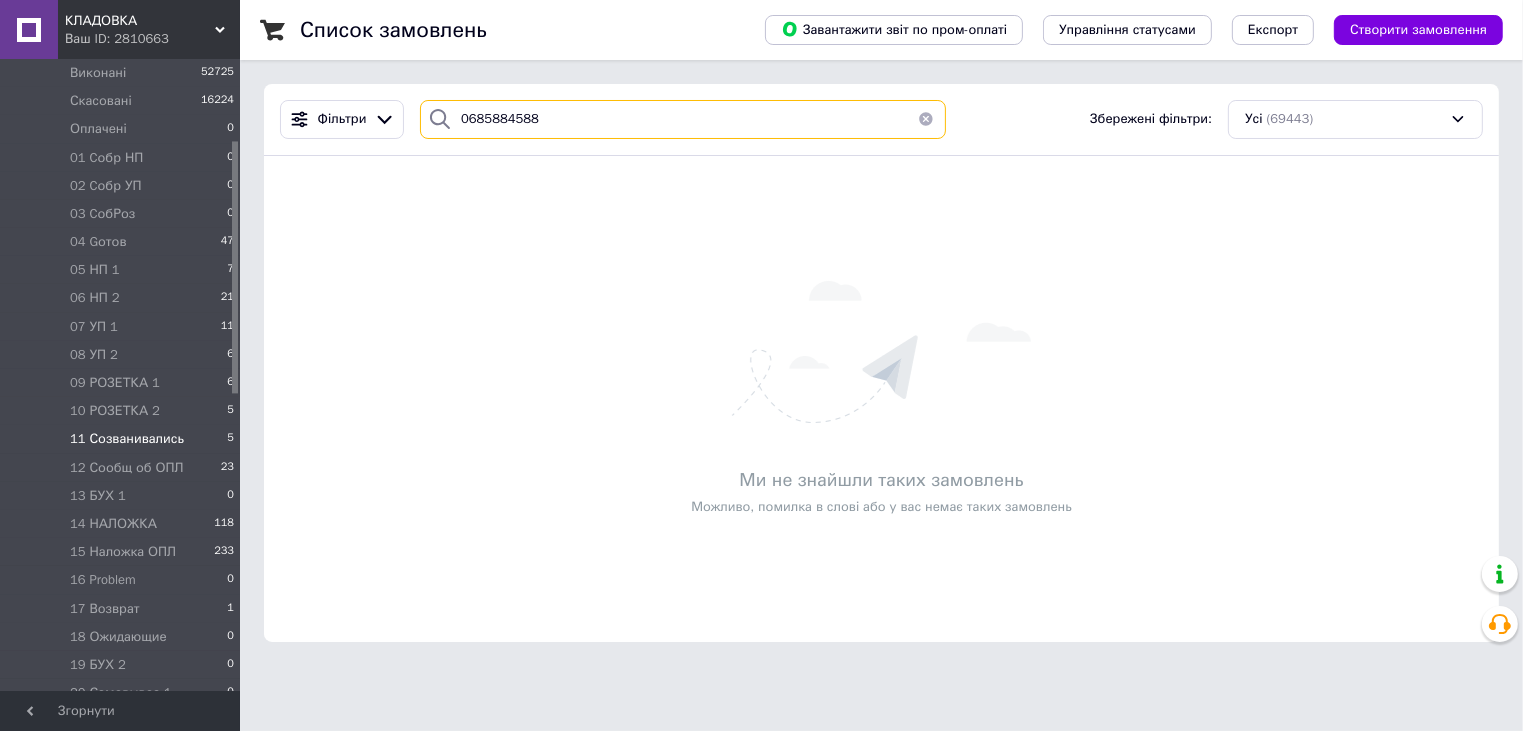 type on "0685884588" 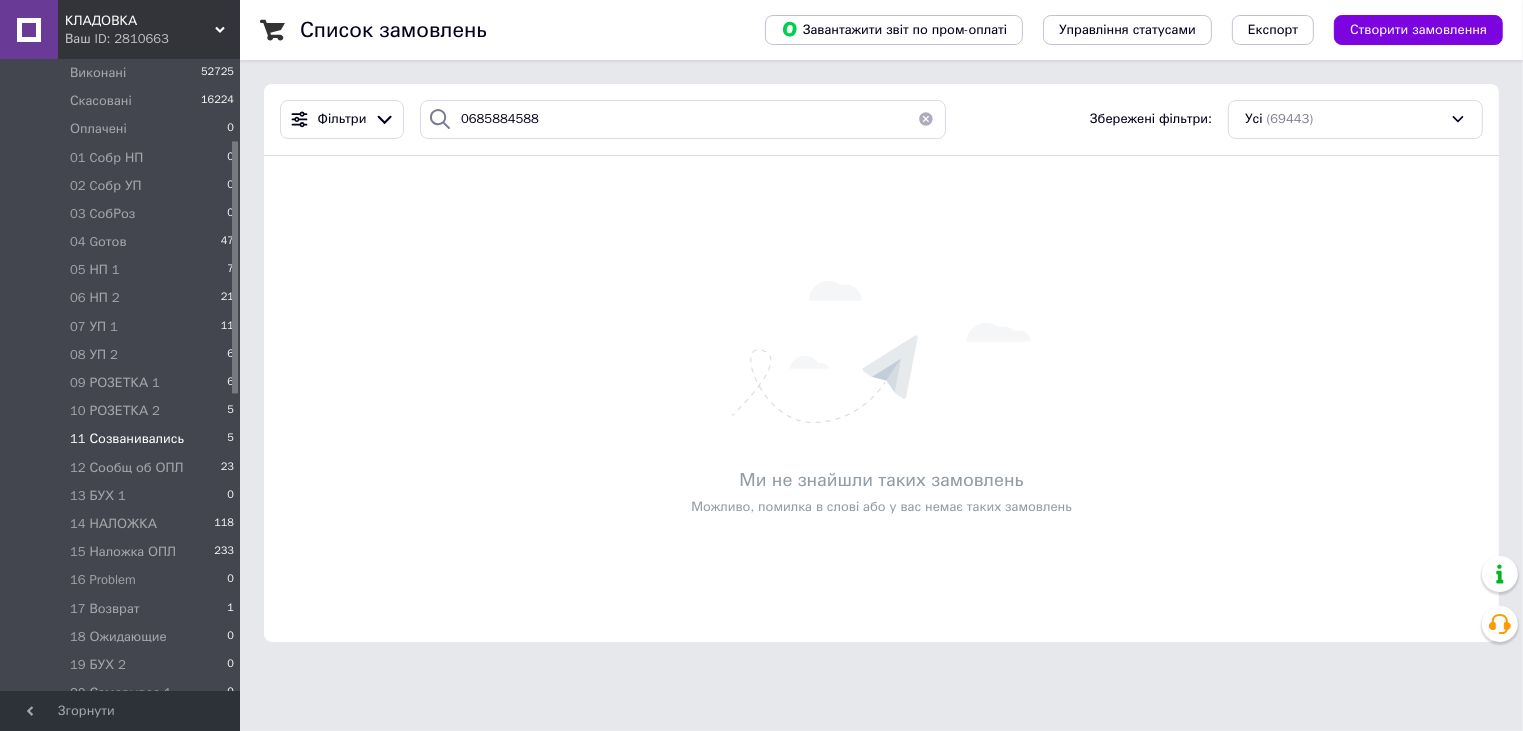 click at bounding box center [926, 119] 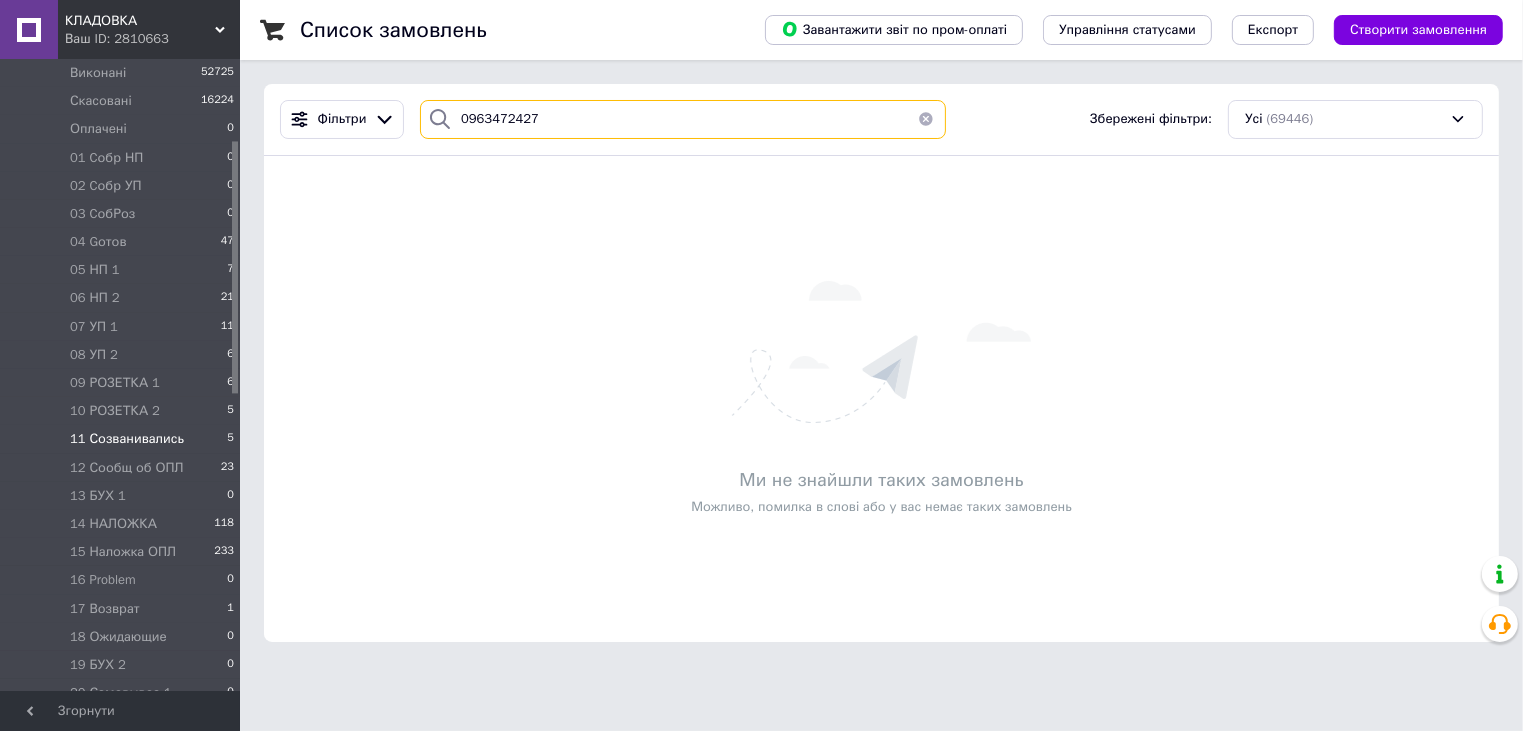 type on "0963472427" 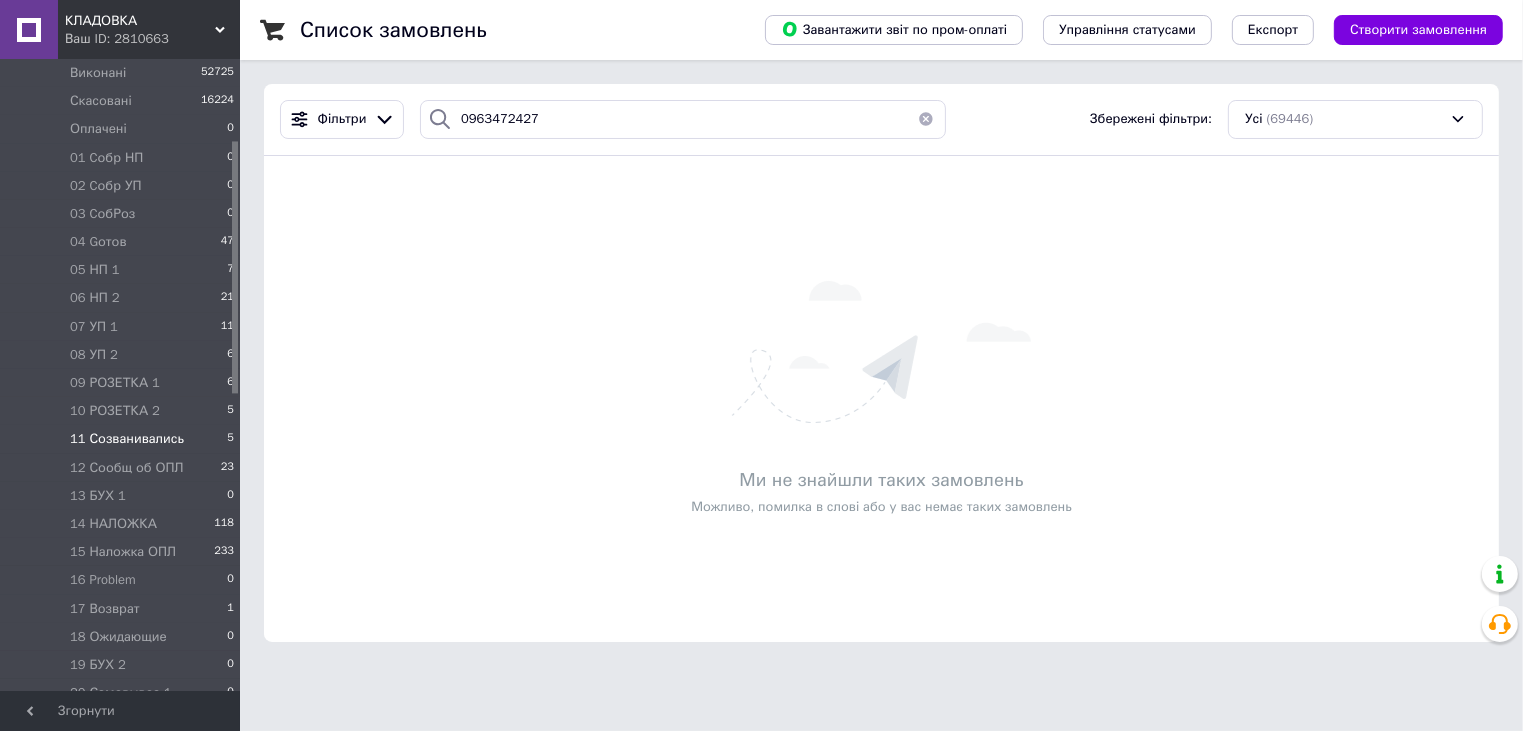 click at bounding box center (926, 119) 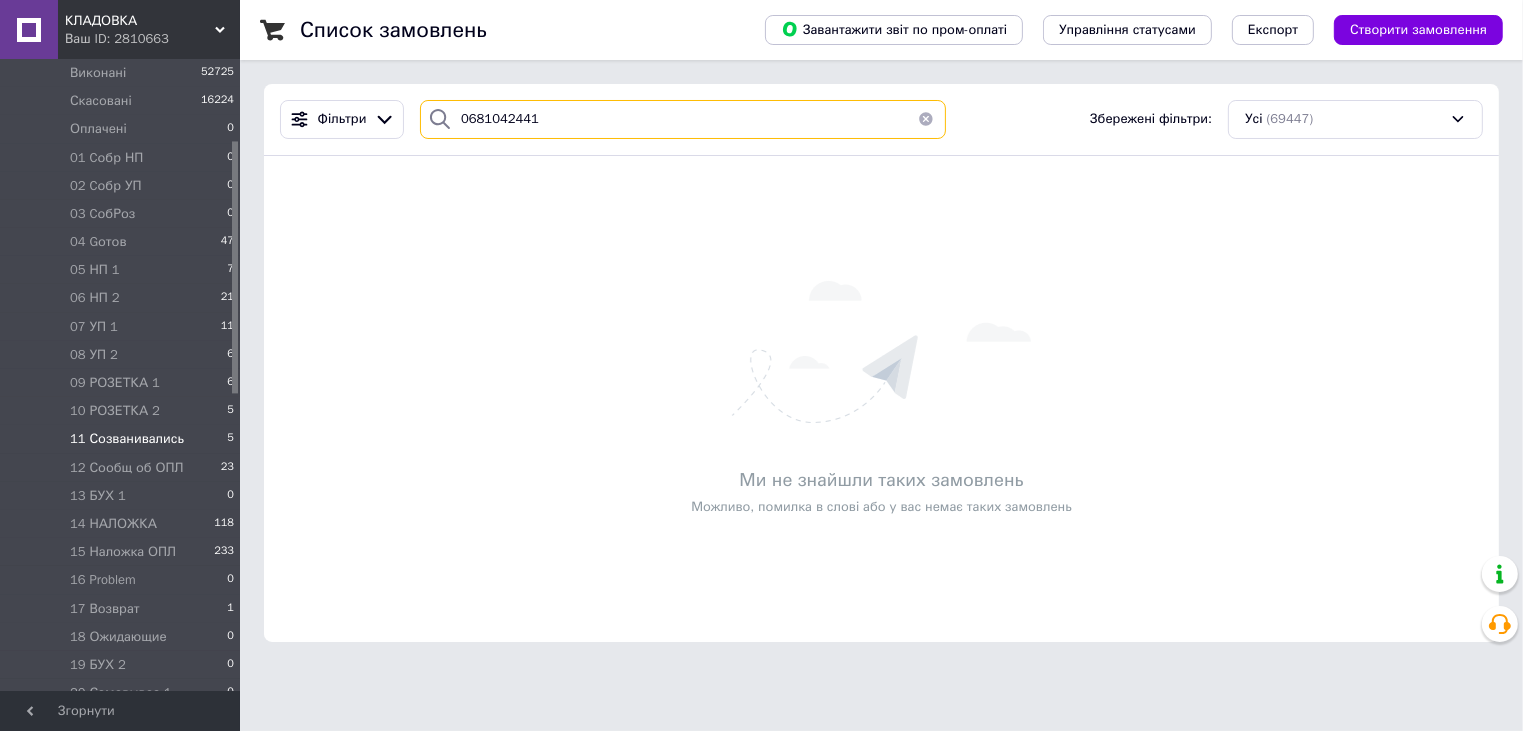 type on "0681042441" 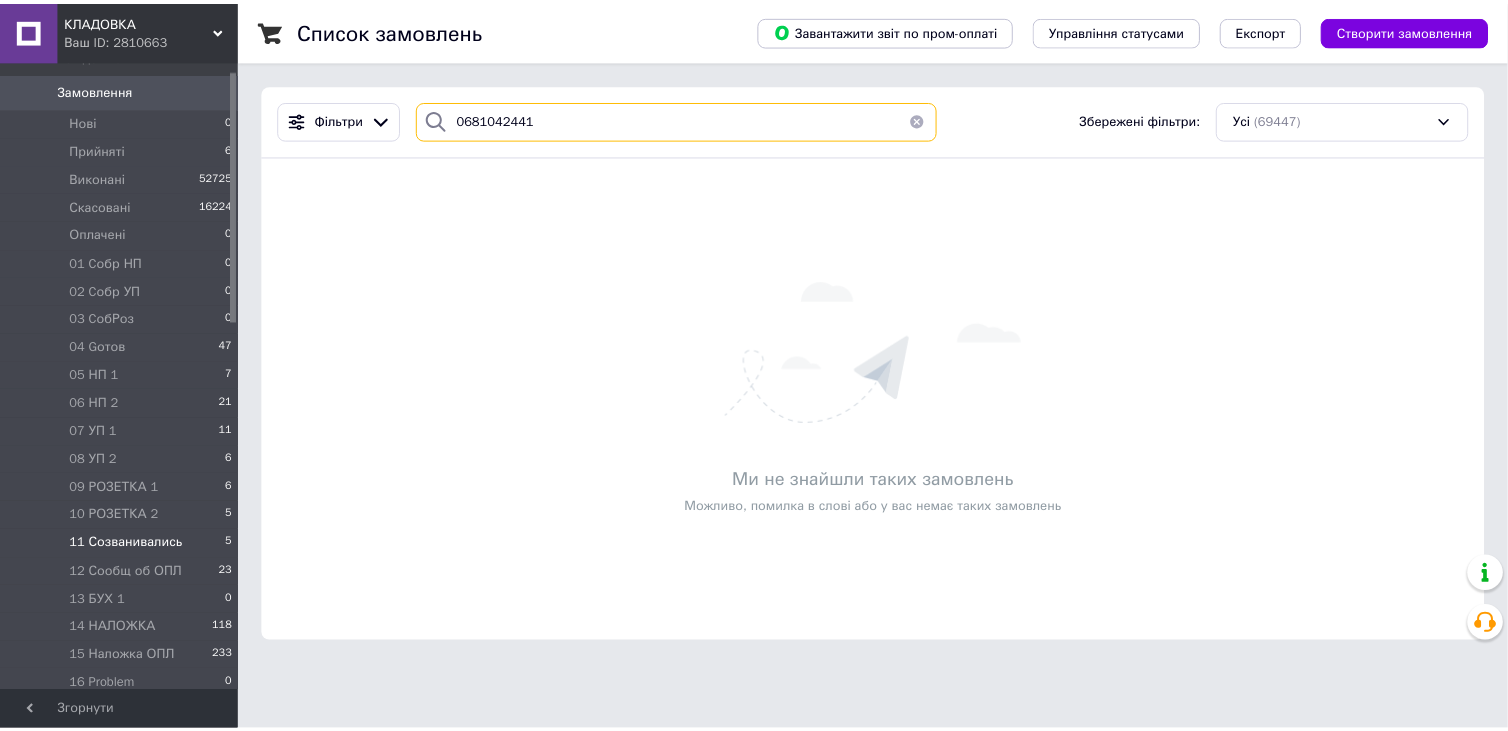 scroll, scrollTop: 0, scrollLeft: 0, axis: both 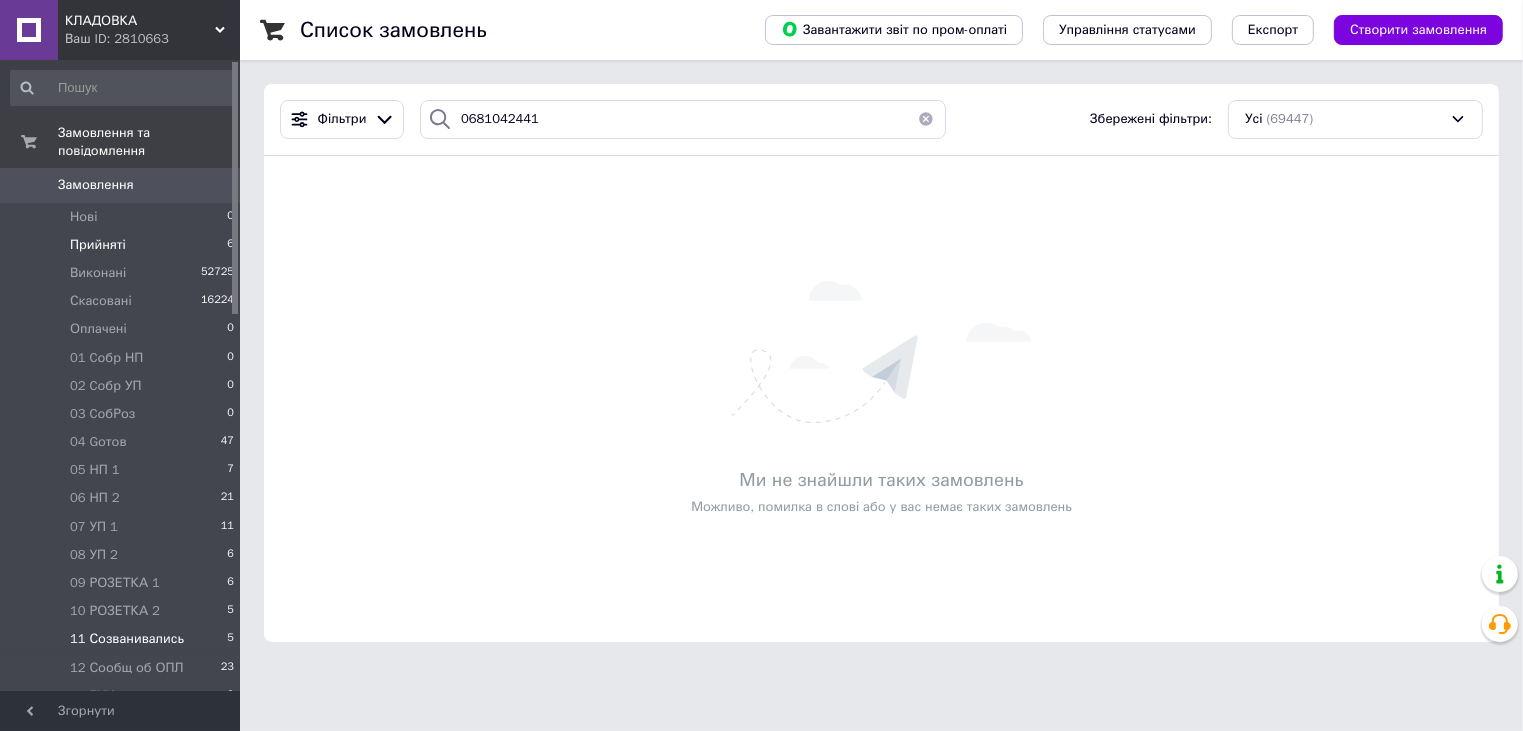 click on "Прийняті 6" at bounding box center (123, 245) 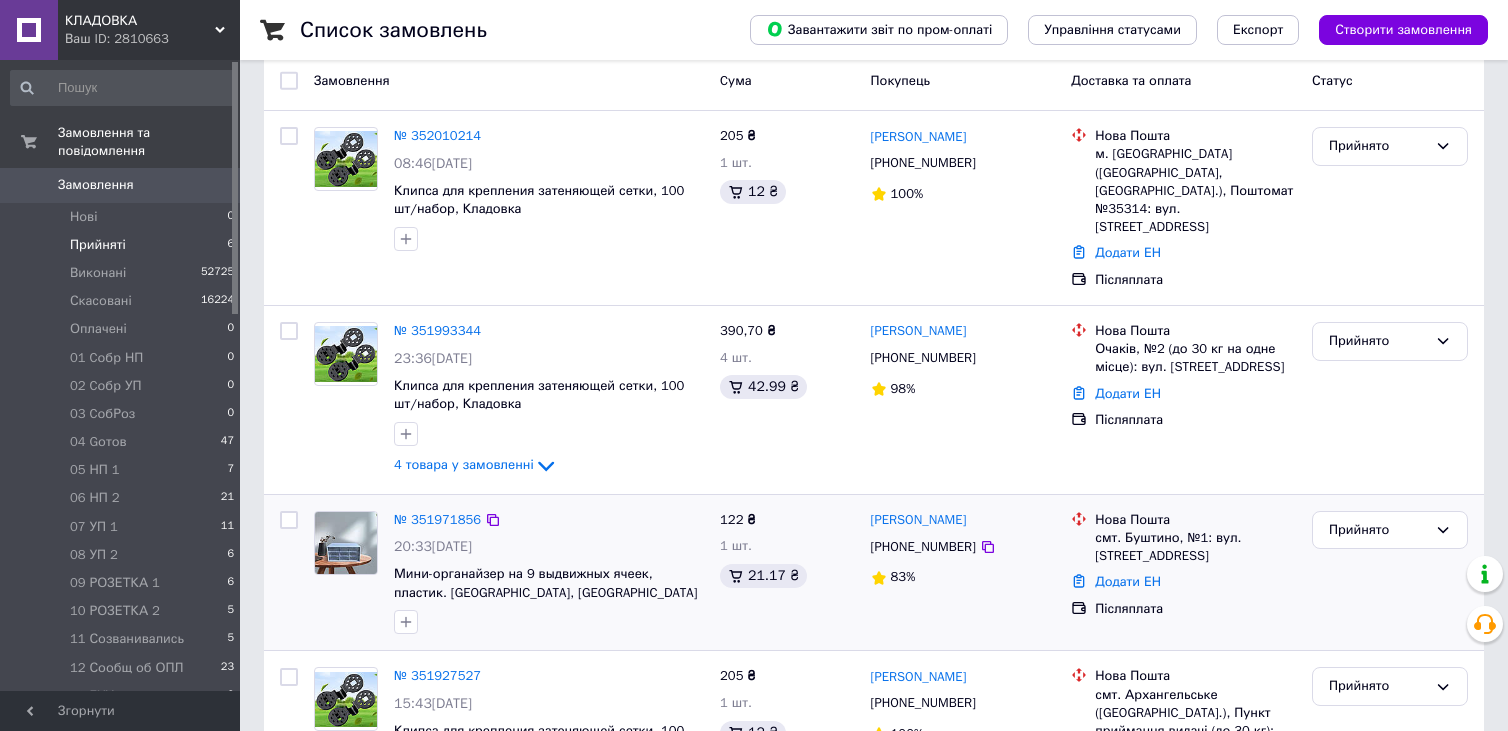 scroll, scrollTop: 294, scrollLeft: 0, axis: vertical 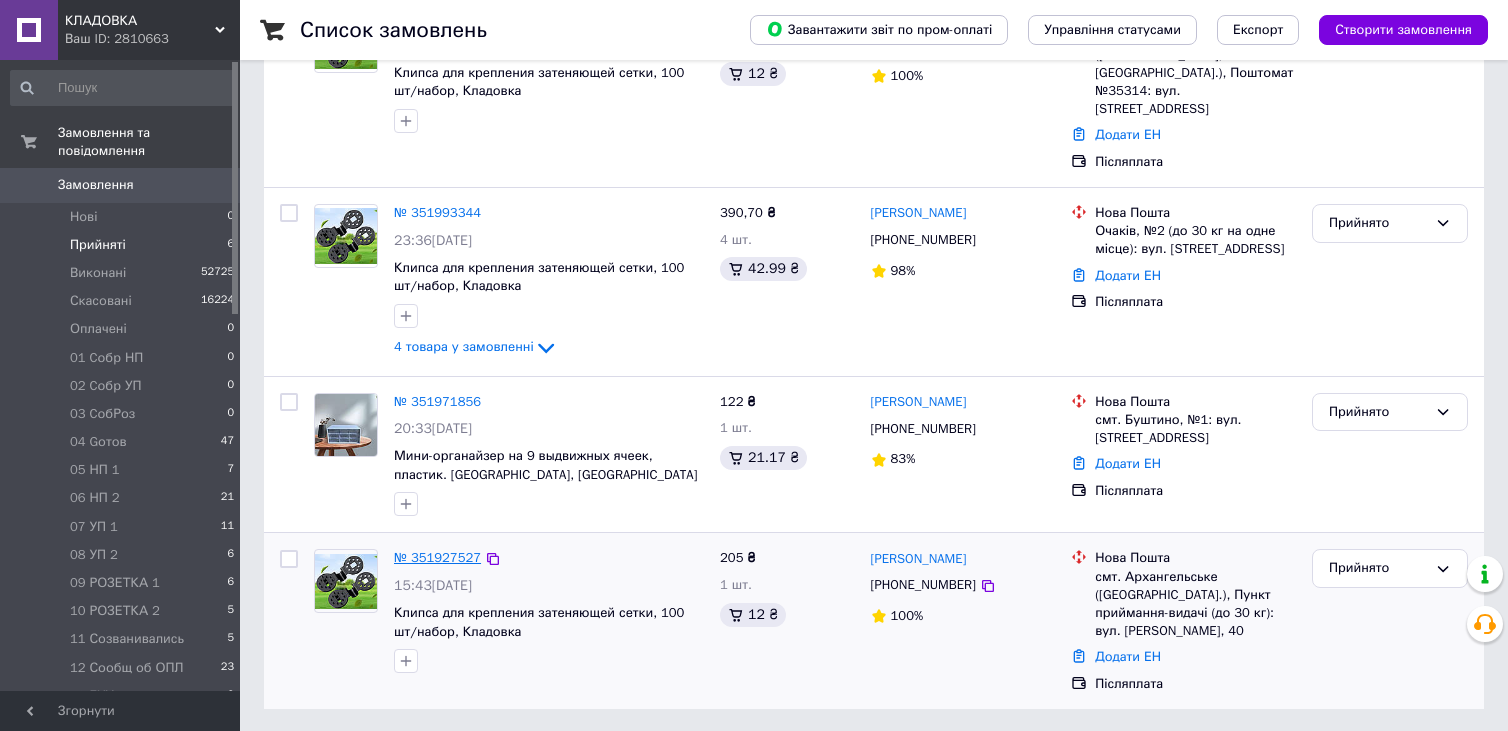 click on "№ 351927527" at bounding box center [437, 557] 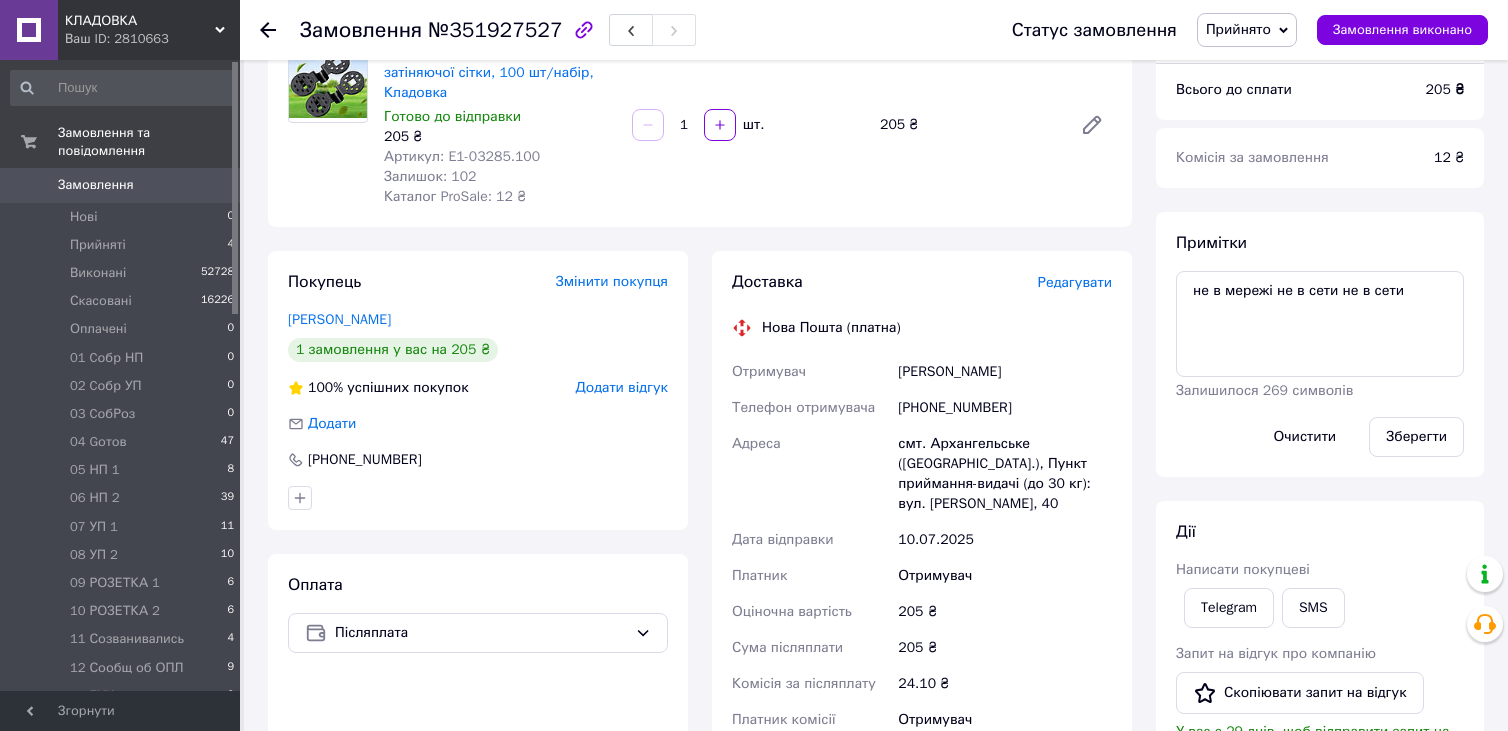 scroll, scrollTop: 200, scrollLeft: 0, axis: vertical 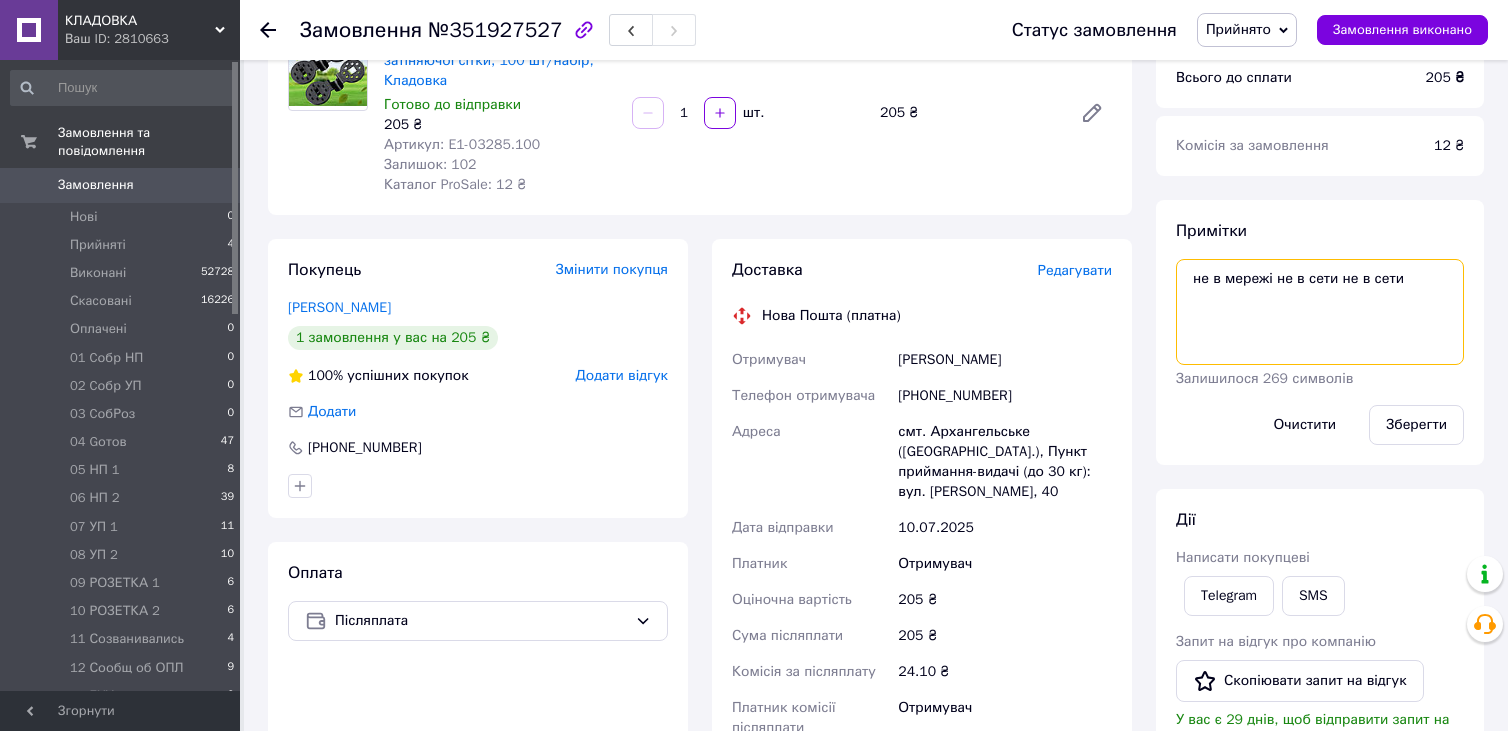 click on "не в мережі не в сети не в сети" at bounding box center (1320, 312) 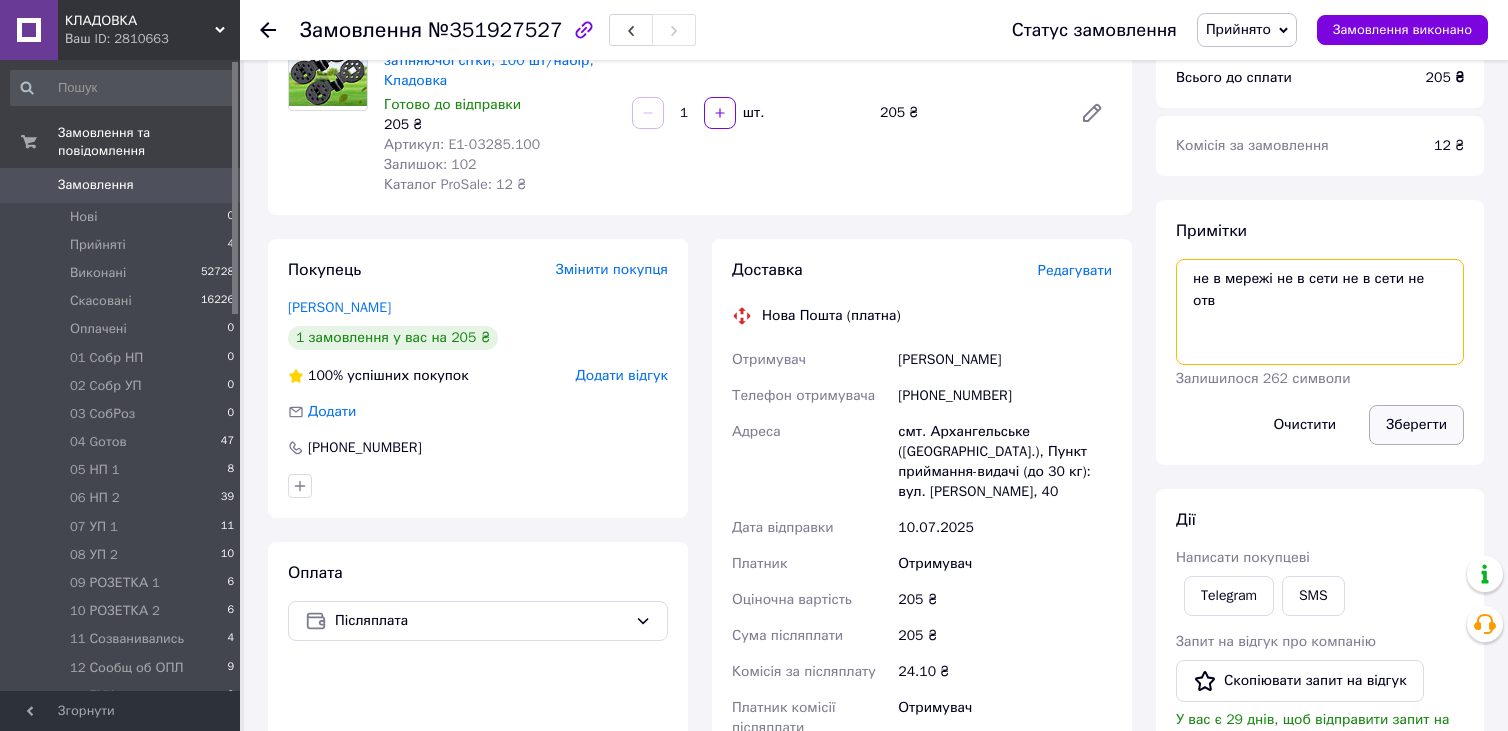 type on "не в мережі не в сети не в сети не отв" 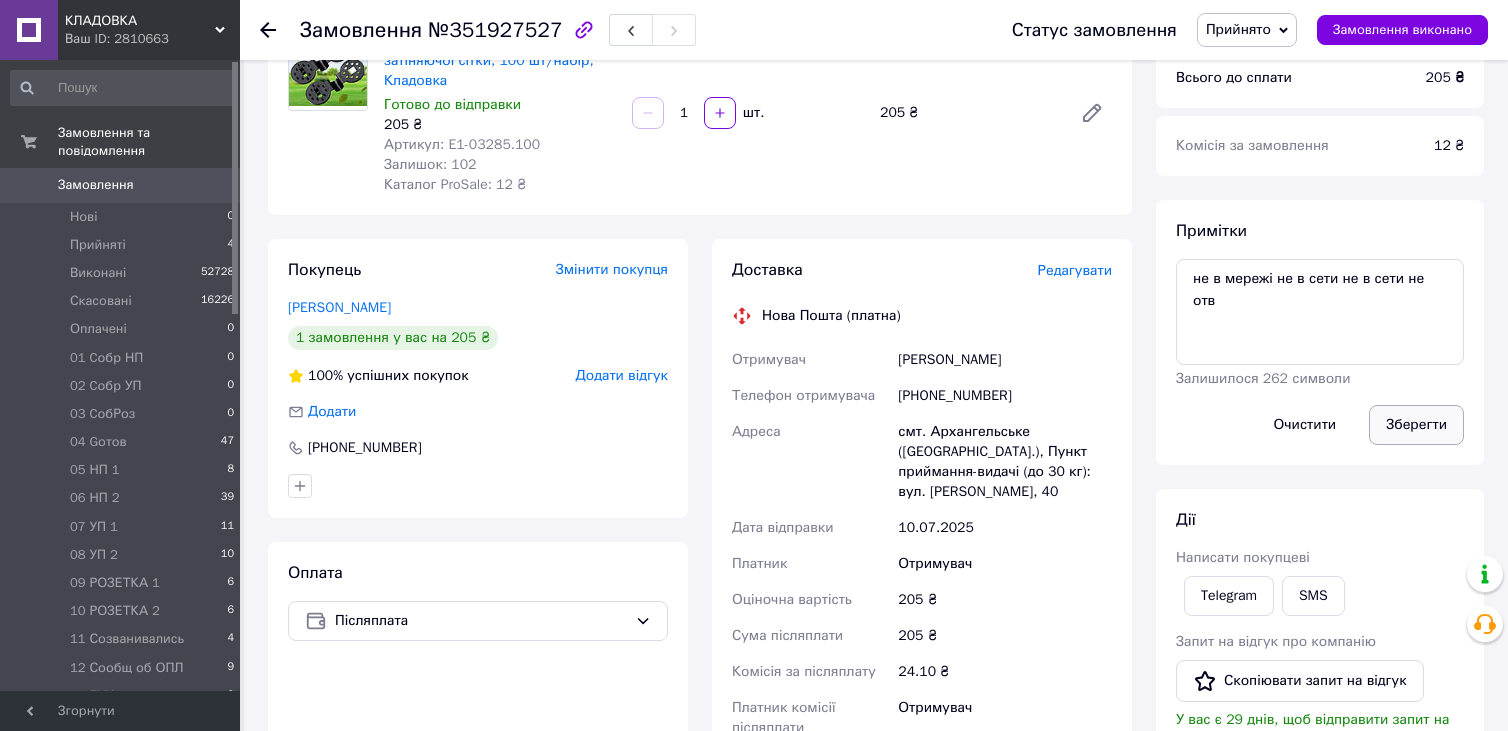 click on "Зберегти" at bounding box center (1416, 425) 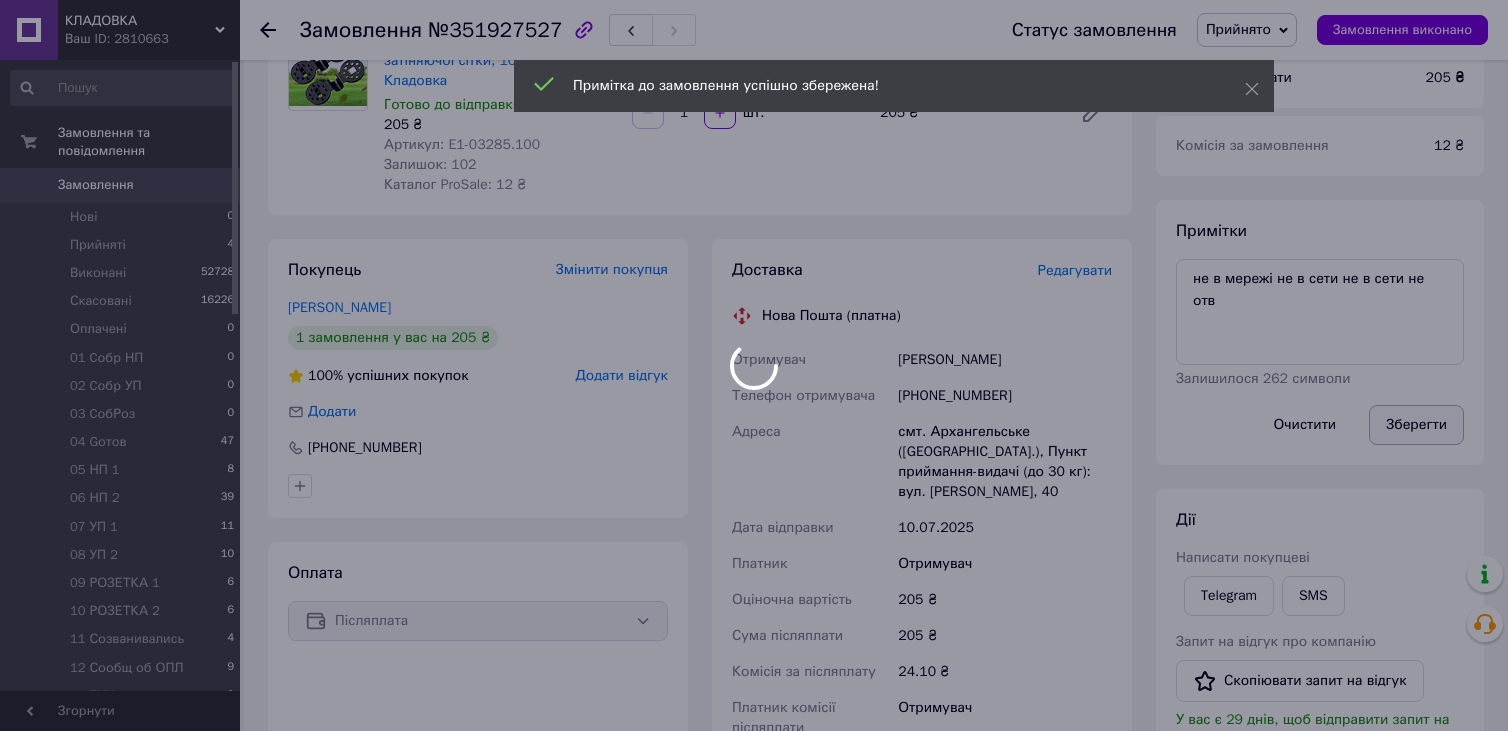 click on "КЛАДОВКА Ваш ID: 2810663 Сайт КЛАДОВКА Кабінет покупця Перевірити стан системи Сторінка на порталі Довідка Вийти Замовлення та повідомлення Замовлення 0 Нові 0 Прийняті 4 Виконані 52728 Скасовані 16226 Оплачені 0 01 Cобр НП 0 02 Cобр УП 0 03 CобРоз 0 04 Gотов 47 05 НП 1 8 06 НП 2 39 07 УП 1 11 08 УП 2 10 09 РОЗЕТКА 1 6 10 РОЗЕТКА 2 6 11 Созванивались 4 12 Сообщ об ОПЛ 9 13 БУХ 1 0 14 НАЛОЖКА 115 15 Наложка ОПЛ 233 16 Problem 0 17 Возврат 1 18 Ожидающие 0 19 БУХ 2 0 20 Самовывоз 1 0 21 в работе 0 БУХ3 0 БУХ4 0 Бух 5 0 БУХ6 0 БУХ7 0 Повідомлення 0 Товари та послуги Сповіщення 99+ 99+ Відгуки 1" at bounding box center (754, 559) 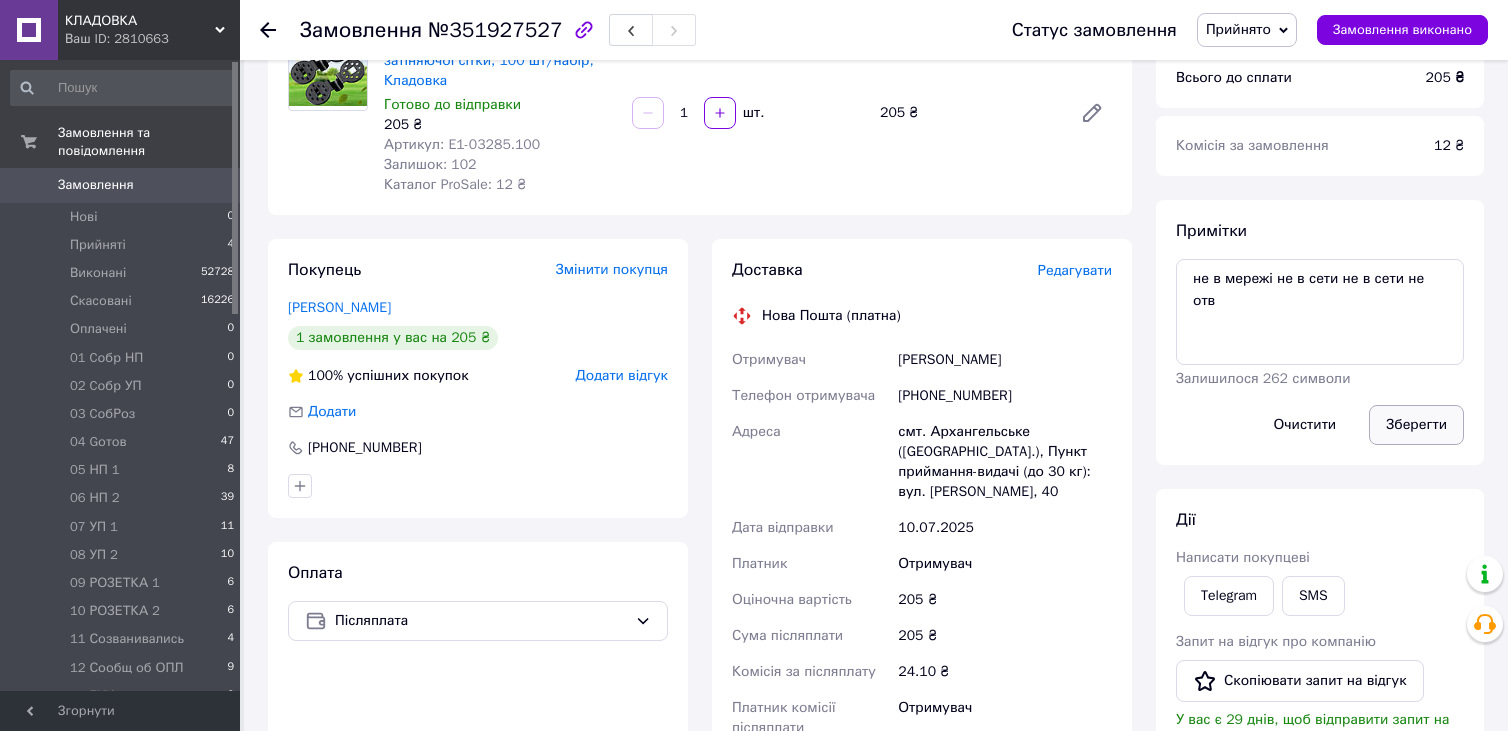 click on "Зберегти" at bounding box center [1416, 425] 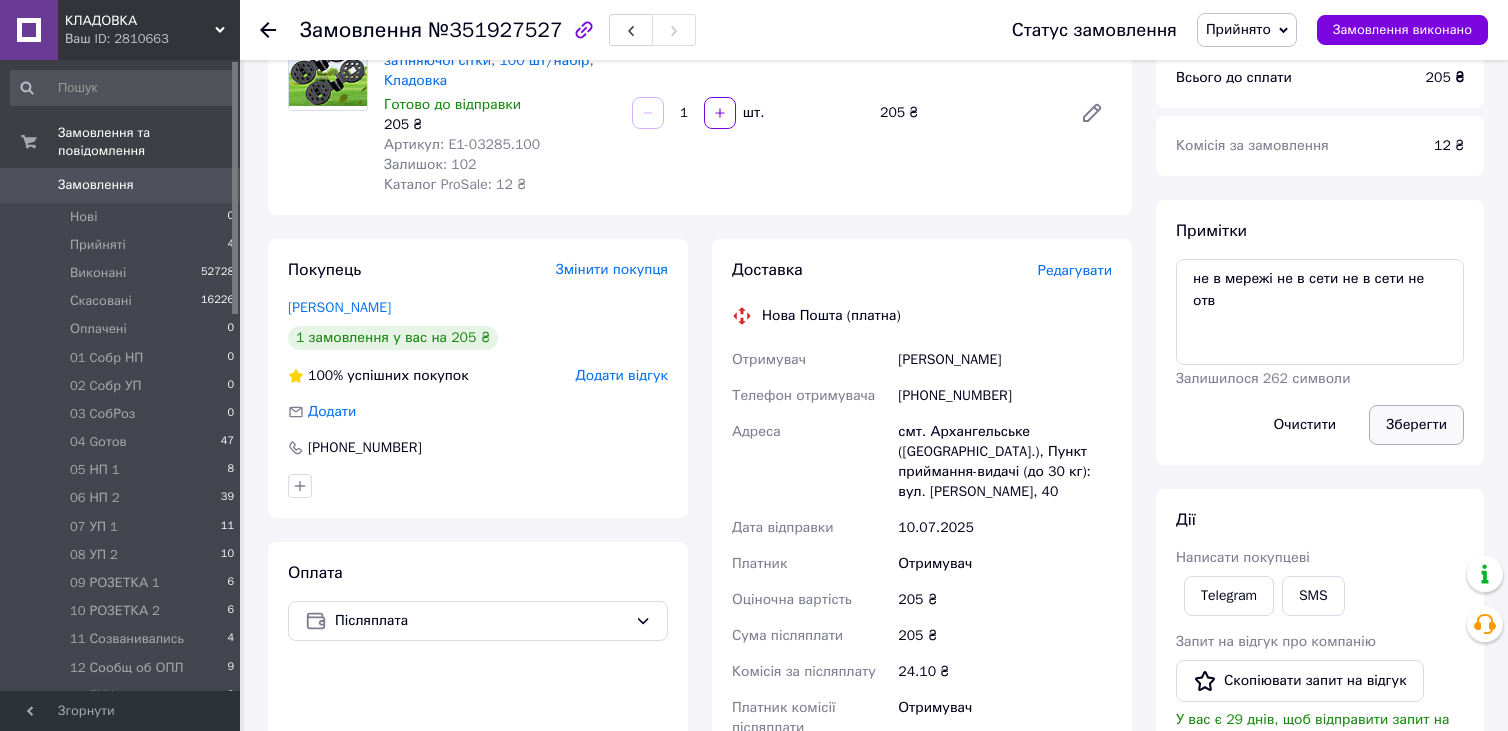 click on "Зберегти" at bounding box center [1416, 425] 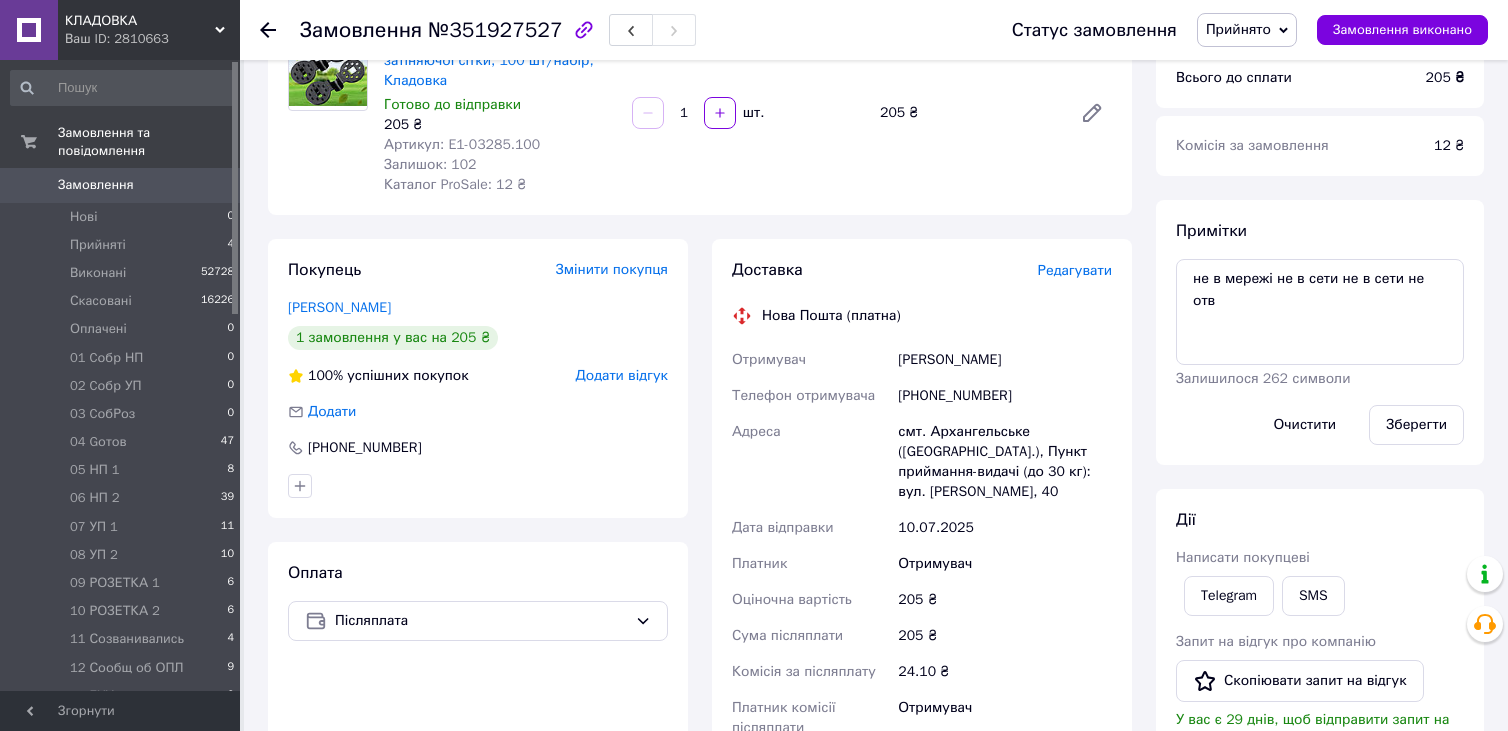 click 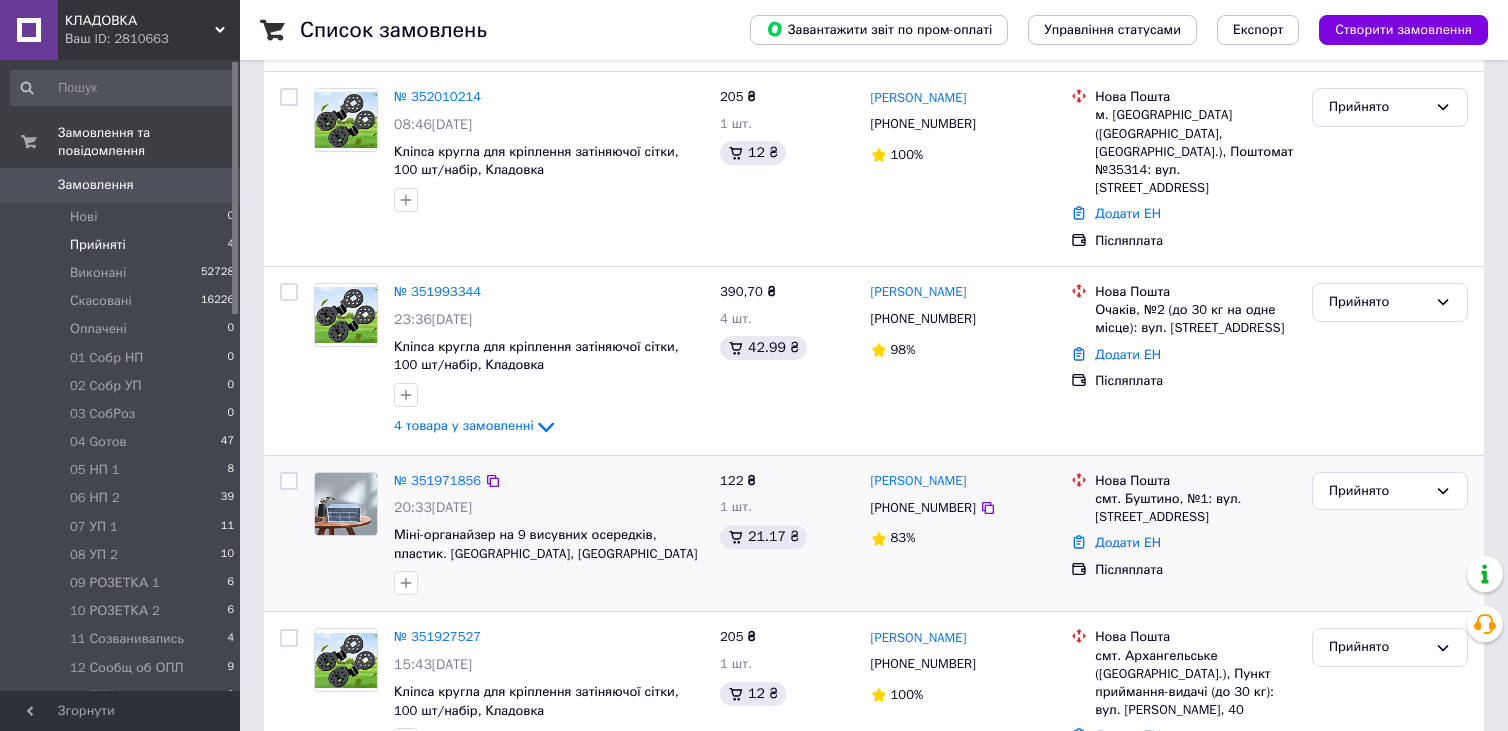 scroll, scrollTop: 294, scrollLeft: 0, axis: vertical 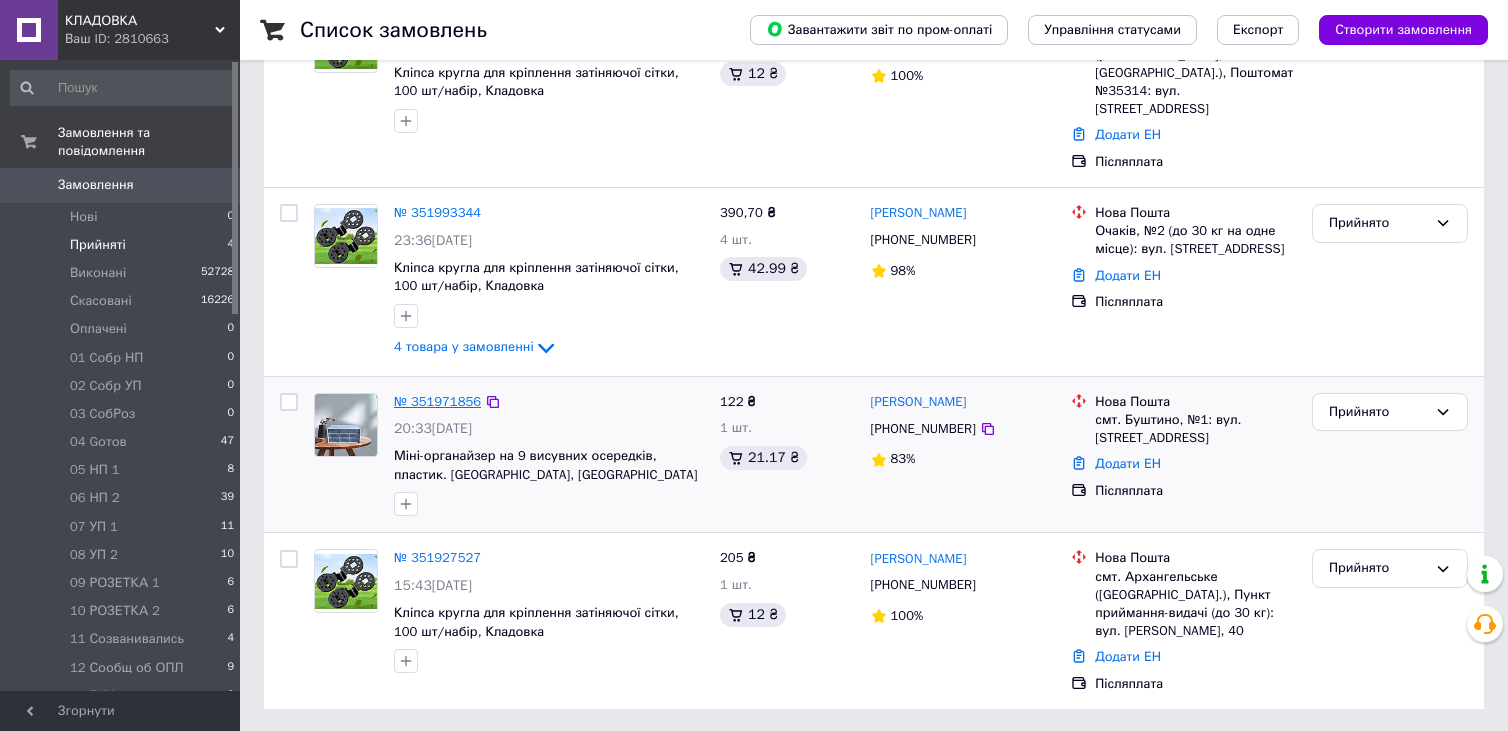 click on "№ 351971856" at bounding box center [437, 401] 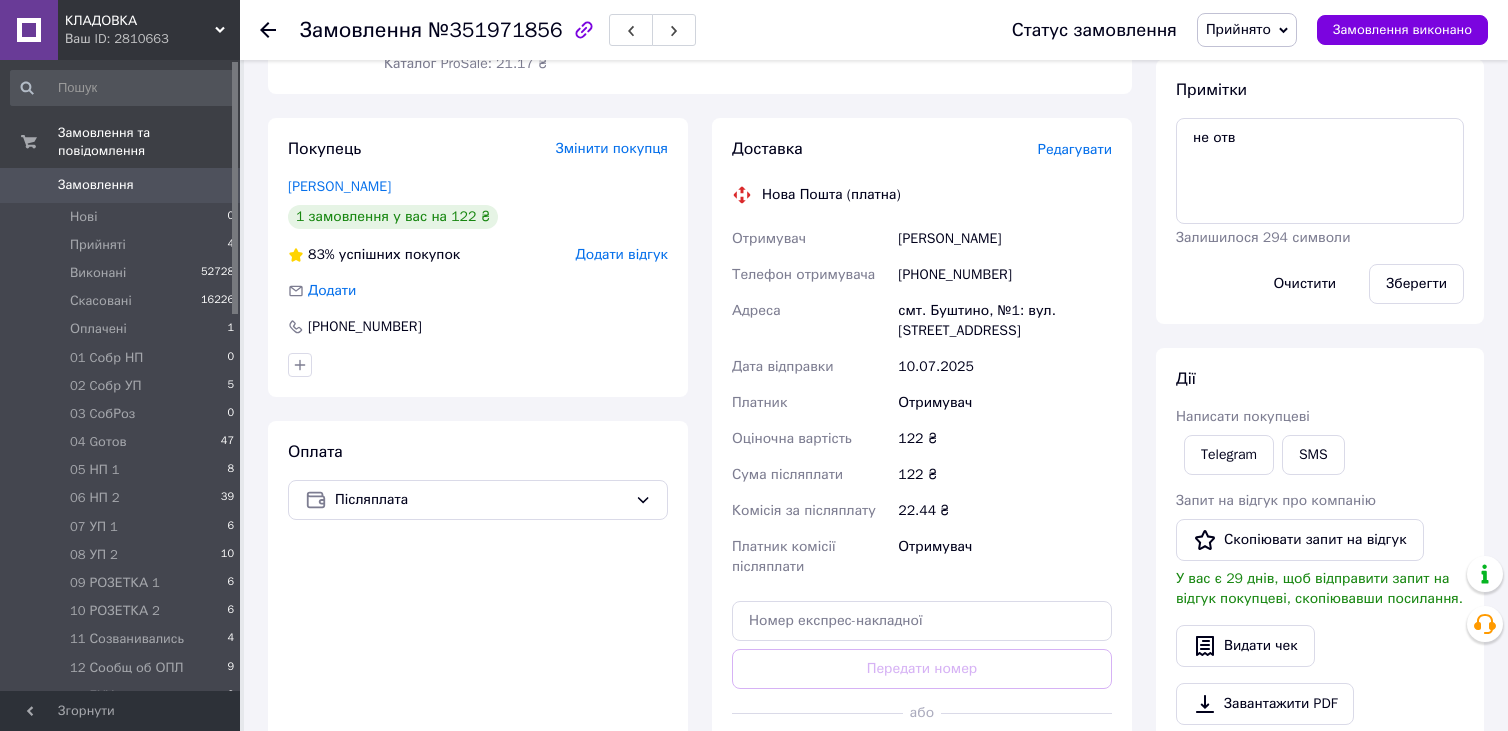 scroll, scrollTop: 100, scrollLeft: 0, axis: vertical 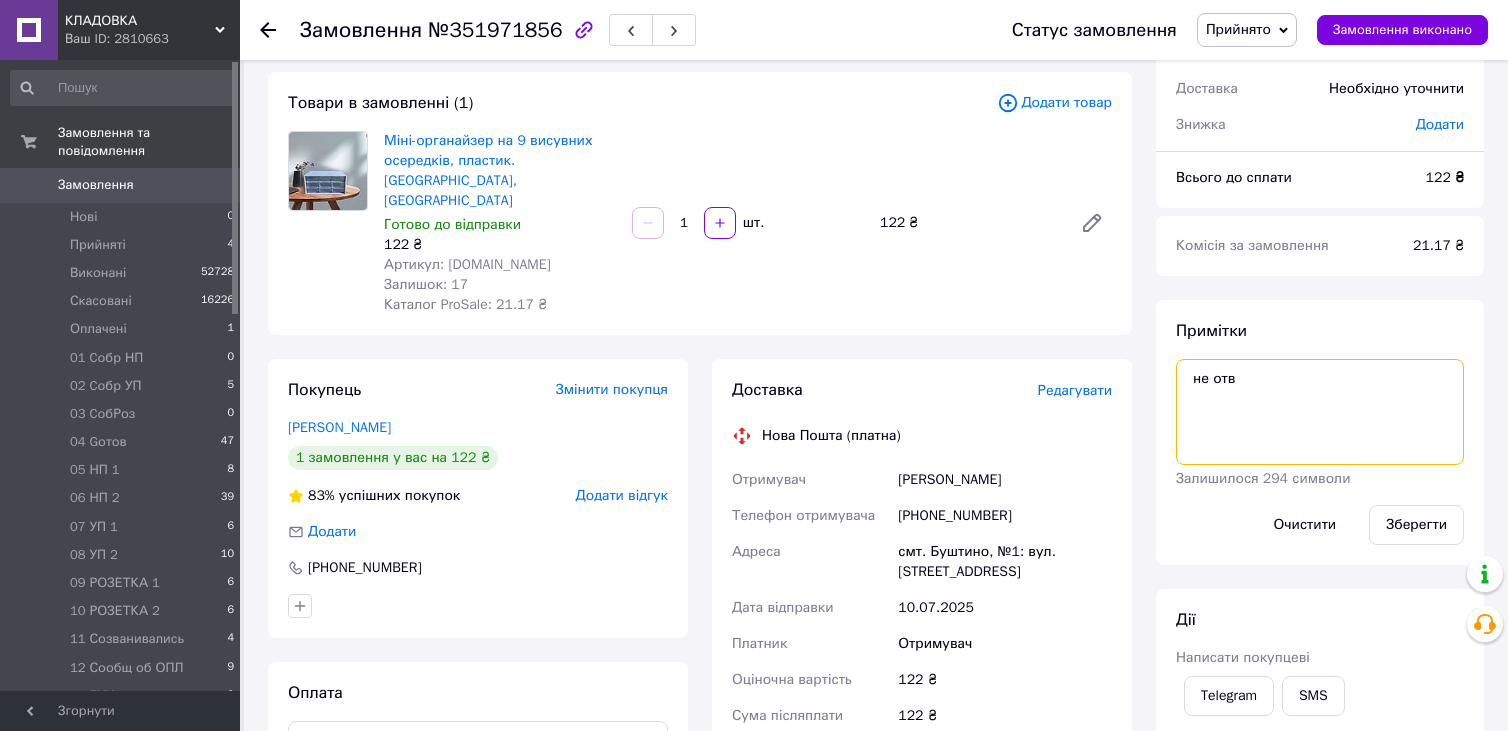 click on "не отв" at bounding box center (1320, 412) 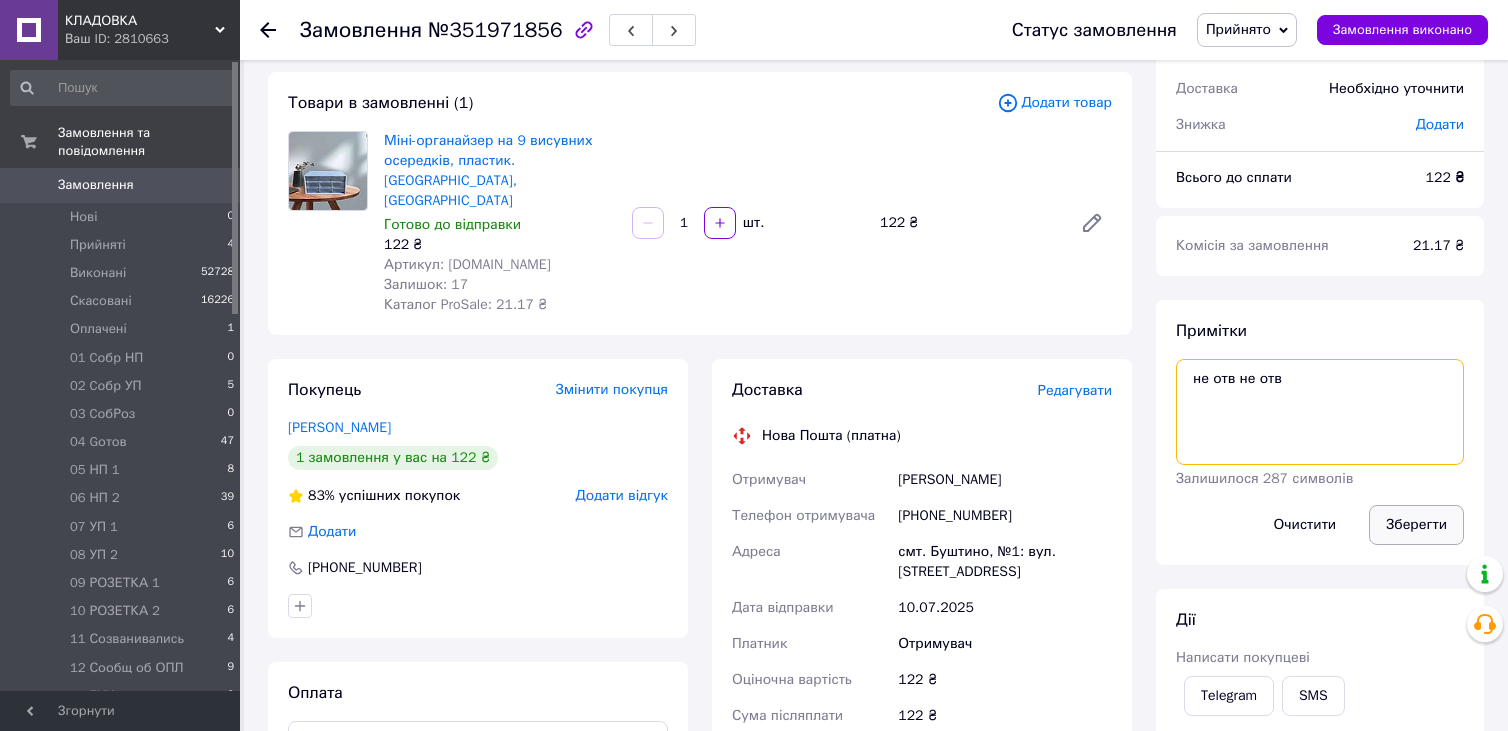 type on "не отв не отв" 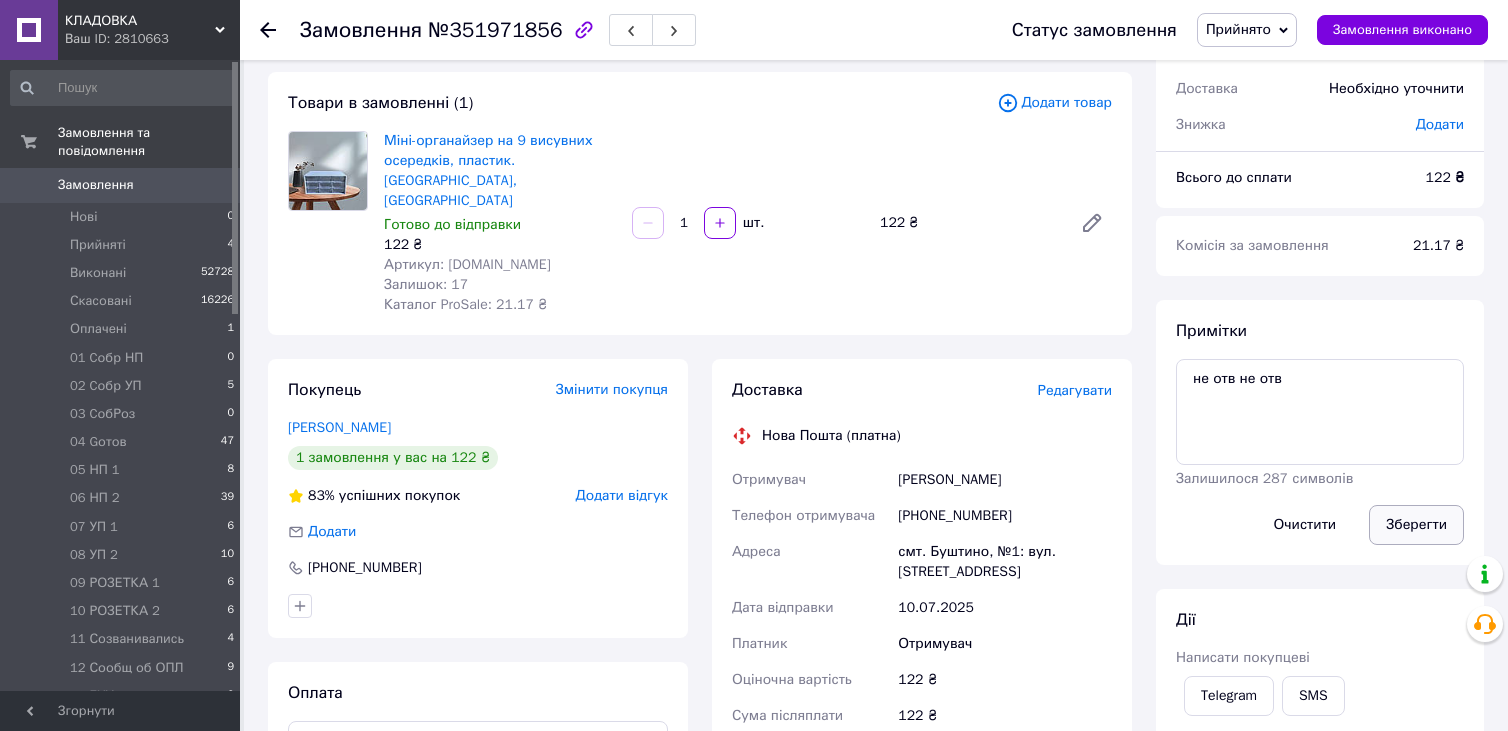 click on "Зберегти" at bounding box center [1416, 525] 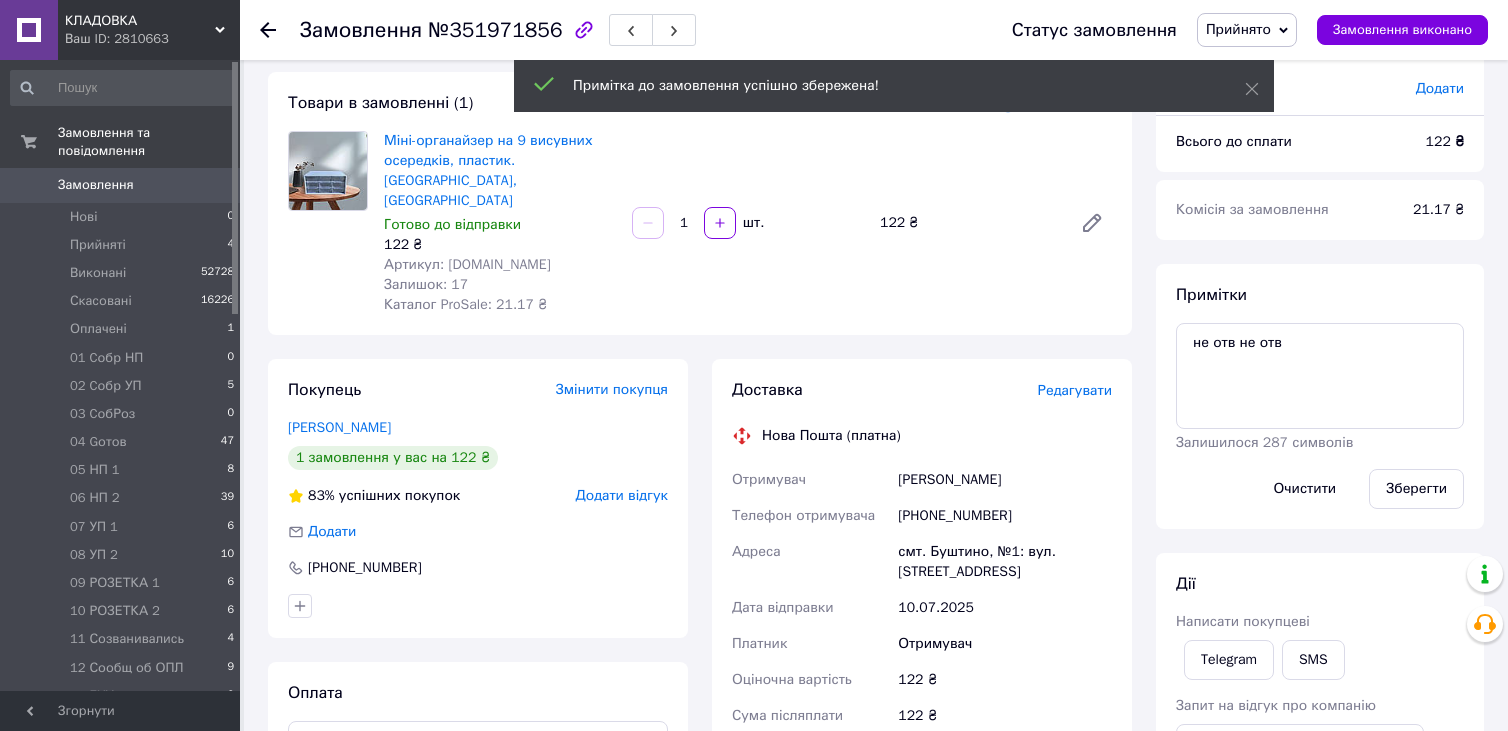 scroll, scrollTop: 0, scrollLeft: 0, axis: both 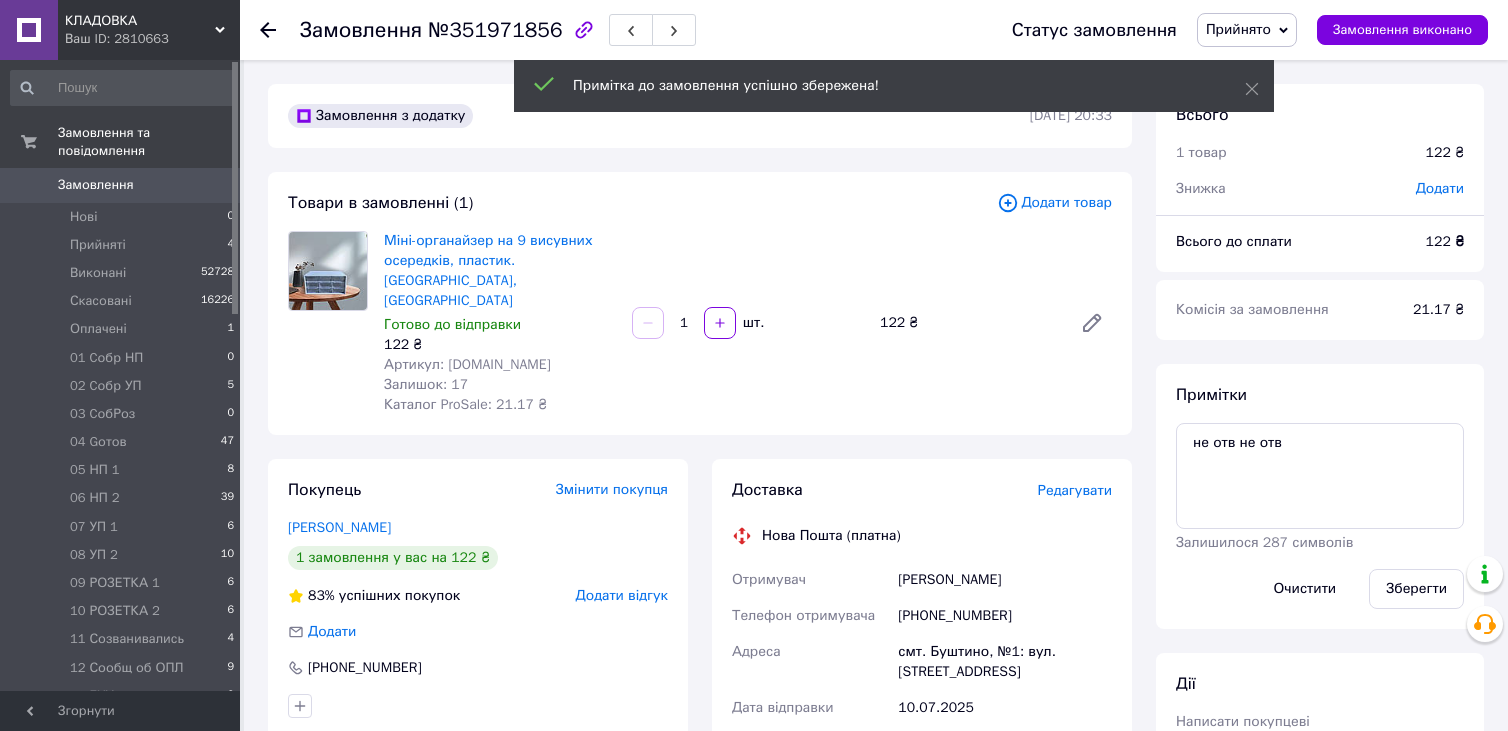 click 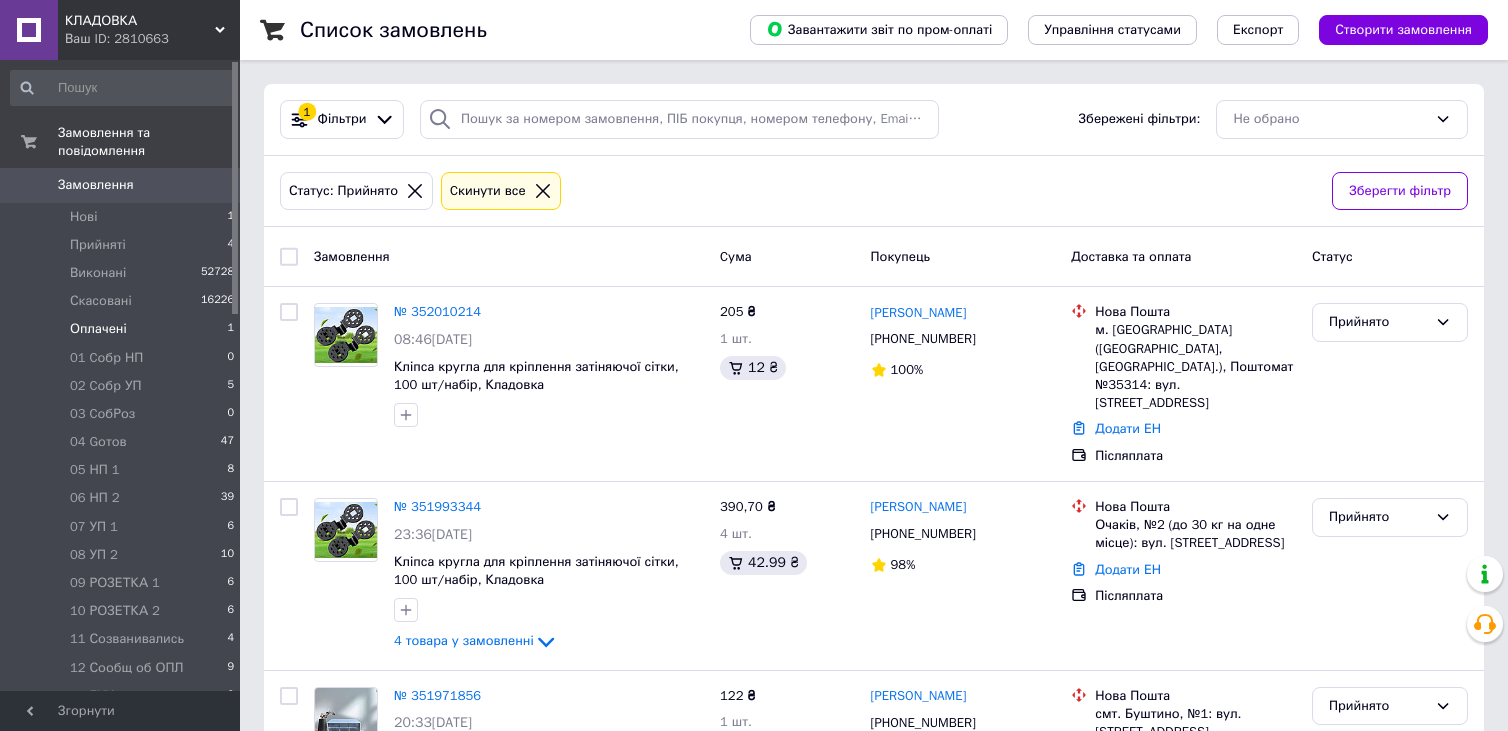 click on "Оплачені 1" at bounding box center (123, 329) 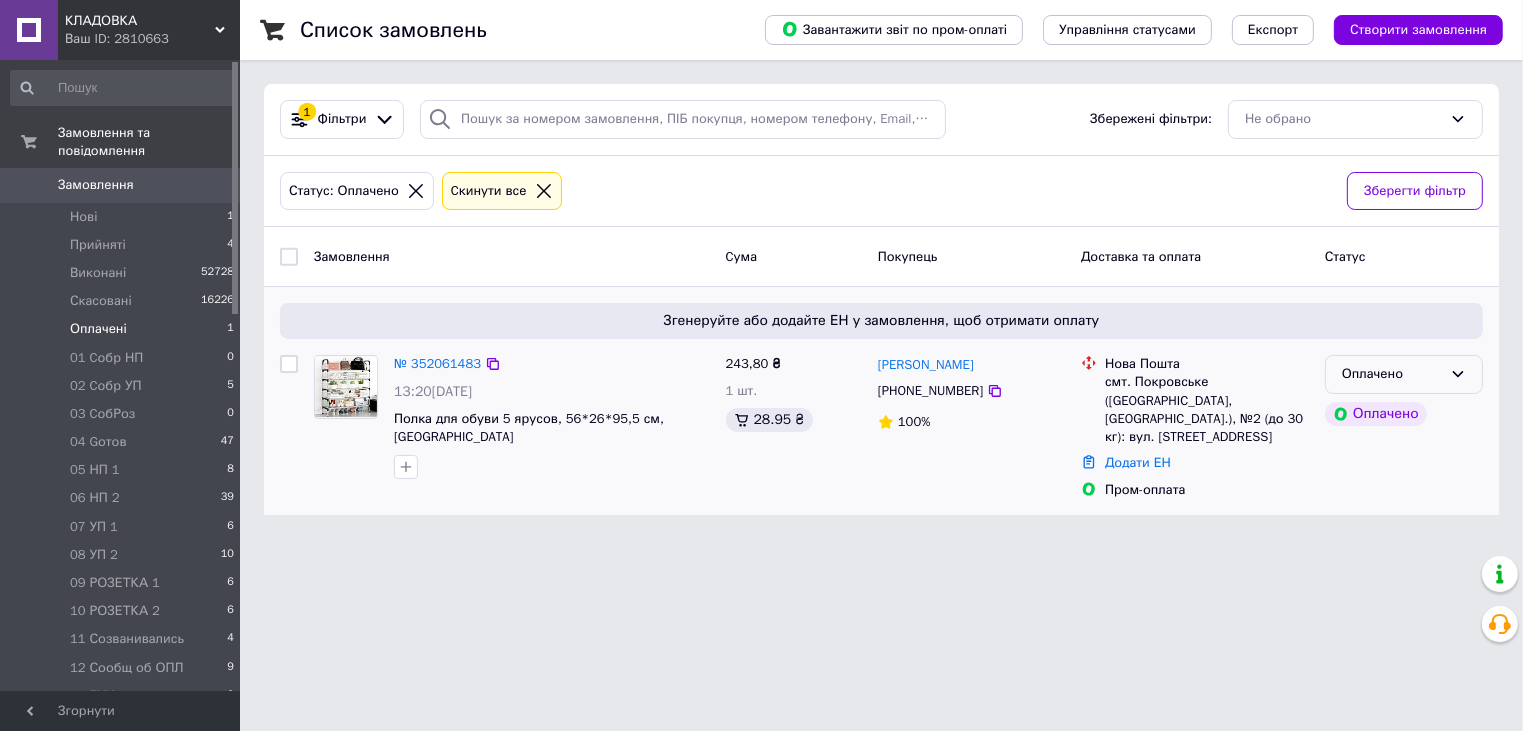 click on "Оплачено" at bounding box center [1404, 374] 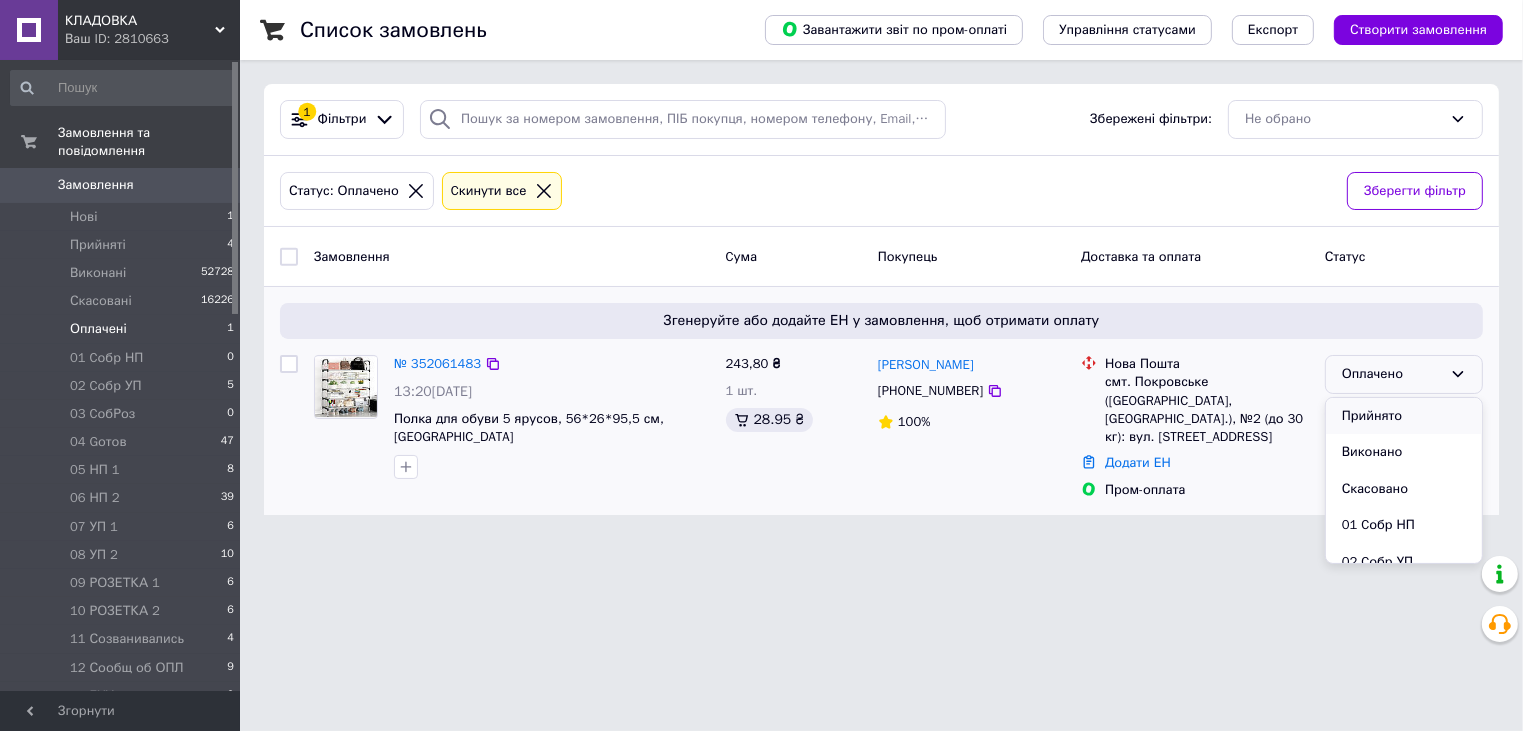 click on "Прийнято" at bounding box center [1404, 416] 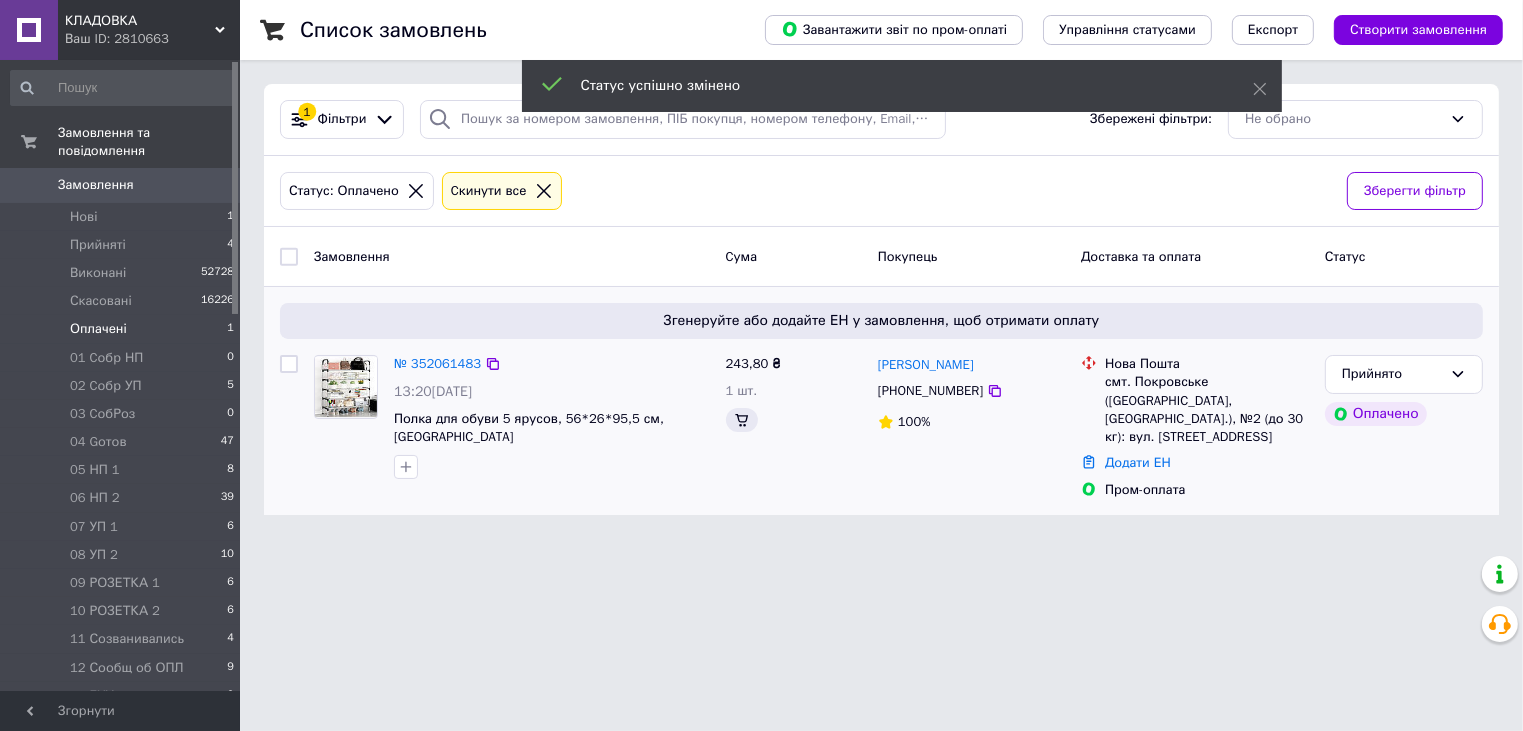 click on "№ 352061483" at bounding box center [437, 363] 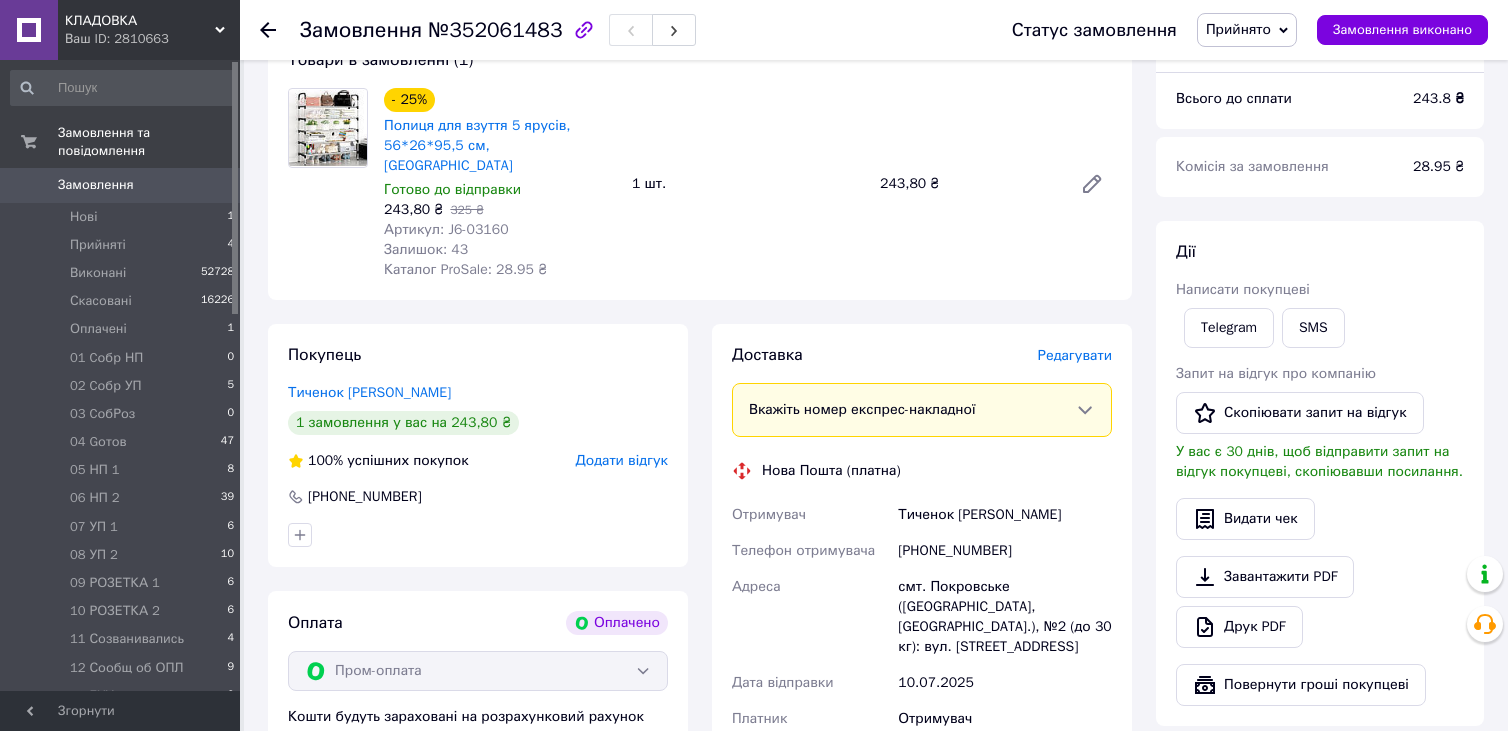 scroll, scrollTop: 400, scrollLeft: 0, axis: vertical 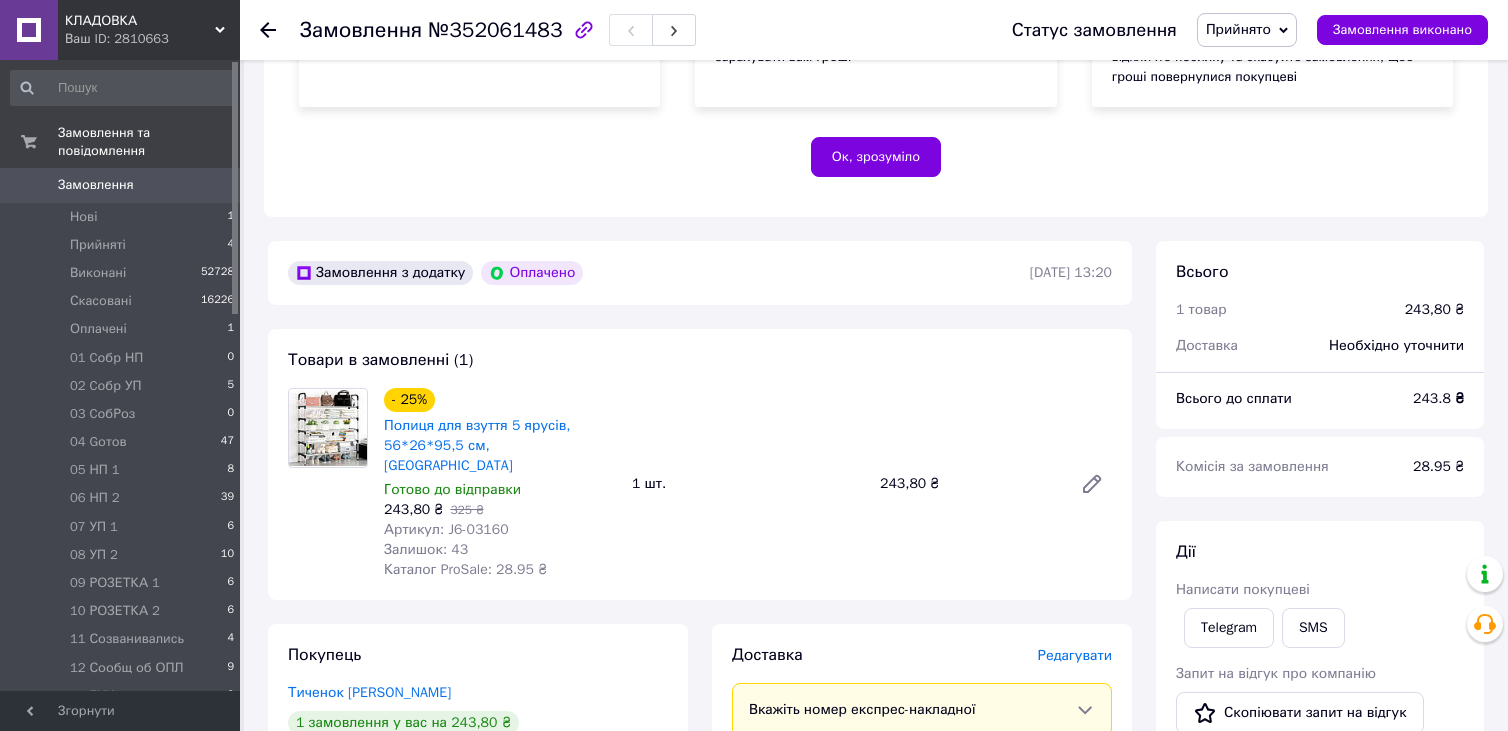 click on "Прийнято" at bounding box center [1247, 30] 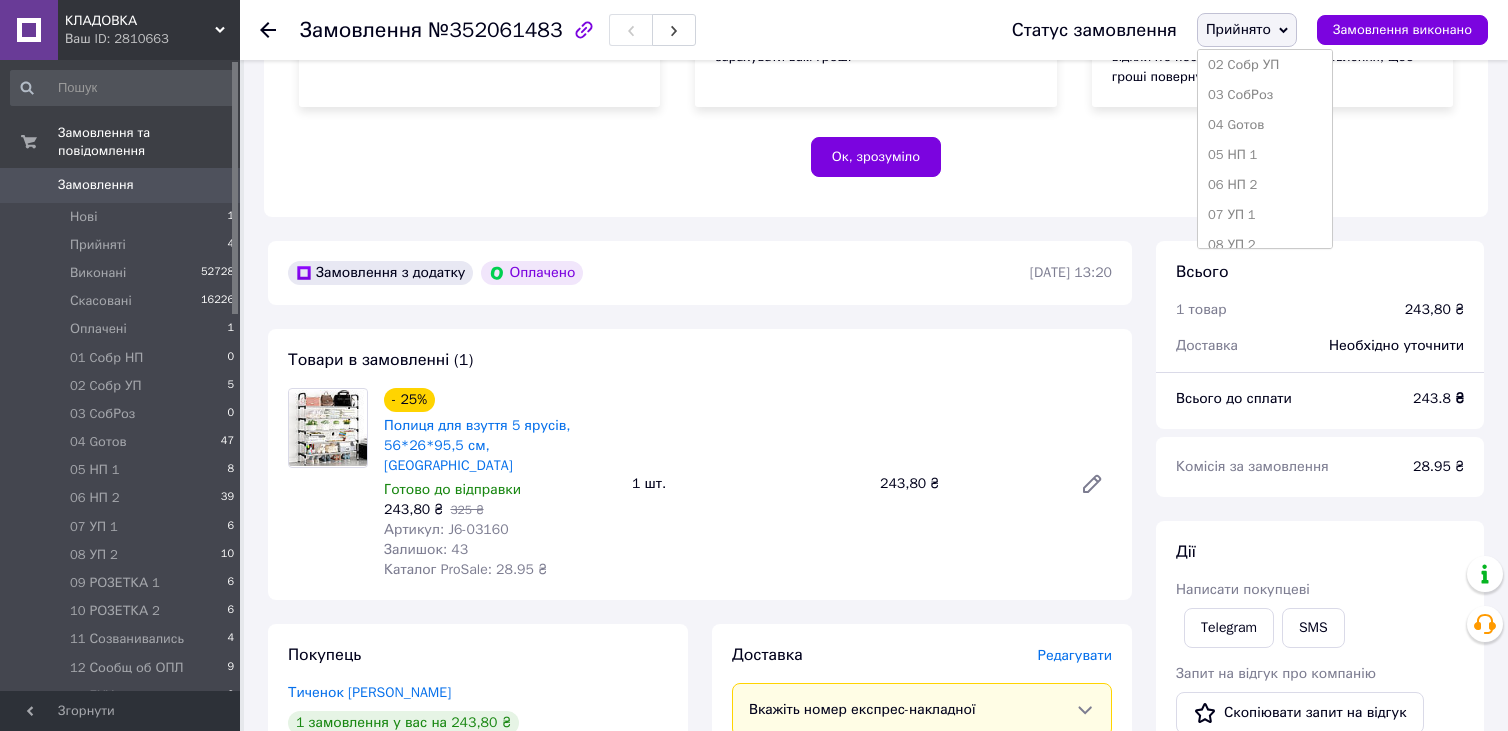 scroll, scrollTop: 300, scrollLeft: 0, axis: vertical 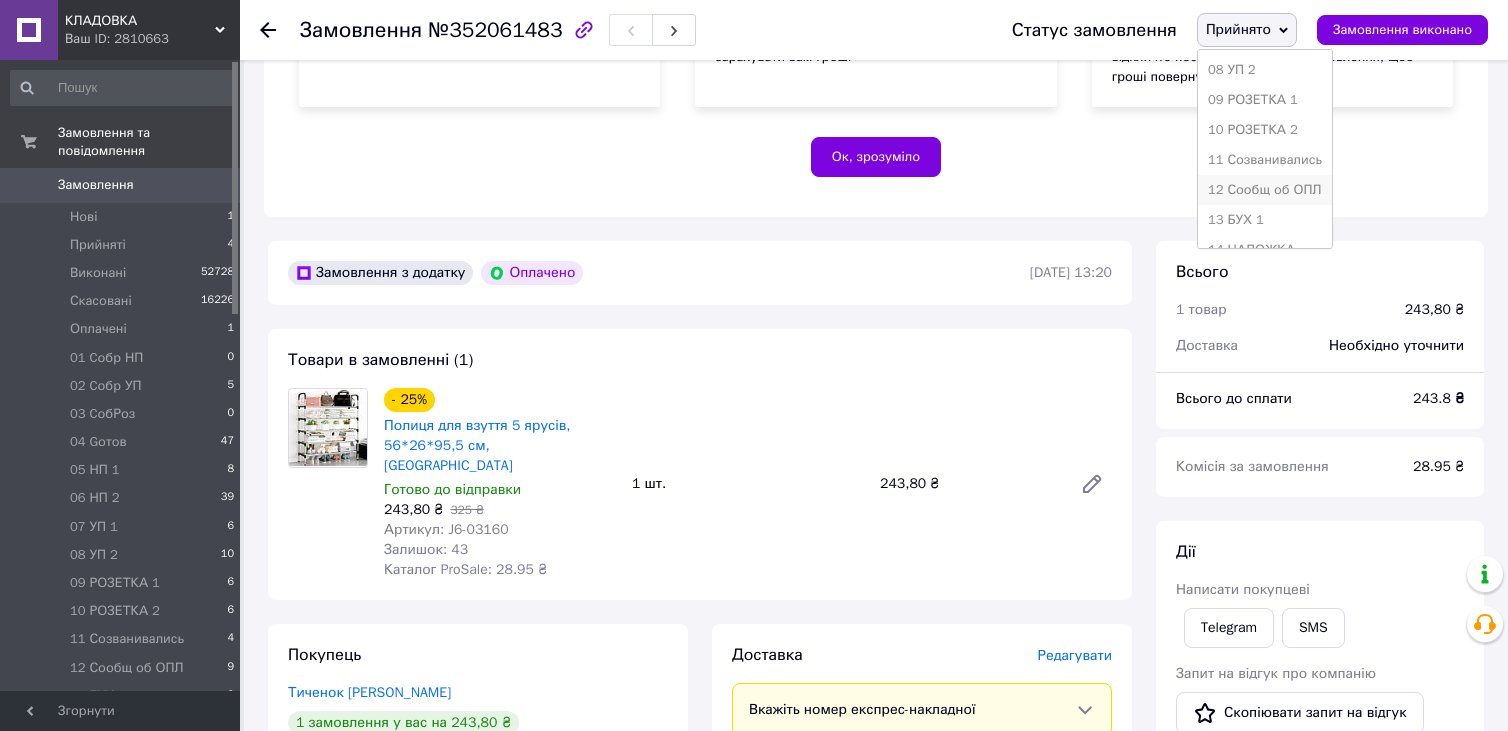 click on "12 Сообщ об ОПЛ" at bounding box center (1265, 190) 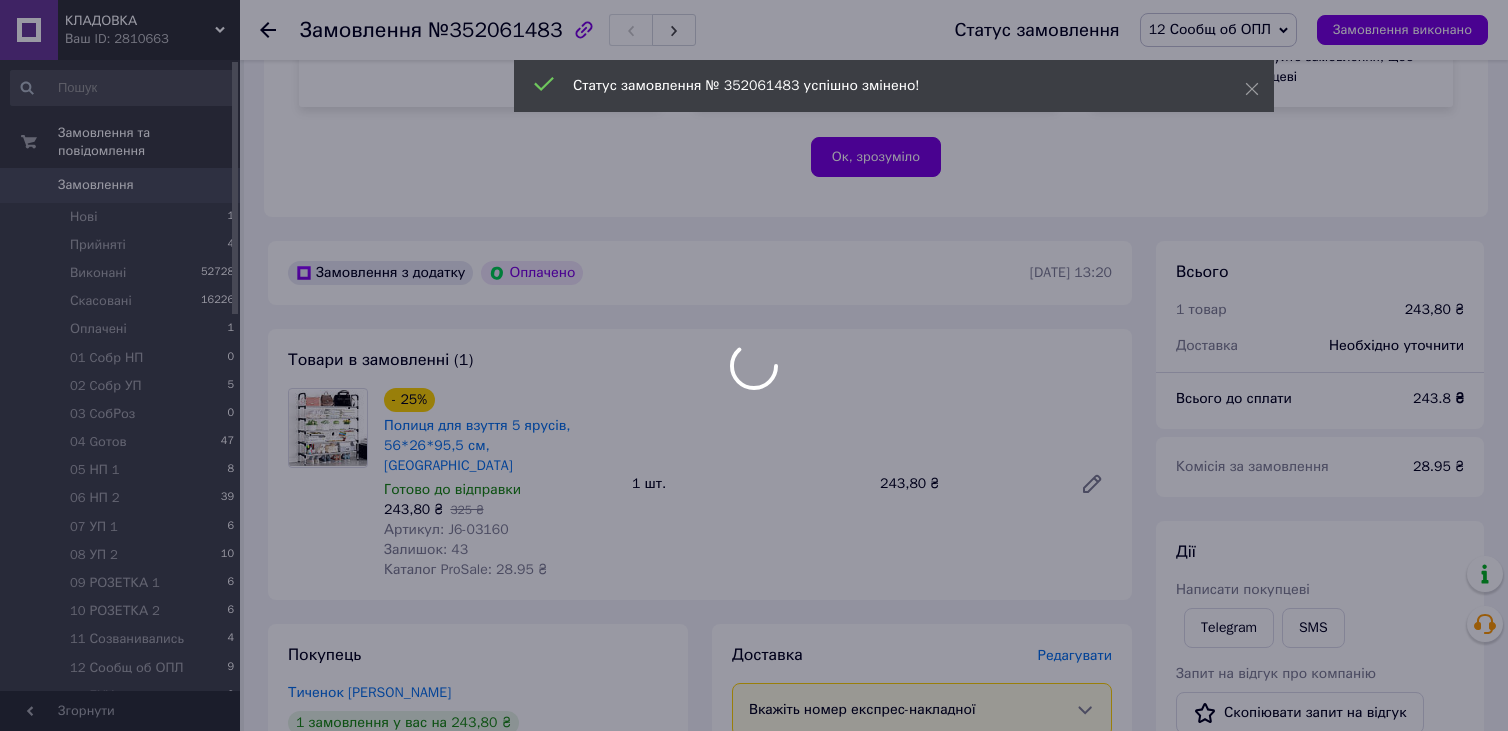 click at bounding box center [754, 365] 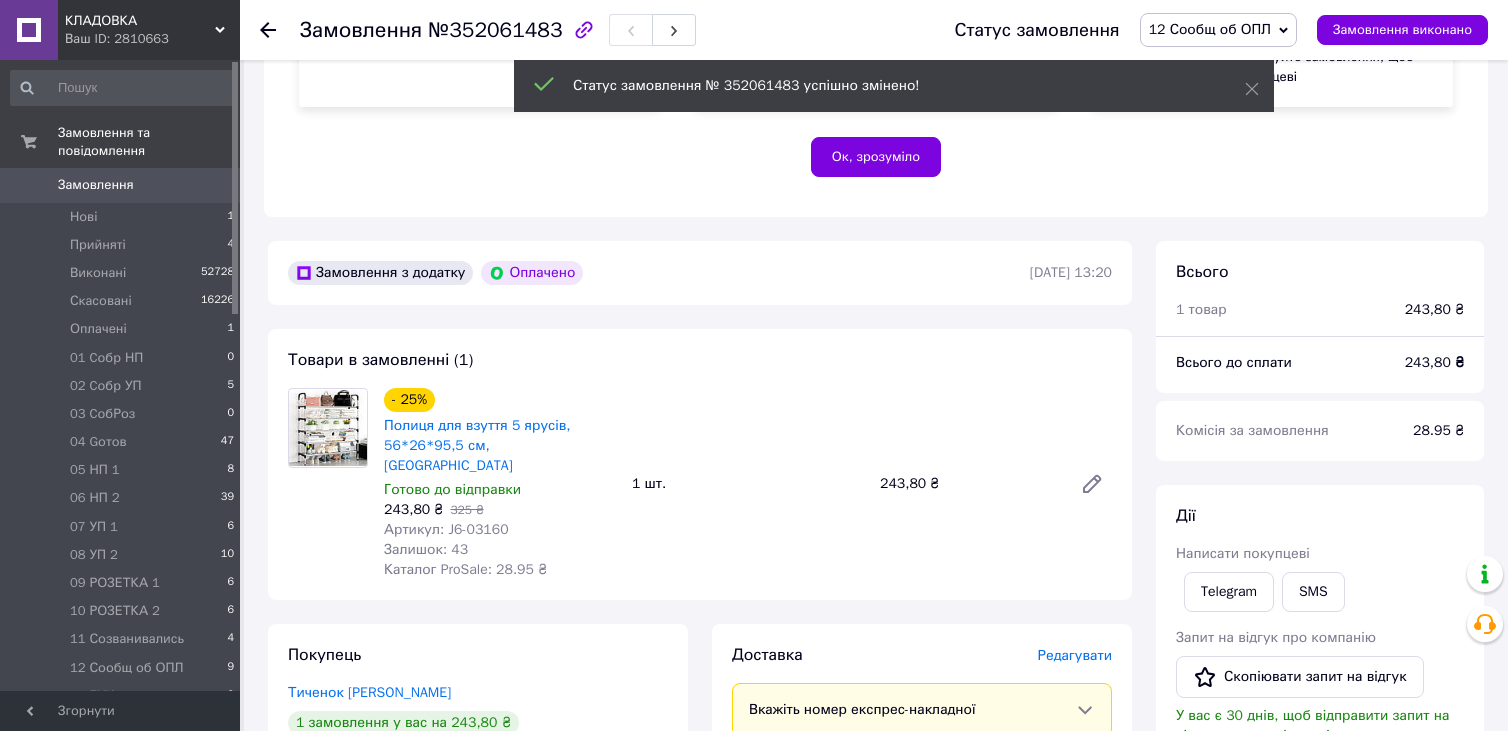 click on "Нові 1" at bounding box center [123, 217] 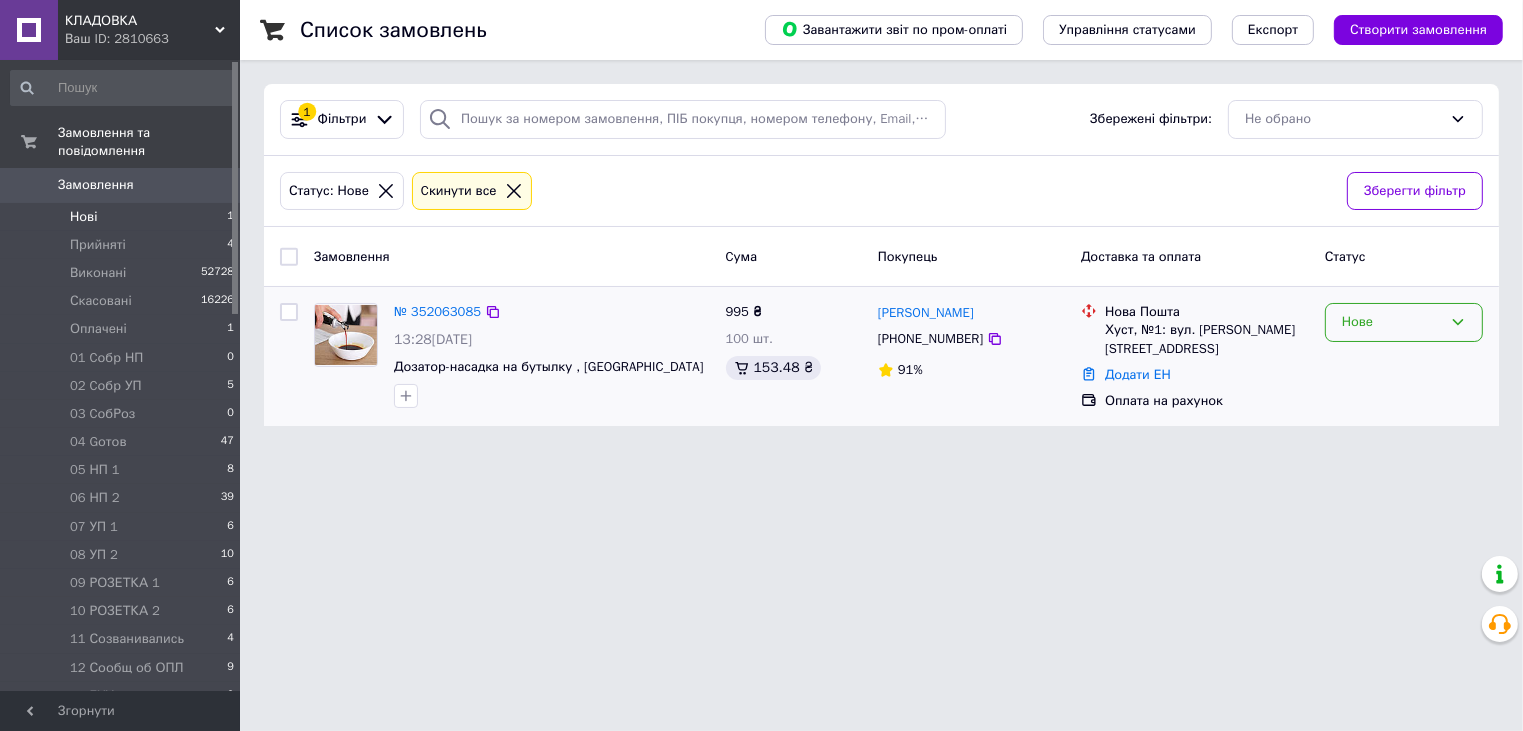 click 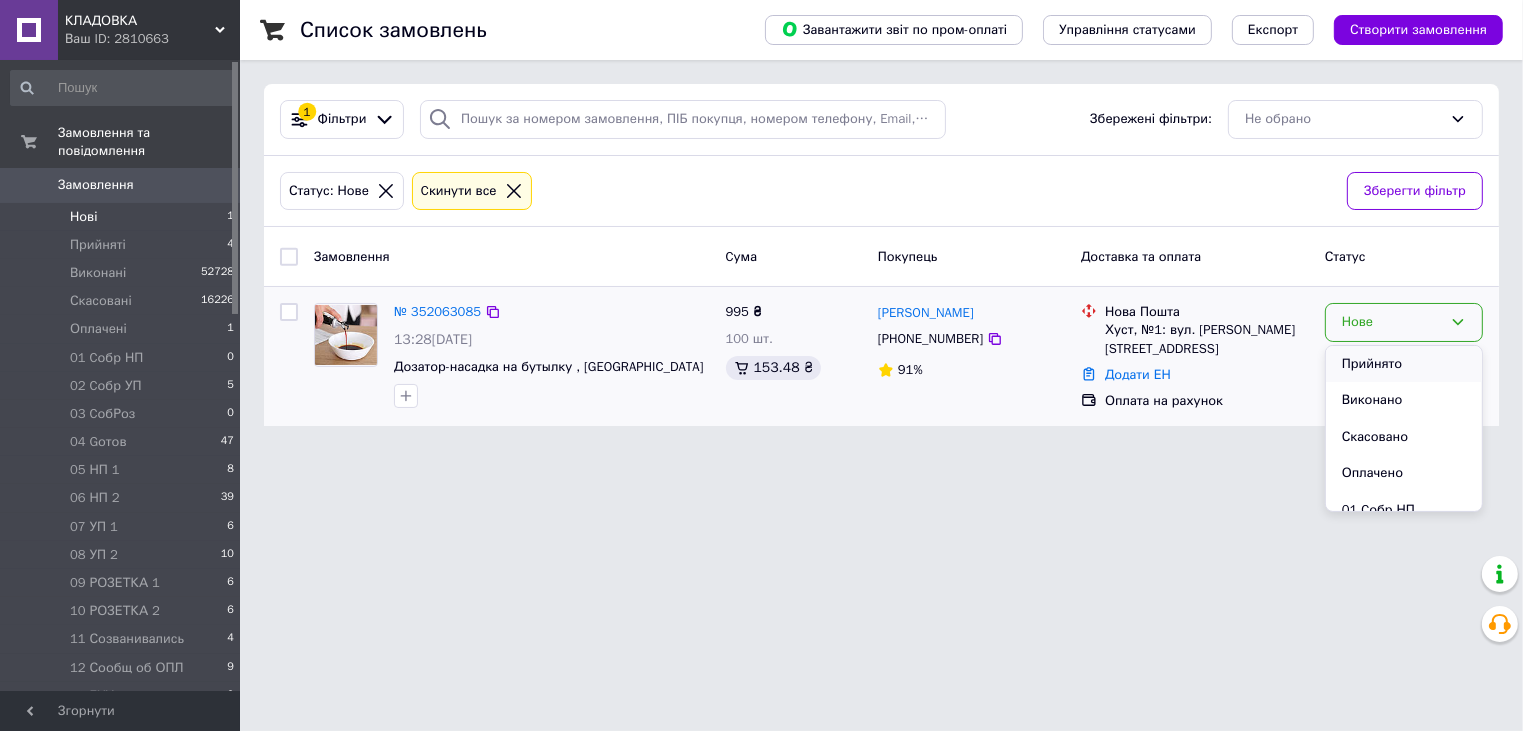click on "Прийнято" at bounding box center [1404, 364] 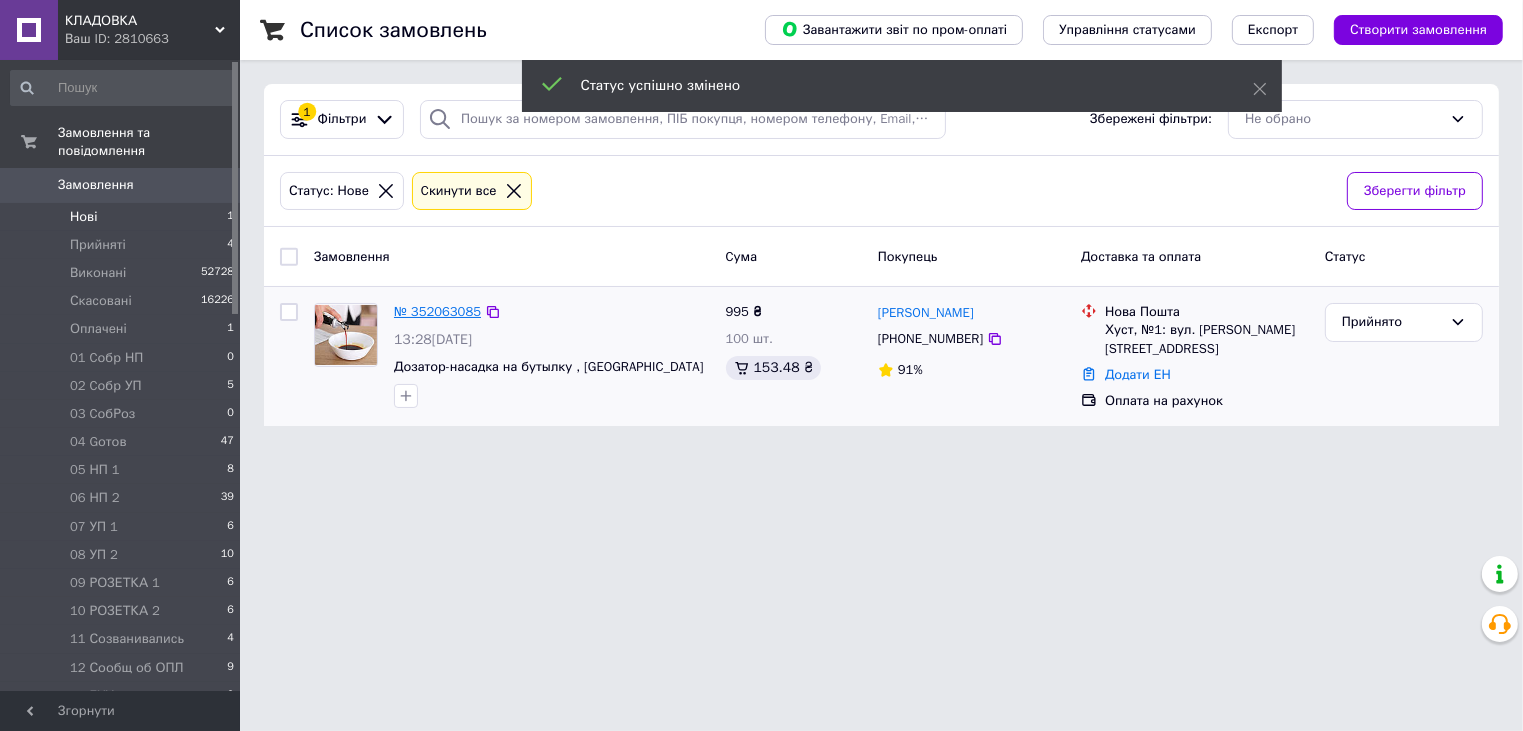 click on "№ 352063085" at bounding box center (437, 311) 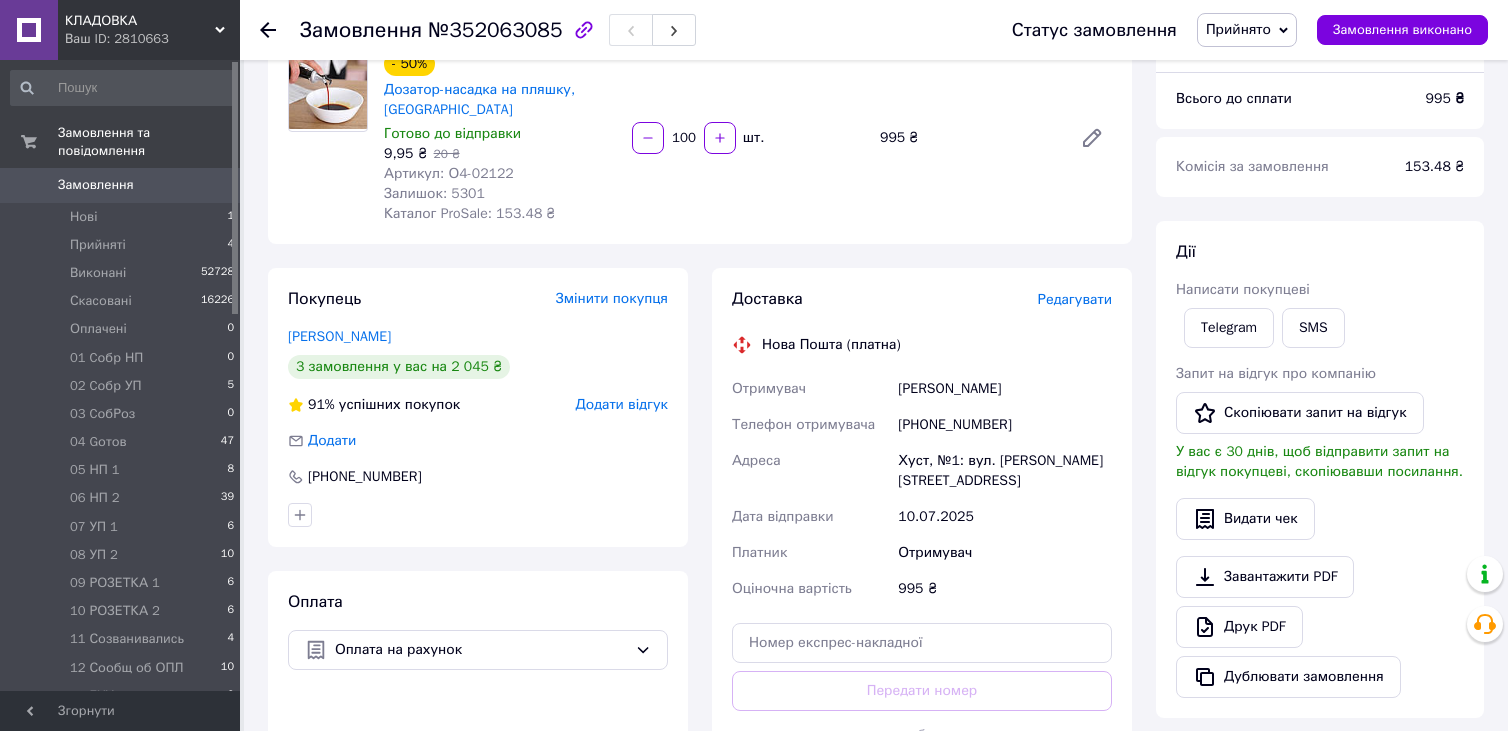 scroll, scrollTop: 283, scrollLeft: 0, axis: vertical 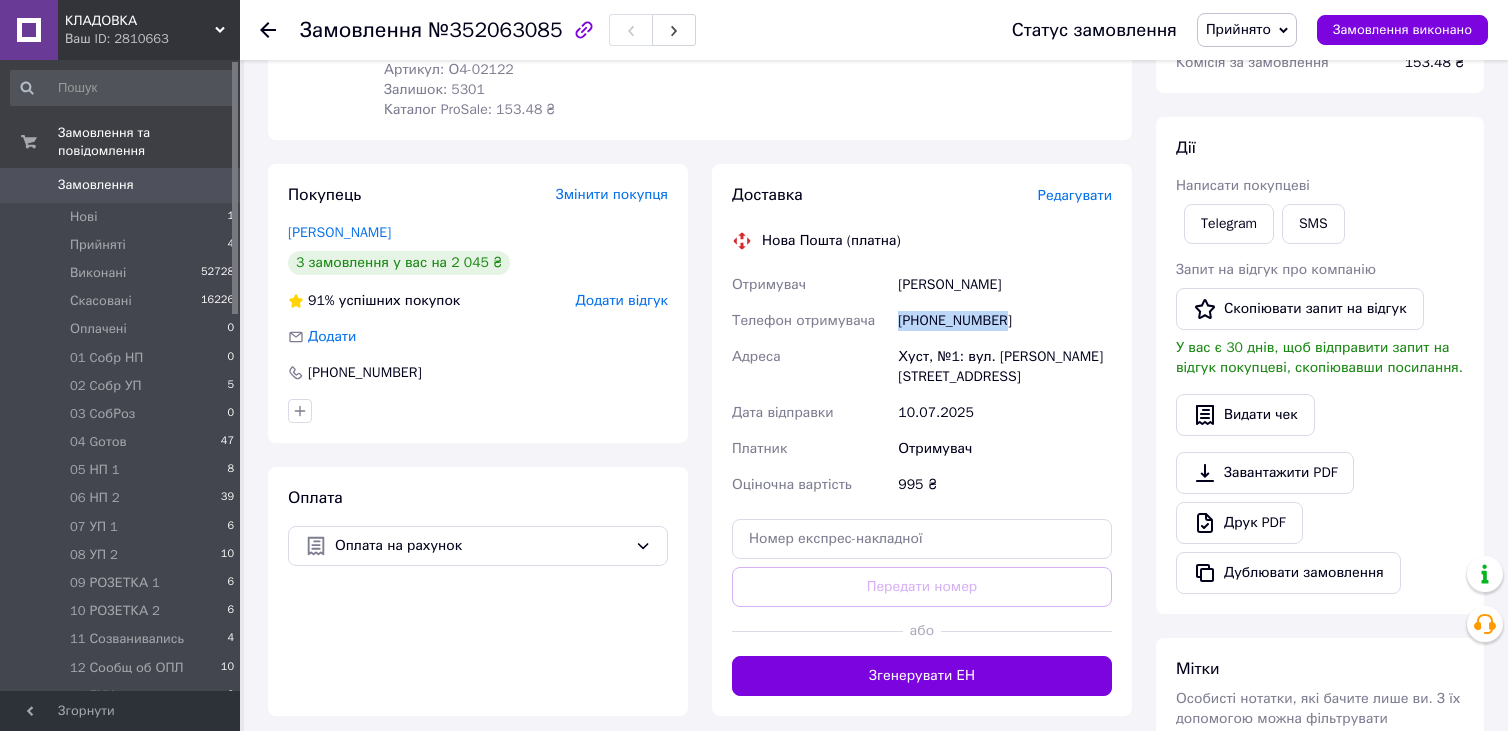 drag, startPoint x: 900, startPoint y: 322, endPoint x: 996, endPoint y: 315, distance: 96.25487 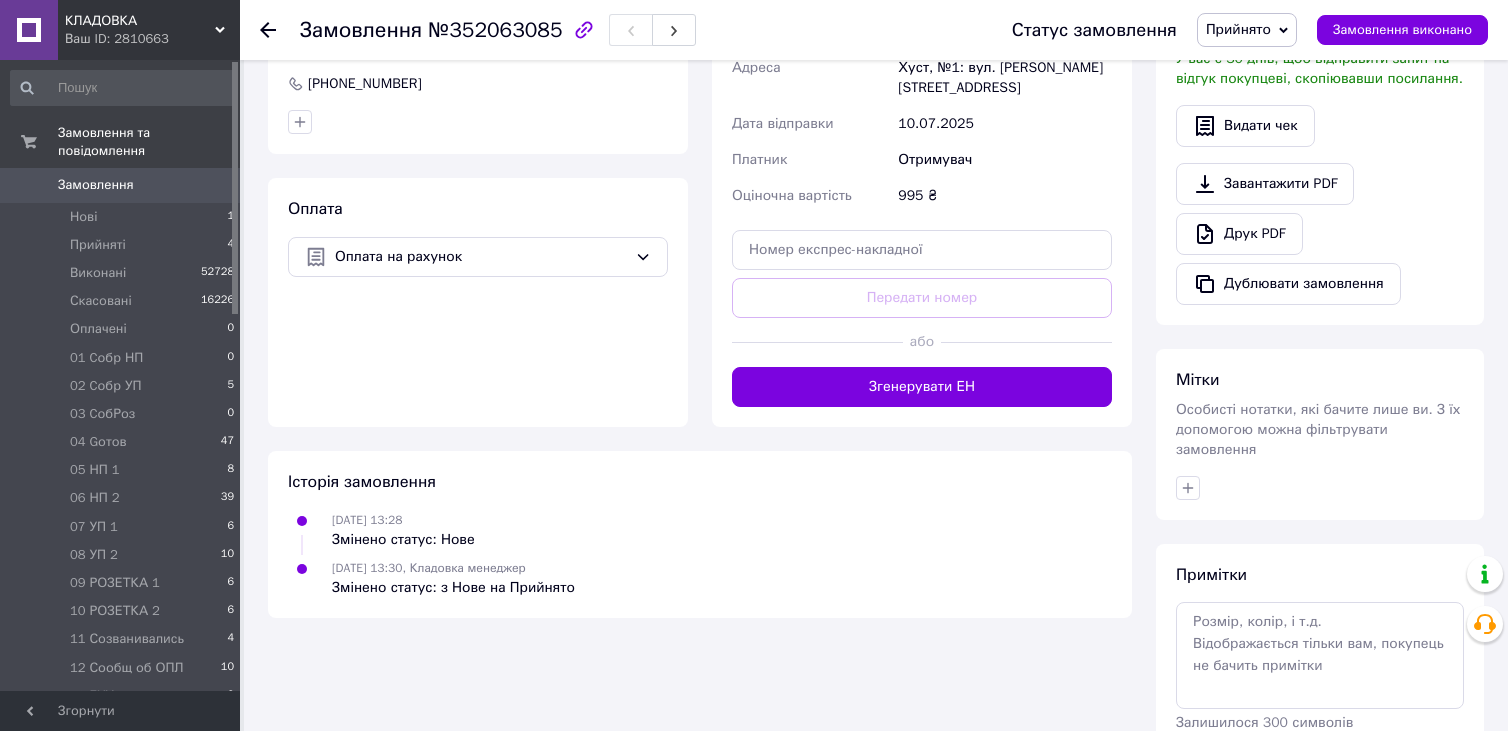 scroll, scrollTop: 651, scrollLeft: 0, axis: vertical 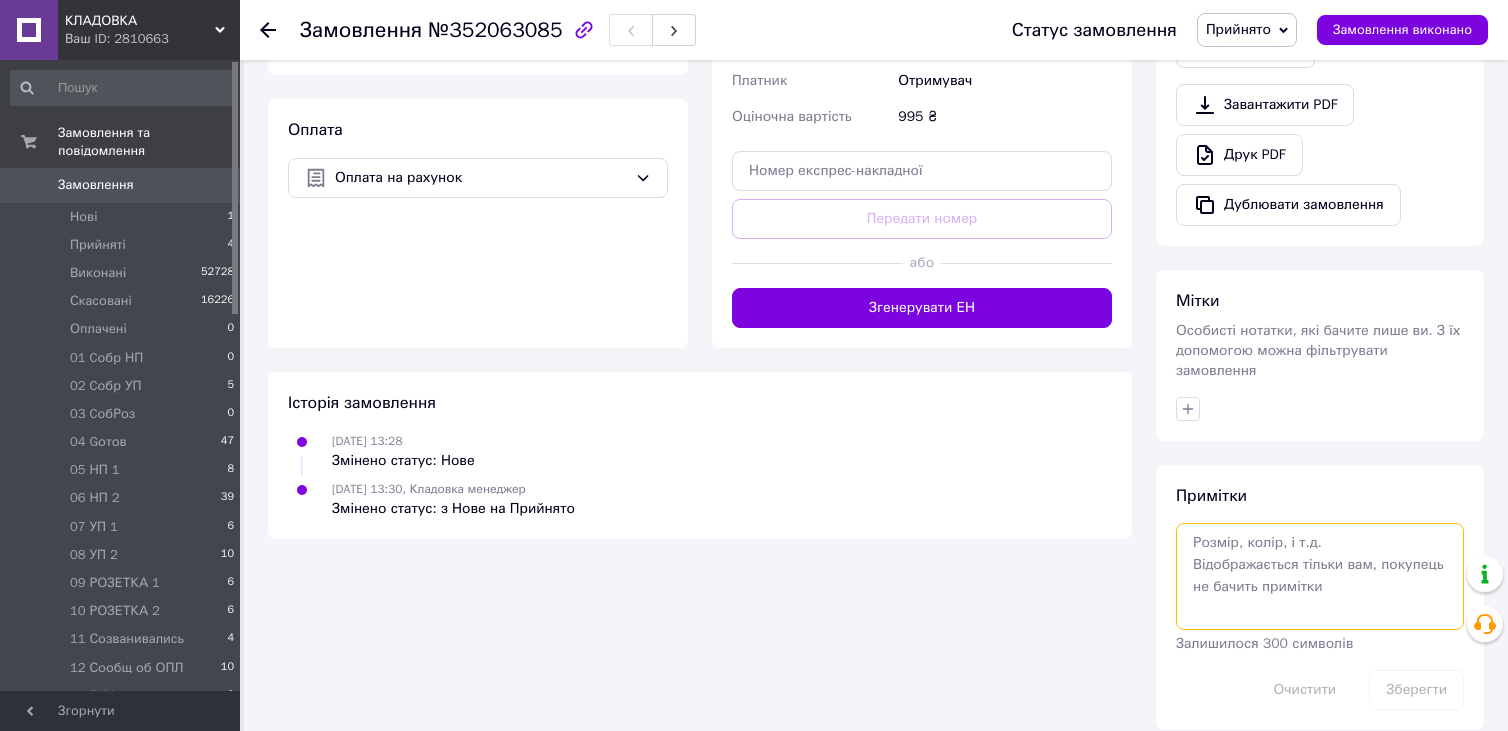 click at bounding box center [1320, 576] 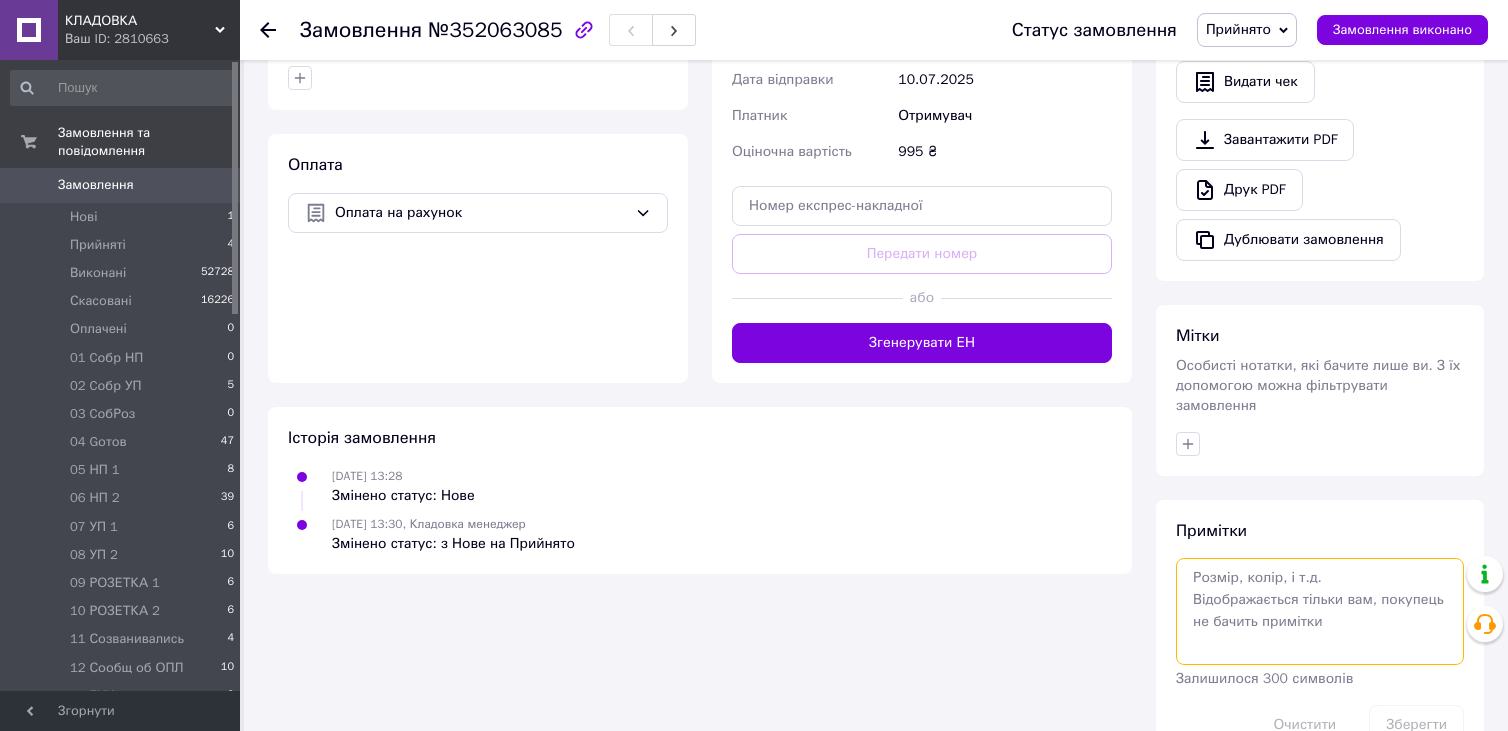 scroll, scrollTop: 651, scrollLeft: 0, axis: vertical 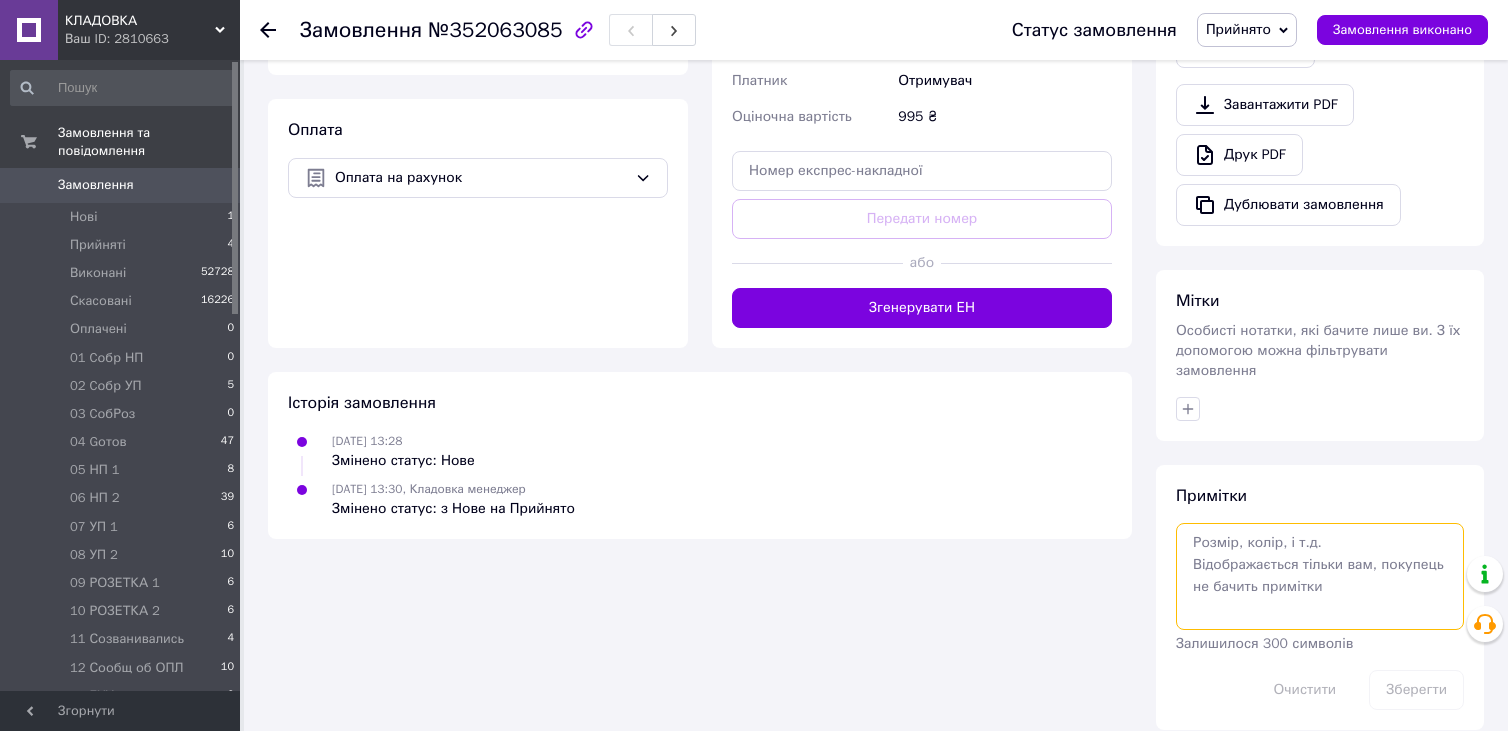click at bounding box center (1320, 576) 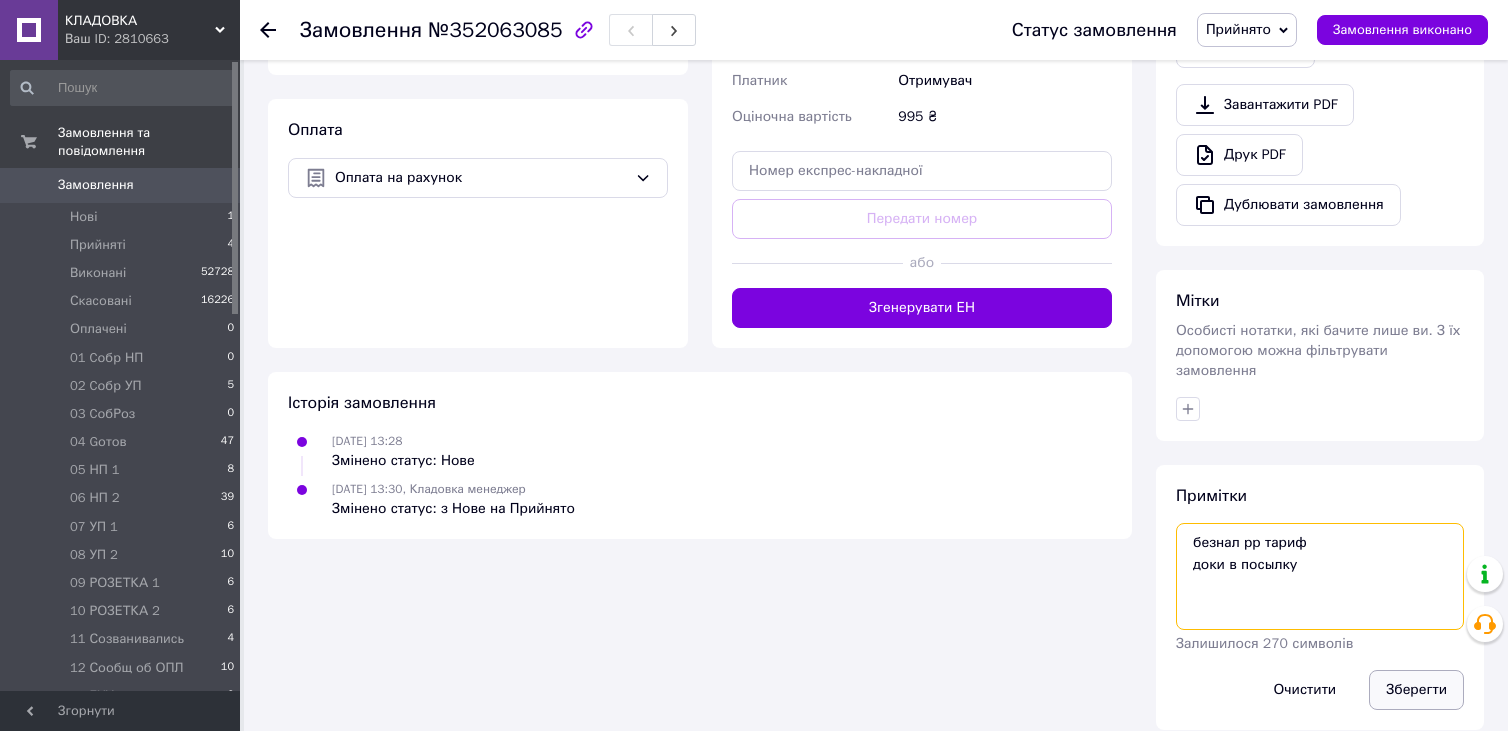 type on "безнал рр тариф
доки в посылку" 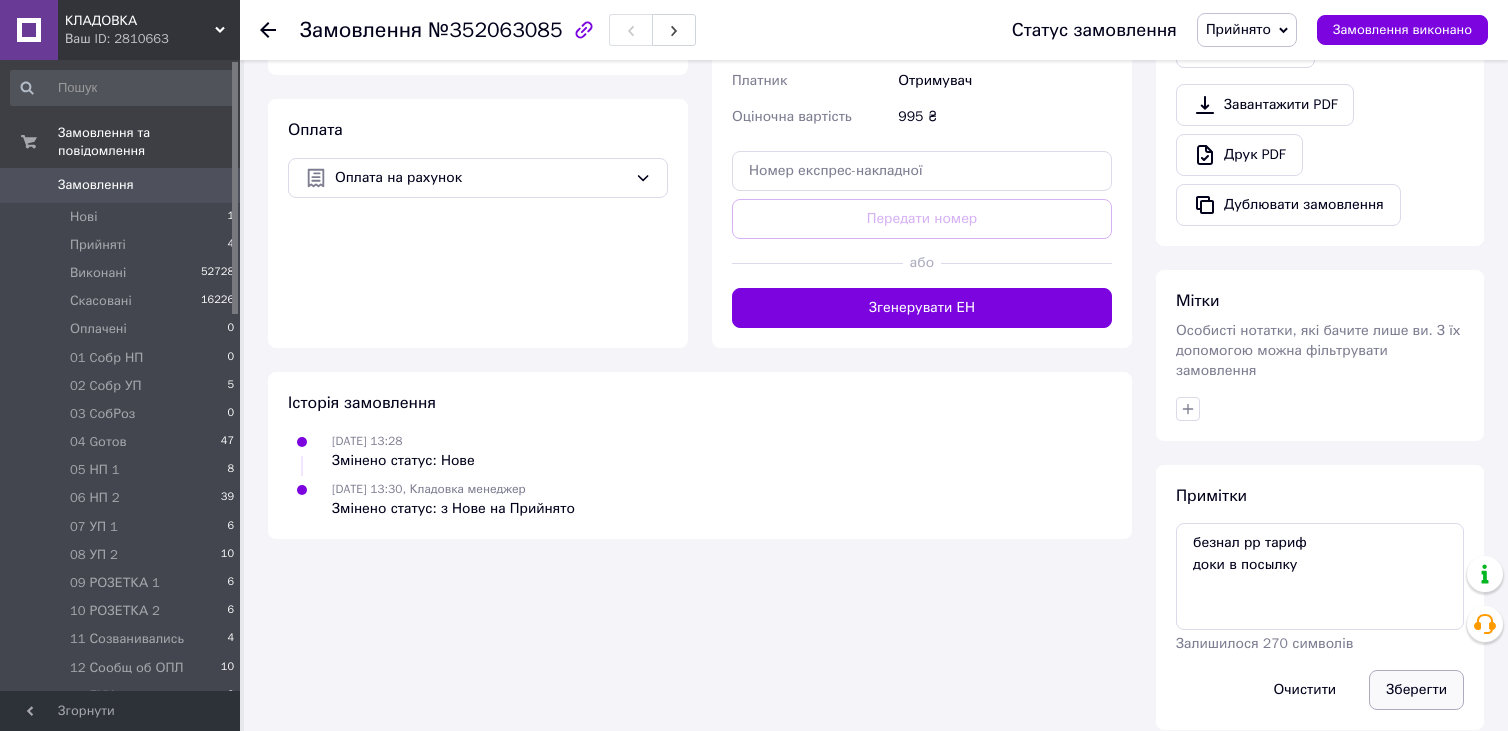 click on "Зберегти" at bounding box center [1416, 690] 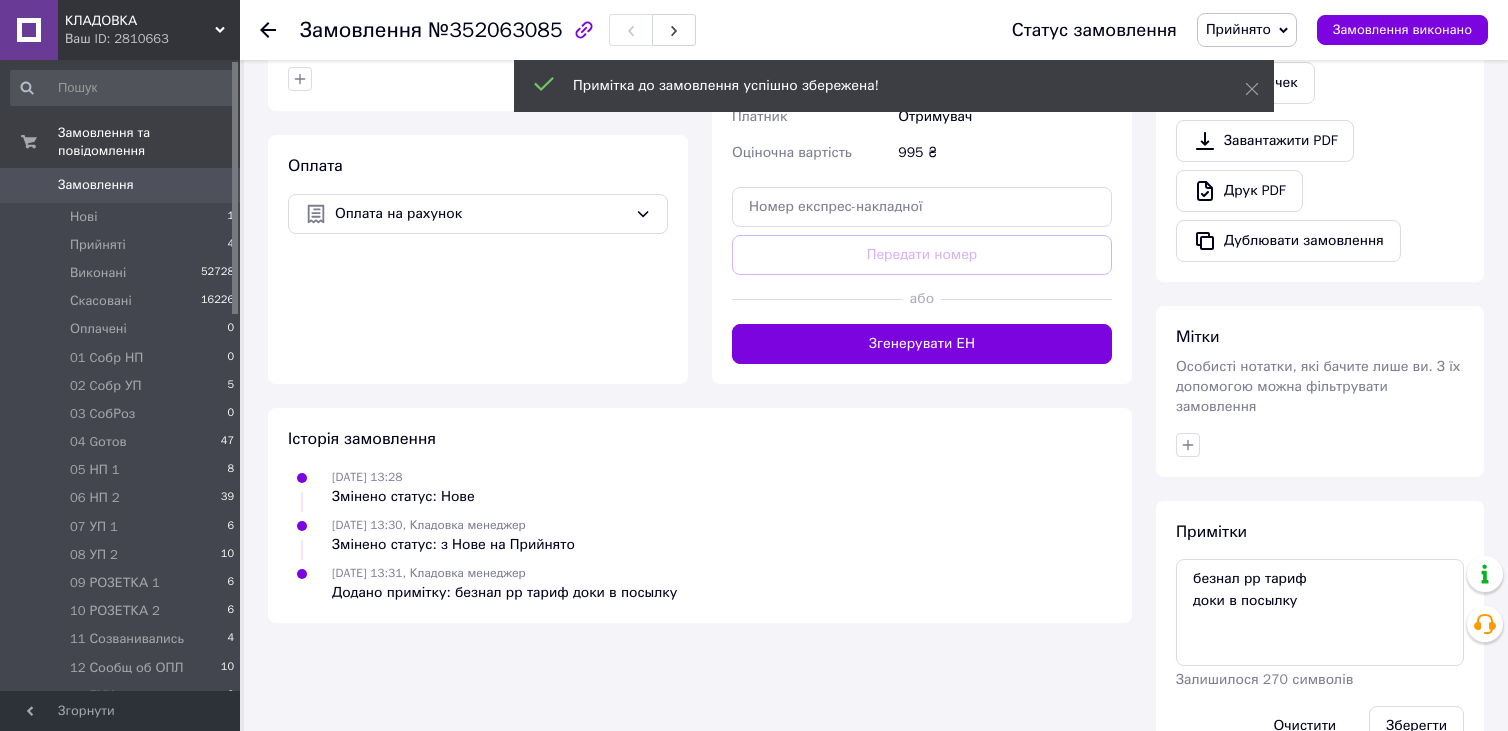 scroll, scrollTop: 651, scrollLeft: 0, axis: vertical 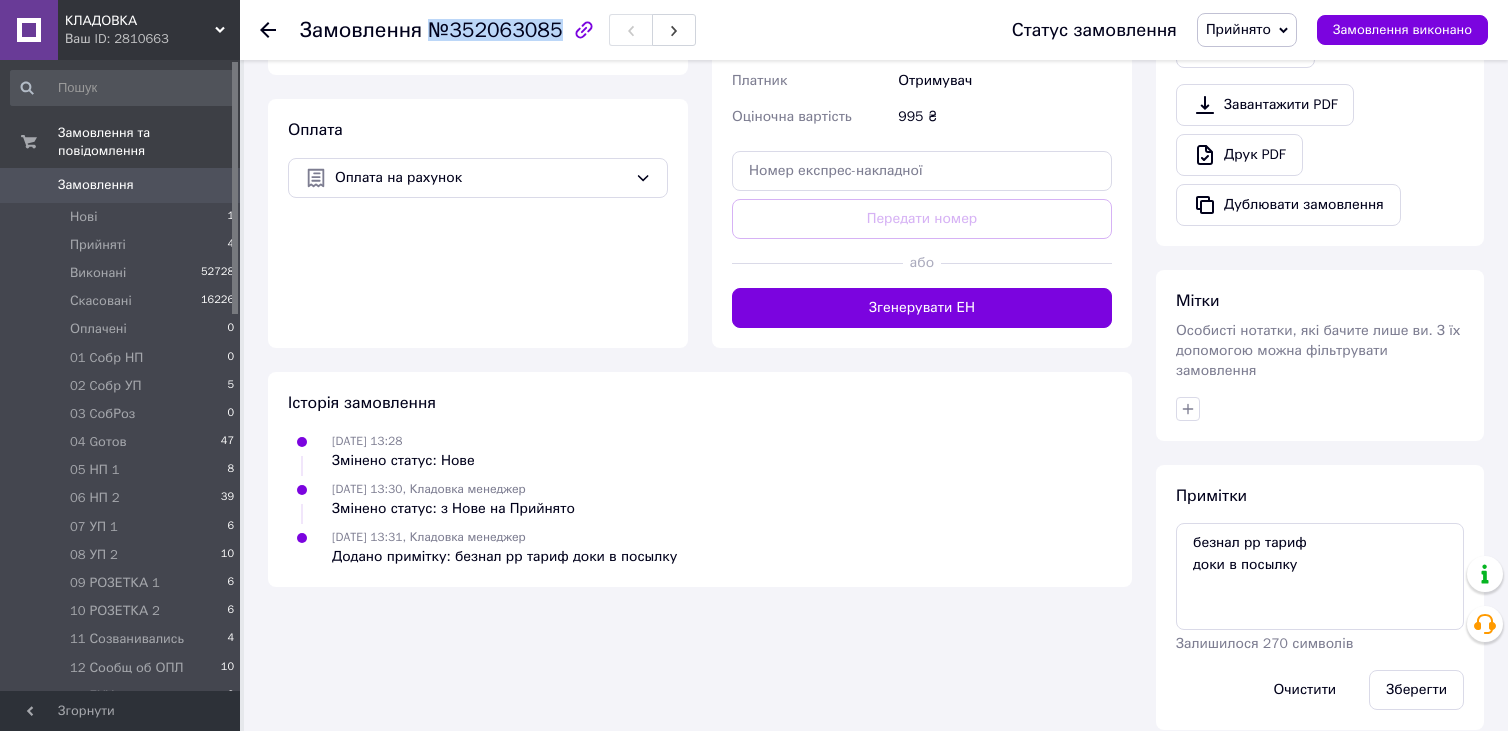 drag, startPoint x: 424, startPoint y: 33, endPoint x: 545, endPoint y: 34, distance: 121.004135 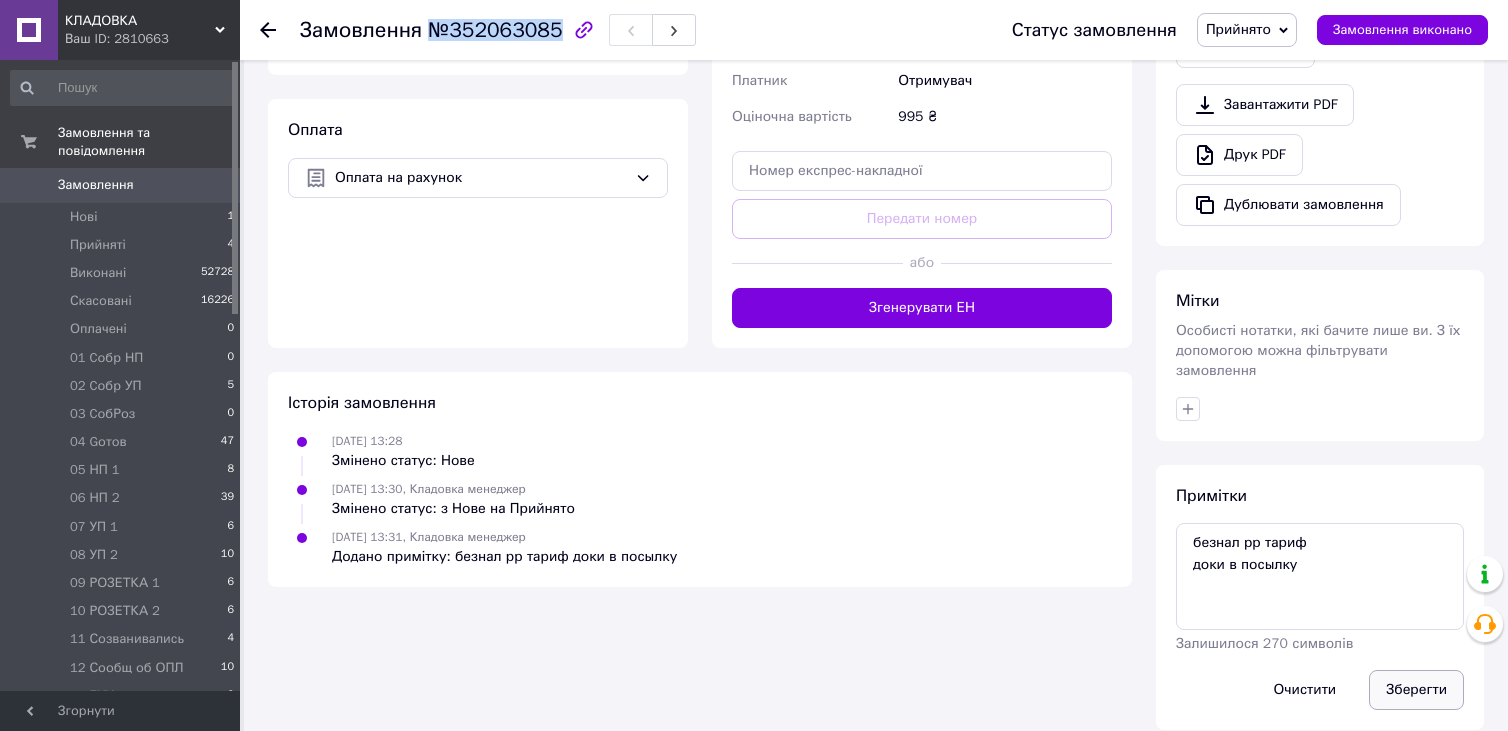 click on "Зберегти" at bounding box center (1416, 690) 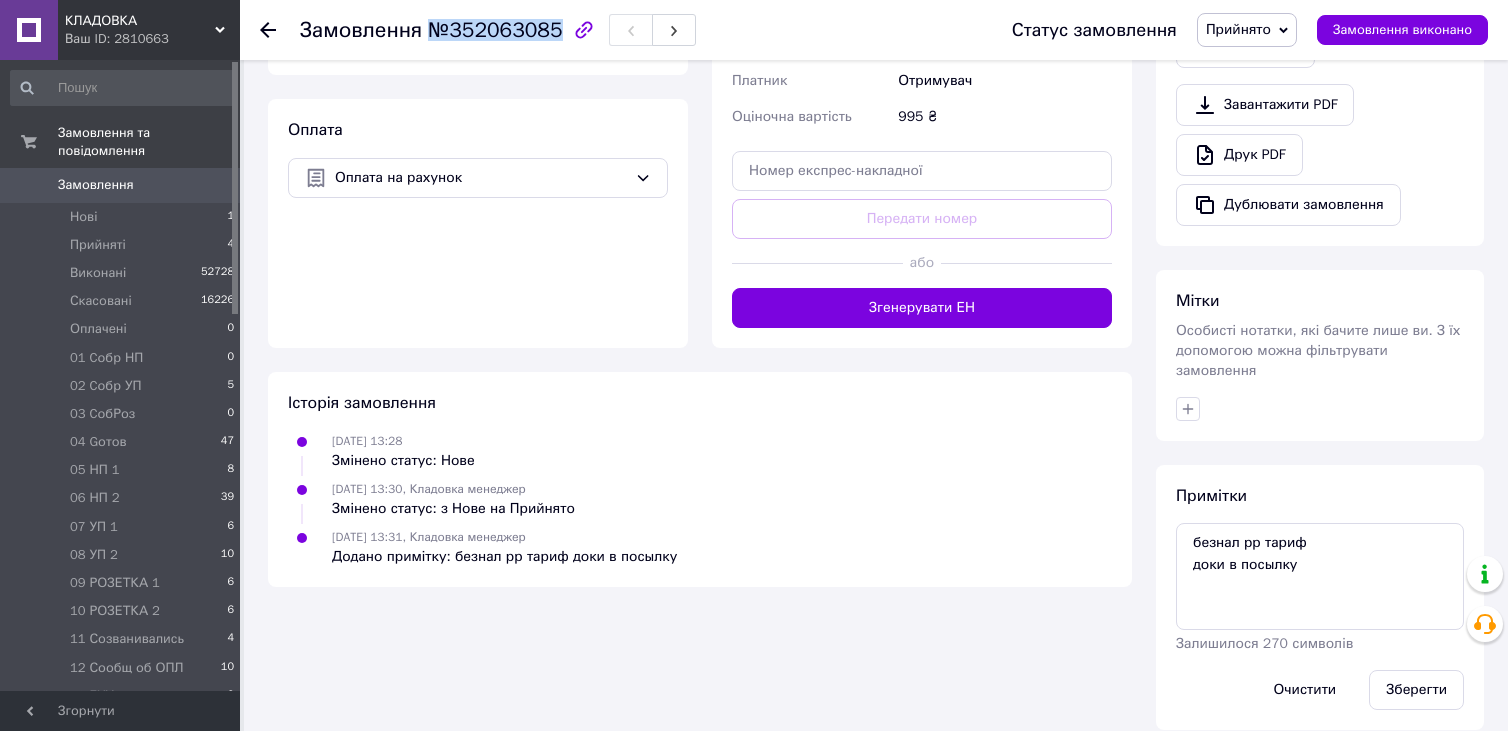 click on "Прийнято" at bounding box center [1247, 30] 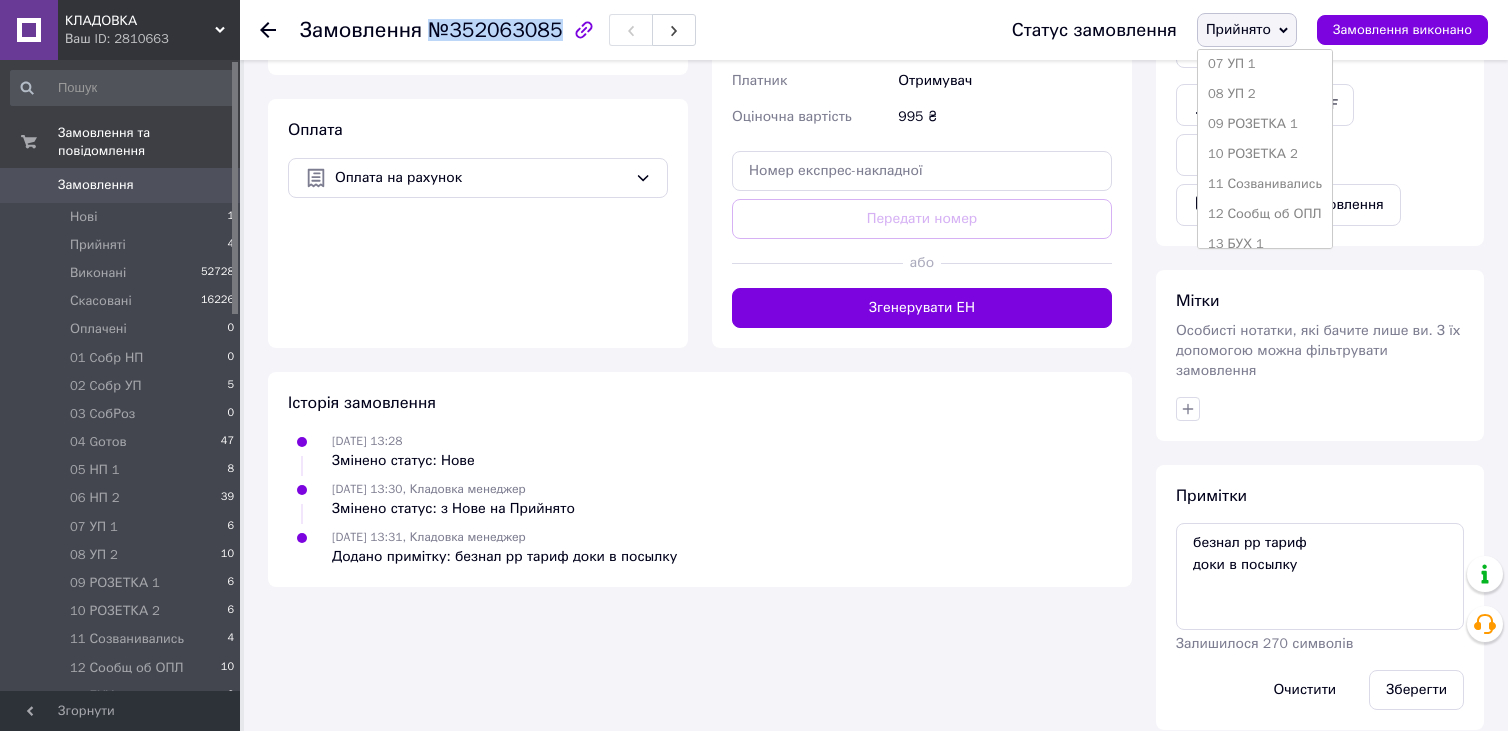 scroll, scrollTop: 300, scrollLeft: 0, axis: vertical 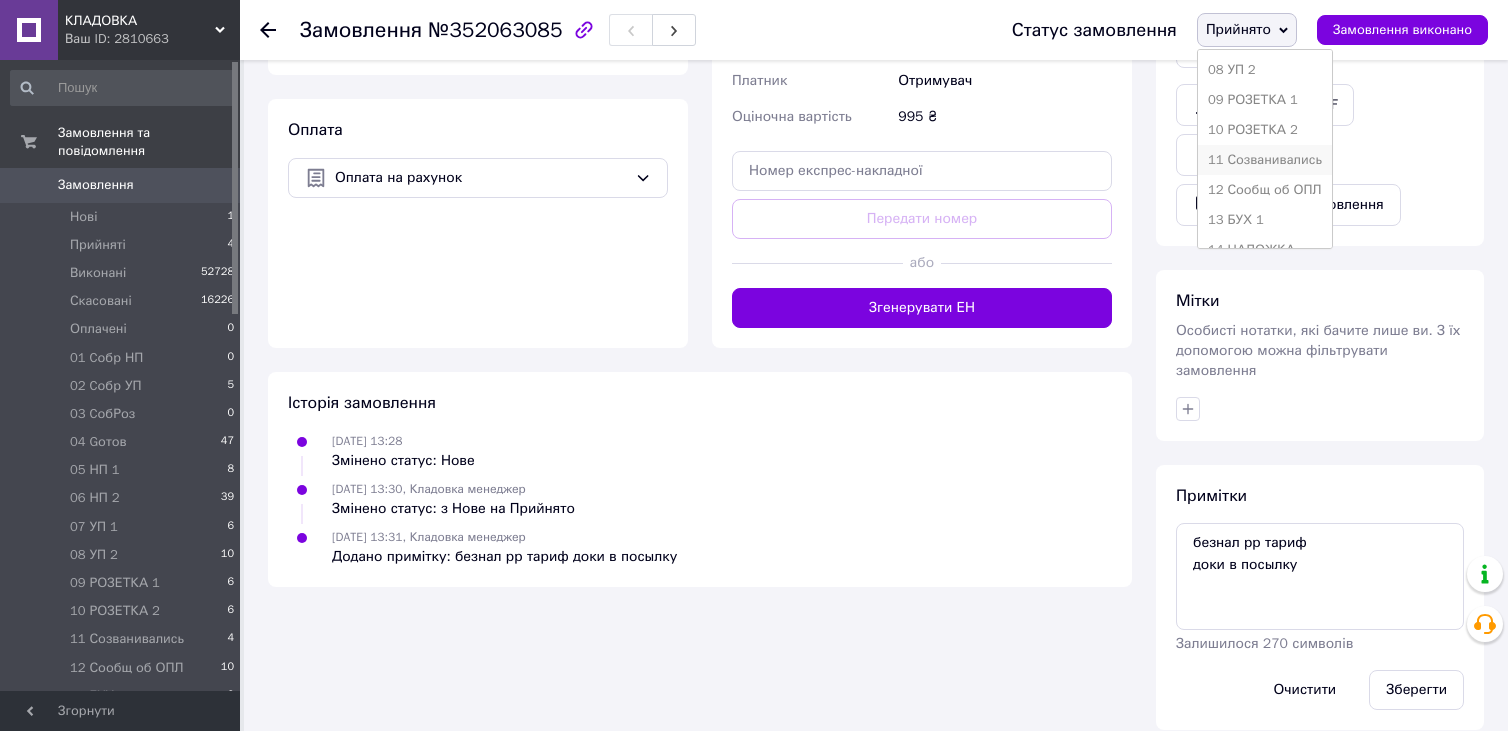 click on "11 Созванивались" at bounding box center [1265, 160] 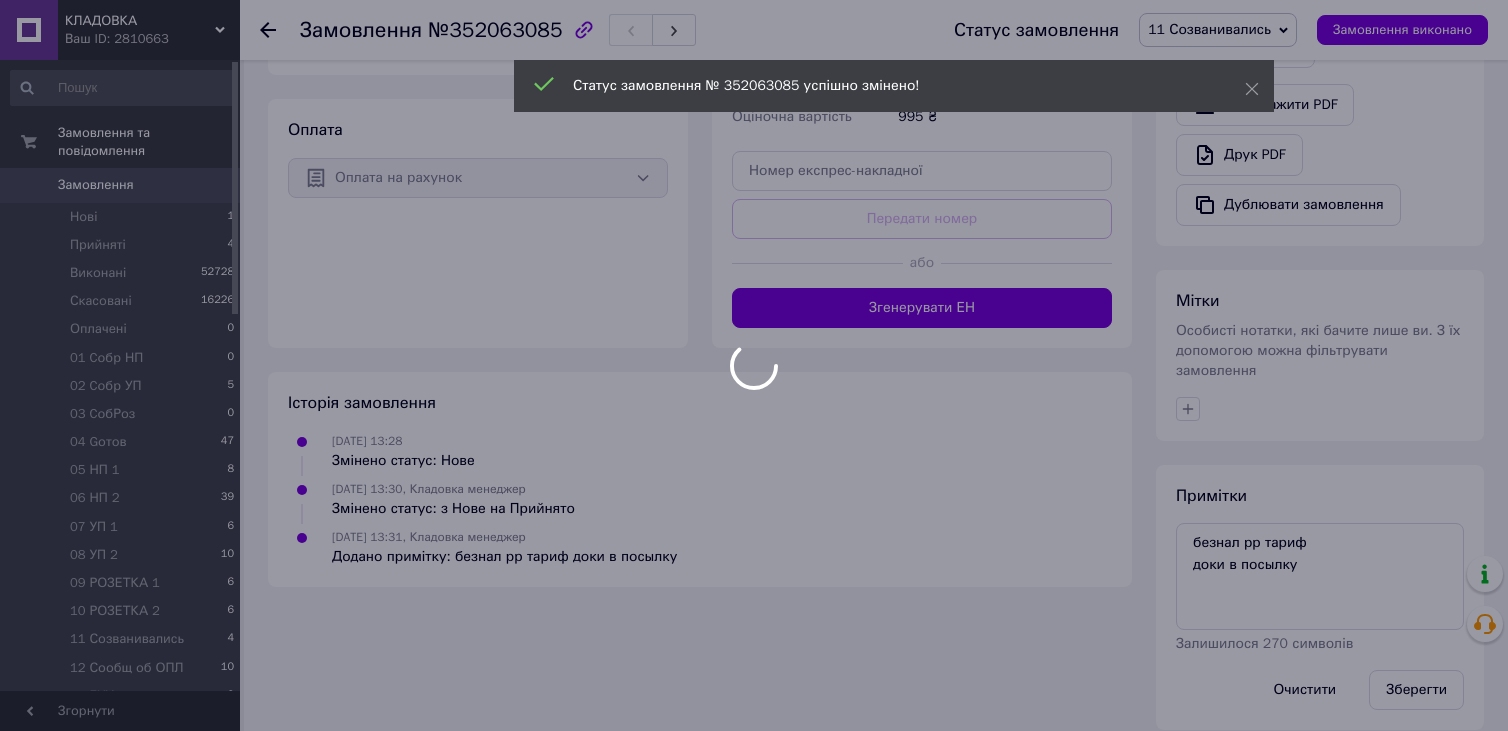 scroll, scrollTop: 615, scrollLeft: 0, axis: vertical 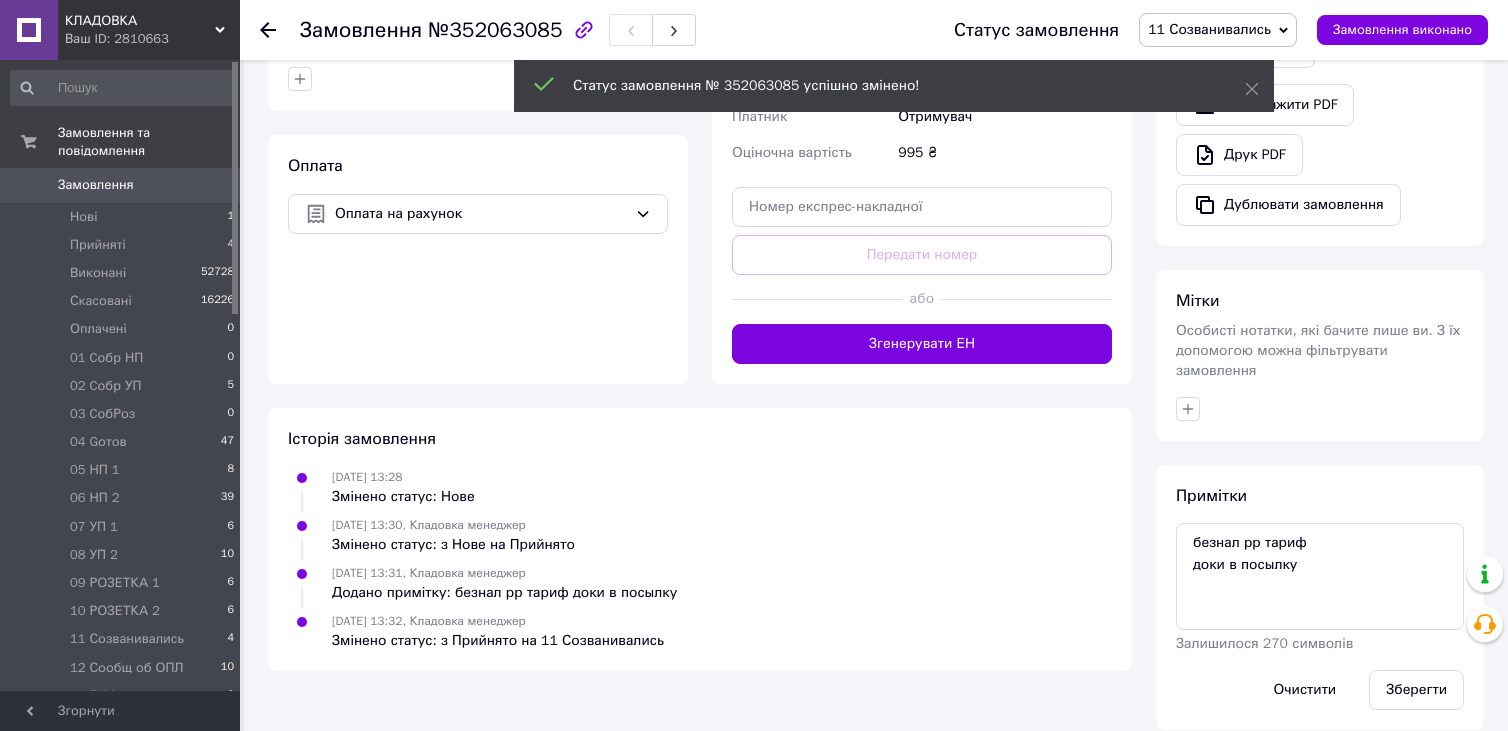 click on "Прийняті 4" at bounding box center [123, 245] 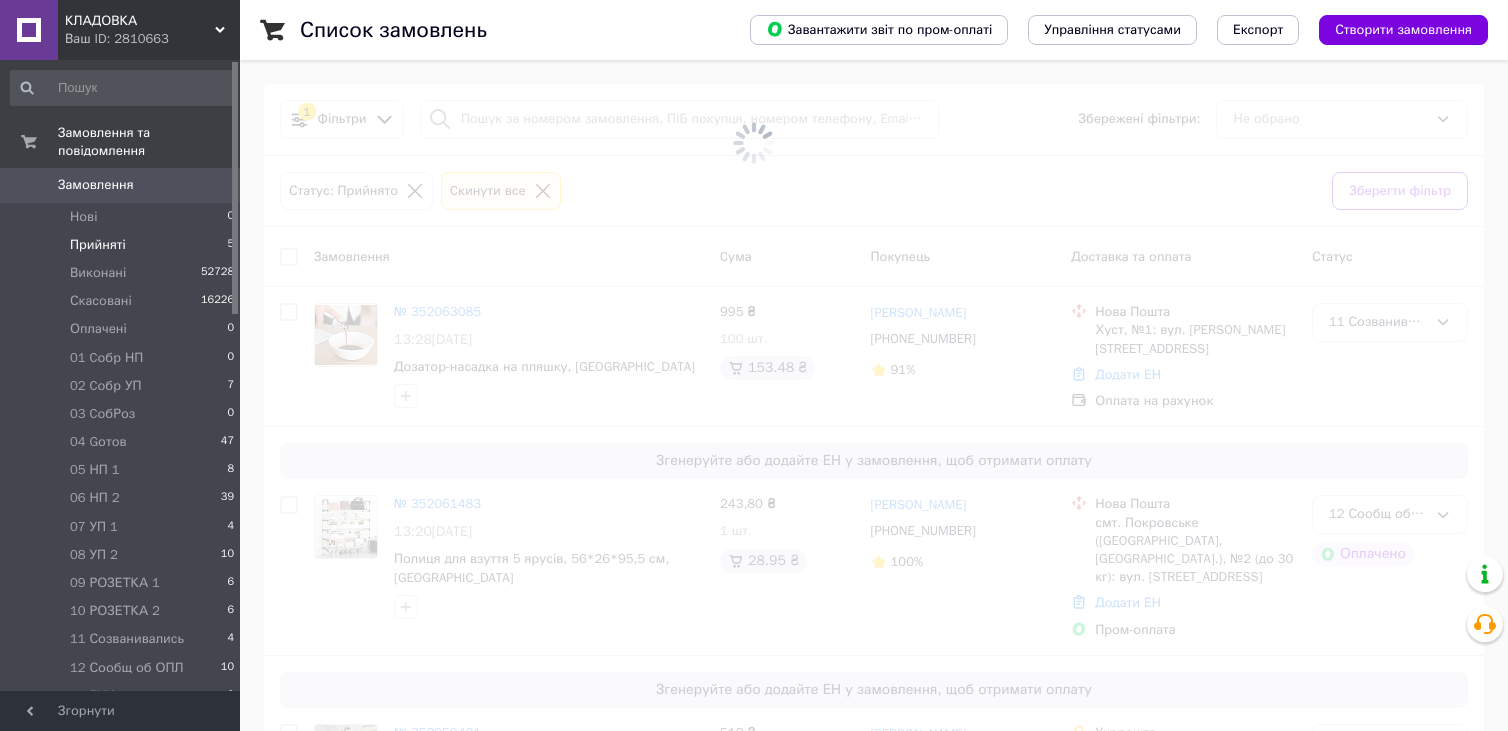 click on "Прийняті" at bounding box center (98, 245) 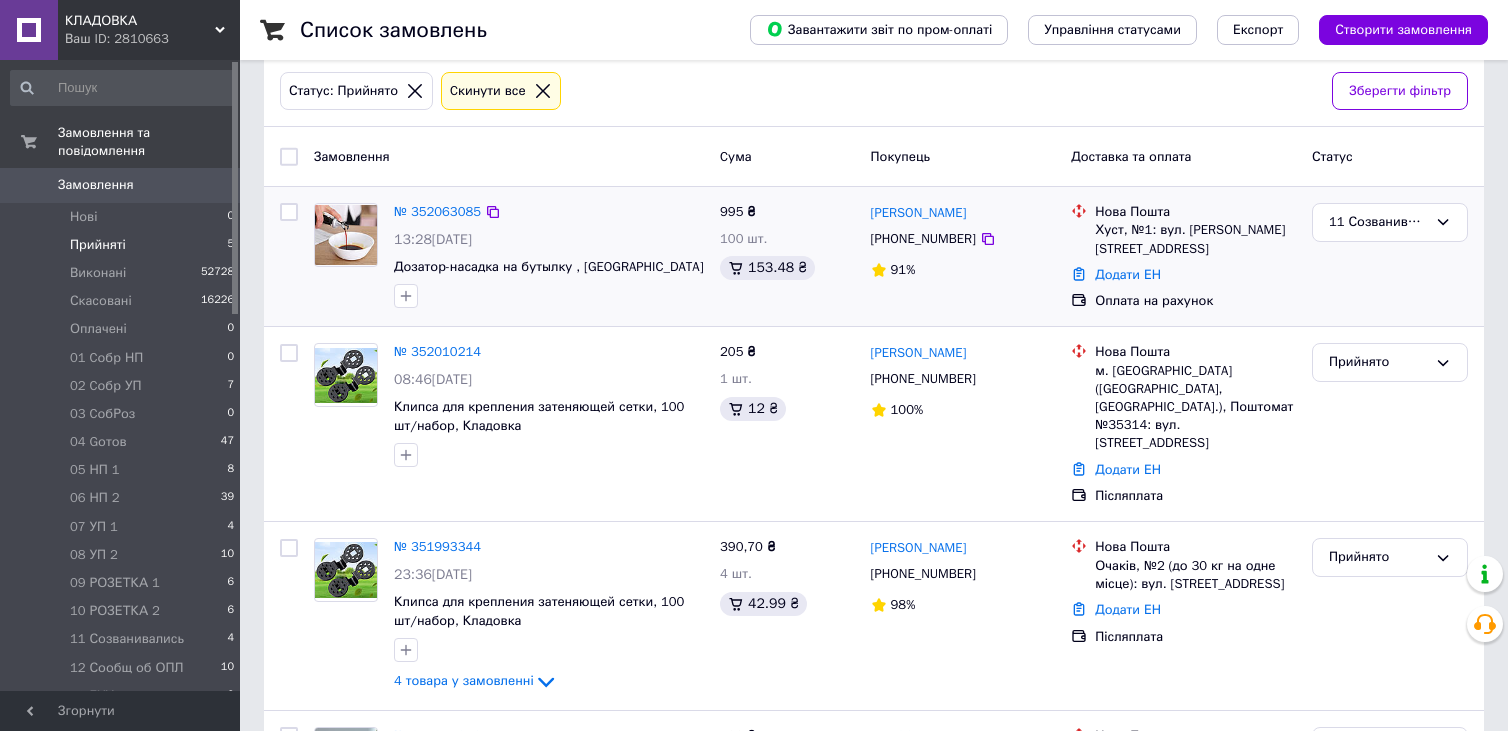 scroll, scrollTop: 0, scrollLeft: 0, axis: both 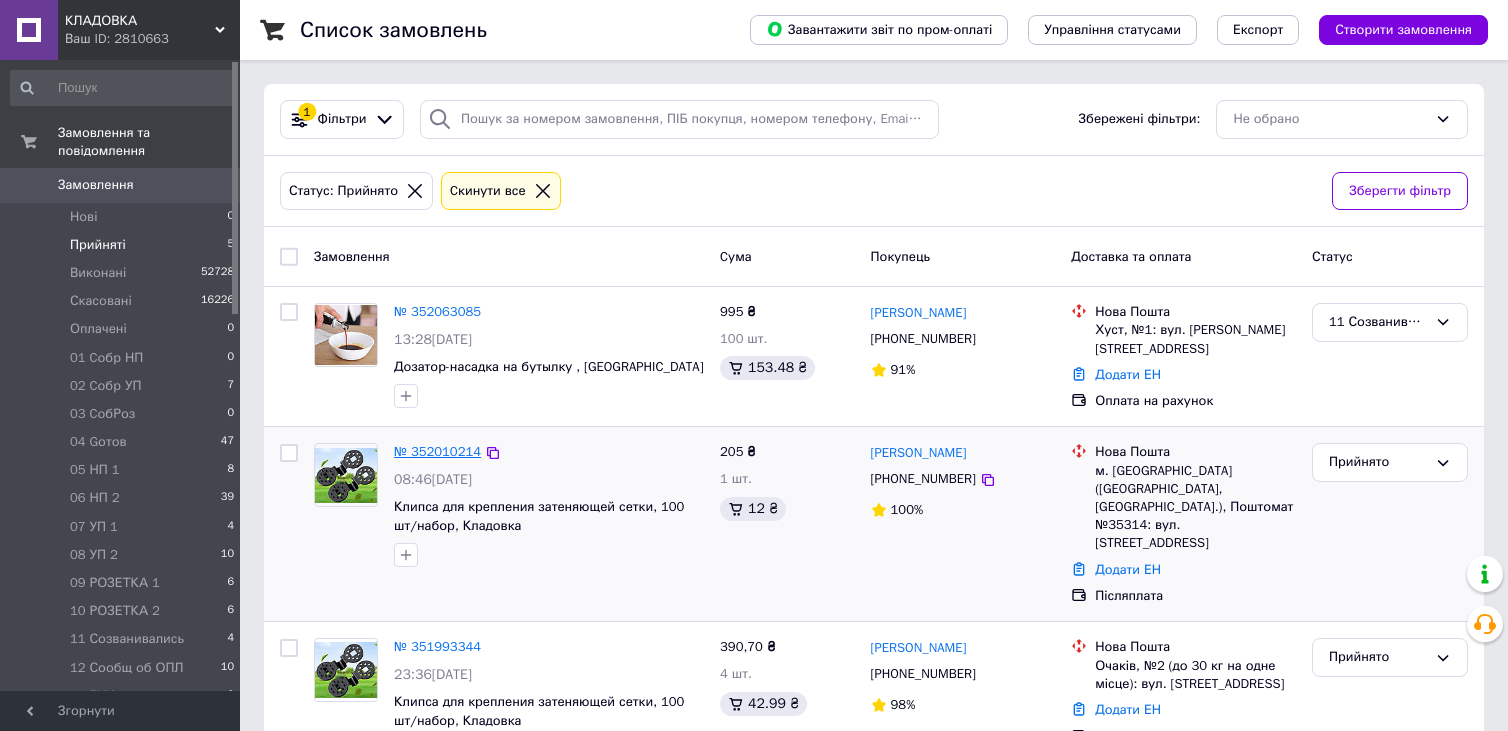 click on "№ 352010214" at bounding box center [437, 451] 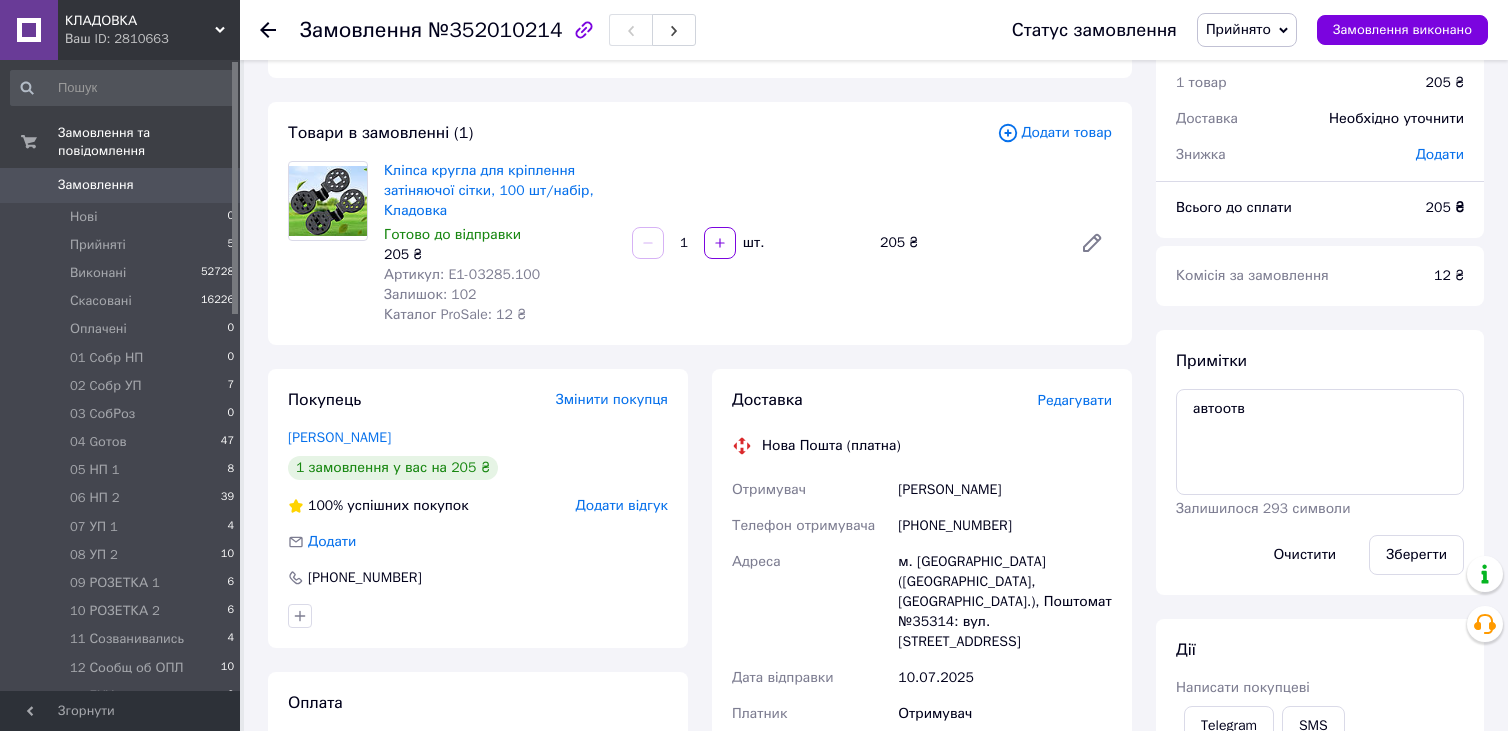 scroll, scrollTop: 100, scrollLeft: 0, axis: vertical 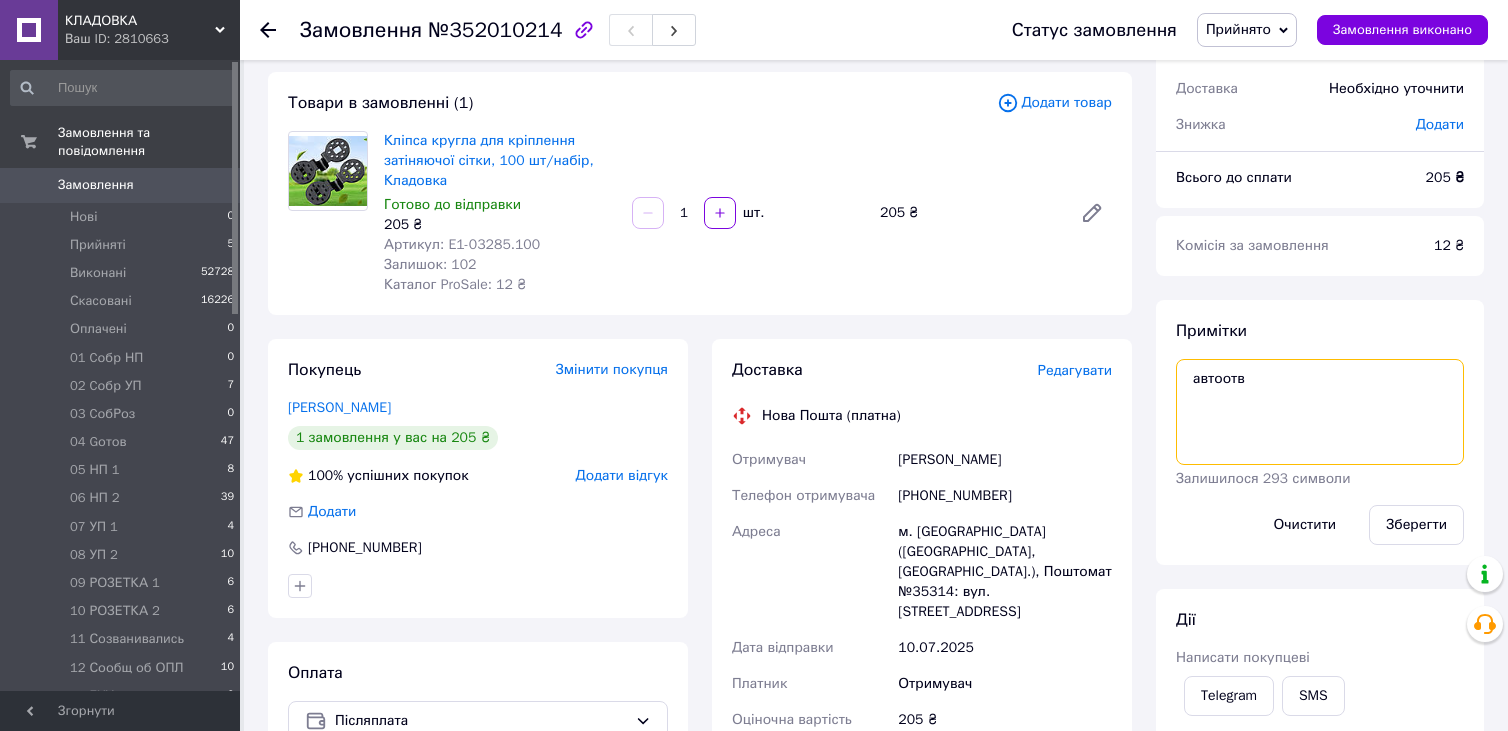 click on "автоотв" at bounding box center (1320, 412) 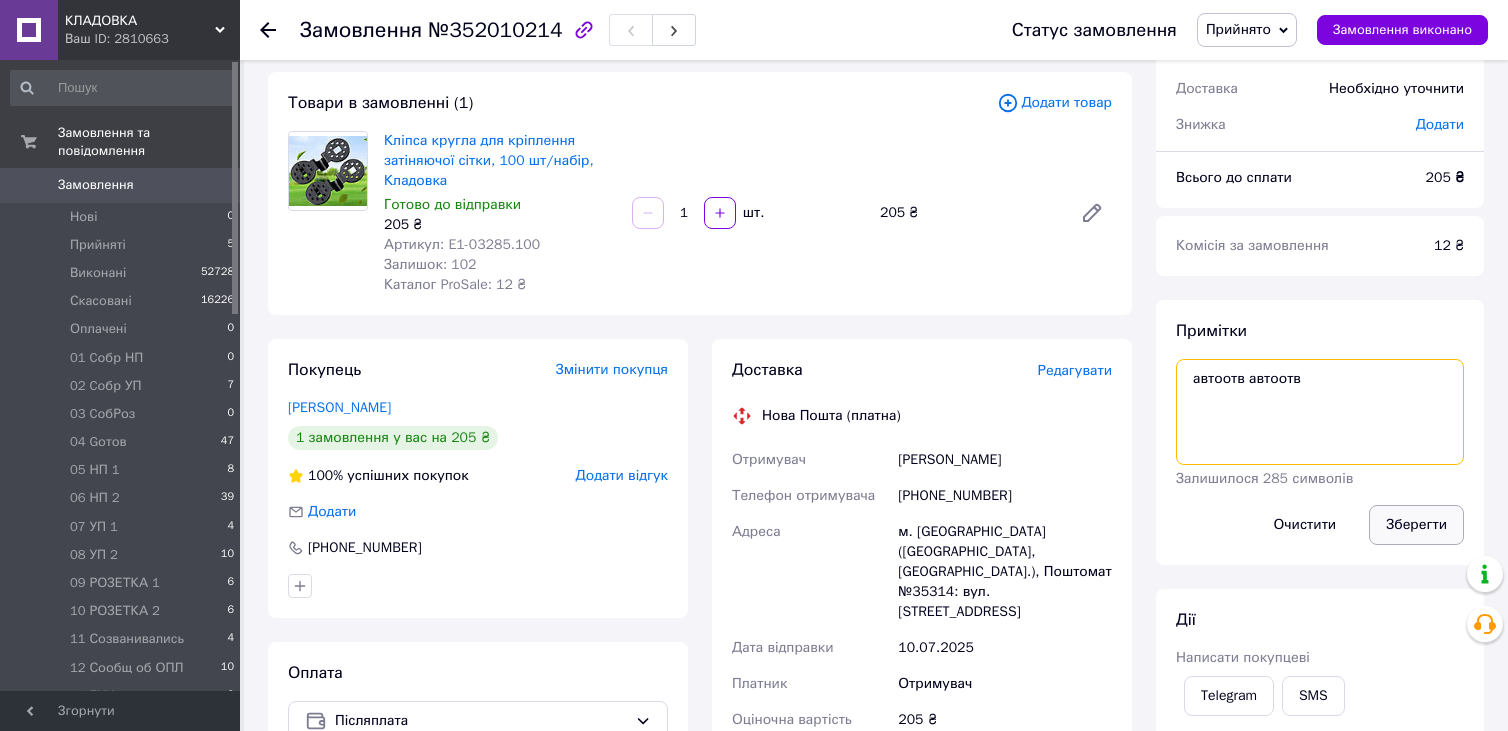 type on "автоотв автоотв" 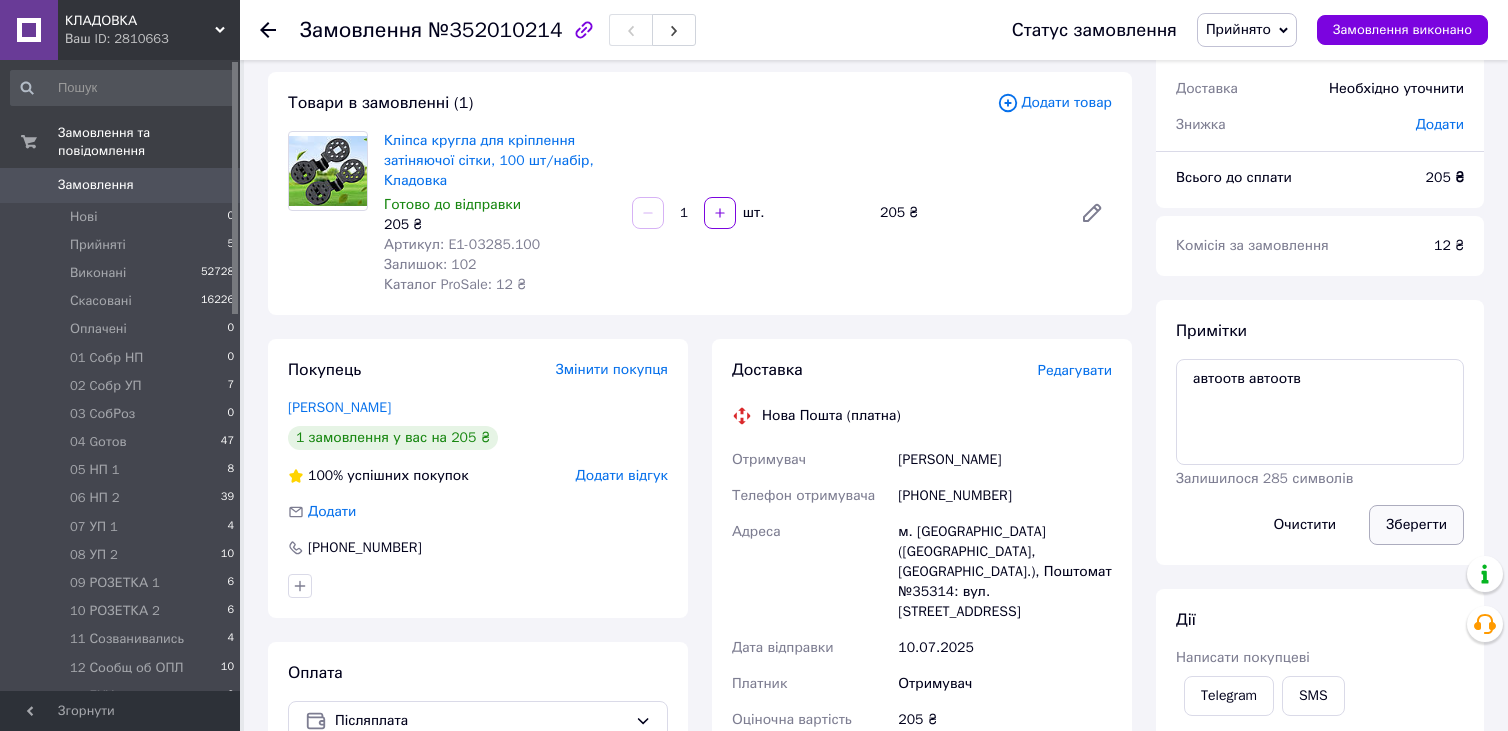 click on "Зберегти" at bounding box center (1416, 525) 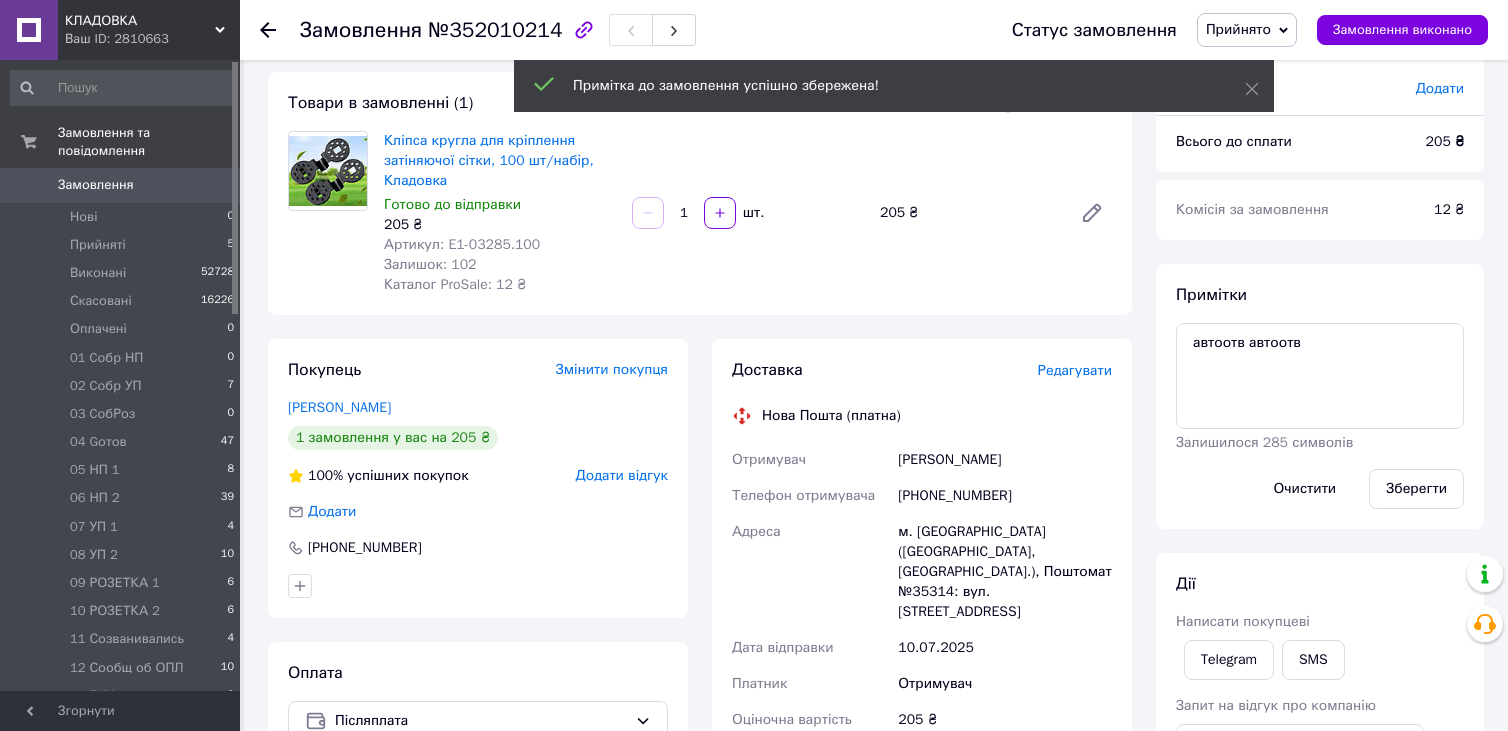 click 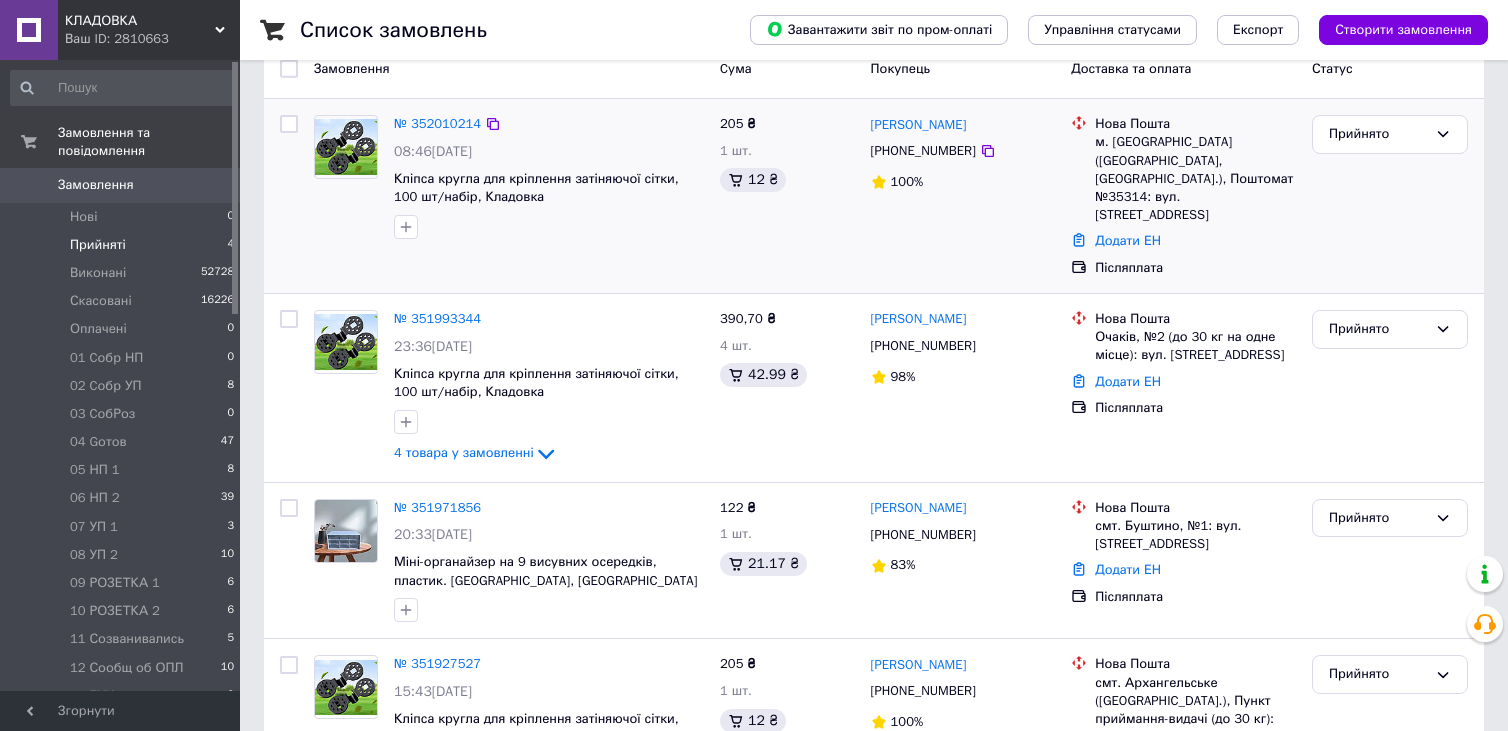 scroll, scrollTop: 200, scrollLeft: 0, axis: vertical 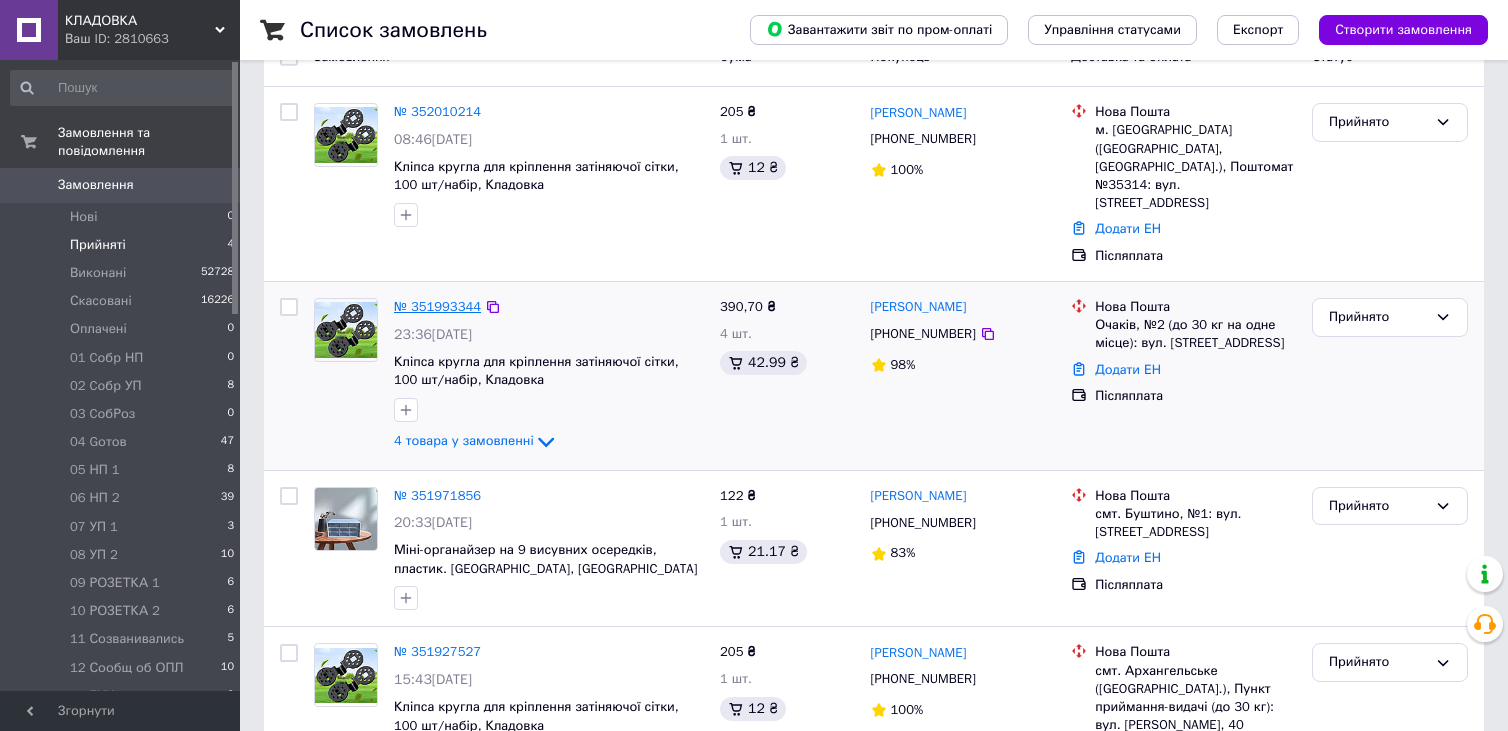 click on "№ 351993344" at bounding box center [437, 306] 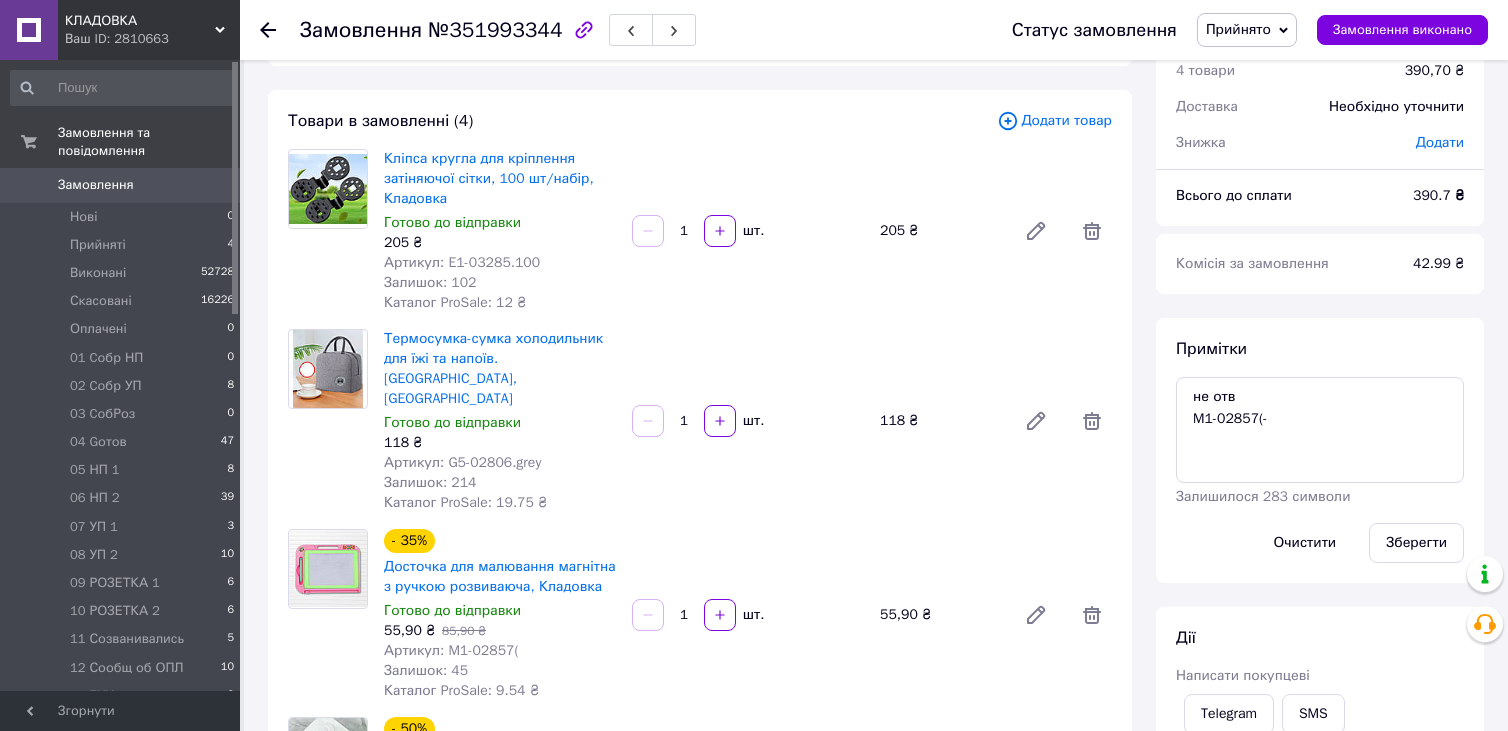 scroll, scrollTop: 200, scrollLeft: 0, axis: vertical 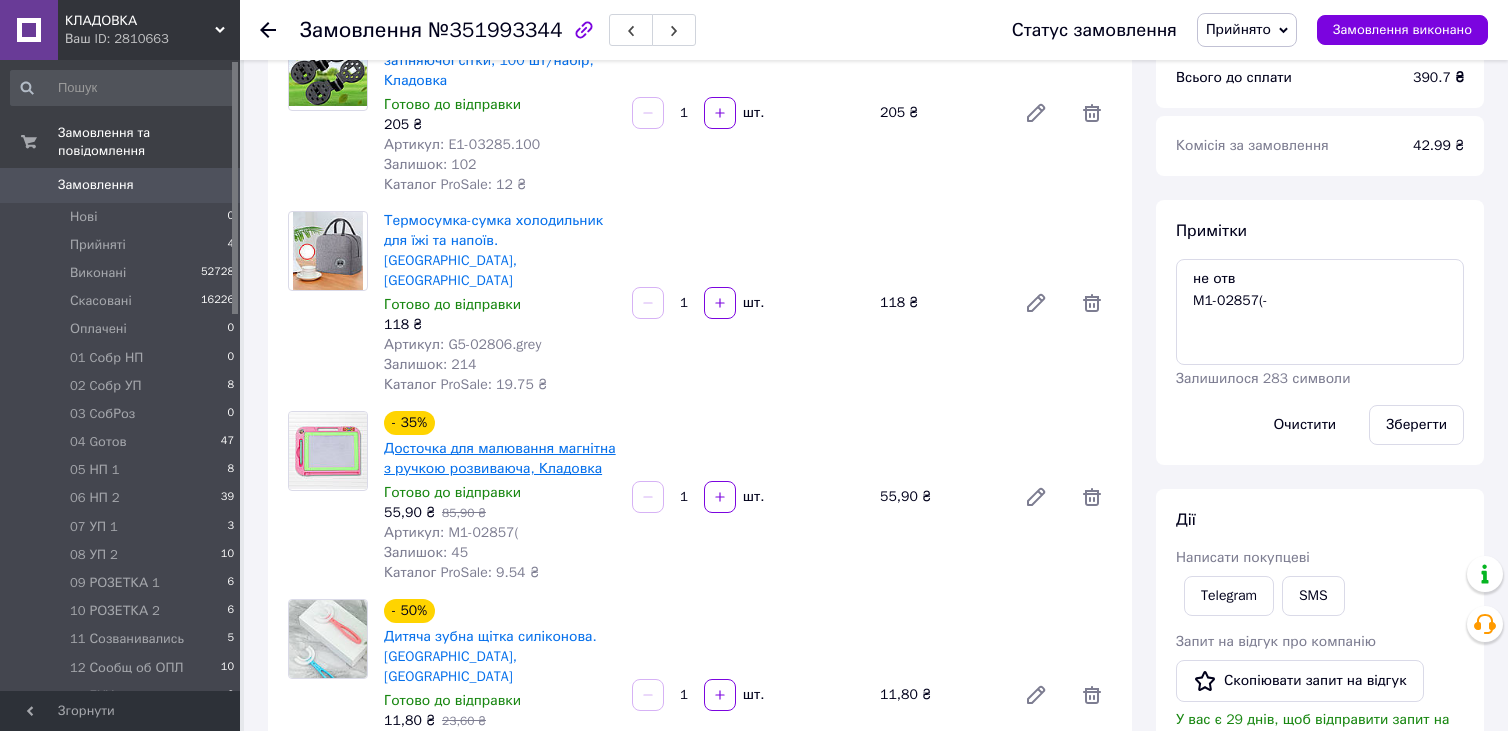 click on "Досточка для малювання магнітна з ручкою розвиваюча, Кладовка" at bounding box center [500, 458] 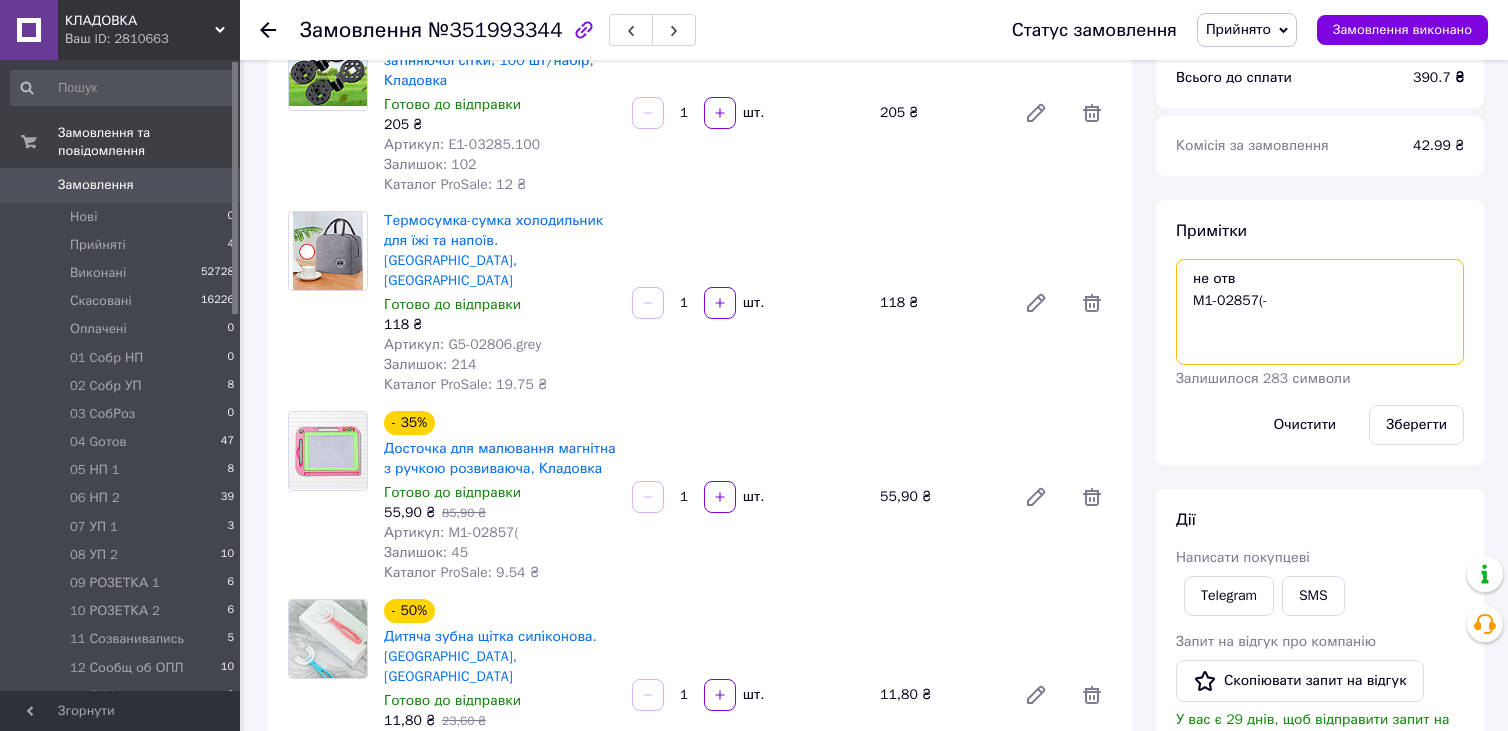 click on "не отв
M1-02857(-" at bounding box center [1320, 312] 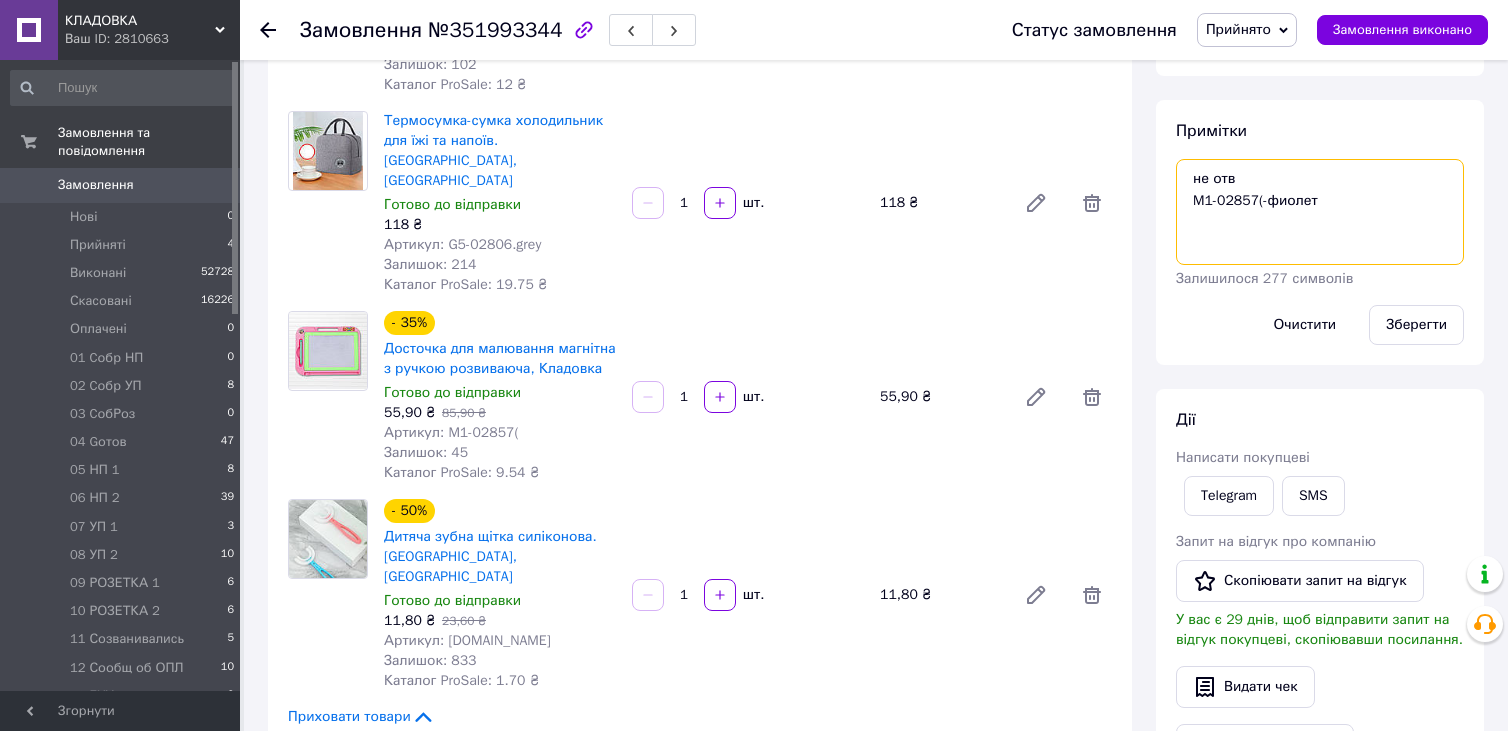 scroll, scrollTop: 300, scrollLeft: 0, axis: vertical 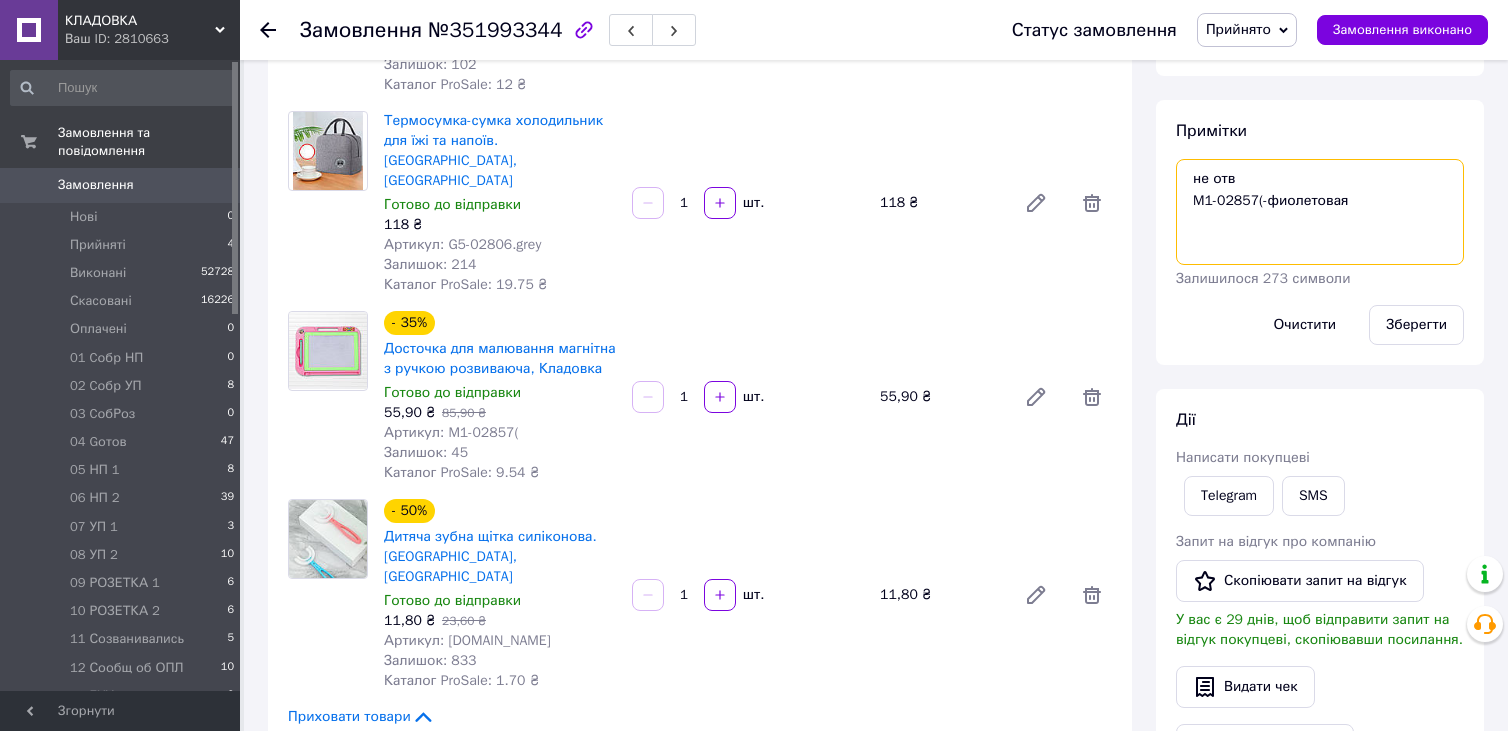 click on "не отв
M1-02857(-фиолетовая" at bounding box center [1320, 212] 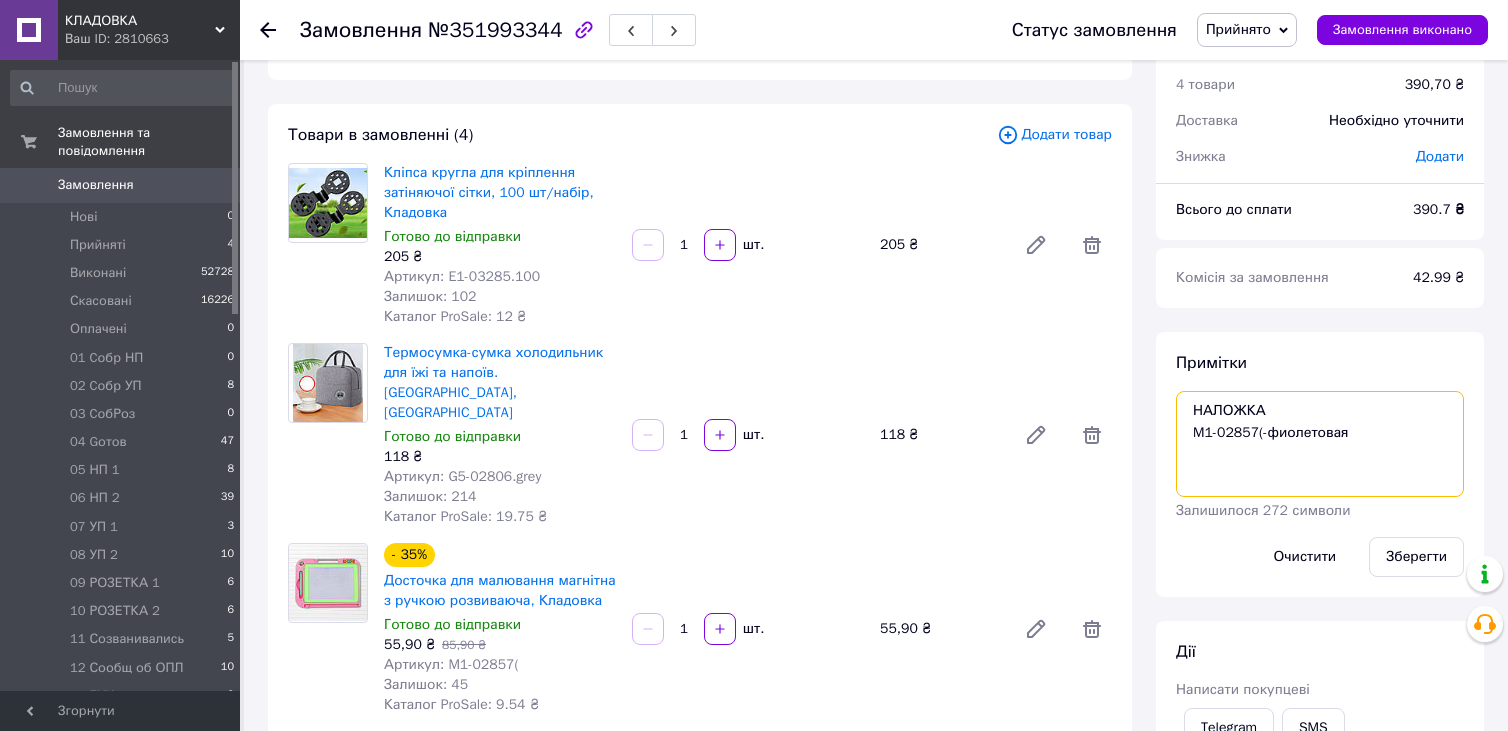 scroll, scrollTop: 200, scrollLeft: 0, axis: vertical 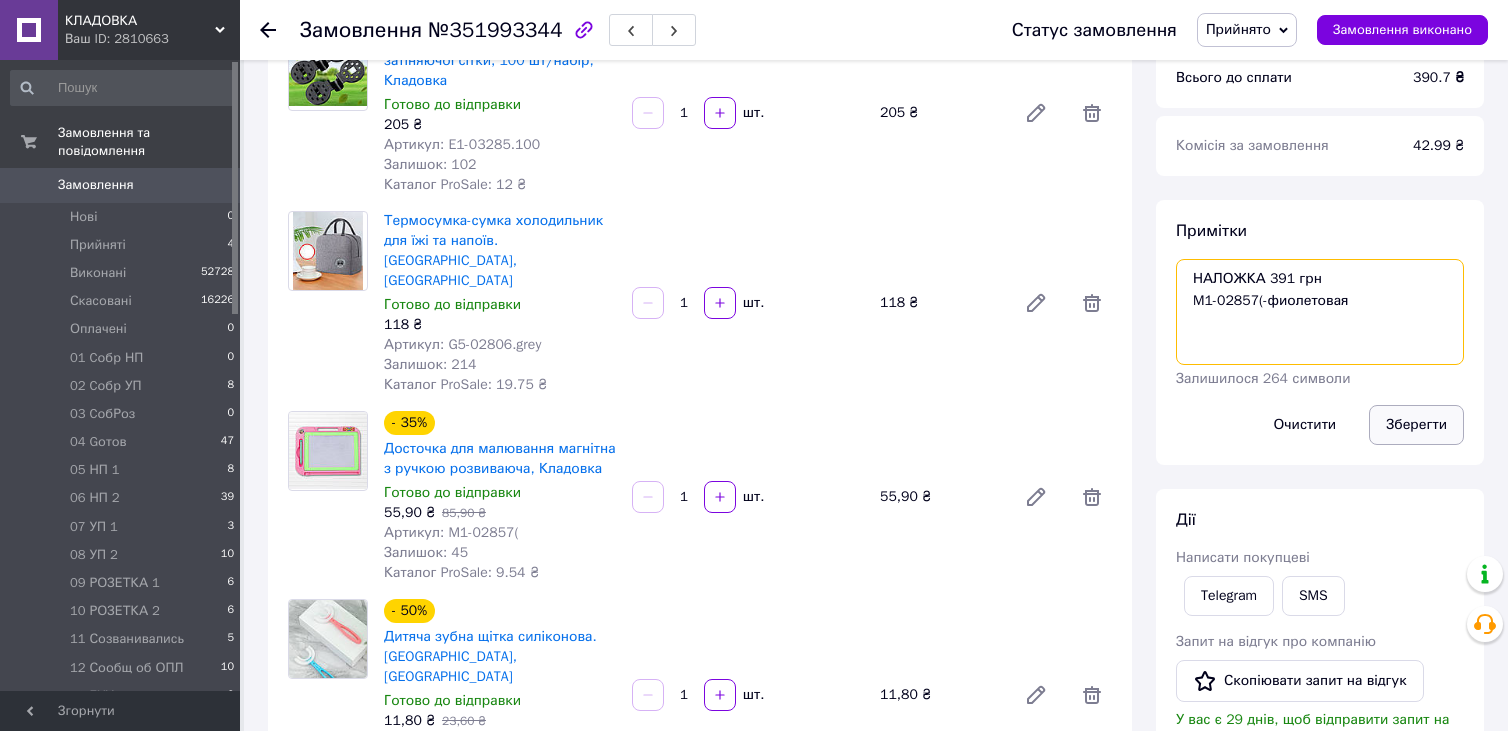 type on "НАЛОЖКА 391 грн
M1-02857(-фиолетовая" 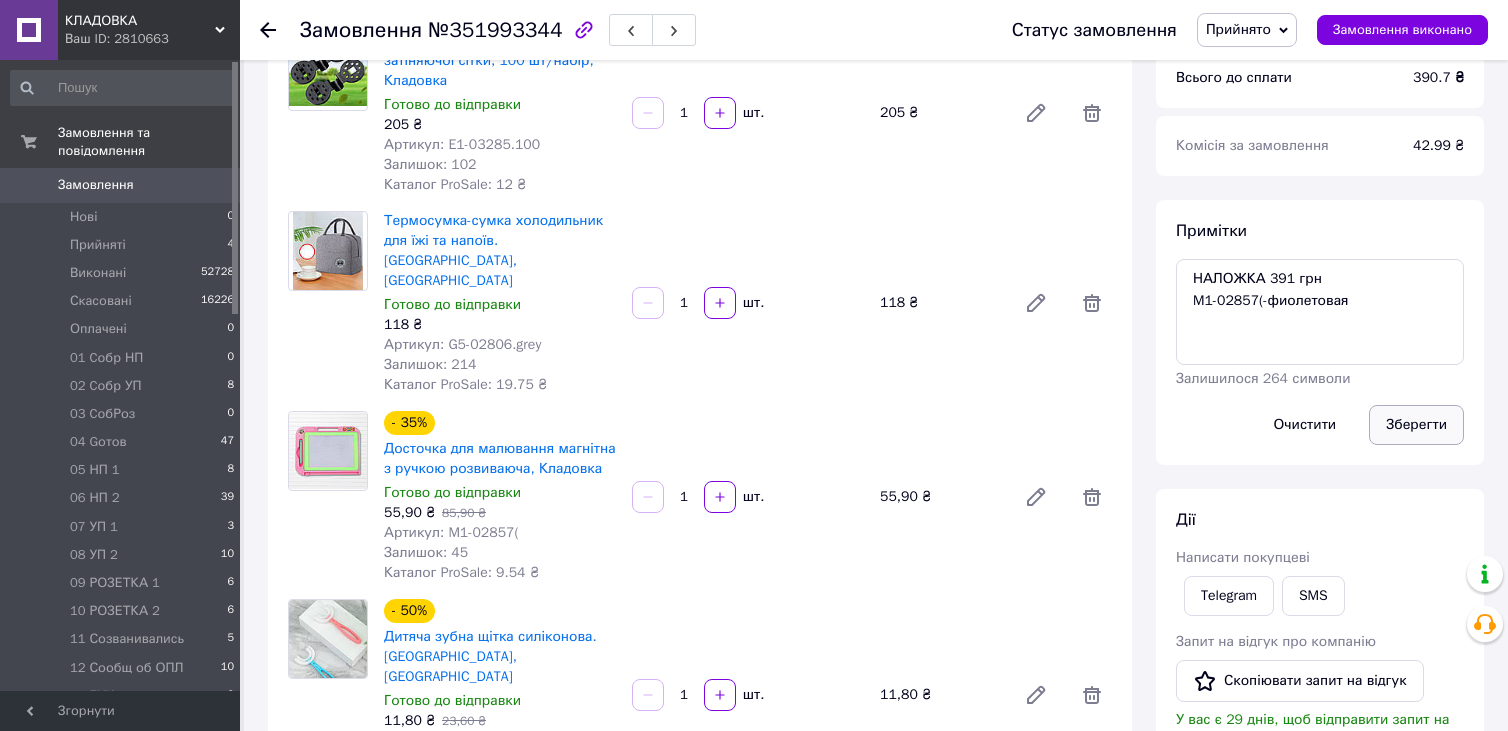 click on "Зберегти" at bounding box center (1416, 425) 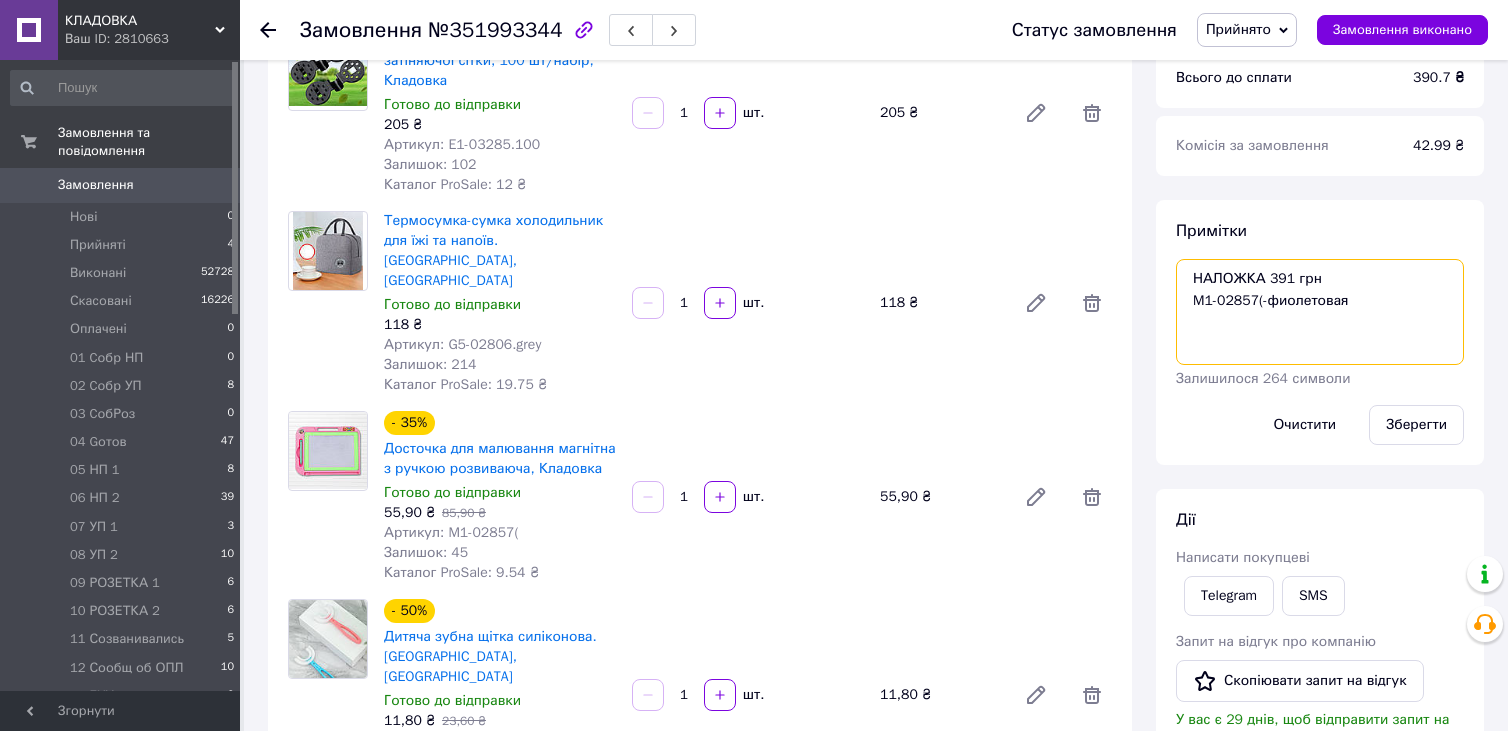 drag, startPoint x: 1198, startPoint y: 300, endPoint x: 1348, endPoint y: 308, distance: 150.21318 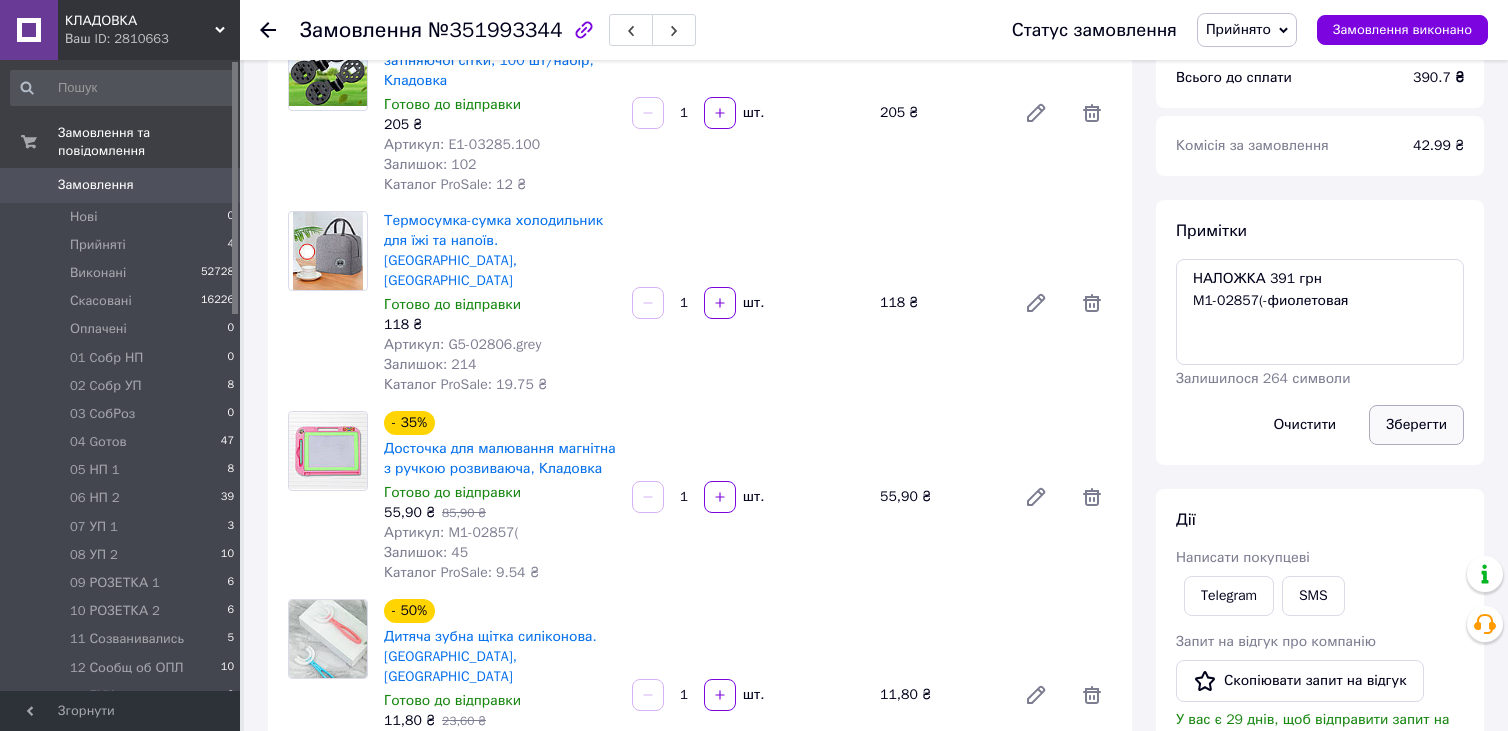 click on "Зберегти" at bounding box center [1416, 425] 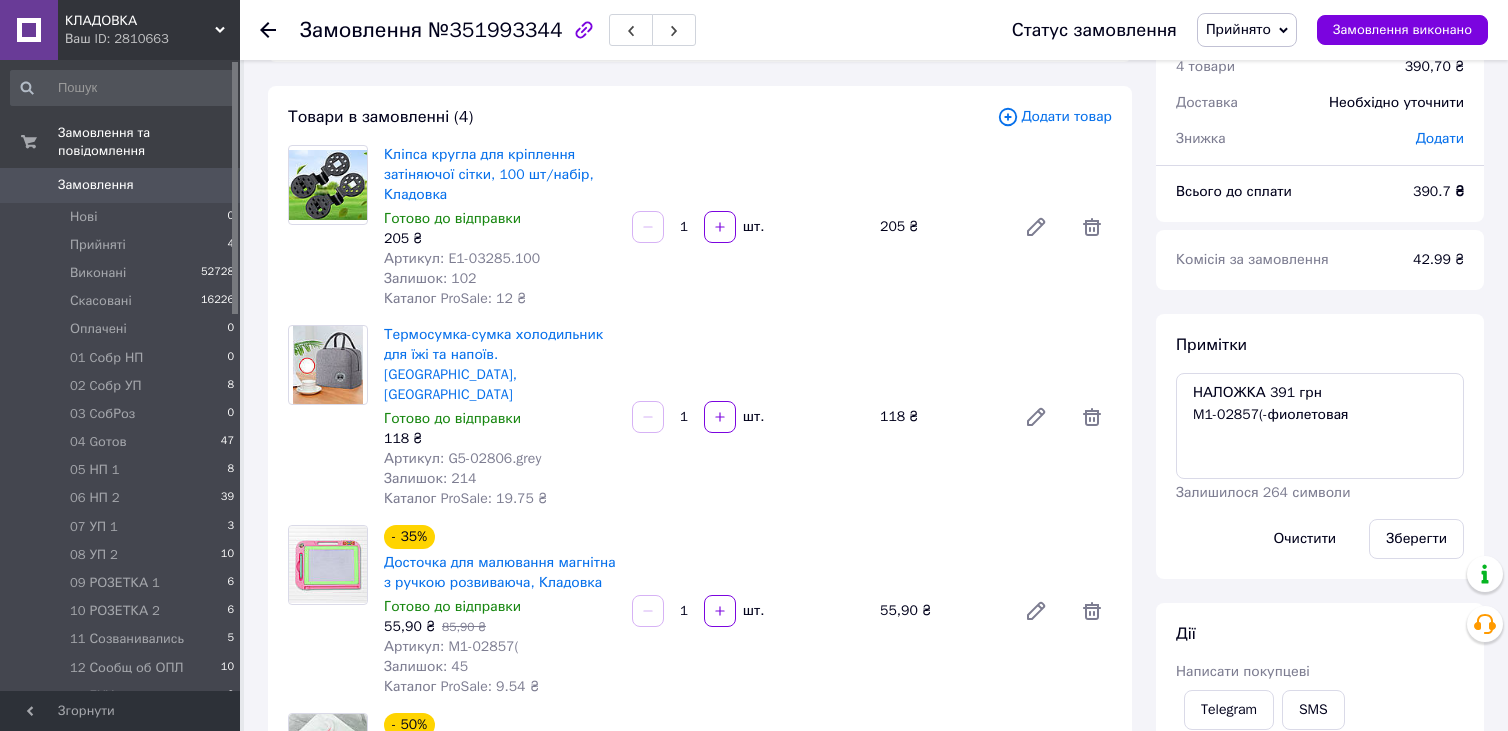 scroll, scrollTop: 0, scrollLeft: 0, axis: both 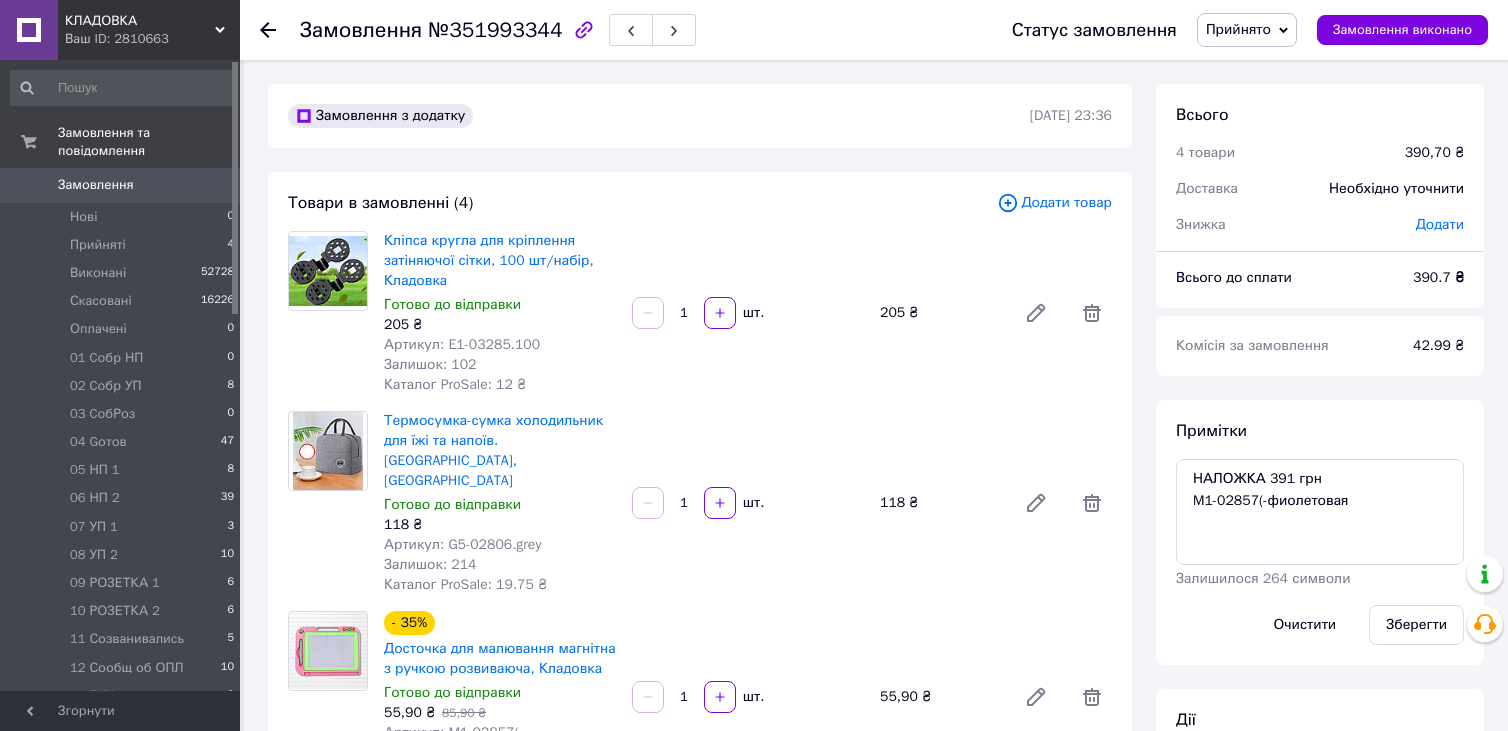 click on "Прийнято" at bounding box center [1247, 30] 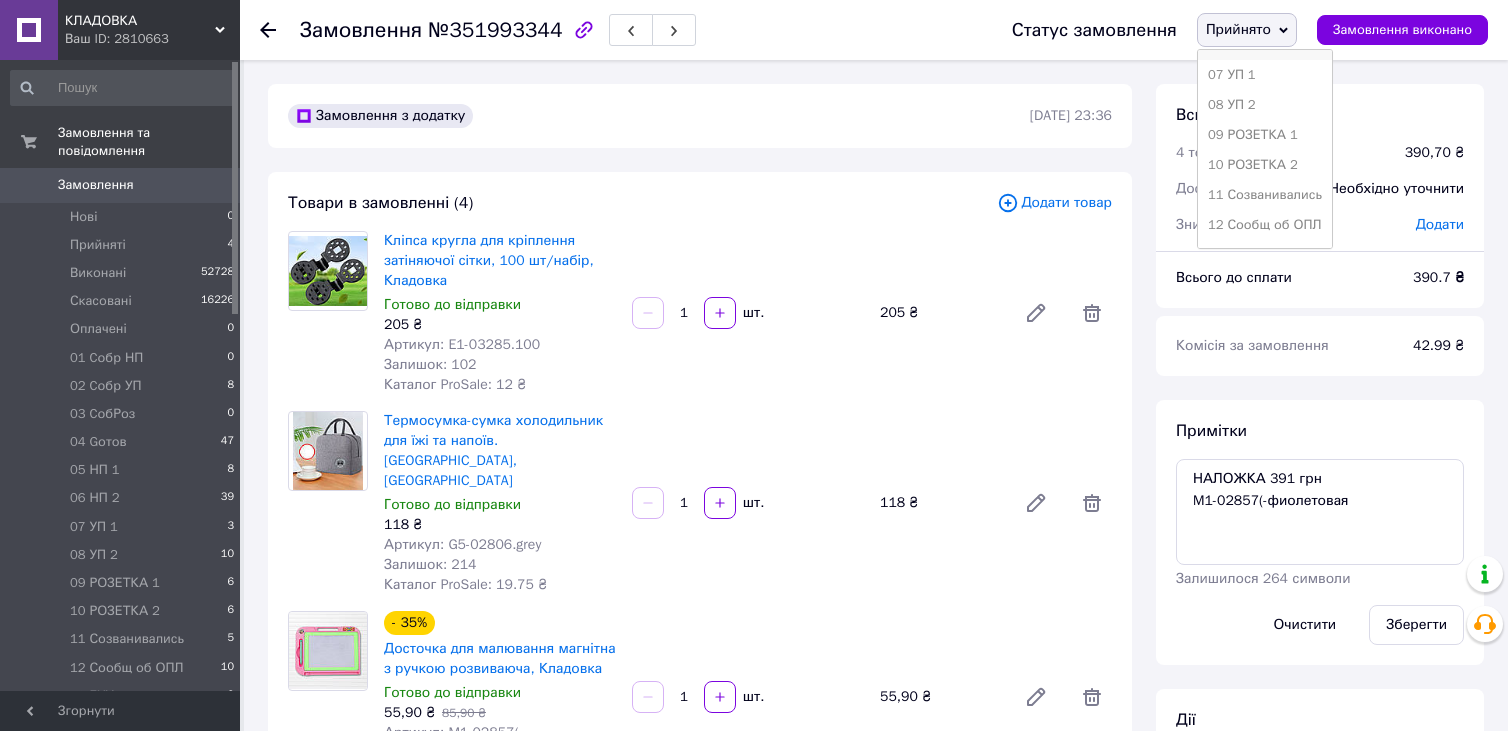 scroll, scrollTop: 300, scrollLeft: 0, axis: vertical 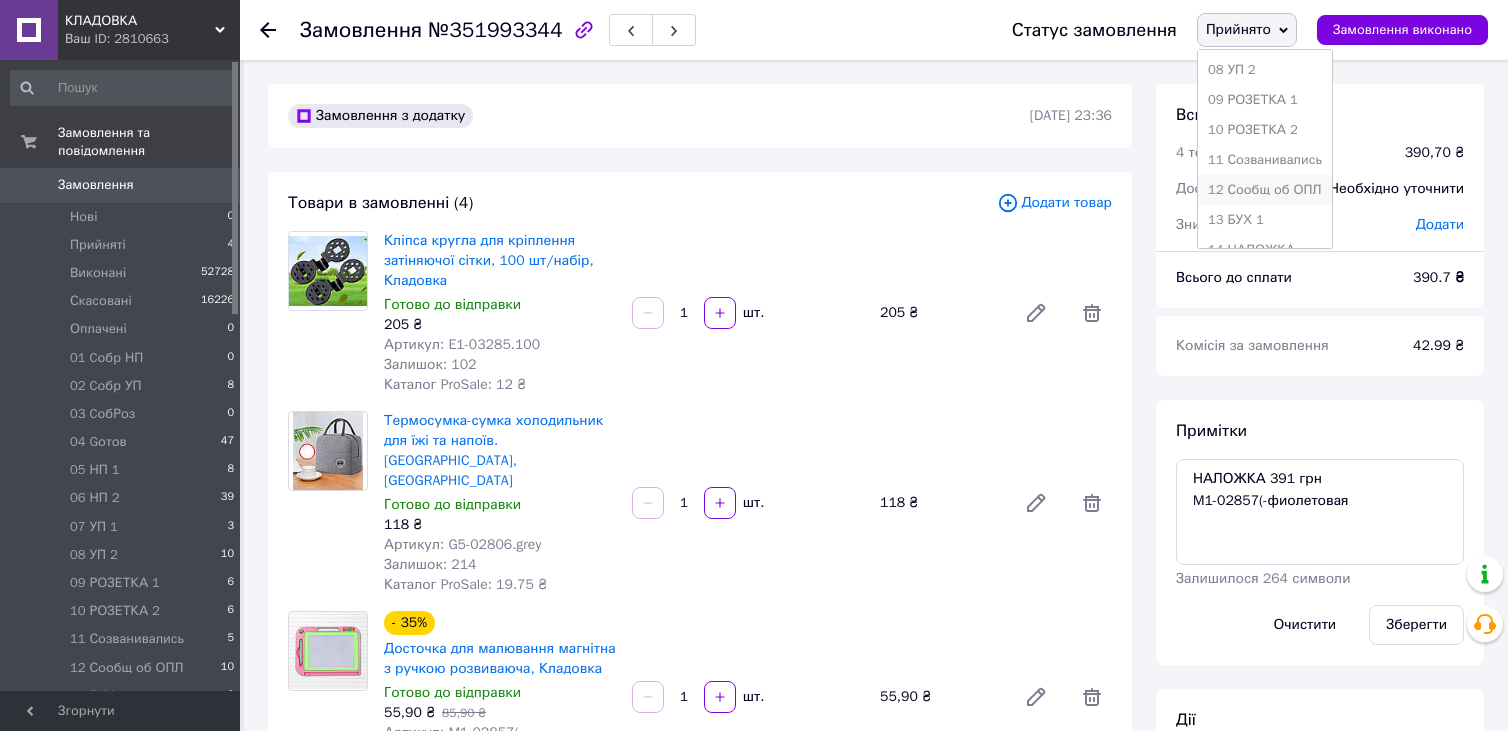 click on "12 Сообщ об ОПЛ" at bounding box center (1265, 190) 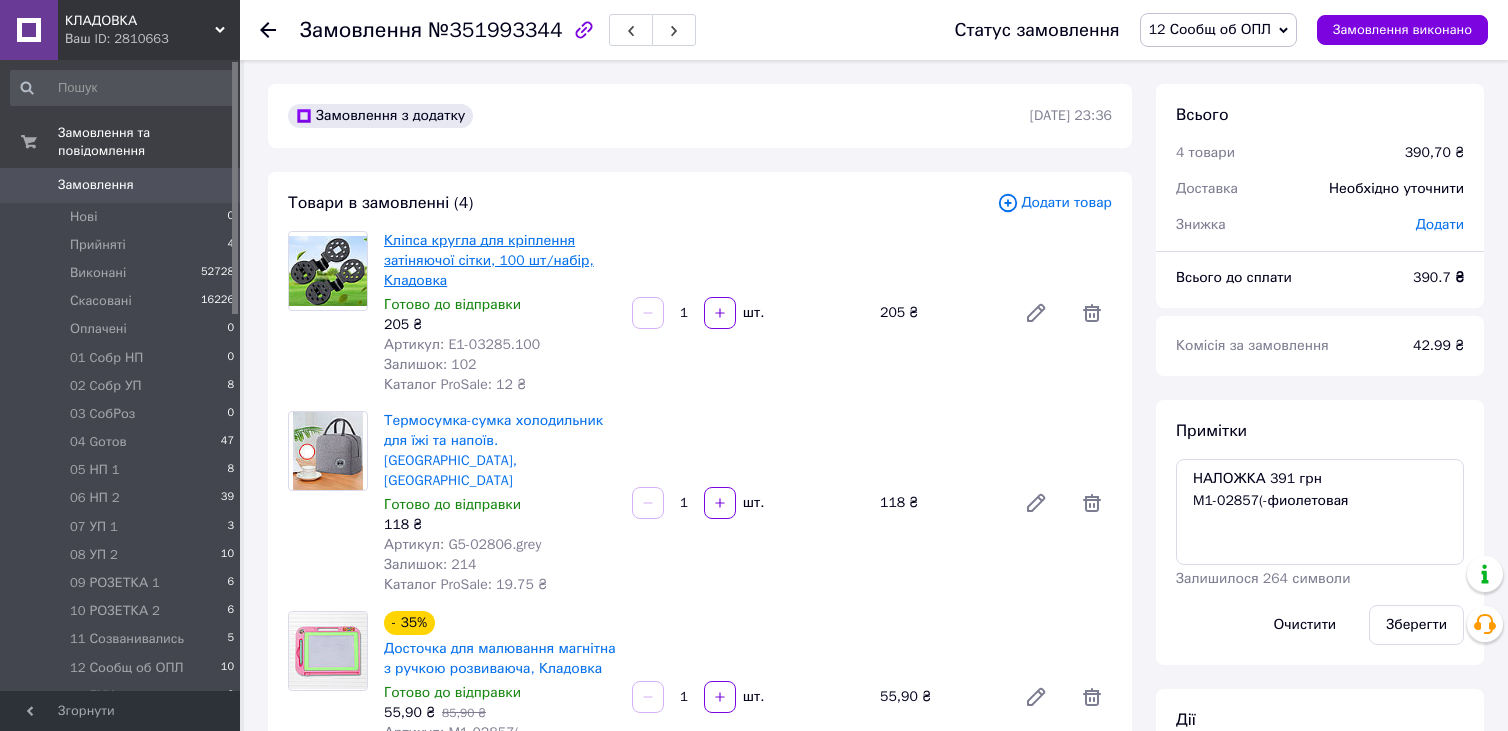 click on "Кліпса кругла для кріплення затіняючої сітки, 100 шт/набір, Кладовка" at bounding box center (489, 260) 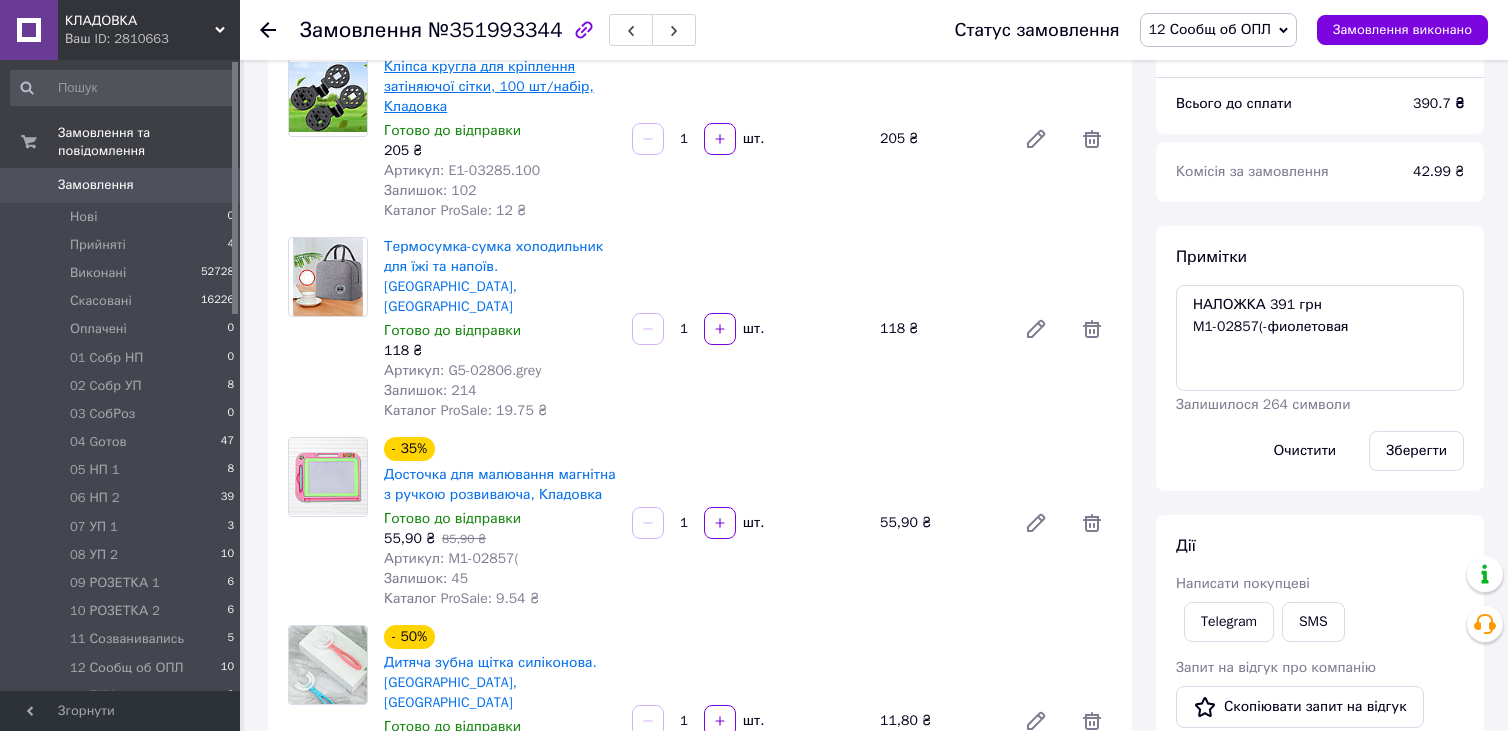 scroll, scrollTop: 200, scrollLeft: 0, axis: vertical 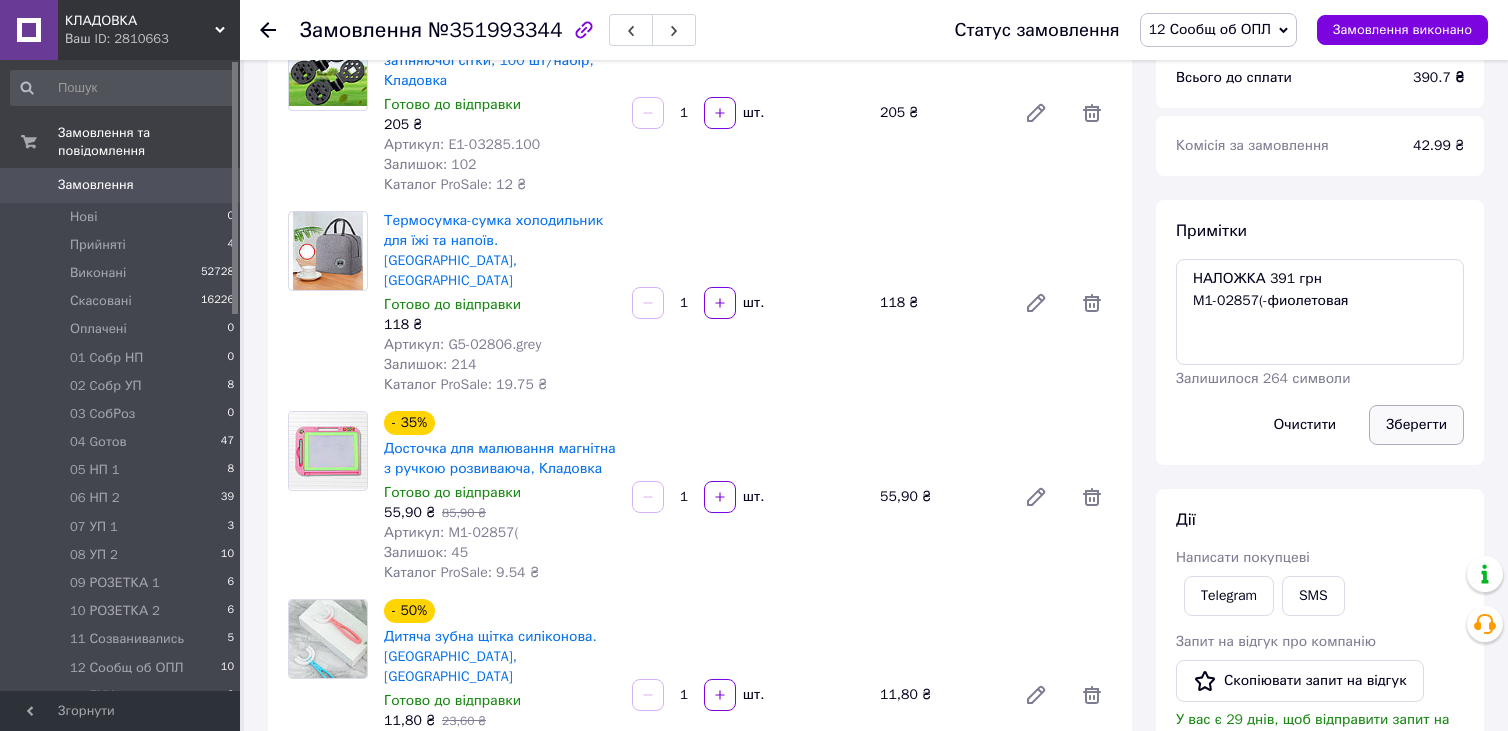 click on "Зберегти" at bounding box center (1416, 425) 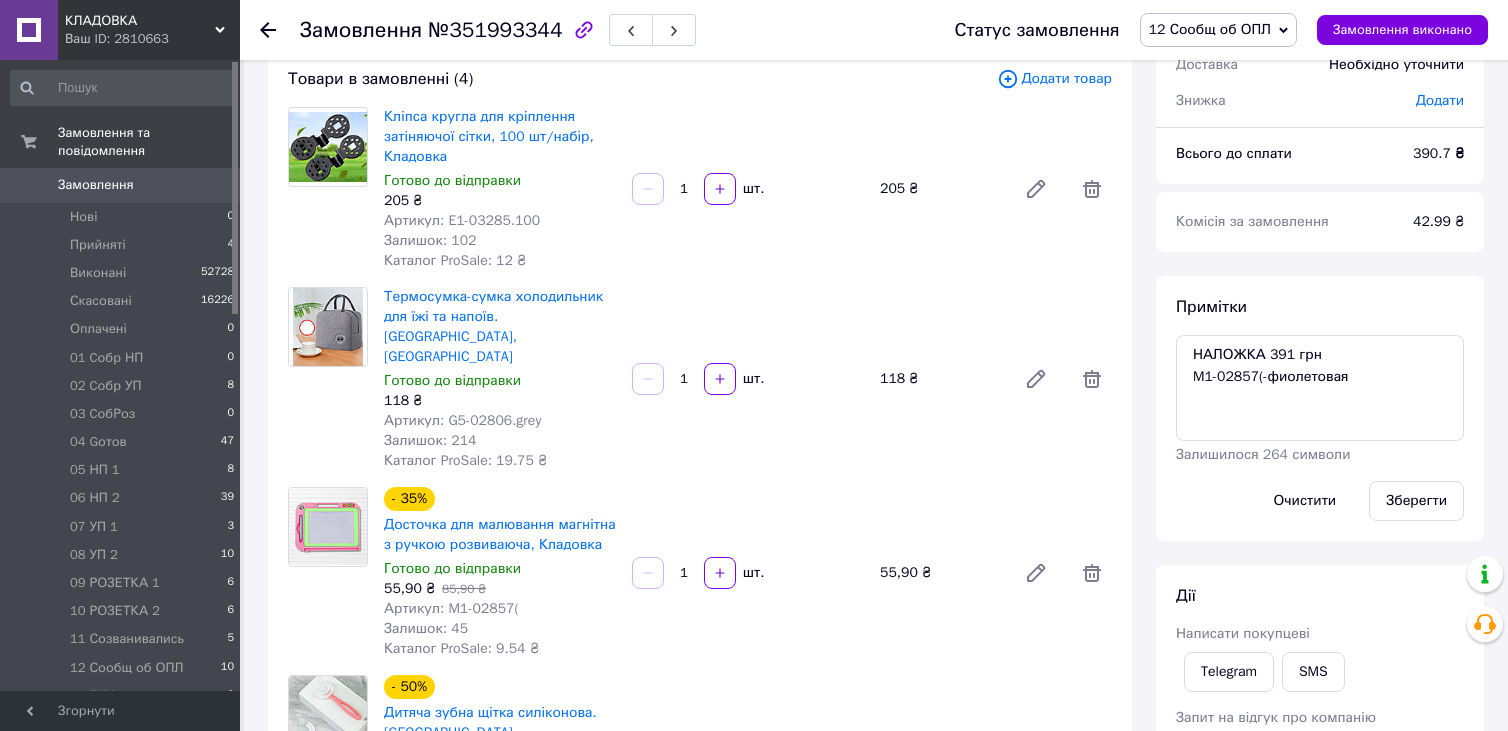 scroll, scrollTop: 0, scrollLeft: 0, axis: both 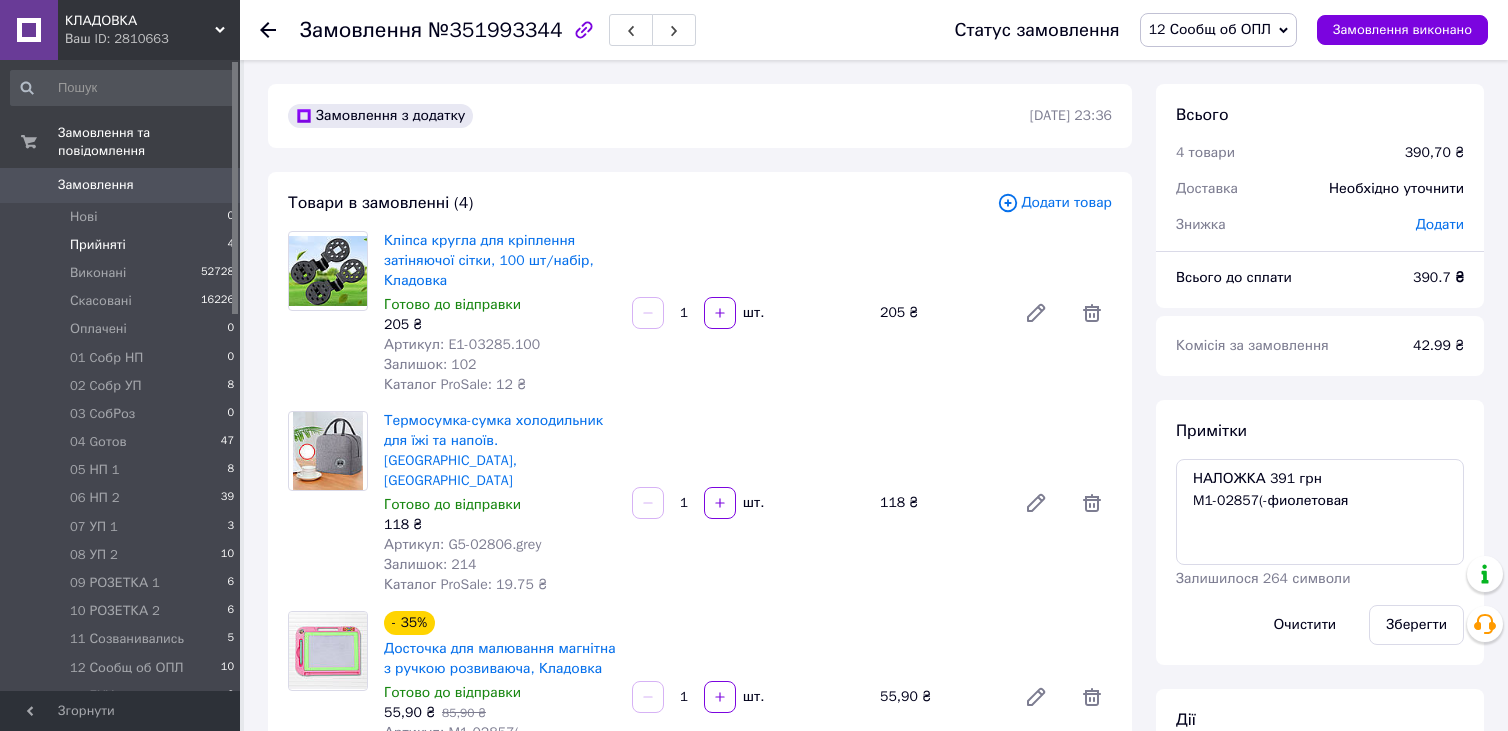 click on "Прийняті 4" at bounding box center (123, 245) 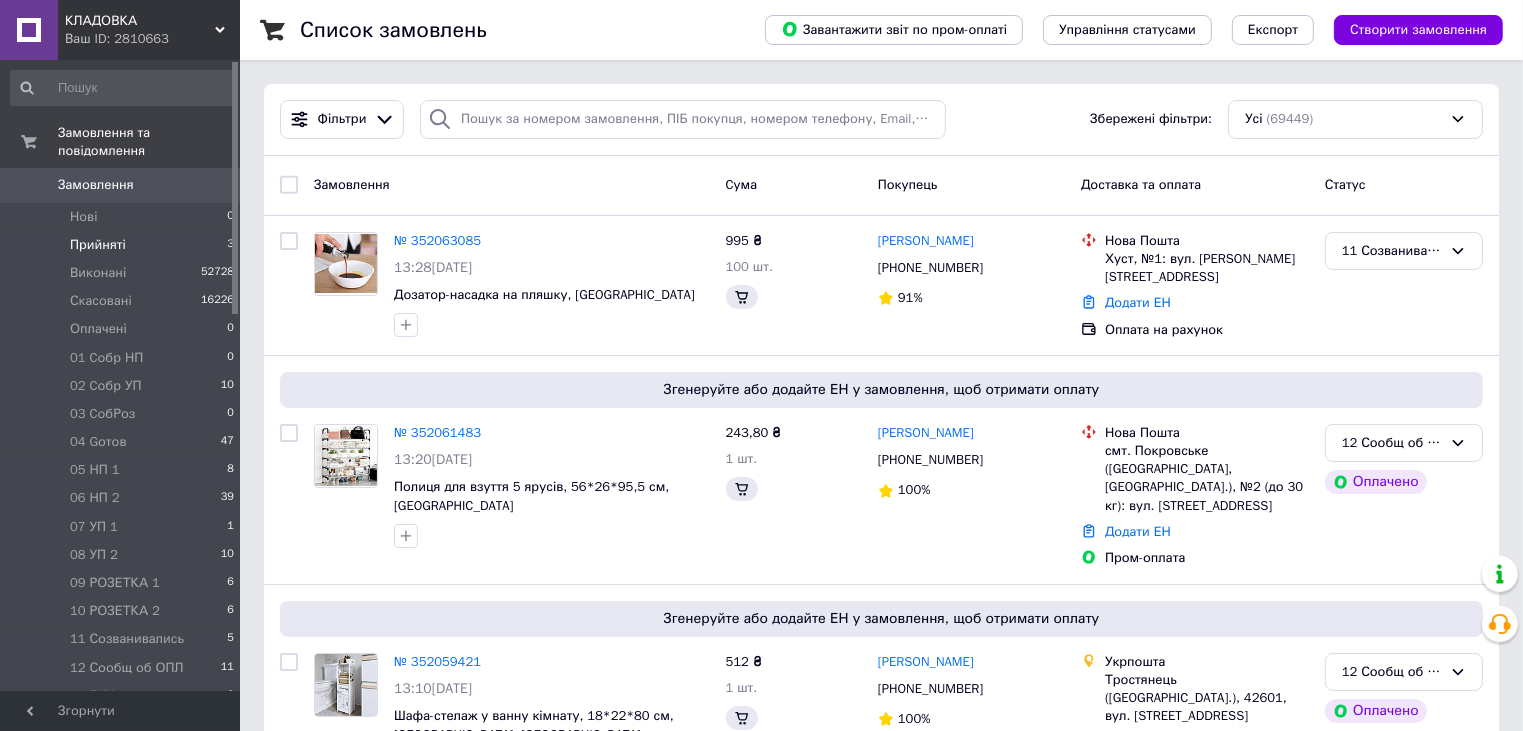click on "Прийняті 3" at bounding box center (123, 245) 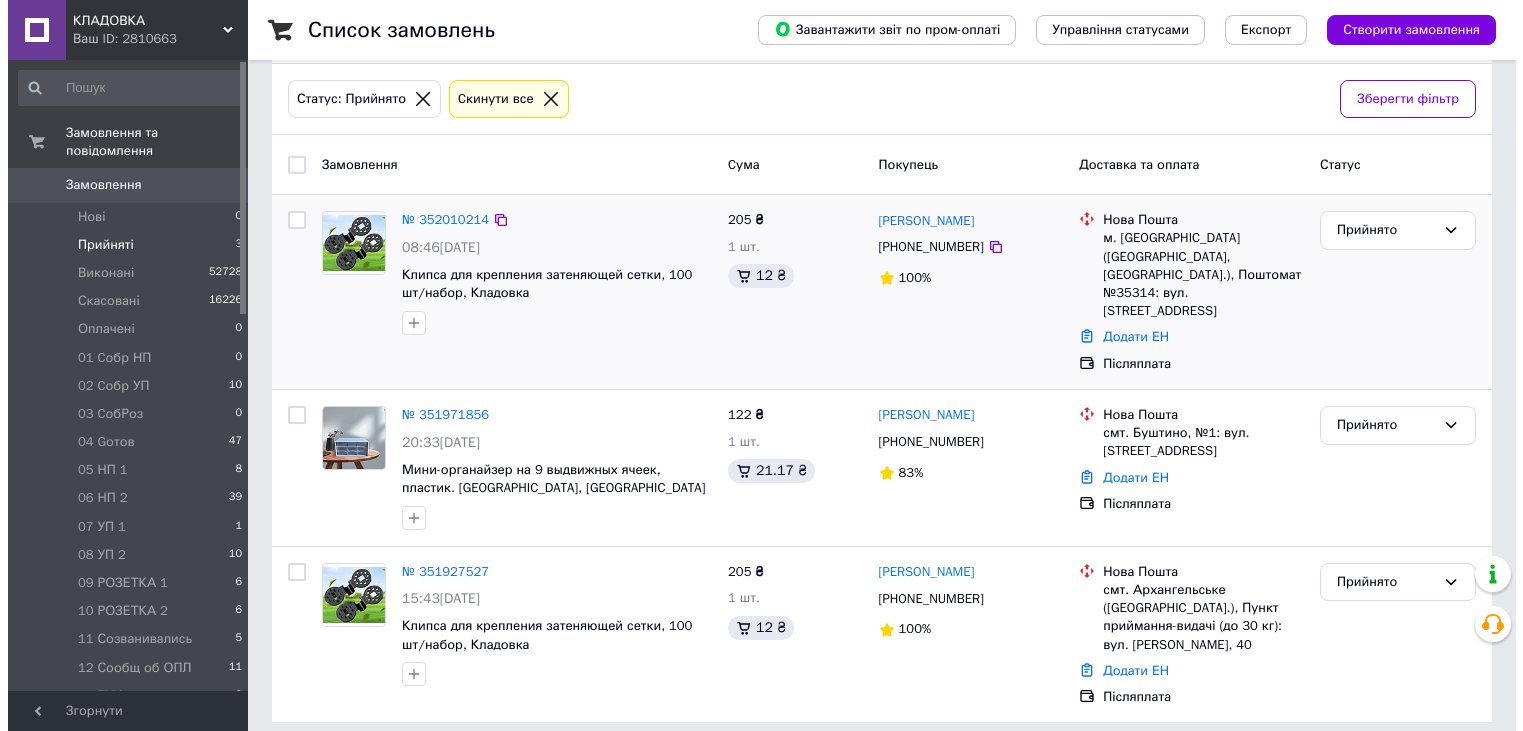 scroll, scrollTop: 0, scrollLeft: 0, axis: both 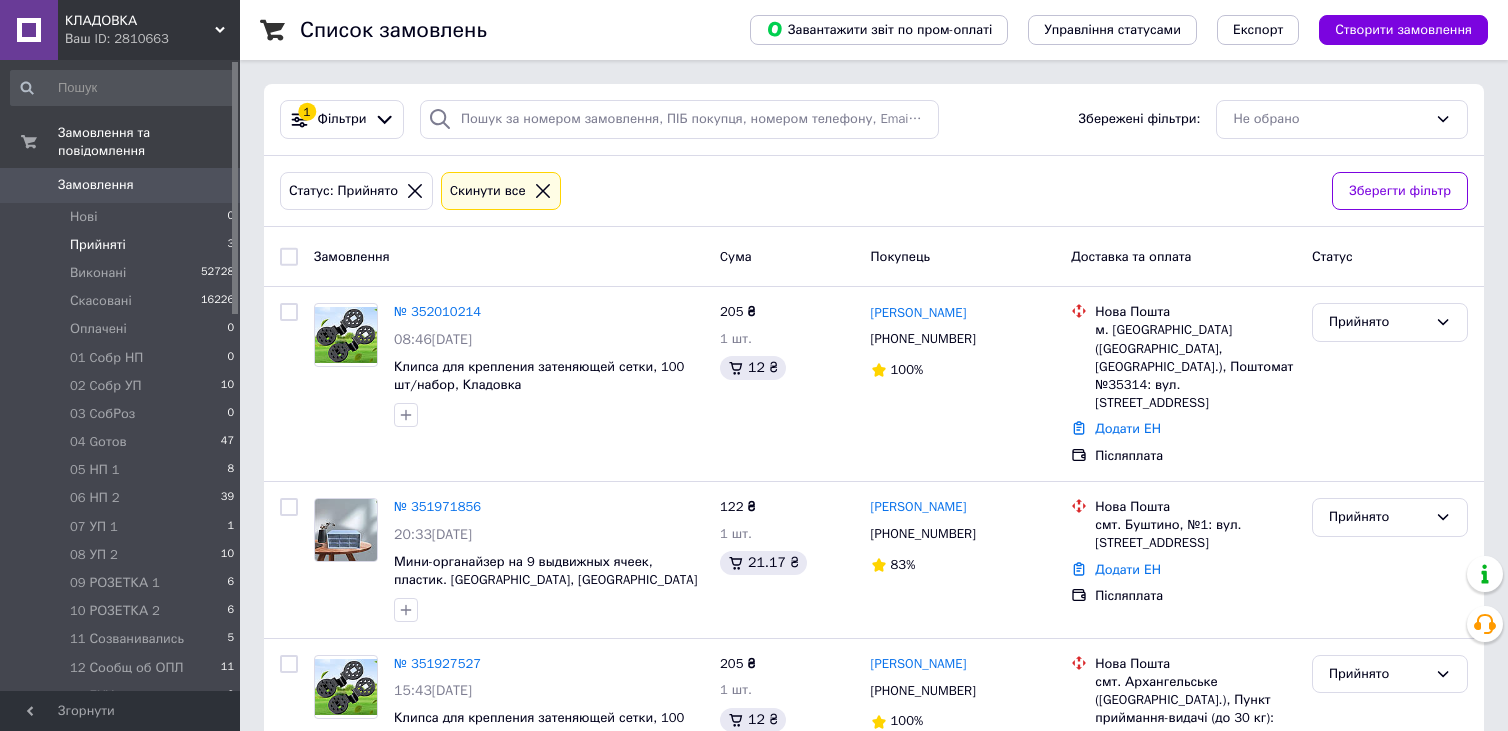 click 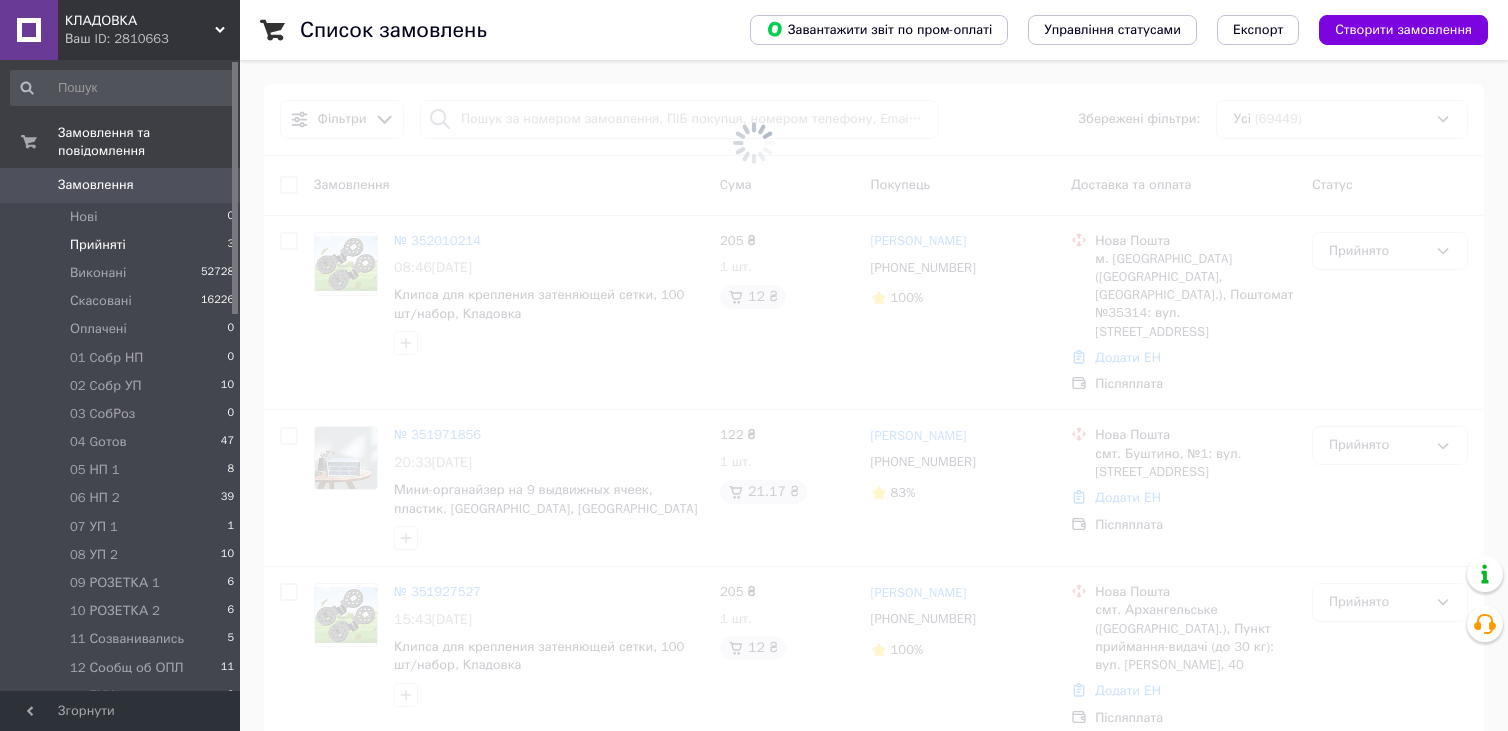 click at bounding box center (754, 143) 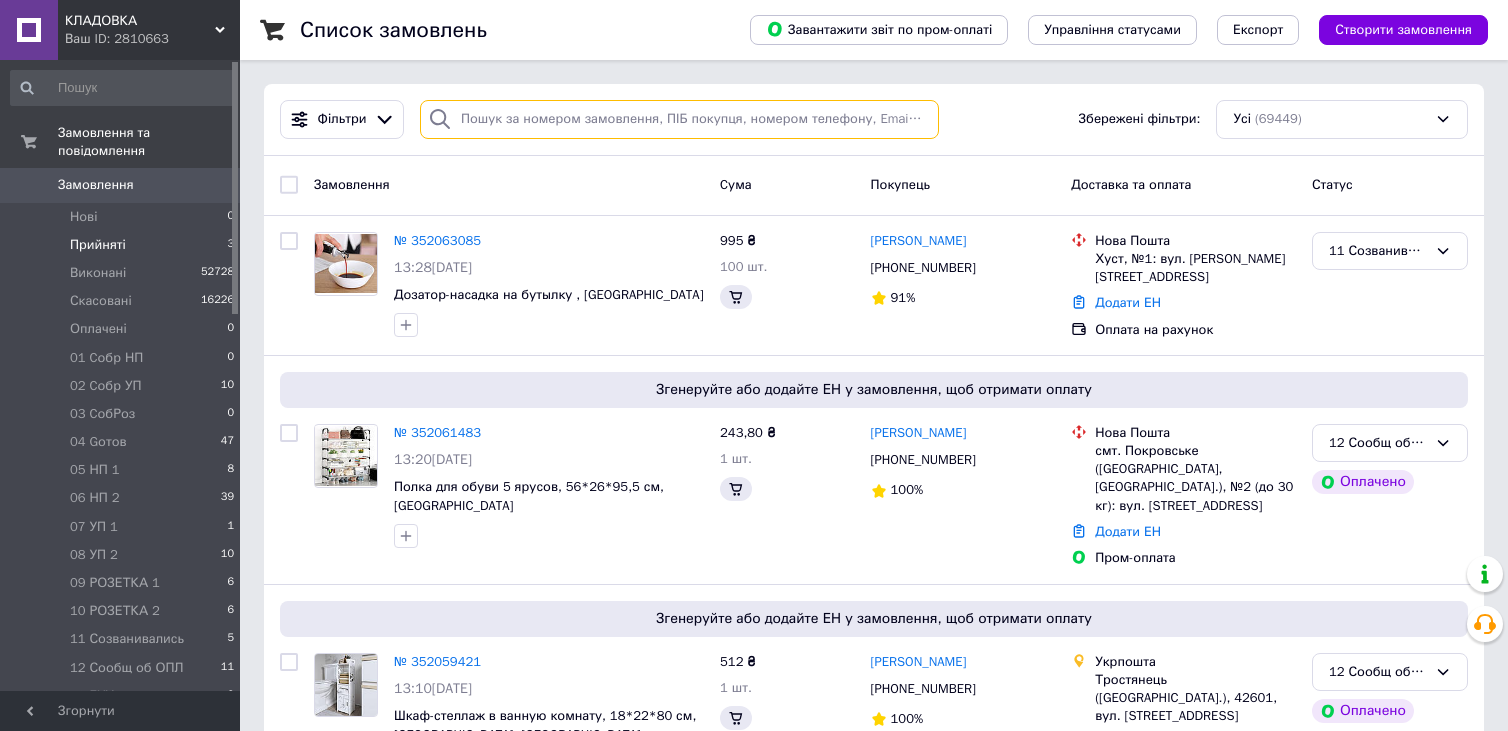 click at bounding box center [679, 119] 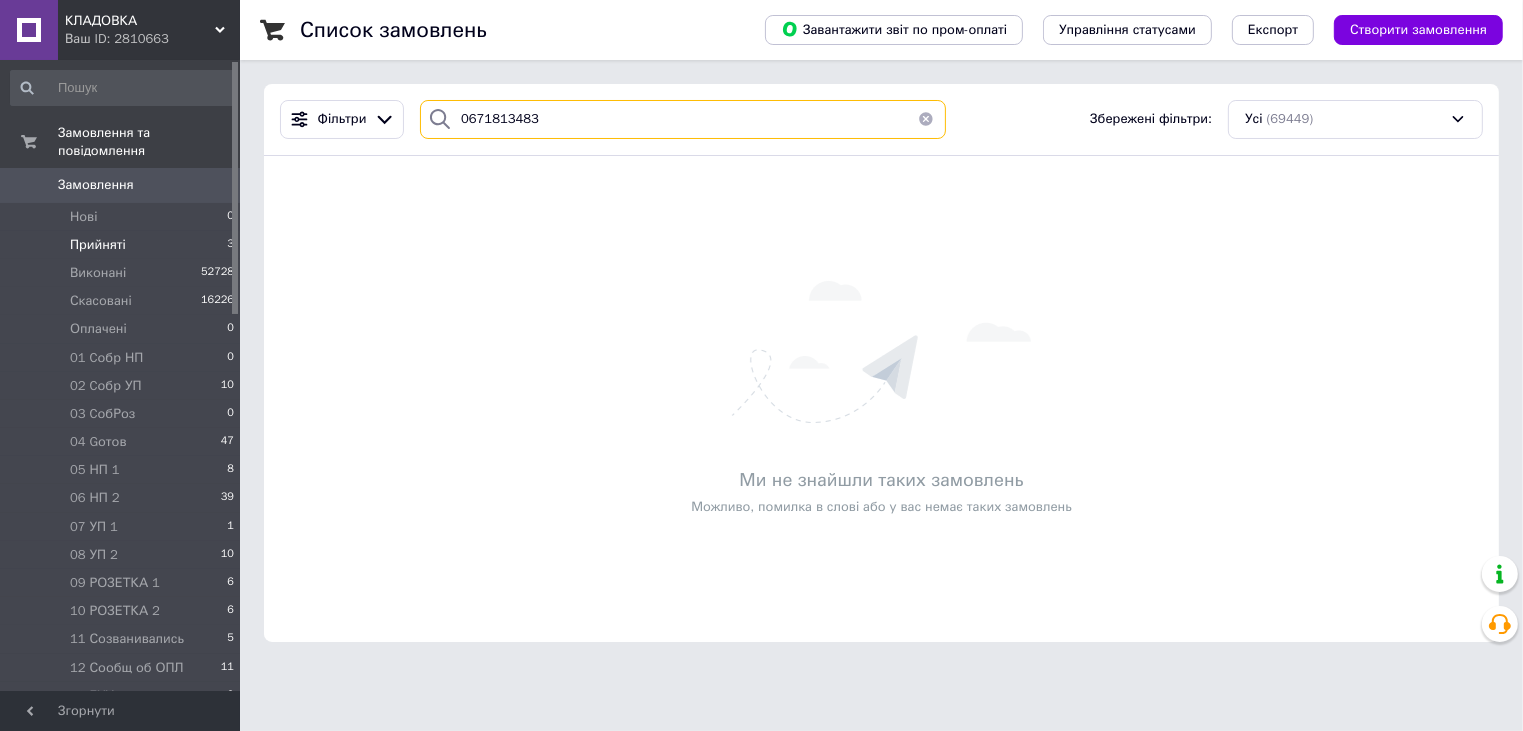 drag, startPoint x: 457, startPoint y: 118, endPoint x: 528, endPoint y: 133, distance: 72.56721 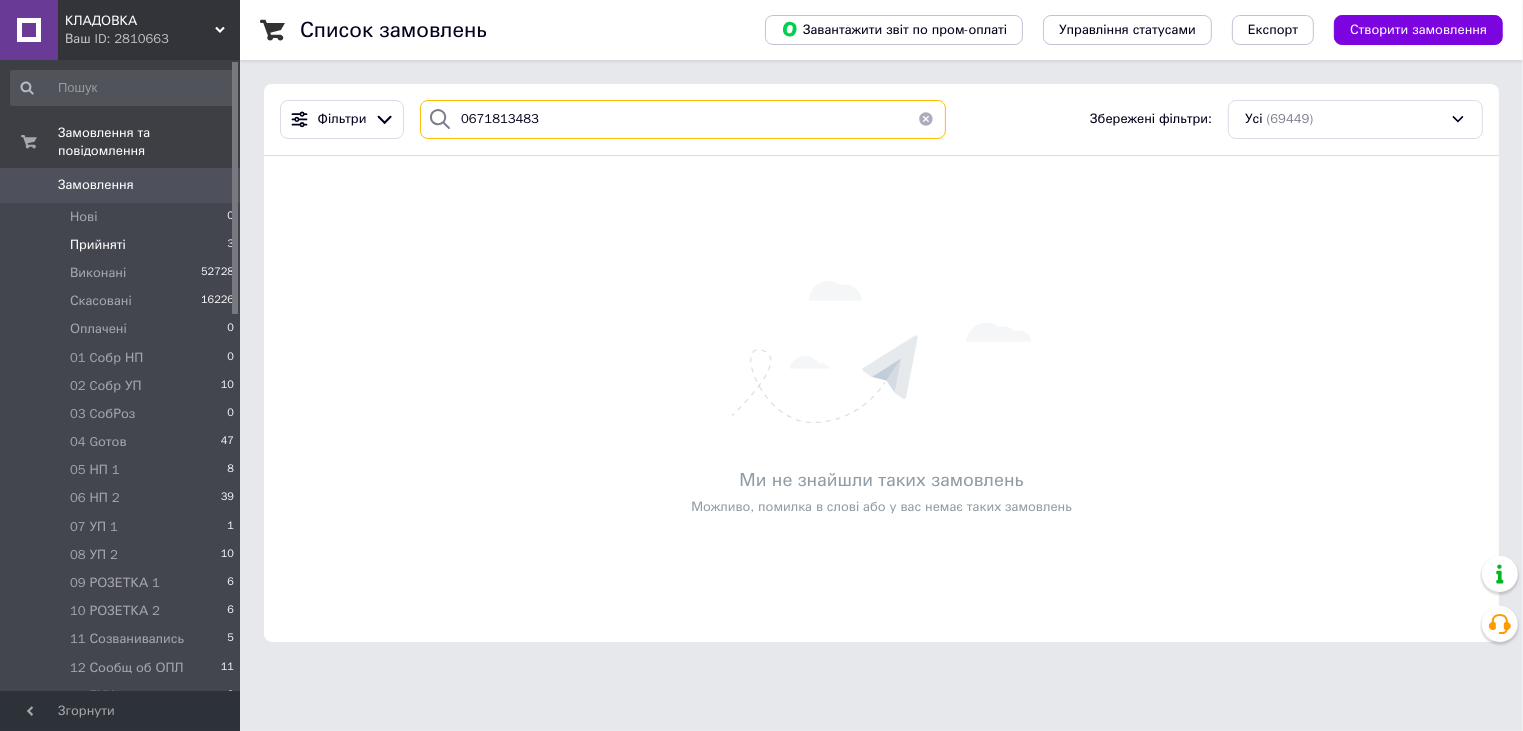 type on "0671813483" 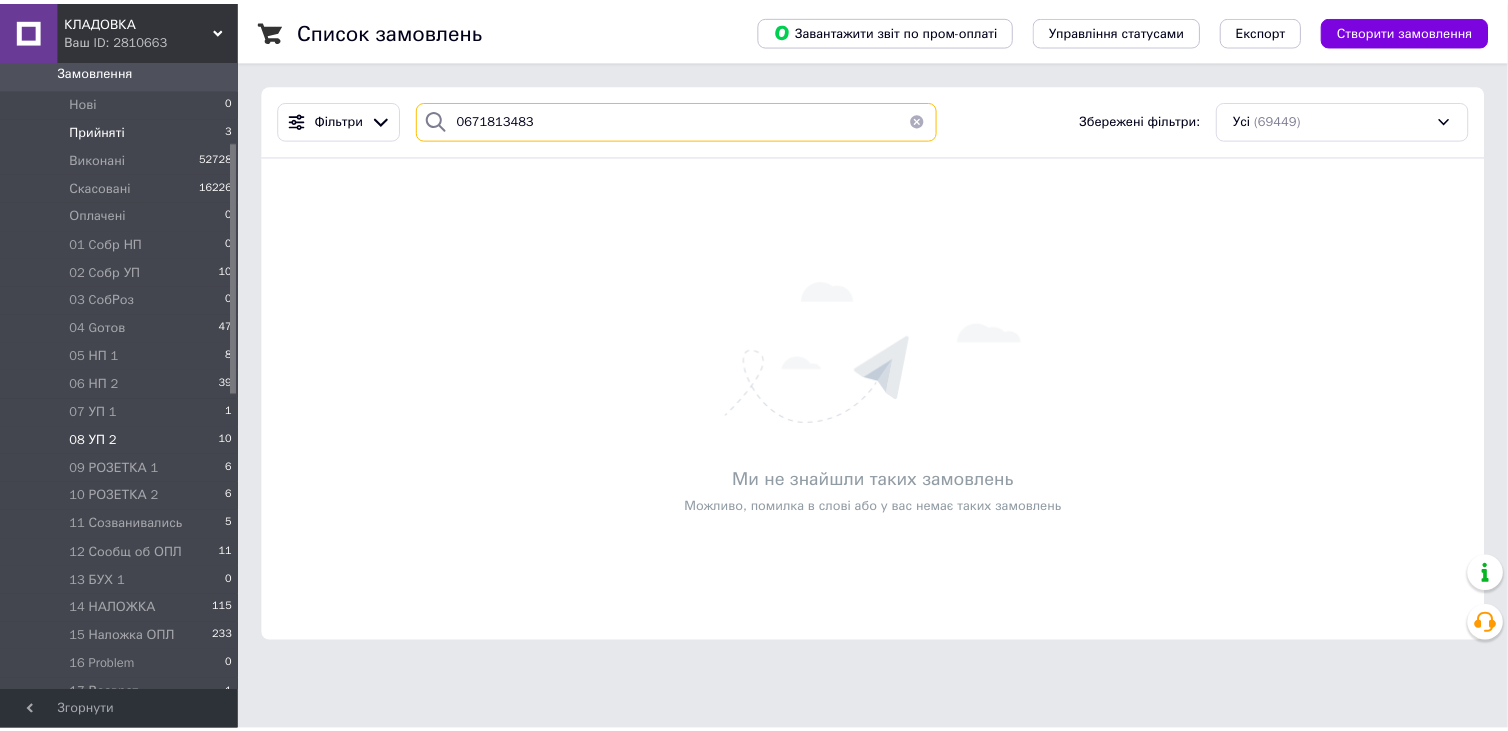 scroll, scrollTop: 200, scrollLeft: 0, axis: vertical 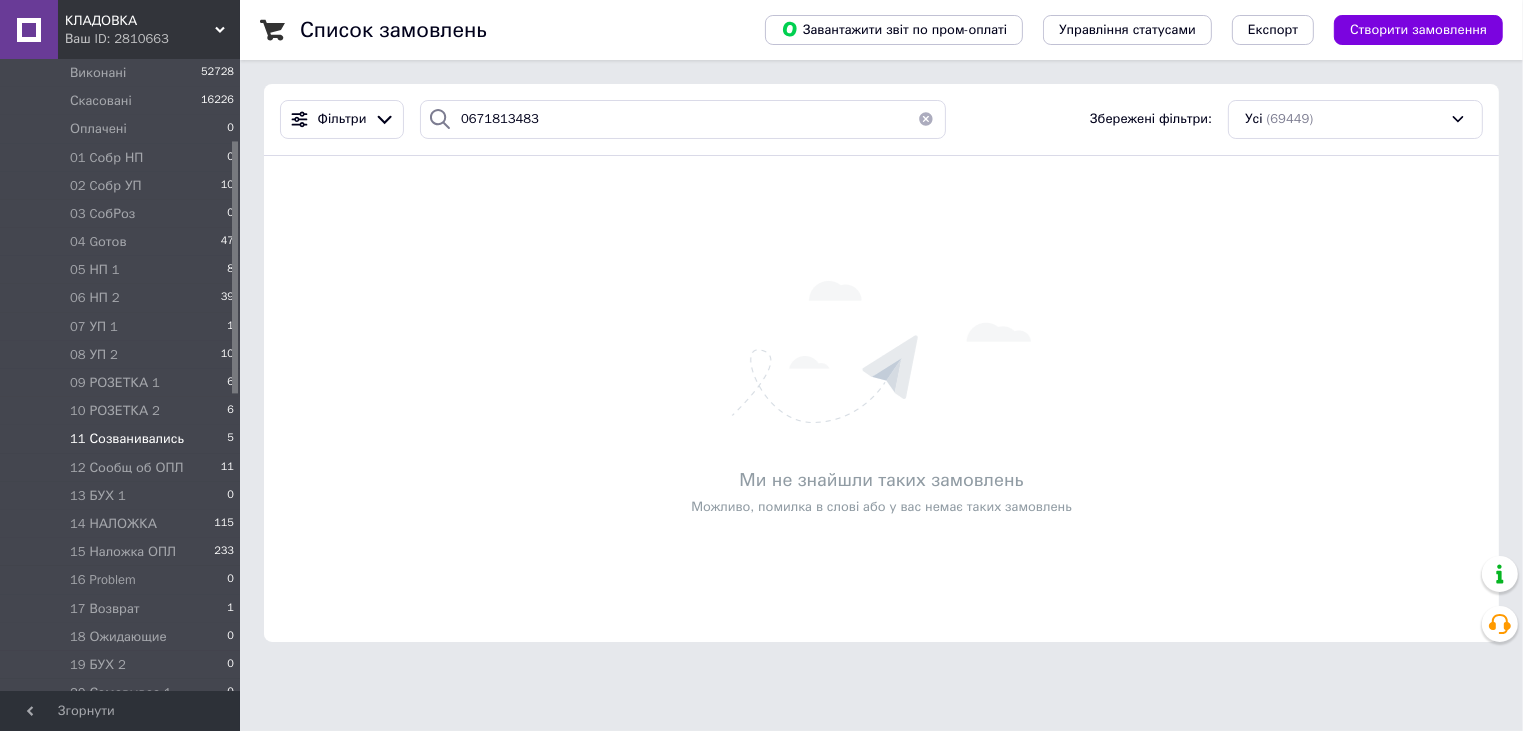 click on "11 Созванивались" at bounding box center [127, 439] 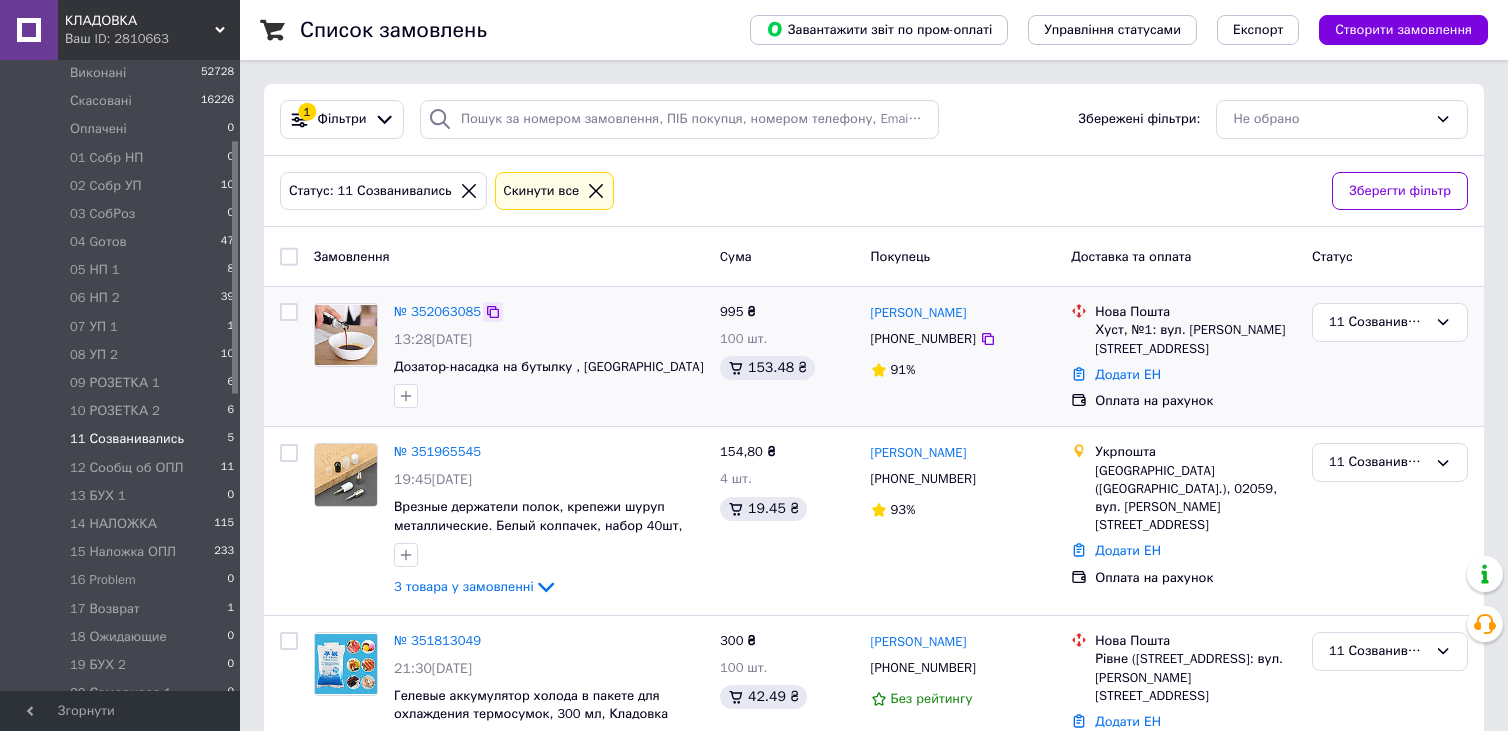 click at bounding box center (493, 312) 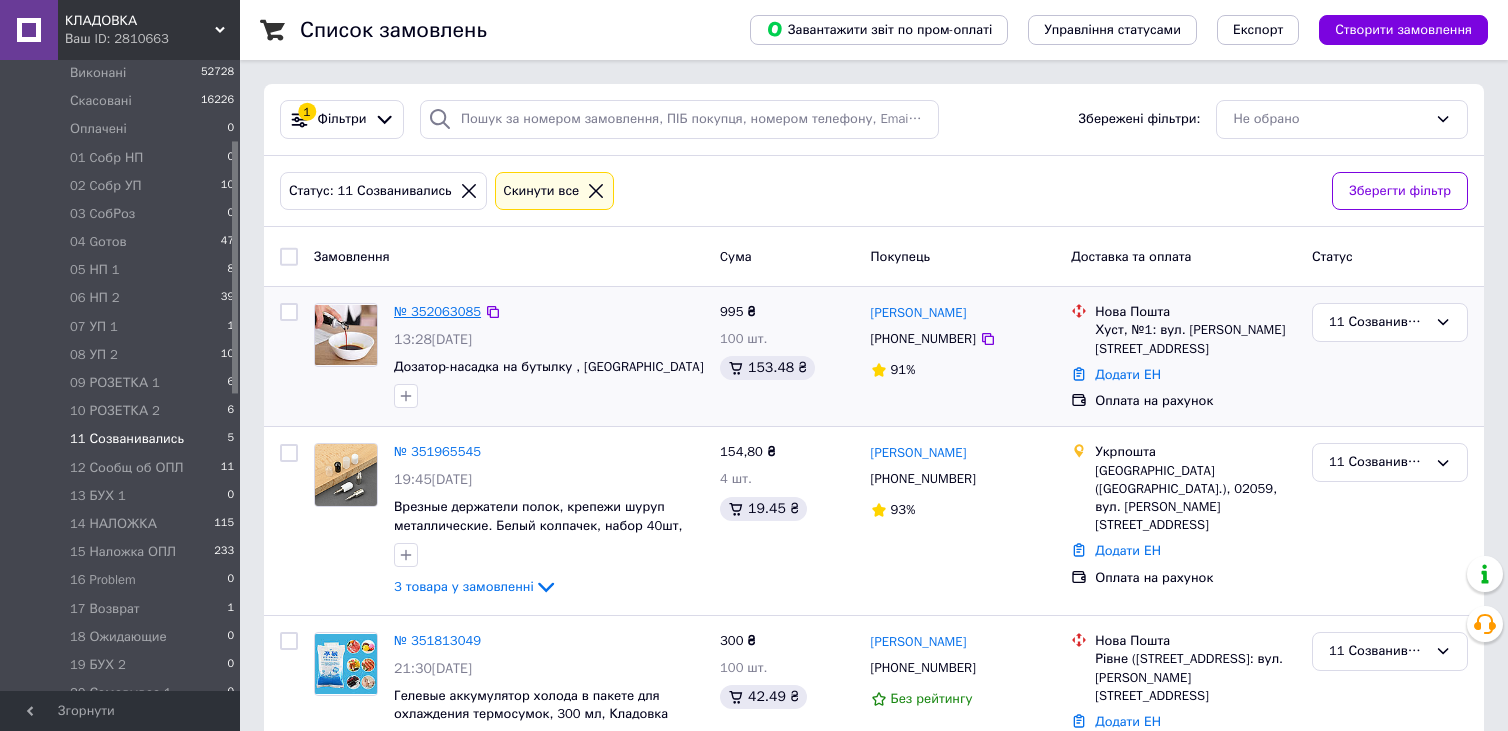 click on "№ 352063085" at bounding box center [437, 311] 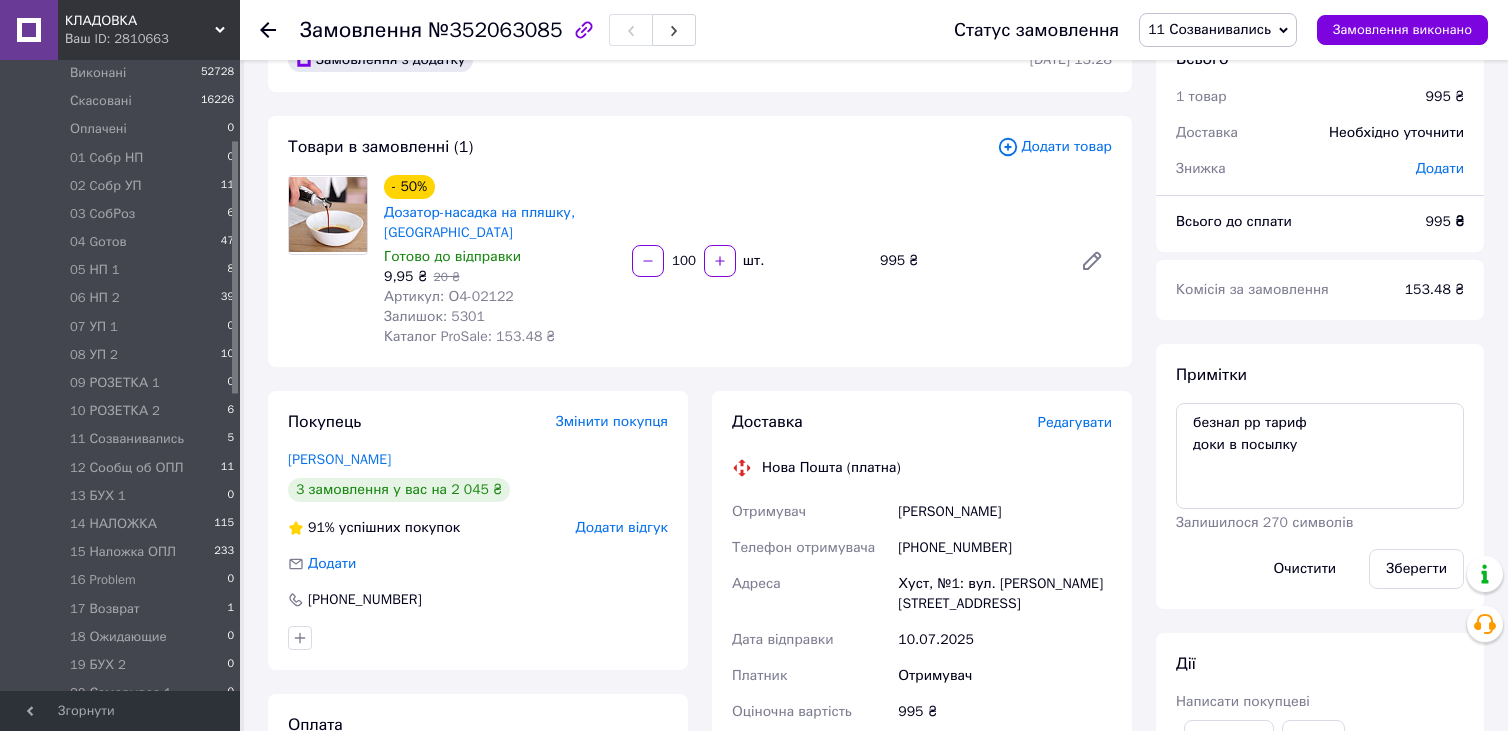 scroll, scrollTop: 100, scrollLeft: 0, axis: vertical 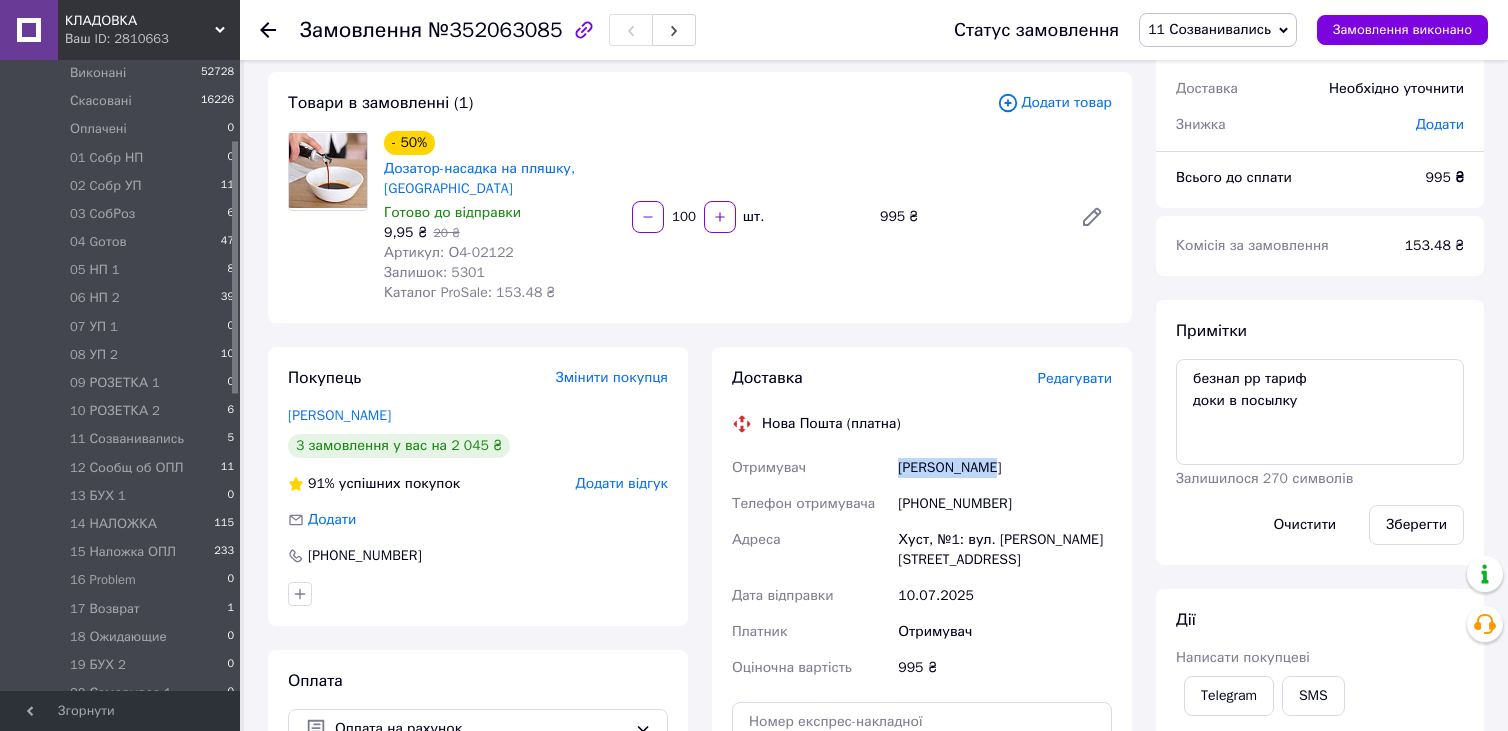drag, startPoint x: 900, startPoint y: 473, endPoint x: 994, endPoint y: 473, distance: 94 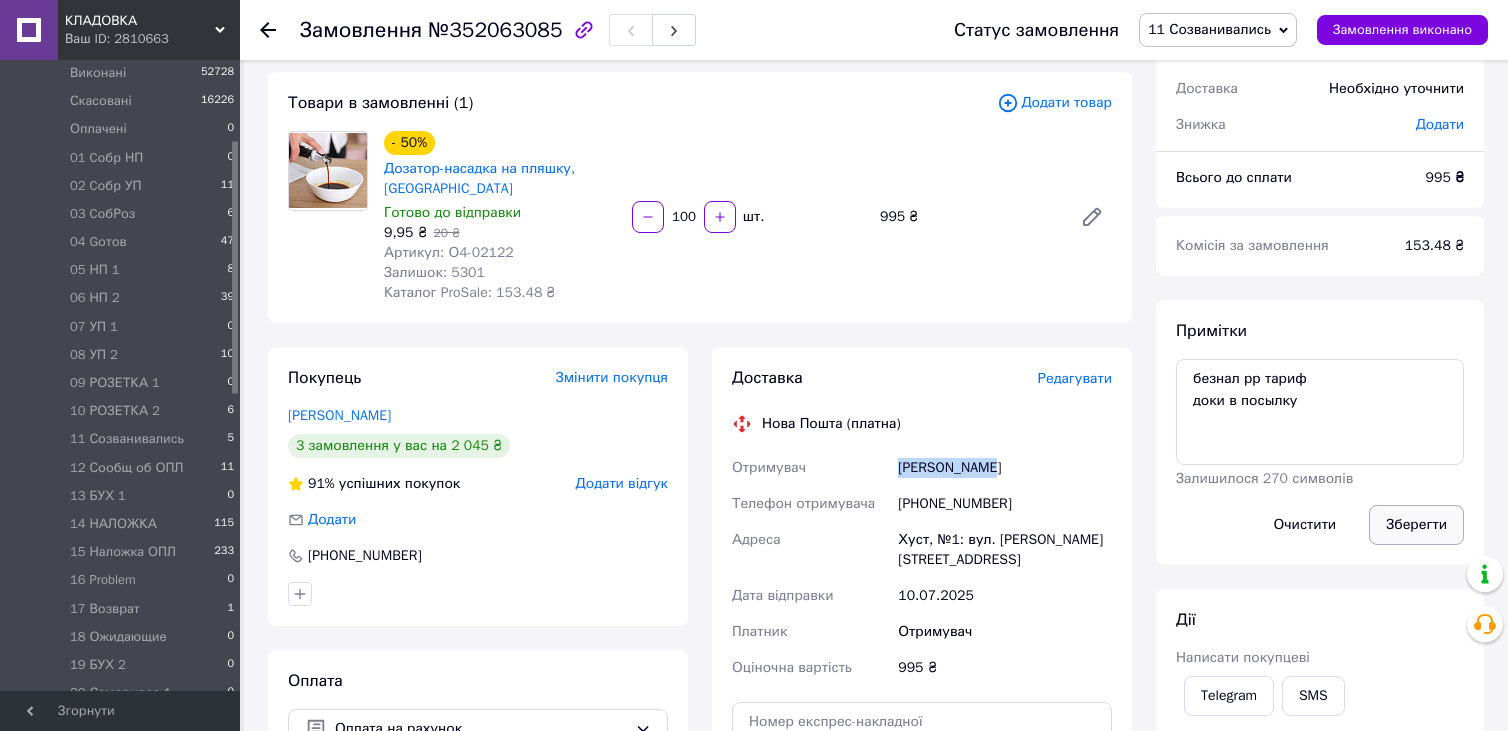 click on "Зберегти" at bounding box center [1416, 525] 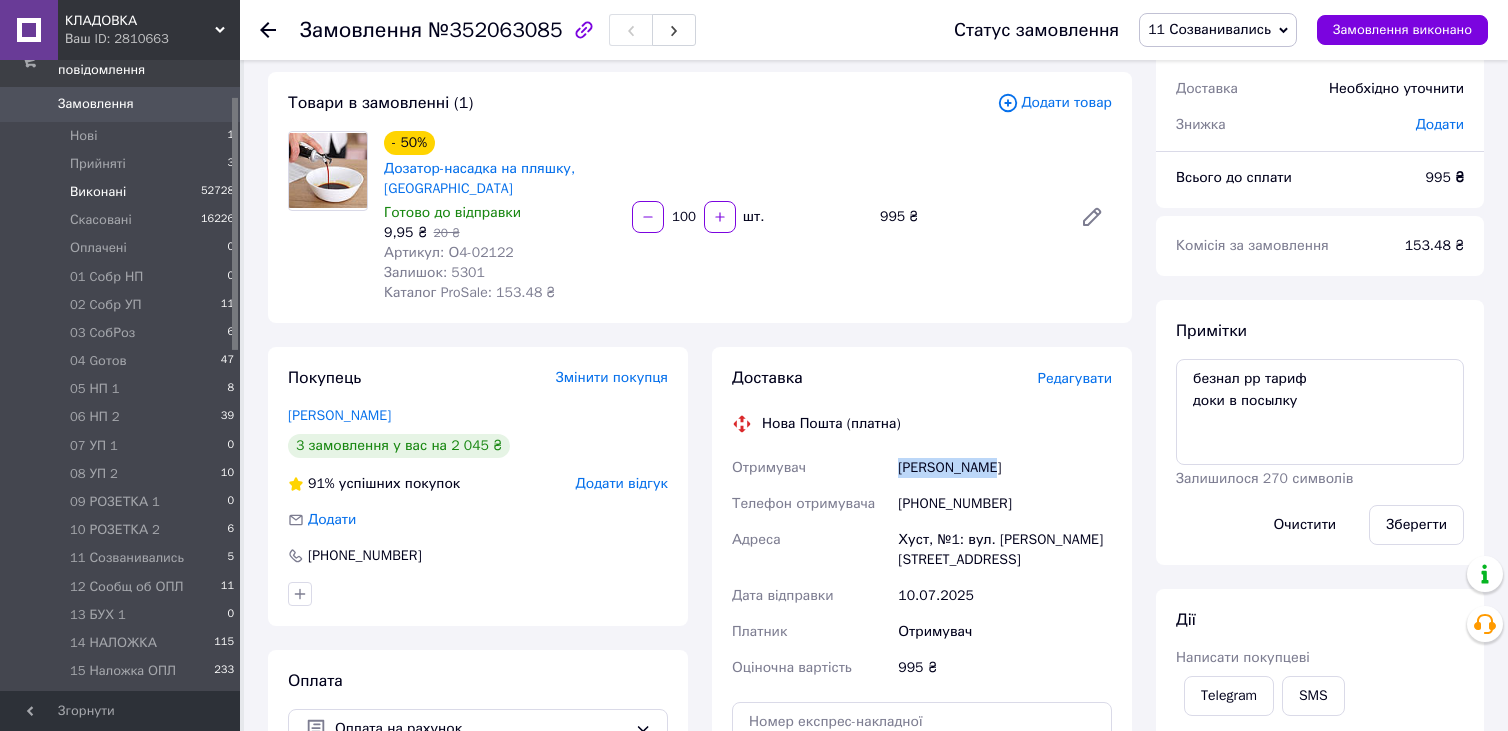 scroll, scrollTop: 0, scrollLeft: 0, axis: both 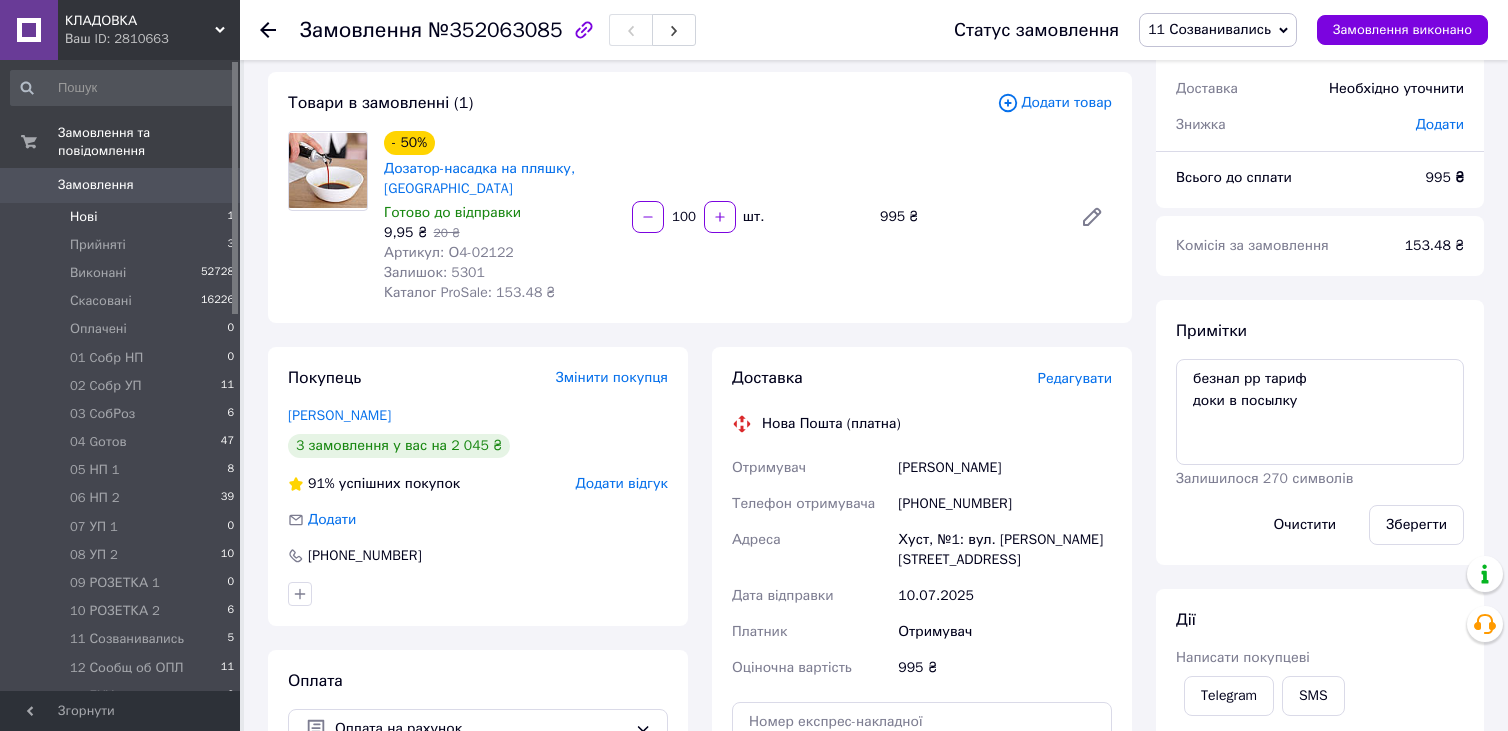 click on "Нові 1" at bounding box center [123, 217] 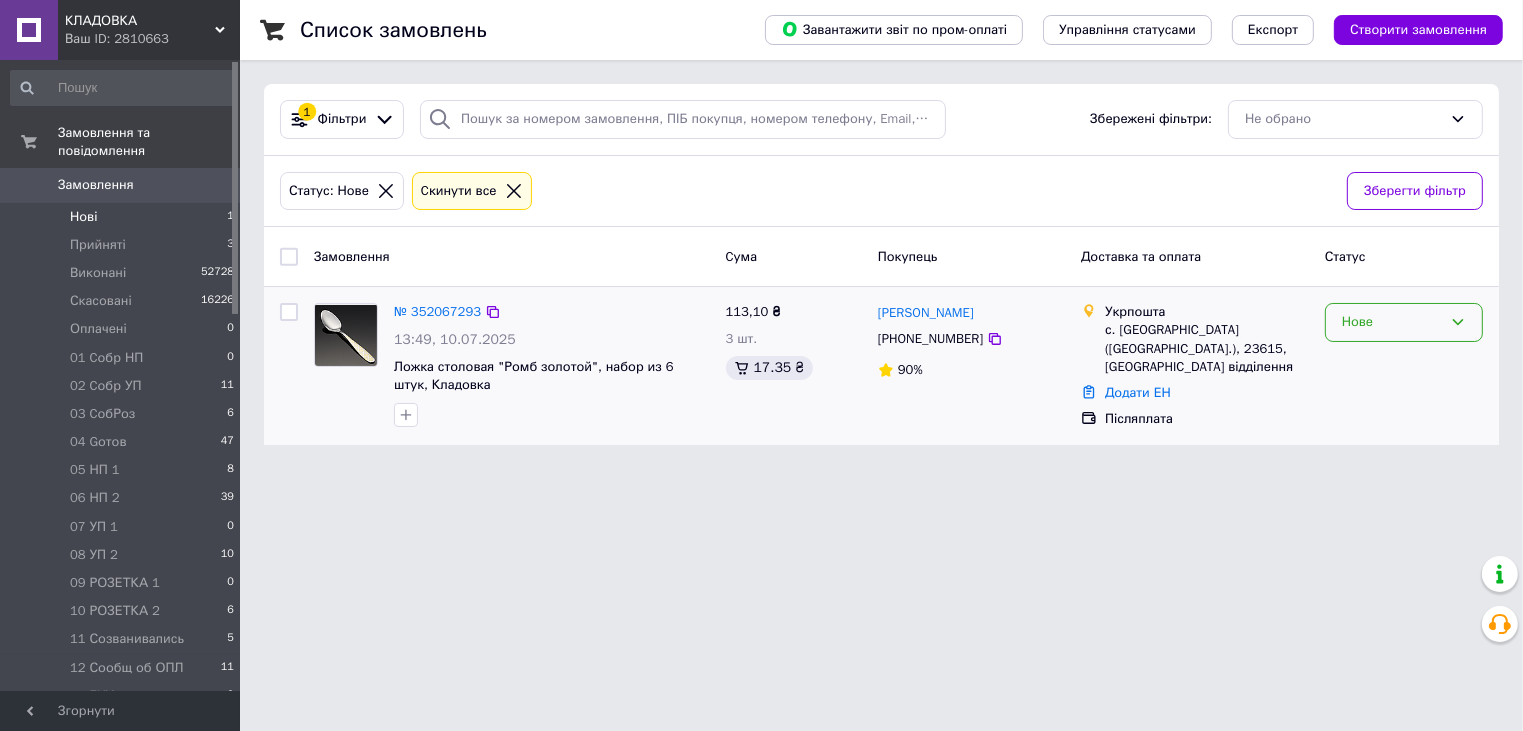 click 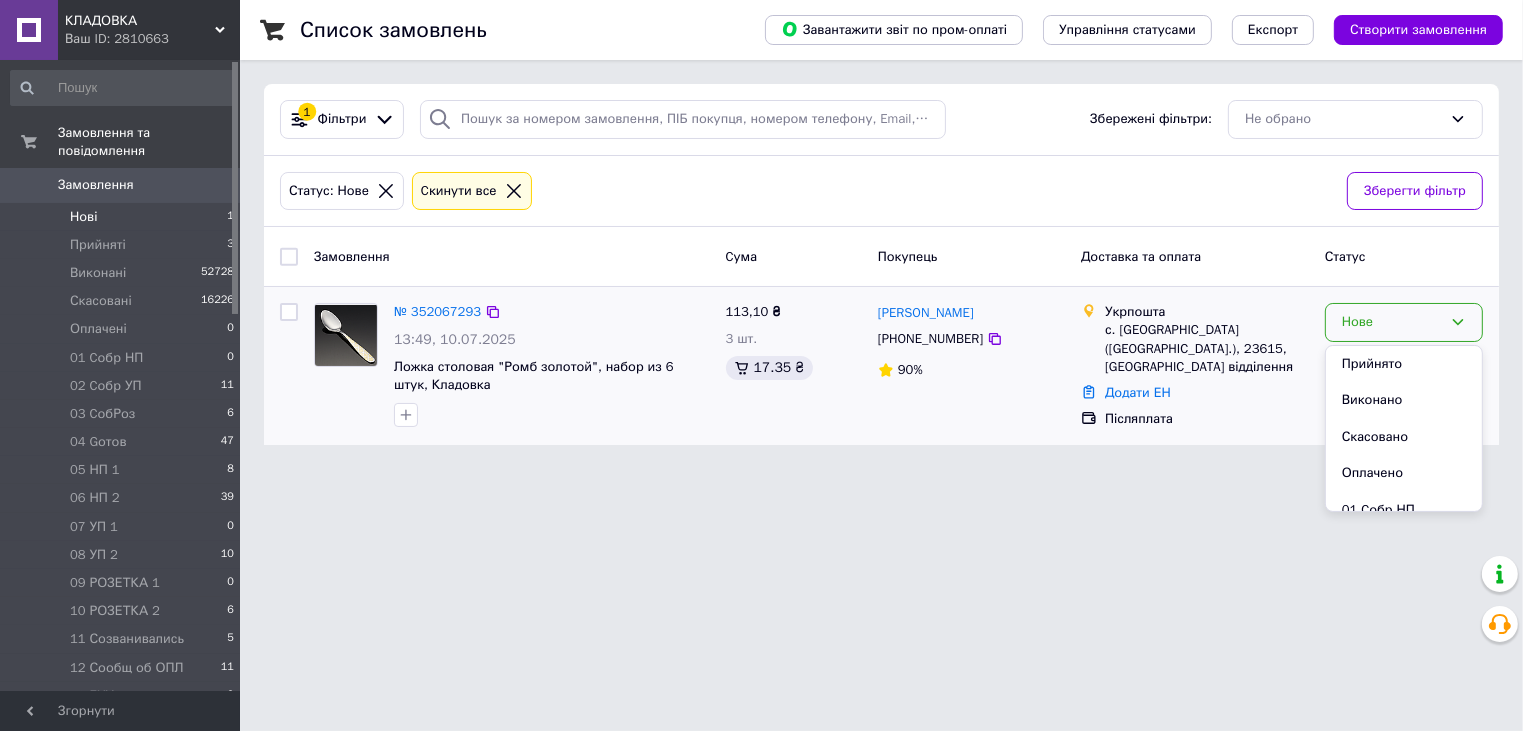 drag, startPoint x: 1357, startPoint y: 357, endPoint x: 1344, endPoint y: 361, distance: 13.601471 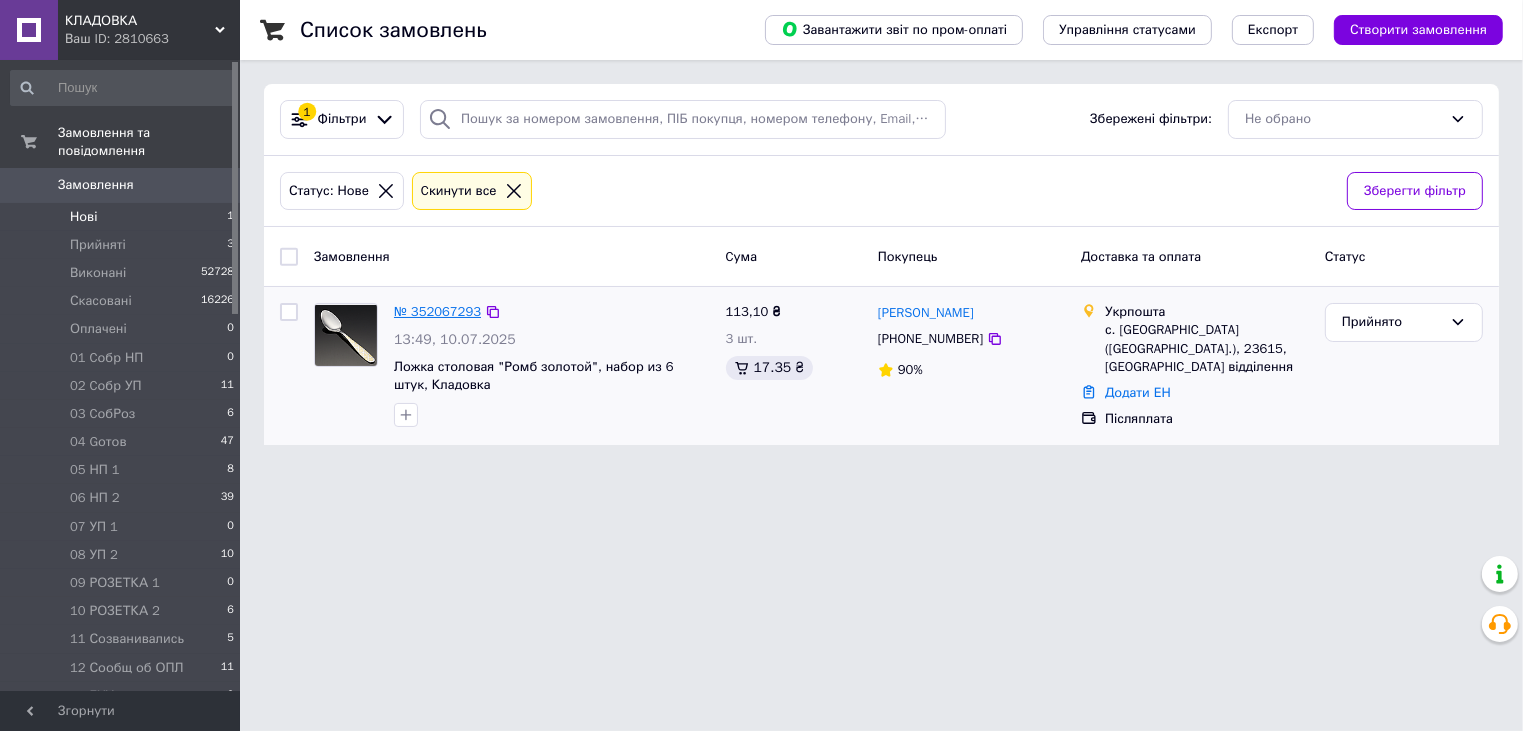 click on "№ 352067293" at bounding box center (437, 311) 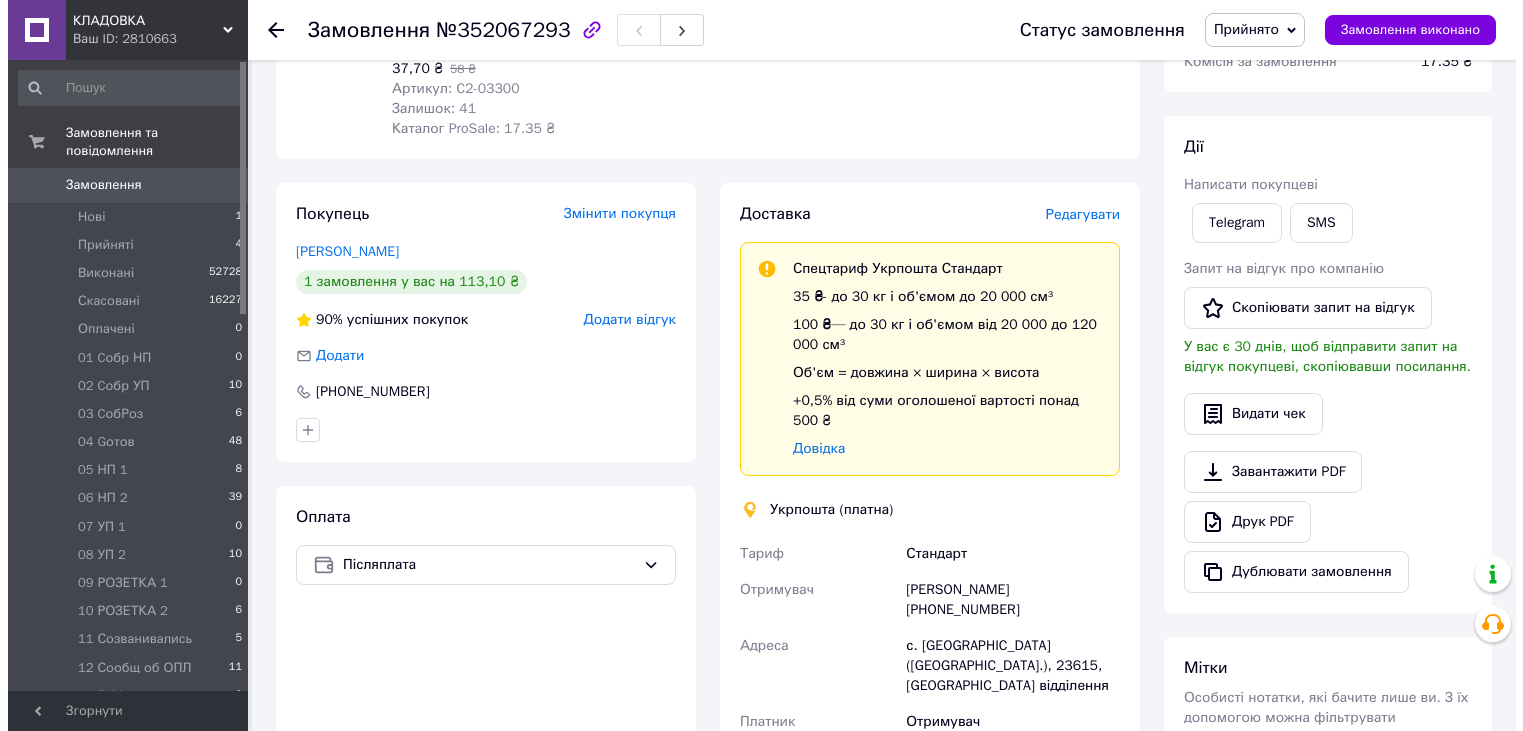scroll, scrollTop: 200, scrollLeft: 0, axis: vertical 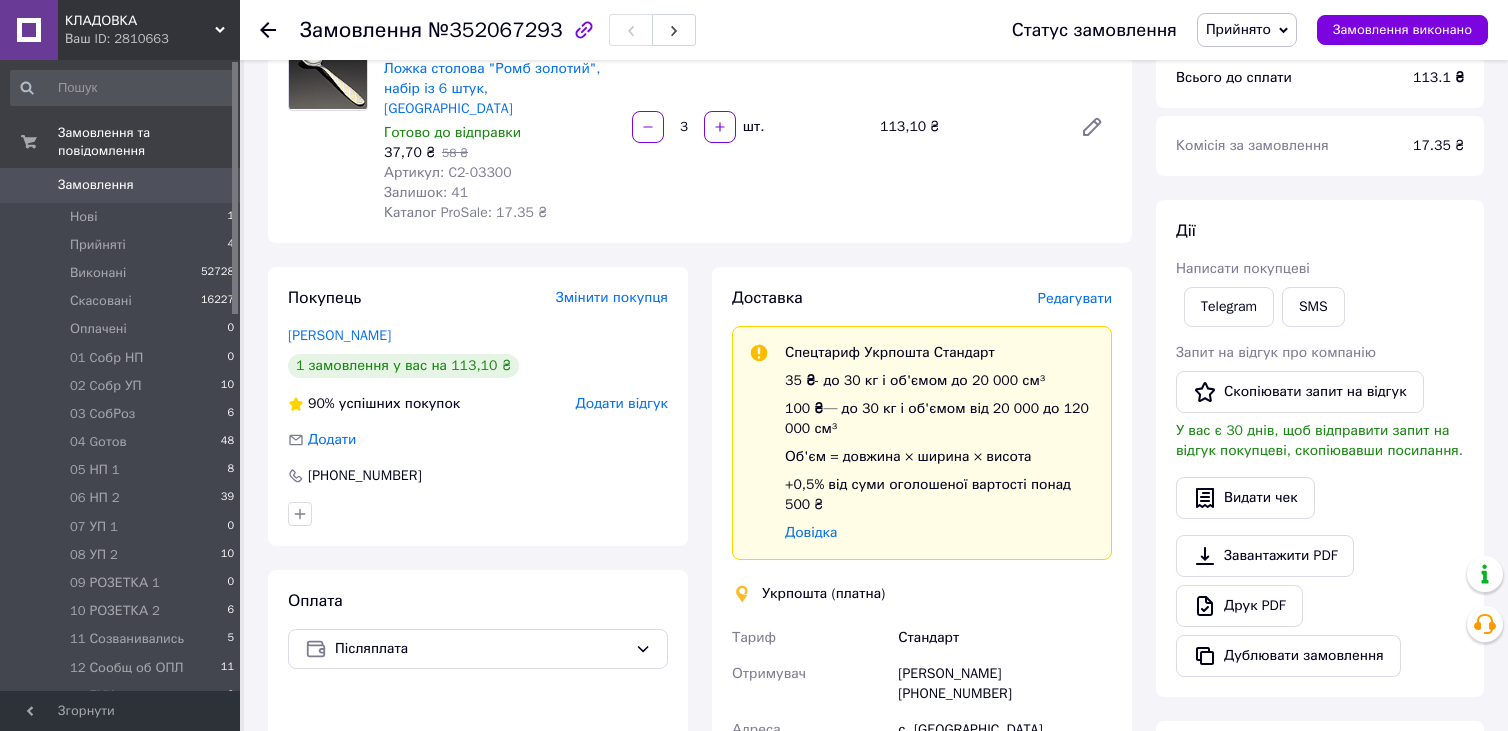 click on "Редагувати" at bounding box center (1075, 298) 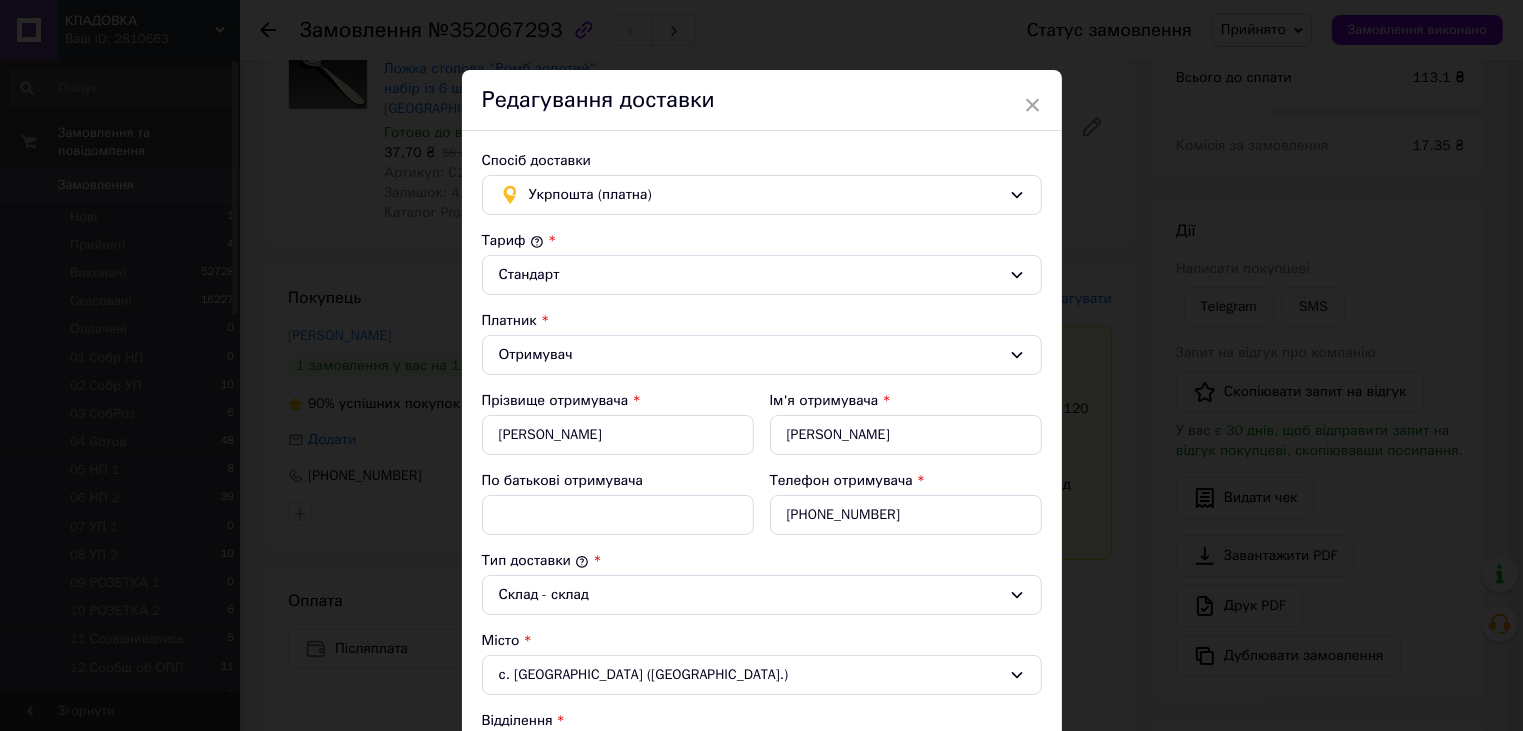 scroll, scrollTop: 200, scrollLeft: 0, axis: vertical 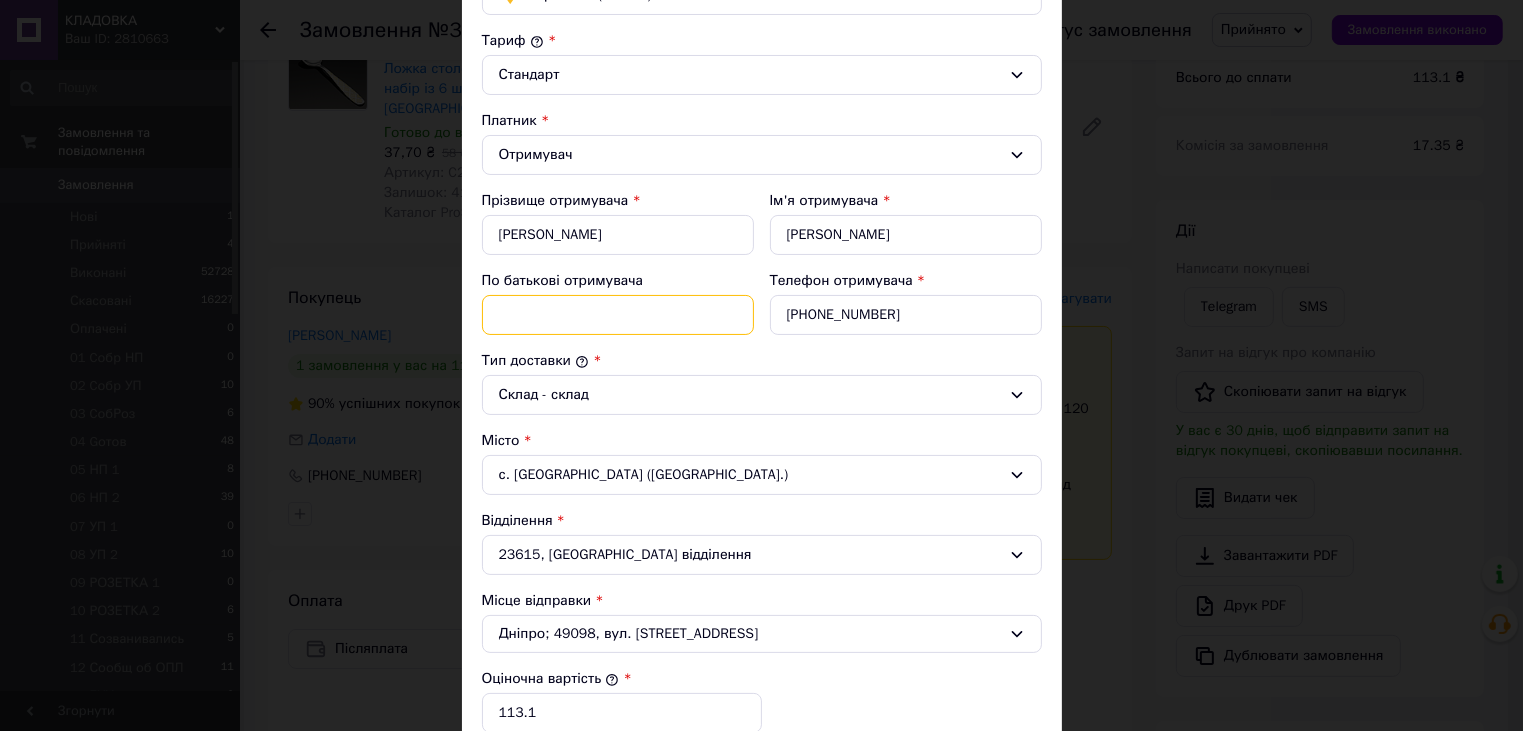 click on "По батькові отримувача" at bounding box center (618, 315) 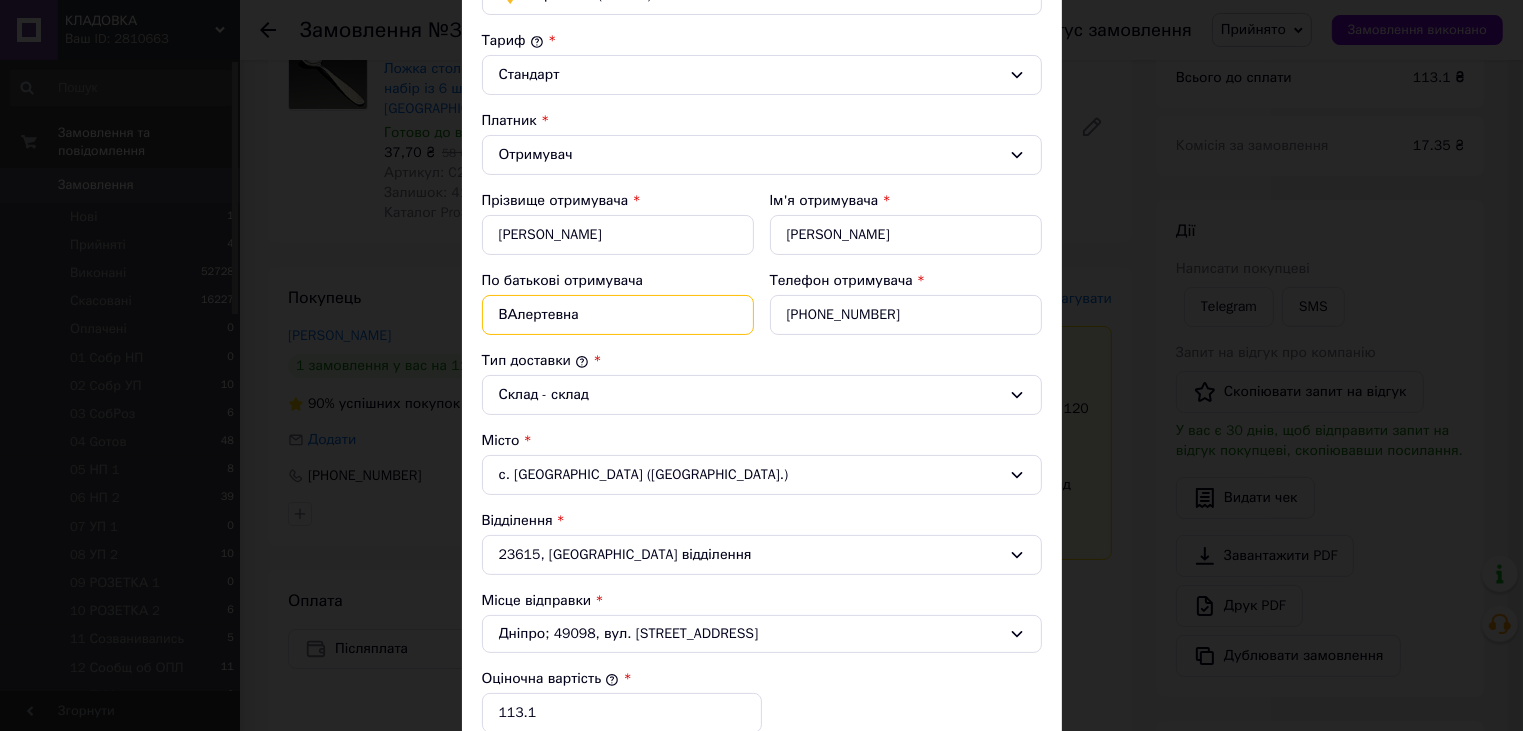 click on "ВАлертевна" at bounding box center [618, 315] 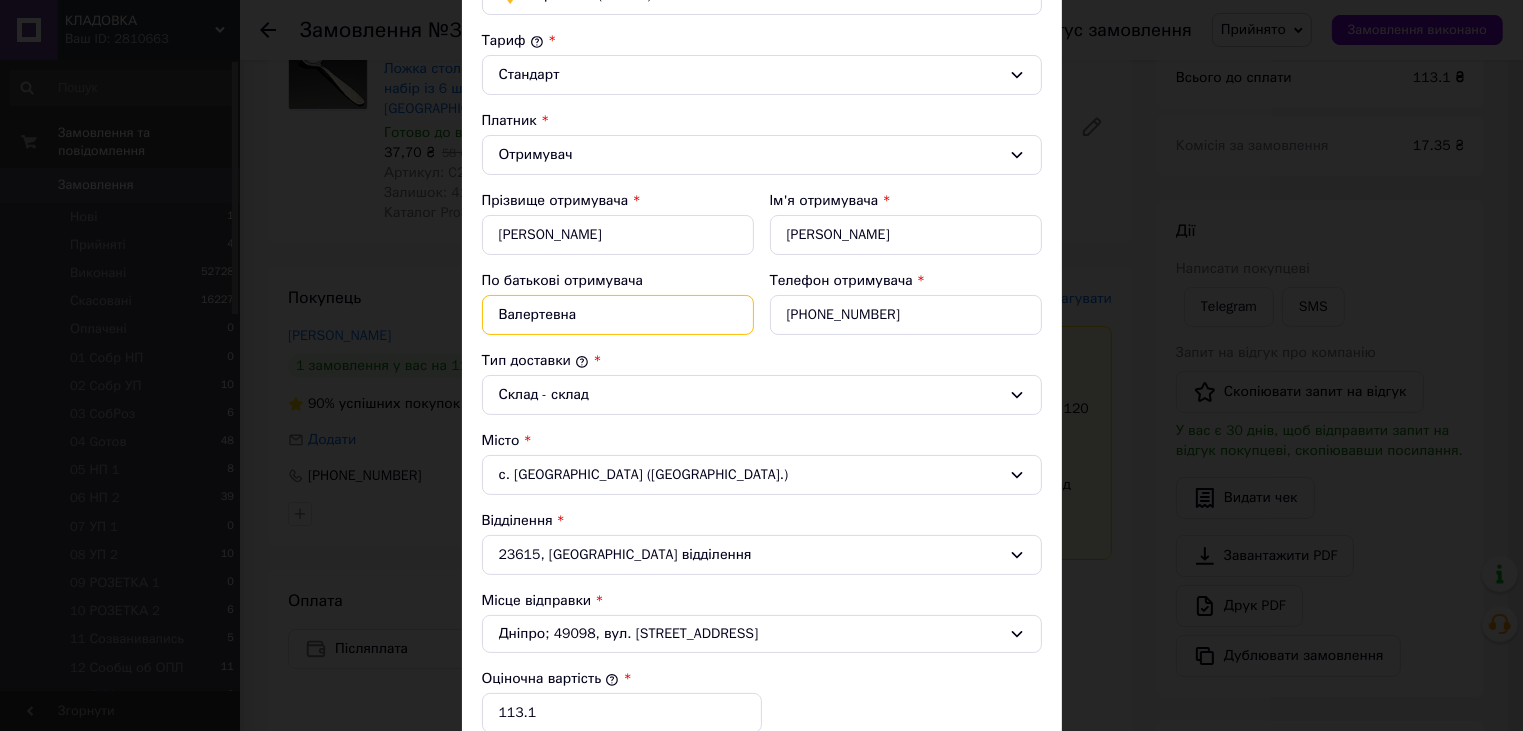 click on "Валертевна" at bounding box center (618, 315) 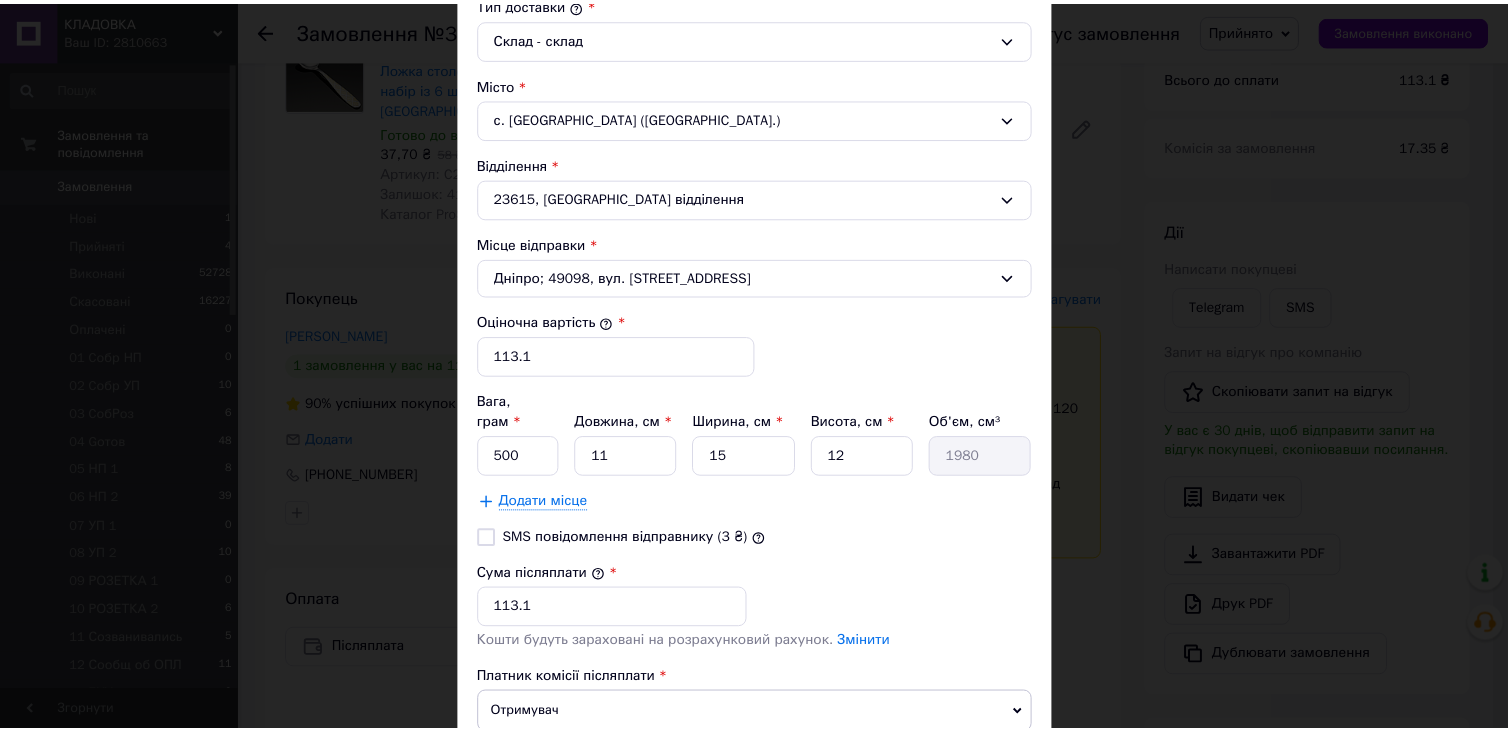 scroll, scrollTop: 700, scrollLeft: 0, axis: vertical 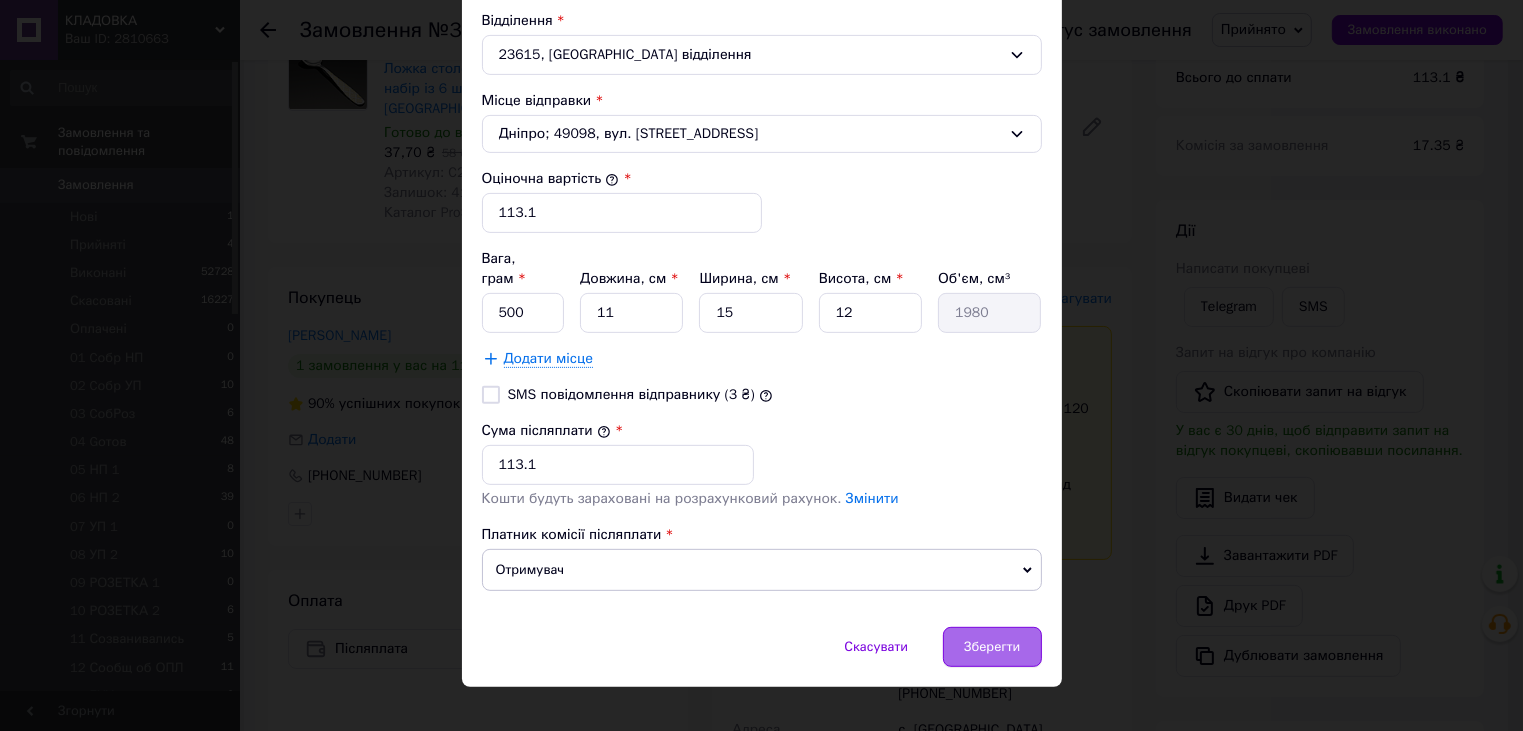 type on "Валерьевна" 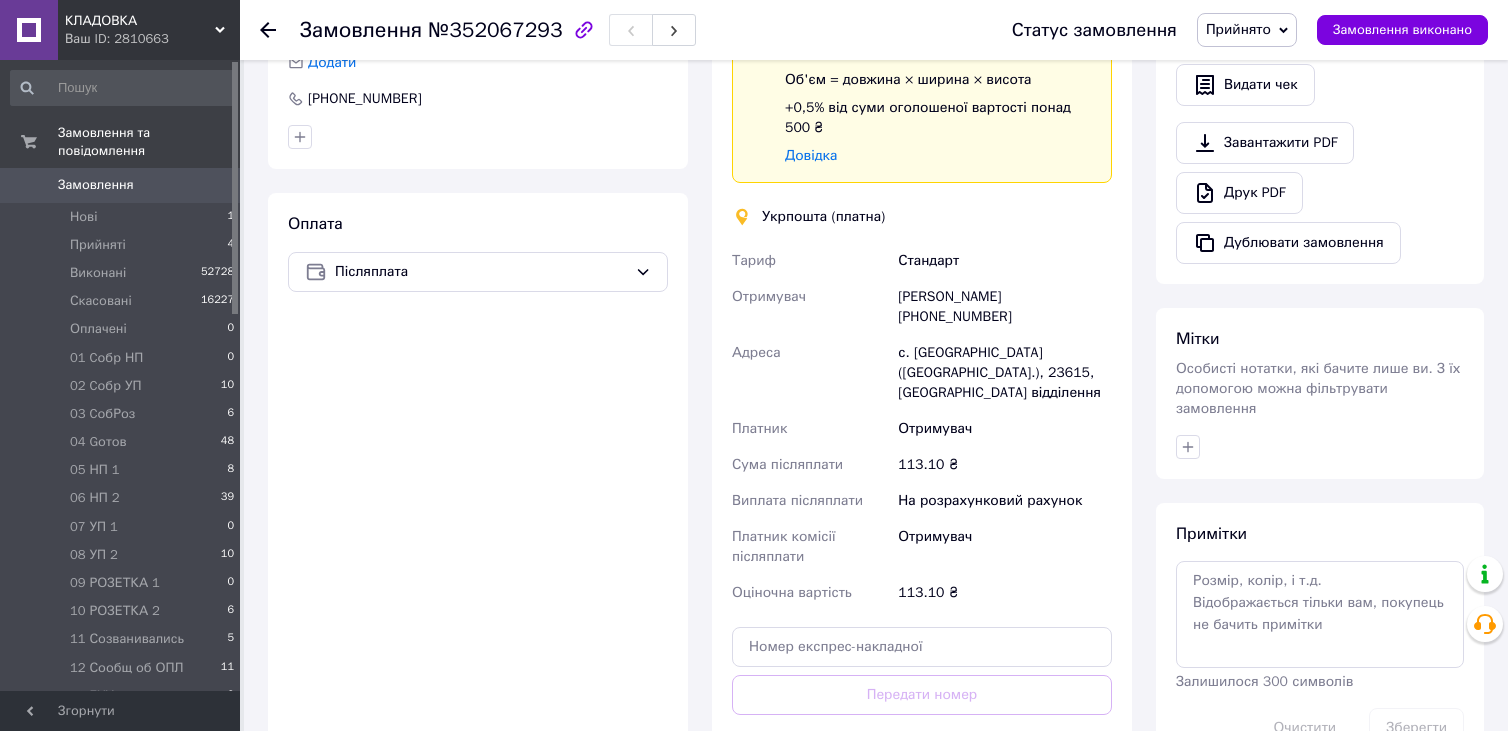 scroll, scrollTop: 700, scrollLeft: 0, axis: vertical 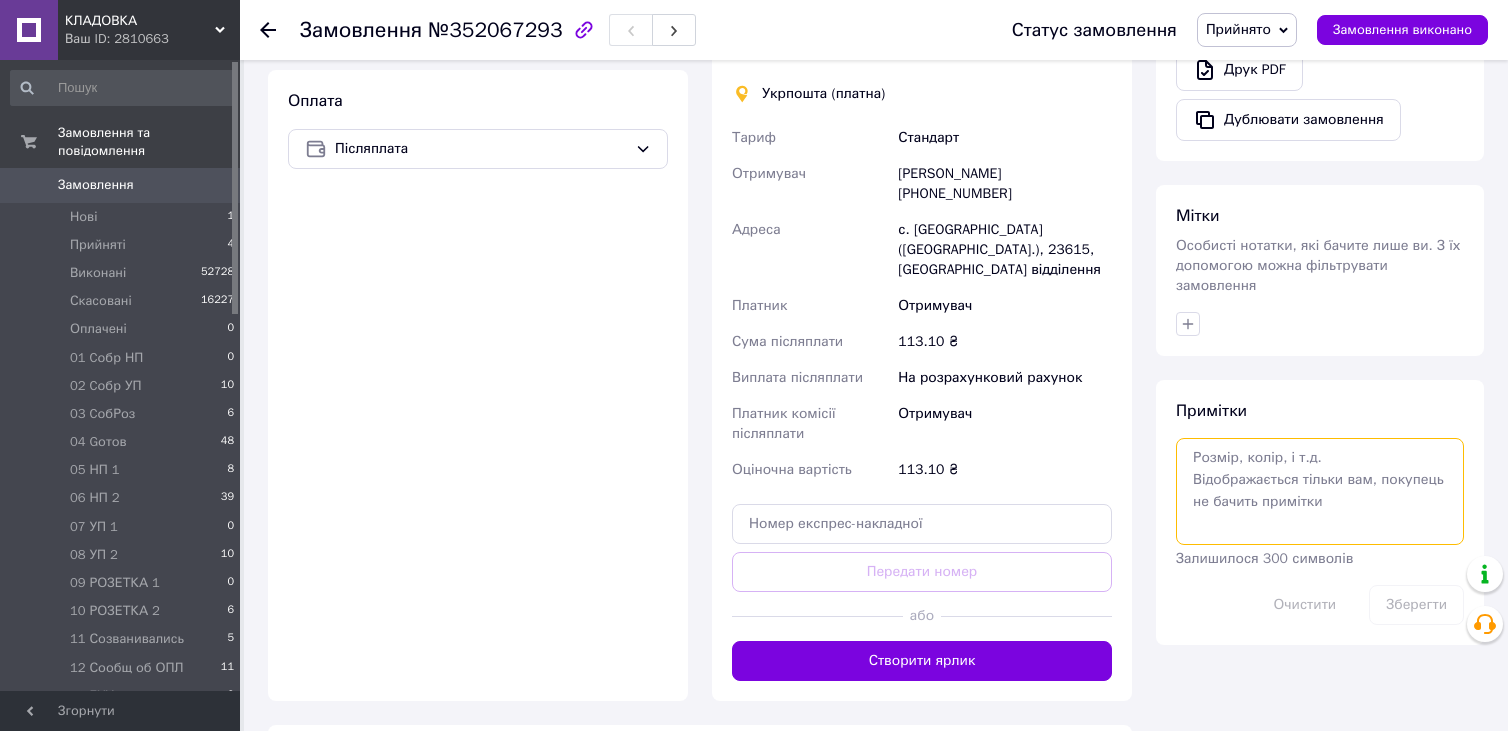 click at bounding box center (1320, 491) 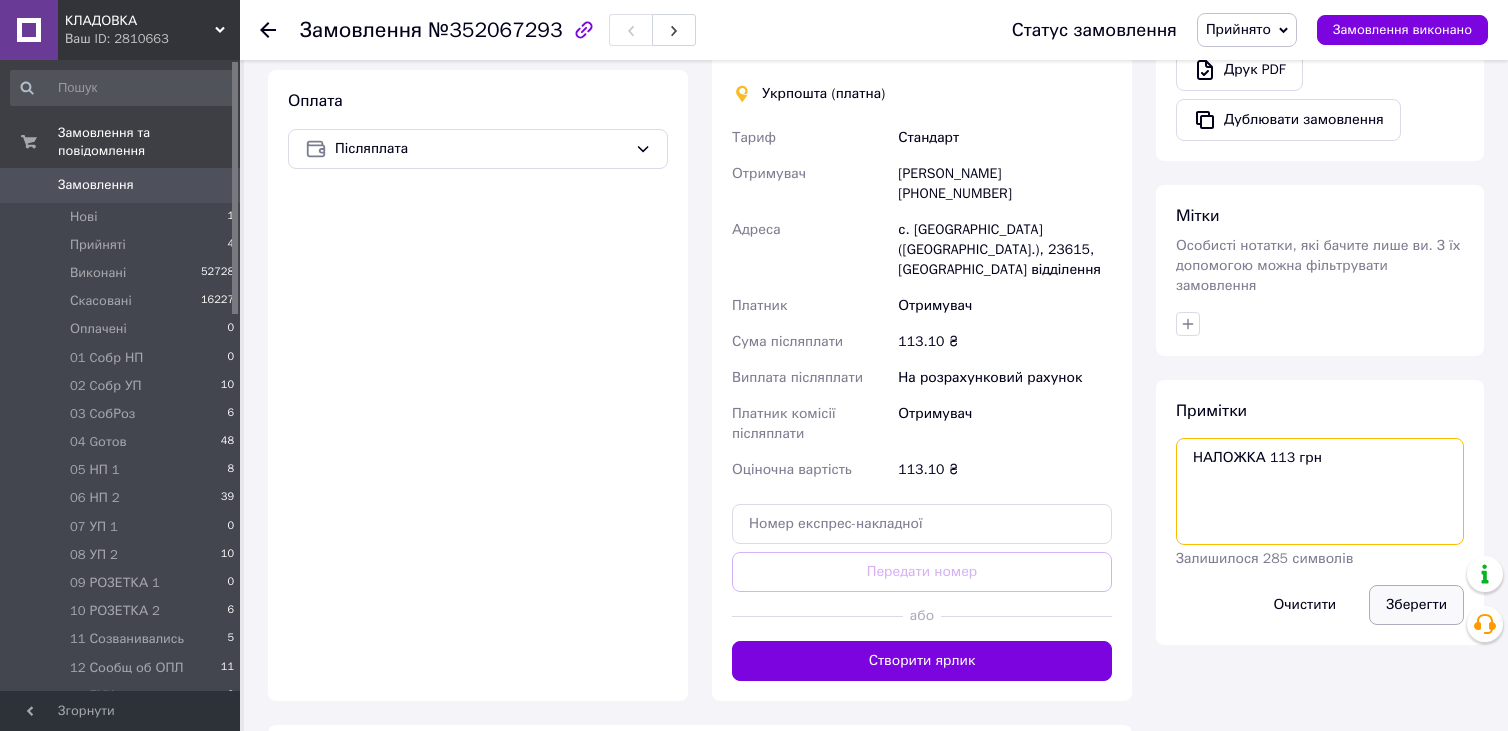 type on "НАЛОЖКА 113 грн" 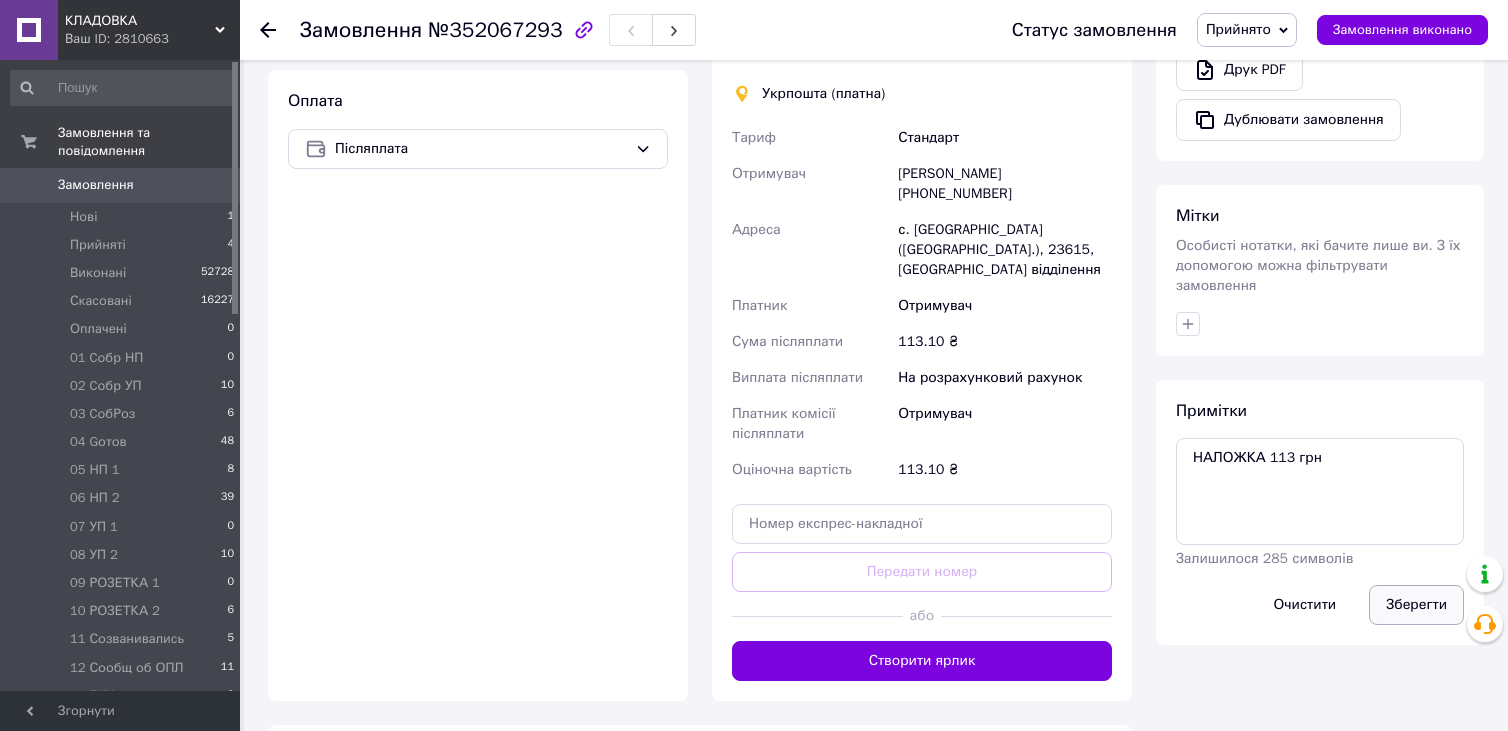 click on "Зберегти" at bounding box center (1416, 605) 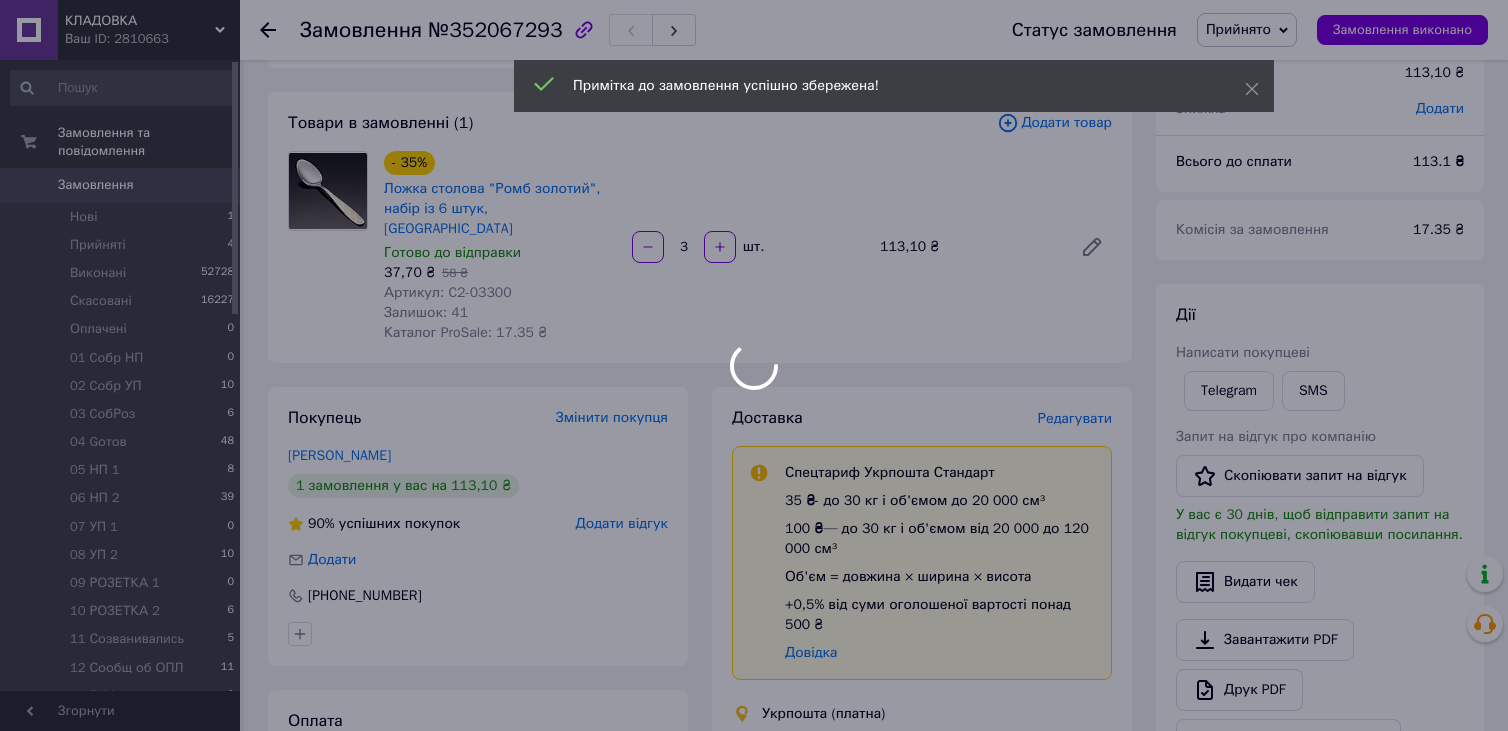 scroll, scrollTop: 0, scrollLeft: 0, axis: both 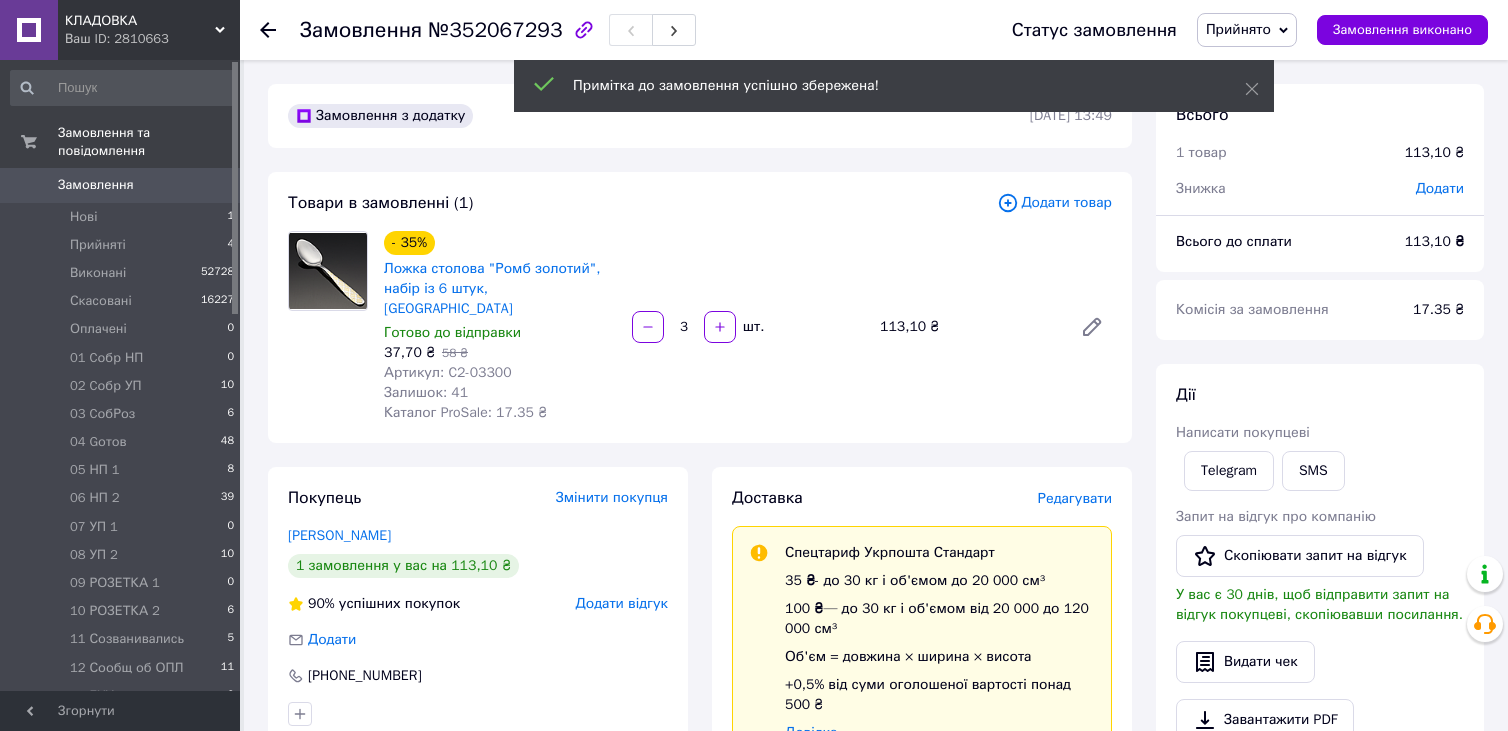 click on "Прийнято" at bounding box center [1247, 30] 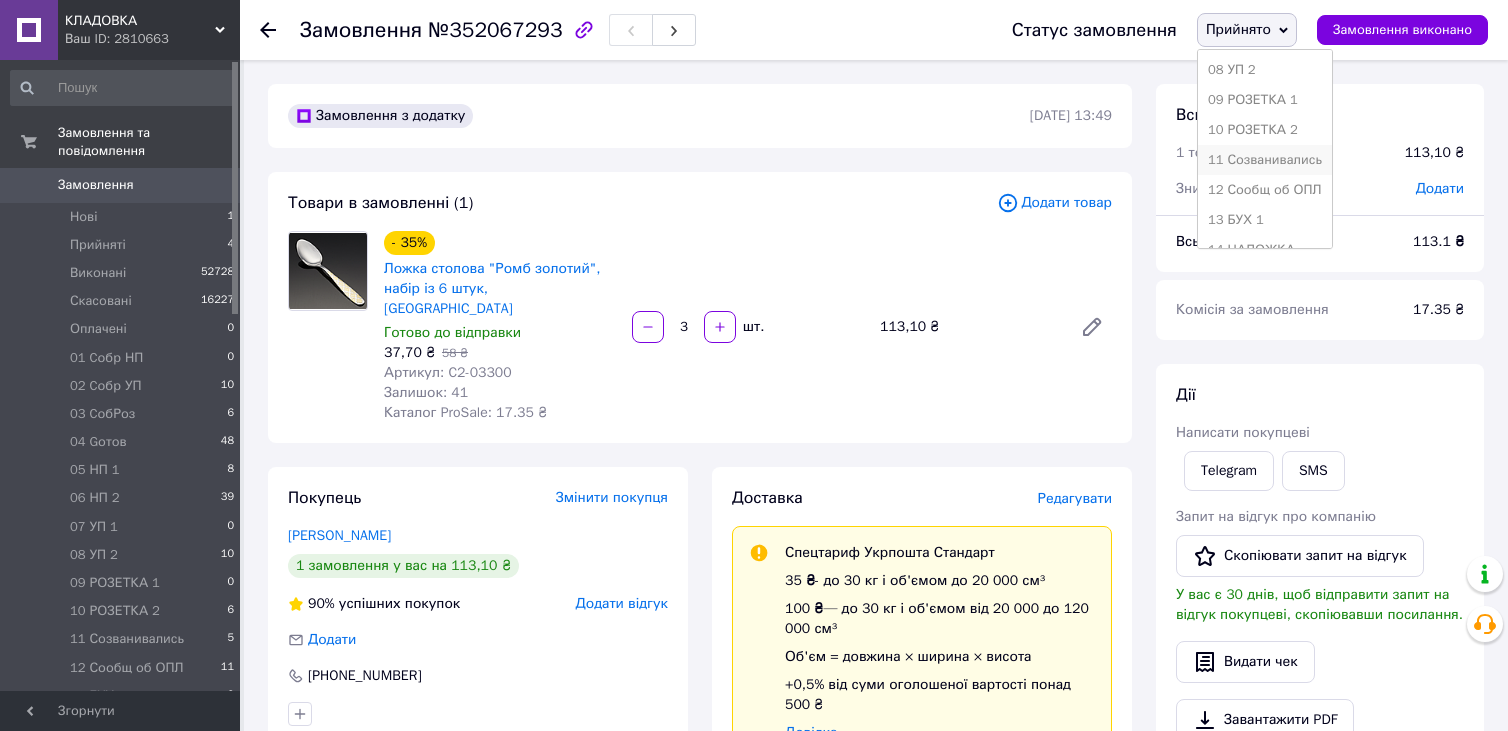 scroll, scrollTop: 400, scrollLeft: 0, axis: vertical 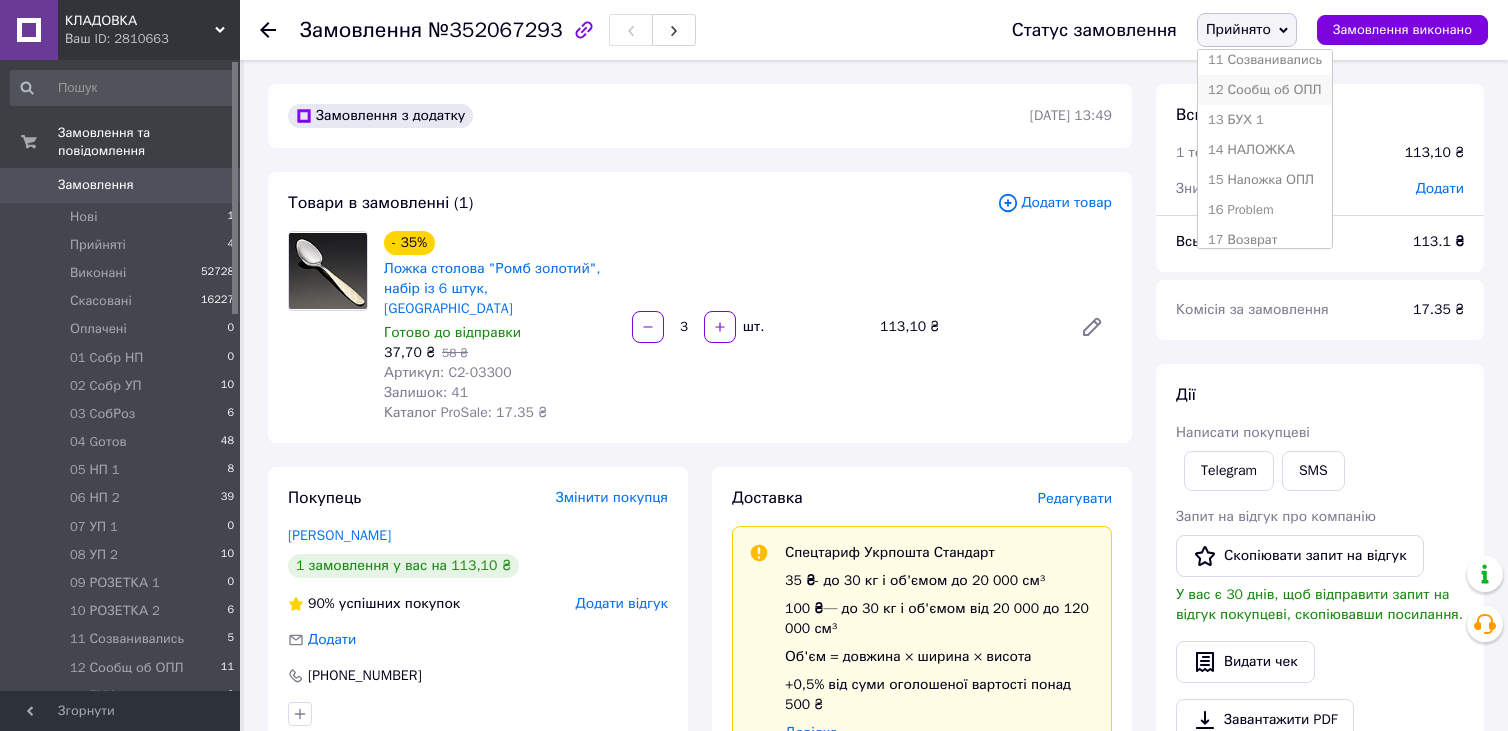 click on "12 Сообщ об ОПЛ" at bounding box center [1265, 90] 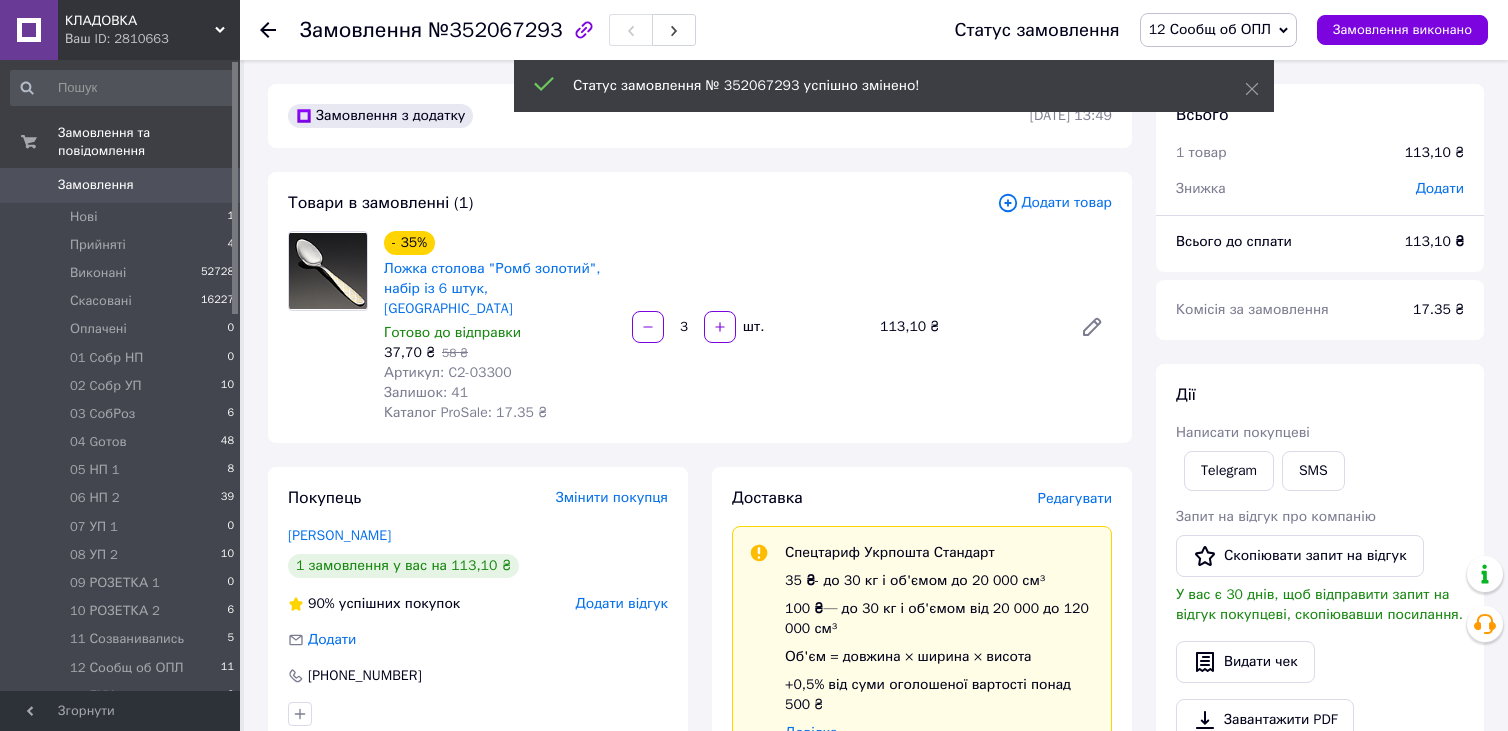 click on "Прийняті 4" at bounding box center [123, 245] 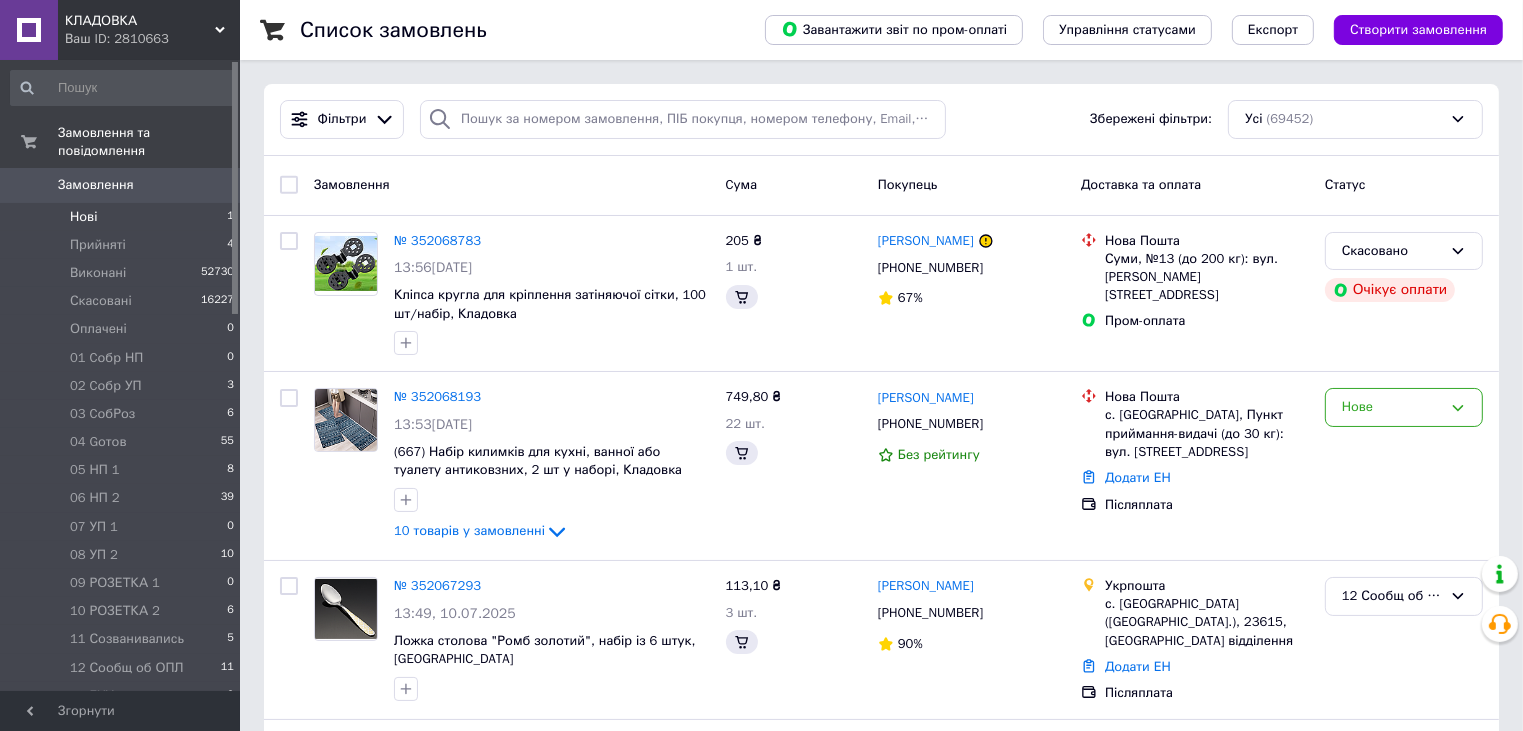 click on "Нові 1" at bounding box center [123, 217] 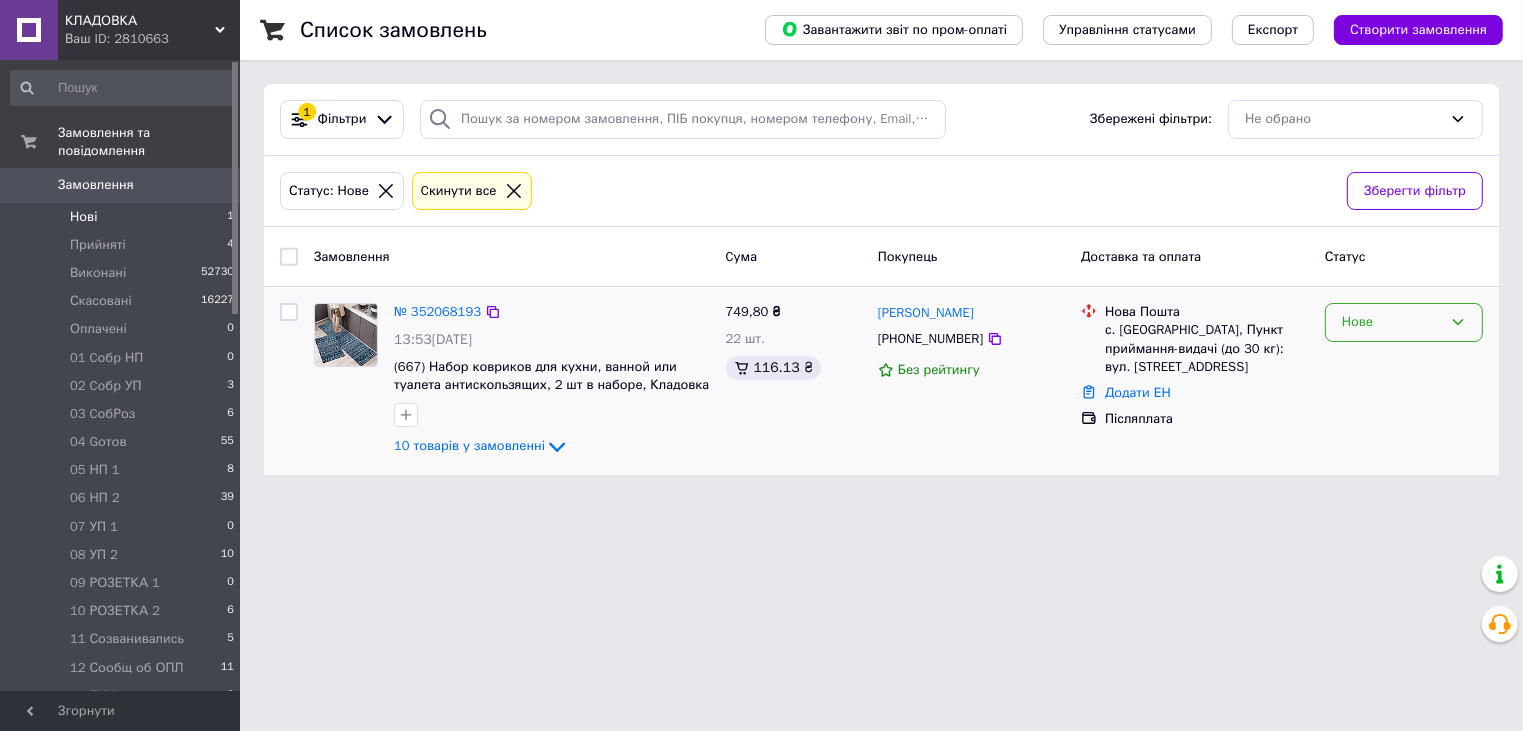 click 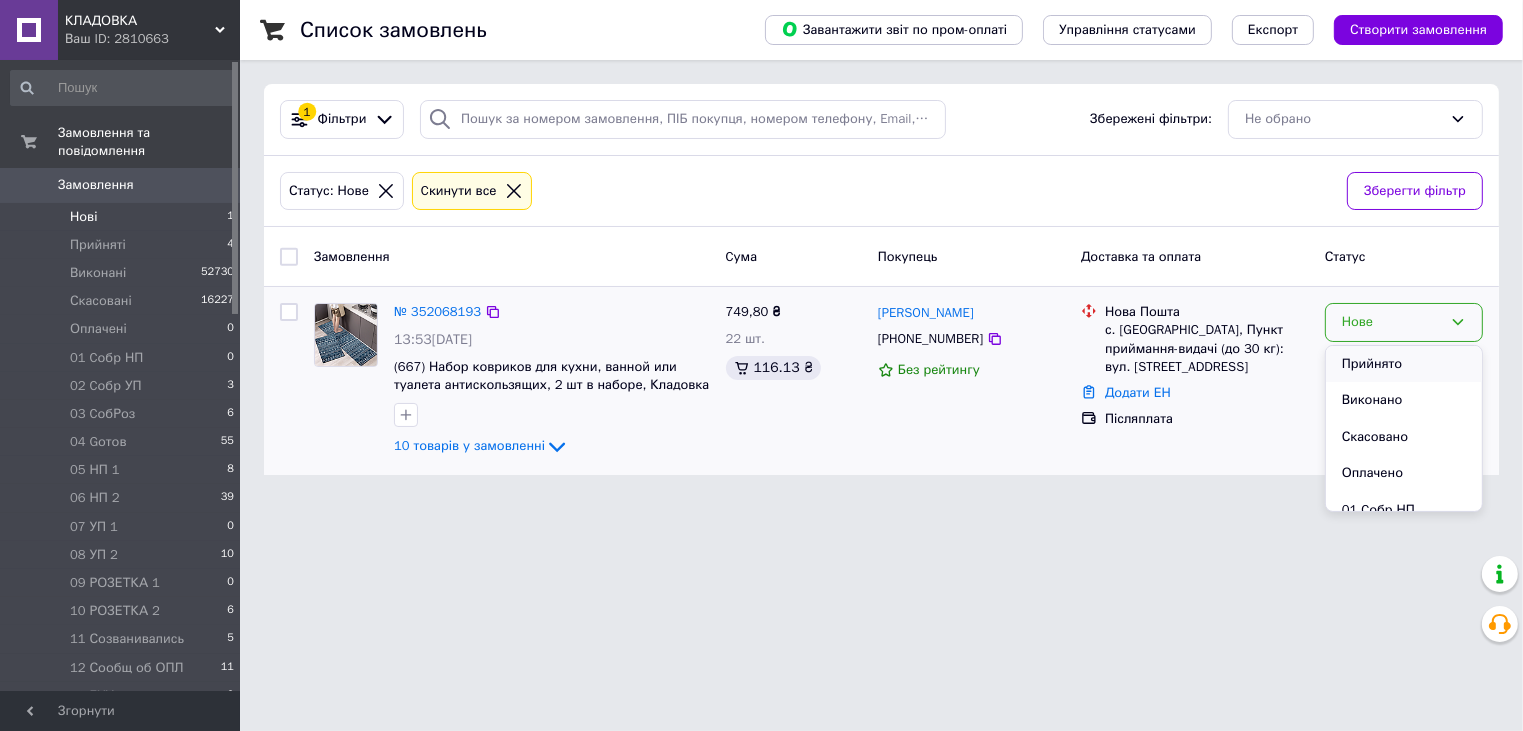 click on "Прийнято" at bounding box center [1404, 364] 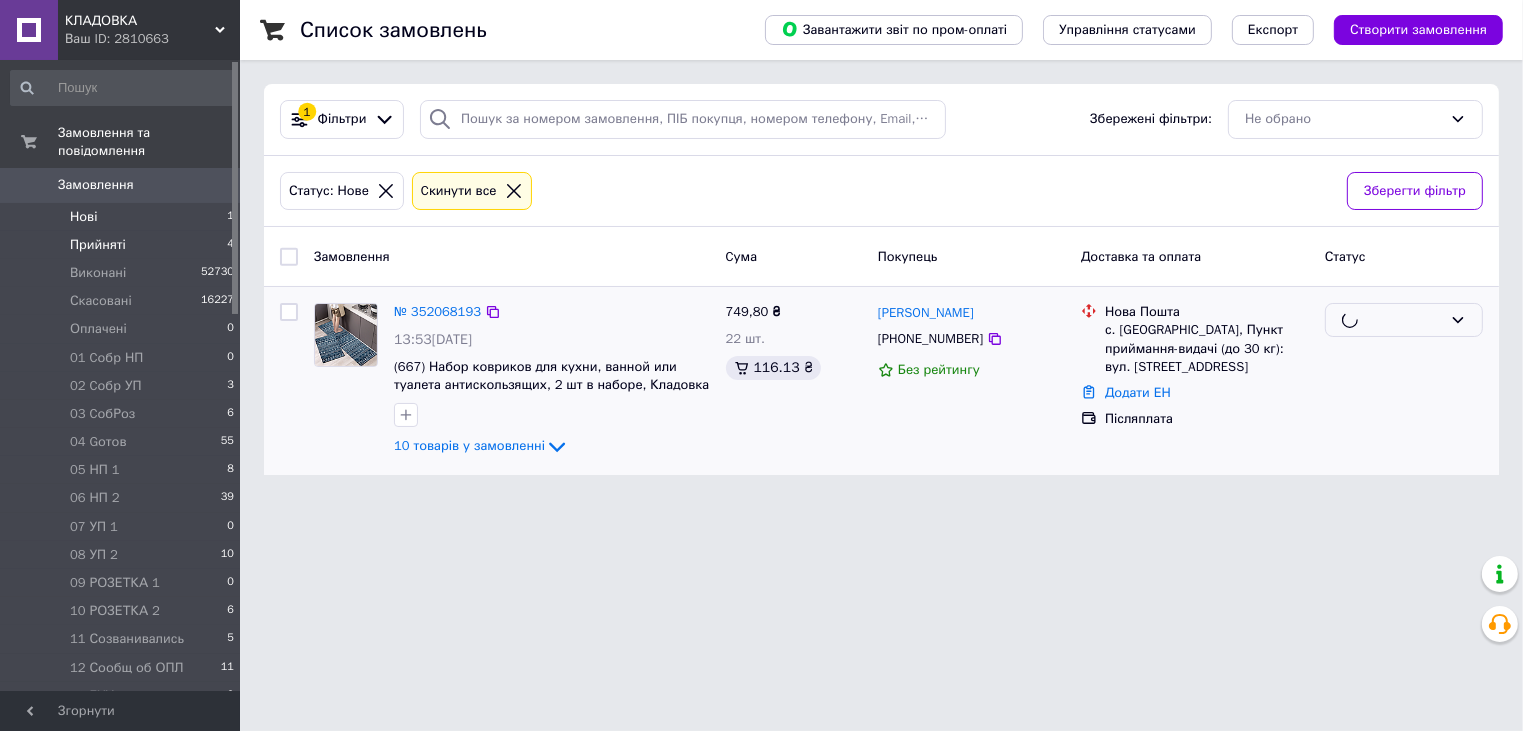 click on "Прийняті 4" at bounding box center (123, 245) 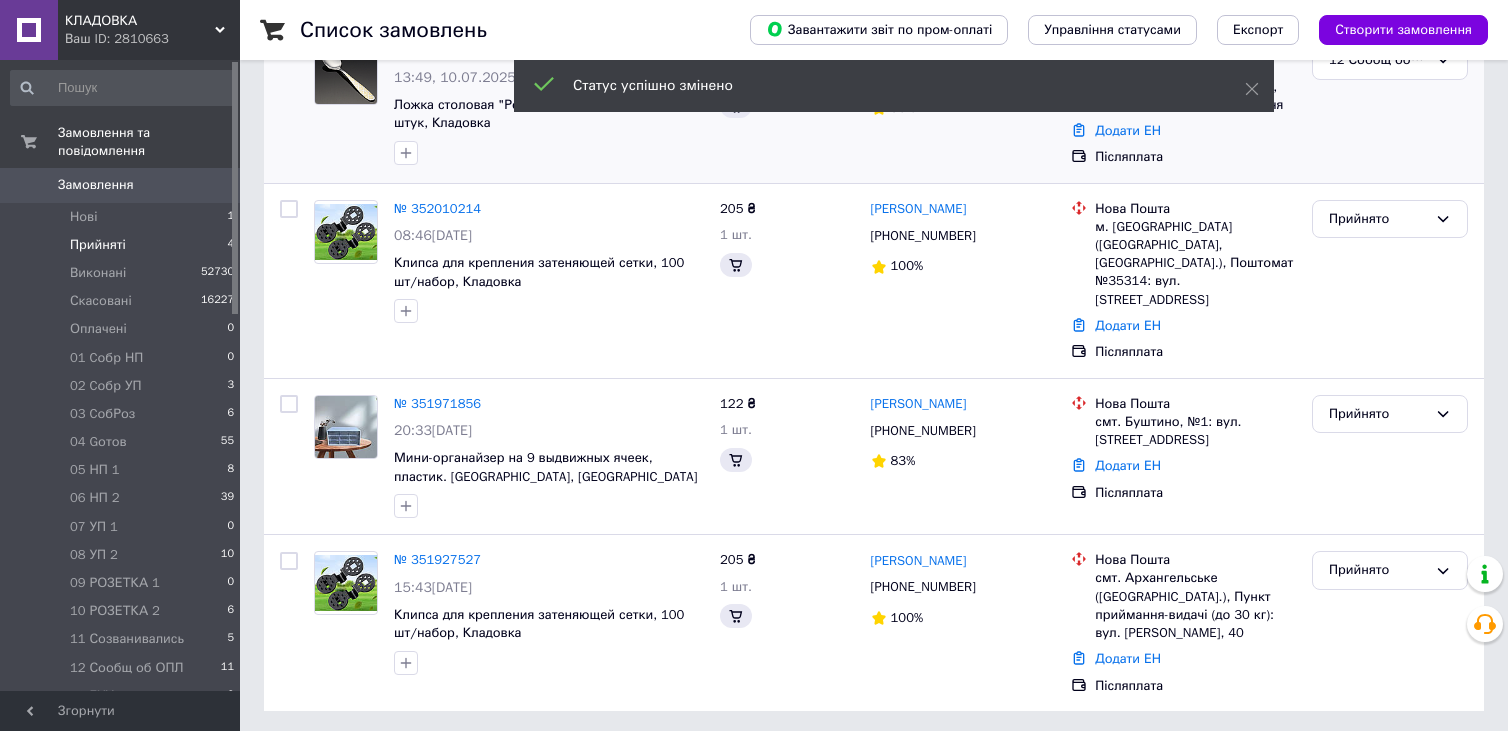 scroll, scrollTop: 0, scrollLeft: 0, axis: both 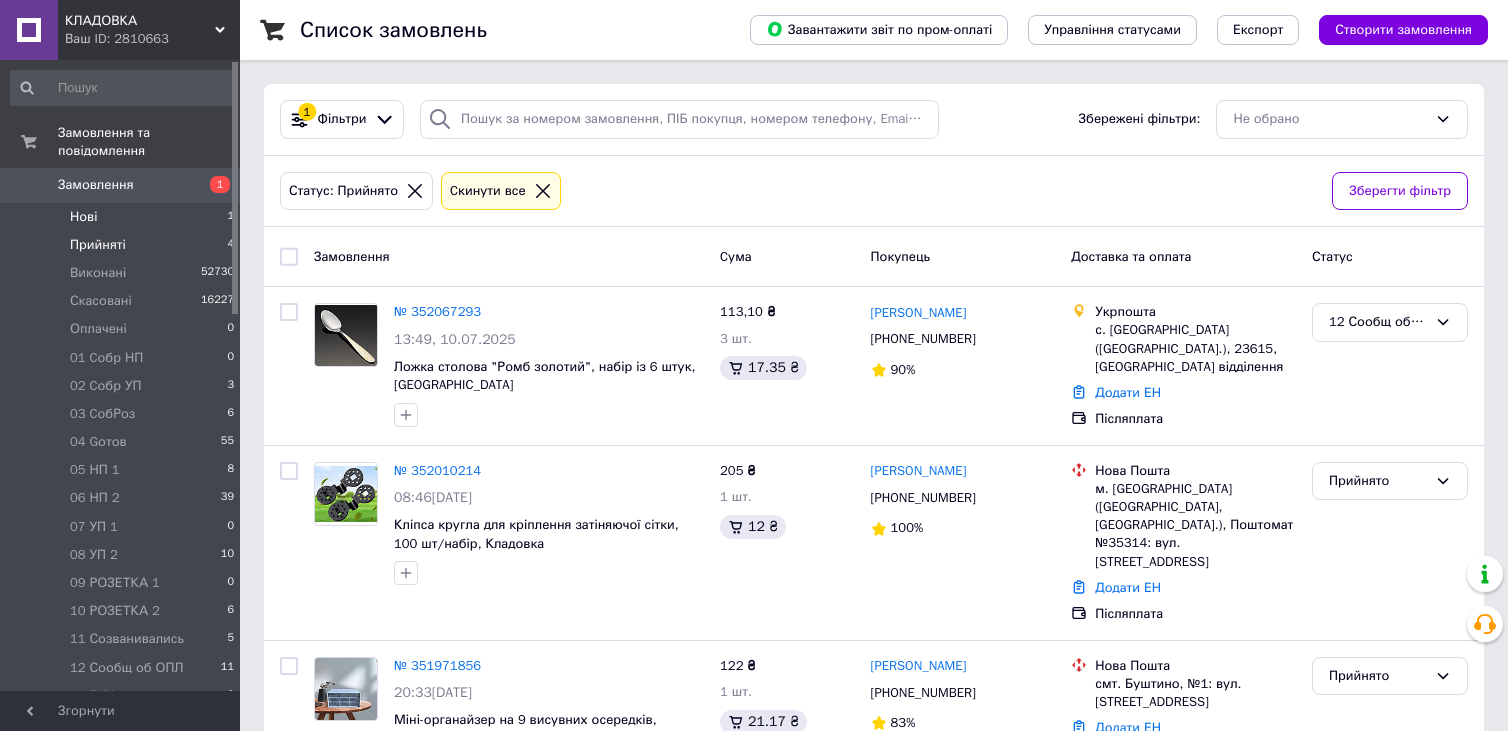 click on "Нові 1" at bounding box center [123, 217] 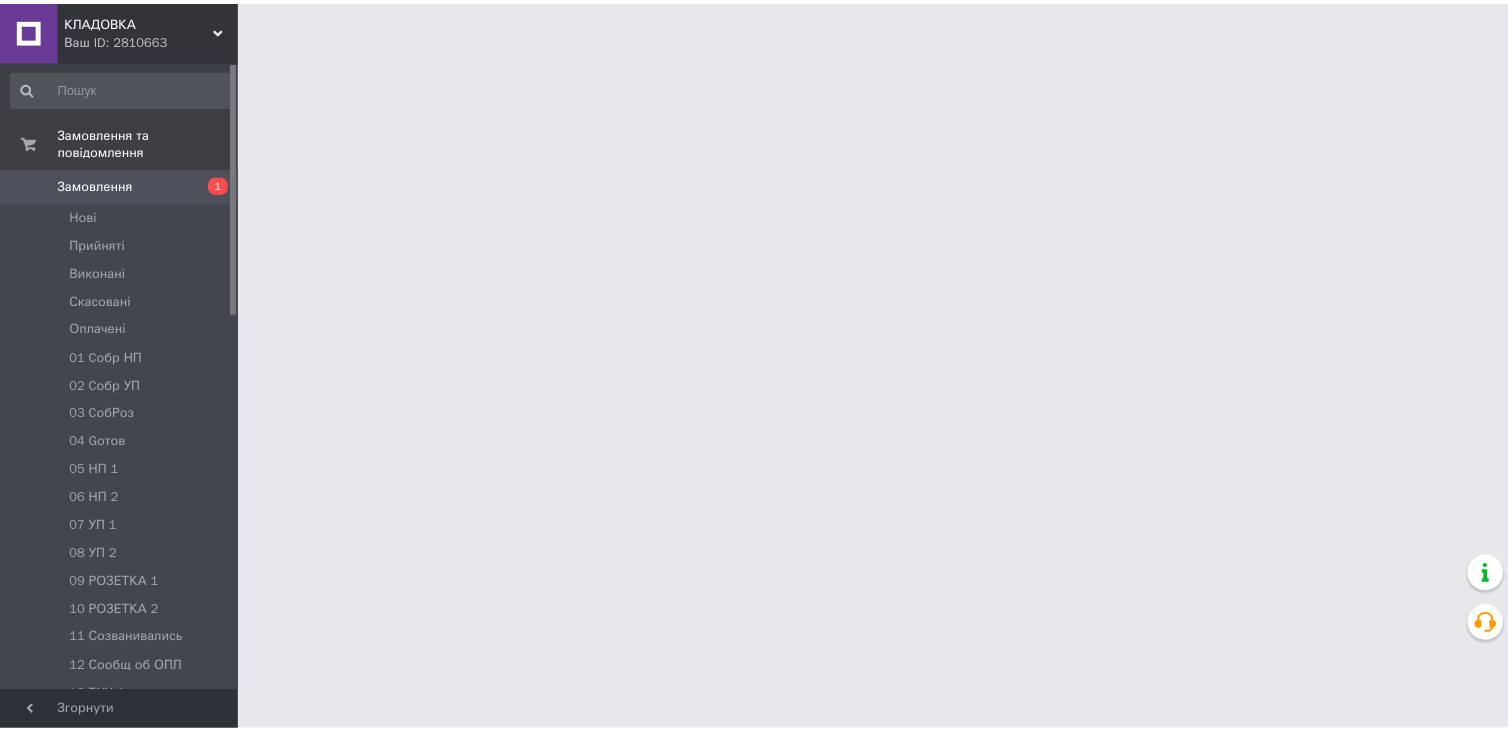 scroll, scrollTop: 0, scrollLeft: 0, axis: both 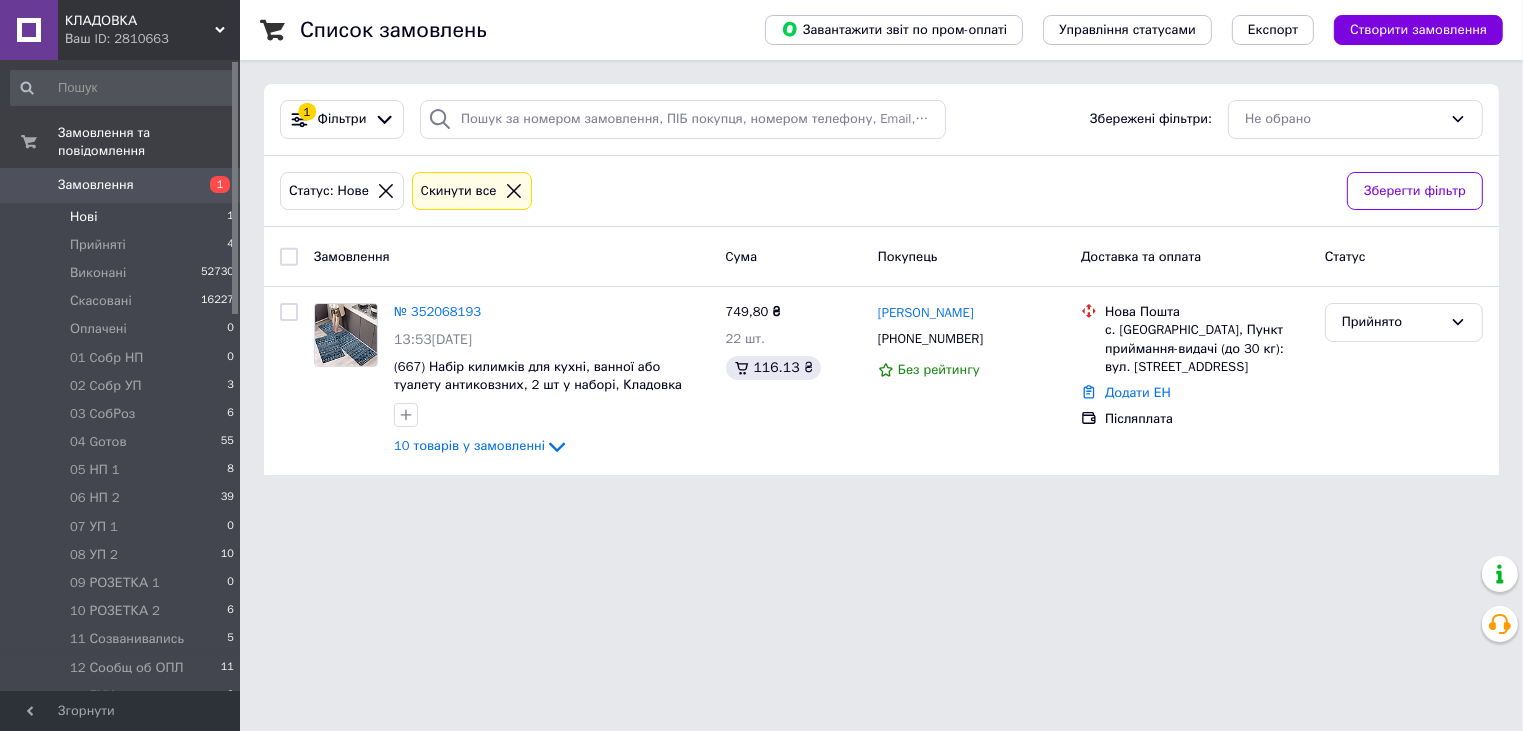 click on "Нові 1" at bounding box center (123, 217) 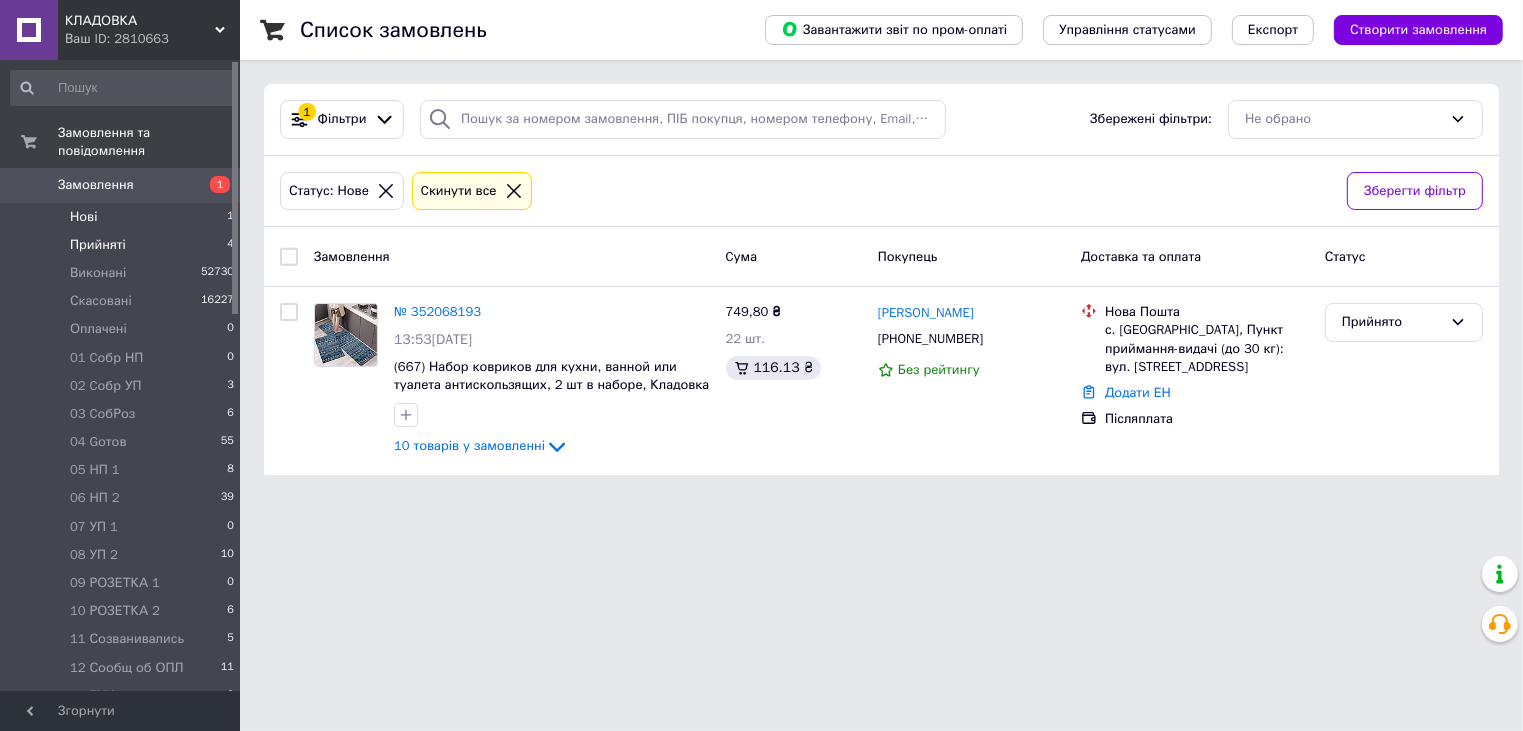 click on "Прийняті 4" at bounding box center [123, 245] 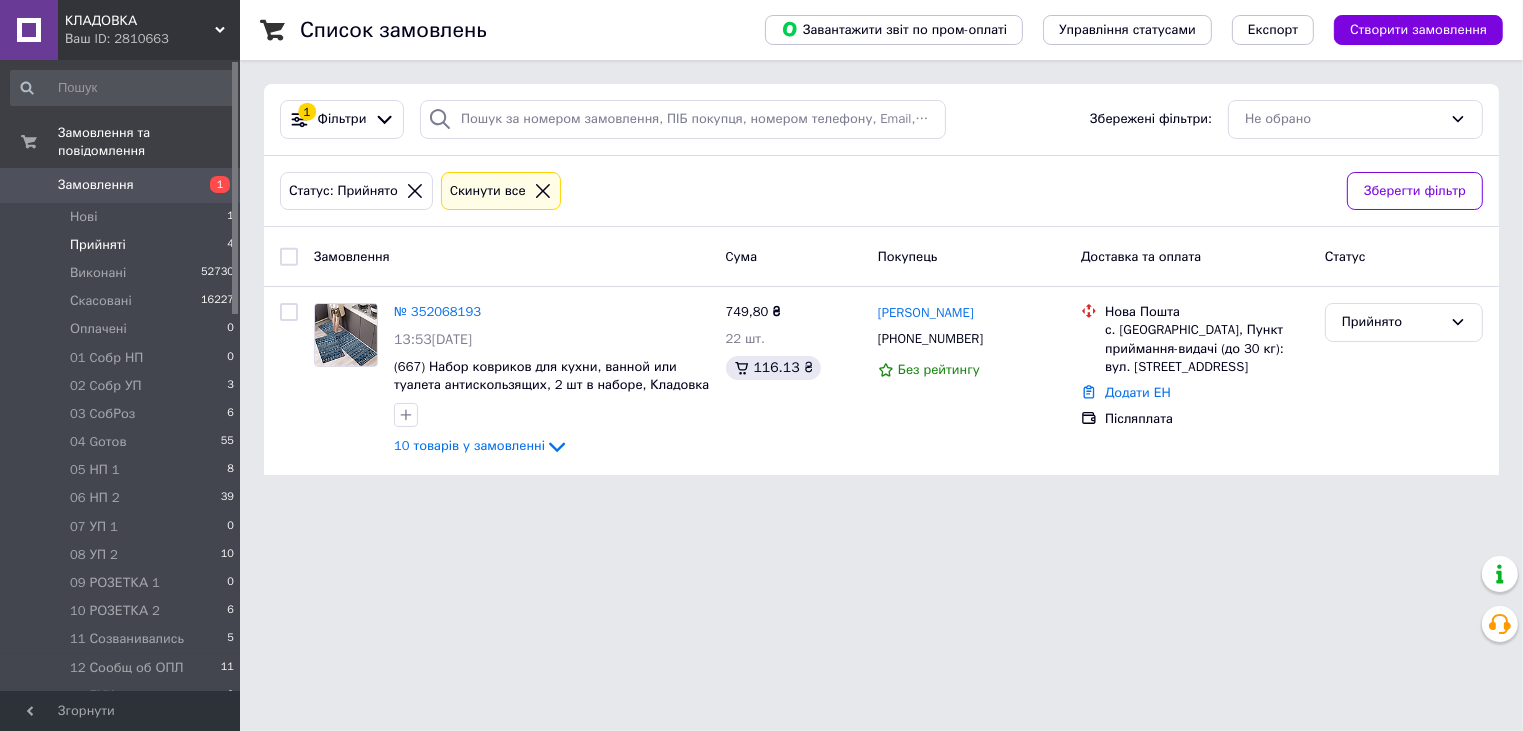 click on "Прийняті 4" at bounding box center (123, 245) 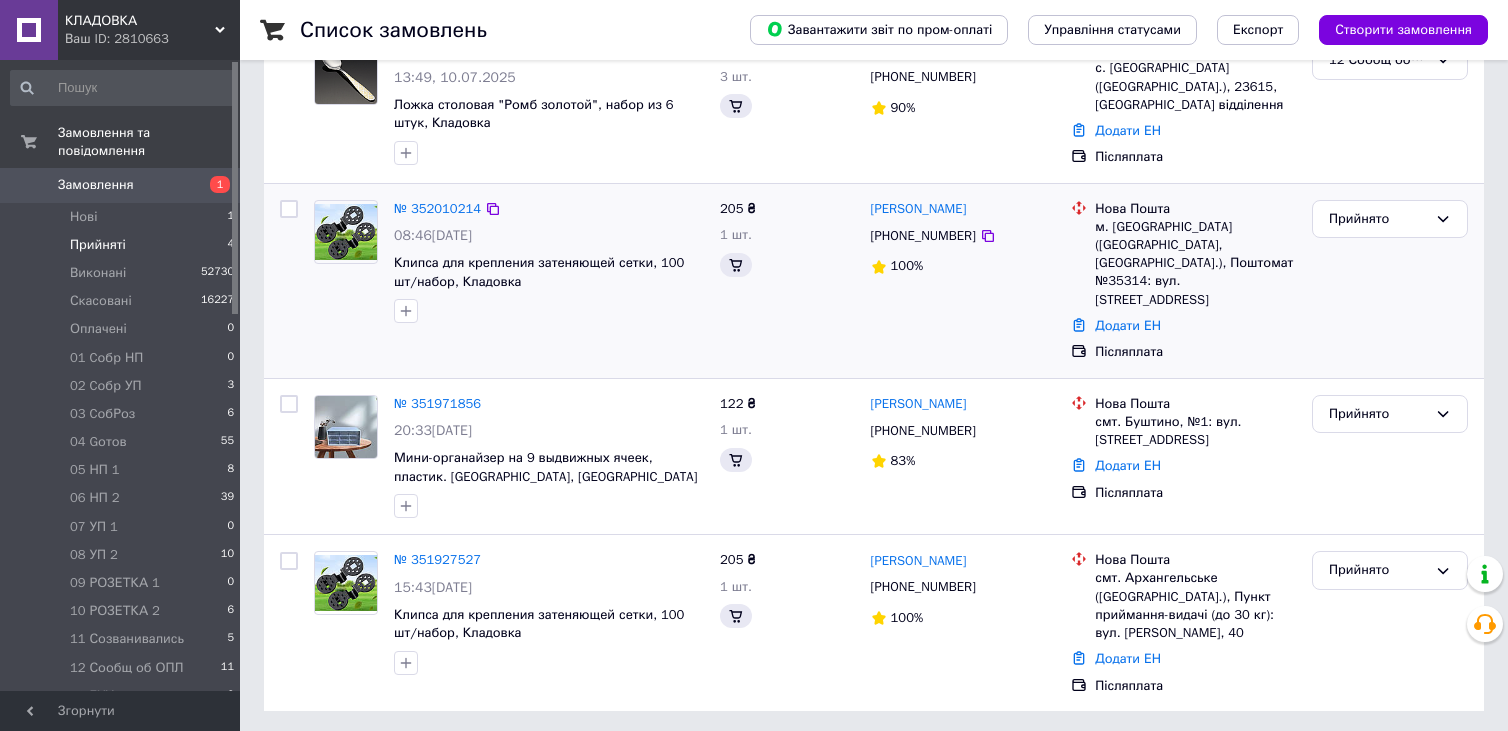 scroll, scrollTop: 0, scrollLeft: 0, axis: both 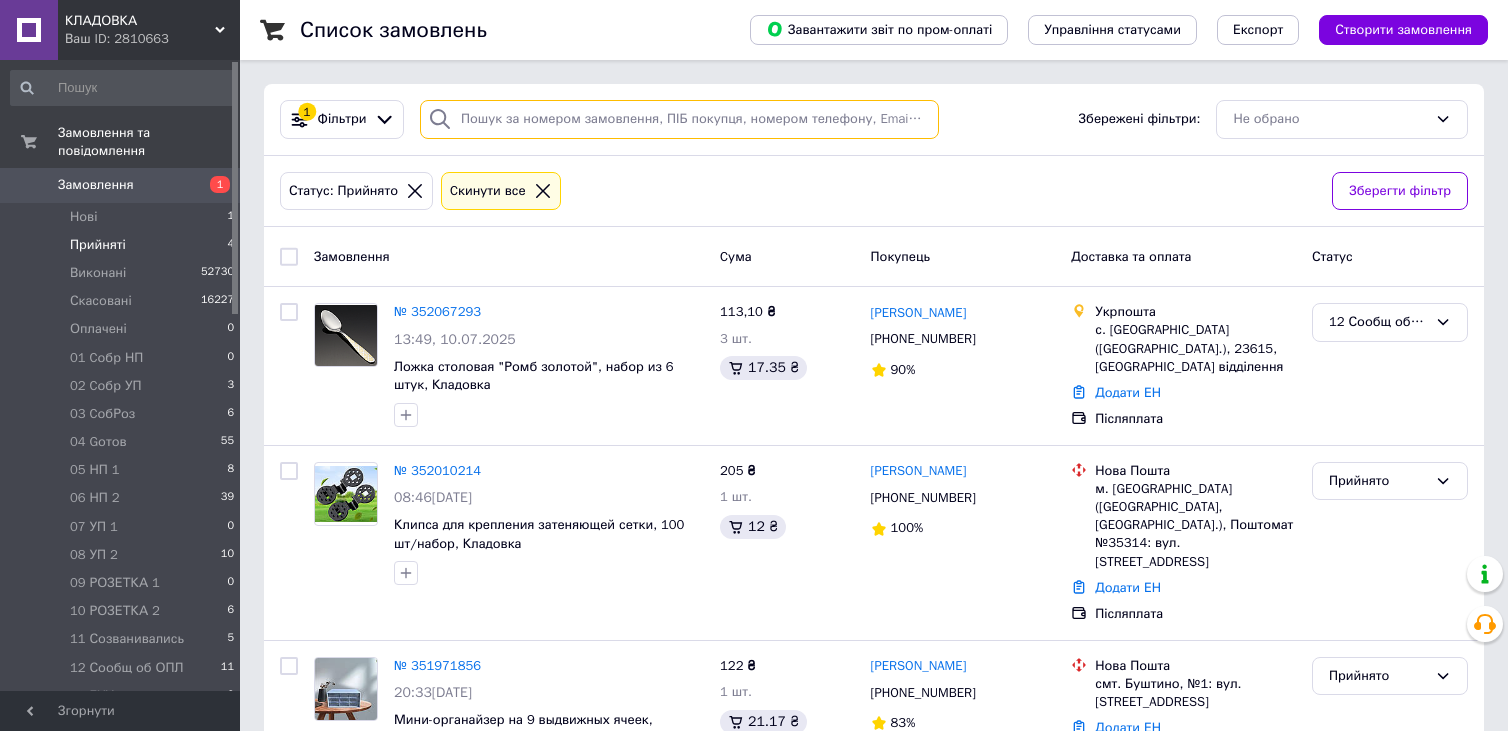 click at bounding box center [679, 119] 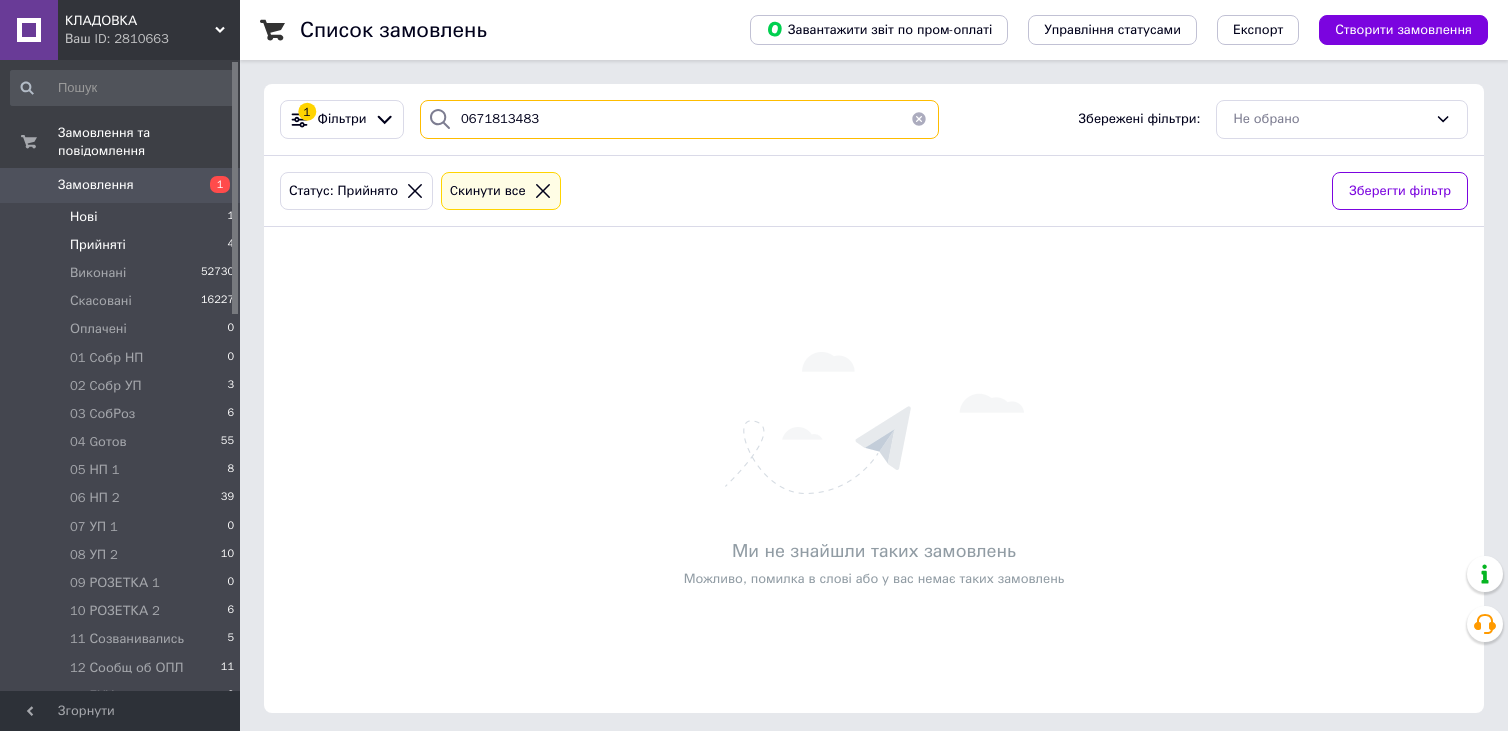 type on "0671813483" 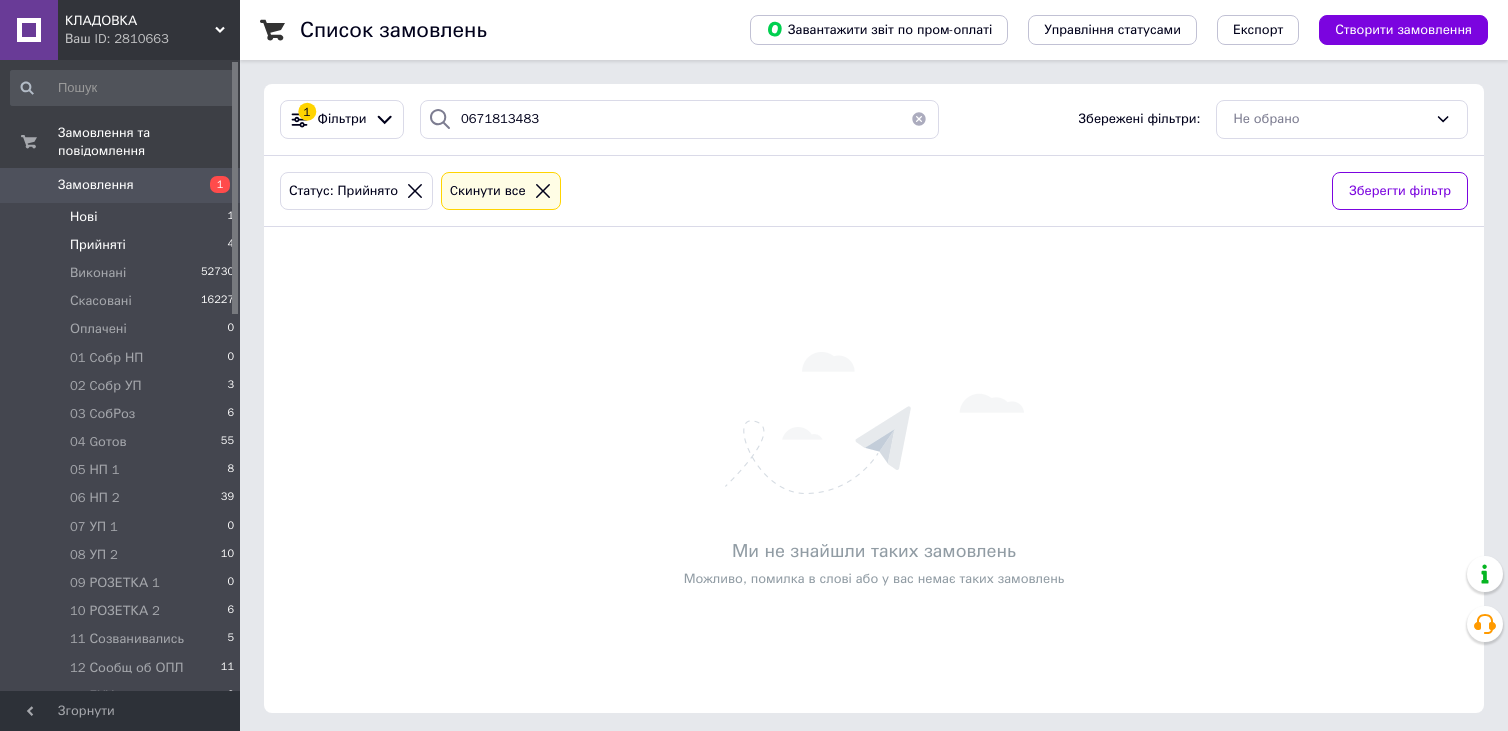 click on "Нові 1" at bounding box center [123, 217] 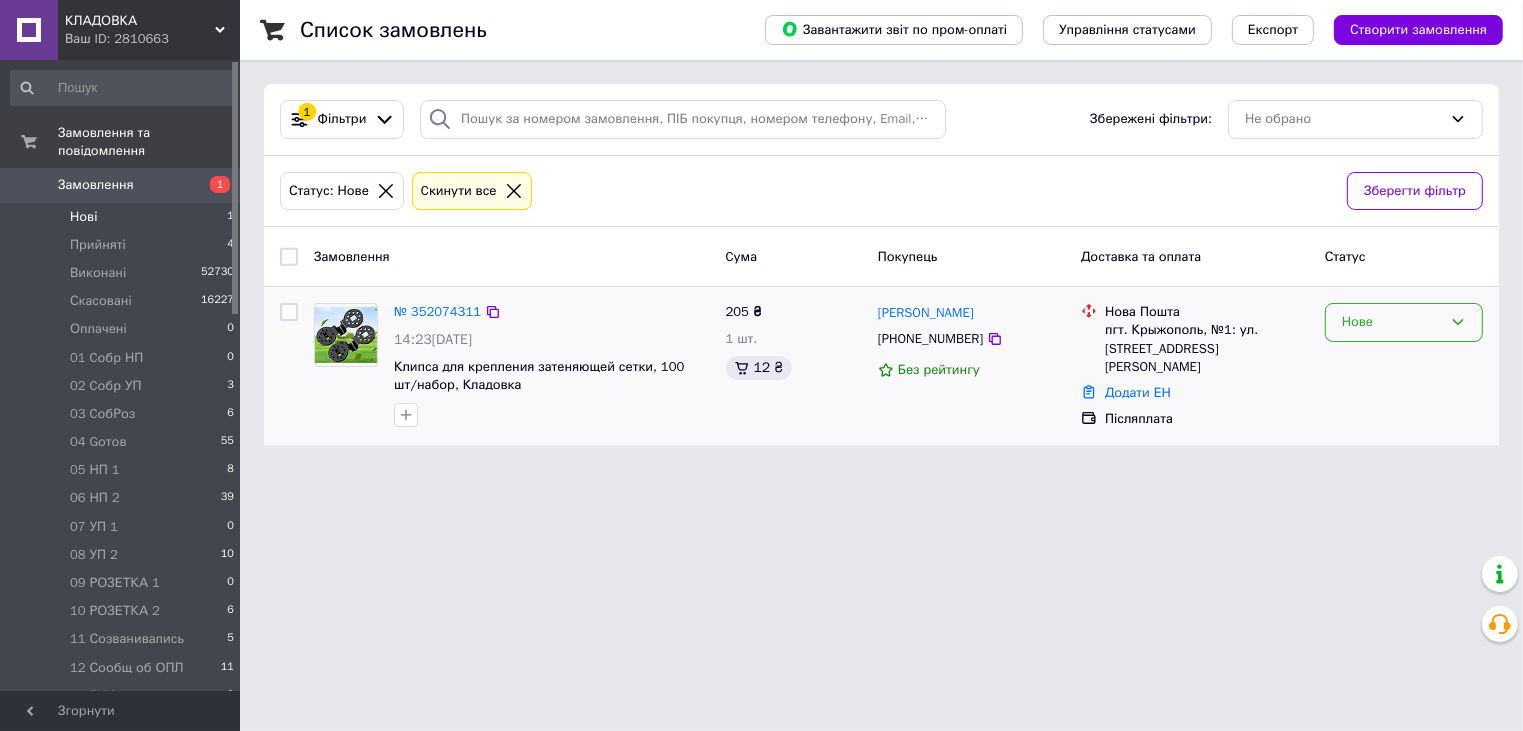 click 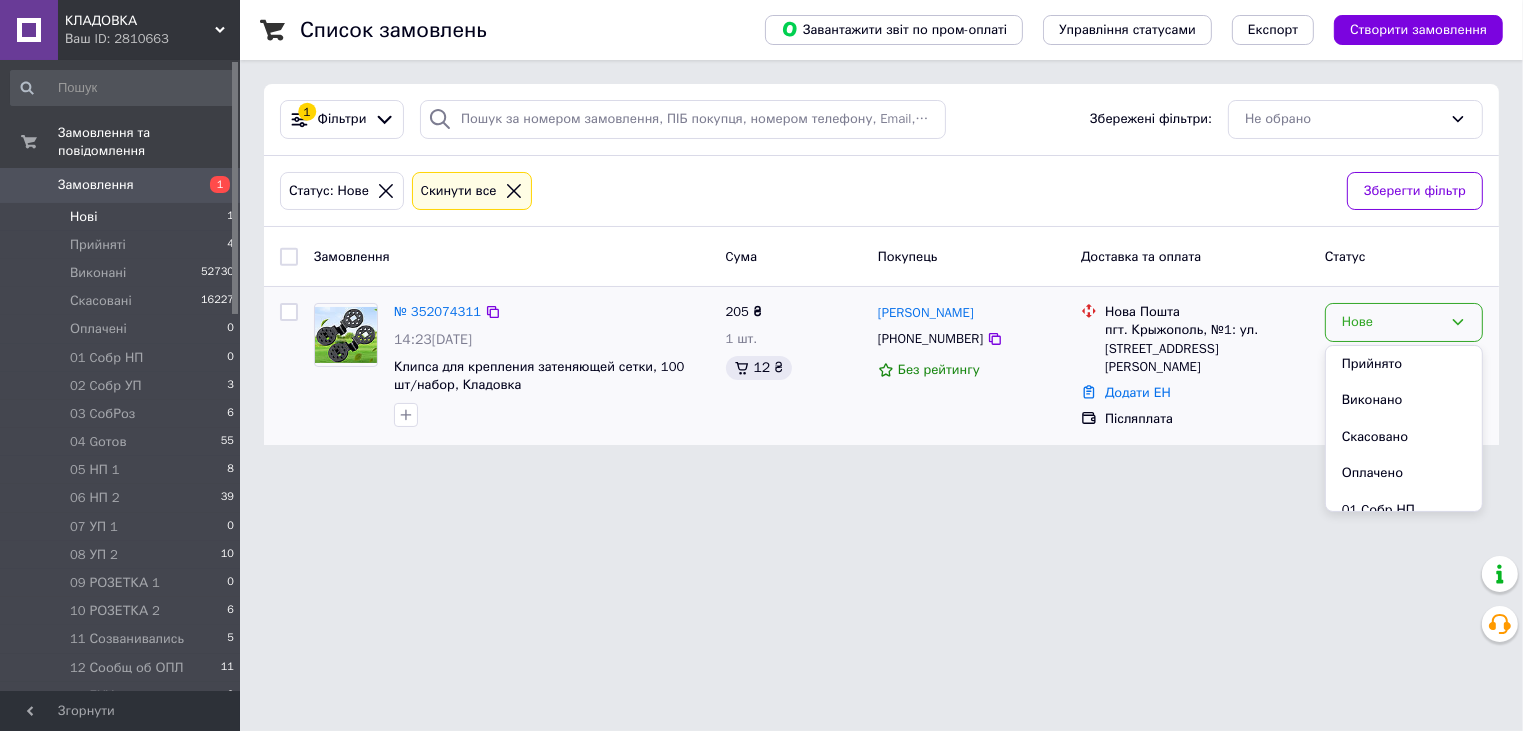 drag, startPoint x: 1368, startPoint y: 351, endPoint x: 1037, endPoint y: 402, distance: 334.90594 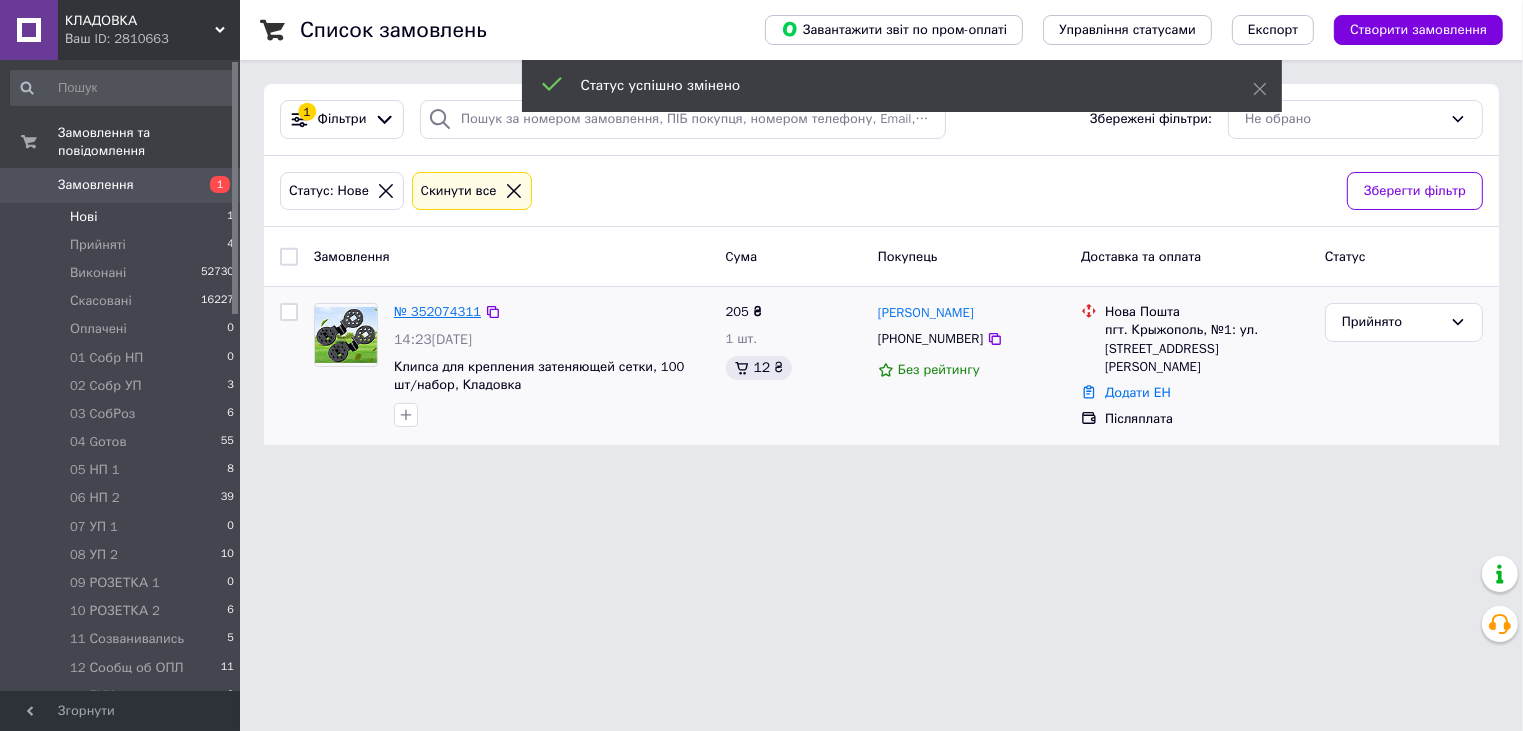 click on "№ 352074311" at bounding box center [437, 311] 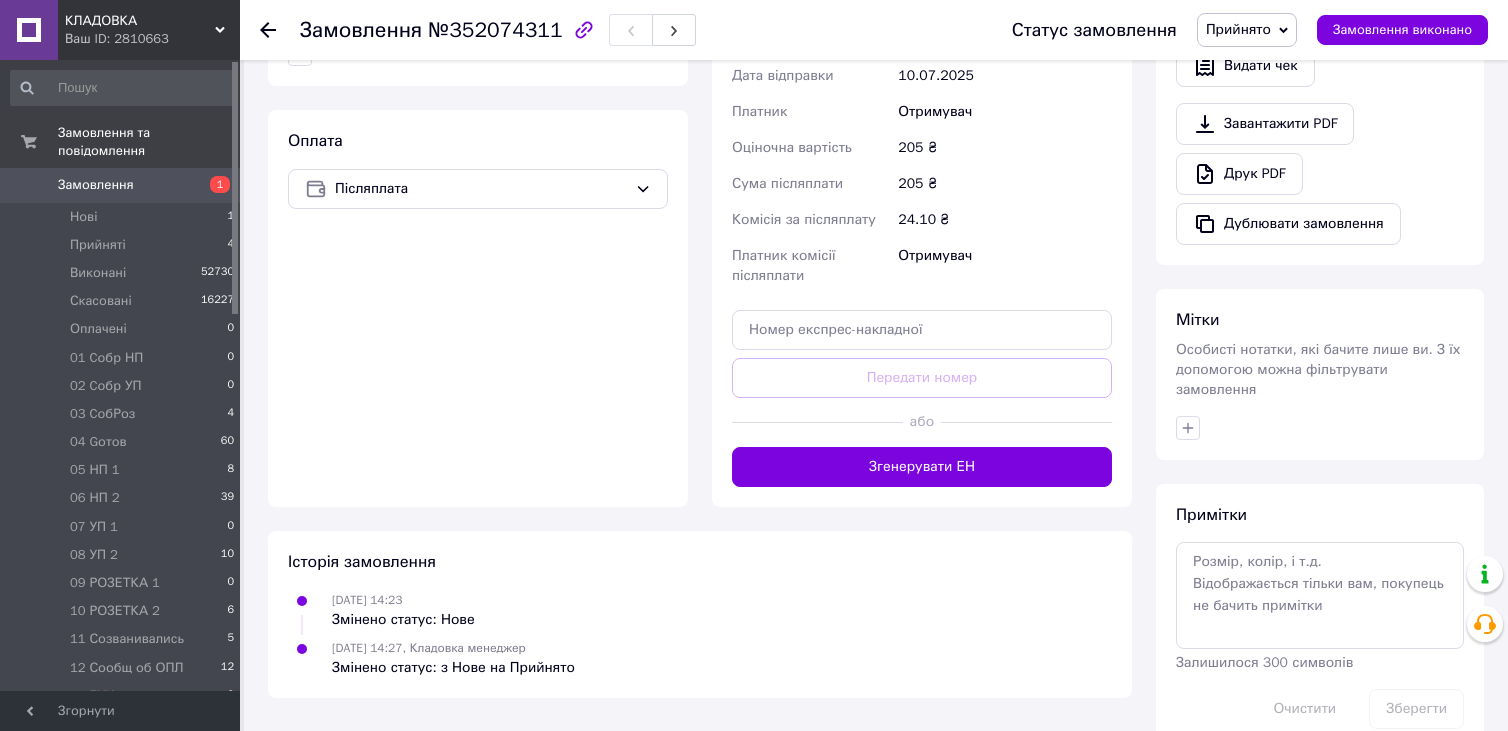 scroll, scrollTop: 651, scrollLeft: 0, axis: vertical 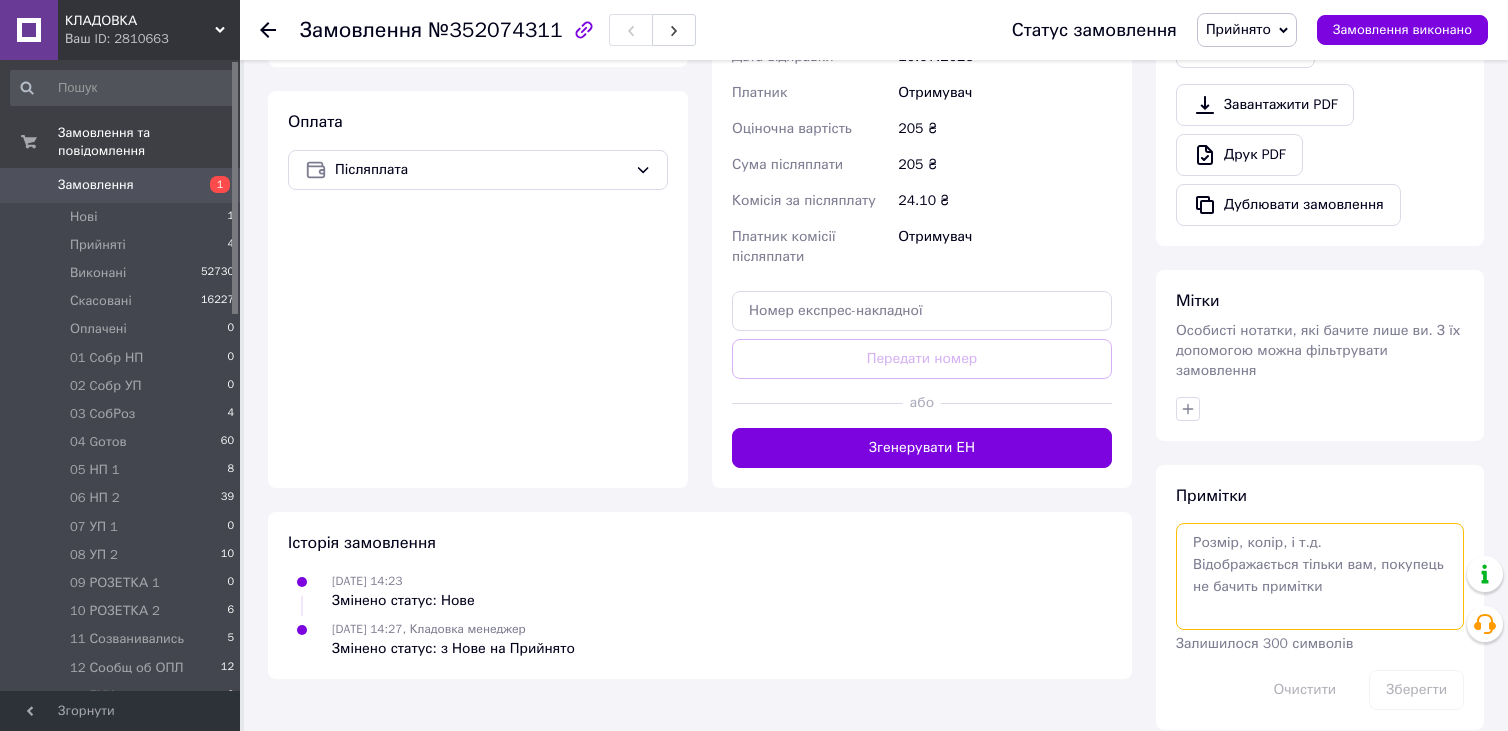 click at bounding box center [1320, 576] 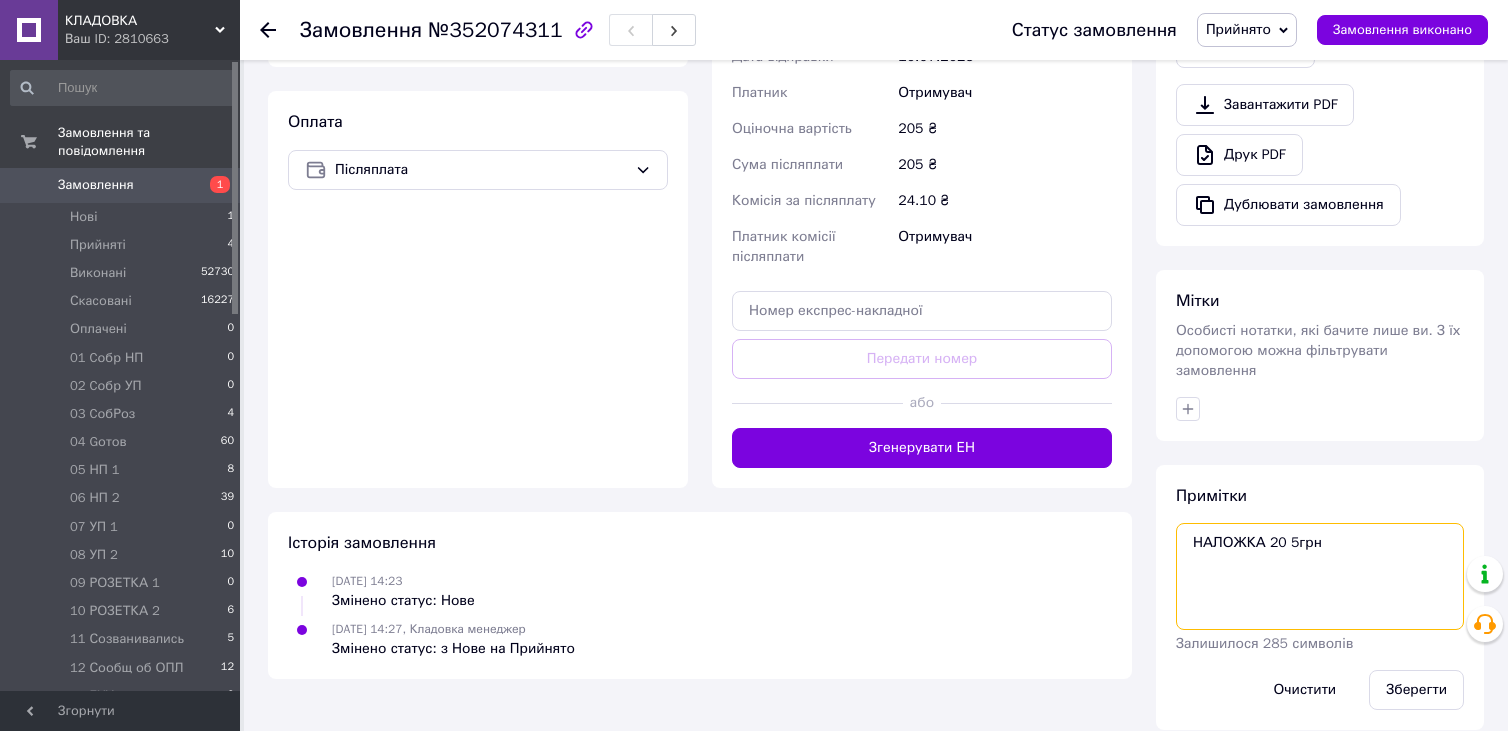 click on "НАЛОЖКА 20 5грн" at bounding box center [1320, 576] 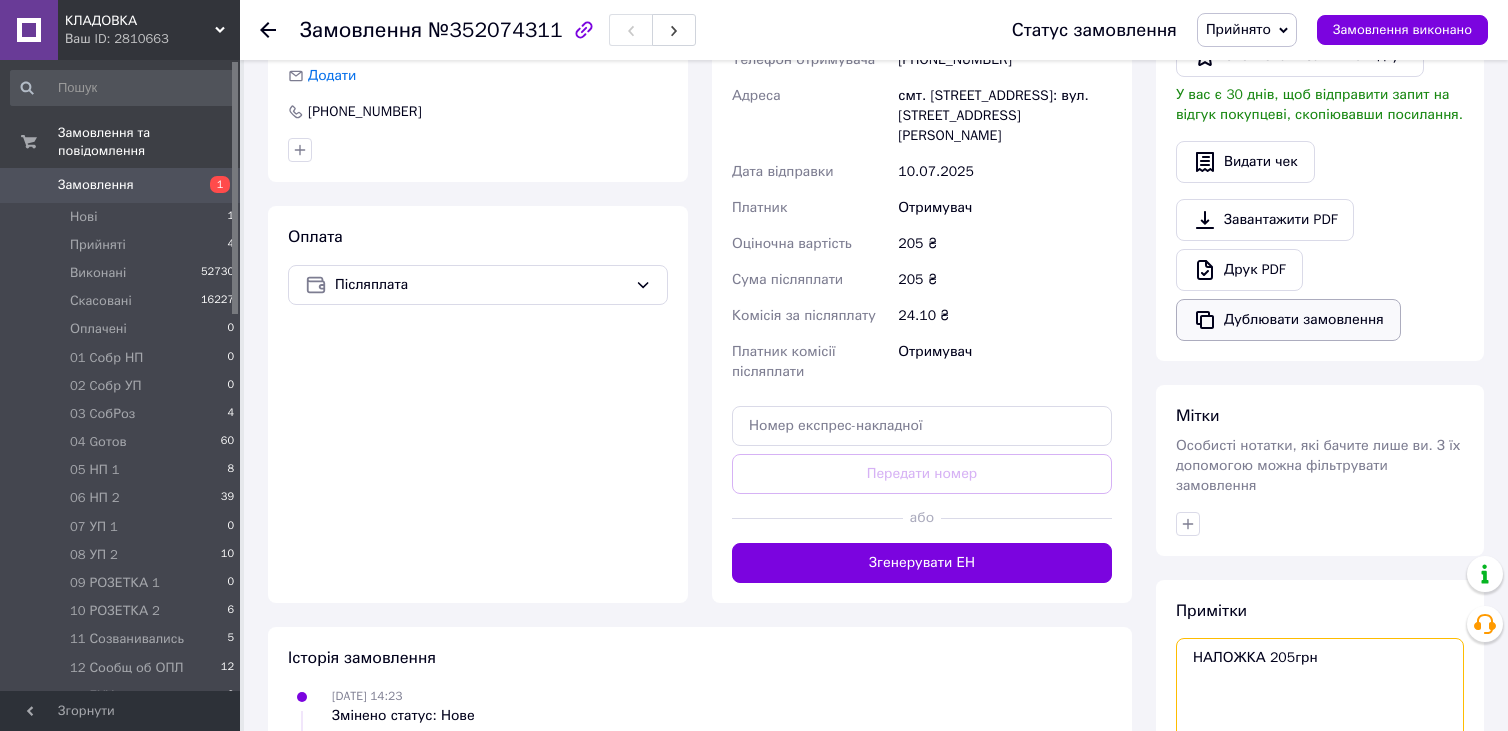 scroll, scrollTop: 651, scrollLeft: 0, axis: vertical 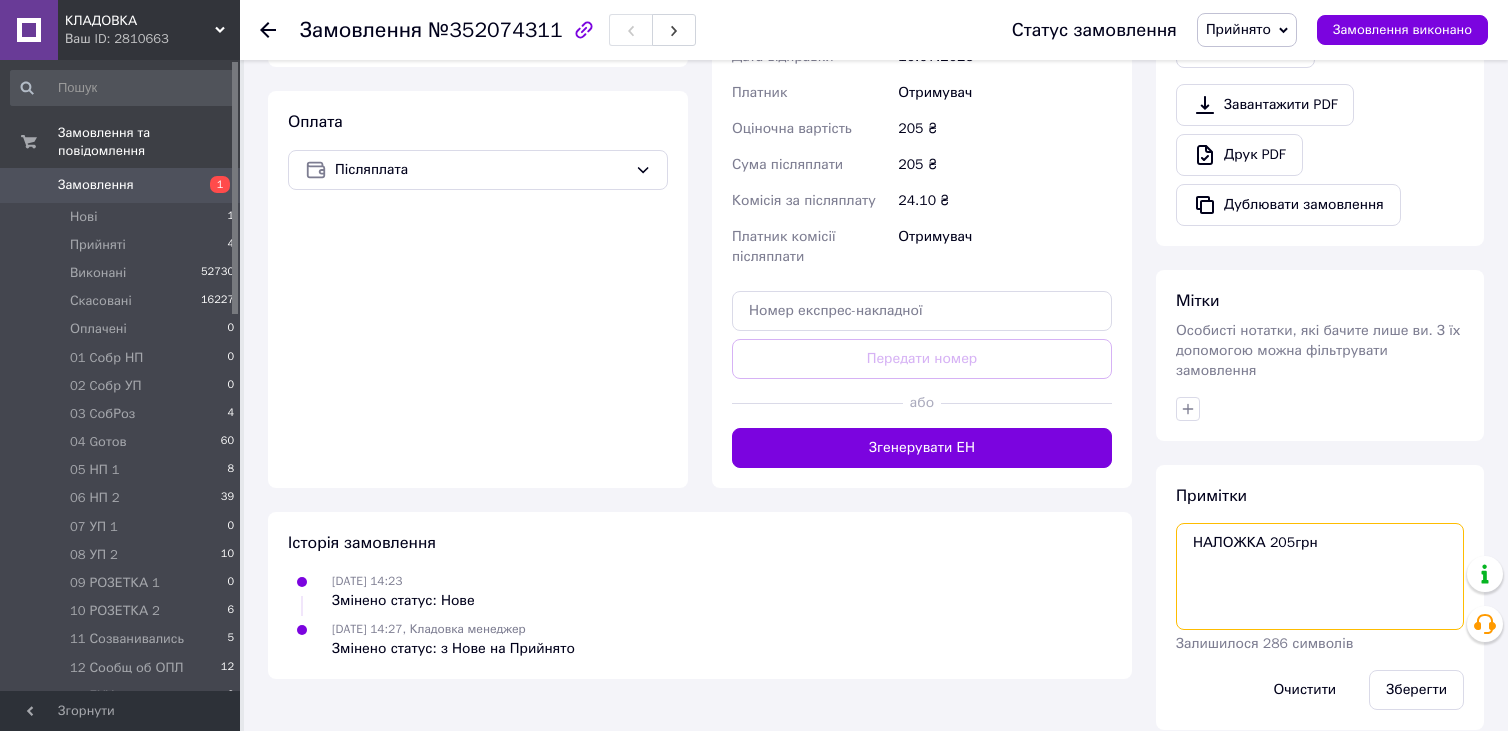 click on "НАЛОЖКА 205грн" at bounding box center [1320, 576] 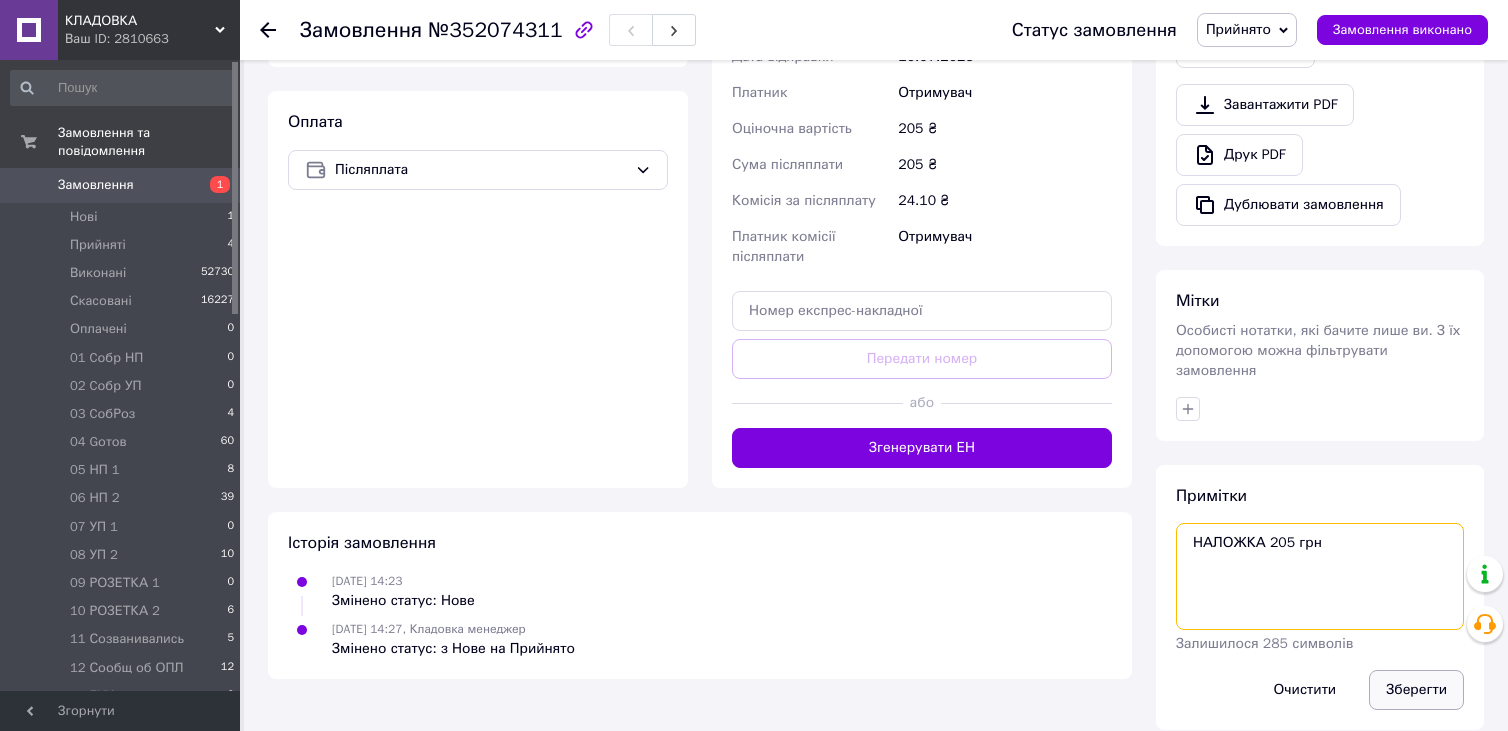 type on "НАЛОЖКА 205 грн" 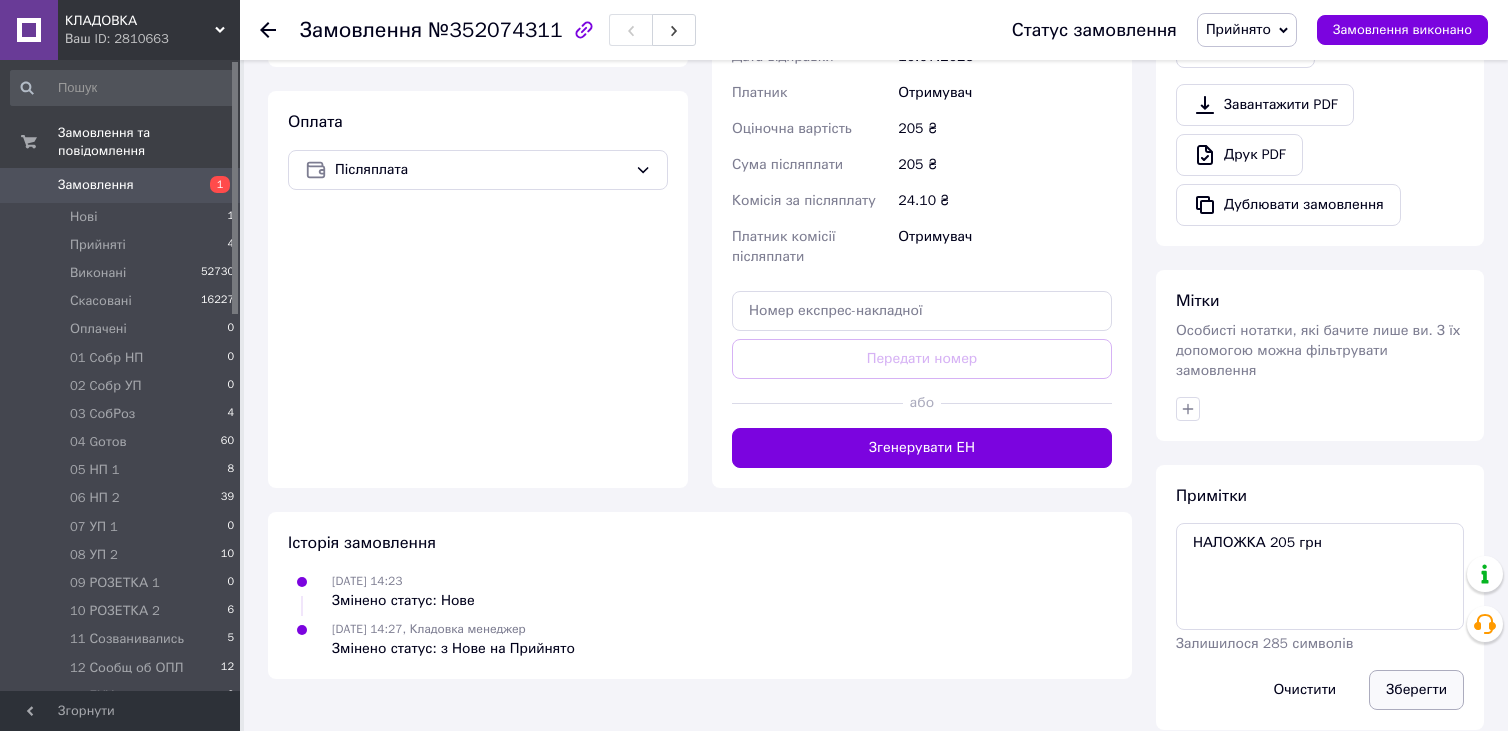 click on "Зберегти" at bounding box center (1416, 690) 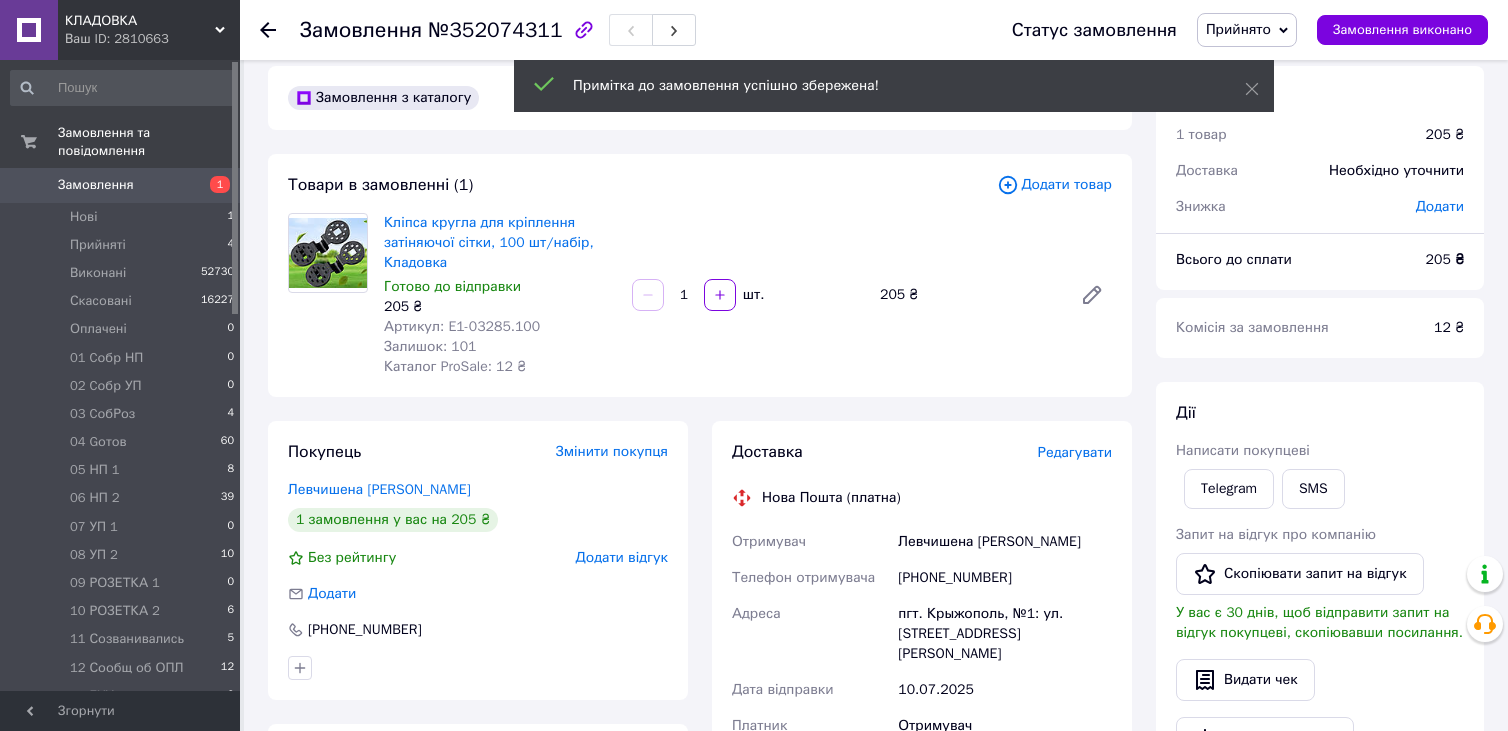 scroll, scrollTop: 0, scrollLeft: 0, axis: both 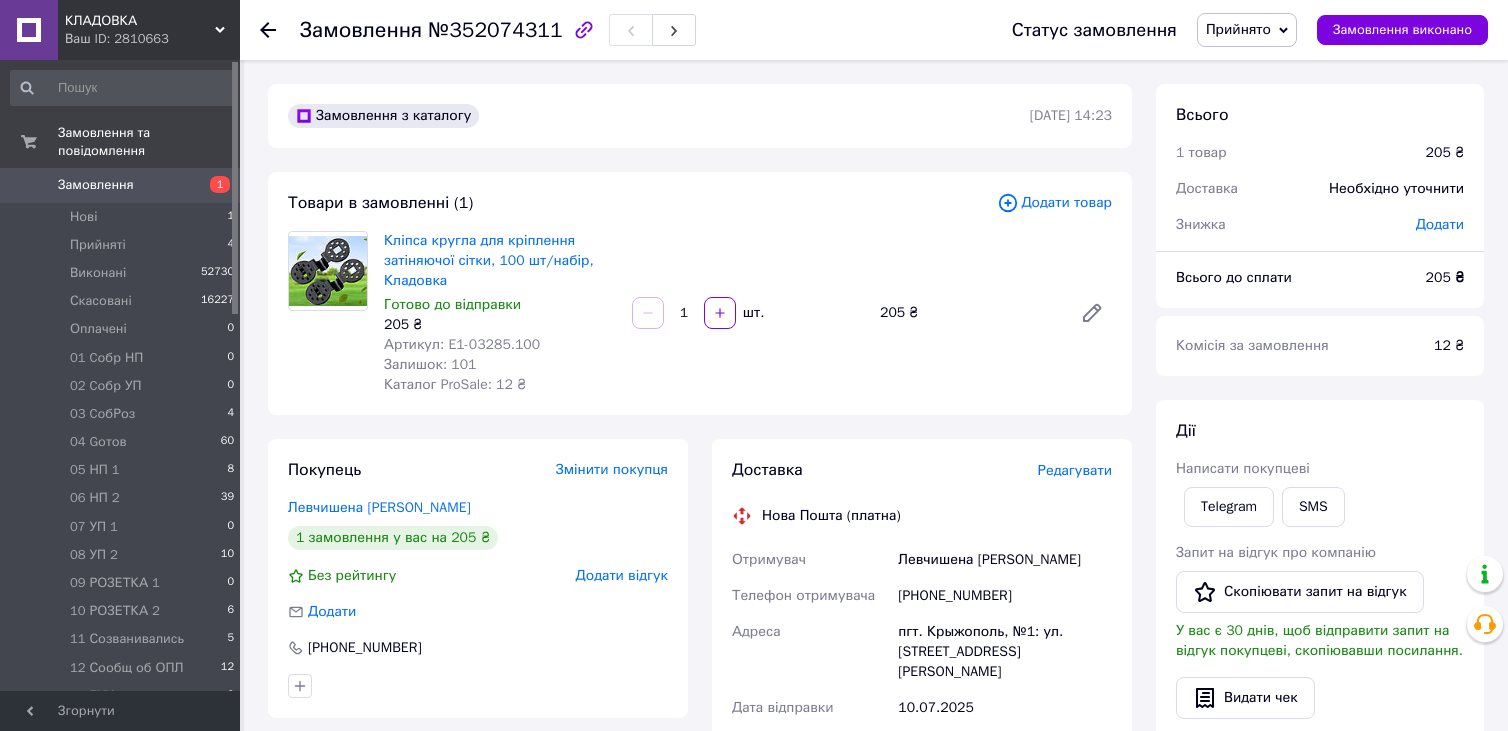 click 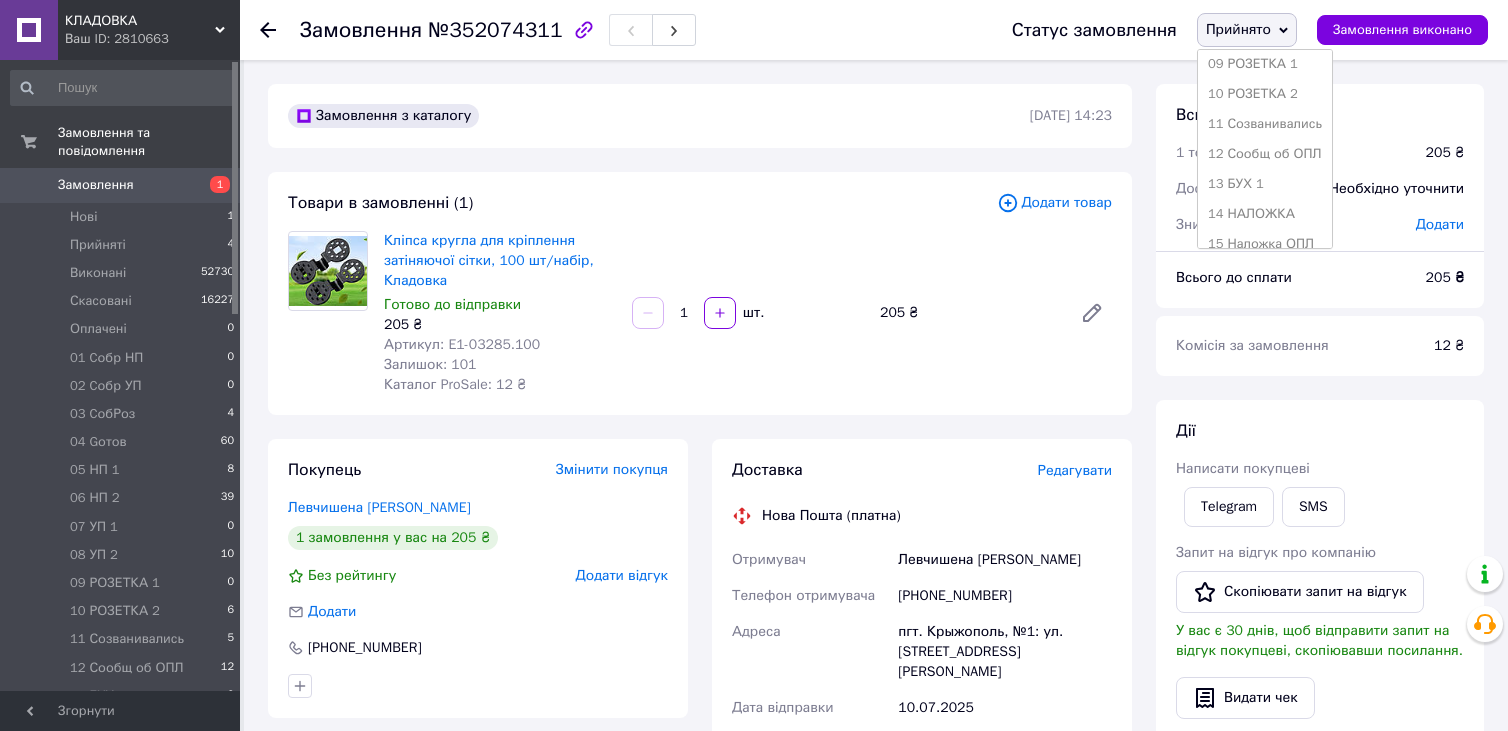 scroll, scrollTop: 400, scrollLeft: 0, axis: vertical 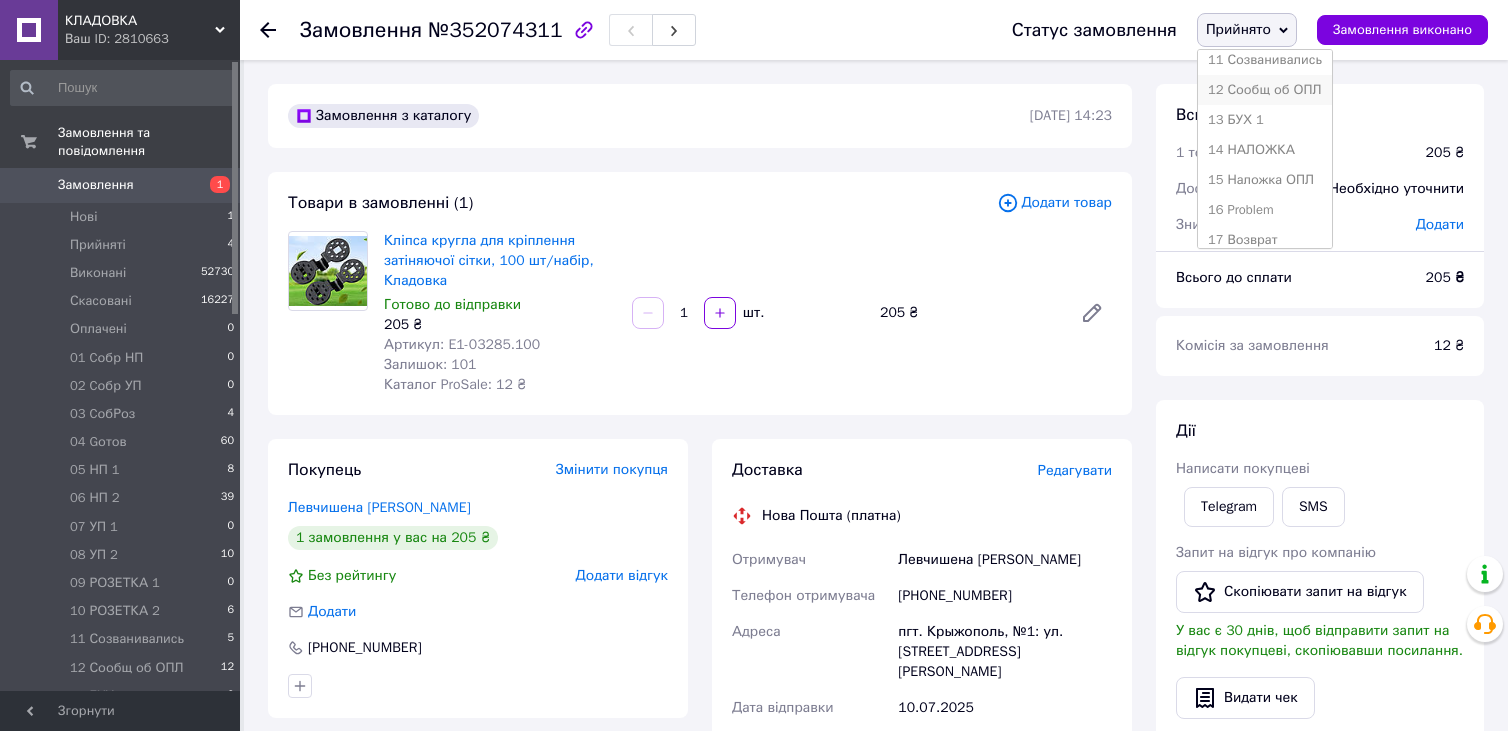 click on "12 Сообщ об ОПЛ" at bounding box center [1265, 90] 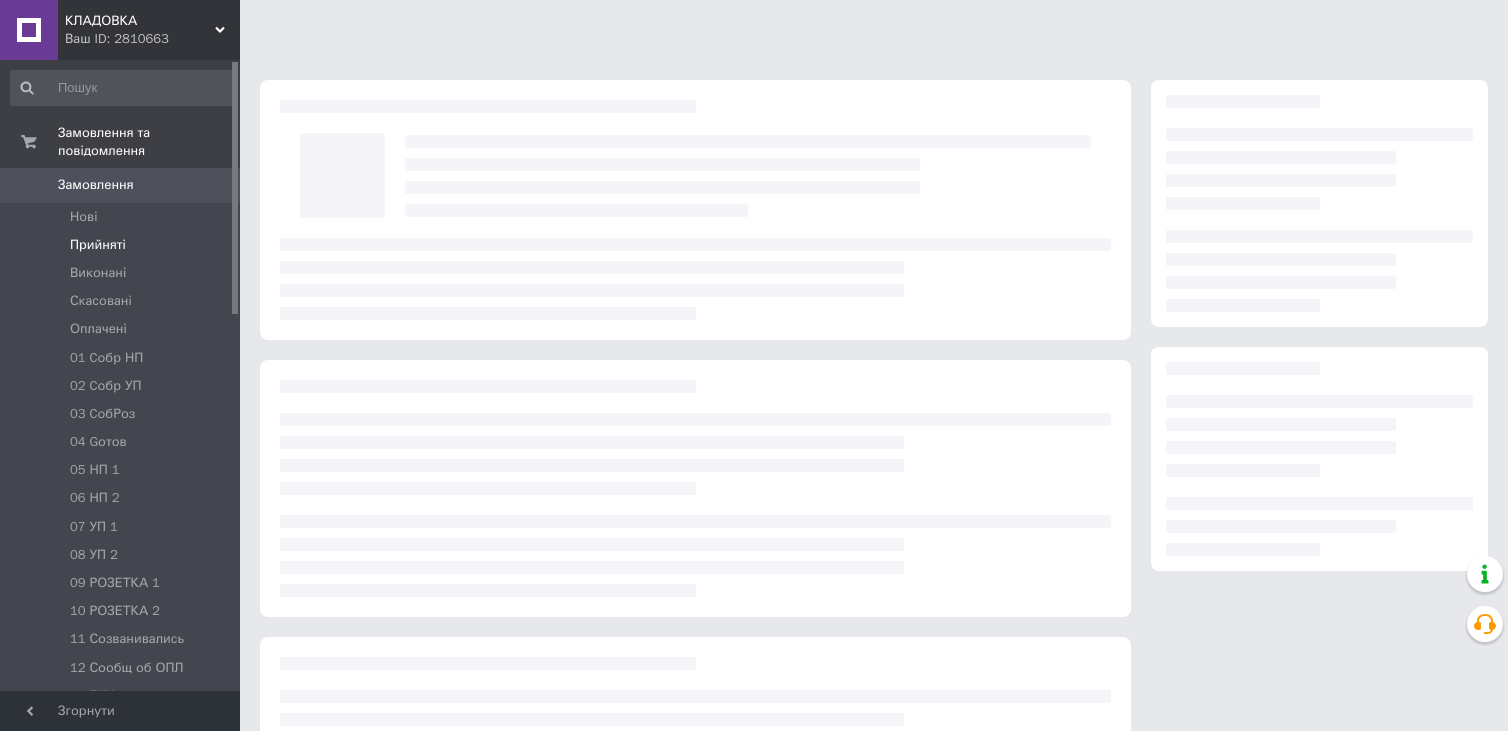 scroll, scrollTop: 0, scrollLeft: 0, axis: both 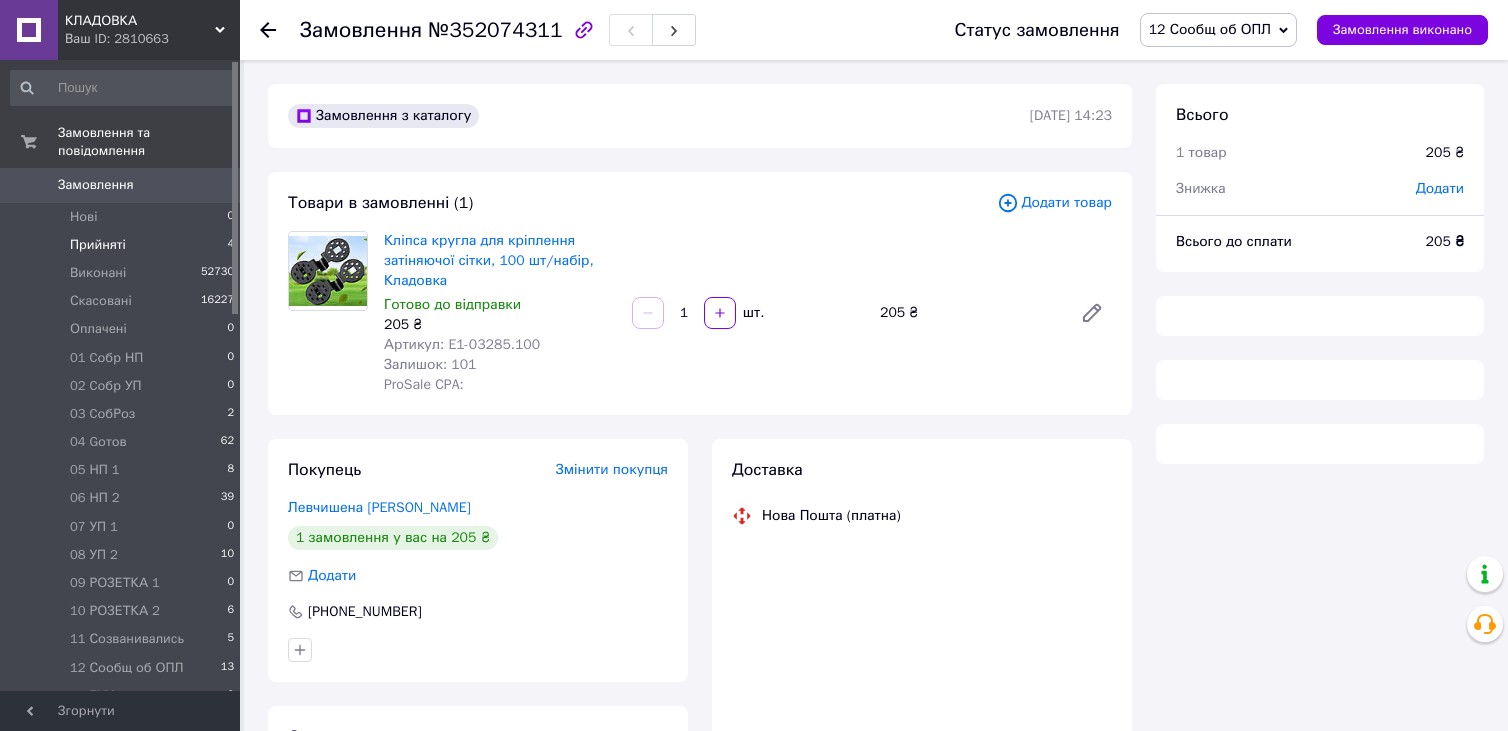 click on "Прийняті 4" at bounding box center (123, 245) 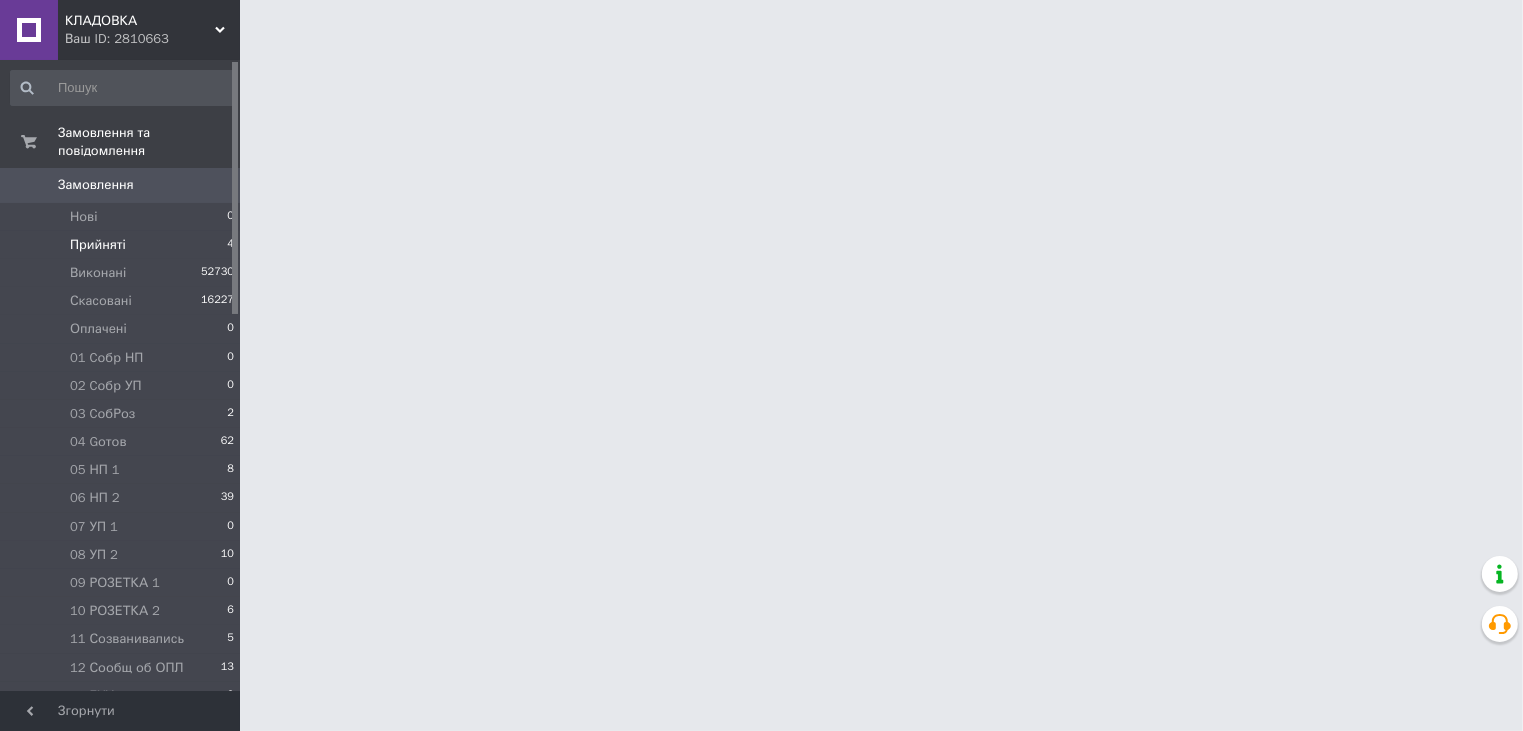click on "Прийняті 4" at bounding box center (123, 245) 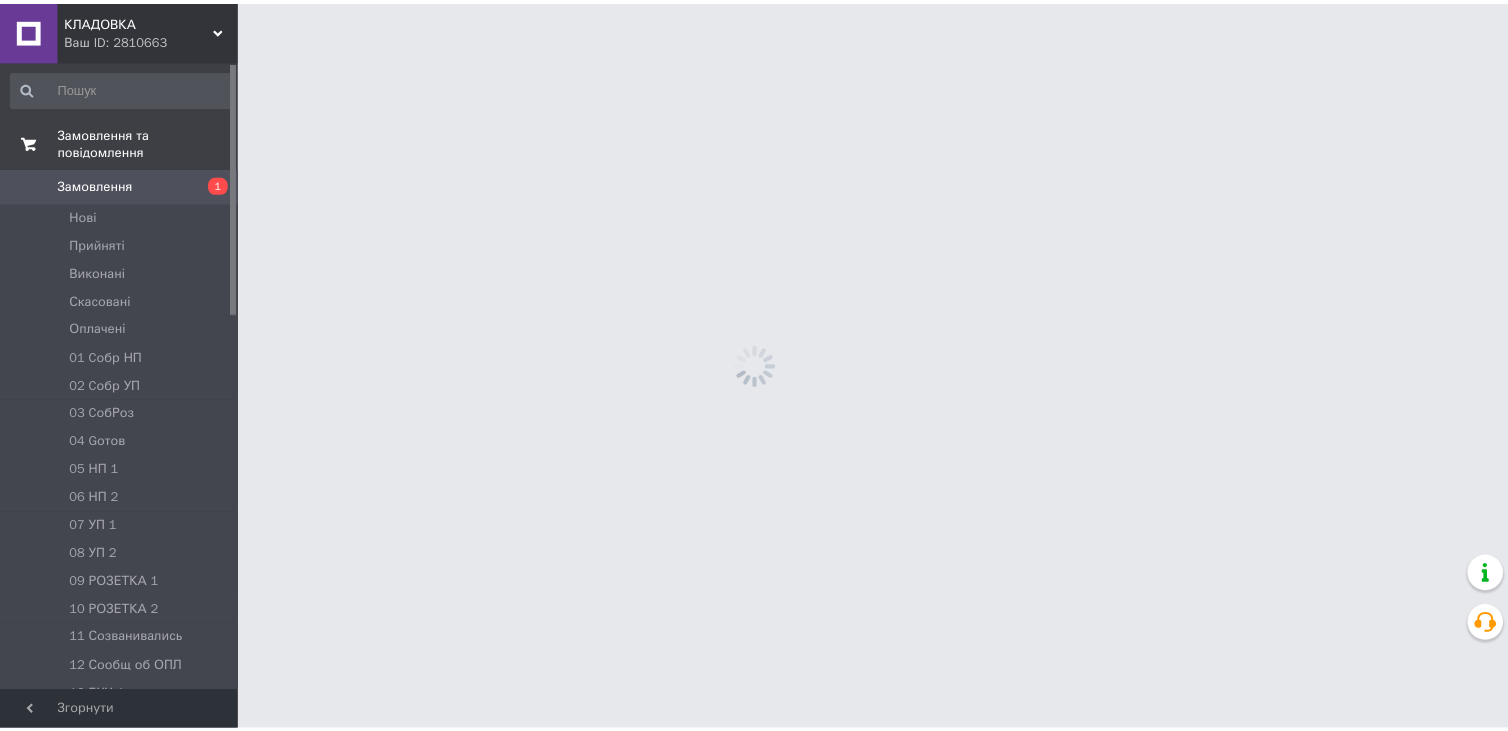 scroll, scrollTop: 0, scrollLeft: 0, axis: both 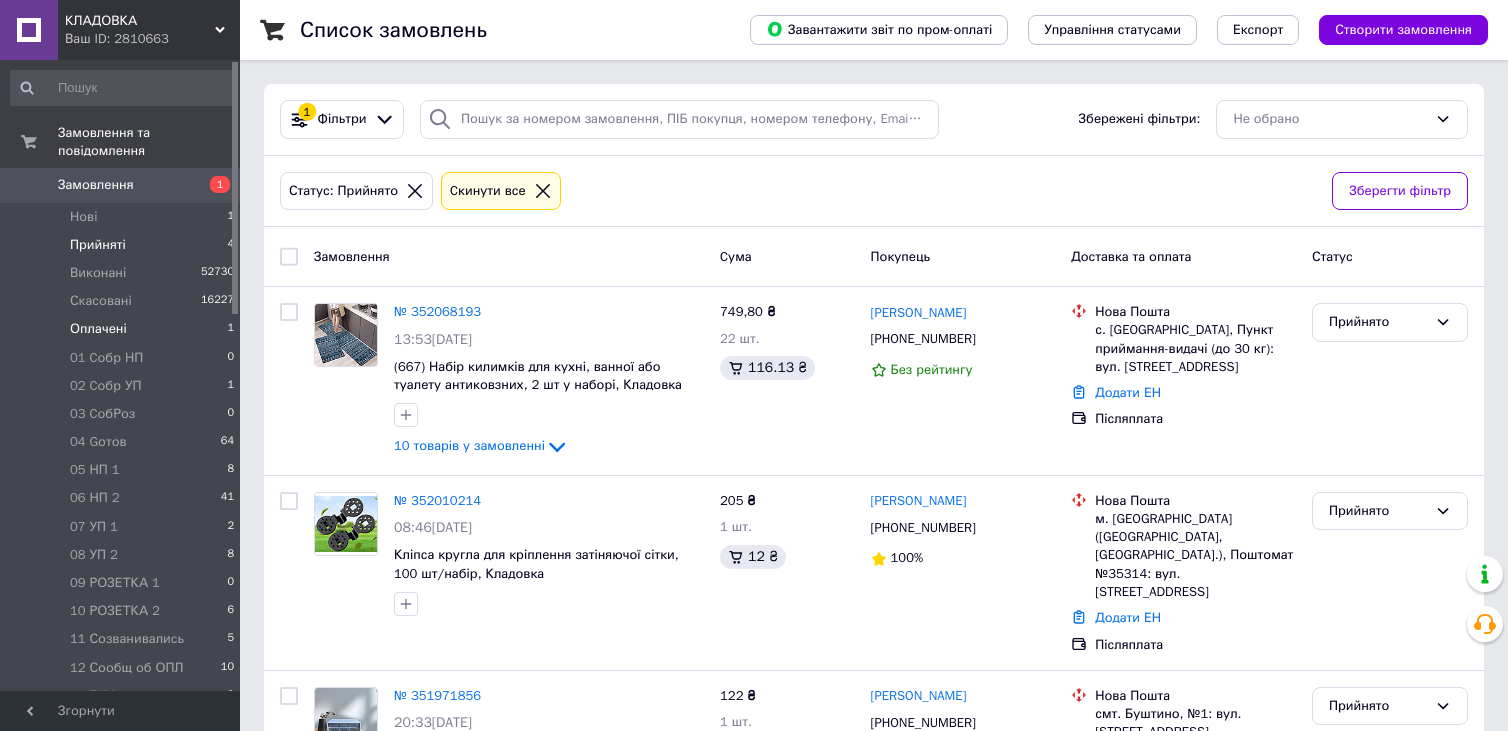 click on "Оплачені 1" at bounding box center (123, 329) 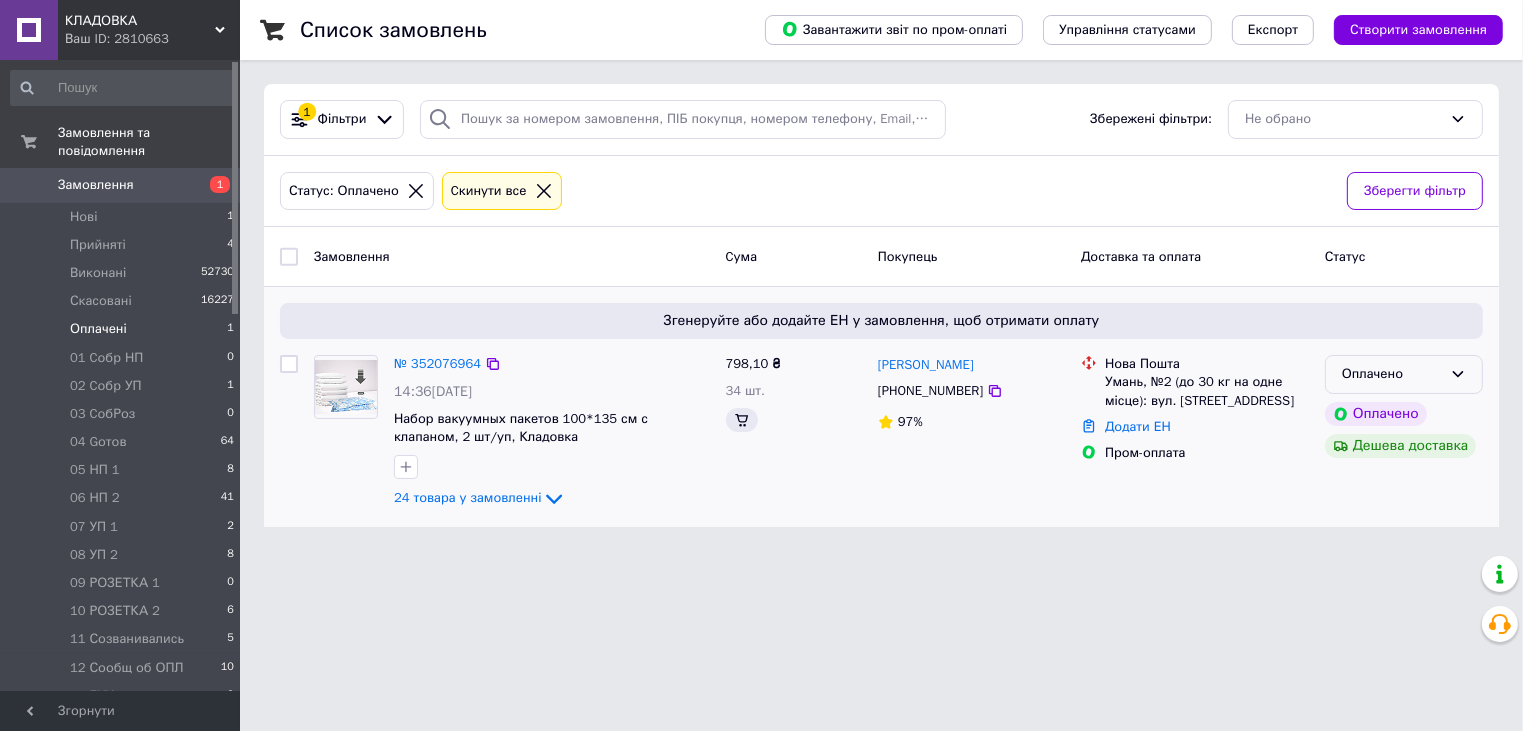 click 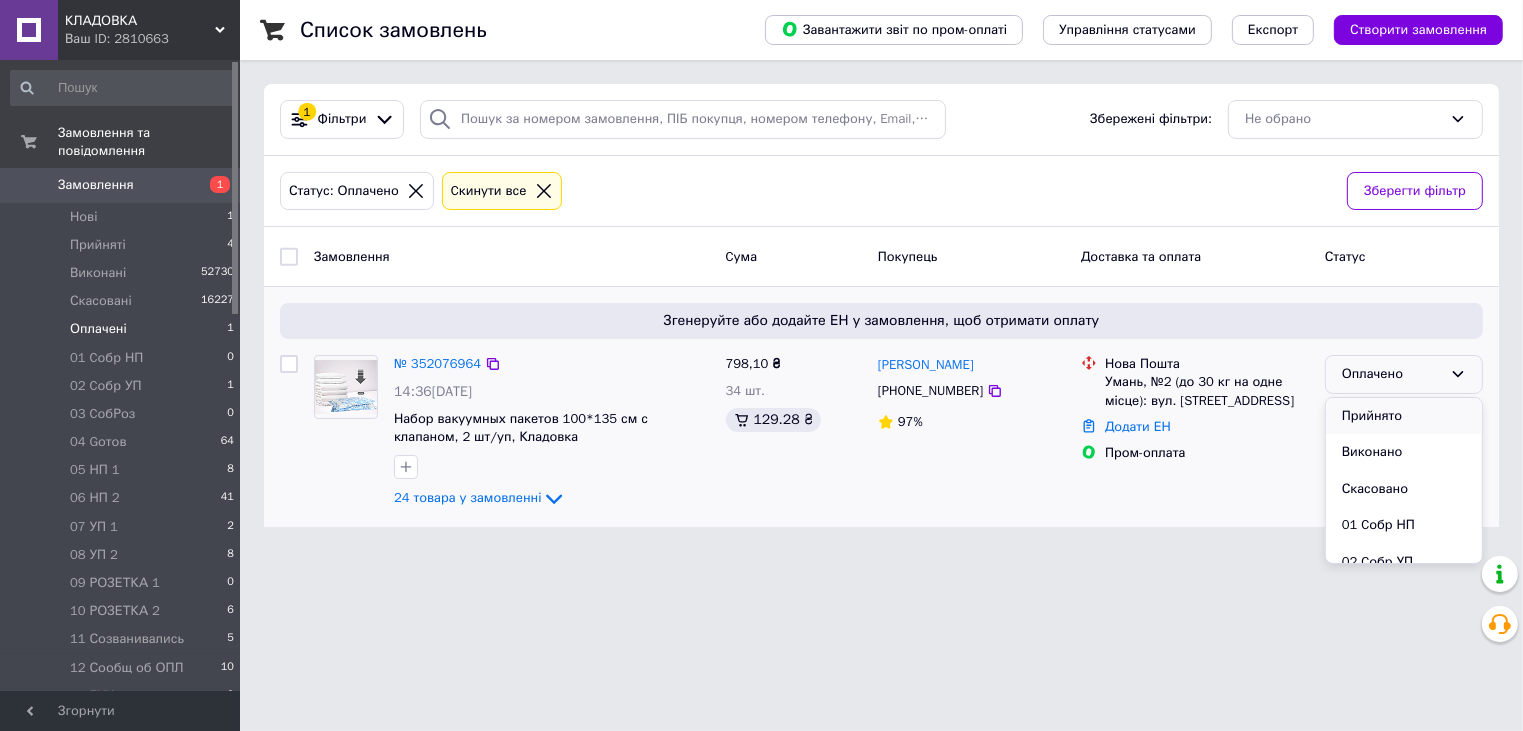 click on "Прийнято" at bounding box center (1404, 416) 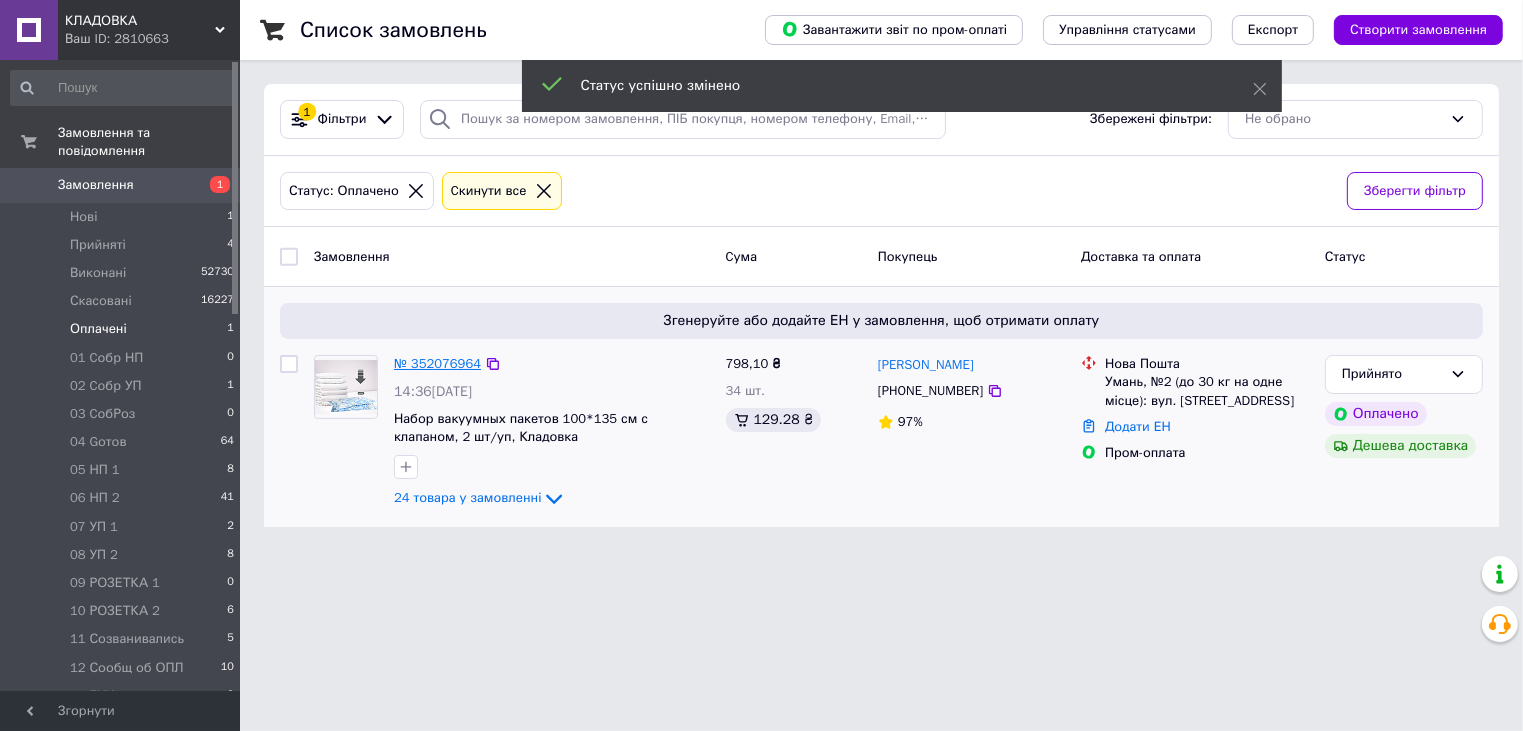 click on "№ 352076964" at bounding box center [437, 363] 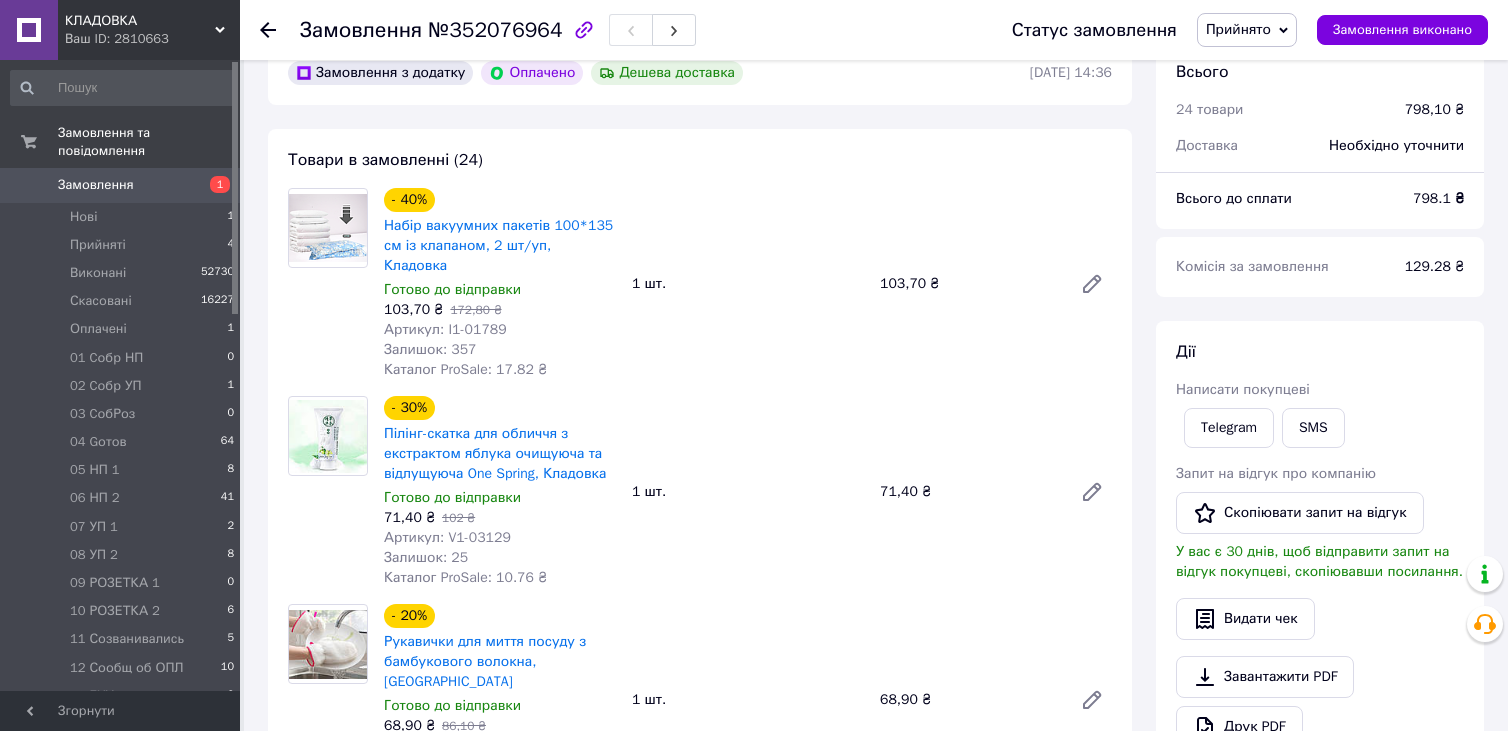 scroll, scrollTop: 200, scrollLeft: 0, axis: vertical 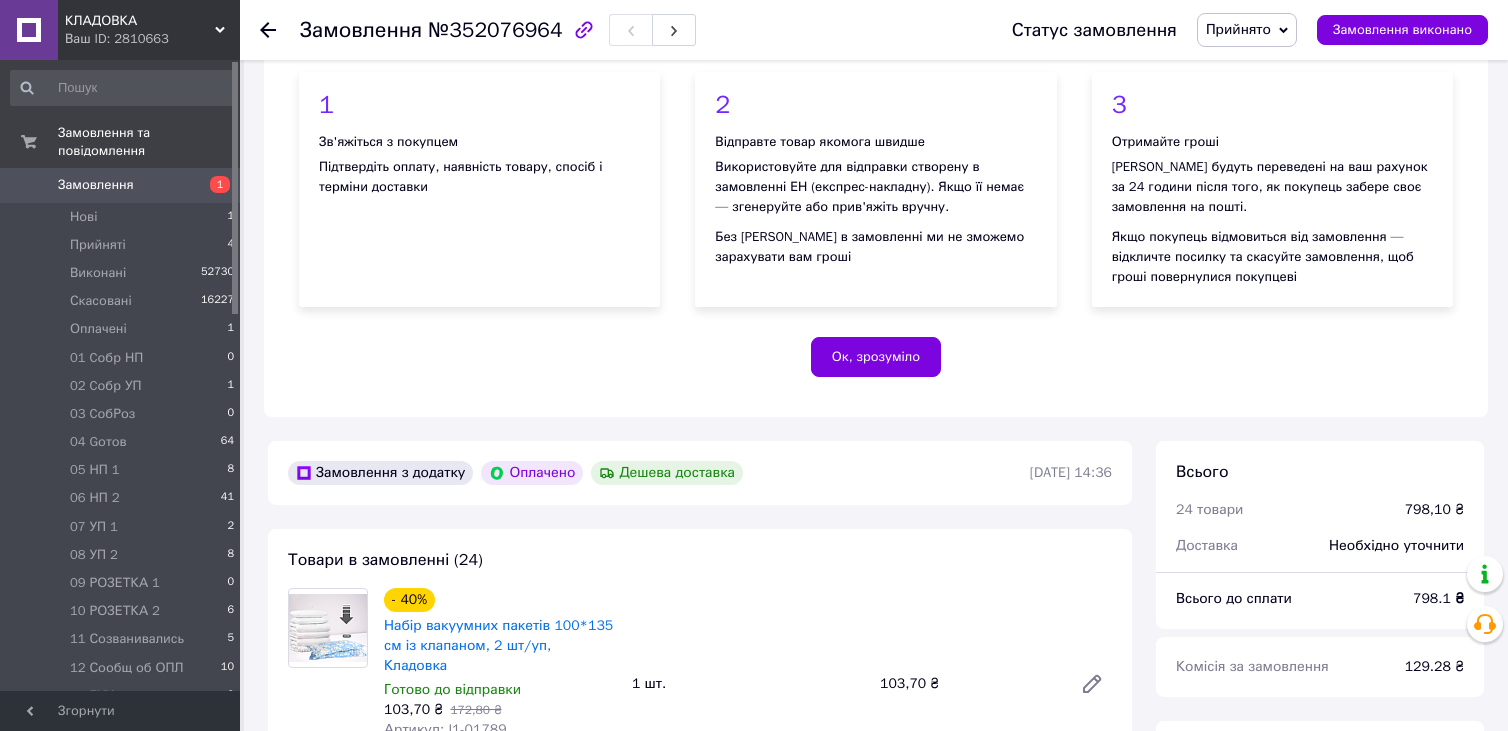 click on "Прийнято" at bounding box center (1247, 30) 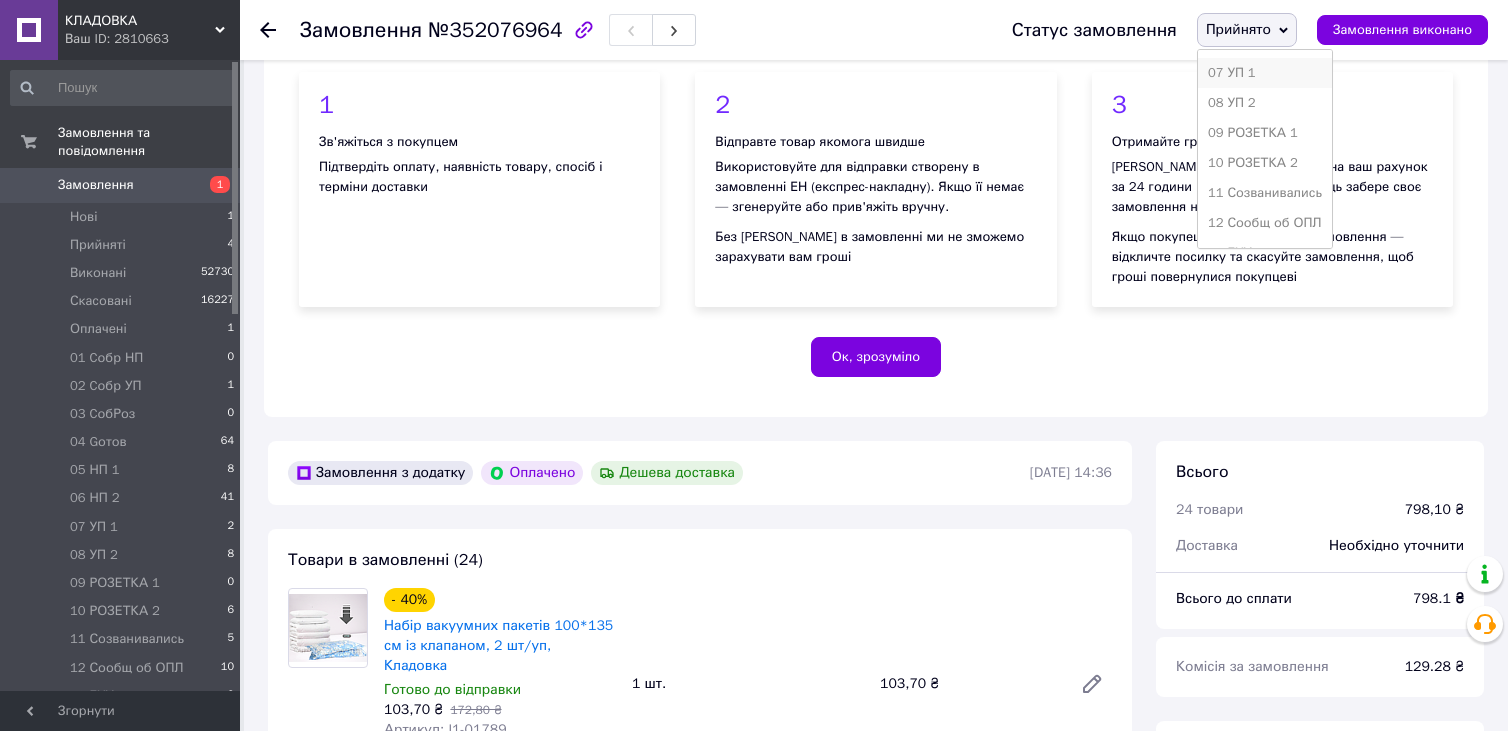 scroll, scrollTop: 300, scrollLeft: 0, axis: vertical 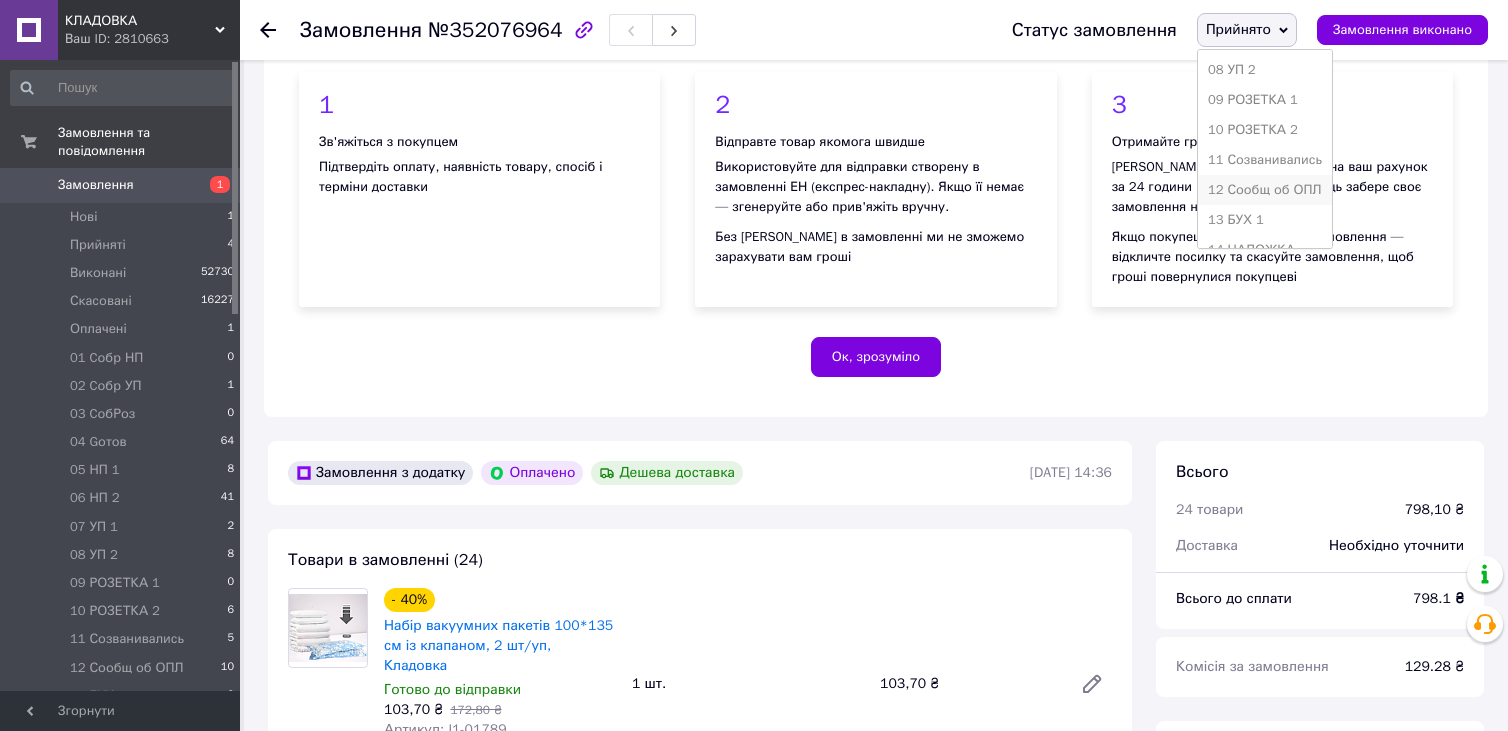 click on "12 Сообщ об ОПЛ" at bounding box center [1265, 190] 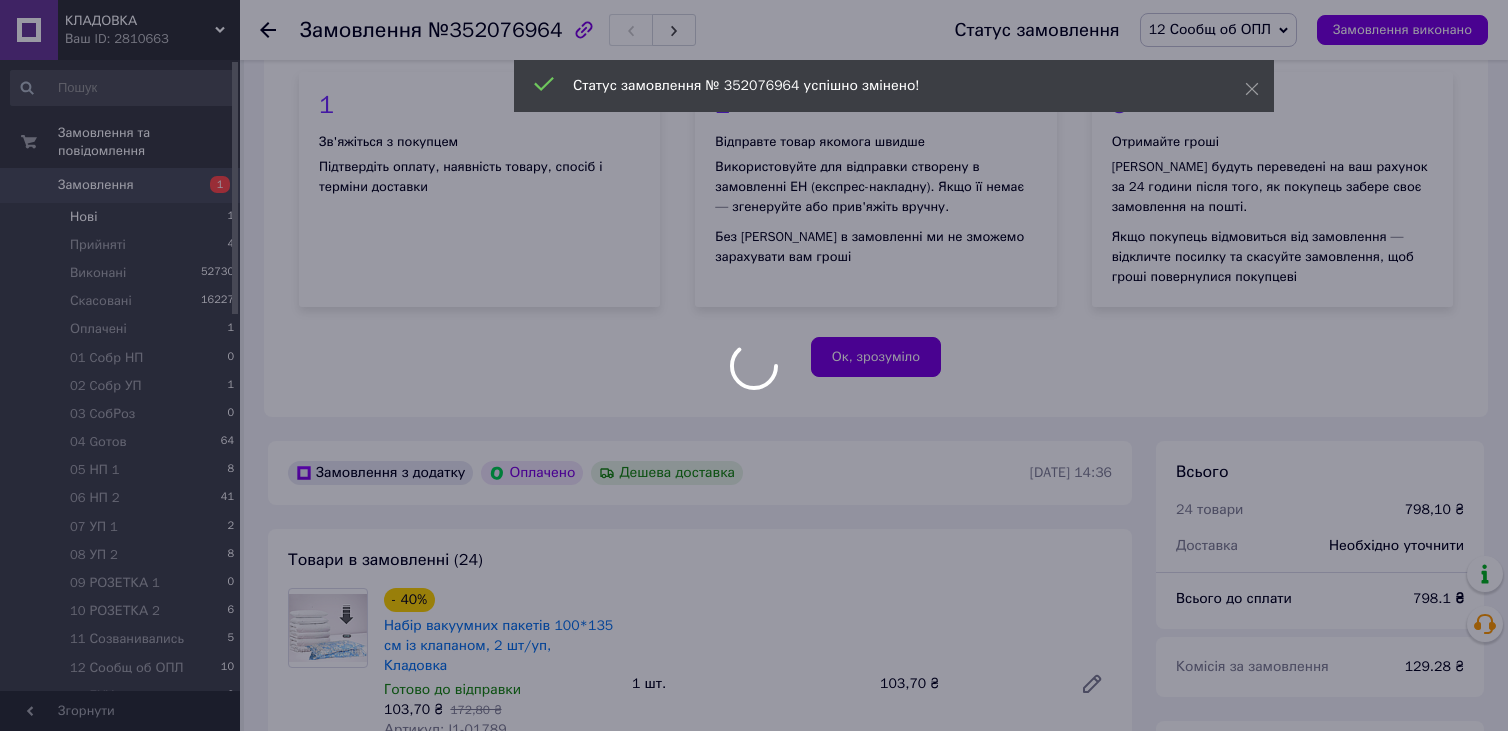 click at bounding box center [754, 365] 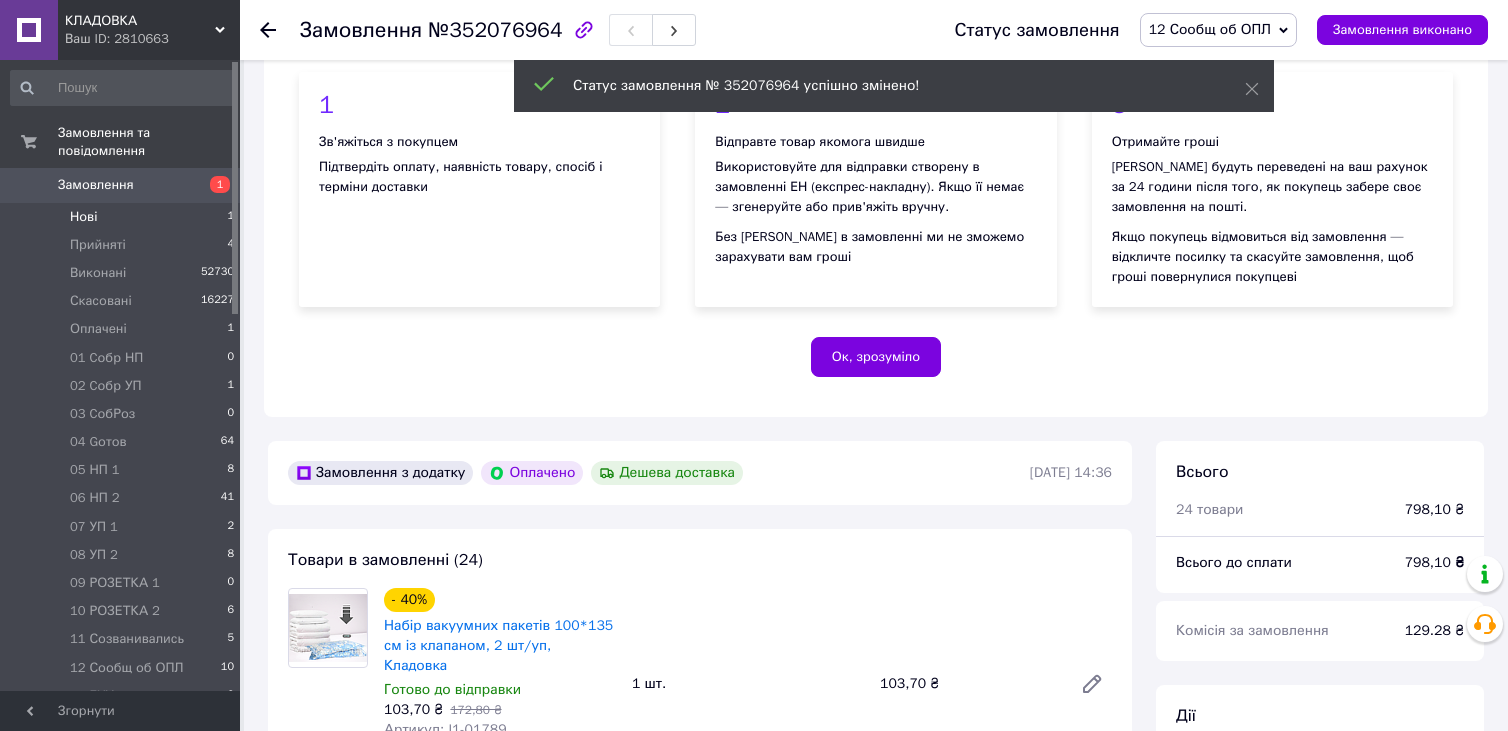 click on "Нові 1" at bounding box center (123, 217) 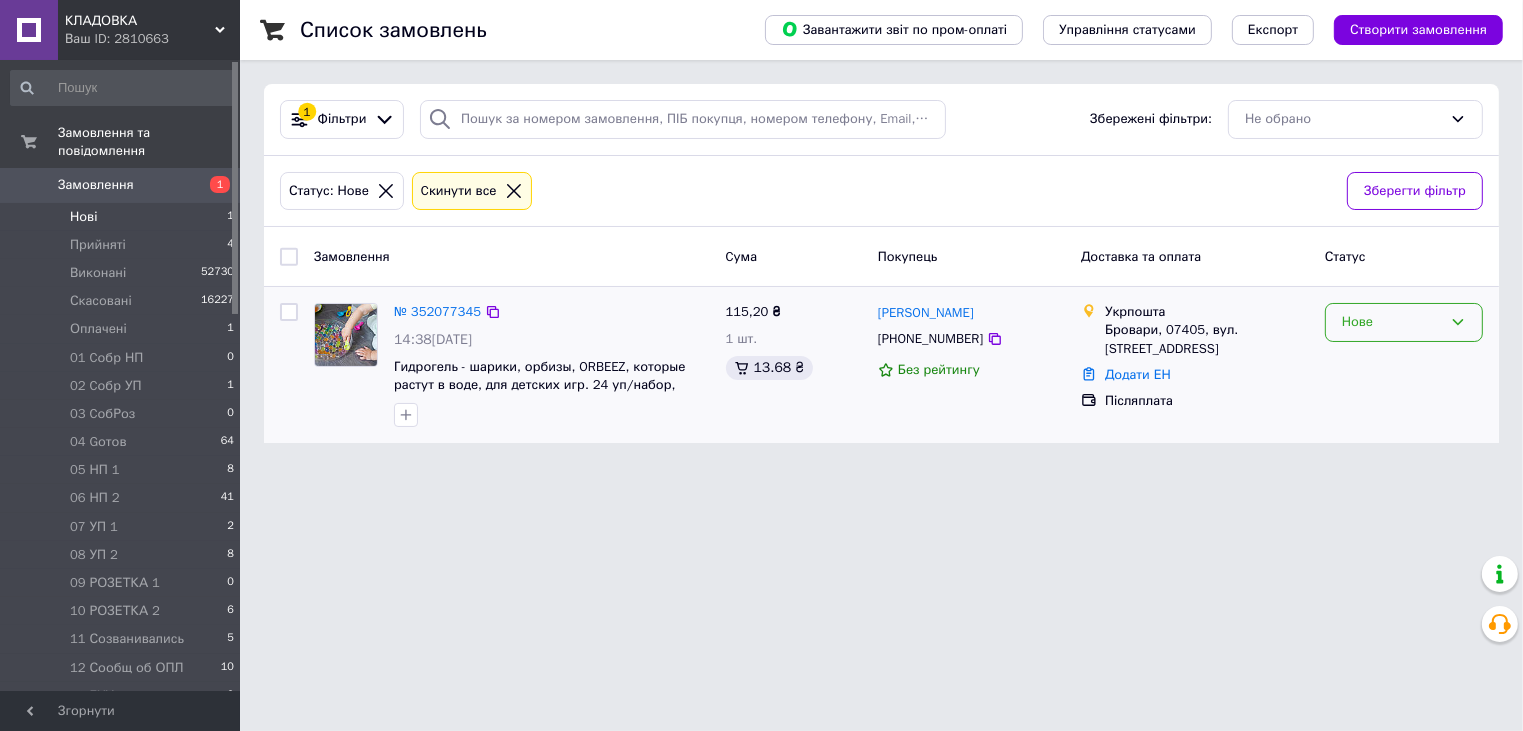 click 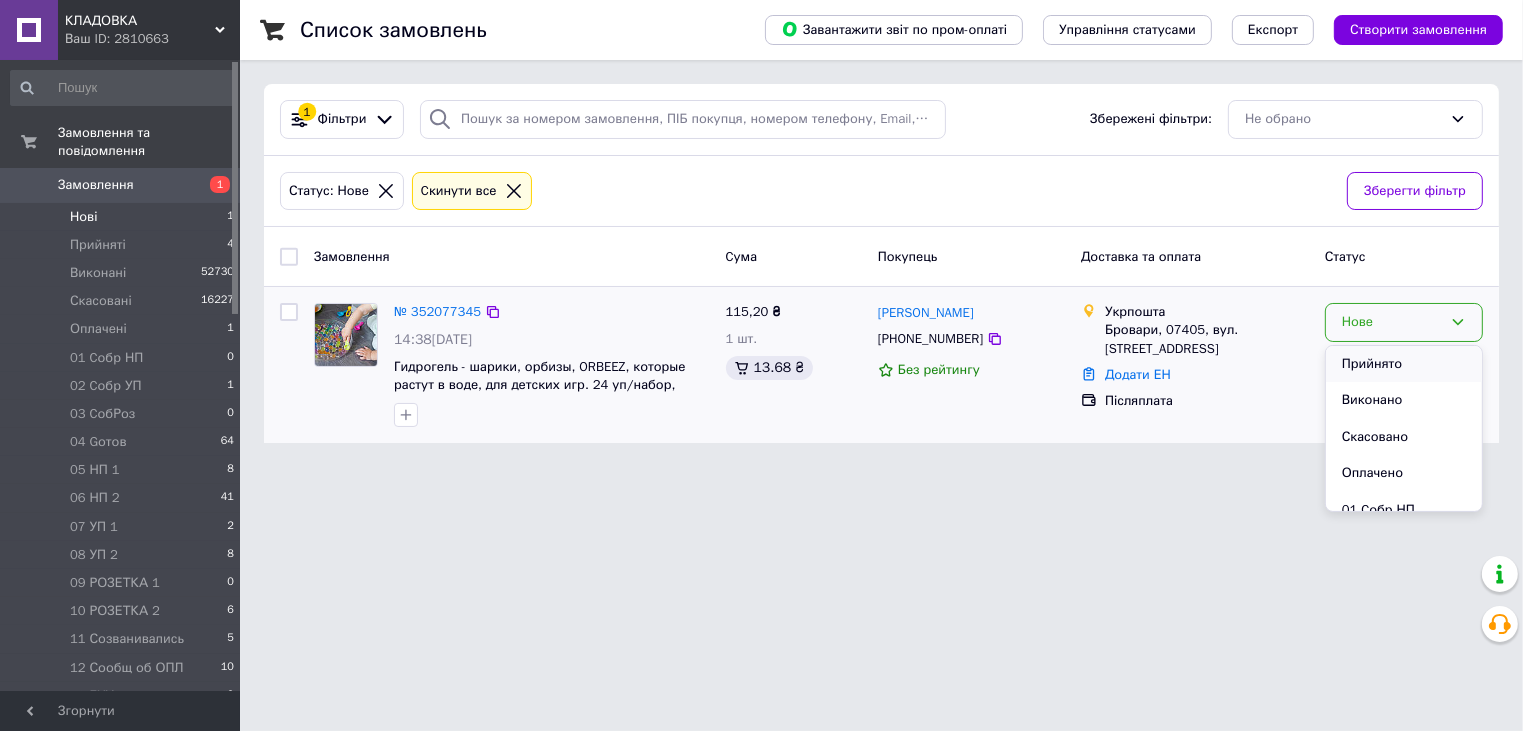 click on "Прийнято" at bounding box center [1404, 364] 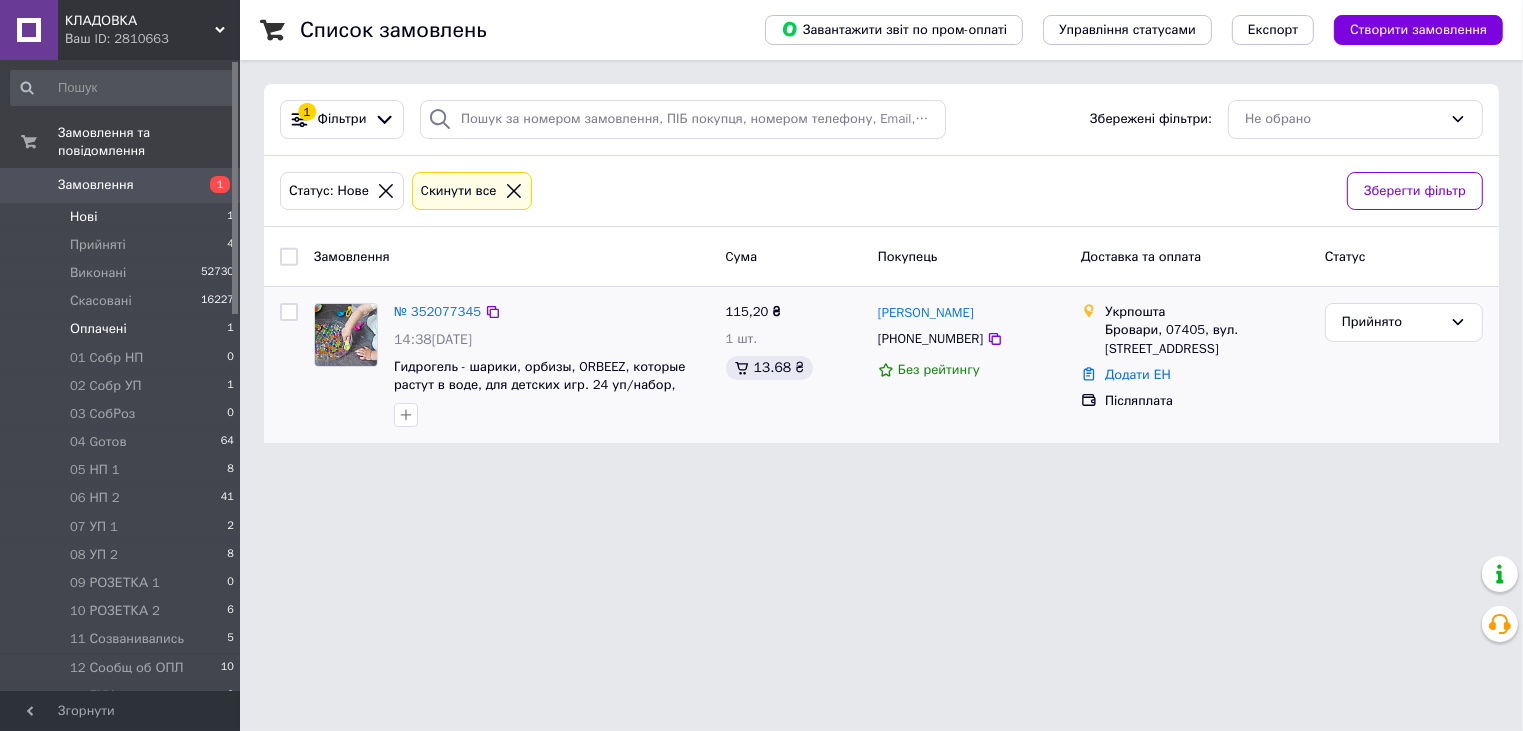 click on "Оплачені 1" at bounding box center [123, 329] 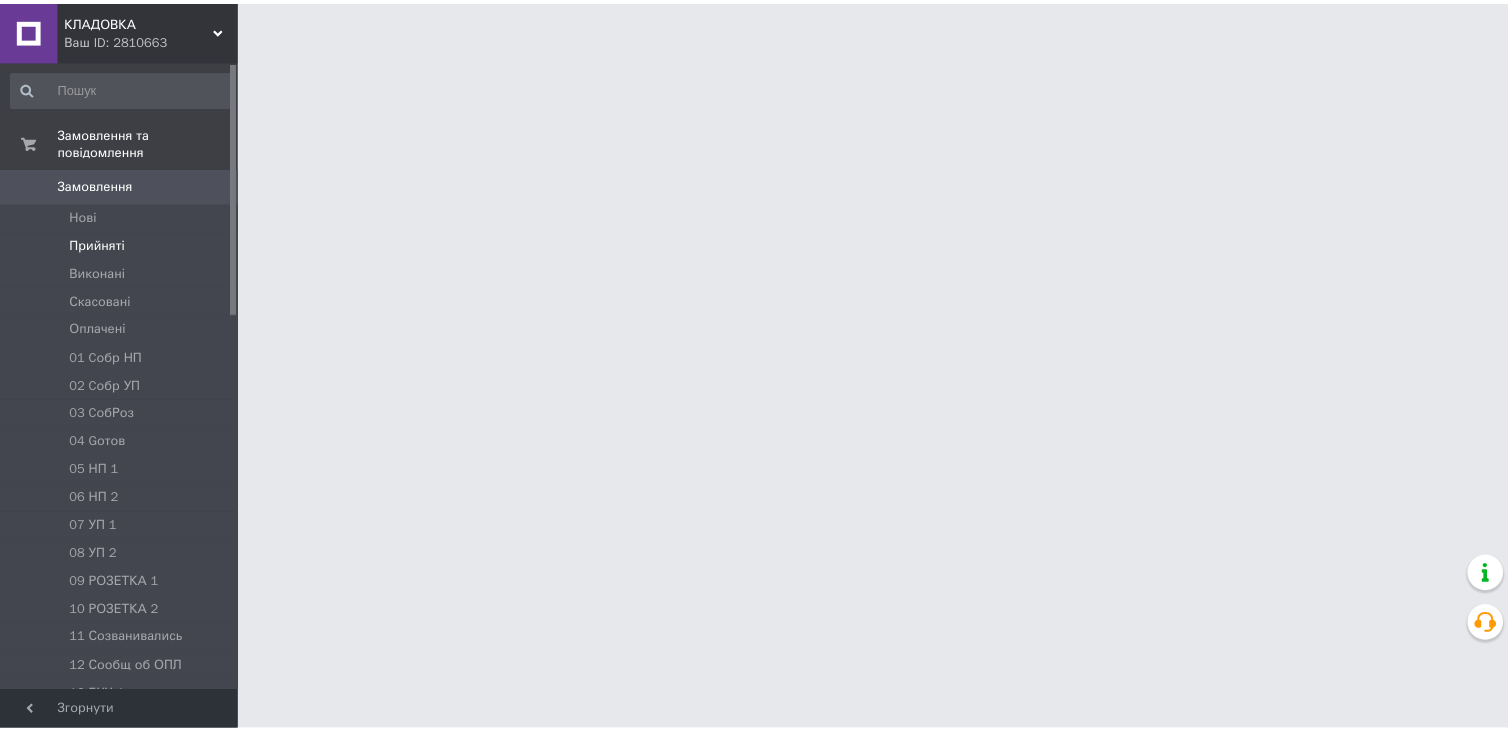 scroll, scrollTop: 0, scrollLeft: 0, axis: both 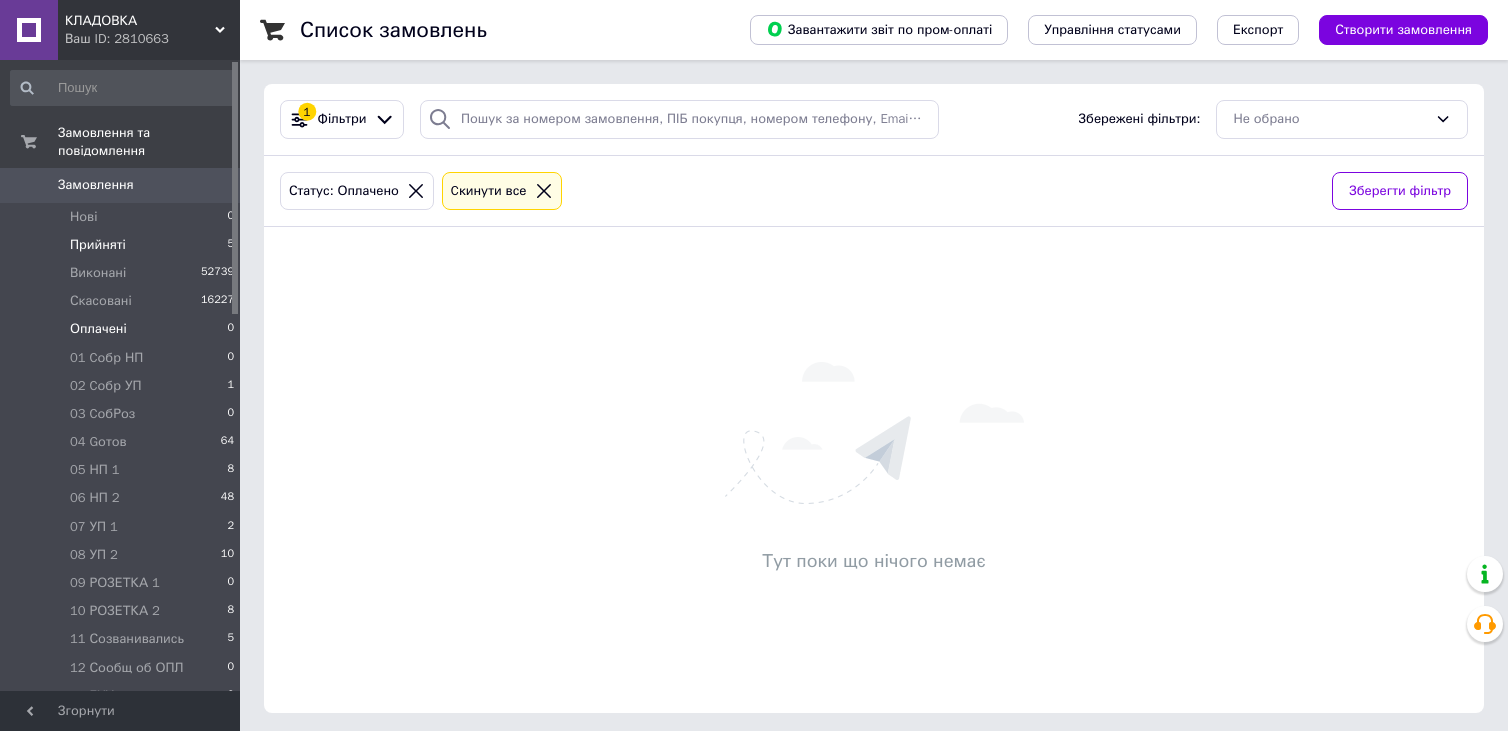 click on "Прийняті 5" at bounding box center [123, 245] 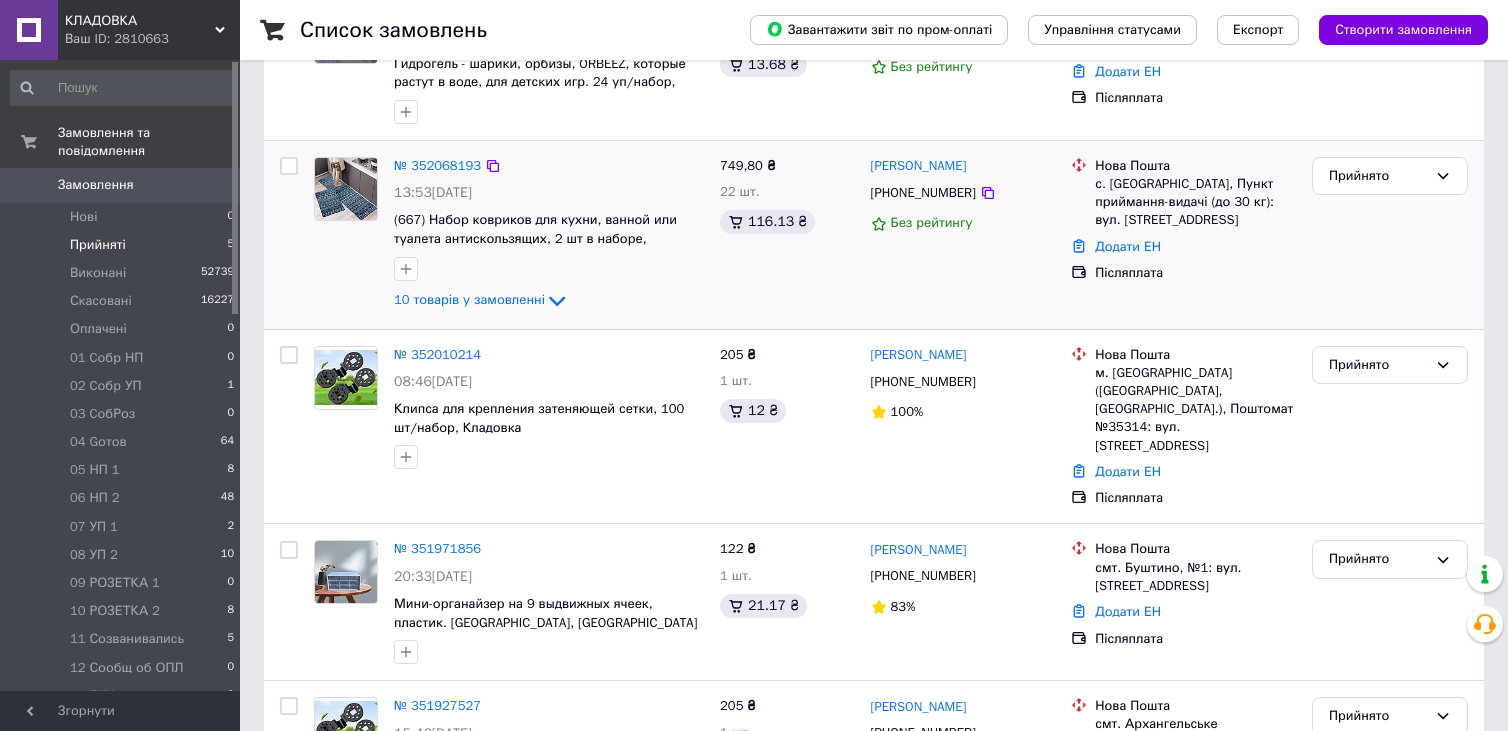 scroll, scrollTop: 451, scrollLeft: 0, axis: vertical 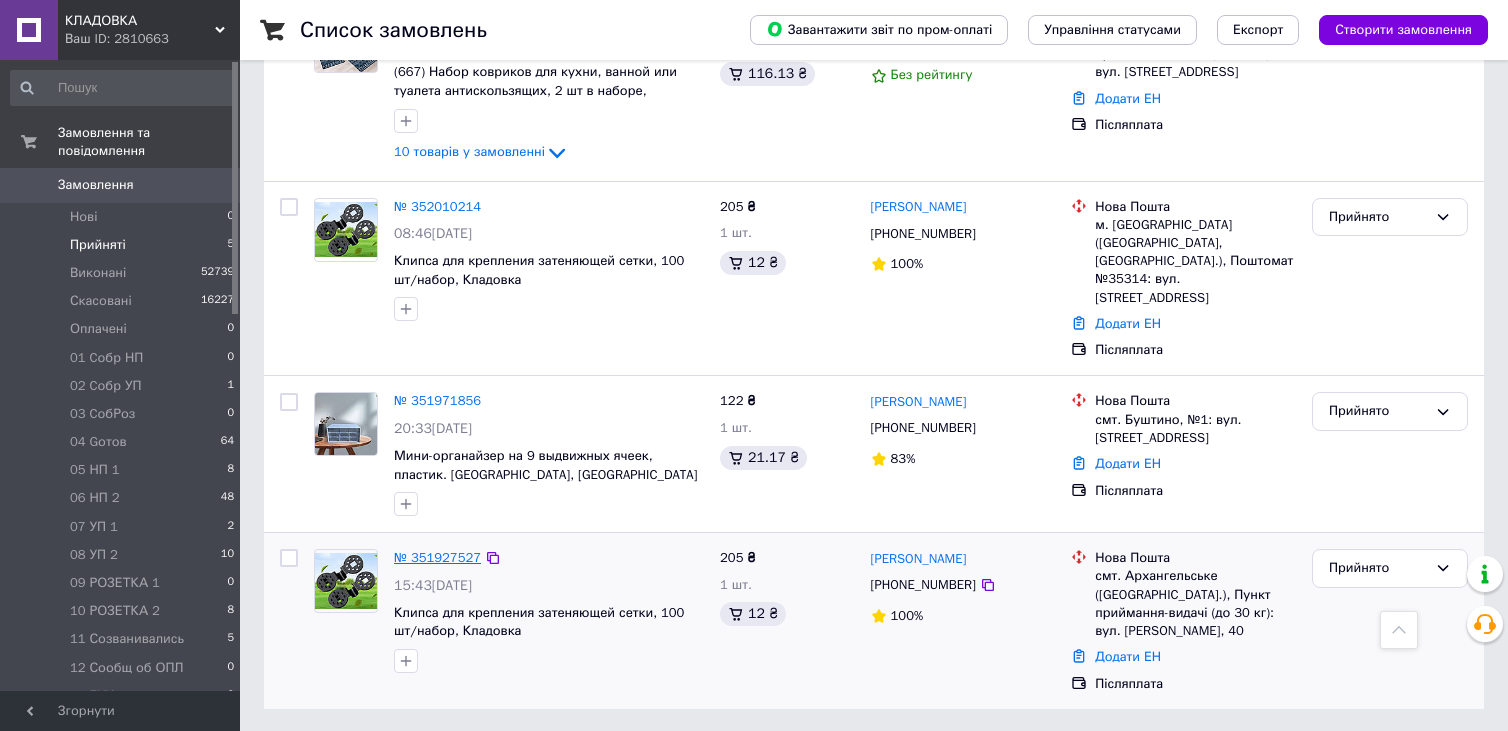click on "№ 351927527" at bounding box center (437, 557) 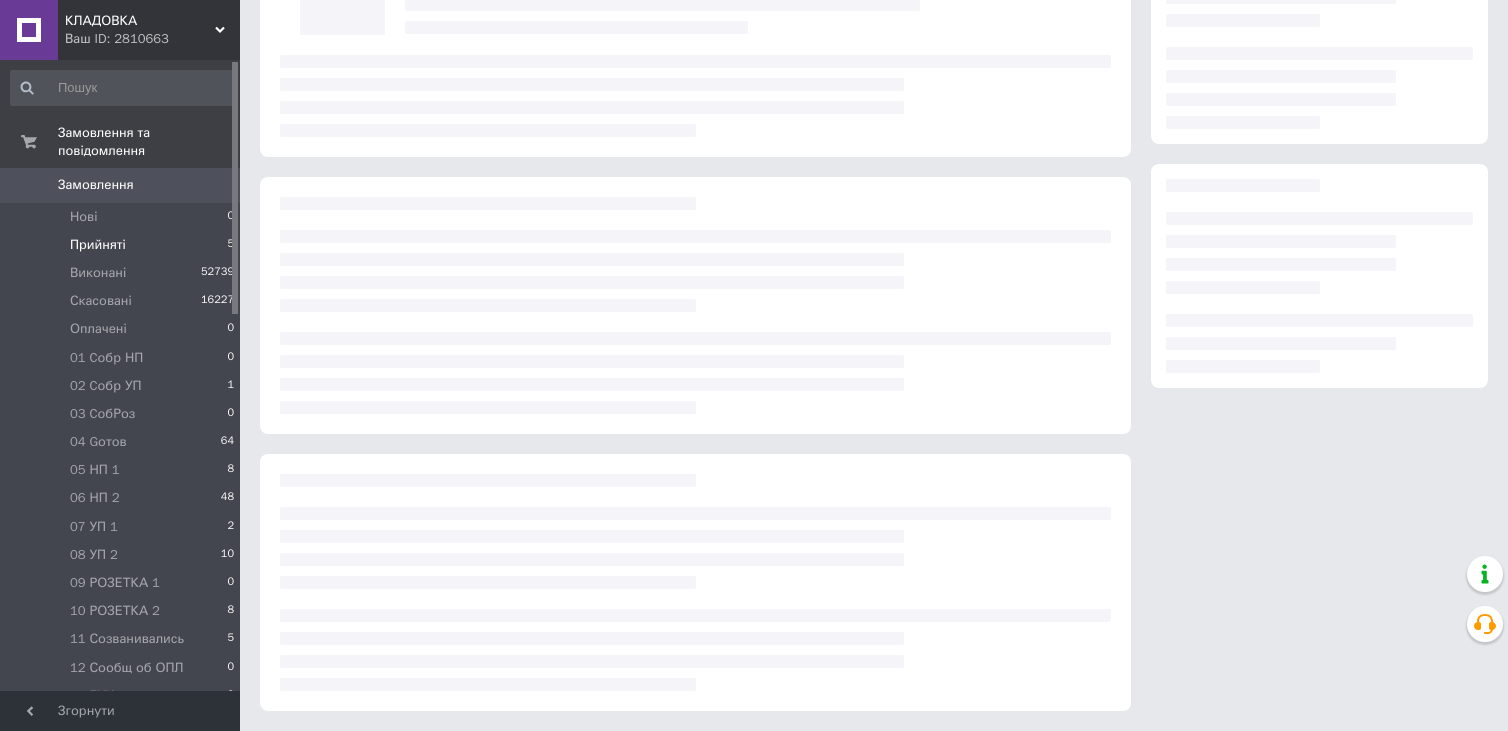 scroll, scrollTop: 0, scrollLeft: 0, axis: both 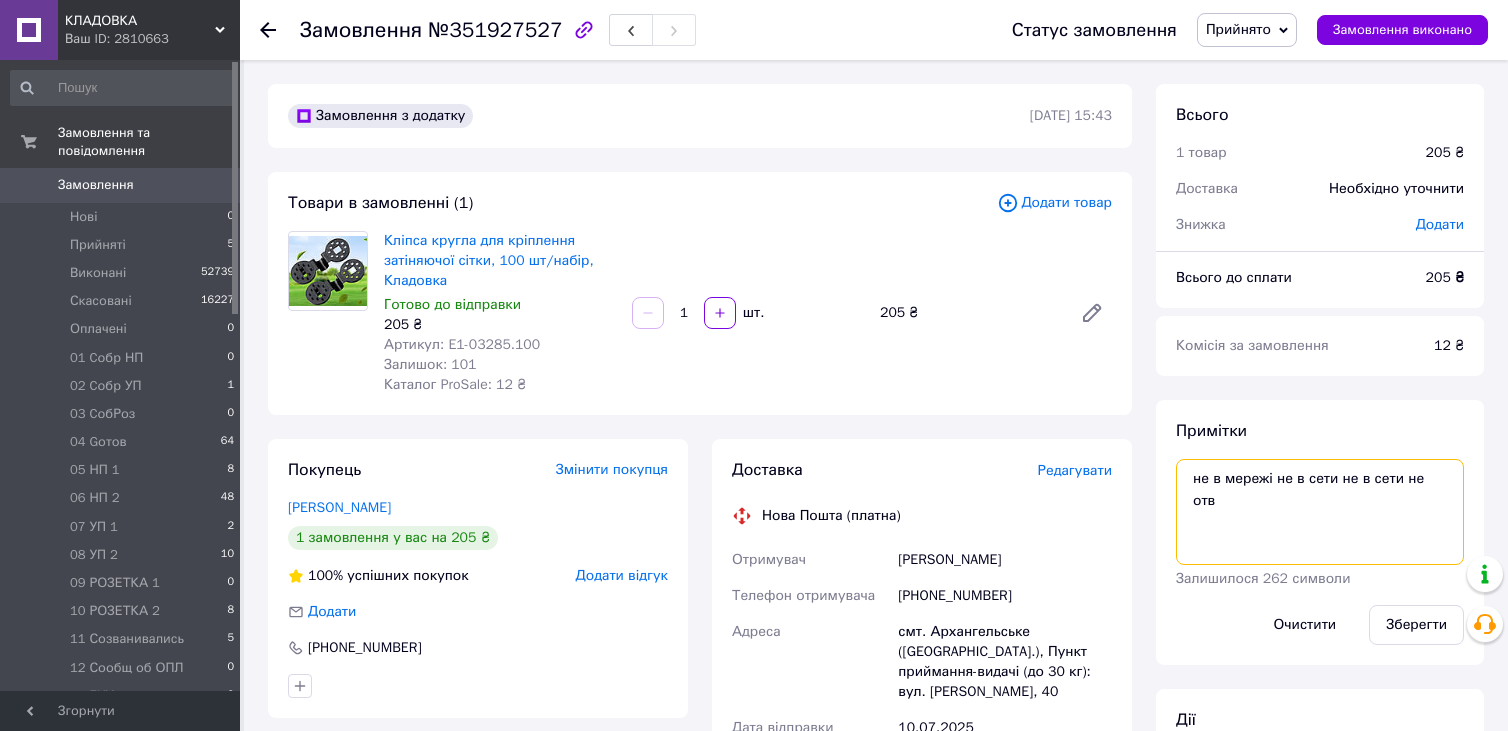 click on "не в мережі не в сети не в сети не отв" at bounding box center (1320, 512) 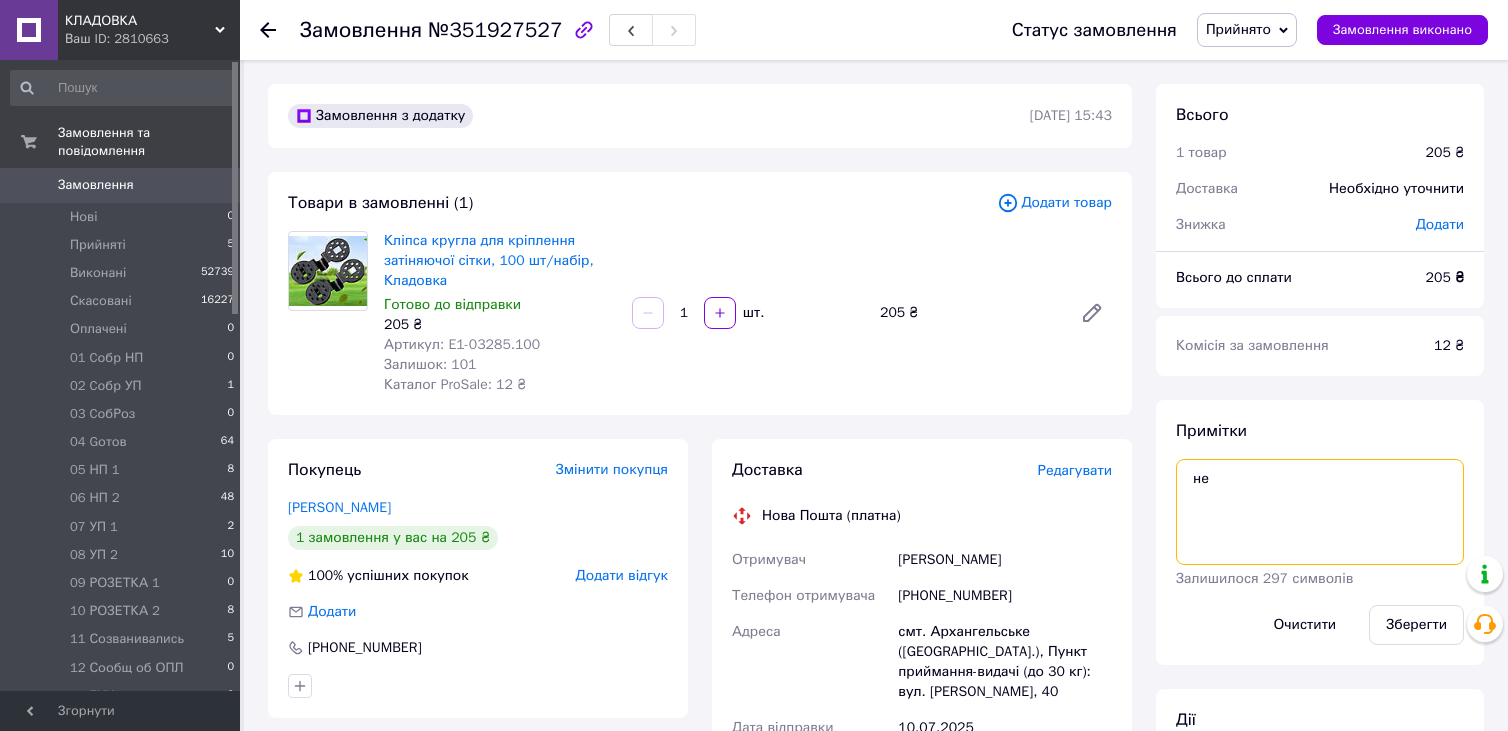 type on "н" 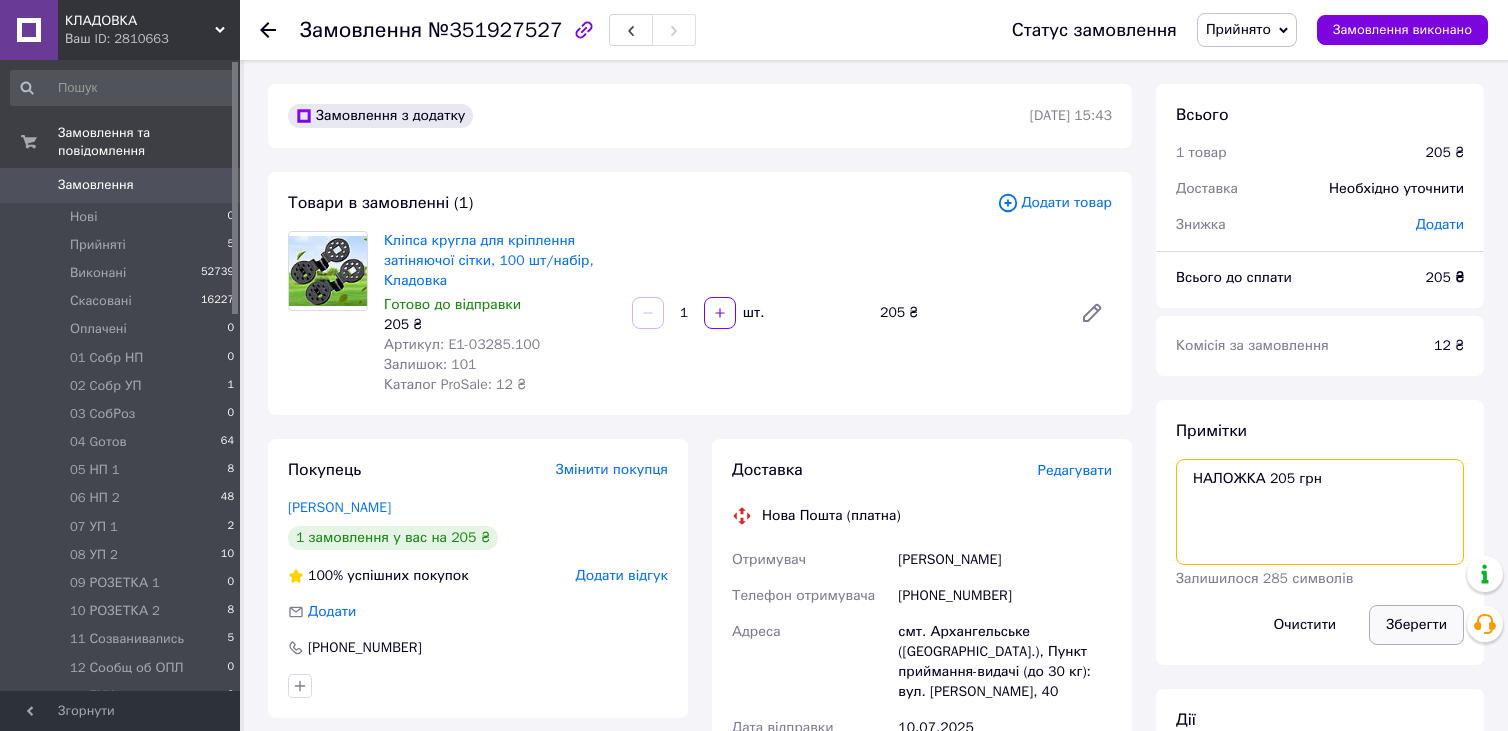 type on "НАЛОЖКА 205 грн" 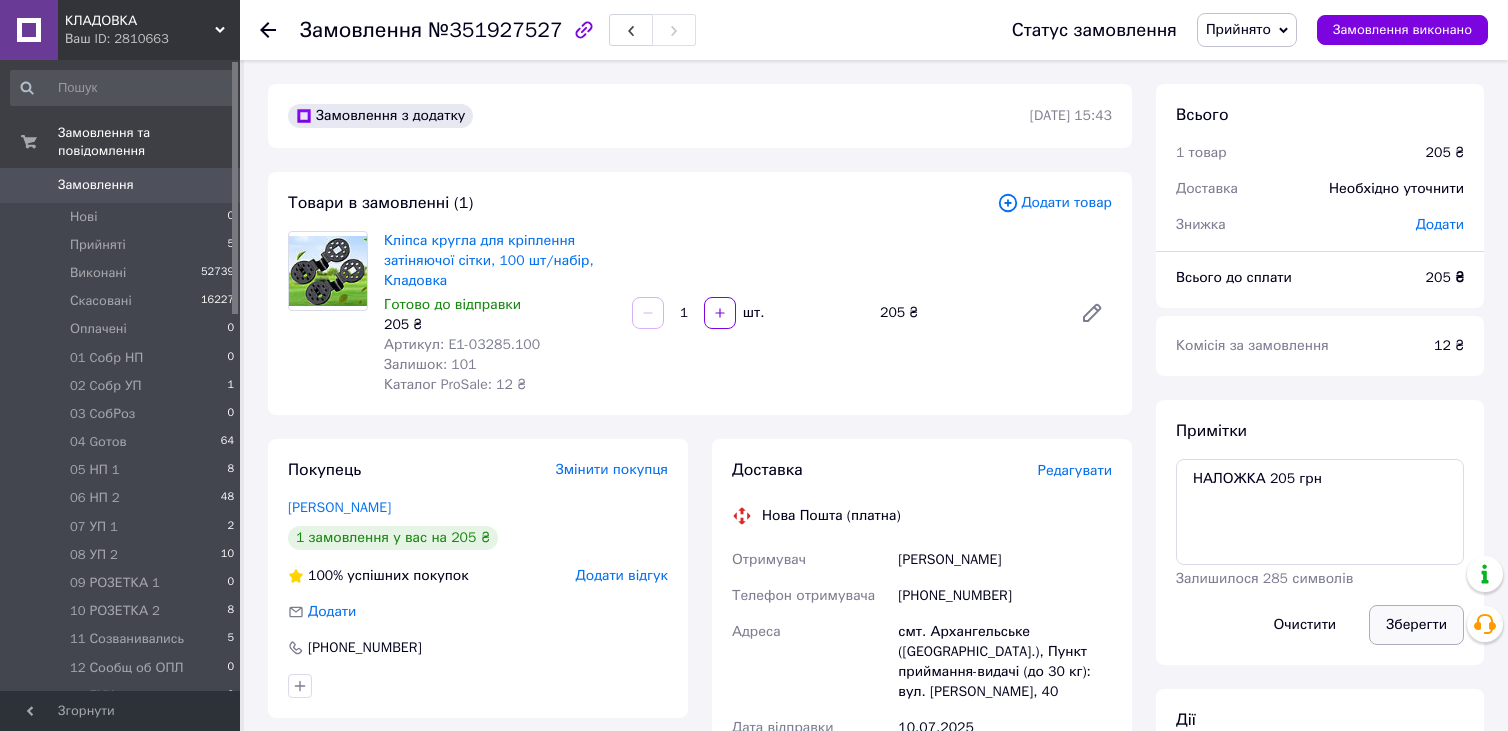 click on "Зберегти" at bounding box center (1416, 625) 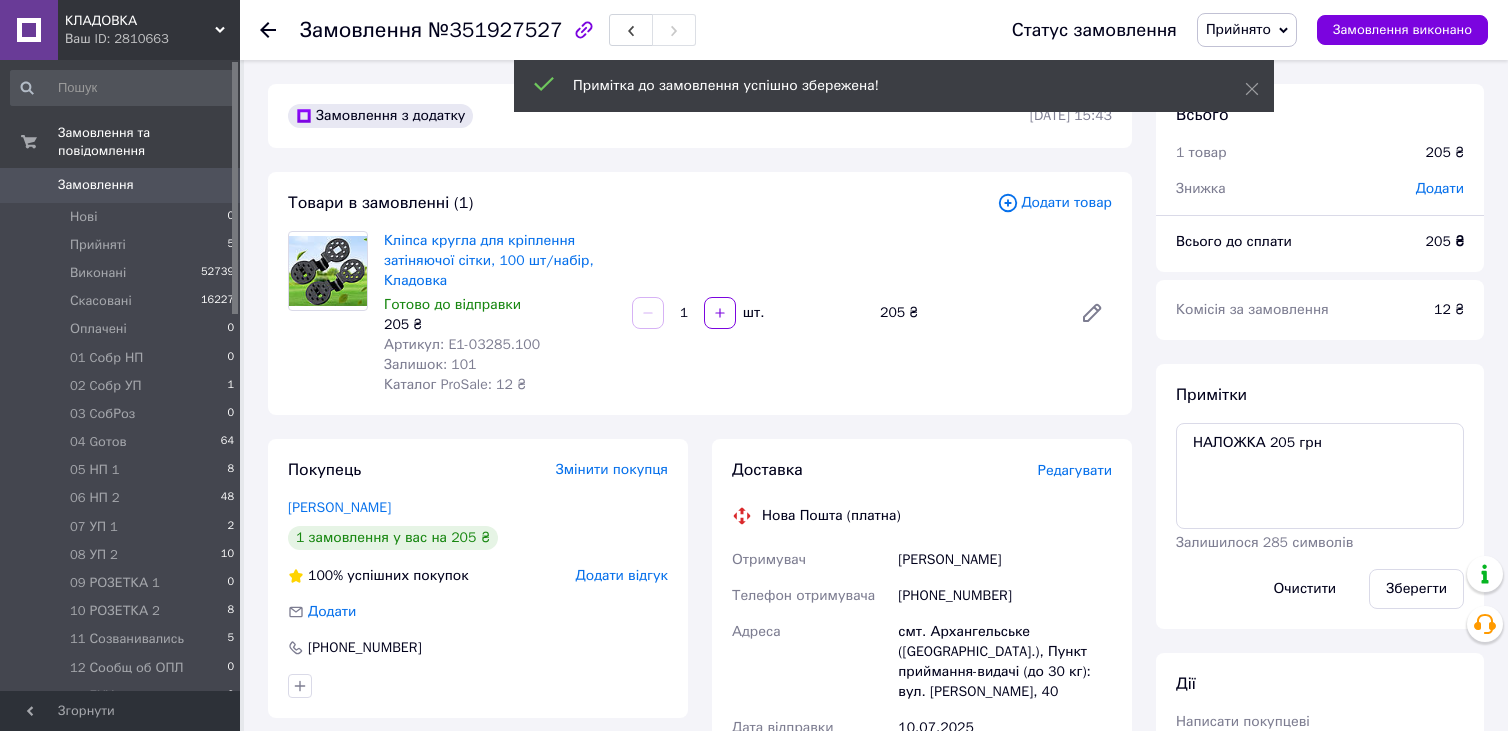 click 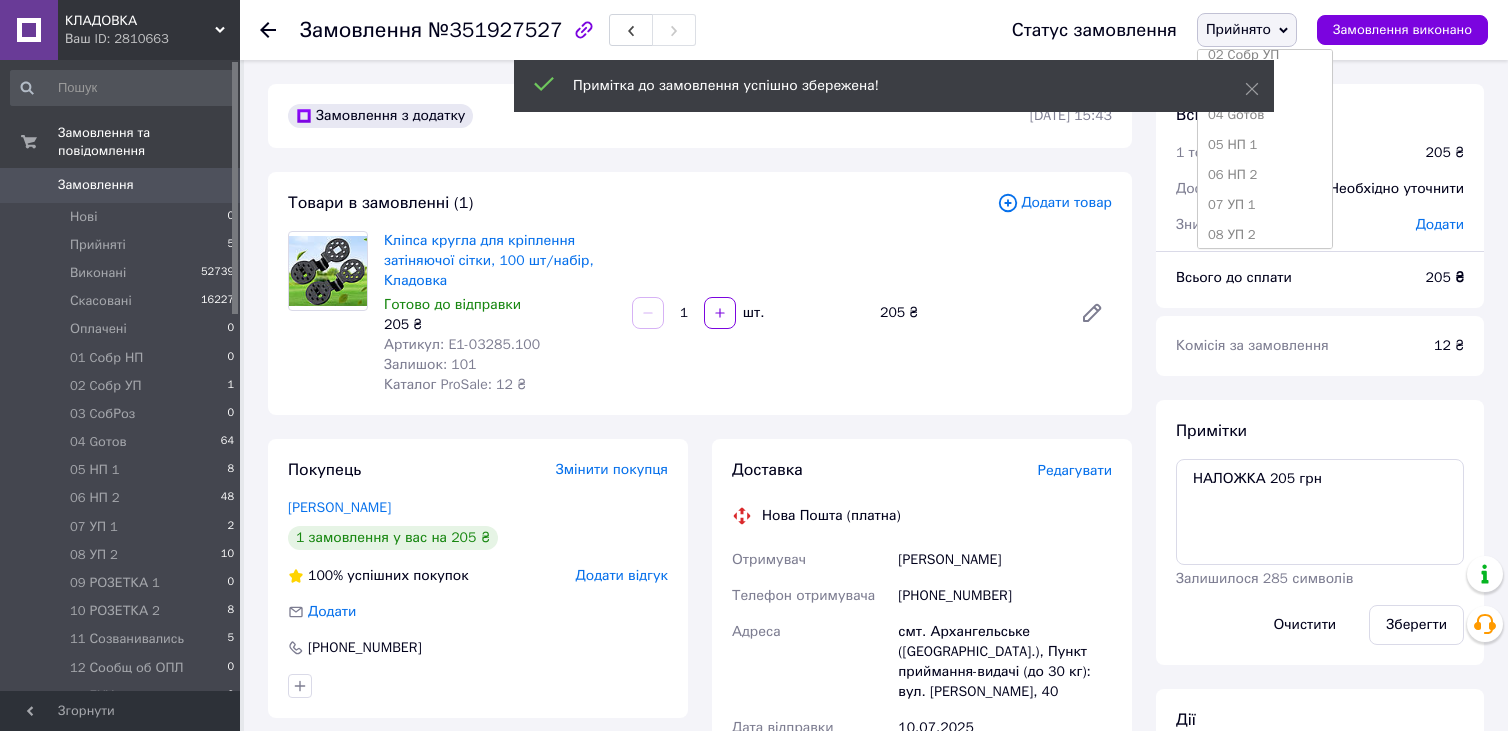 scroll, scrollTop: 300, scrollLeft: 0, axis: vertical 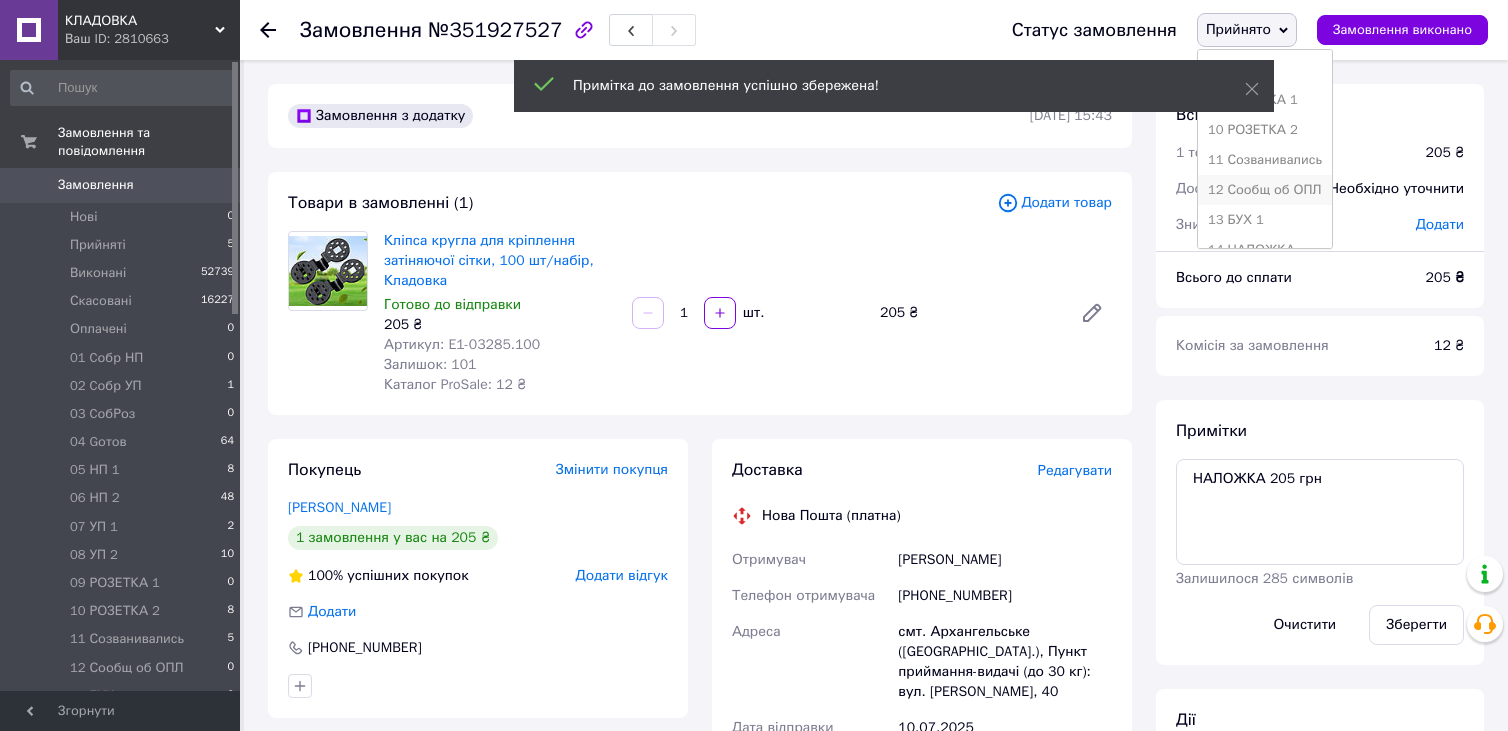 click on "12 Сообщ об ОПЛ" at bounding box center (1265, 190) 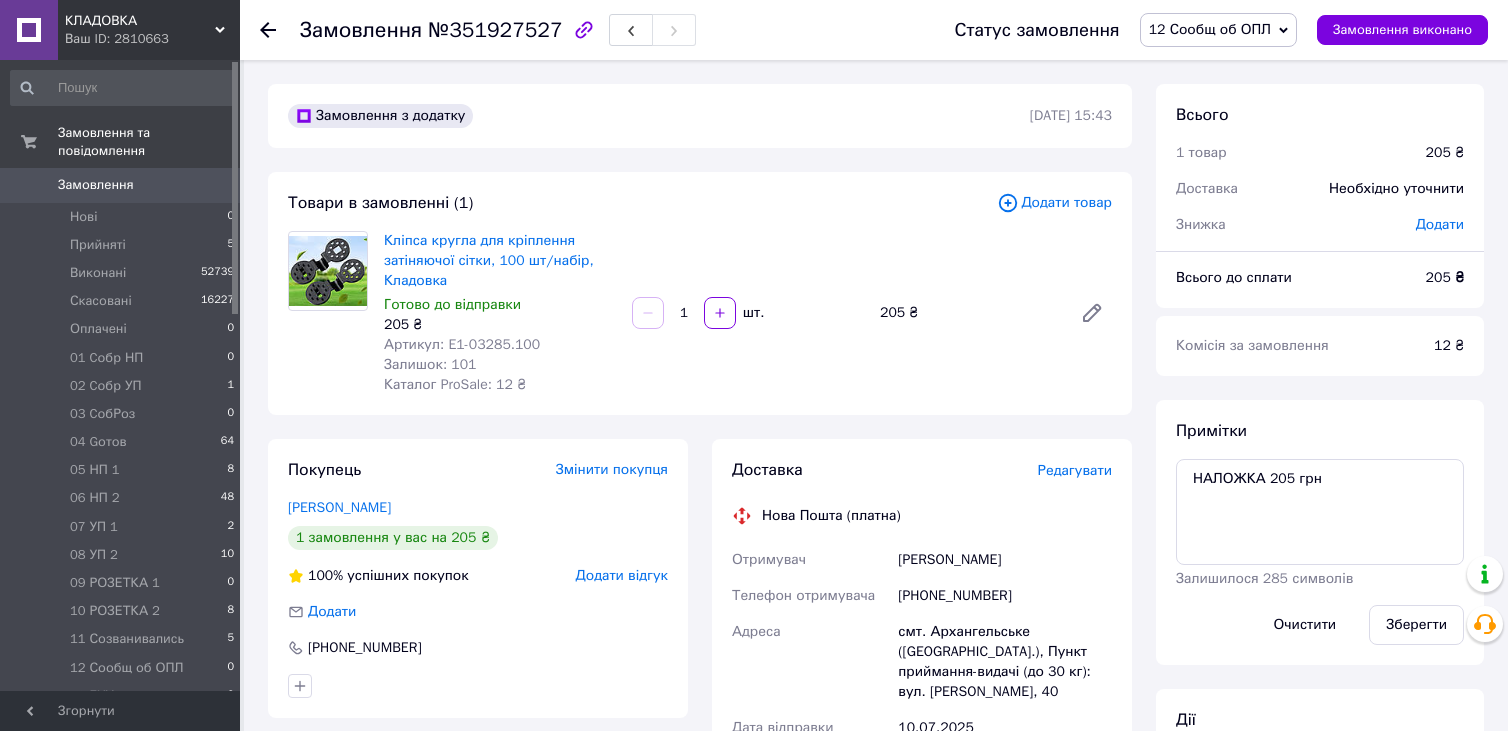 click 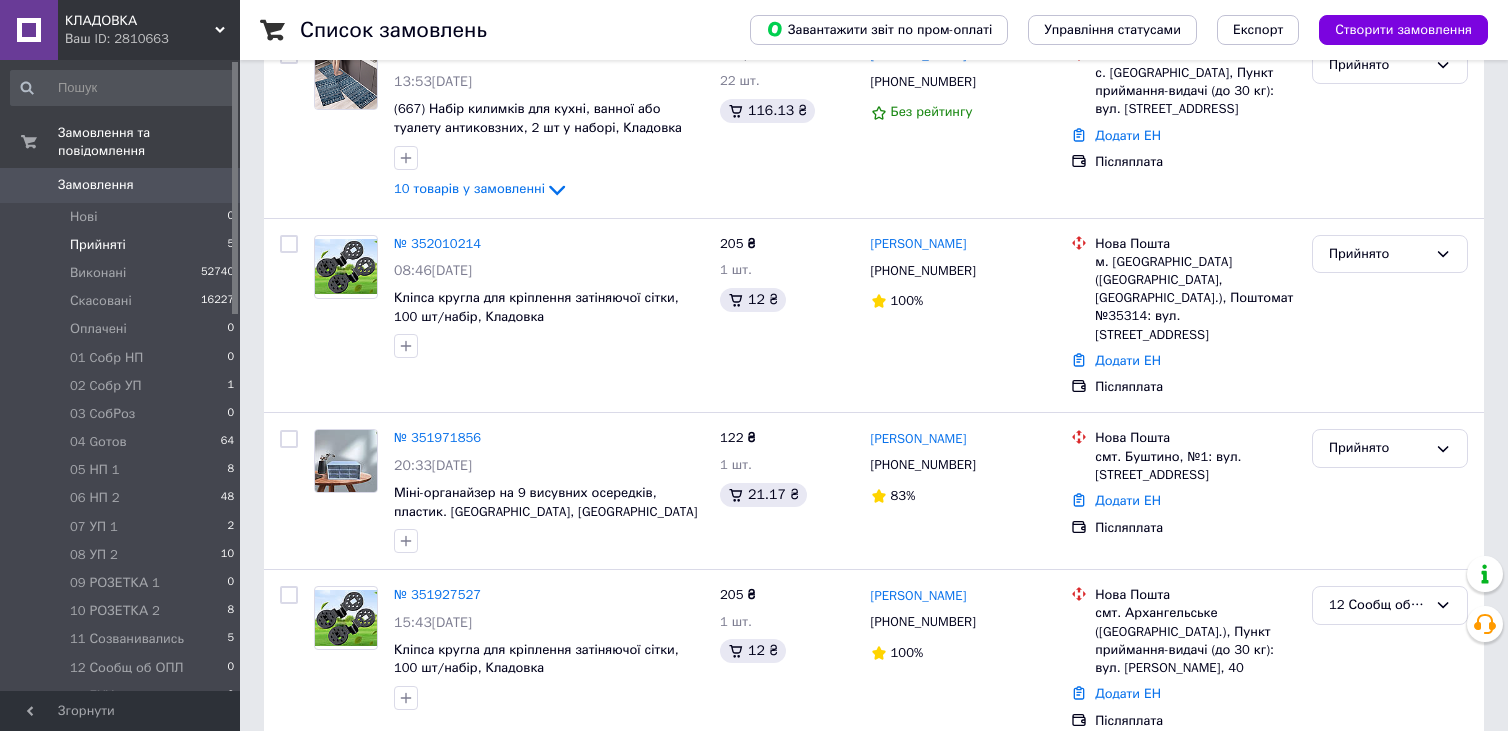 scroll, scrollTop: 451, scrollLeft: 0, axis: vertical 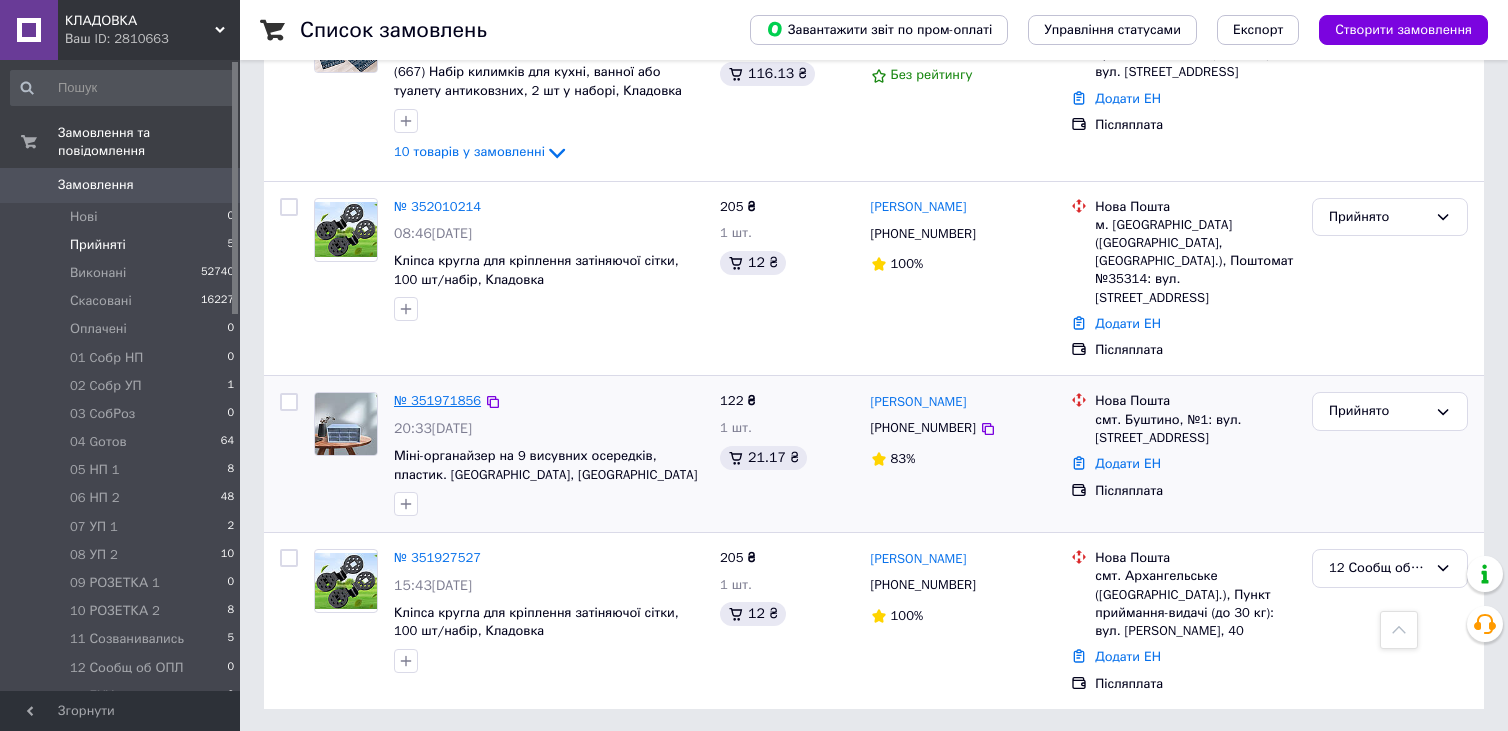 click on "№ 351971856" at bounding box center [437, 400] 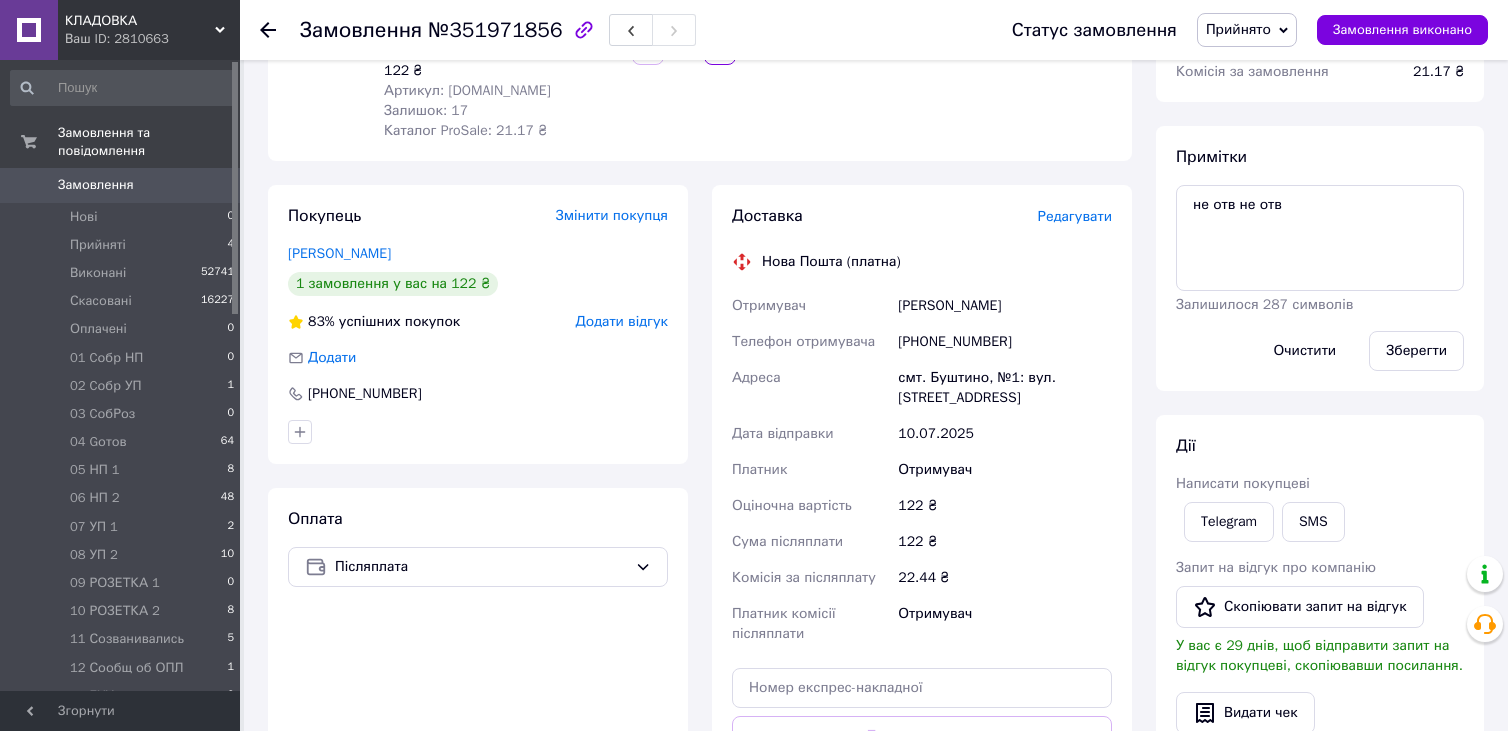 scroll, scrollTop: 251, scrollLeft: 0, axis: vertical 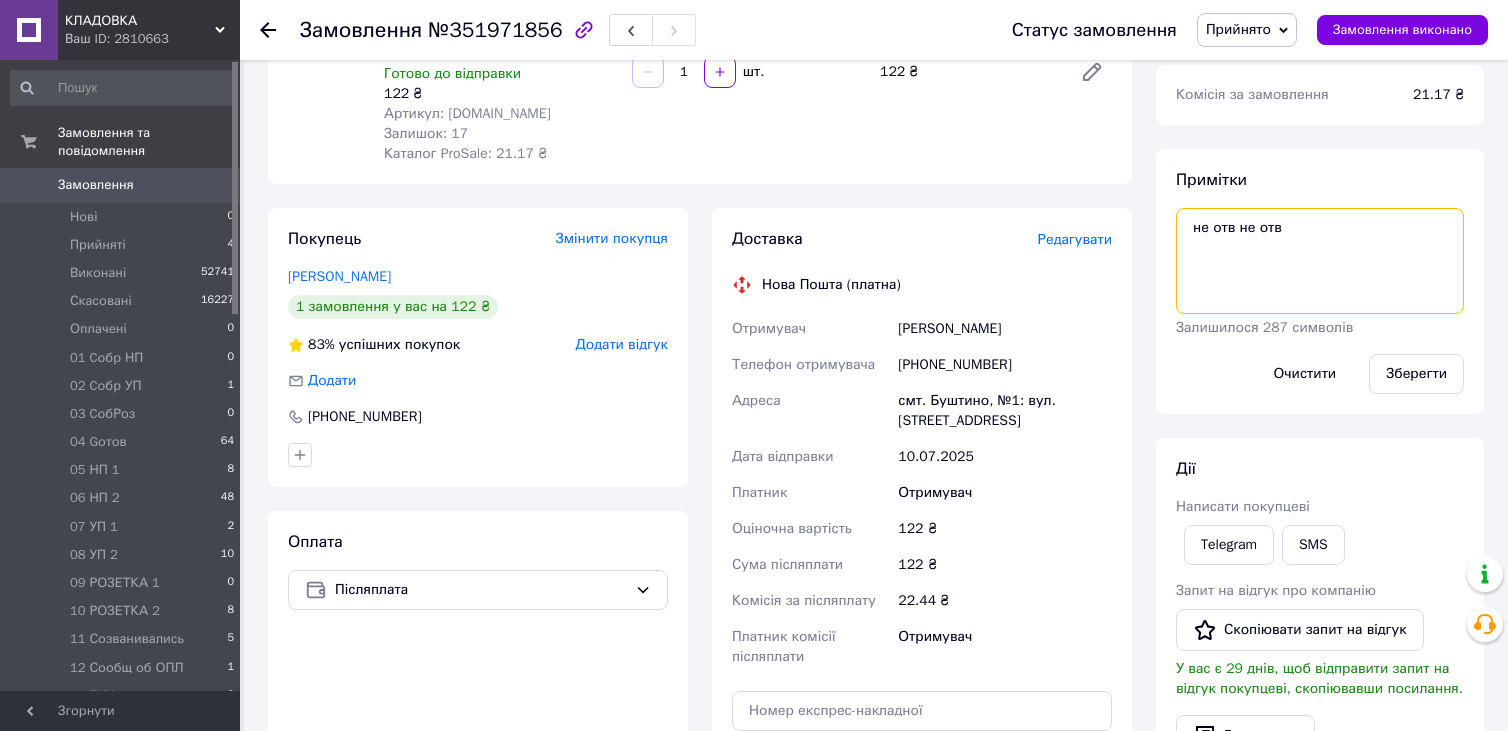 click on "не отв не отв" at bounding box center (1320, 261) 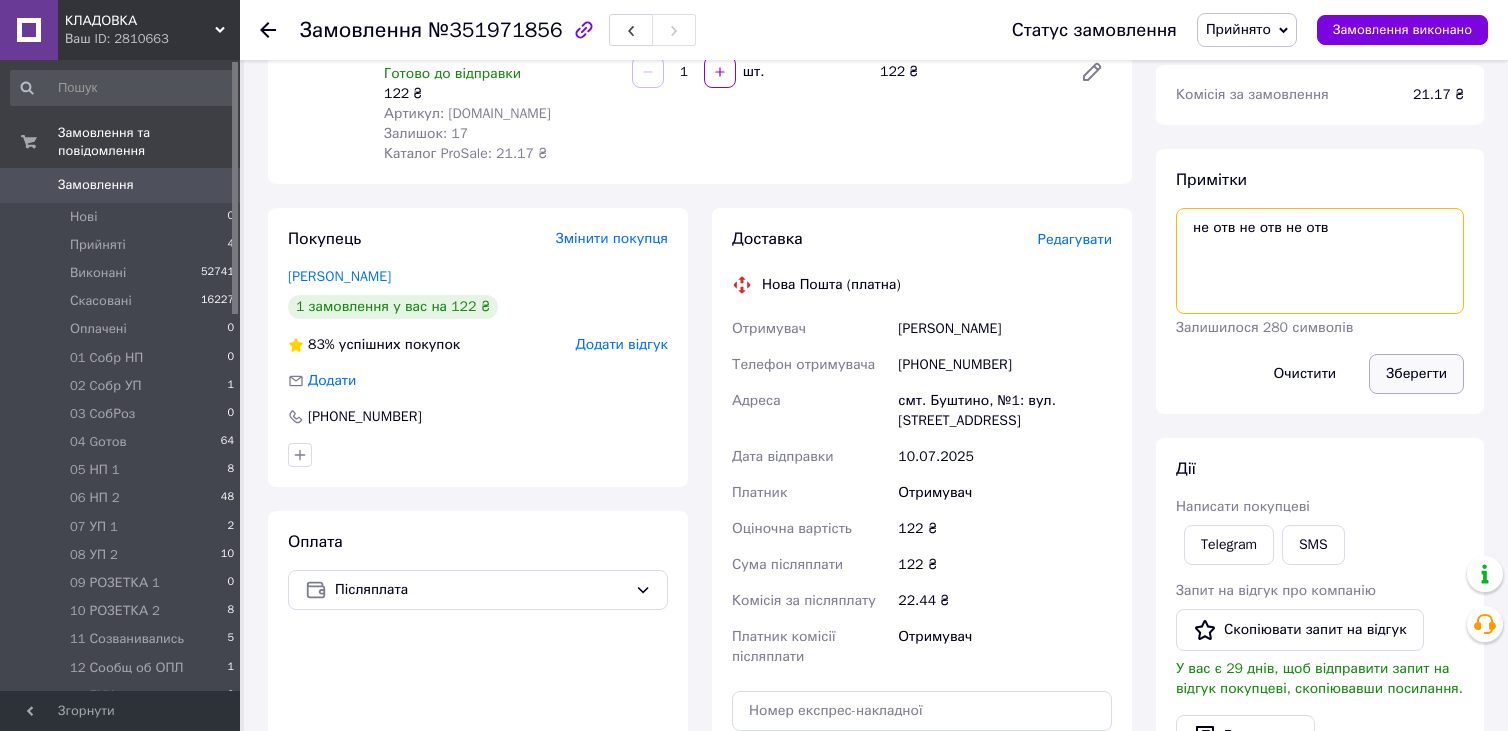 type on "не отв не отв не отв" 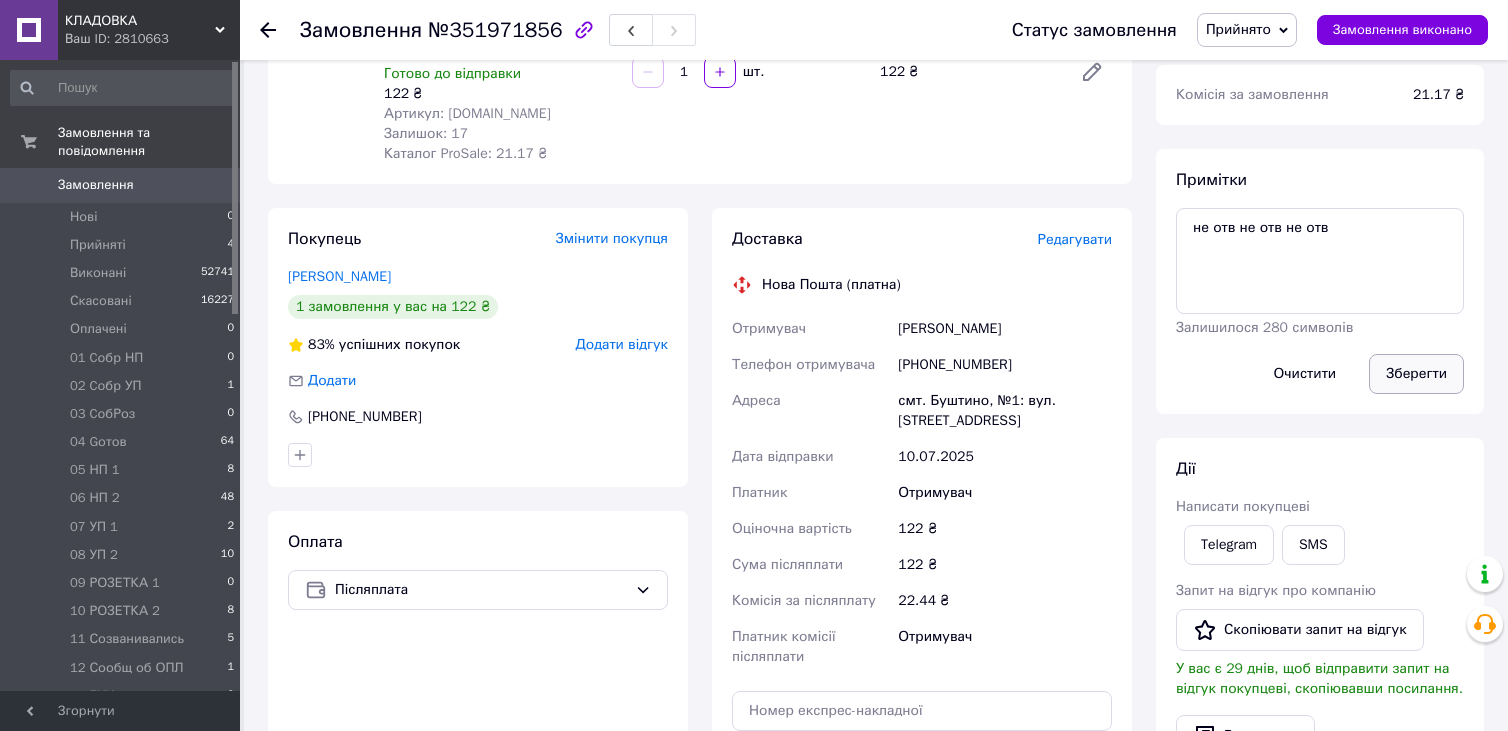 click on "Зберегти" at bounding box center [1416, 374] 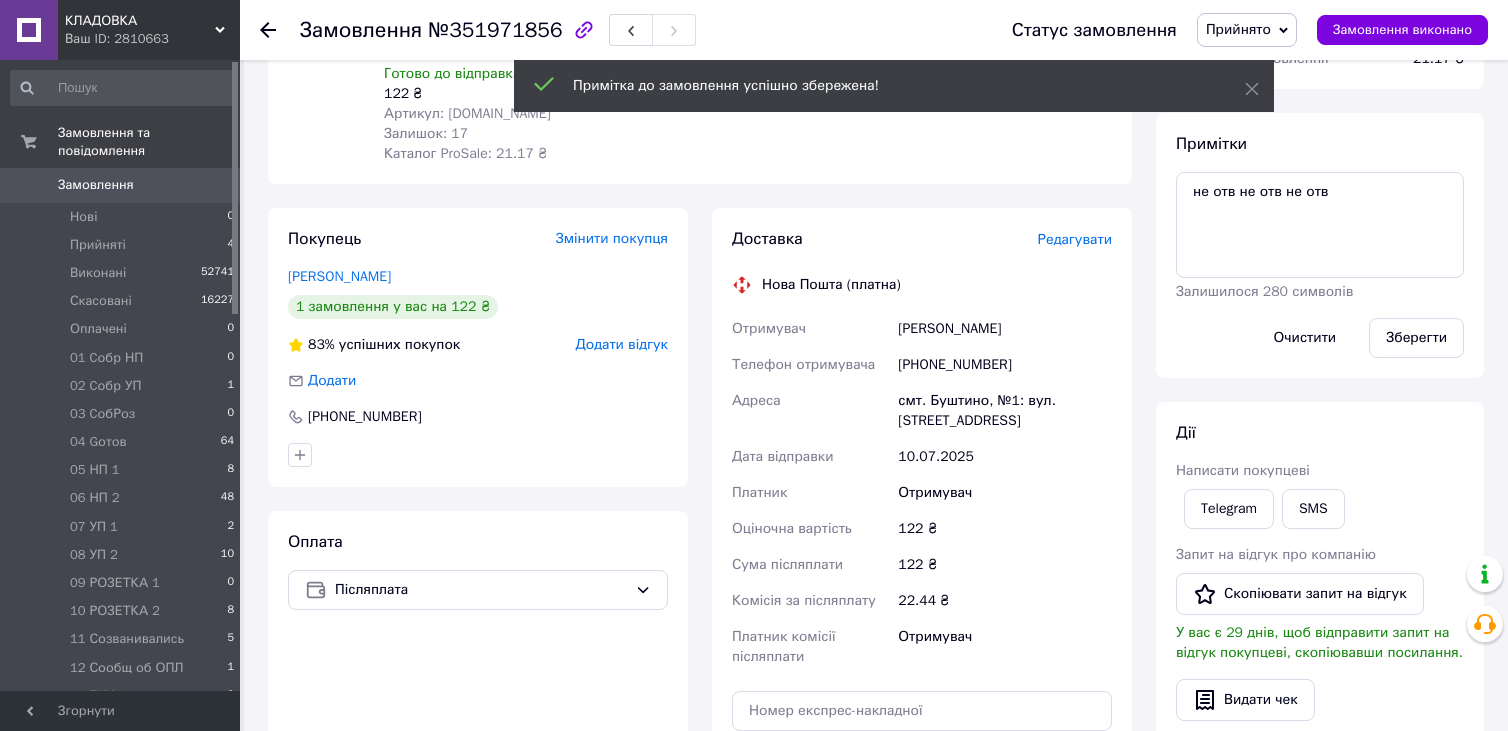 click 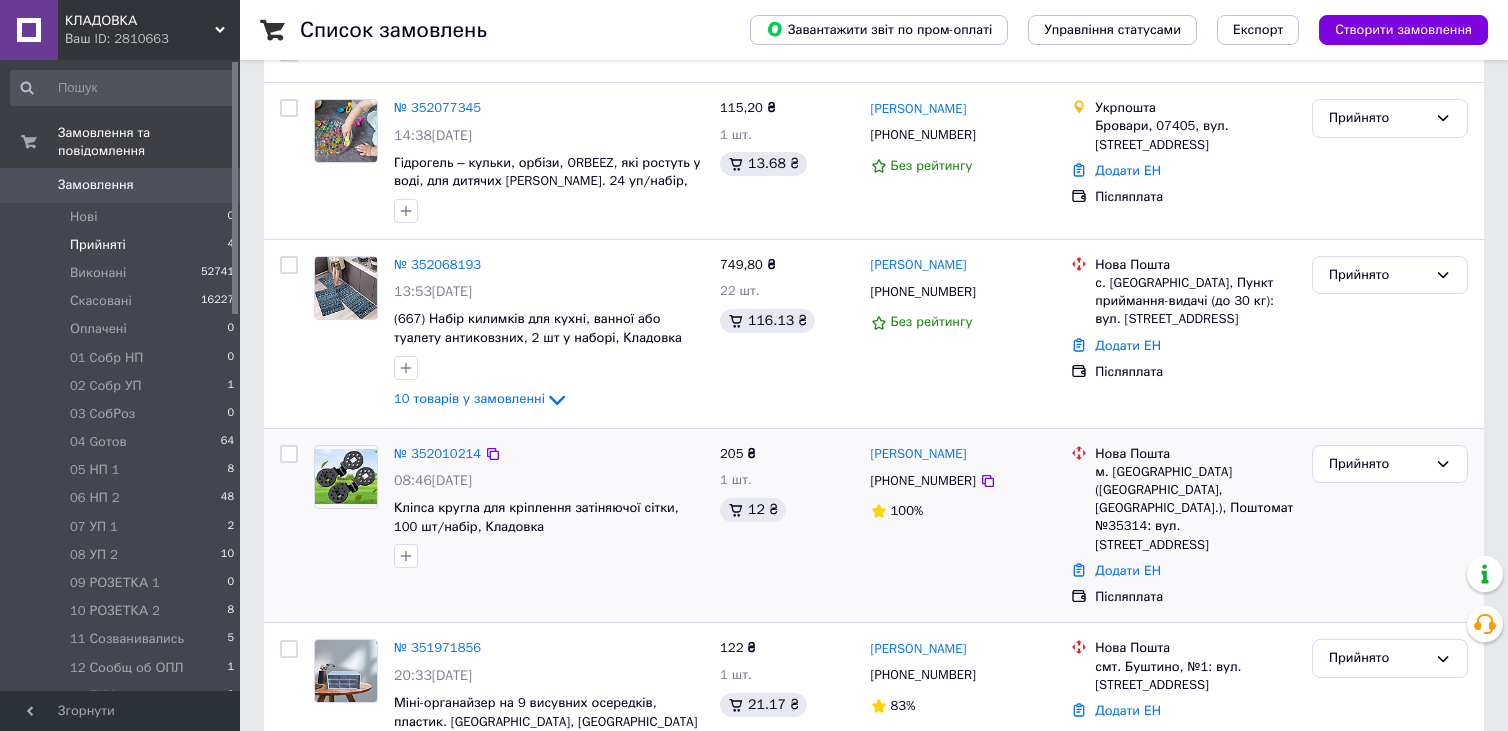 scroll, scrollTop: 174, scrollLeft: 0, axis: vertical 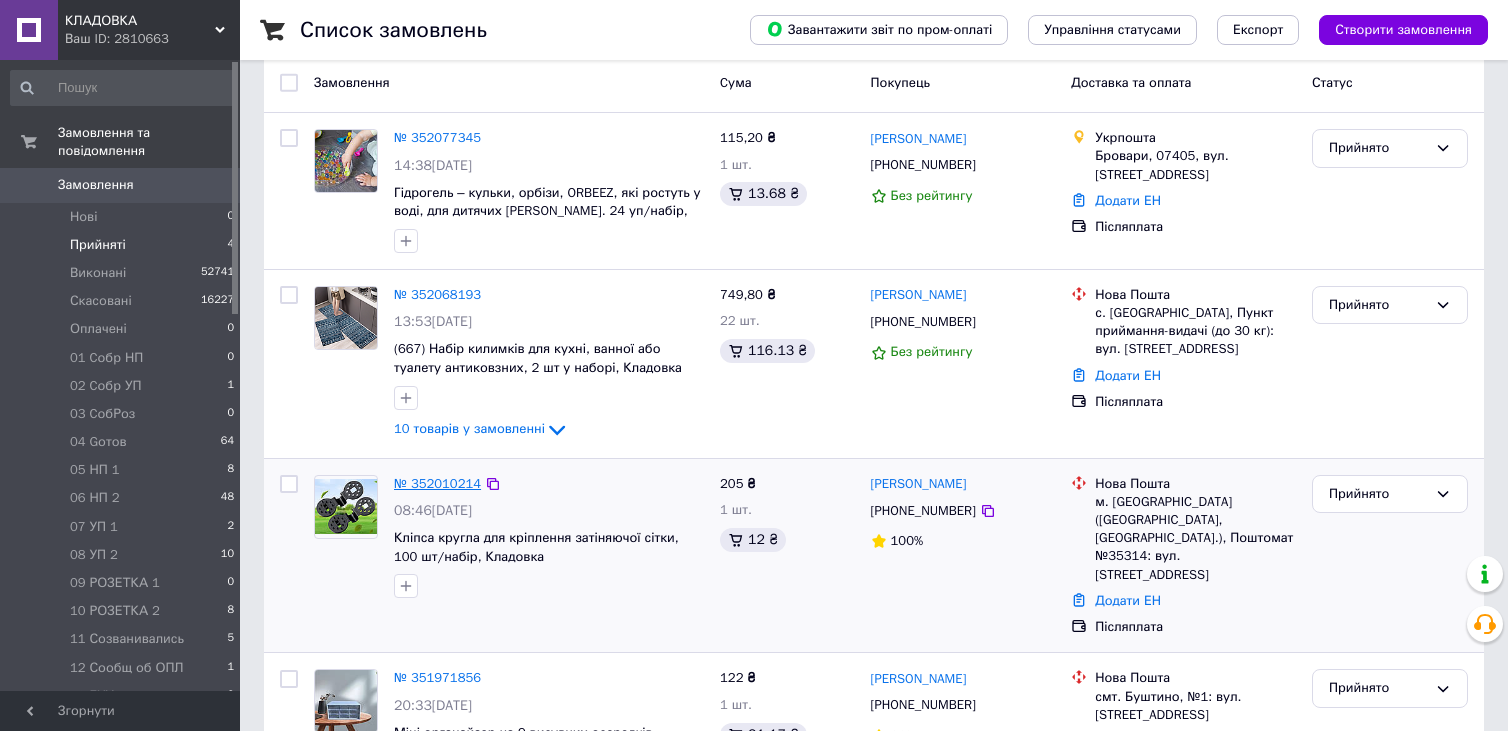 click on "№ 352010214" at bounding box center [437, 483] 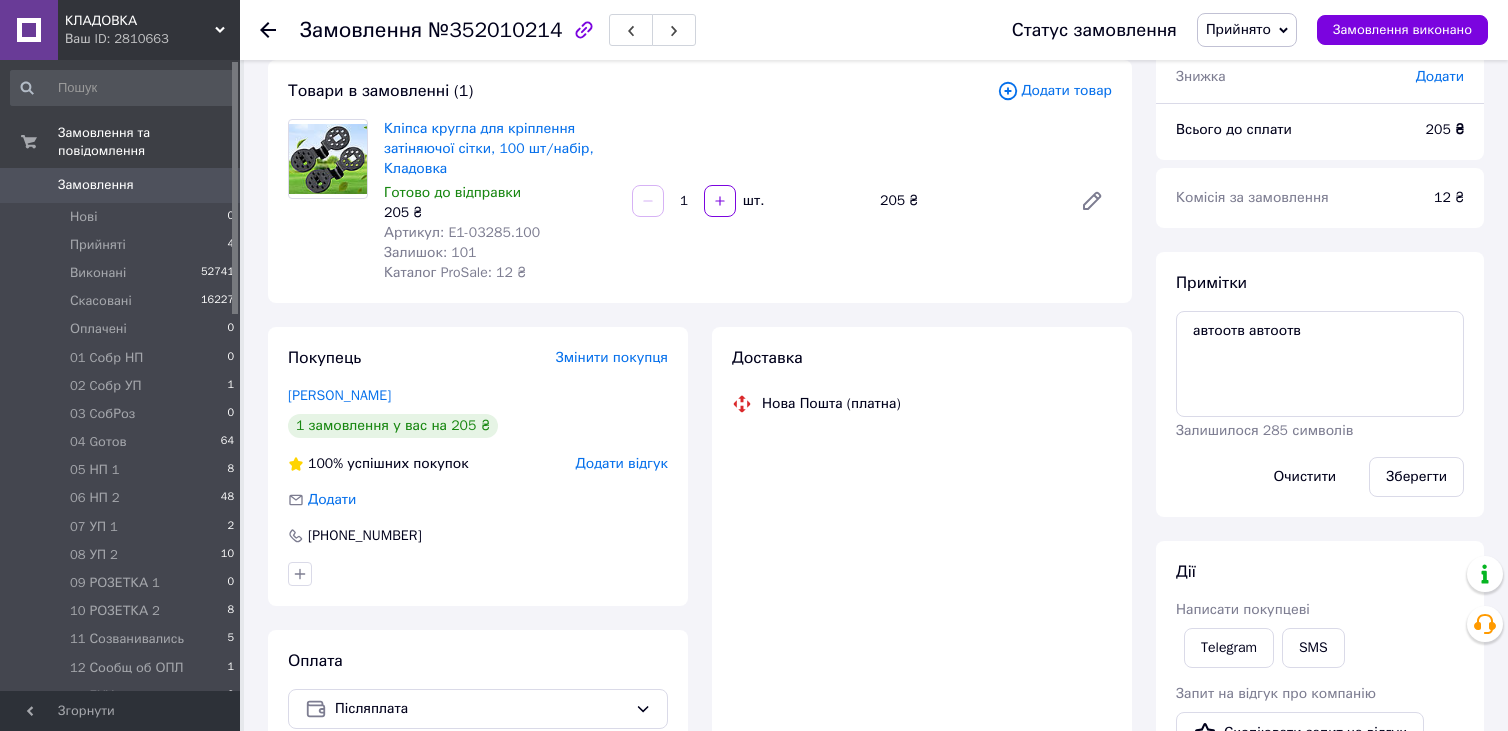 scroll, scrollTop: 182, scrollLeft: 0, axis: vertical 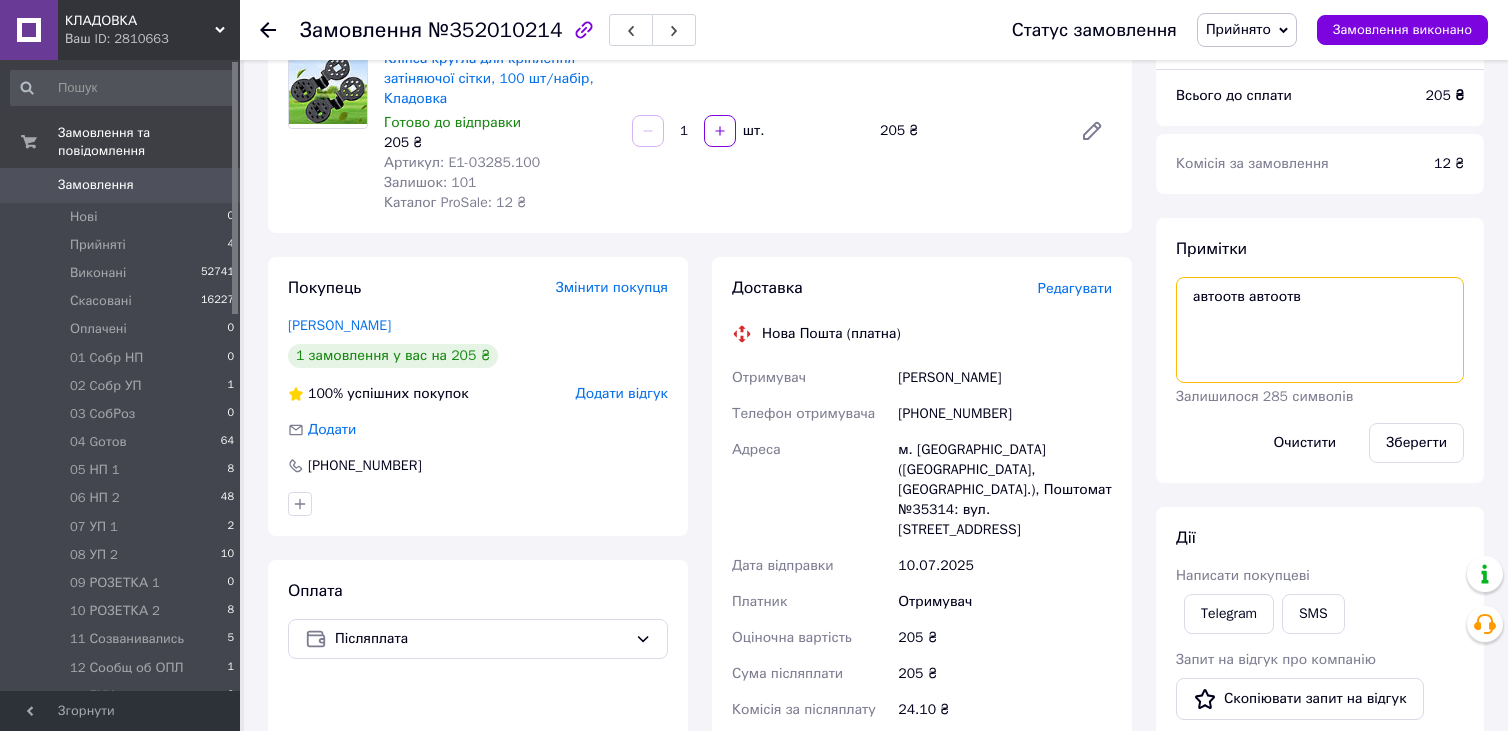 click on "автоотв автоотв" at bounding box center (1320, 330) 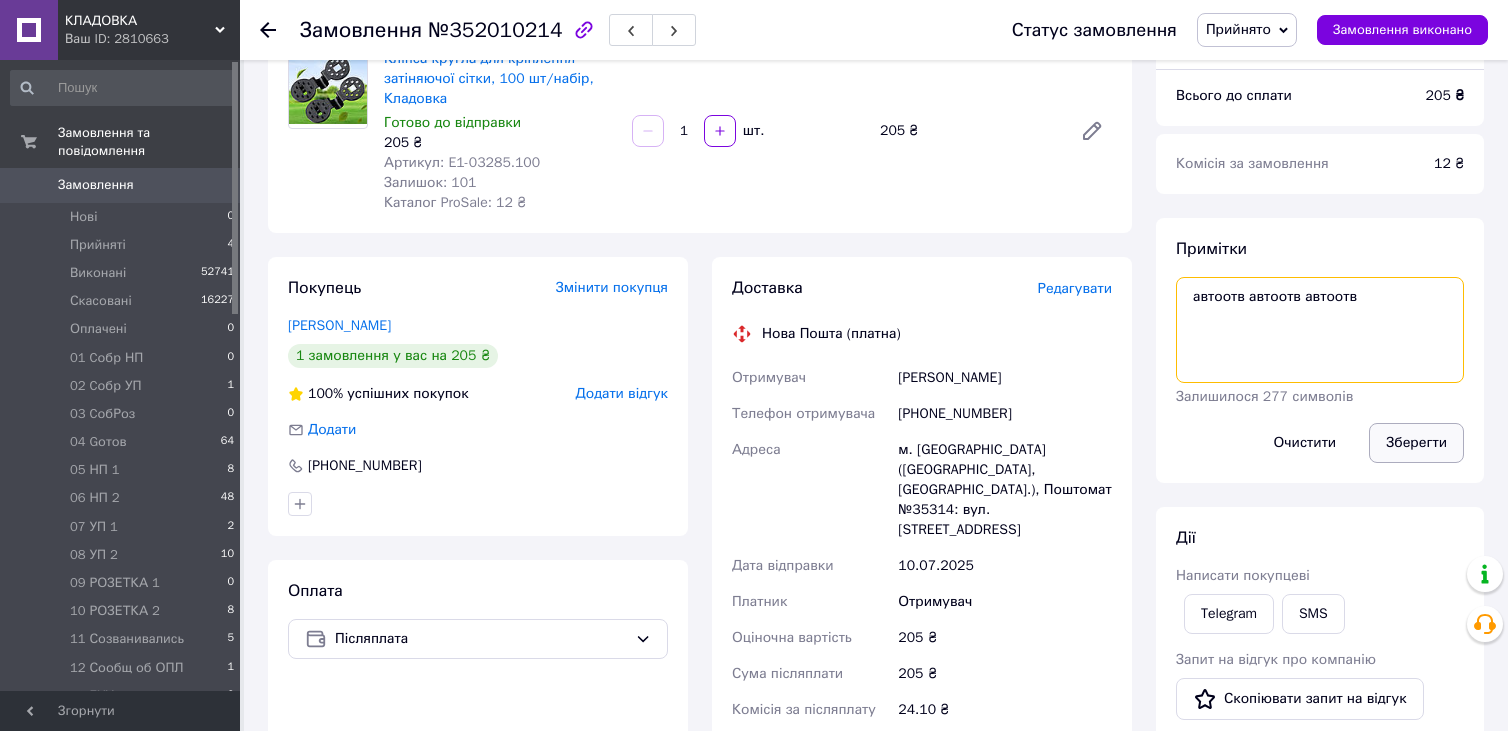 type on "автоотв автоотв автоотв" 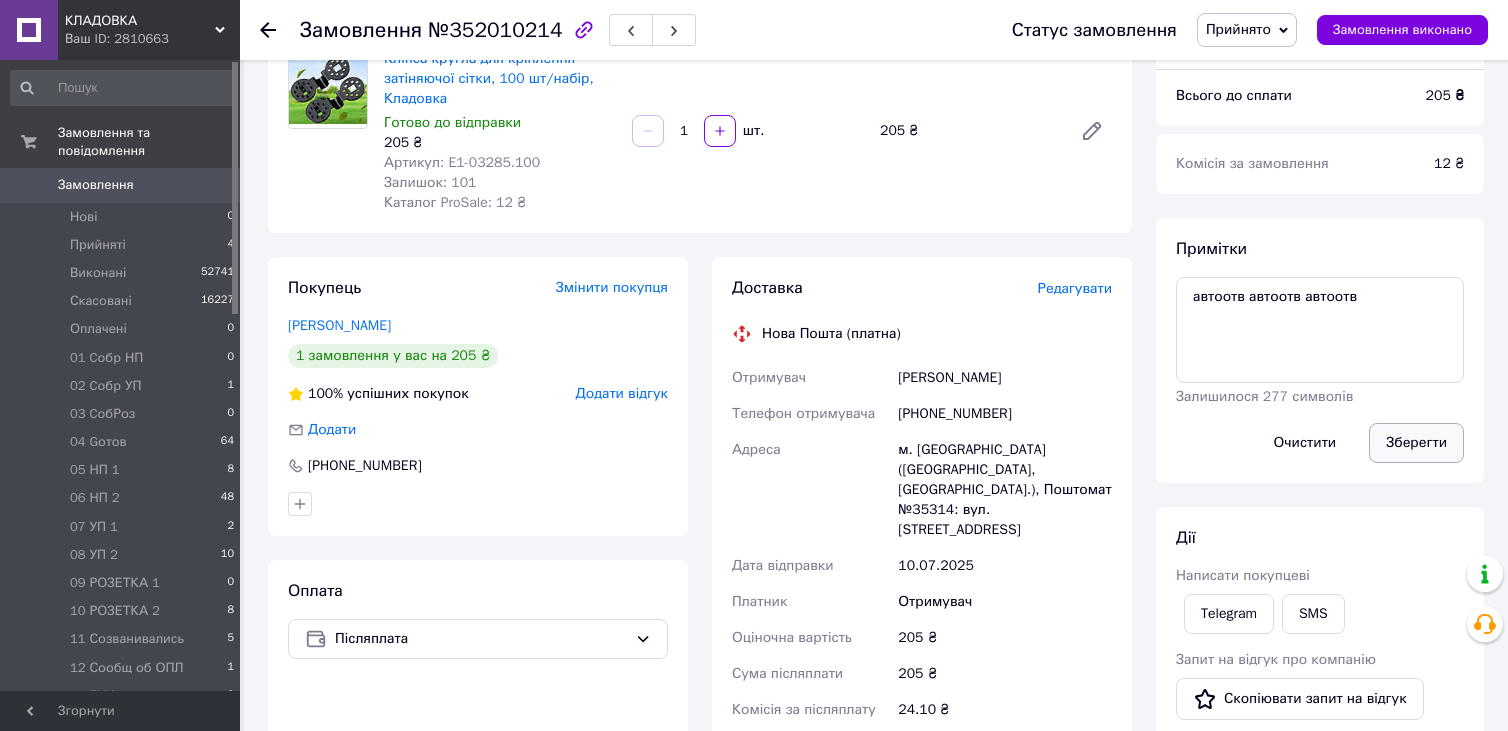 click on "Зберегти" at bounding box center (1416, 443) 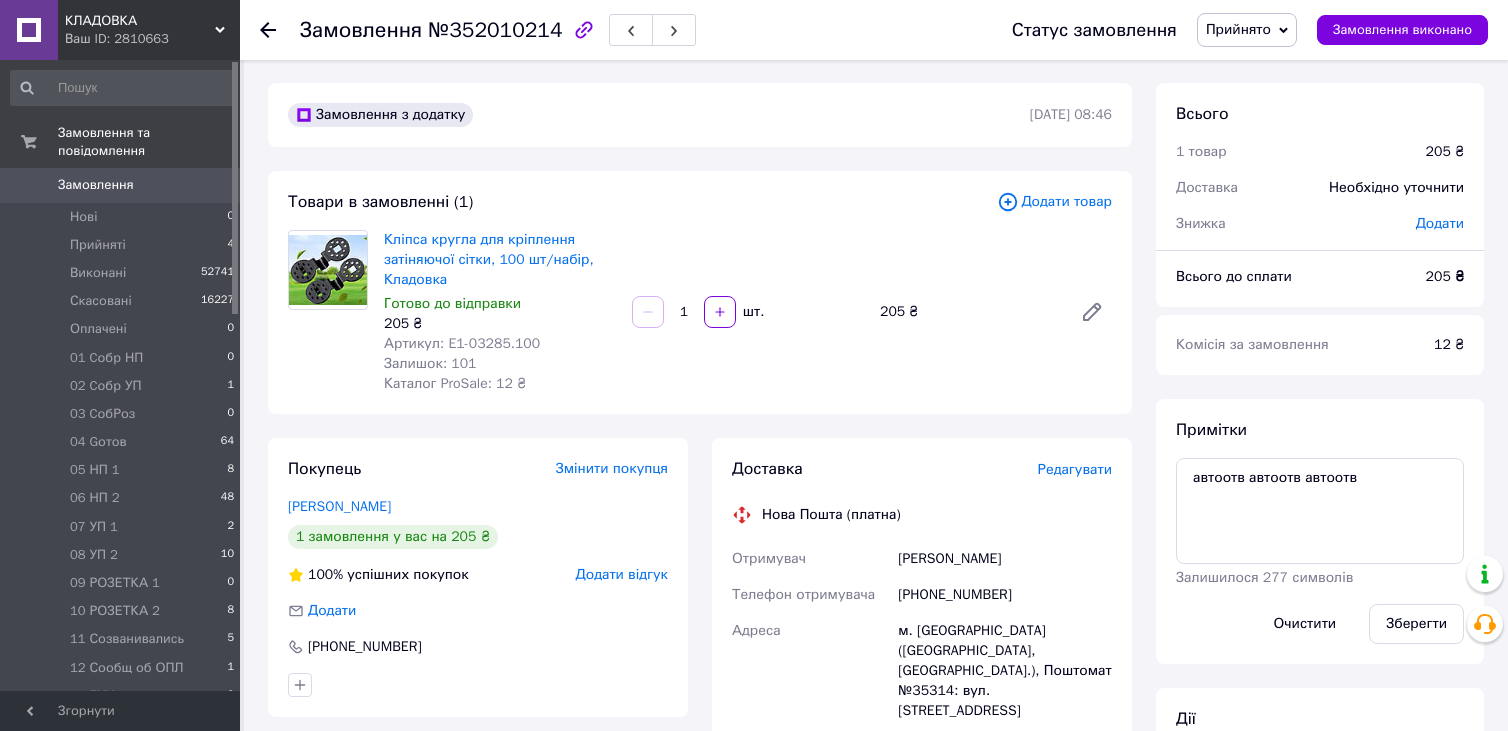 scroll, scrollTop: 0, scrollLeft: 0, axis: both 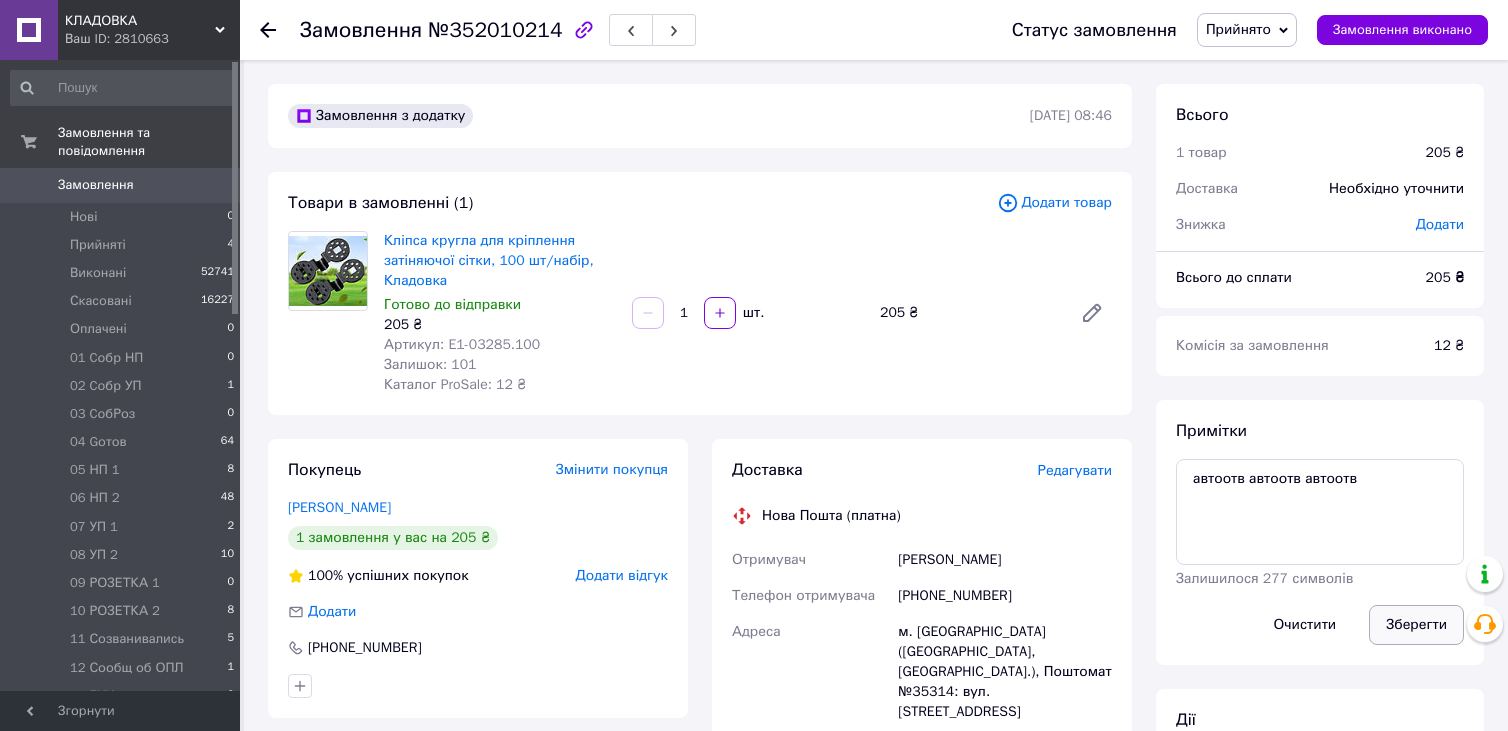 click on "Зберегти" at bounding box center [1416, 625] 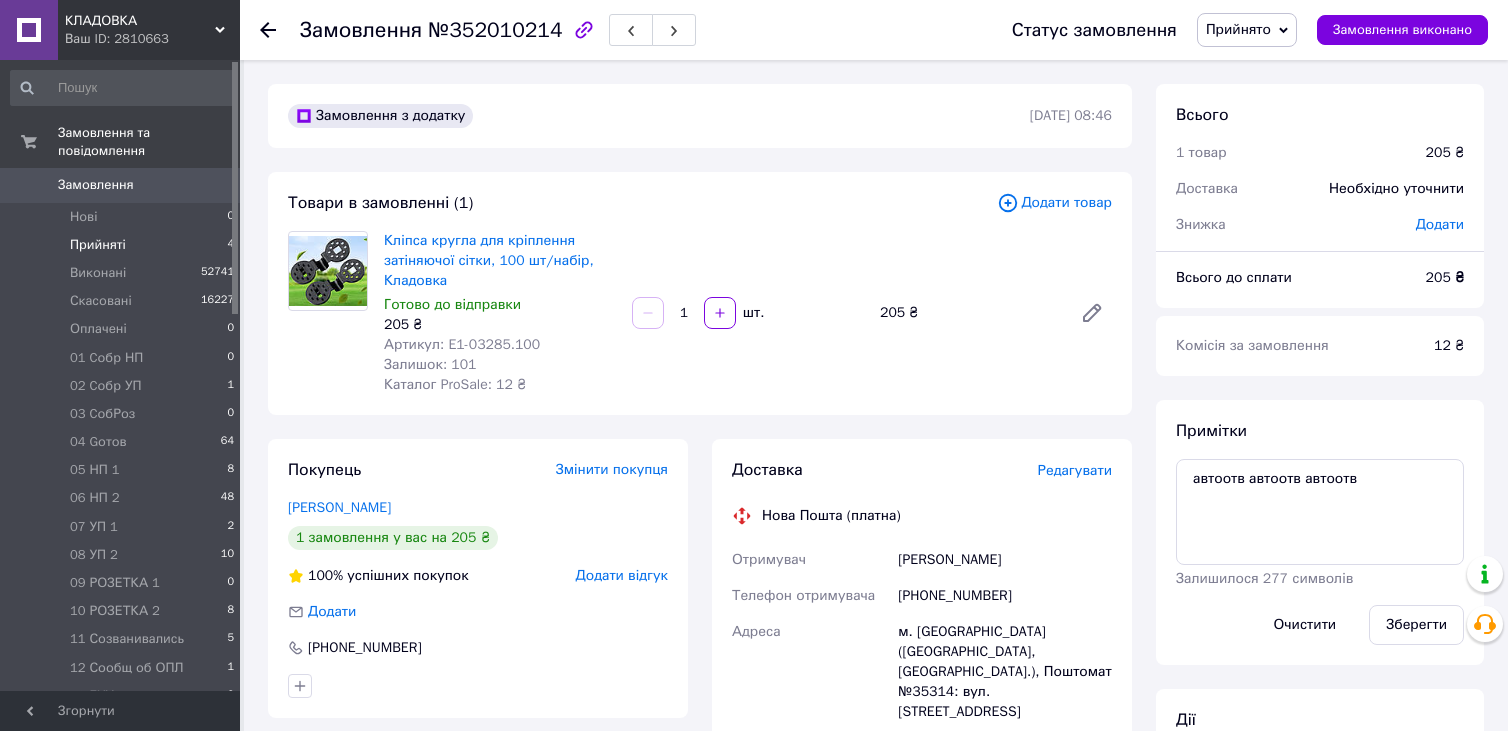 click on "Прийняті 4" at bounding box center [123, 245] 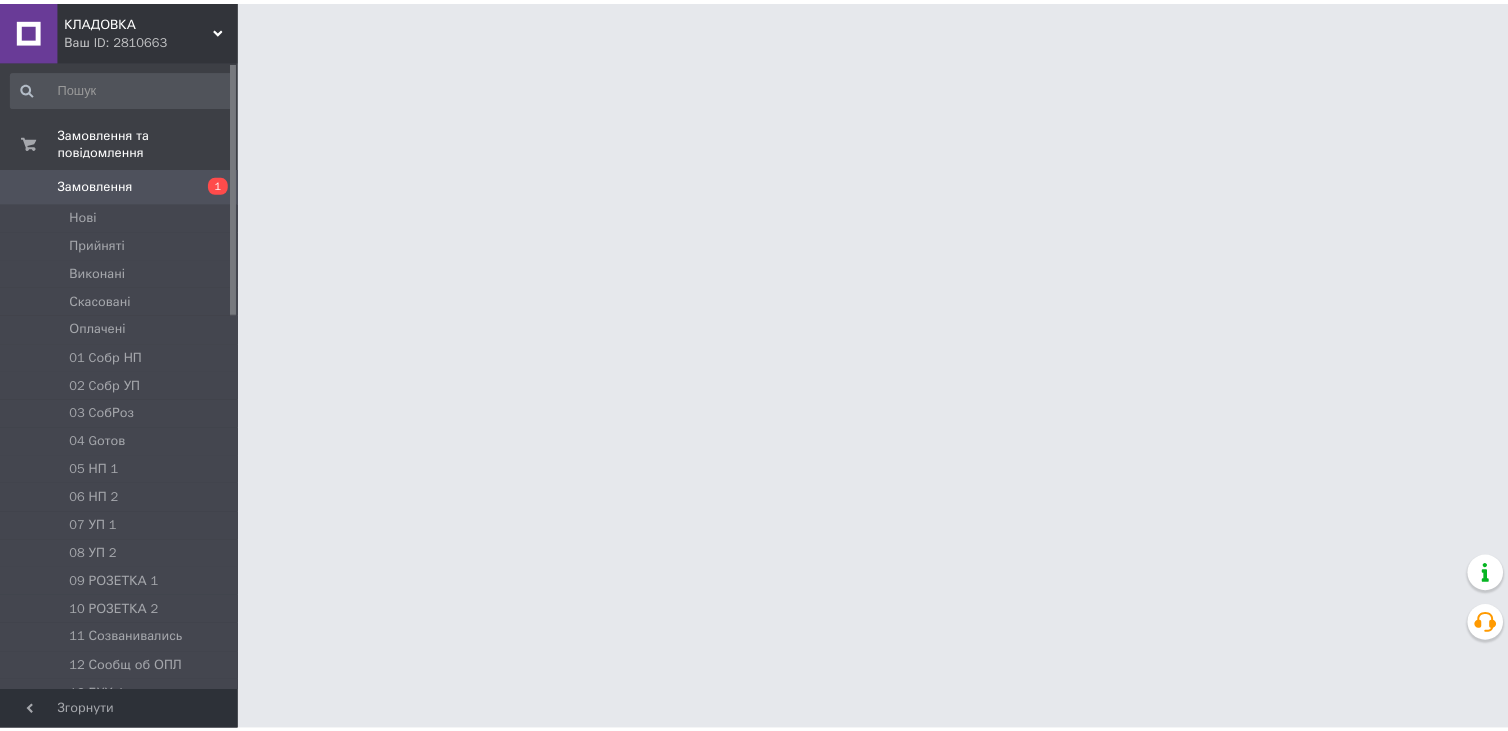 scroll, scrollTop: 0, scrollLeft: 0, axis: both 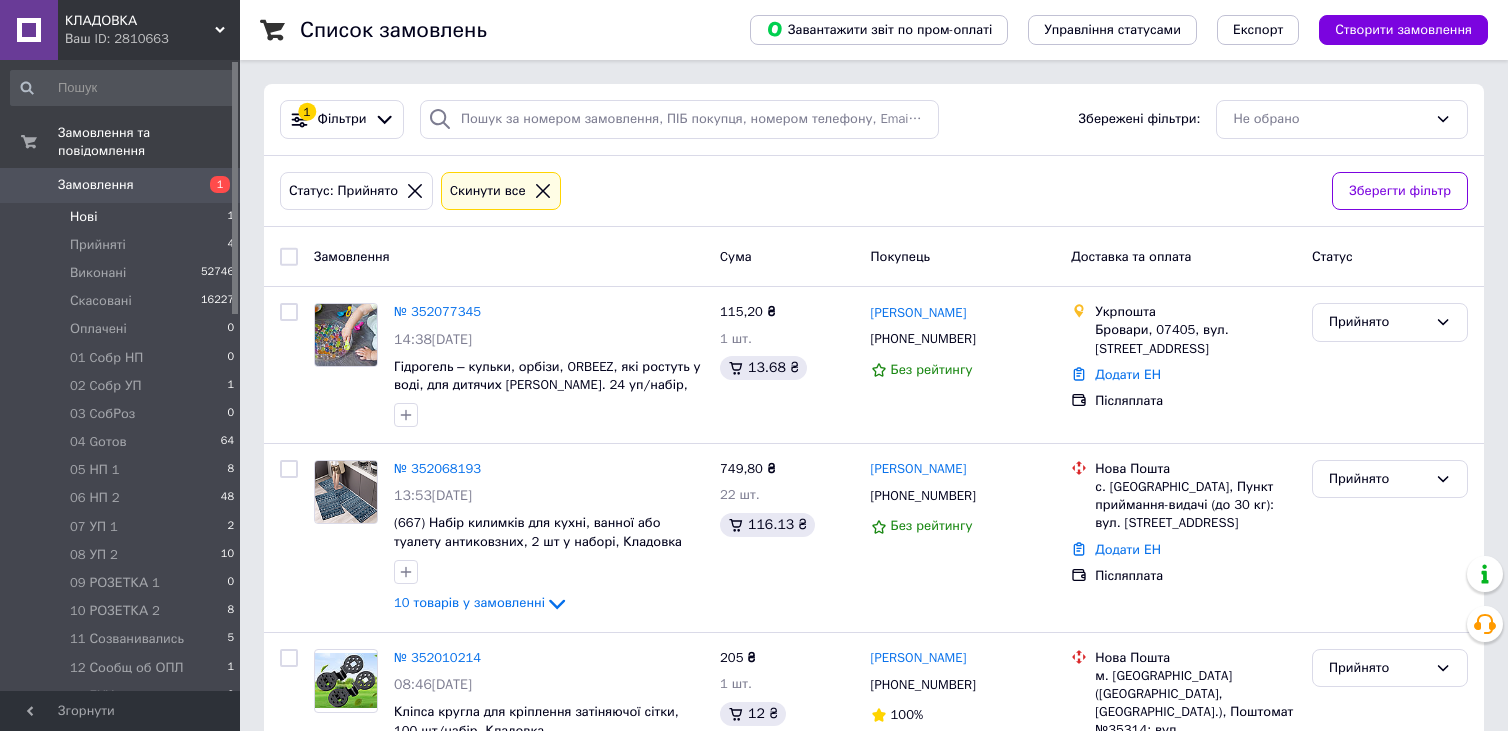 click on "Нові 1" at bounding box center [123, 217] 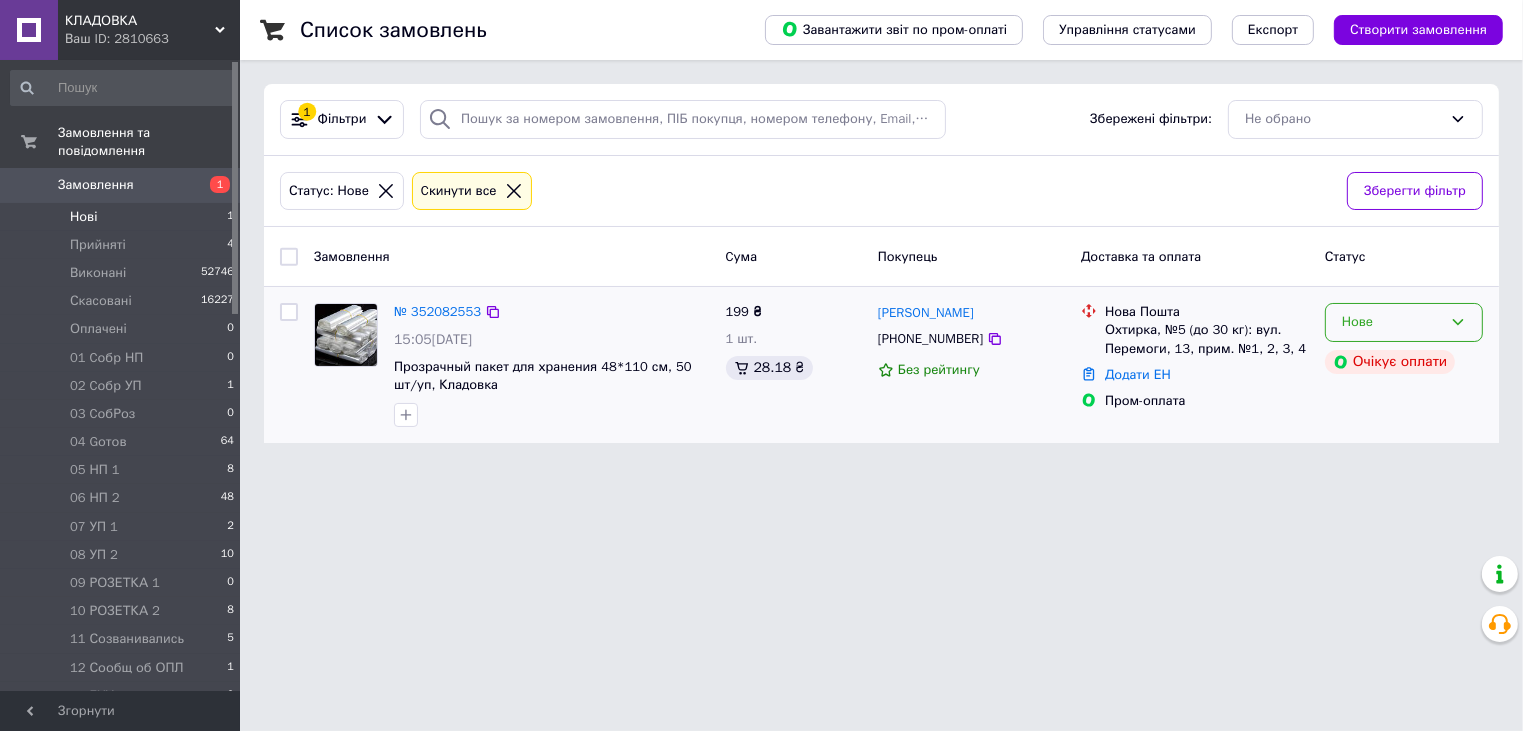 click on "Нове" at bounding box center [1404, 322] 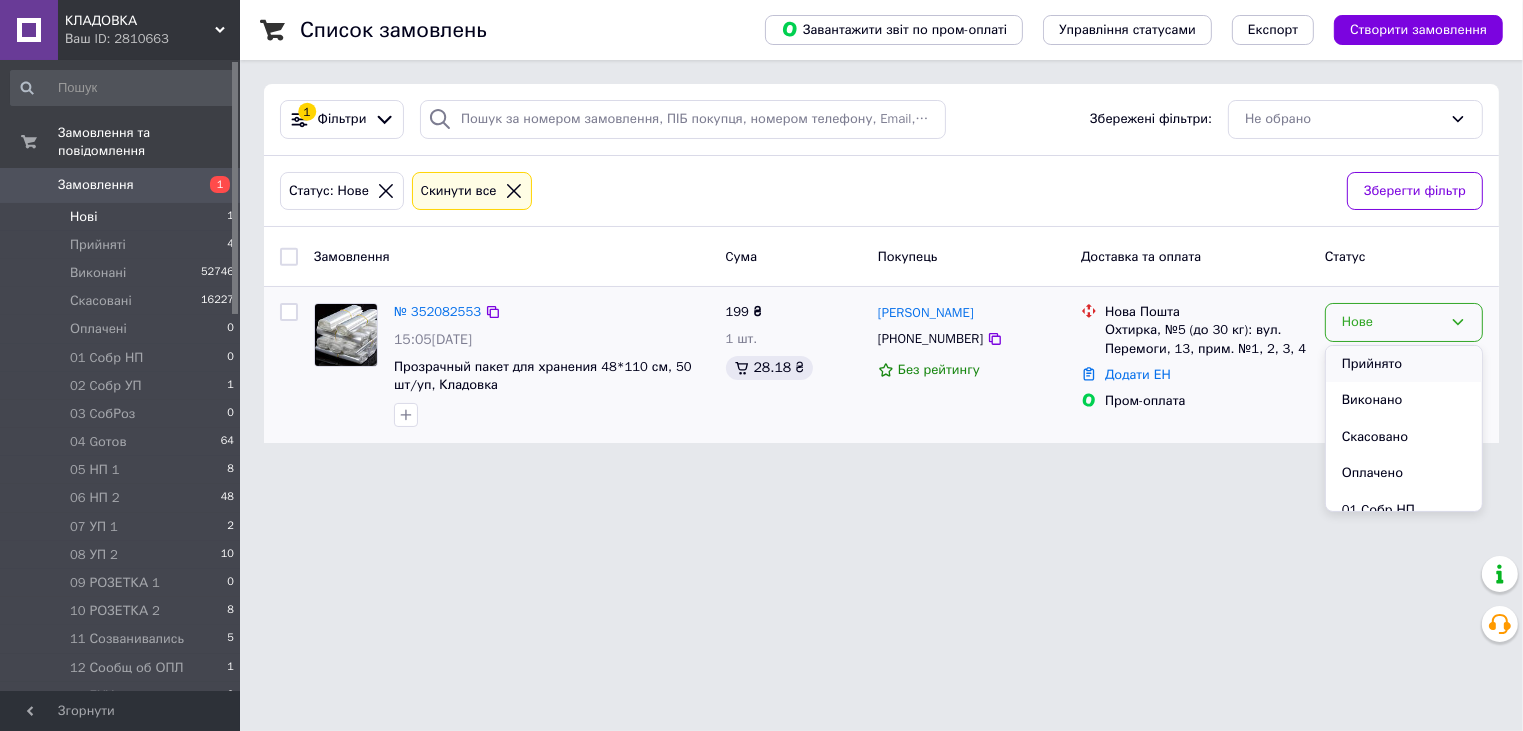 click on "Прийнято" at bounding box center [1404, 364] 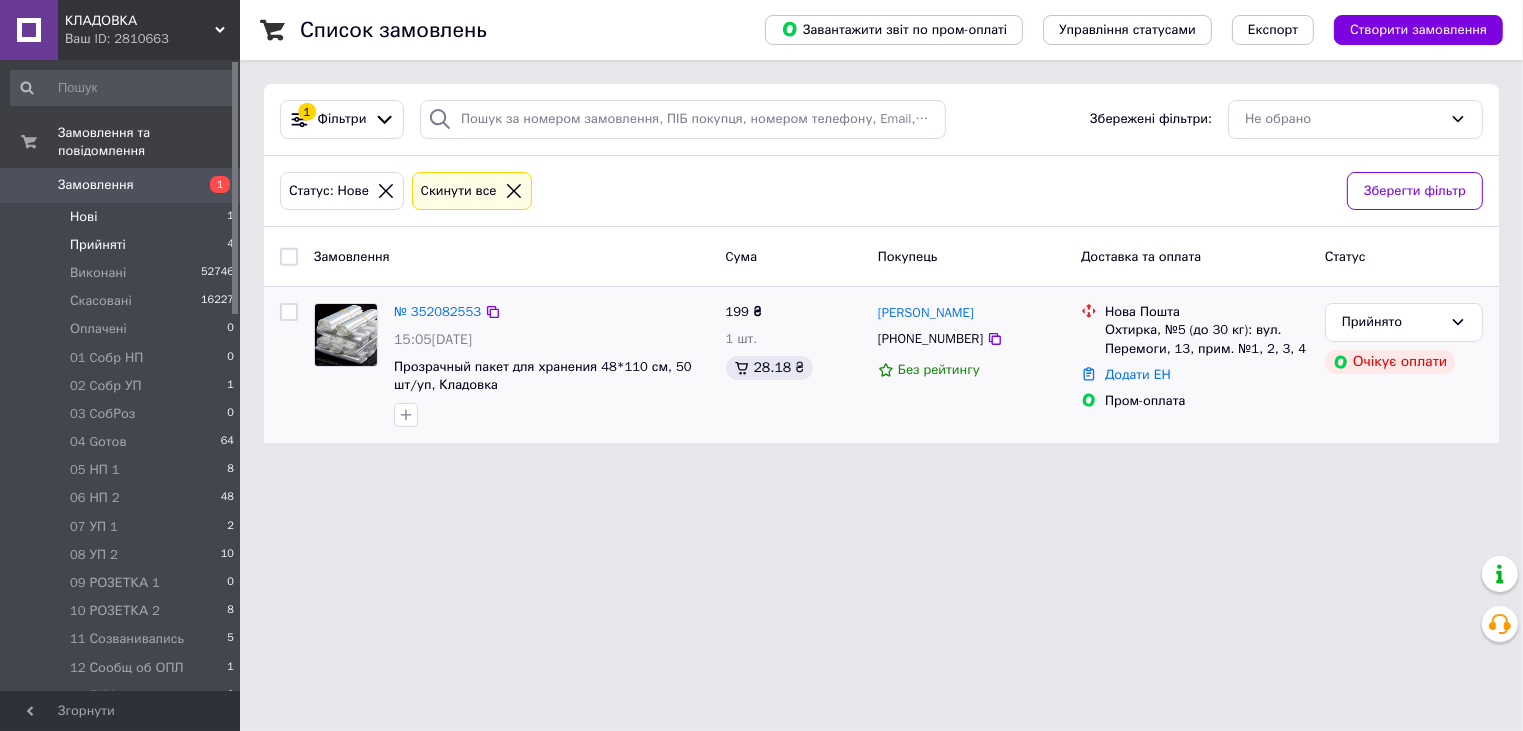click on "Прийняті 4" at bounding box center [123, 245] 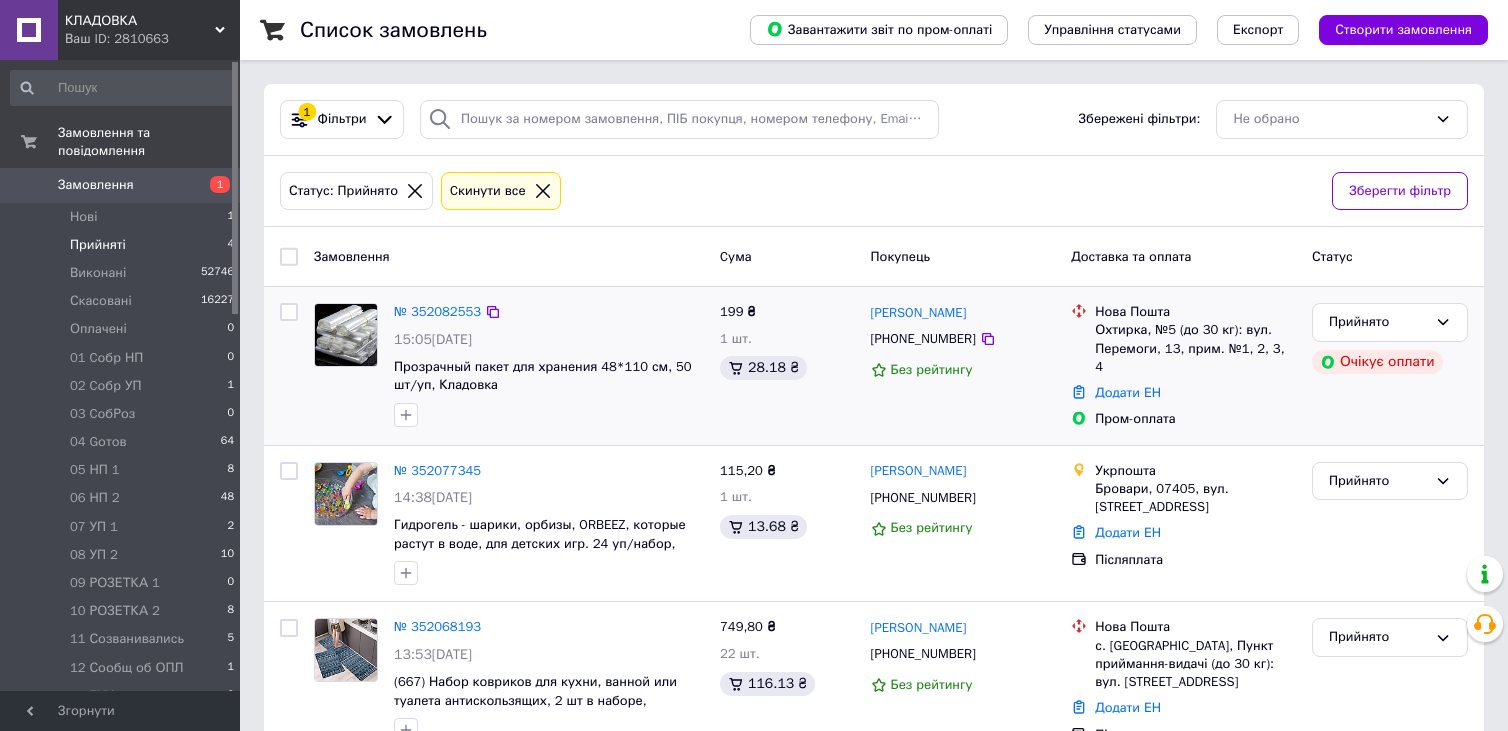click on "Прийняті 4" at bounding box center [123, 245] 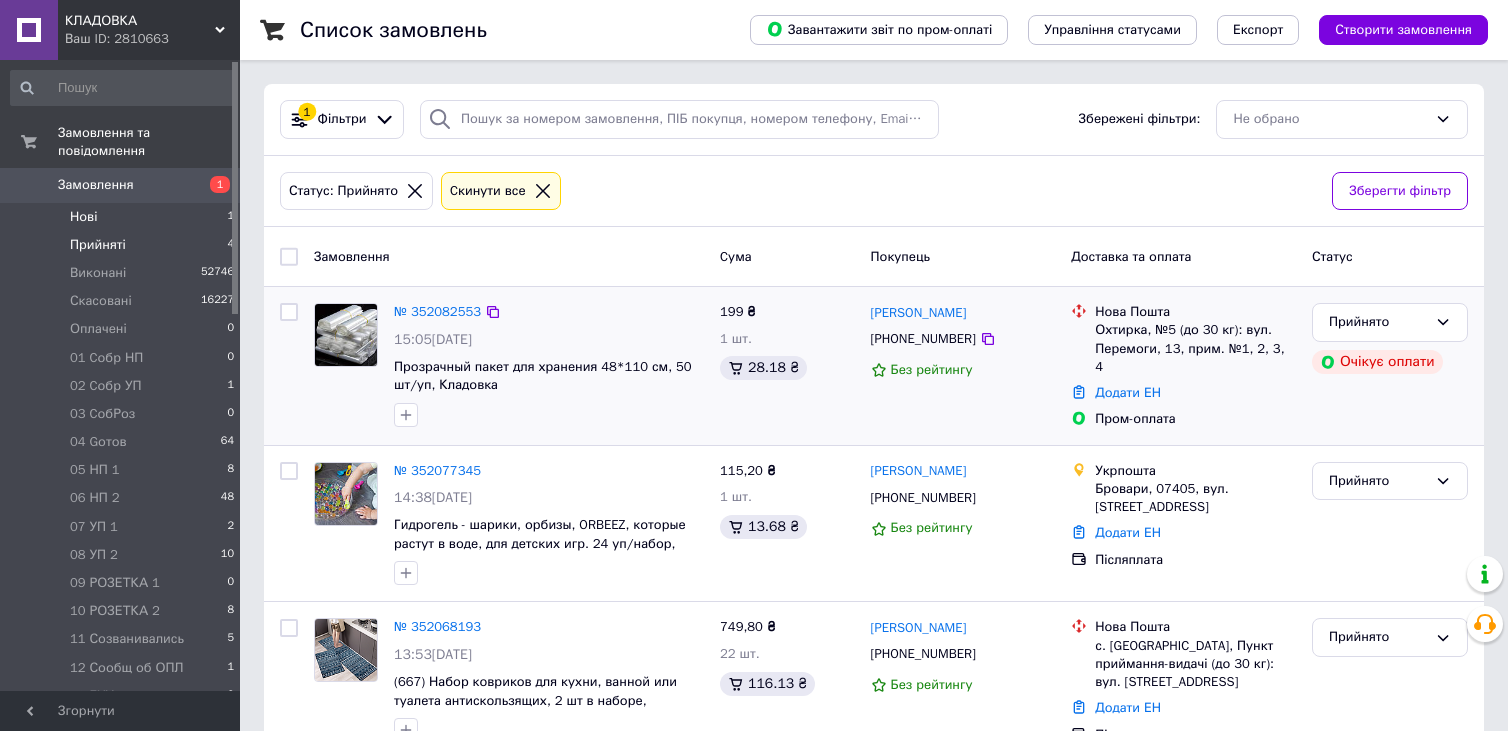 click on "Нові 1" at bounding box center [123, 217] 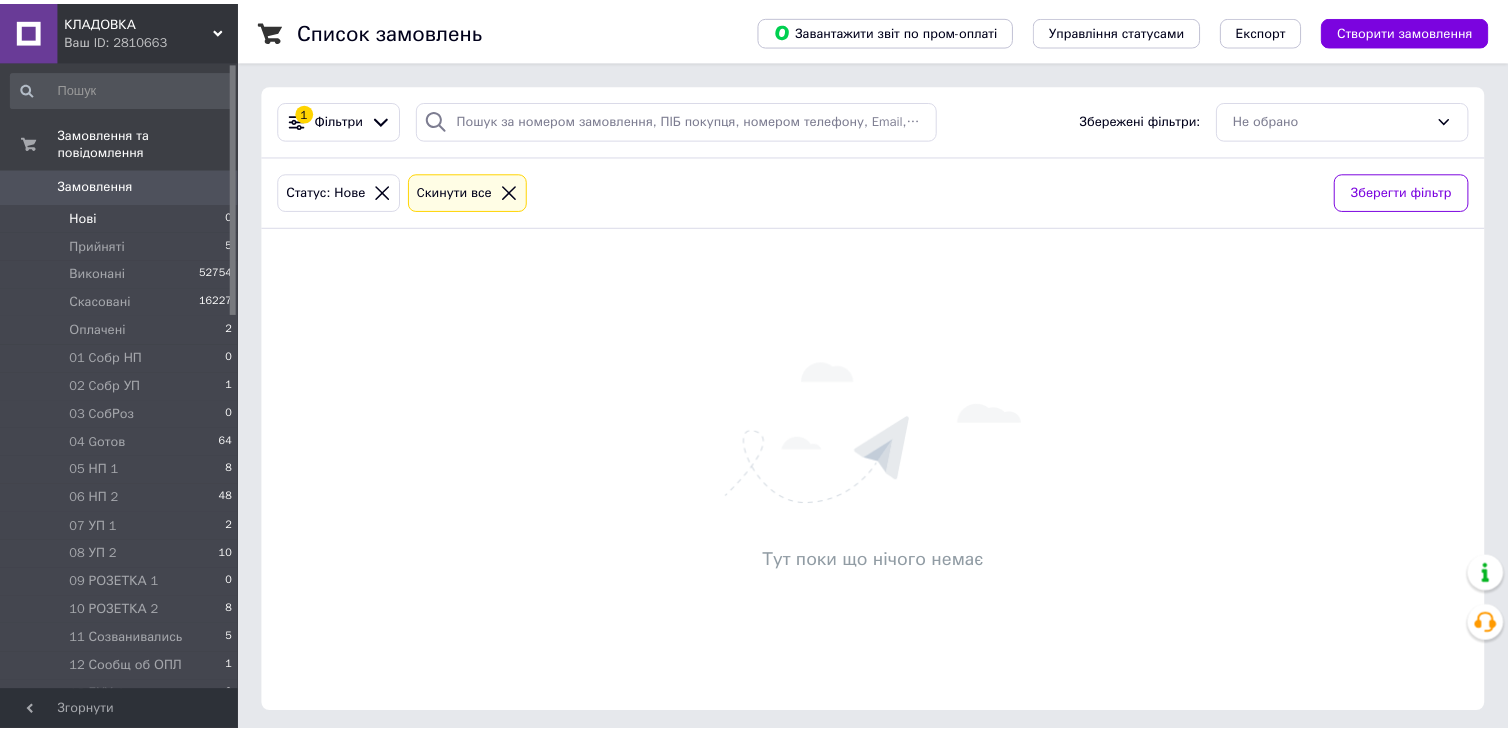 scroll, scrollTop: 0, scrollLeft: 0, axis: both 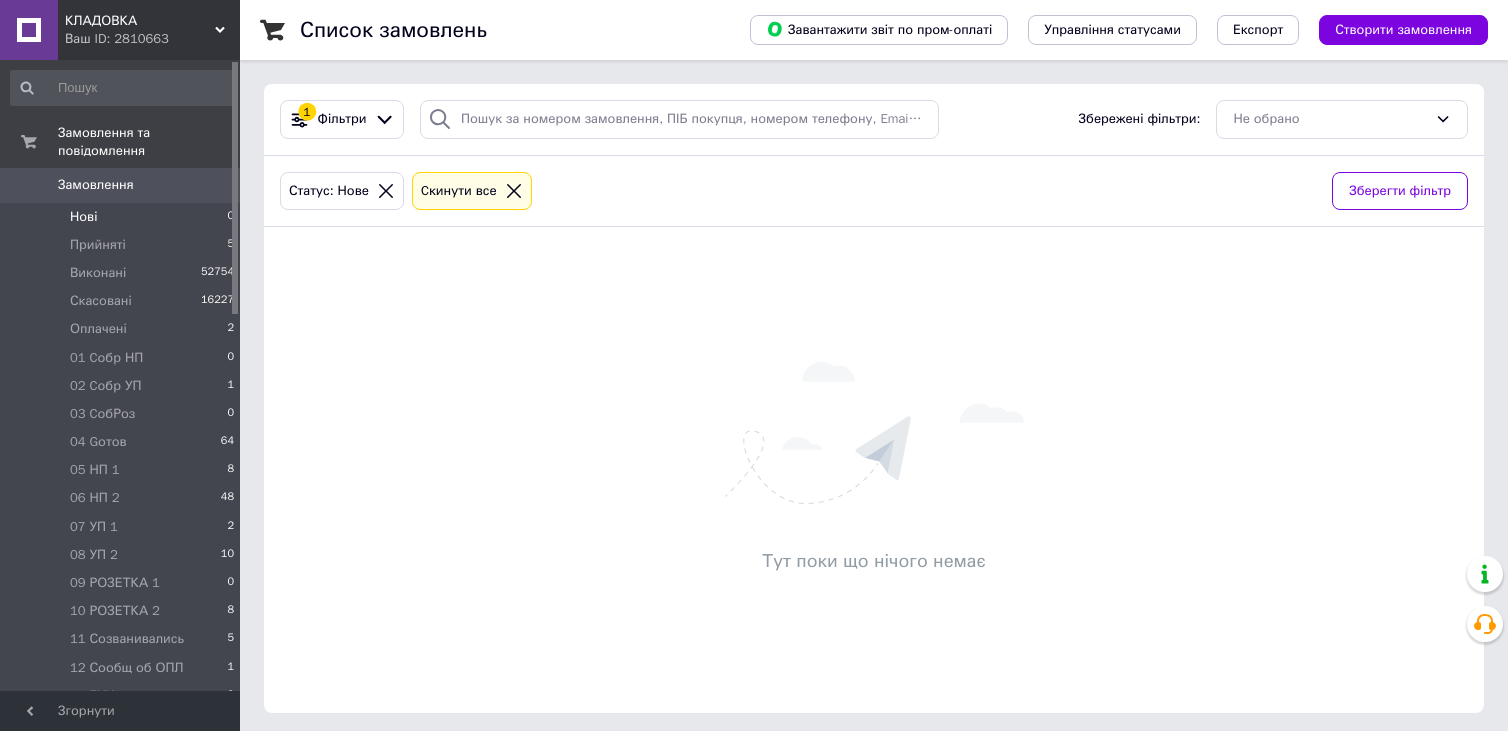 click 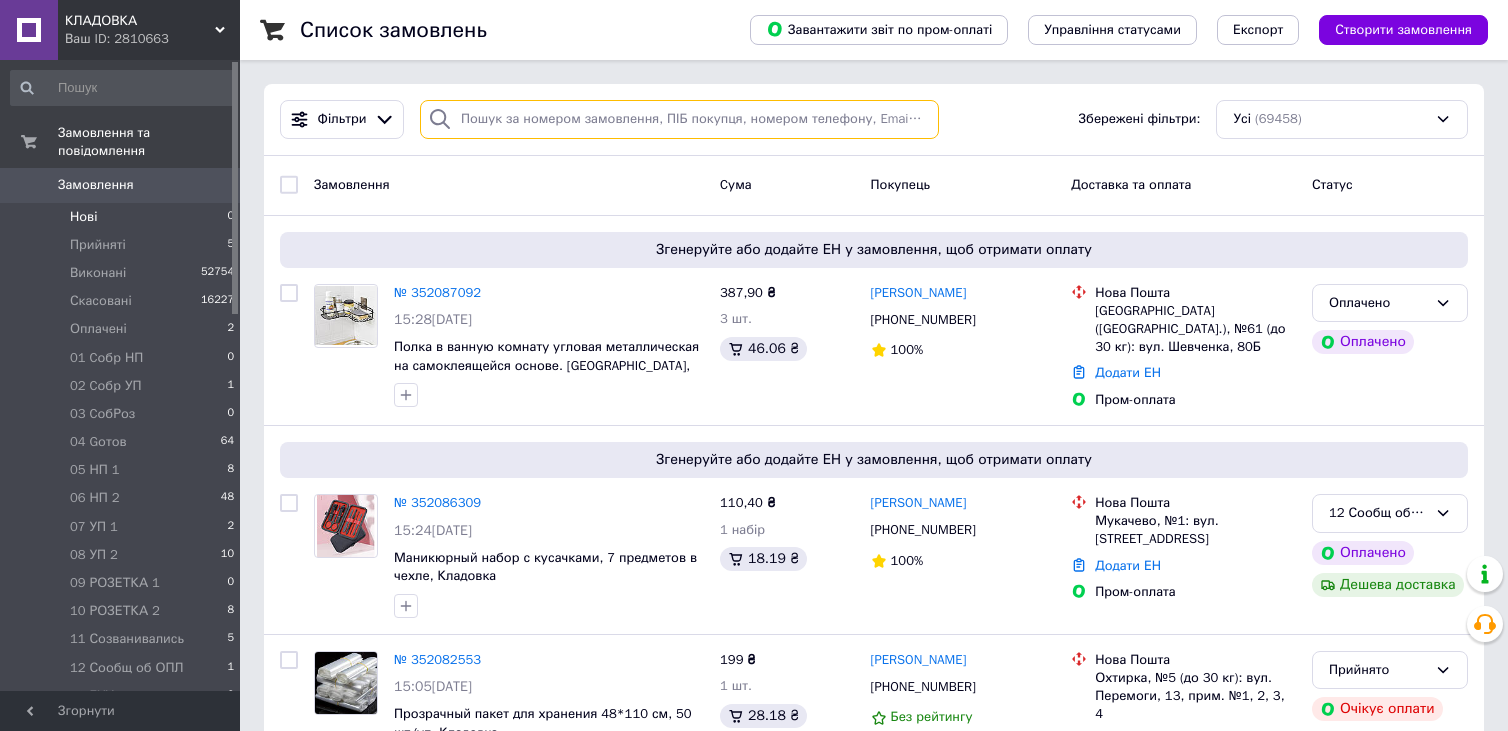 paste on "[PHONE_NUMBER]" 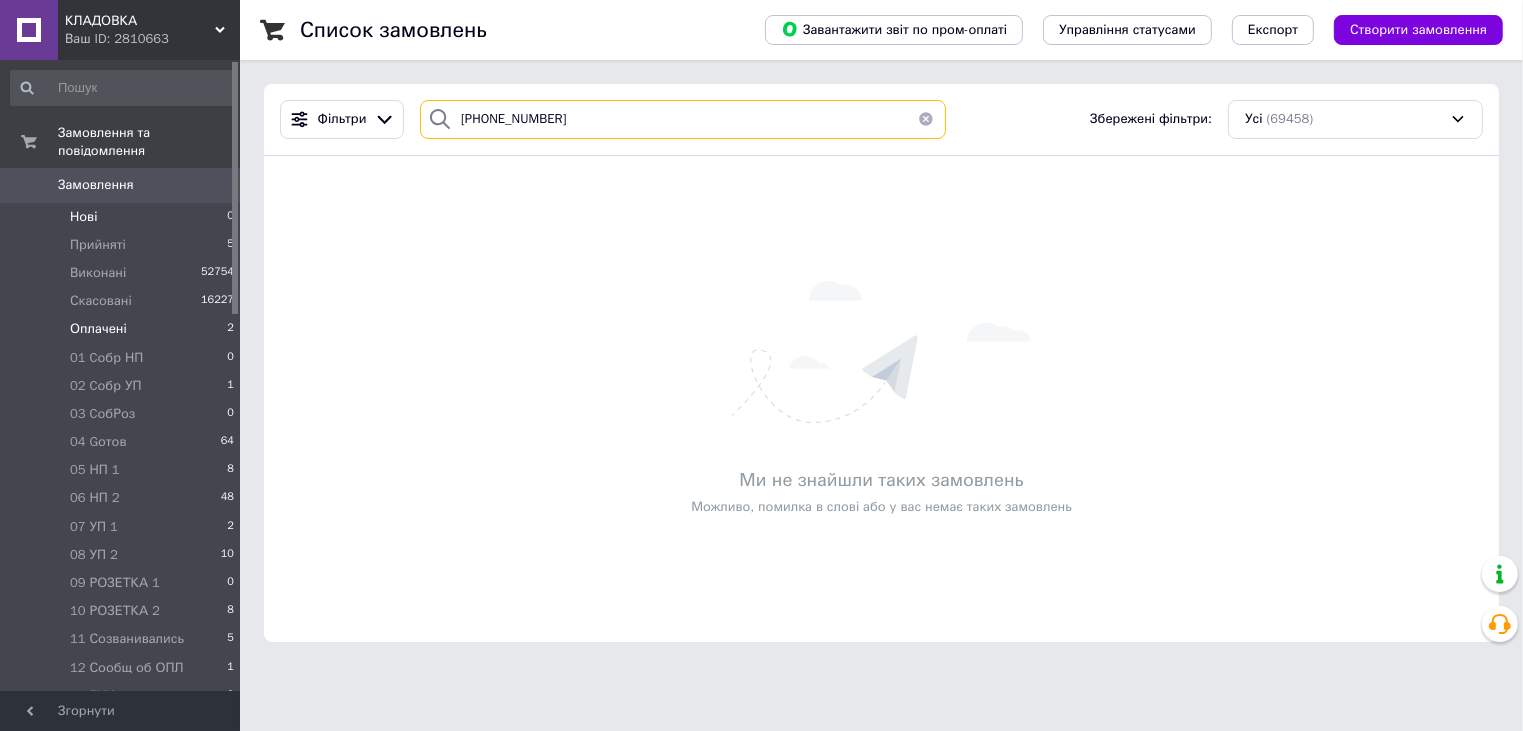 type on "[PHONE_NUMBER]" 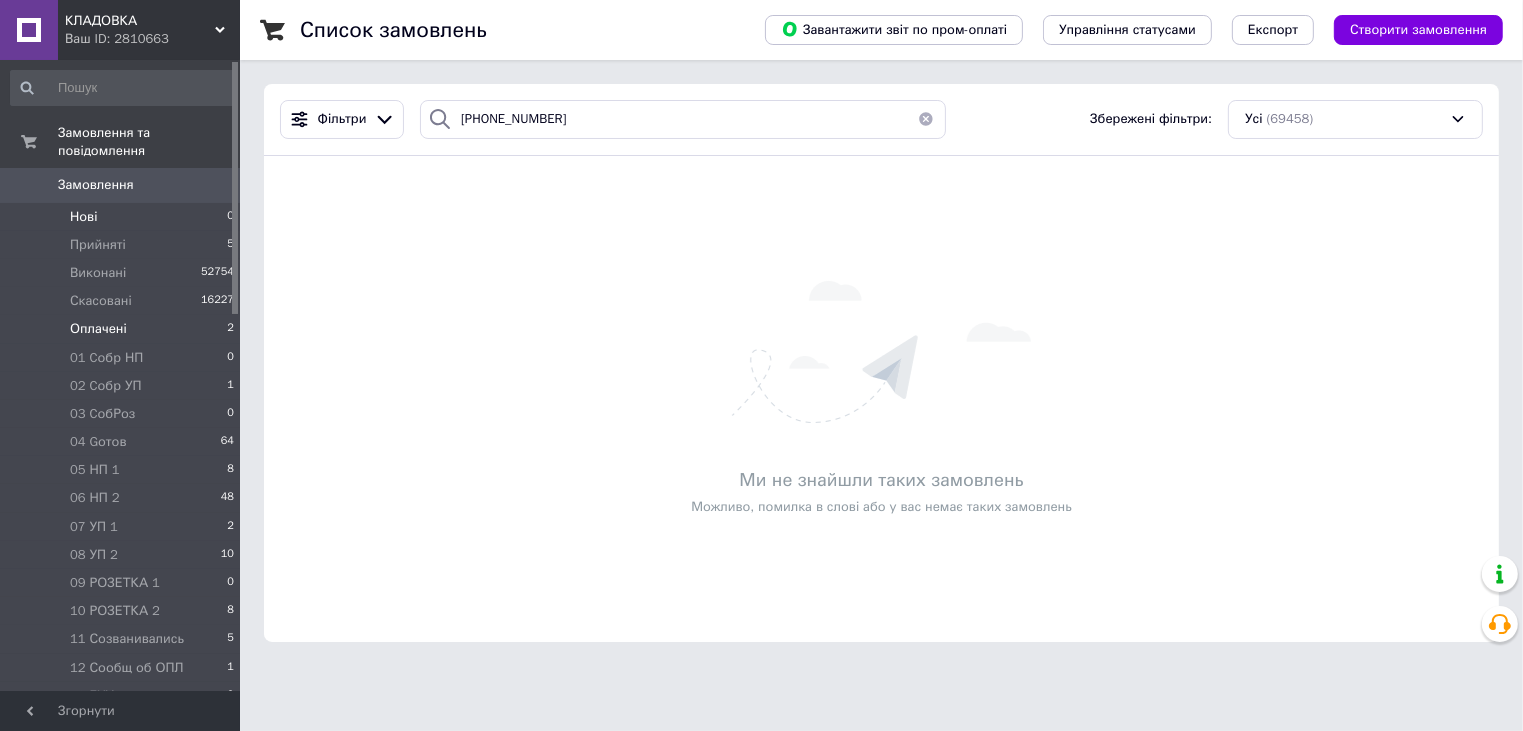 click on "Оплачені 2" at bounding box center [123, 329] 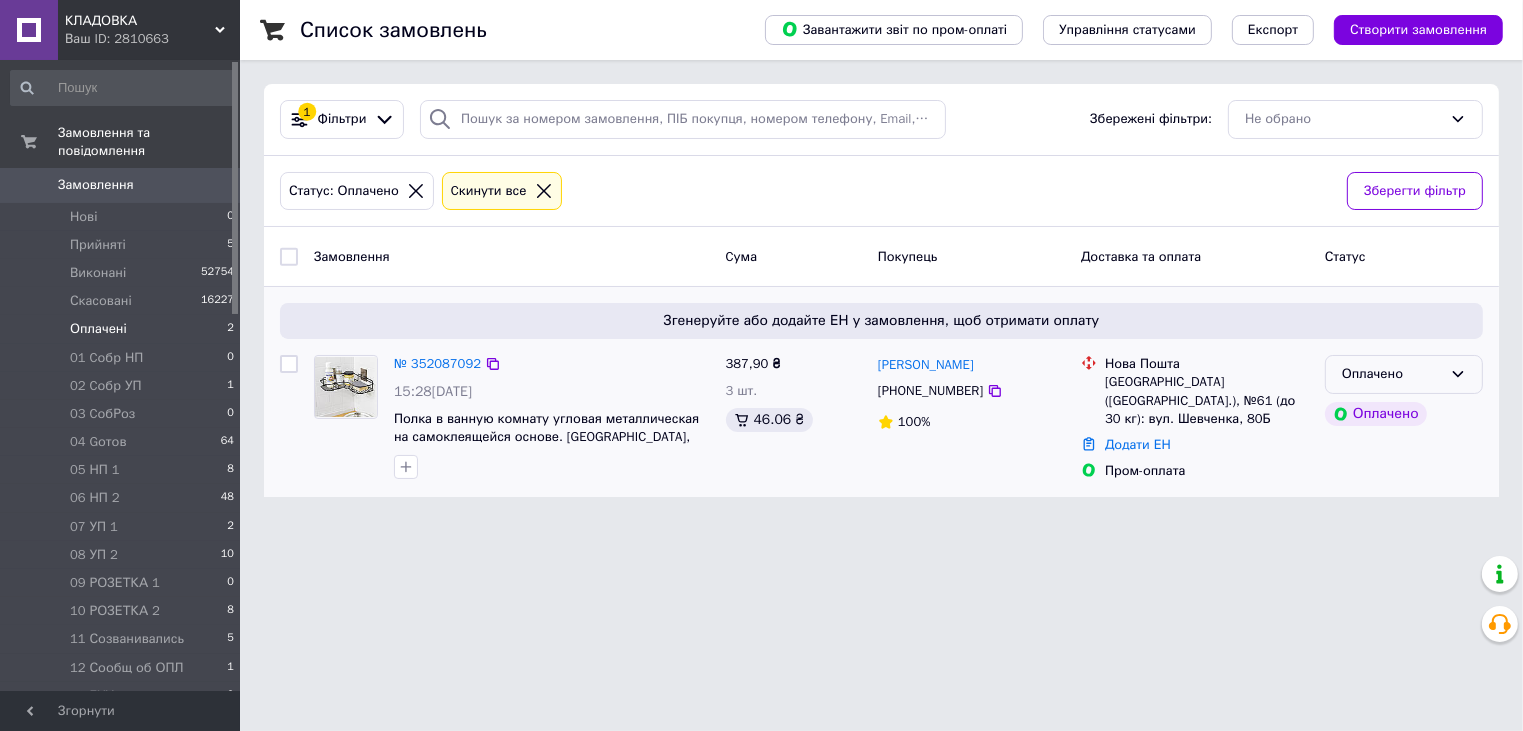 click 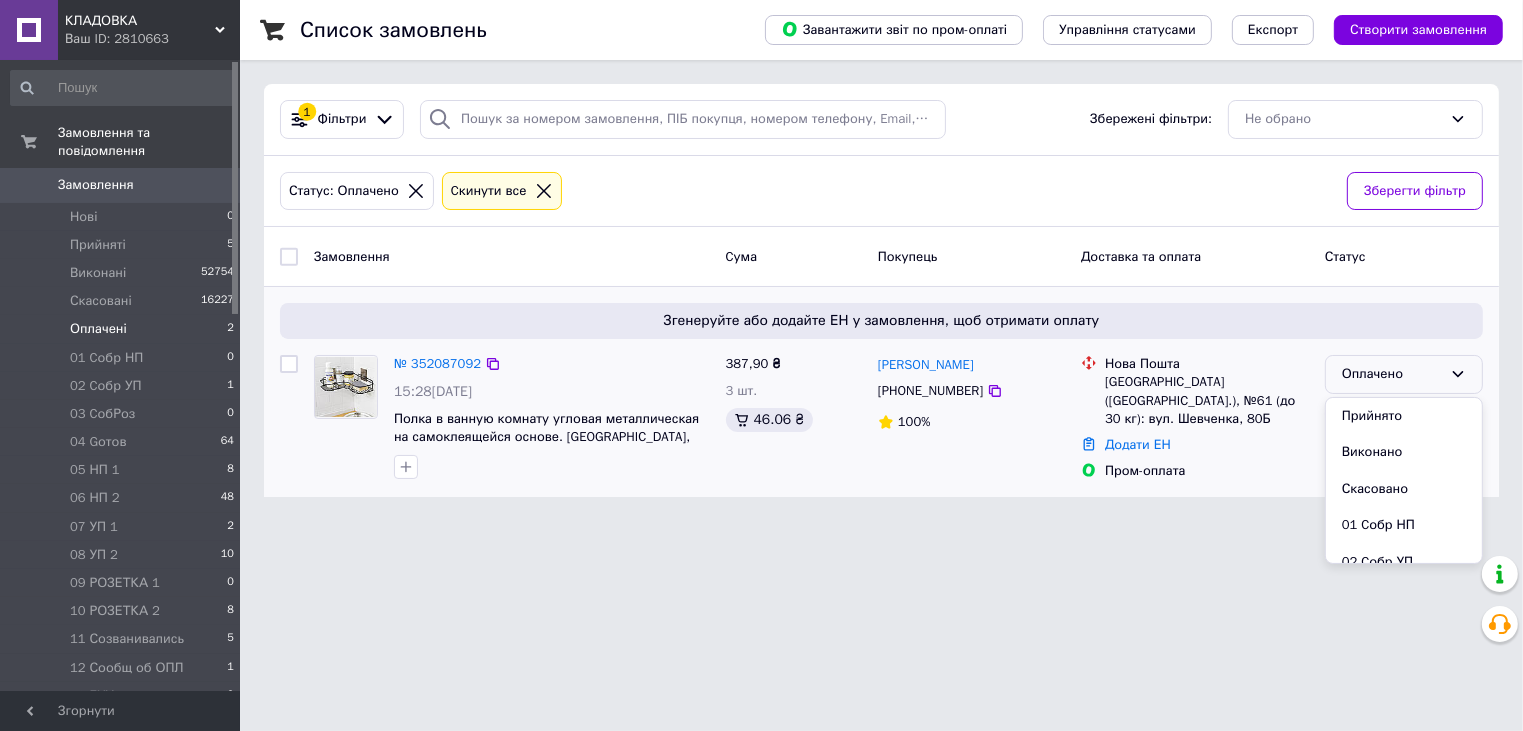 click on "Прийнято" at bounding box center [1404, 416] 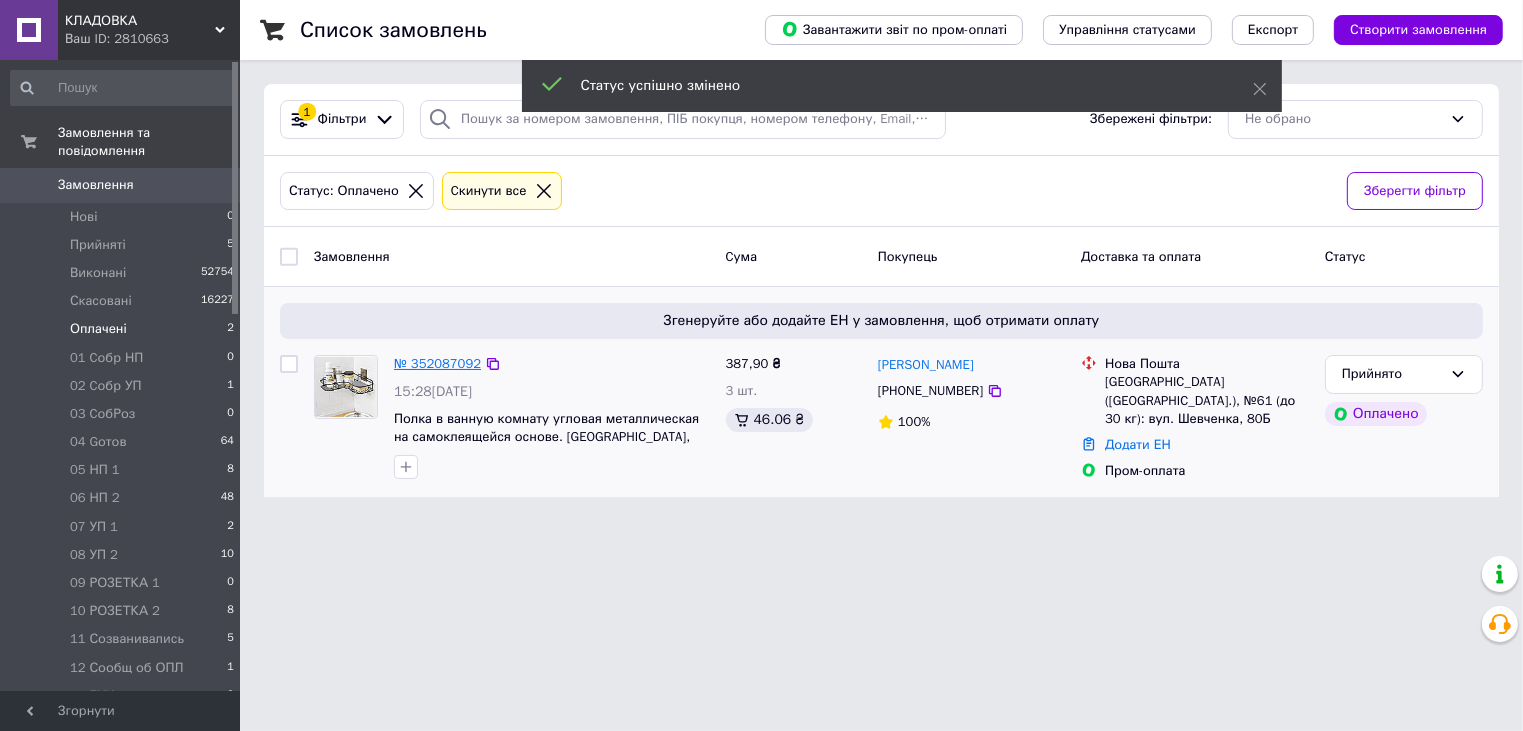 click on "№ 352087092" at bounding box center (437, 363) 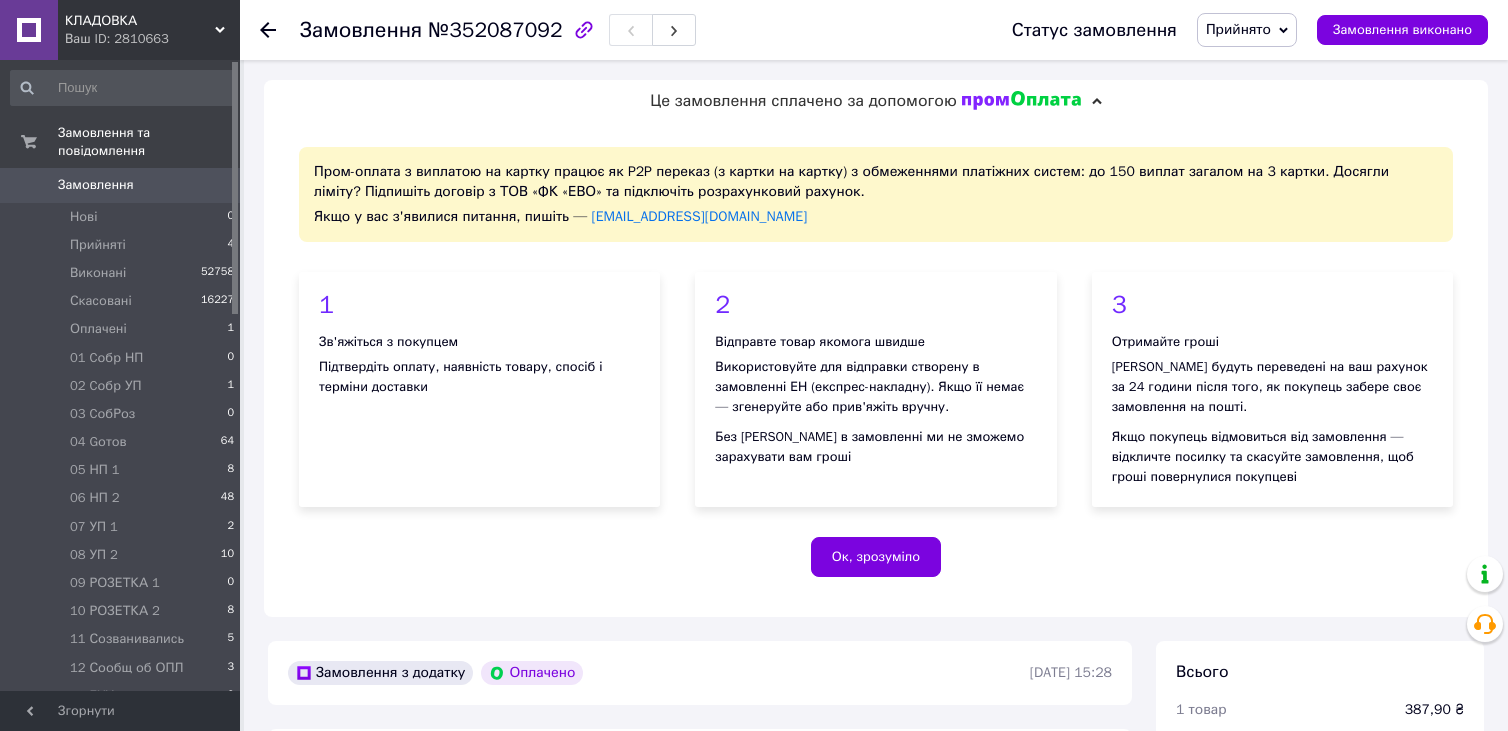 click 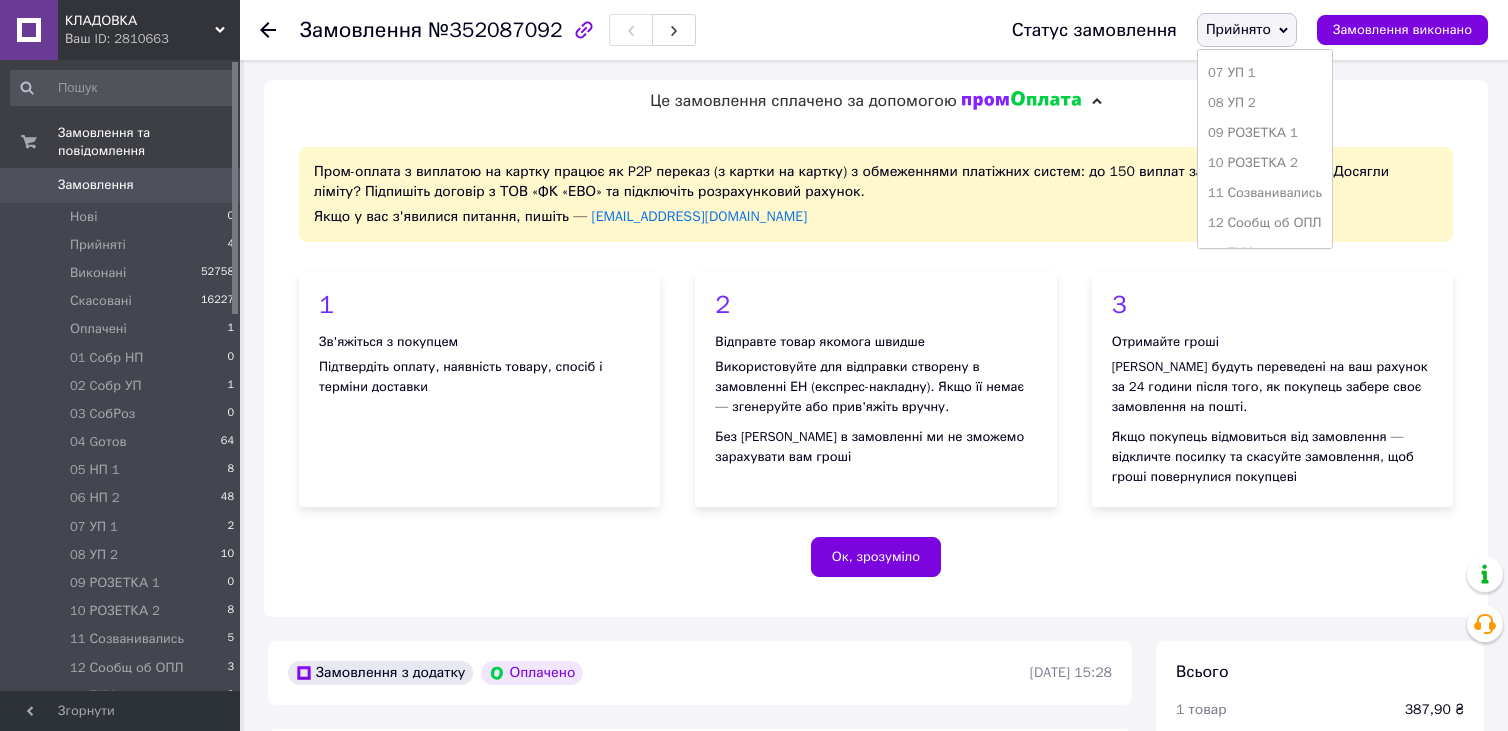 scroll, scrollTop: 300, scrollLeft: 0, axis: vertical 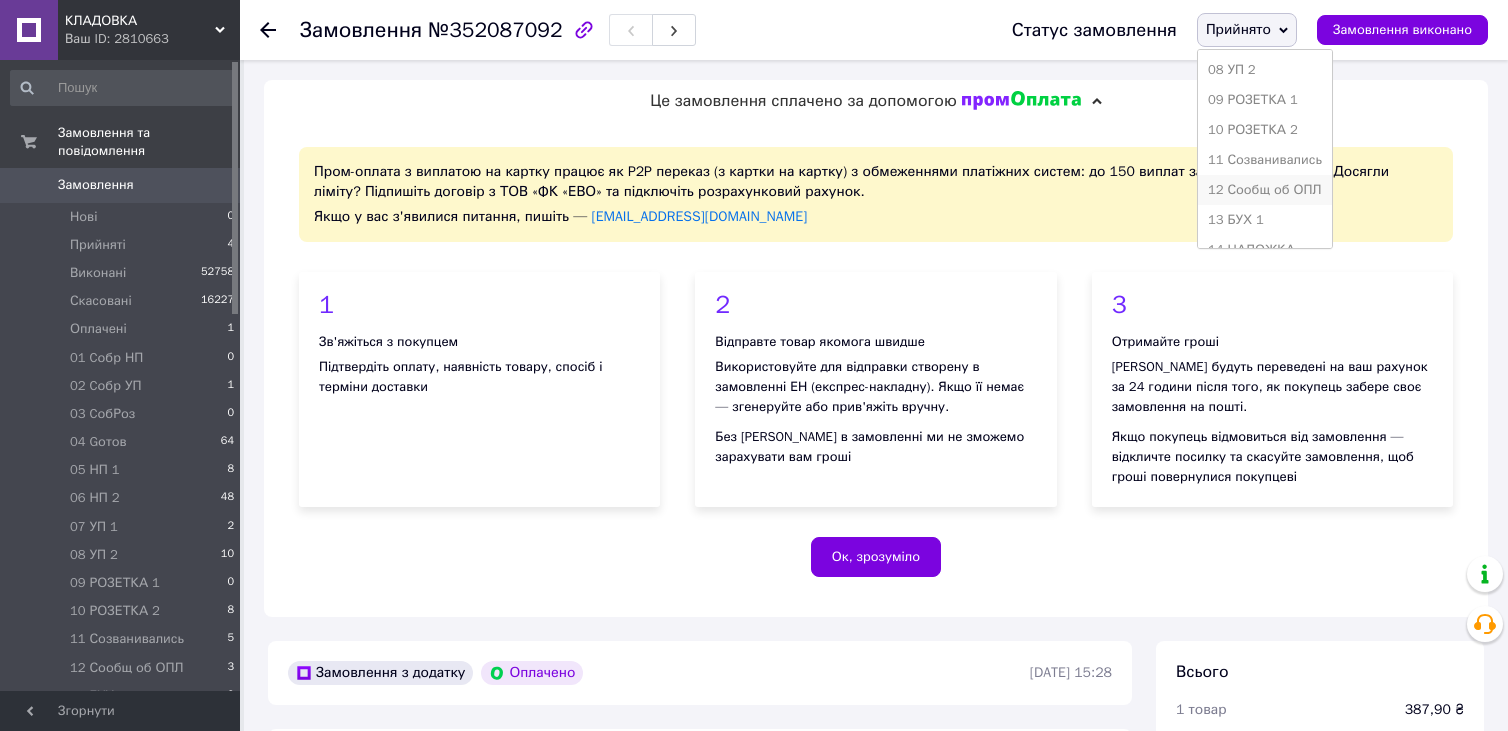 click on "12 Сообщ об ОПЛ" at bounding box center [1265, 190] 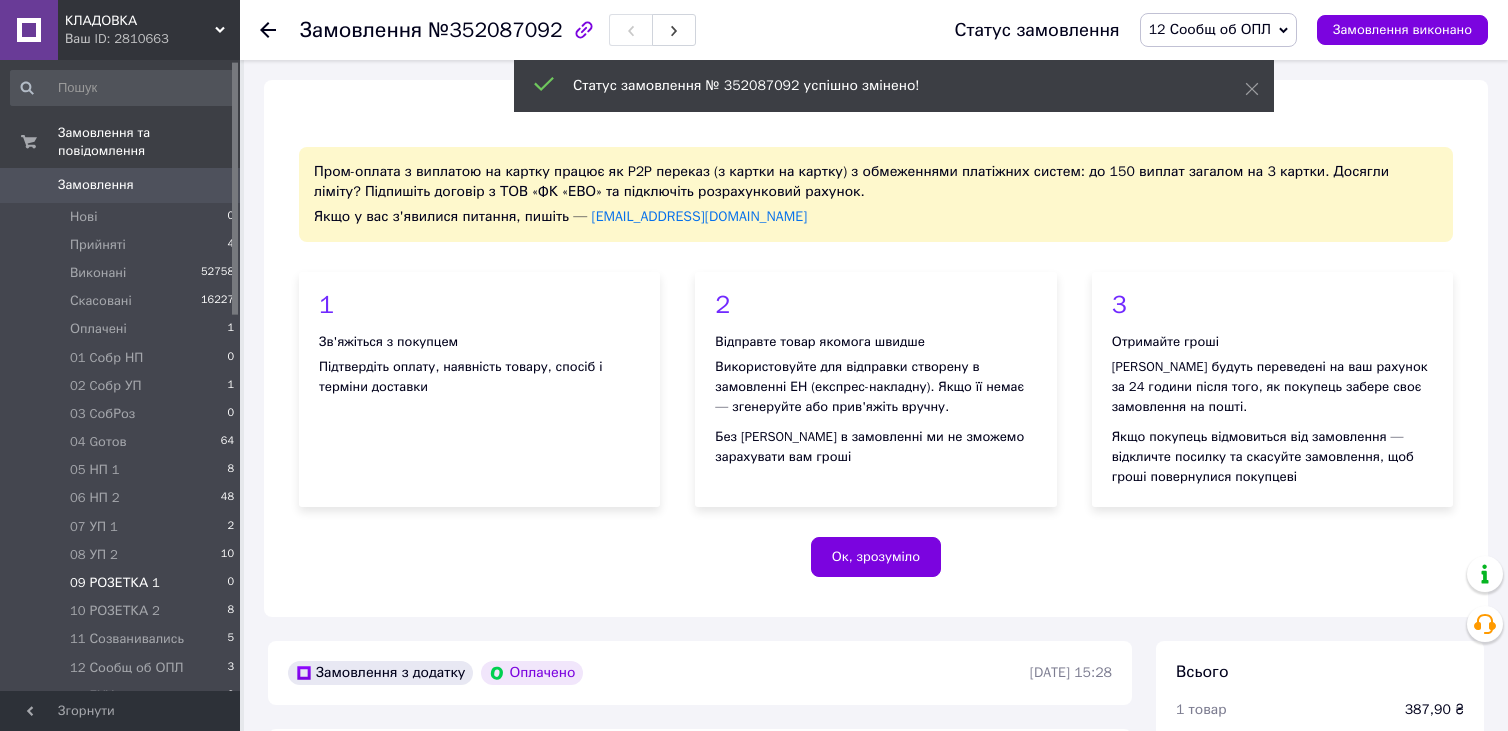 scroll, scrollTop: 100, scrollLeft: 0, axis: vertical 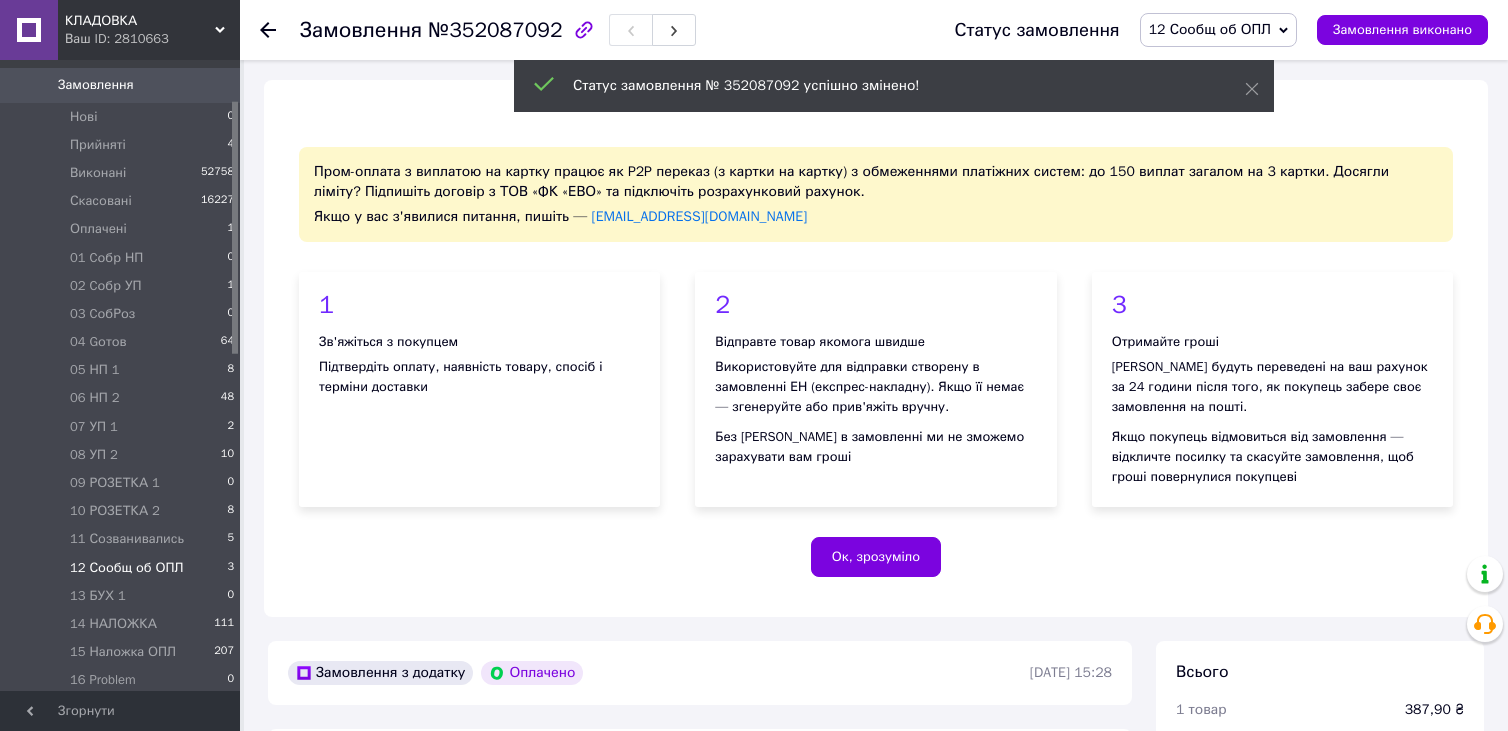 click on "12 Сообщ об ОПЛ" at bounding box center (127, 568) 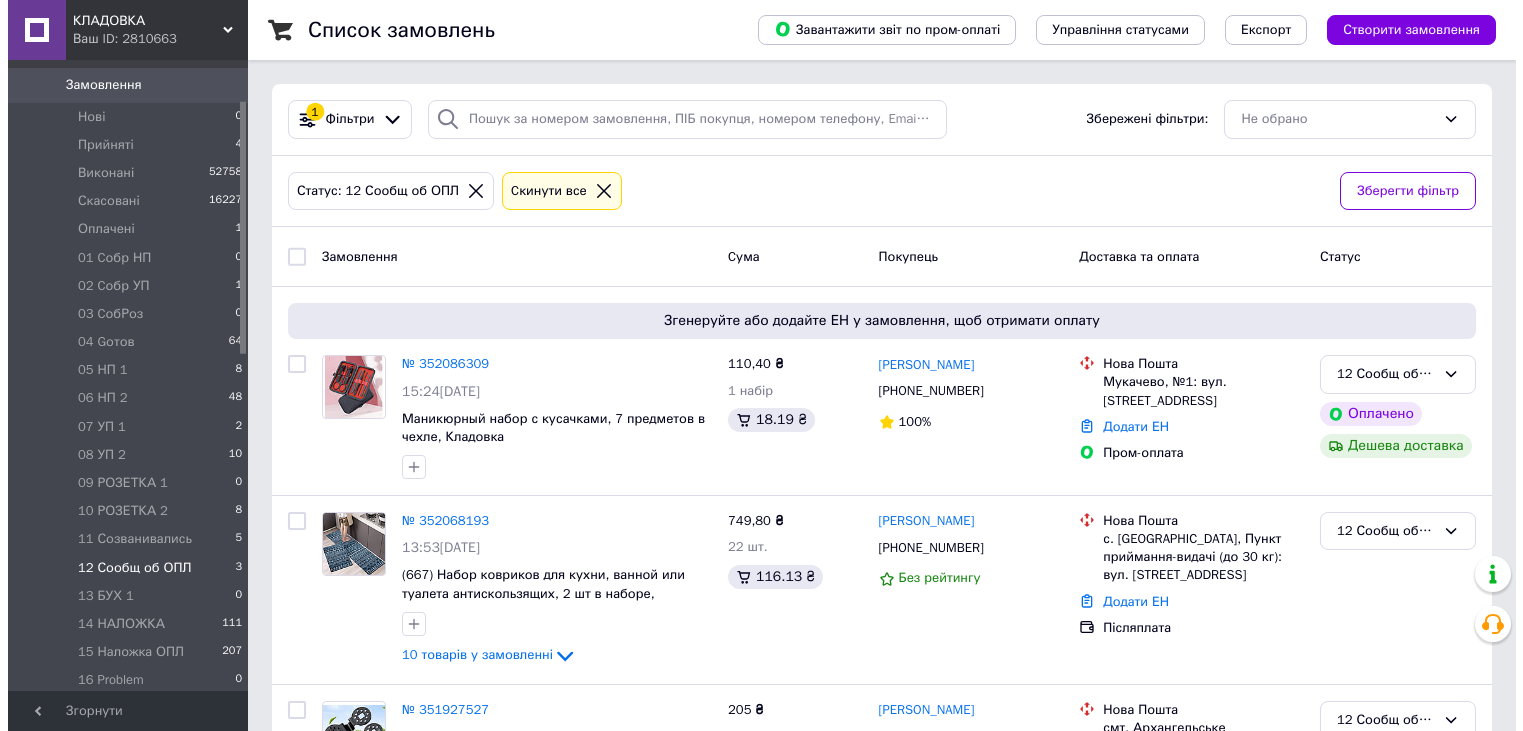 scroll, scrollTop: 0, scrollLeft: 0, axis: both 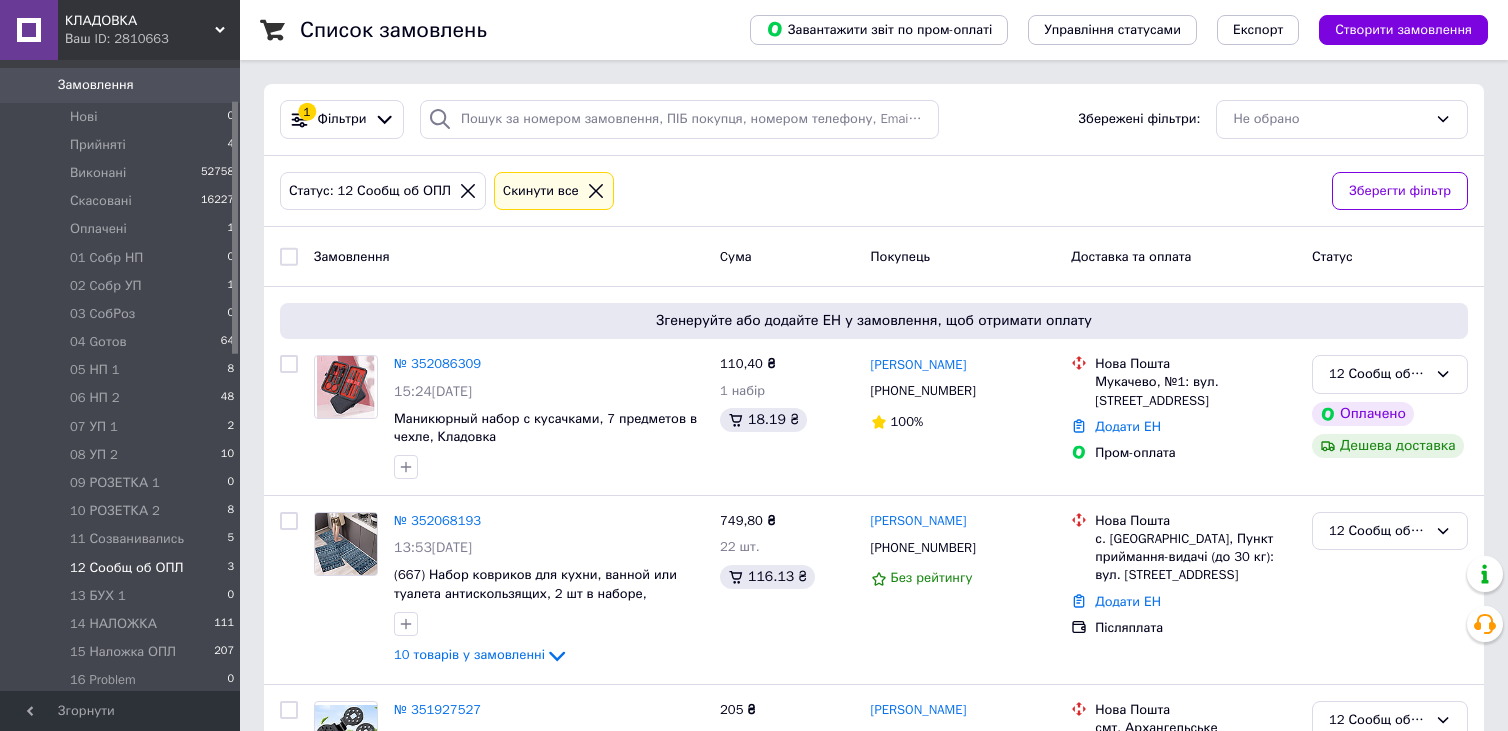 click 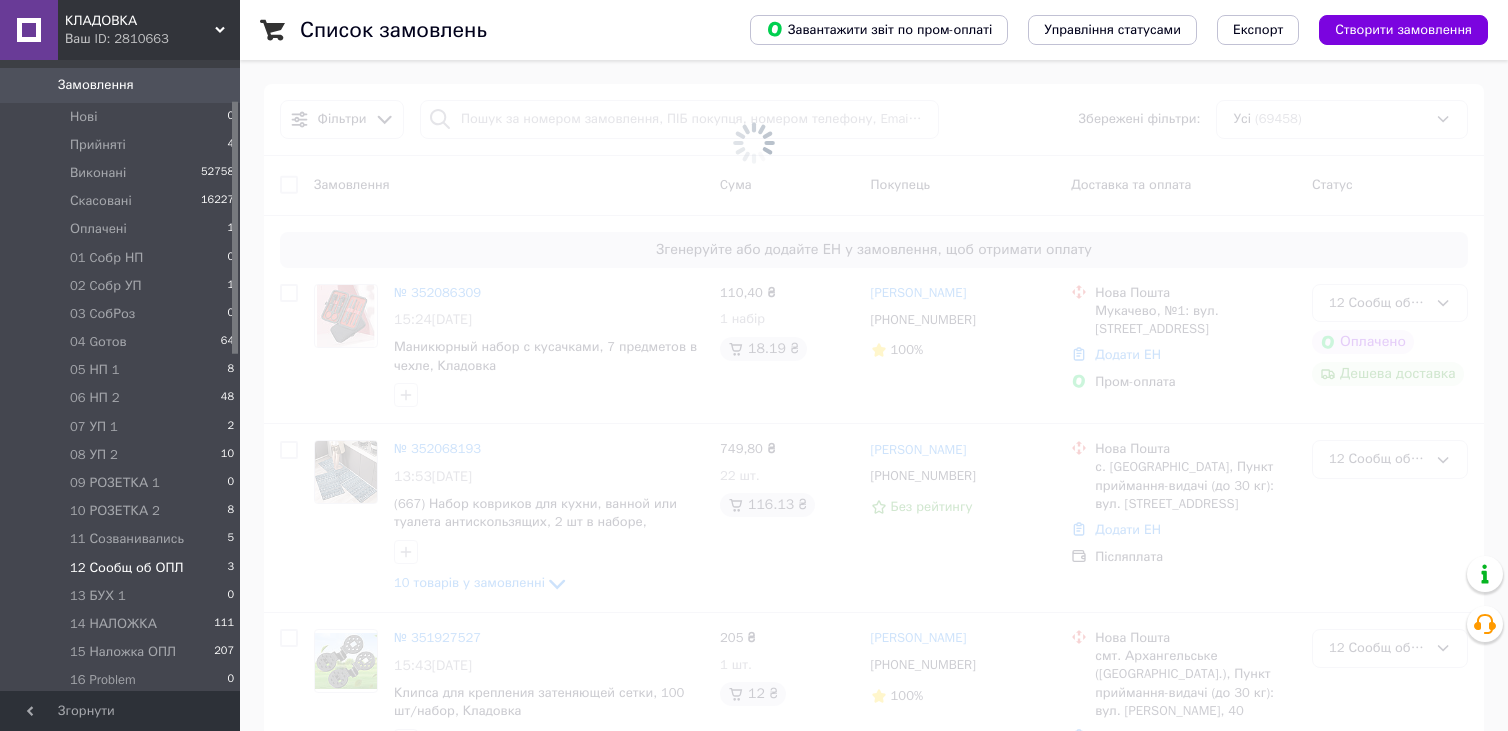 click at bounding box center [754, 143] 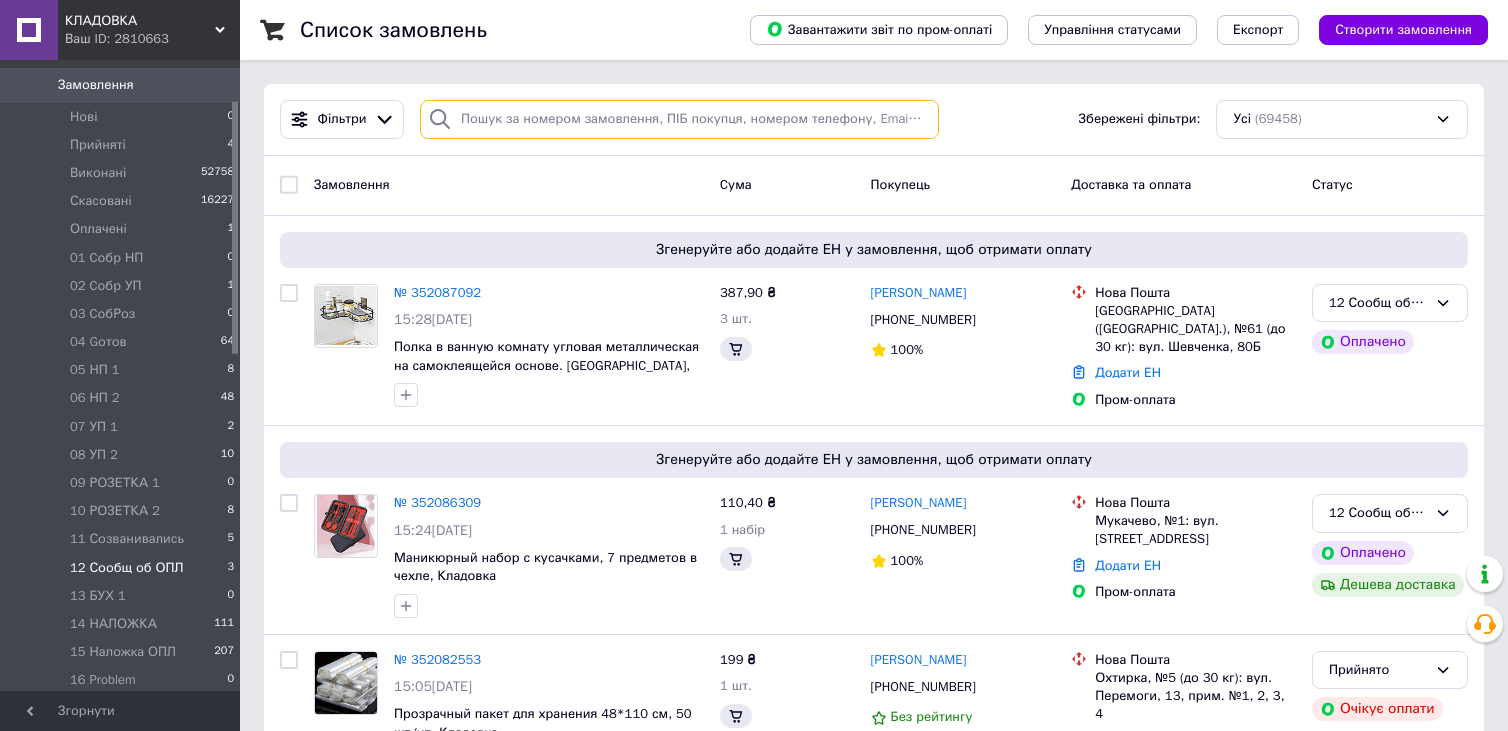 click at bounding box center (679, 119) 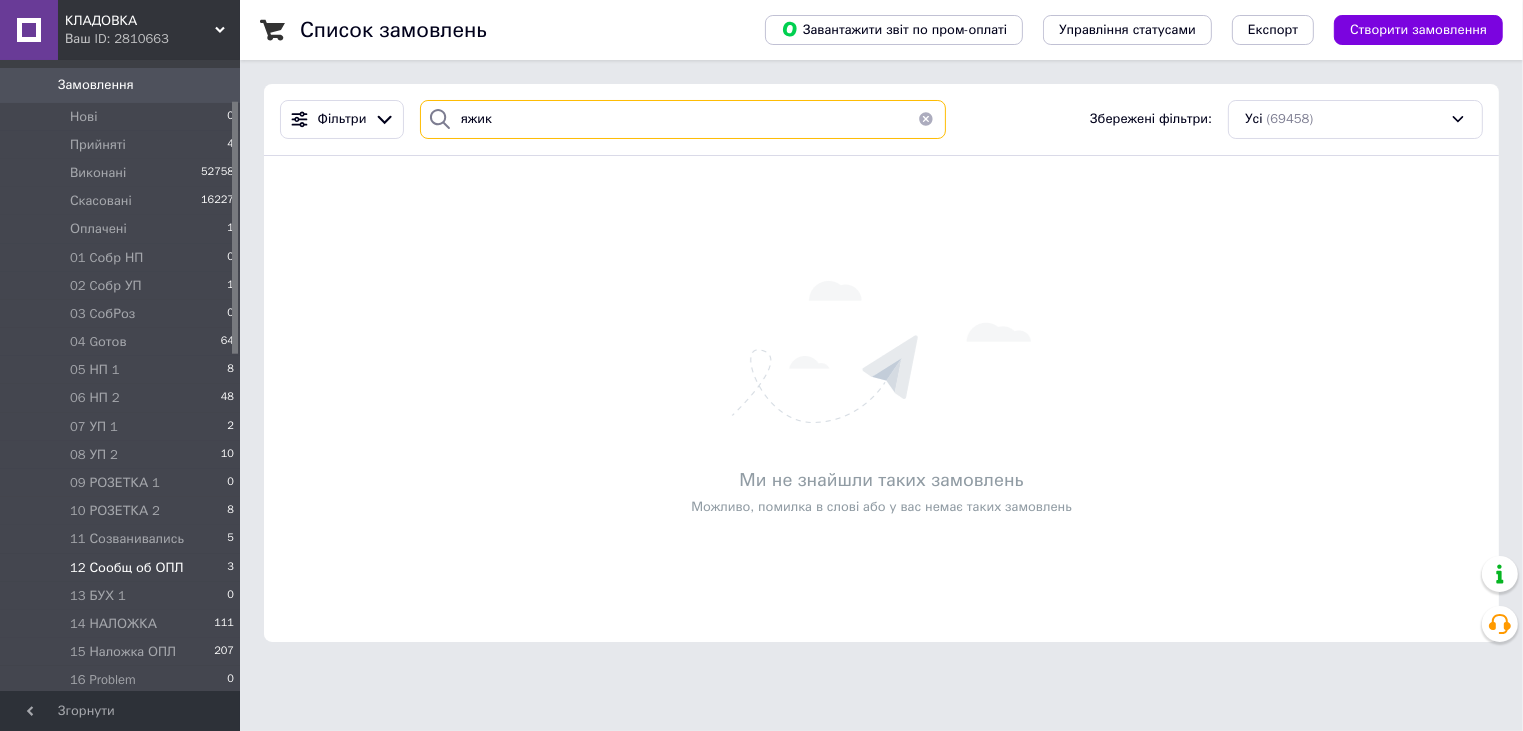 type on "яжик" 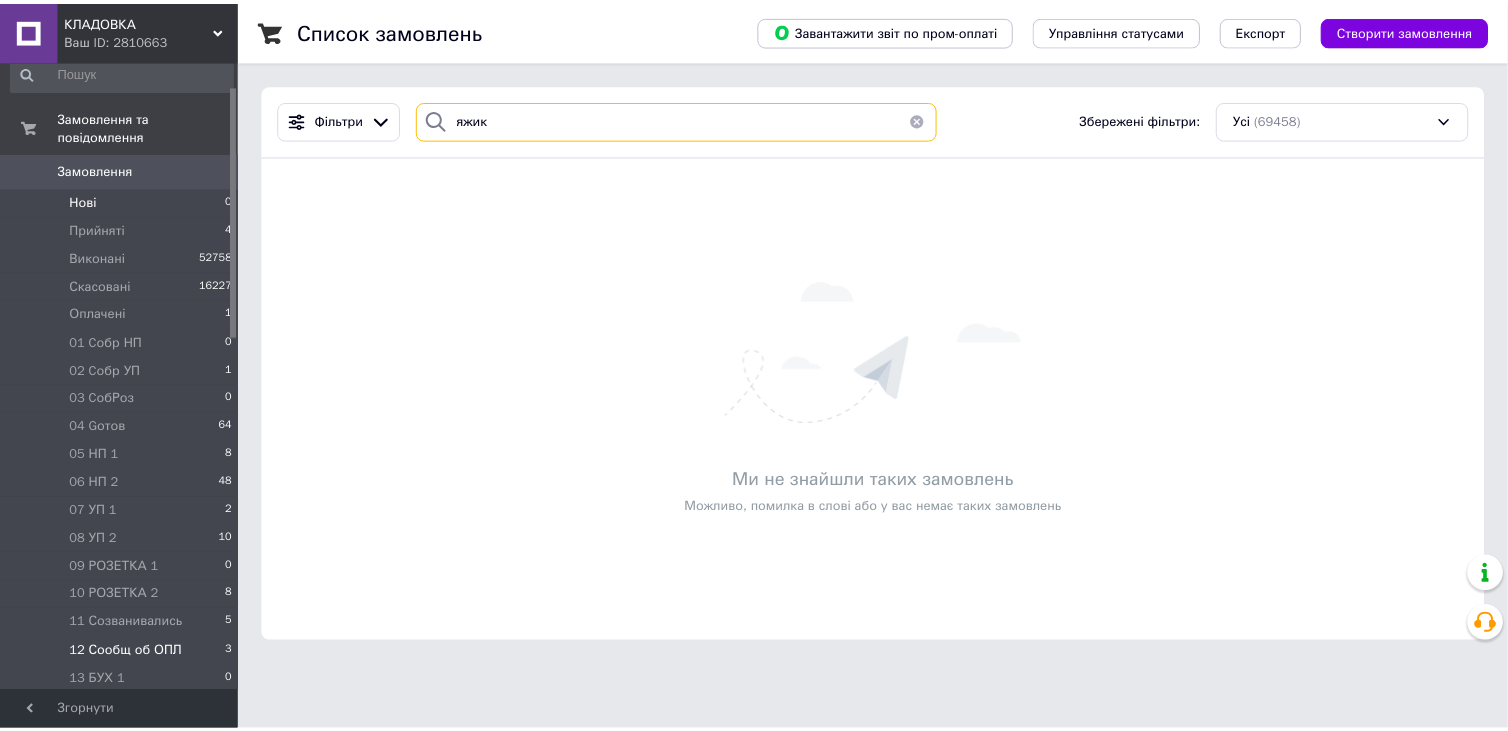 scroll, scrollTop: 0, scrollLeft: 0, axis: both 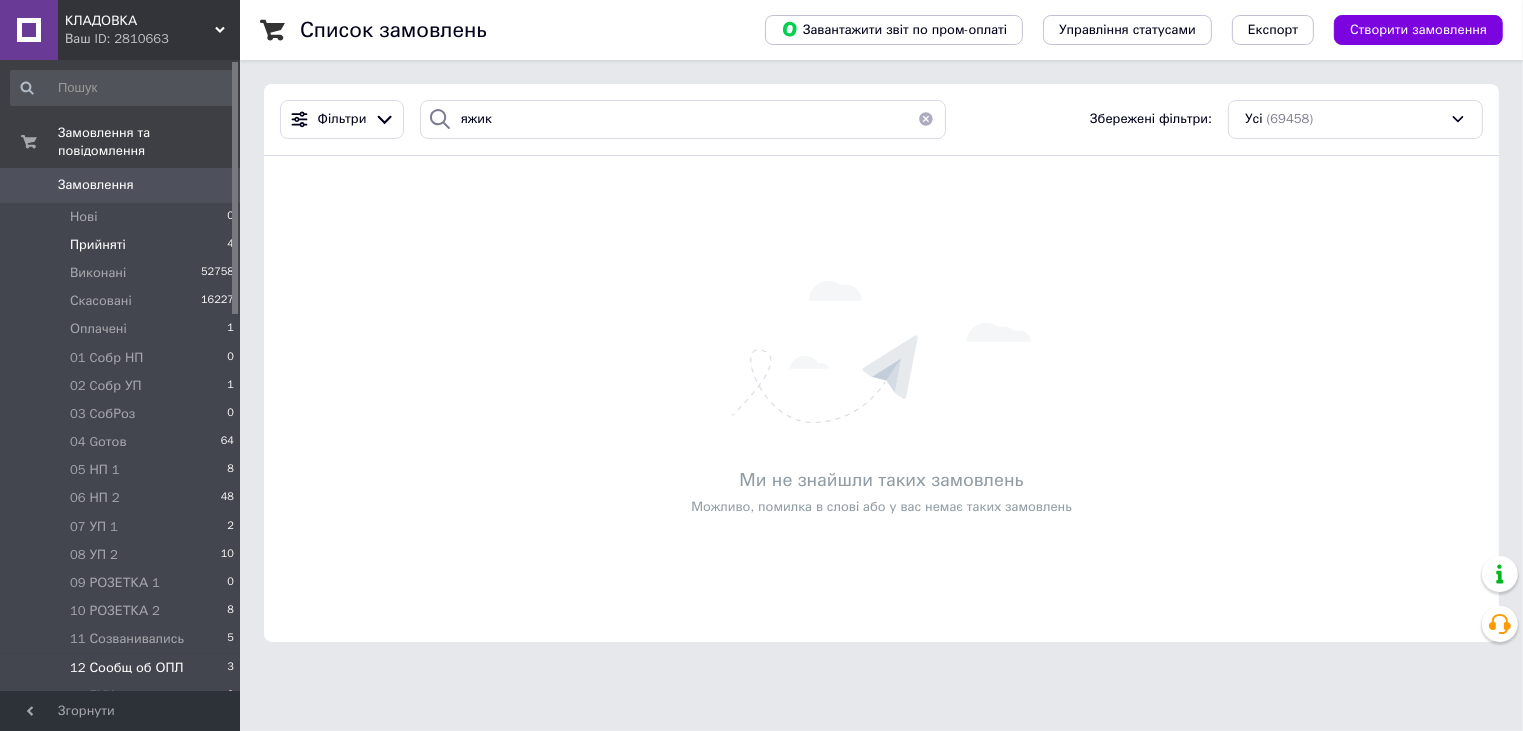 click on "Прийняті" at bounding box center (98, 245) 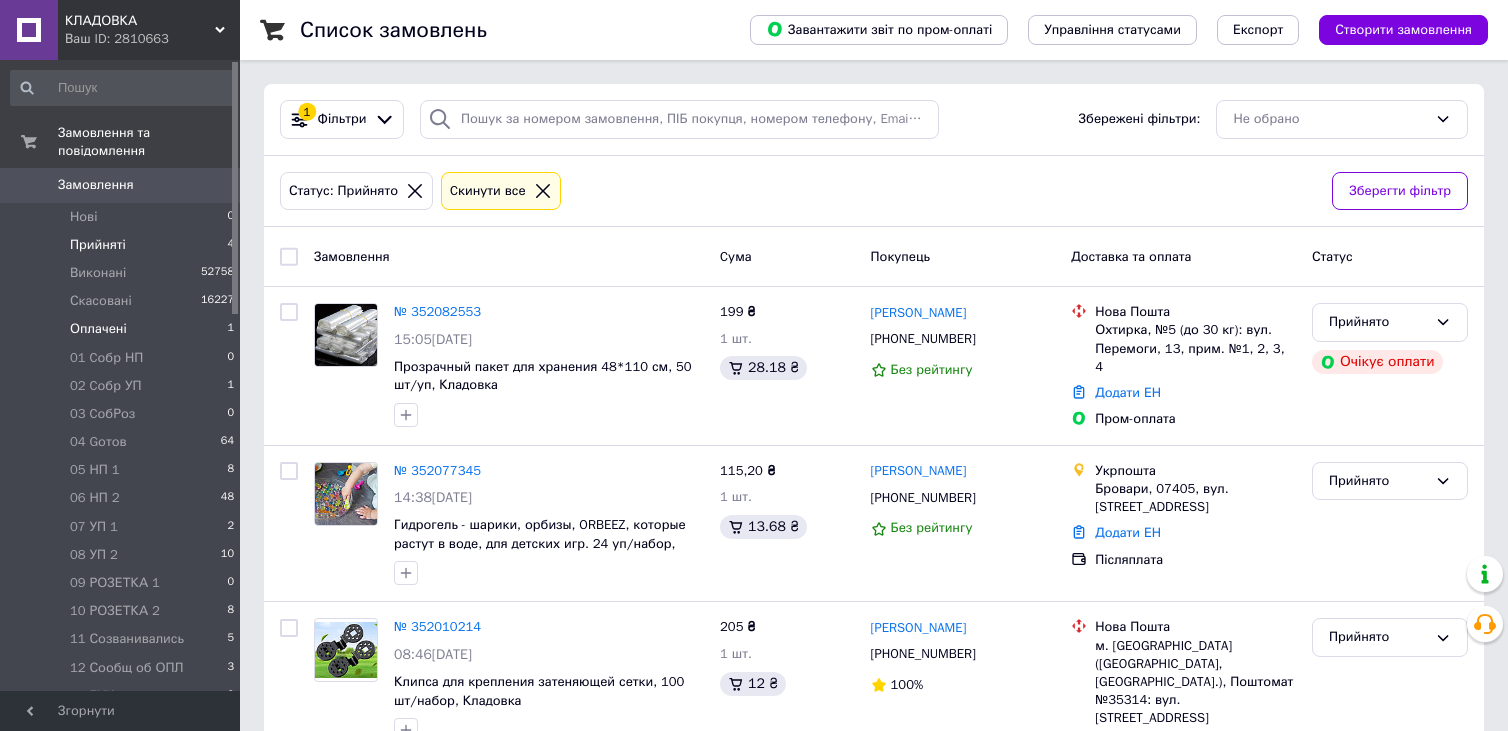click on "Оплачені" at bounding box center [98, 329] 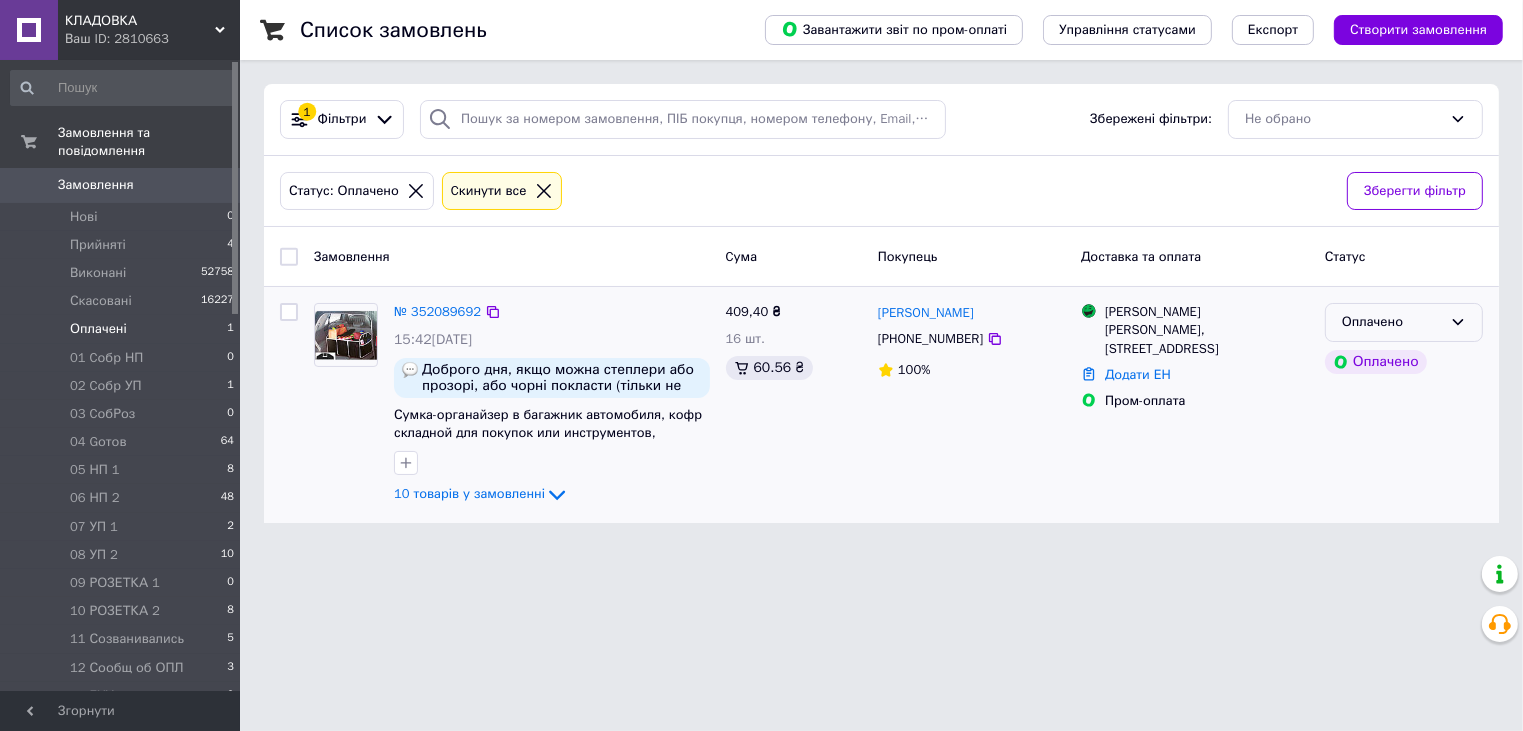 click 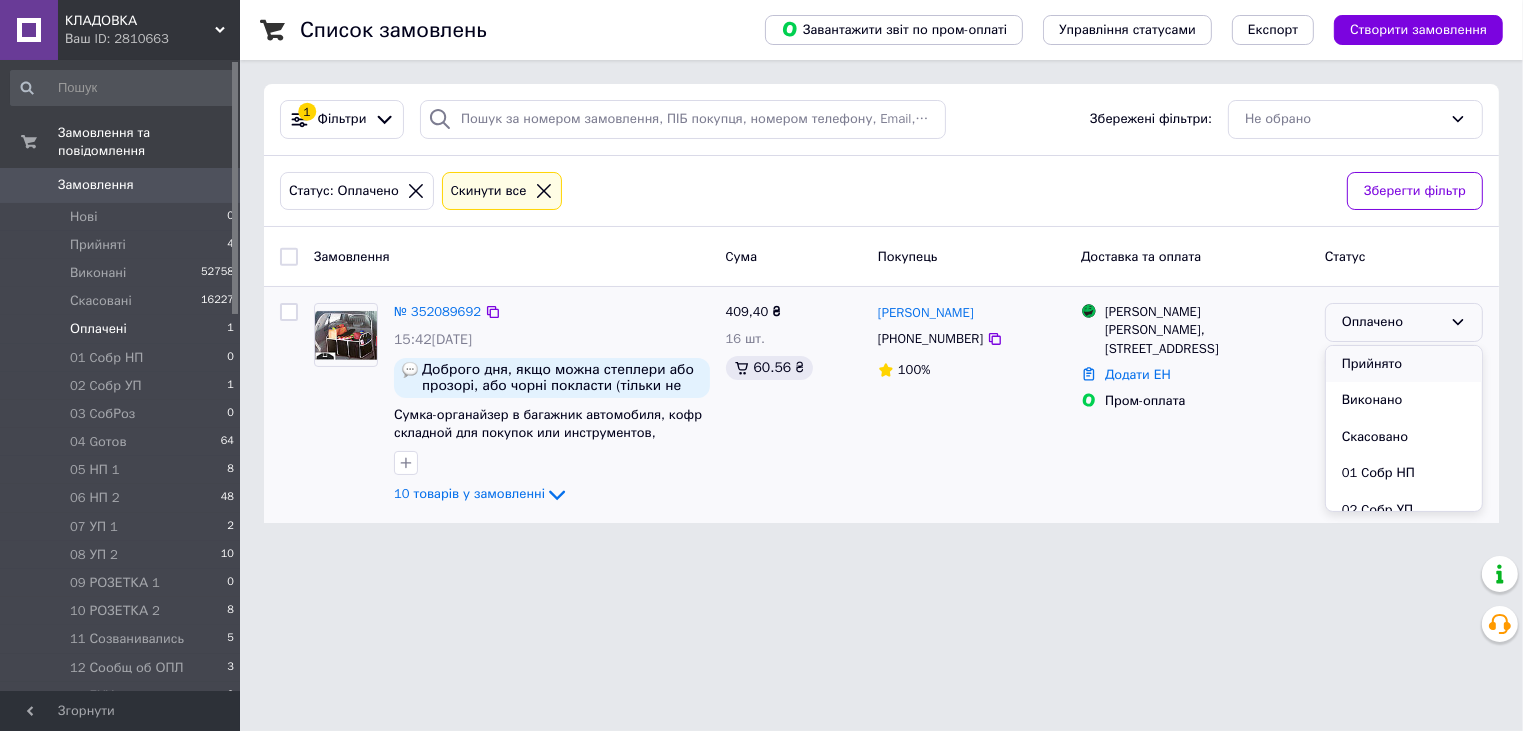 click on "Прийнято" at bounding box center [1404, 364] 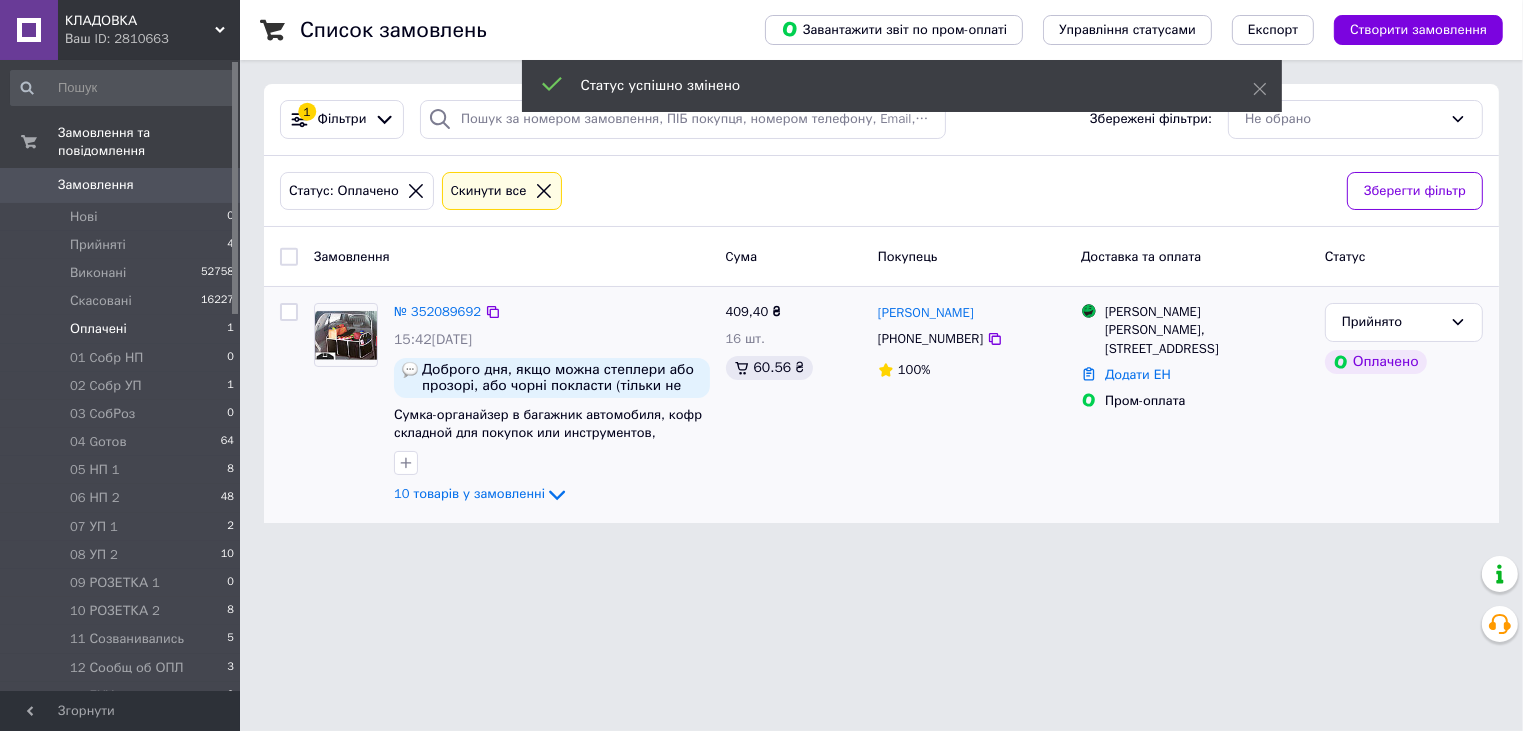 click on "№ 352089692" at bounding box center (437, 311) 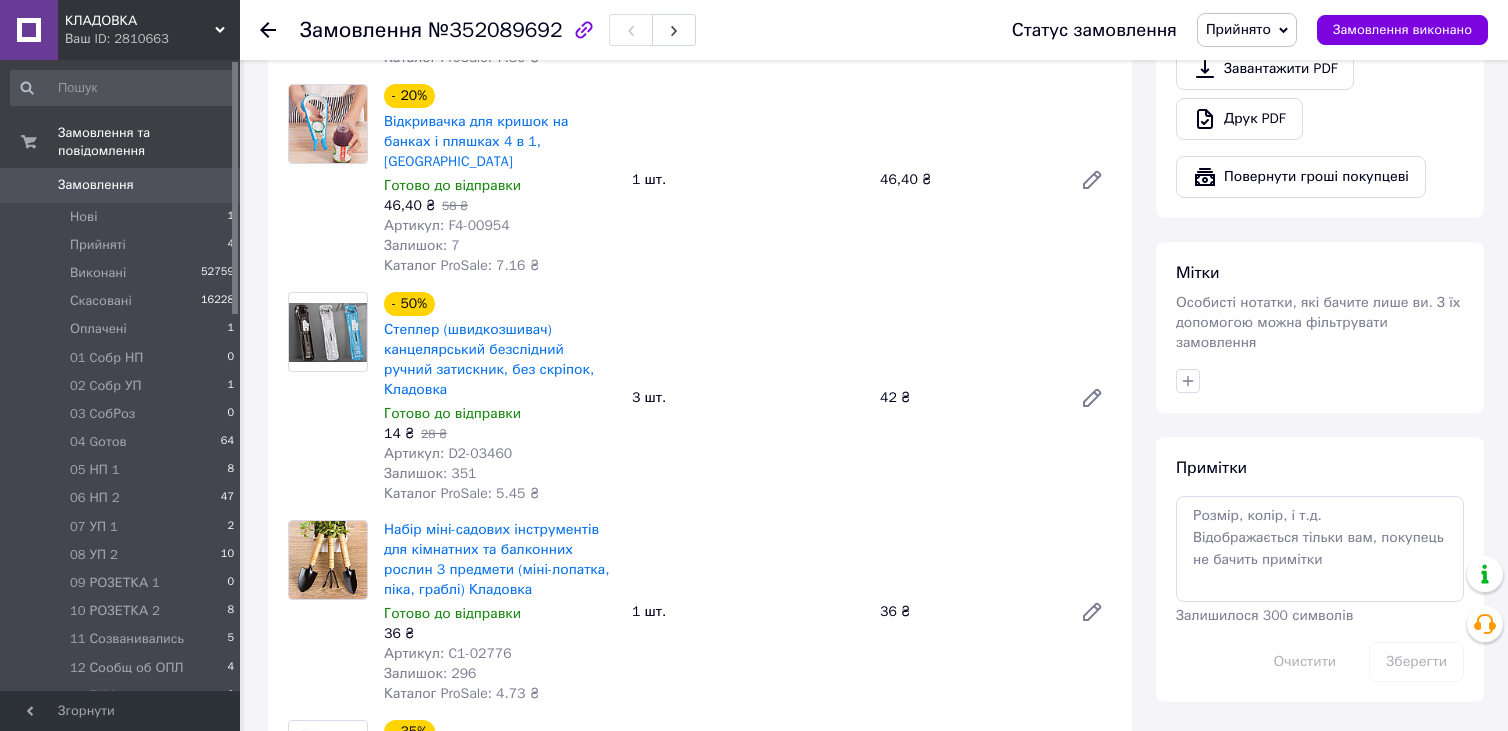 scroll, scrollTop: 1200, scrollLeft: 0, axis: vertical 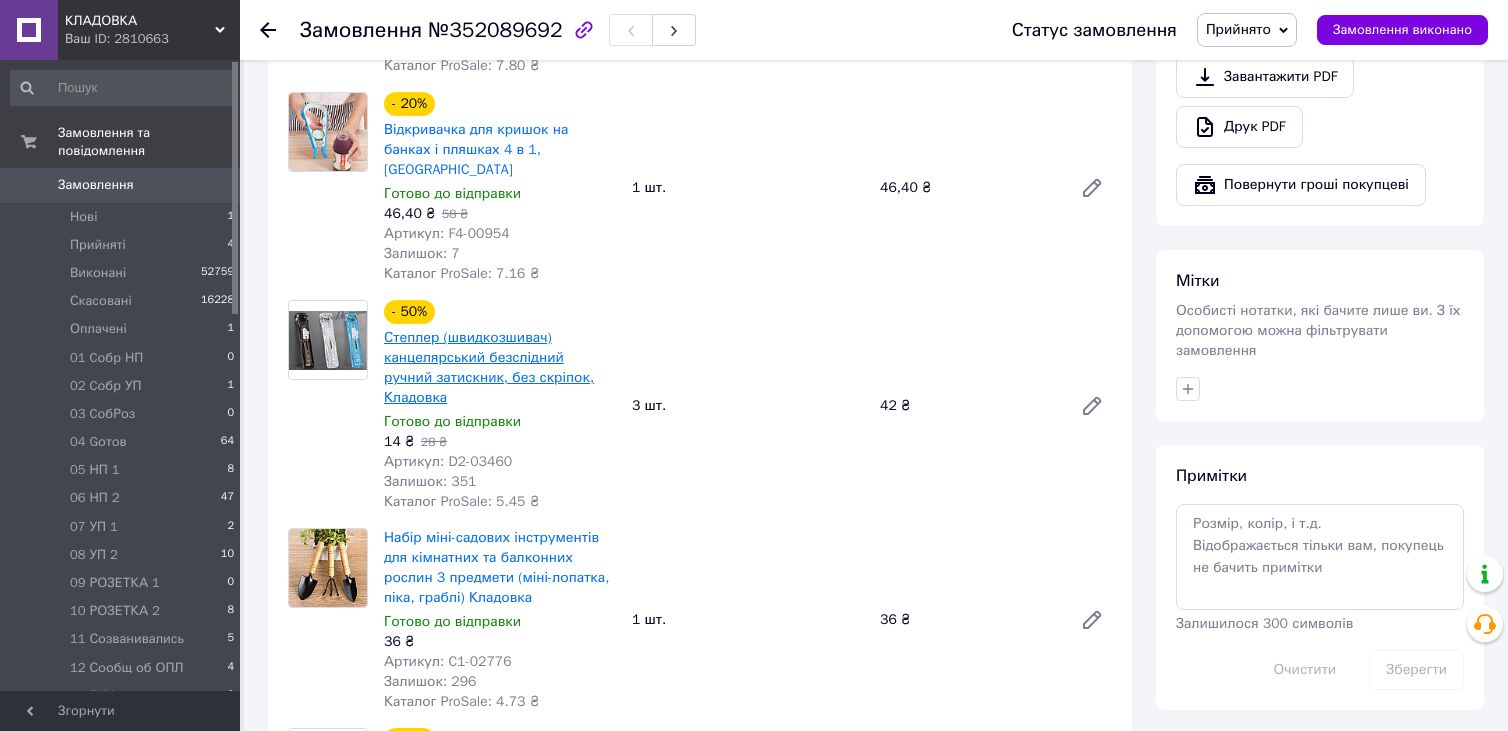 click on "Степлер (швидкозшивач) канцелярський безслідний ручний затискник, без скріпок, Кладовка" at bounding box center [489, 367] 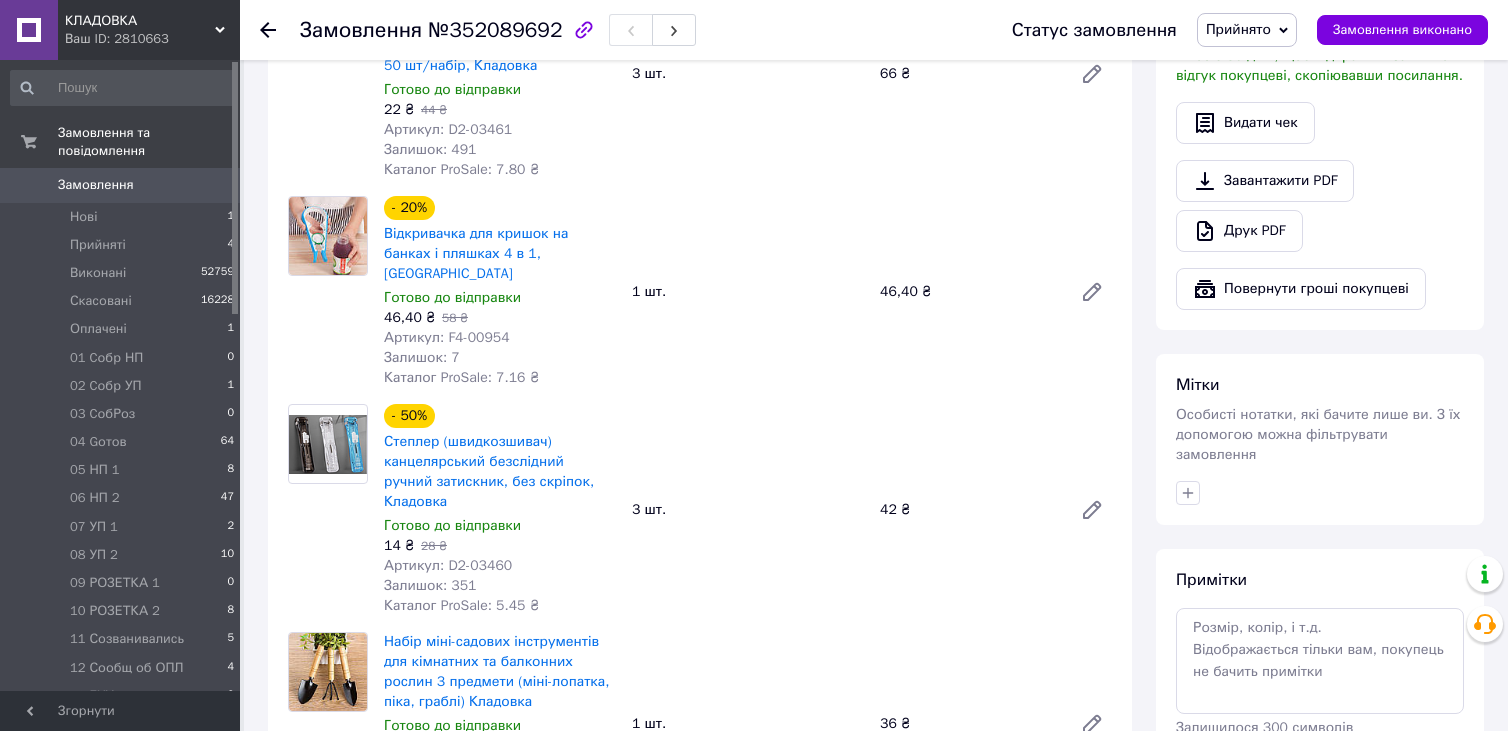 scroll, scrollTop: 1100, scrollLeft: 0, axis: vertical 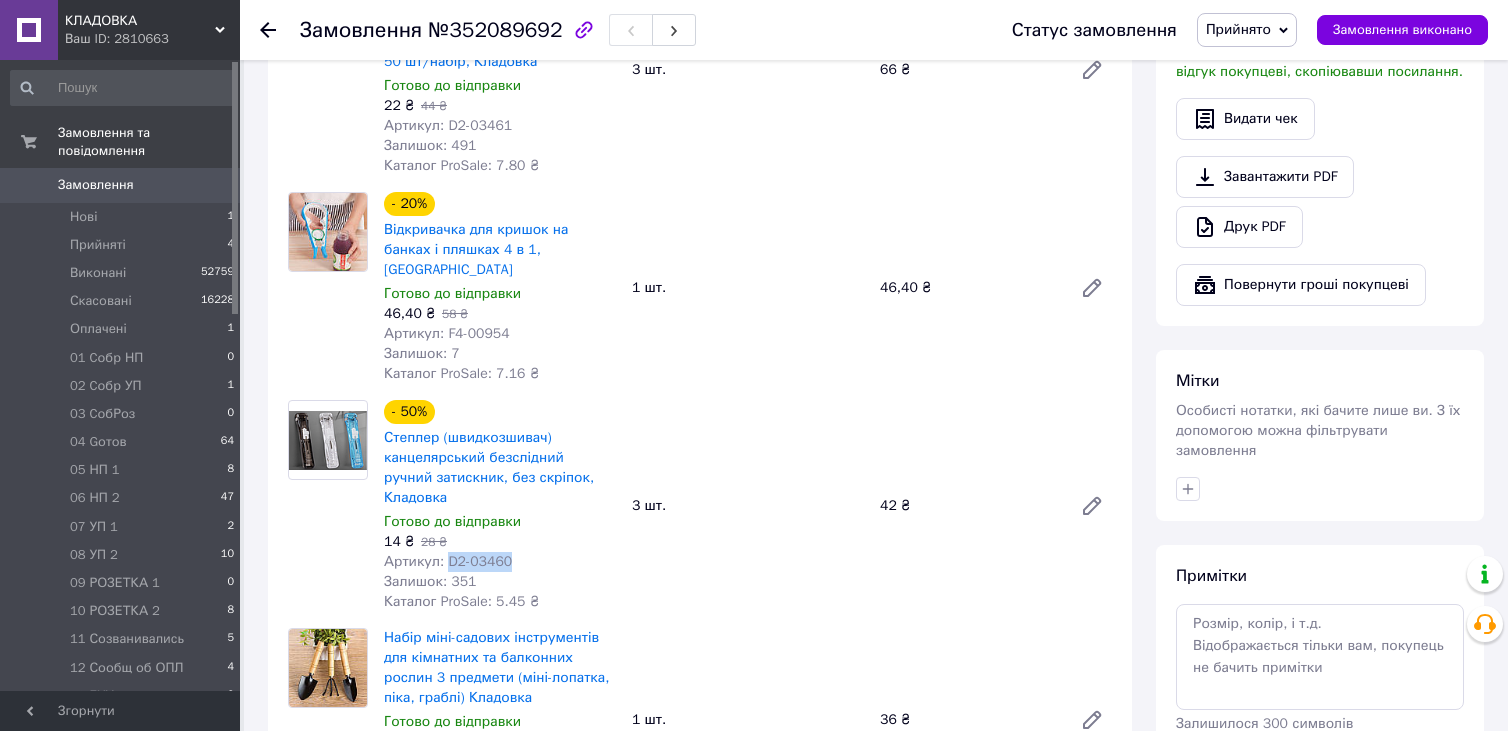 drag, startPoint x: 444, startPoint y: 508, endPoint x: 516, endPoint y: 505, distance: 72.06247 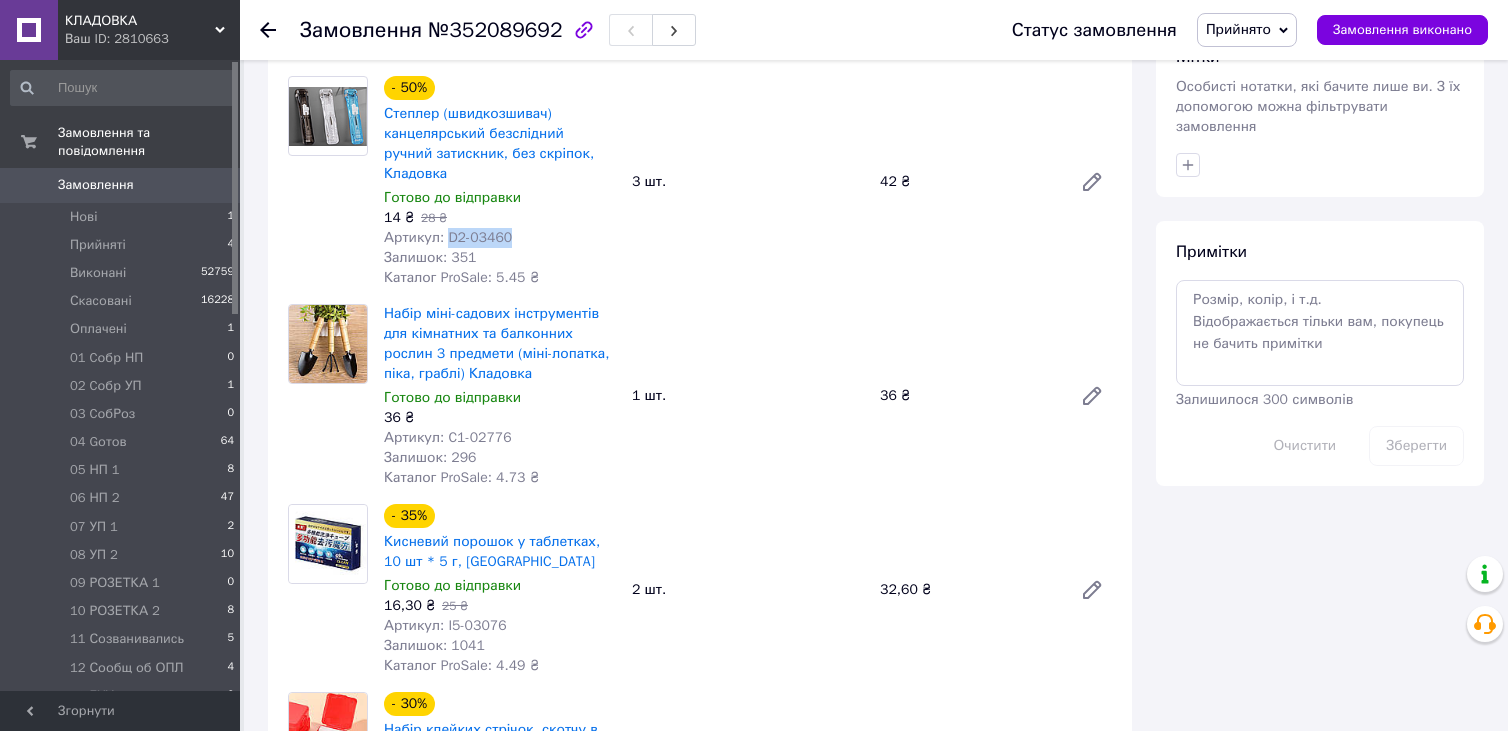 scroll, scrollTop: 1500, scrollLeft: 0, axis: vertical 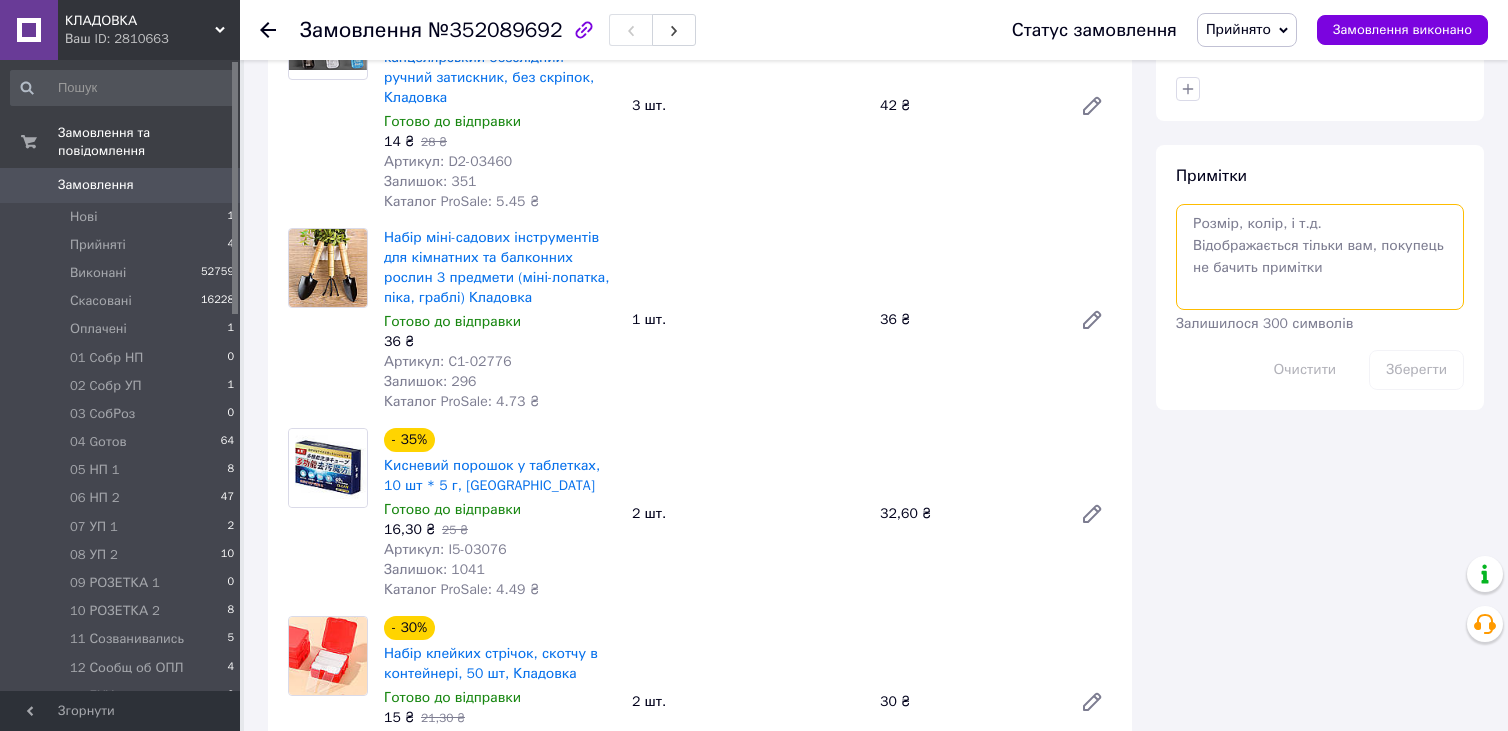 paste on "D2-03460" 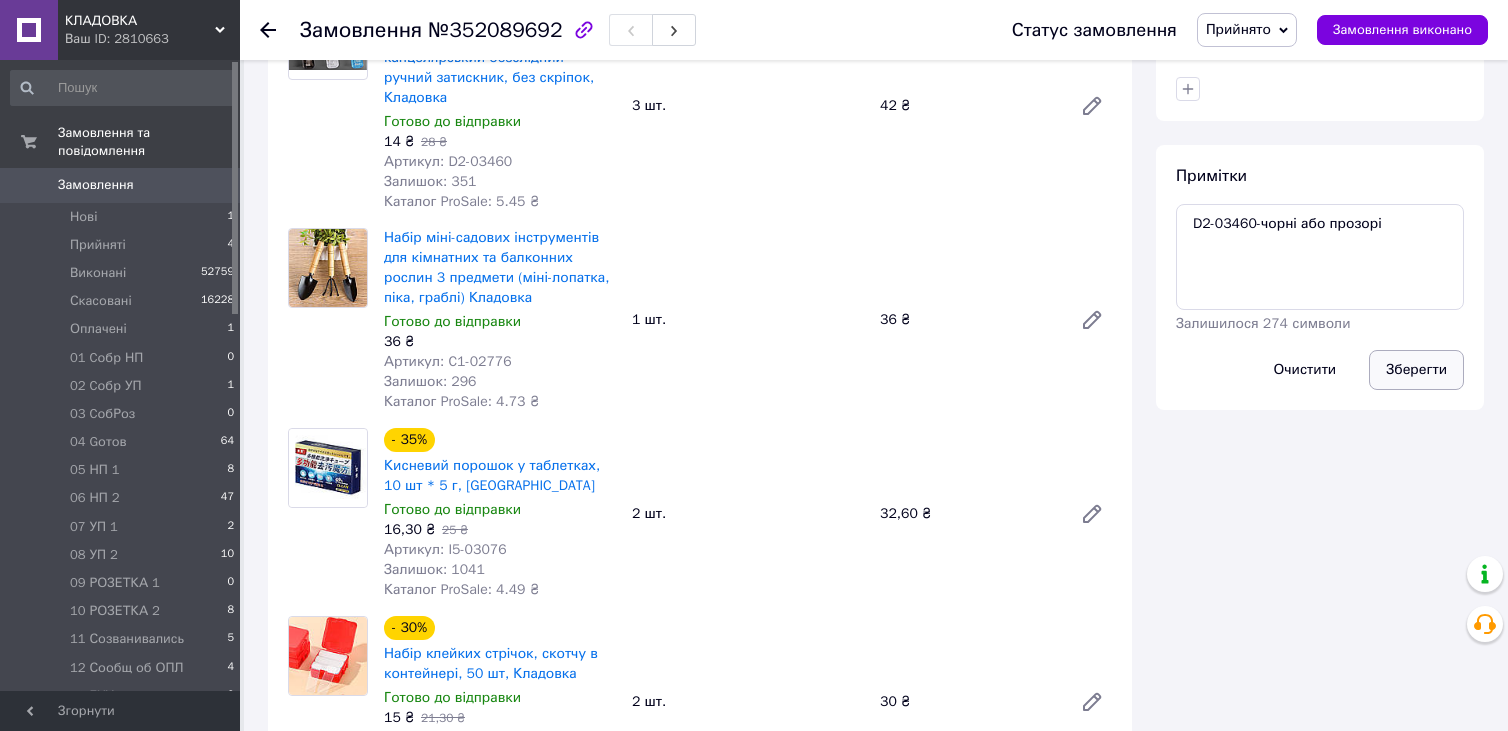 click on "Зберегти" at bounding box center [1416, 370] 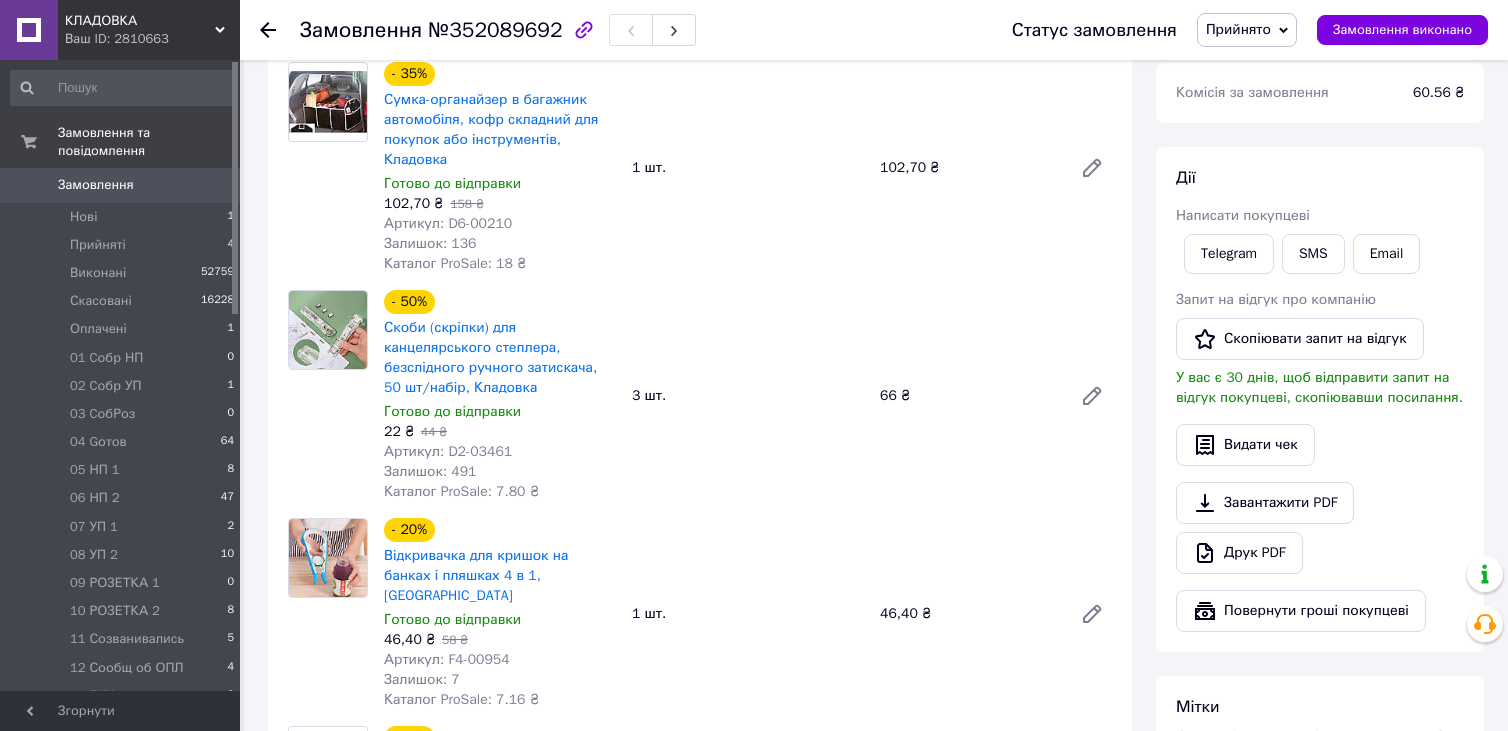 scroll, scrollTop: 800, scrollLeft: 0, axis: vertical 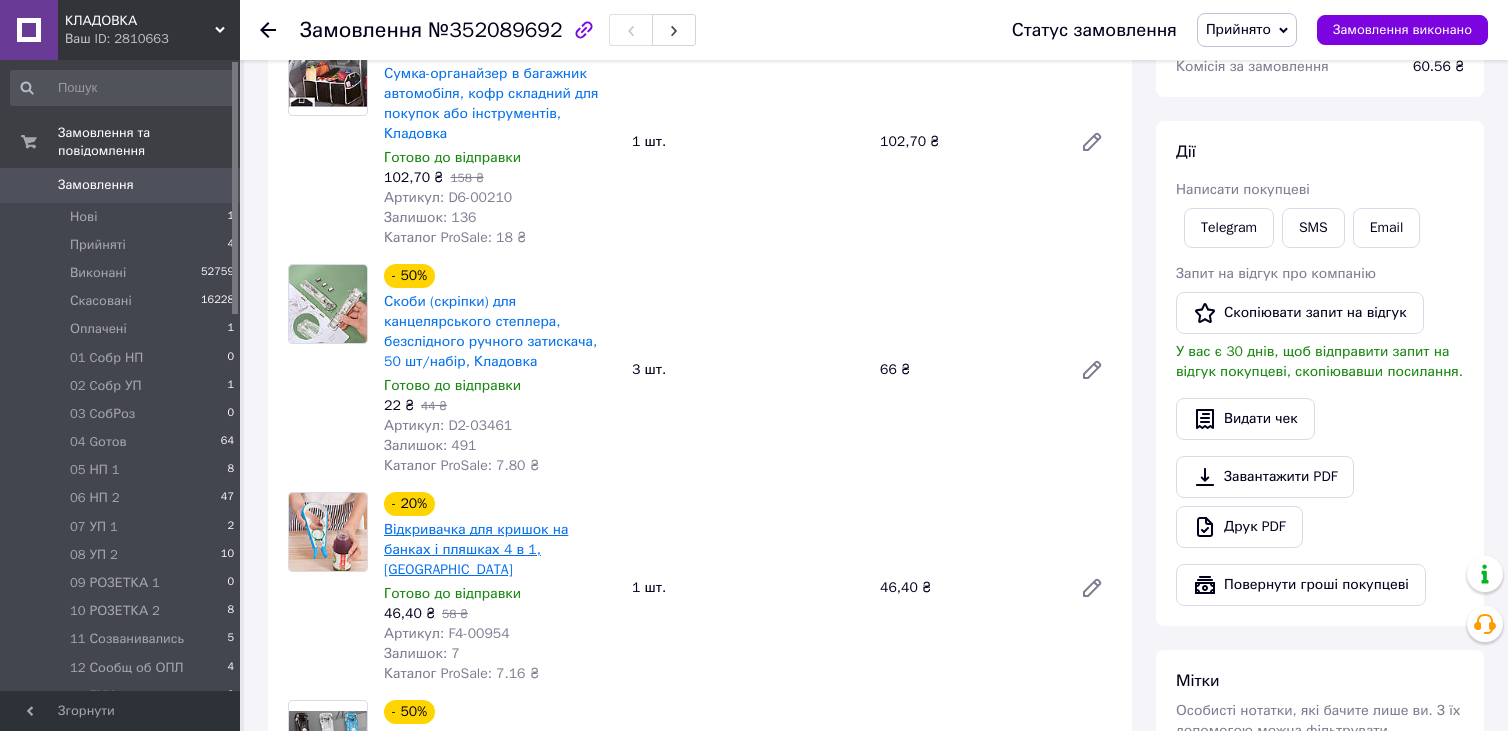 click on "Відкривачка для кришок на банках і пляшках 4 в 1, [GEOGRAPHIC_DATA]" at bounding box center [476, 549] 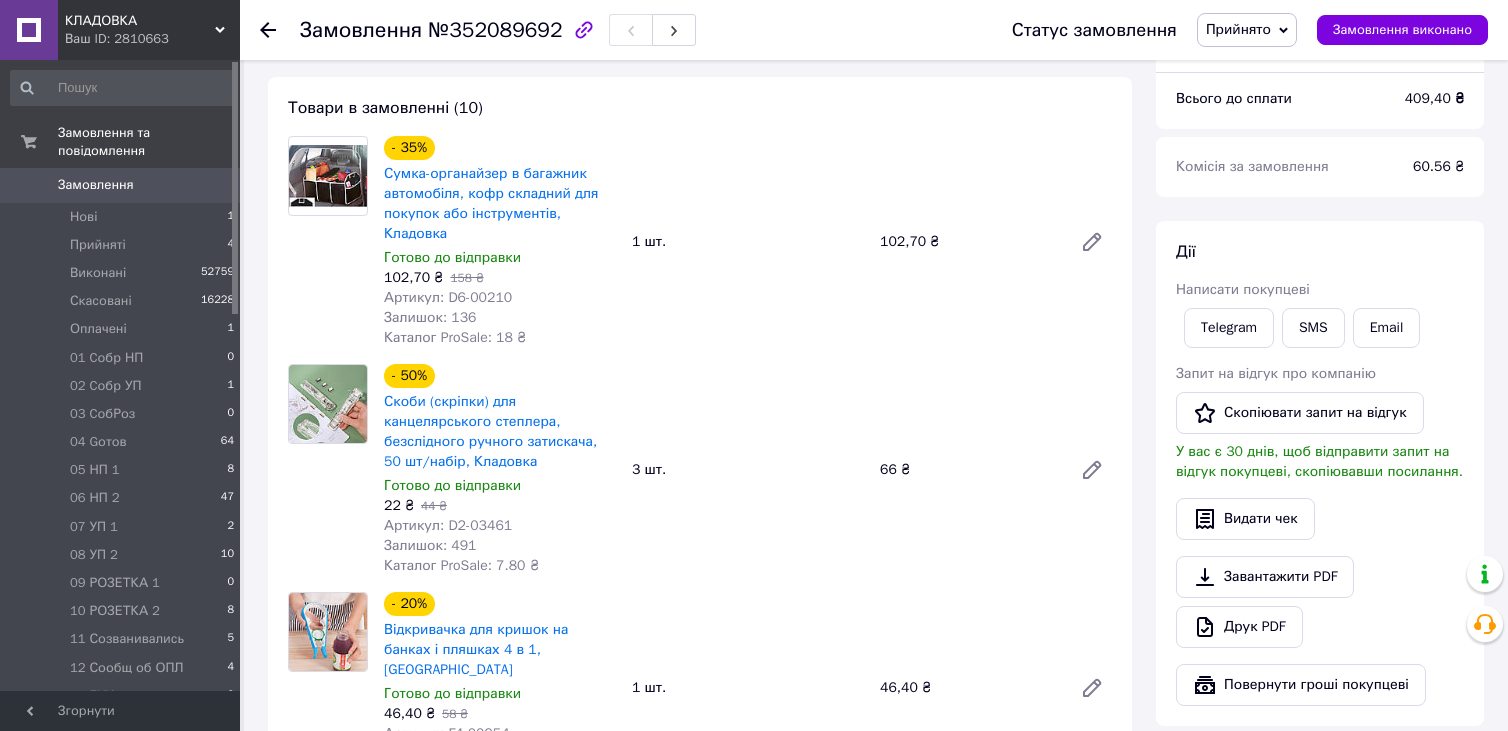 scroll, scrollTop: 800, scrollLeft: 0, axis: vertical 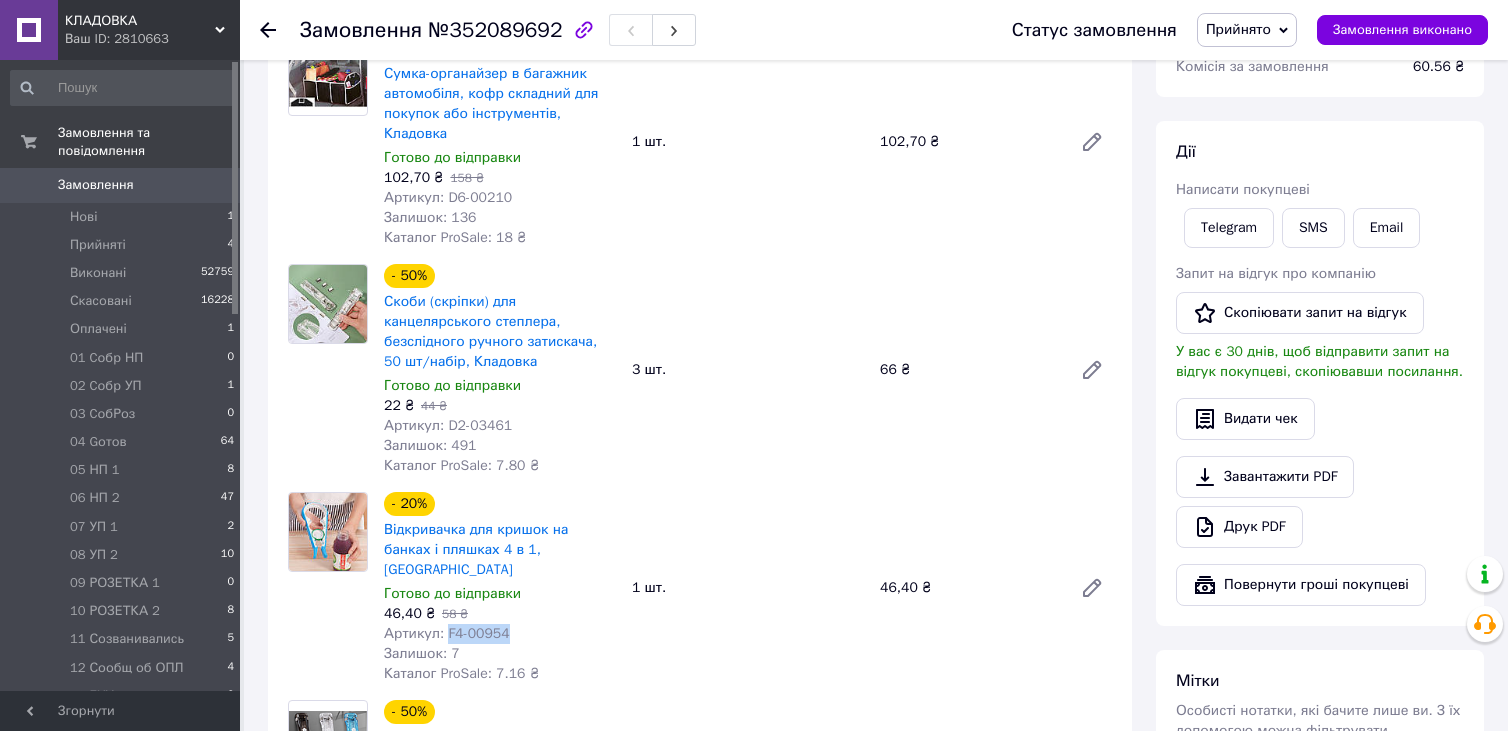 drag, startPoint x: 443, startPoint y: 602, endPoint x: 517, endPoint y: 601, distance: 74.00676 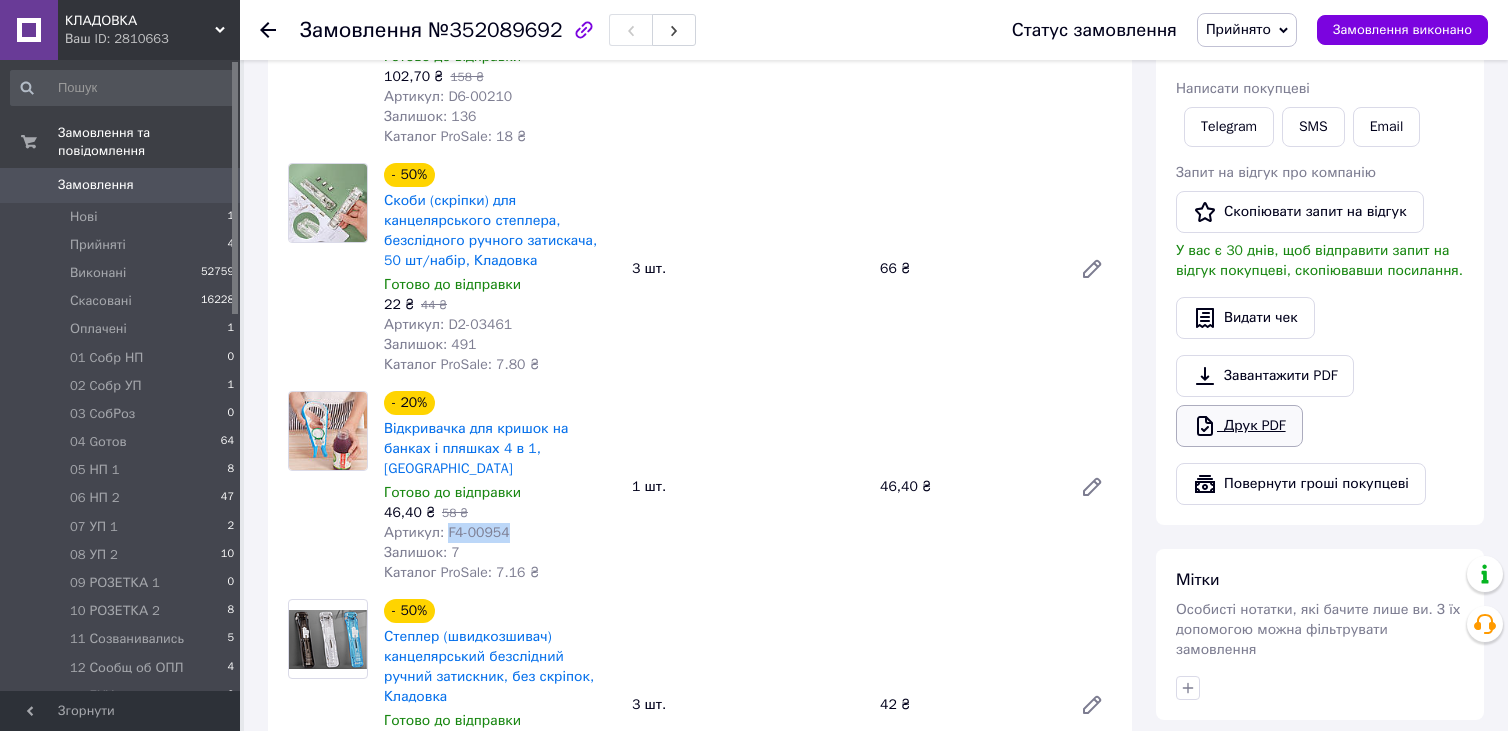 scroll, scrollTop: 1200, scrollLeft: 0, axis: vertical 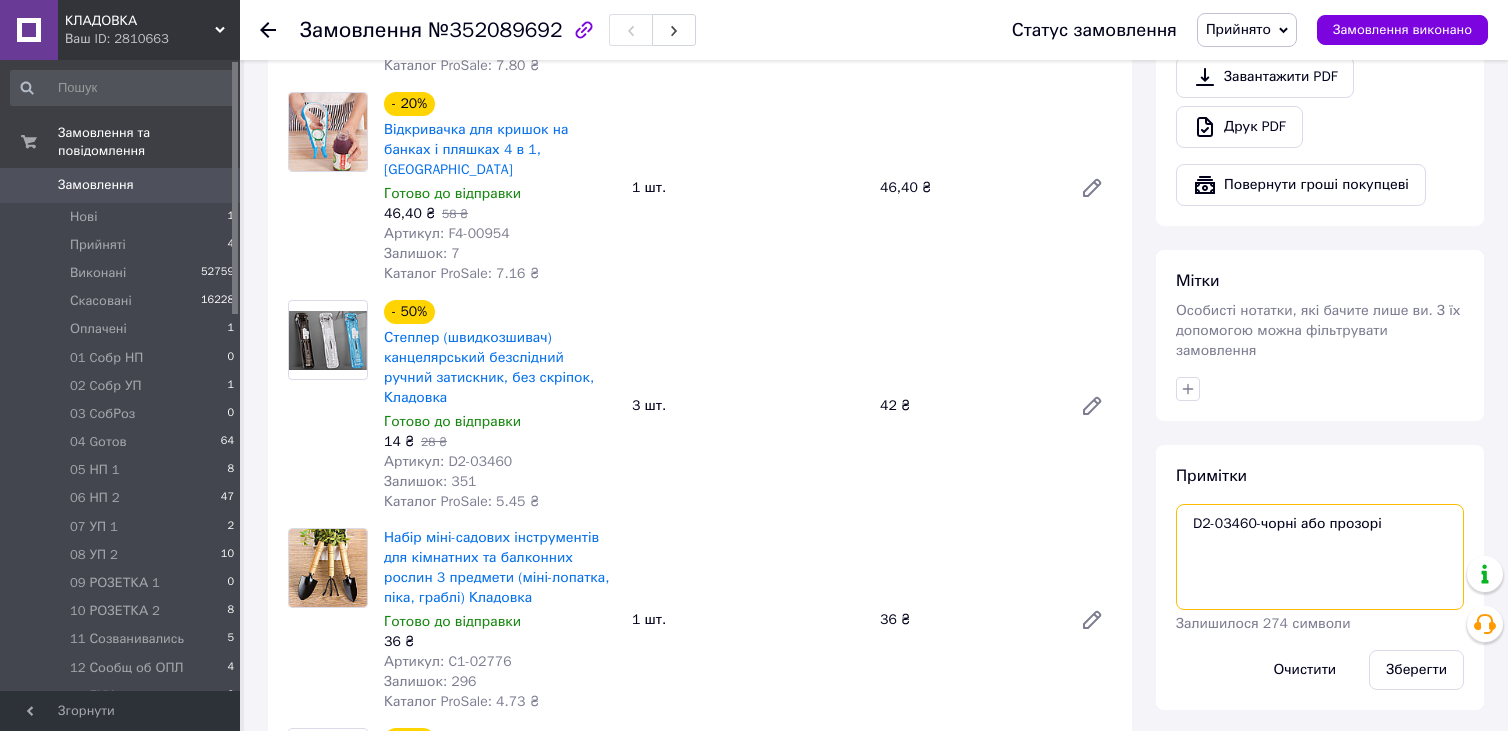 click on "D2-03460-чорні або прозорі" at bounding box center [1320, 557] 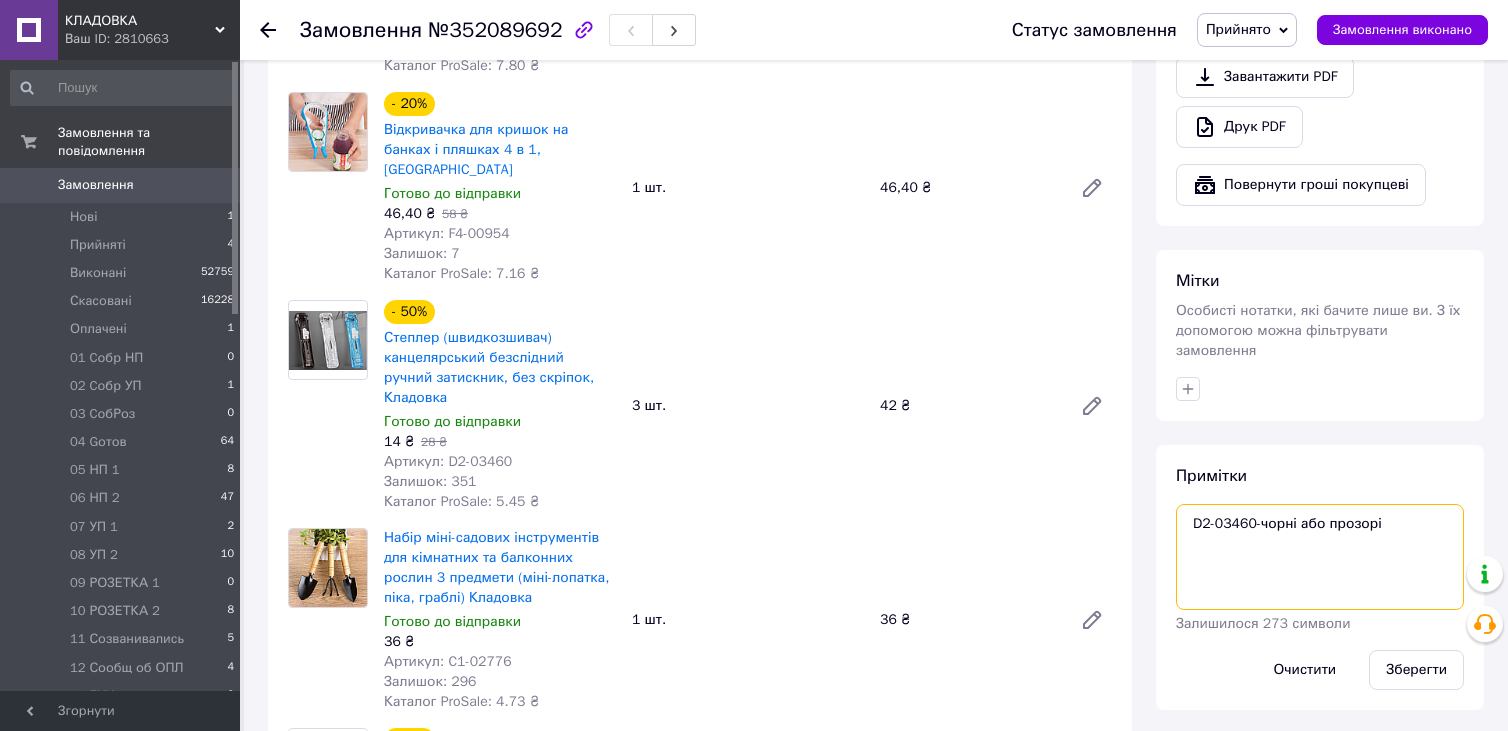paste on "F4-00954" 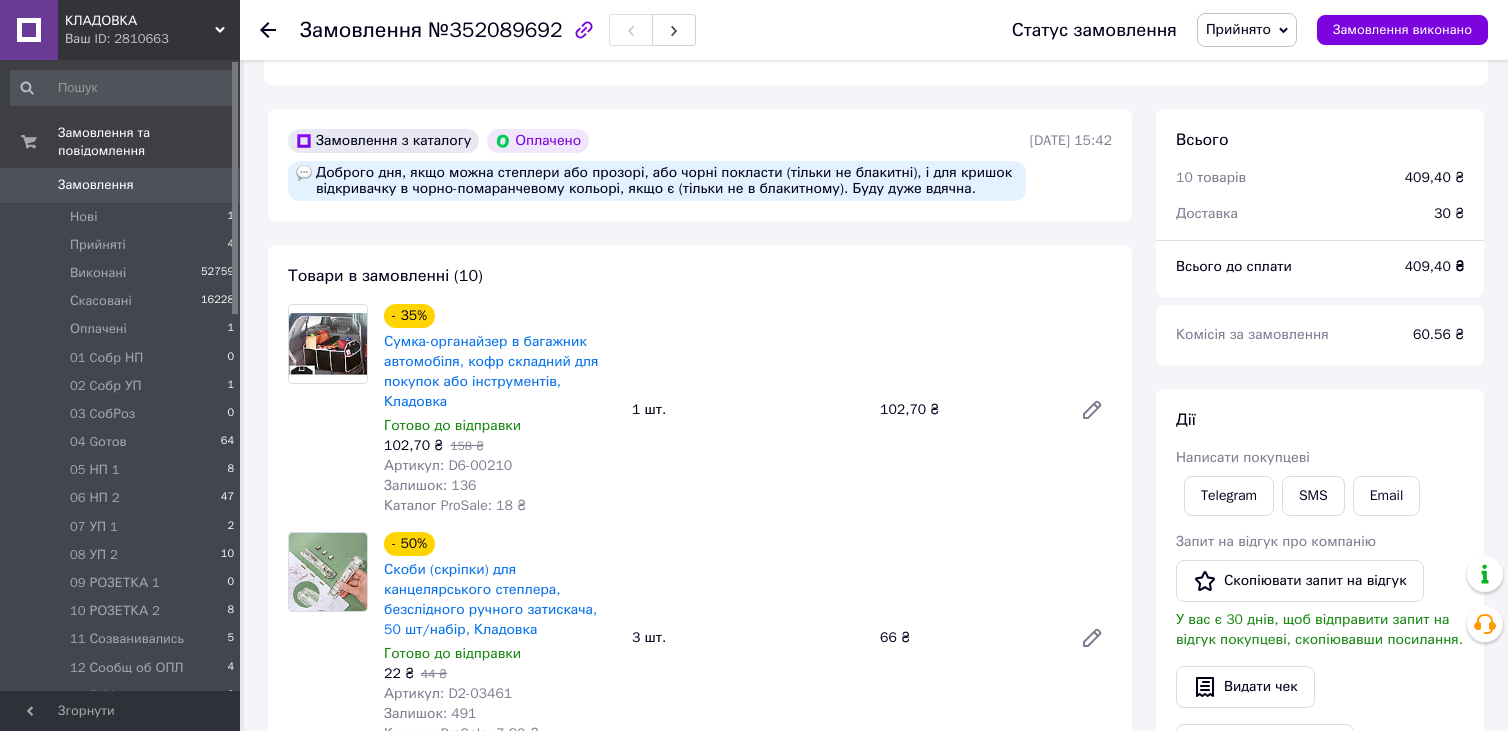 scroll, scrollTop: 500, scrollLeft: 0, axis: vertical 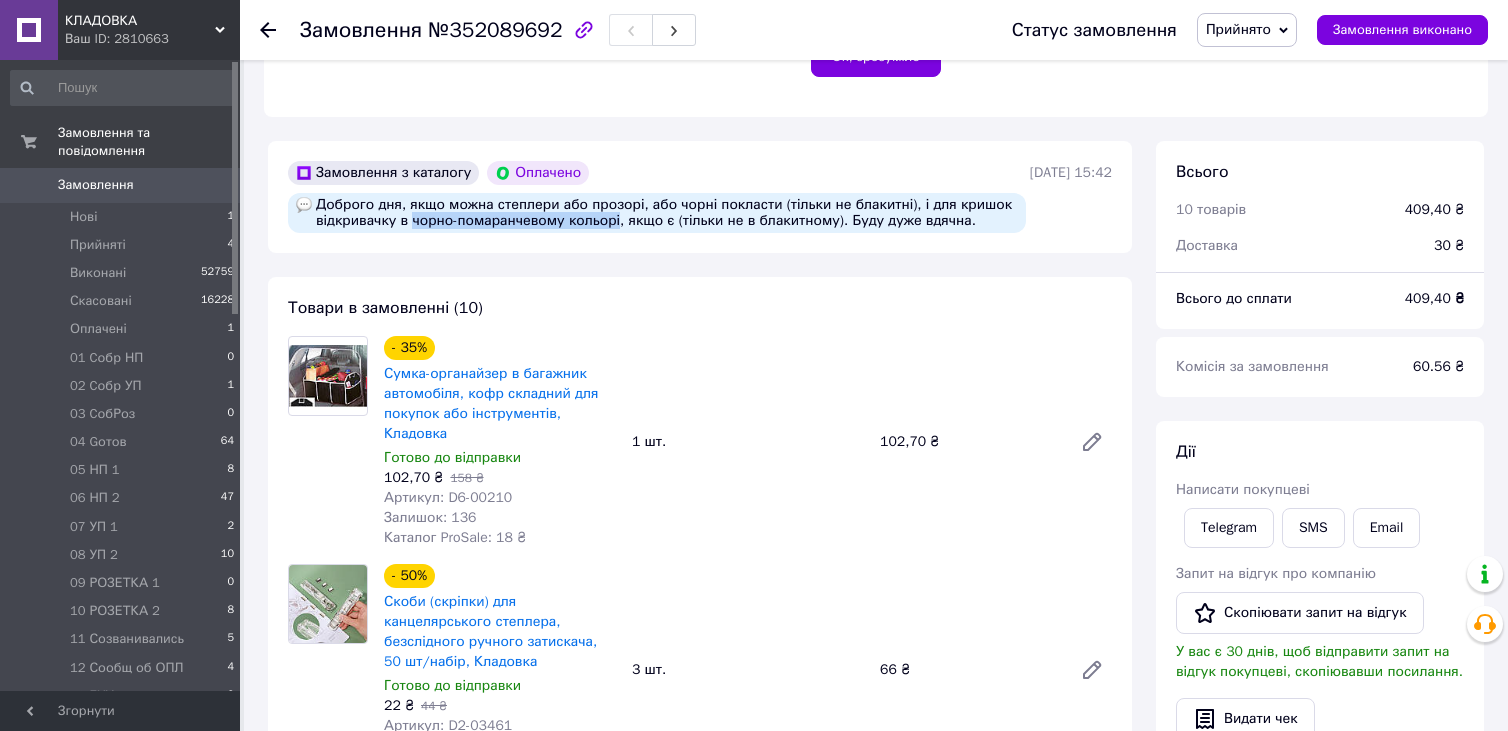 drag, startPoint x: 410, startPoint y: 225, endPoint x: 611, endPoint y: 228, distance: 201.02238 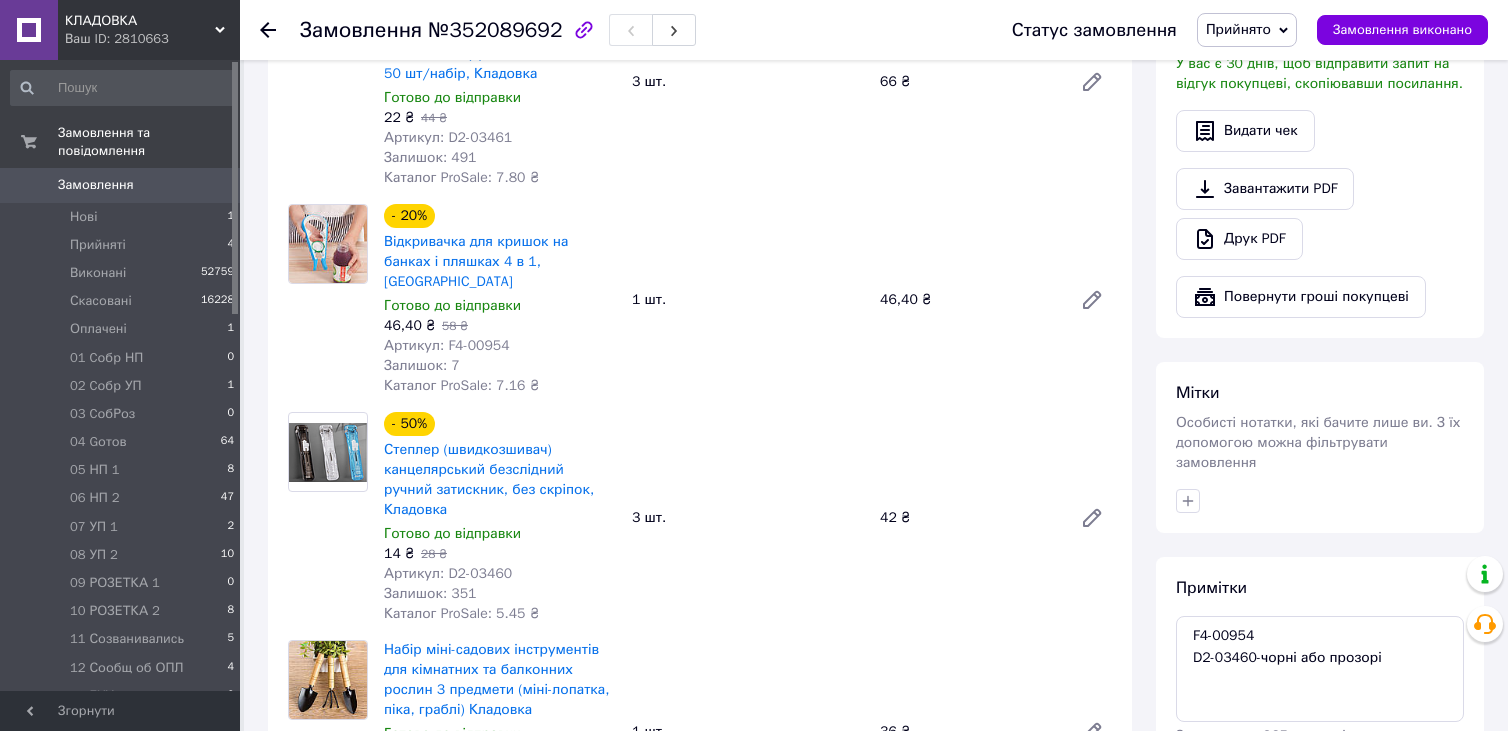 scroll, scrollTop: 1100, scrollLeft: 0, axis: vertical 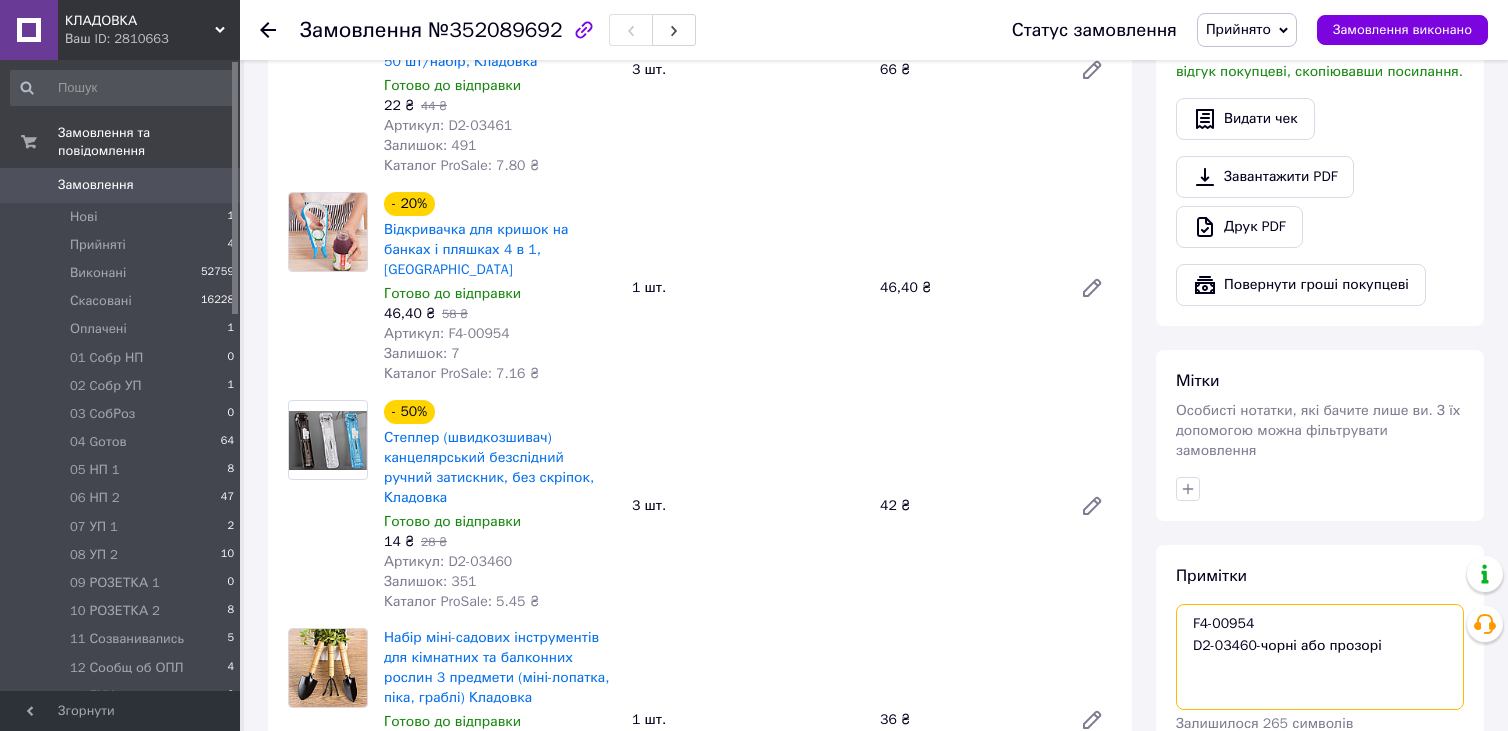 click on "F4-00954
D2-03460-чорні або прозорі" at bounding box center (1320, 657) 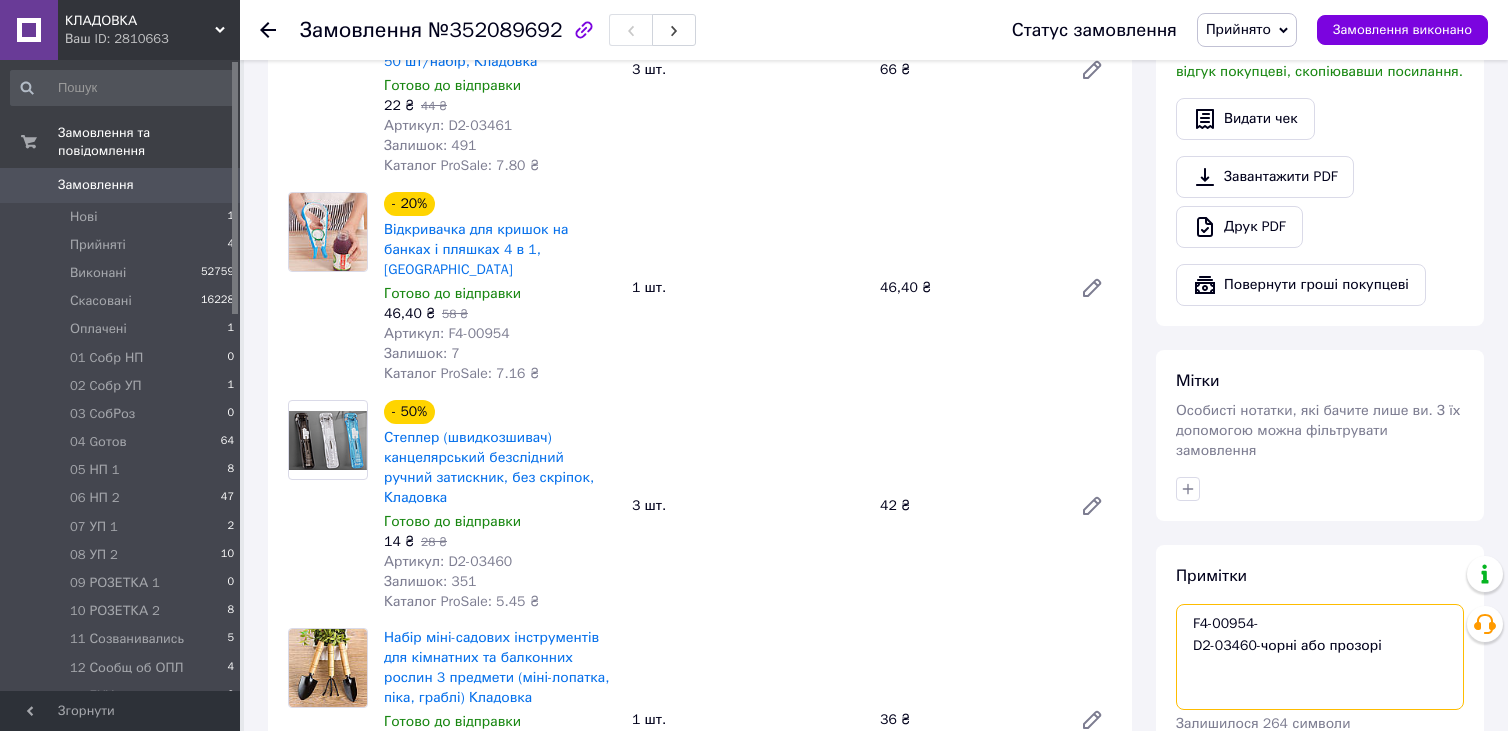 paste on "чорно-помаранчевому кольорі" 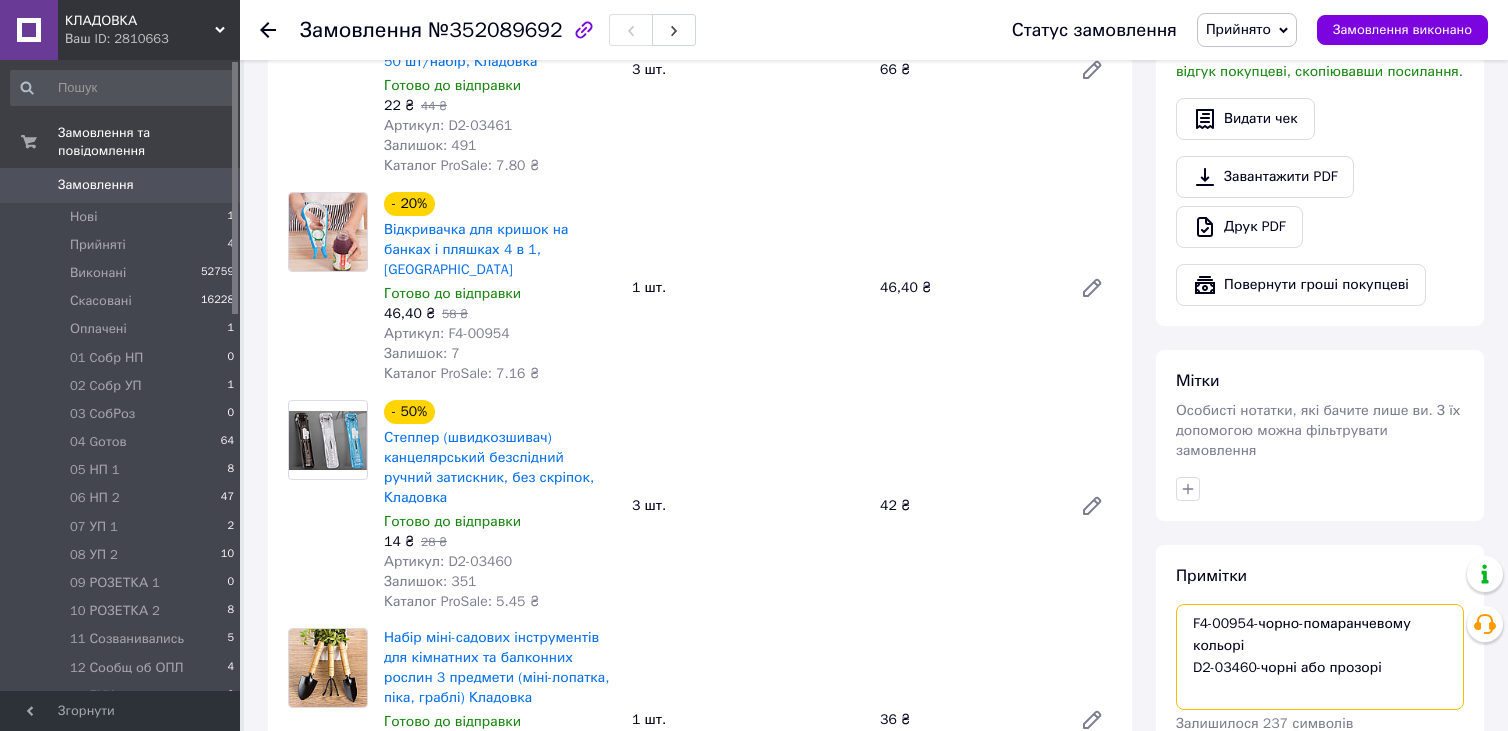 click on "F4-00954-чорно-помаранчевому кольорі
D2-03460-чорні або прозорі" at bounding box center [1320, 657] 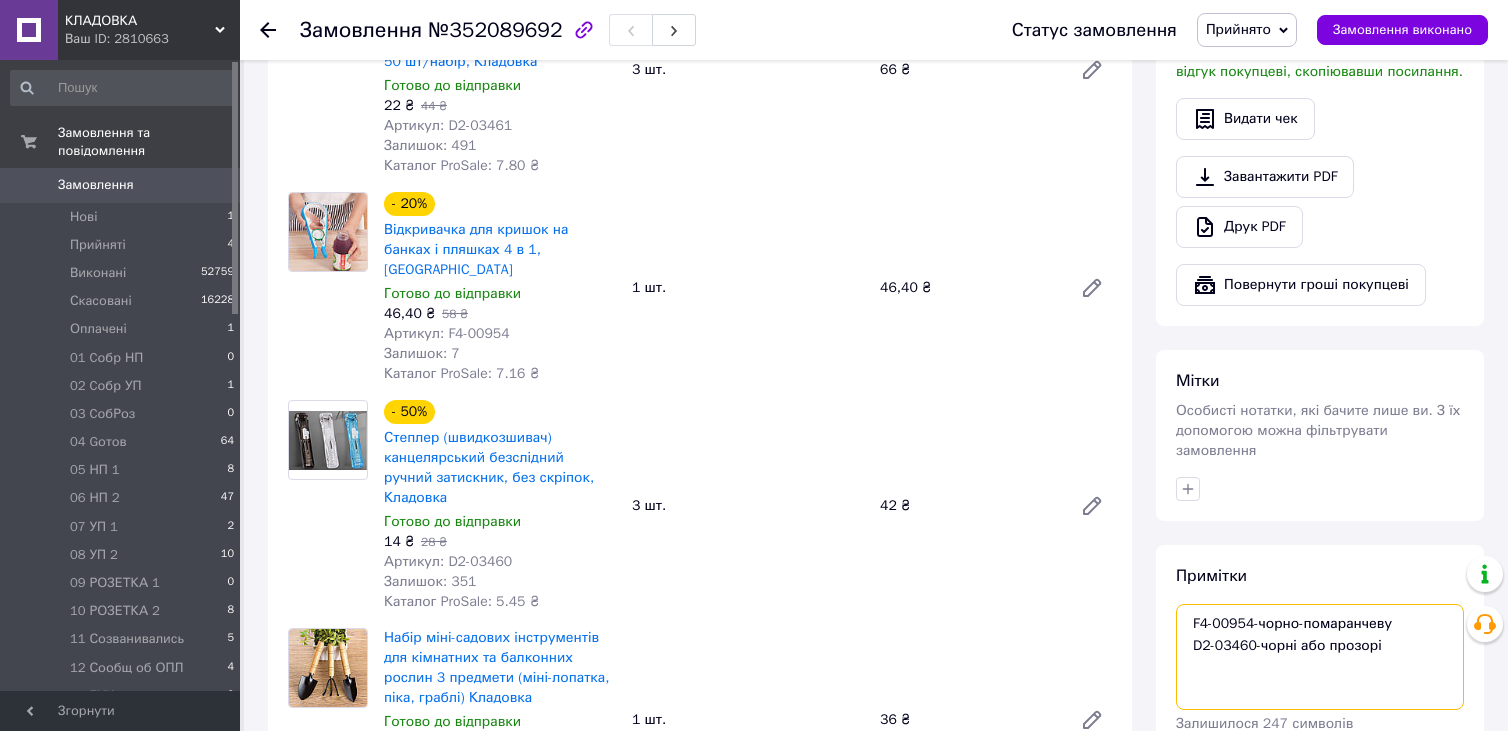 scroll, scrollTop: 1200, scrollLeft: 0, axis: vertical 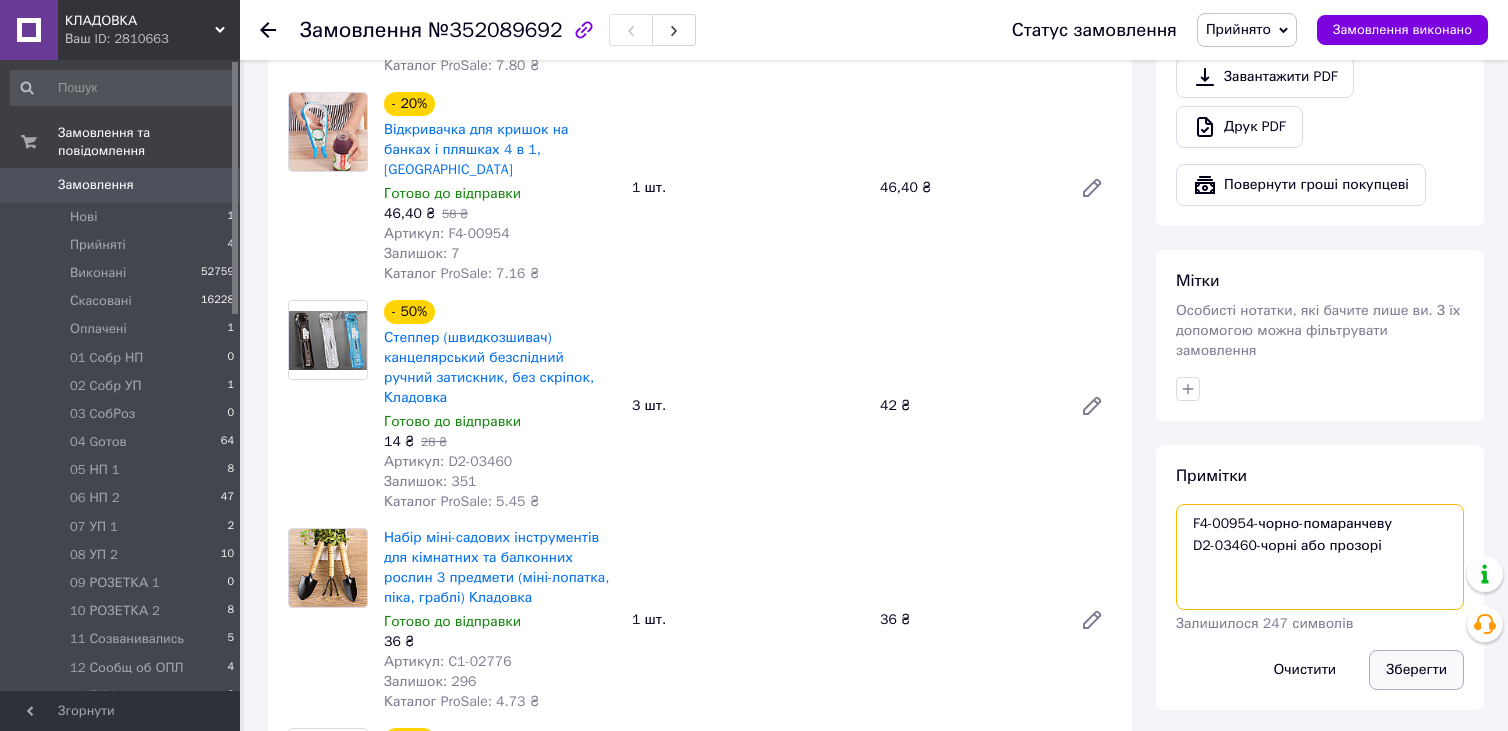 type on "F4-00954-чорно-помаранчеву
D2-03460-чорні або прозорі" 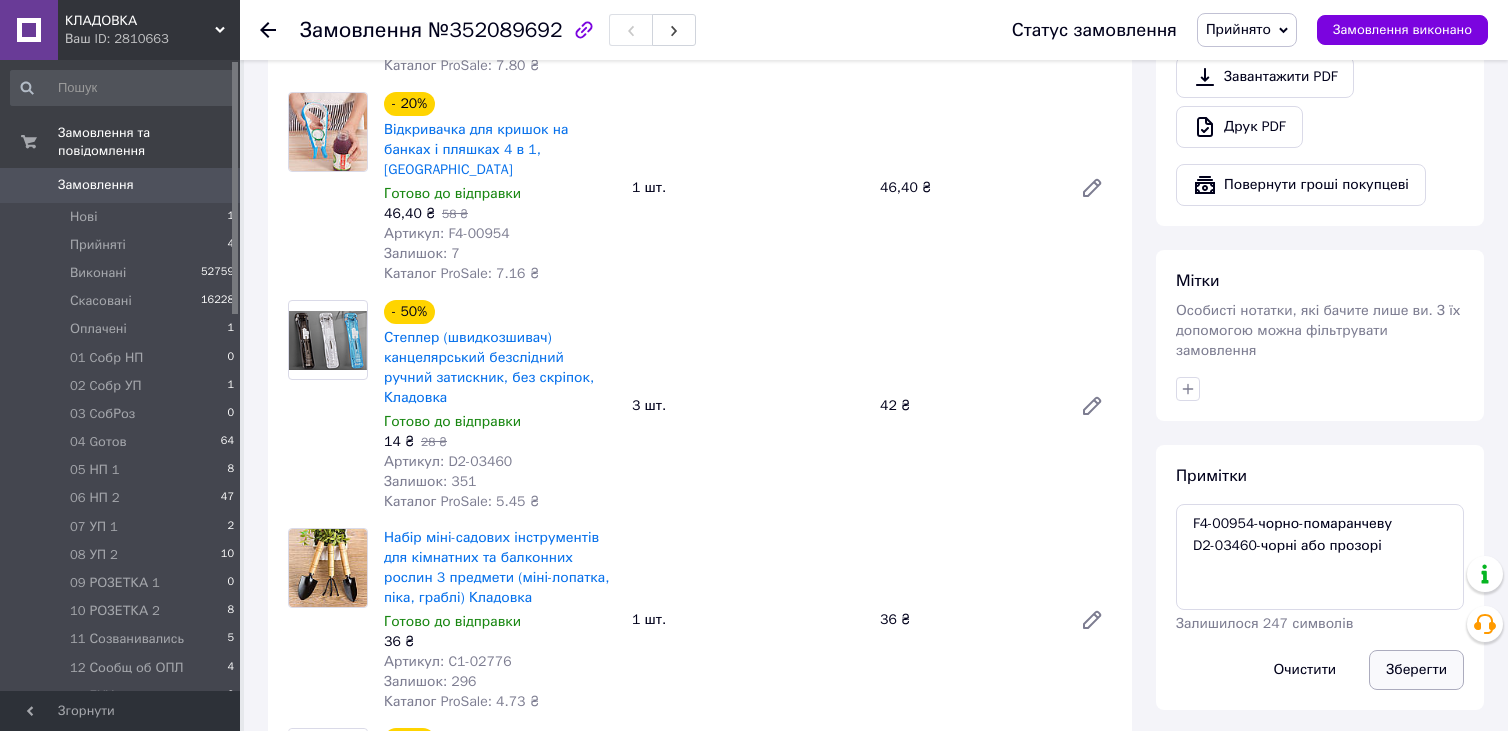click on "Зберегти" at bounding box center (1416, 670) 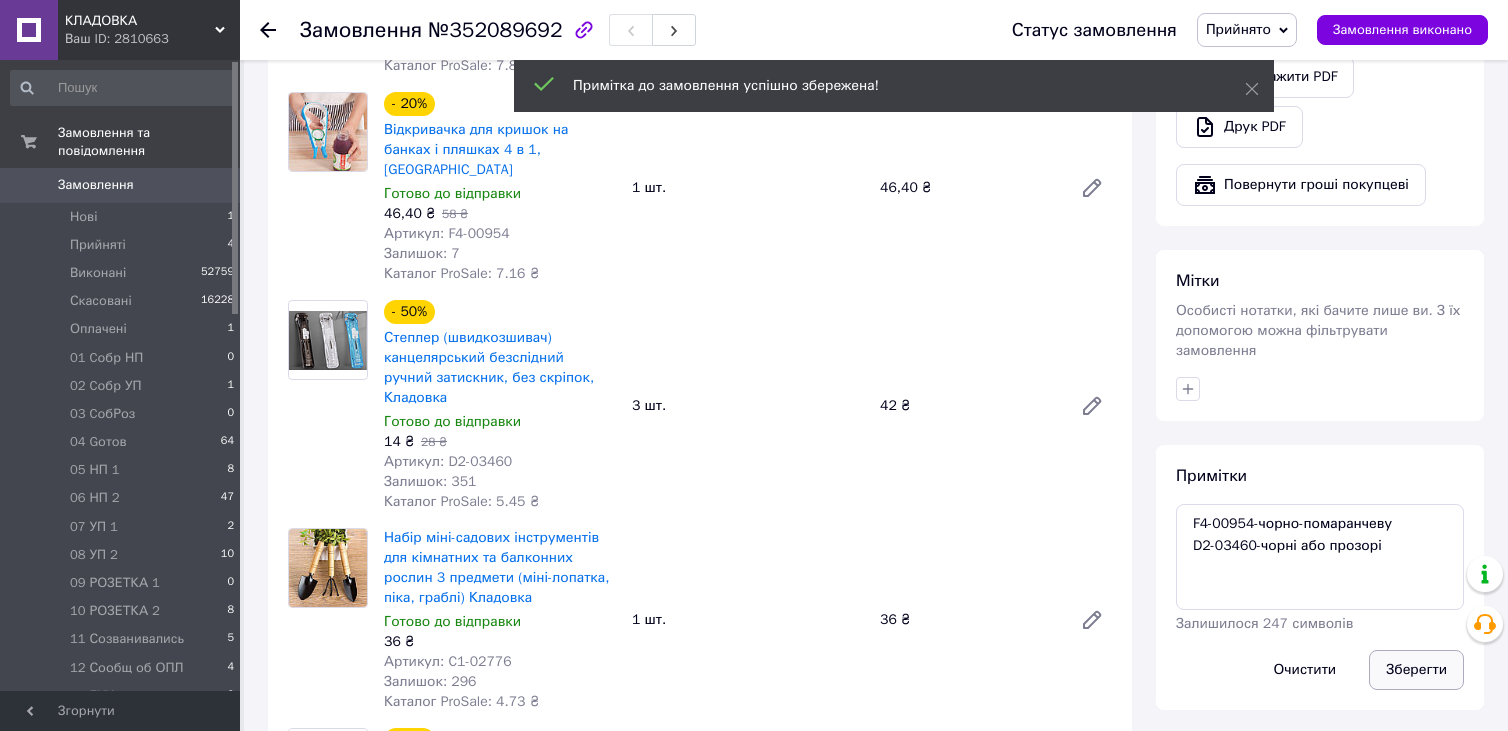 click on "Зберегти" at bounding box center [1416, 670] 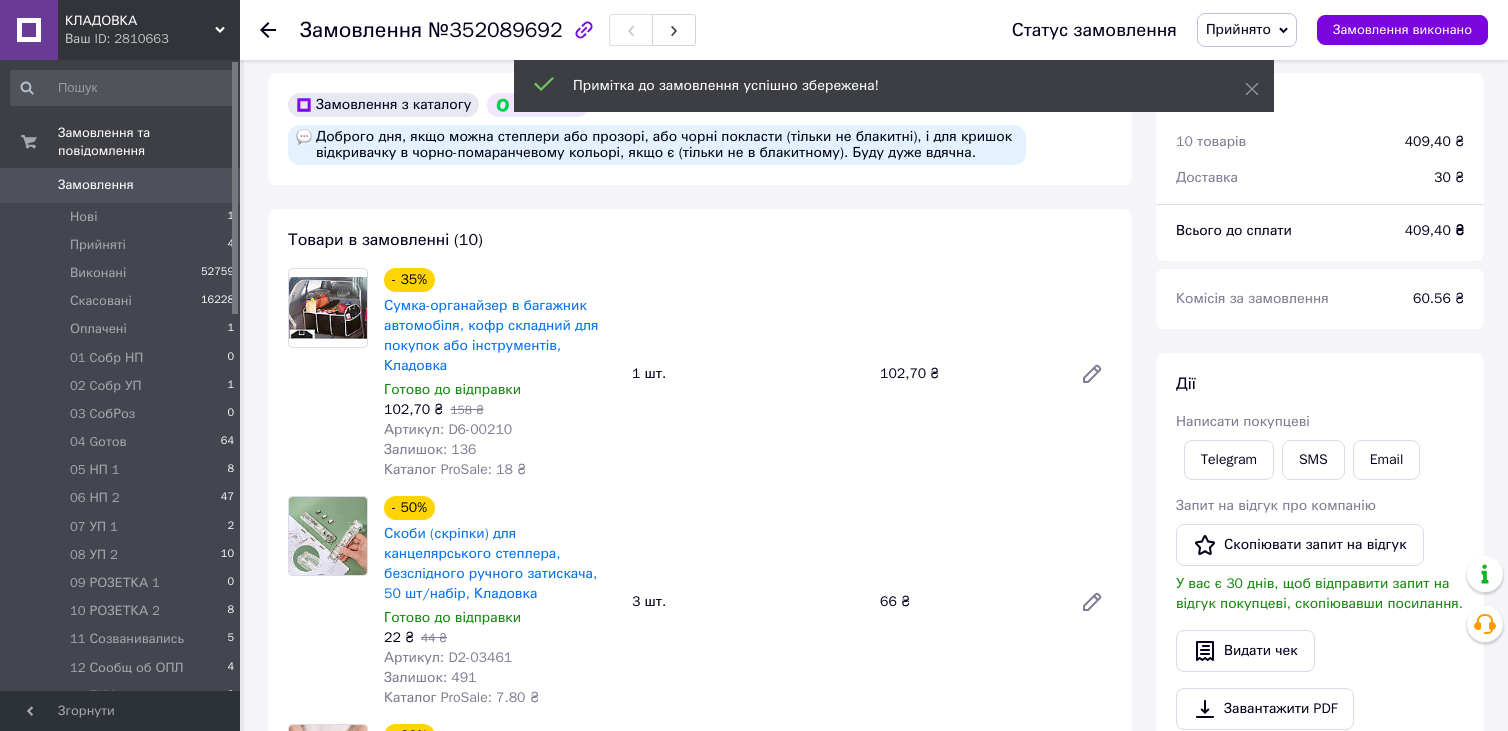scroll, scrollTop: 400, scrollLeft: 0, axis: vertical 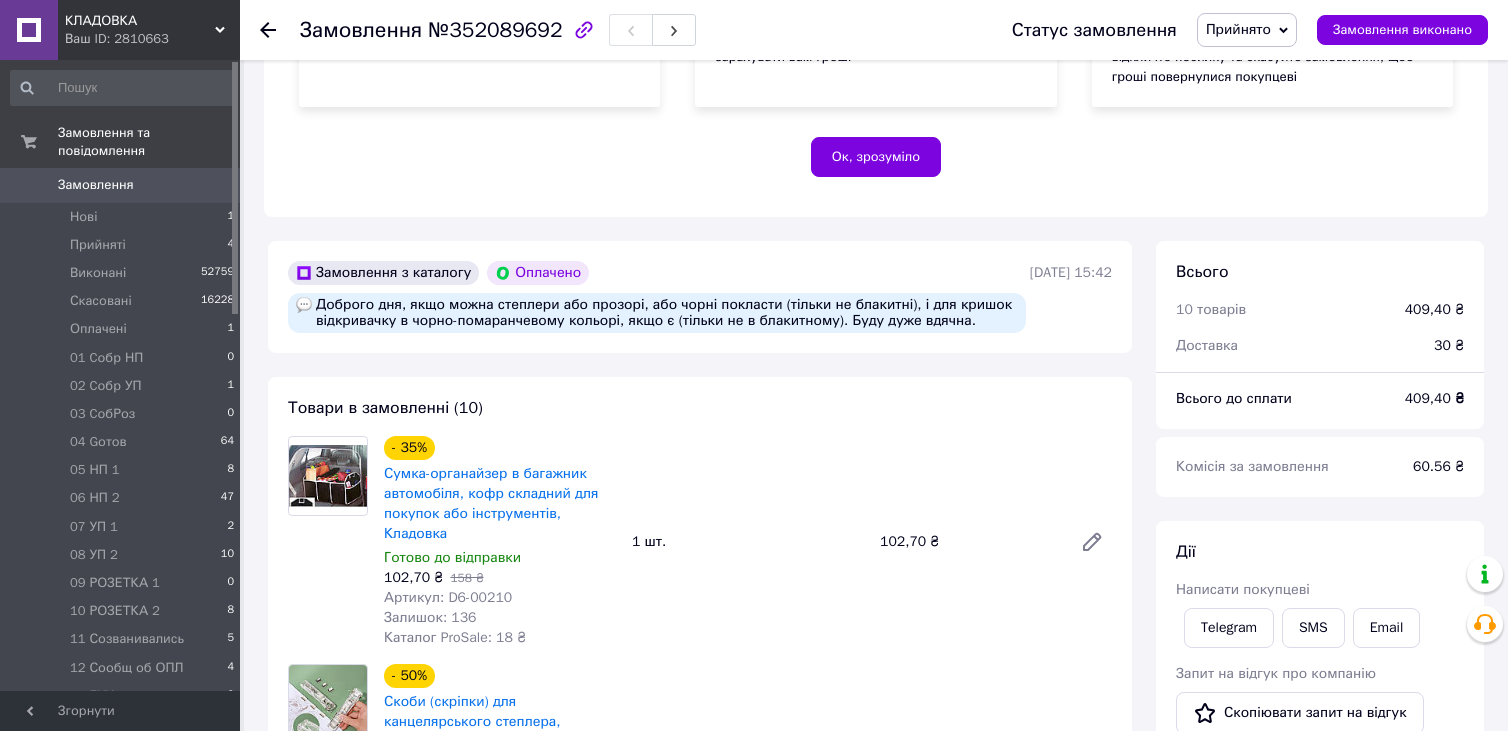 click on "Прийнято" at bounding box center [1238, 29] 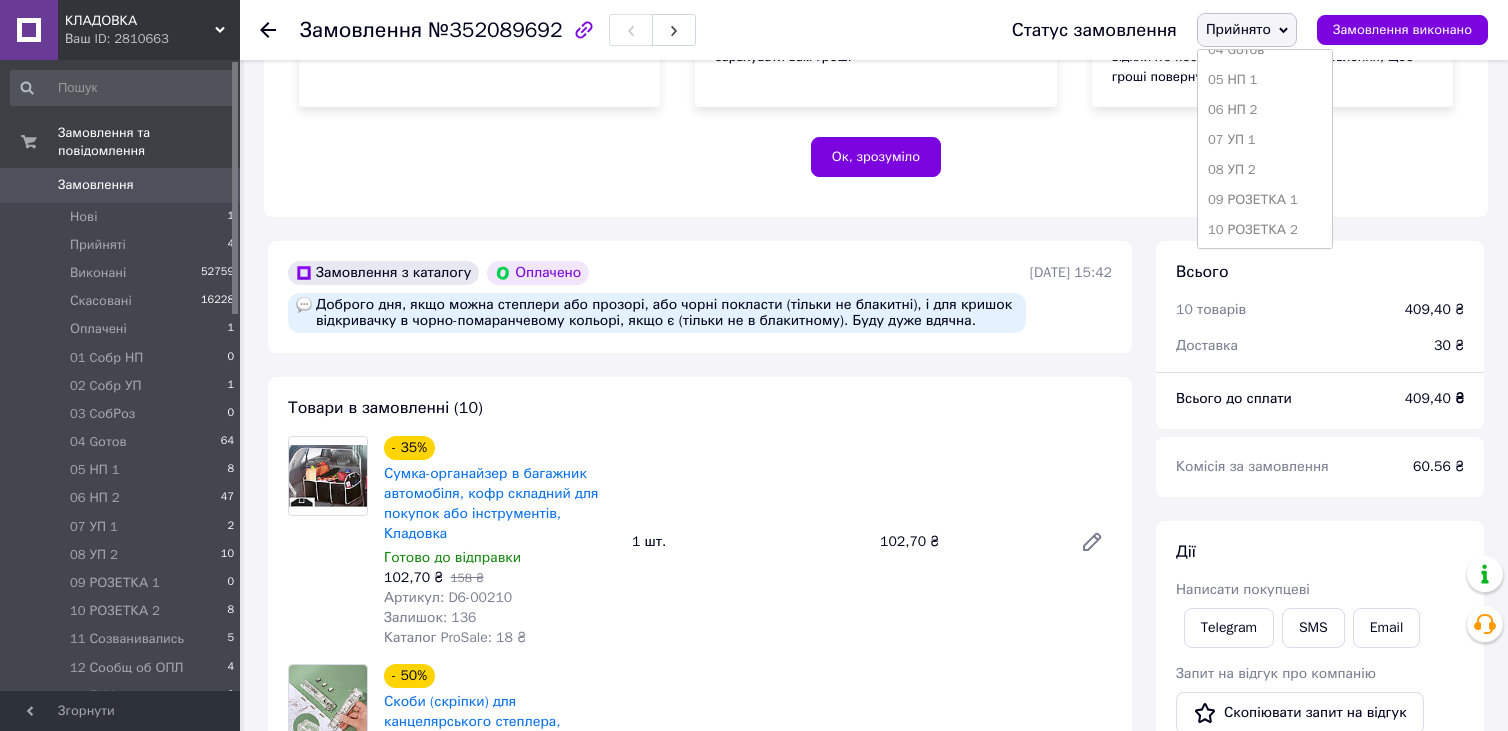 scroll, scrollTop: 300, scrollLeft: 0, axis: vertical 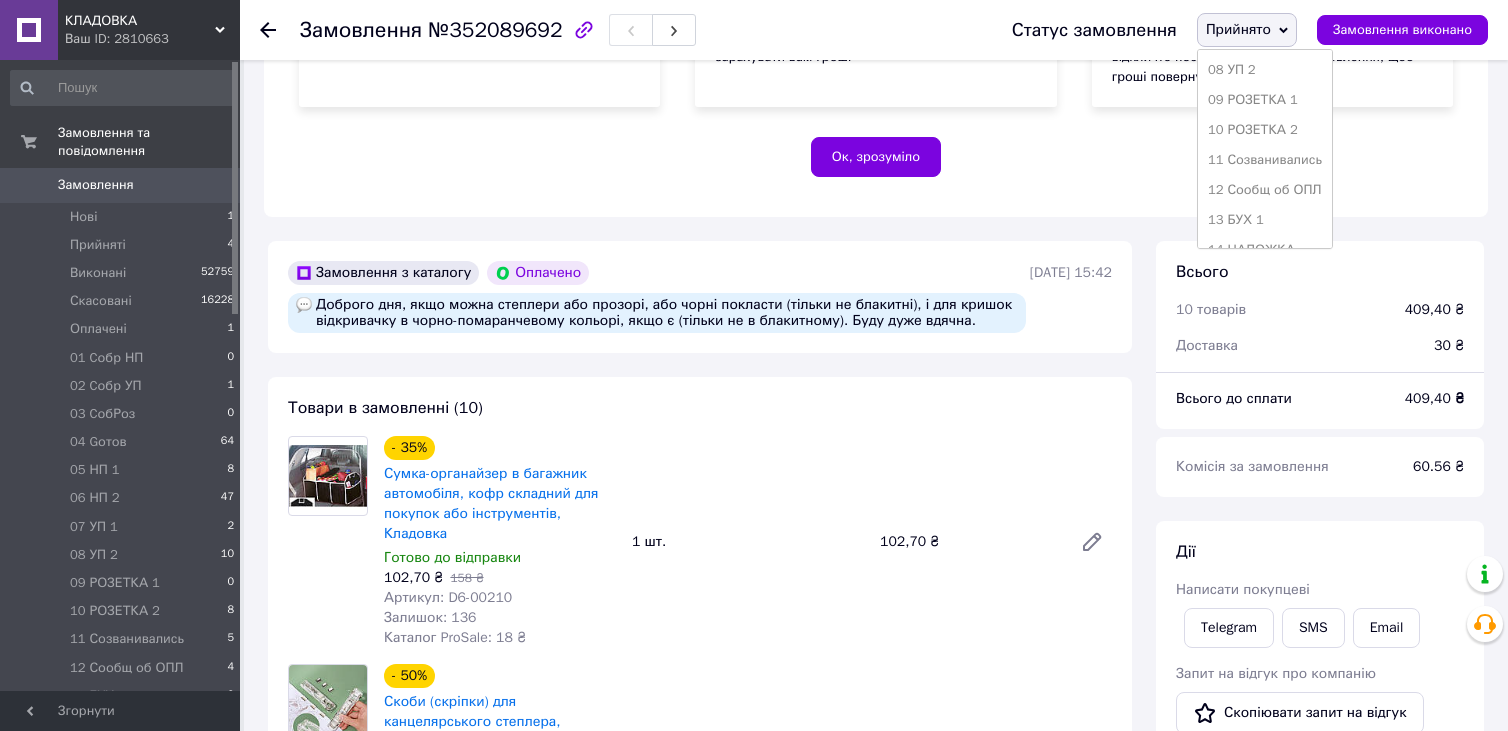 click on "12 Сообщ об ОПЛ" at bounding box center (1265, 190) 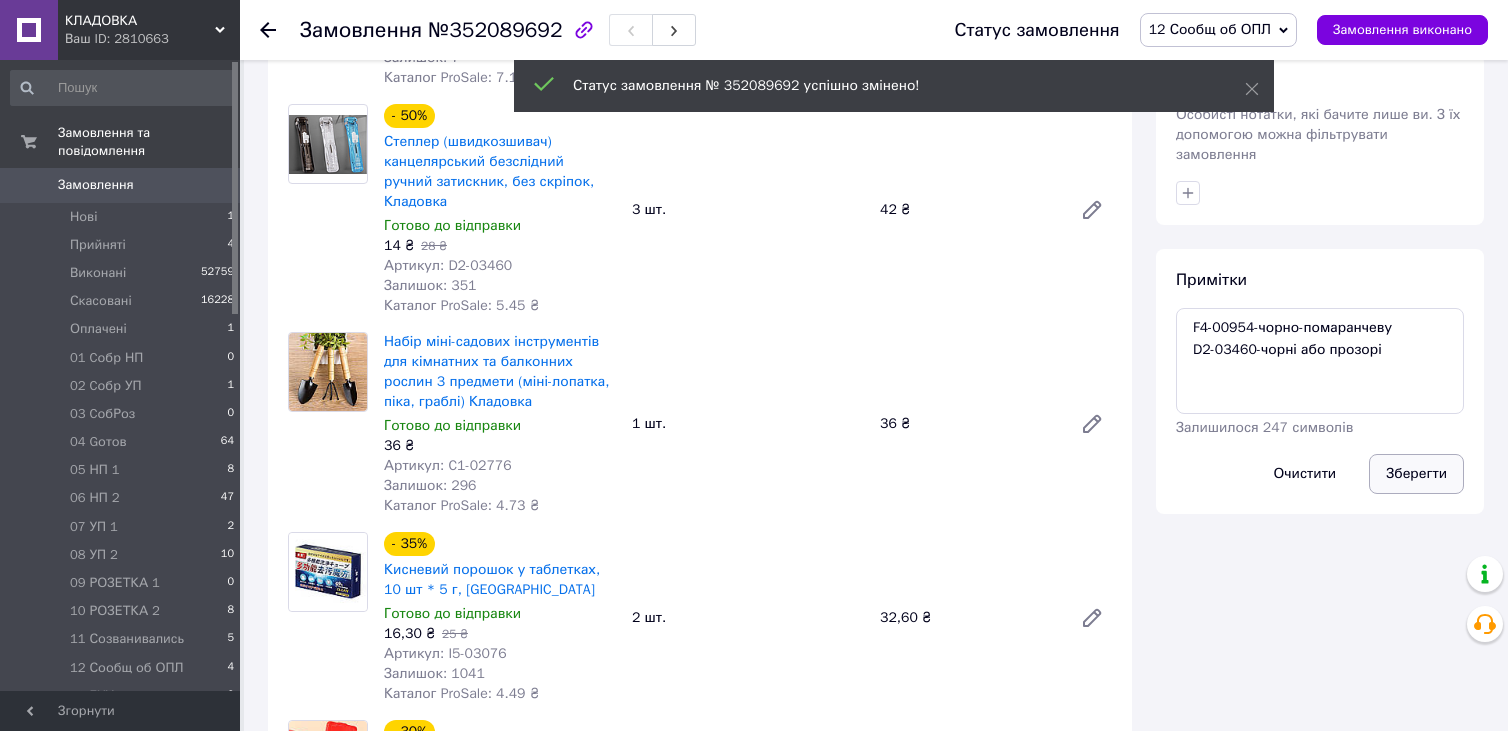 scroll, scrollTop: 1400, scrollLeft: 0, axis: vertical 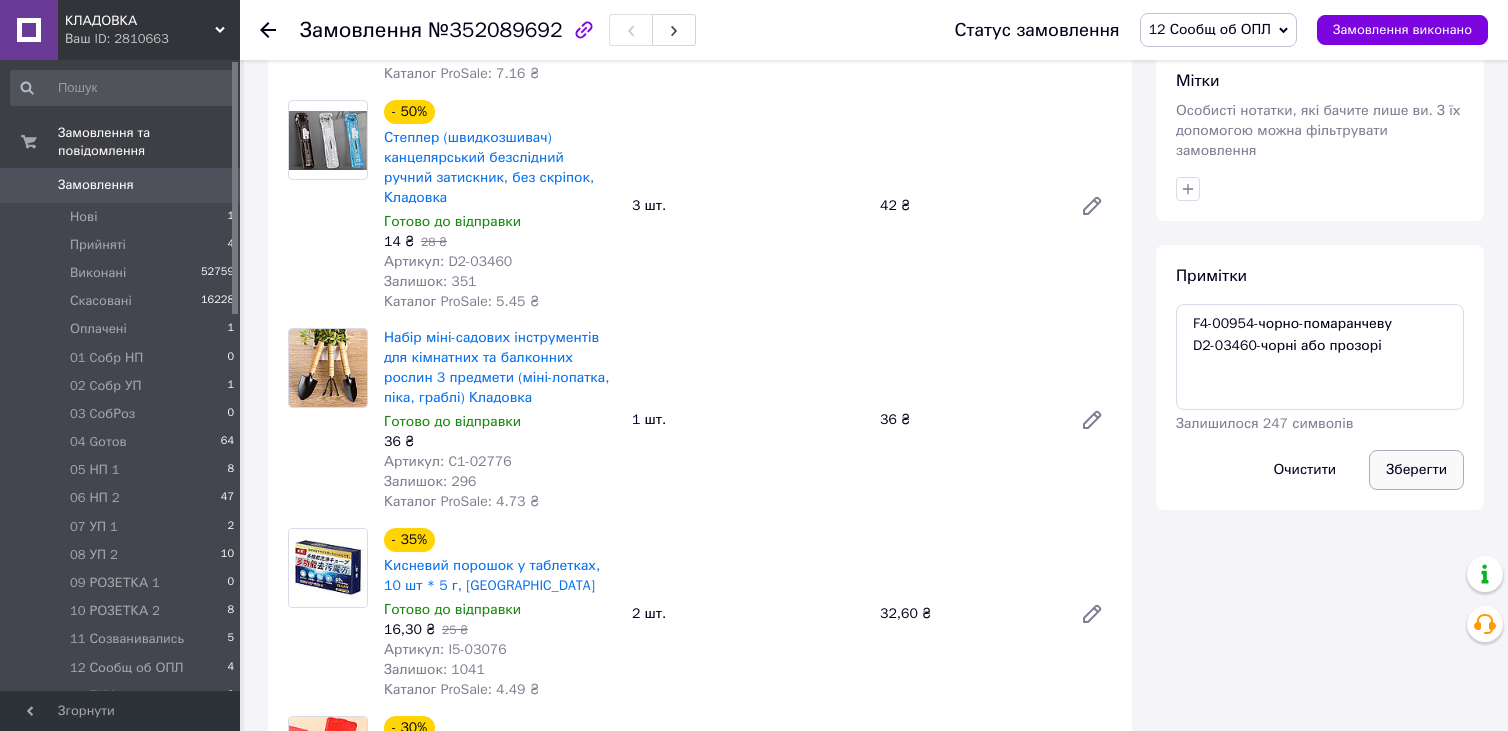 click on "Зберегти" at bounding box center (1416, 470) 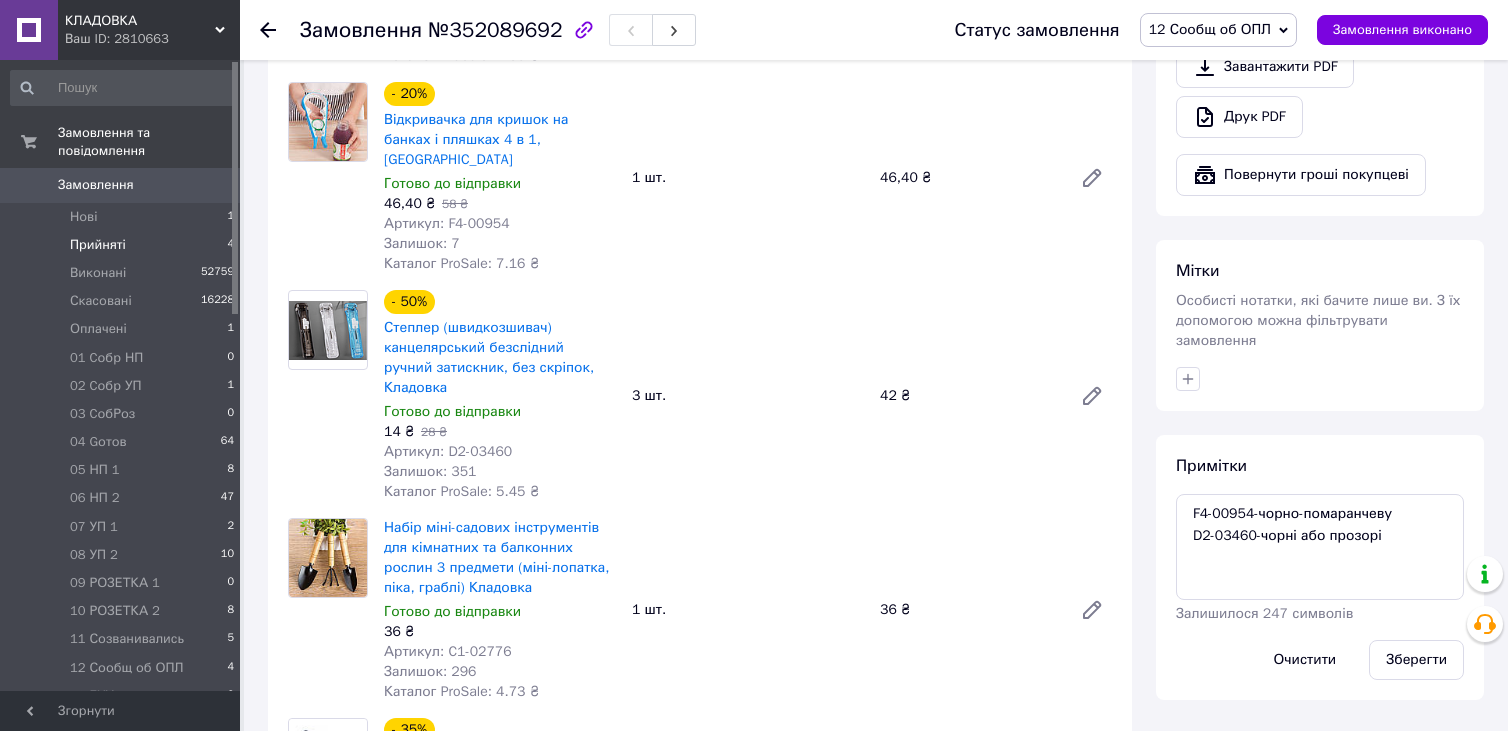 scroll, scrollTop: 1200, scrollLeft: 0, axis: vertical 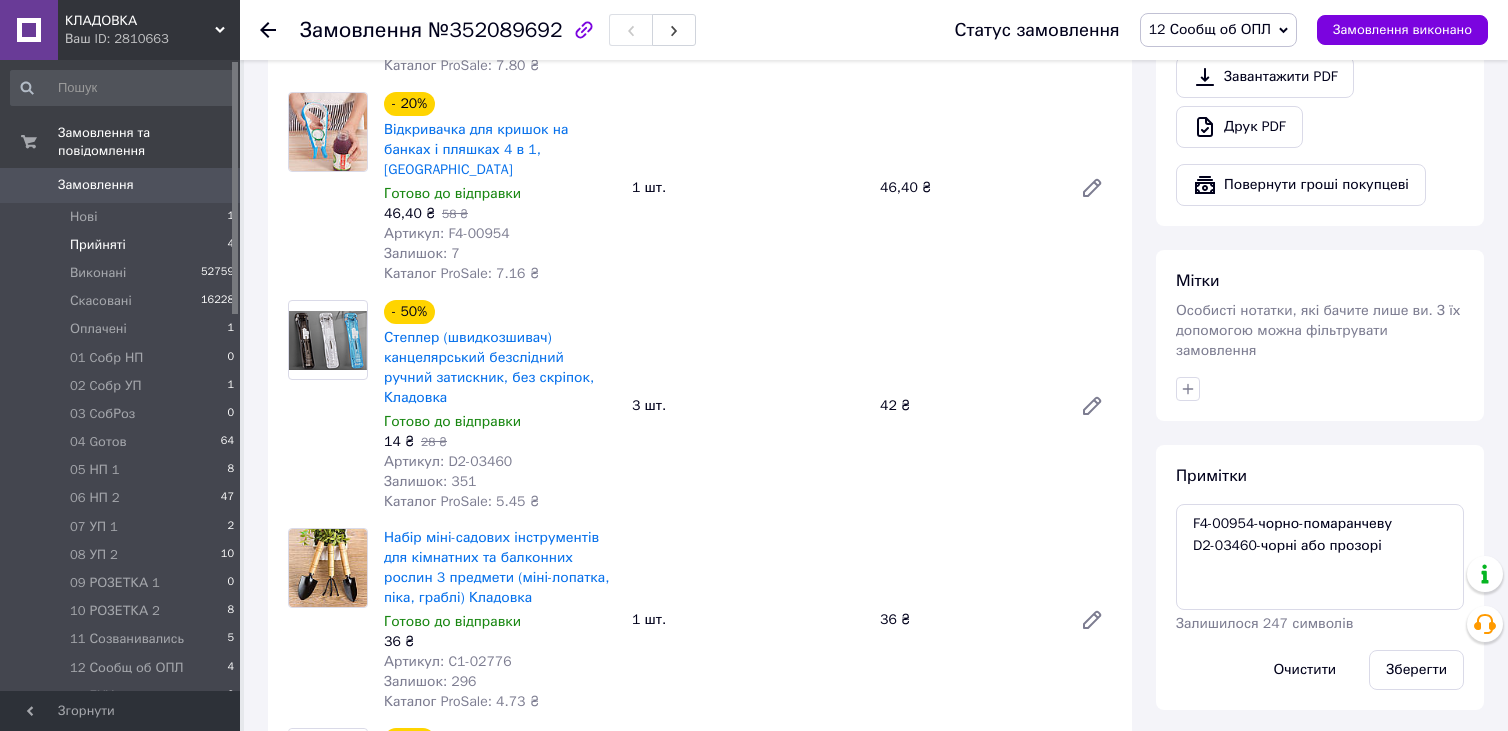 click on "Прийняті 4" at bounding box center (123, 245) 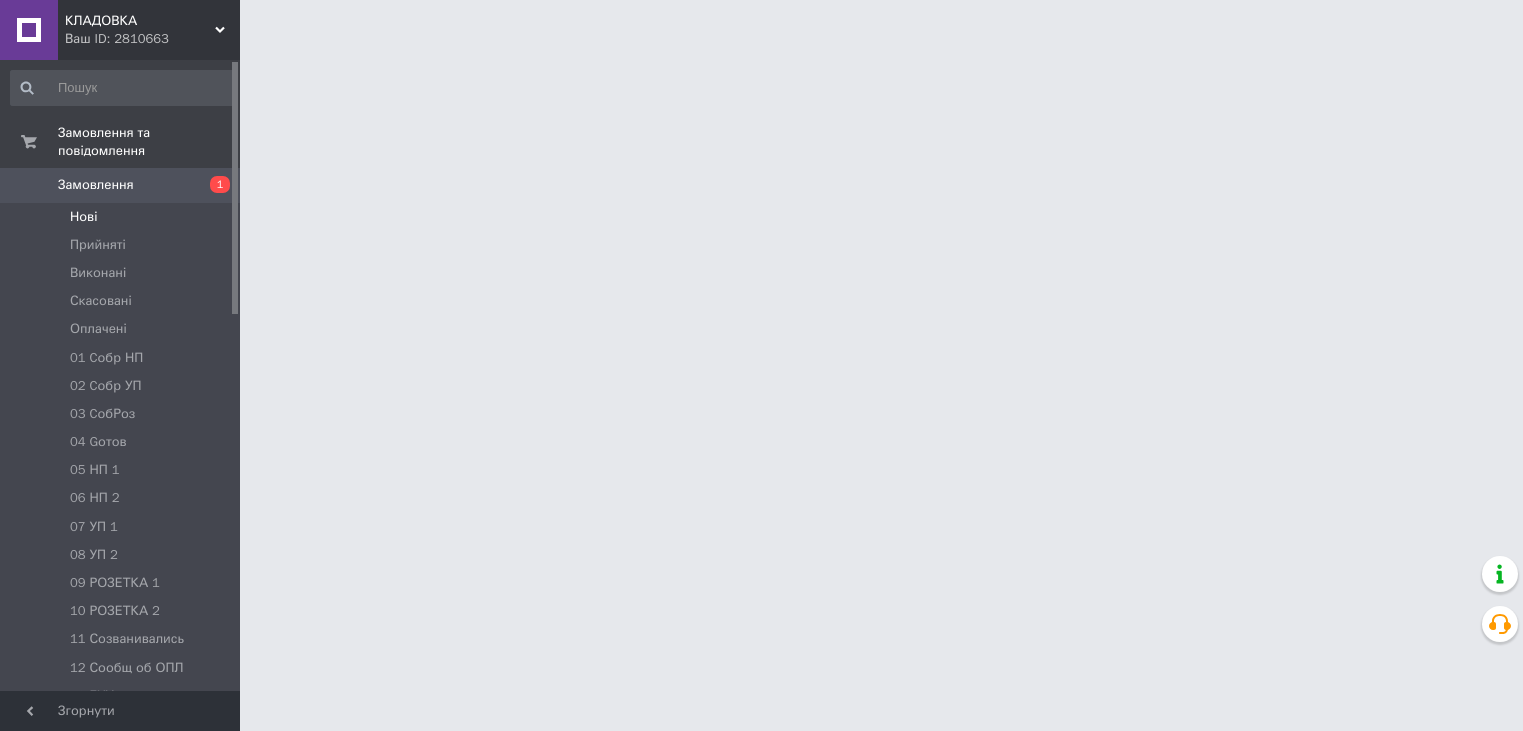 scroll, scrollTop: 0, scrollLeft: 0, axis: both 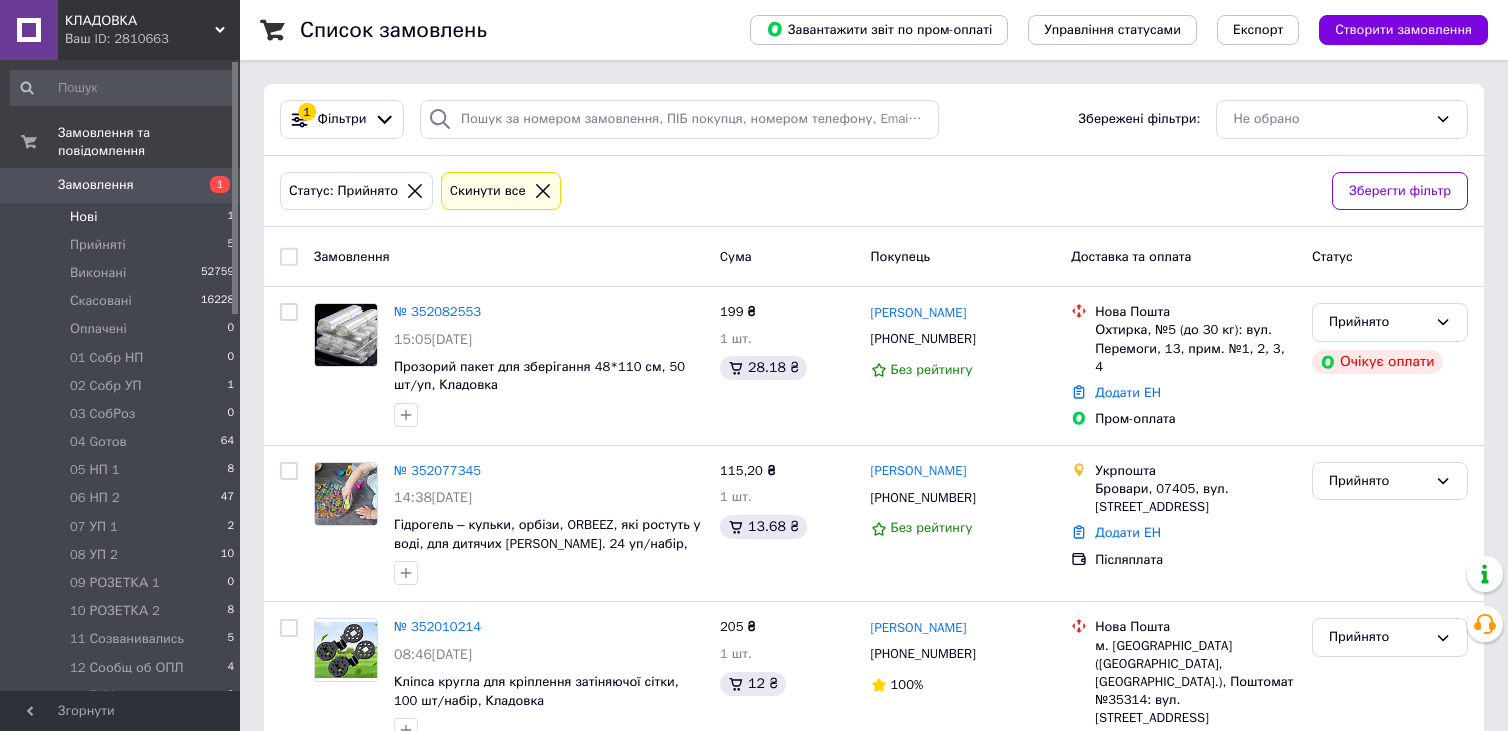 click on "Нові 1" at bounding box center [123, 217] 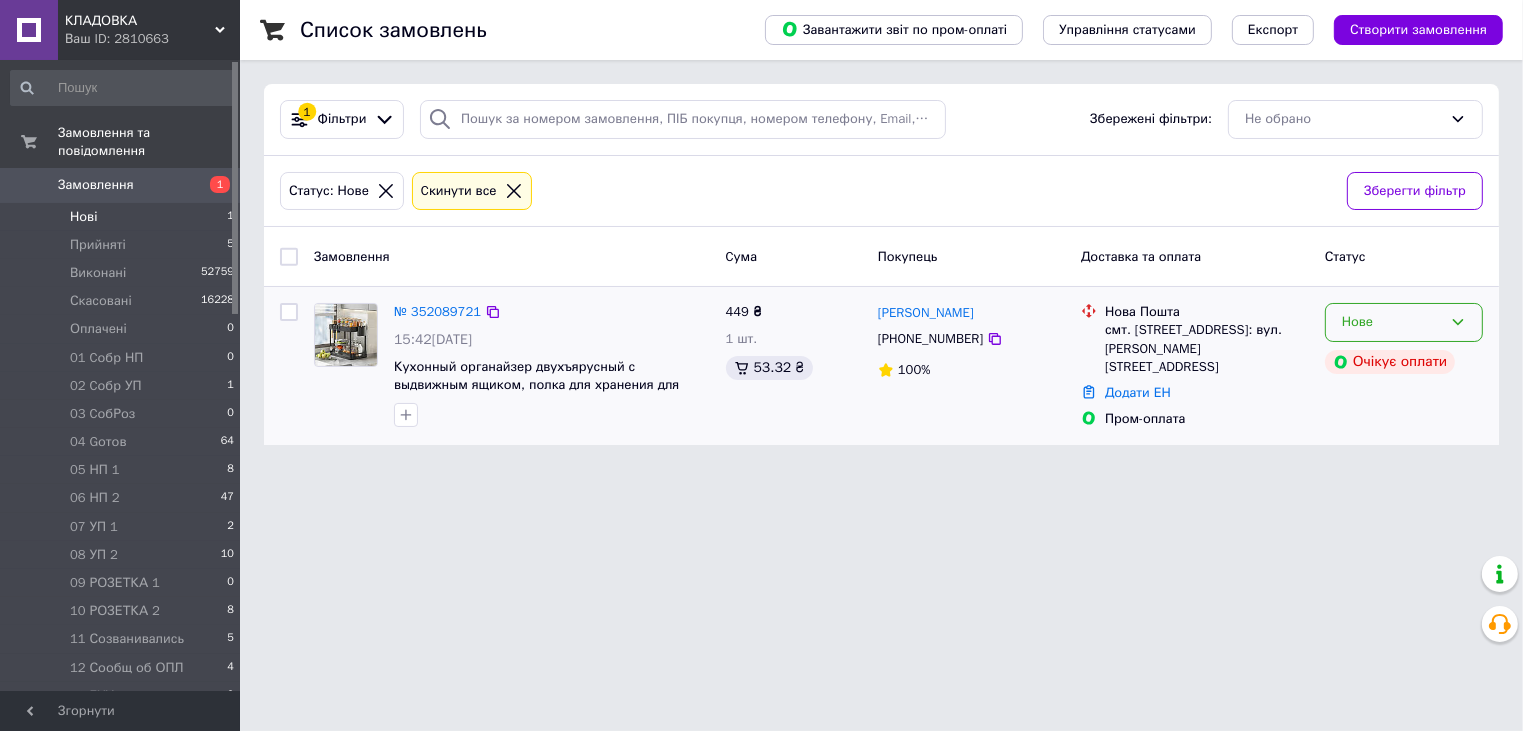 click 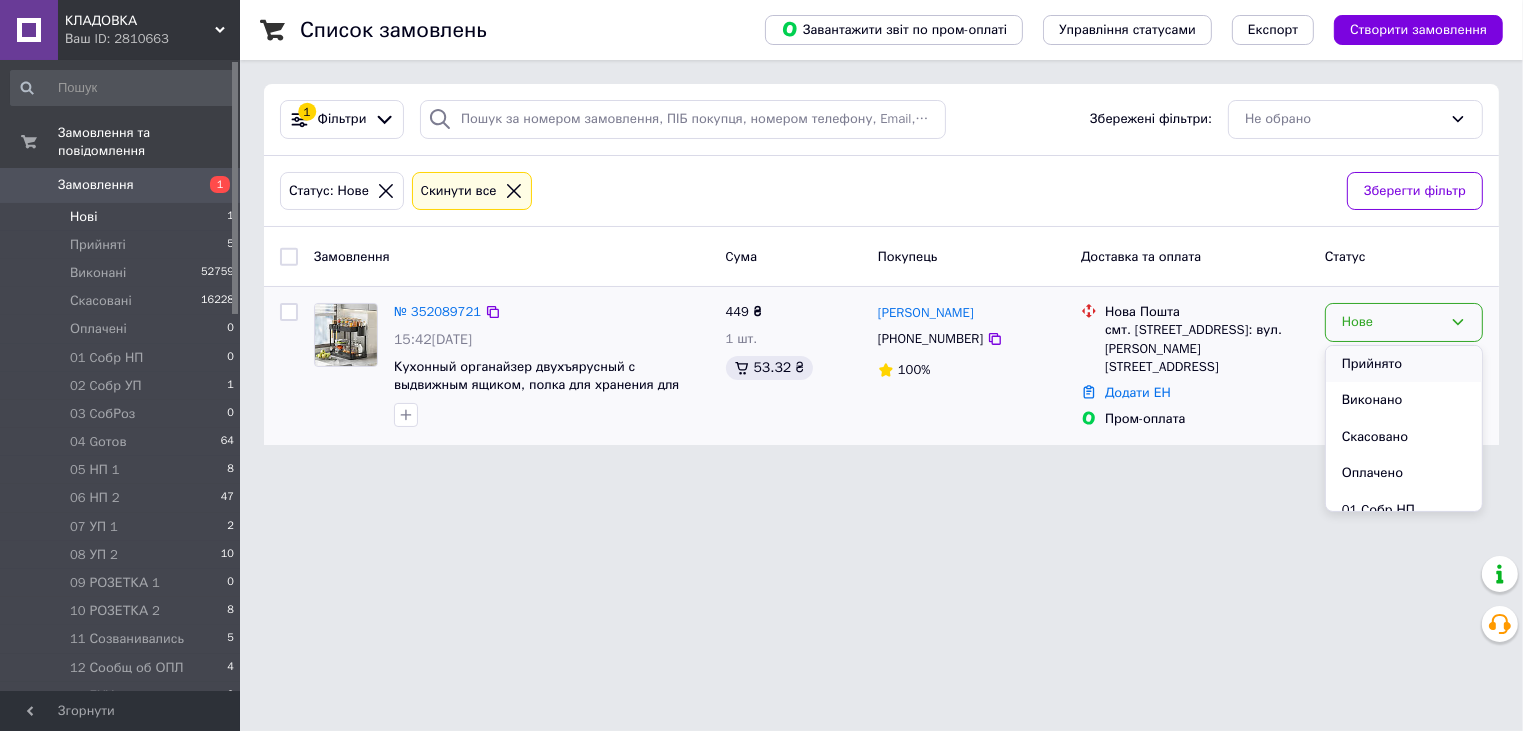 click on "Прийнято" at bounding box center (1404, 364) 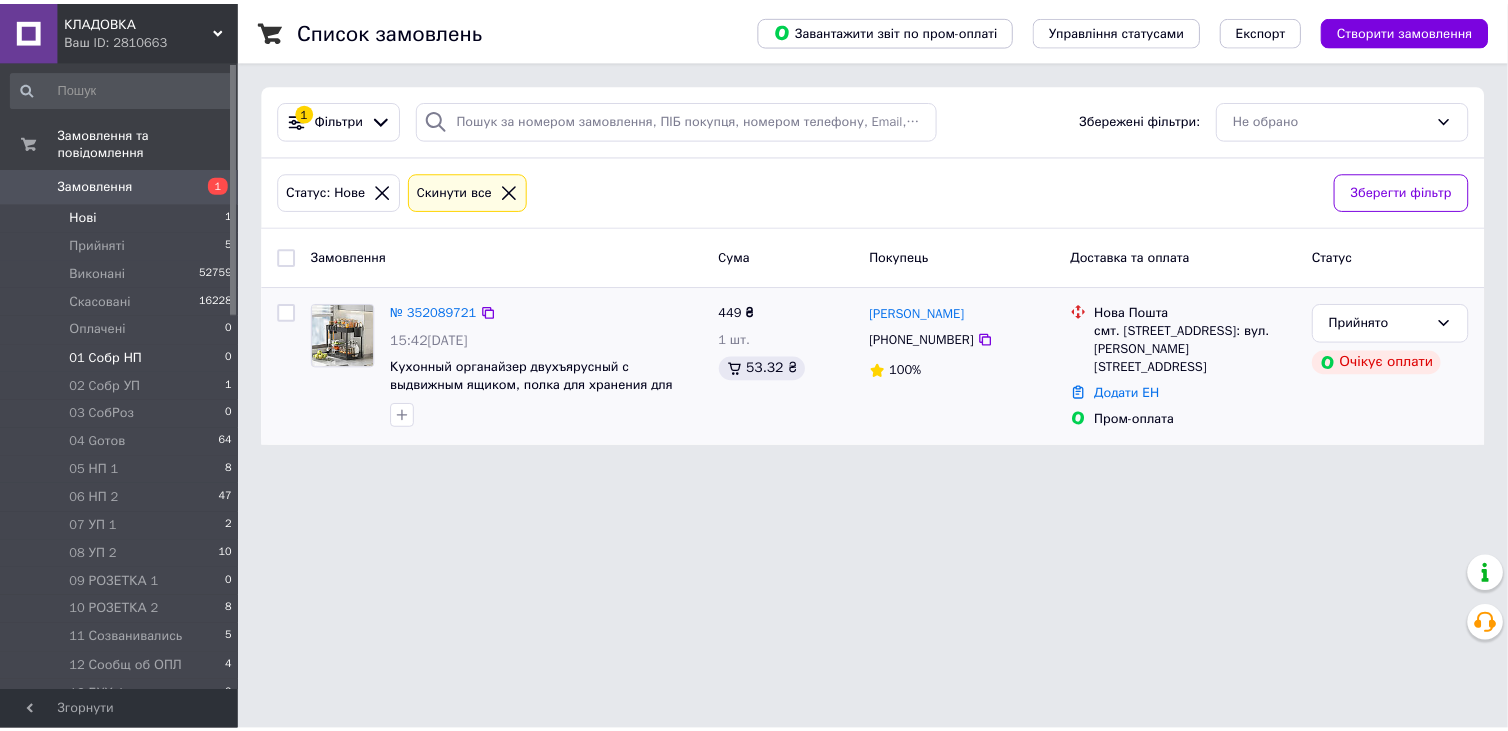 scroll, scrollTop: 100, scrollLeft: 0, axis: vertical 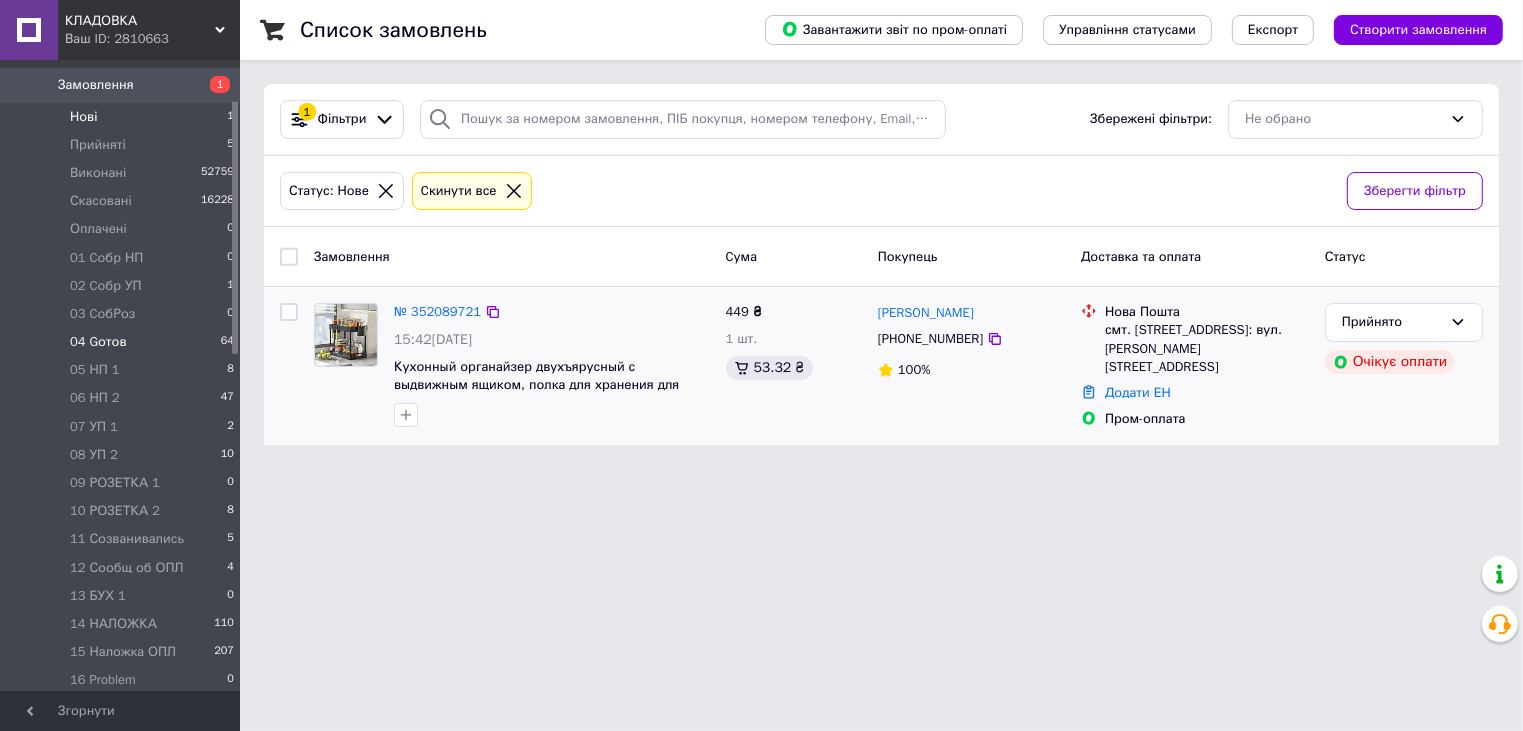 click on "04 Gотов 64" at bounding box center (123, 342) 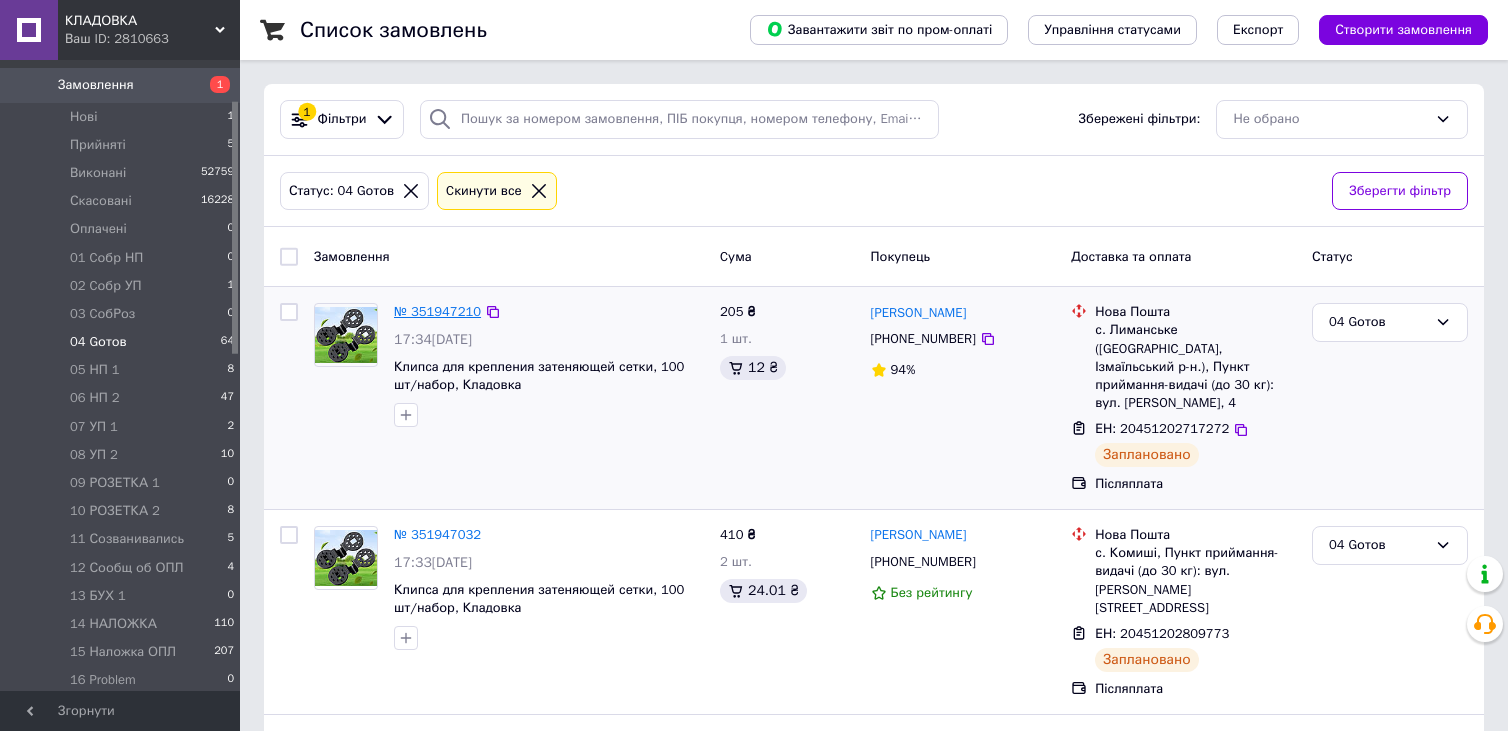 click on "№ 351947210" at bounding box center (437, 311) 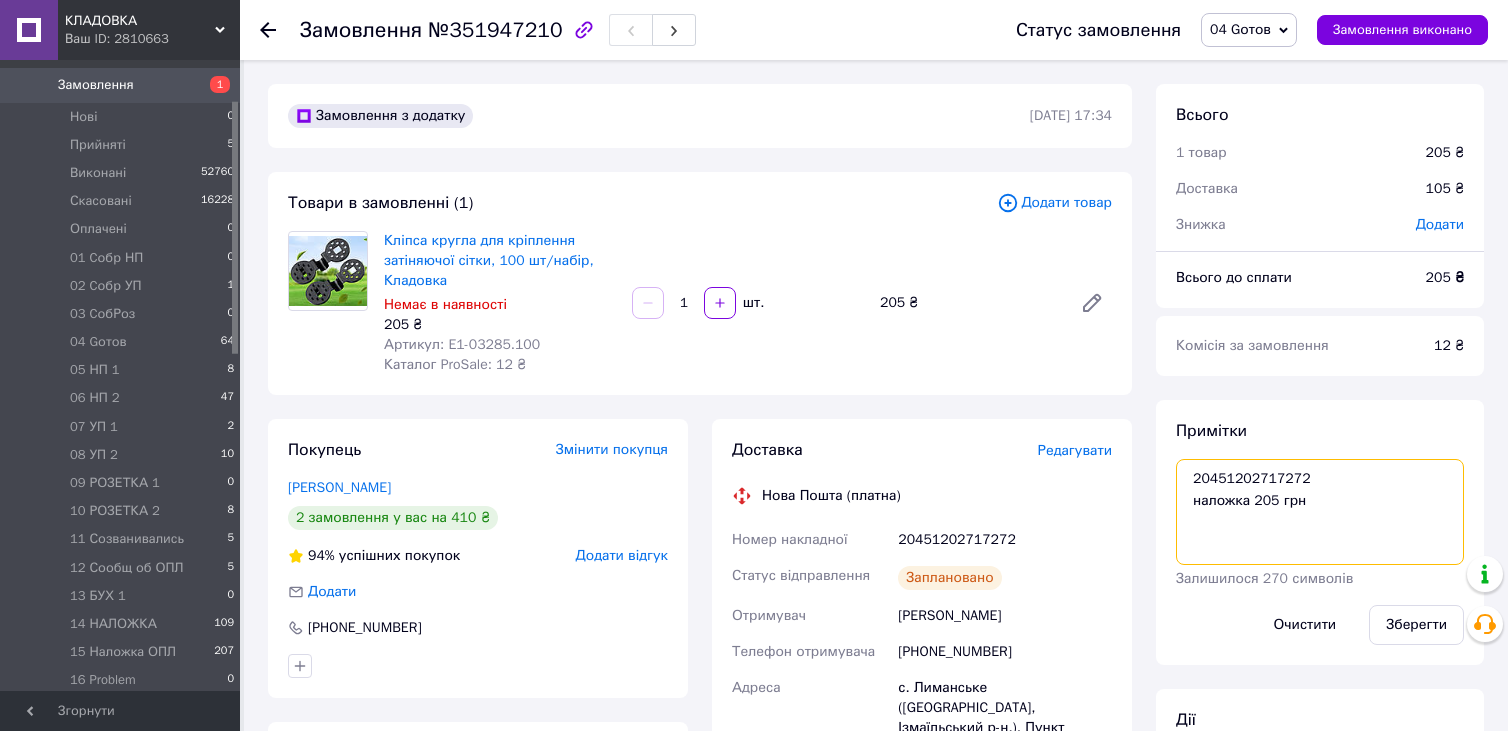 drag, startPoint x: 1191, startPoint y: 473, endPoint x: 1298, endPoint y: 472, distance: 107.00467 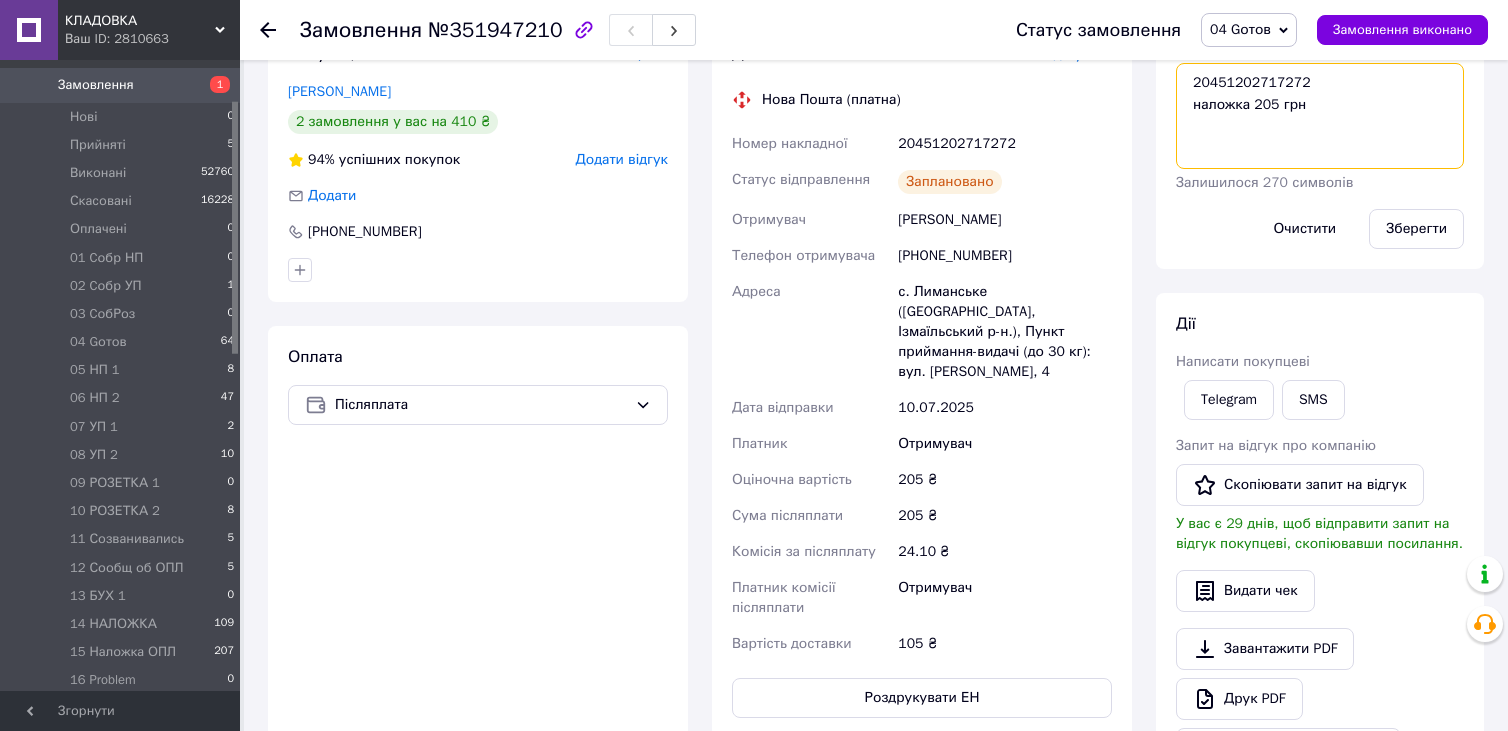 scroll, scrollTop: 400, scrollLeft: 0, axis: vertical 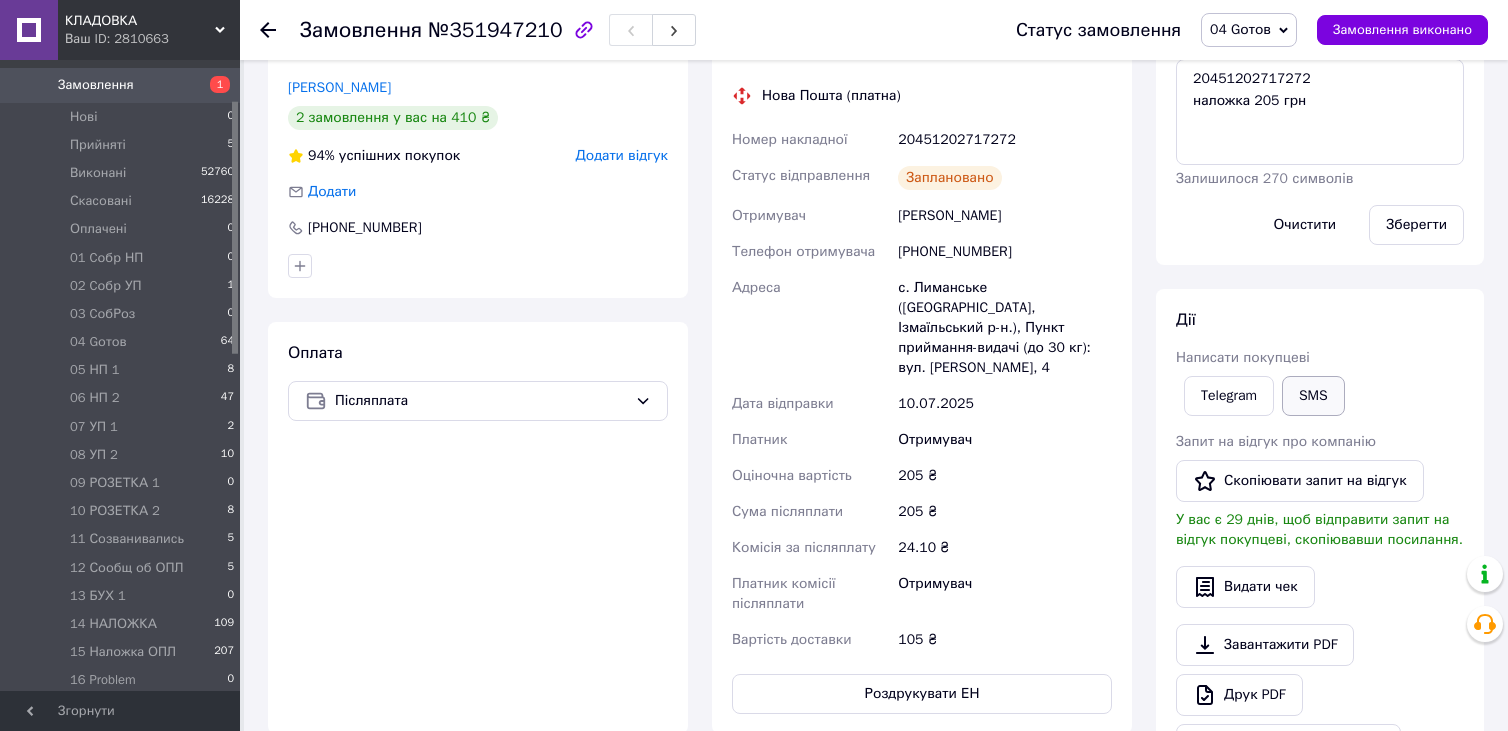click on "SMS" at bounding box center (1313, 396) 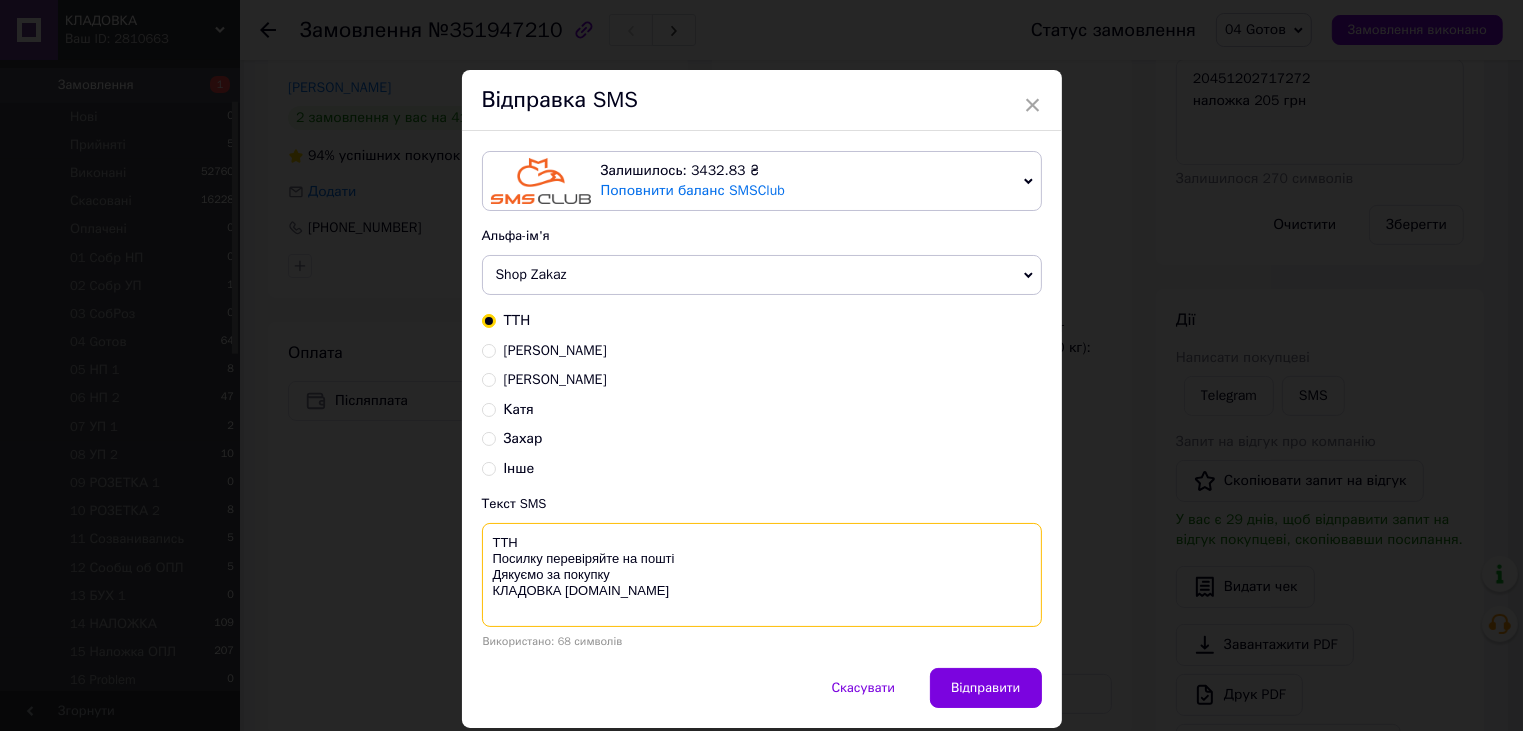 paste on "20451202717272" 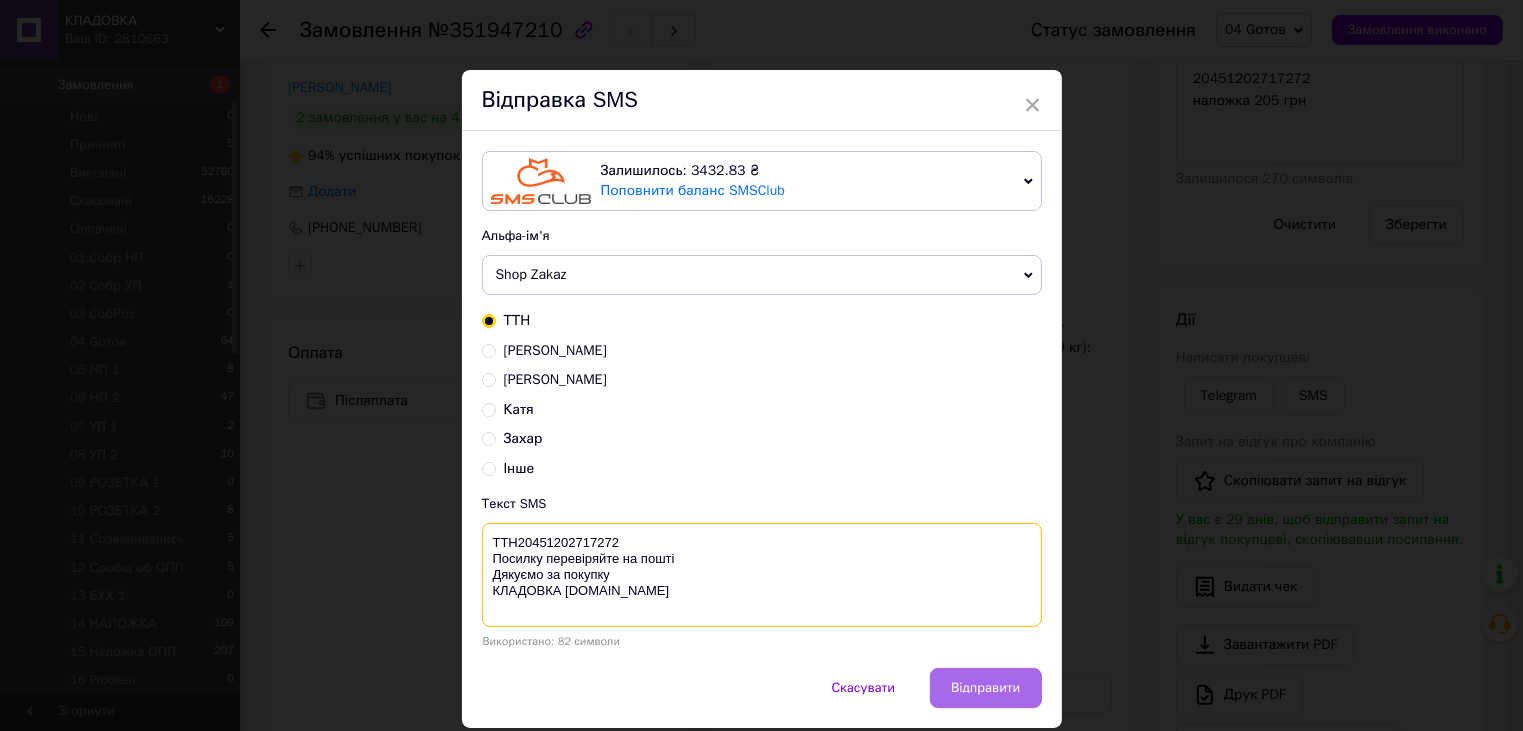 type on "ТТН20451202717272
Посилку перевіряйте на пошті
Дякуємо за покупку
КЛАДОВКА [DOMAIN_NAME]" 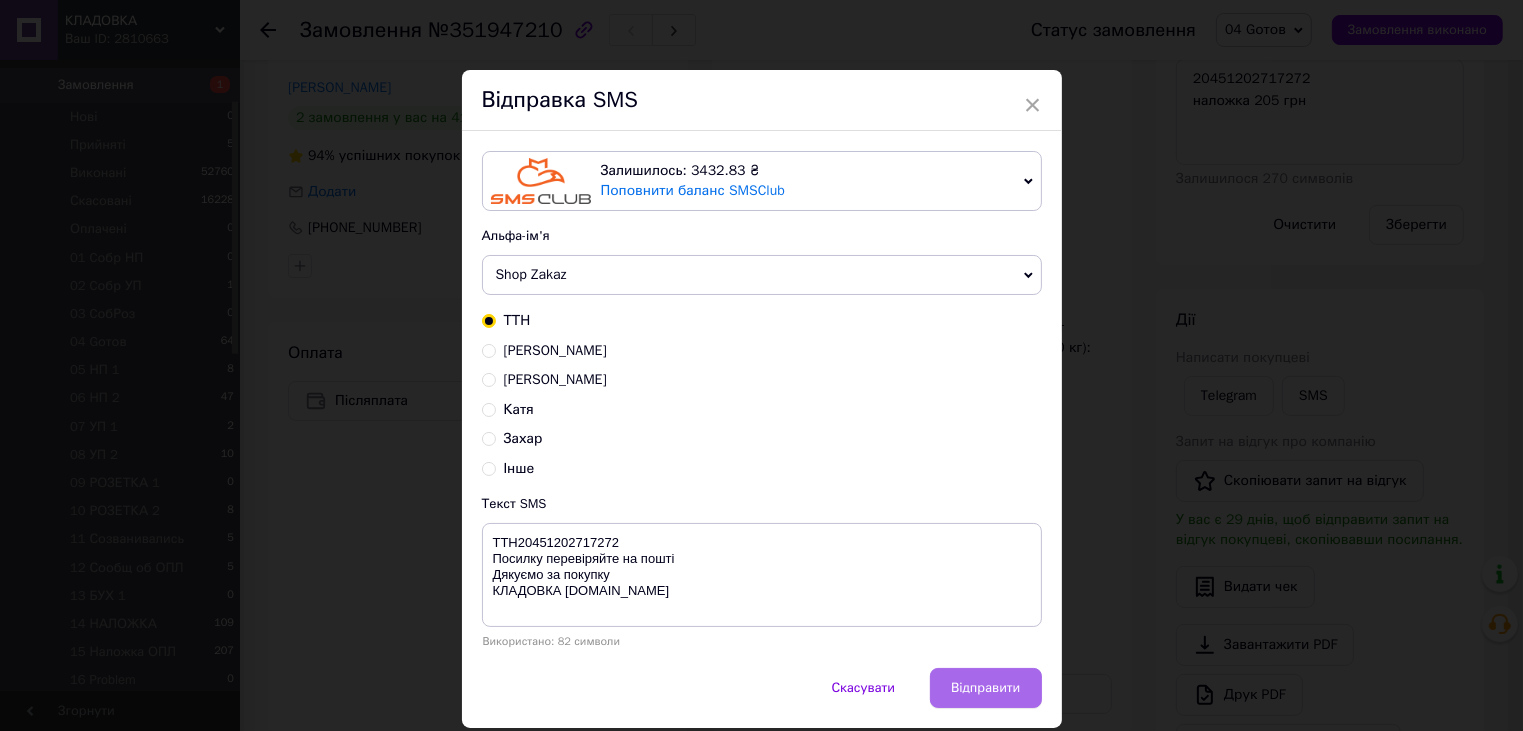 click on "Відправити" at bounding box center (985, 688) 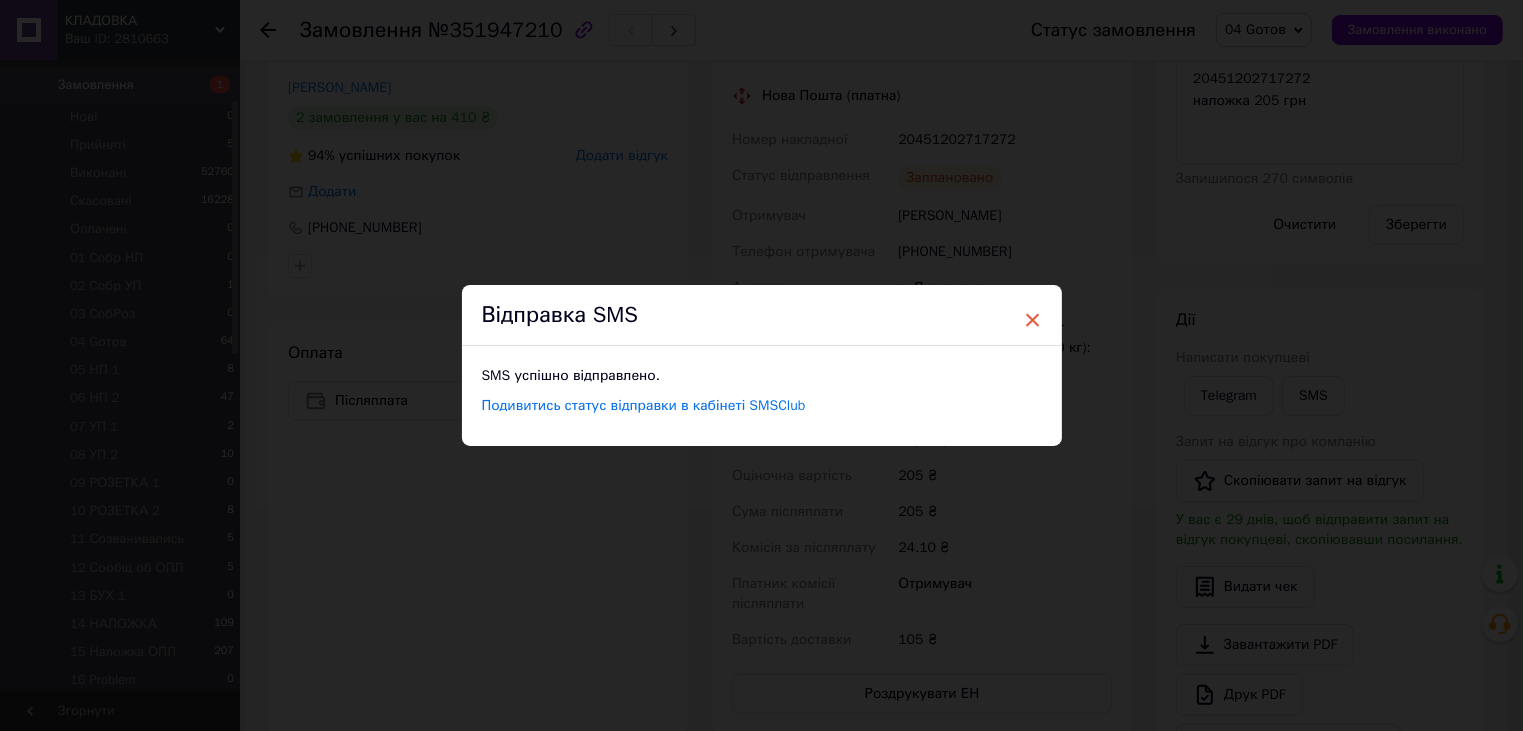 click on "×" at bounding box center [1033, 320] 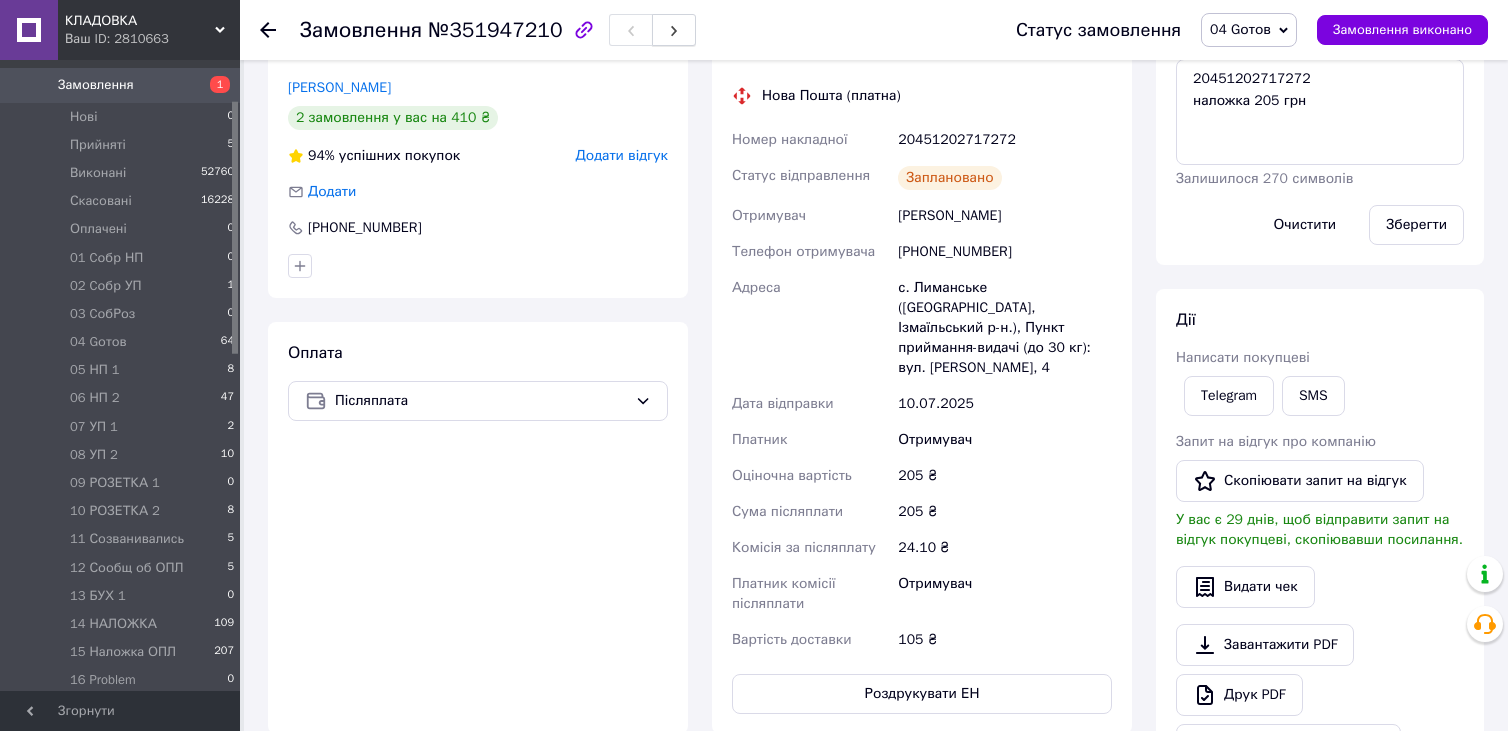 click at bounding box center (674, 30) 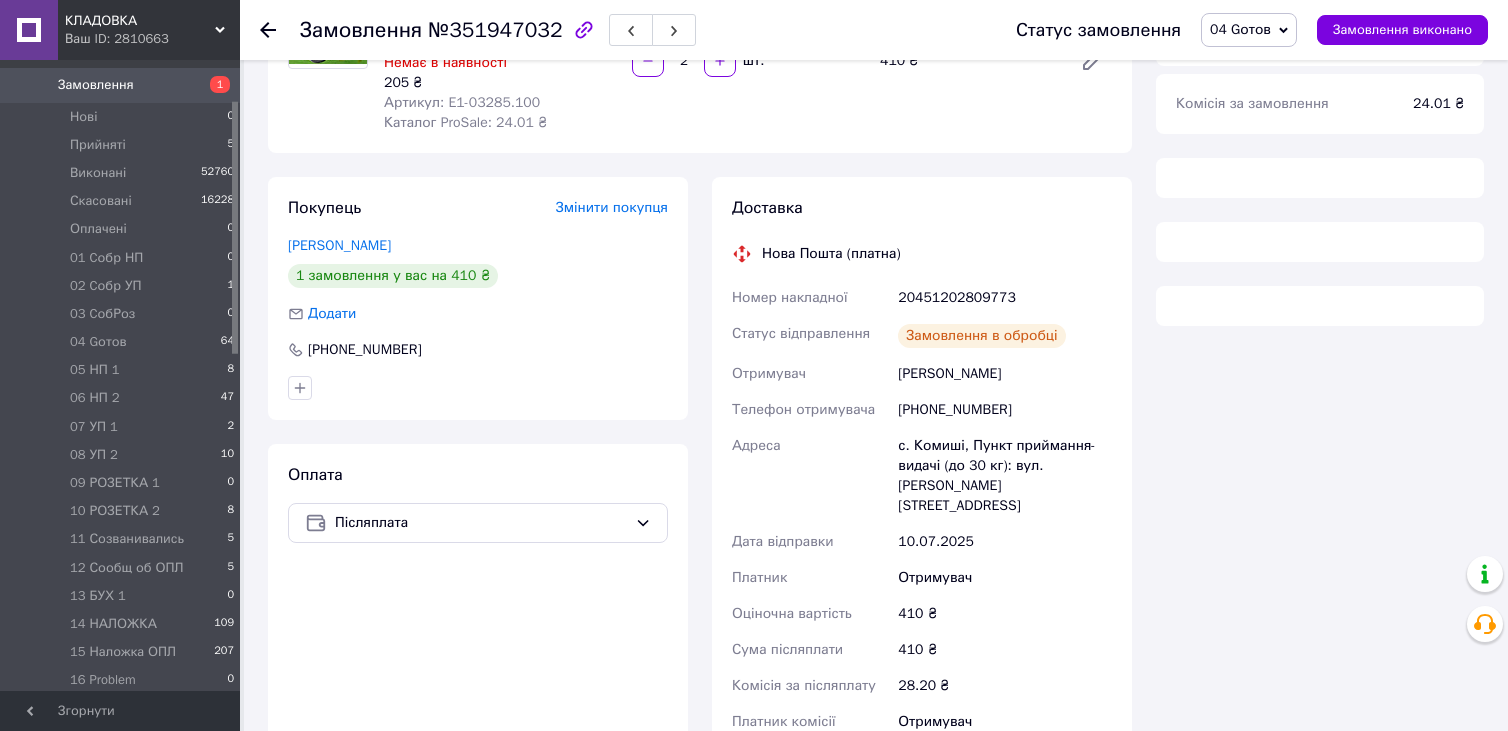scroll, scrollTop: 262, scrollLeft: 0, axis: vertical 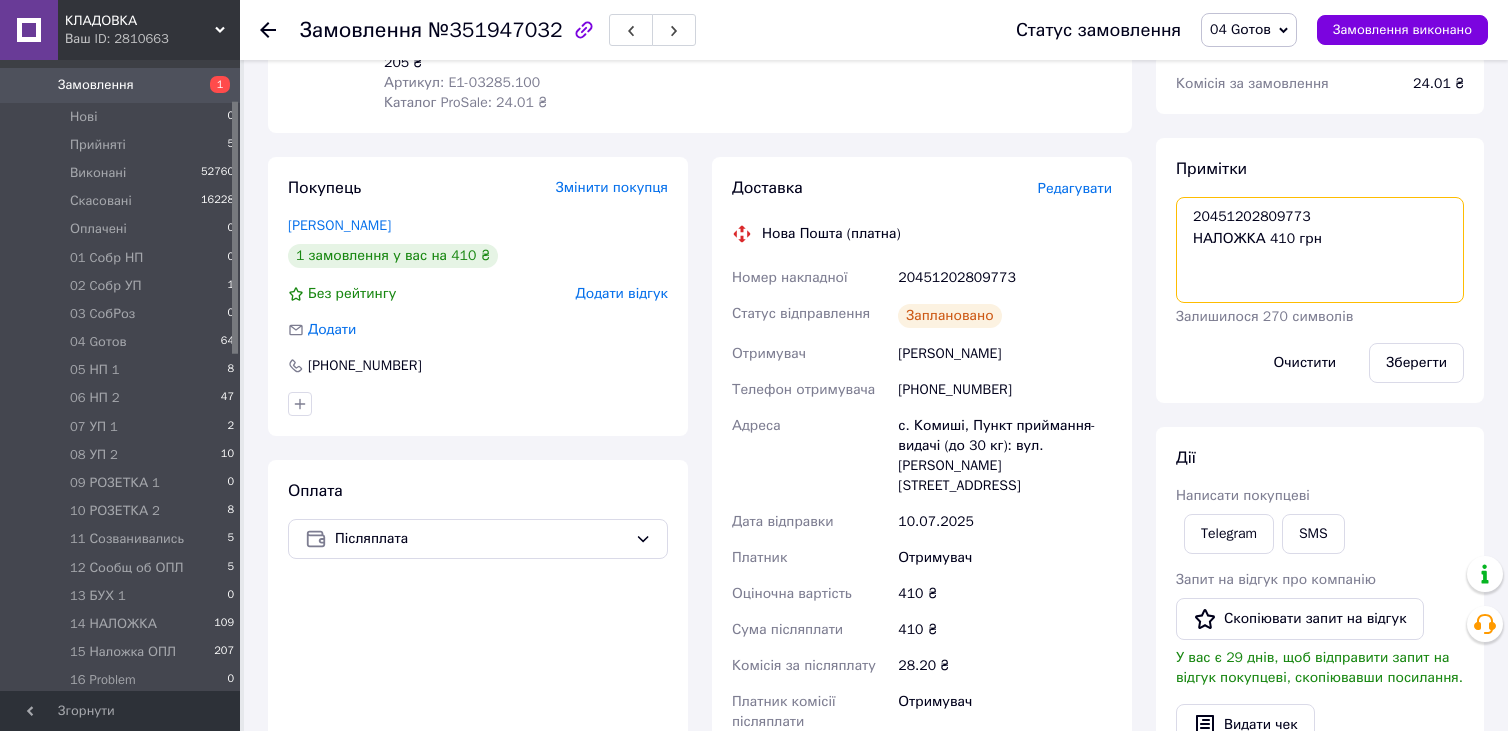 drag, startPoint x: 1189, startPoint y: 213, endPoint x: 1299, endPoint y: 211, distance: 110.01818 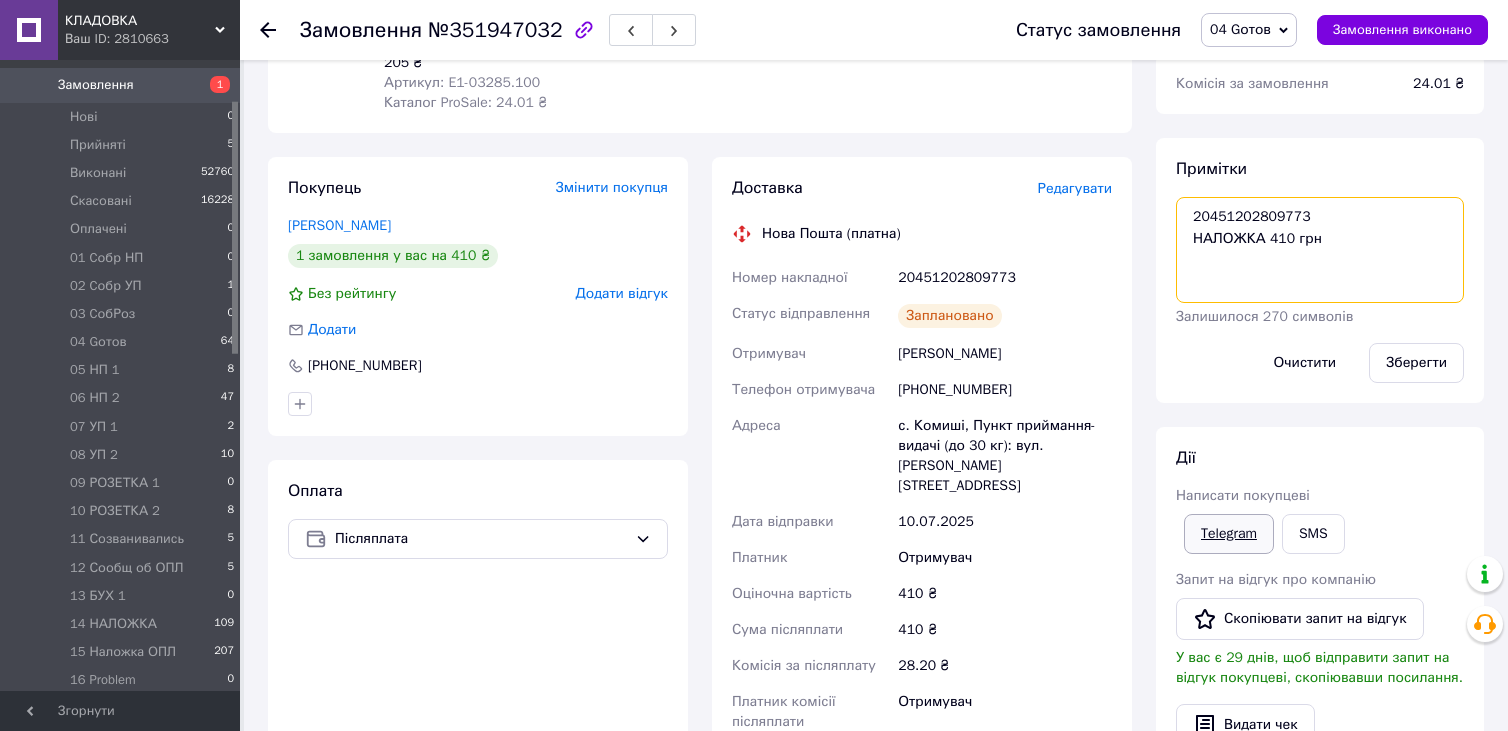 scroll, scrollTop: 462, scrollLeft: 0, axis: vertical 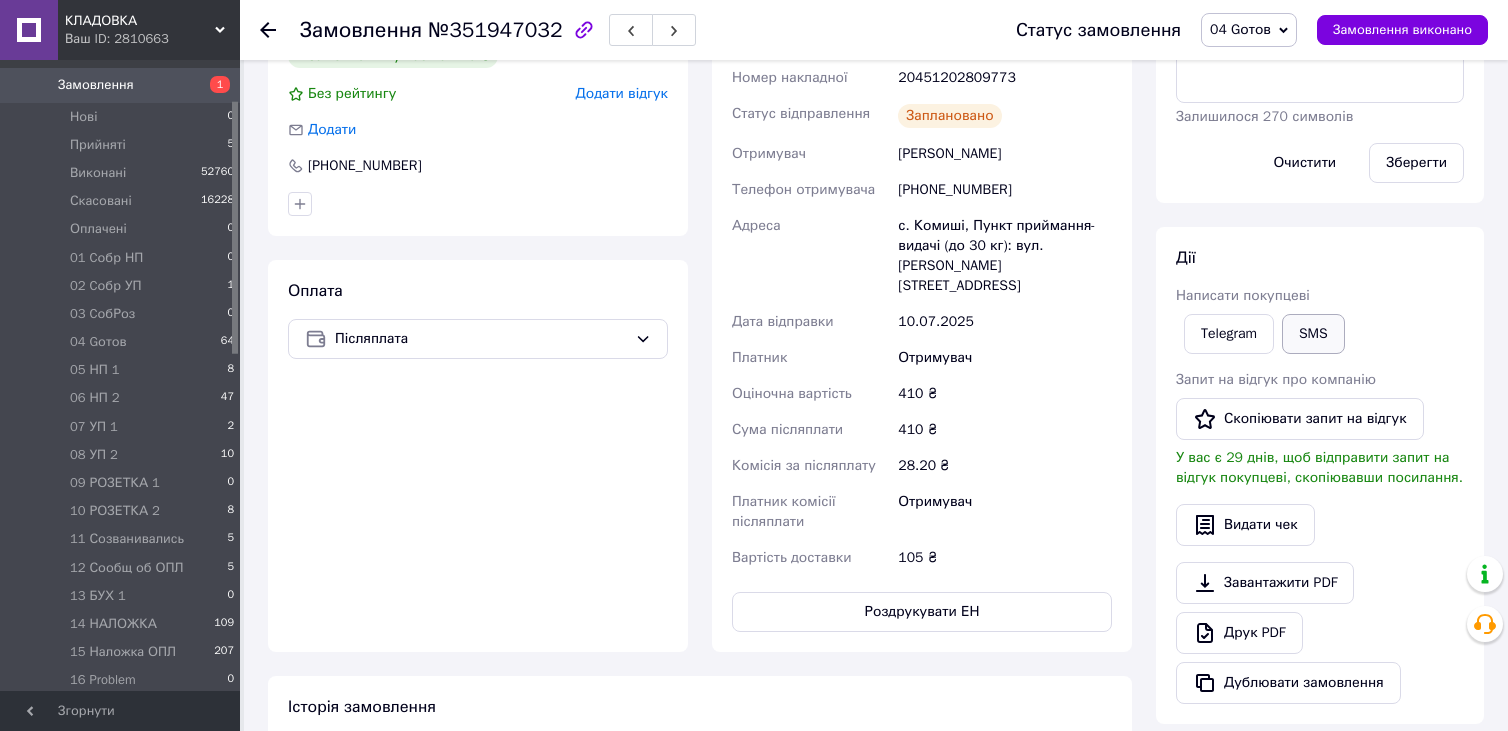 click on "SMS" at bounding box center (1313, 334) 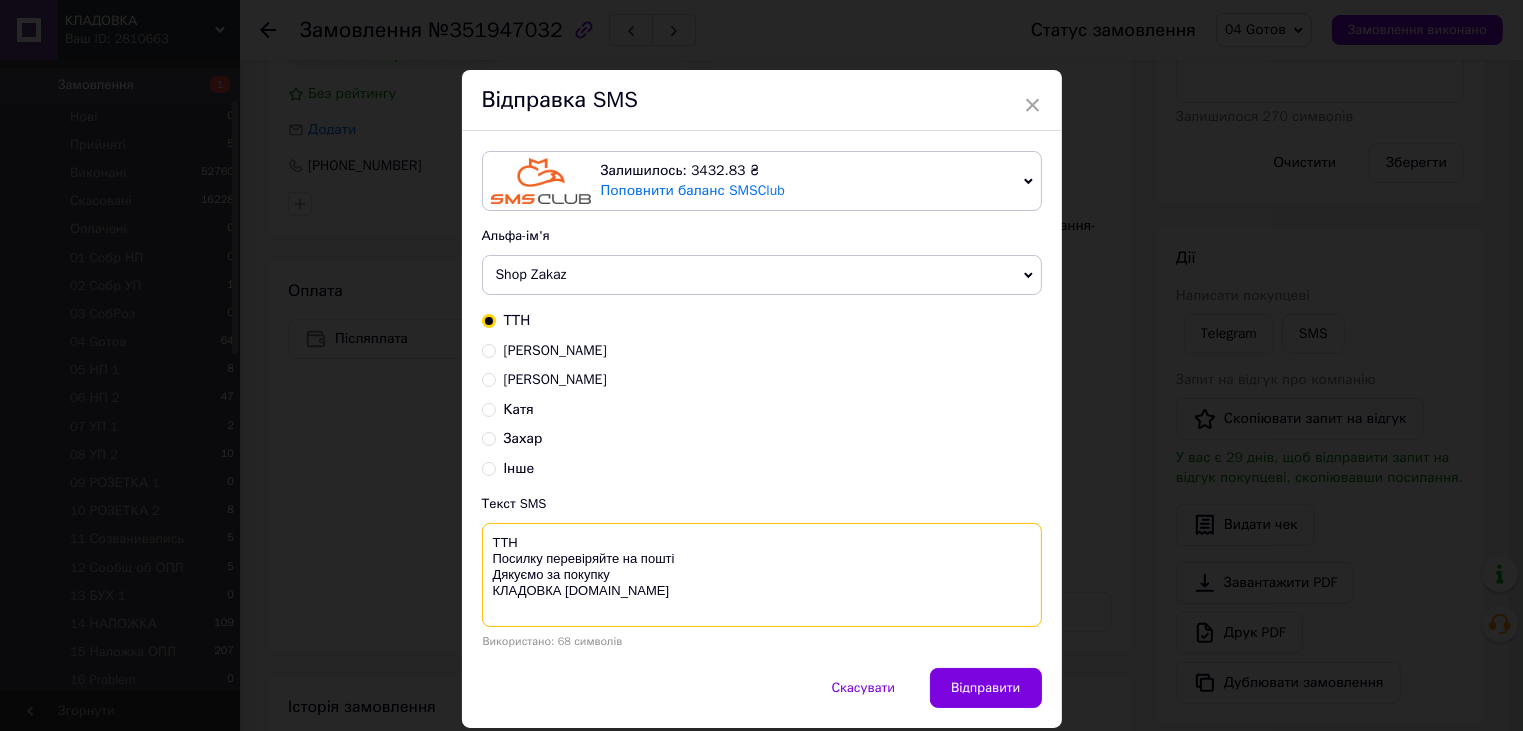 paste on "20451202809773" 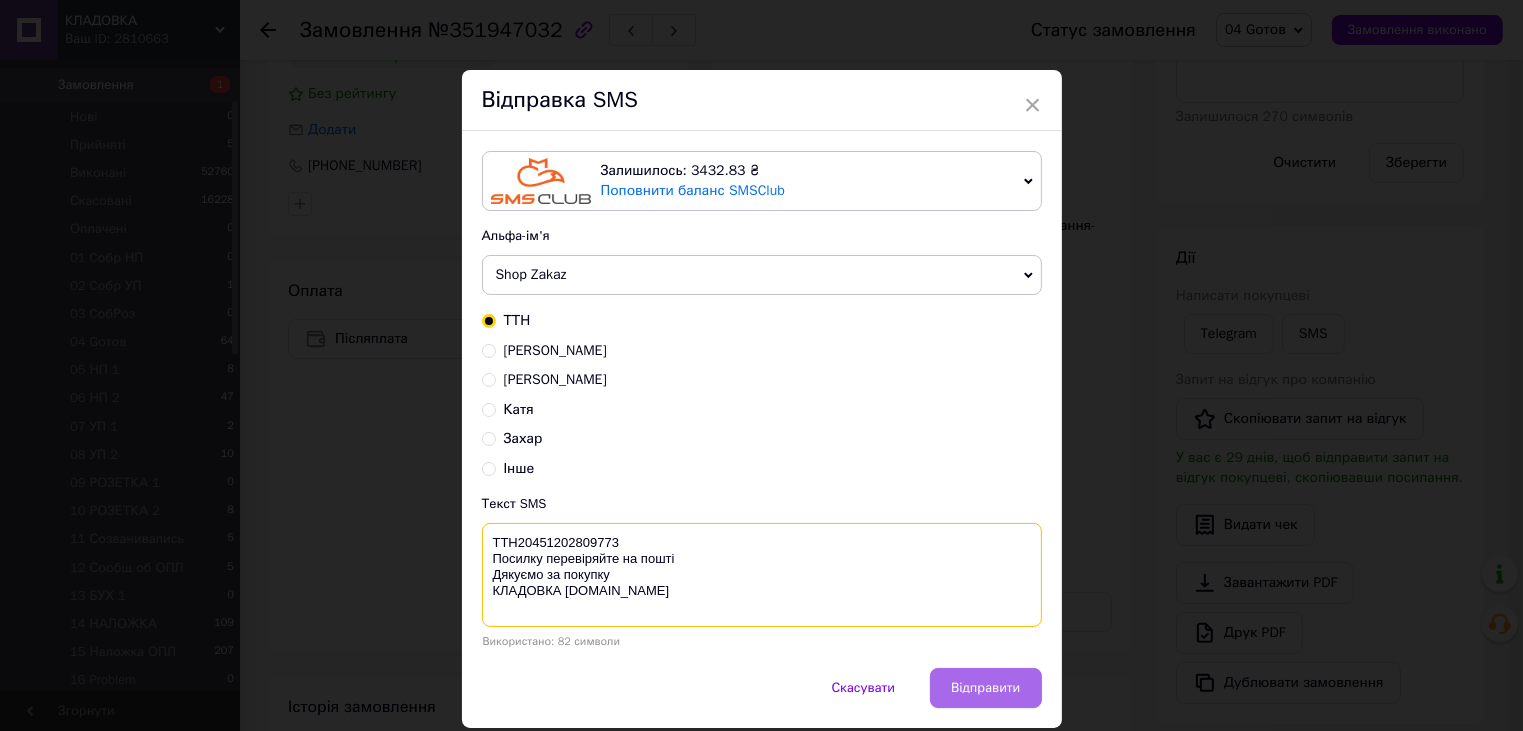 type on "ТТН20451202809773
Посилку перевіряйте на пошті
Дякуємо за покупку
КЛАДОВКА prom.ua" 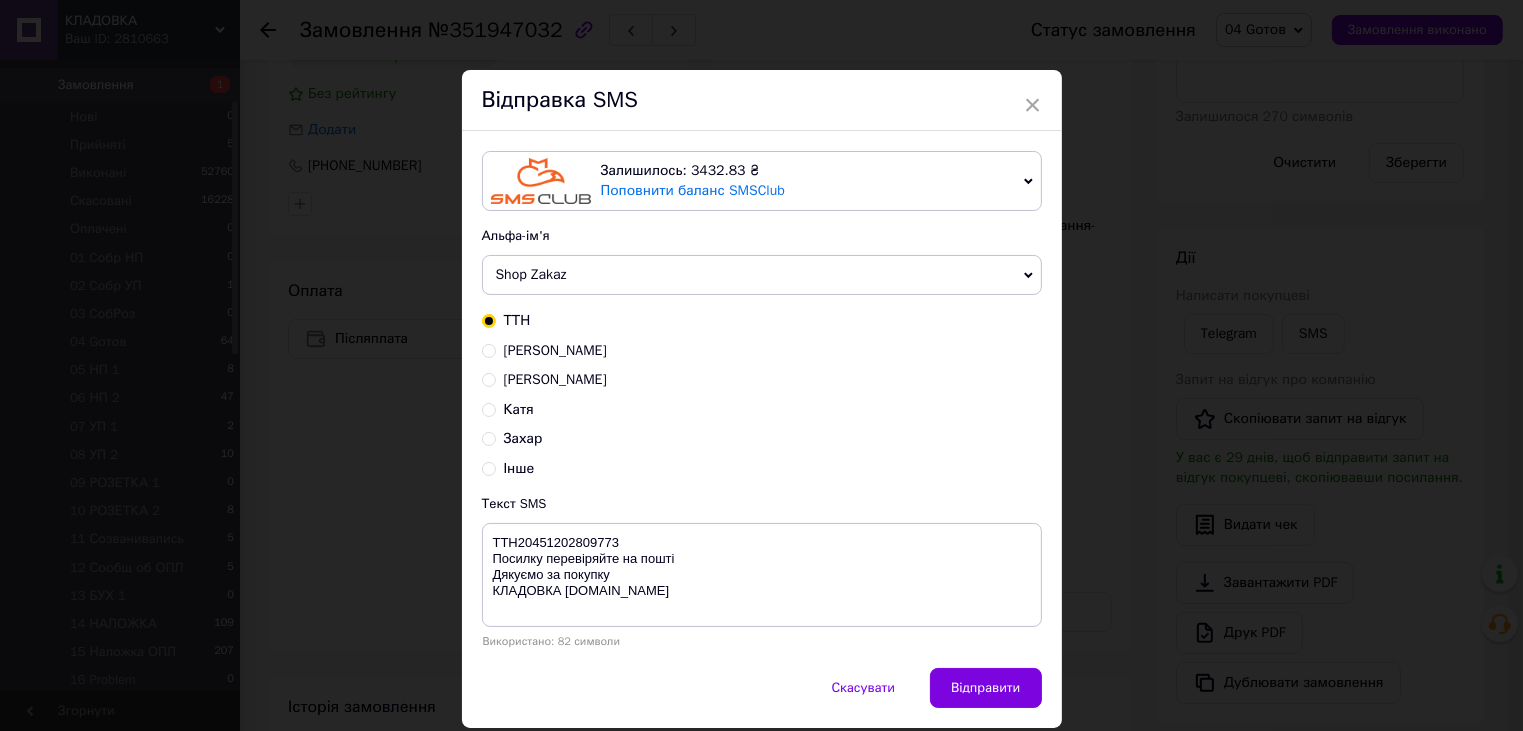 click on "Відправити" at bounding box center [985, 688] 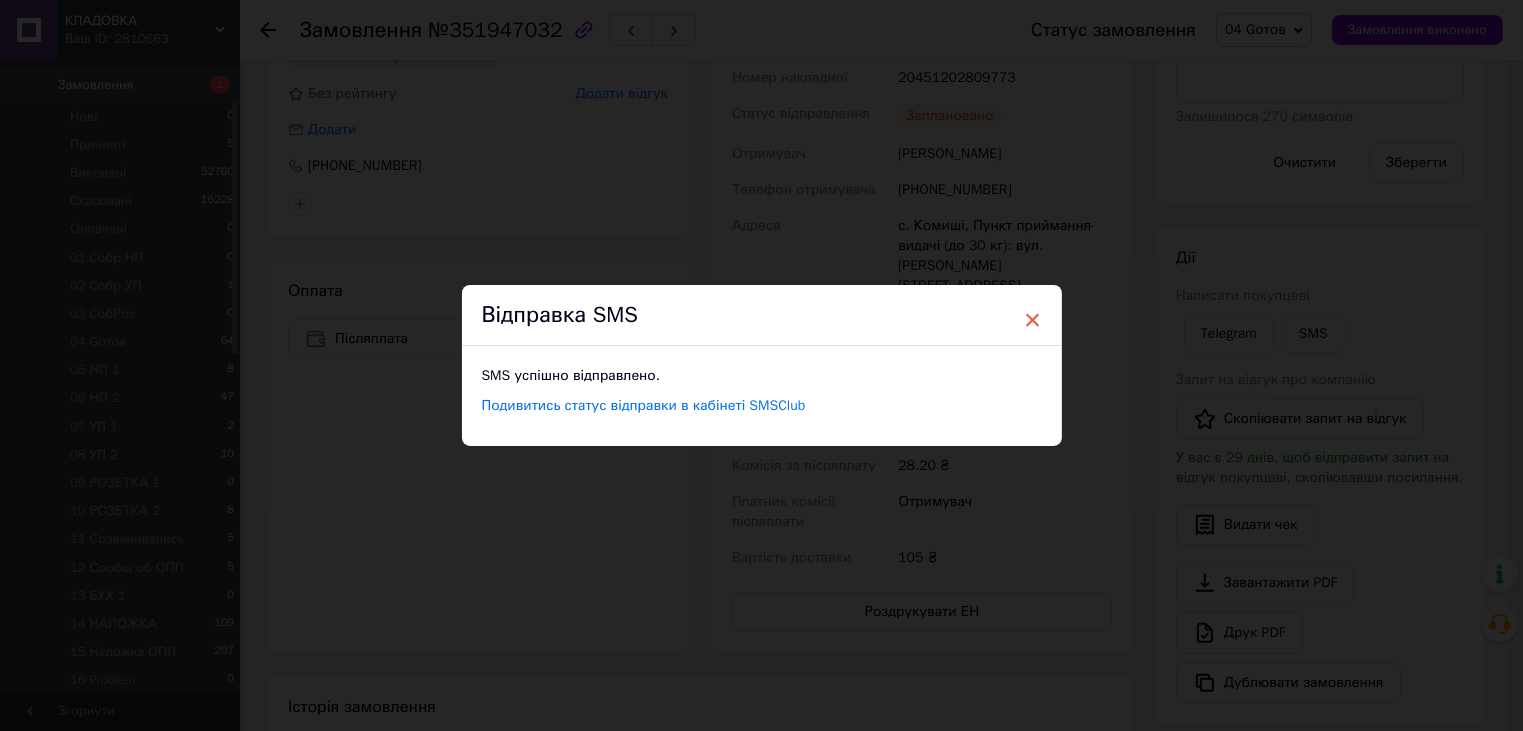 click on "×" at bounding box center (1033, 320) 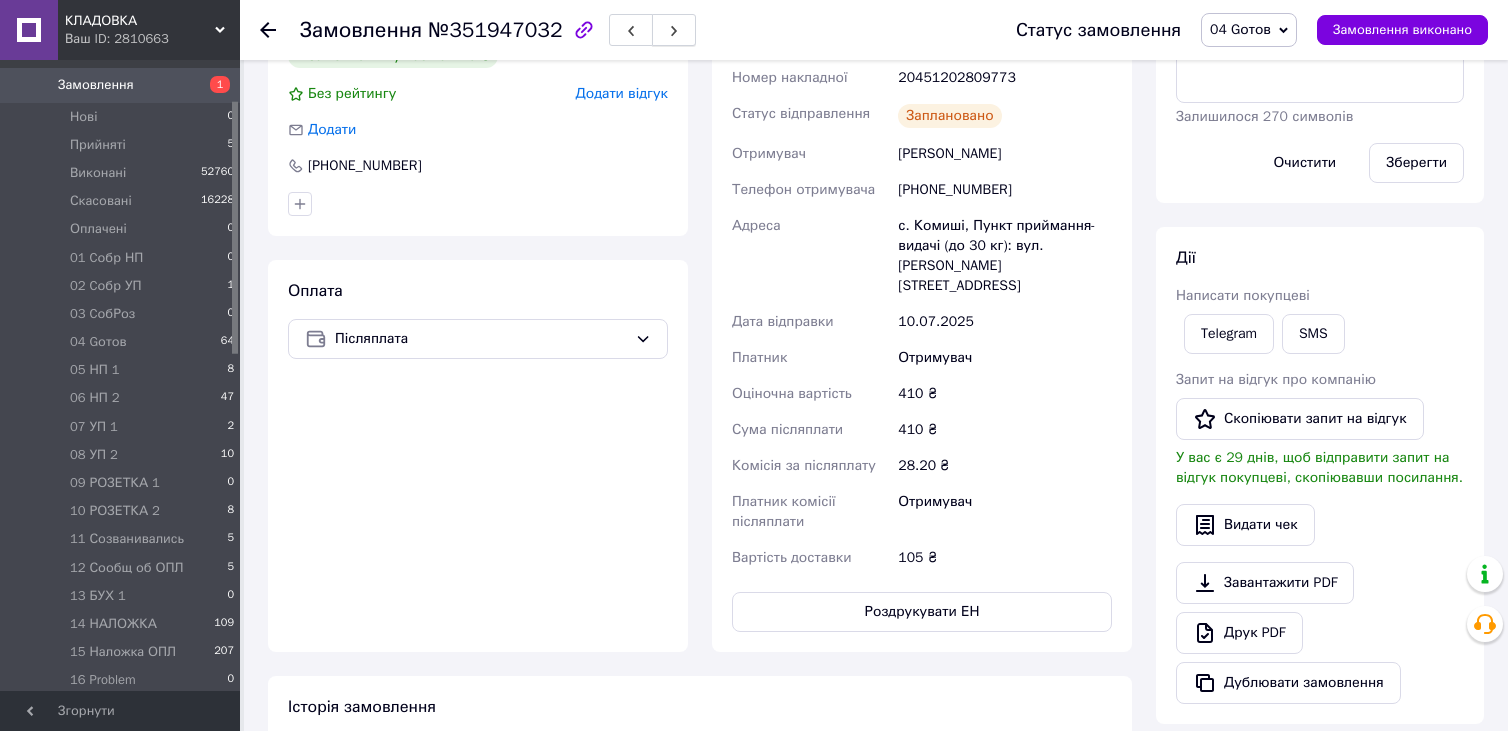 click at bounding box center (674, 30) 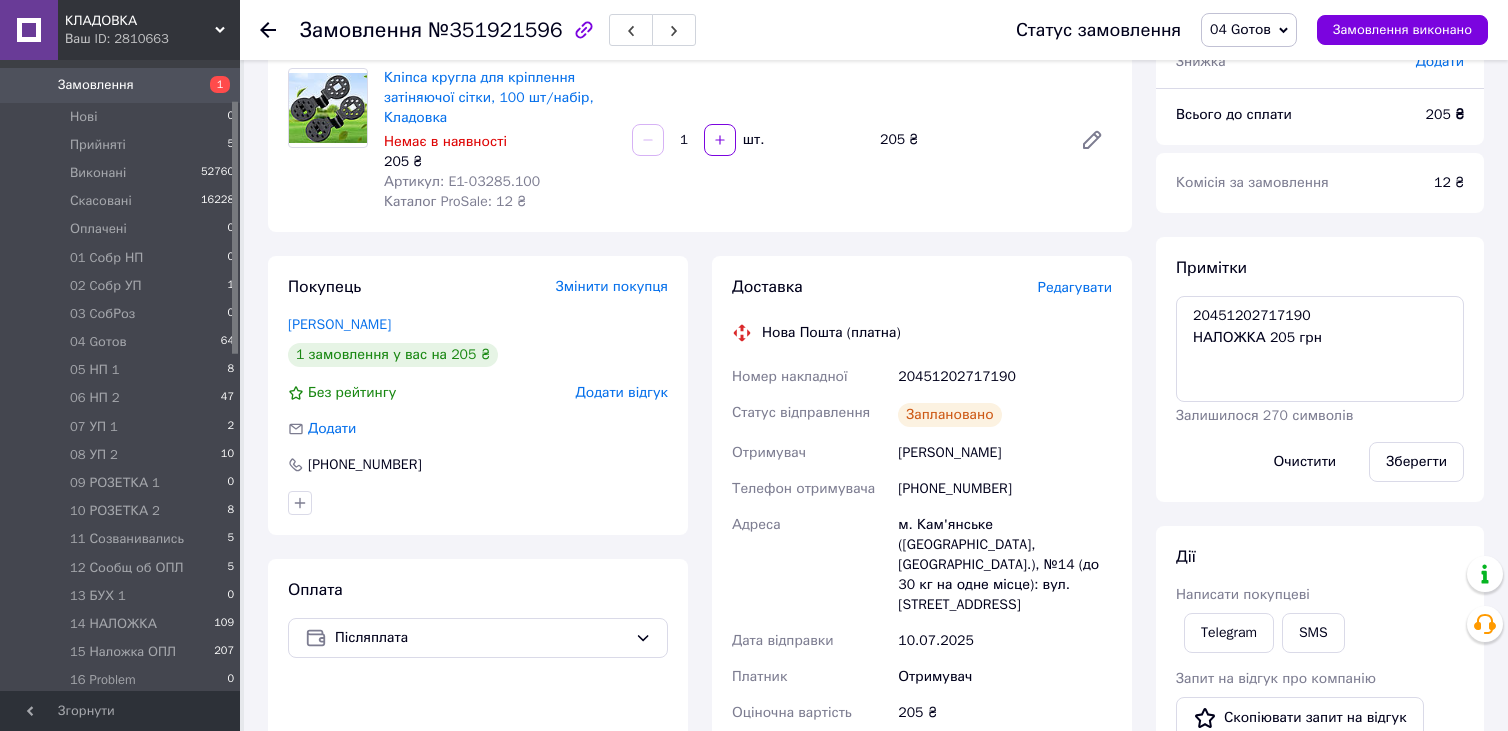 scroll, scrollTop: 162, scrollLeft: 0, axis: vertical 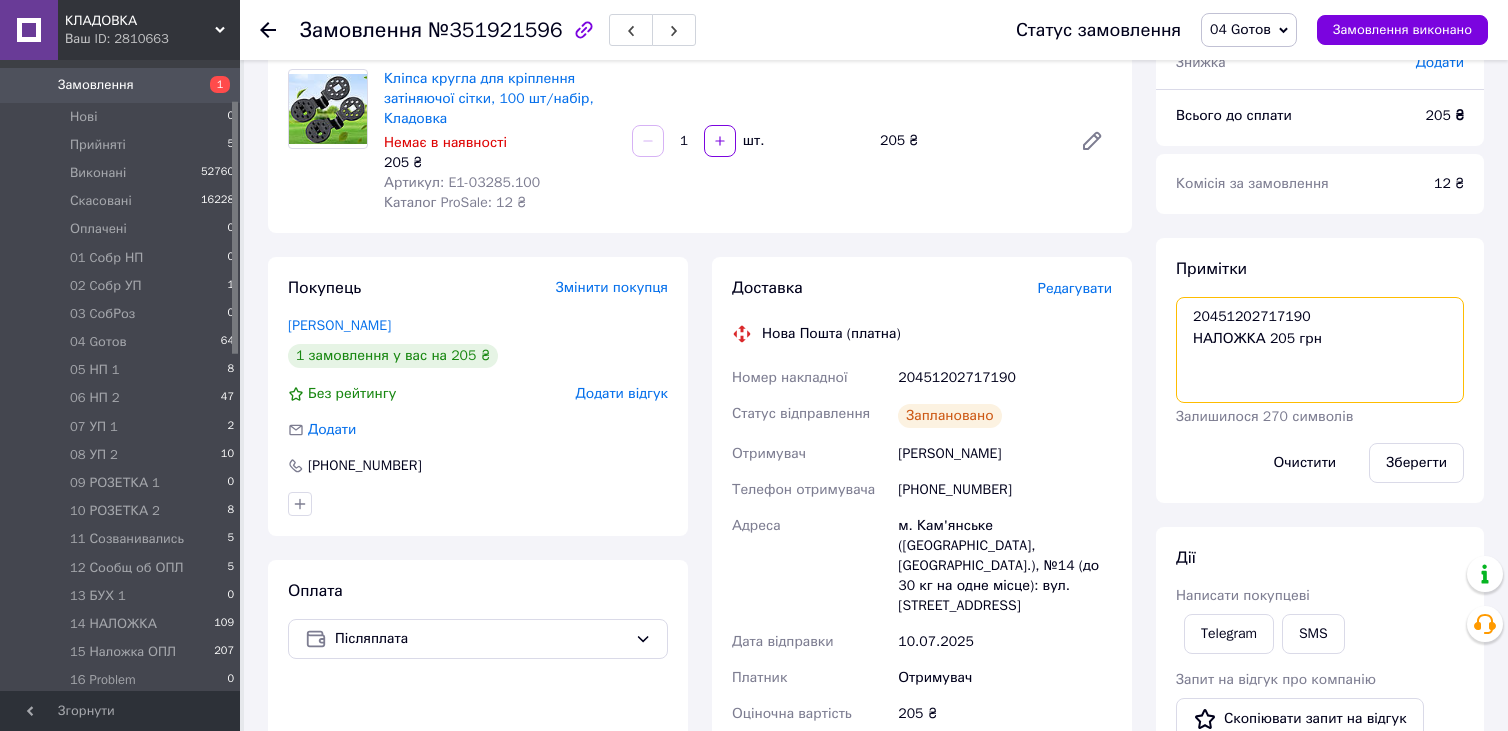 drag, startPoint x: 1188, startPoint y: 324, endPoint x: 1316, endPoint y: 315, distance: 128.31601 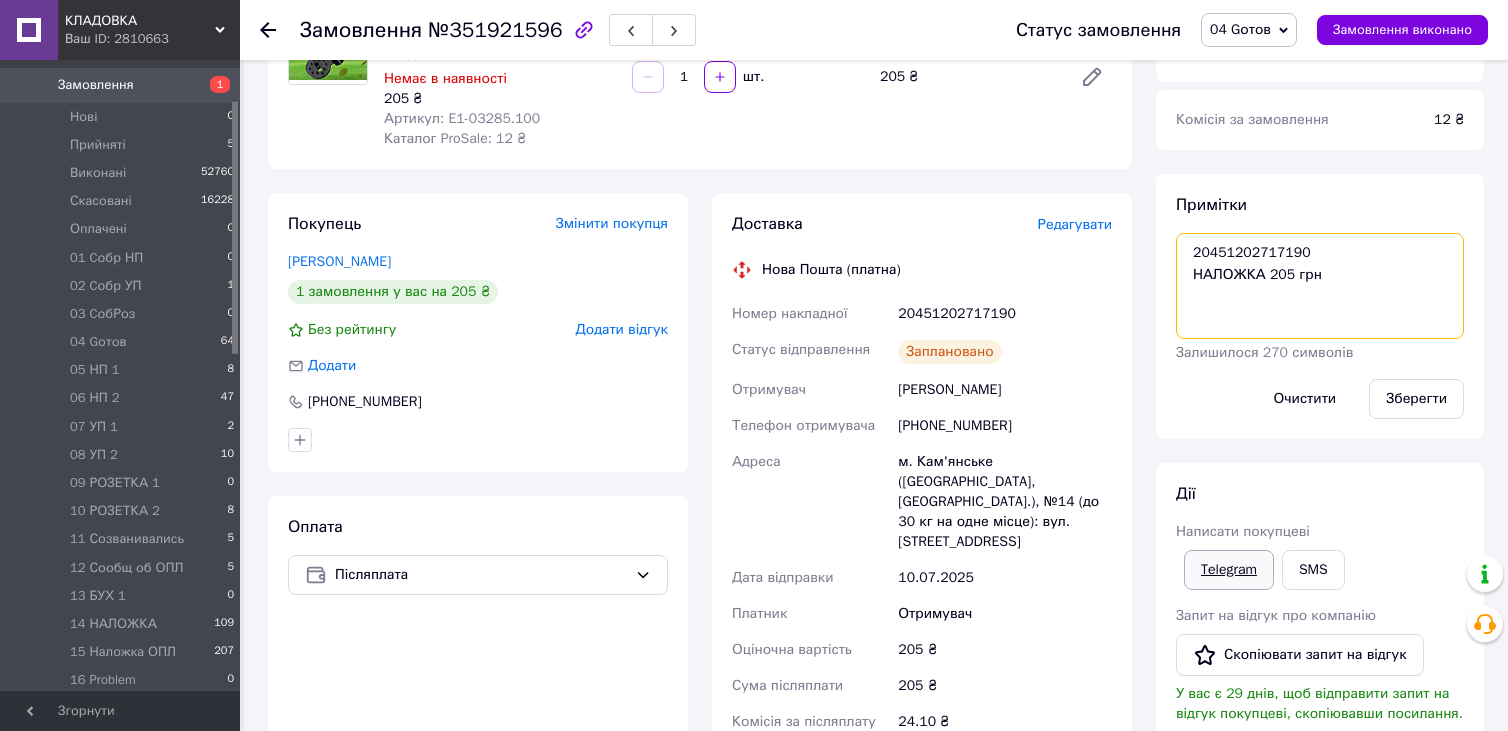 scroll, scrollTop: 462, scrollLeft: 0, axis: vertical 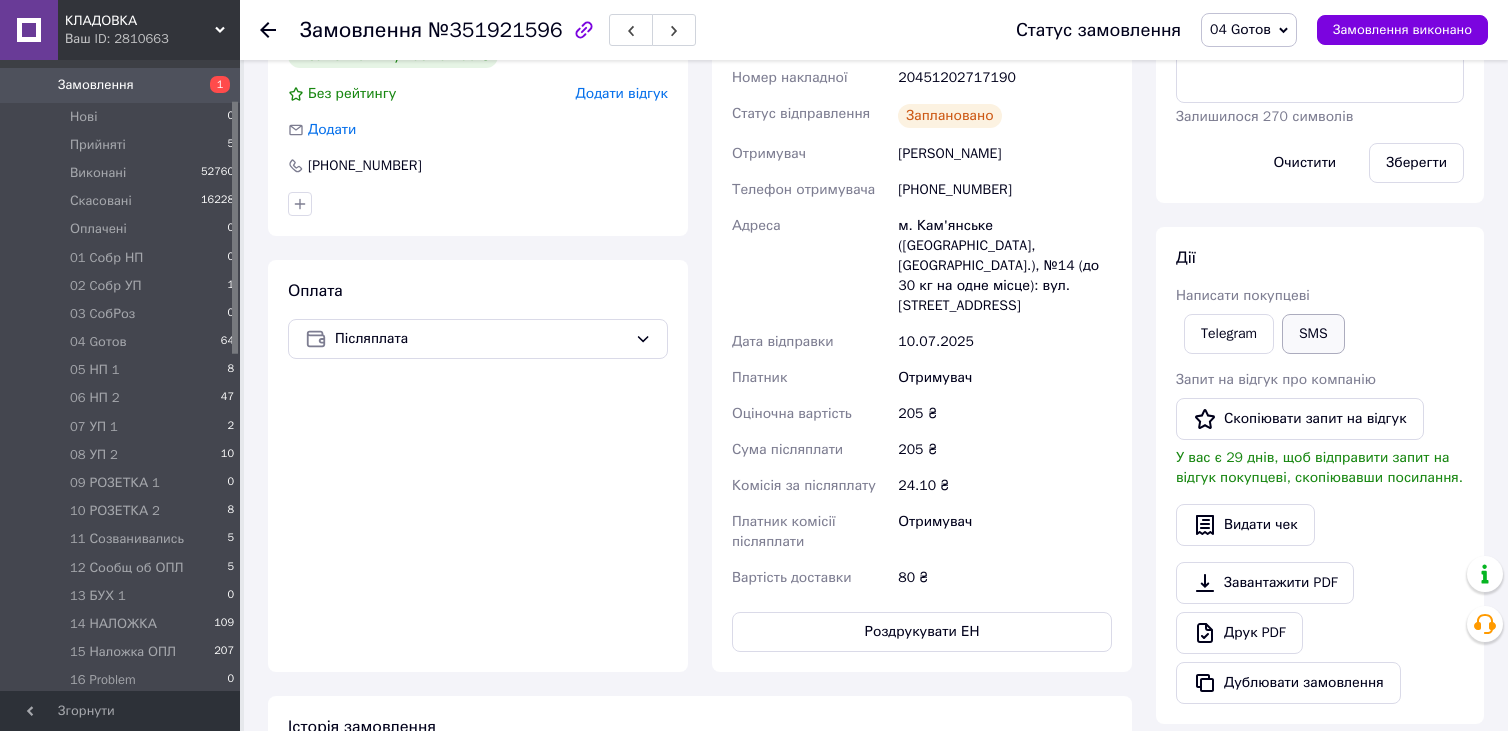 click on "SMS" at bounding box center (1313, 334) 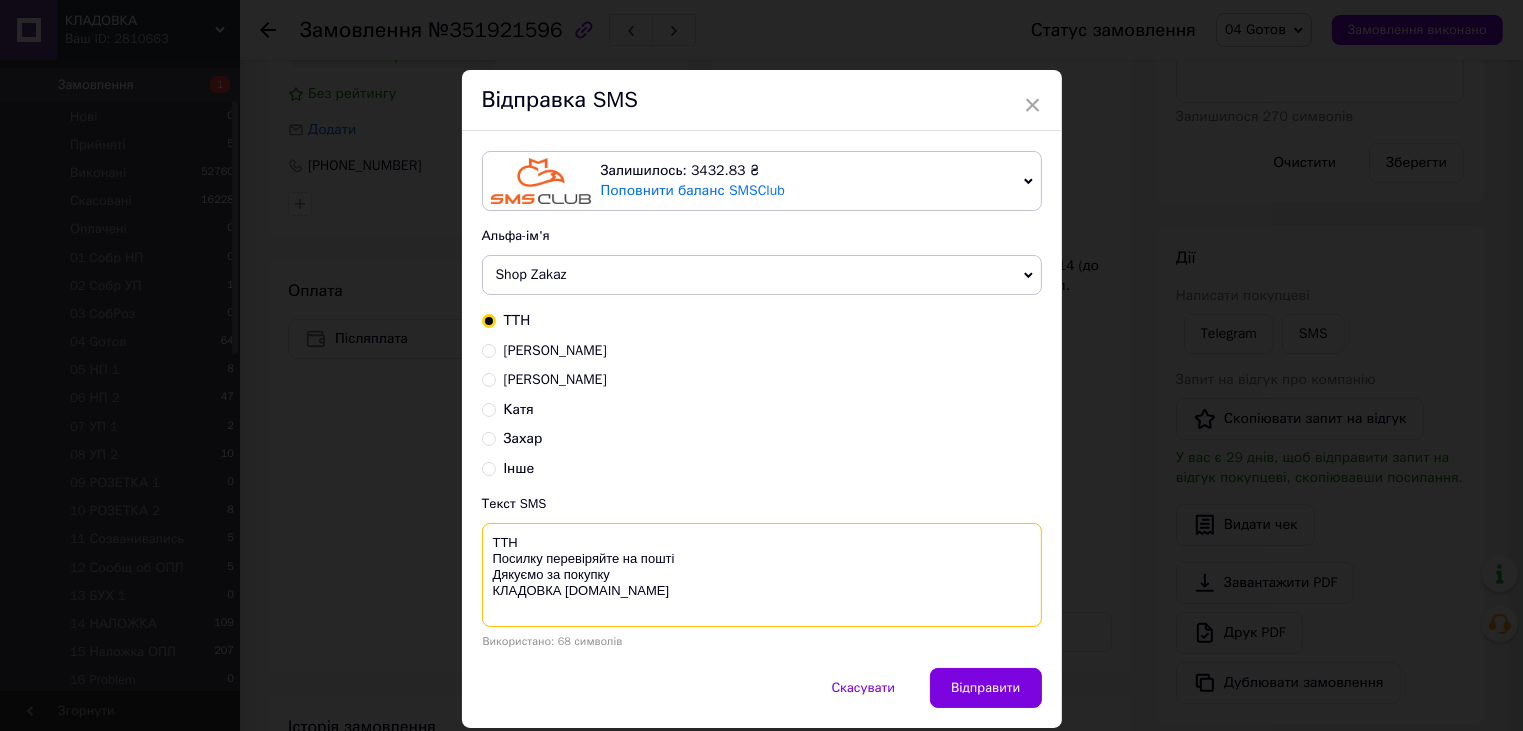 paste on "20451202717190" 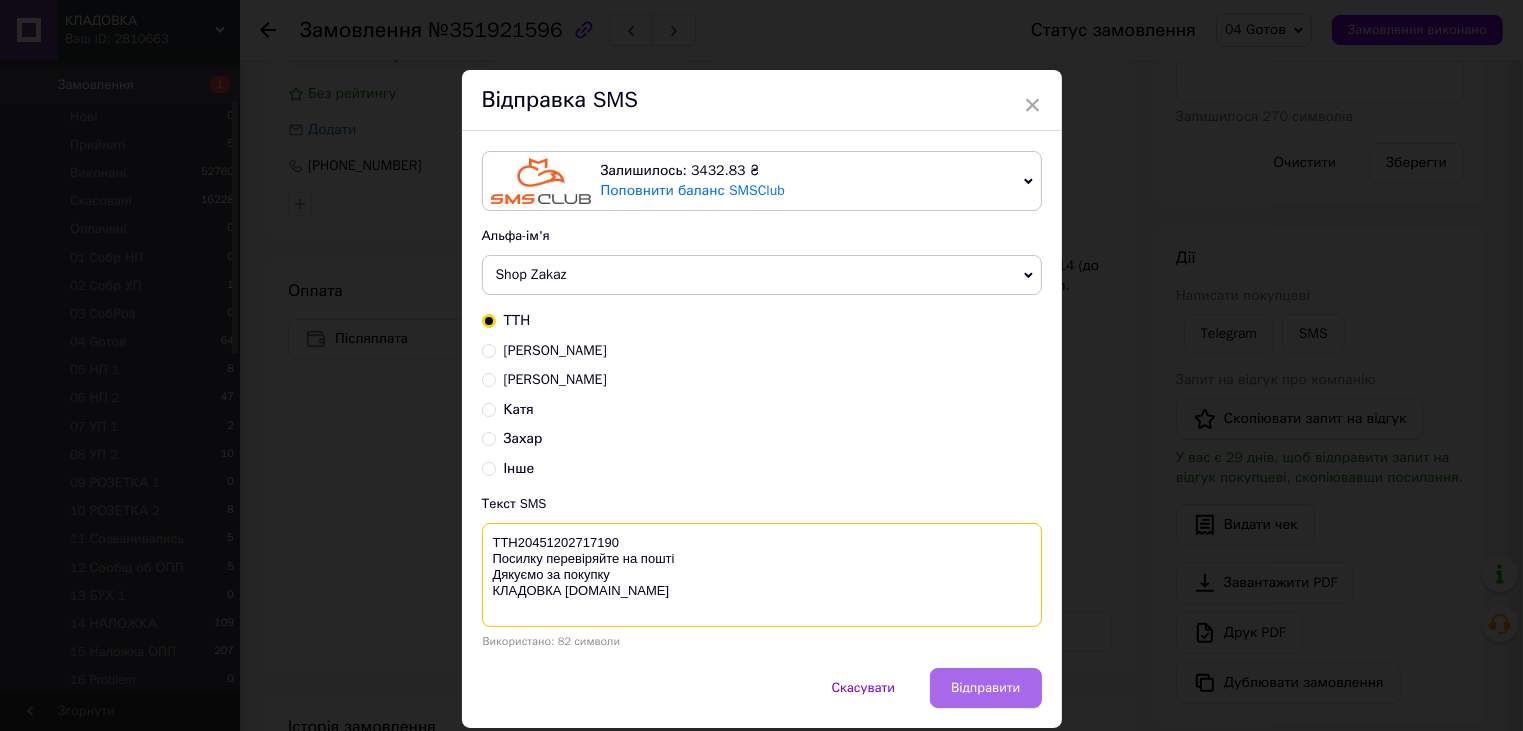 type on "ТТН20451202717190
Посилку перевіряйте на пошті
Дякуємо за покупку
КЛАДОВКА prom.ua" 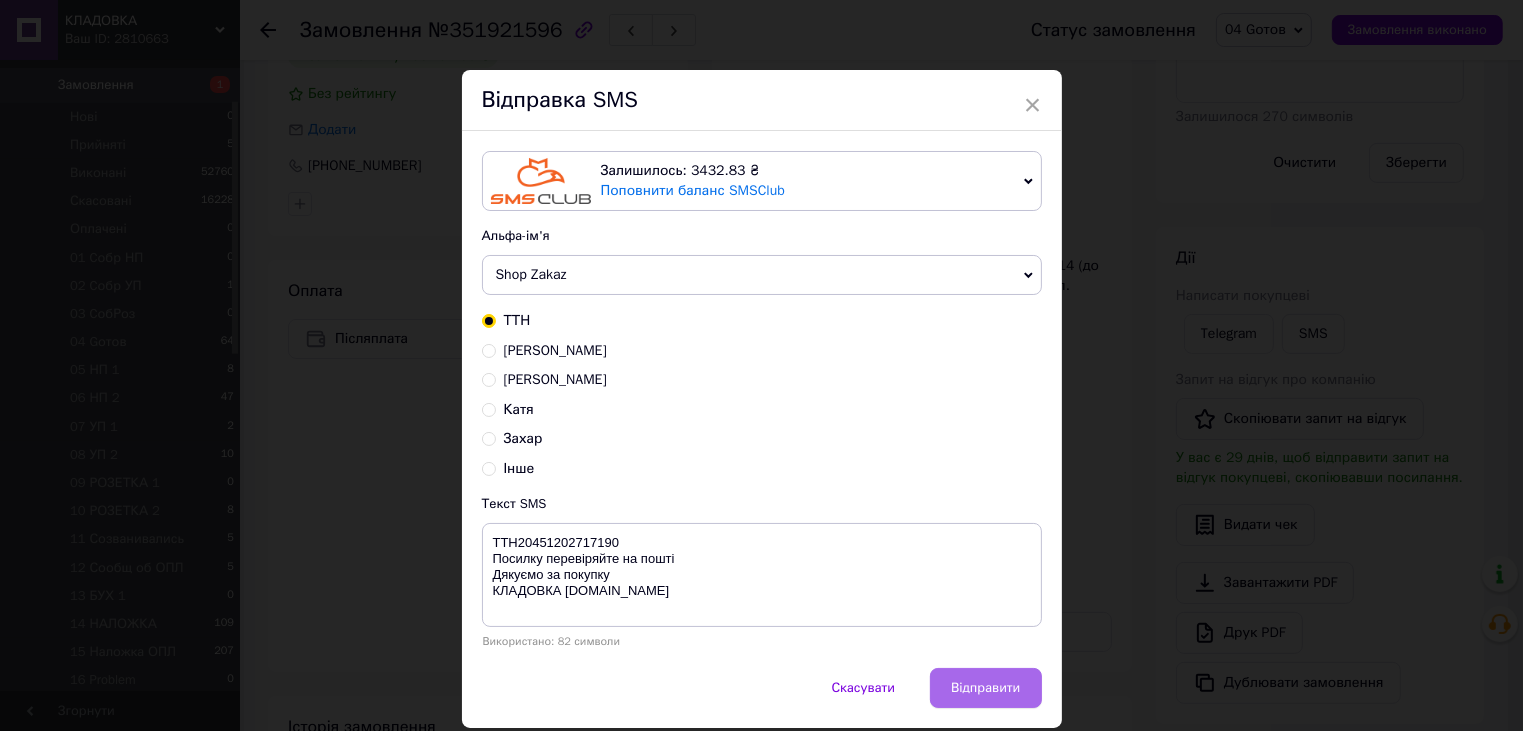 click on "Відправити" at bounding box center [985, 688] 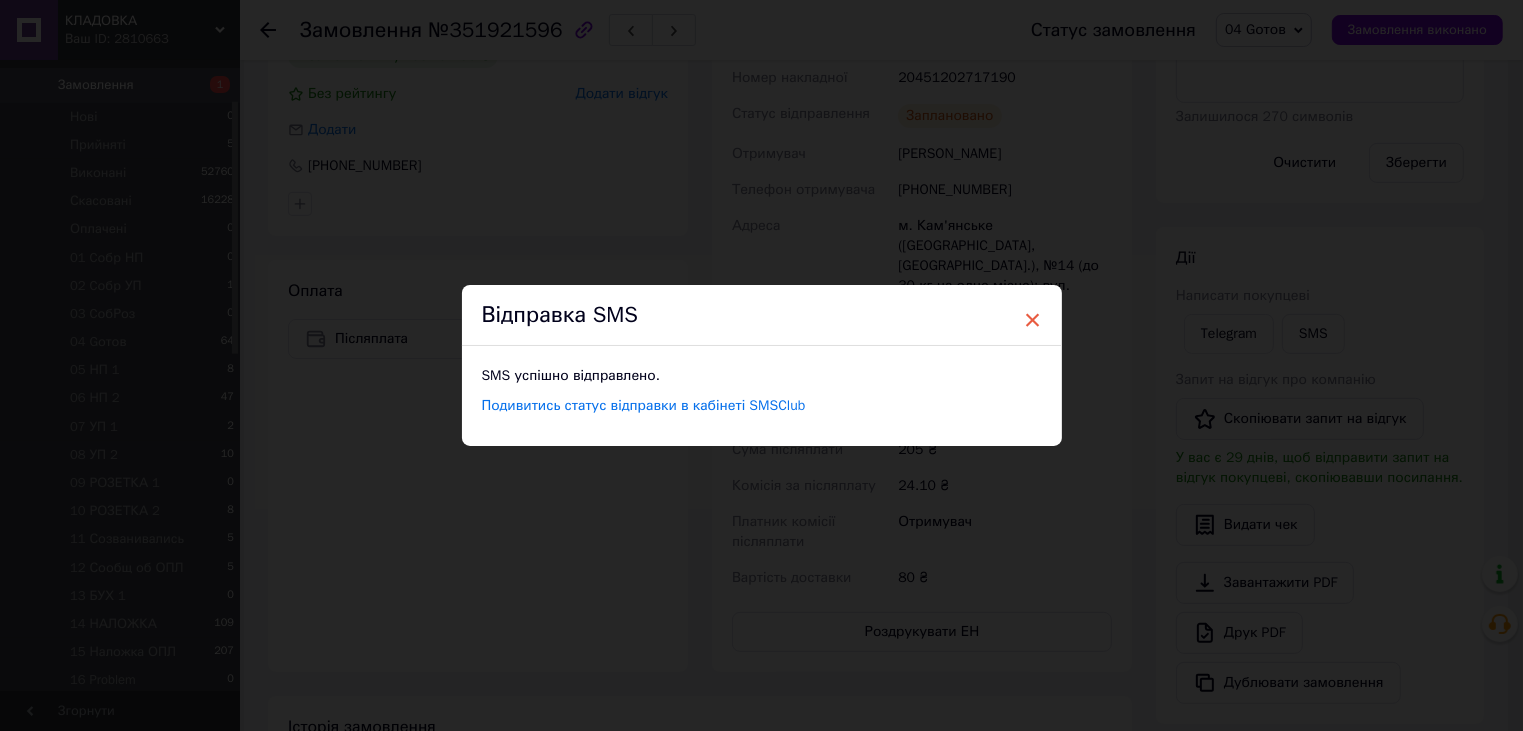 click on "×" at bounding box center [1033, 320] 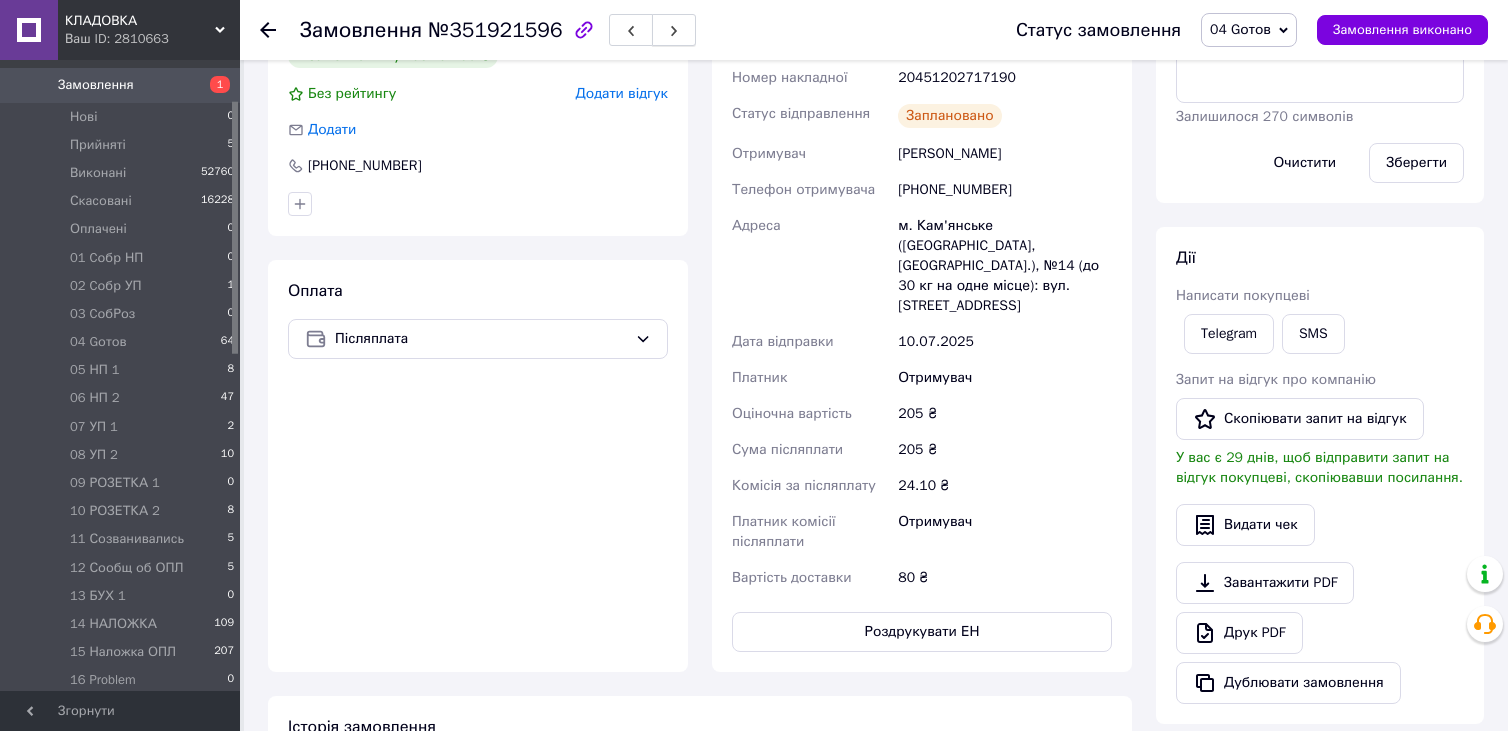 click at bounding box center (674, 30) 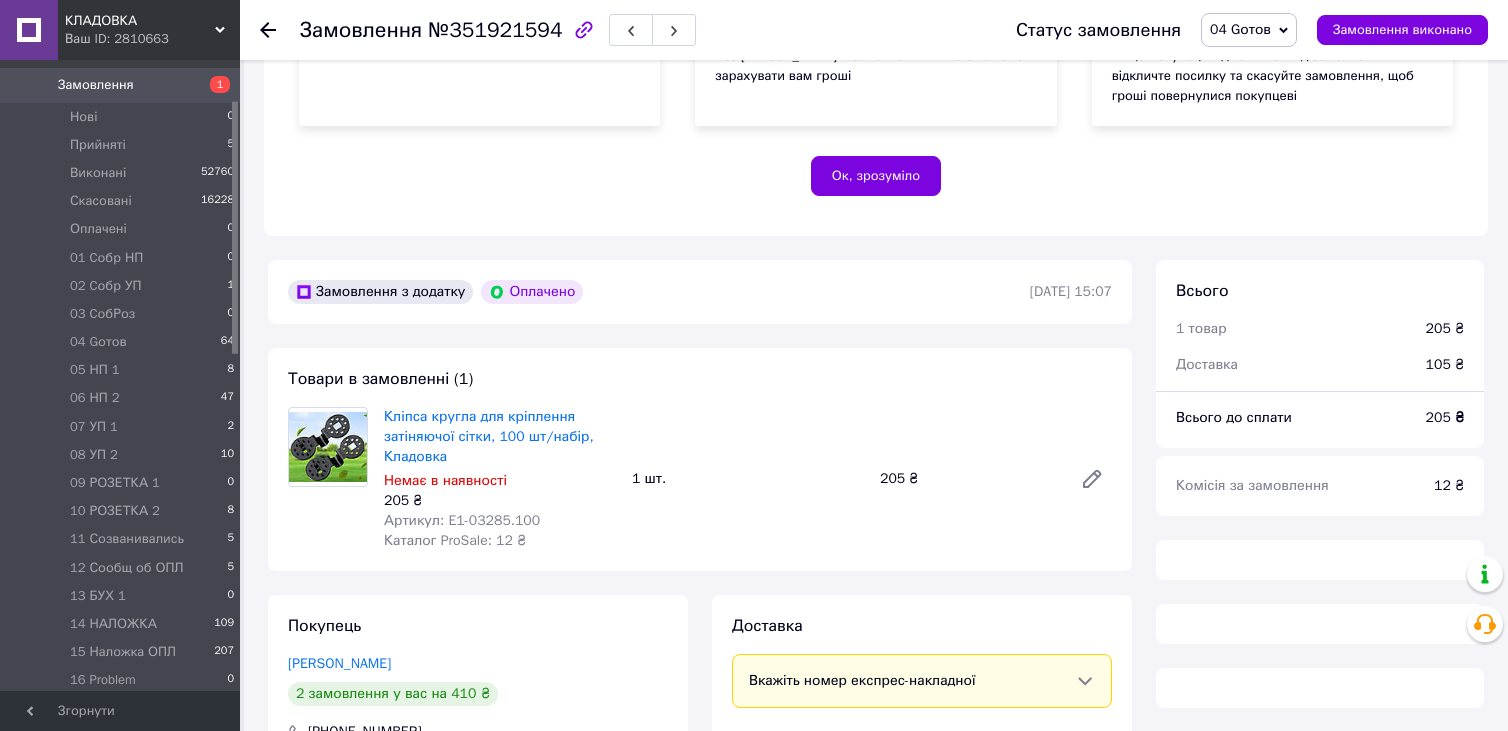 scroll, scrollTop: 554, scrollLeft: 0, axis: vertical 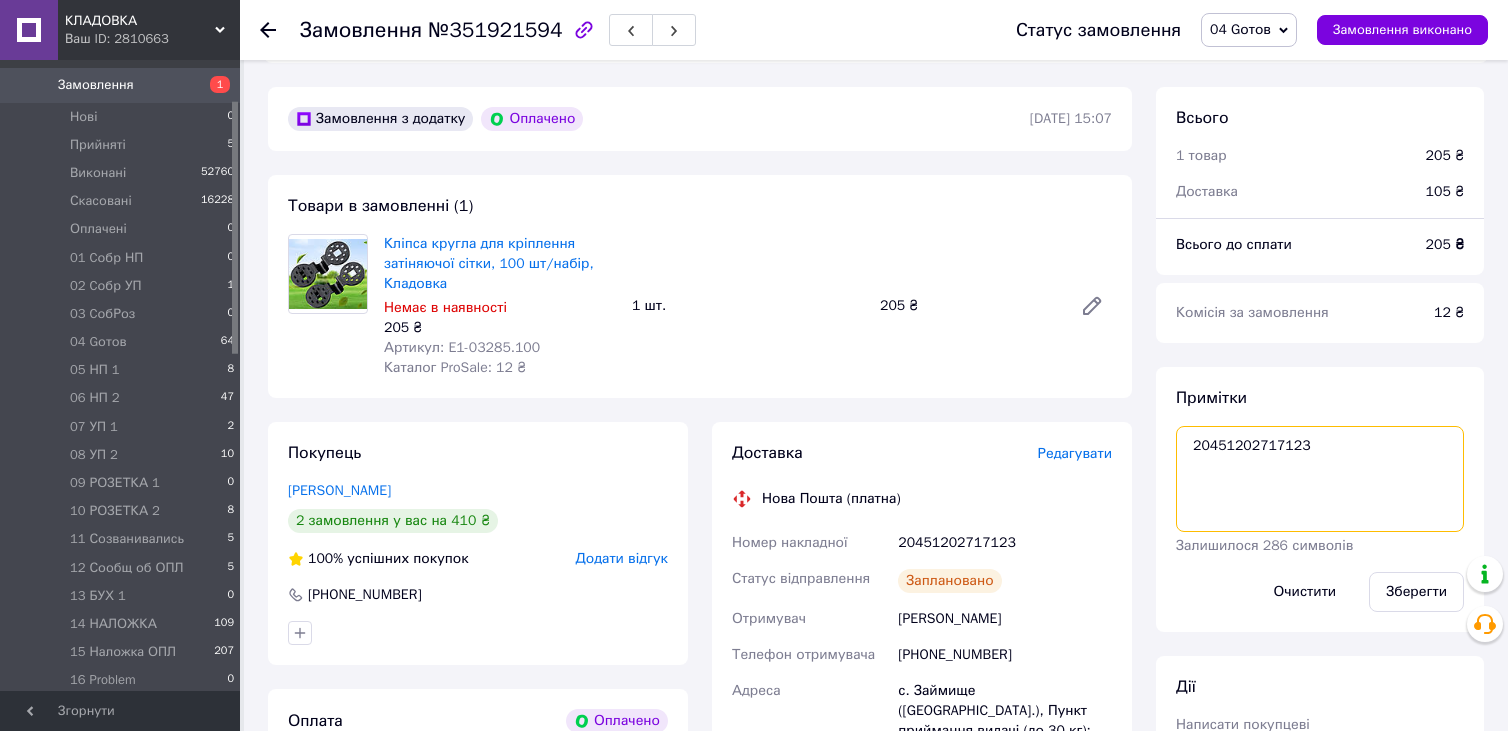 drag, startPoint x: 1286, startPoint y: 451, endPoint x: 1324, endPoint y: 451, distance: 38 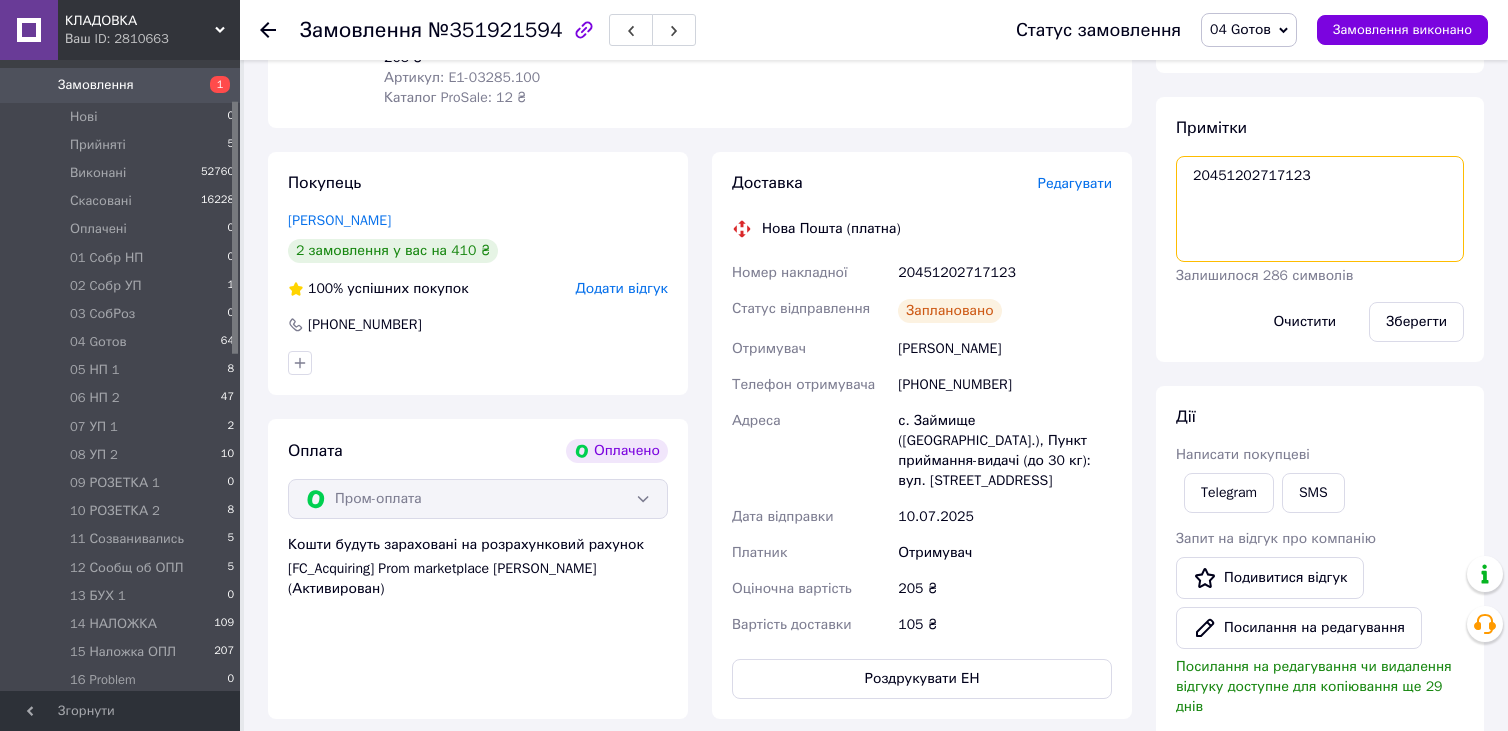 scroll, scrollTop: 954, scrollLeft: 0, axis: vertical 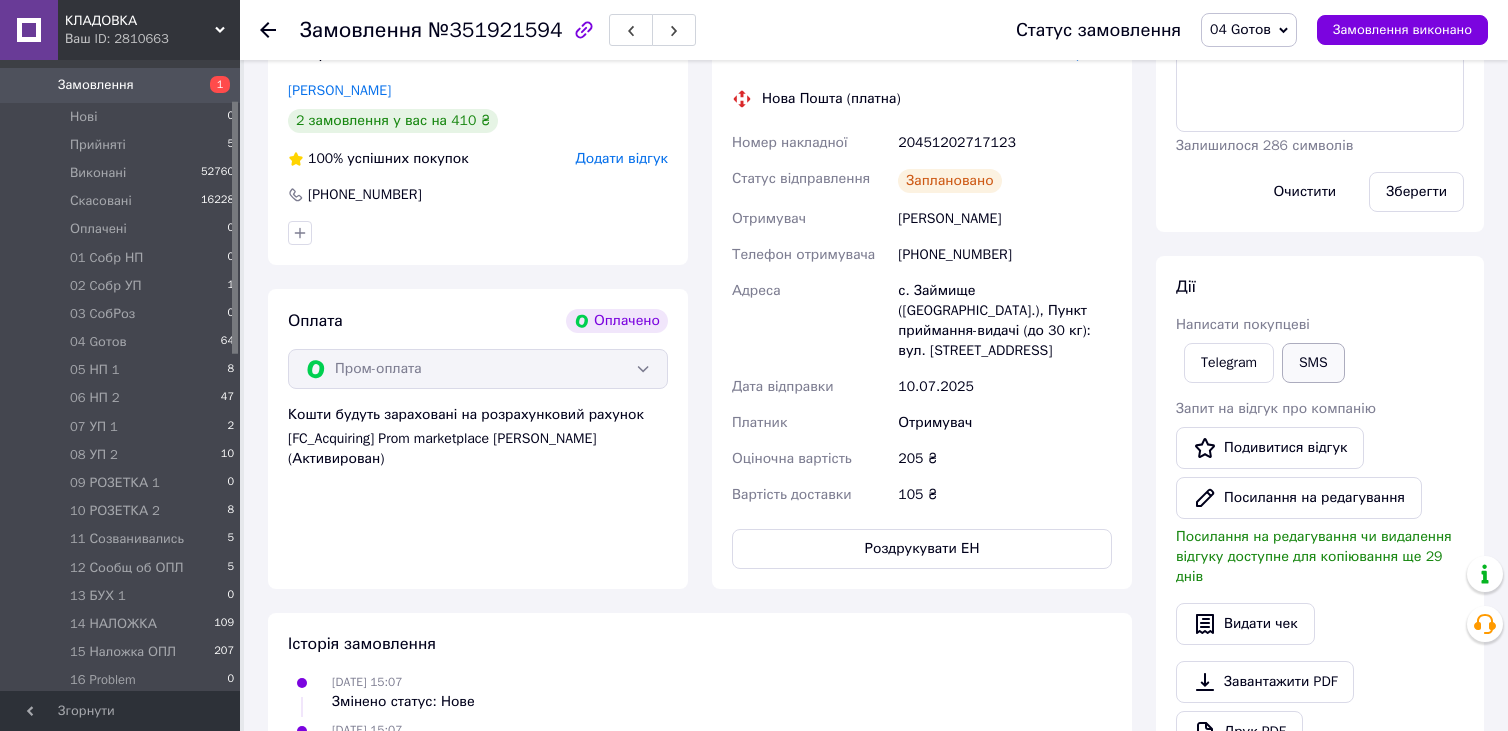 click on "SMS" at bounding box center [1313, 363] 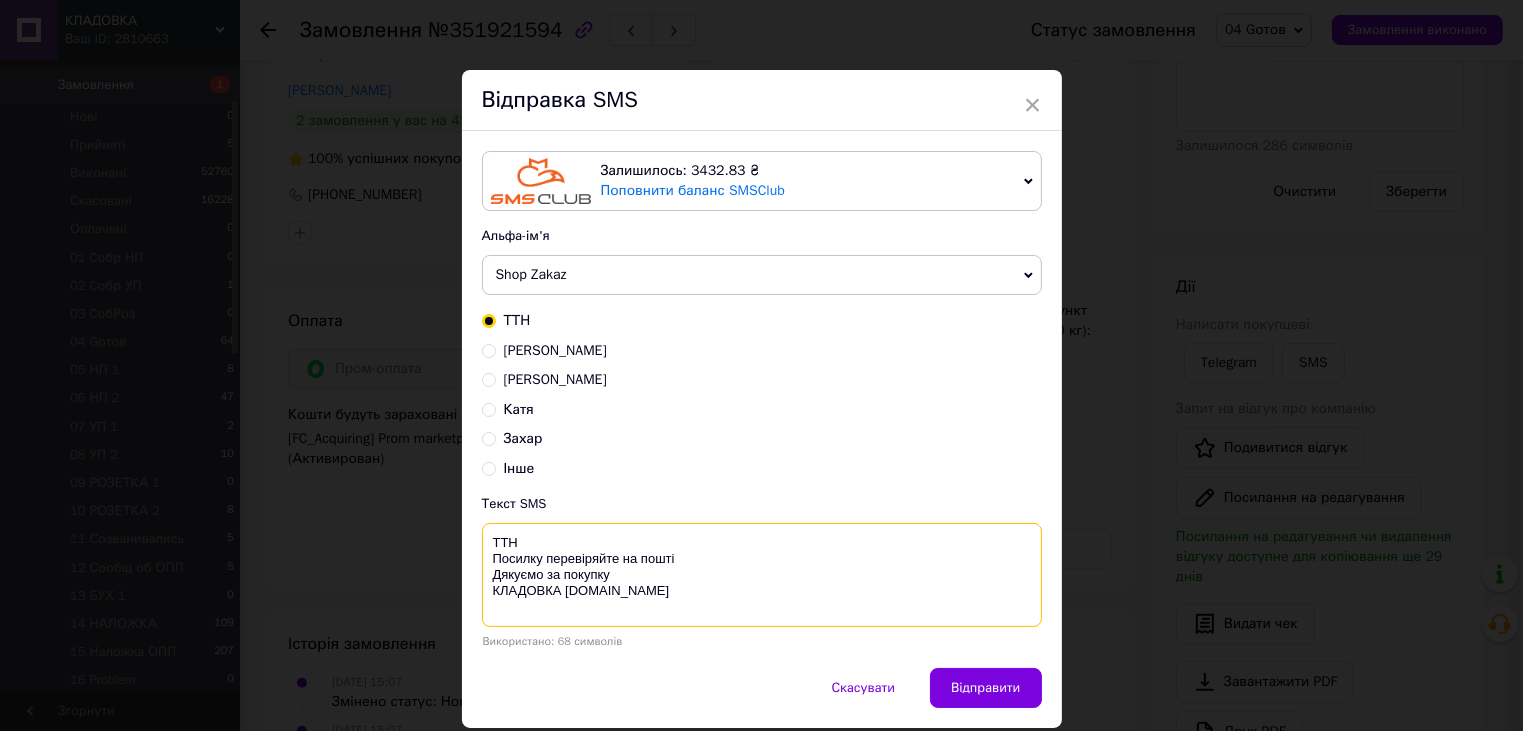 paste on "20451202717123" 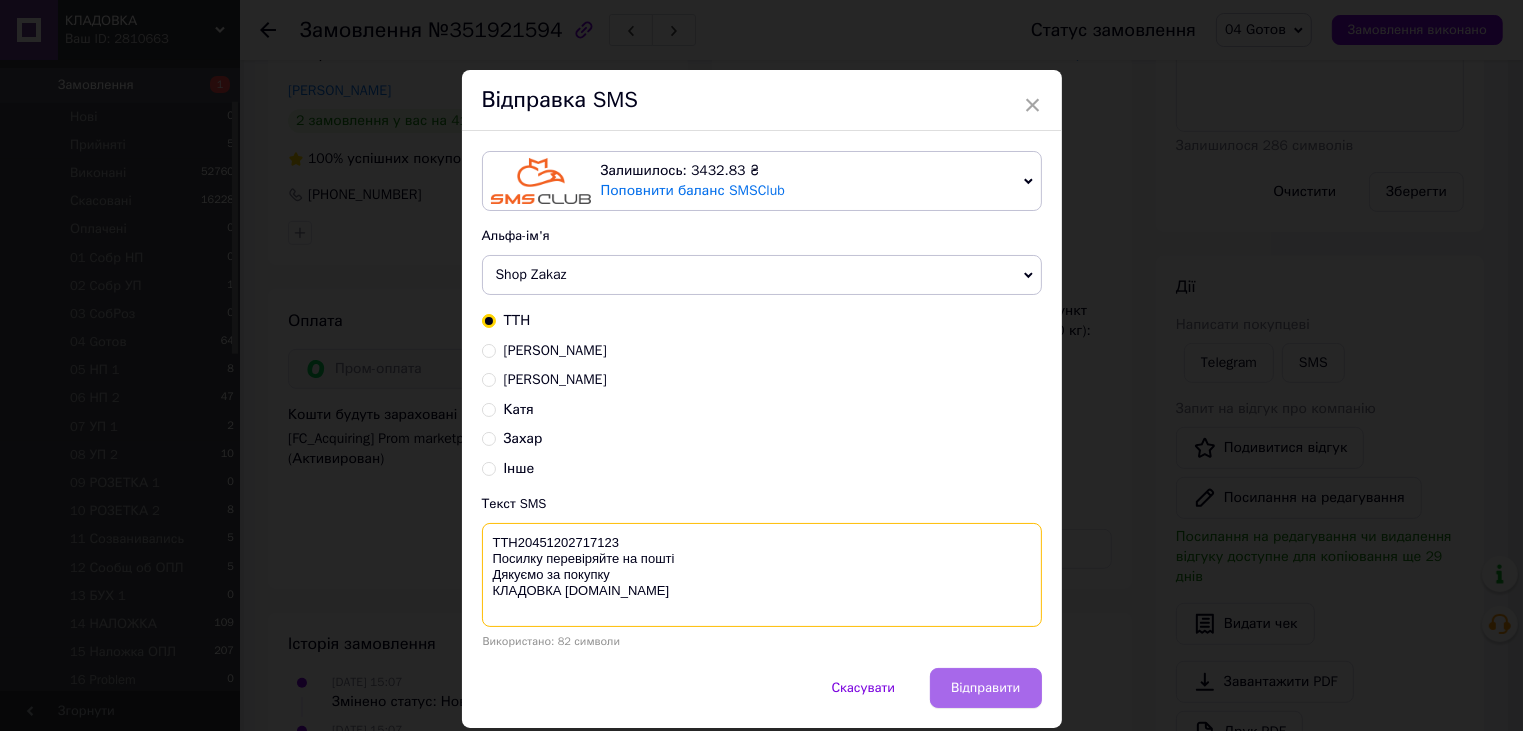 type on "ТТН20451202717123
Посилку перевіряйте на пошті
Дякуємо за покупку
КЛАДОВКА prom.ua" 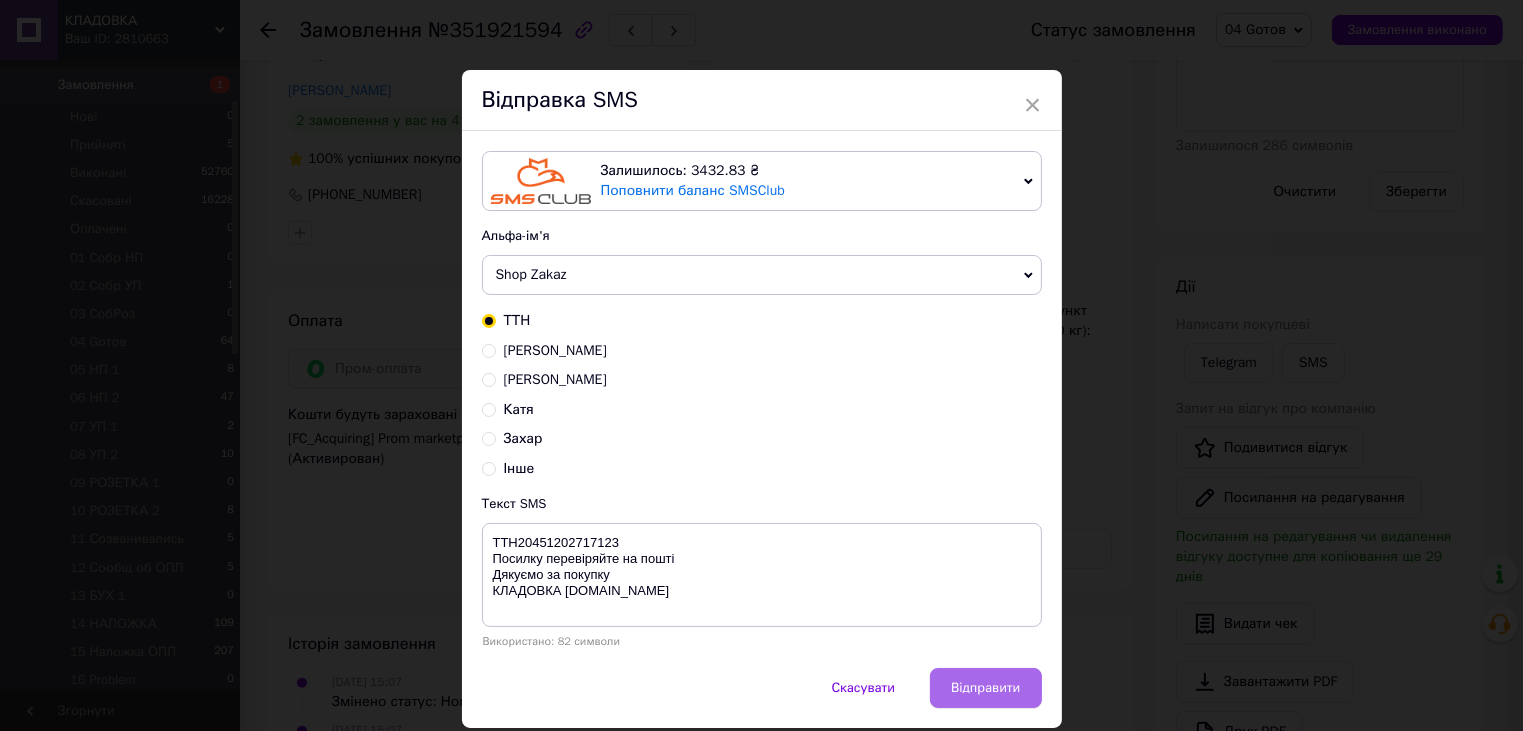 click on "Відправити" at bounding box center [985, 688] 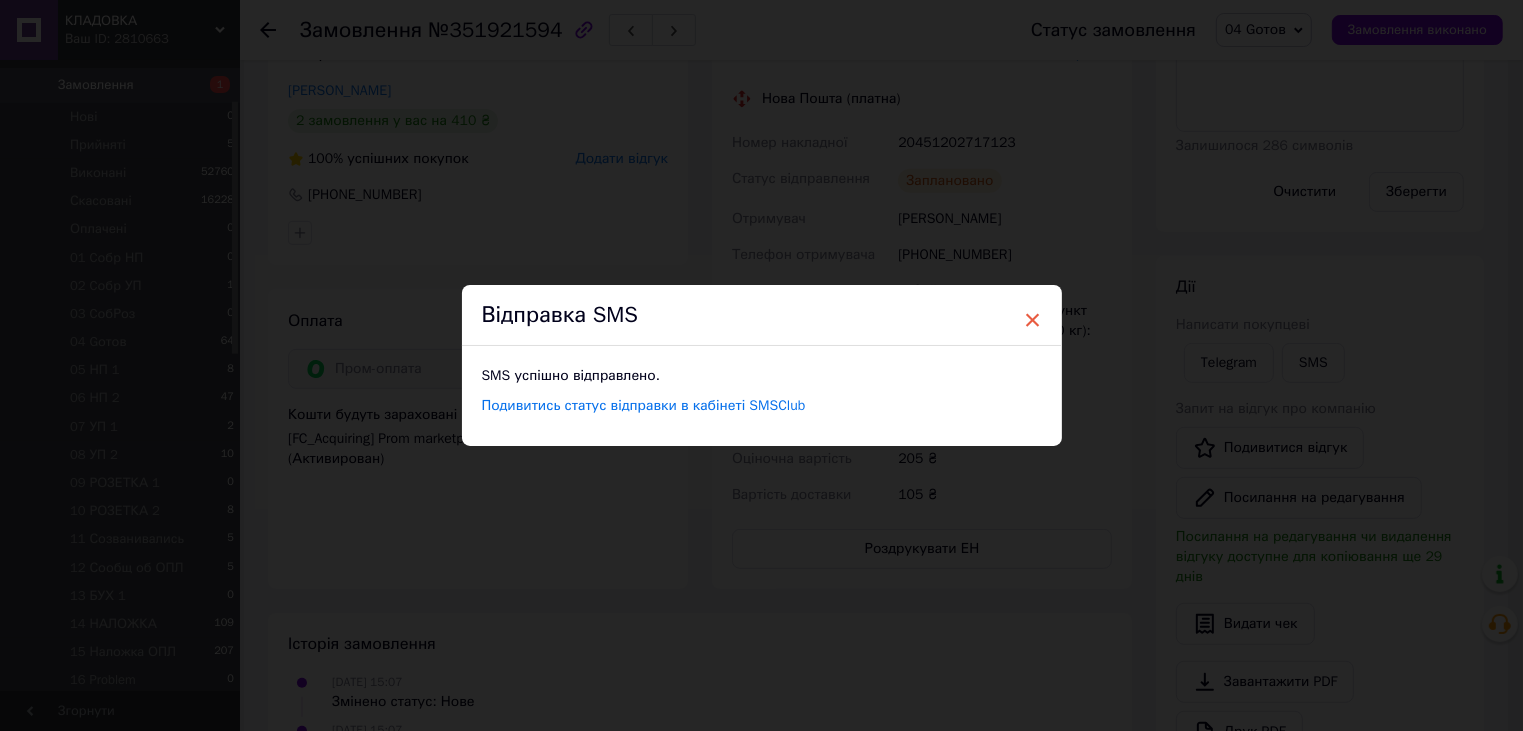 click on "×" at bounding box center (1033, 320) 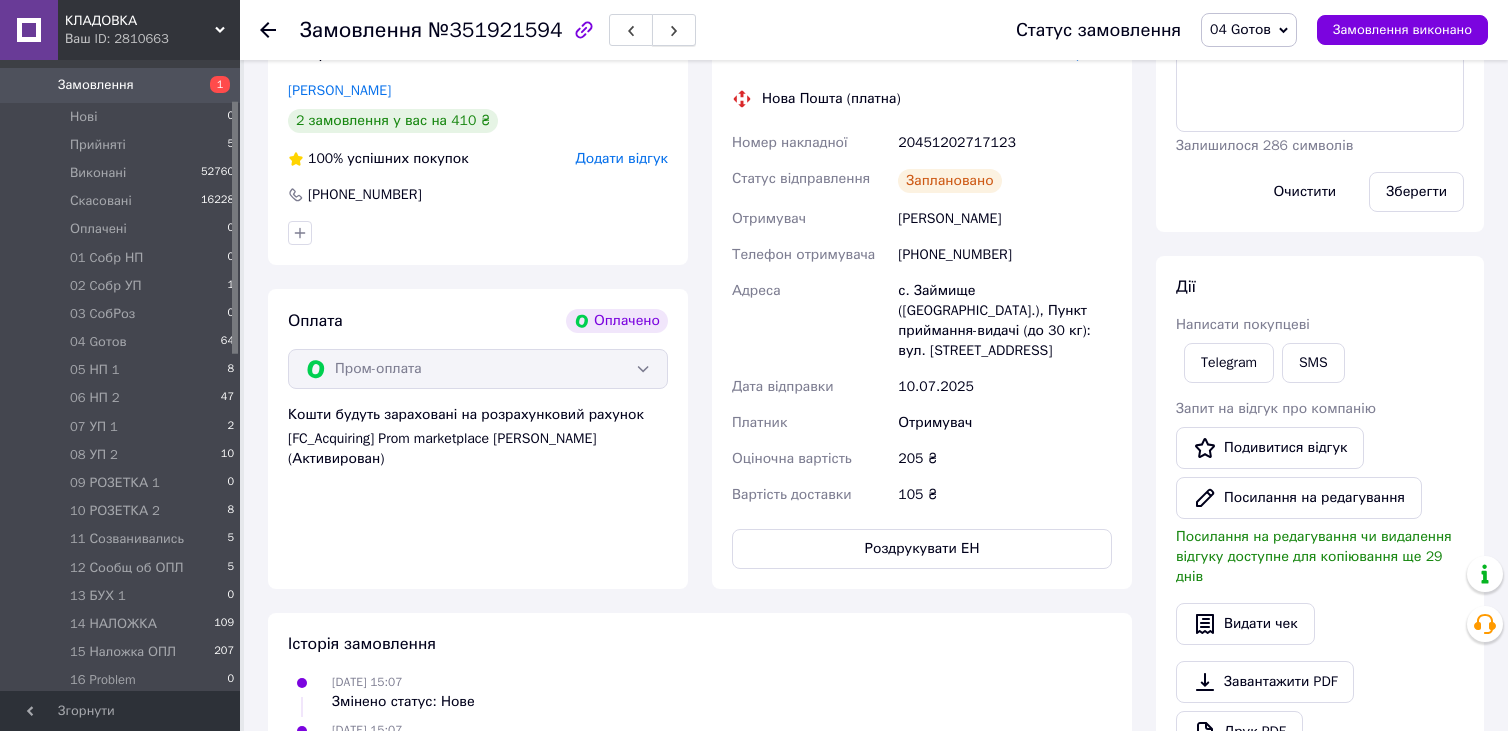 click 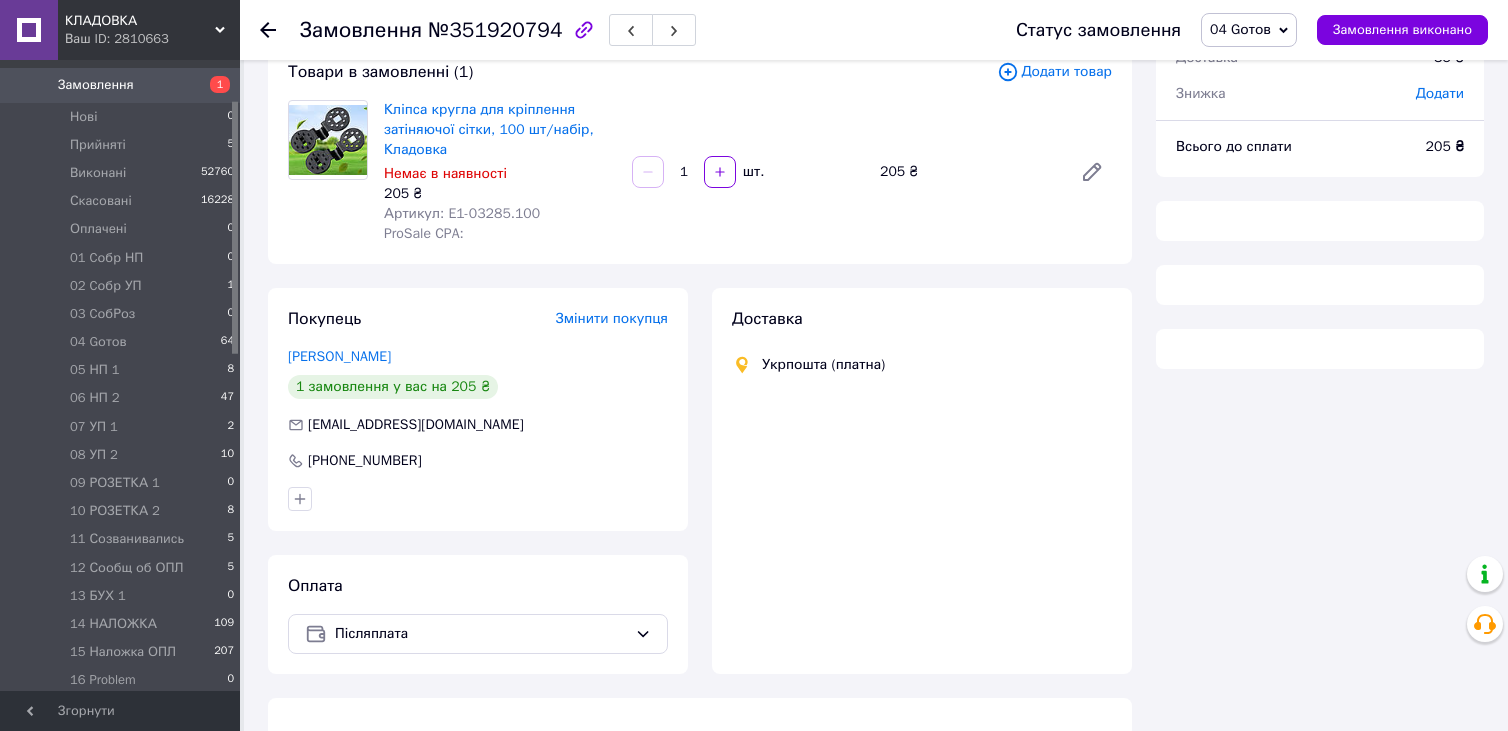 scroll, scrollTop: 83, scrollLeft: 0, axis: vertical 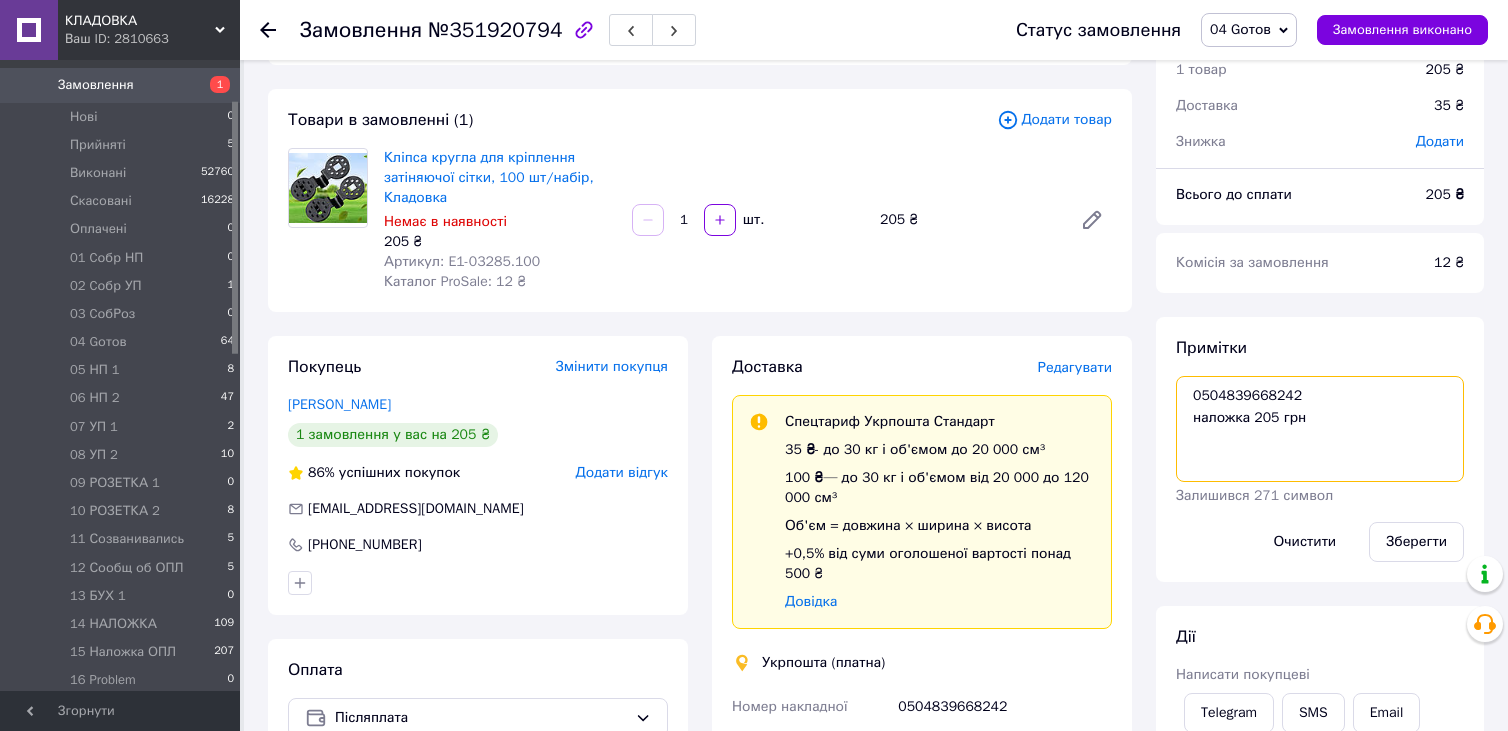 drag, startPoint x: 1220, startPoint y: 401, endPoint x: 1316, endPoint y: 395, distance: 96.18732 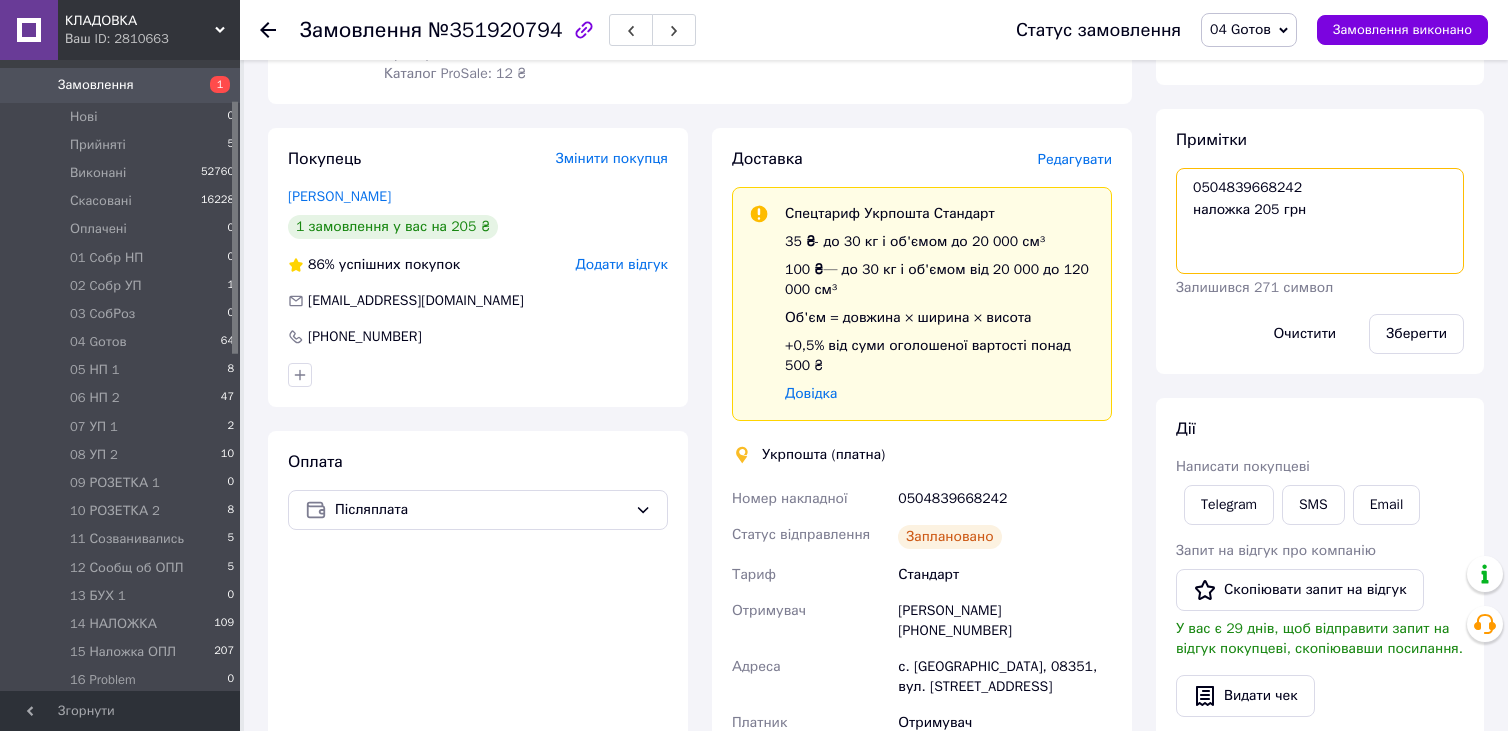 scroll, scrollTop: 383, scrollLeft: 0, axis: vertical 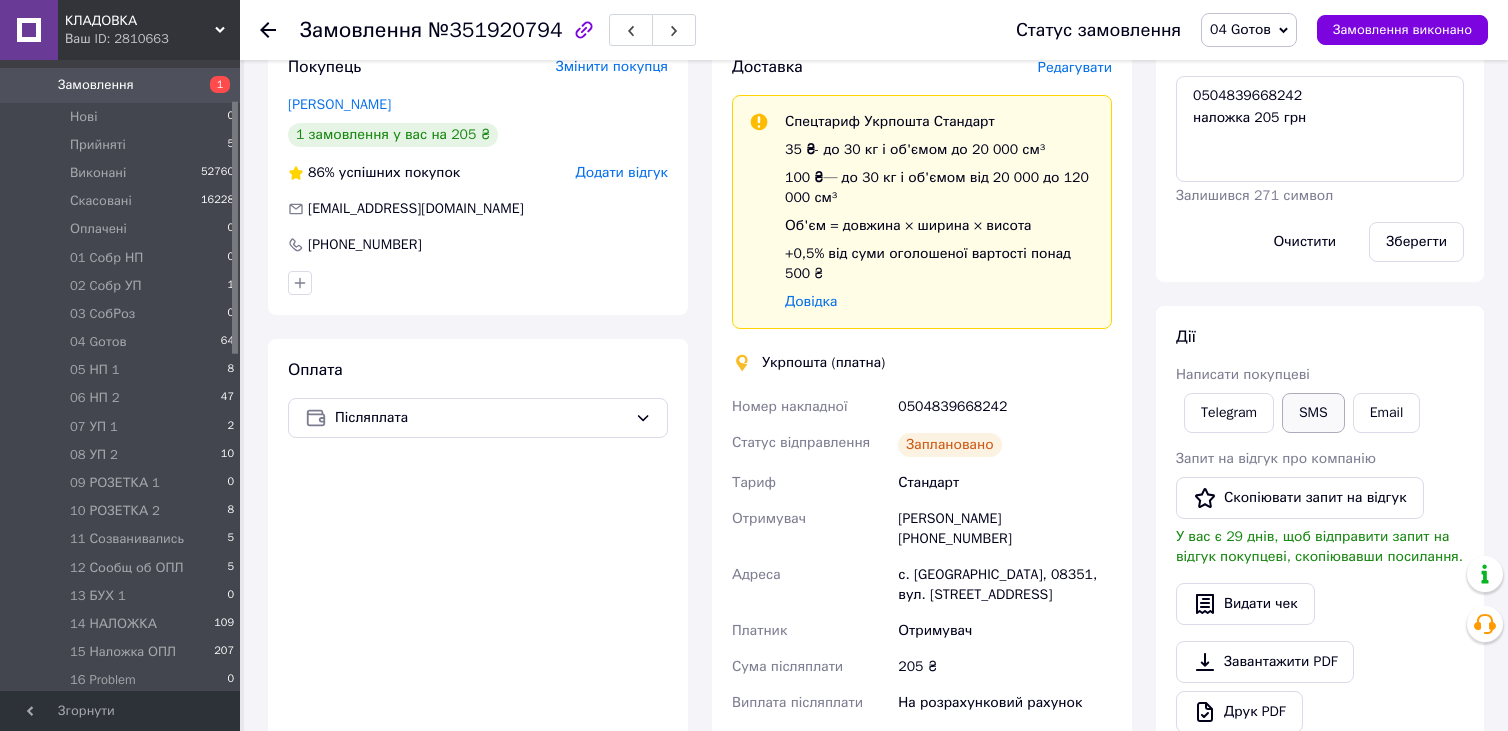 click on "SMS" at bounding box center [1313, 413] 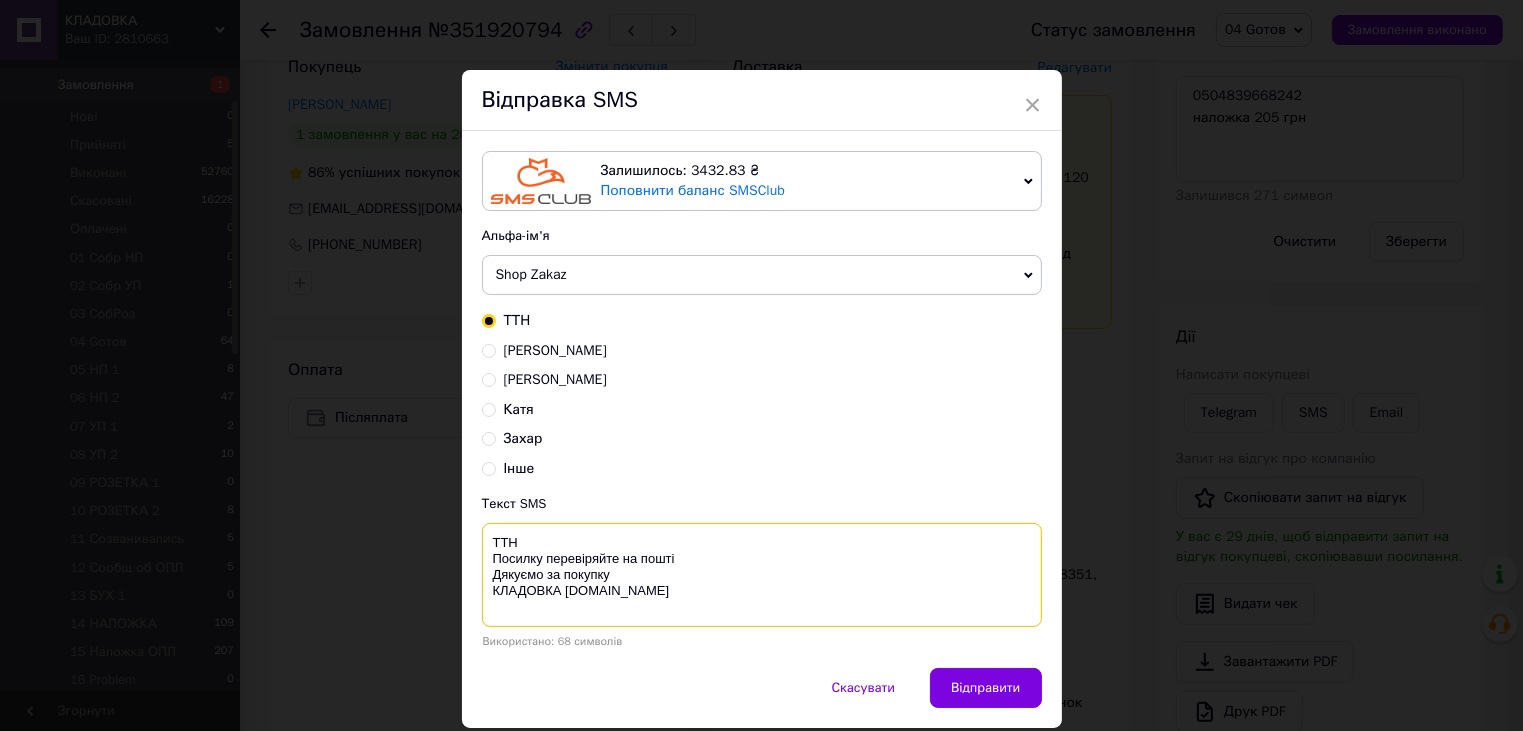 paste on "0504839668242" 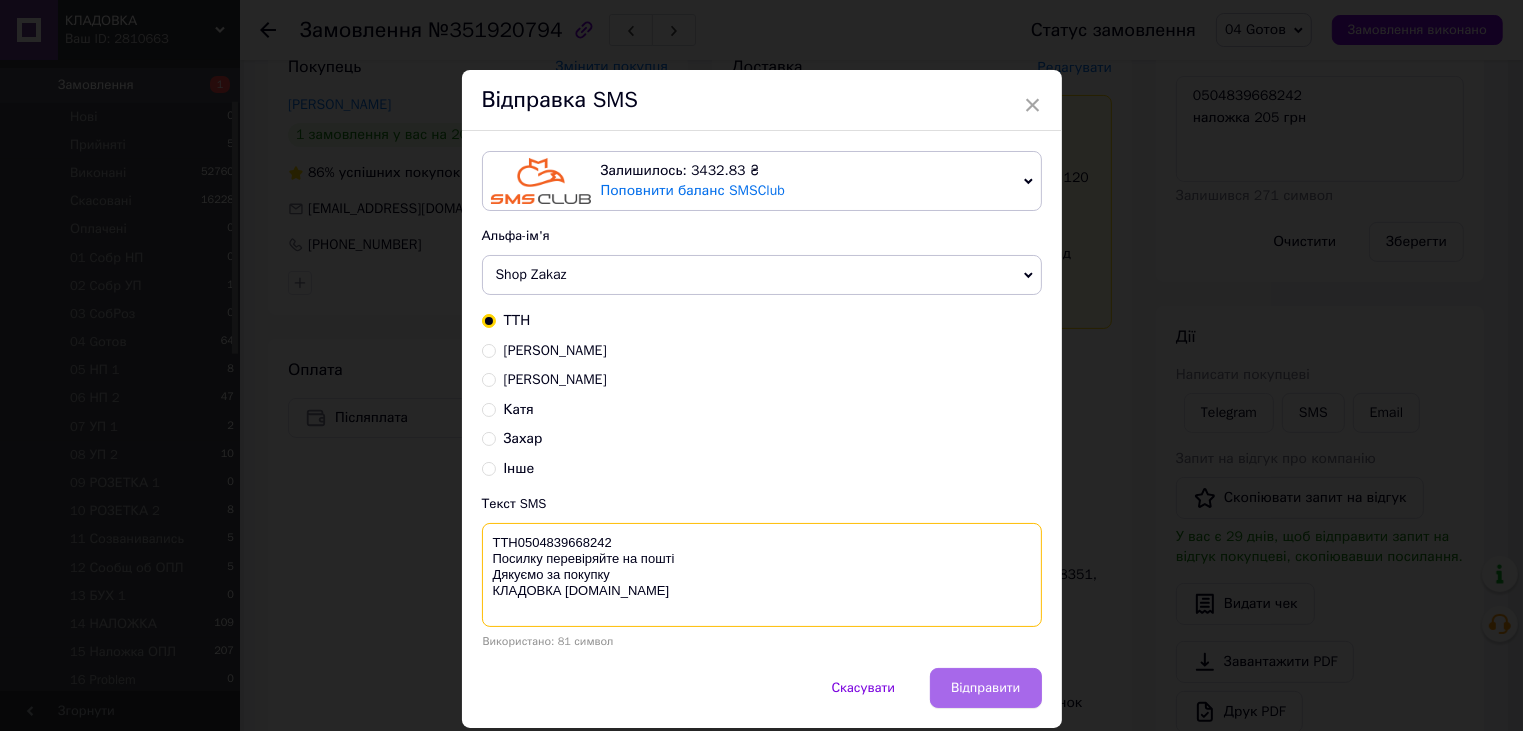 type on "ТТН0504839668242
Посилку перевіряйте на пошті
Дякуємо за покупку
КЛАДОВКА prom.ua" 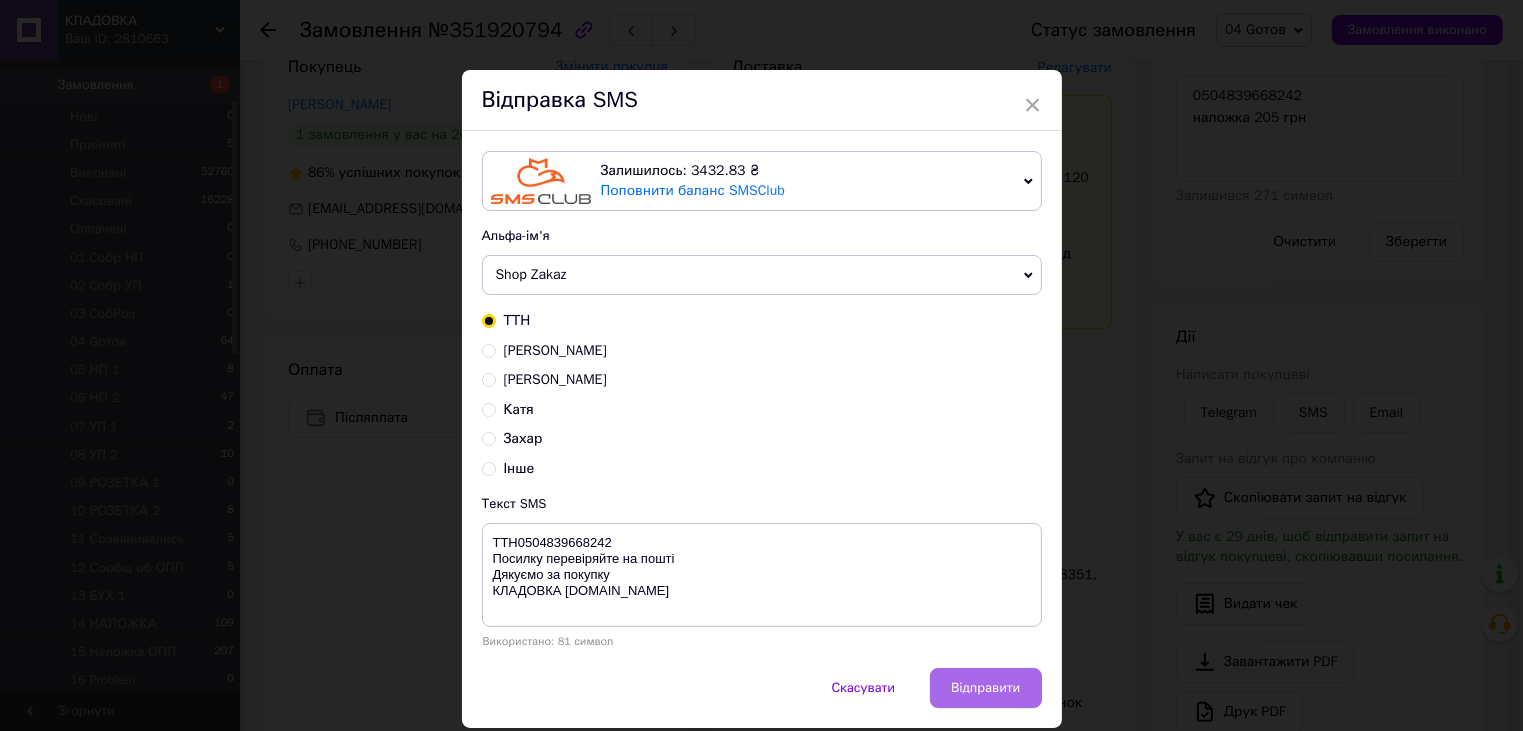 click on "Відправити" at bounding box center [985, 688] 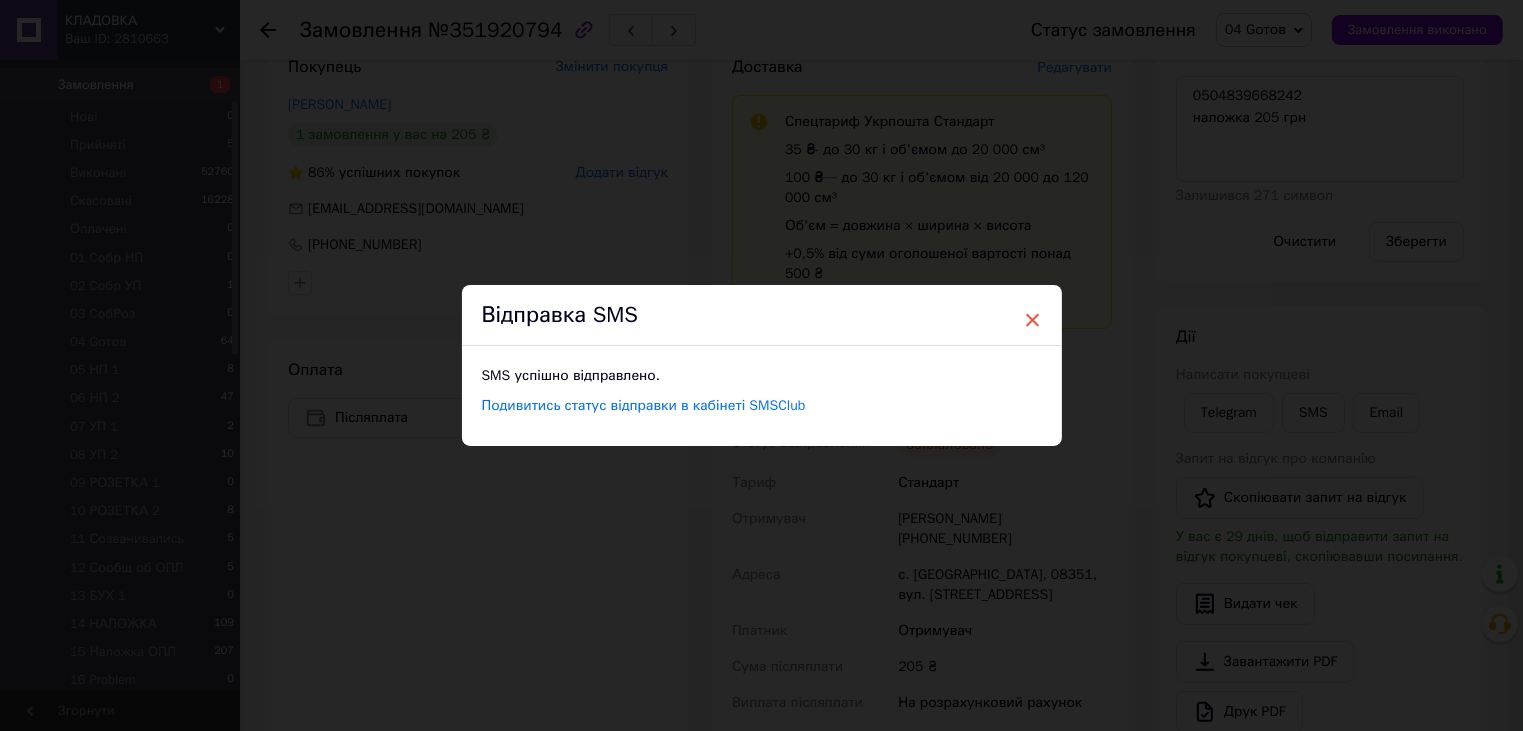 click on "×" at bounding box center (1033, 320) 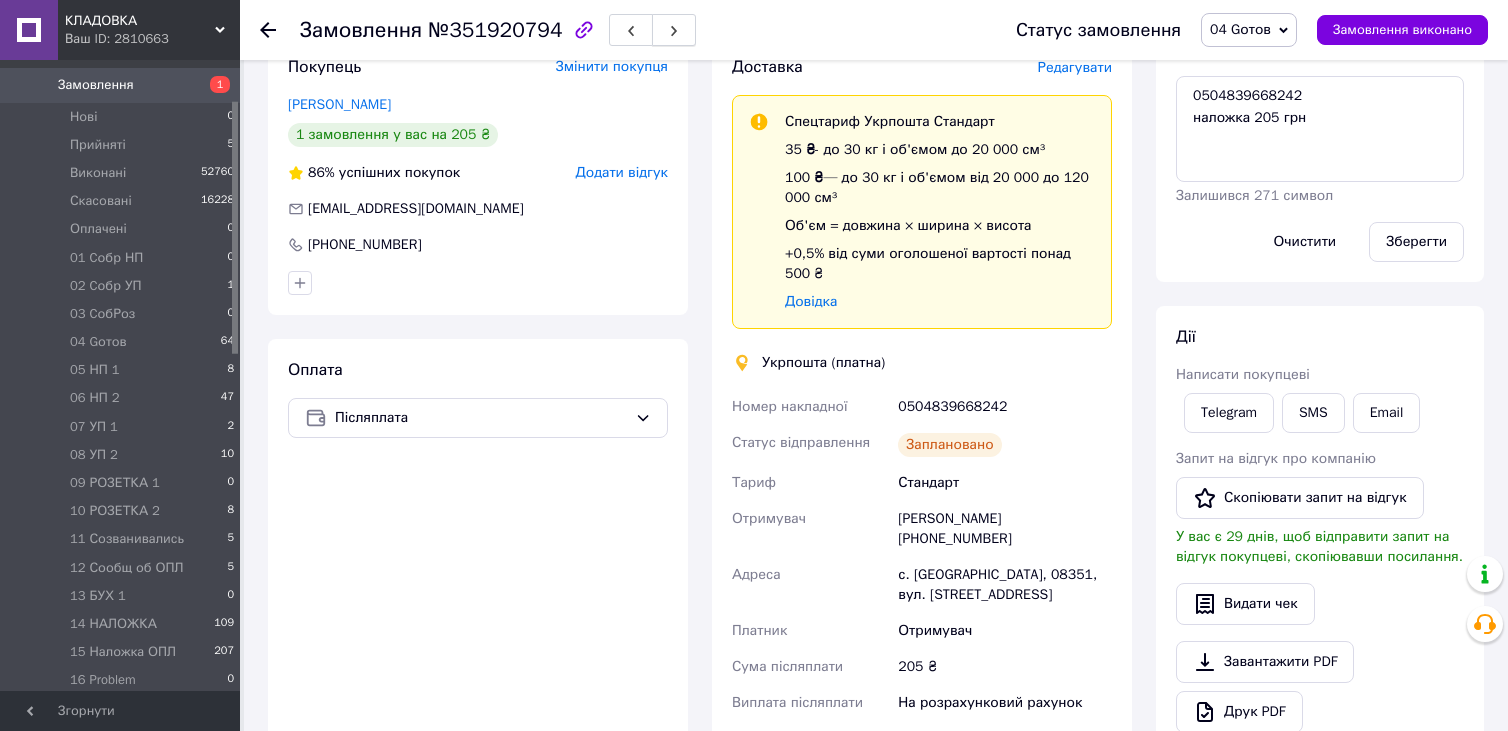 click at bounding box center [674, 30] 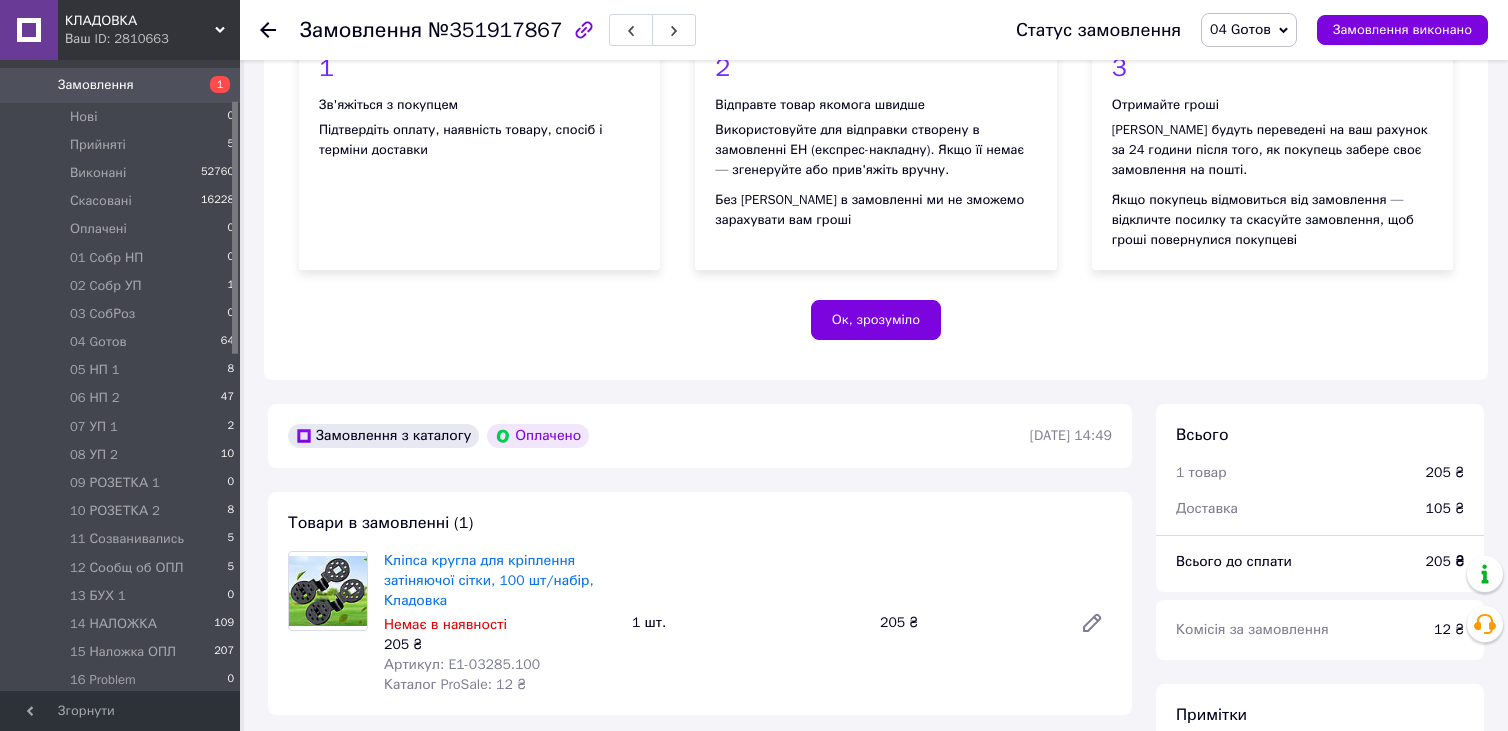 scroll, scrollTop: 432, scrollLeft: 0, axis: vertical 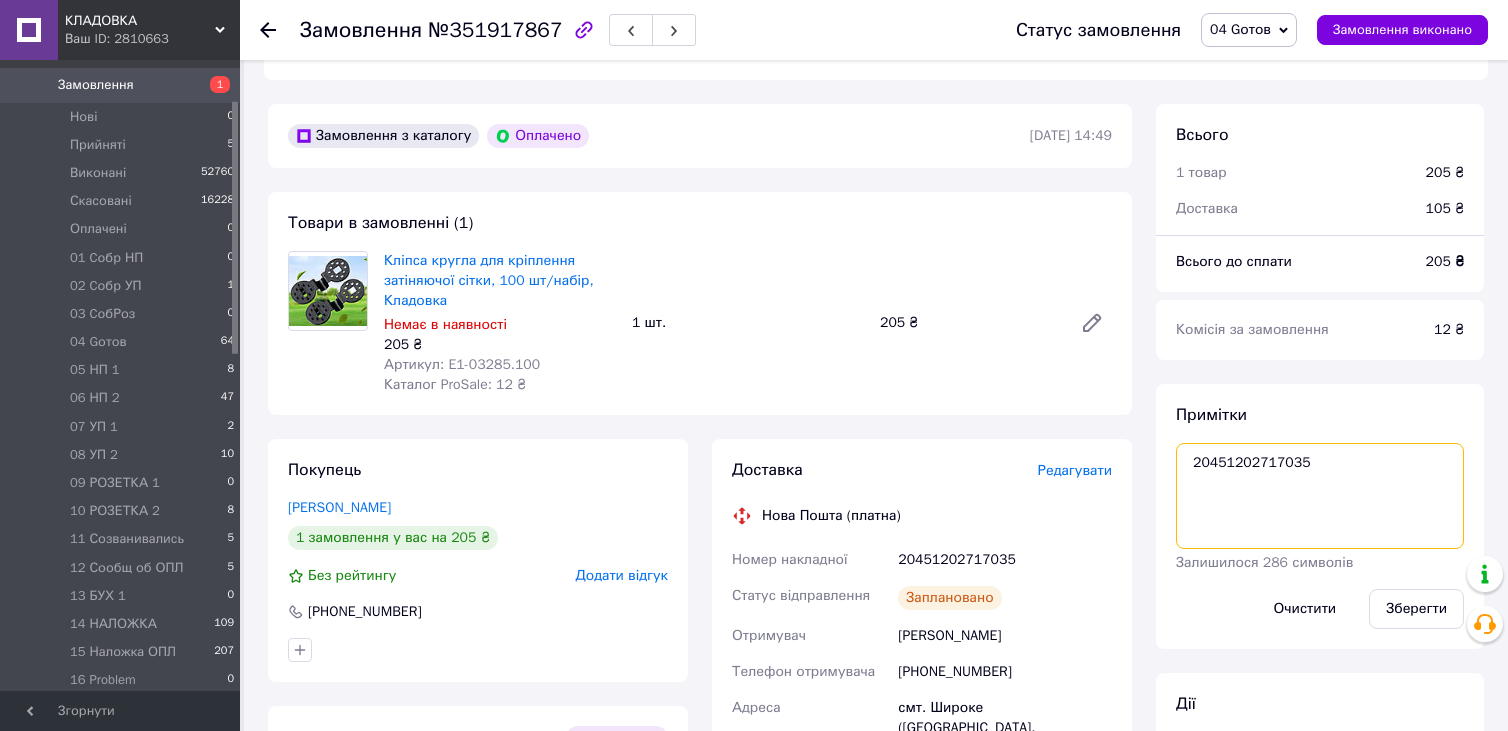 drag, startPoint x: 1197, startPoint y: 470, endPoint x: 1302, endPoint y: 473, distance: 105.04285 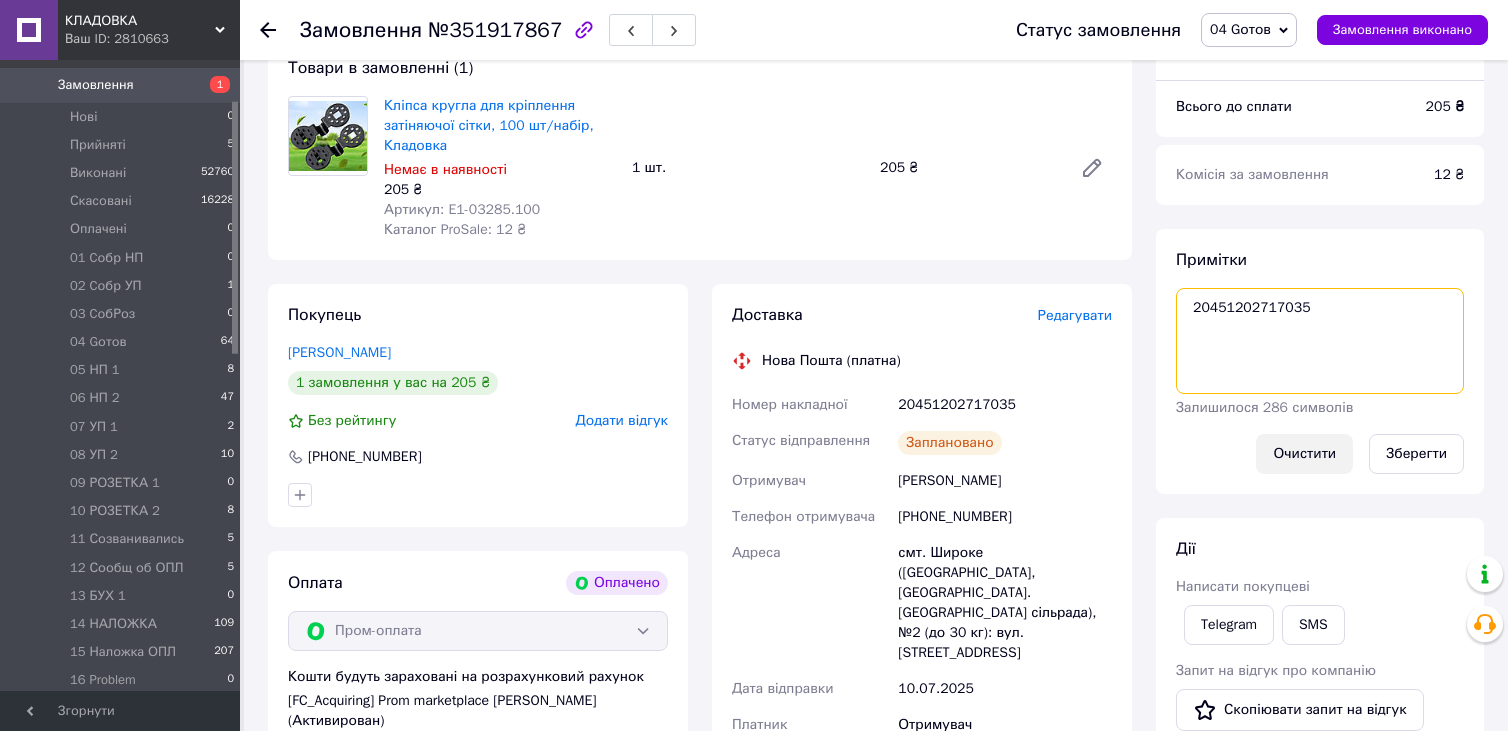 scroll, scrollTop: 837, scrollLeft: 0, axis: vertical 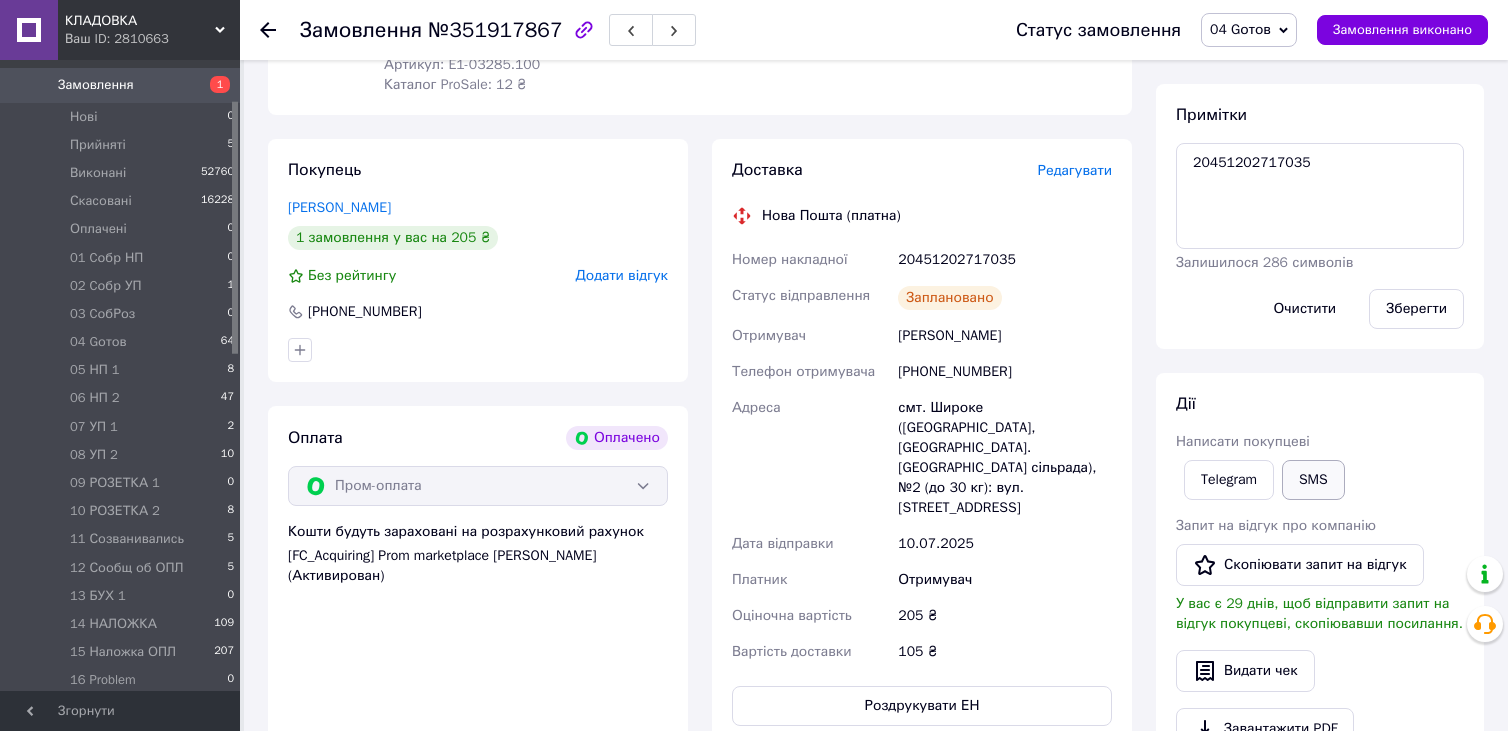 click on "SMS" at bounding box center (1313, 480) 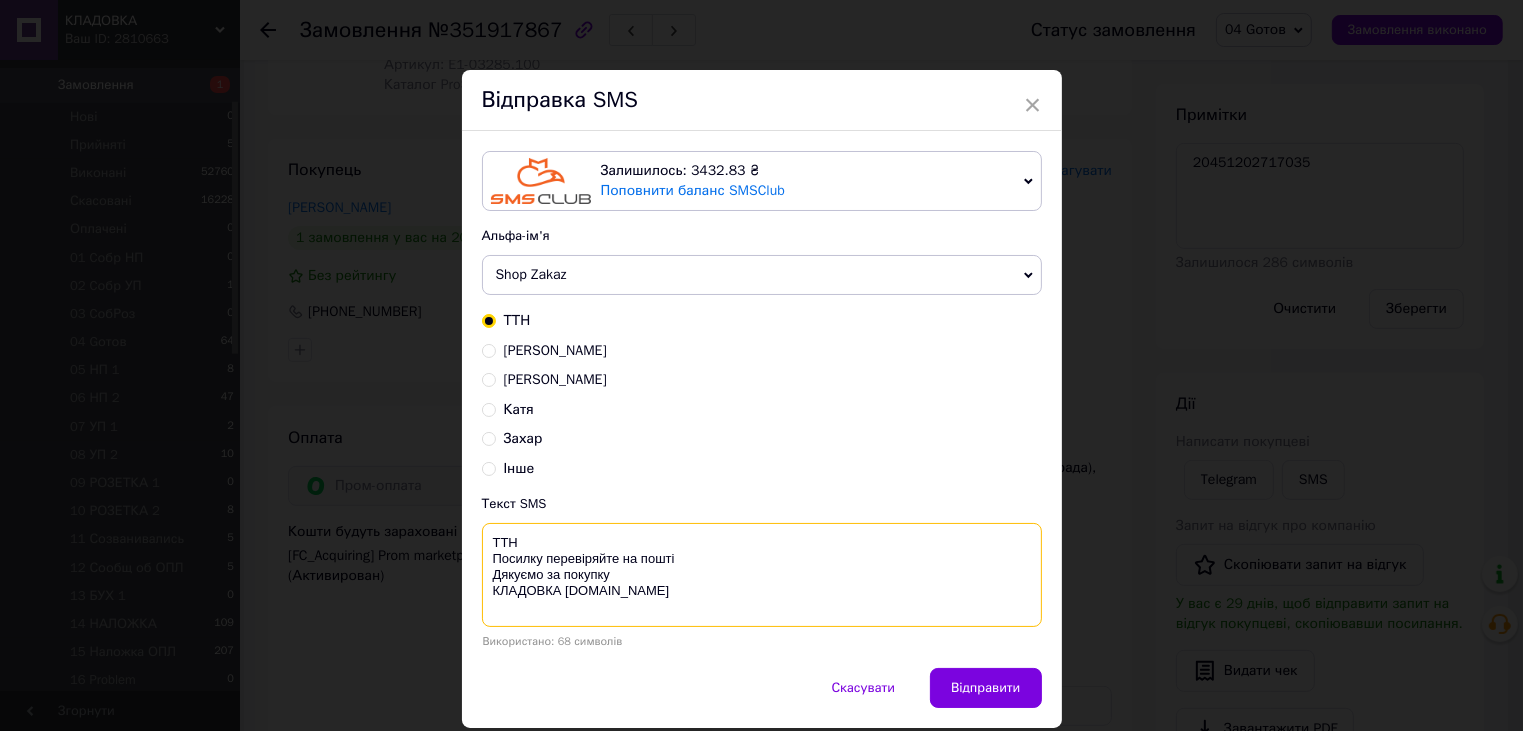 paste on "20451202717035" 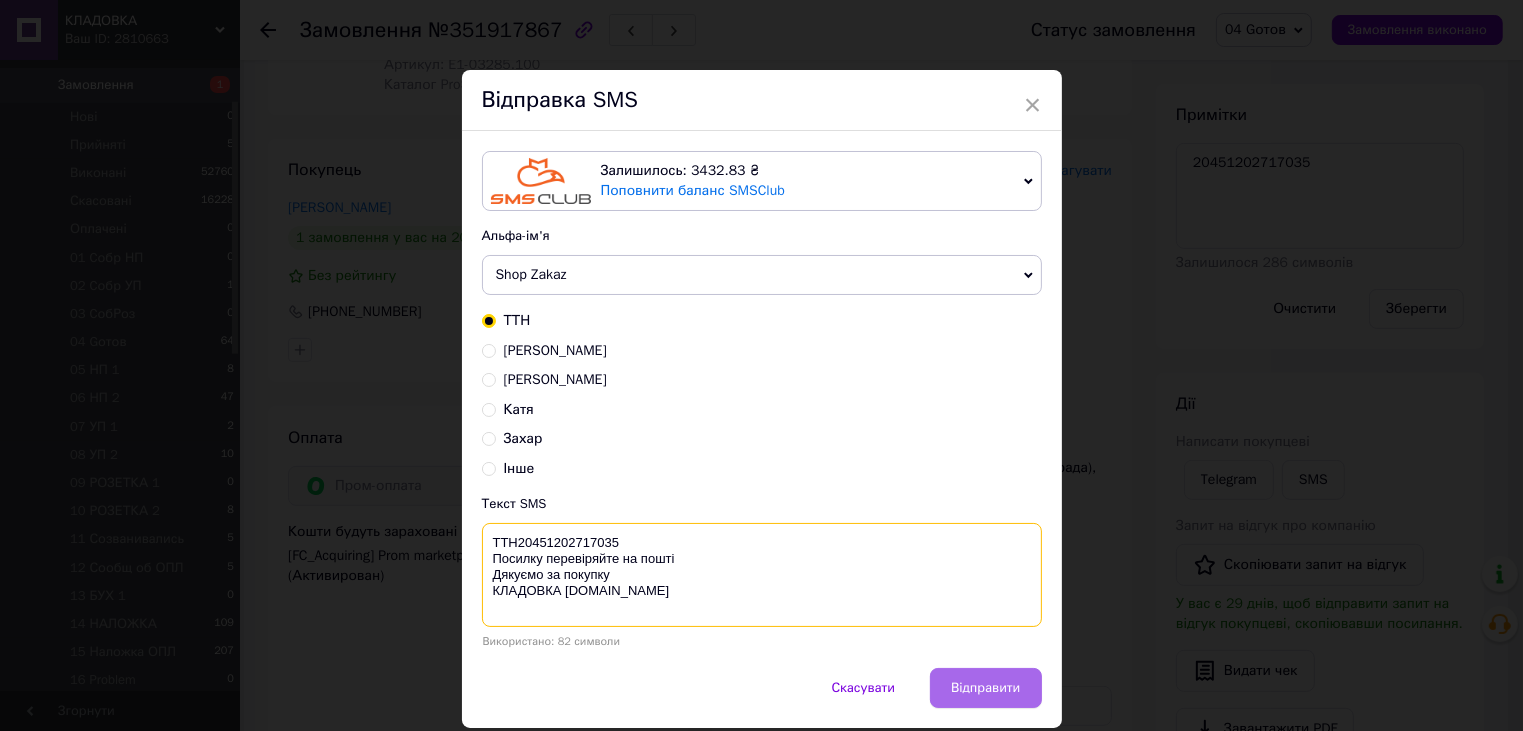 type on "ТТН20451202717035
Посилку перевіряйте на пошті
Дякуємо за покупку
КЛАДОВКА prom.ua" 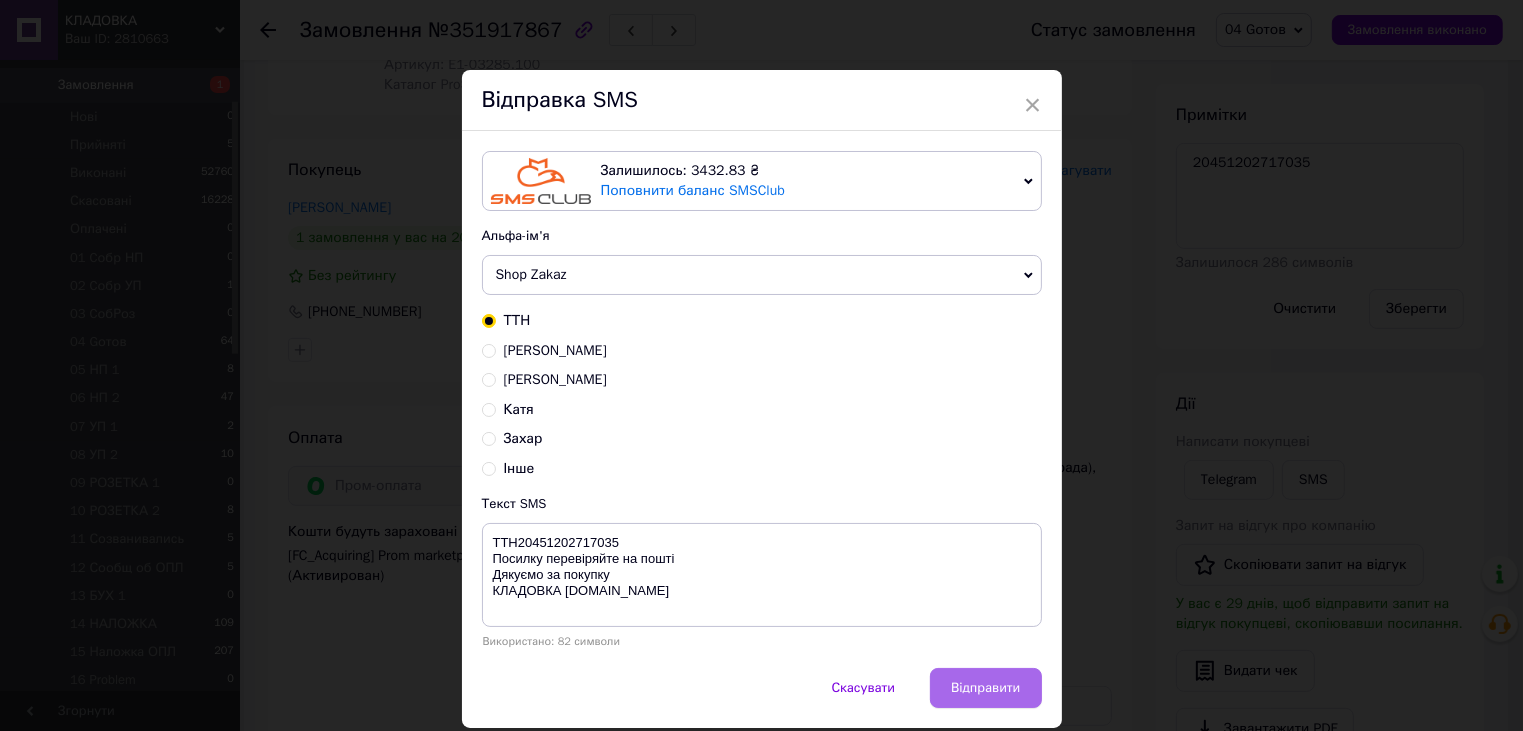 click on "Відправити" at bounding box center [985, 688] 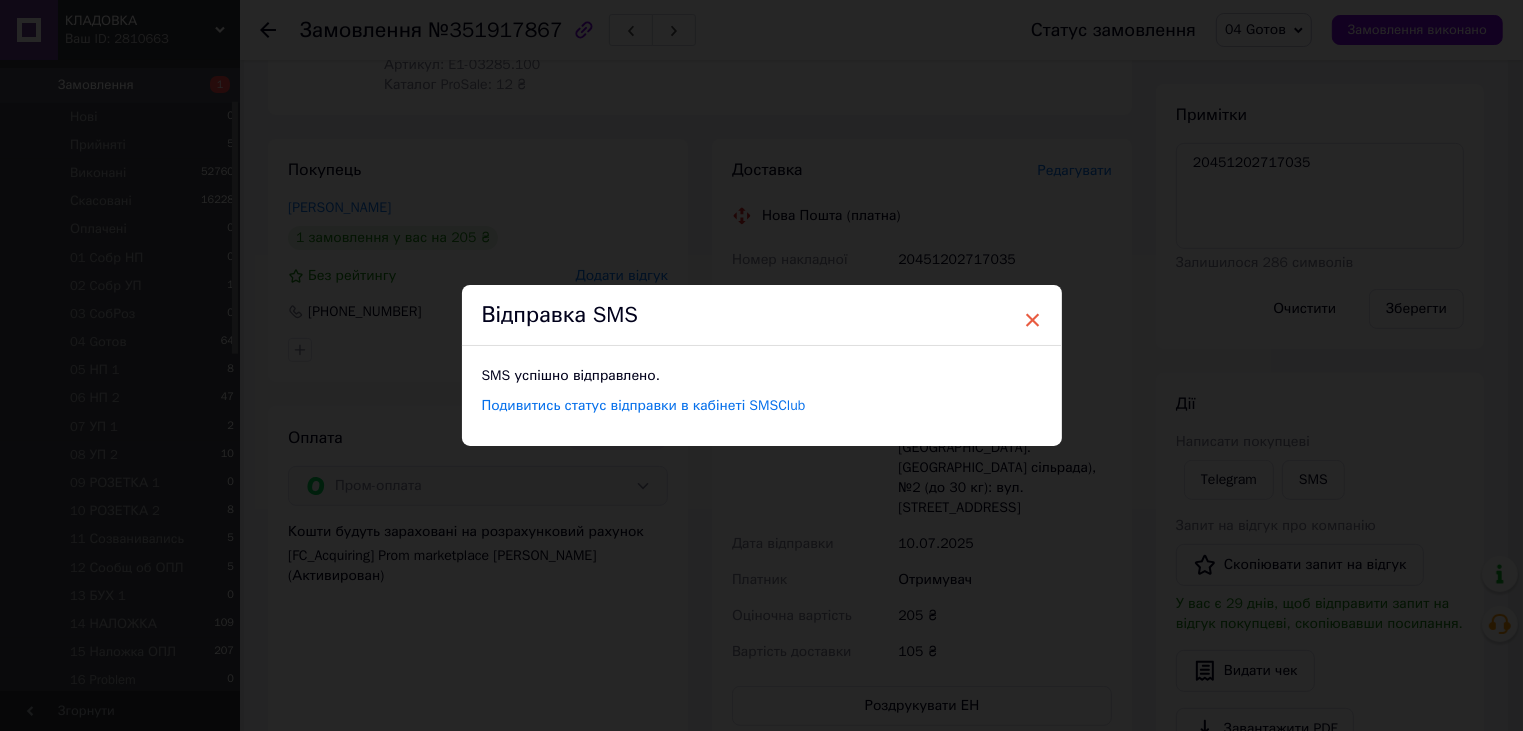 click on "×" at bounding box center [1033, 320] 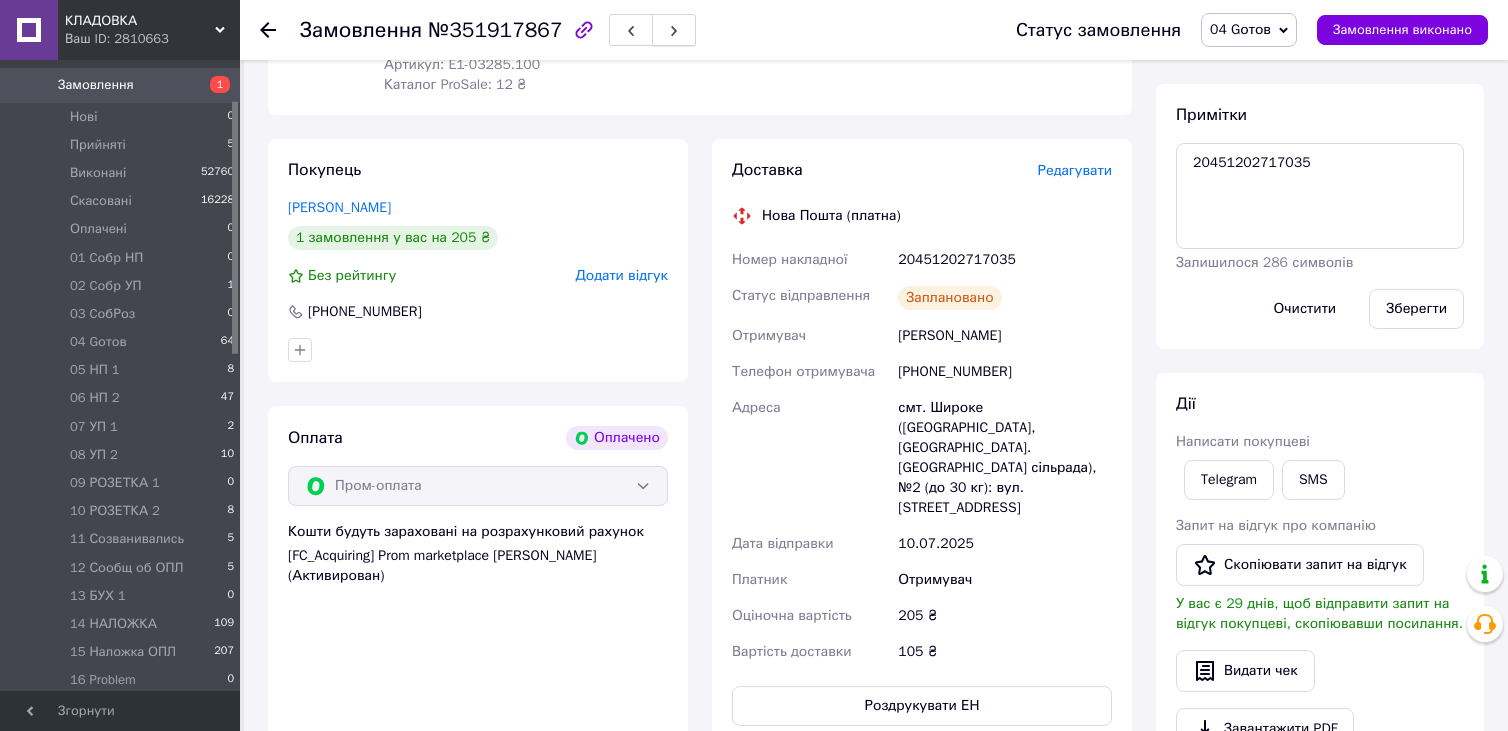 click 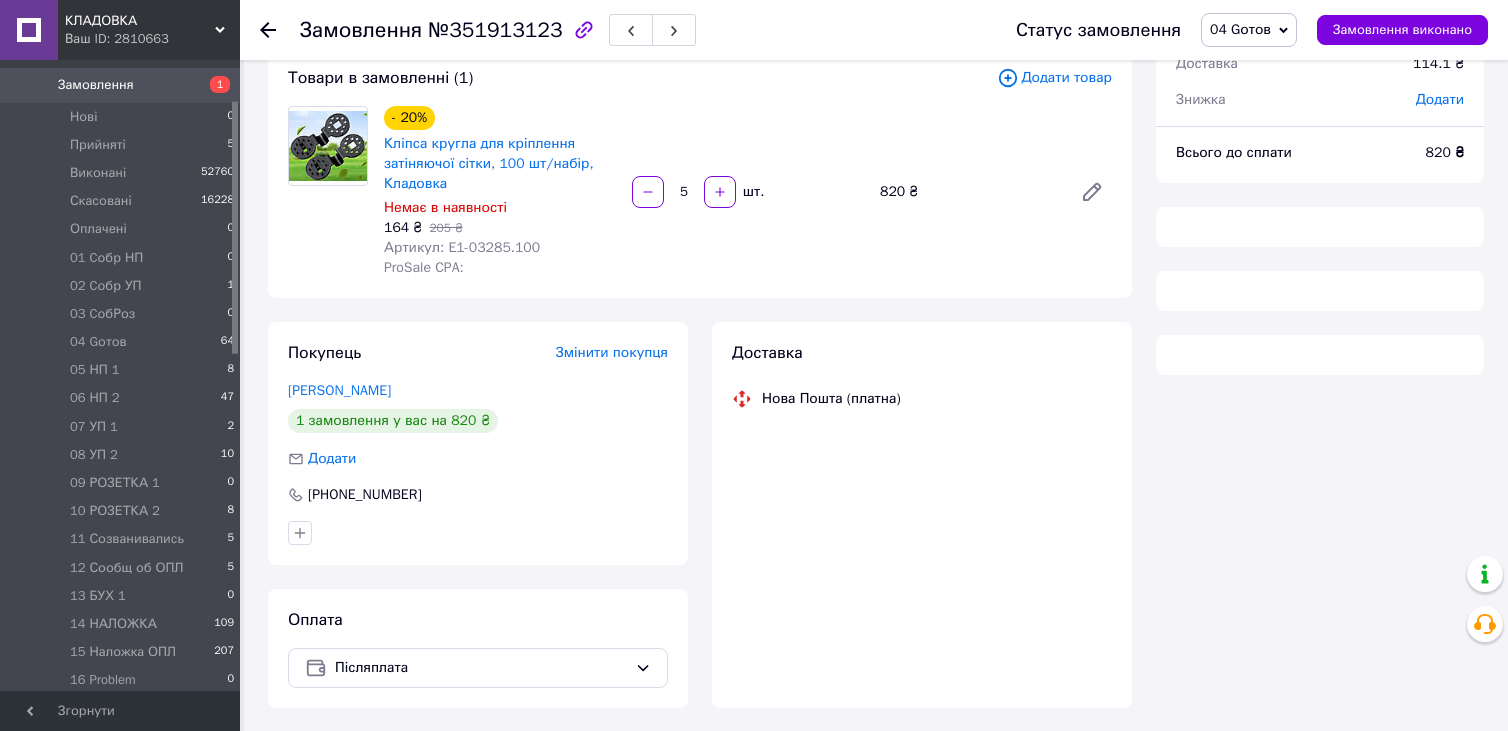 scroll, scrollTop: 91, scrollLeft: 0, axis: vertical 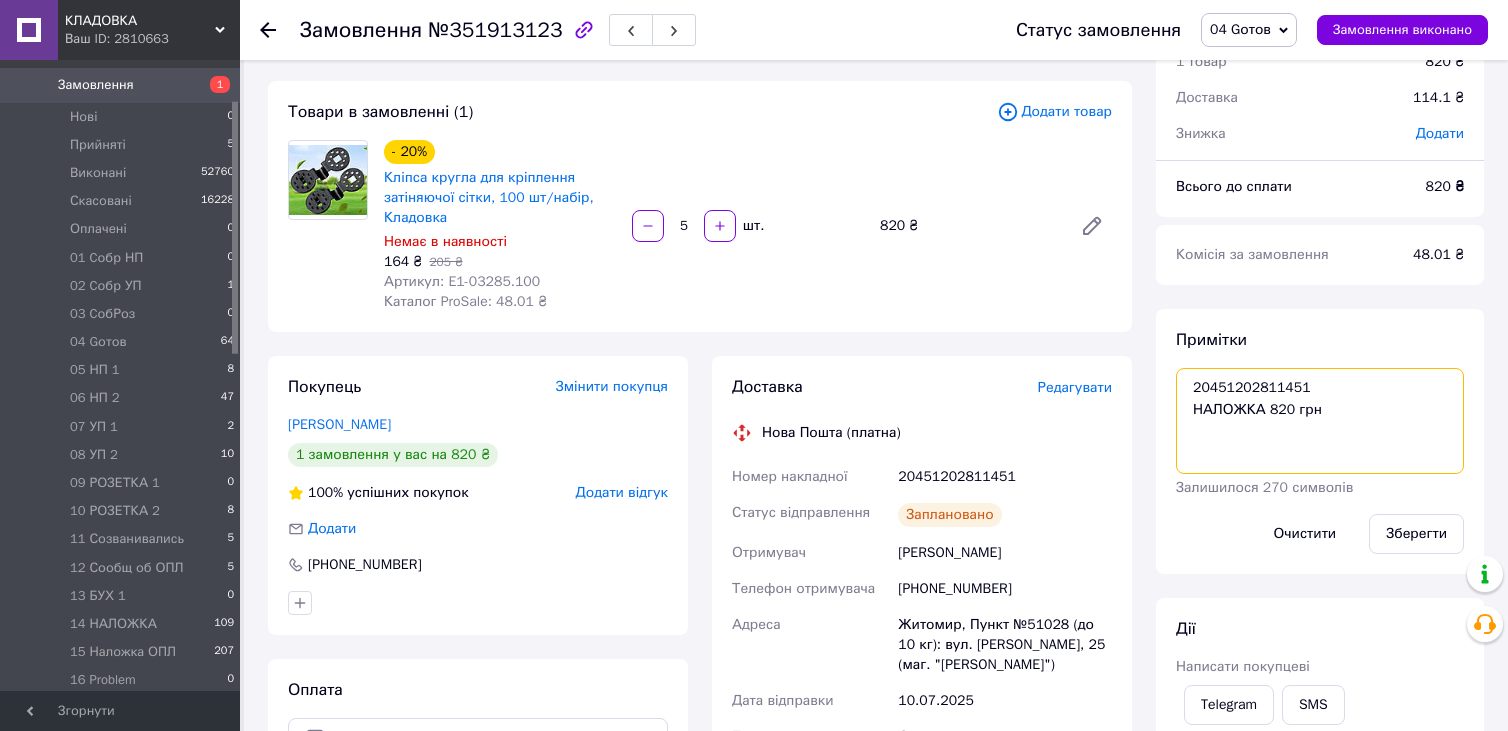 drag, startPoint x: 1228, startPoint y: 393, endPoint x: 1242, endPoint y: 393, distance: 14 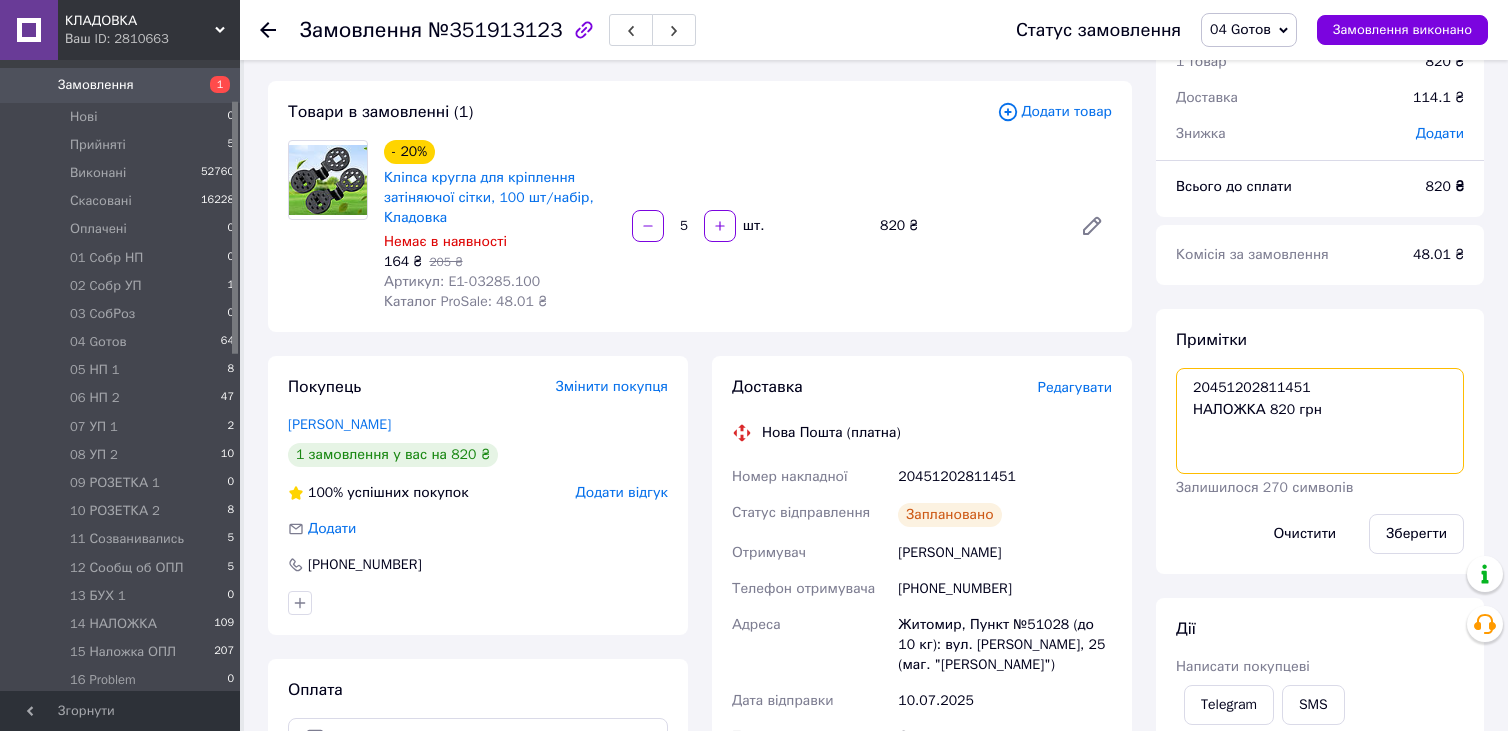 drag, startPoint x: 1187, startPoint y: 384, endPoint x: 1308, endPoint y: 386, distance: 121.016525 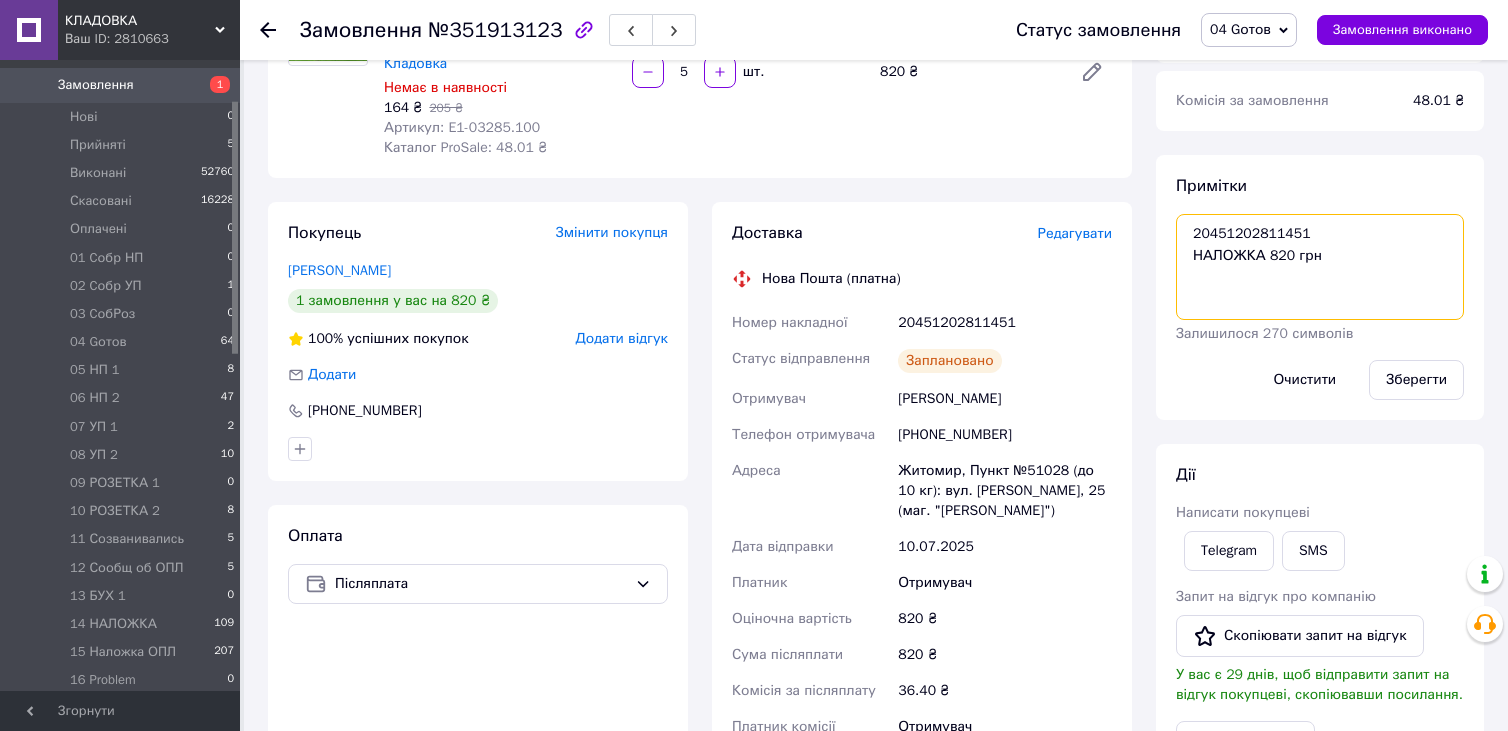 scroll, scrollTop: 391, scrollLeft: 0, axis: vertical 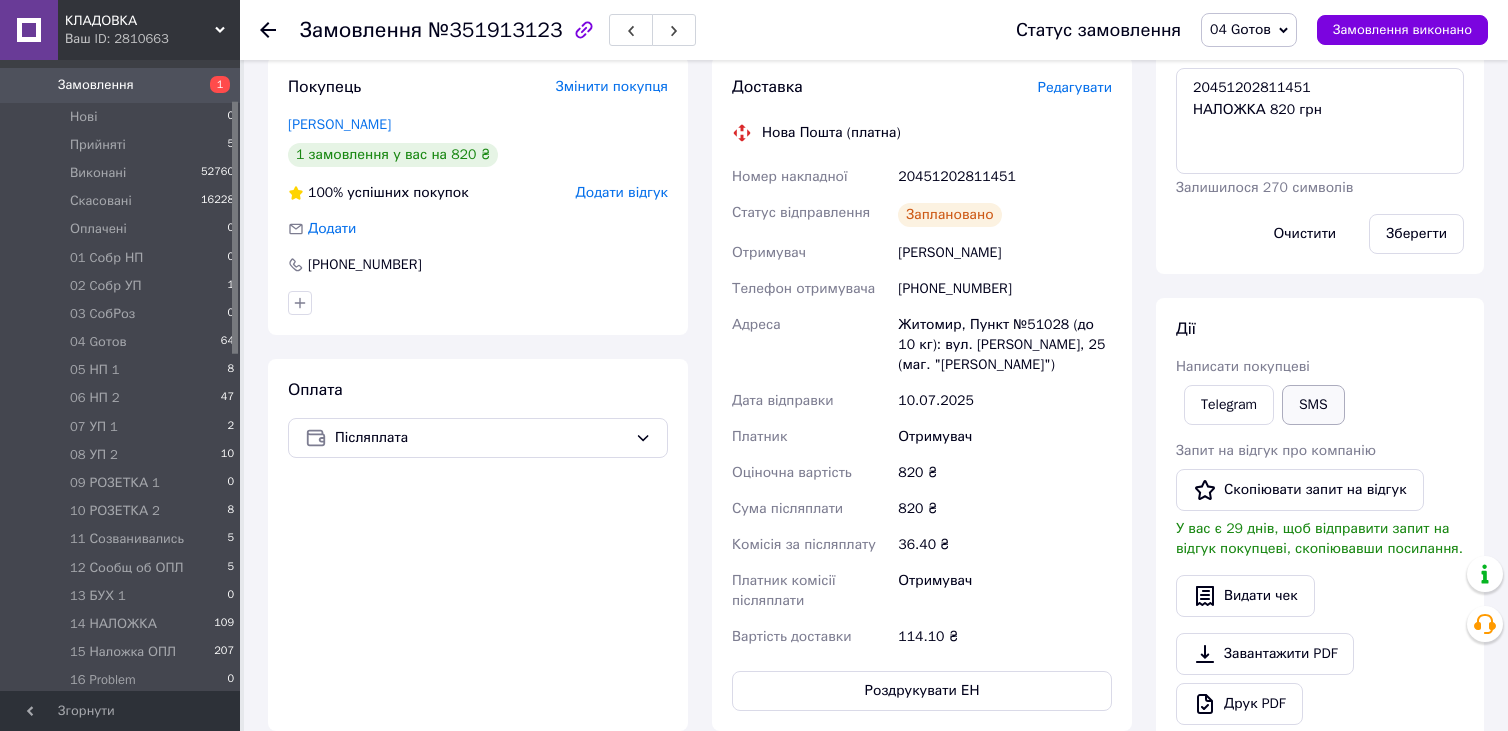 click on "SMS" at bounding box center [1313, 405] 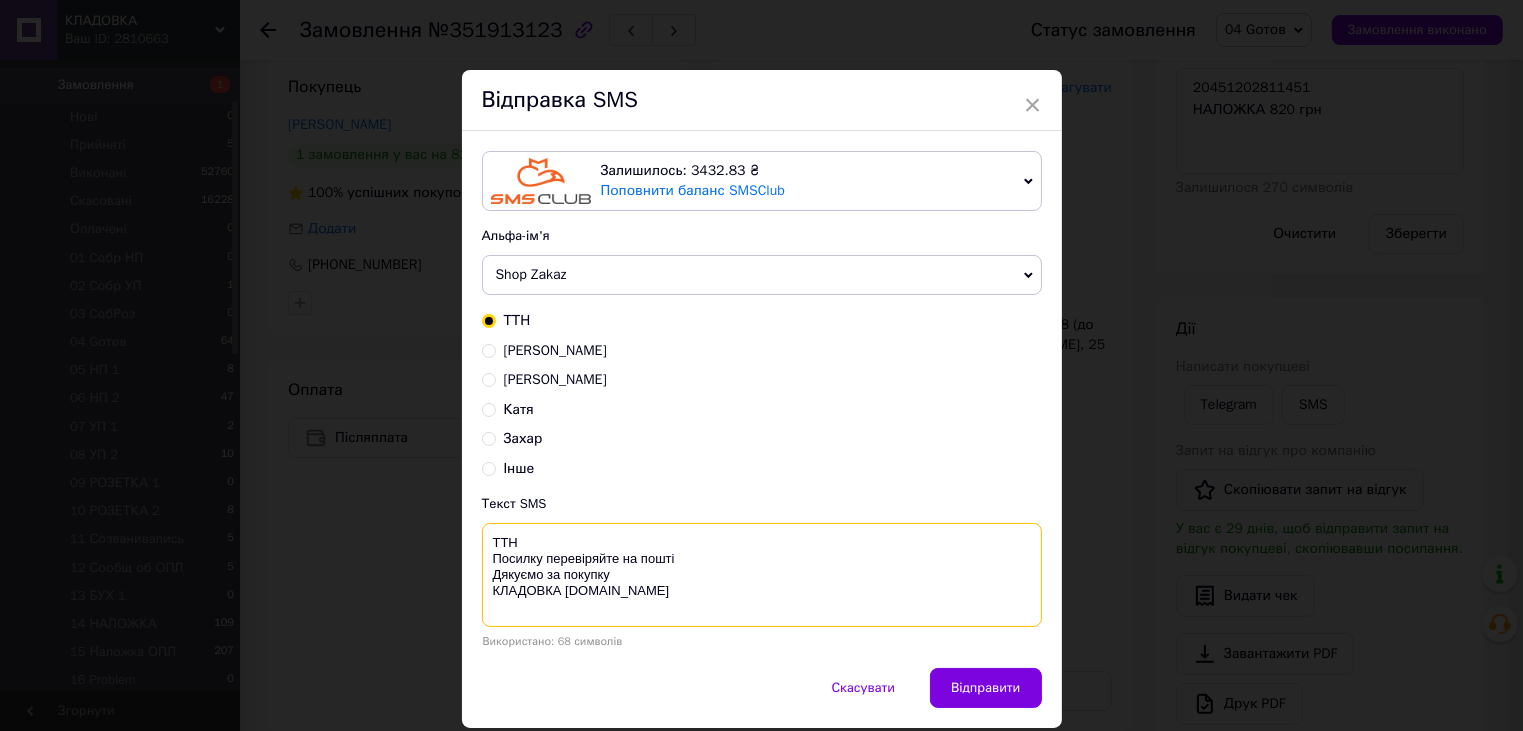paste on "20451202811451" 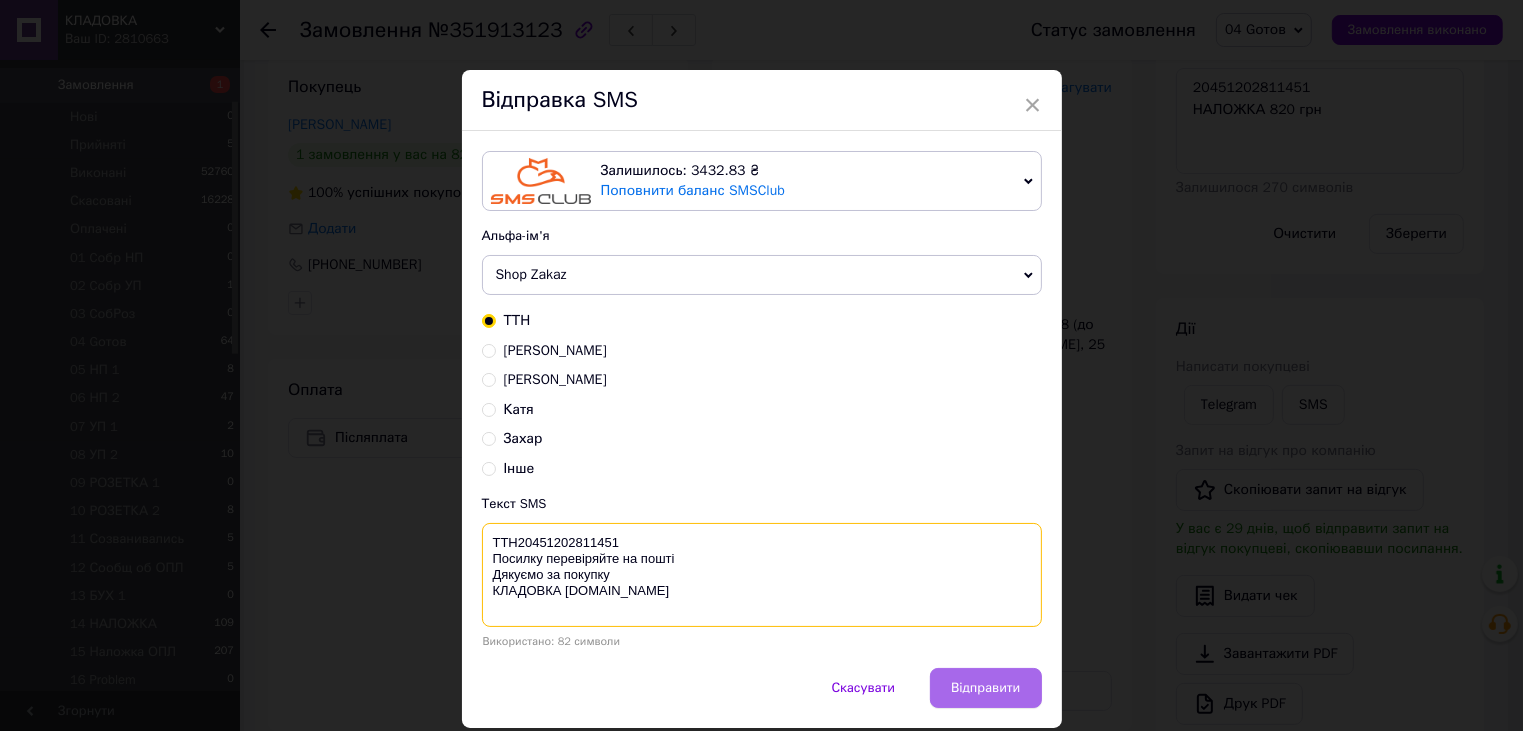 type on "ТТН20451202811451
Посилку перевіряйте на пошті
Дякуємо за покупку
КЛАДОВКА prom.ua" 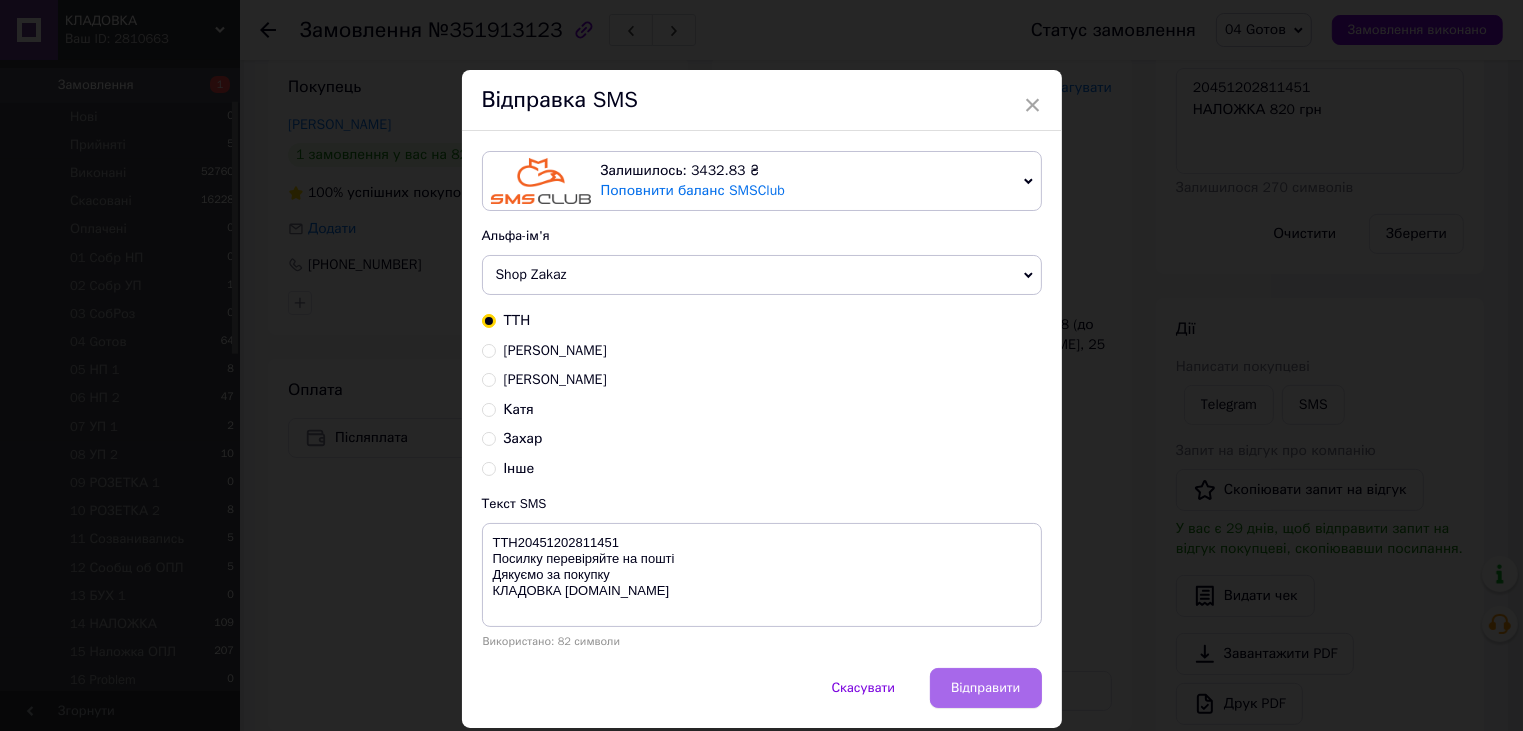 click on "Відправити" at bounding box center [985, 688] 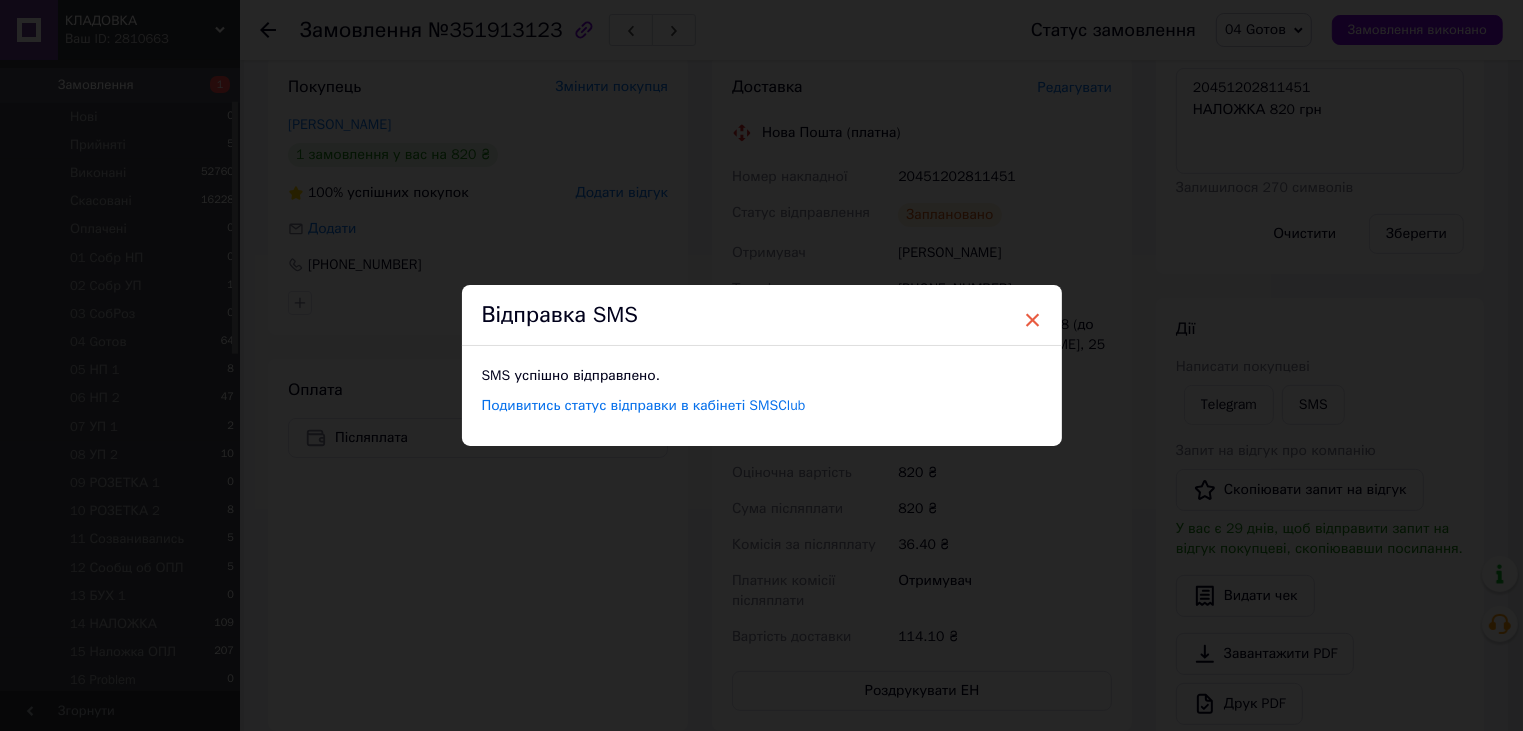 click on "×" at bounding box center (1033, 320) 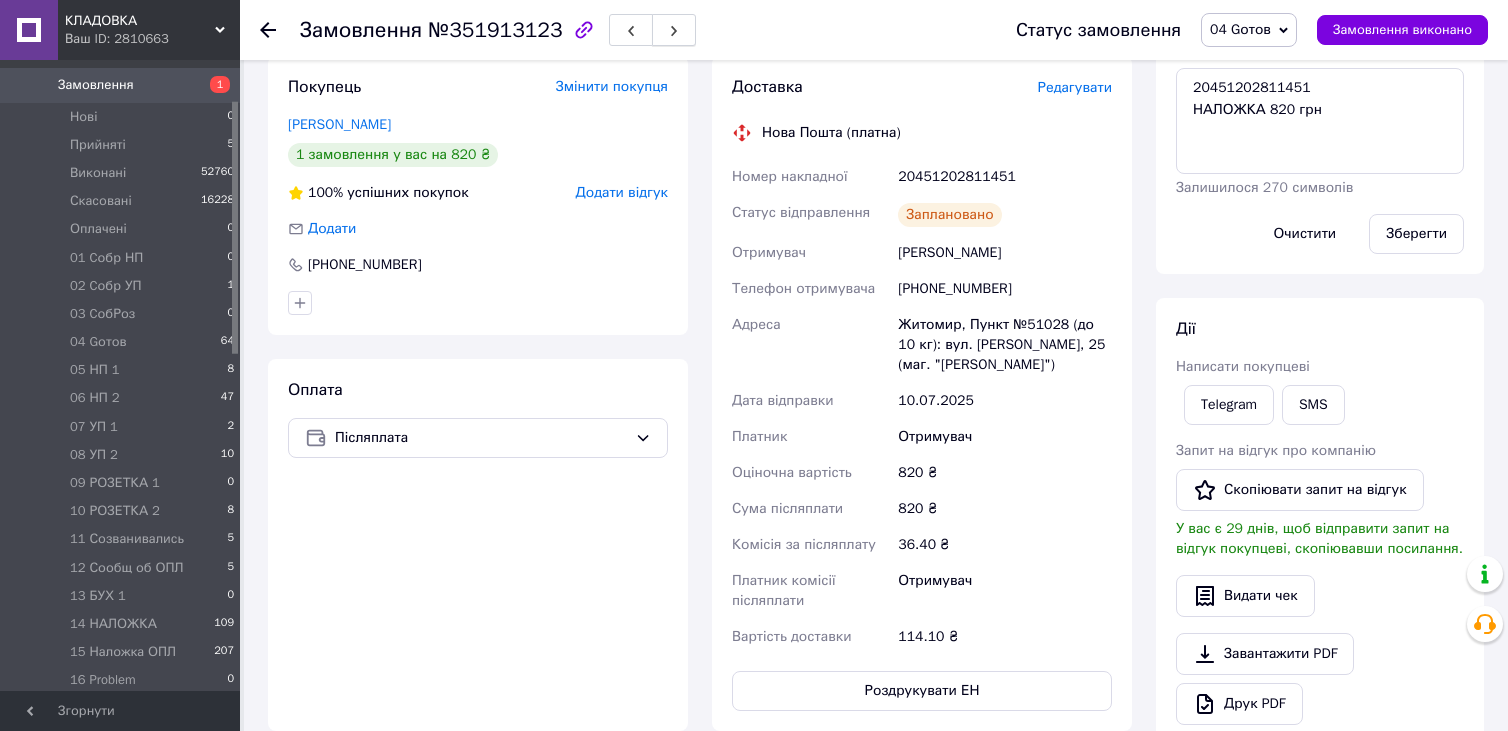 click at bounding box center [674, 30] 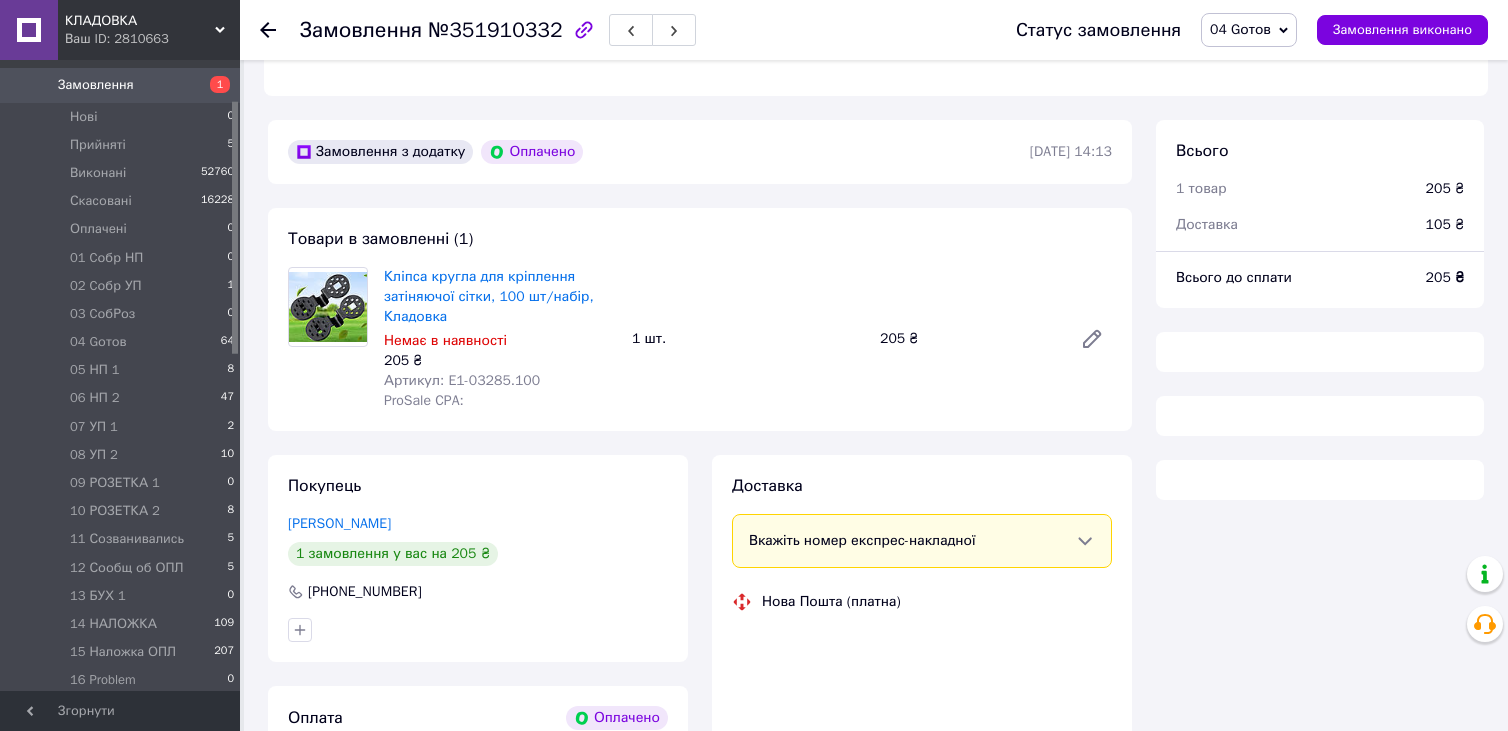scroll, scrollTop: 683, scrollLeft: 0, axis: vertical 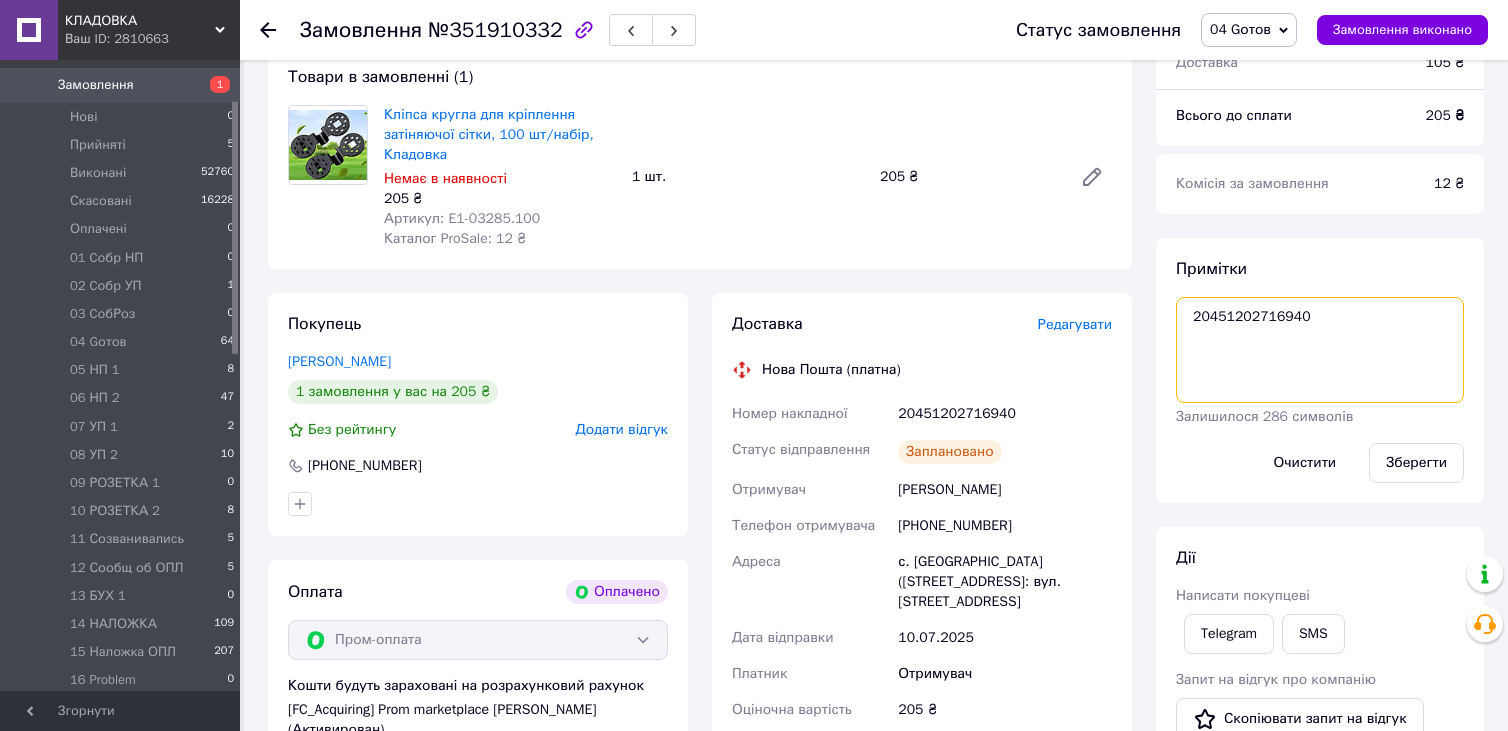 drag, startPoint x: 1189, startPoint y: 316, endPoint x: 1302, endPoint y: 313, distance: 113.03982 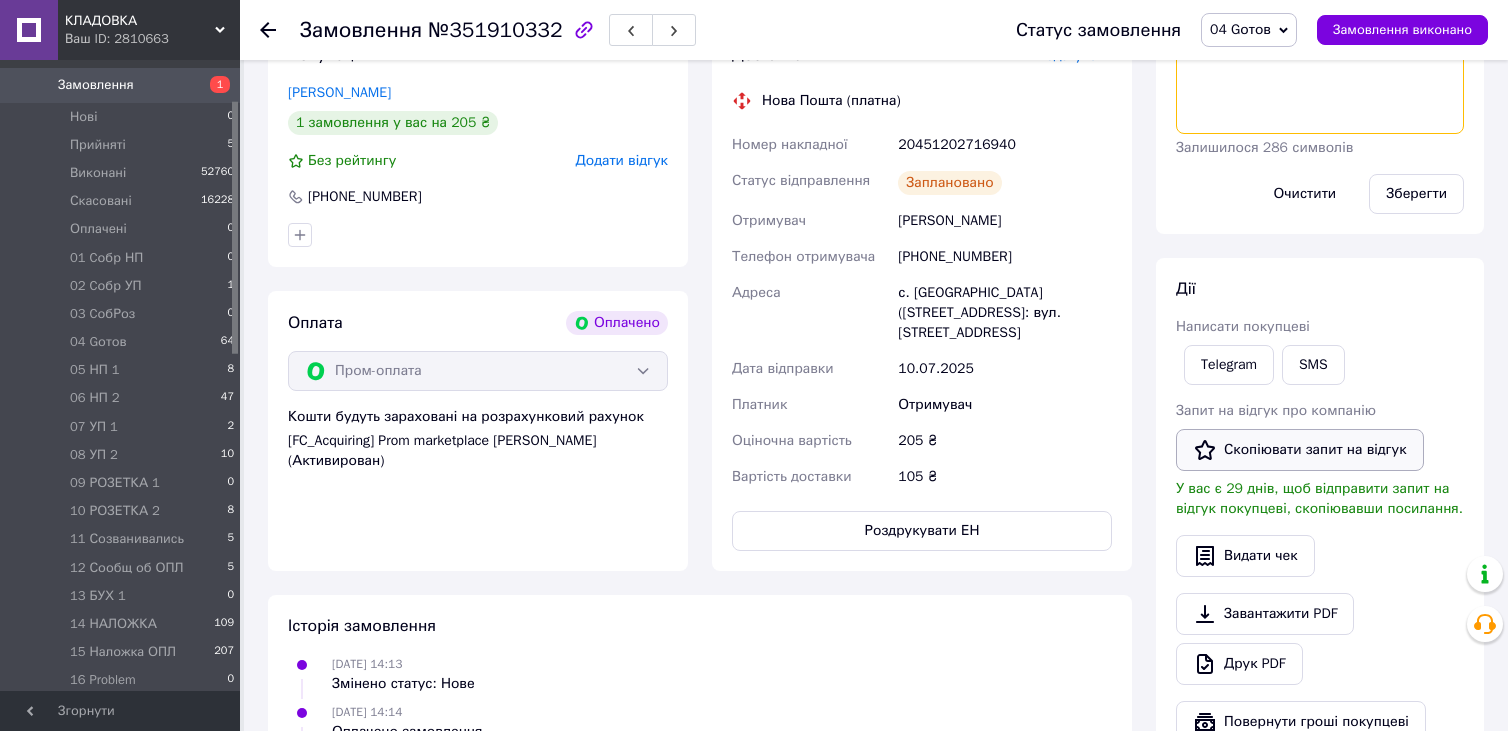 scroll, scrollTop: 983, scrollLeft: 0, axis: vertical 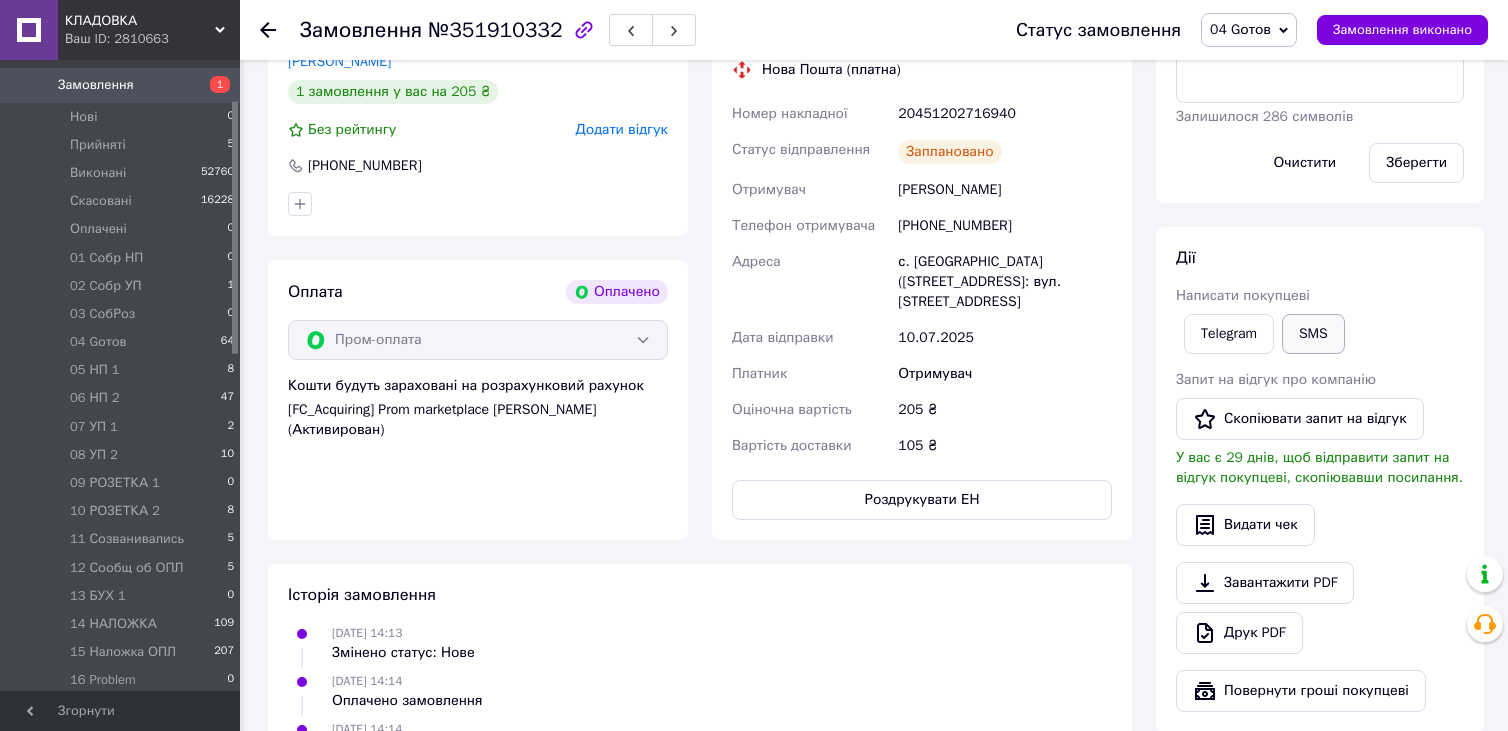 click on "SMS" at bounding box center [1313, 334] 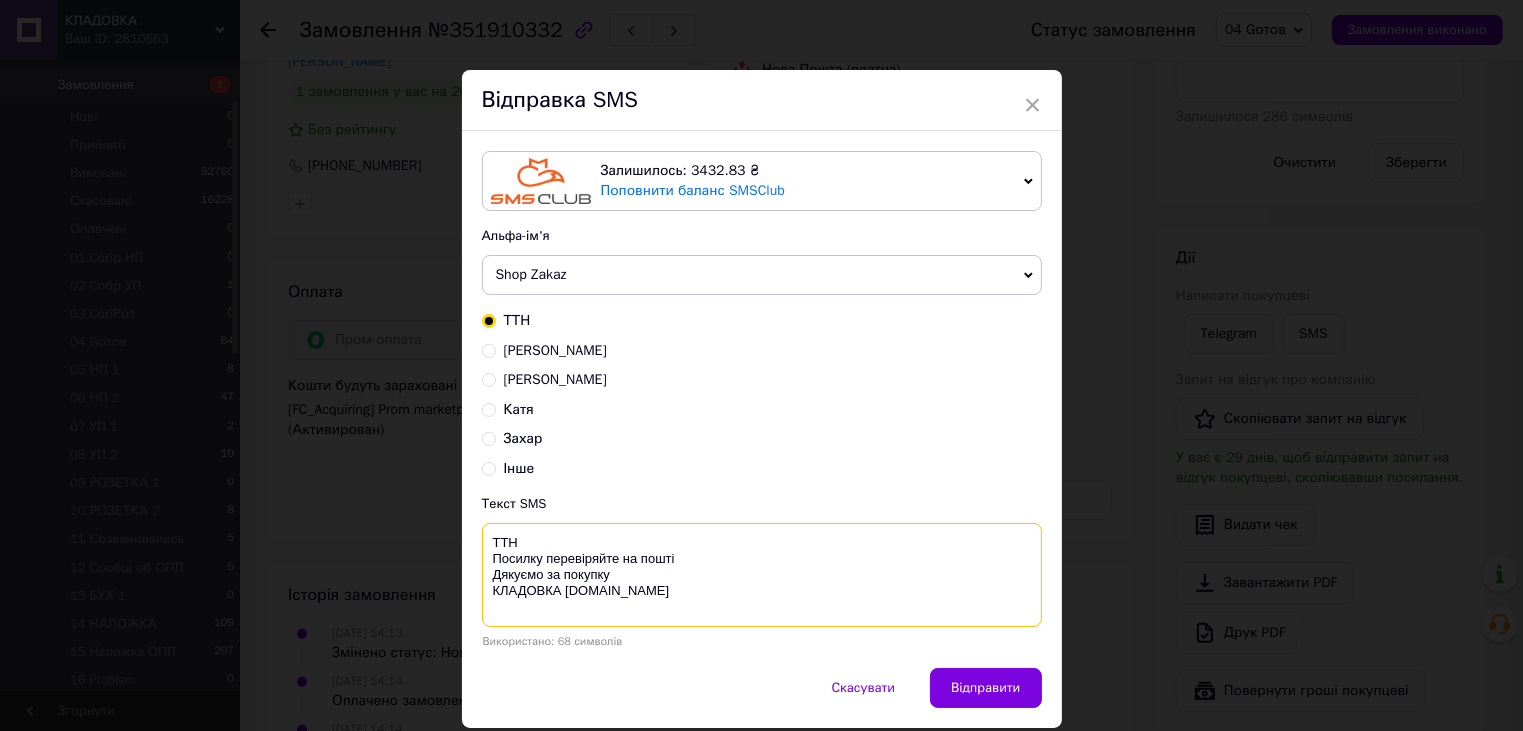 paste on "20451202716940" 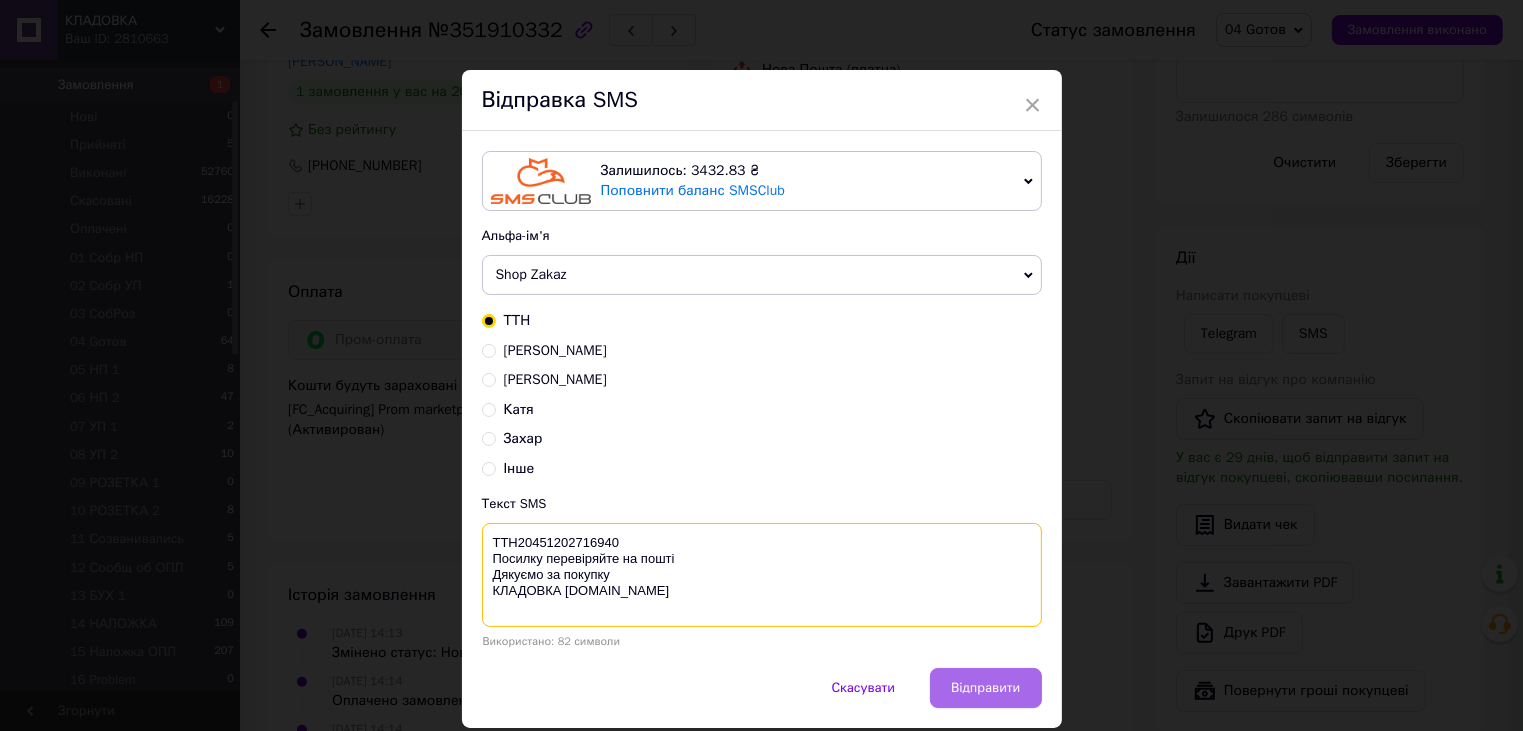 type on "ТТН20451202716940
Посилку перевіряйте на пошті
Дякуємо за покупку
КЛАДОВКА prom.ua" 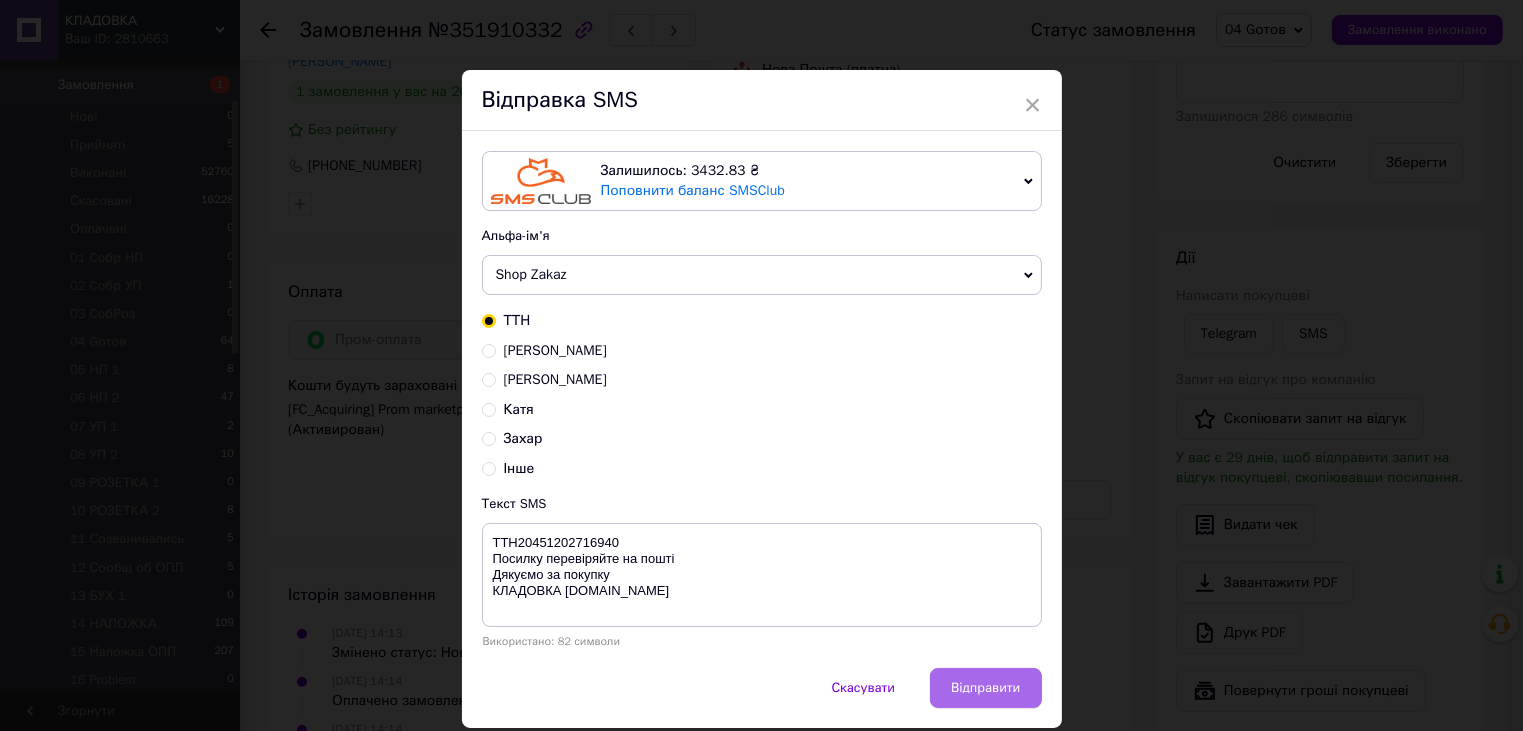 click on "Відправити" at bounding box center (985, 688) 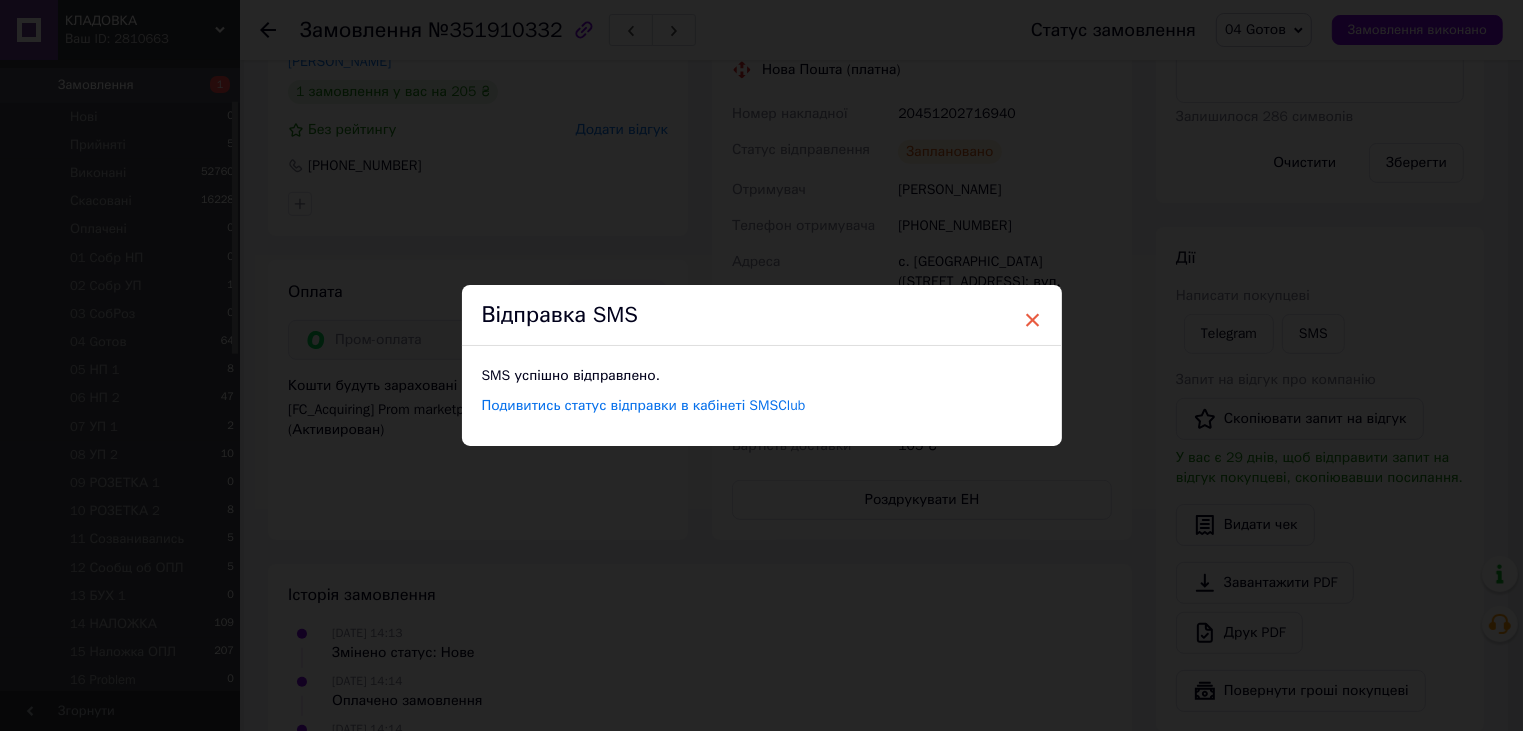 click on "×" at bounding box center (1033, 320) 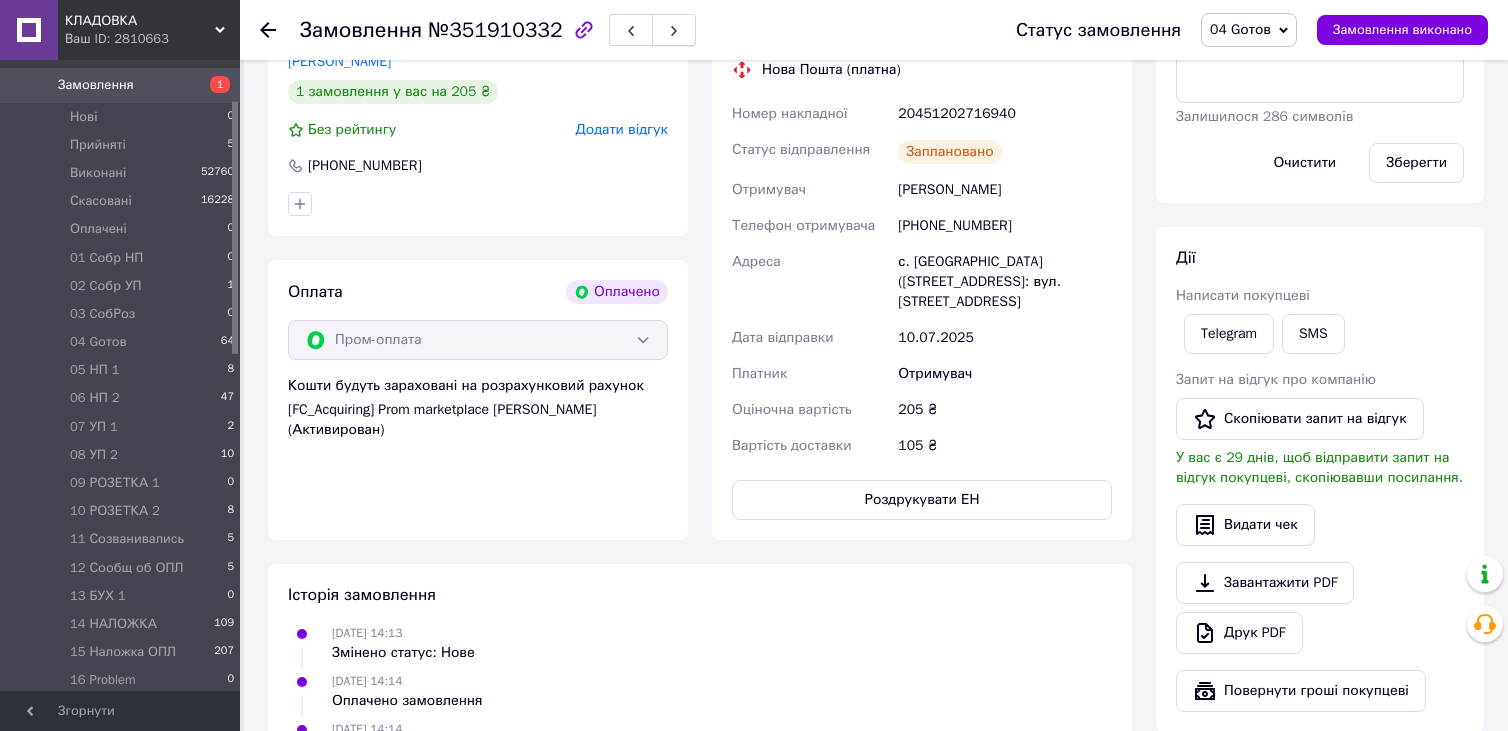 click at bounding box center [674, 30] 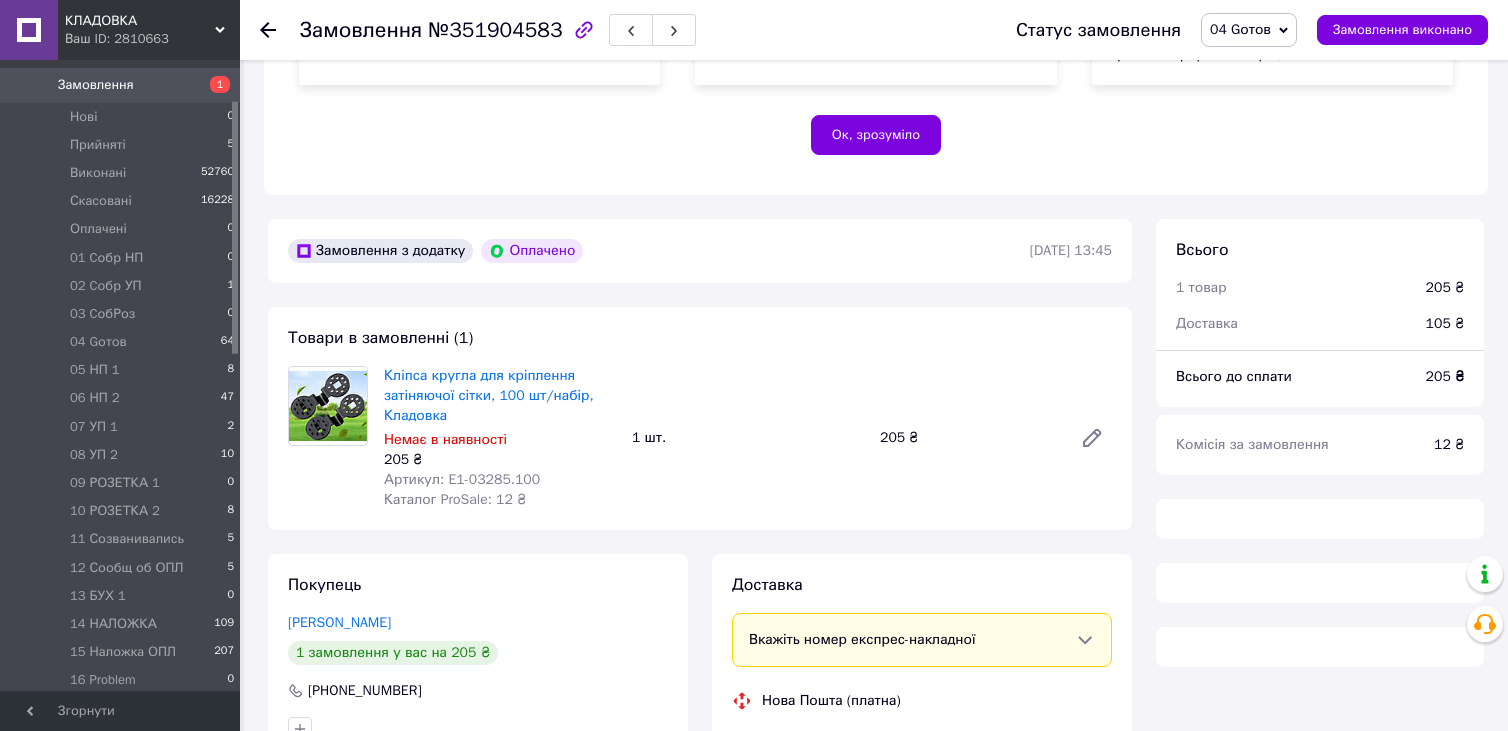 scroll, scrollTop: 600, scrollLeft: 0, axis: vertical 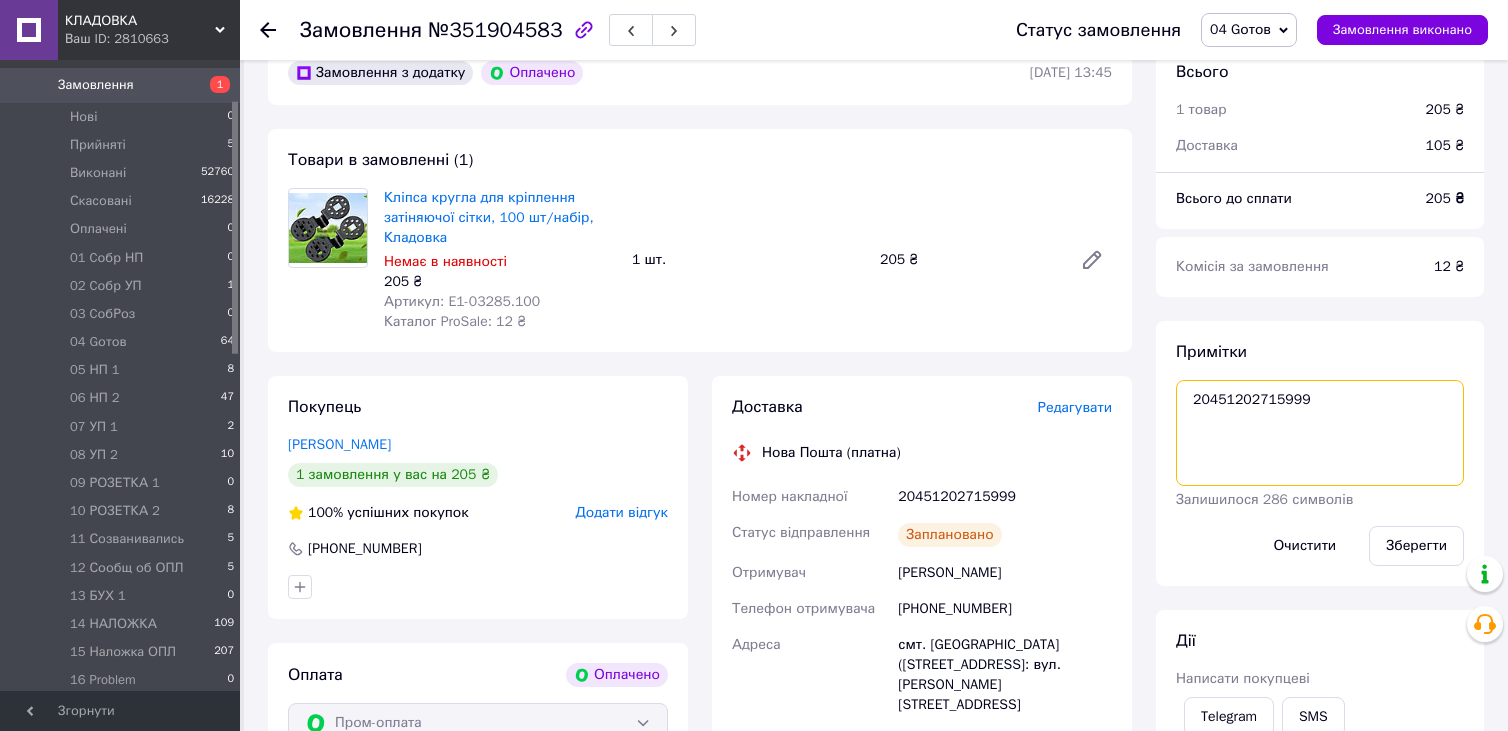 drag, startPoint x: 1195, startPoint y: 405, endPoint x: 1296, endPoint y: 405, distance: 101 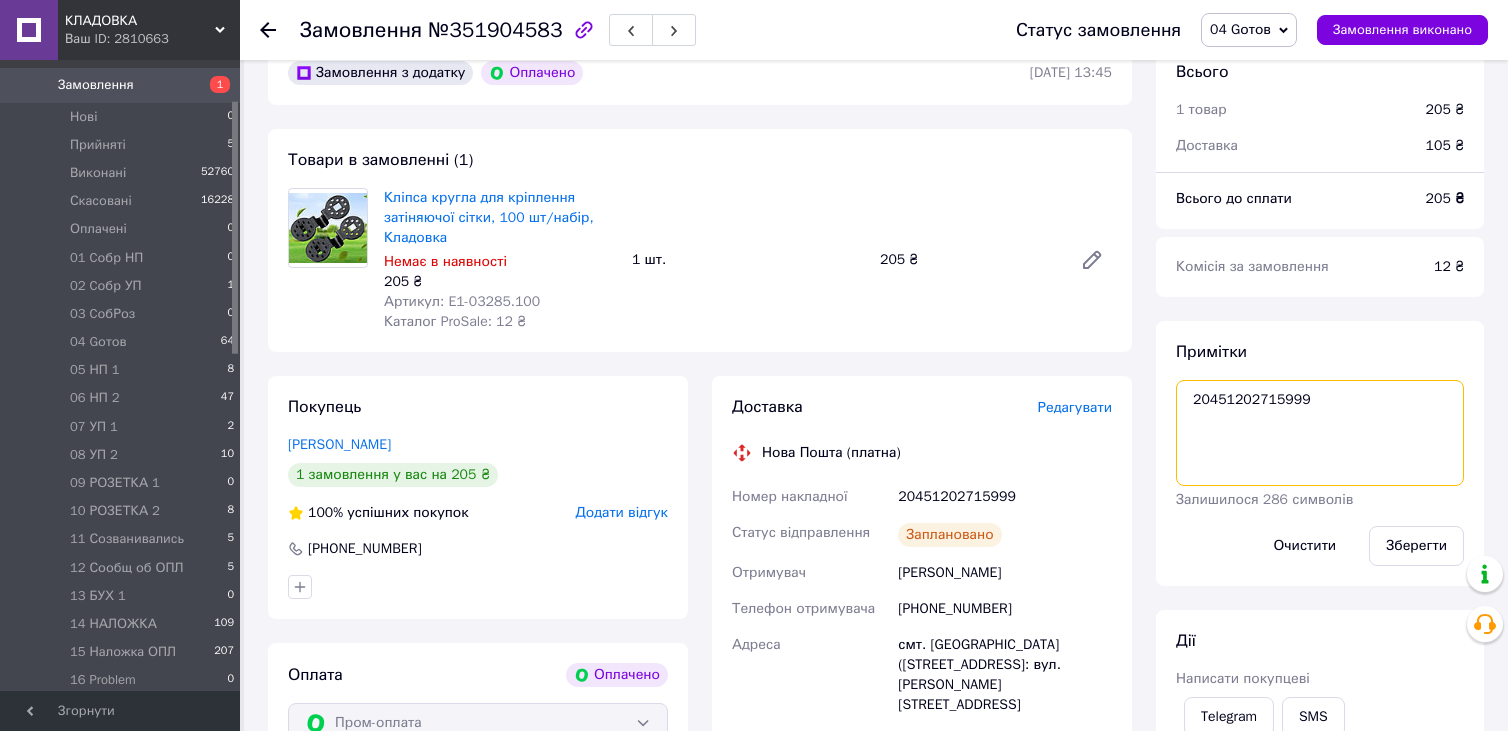 scroll, scrollTop: 1000, scrollLeft: 0, axis: vertical 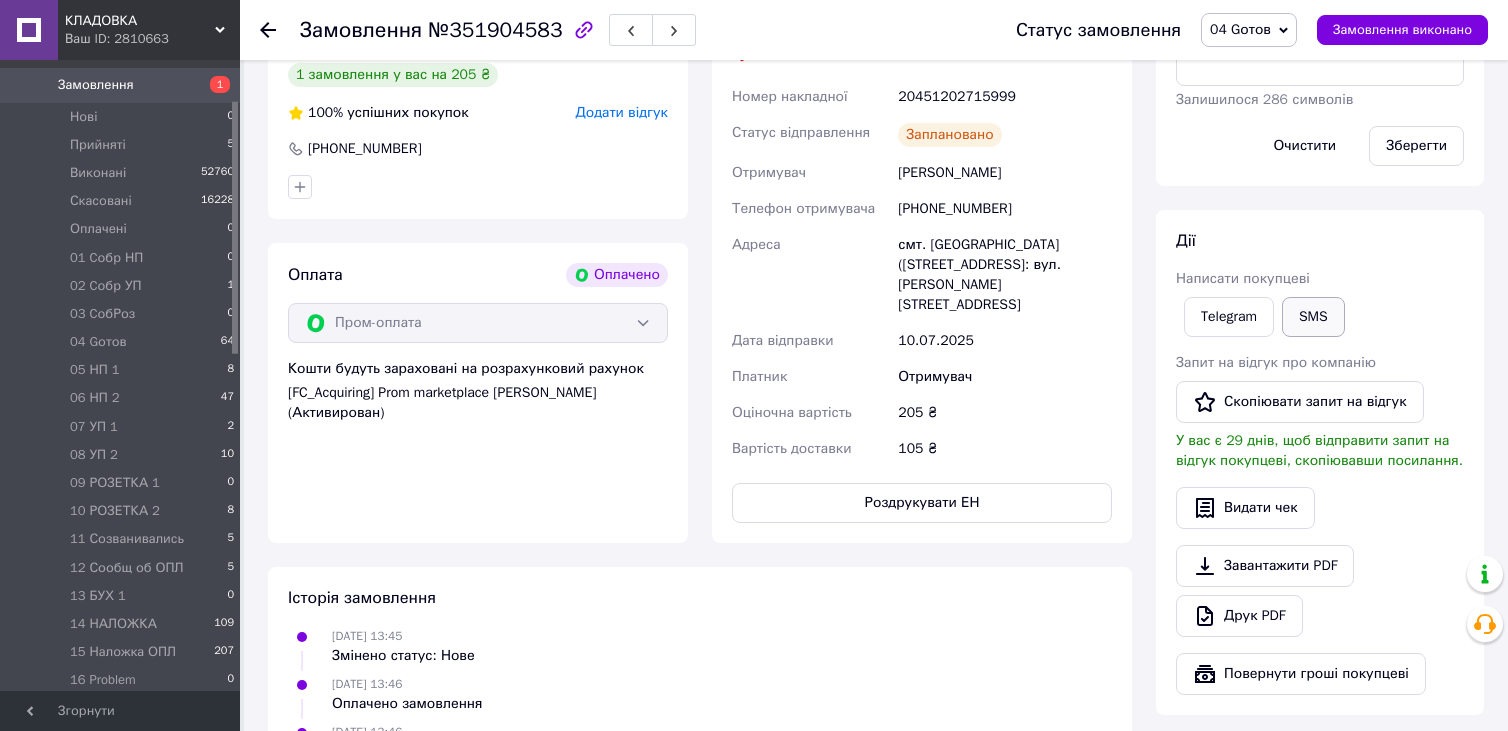 click on "SMS" at bounding box center [1313, 317] 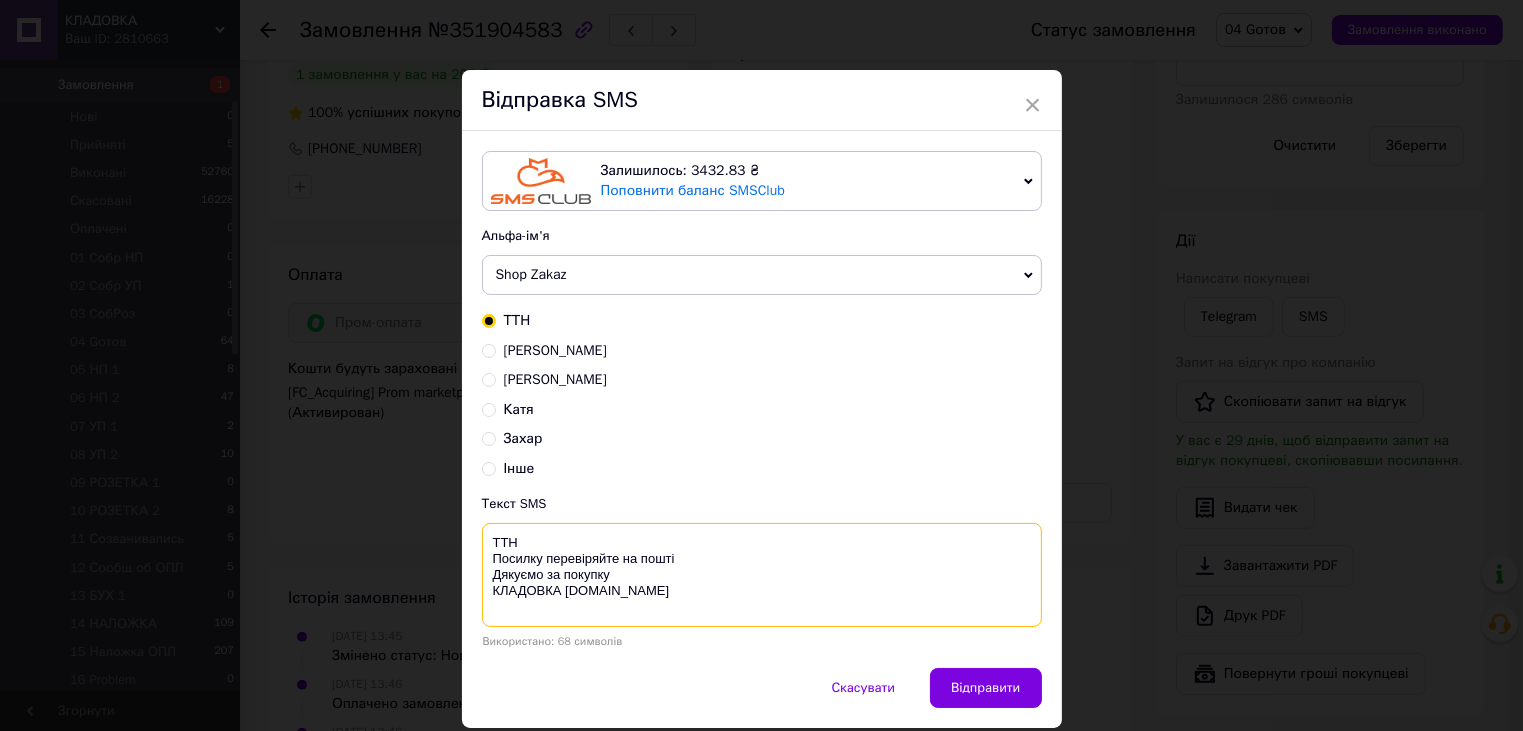 paste on "20451202715999" 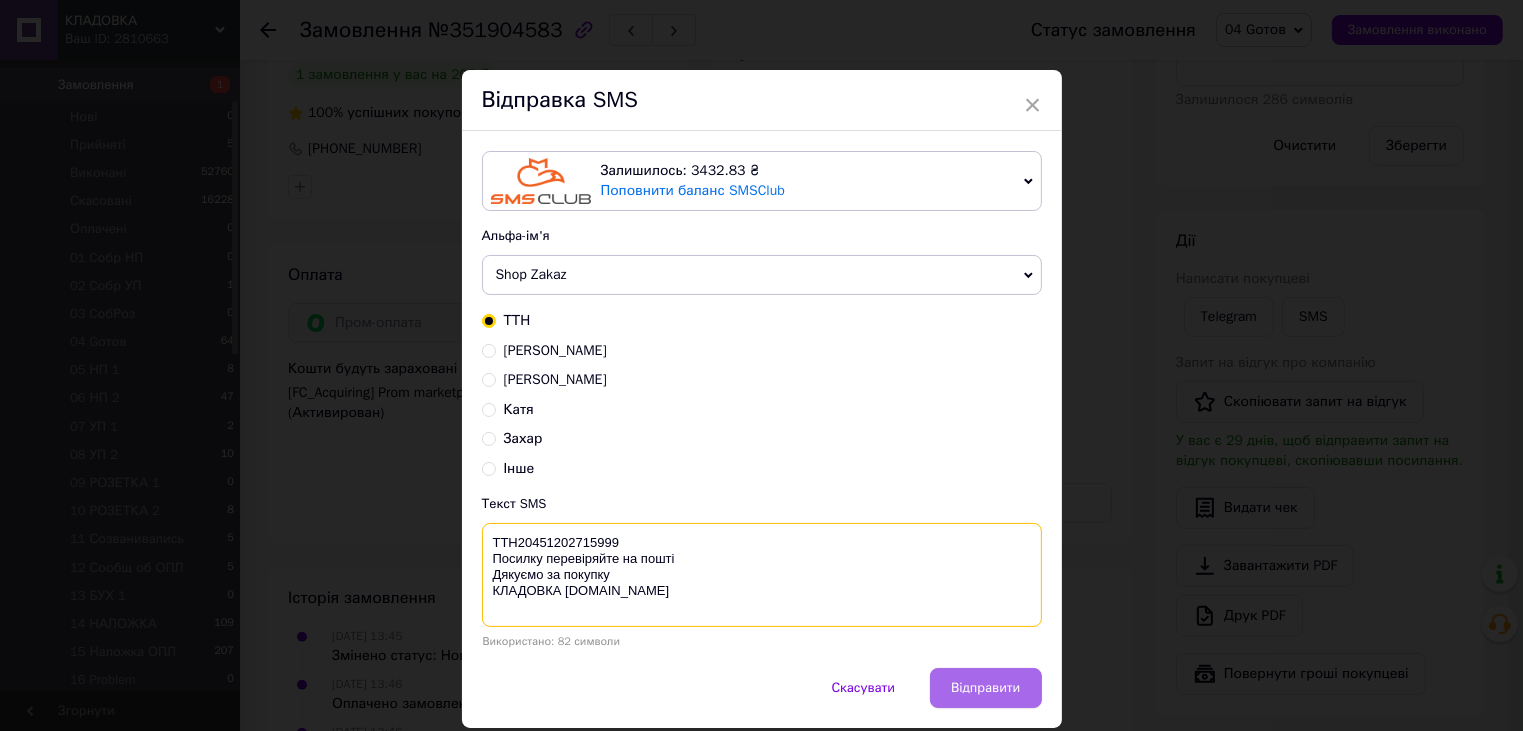 type on "ТТН20451202715999
Посилку перевіряйте на пошті
Дякуємо за покупку
КЛАДОВКА prom.ua" 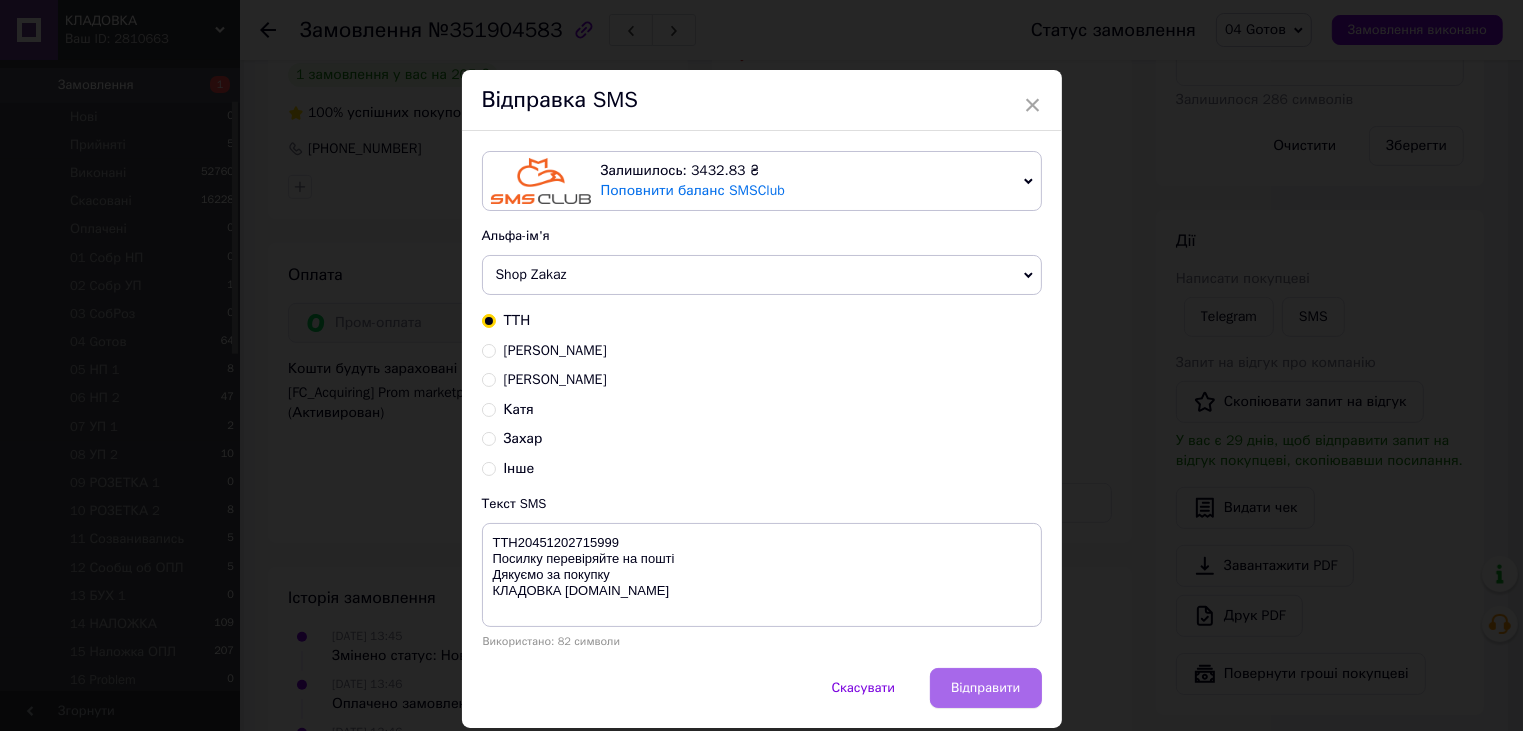 click on "Відправити" at bounding box center (985, 688) 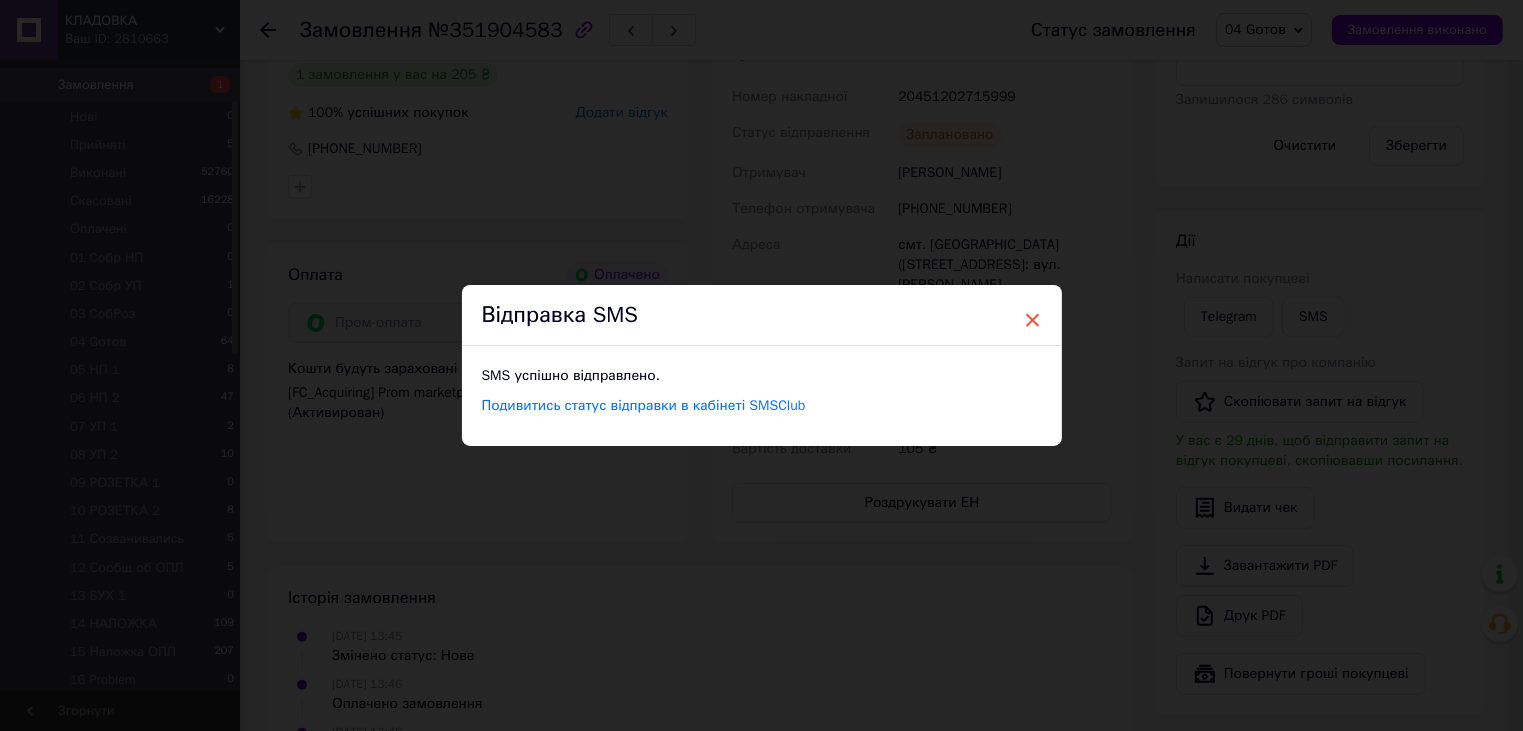 click on "×" at bounding box center (1033, 320) 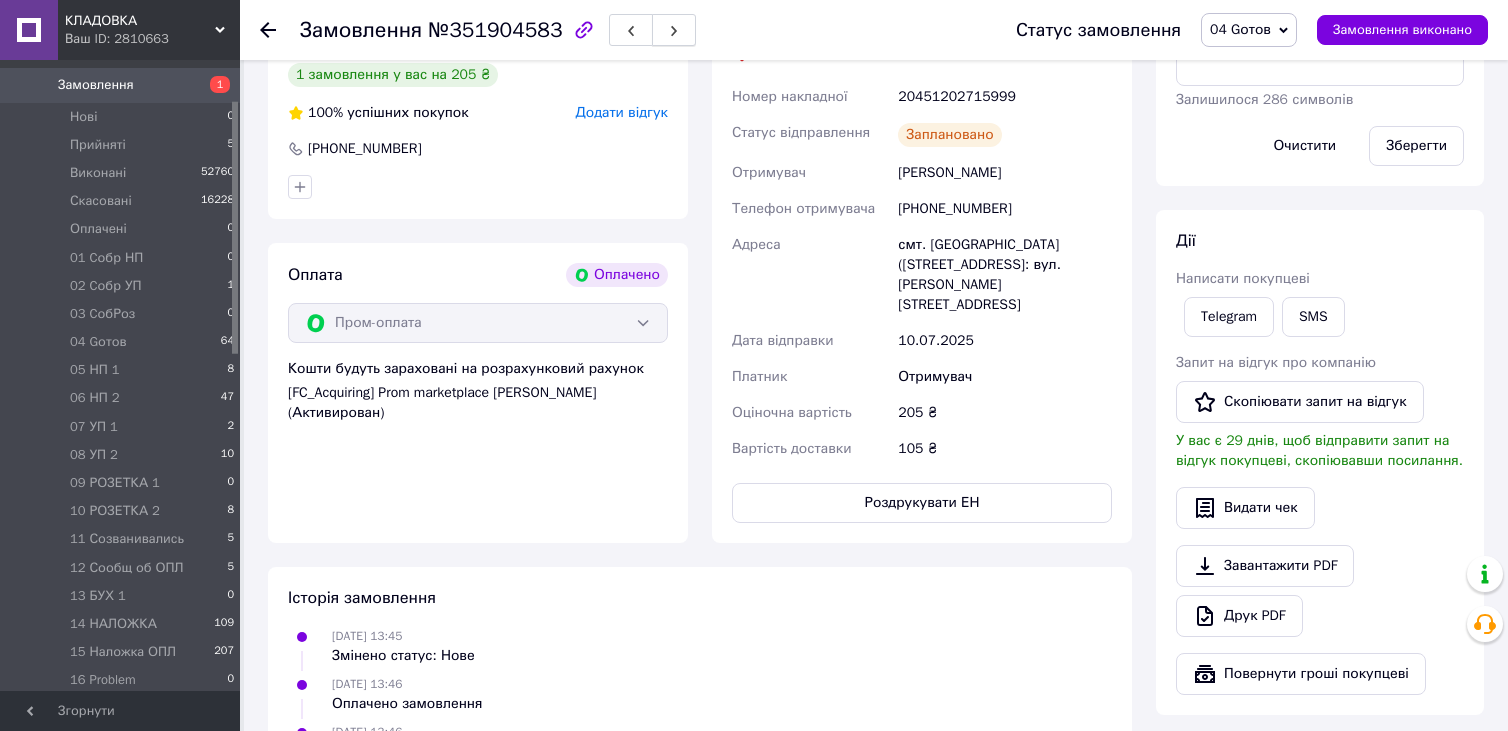 click 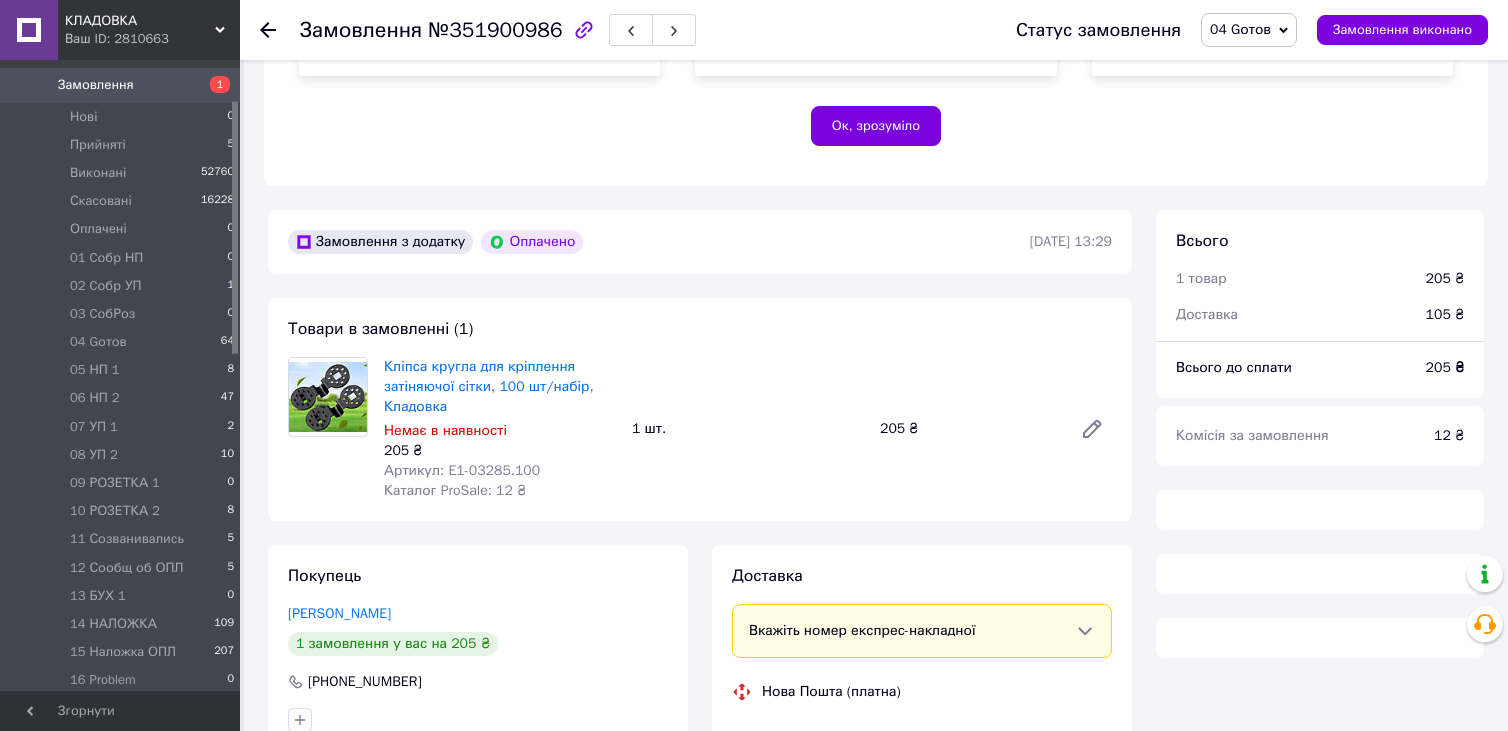 scroll, scrollTop: 537, scrollLeft: 0, axis: vertical 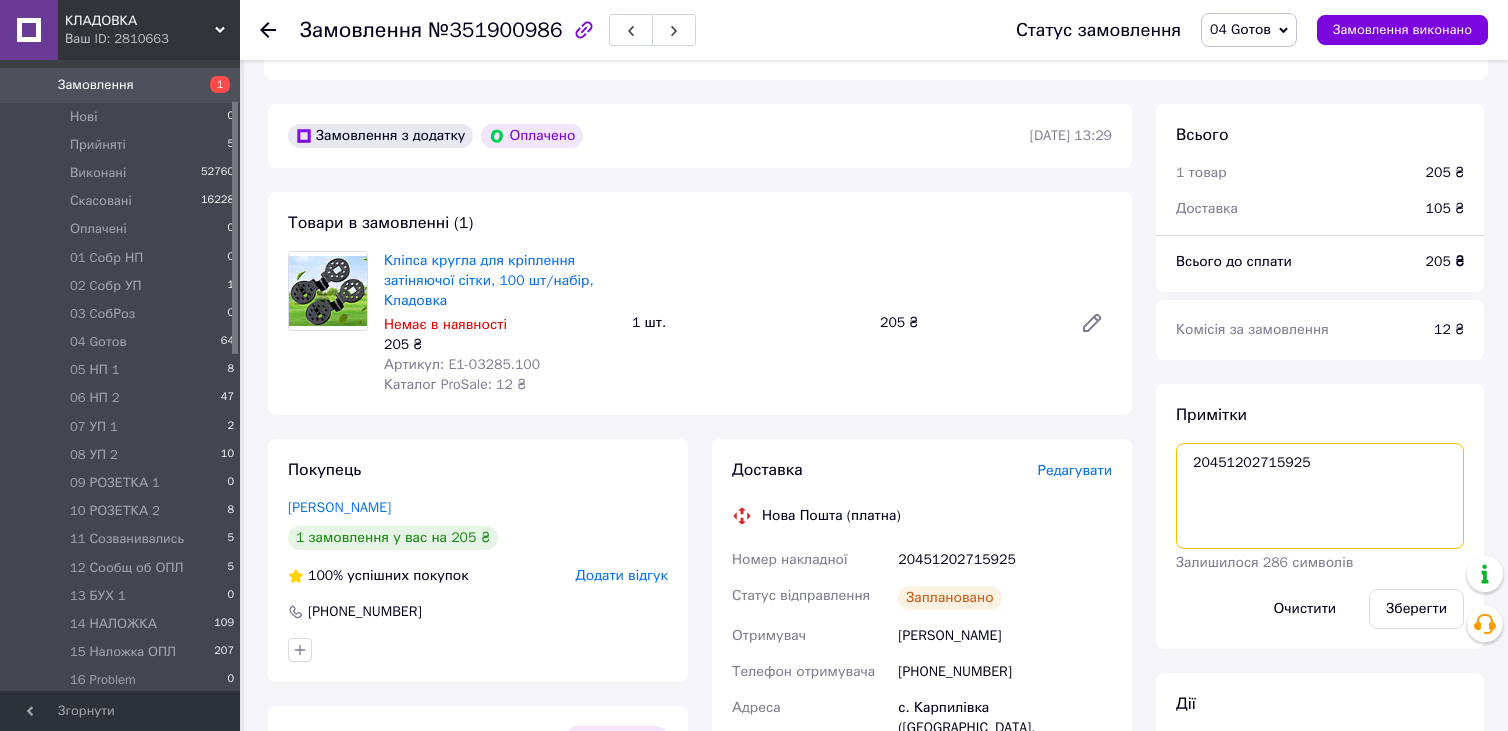 drag, startPoint x: 1190, startPoint y: 457, endPoint x: 1299, endPoint y: 467, distance: 109.457756 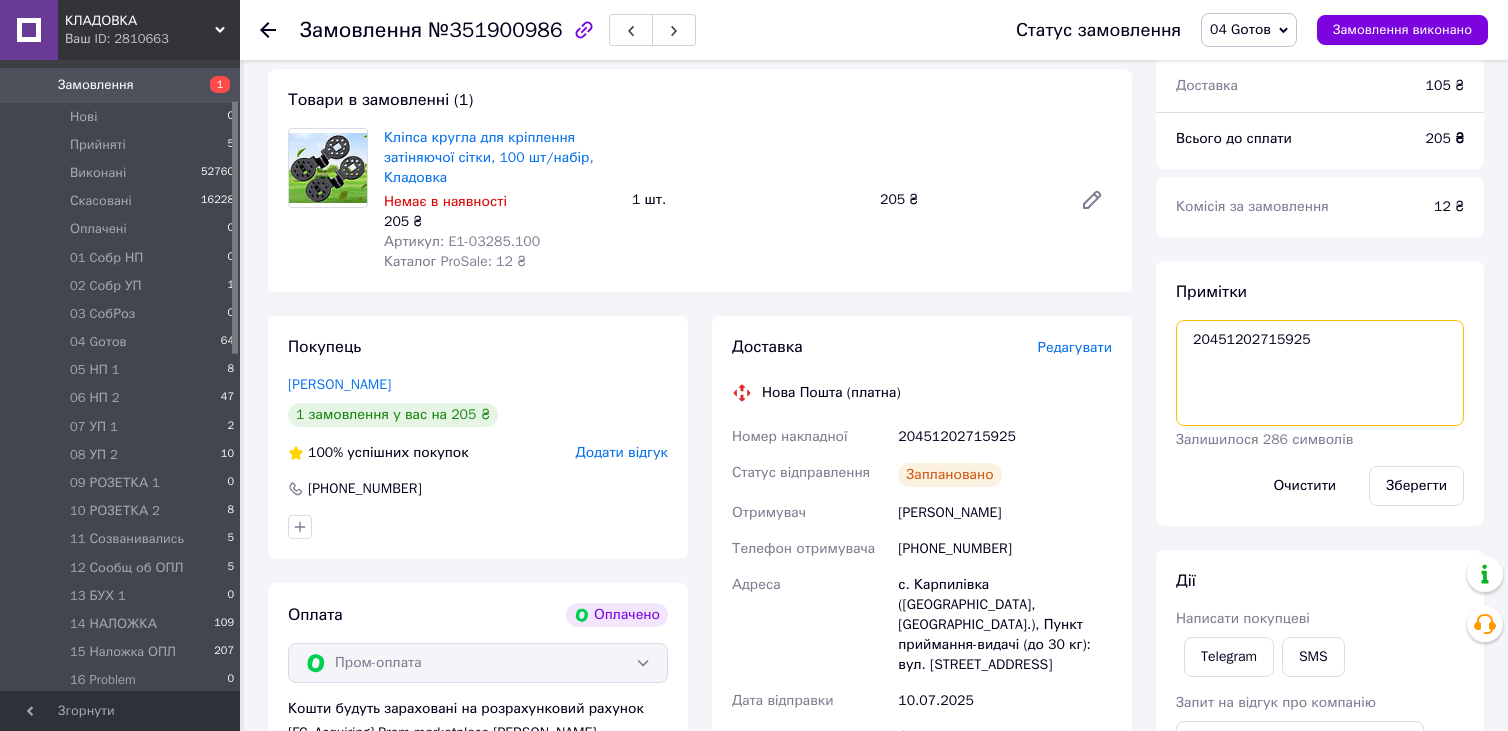 scroll, scrollTop: 1037, scrollLeft: 0, axis: vertical 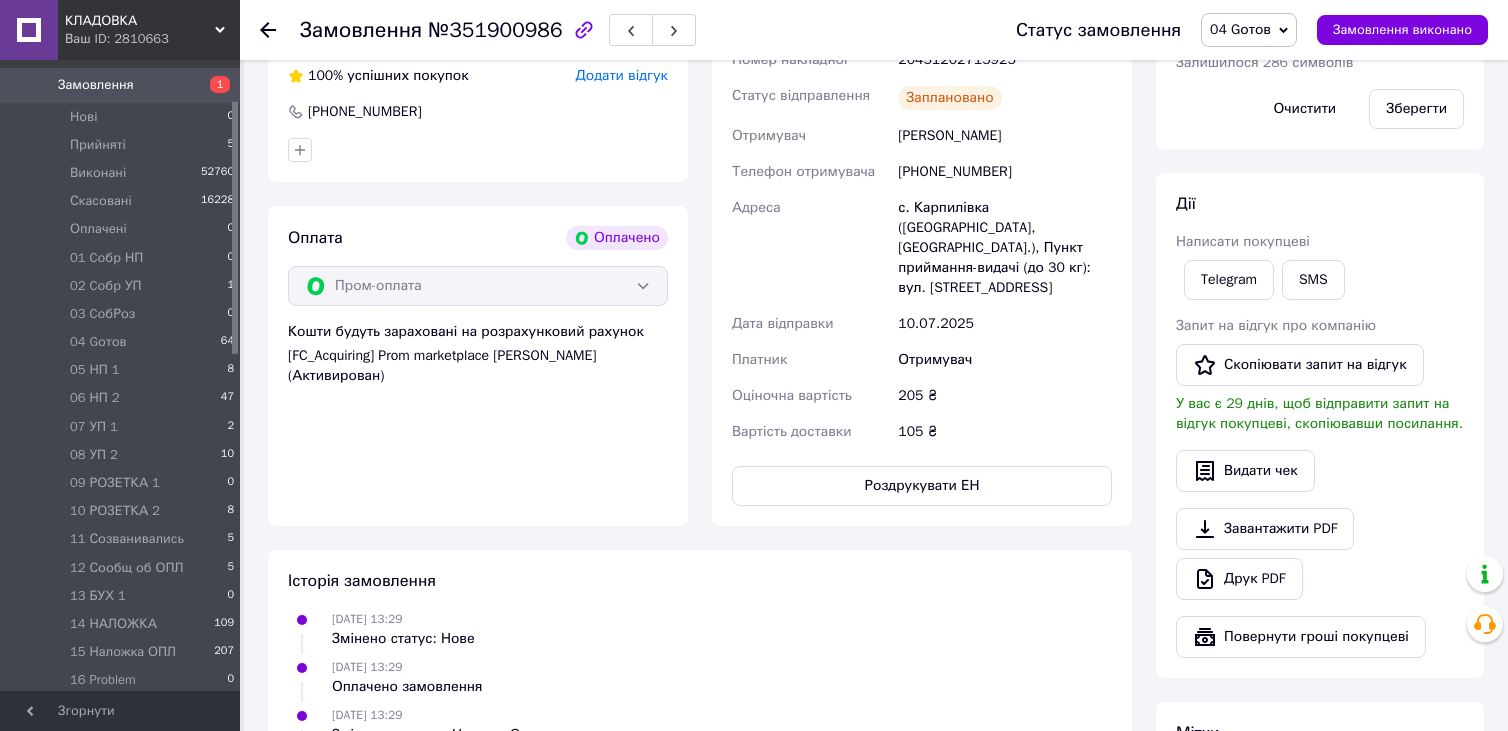 click on "Написати покупцеві" at bounding box center (1320, 242) 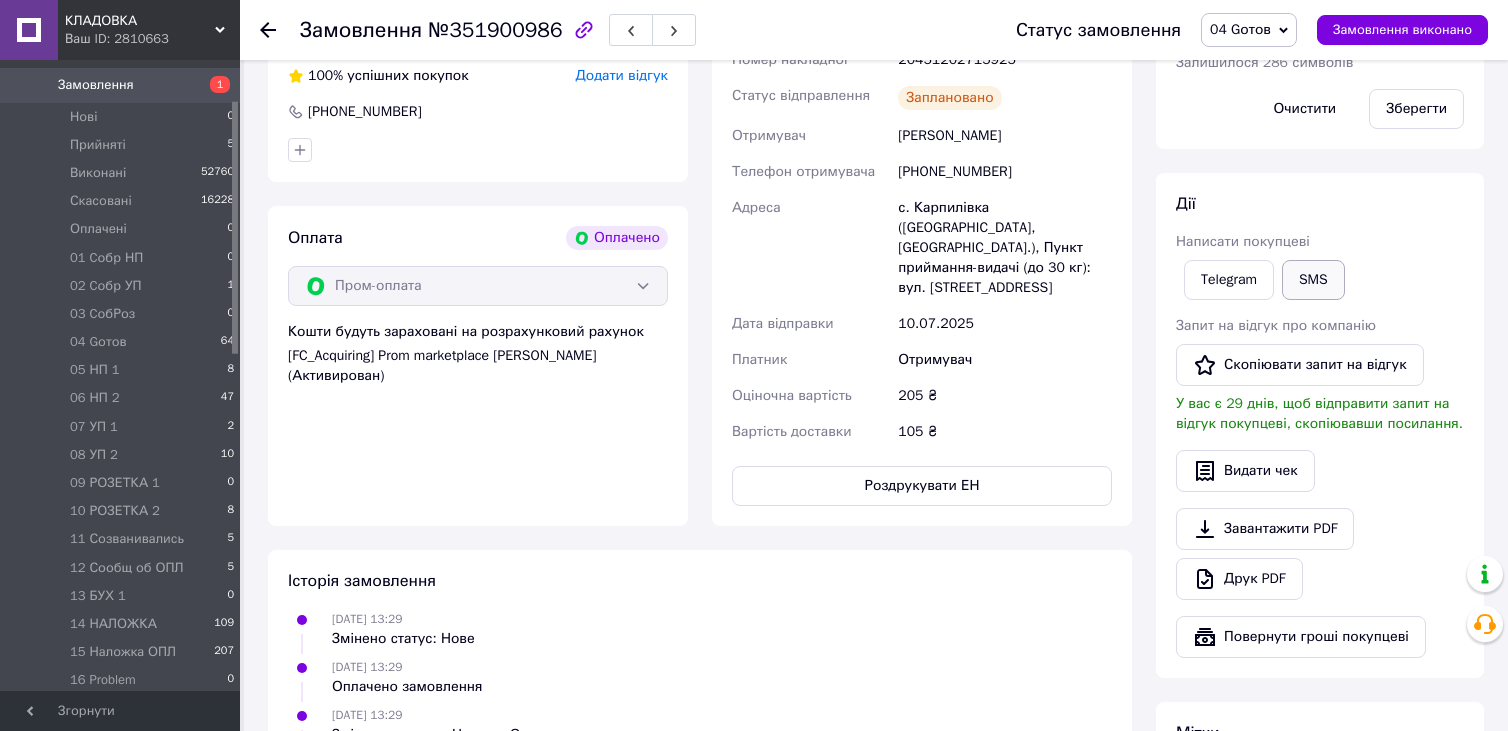 click on "SMS" at bounding box center (1313, 280) 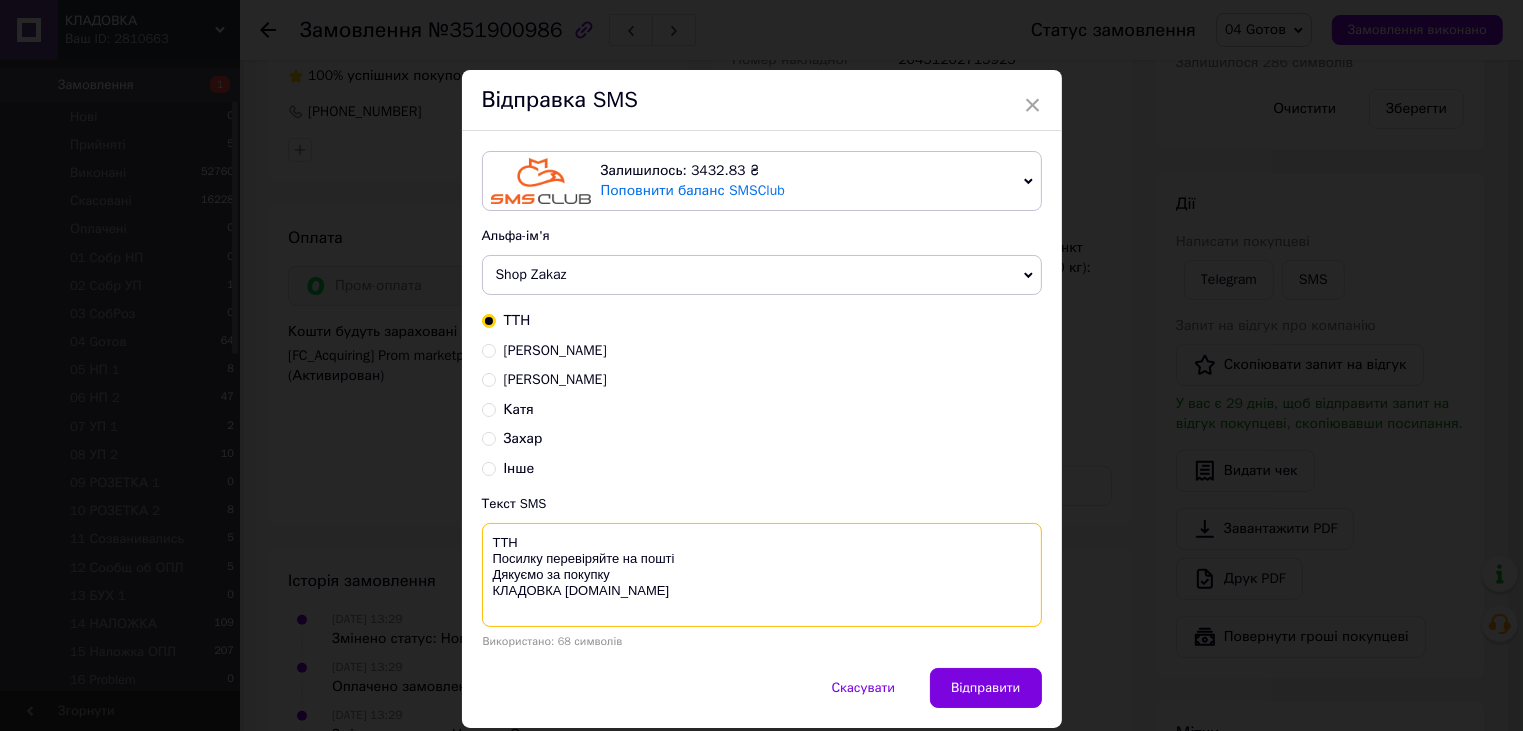paste on "20451202715925" 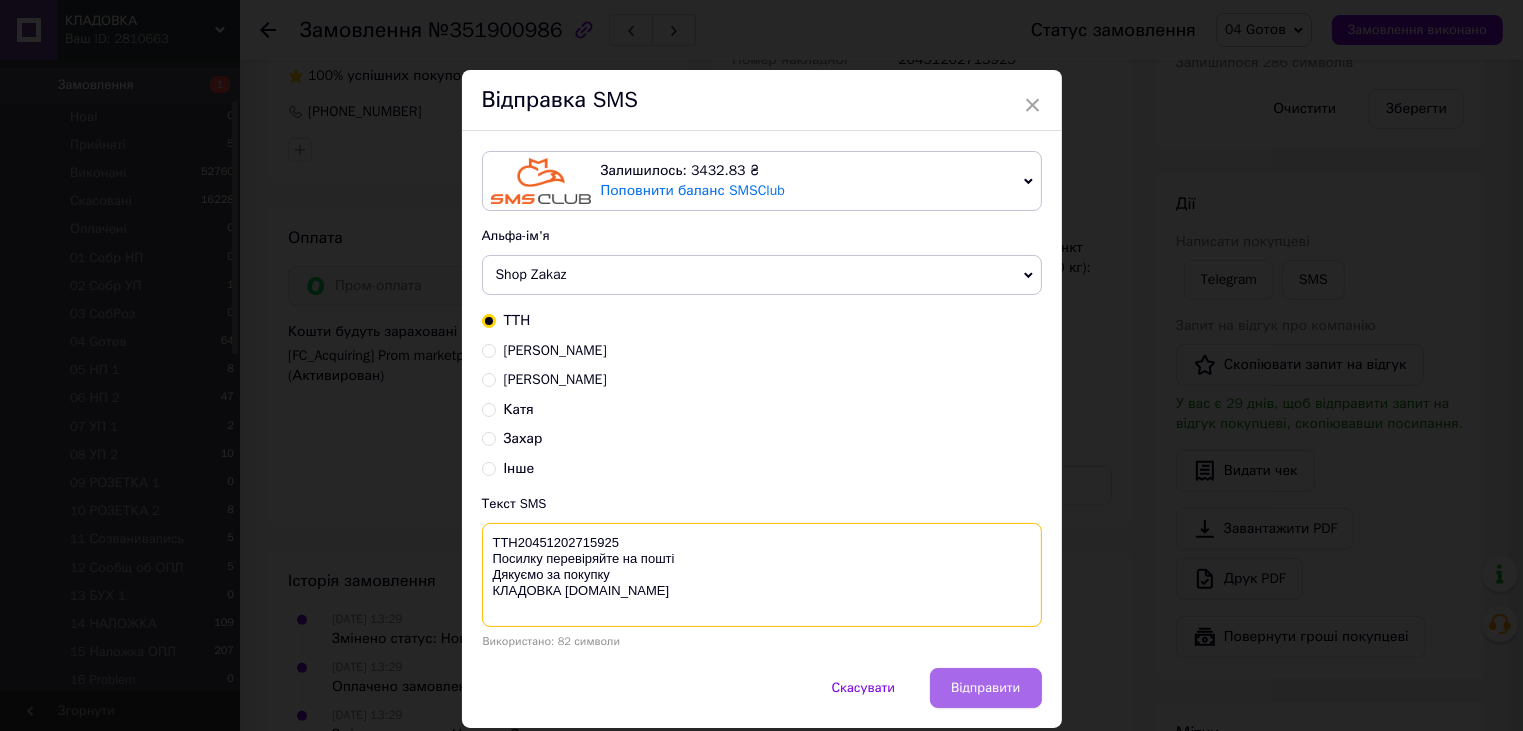 type on "ТТН20451202715925
Посилку перевіряйте на пошті
Дякуємо за покупку
КЛАДОВКА prom.ua" 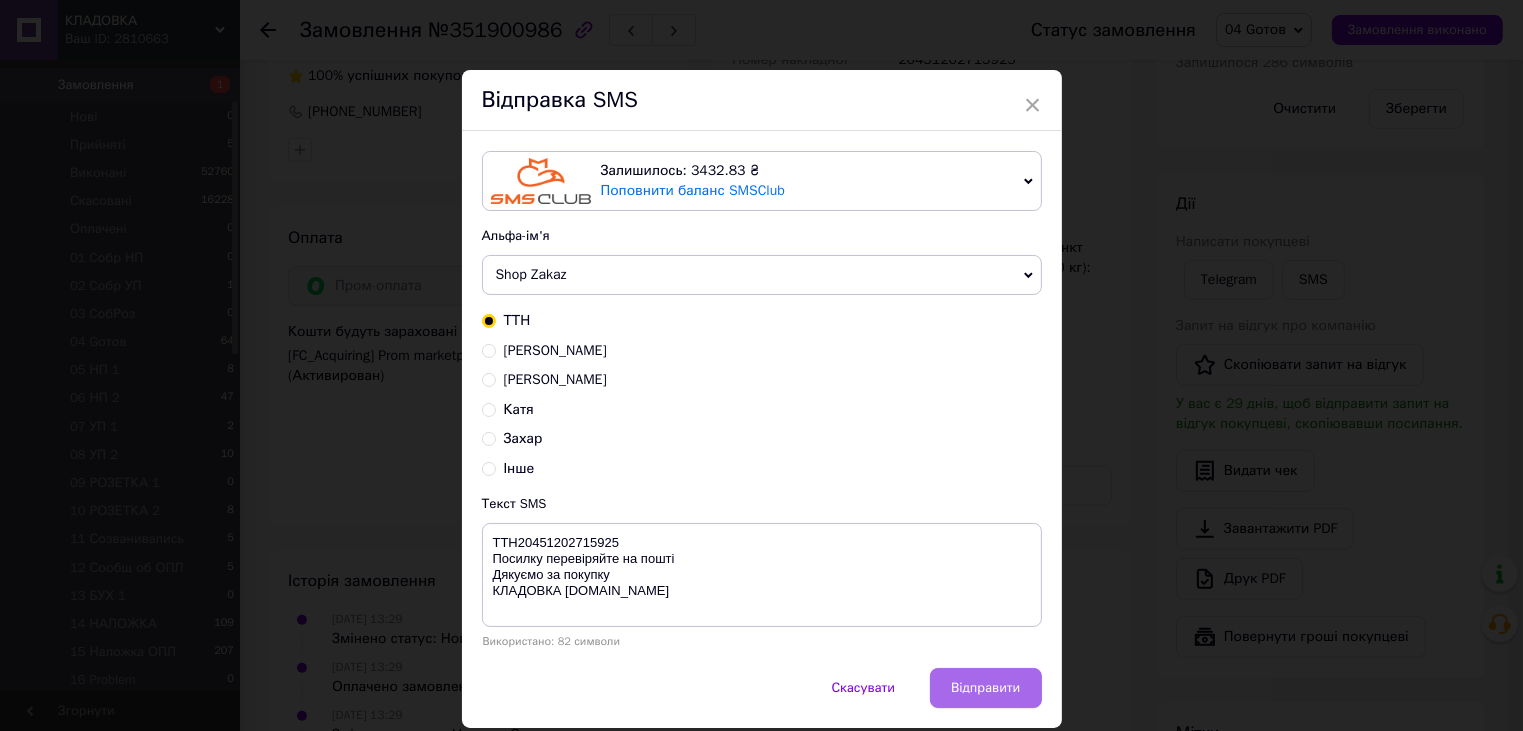 click on "Відправити" at bounding box center (985, 688) 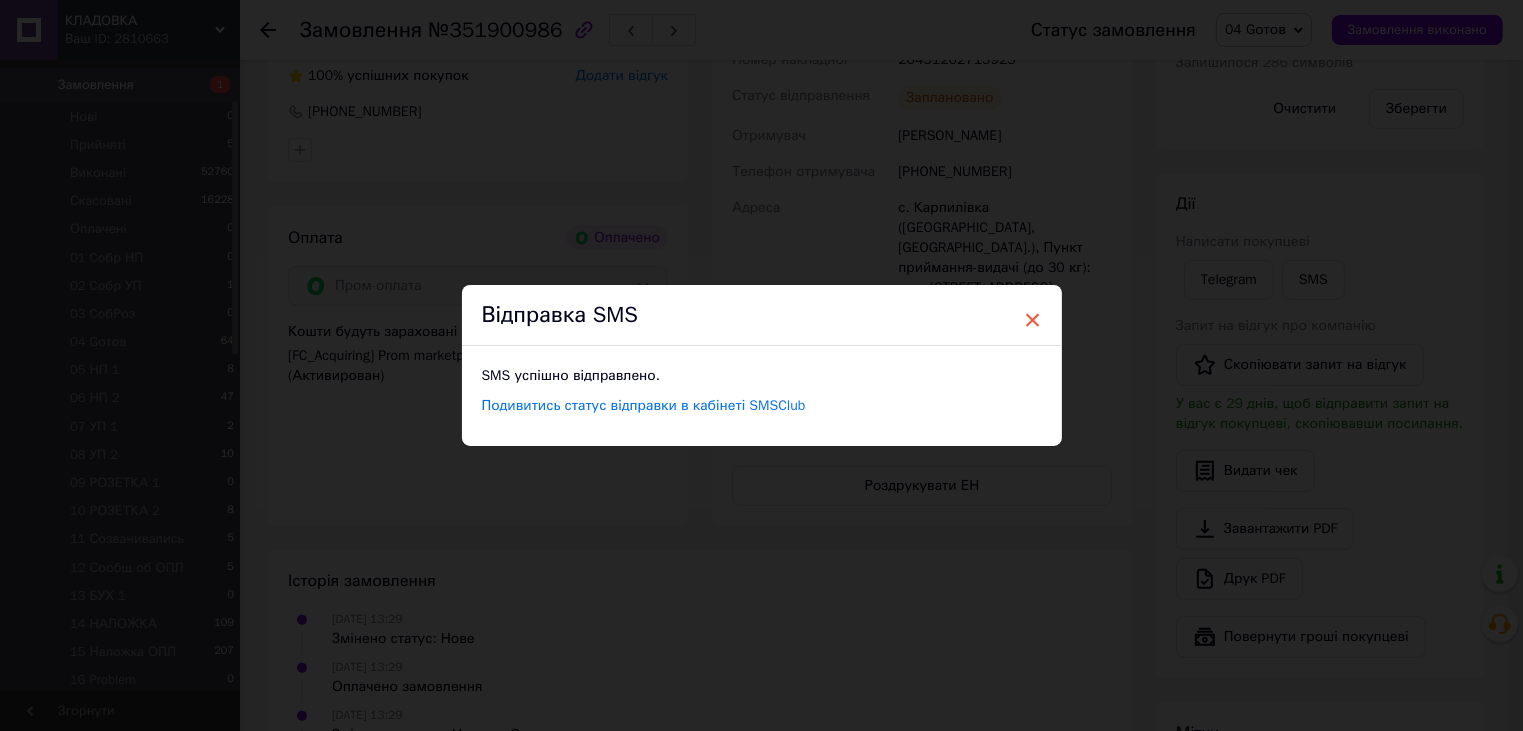 click on "×" at bounding box center [1033, 320] 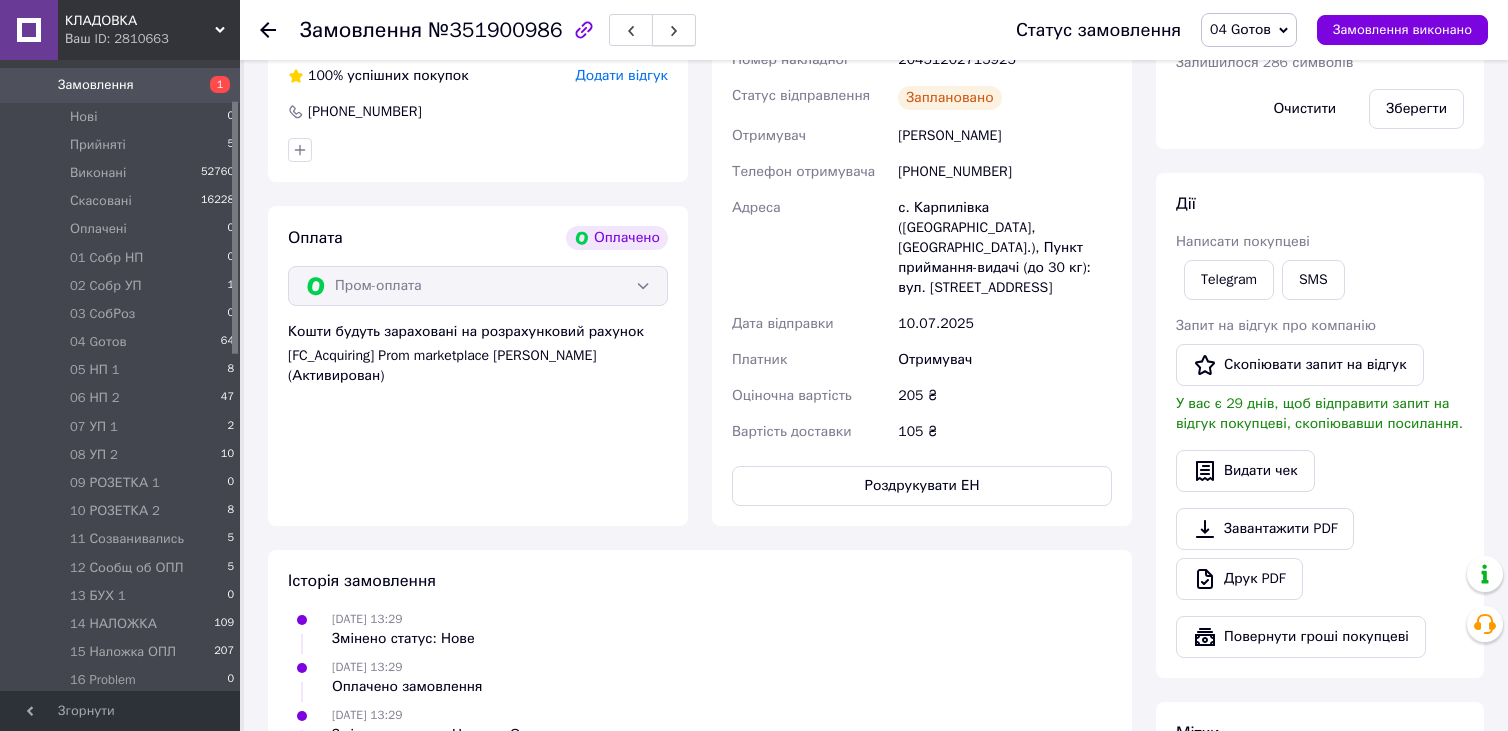 click 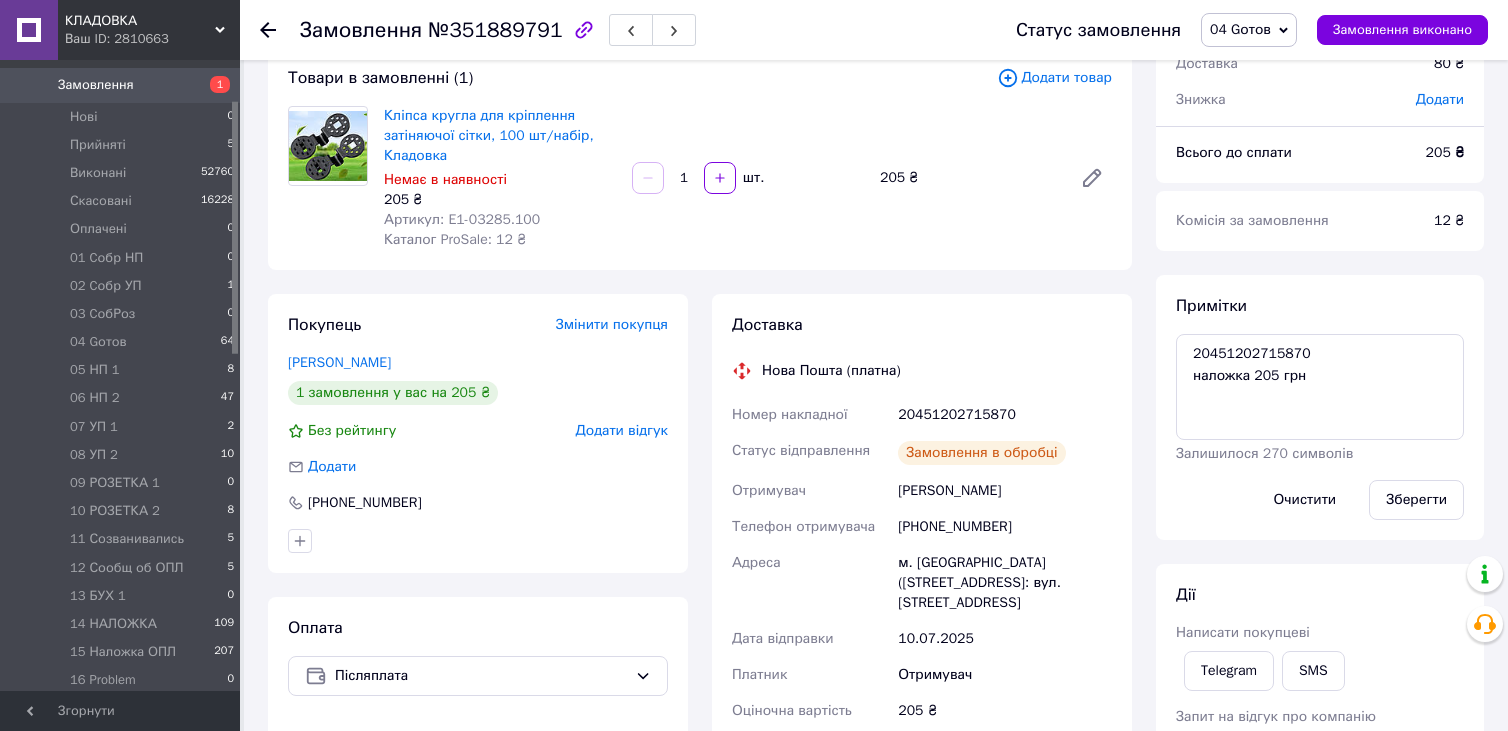 scroll, scrollTop: 300, scrollLeft: 0, axis: vertical 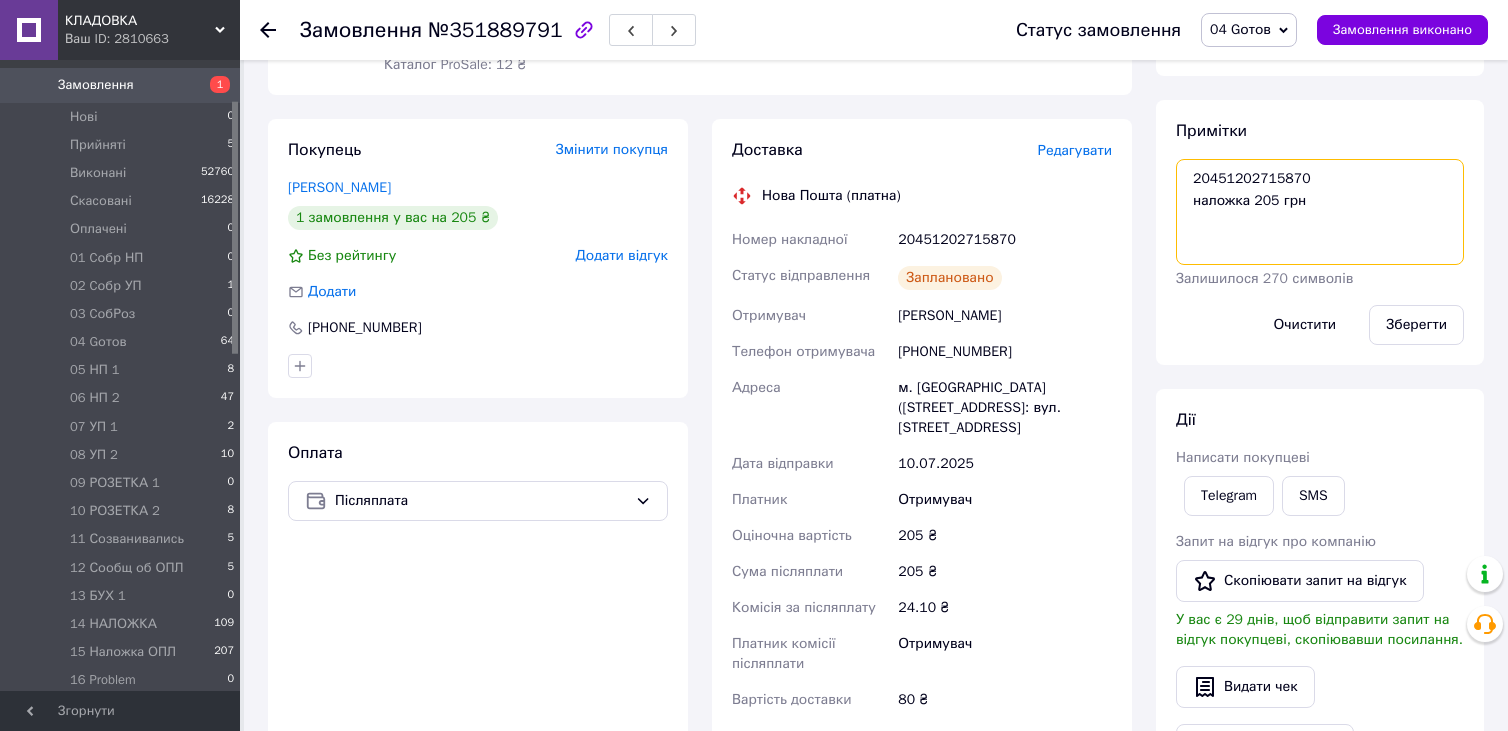 drag, startPoint x: 1192, startPoint y: 180, endPoint x: 1304, endPoint y: 181, distance: 112.00446 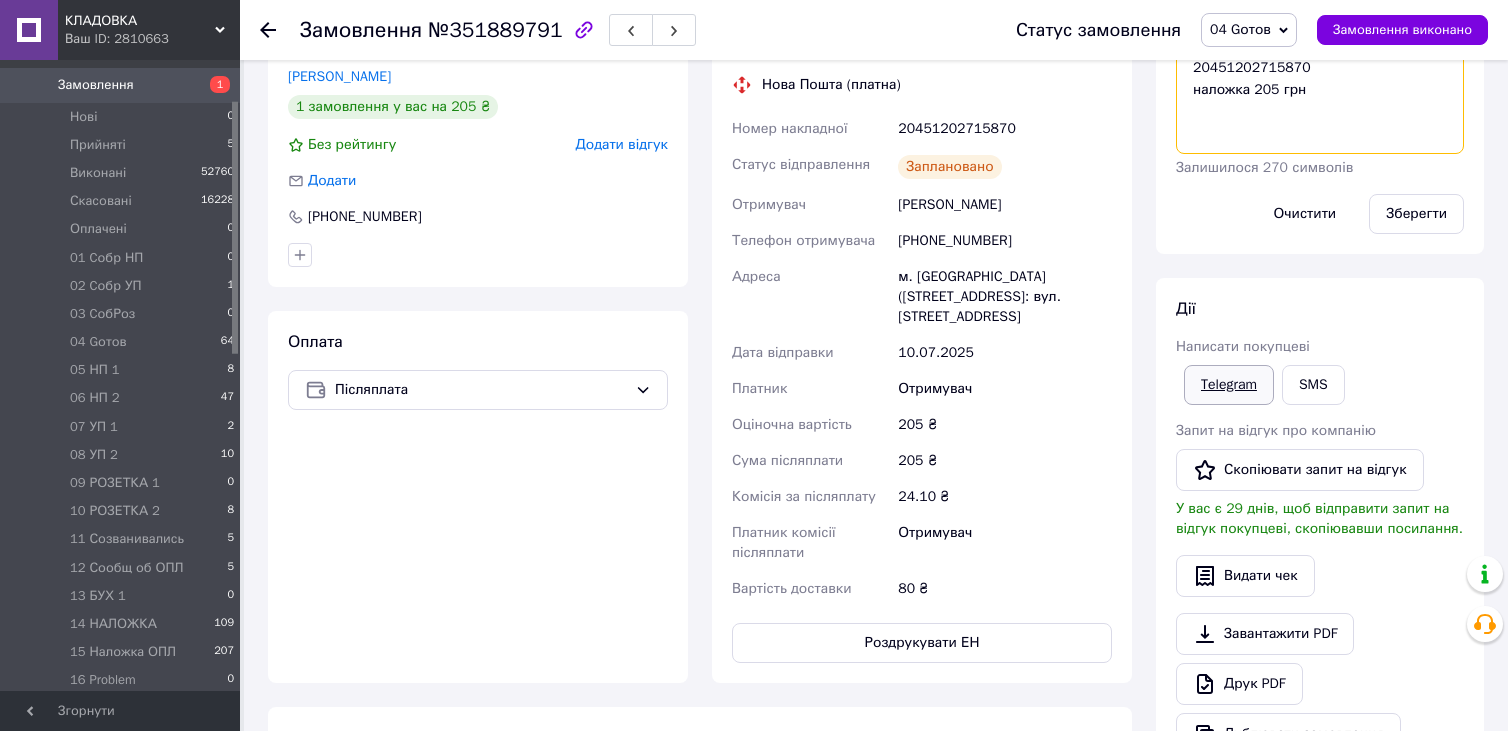 scroll, scrollTop: 500, scrollLeft: 0, axis: vertical 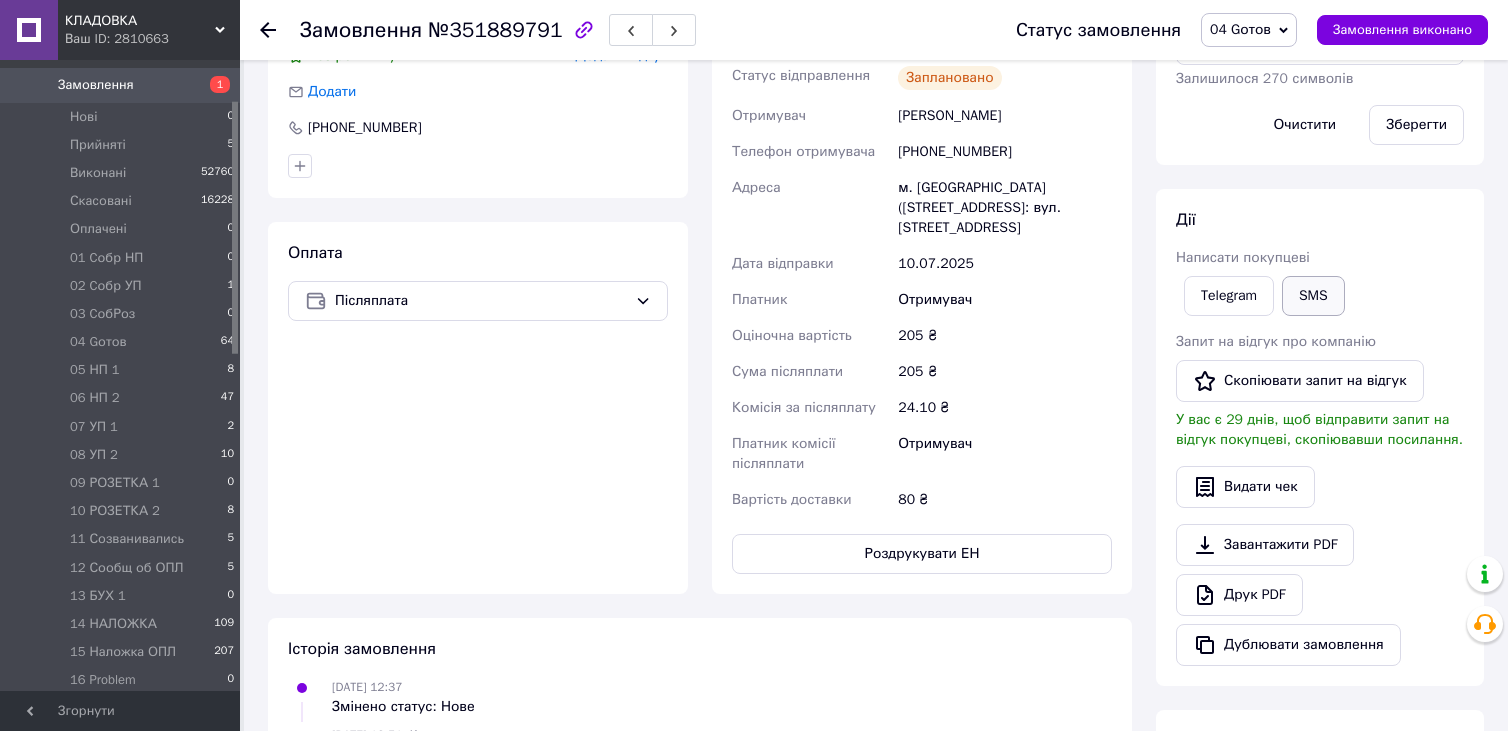 click on "SMS" at bounding box center [1313, 296] 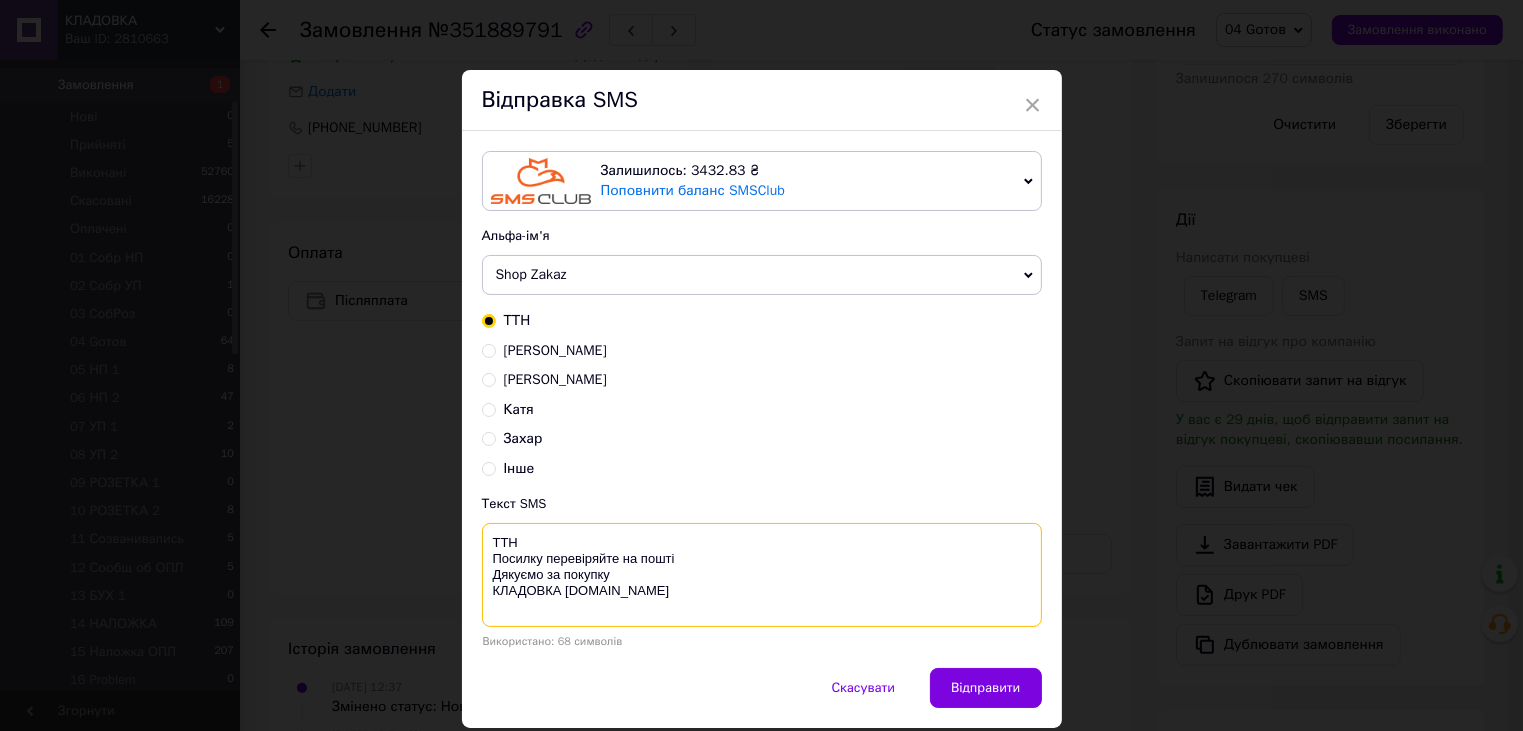 paste on "20451202715870" 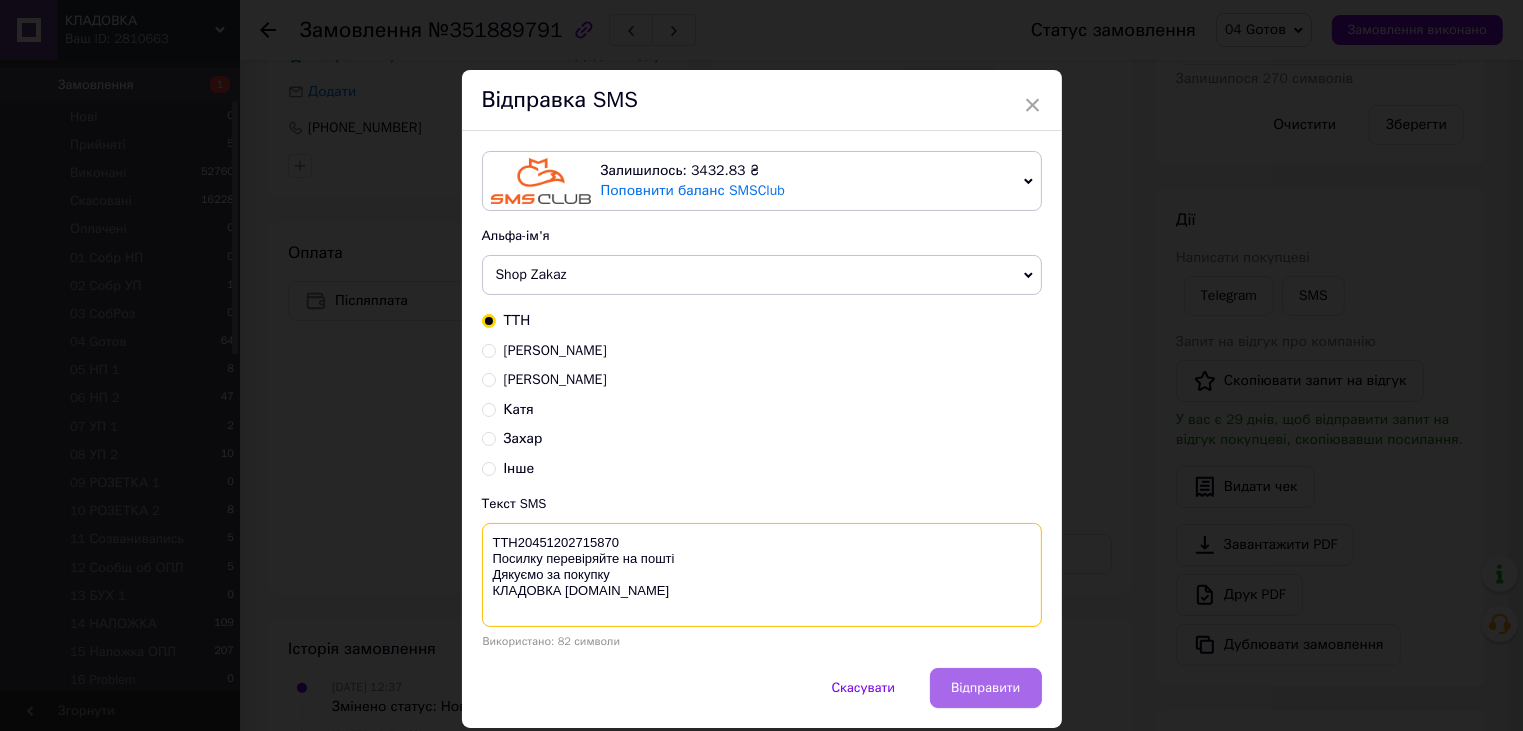 type on "ТТН20451202715870
Посилку перевіряйте на пошті
Дякуємо за покупку
КЛАДОВКА prom.ua" 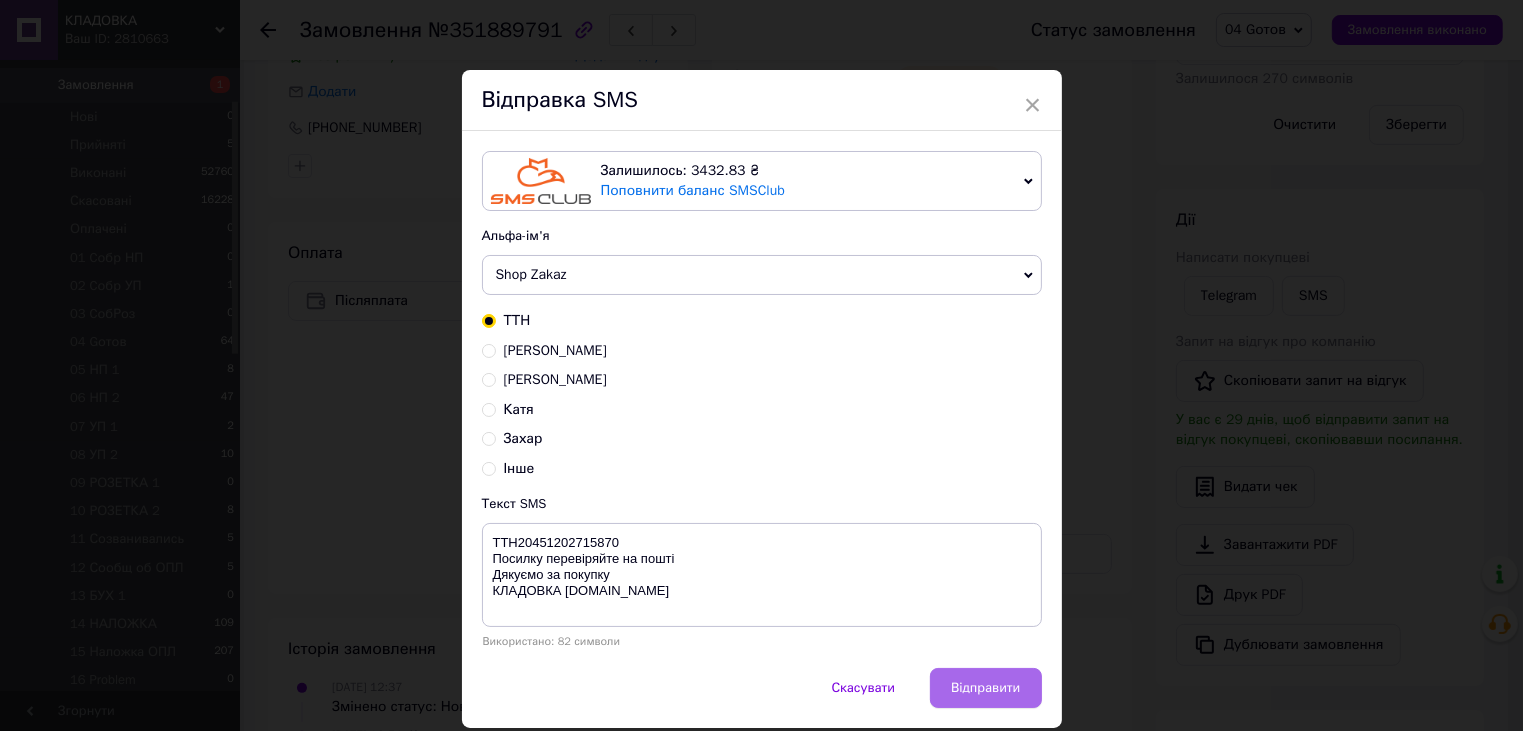 click on "Відправити" at bounding box center [985, 688] 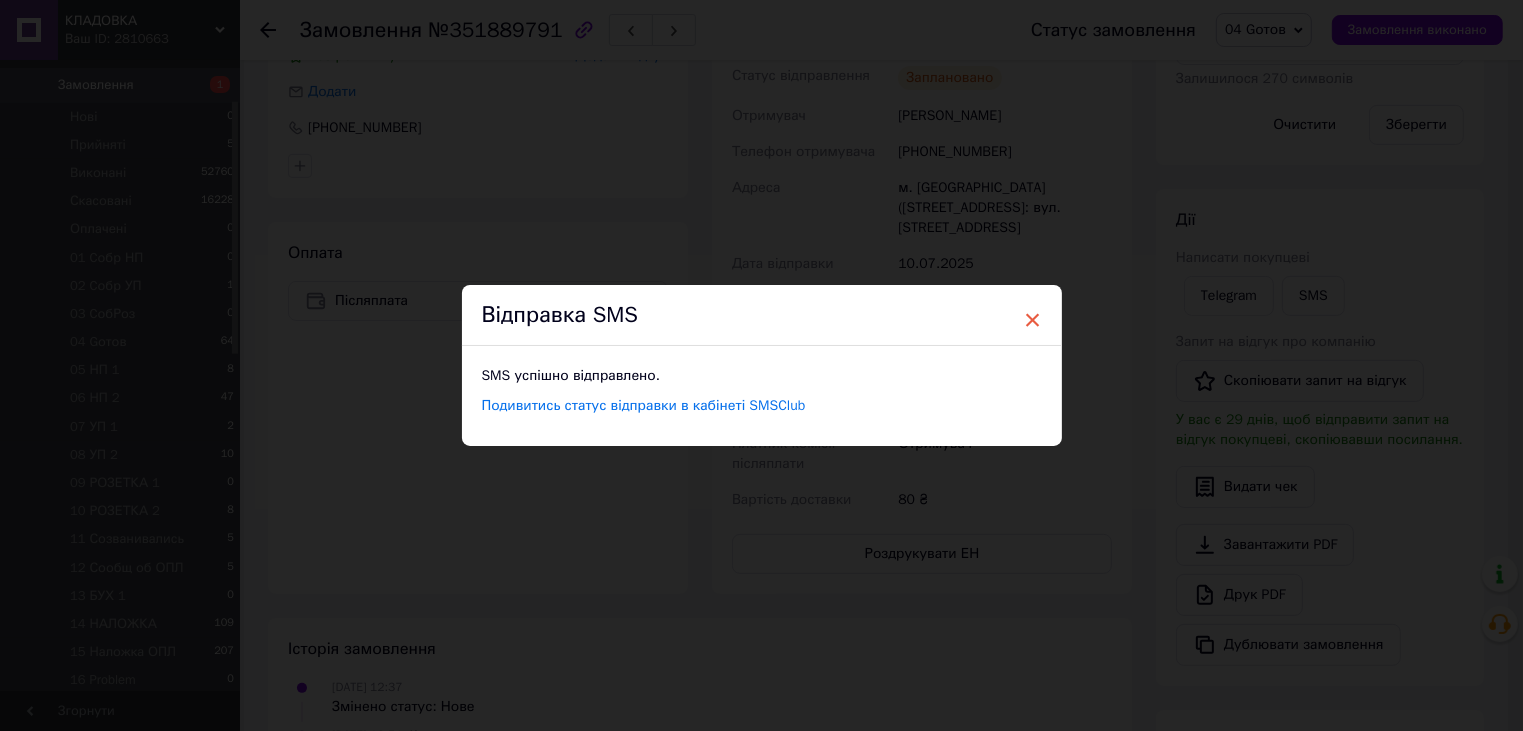 click on "×" at bounding box center (1033, 320) 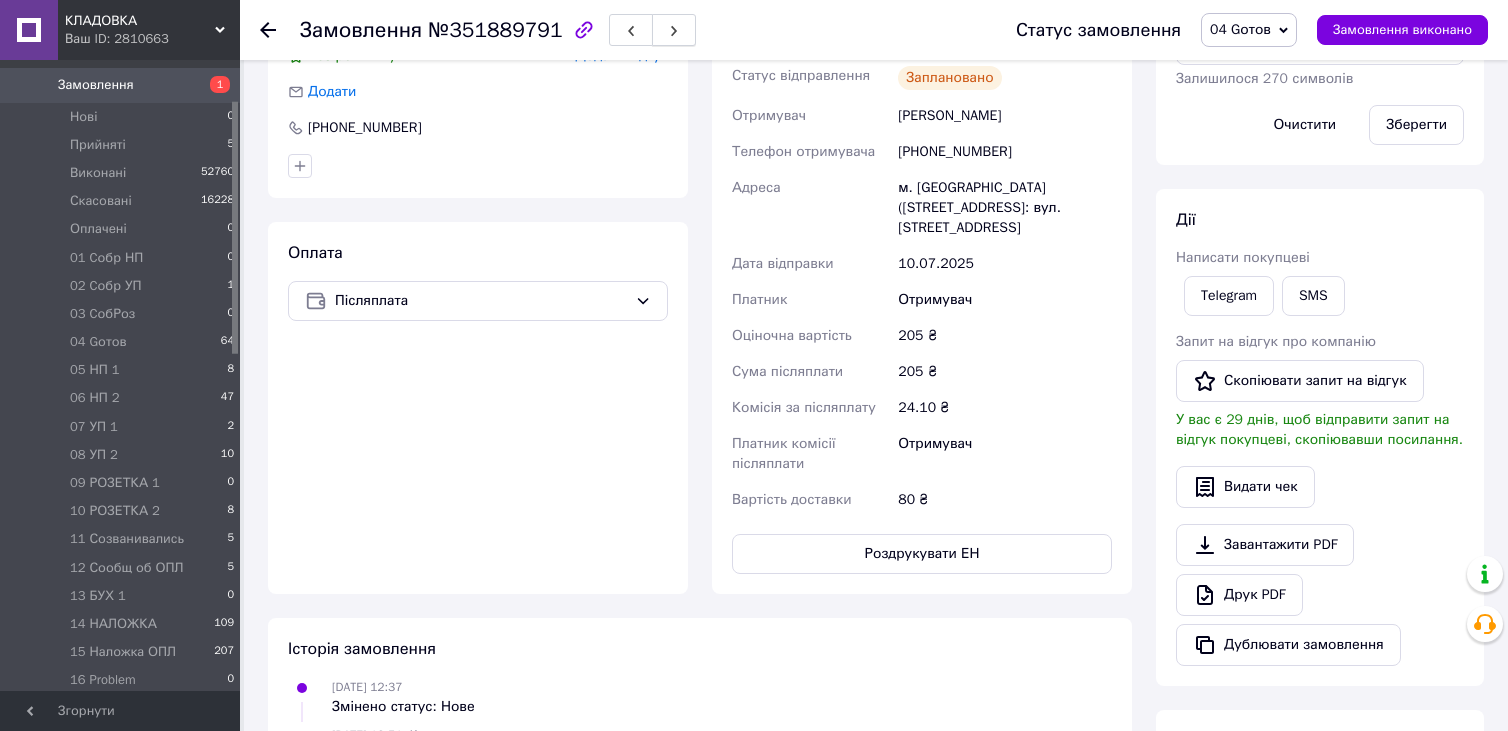 click at bounding box center [674, 30] 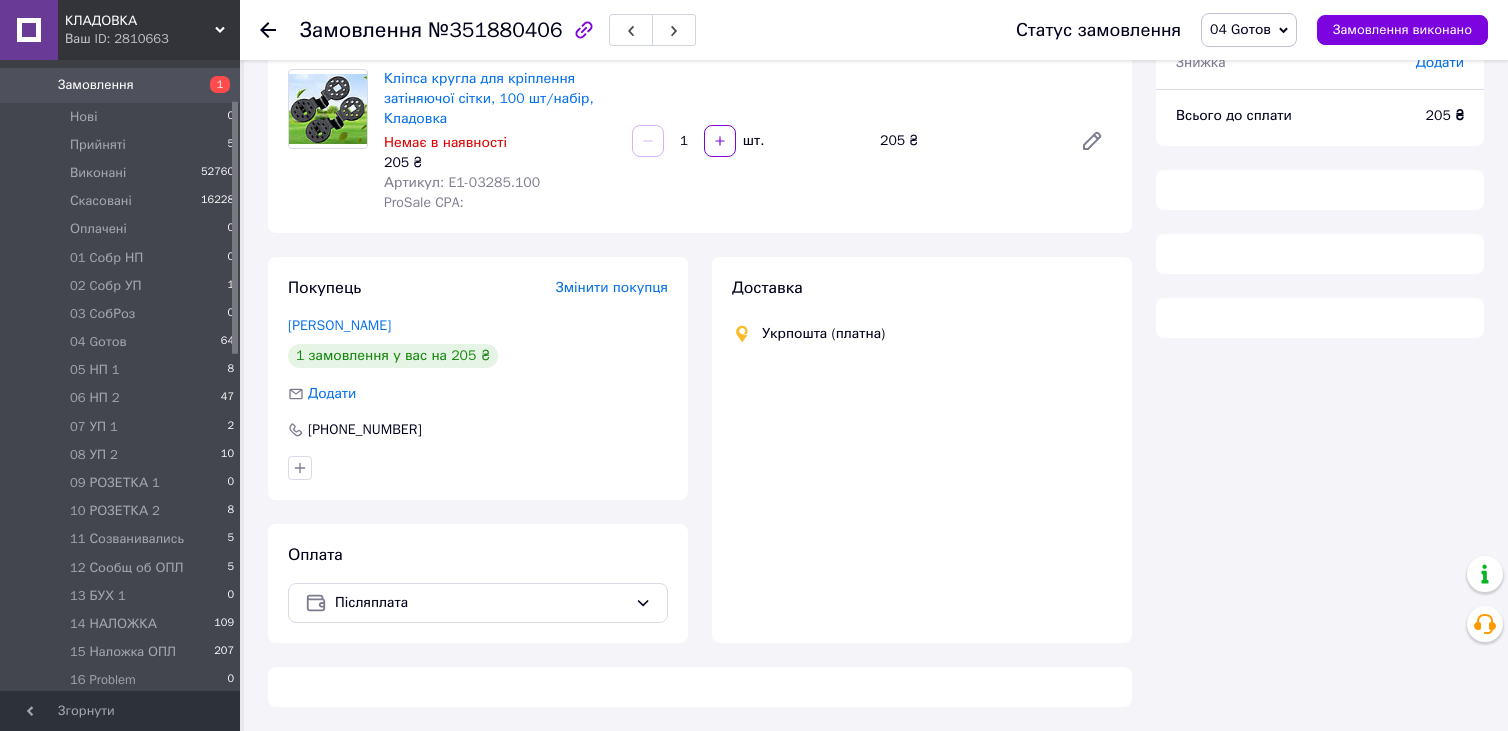scroll, scrollTop: 500, scrollLeft: 0, axis: vertical 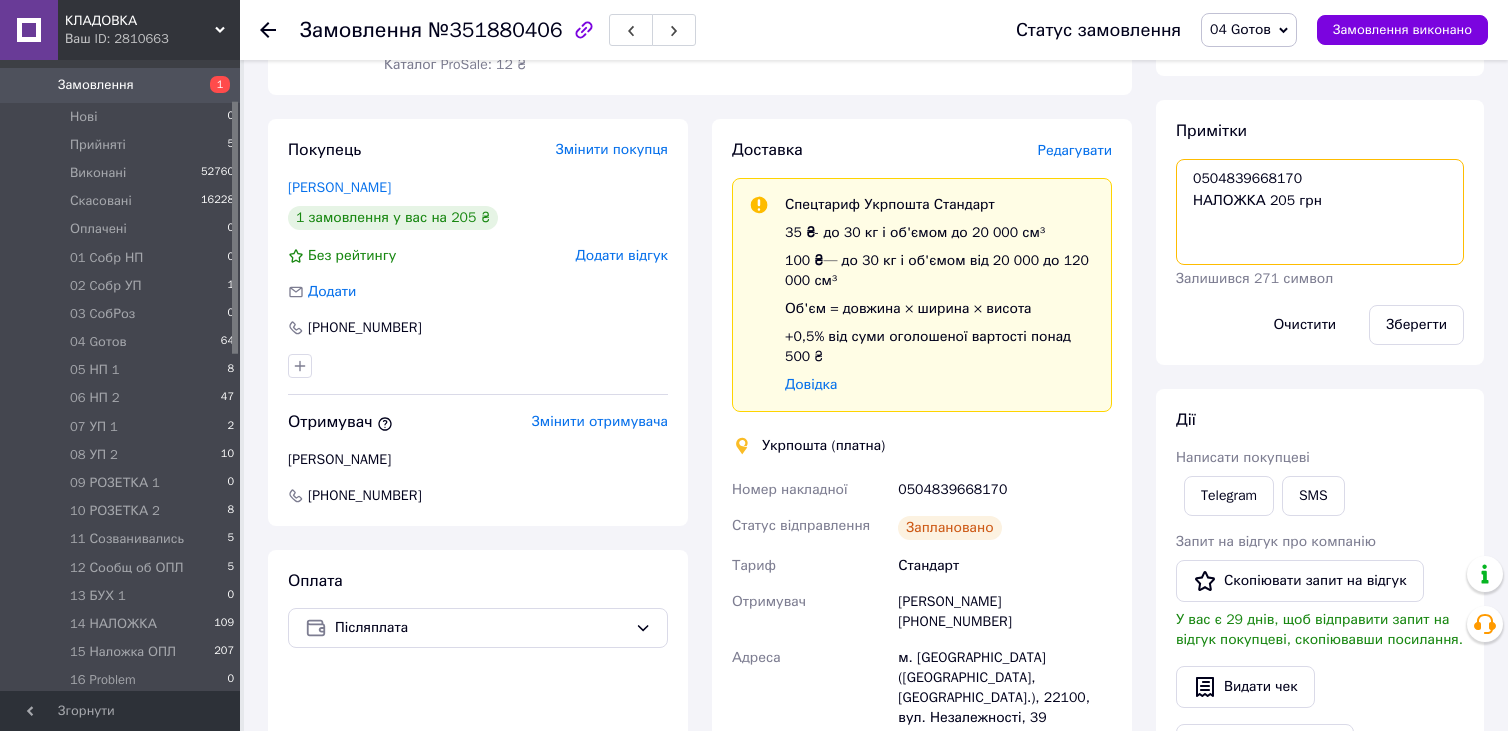 drag, startPoint x: 1196, startPoint y: 181, endPoint x: 1256, endPoint y: 177, distance: 60.133186 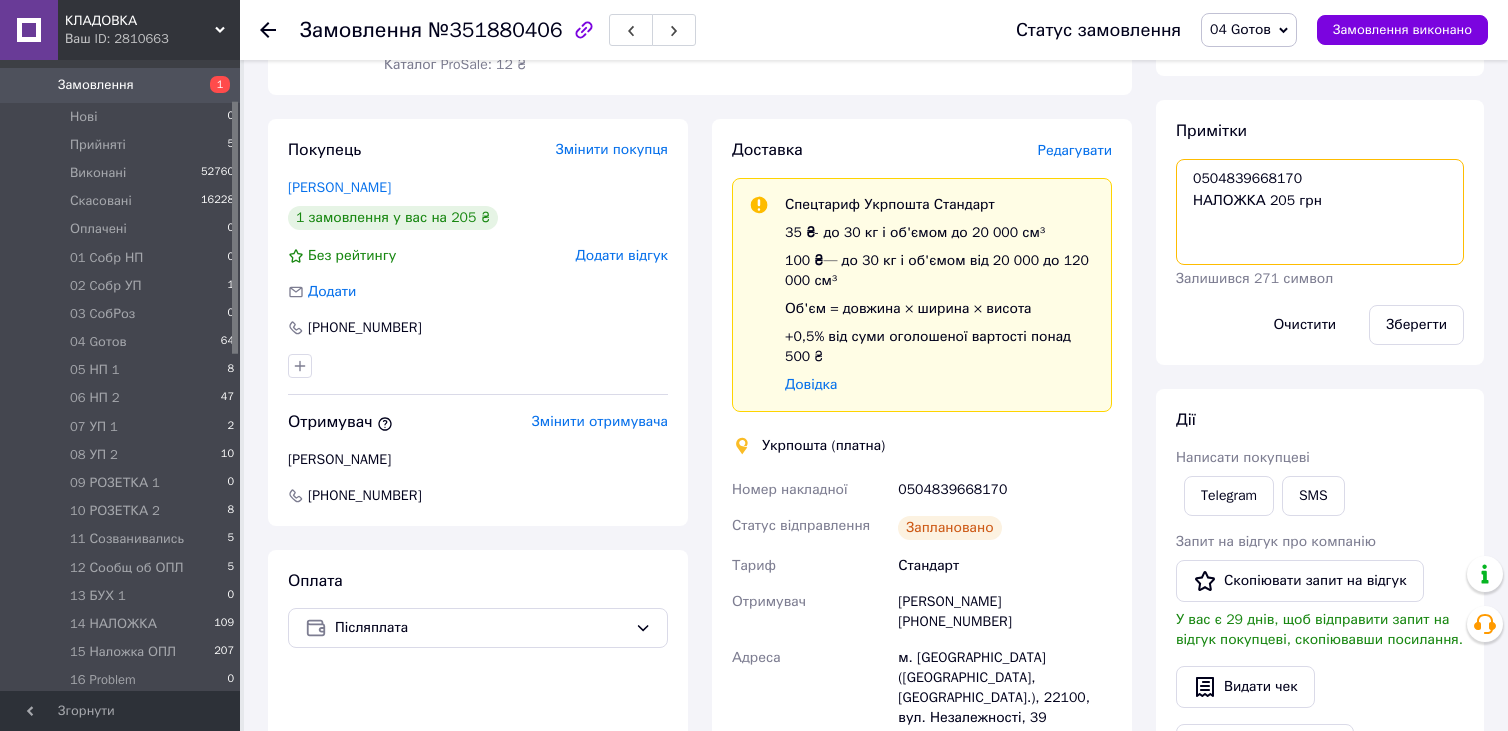 click on "0504839668170
НАЛОЖКА 205 грн" at bounding box center (1320, 212) 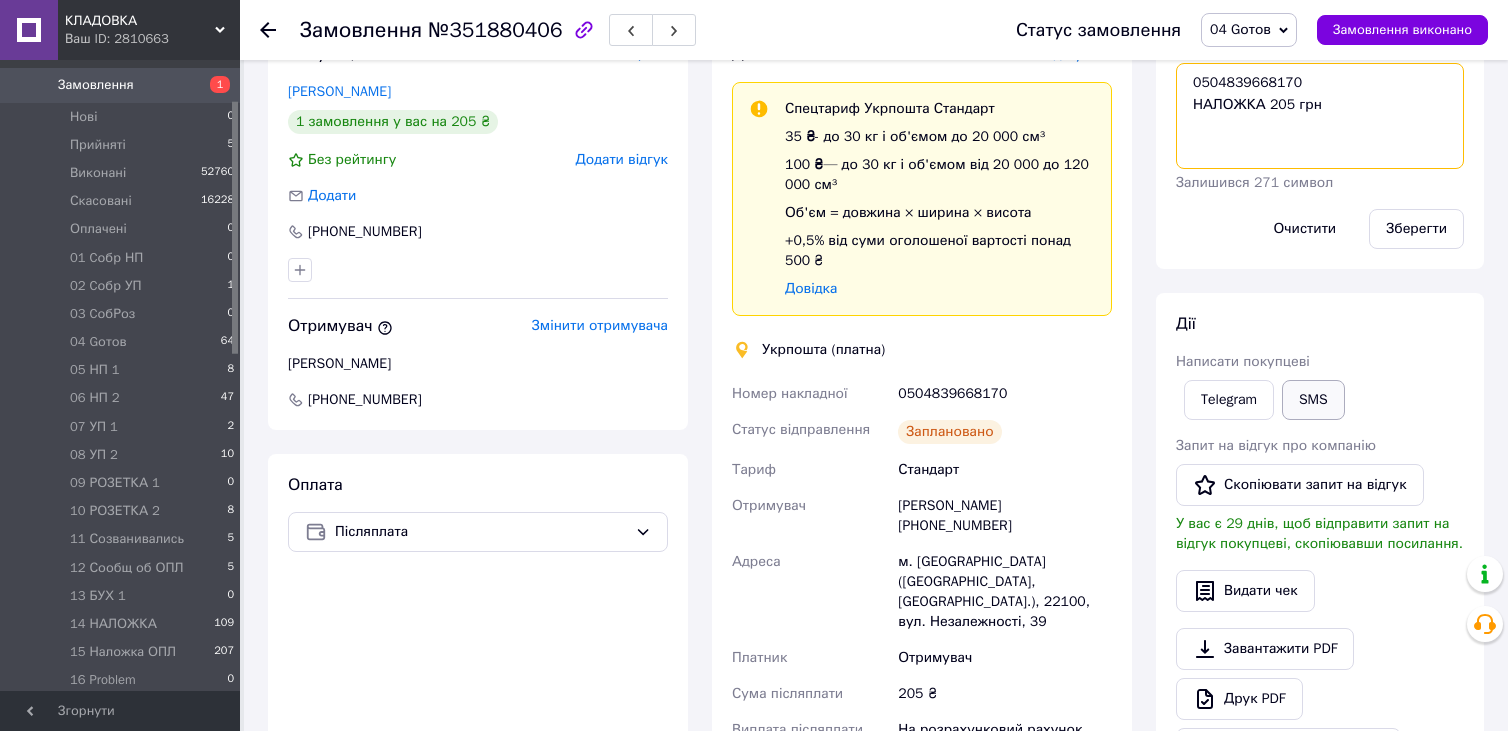 scroll, scrollTop: 500, scrollLeft: 0, axis: vertical 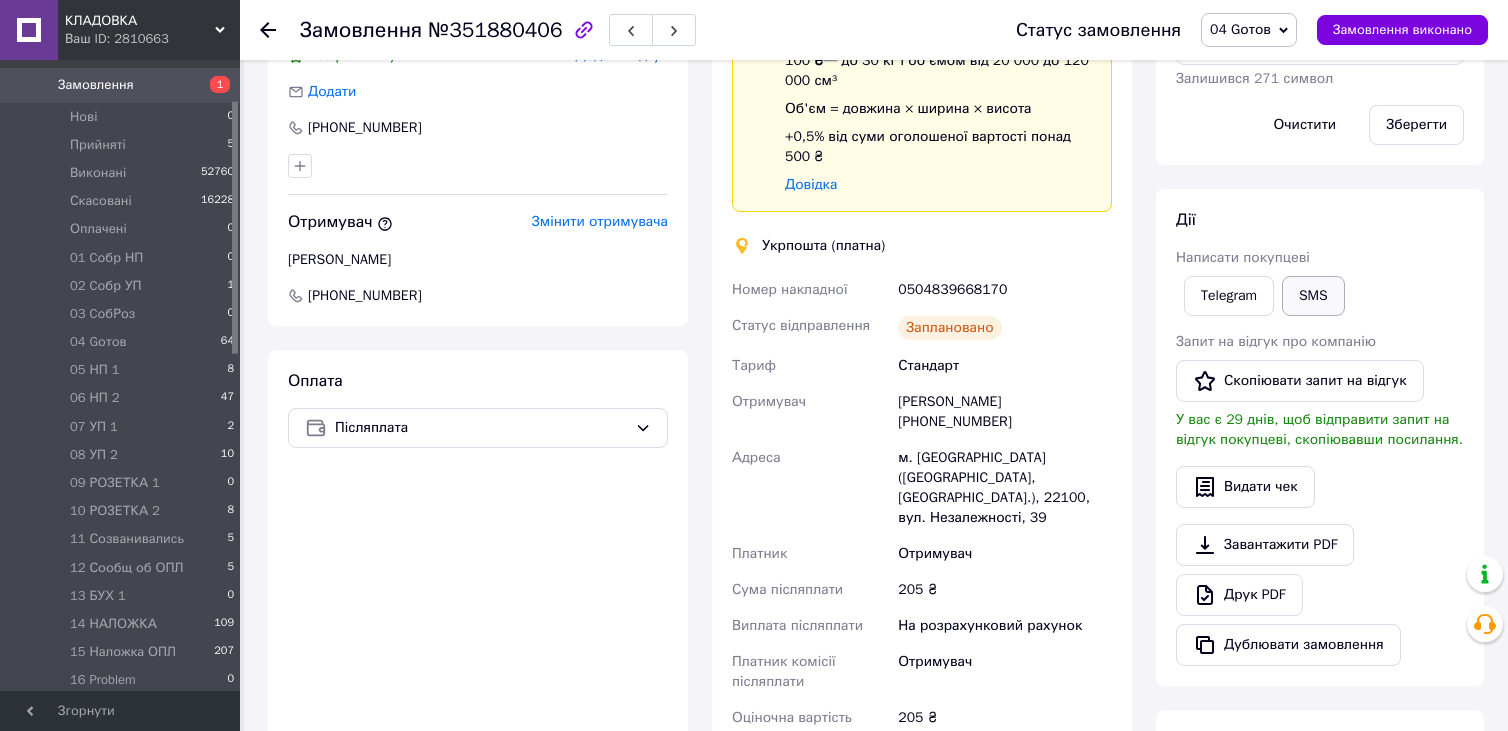 click on "SMS" at bounding box center (1313, 296) 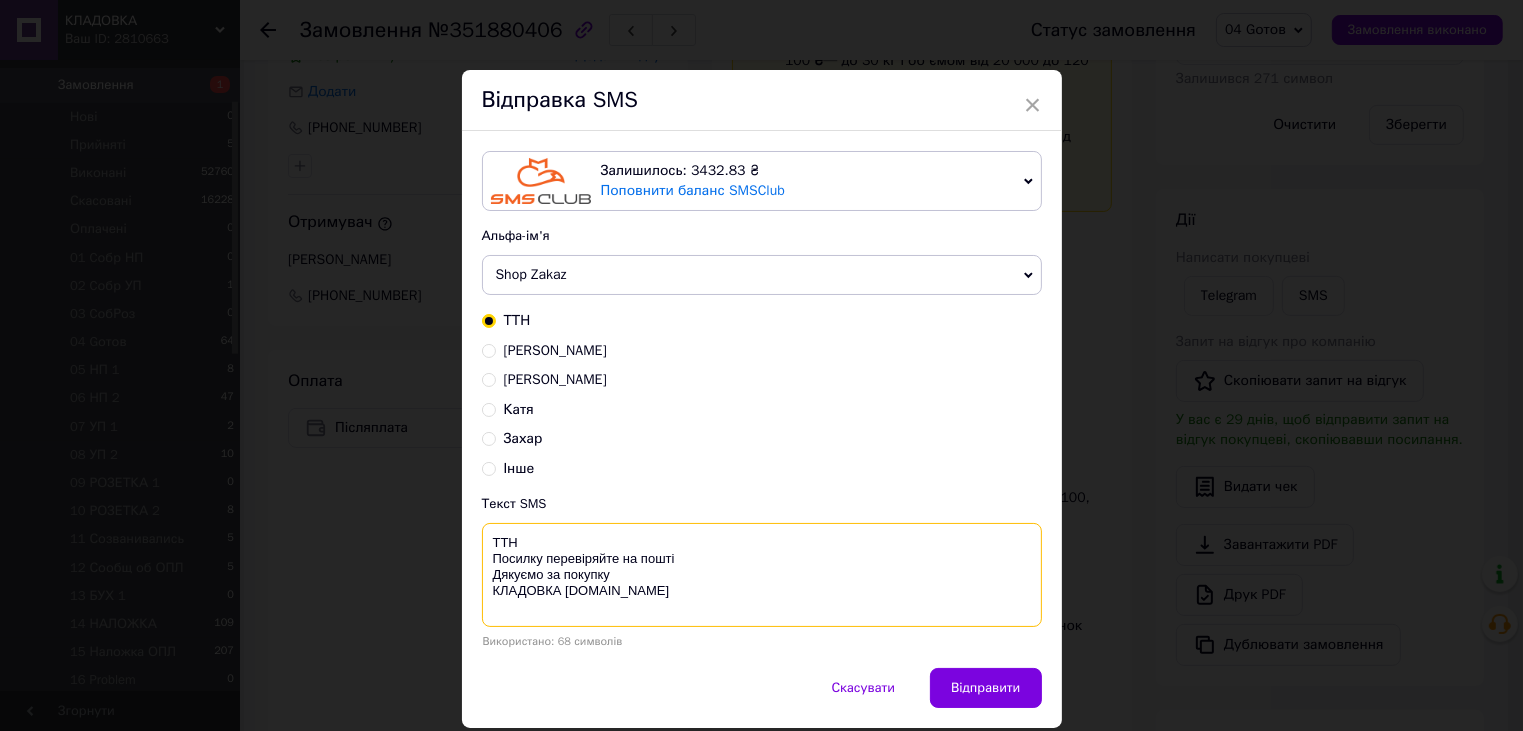 drag, startPoint x: 623, startPoint y: 518, endPoint x: 606, endPoint y: 531, distance: 21.400934 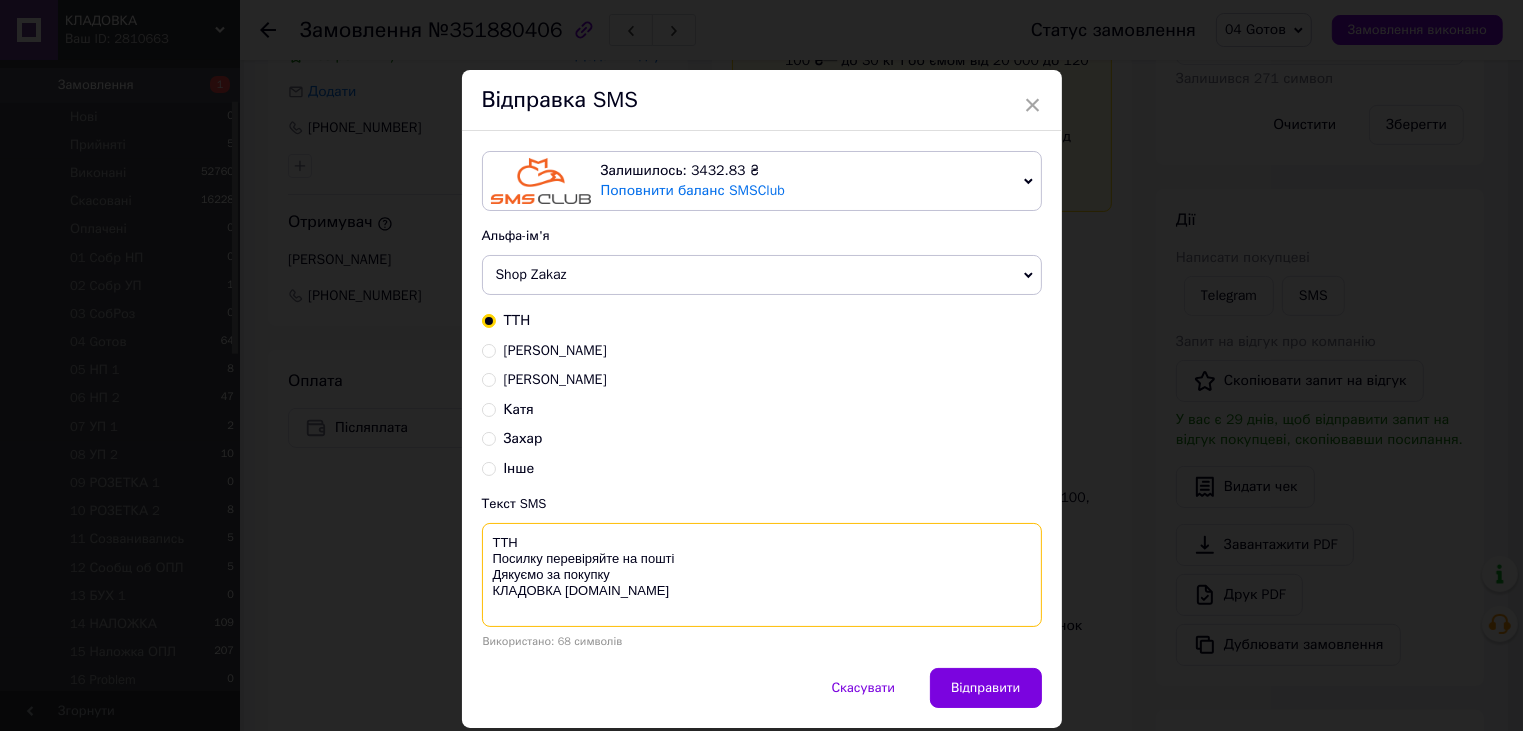 paste on "0504839668170" 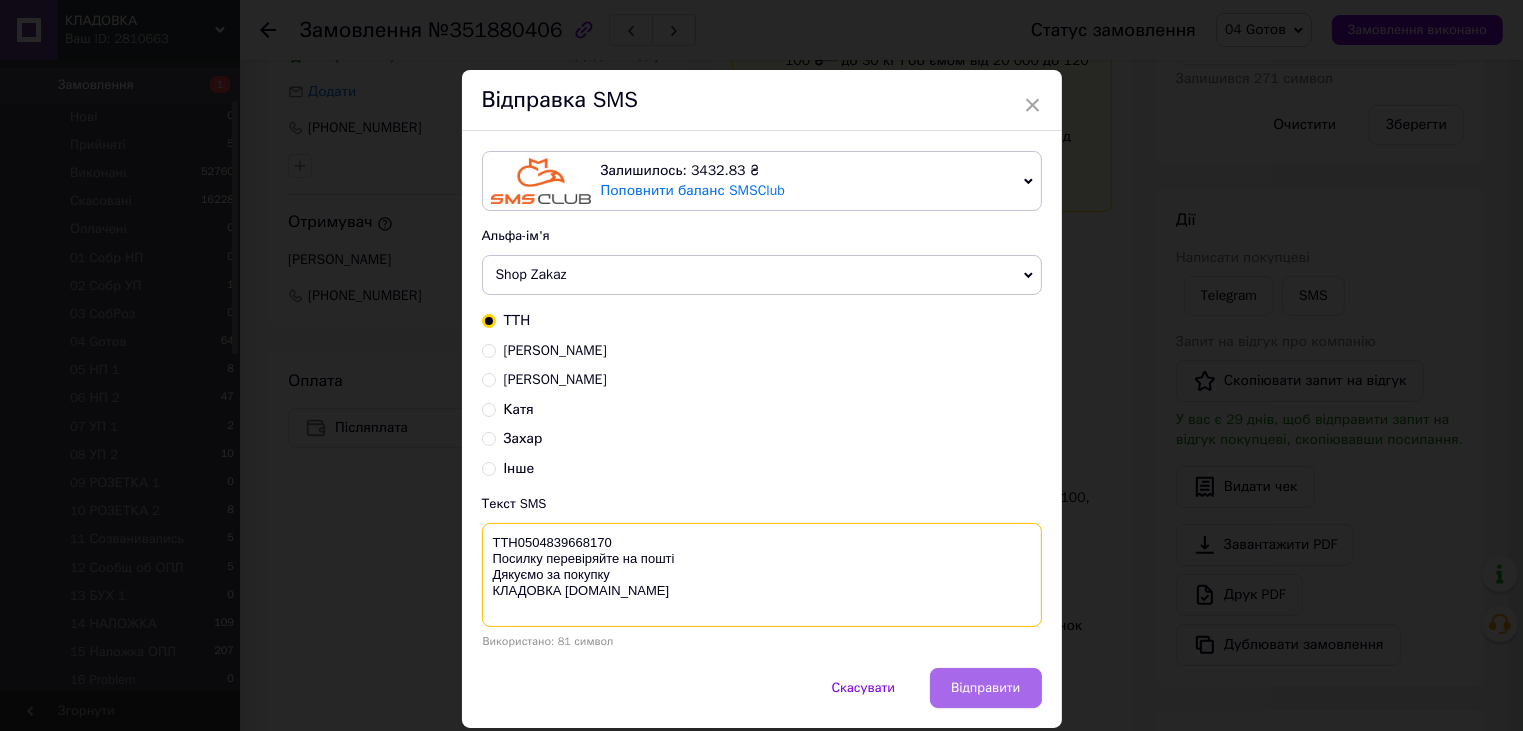type on "ТТН0504839668170
Посилку перевіряйте на пошті
Дякуємо за покупку
КЛАДОВКА prom.ua" 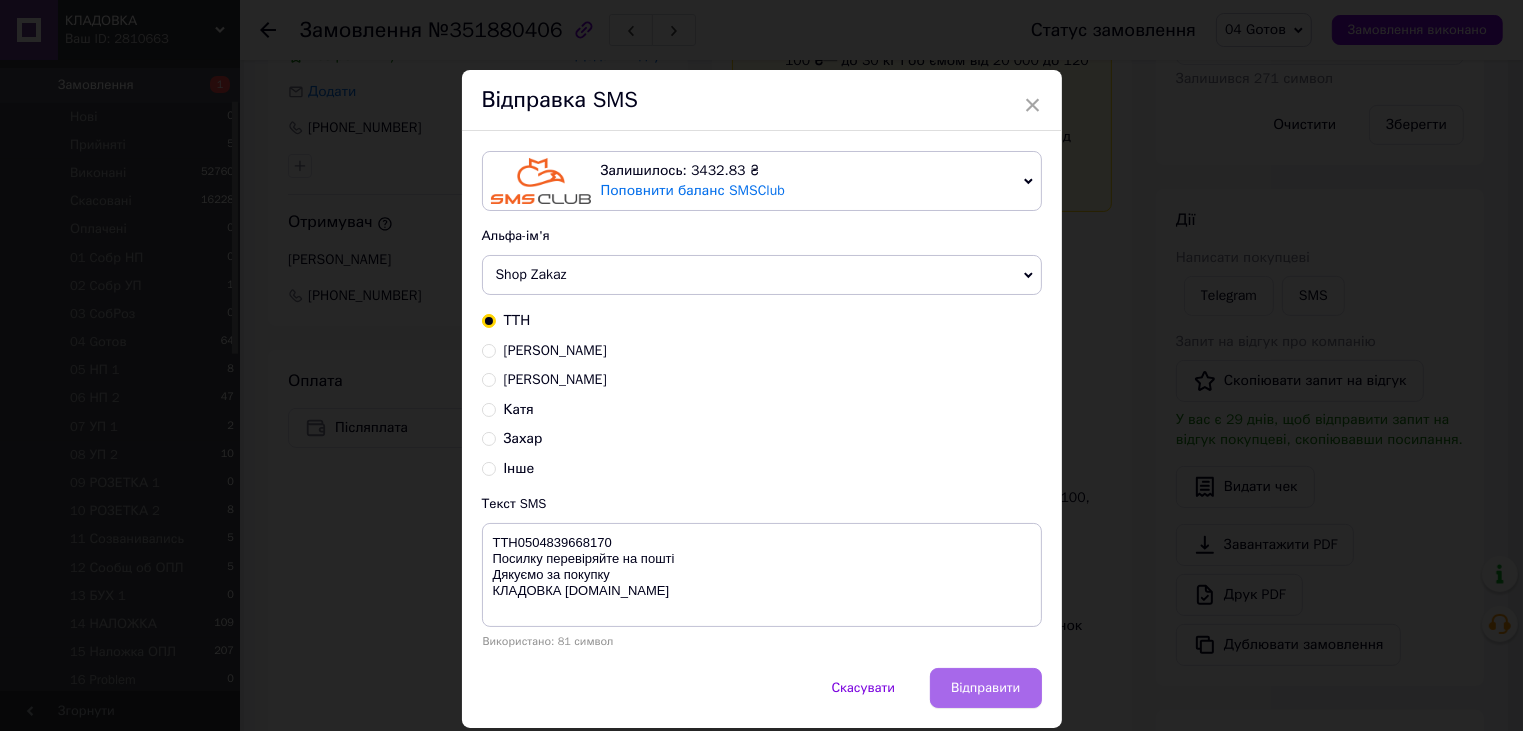 click on "Відправити" at bounding box center (985, 688) 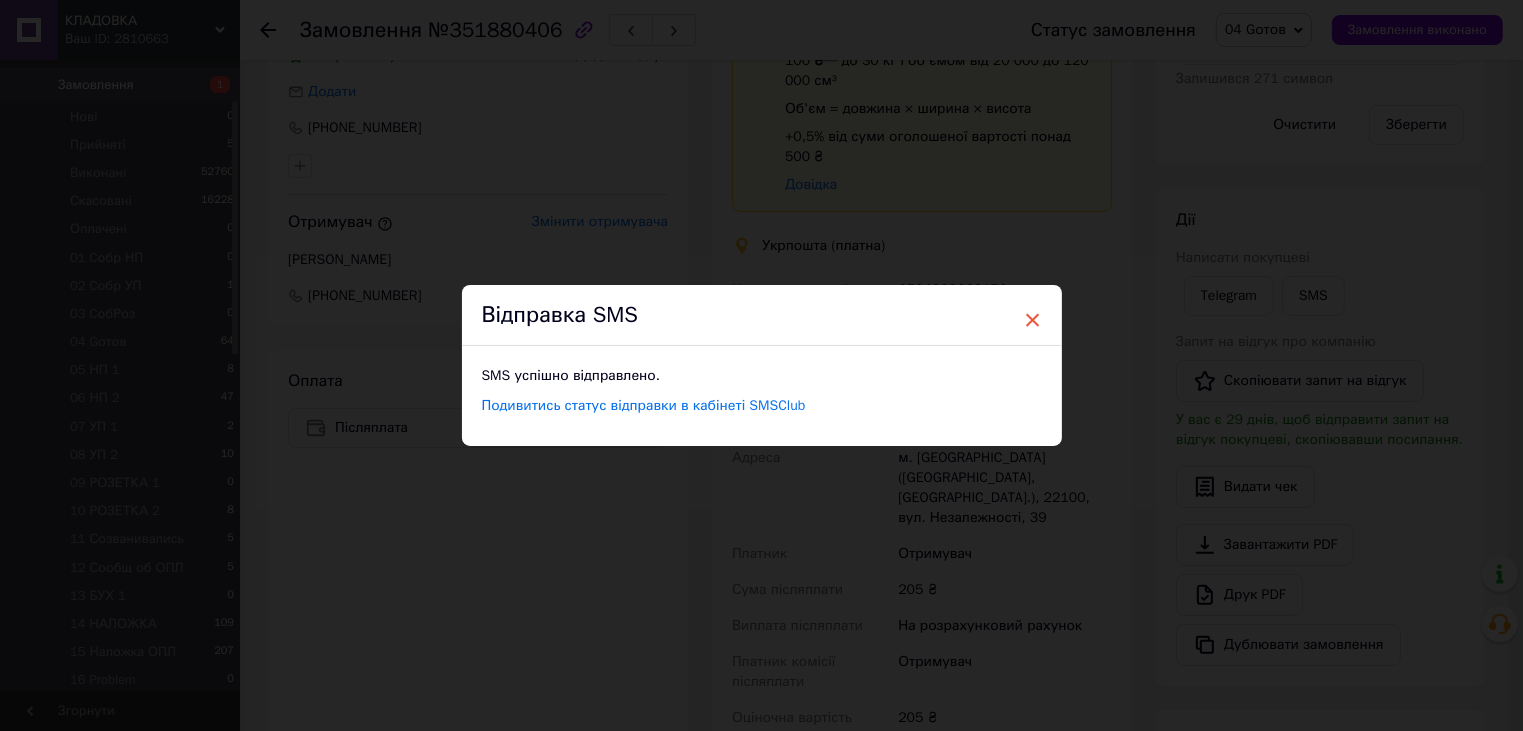 click on "×" at bounding box center (1033, 320) 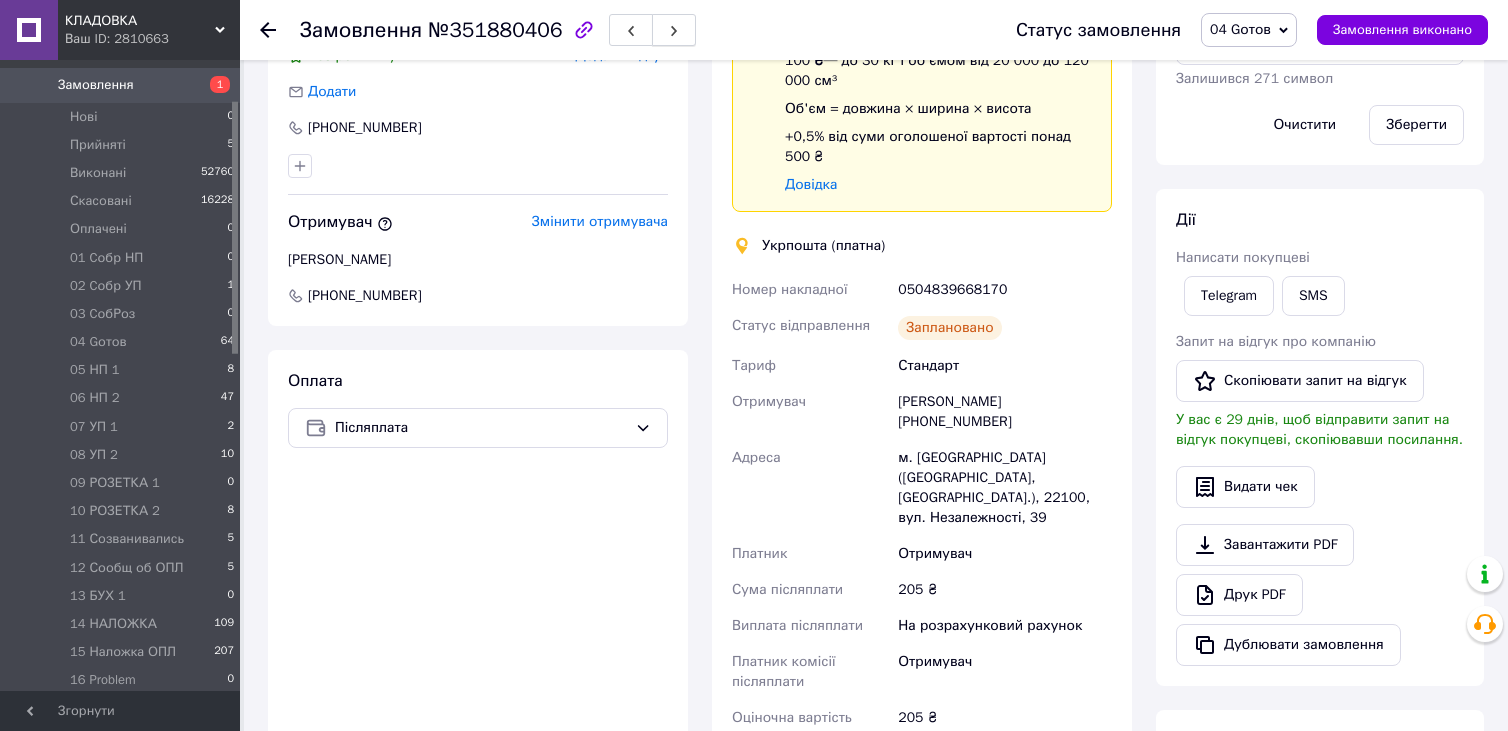 click at bounding box center (674, 30) 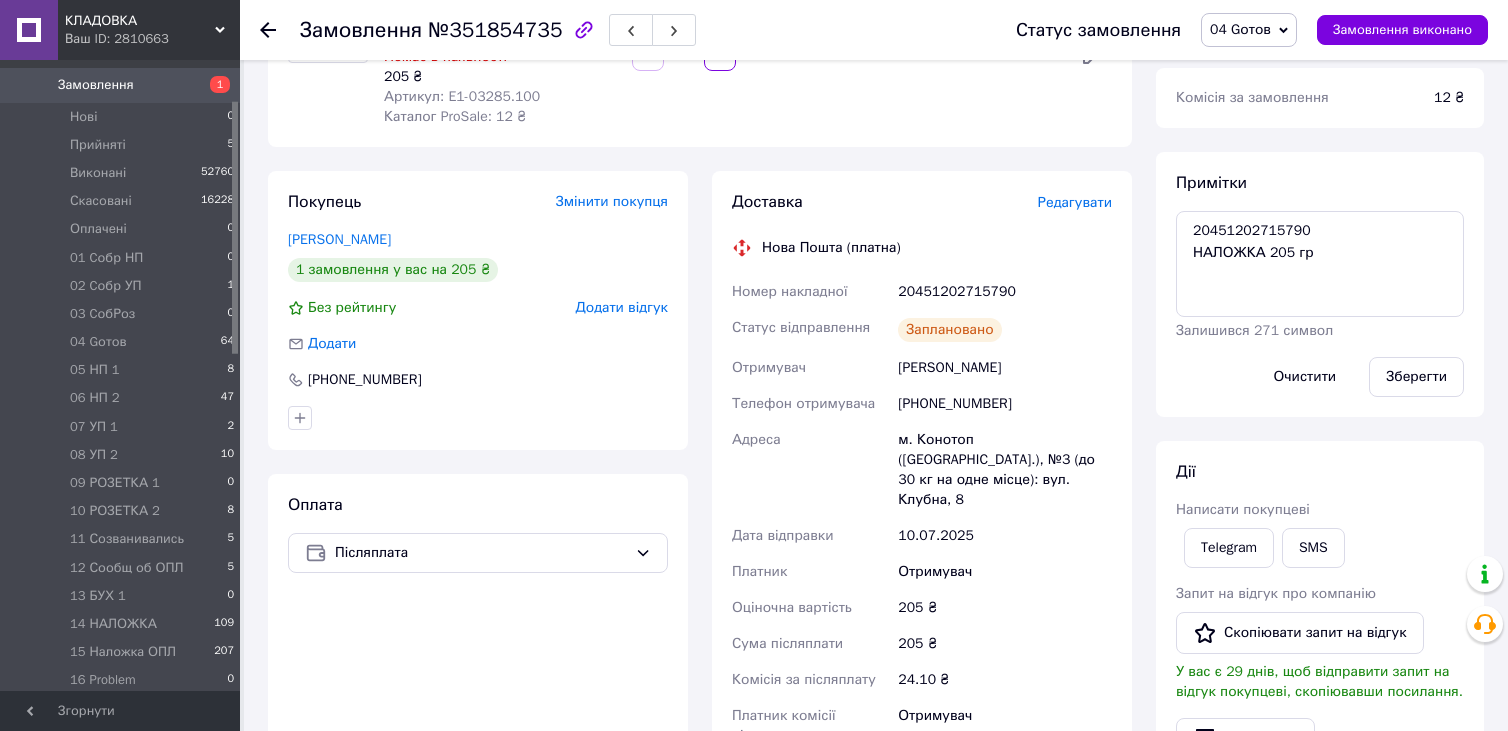scroll, scrollTop: 283, scrollLeft: 0, axis: vertical 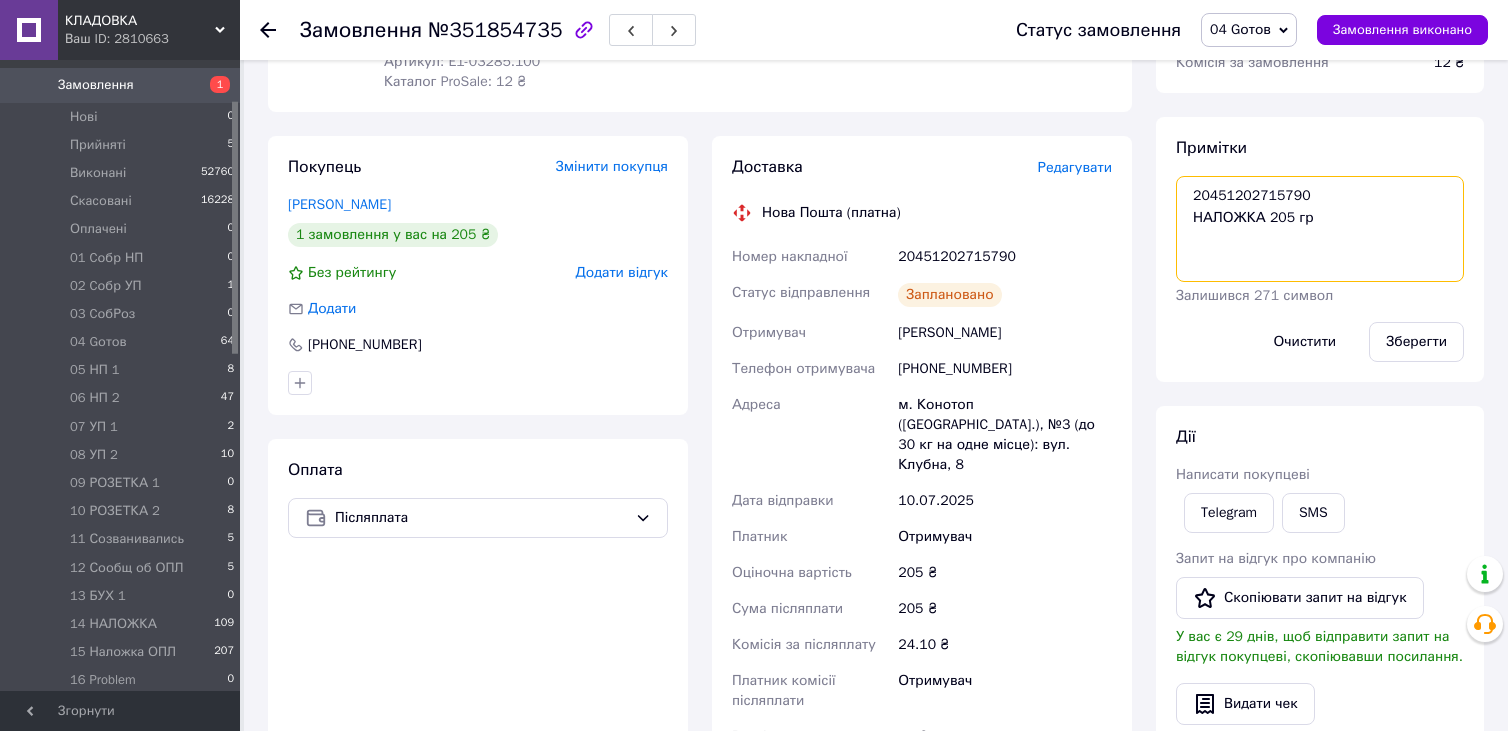 drag, startPoint x: 1193, startPoint y: 200, endPoint x: 1298, endPoint y: 190, distance: 105.47511 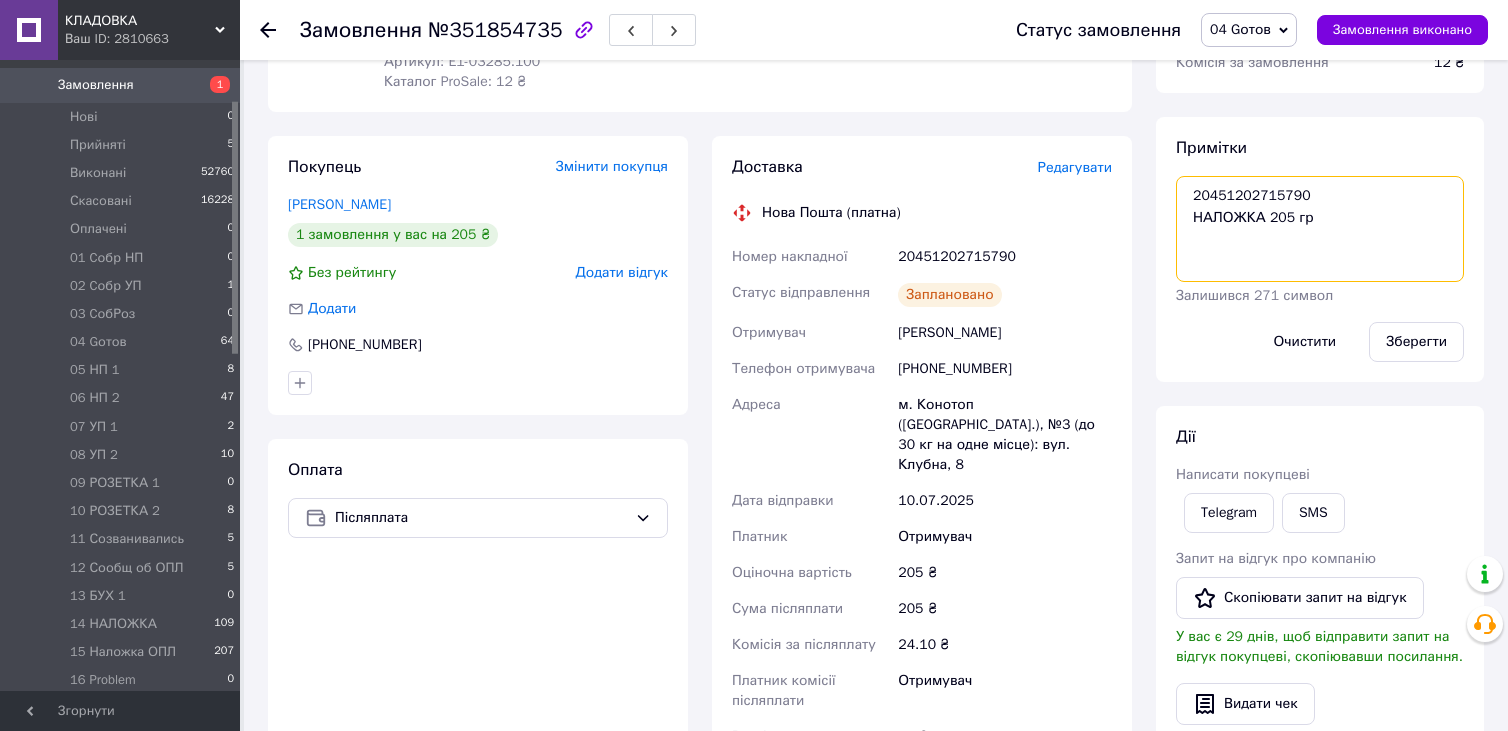 scroll, scrollTop: 583, scrollLeft: 0, axis: vertical 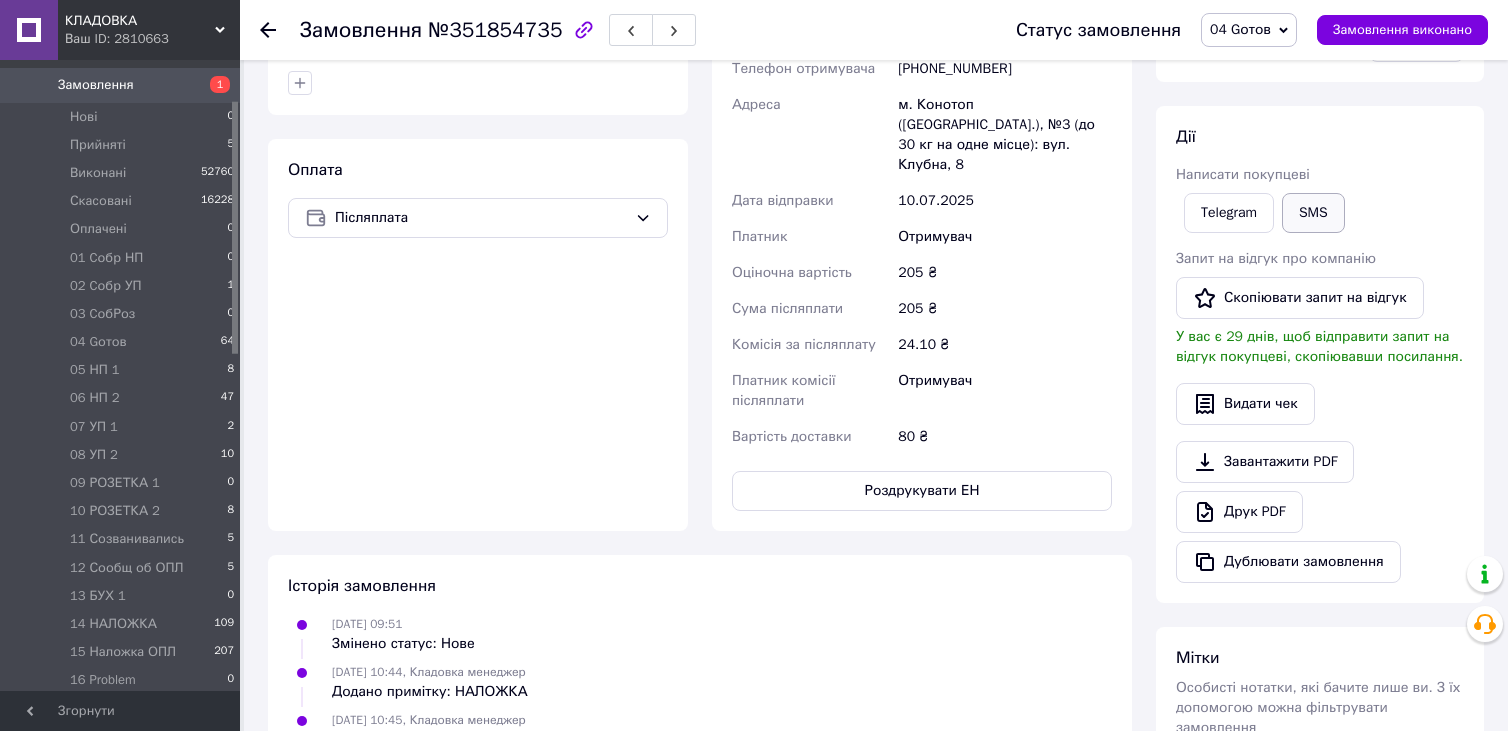 click on "SMS" at bounding box center [1313, 213] 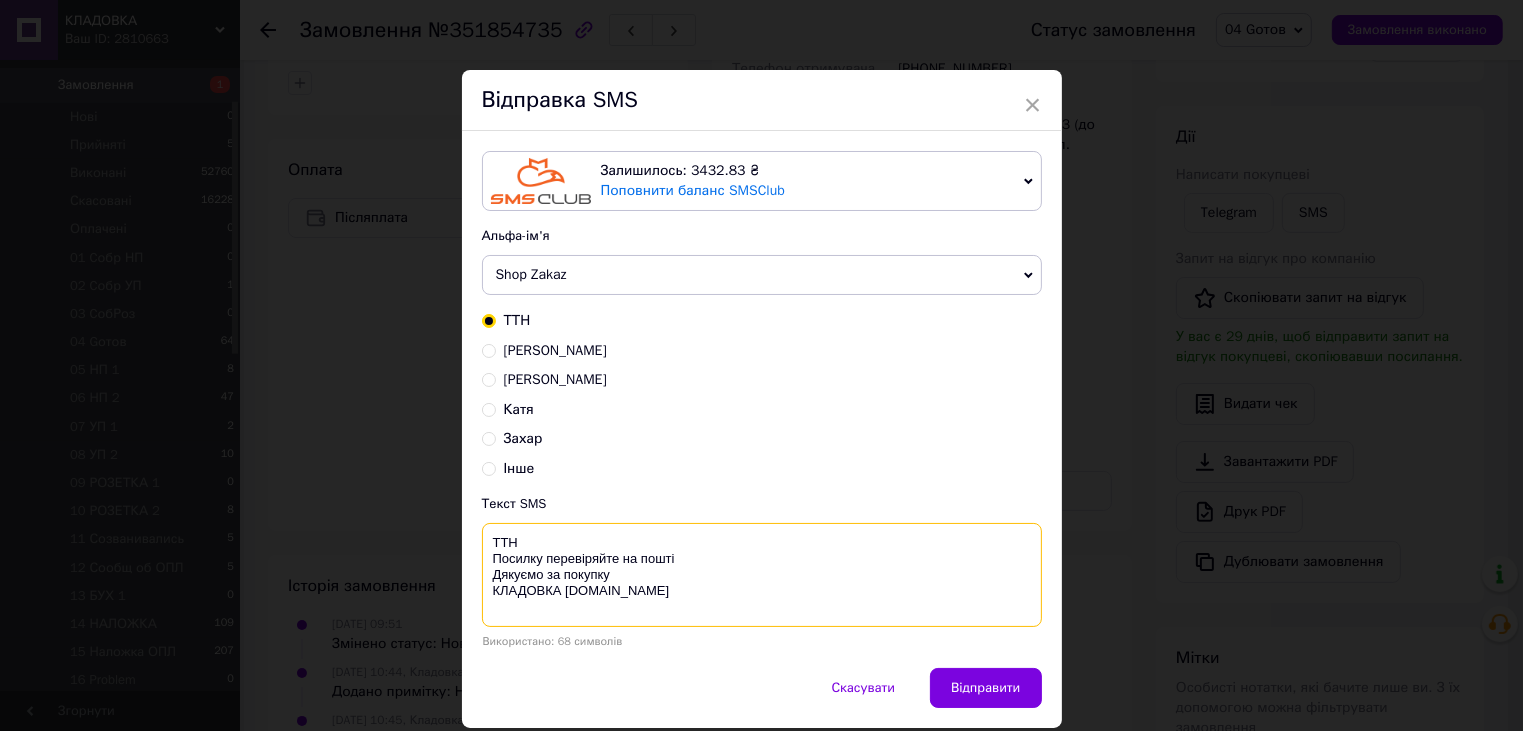 paste on "20451202715790" 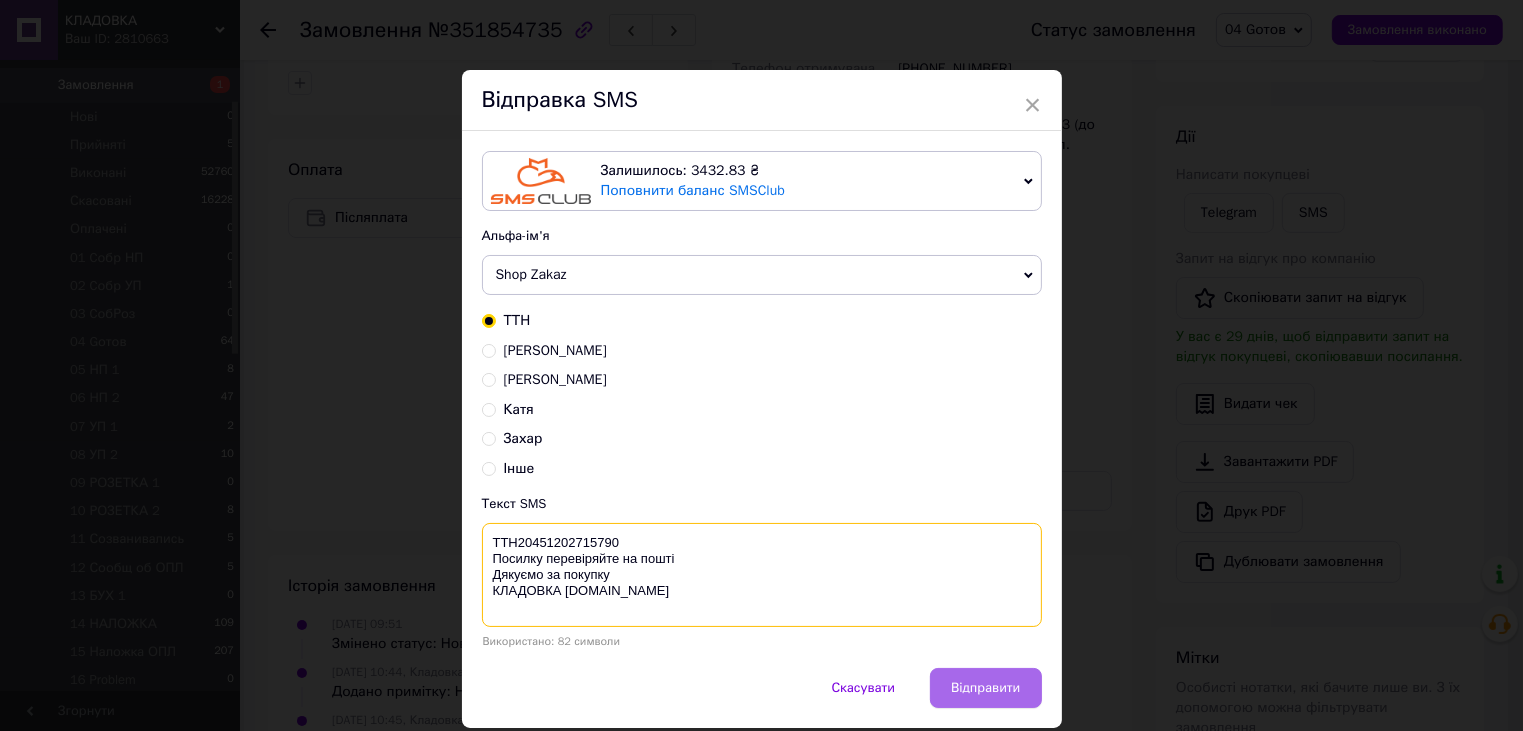 type on "ТТН20451202715790
Посилку перевіряйте на пошті
Дякуємо за покупку
КЛАДОВКА prom.ua" 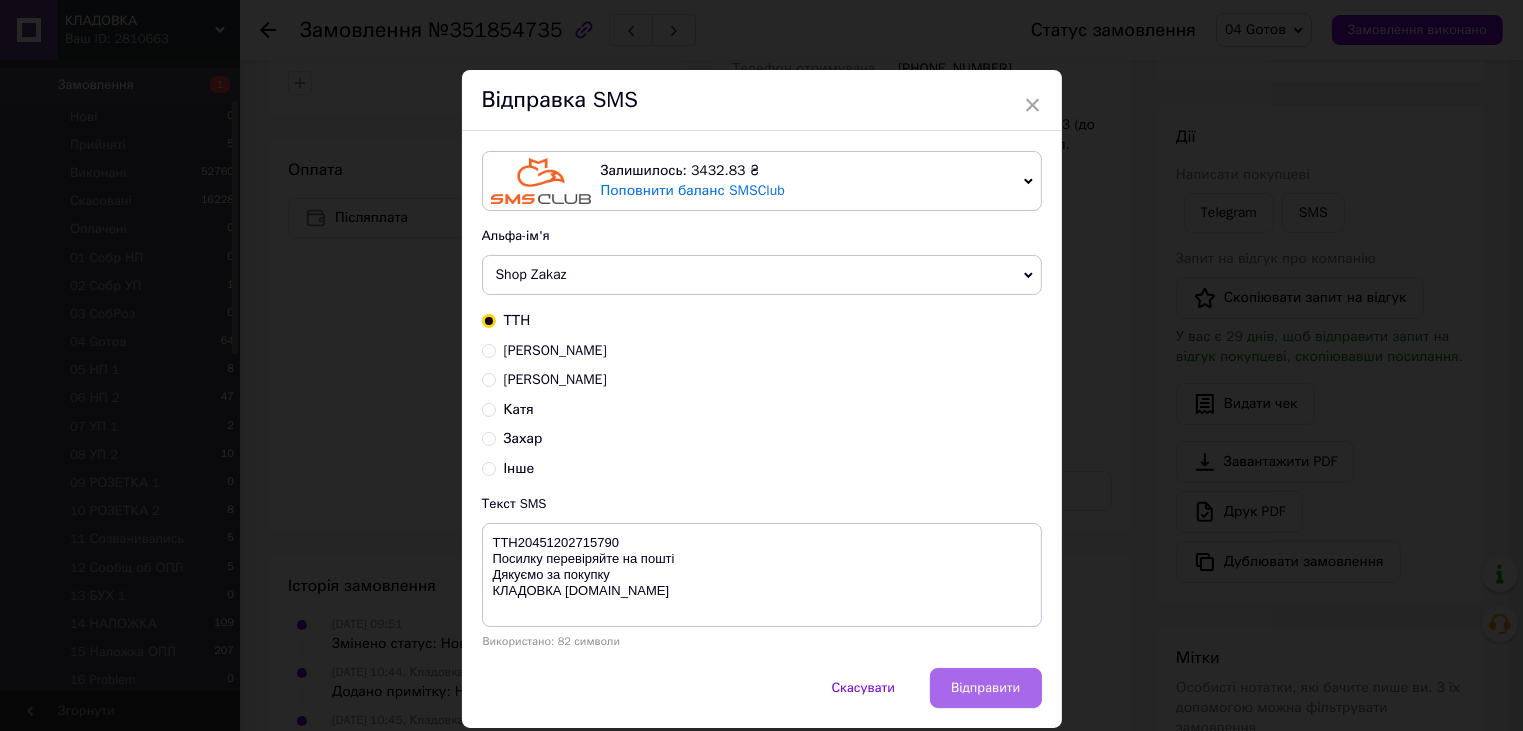 click on "Відправити" at bounding box center (985, 688) 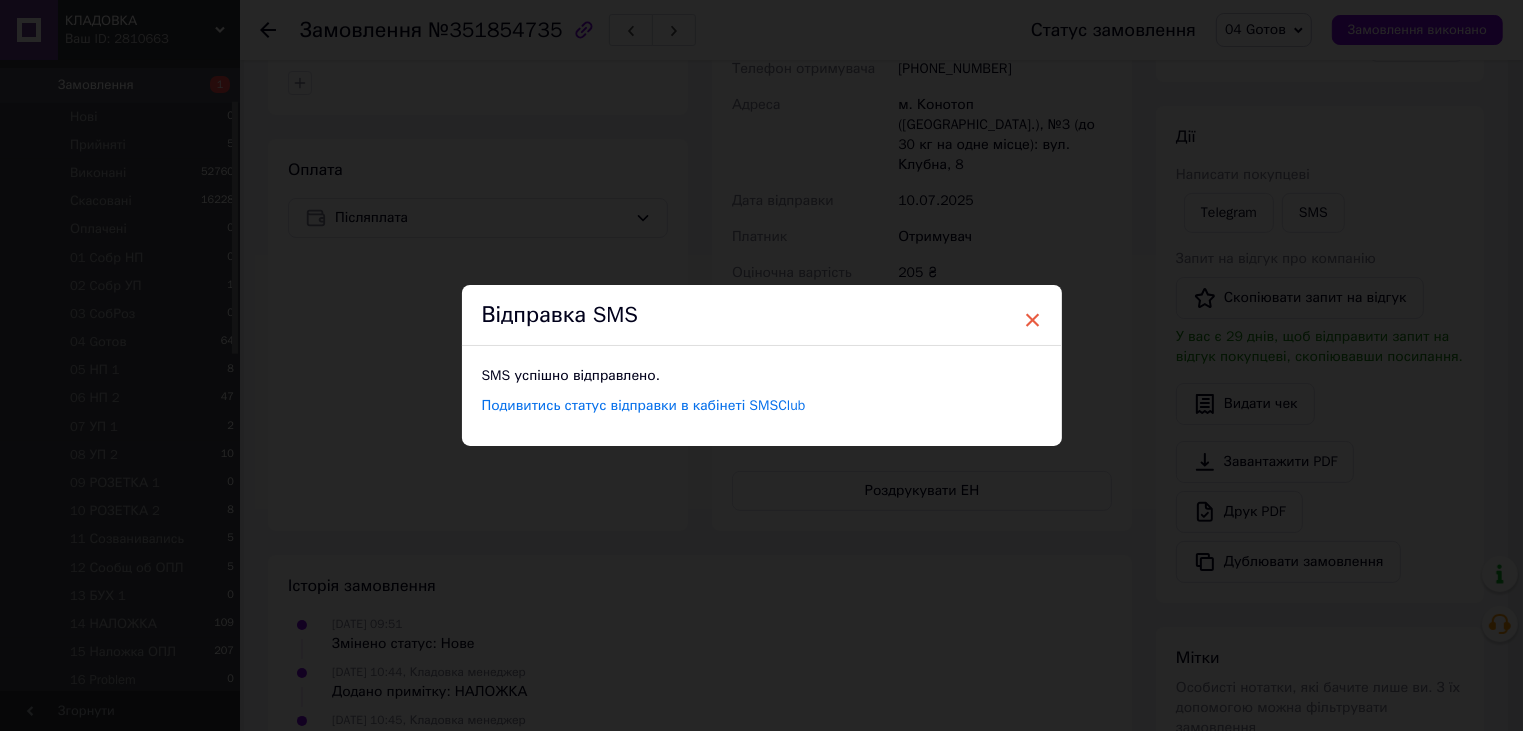 click on "×" at bounding box center (1033, 320) 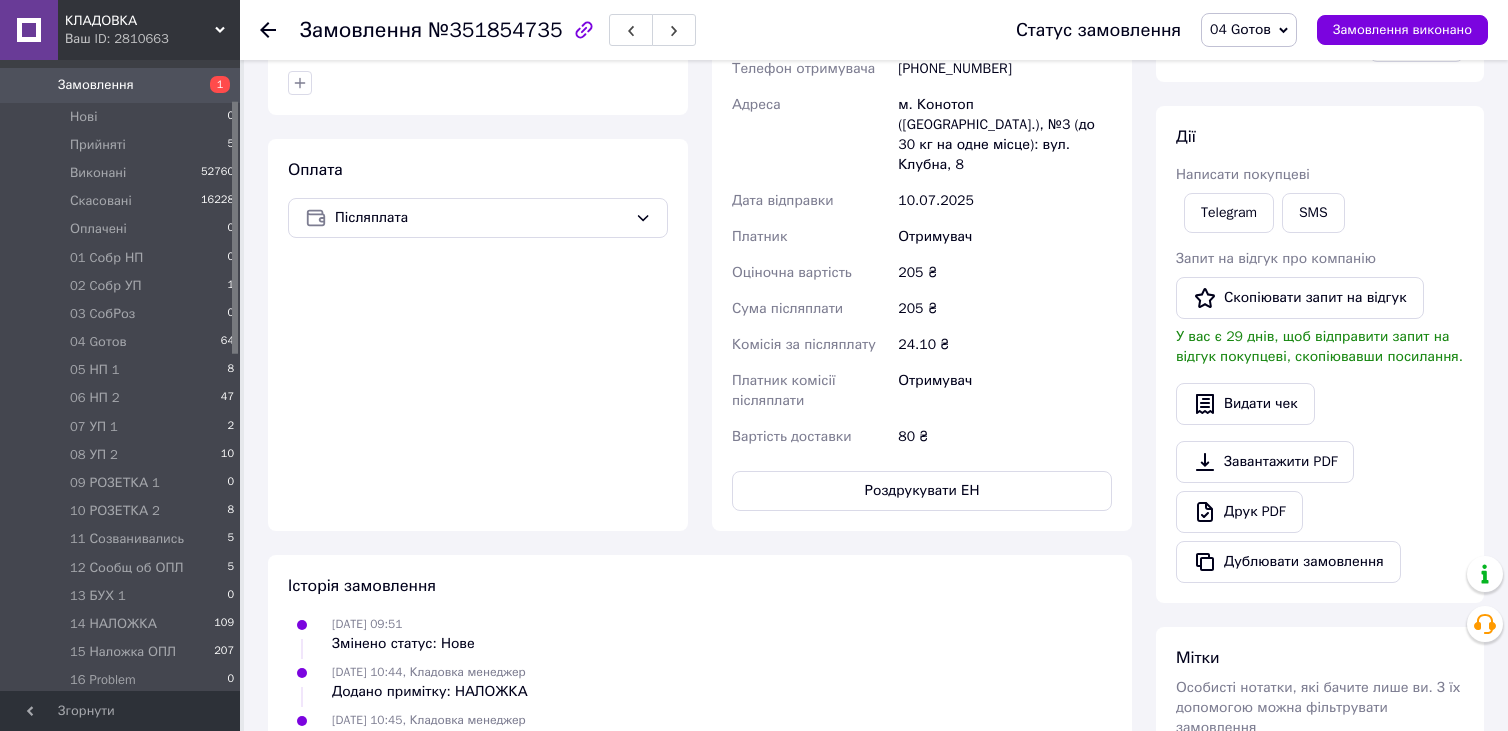 click on "Замовлення №351854735" at bounding box center [638, 30] 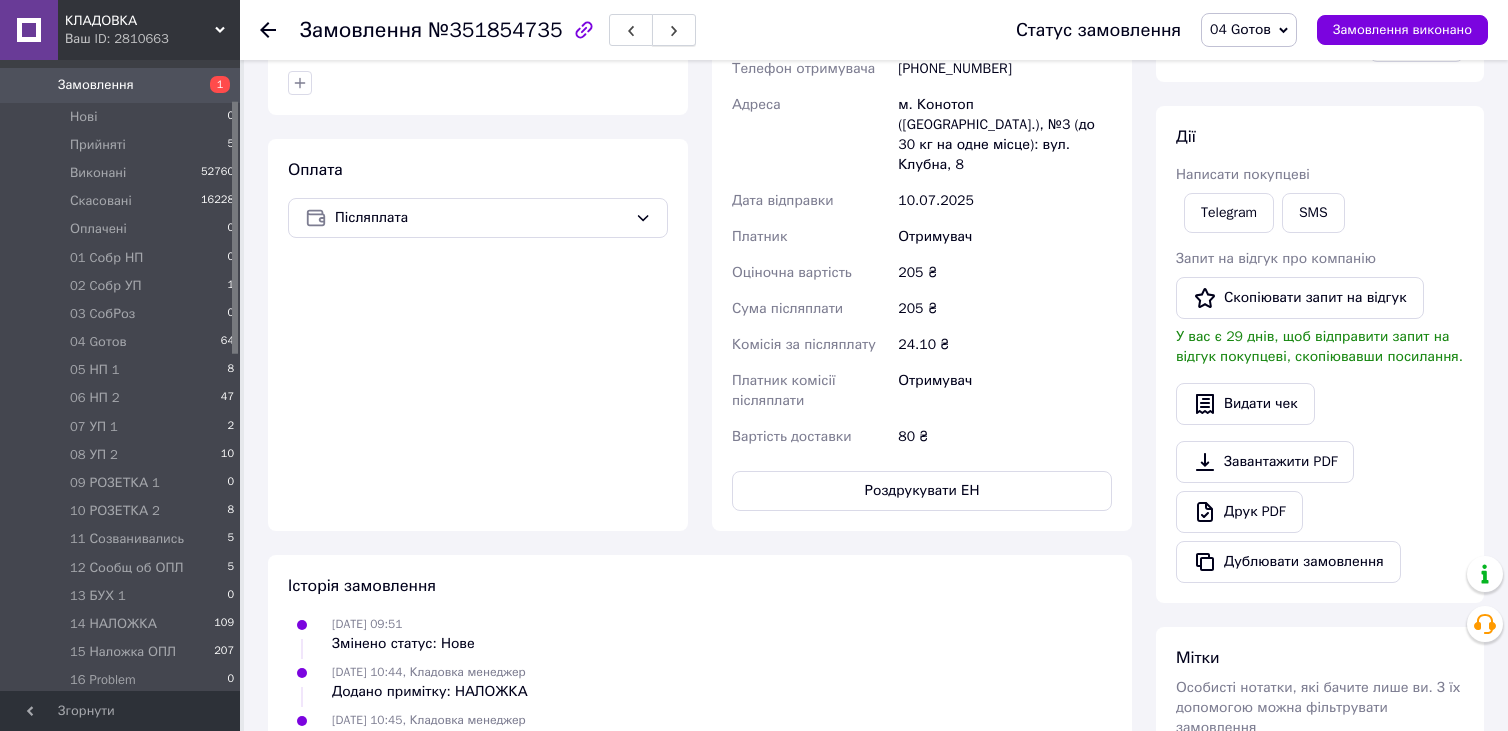 click at bounding box center [674, 30] 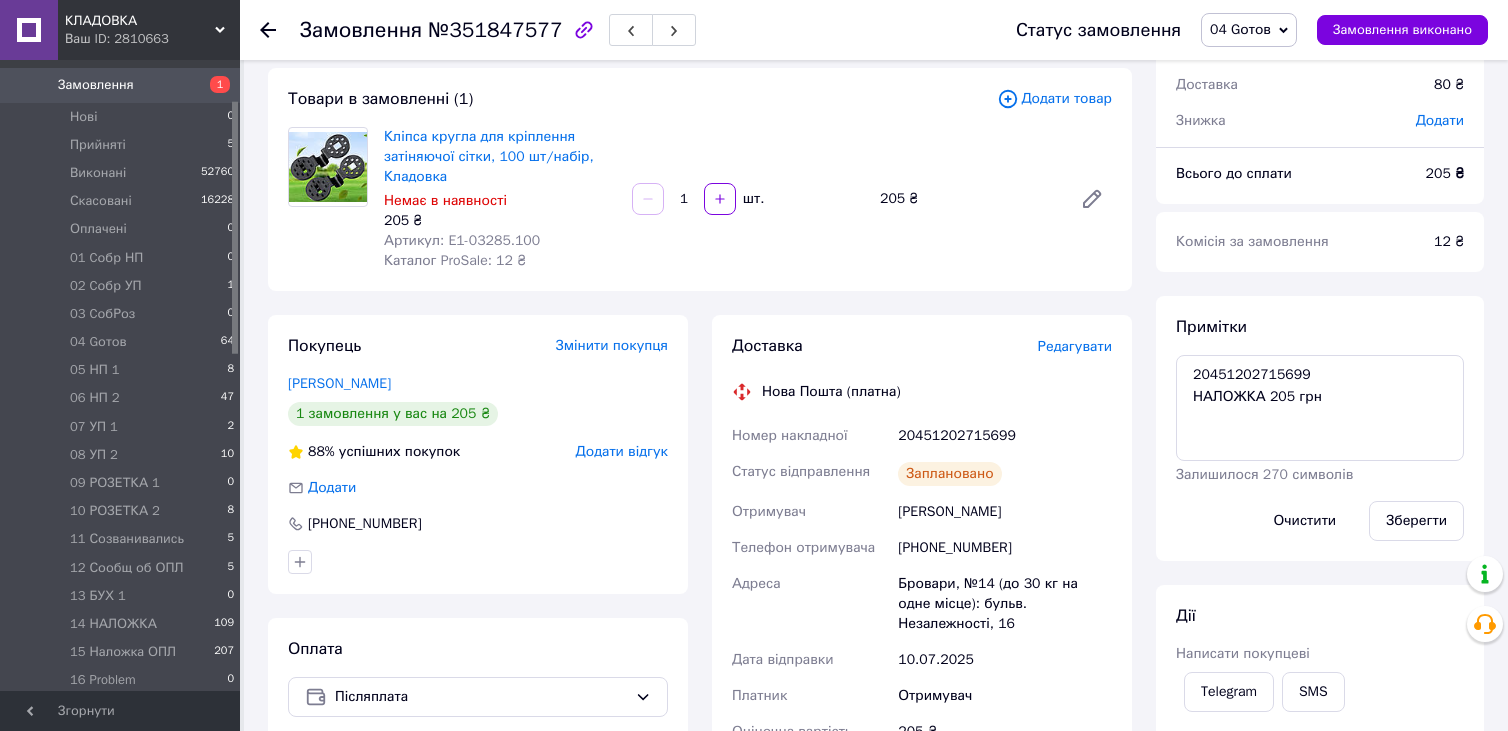 scroll, scrollTop: 200, scrollLeft: 0, axis: vertical 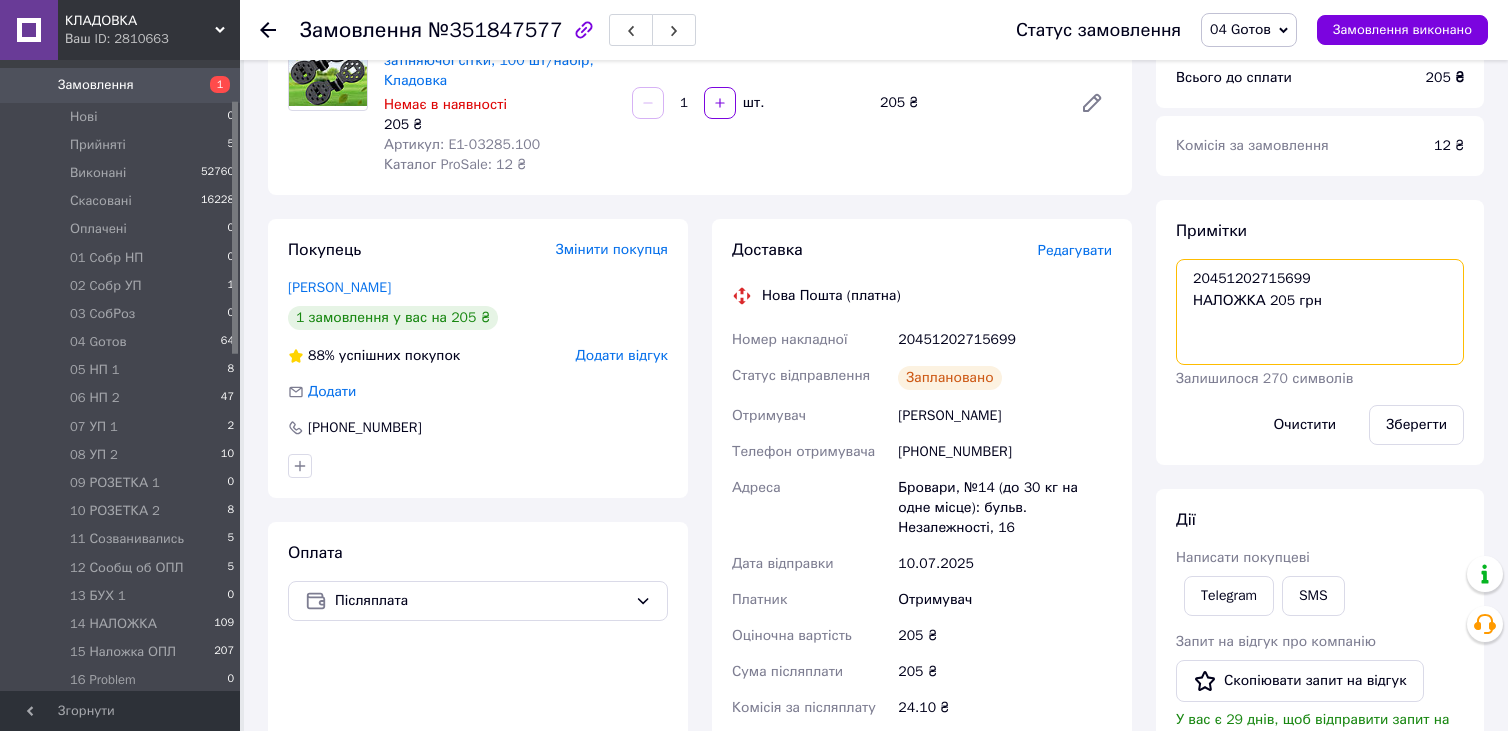 drag, startPoint x: 1192, startPoint y: 279, endPoint x: 1318, endPoint y: 281, distance: 126.01587 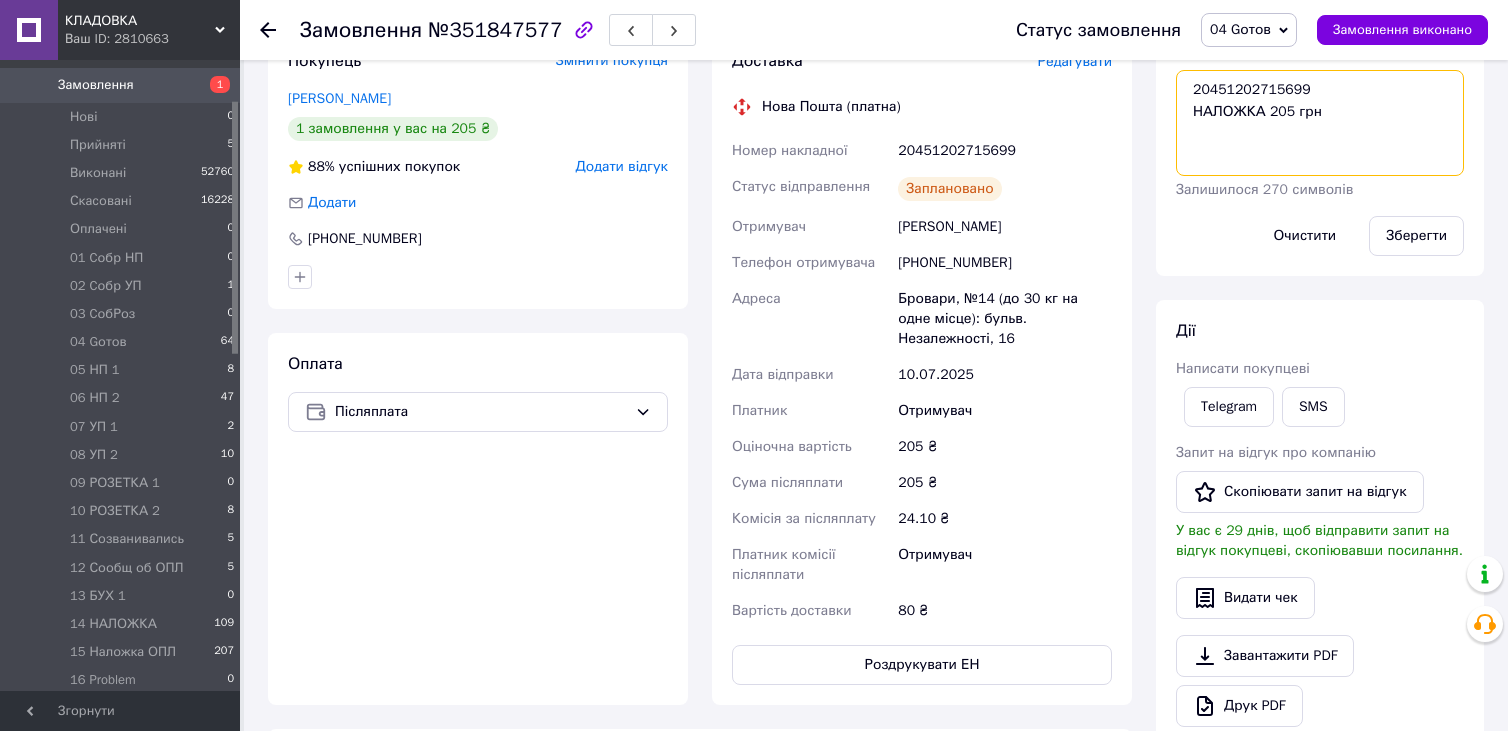scroll, scrollTop: 400, scrollLeft: 0, axis: vertical 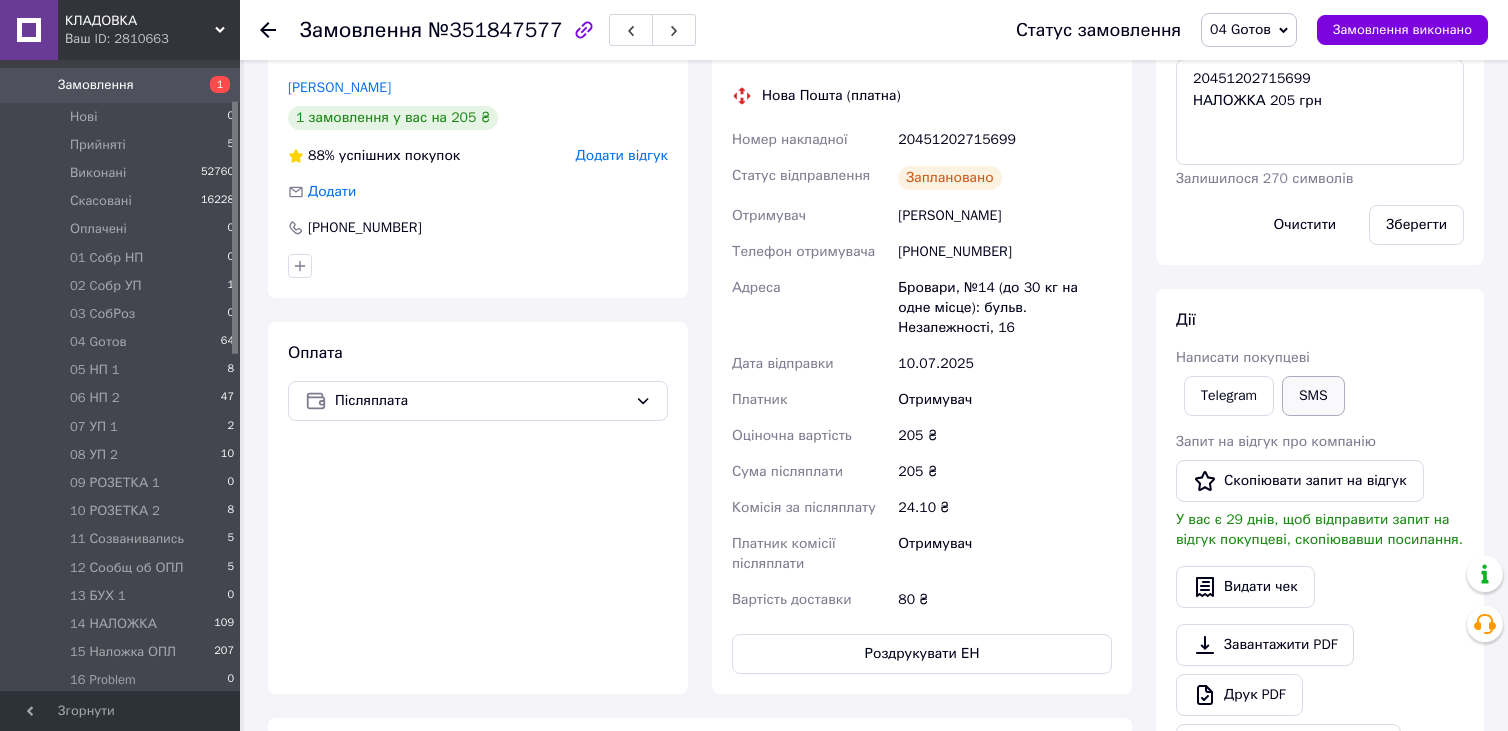 click on "SMS" at bounding box center [1313, 396] 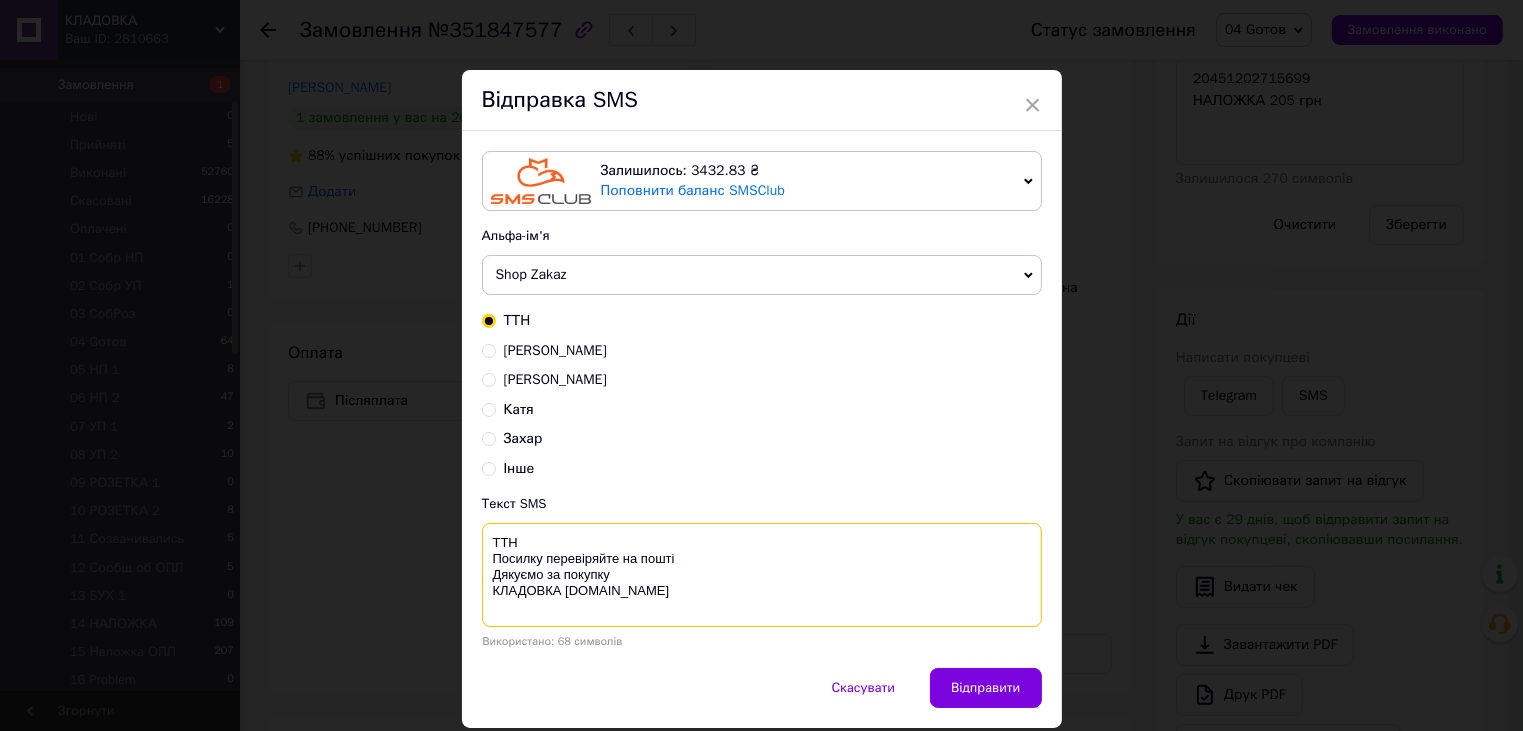 paste on "20451202715699" 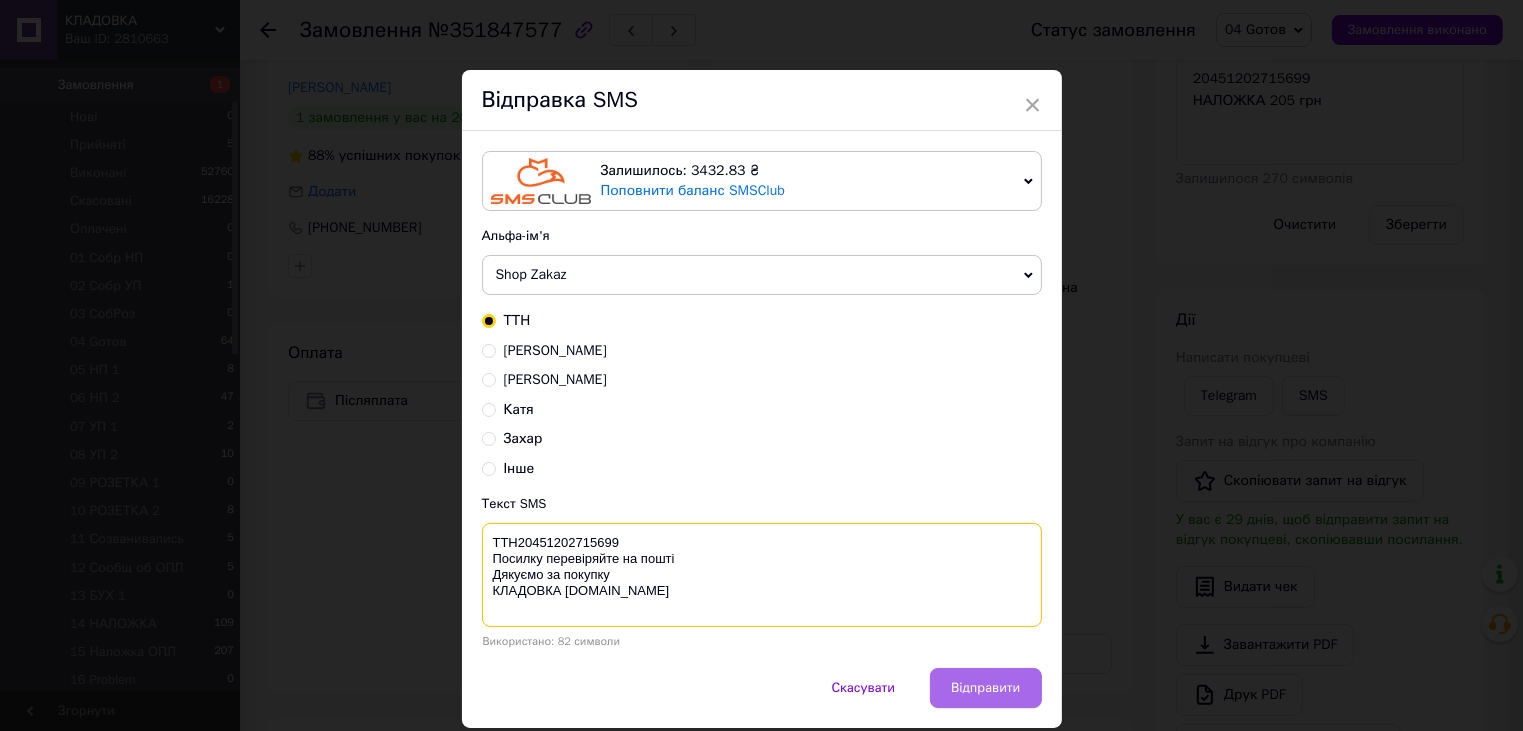 type on "ТТН20451202715699
Посилку перевіряйте на пошті
Дякуємо за покупку
КЛАДОВКА prom.ua" 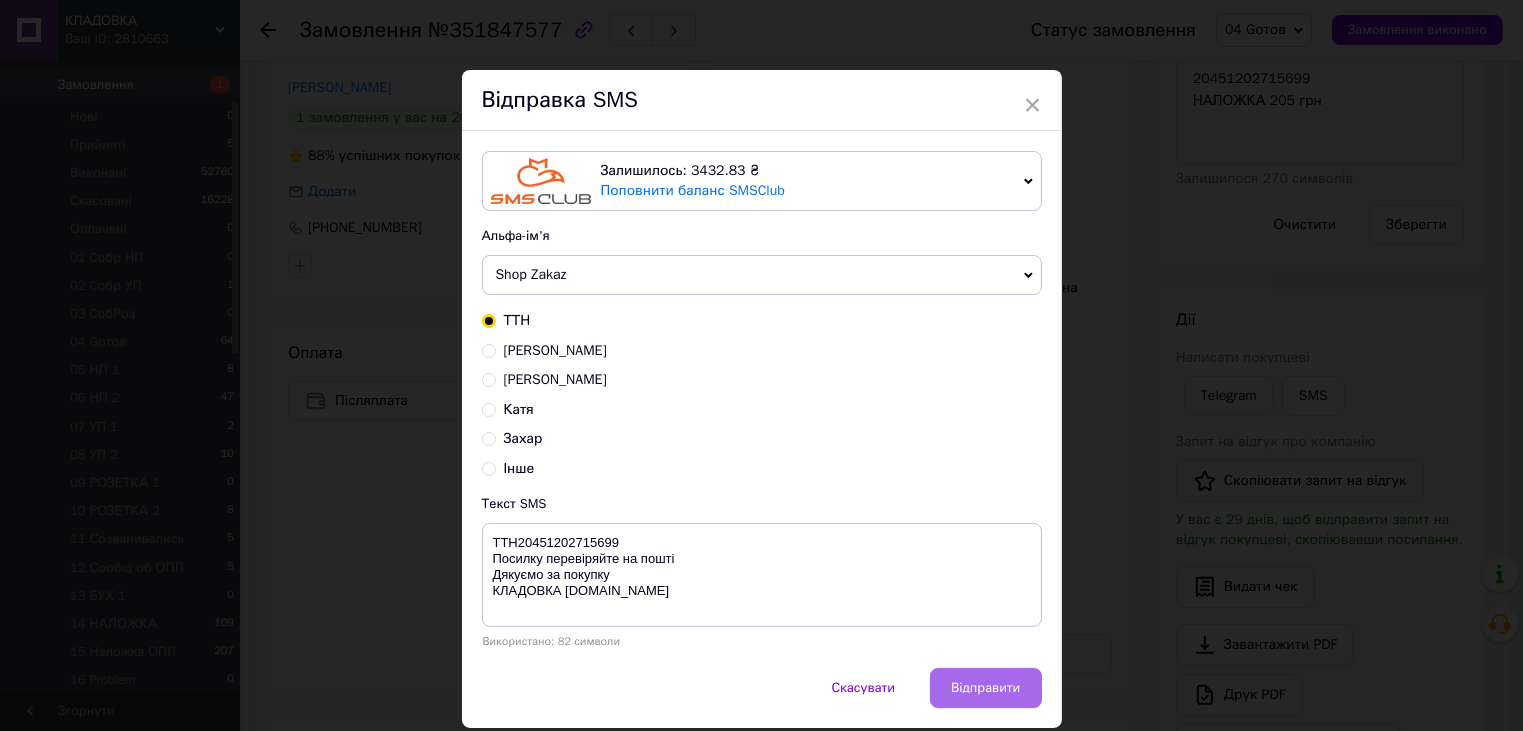 click on "Відправити" at bounding box center (985, 688) 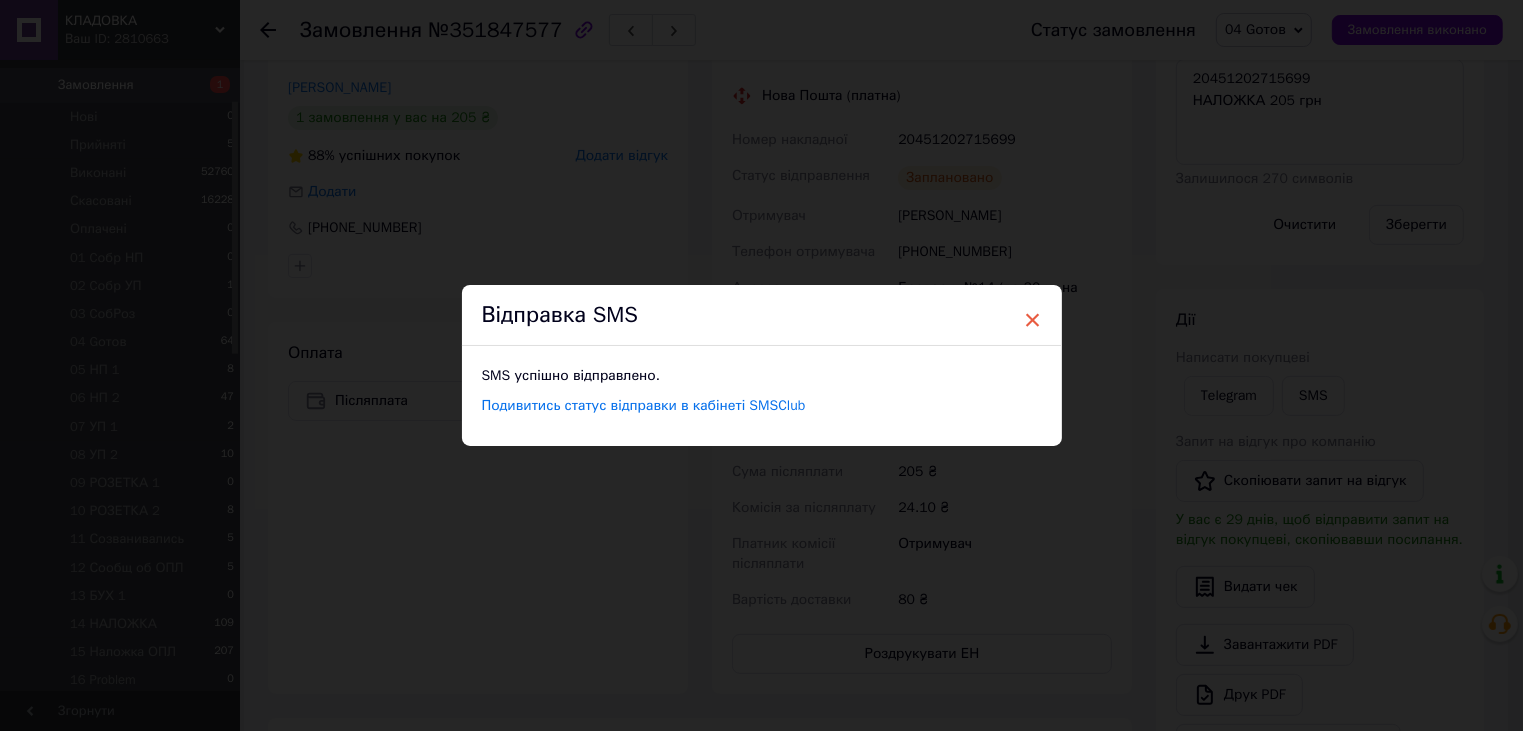 click on "×" at bounding box center (1033, 320) 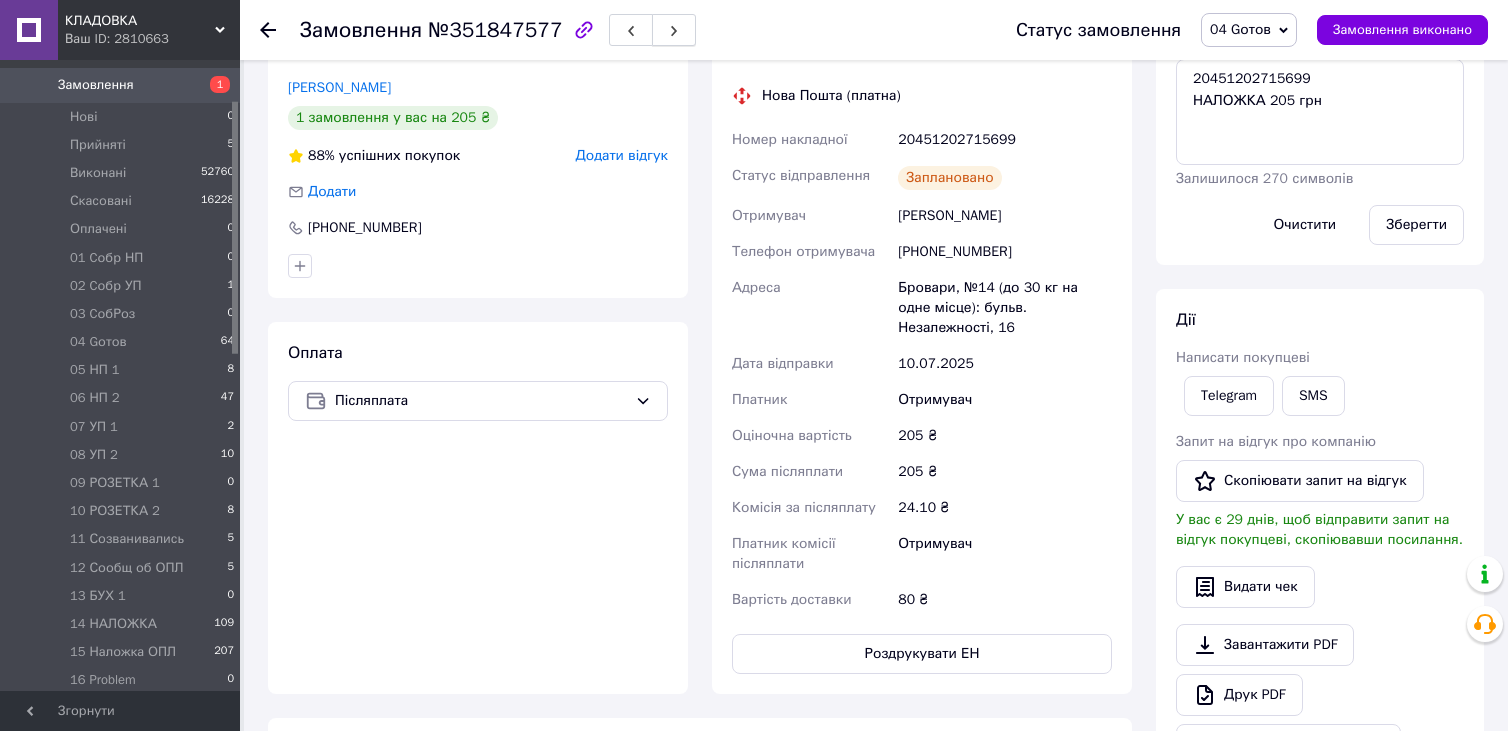 click at bounding box center (674, 30) 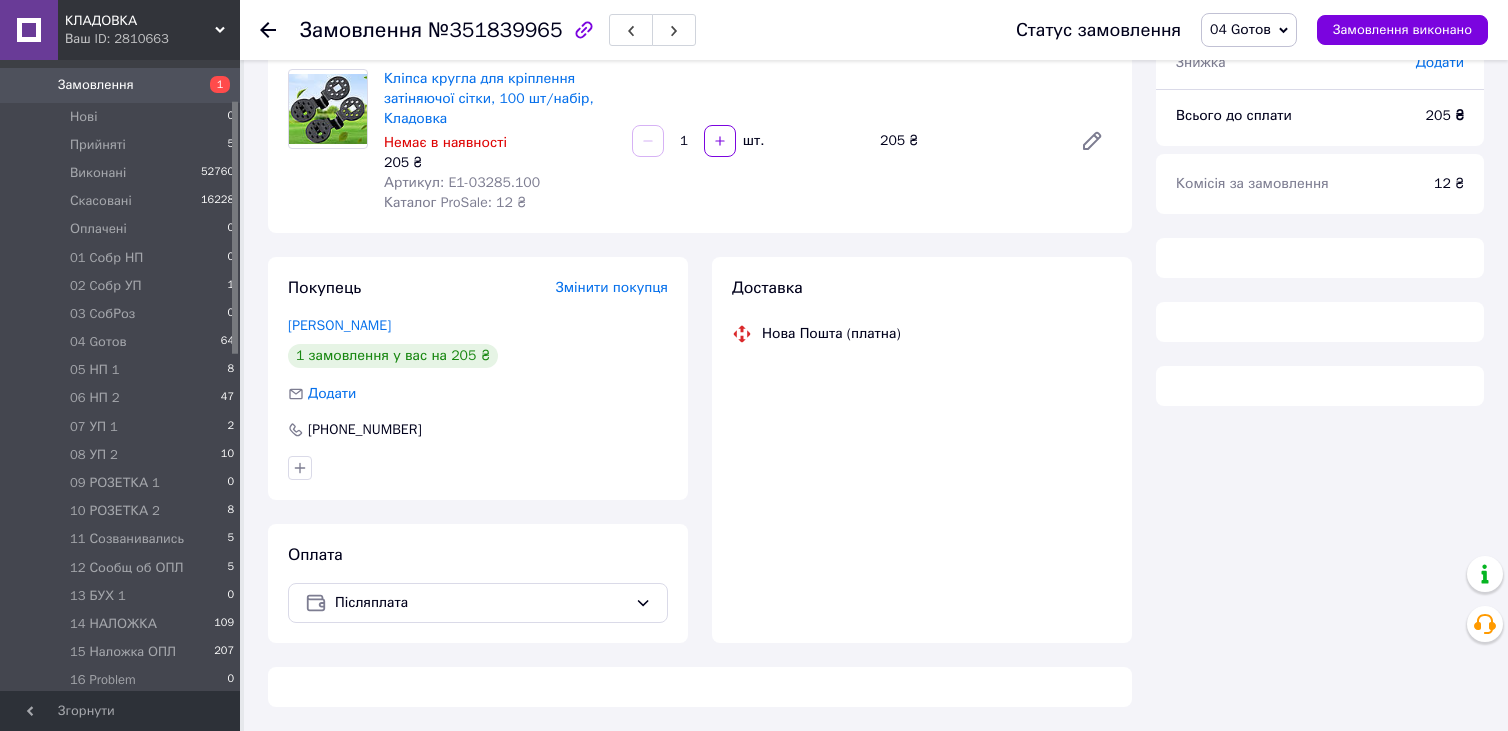 scroll, scrollTop: 400, scrollLeft: 0, axis: vertical 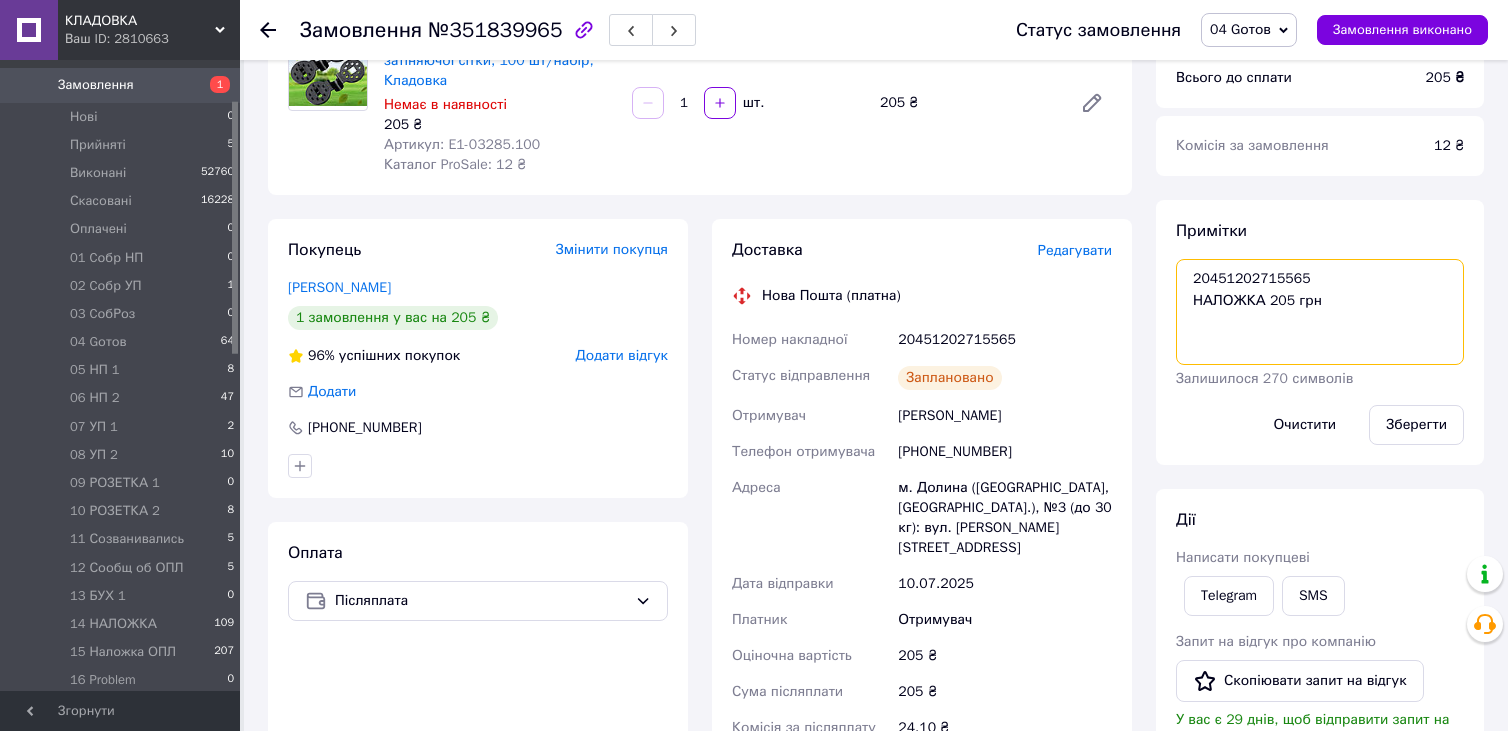 drag, startPoint x: 1190, startPoint y: 278, endPoint x: 1312, endPoint y: 281, distance: 122.03688 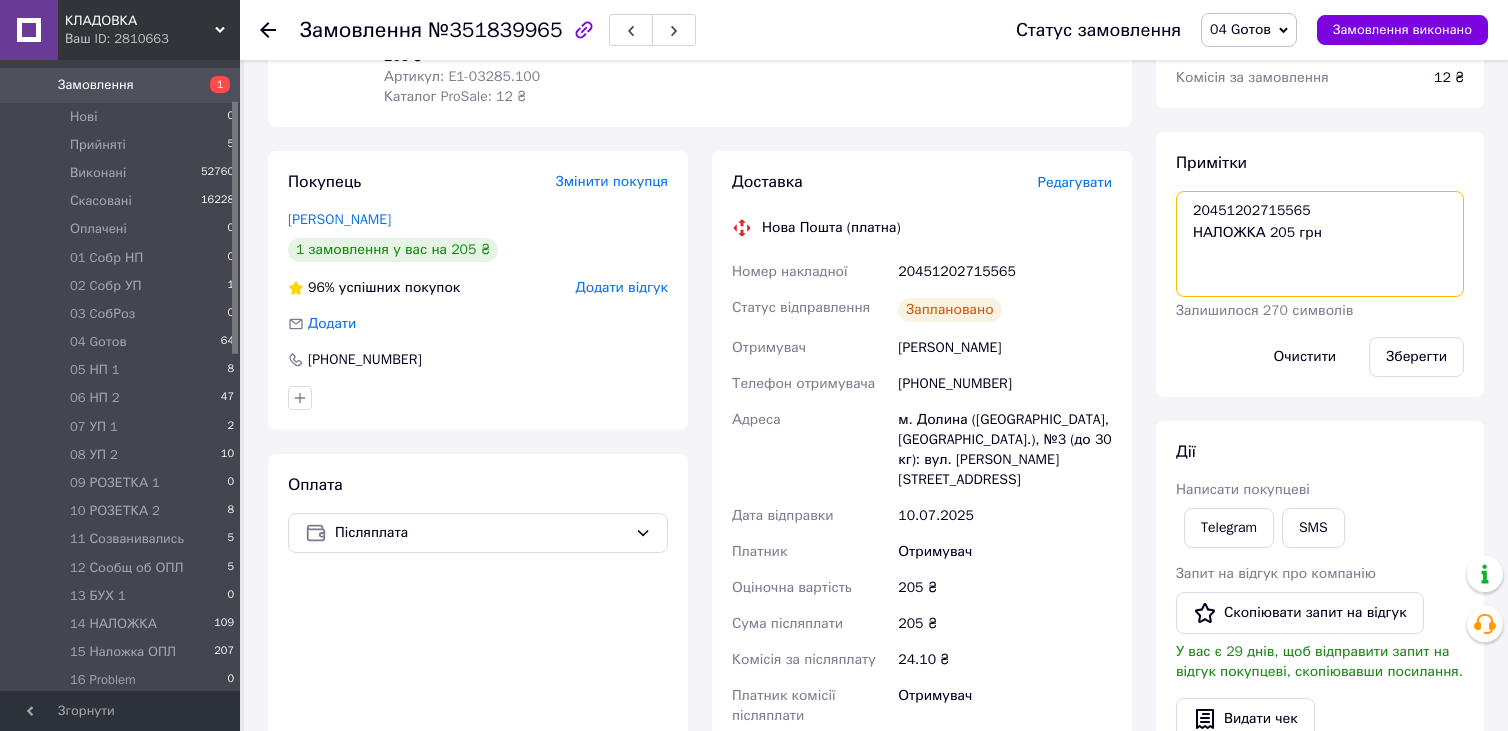scroll, scrollTop: 300, scrollLeft: 0, axis: vertical 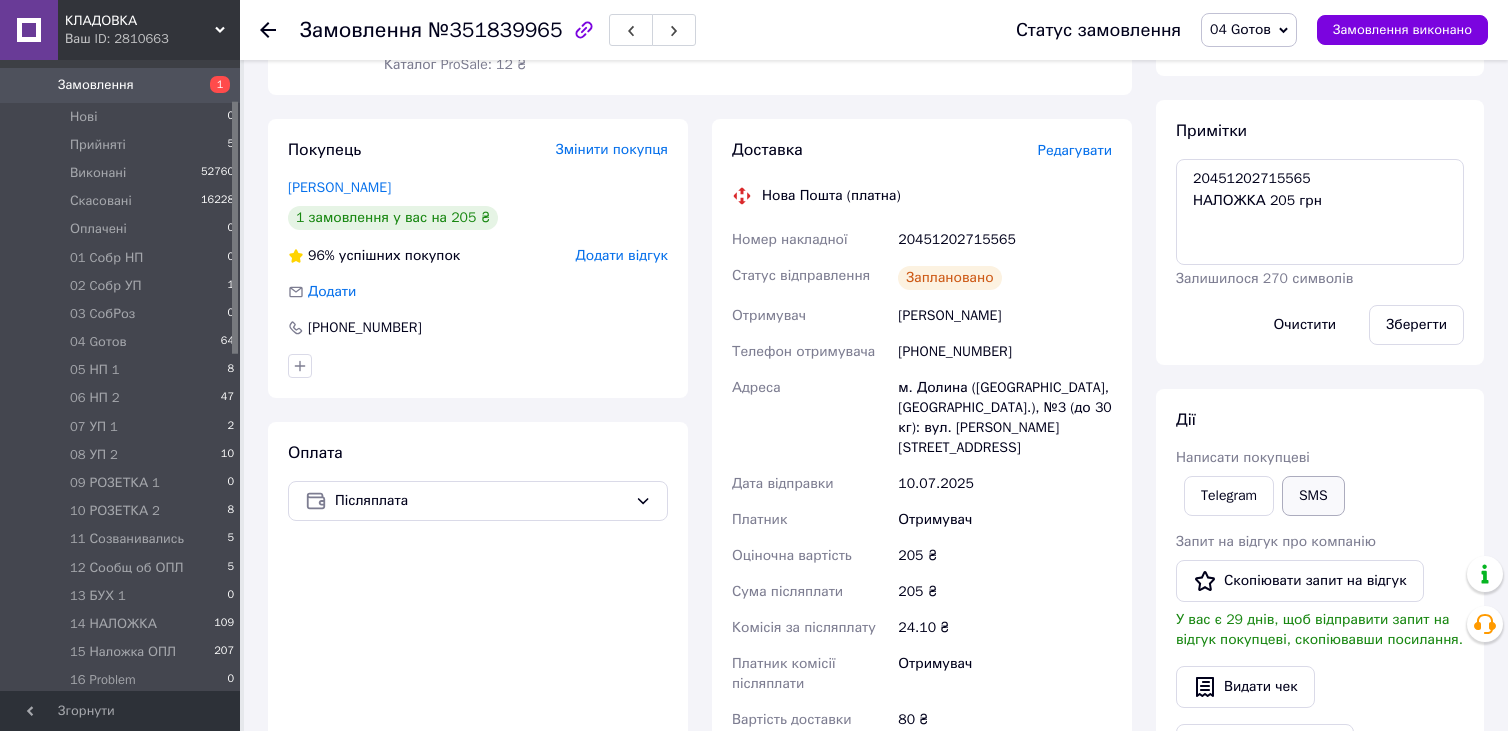click on "SMS" at bounding box center [1313, 496] 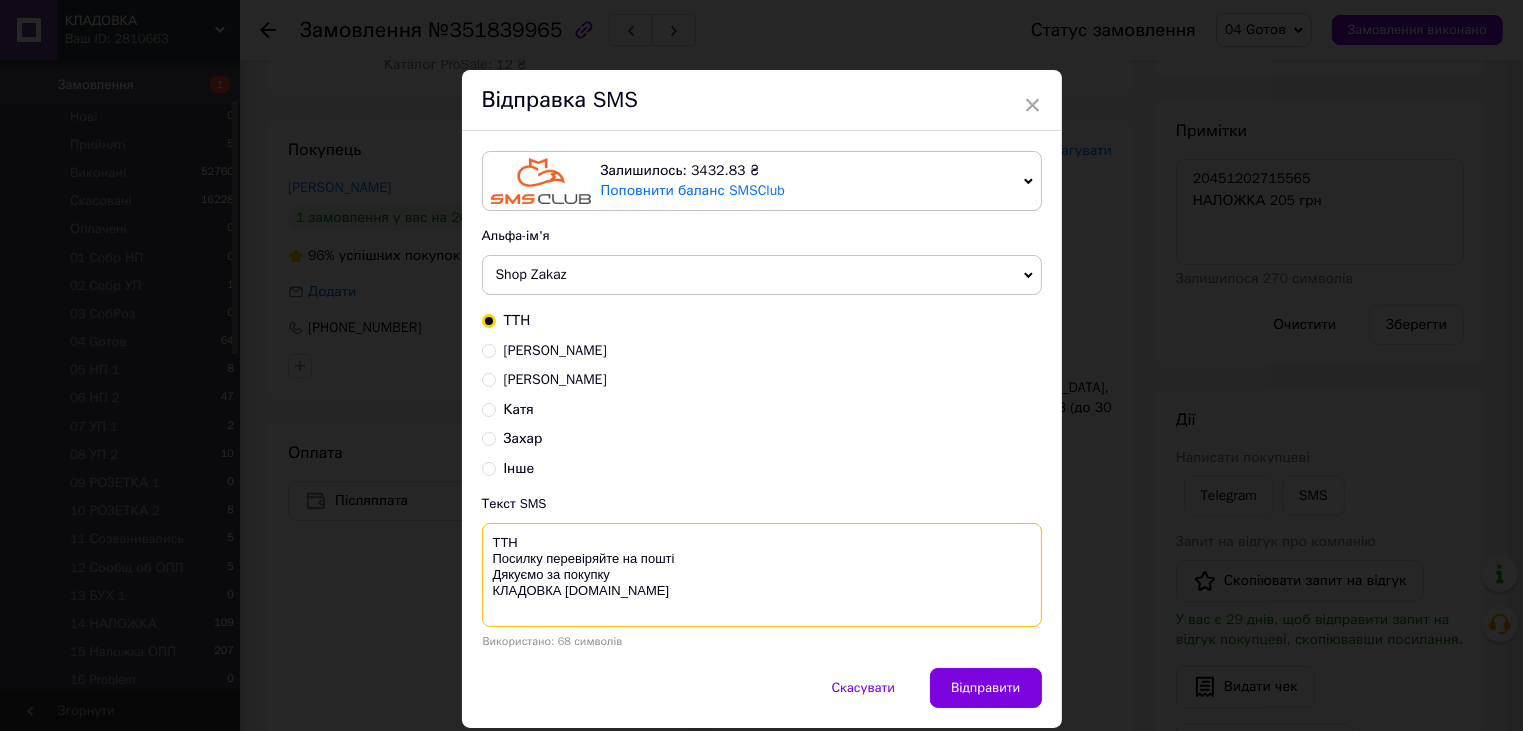 paste on "20451202715565" 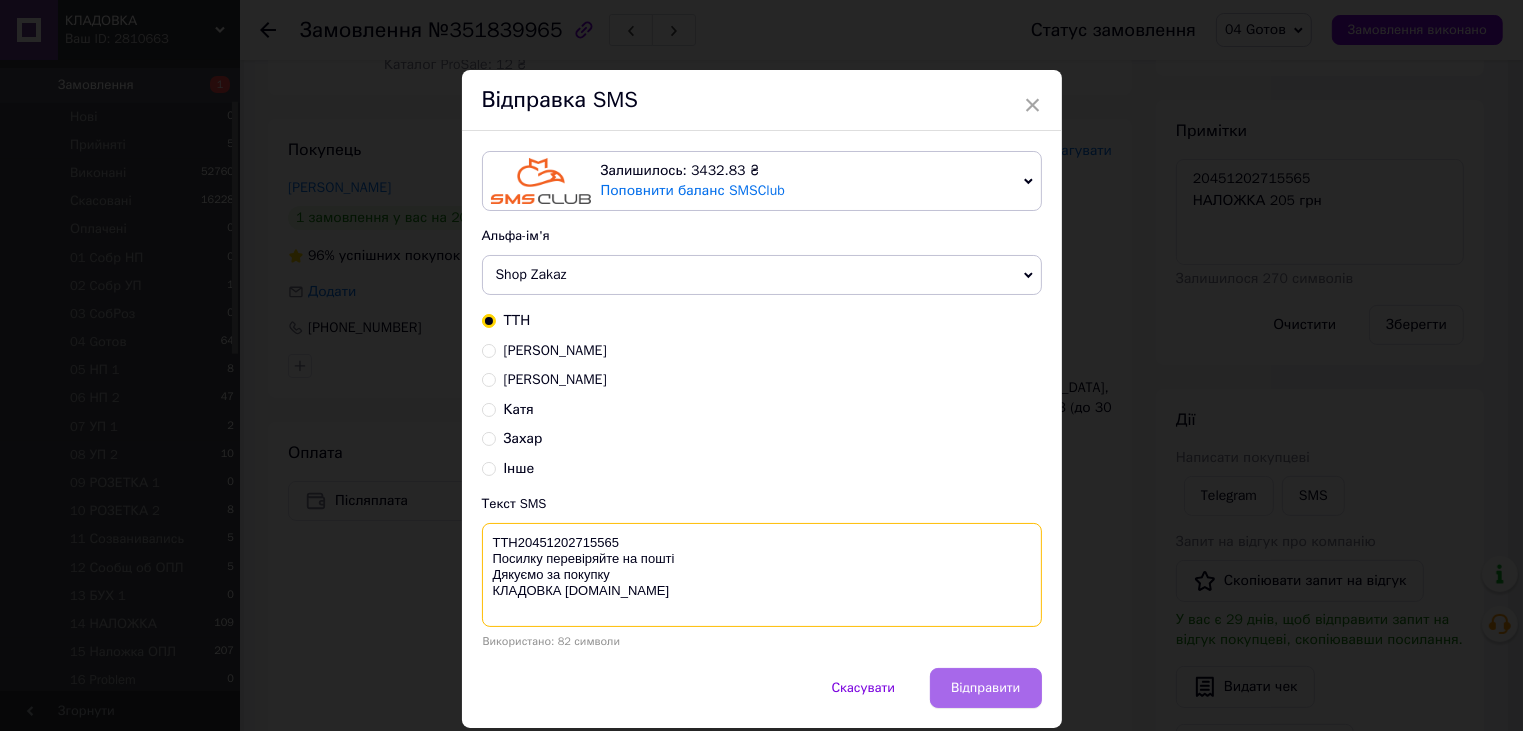 type on "ТТН20451202715565
Посилку перевіряйте на пошті
Дякуємо за покупку
КЛАДОВКА prom.ua" 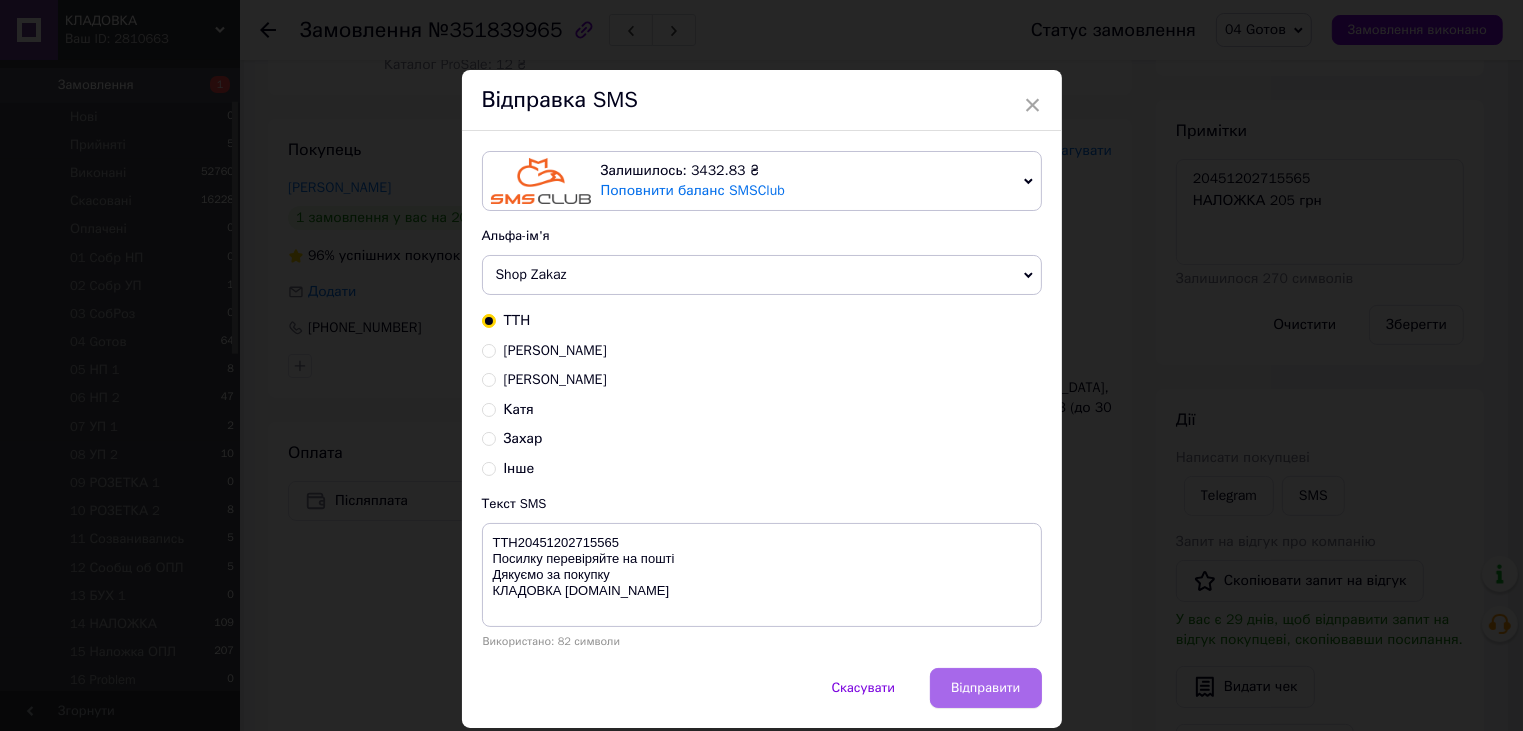 click on "Відправити" at bounding box center (985, 688) 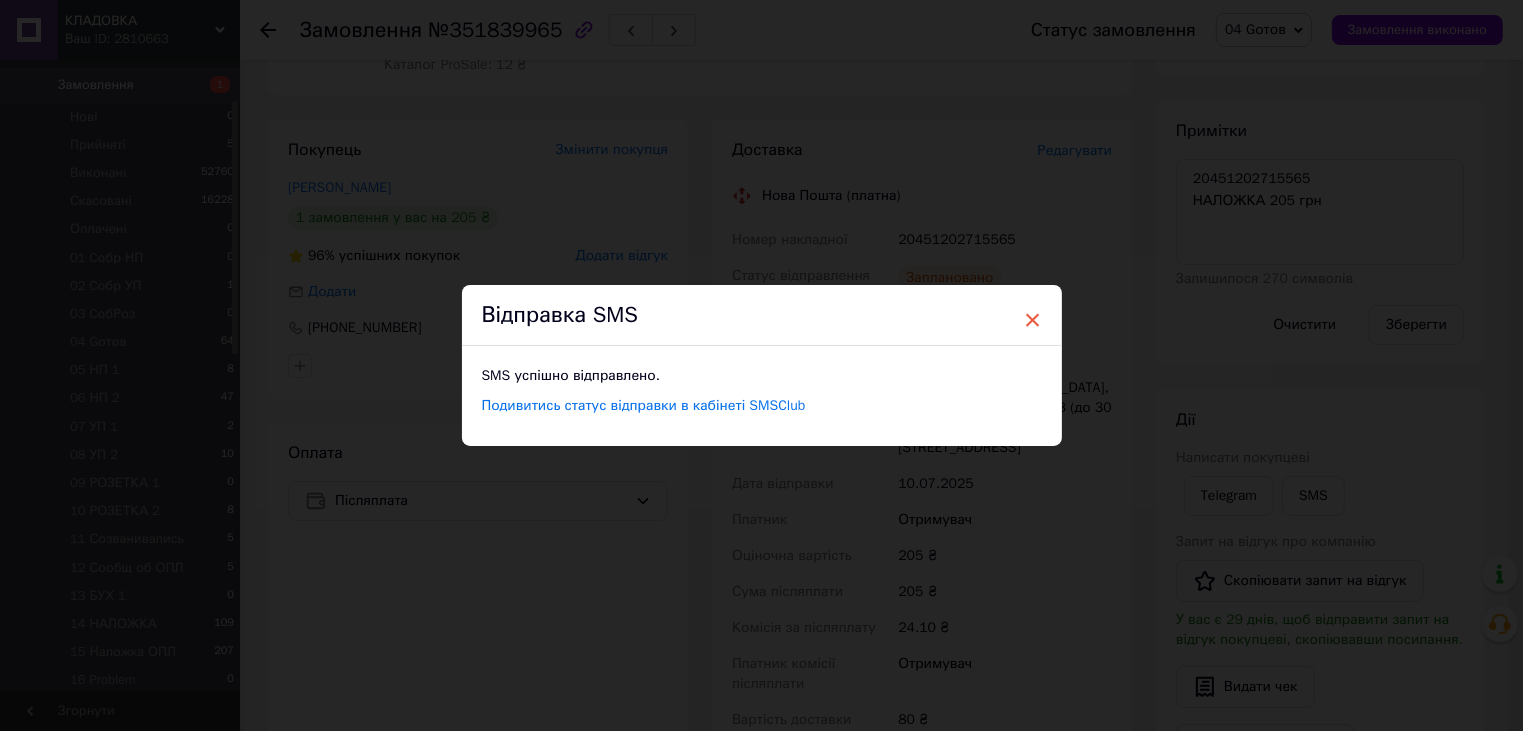 click on "×" at bounding box center (1033, 320) 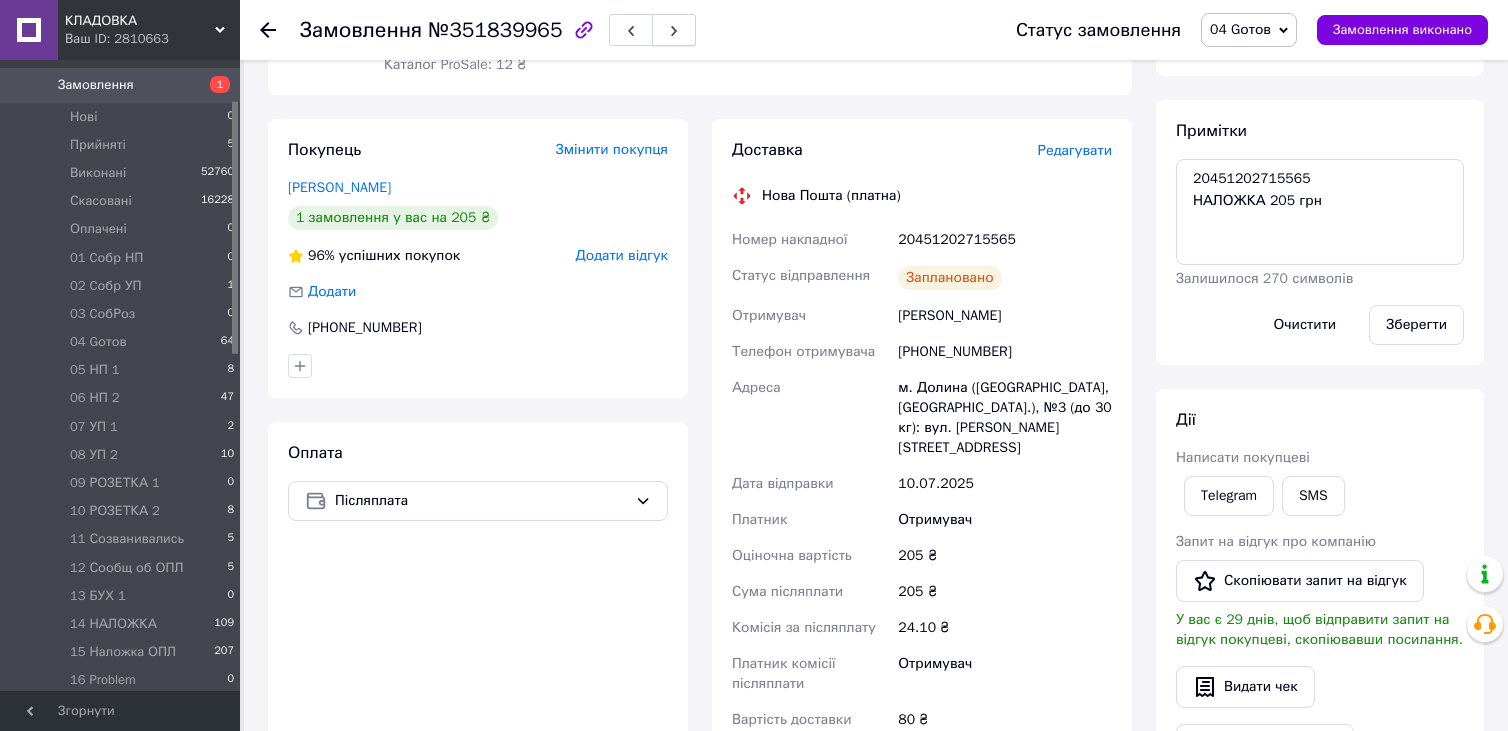 click 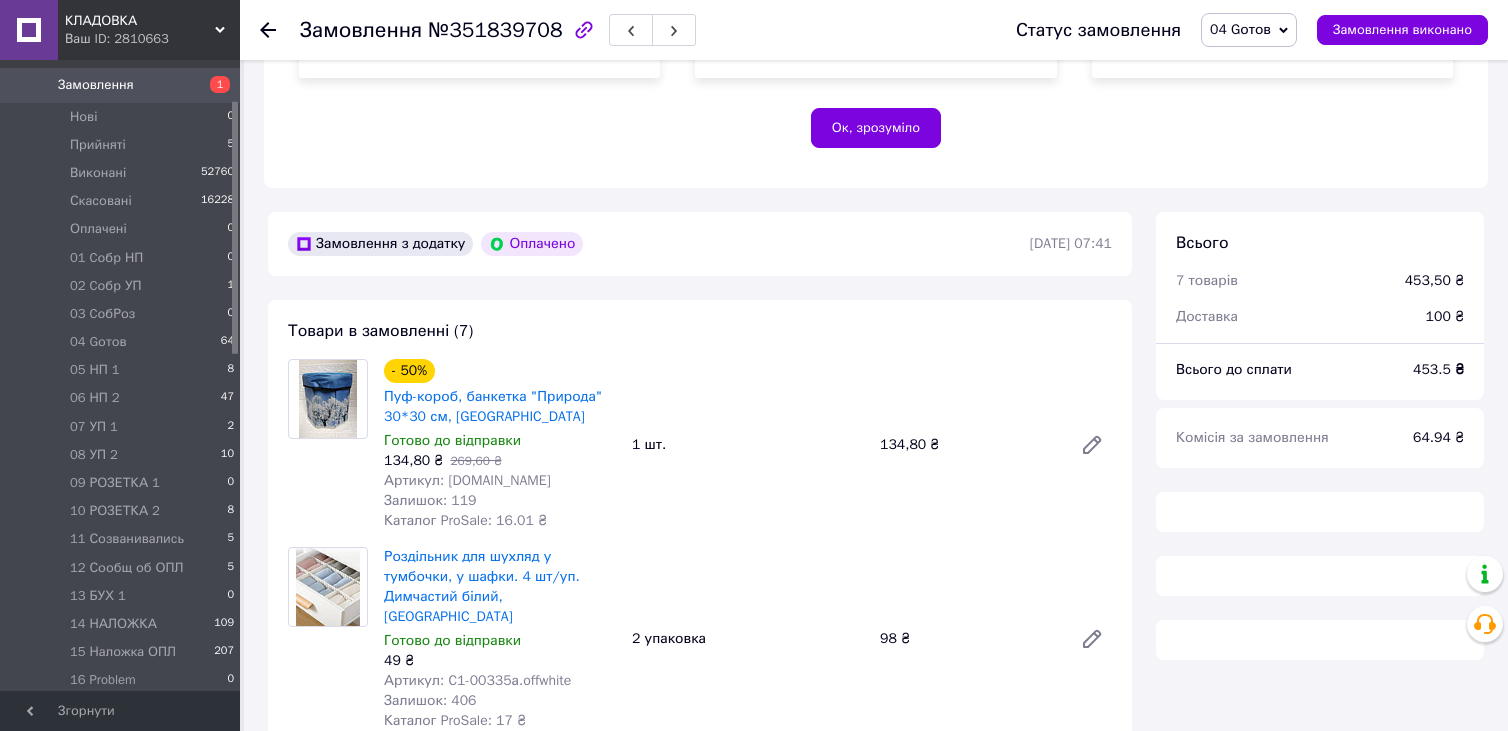 scroll, scrollTop: 583, scrollLeft: 0, axis: vertical 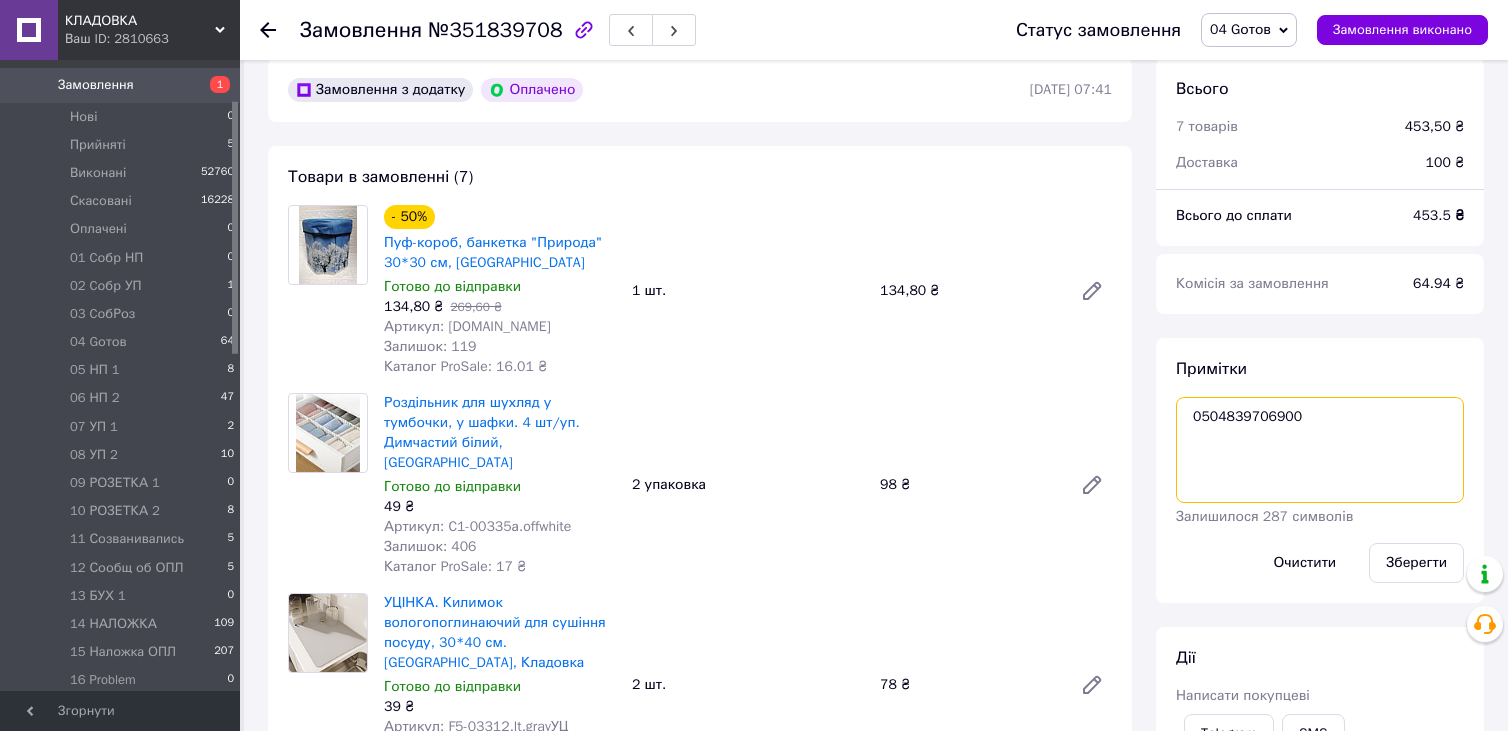 drag, startPoint x: 1190, startPoint y: 422, endPoint x: 1290, endPoint y: 424, distance: 100.02 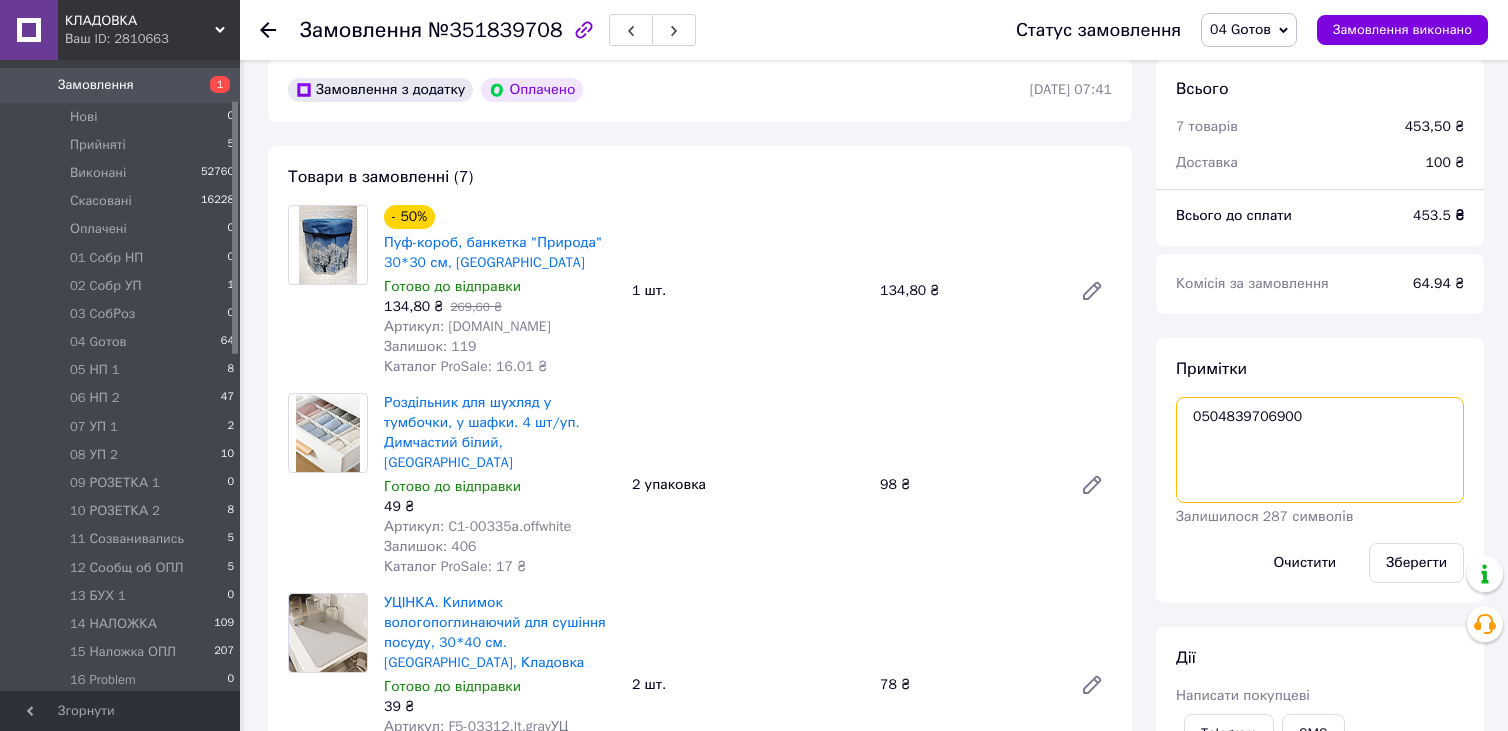scroll, scrollTop: 983, scrollLeft: 0, axis: vertical 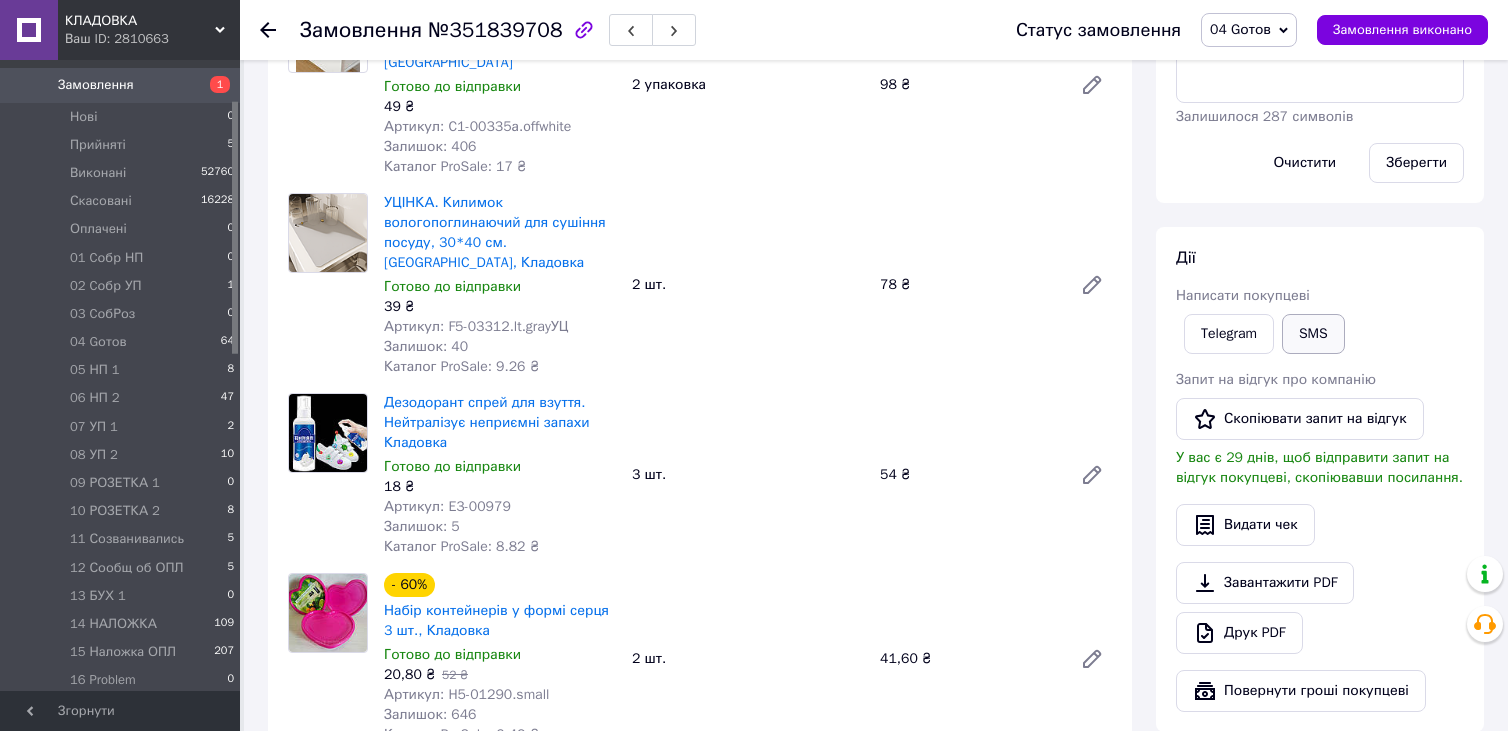 click on "SMS" at bounding box center (1313, 334) 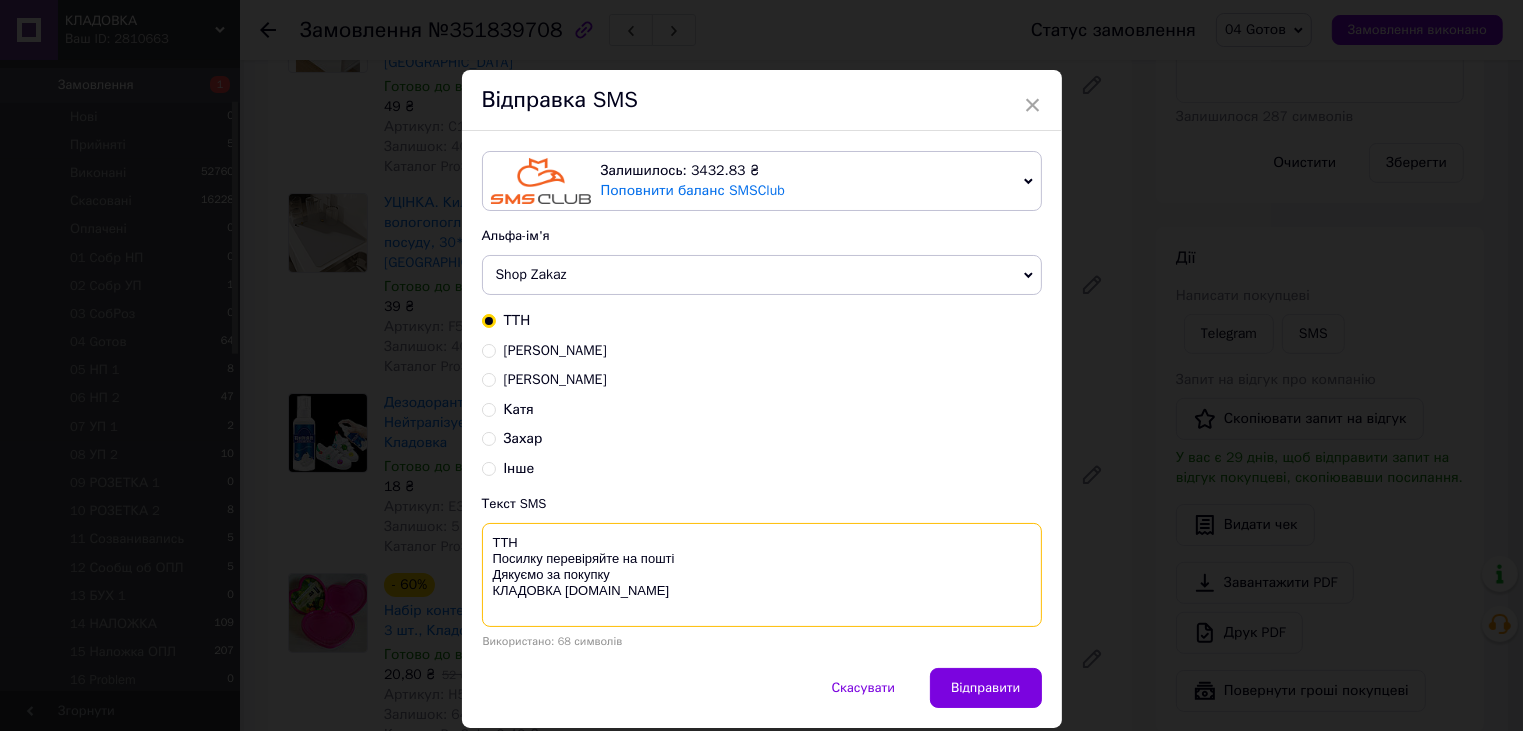 paste on "0504839706900" 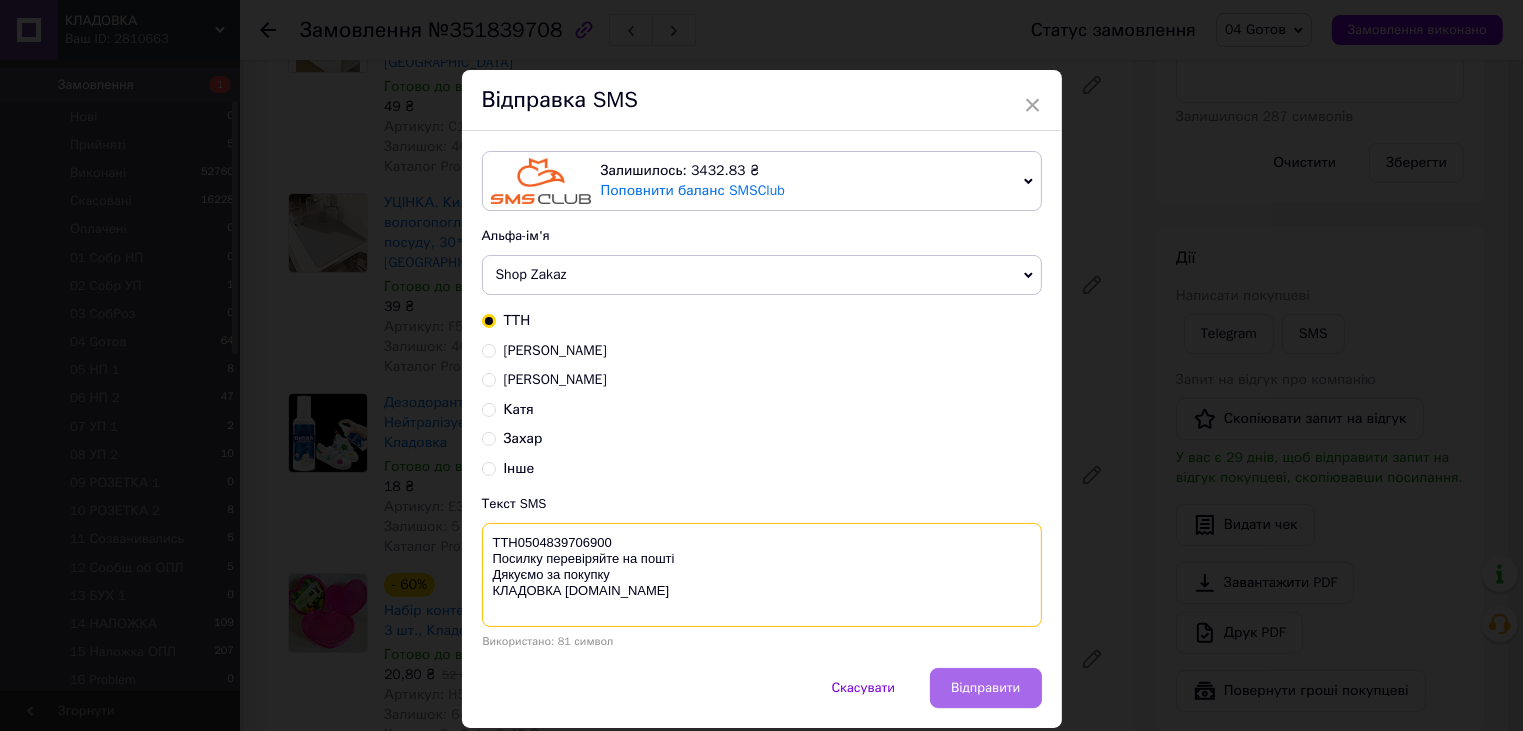type on "ТТН0504839706900
Посилку перевіряйте на пошті
Дякуємо за покупку
КЛАДОВКА prom.ua" 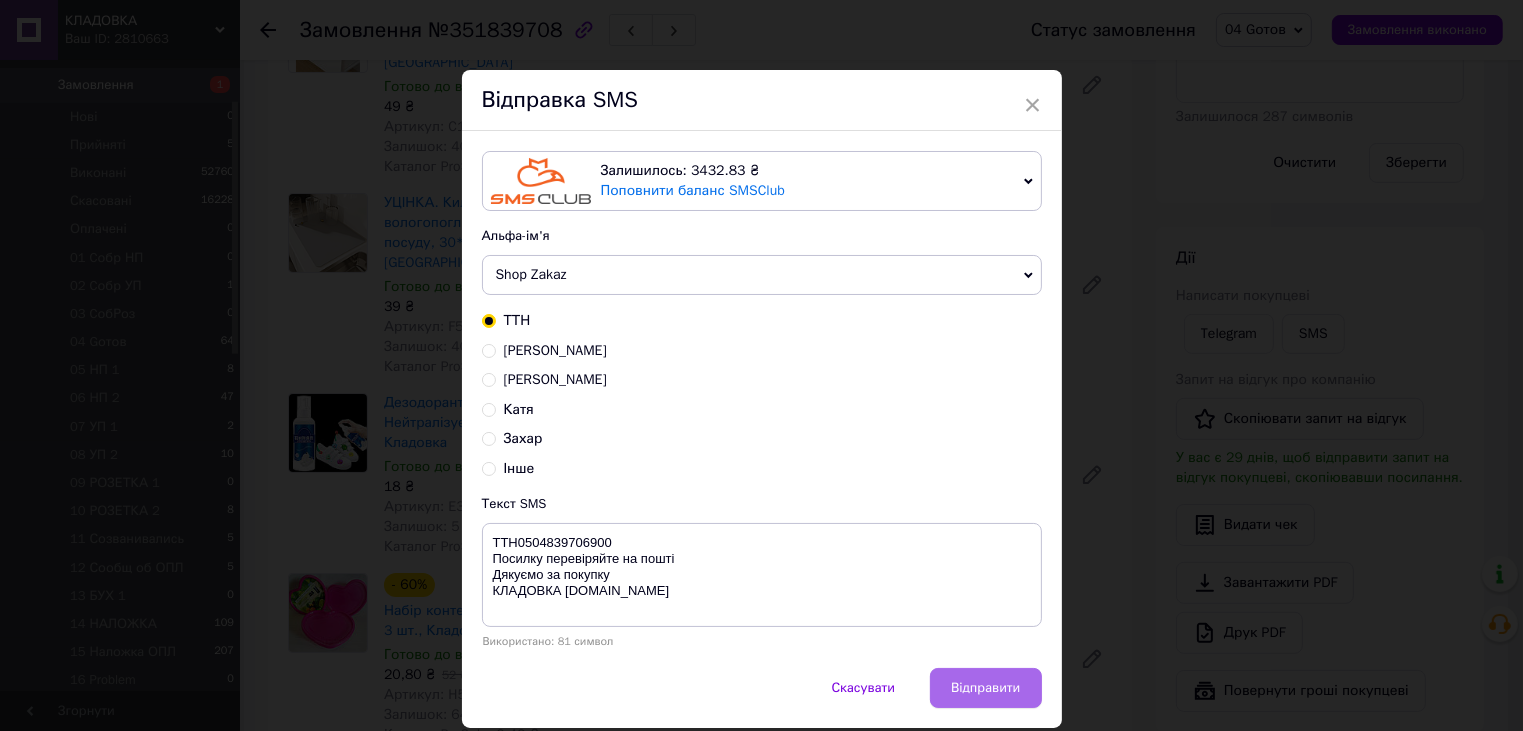 click on "Відправити" at bounding box center (985, 688) 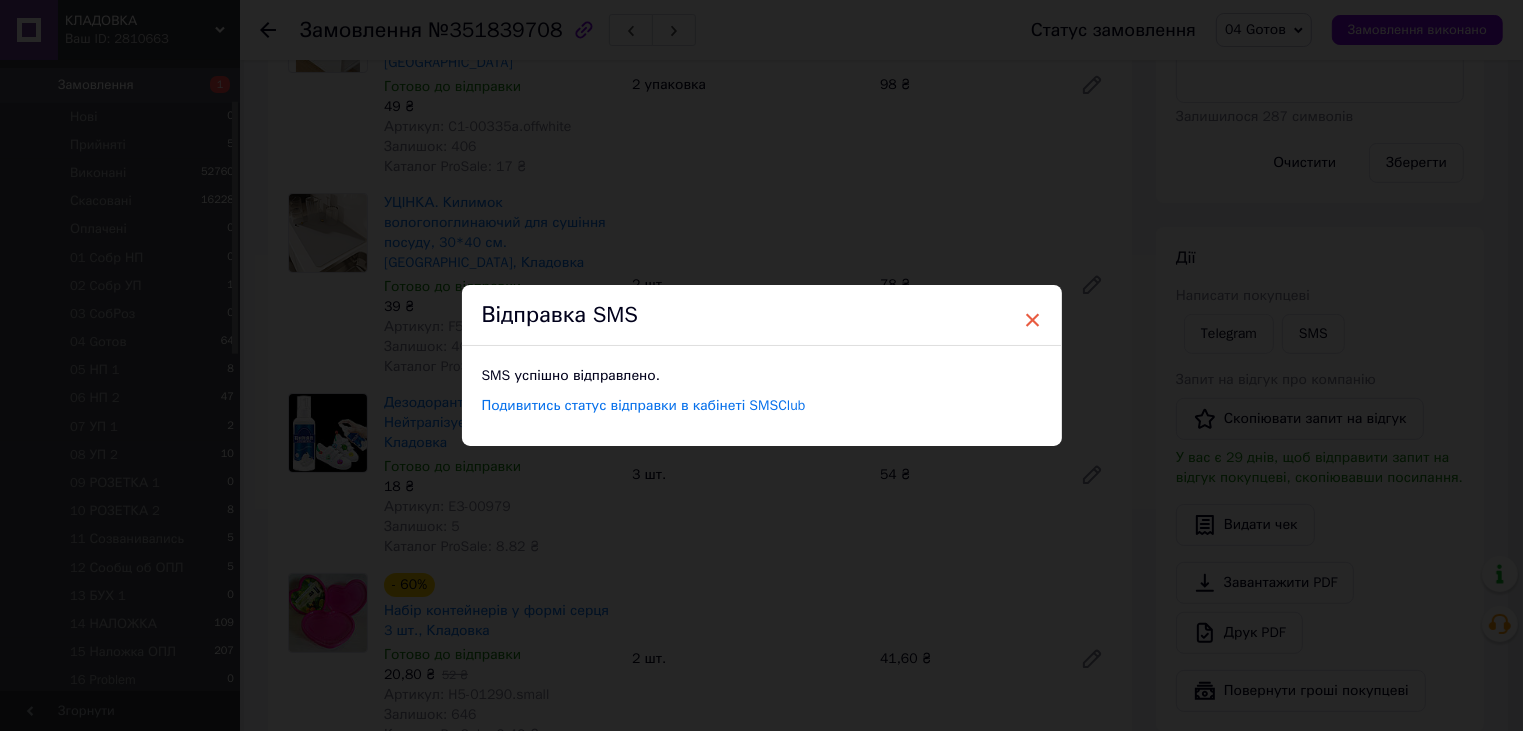 click on "×" at bounding box center (1033, 320) 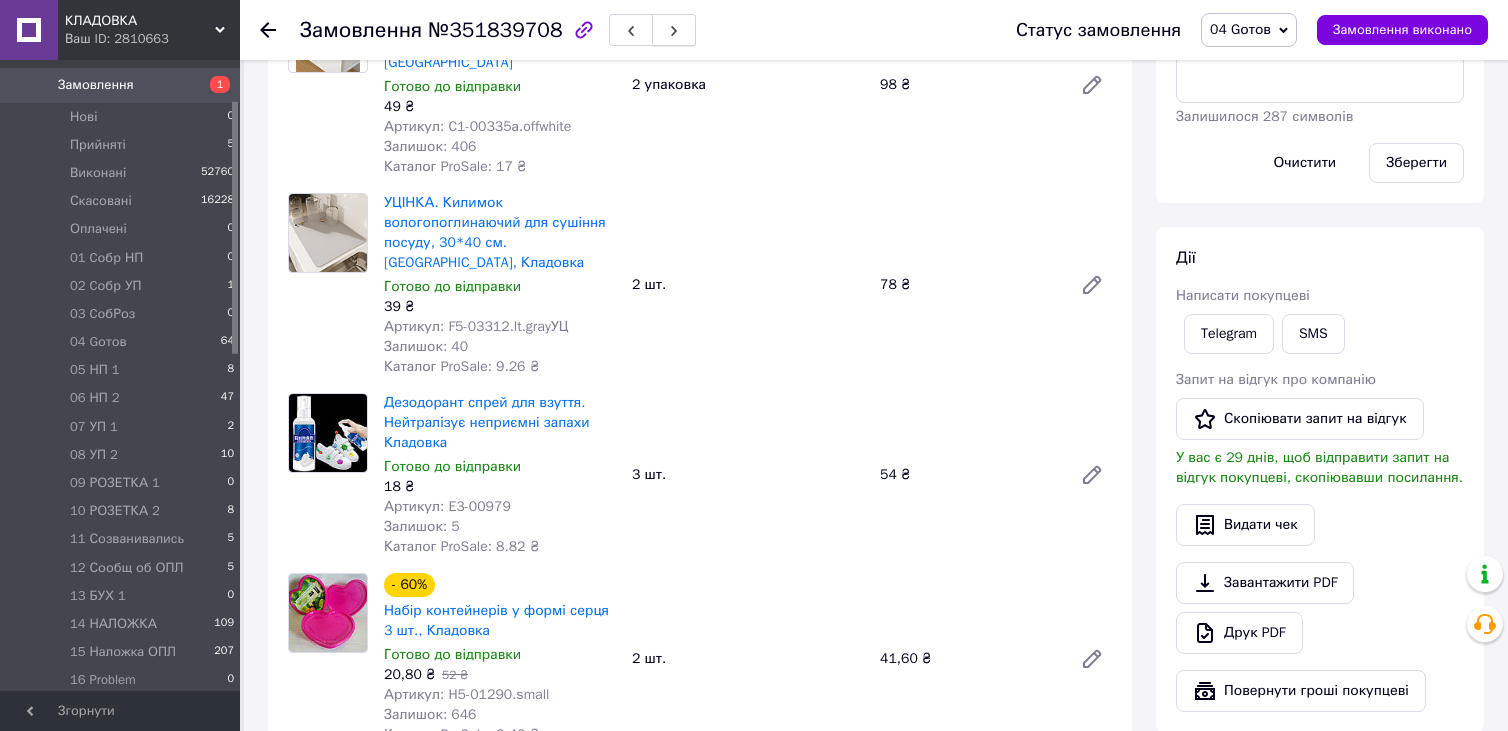 click at bounding box center (674, 30) 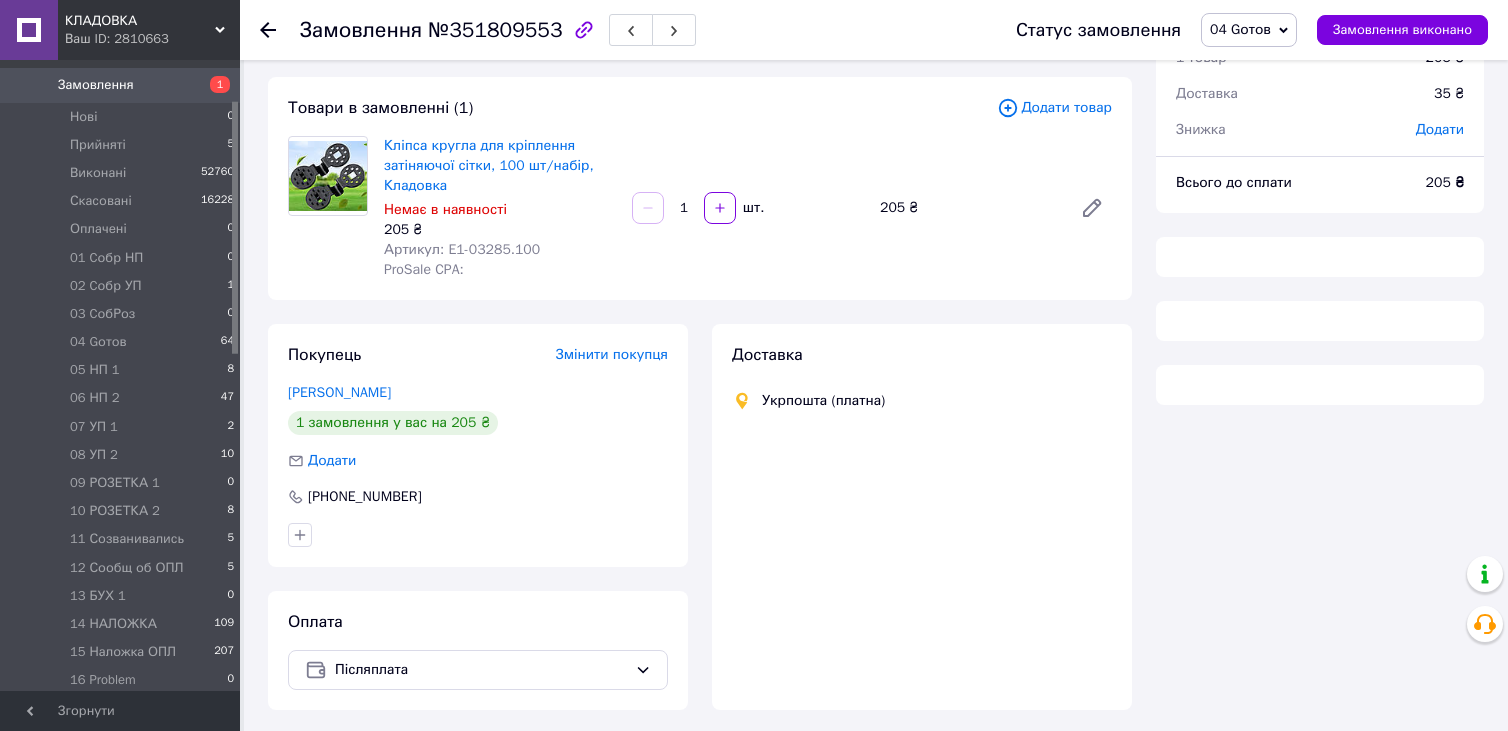 scroll, scrollTop: 161, scrollLeft: 0, axis: vertical 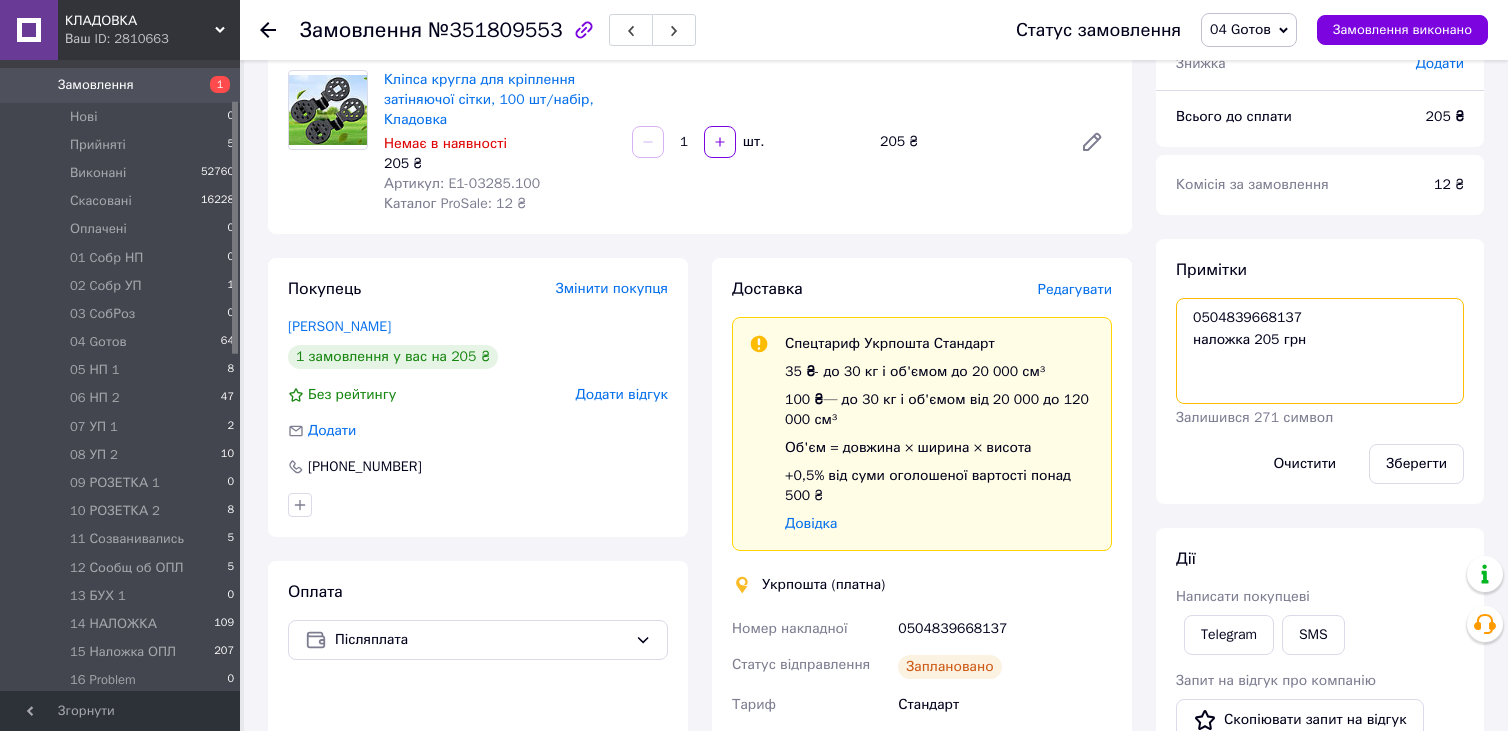 drag, startPoint x: 1236, startPoint y: 323, endPoint x: 1308, endPoint y: 320, distance: 72.06247 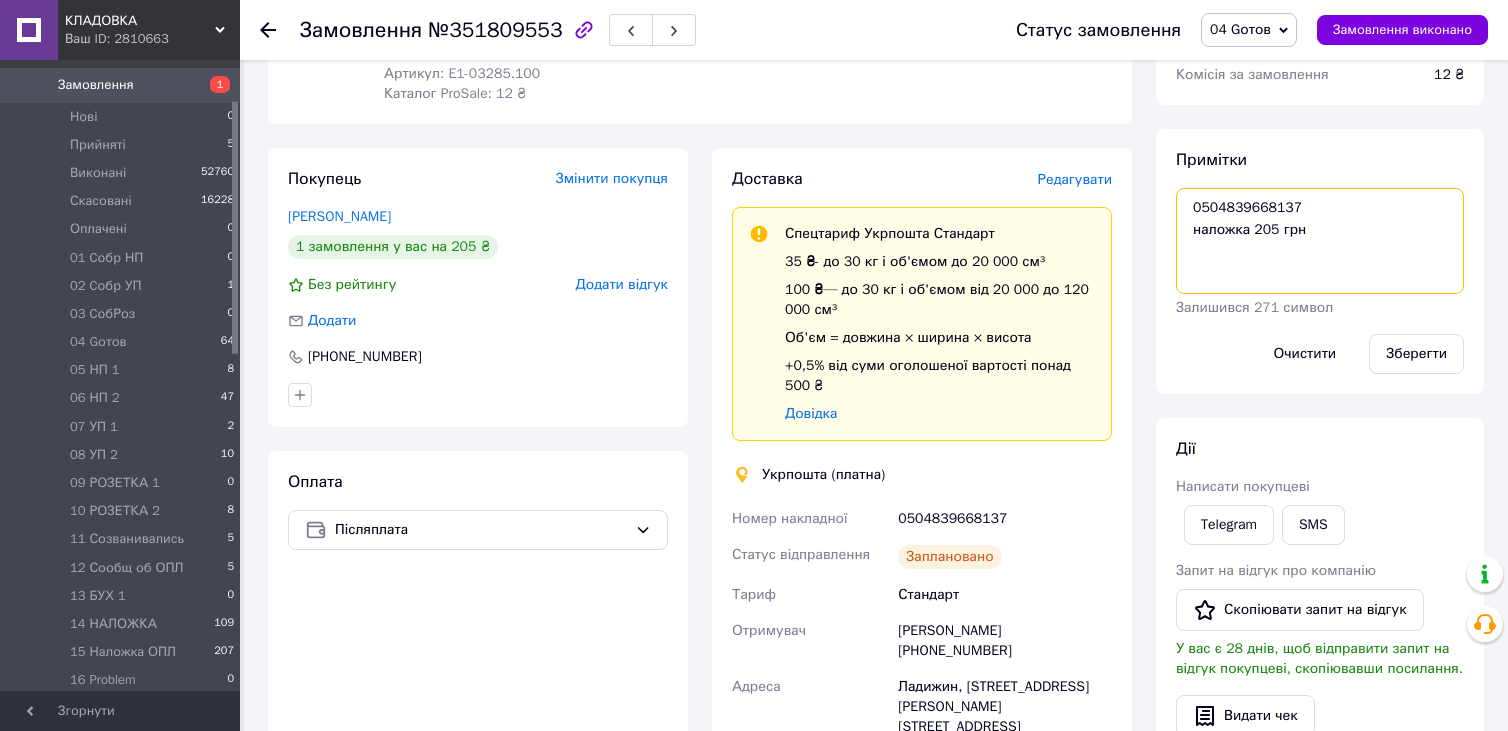 scroll, scrollTop: 361, scrollLeft: 0, axis: vertical 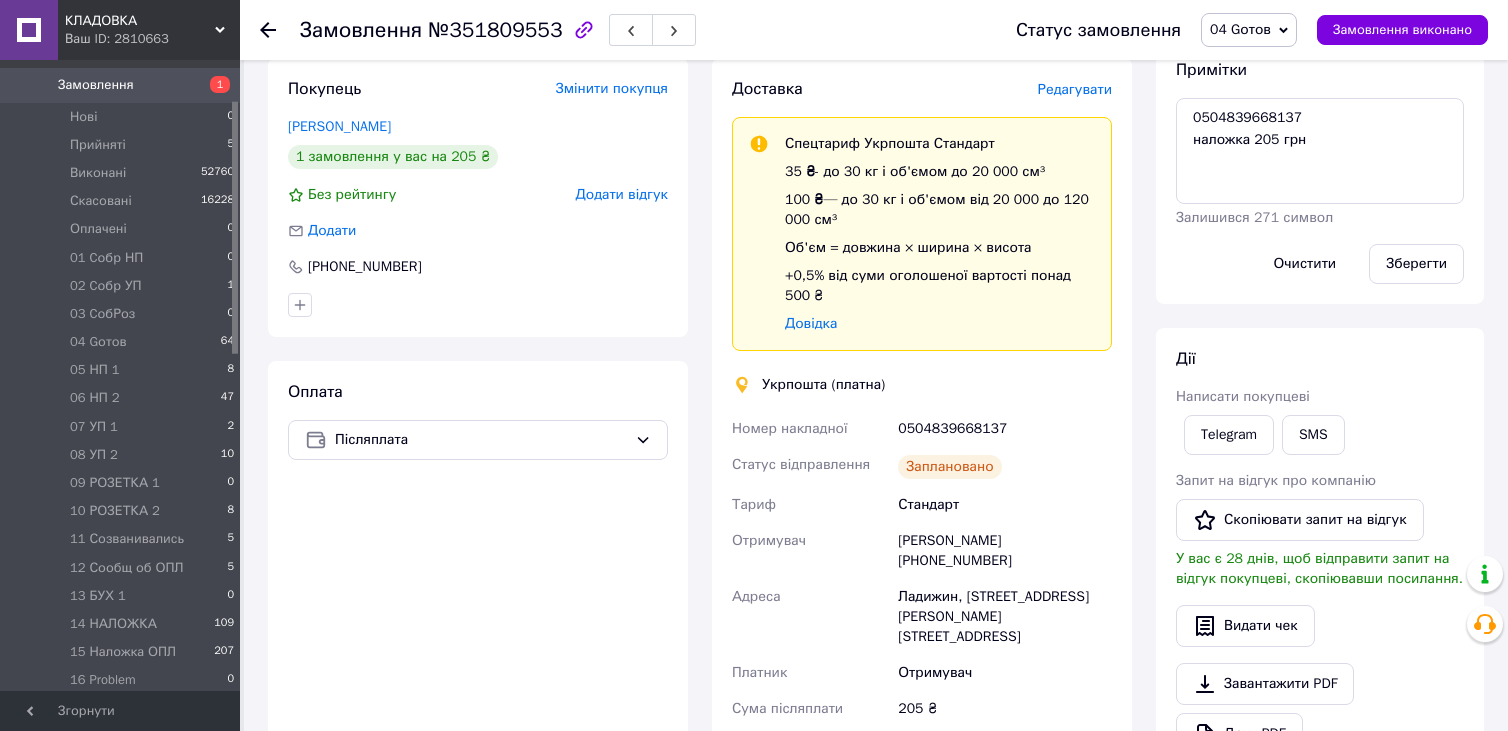 click on "SMS" at bounding box center [1313, 435] 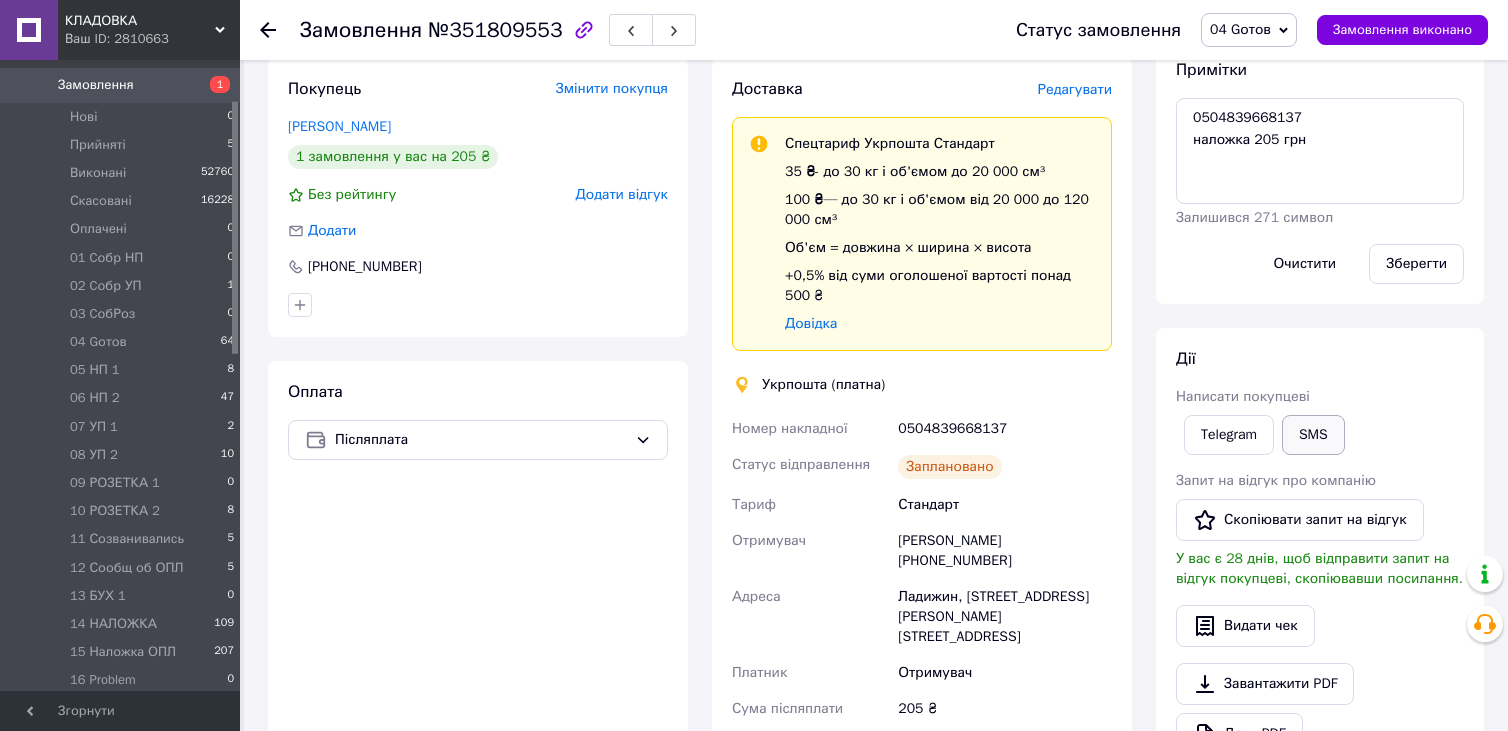 click on "SMS" at bounding box center [1313, 435] 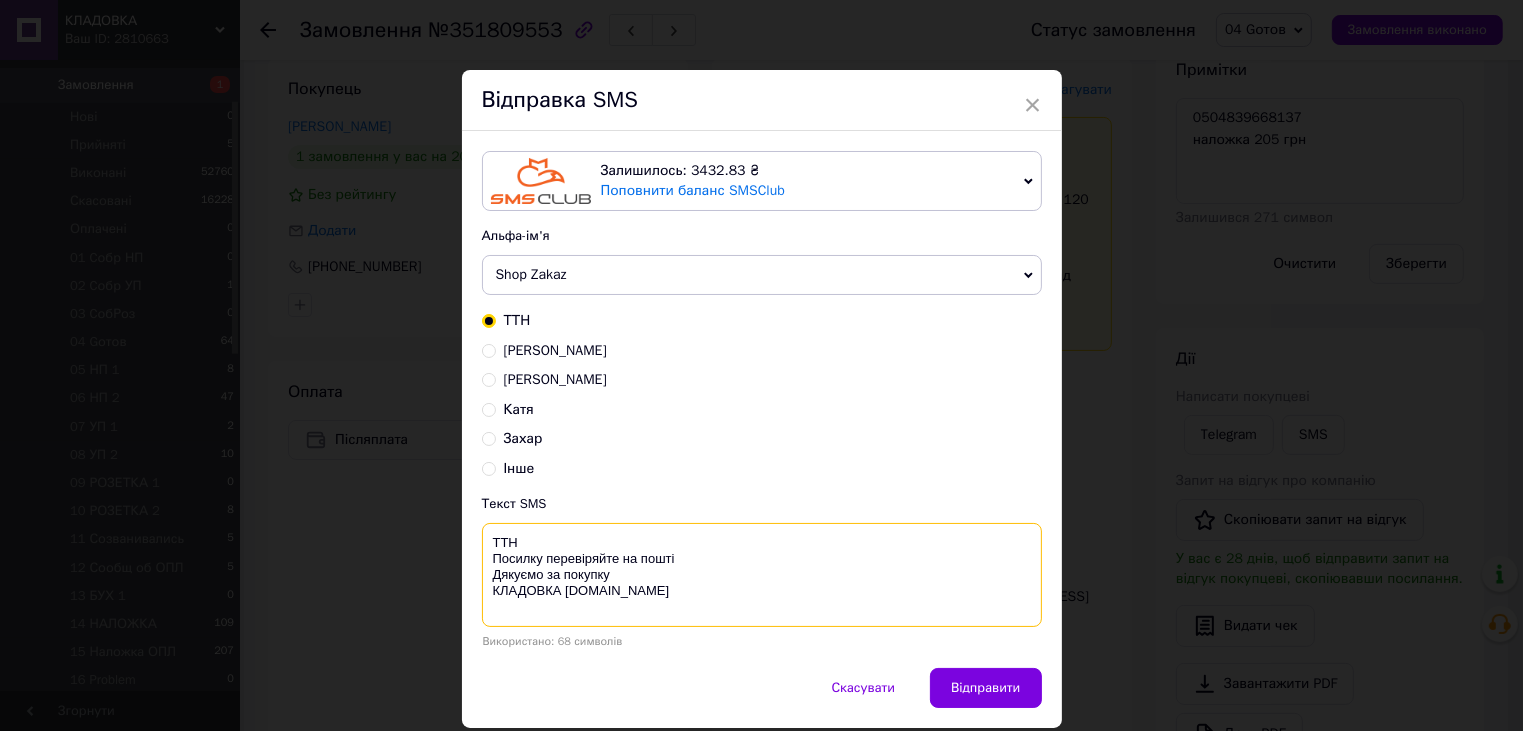 paste on "0504839668137" 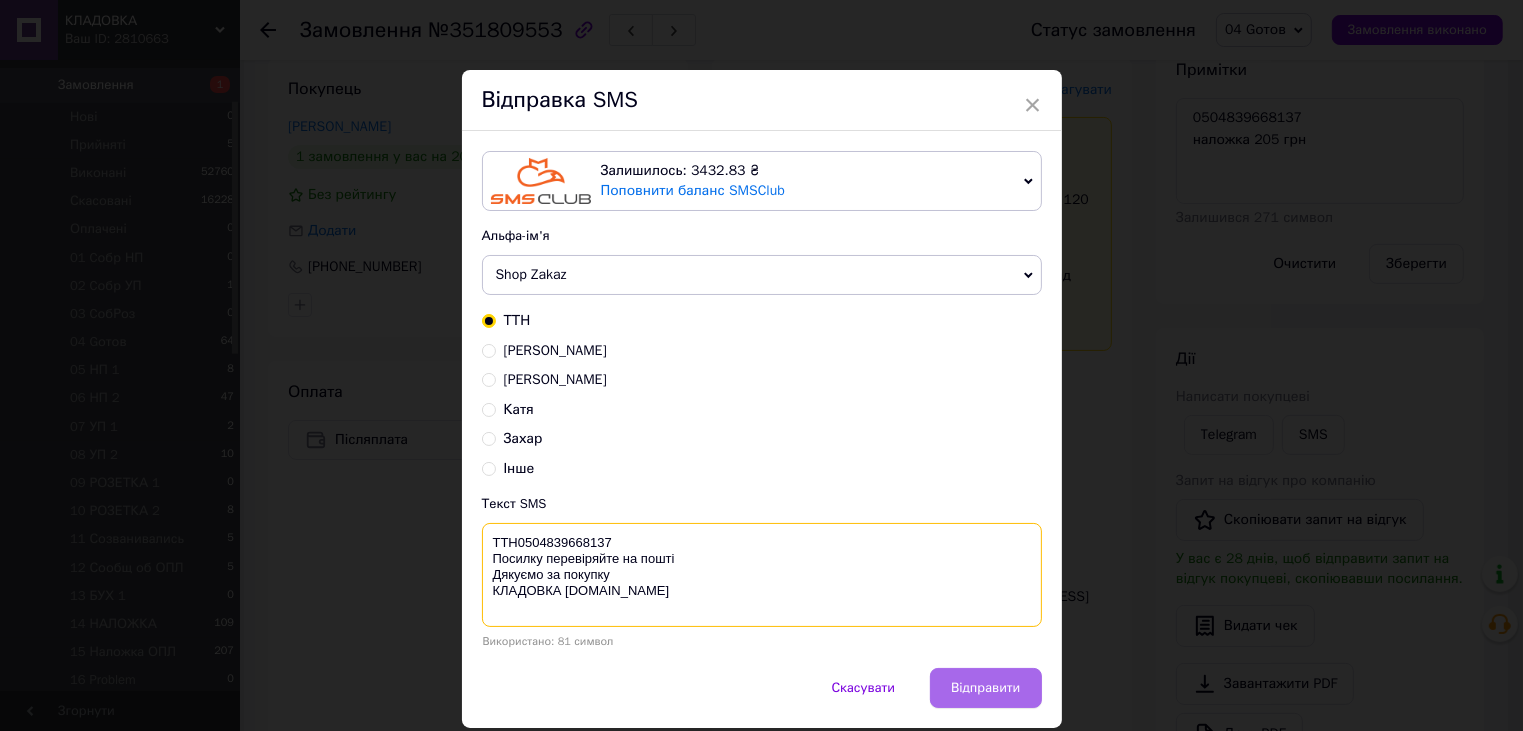 type on "ТТН0504839668137
Посилку перевіряйте на пошті
Дякуємо за покупку
КЛАДОВКА prom.ua" 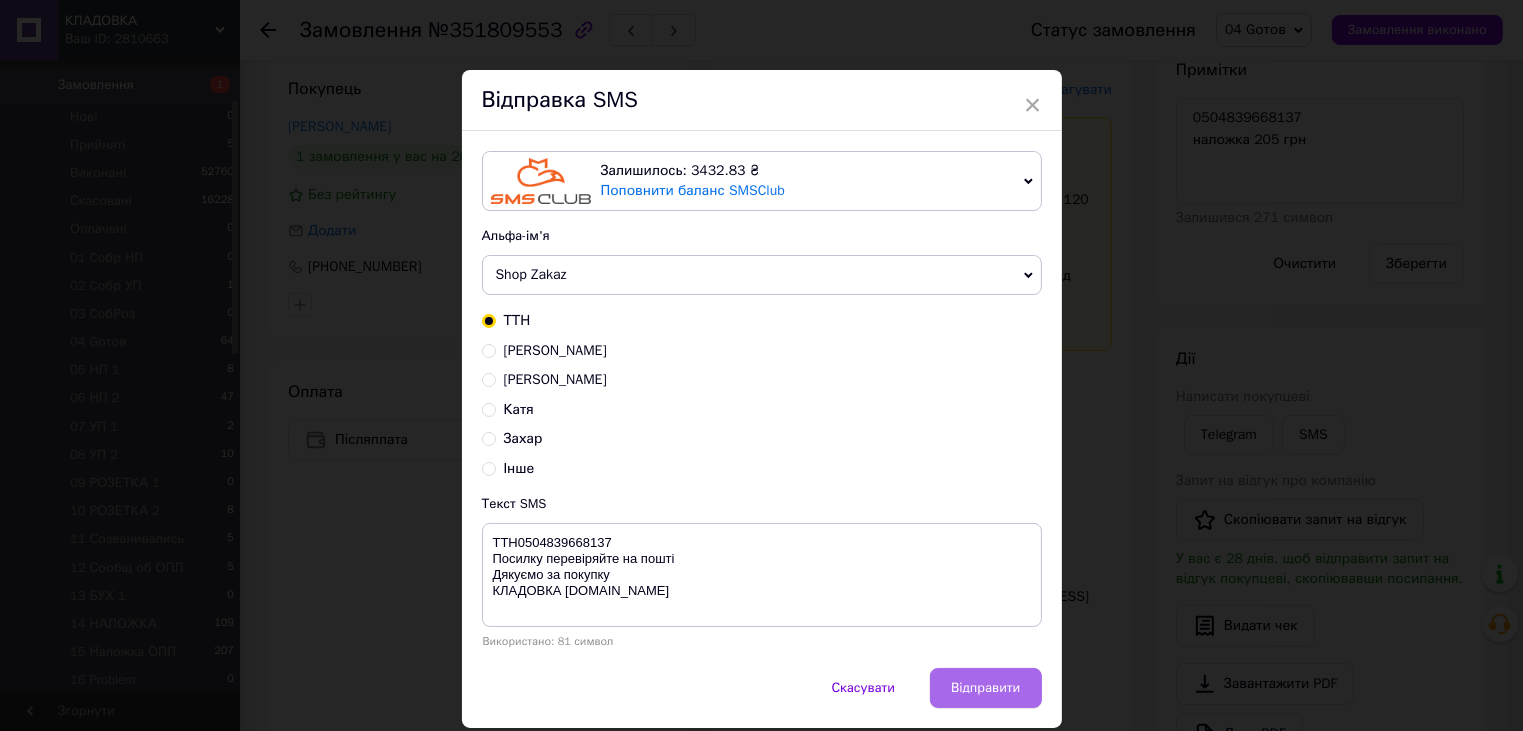 click on "Відправити" at bounding box center [985, 688] 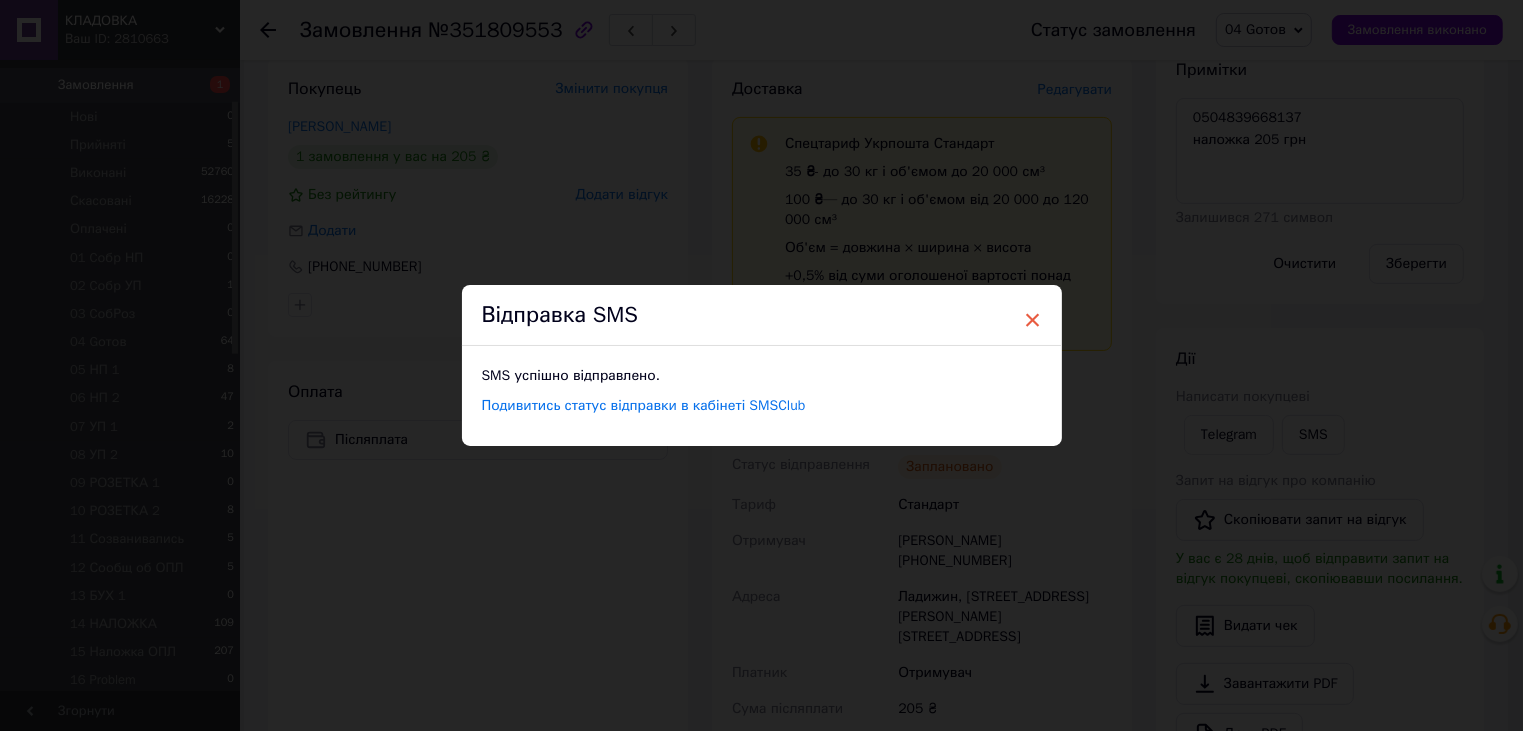 click on "×" at bounding box center (1033, 320) 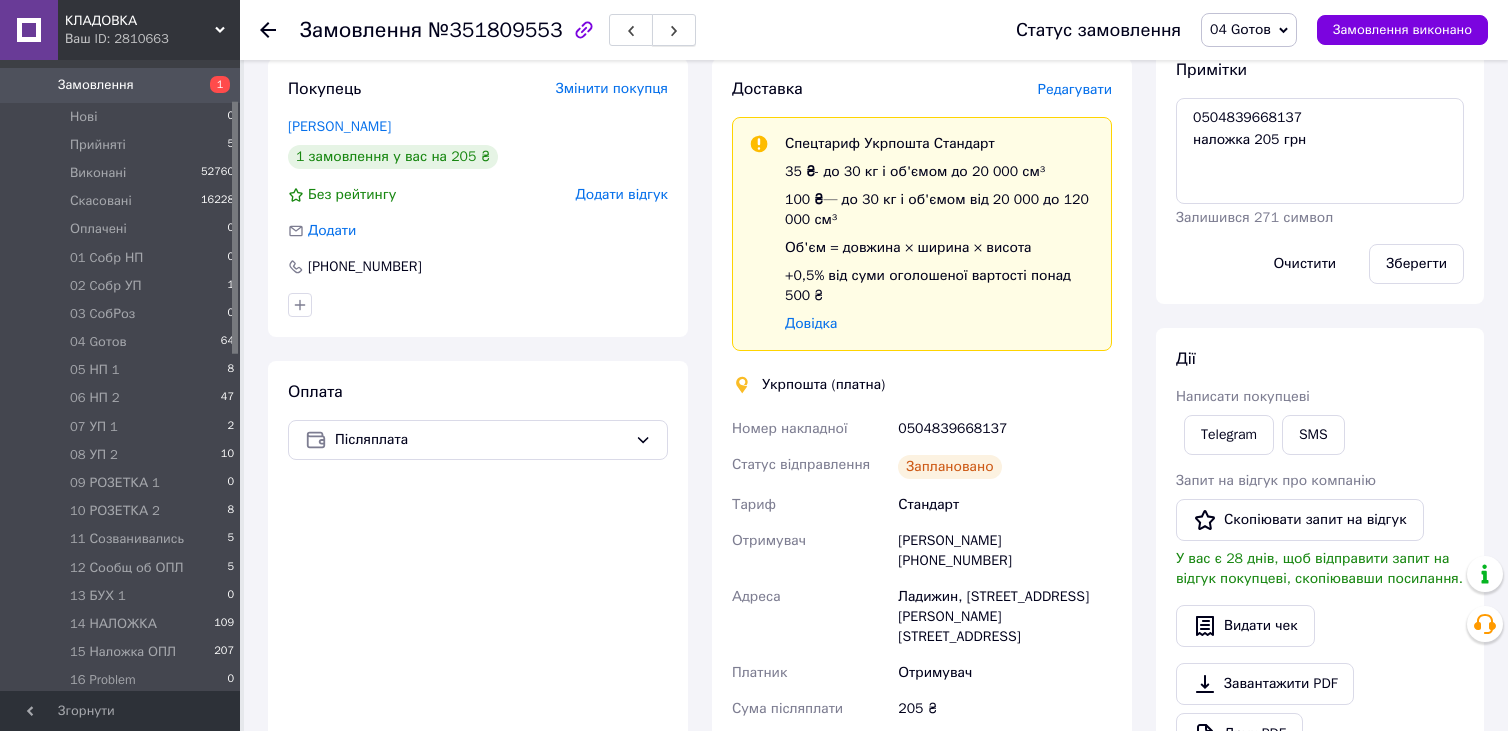 click at bounding box center (674, 30) 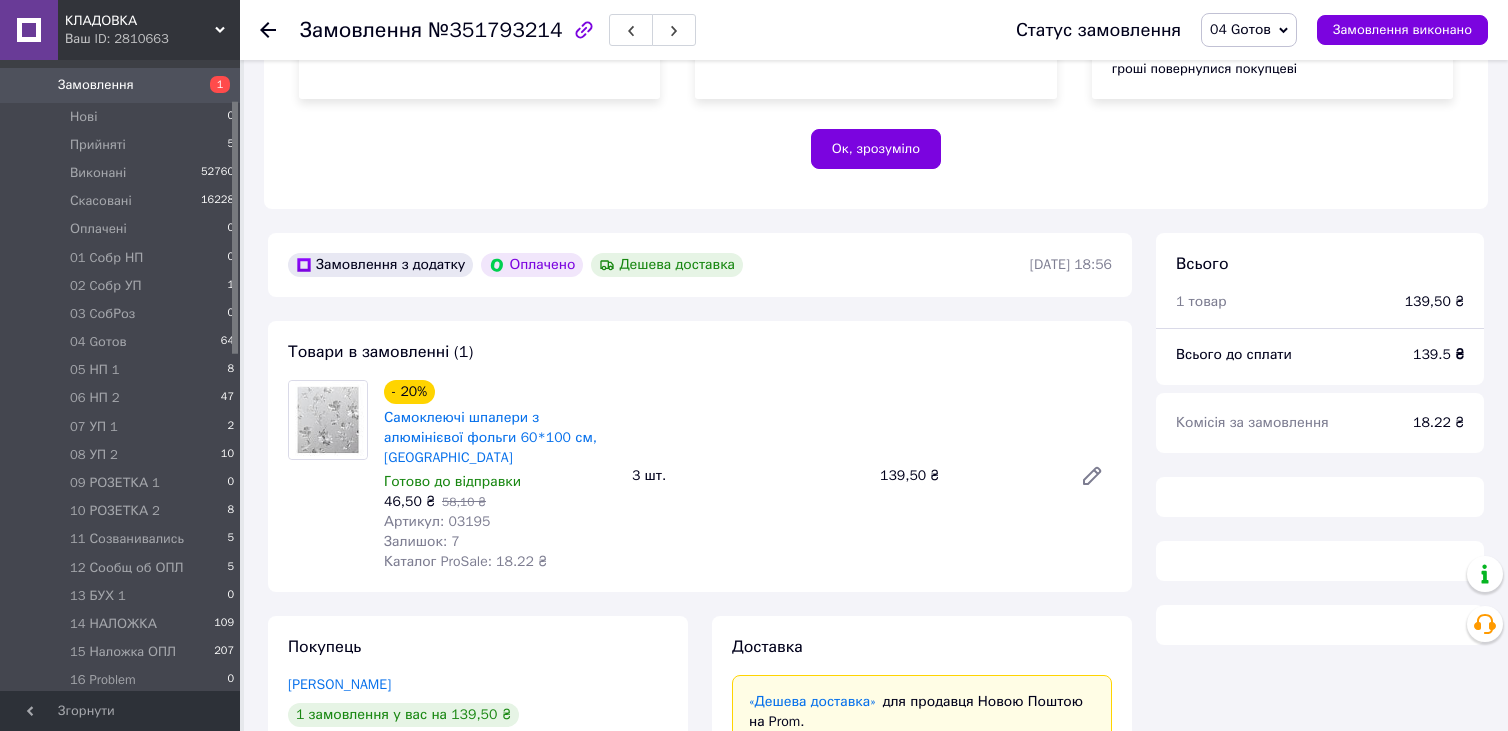 scroll, scrollTop: 516, scrollLeft: 0, axis: vertical 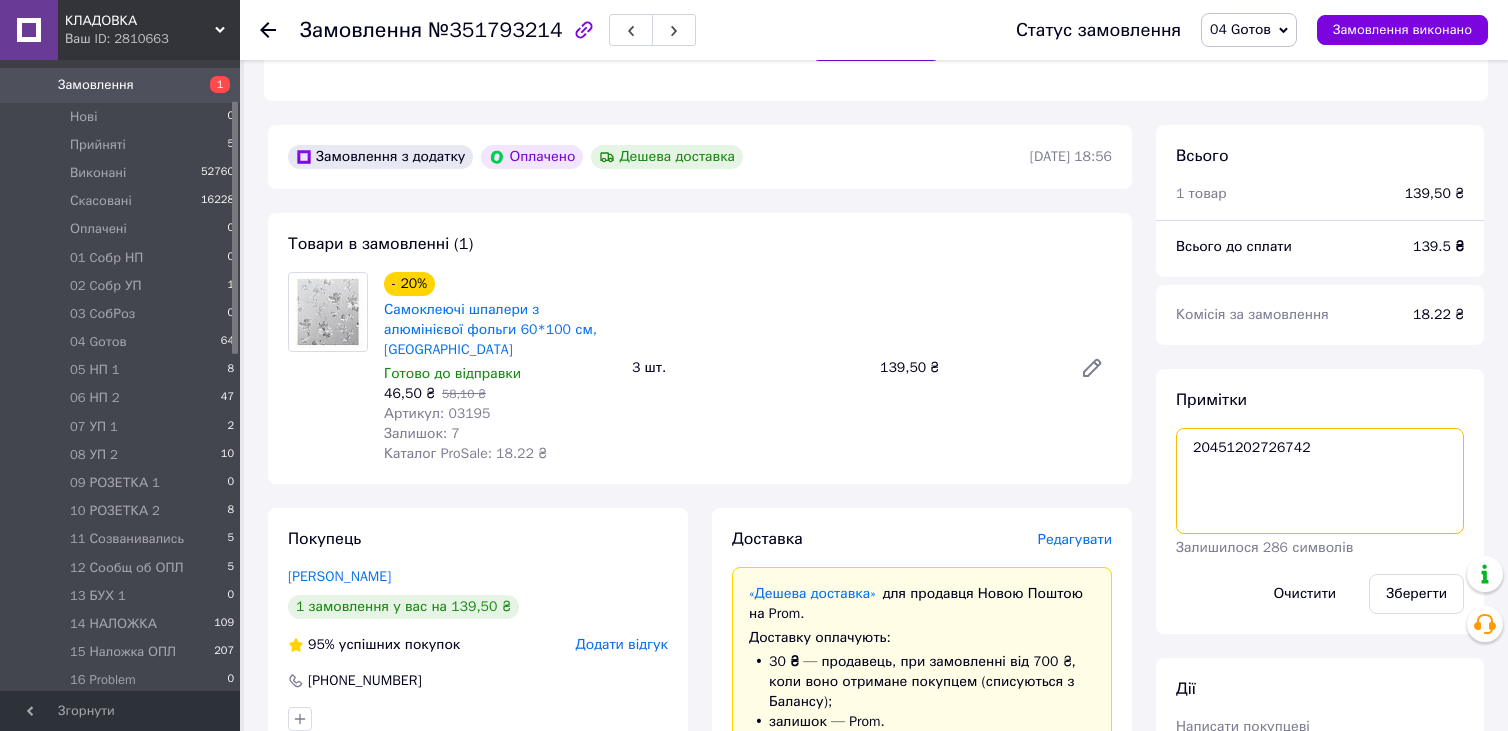 drag, startPoint x: 1241, startPoint y: 447, endPoint x: 1298, endPoint y: 442, distance: 57.21888 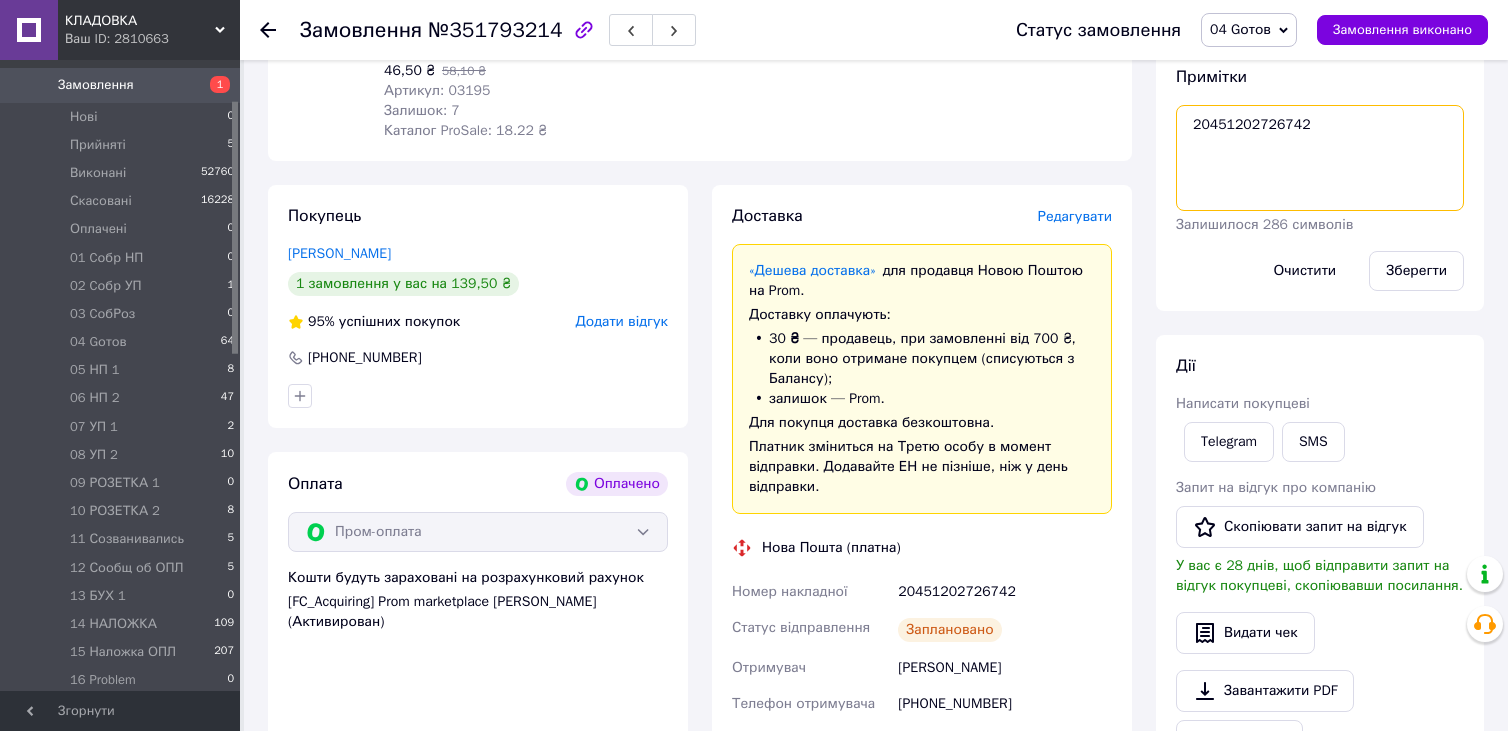 scroll, scrollTop: 916, scrollLeft: 0, axis: vertical 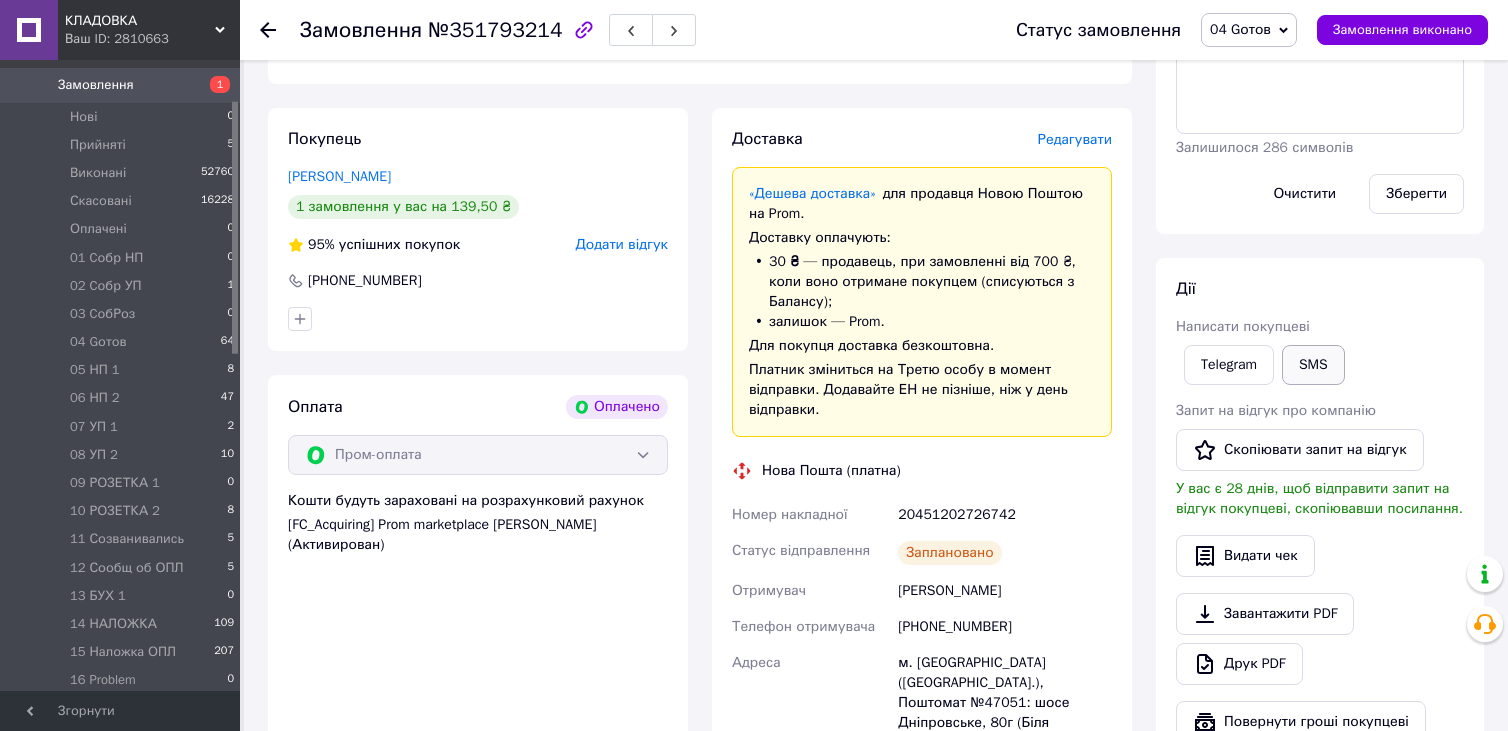 click on "SMS" at bounding box center (1313, 365) 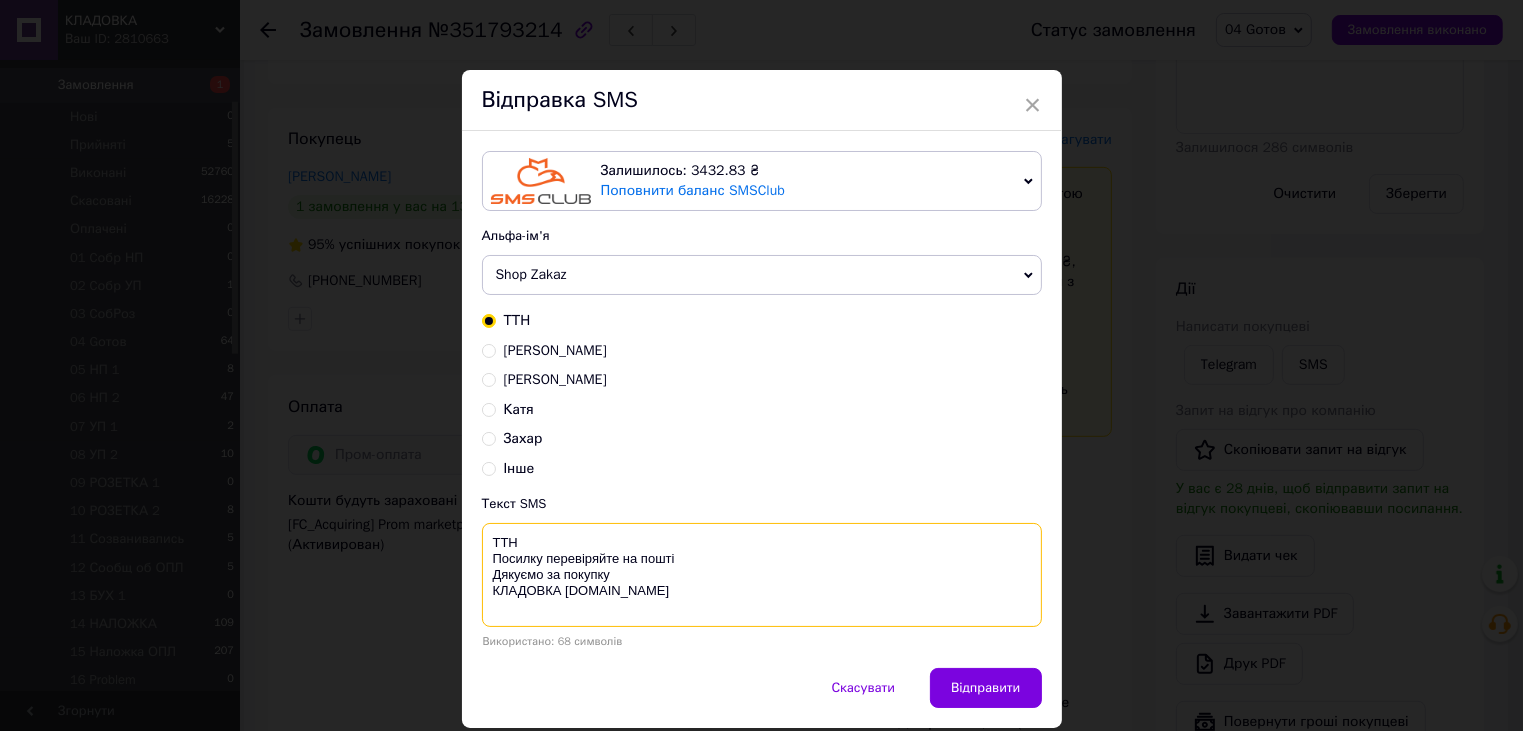 paste on "20451202726742" 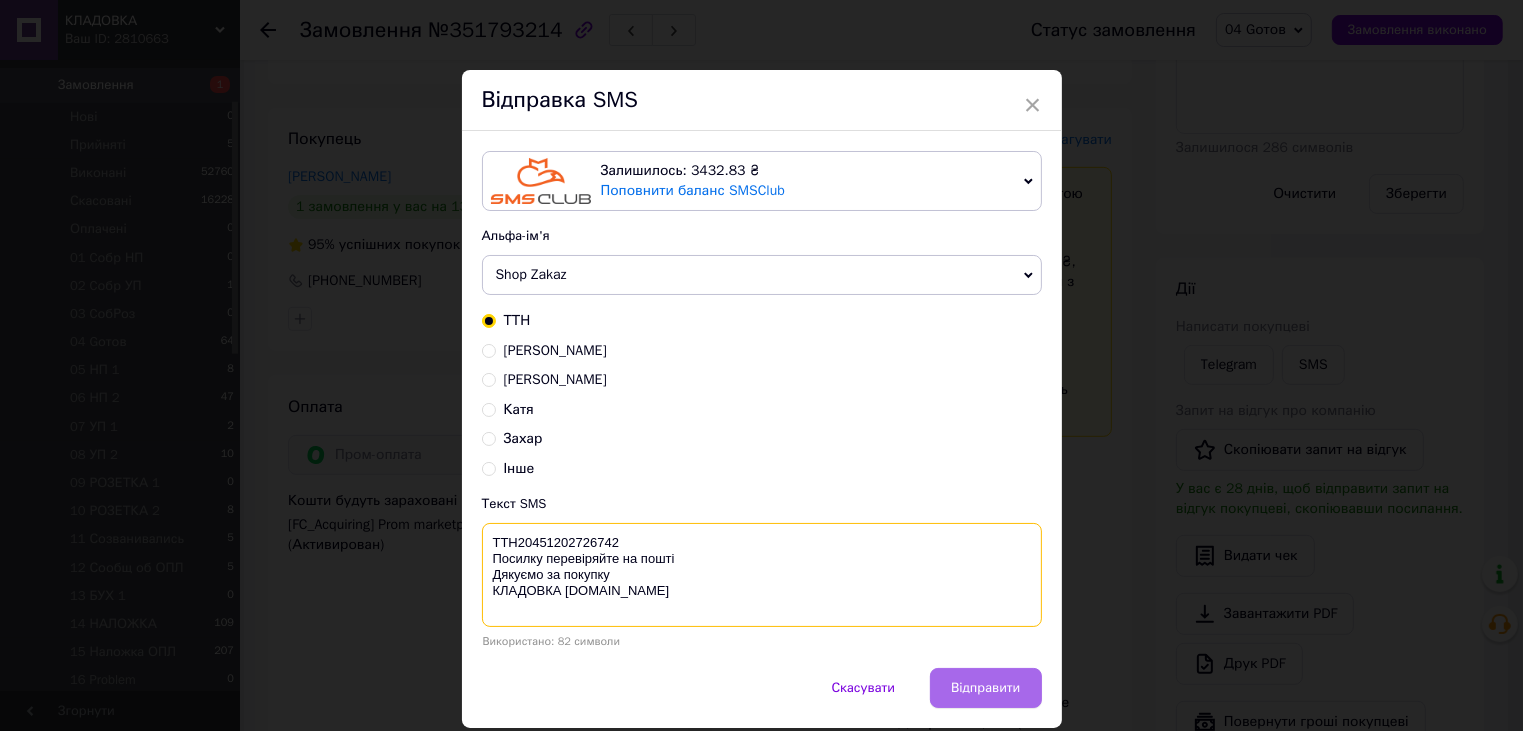type on "ТТН20451202726742
Посилку перевіряйте на пошті
Дякуємо за покупку
КЛАДОВКА prom.ua" 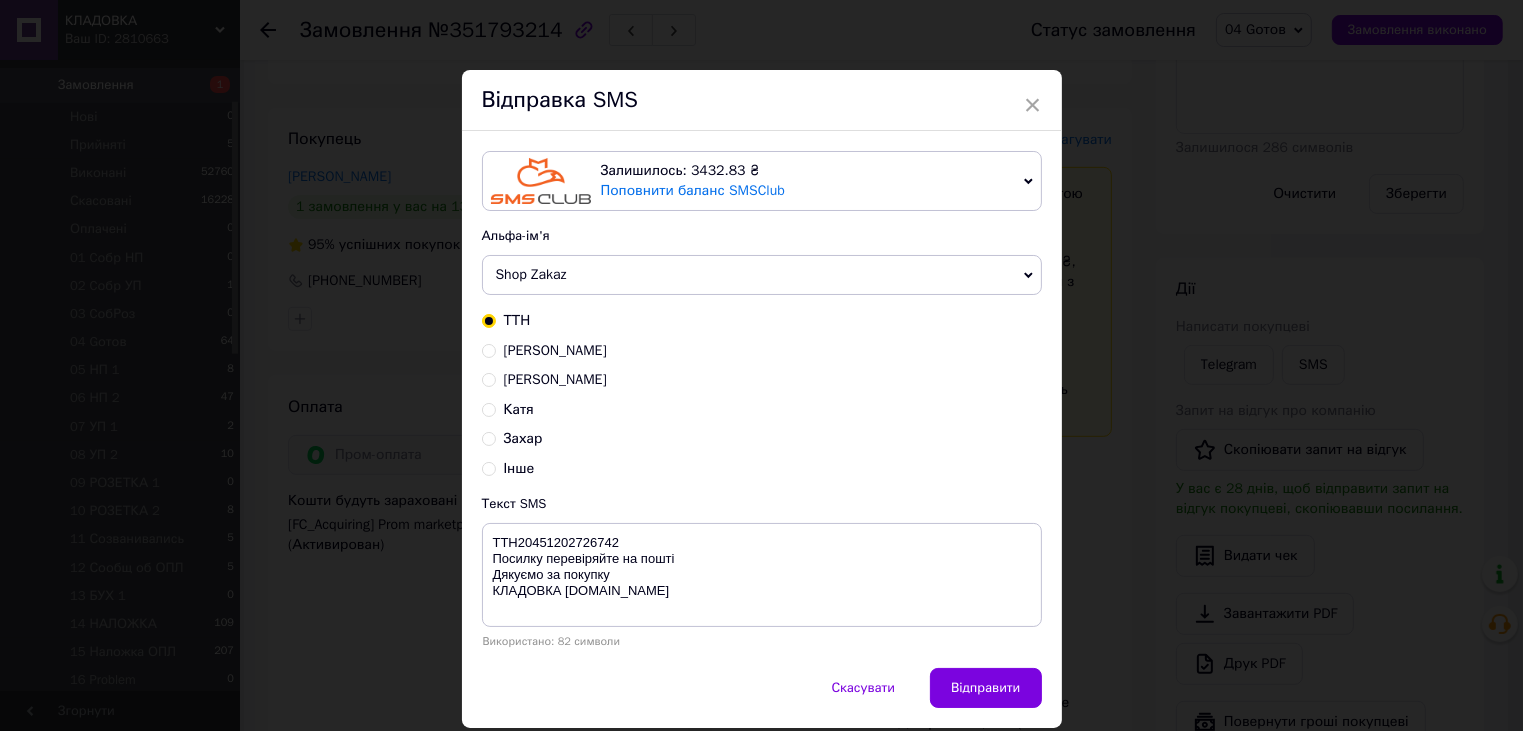 click on "Відправити" at bounding box center [985, 688] 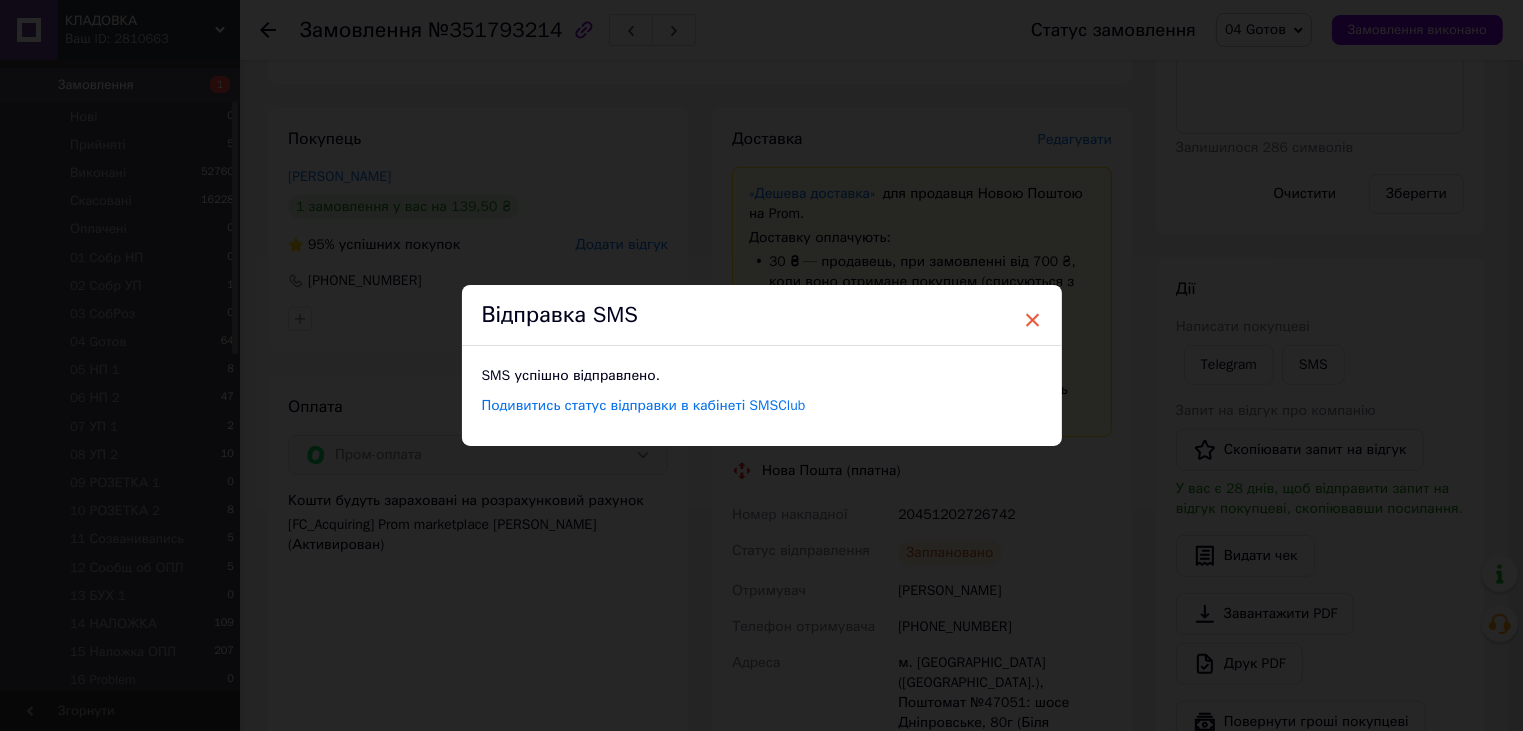 click on "×" at bounding box center (1033, 320) 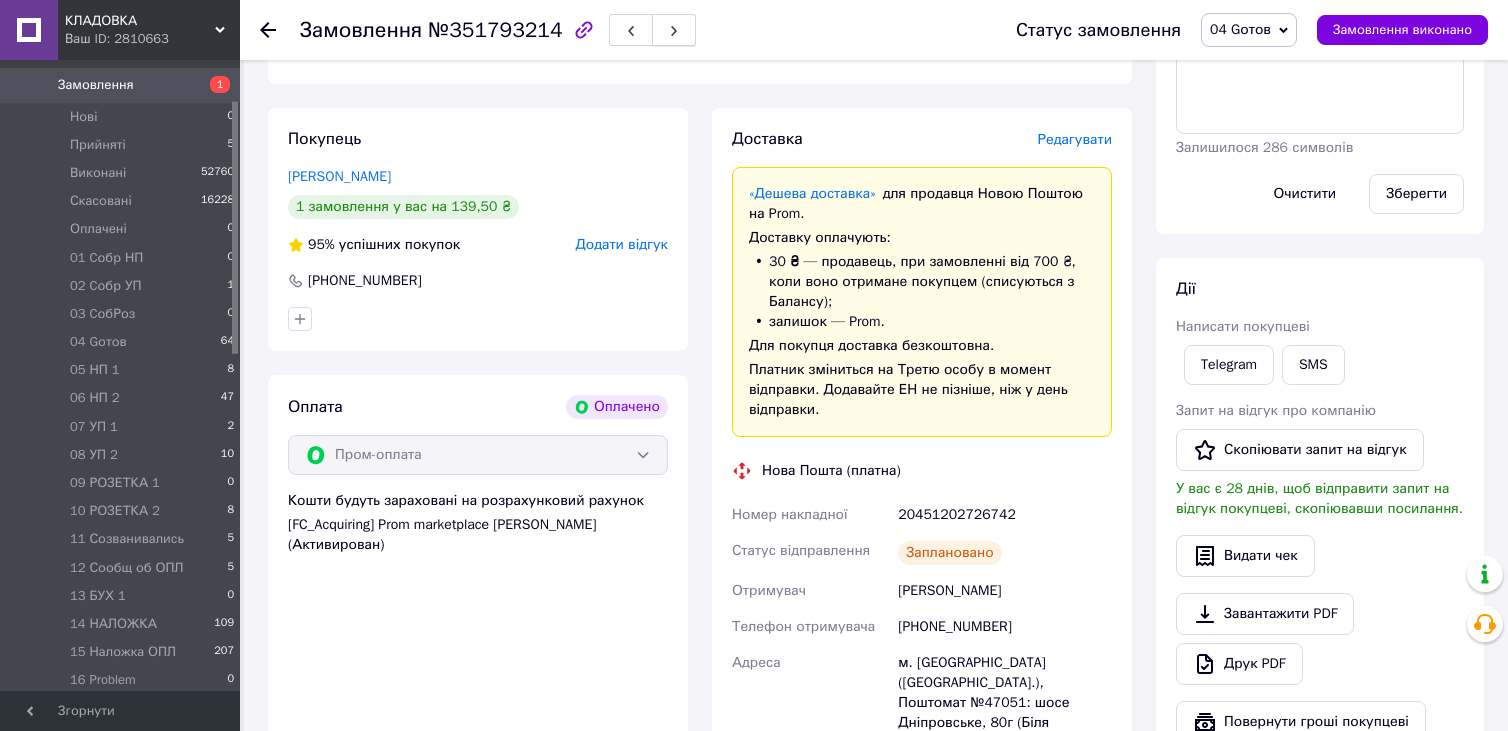 click at bounding box center [674, 30] 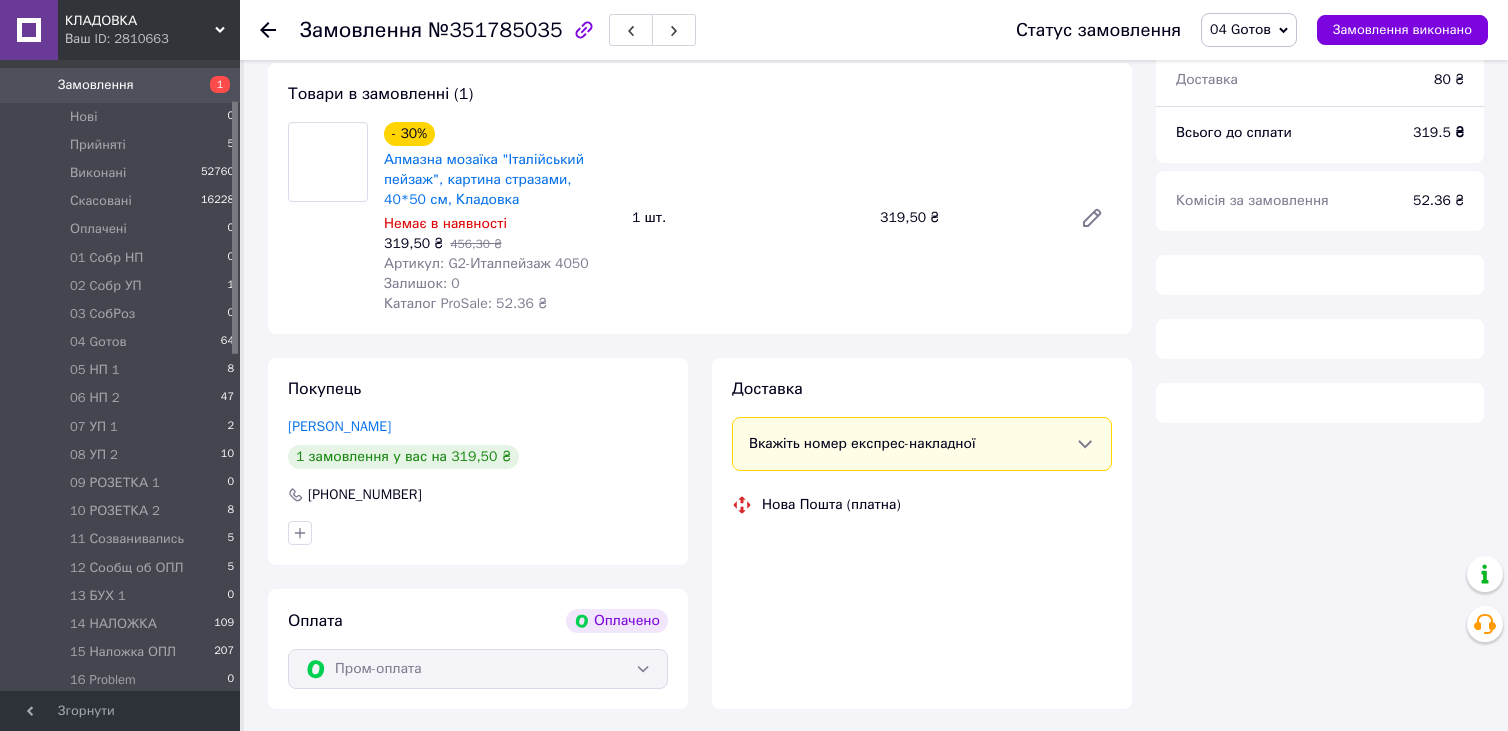 scroll, scrollTop: 635, scrollLeft: 0, axis: vertical 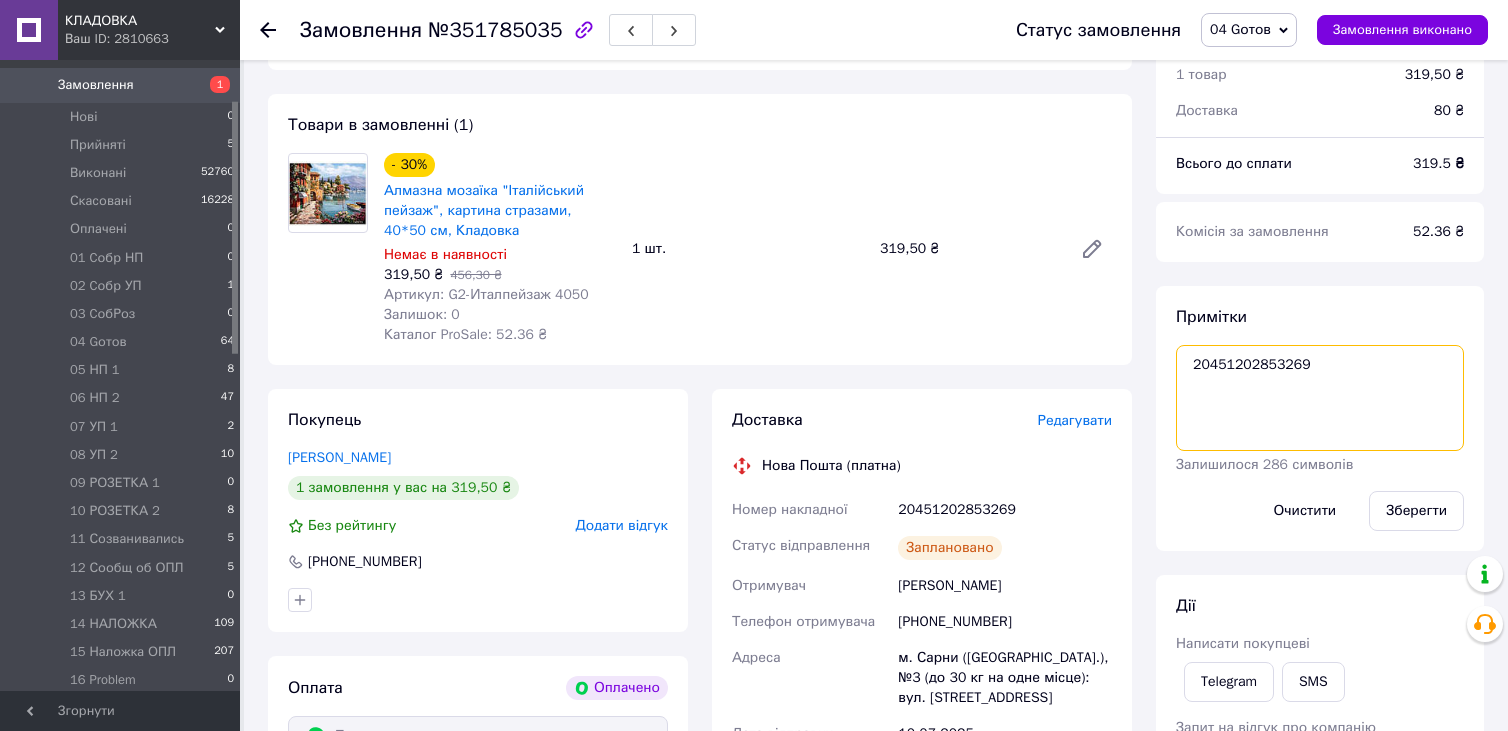 drag, startPoint x: 1186, startPoint y: 368, endPoint x: 1320, endPoint y: 352, distance: 134.95184 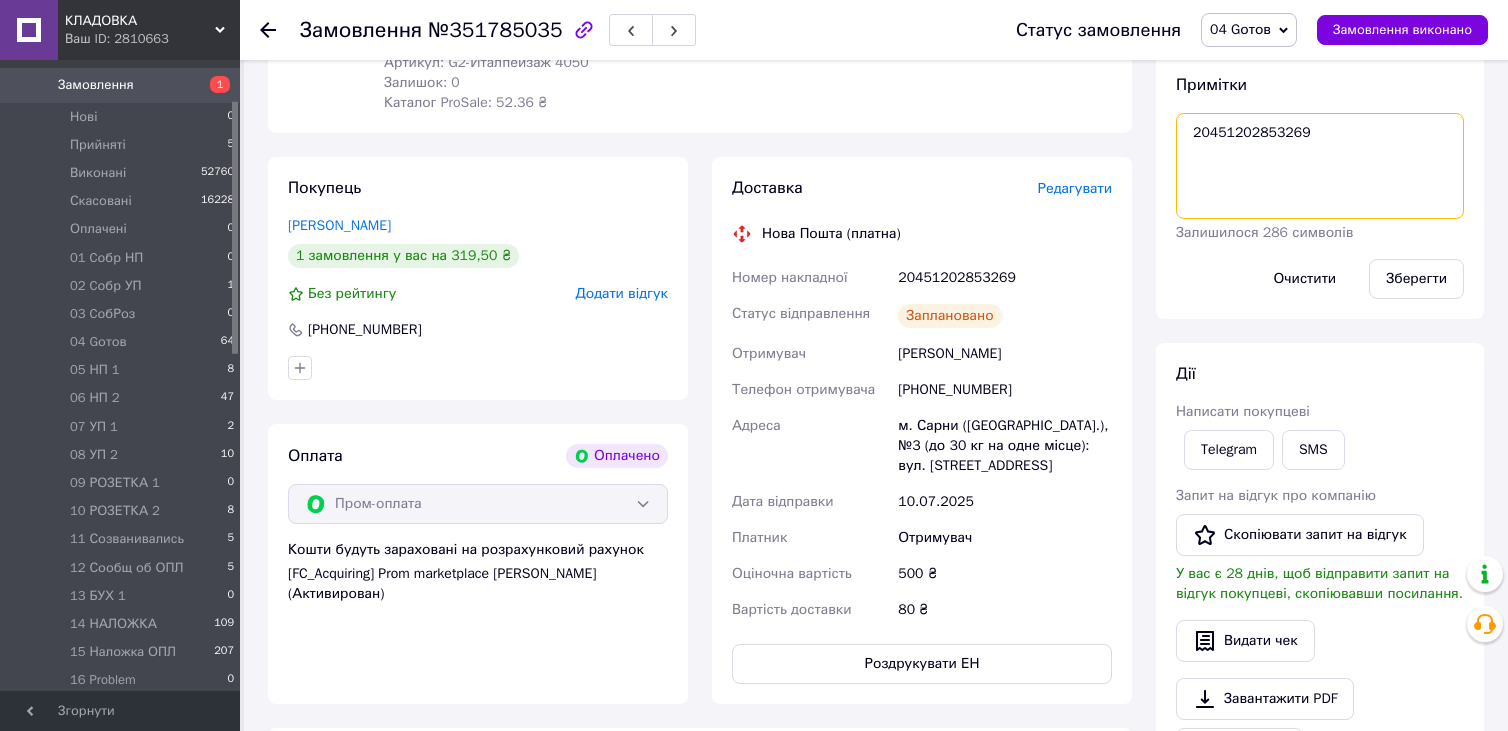 scroll, scrollTop: 935, scrollLeft: 0, axis: vertical 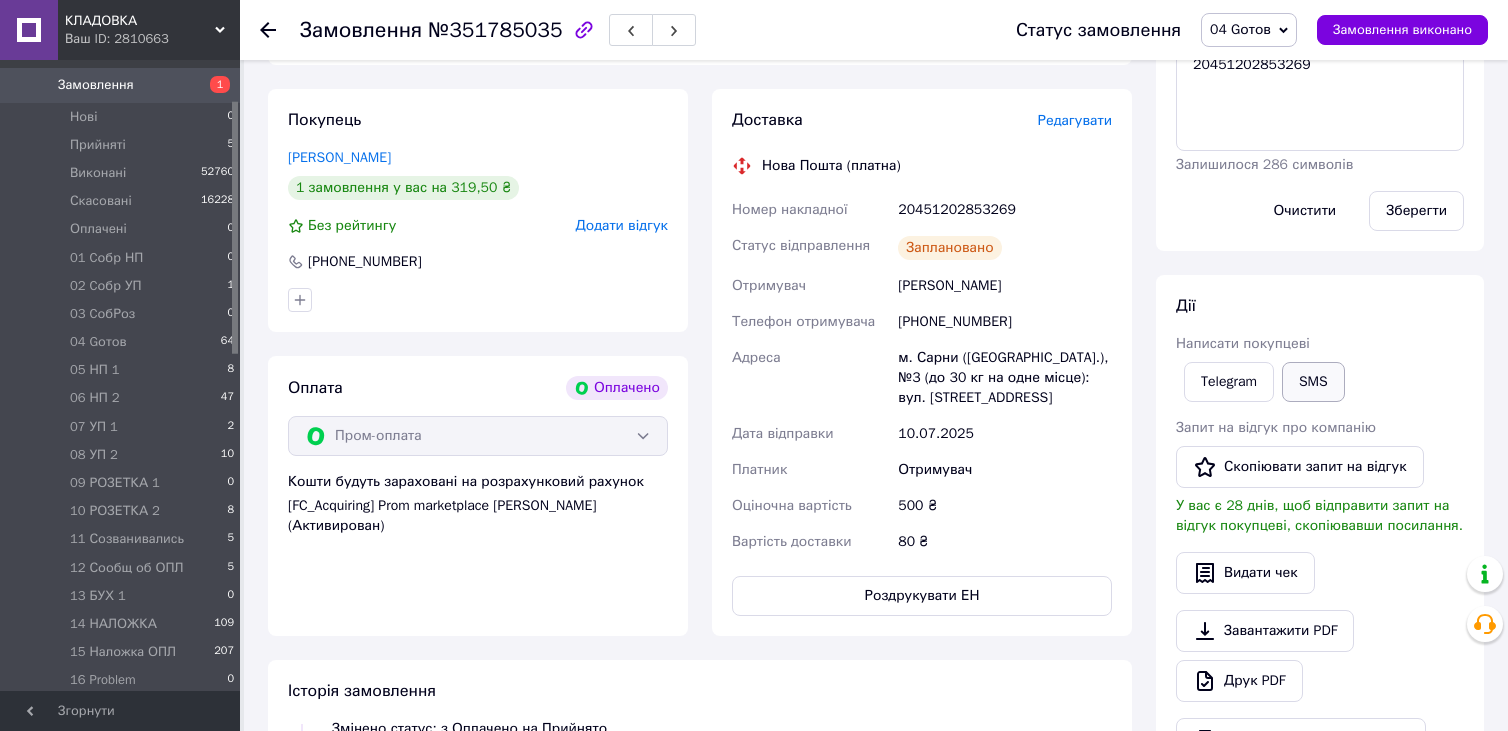 click on "SMS" at bounding box center (1313, 382) 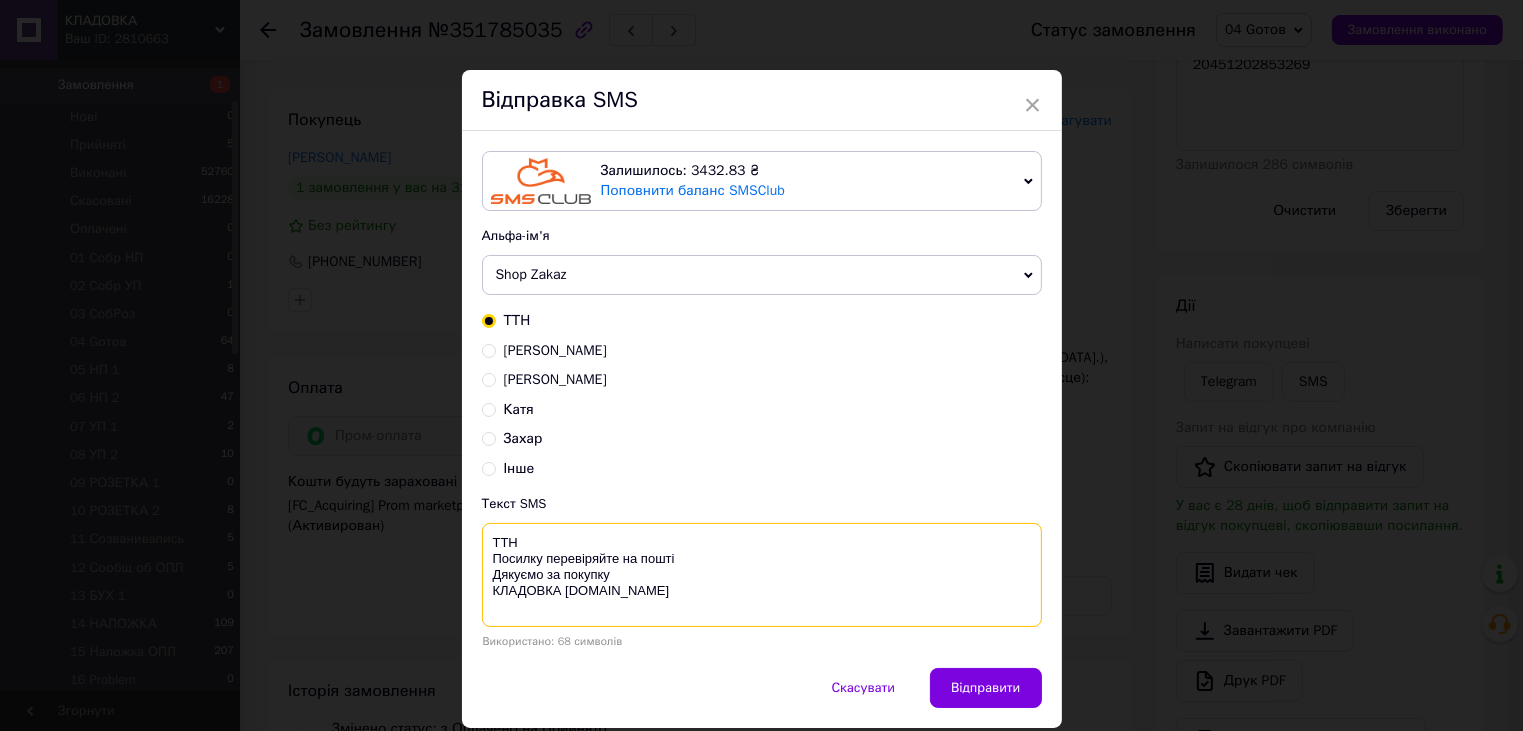 paste on "20451202853269" 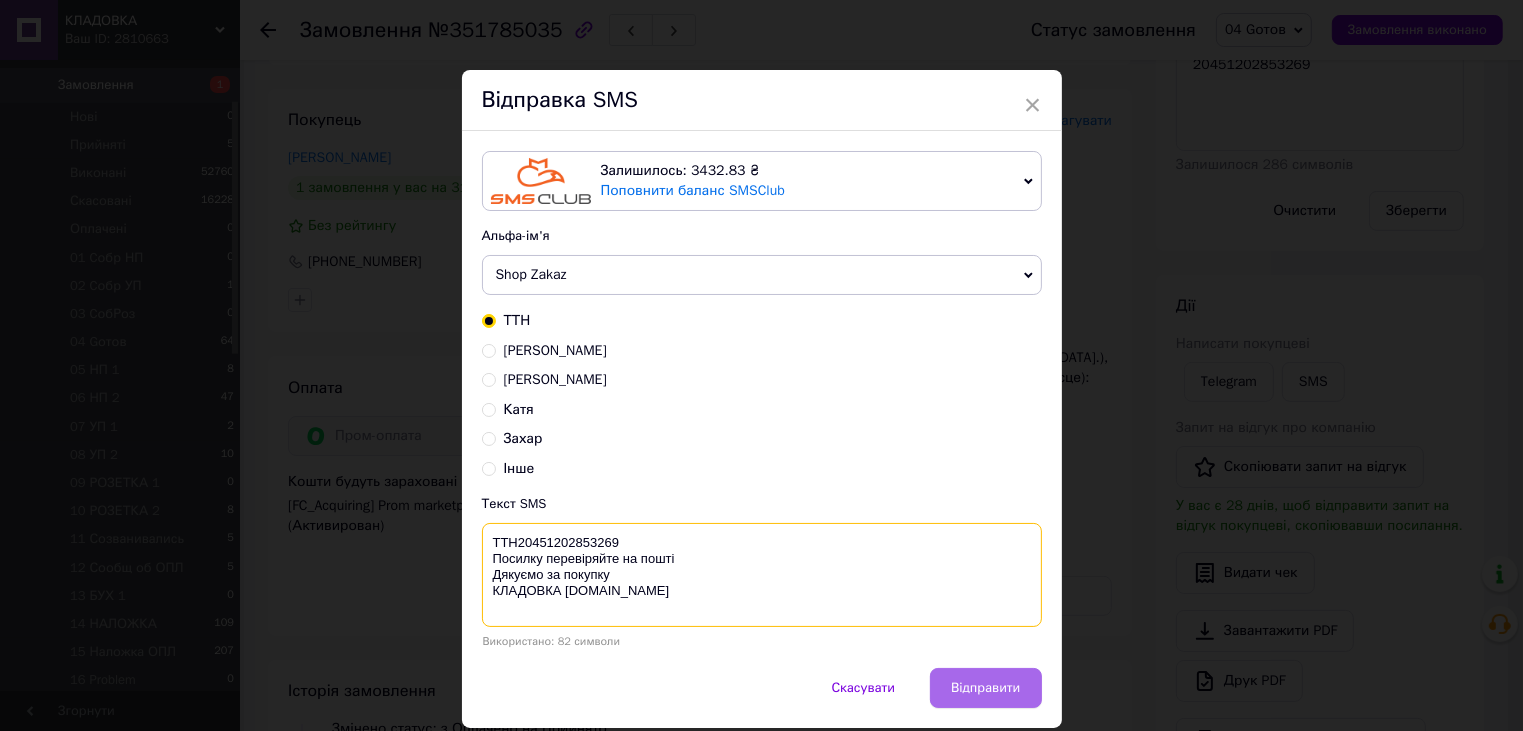 type on "ТТН20451202853269
Посилку перевіряйте на пошті
Дякуємо за покупку
КЛАДОВКА prom.ua" 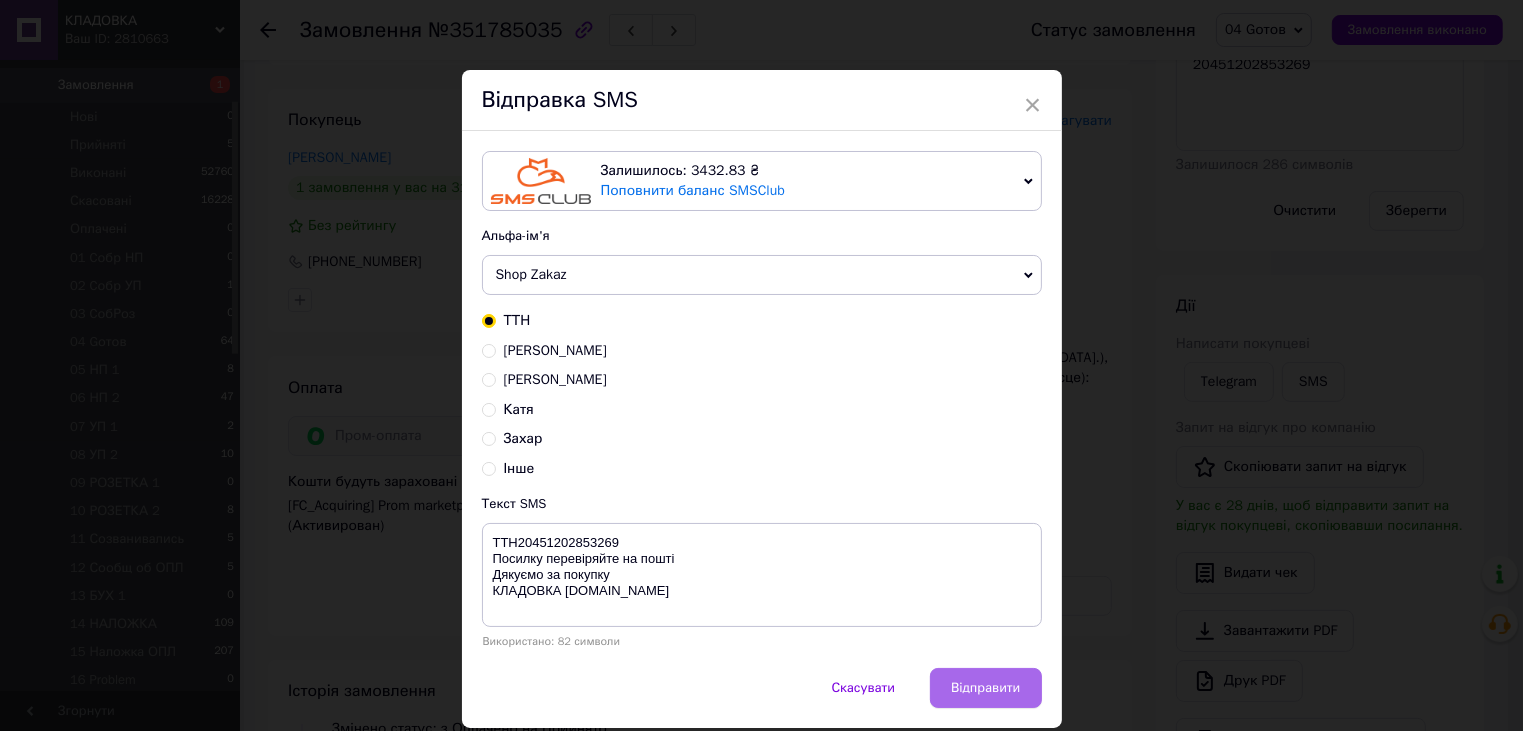 click on "Відправити" at bounding box center (985, 688) 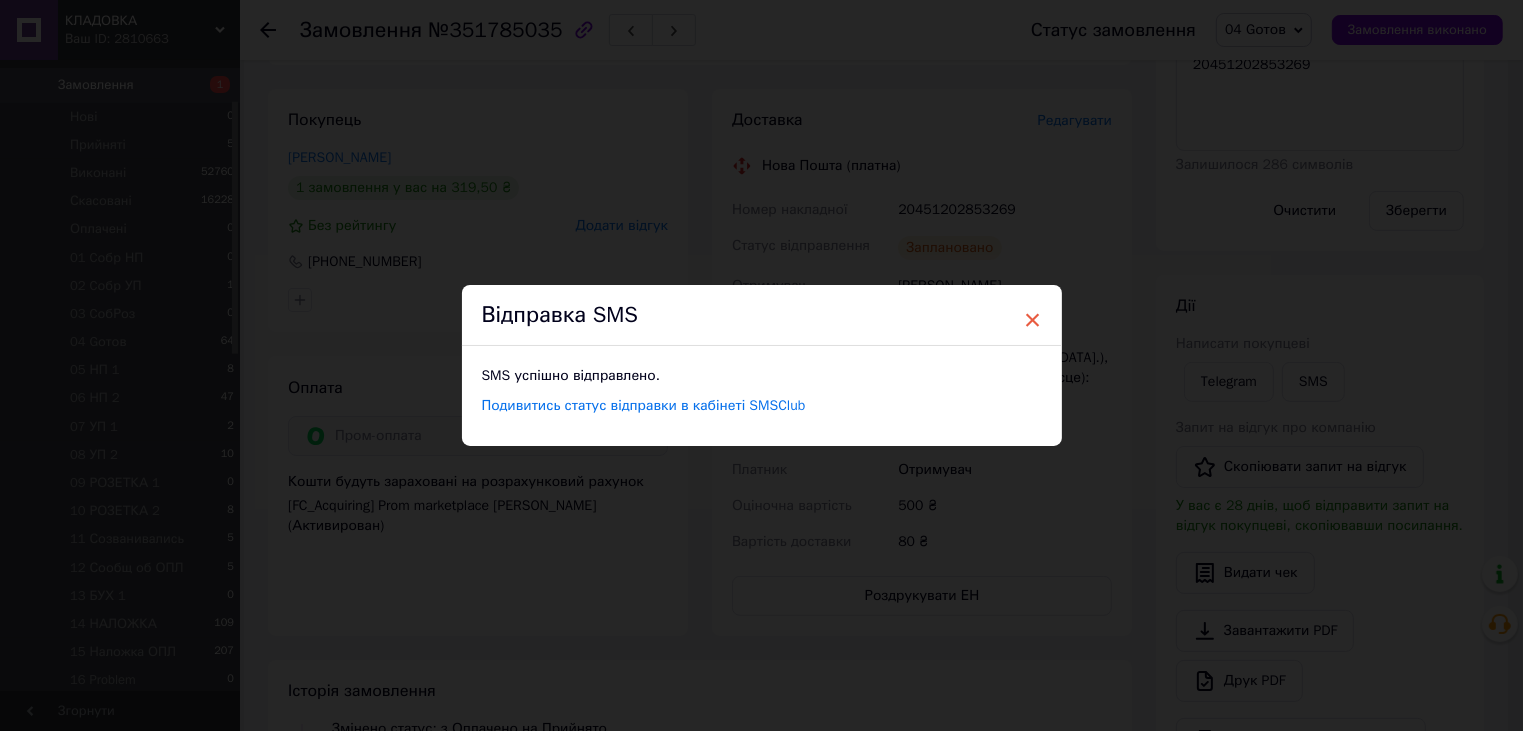 click on "×" at bounding box center [1033, 320] 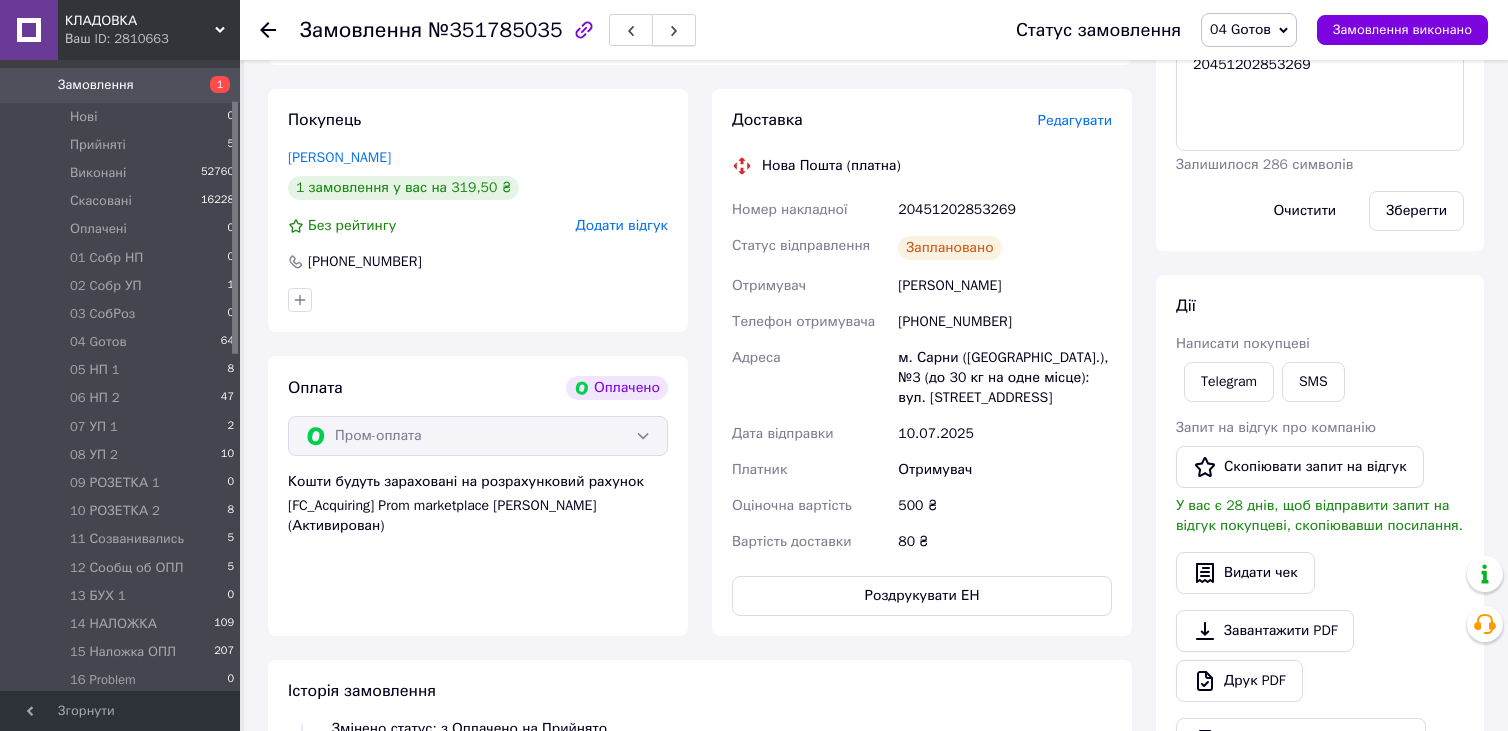 click at bounding box center [674, 30] 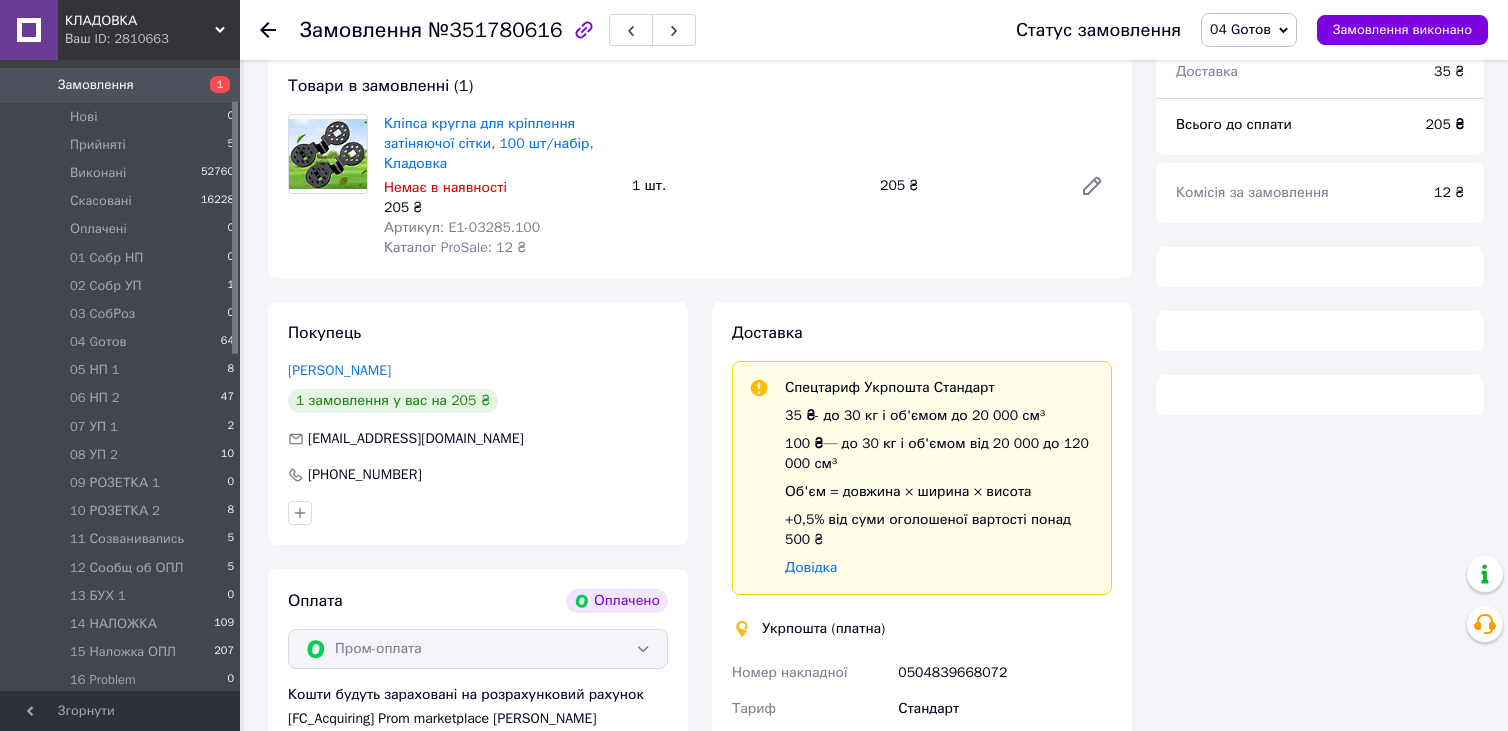 scroll, scrollTop: 683, scrollLeft: 0, axis: vertical 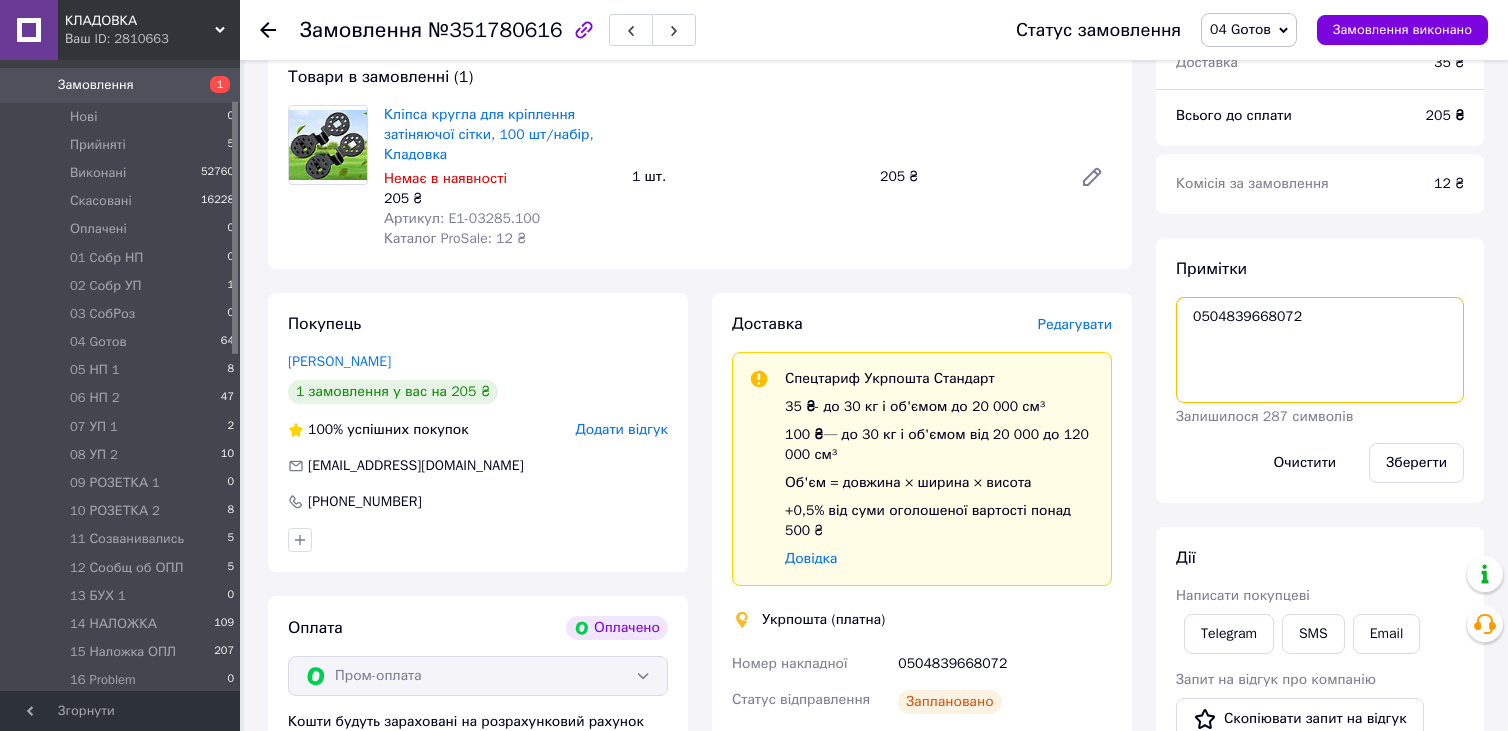drag, startPoint x: 1188, startPoint y: 328, endPoint x: 1270, endPoint y: 332, distance: 82.0975 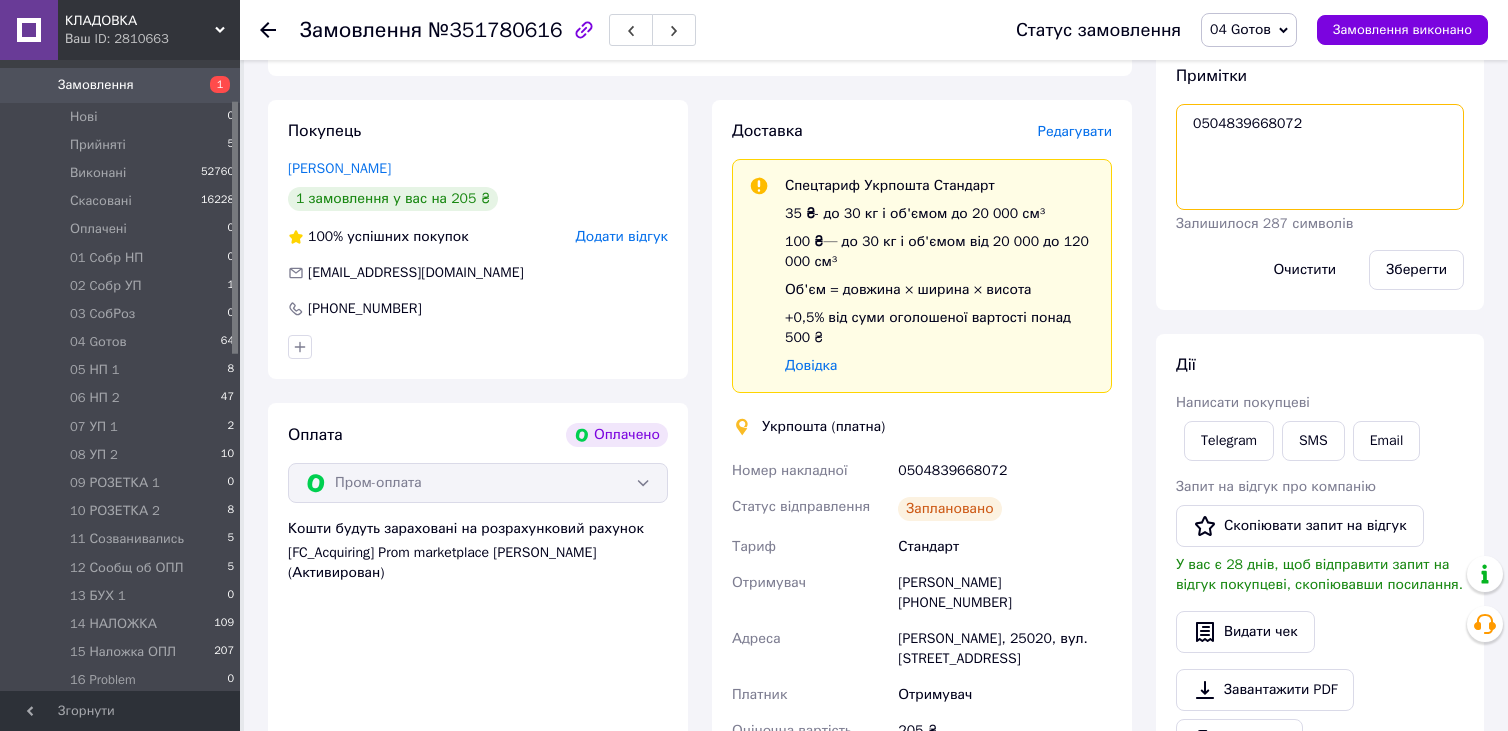scroll, scrollTop: 883, scrollLeft: 0, axis: vertical 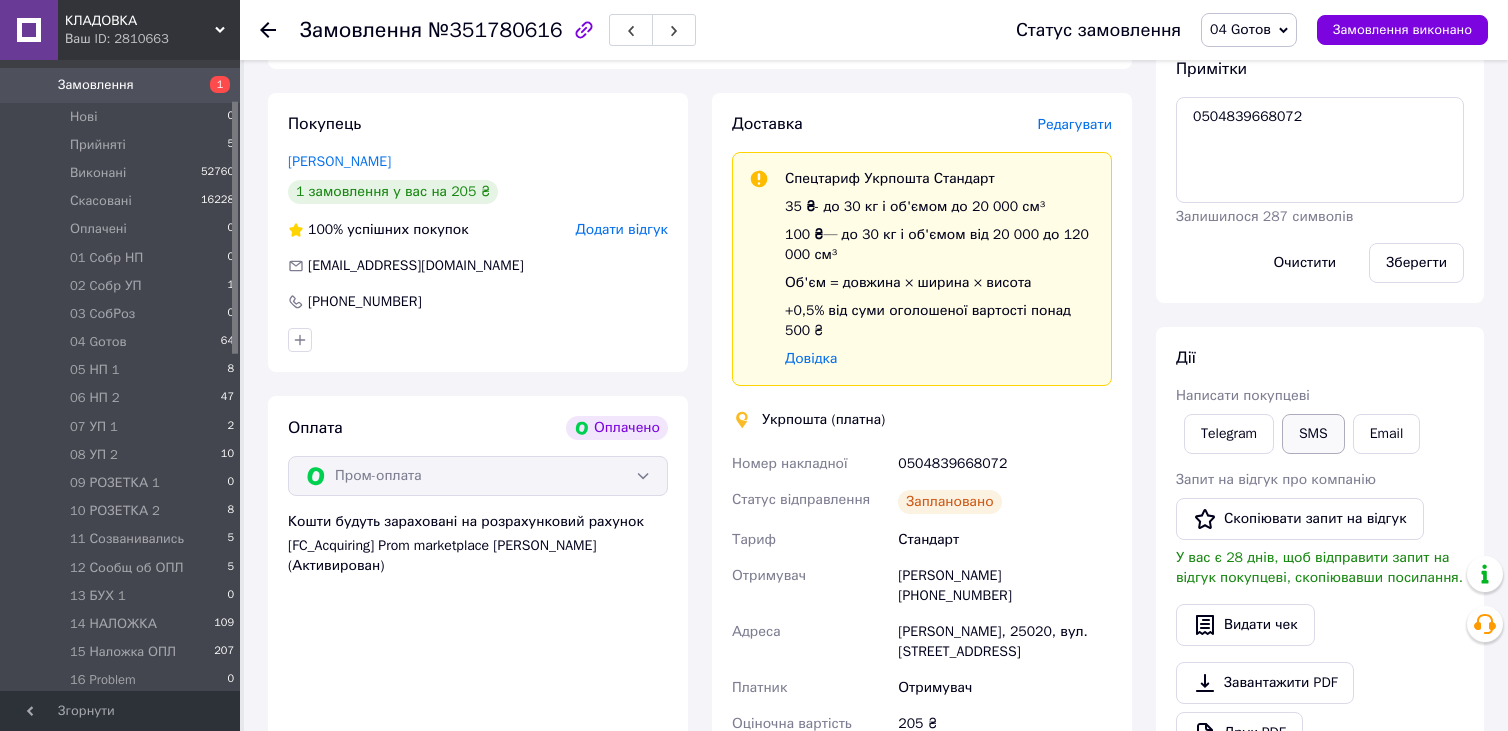 click on "SMS" at bounding box center [1313, 434] 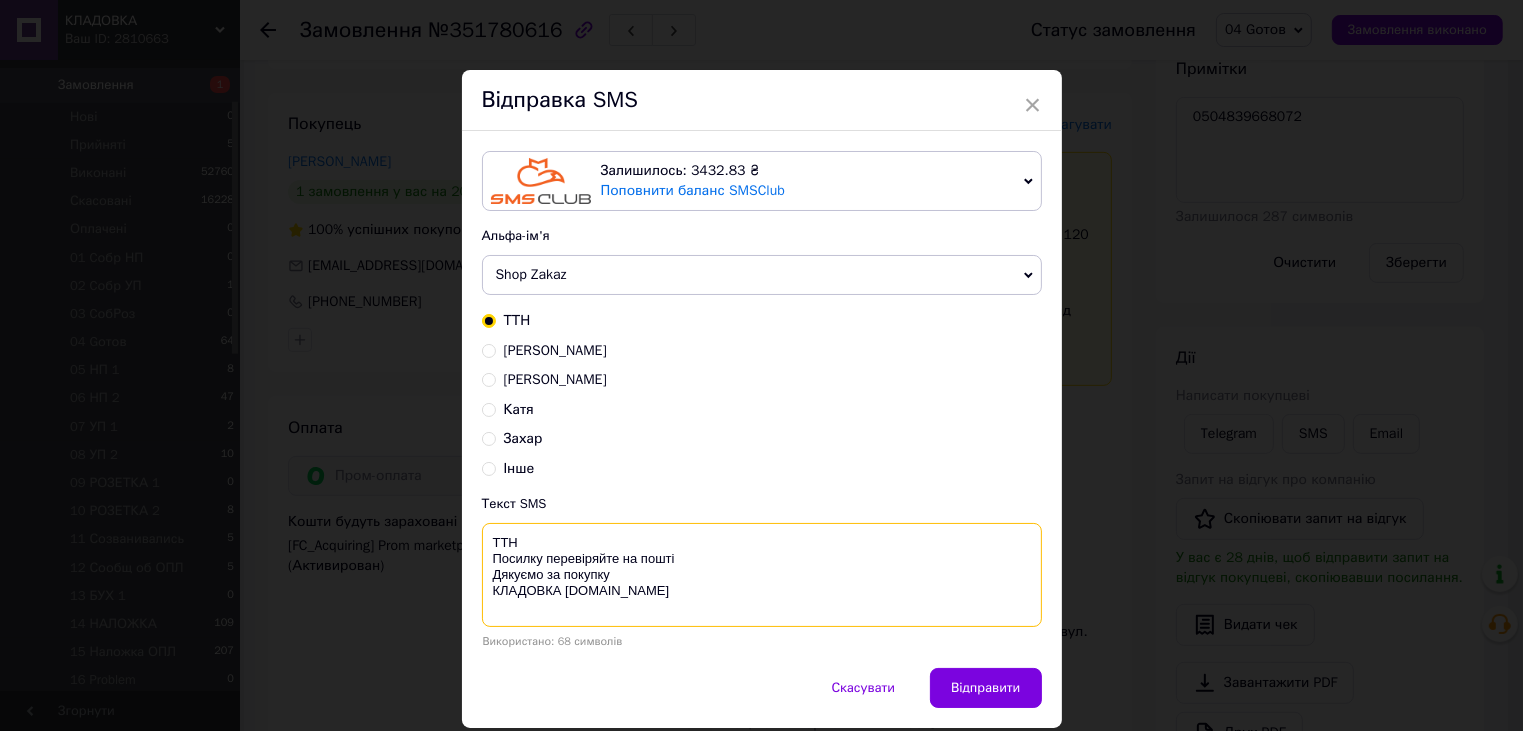 paste on "0504839668072" 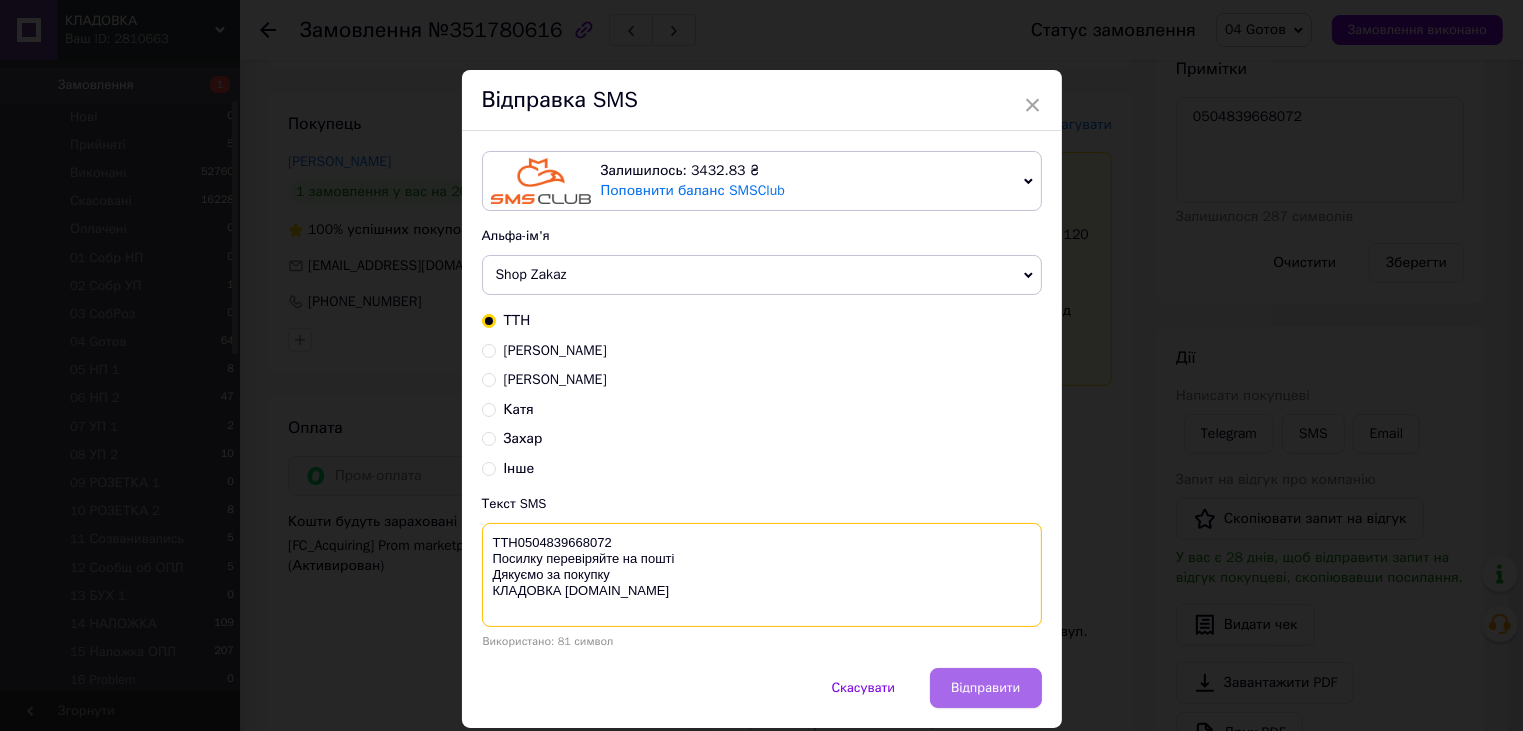 type on "ТТН0504839668072
Посилку перевіряйте на пошті
Дякуємо за покупку
КЛАДОВКА prom.ua" 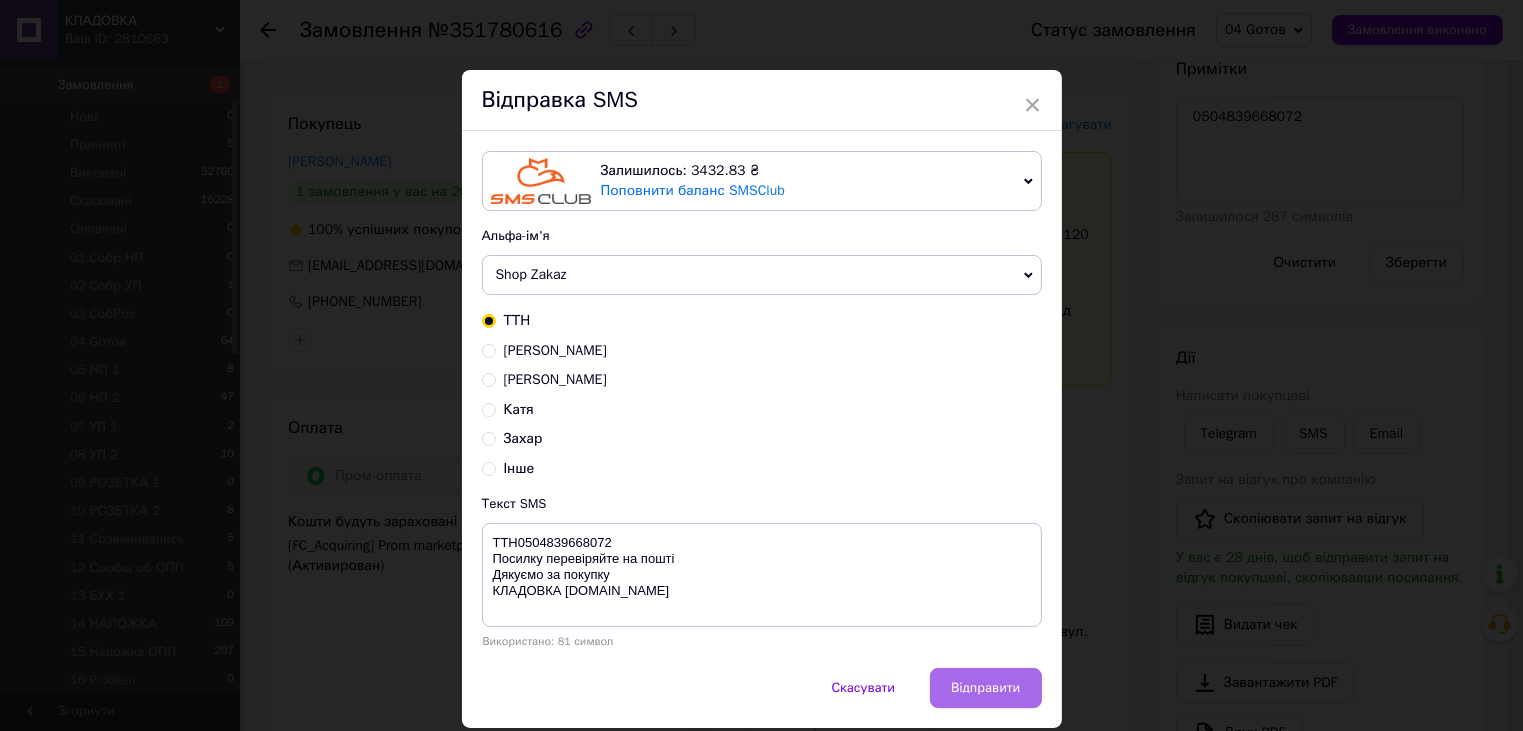 click on "Відправити" at bounding box center (985, 688) 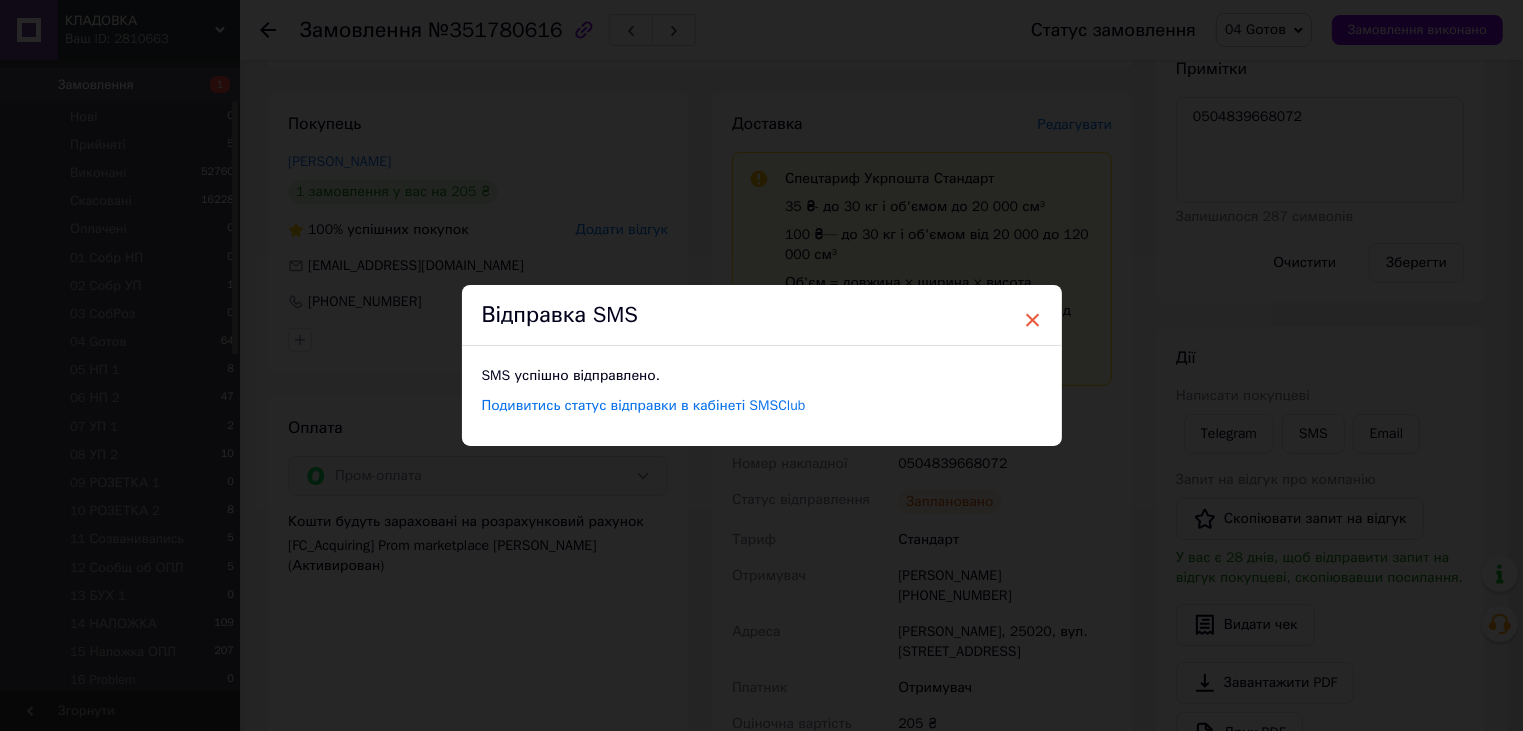 click on "×" at bounding box center (1033, 320) 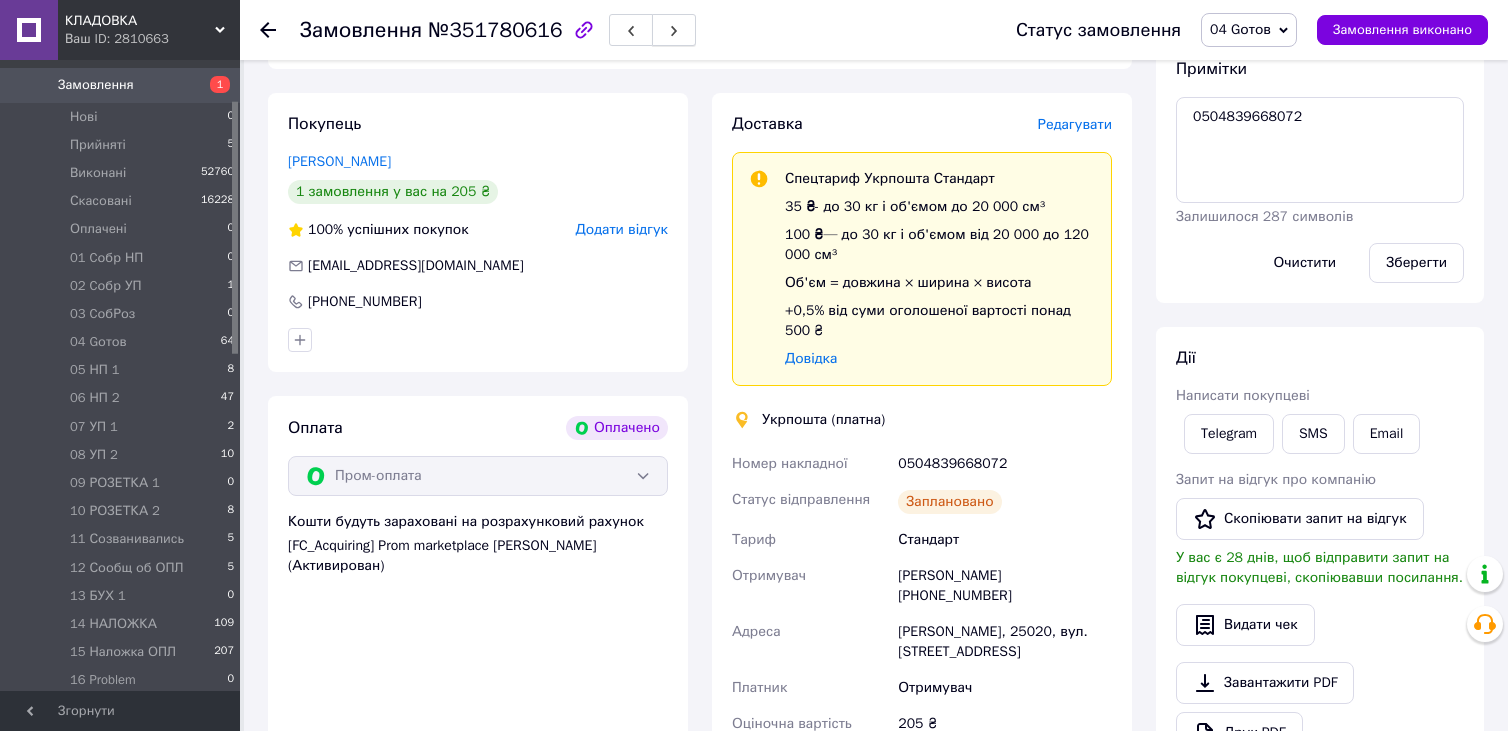 click at bounding box center (674, 30) 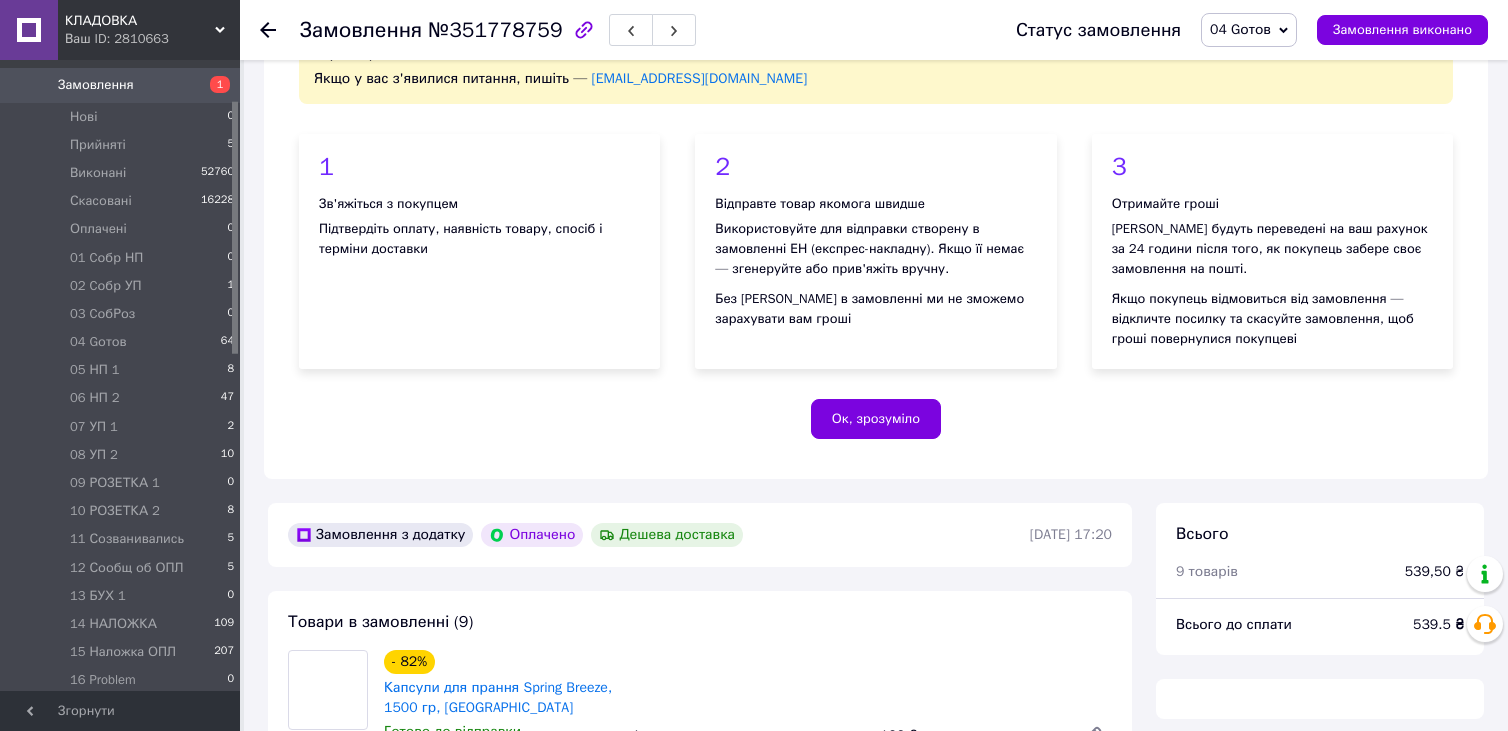scroll, scrollTop: 883, scrollLeft: 0, axis: vertical 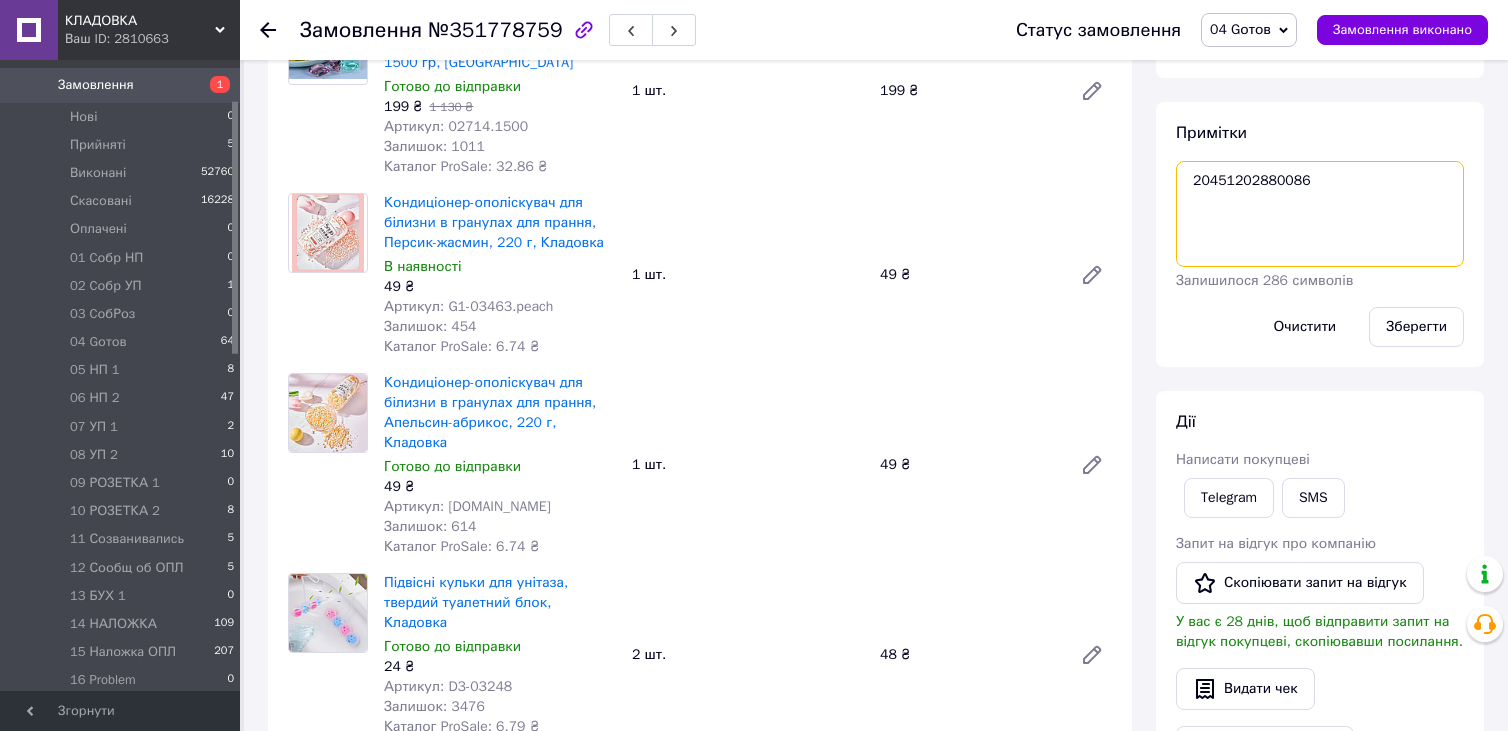 drag, startPoint x: 1191, startPoint y: 181, endPoint x: 1277, endPoint y: 185, distance: 86.09297 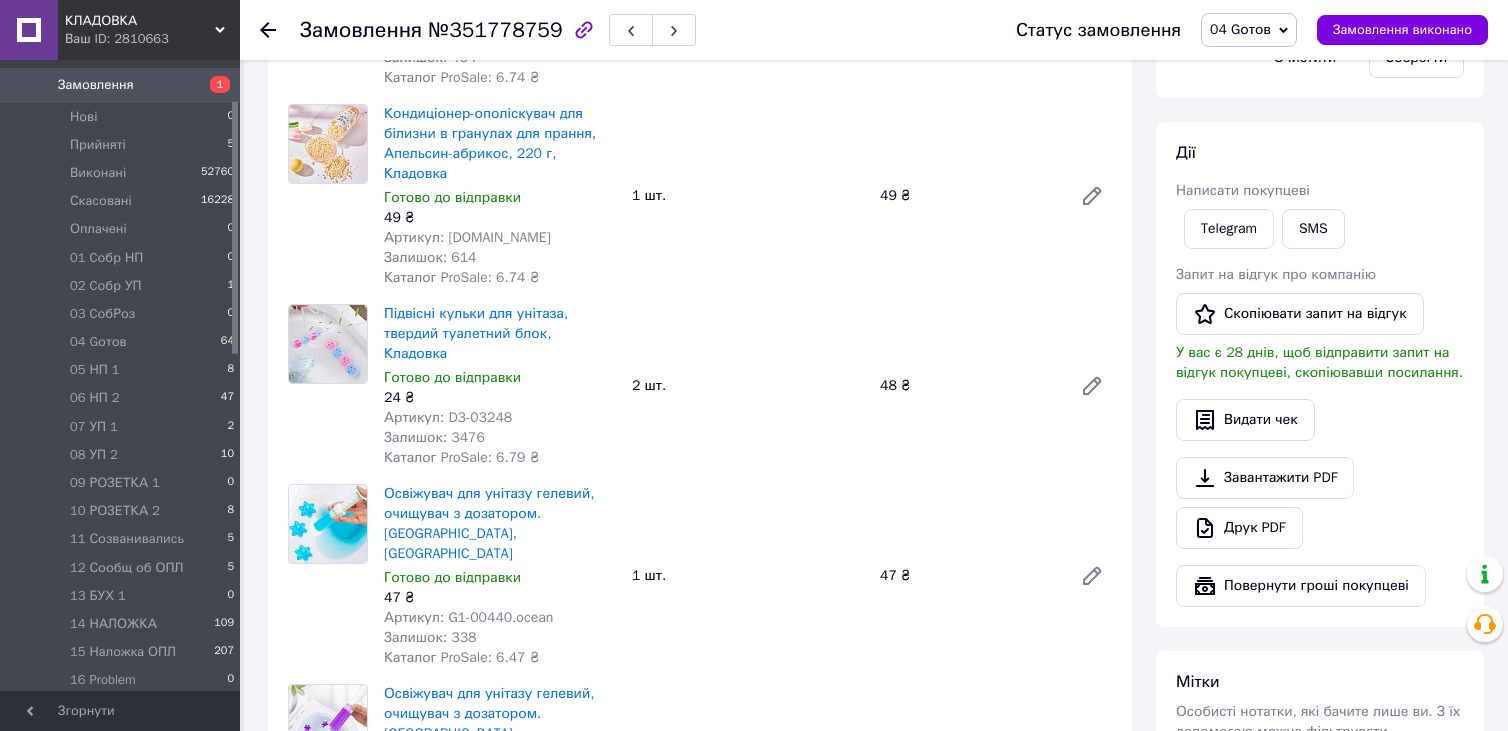 scroll, scrollTop: 1083, scrollLeft: 0, axis: vertical 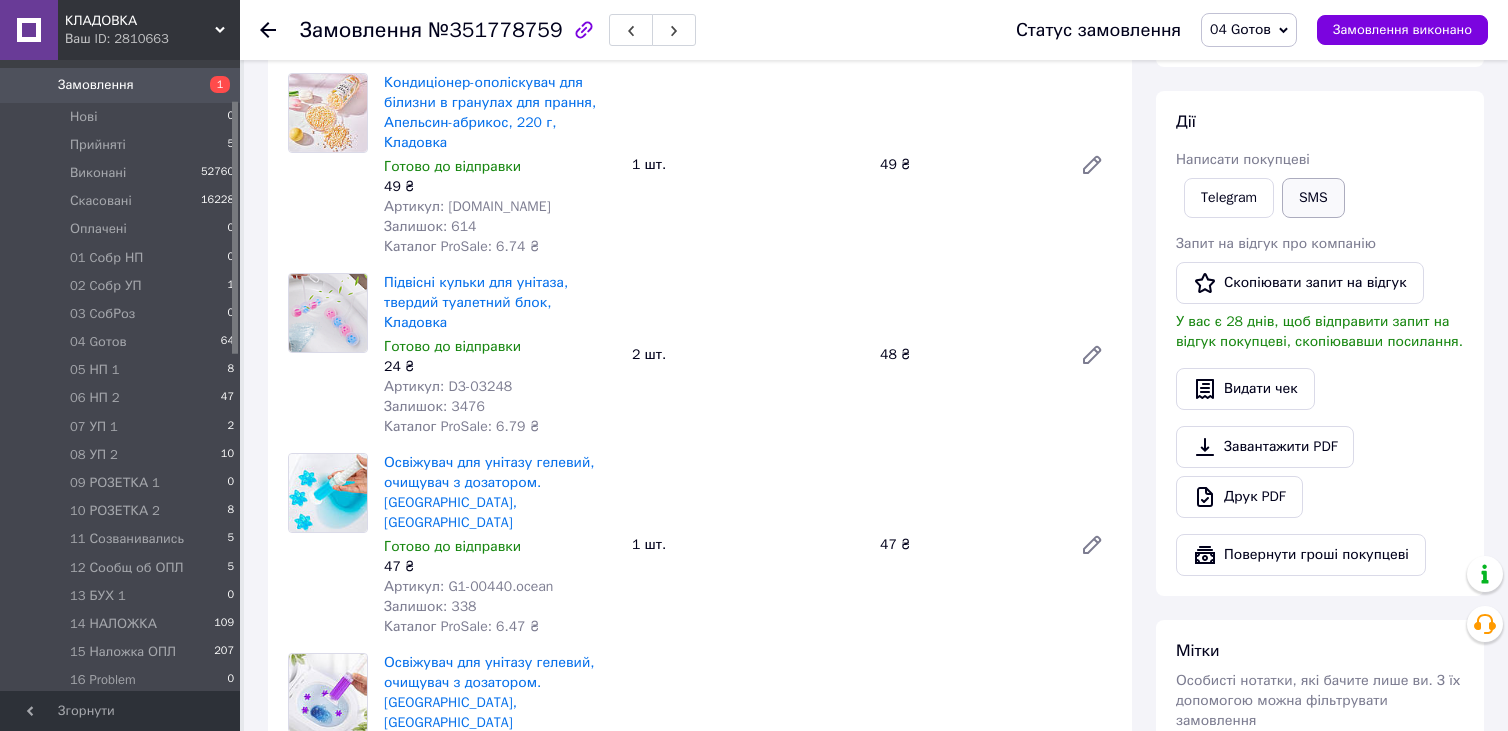 click on "SMS" at bounding box center (1313, 198) 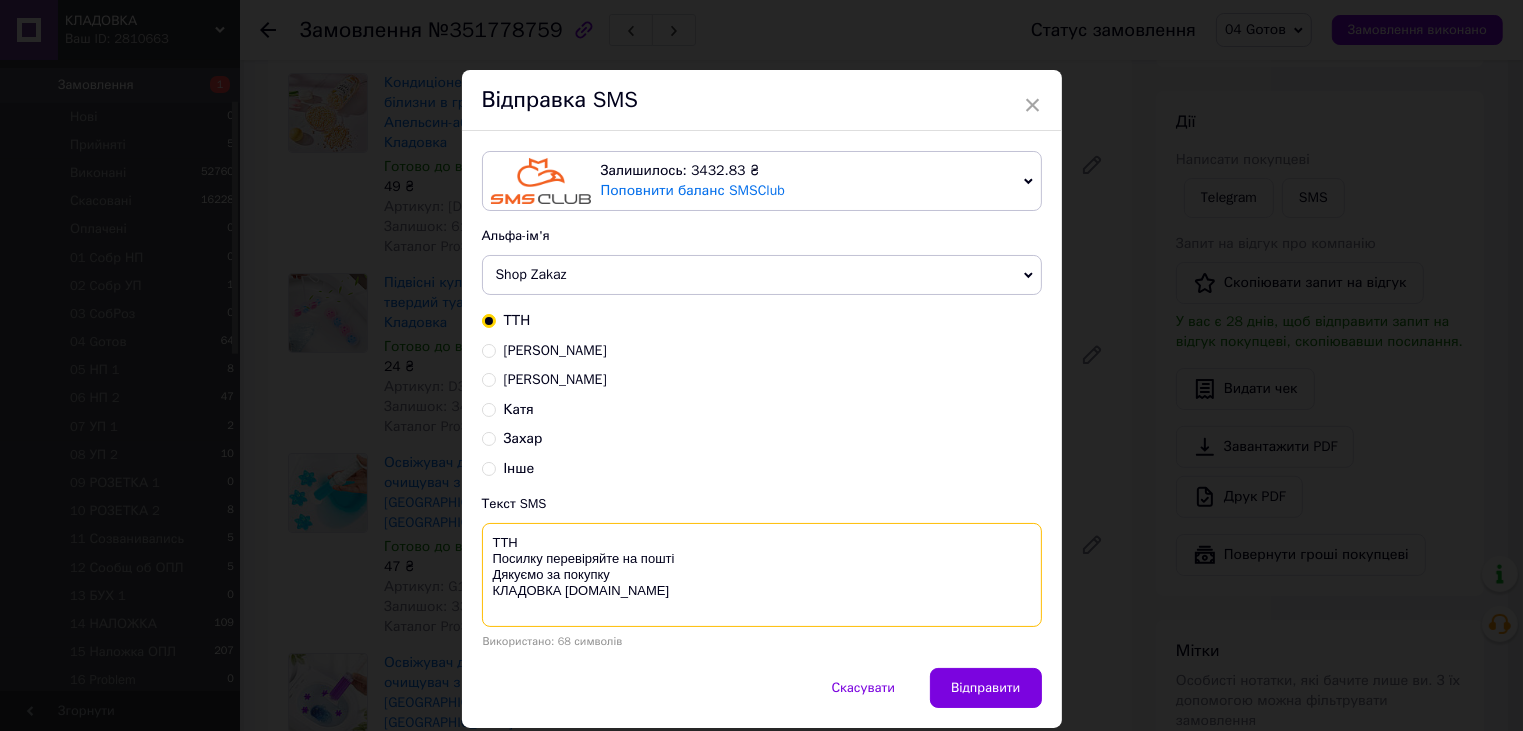 paste on "20451202880086" 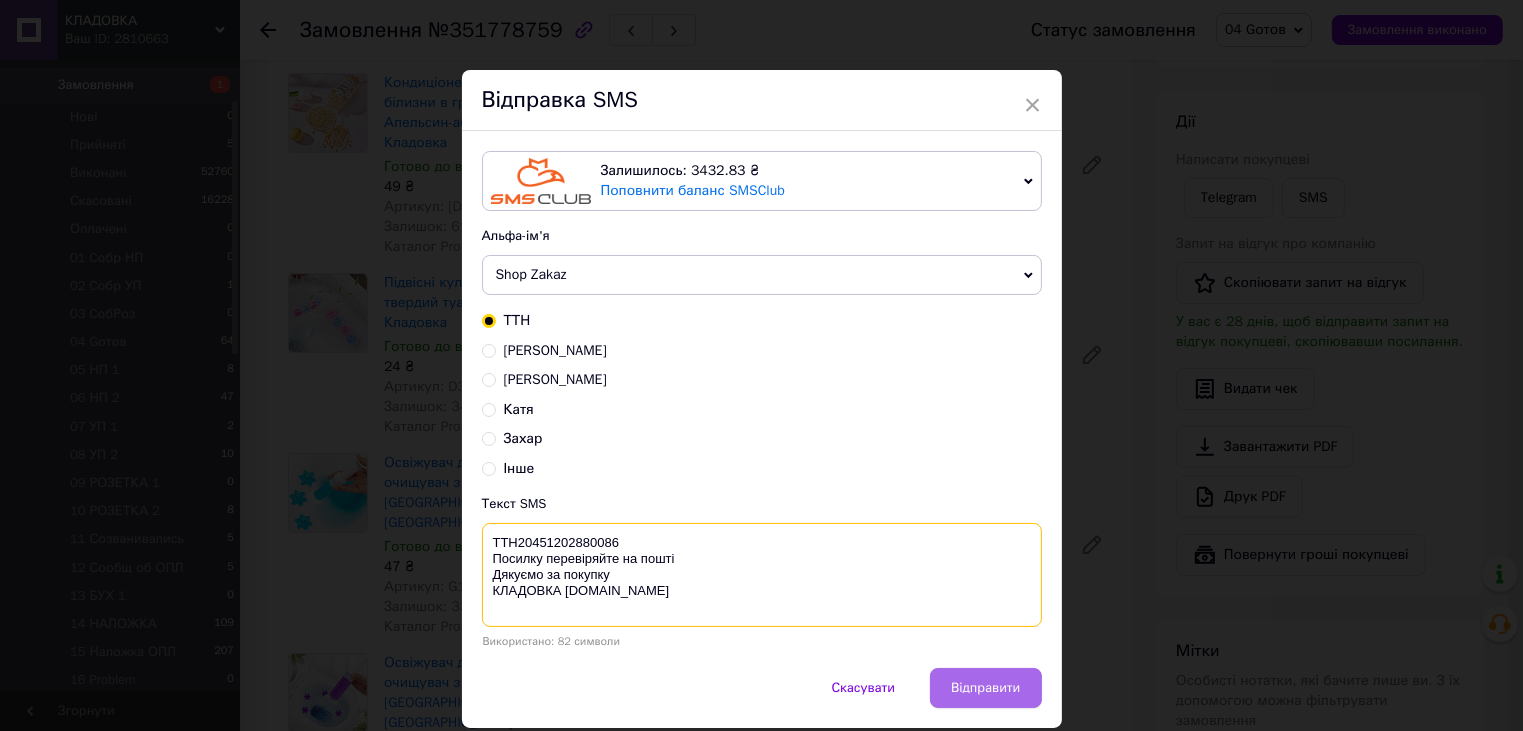 type on "ТТН20451202880086
Посилку перевіряйте на пошті
Дякуємо за покупку
КЛАДОВКА prom.ua" 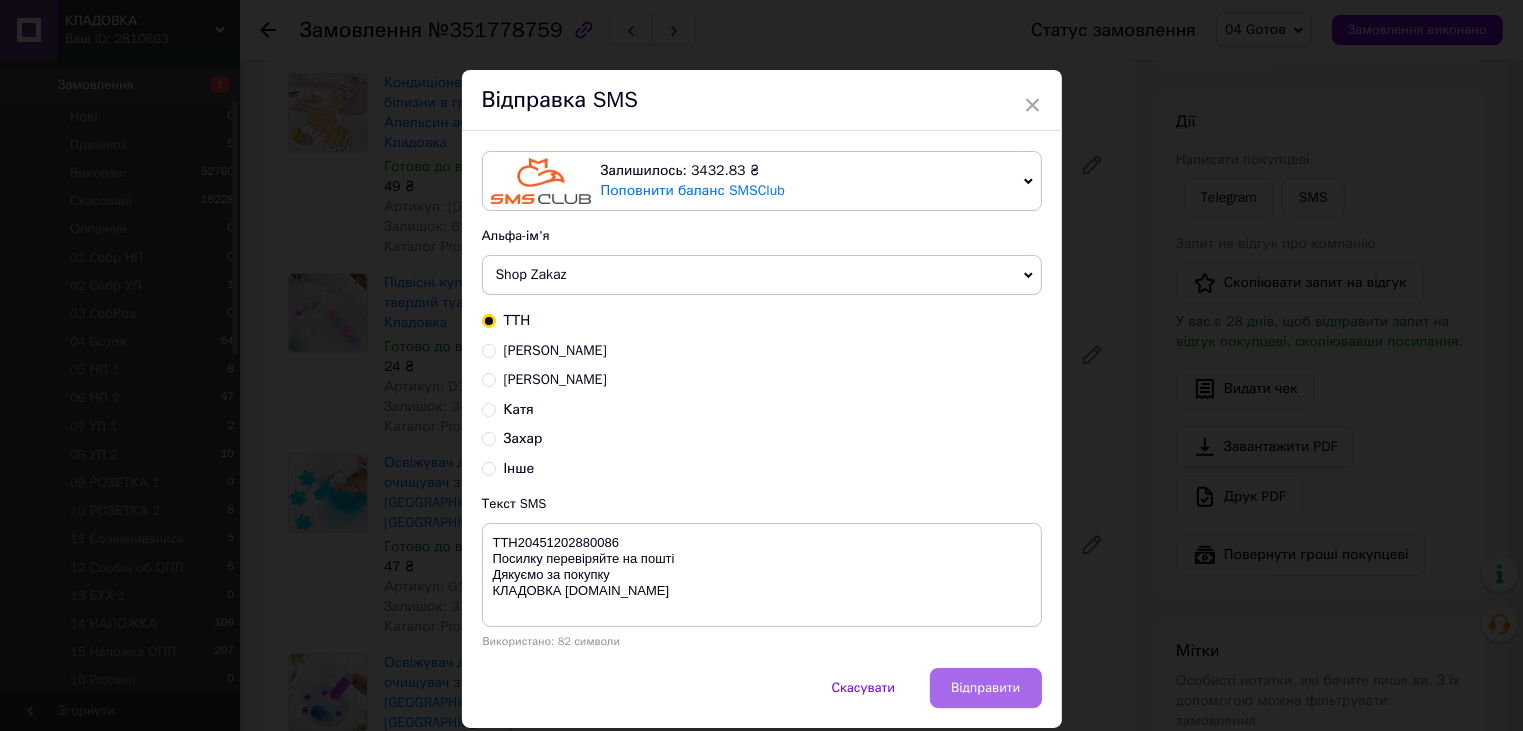 click on "Відправити" at bounding box center [985, 688] 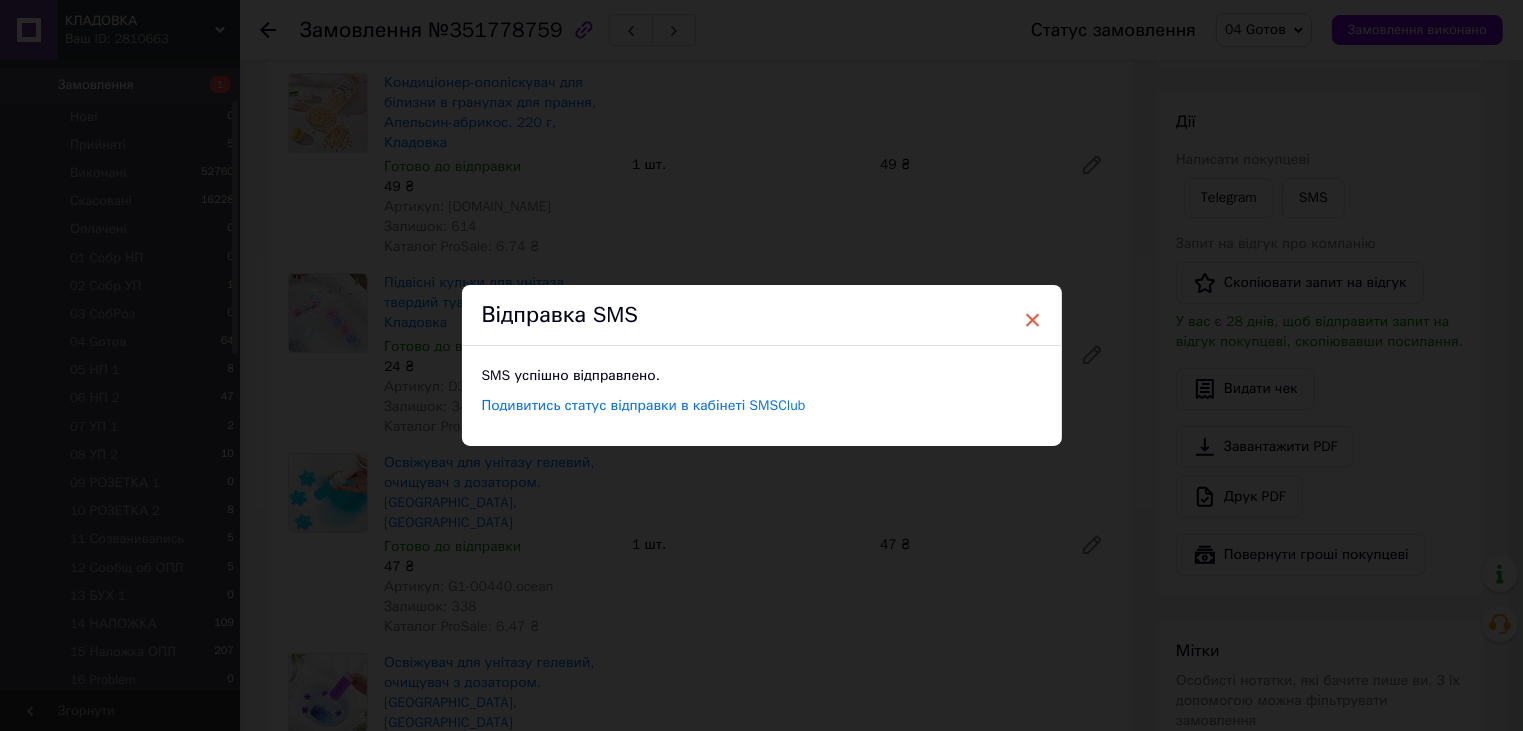 click on "×" at bounding box center (1033, 320) 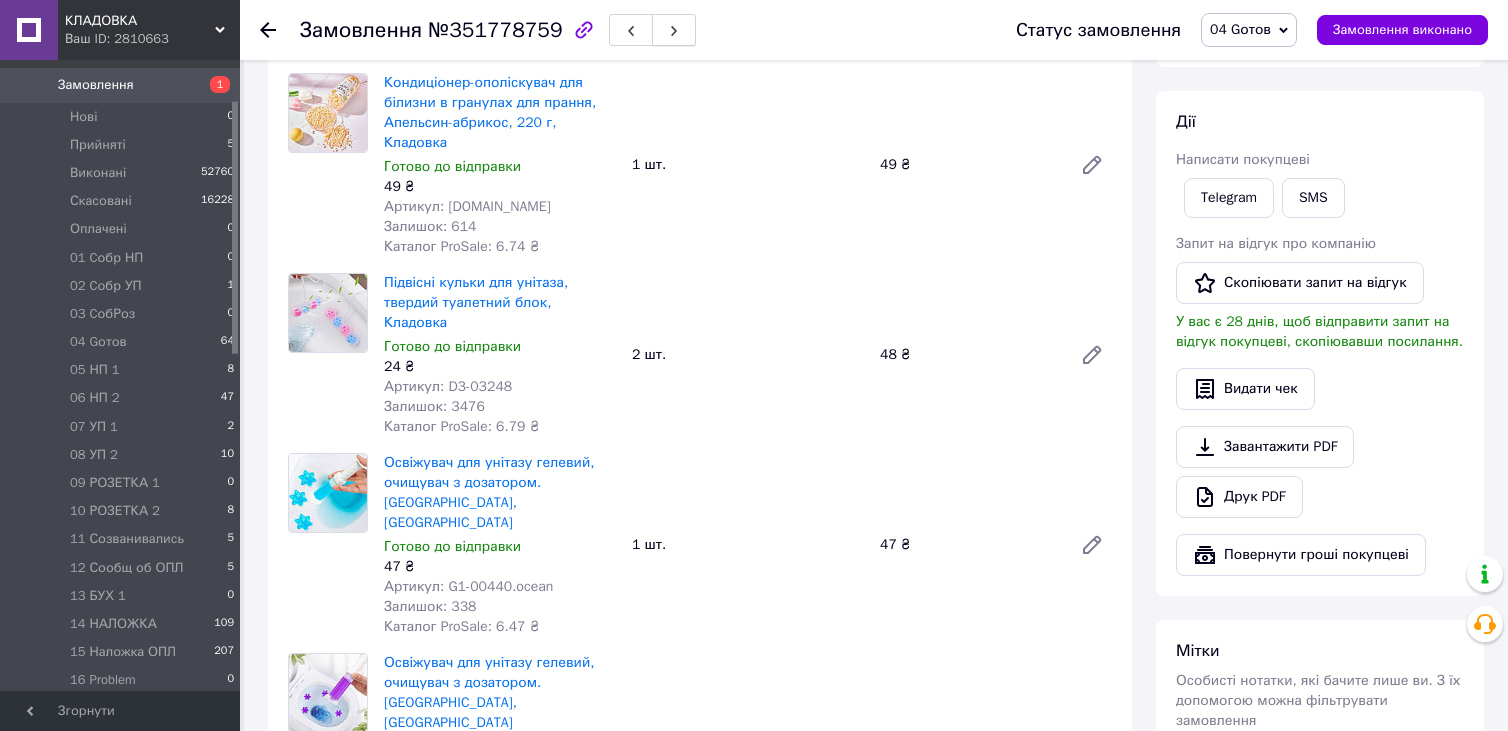 click 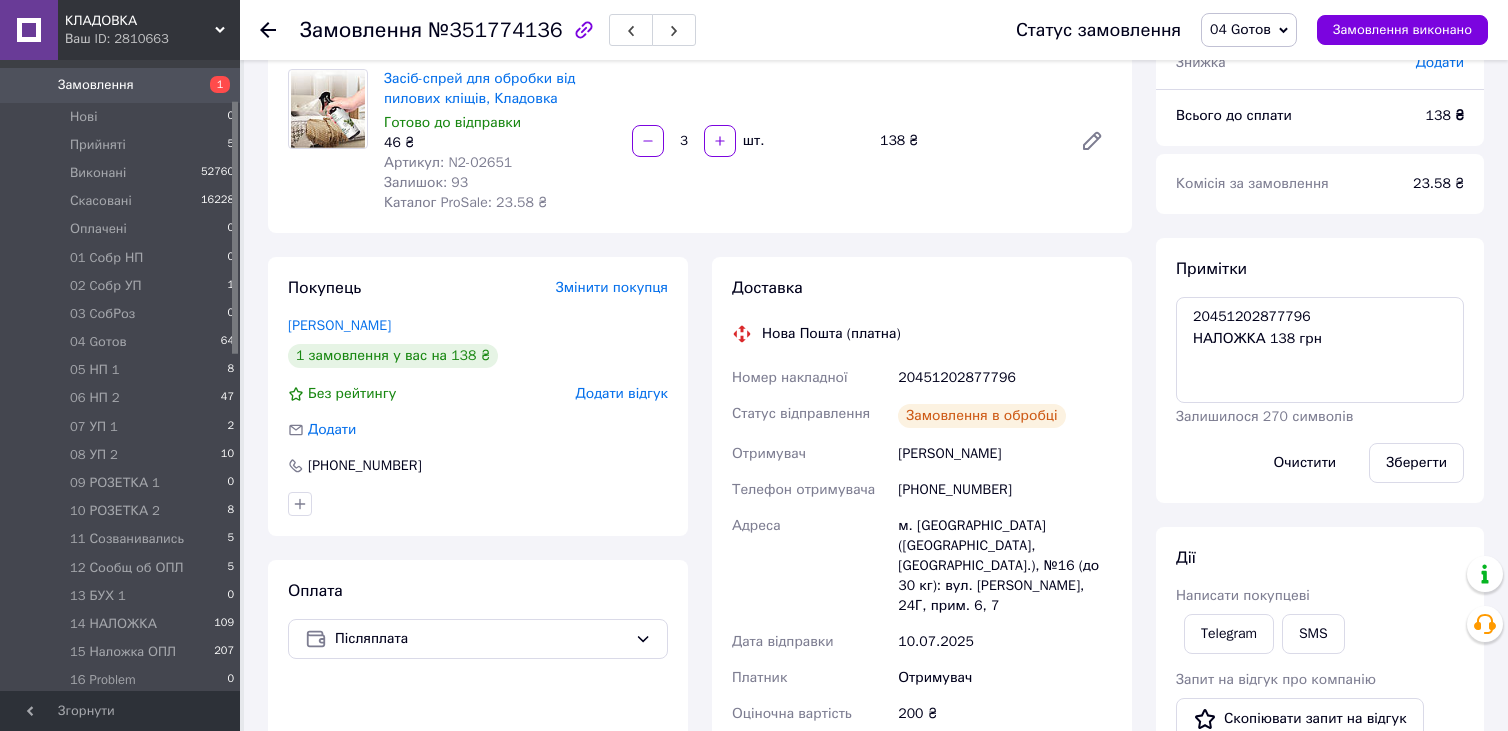 scroll, scrollTop: 1083, scrollLeft: 0, axis: vertical 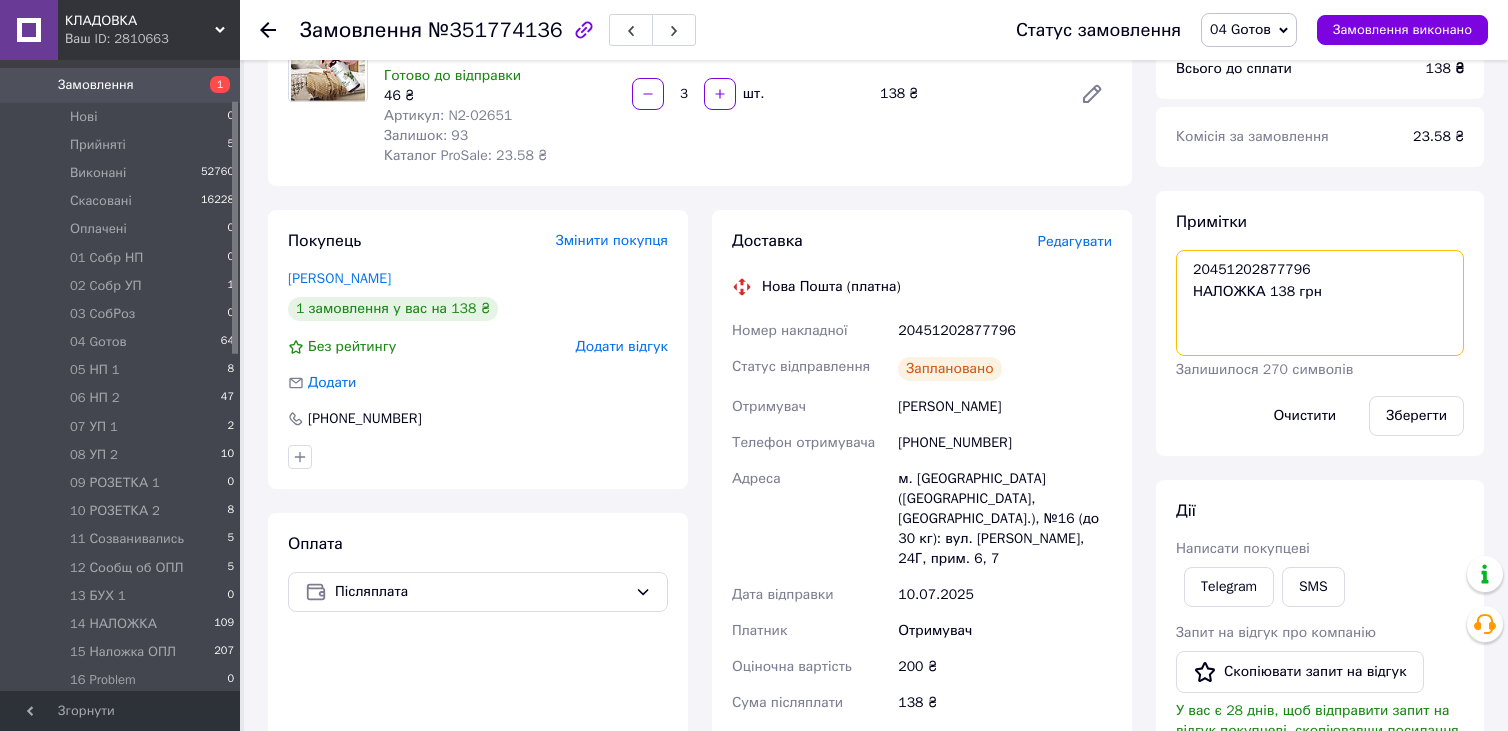 drag, startPoint x: 1192, startPoint y: 271, endPoint x: 1303, endPoint y: 271, distance: 111 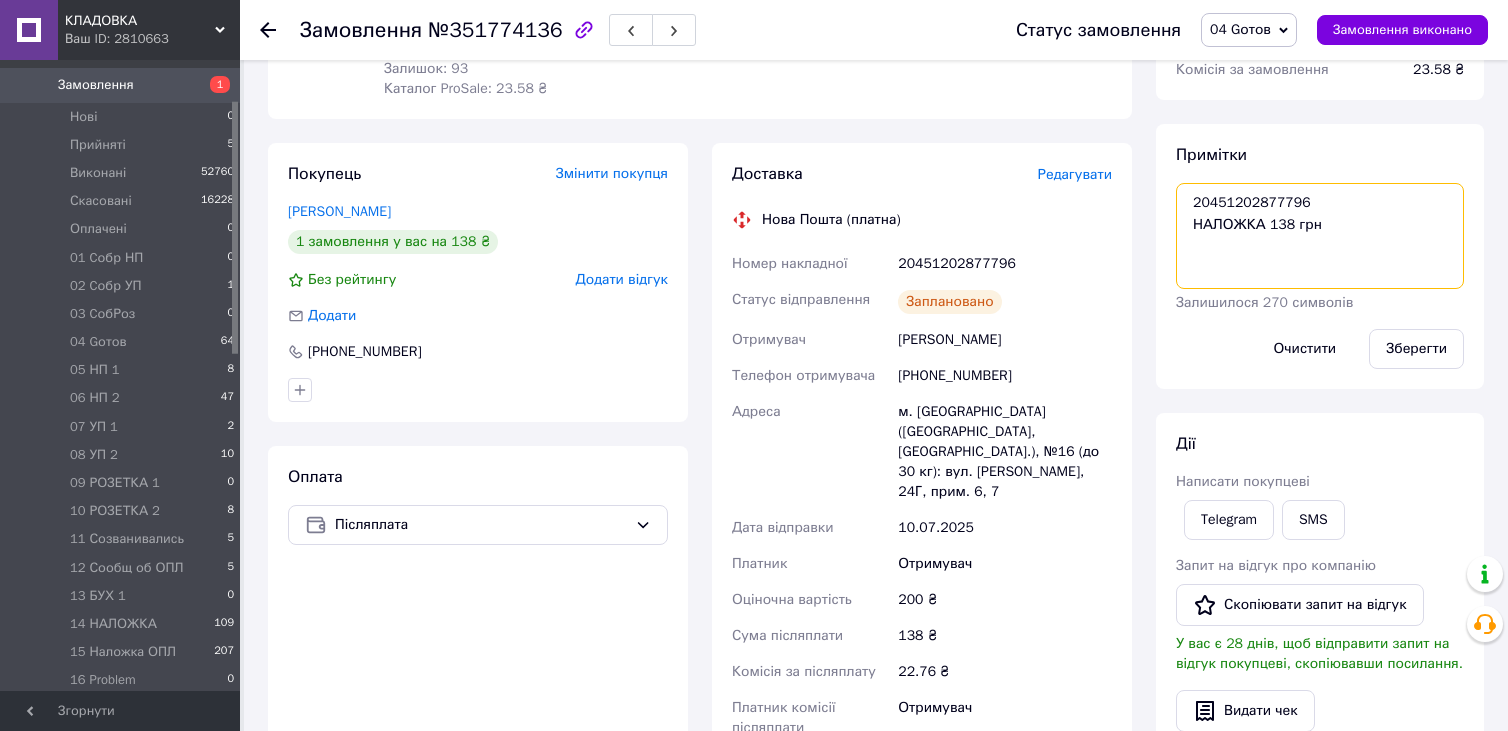 scroll, scrollTop: 309, scrollLeft: 0, axis: vertical 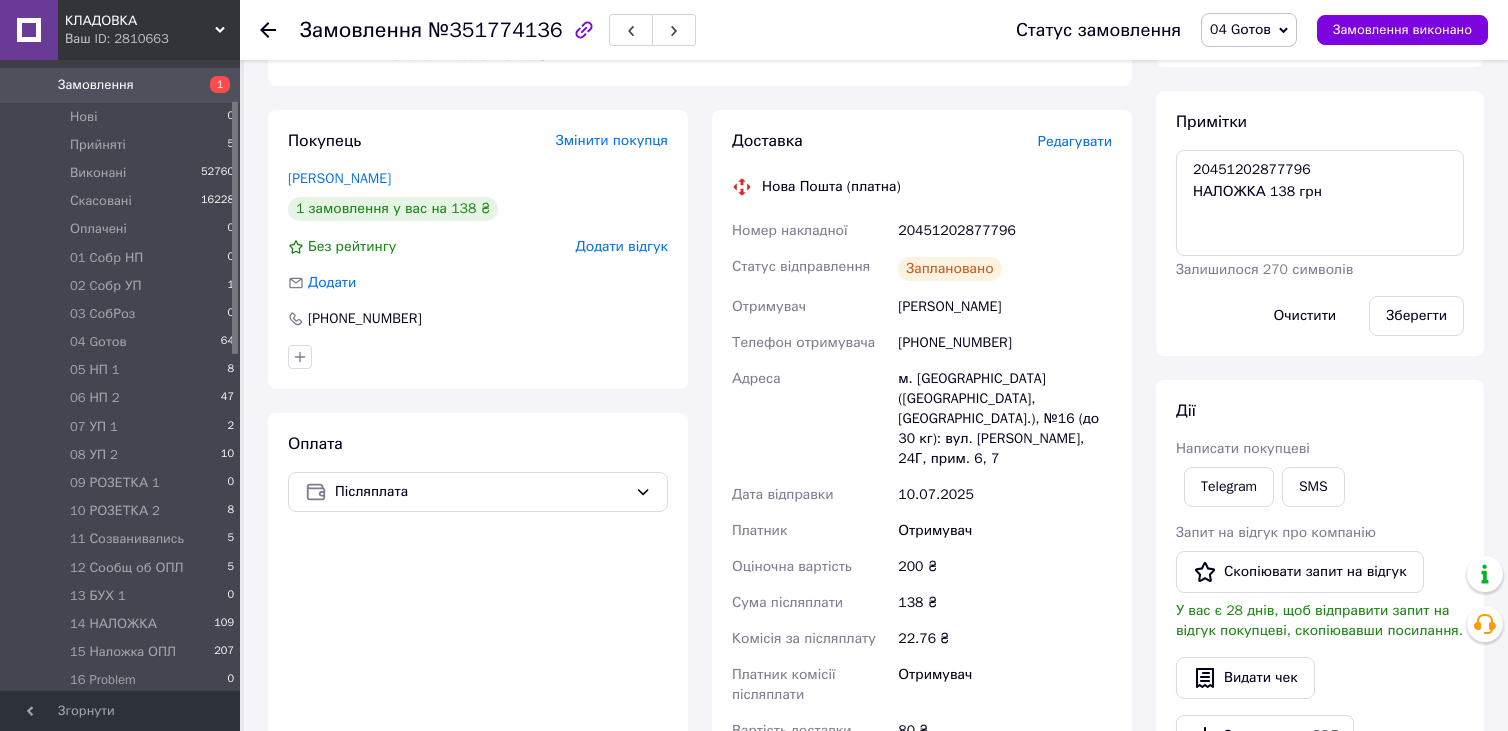 click on "SMS" at bounding box center (1313, 487) 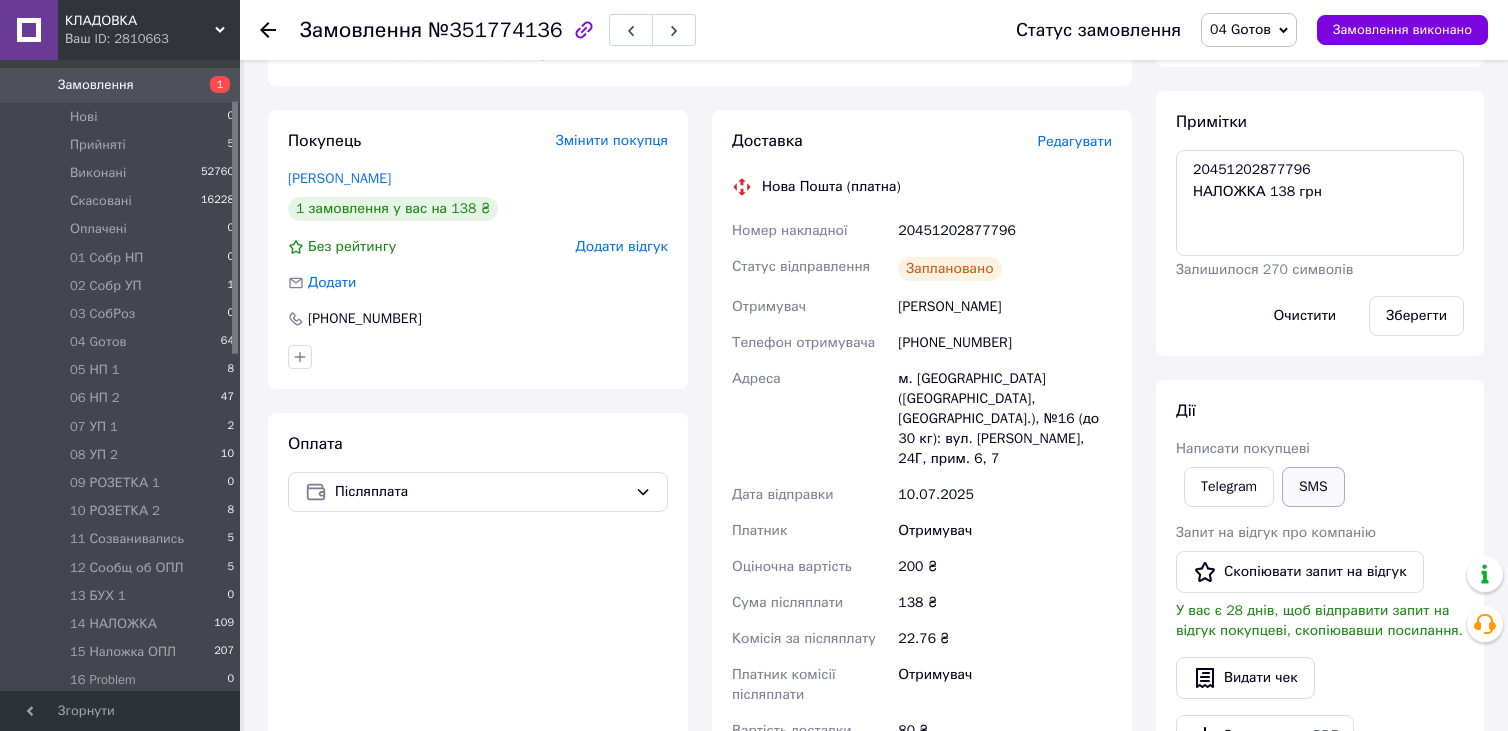 click on "SMS" at bounding box center [1313, 487] 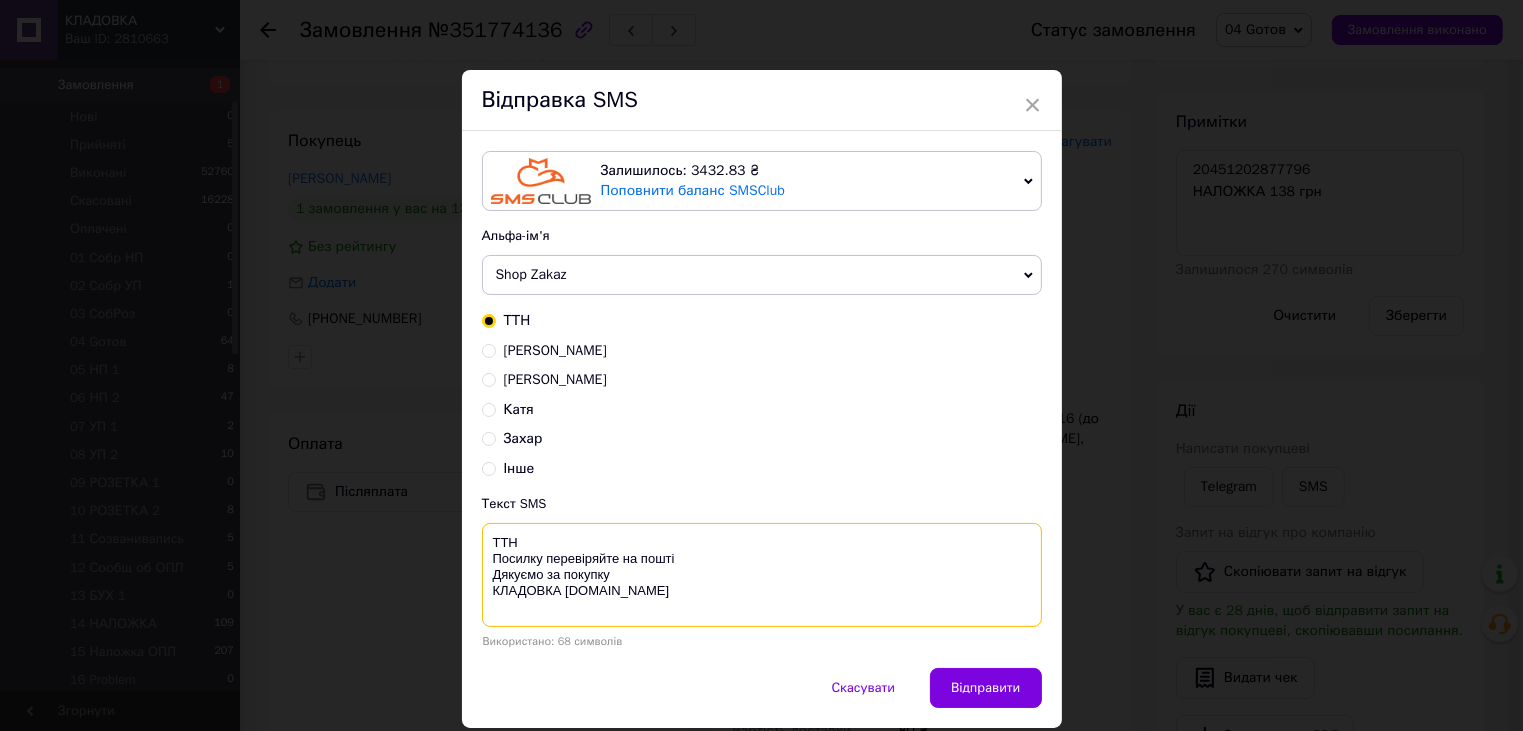 paste on "20451202877796" 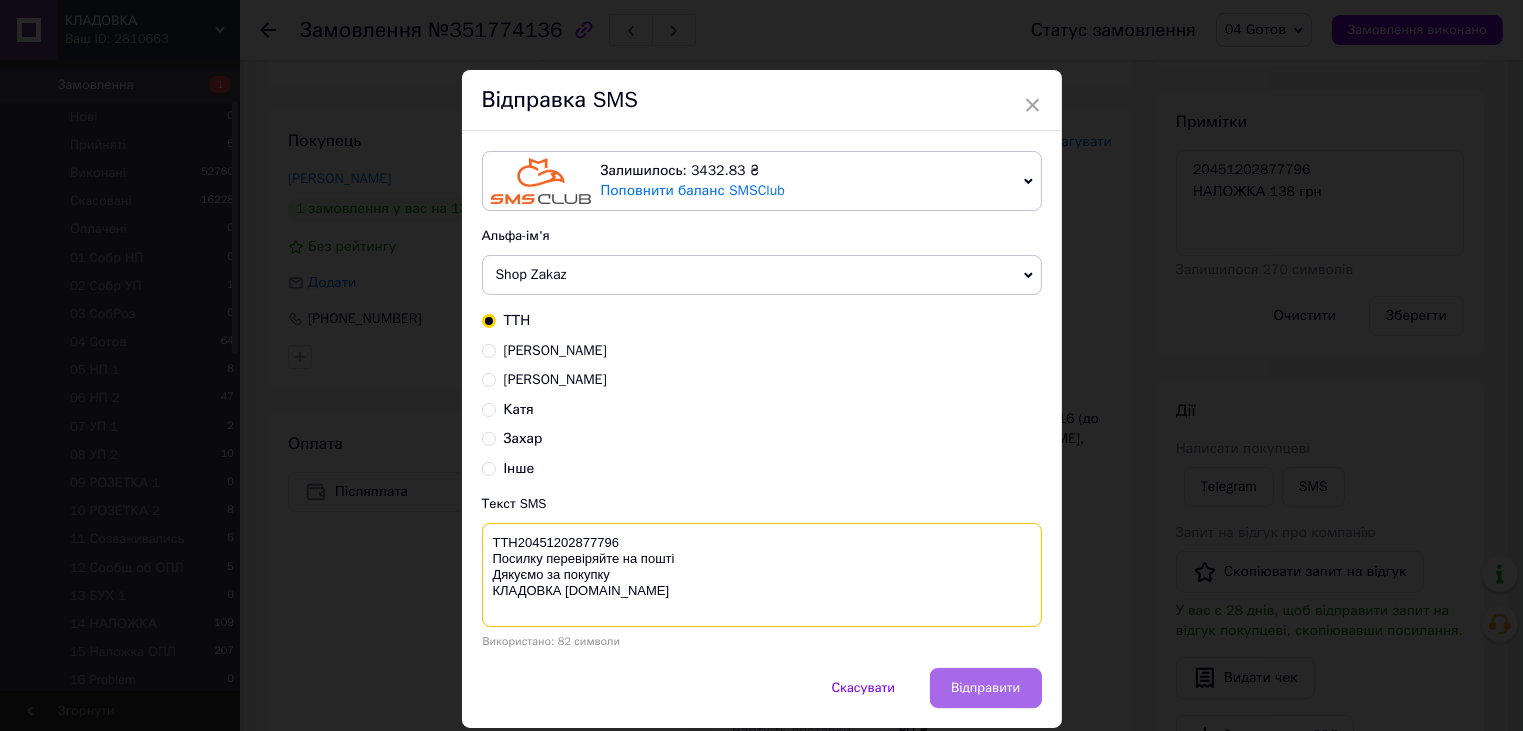 type on "ТТН20451202877796
Посилку перевіряйте на пошті
Дякуємо за покупку
КЛАДОВКА prom.ua" 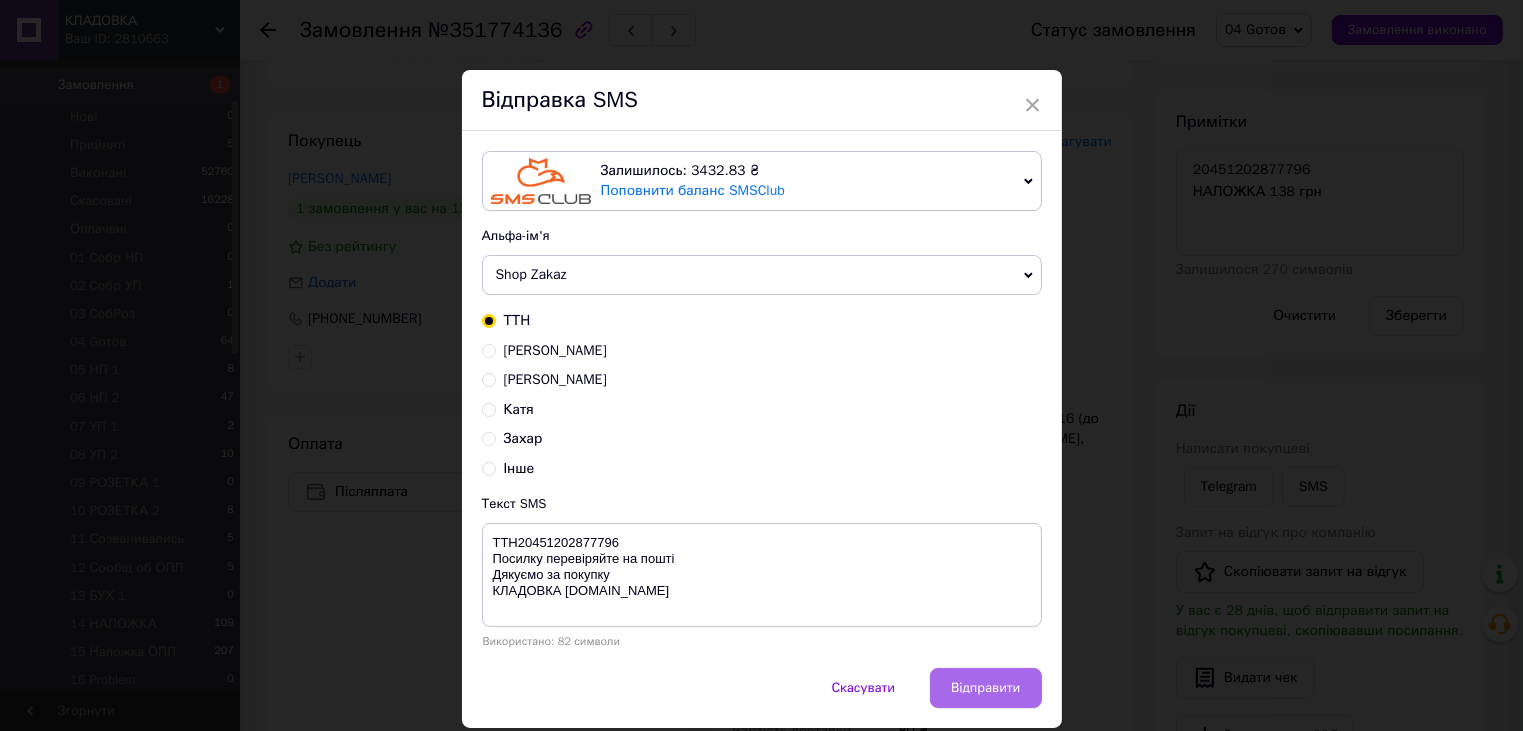 click on "Відправити" at bounding box center (985, 688) 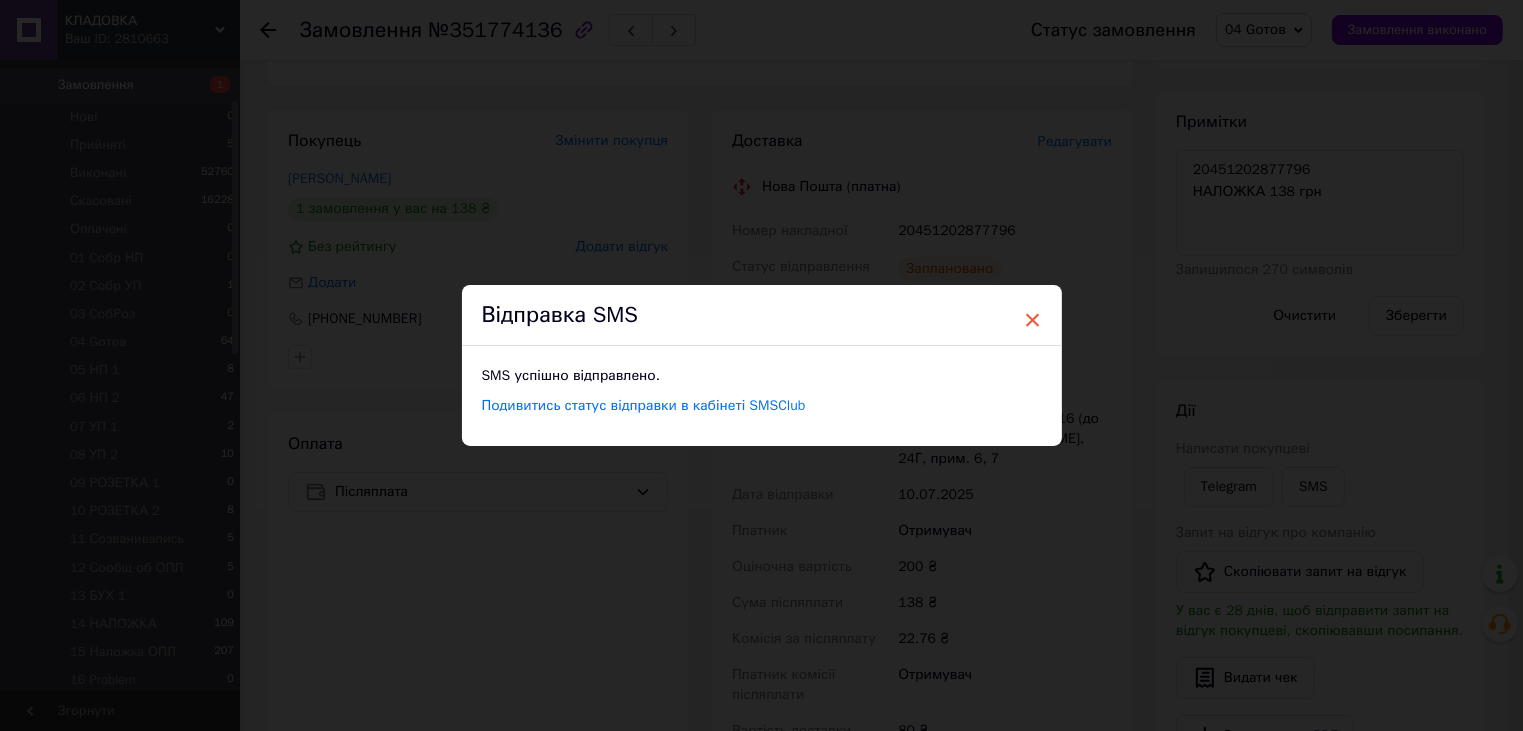 click on "×" at bounding box center (1033, 320) 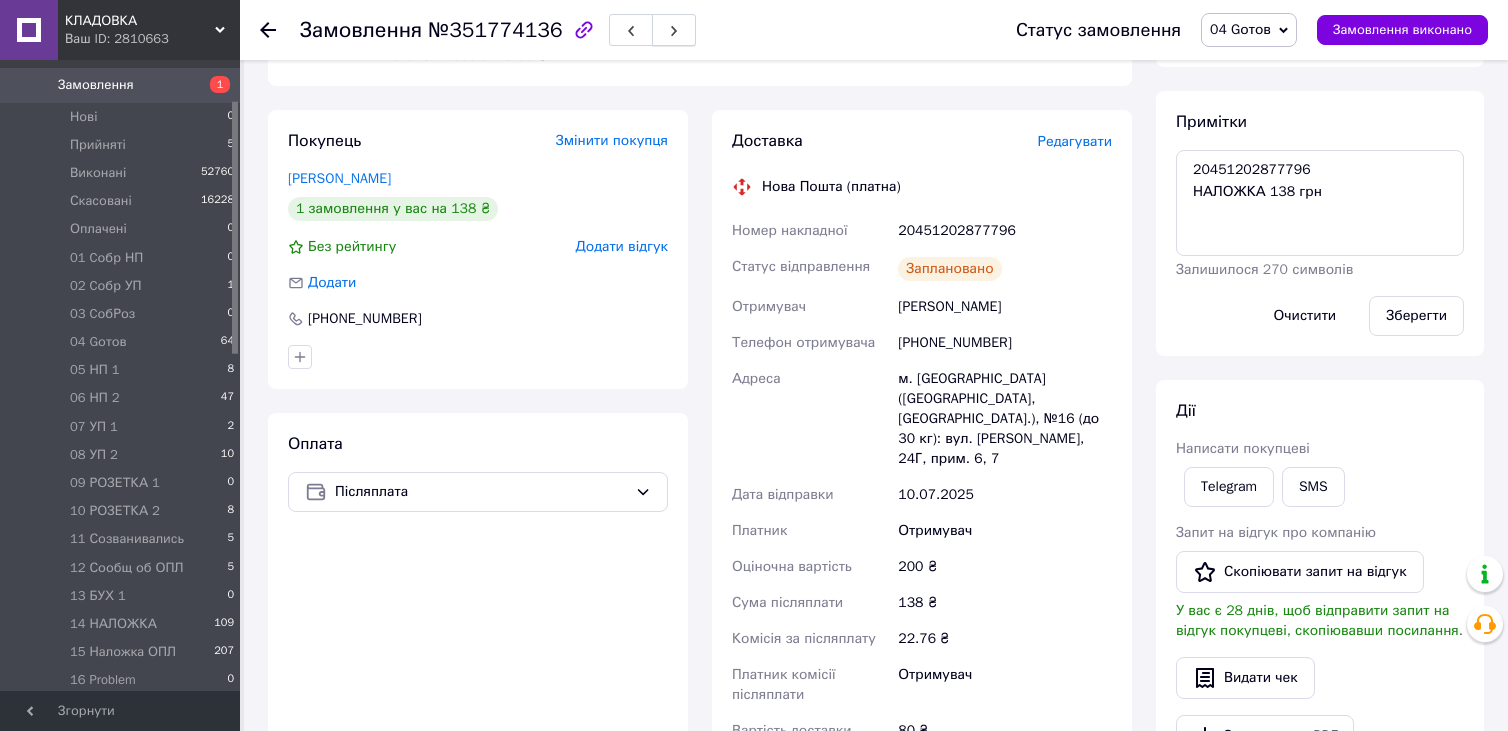 click at bounding box center [674, 30] 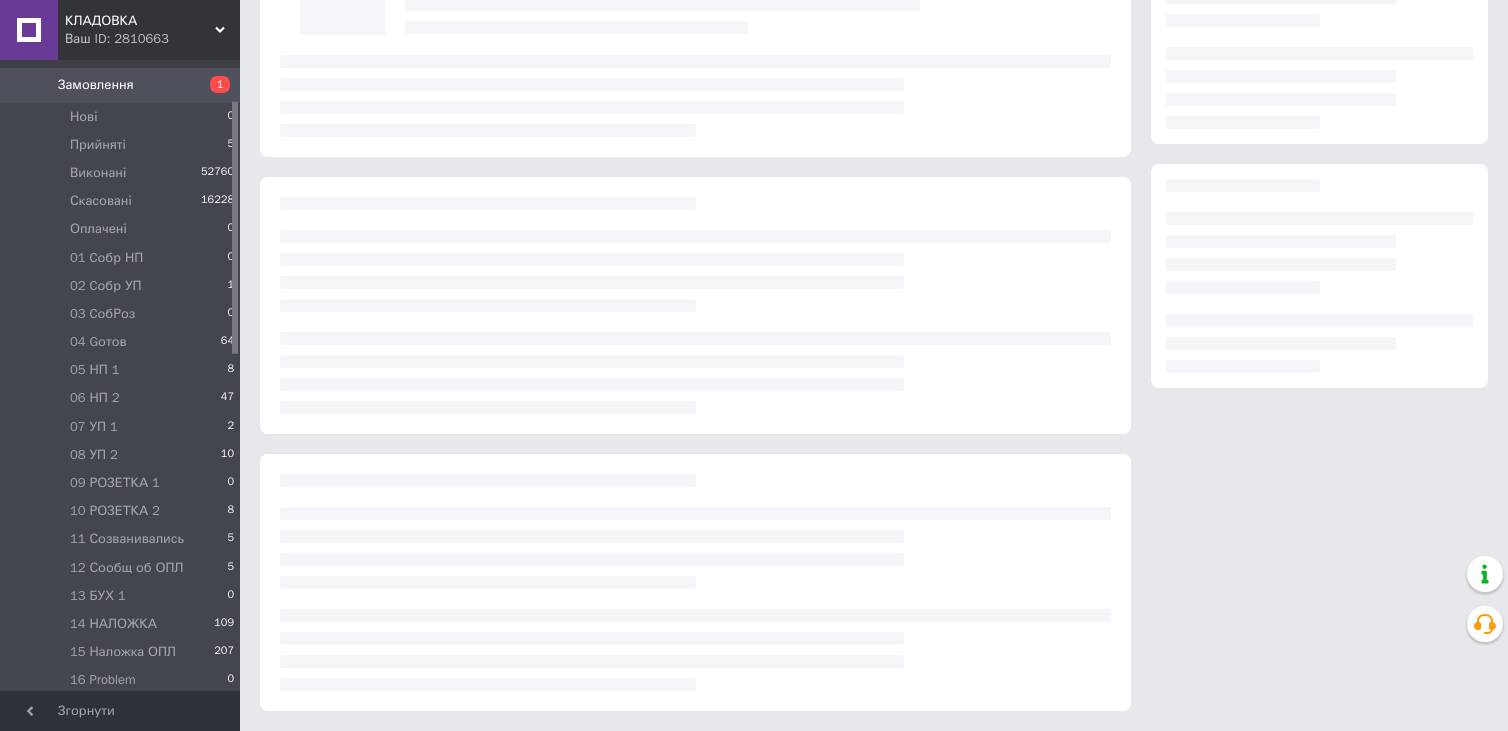 scroll, scrollTop: 309, scrollLeft: 0, axis: vertical 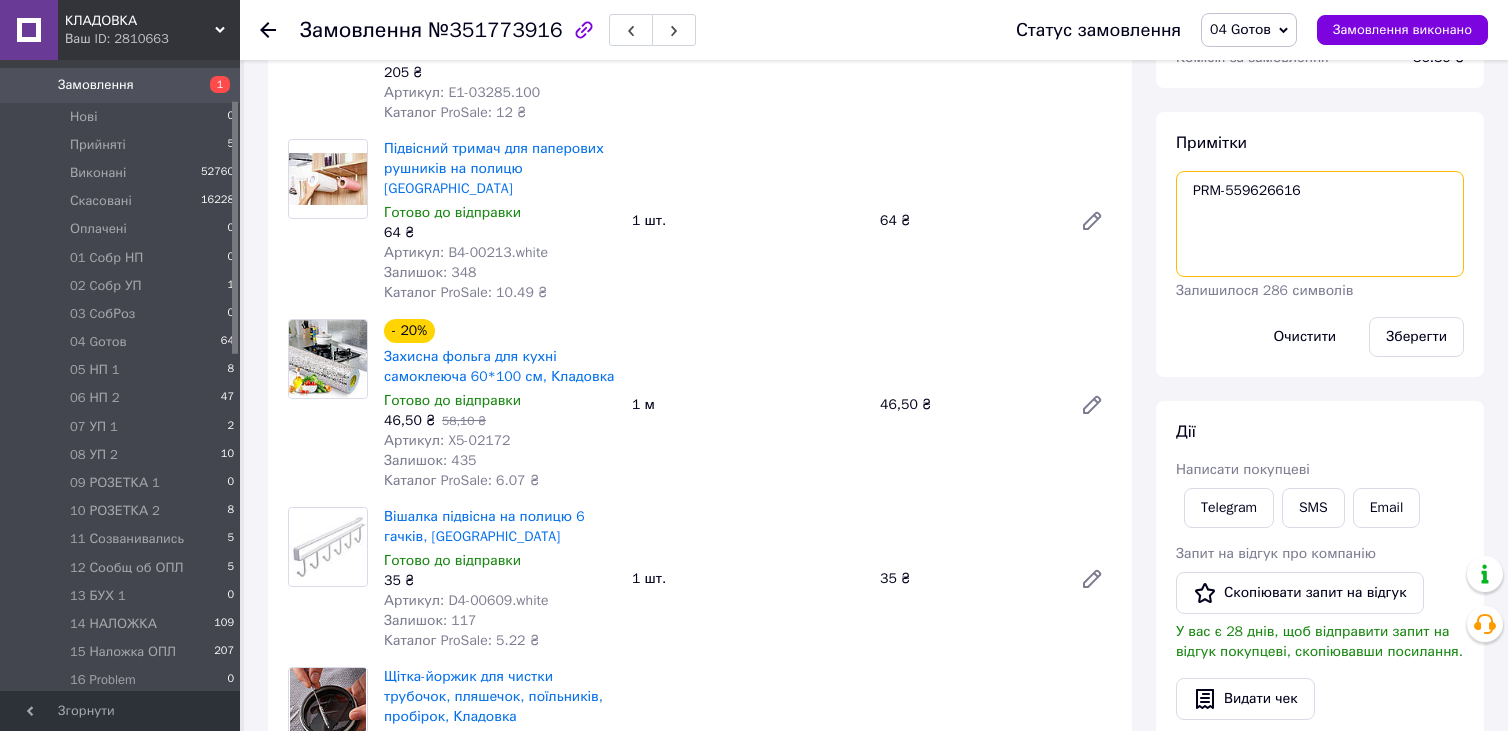drag, startPoint x: 1192, startPoint y: 201, endPoint x: 1310, endPoint y: 200, distance: 118.004234 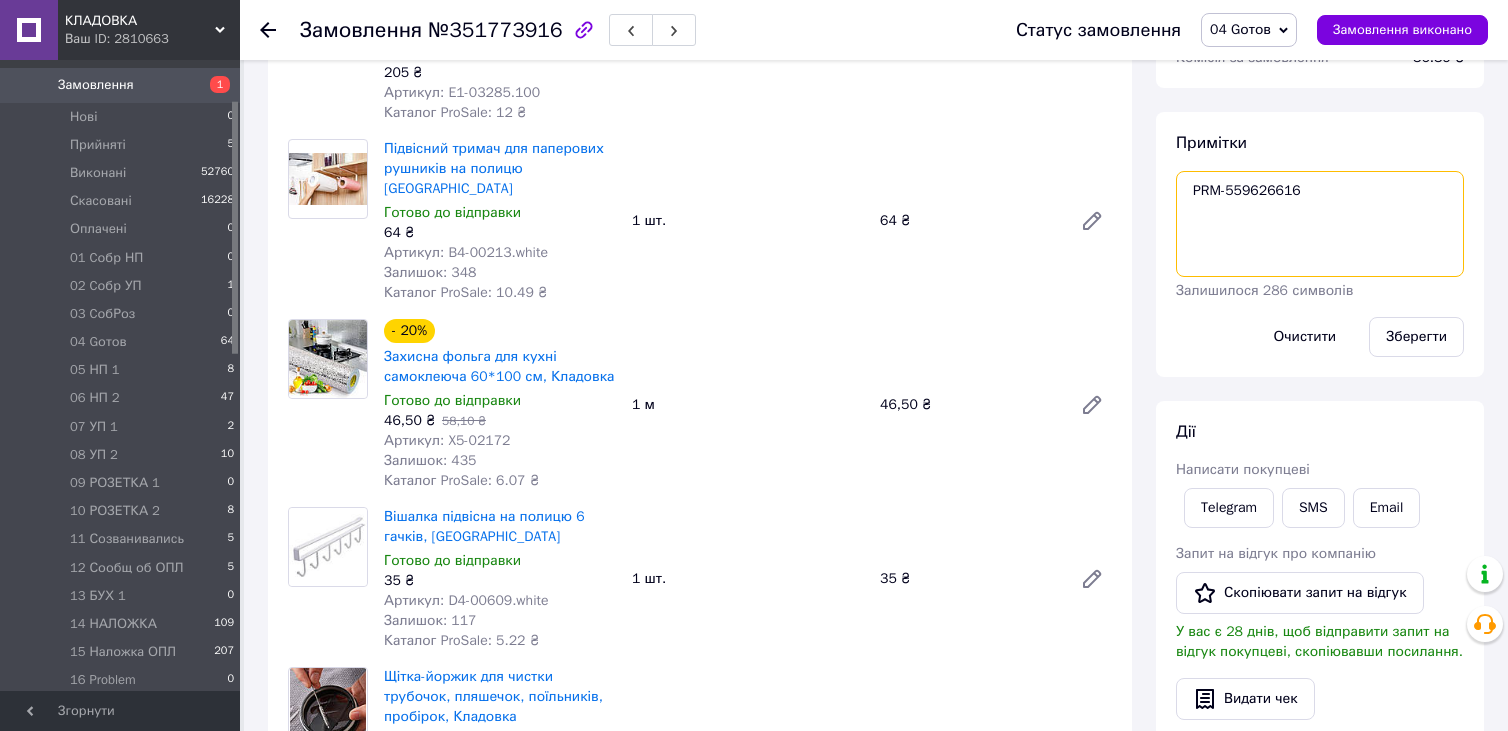 scroll, scrollTop: 909, scrollLeft: 0, axis: vertical 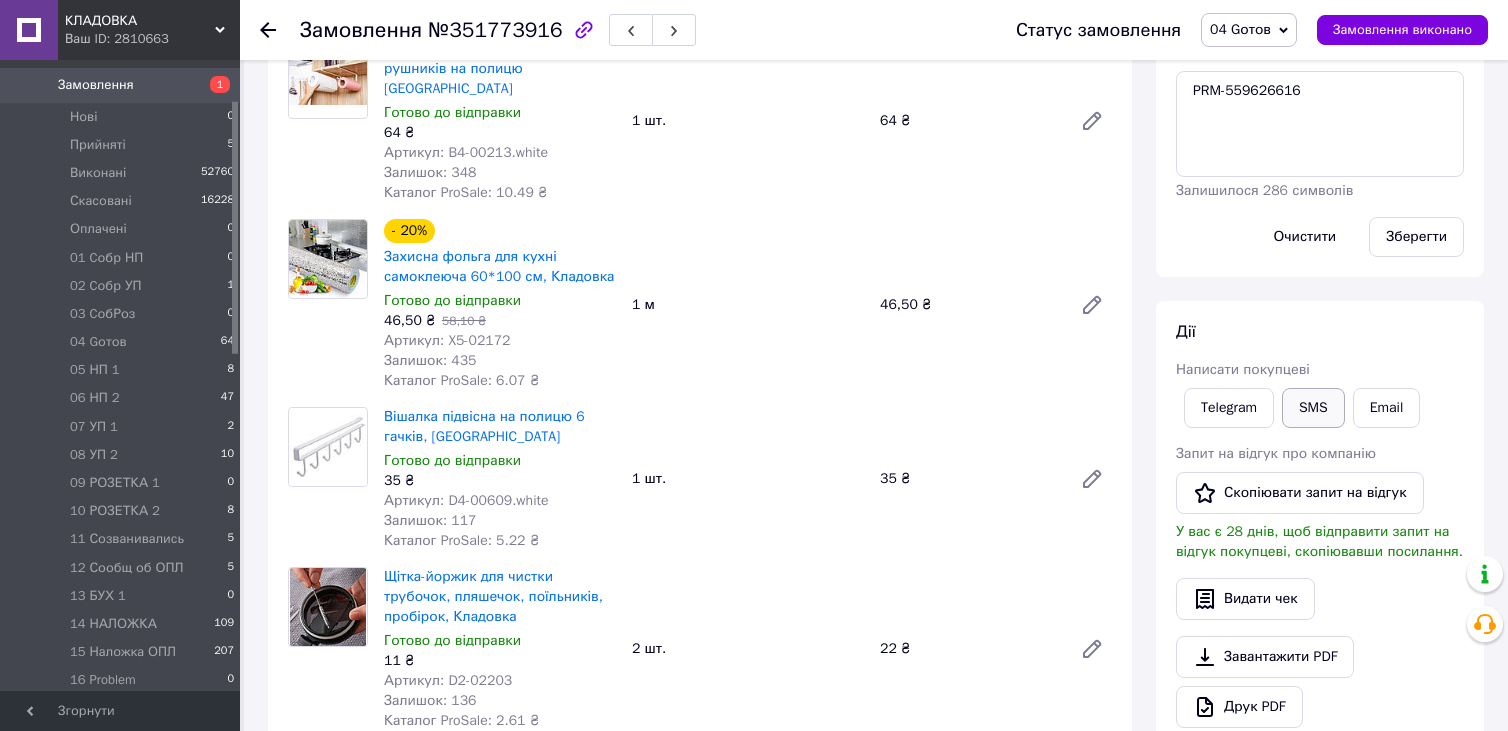 click on "SMS" at bounding box center (1313, 408) 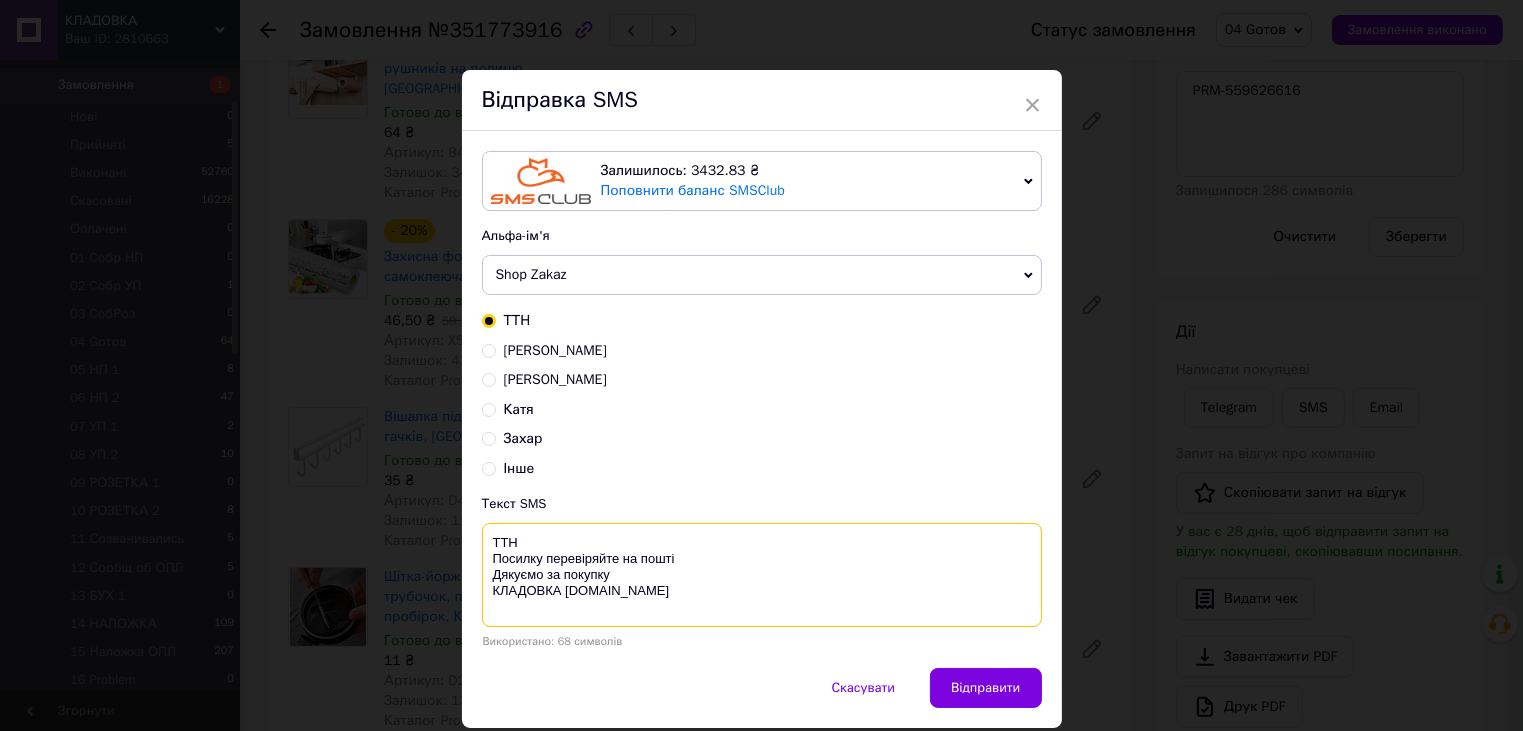 paste on "PRM-559626616" 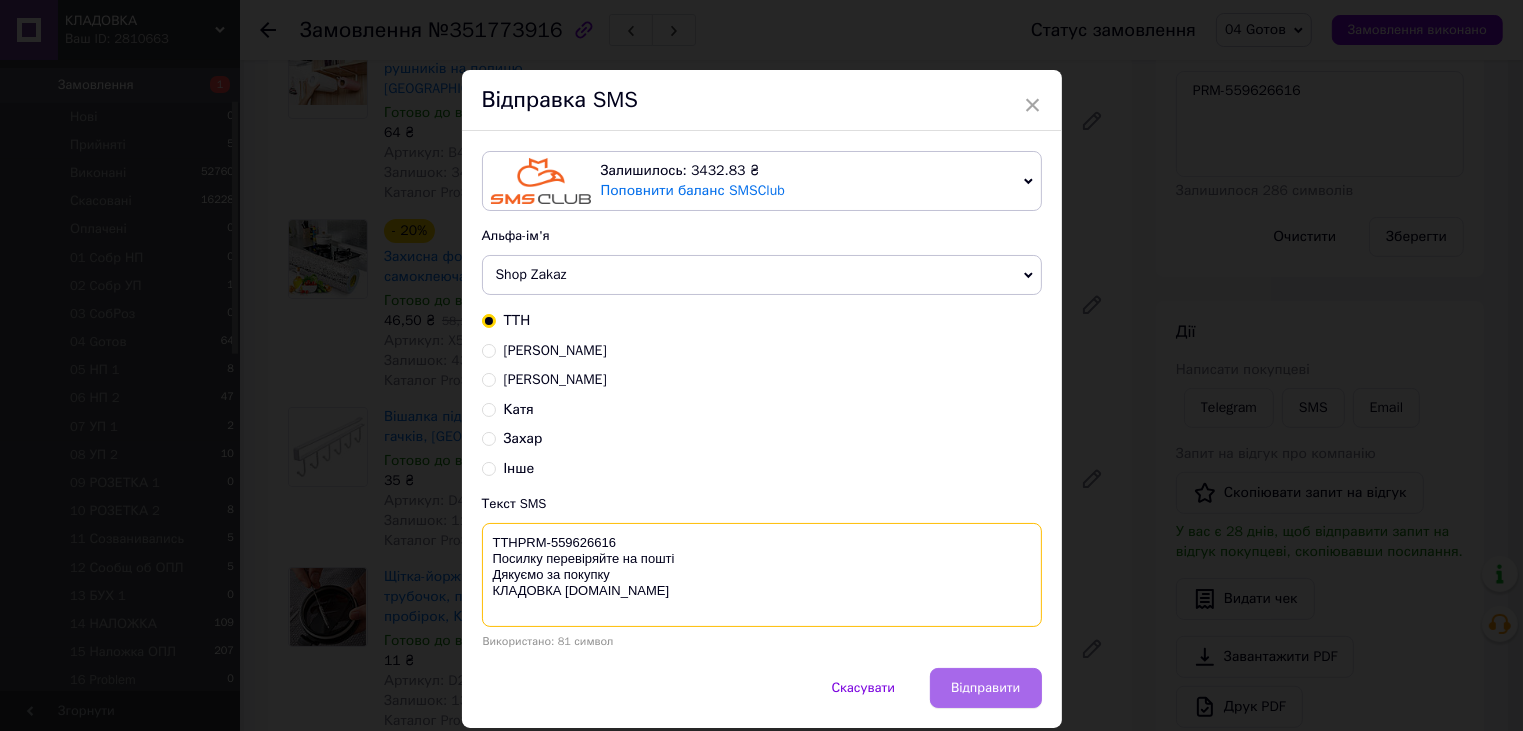 type on "ТТНPRM-559626616
Посилку перевіряйте на пошті
Дякуємо за покупку
КЛАДОВКА prom.ua" 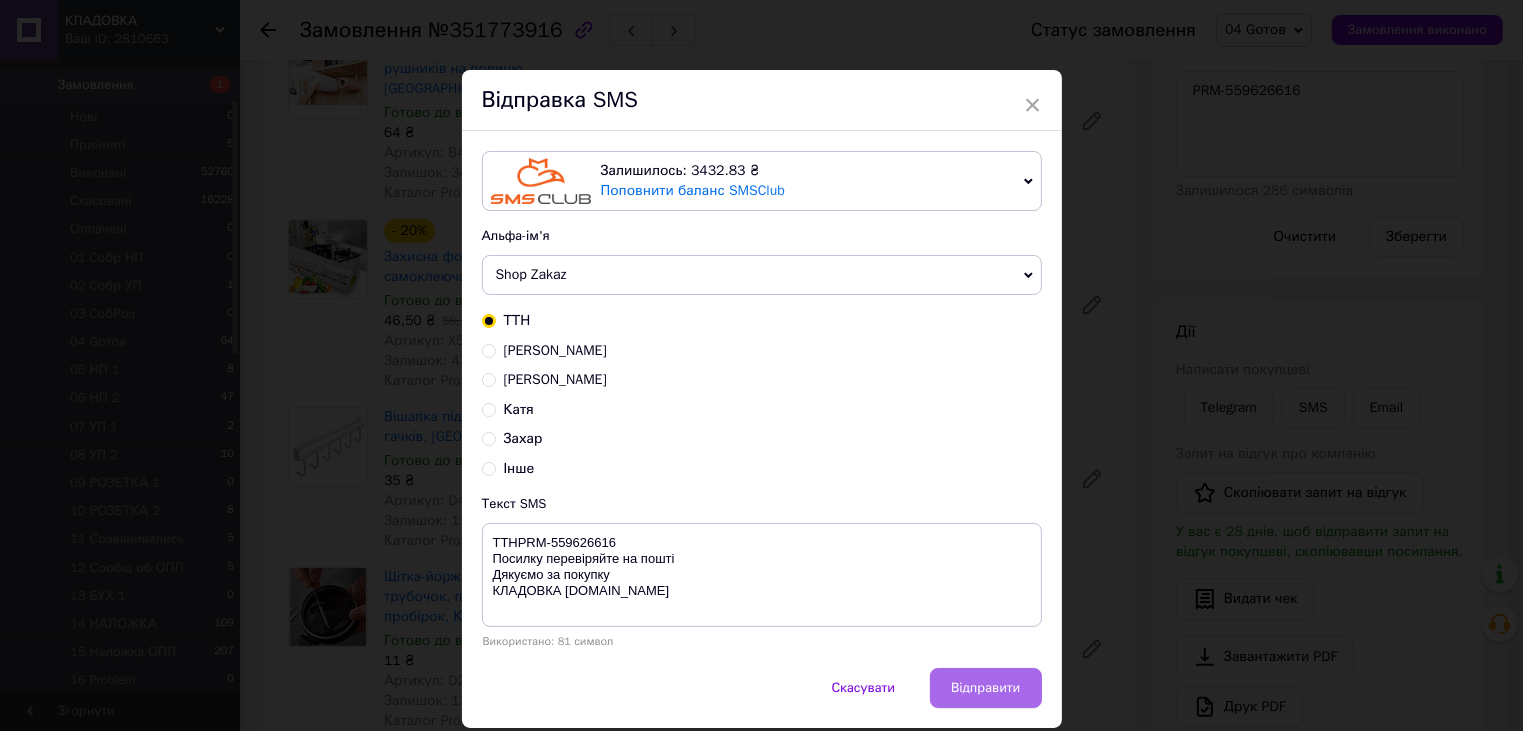 click on "Відправити" at bounding box center [985, 688] 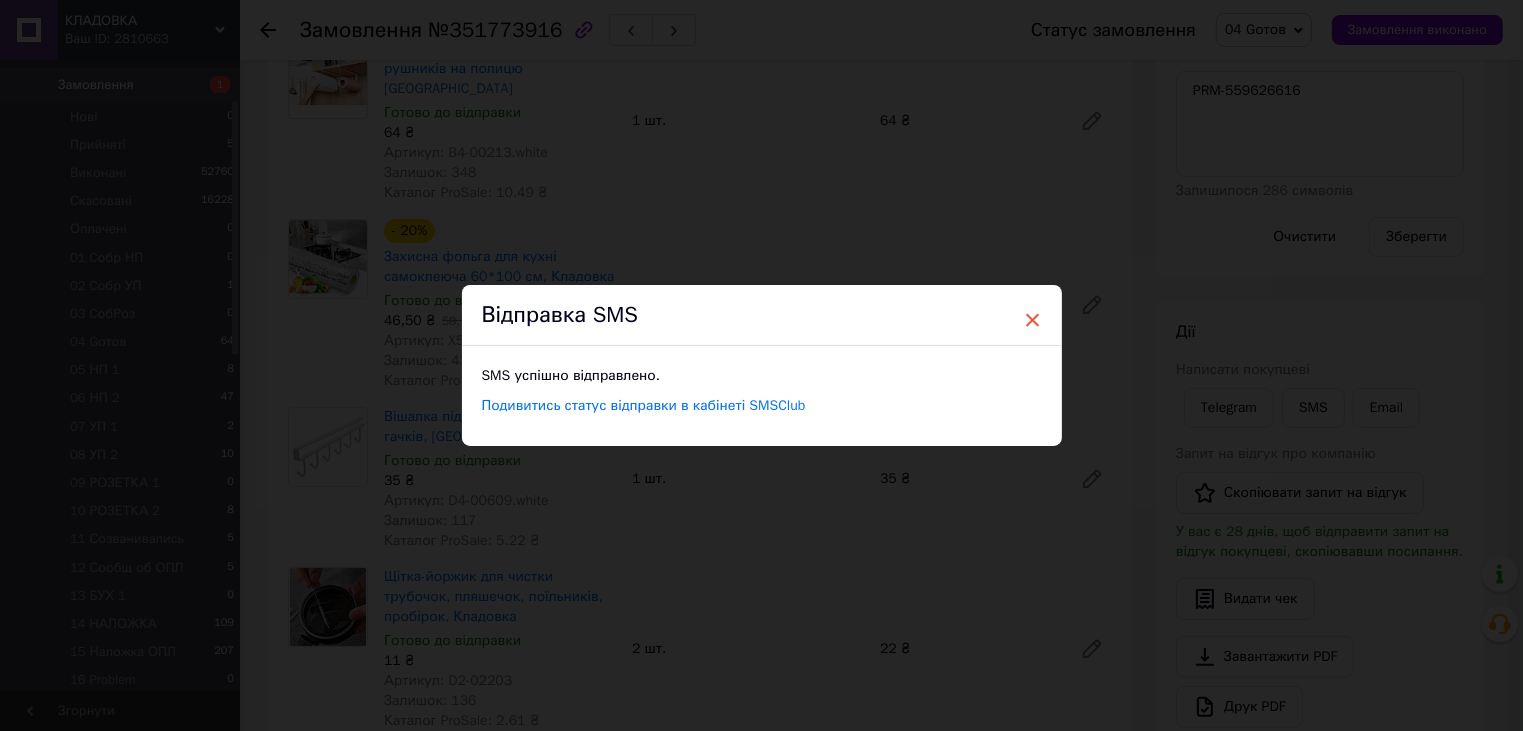 click on "×" at bounding box center (1033, 320) 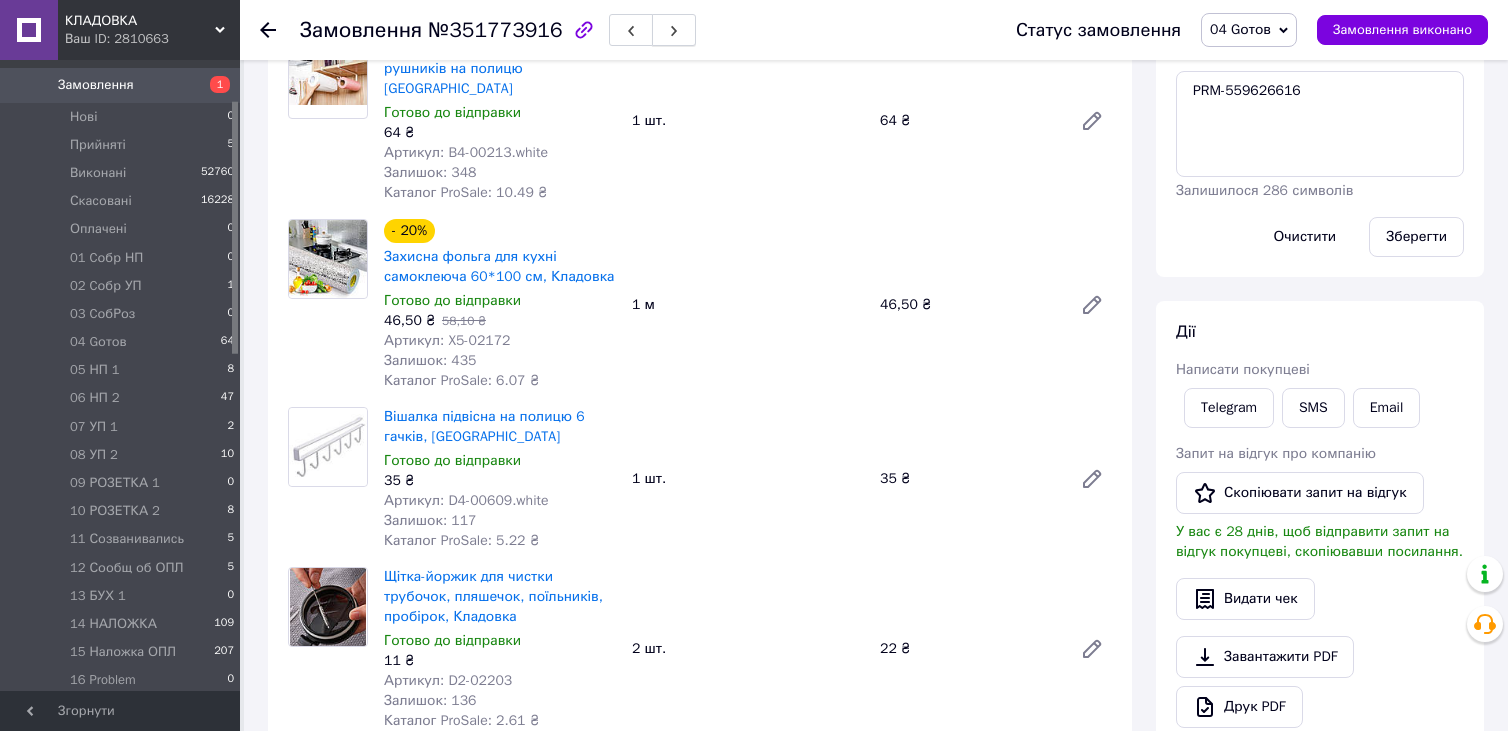 click at bounding box center [674, 30] 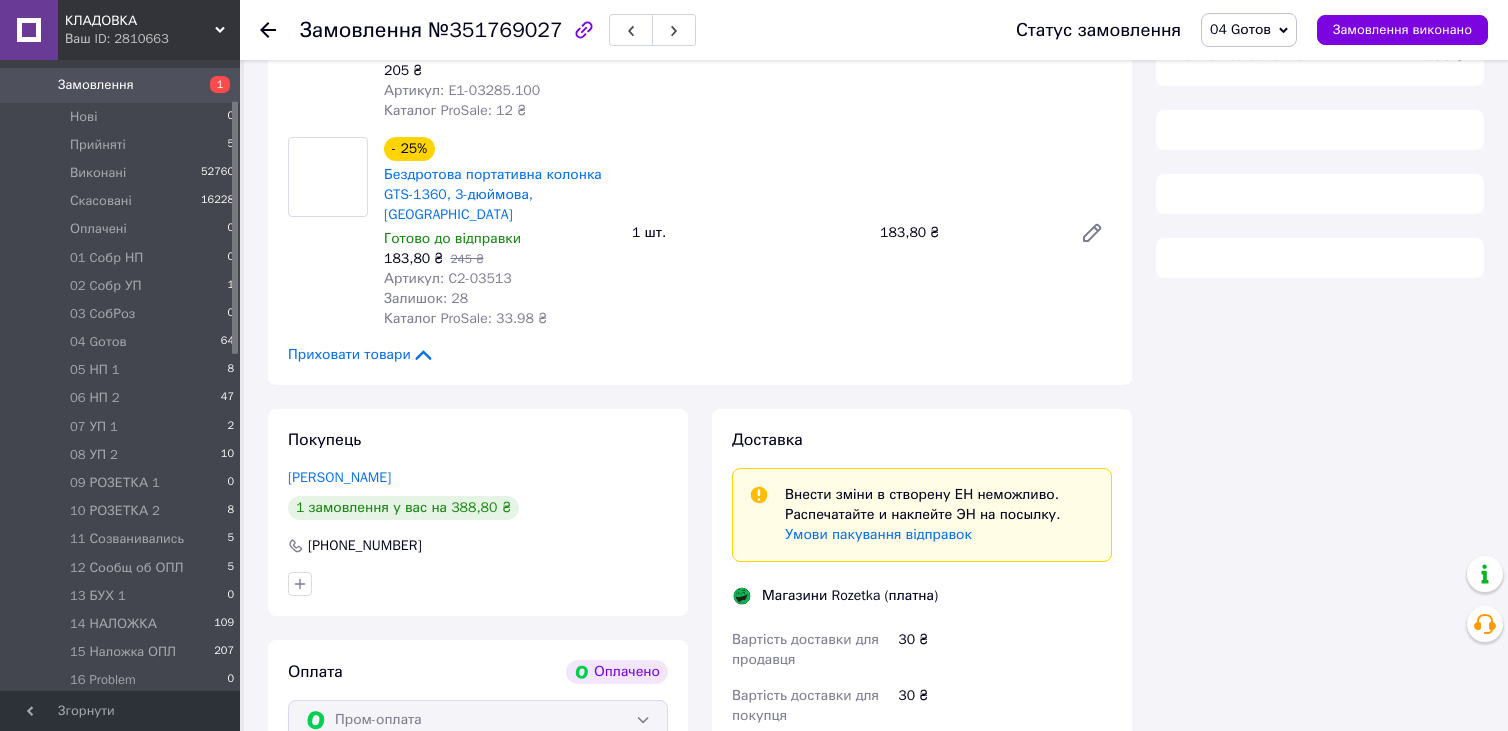 scroll, scrollTop: 764, scrollLeft: 0, axis: vertical 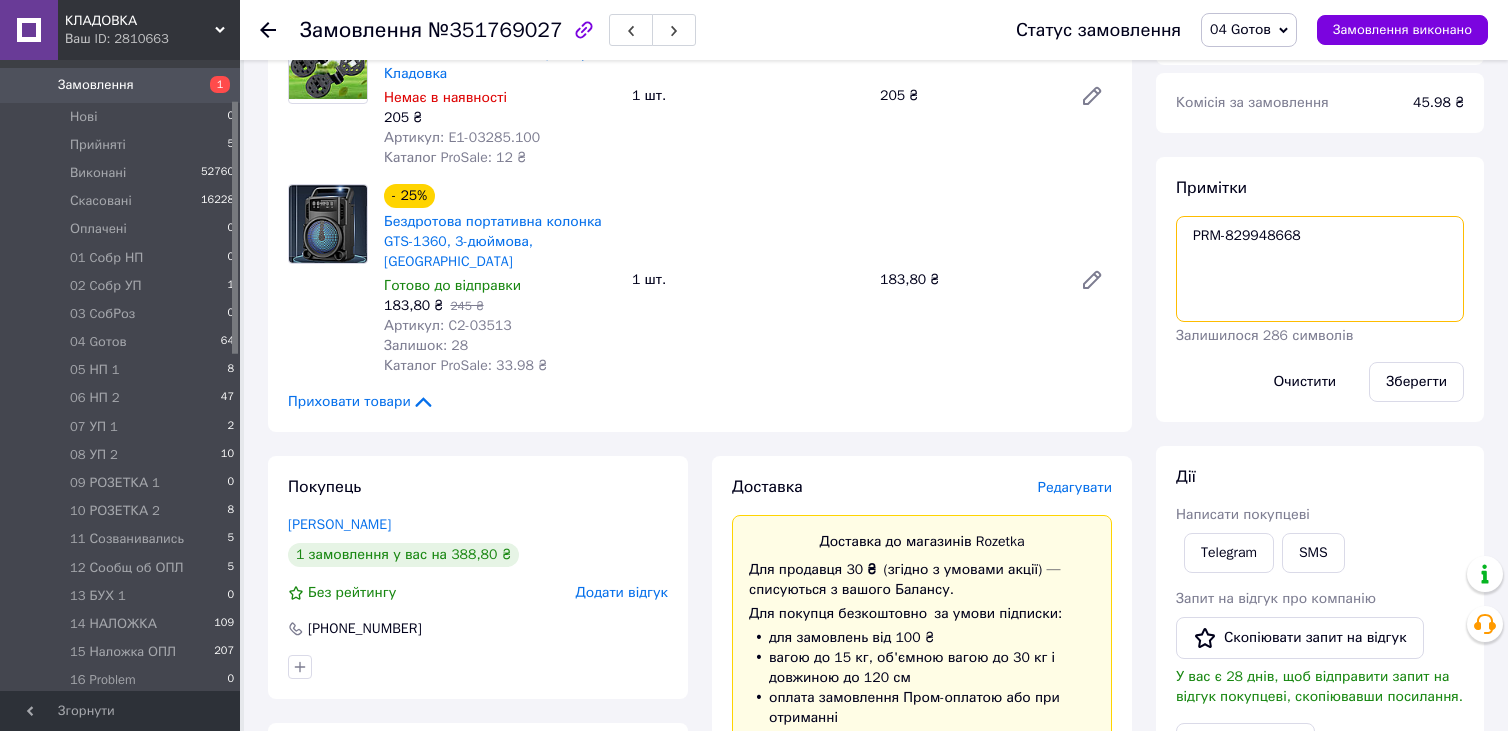 drag, startPoint x: 1188, startPoint y: 241, endPoint x: 1300, endPoint y: 234, distance: 112.21854 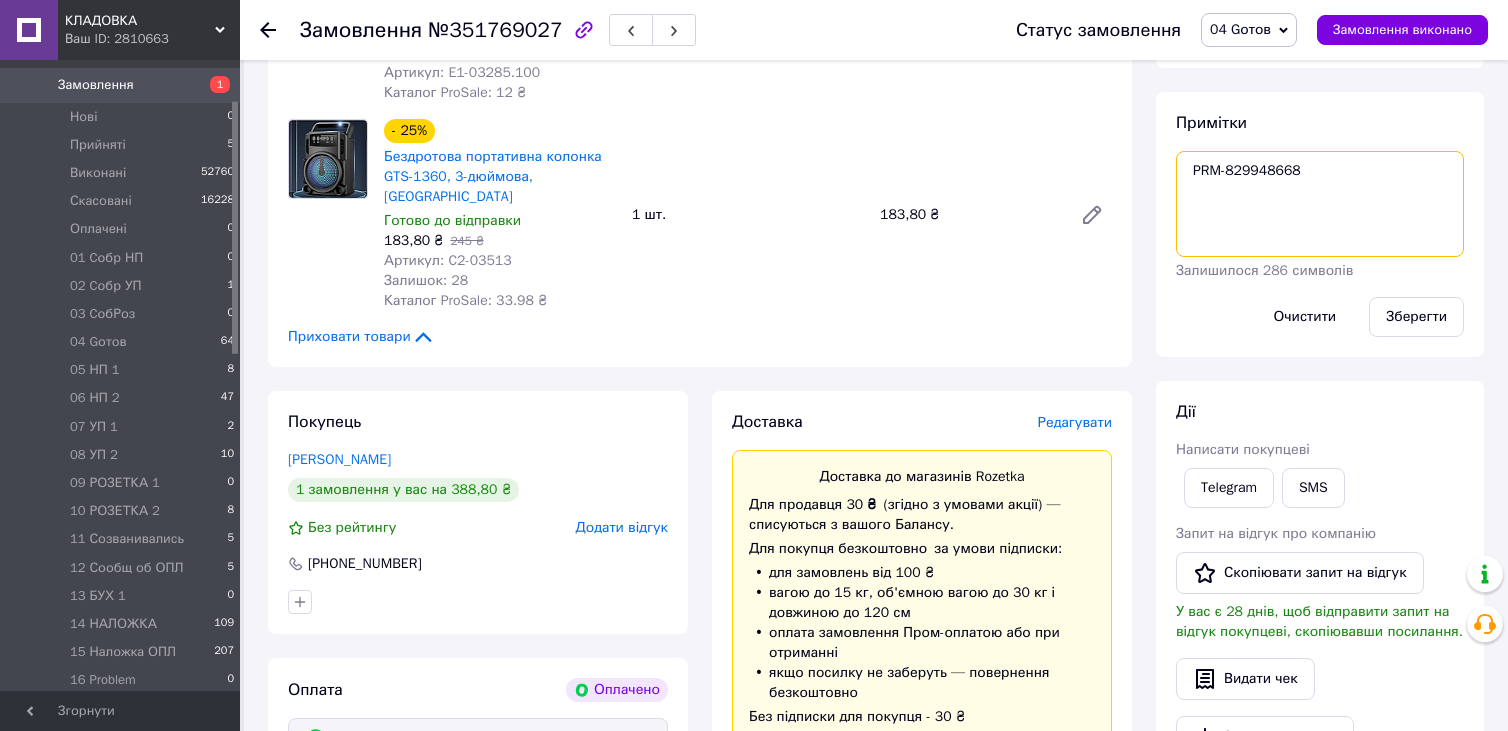 scroll, scrollTop: 864, scrollLeft: 0, axis: vertical 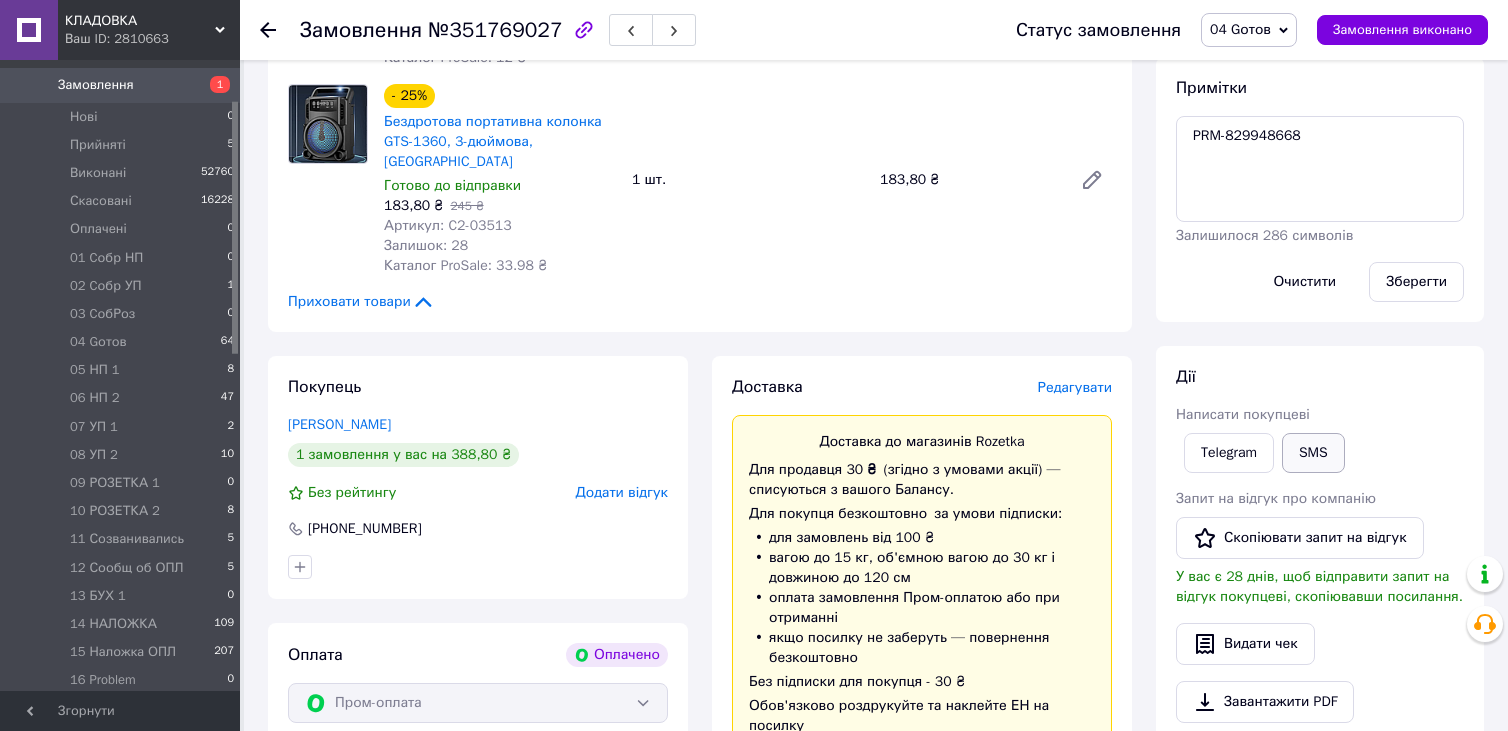 click on "SMS" at bounding box center (1313, 453) 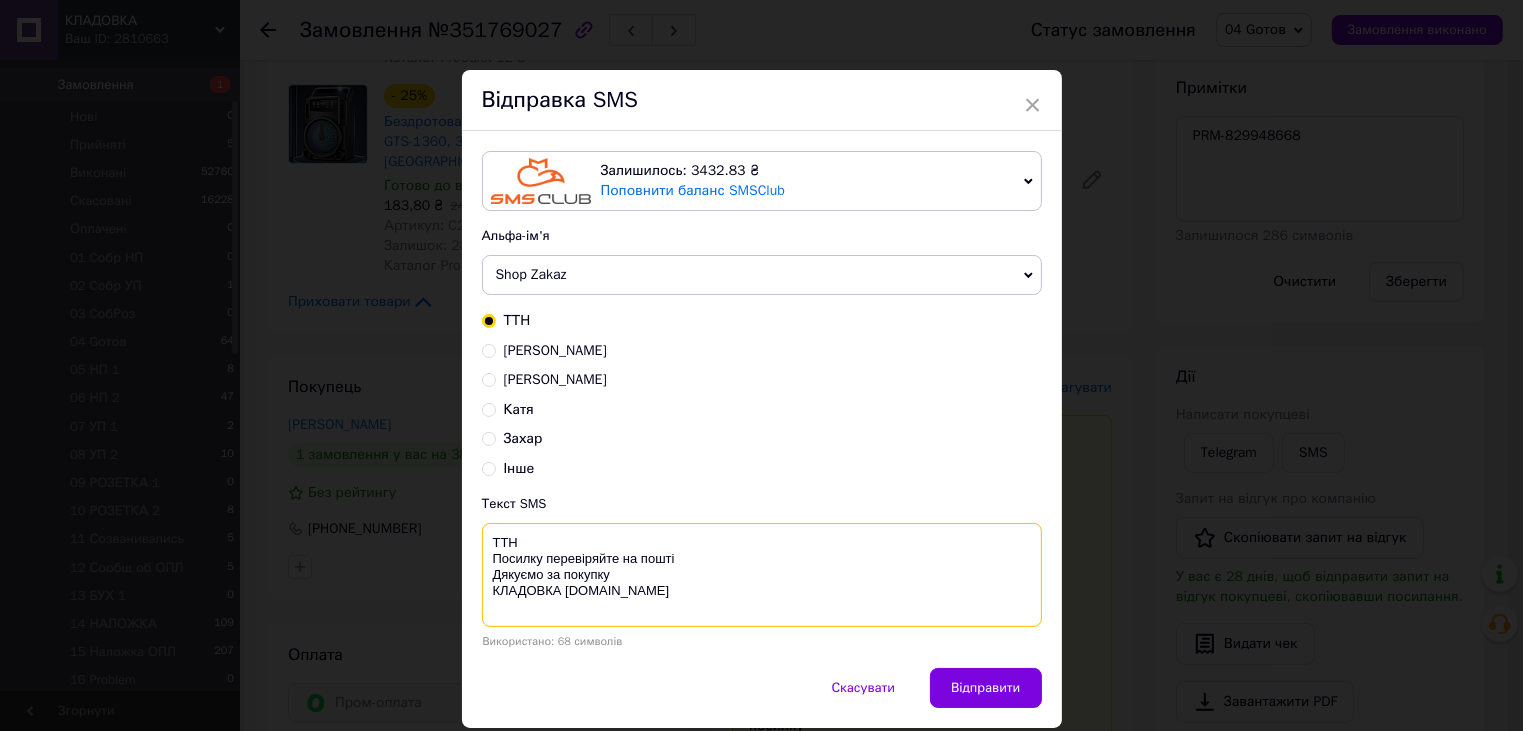 paste on "PRM-829948668" 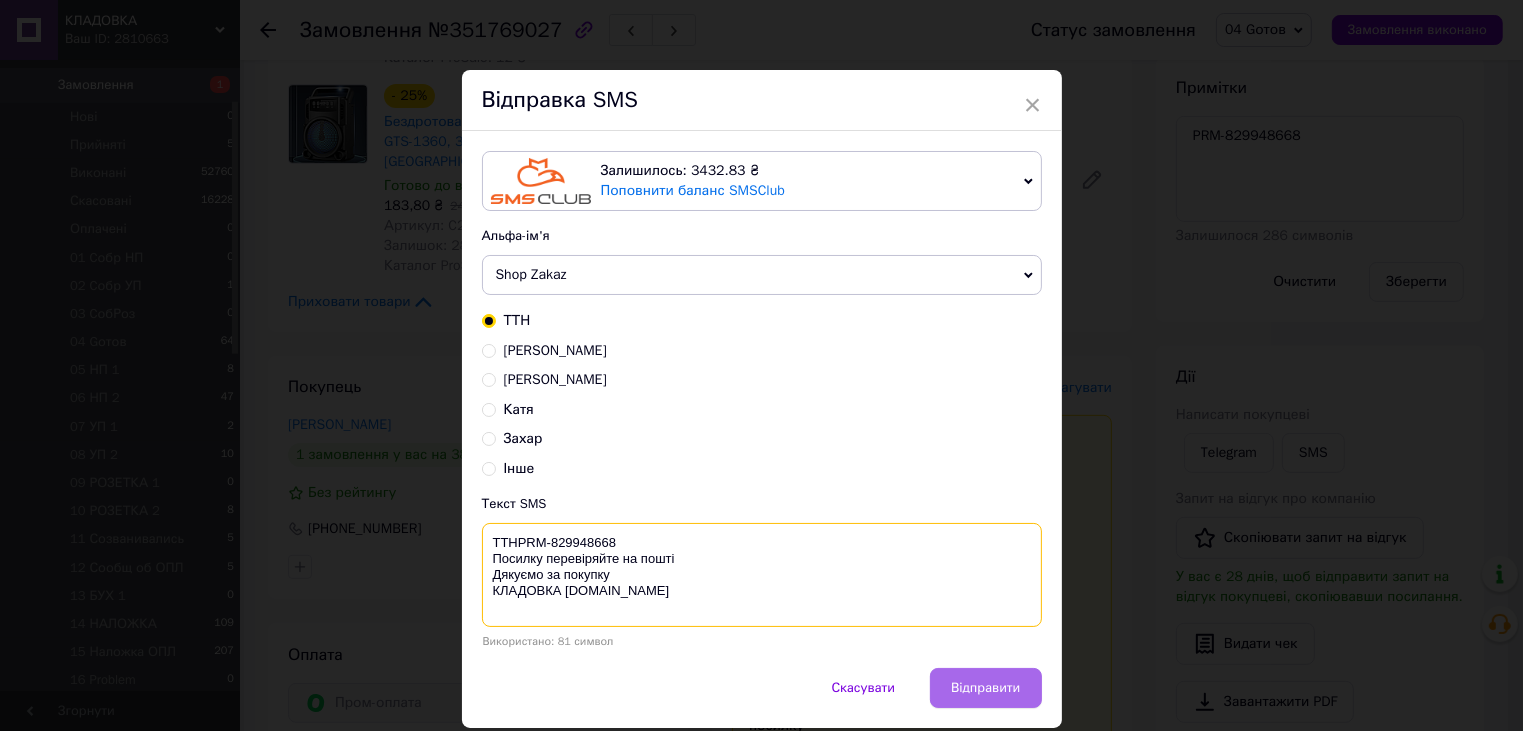 type on "ТТНPRM-829948668
Посилку перевіряйте на пошті
Дякуємо за покупку
КЛАДОВКА prom.ua" 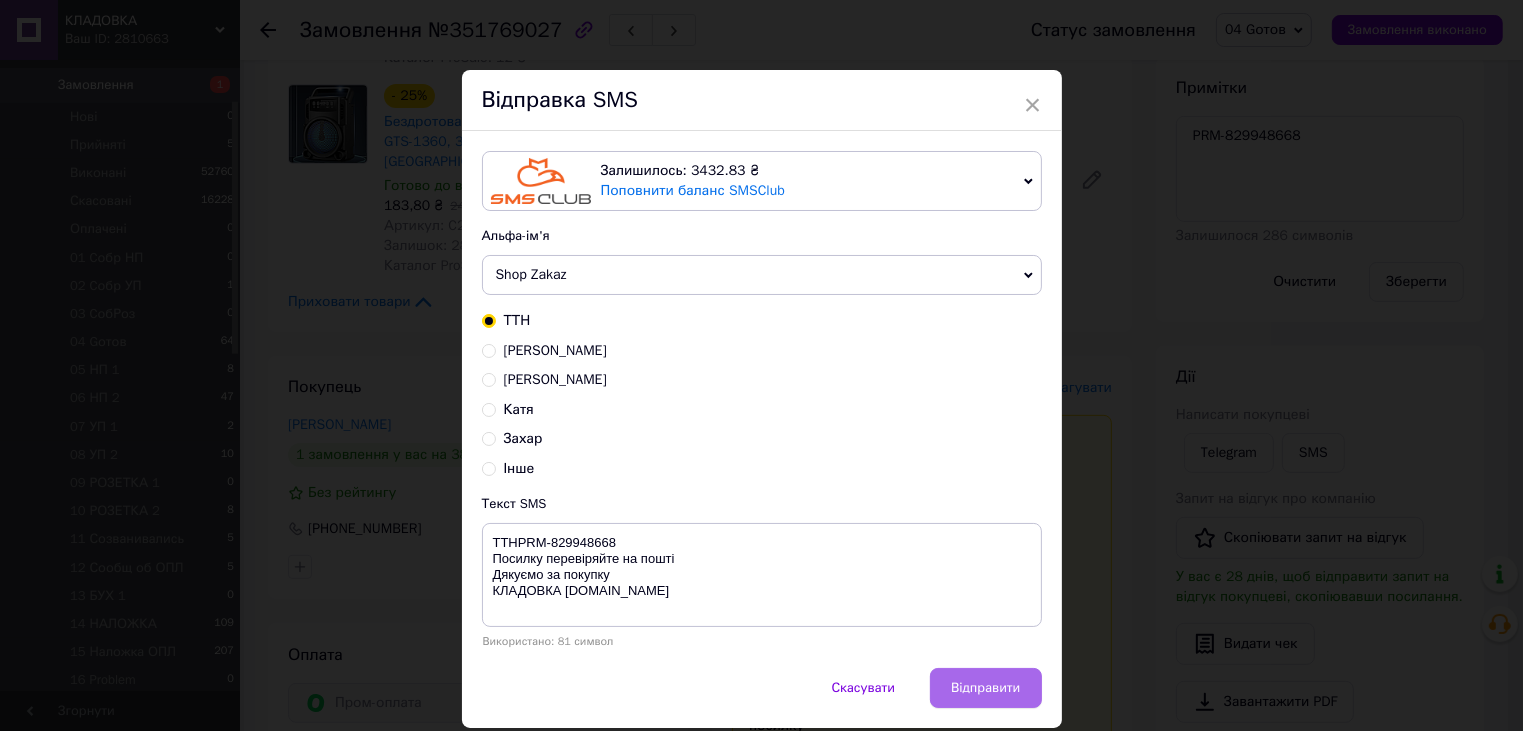 click on "Відправити" at bounding box center [985, 688] 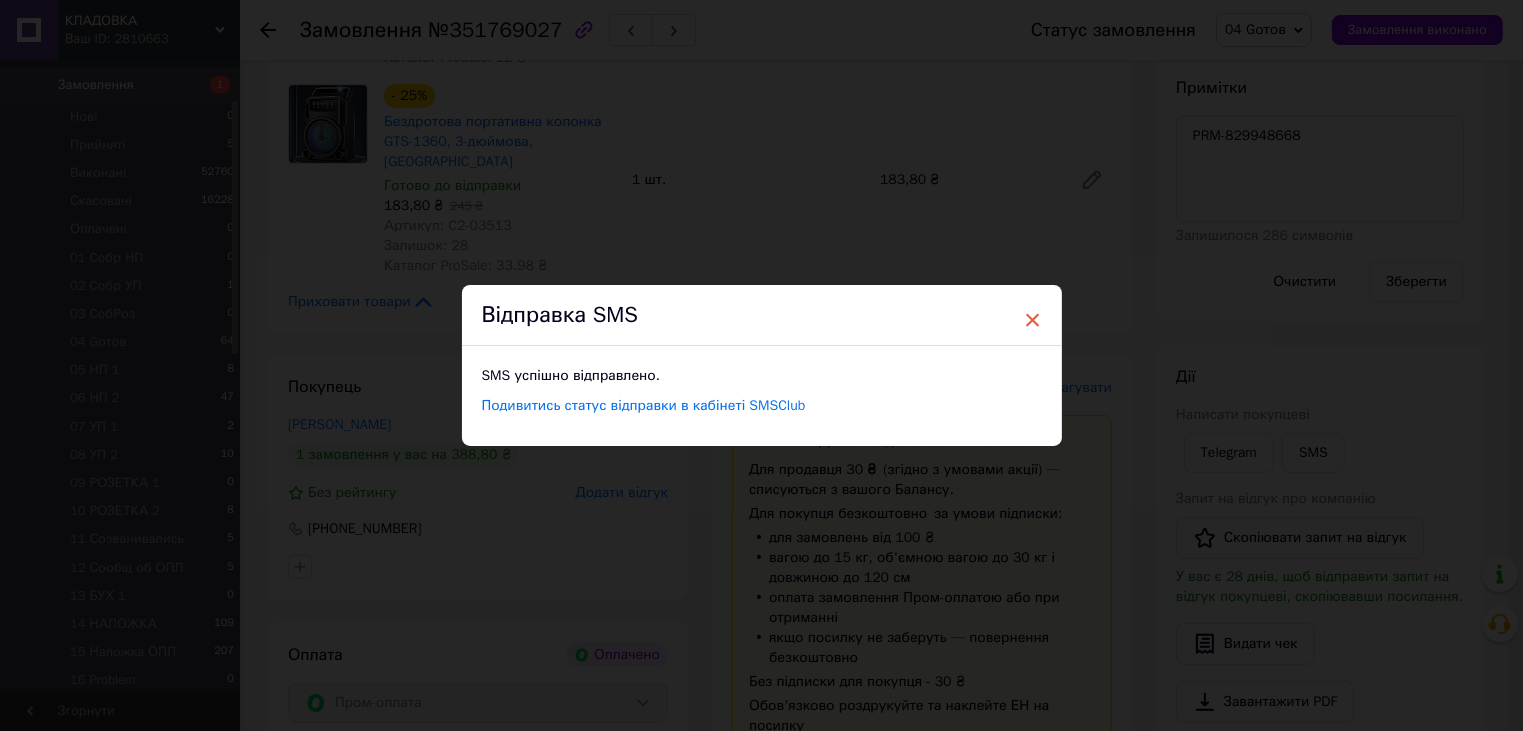 click on "×" at bounding box center [1033, 320] 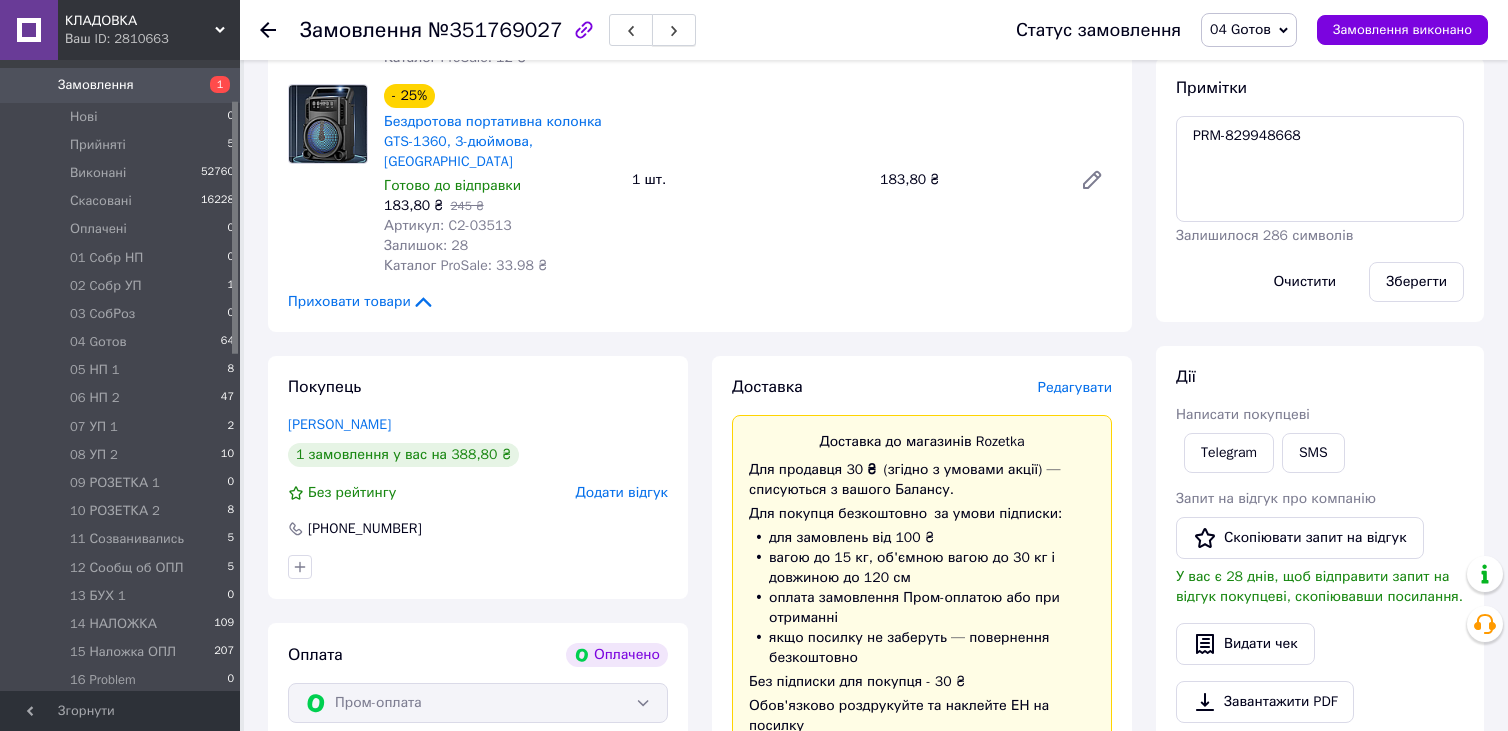 click at bounding box center [674, 30] 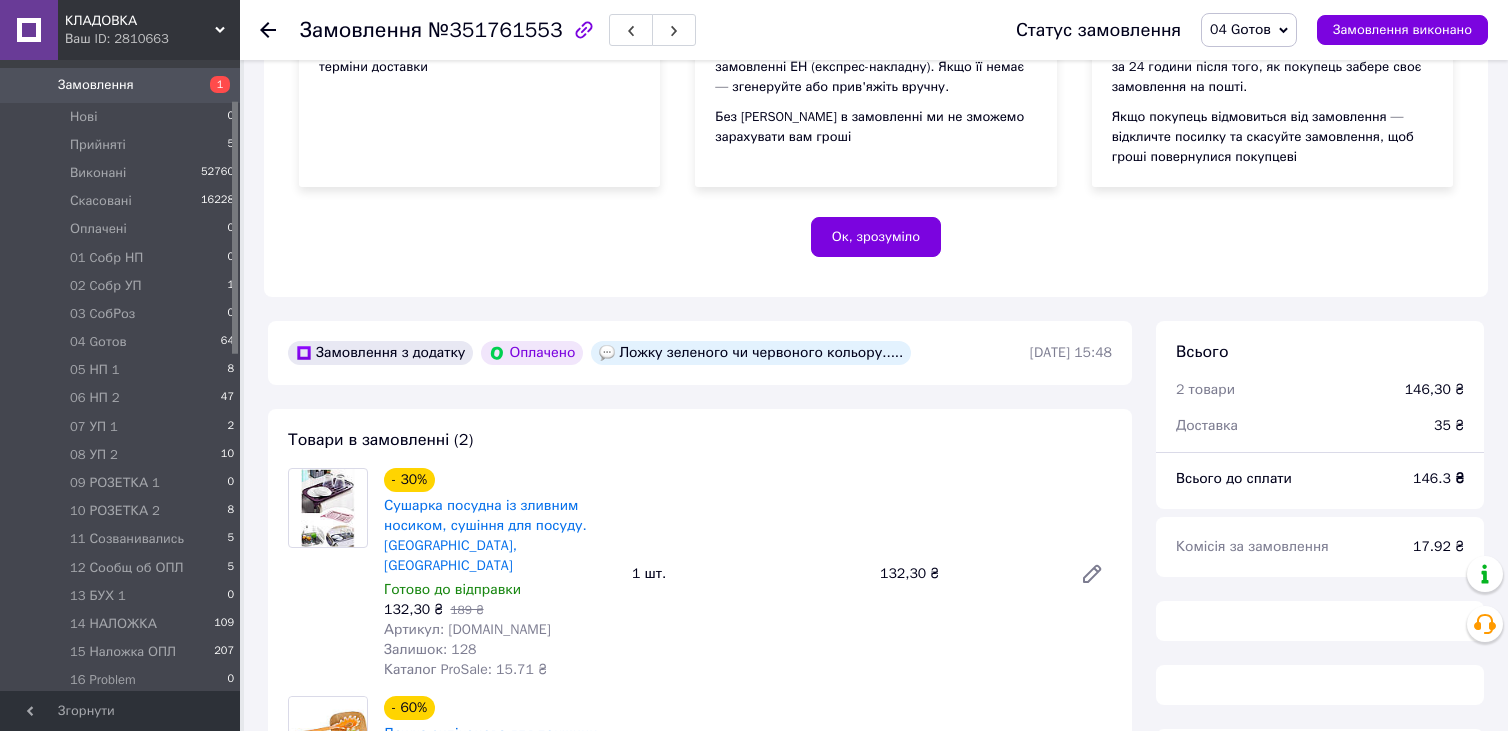 scroll, scrollTop: 483, scrollLeft: 0, axis: vertical 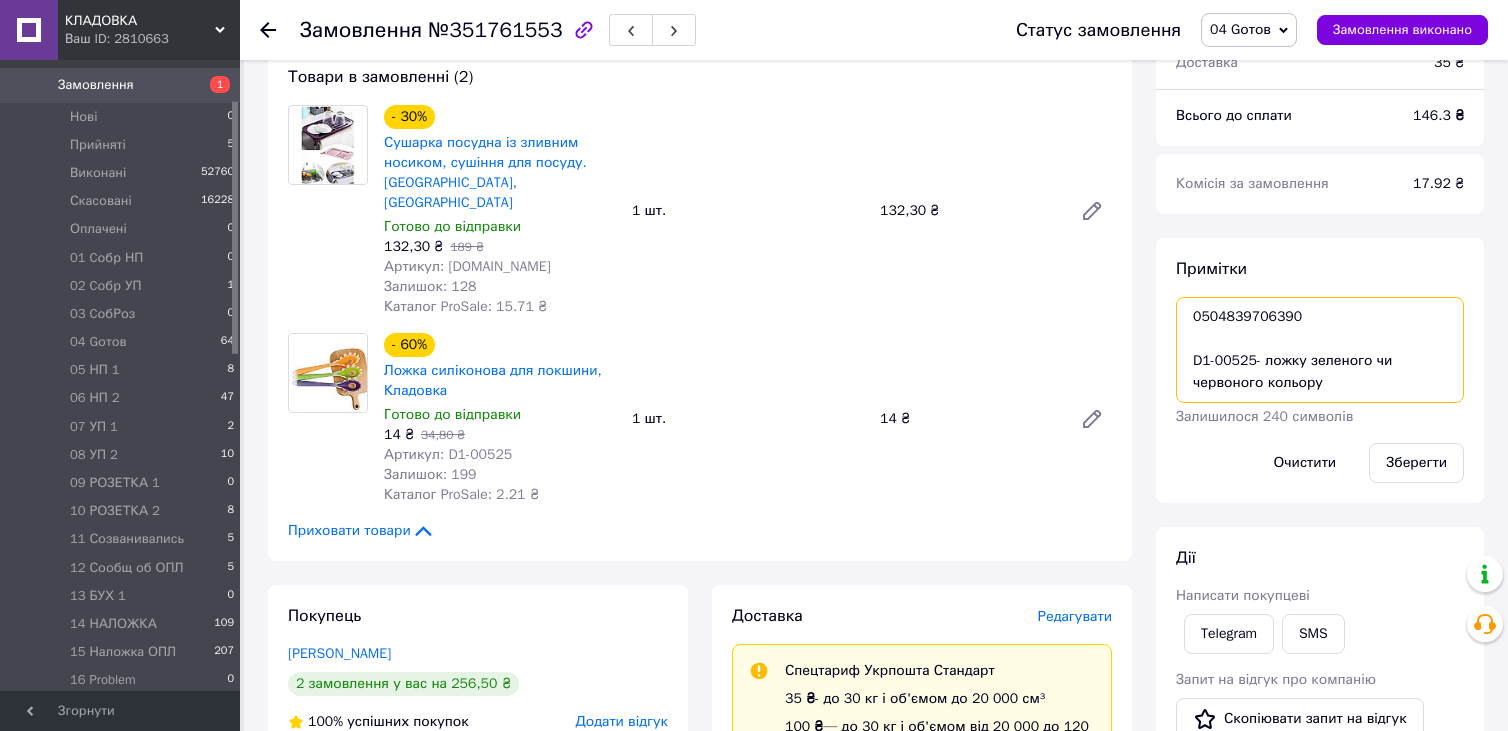 drag, startPoint x: 1195, startPoint y: 322, endPoint x: 1299, endPoint y: 321, distance: 104.00481 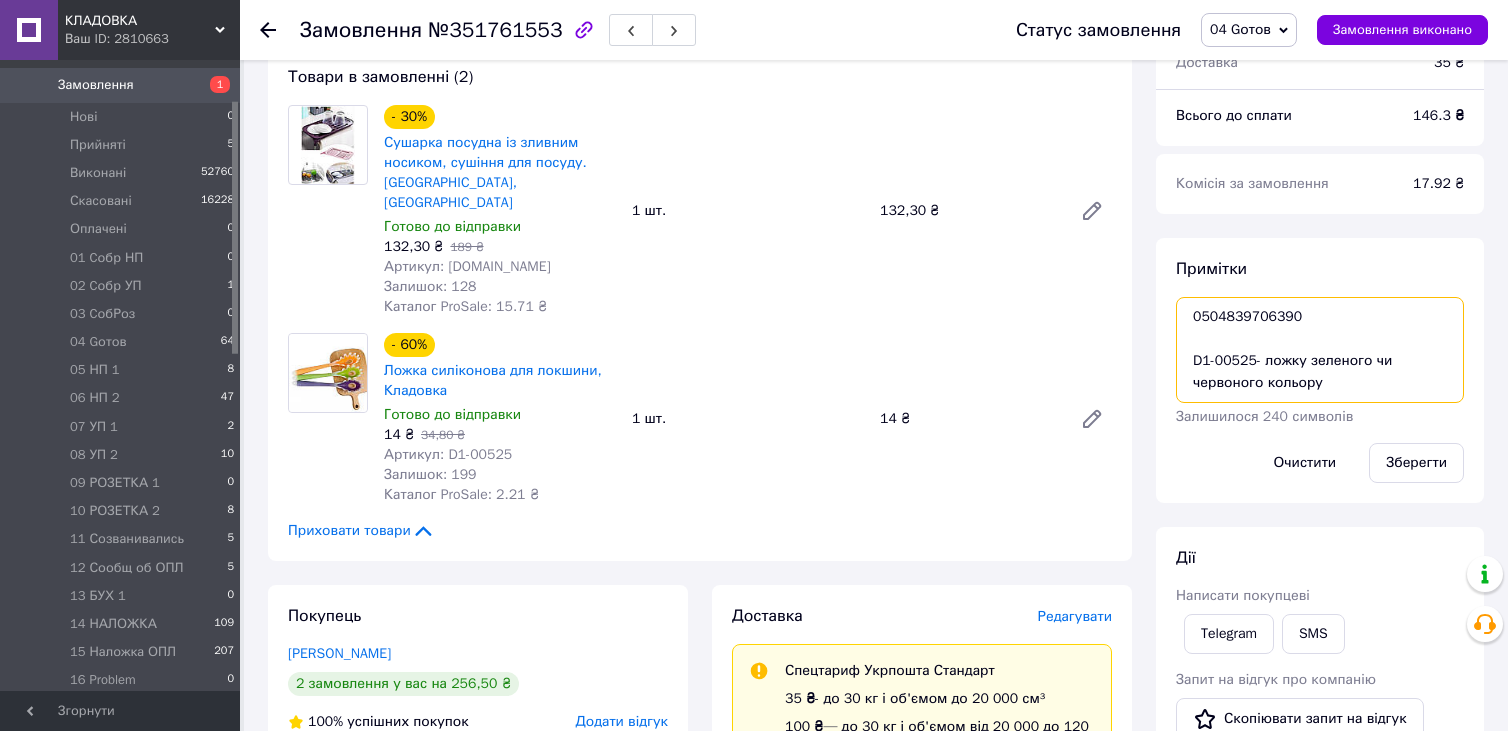 scroll, scrollTop: 883, scrollLeft: 0, axis: vertical 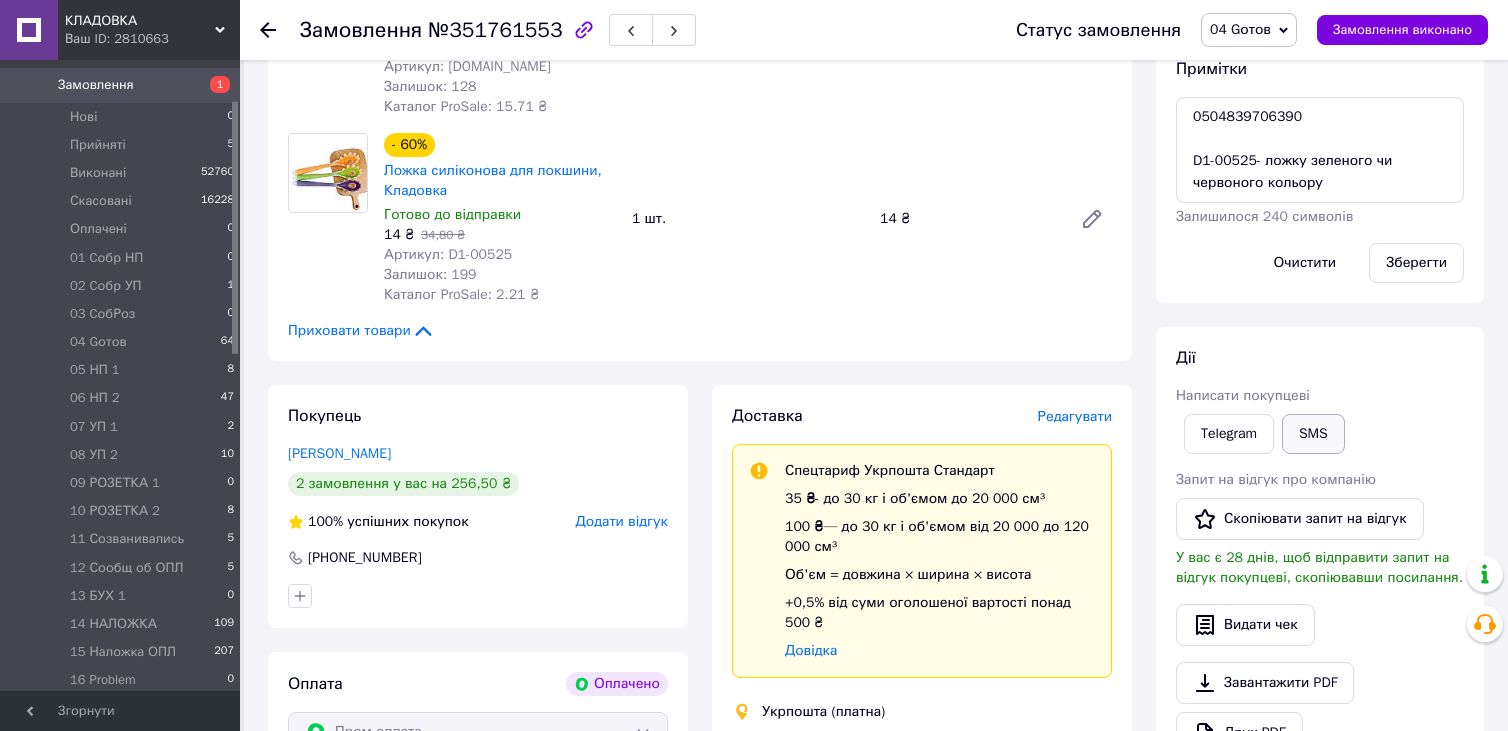 click on "SMS" at bounding box center (1313, 434) 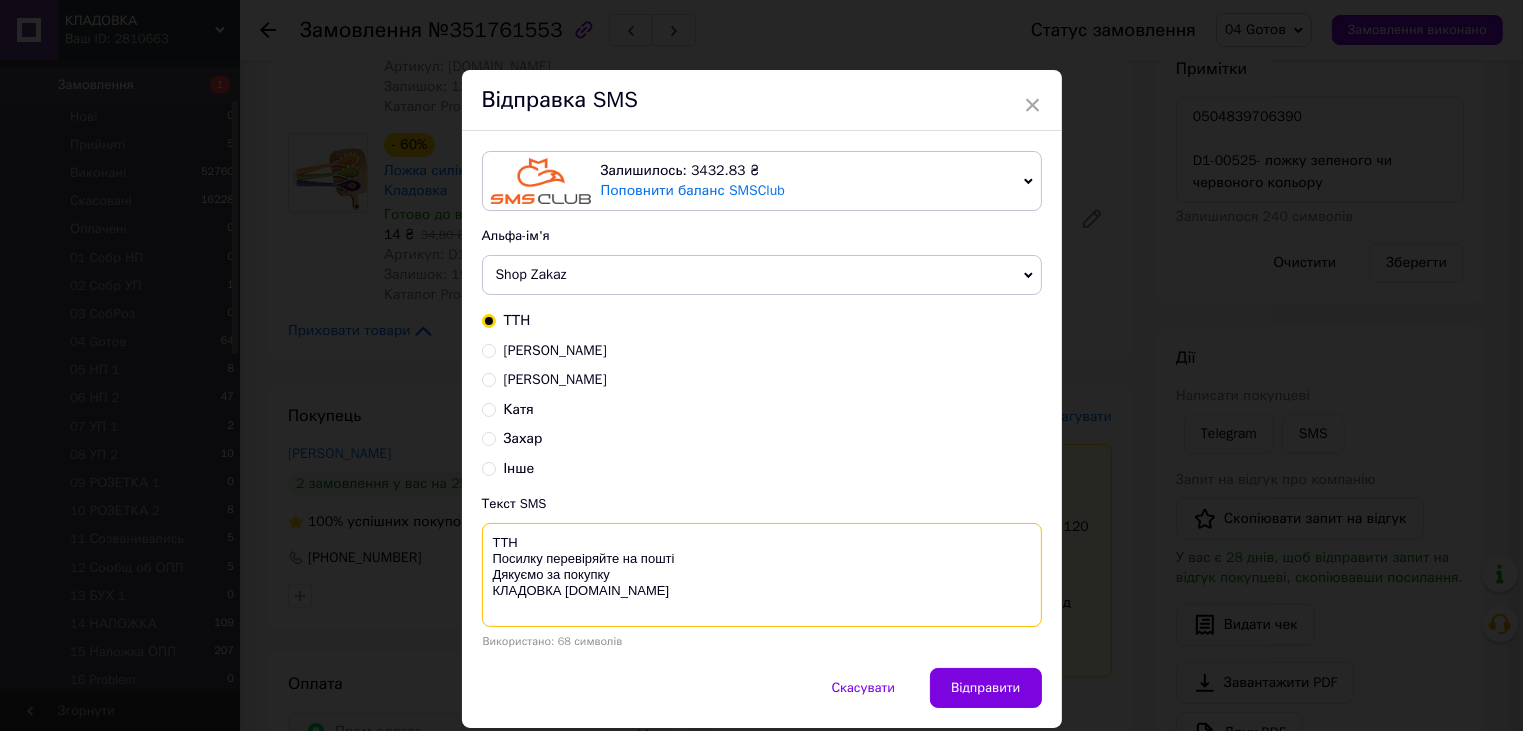 paste on "0504839706390" 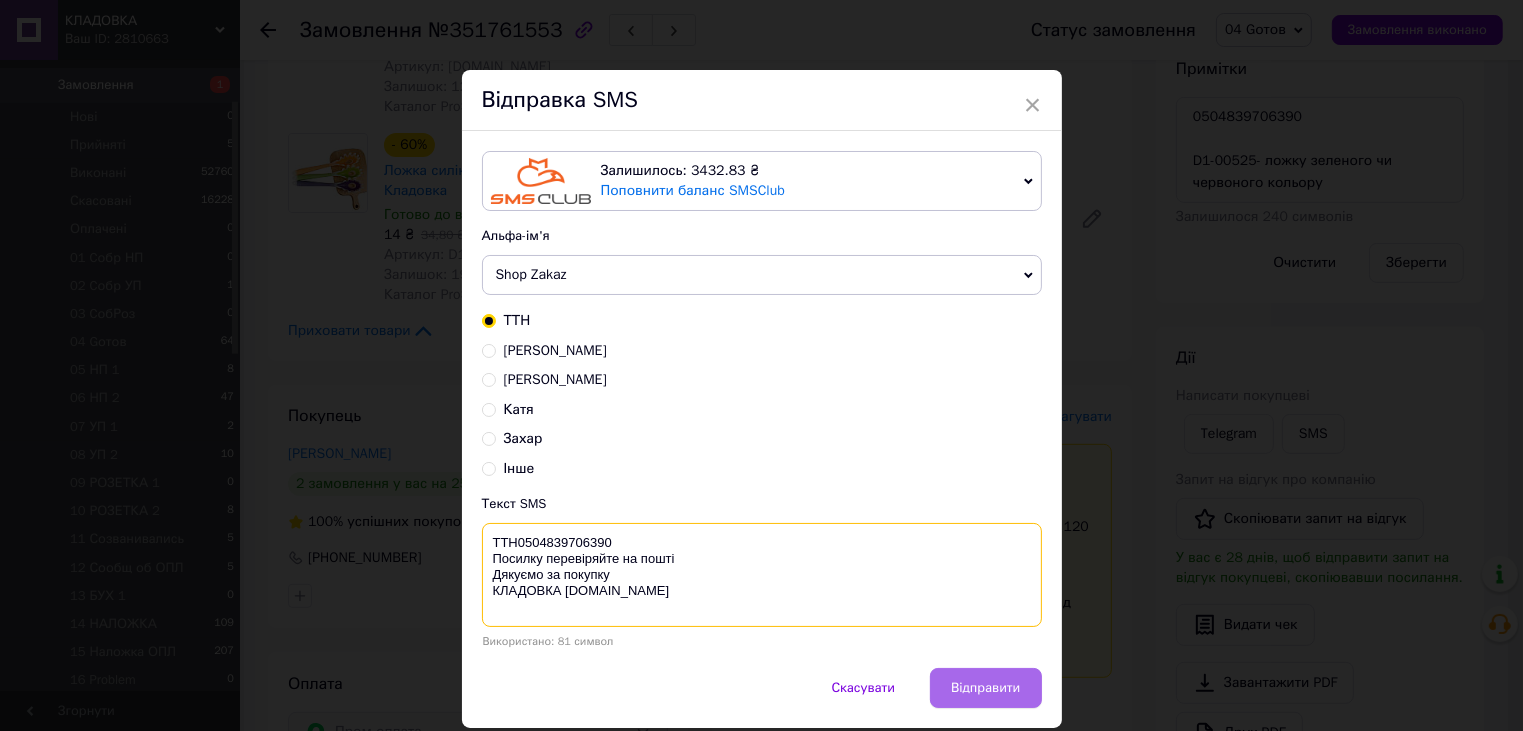 type on "ТТН0504839706390
Посилку перевіряйте на пошті
Дякуємо за покупку
КЛАДОВКА prom.ua" 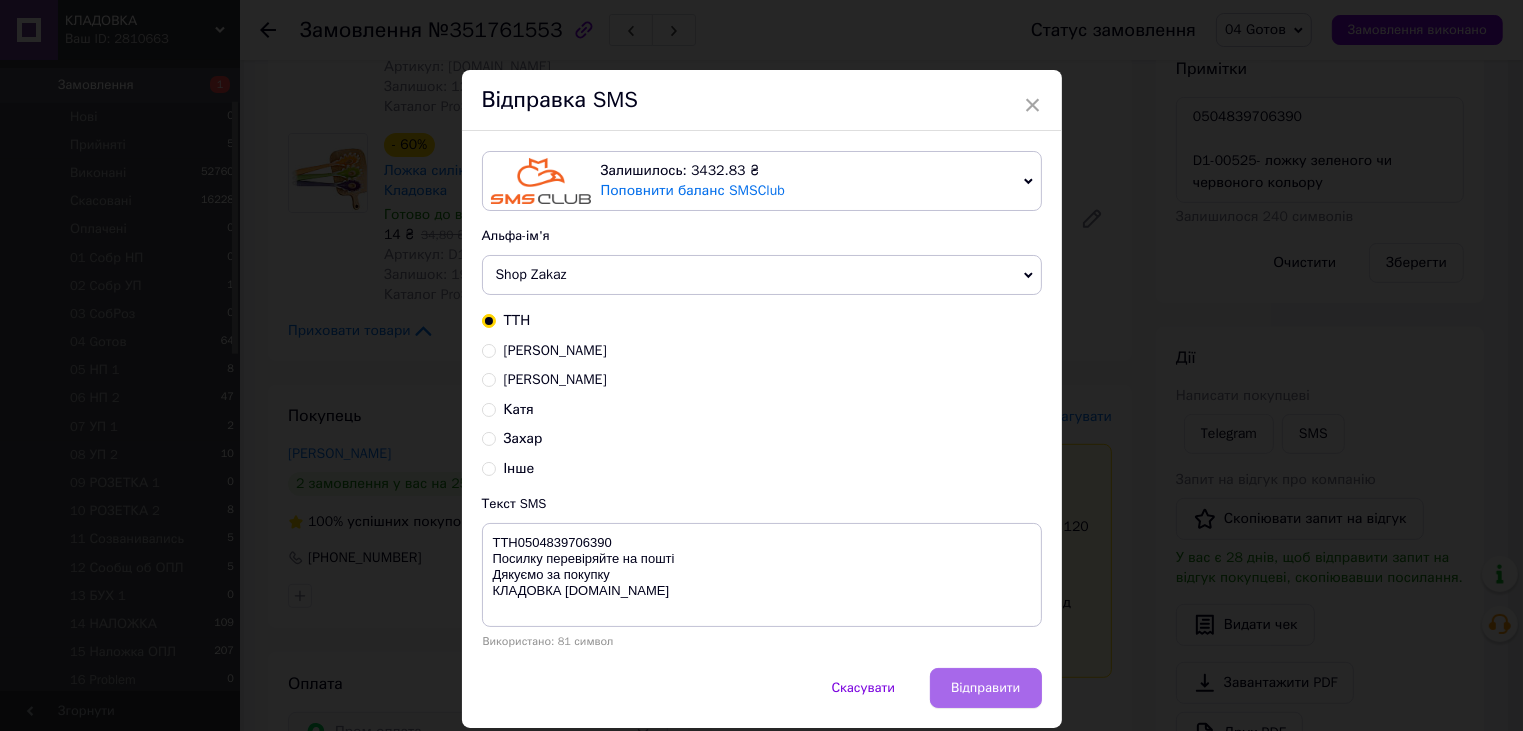 click on "Відправити" at bounding box center [985, 688] 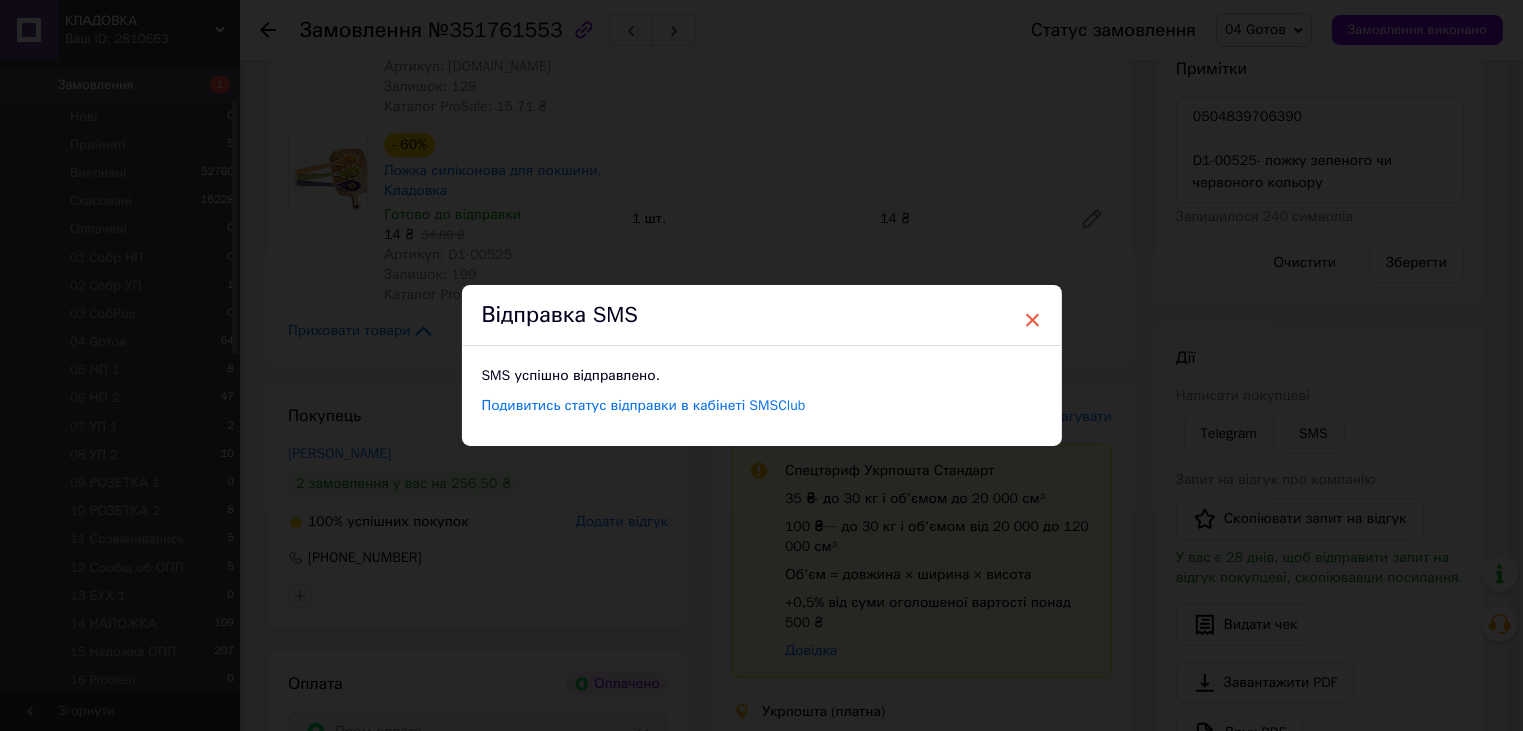 click on "×" at bounding box center [1033, 320] 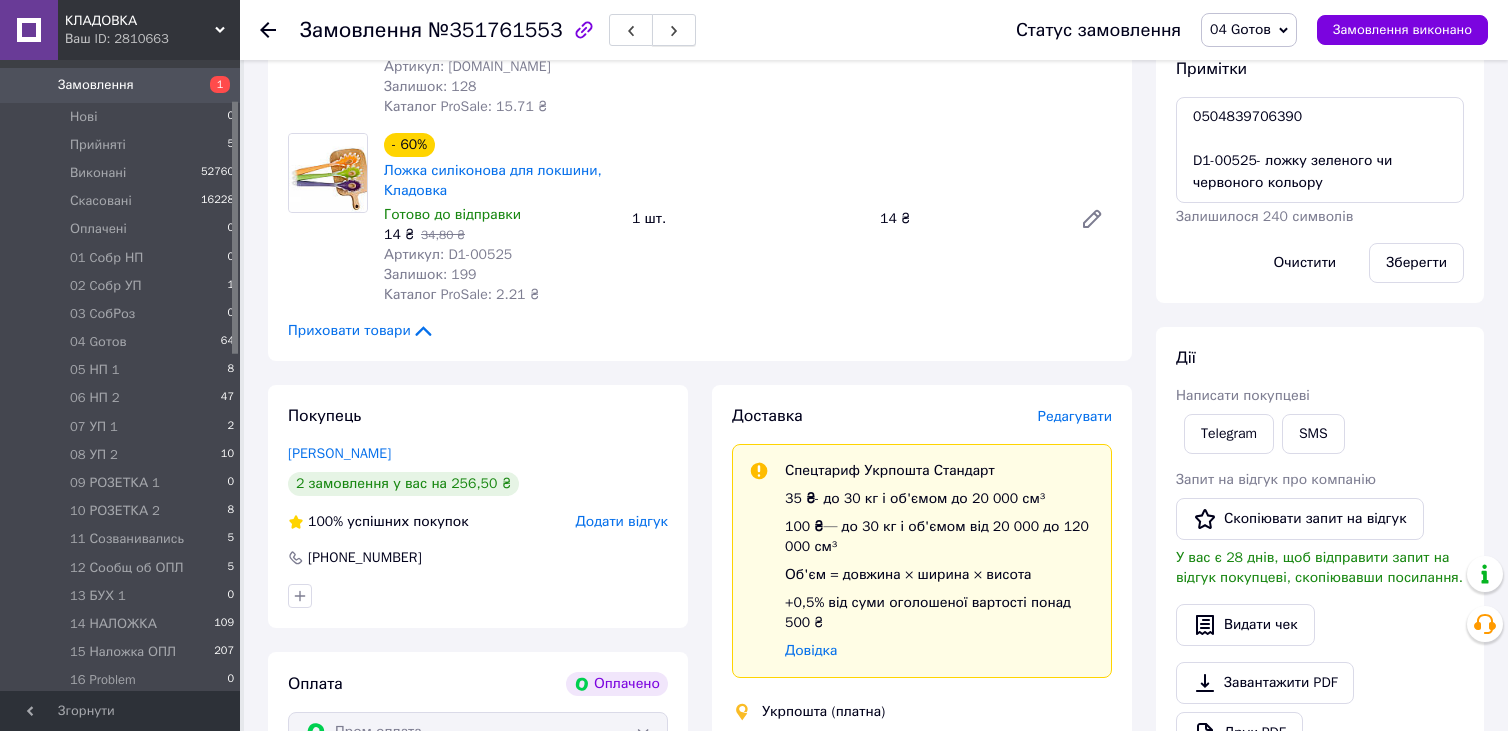 click at bounding box center [674, 30] 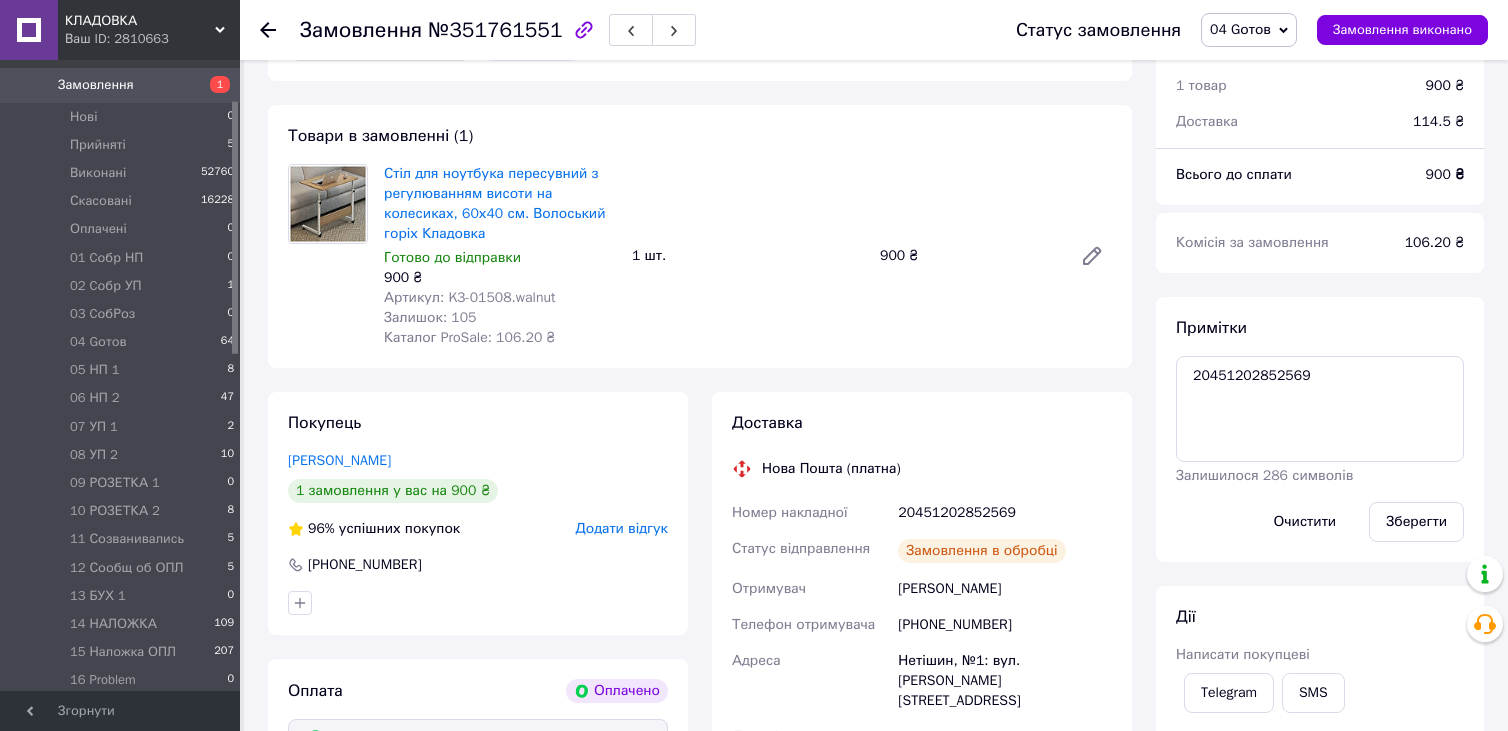scroll, scrollTop: 637, scrollLeft: 0, axis: vertical 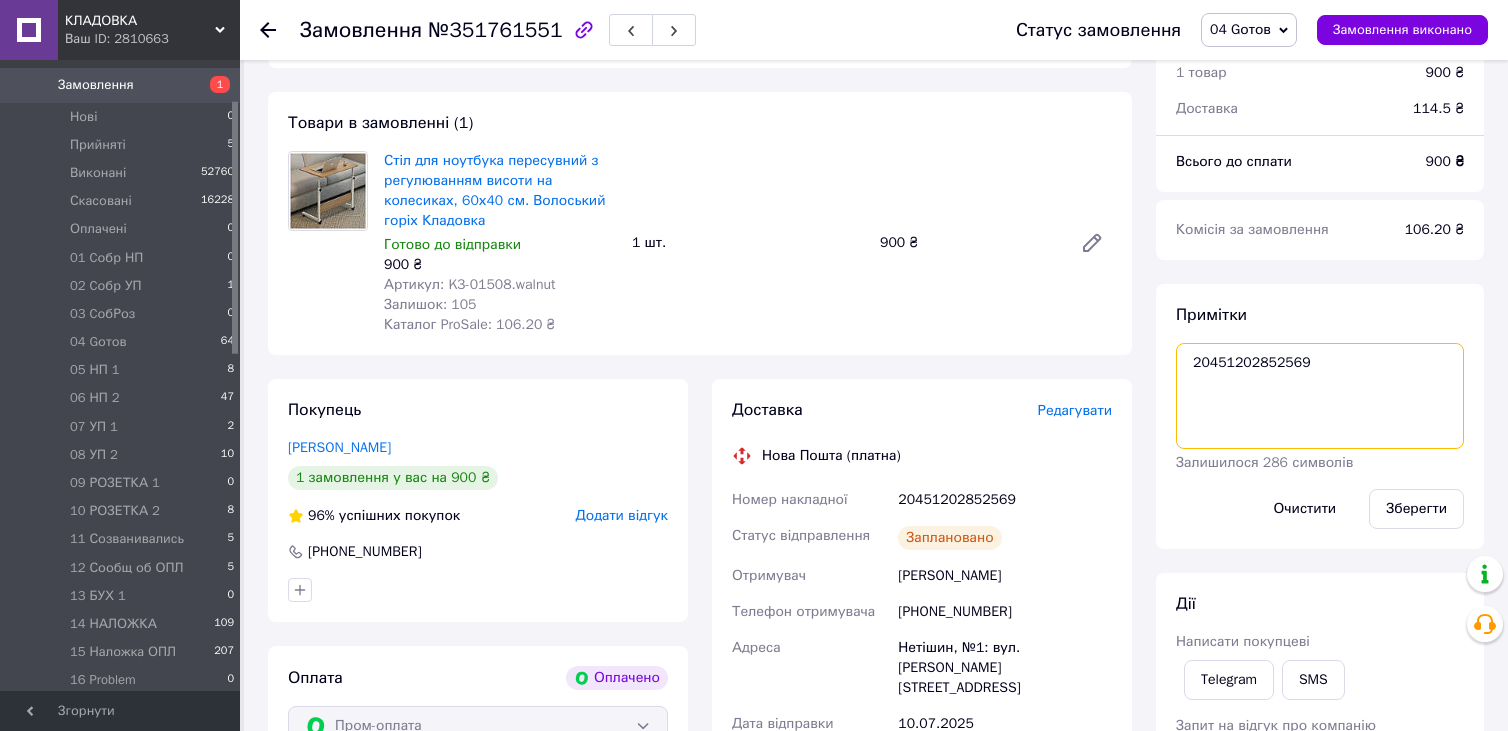 drag, startPoint x: 1192, startPoint y: 364, endPoint x: 1298, endPoint y: 362, distance: 106.01887 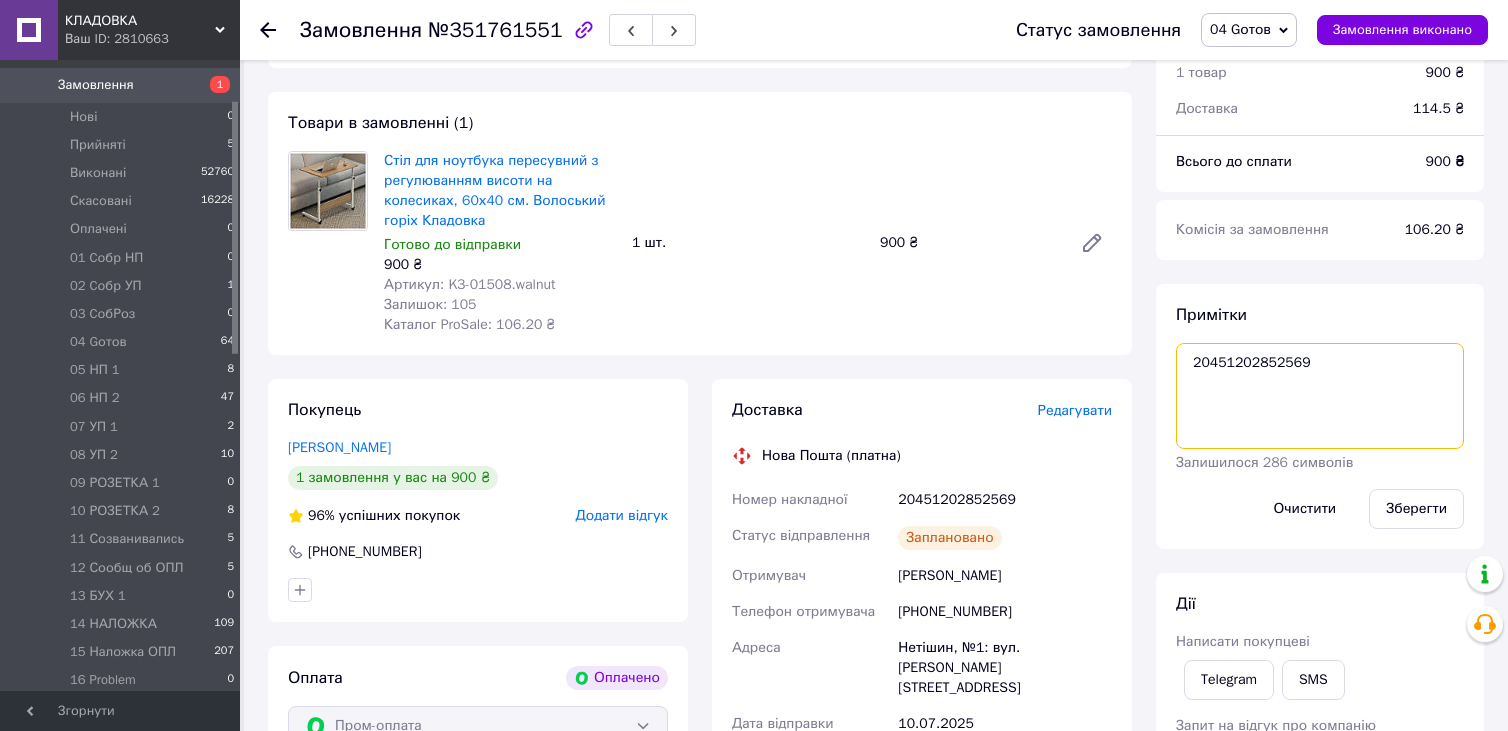 type 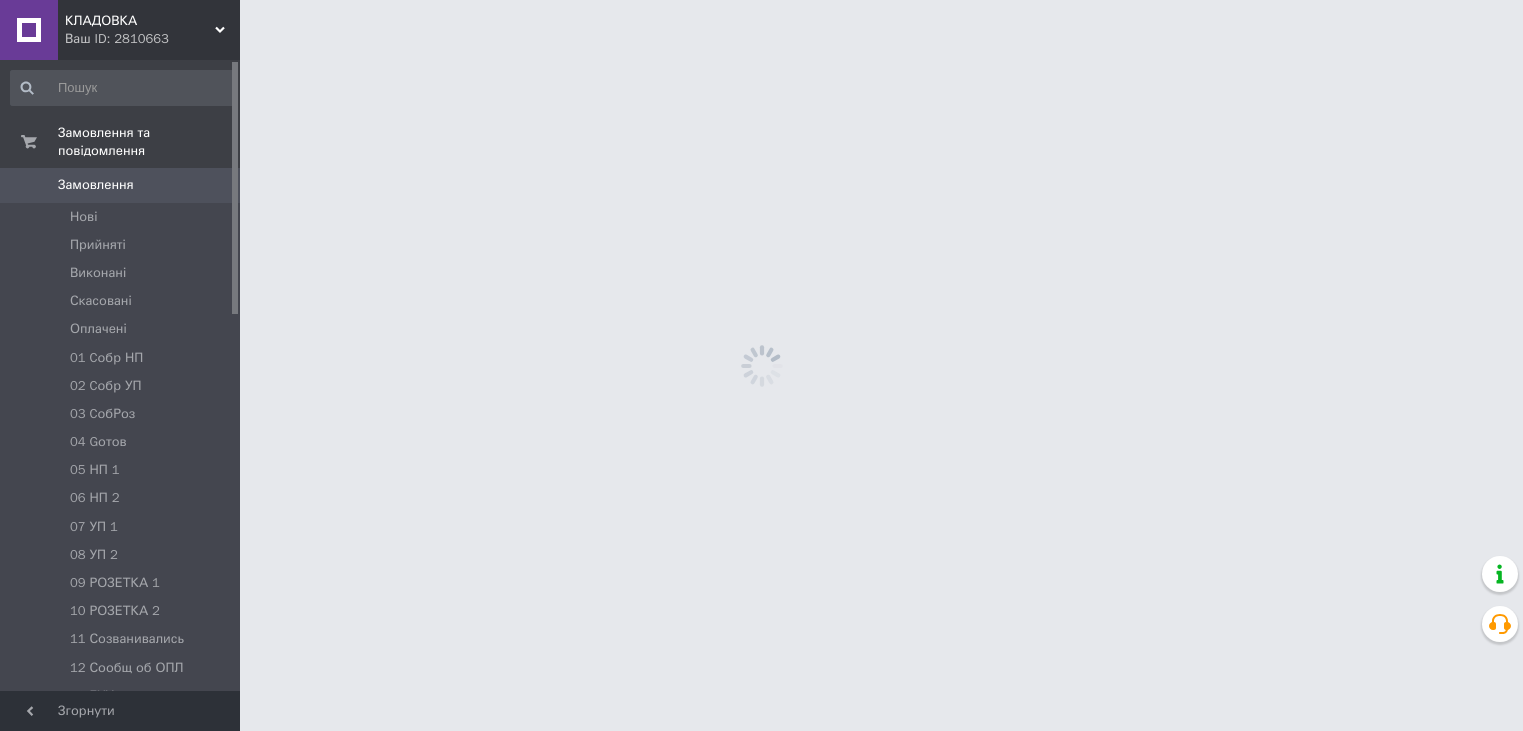 scroll, scrollTop: 0, scrollLeft: 0, axis: both 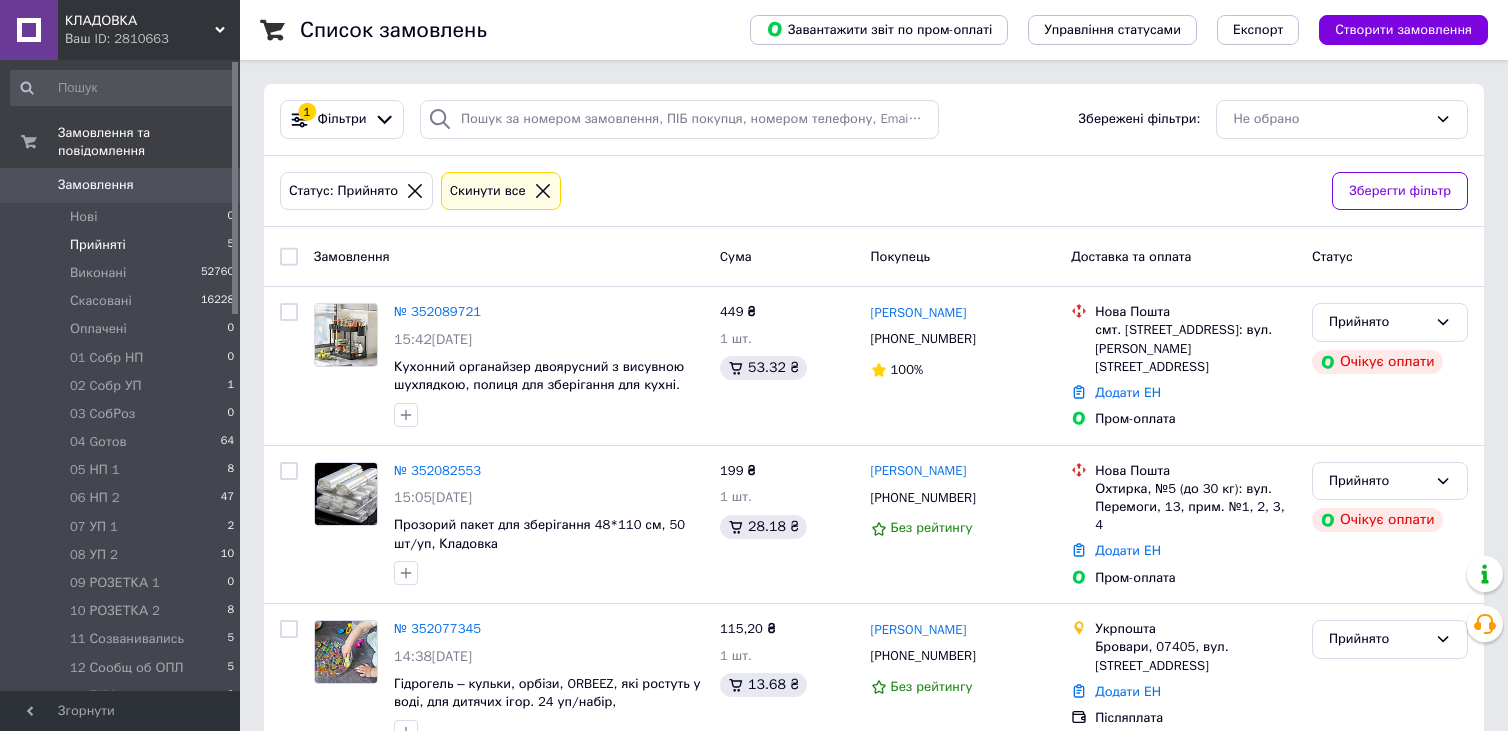 click 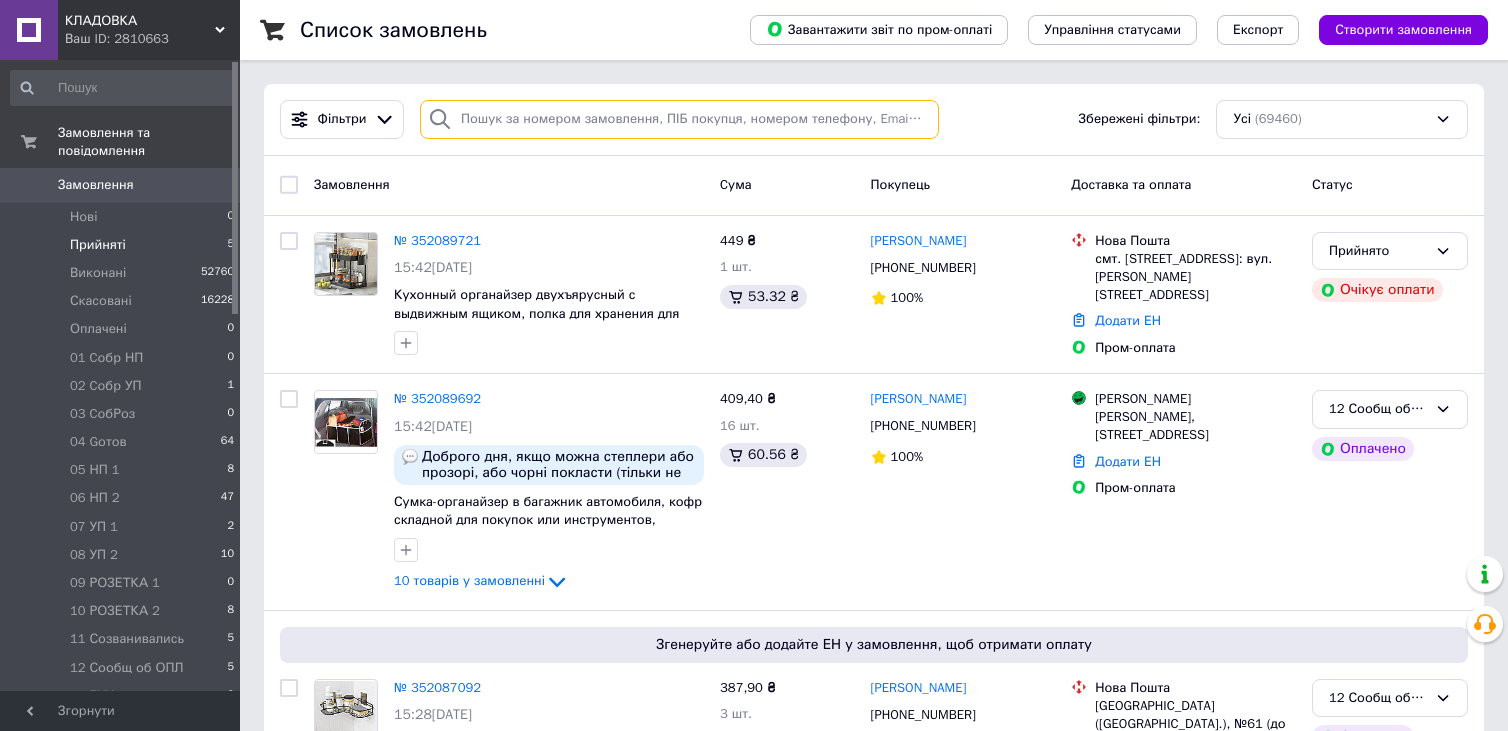 paste on "0953811171" 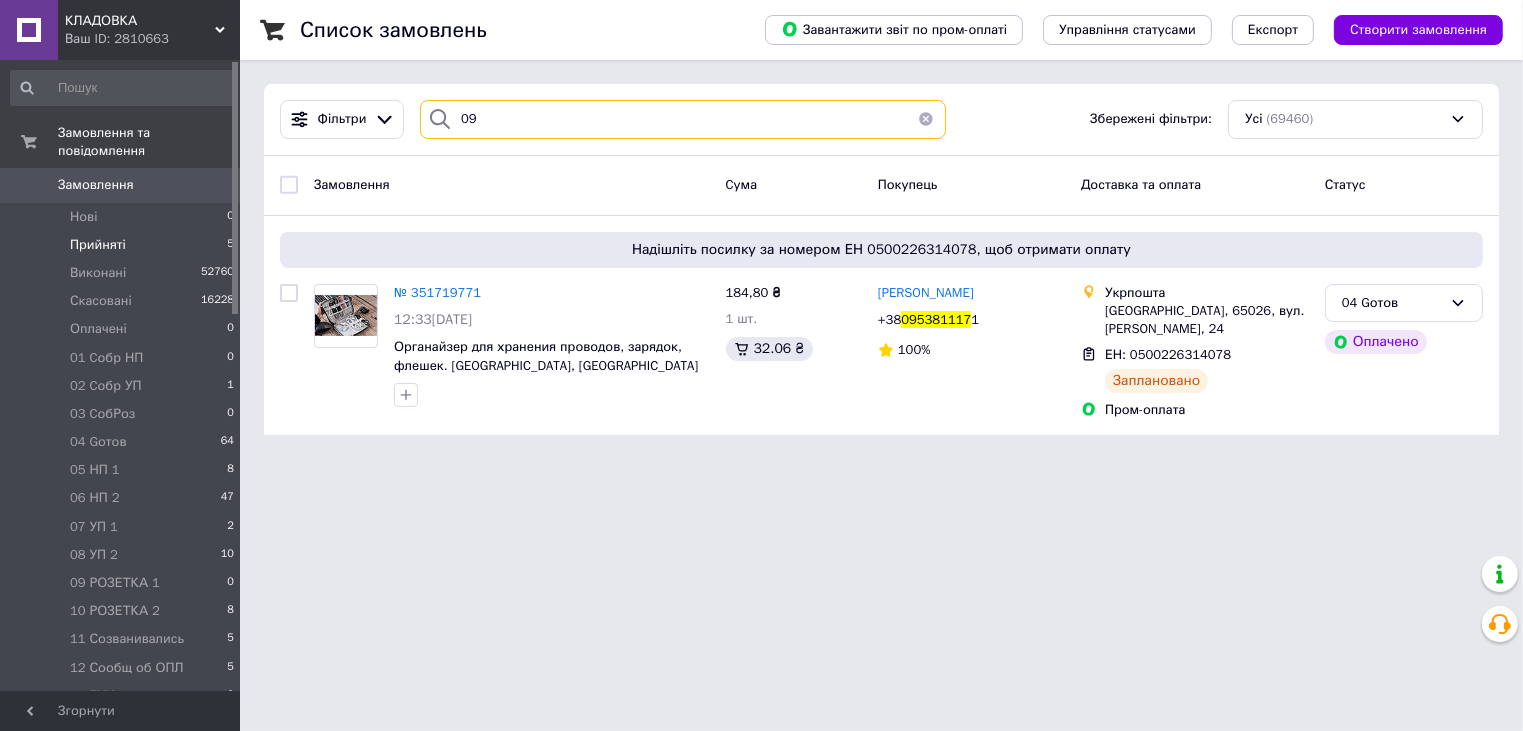type on "0" 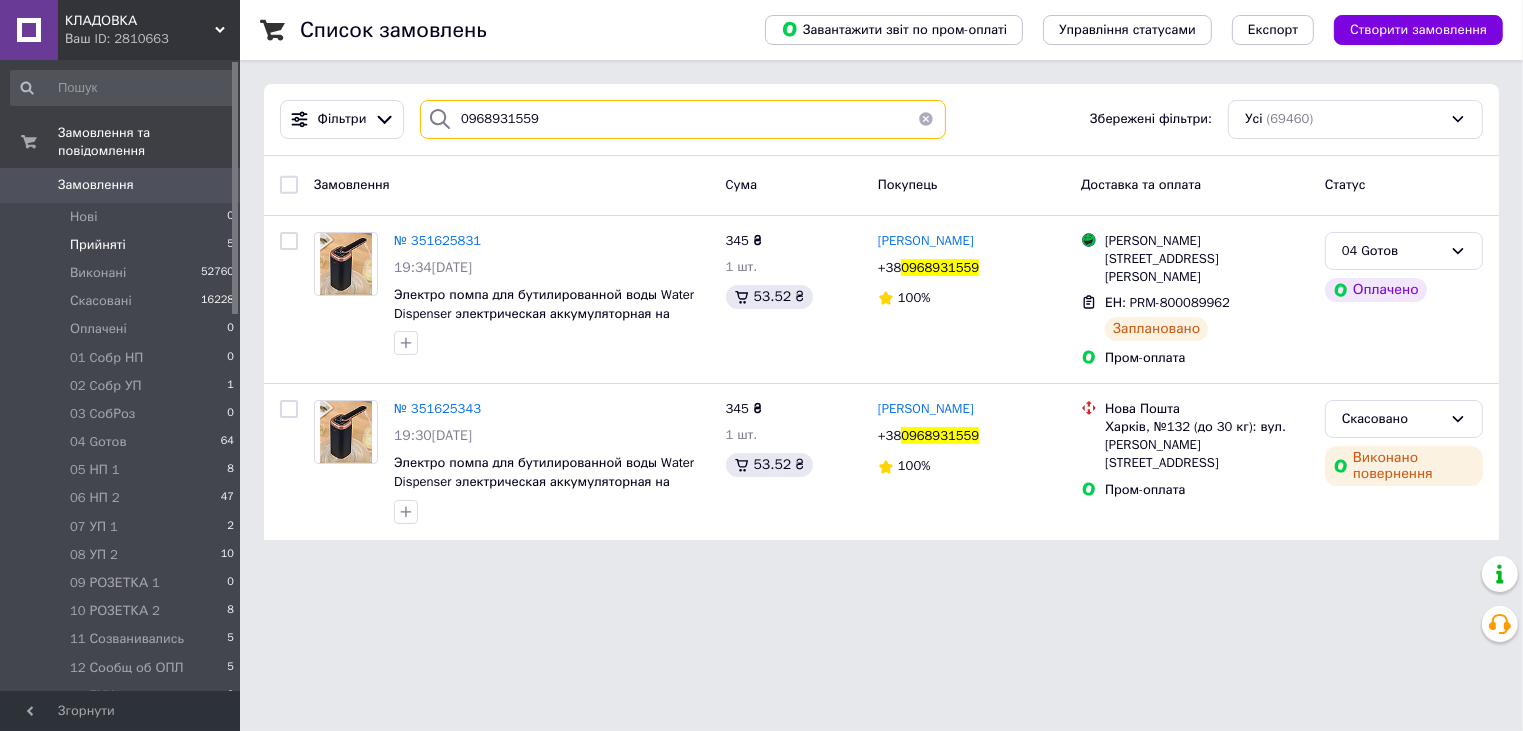 type on "0968931559" 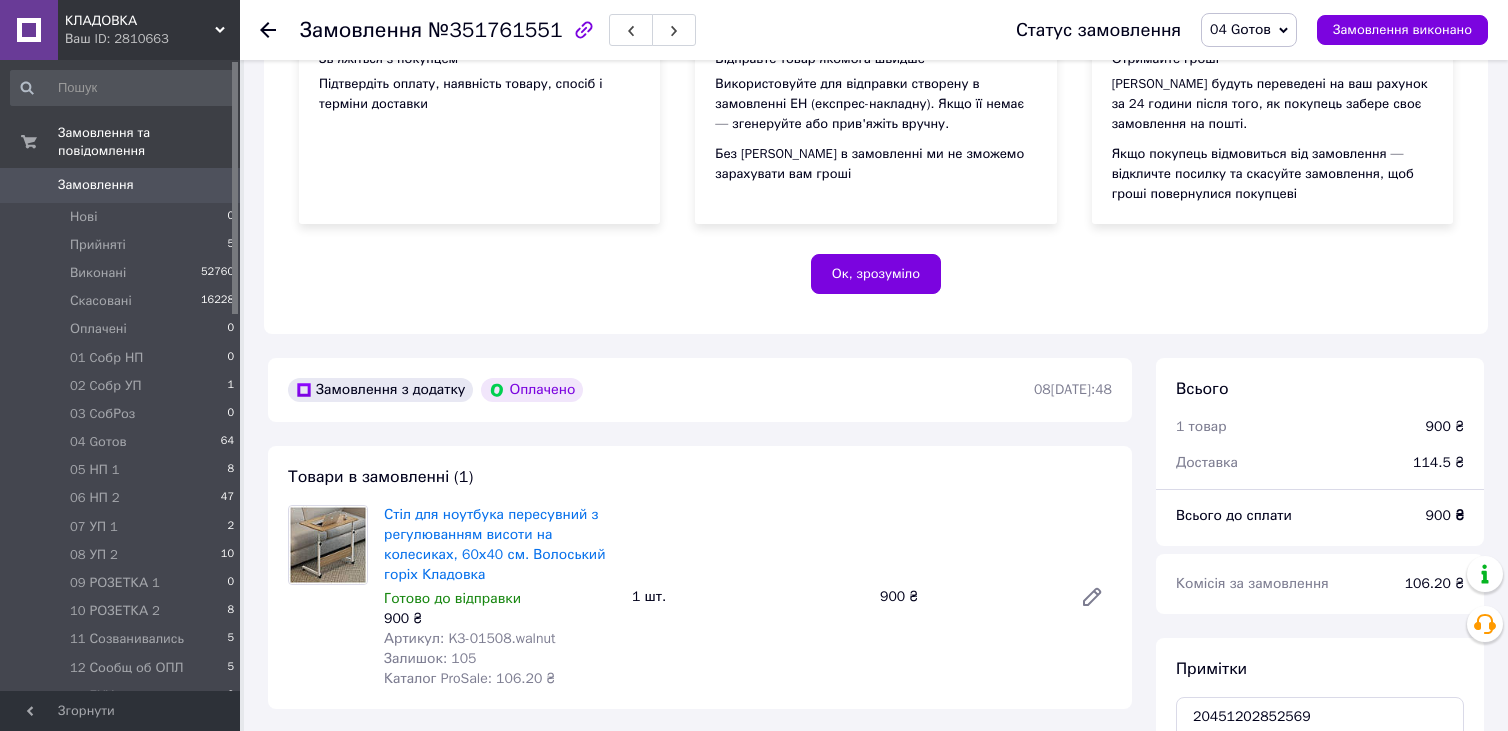 scroll, scrollTop: 683, scrollLeft: 0, axis: vertical 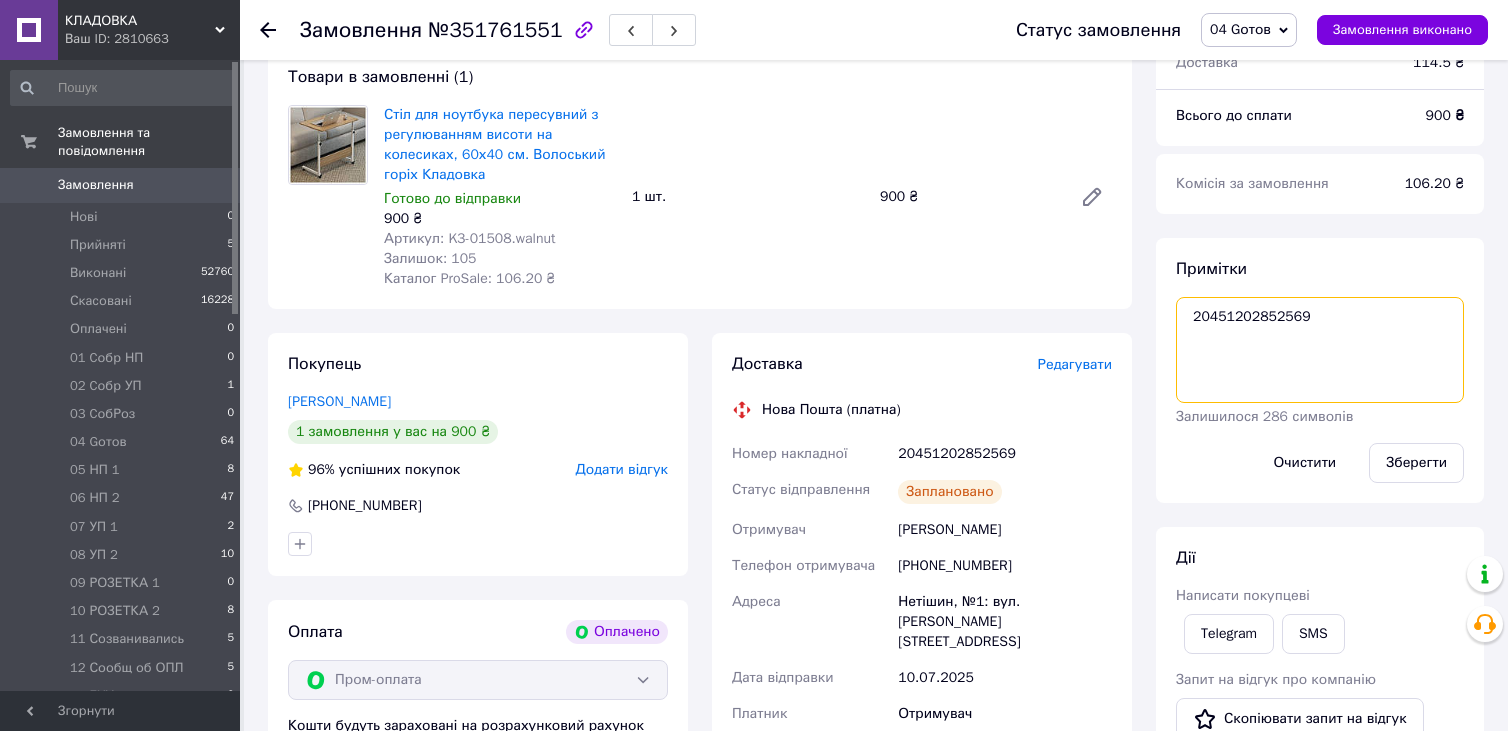 drag, startPoint x: 1185, startPoint y: 321, endPoint x: 1309, endPoint y: 321, distance: 124 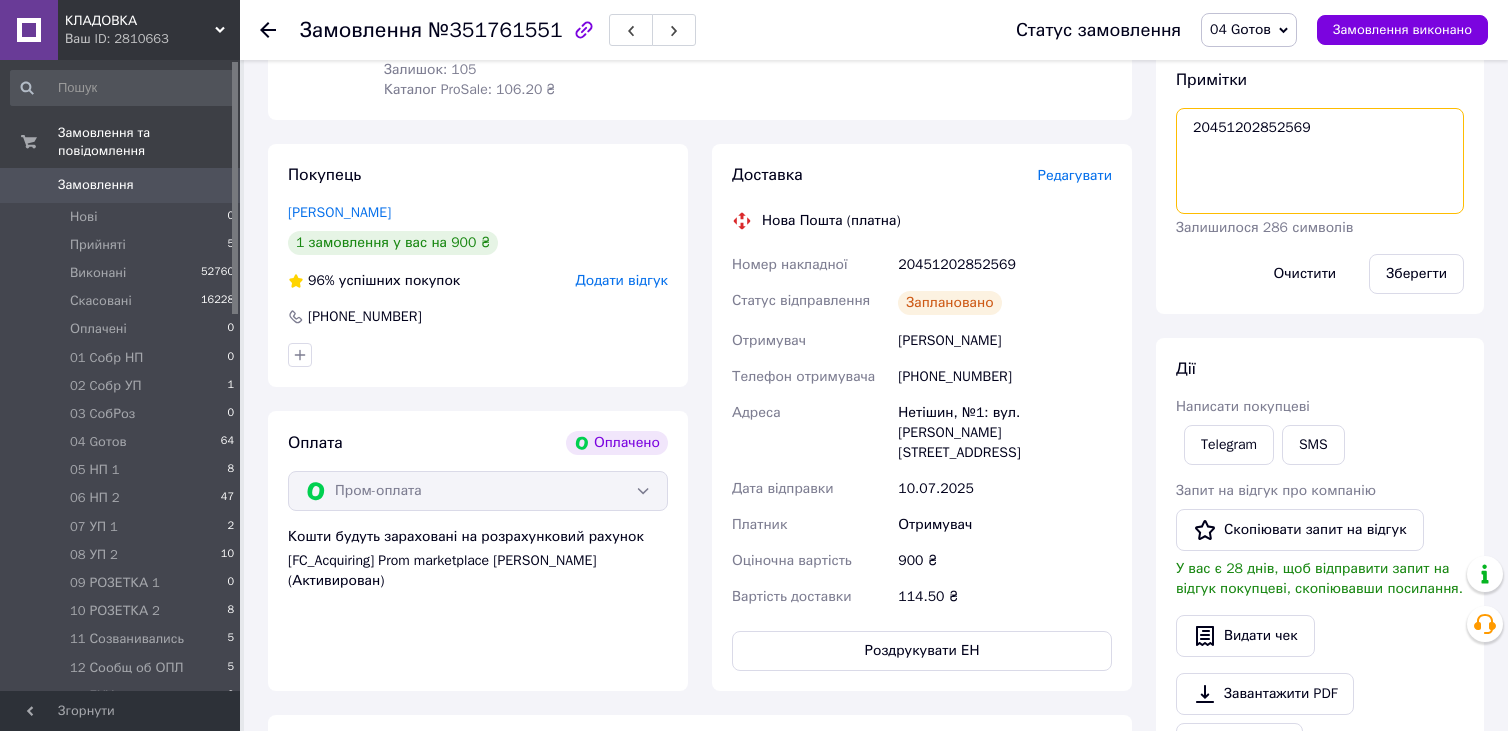 scroll, scrollTop: 983, scrollLeft: 0, axis: vertical 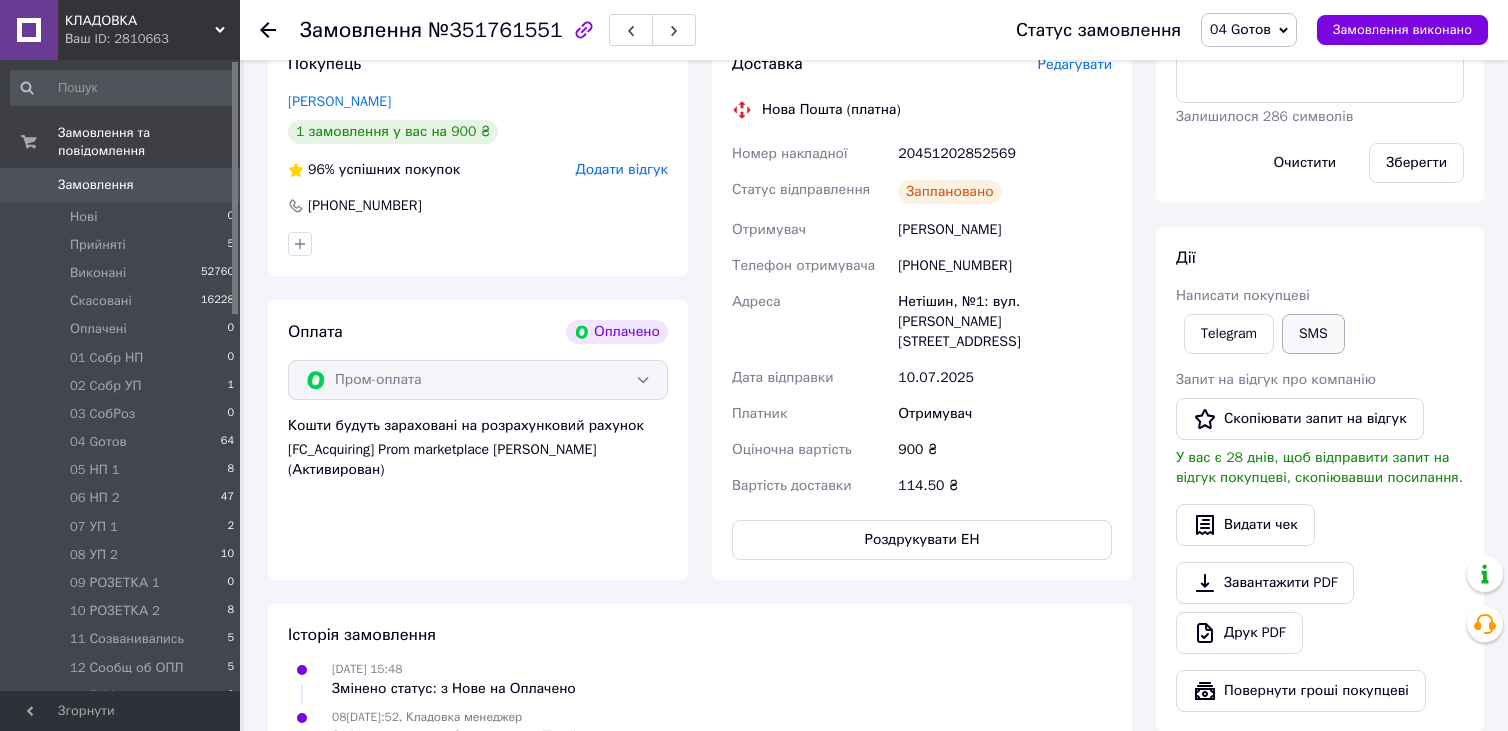 click on "SMS" at bounding box center [1313, 334] 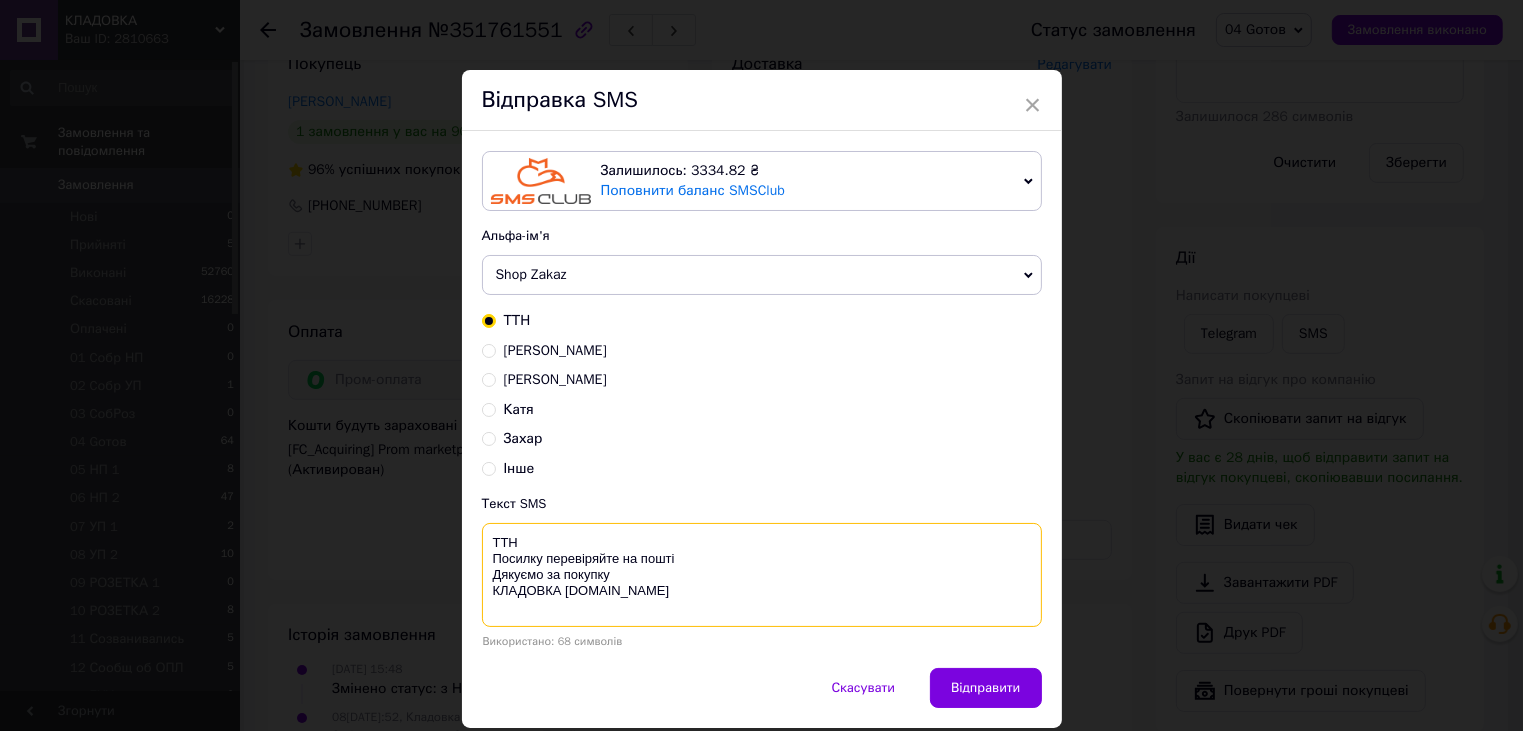 paste on "20451202852569" 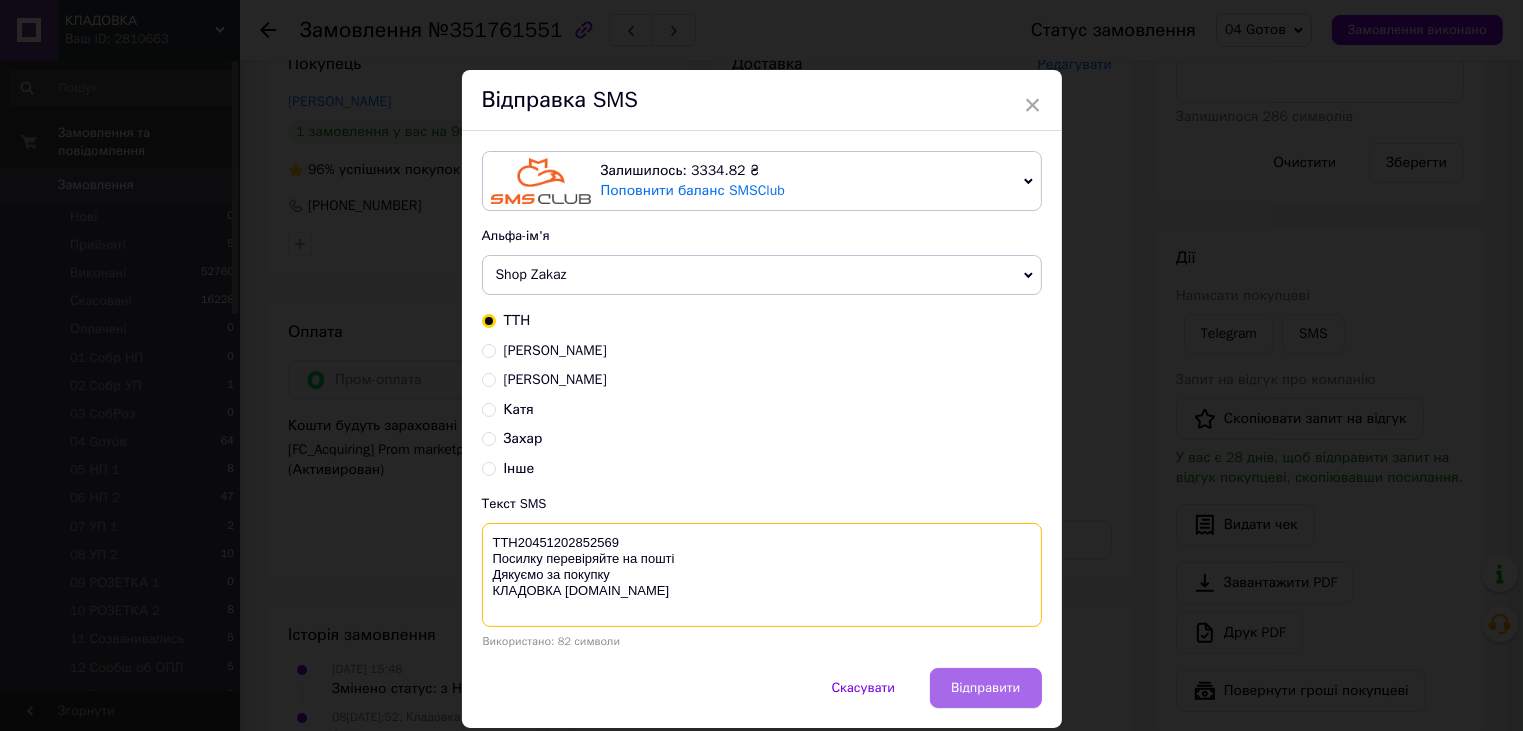 type on "ТТН20451202852569
Посилку перевіряйте на пошті
Дякуємо за покупку
КЛАДОВКА [DOMAIN_NAME]" 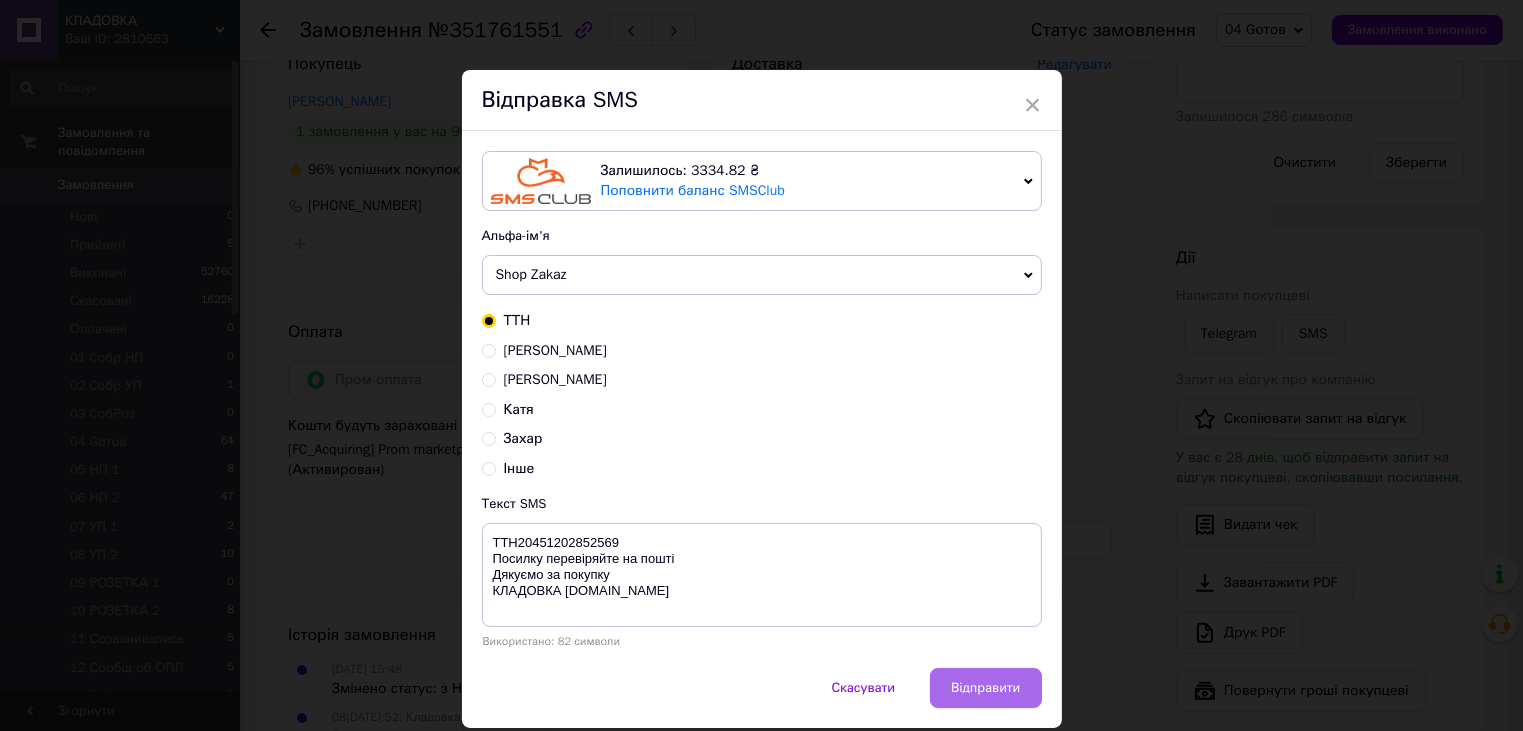 click on "Відправити" at bounding box center [985, 688] 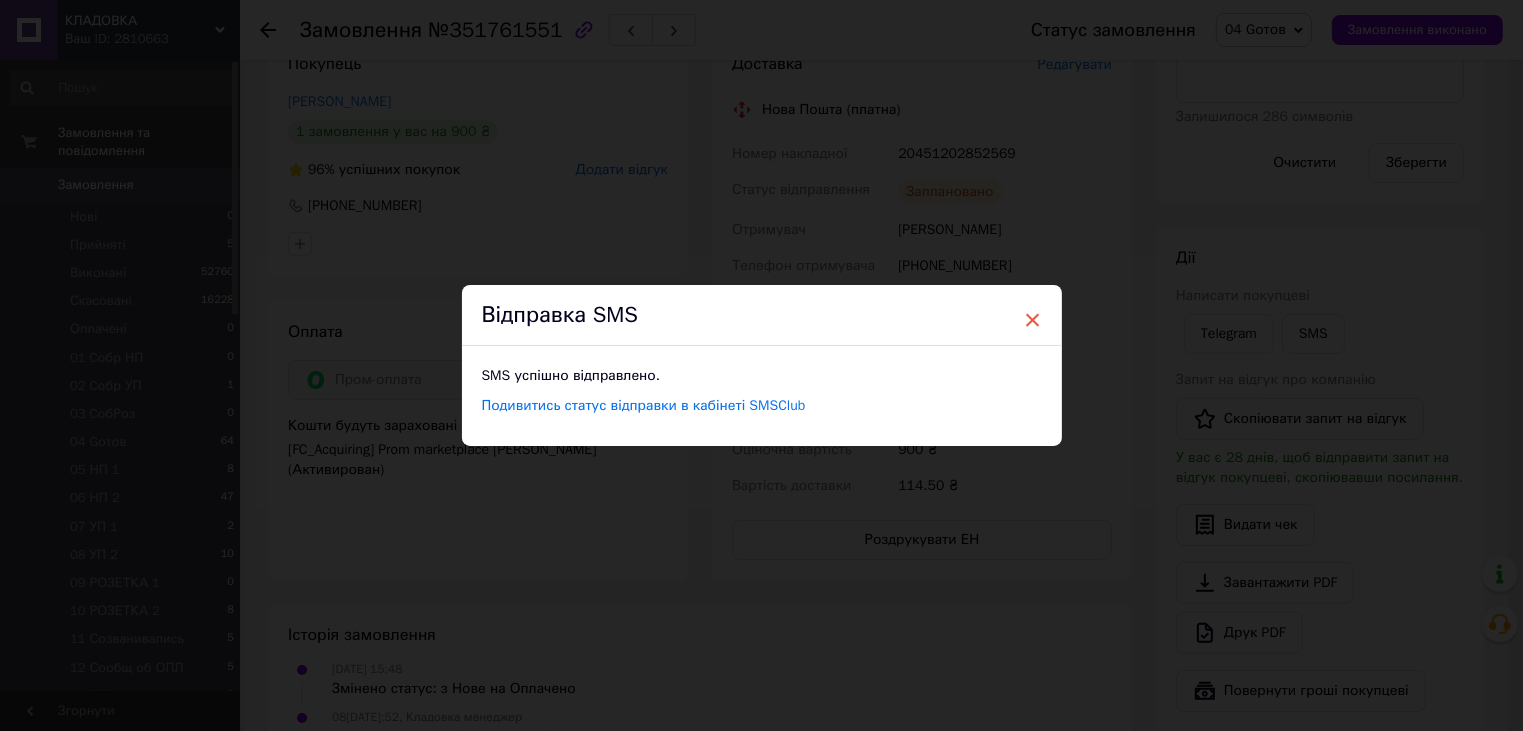 click on "×" at bounding box center (1033, 320) 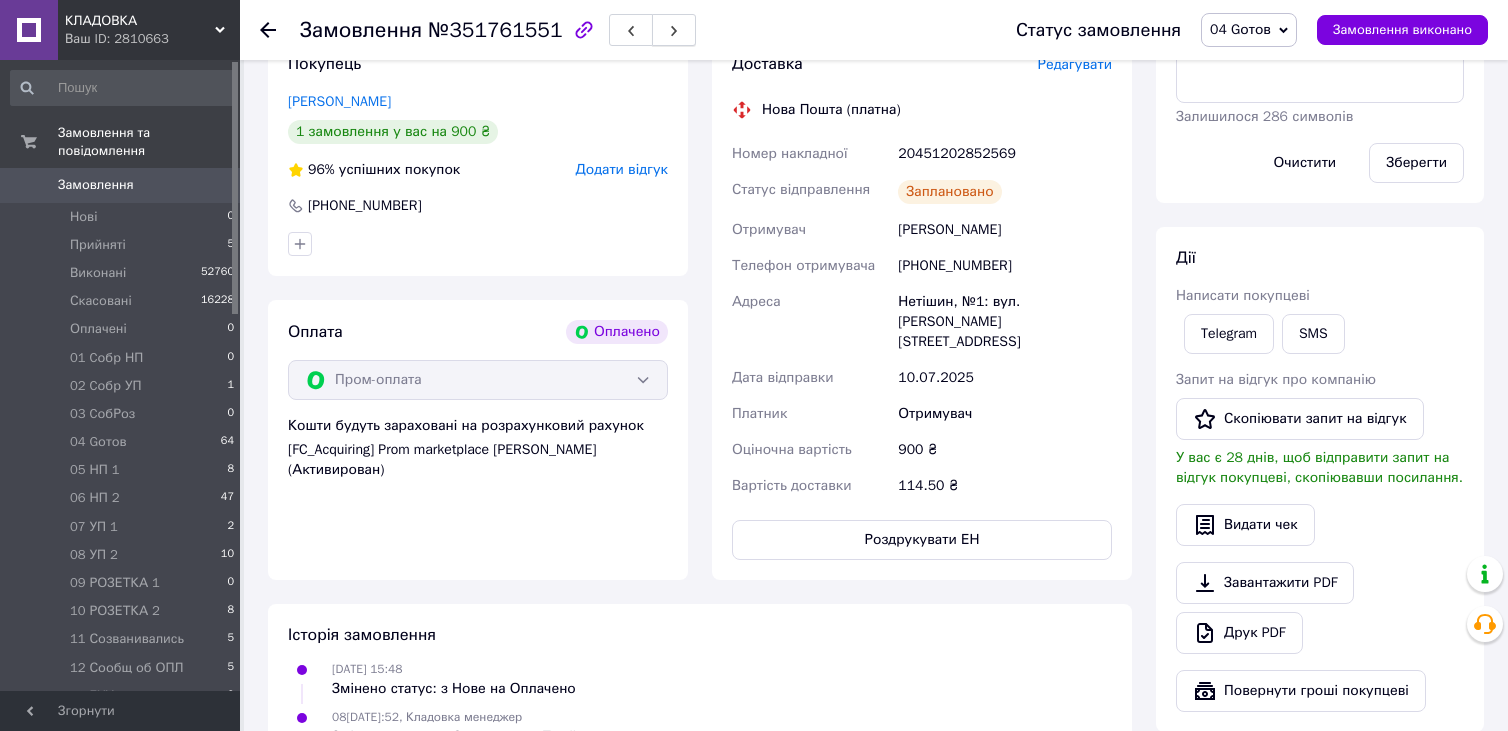 click at bounding box center [674, 30] 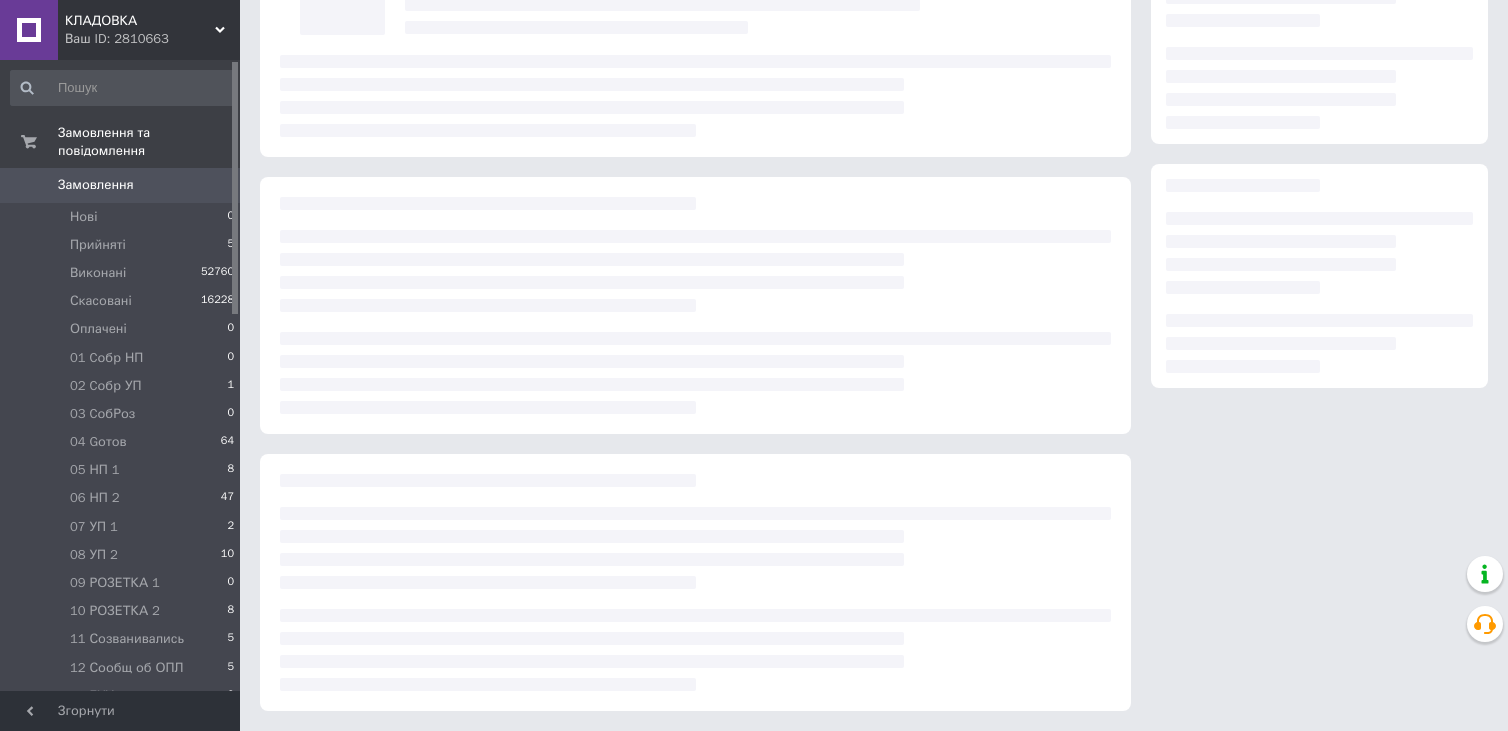scroll, scrollTop: 983, scrollLeft: 0, axis: vertical 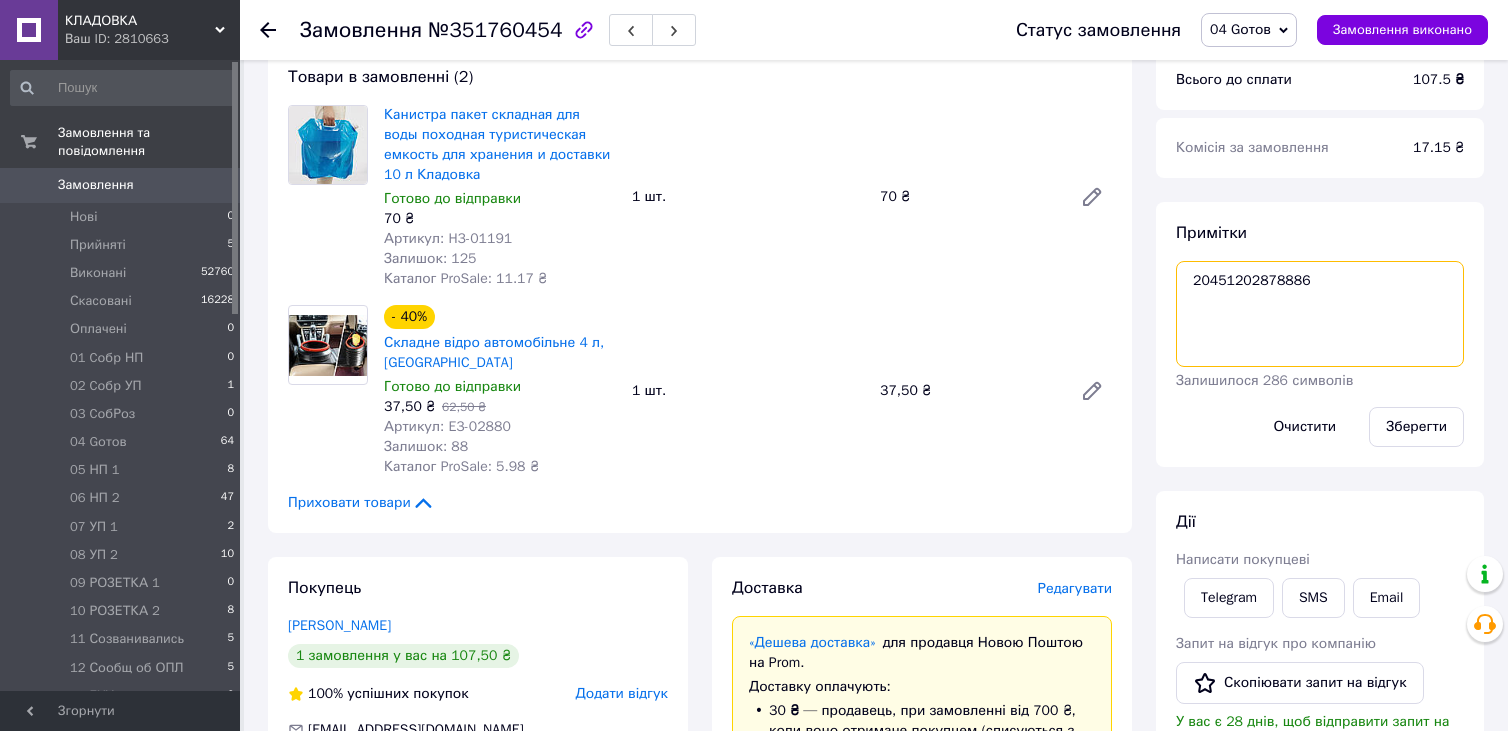 drag, startPoint x: 1189, startPoint y: 283, endPoint x: 1312, endPoint y: 288, distance: 123.101585 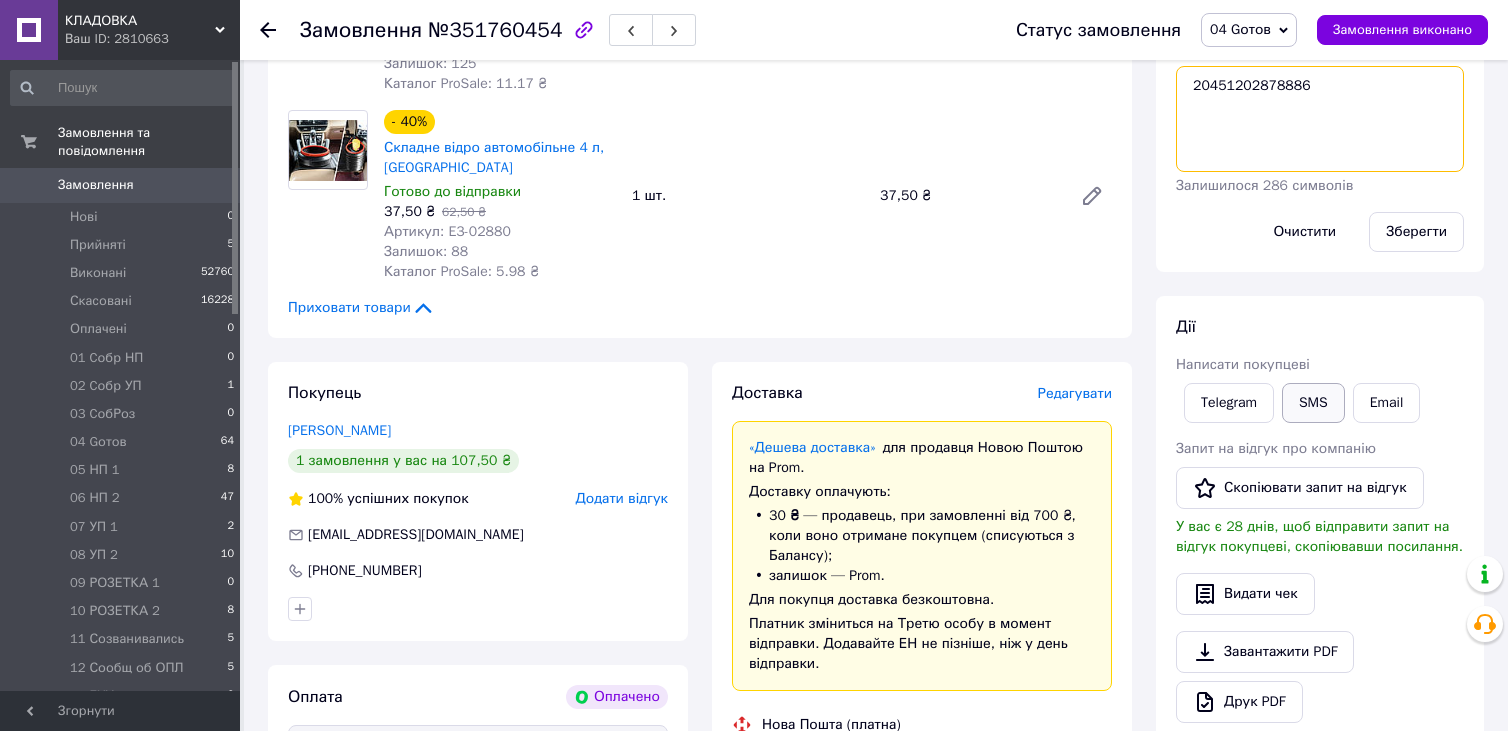 scroll, scrollTop: 883, scrollLeft: 0, axis: vertical 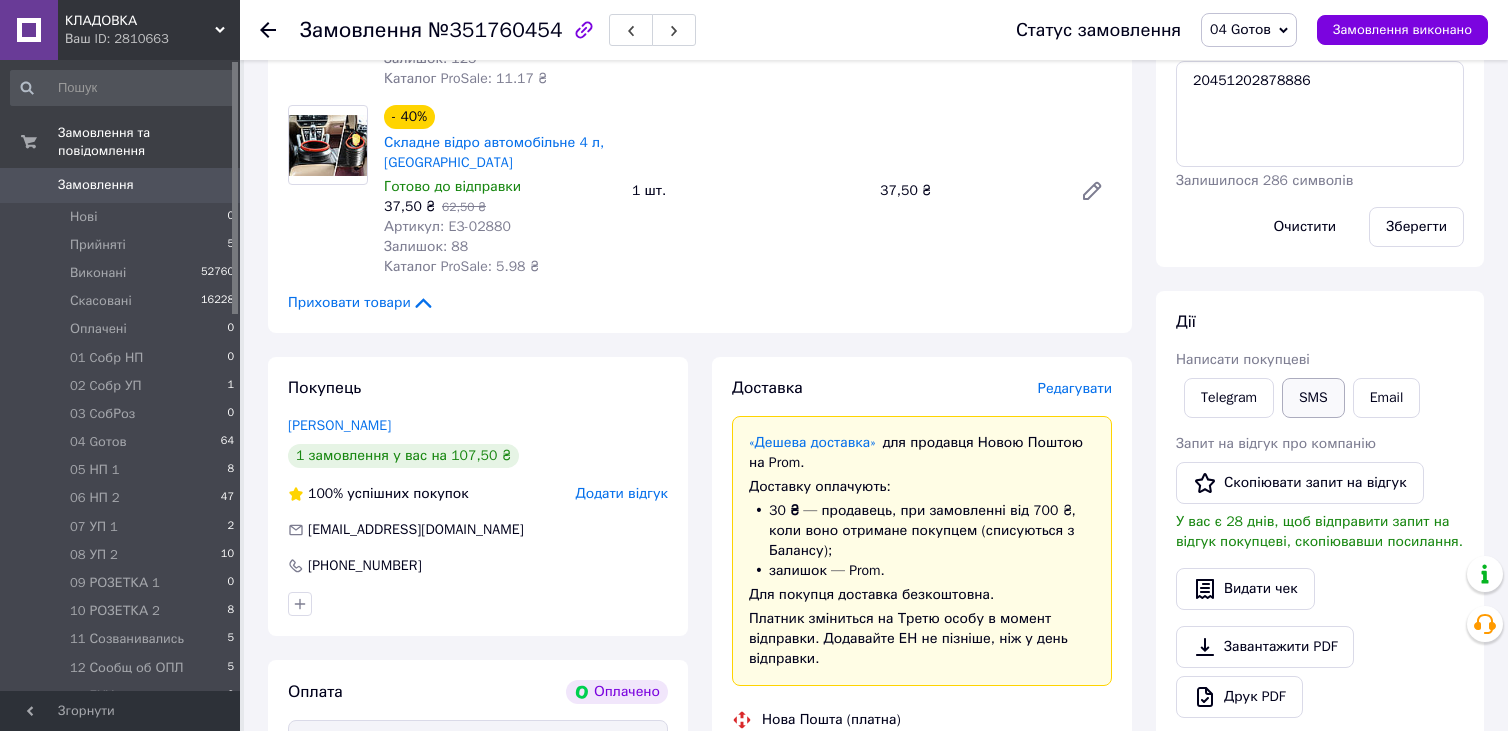 click on "SMS" at bounding box center [1313, 398] 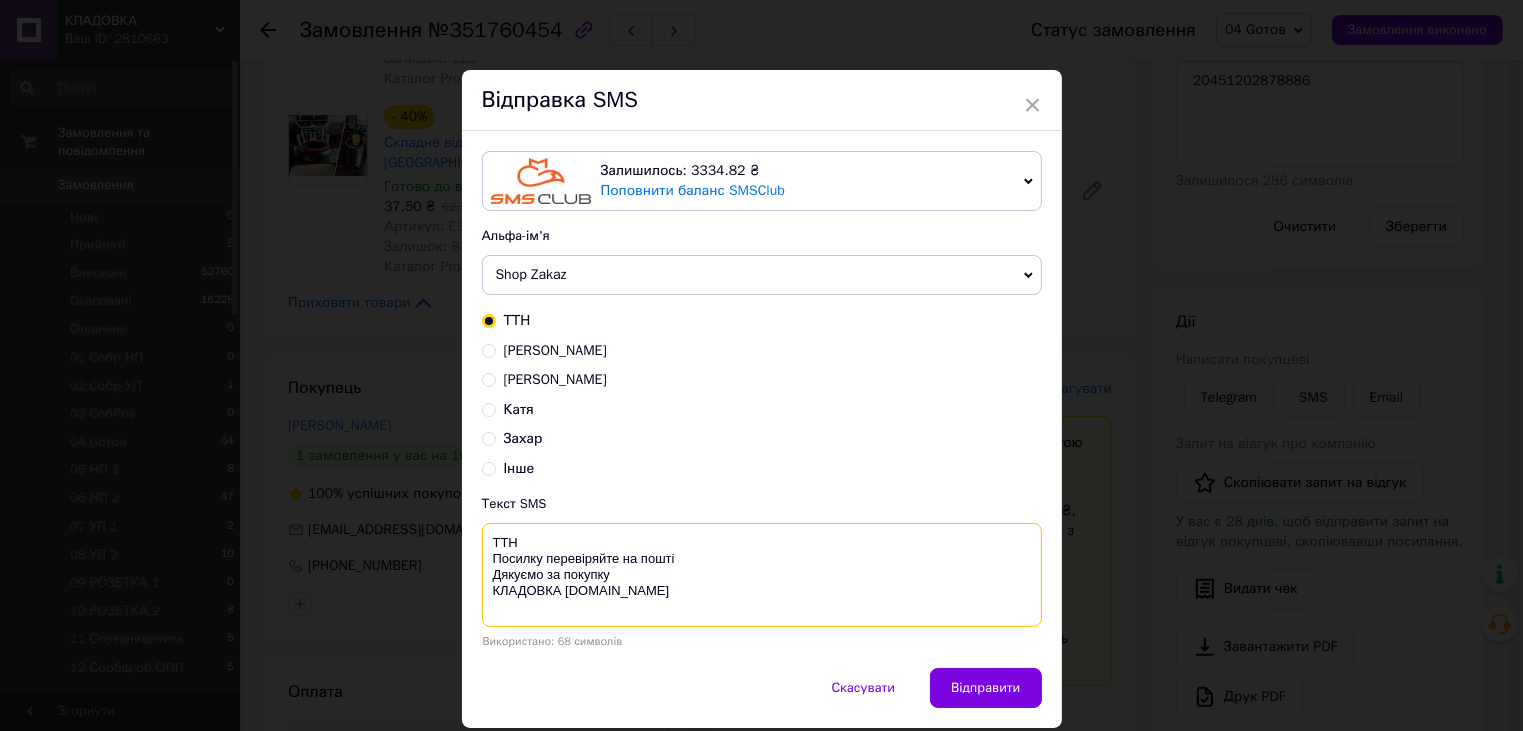 paste on "20451202878886" 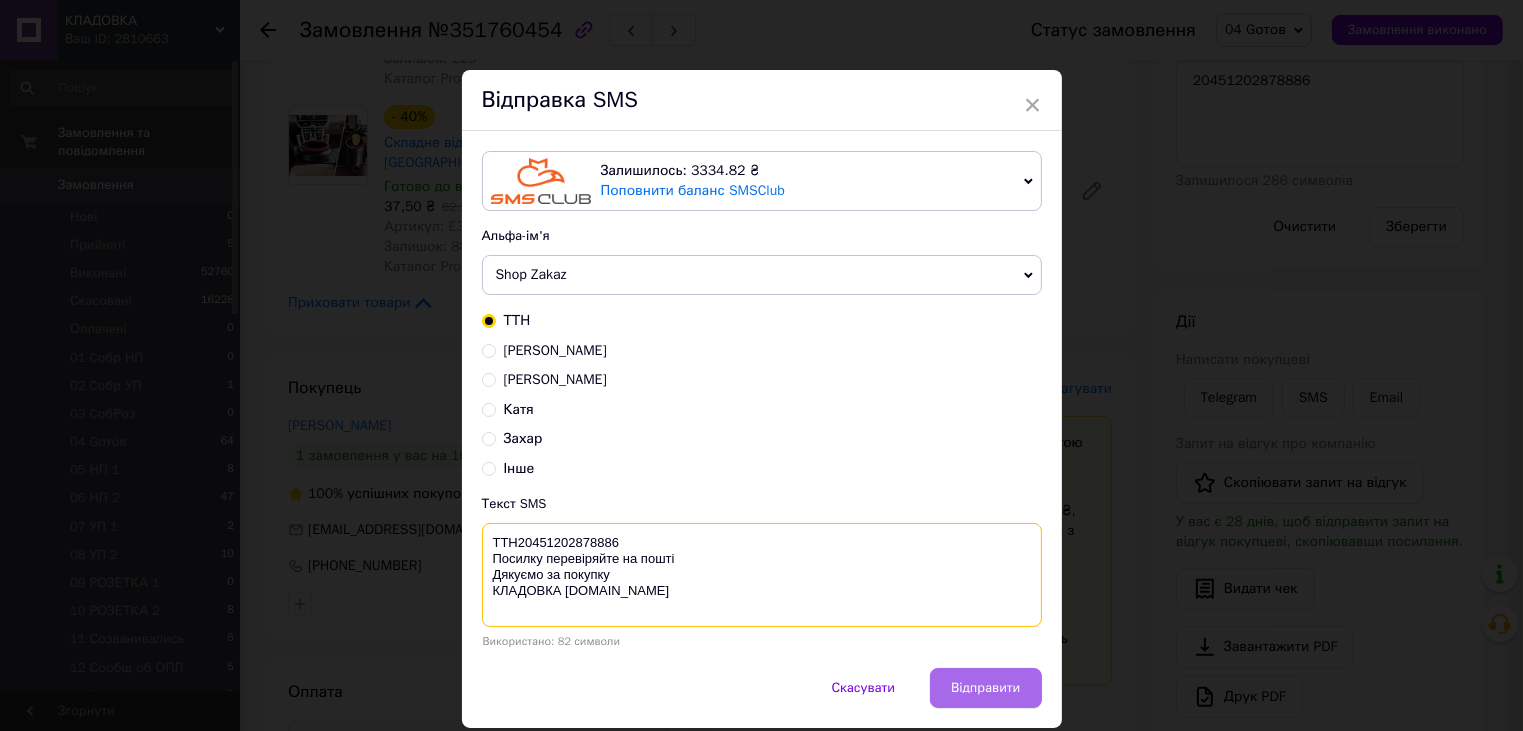 type on "ТТН20451202878886
Посилку перевіряйте на пошті
Дякуємо за покупку
КЛАДОВКА [DOMAIN_NAME]" 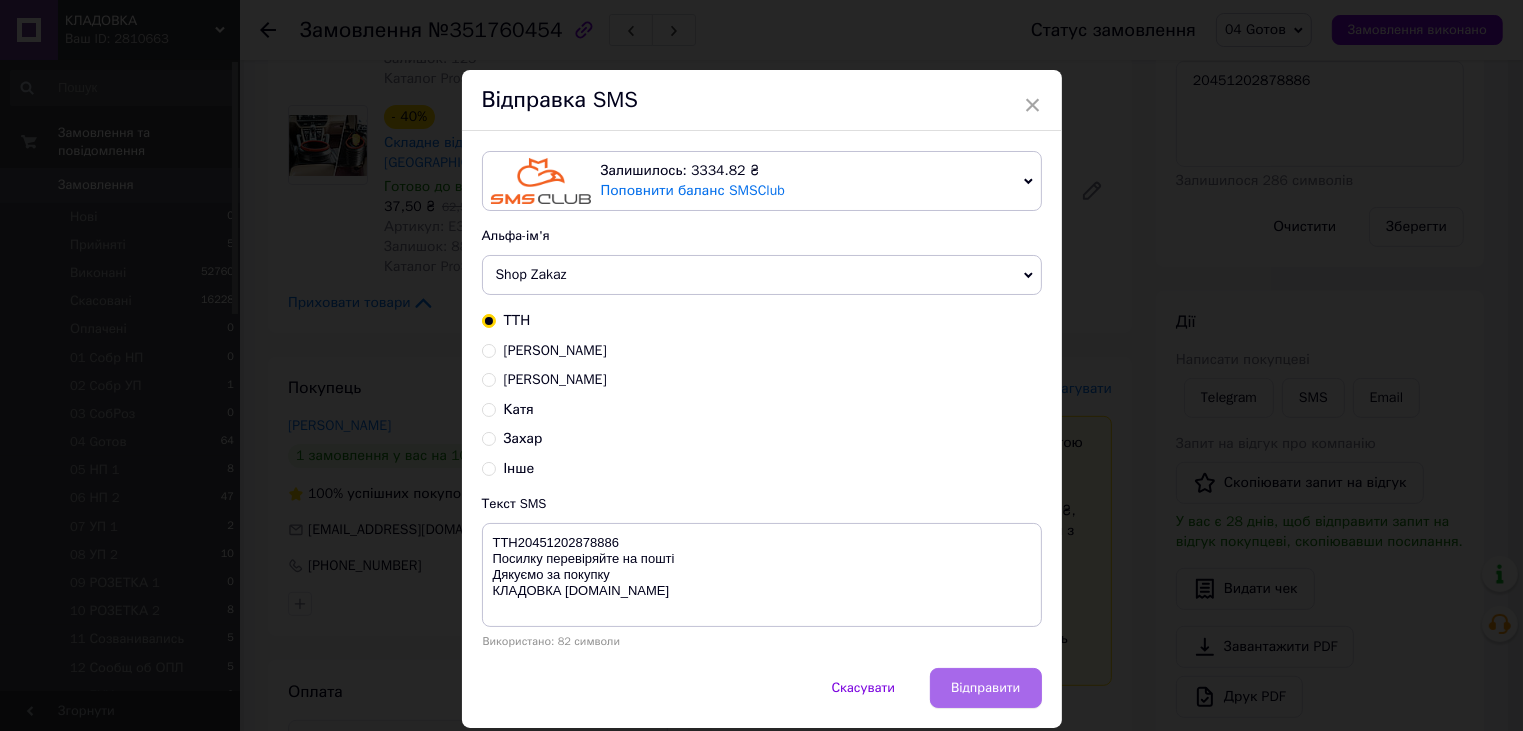 click on "Відправити" at bounding box center (985, 688) 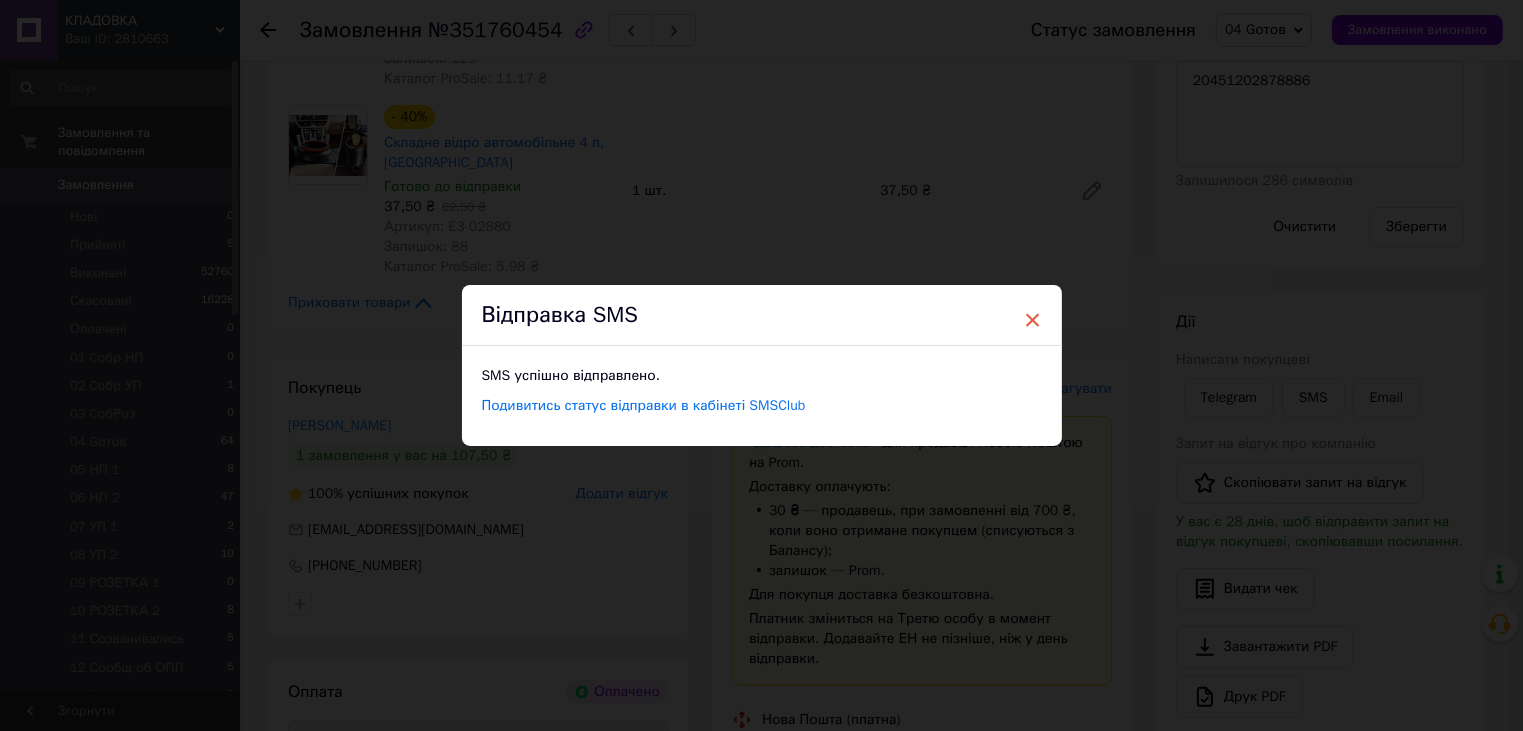 click on "×" at bounding box center (1033, 320) 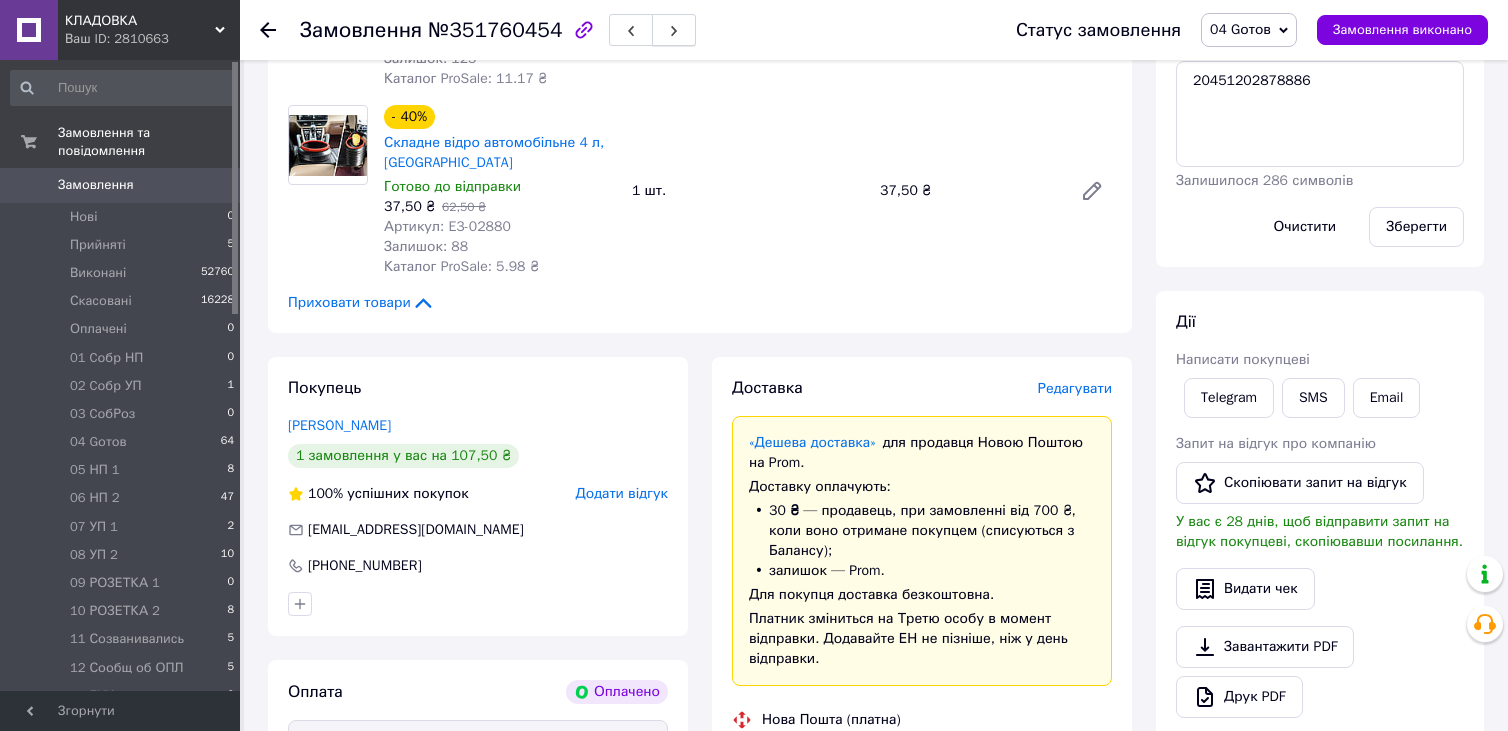 click at bounding box center (674, 30) 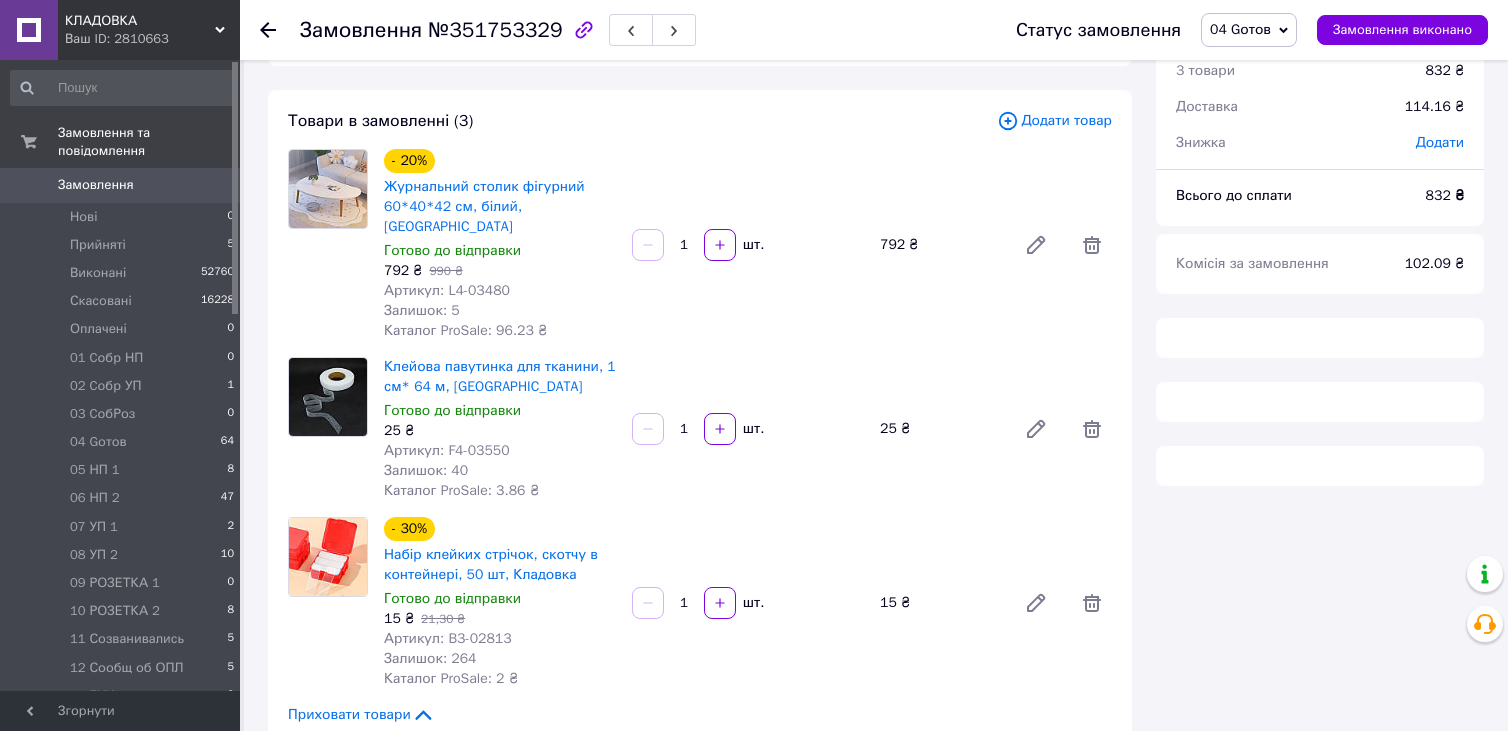scroll, scrollTop: 200, scrollLeft: 0, axis: vertical 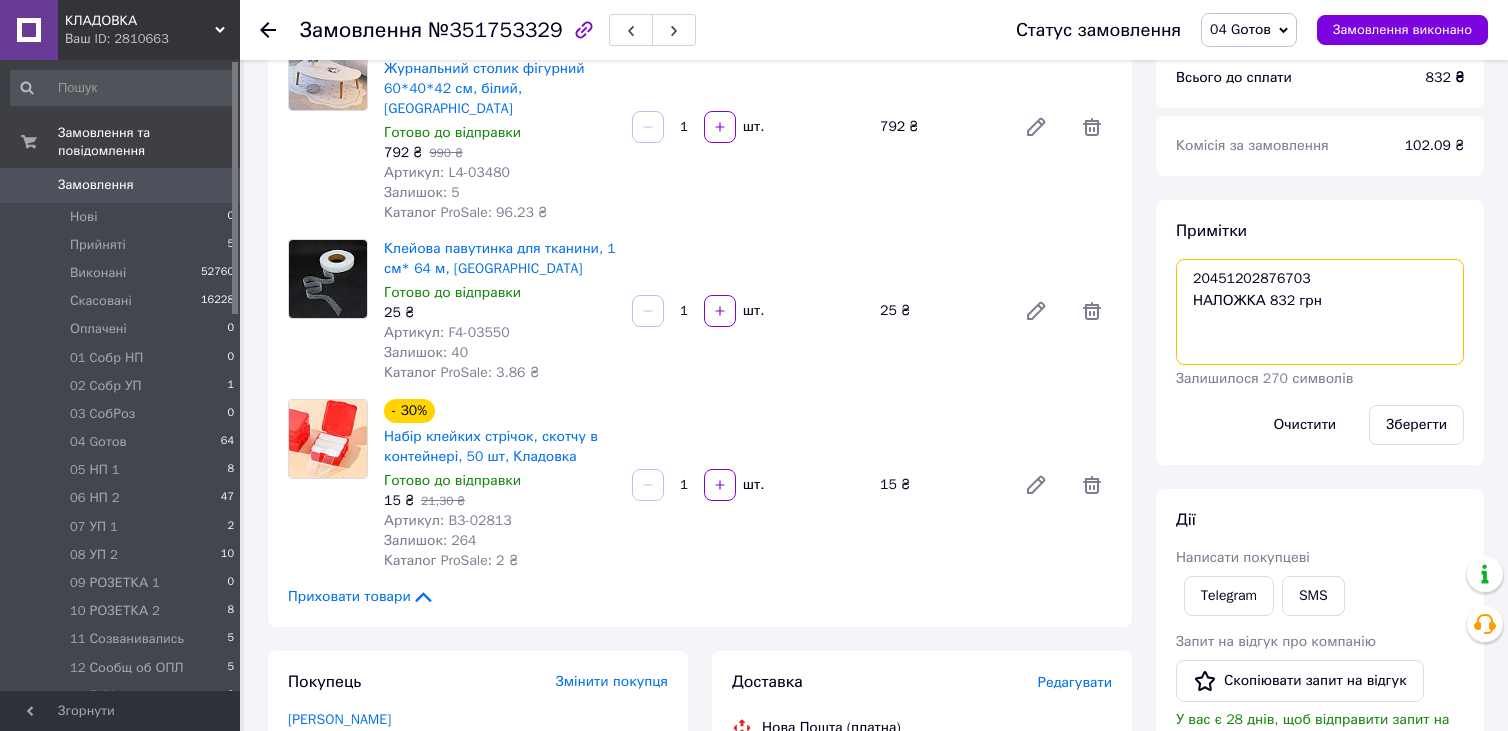 drag, startPoint x: 1238, startPoint y: 278, endPoint x: 1306, endPoint y: 278, distance: 68 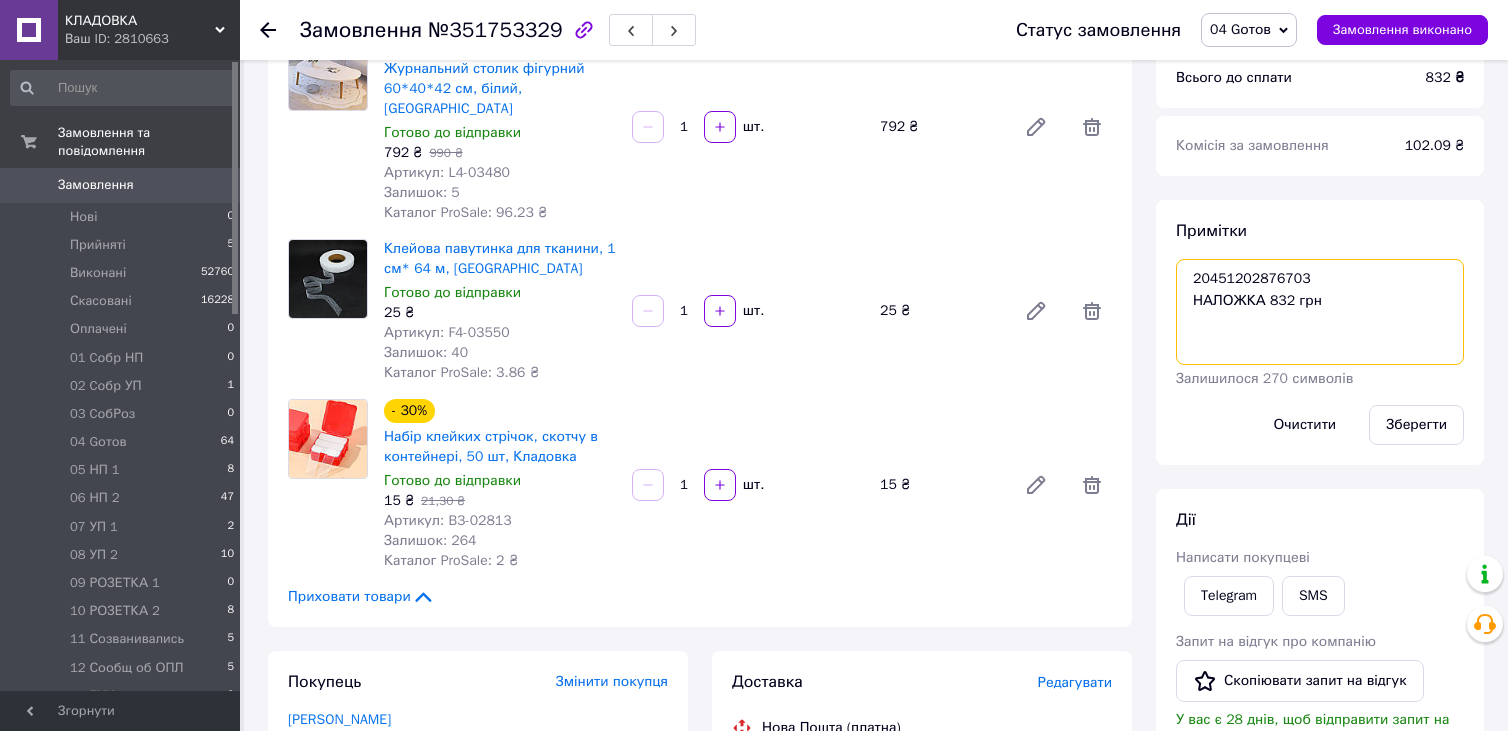 scroll, scrollTop: 400, scrollLeft: 0, axis: vertical 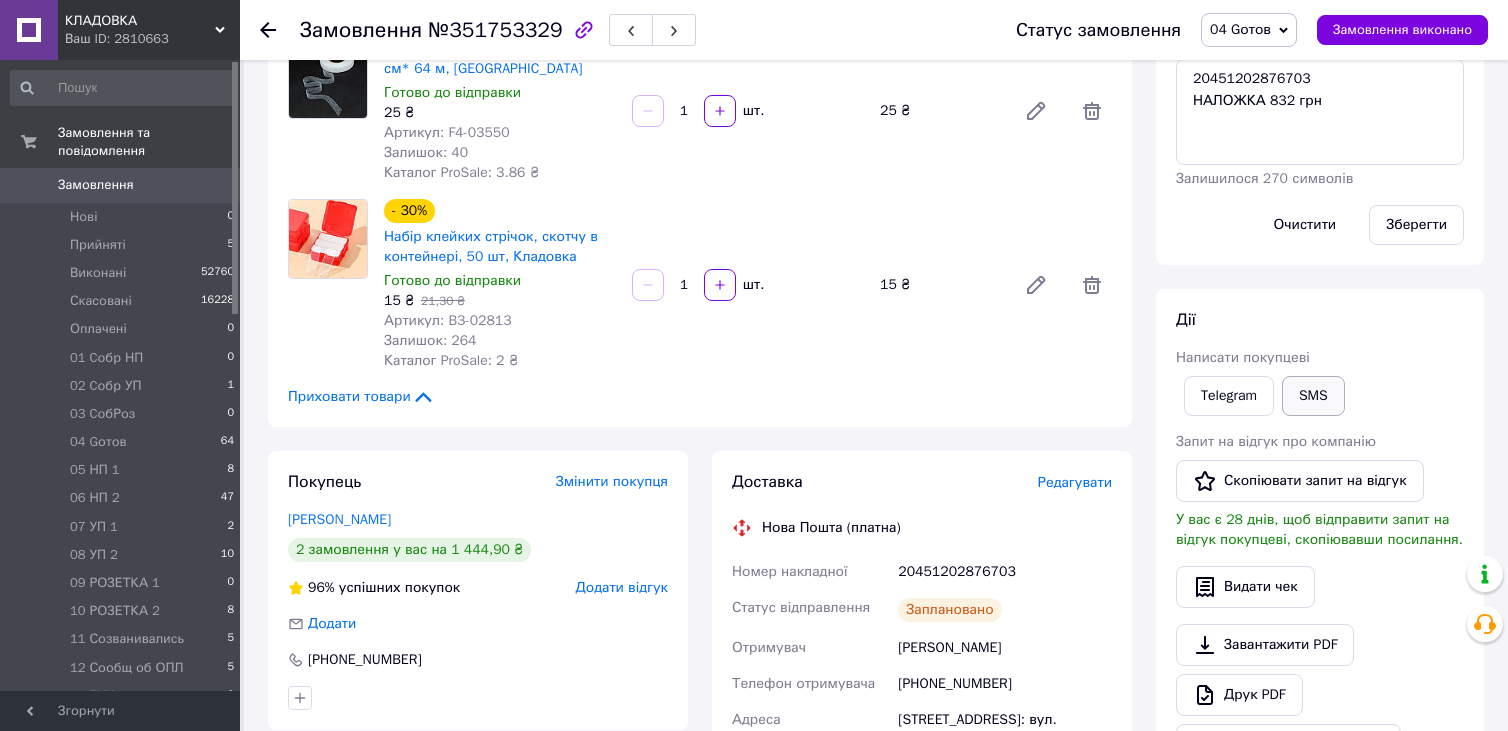 click on "SMS" at bounding box center [1313, 396] 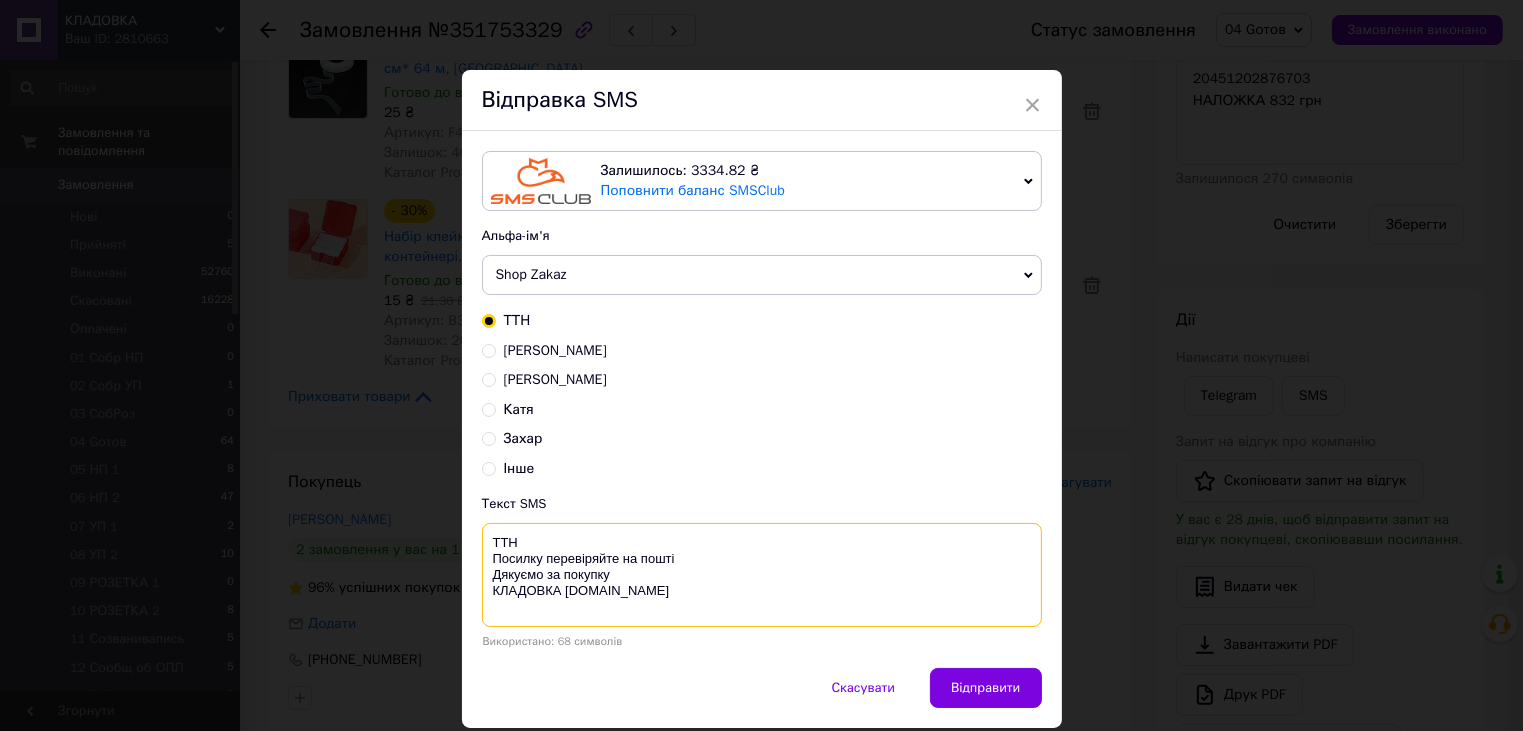 paste on "20451202876703" 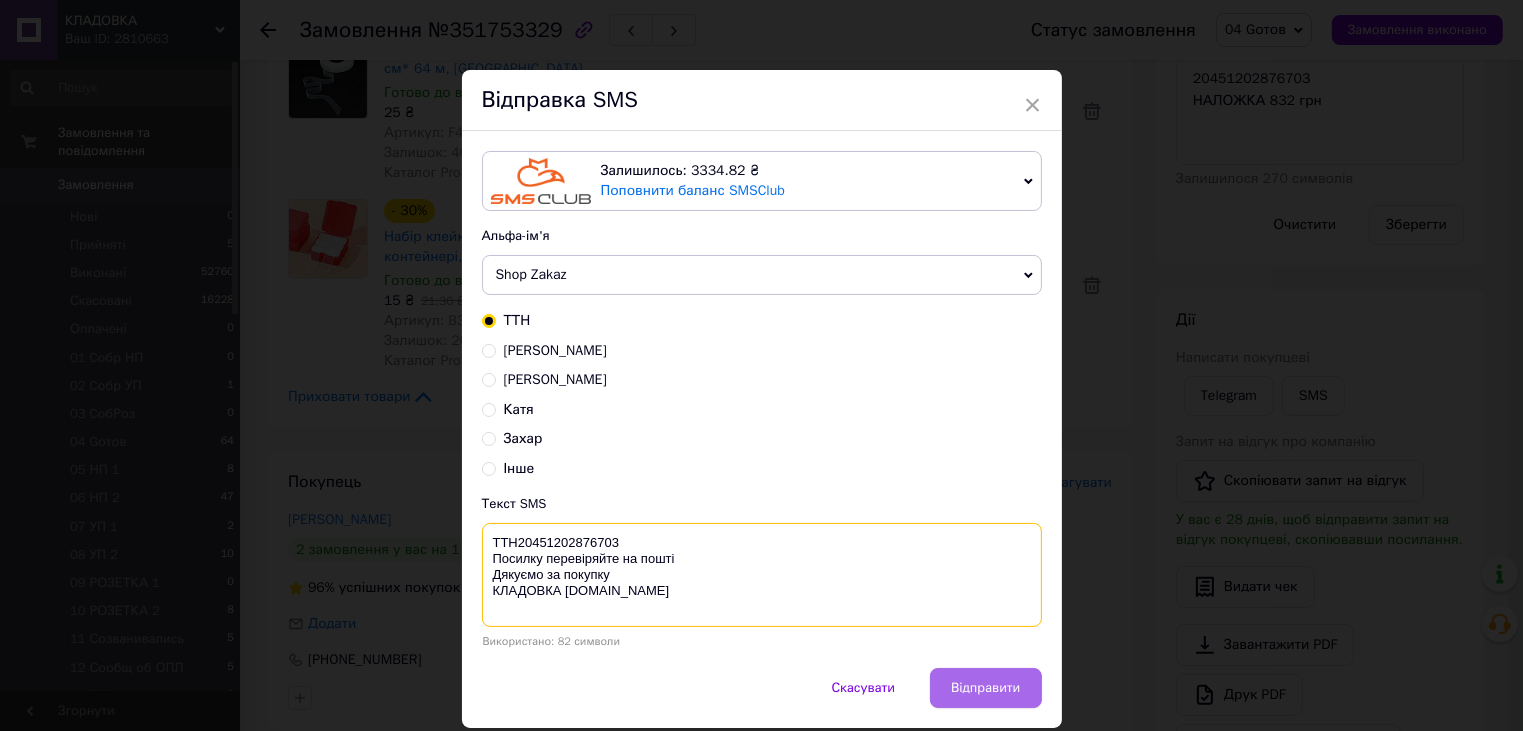 type on "ТТН20451202876703
Посилку перевіряйте на пошті
Дякуємо за покупку
КЛАДОВКА [DOMAIN_NAME]" 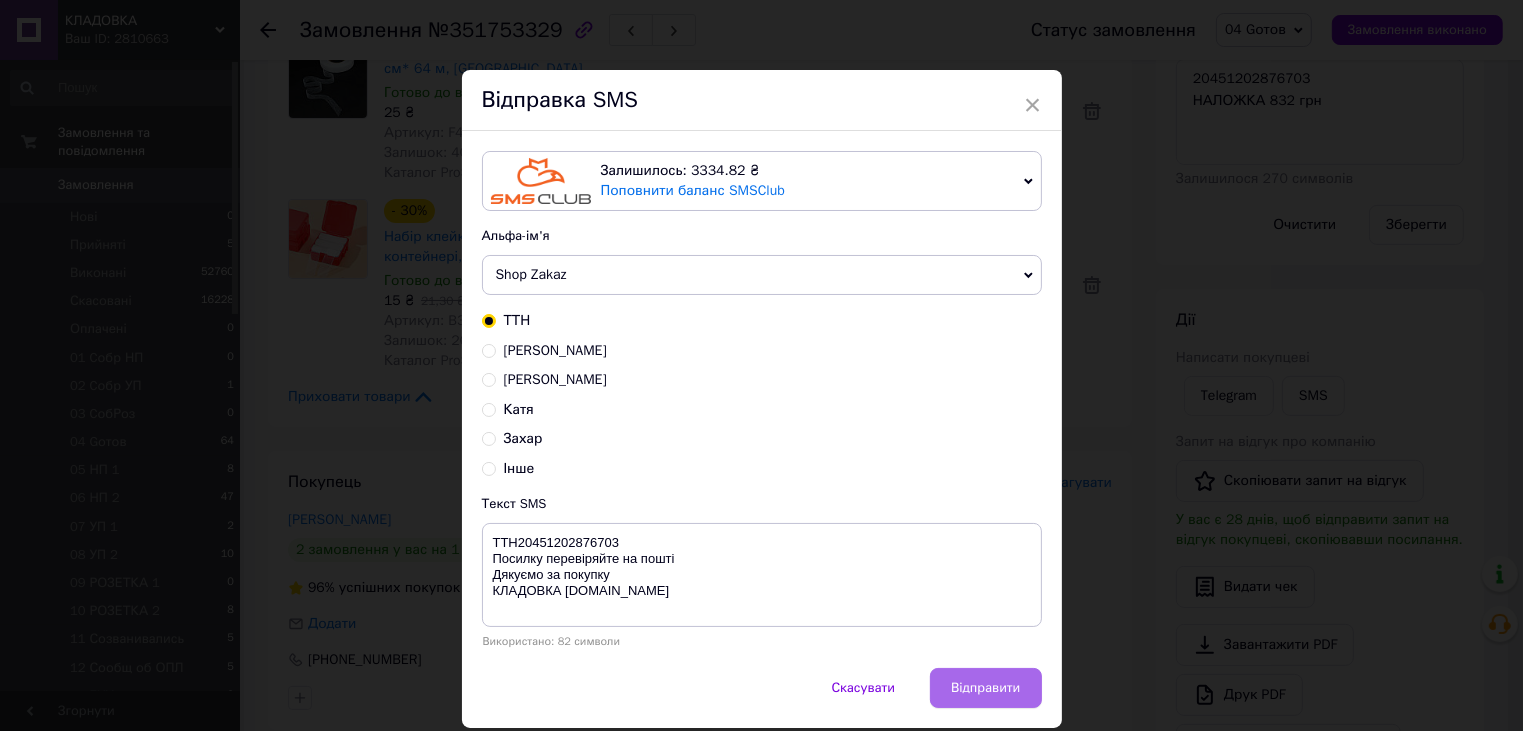 click on "Відправити" at bounding box center [985, 688] 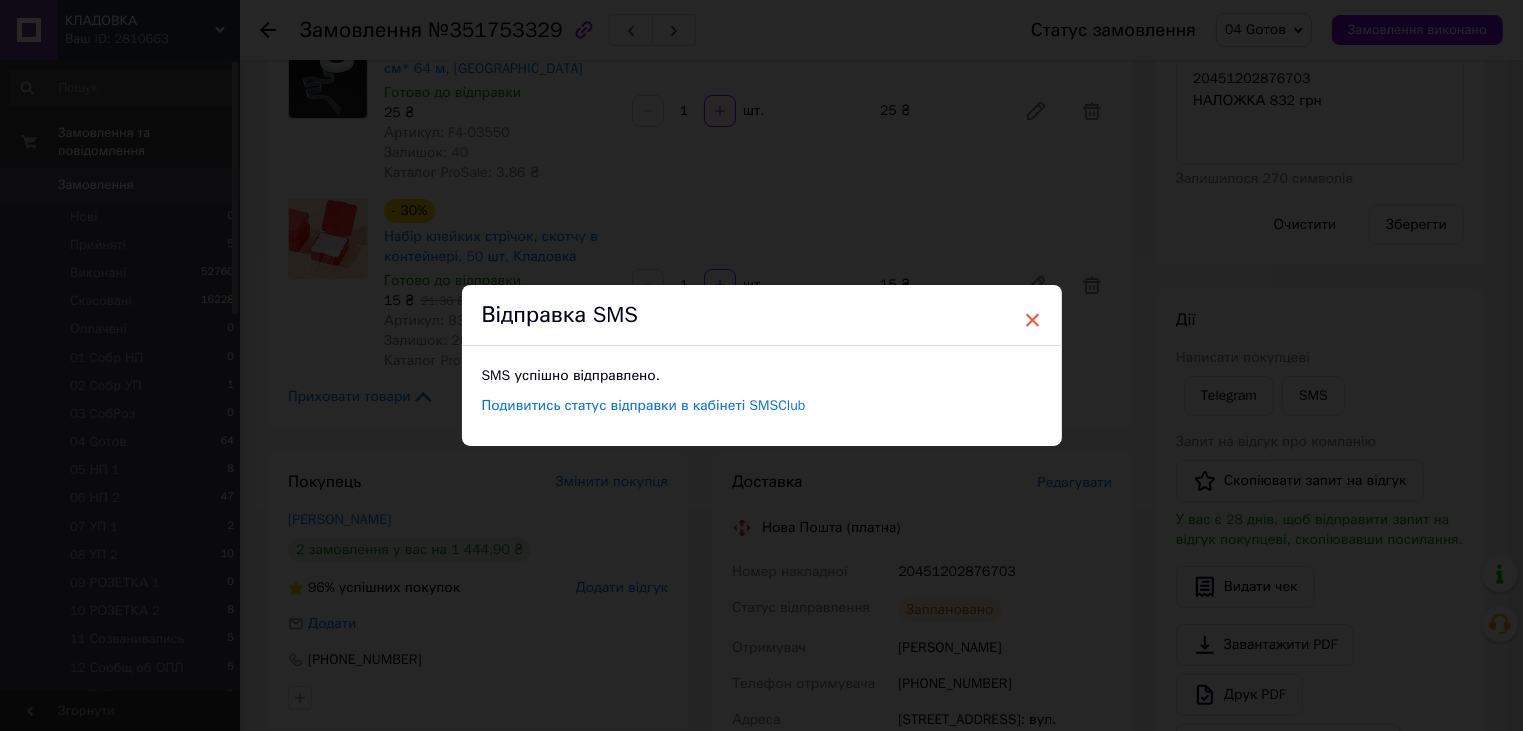 click on "×" at bounding box center [1033, 320] 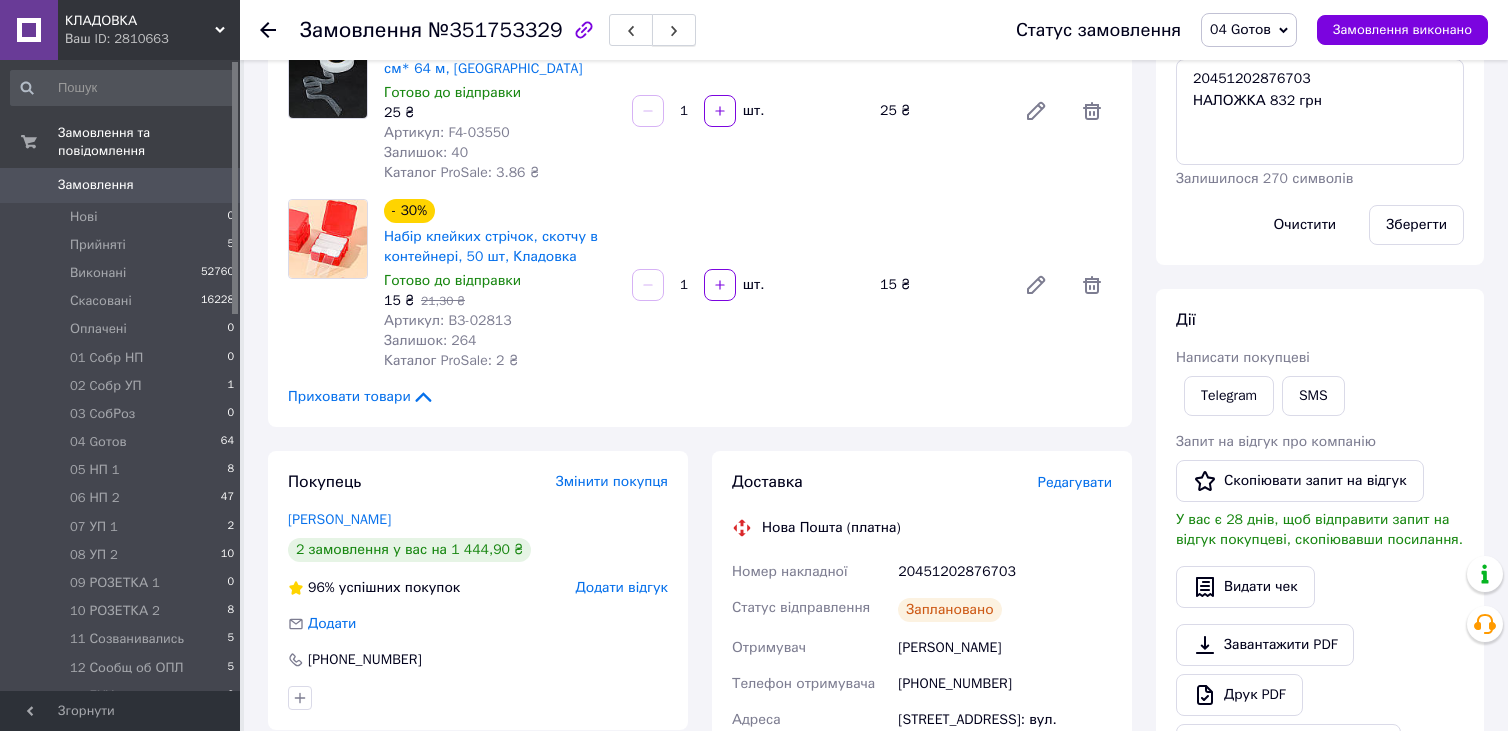 click at bounding box center (674, 30) 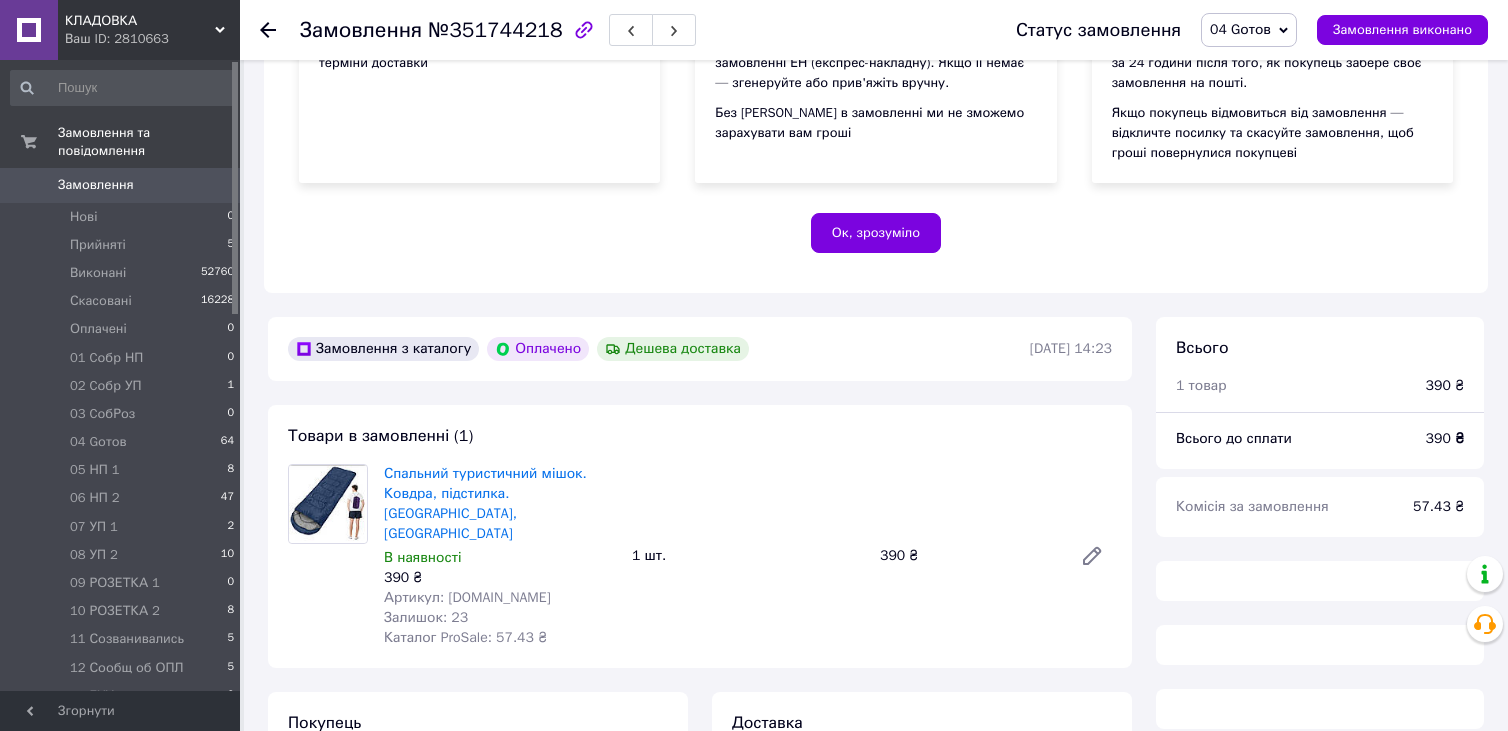 scroll, scrollTop: 500, scrollLeft: 0, axis: vertical 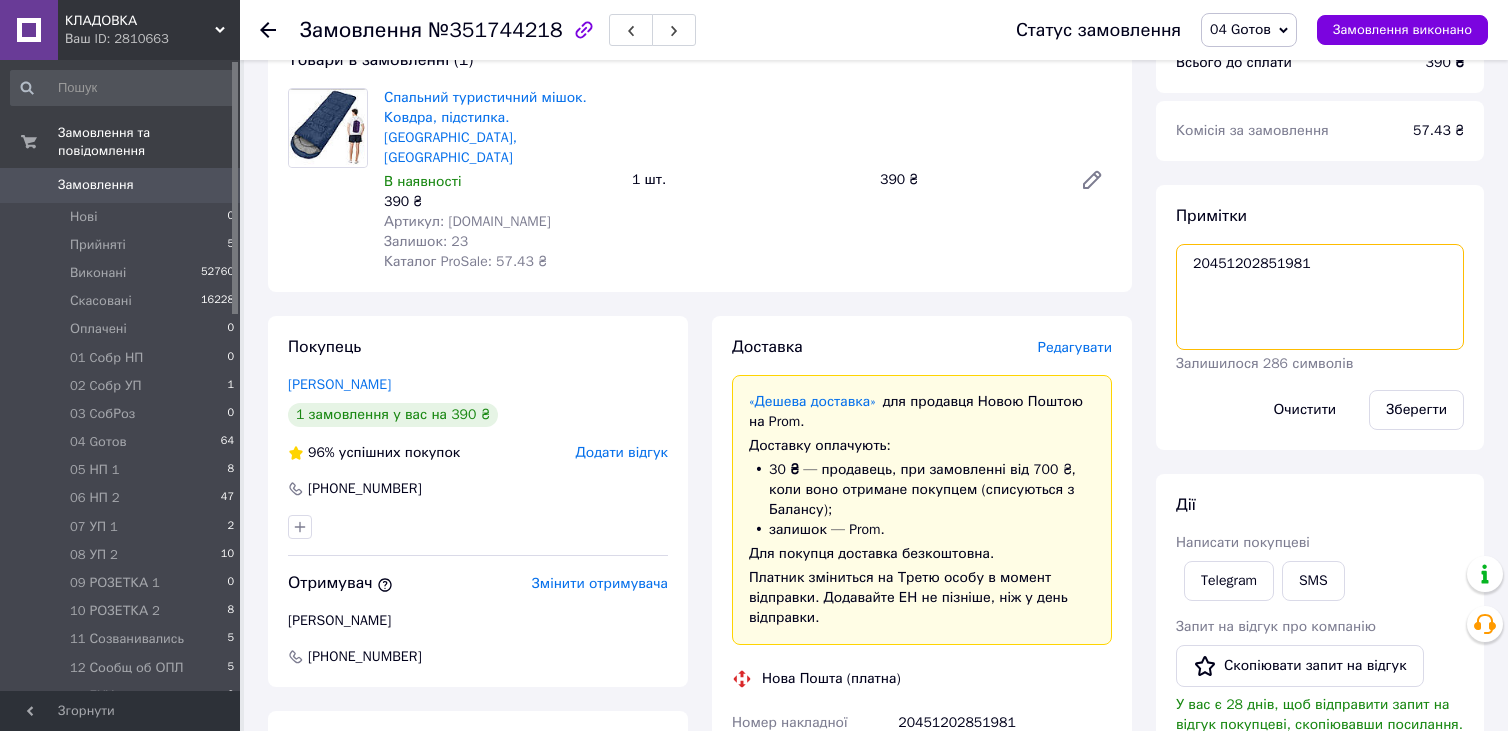 drag, startPoint x: 1196, startPoint y: 267, endPoint x: 1298, endPoint y: 269, distance: 102.01961 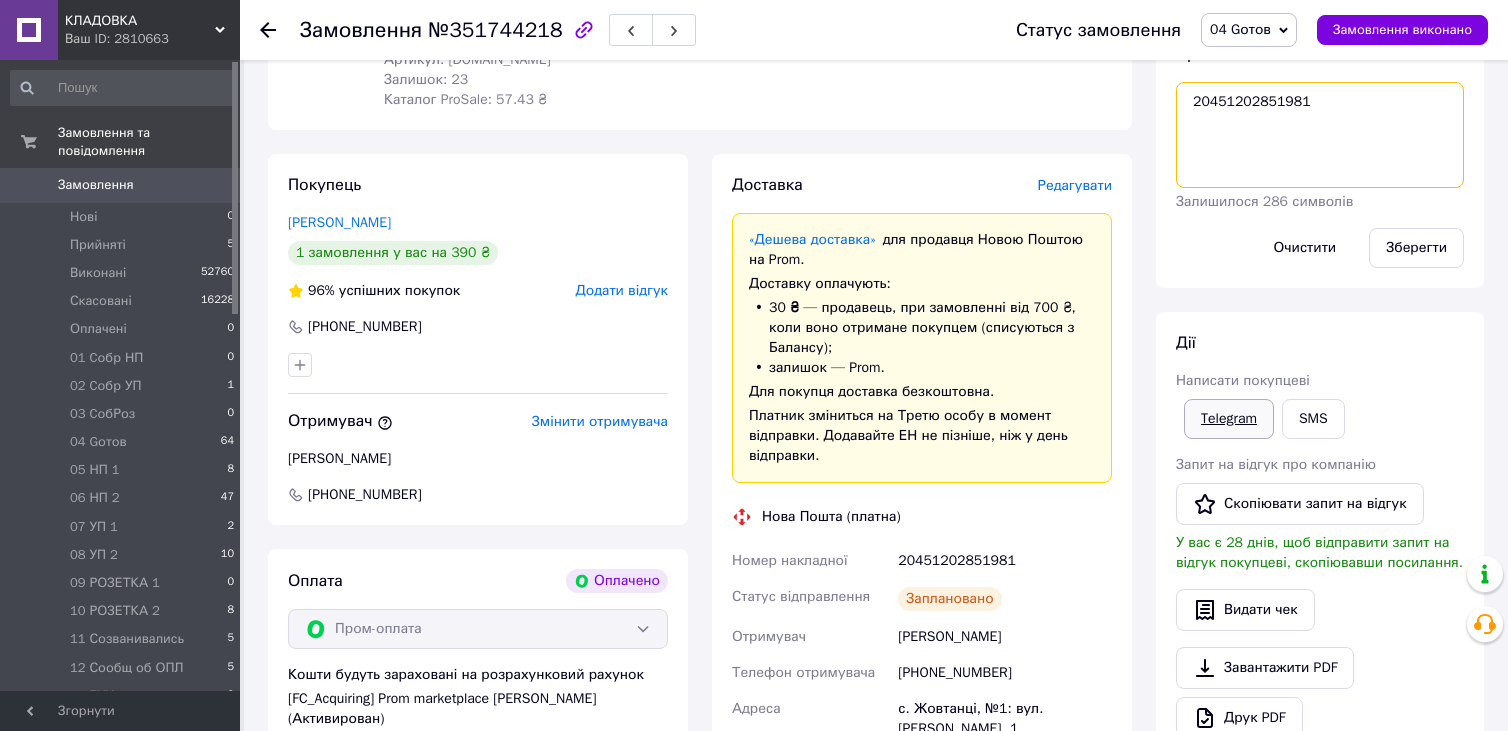 scroll, scrollTop: 900, scrollLeft: 0, axis: vertical 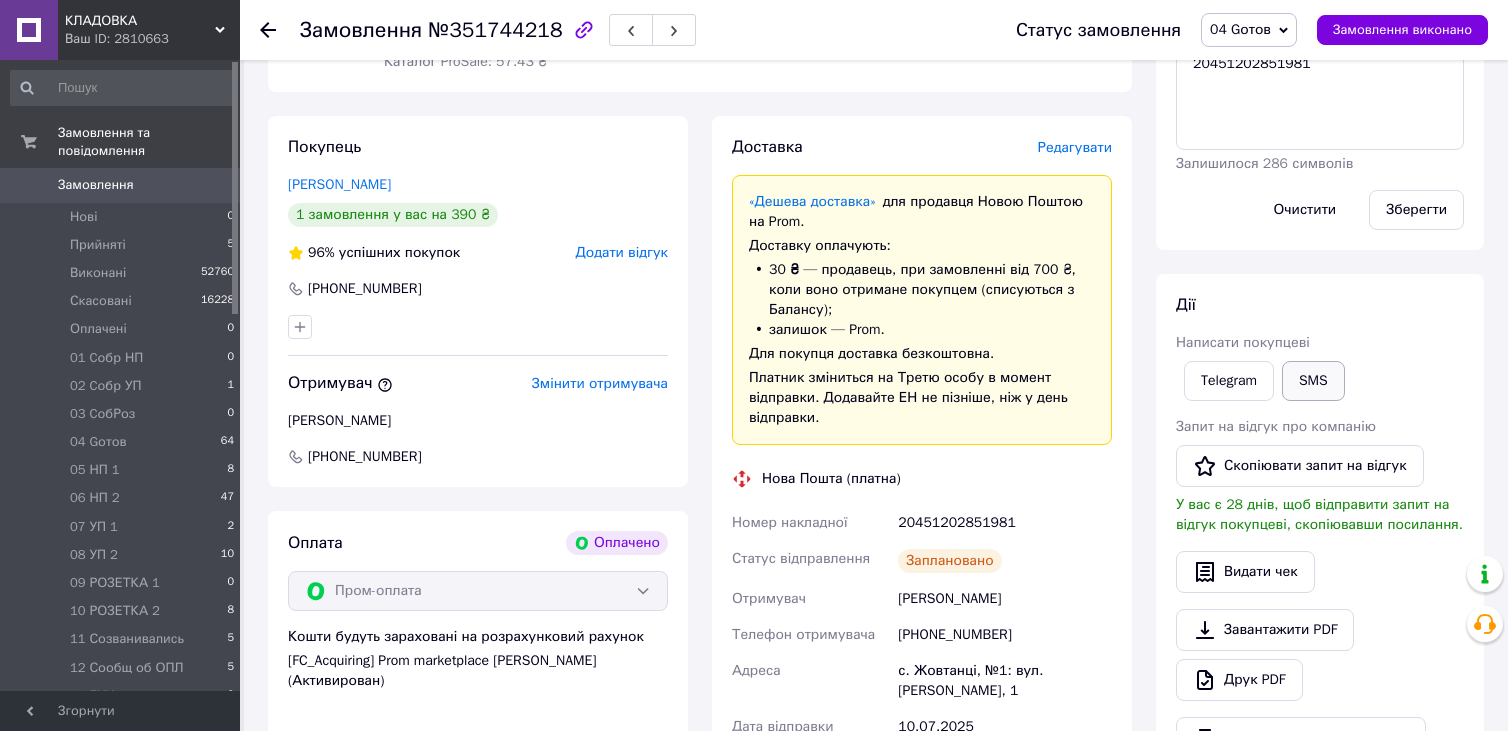 click on "SMS" at bounding box center (1313, 381) 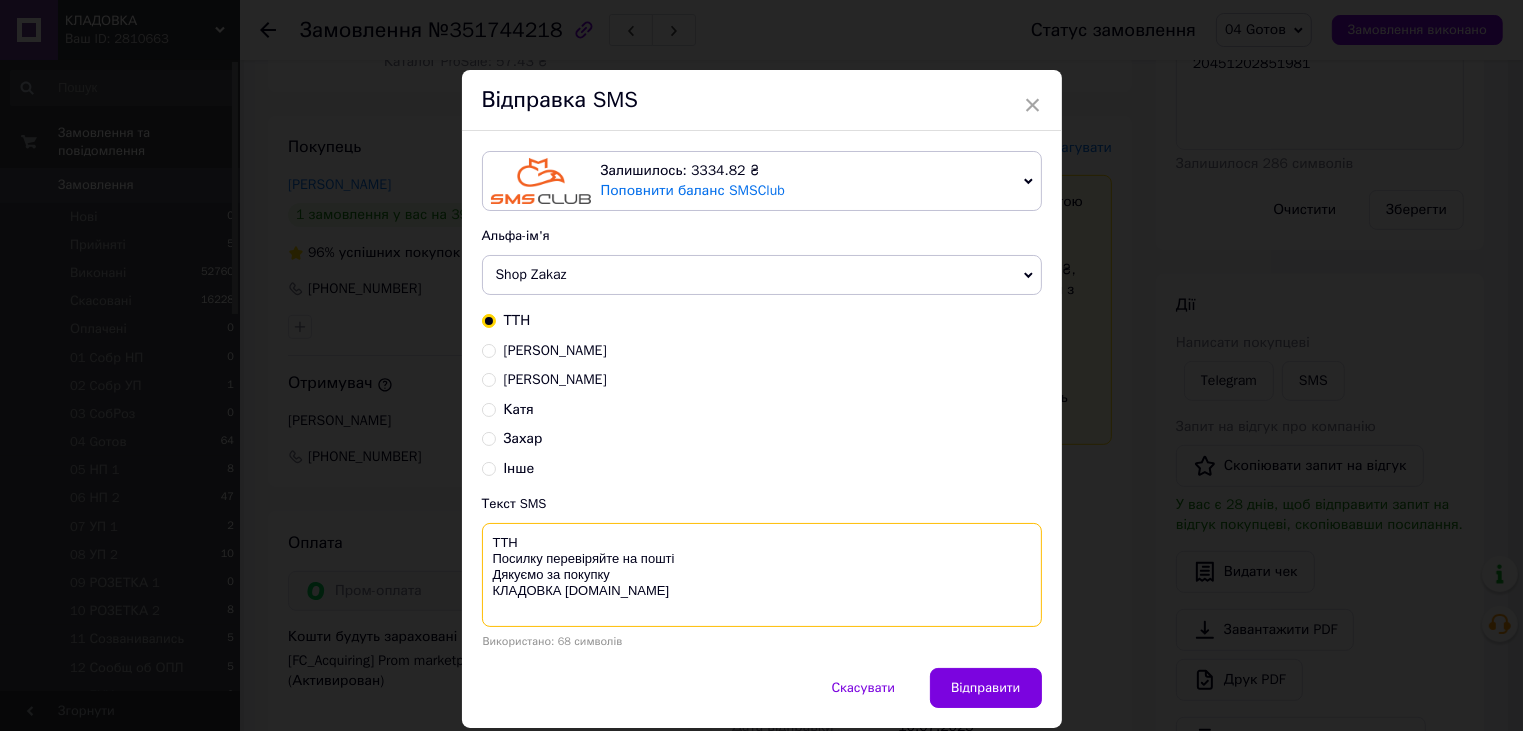 paste on "20451202851981" 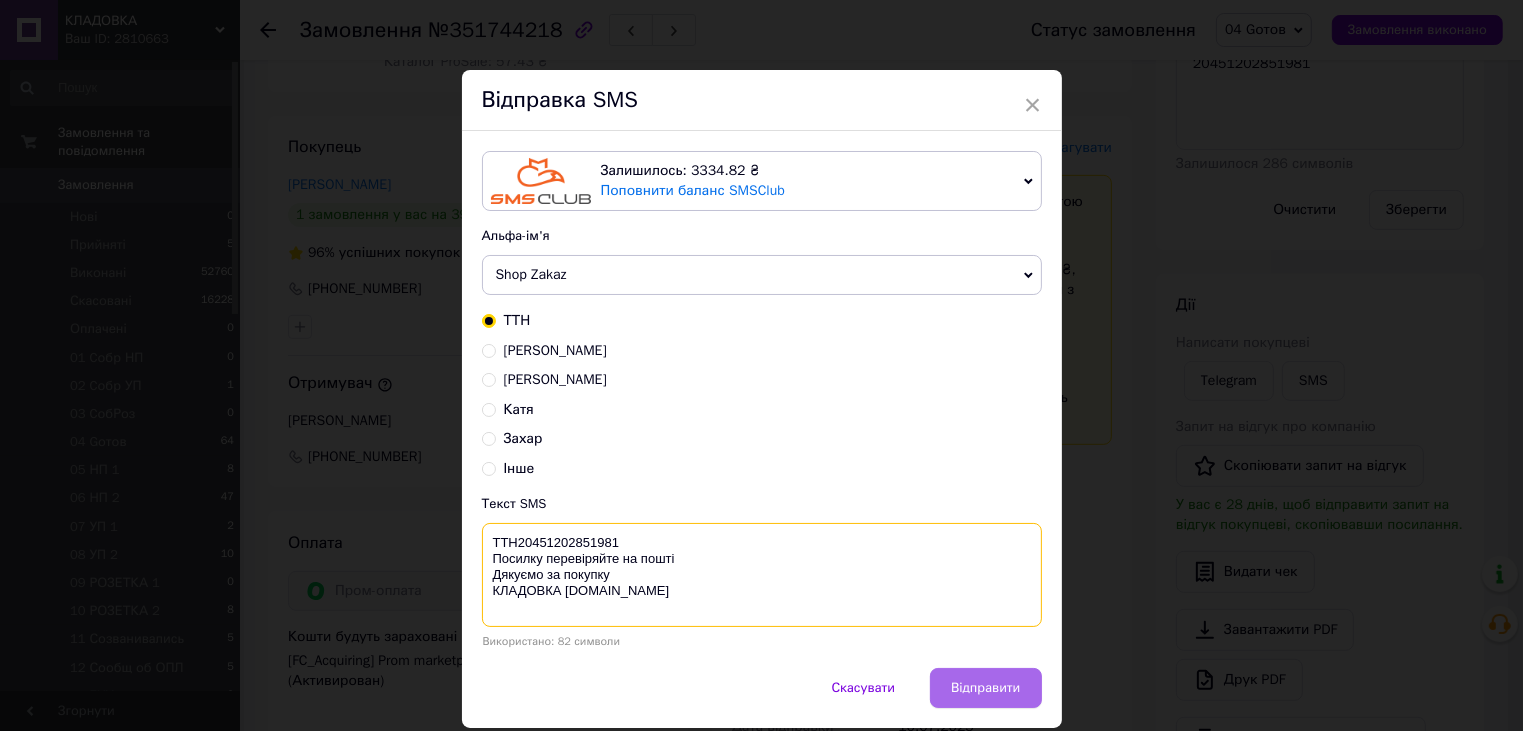 type on "ТТН20451202851981
Посилку перевіряйте на пошті
Дякуємо за покупку
КЛАДОВКА [DOMAIN_NAME]" 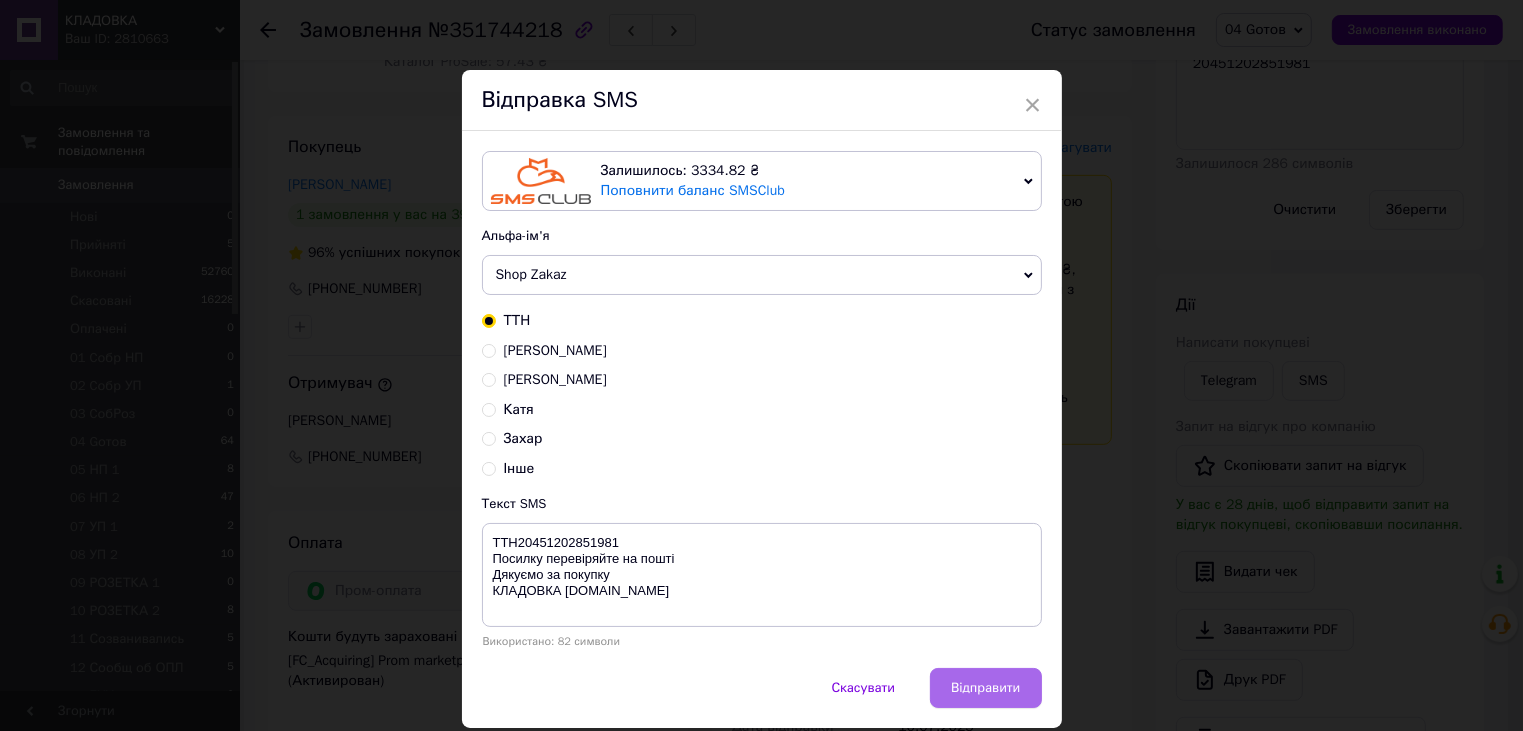 click on "Відправити" at bounding box center [985, 688] 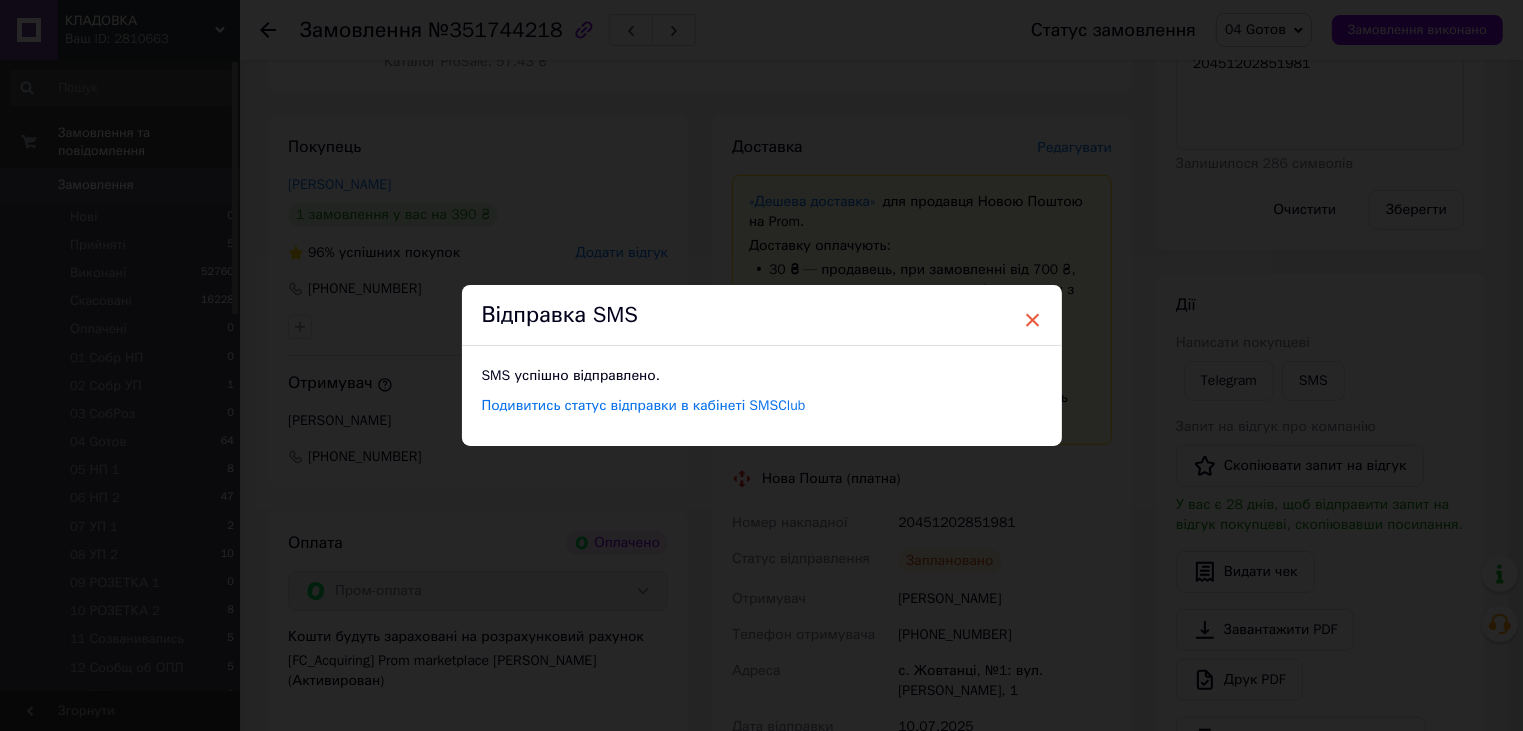 click on "×" at bounding box center [1033, 320] 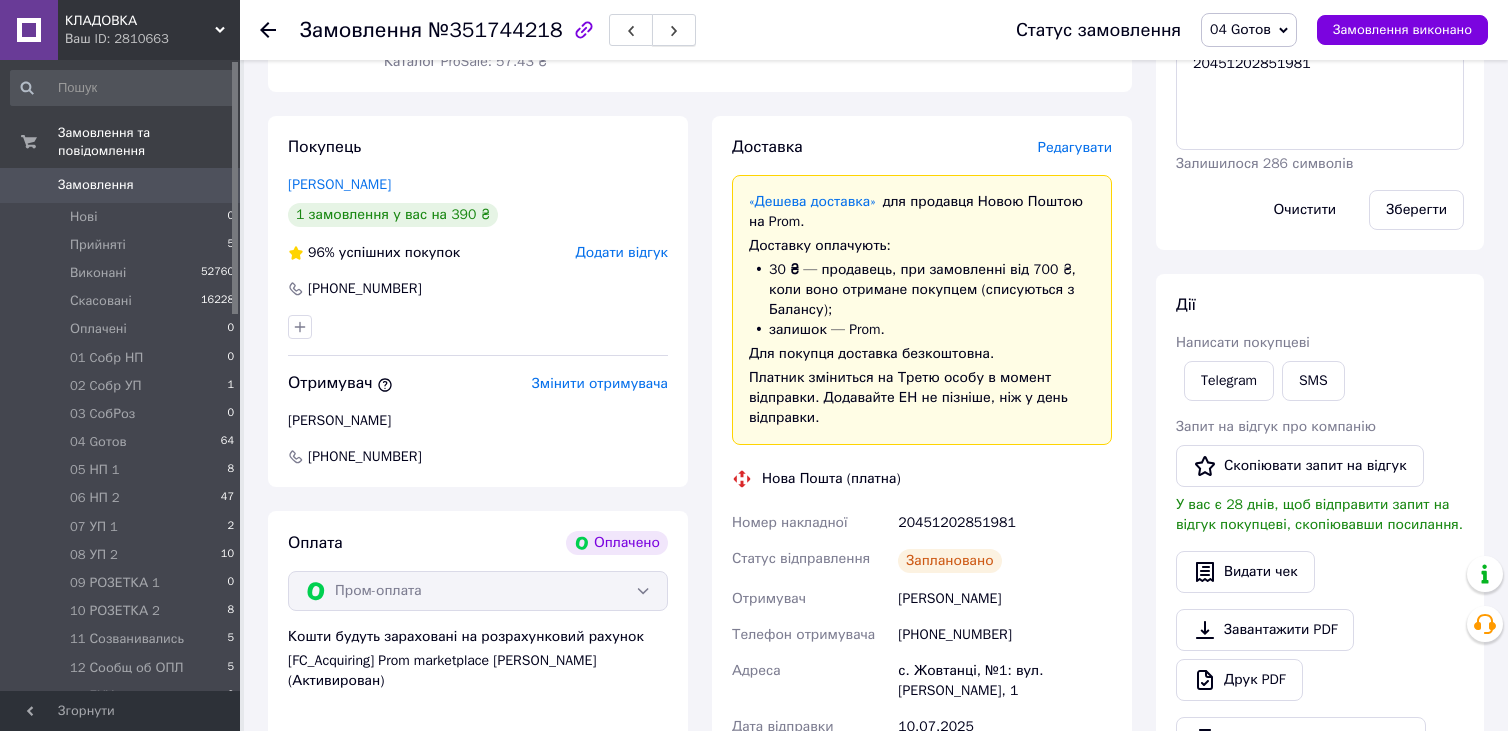 click 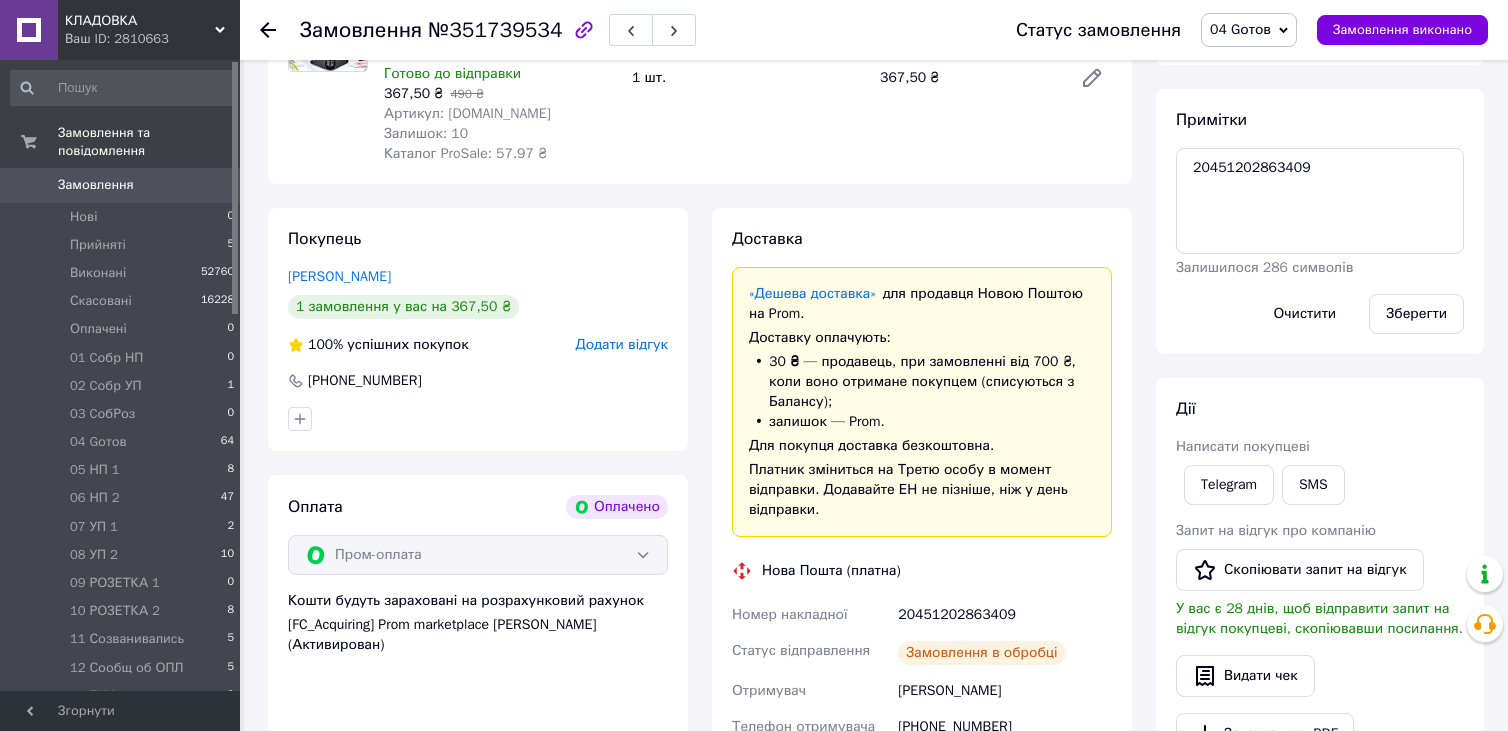 scroll, scrollTop: 900, scrollLeft: 0, axis: vertical 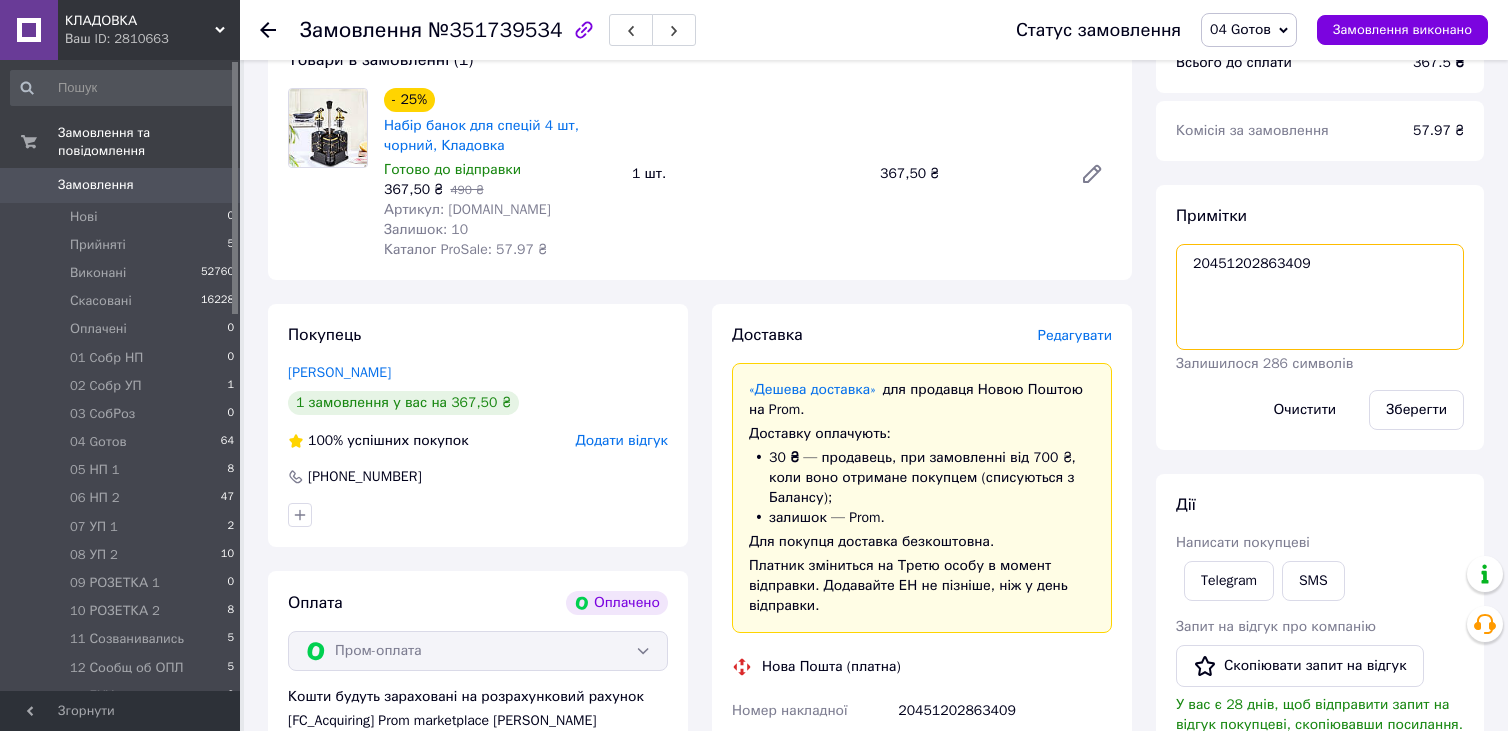 drag, startPoint x: 1191, startPoint y: 269, endPoint x: 1286, endPoint y: 270, distance: 95.005264 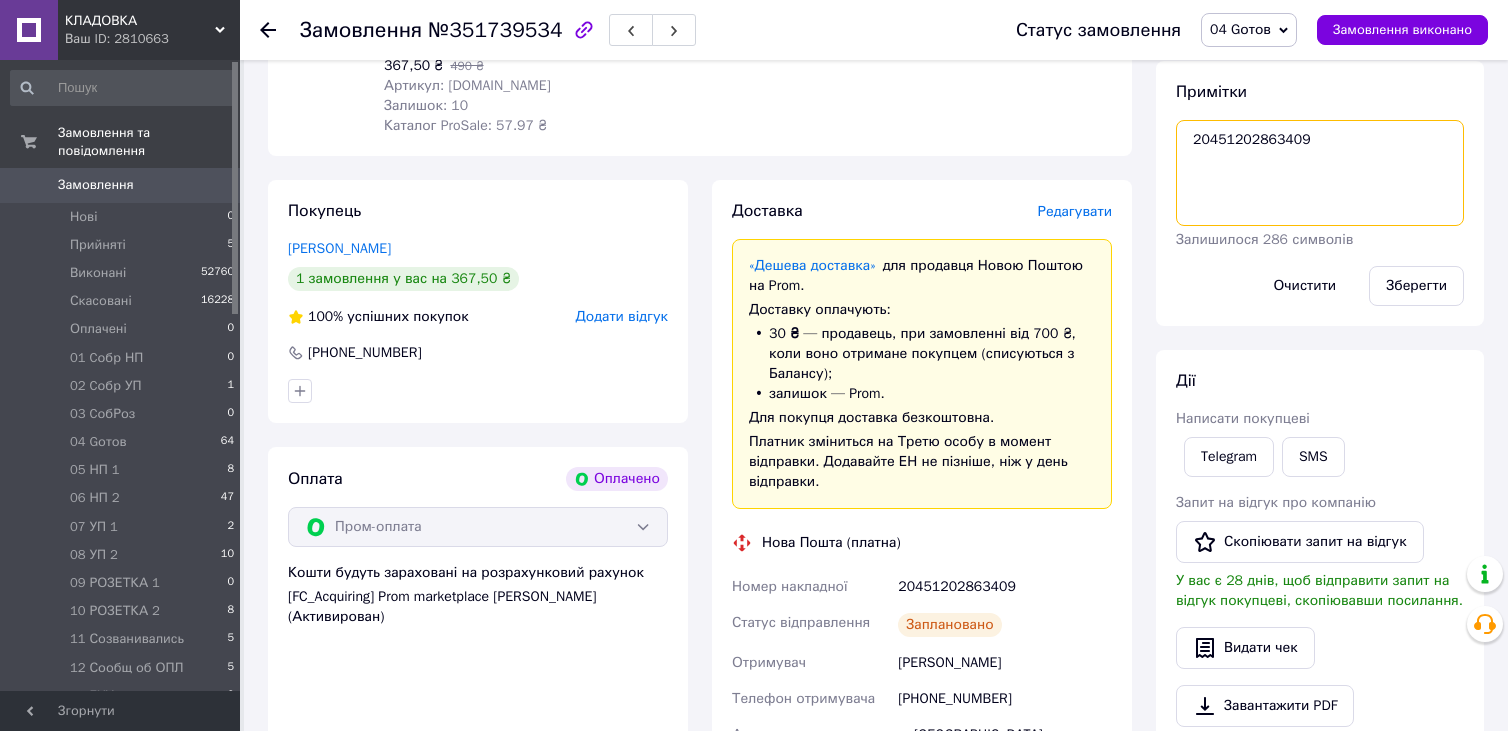 scroll, scrollTop: 900, scrollLeft: 0, axis: vertical 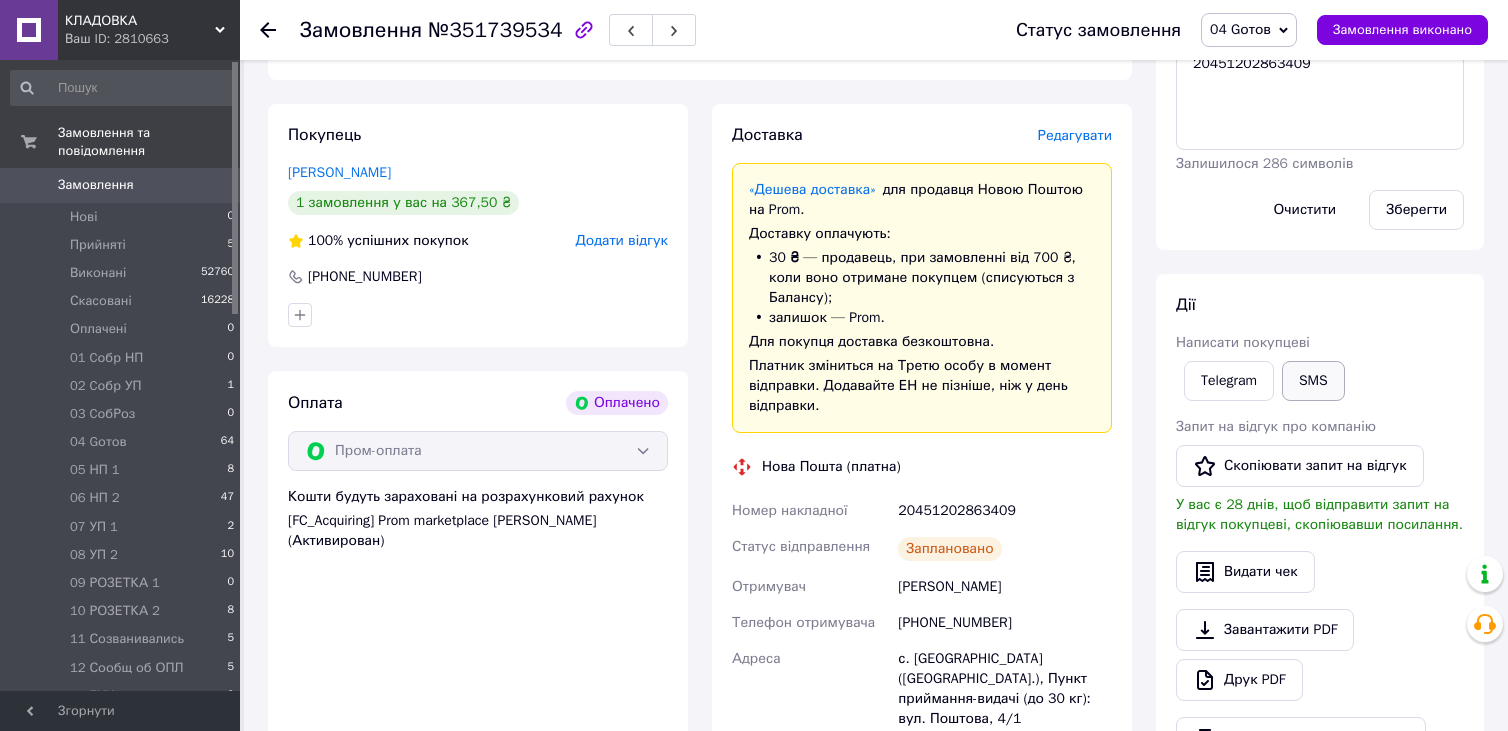 click on "SMS" at bounding box center [1313, 381] 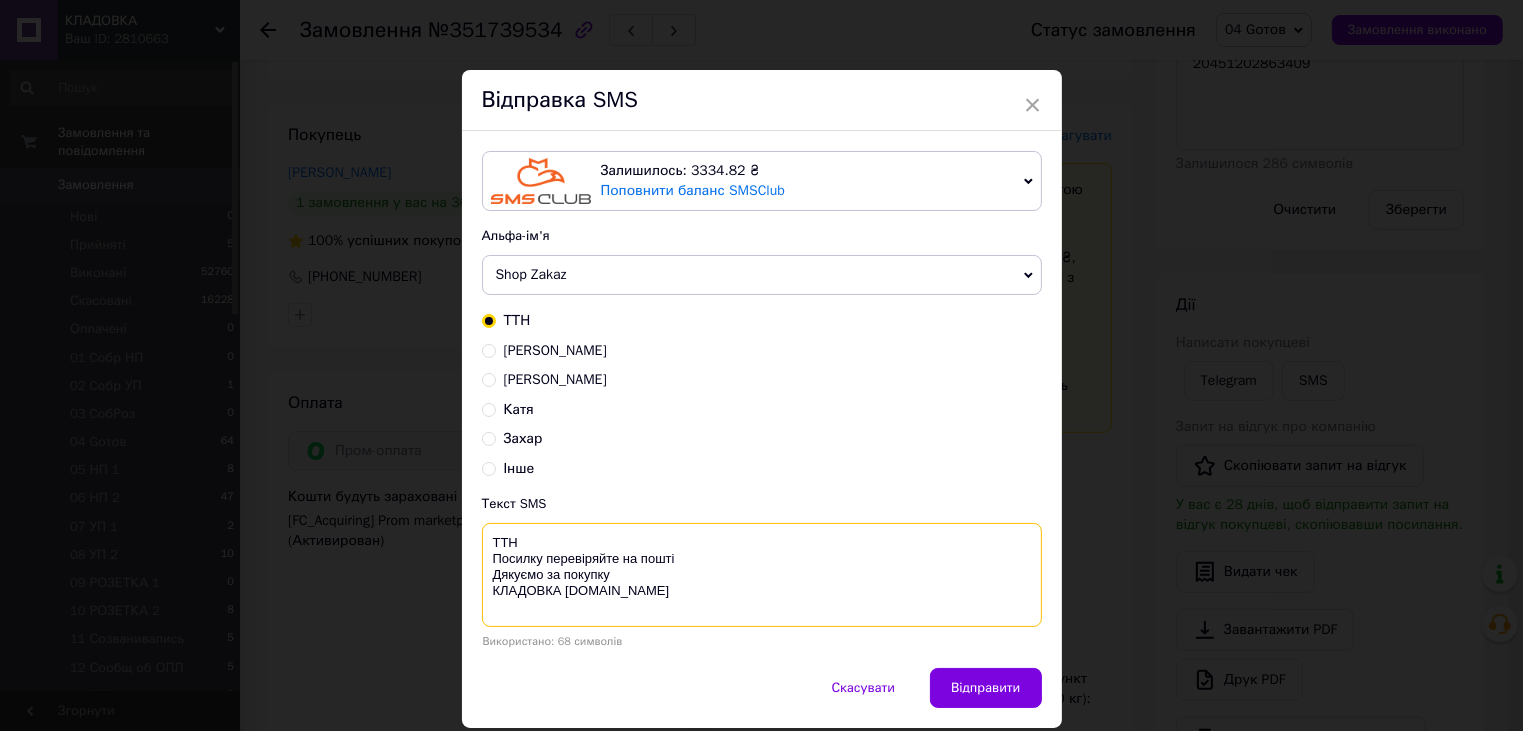 paste on "20451202863409" 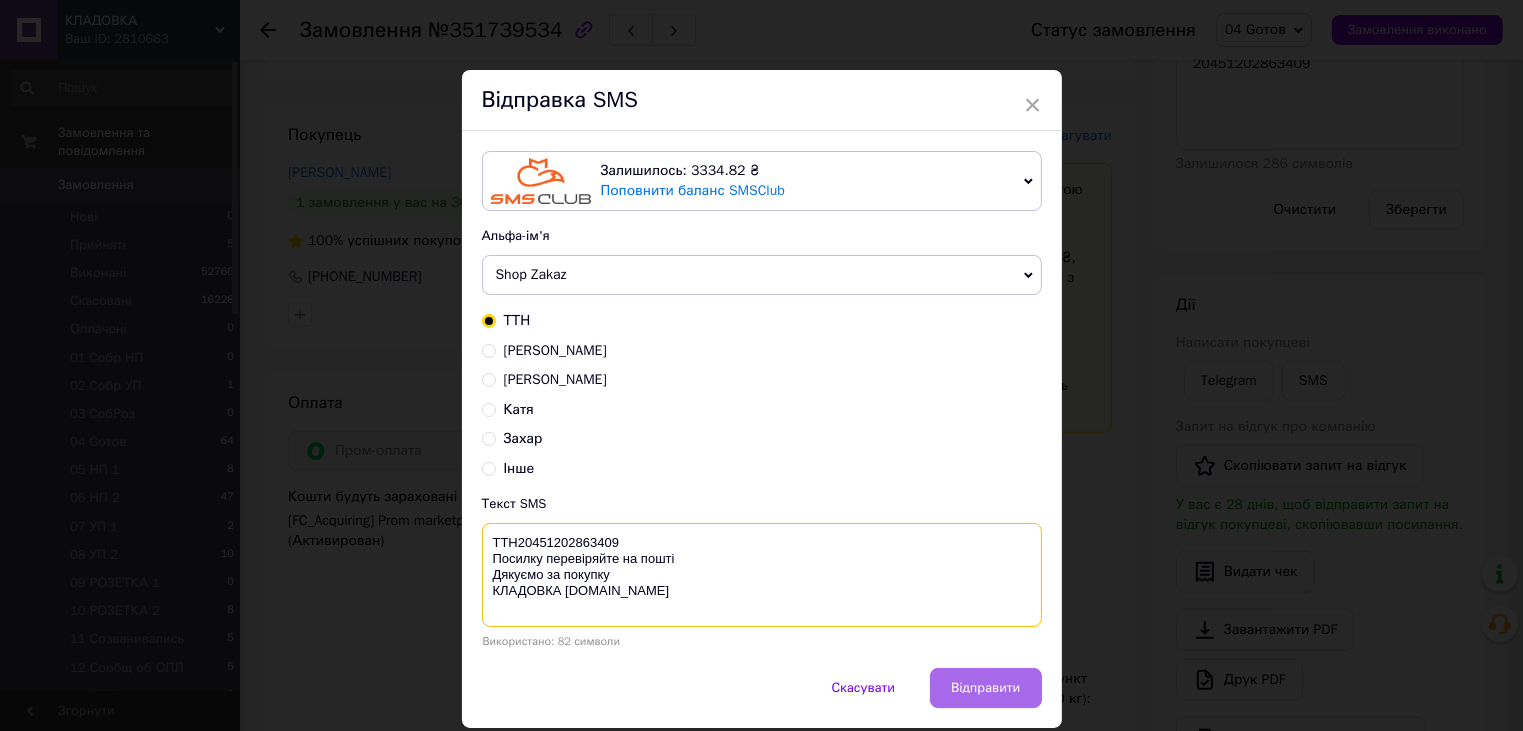 type on "ТТН20451202863409
Посилку перевіряйте на пошті
Дякуємо за покупку
КЛАДОВКА [DOMAIN_NAME]" 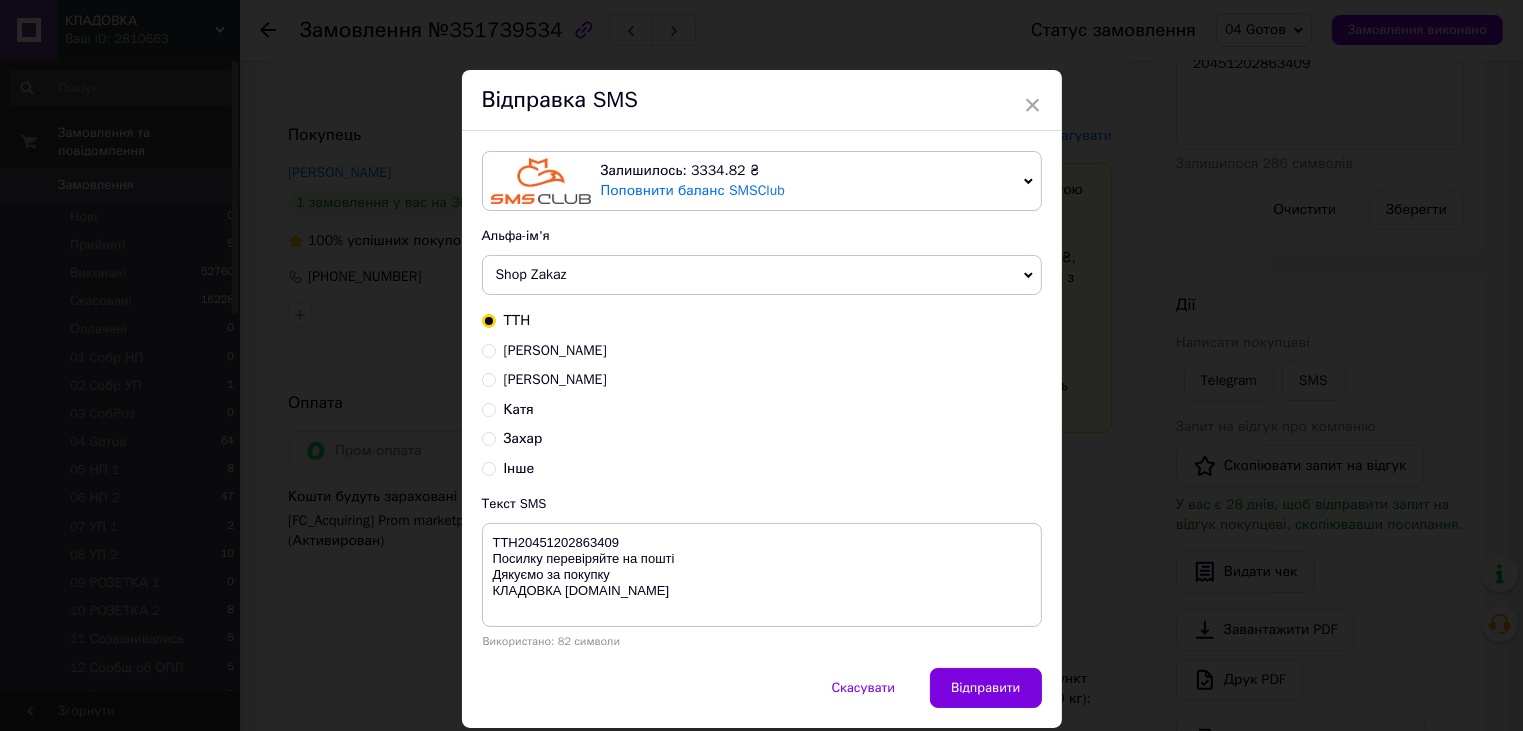 click on "Відправити" at bounding box center [985, 688] 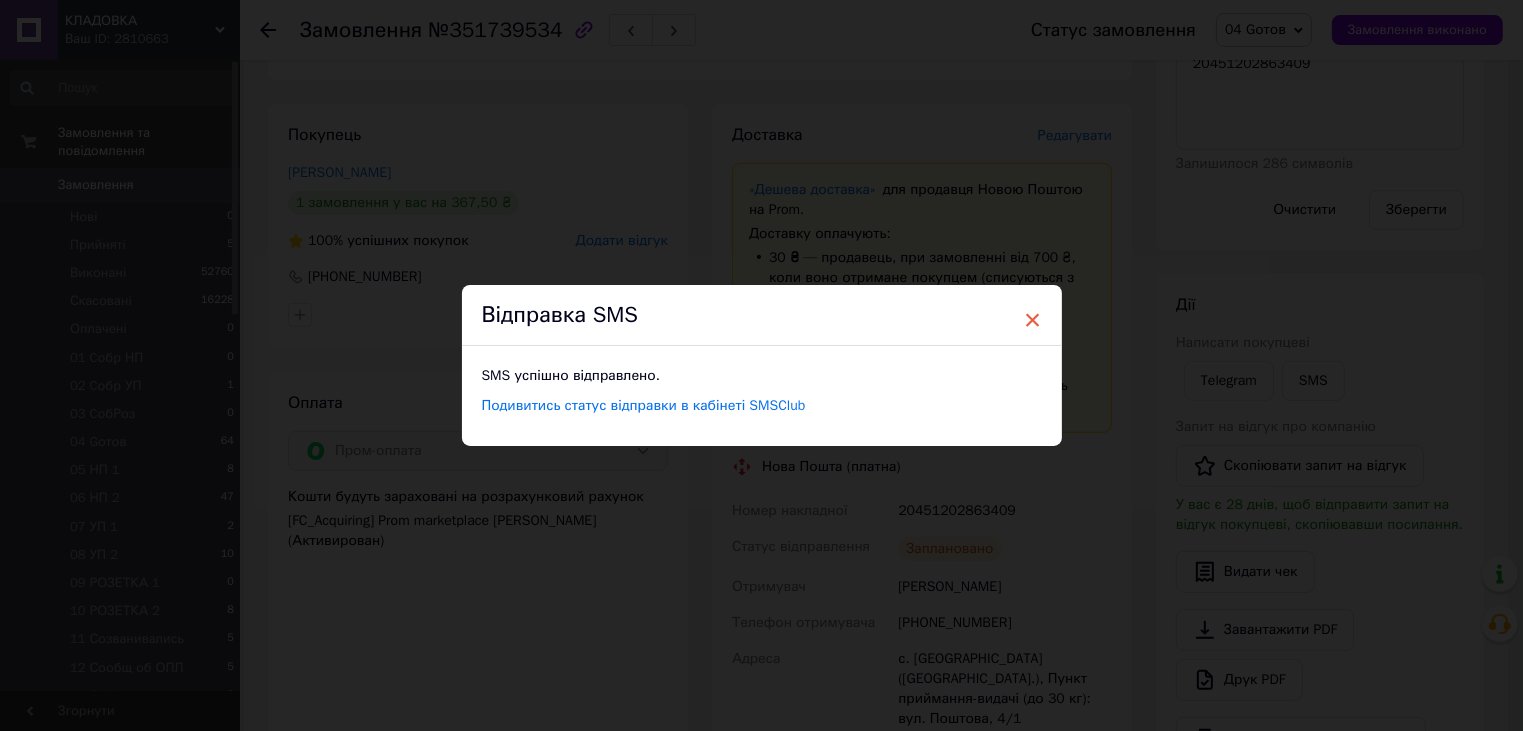 click on "×" at bounding box center [1033, 320] 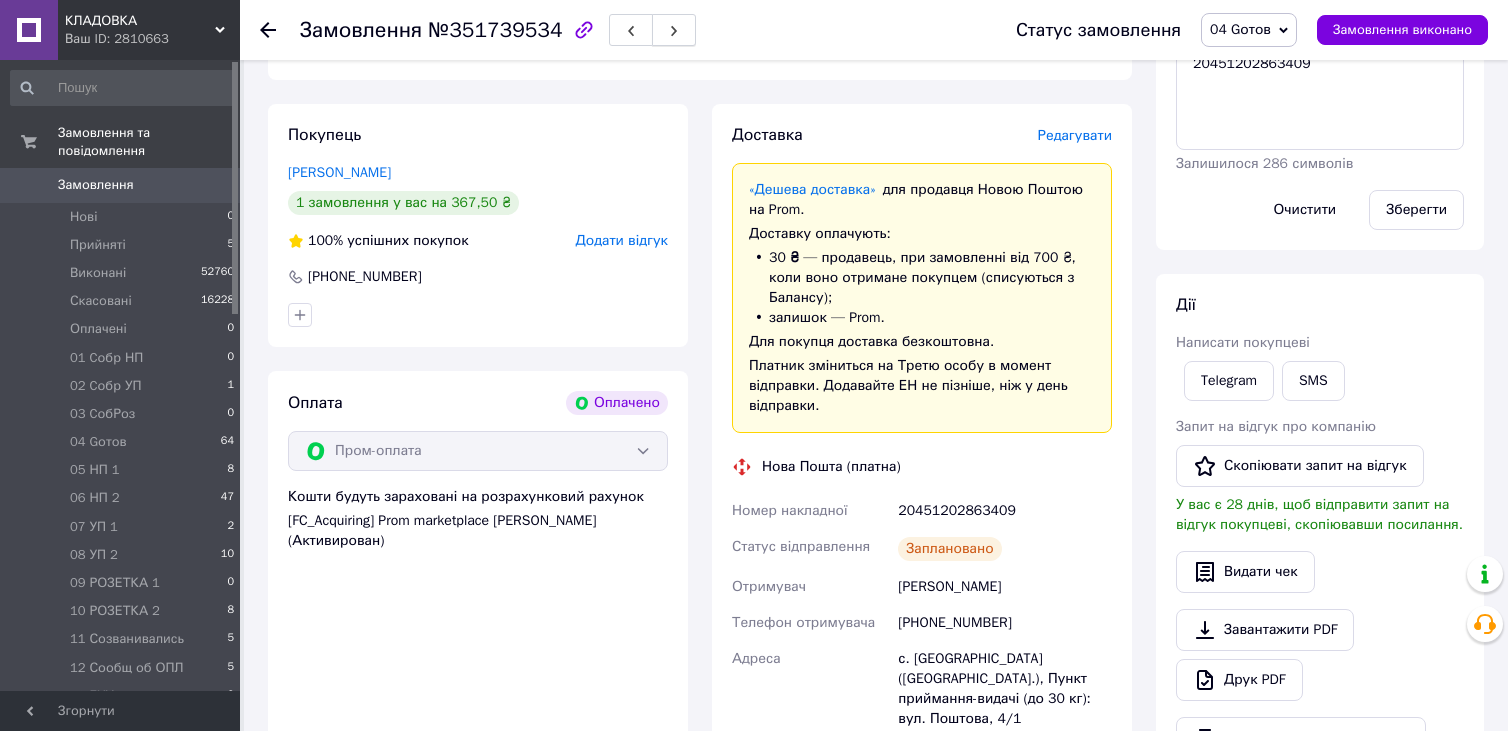click at bounding box center (674, 30) 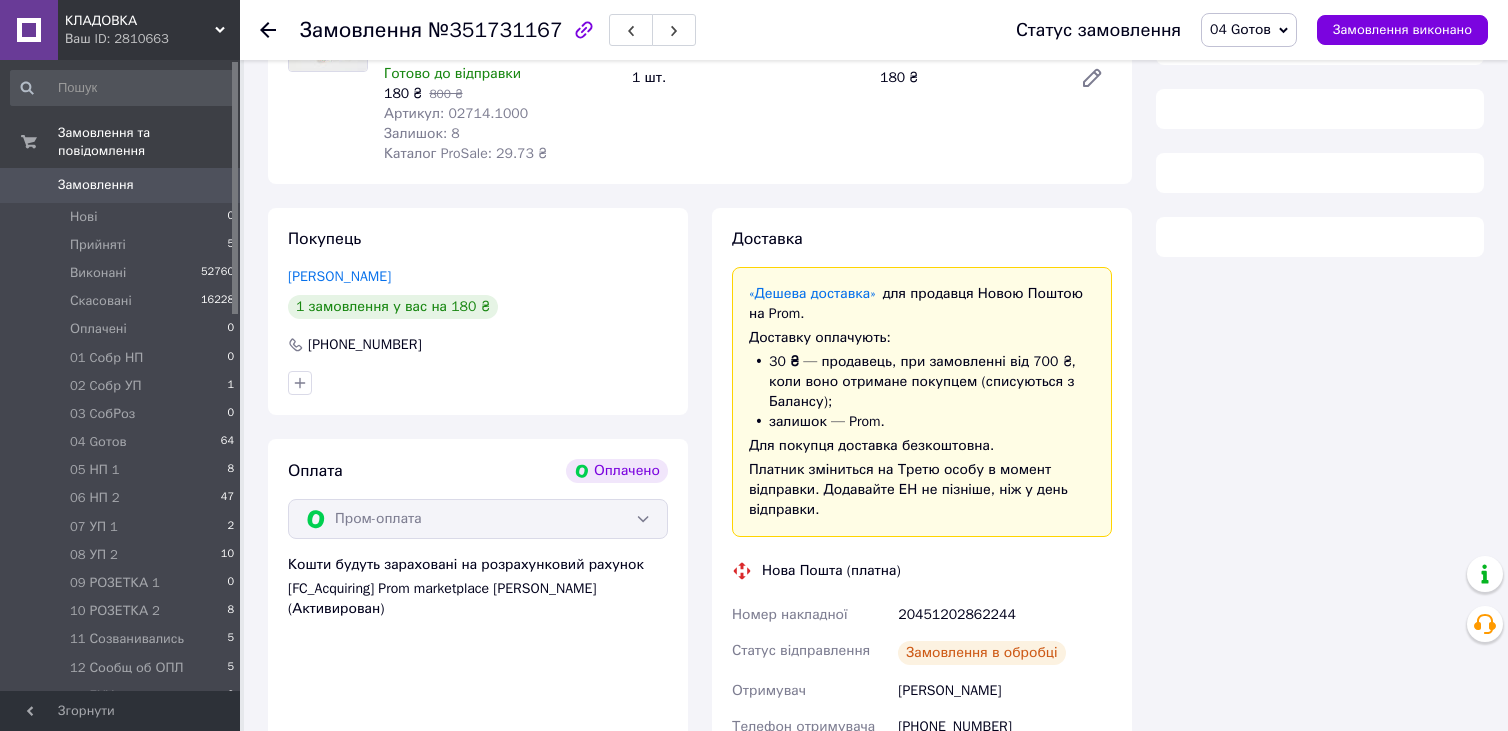 scroll, scrollTop: 900, scrollLeft: 0, axis: vertical 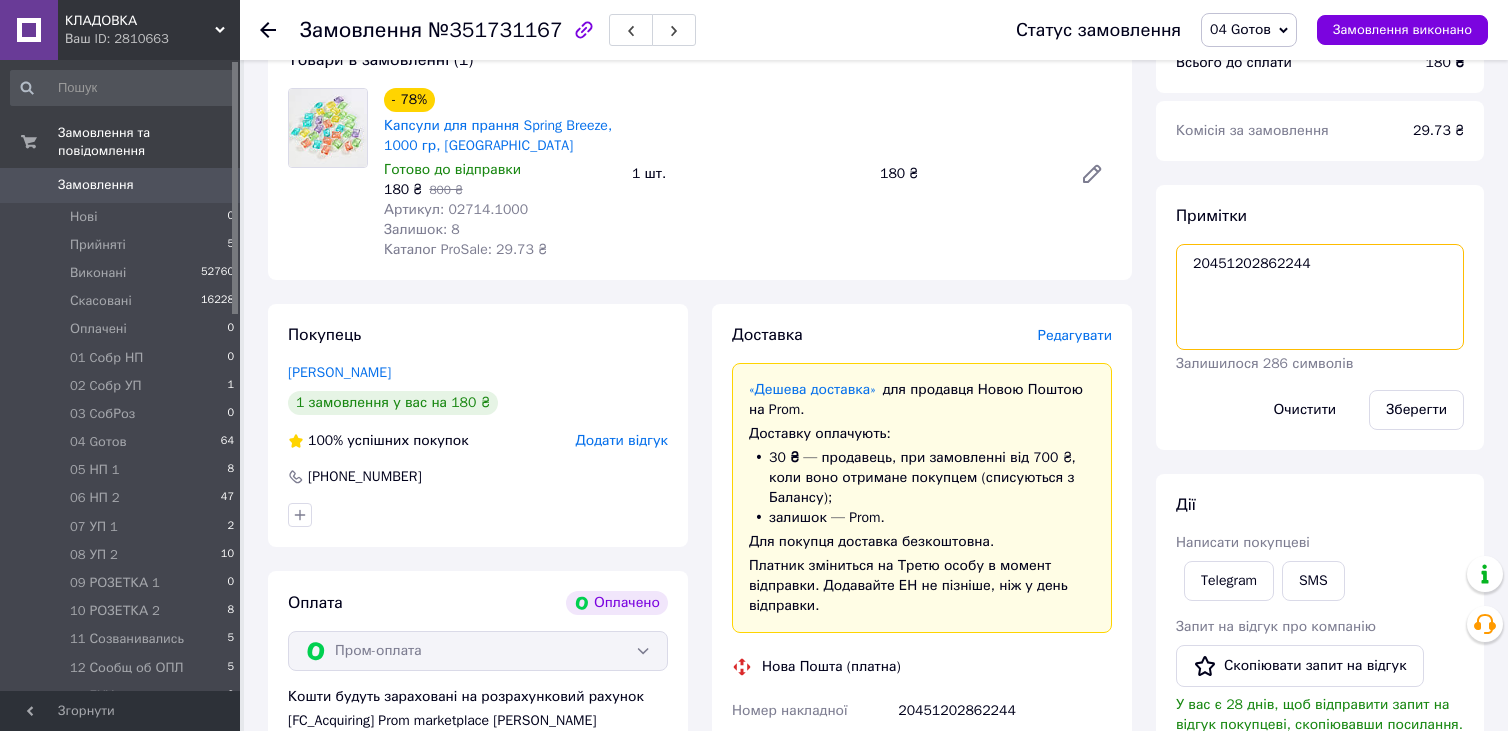 drag, startPoint x: 1191, startPoint y: 278, endPoint x: 1312, endPoint y: 267, distance: 121.49897 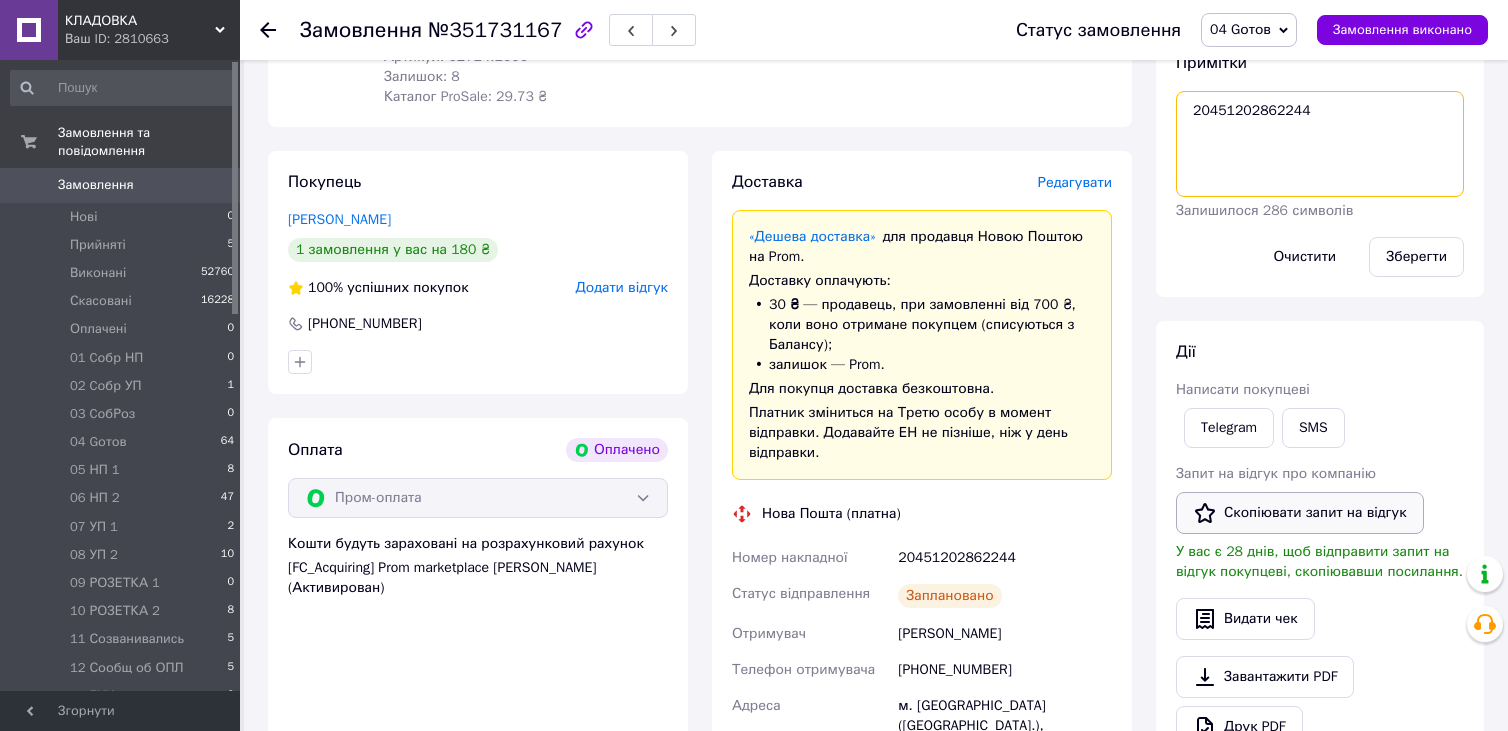 scroll, scrollTop: 1000, scrollLeft: 0, axis: vertical 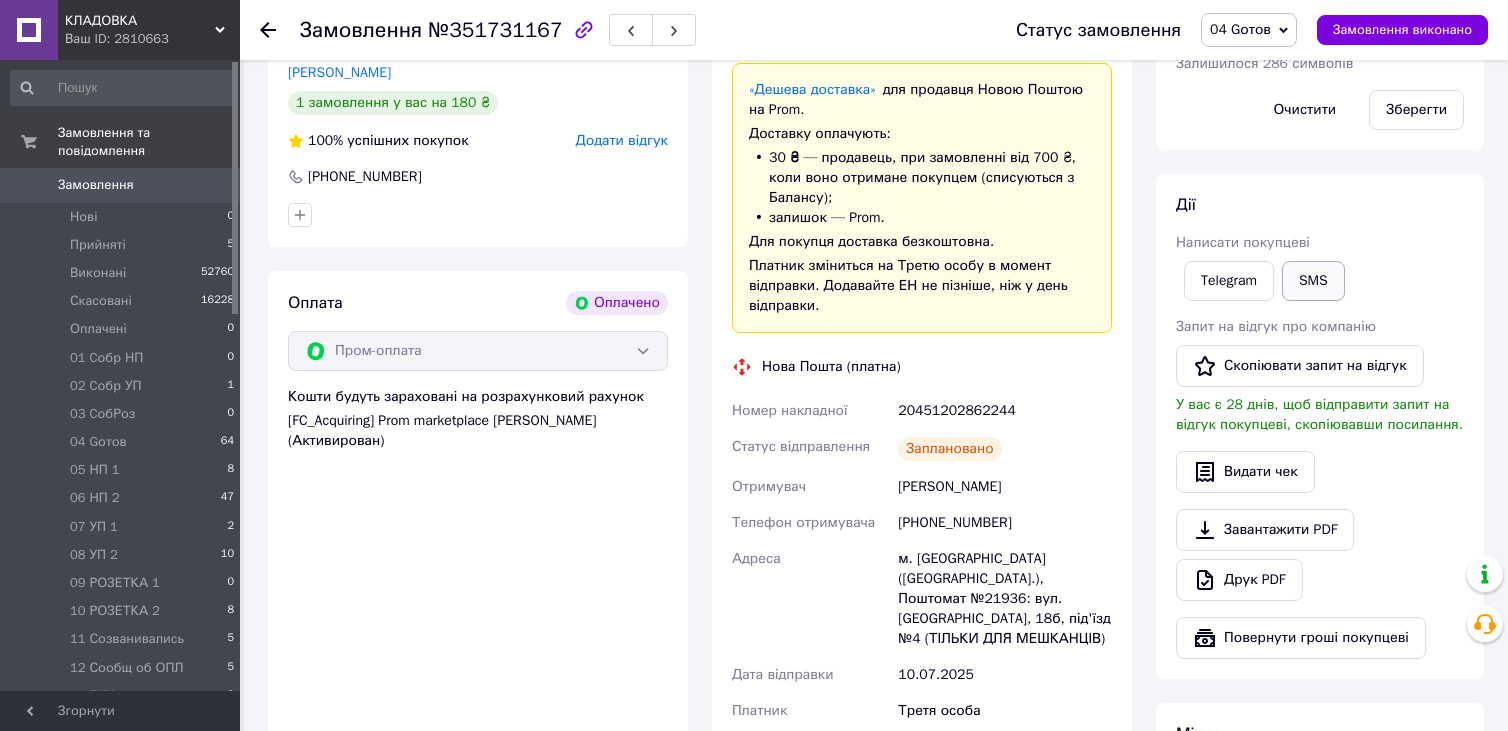 click on "SMS" at bounding box center (1313, 281) 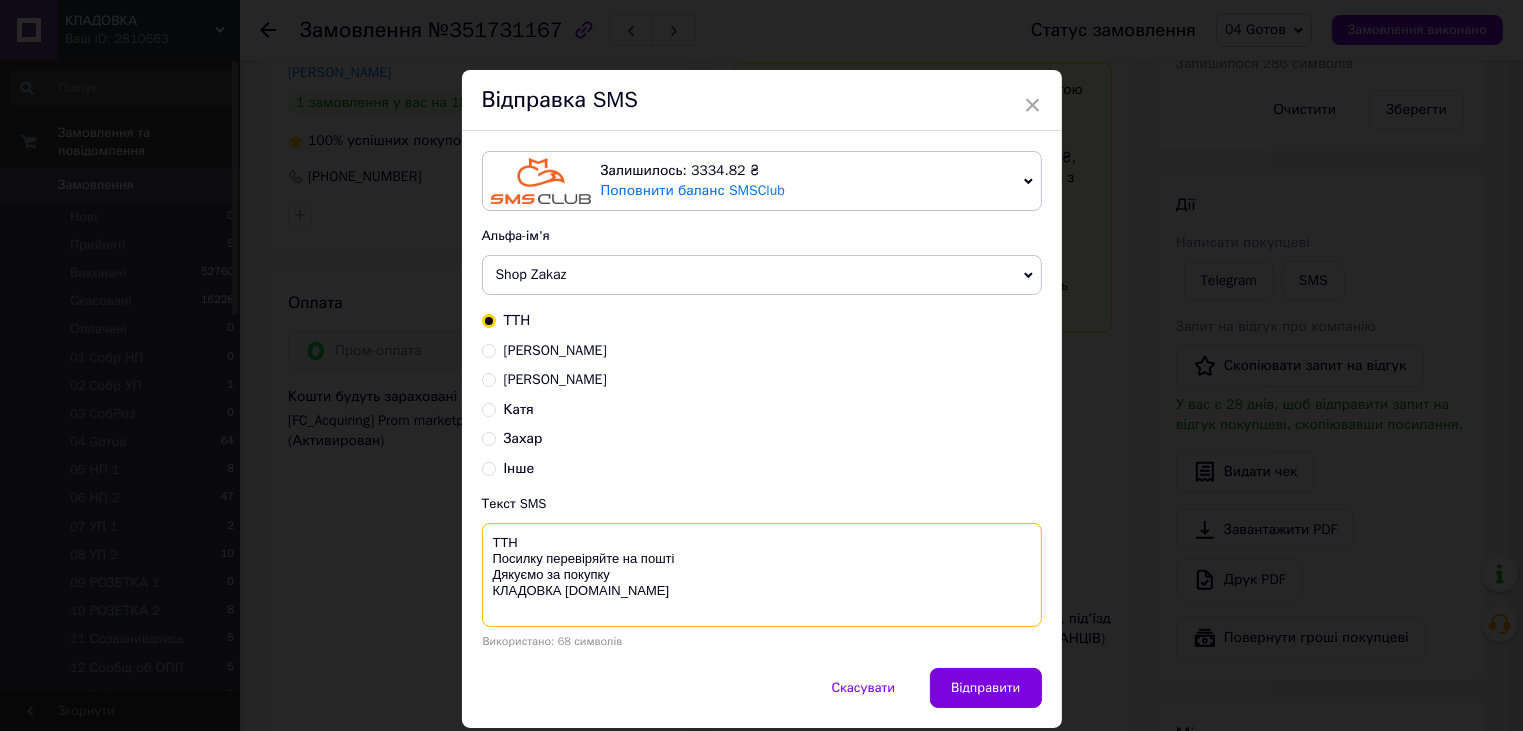 paste on "20451202862244" 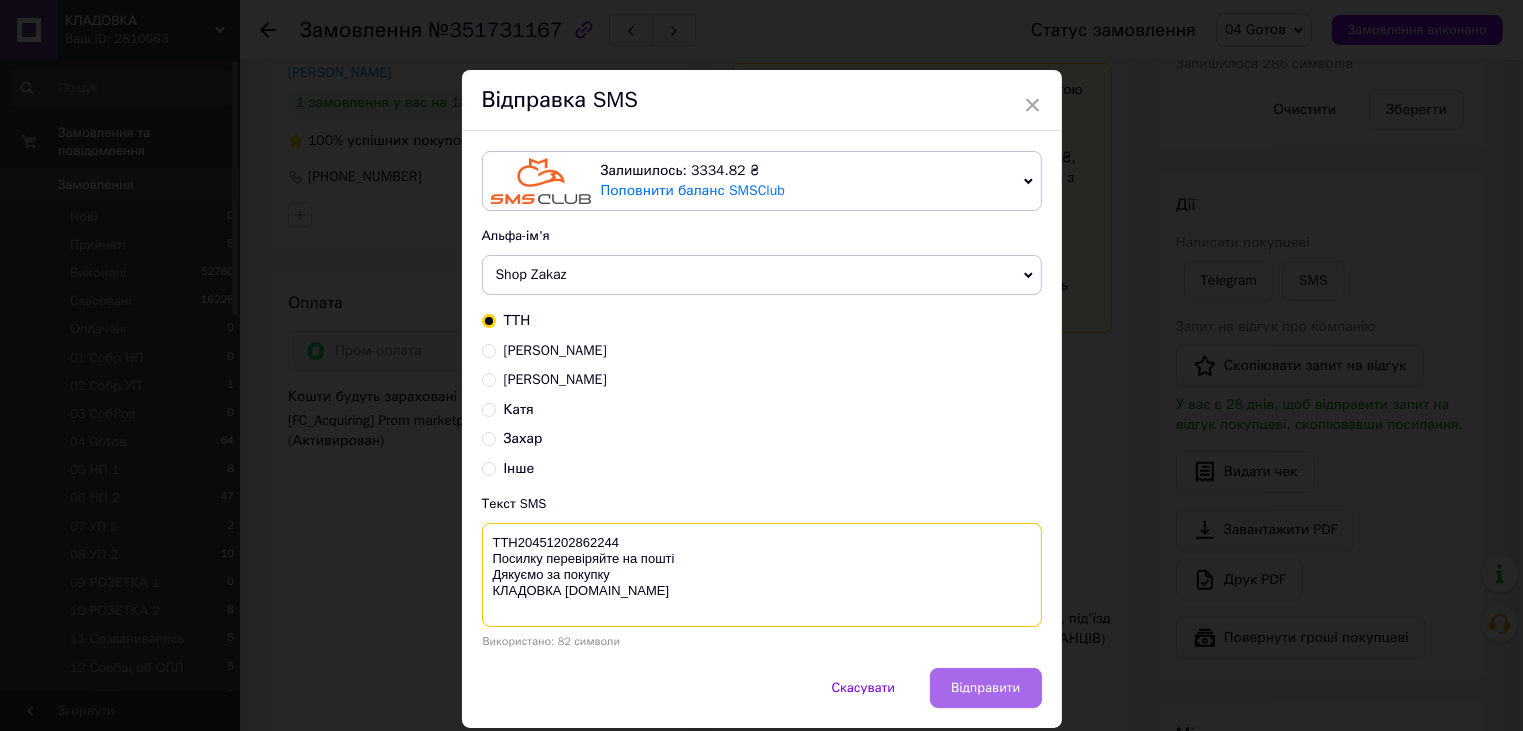 type on "ТТН20451202862244
Посилку перевіряйте на пошті
Дякуємо за покупку
КЛАДОВКА prom.ua" 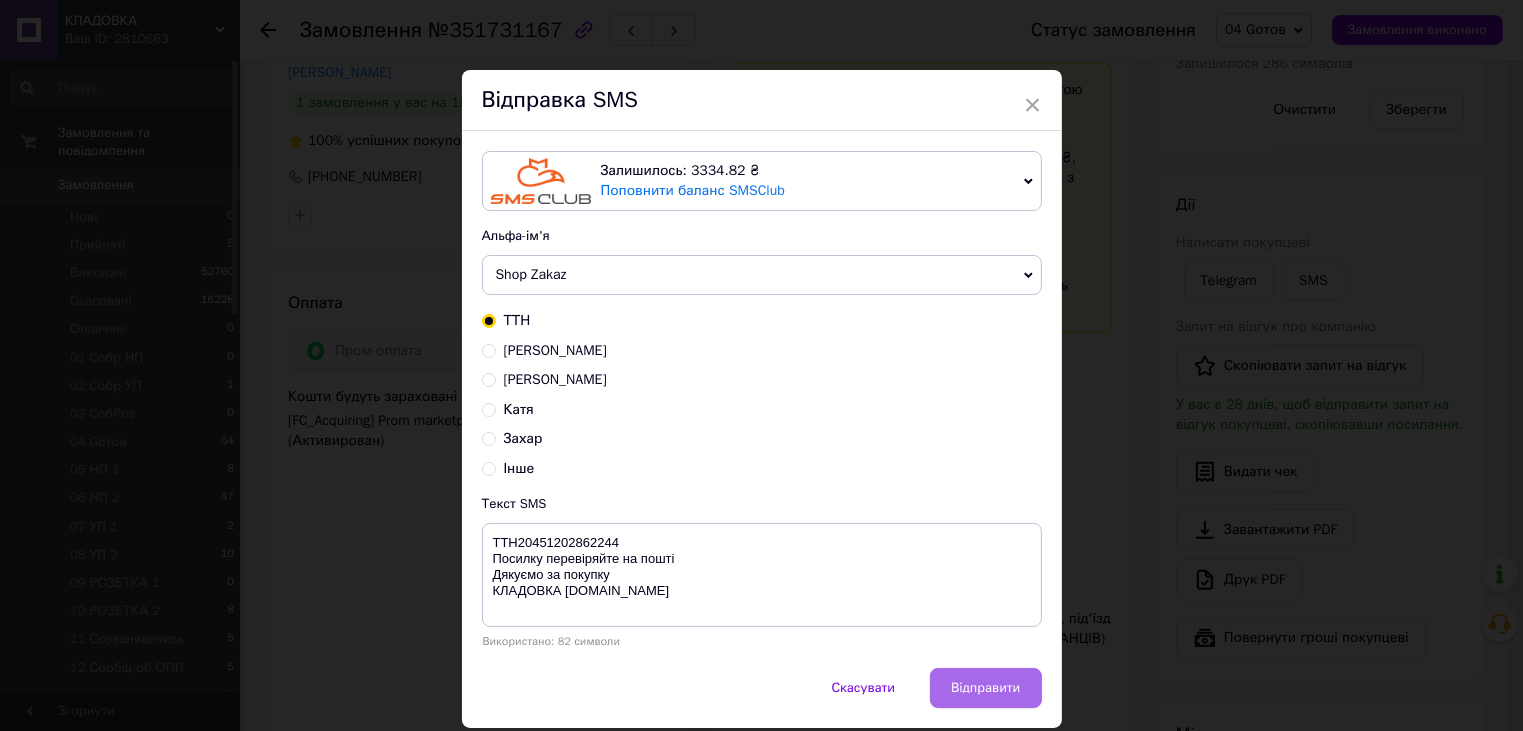 click on "Відправити" at bounding box center [985, 688] 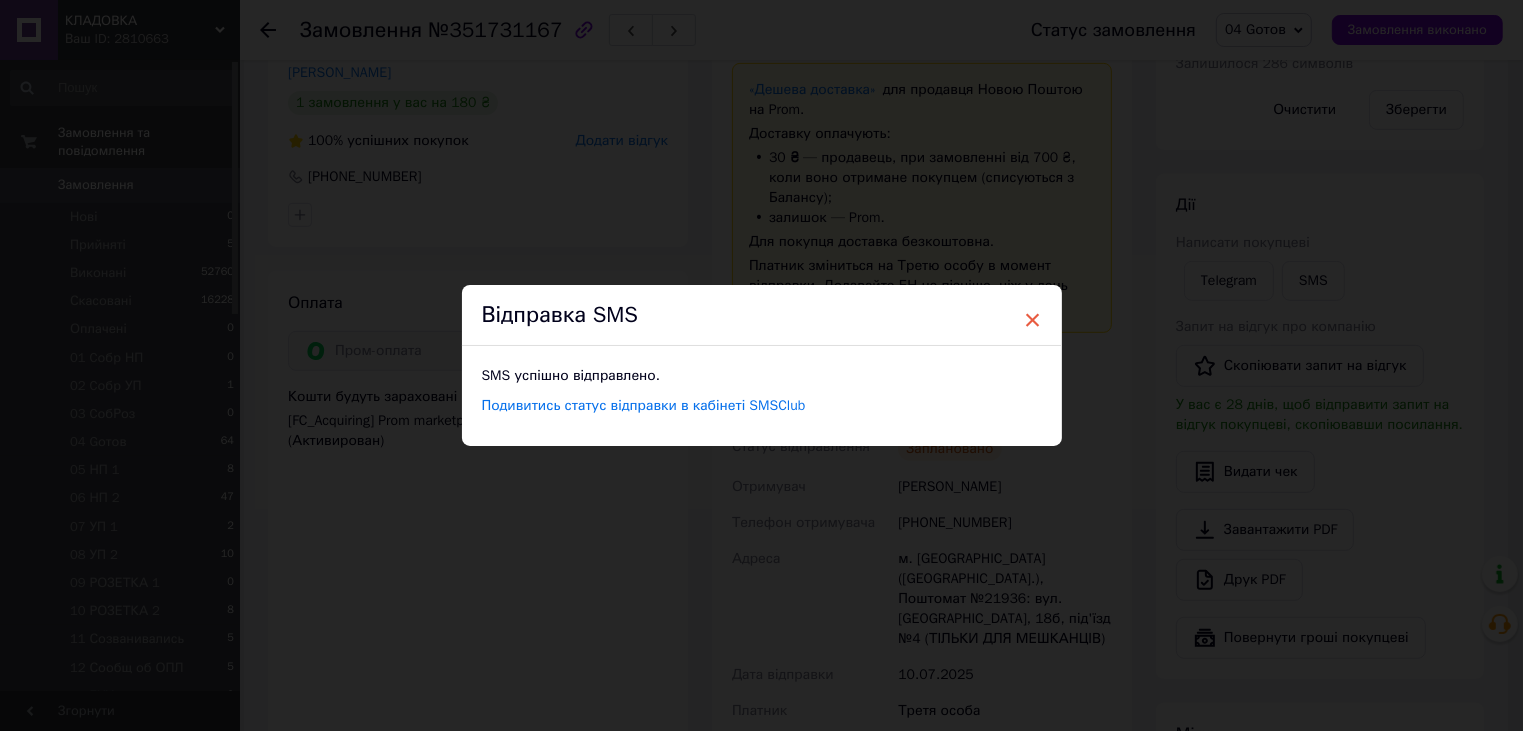 click on "×" at bounding box center [1033, 320] 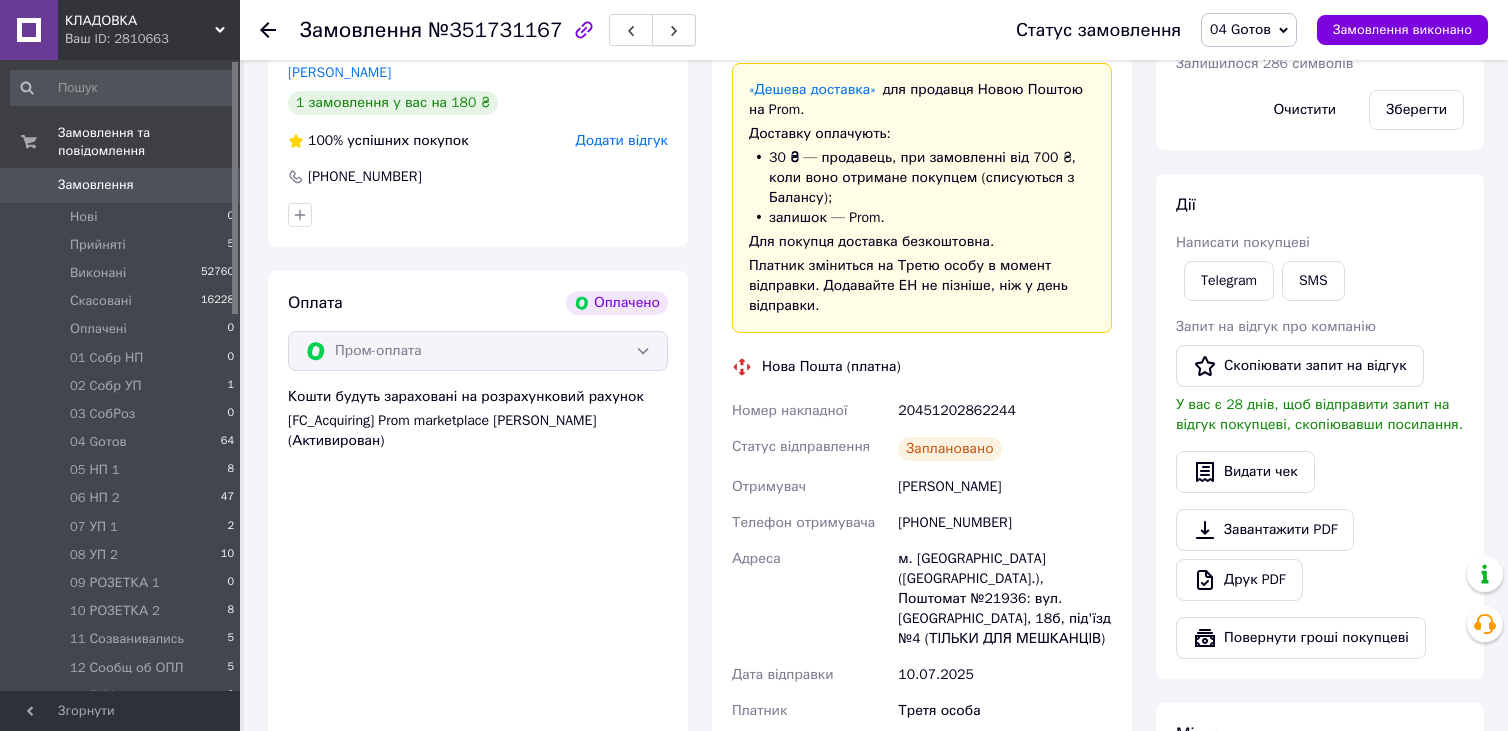 click at bounding box center [674, 30] 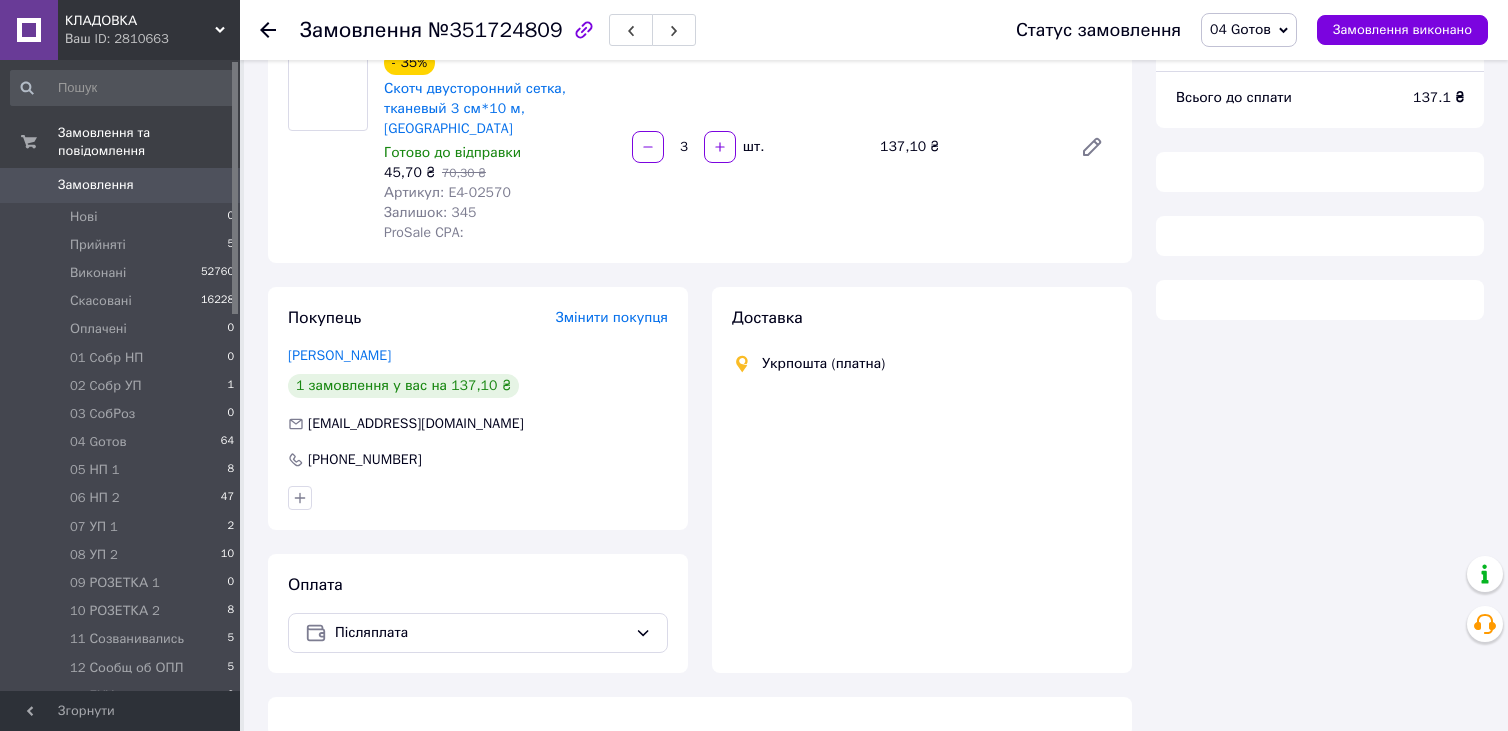 scroll, scrollTop: 183, scrollLeft: 0, axis: vertical 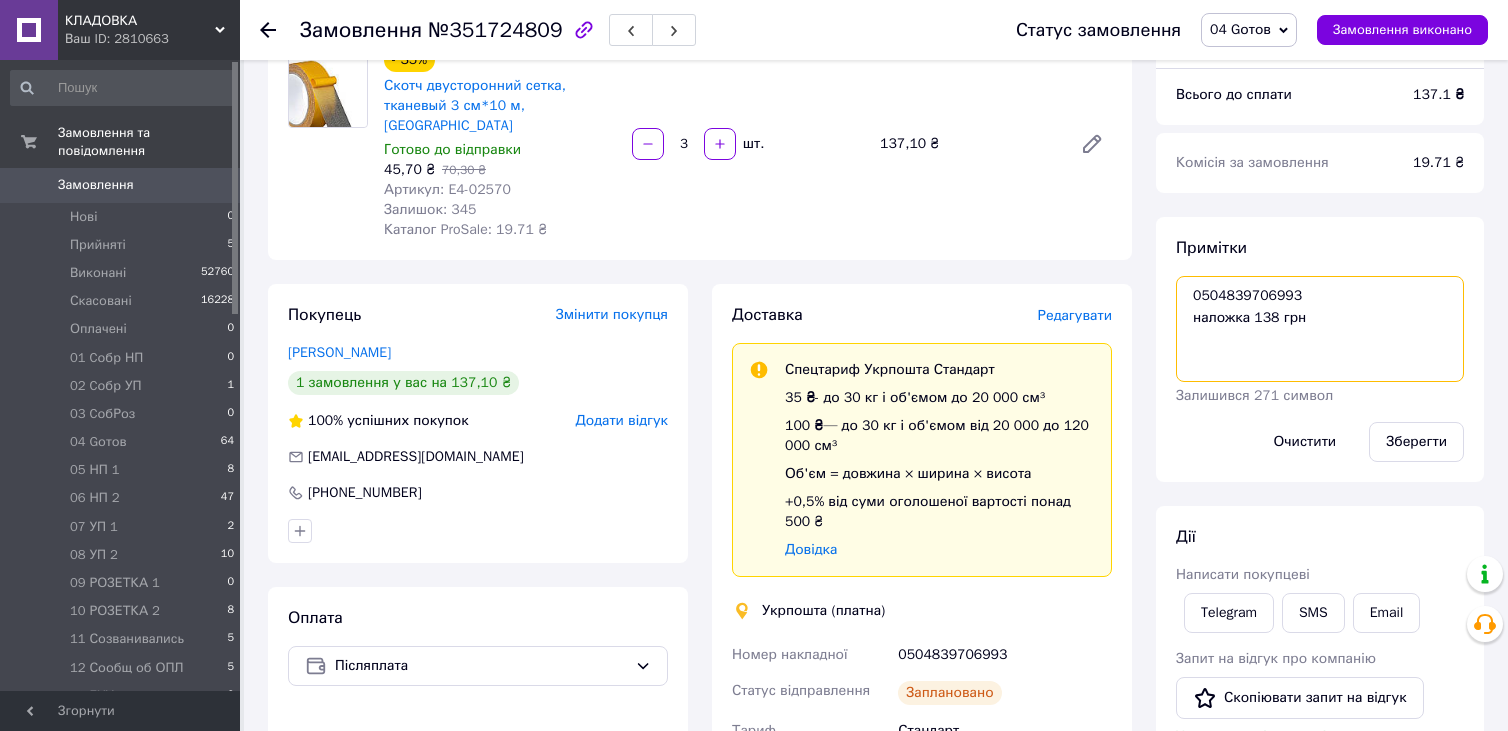 drag, startPoint x: 1188, startPoint y: 292, endPoint x: 1308, endPoint y: 293, distance: 120.004166 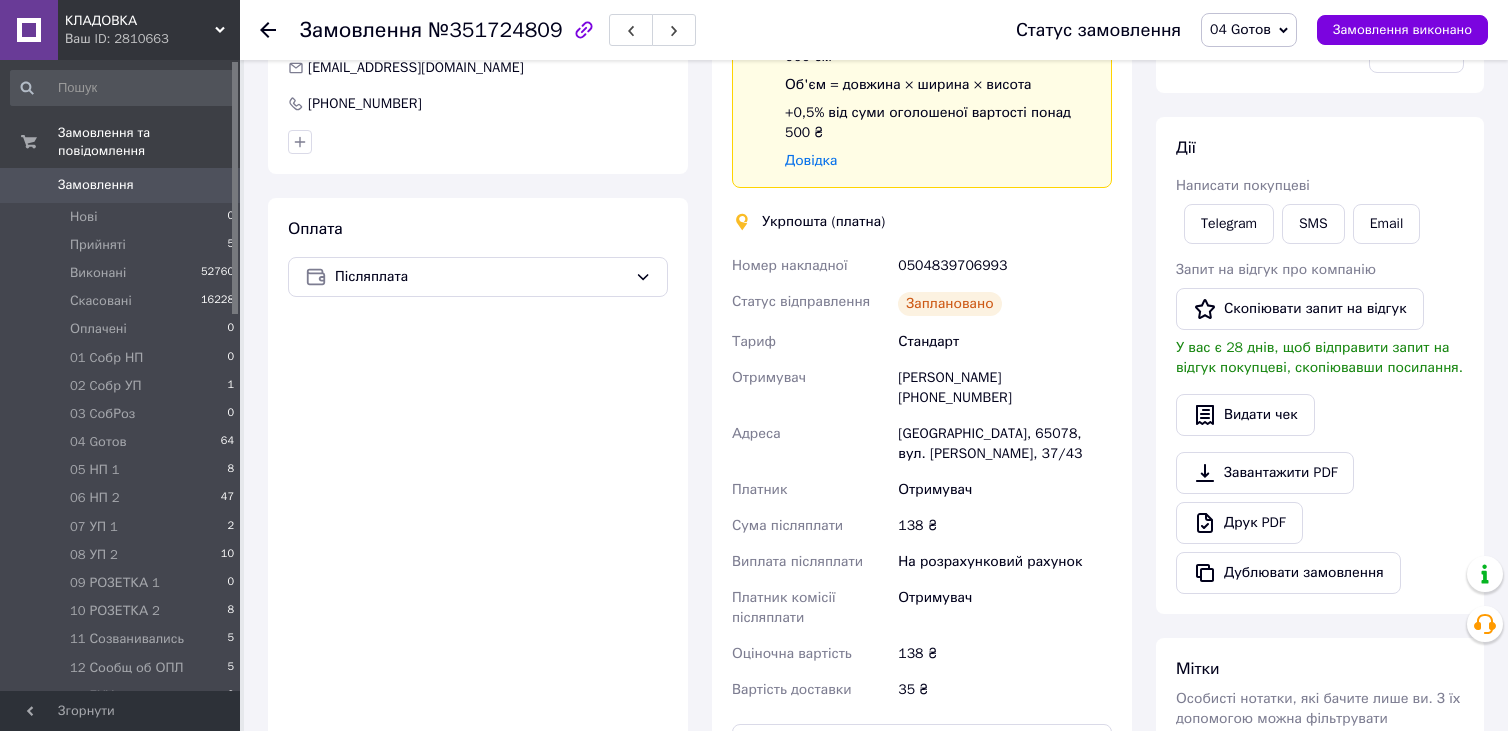 scroll, scrollTop: 583, scrollLeft: 0, axis: vertical 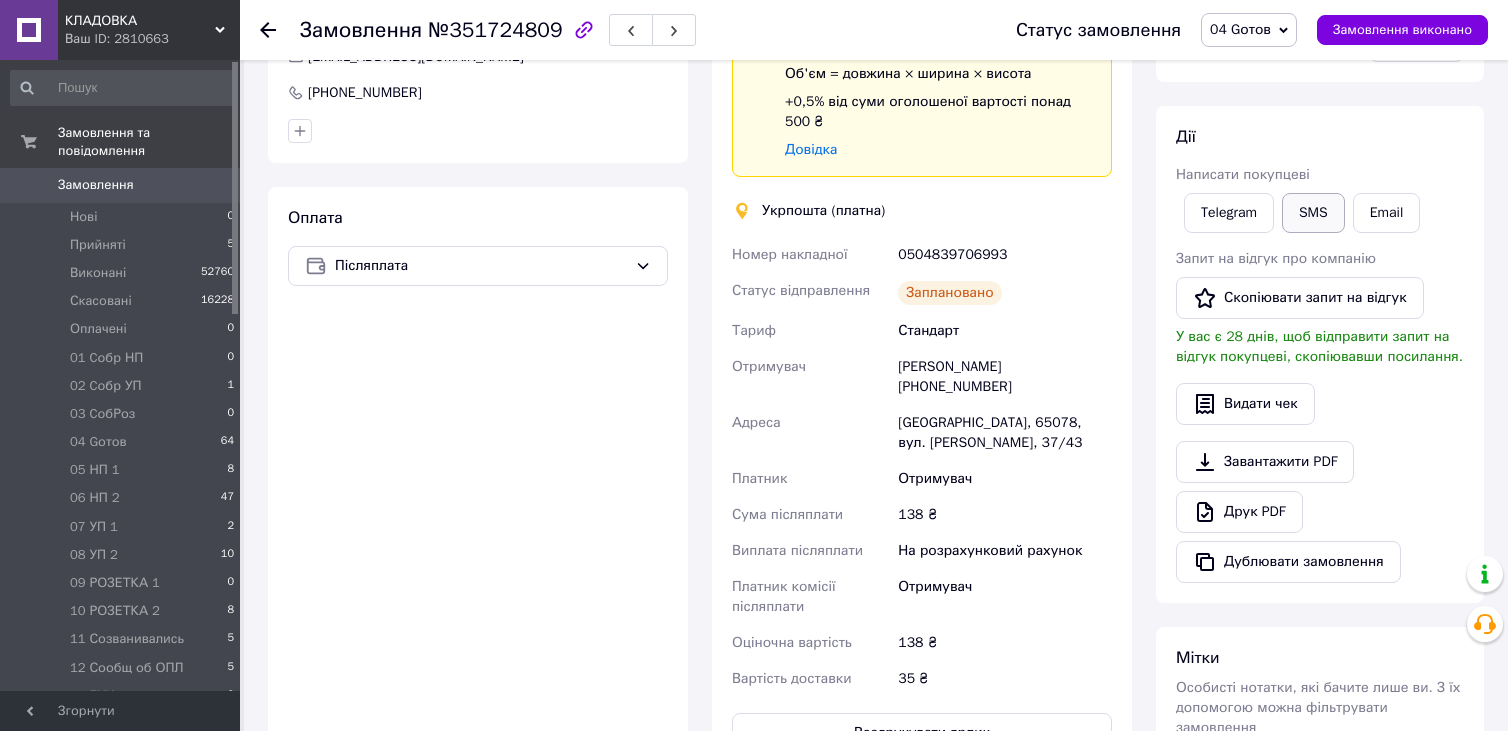 click on "SMS" at bounding box center [1313, 213] 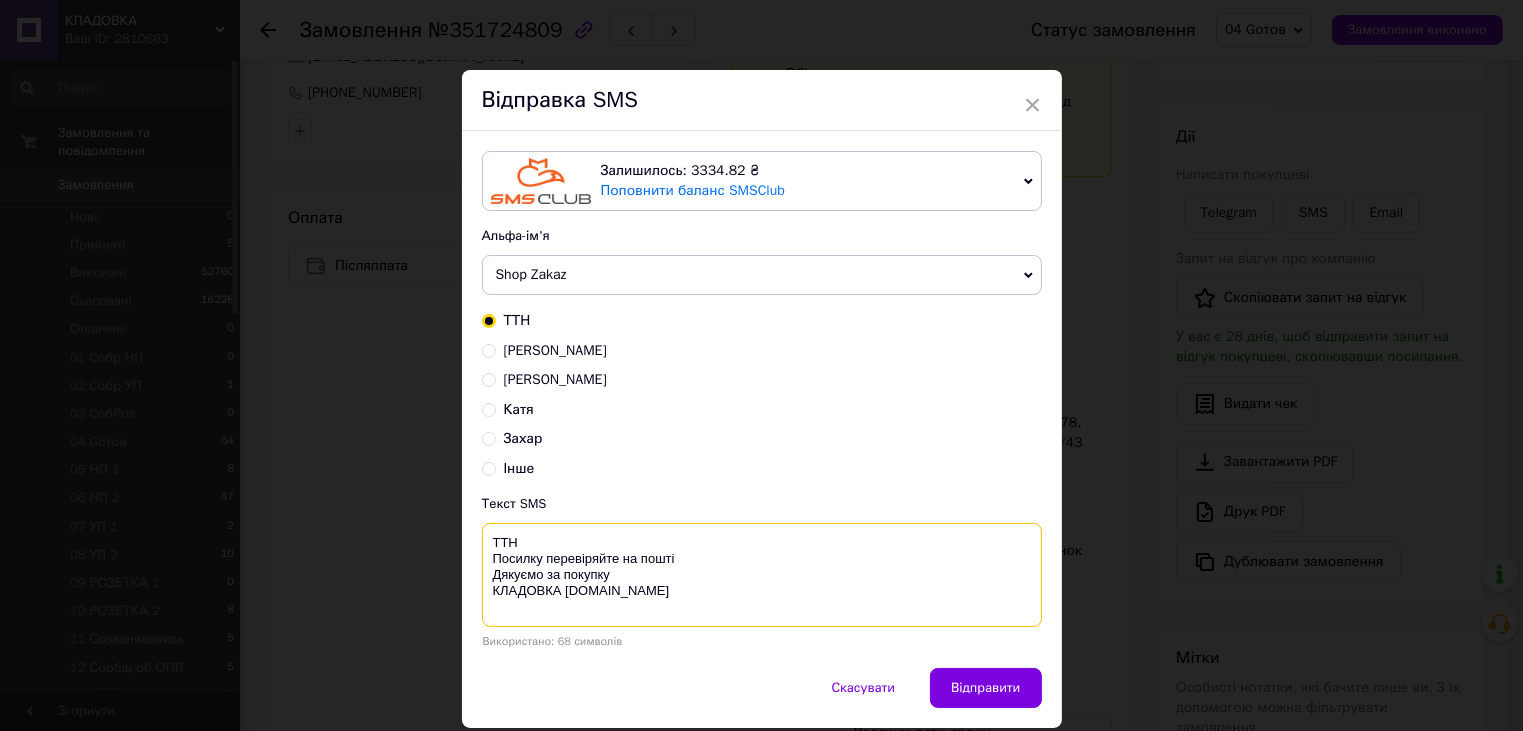 paste on "0504839706993" 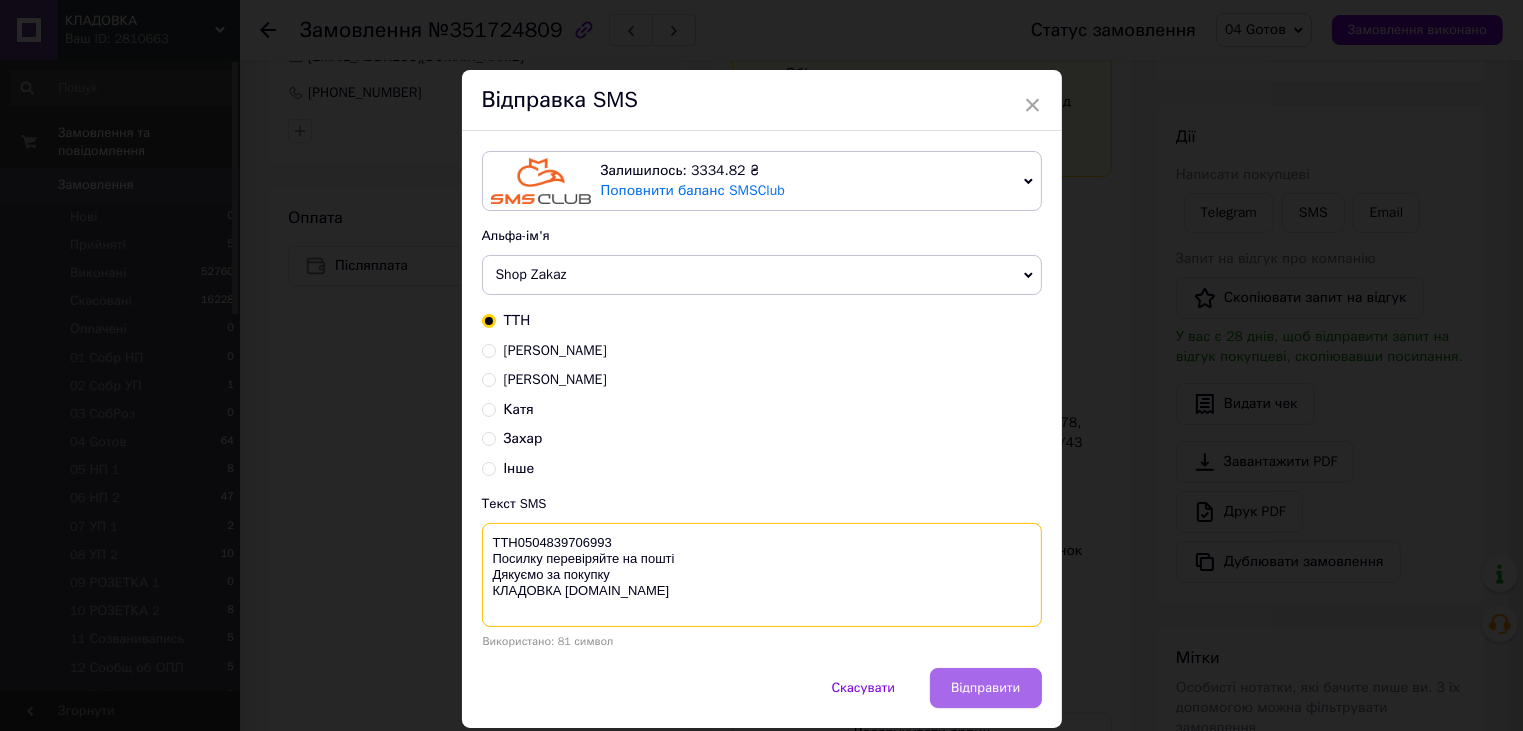 type on "ТТН0504839706993
Посилку перевіряйте на пошті
Дякуємо за покупку
КЛАДОВКА prom.ua" 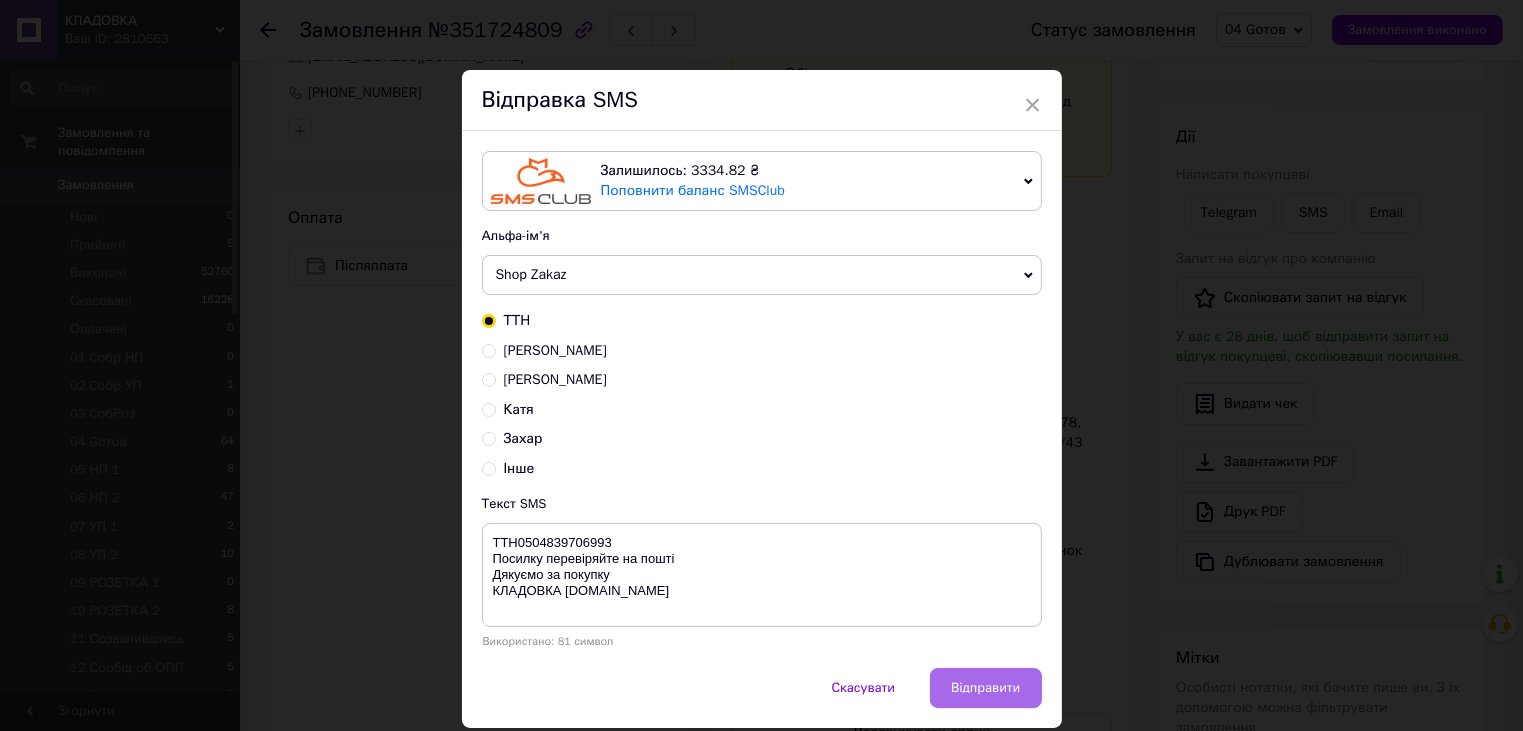 click on "Відправити" at bounding box center (985, 688) 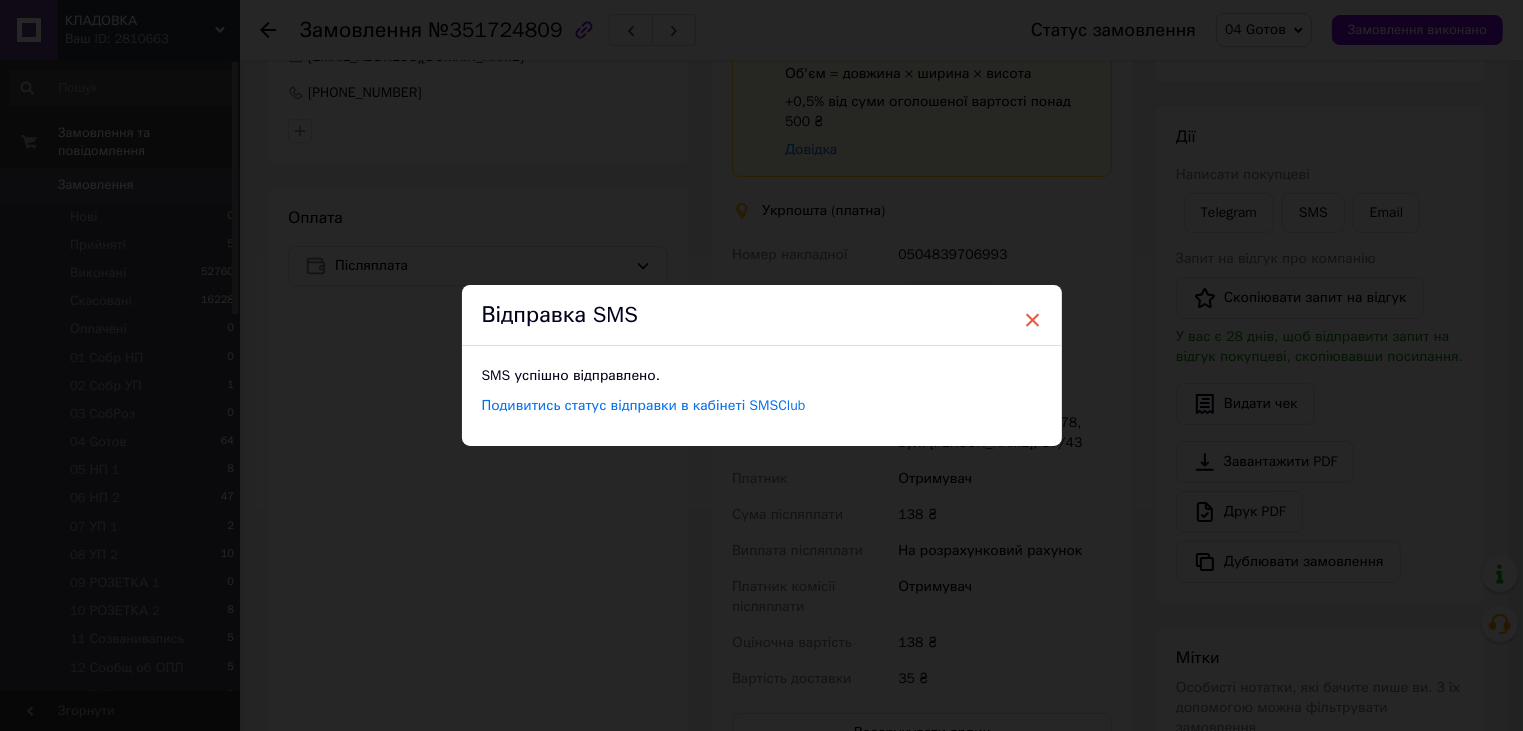 click on "×" at bounding box center [1033, 320] 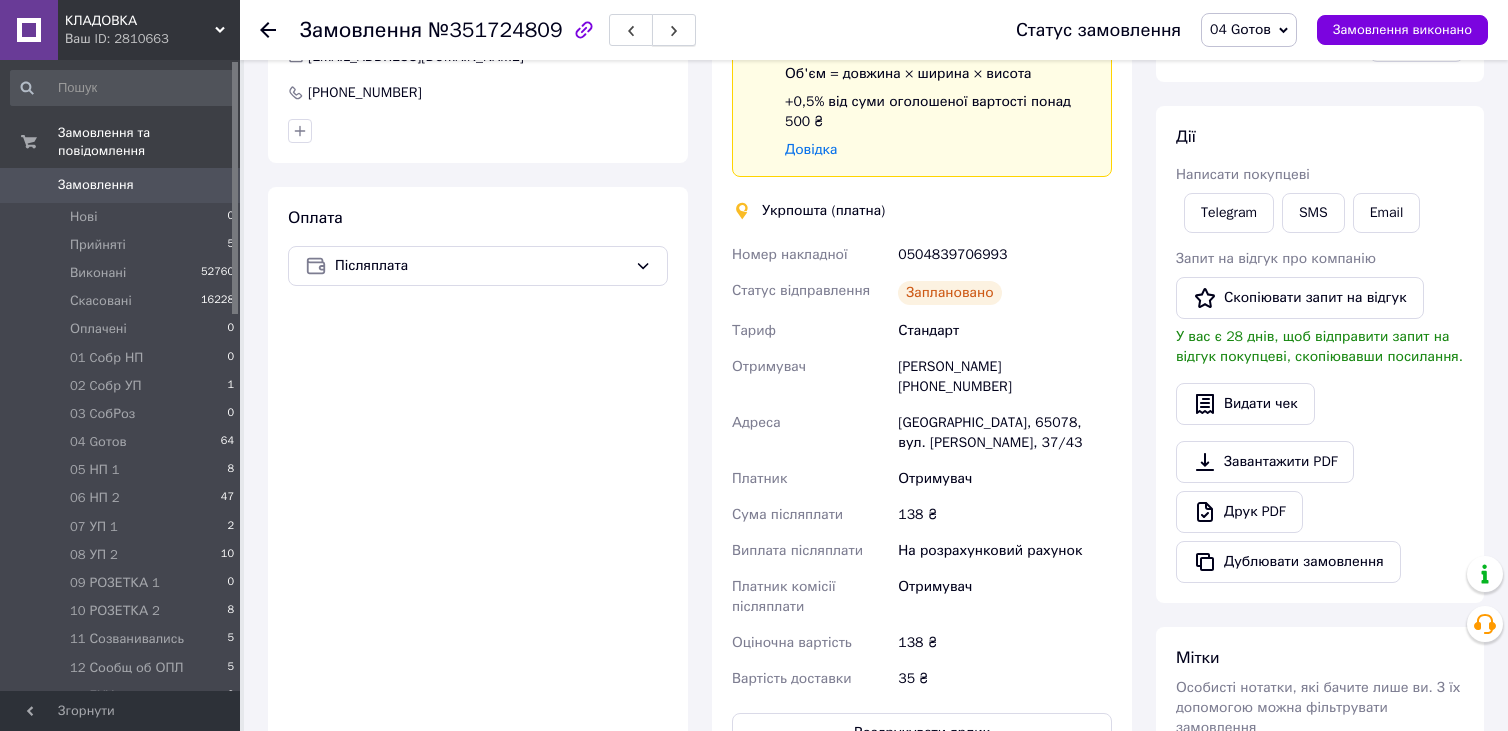 click at bounding box center [674, 30] 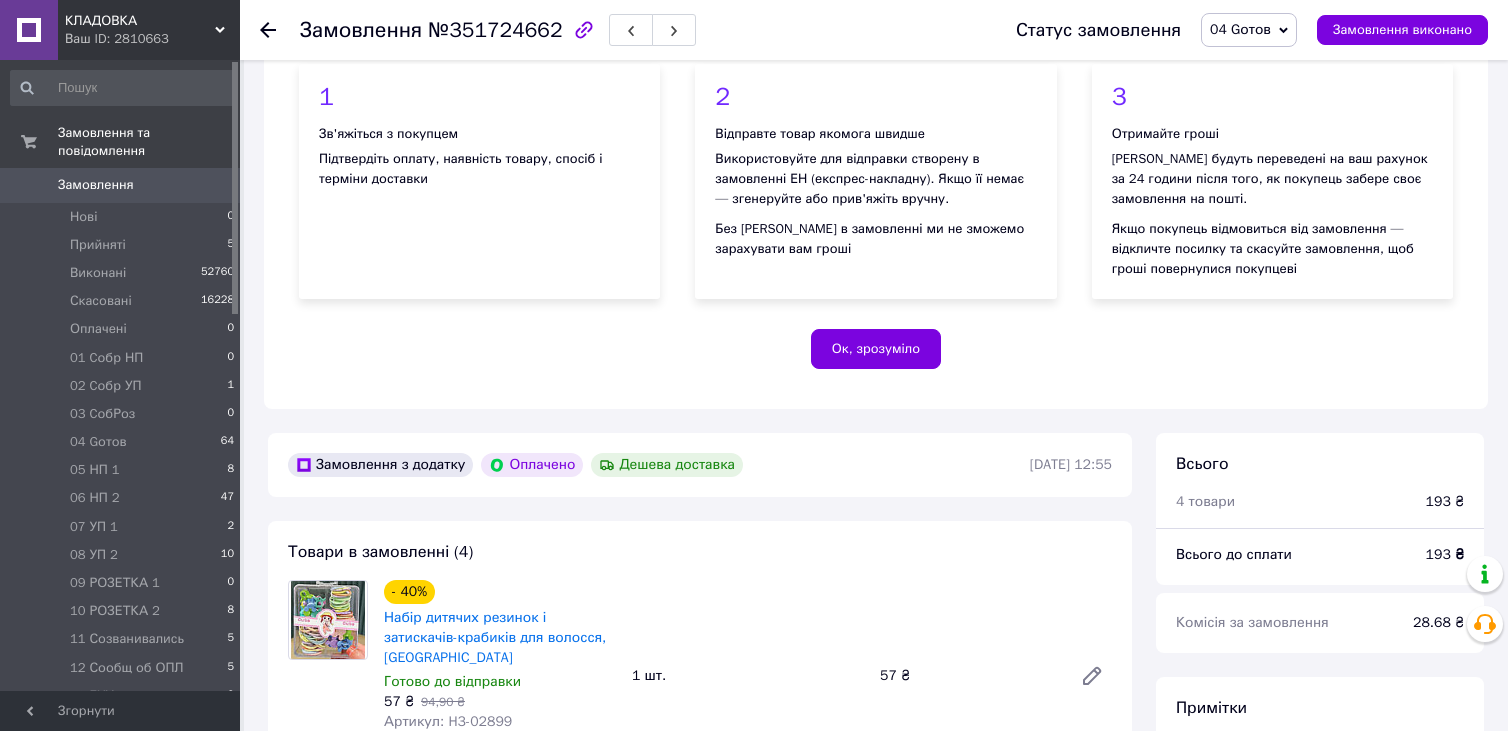 scroll, scrollTop: 583, scrollLeft: 0, axis: vertical 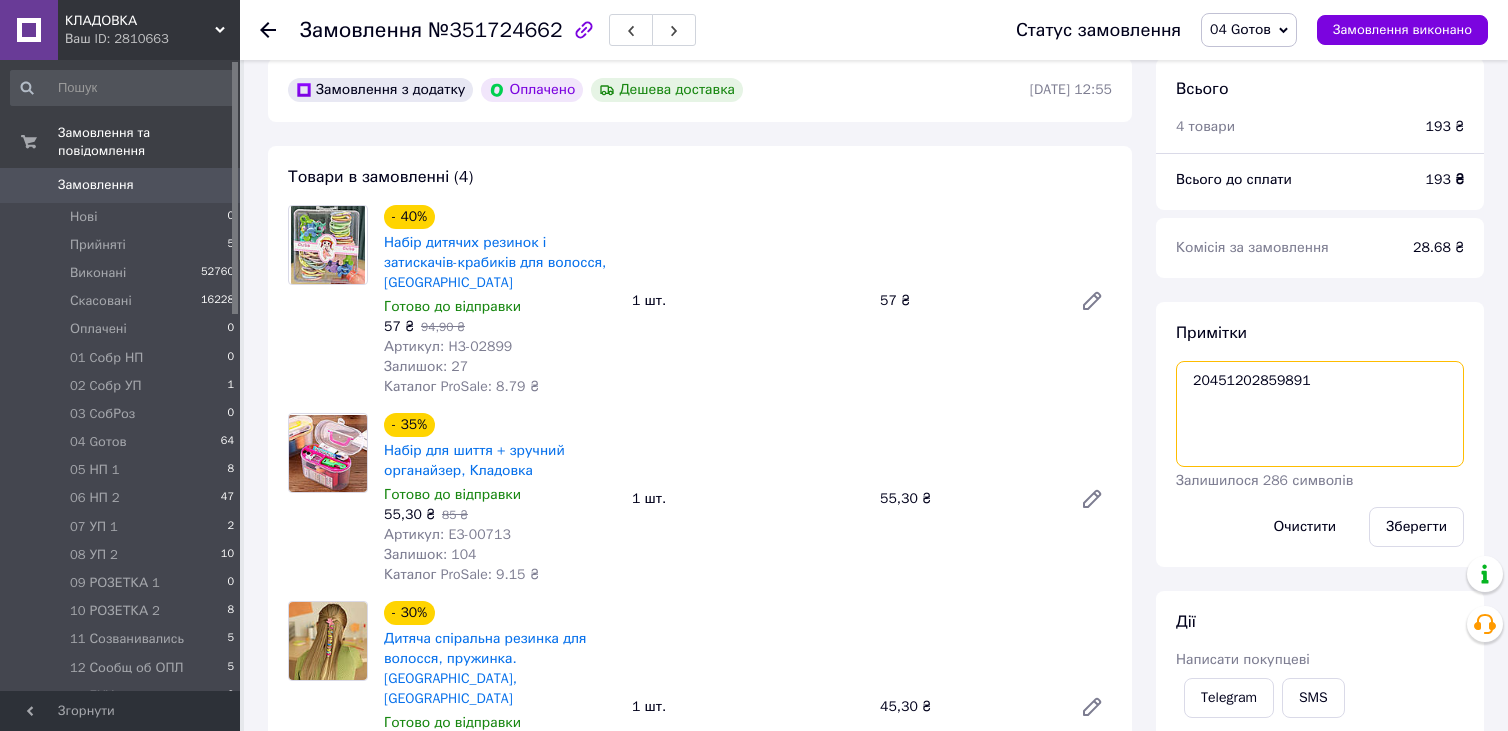 drag, startPoint x: 1192, startPoint y: 383, endPoint x: 1295, endPoint y: 389, distance: 103.17461 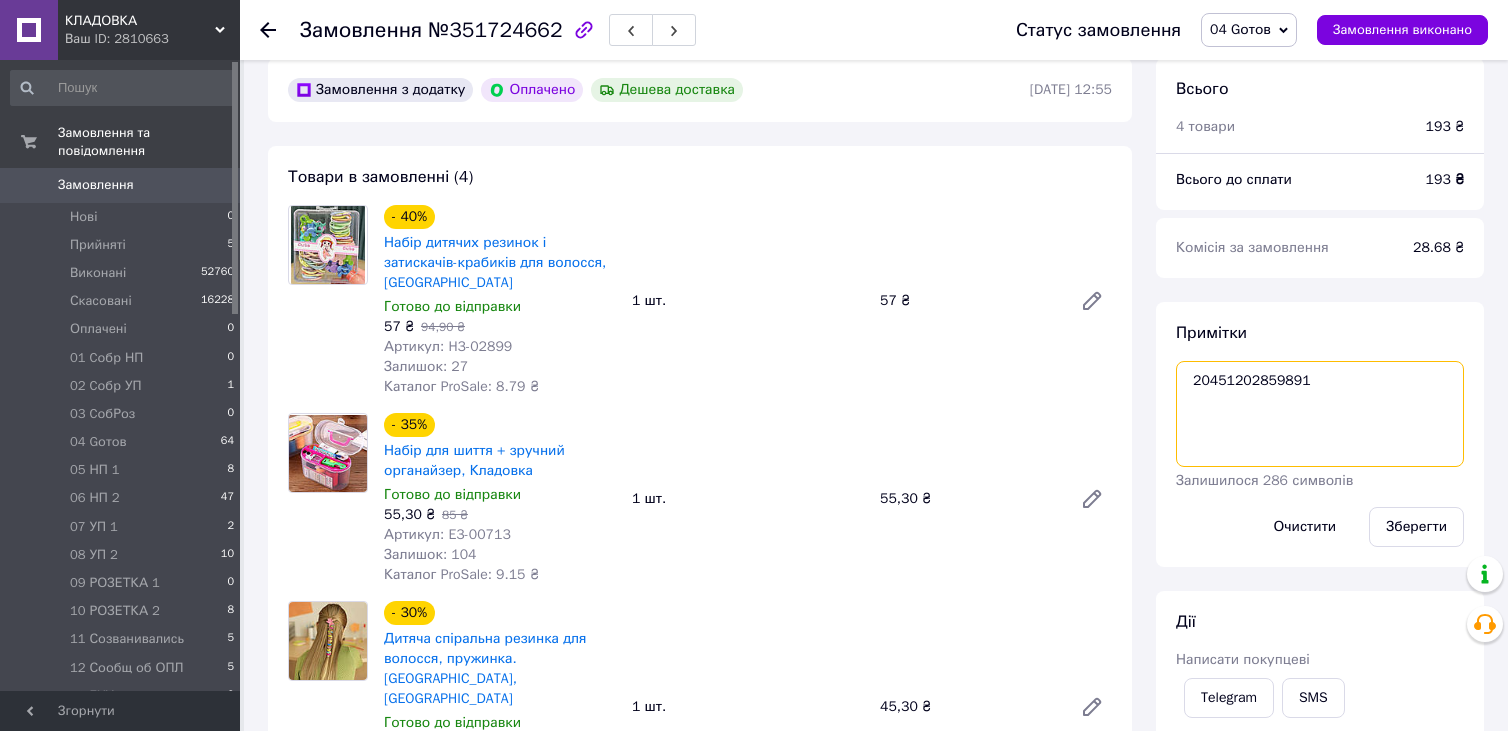 scroll, scrollTop: 883, scrollLeft: 0, axis: vertical 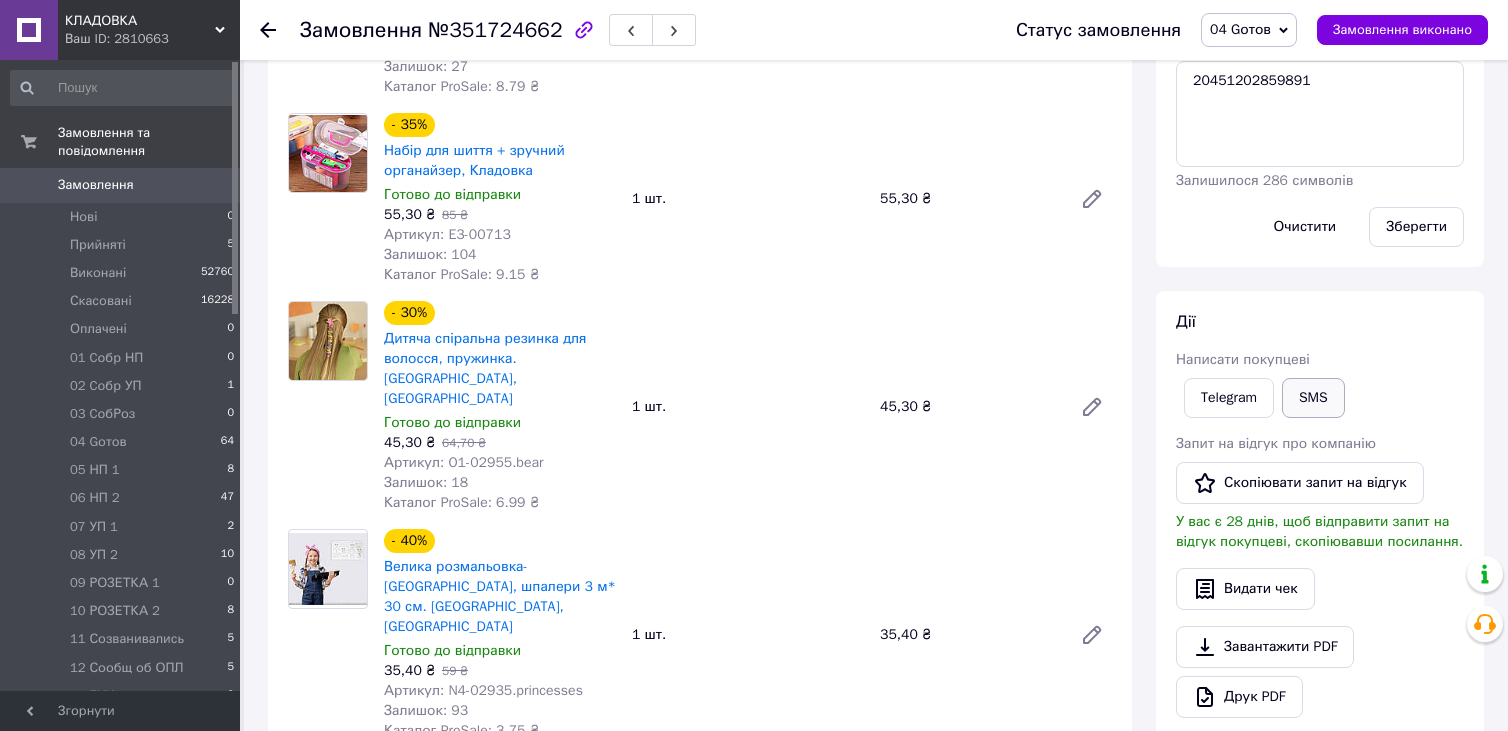 click on "SMS" at bounding box center [1313, 398] 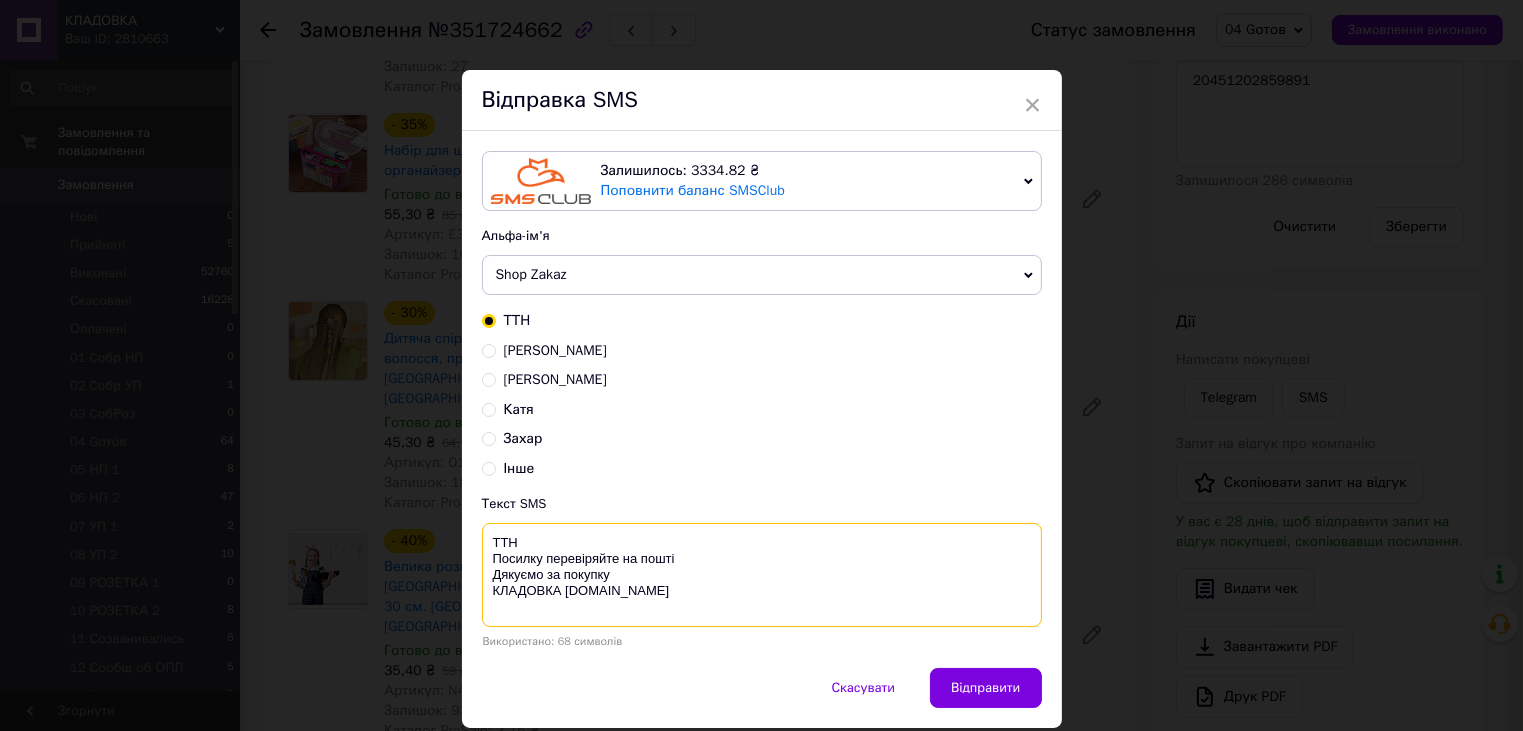 paste on "20451202859891" 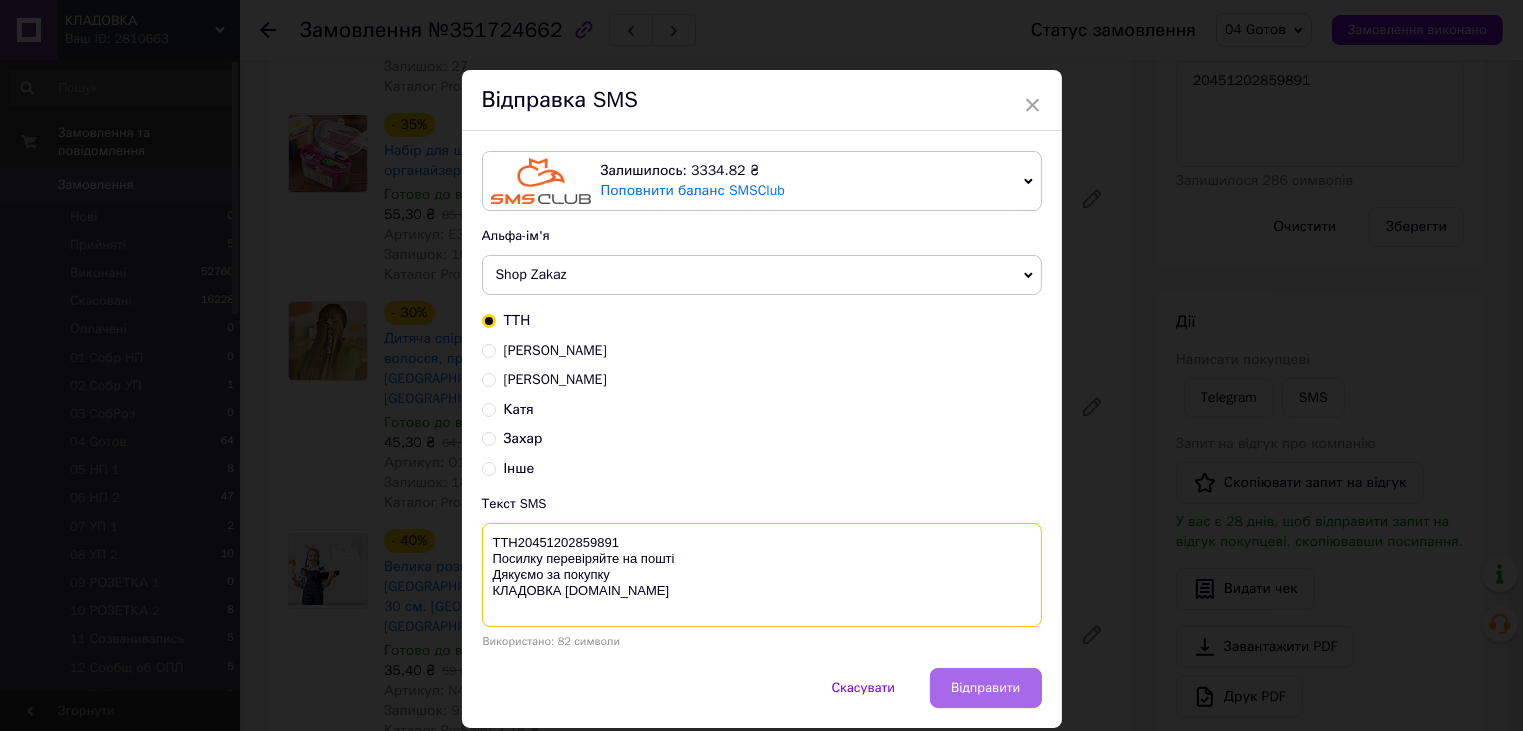 type on "ТТН20451202859891
Посилку перевіряйте на пошті
Дякуємо за покупку
КЛАДОВКА prom.ua" 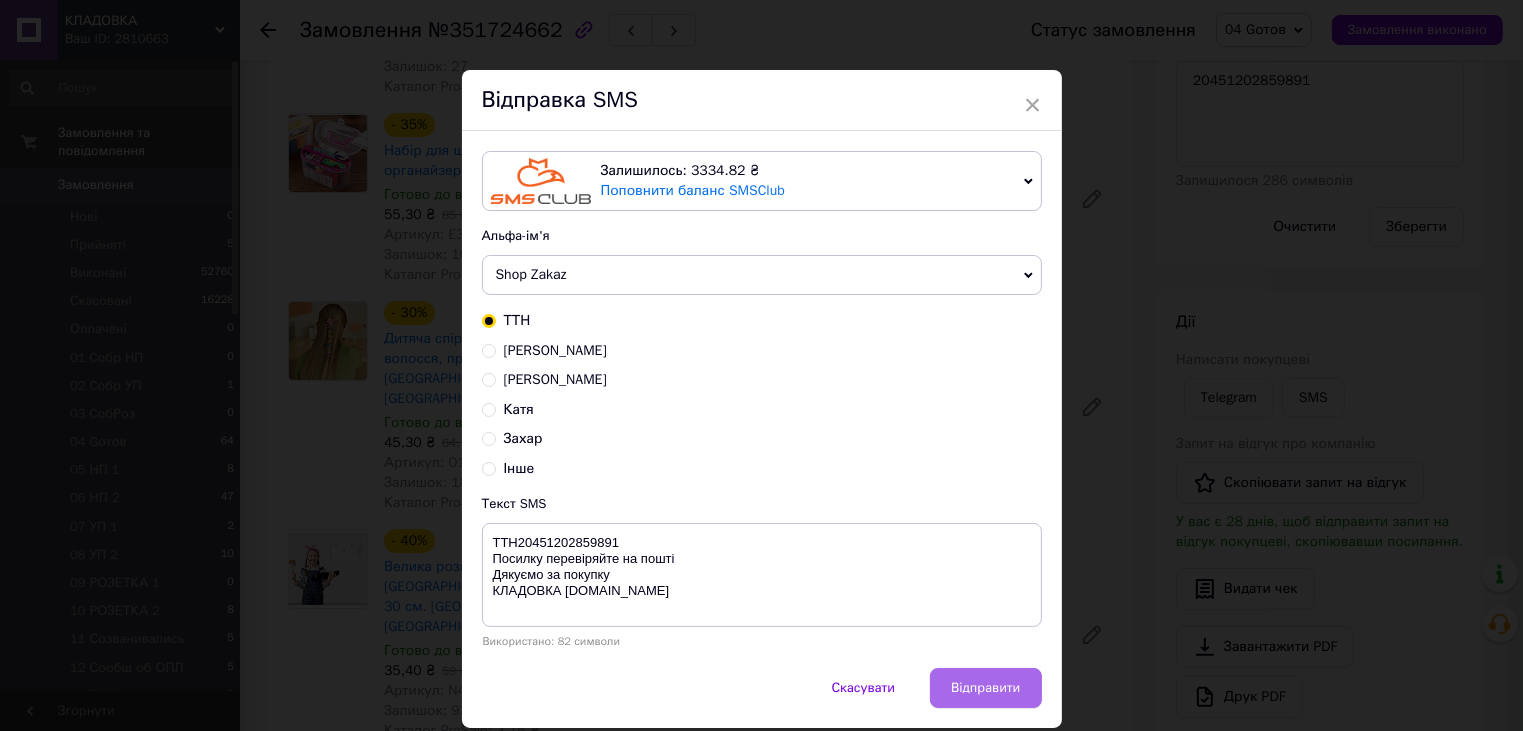 click on "Відправити" at bounding box center (985, 688) 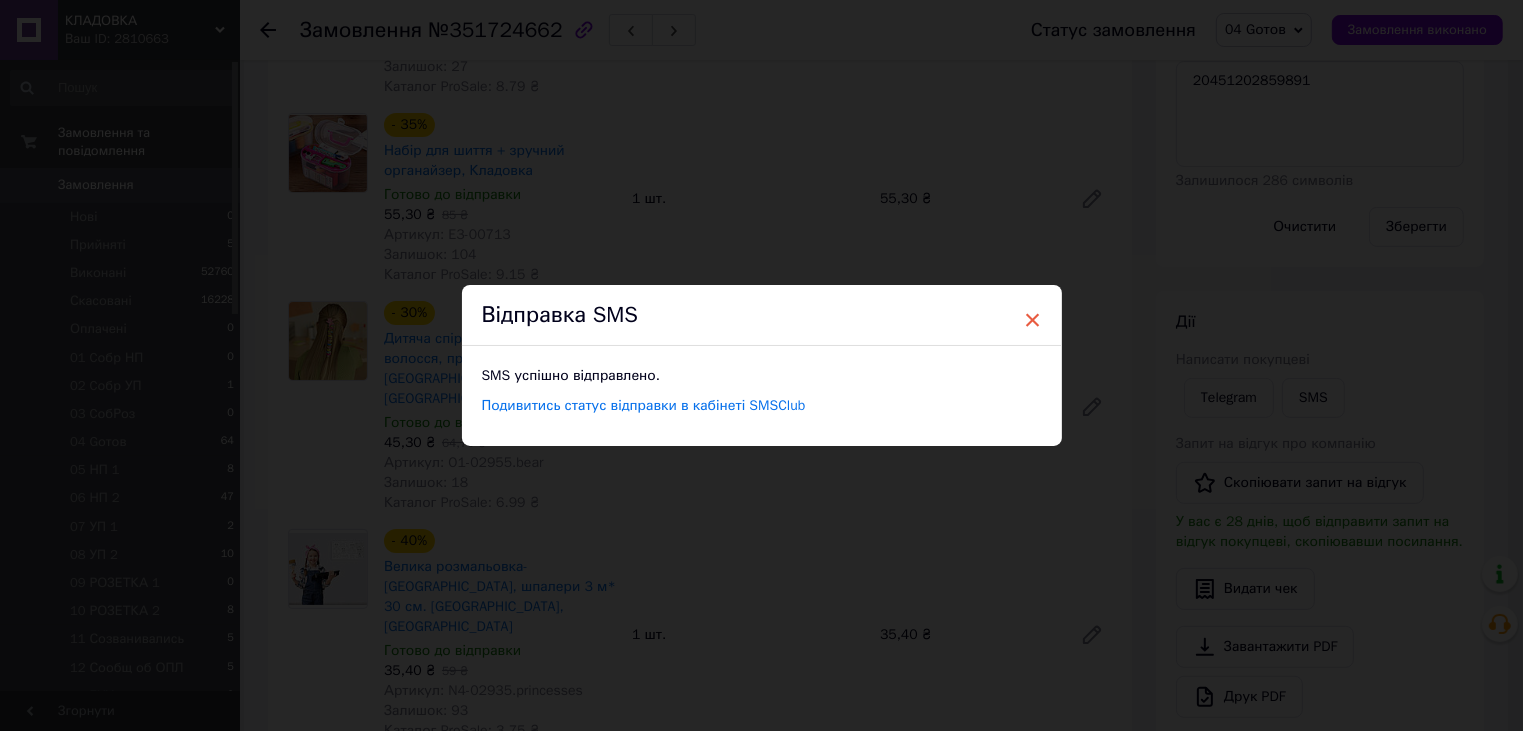 click on "×" at bounding box center [1033, 320] 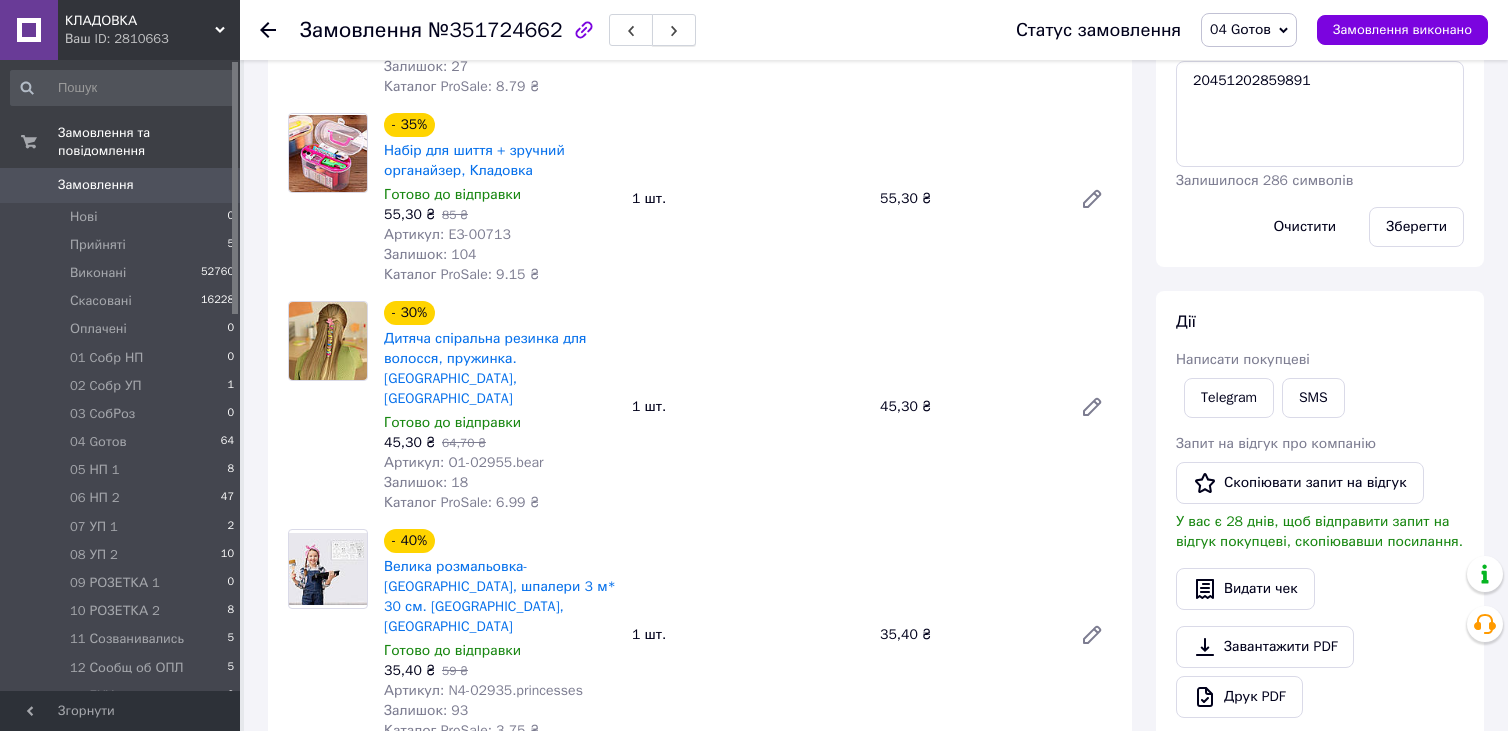 click 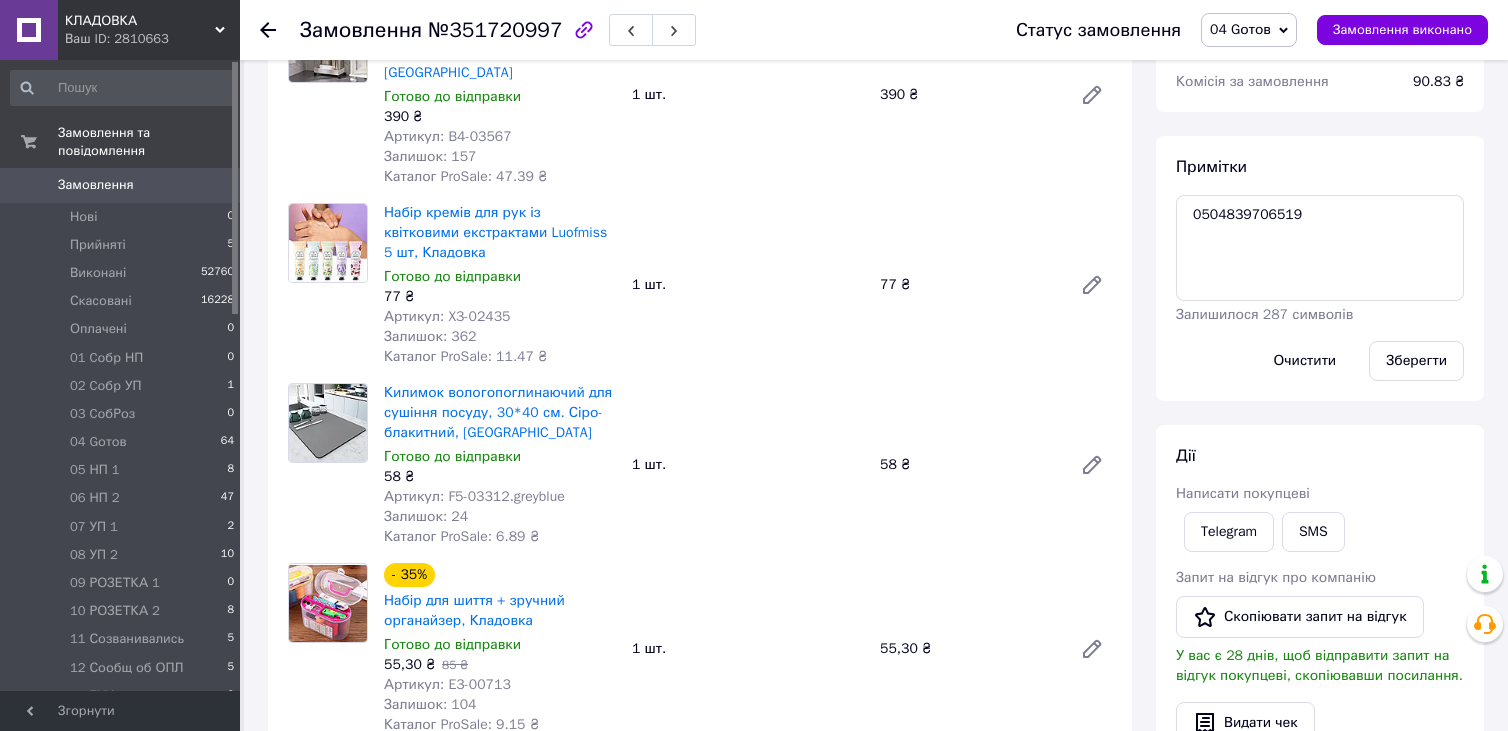 scroll, scrollTop: 683, scrollLeft: 0, axis: vertical 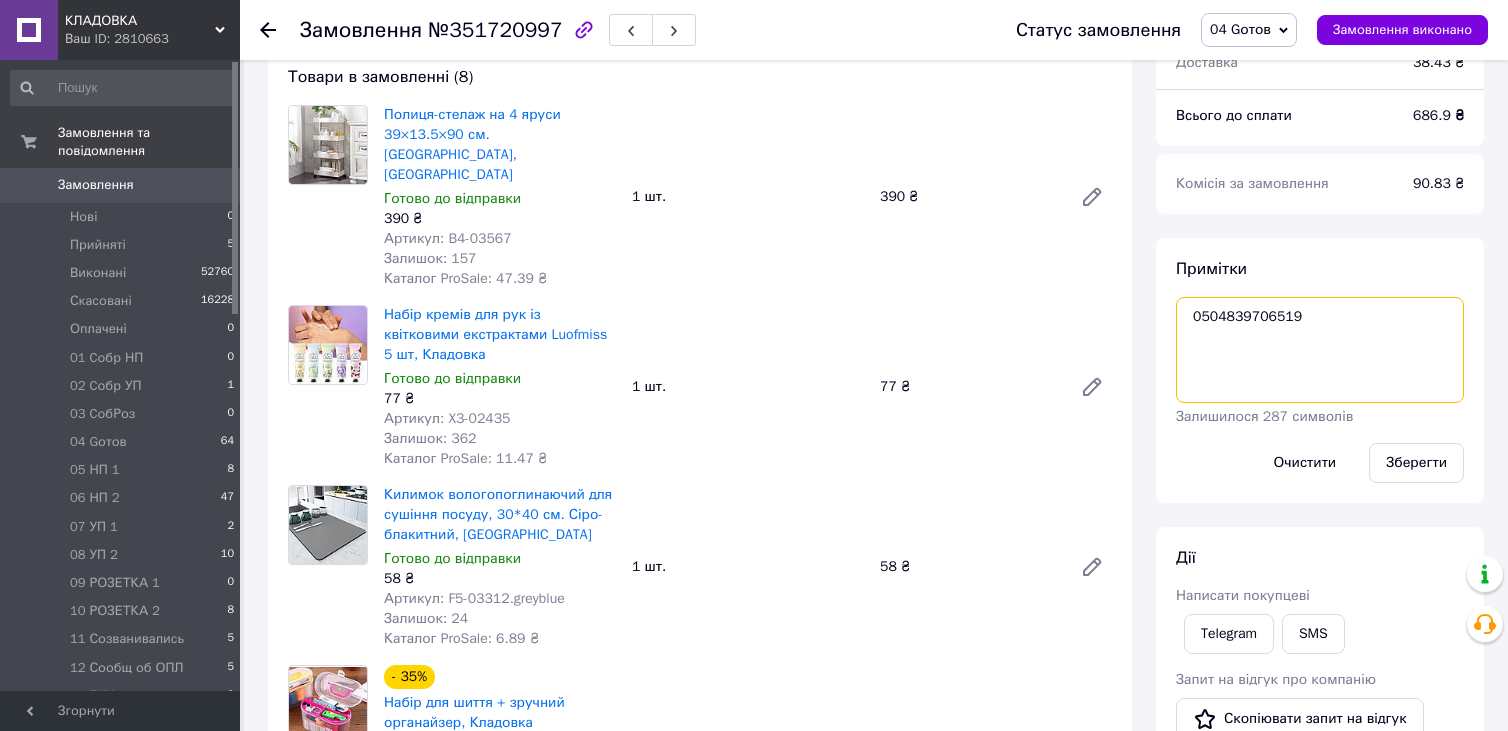 drag, startPoint x: 1195, startPoint y: 317, endPoint x: 1304, endPoint y: 317, distance: 109 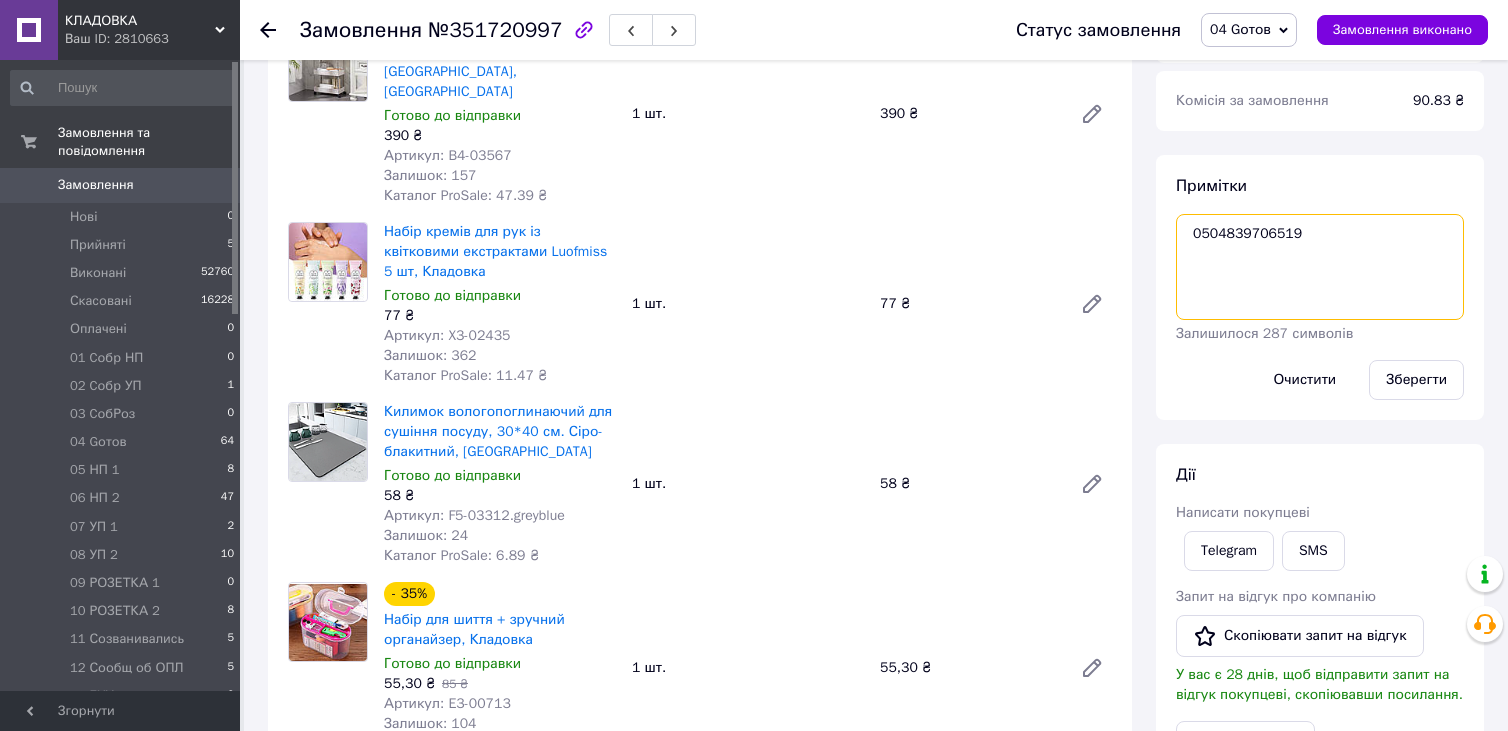 scroll, scrollTop: 883, scrollLeft: 0, axis: vertical 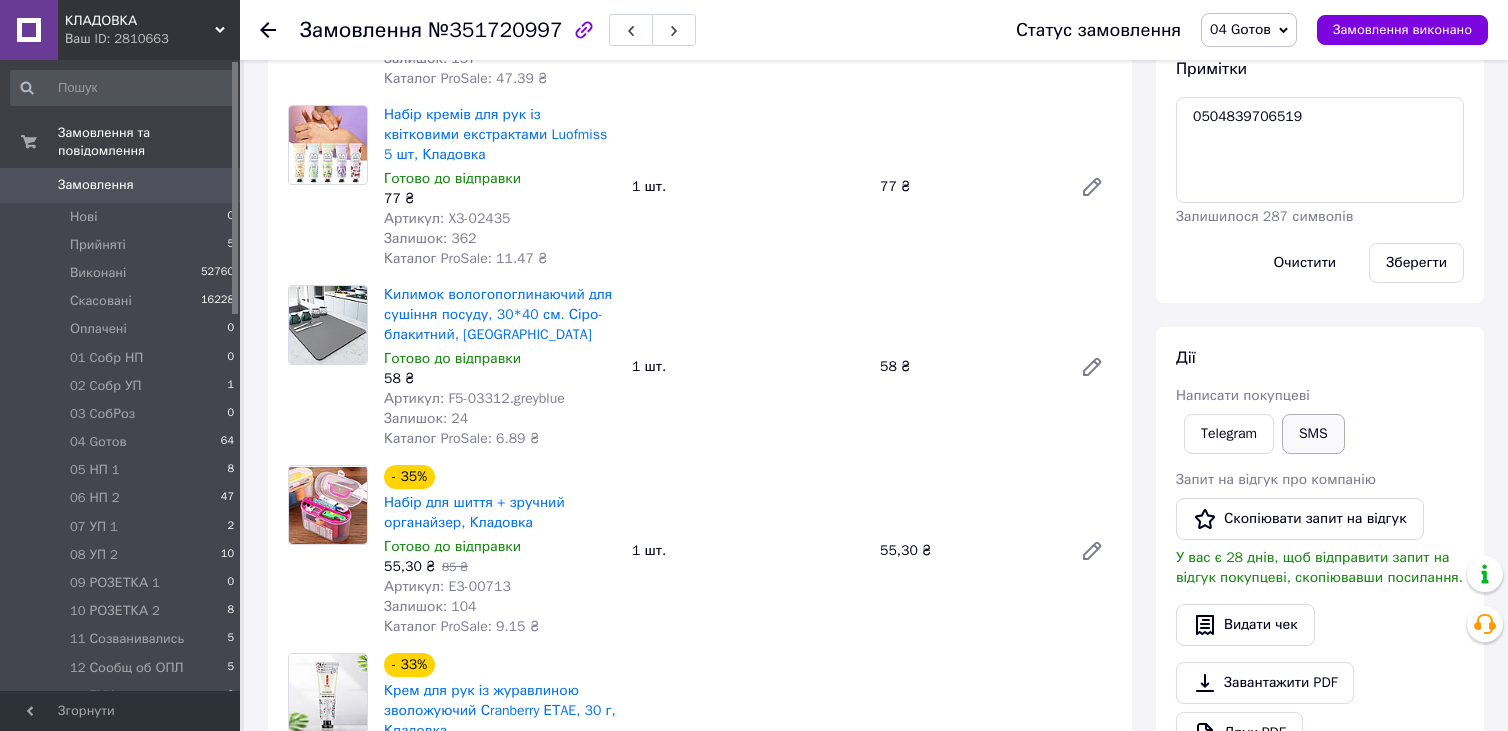 click on "SMS" at bounding box center [1313, 434] 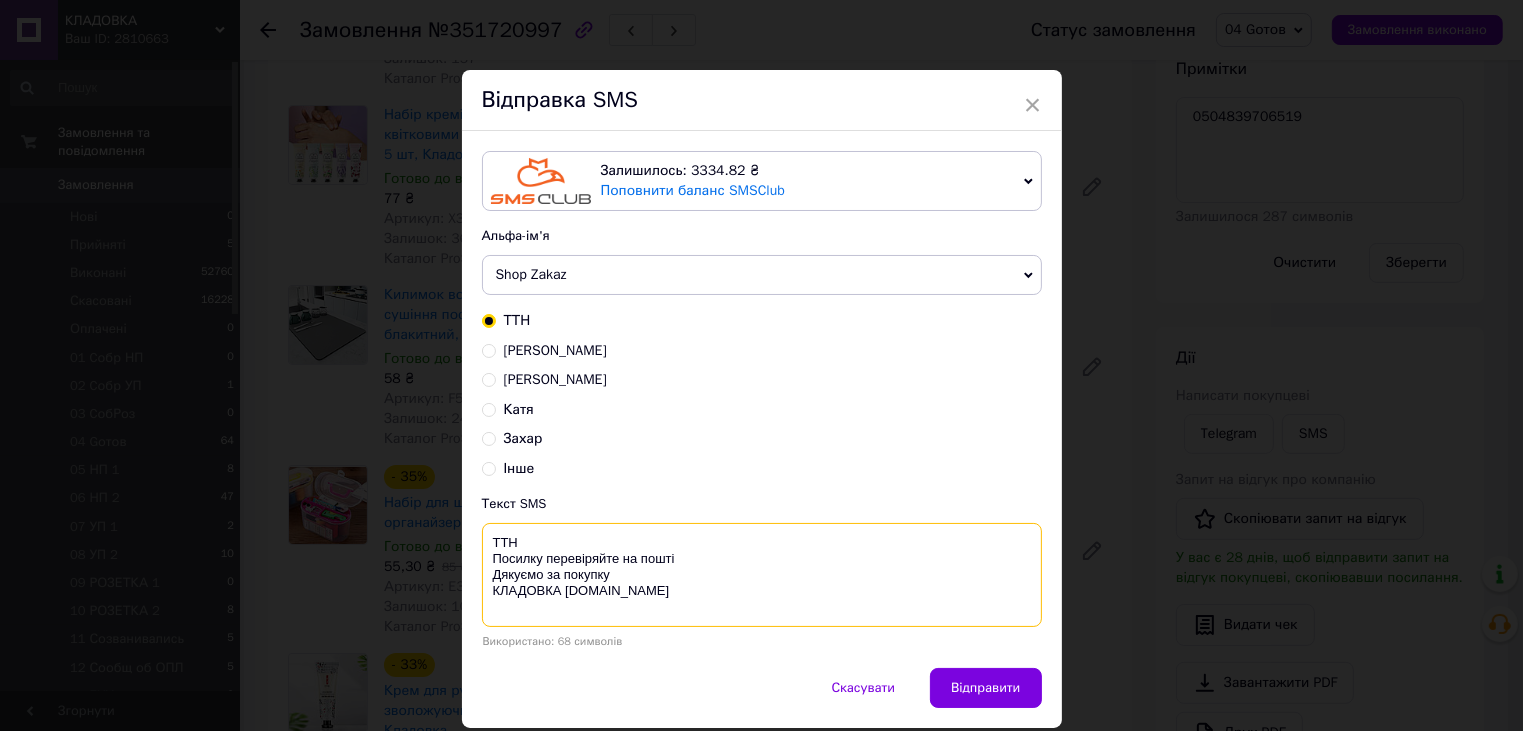 paste on "0504839706519" 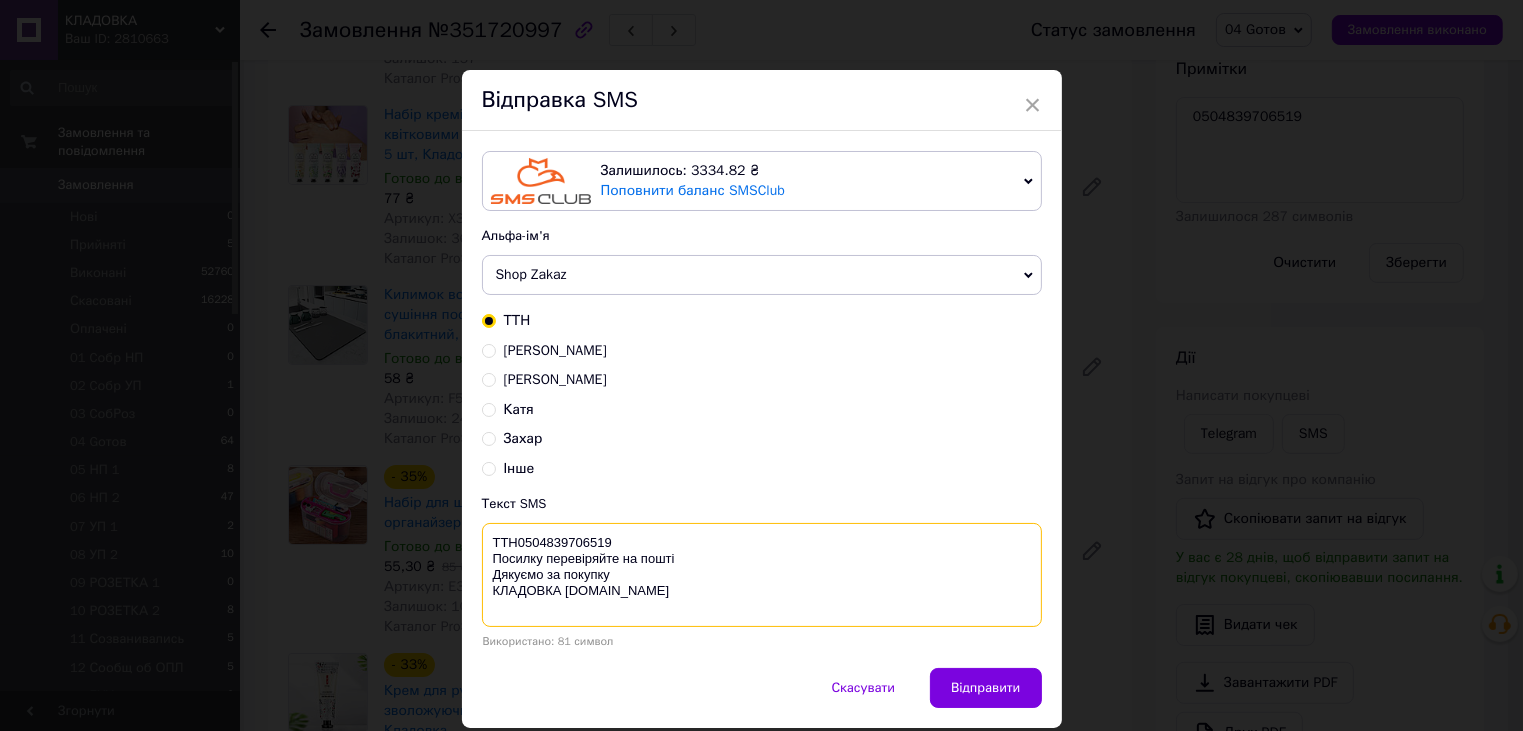 type on "ТТН0504839706519
Посилку перевіряйте на пошті
Дякуємо за покупку
КЛАДОВКА prom.ua" 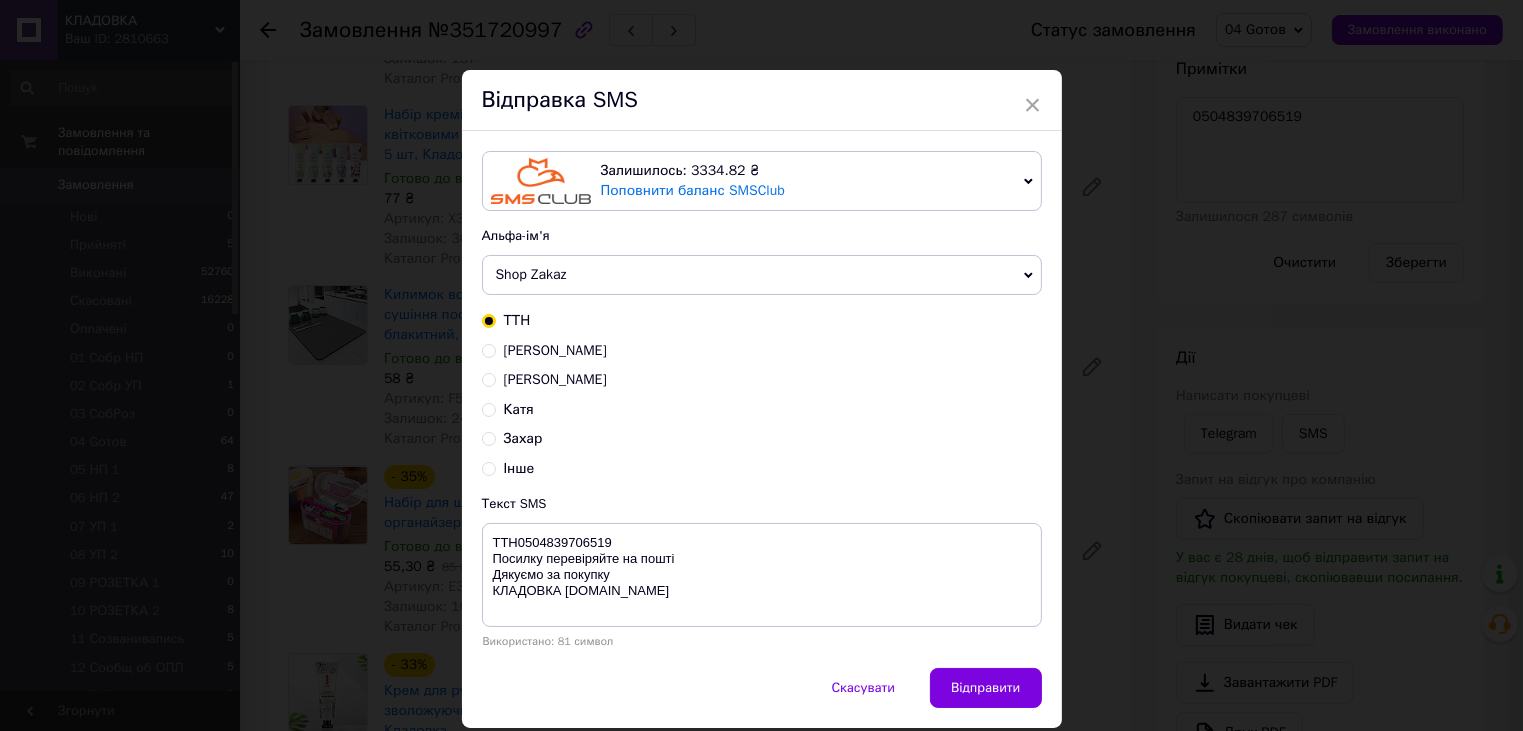 click on "Відправити" at bounding box center [985, 688] 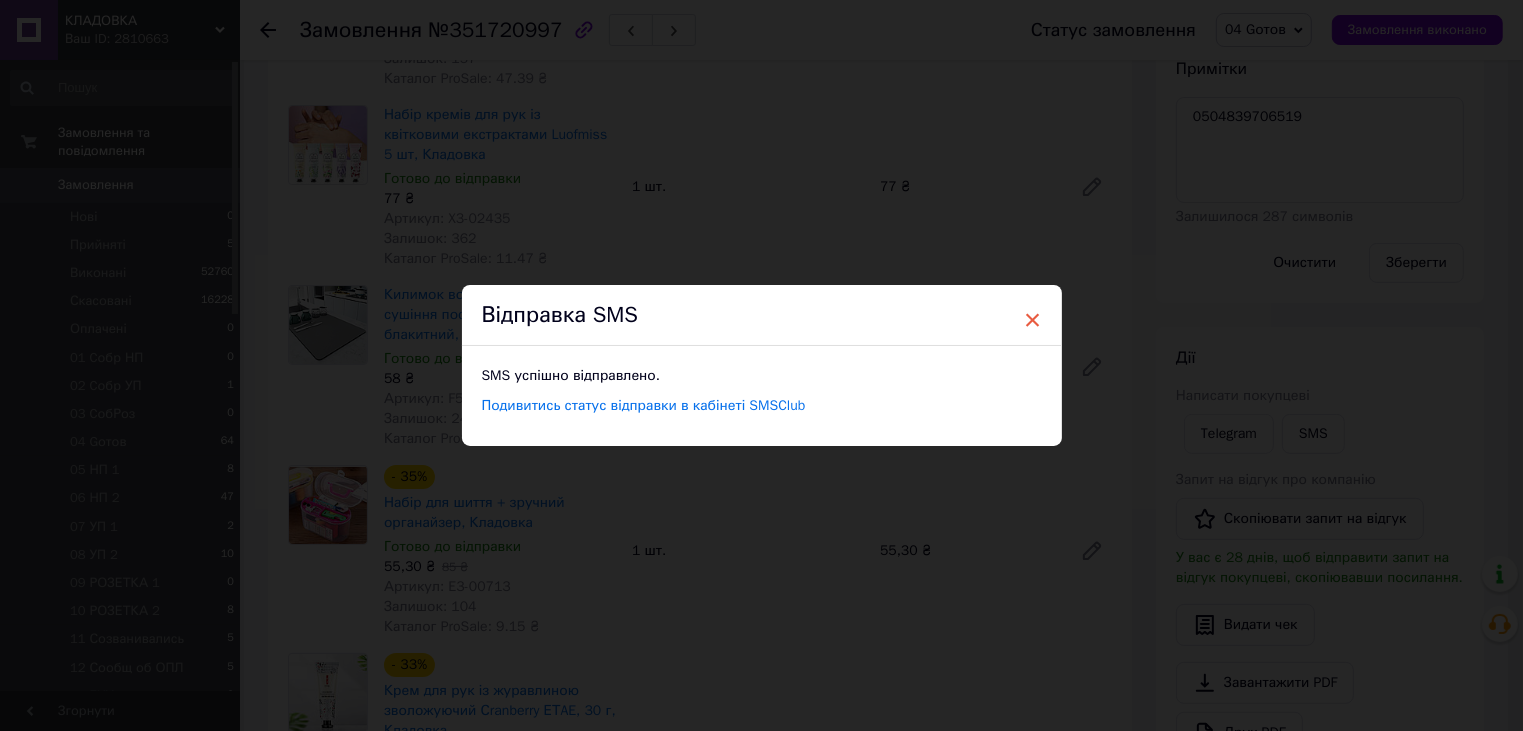 click on "×" at bounding box center [1033, 320] 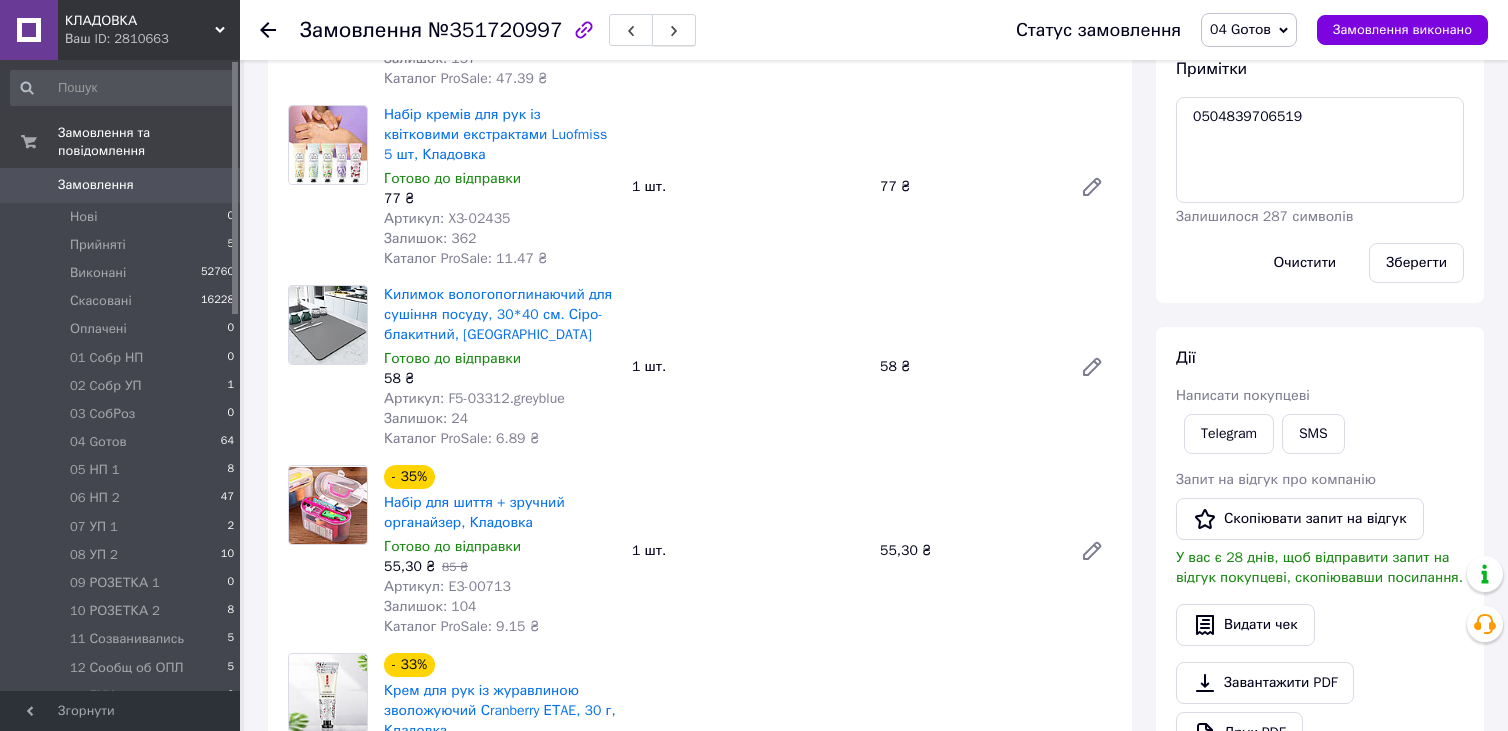 click 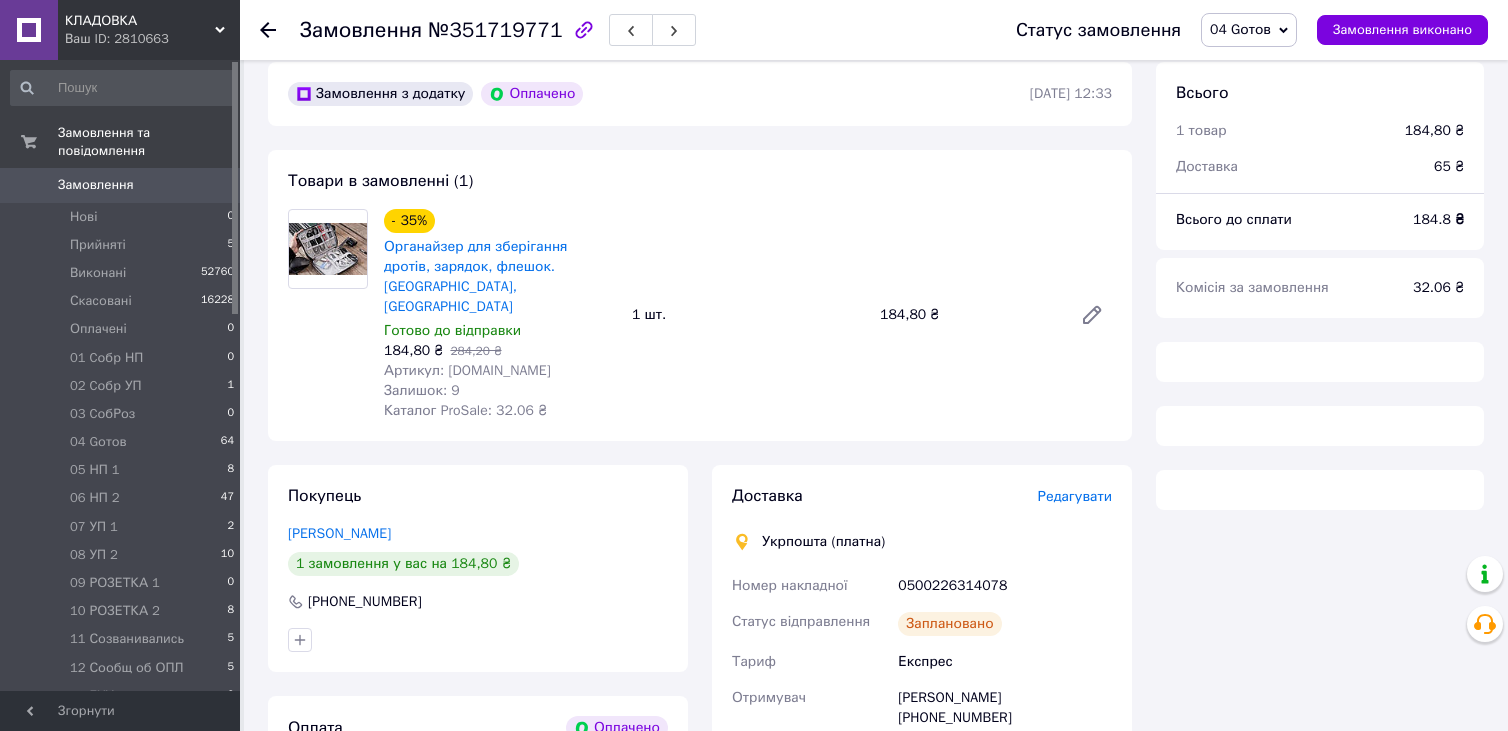 scroll, scrollTop: 583, scrollLeft: 0, axis: vertical 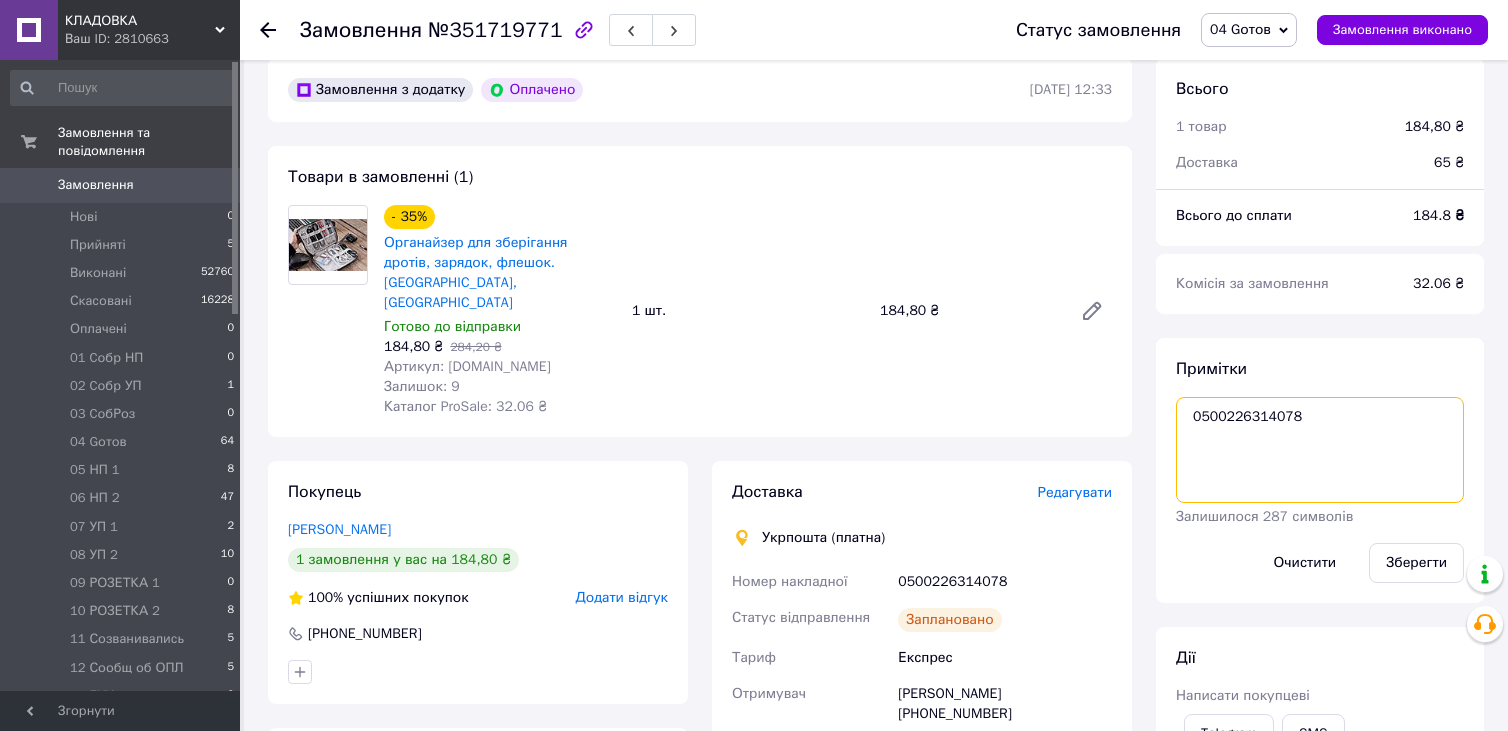 drag, startPoint x: 1224, startPoint y: 427, endPoint x: 1270, endPoint y: 423, distance: 46.173584 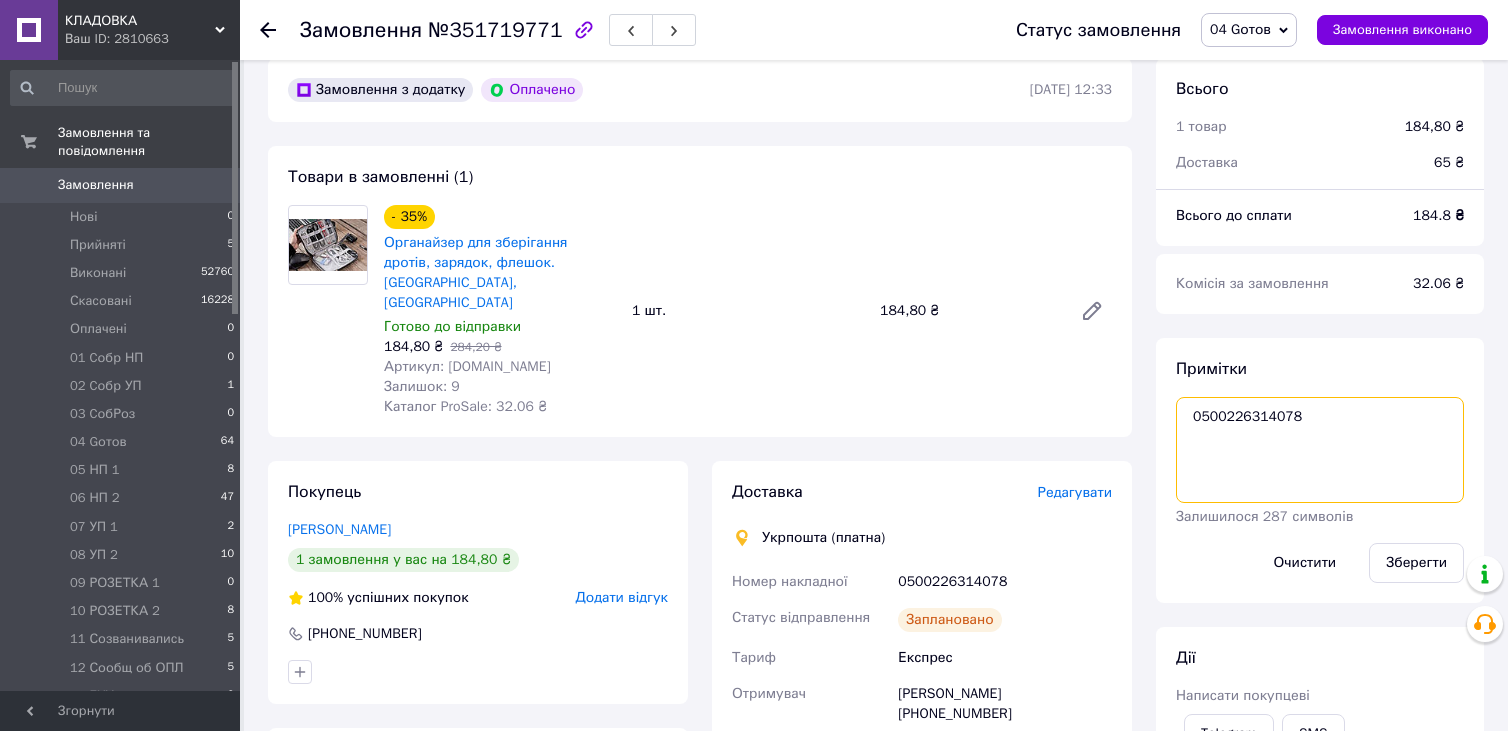 scroll, scrollTop: 883, scrollLeft: 0, axis: vertical 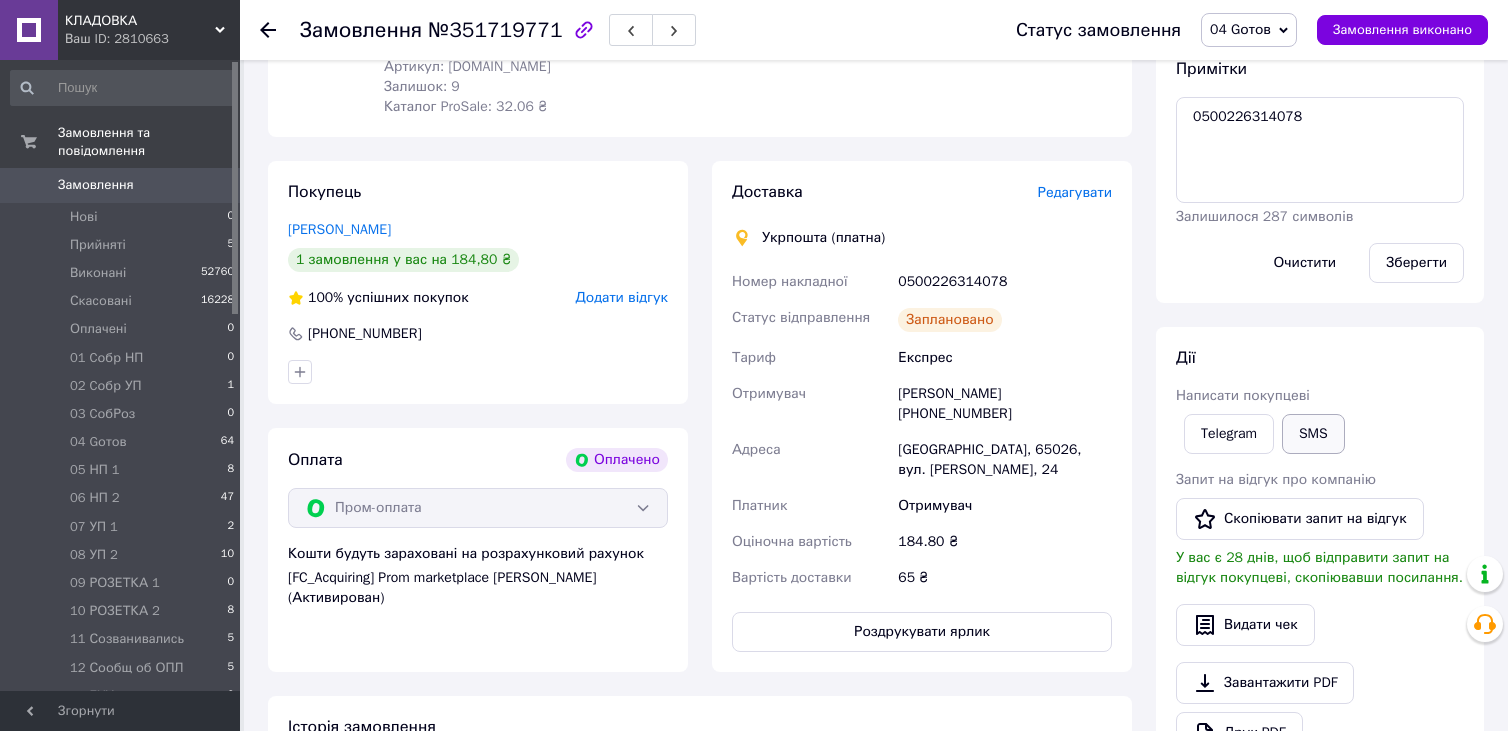 click on "SMS" at bounding box center (1313, 434) 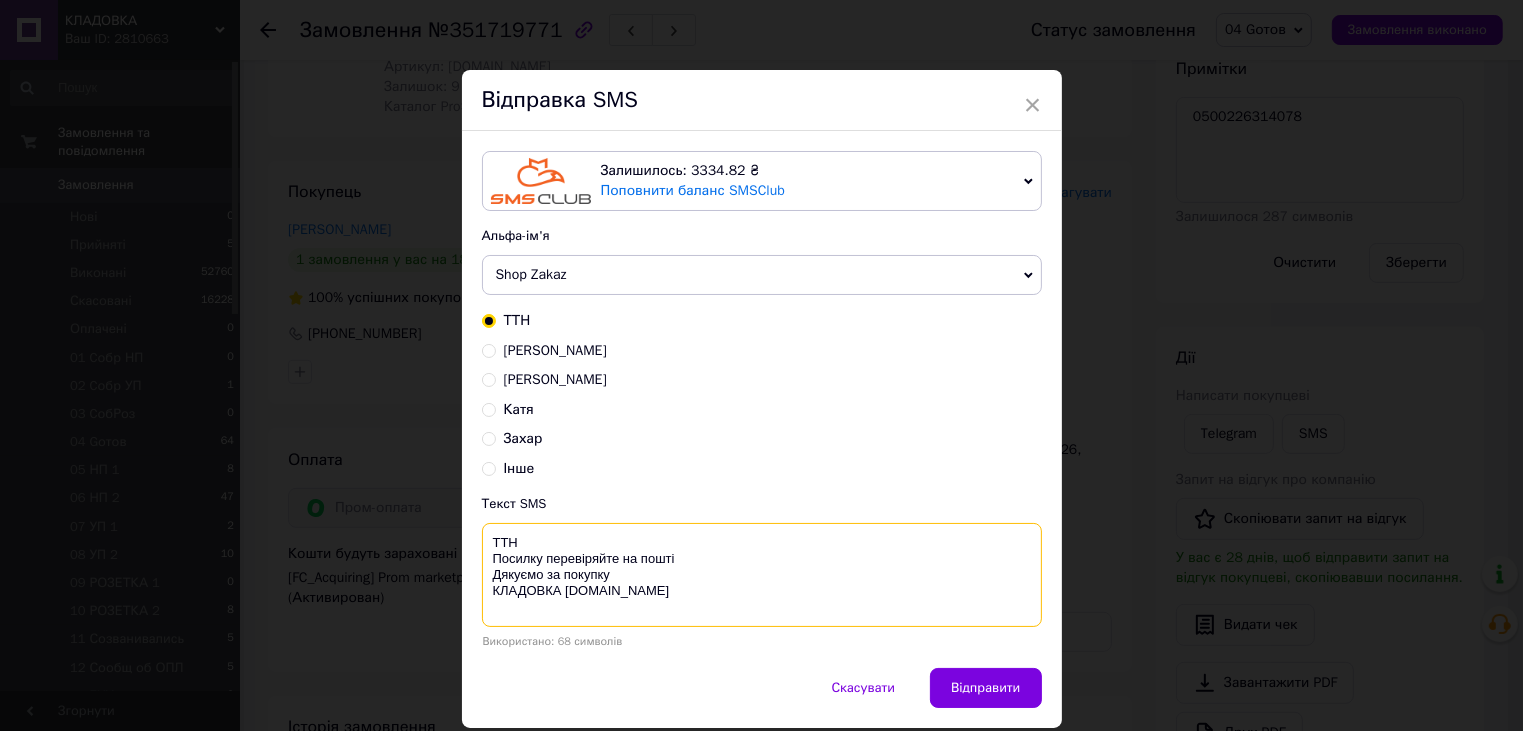 paste on "0500226314078" 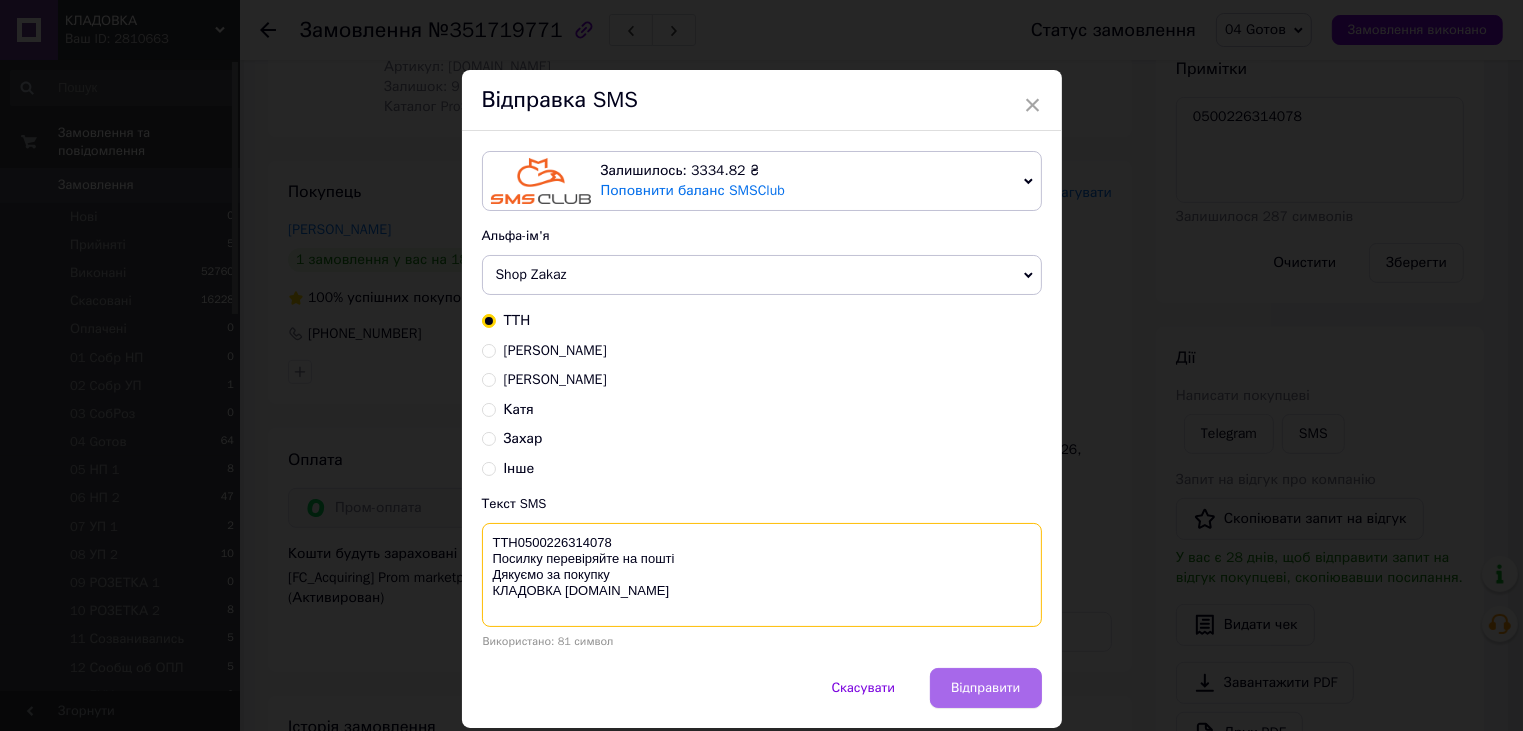 type on "ТТН0500226314078
Посилку перевіряйте на пошті
Дякуємо за покупку
КЛАДОВКА prom.ua" 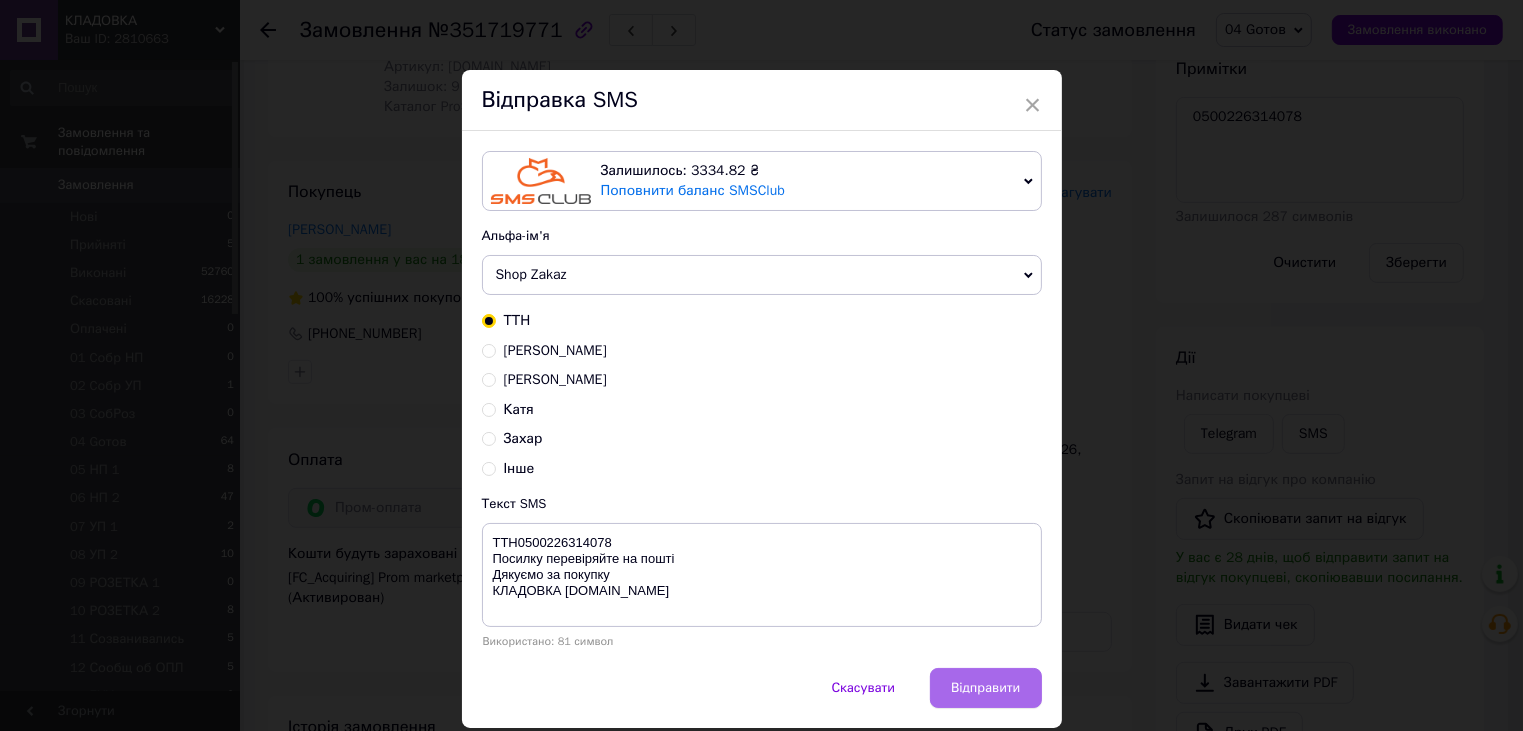 click on "Відправити" at bounding box center [985, 688] 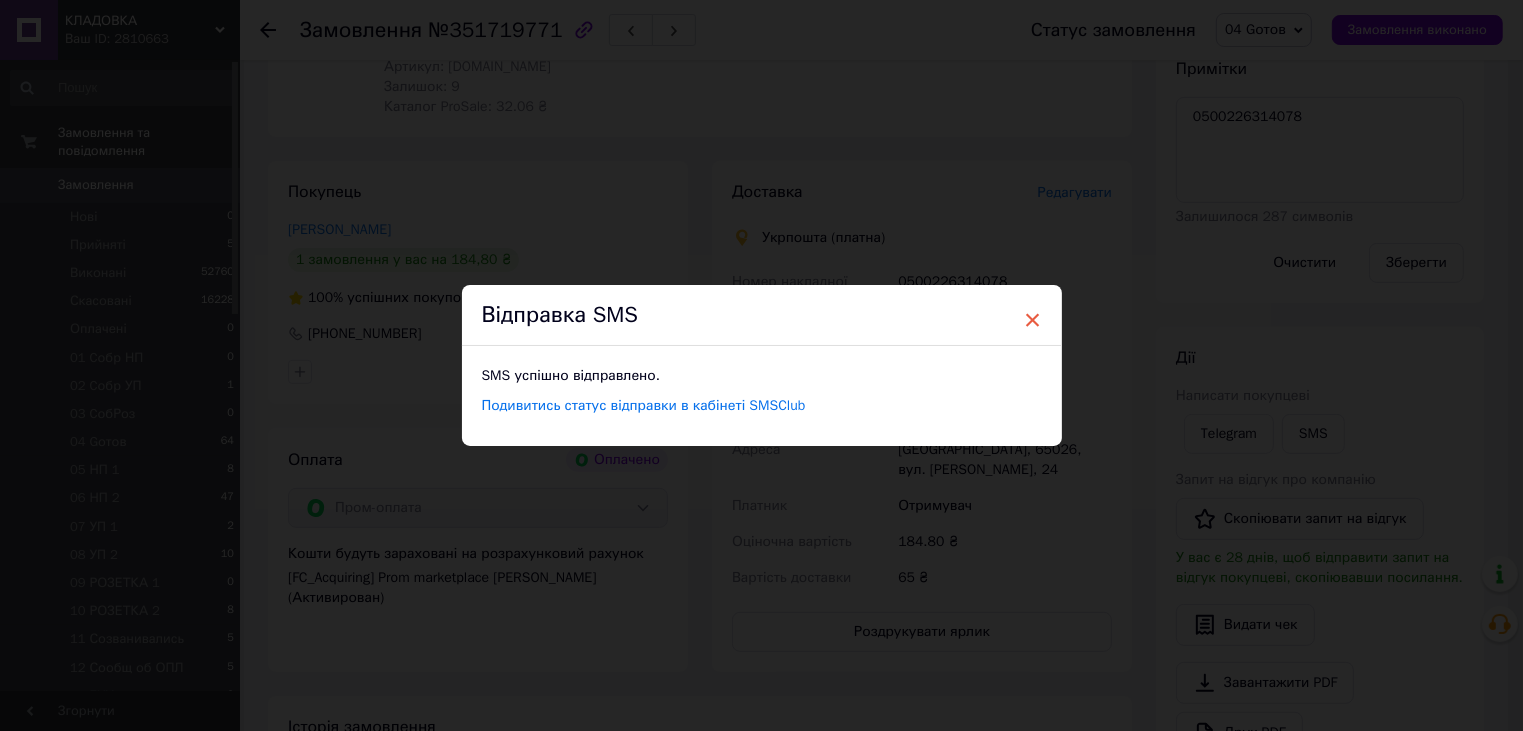 click on "×" at bounding box center (1033, 320) 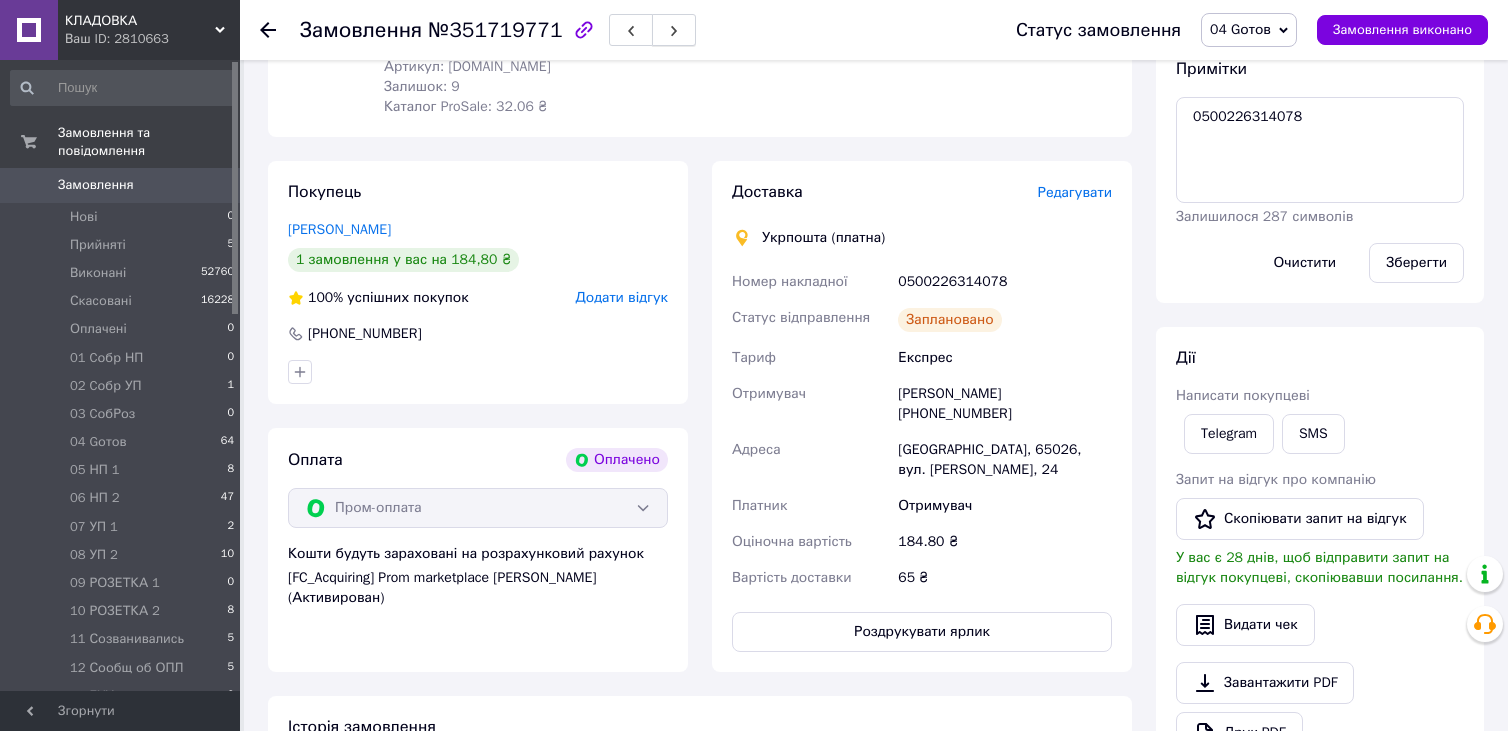 click 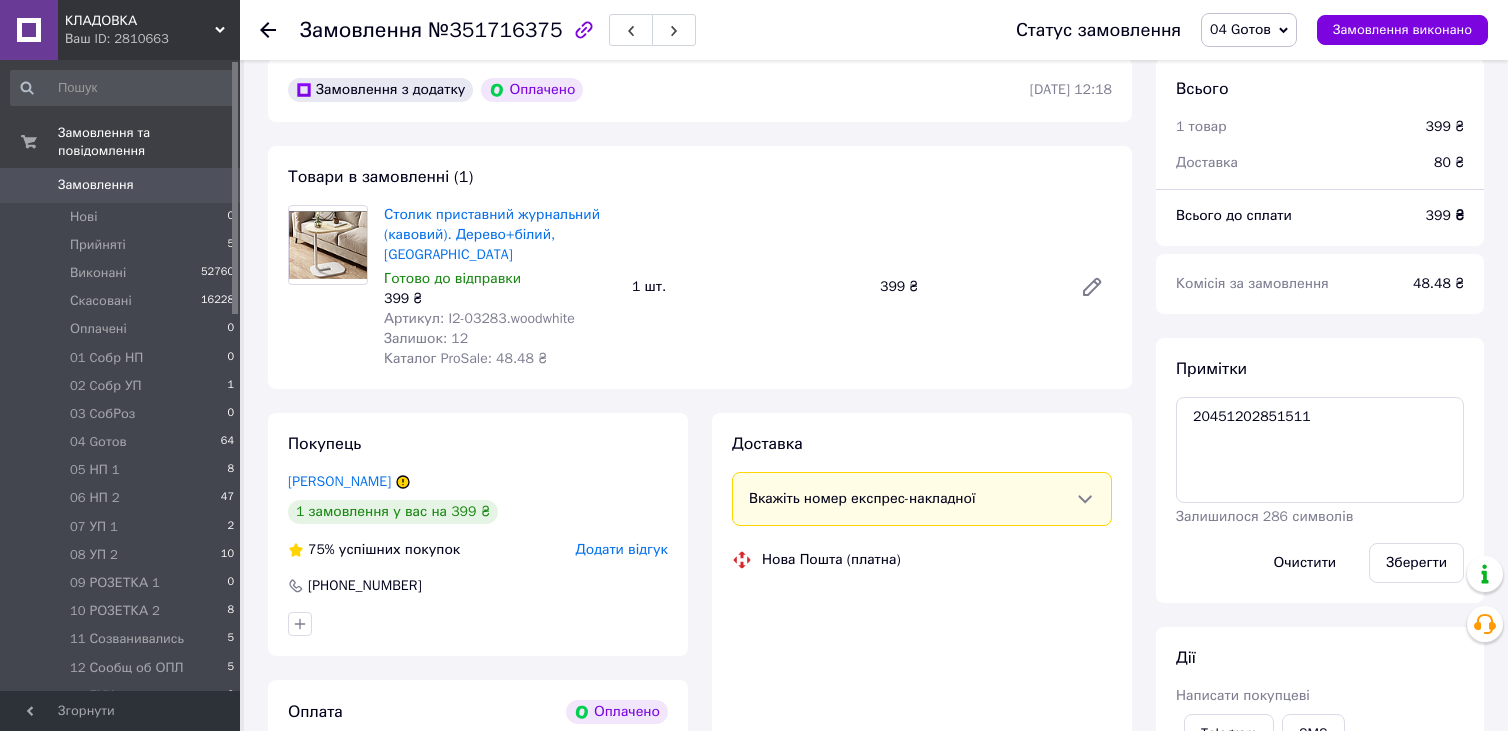 scroll, scrollTop: 653, scrollLeft: 0, axis: vertical 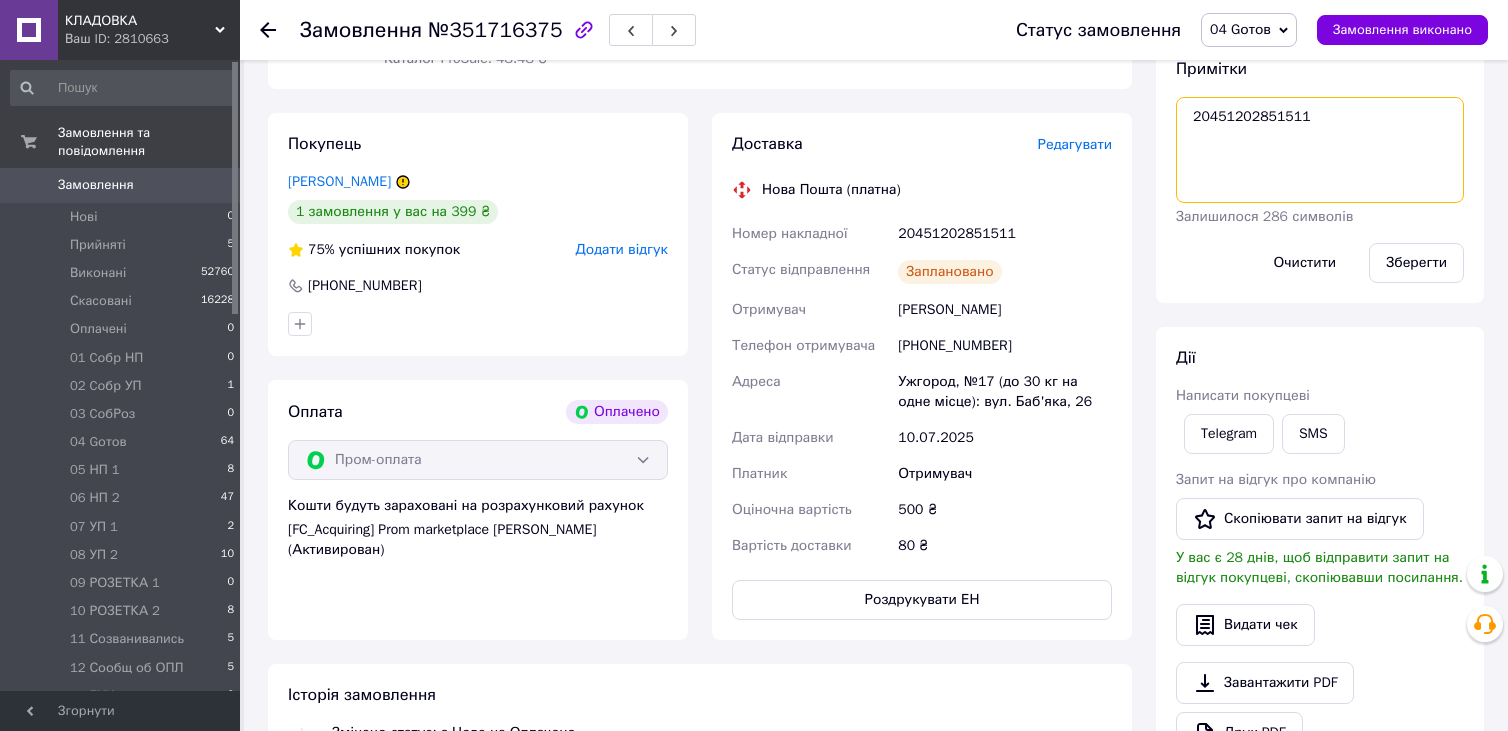 drag, startPoint x: 1191, startPoint y: 110, endPoint x: 1313, endPoint y: 130, distance: 123.62848 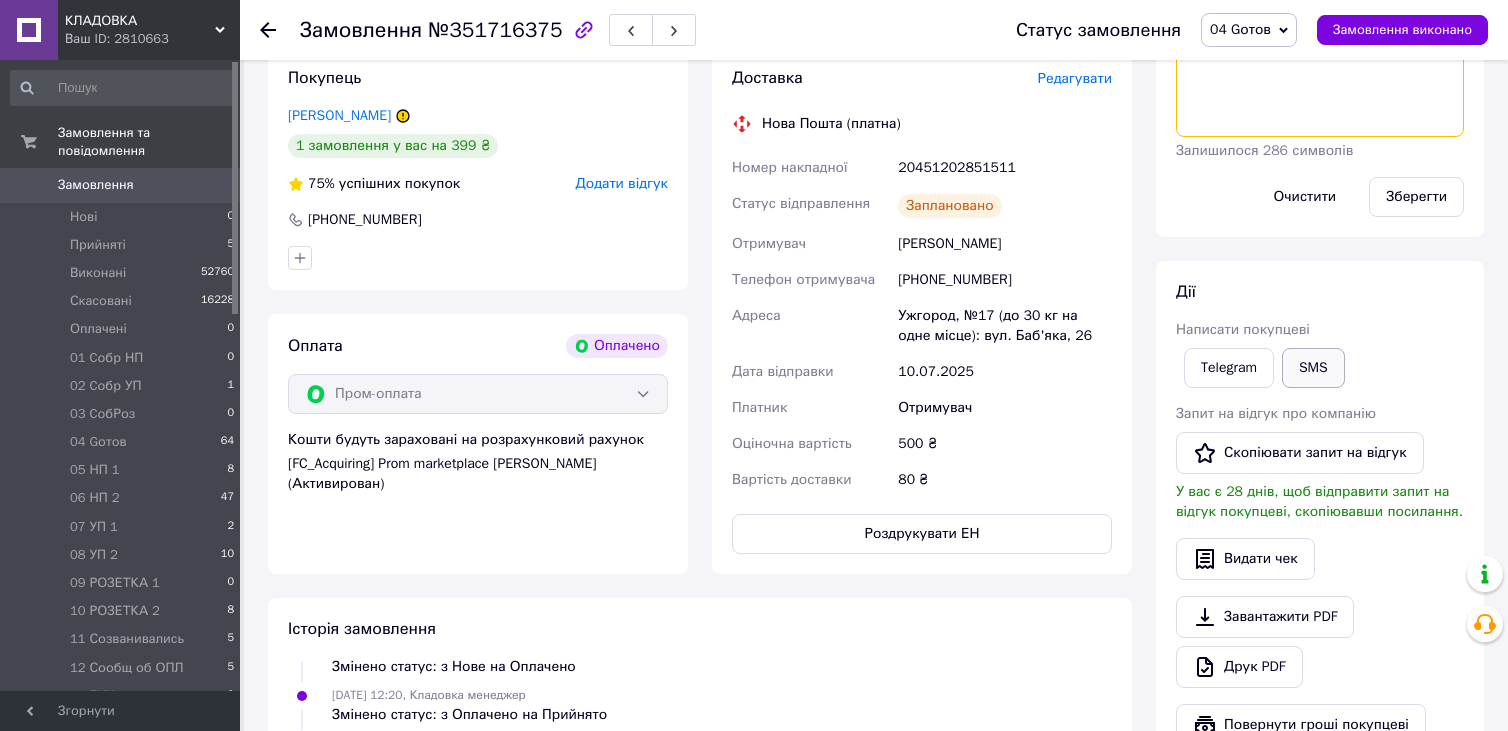 scroll, scrollTop: 983, scrollLeft: 0, axis: vertical 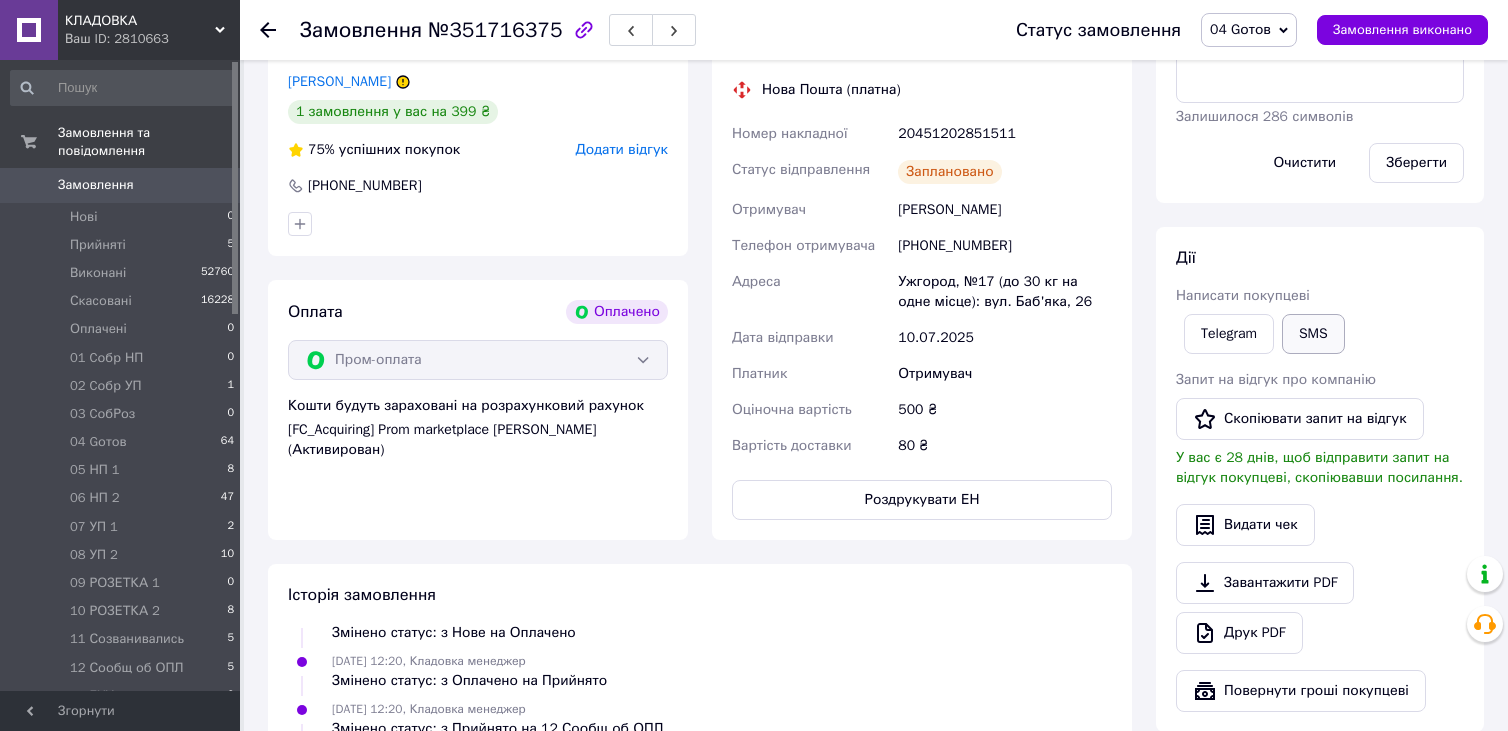 click on "SMS" at bounding box center [1313, 334] 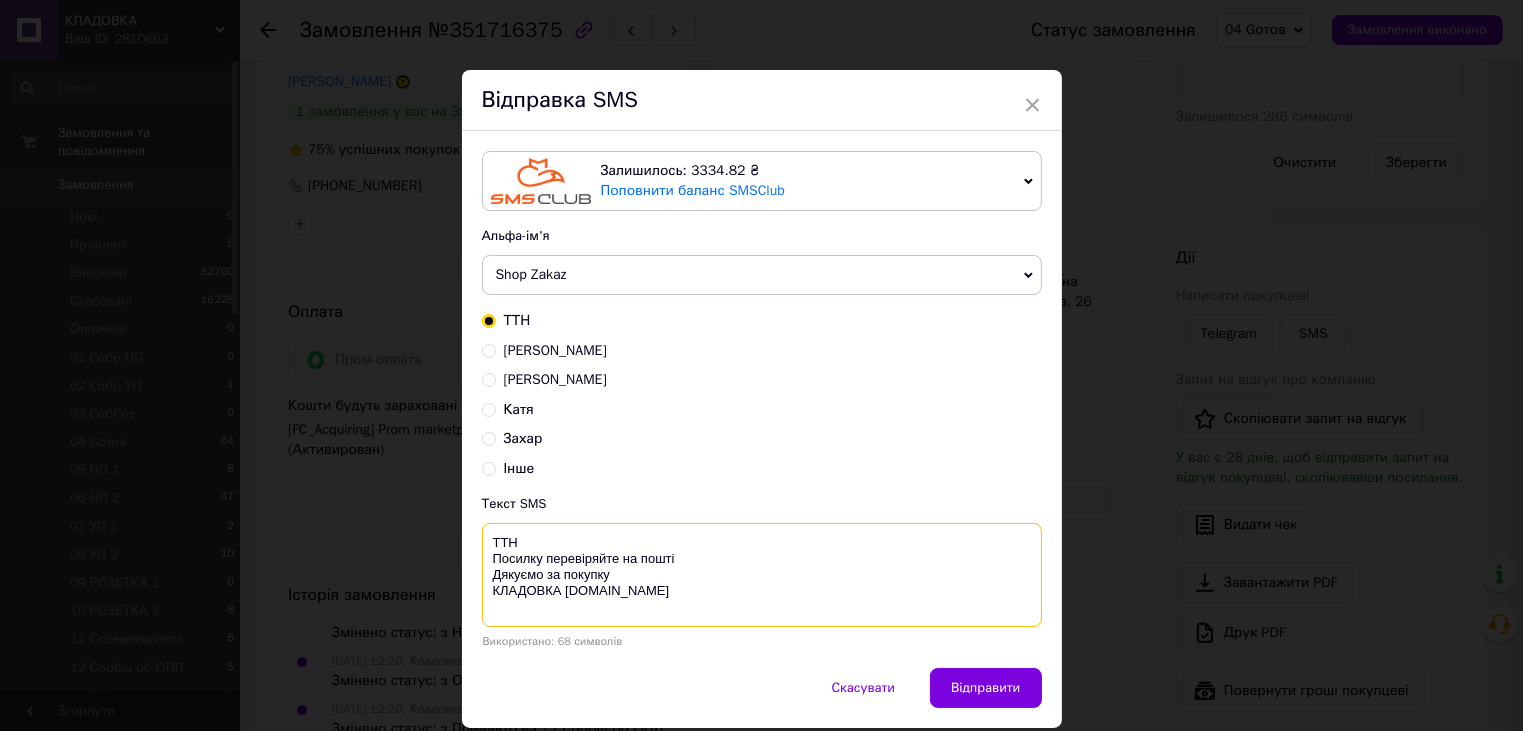 paste on "20451202851511" 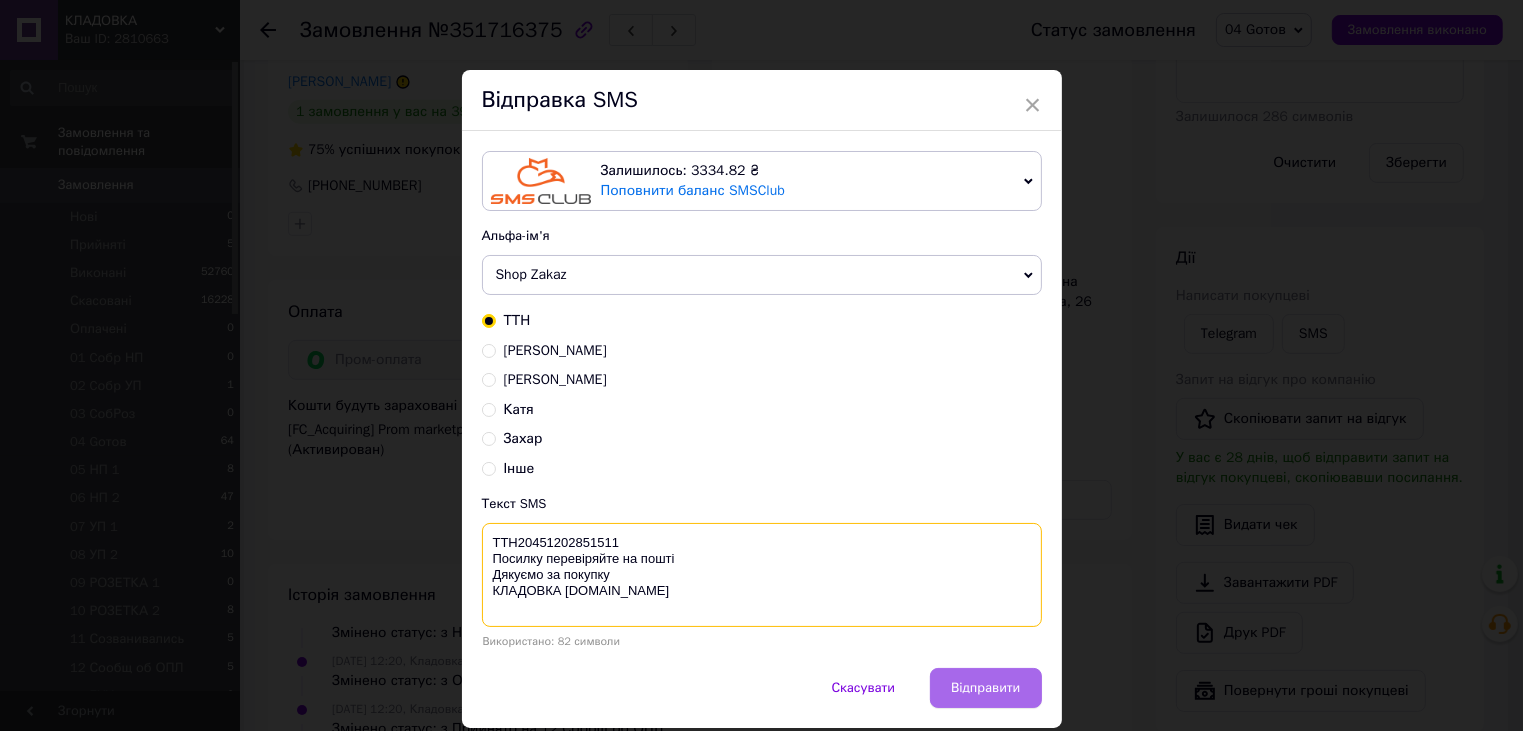 type on "ТТН20451202851511
Посилку перевіряйте на пошті
Дякуємо за покупку
КЛАДОВКА prom.ua" 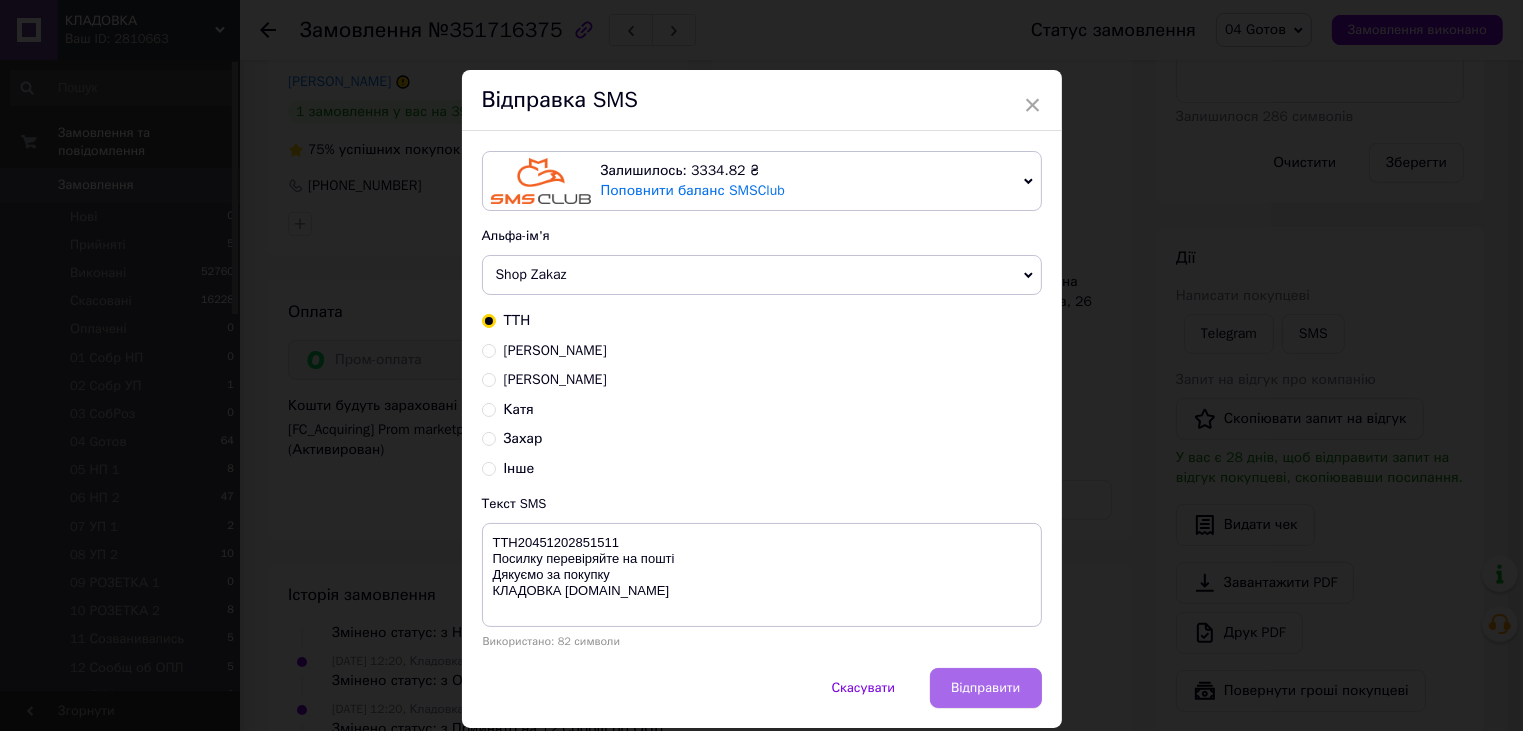 click on "Відправити" at bounding box center (985, 688) 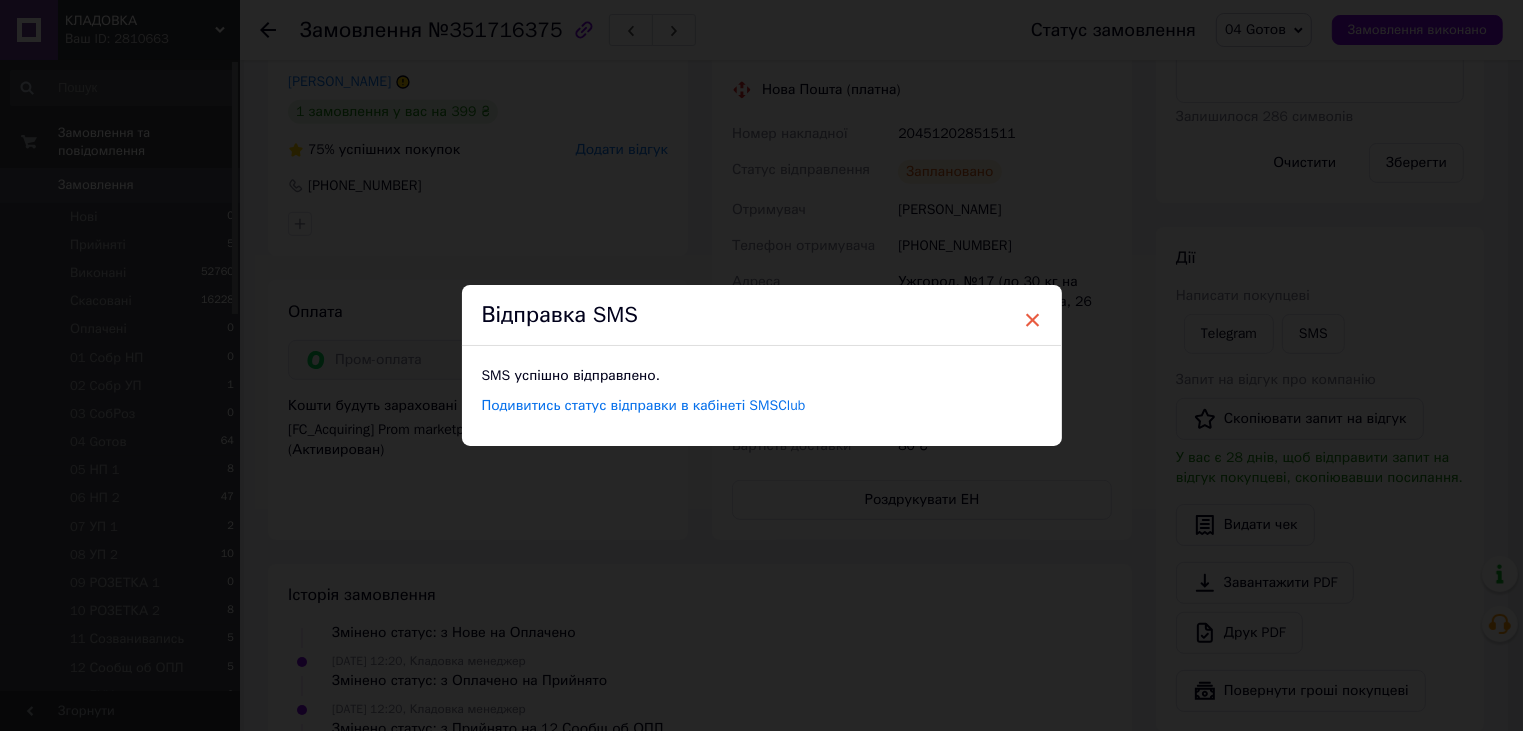 click on "×" at bounding box center (1033, 320) 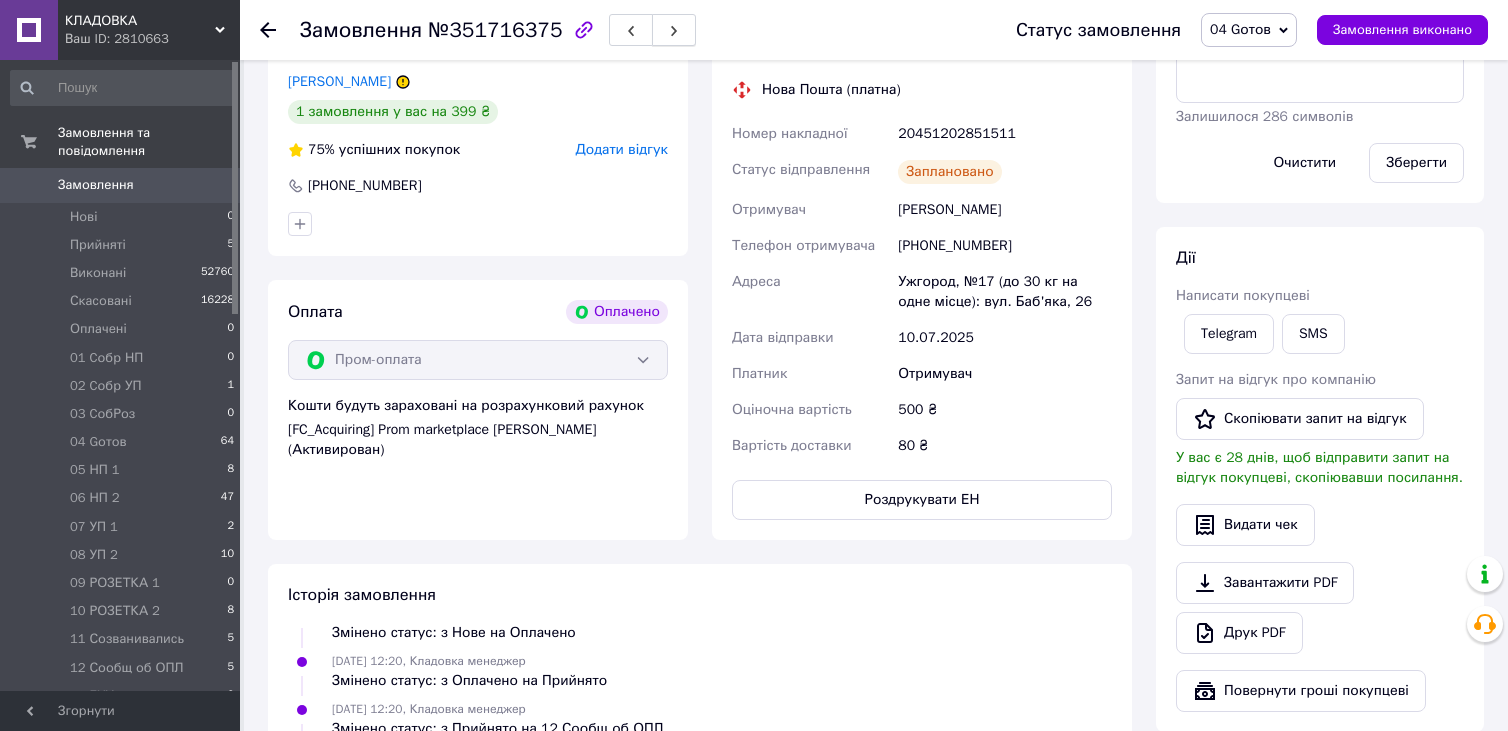 click at bounding box center (674, 30) 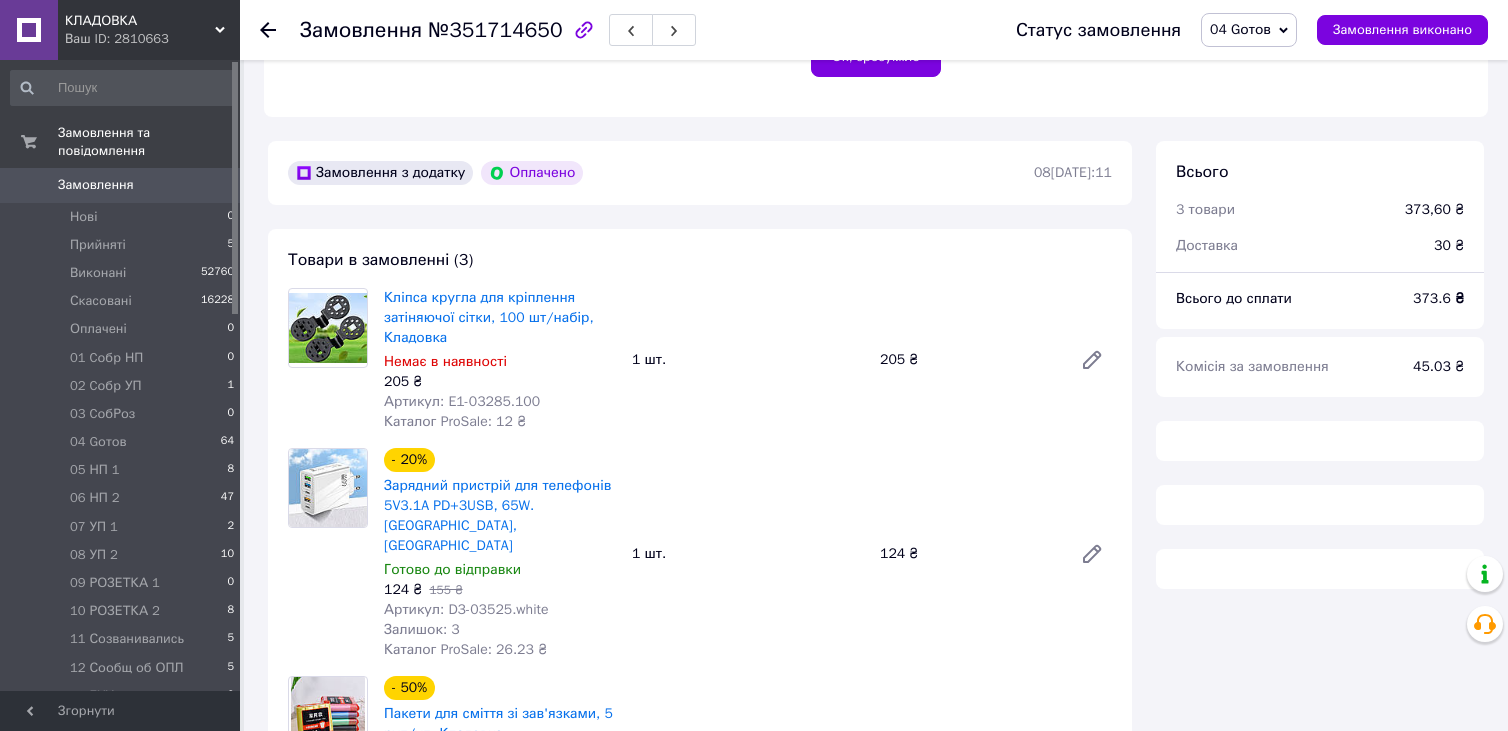 scroll, scrollTop: 683, scrollLeft: 0, axis: vertical 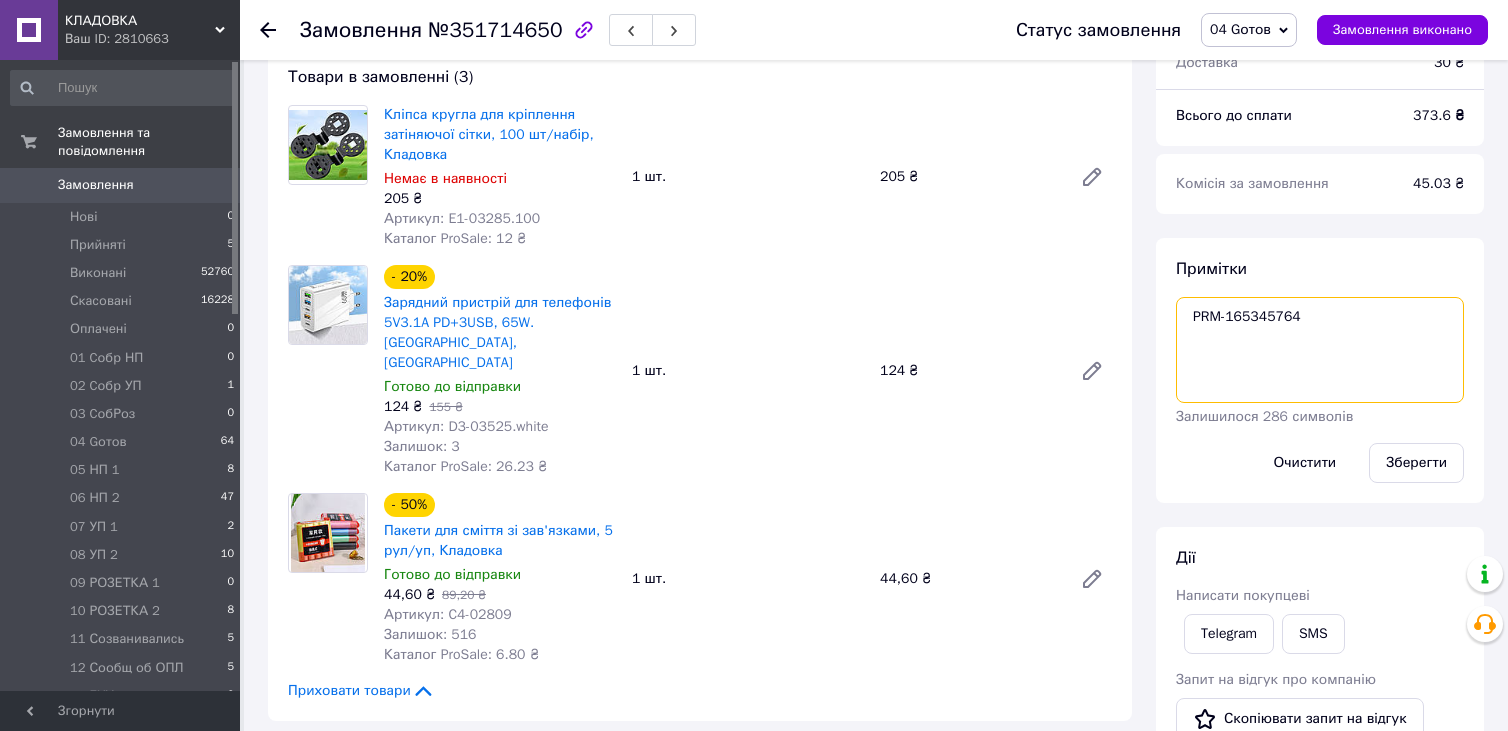 drag, startPoint x: 1244, startPoint y: 315, endPoint x: 1296, endPoint y: 314, distance: 52.009613 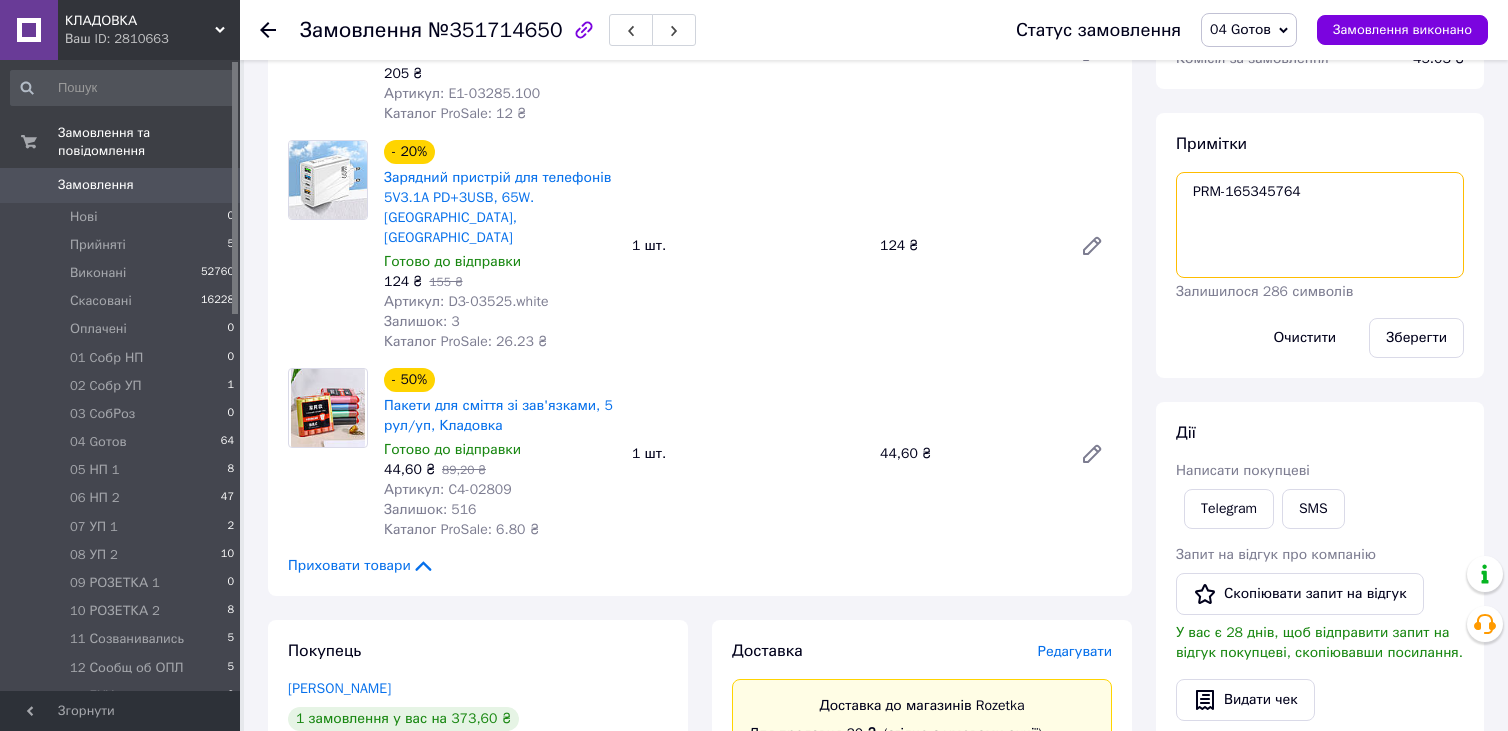 scroll, scrollTop: 983, scrollLeft: 0, axis: vertical 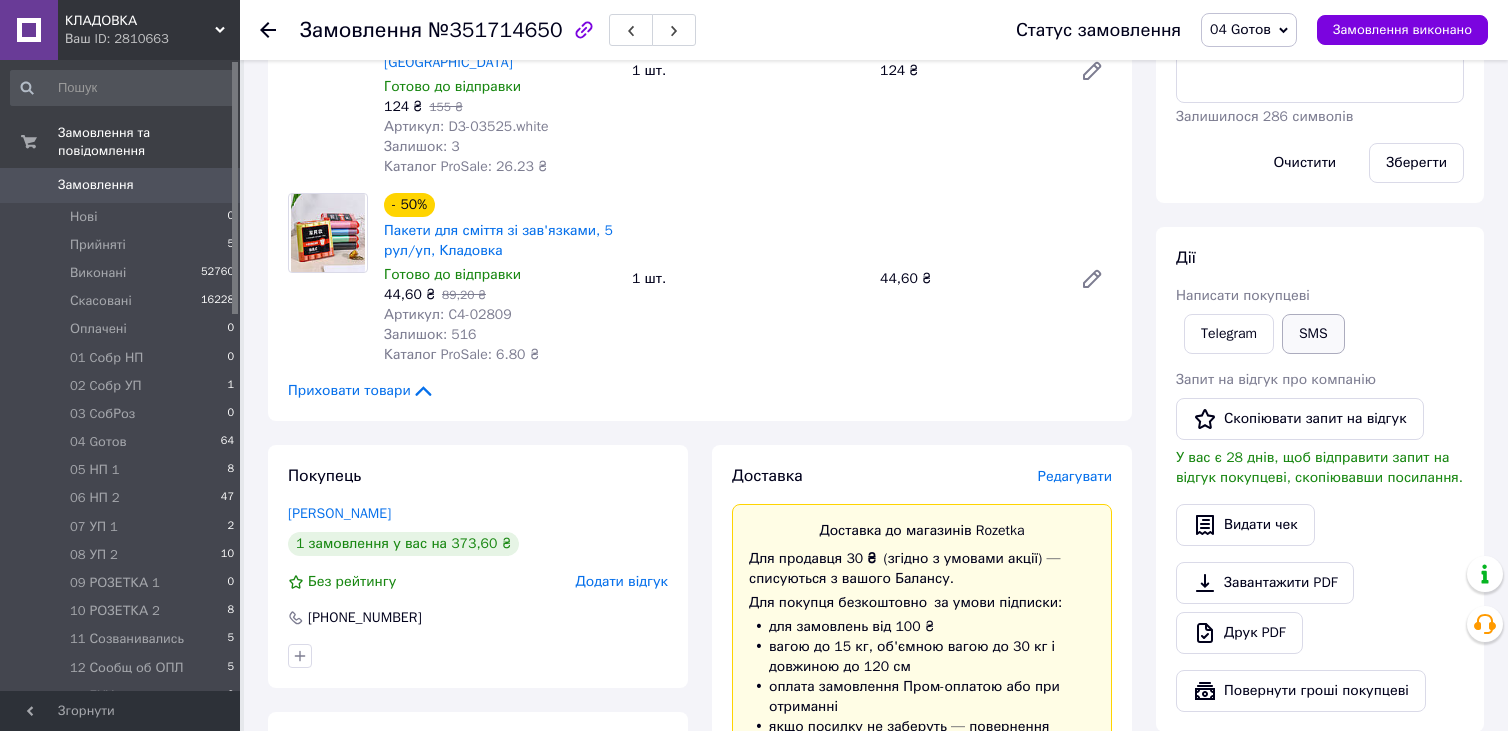 click on "SMS" at bounding box center [1313, 334] 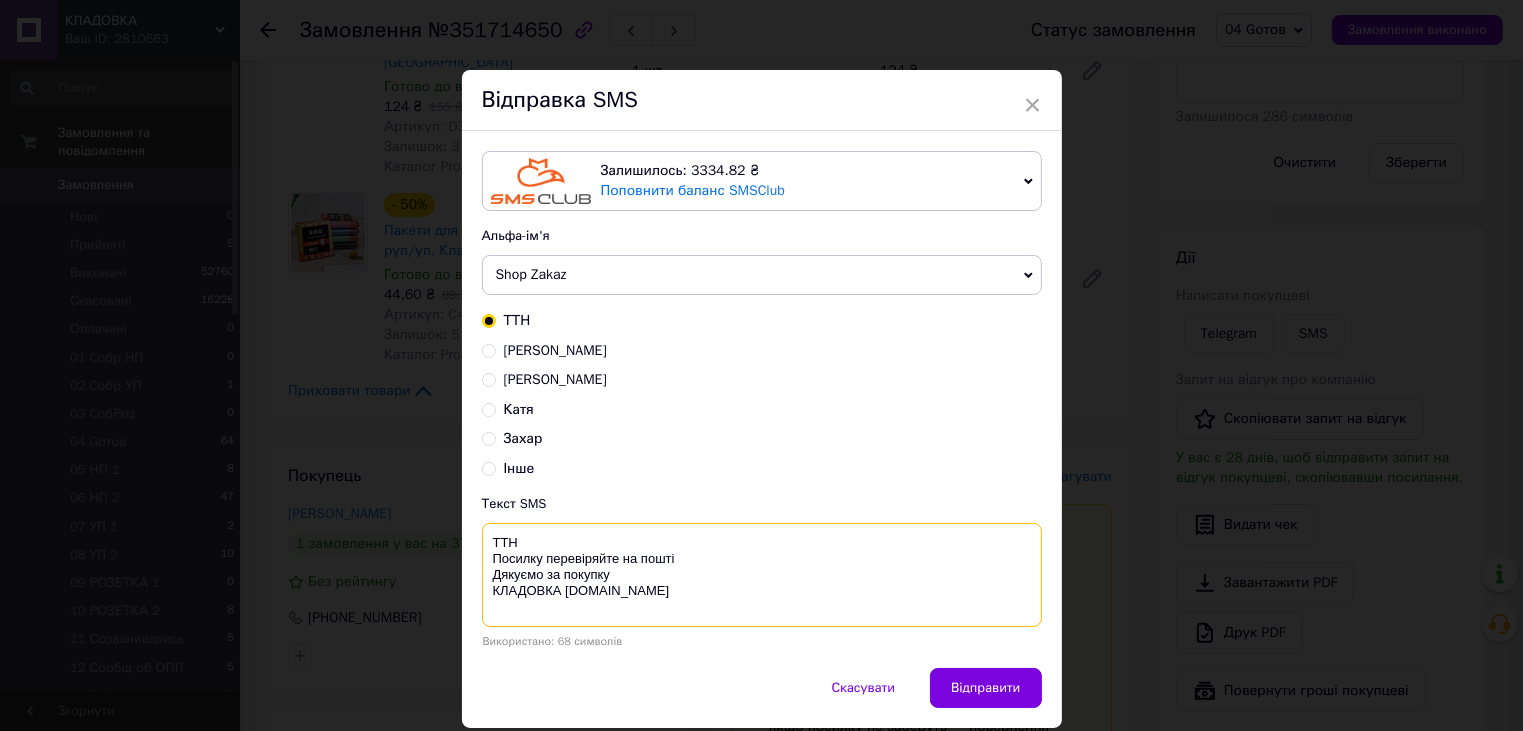 paste on "PRM-165345764" 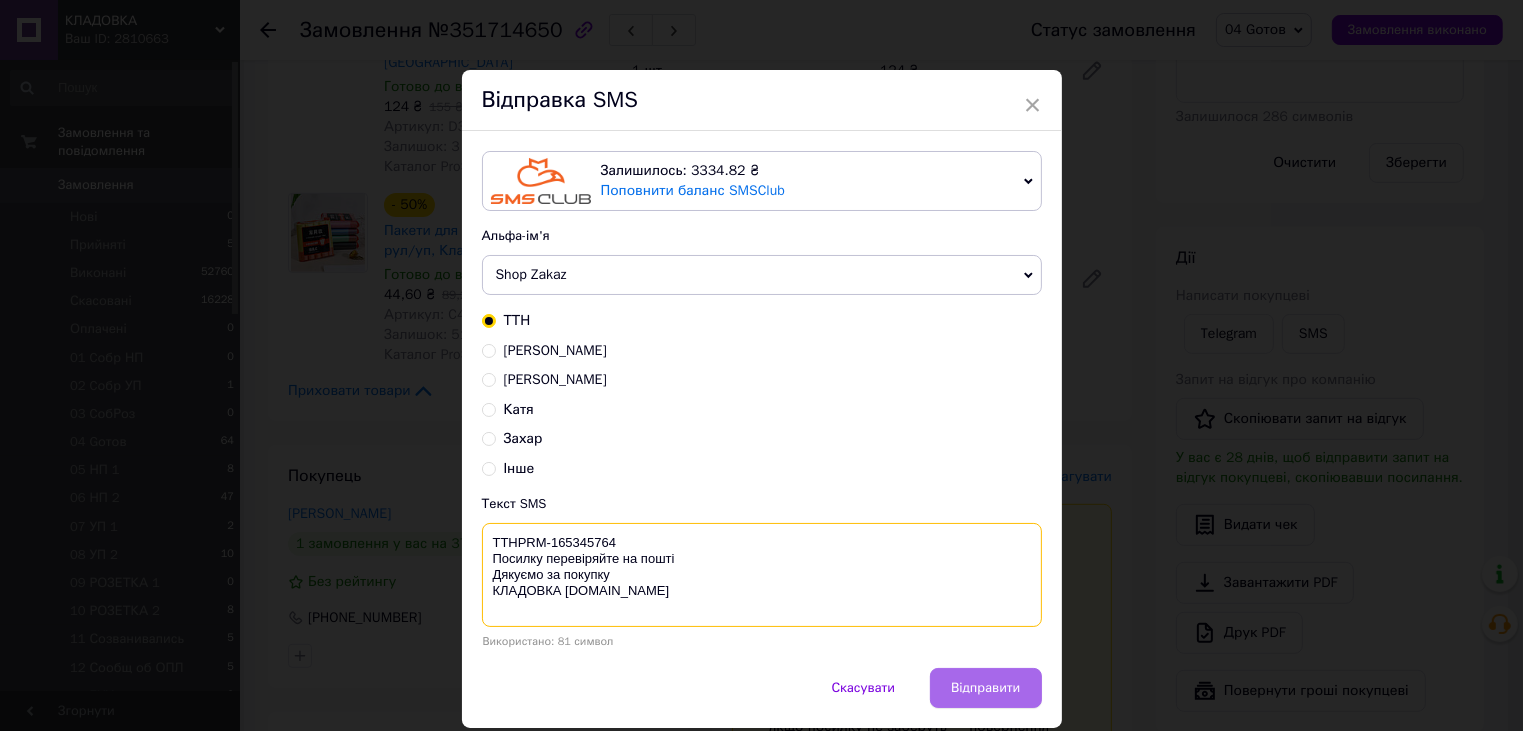 type on "ТТНPRM-165345764
Посилку перевіряйте на пошті
Дякуємо за покупку
КЛАДОВКА prom.ua" 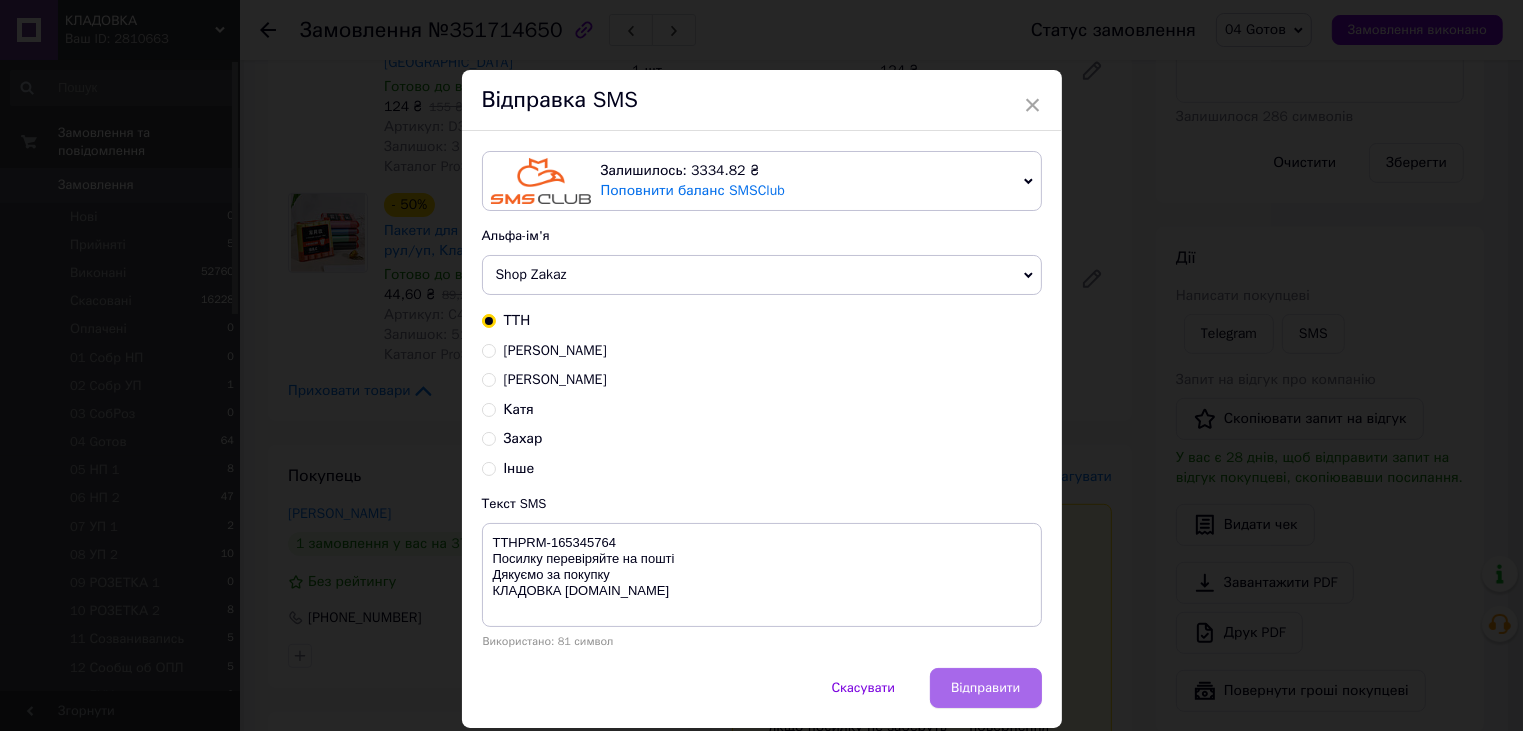 click on "Відправити" at bounding box center [985, 688] 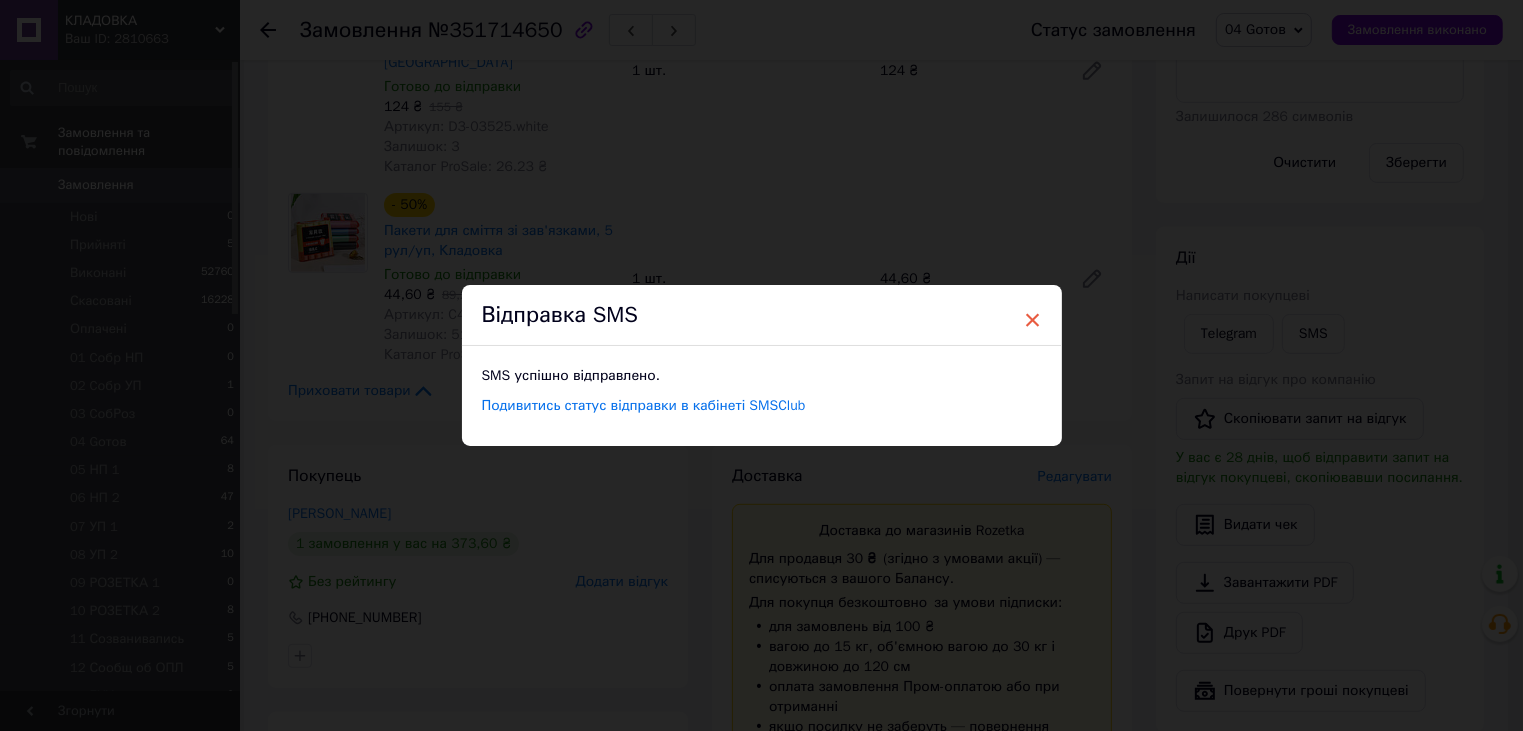 click on "×" at bounding box center [1033, 320] 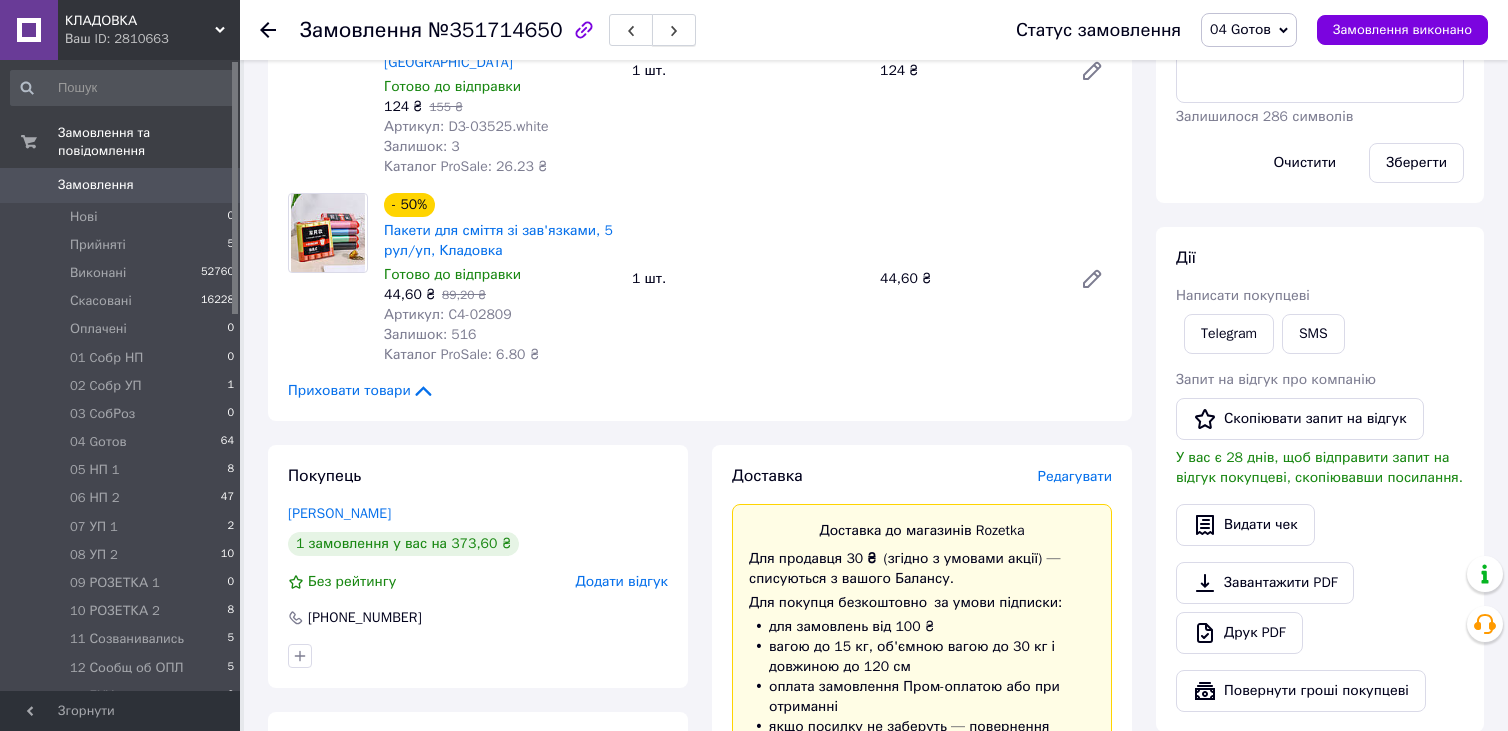 click at bounding box center (674, 30) 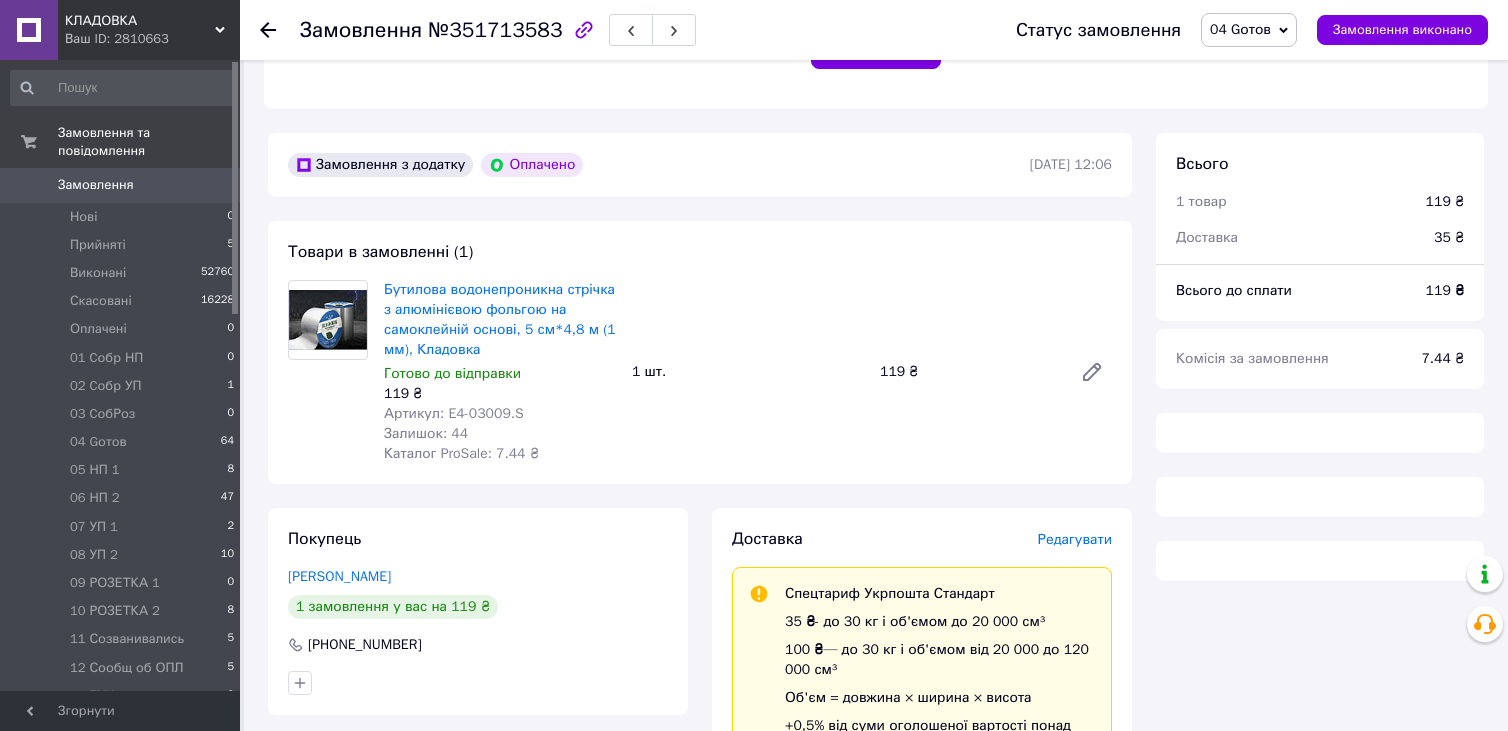 scroll, scrollTop: 600, scrollLeft: 0, axis: vertical 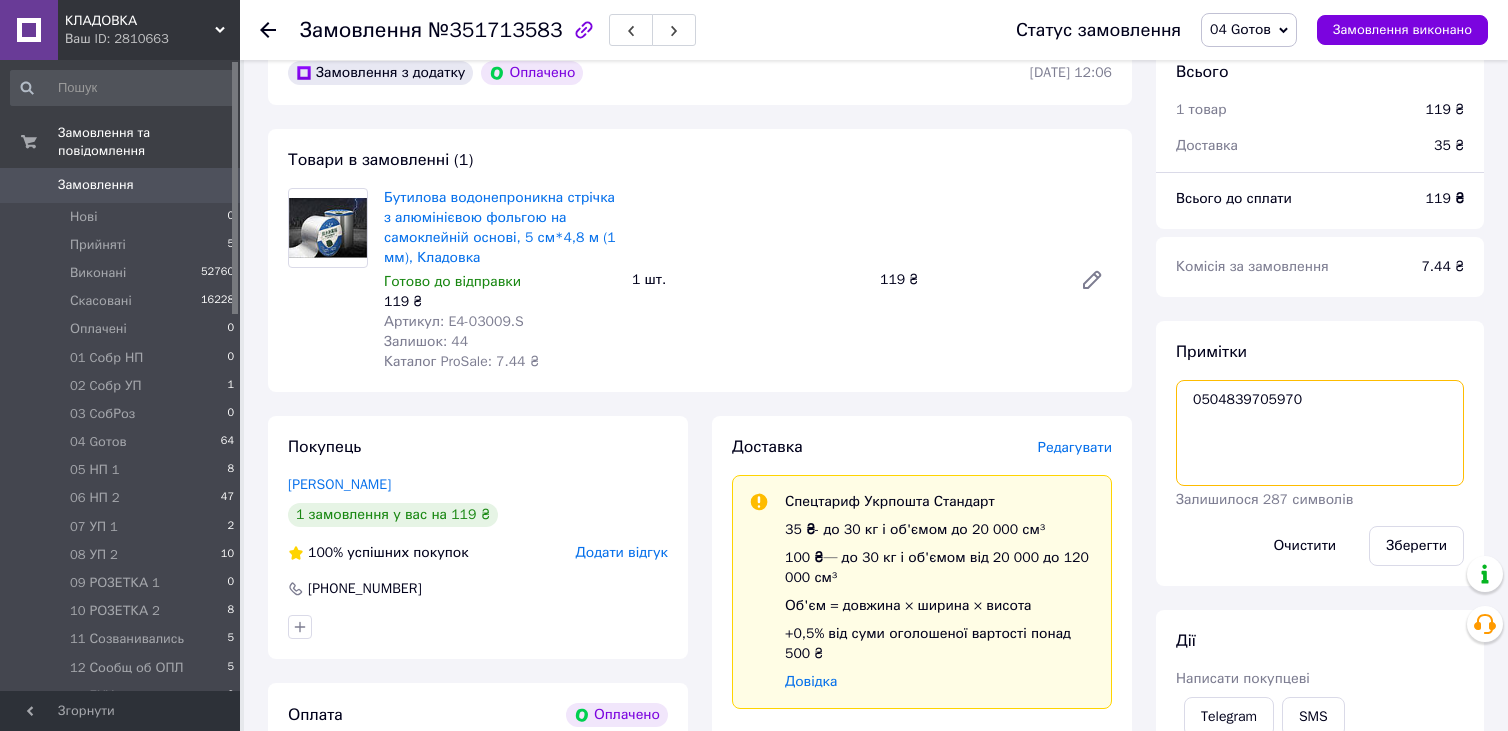 drag, startPoint x: 1185, startPoint y: 397, endPoint x: 1296, endPoint y: 402, distance: 111.11256 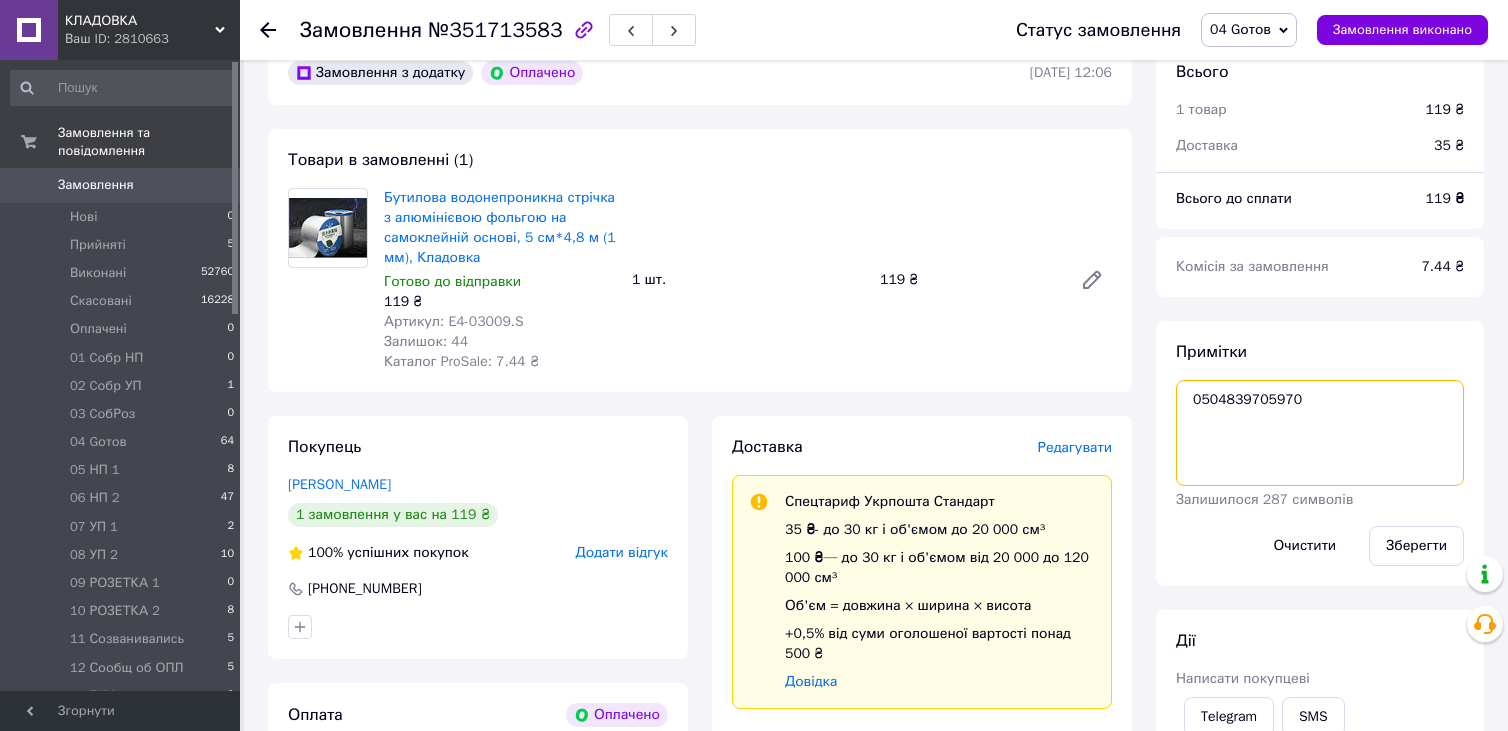scroll, scrollTop: 1000, scrollLeft: 0, axis: vertical 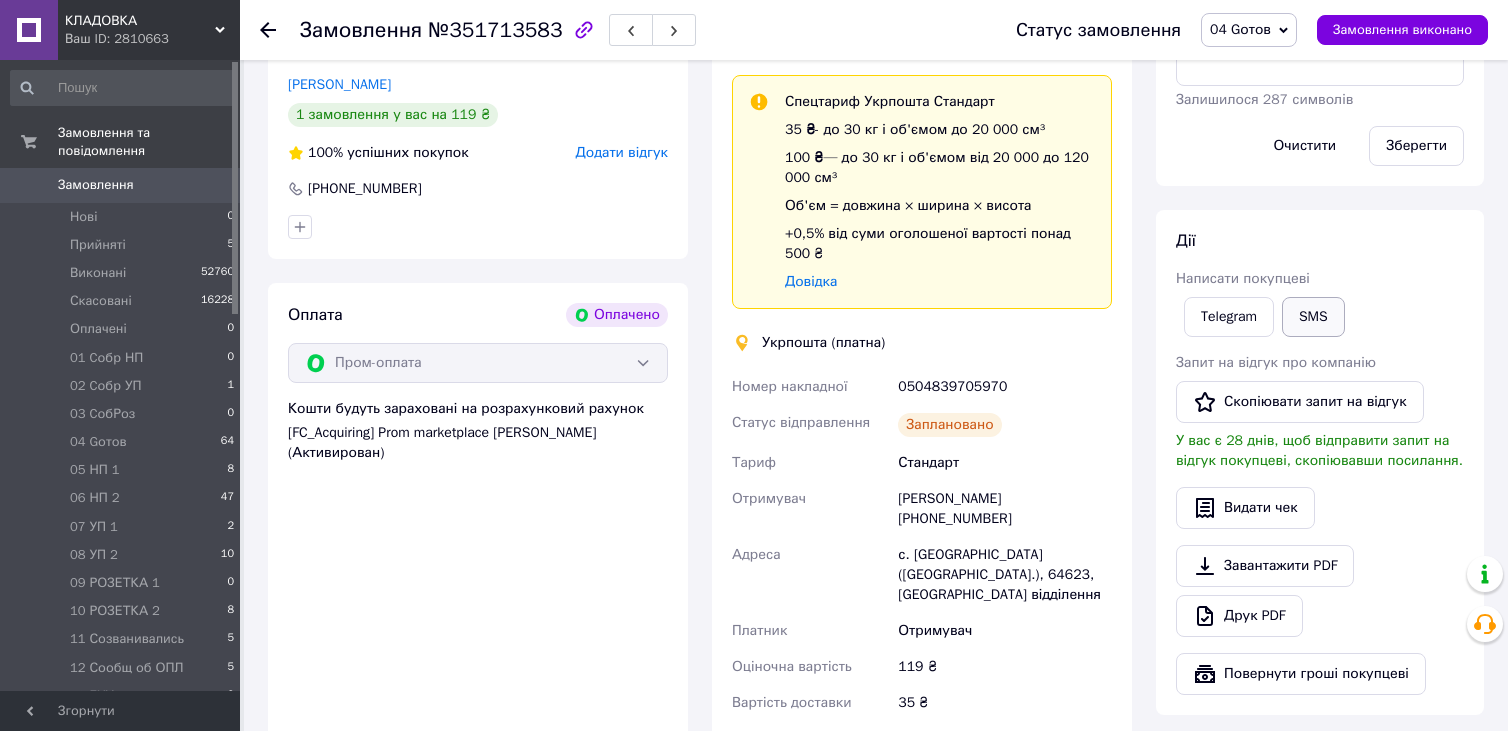 click on "SMS" at bounding box center [1313, 317] 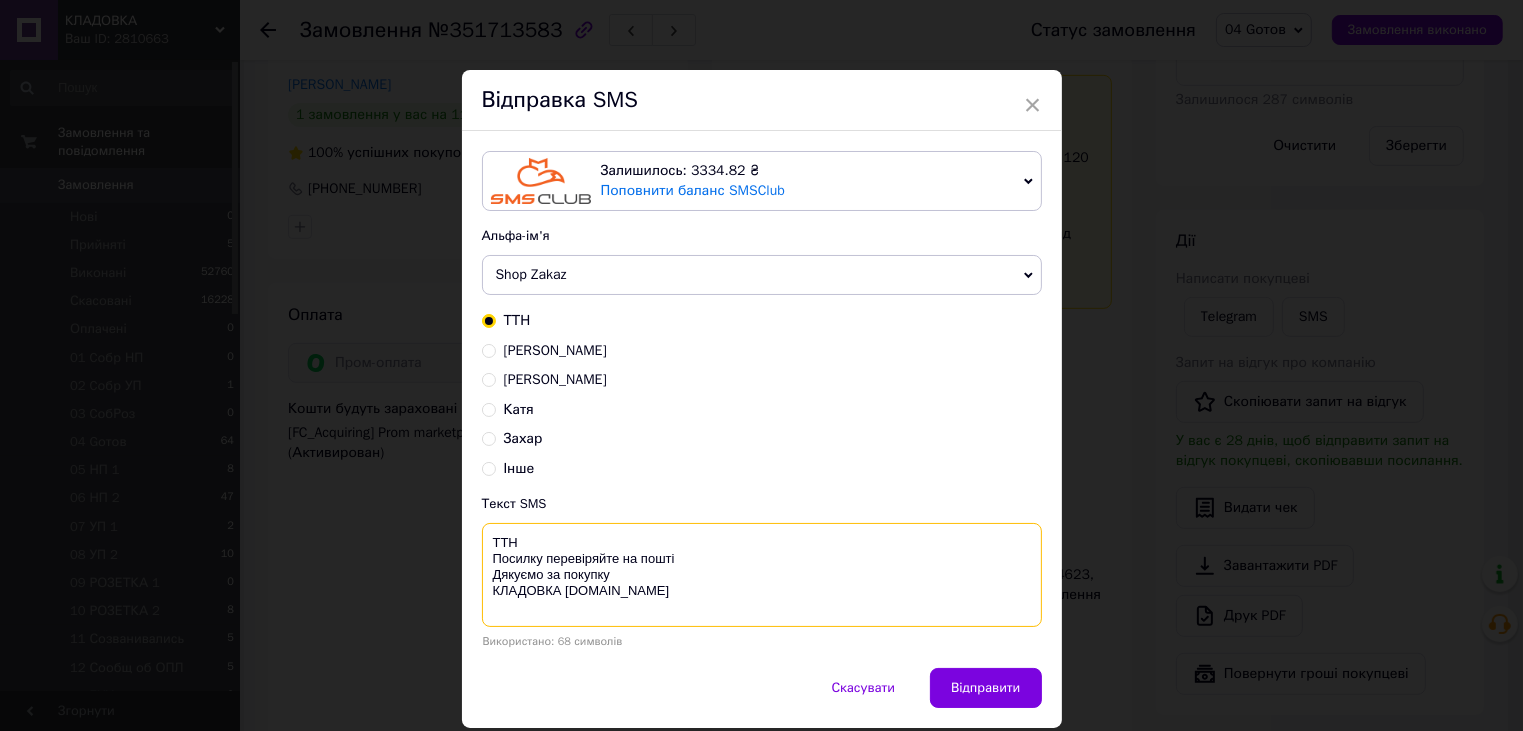 paste on "0504839705970" 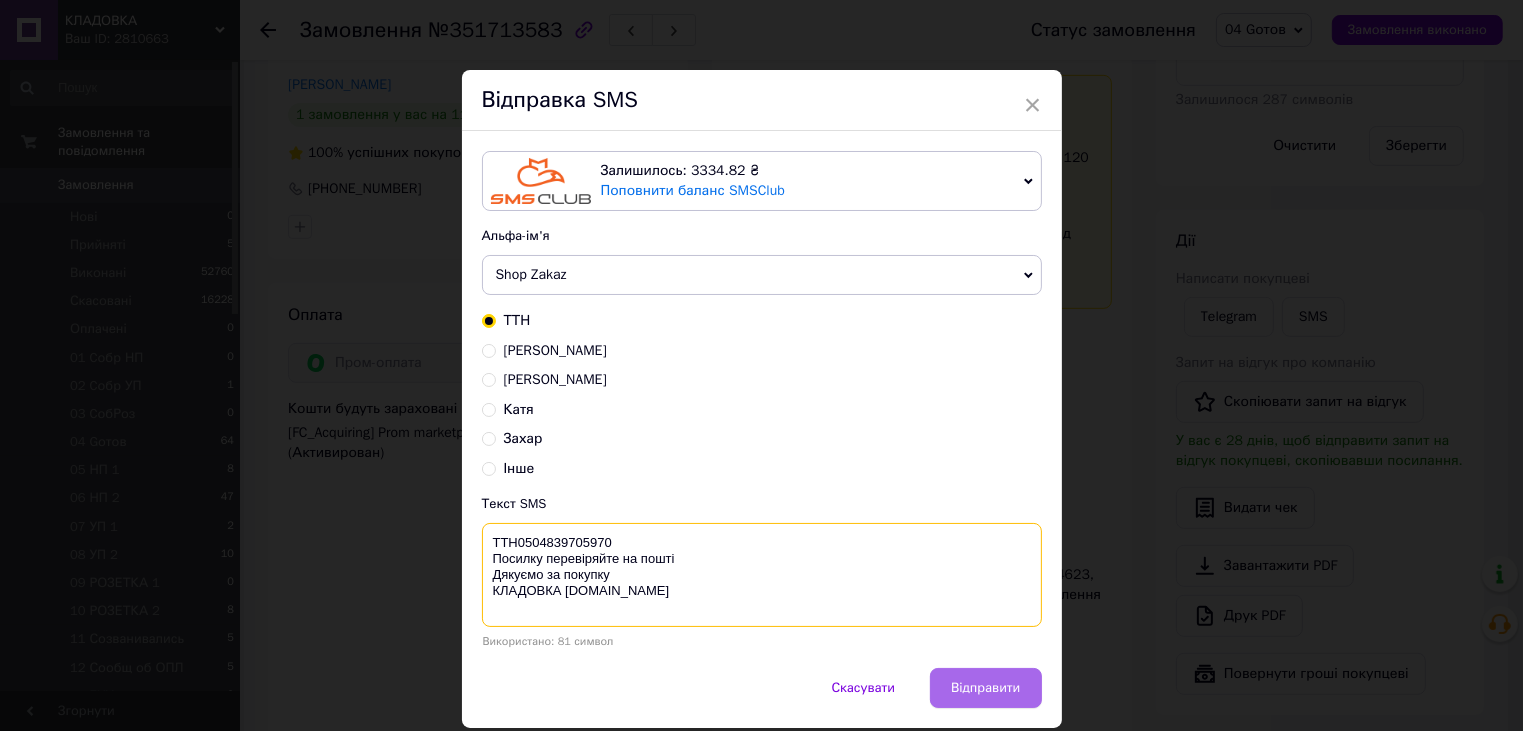 type on "ТТН0504839705970
Посилку перевіряйте на пошті
Дякуємо за покупку
КЛАДОВКА prom.ua" 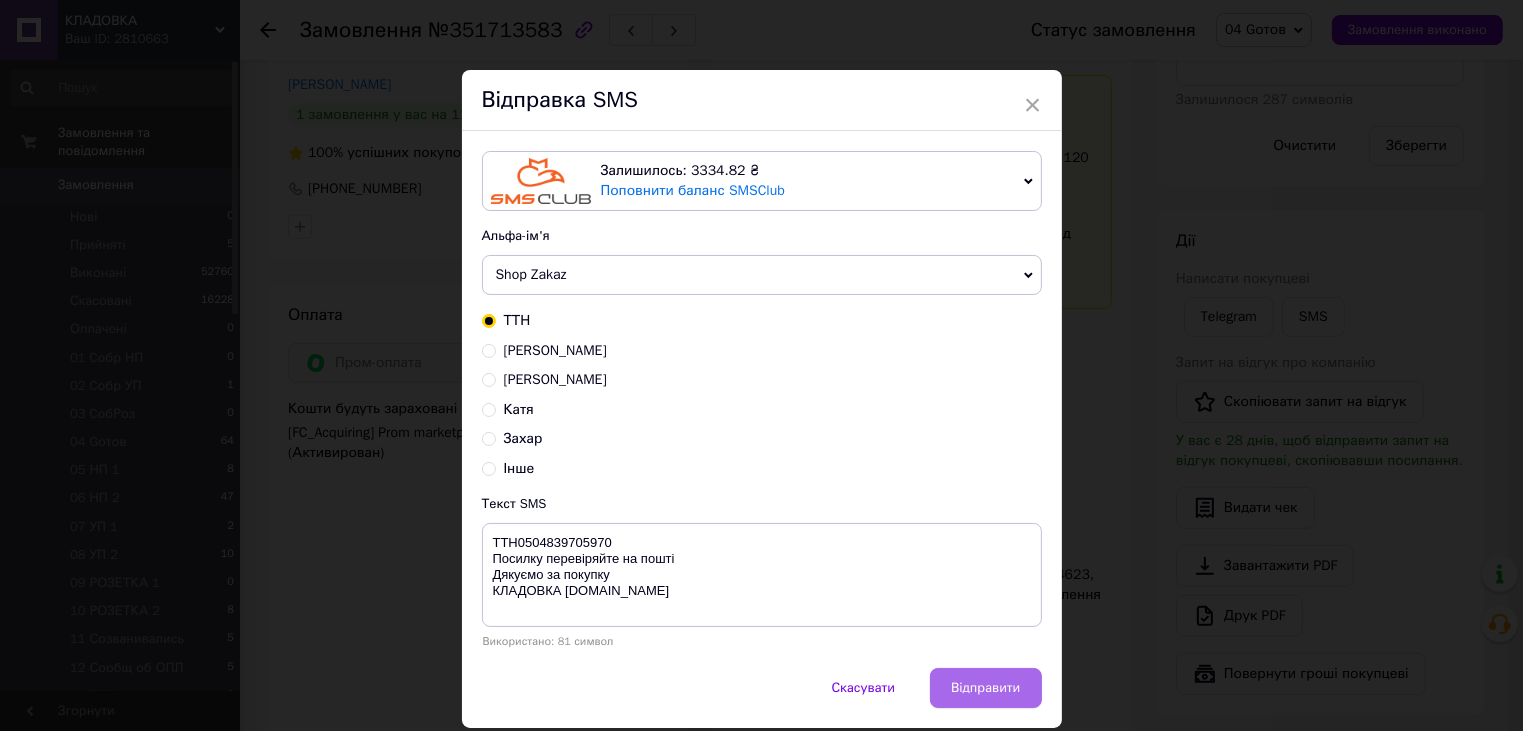 click on "Відправити" at bounding box center (985, 688) 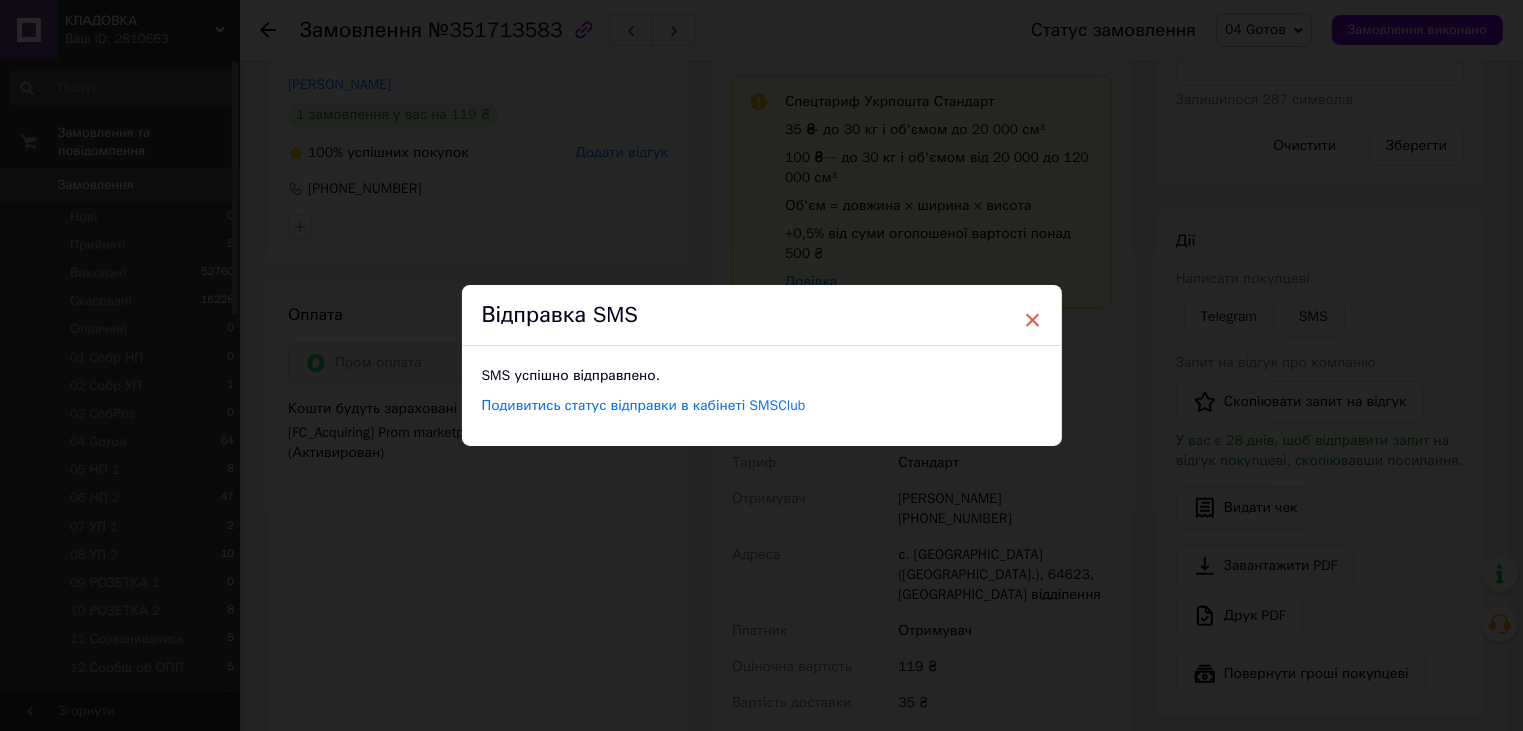 click on "×" at bounding box center (1033, 320) 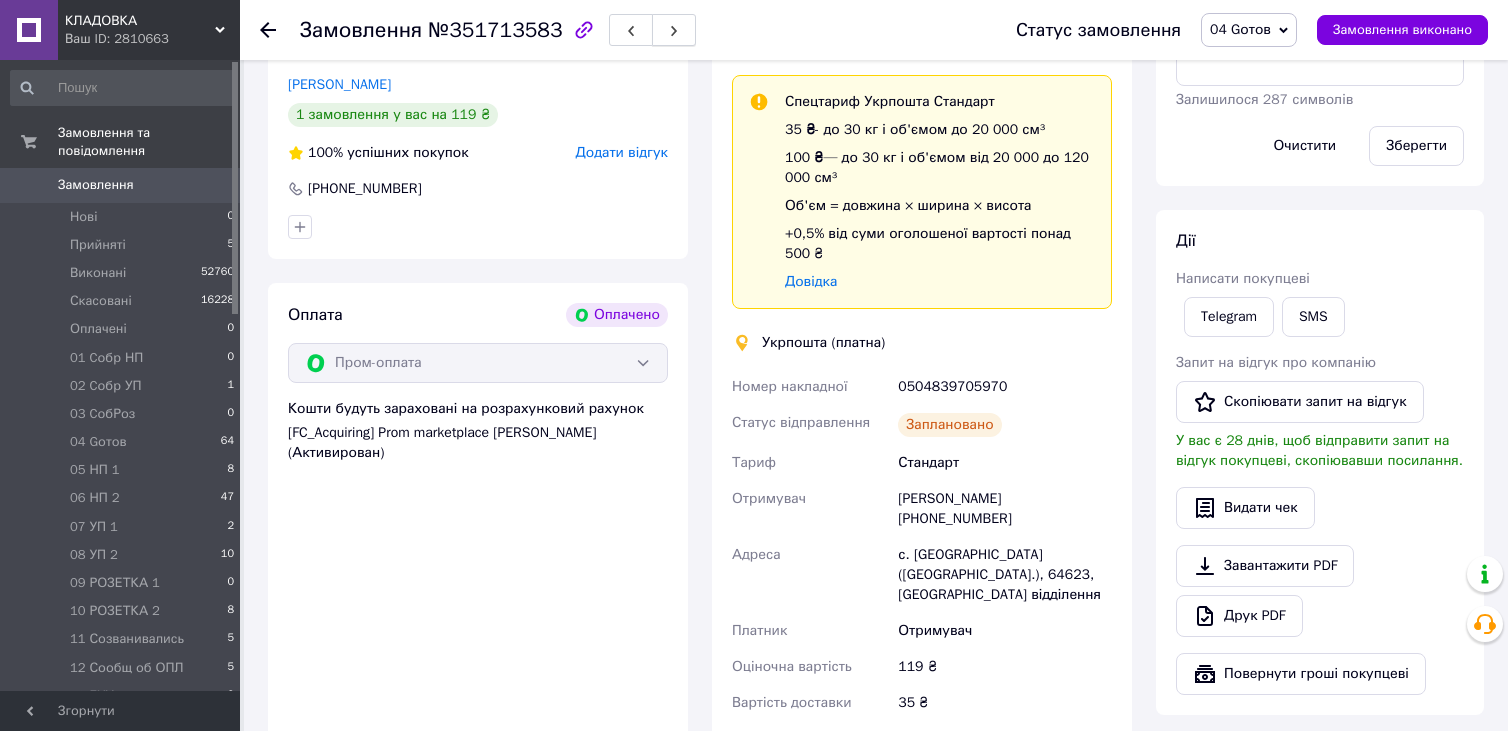 click 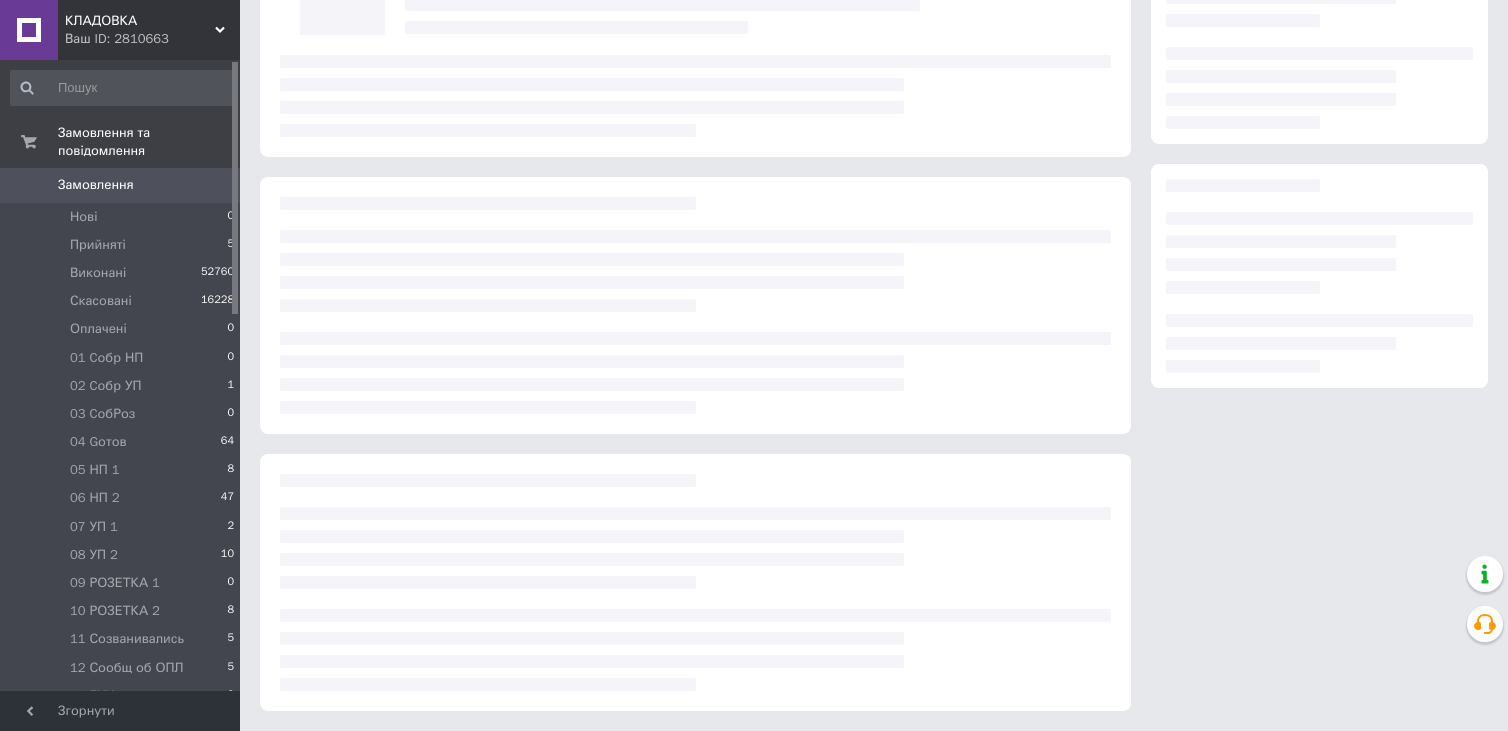 scroll, scrollTop: 1000, scrollLeft: 0, axis: vertical 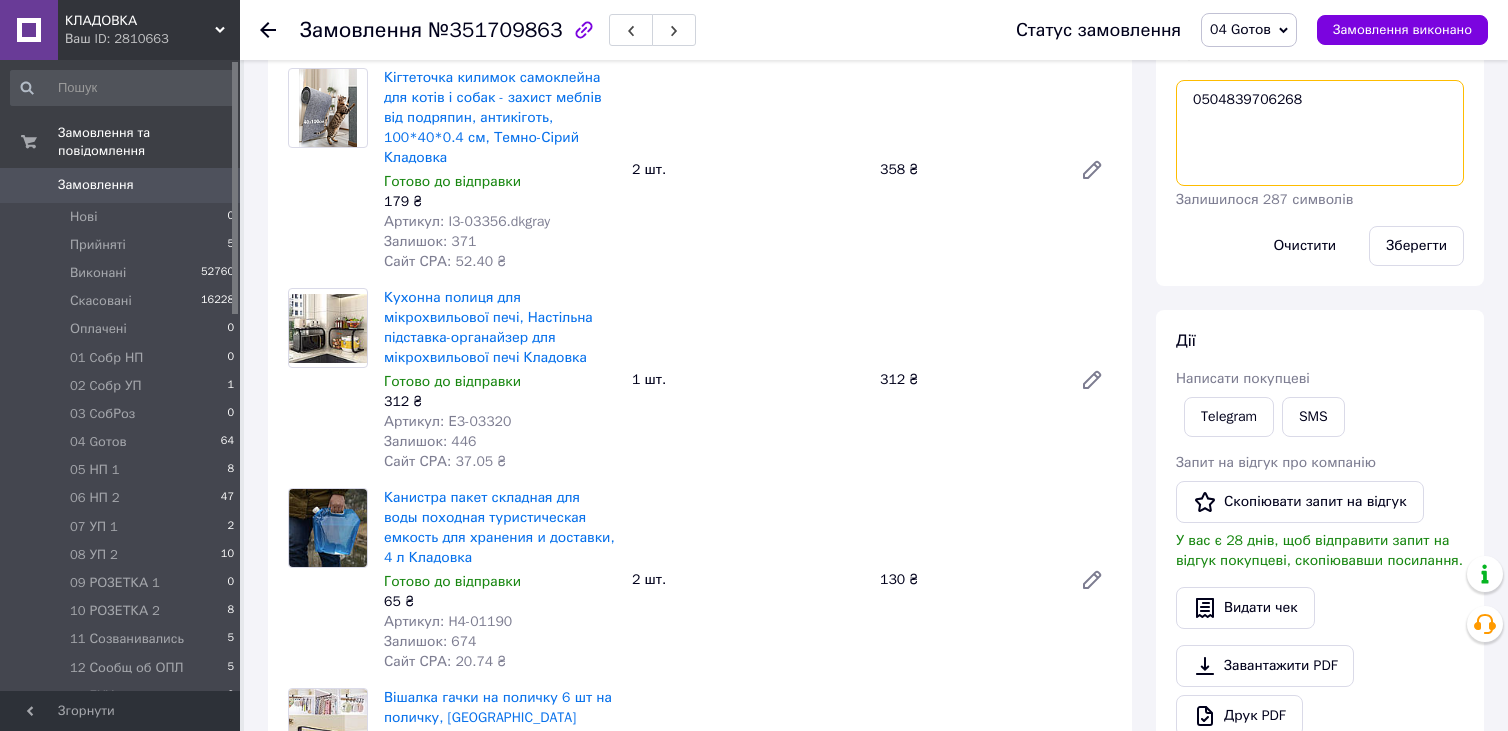 drag, startPoint x: 1185, startPoint y: 104, endPoint x: 1295, endPoint y: 104, distance: 110 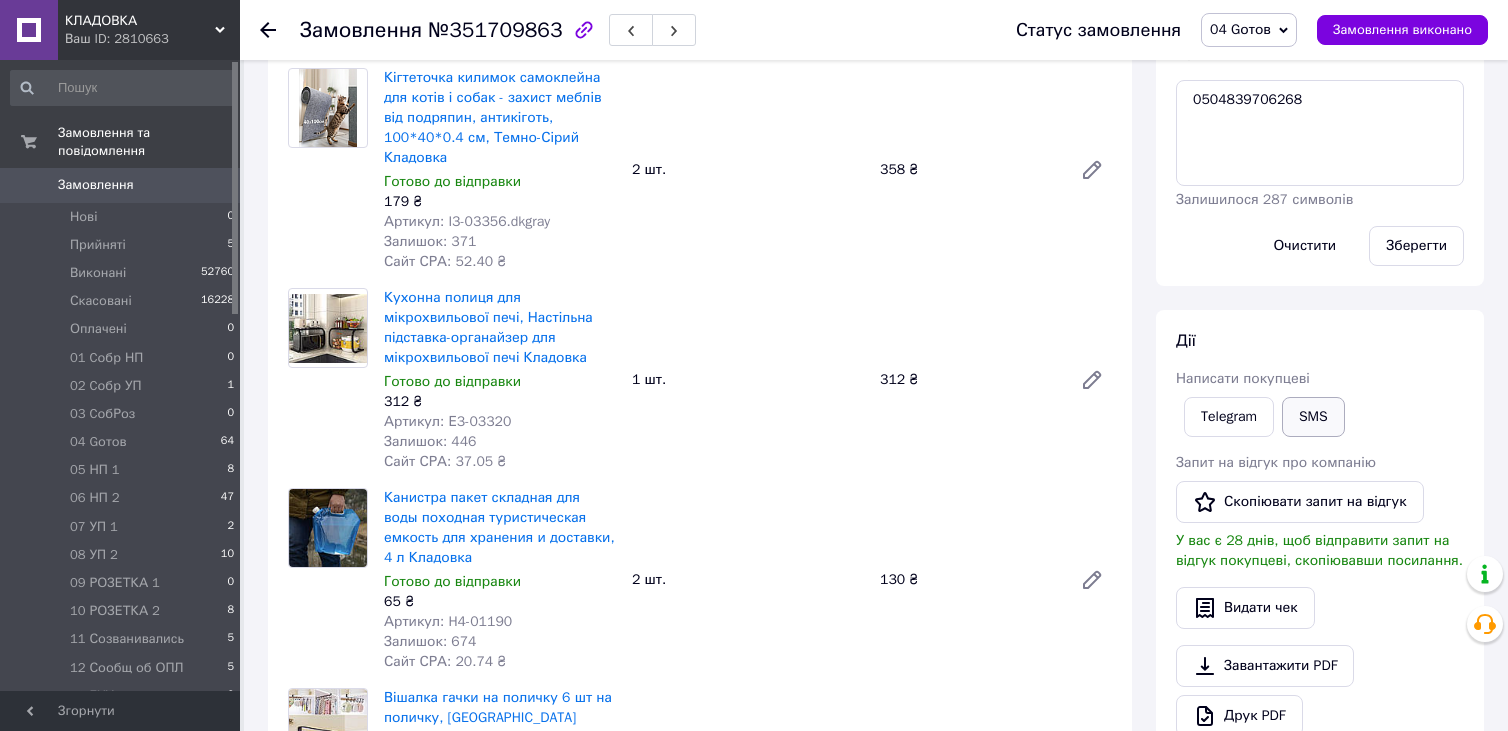 click on "SMS" at bounding box center [1313, 417] 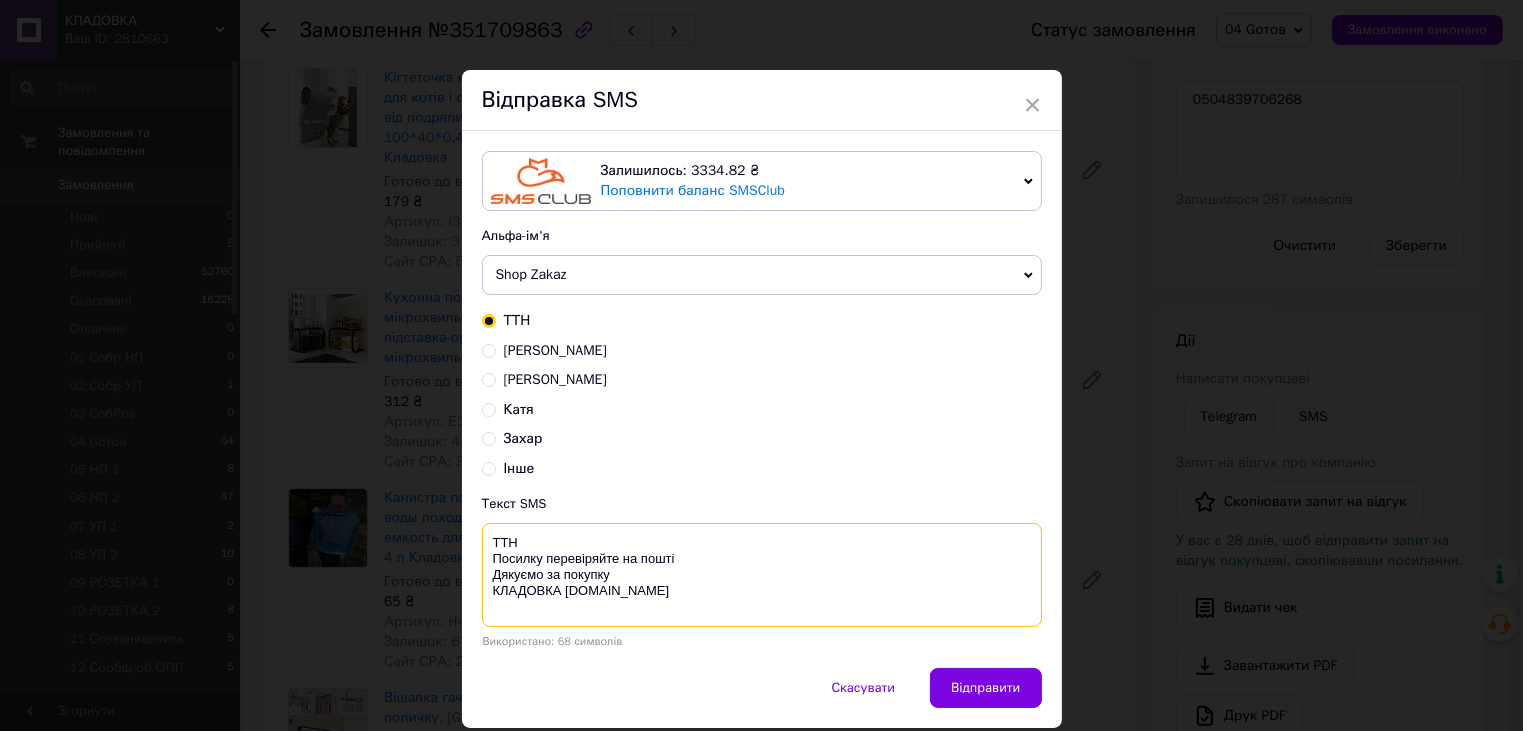 paste on "0504839706268" 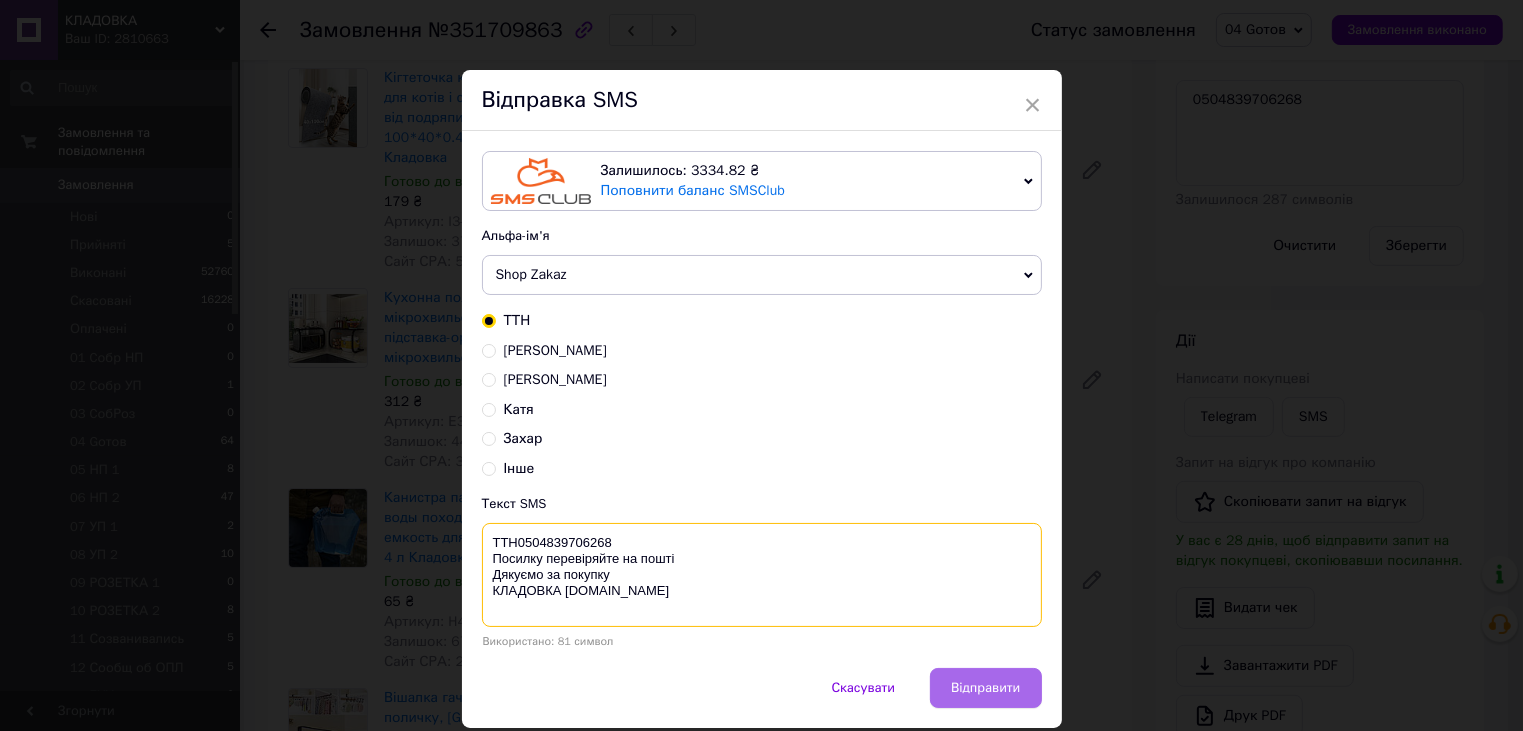 type on "ТТН0504839706268
Посилку перевіряйте на пошті
Дякуємо за покупку
КЛАДОВКА prom.ua" 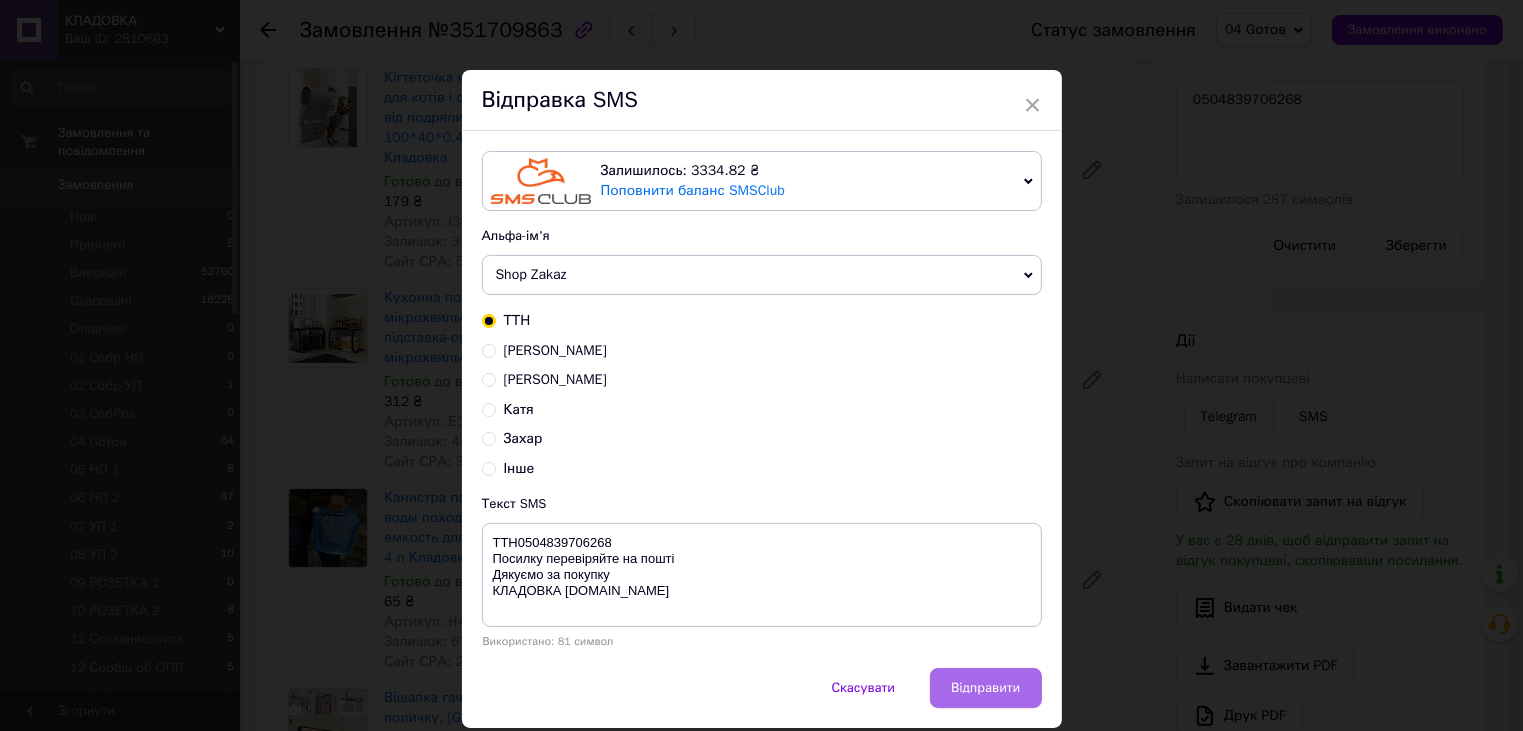 click on "Відправити" at bounding box center [985, 688] 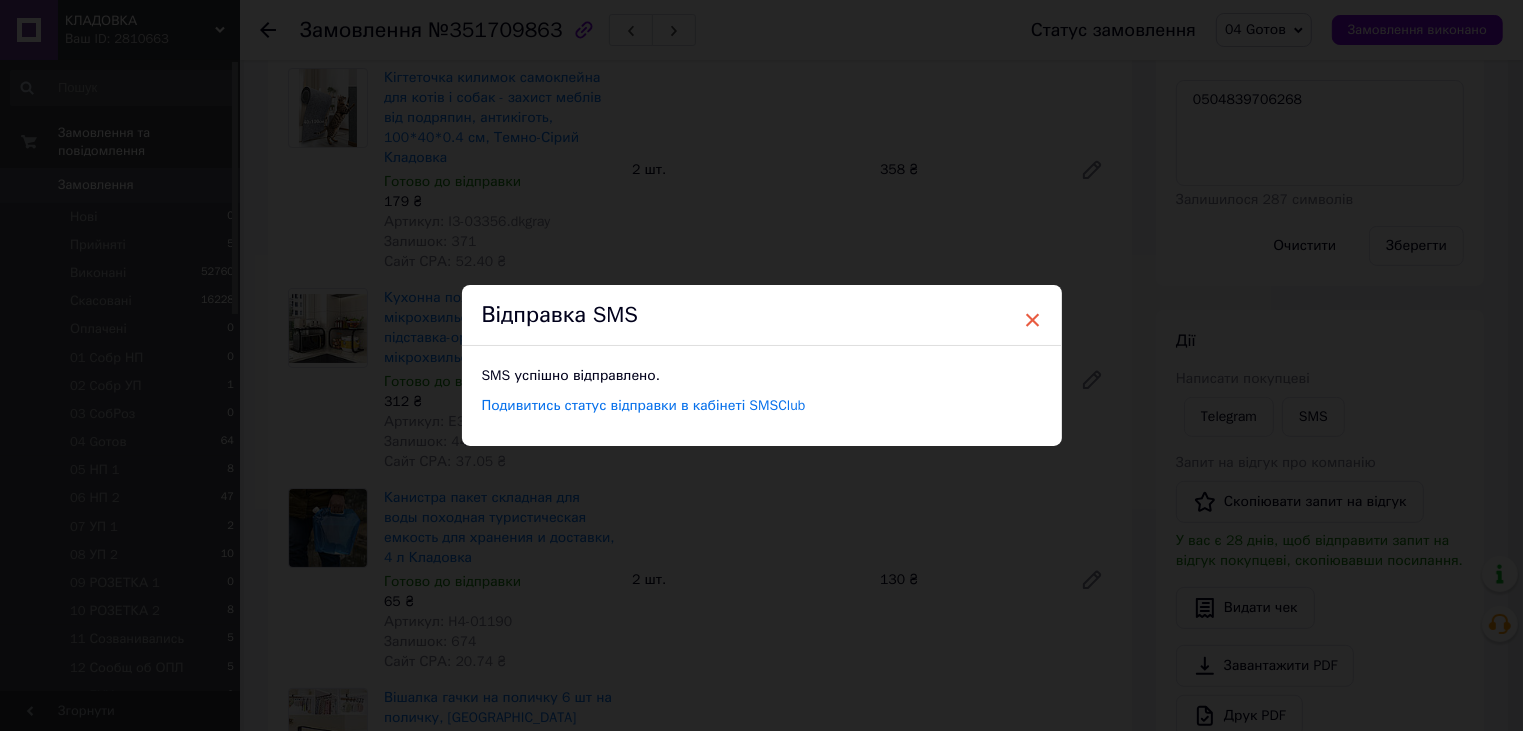 click on "×" at bounding box center [1033, 320] 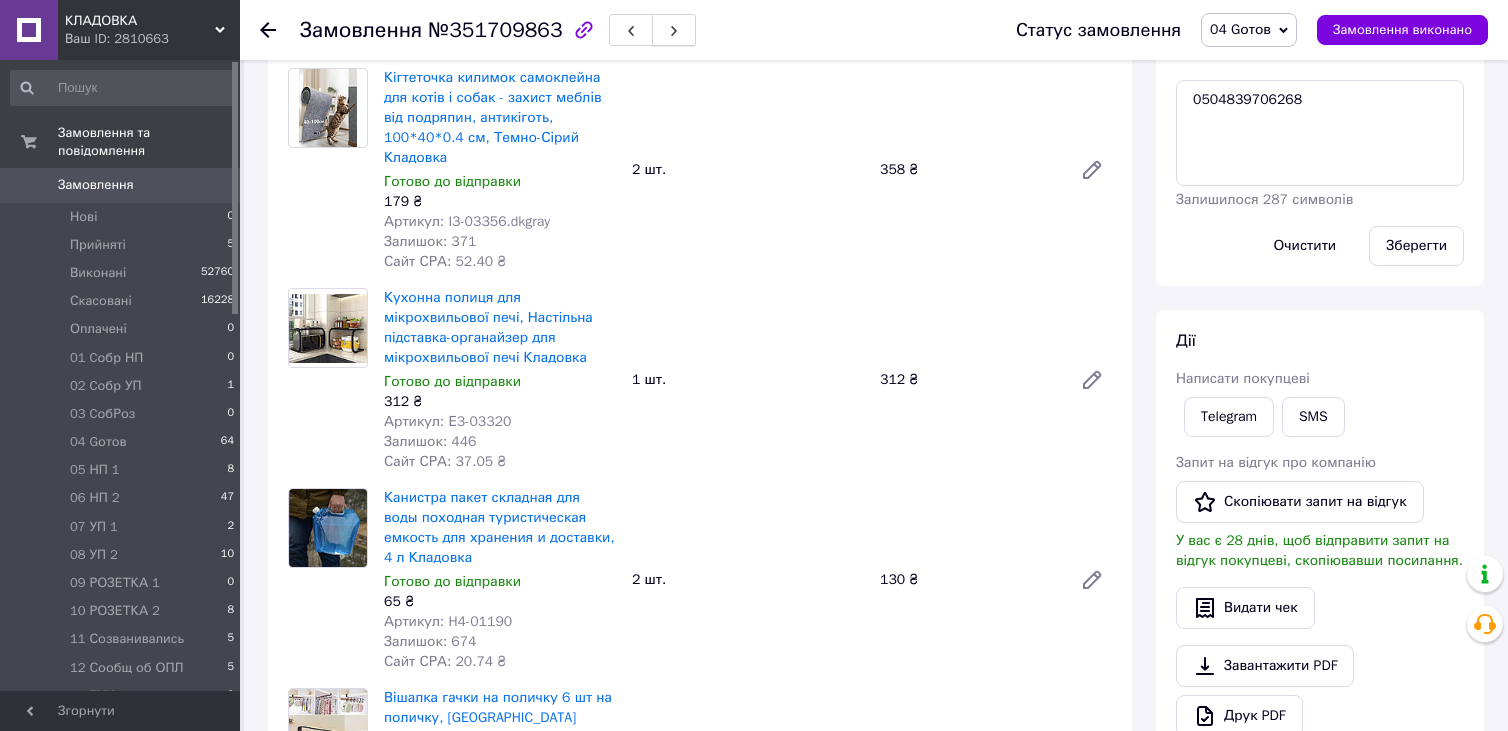 click 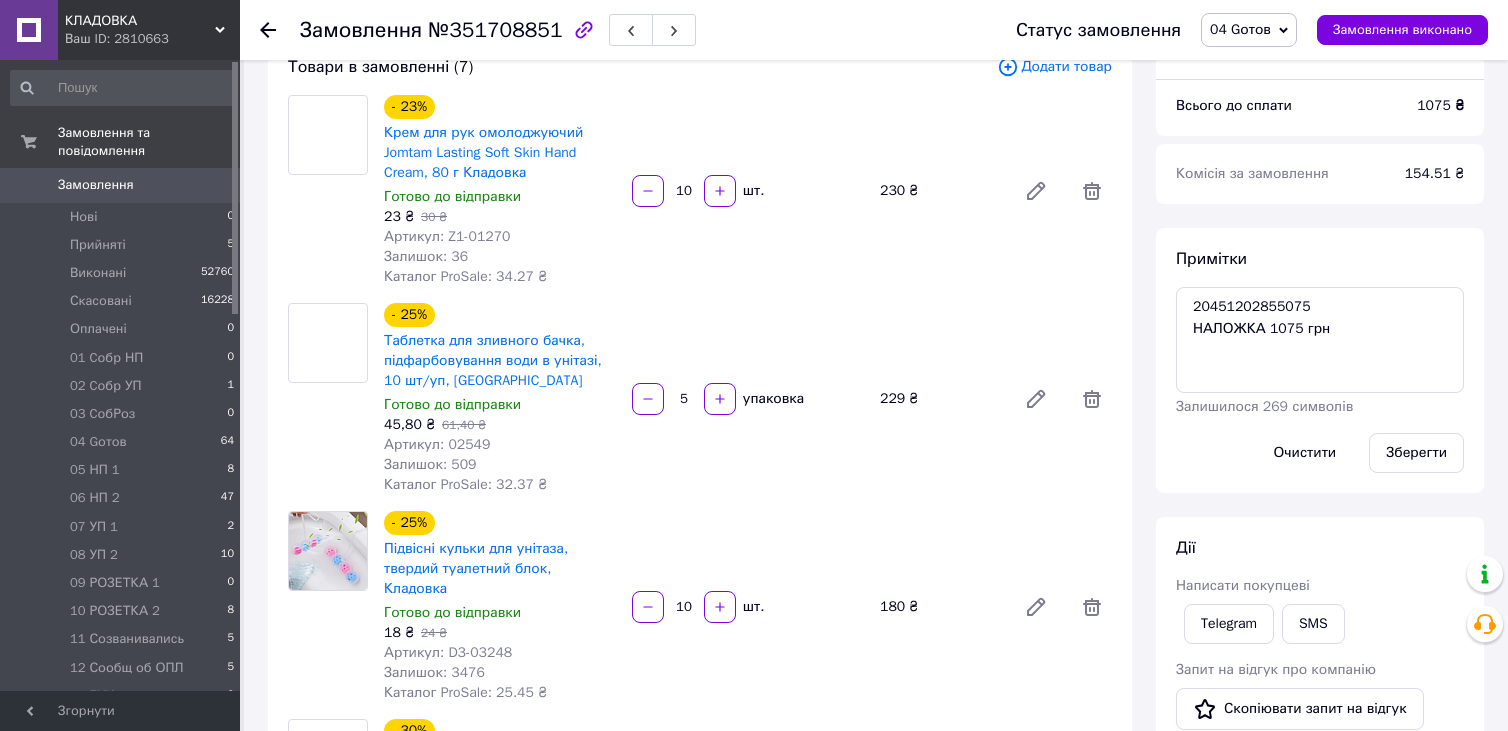 scroll, scrollTop: 85, scrollLeft: 0, axis: vertical 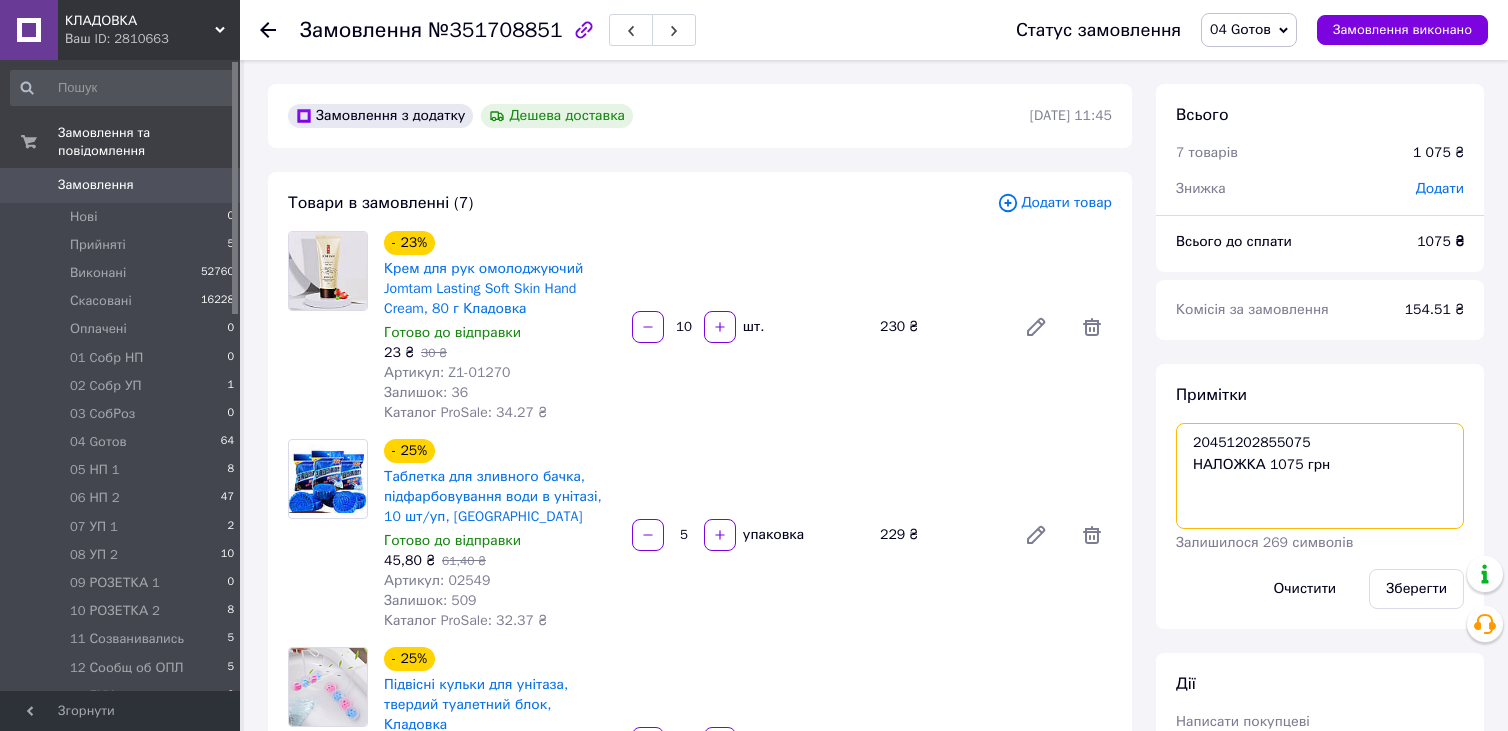 drag, startPoint x: 1188, startPoint y: 446, endPoint x: 1309, endPoint y: 448, distance: 121.016525 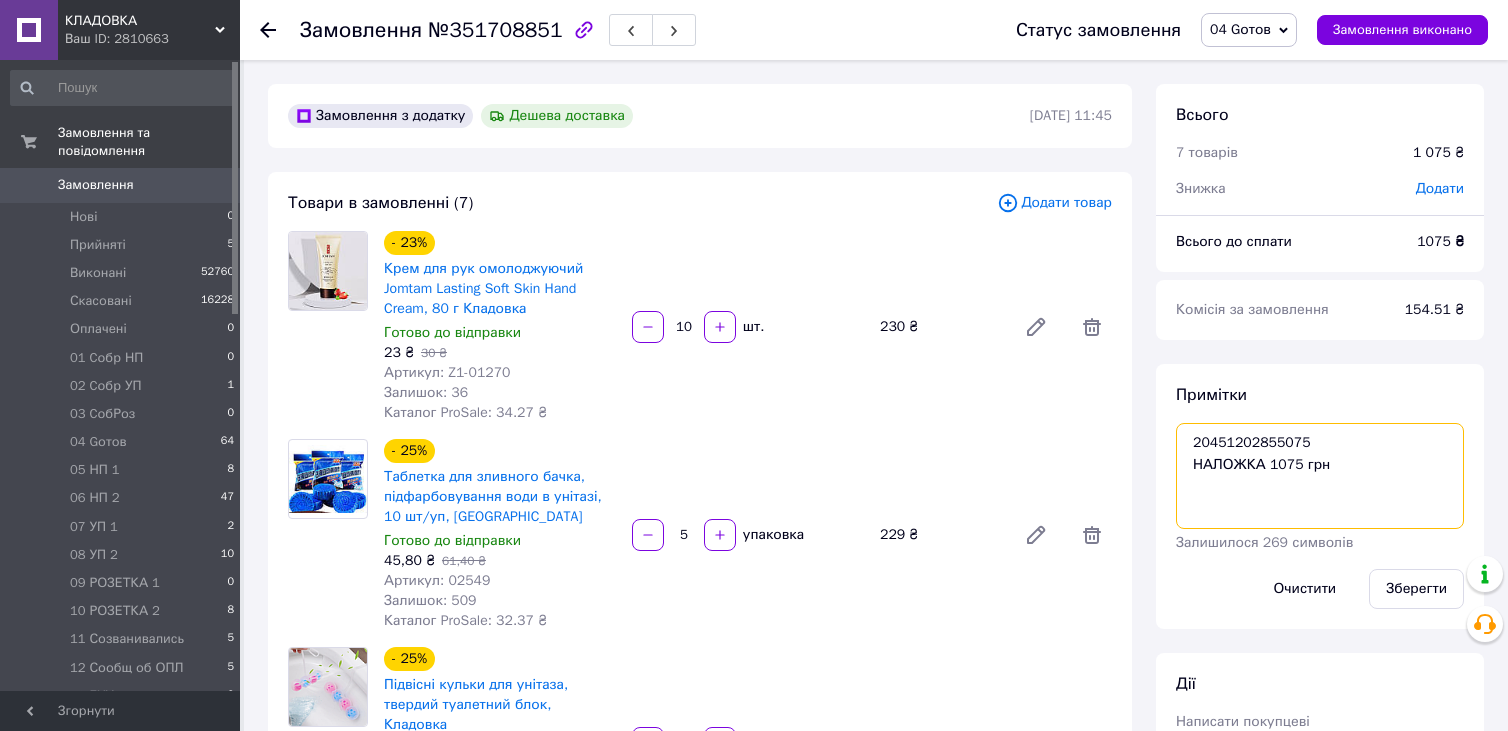 scroll, scrollTop: 400, scrollLeft: 0, axis: vertical 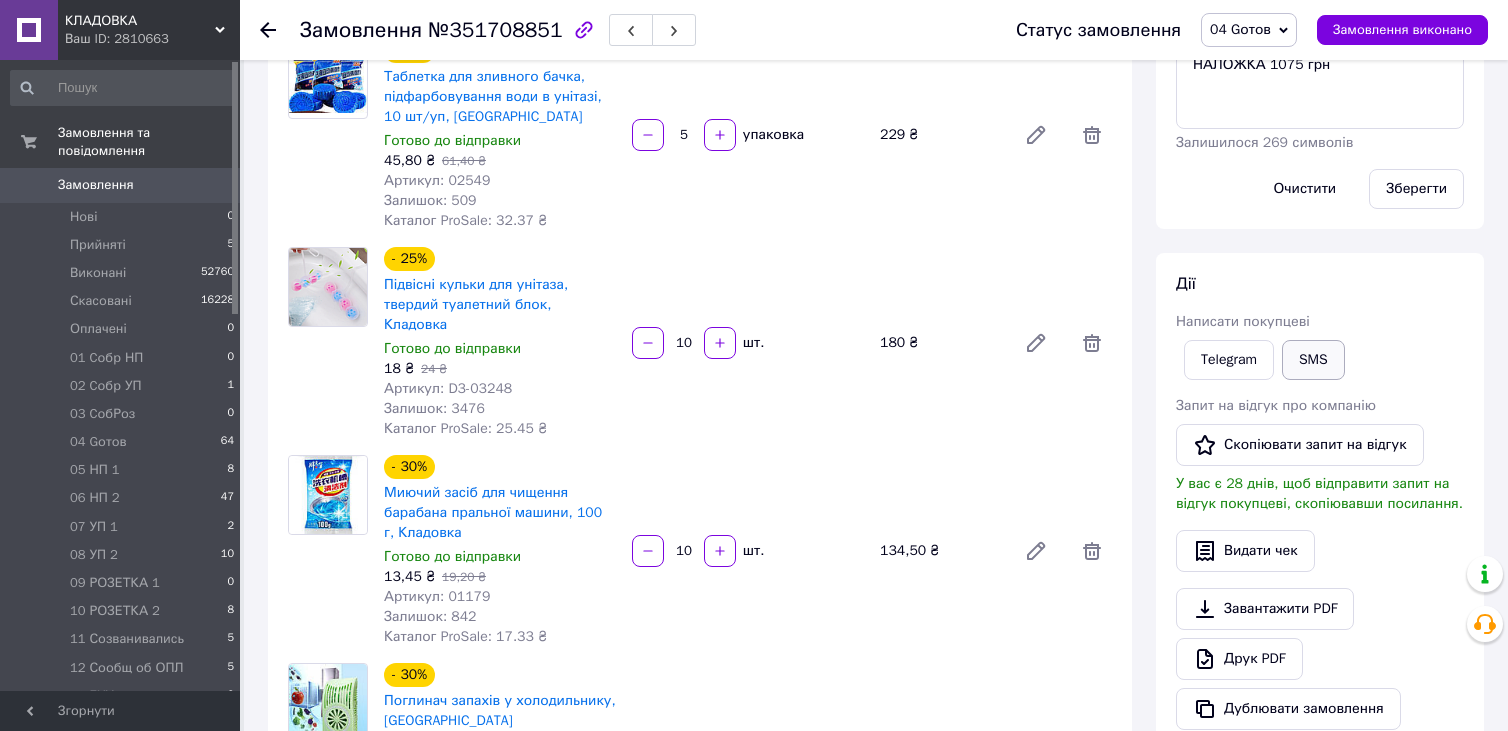 click on "SMS" at bounding box center [1313, 360] 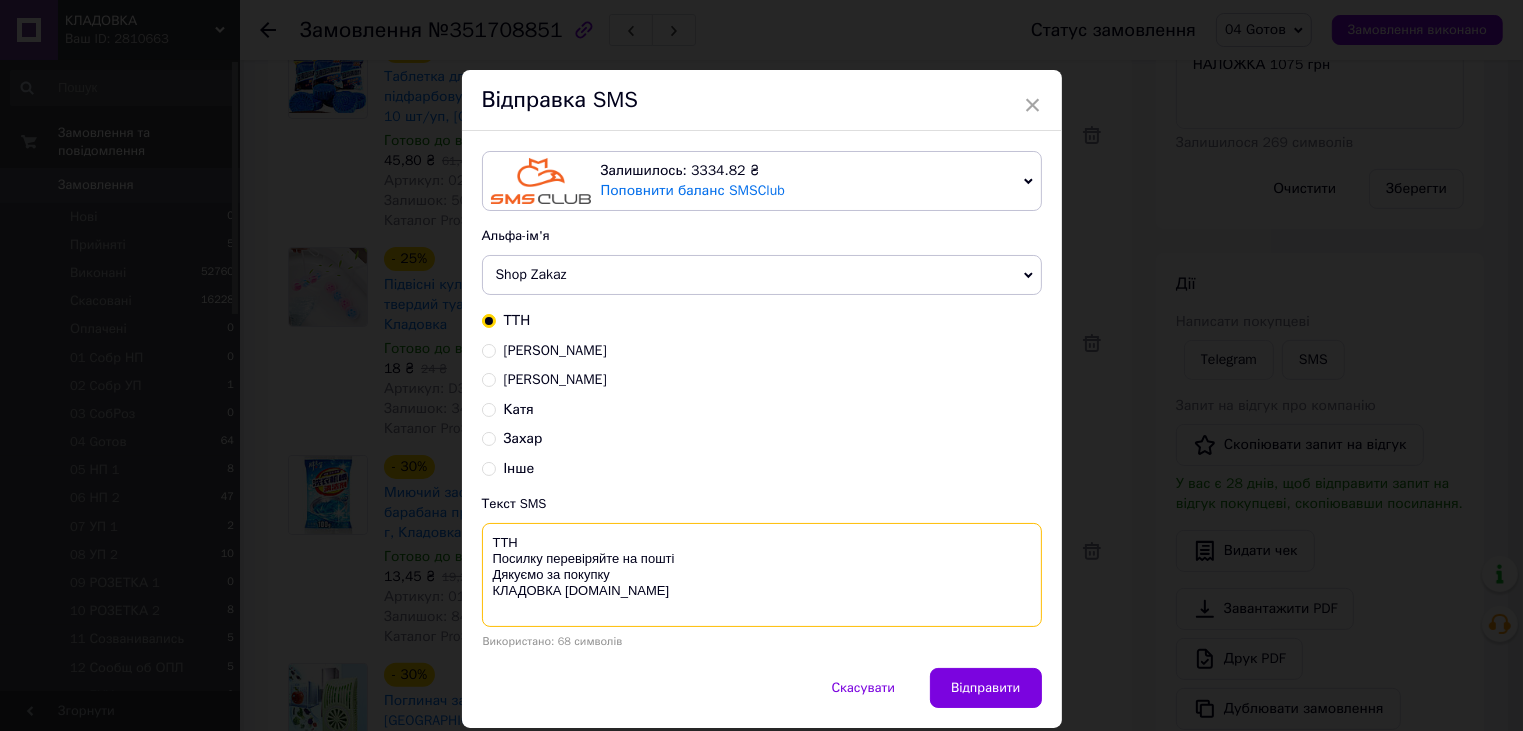 paste on "20451202855075" 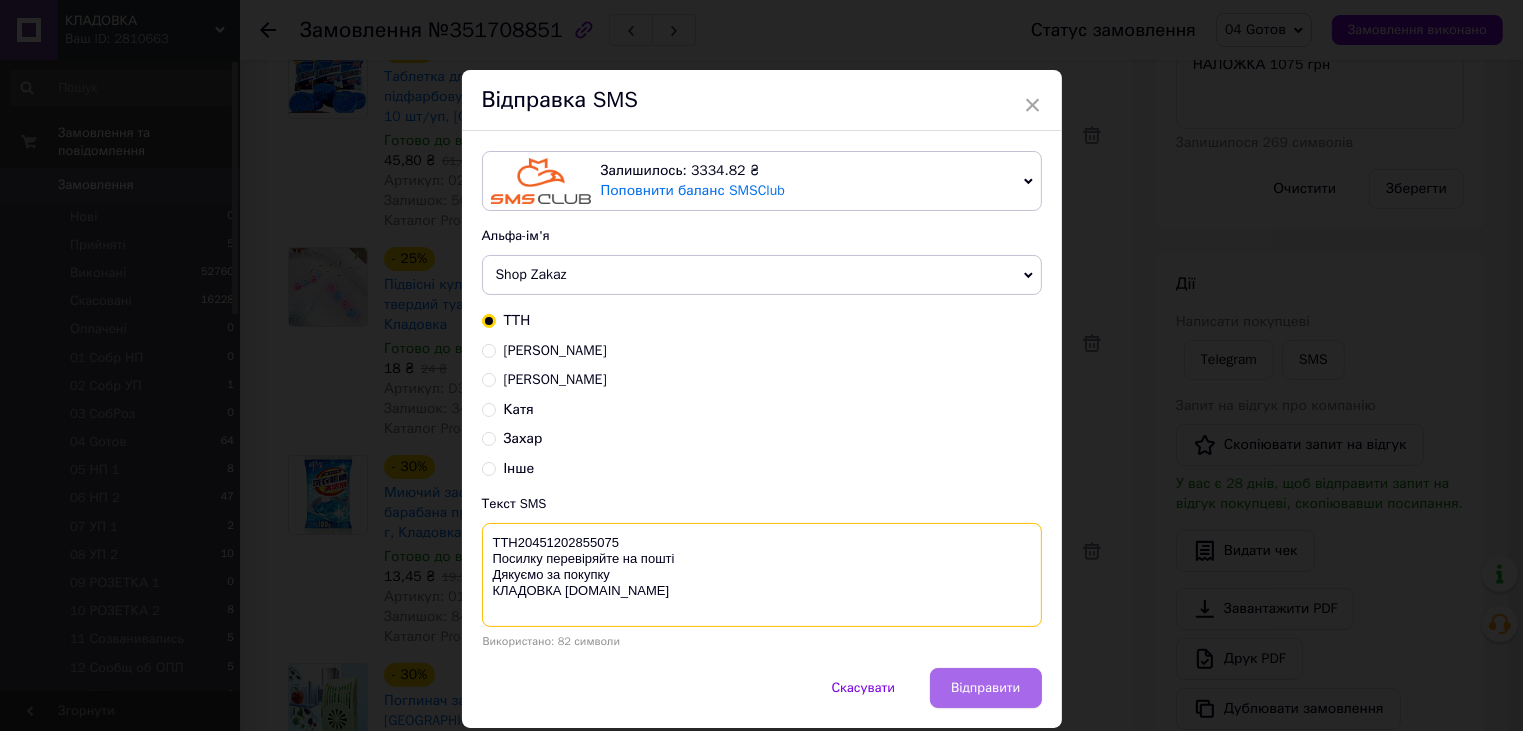 type on "ТТН20451202855075
Посилку перевіряйте на пошті
Дякуємо за покупку
КЛАДОВКА prom.ua" 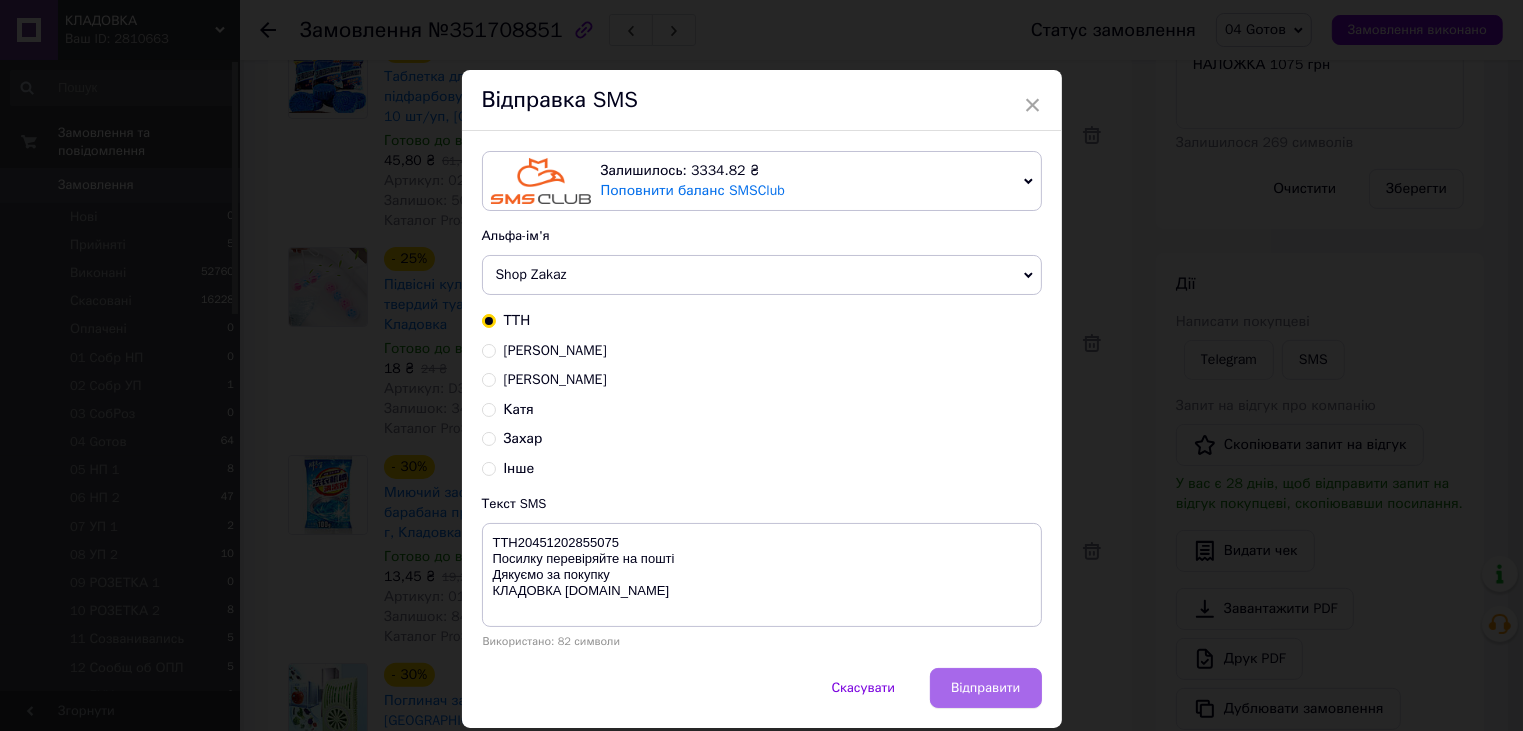 click on "Відправити" at bounding box center [985, 688] 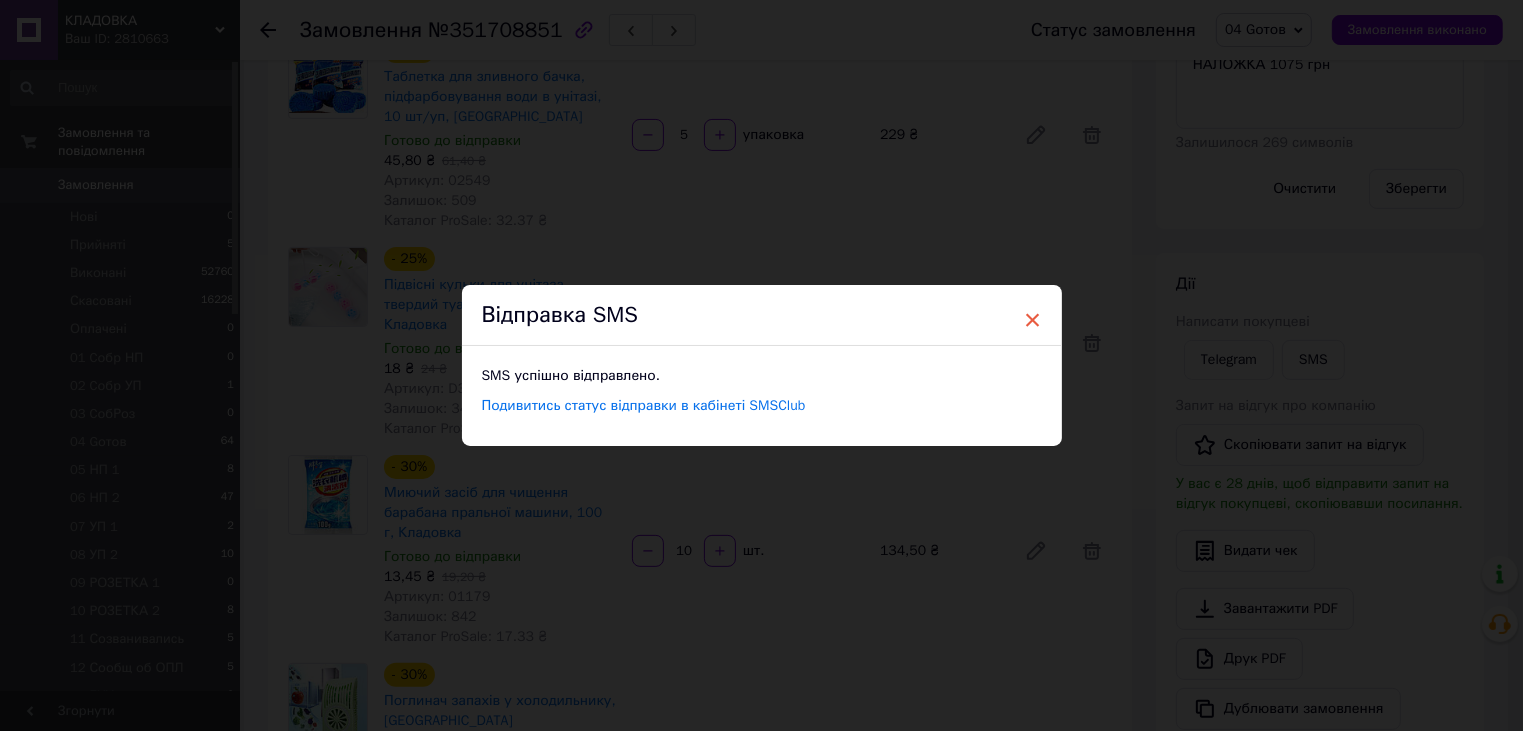 click on "×" at bounding box center (1033, 320) 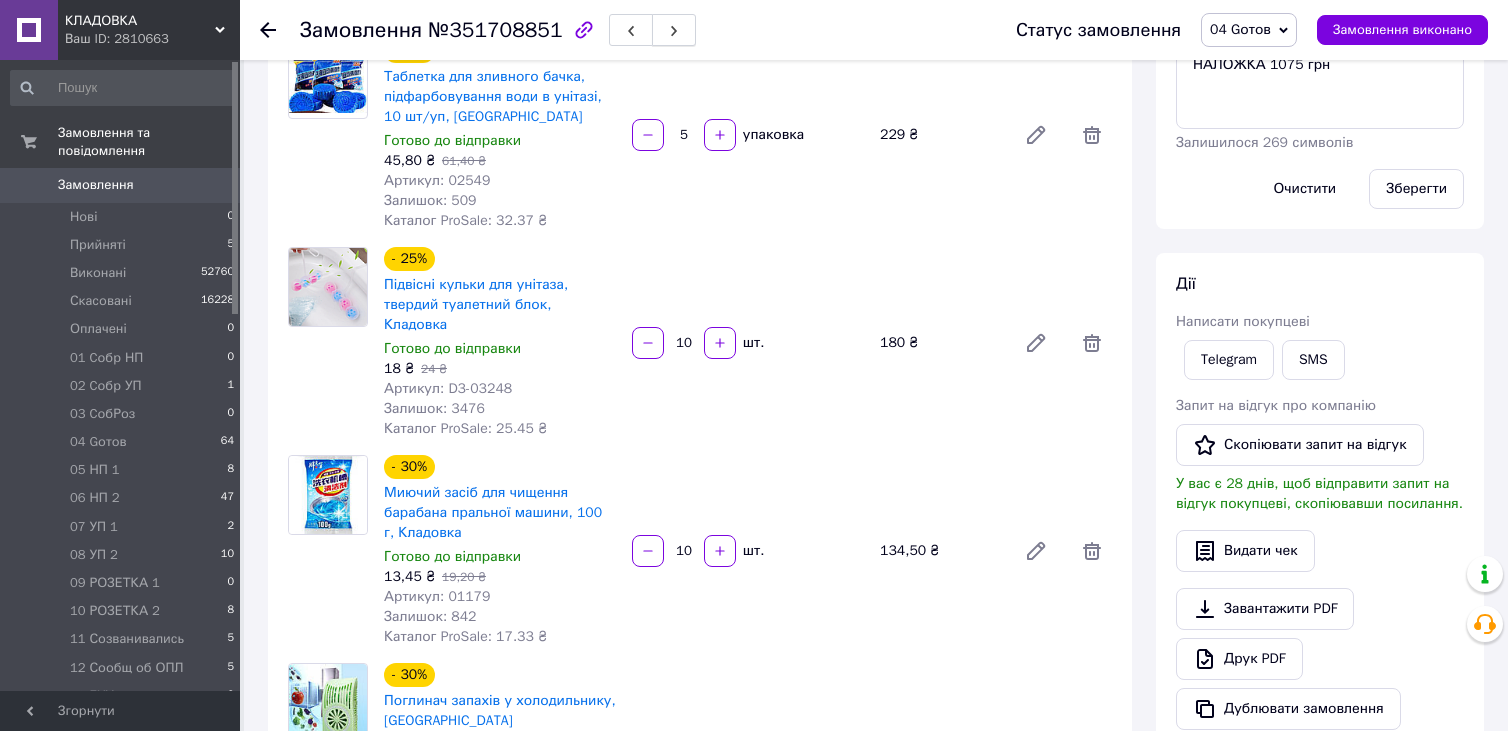 click at bounding box center (674, 30) 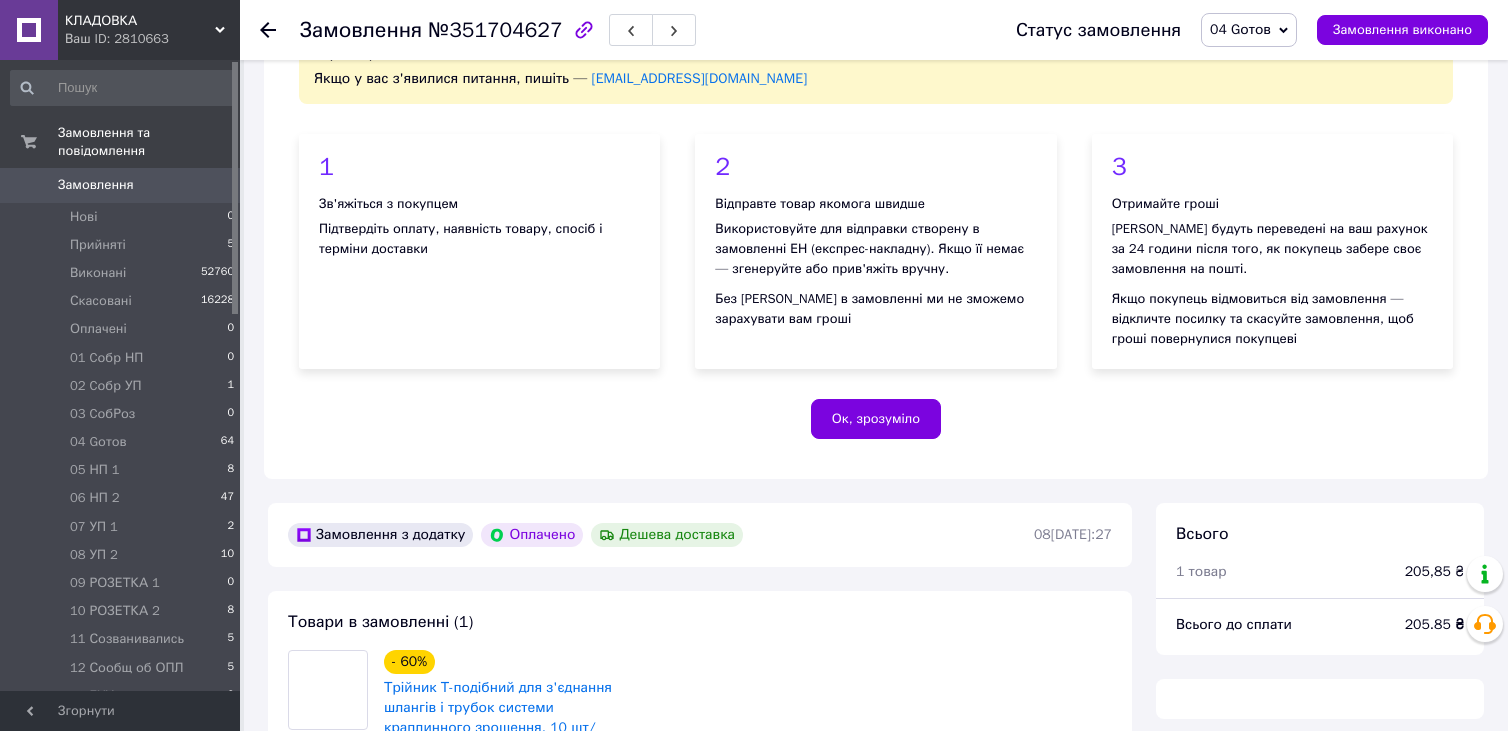 scroll, scrollTop: 400, scrollLeft: 0, axis: vertical 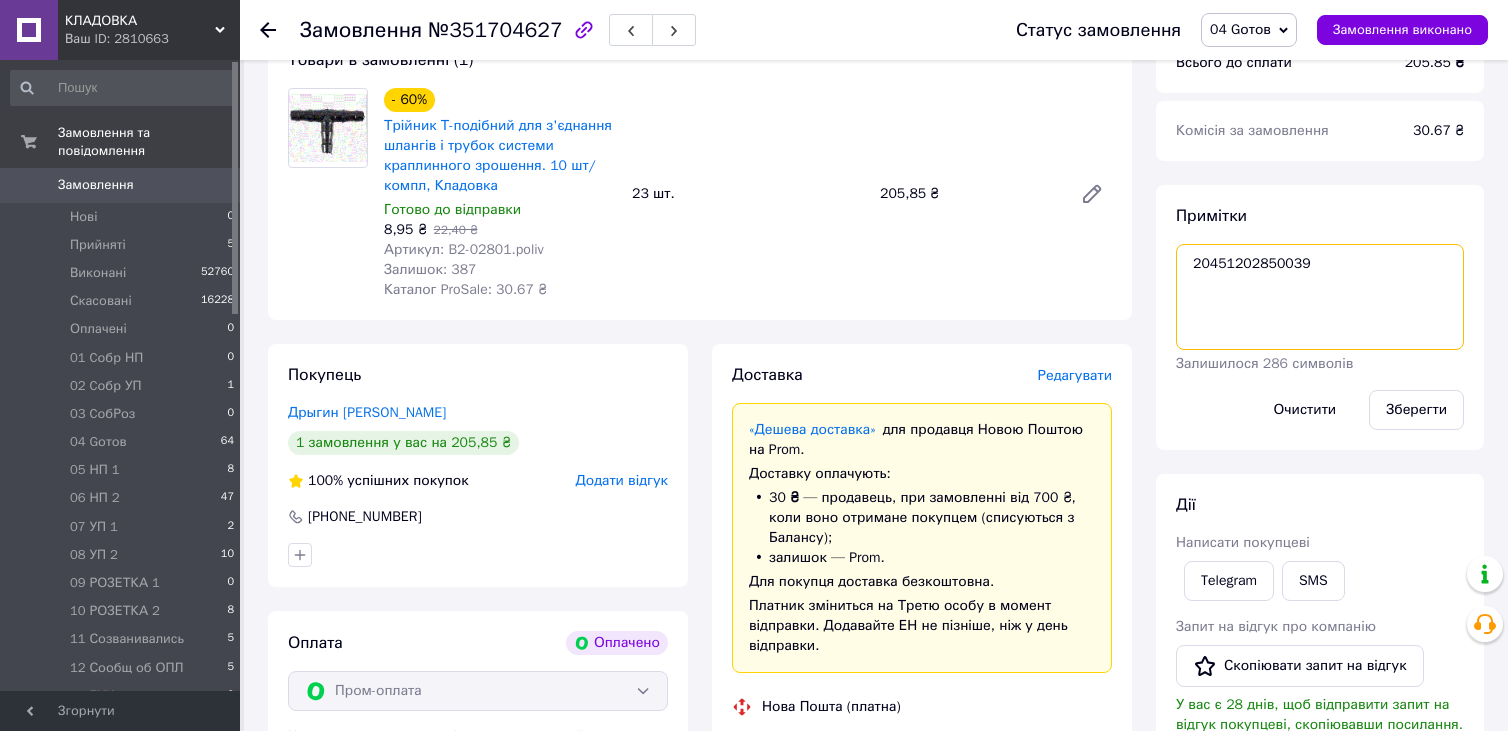 drag, startPoint x: 1187, startPoint y: 265, endPoint x: 1304, endPoint y: 265, distance: 117 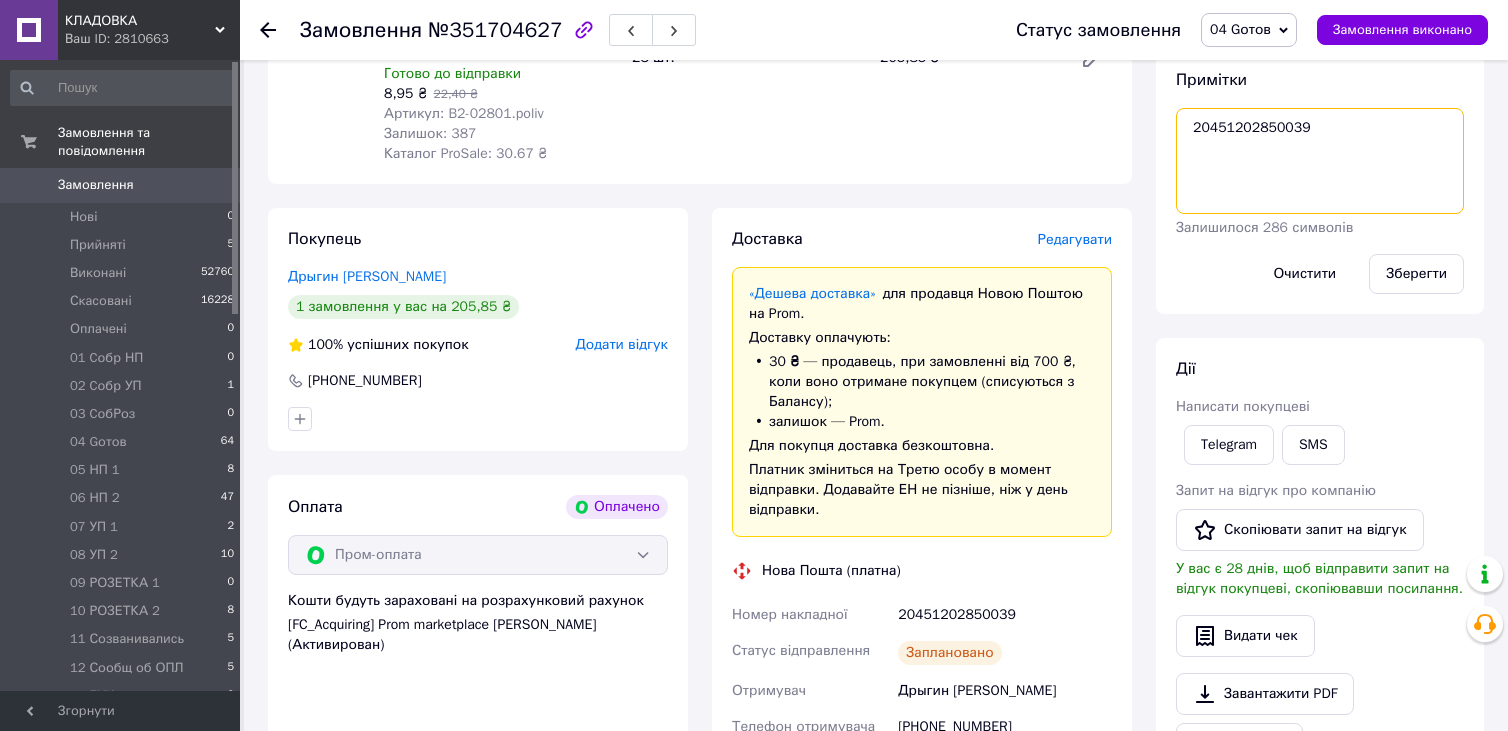 scroll, scrollTop: 1000, scrollLeft: 0, axis: vertical 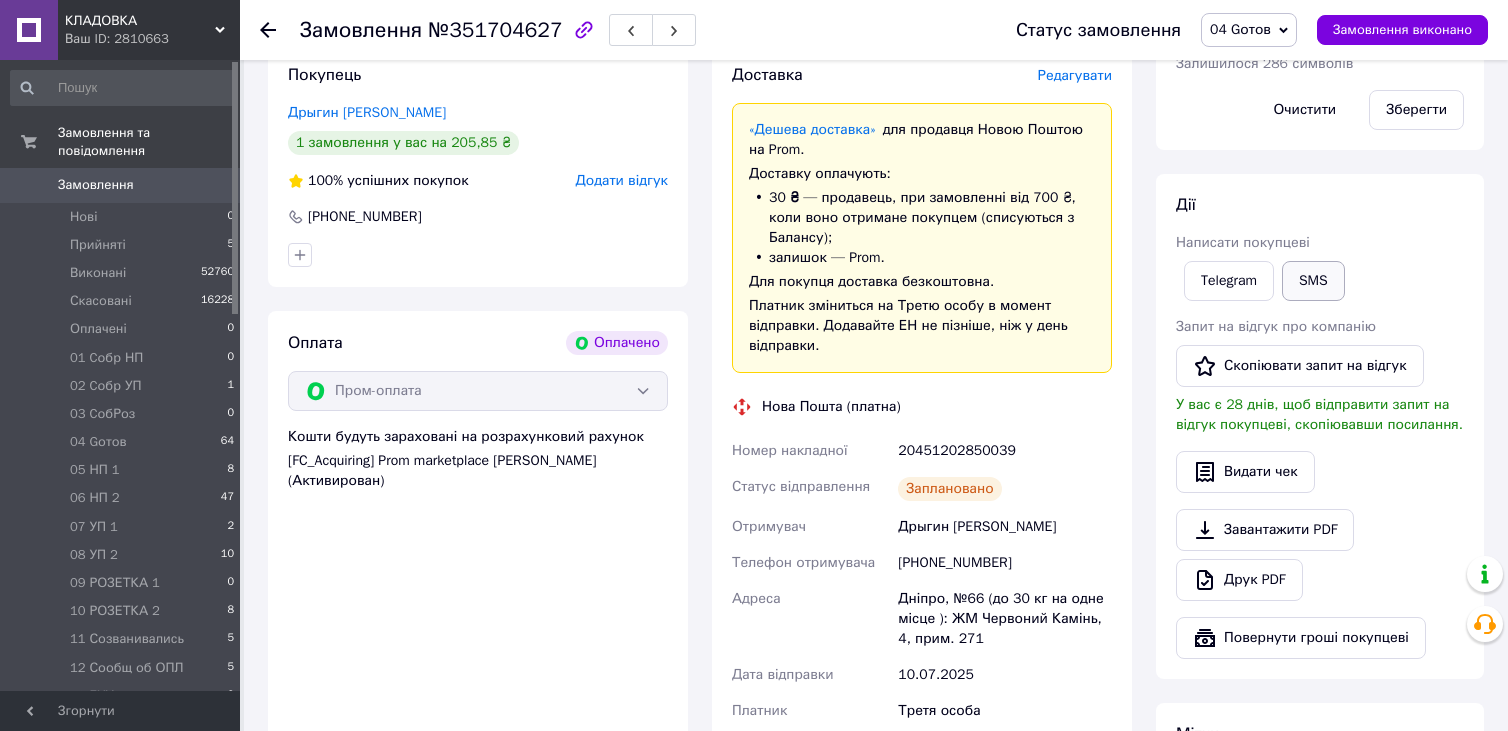 click on "SMS" at bounding box center [1313, 281] 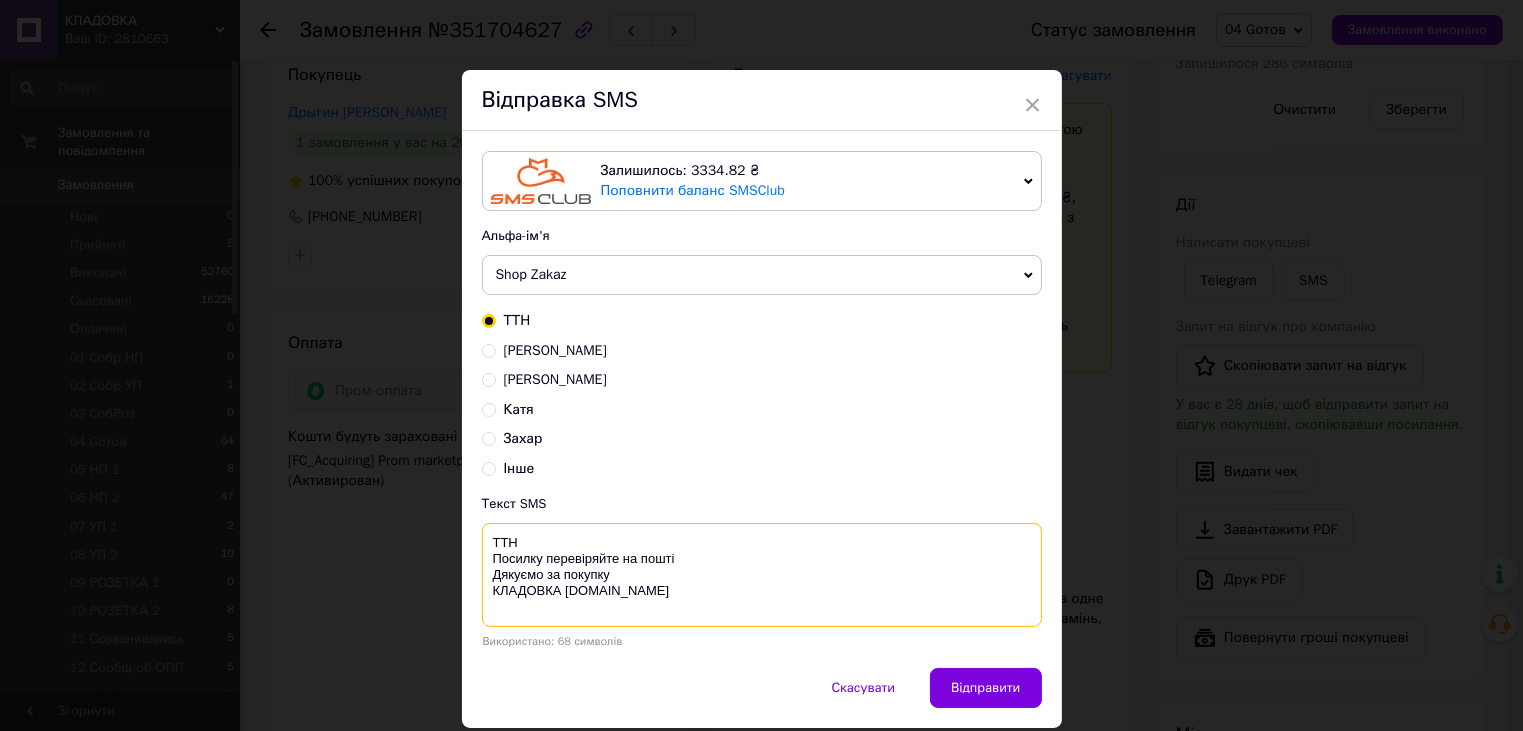 paste on "20451202850039" 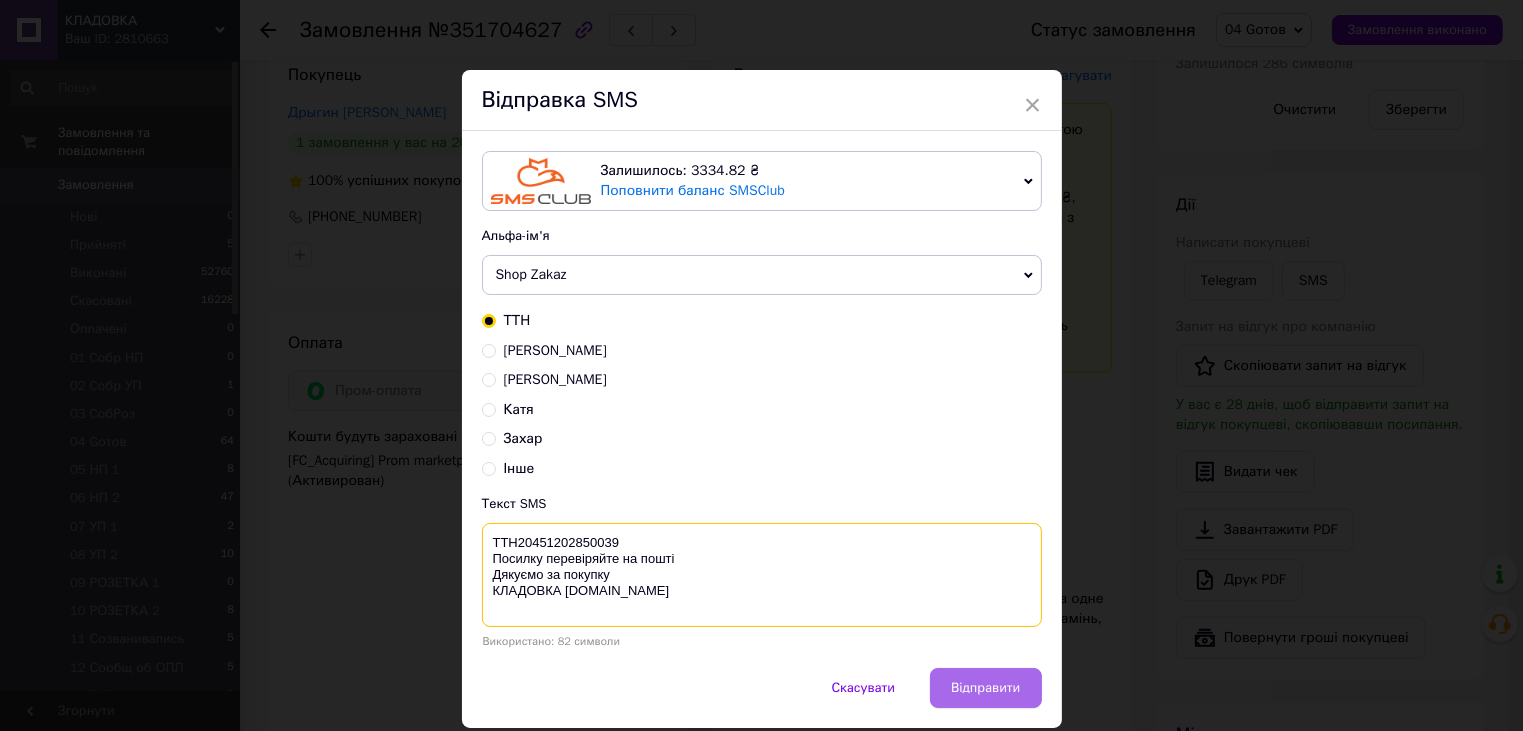 type on "ТТН20451202850039
Посилку перевіряйте на пошті
Дякуємо за покупку
КЛАДОВКА prom.ua" 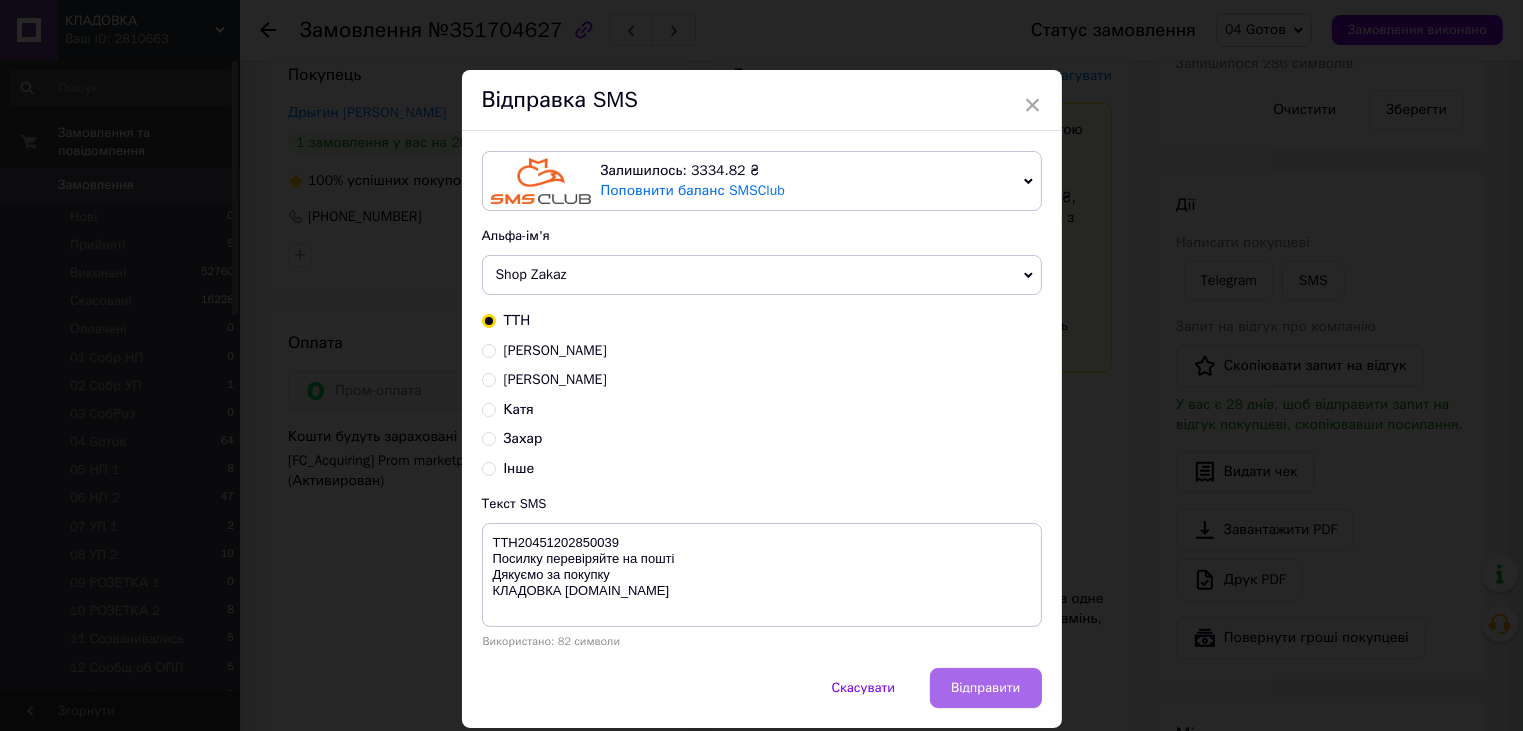 click on "Відправити" at bounding box center (985, 688) 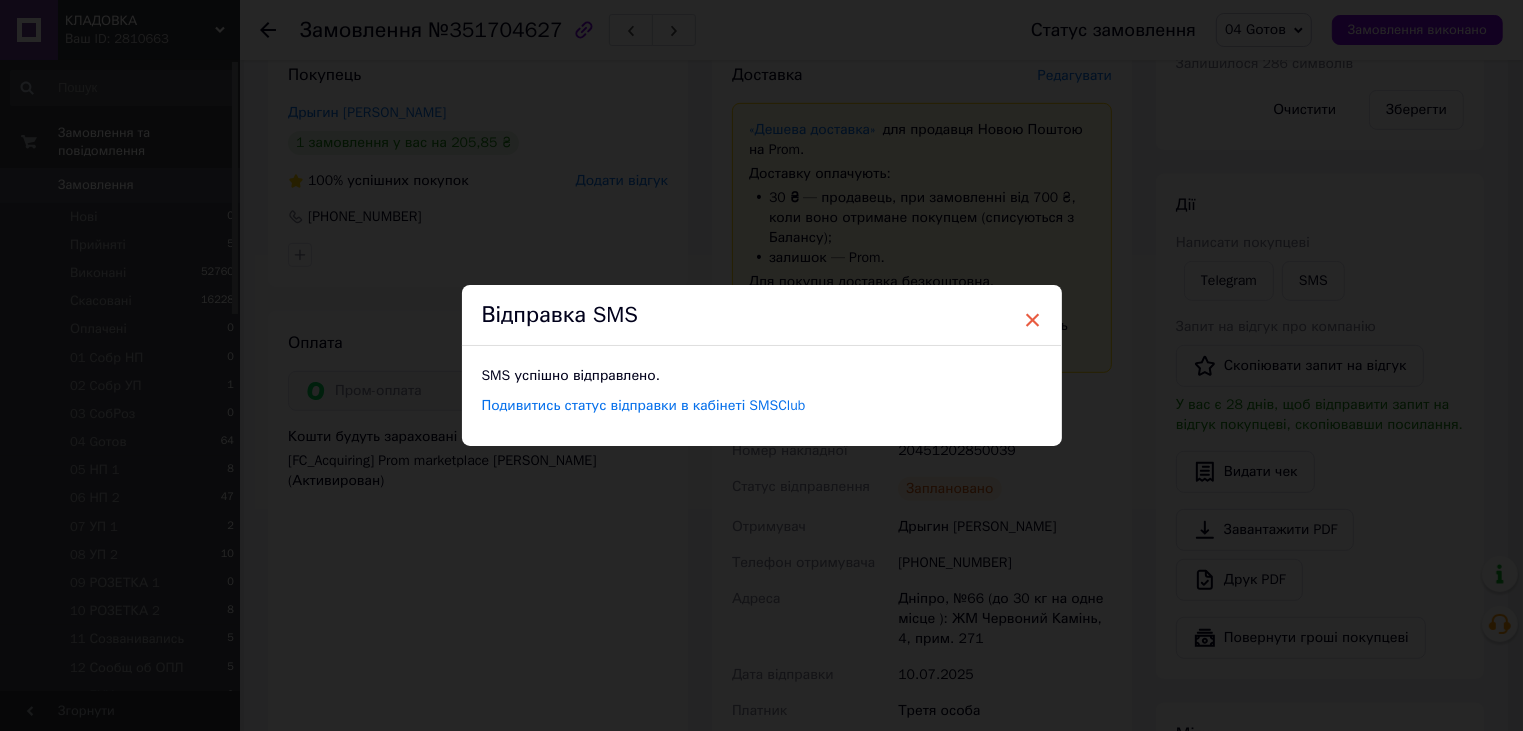click on "×" at bounding box center (1033, 320) 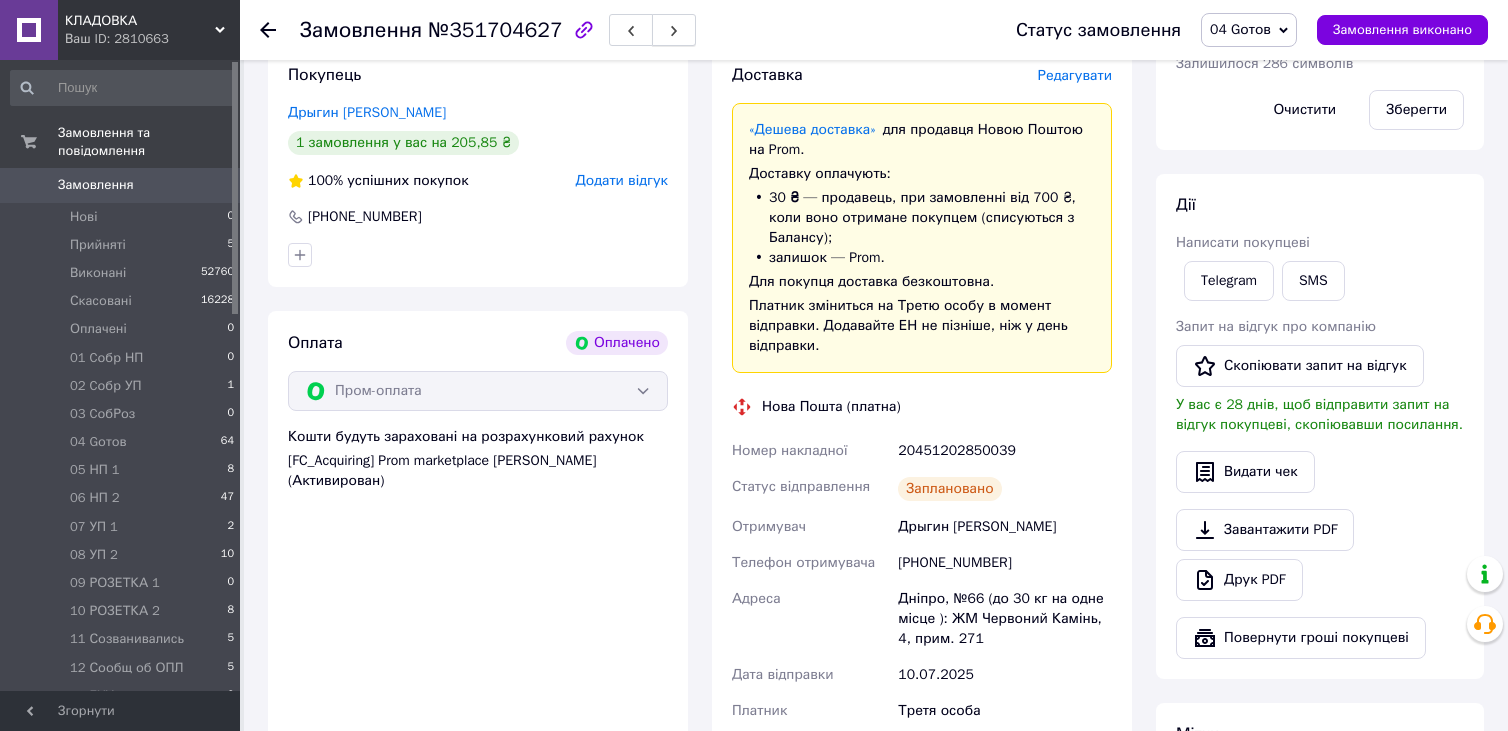 click 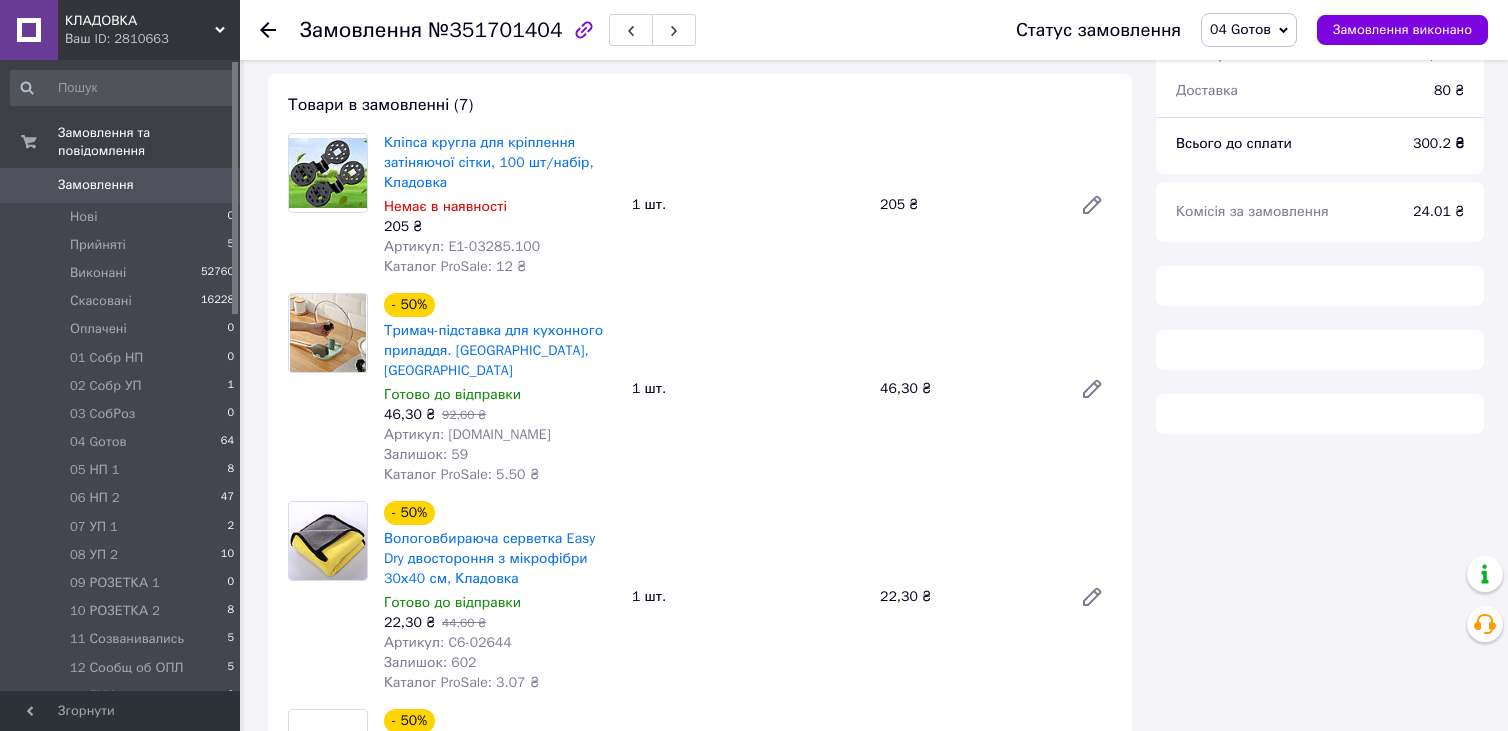 scroll, scrollTop: 654, scrollLeft: 0, axis: vertical 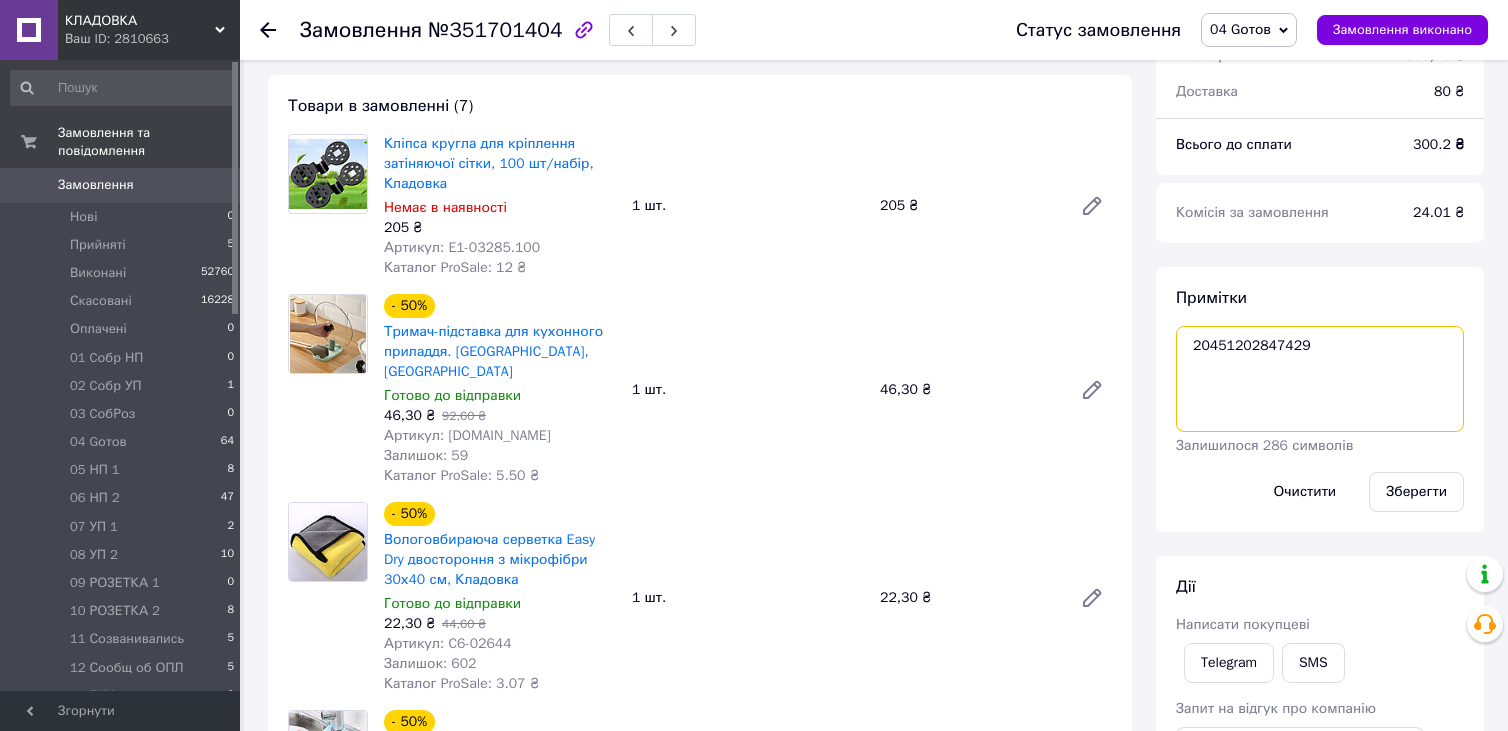 drag, startPoint x: 1188, startPoint y: 352, endPoint x: 1252, endPoint y: 352, distance: 64 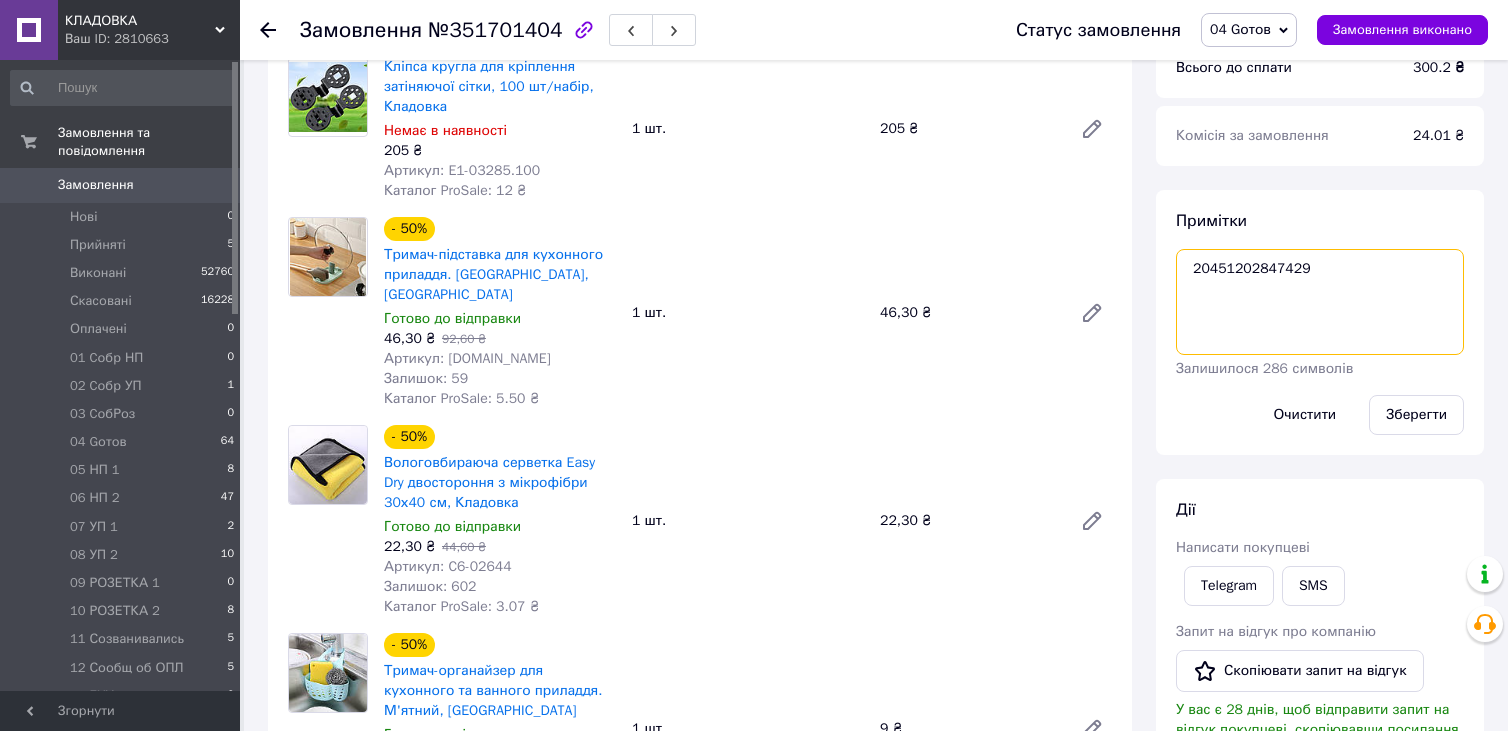 scroll, scrollTop: 854, scrollLeft: 0, axis: vertical 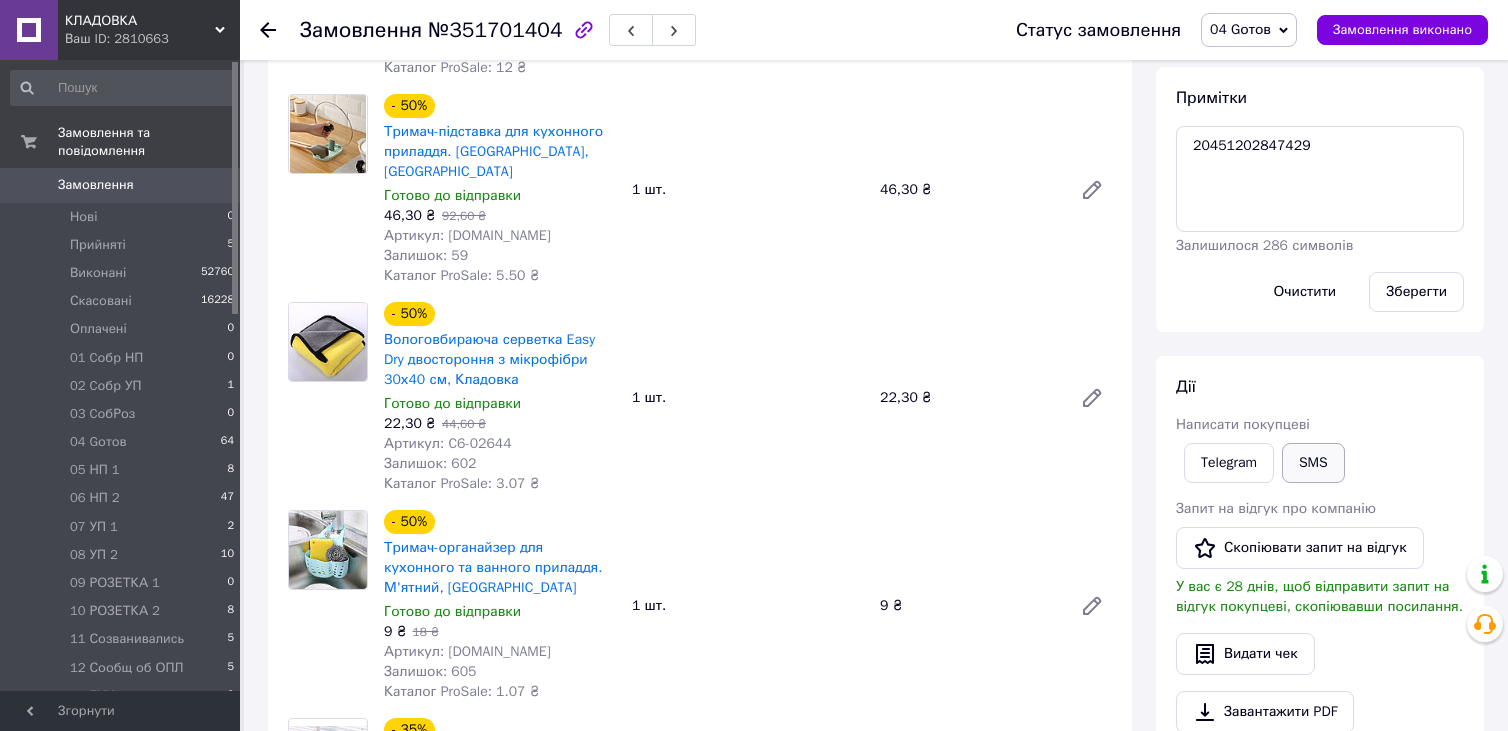 click on "SMS" at bounding box center (1313, 463) 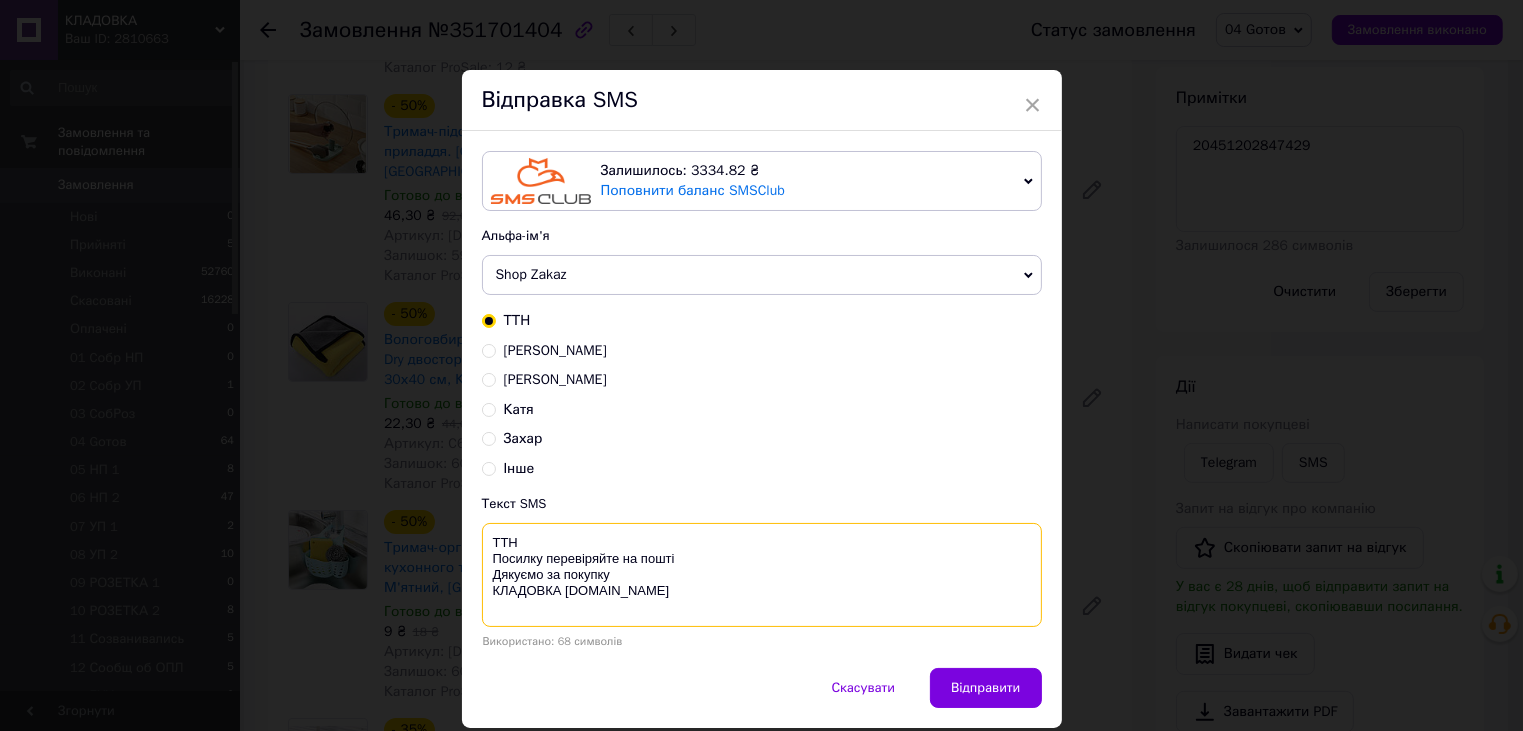 paste on "20451202847429" 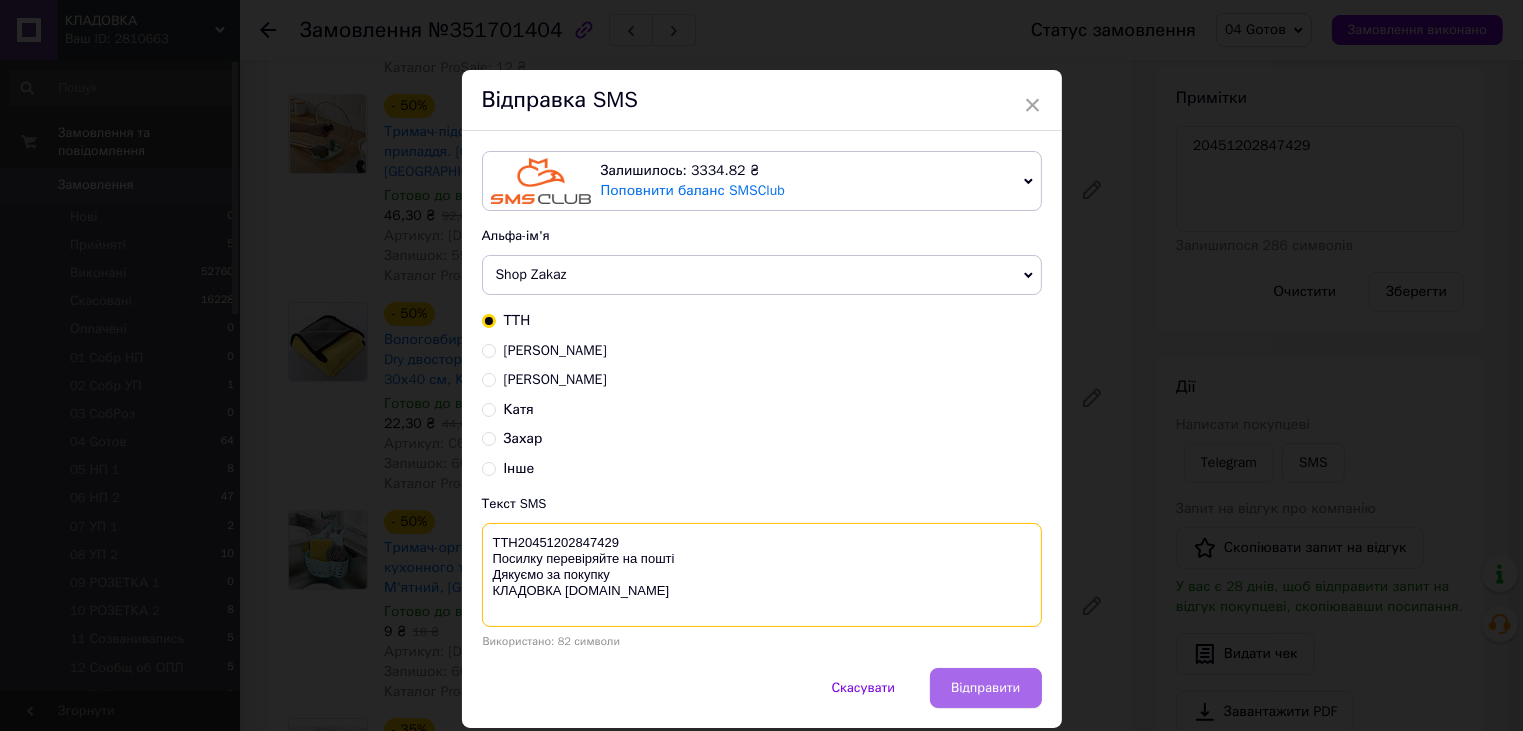 type on "ТТН20451202847429
Посилку перевіряйте на пошті
Дякуємо за покупку
КЛАДОВКА prom.ua" 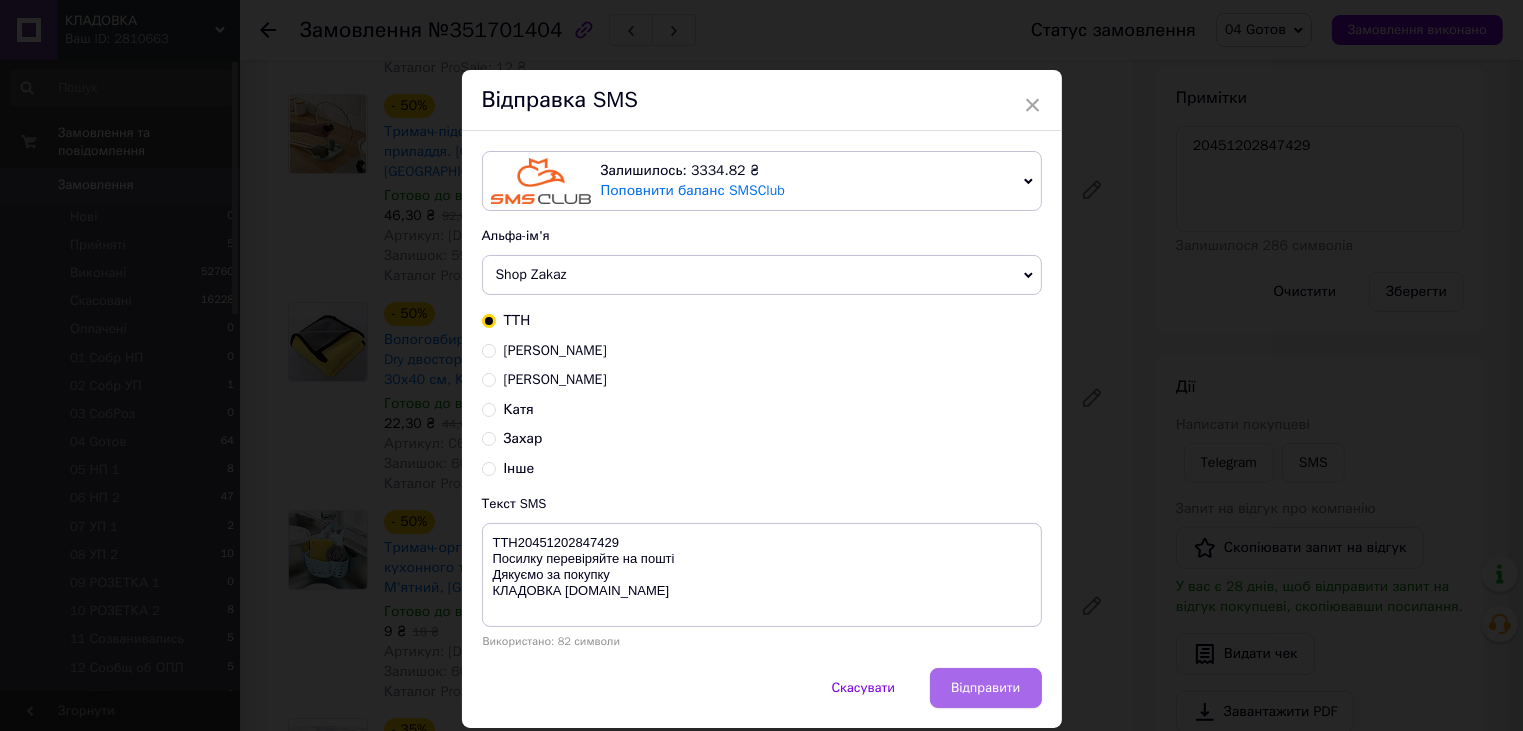 click on "Відправити" at bounding box center [985, 688] 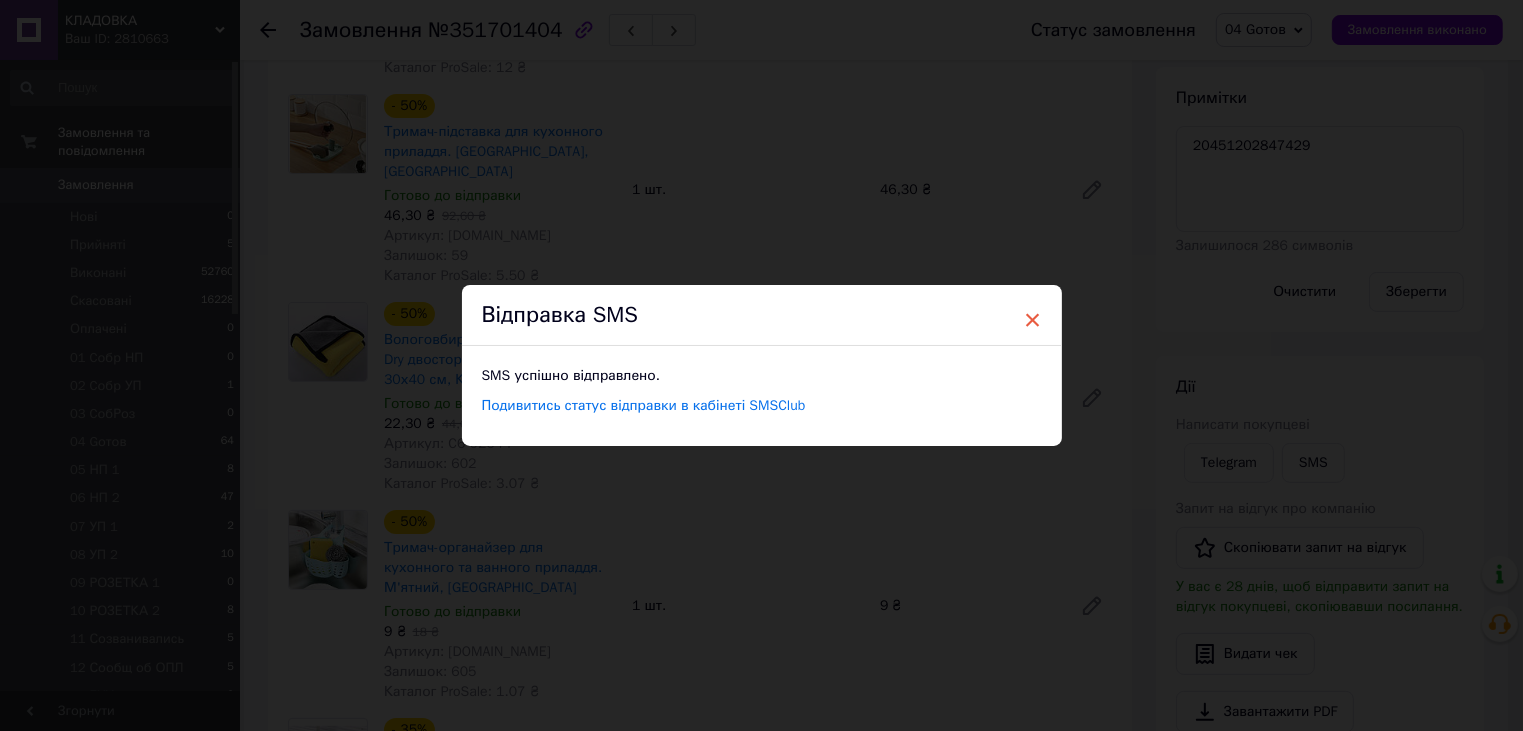 click on "×" at bounding box center (1033, 320) 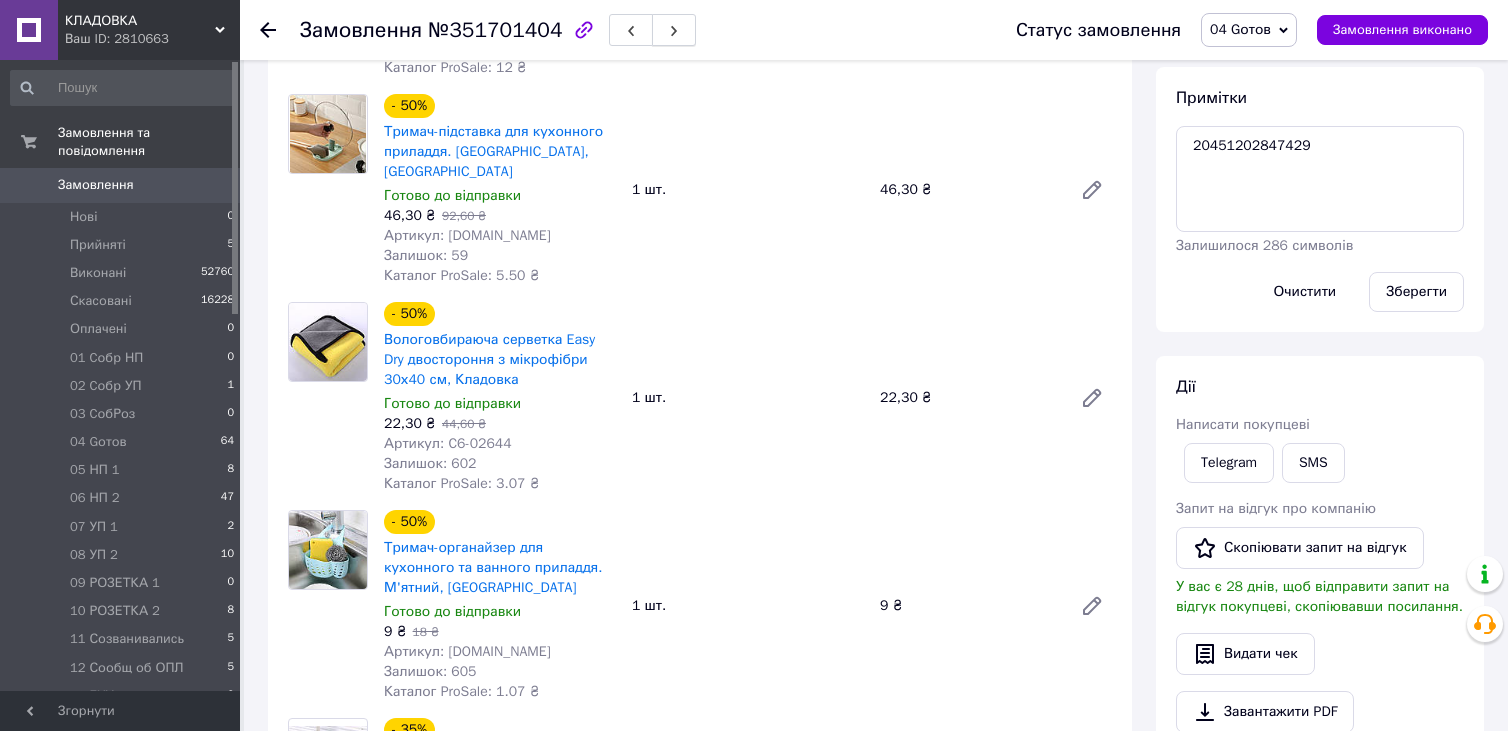 click at bounding box center (674, 30) 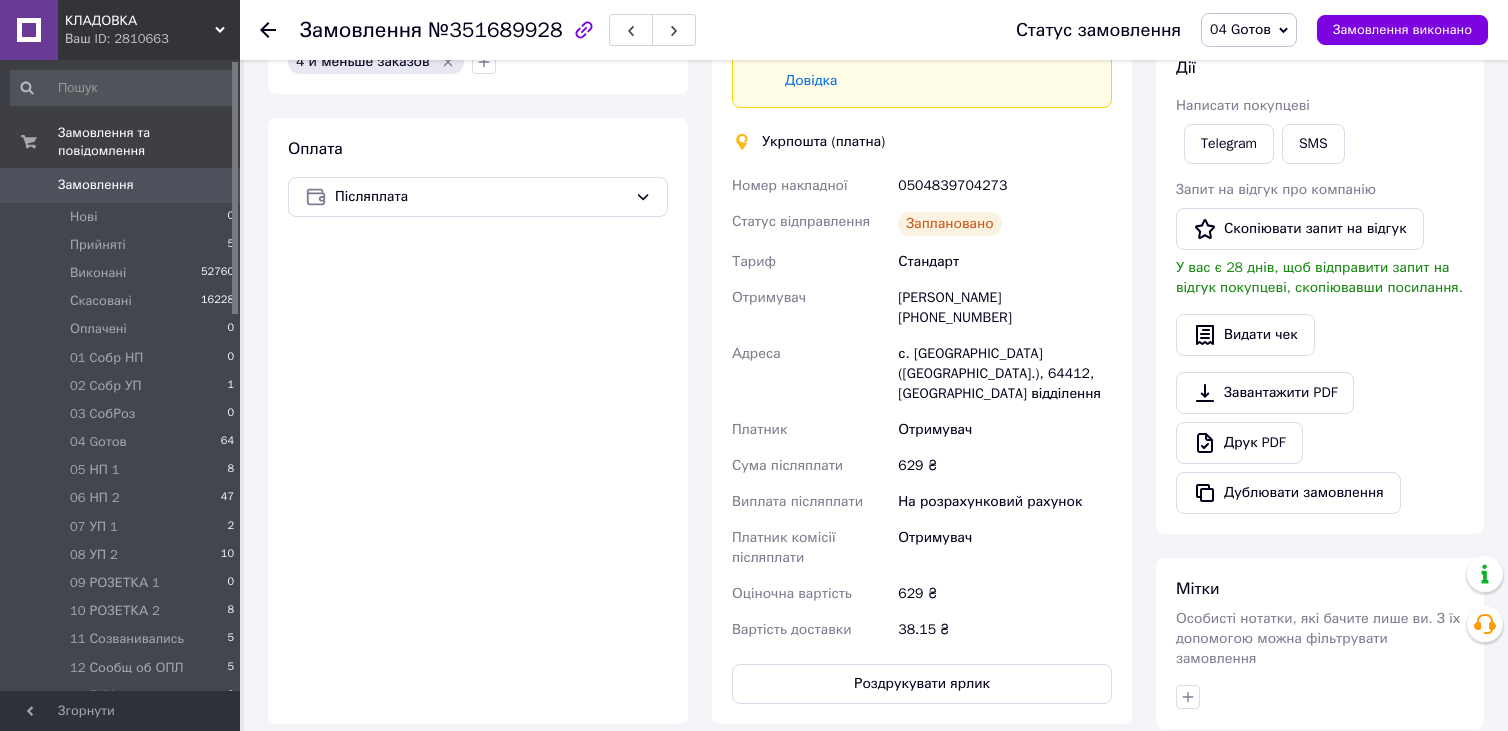 scroll, scrollTop: 854, scrollLeft: 0, axis: vertical 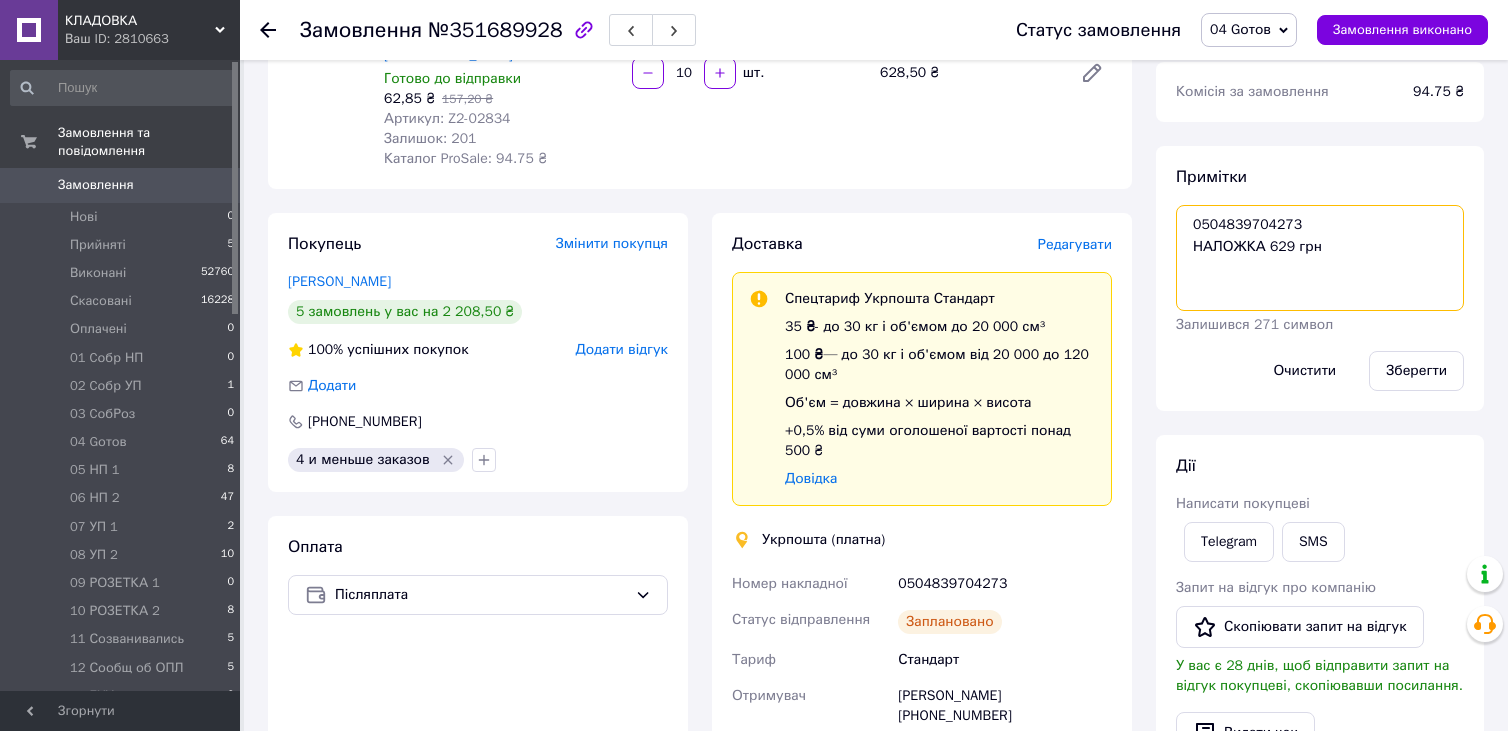 drag, startPoint x: 1190, startPoint y: 221, endPoint x: 1304, endPoint y: 233, distance: 114.62984 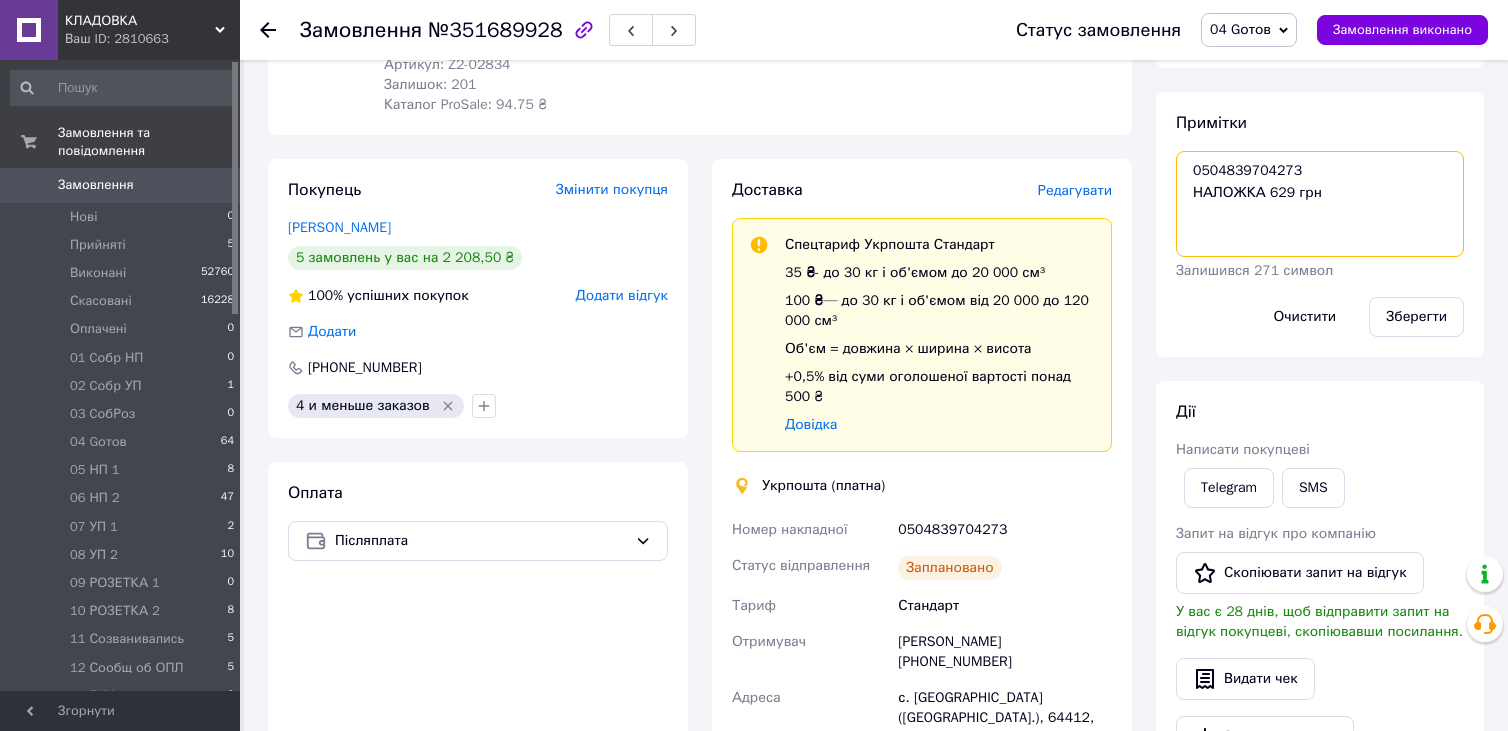 scroll, scrollTop: 354, scrollLeft: 0, axis: vertical 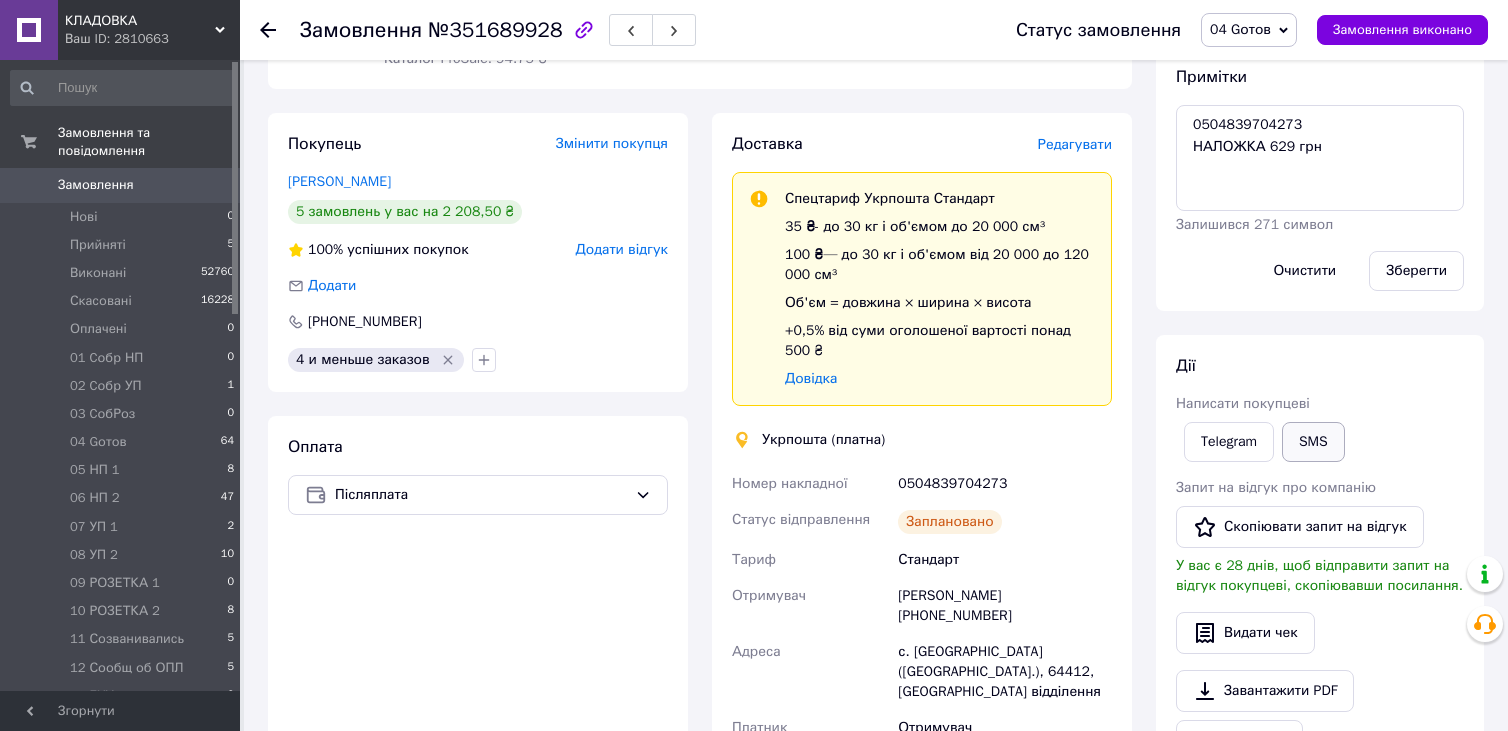 click on "SMS" at bounding box center (1313, 442) 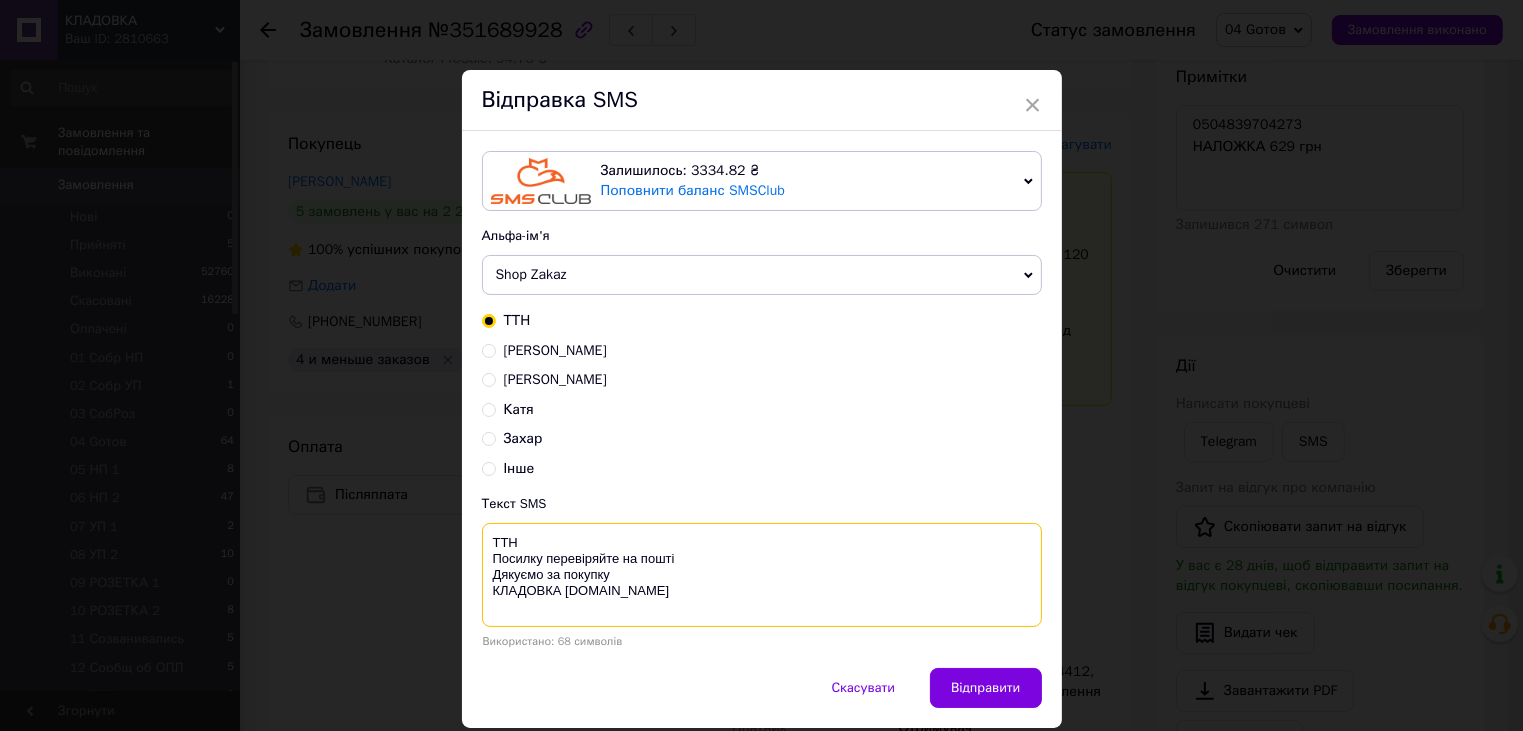 paste on "0504839704273" 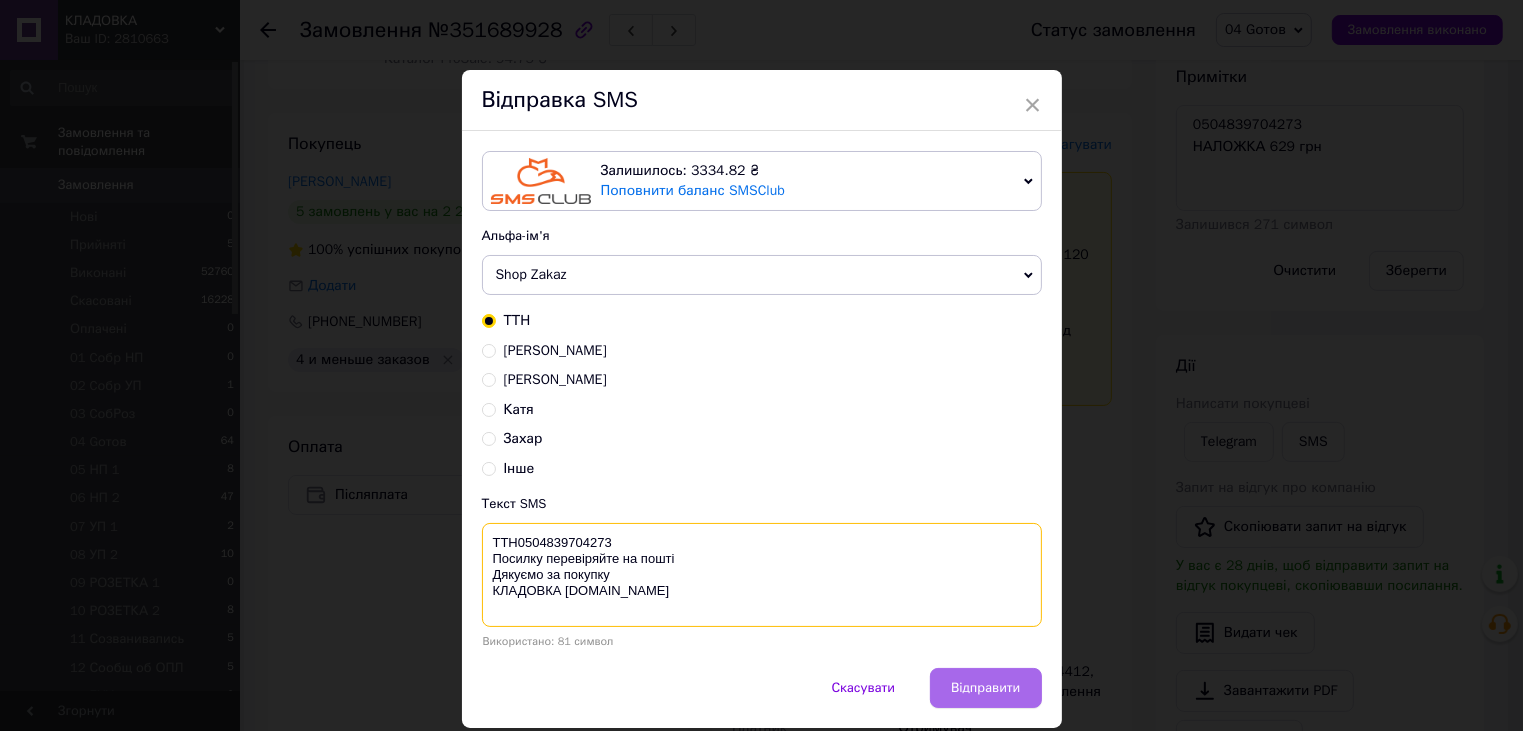 type on "ТТН0504839704273
Посилку перевіряйте на пошті
Дякуємо за покупку
КЛАДОВКА prom.ua" 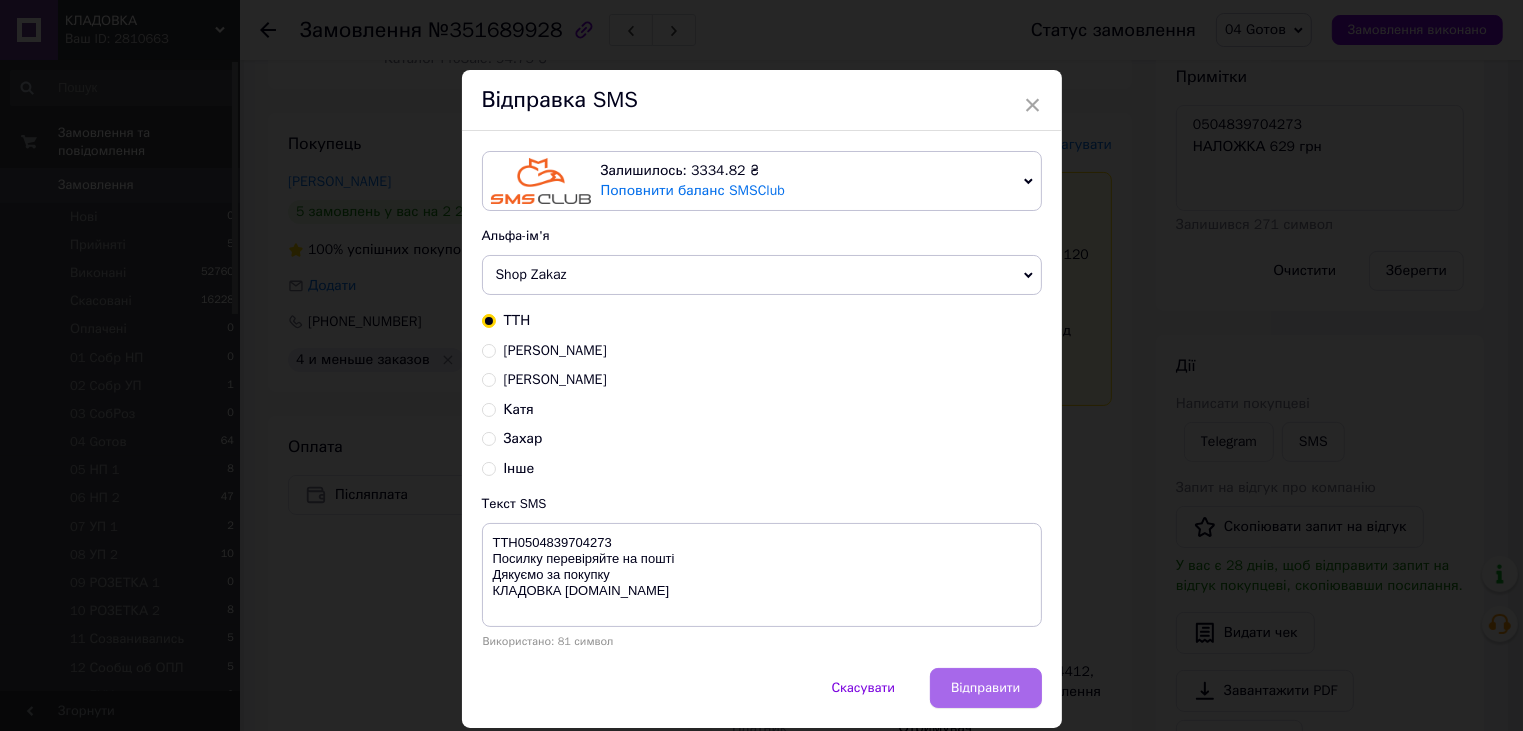 click on "Відправити" at bounding box center [985, 688] 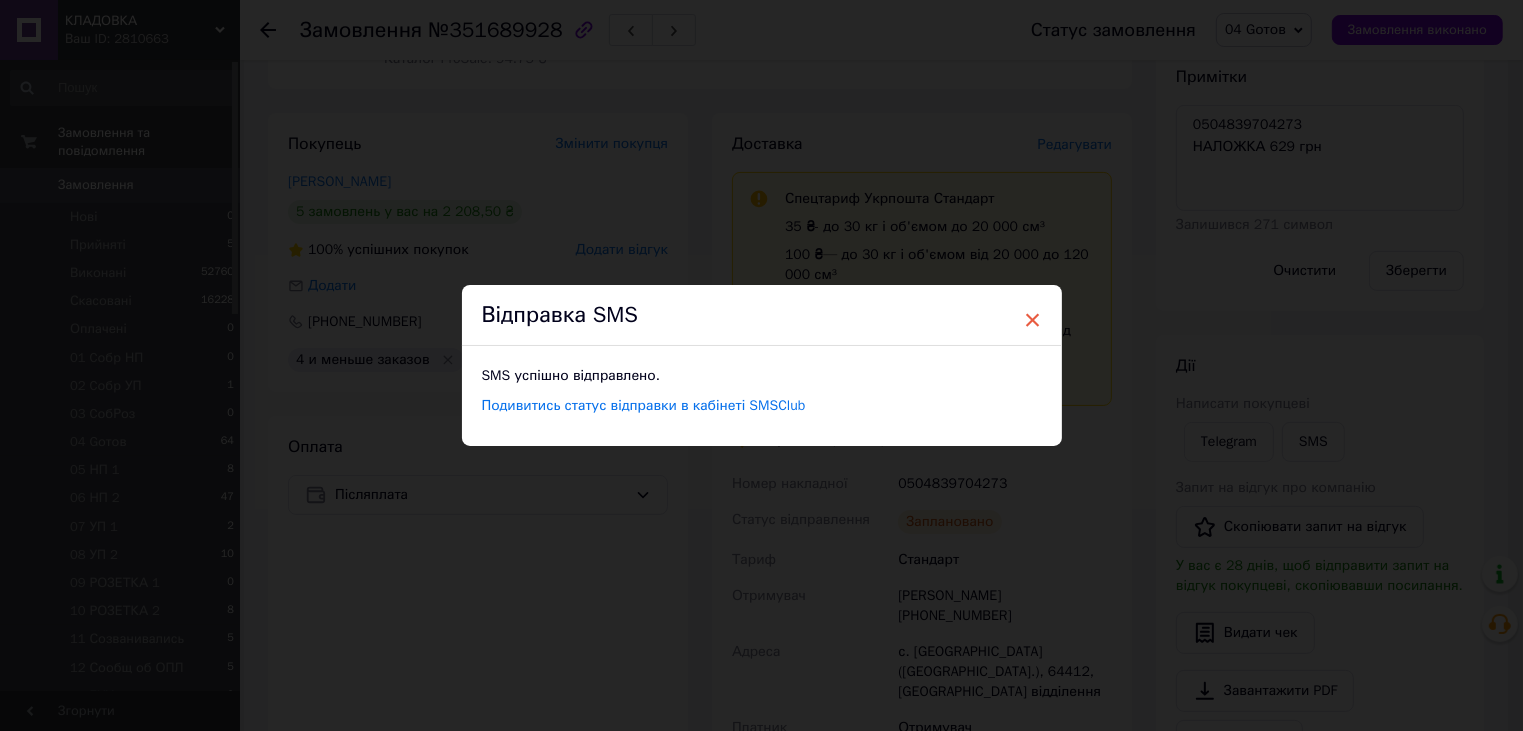 click on "×" at bounding box center [1033, 320] 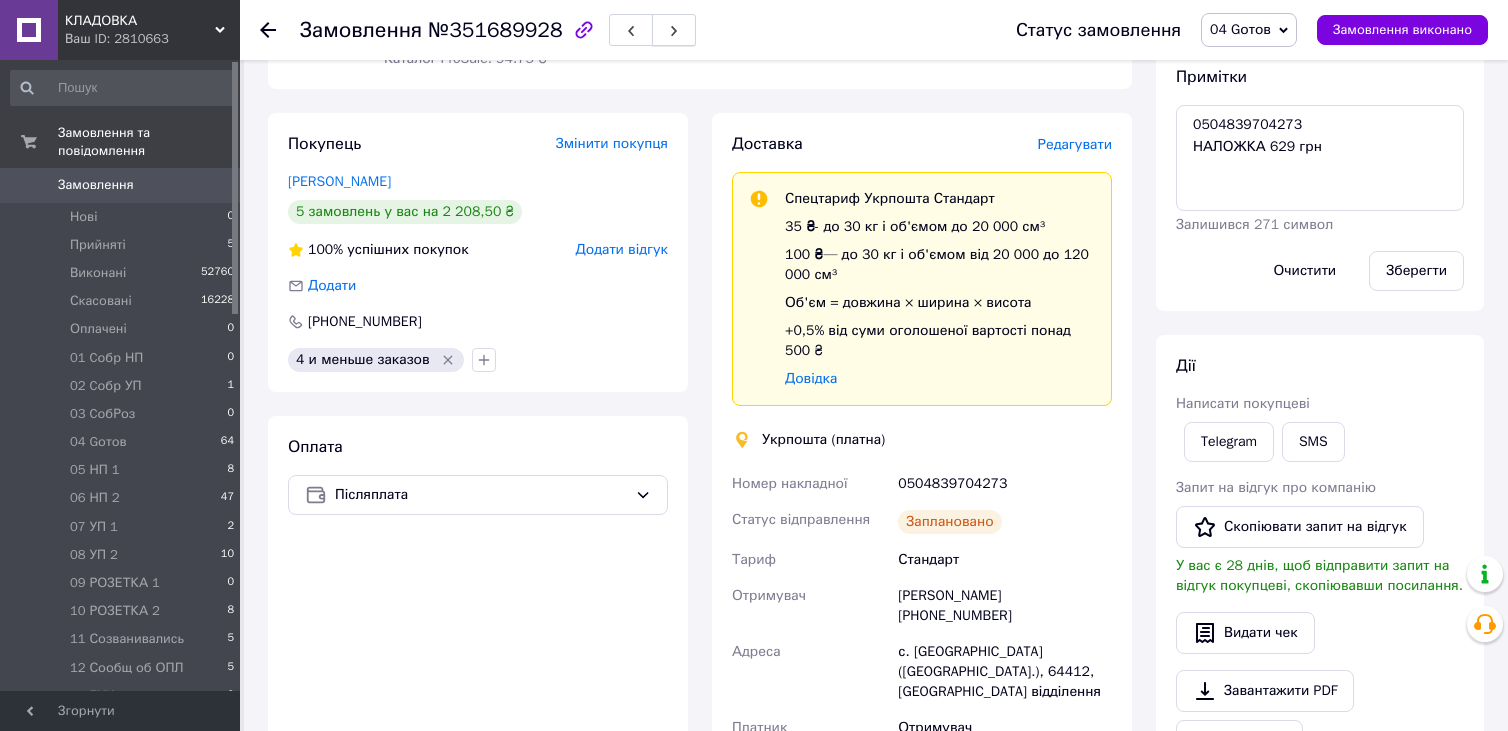 click 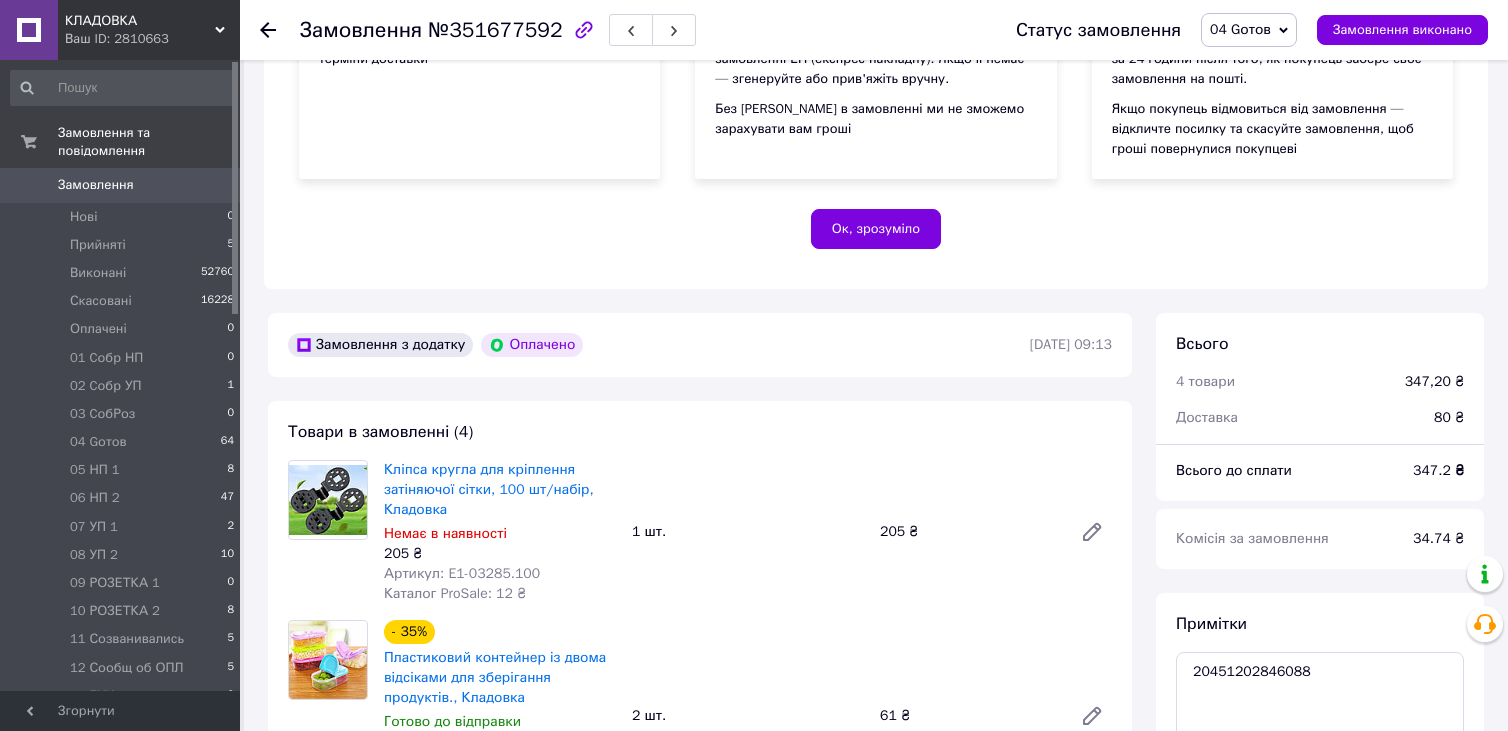 scroll, scrollTop: 400, scrollLeft: 0, axis: vertical 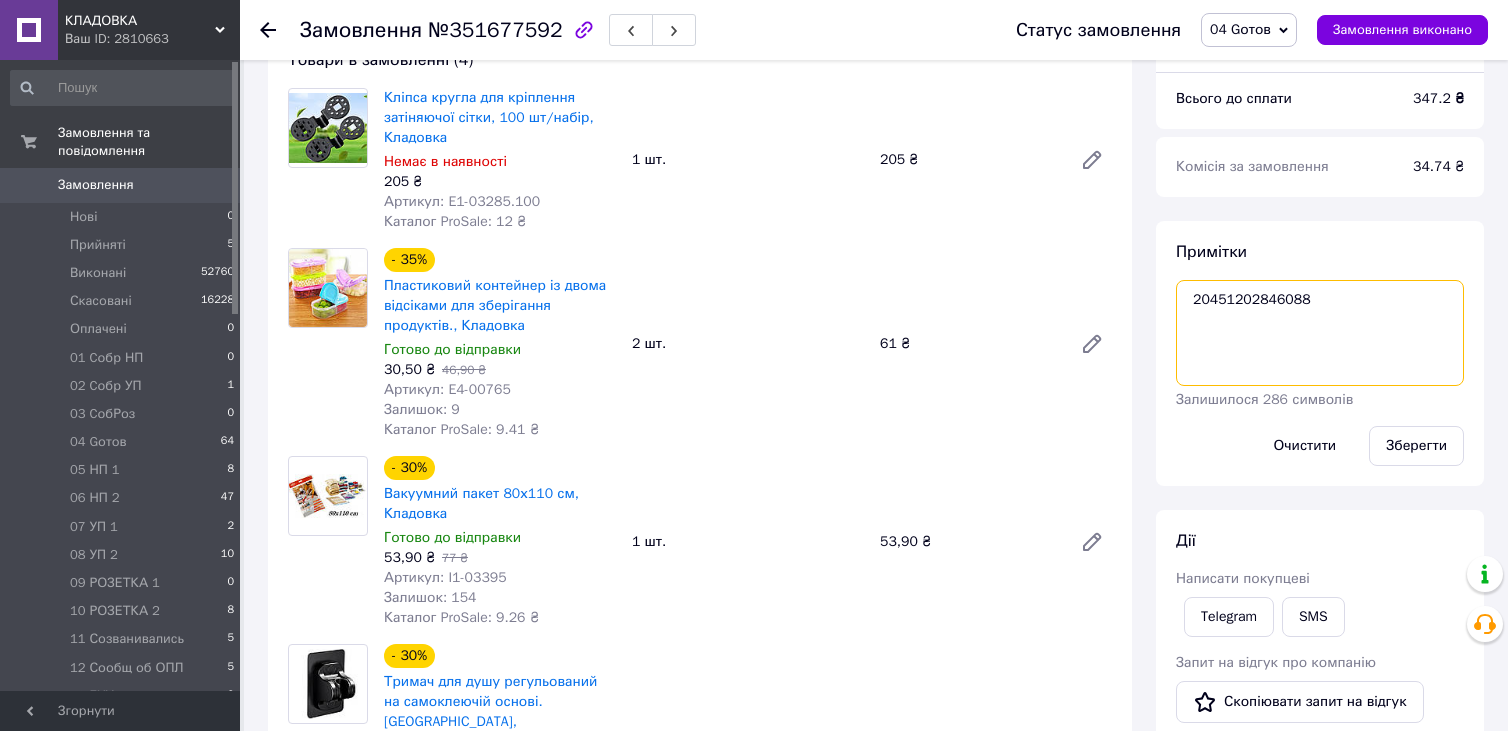 drag, startPoint x: 1189, startPoint y: 310, endPoint x: 1318, endPoint y: 313, distance: 129.03488 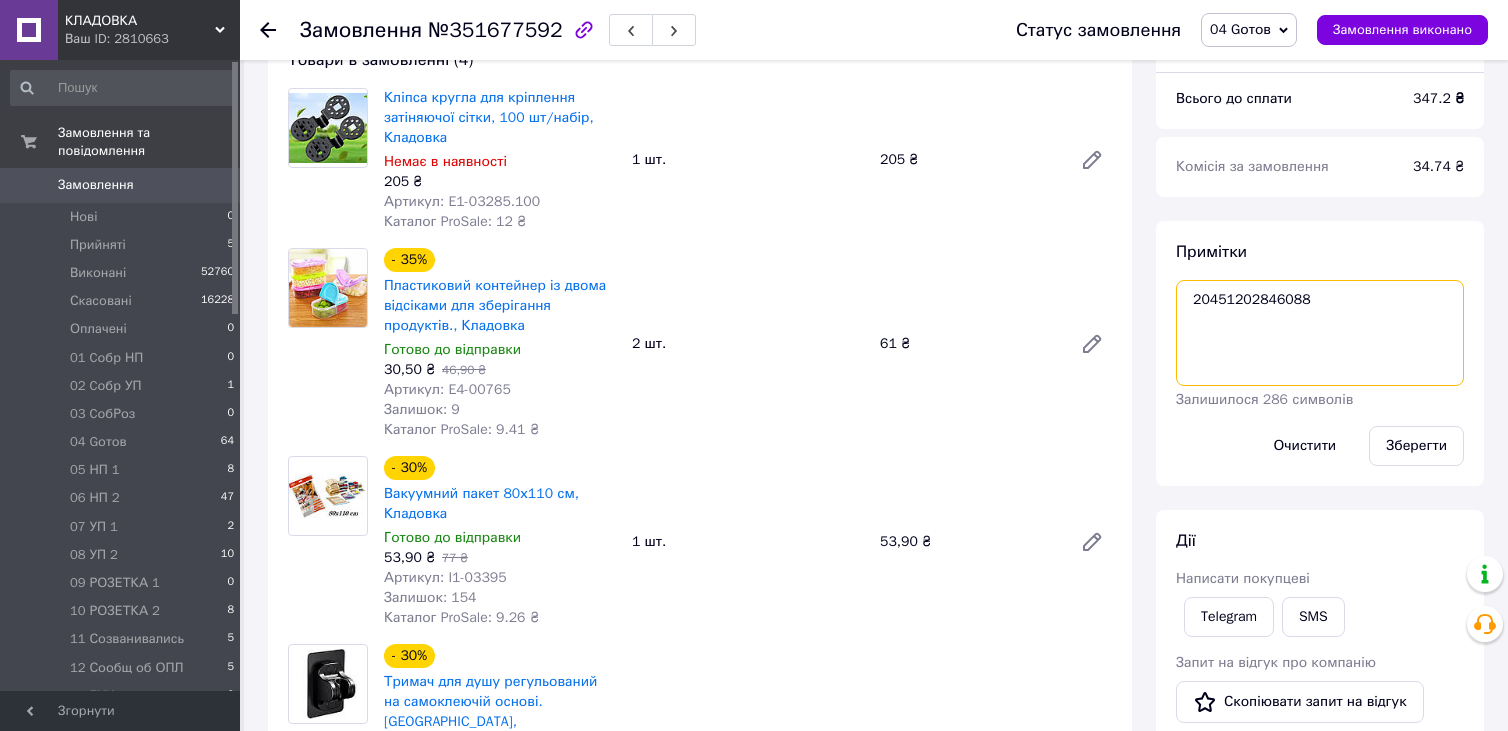 scroll, scrollTop: 900, scrollLeft: 0, axis: vertical 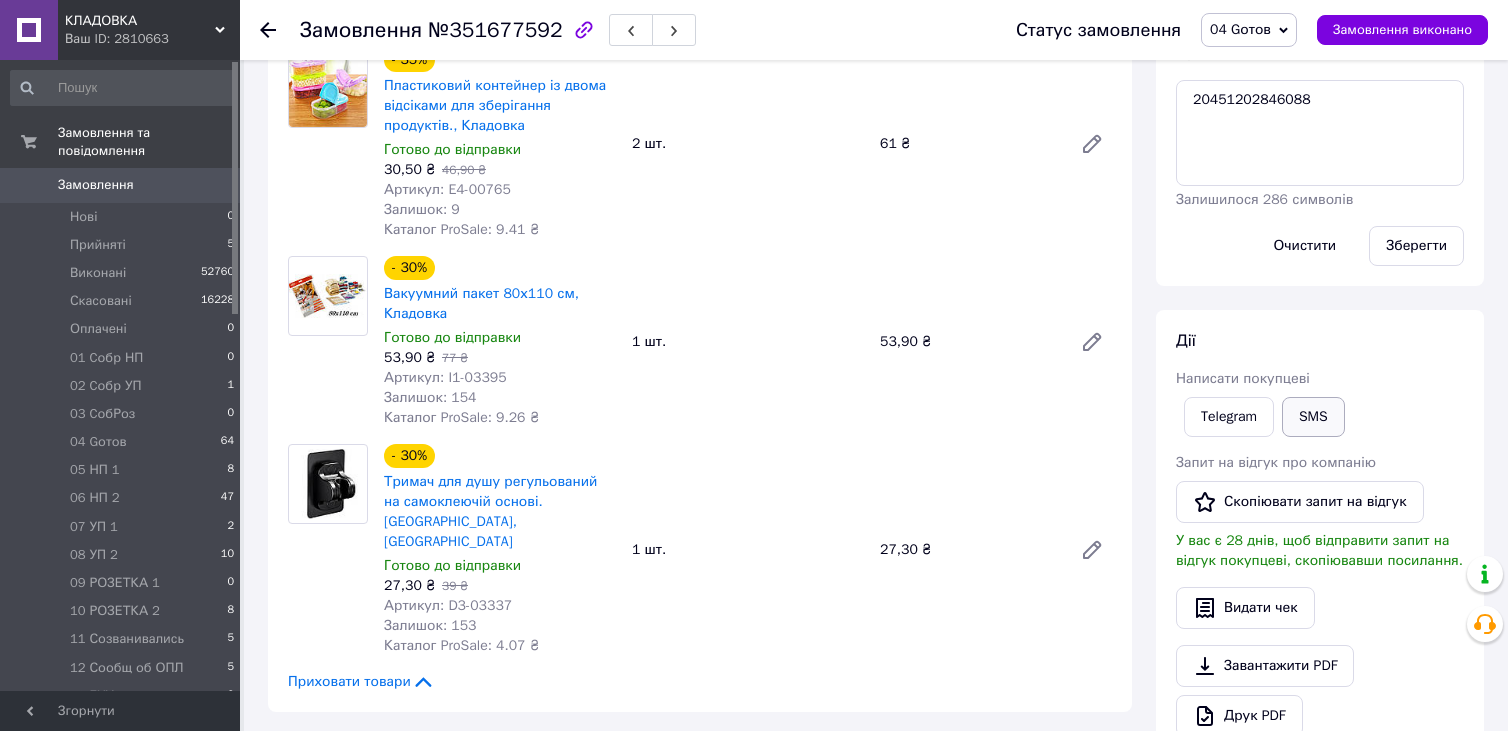 click on "SMS" at bounding box center (1313, 417) 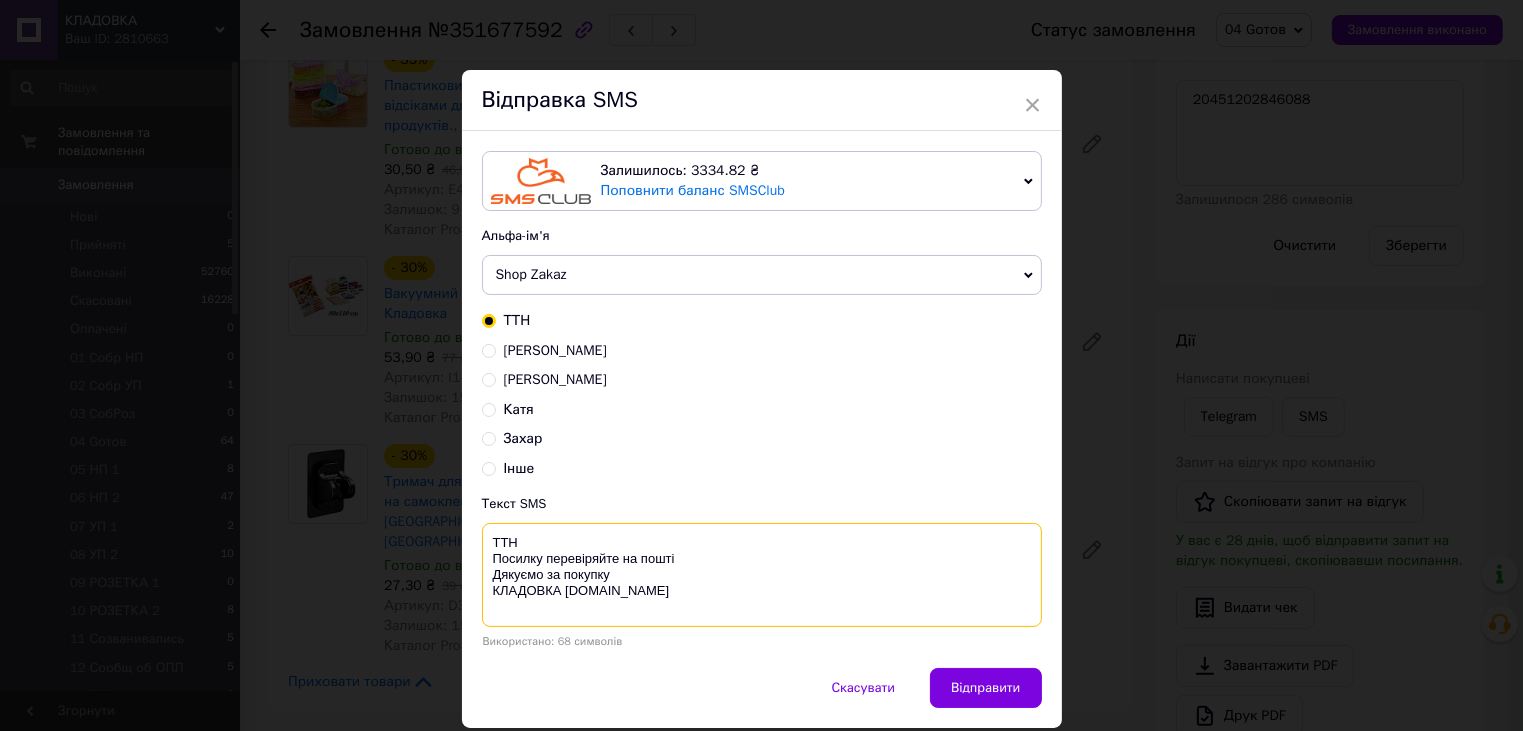 paste on "20451202846088" 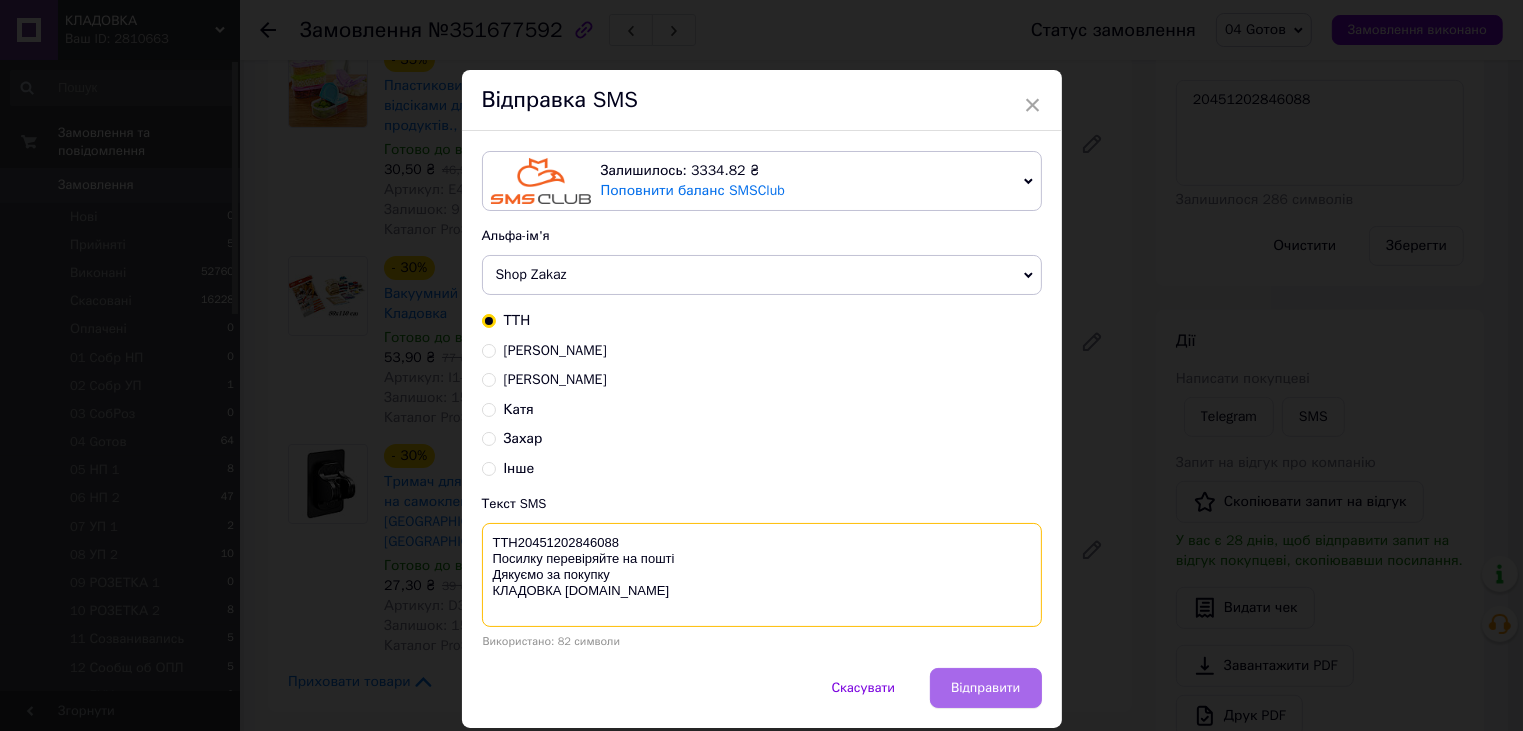 type on "ТТН20451202846088
Посилку перевіряйте на пошті
Дякуємо за покупку
КЛАДОВКА prom.ua" 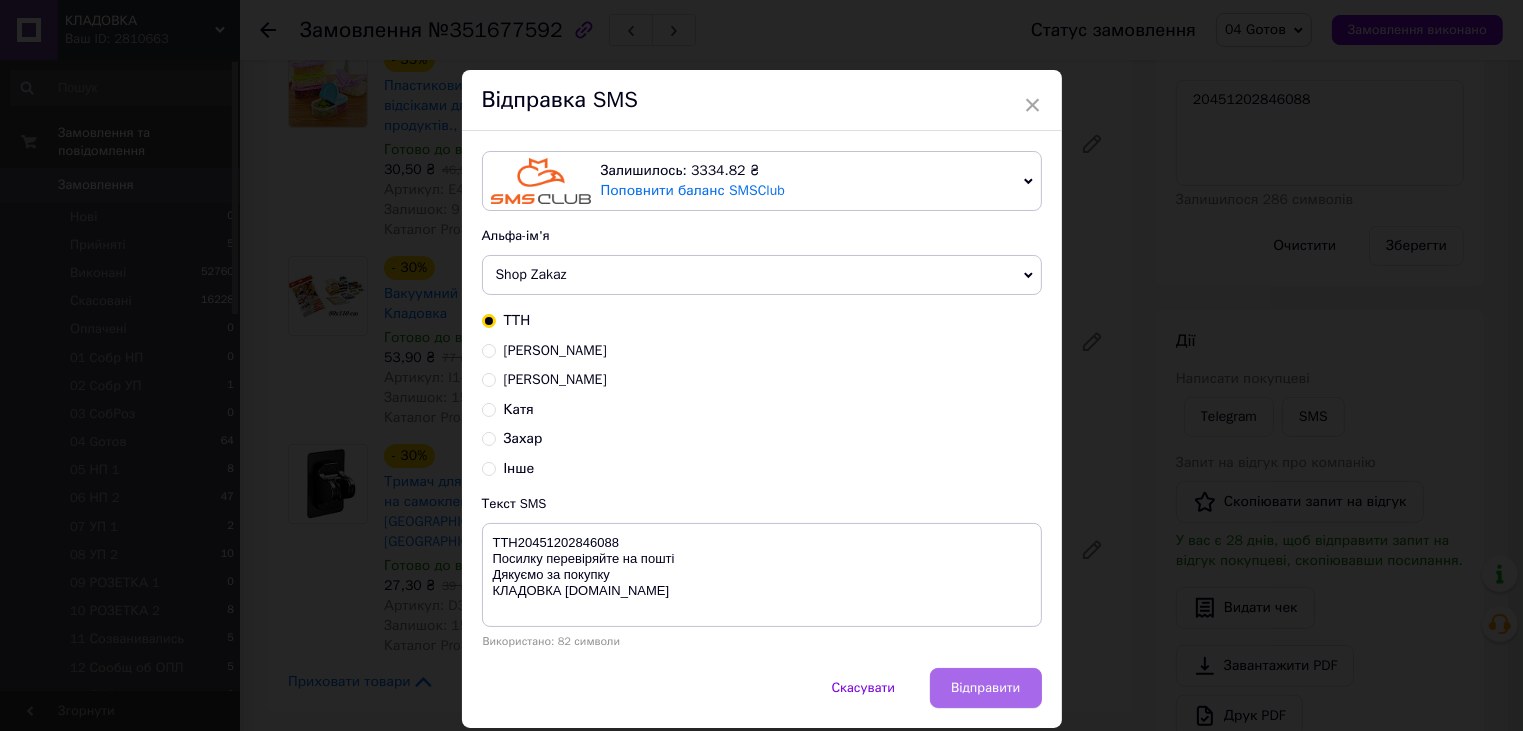 click on "Відправити" at bounding box center (985, 688) 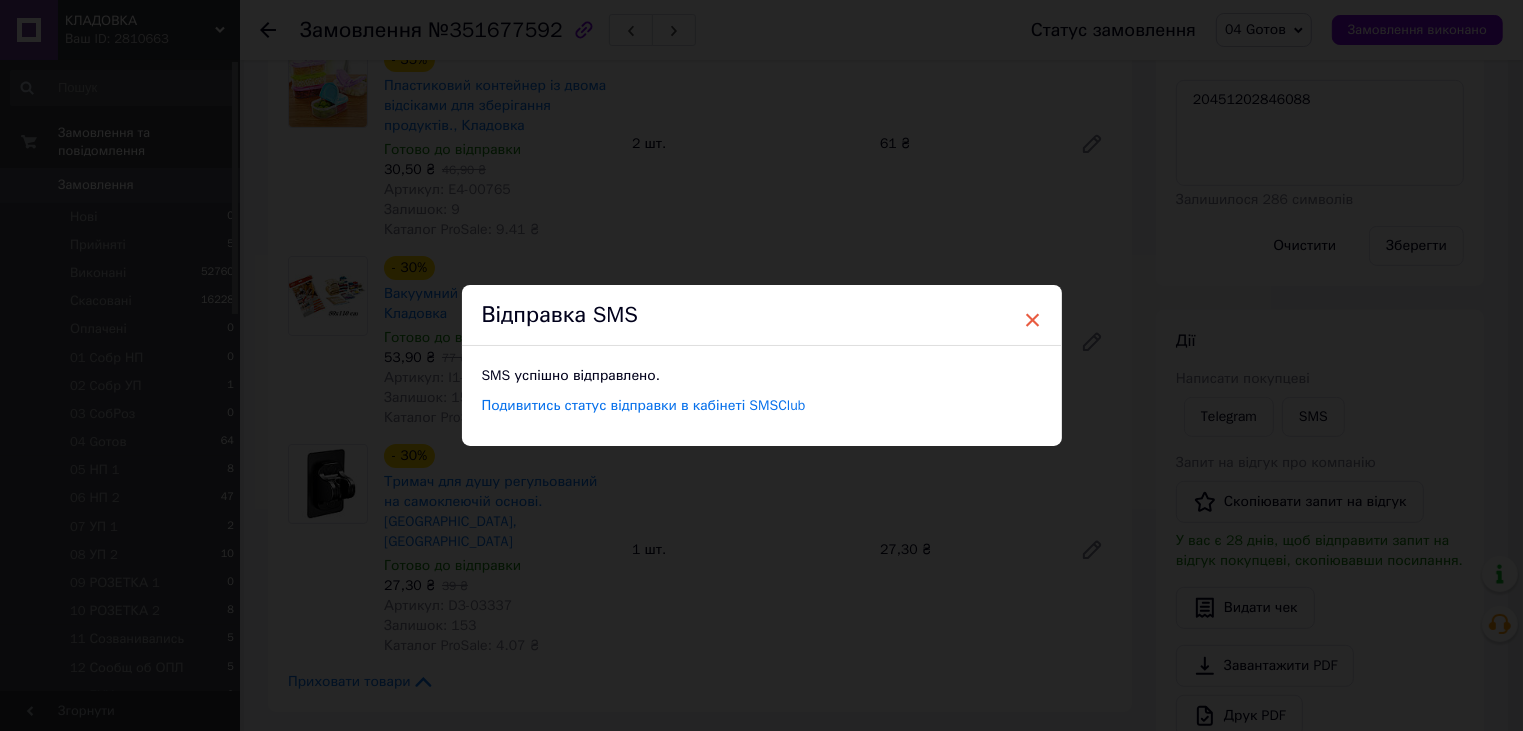 click on "×" at bounding box center (1033, 320) 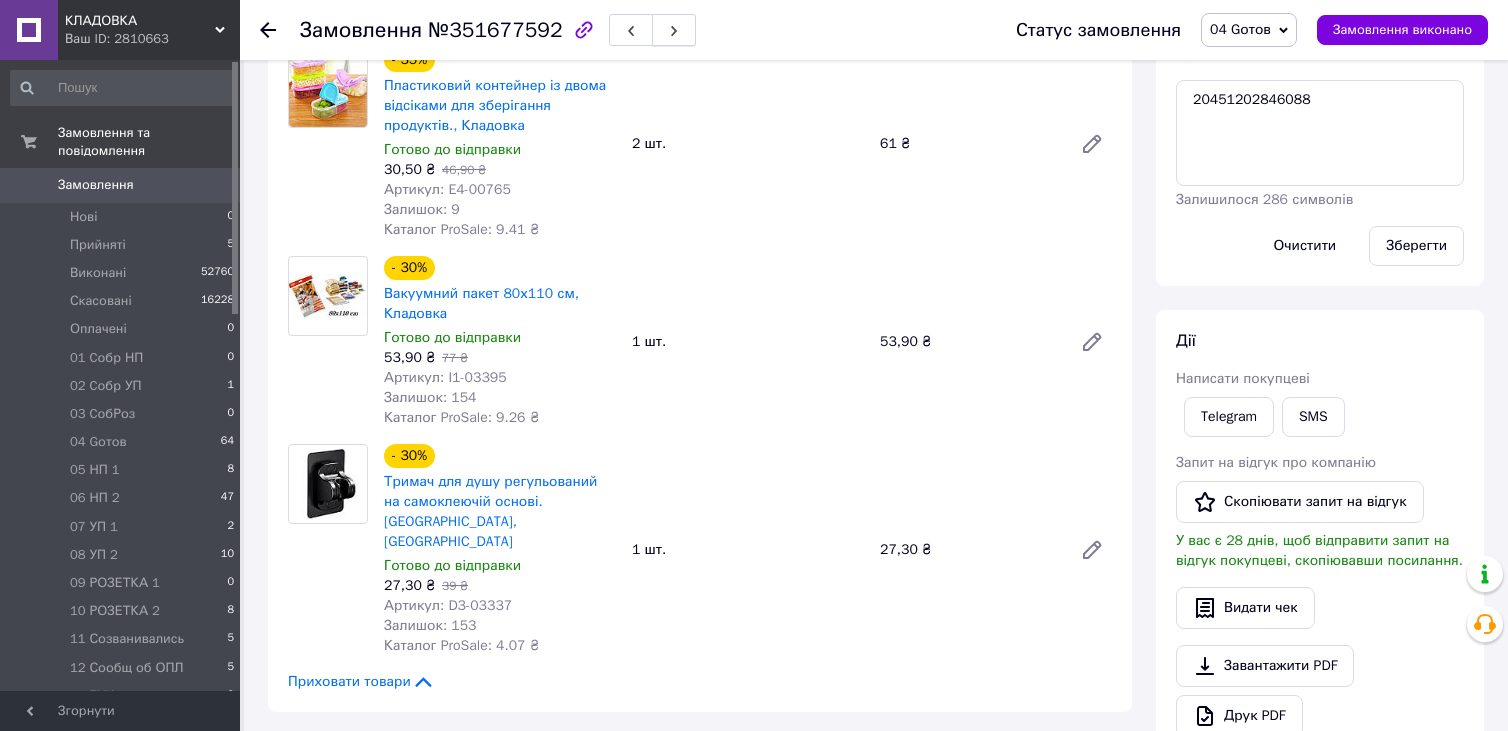click at bounding box center [674, 30] 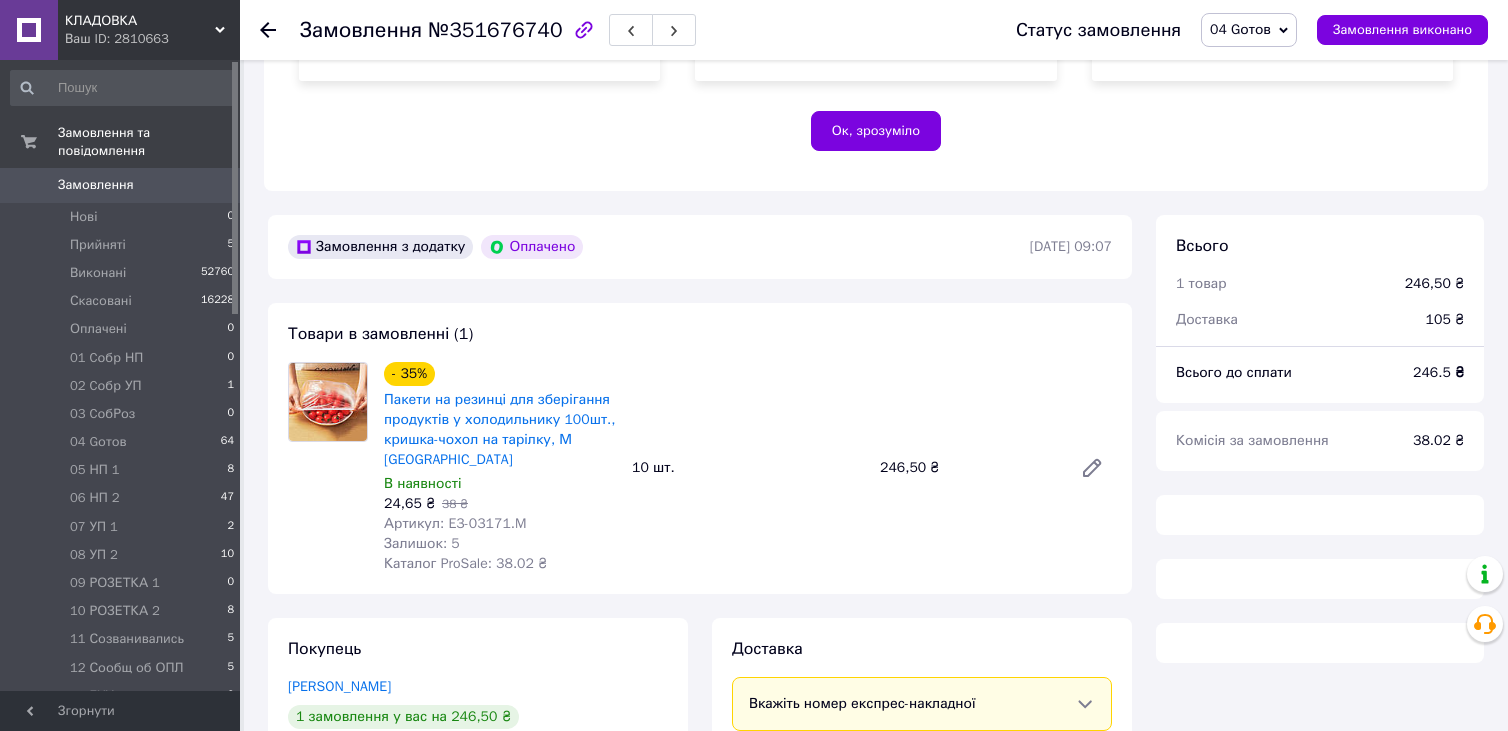 scroll, scrollTop: 583, scrollLeft: 0, axis: vertical 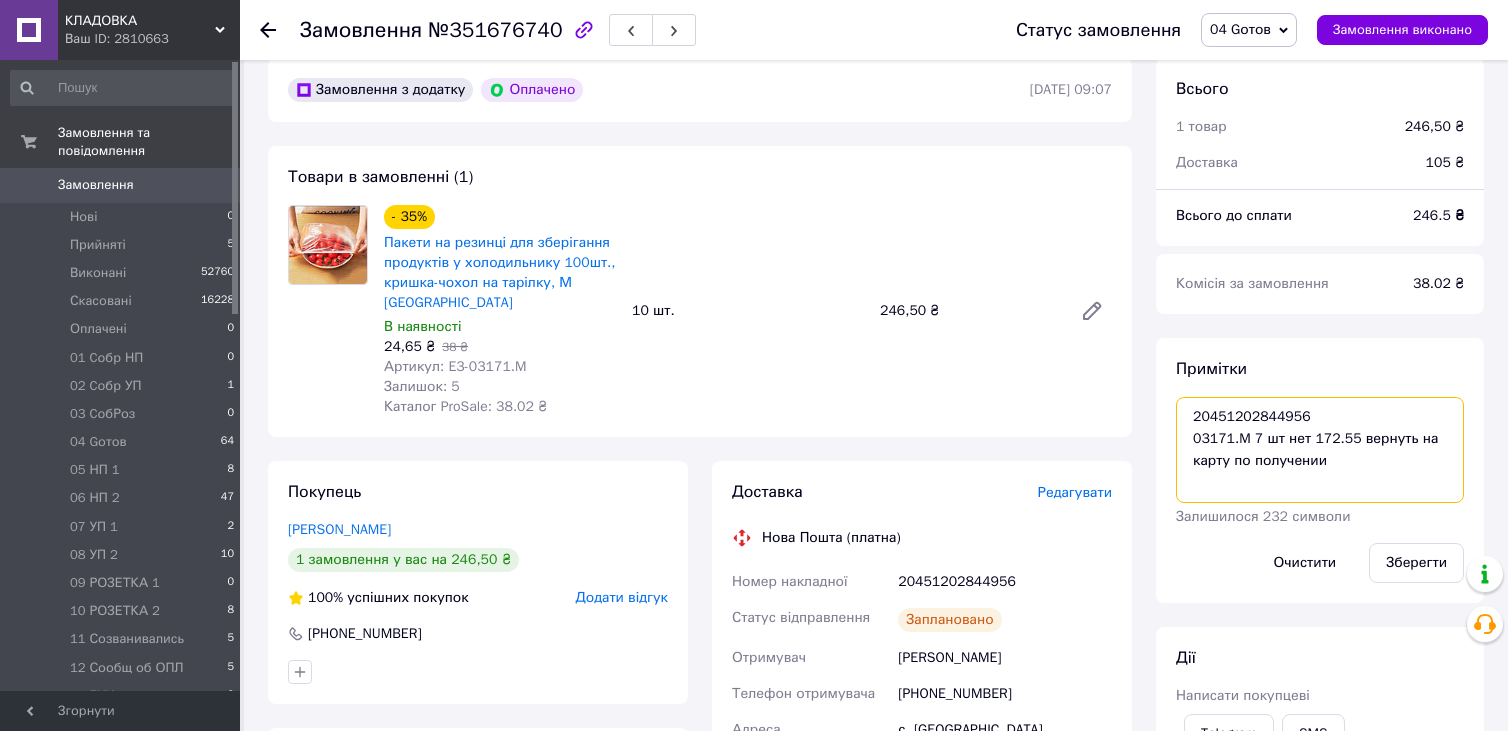 drag, startPoint x: 1189, startPoint y: 417, endPoint x: 1342, endPoint y: 417, distance: 153 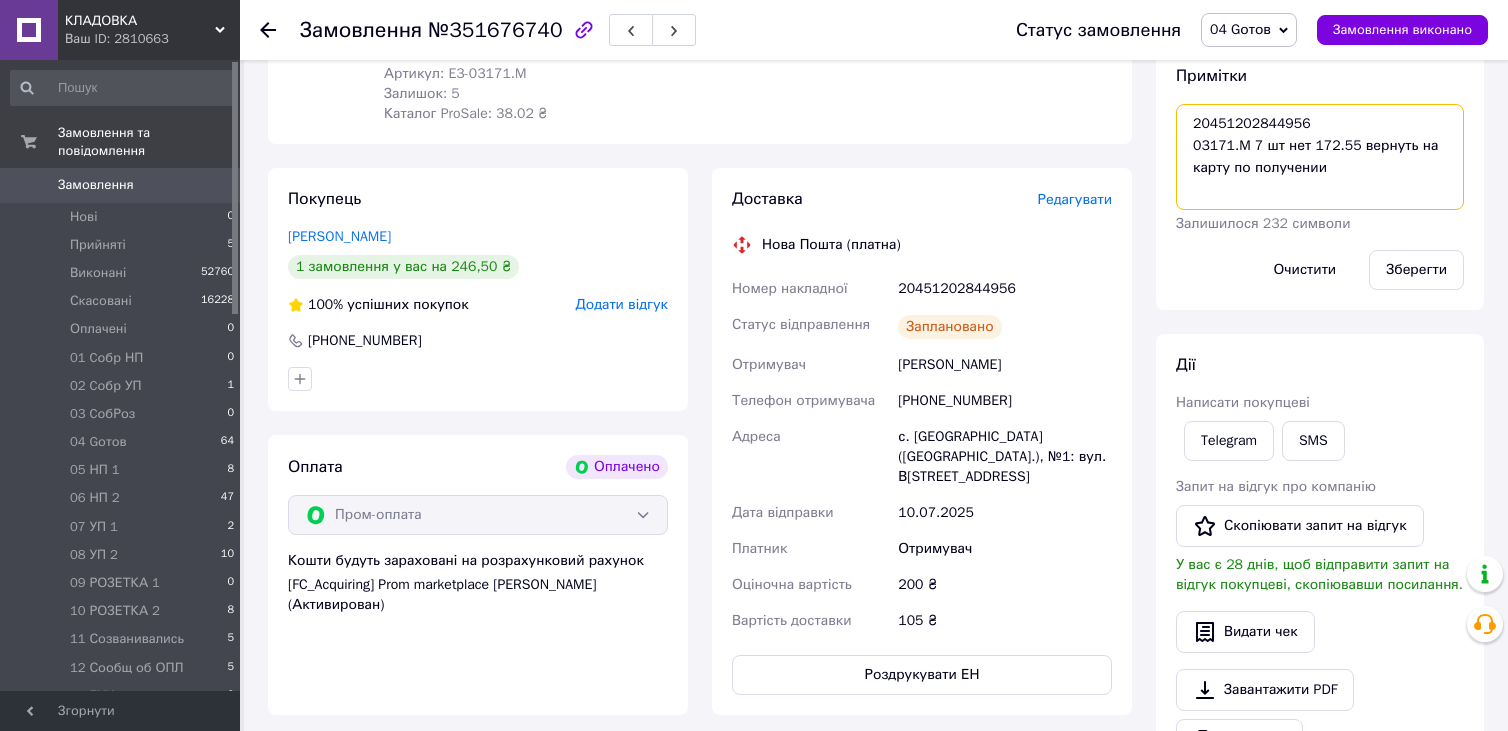 scroll, scrollTop: 883, scrollLeft: 0, axis: vertical 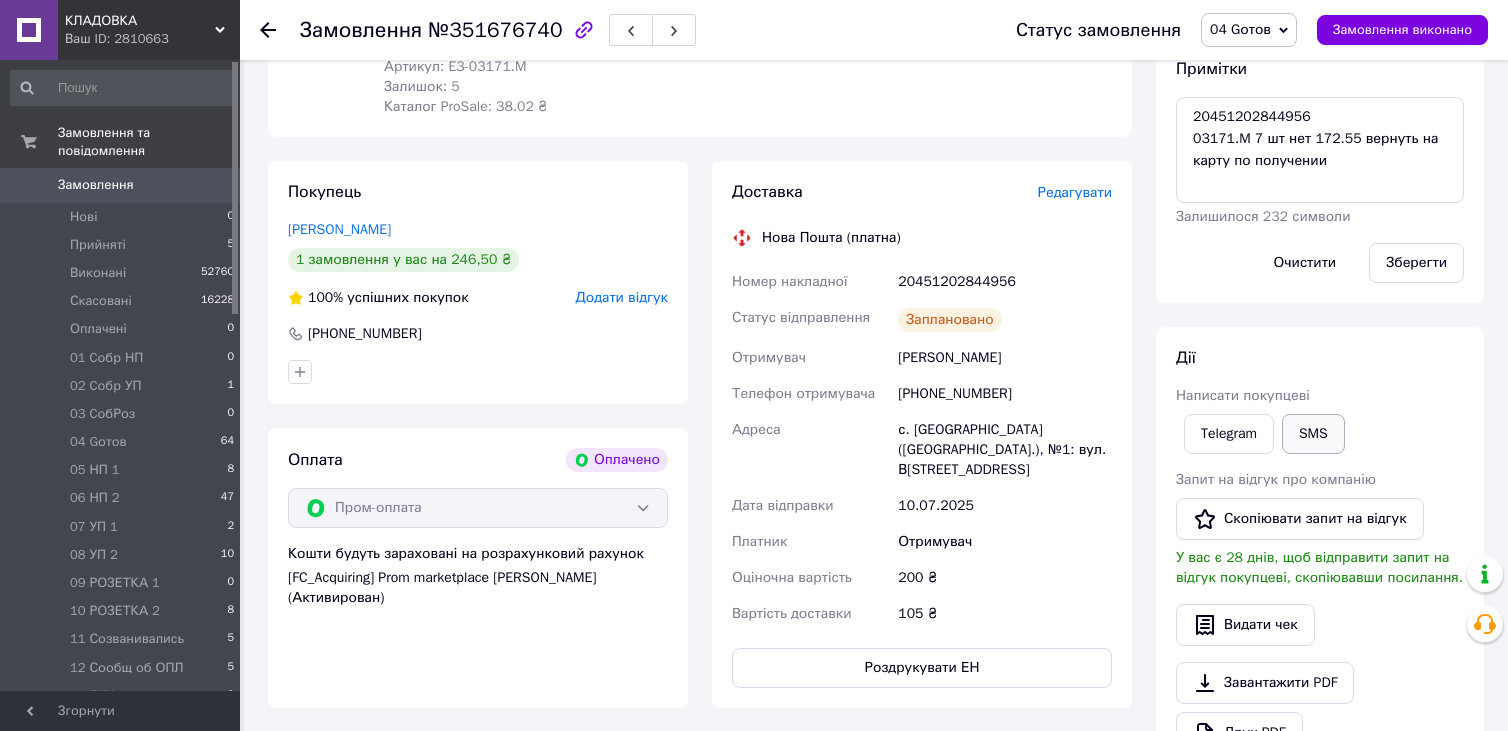 click on "SMS" at bounding box center [1313, 434] 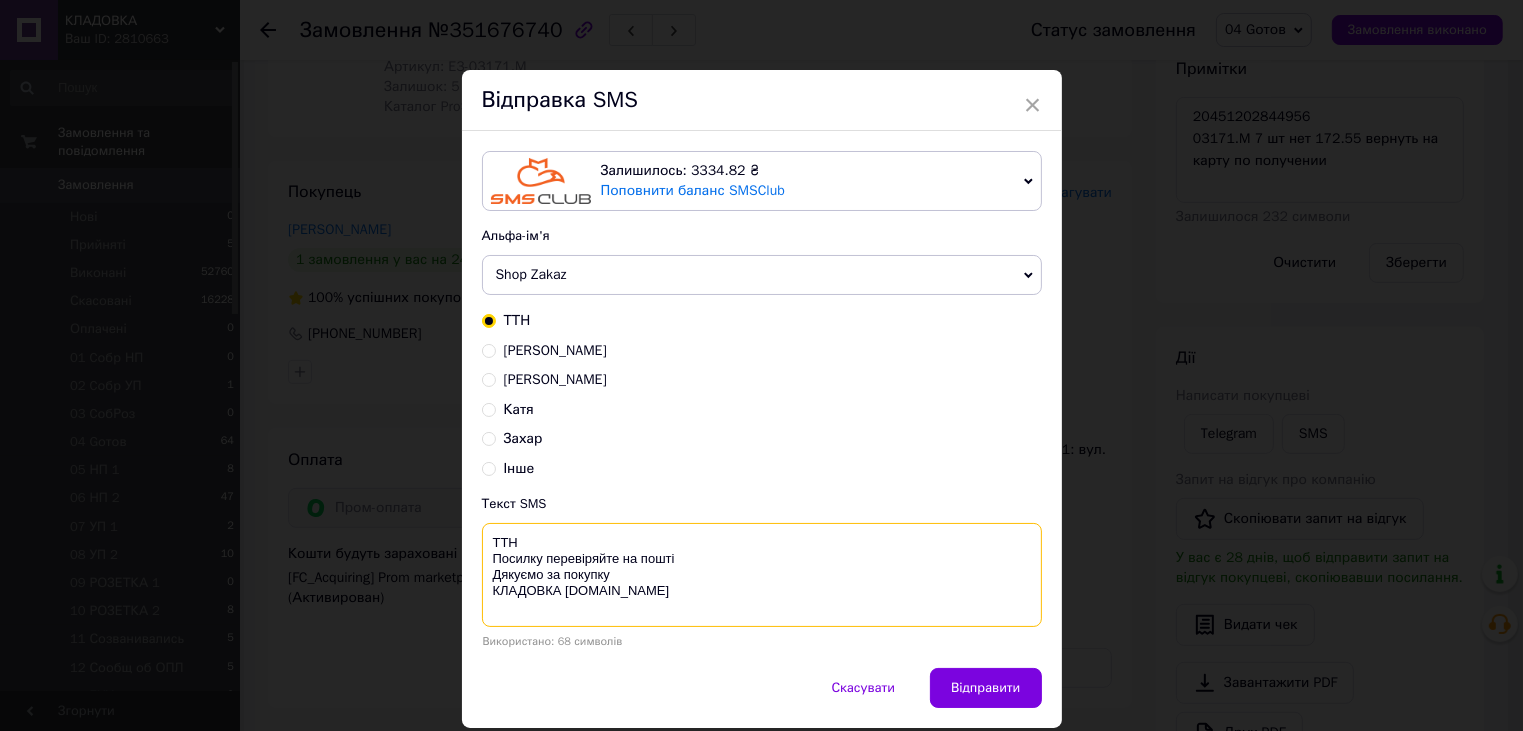paste on "20451202844956" 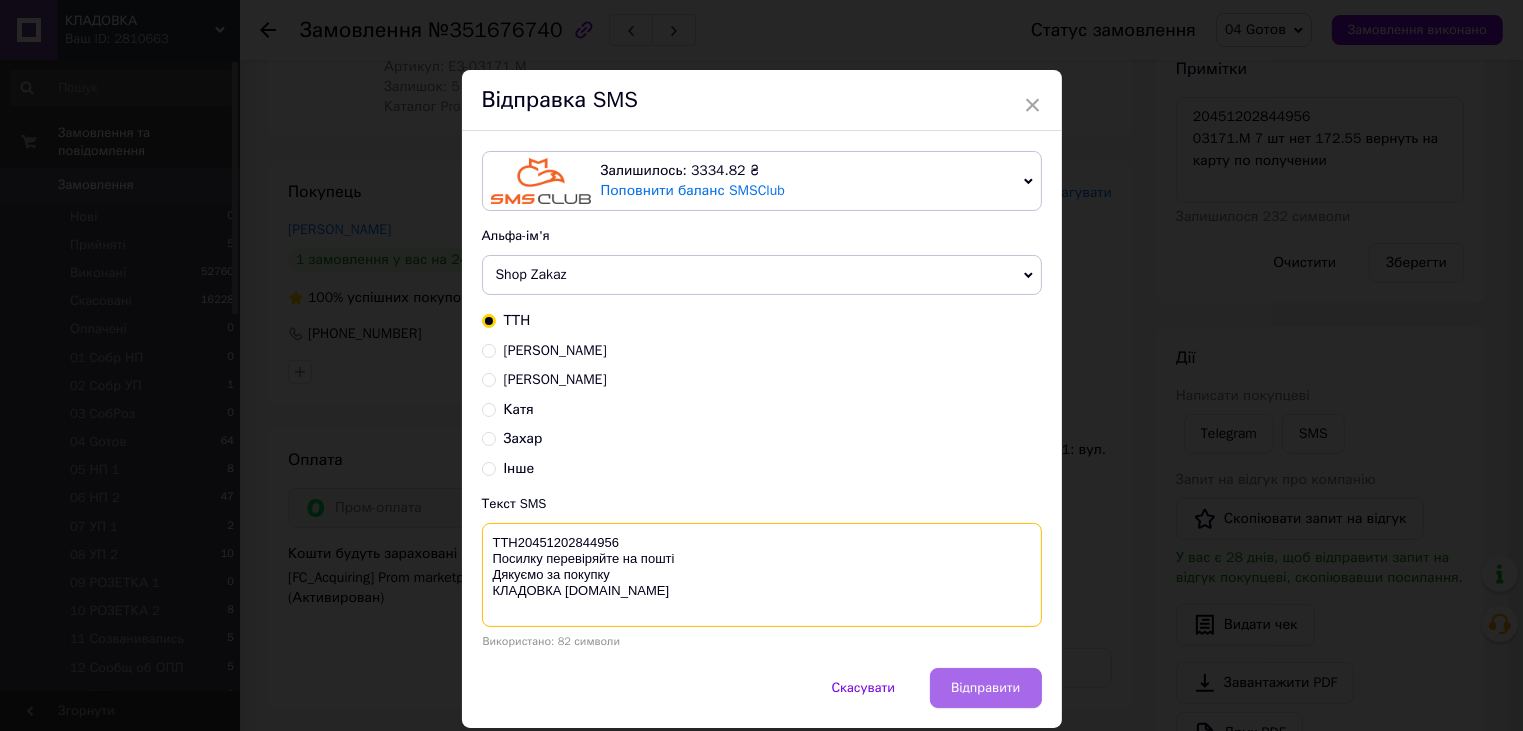 type on "ТТН20451202844956
Посилку перевіряйте на пошті
Дякуємо за покупку
КЛАДОВКА prom.ua" 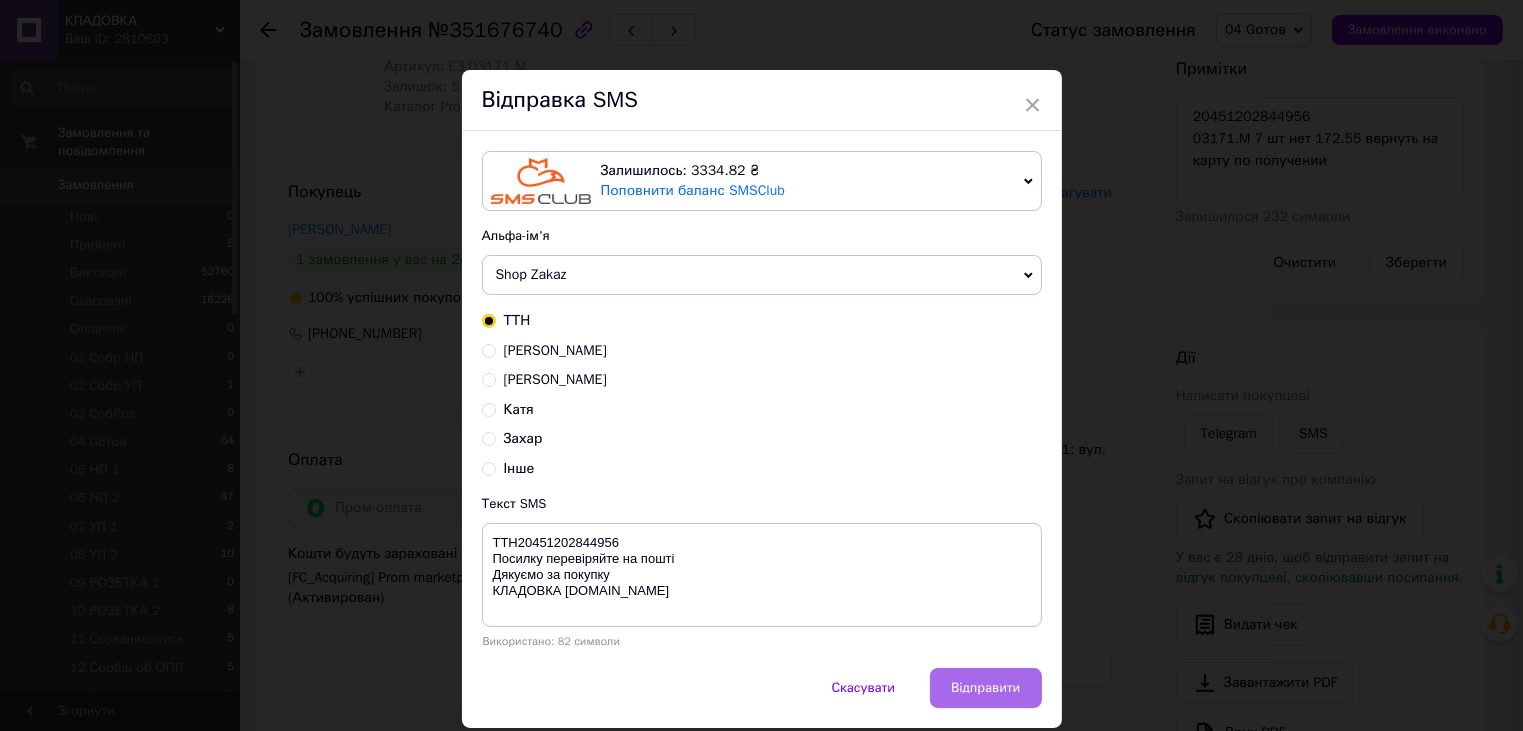 click on "Відправити" at bounding box center [985, 688] 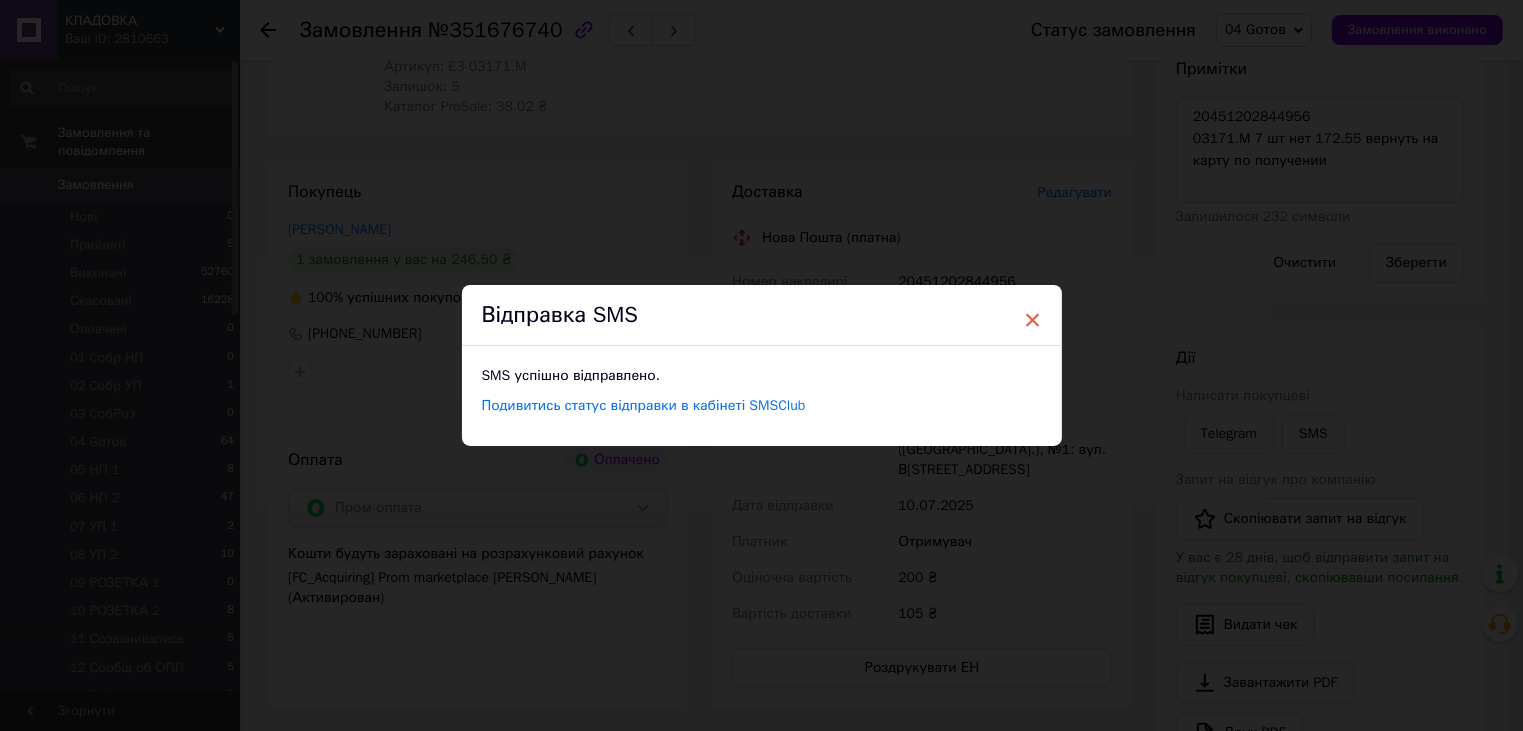 click on "×" at bounding box center [1033, 320] 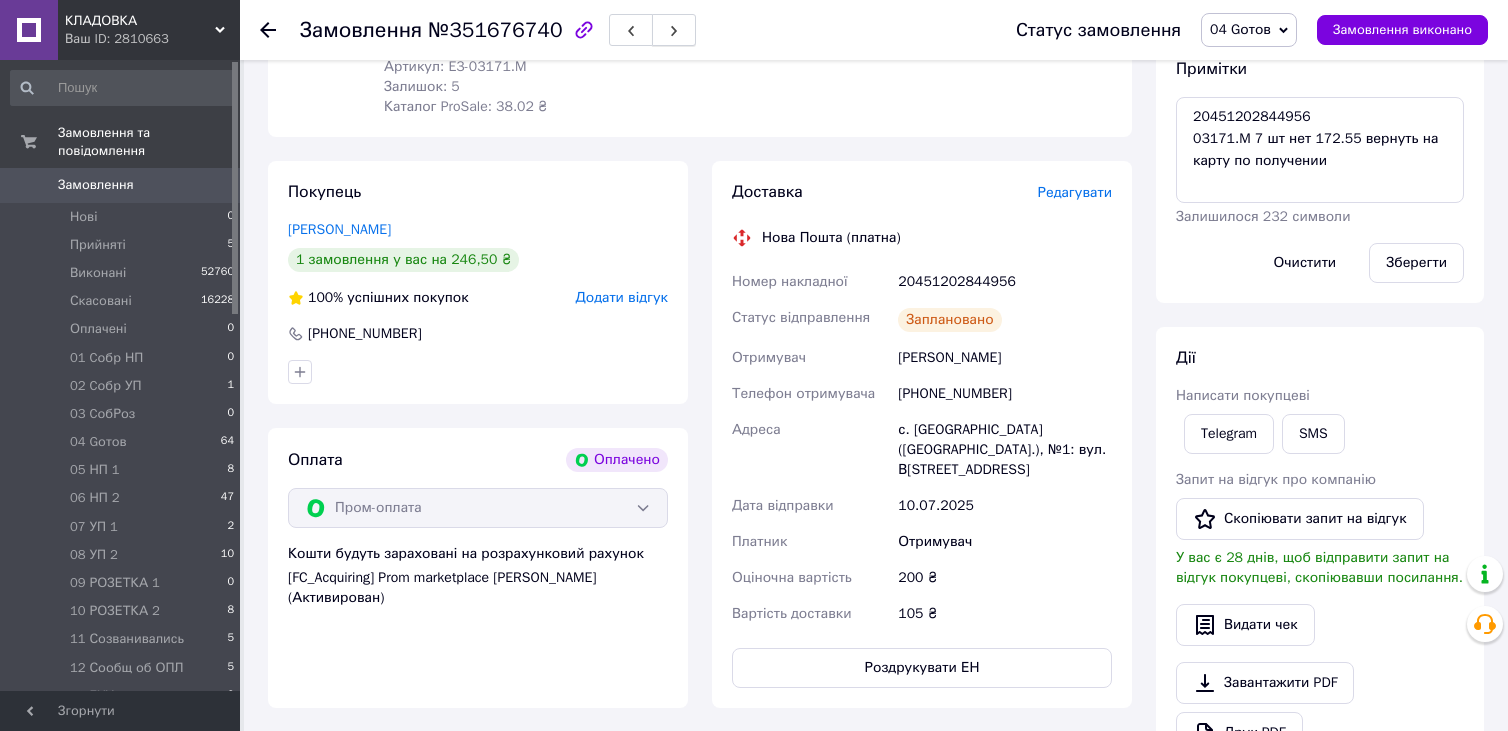 click at bounding box center (674, 30) 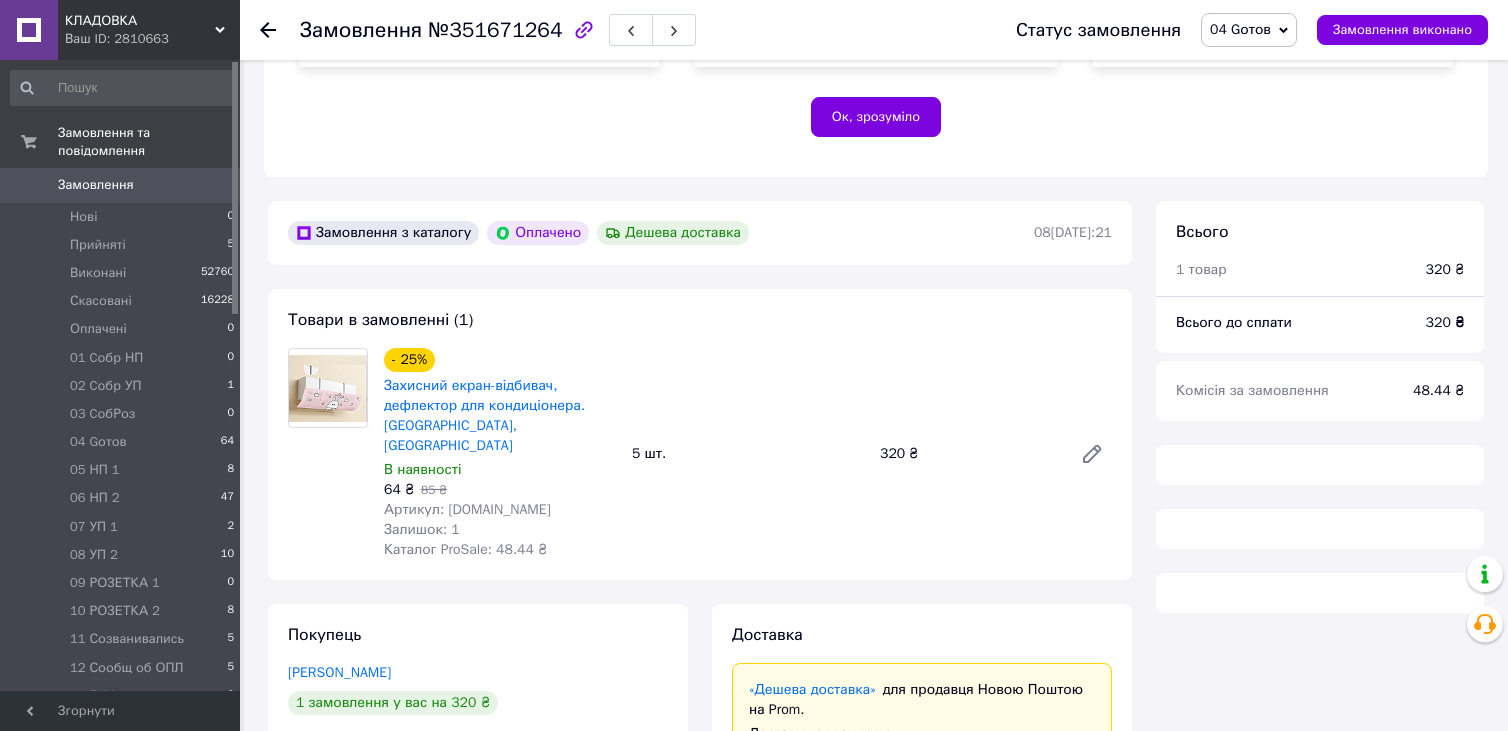 scroll, scrollTop: 654, scrollLeft: 0, axis: vertical 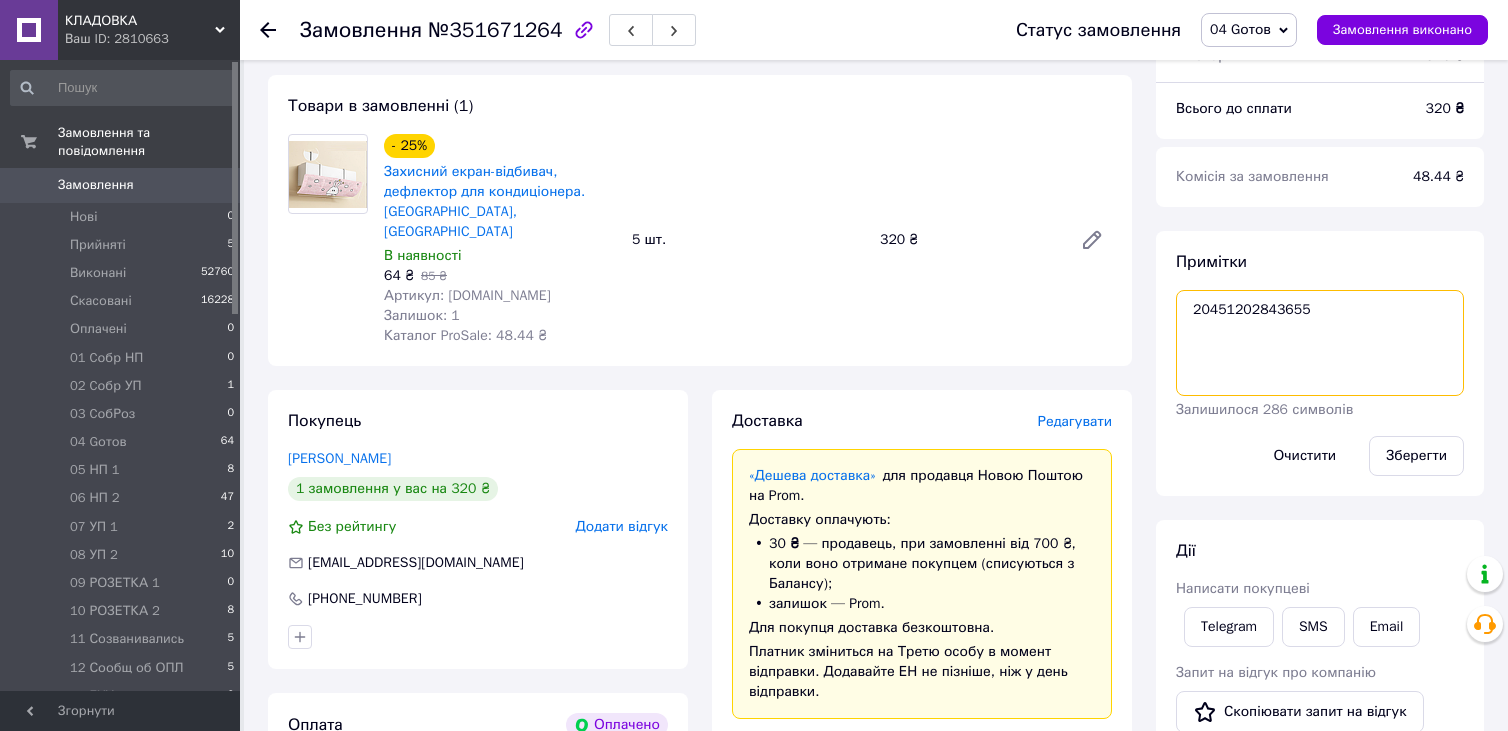drag, startPoint x: 1188, startPoint y: 312, endPoint x: 1304, endPoint y: 300, distance: 116.61904 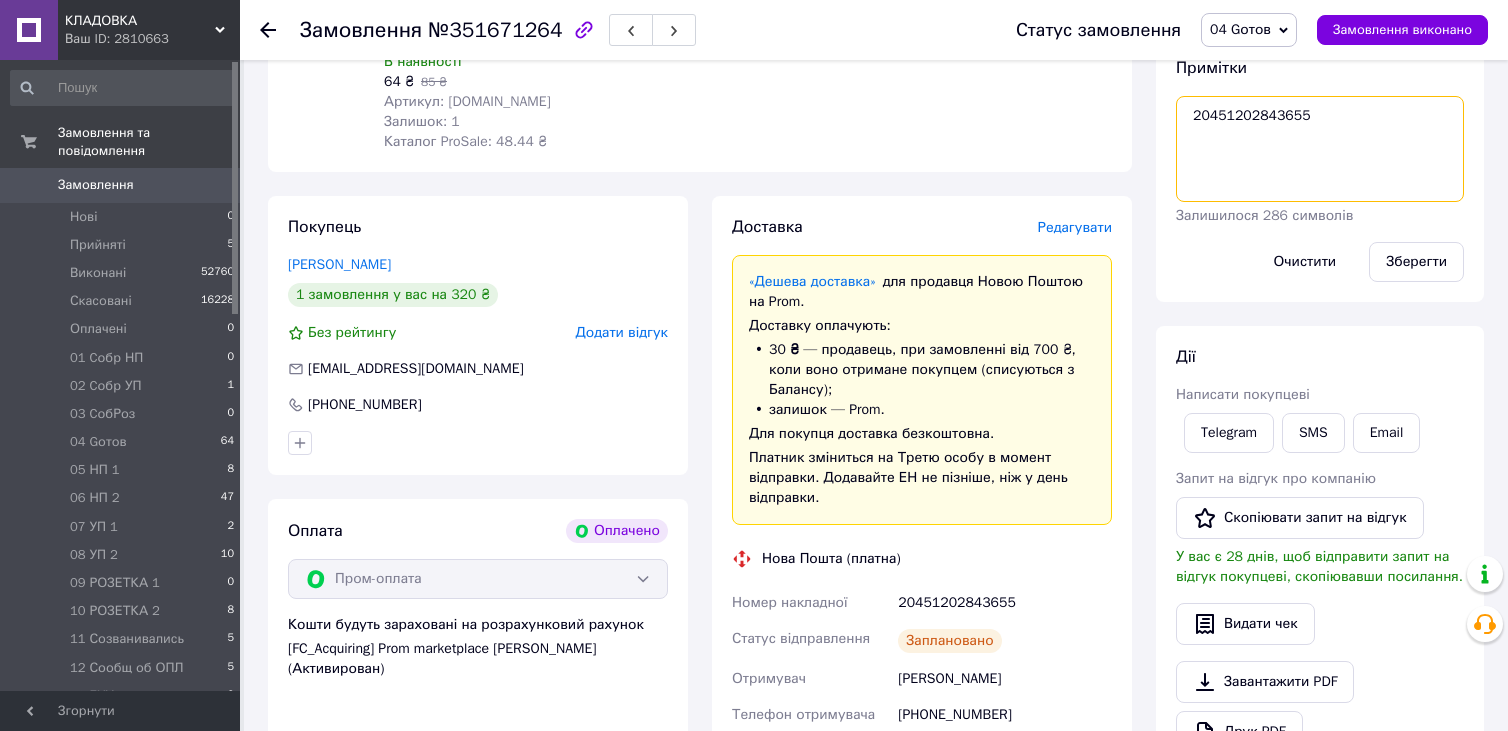 scroll, scrollTop: 854, scrollLeft: 0, axis: vertical 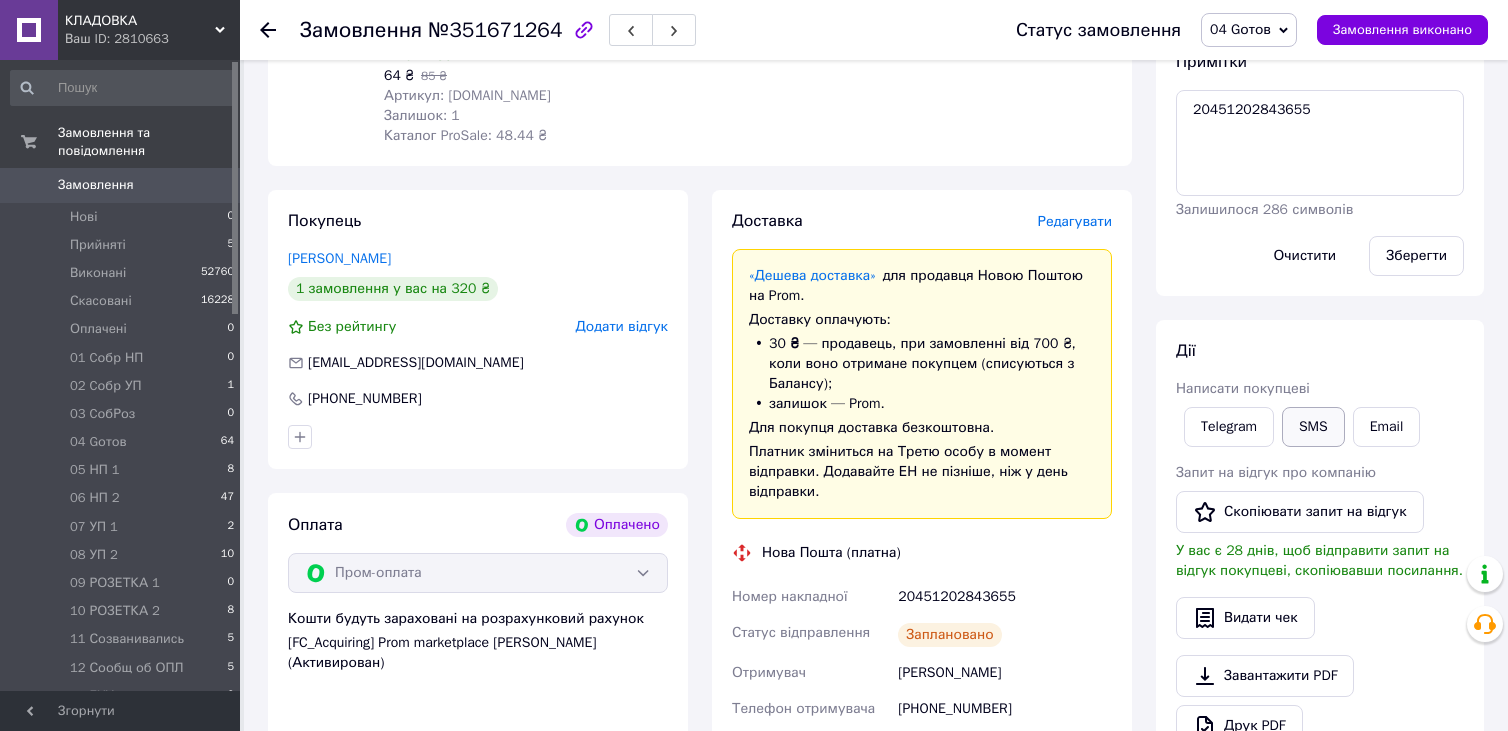 click on "SMS" at bounding box center (1313, 427) 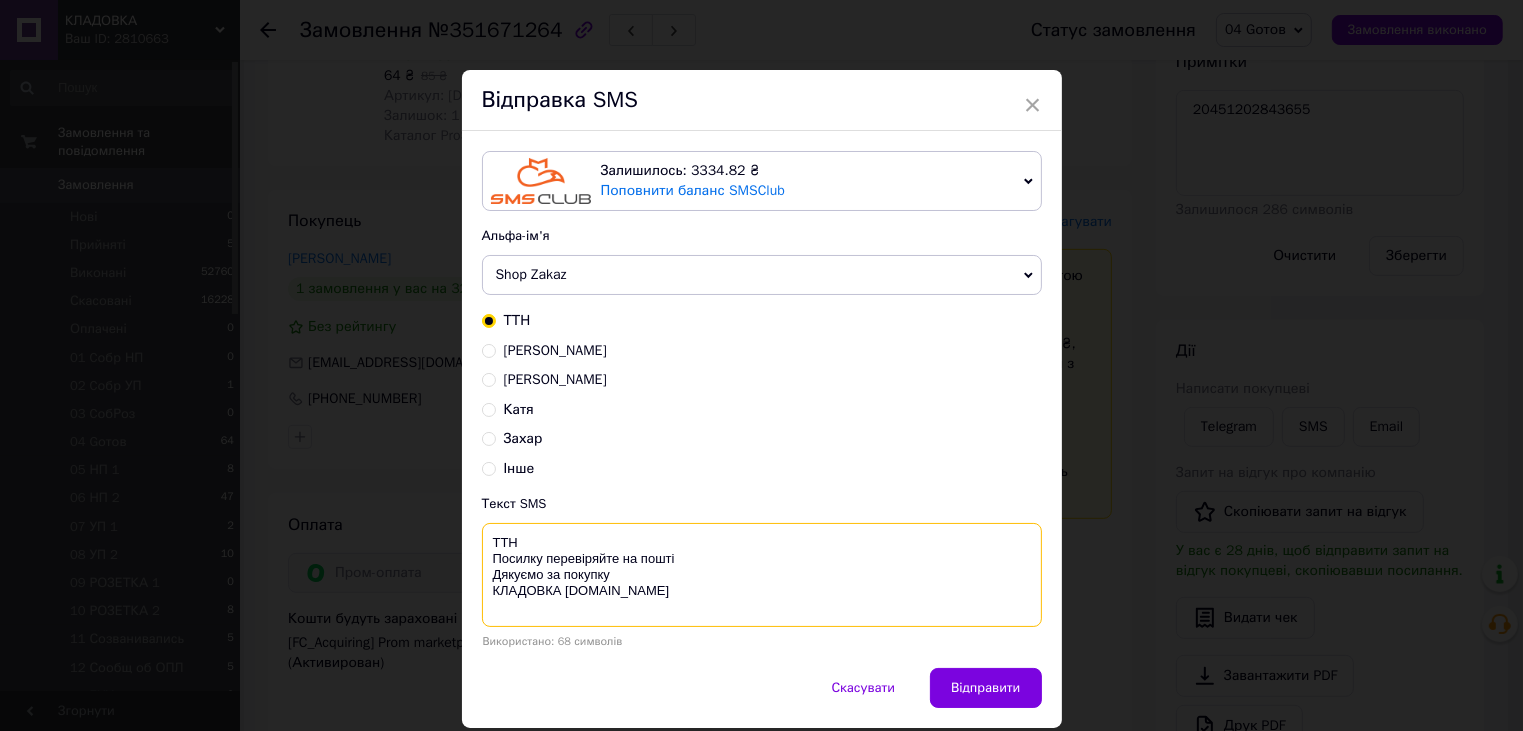 paste on "20451202843655" 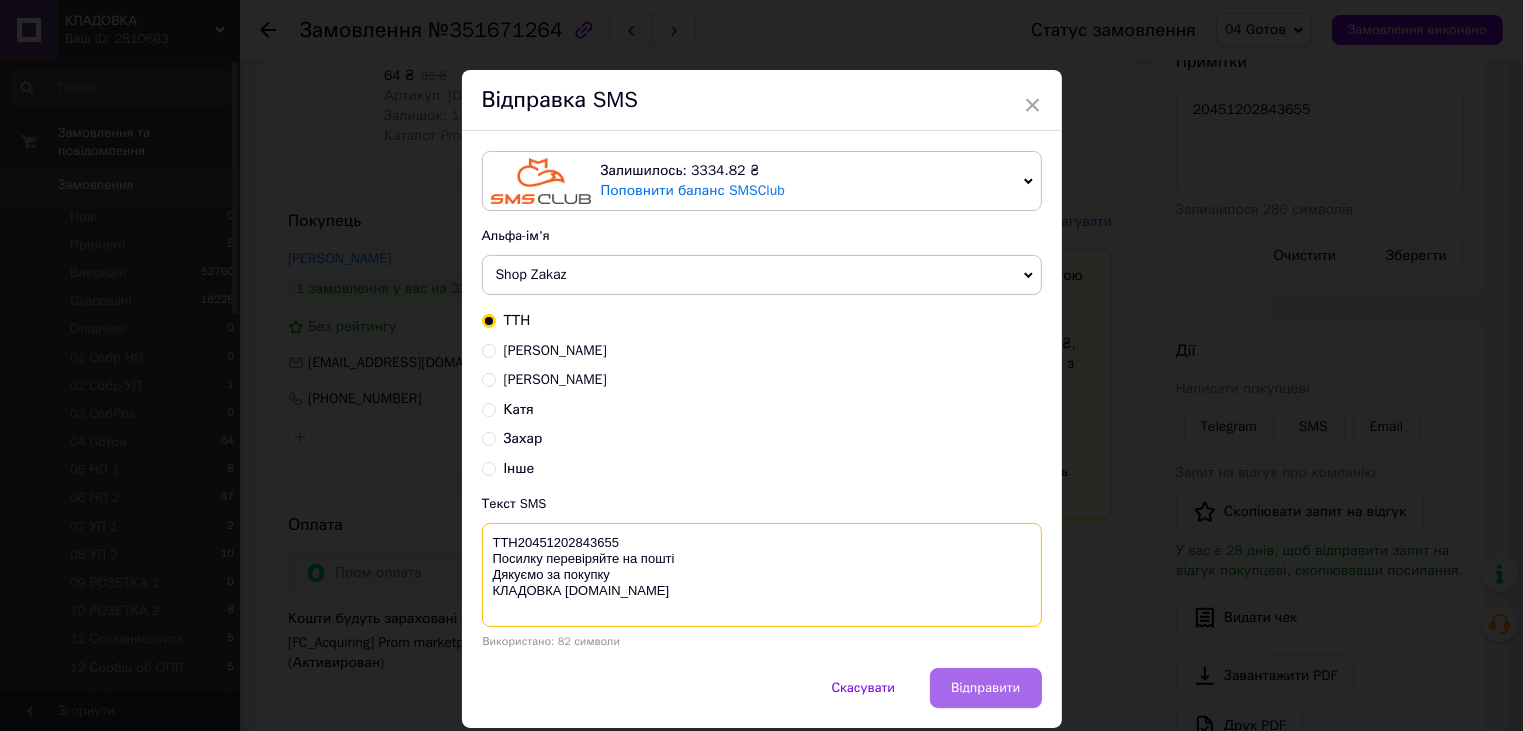 type on "ТТН20451202843655
Посилку перевіряйте на пошті
Дякуємо за покупку
КЛАДОВКА prom.ua" 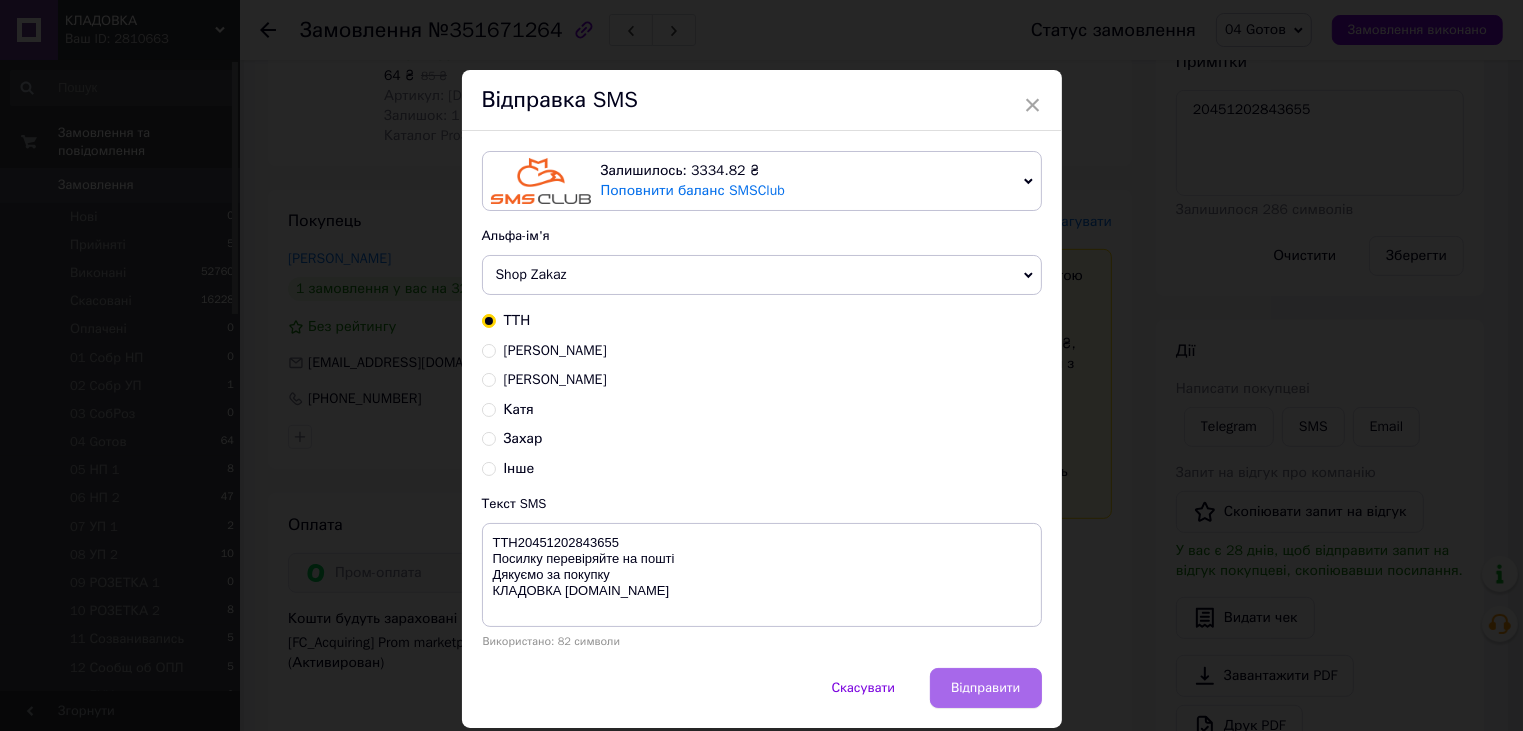 click on "Відправити" at bounding box center (985, 688) 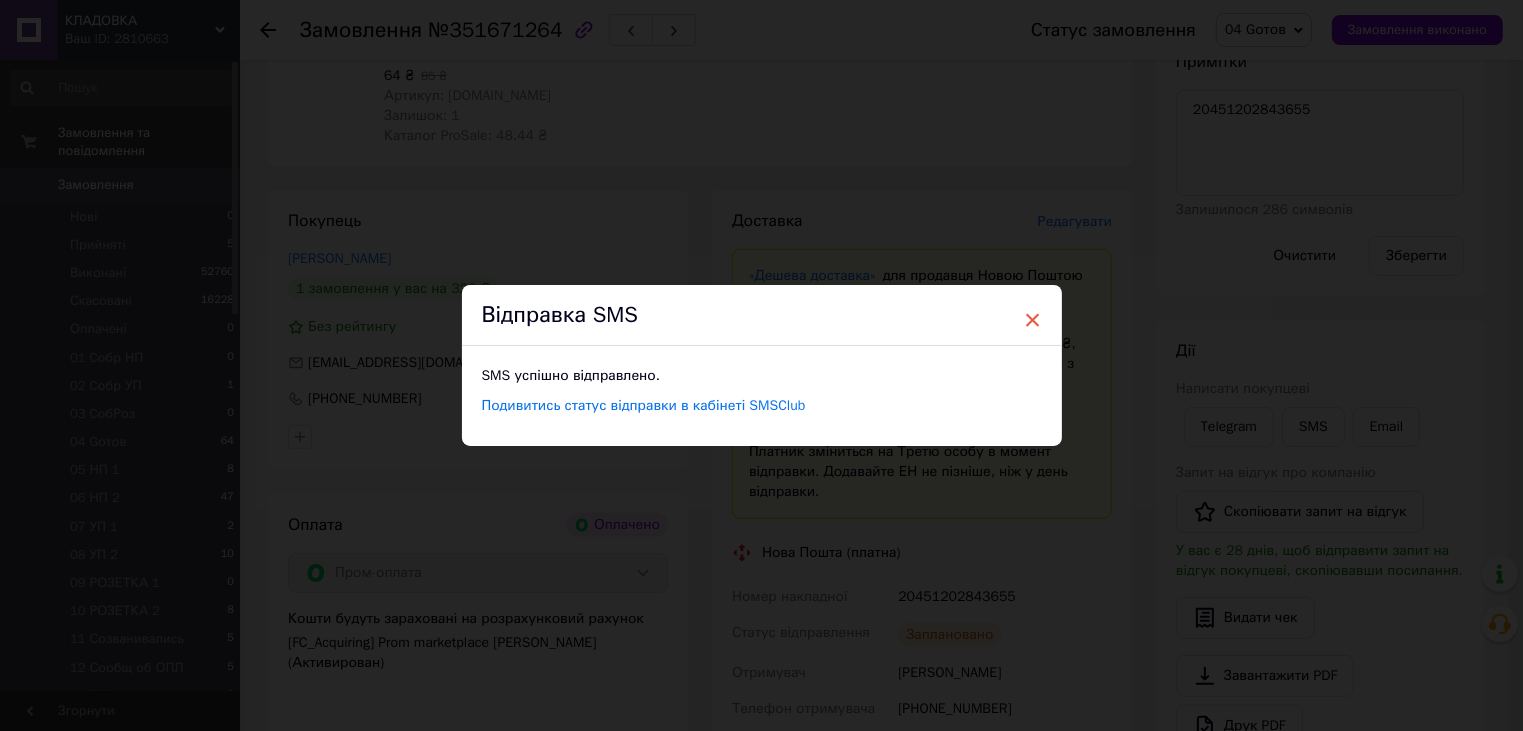 click on "×" at bounding box center (1033, 320) 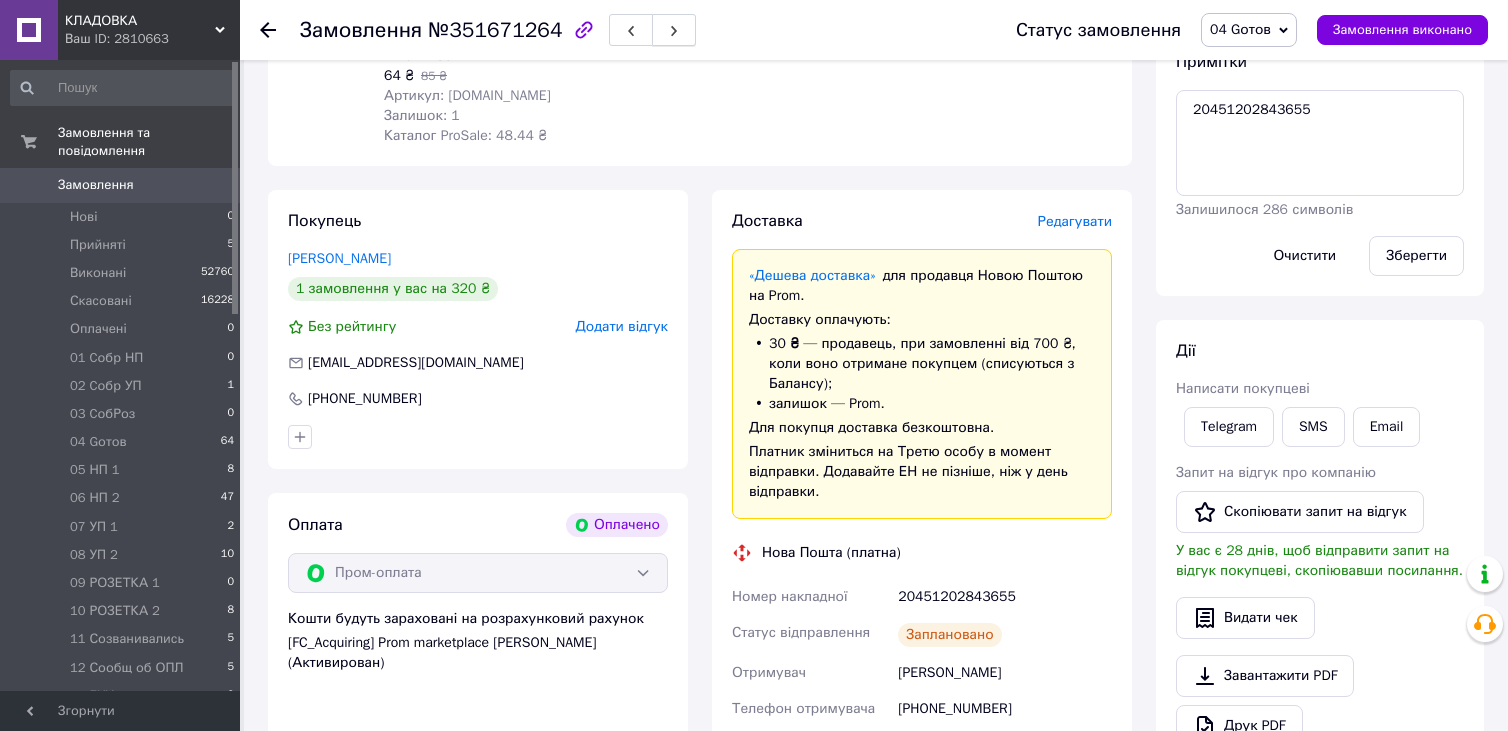 click at bounding box center (674, 30) 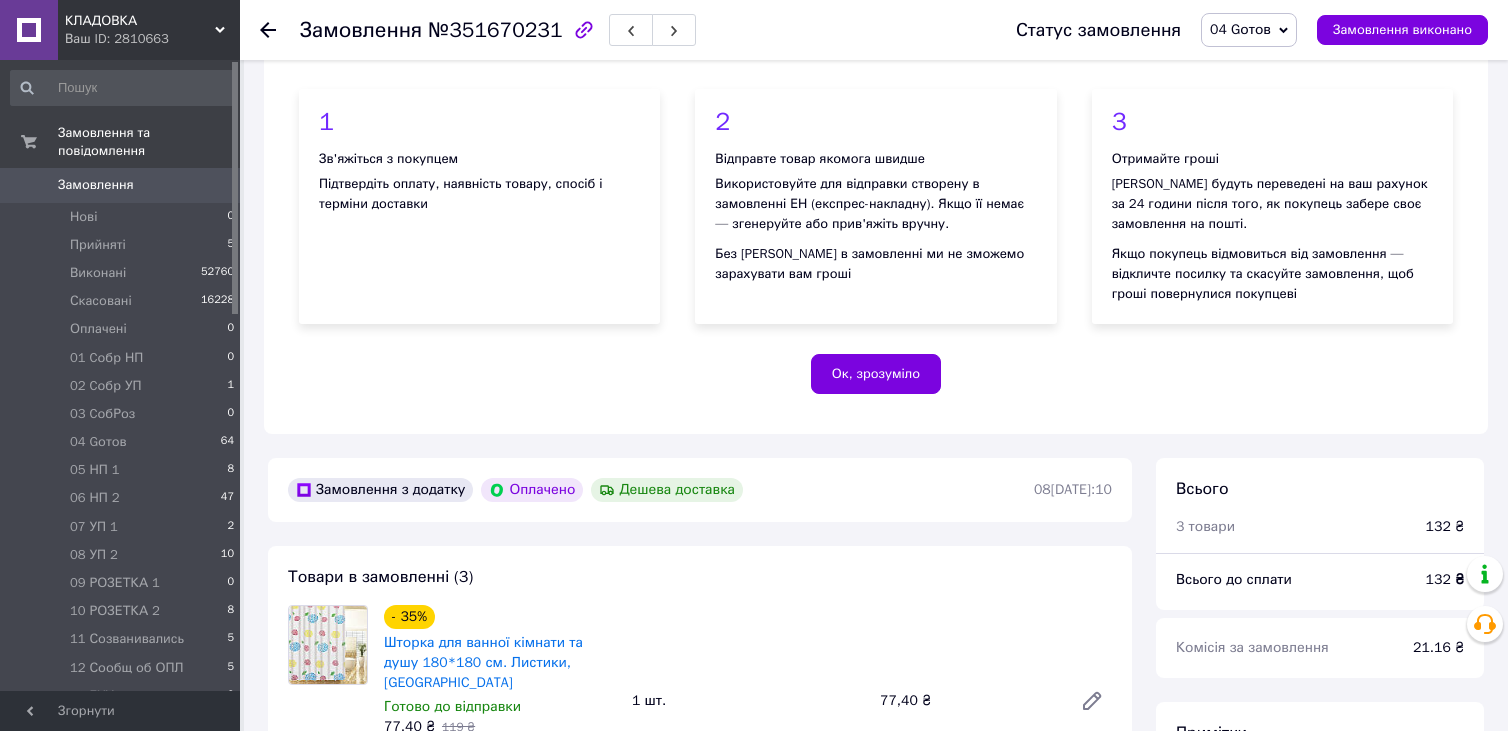 scroll, scrollTop: 808, scrollLeft: 0, axis: vertical 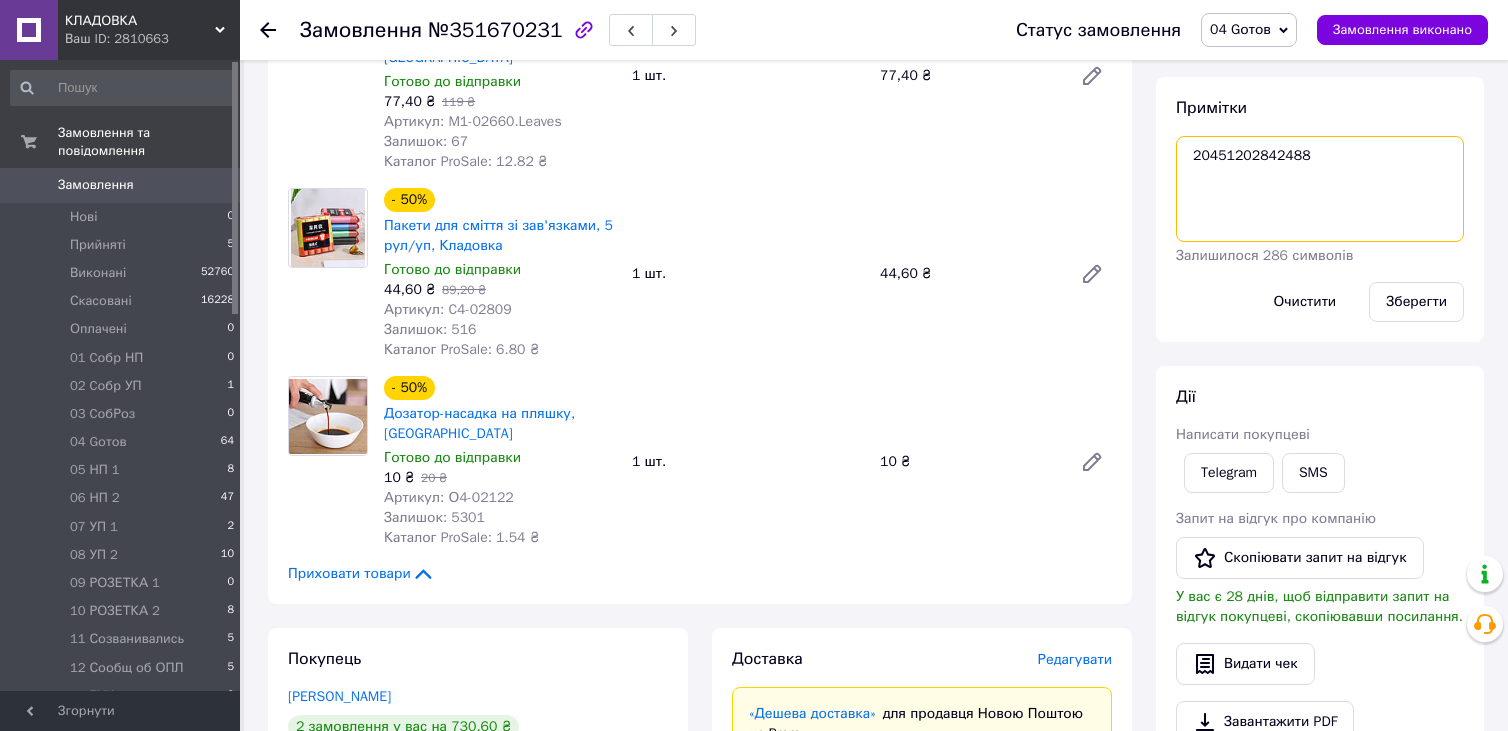 drag, startPoint x: 1192, startPoint y: 164, endPoint x: 1305, endPoint y: 165, distance: 113.004425 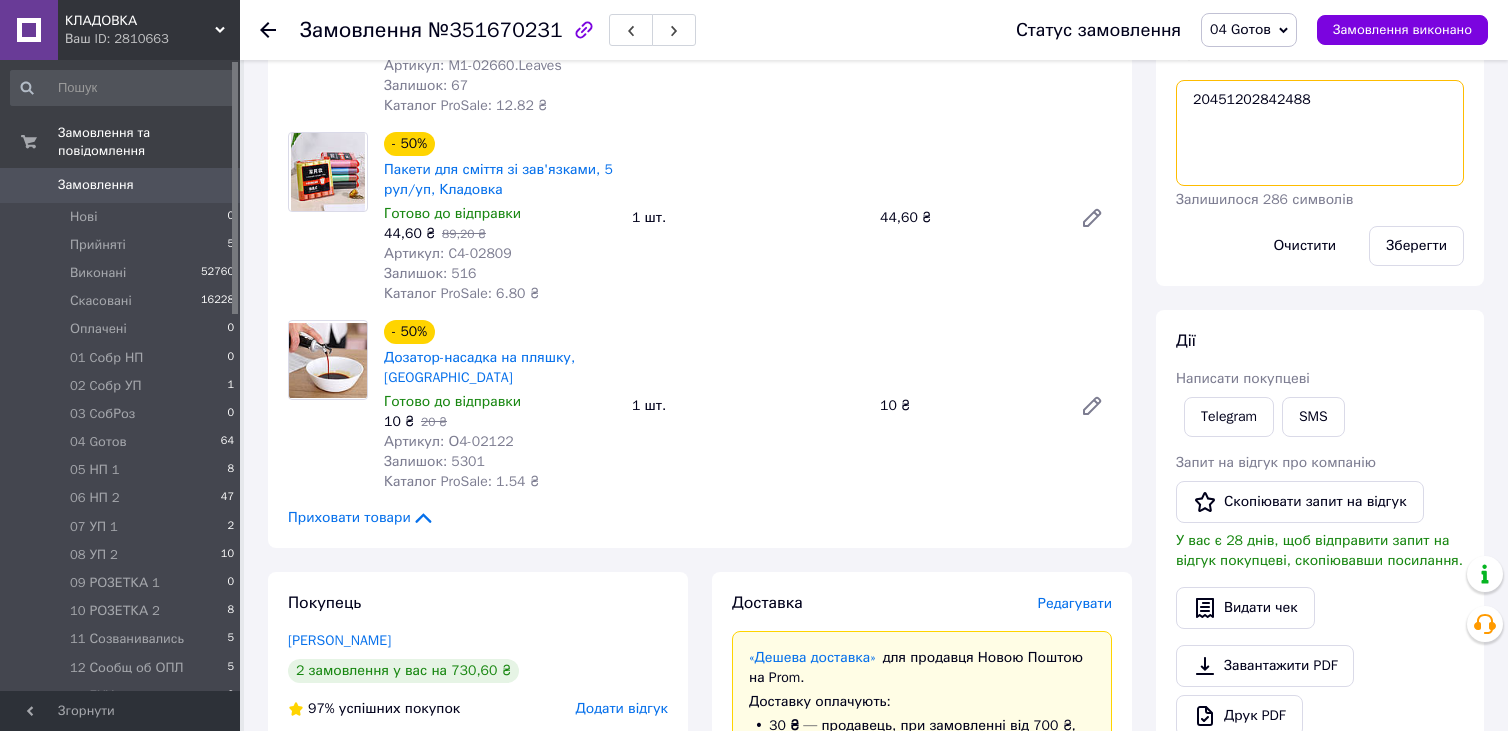 scroll, scrollTop: 1008, scrollLeft: 0, axis: vertical 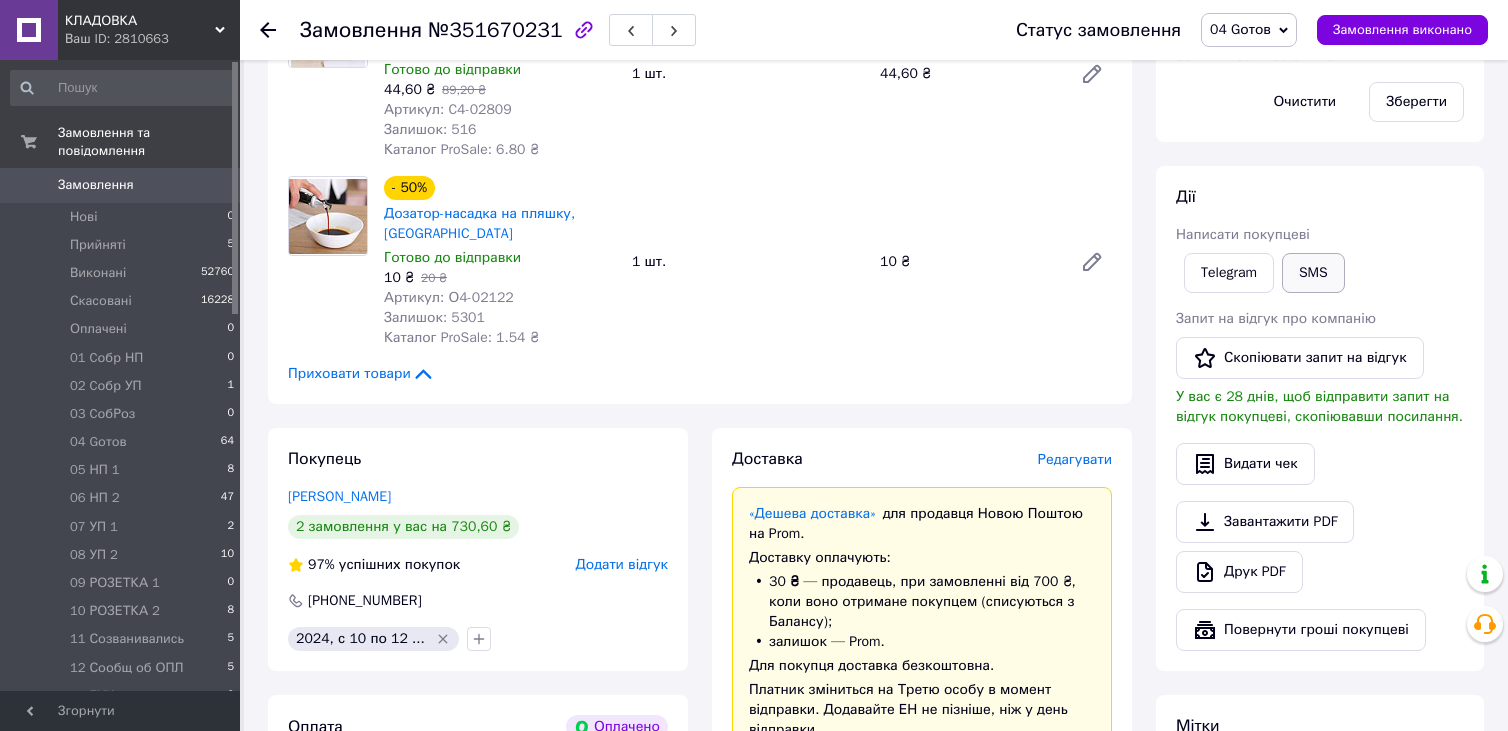click on "SMS" at bounding box center (1313, 273) 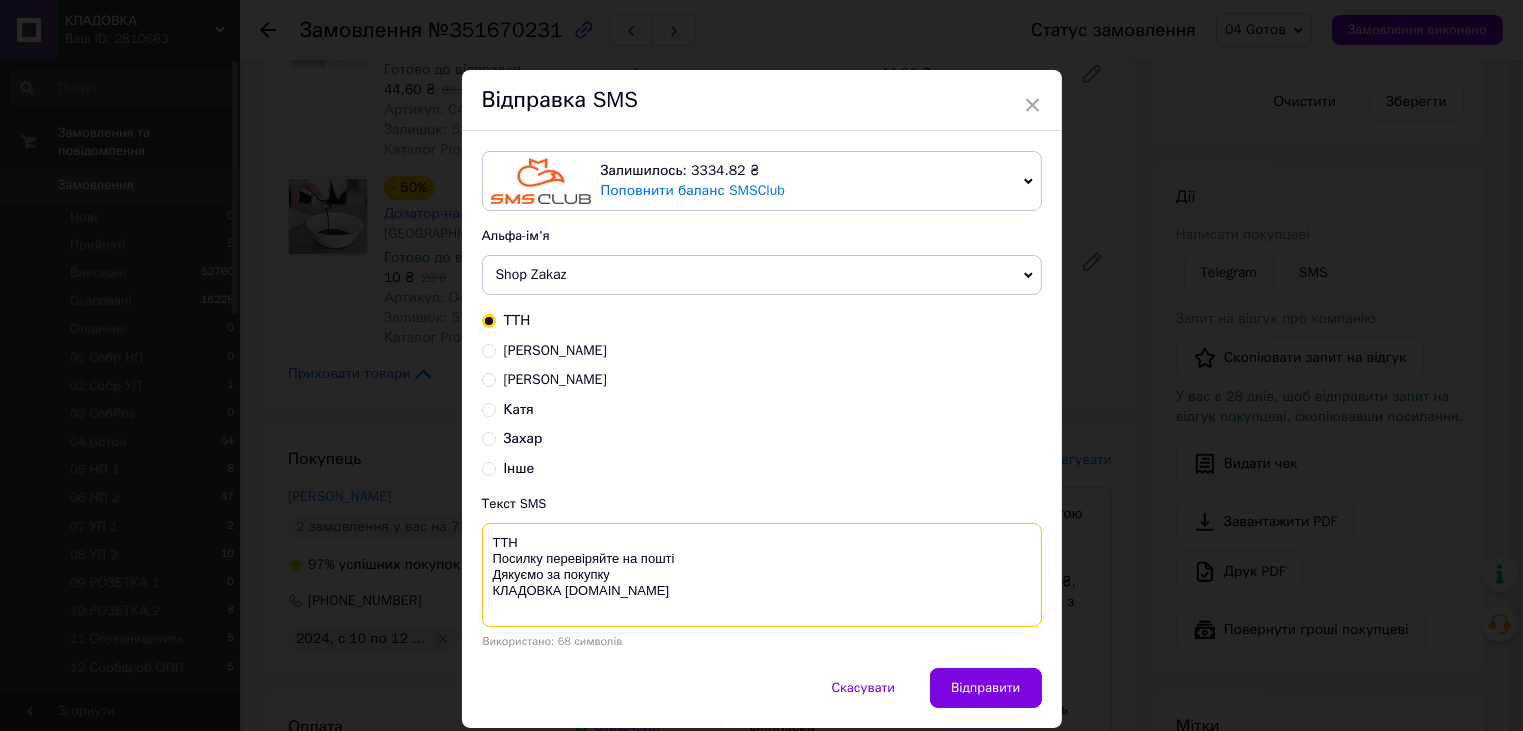 paste on "20451202842488" 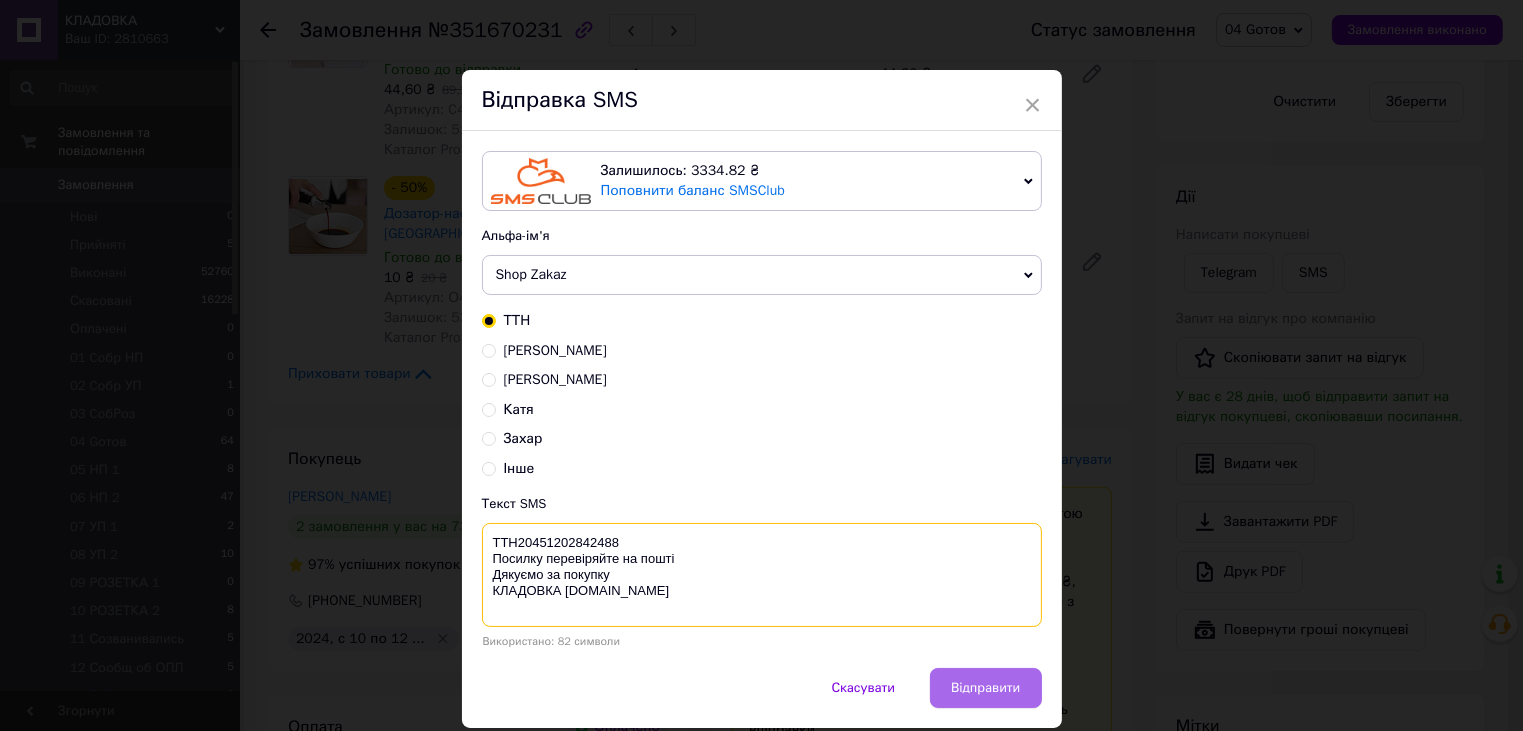 type on "ТТН20451202842488
Посилку перевіряйте на пошті
Дякуємо за покупку
КЛАДОВКА prom.ua" 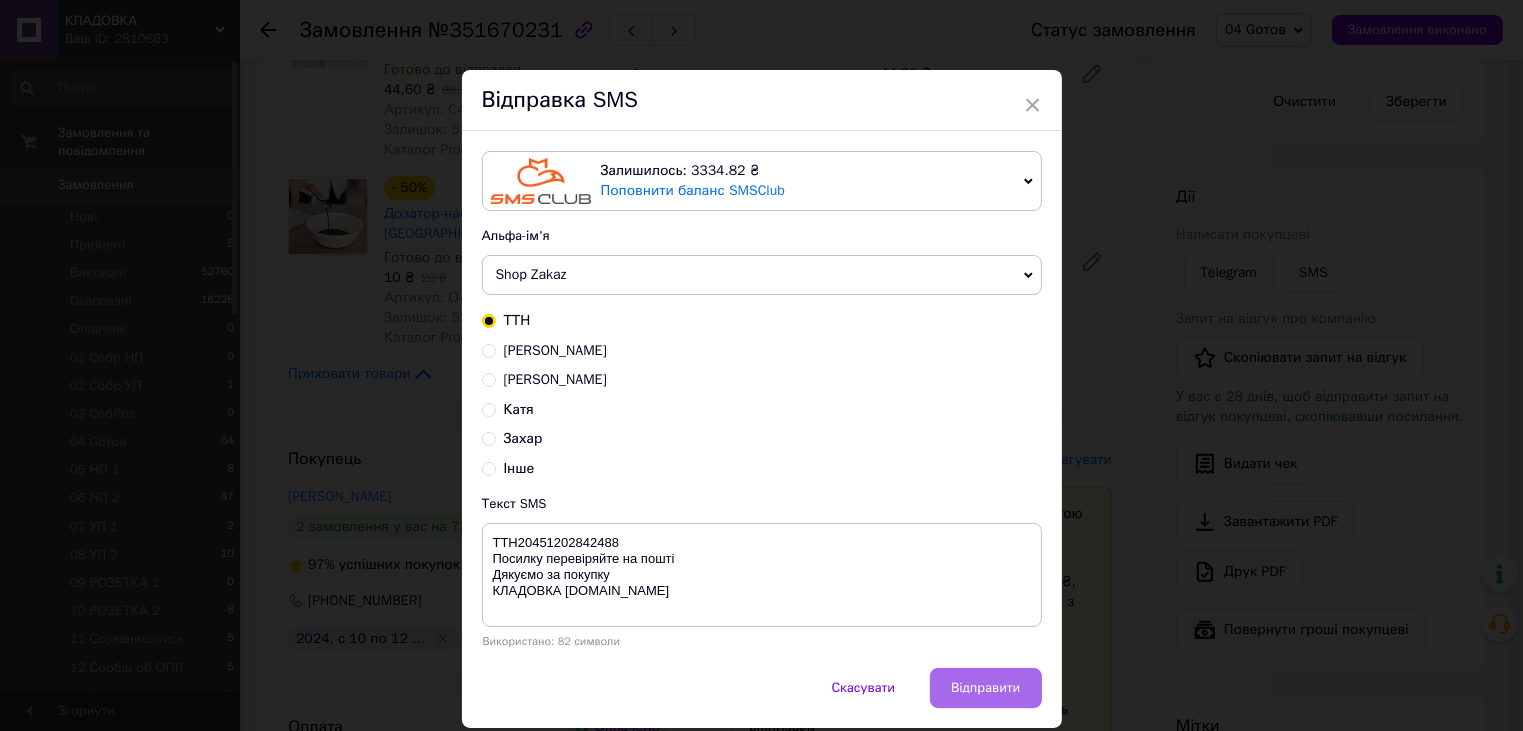click on "Відправити" at bounding box center (985, 688) 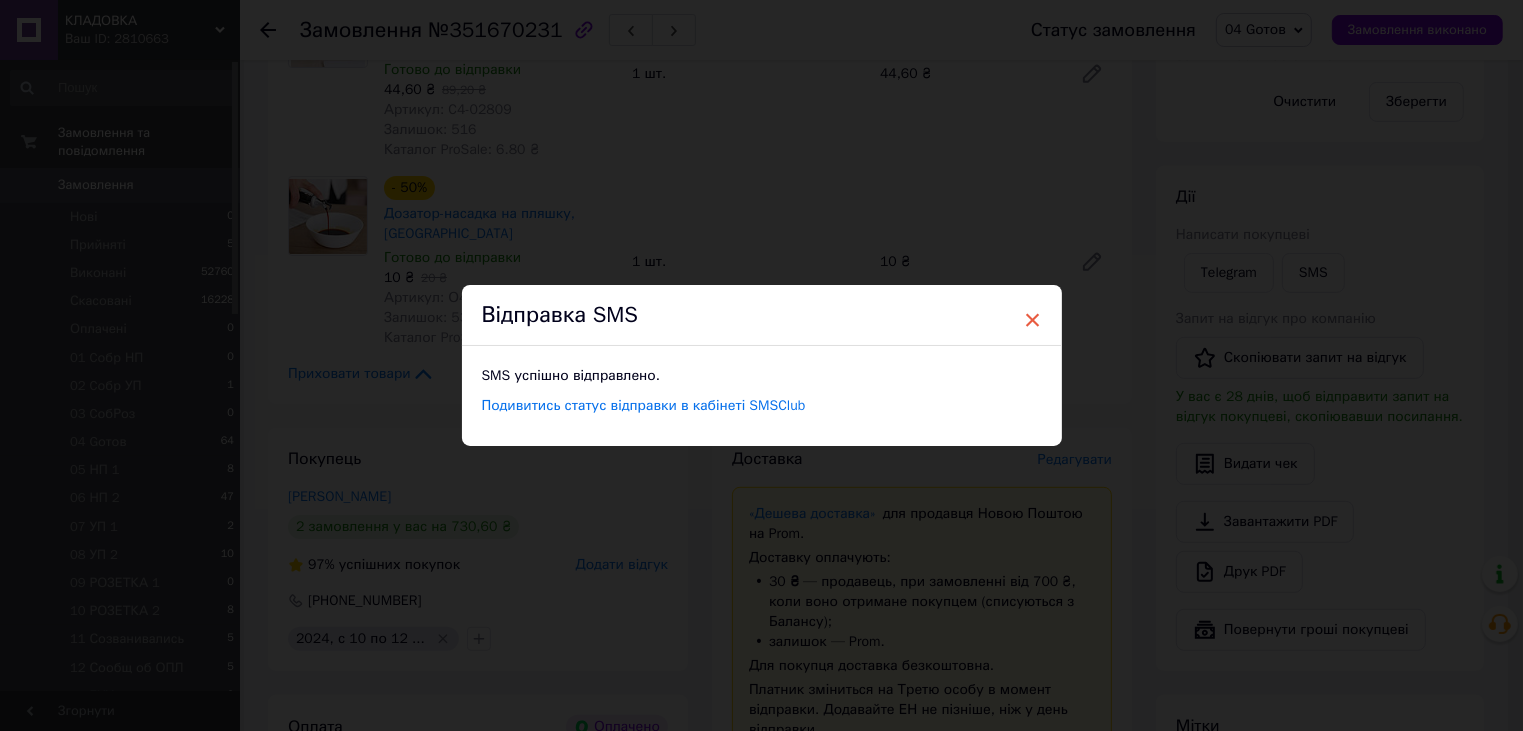 click on "×" at bounding box center (1033, 320) 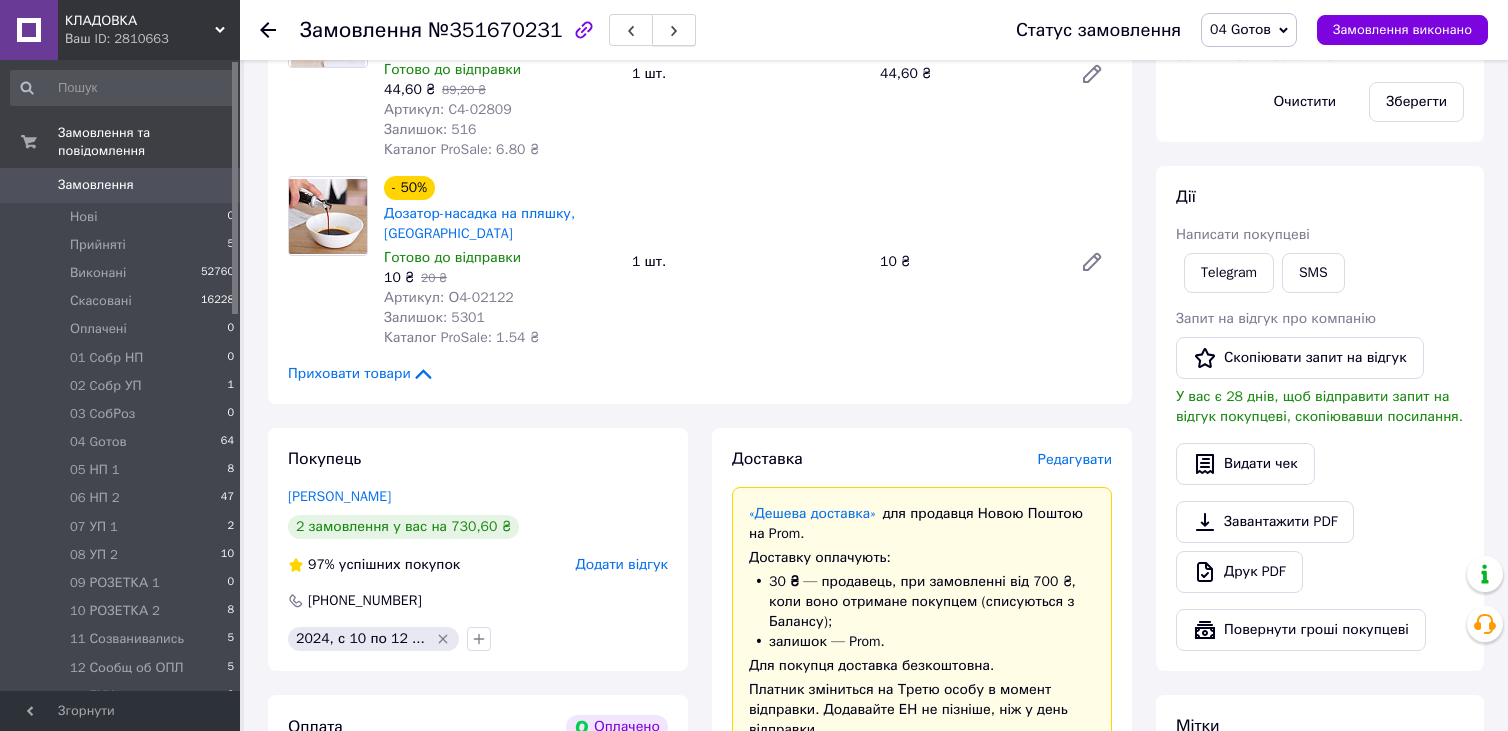 click at bounding box center [674, 30] 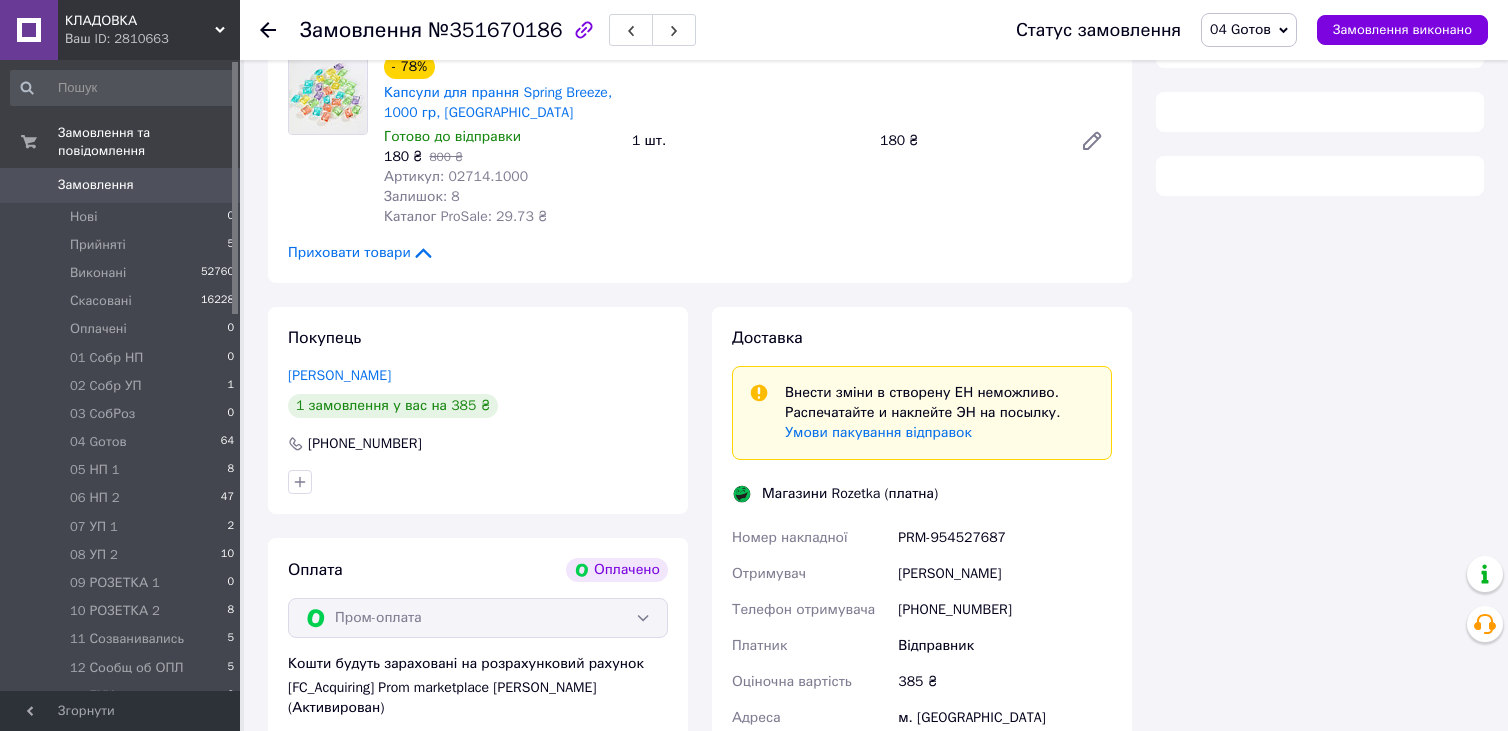 scroll, scrollTop: 808, scrollLeft: 0, axis: vertical 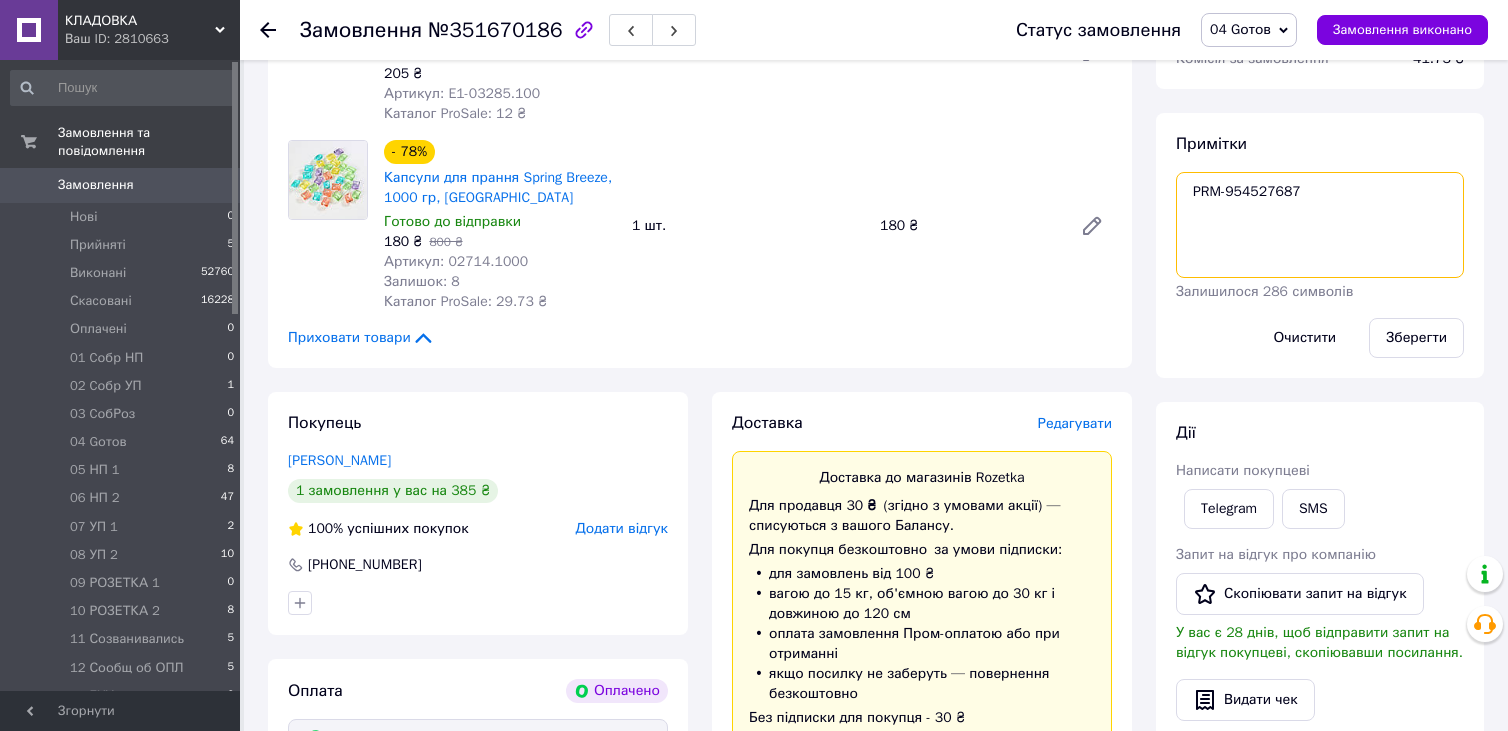 drag, startPoint x: 1192, startPoint y: 193, endPoint x: 1300, endPoint y: 200, distance: 108.226616 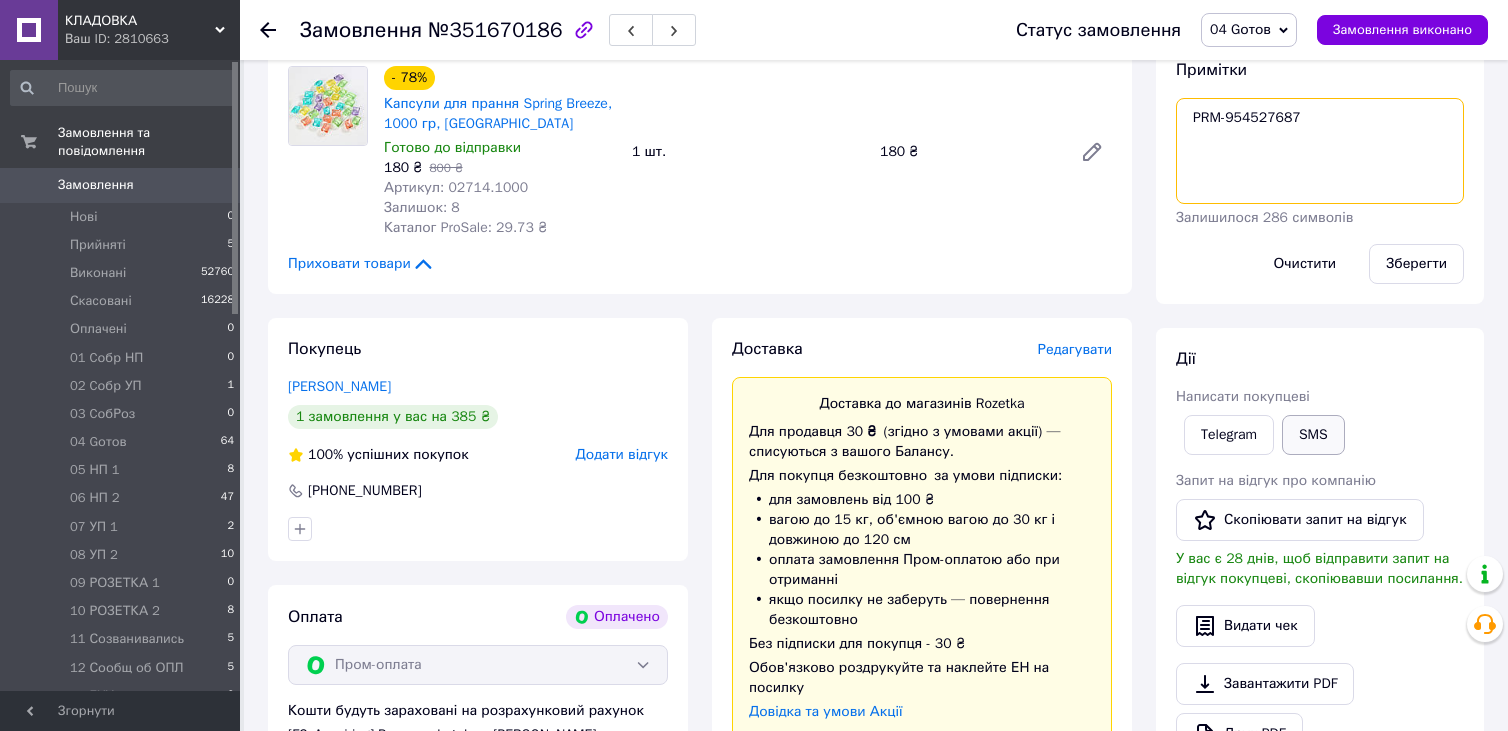 scroll, scrollTop: 1008, scrollLeft: 0, axis: vertical 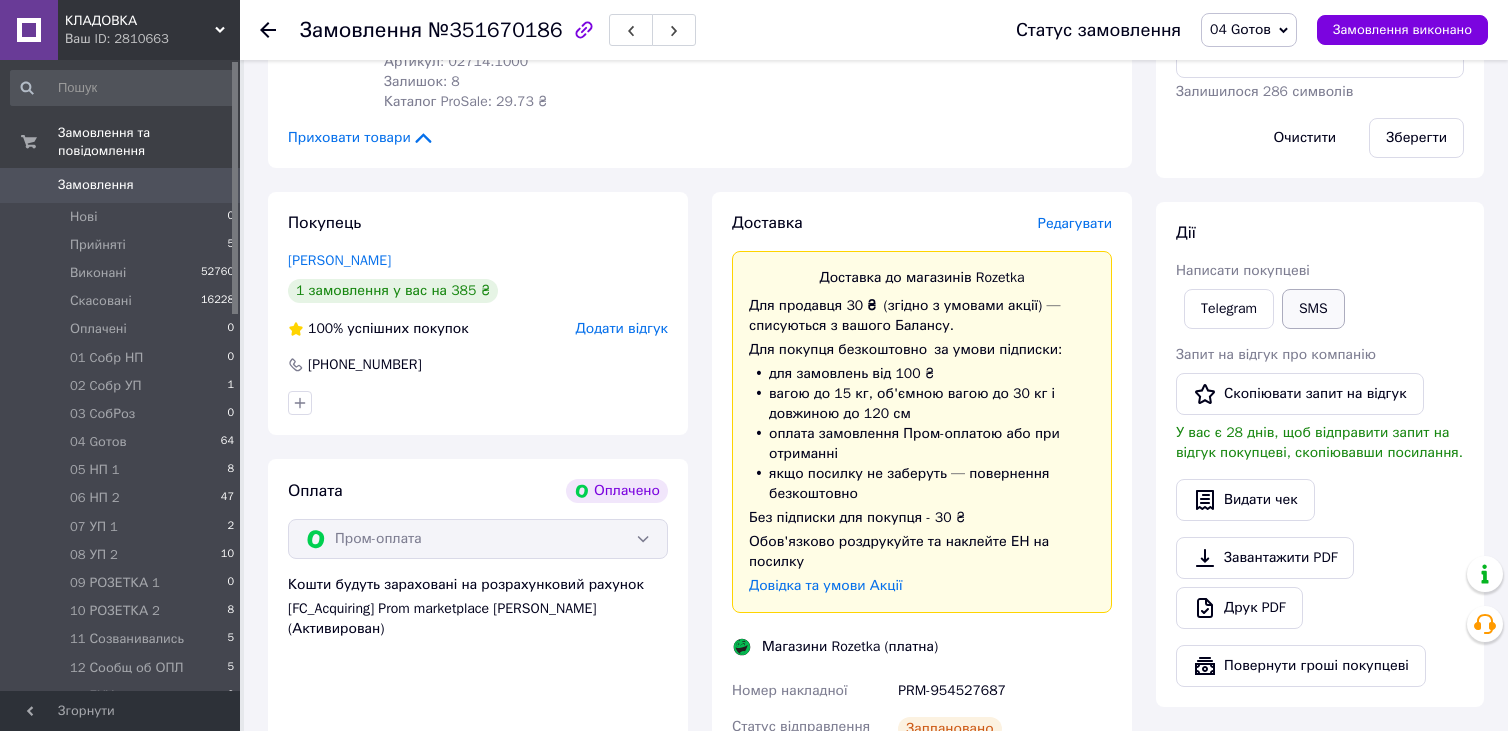 click on "SMS" at bounding box center (1313, 309) 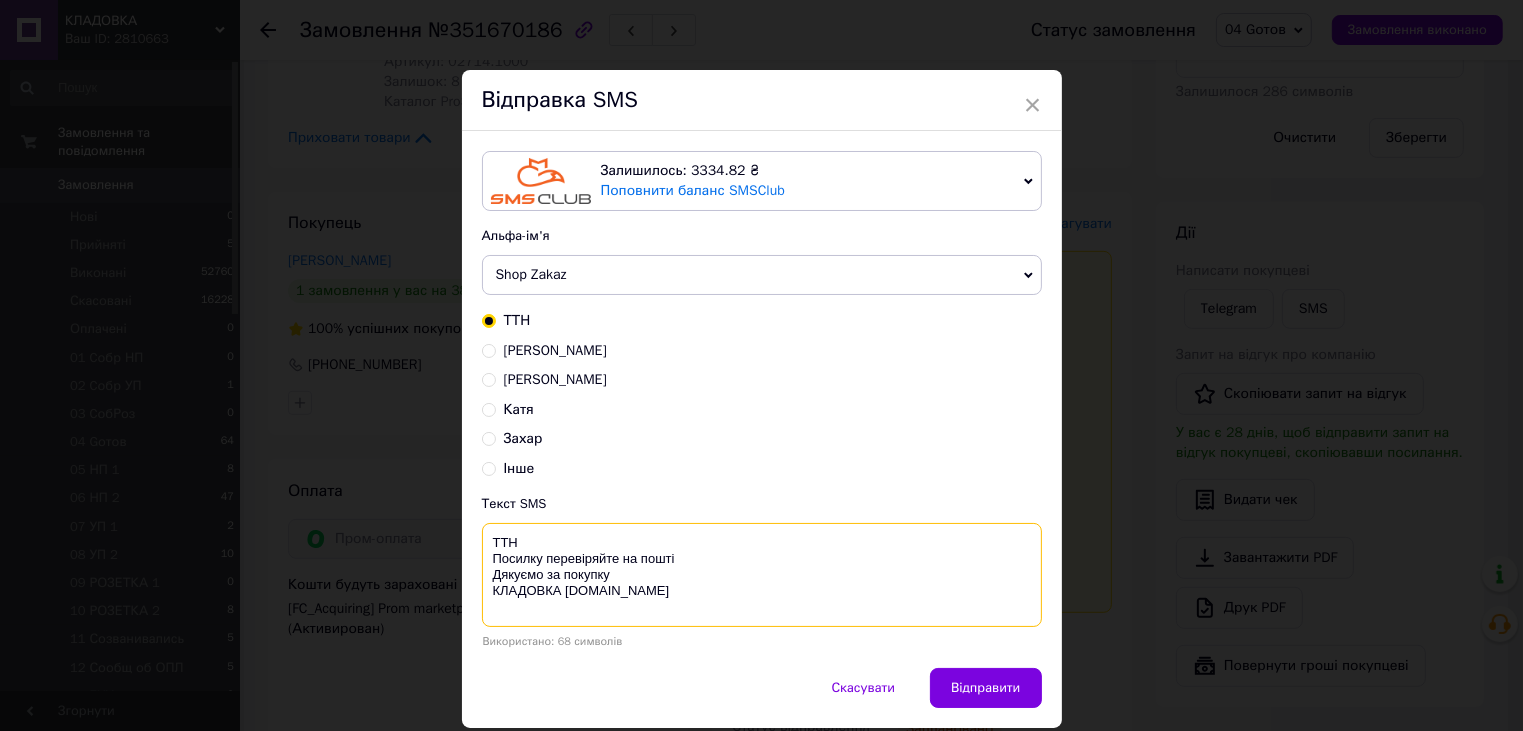 paste on "PRM-954527687" 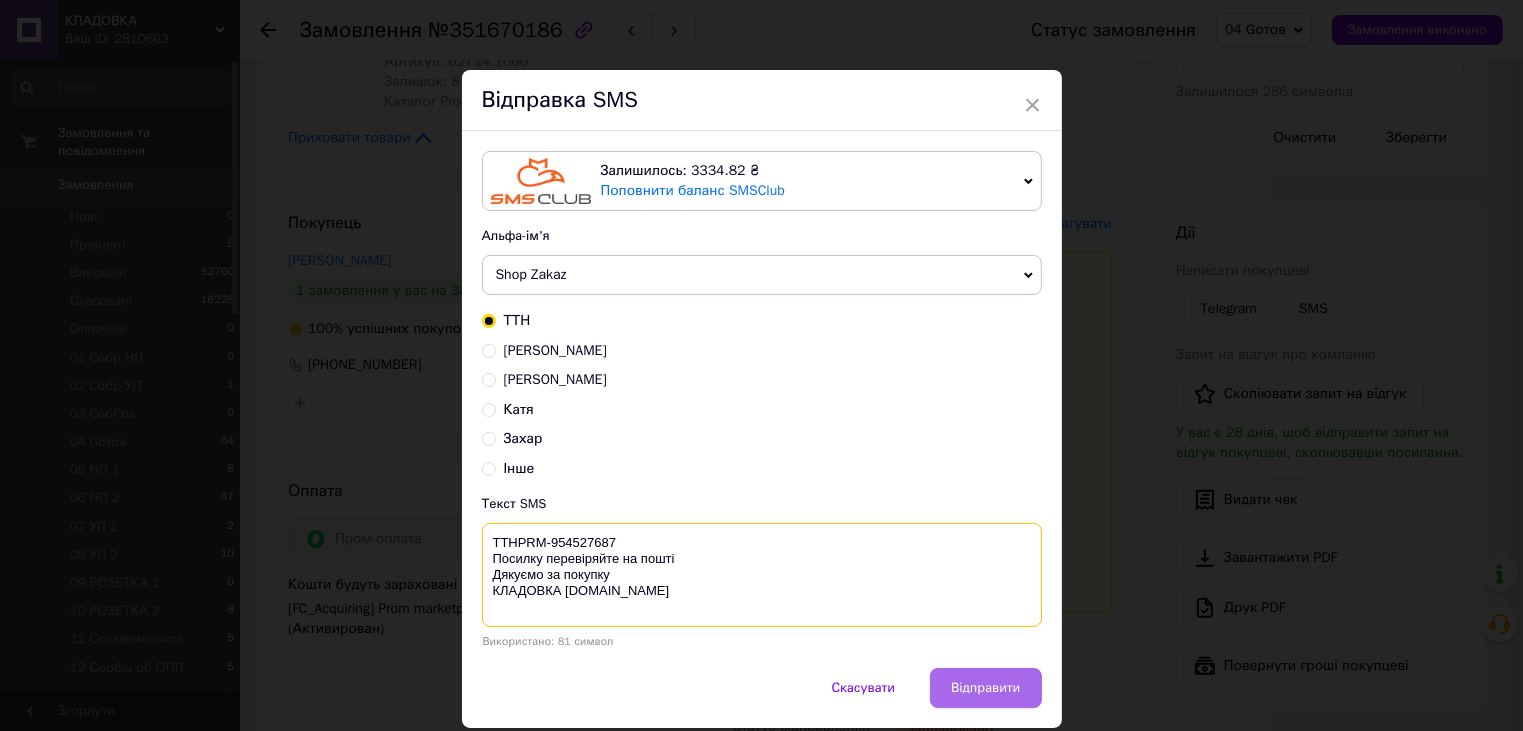 type on "ТТНPRM-954527687
Посилку перевіряйте на пошті
Дякуємо за покупку
КЛАДОВКА prom.ua" 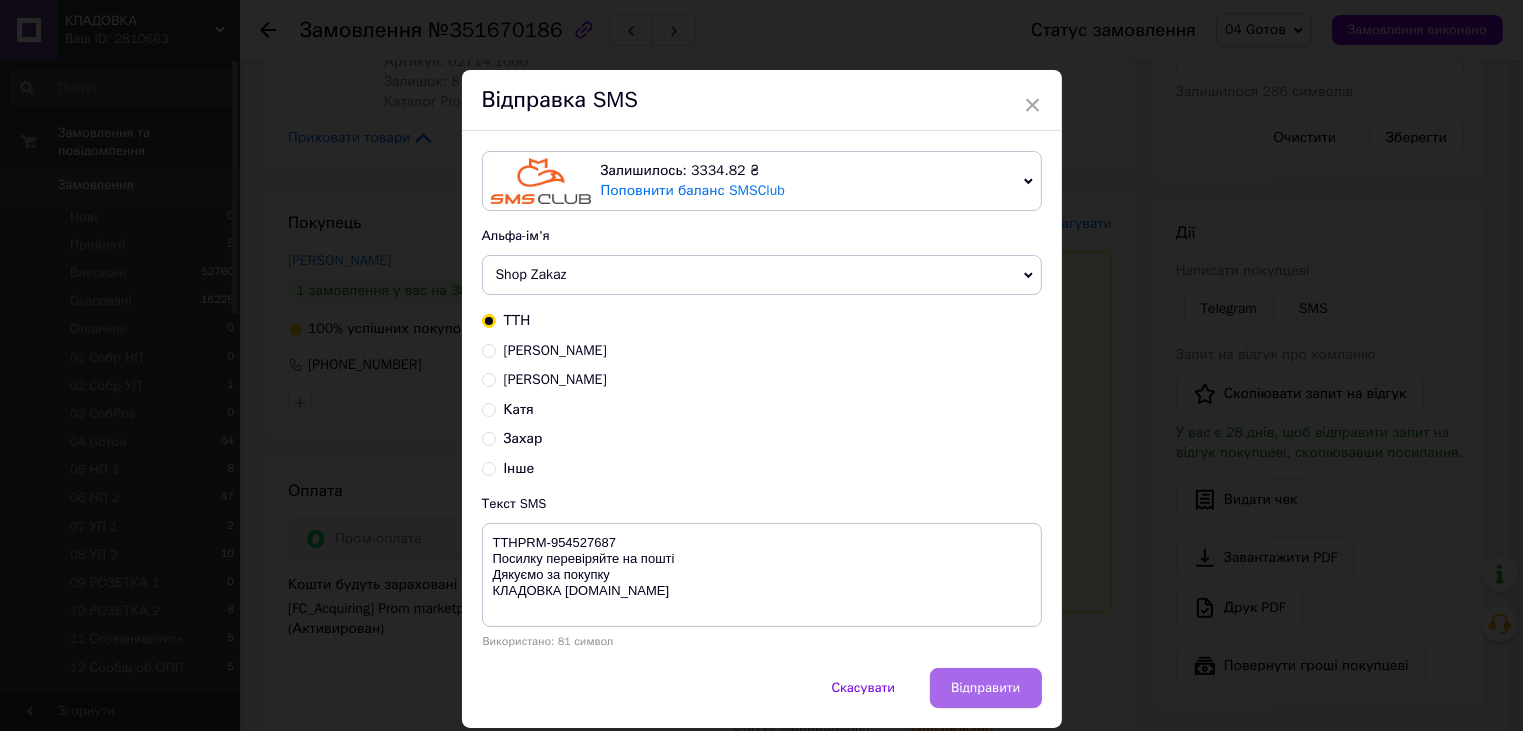 click on "Відправити" at bounding box center (985, 688) 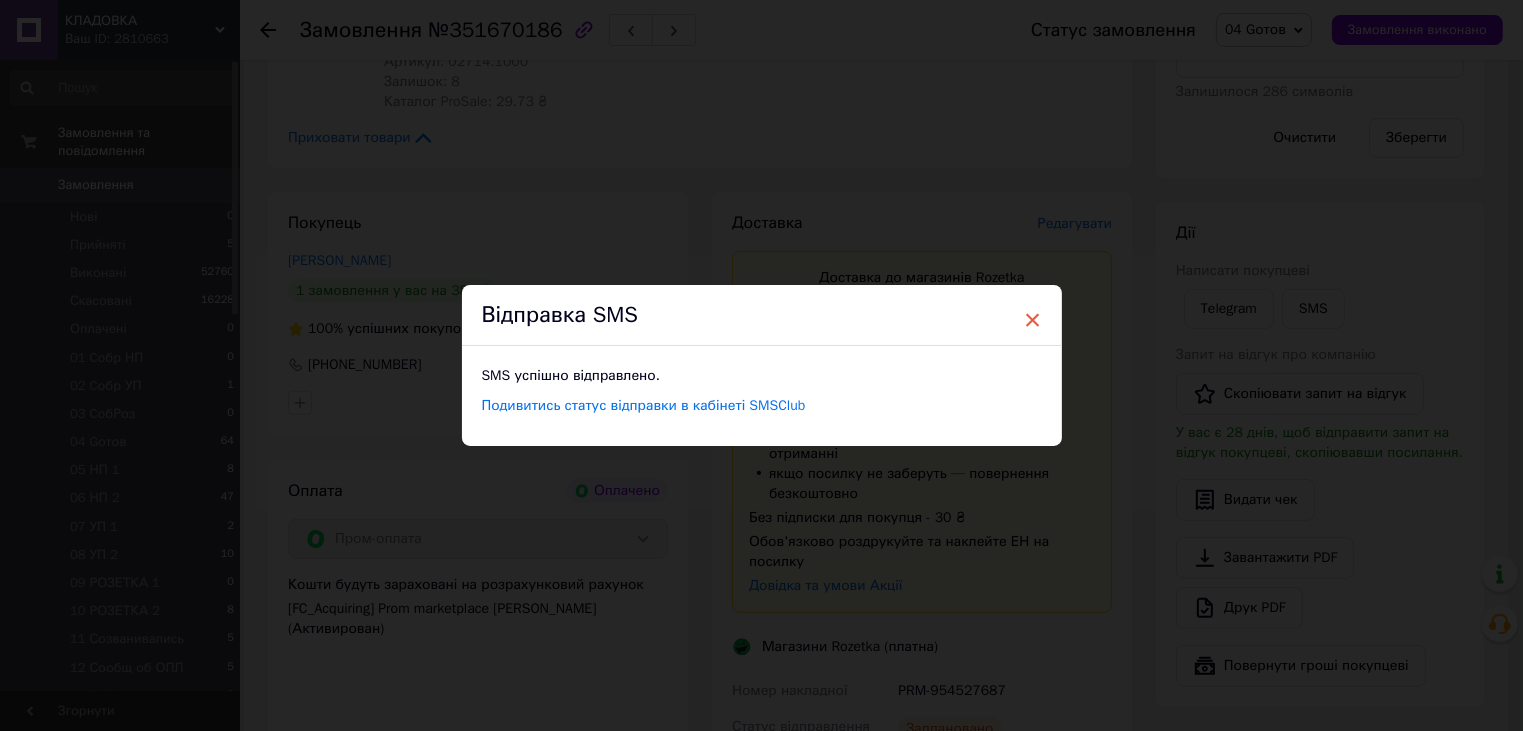 click on "×" at bounding box center (1033, 320) 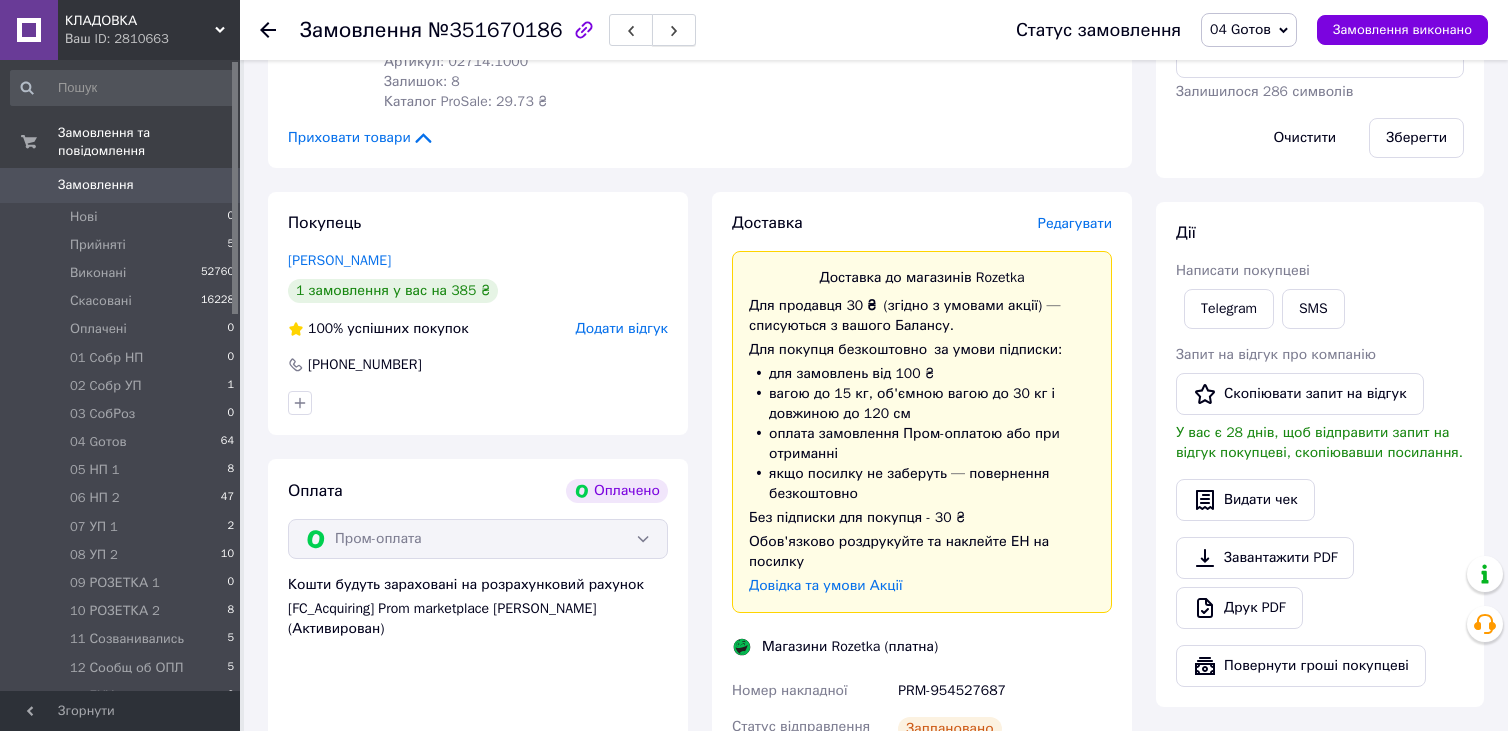click on "Замовлення №351670186" at bounding box center (638, 30) 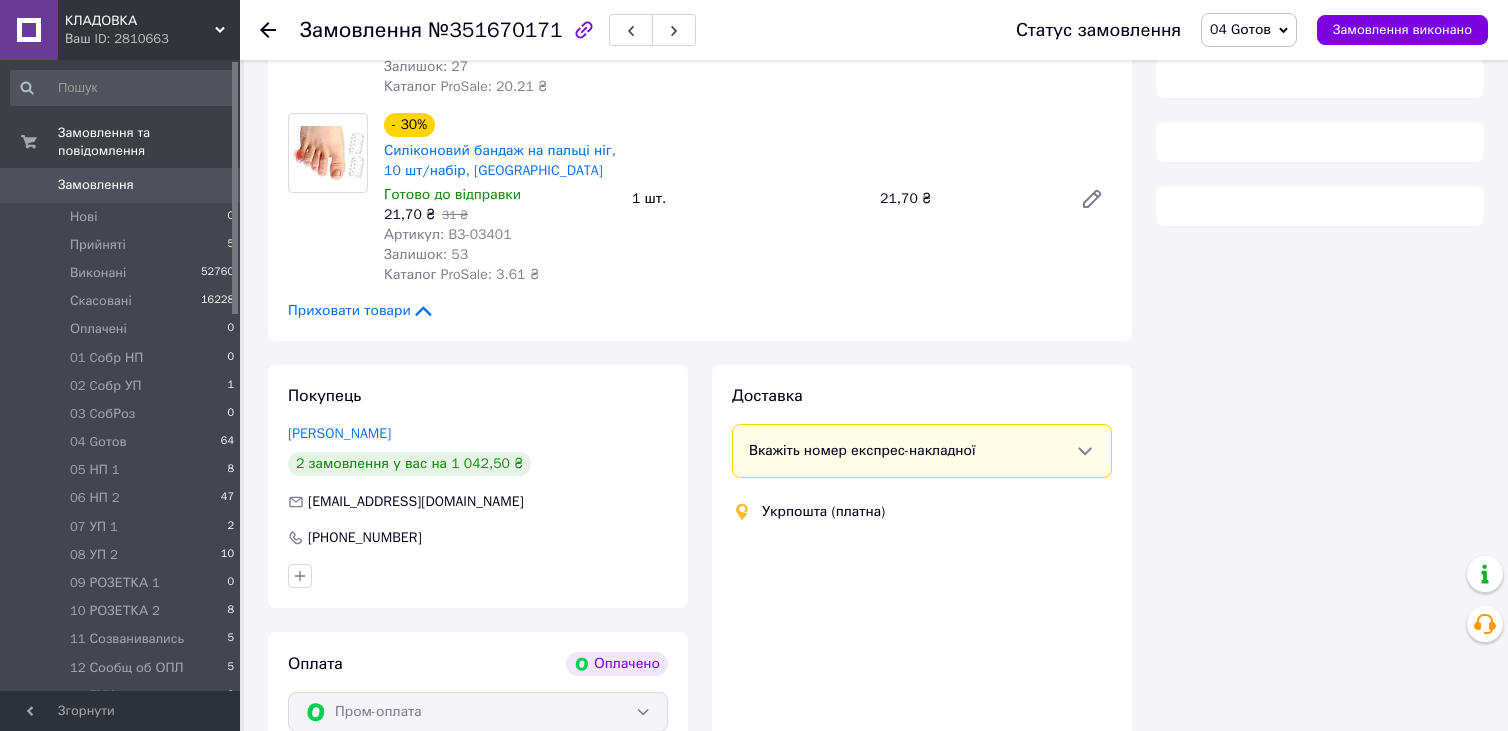 scroll, scrollTop: 863, scrollLeft: 0, axis: vertical 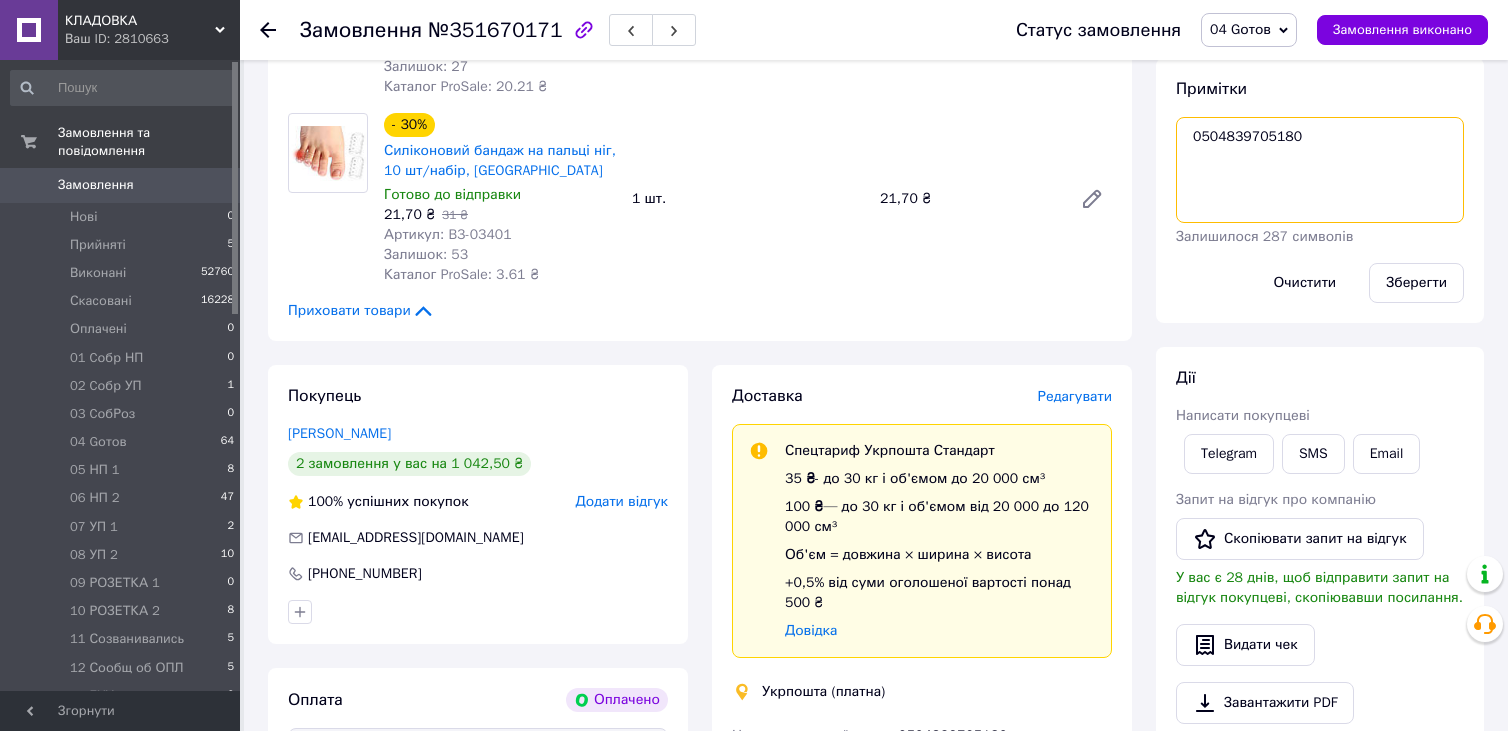 drag, startPoint x: 1188, startPoint y: 143, endPoint x: 1306, endPoint y: 147, distance: 118.06778 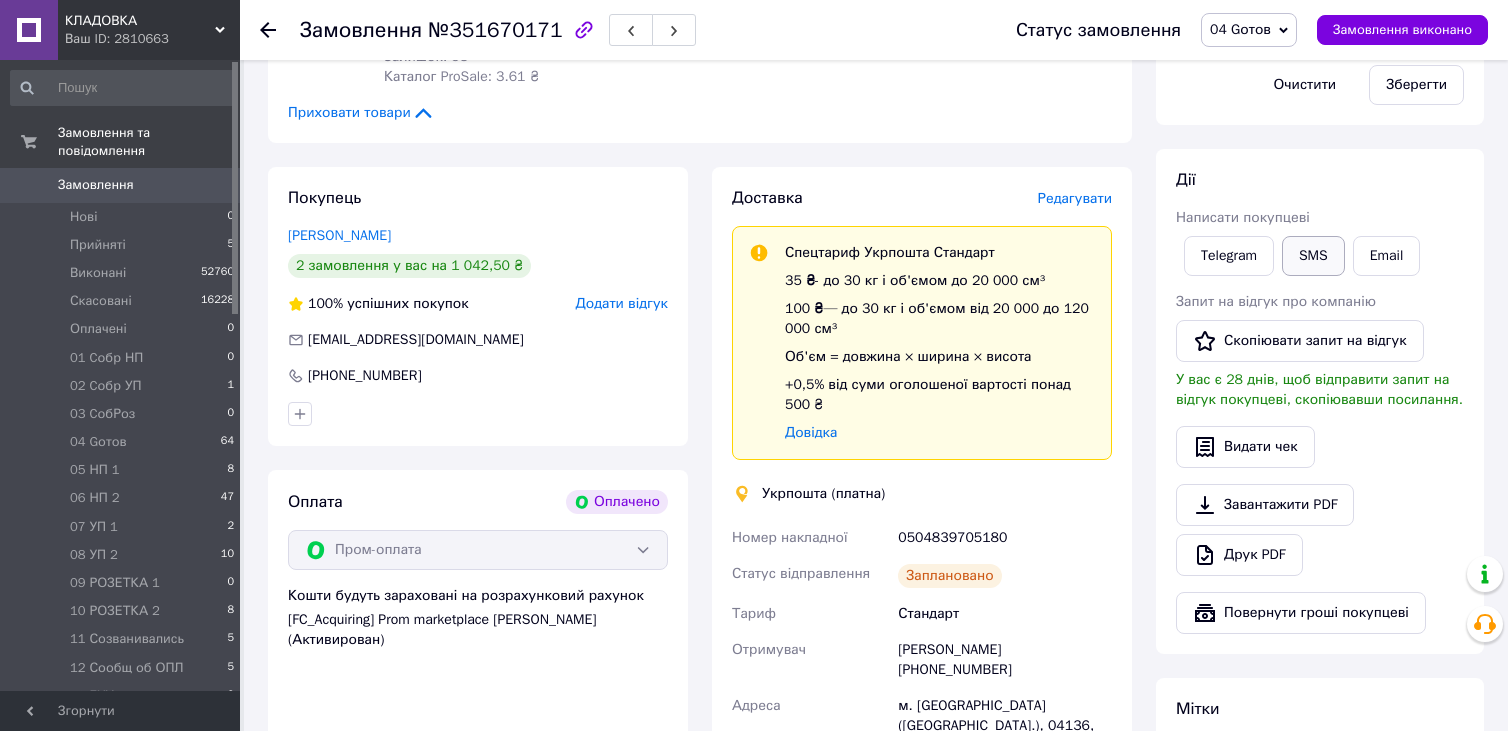 scroll, scrollTop: 1063, scrollLeft: 0, axis: vertical 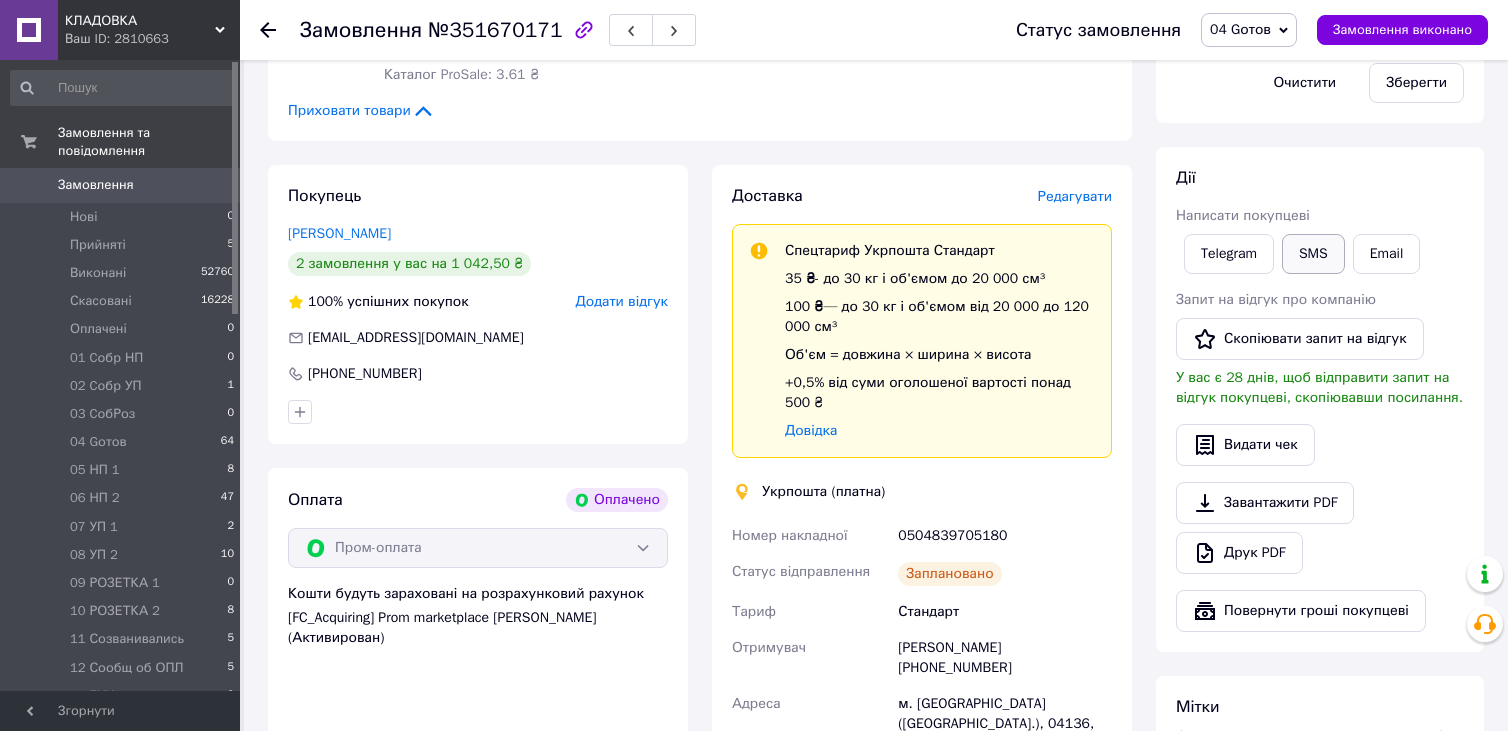 click on "SMS" at bounding box center (1313, 254) 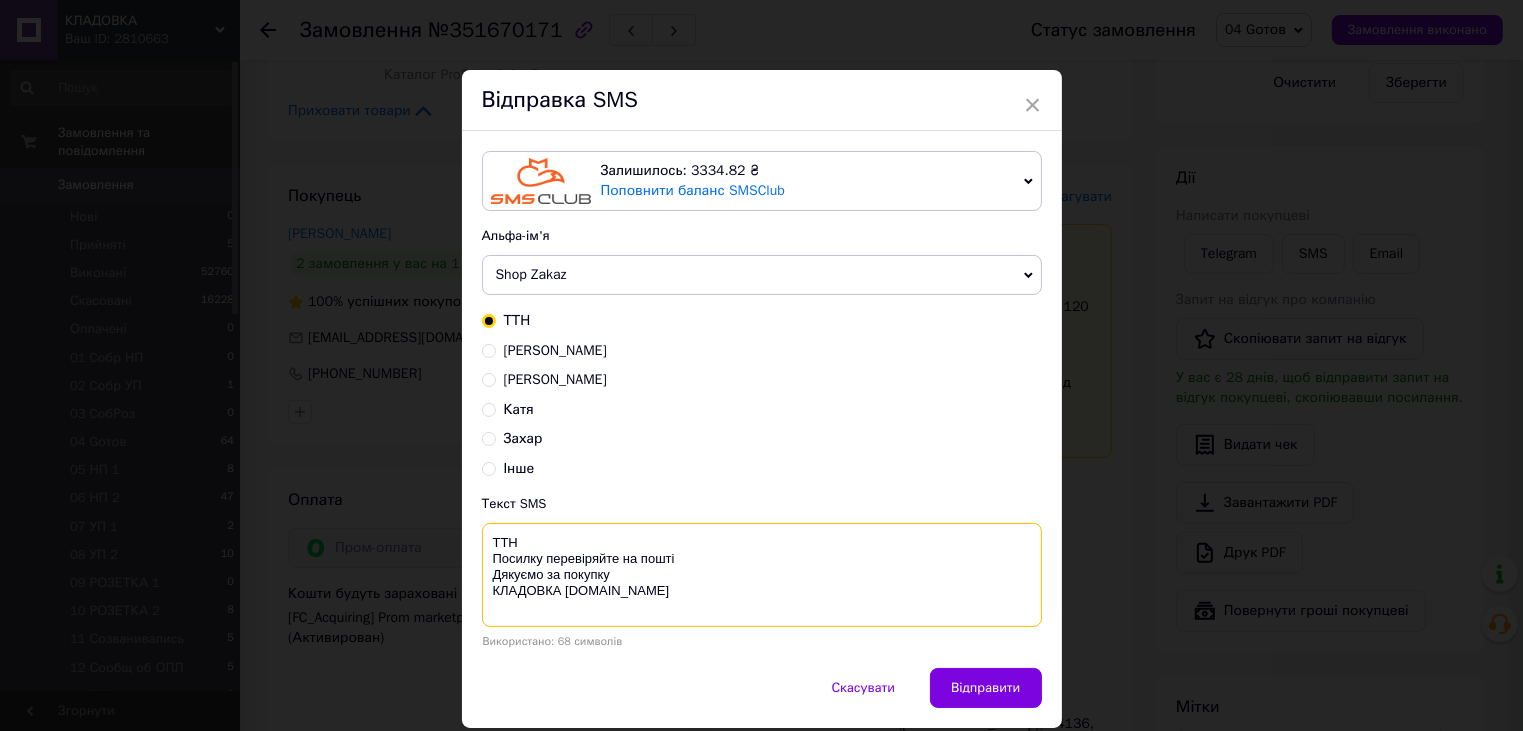 paste on "0504839705180" 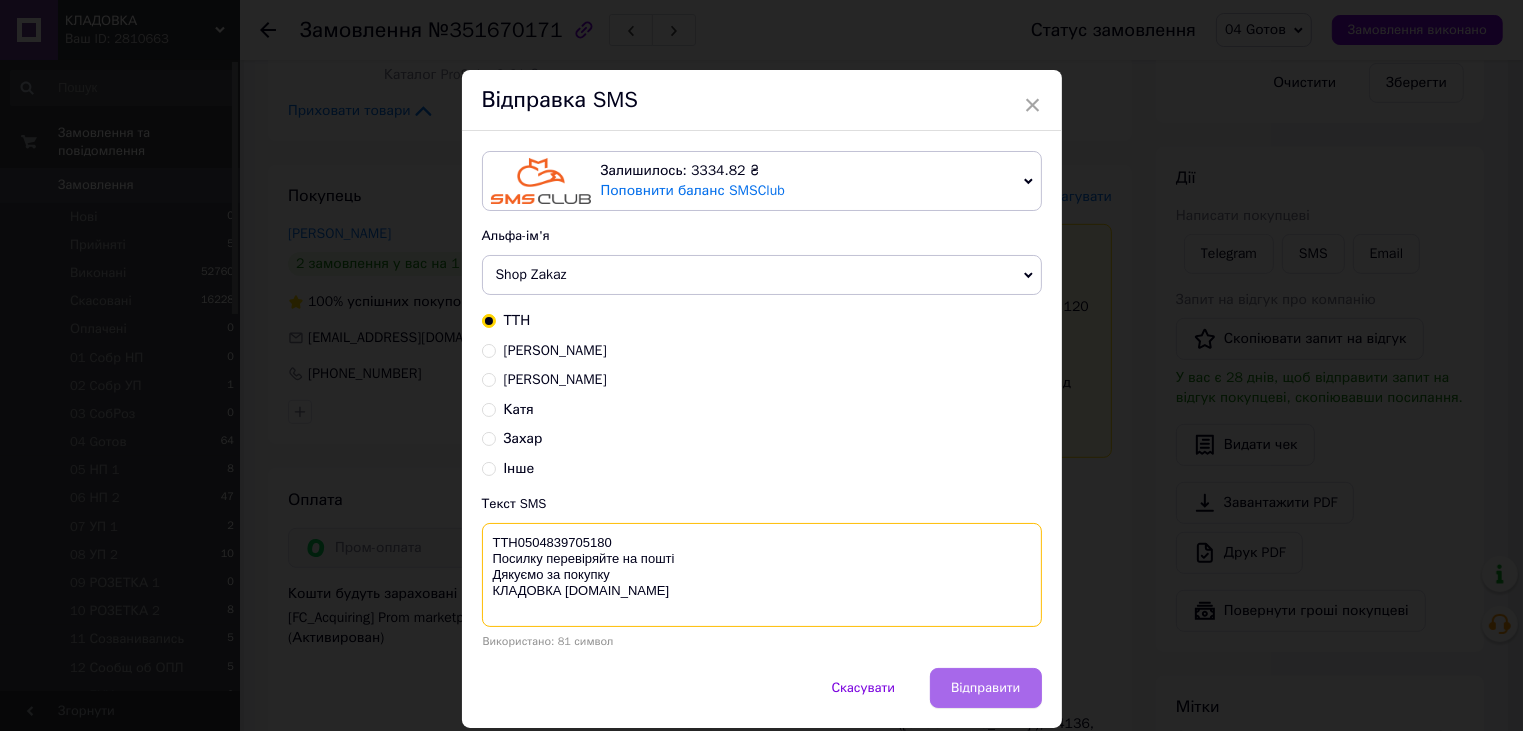 type on "ТТН0504839705180
Посилку перевіряйте на пошті
Дякуємо за покупку
КЛАДОВКА prom.ua" 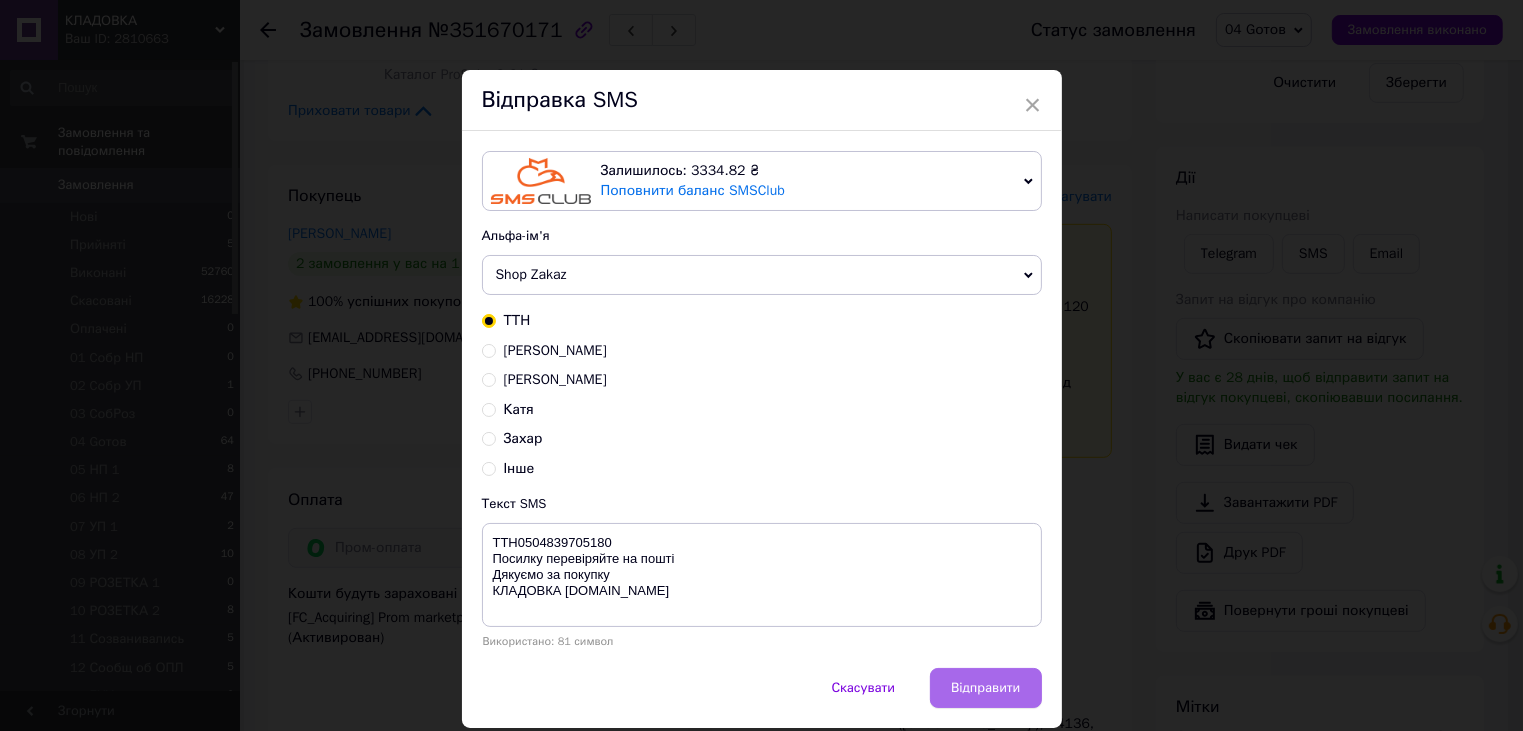 click on "Відправити" at bounding box center (985, 688) 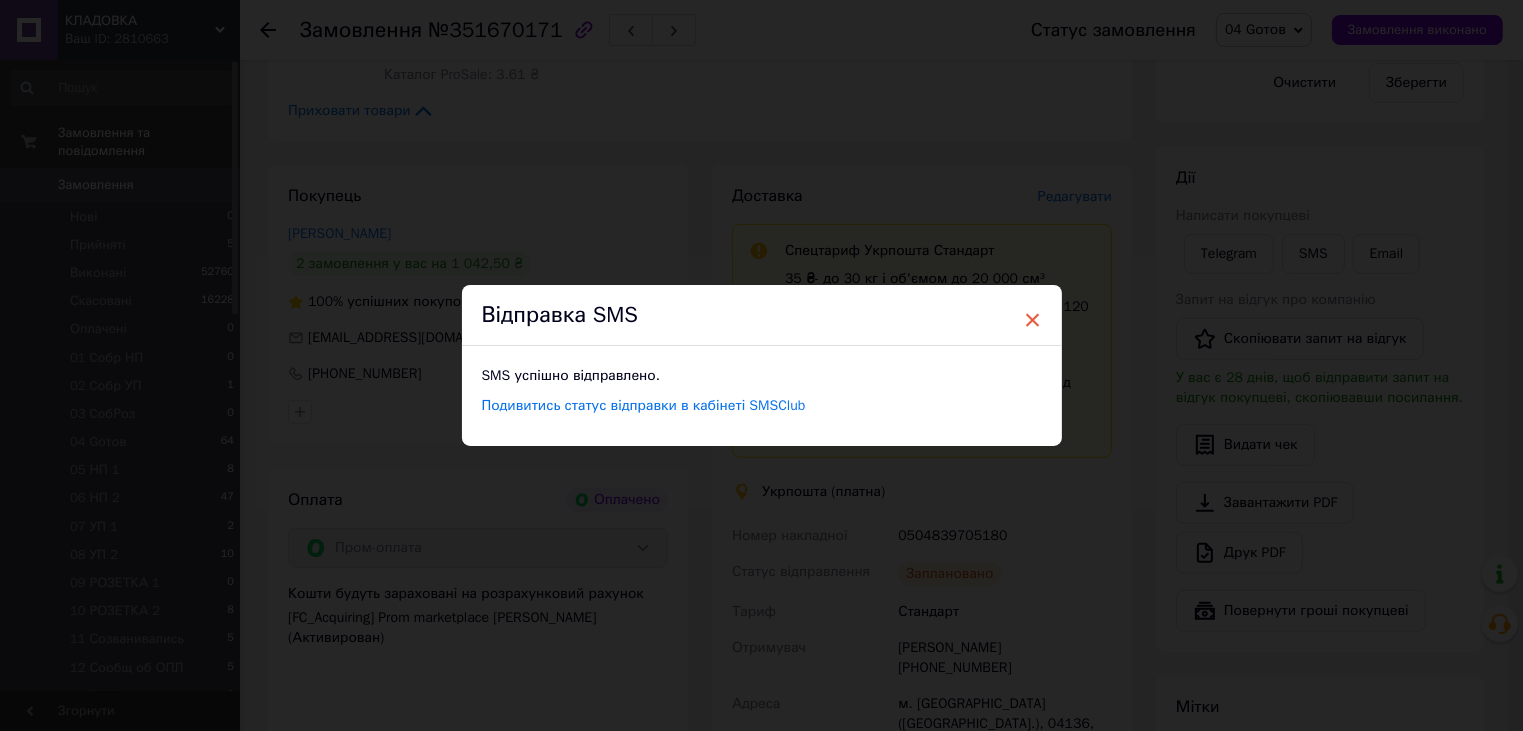 click on "×" at bounding box center [1033, 320] 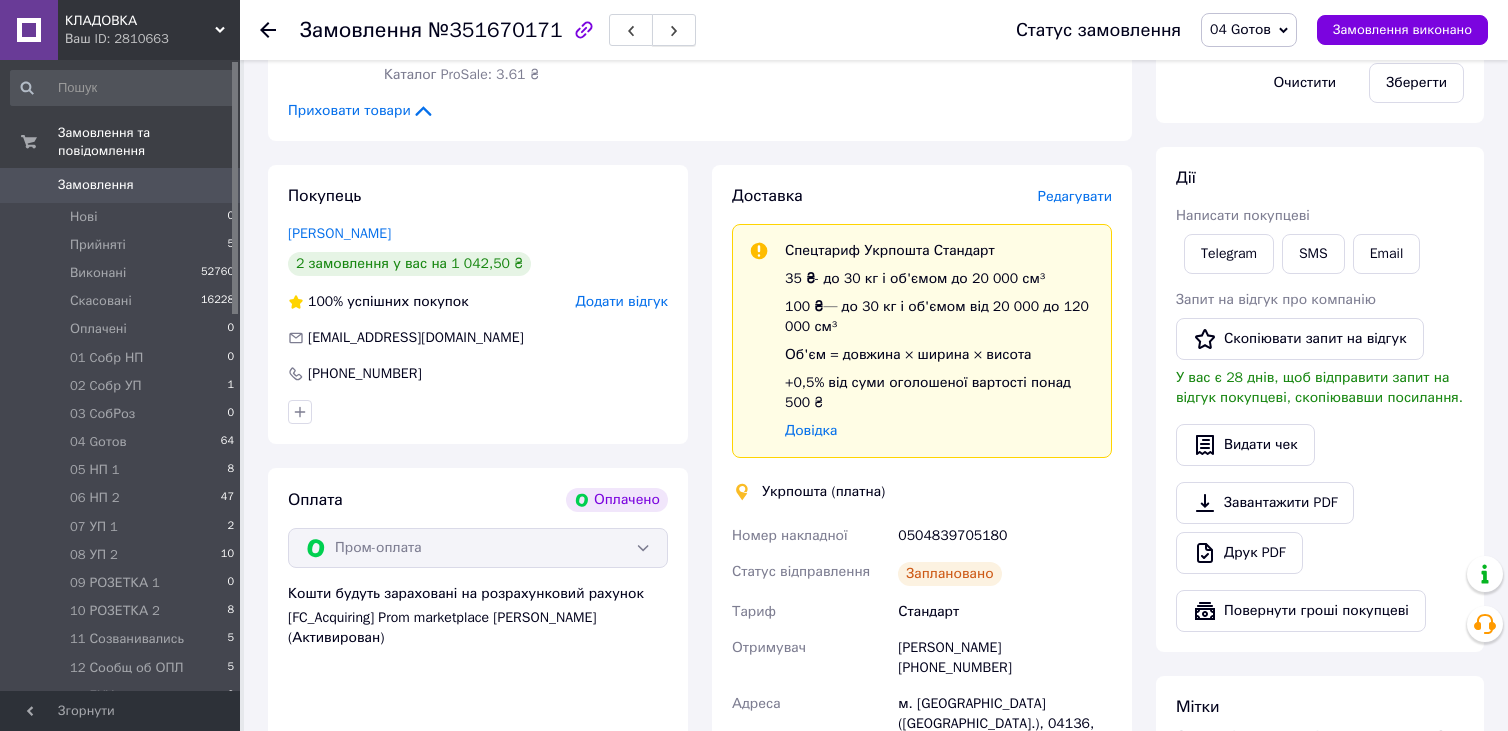 click at bounding box center (674, 30) 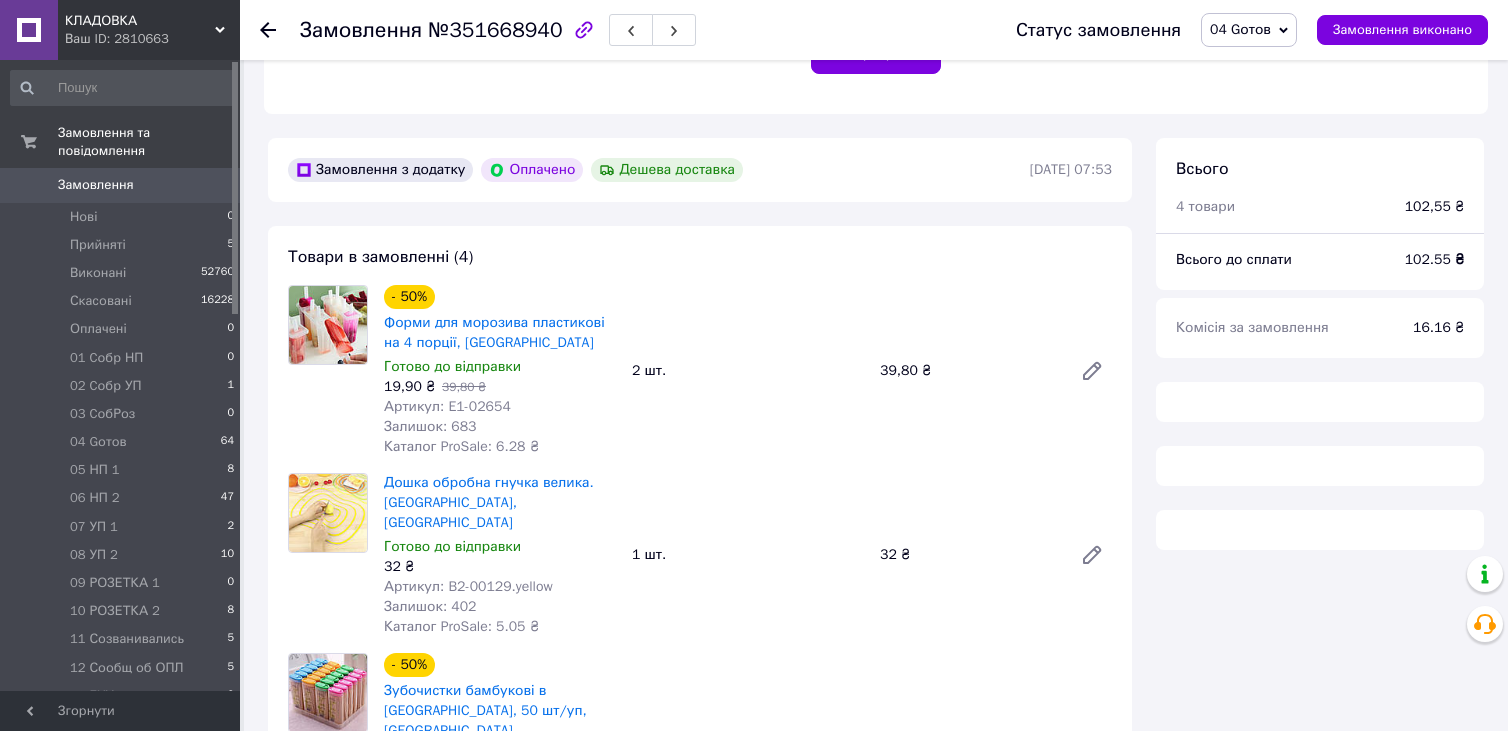 scroll, scrollTop: 683, scrollLeft: 0, axis: vertical 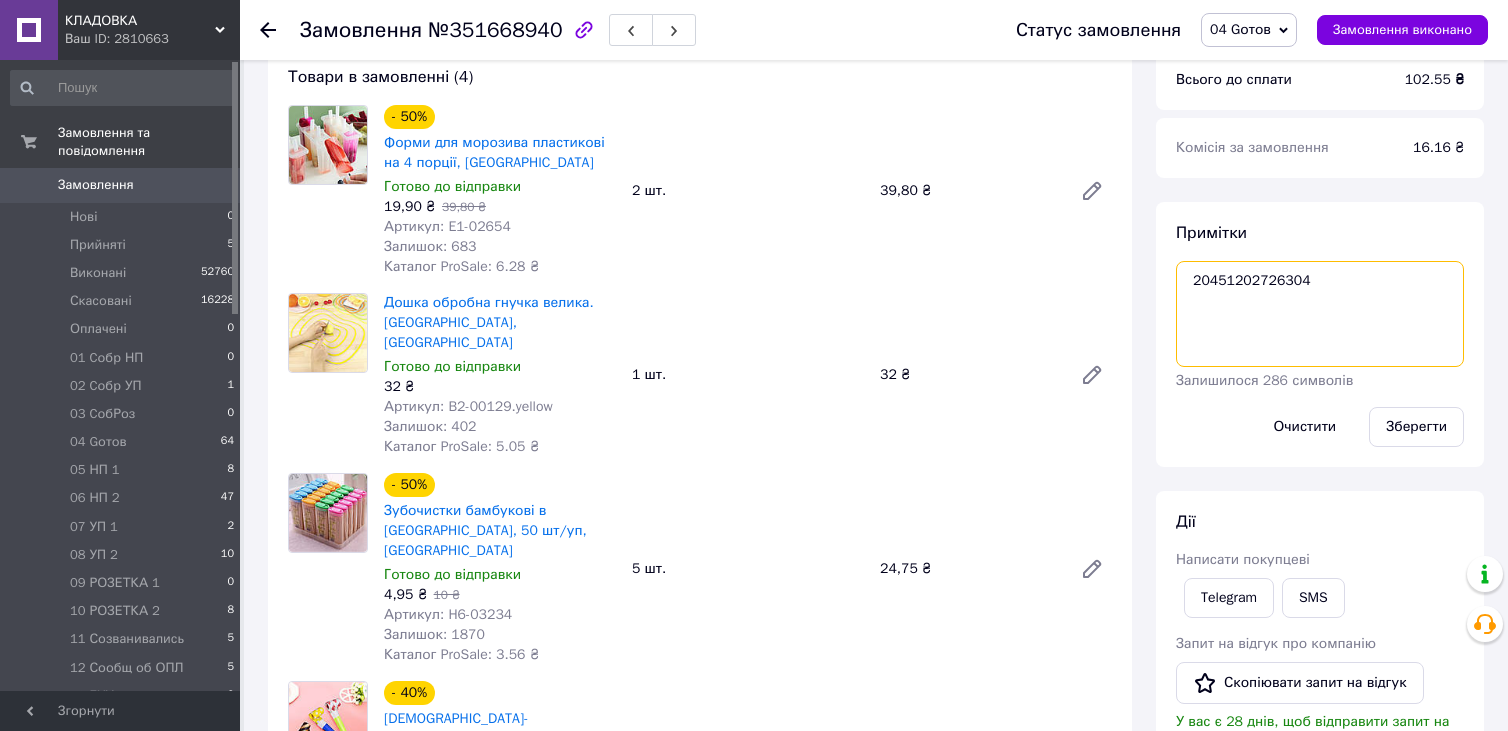 drag, startPoint x: 1192, startPoint y: 290, endPoint x: 1319, endPoint y: 289, distance: 127.00394 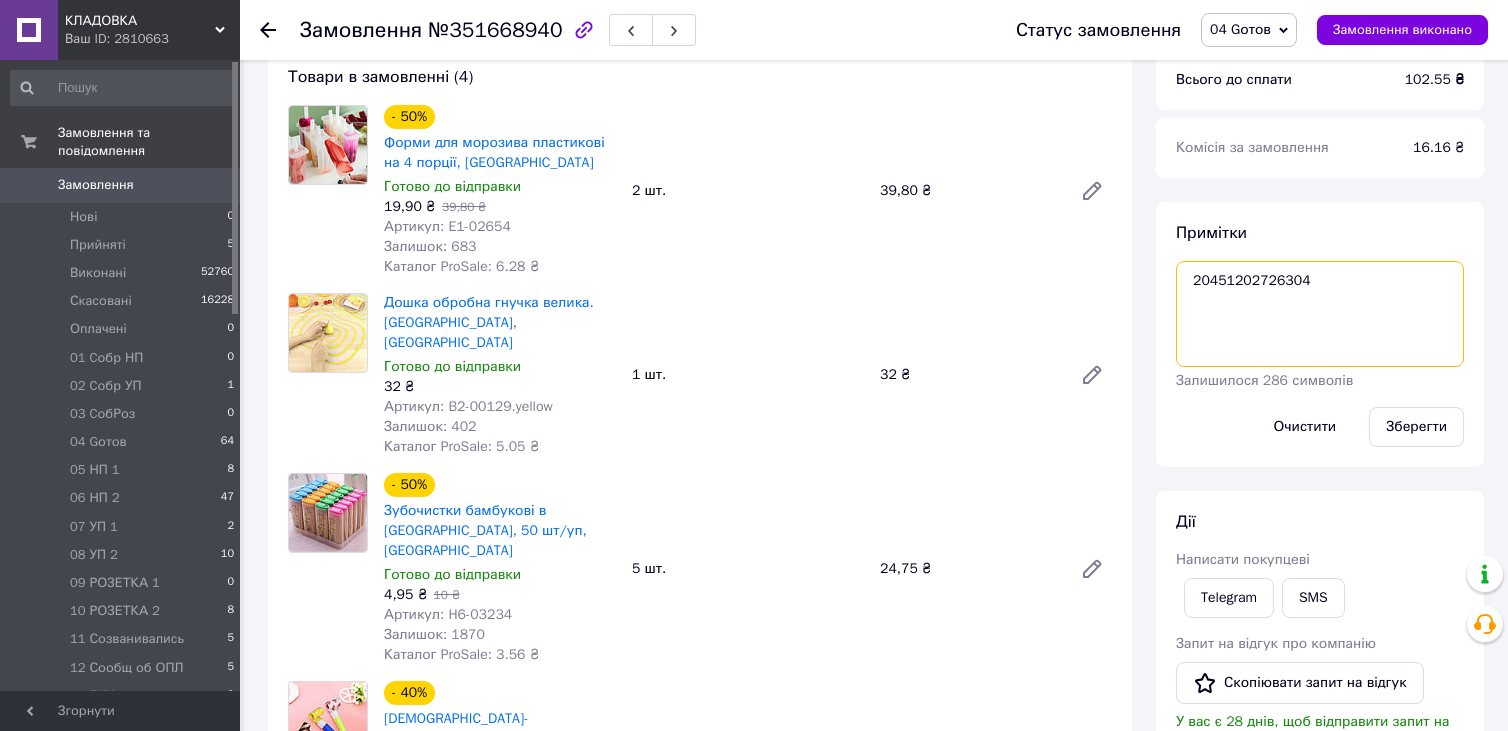 scroll, scrollTop: 983, scrollLeft: 0, axis: vertical 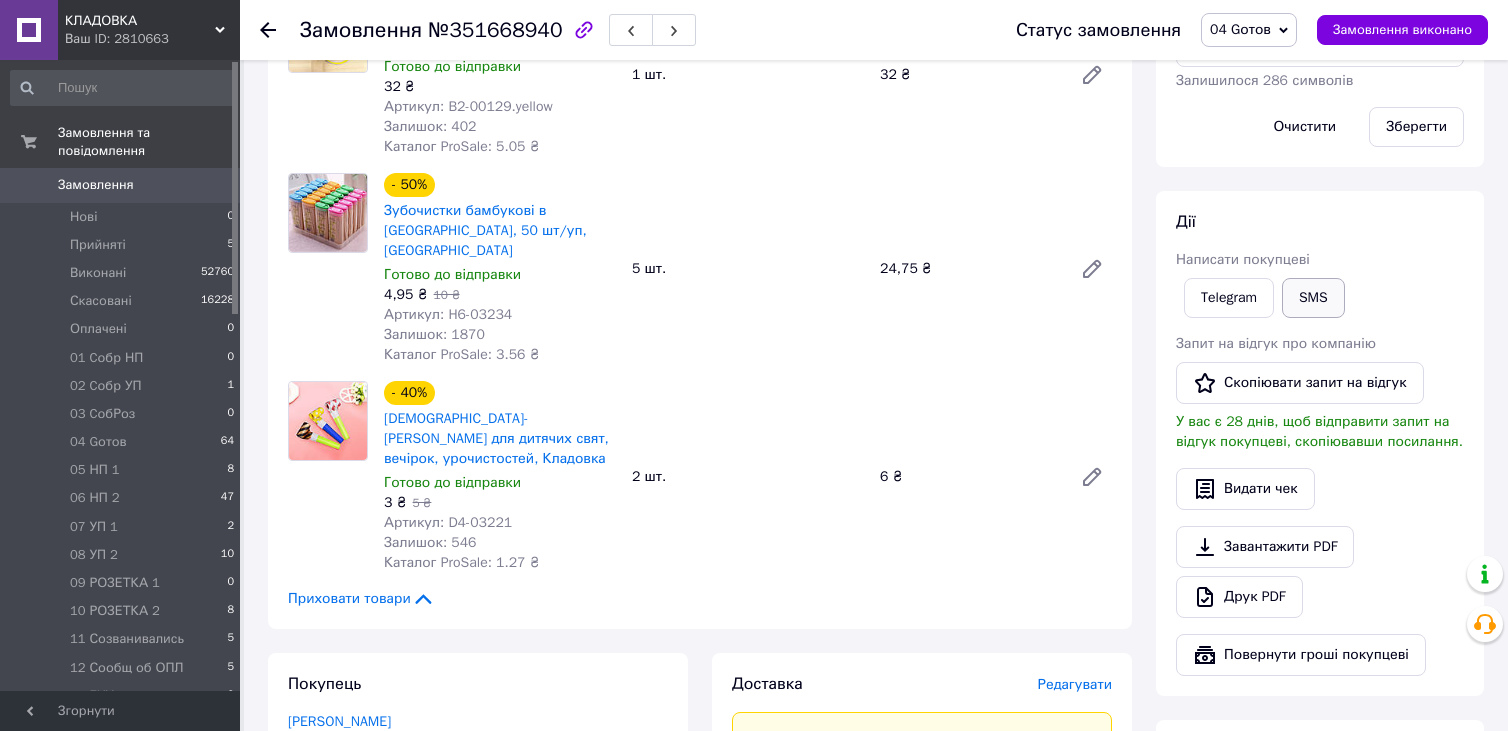 click on "SMS" at bounding box center [1313, 298] 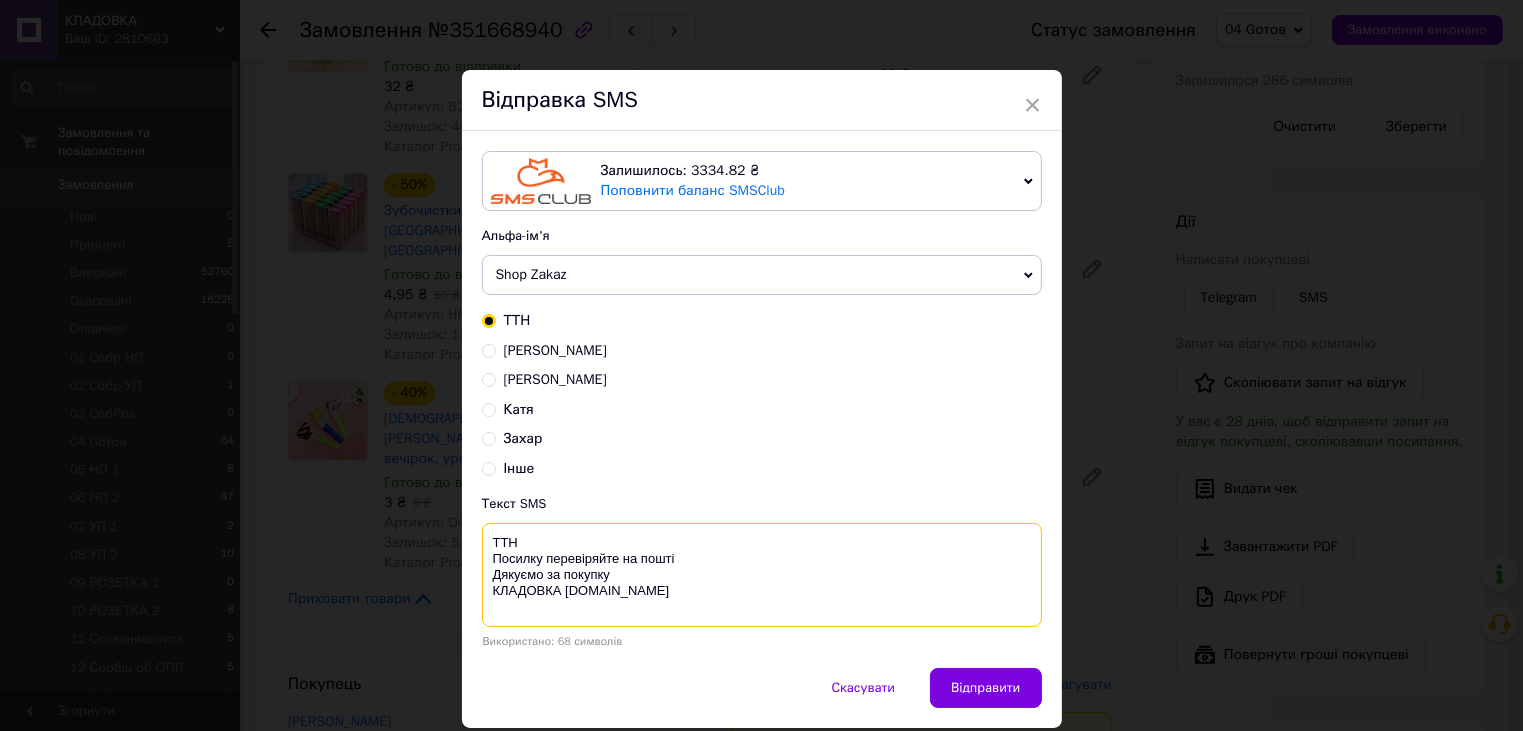 paste on "20451202726304" 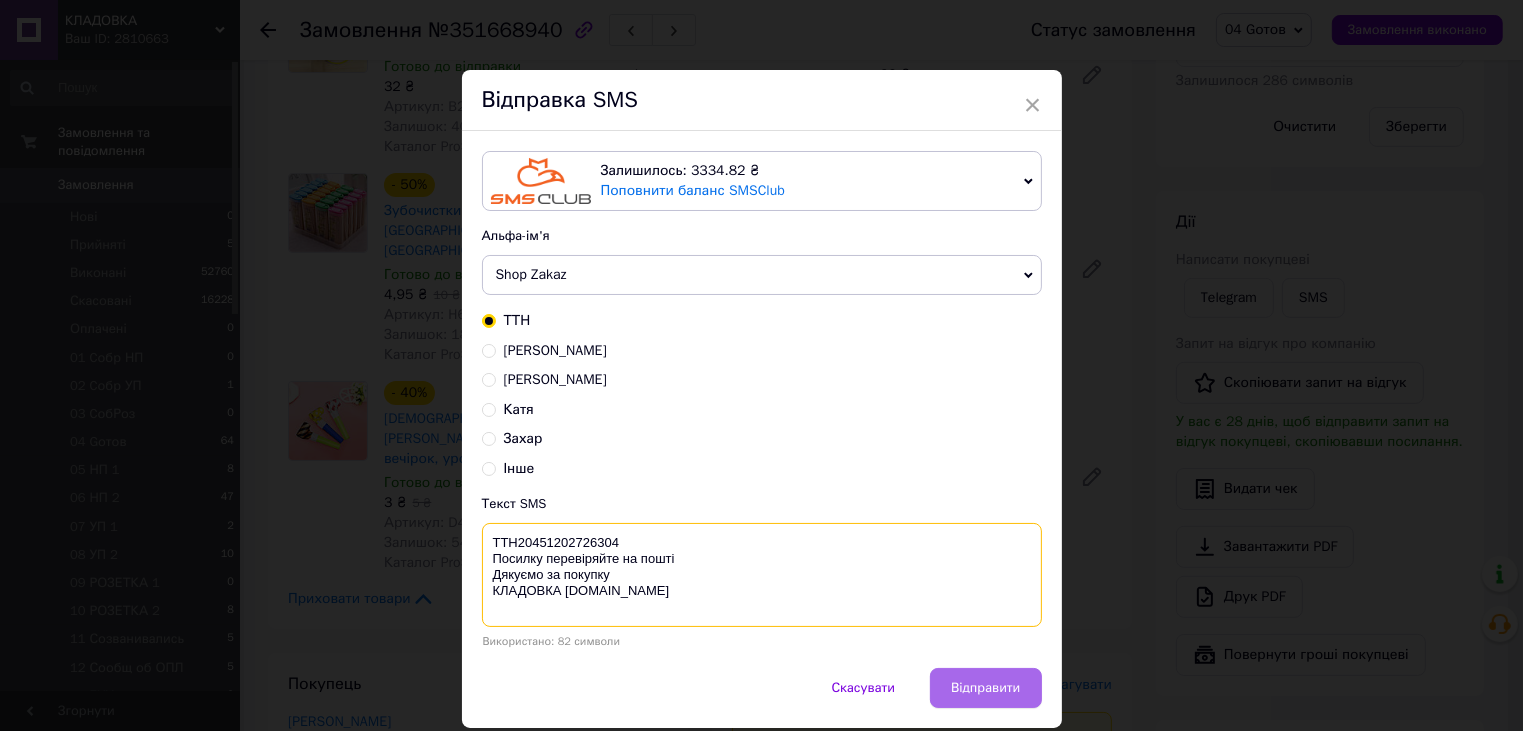 type on "ТТН20451202726304
Посилку перевіряйте на пошті
Дякуємо за покупку
КЛАДОВКА prom.ua" 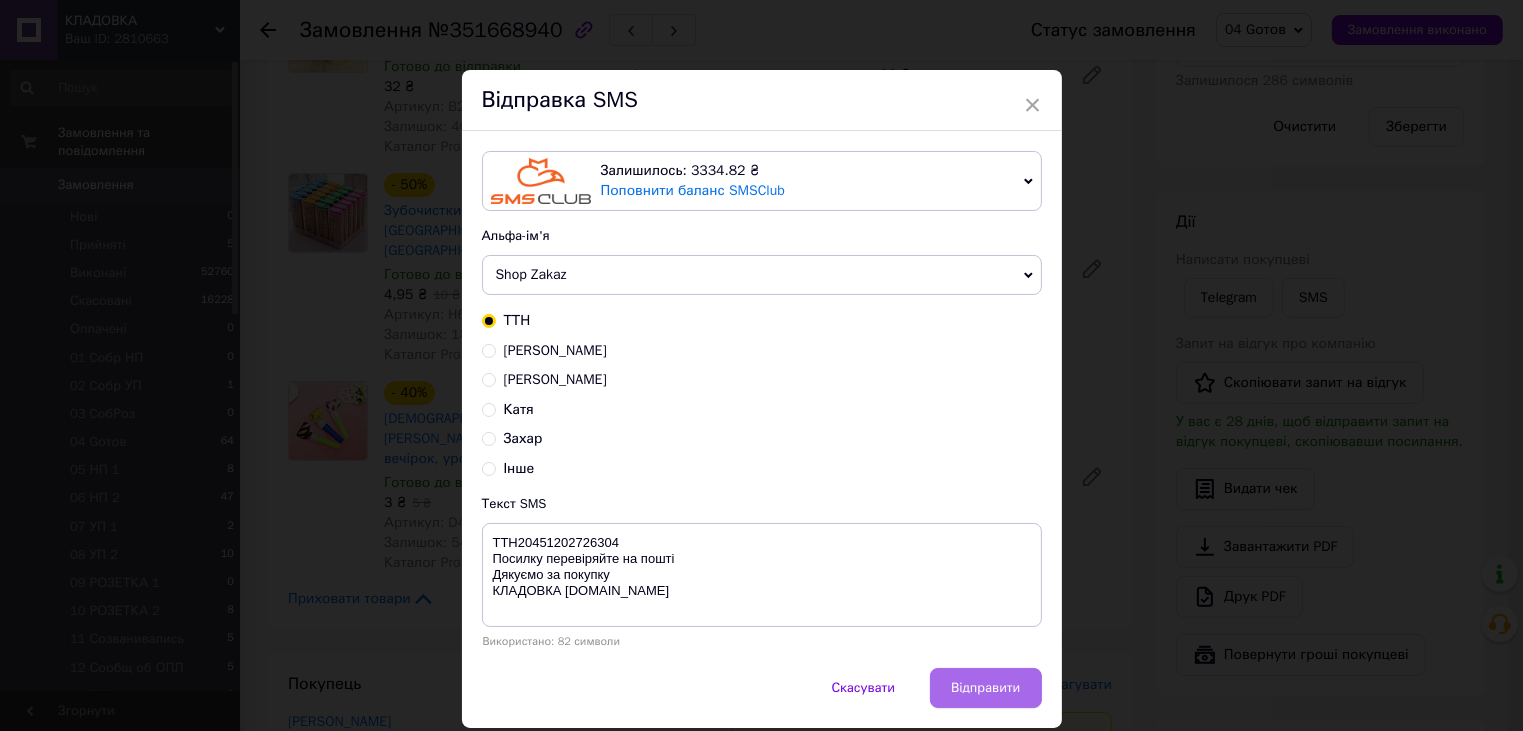 click on "Відправити" at bounding box center [985, 688] 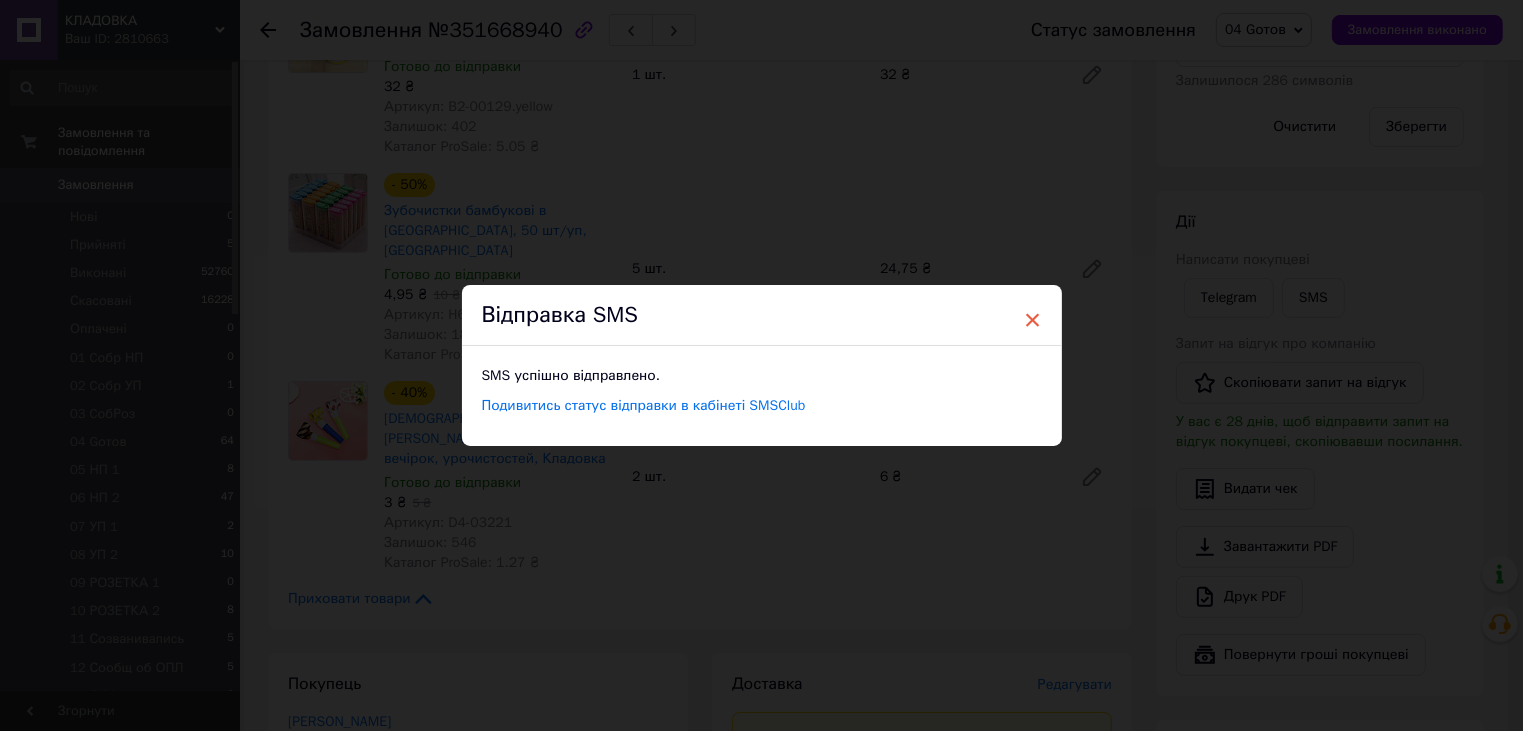 click on "×" at bounding box center [1033, 320] 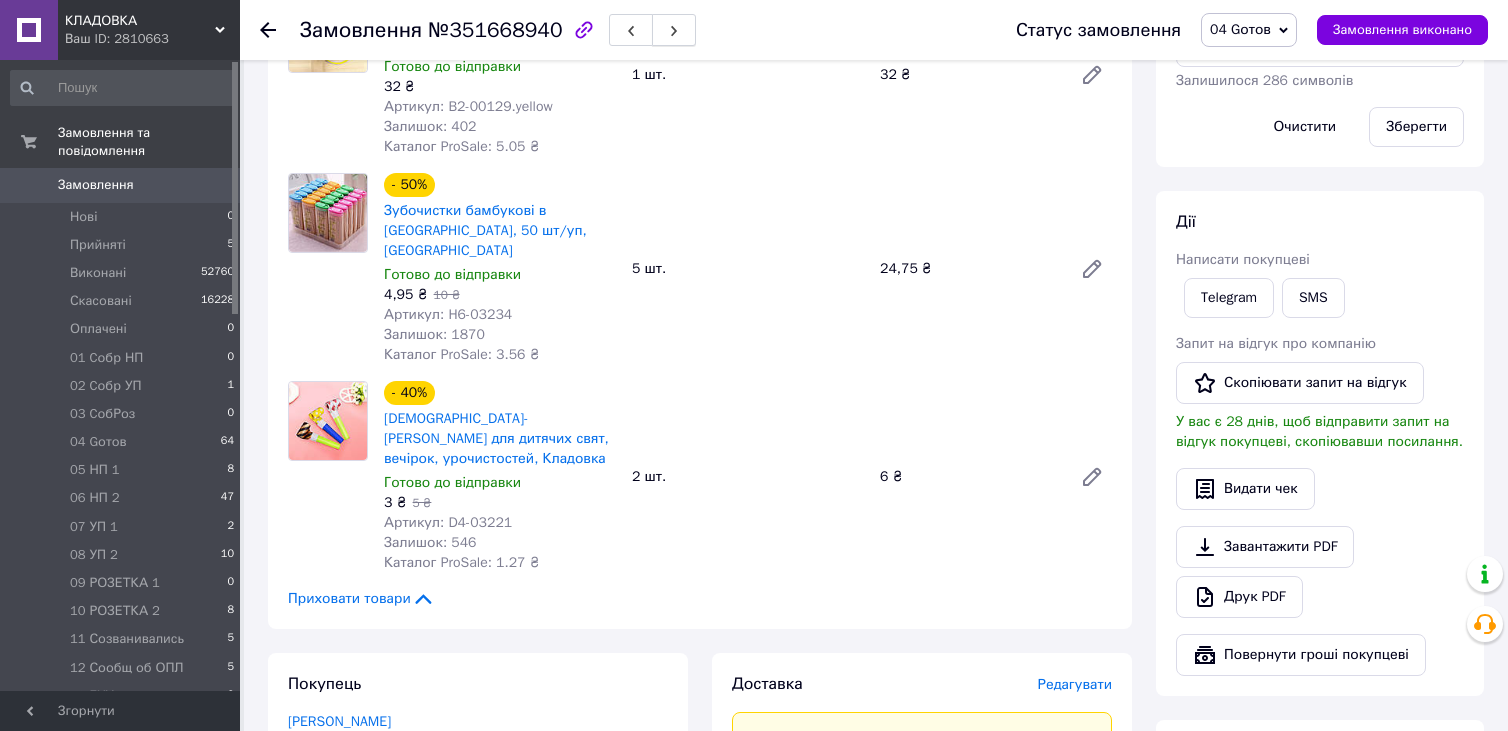 click at bounding box center (674, 30) 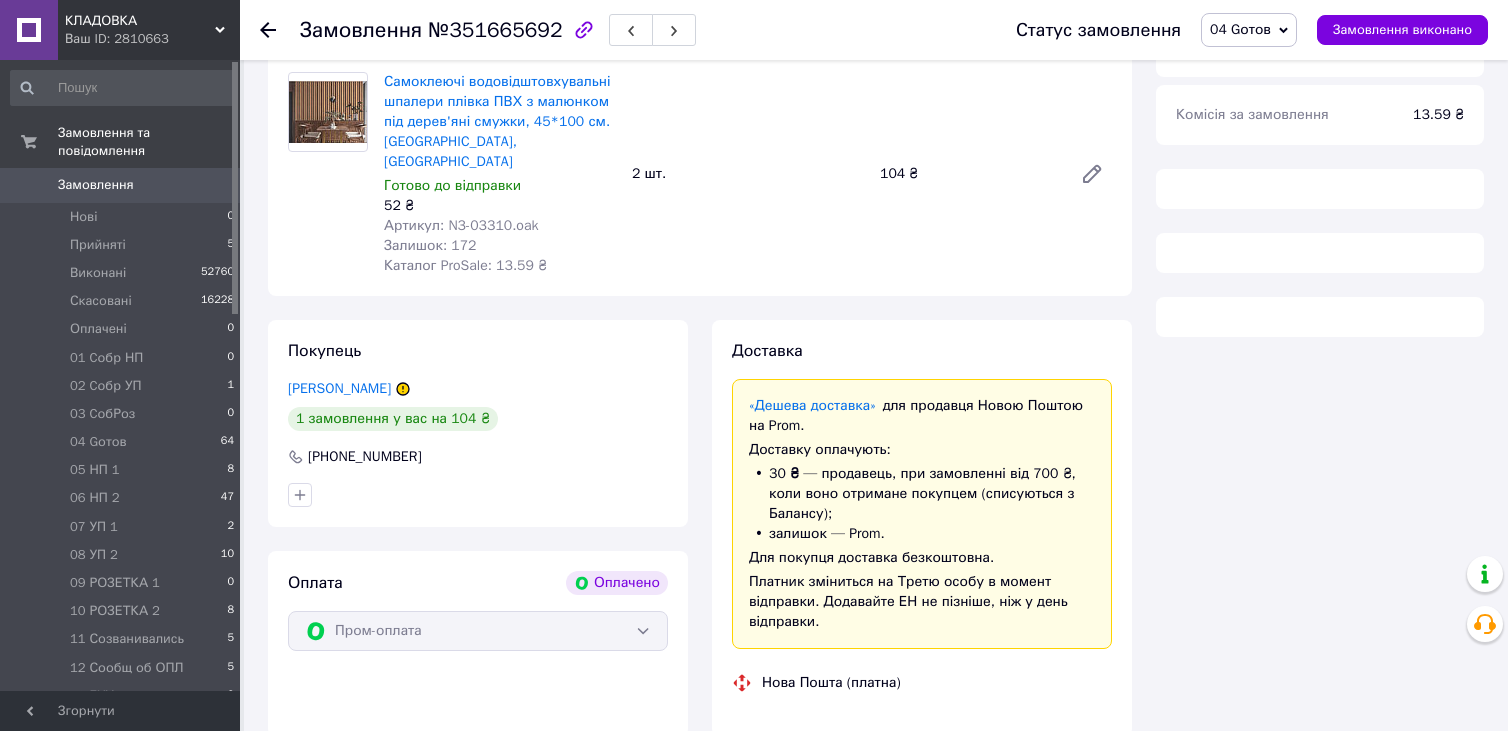 scroll, scrollTop: 636, scrollLeft: 0, axis: vertical 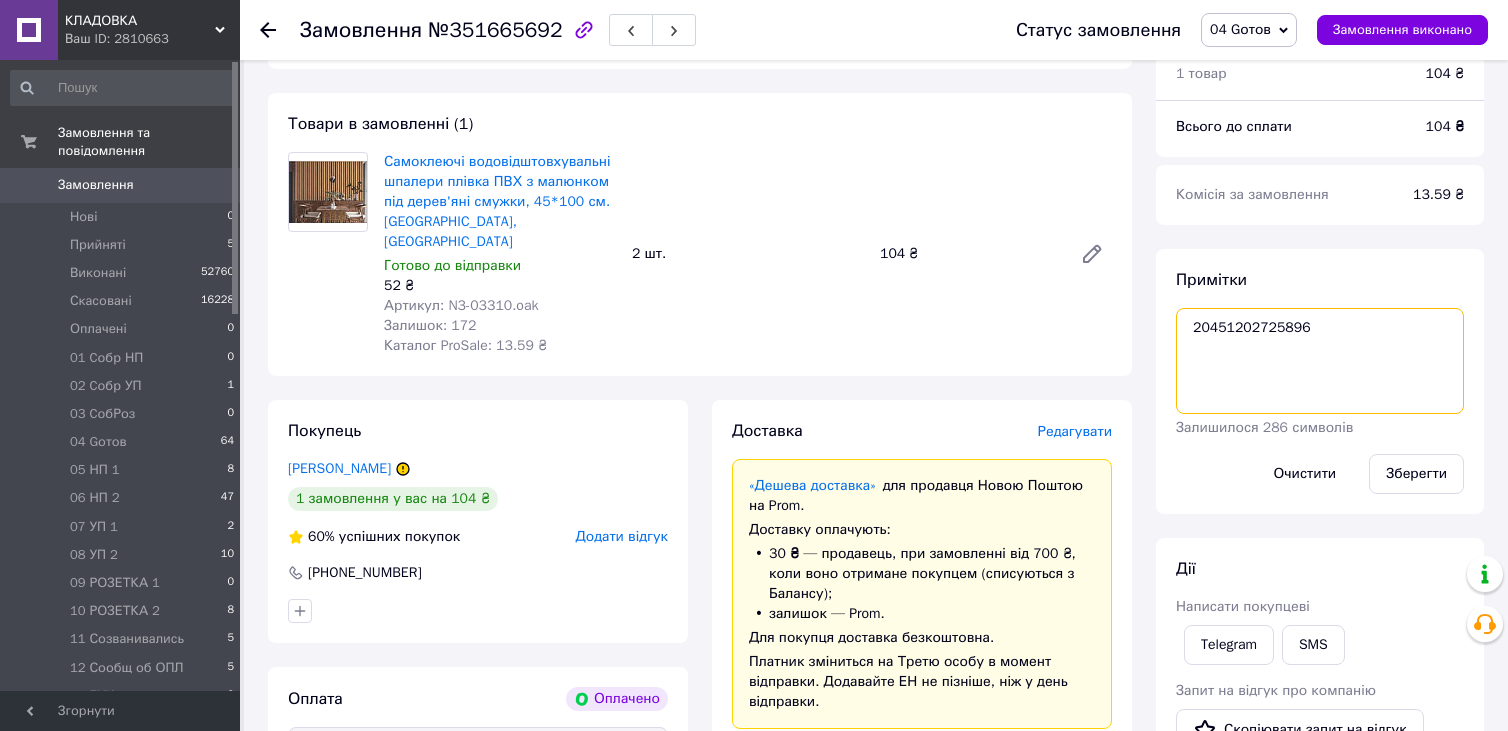 drag, startPoint x: 1192, startPoint y: 333, endPoint x: 1303, endPoint y: 332, distance: 111.0045 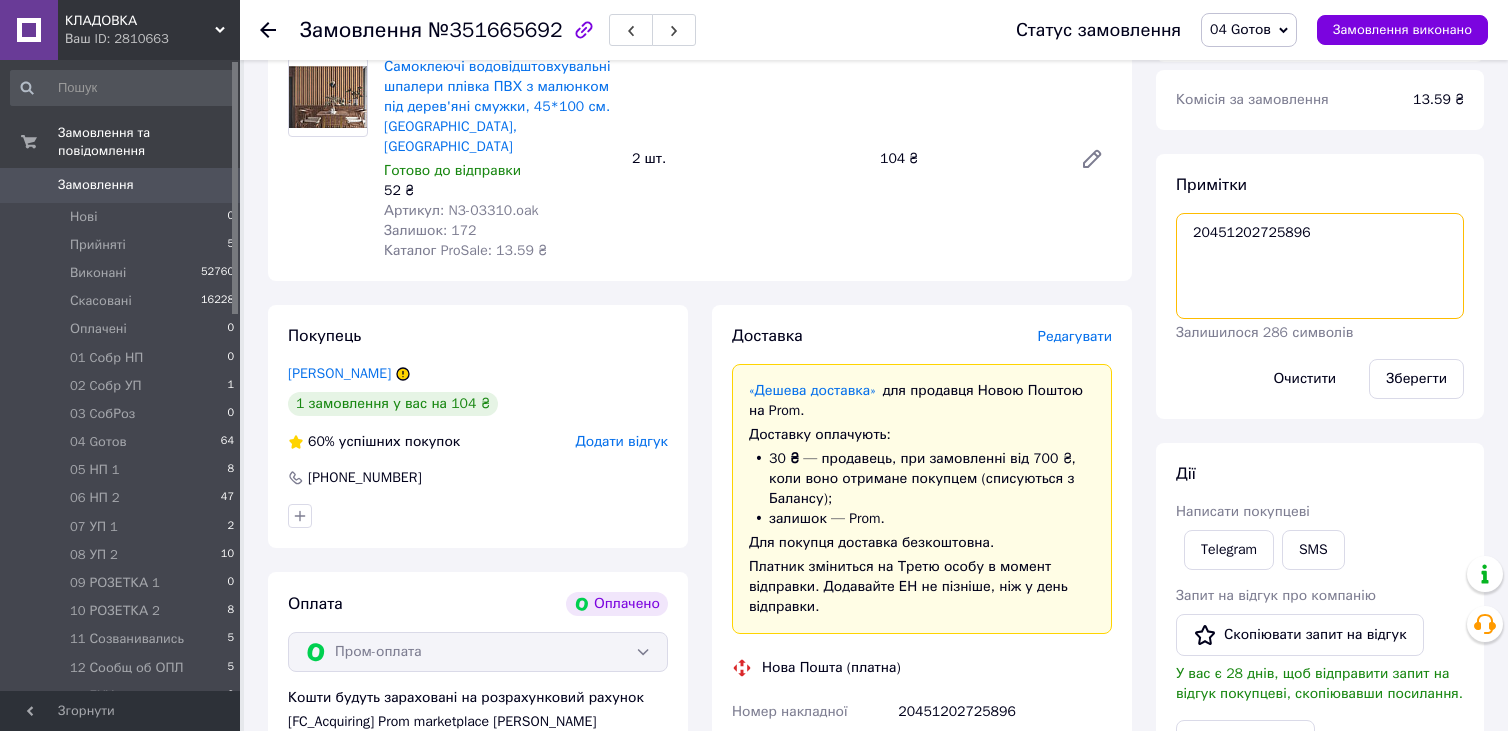 scroll, scrollTop: 836, scrollLeft: 0, axis: vertical 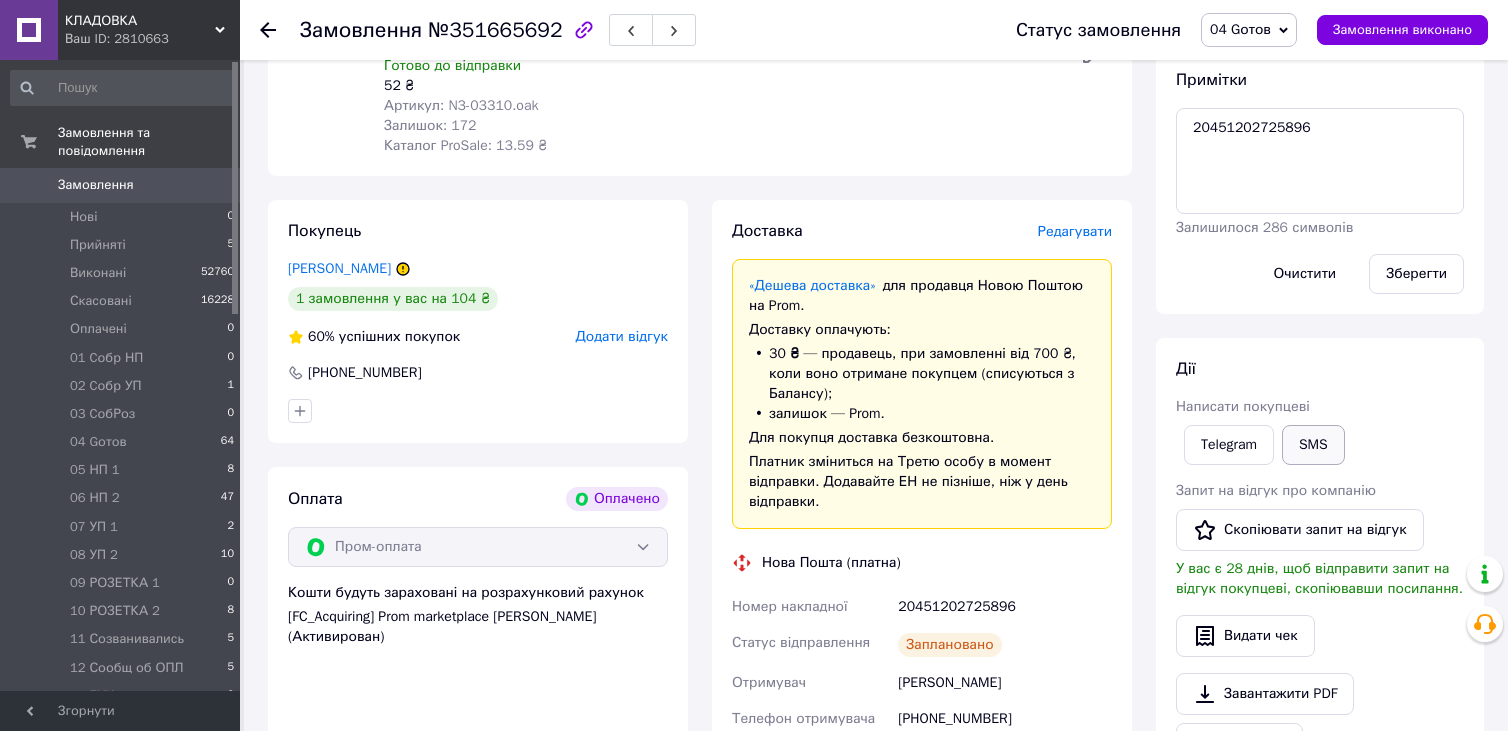 click on "SMS" at bounding box center [1313, 445] 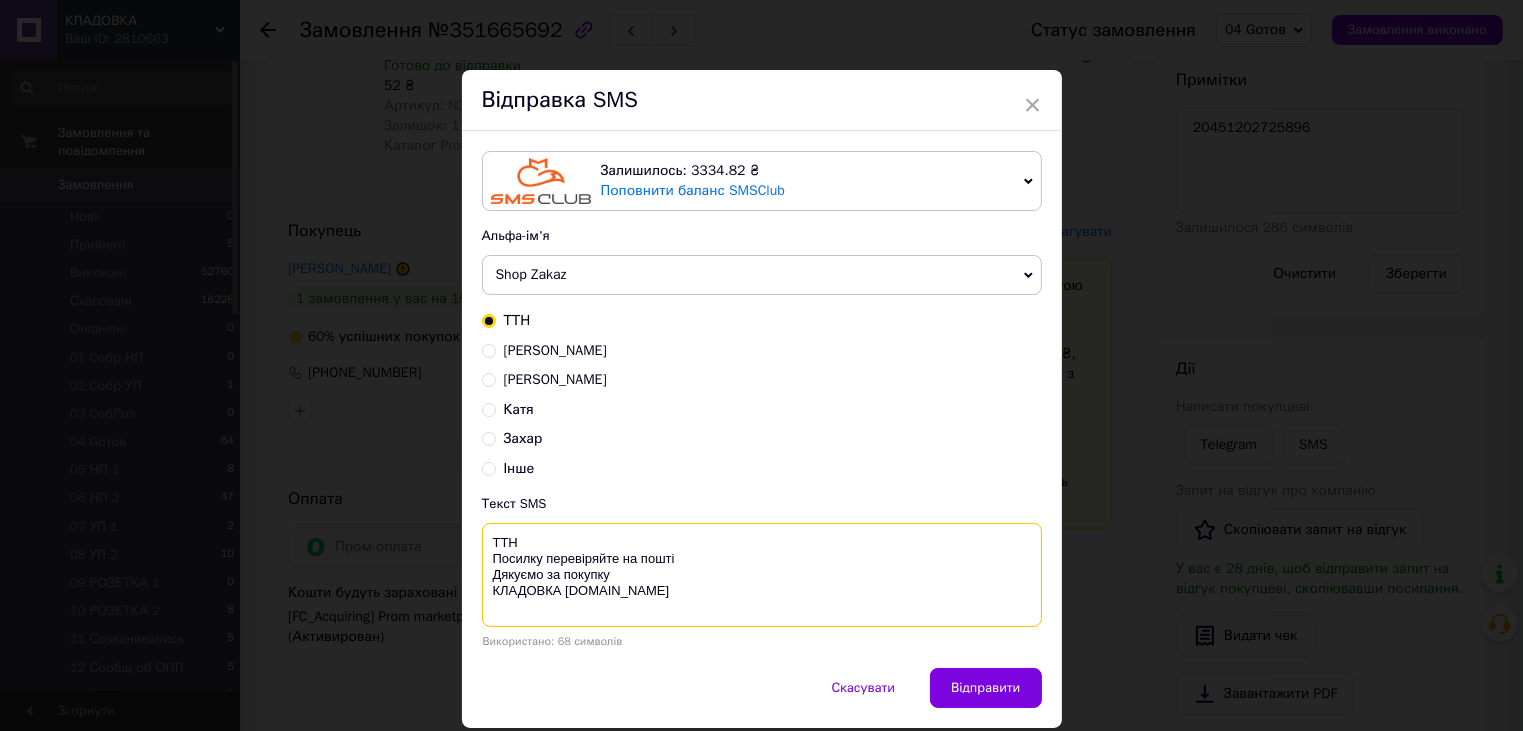 paste on "20451202725896" 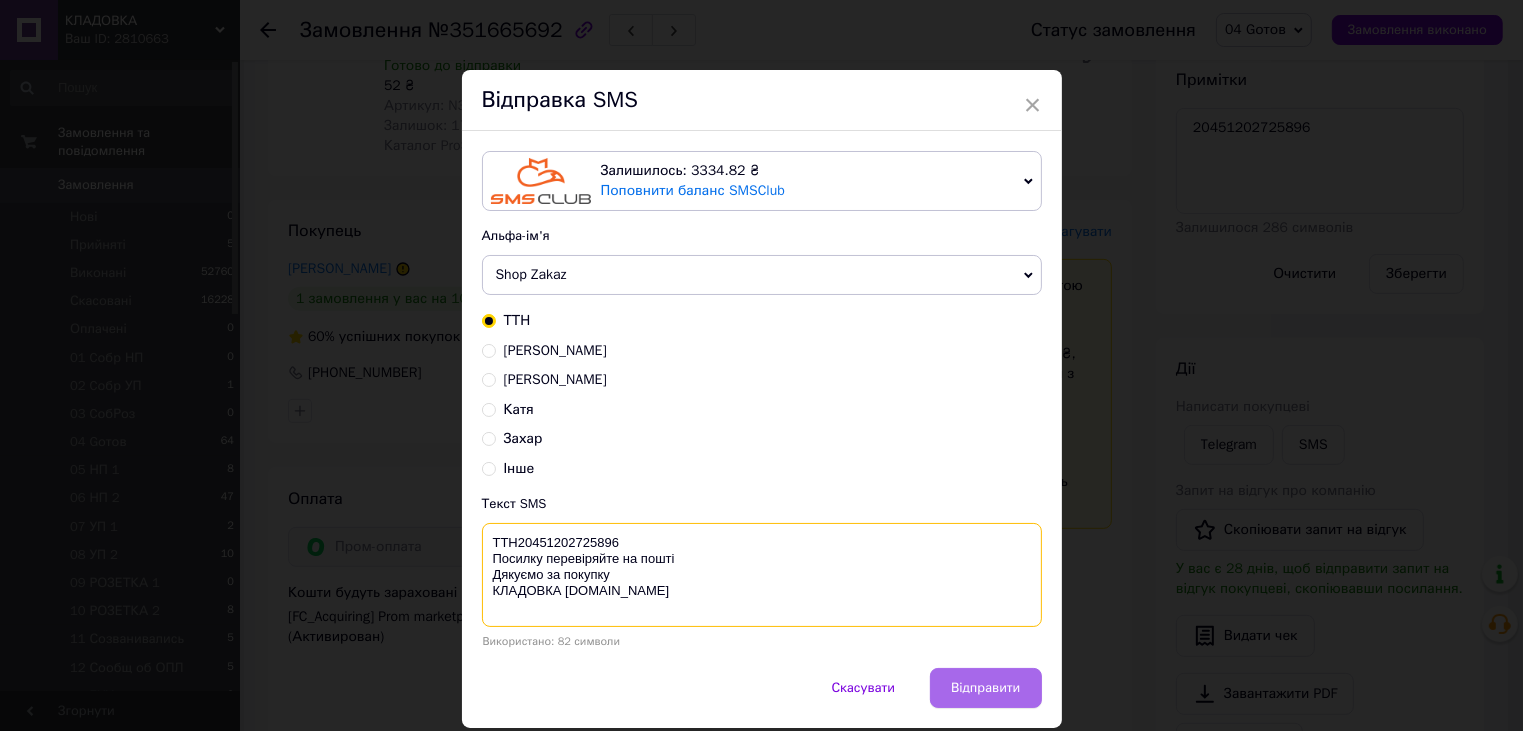 type on "ТТН20451202725896
Посилку перевіряйте на пошті
Дякуємо за покупку
КЛАДОВКА prom.ua" 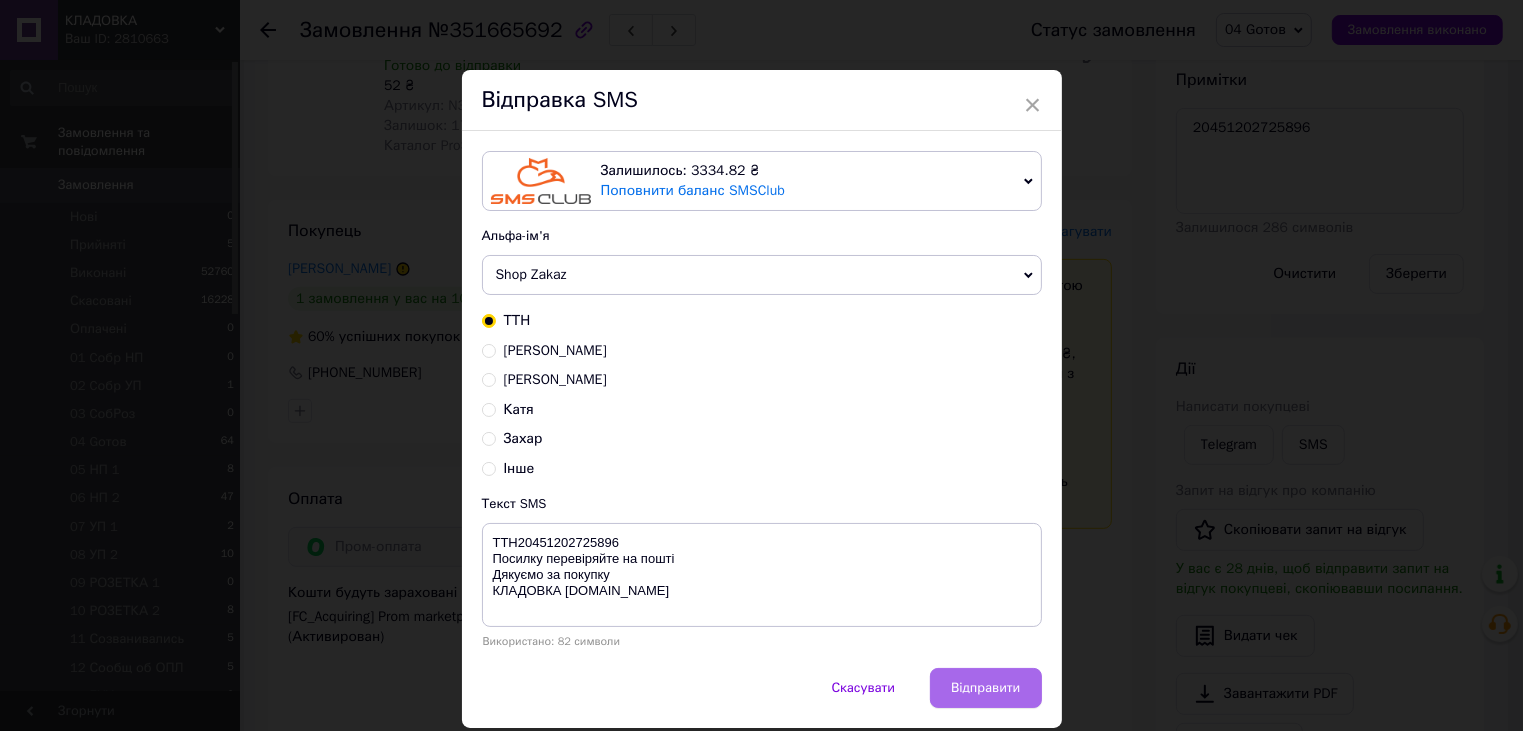 click on "Відправити" at bounding box center [985, 688] 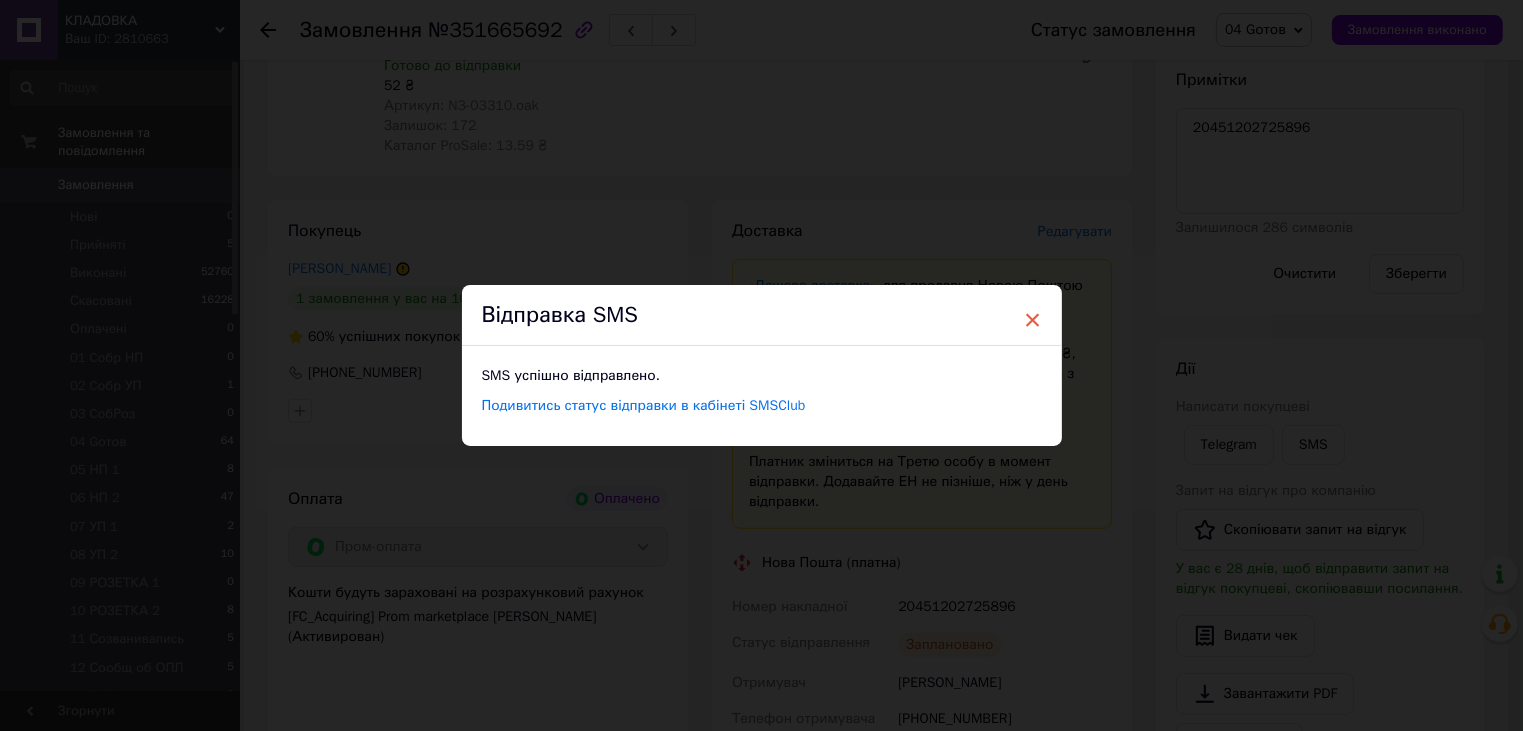 click on "×" at bounding box center (1033, 320) 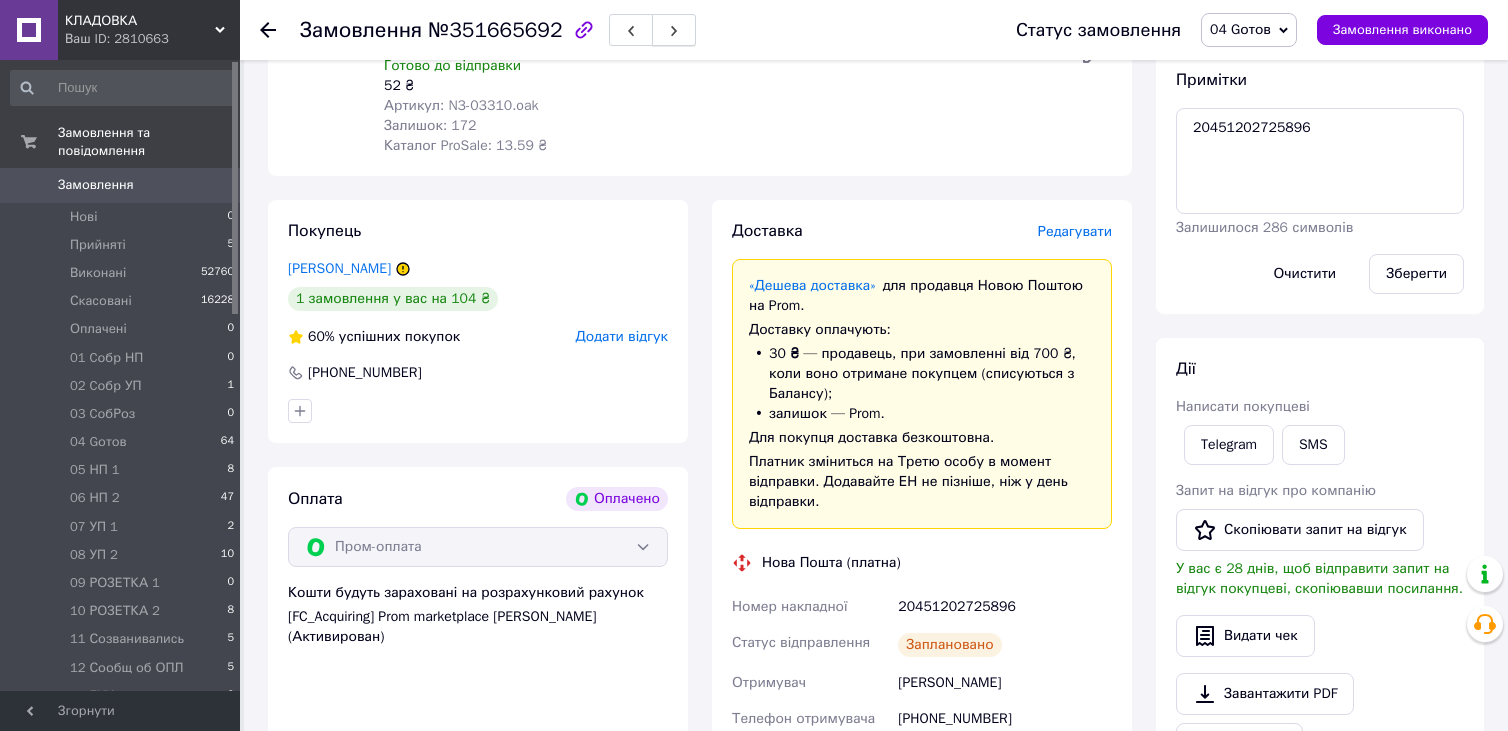 click 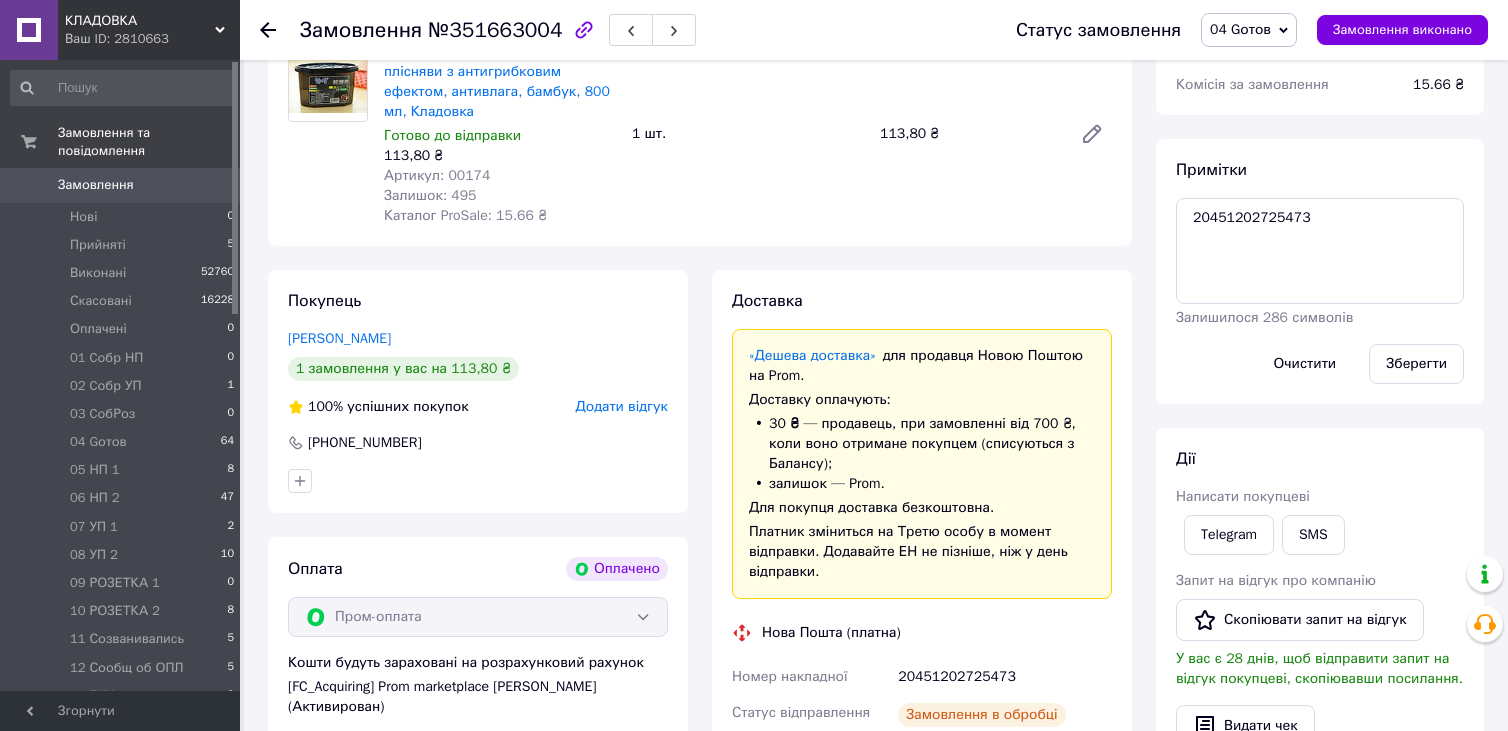 scroll, scrollTop: 607, scrollLeft: 0, axis: vertical 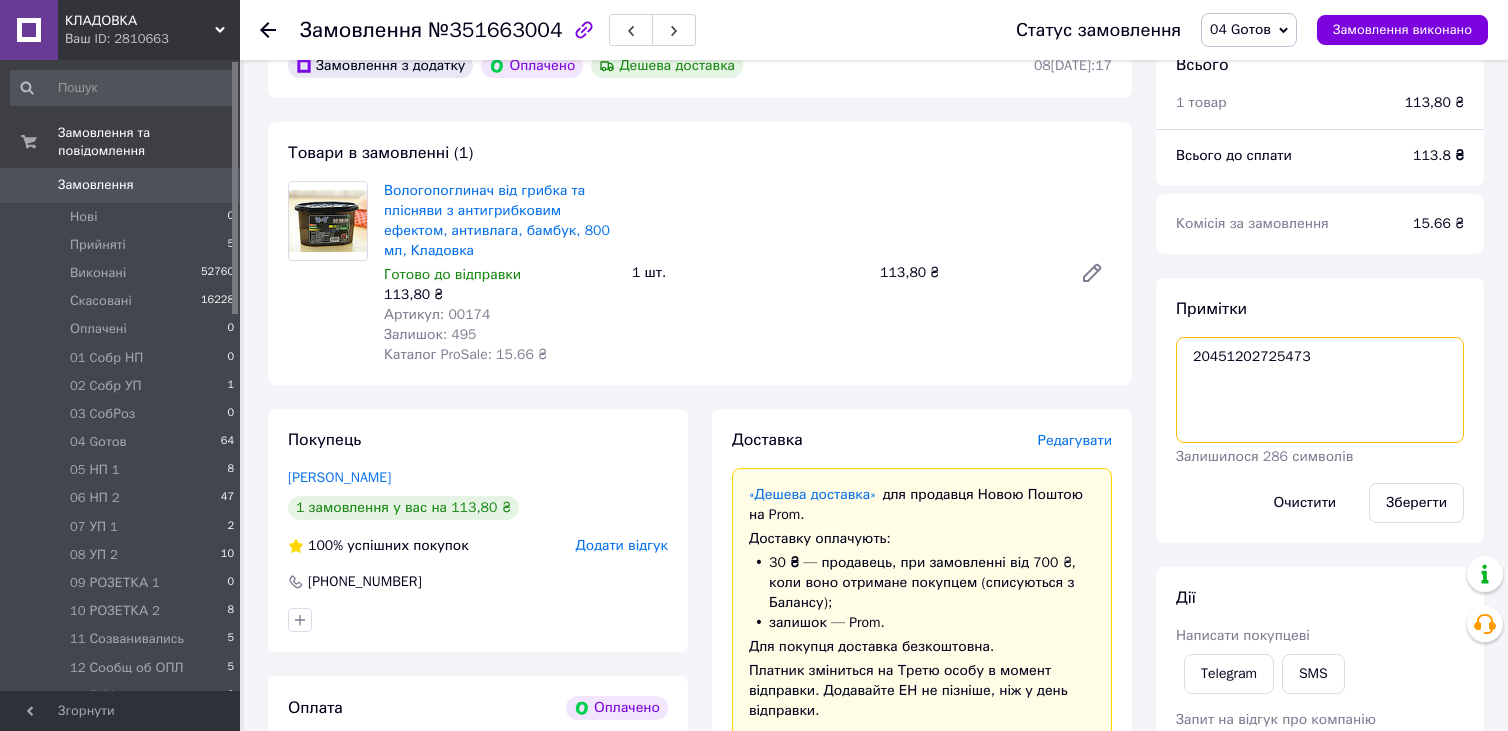 drag, startPoint x: 1190, startPoint y: 355, endPoint x: 1308, endPoint y: 355, distance: 118 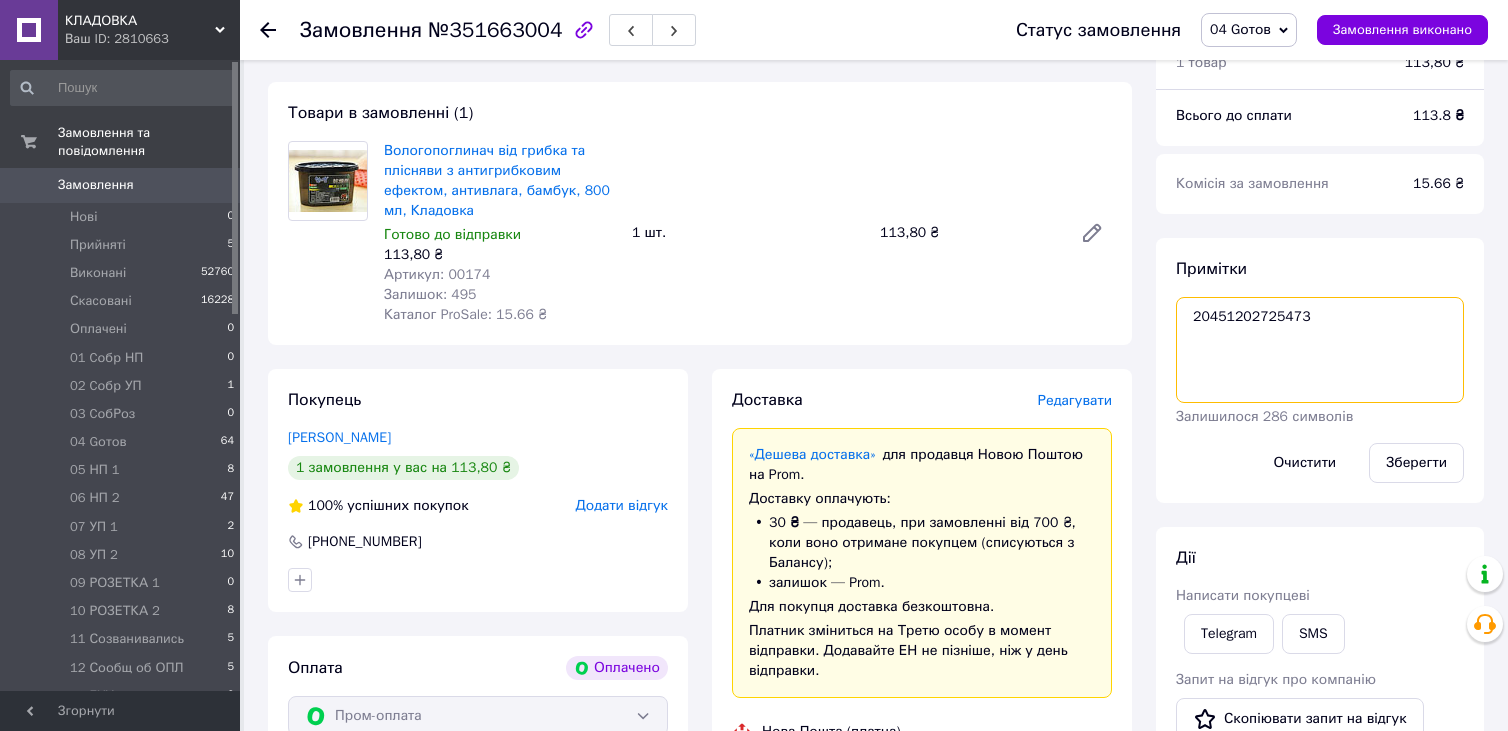 scroll, scrollTop: 807, scrollLeft: 0, axis: vertical 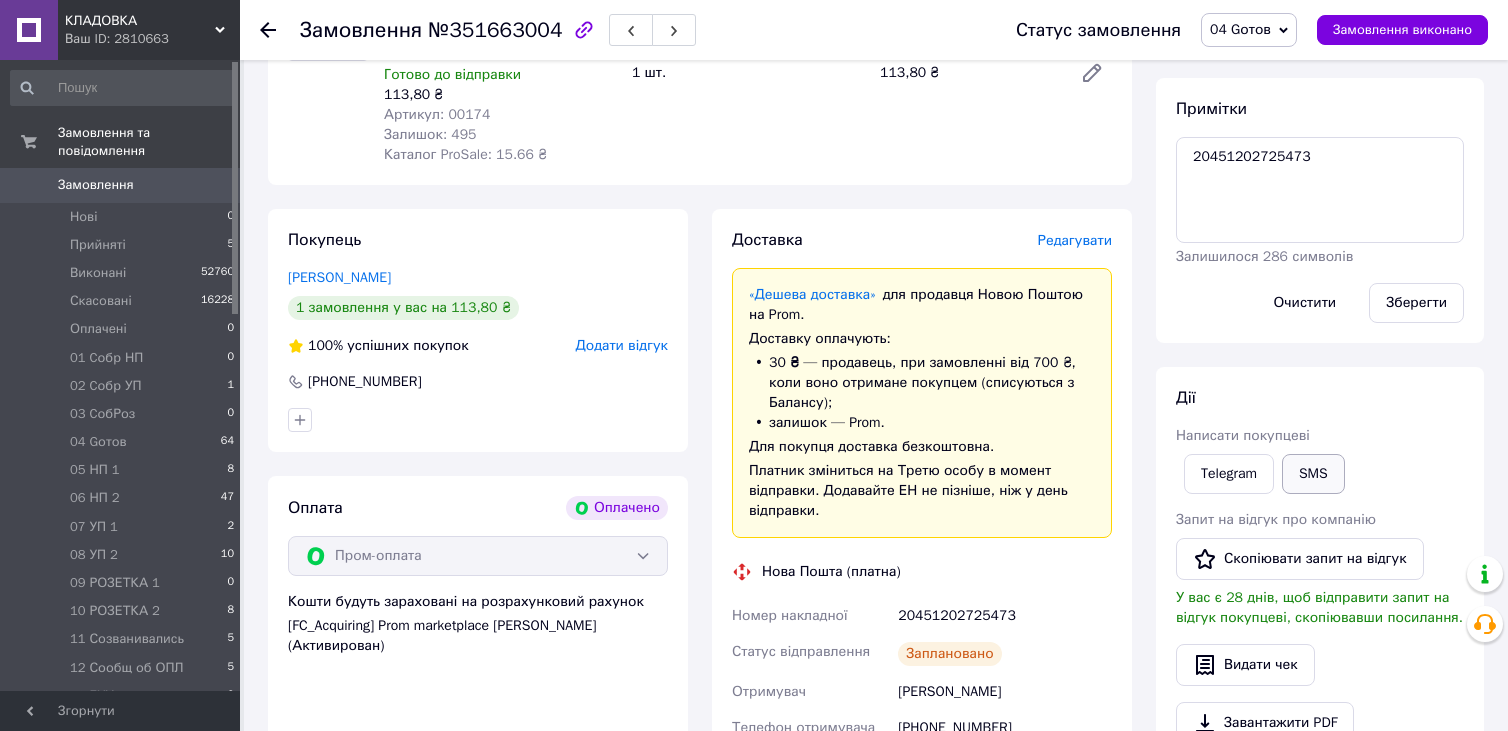 click on "SMS" at bounding box center [1313, 474] 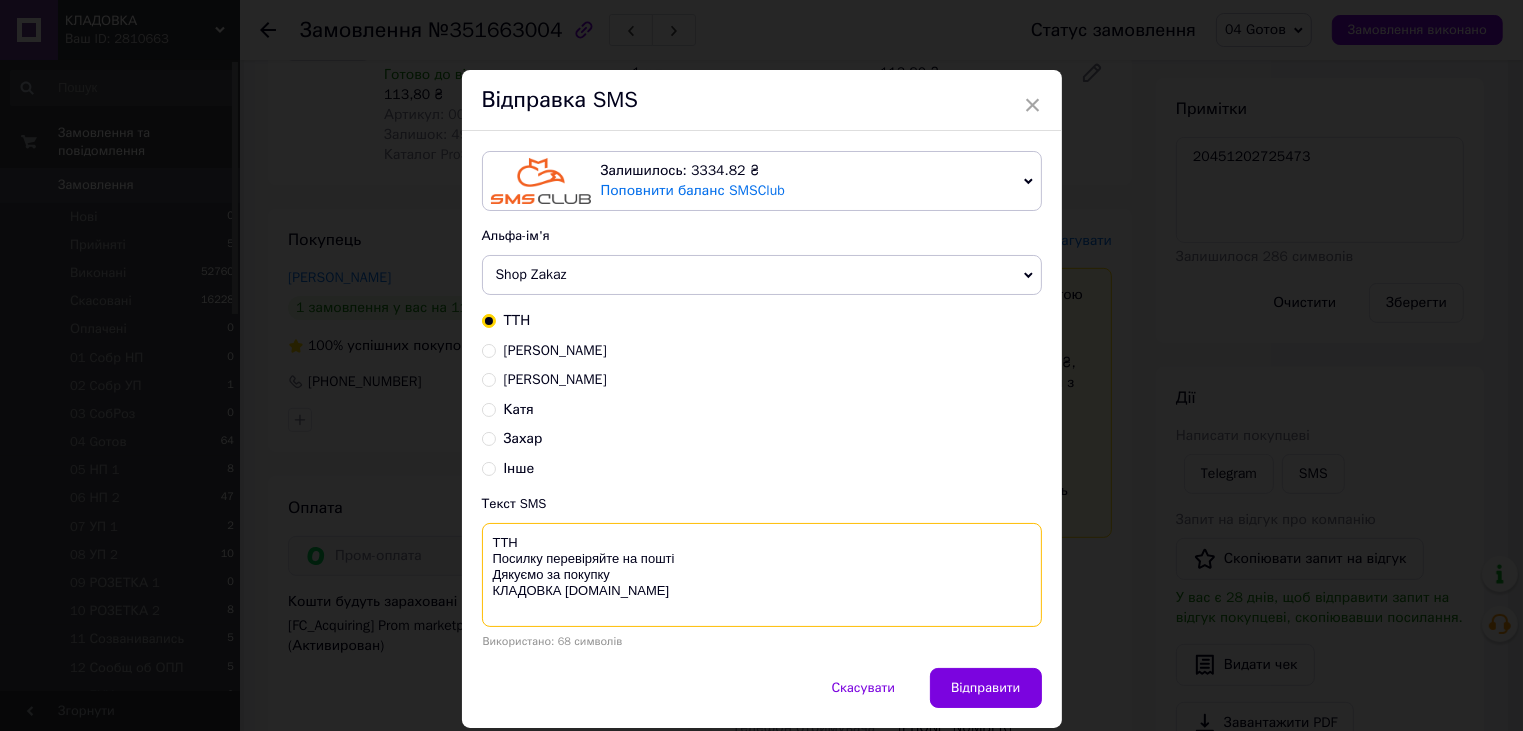 paste on "20451202725473" 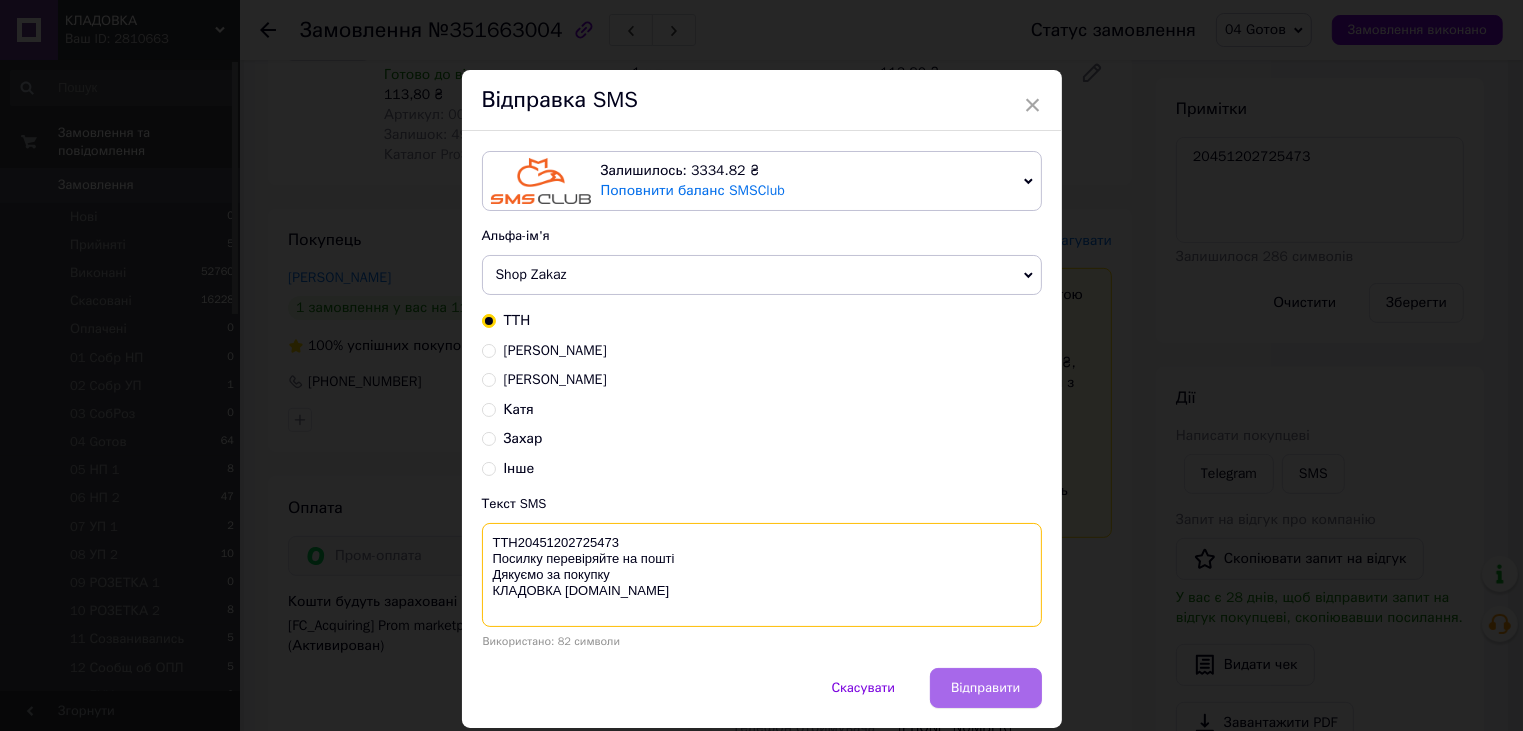 type on "ТТН20451202725473
Посилку перевіряйте на пошті
Дякуємо за покупку
КЛАДОВКА prom.ua" 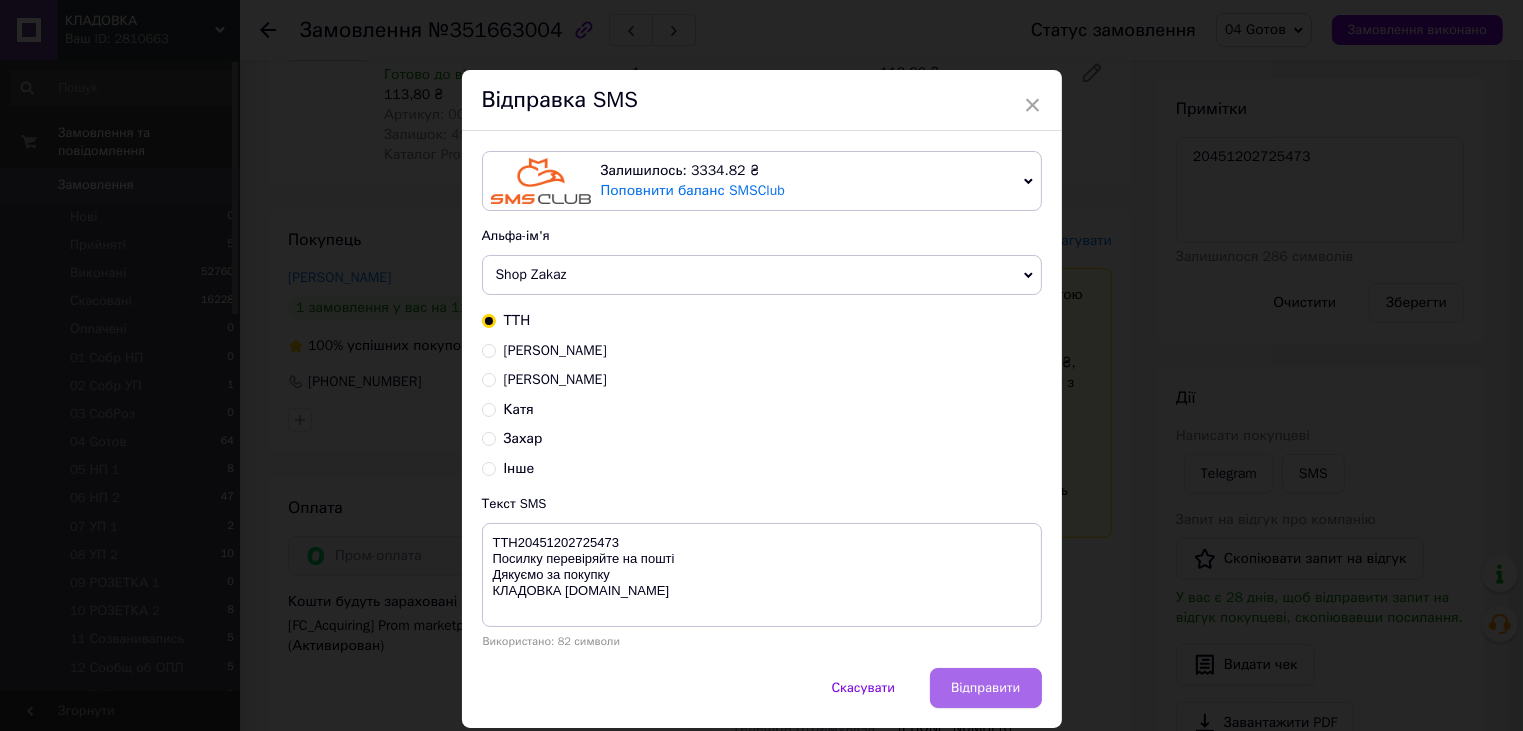 click on "Відправити" at bounding box center [985, 688] 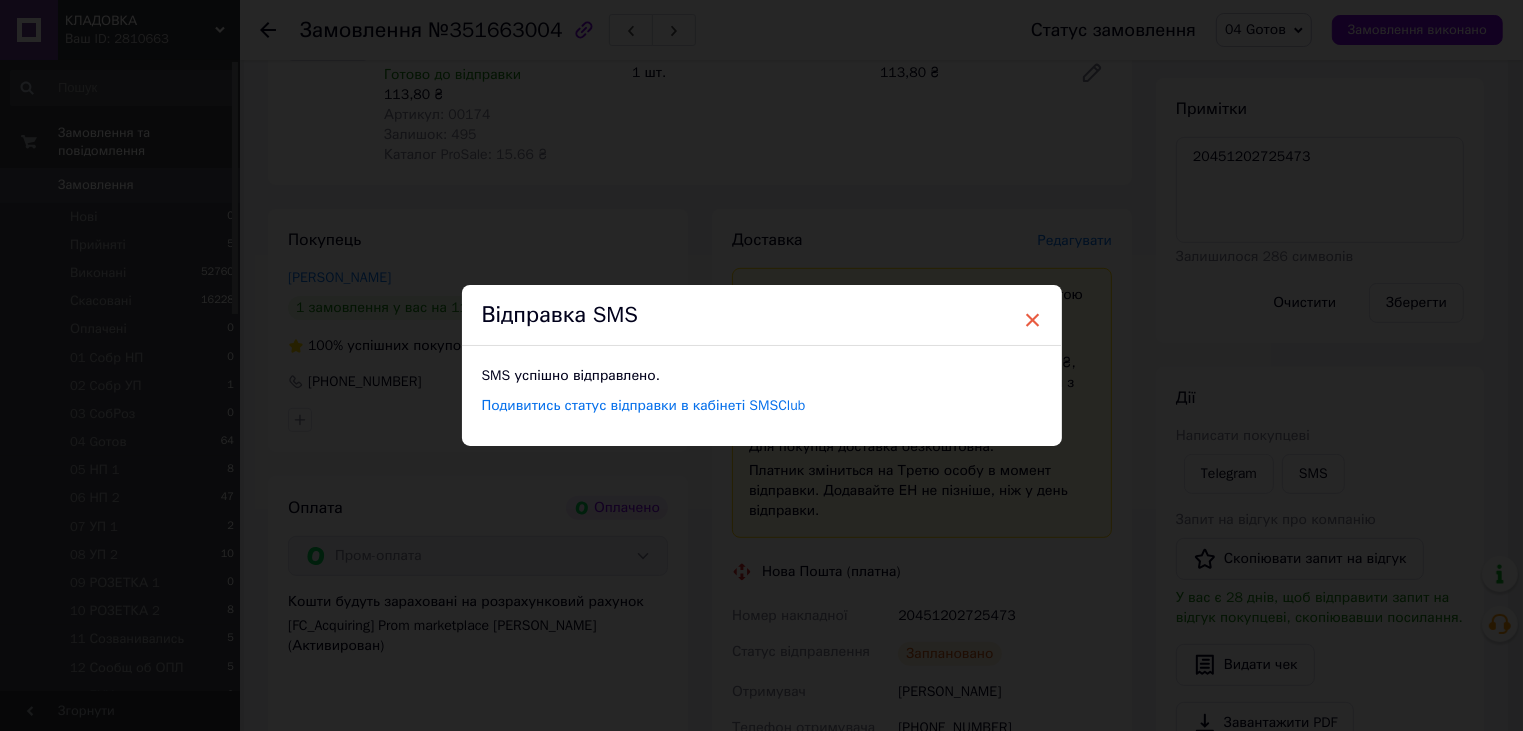 click on "×" at bounding box center (1033, 320) 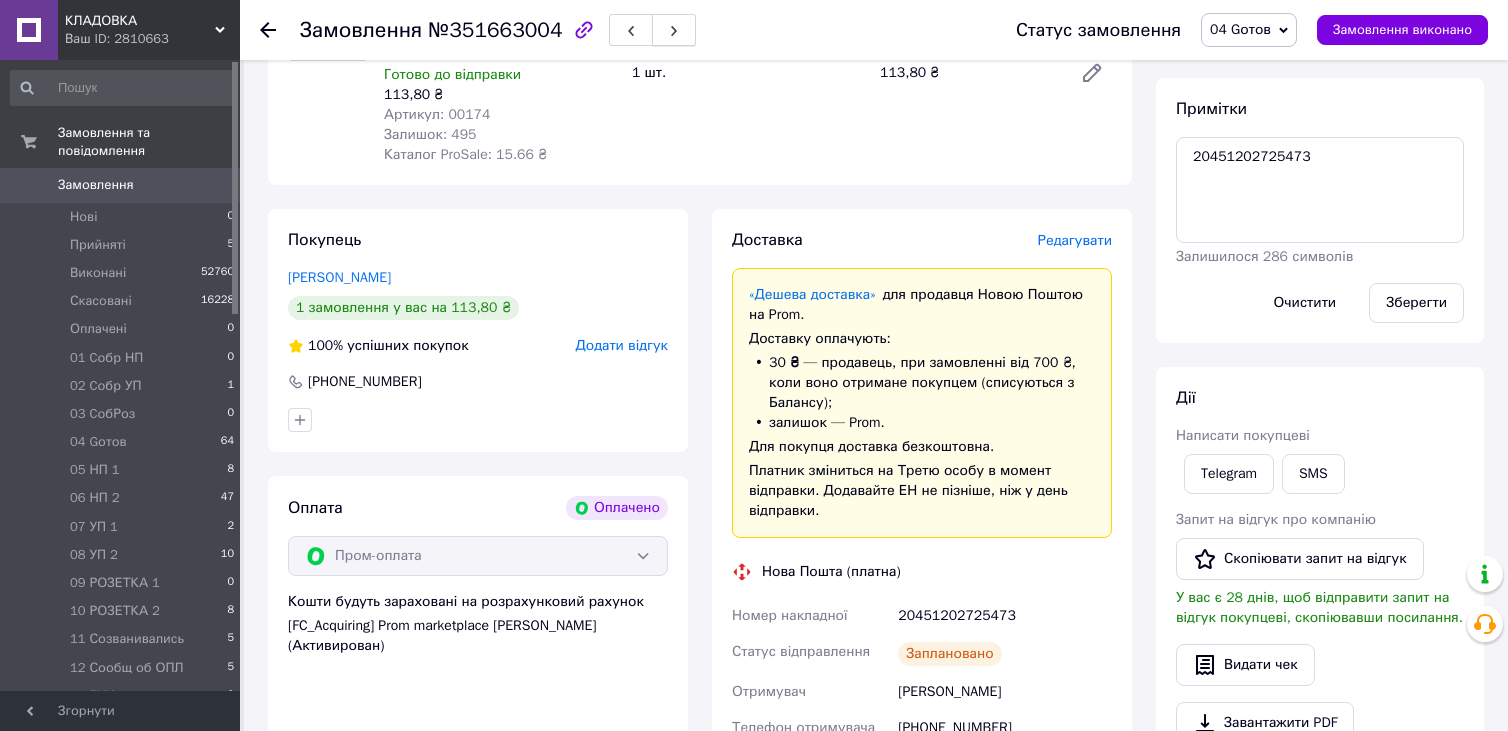 click at bounding box center (674, 30) 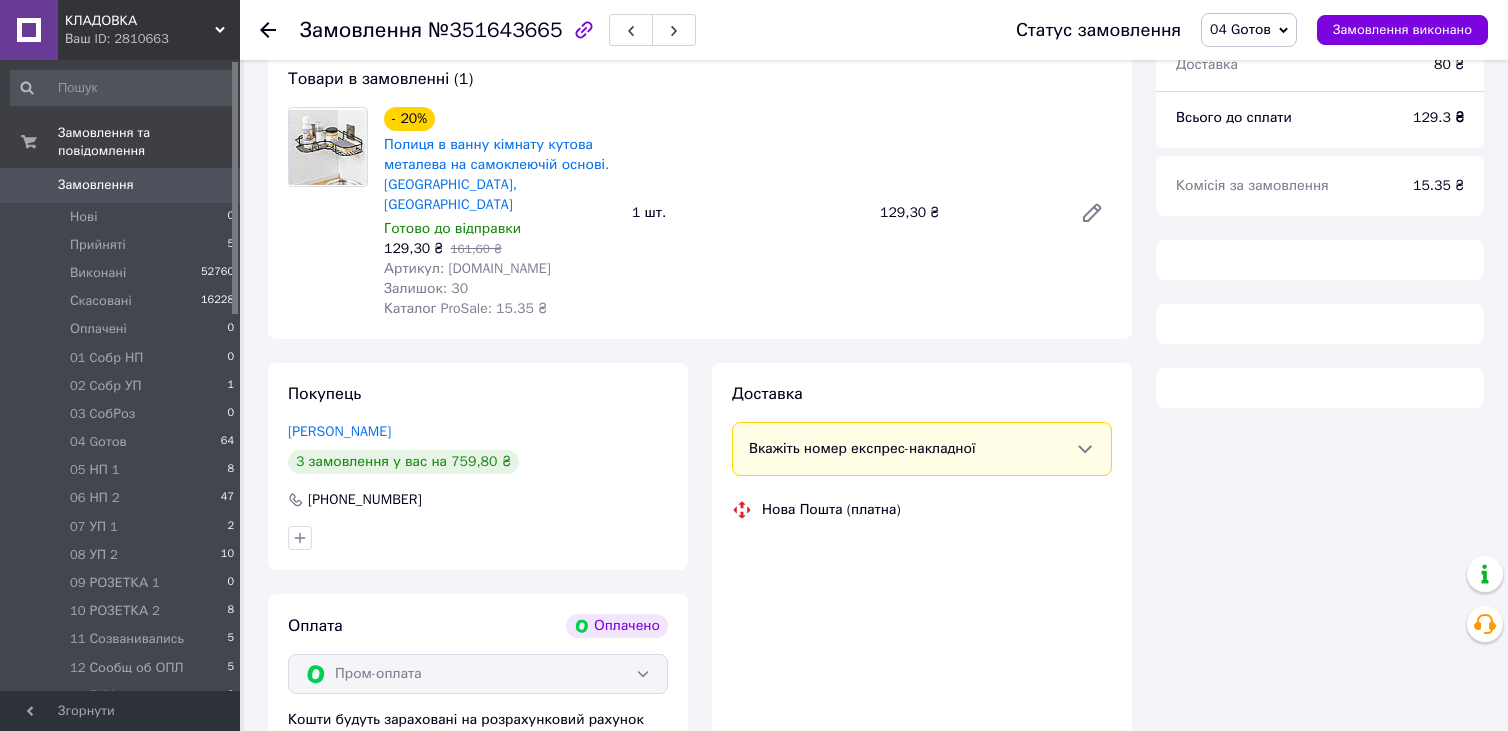 scroll, scrollTop: 635, scrollLeft: 0, axis: vertical 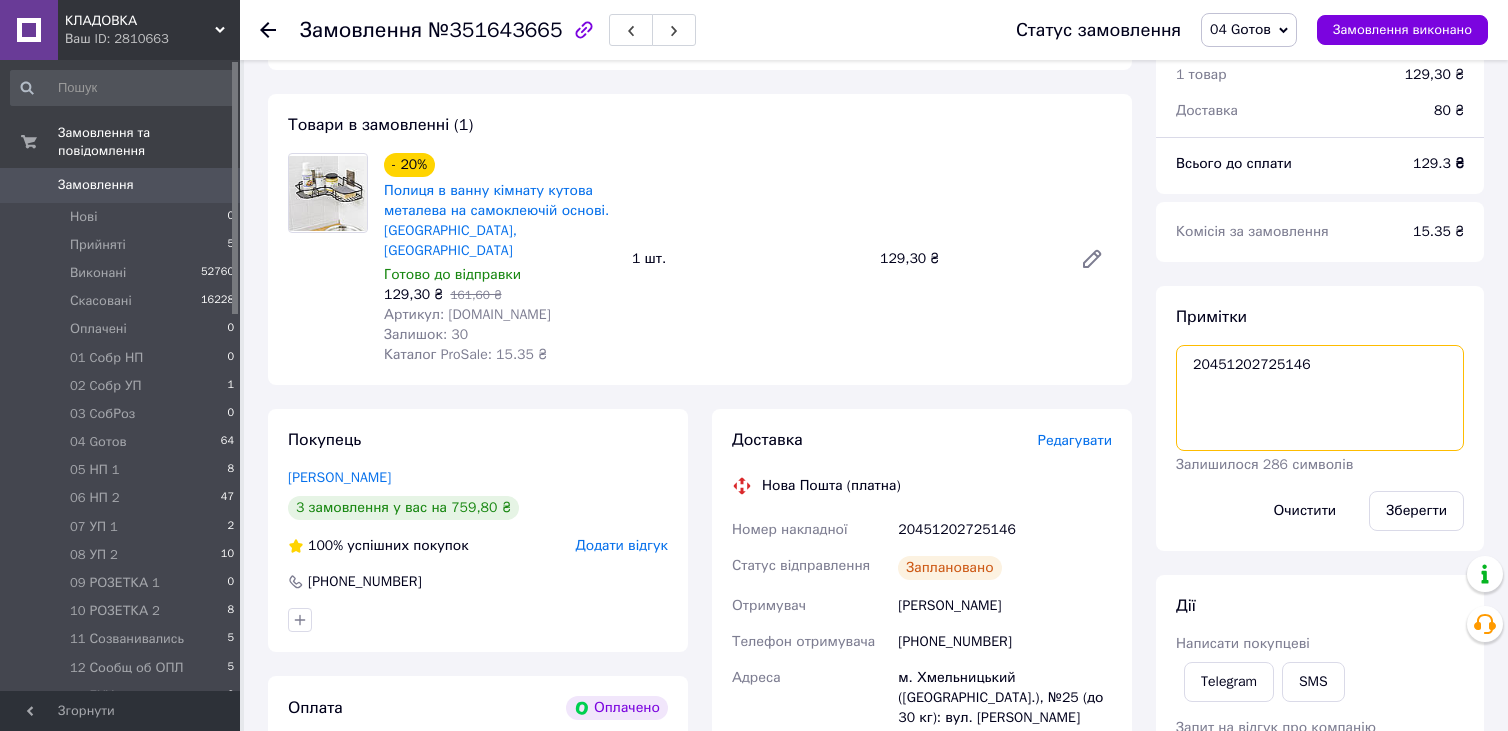 drag, startPoint x: 1191, startPoint y: 377, endPoint x: 1305, endPoint y: 373, distance: 114.07015 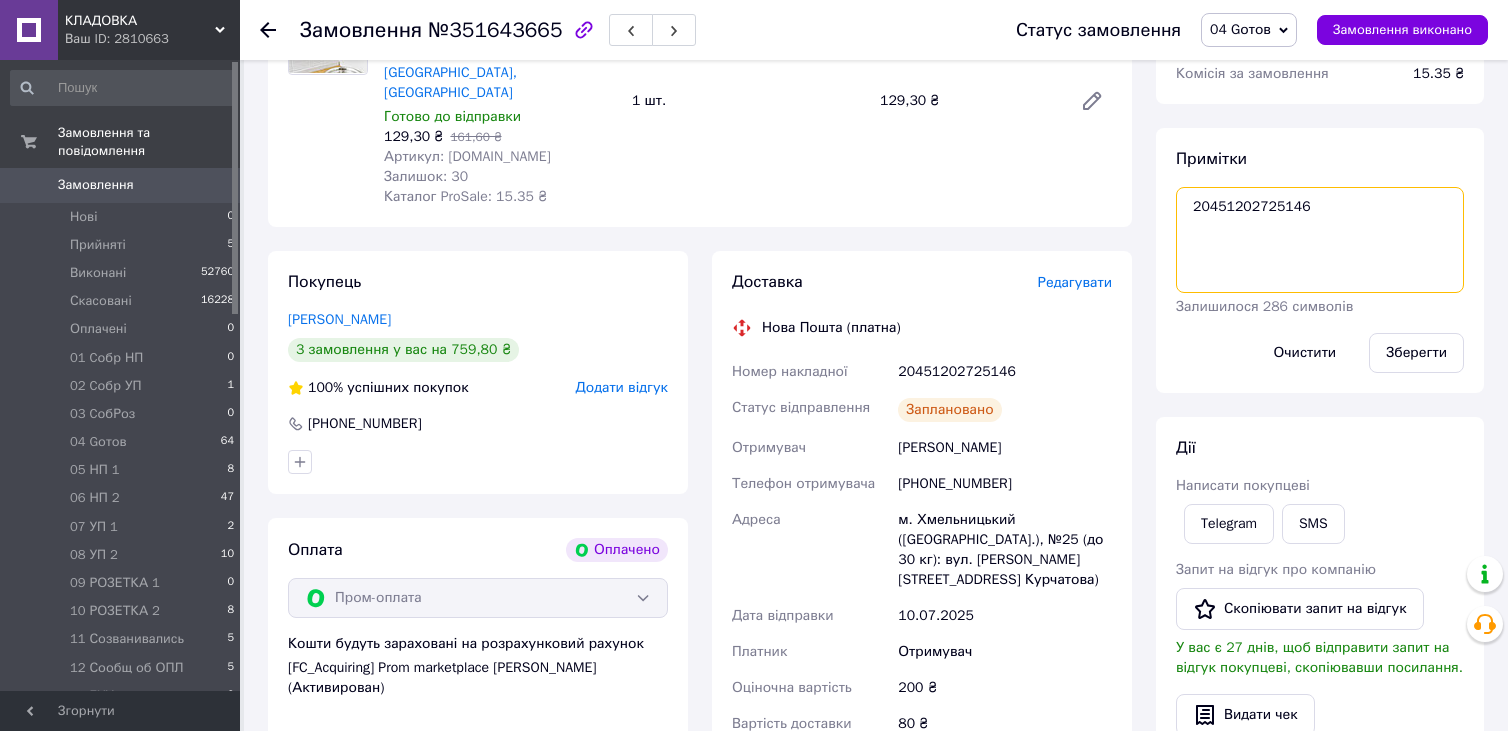 scroll, scrollTop: 935, scrollLeft: 0, axis: vertical 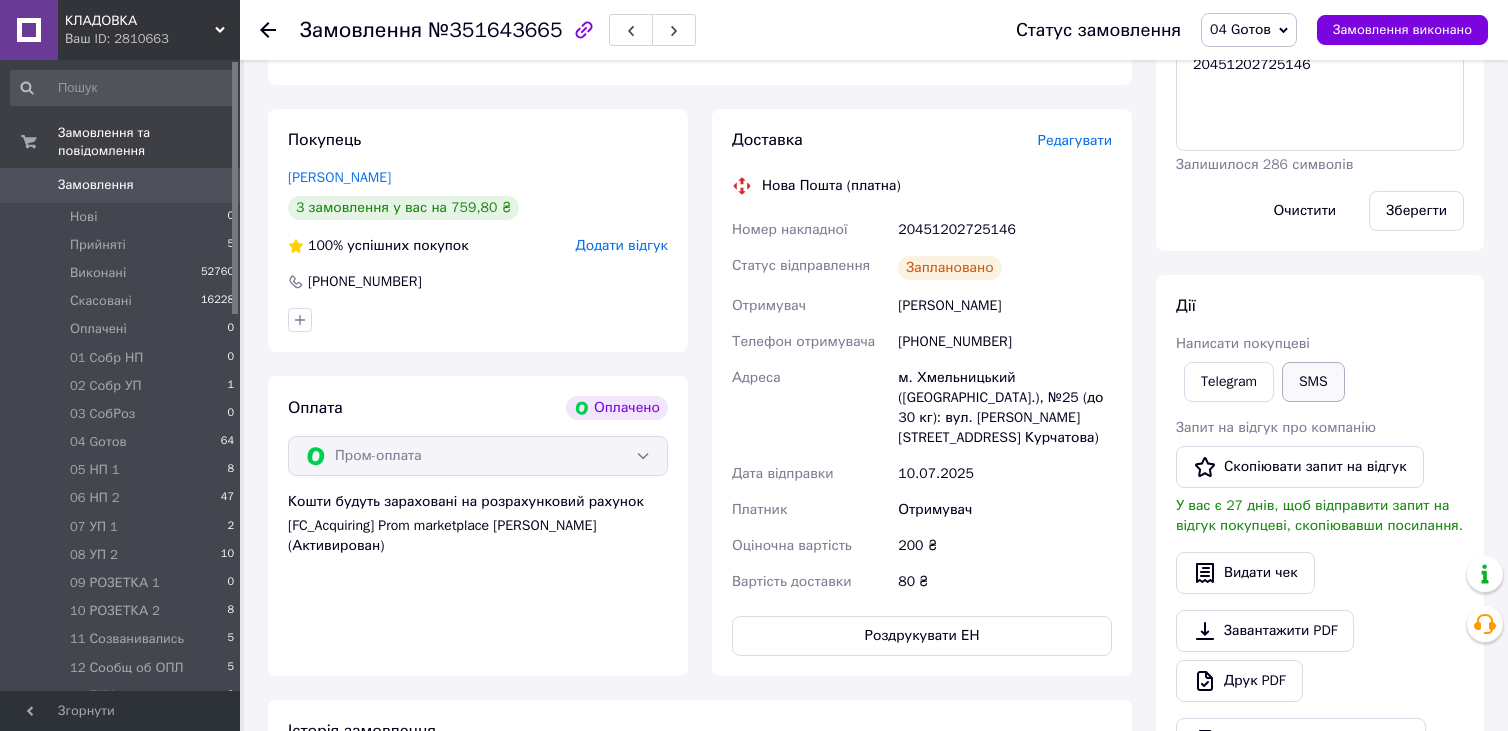 click on "SMS" at bounding box center (1313, 382) 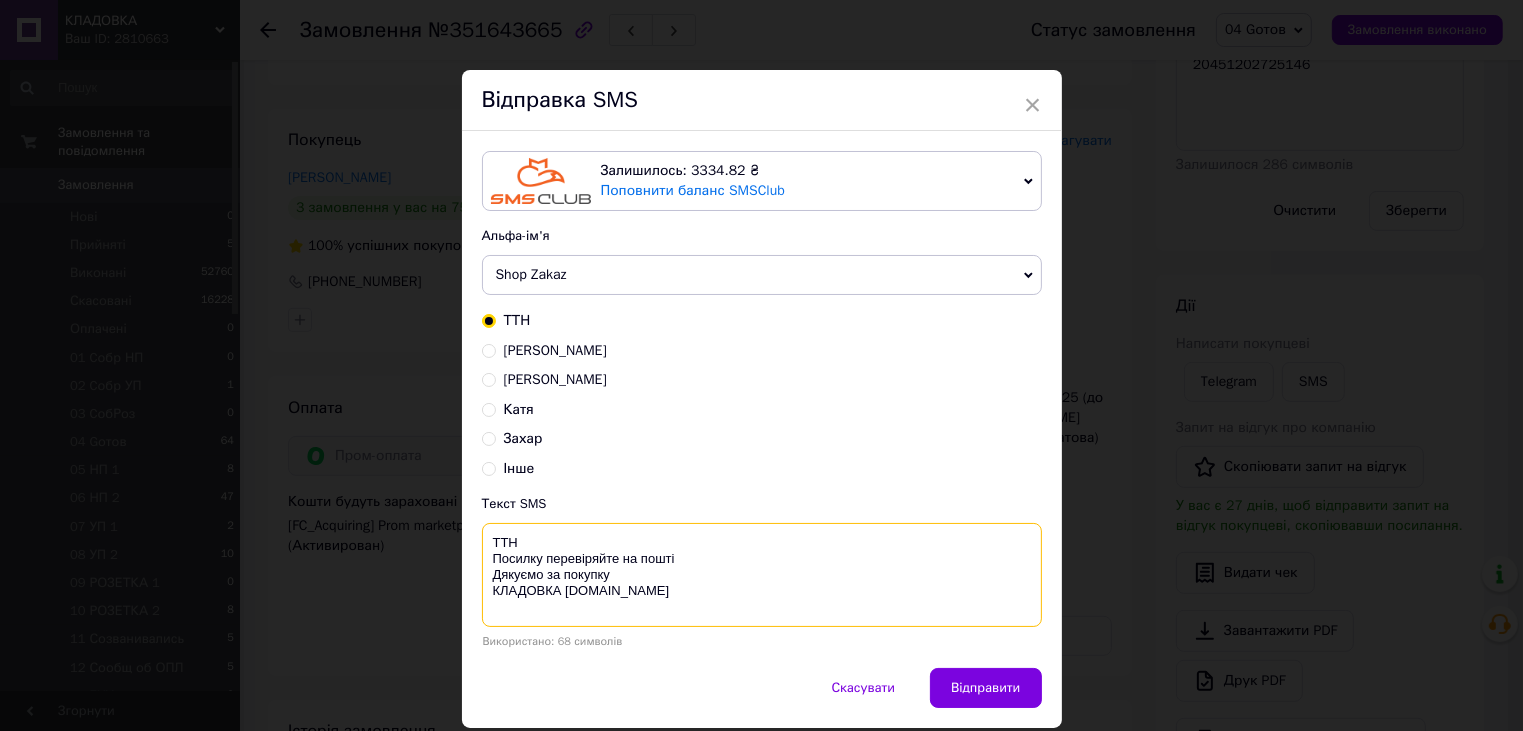 paste on "20451202725146" 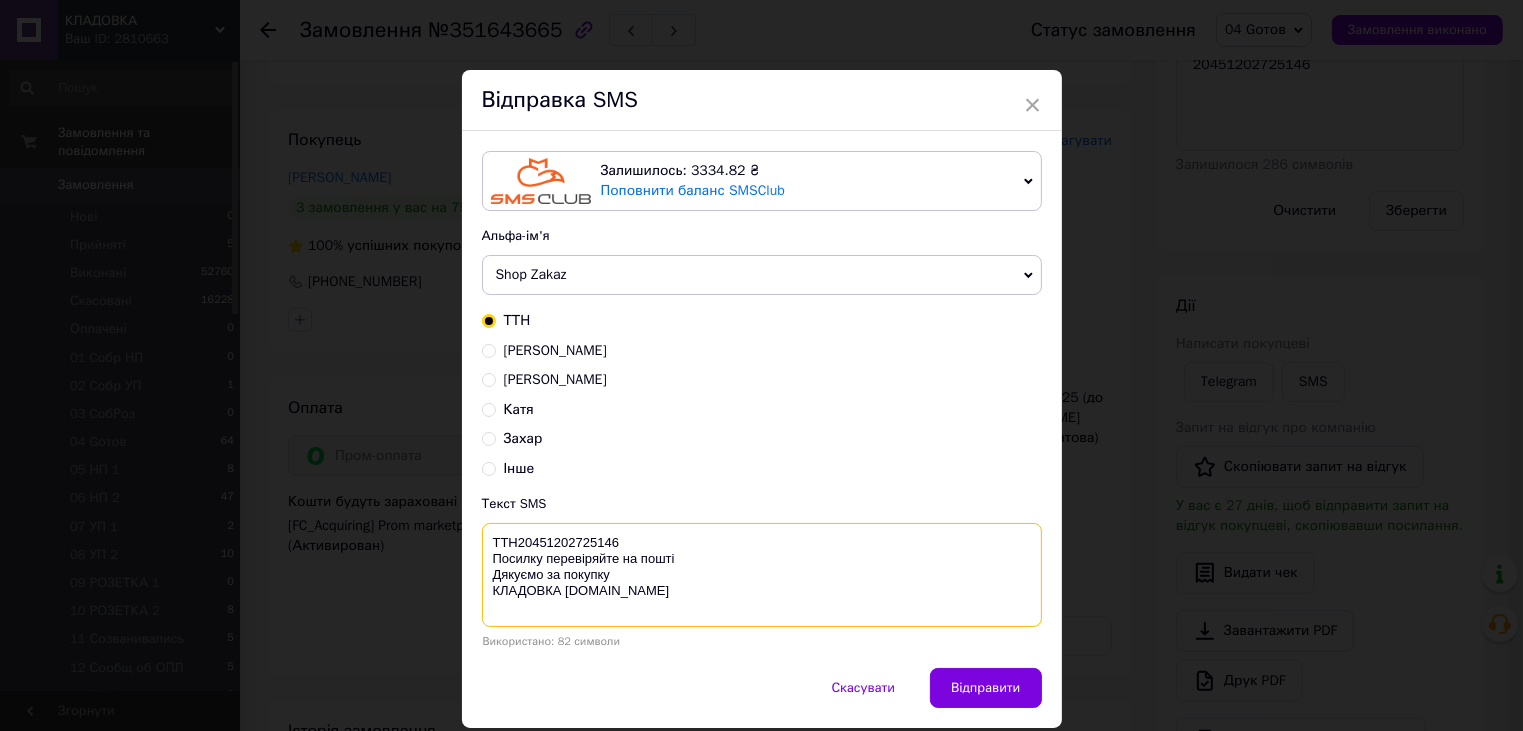 type on "ТТН20451202725146
Посилку перевіряйте на пошті
Дякуємо за покупку
КЛАДОВКА prom.ua" 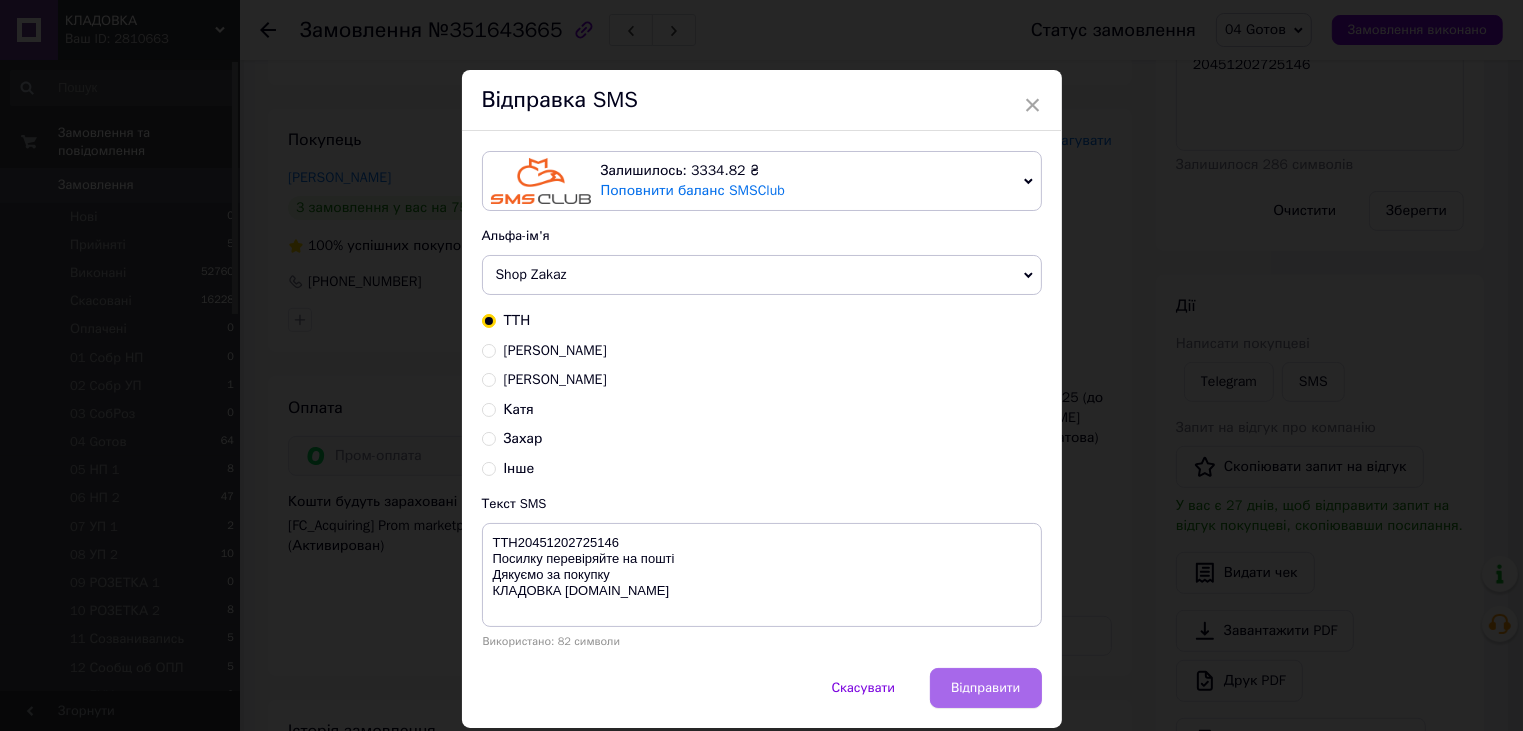 drag, startPoint x: 972, startPoint y: 657, endPoint x: 974, endPoint y: 679, distance: 22.090721 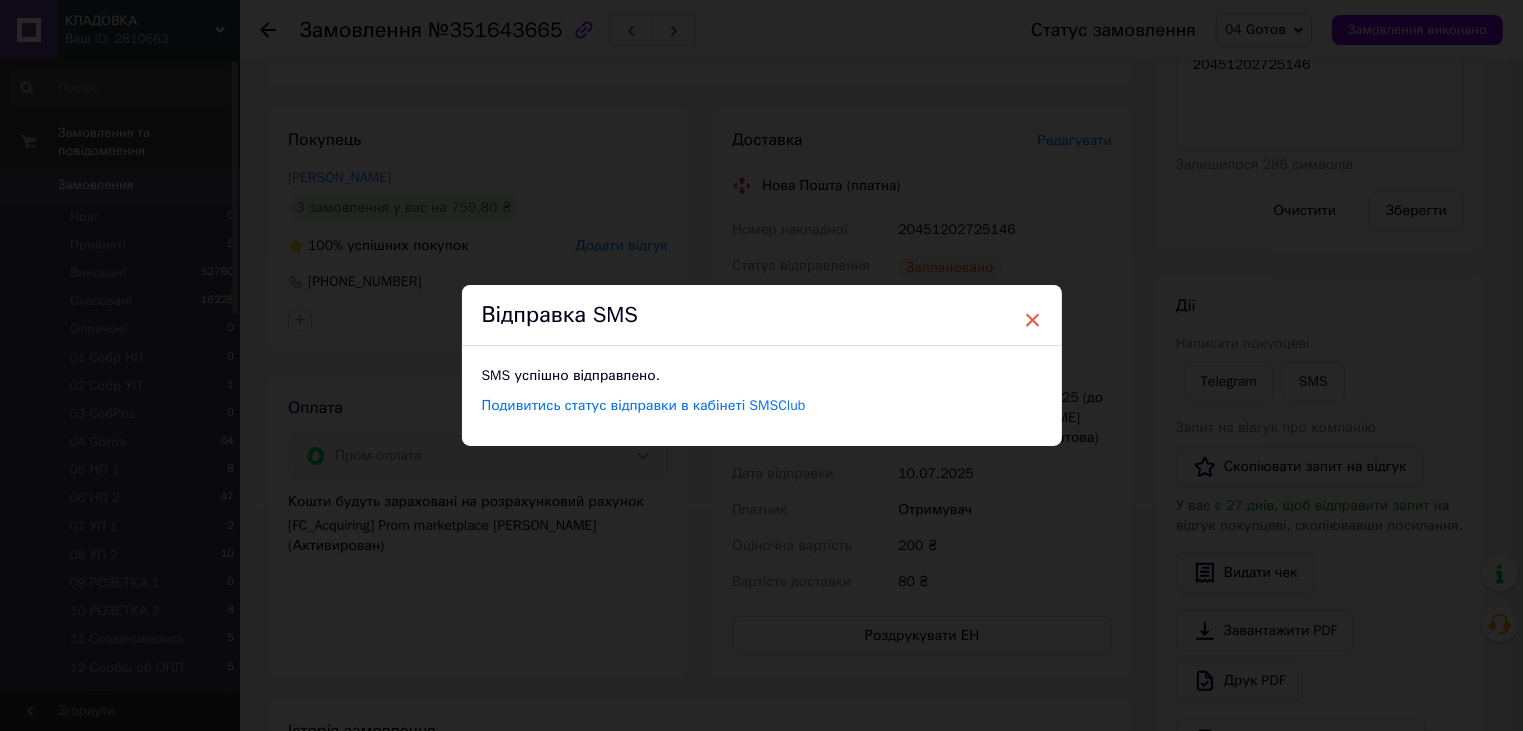 click on "×" at bounding box center [1033, 320] 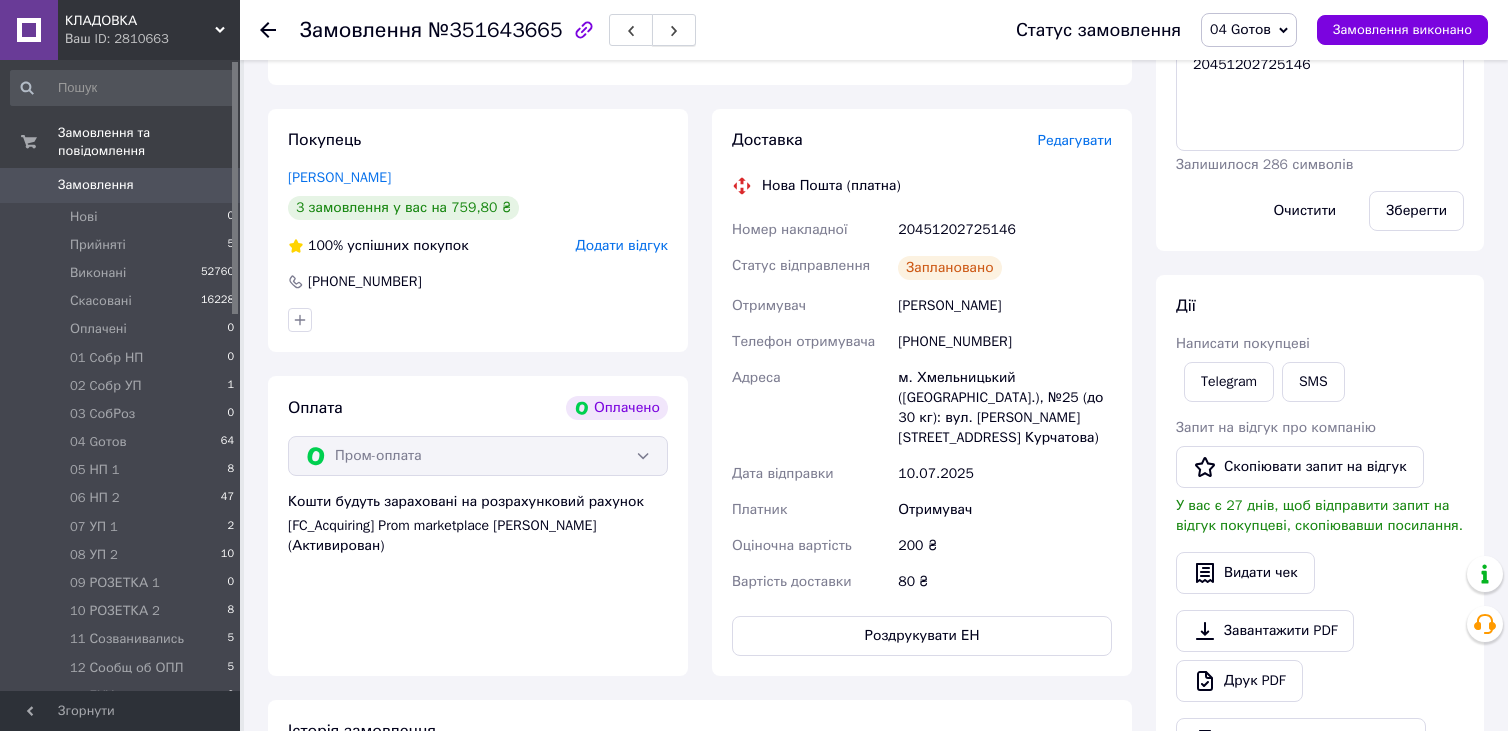 click at bounding box center [674, 30] 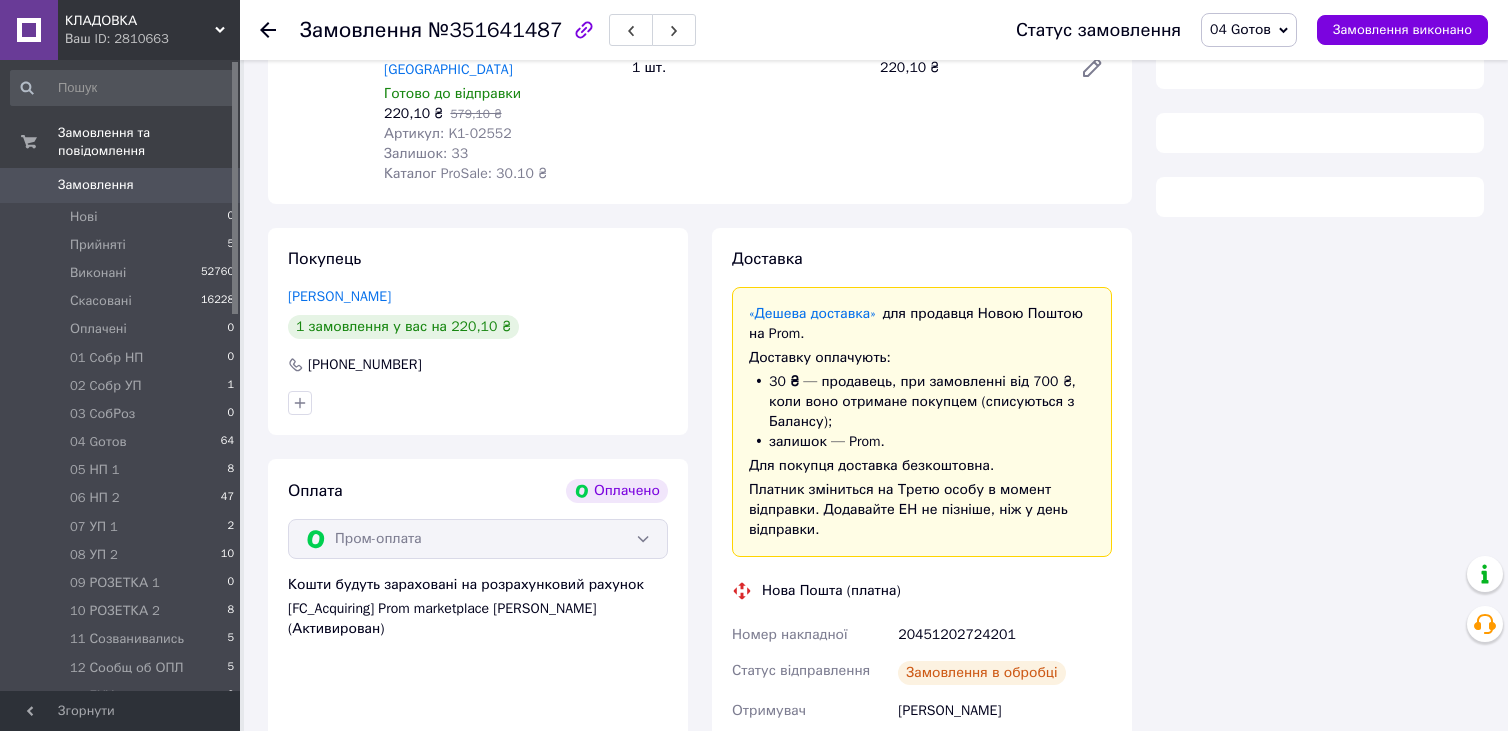 scroll, scrollTop: 935, scrollLeft: 0, axis: vertical 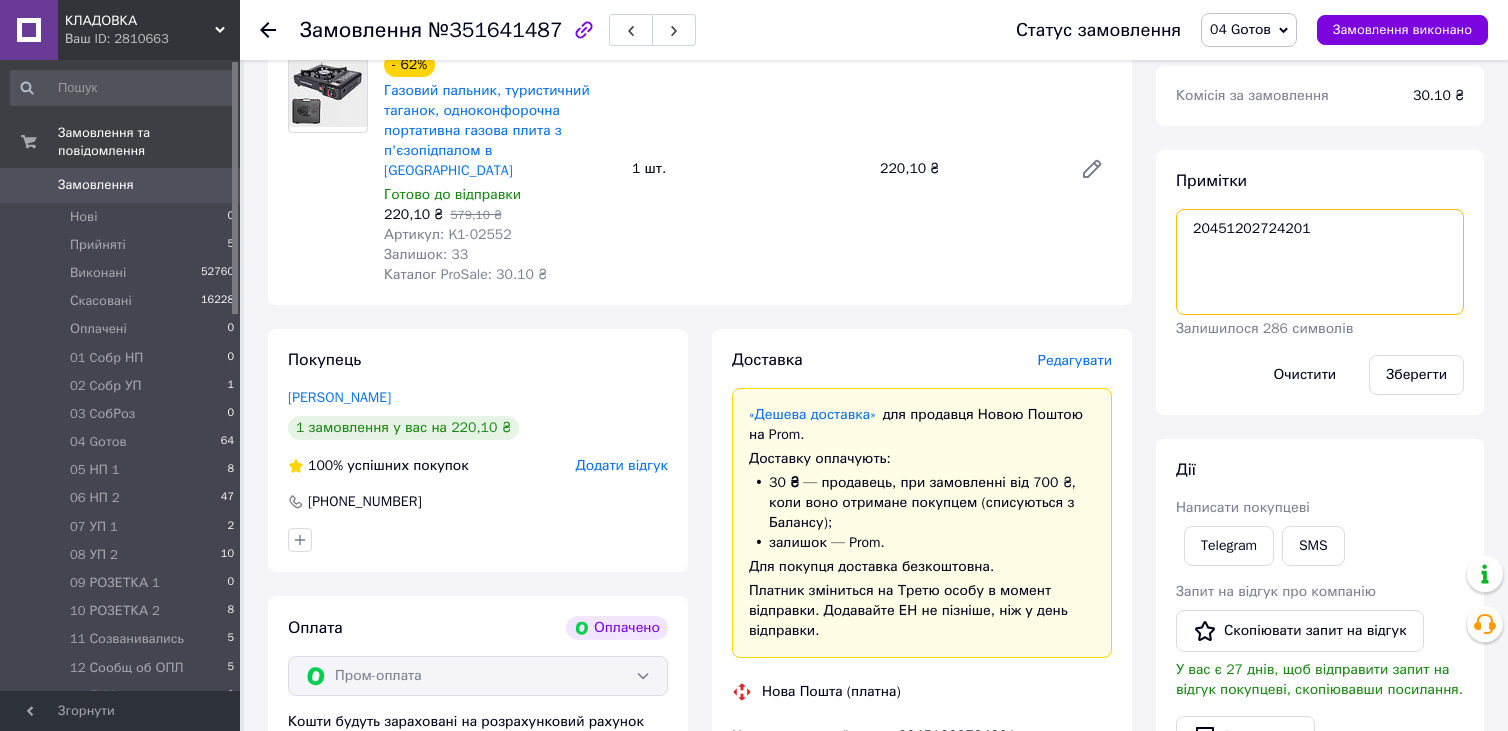 drag, startPoint x: 1185, startPoint y: 231, endPoint x: 1296, endPoint y: 229, distance: 111.01801 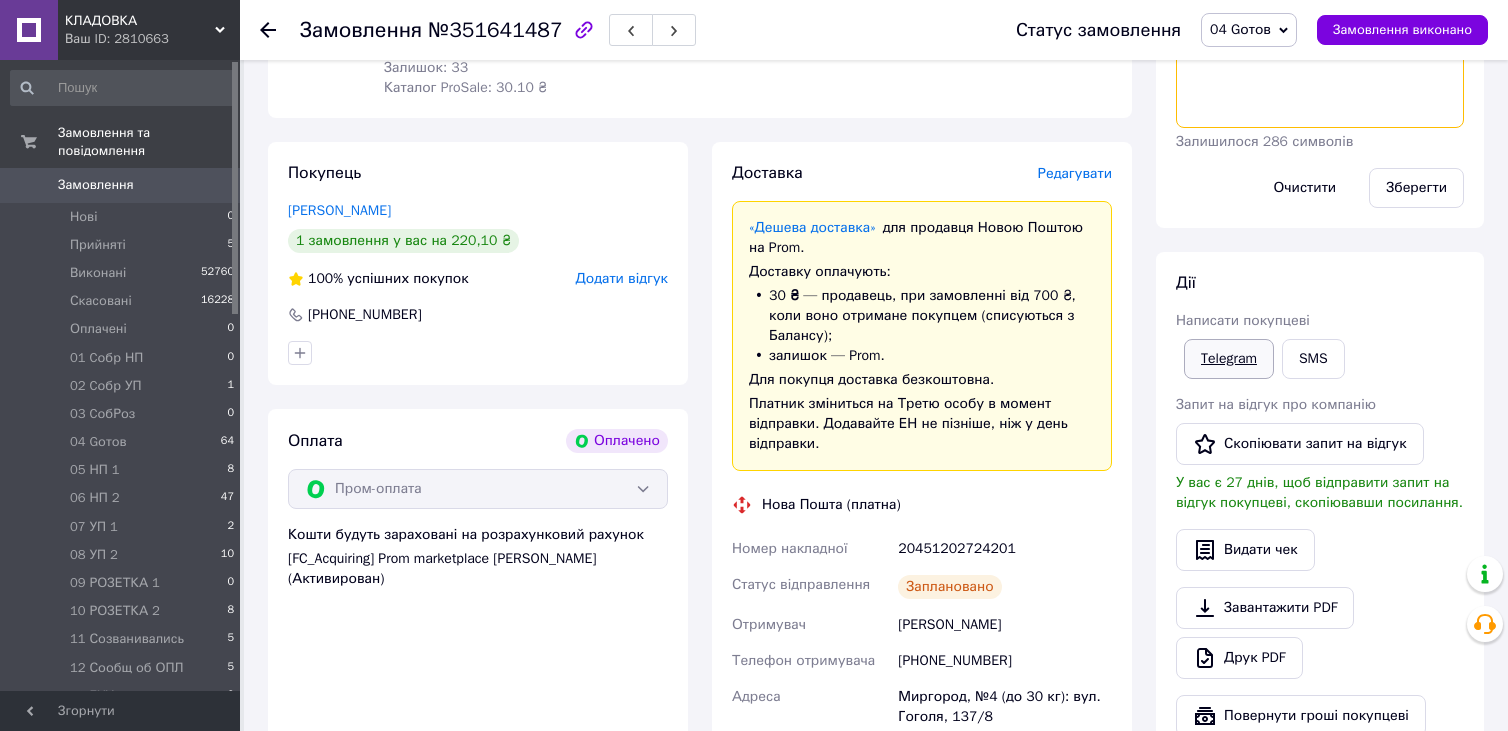 scroll, scrollTop: 935, scrollLeft: 0, axis: vertical 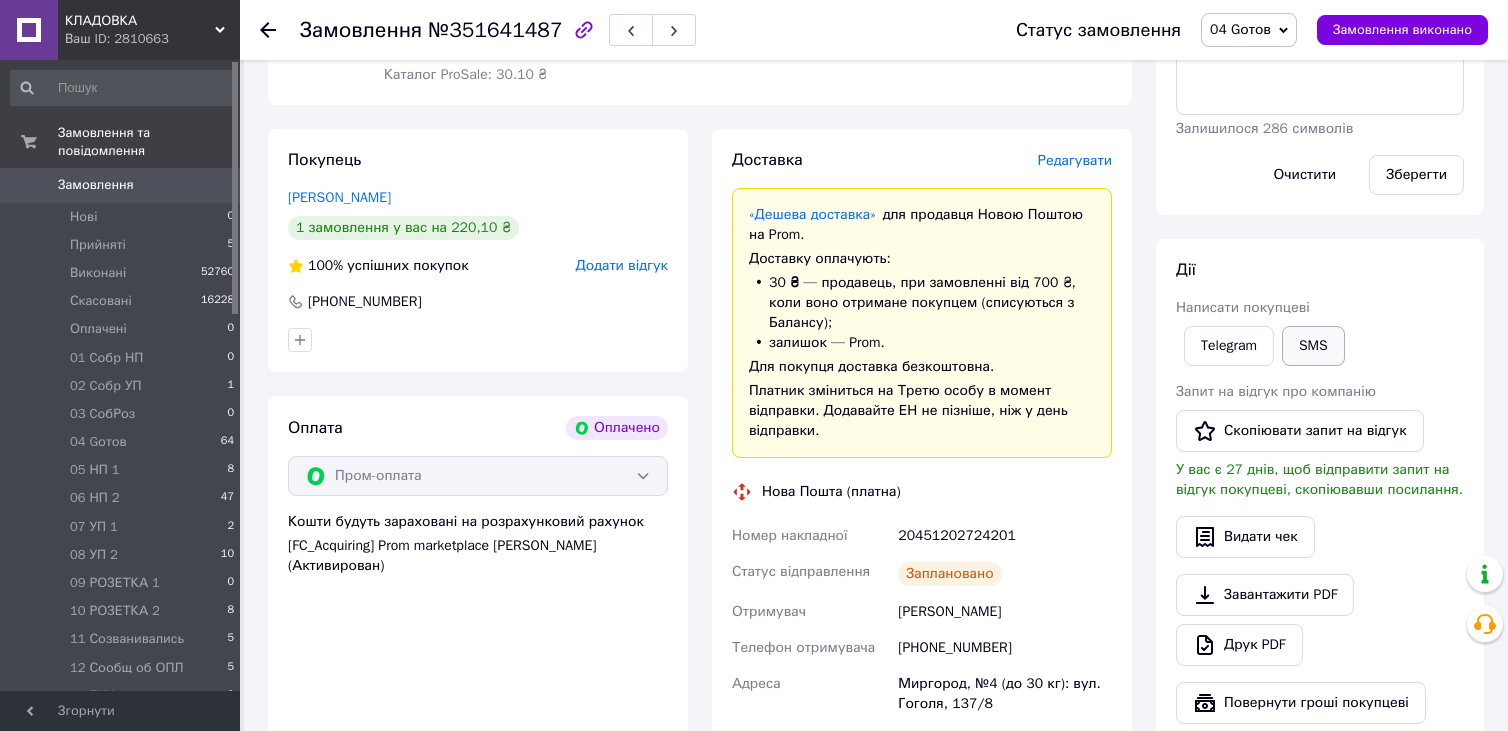 click on "SMS" at bounding box center (1313, 346) 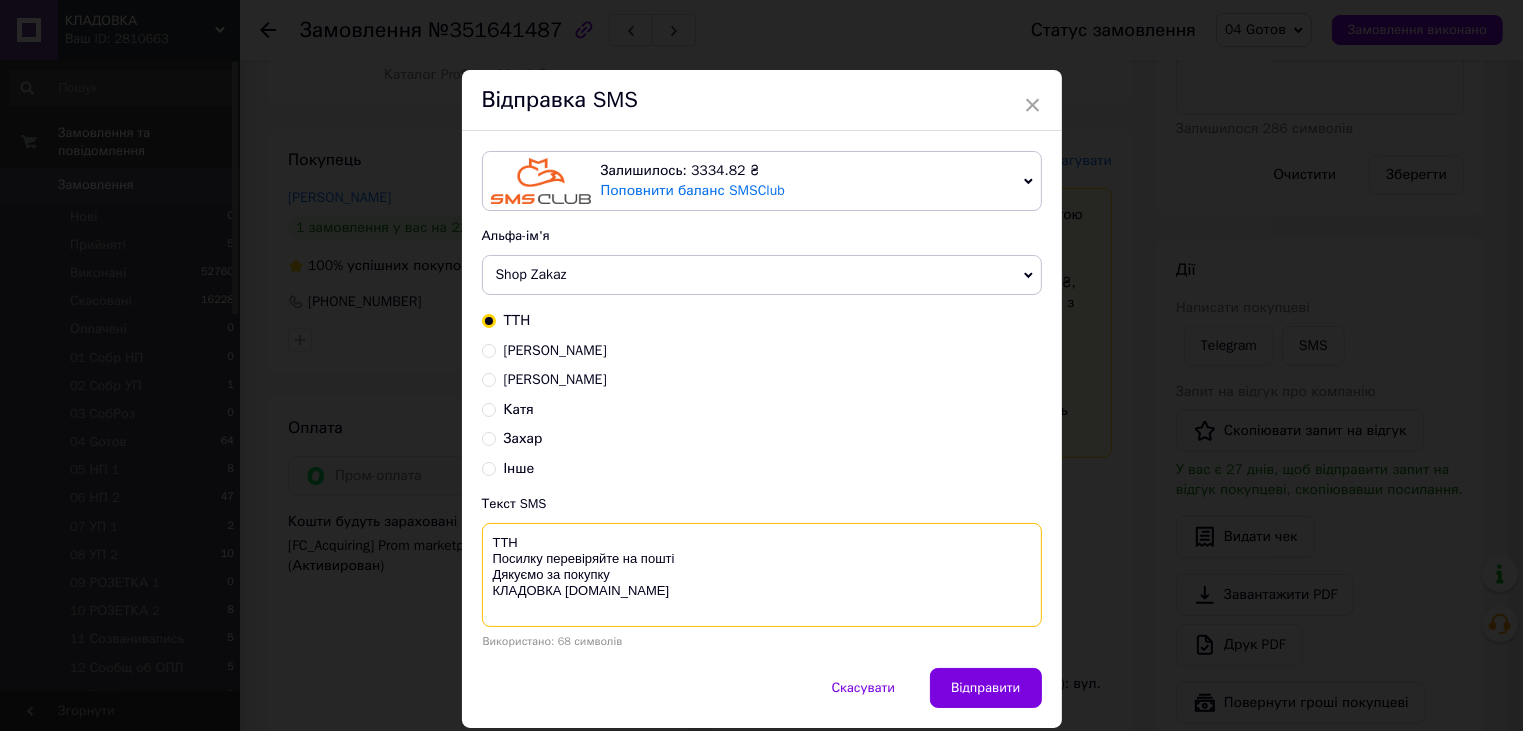 paste on "20451202724201" 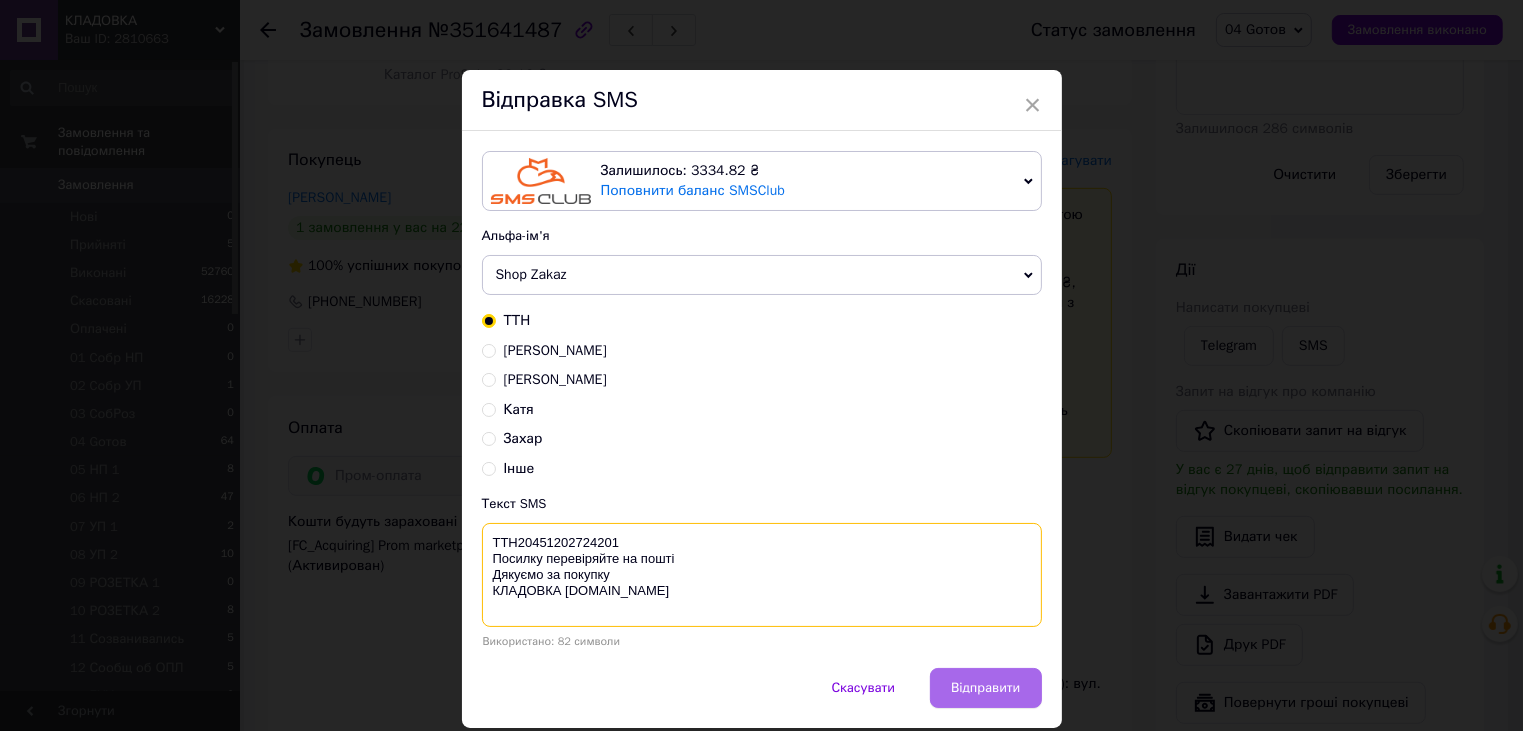 type on "ТТН20451202724201
Посилку перевіряйте на пошті
Дякуємо за покупку
КЛАДОВКА prom.ua" 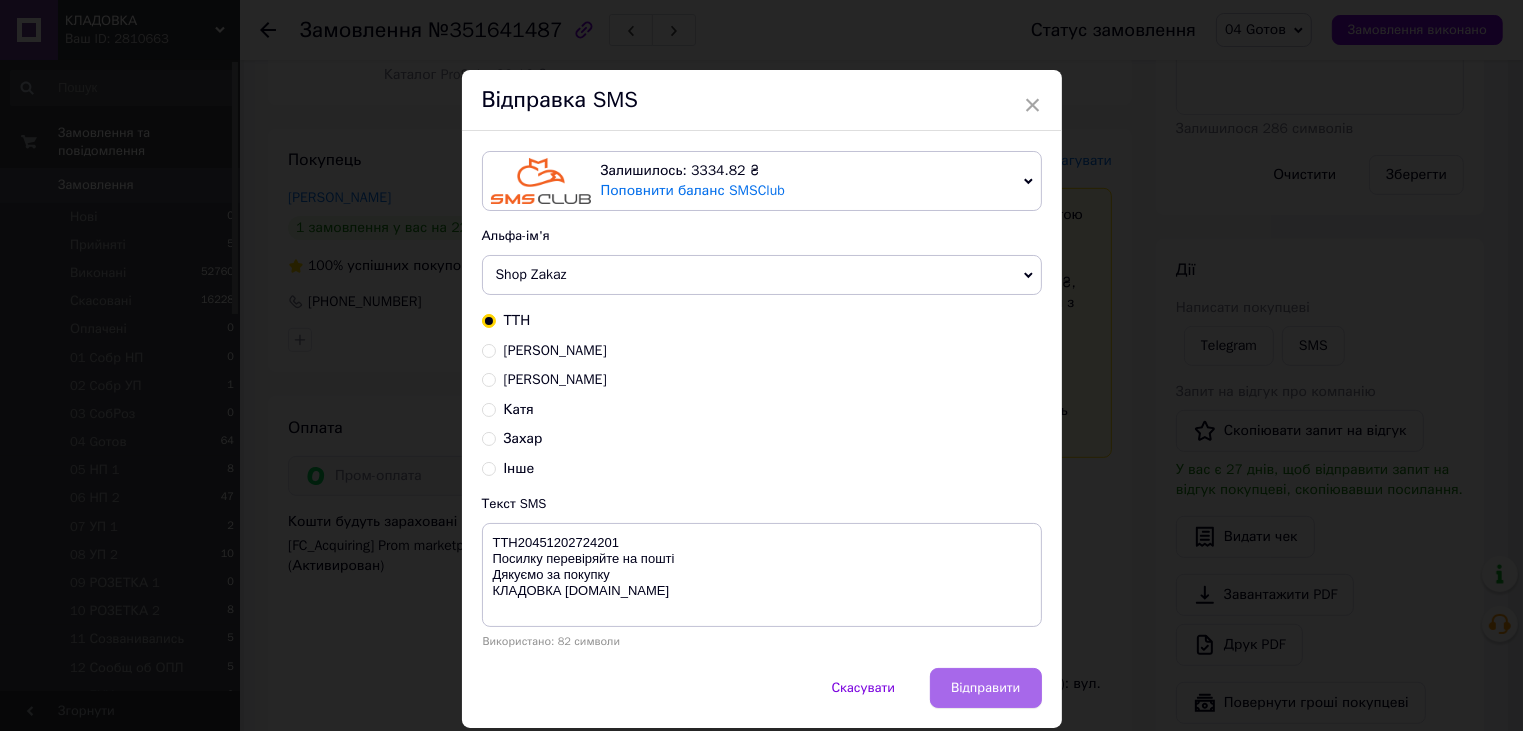 click on "Відправити" at bounding box center [985, 688] 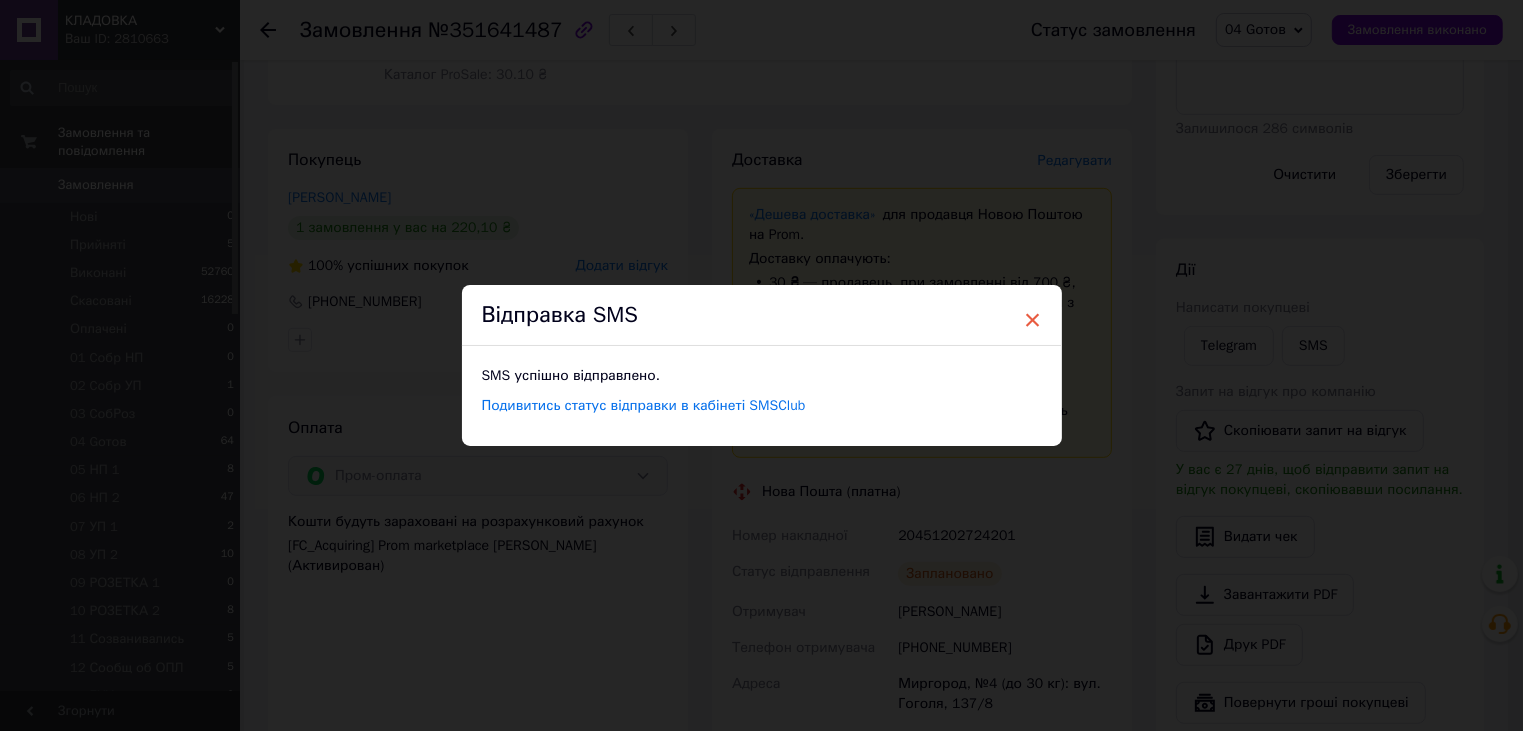 click on "×" at bounding box center (1033, 320) 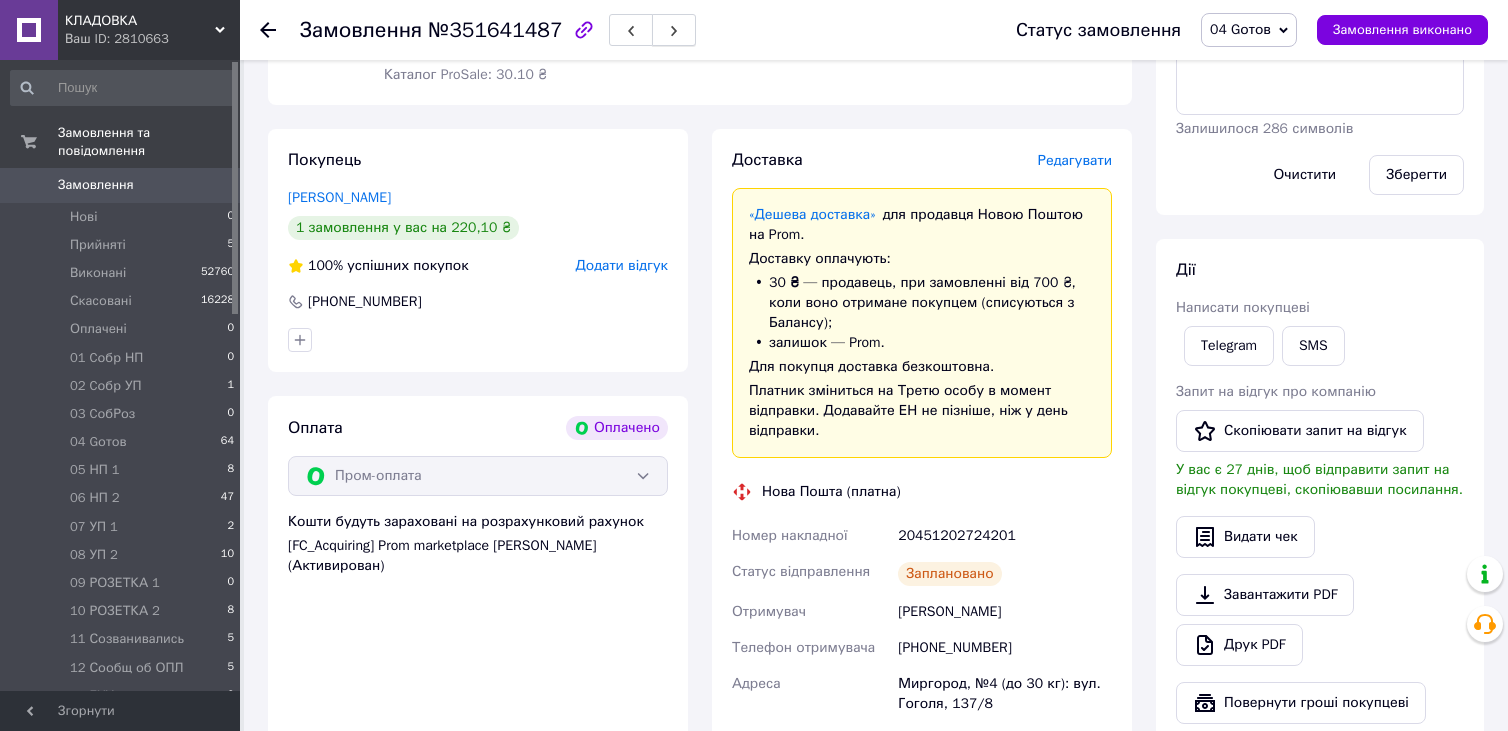 click at bounding box center (674, 30) 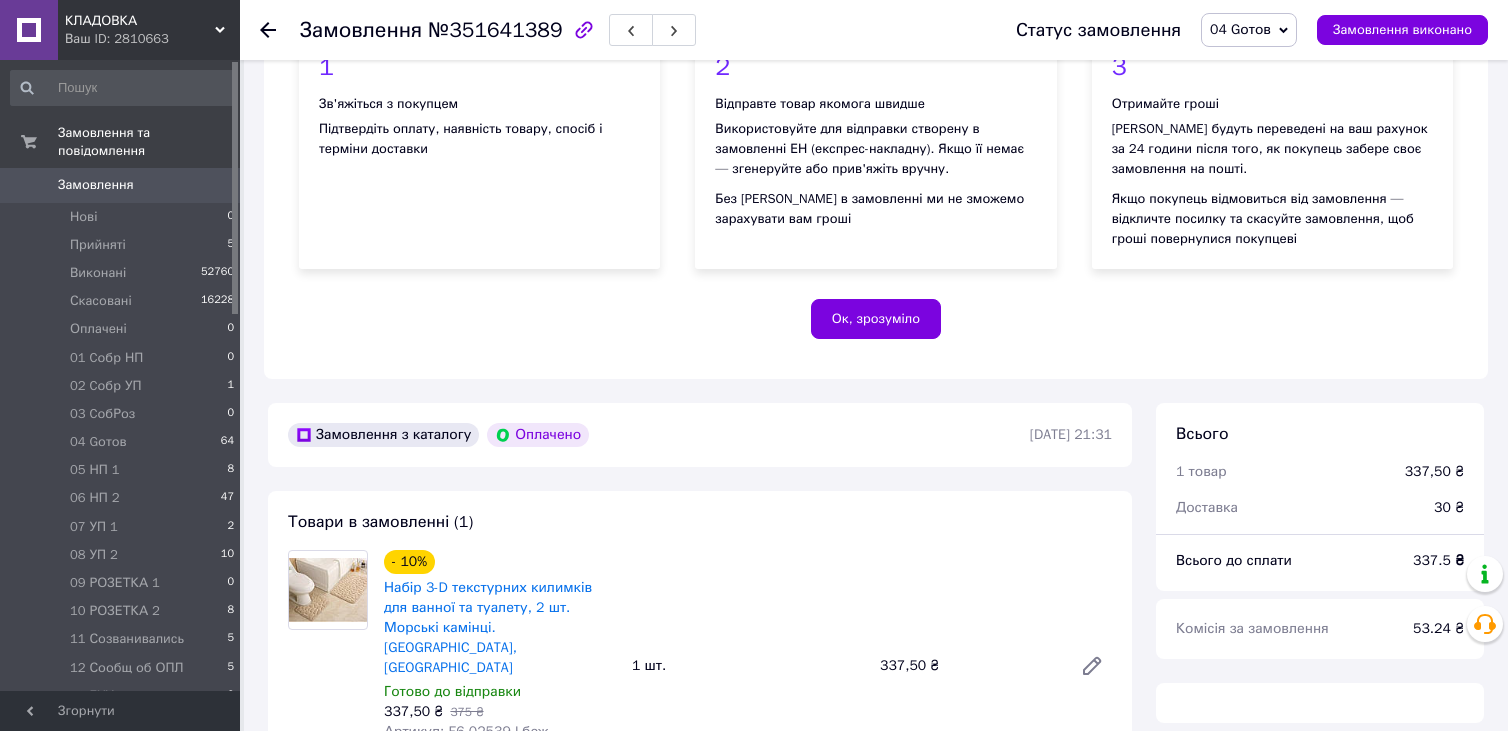 scroll, scrollTop: 536, scrollLeft: 0, axis: vertical 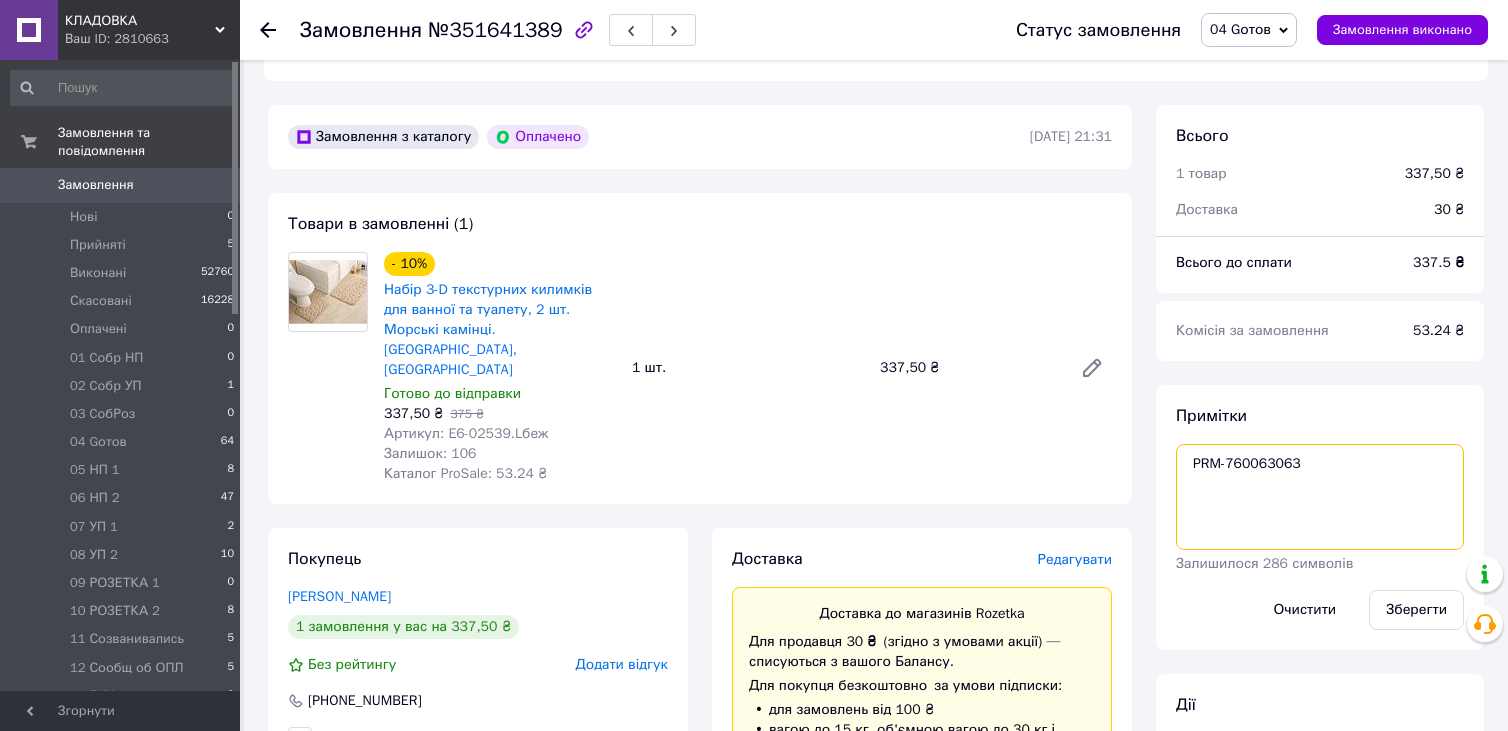 drag, startPoint x: 1207, startPoint y: 471, endPoint x: 1260, endPoint y: 467, distance: 53.15073 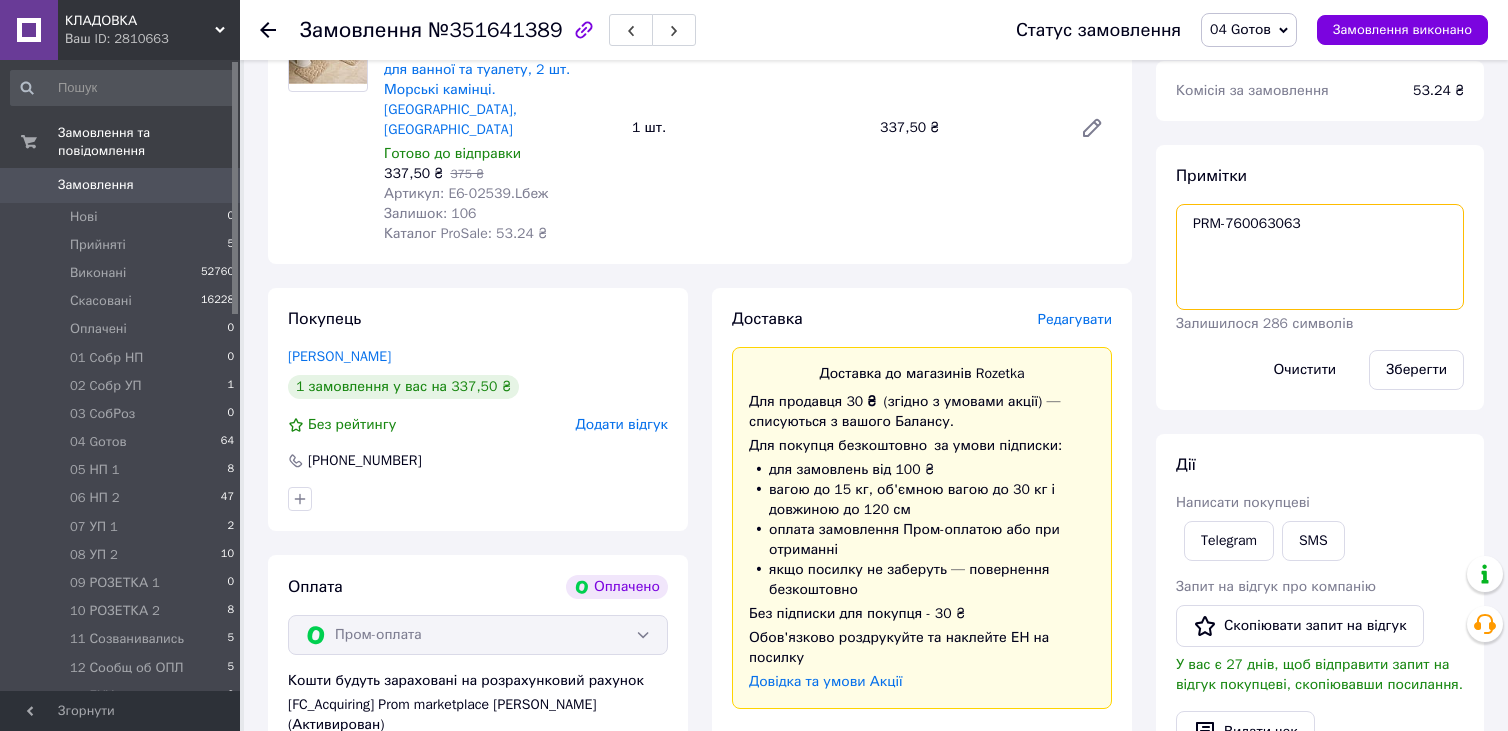 scroll, scrollTop: 936, scrollLeft: 0, axis: vertical 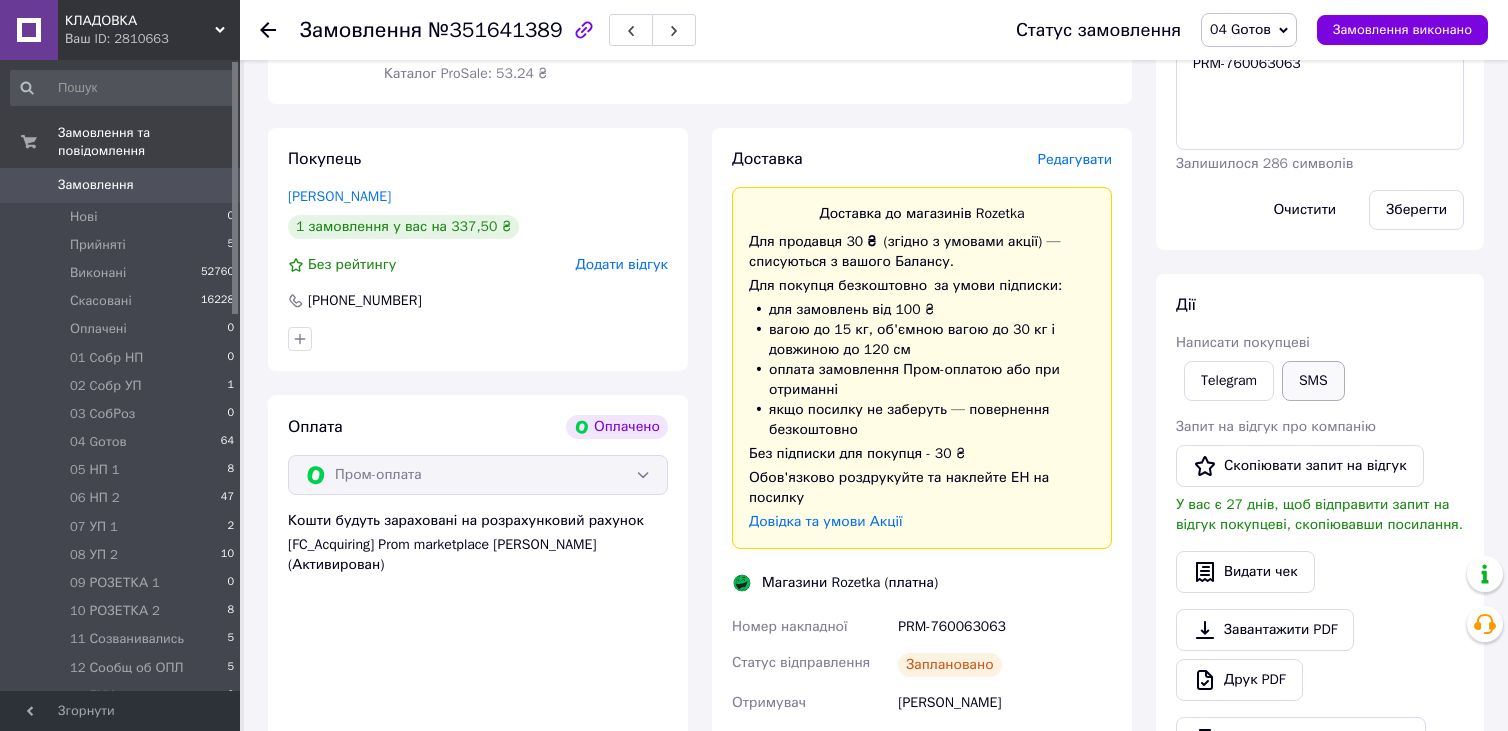 click on "SMS" at bounding box center (1313, 381) 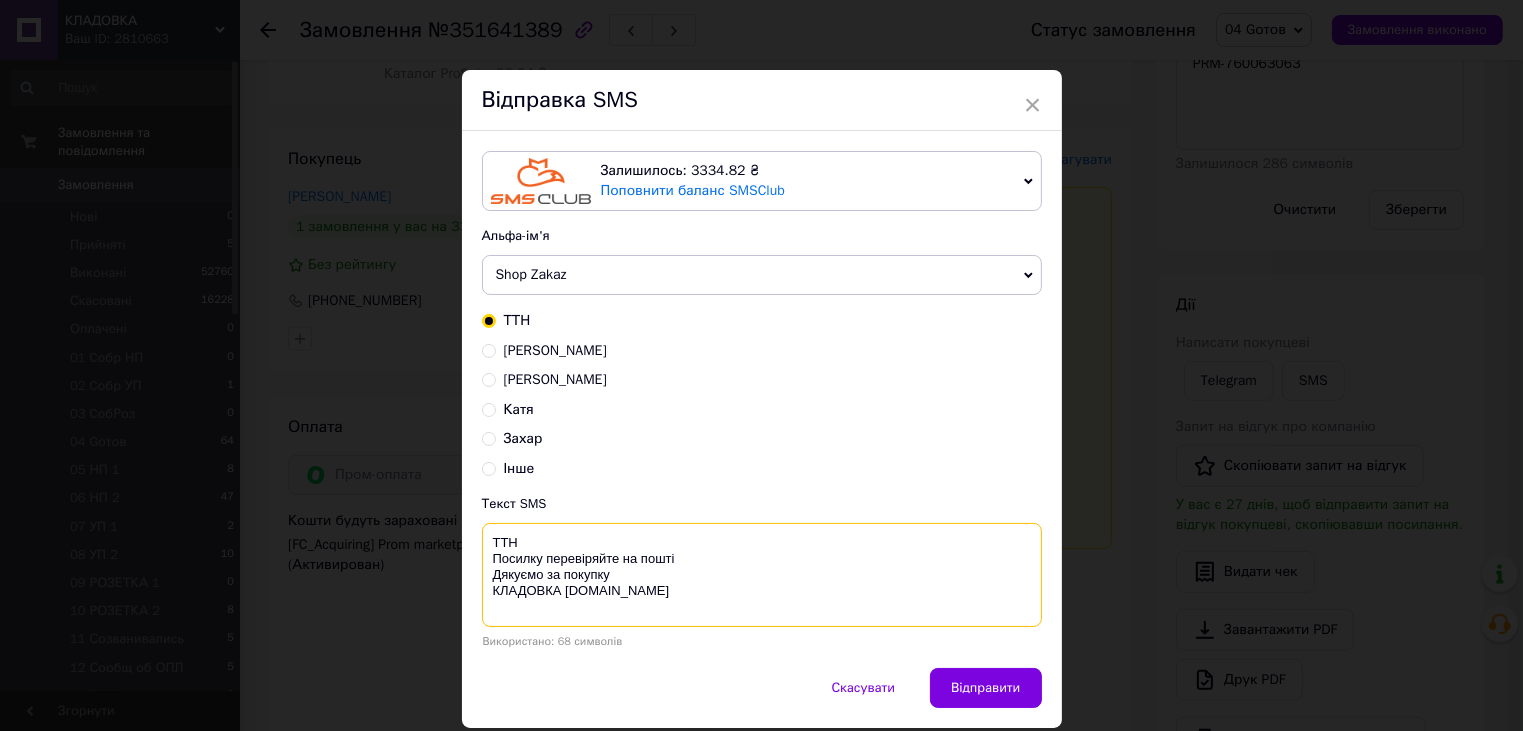 paste on "PRM-760063063" 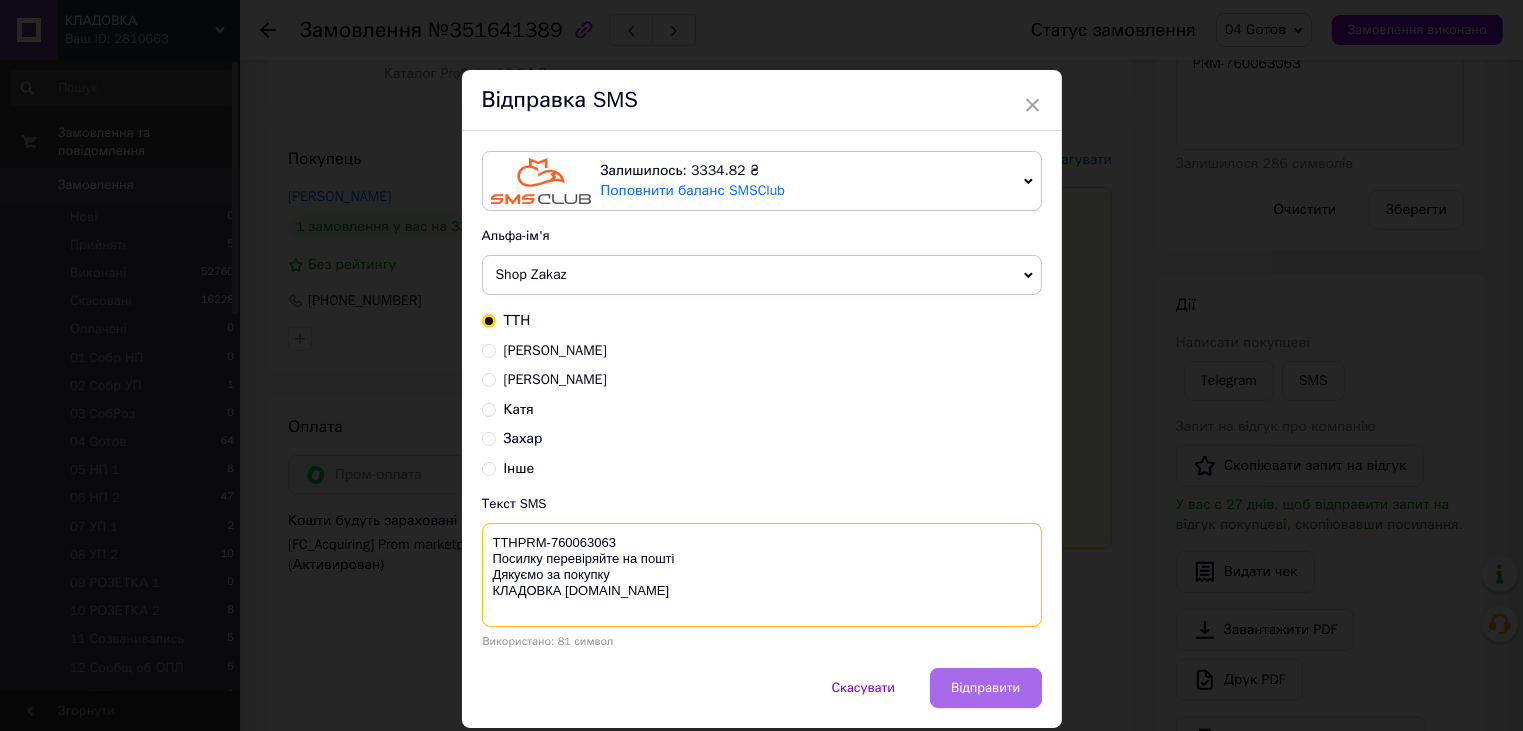 type on "ТТНPRM-760063063
Посилку перевіряйте на пошті
Дякуємо за покупку
КЛАДОВКА prom.ua" 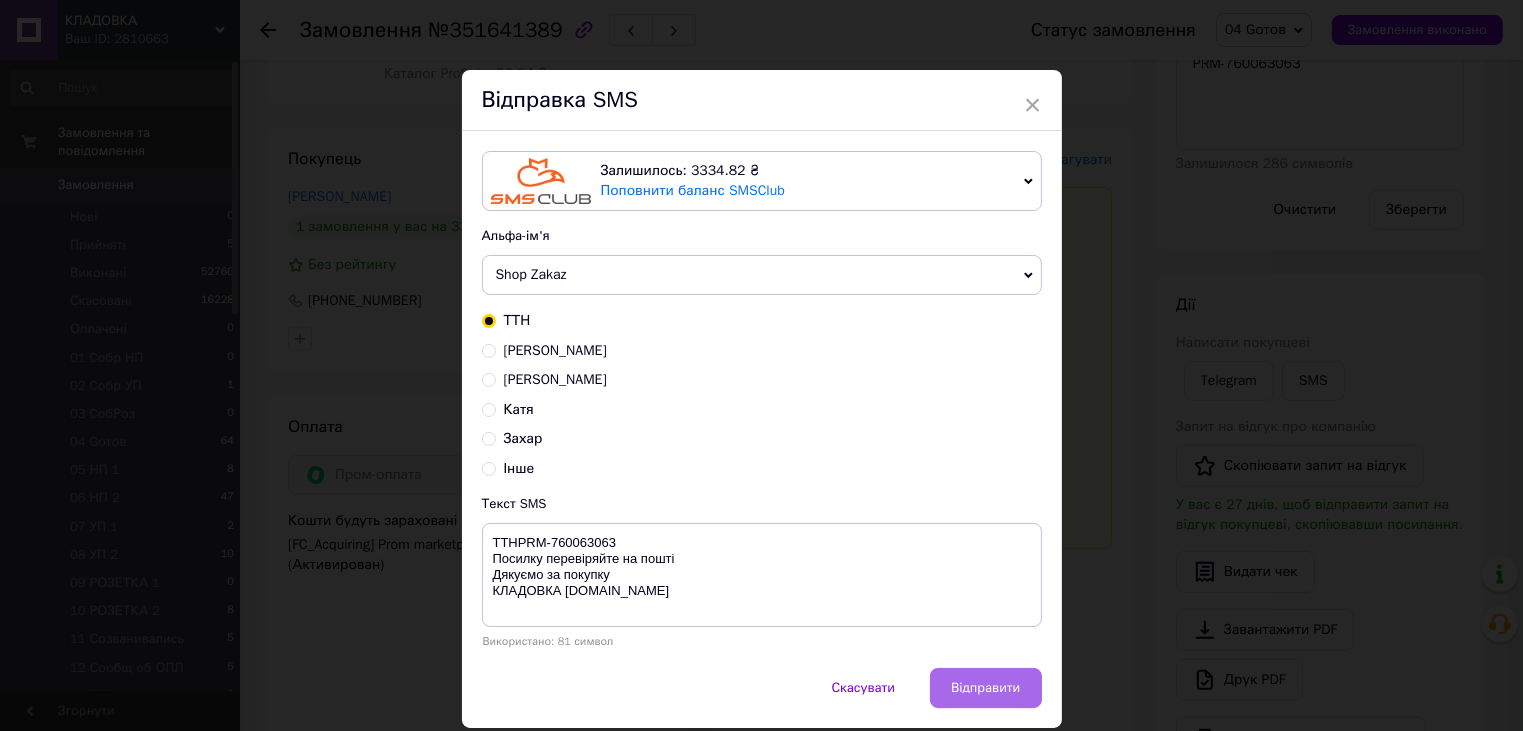 click on "Відправити" at bounding box center (985, 688) 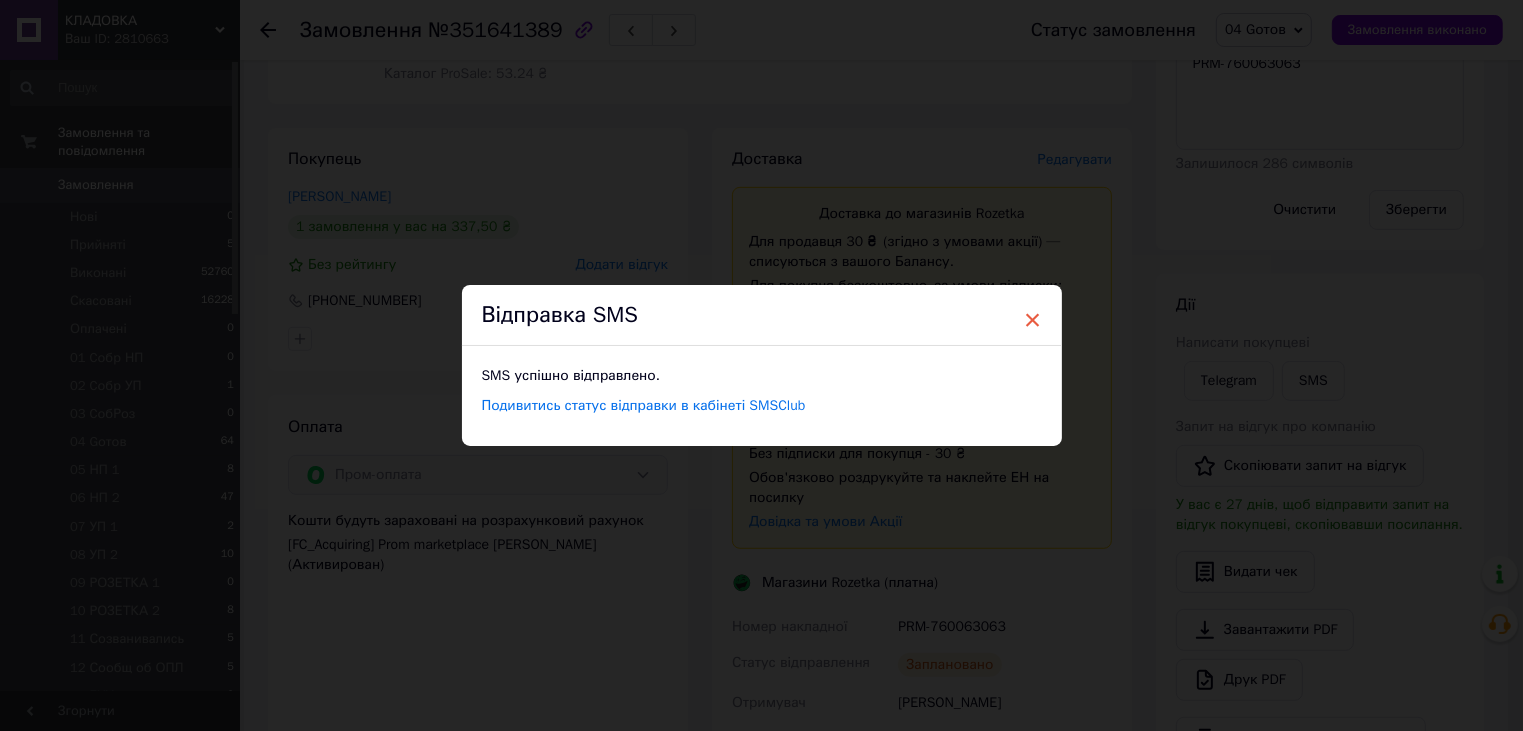 click on "×" at bounding box center [1033, 320] 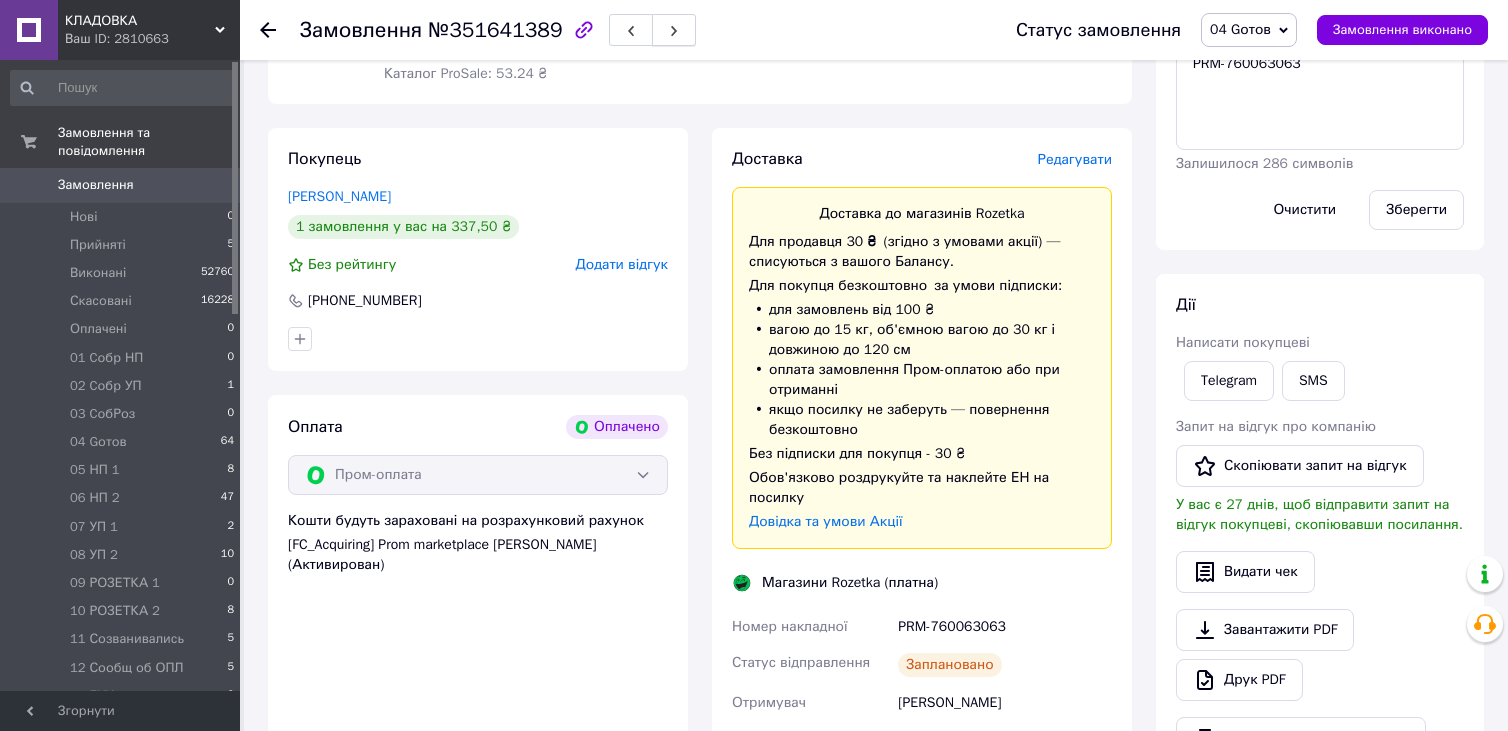 click at bounding box center (674, 30) 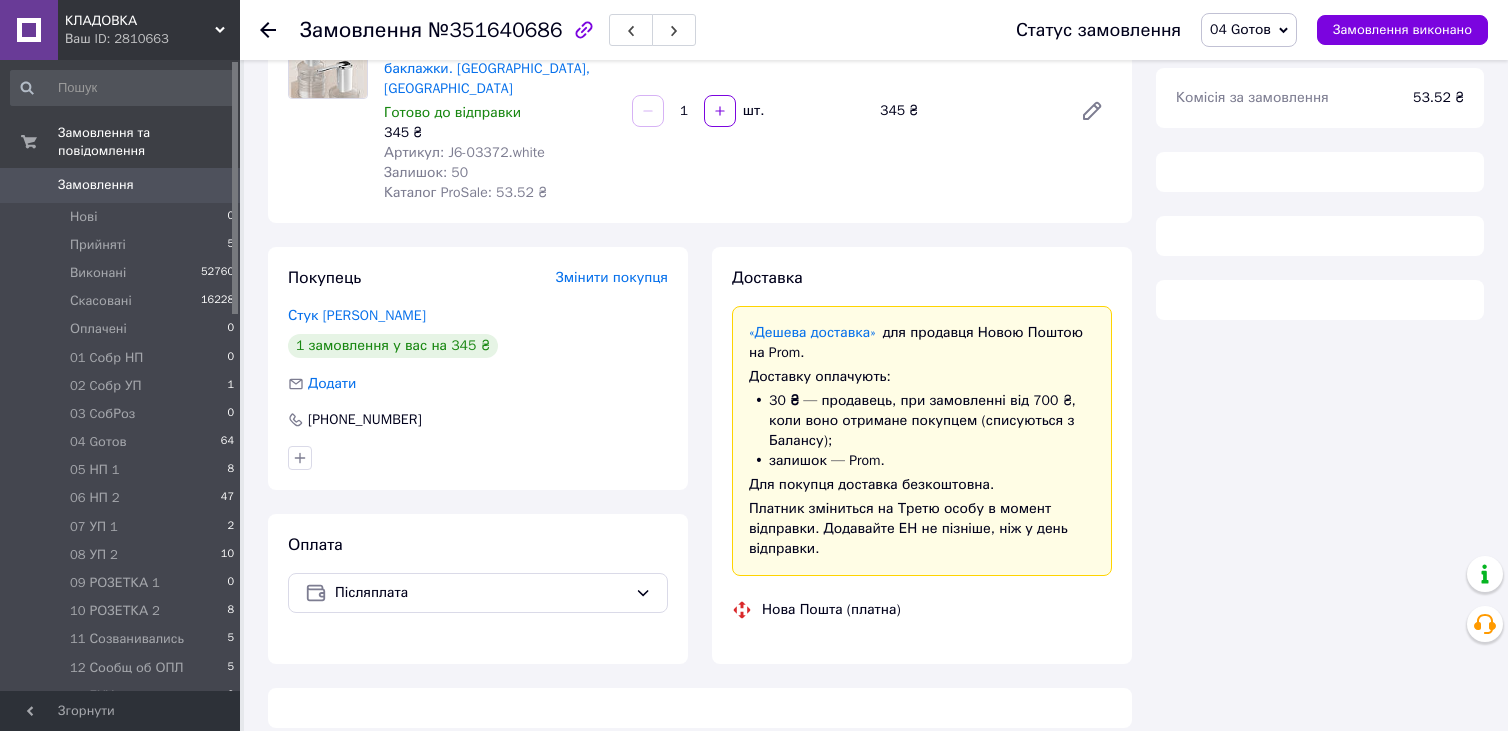 scroll, scrollTop: 936, scrollLeft: 0, axis: vertical 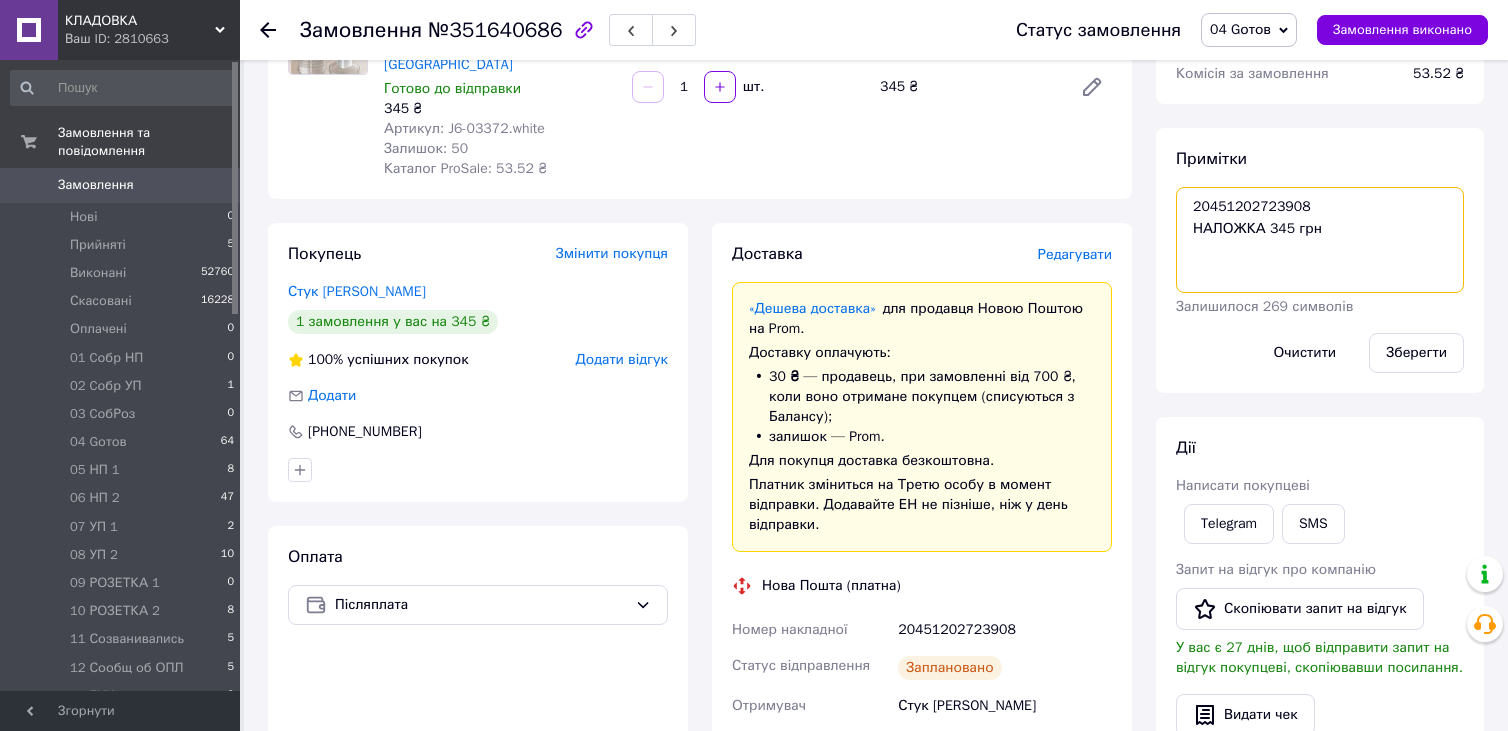 drag, startPoint x: 1192, startPoint y: 205, endPoint x: 1300, endPoint y: 210, distance: 108.11568 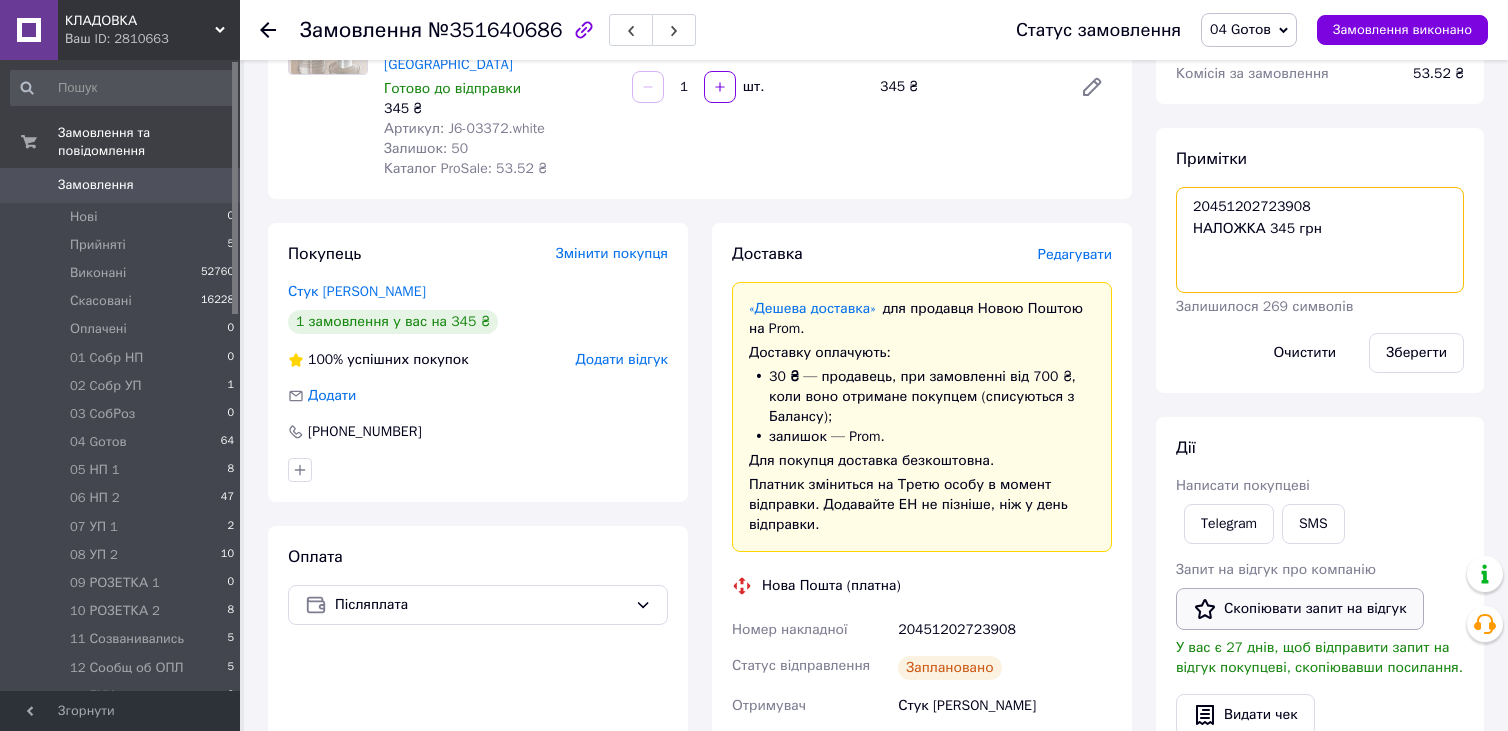scroll, scrollTop: 536, scrollLeft: 0, axis: vertical 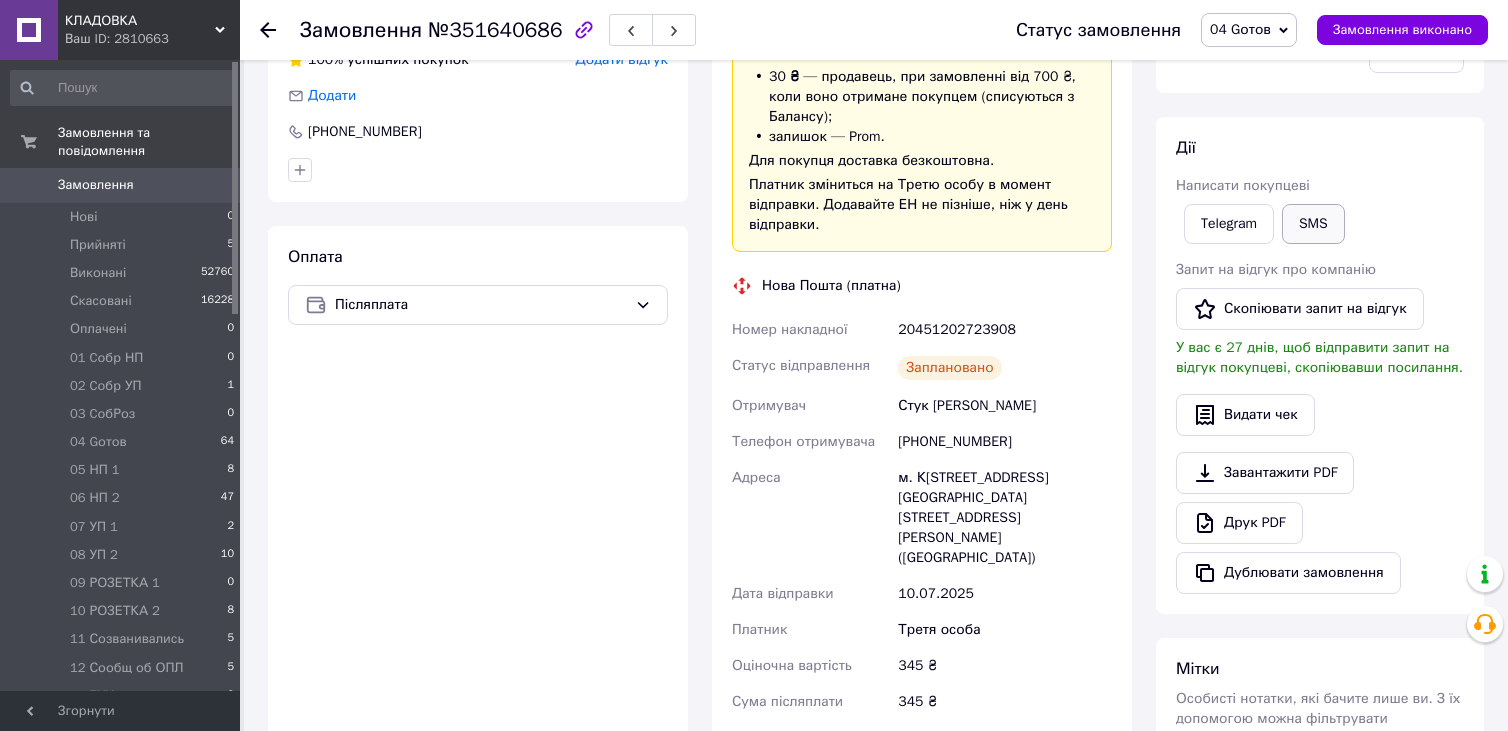 click on "SMS" at bounding box center (1313, 224) 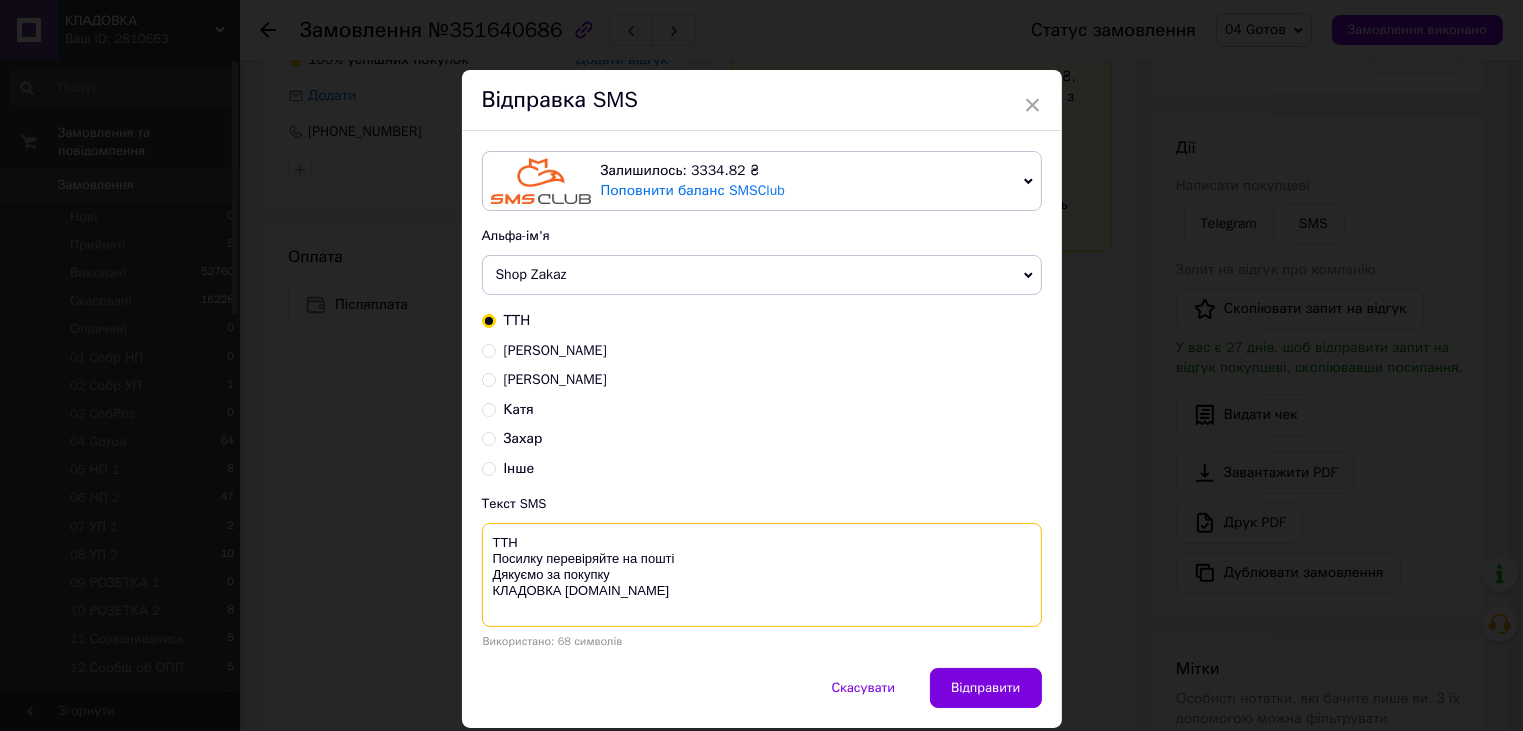 paste on "20451202723908" 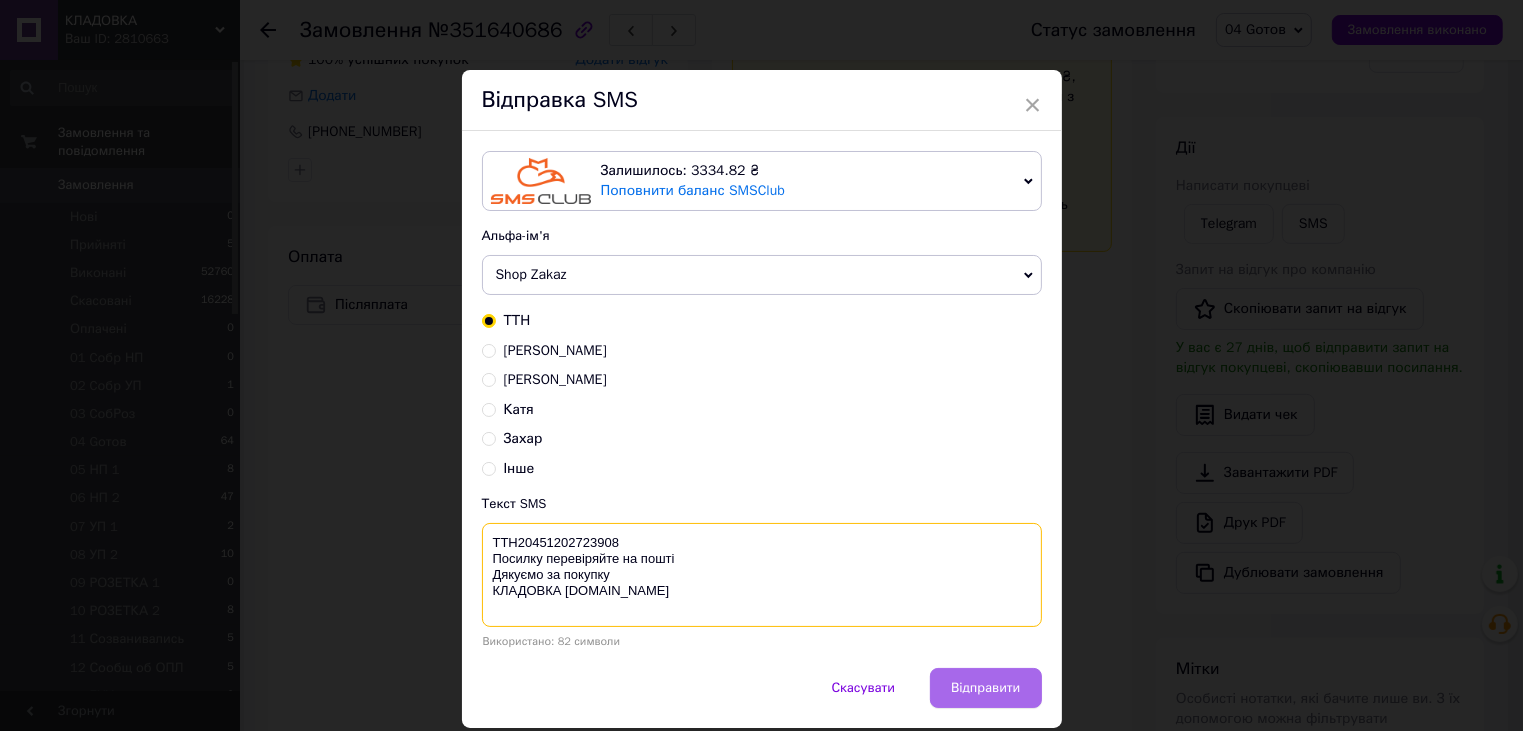 type on "ТТН20451202723908
Посилку перевіряйте на пошті
Дякуємо за покупку
КЛАДОВКА prom.ua" 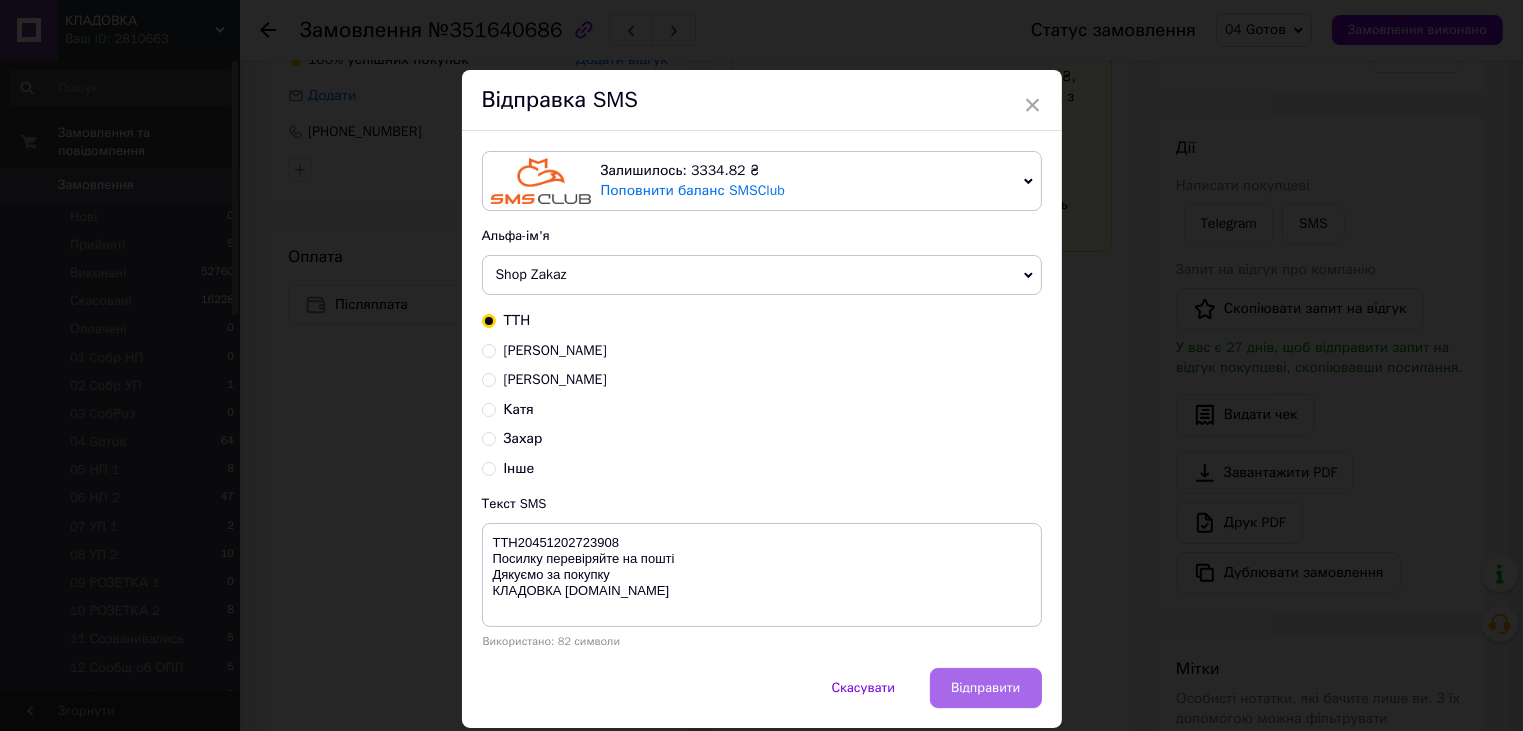 click on "Відправити" at bounding box center [985, 688] 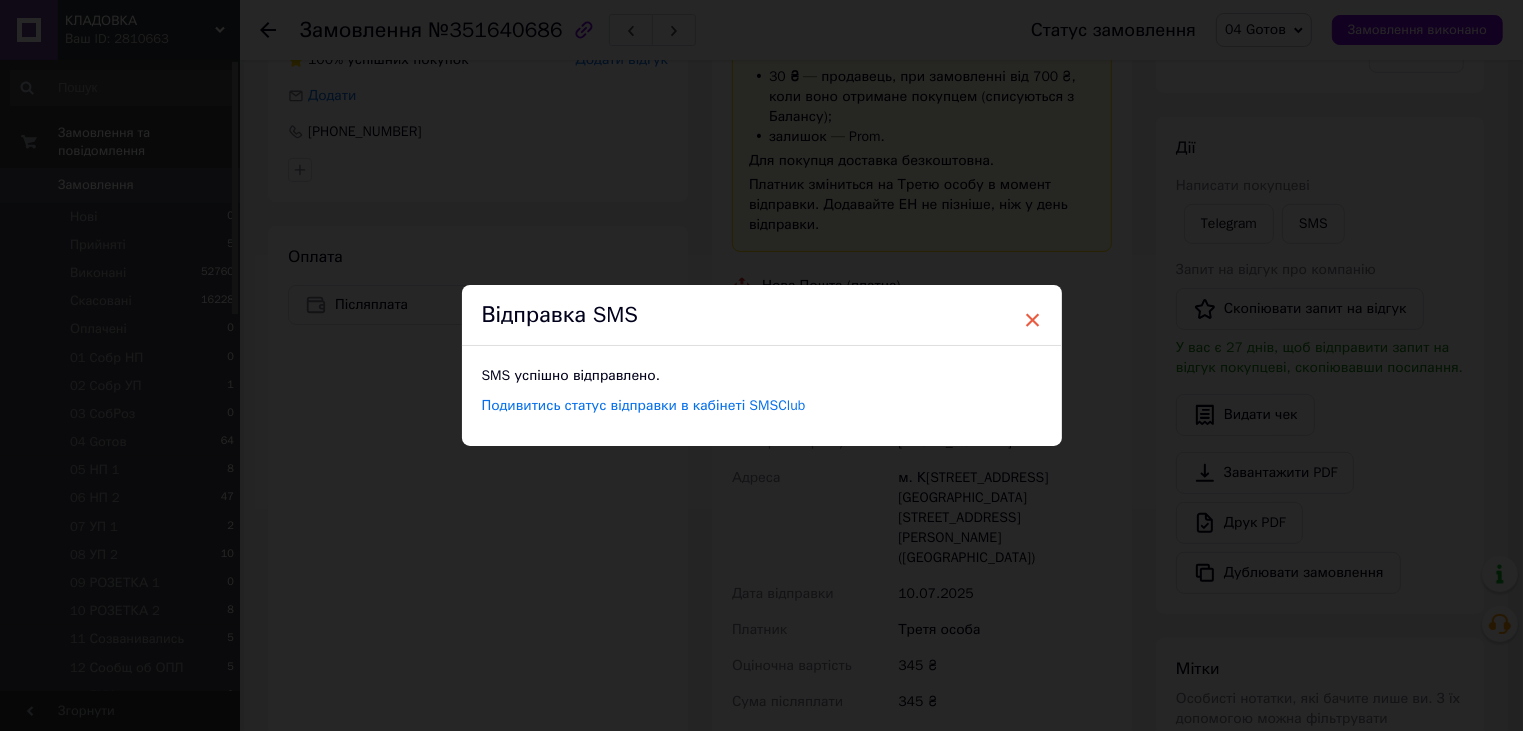 click on "×" at bounding box center (1033, 320) 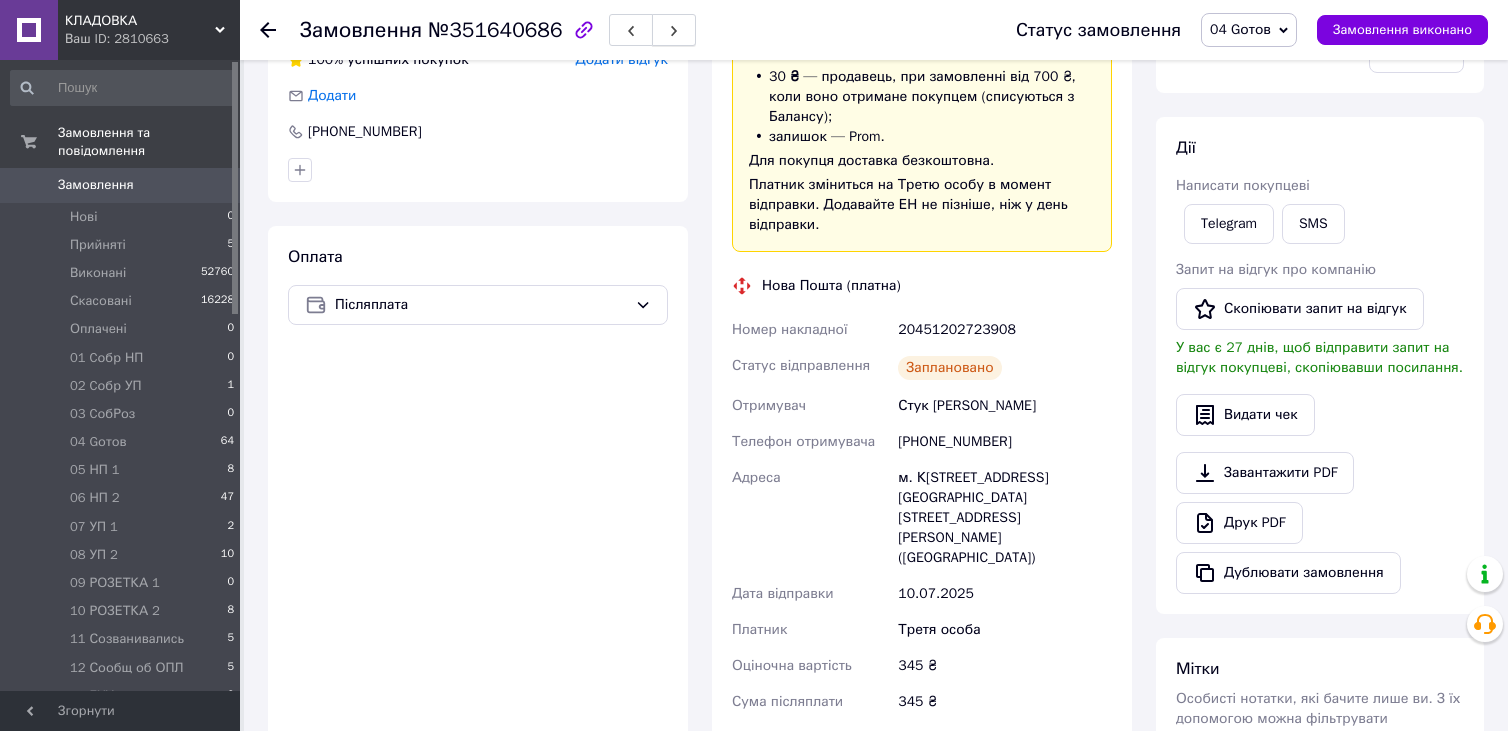 click at bounding box center [674, 30] 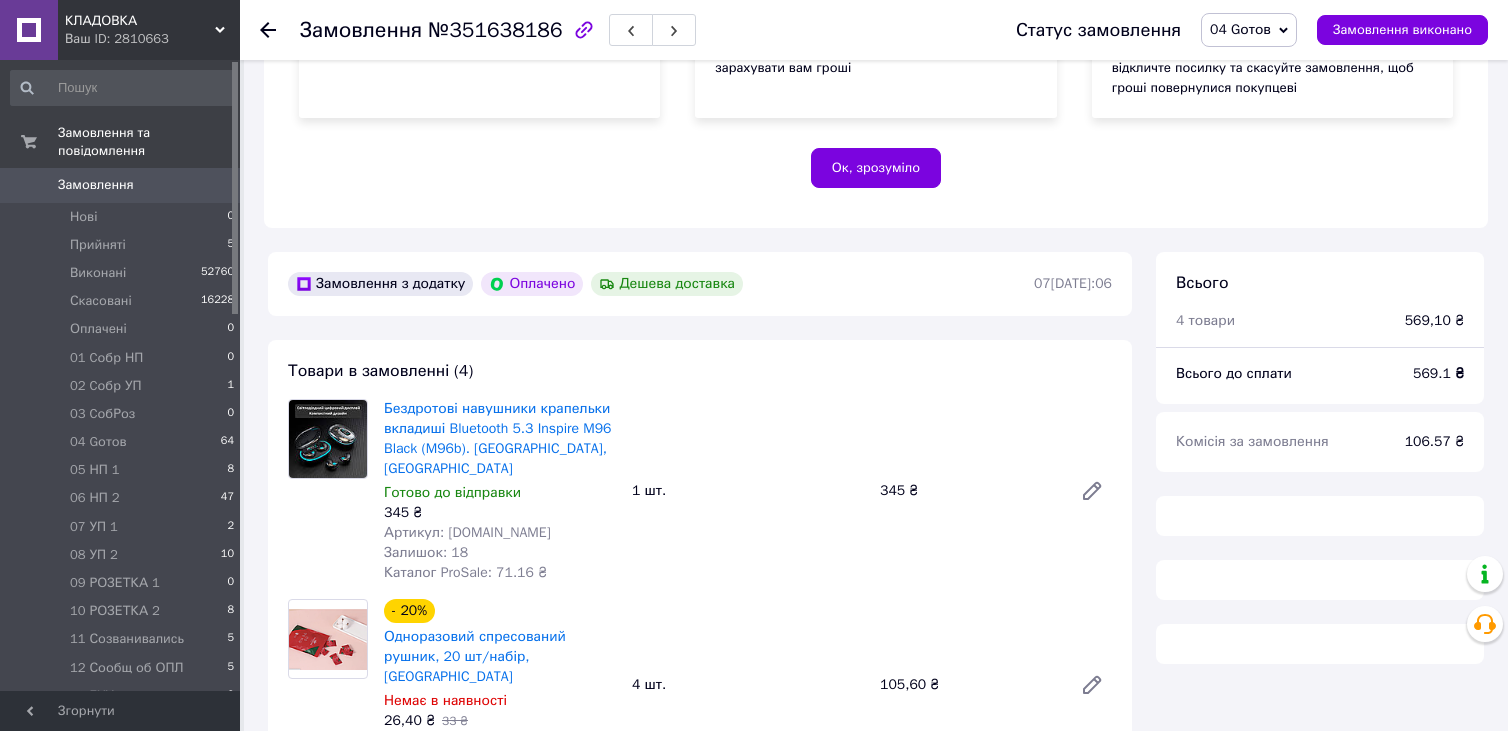 scroll, scrollTop: 400, scrollLeft: 0, axis: vertical 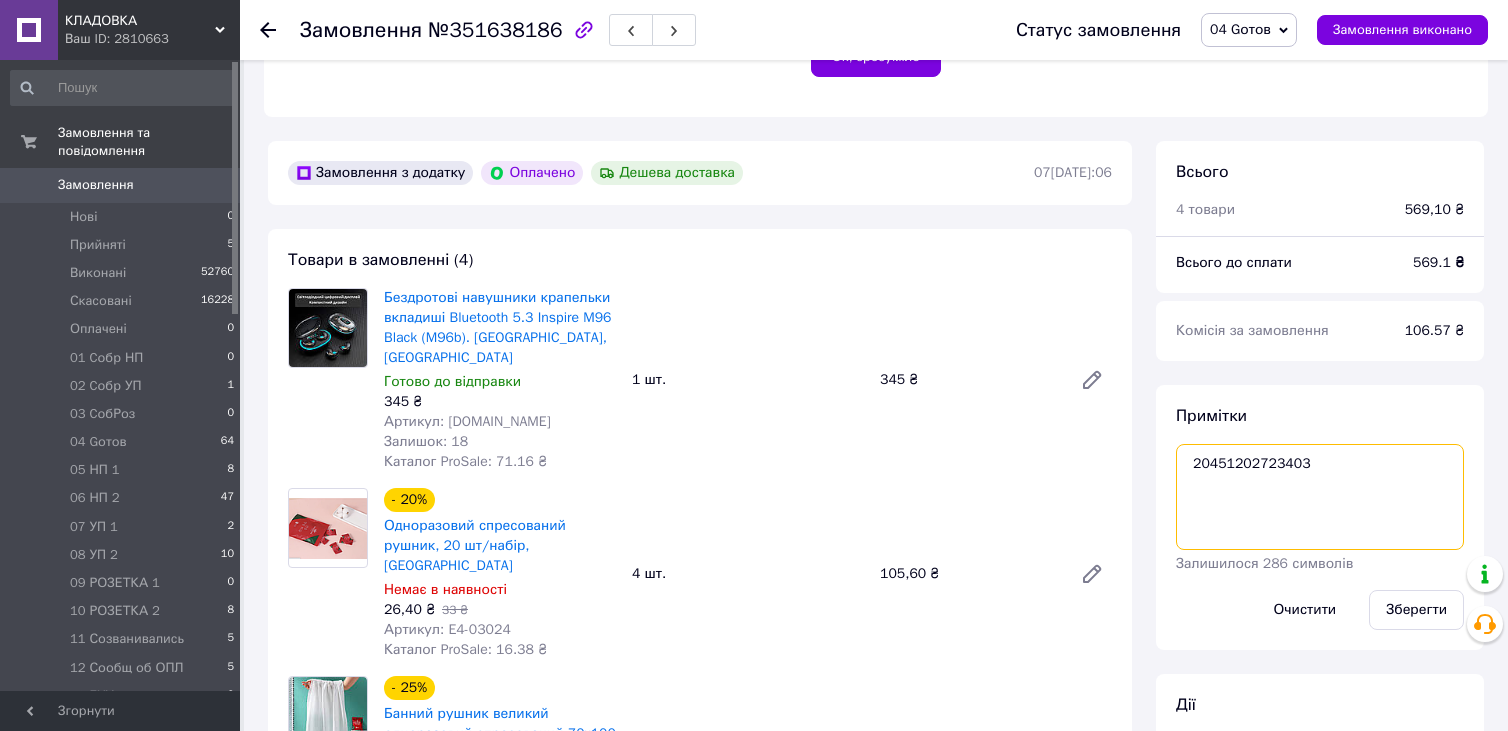 drag, startPoint x: 1189, startPoint y: 462, endPoint x: 1325, endPoint y: 468, distance: 136.1323 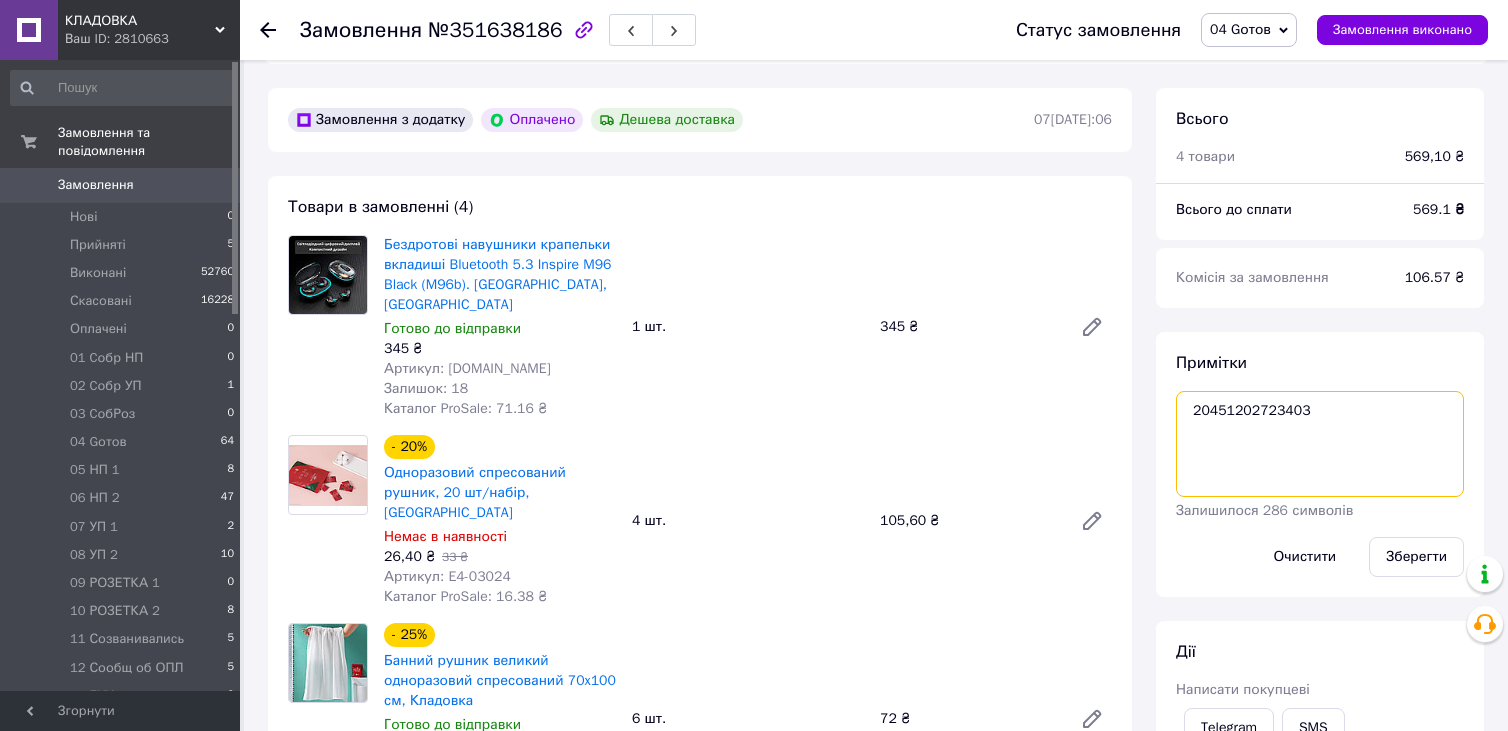 scroll, scrollTop: 800, scrollLeft: 0, axis: vertical 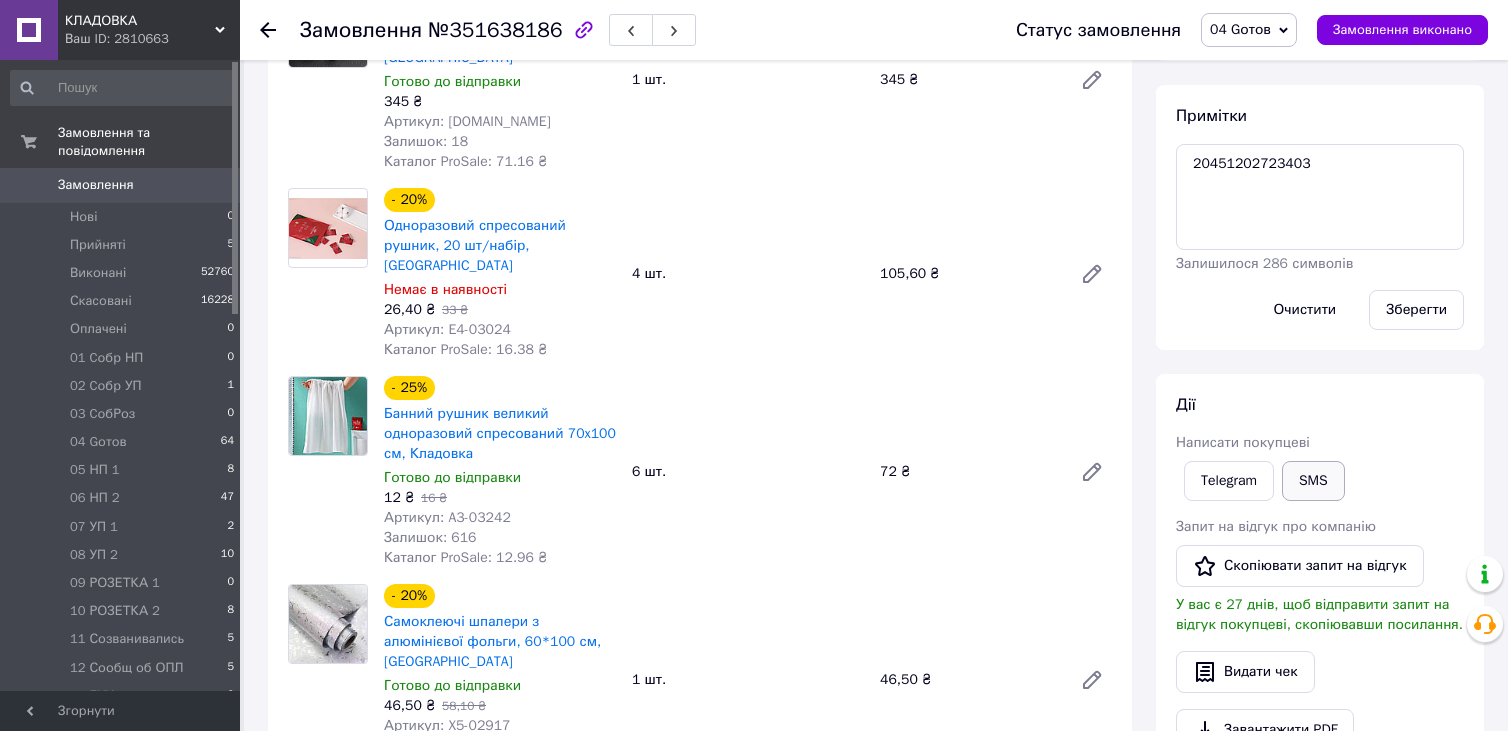 click on "SMS" at bounding box center [1313, 481] 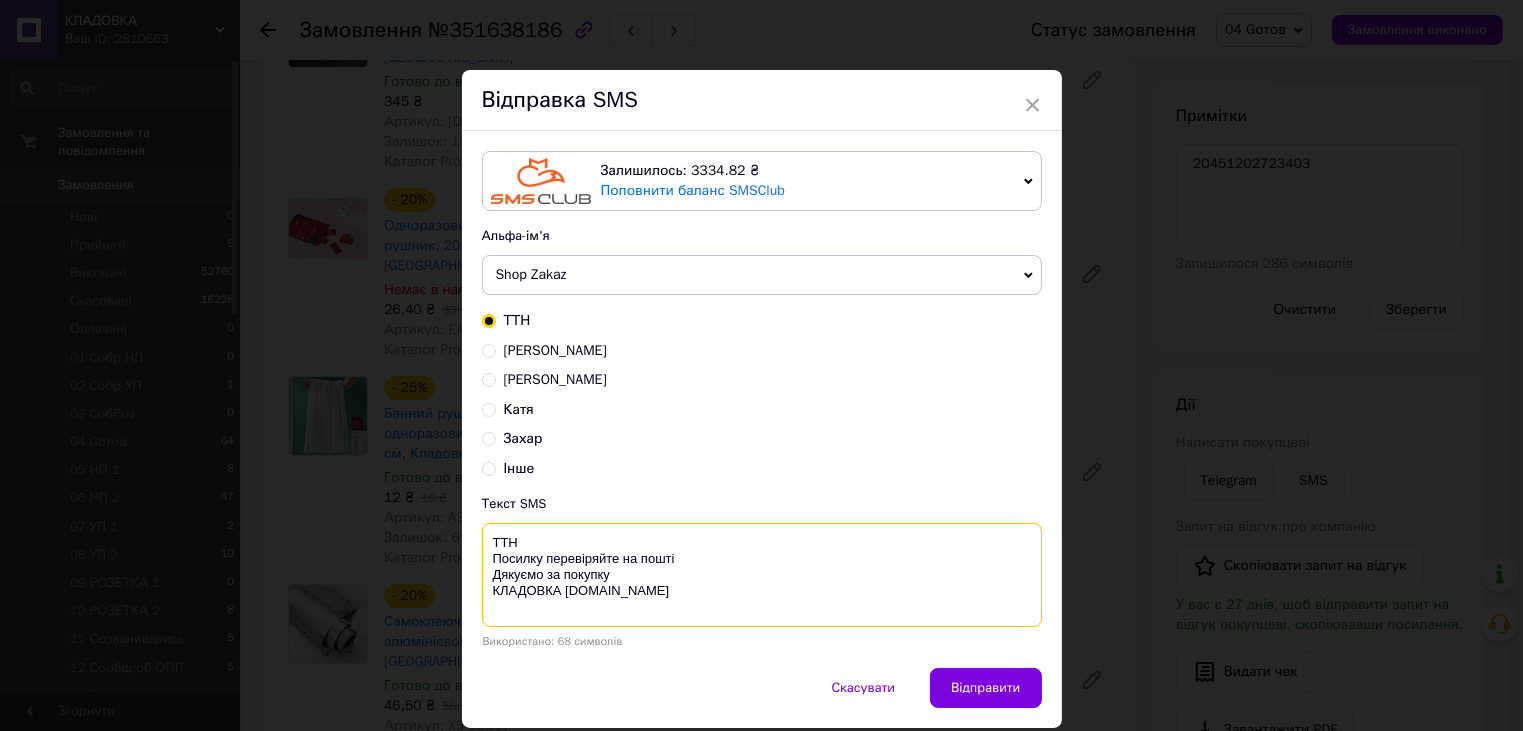 paste on "20451202723403" 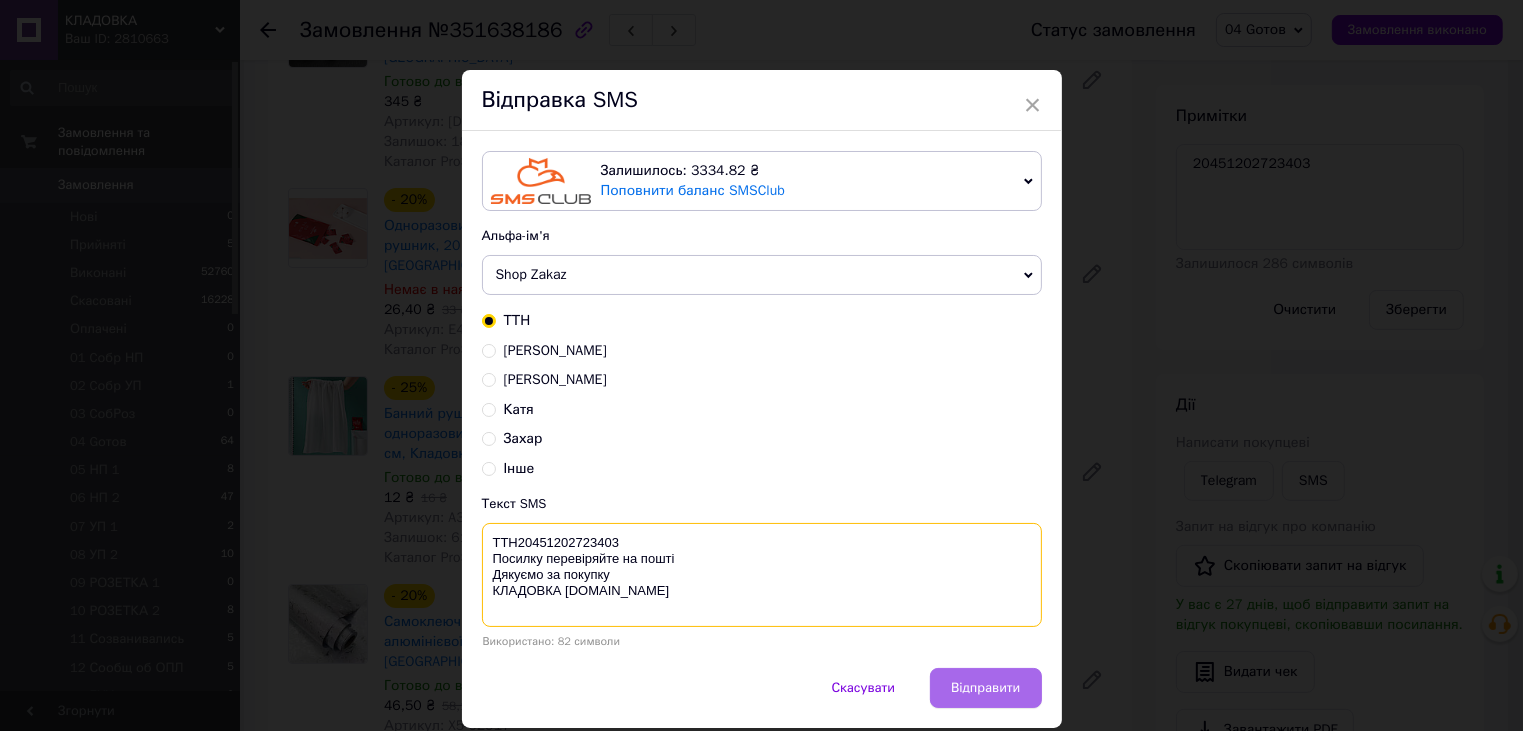 type on "ТТН20451202723403
Посилку перевіряйте на пошті
Дякуємо за покупку
КЛАДОВКА prom.ua" 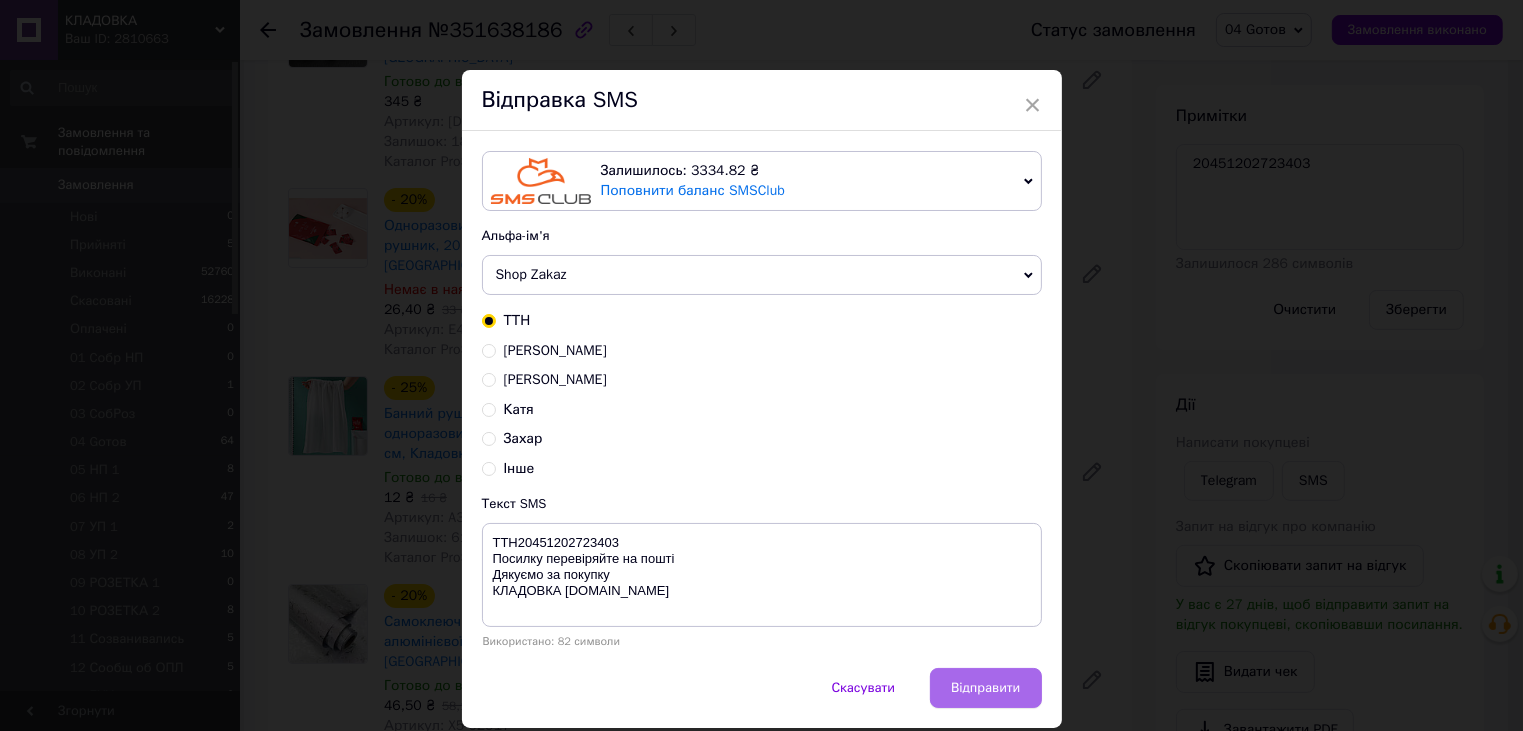 click on "Відправити" at bounding box center (985, 688) 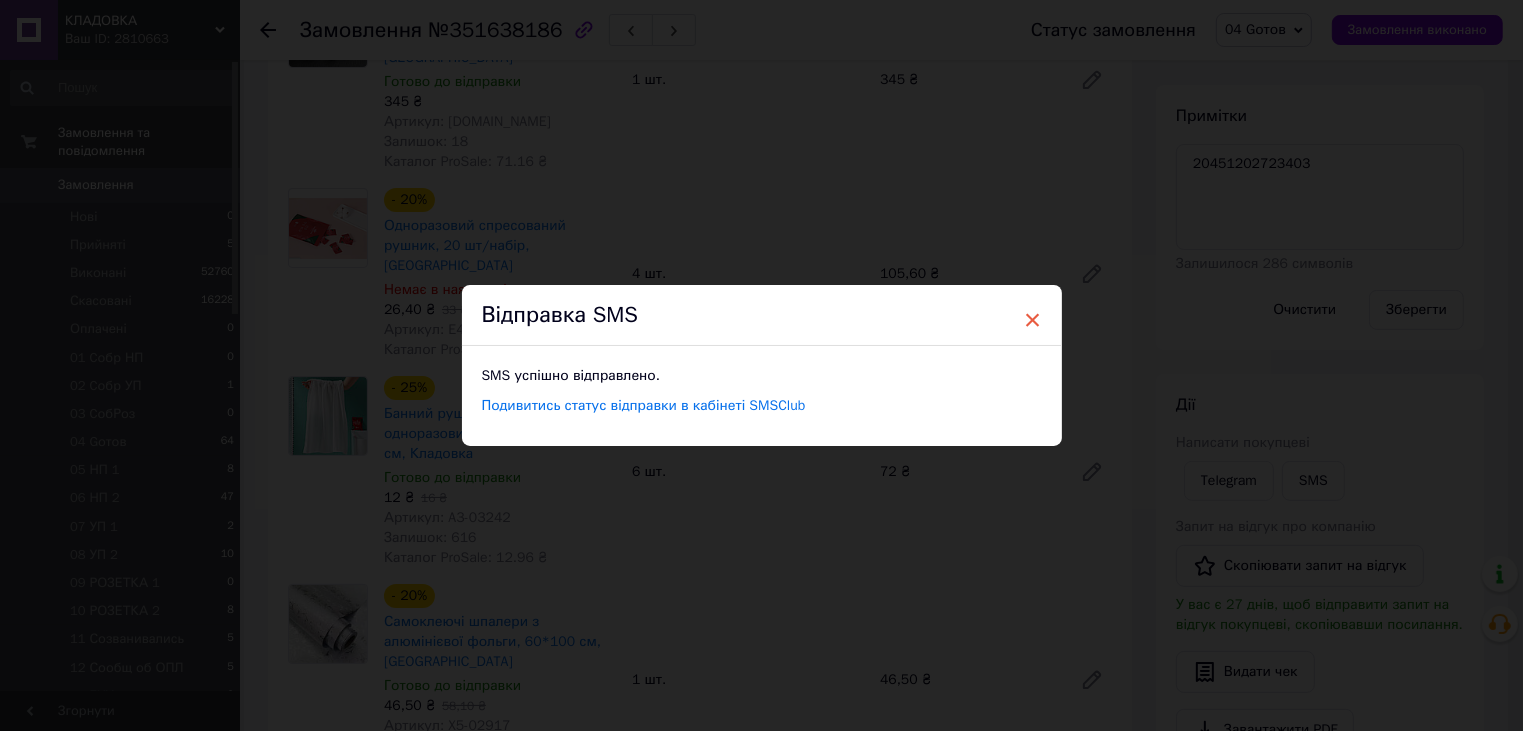 click on "×" at bounding box center [1033, 320] 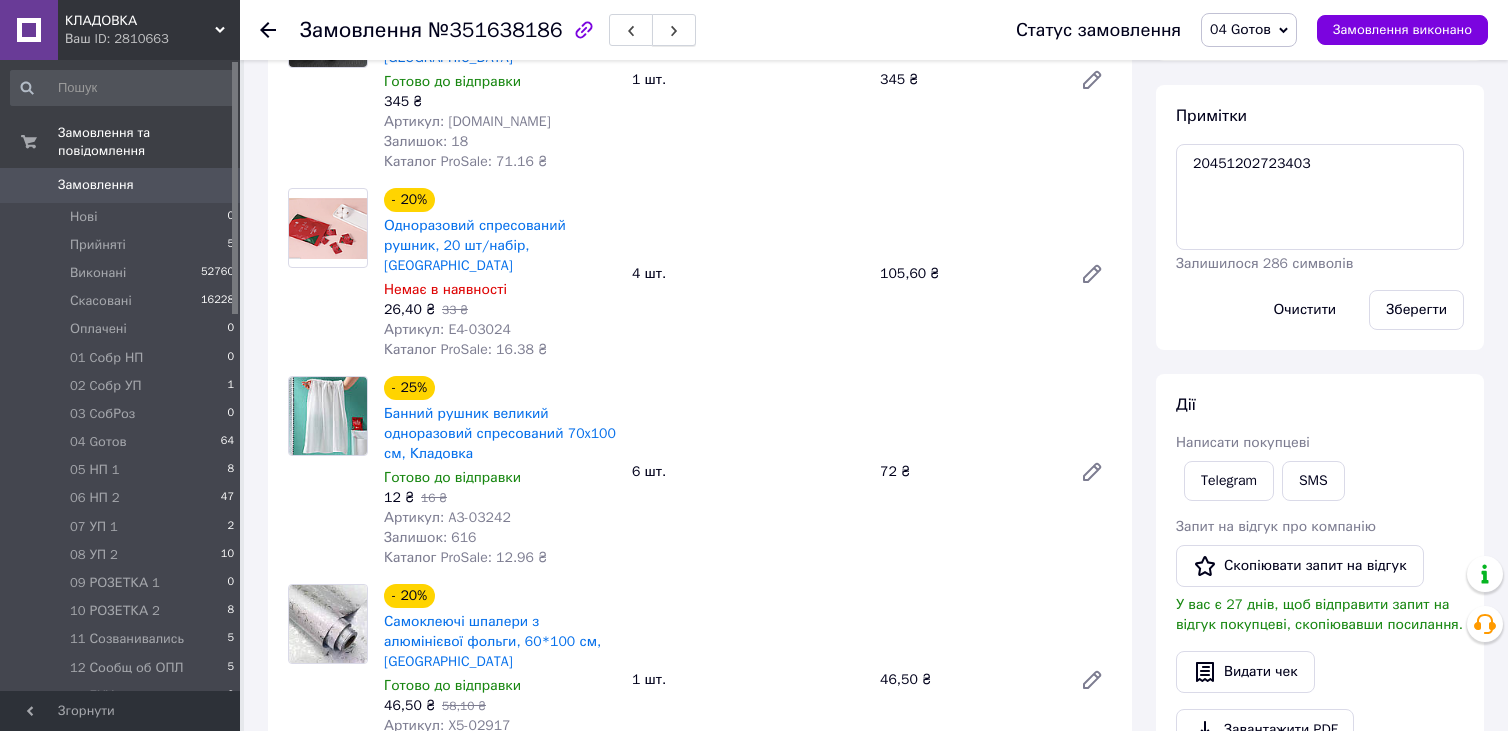 click at bounding box center [674, 30] 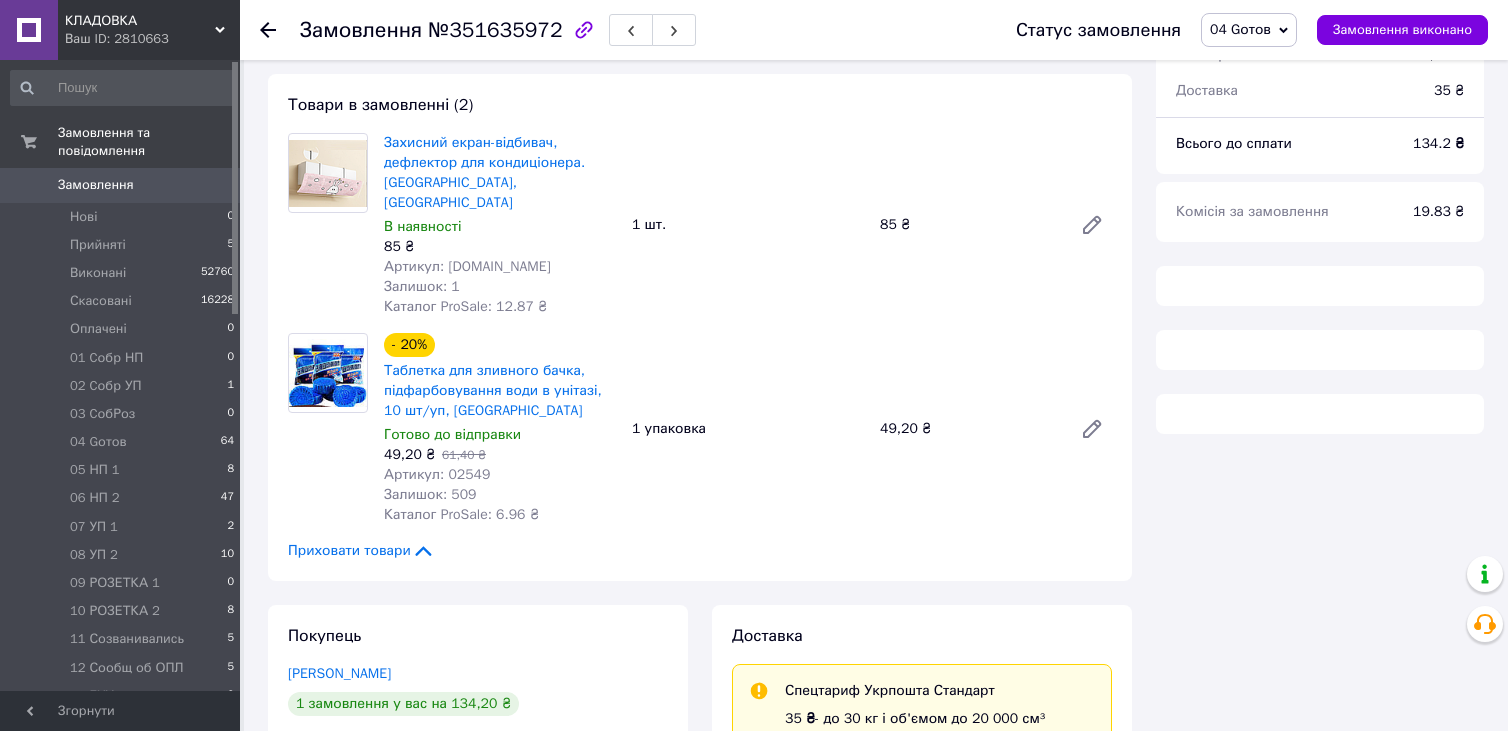 scroll, scrollTop: 653, scrollLeft: 0, axis: vertical 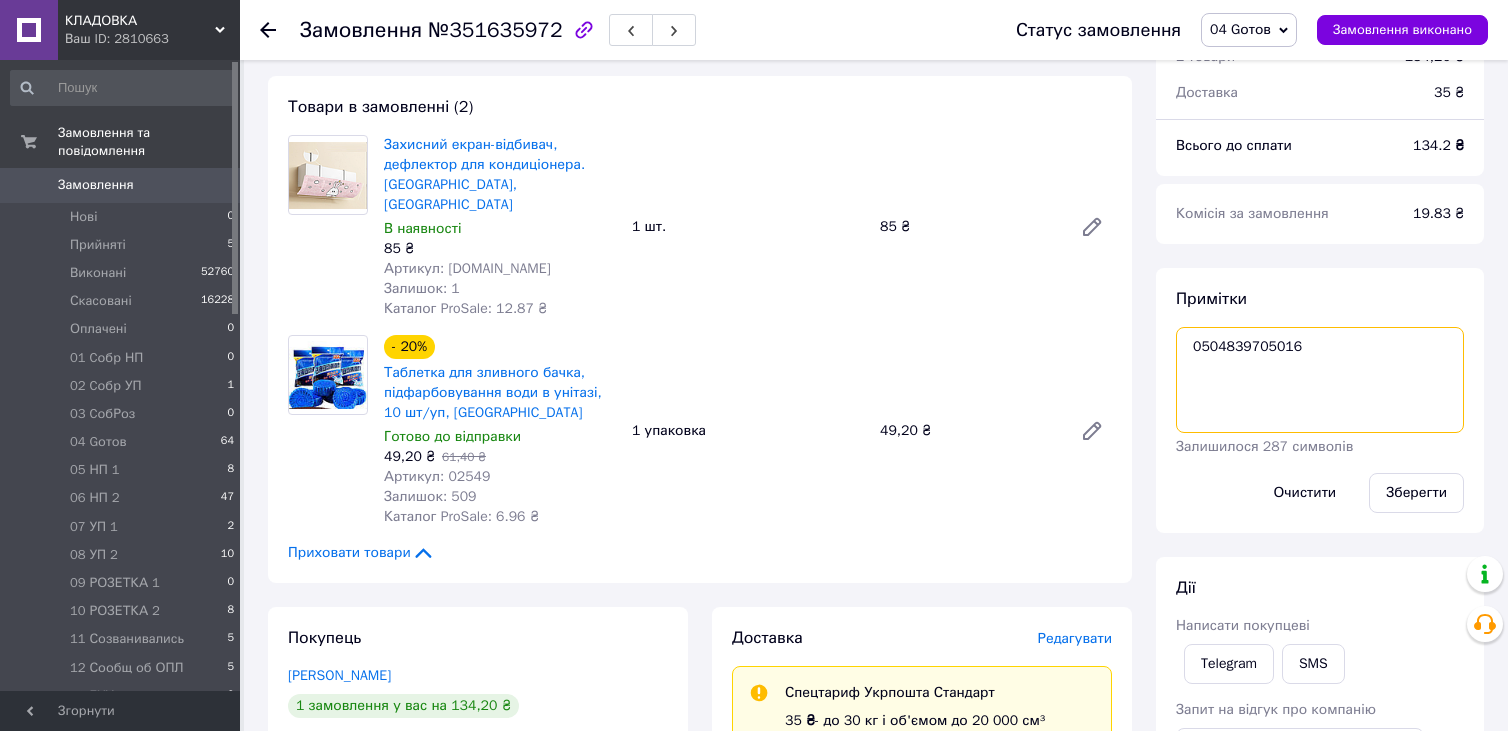 drag, startPoint x: 1183, startPoint y: 348, endPoint x: 1312, endPoint y: 355, distance: 129.18979 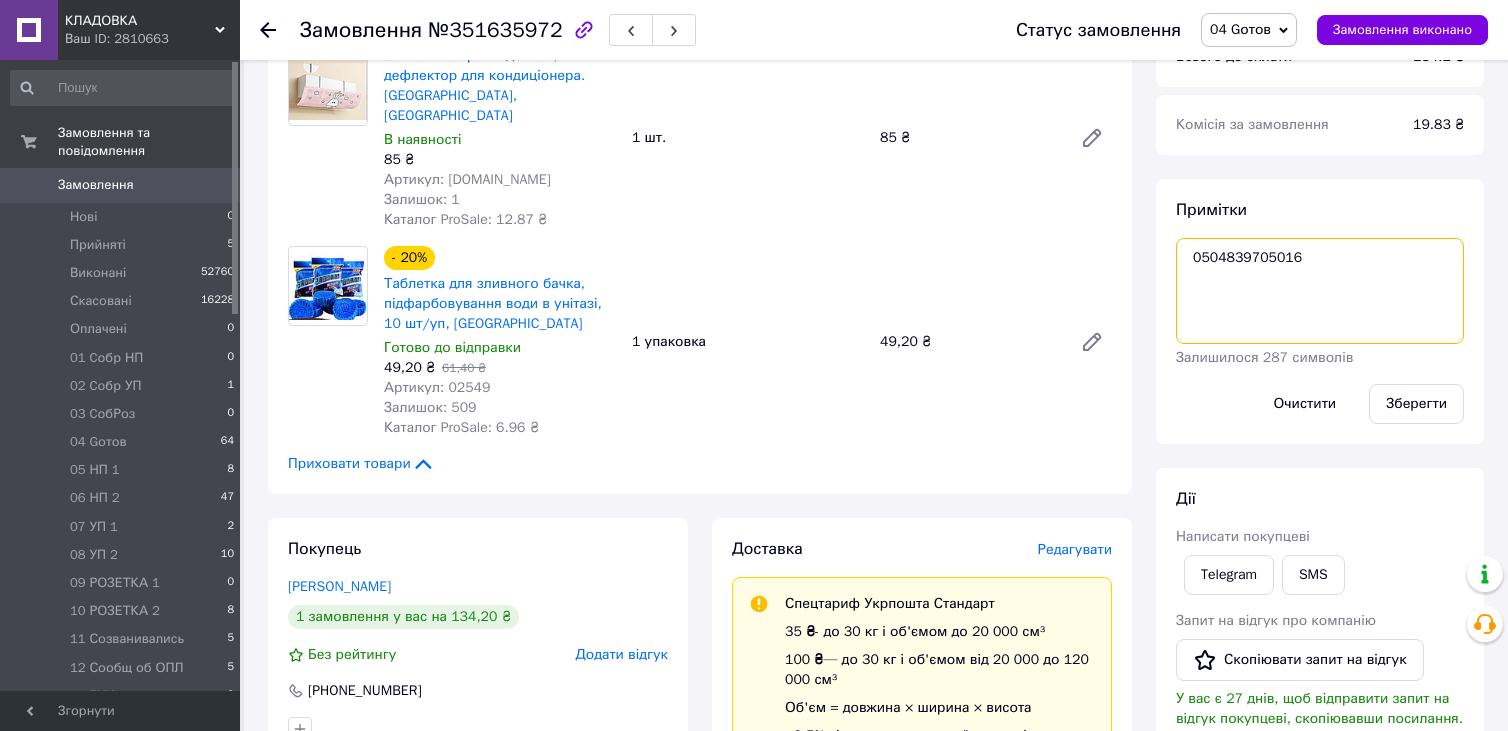 scroll, scrollTop: 753, scrollLeft: 0, axis: vertical 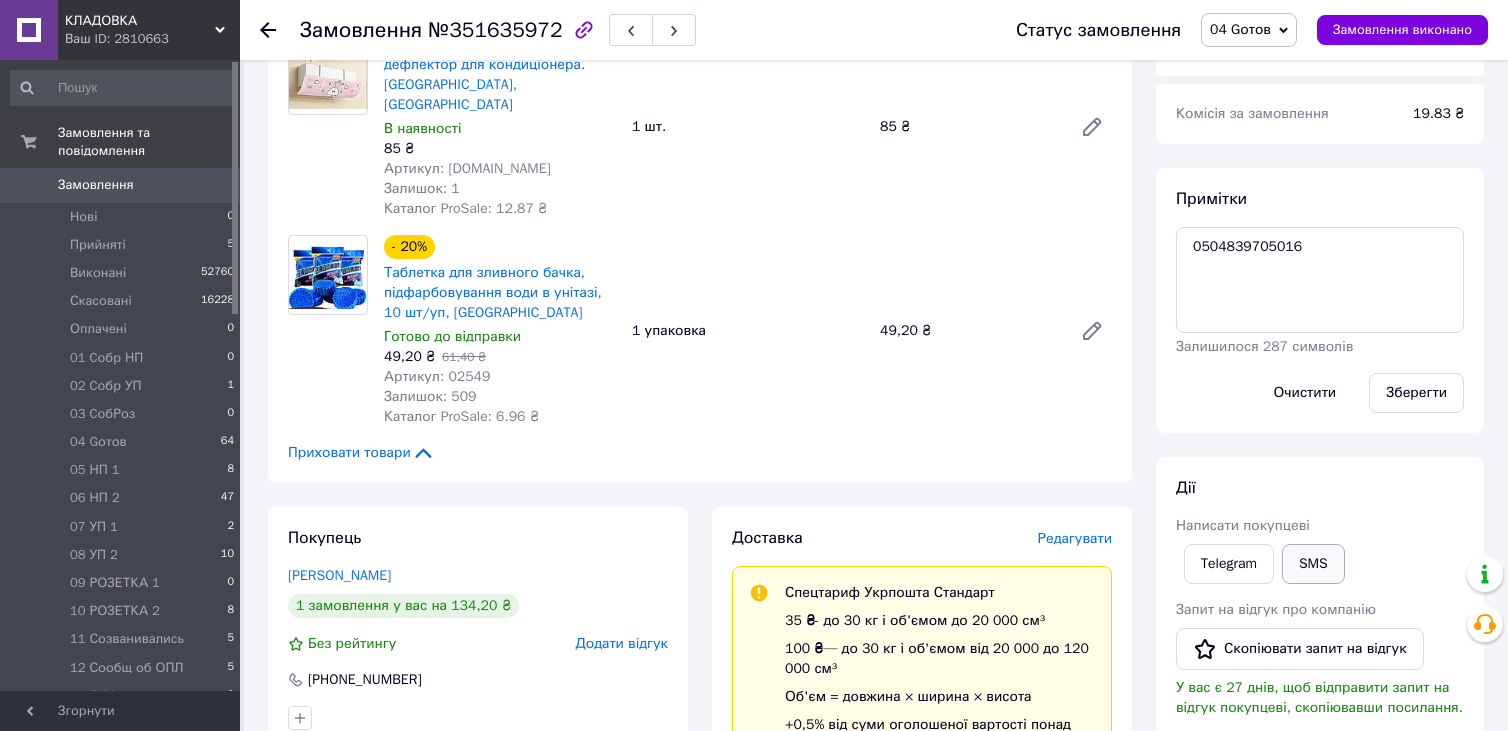 click on "SMS" at bounding box center [1313, 564] 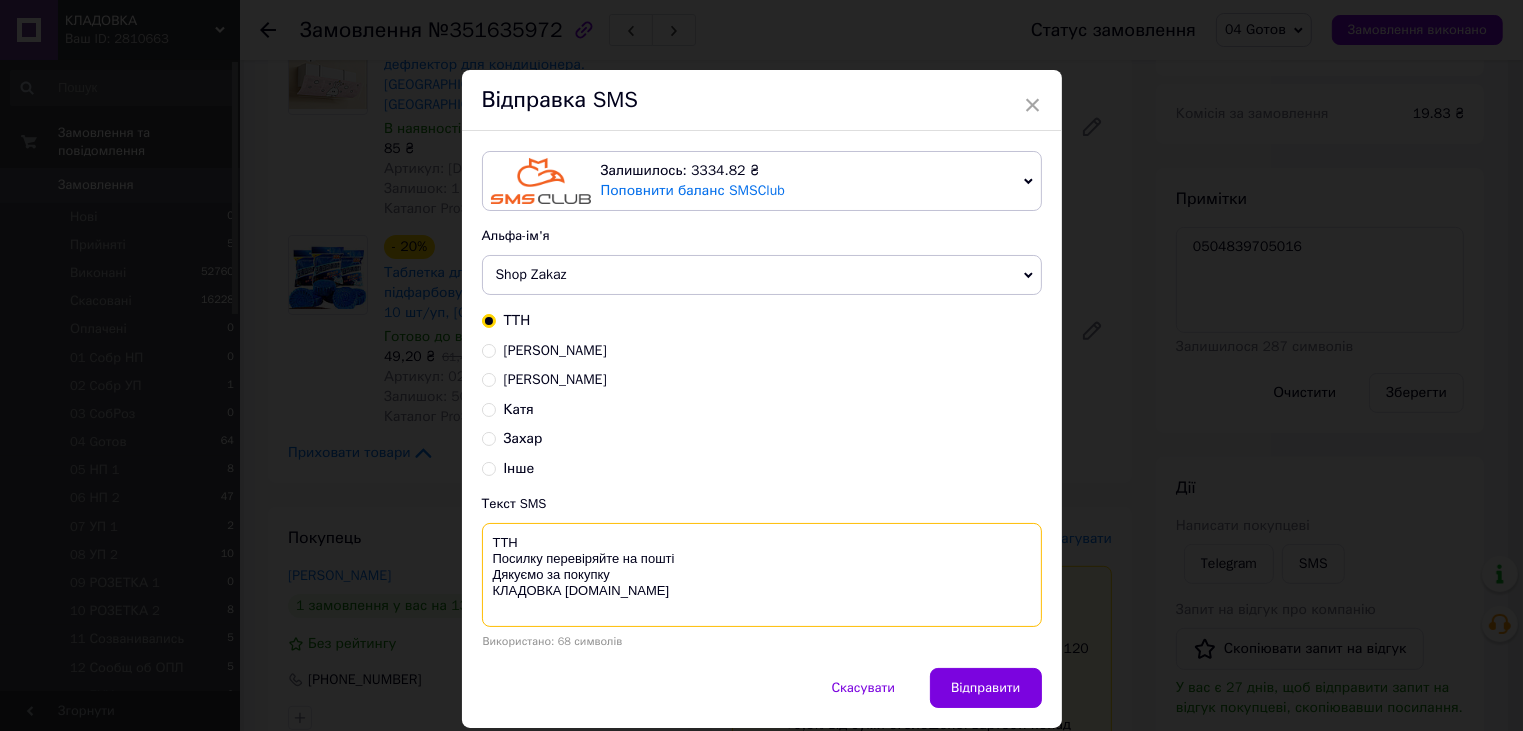paste on "0504839705016" 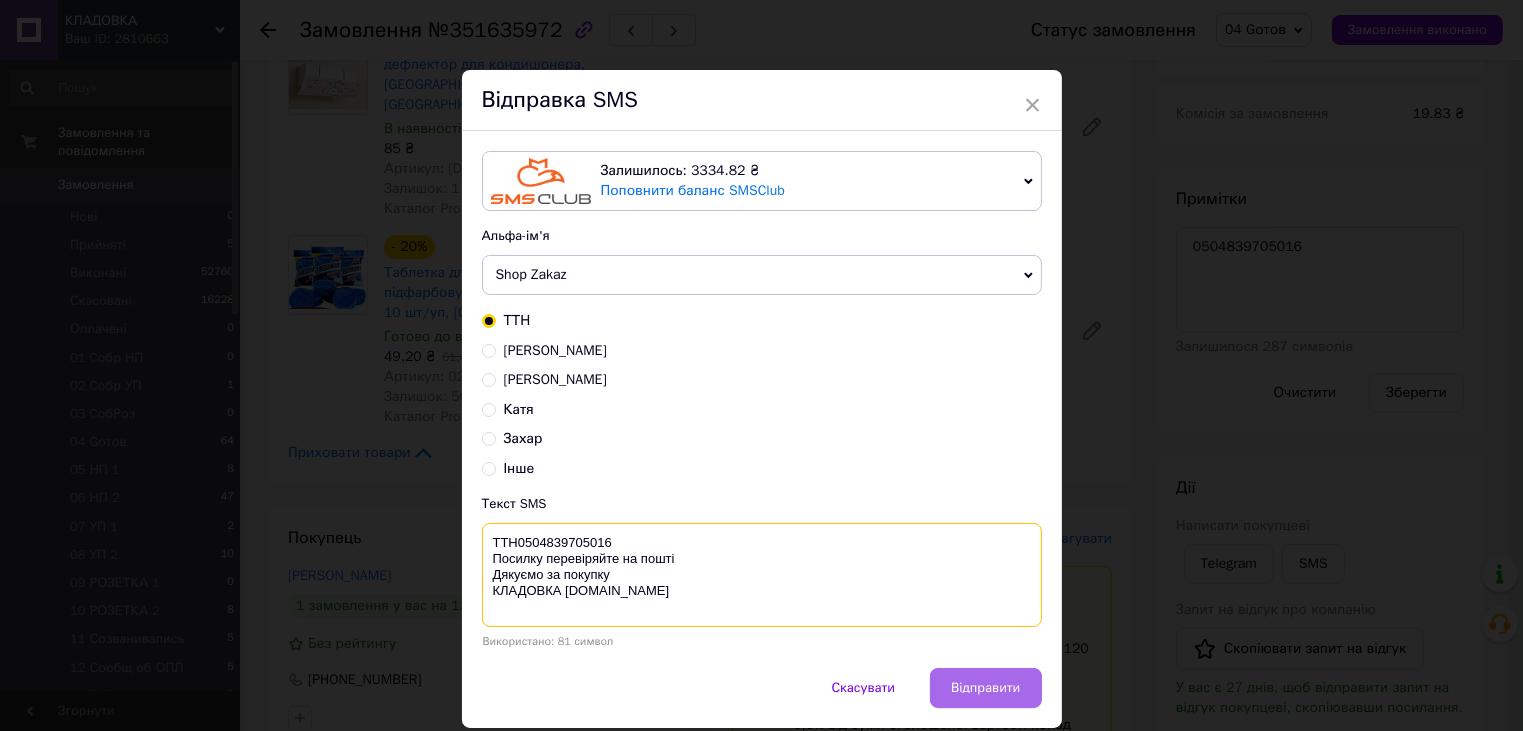 type on "ТТН0504839705016
Посилку перевіряйте на пошті
Дякуємо за покупку
КЛАДОВКА prom.ua" 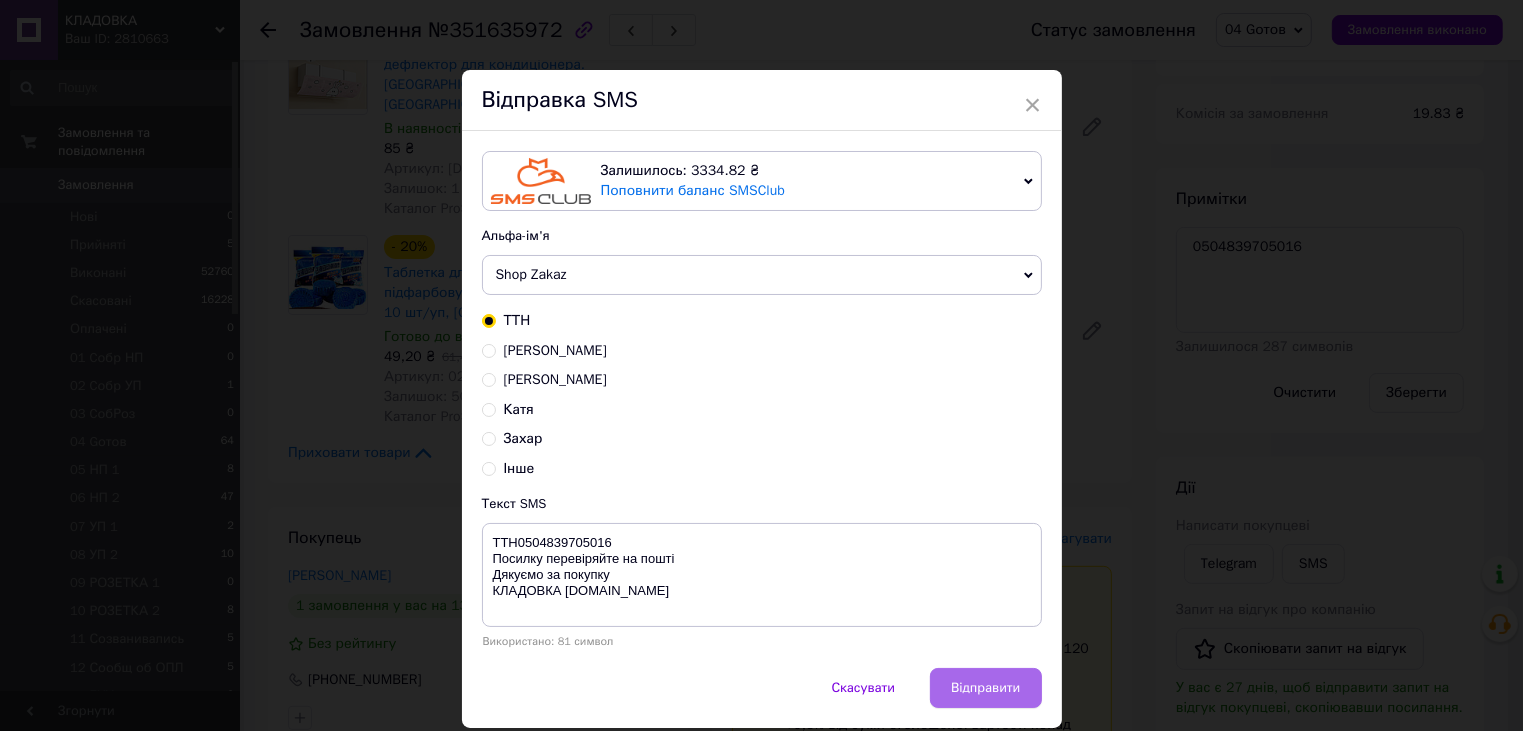 click on "Відправити" at bounding box center (985, 688) 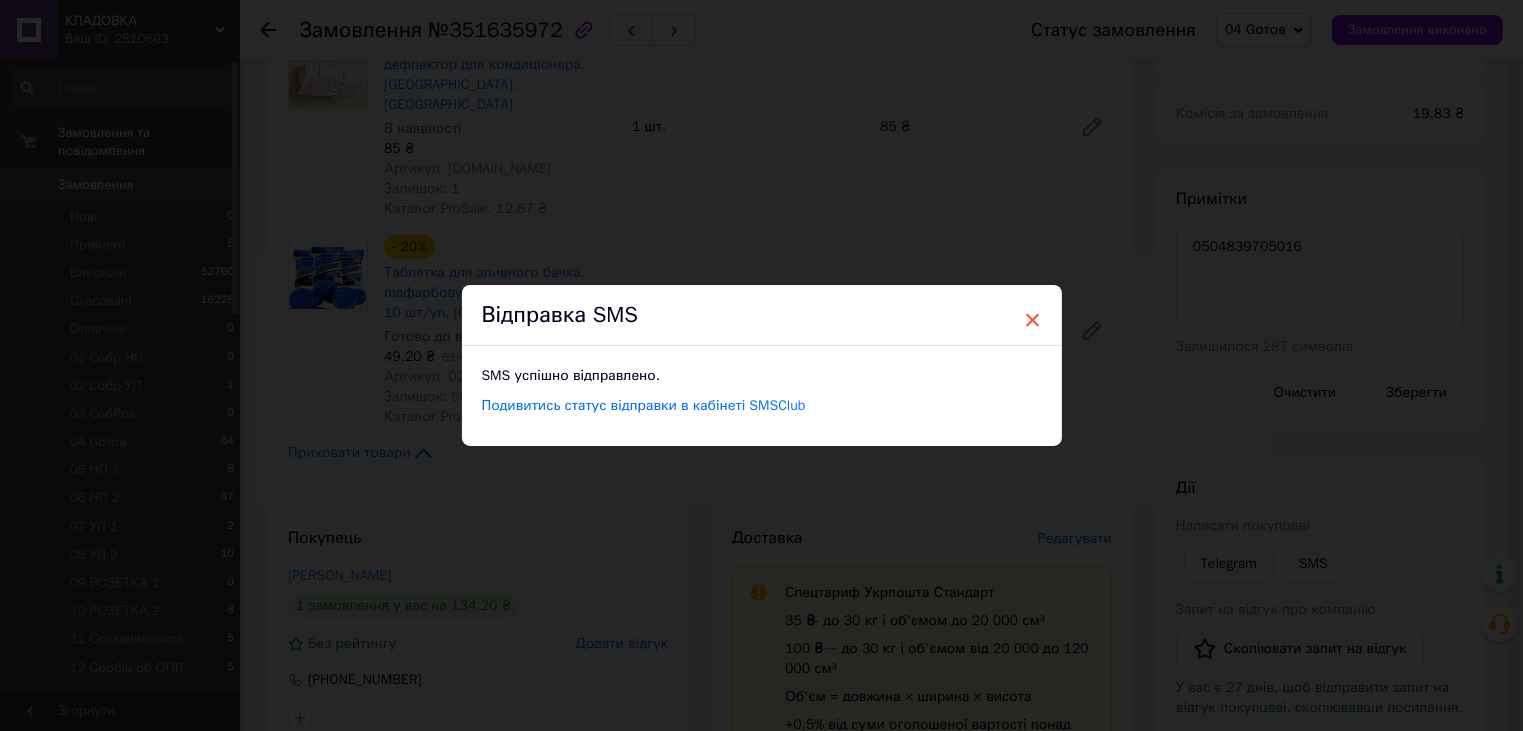 click on "×" at bounding box center (1033, 320) 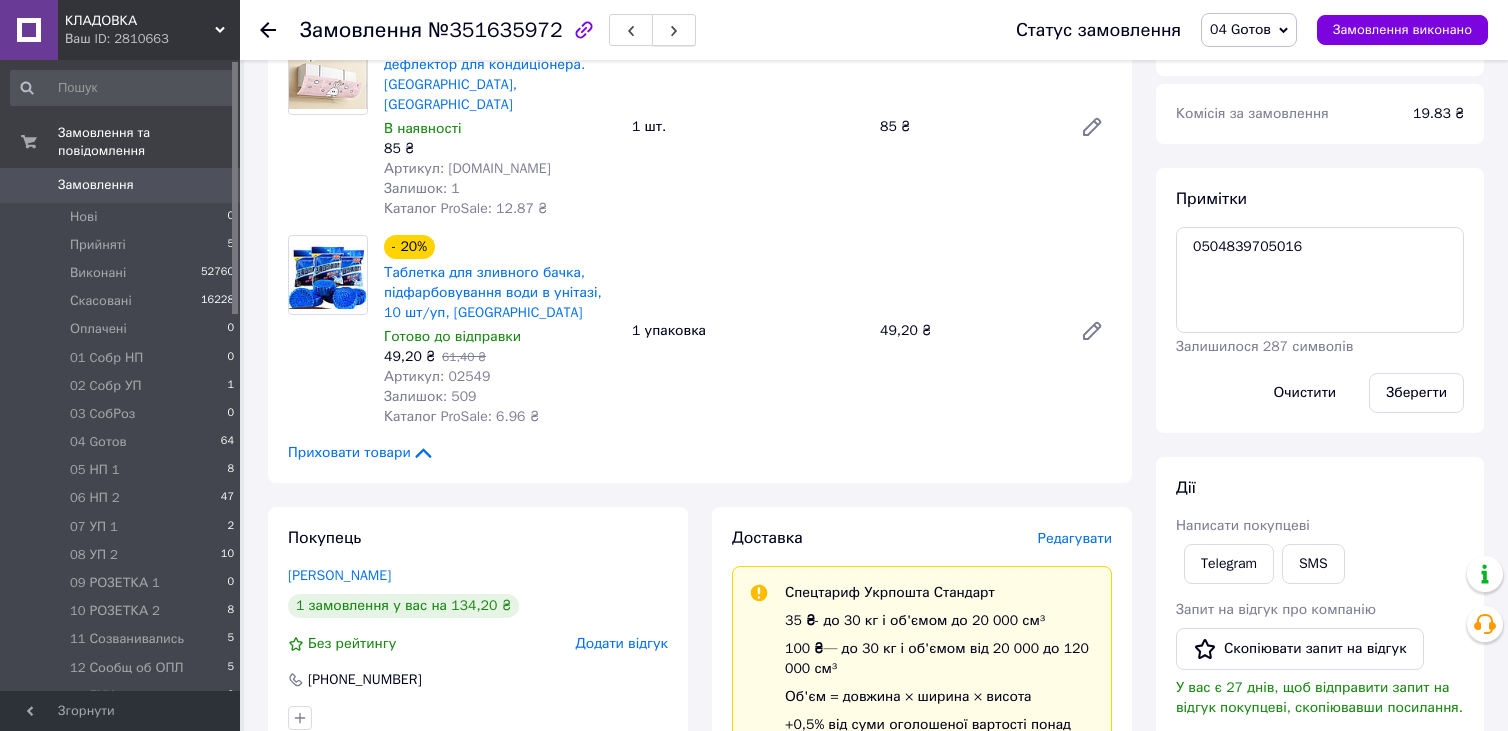click 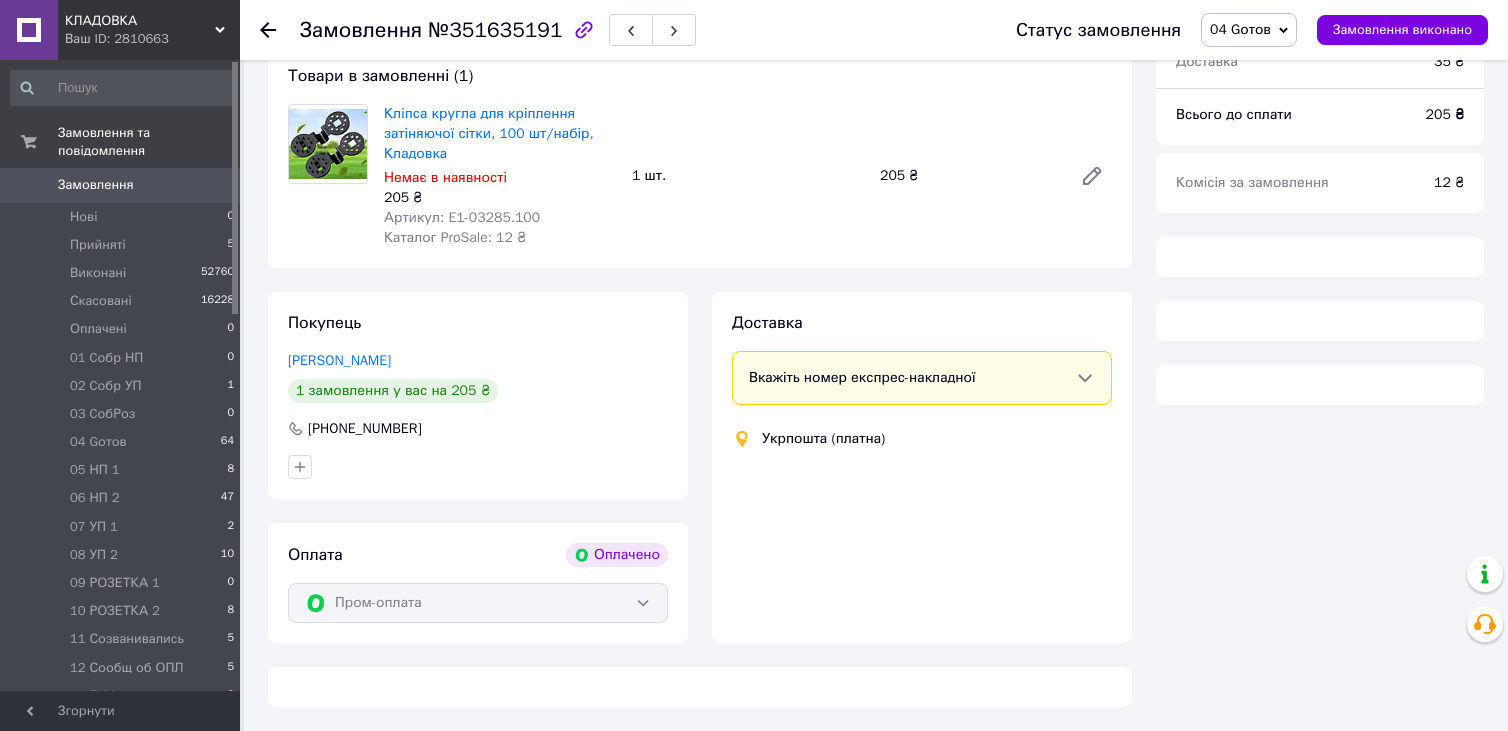 scroll, scrollTop: 753, scrollLeft: 0, axis: vertical 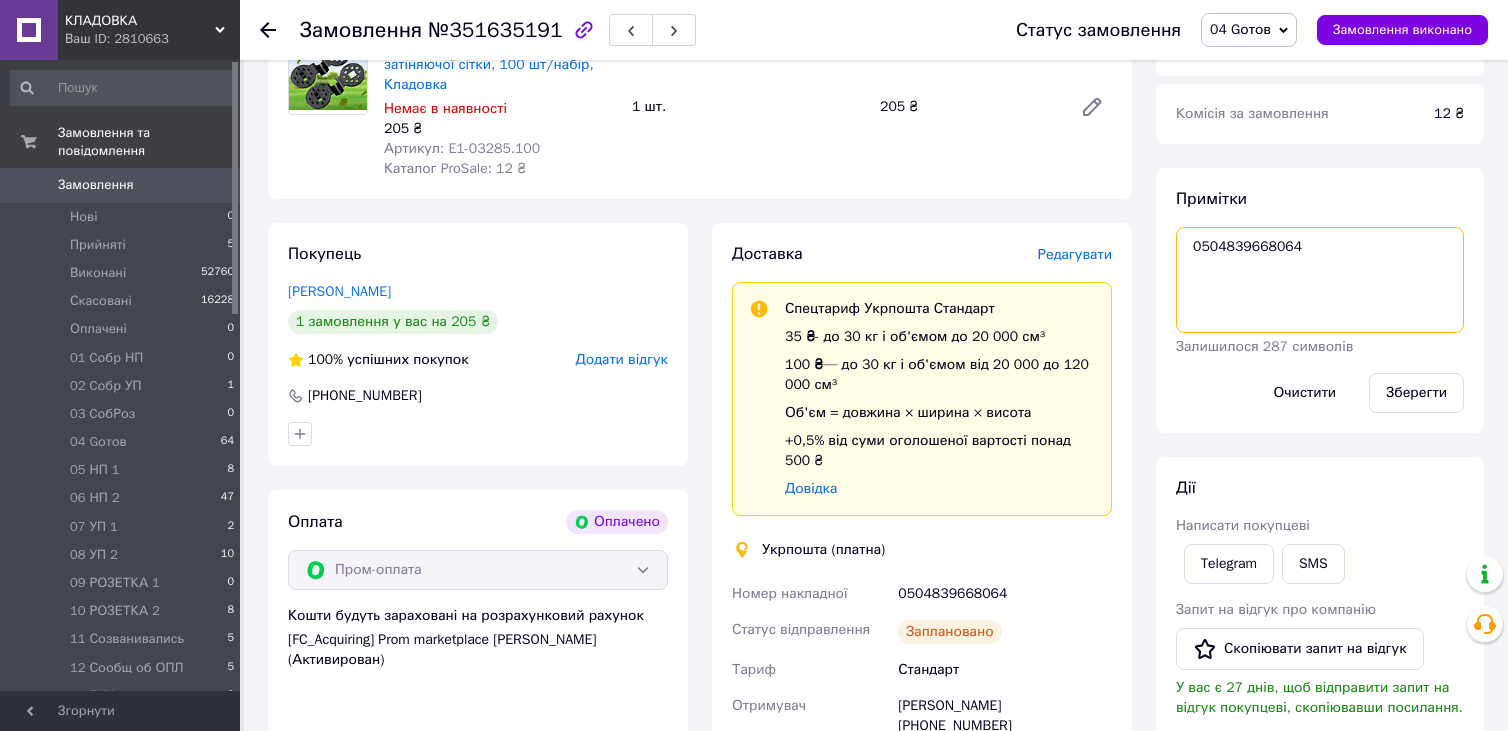 drag, startPoint x: 1194, startPoint y: 247, endPoint x: 1296, endPoint y: 250, distance: 102.044106 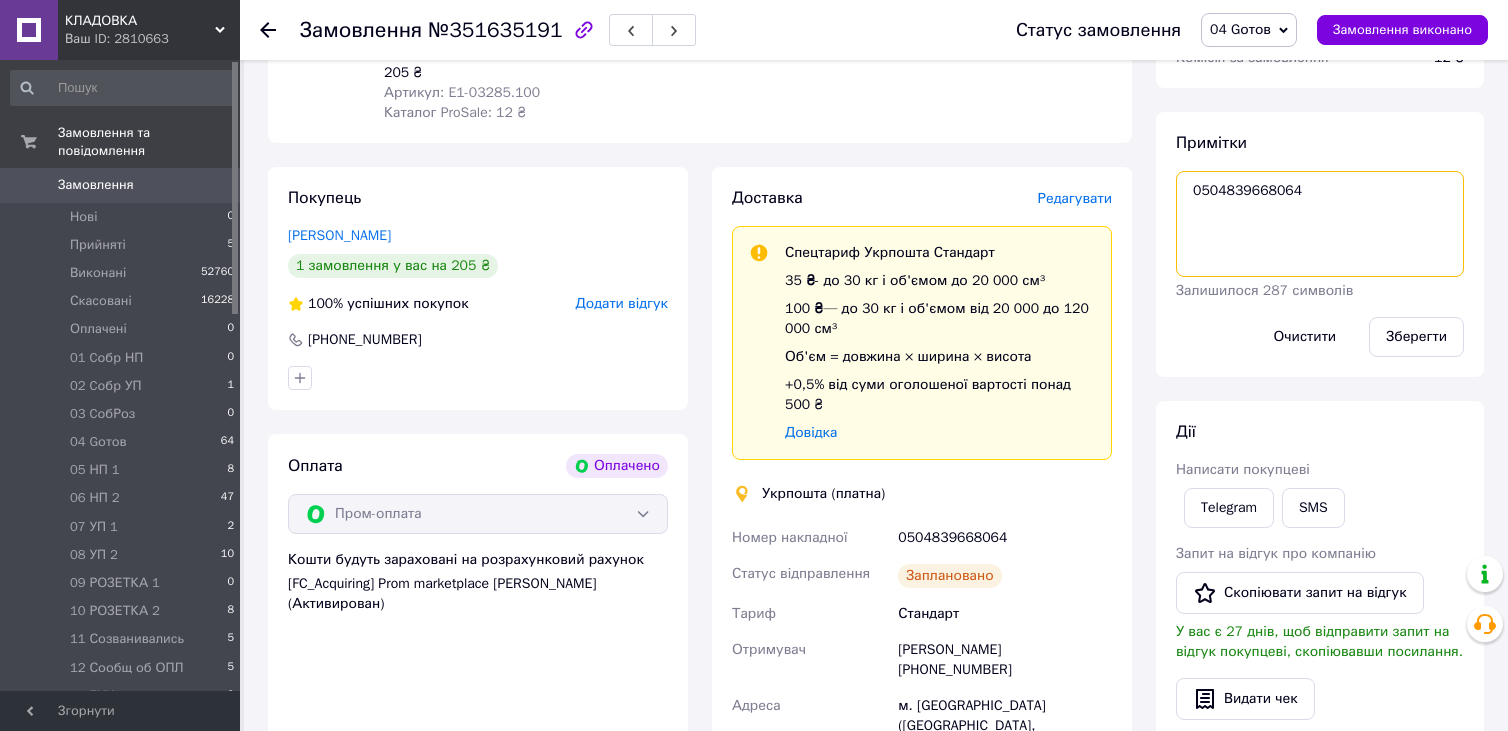 scroll, scrollTop: 953, scrollLeft: 0, axis: vertical 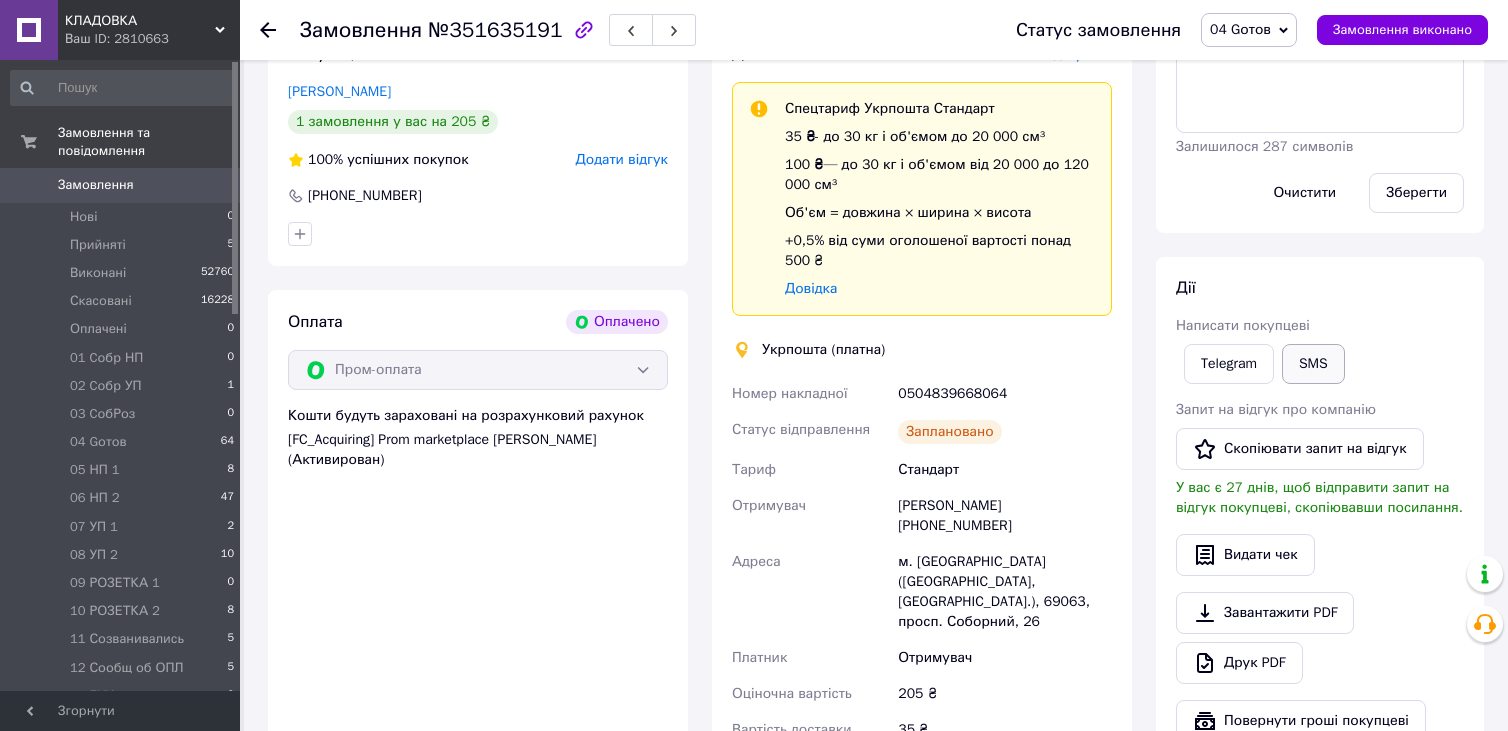 click on "SMS" at bounding box center [1313, 364] 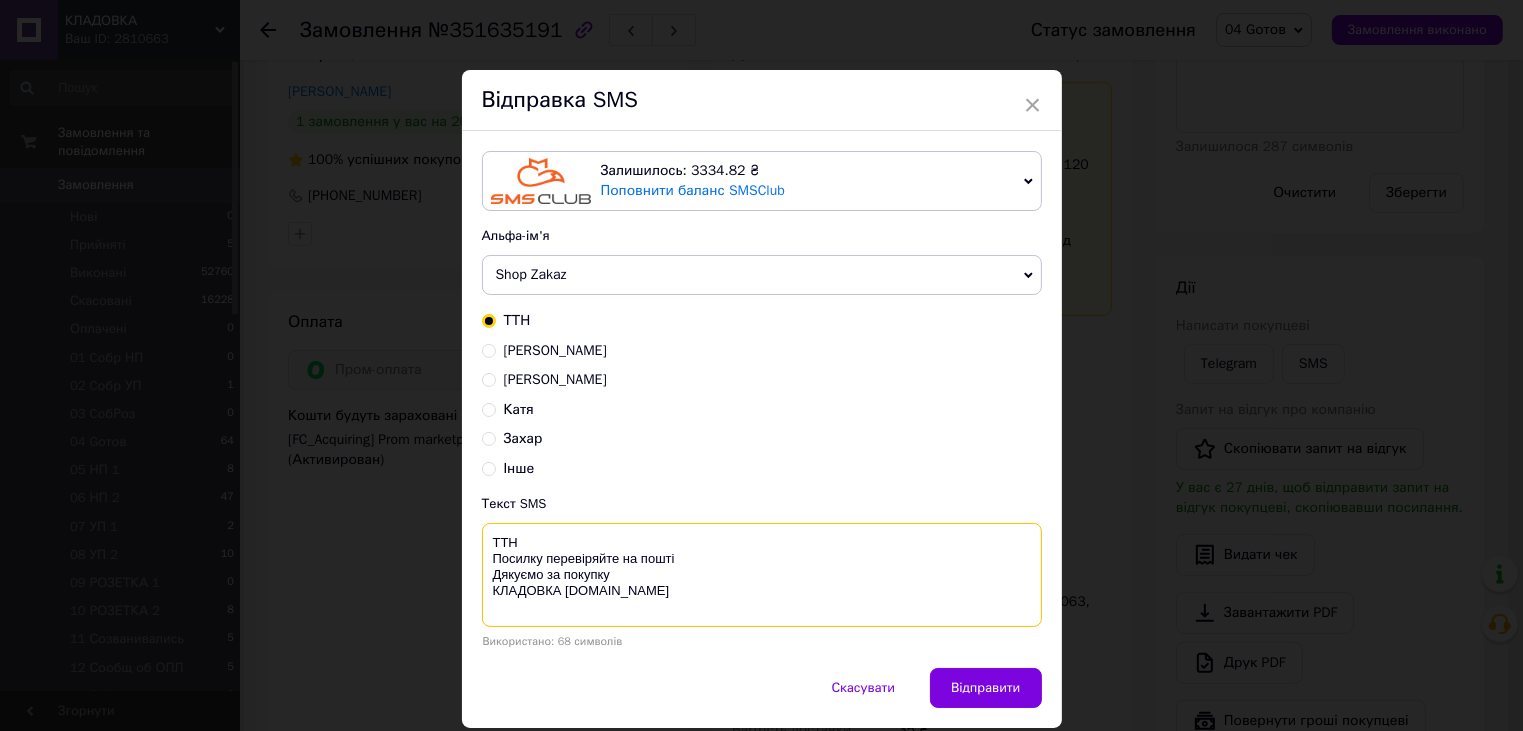 paste on "0504839668064" 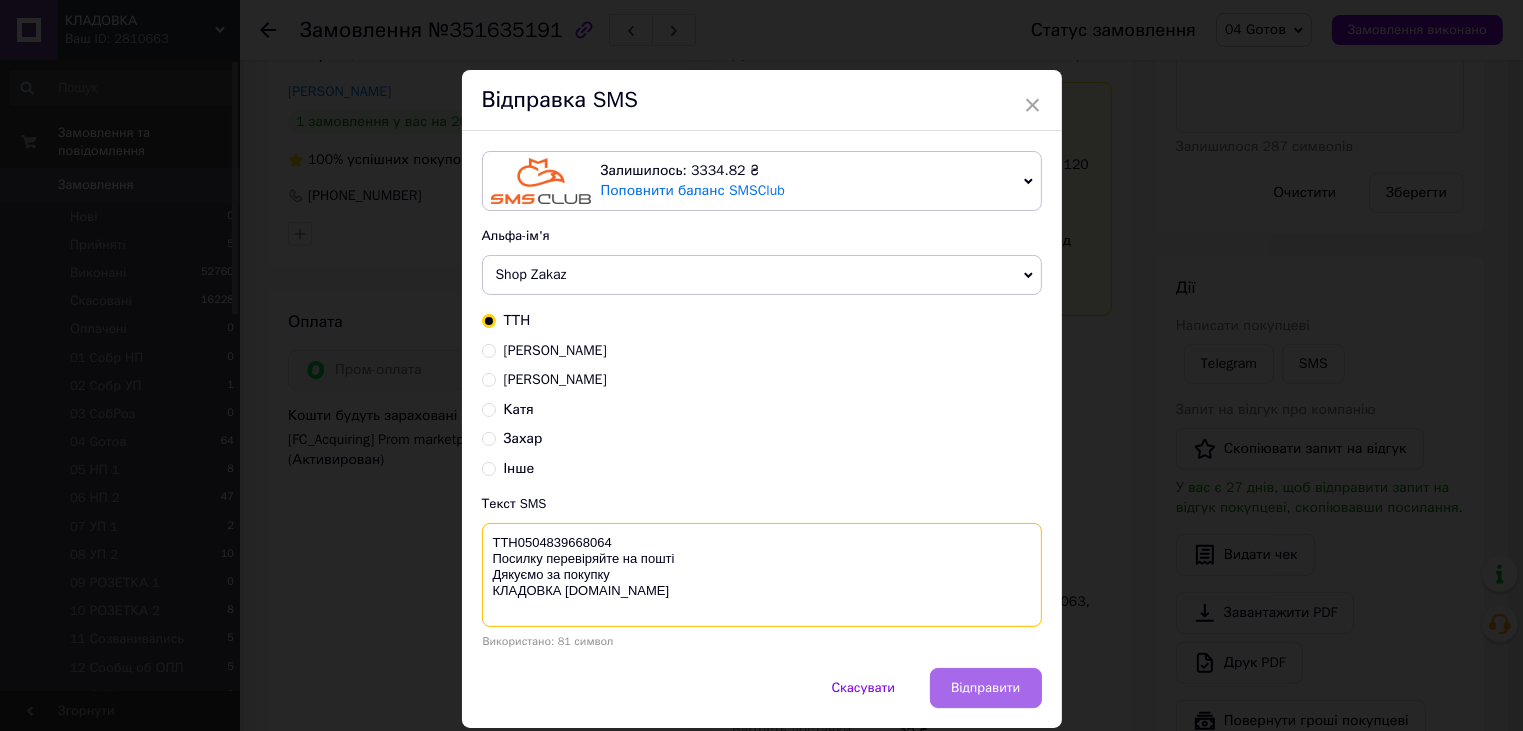 type on "ТТН0504839668064
Посилку перевіряйте на пошті
Дякуємо за покупку
КЛАДОВКА prom.ua" 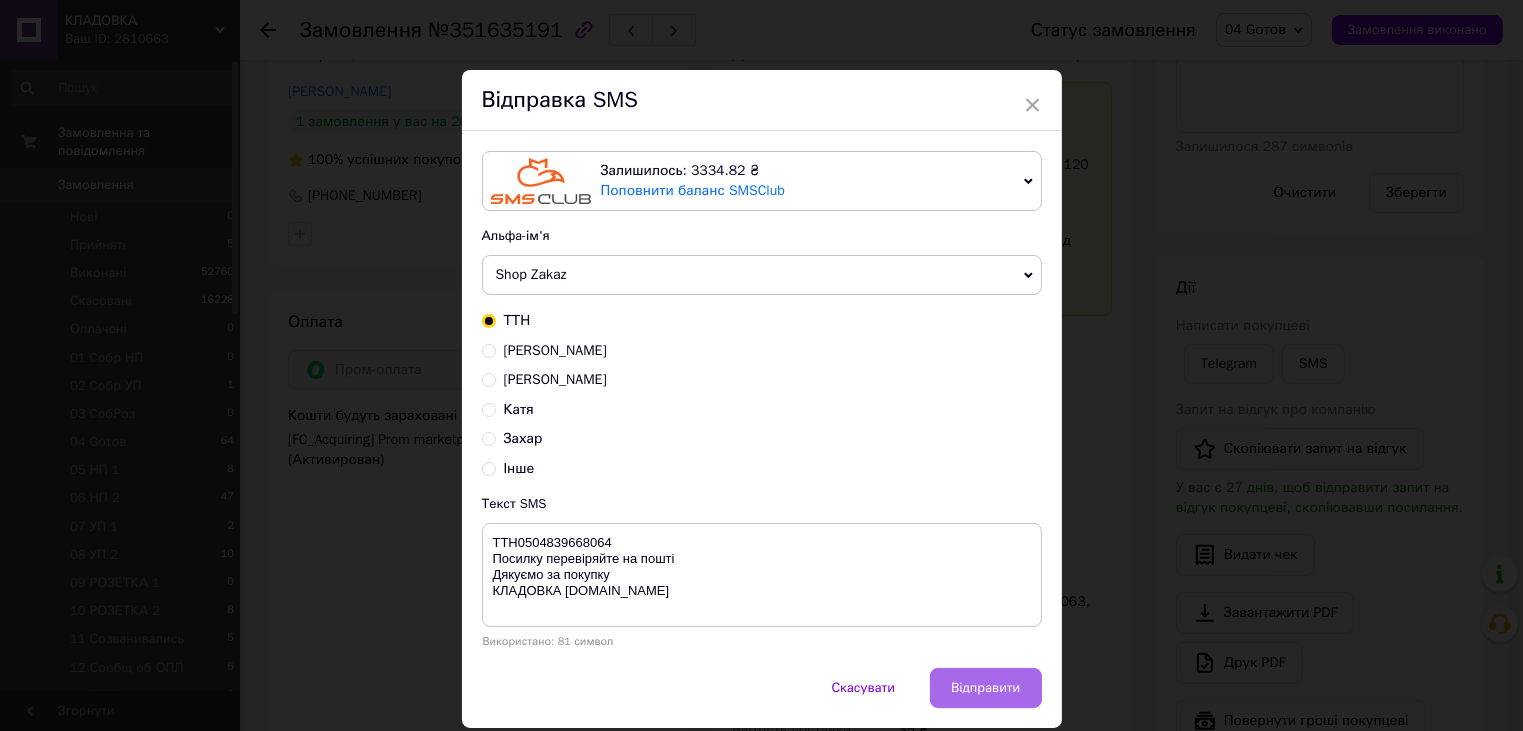 click on "Відправити" at bounding box center [985, 688] 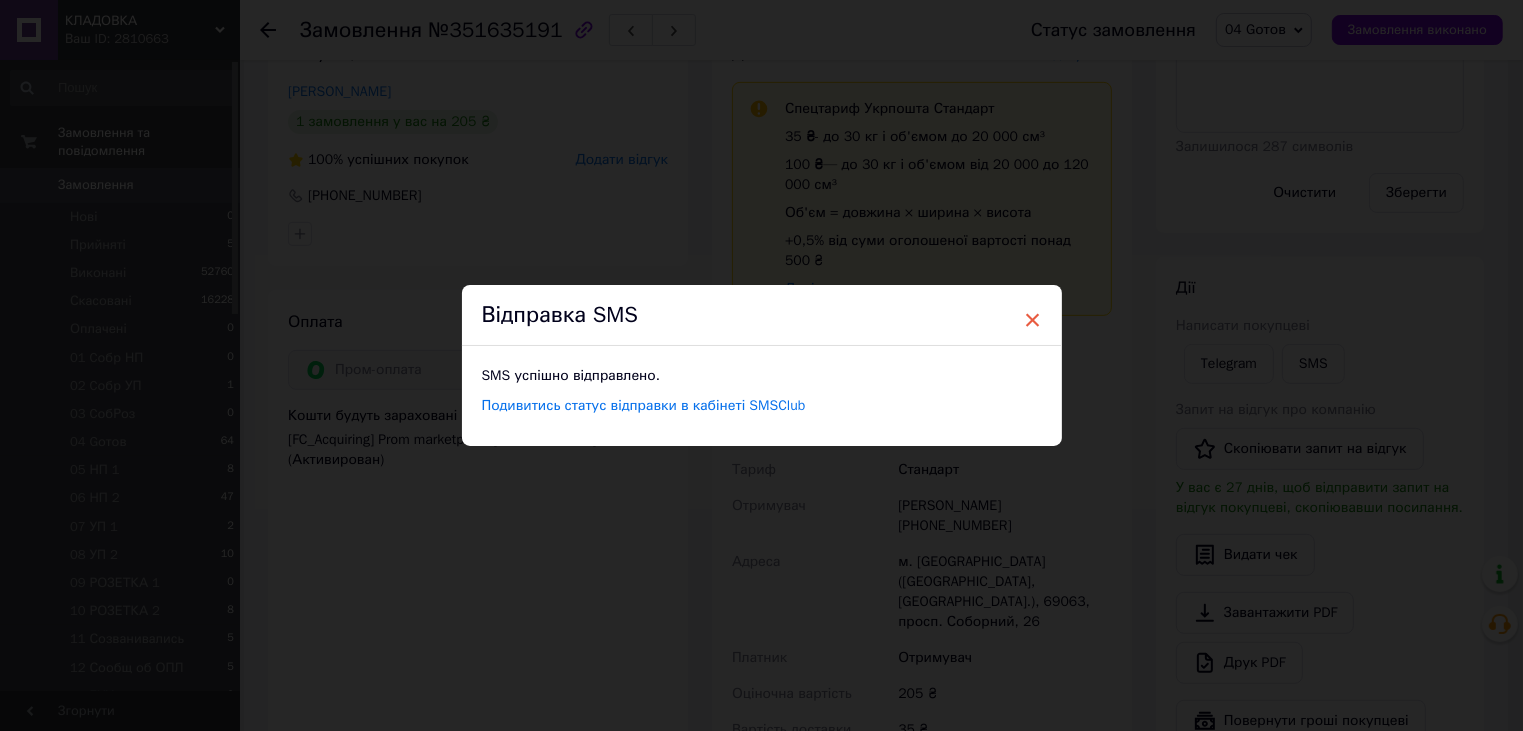 click on "×" at bounding box center (1033, 320) 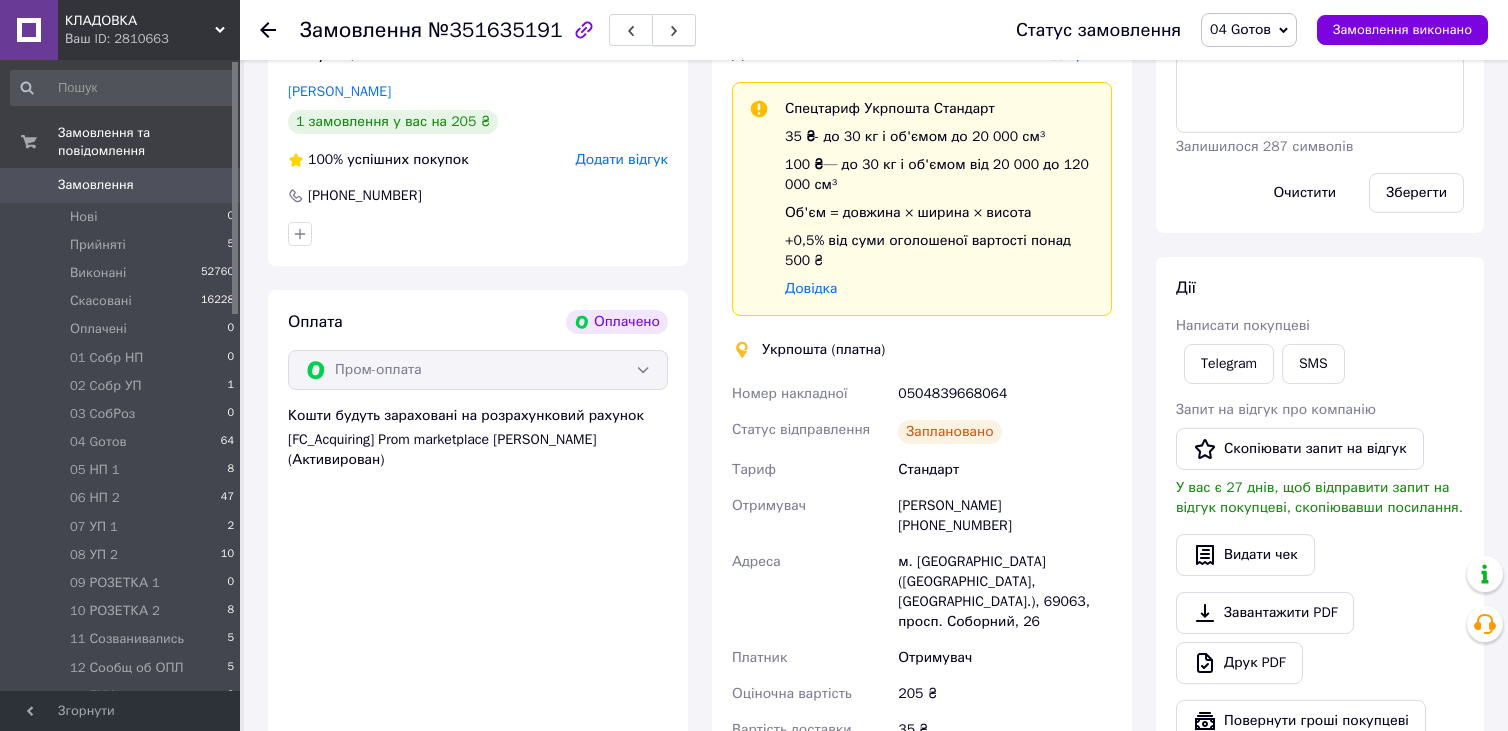 click 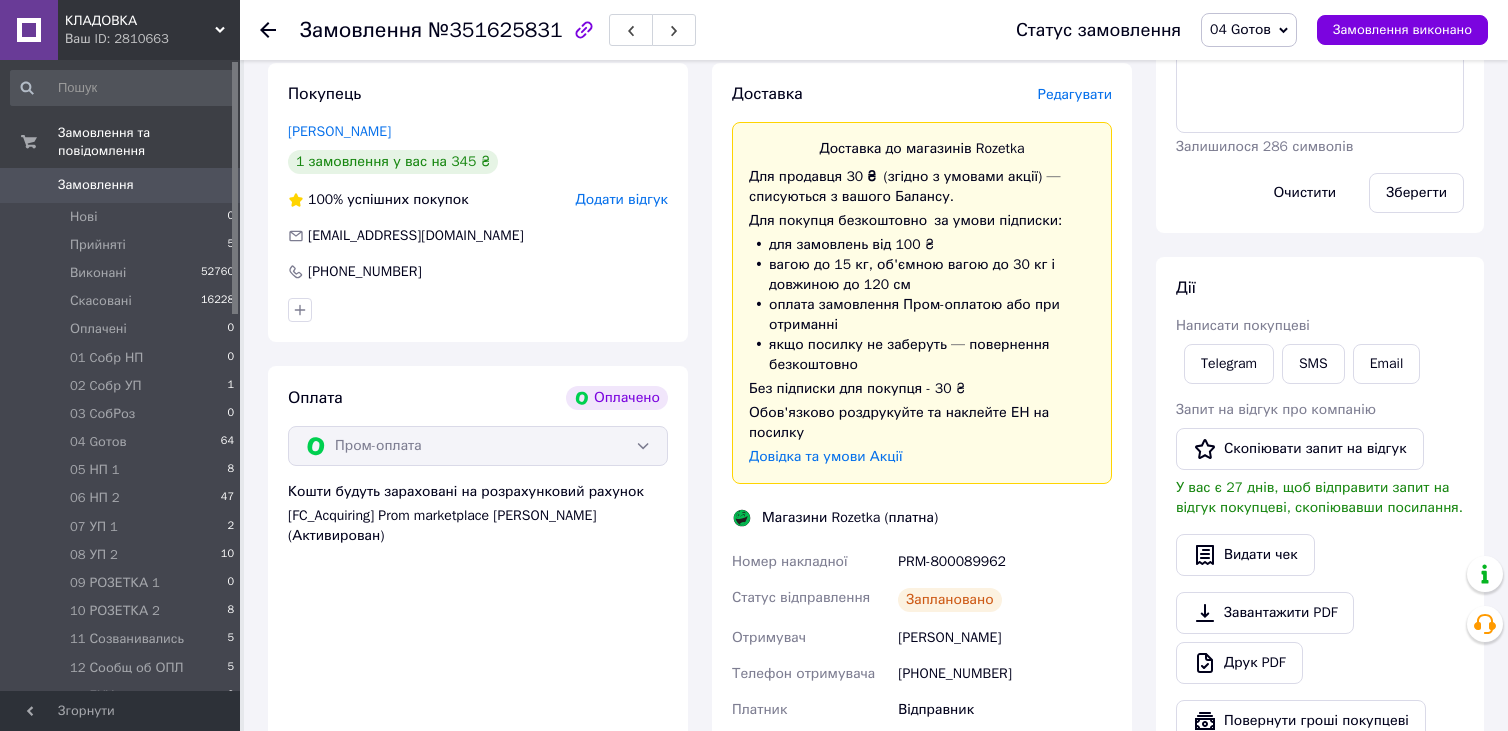 scroll, scrollTop: 653, scrollLeft: 0, axis: vertical 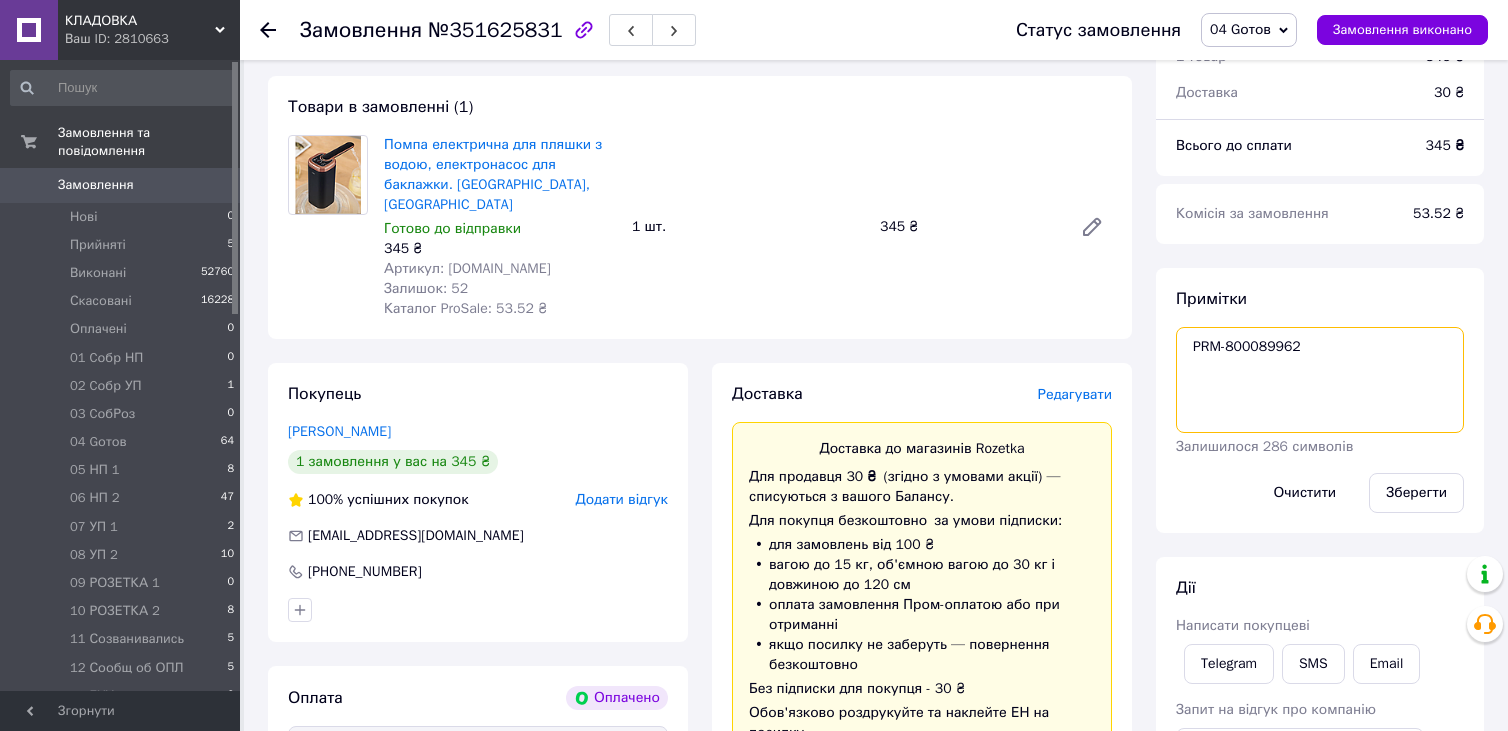 drag, startPoint x: 1189, startPoint y: 349, endPoint x: 1287, endPoint y: 346, distance: 98.045906 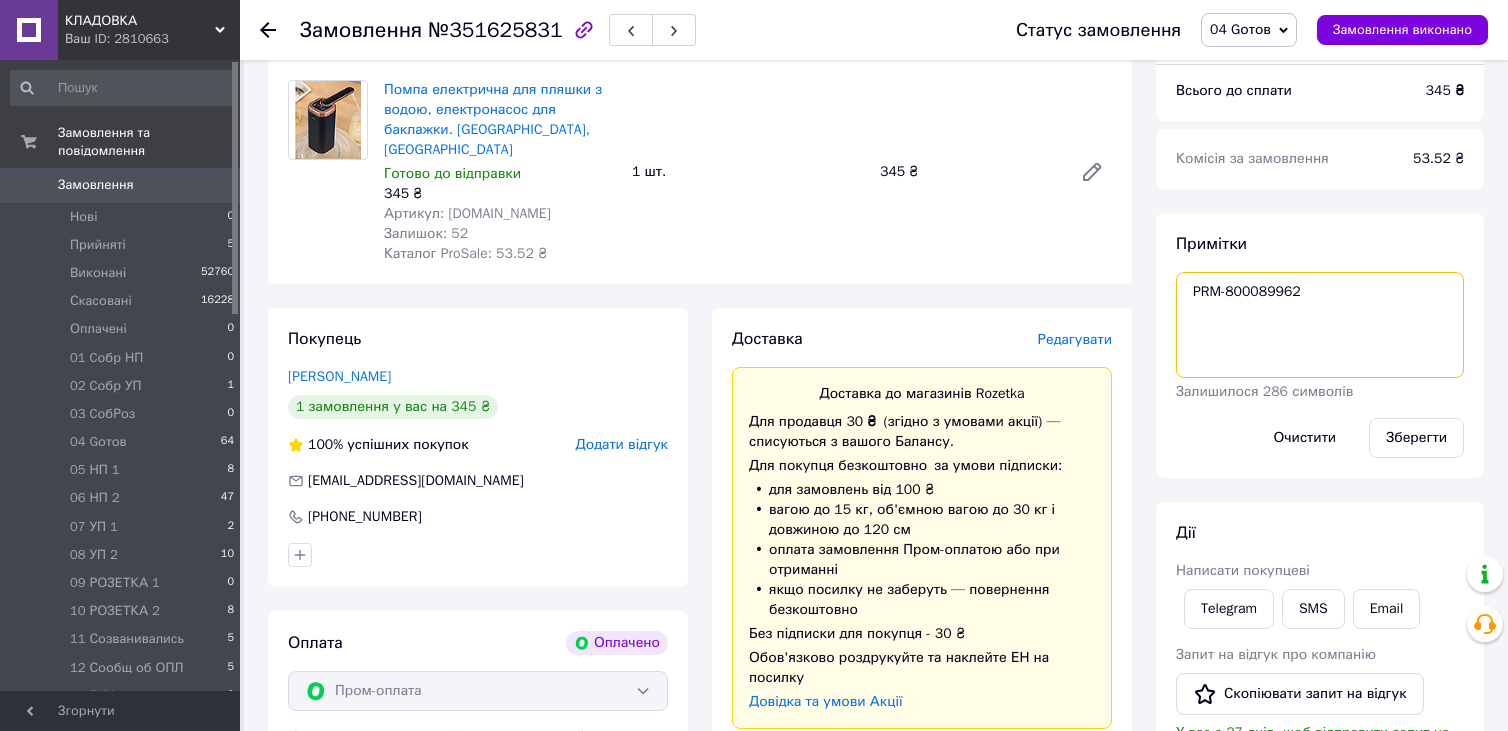 scroll, scrollTop: 753, scrollLeft: 0, axis: vertical 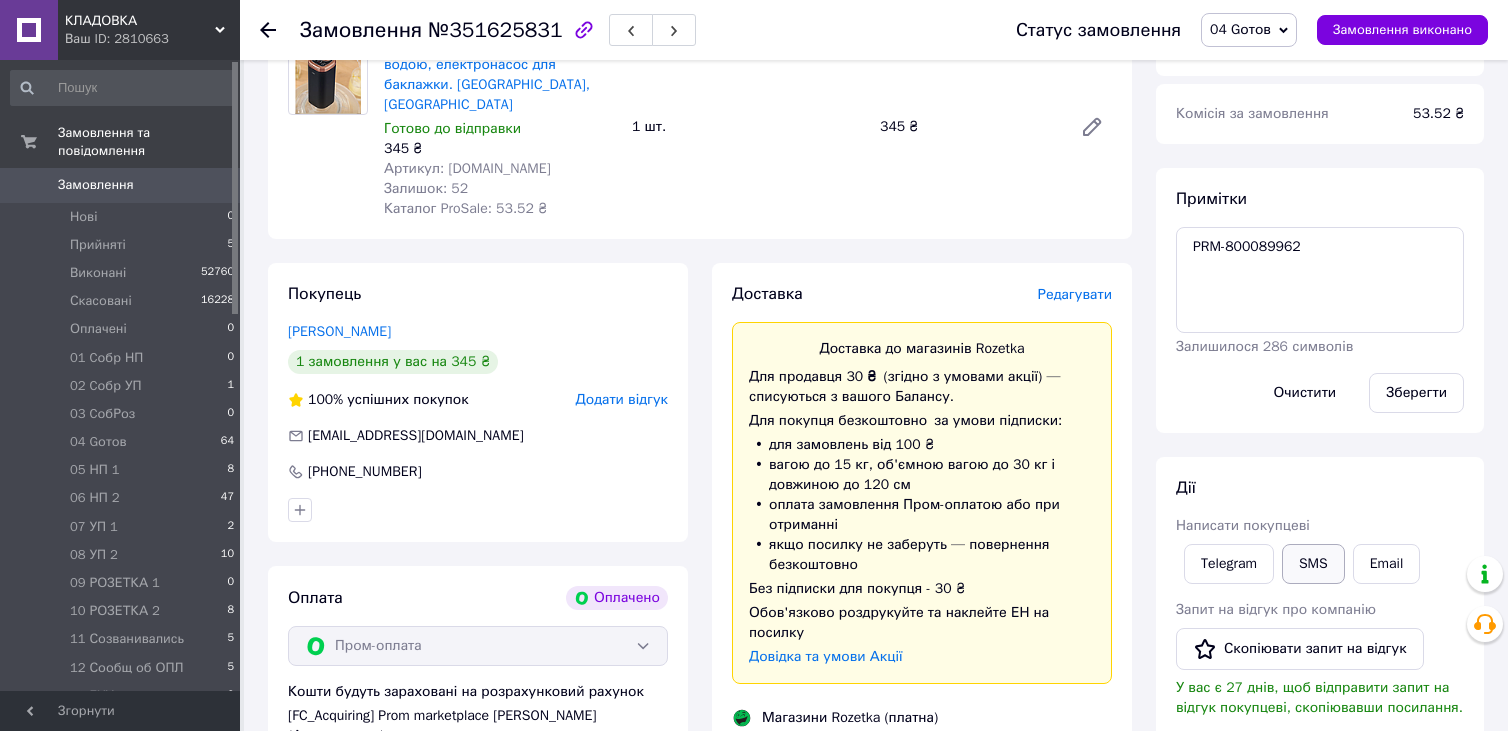 click on "SMS" at bounding box center (1313, 564) 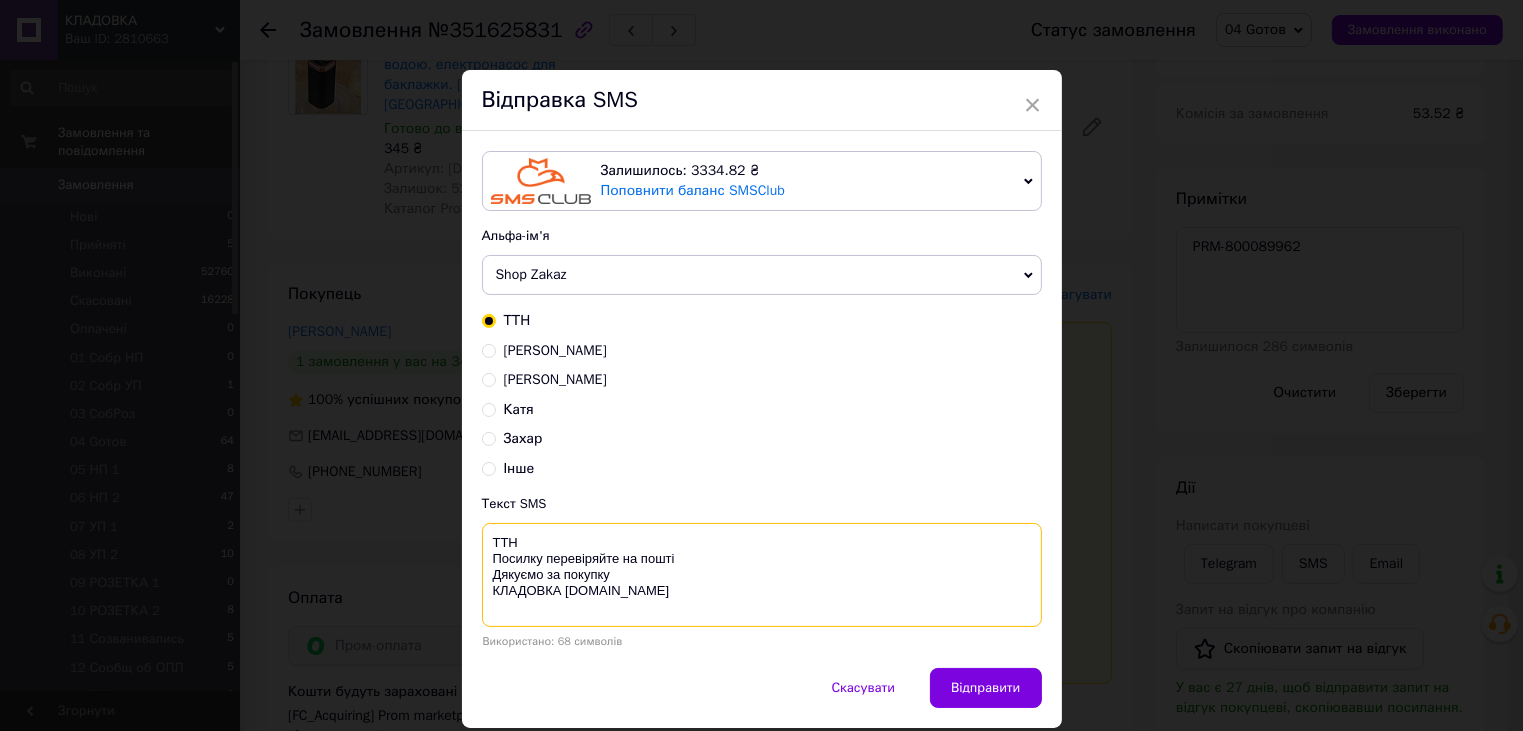 paste on "PRM-800089962" 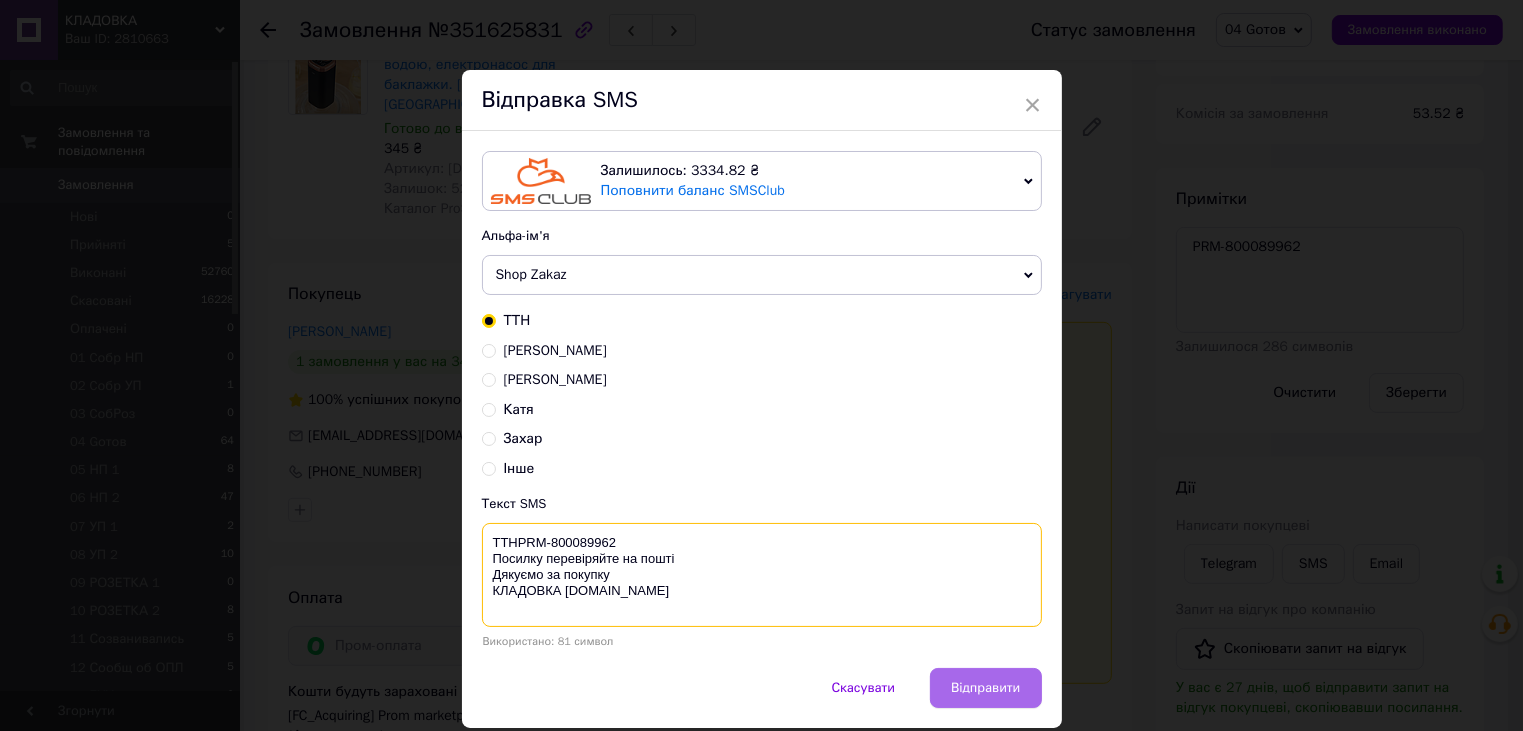 type on "ТТНPRM-800089962
Посилку перевіряйте на пошті
Дякуємо за покупку
КЛАДОВКА prom.ua" 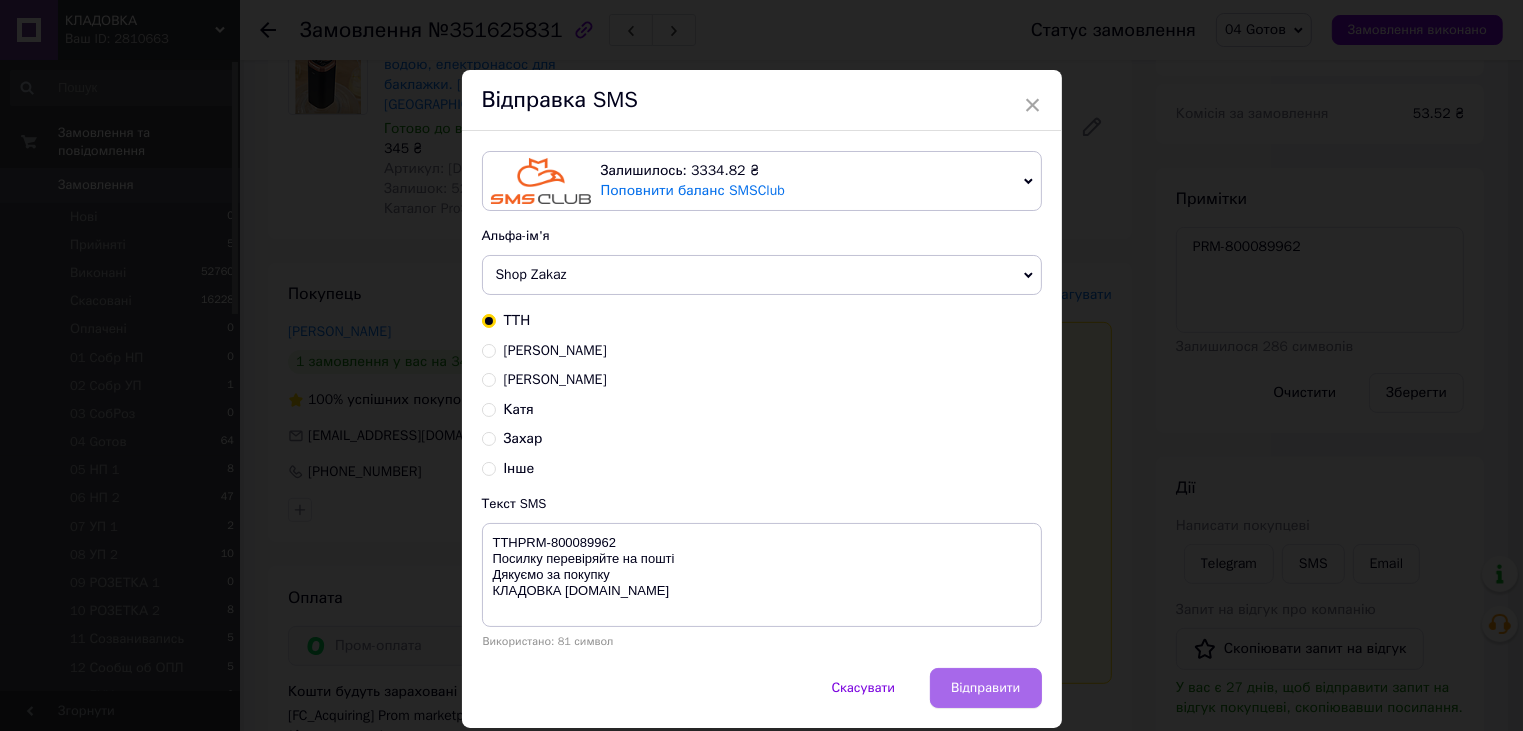click on "Відправити" at bounding box center (985, 688) 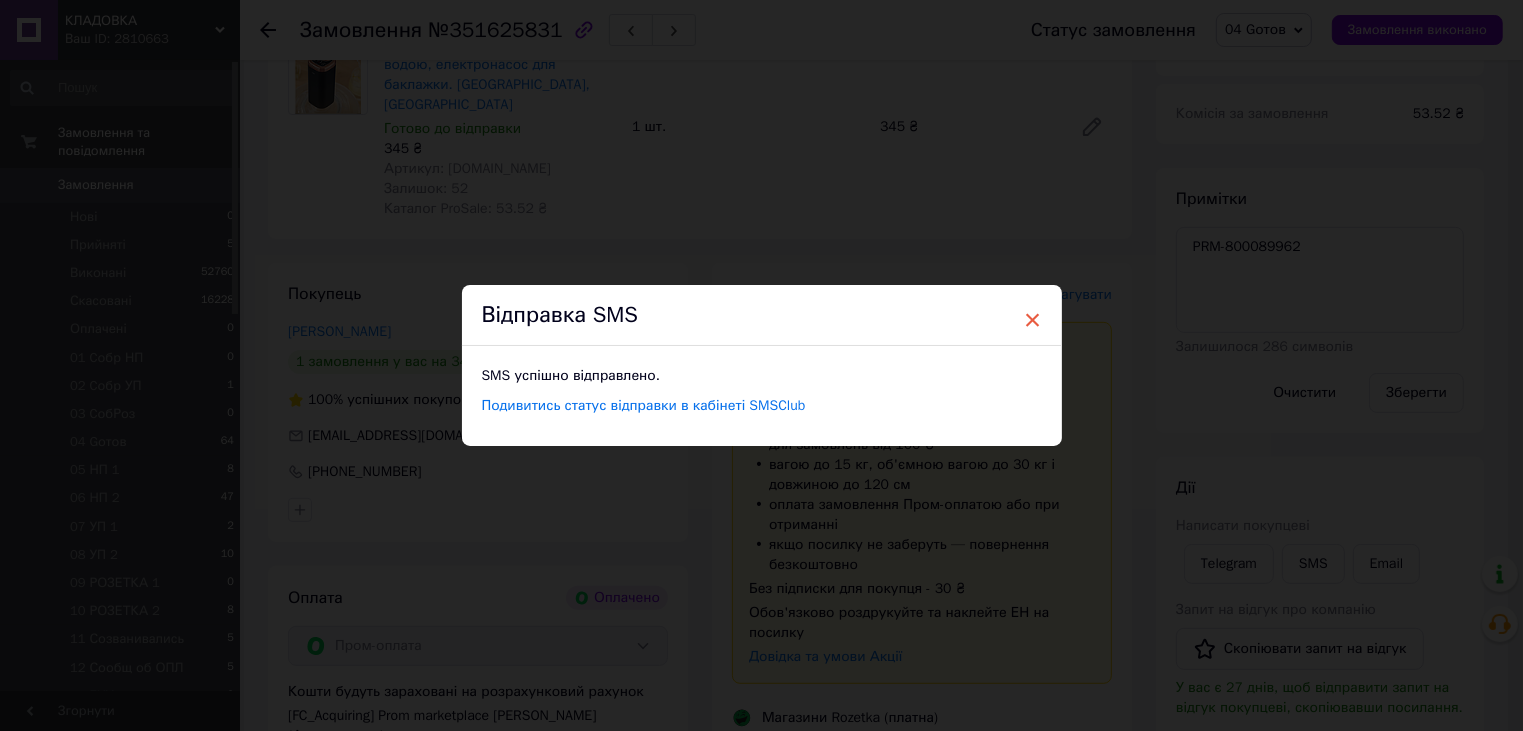 click on "×" at bounding box center [1033, 320] 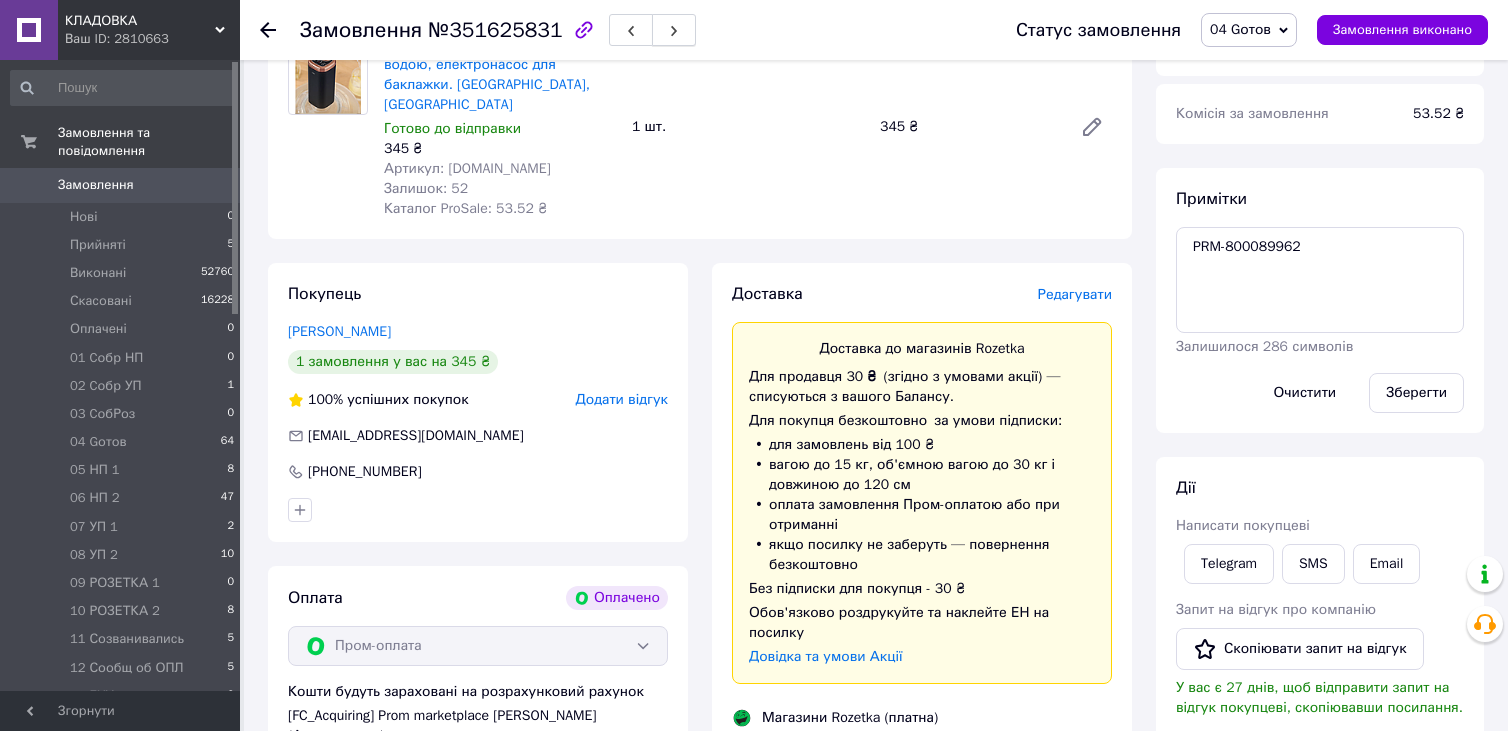 click at bounding box center (674, 30) 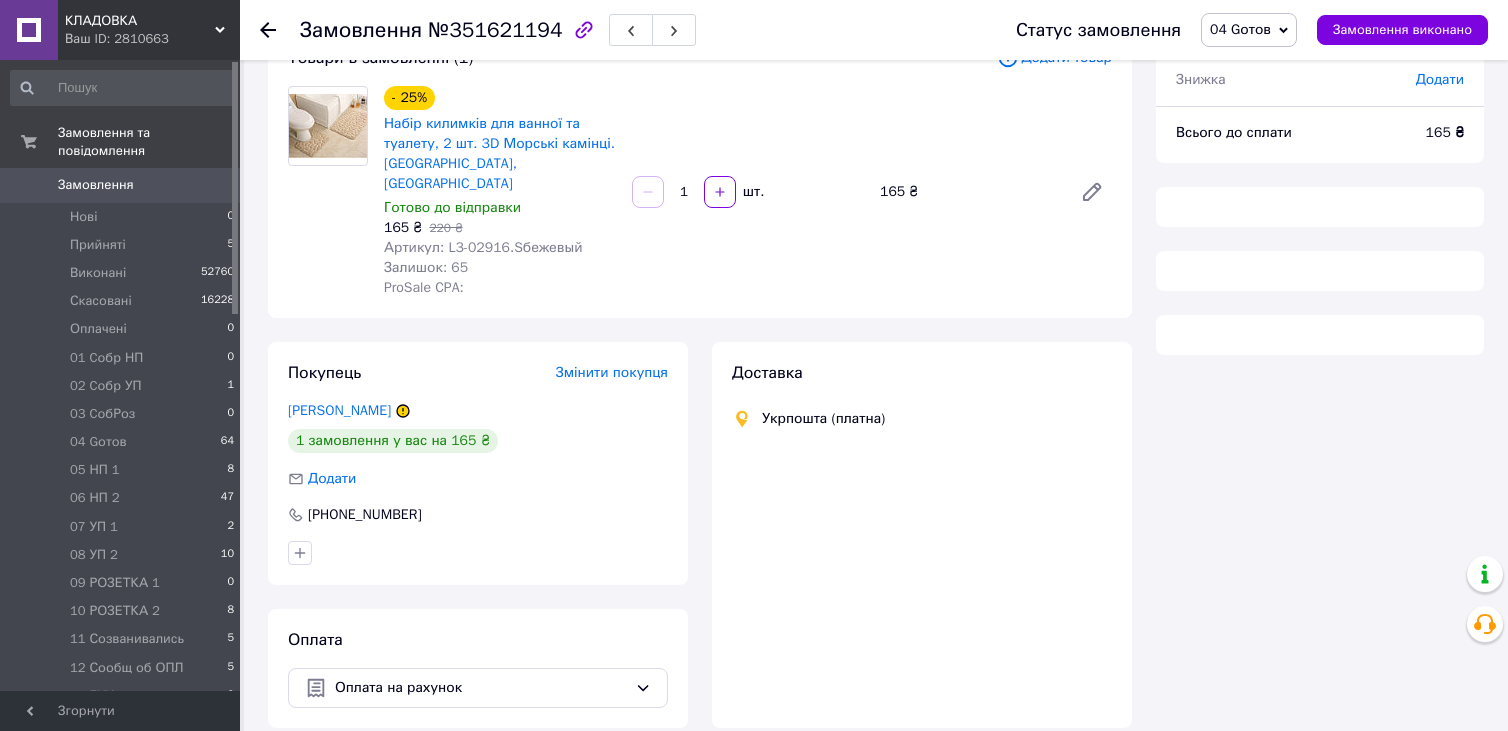 scroll, scrollTop: 183, scrollLeft: 0, axis: vertical 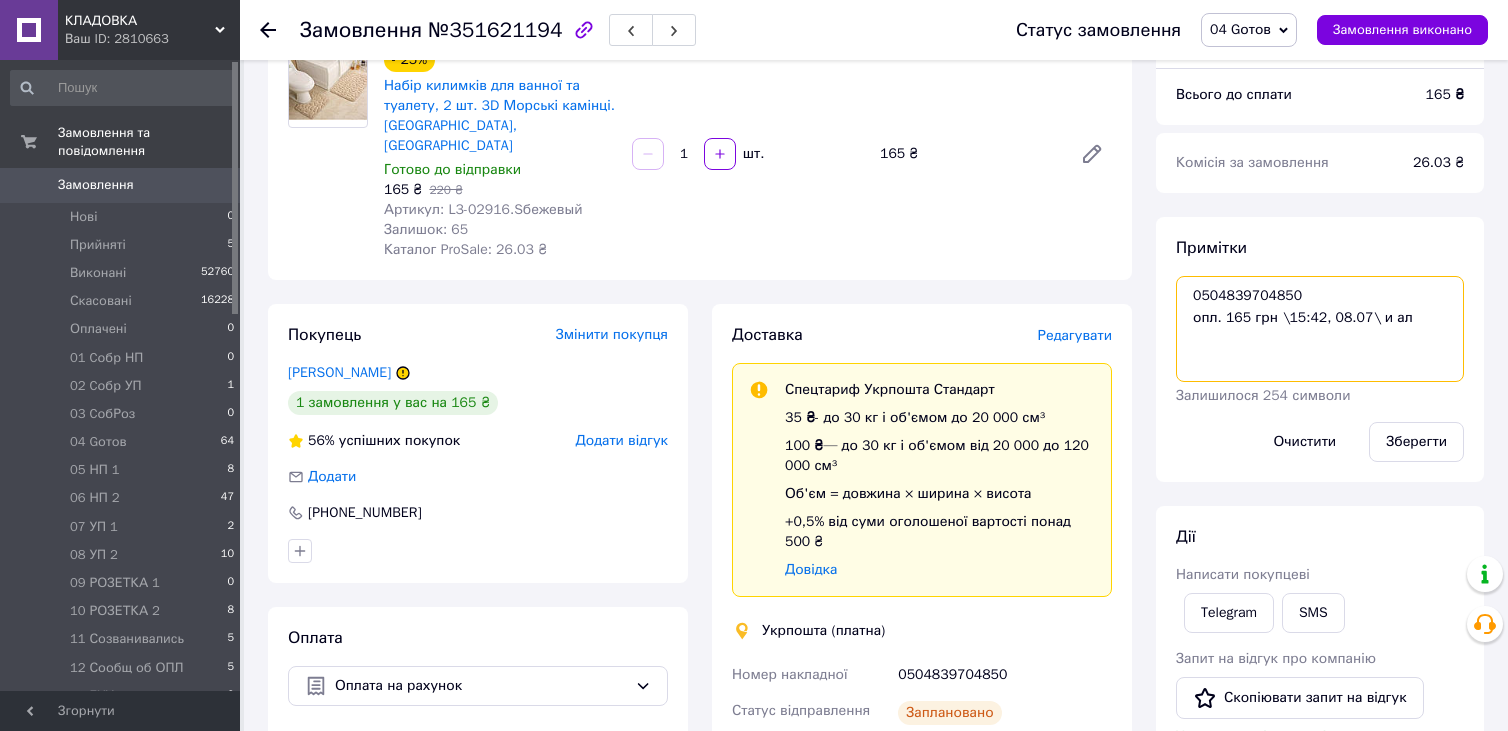 drag, startPoint x: 1188, startPoint y: 296, endPoint x: 1216, endPoint y: 291, distance: 28.442924 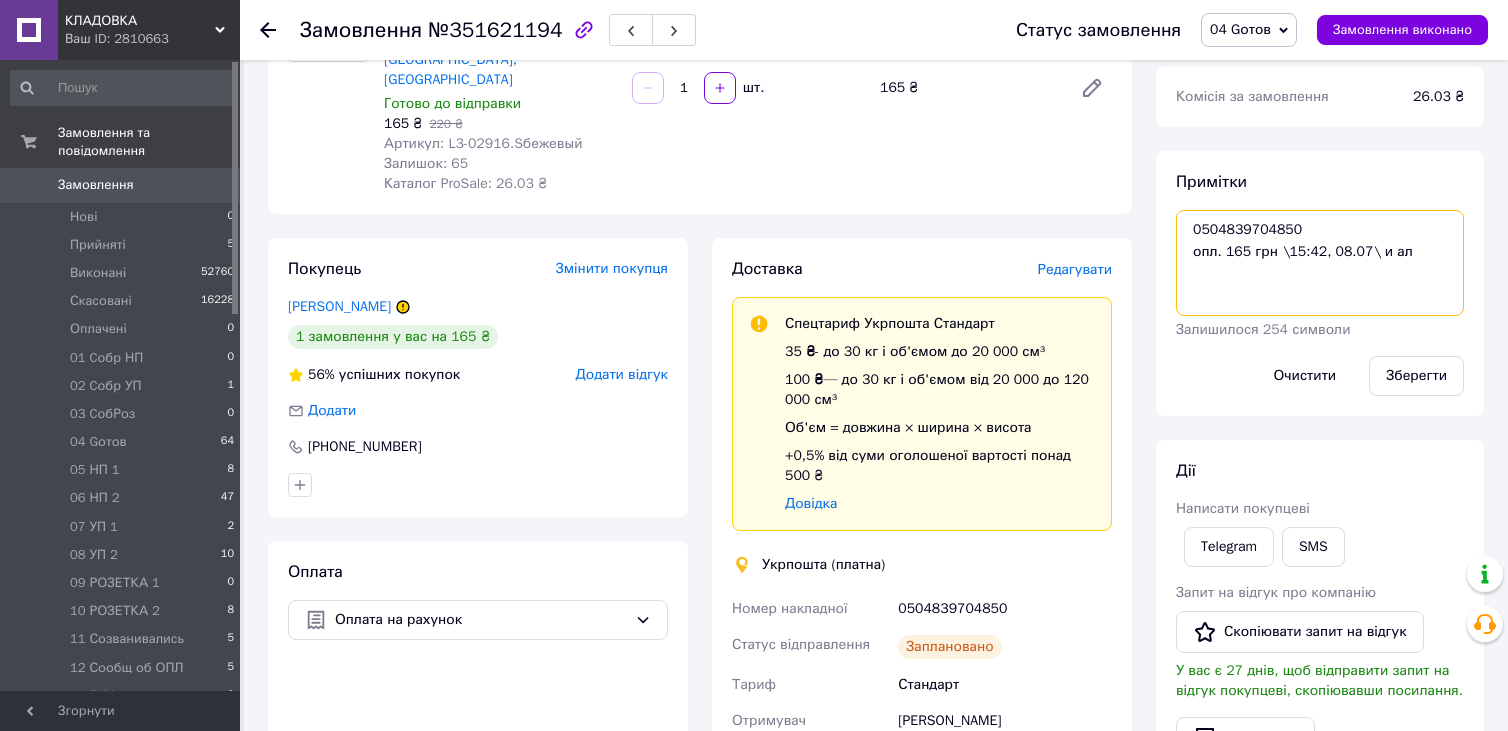 scroll, scrollTop: 283, scrollLeft: 0, axis: vertical 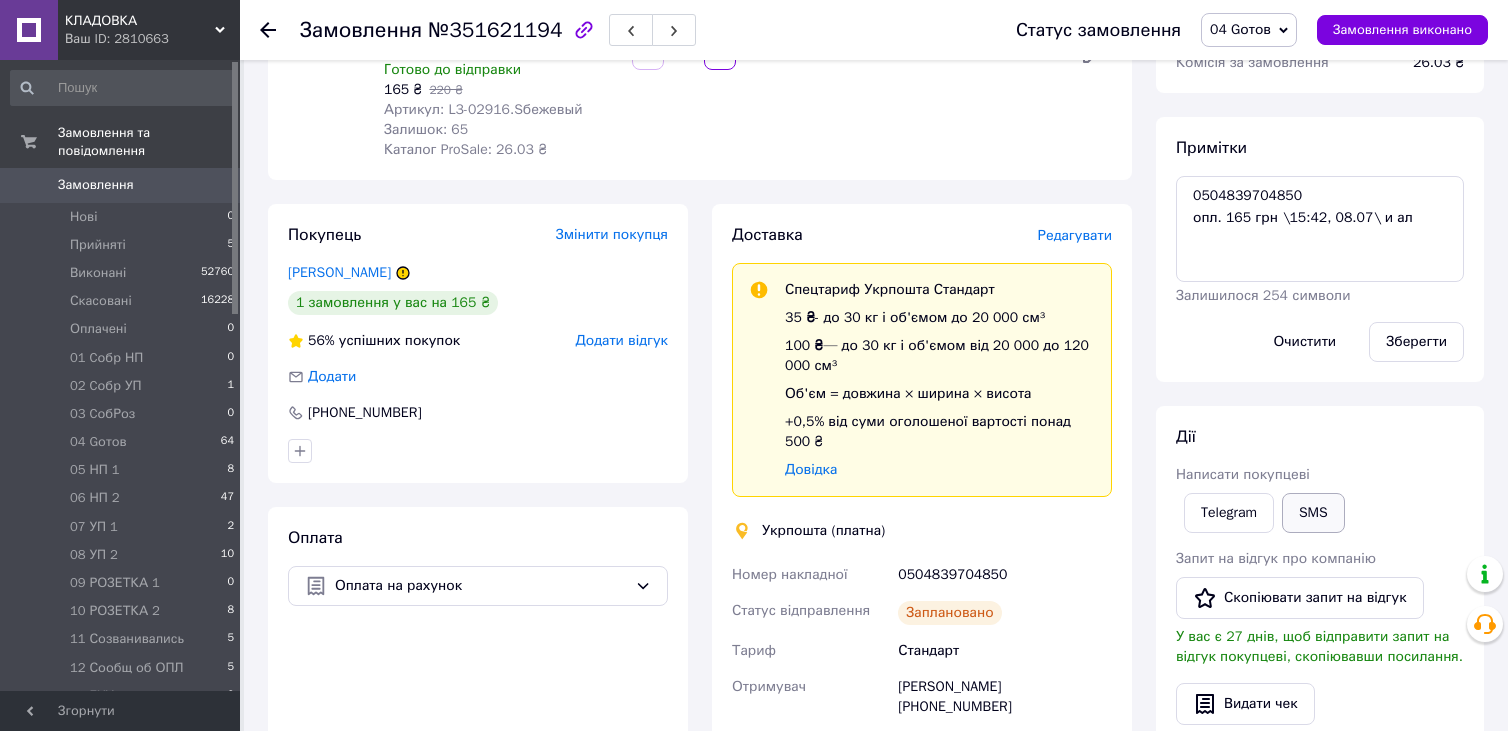 click on "SMS" at bounding box center [1313, 513] 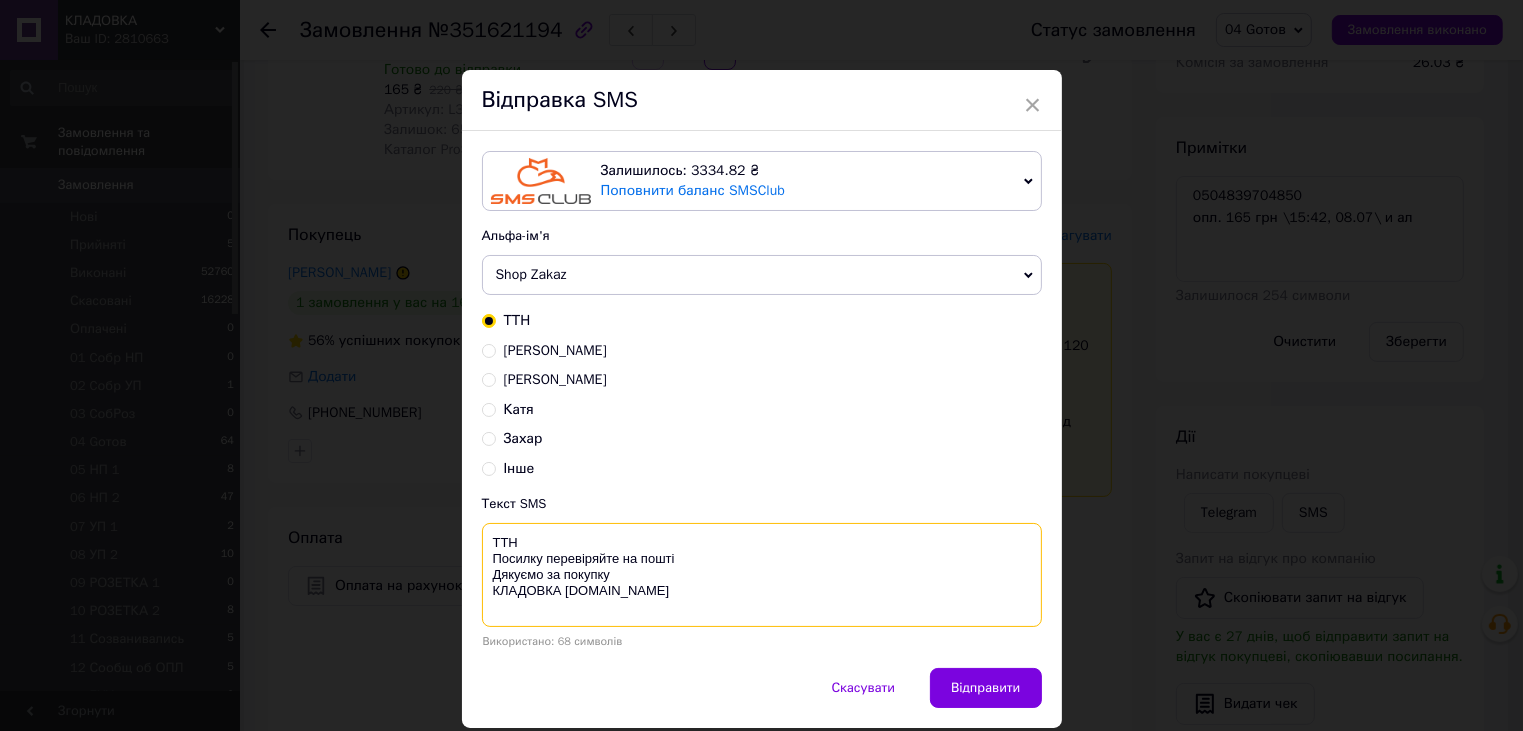 paste on "0504839704850" 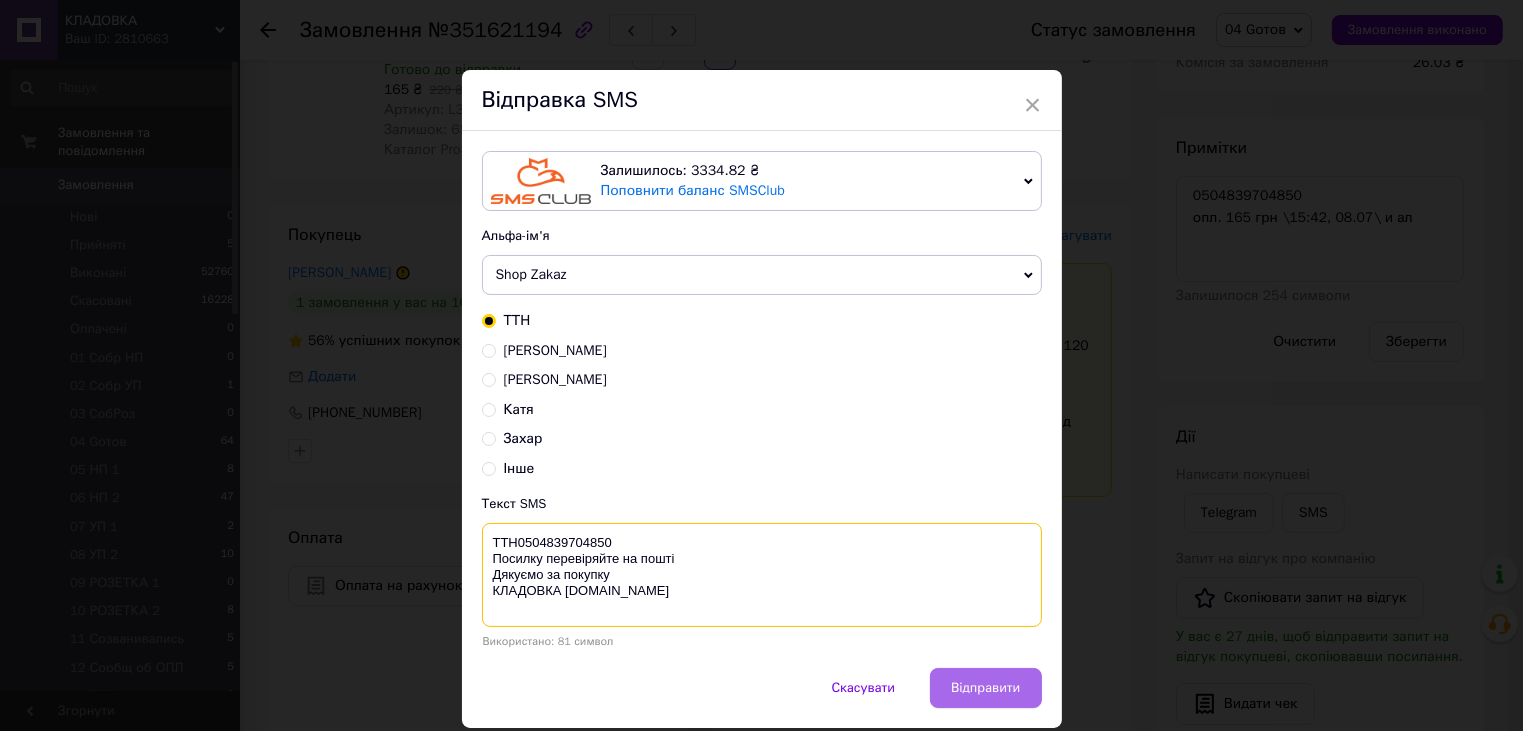 type on "ТТН0504839704850
Посилку перевіряйте на пошті
Дякуємо за покупку
КЛАДОВКА prom.ua" 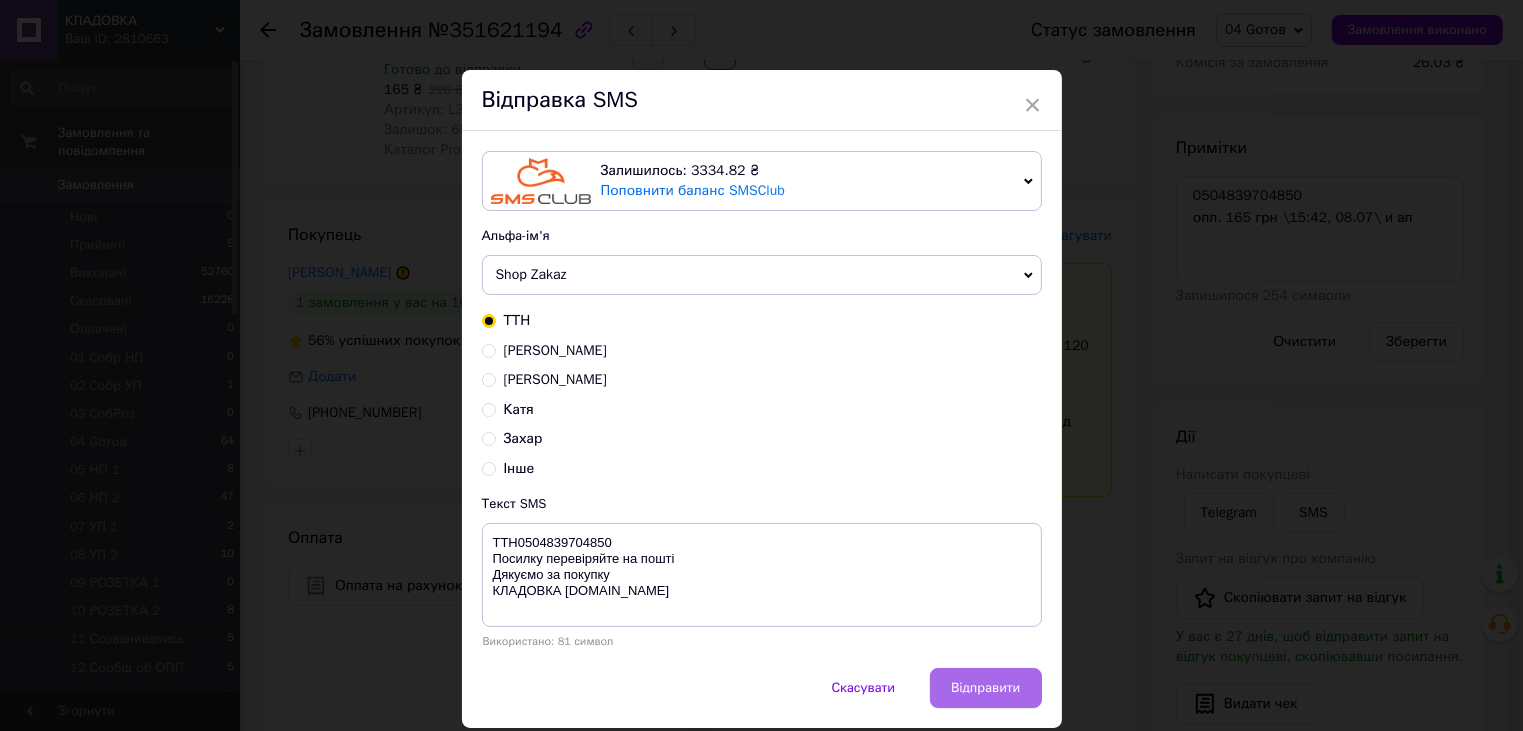 click on "Відправити" at bounding box center [985, 688] 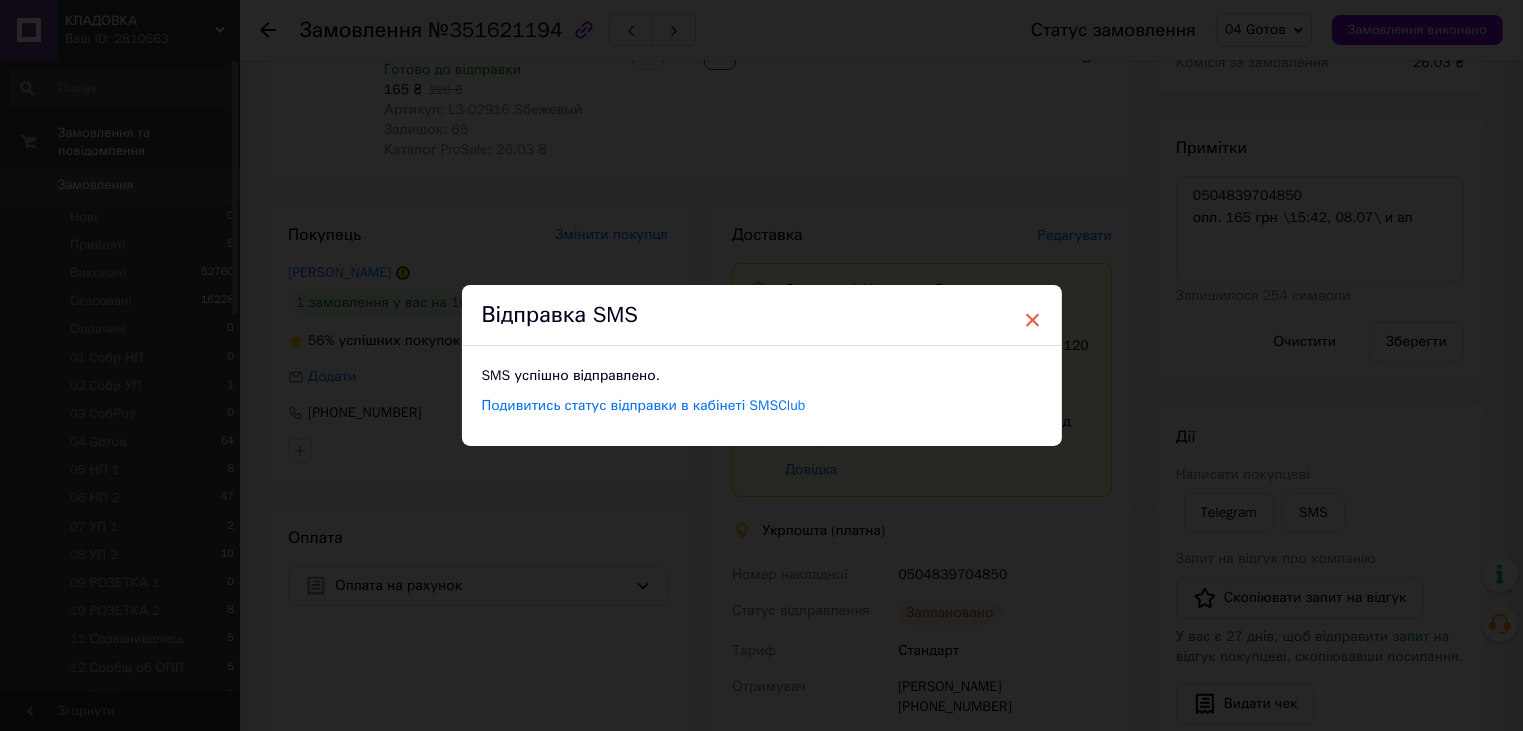 click on "×" at bounding box center [1033, 320] 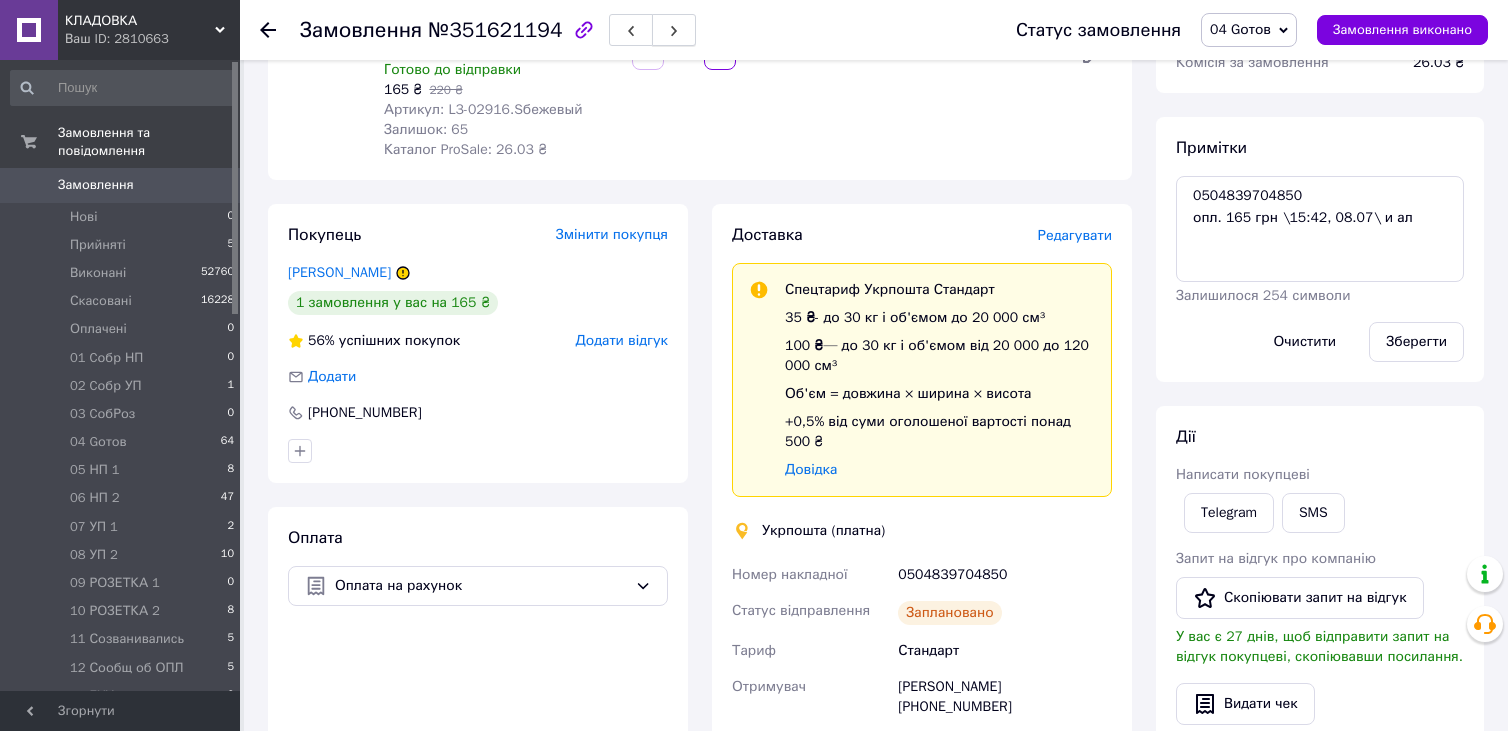 click 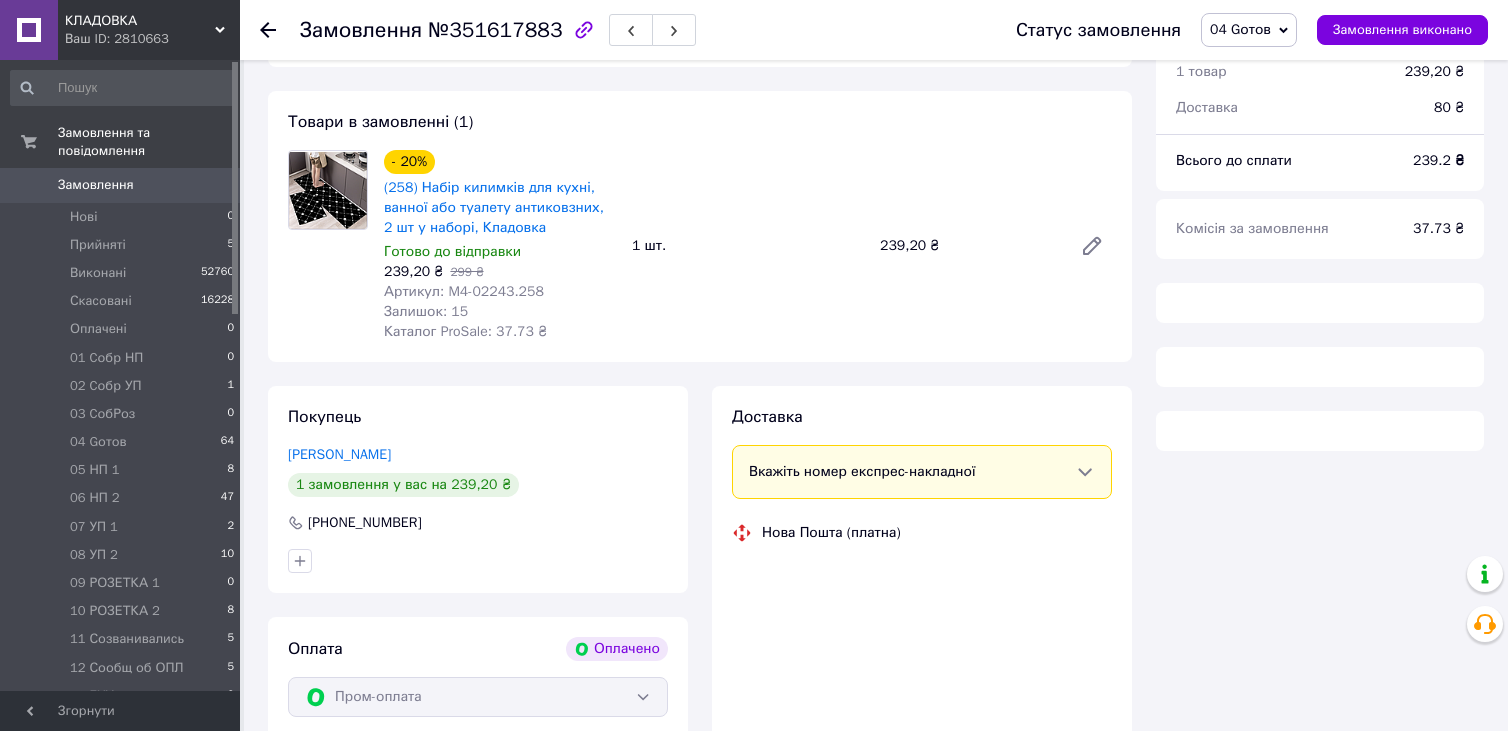 scroll, scrollTop: 654, scrollLeft: 0, axis: vertical 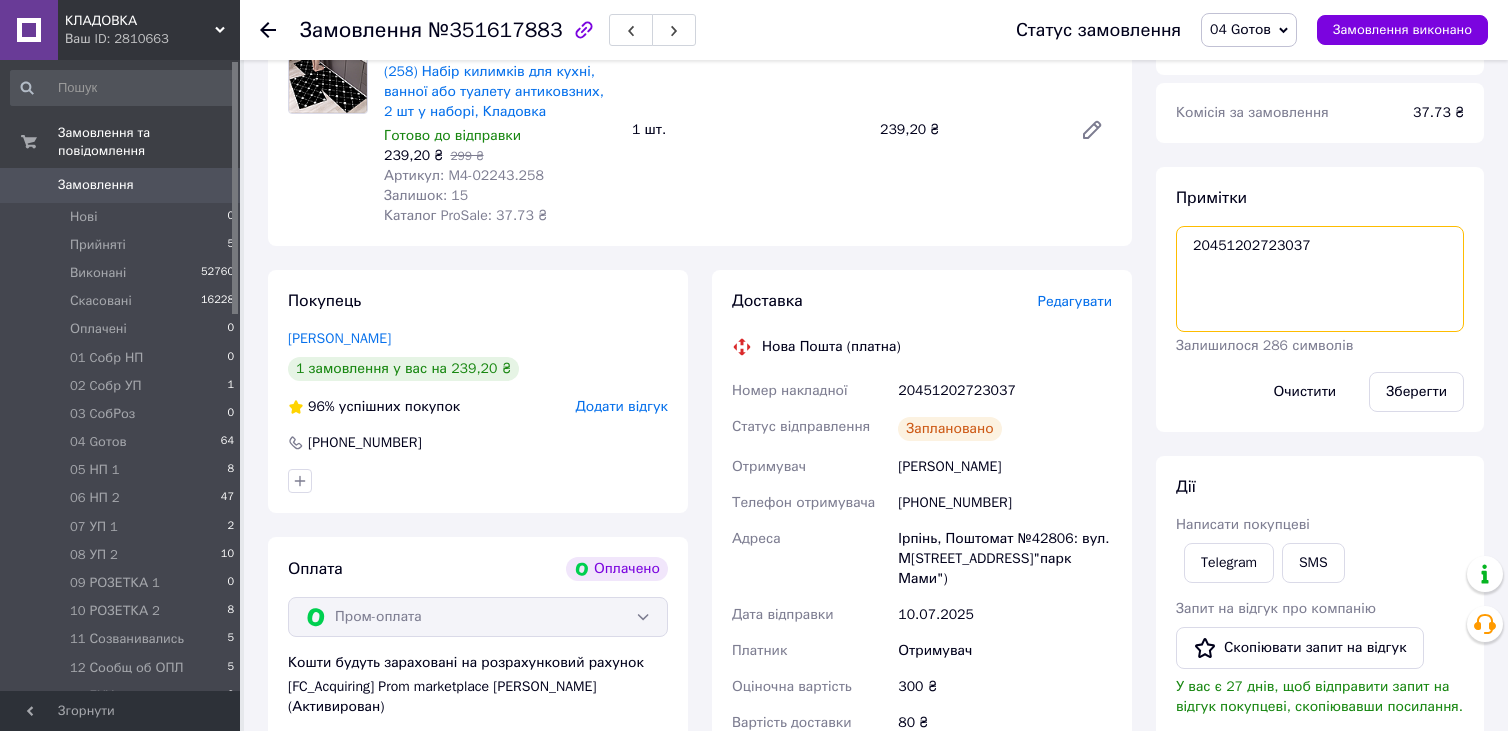 drag, startPoint x: 1214, startPoint y: 245, endPoint x: 1297, endPoint y: 246, distance: 83.00603 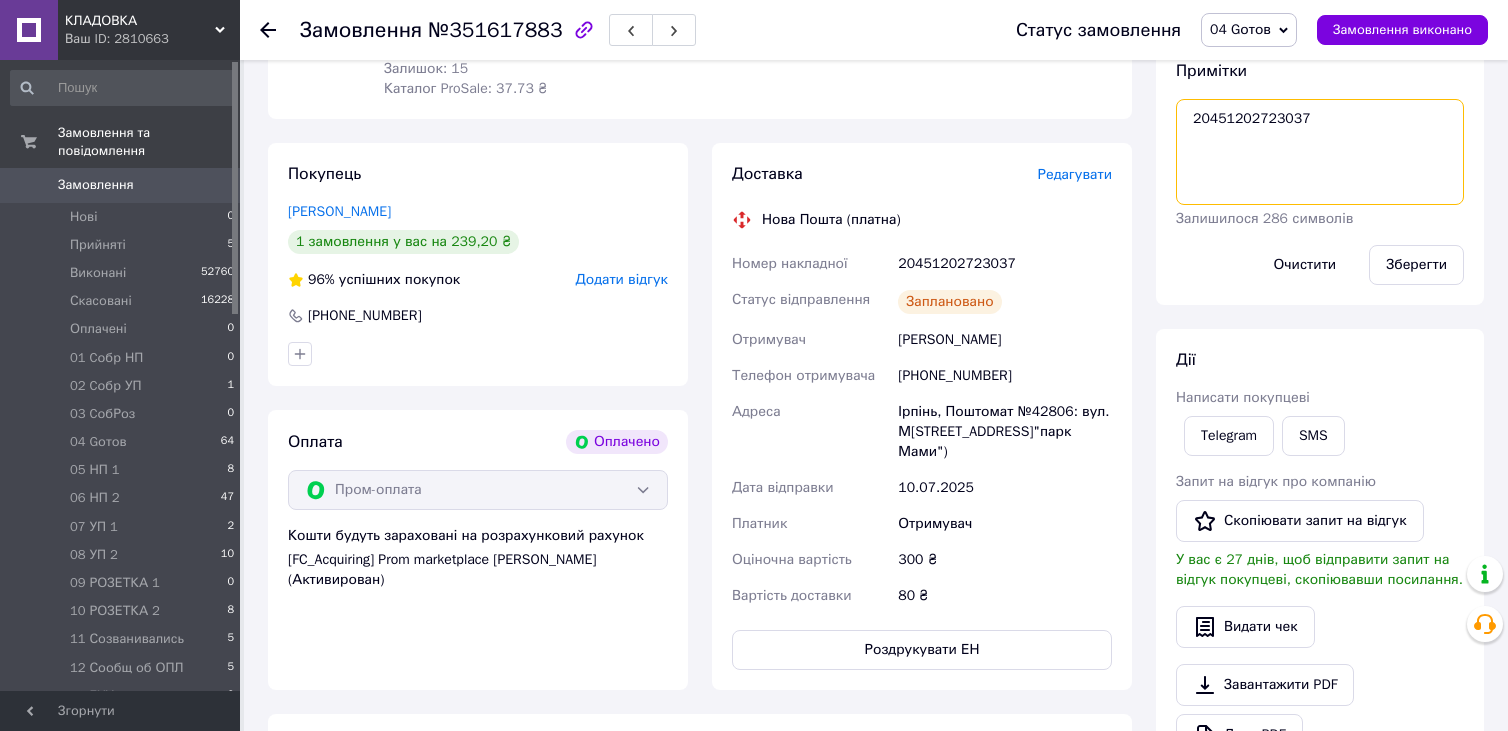 scroll, scrollTop: 1054, scrollLeft: 0, axis: vertical 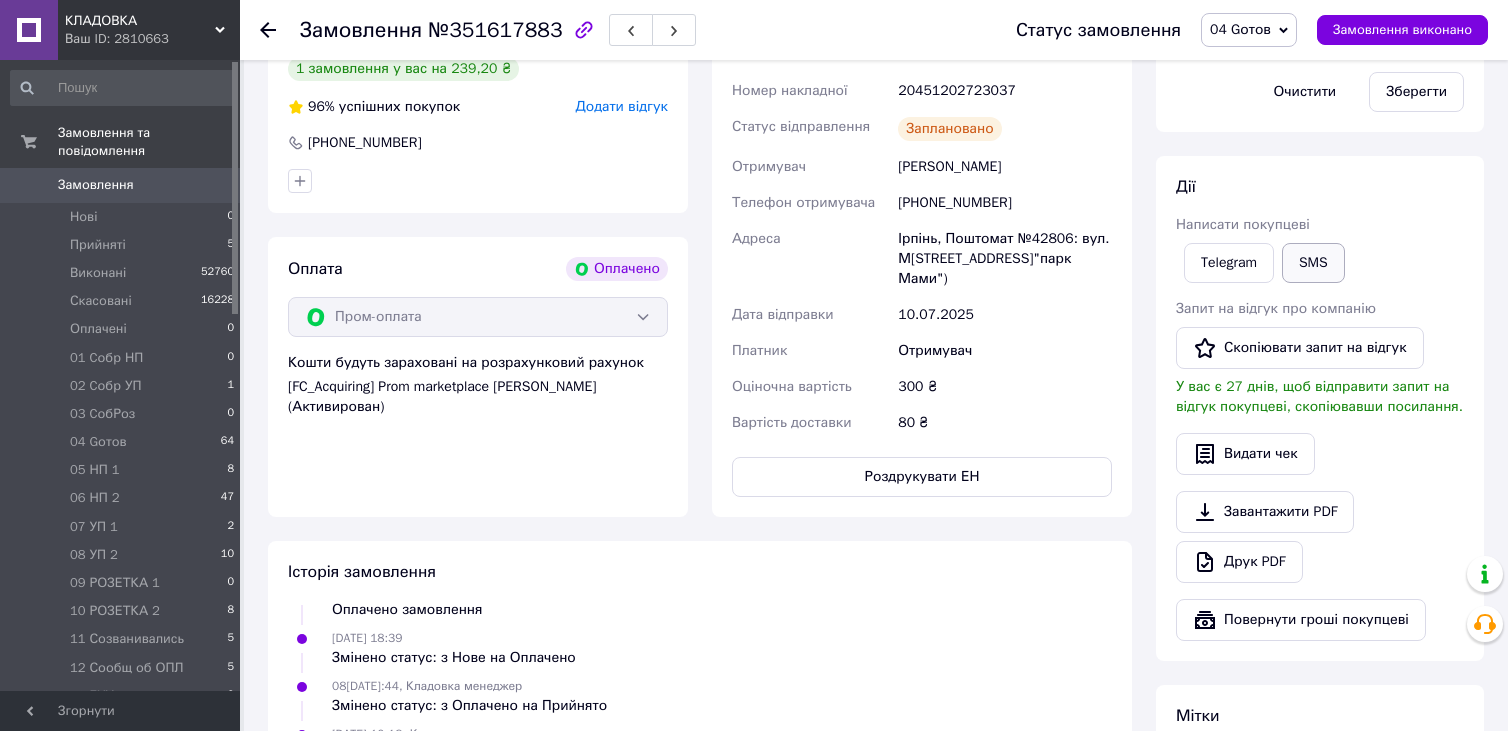 click on "SMS" at bounding box center [1313, 263] 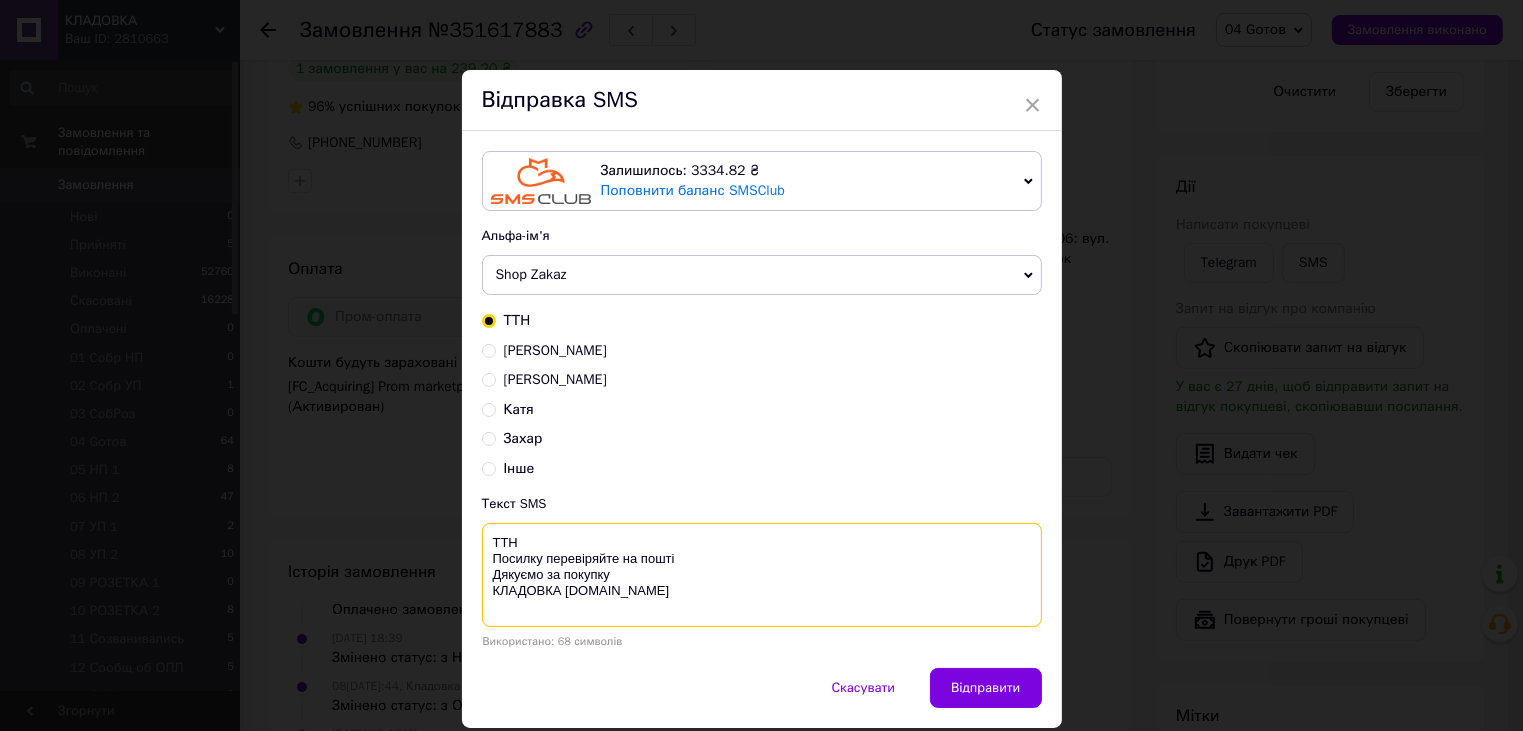 drag, startPoint x: 608, startPoint y: 524, endPoint x: 544, endPoint y: 525, distance: 64.00781 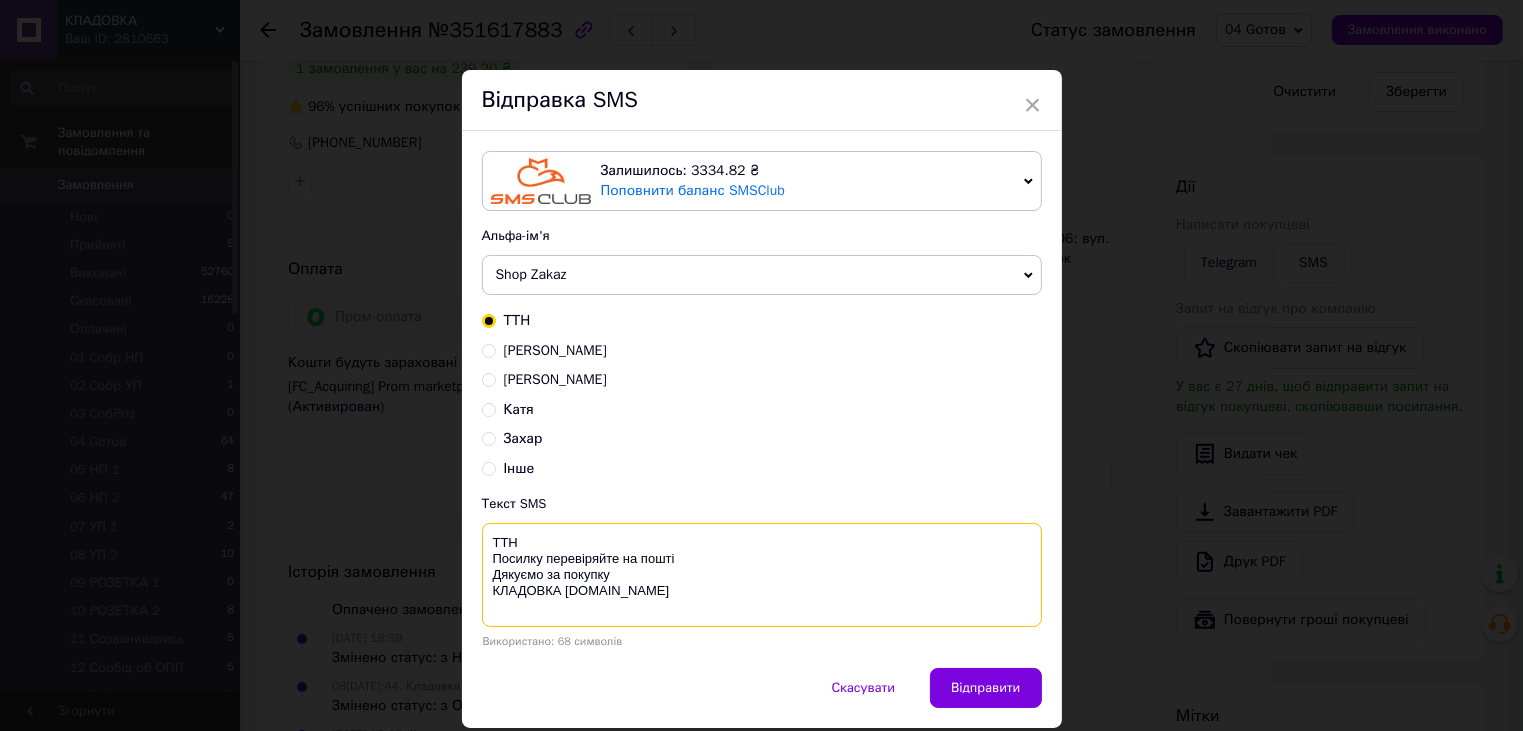 paste on "20451202723037" 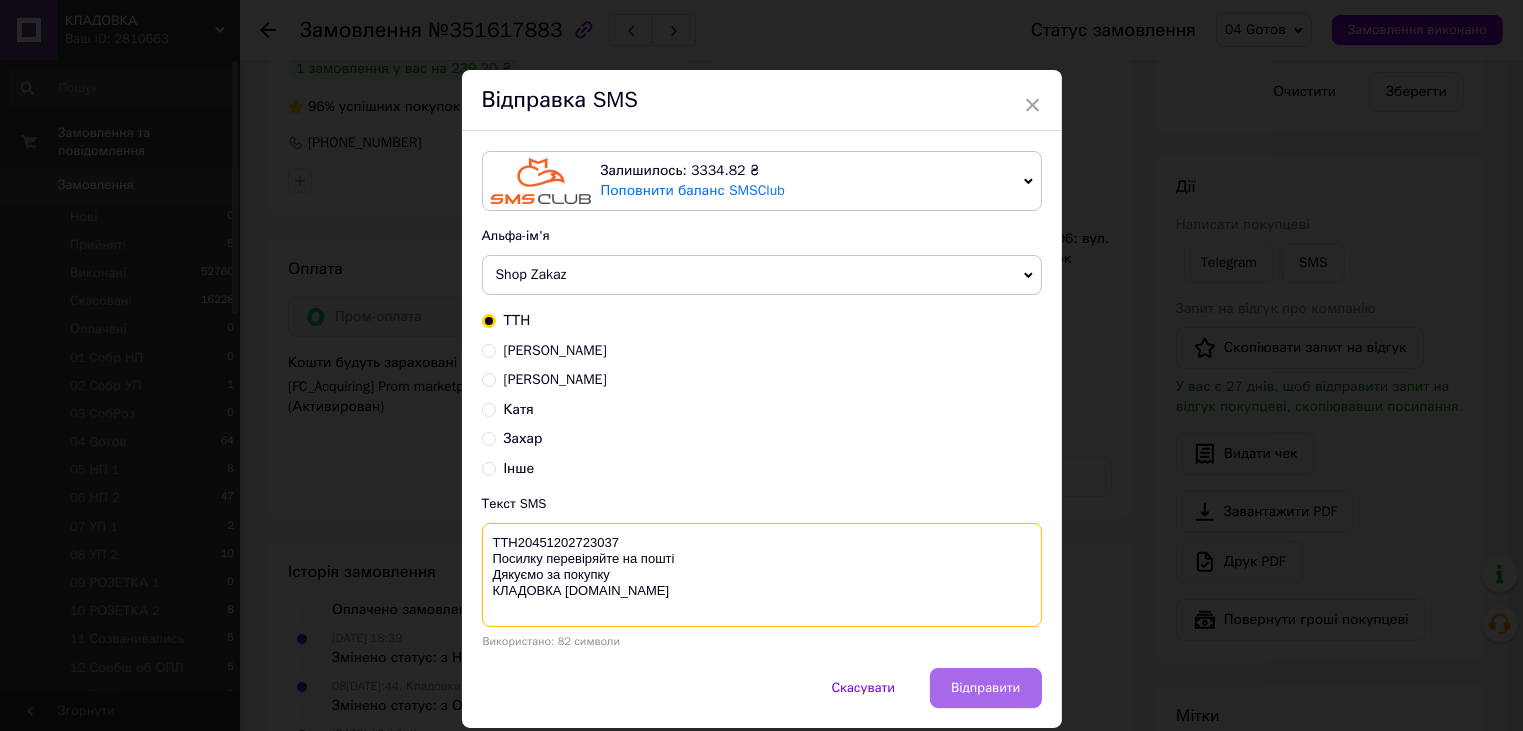 type on "ТТН20451202723037
Посилку перевіряйте на пошті
Дякуємо за покупку
КЛАДОВКА prom.ua" 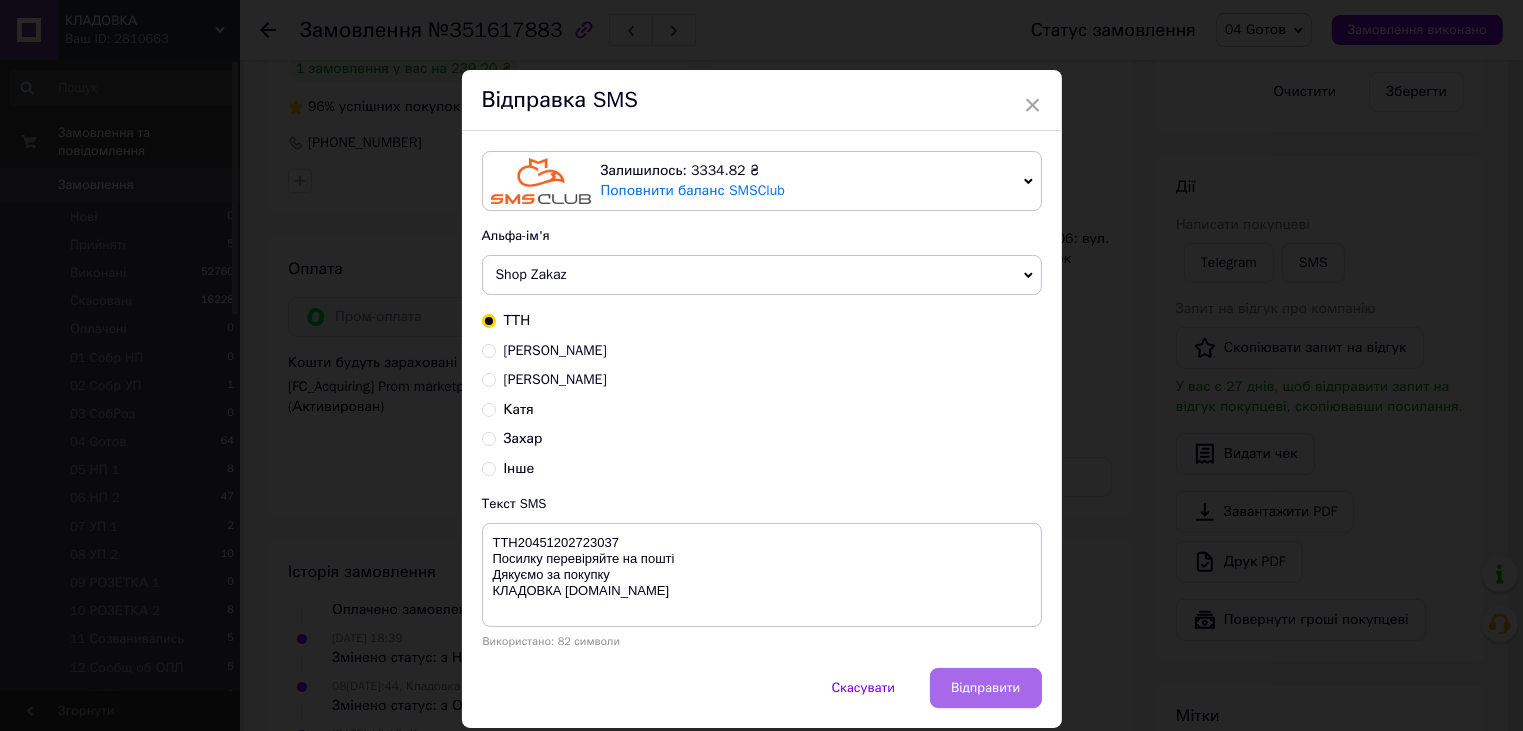 click on "Відправити" at bounding box center (985, 688) 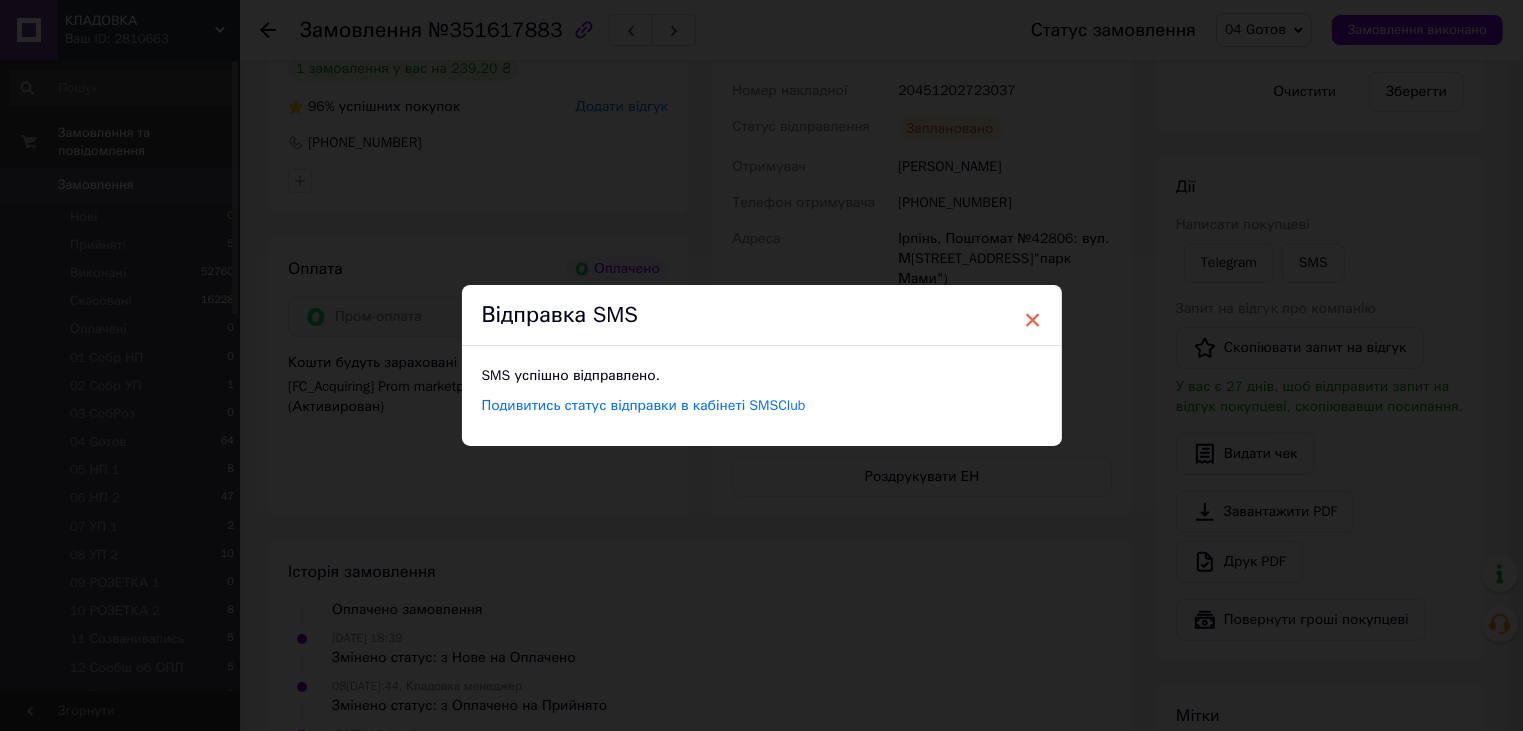 click on "×" at bounding box center [1033, 320] 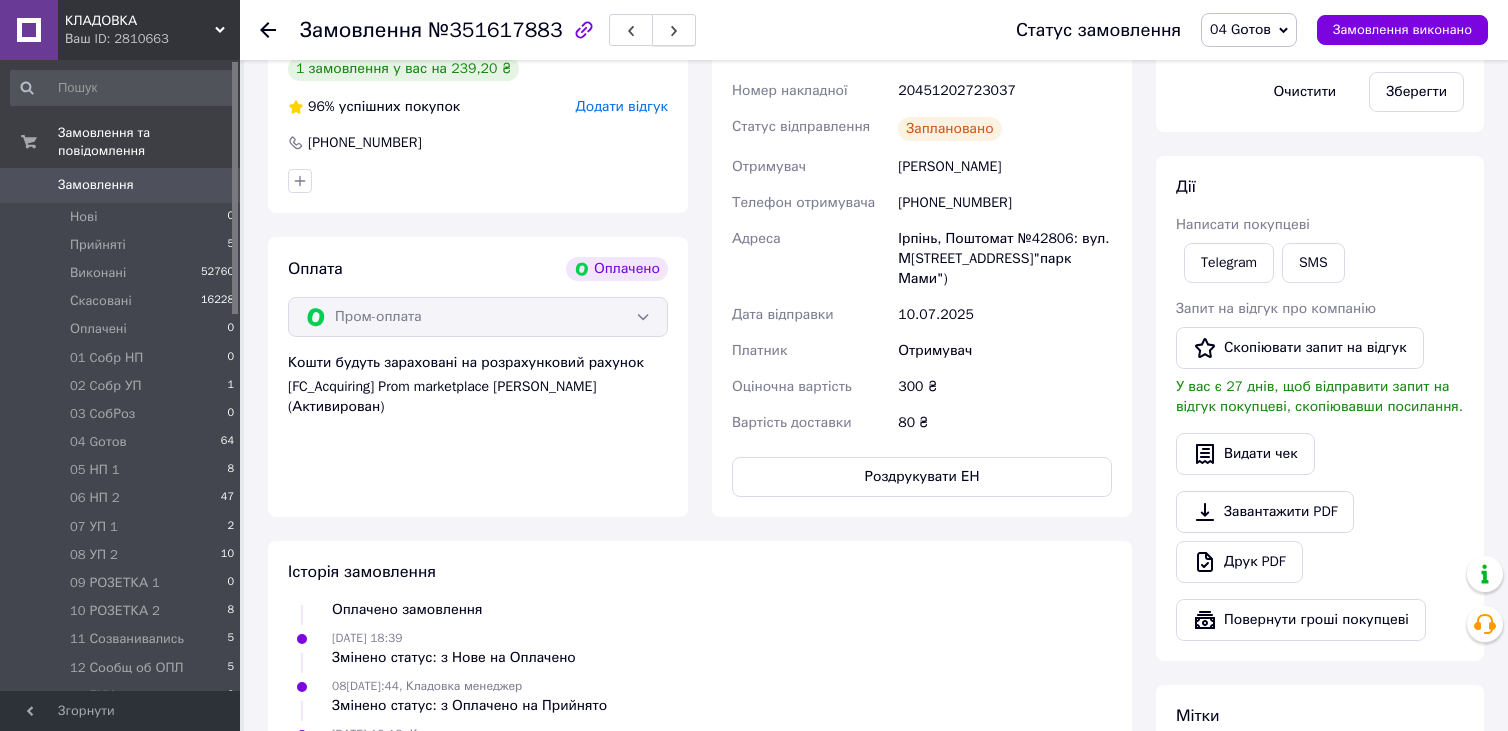 click at bounding box center [674, 30] 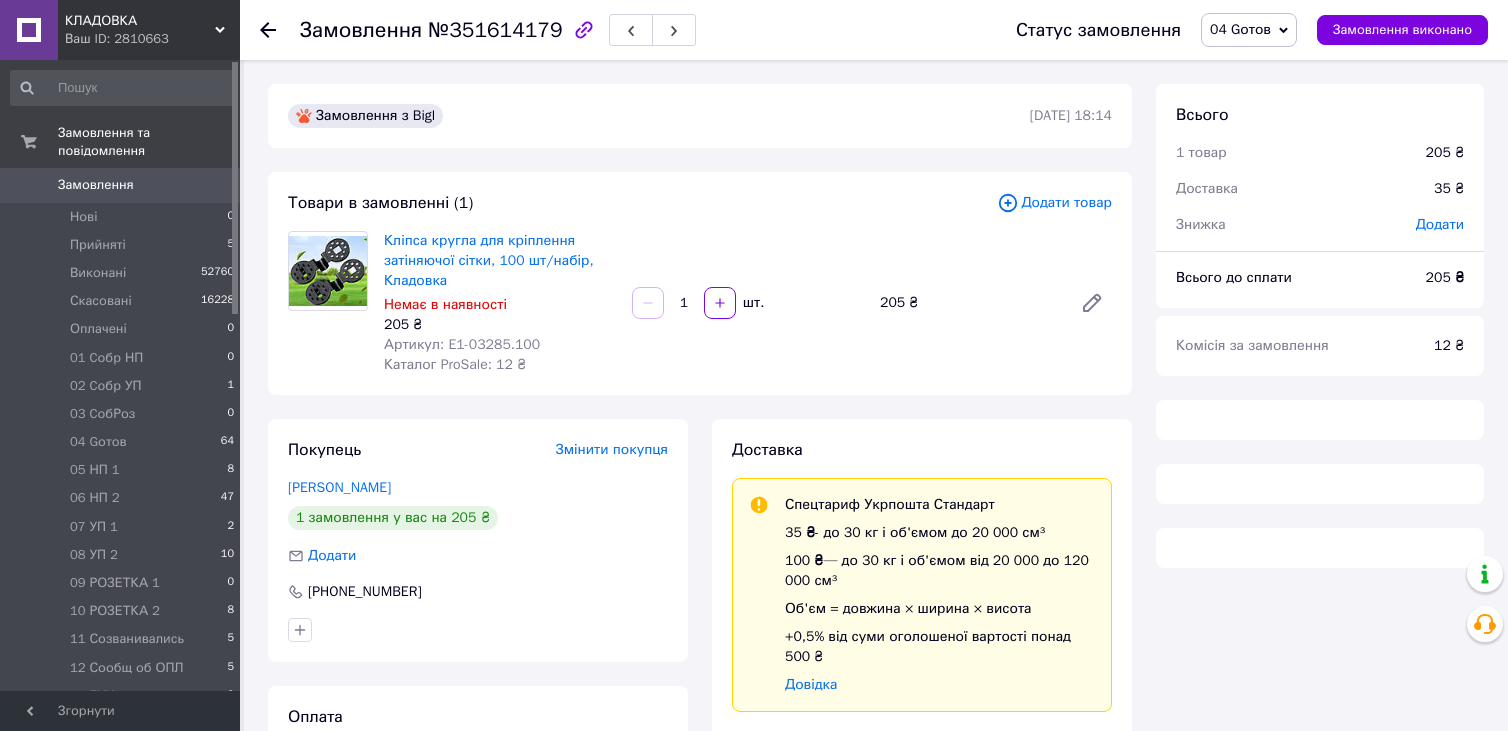 scroll, scrollTop: 100, scrollLeft: 0, axis: vertical 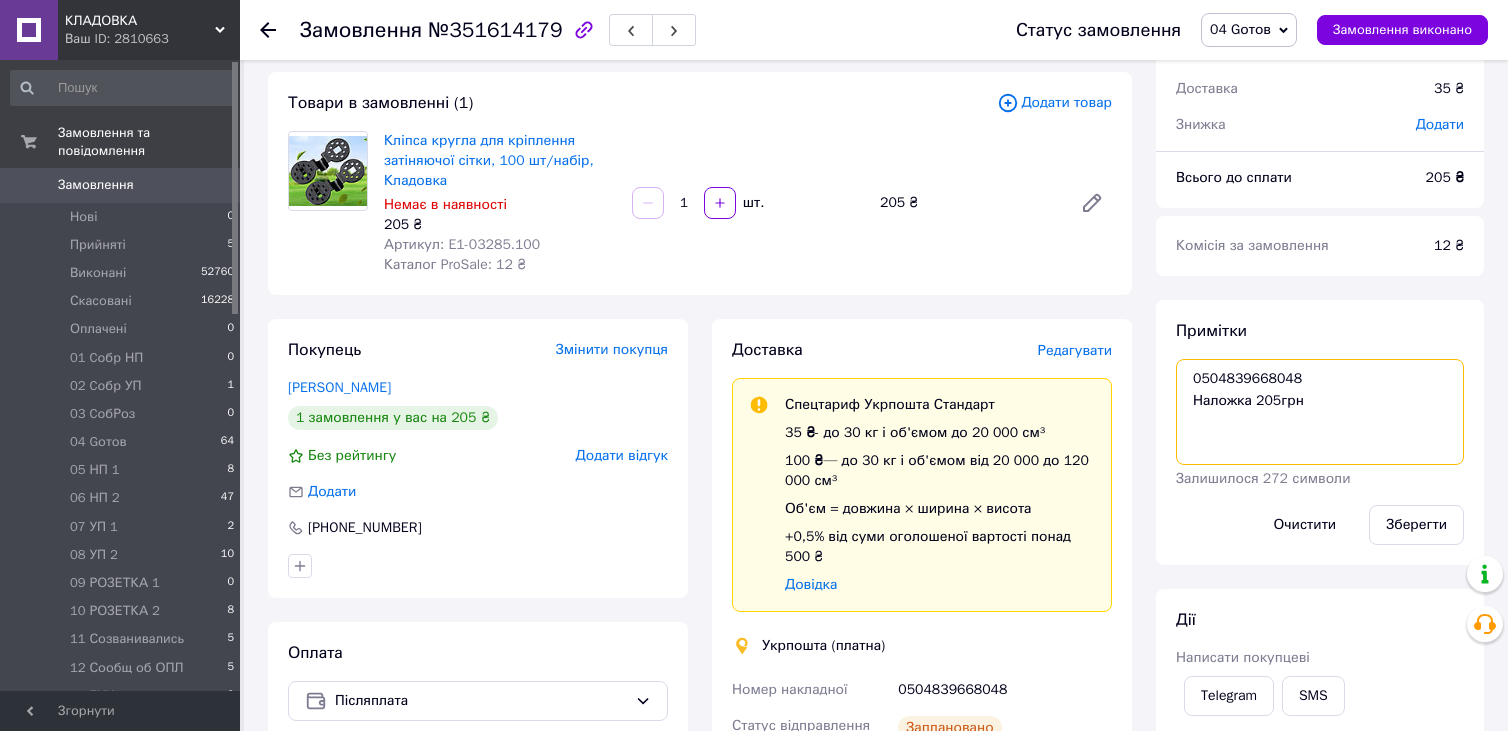 drag, startPoint x: 1192, startPoint y: 380, endPoint x: 1300, endPoint y: 373, distance: 108.226616 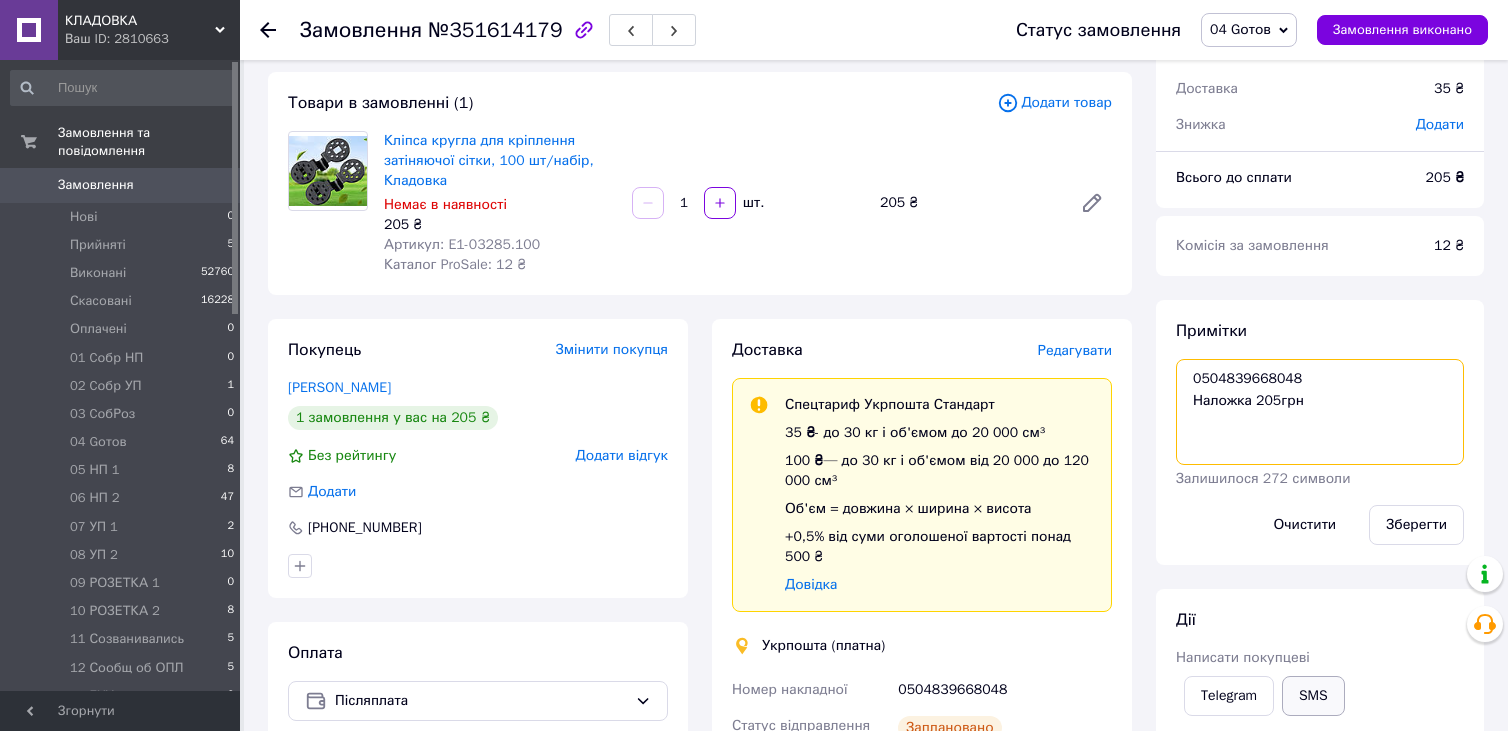 scroll, scrollTop: 400, scrollLeft: 0, axis: vertical 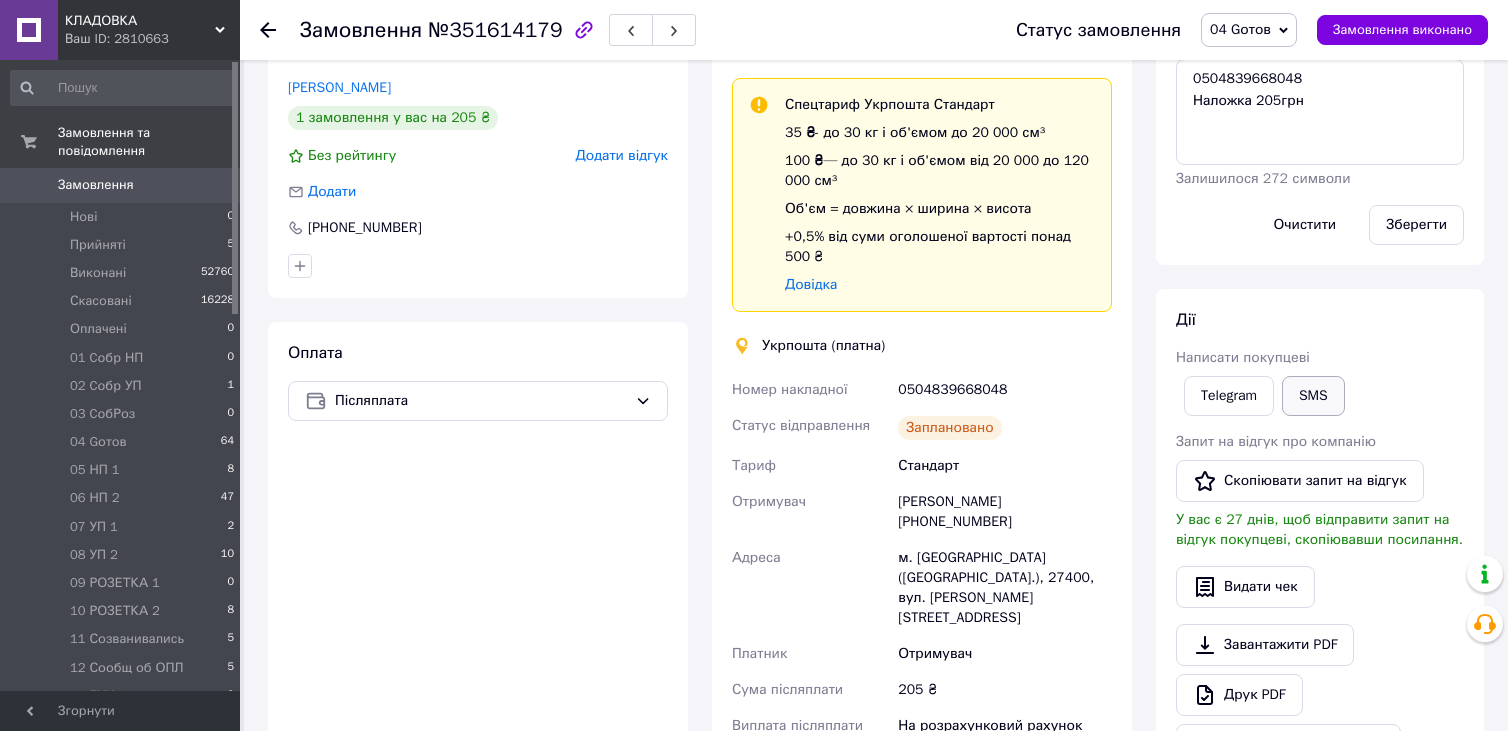 click on "SMS" at bounding box center [1313, 396] 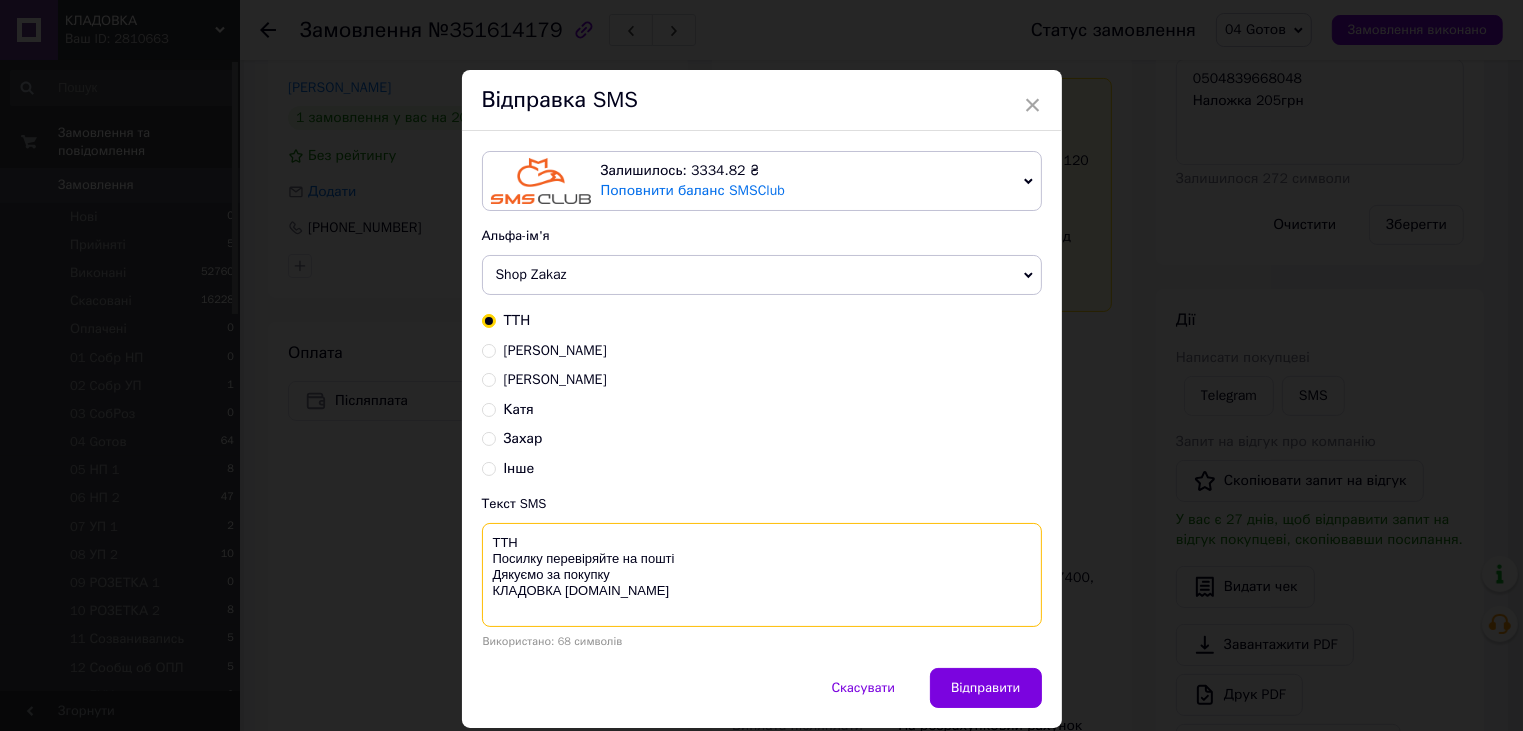 paste on "0504839668048" 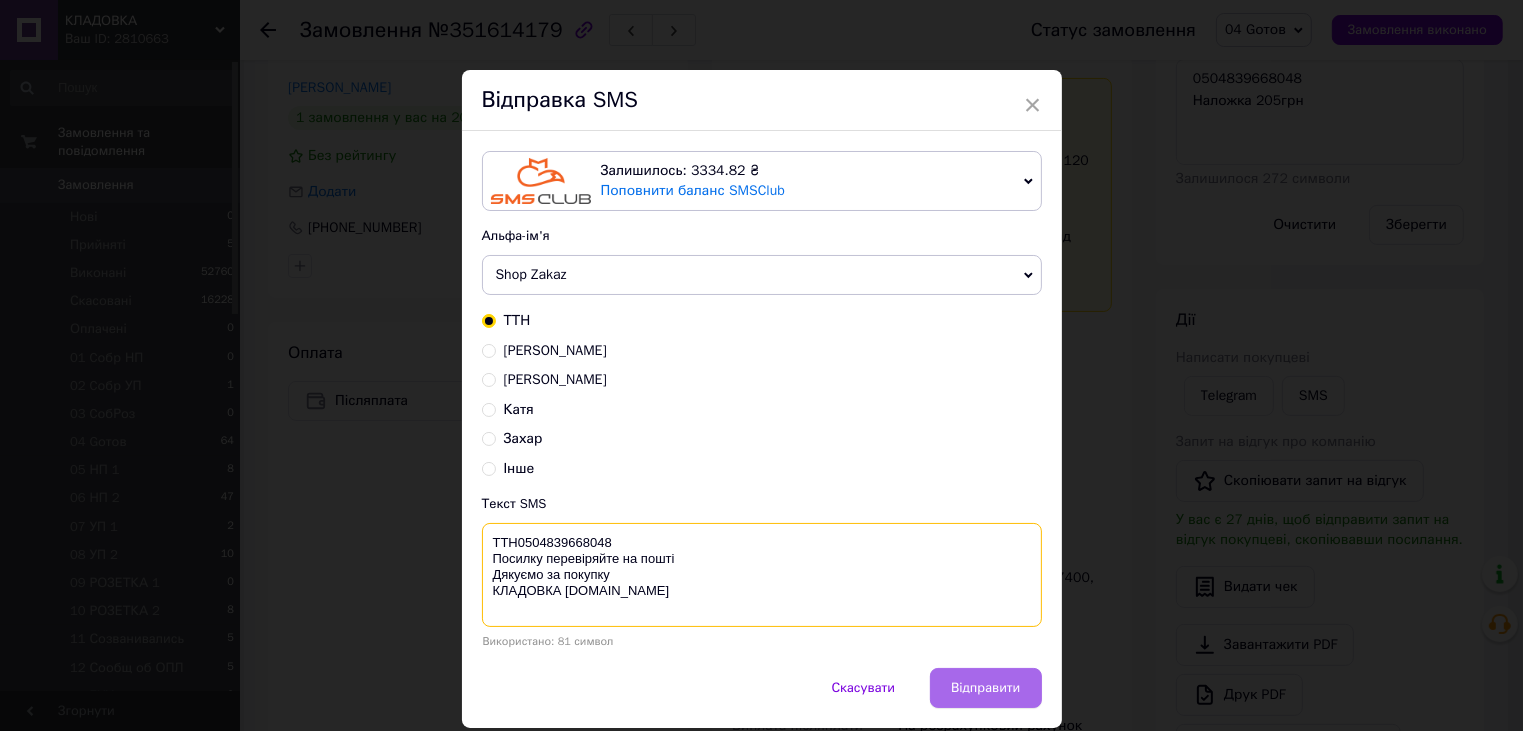 type on "ТТН0504839668048
Посилку перевіряйте на пошті
Дякуємо за покупку
КЛАДОВКА prom.ua" 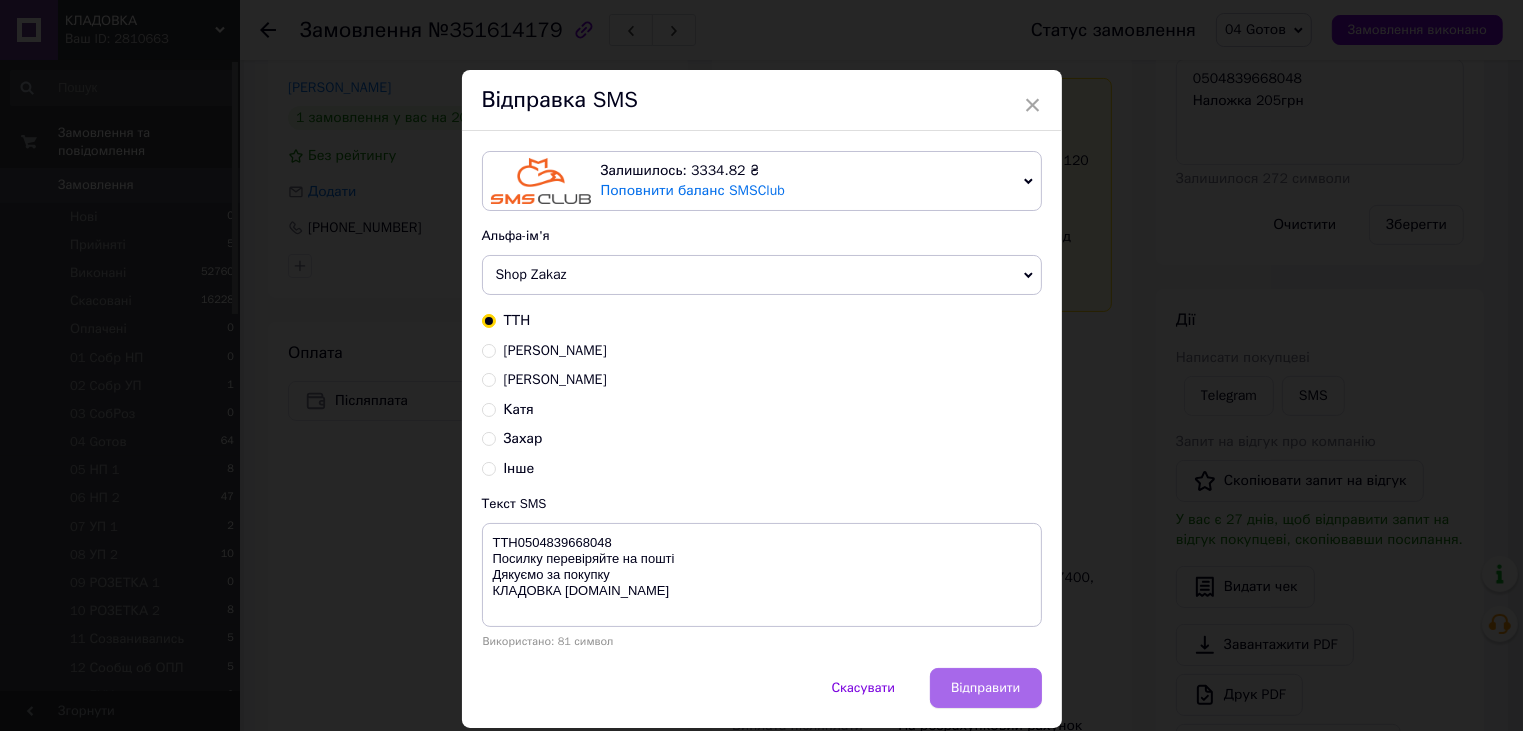 click on "Відправити" at bounding box center (985, 688) 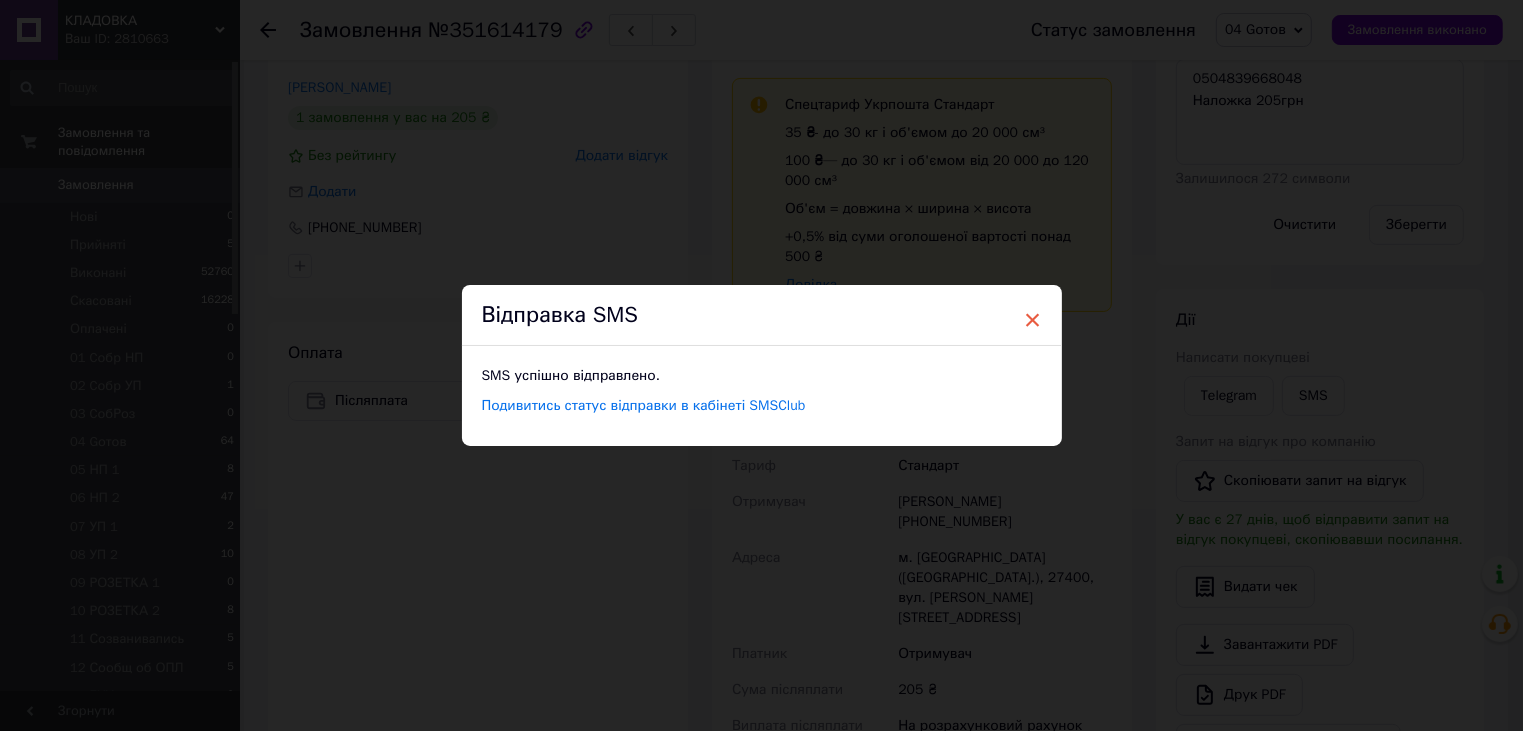 click on "×" at bounding box center [1033, 320] 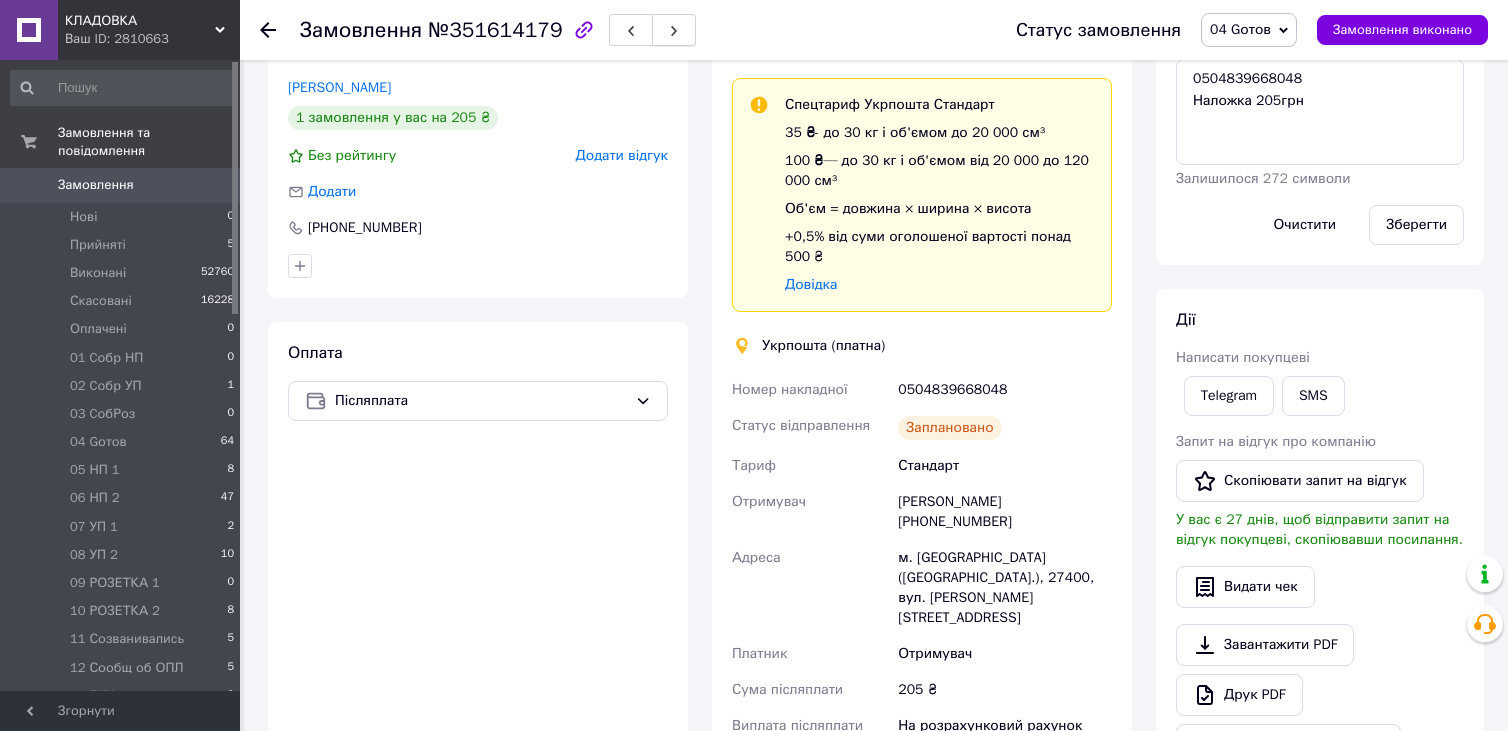 click at bounding box center (674, 30) 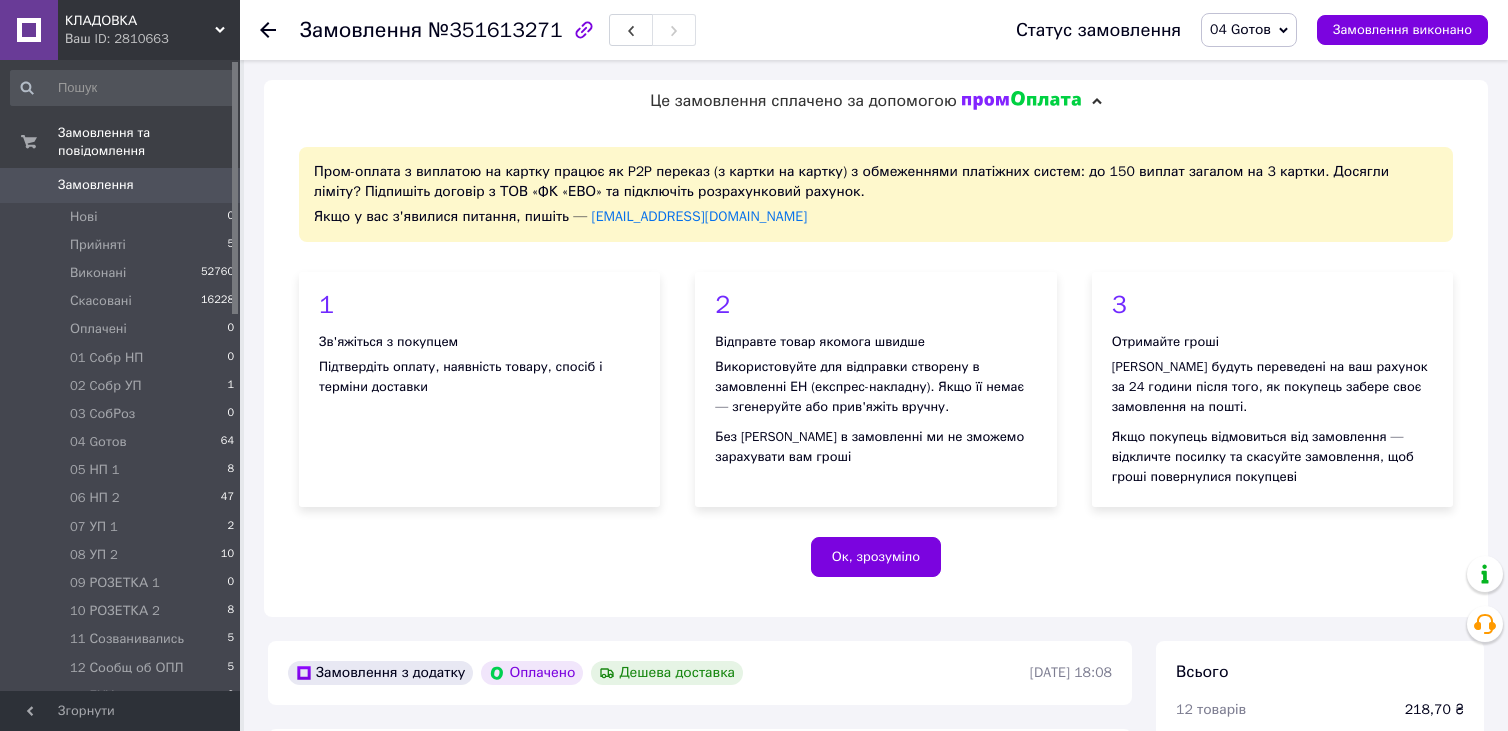 scroll, scrollTop: 400, scrollLeft: 0, axis: vertical 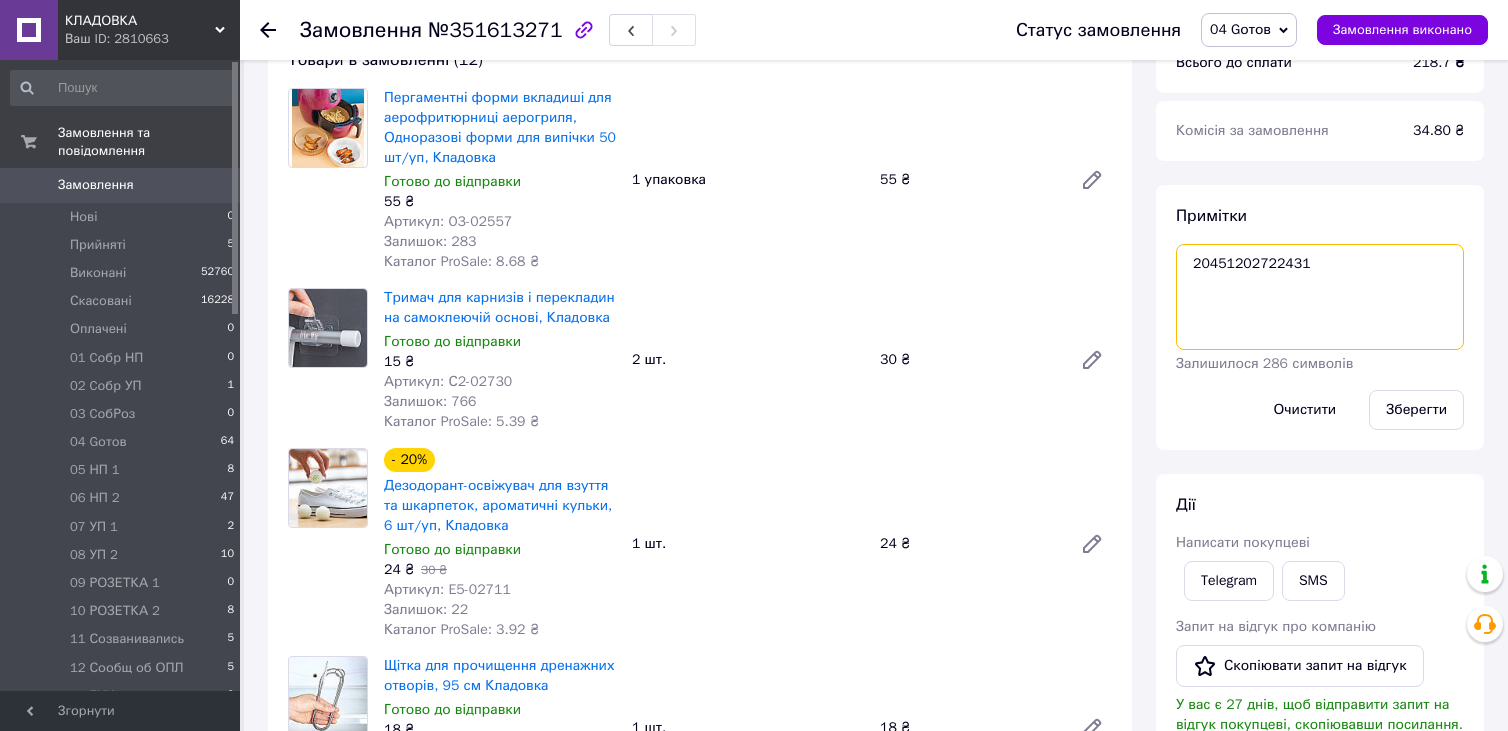 drag, startPoint x: 1184, startPoint y: 266, endPoint x: 1299, endPoint y: 265, distance: 115.00435 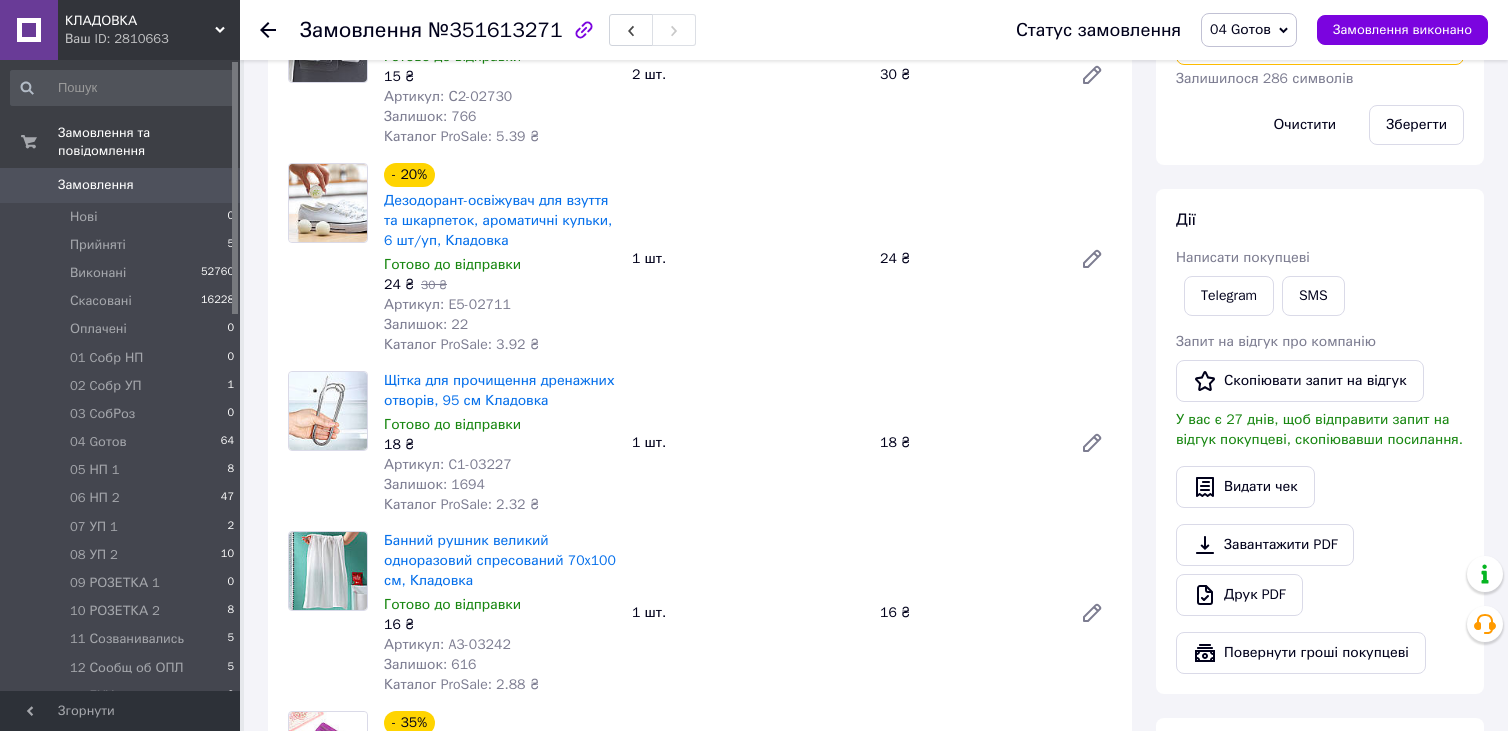 scroll, scrollTop: 1000, scrollLeft: 0, axis: vertical 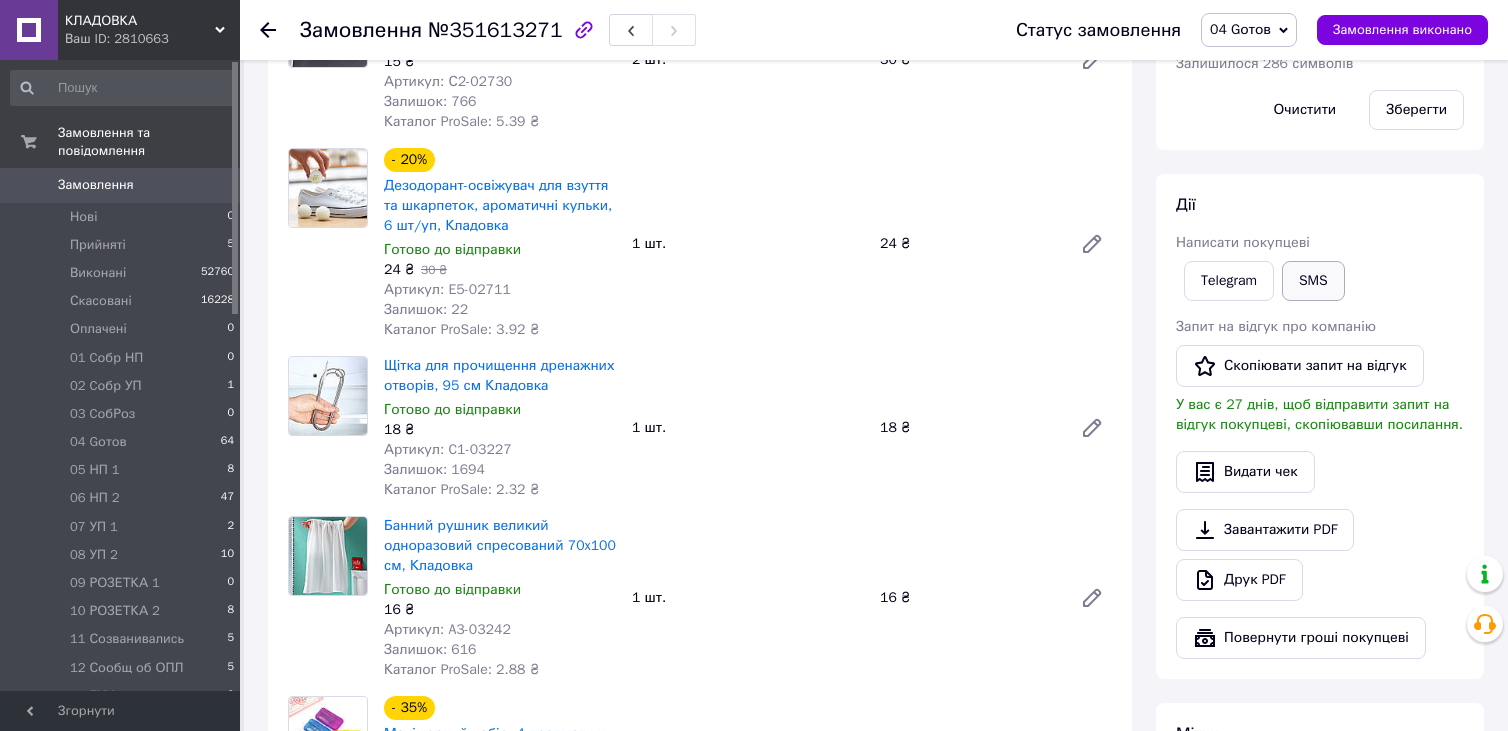 click on "SMS" at bounding box center [1313, 281] 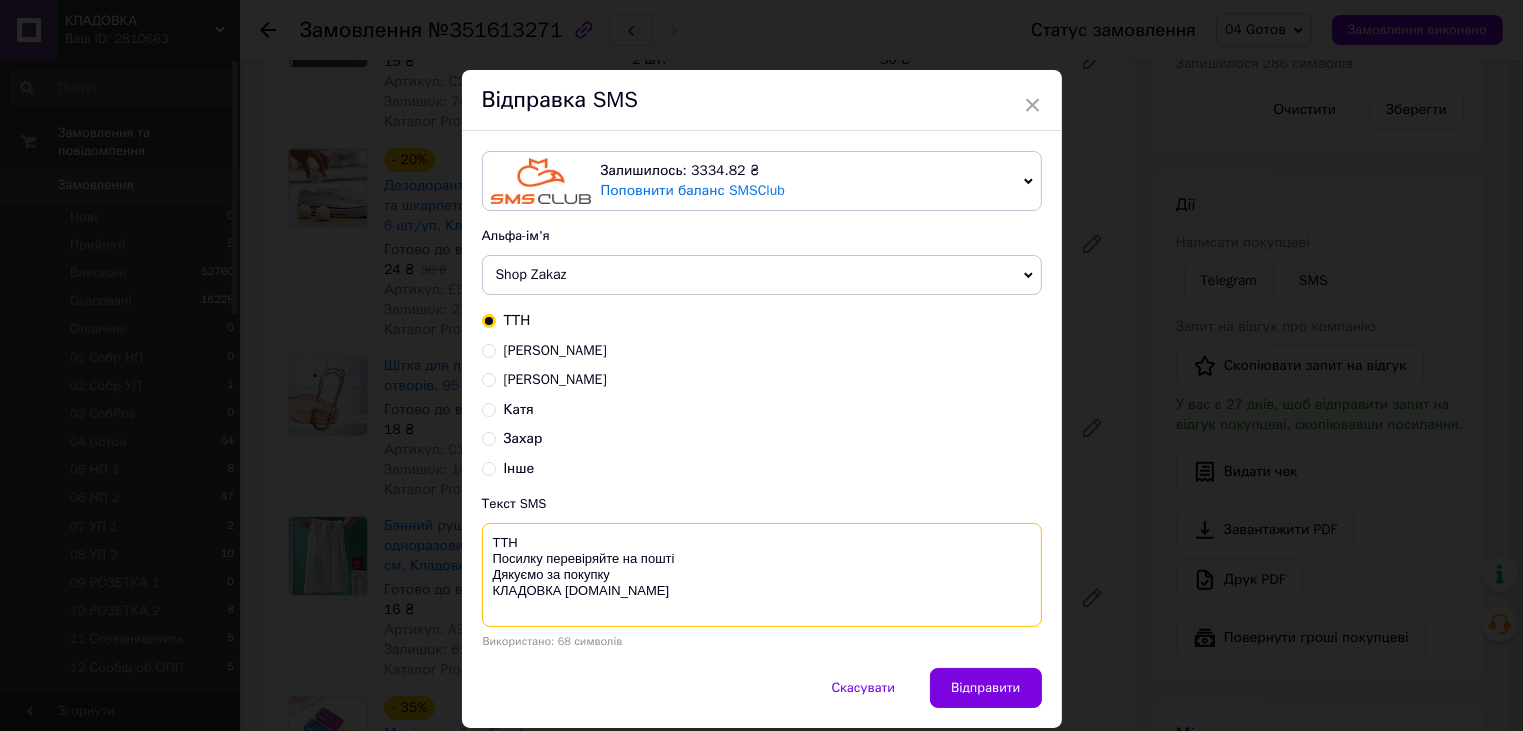paste on "20451202722431" 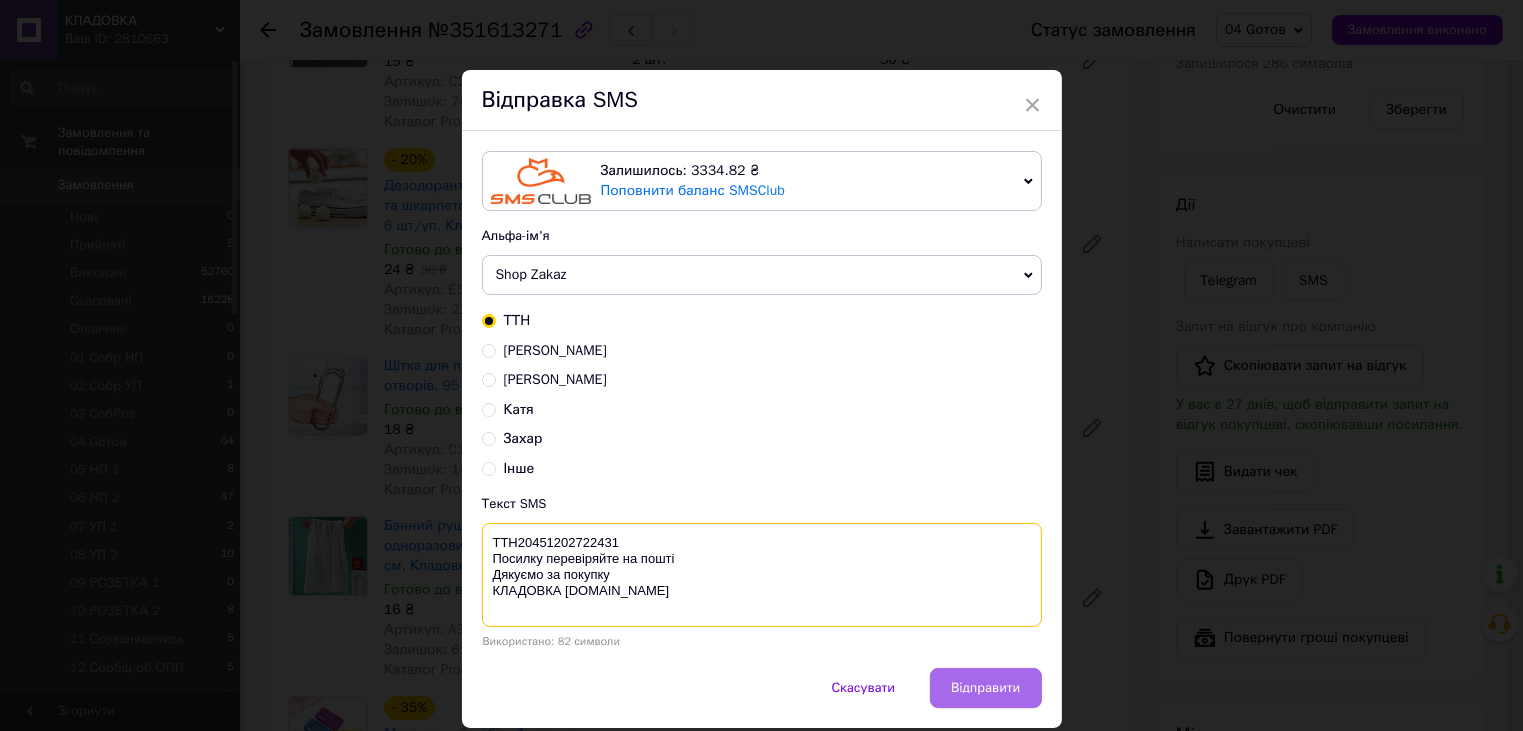 type on "ТТН20451202722431
Посилку перевіряйте на пошті
Дякуємо за покупку
КЛАДОВКА prom.ua" 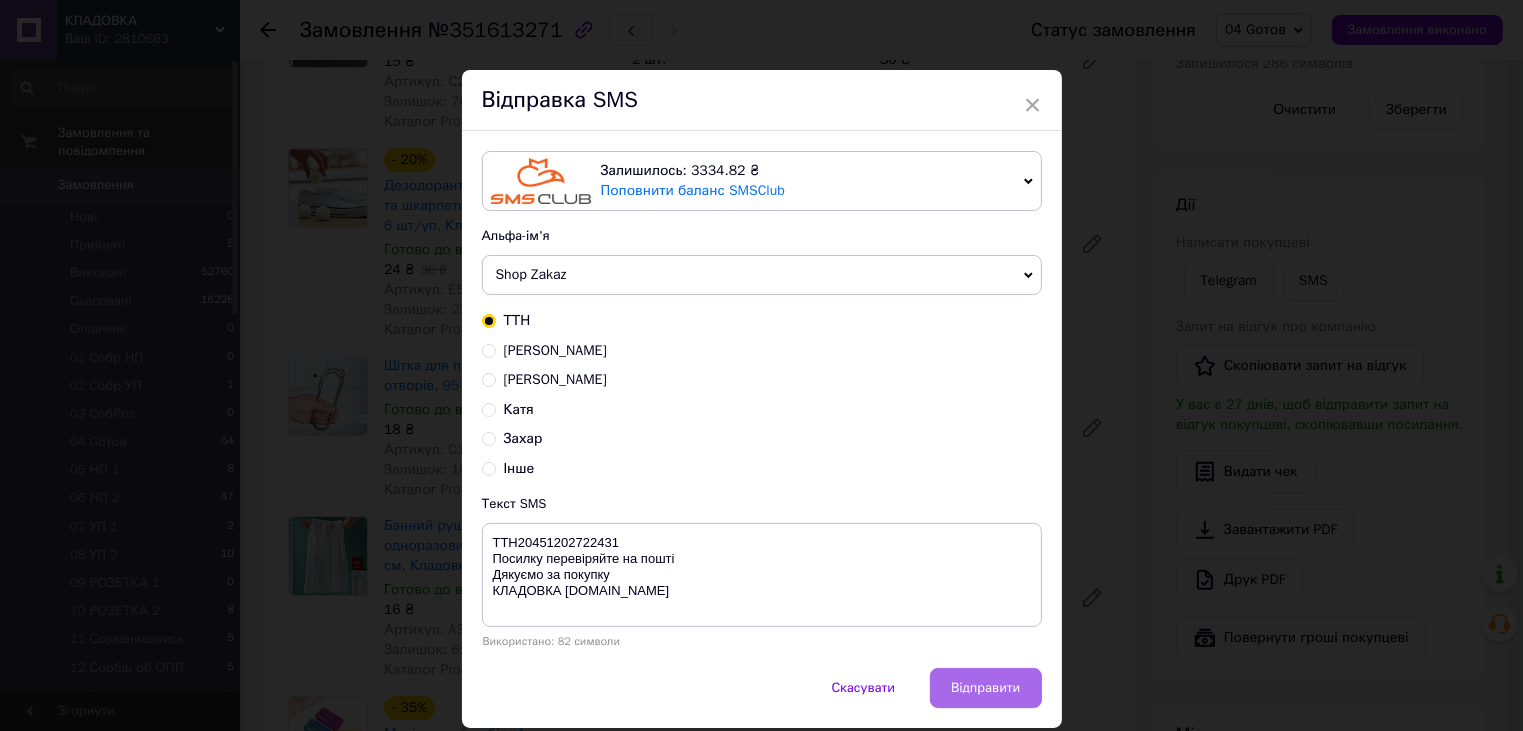 click on "Відправити" at bounding box center [985, 688] 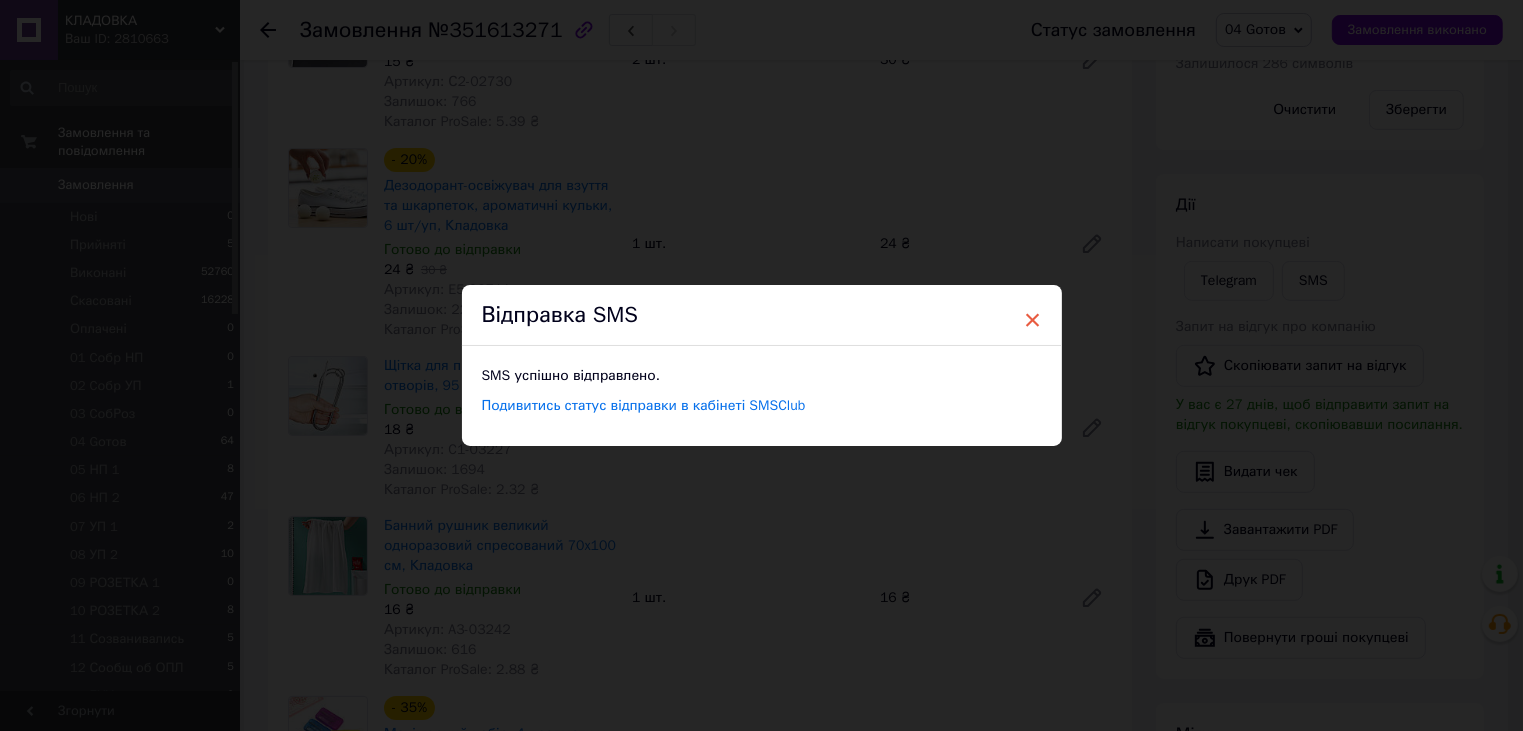 click on "×" at bounding box center (1033, 320) 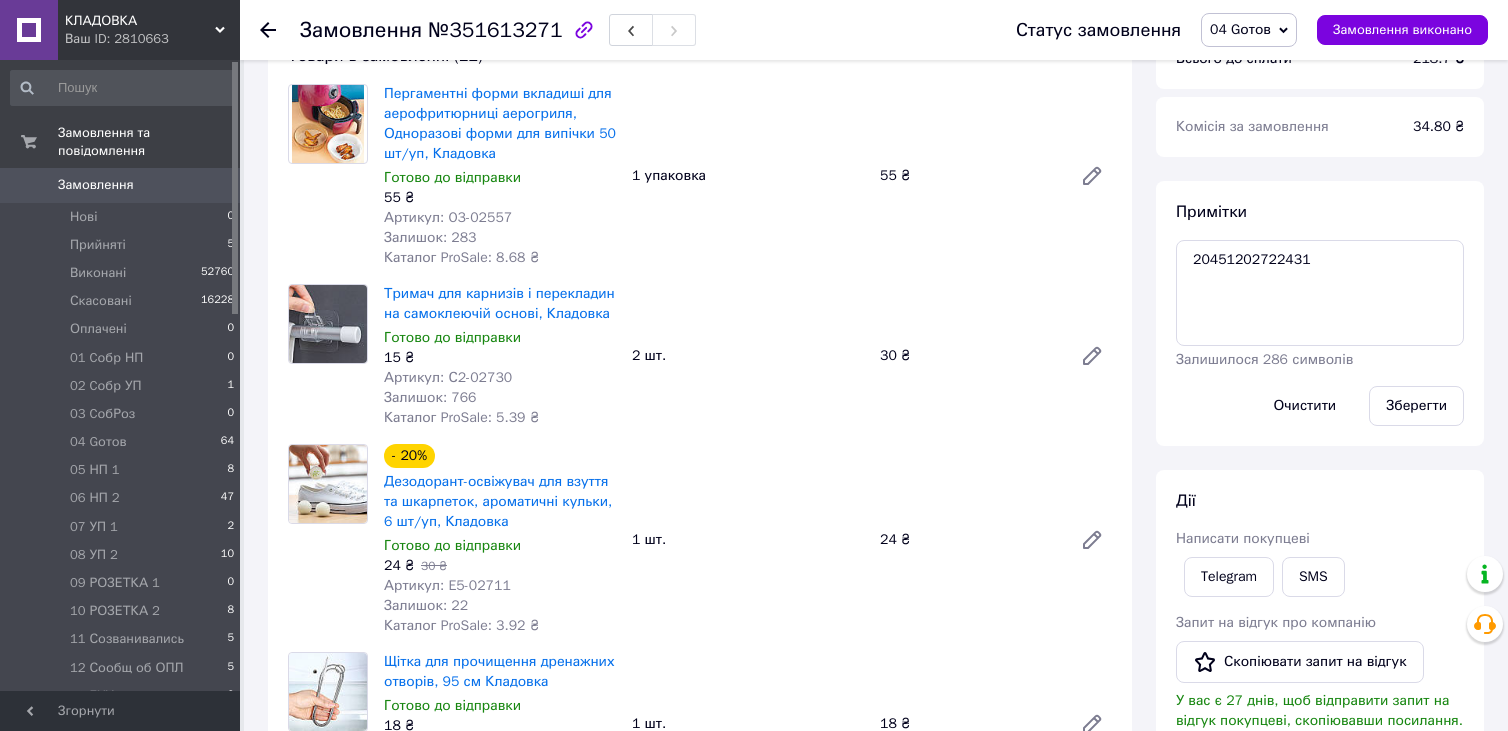 scroll, scrollTop: 700, scrollLeft: 0, axis: vertical 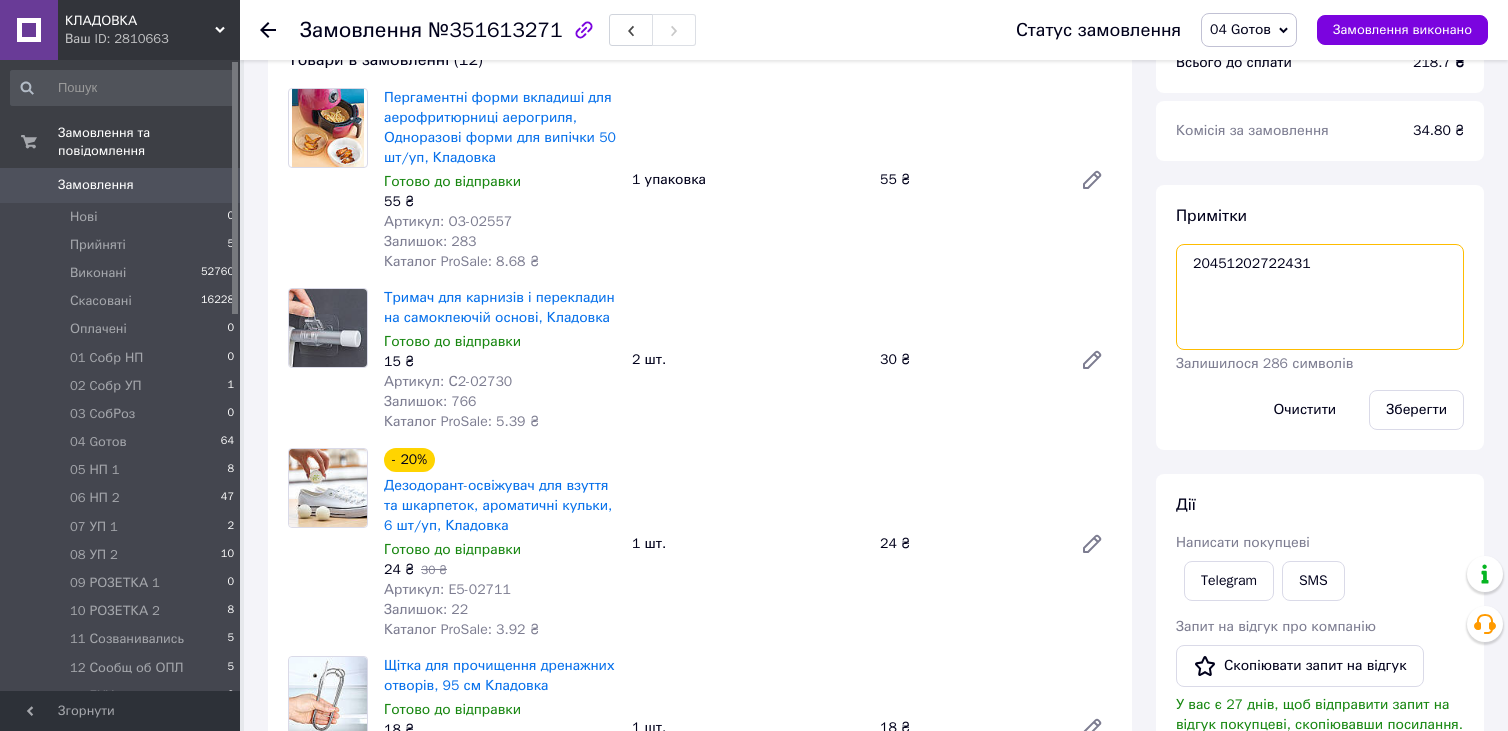 drag, startPoint x: 1191, startPoint y: 260, endPoint x: 1320, endPoint y: 273, distance: 129.65338 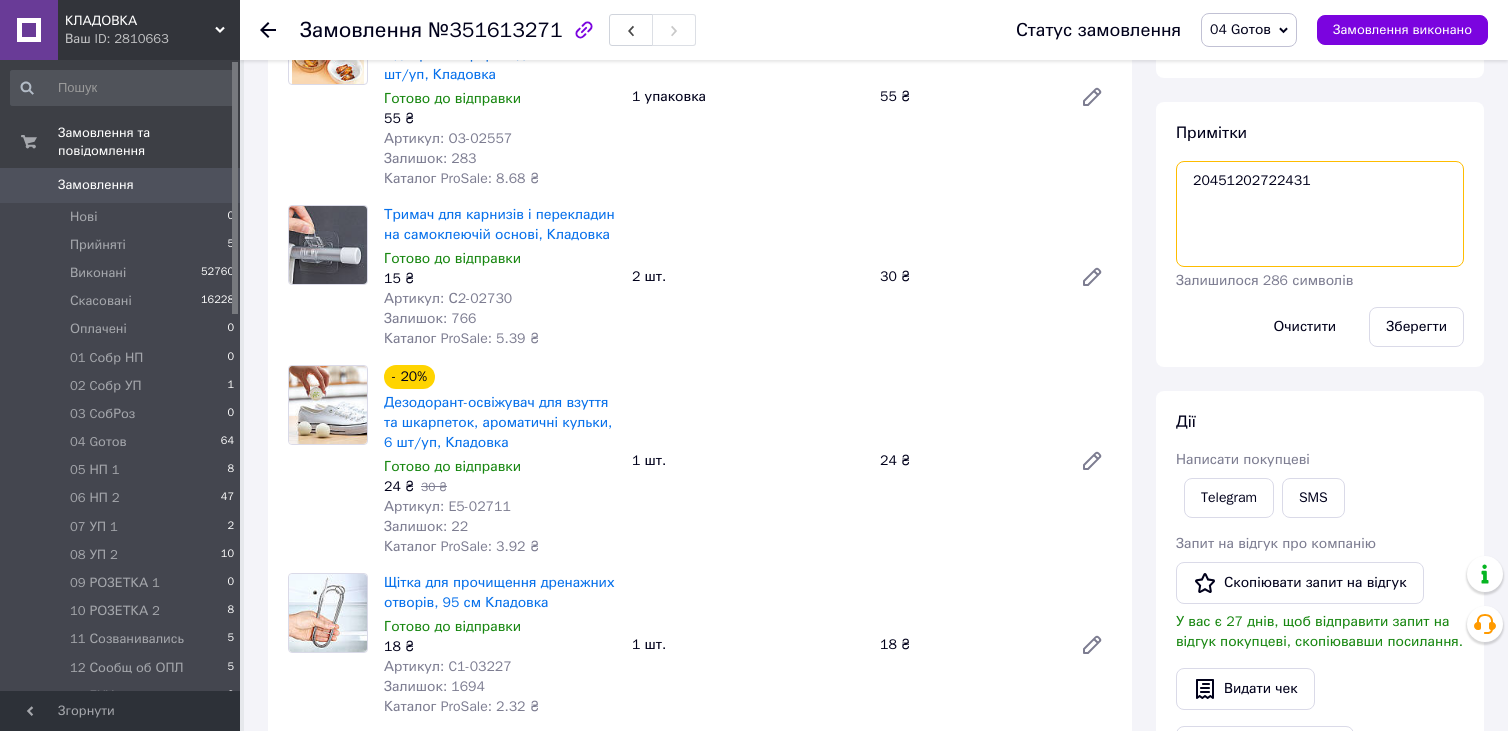 scroll, scrollTop: 900, scrollLeft: 0, axis: vertical 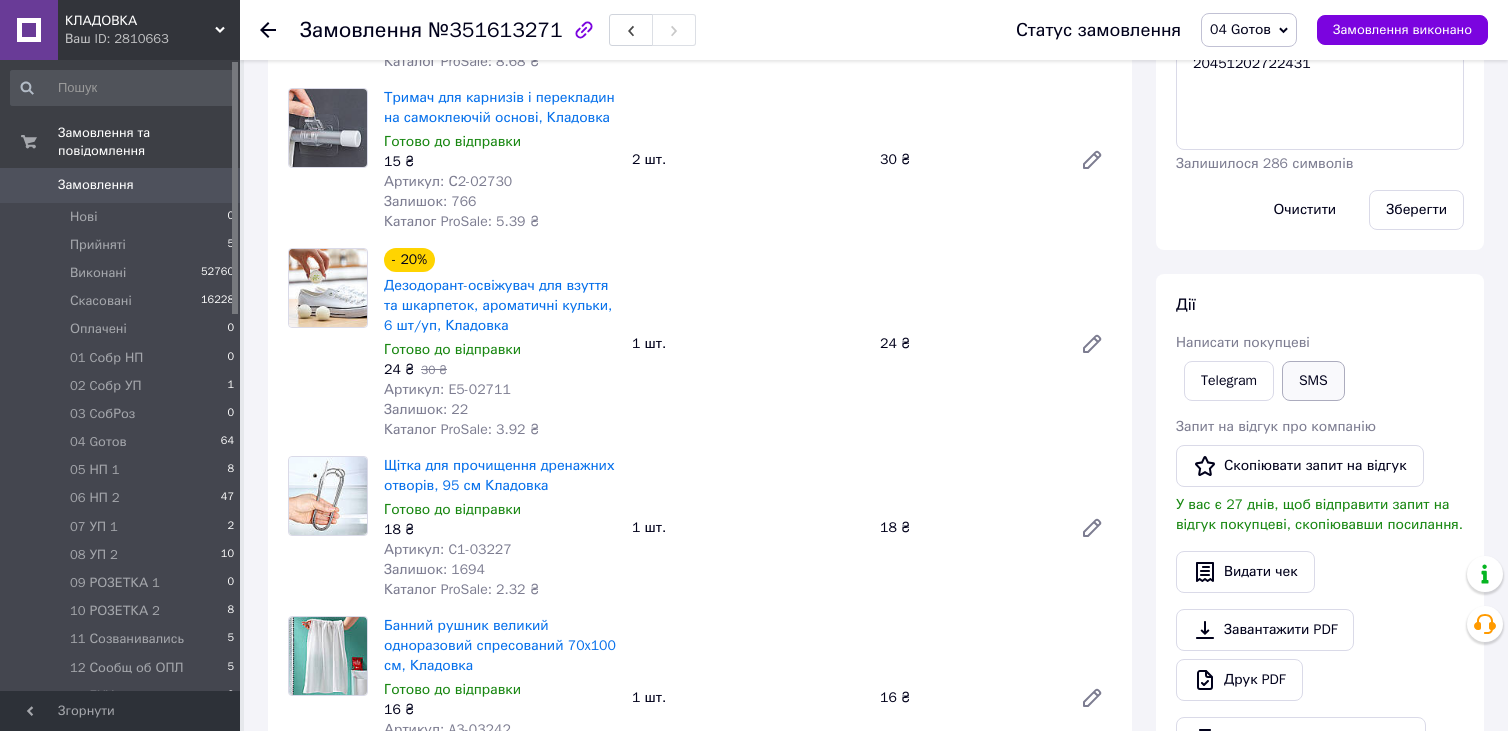 click on "SMS" at bounding box center [1313, 381] 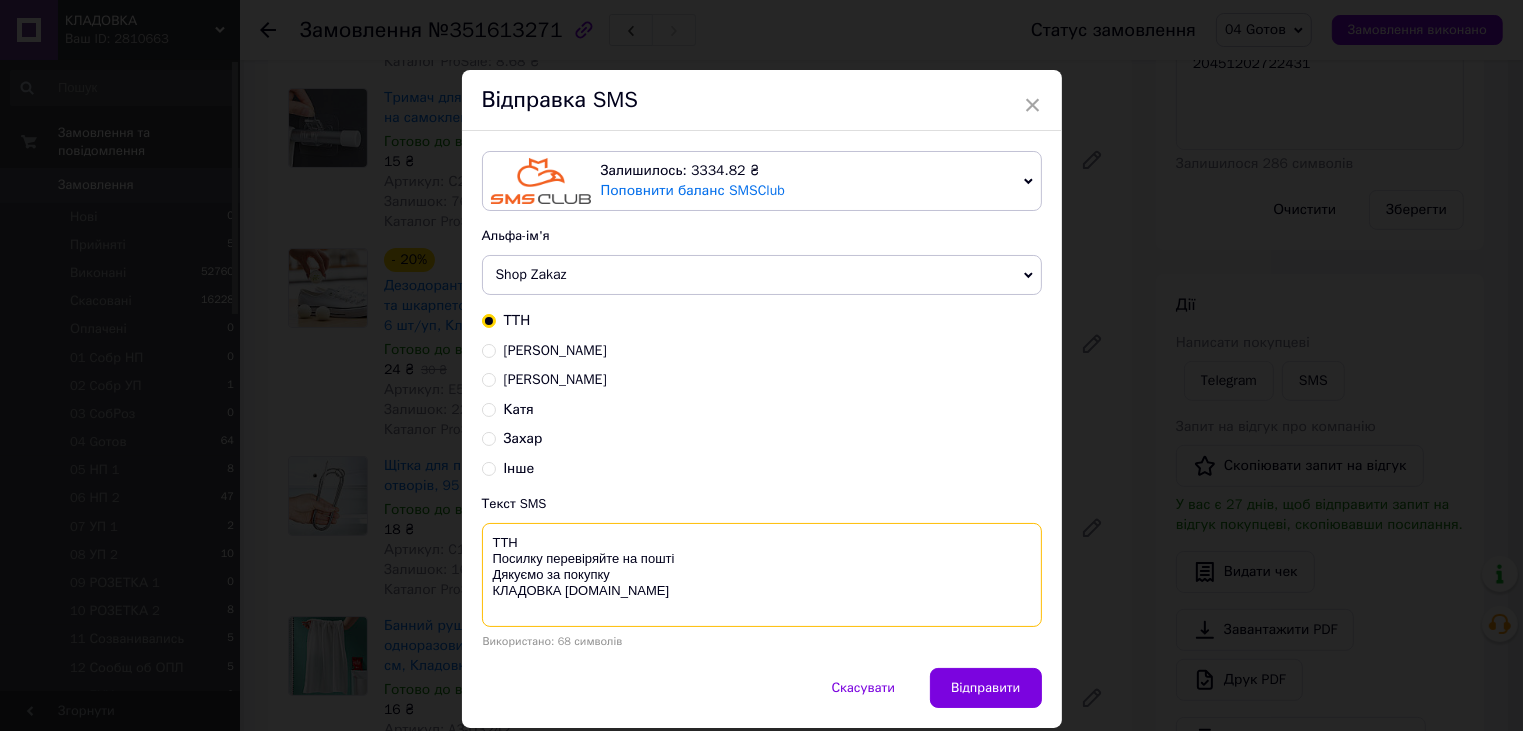 paste on "20451202722431" 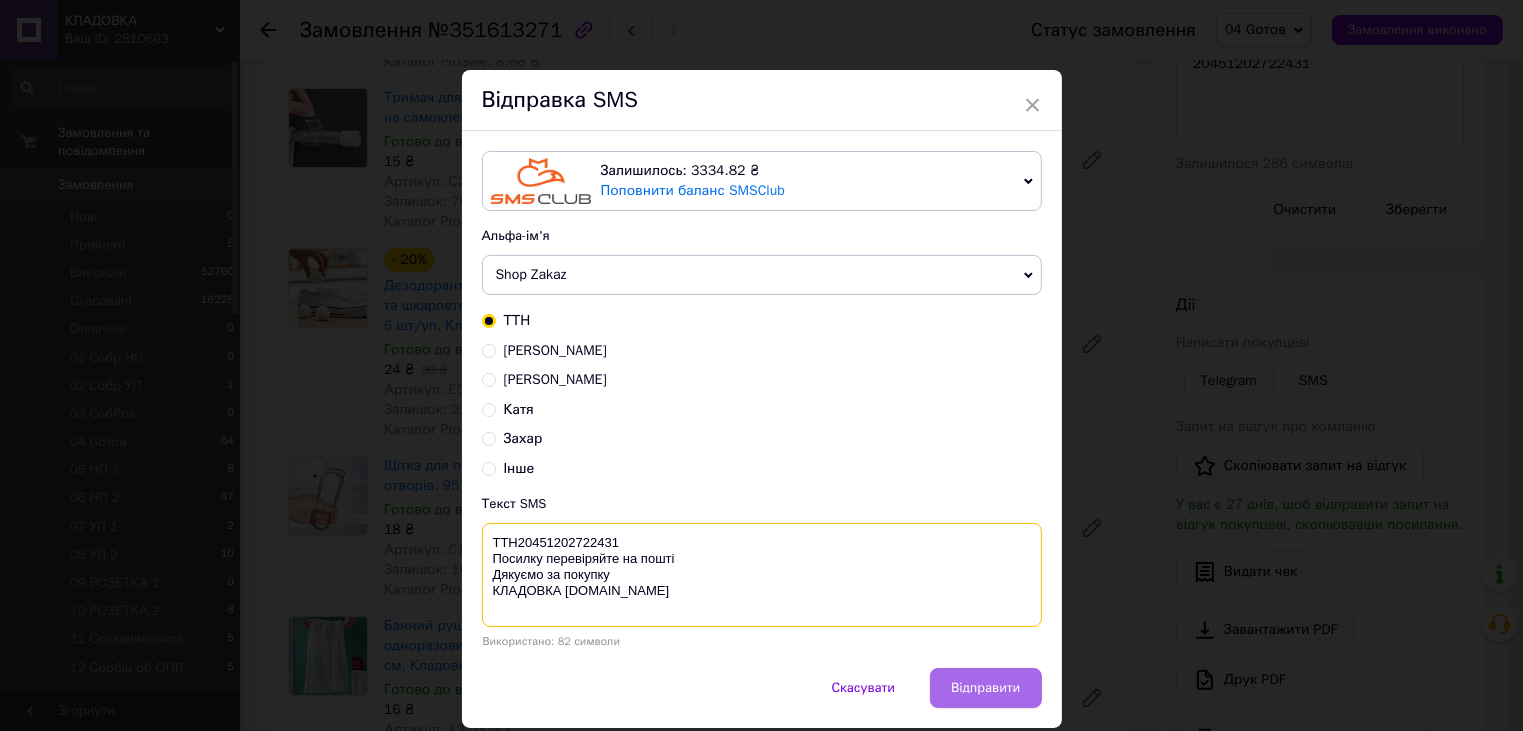 type on "ТТН20451202722431
Посилку перевіряйте на пошті
Дякуємо за покупку
КЛАДОВКА prom.ua" 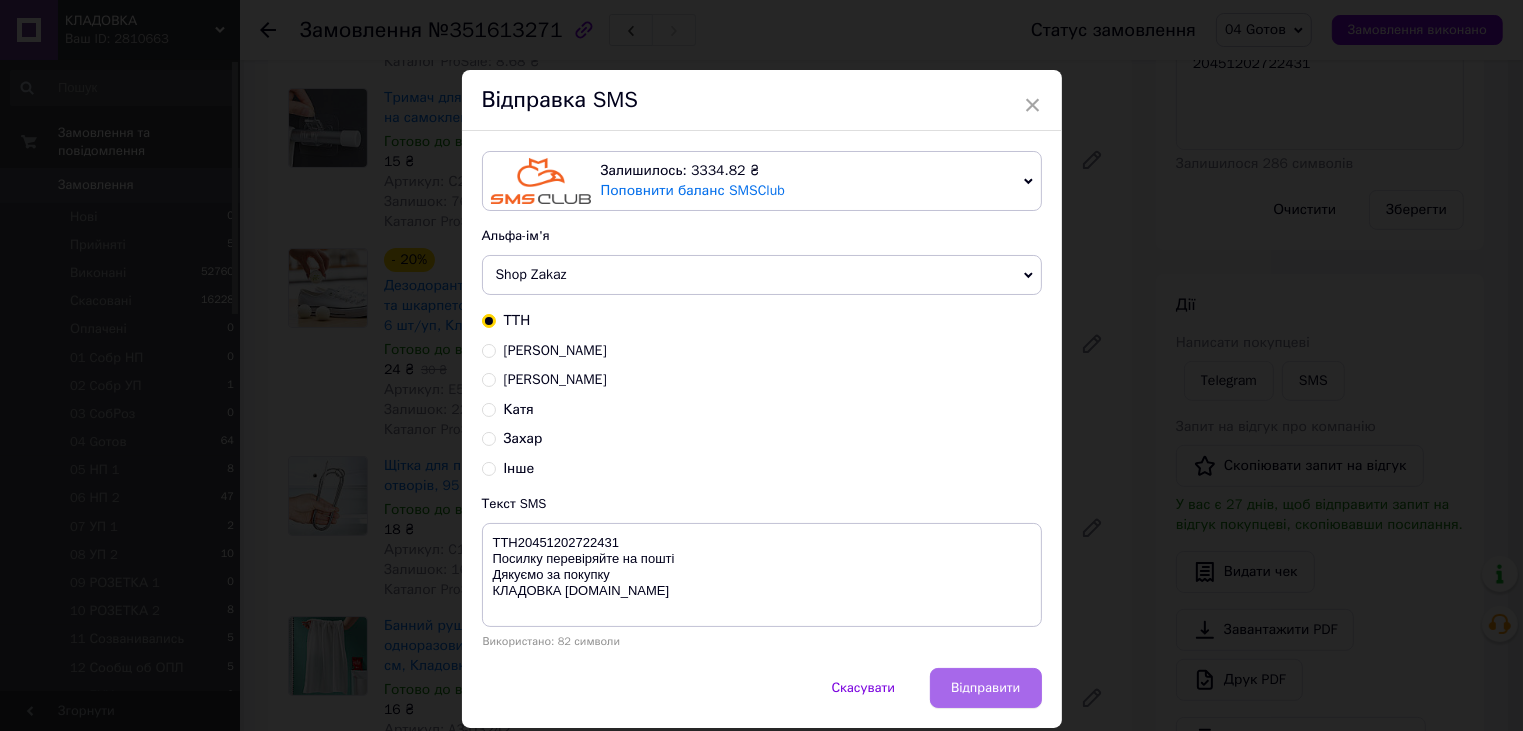 click on "Відправити" at bounding box center [985, 688] 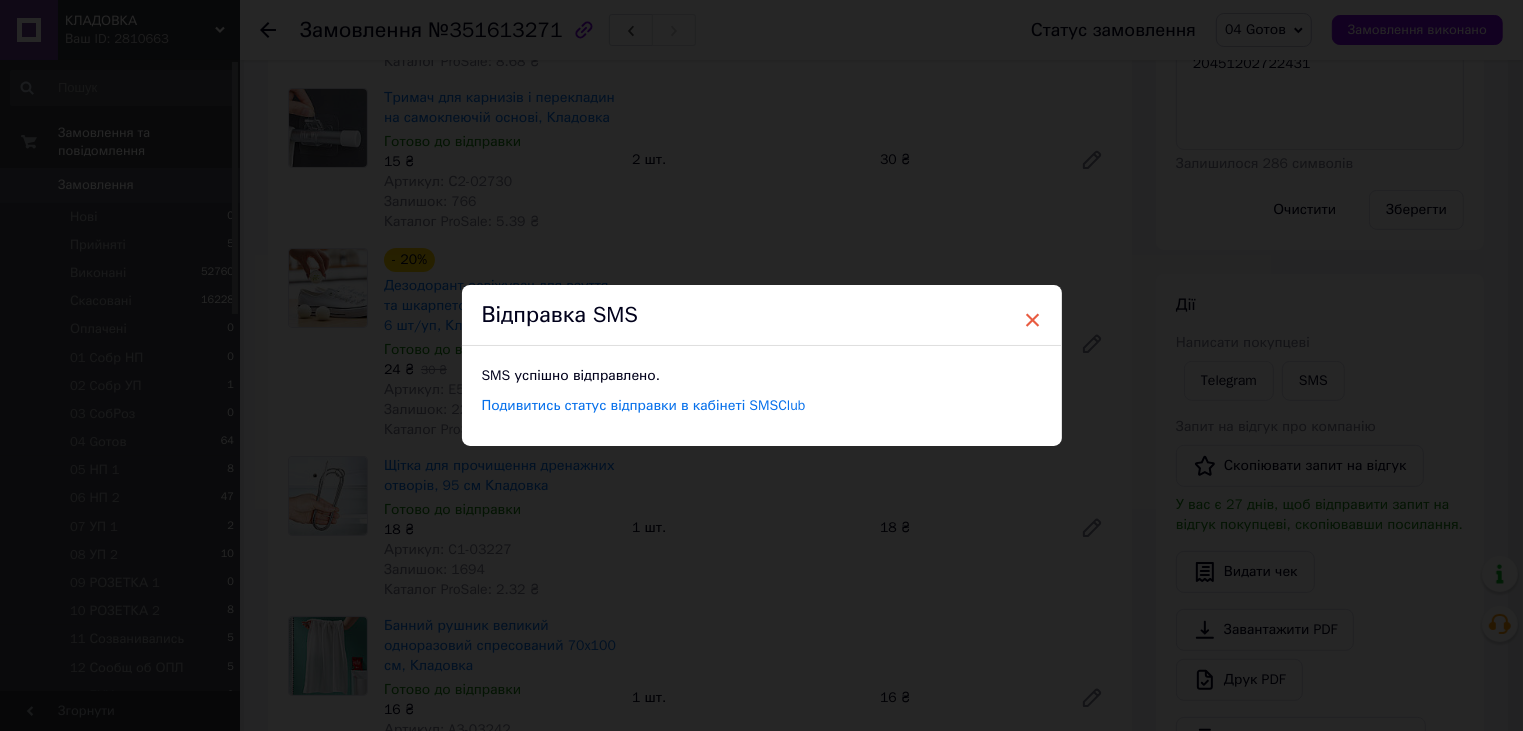 click on "×" at bounding box center (1033, 320) 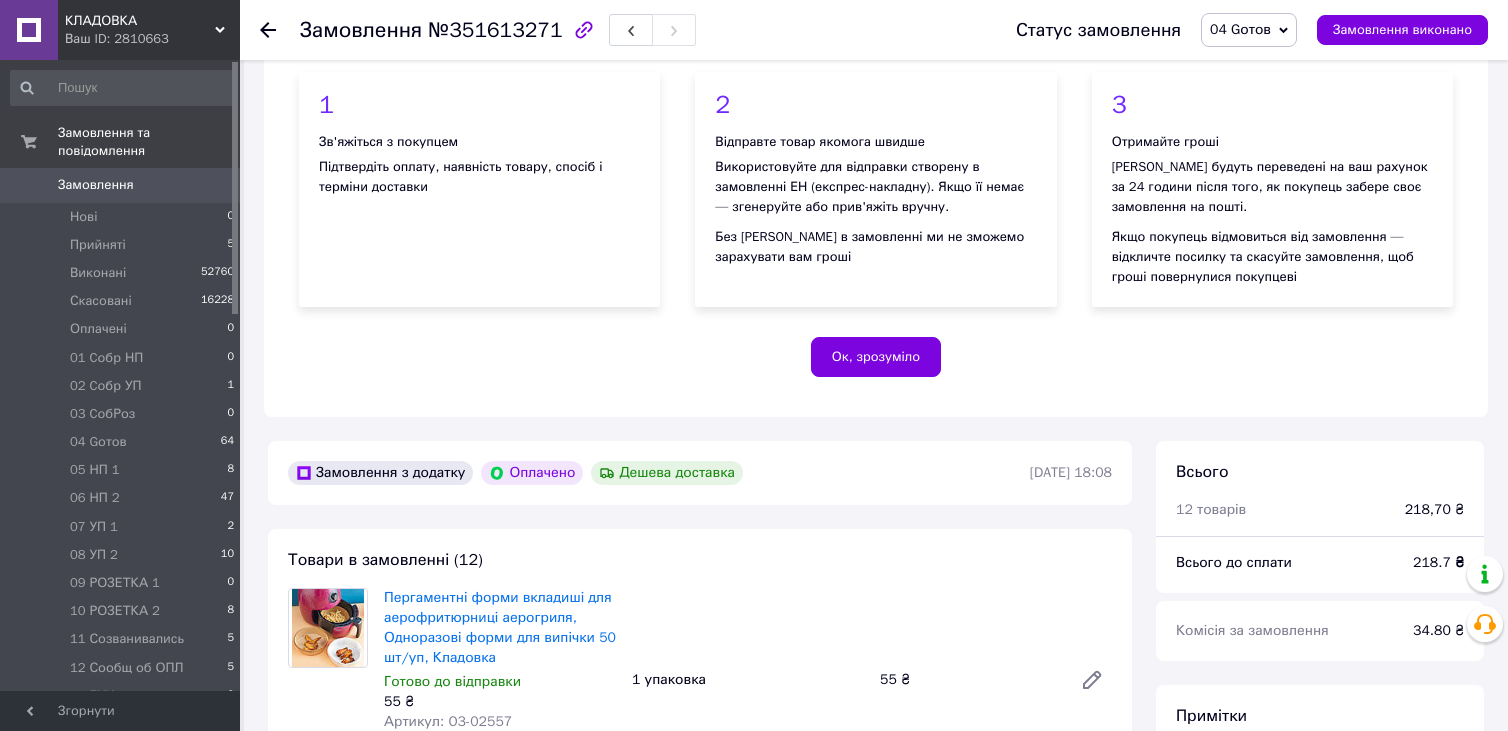 scroll, scrollTop: 0, scrollLeft: 0, axis: both 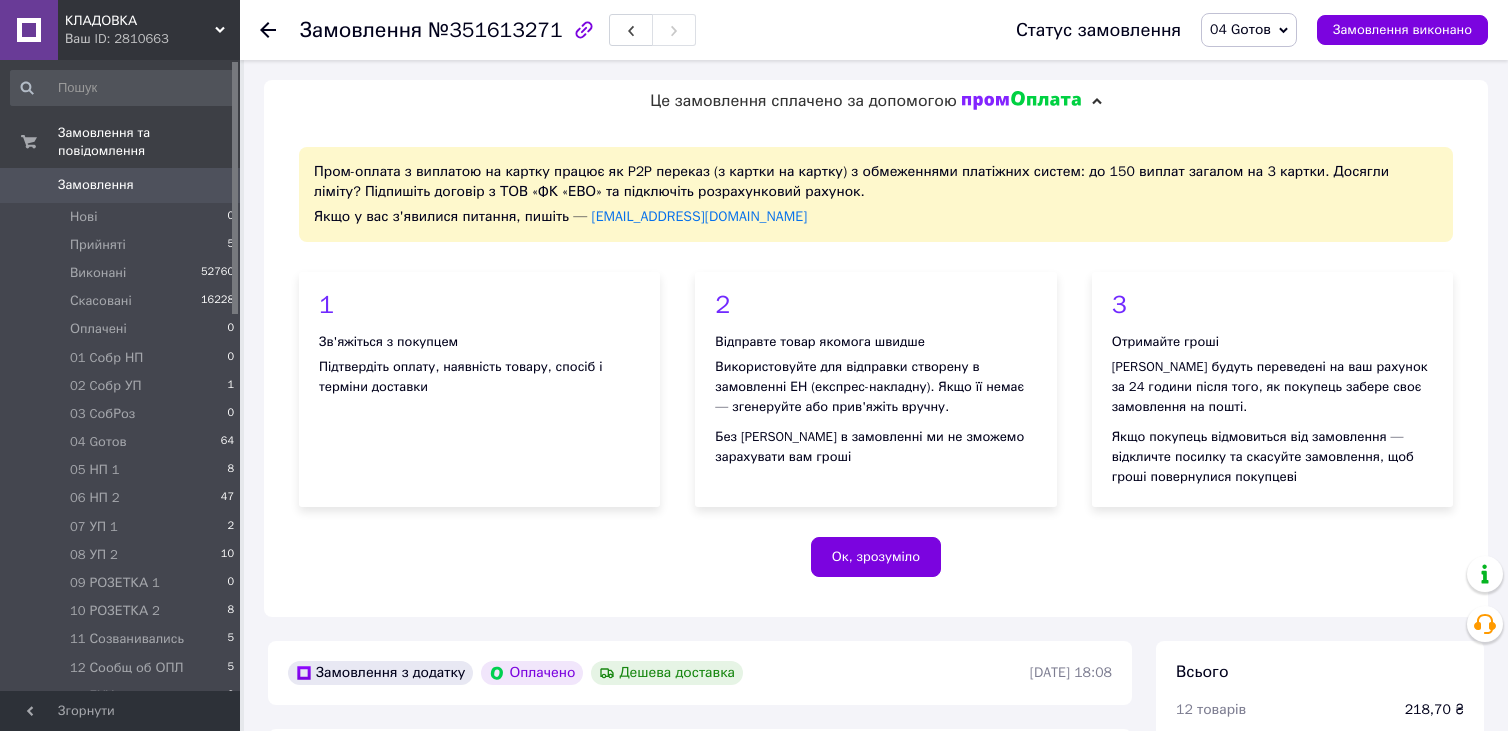 click 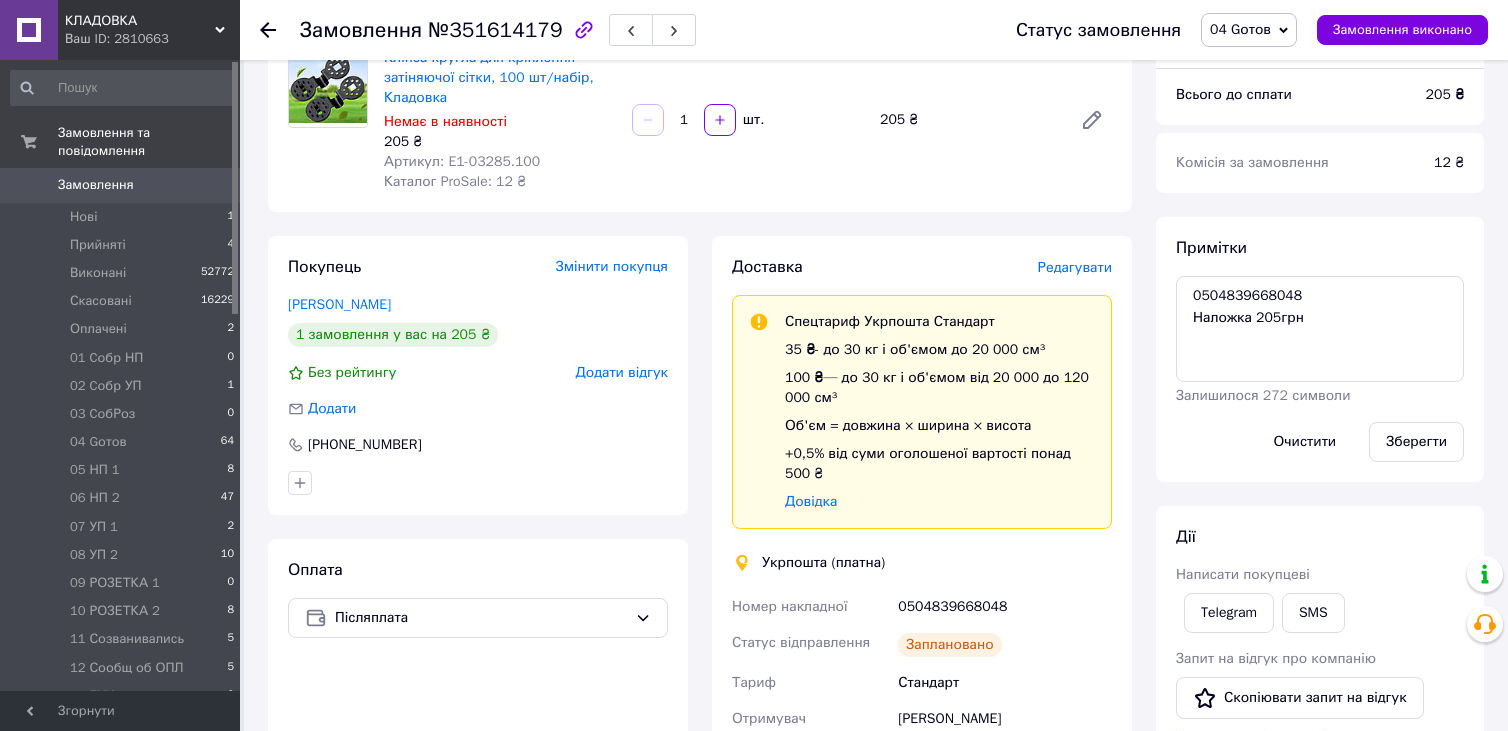 scroll, scrollTop: 15, scrollLeft: 0, axis: vertical 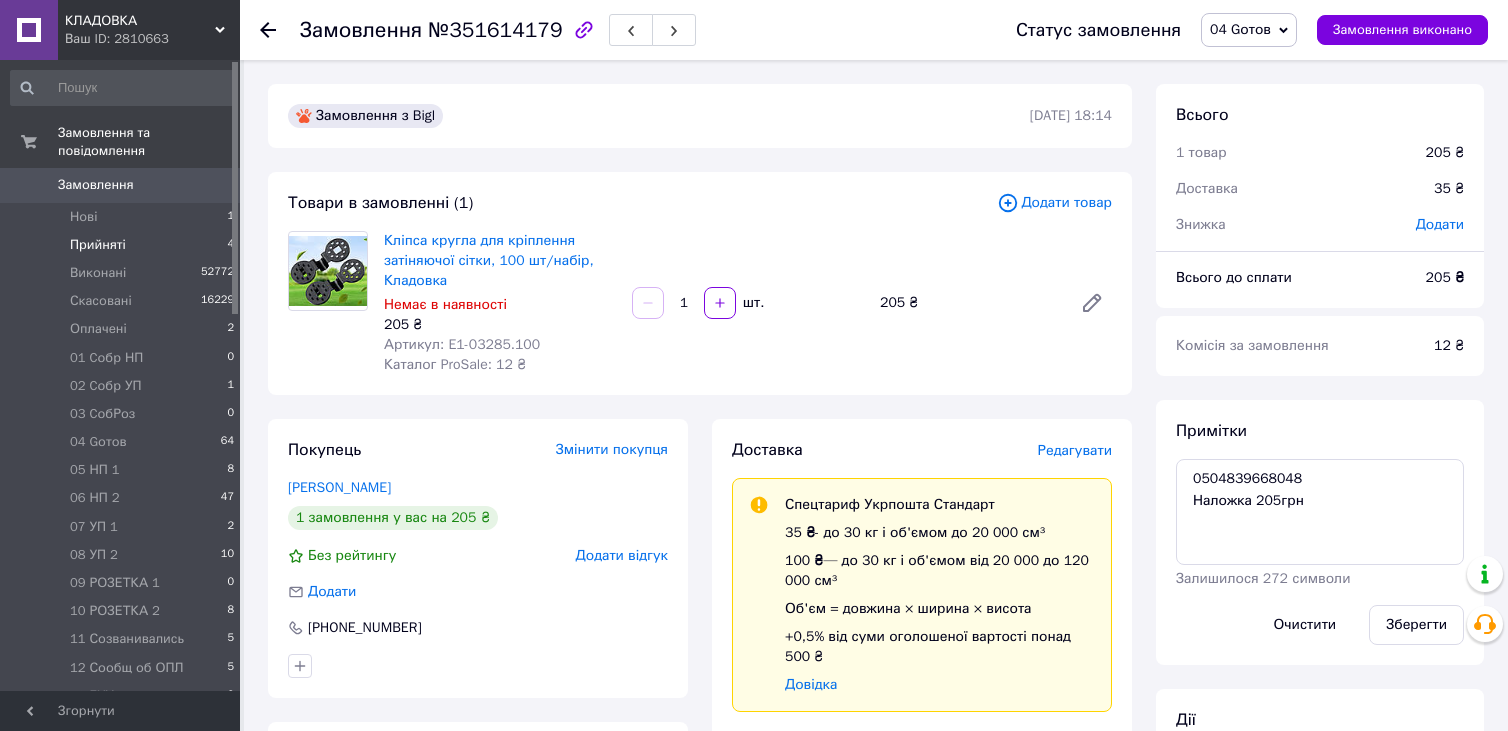 click on "Прийняті 4" at bounding box center (123, 245) 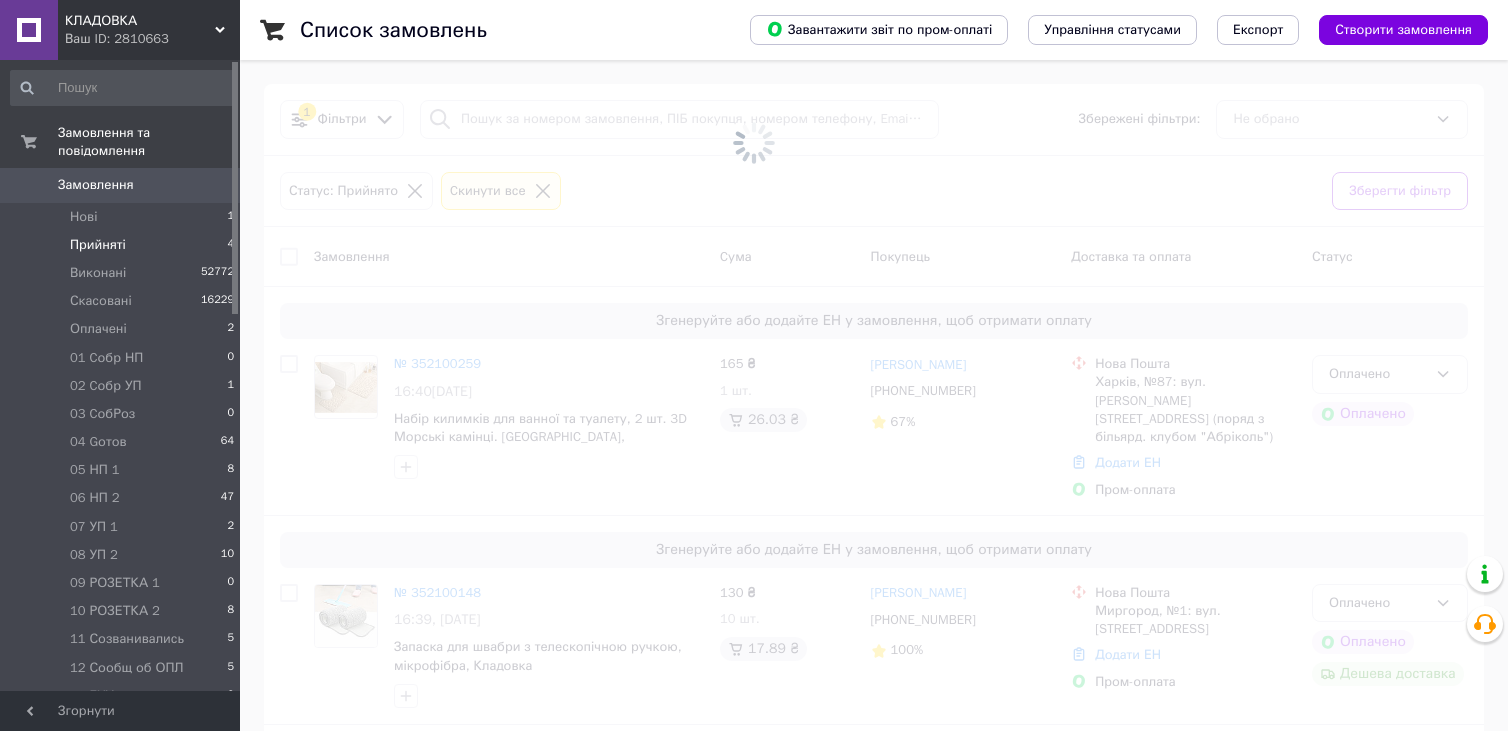 click at bounding box center [754, 143] 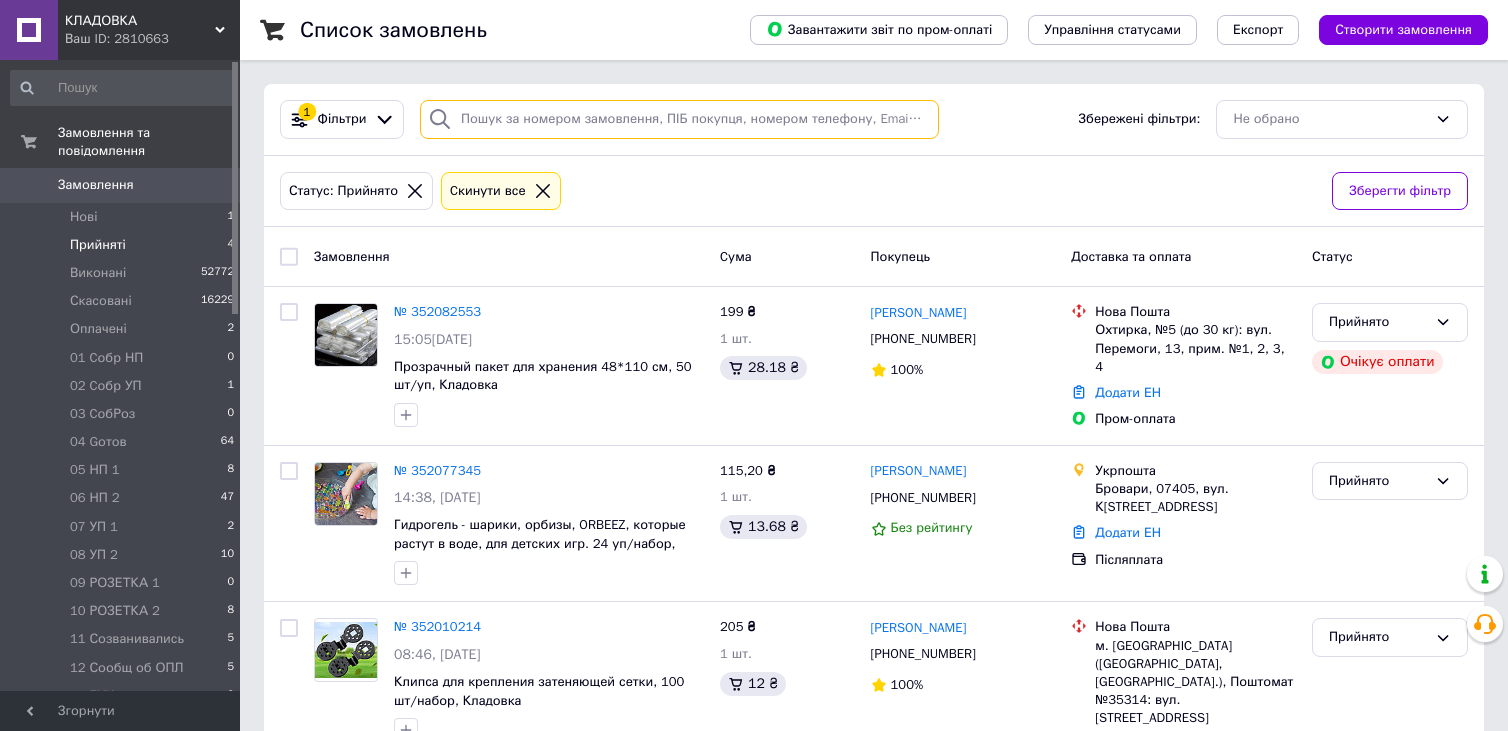 click at bounding box center (679, 119) 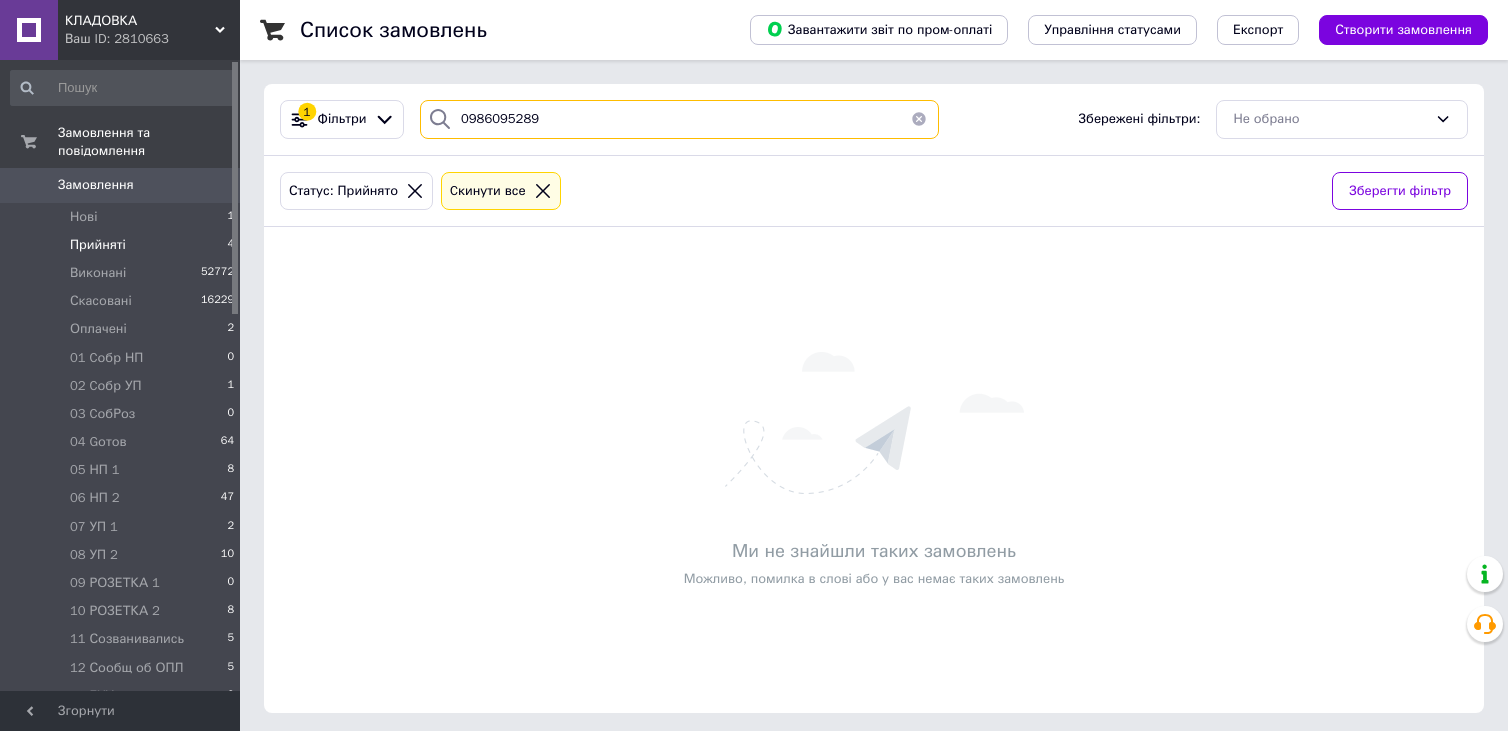 type on "0986095289" 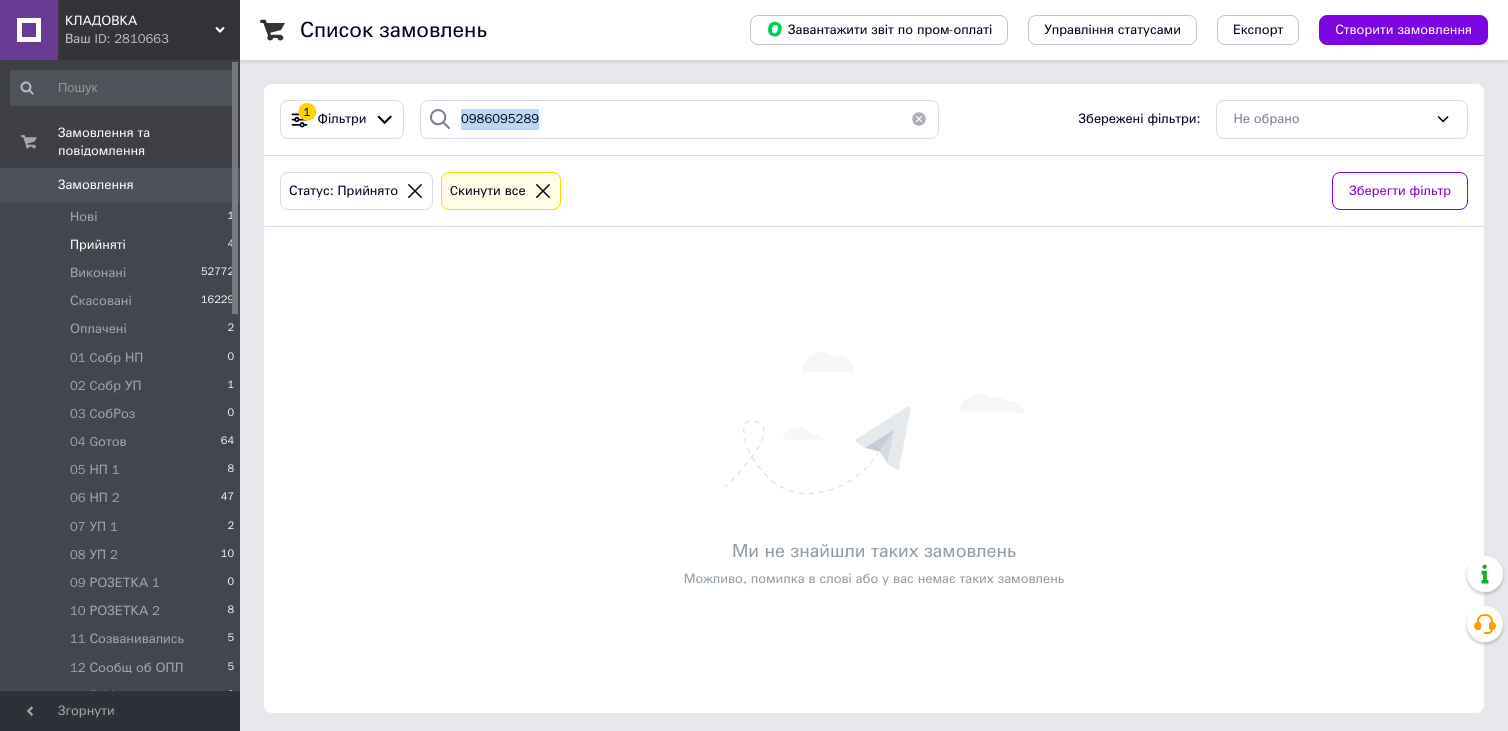 drag, startPoint x: 456, startPoint y: 114, endPoint x: 531, endPoint y: 119, distance: 75.16648 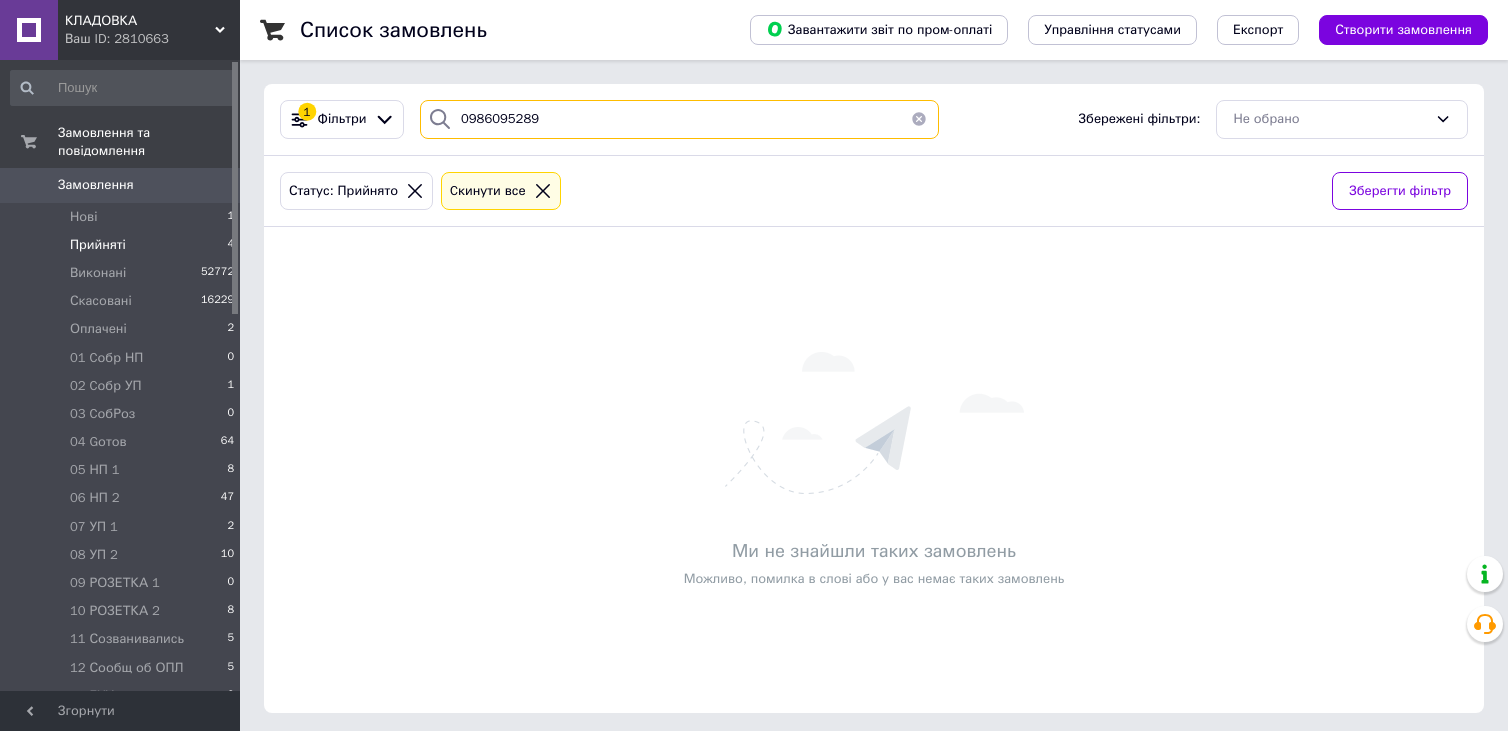 drag, startPoint x: 459, startPoint y: 118, endPoint x: 526, endPoint y: 120, distance: 67.02985 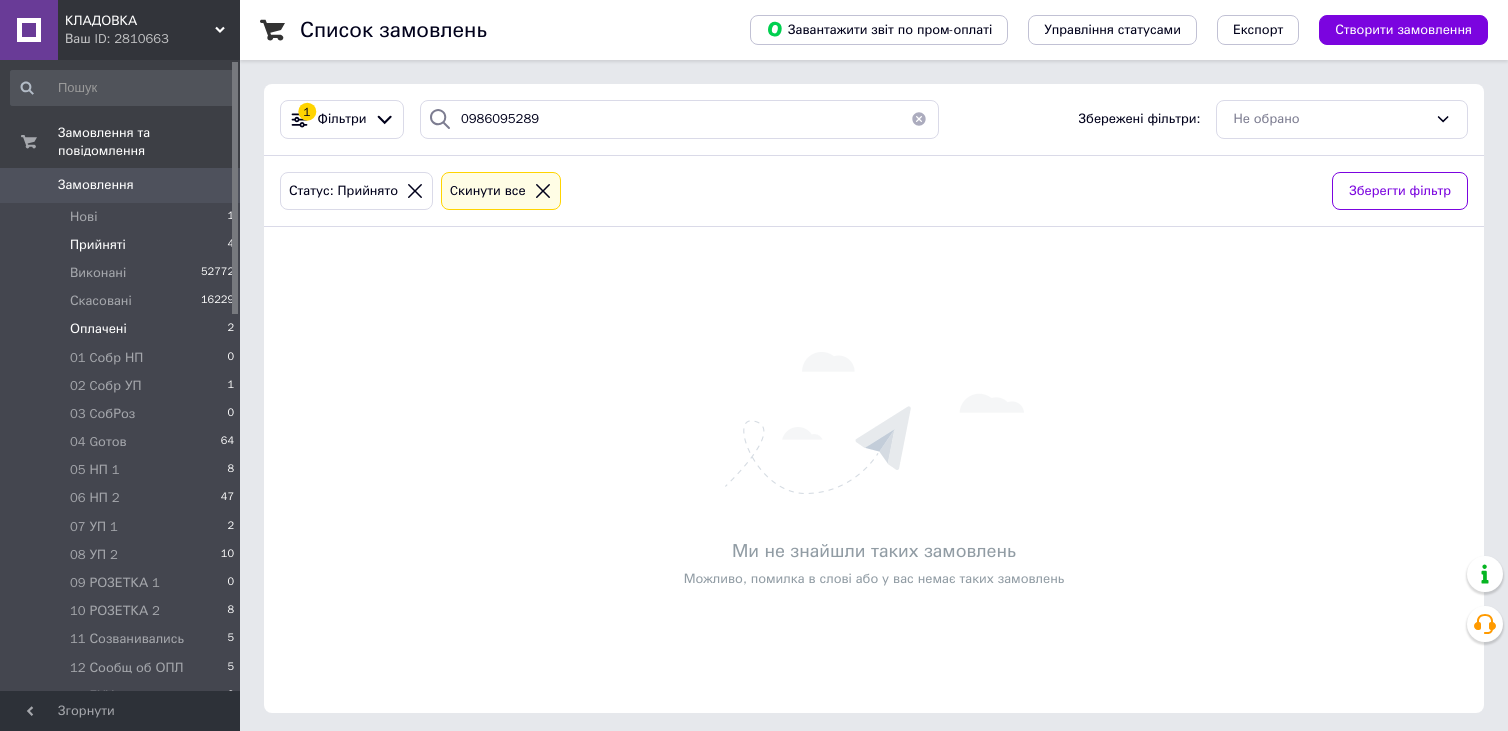 click on "Оплачені" at bounding box center [98, 329] 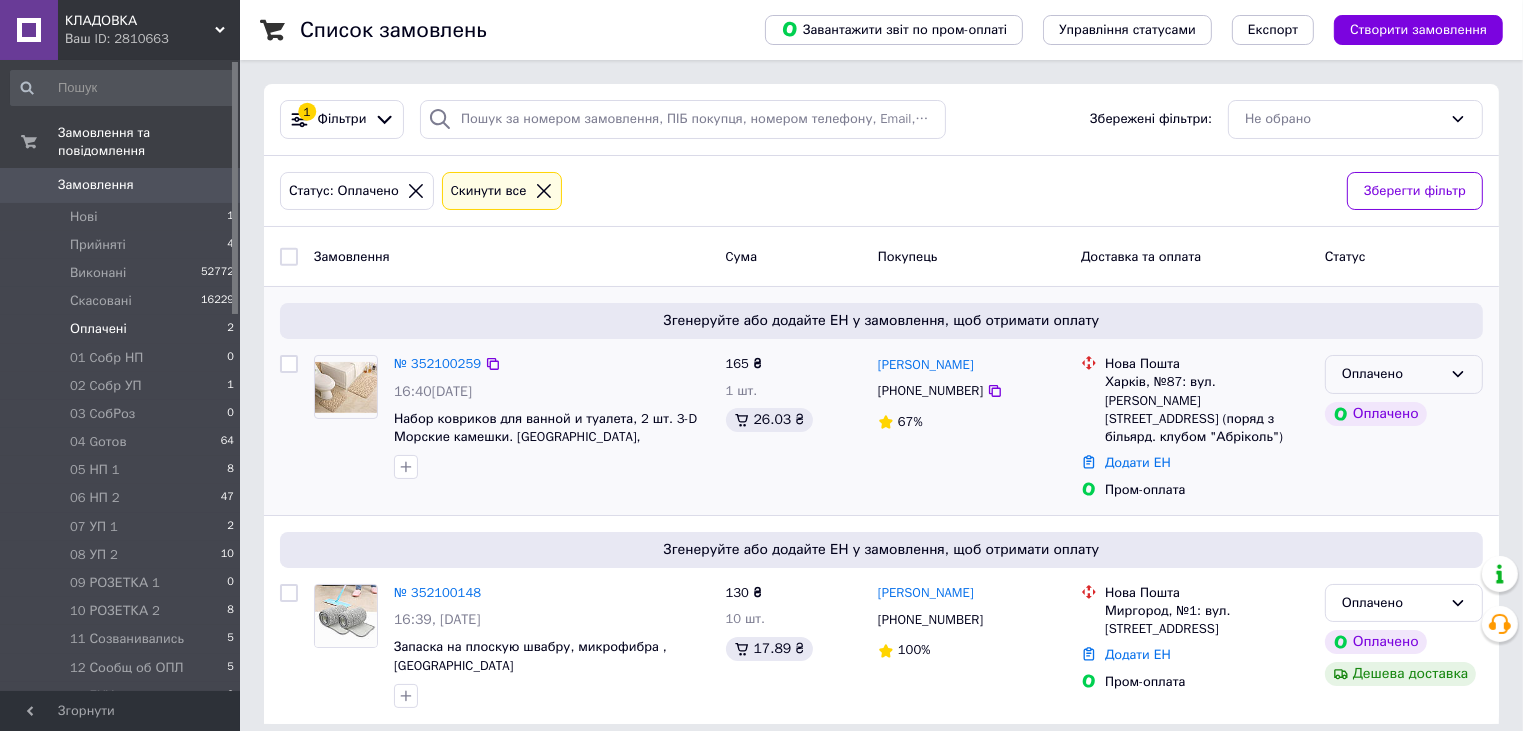 click on "Оплачено" at bounding box center (1404, 374) 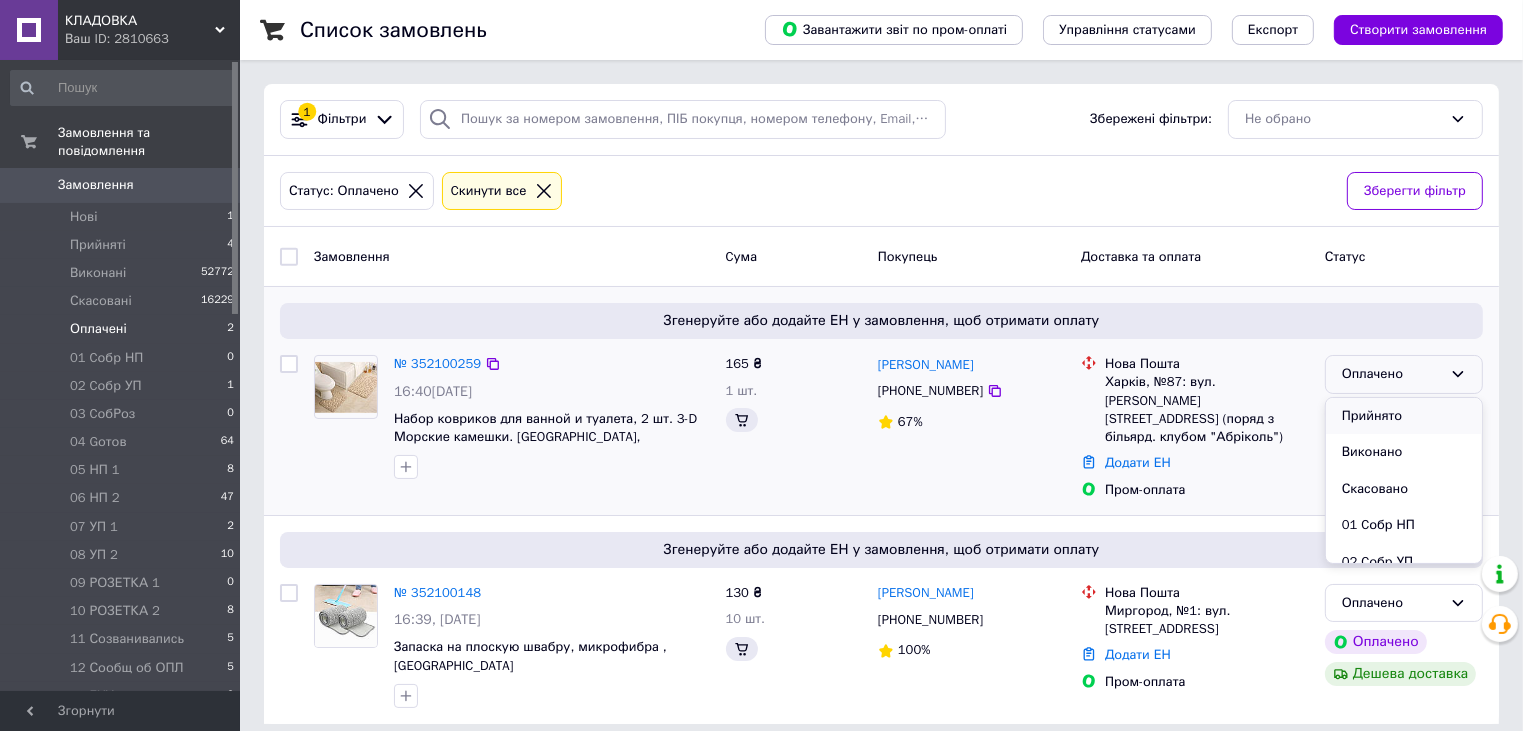 click on "Прийнято" at bounding box center (1404, 416) 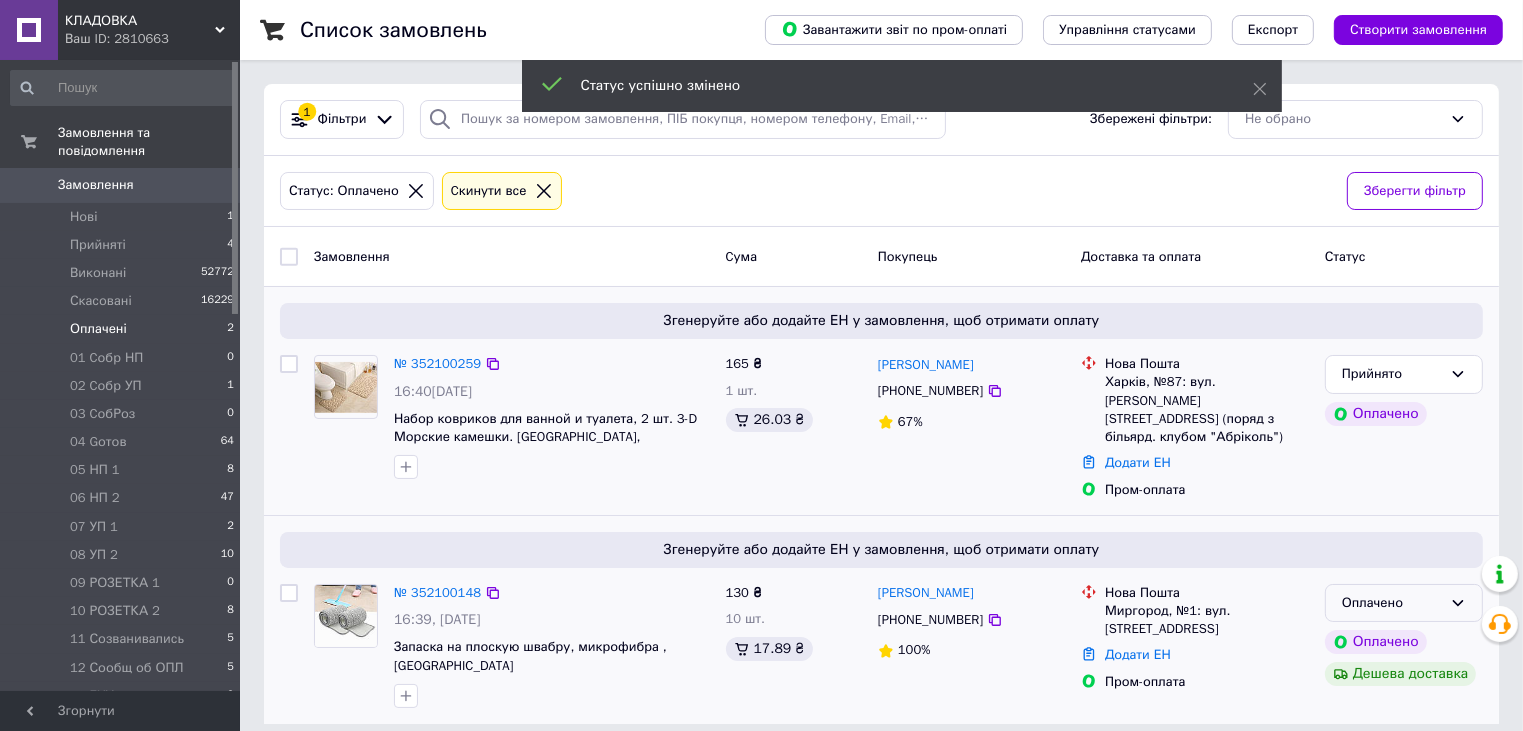 click on "Оплачено" at bounding box center [1404, 603] 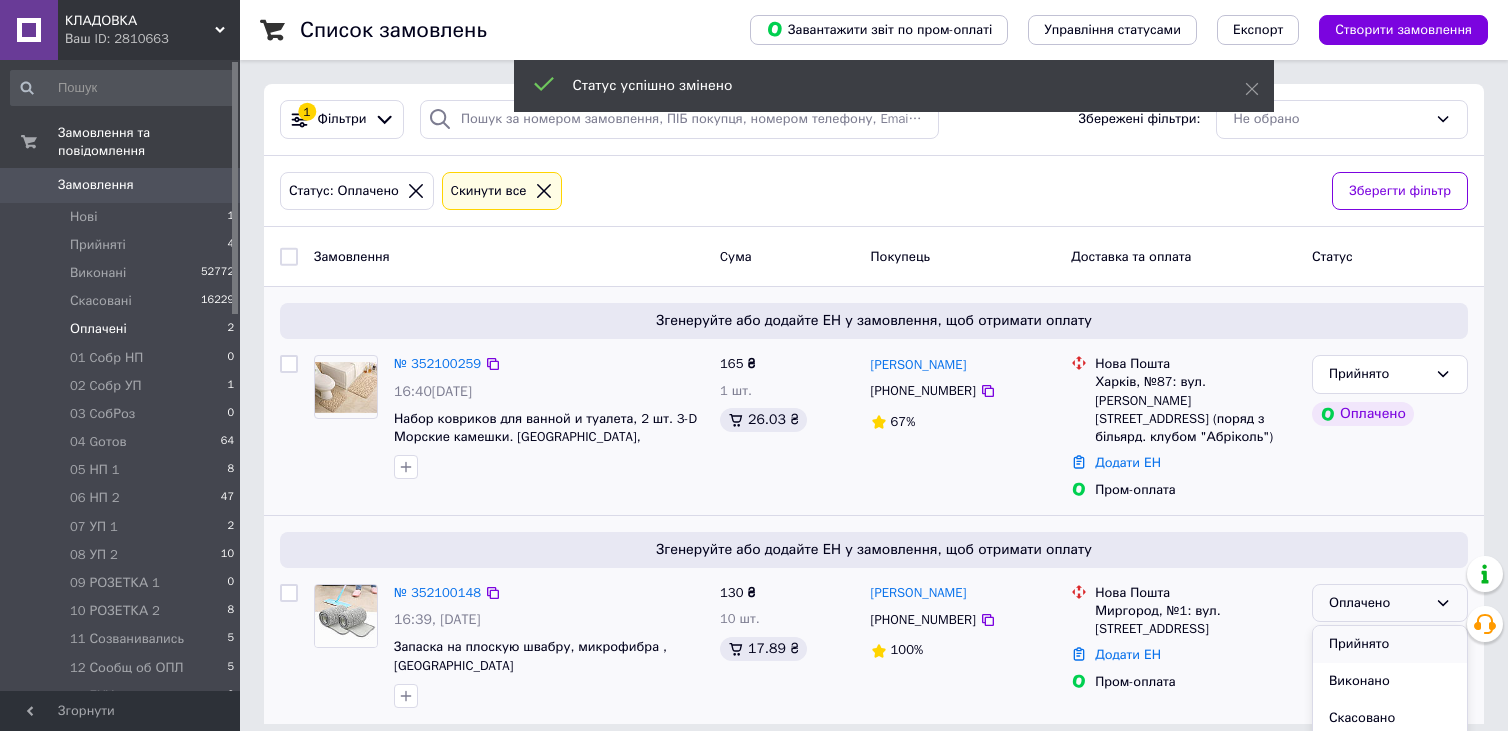 click on "Прийнято" at bounding box center [1390, 644] 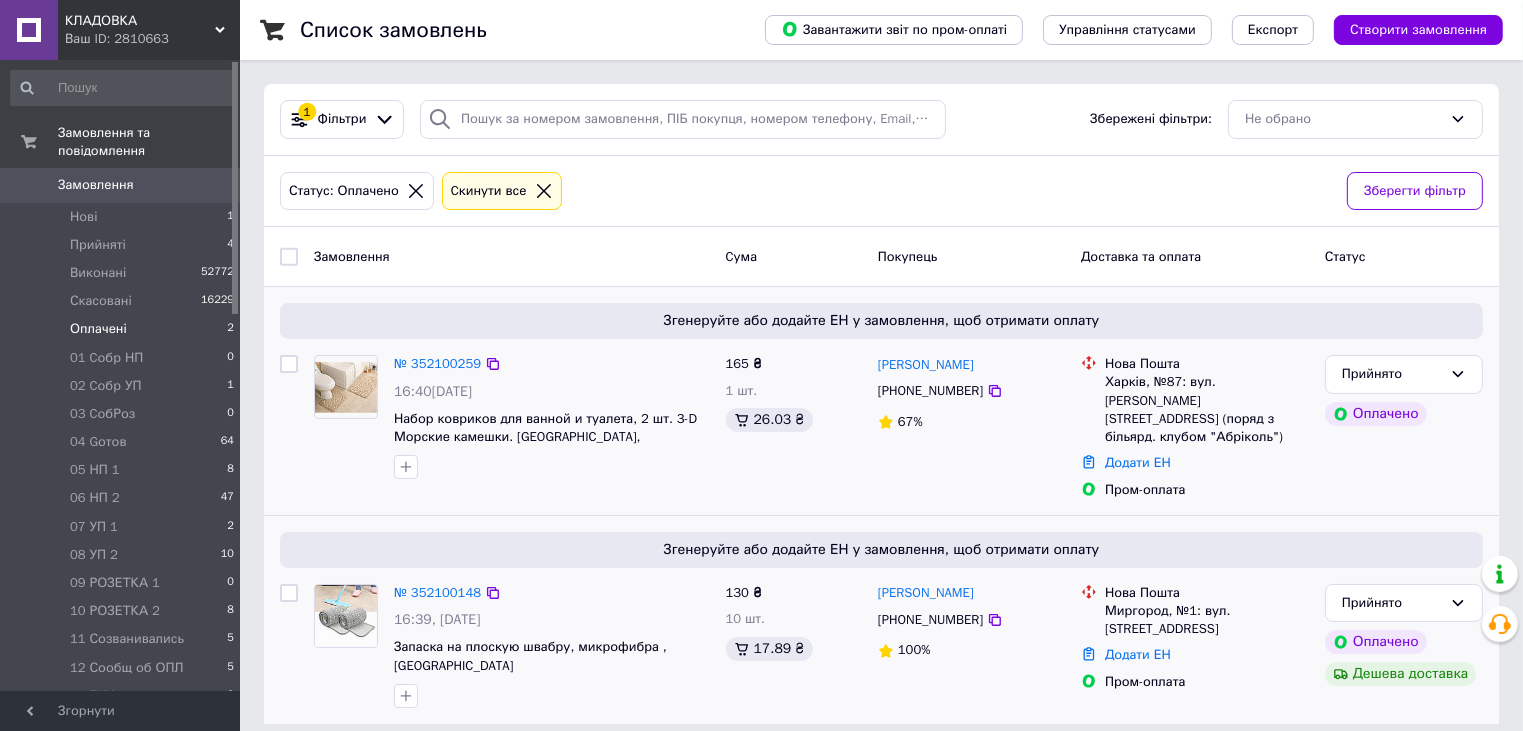 click on "Cкинути все" at bounding box center [489, 191] 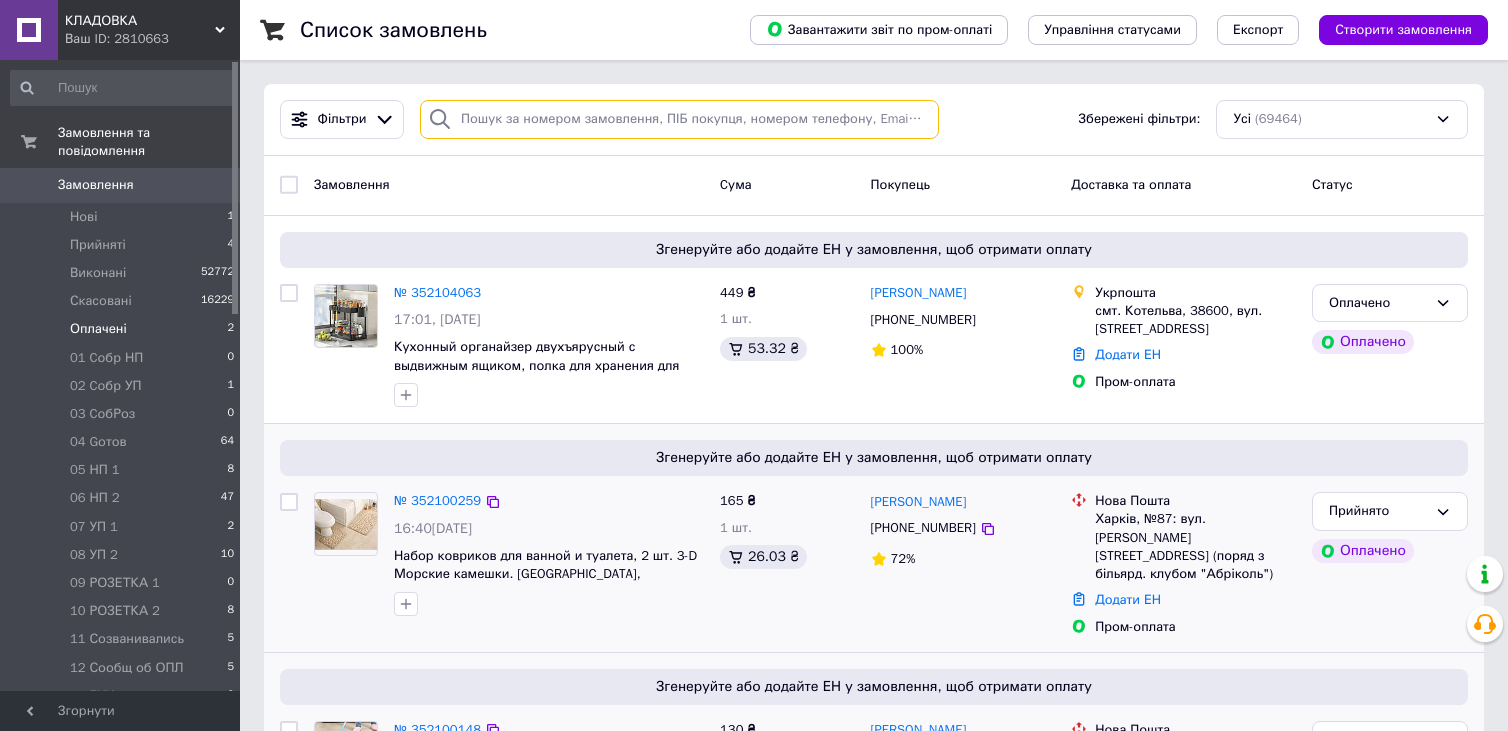 paste on "0980696942" 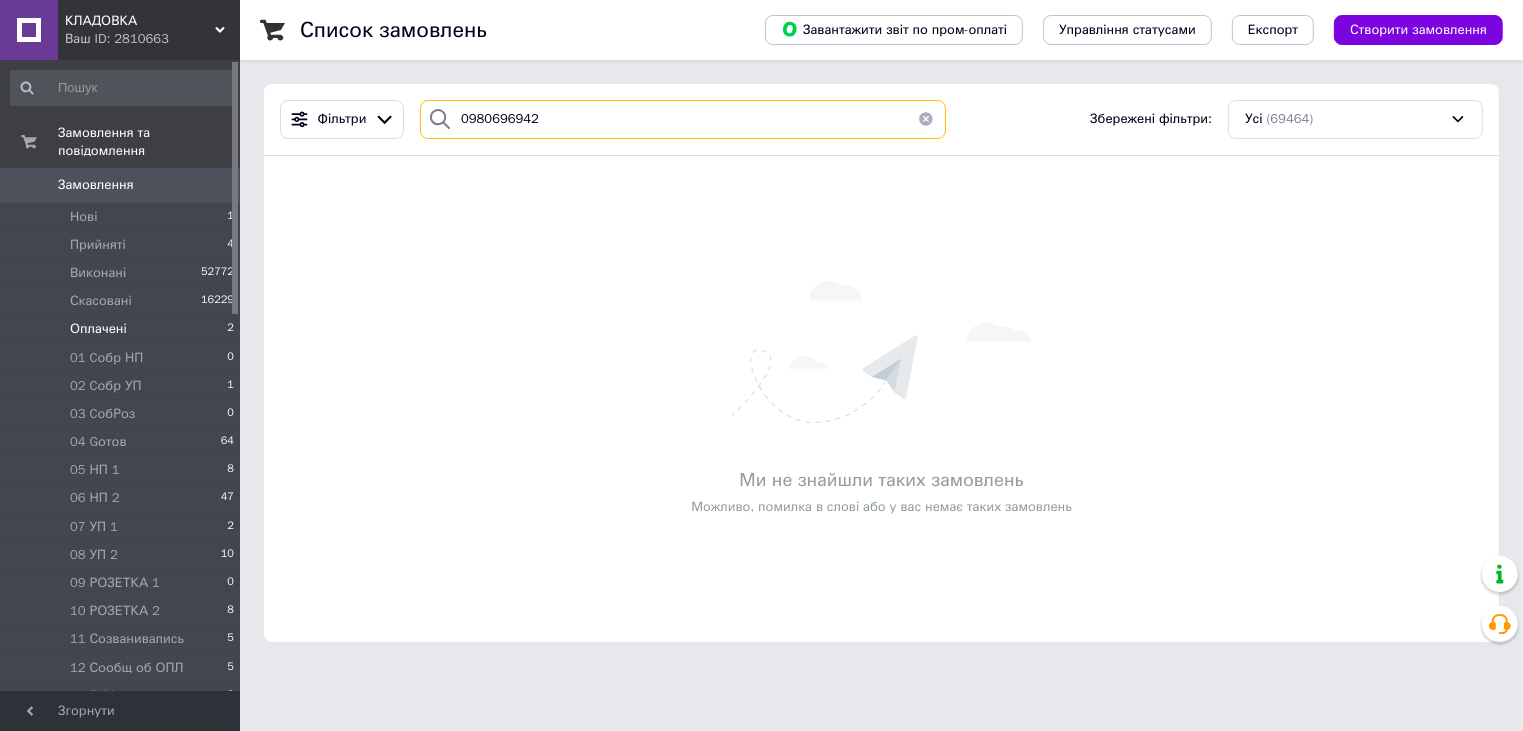 type on "0980696942" 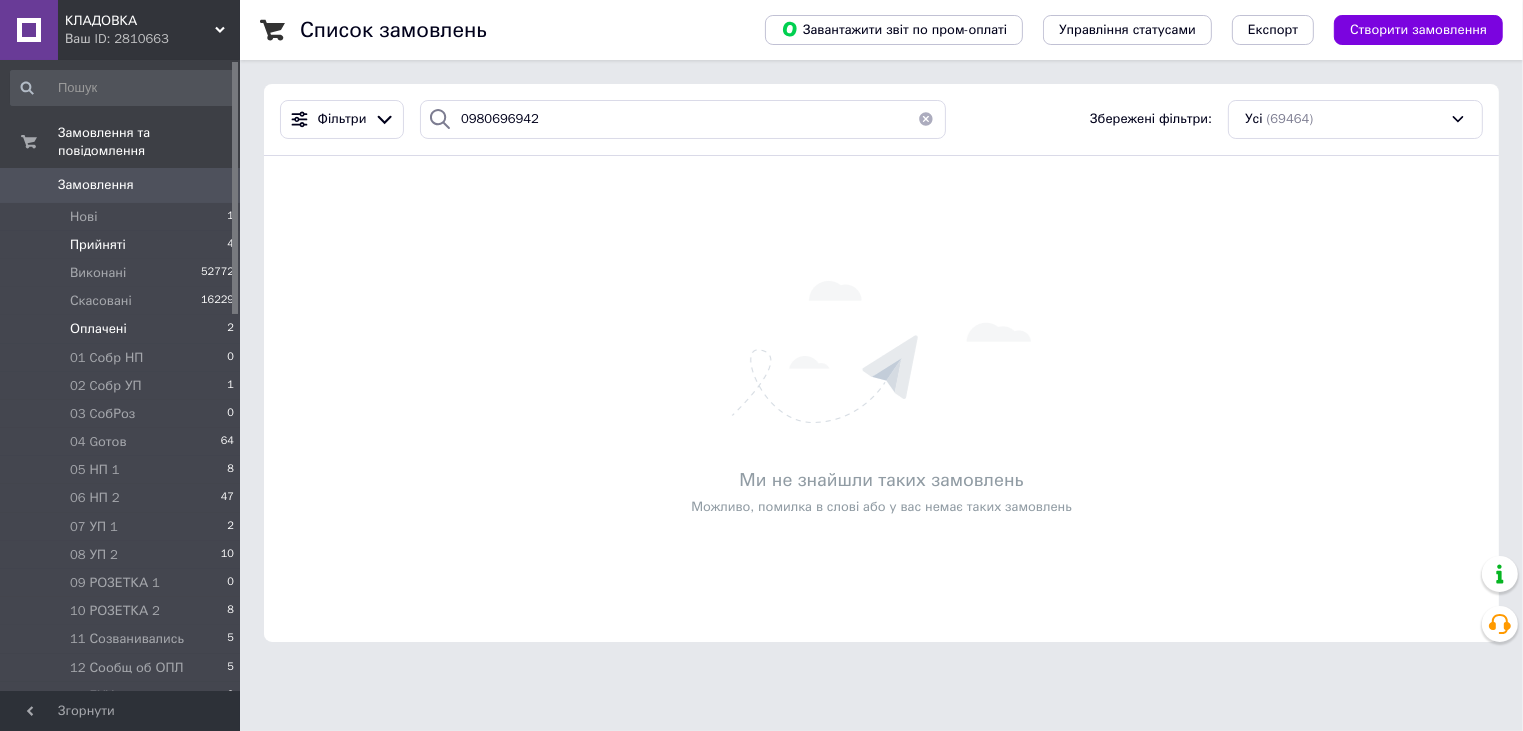 click on "Прийняті 4" at bounding box center [123, 245] 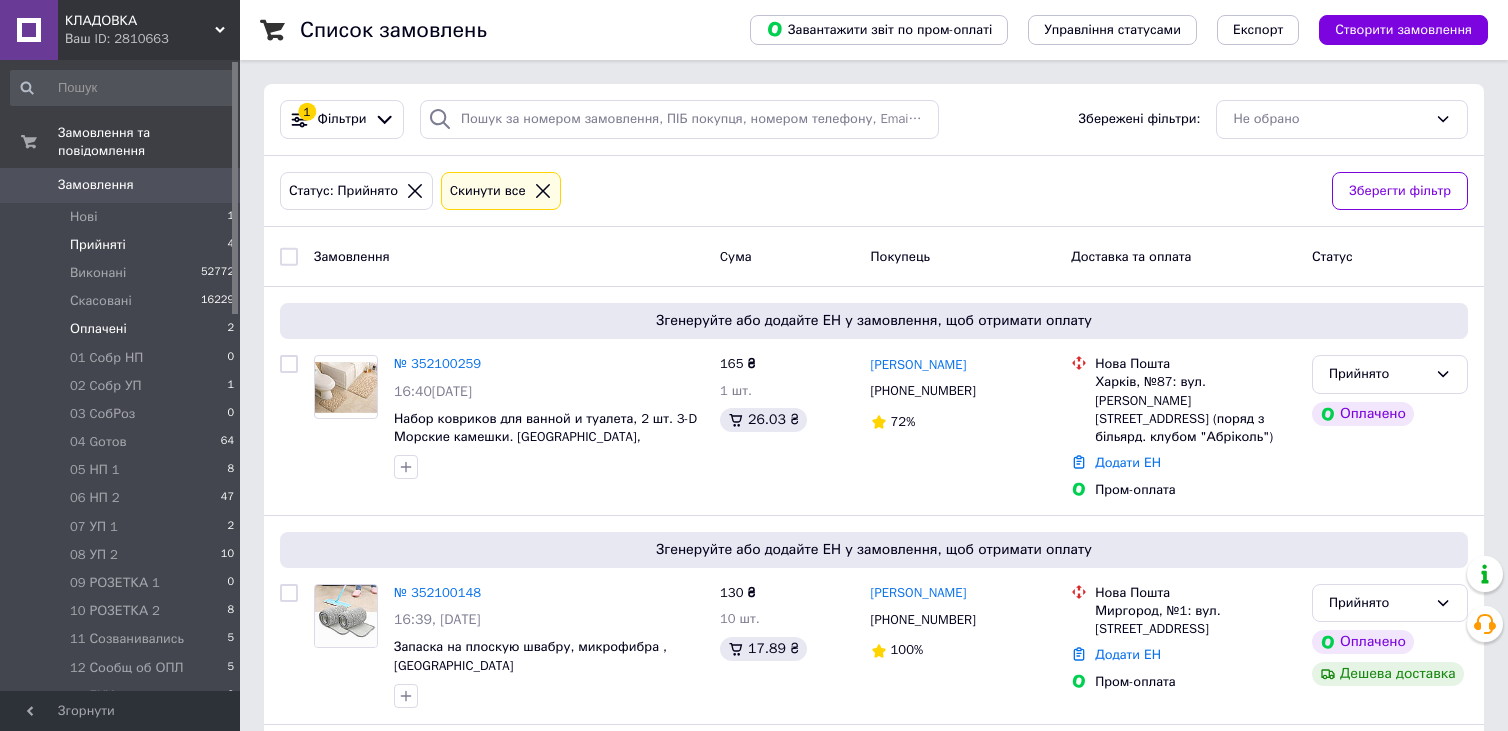 click on "Оплачені 2" at bounding box center (123, 329) 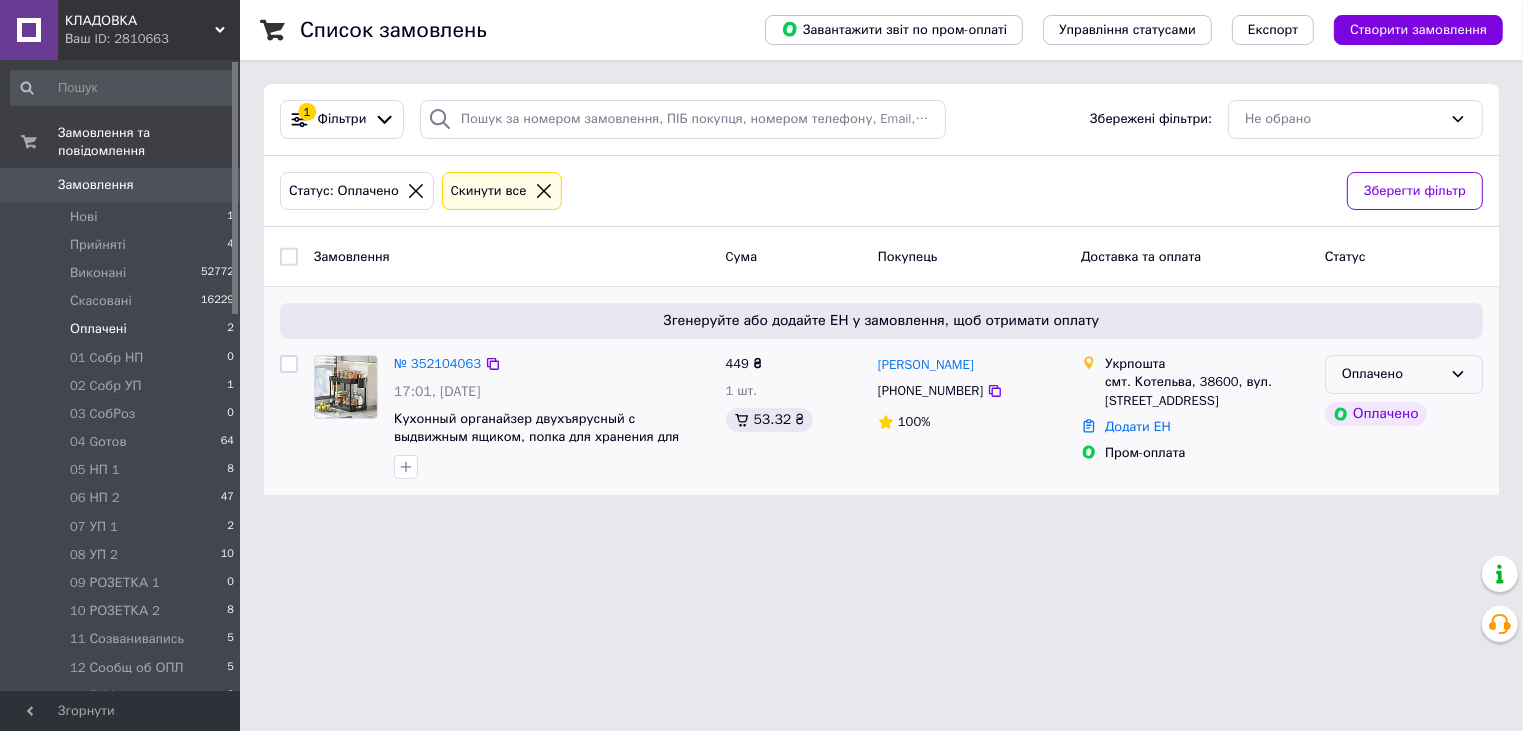 click 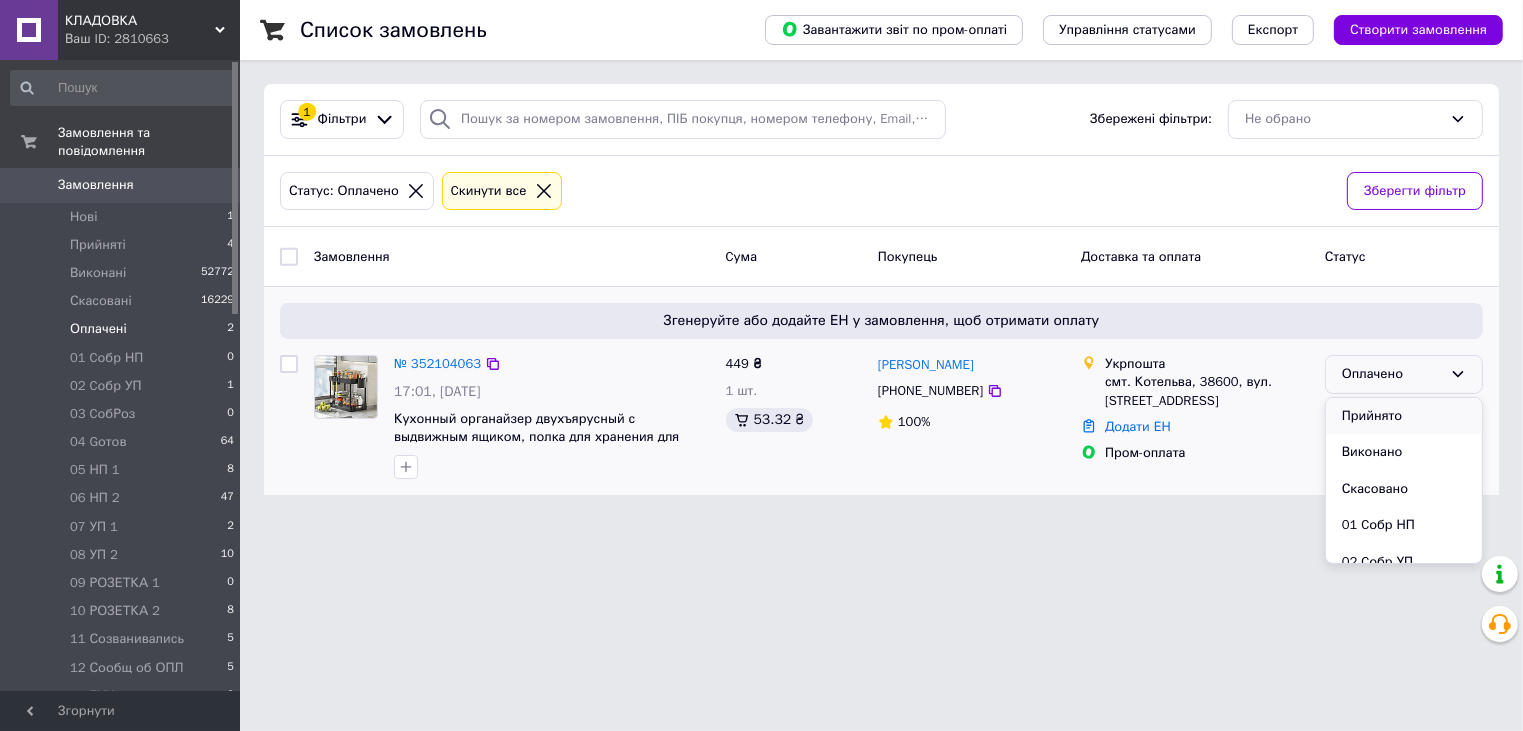 click on "Прийнято" at bounding box center [1404, 416] 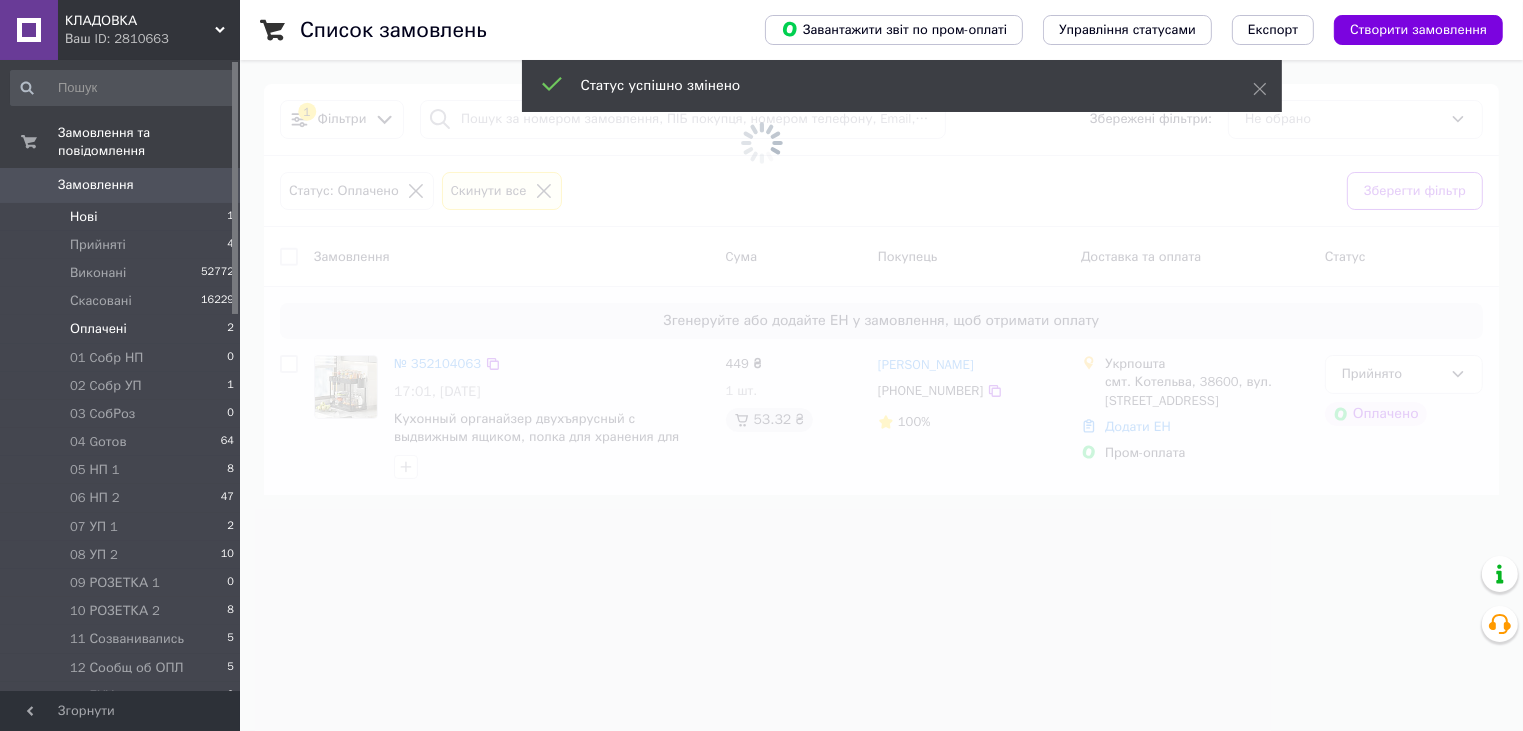 click on "Нові 1" at bounding box center [123, 217] 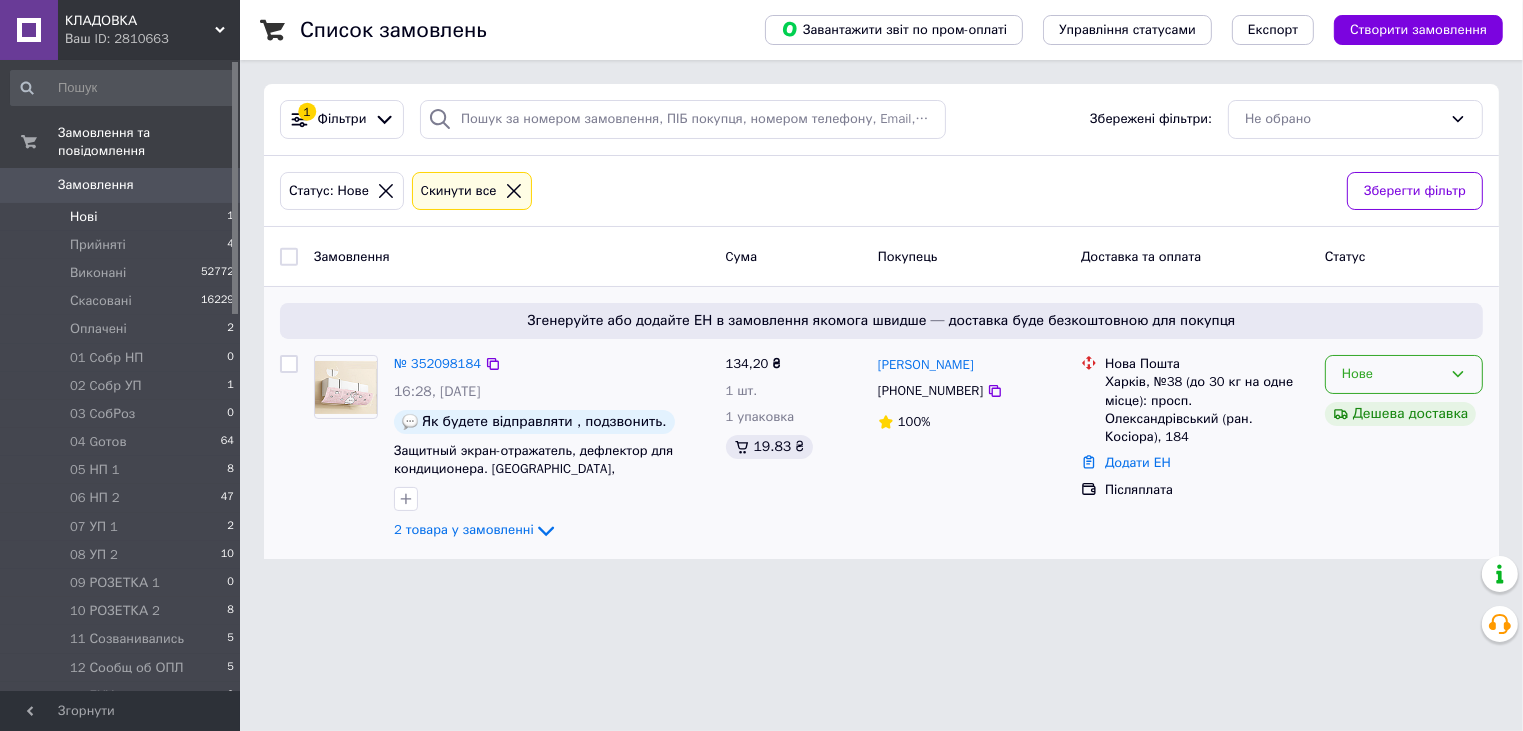 click 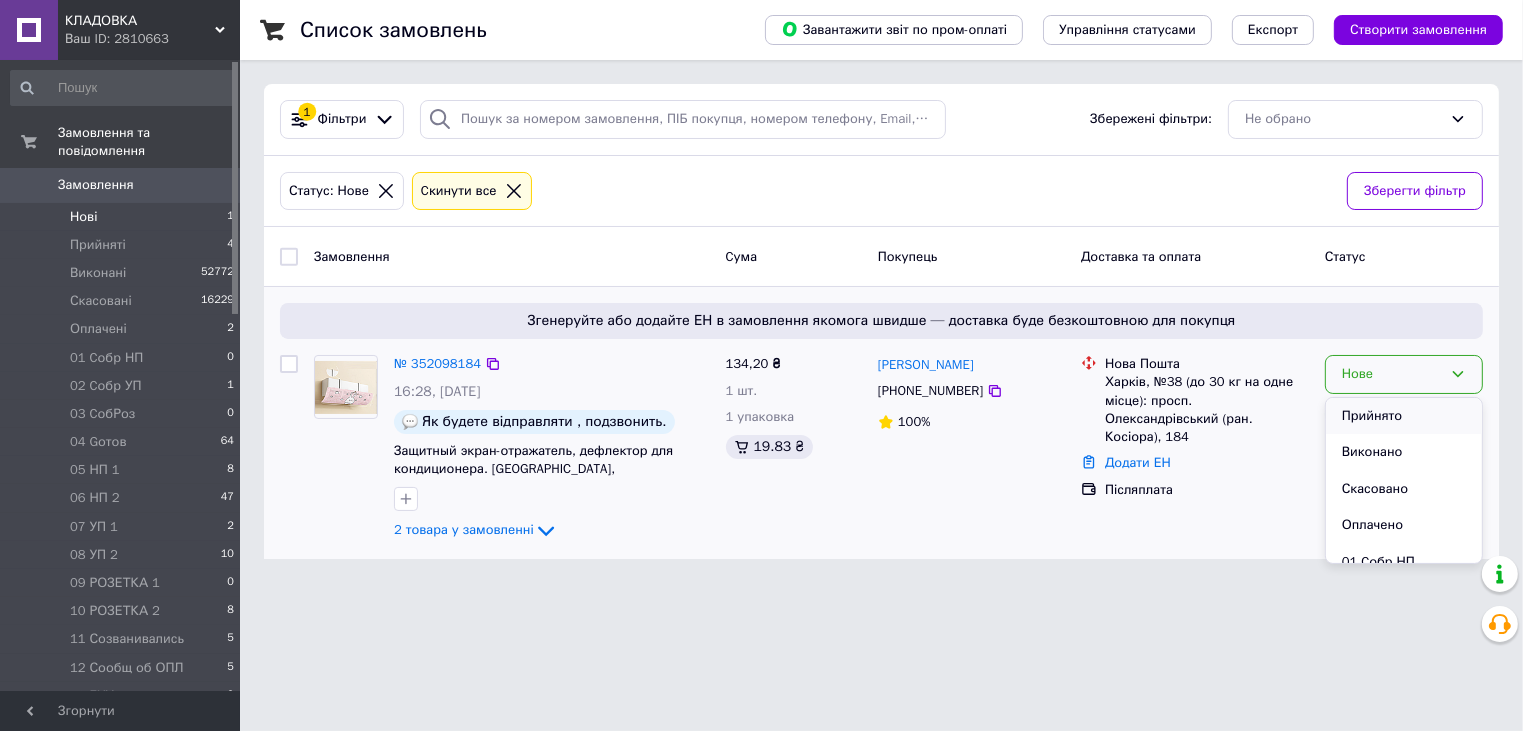 click on "Прийнято" at bounding box center (1404, 416) 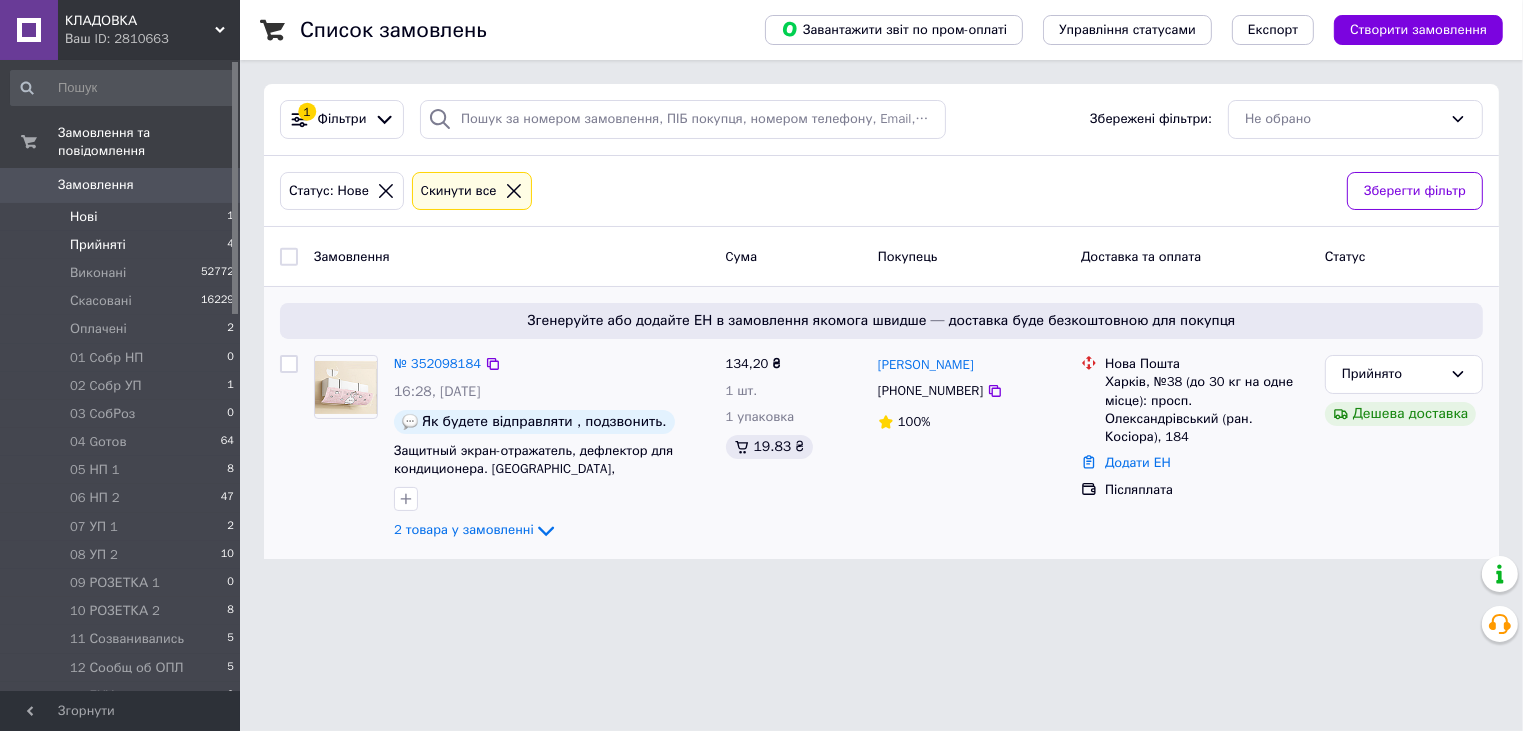 click on "Прийняті 4" at bounding box center [123, 245] 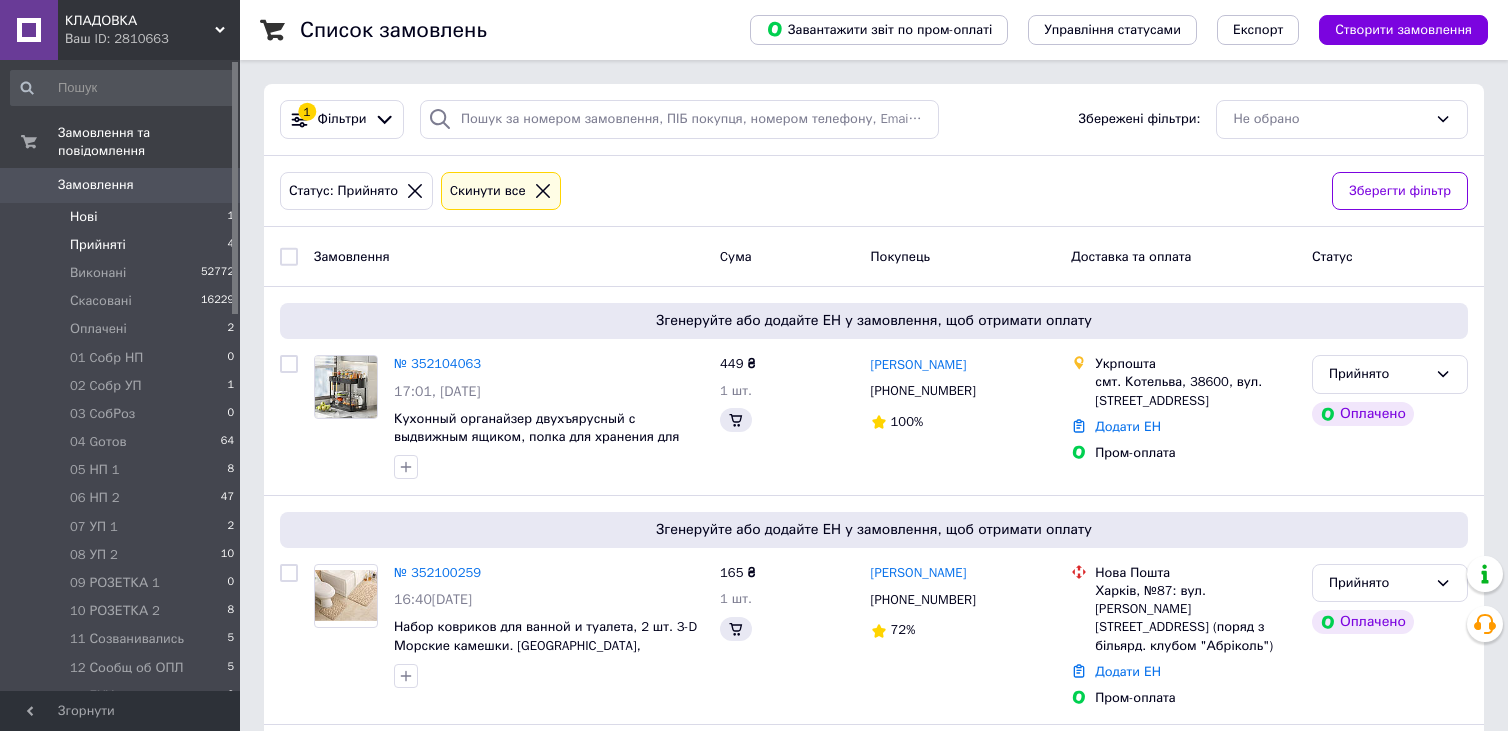 click on "Нові 1" at bounding box center [123, 217] 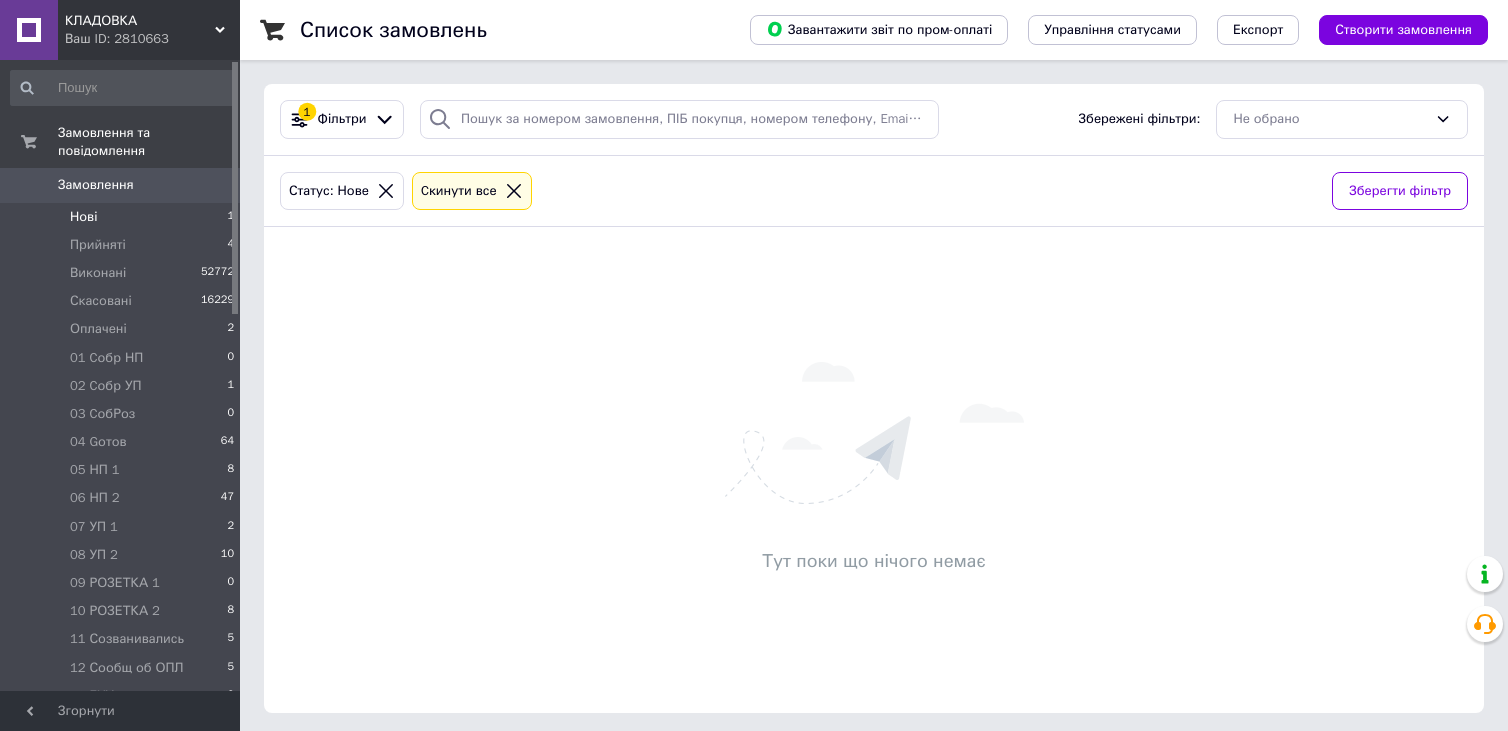 click on "Нові 1" at bounding box center [123, 217] 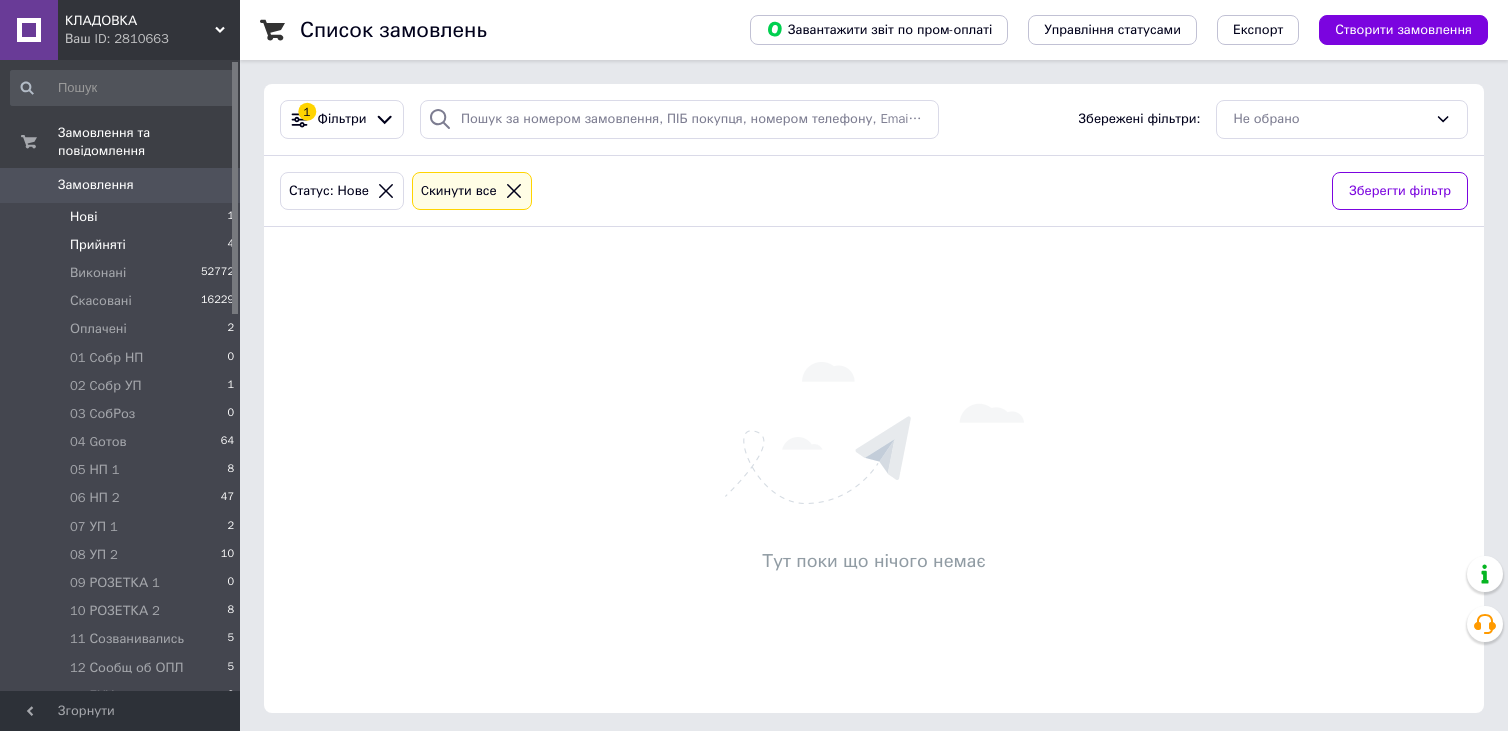 click on "Прийняті 4" at bounding box center [123, 245] 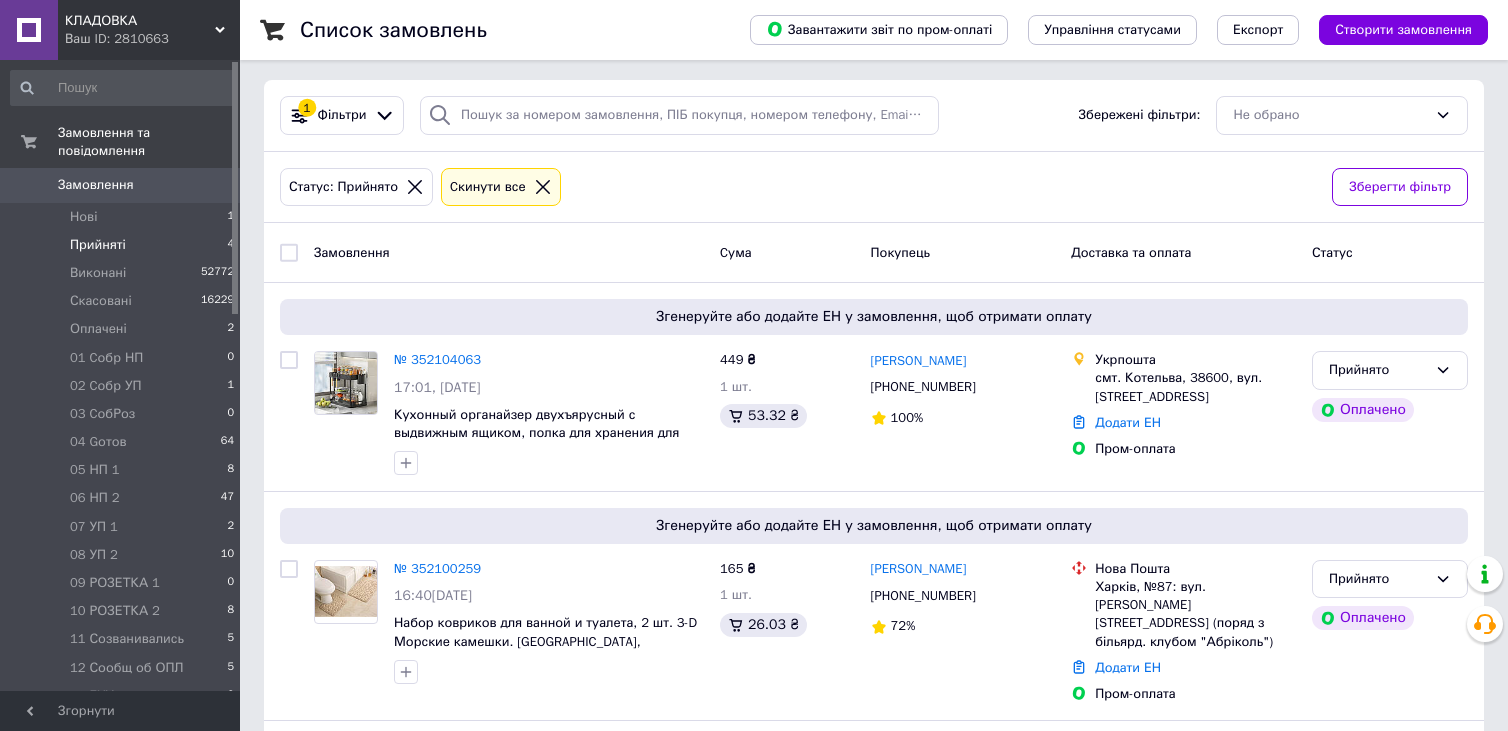 scroll, scrollTop: 0, scrollLeft: 0, axis: both 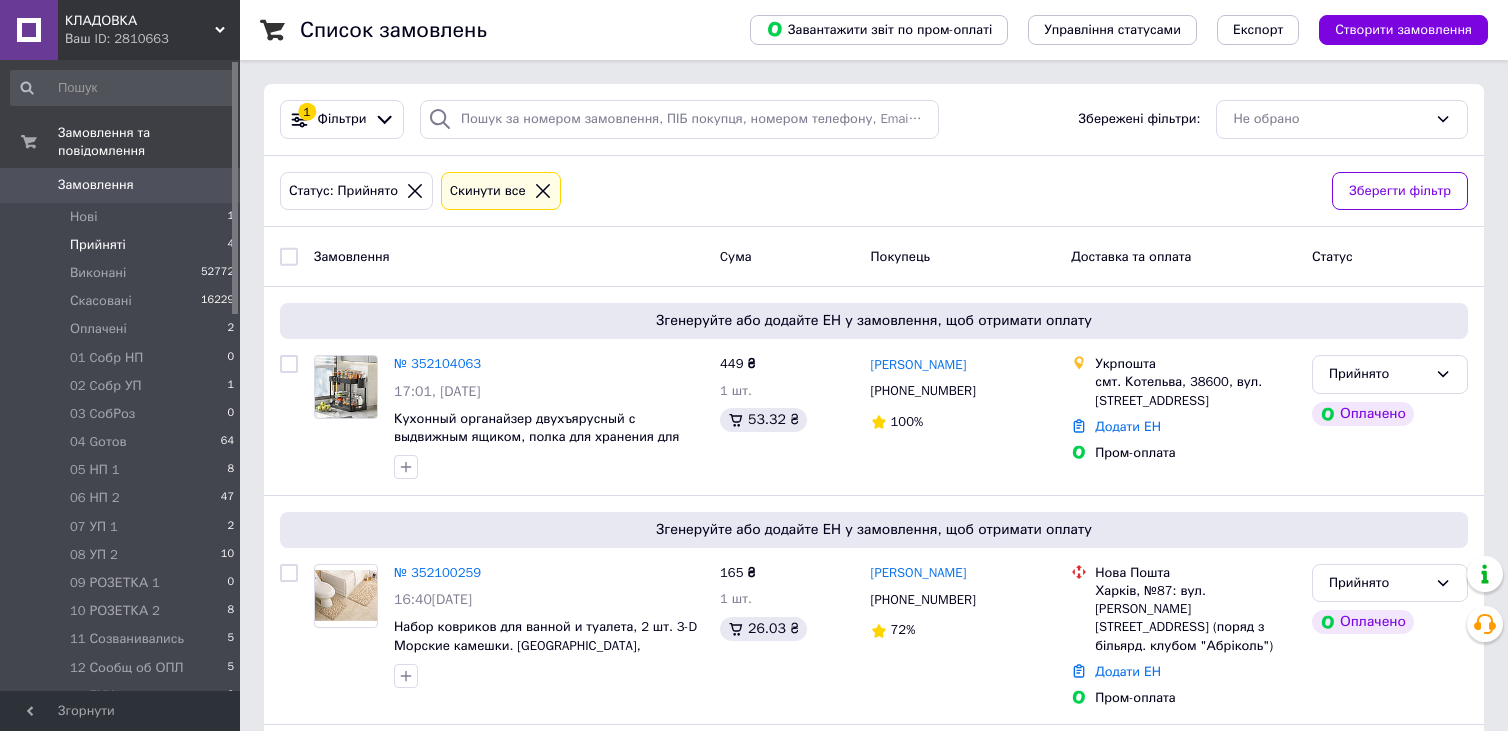 click on "Прийняті" at bounding box center (98, 245) 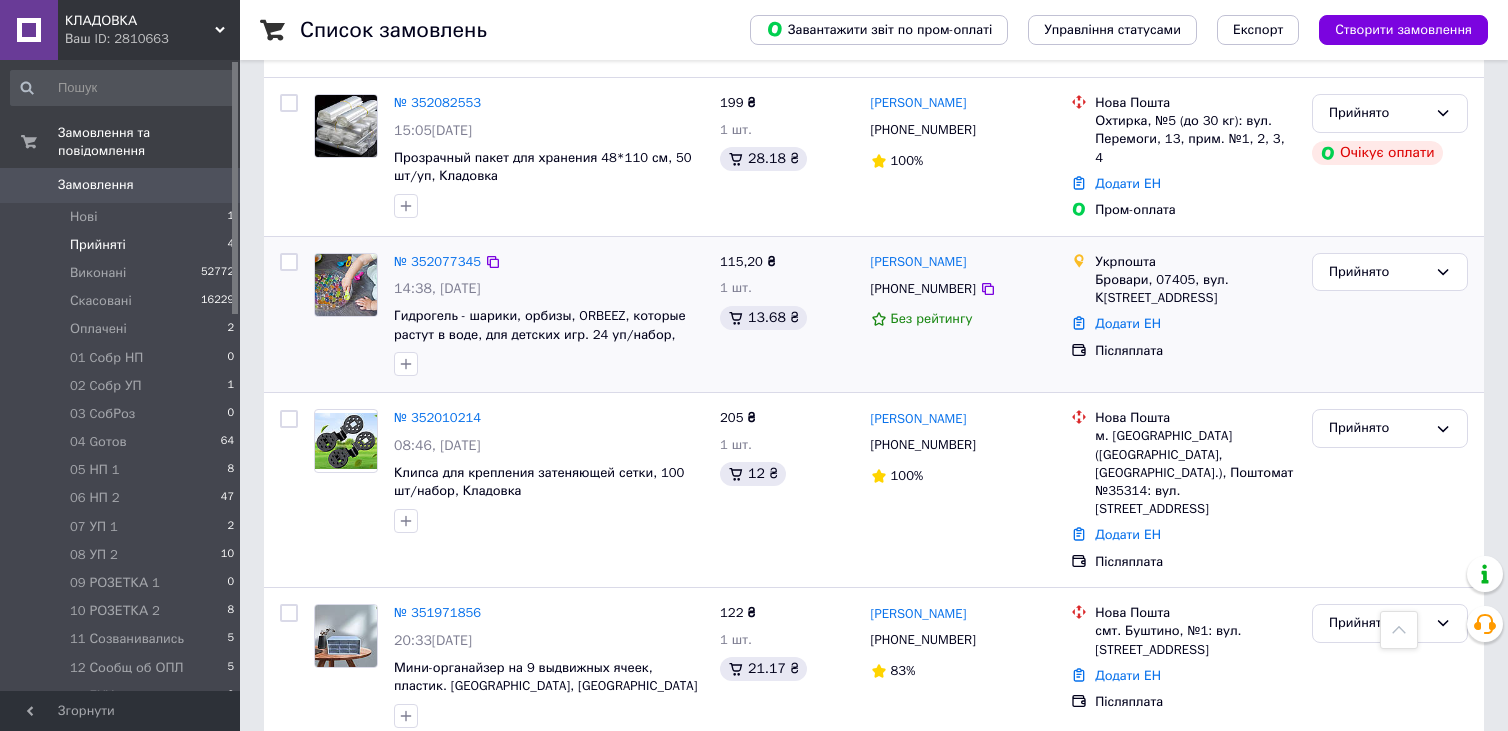 scroll, scrollTop: 1142, scrollLeft: 0, axis: vertical 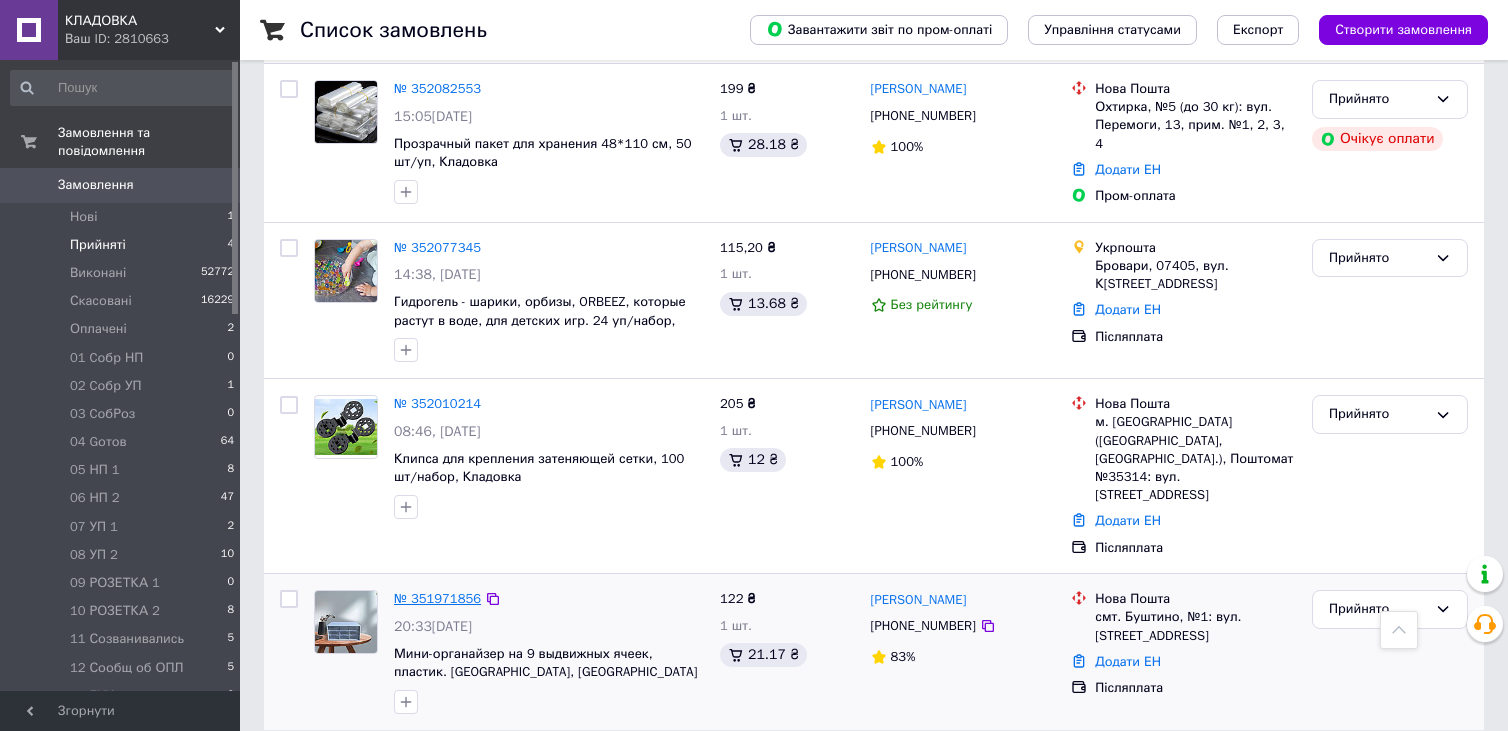 click on "№ 351971856" at bounding box center [437, 598] 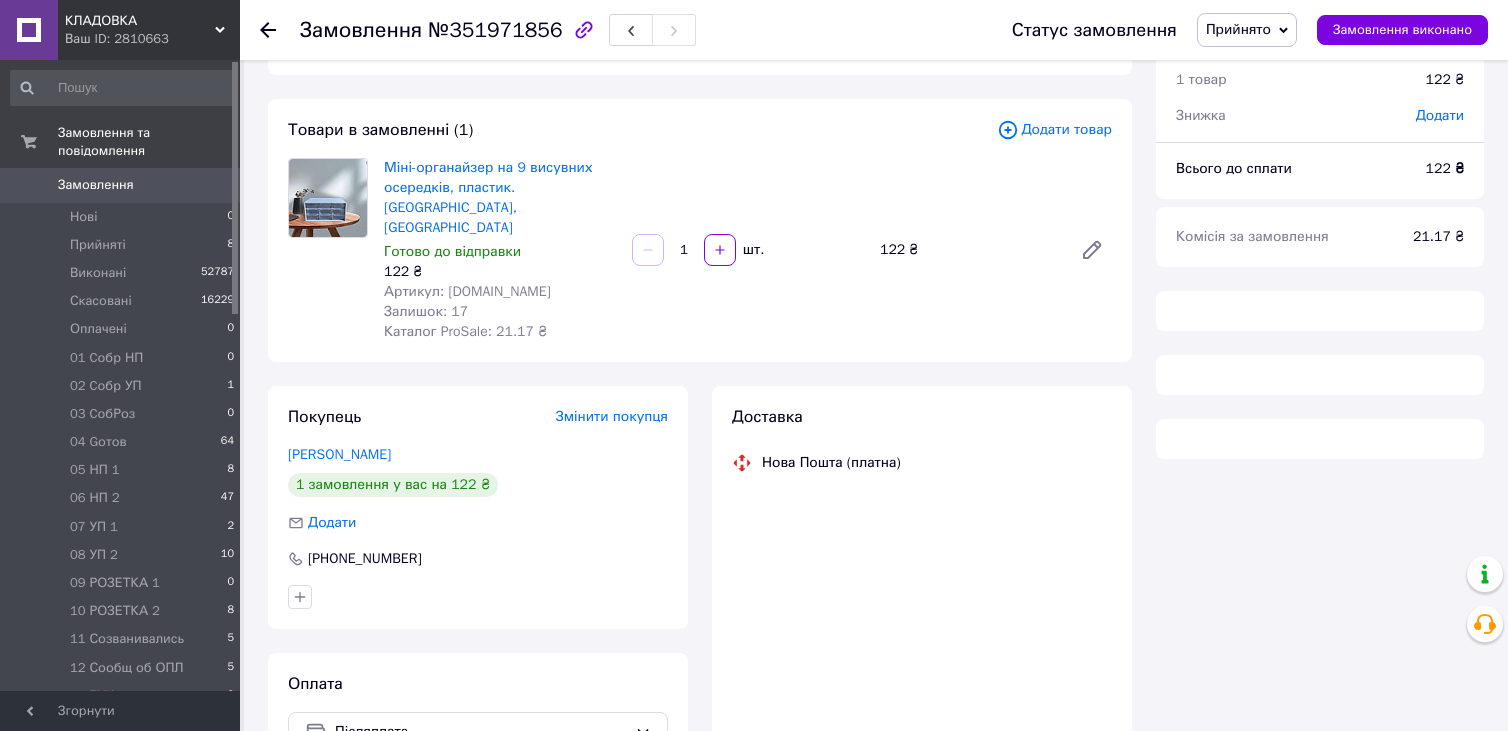 scroll, scrollTop: 182, scrollLeft: 0, axis: vertical 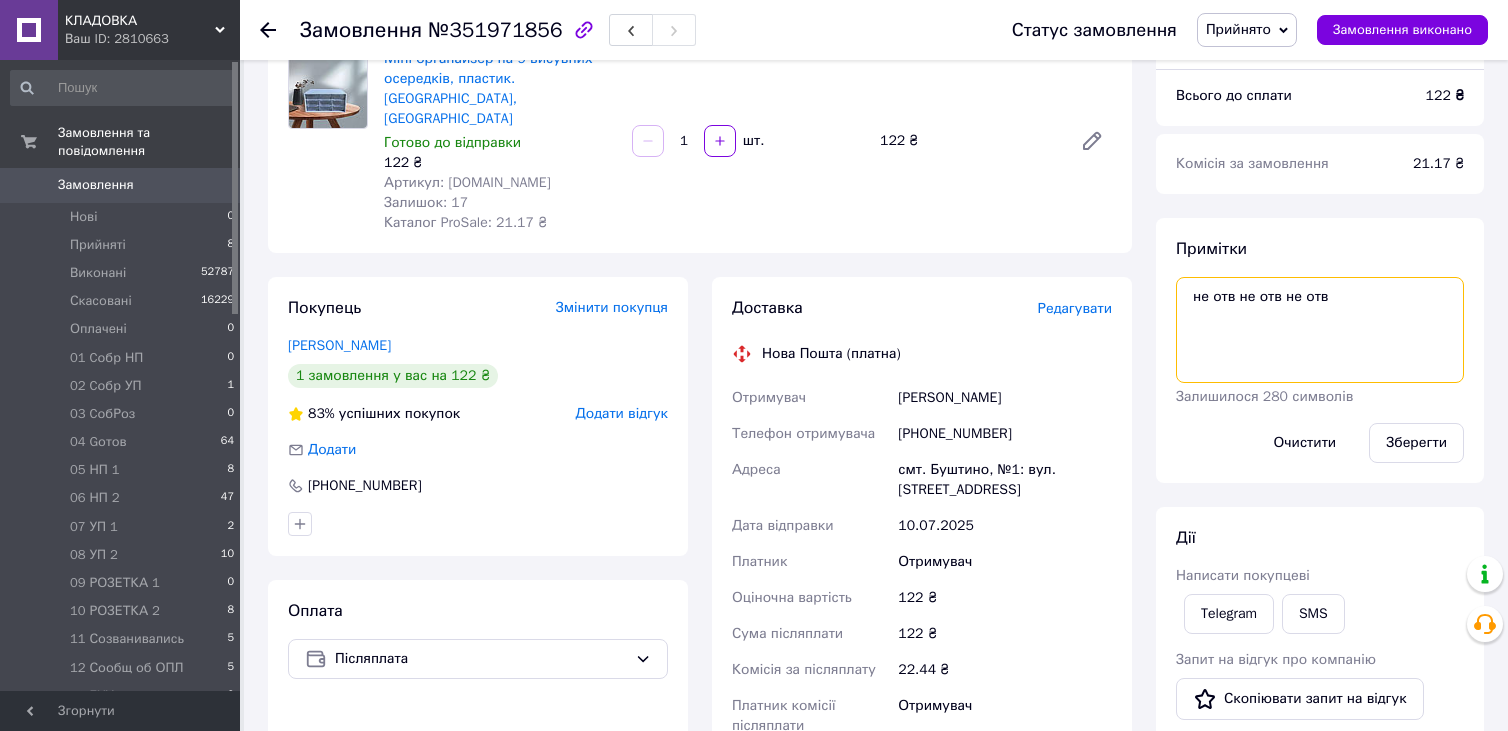 click on "не отв не отв не отв" at bounding box center [1320, 330] 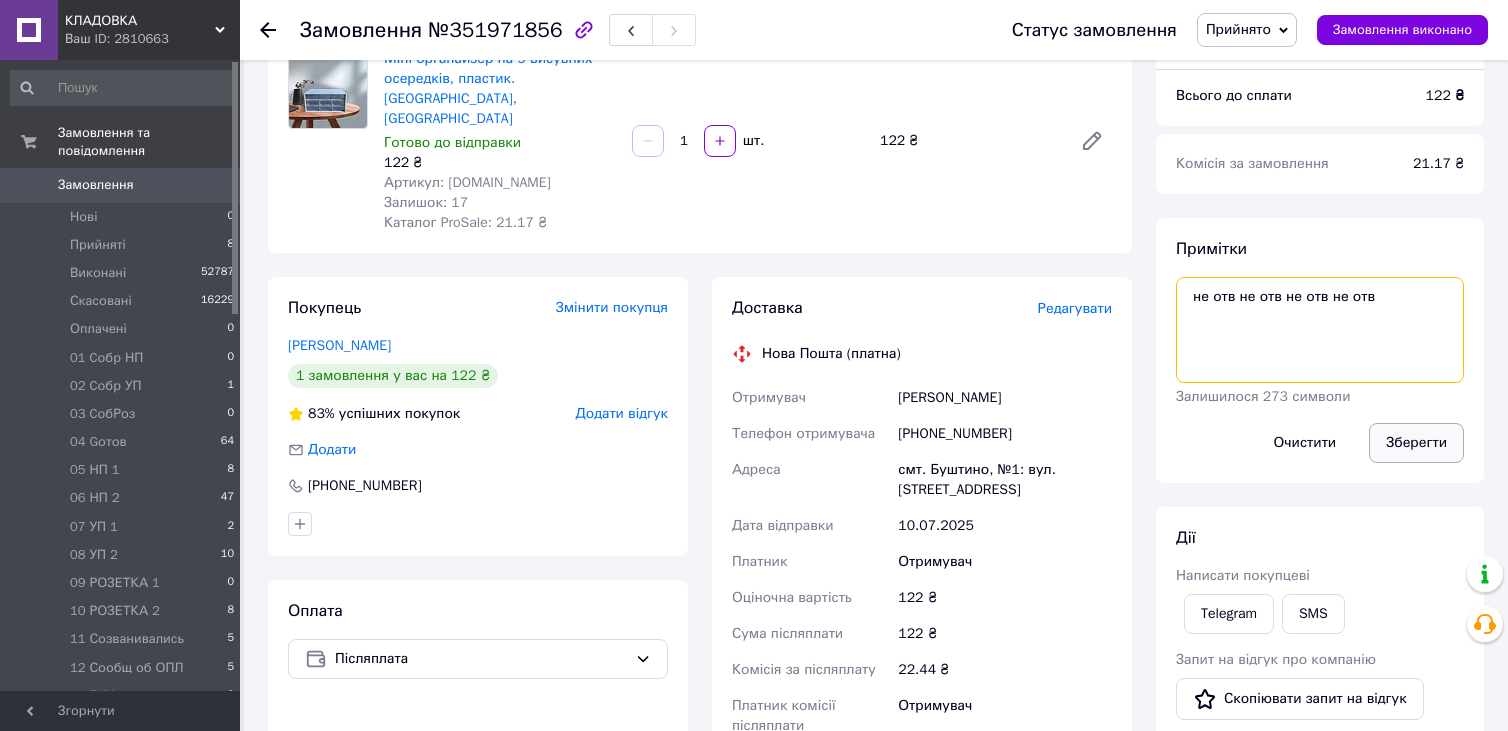 type on "не отв не отв не отв не отв" 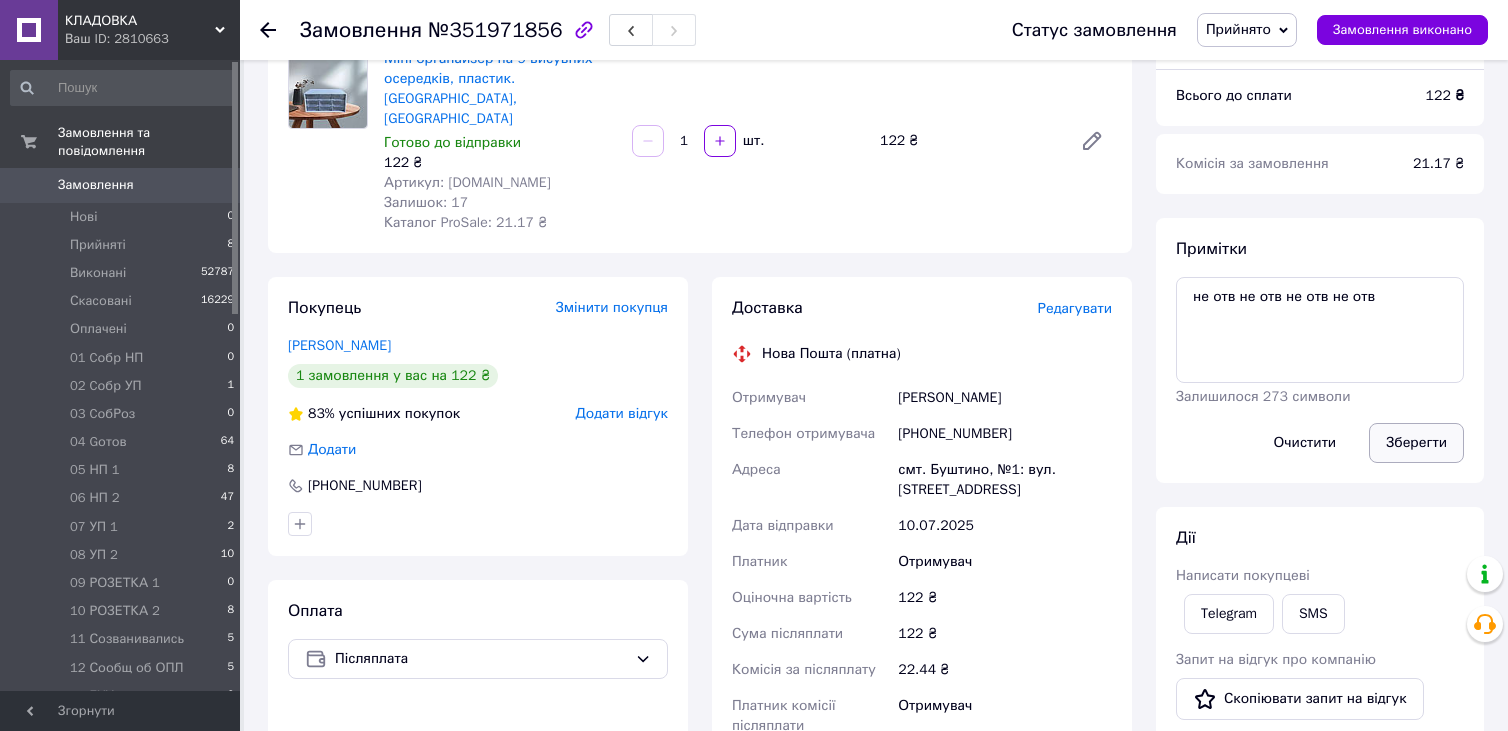 click on "Зберегти" at bounding box center [1416, 443] 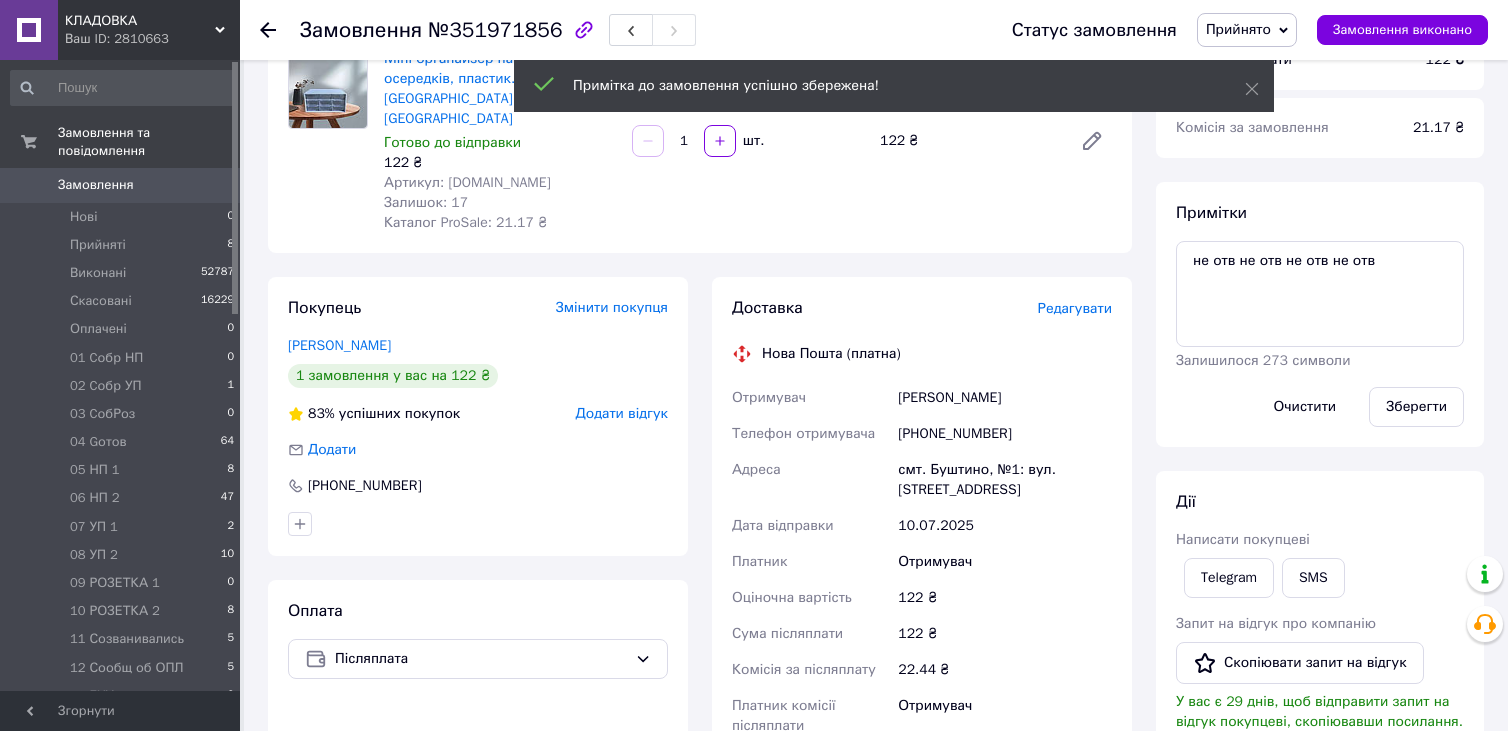 click 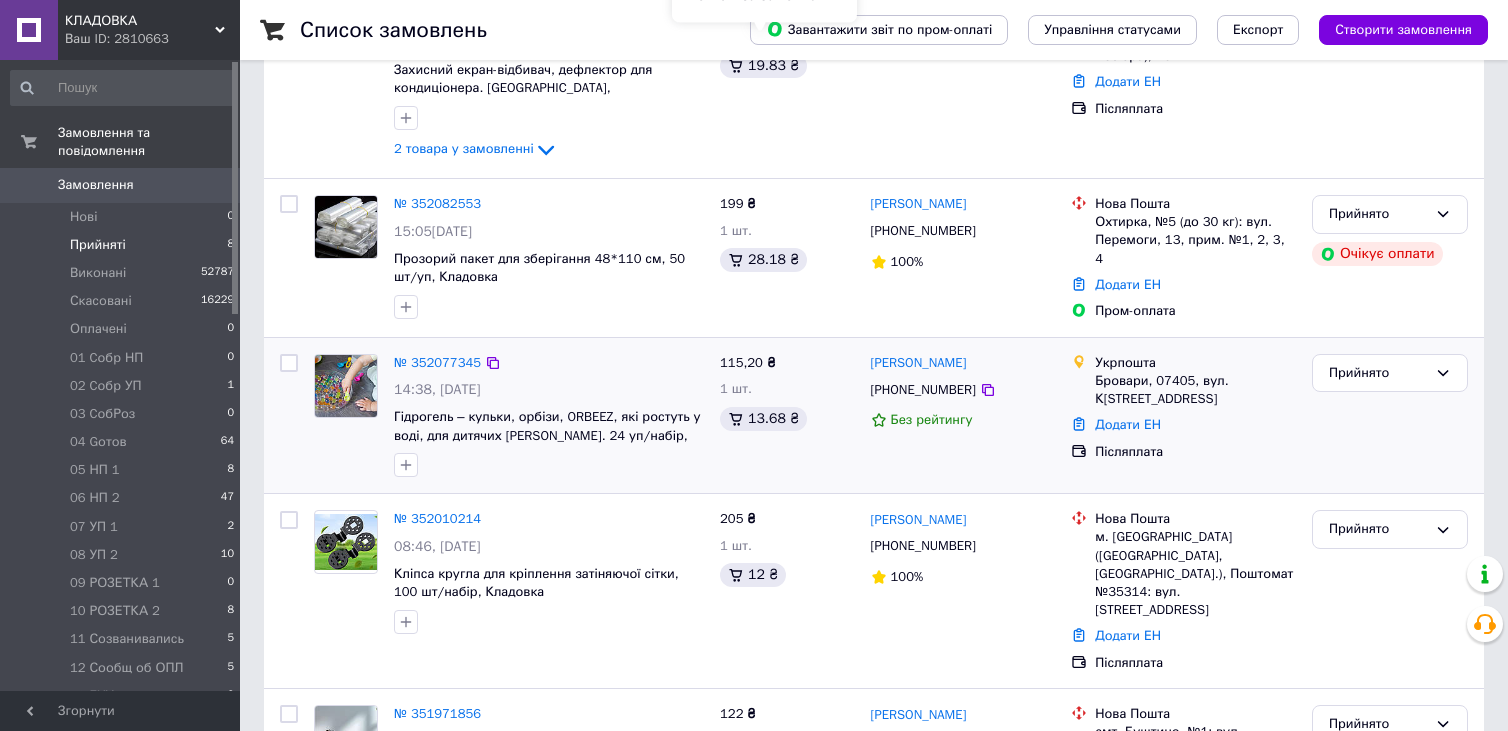 scroll, scrollTop: 1142, scrollLeft: 0, axis: vertical 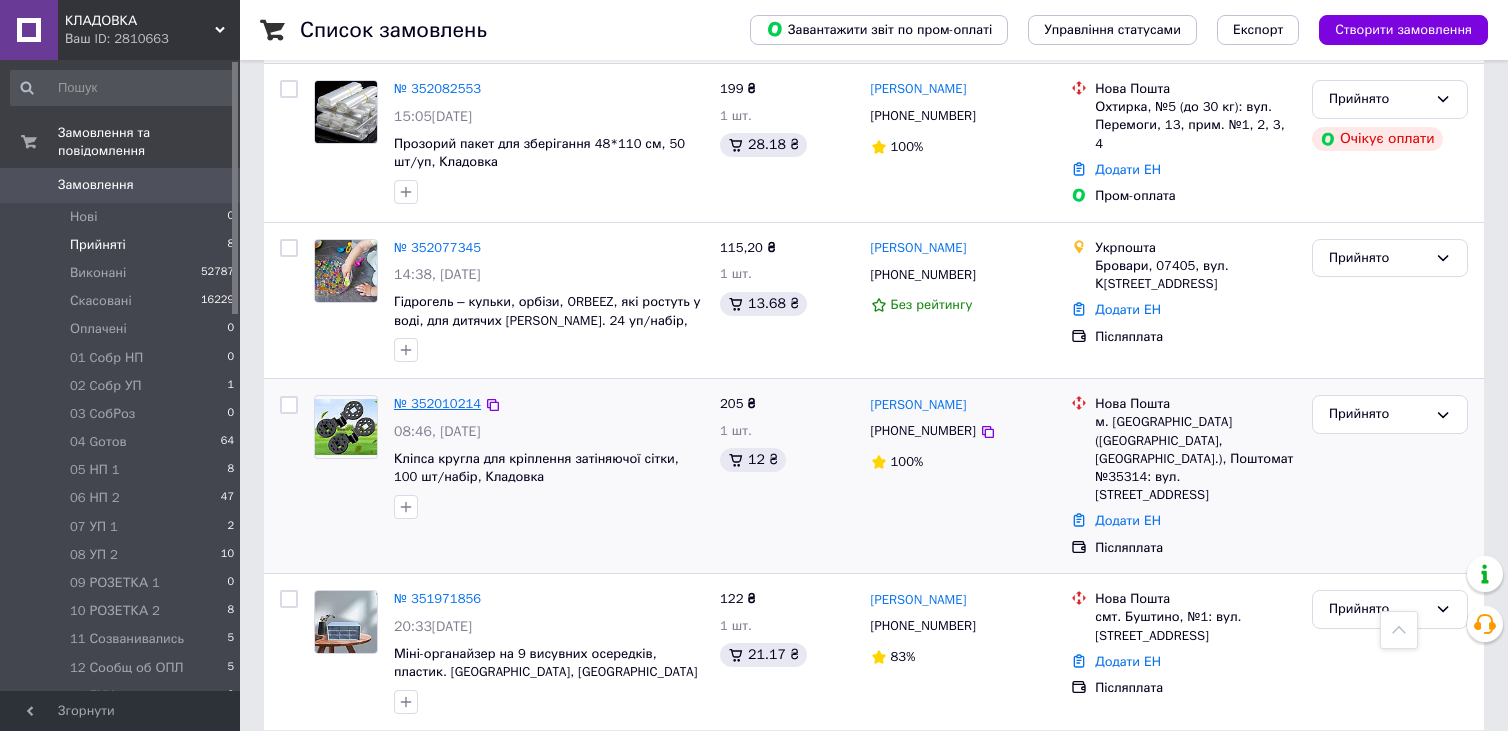 click on "№ 352010214" at bounding box center [437, 403] 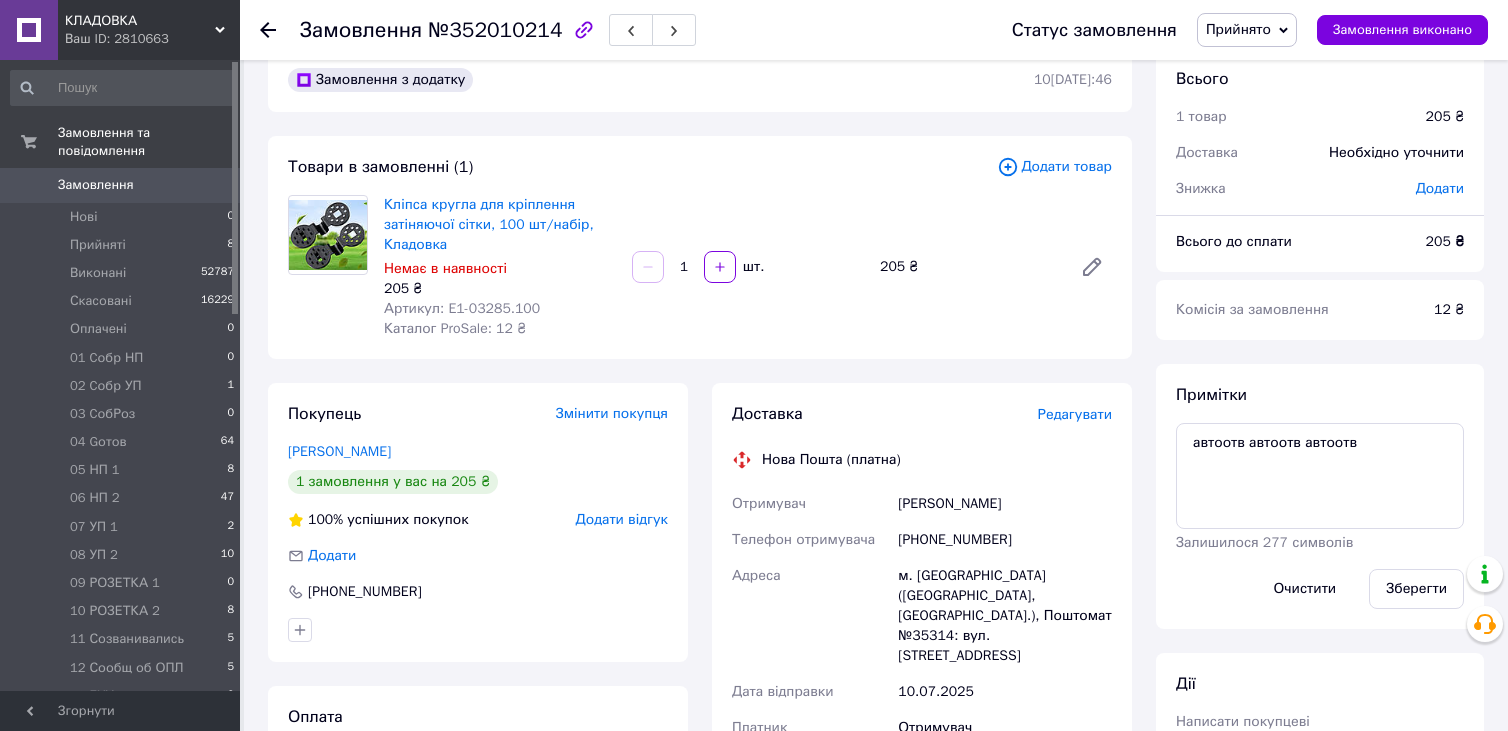 scroll, scrollTop: 0, scrollLeft: 0, axis: both 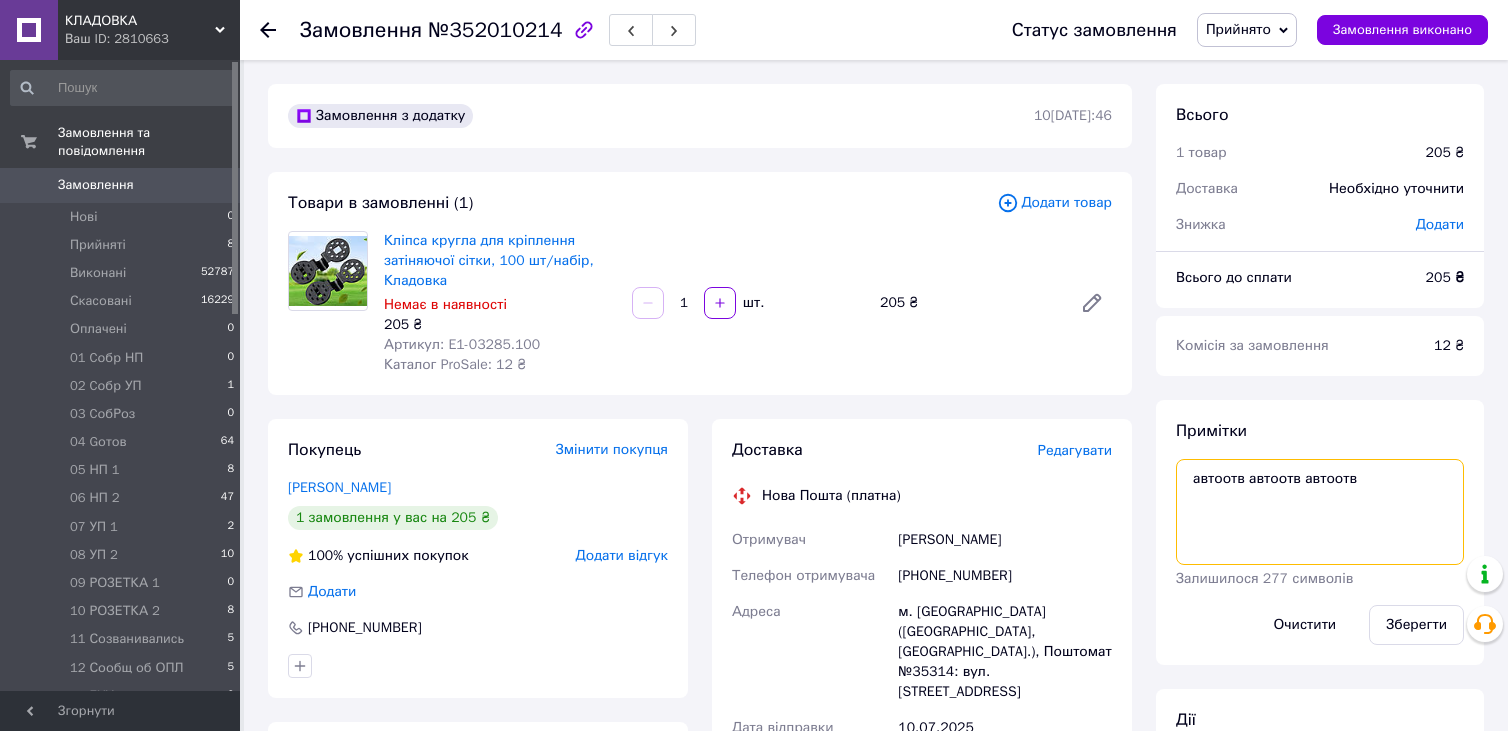 click on "автоотв автоотв автоотв" at bounding box center (1320, 512) 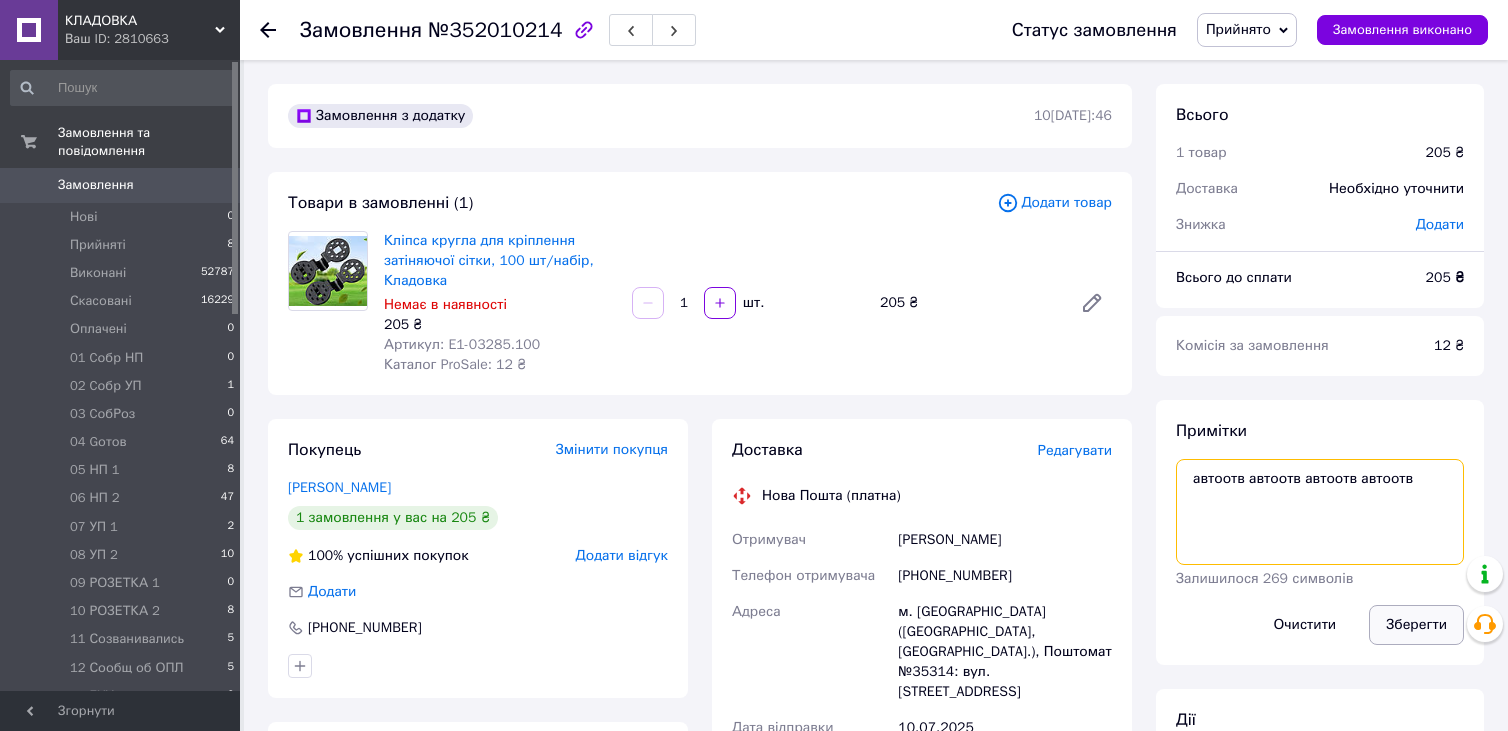 type on "автоотв автоотв автоотв автоотв" 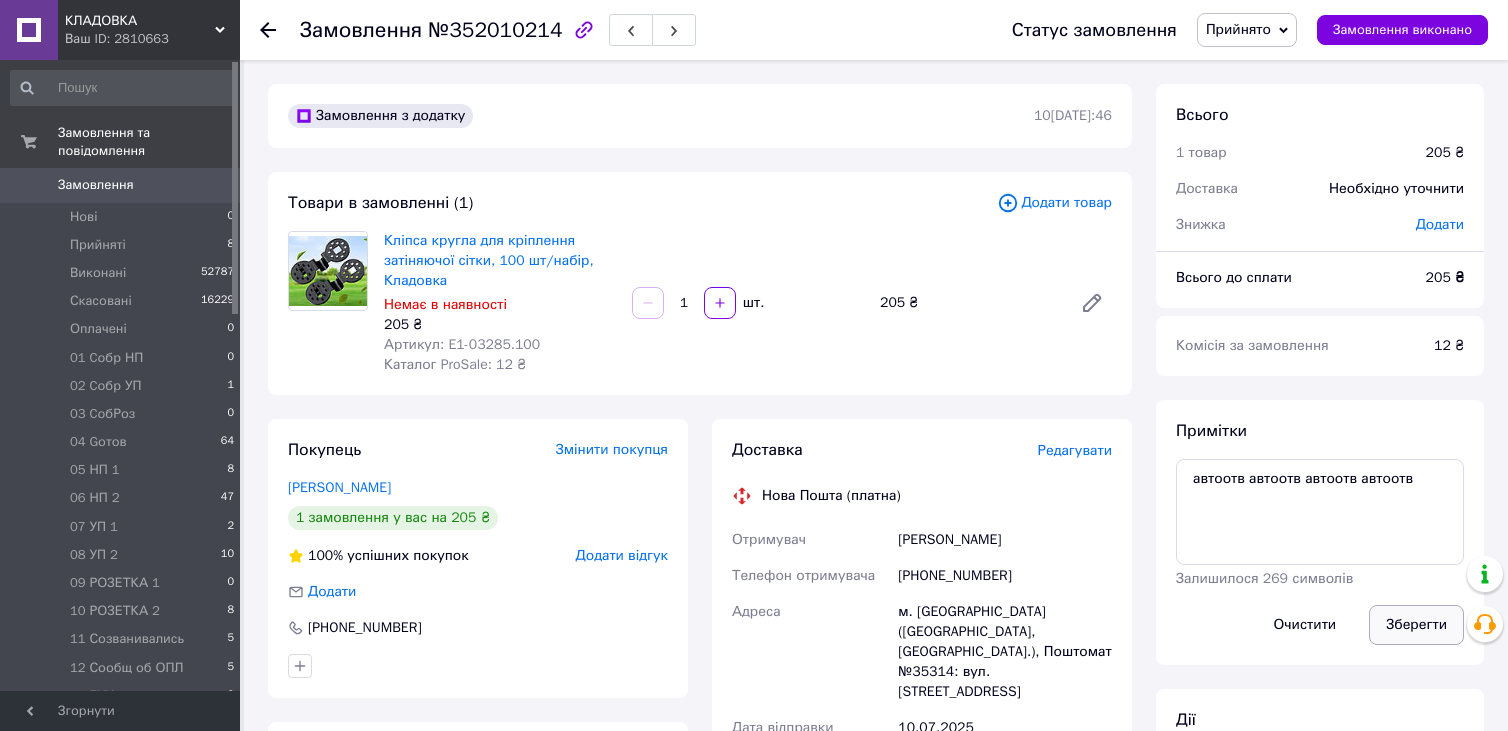 click on "Зберегти" at bounding box center (1416, 625) 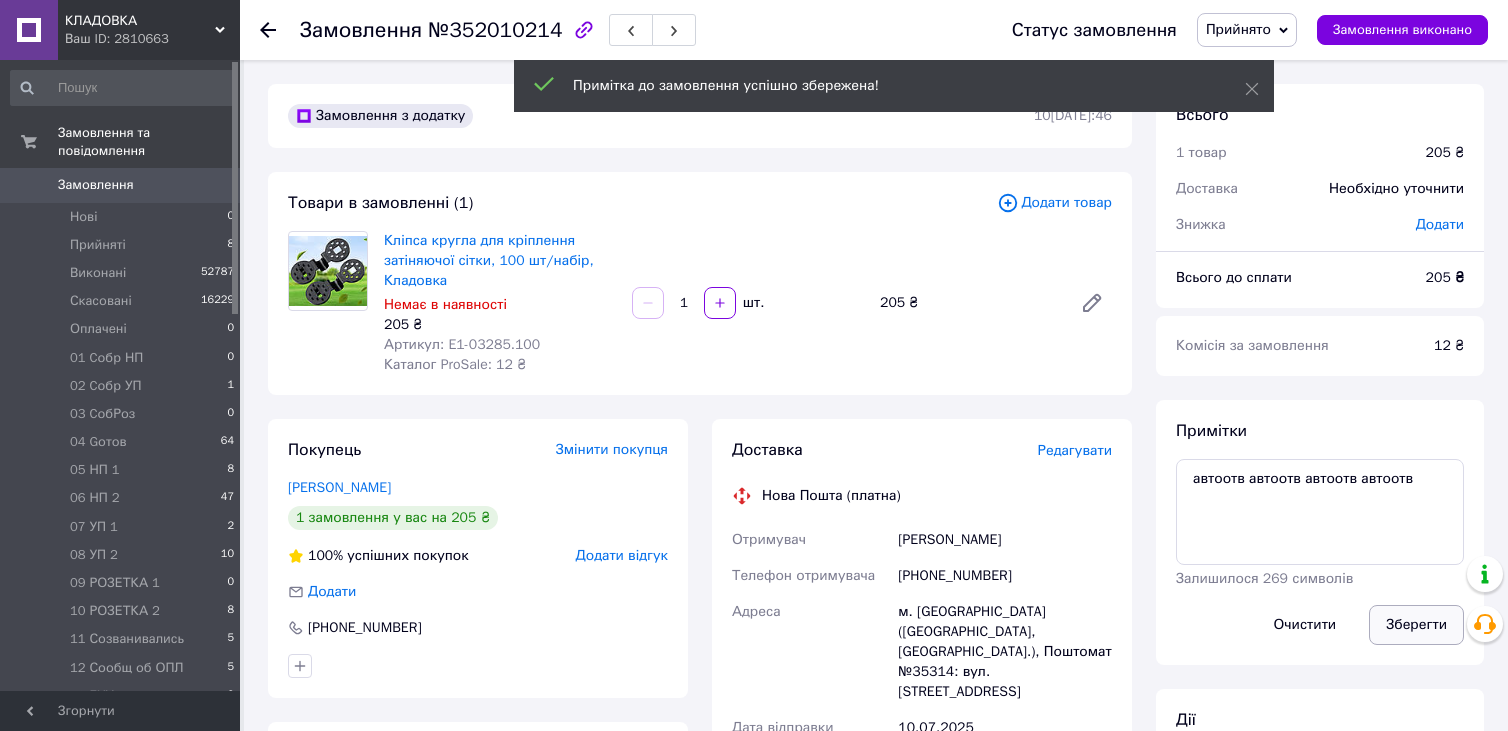 click on "Зберегти" at bounding box center [1416, 625] 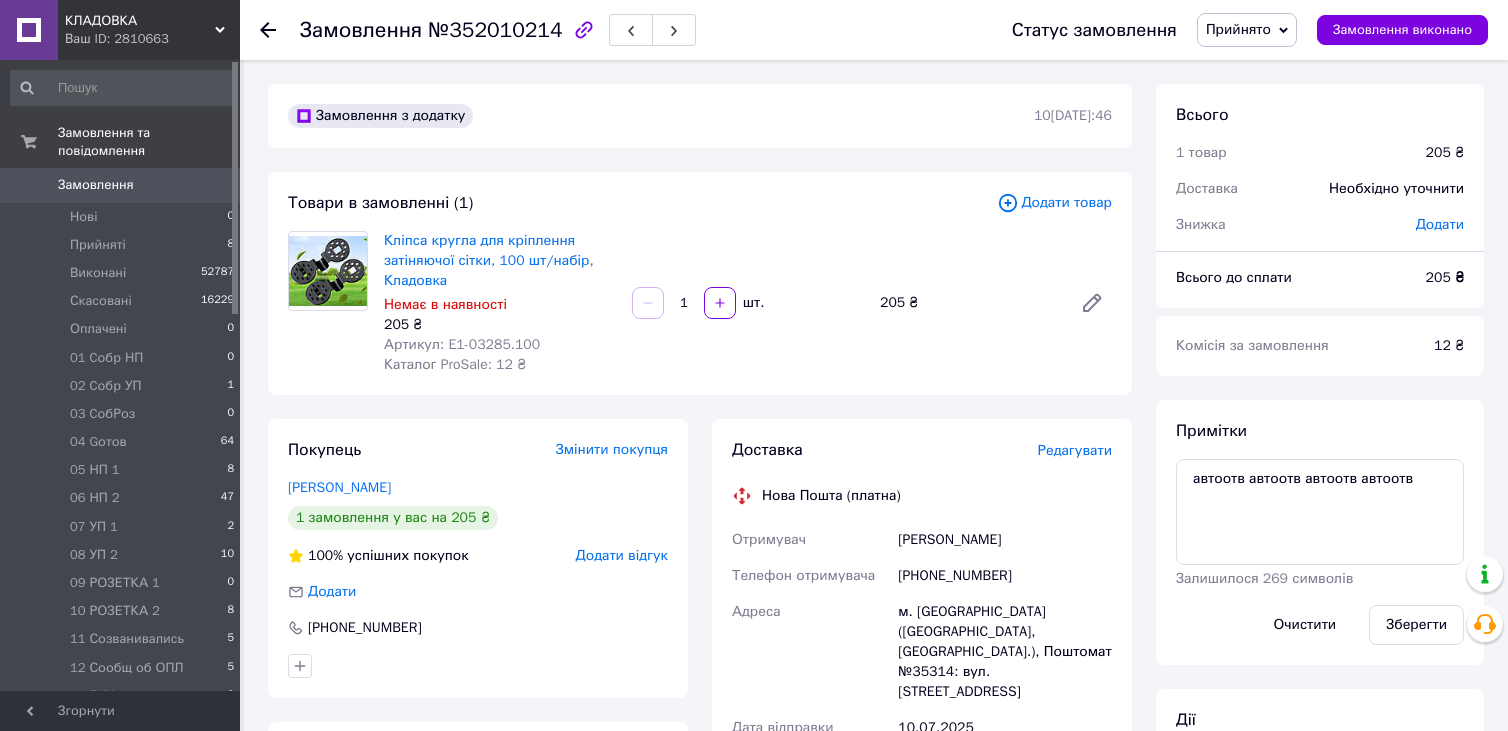click 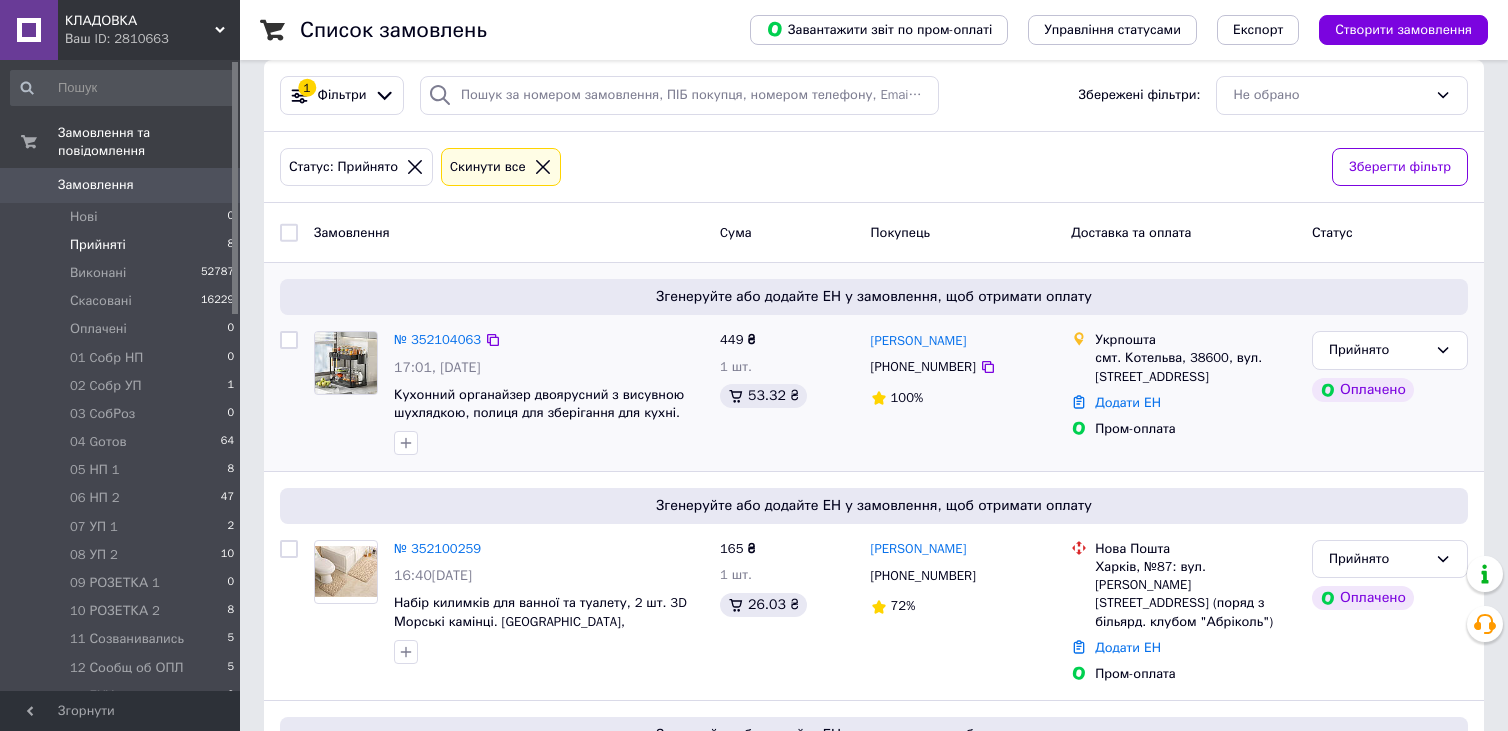 scroll, scrollTop: 0, scrollLeft: 0, axis: both 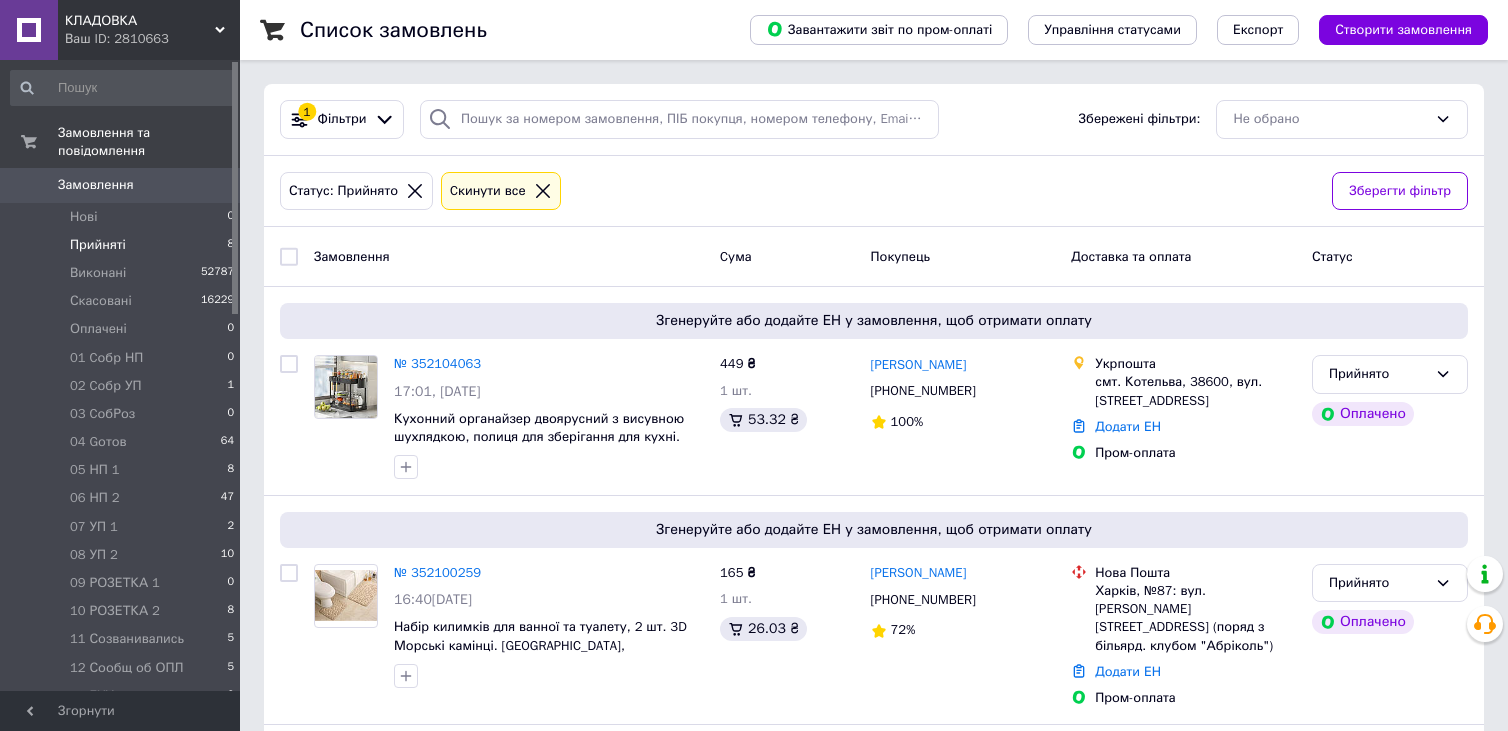 click on "Прийняті 8" at bounding box center (123, 245) 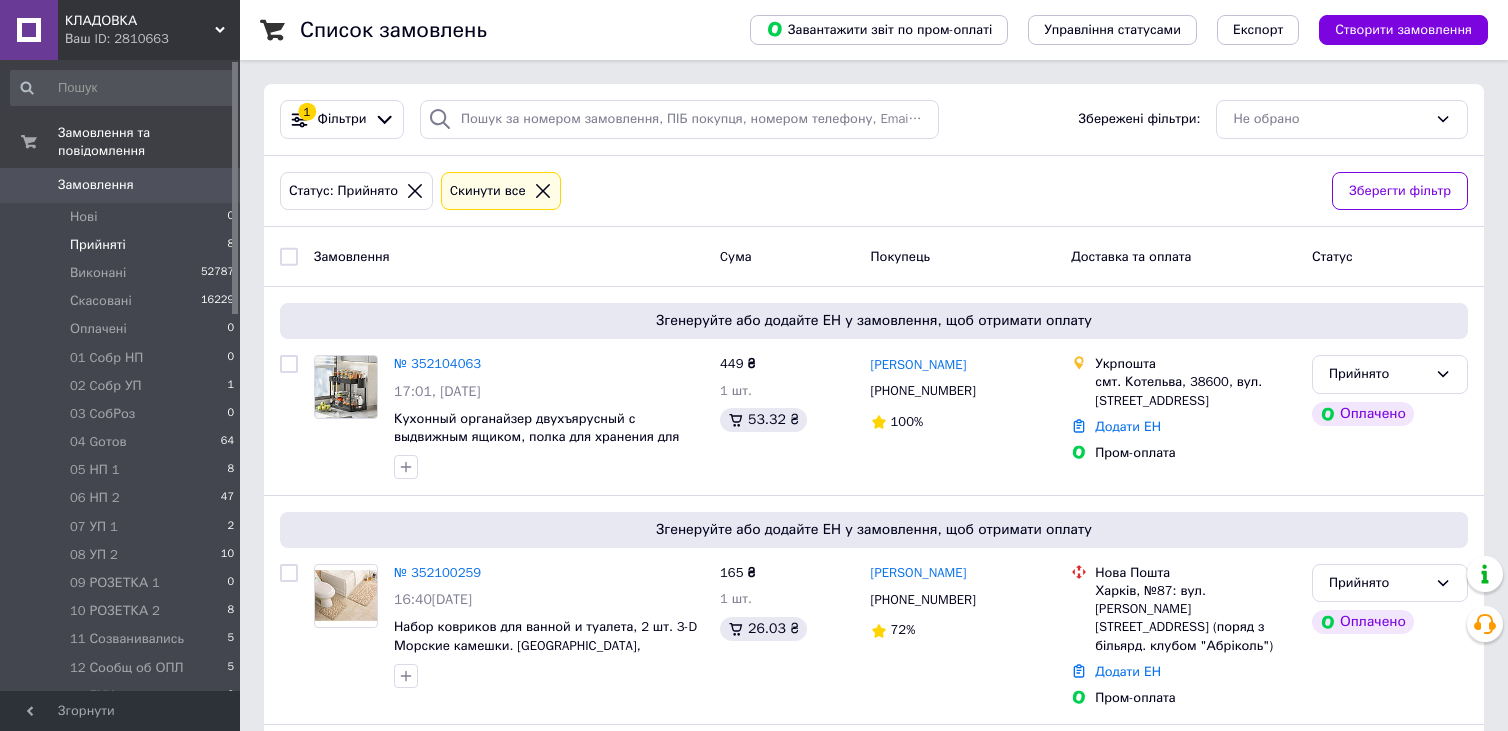 click on "Прийняті 8" at bounding box center (123, 245) 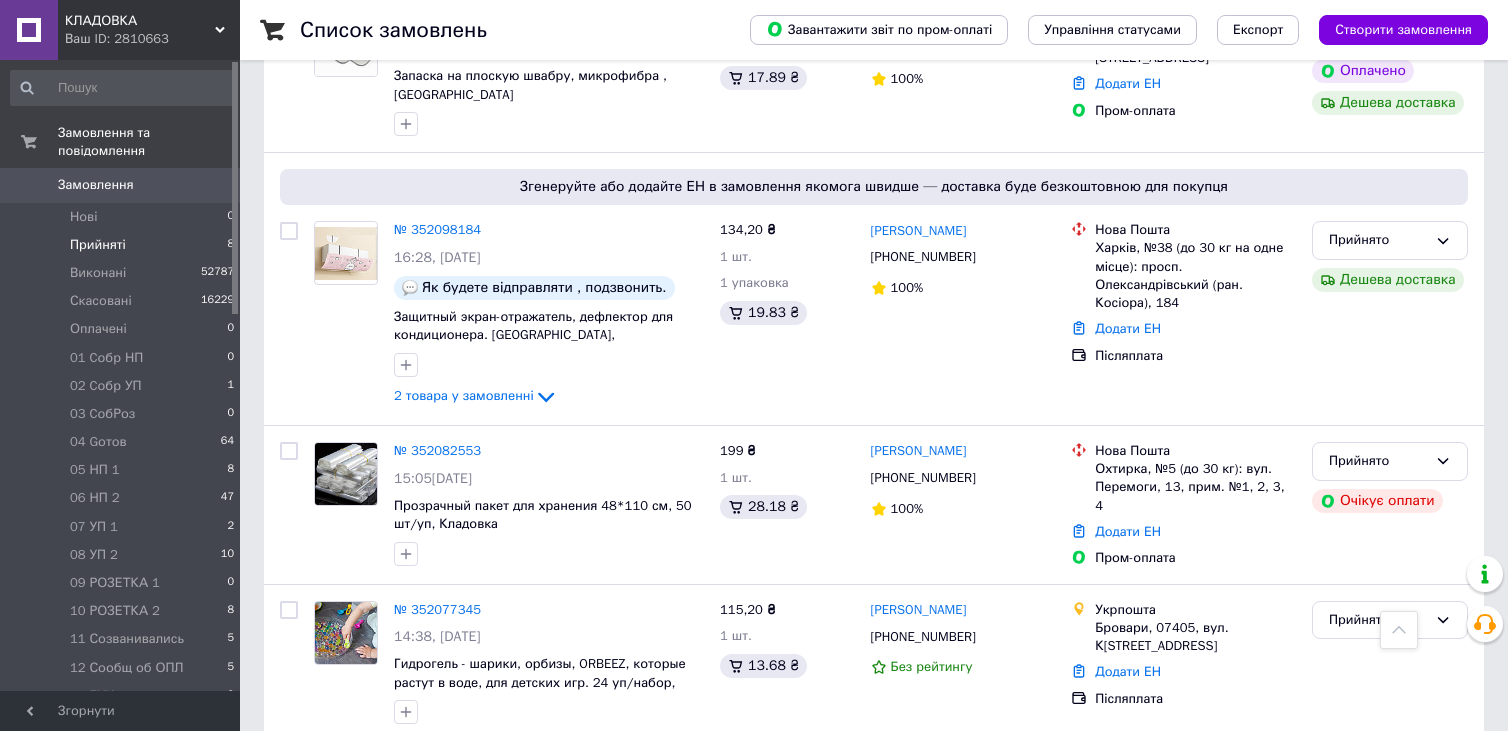 scroll, scrollTop: 742, scrollLeft: 0, axis: vertical 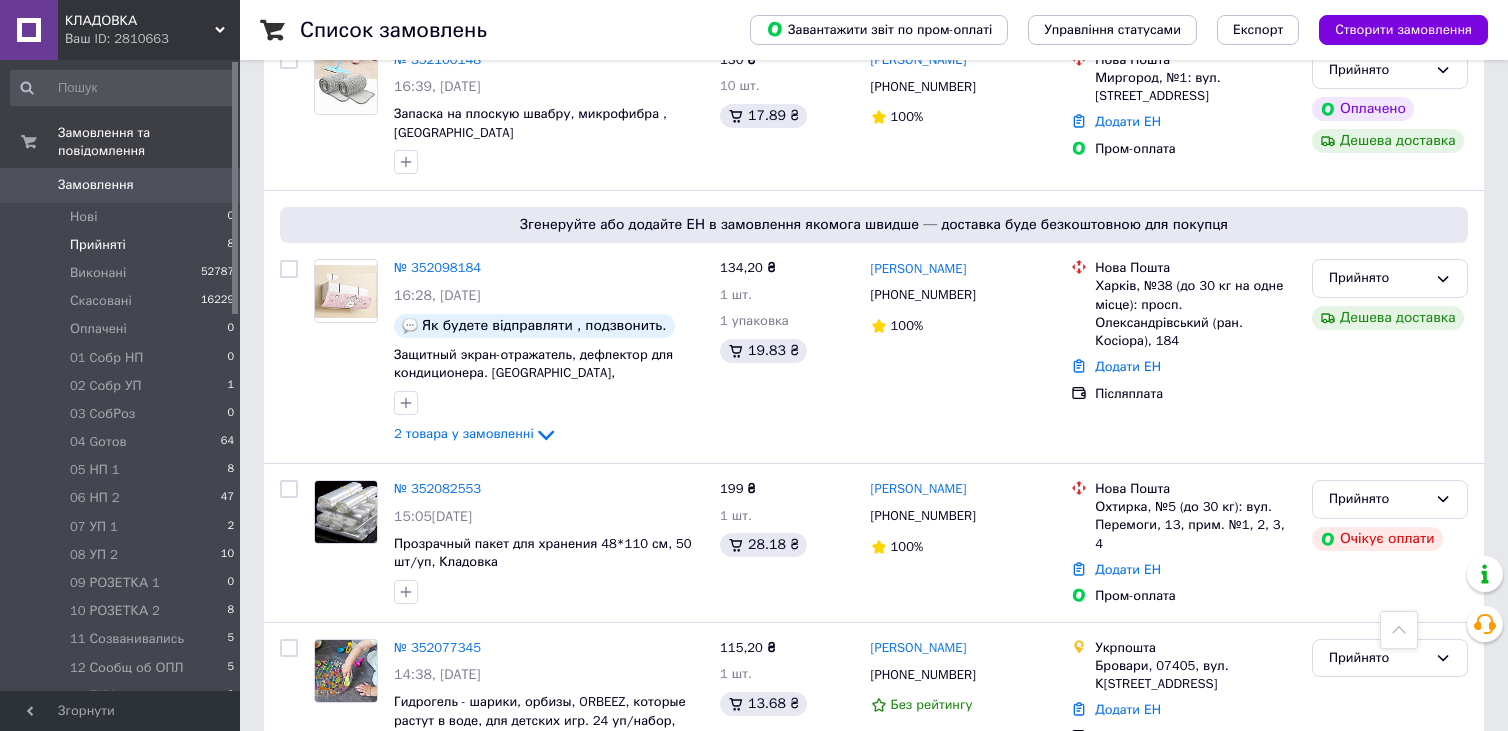 click on "Прийняті 8" at bounding box center [123, 245] 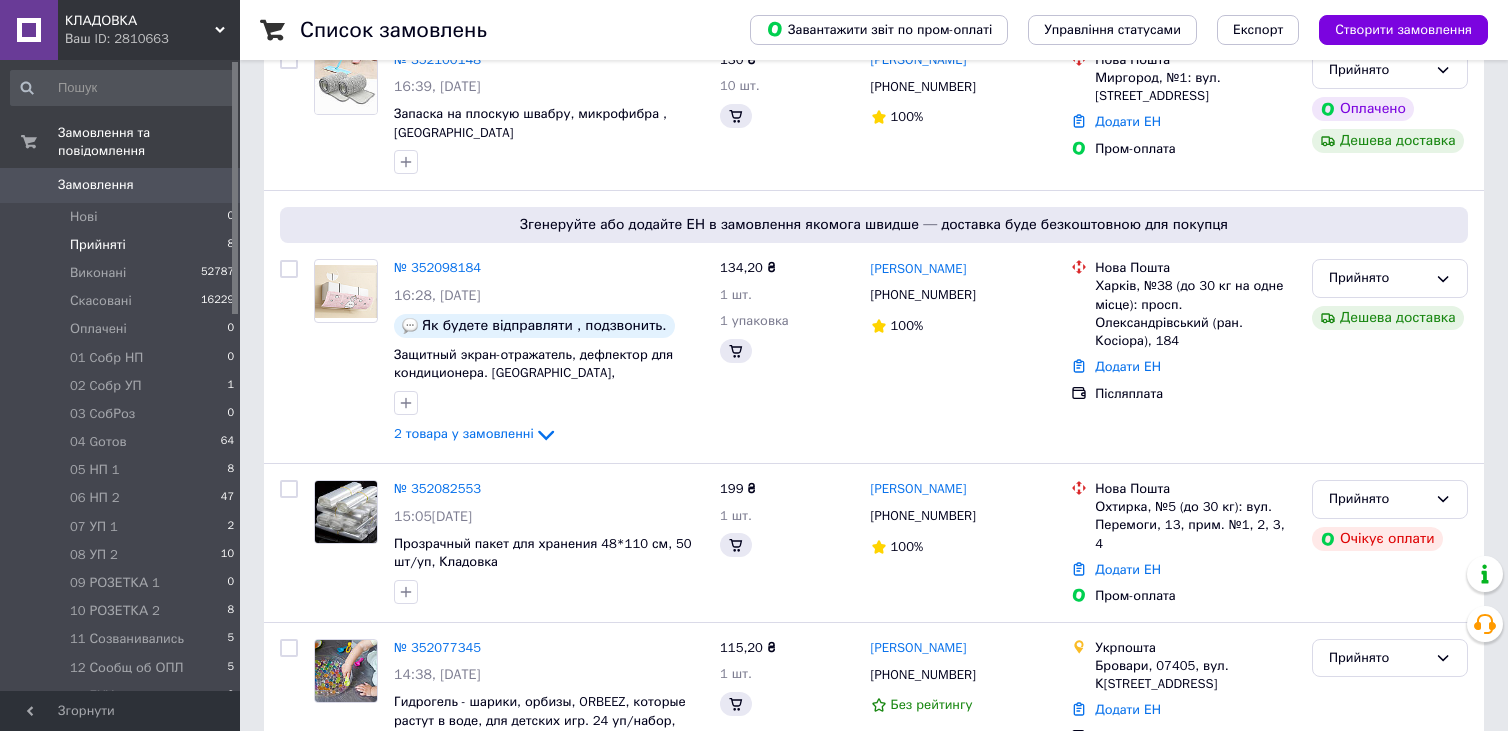 scroll, scrollTop: 0, scrollLeft: 0, axis: both 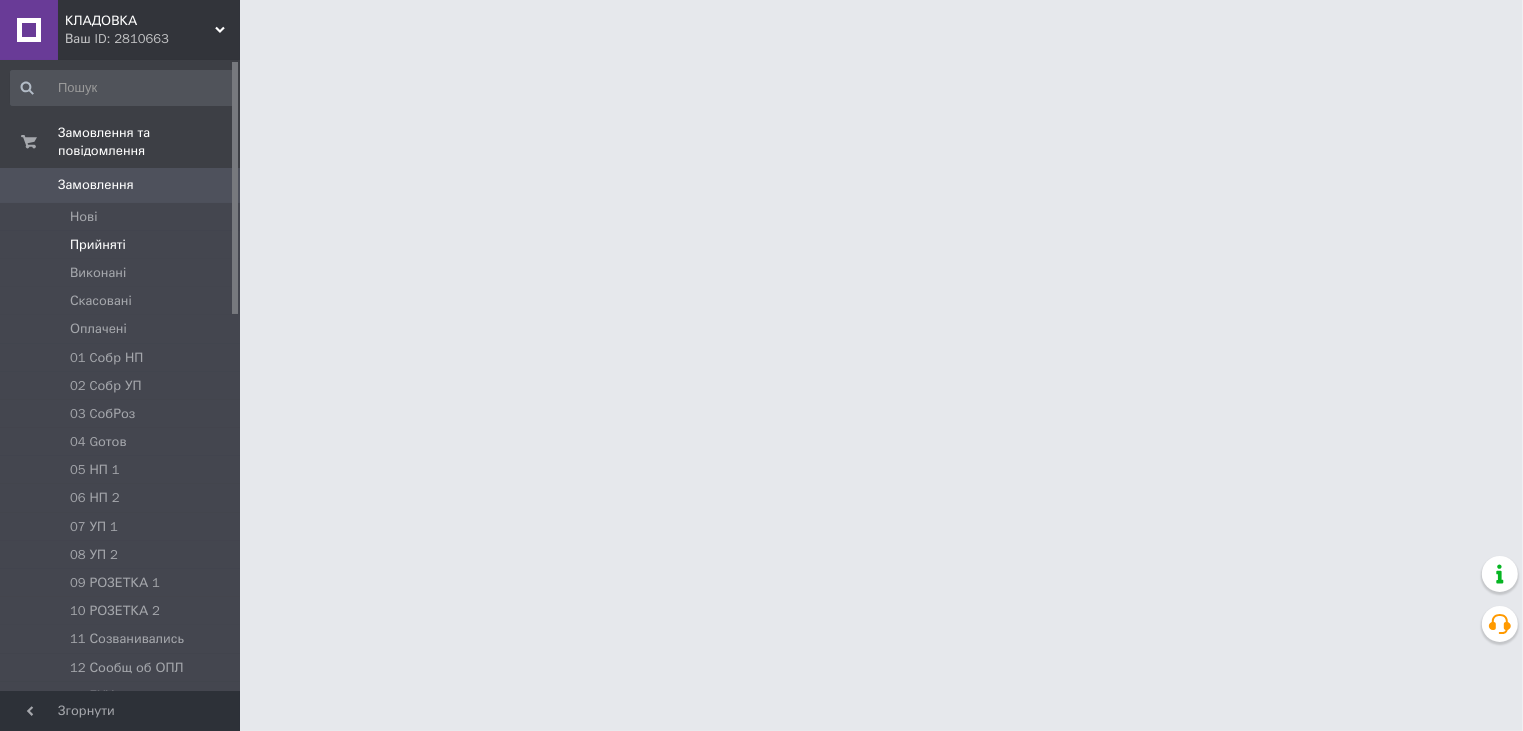 click on "Прийняті" at bounding box center [123, 245] 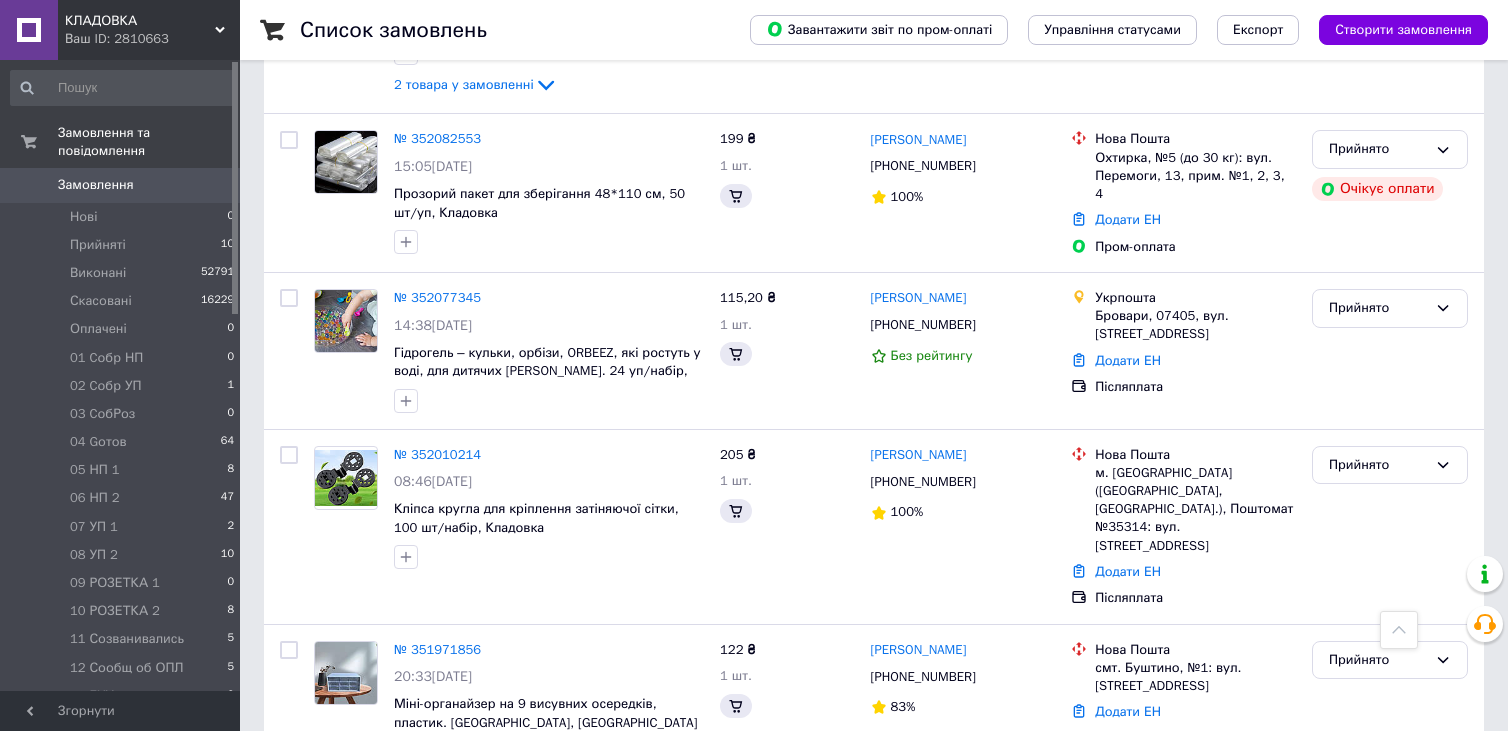 scroll, scrollTop: 1488, scrollLeft: 0, axis: vertical 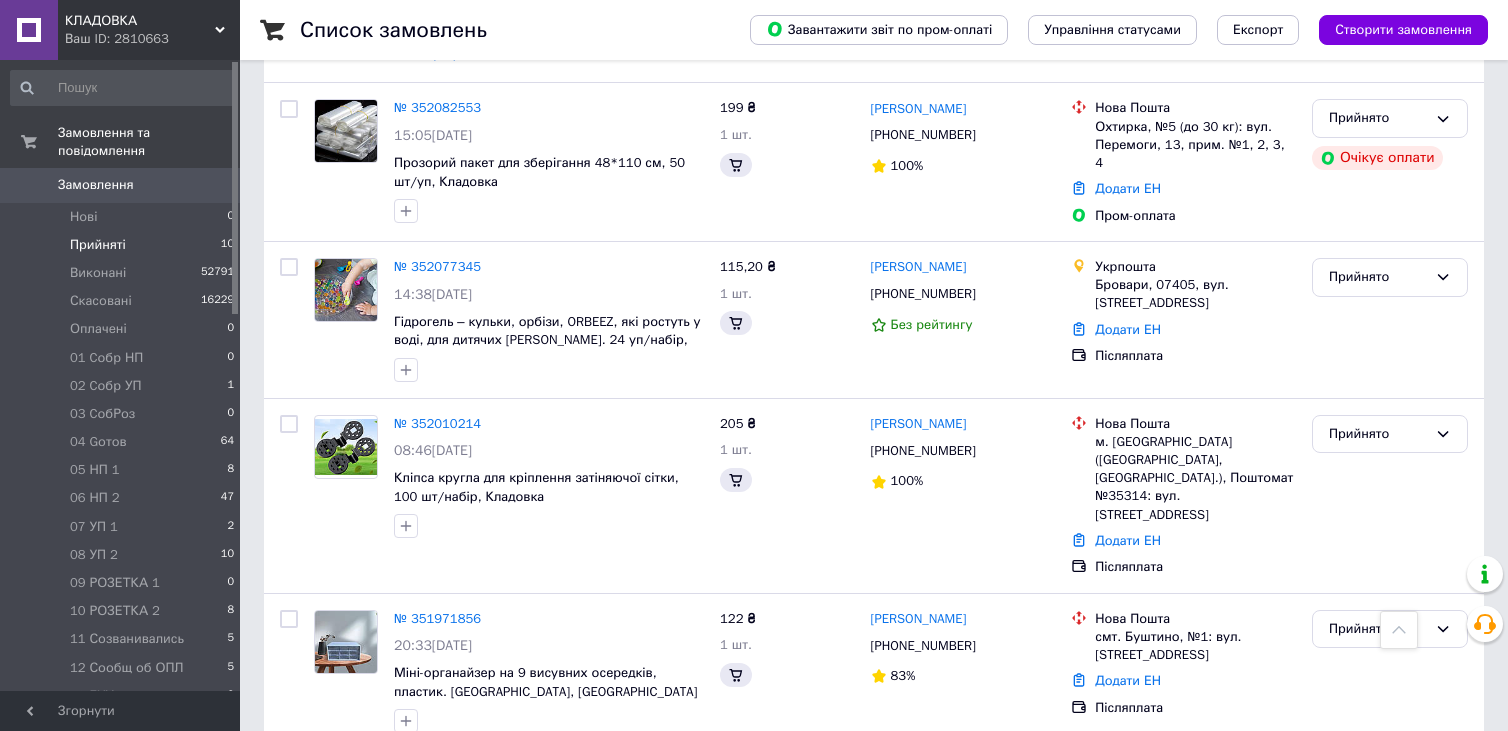 click on "Прийняті" at bounding box center (98, 245) 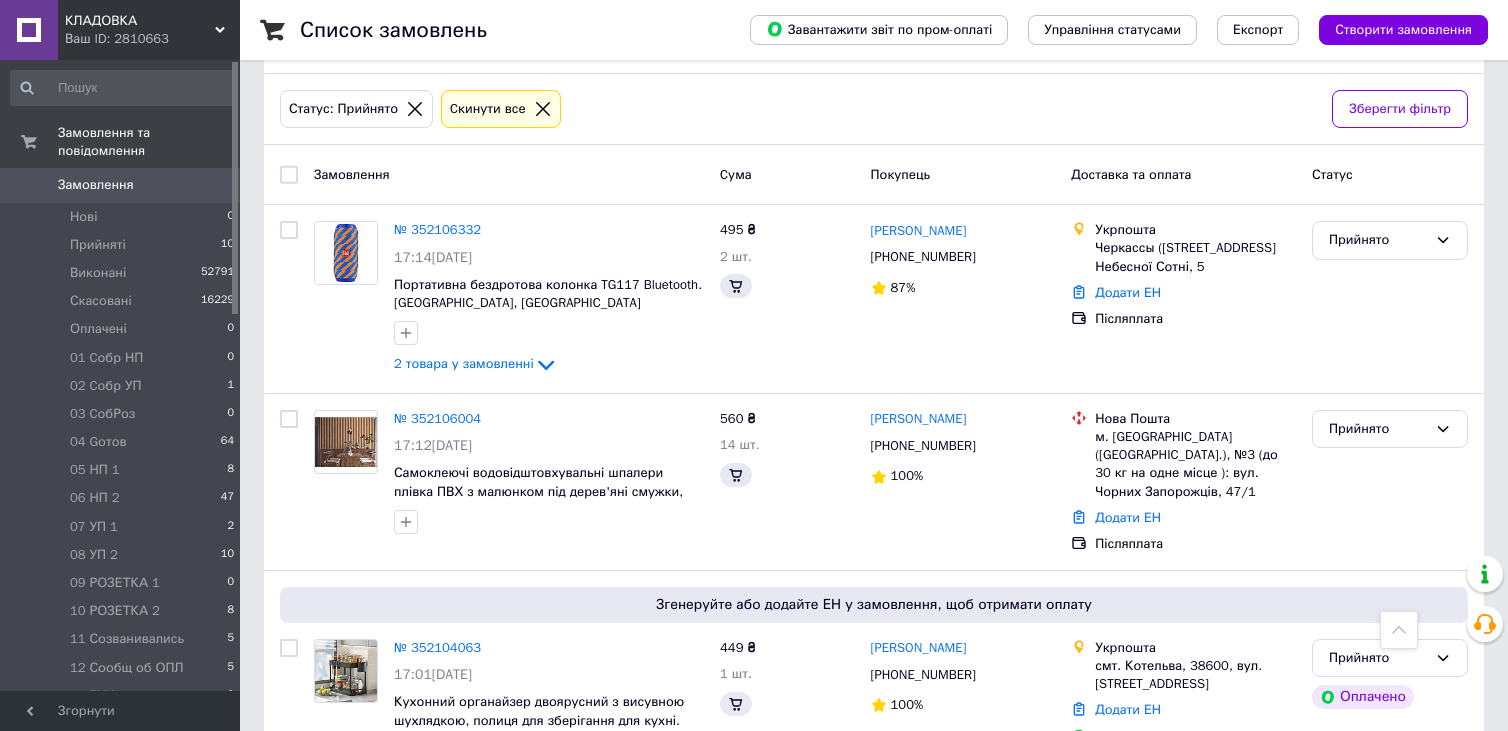 scroll, scrollTop: 0, scrollLeft: 0, axis: both 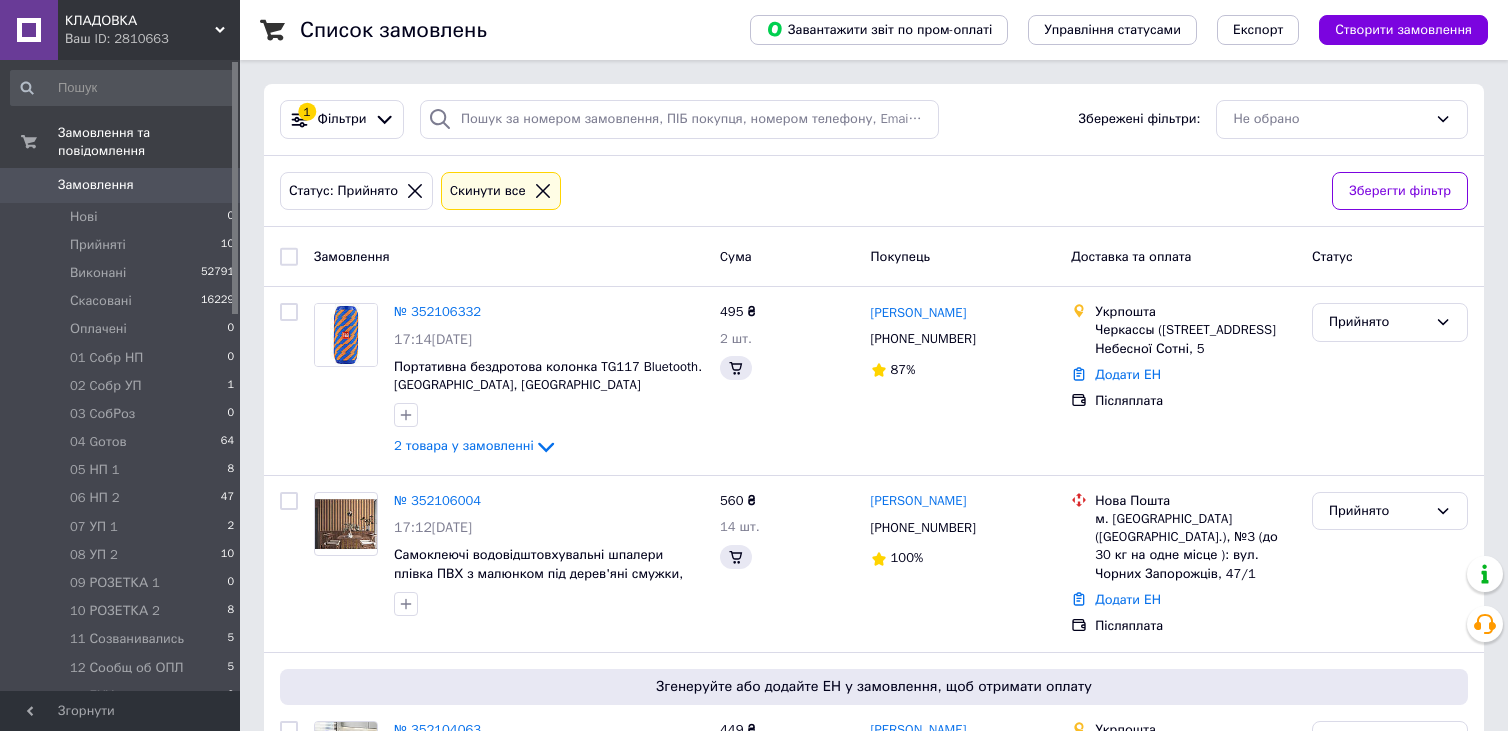 click 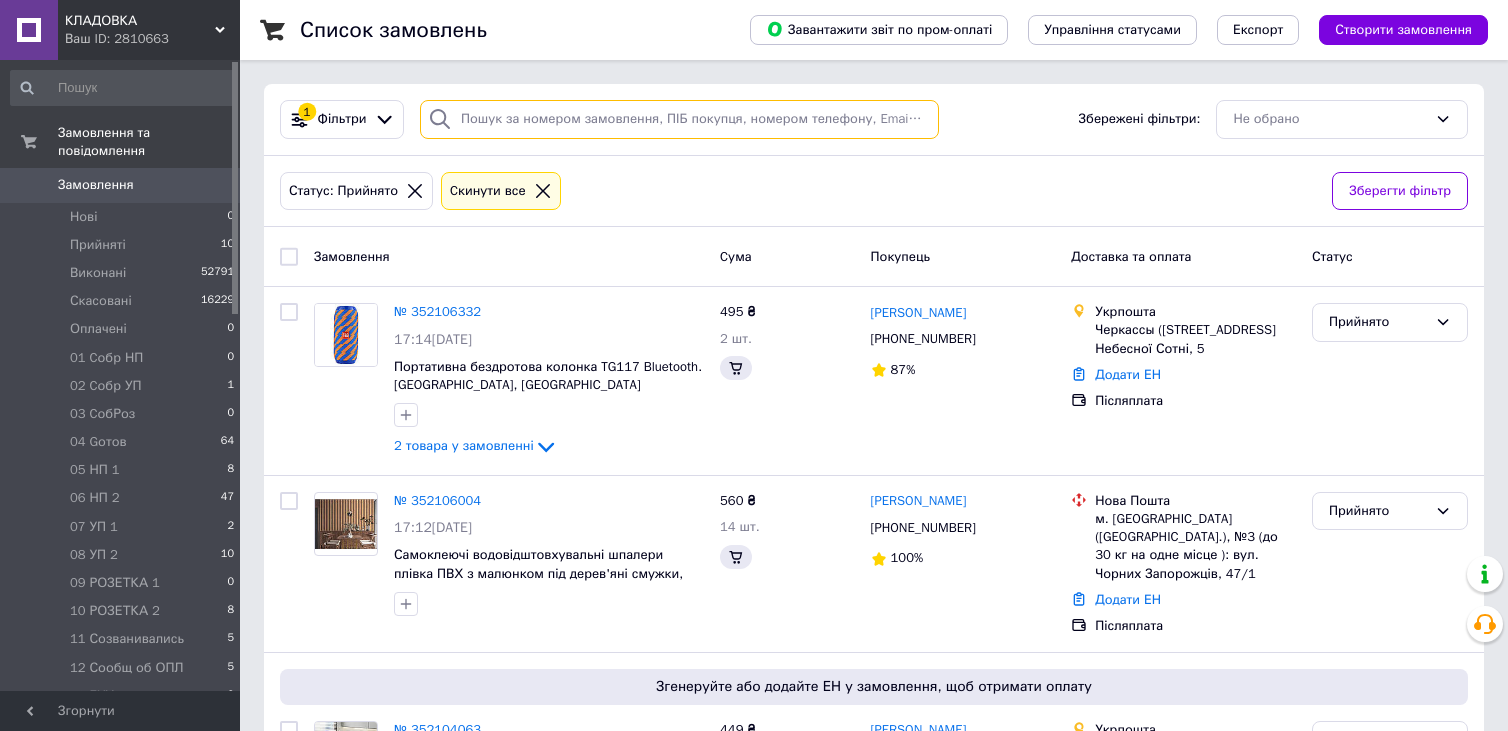 click at bounding box center (679, 119) 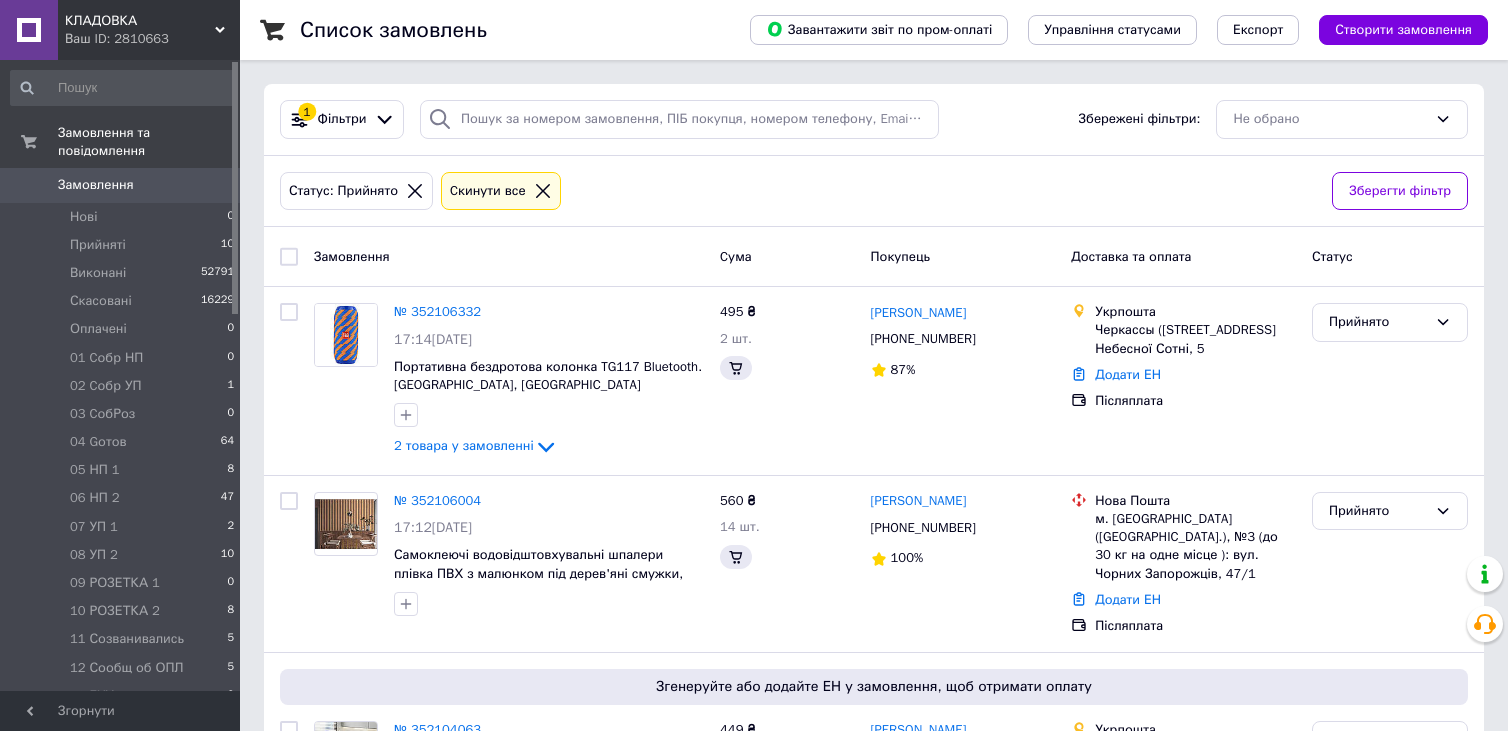 click 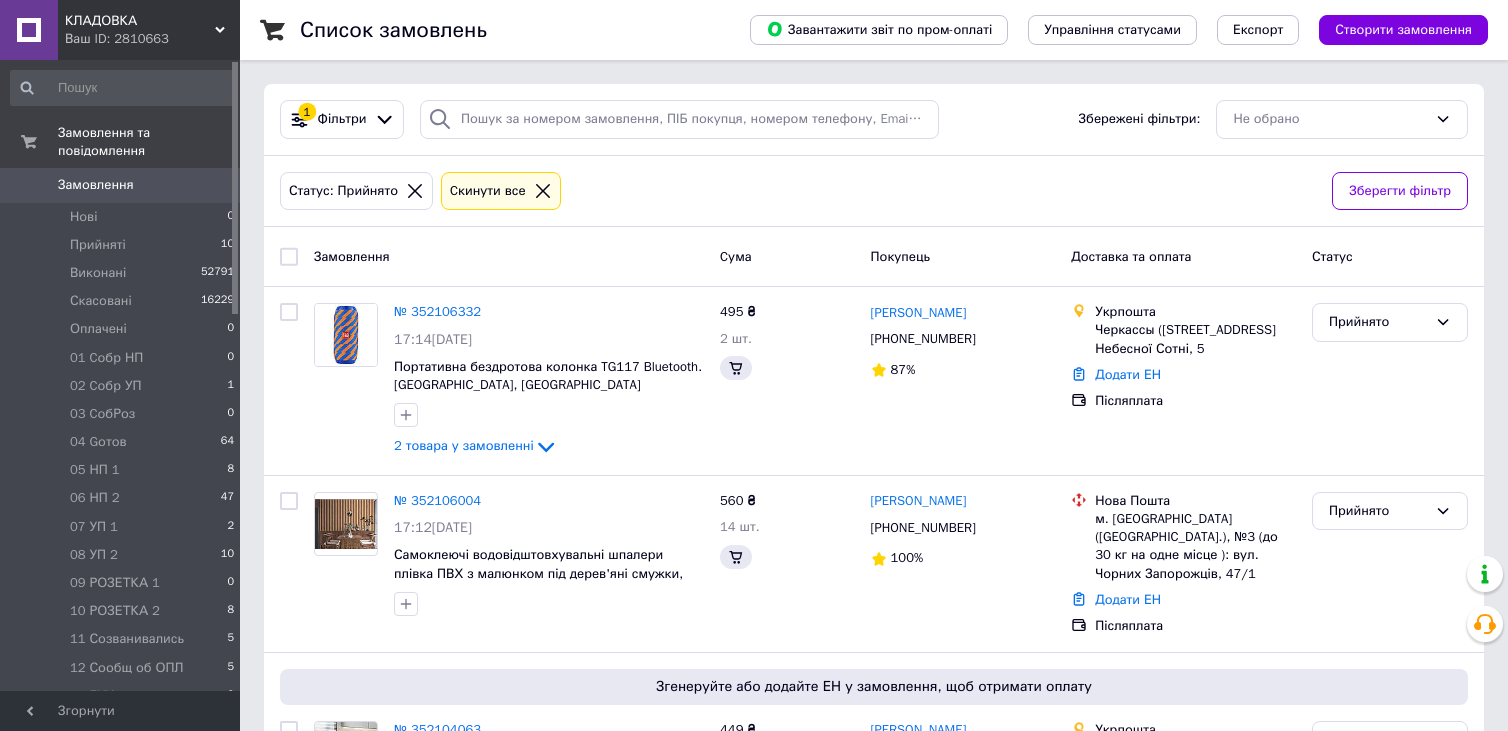 click on "Cкинути все" at bounding box center (501, 191) 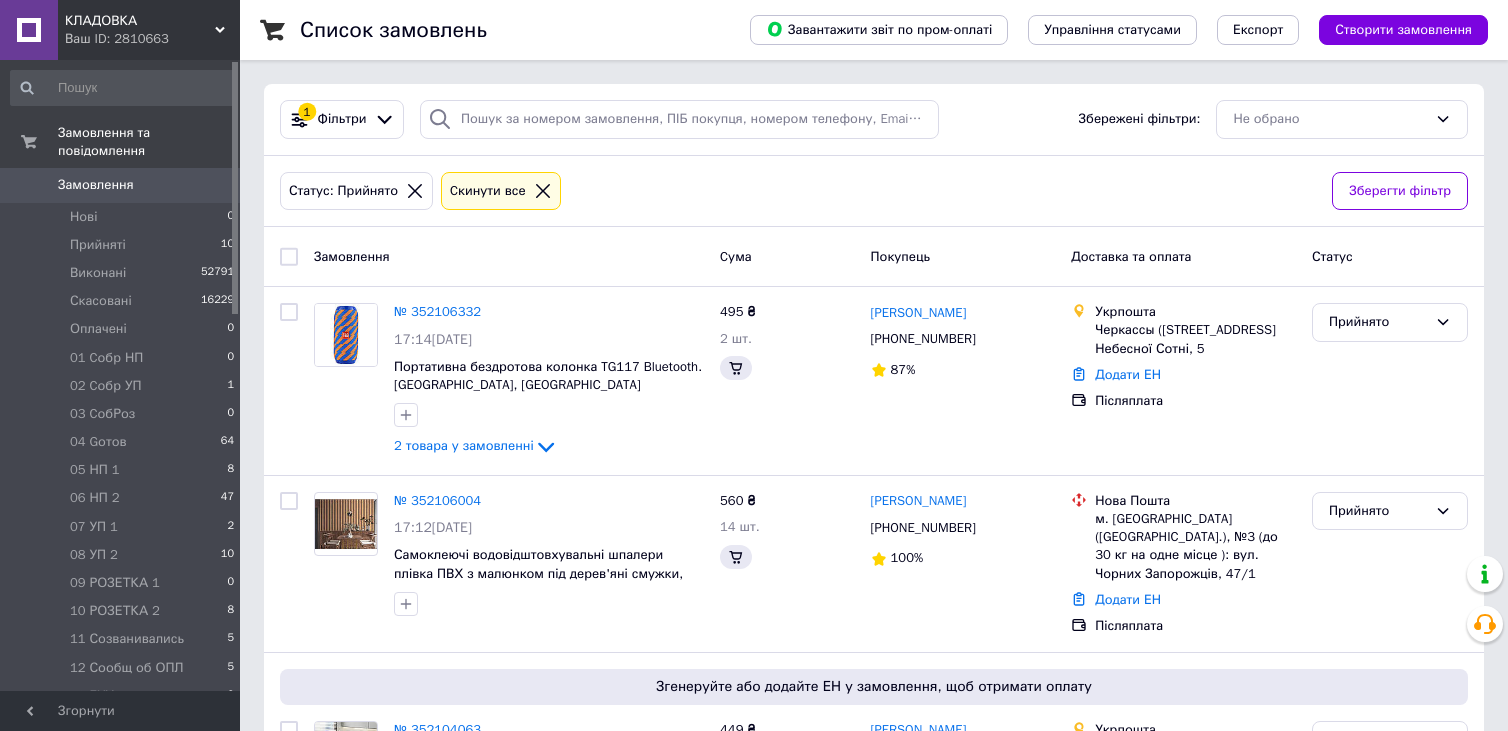 click 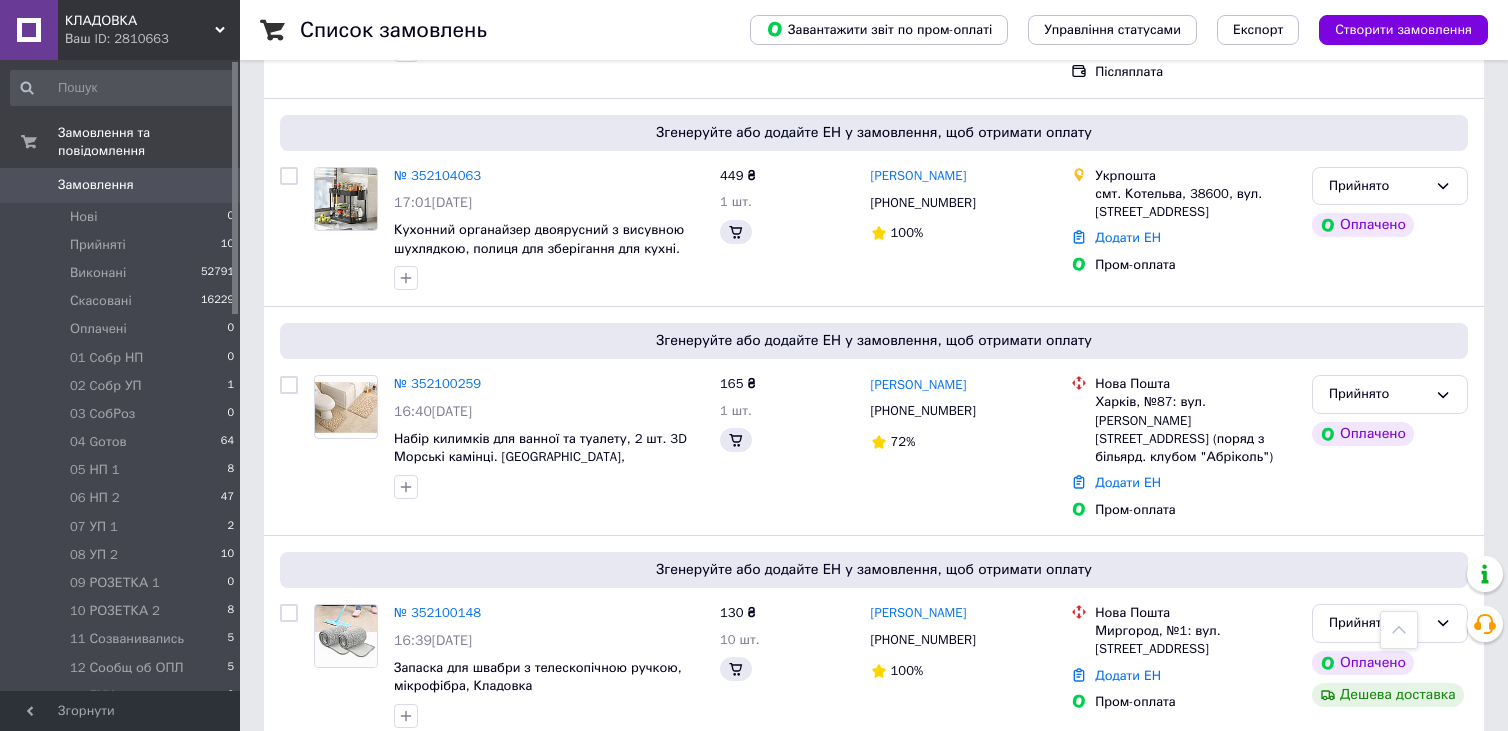 scroll, scrollTop: 388, scrollLeft: 0, axis: vertical 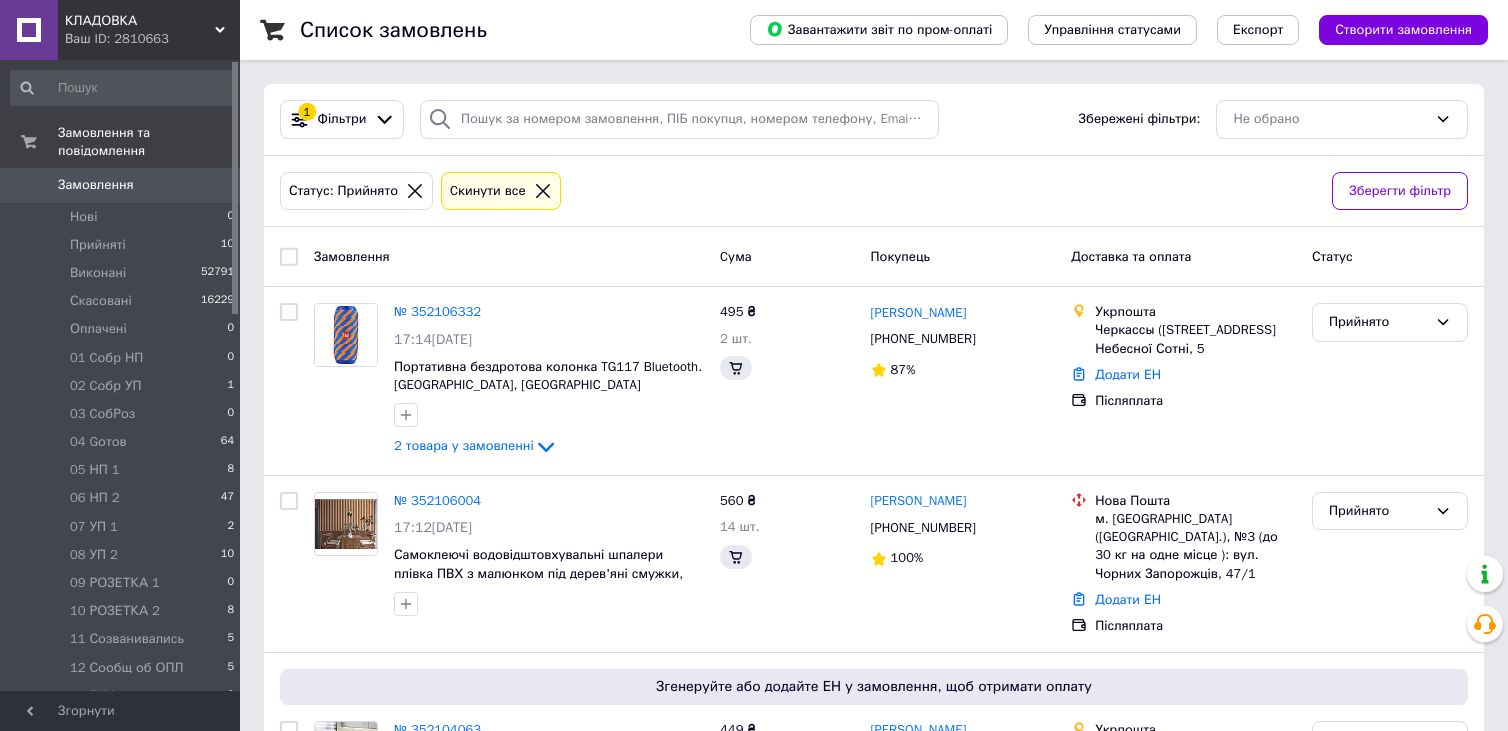 click on "Cкинути все" at bounding box center (501, 191) 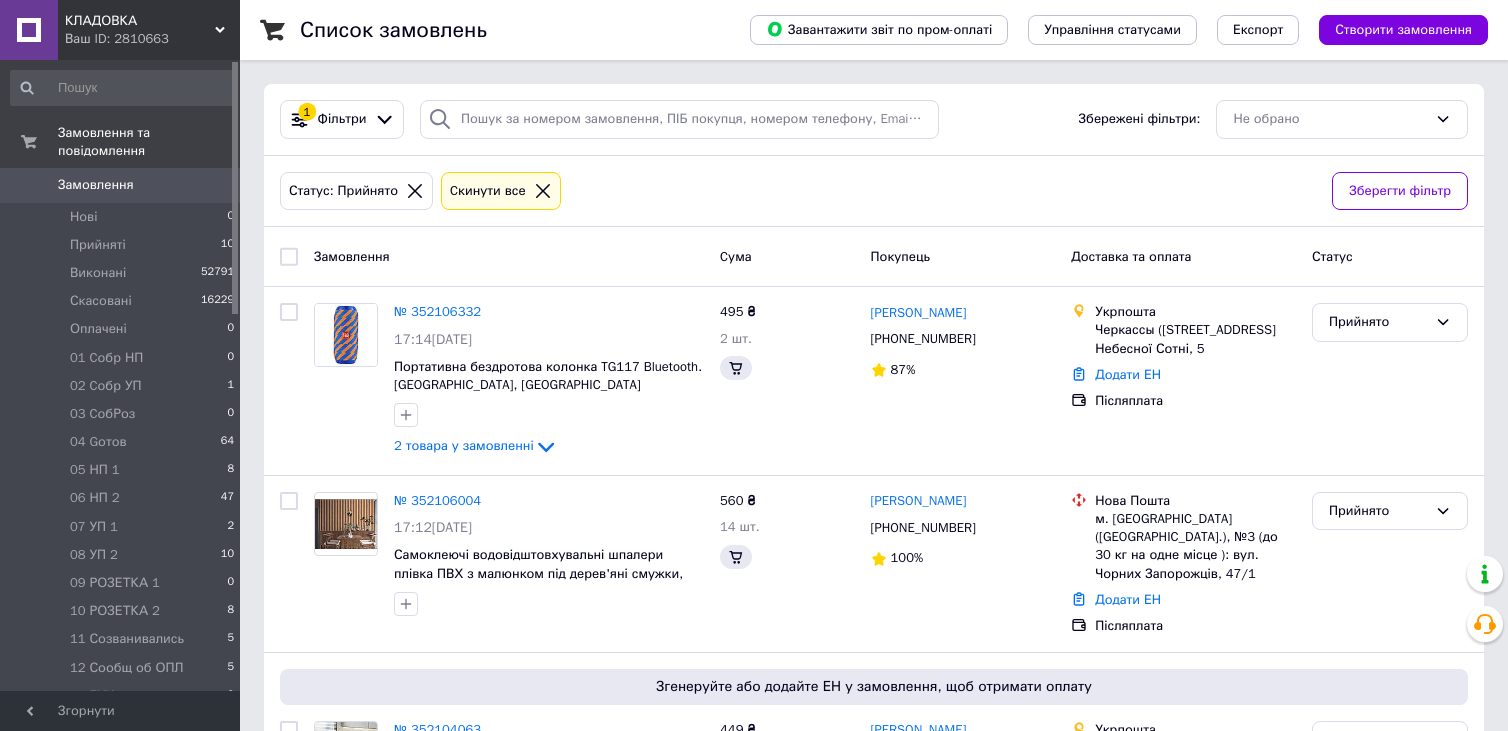 click 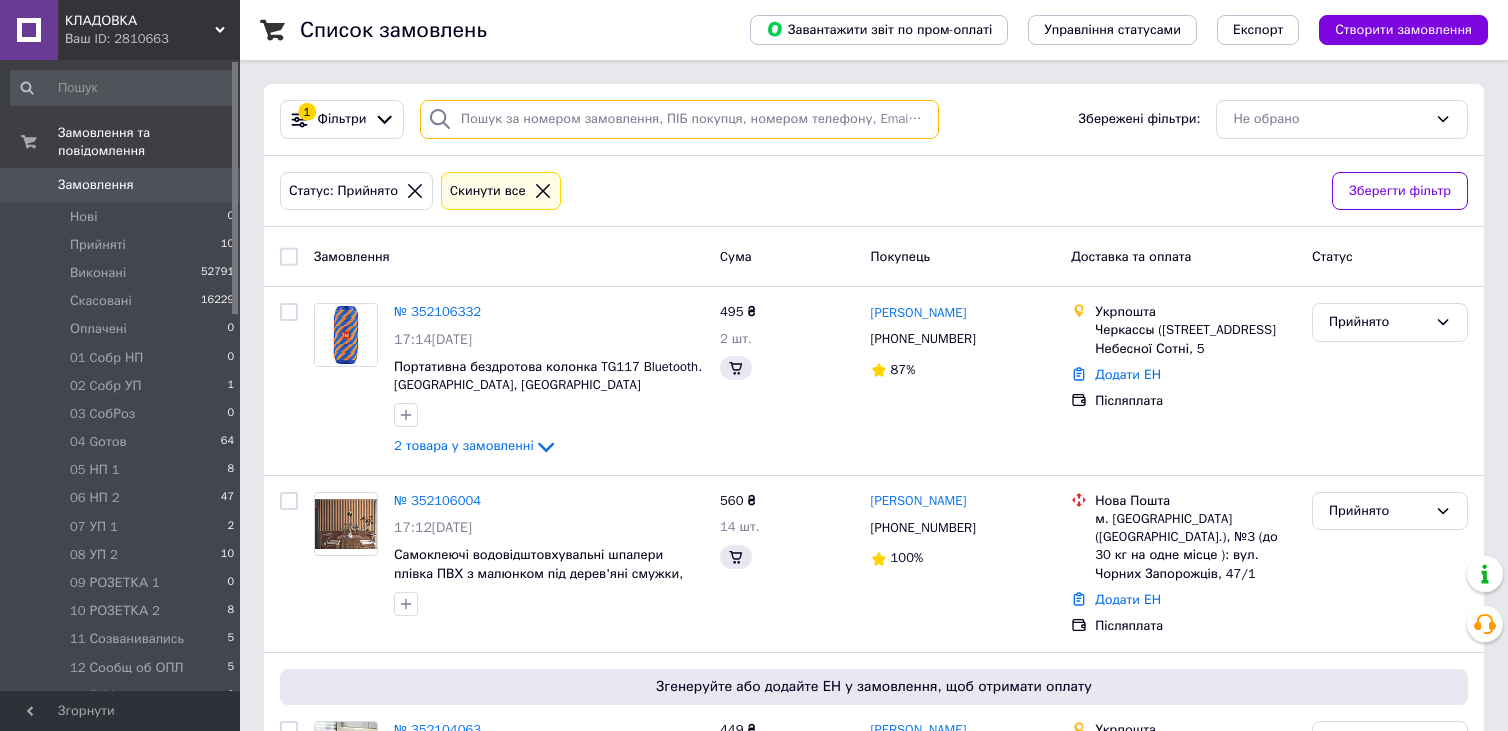 click at bounding box center (679, 119) 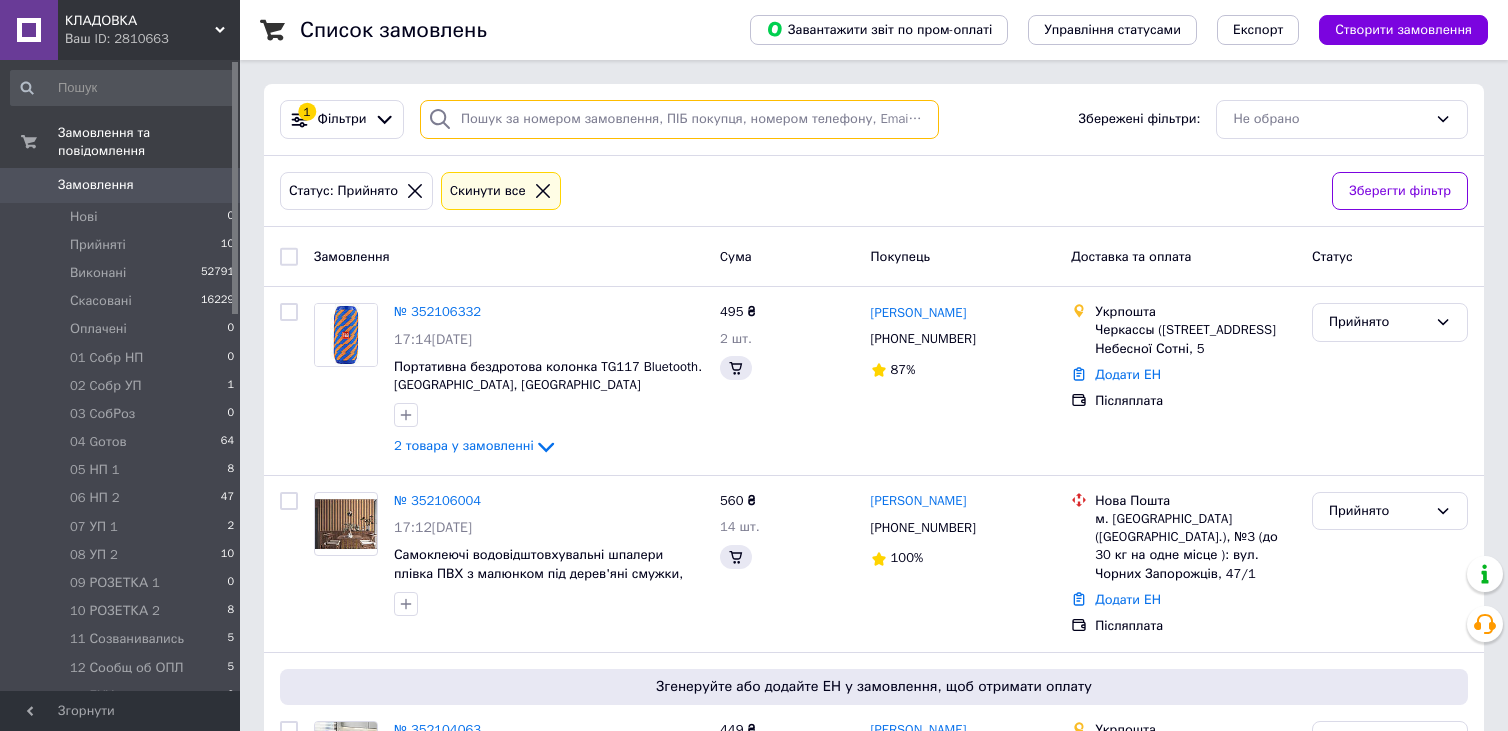 click at bounding box center (679, 119) 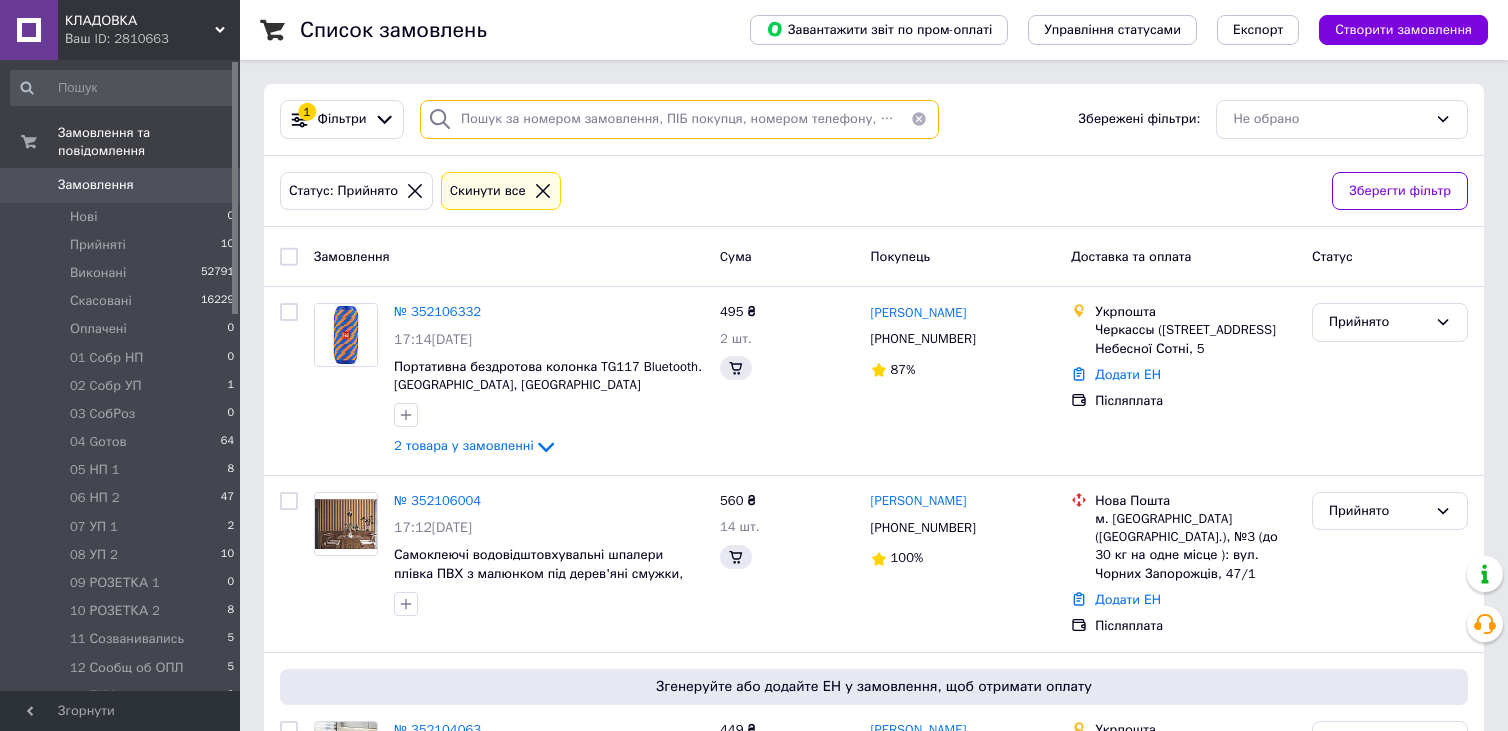 type 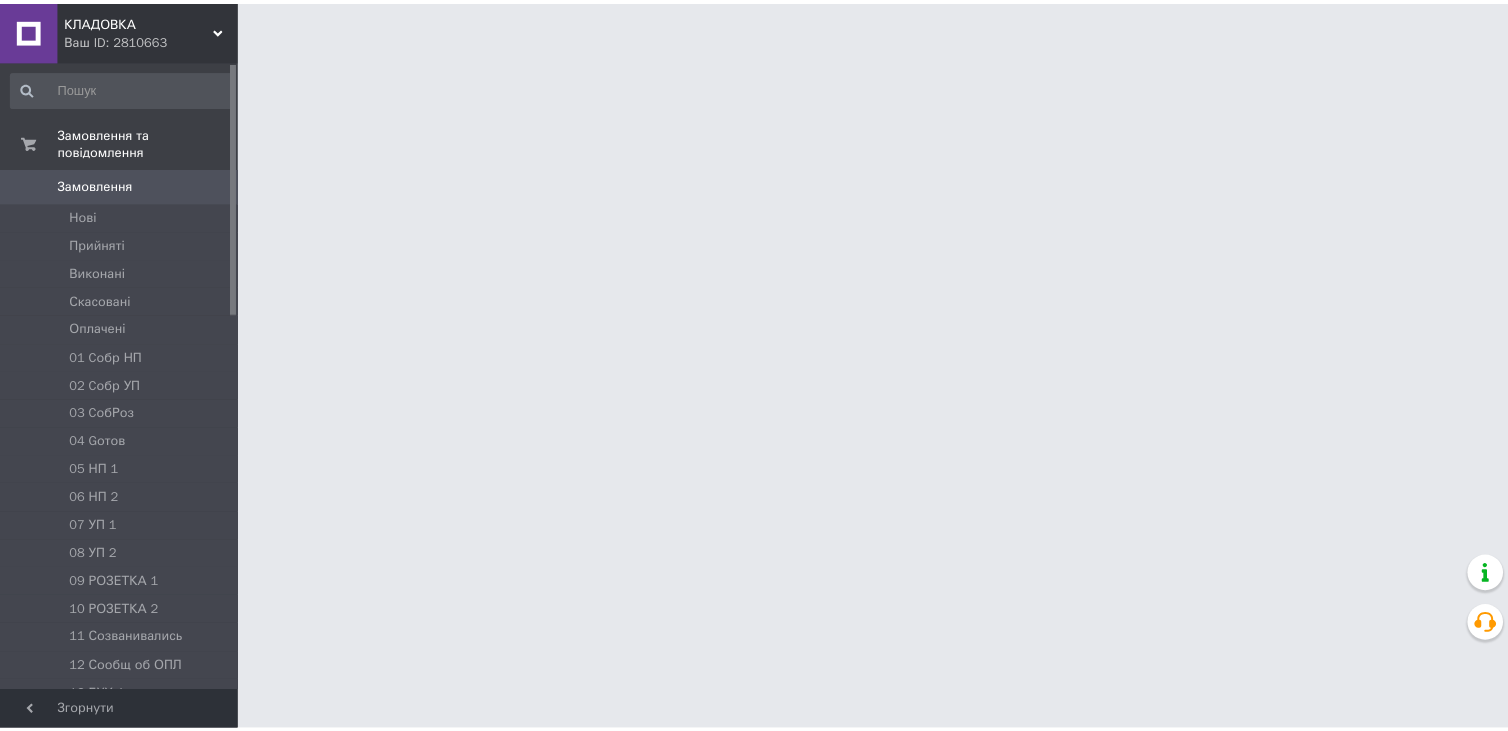 scroll, scrollTop: 0, scrollLeft: 0, axis: both 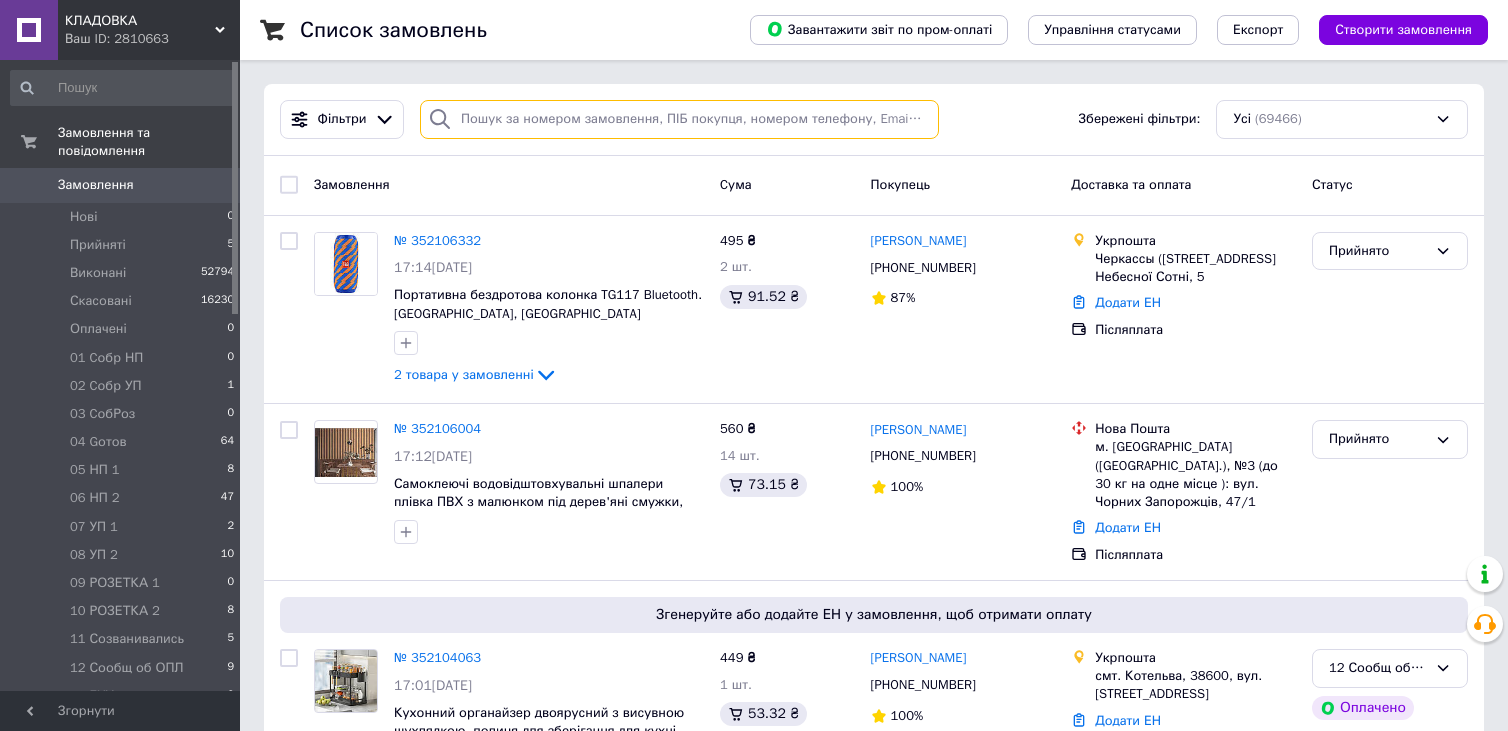click at bounding box center [679, 119] 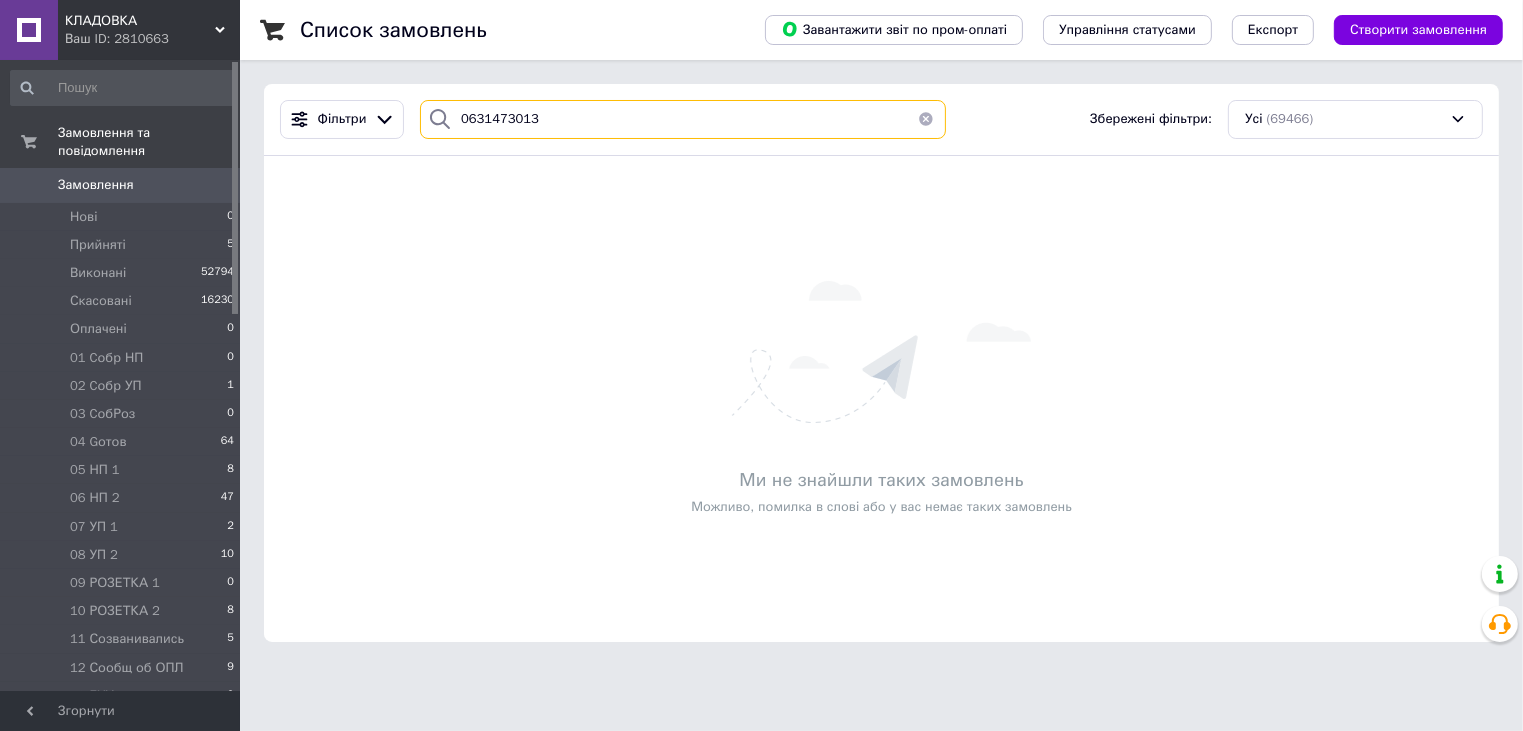 drag, startPoint x: 460, startPoint y: 124, endPoint x: 522, endPoint y: 123, distance: 62.008064 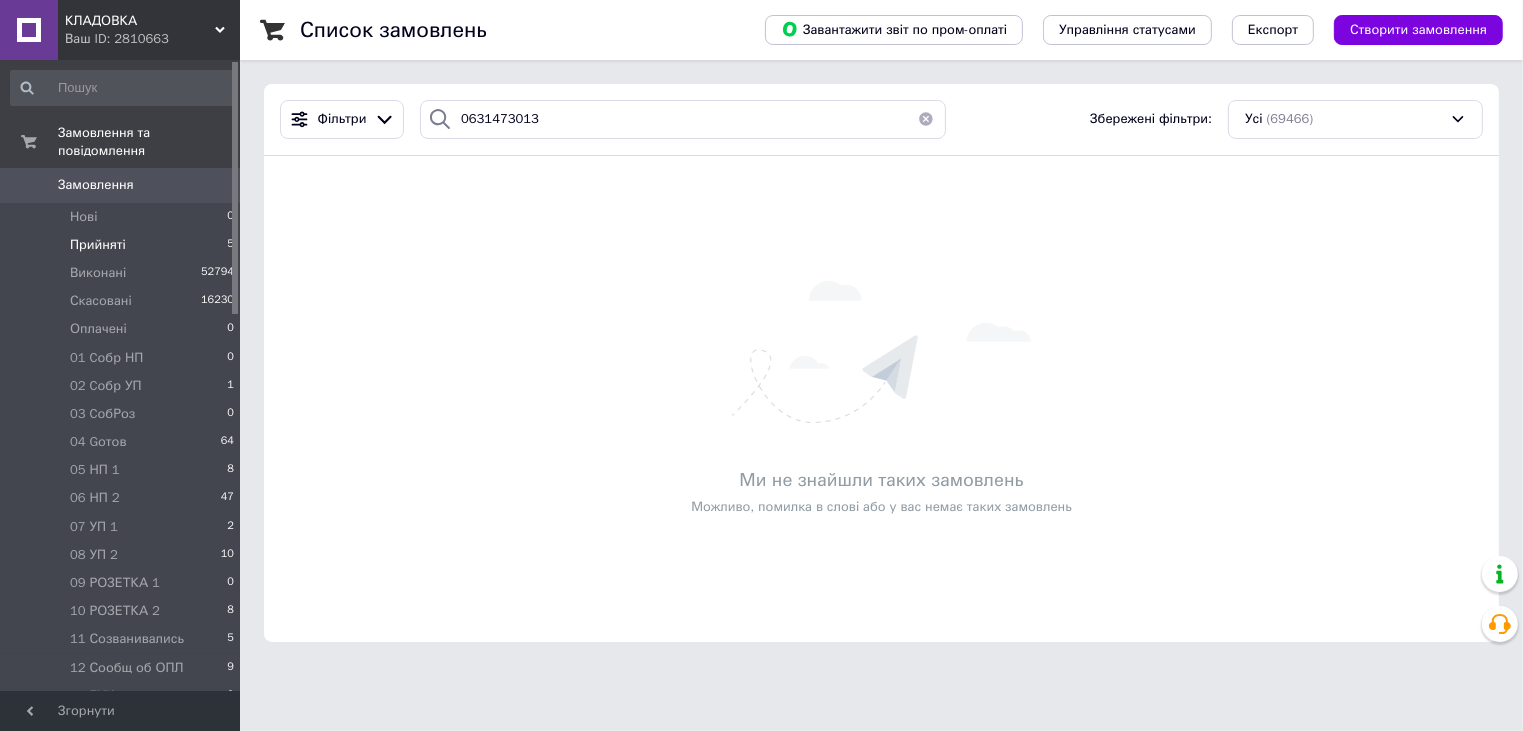 click on "Прийняті" at bounding box center (98, 245) 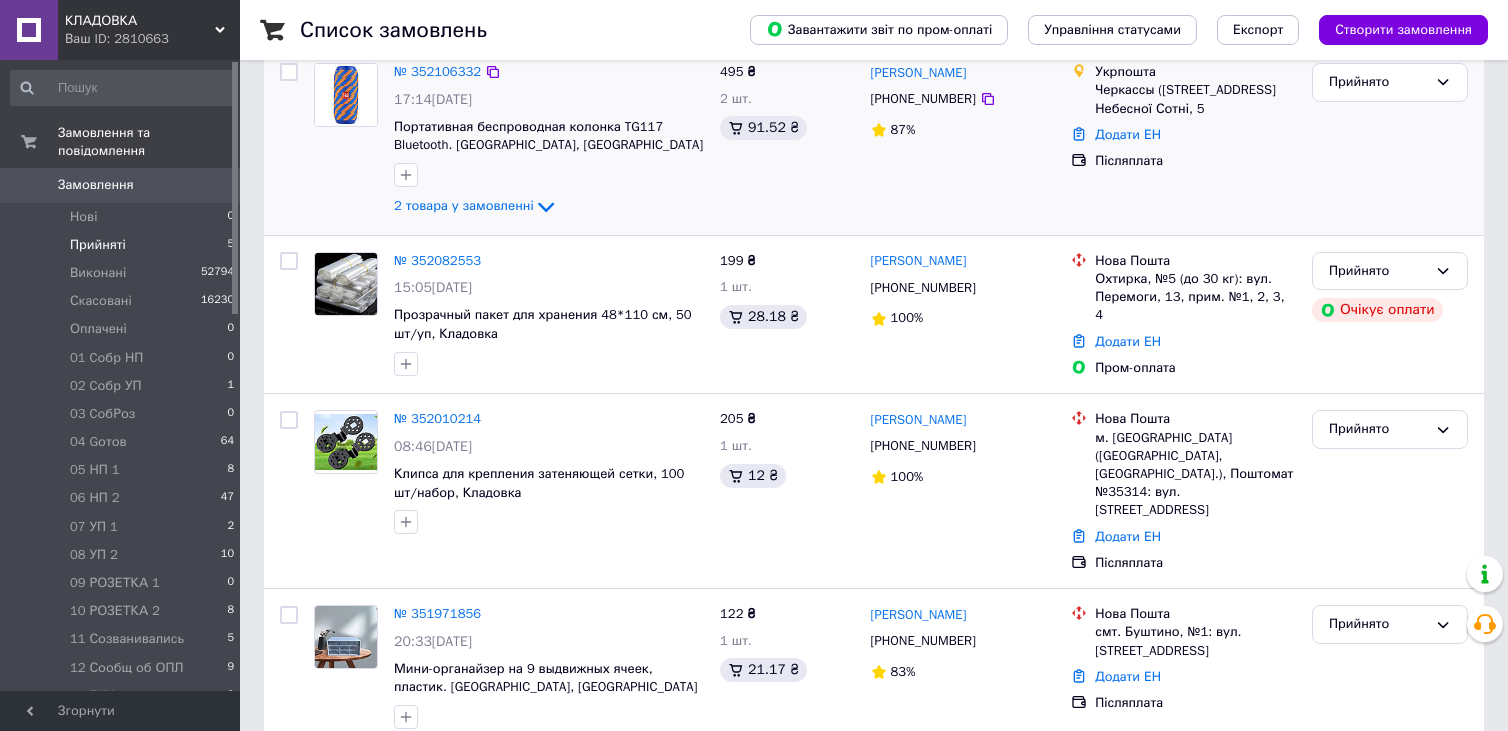 scroll, scrollTop: 274, scrollLeft: 0, axis: vertical 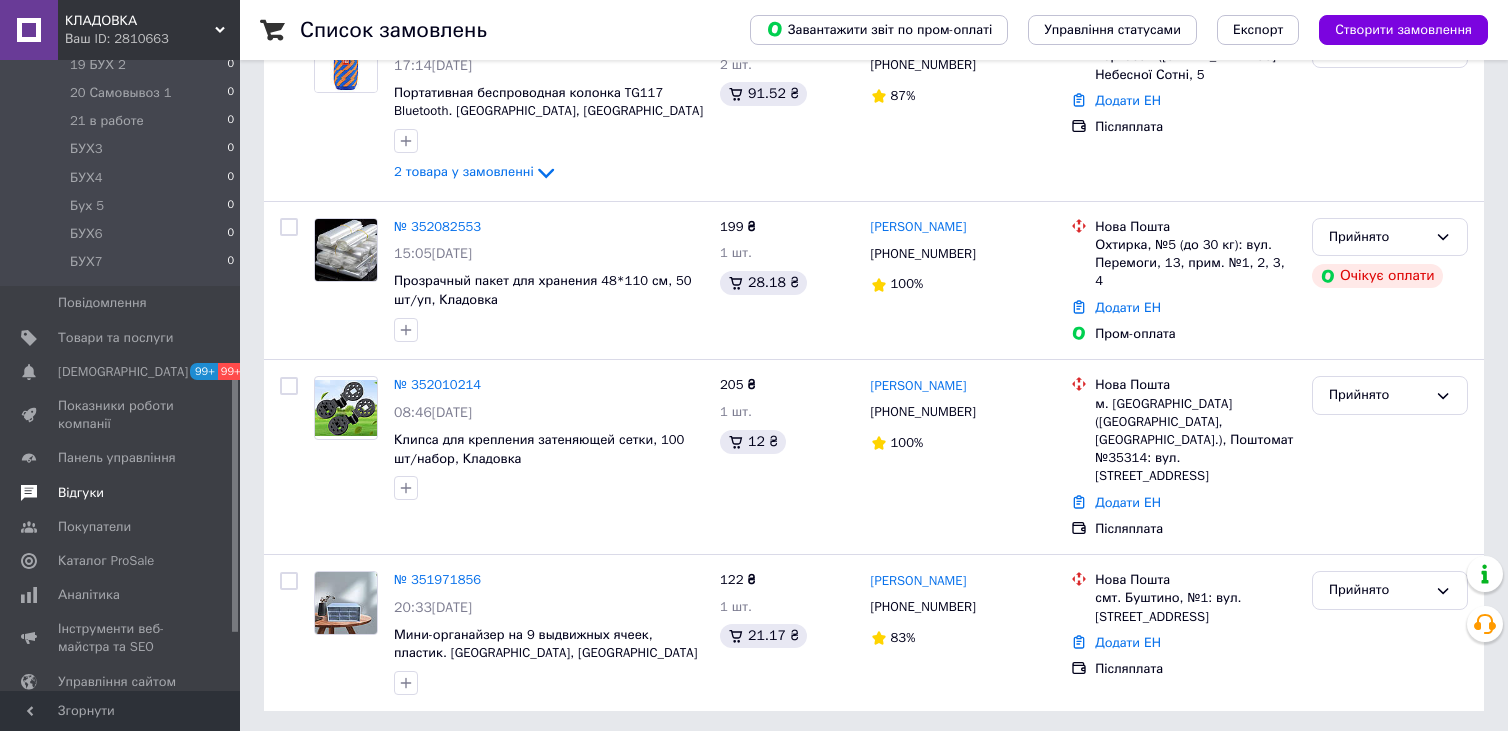 click on "Відгуки" at bounding box center (81, 493) 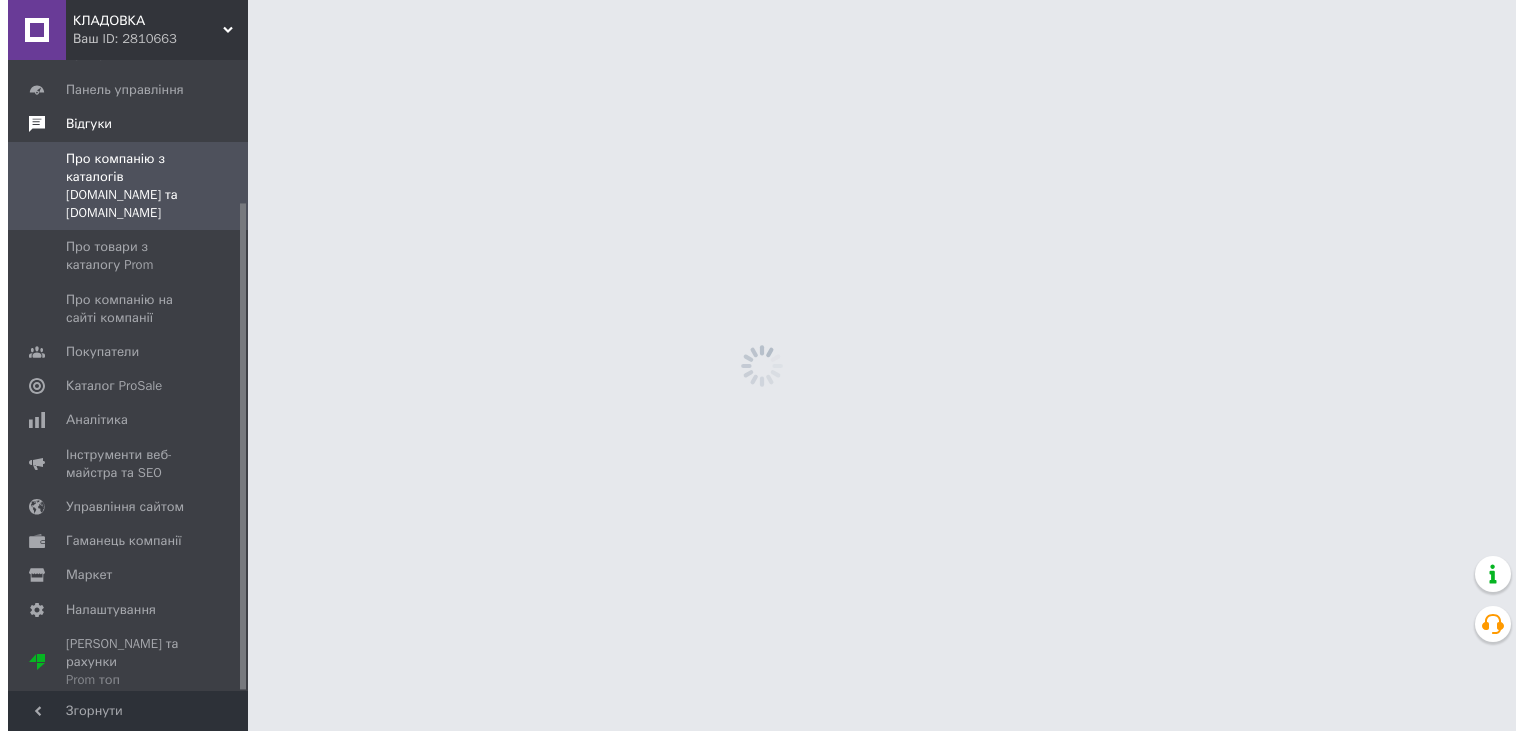 scroll, scrollTop: 0, scrollLeft: 0, axis: both 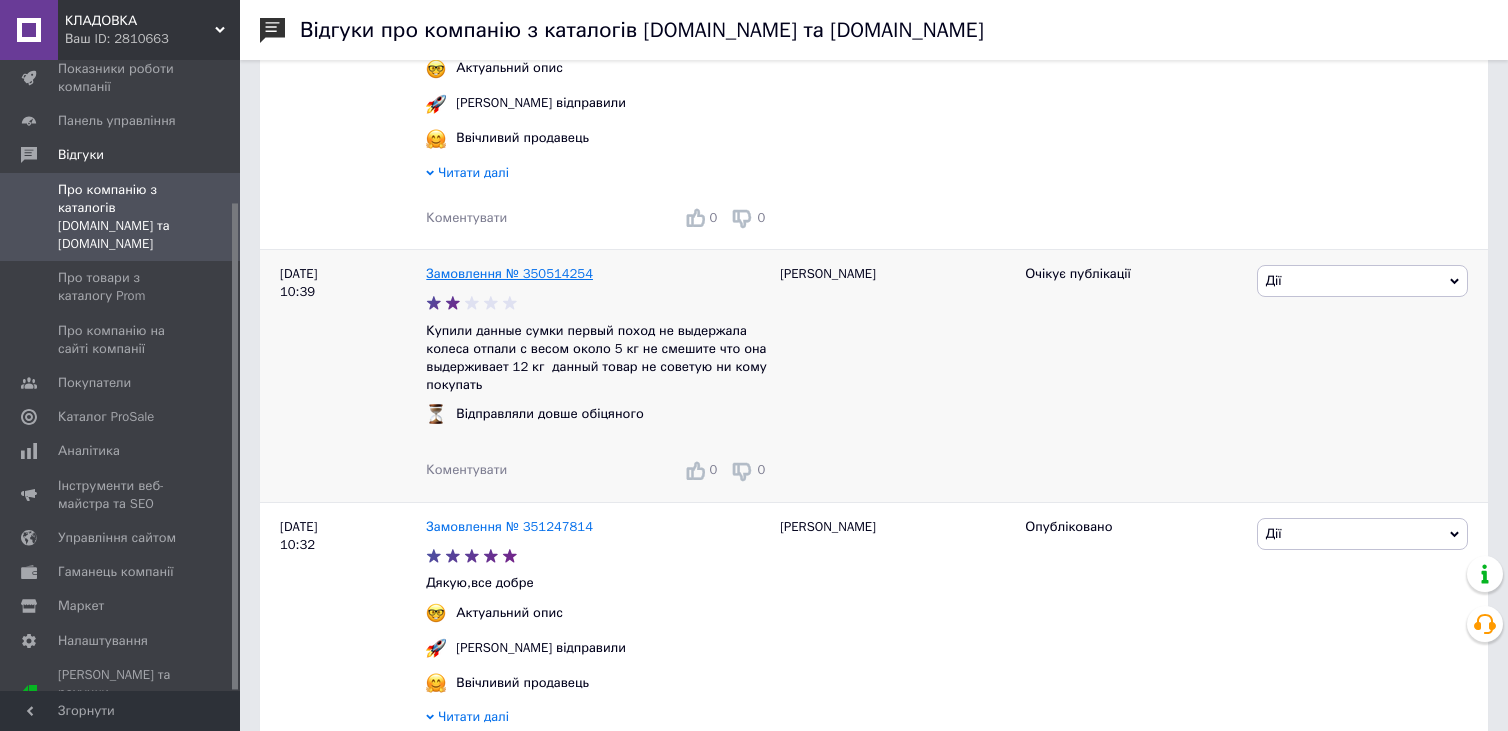 click on "Замовлення № 350514254" at bounding box center (509, 273) 